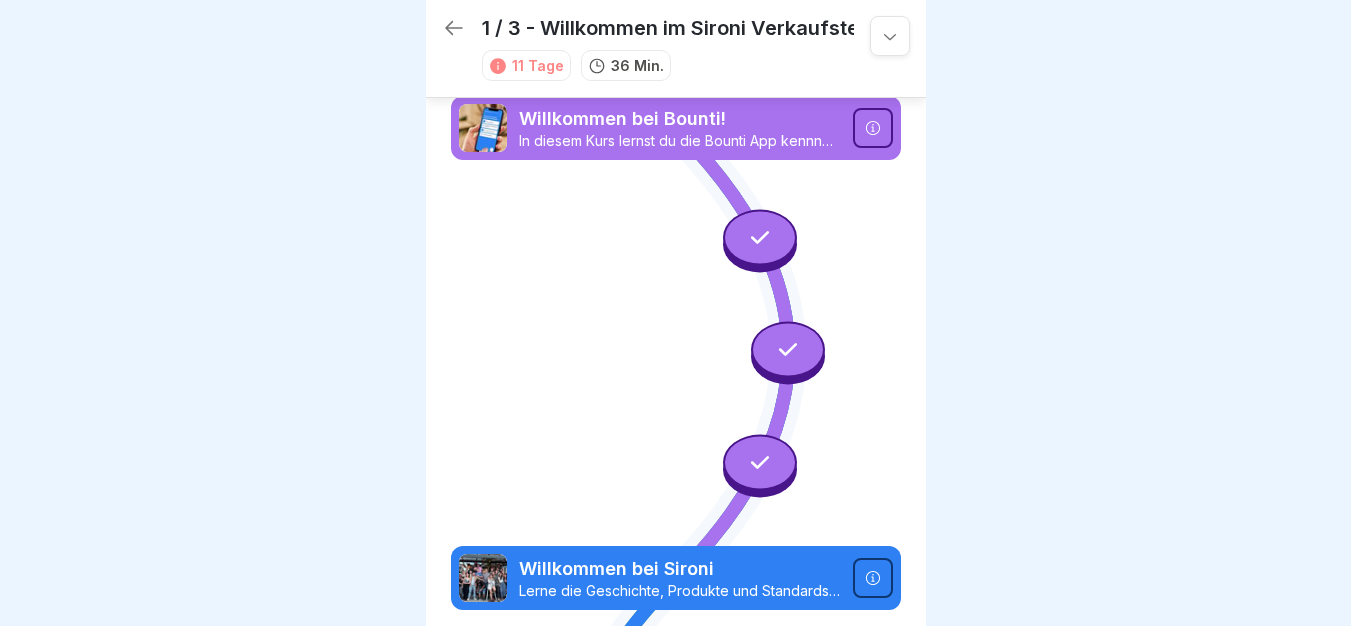 scroll, scrollTop: 0, scrollLeft: 0, axis: both 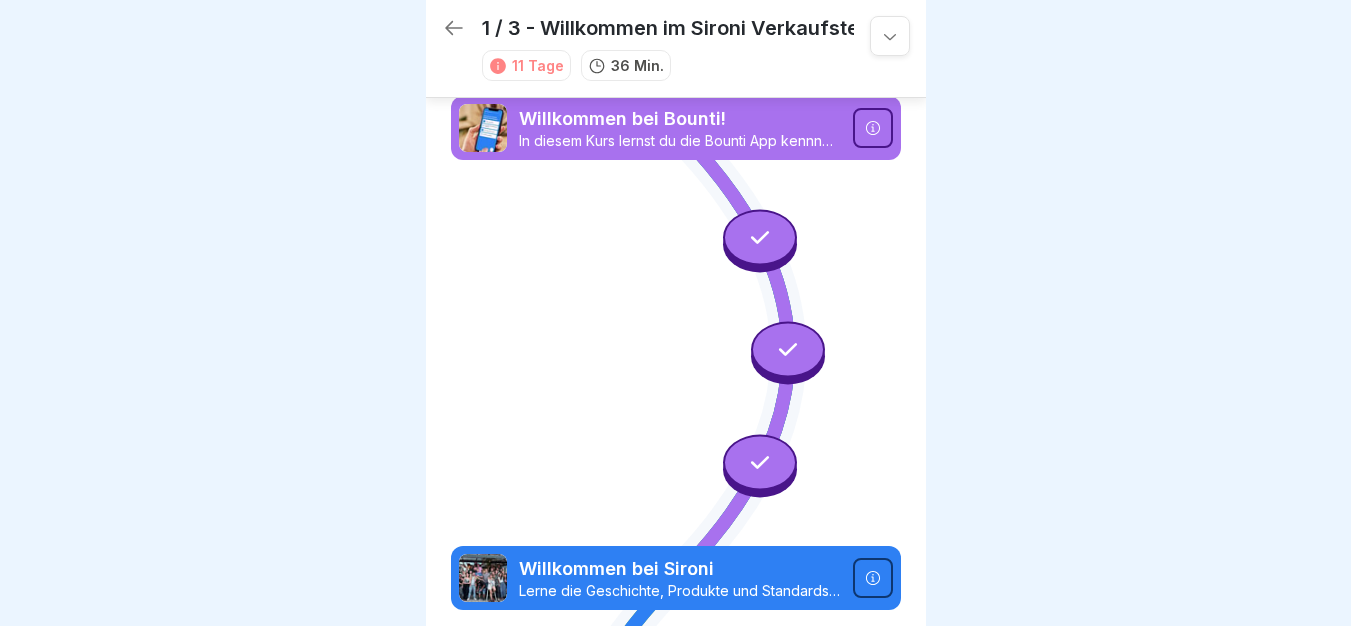 click at bounding box center [873, 128] 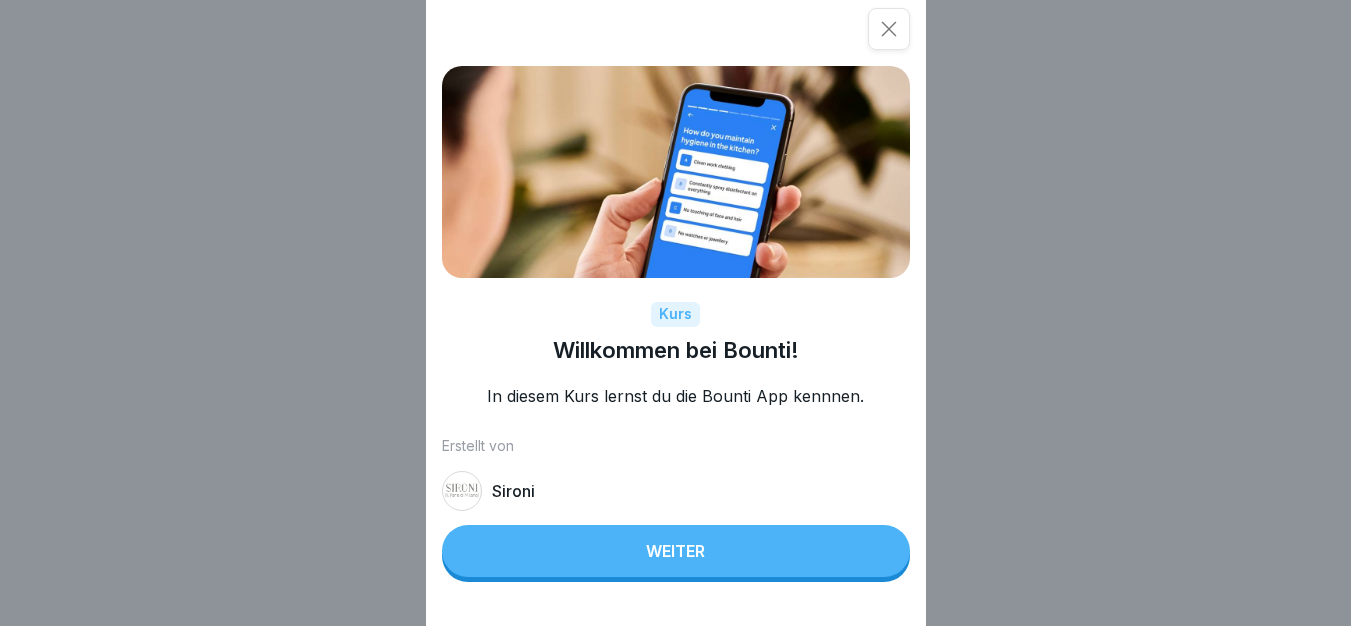 click on "Weiter" at bounding box center [676, 551] 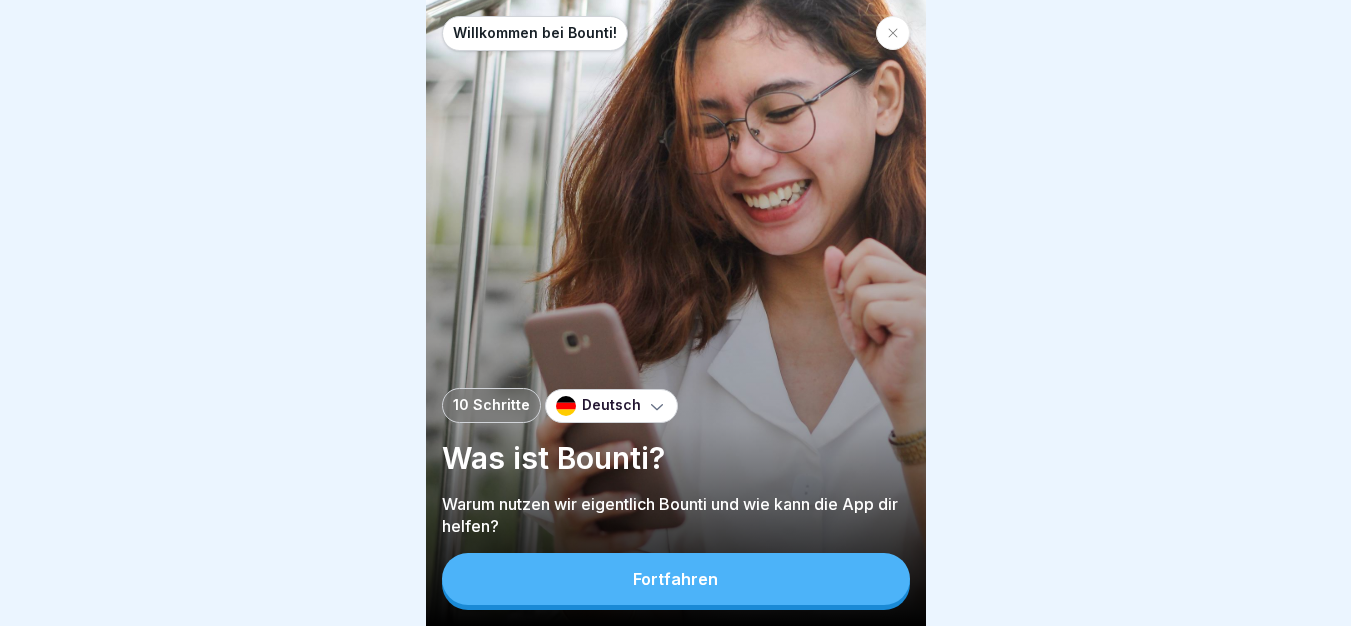 click on "Fortfahren" at bounding box center [676, 579] 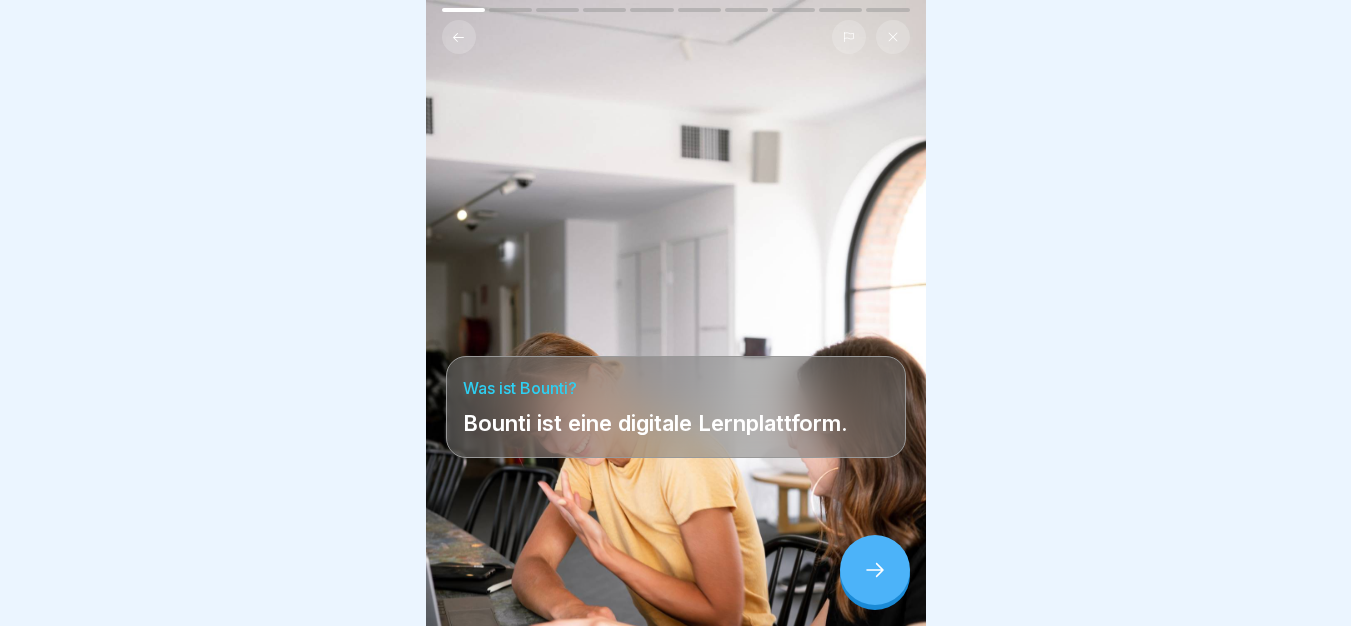 click 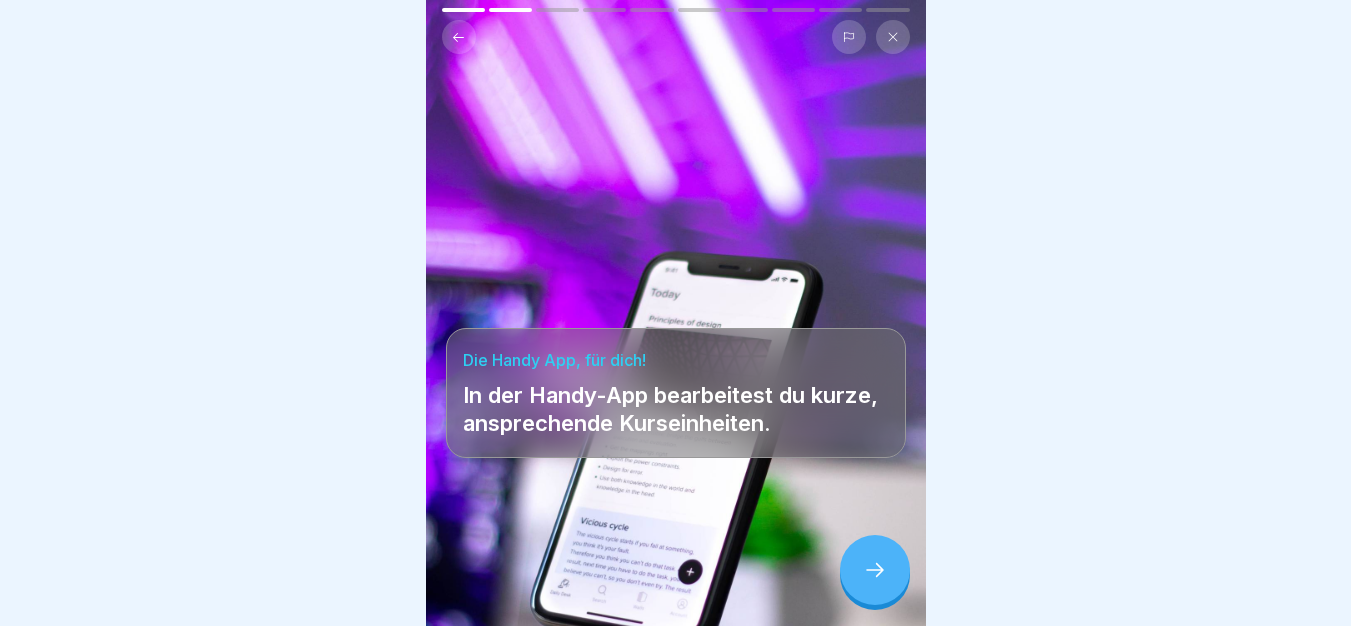 click 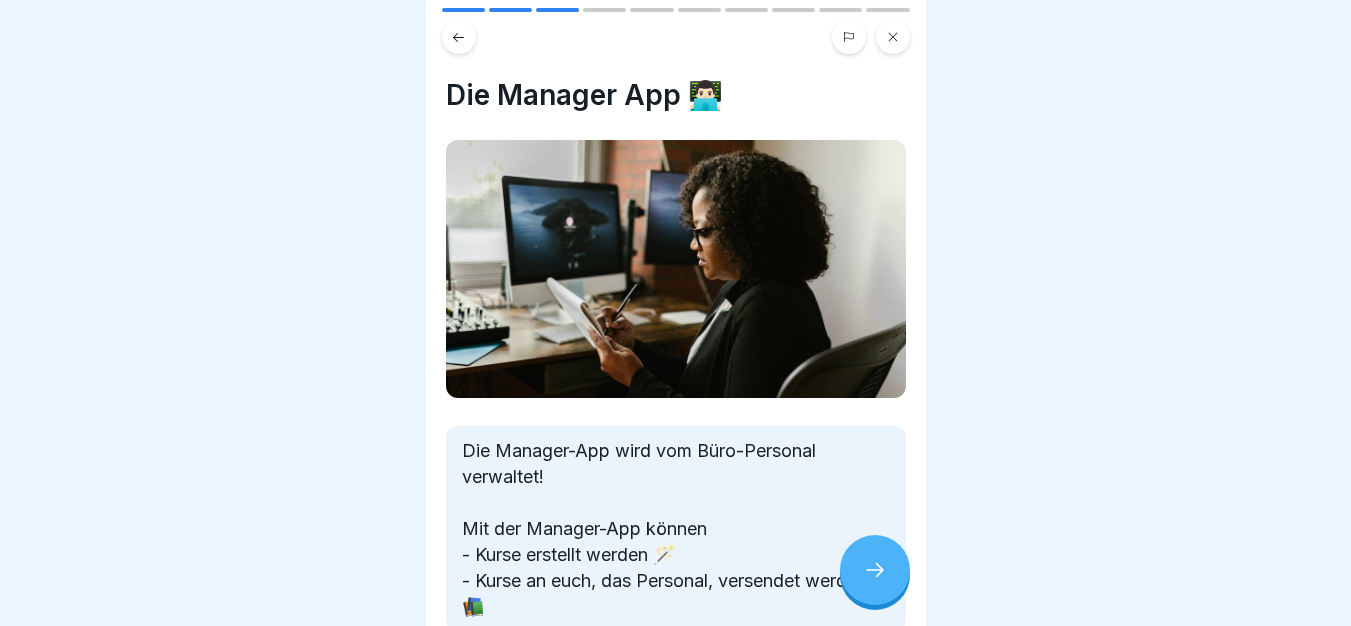 click 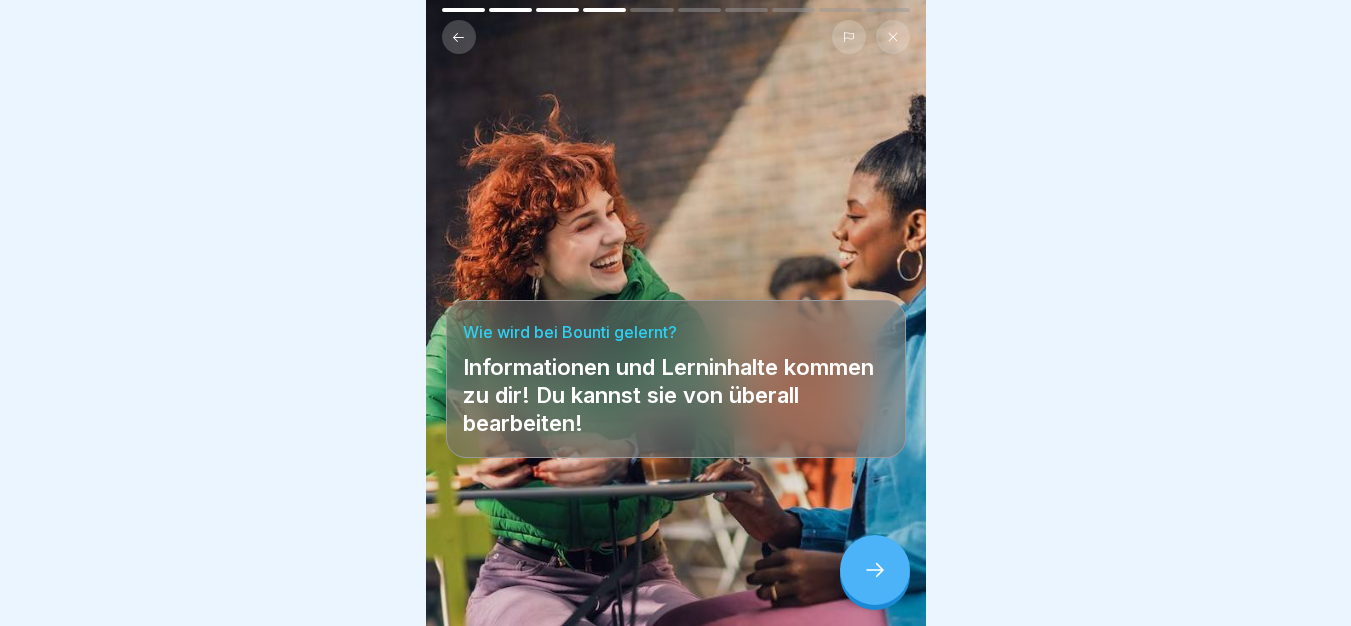 click 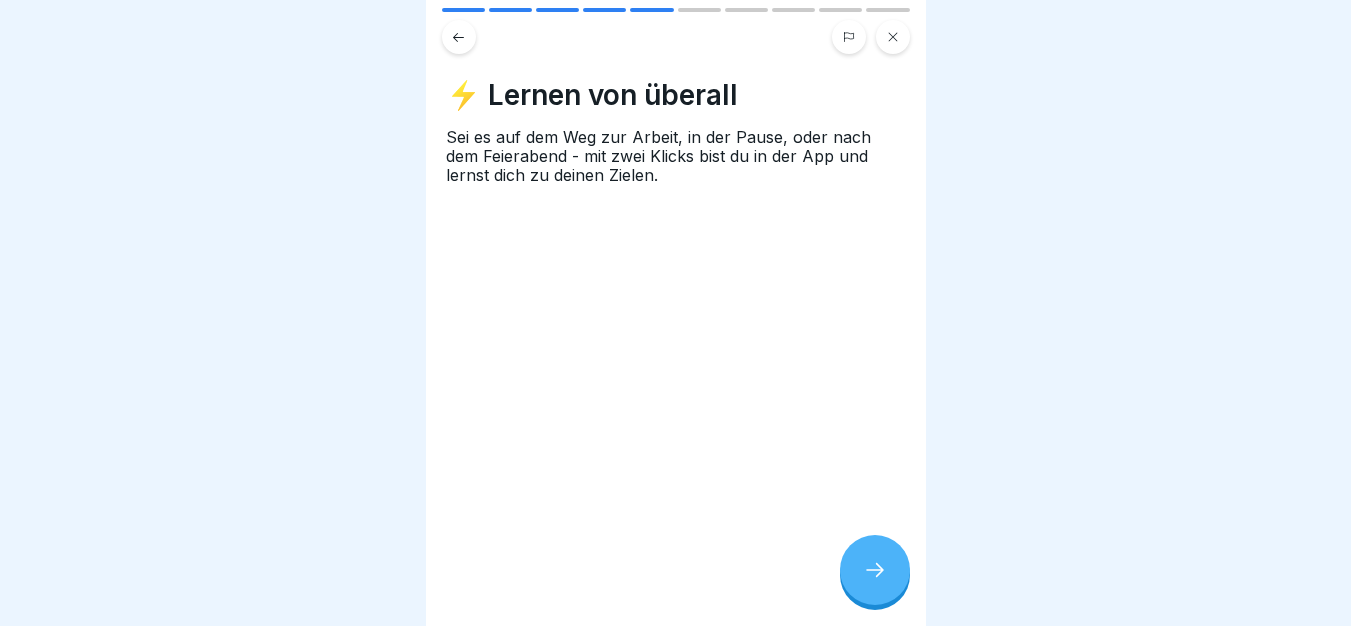 click 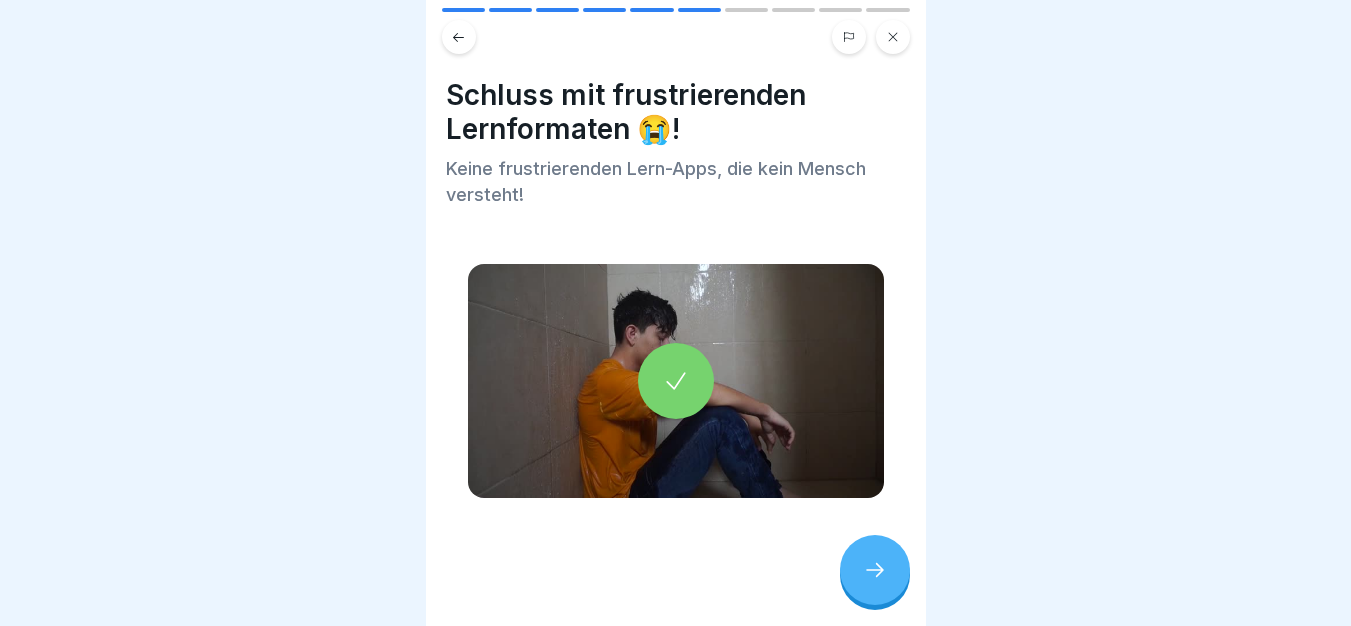 click 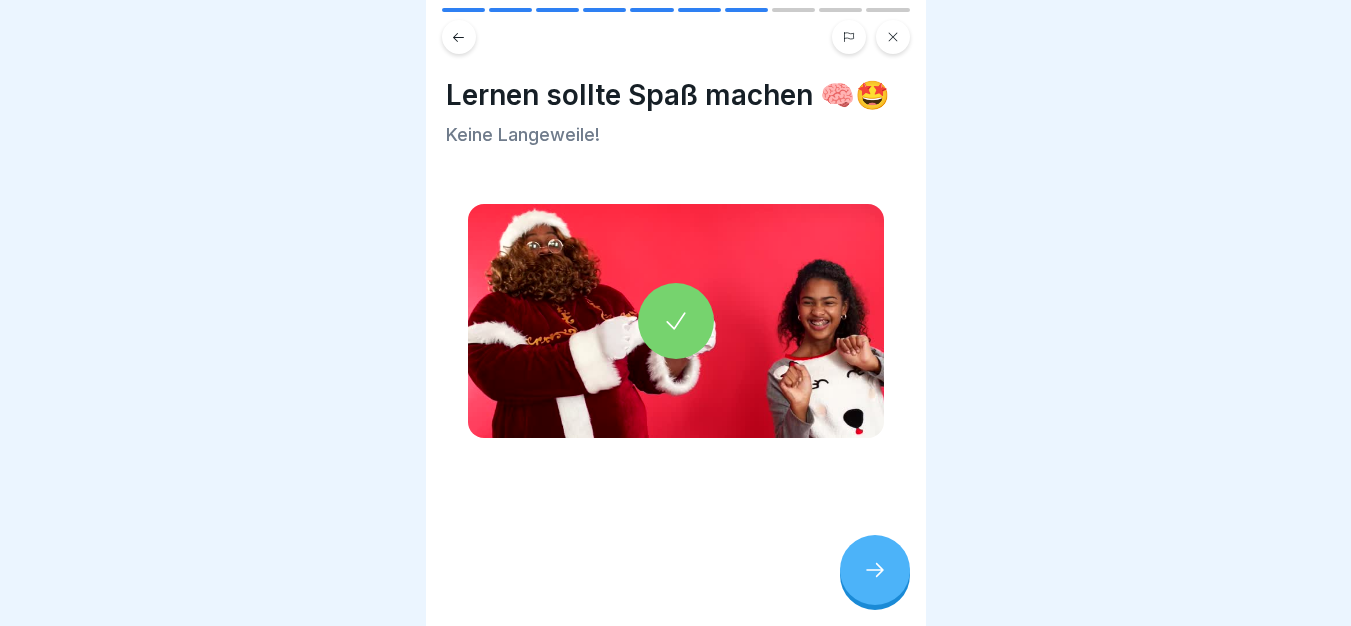 click 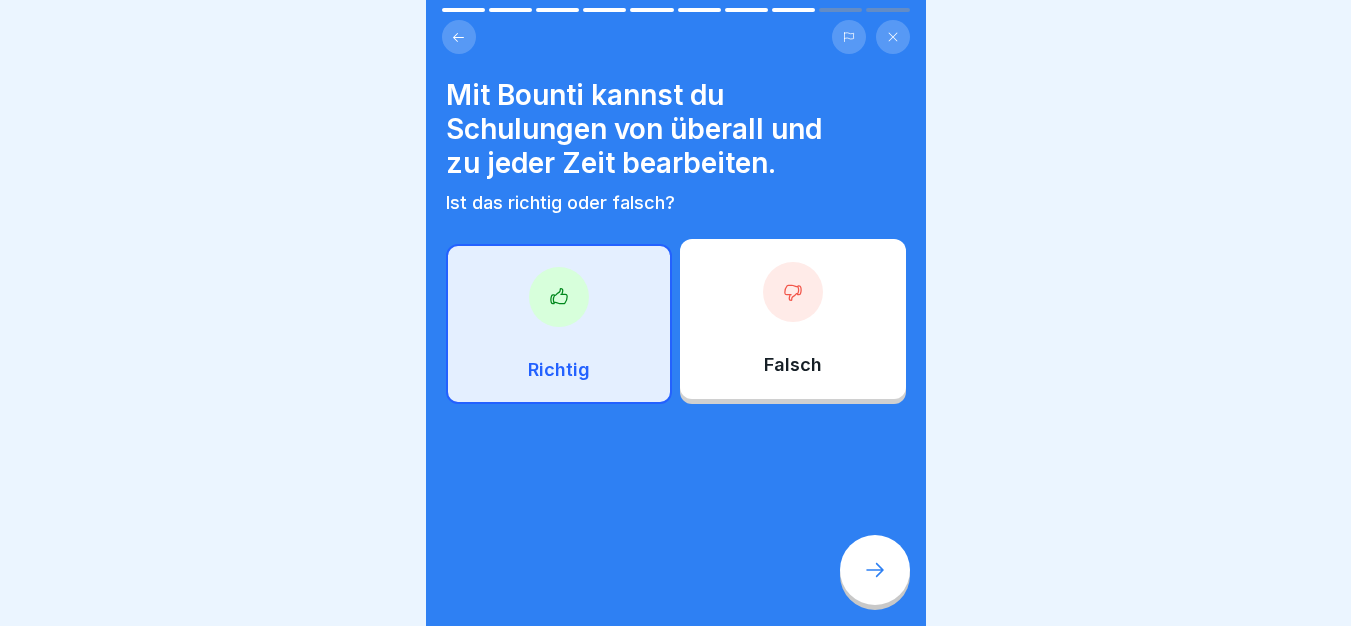 click 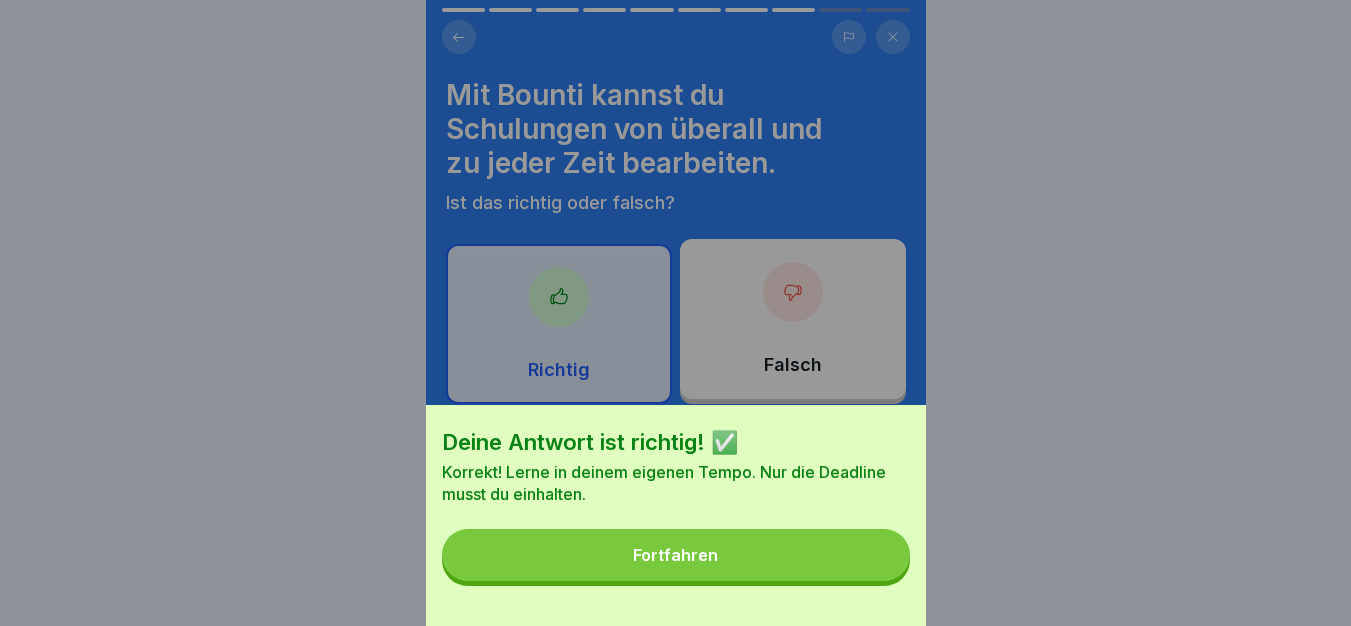 click on "Fortfahren" at bounding box center [676, 555] 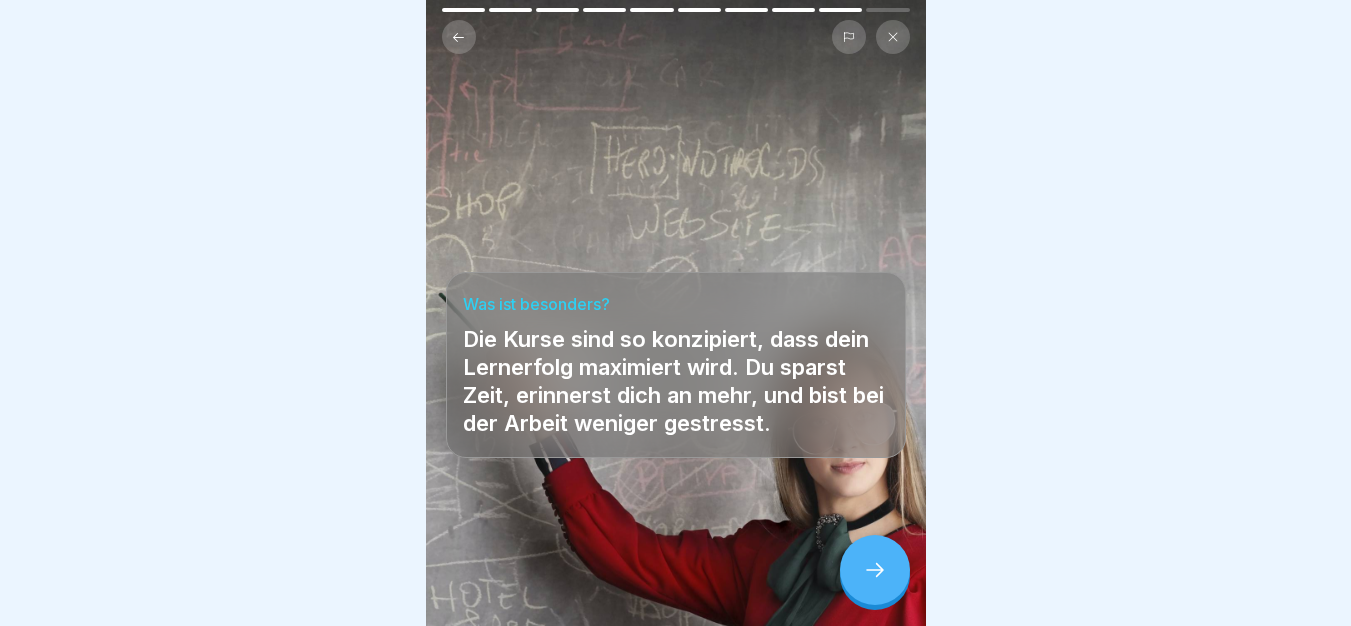 click at bounding box center [875, 570] 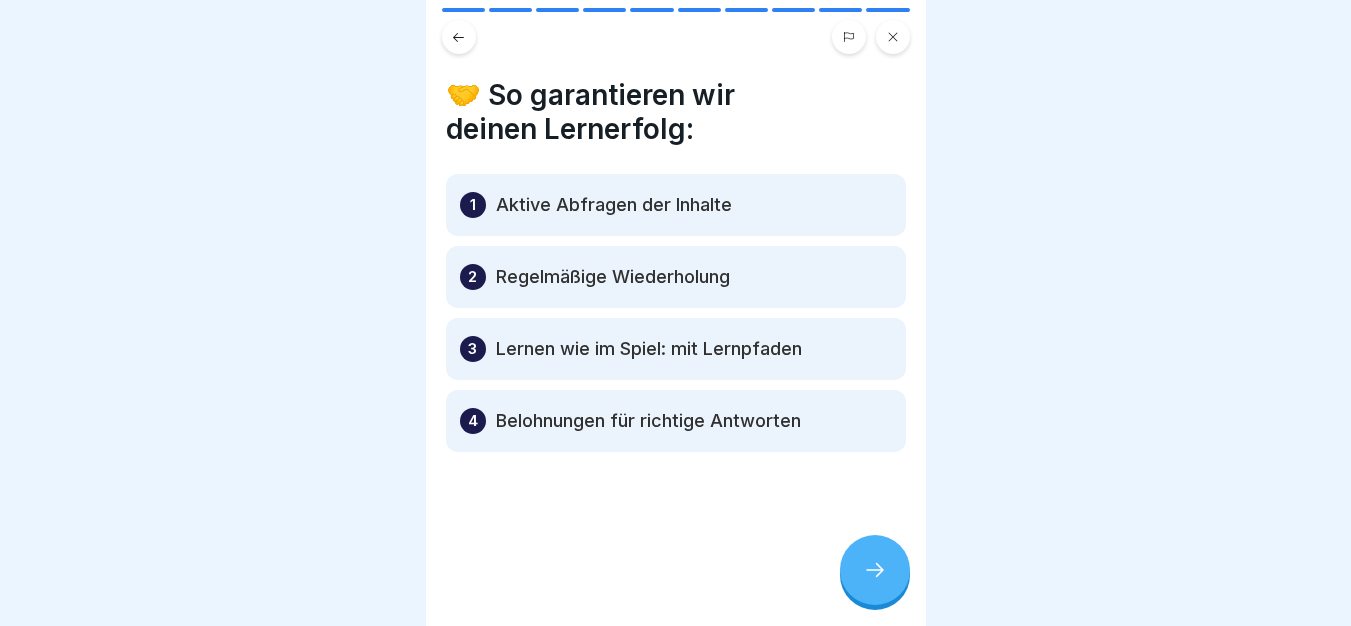 click at bounding box center (875, 570) 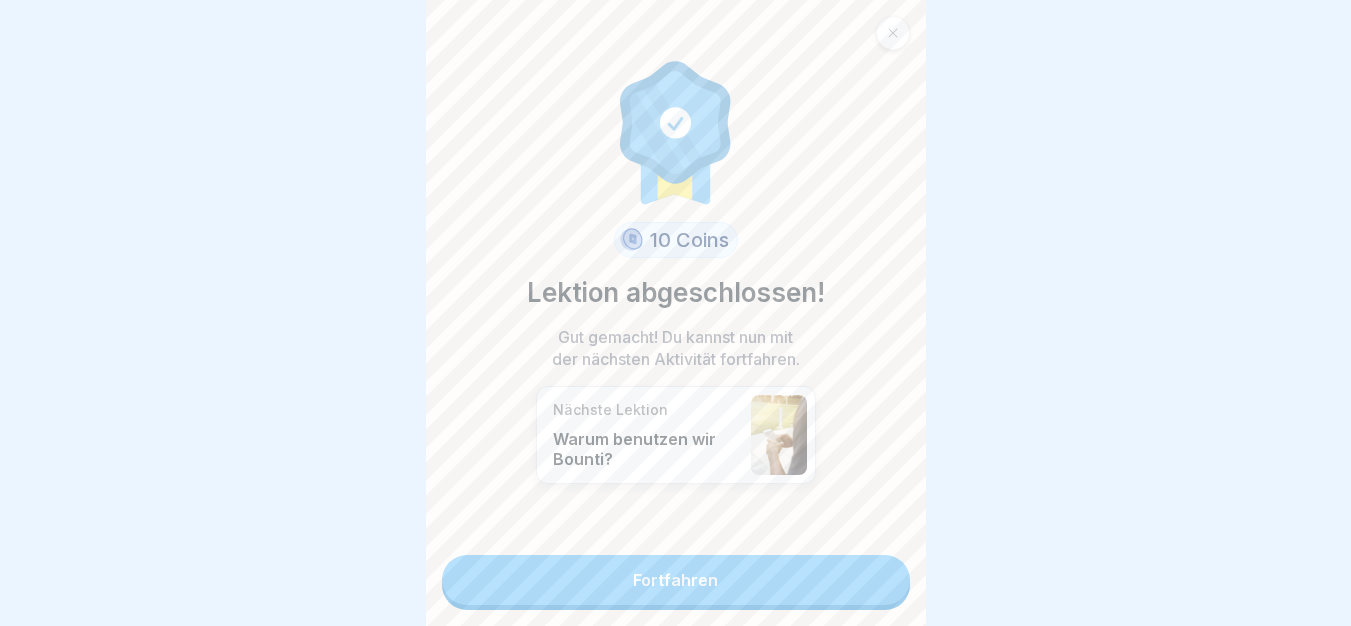 click on "Fortfahren" at bounding box center (676, 580) 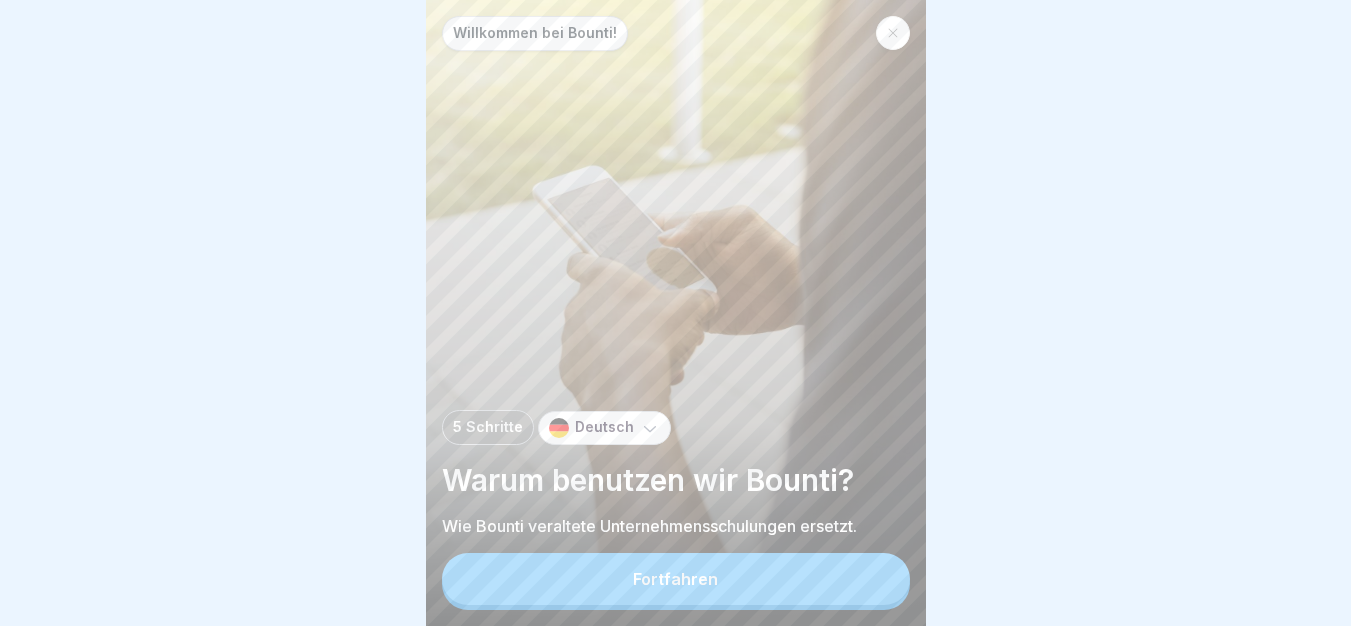 click on "Fortfahren" at bounding box center [676, 579] 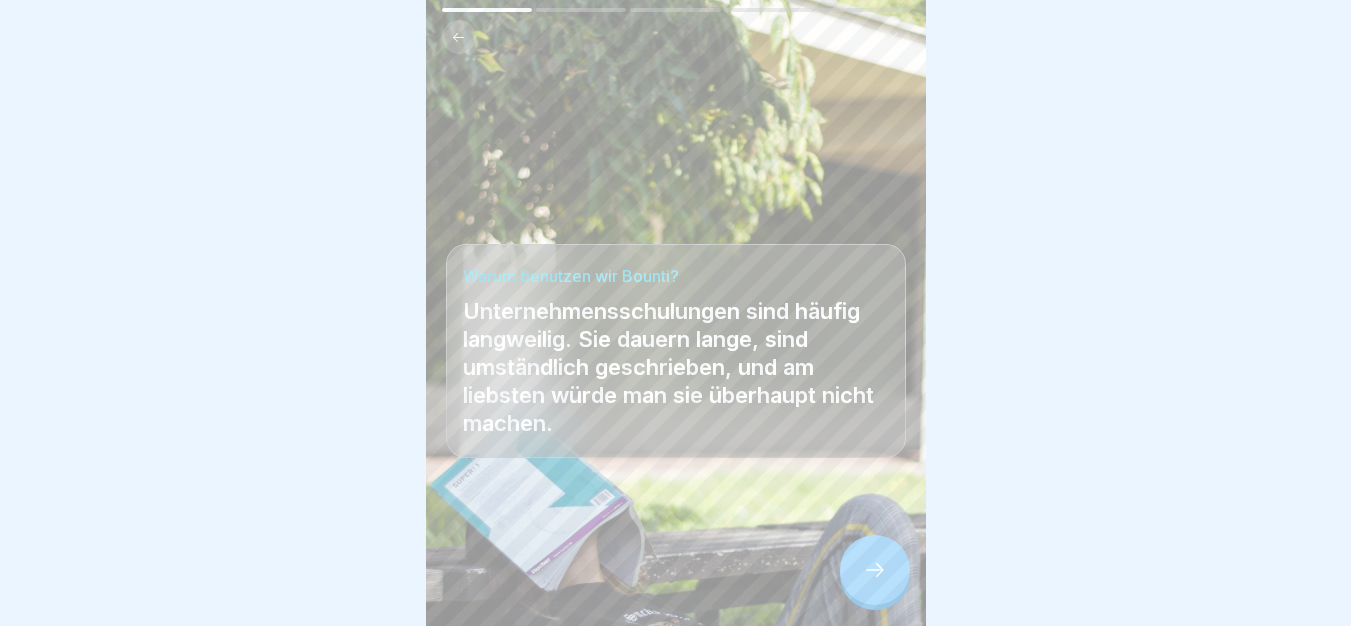 click 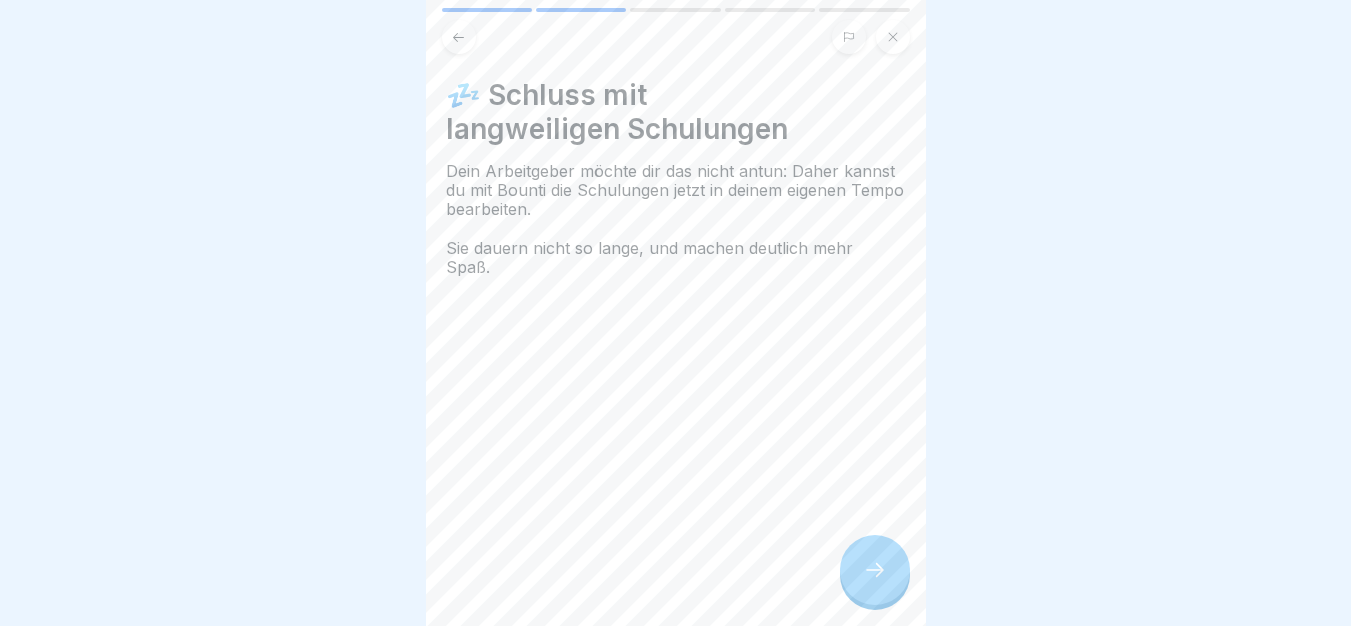 click 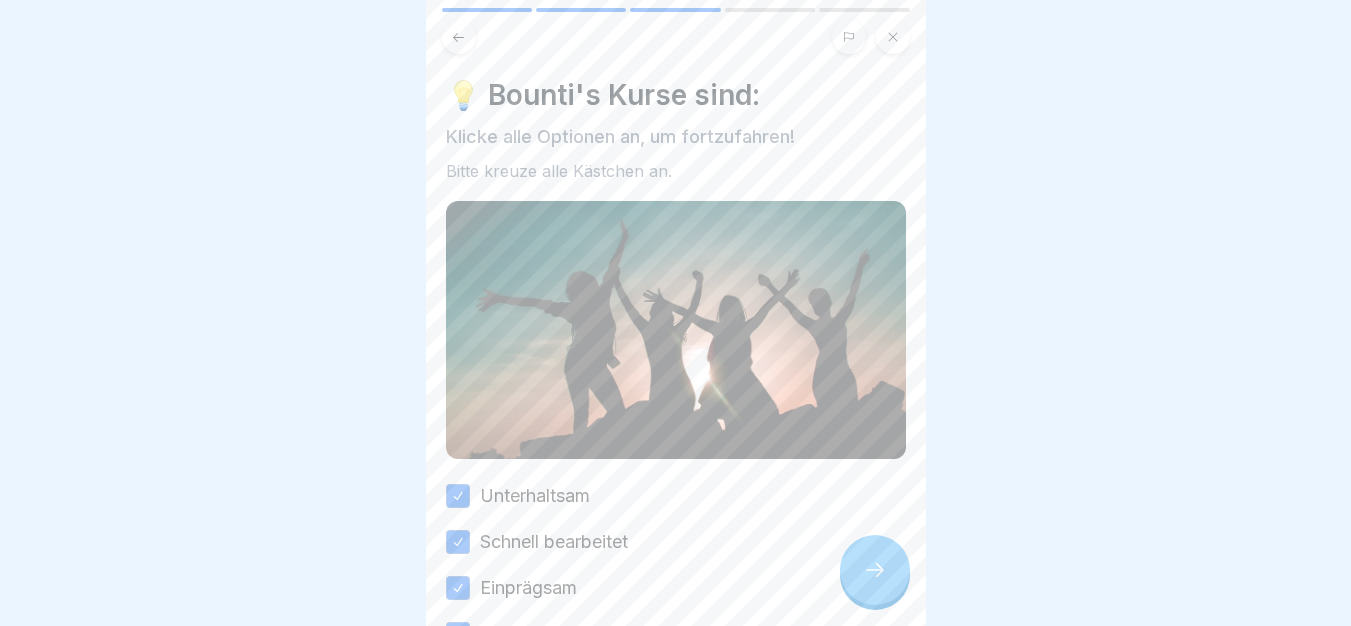 click at bounding box center (875, 570) 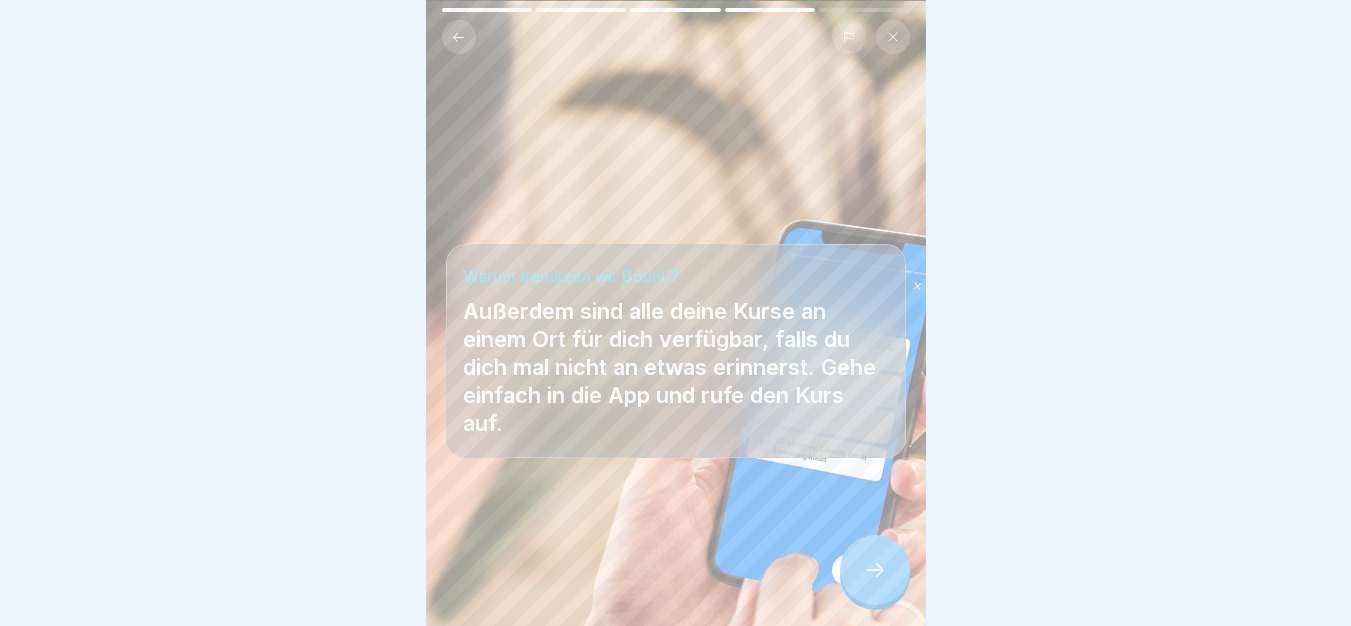 click 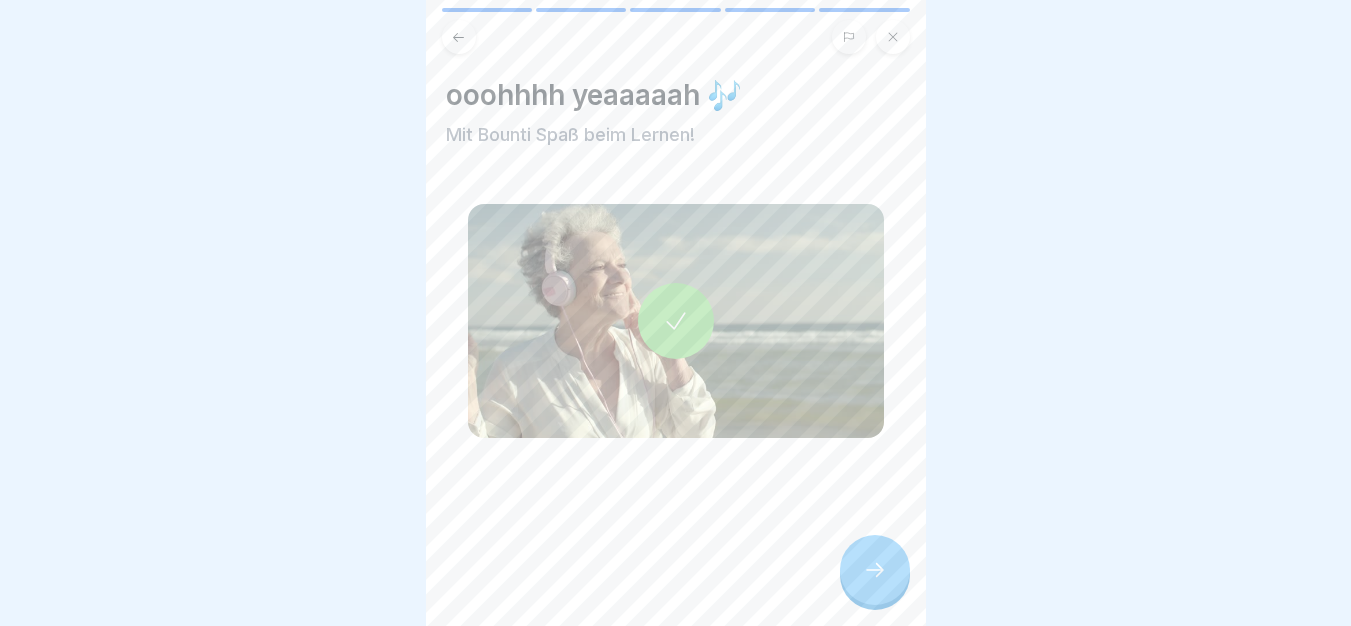 click at bounding box center [875, 570] 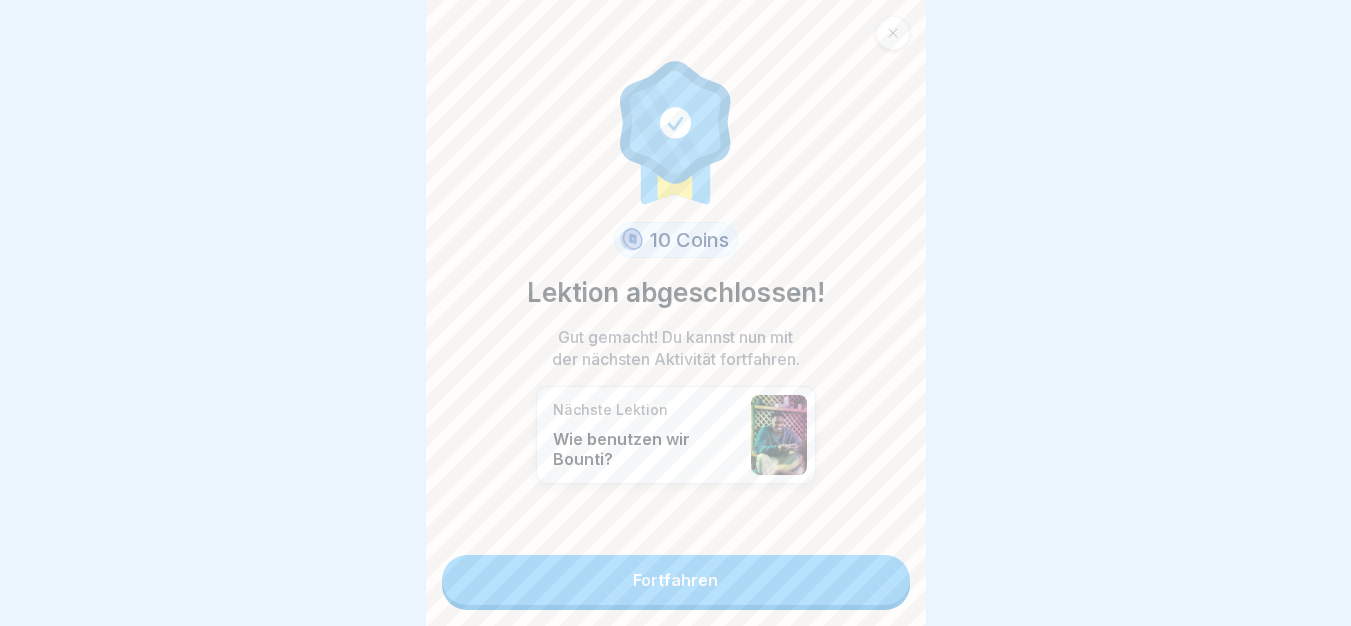 click on "Fortfahren" at bounding box center (676, 580) 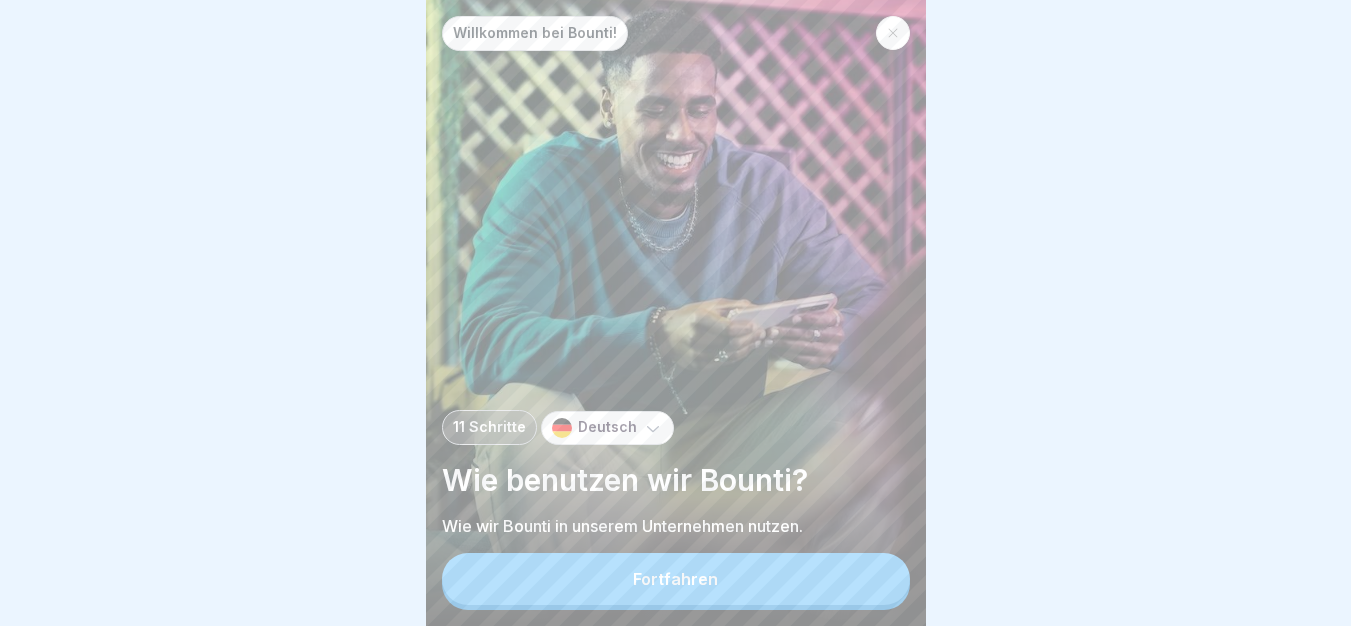 click on "Fortfahren" at bounding box center [676, 579] 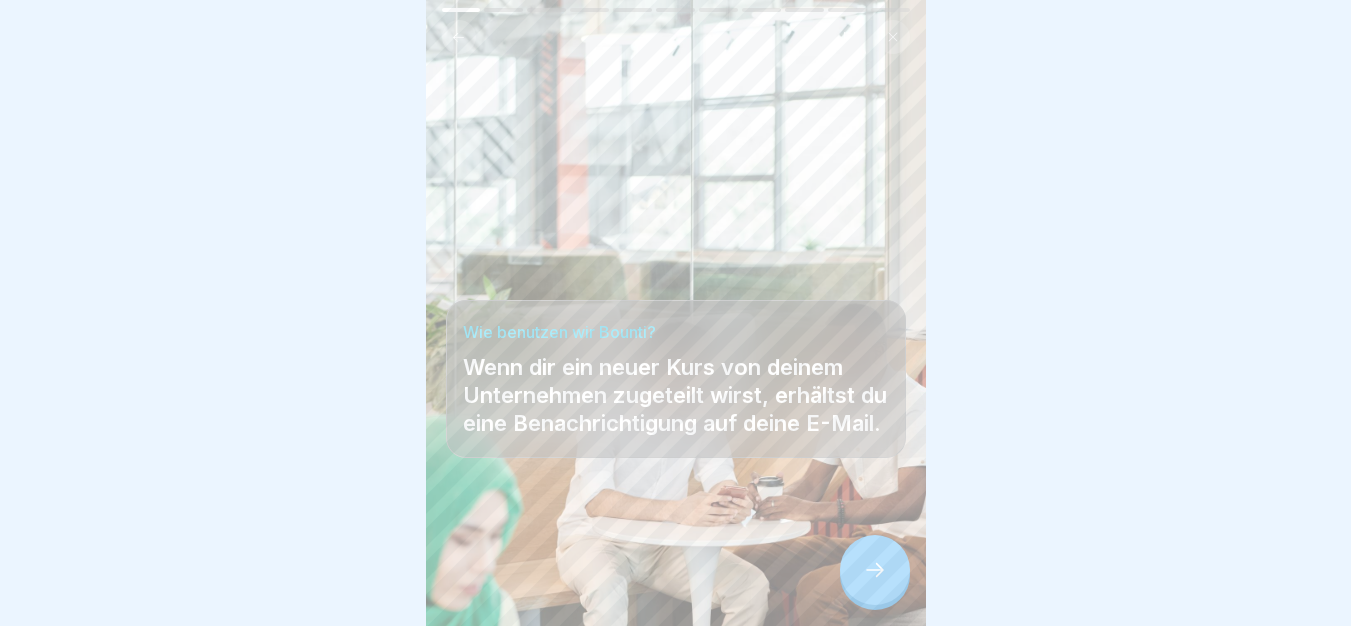click 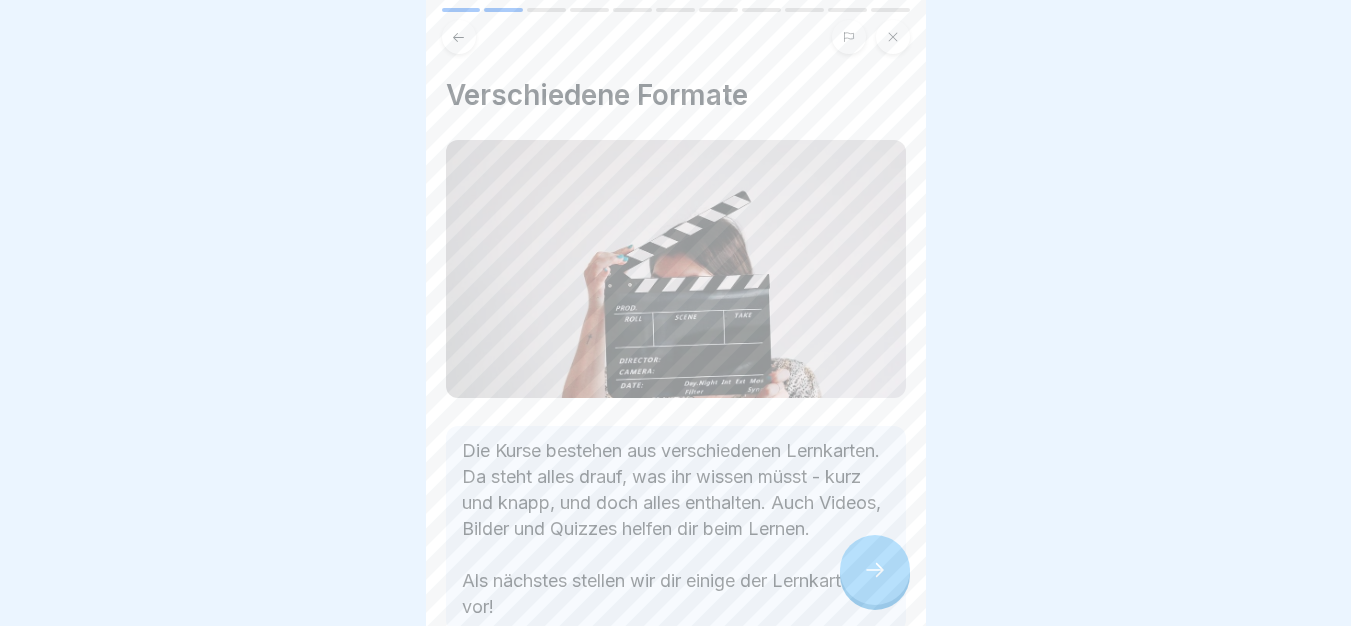 click 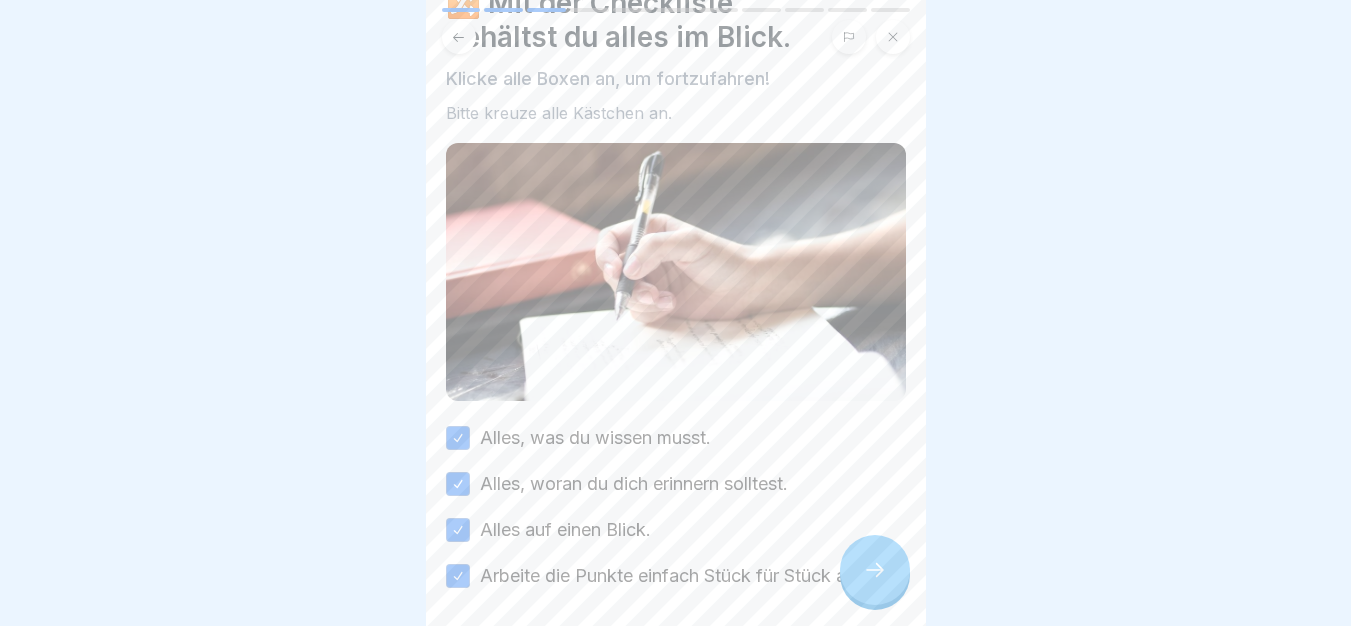 scroll, scrollTop: 100, scrollLeft: 0, axis: vertical 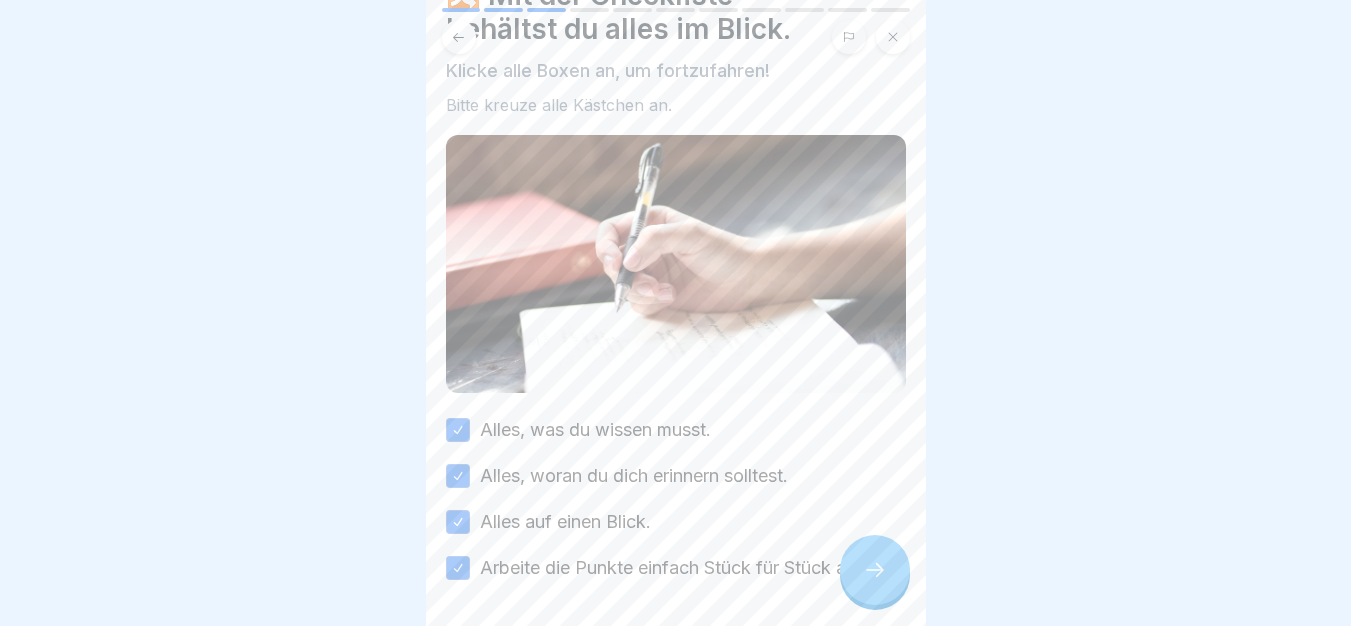 click at bounding box center (875, 570) 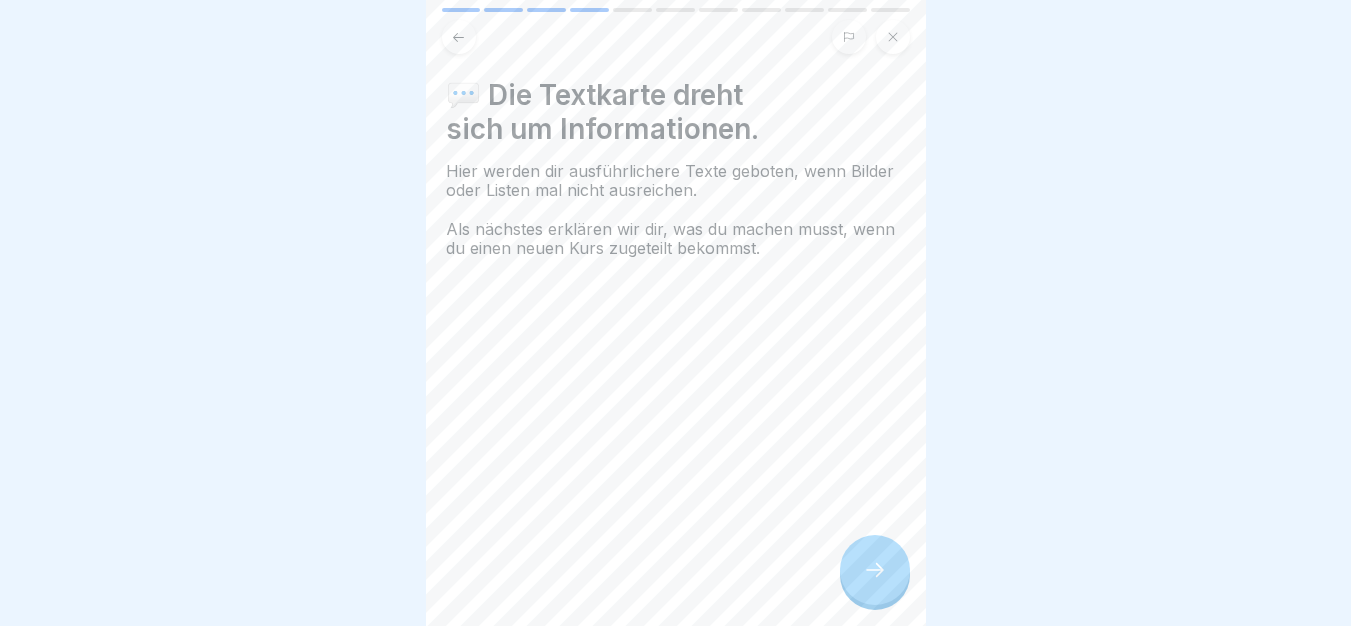click at bounding box center (875, 570) 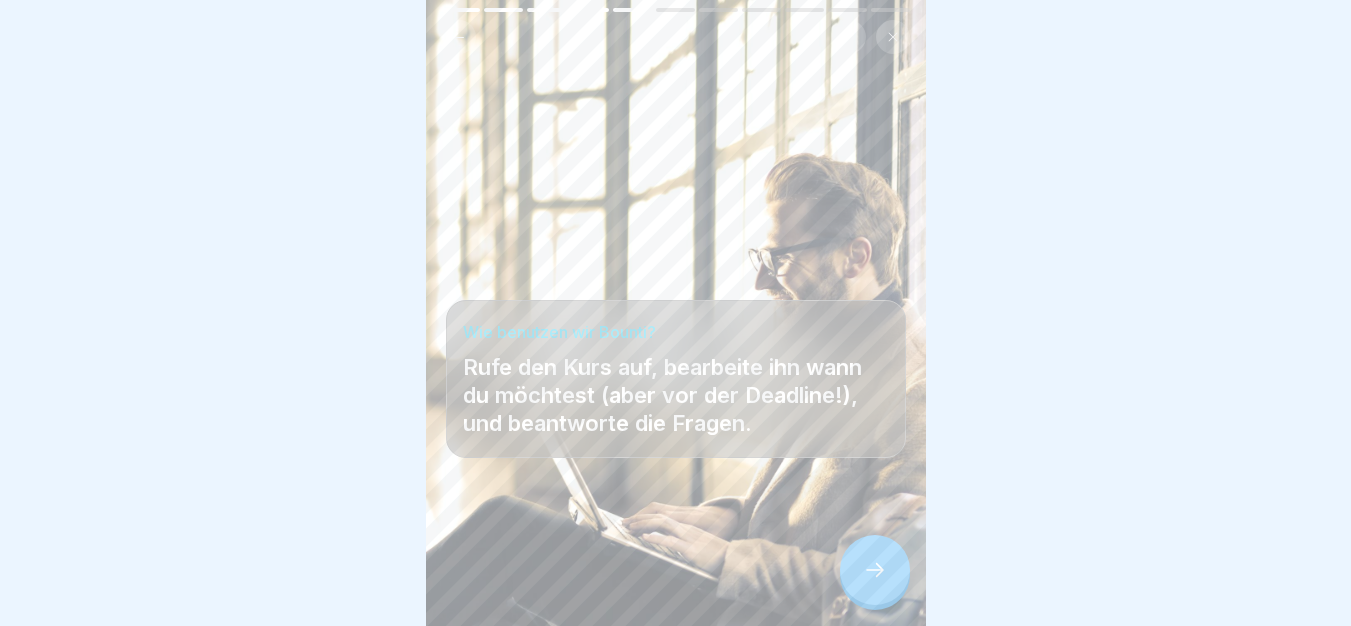 click at bounding box center (875, 570) 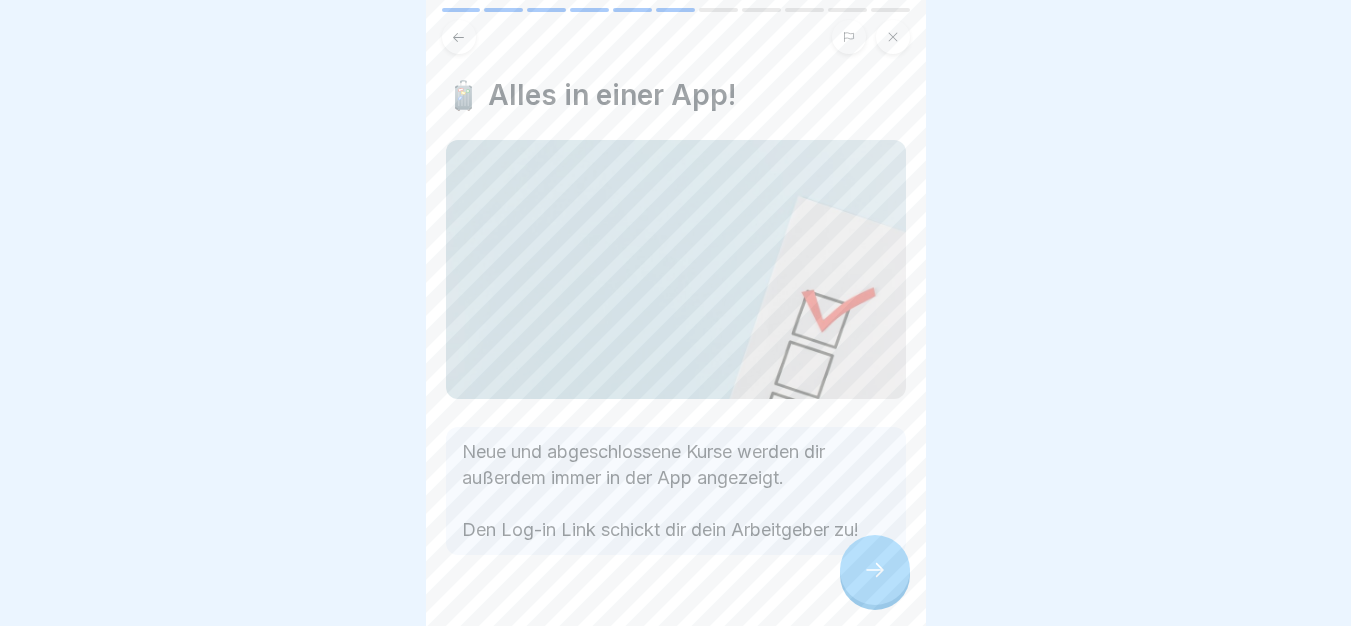 click at bounding box center [875, 570] 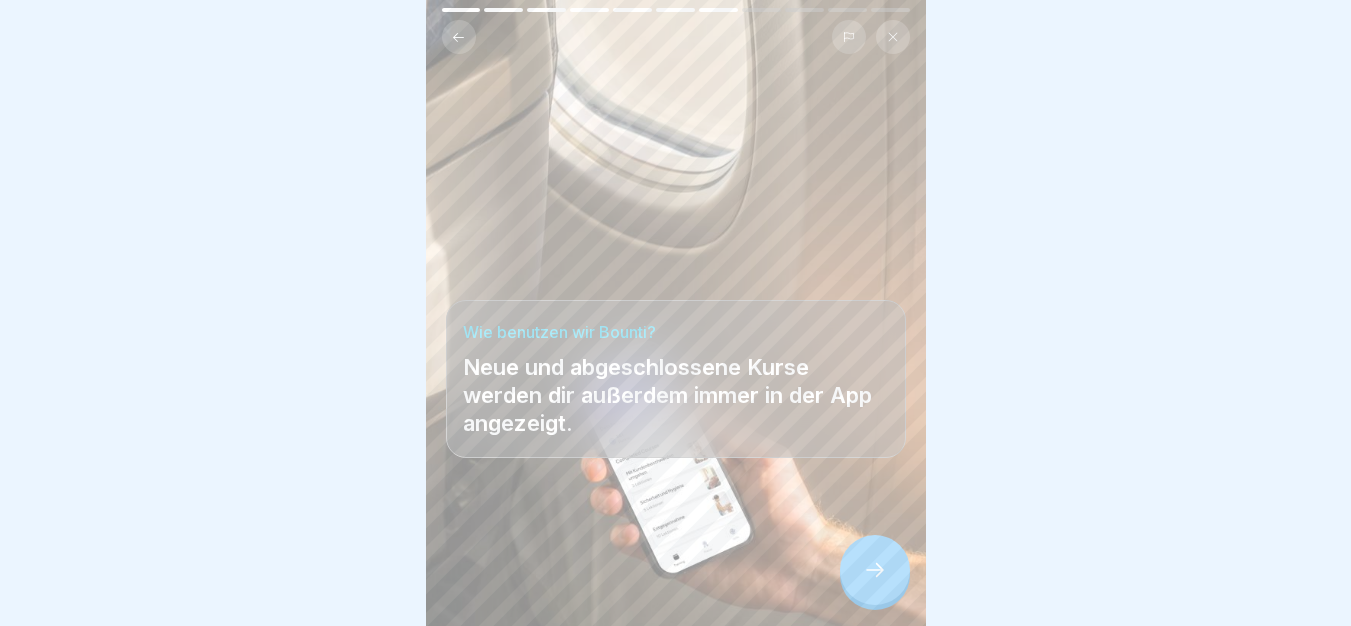 click at bounding box center (875, 570) 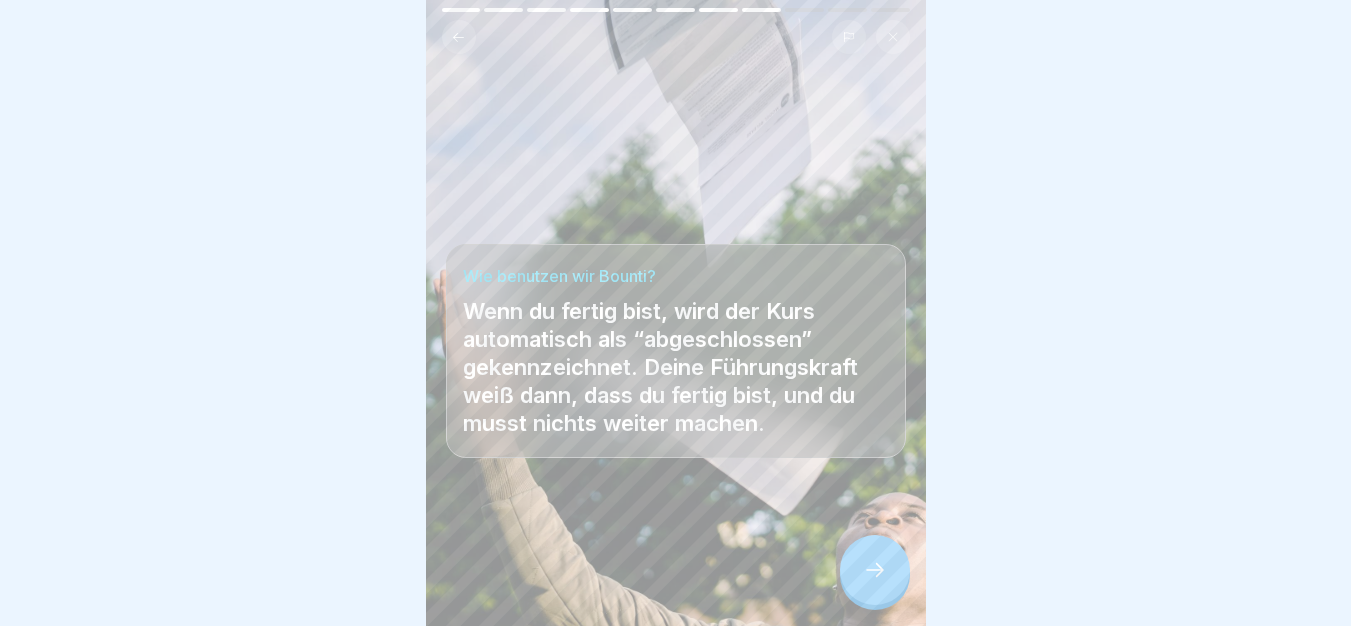 click at bounding box center [875, 570] 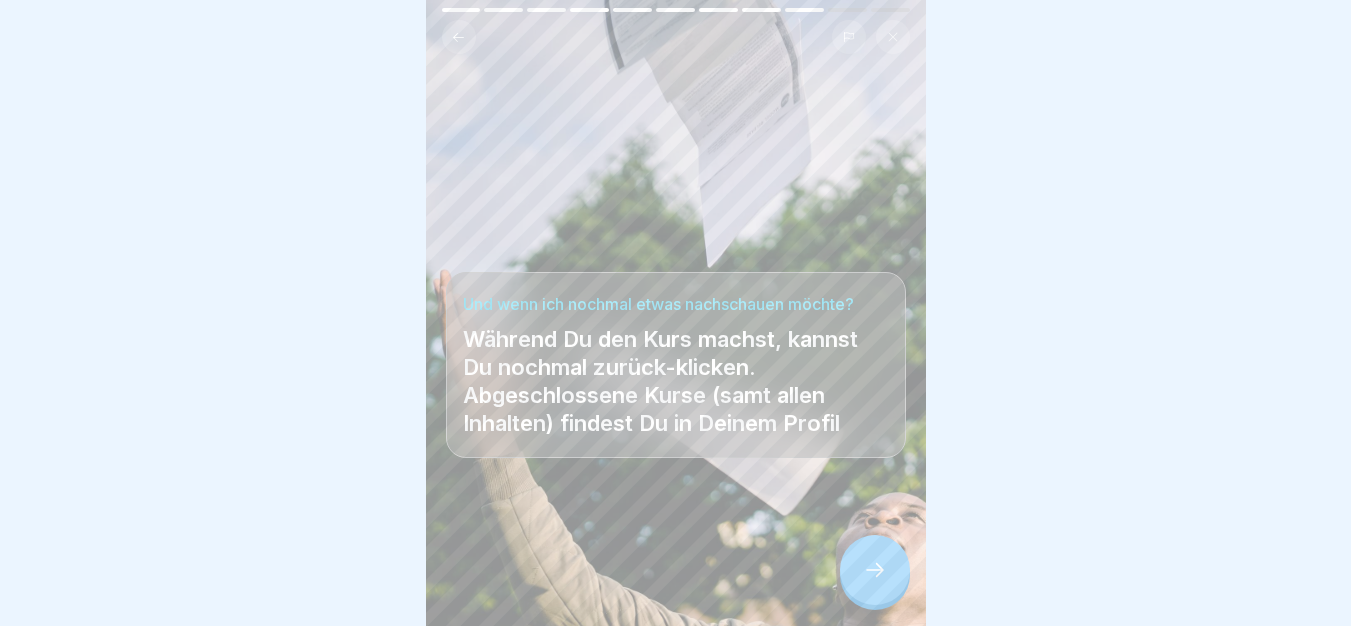 click at bounding box center [875, 570] 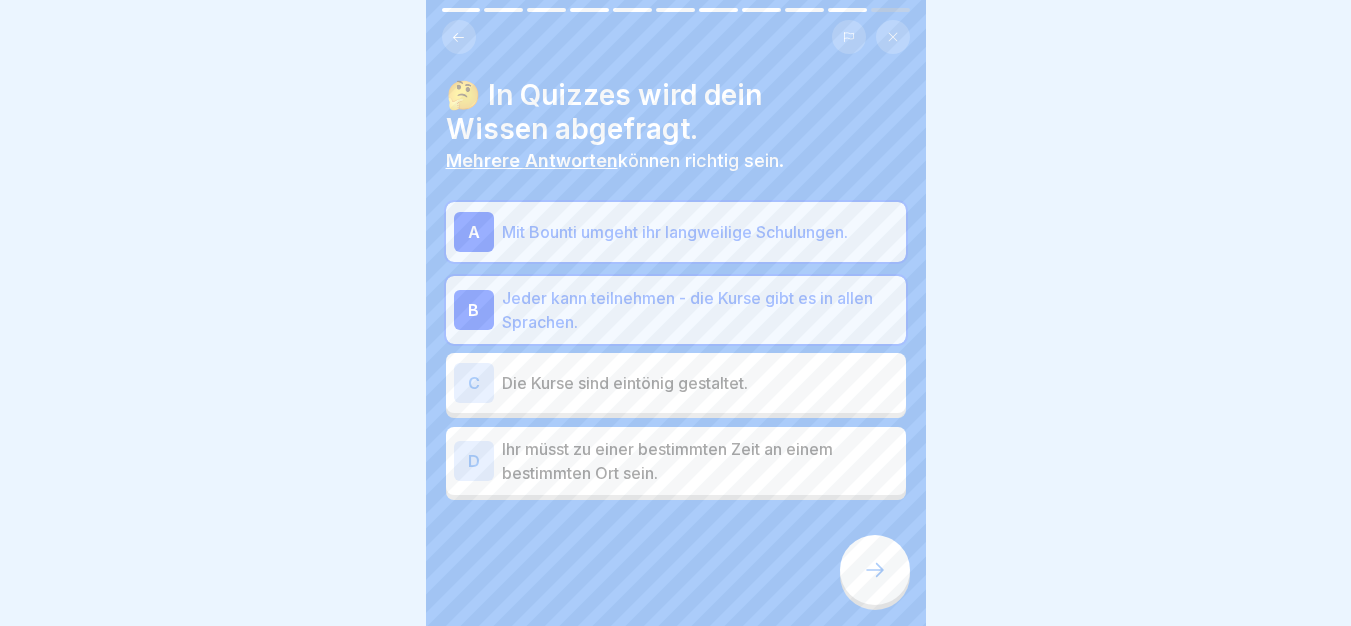 click at bounding box center [875, 570] 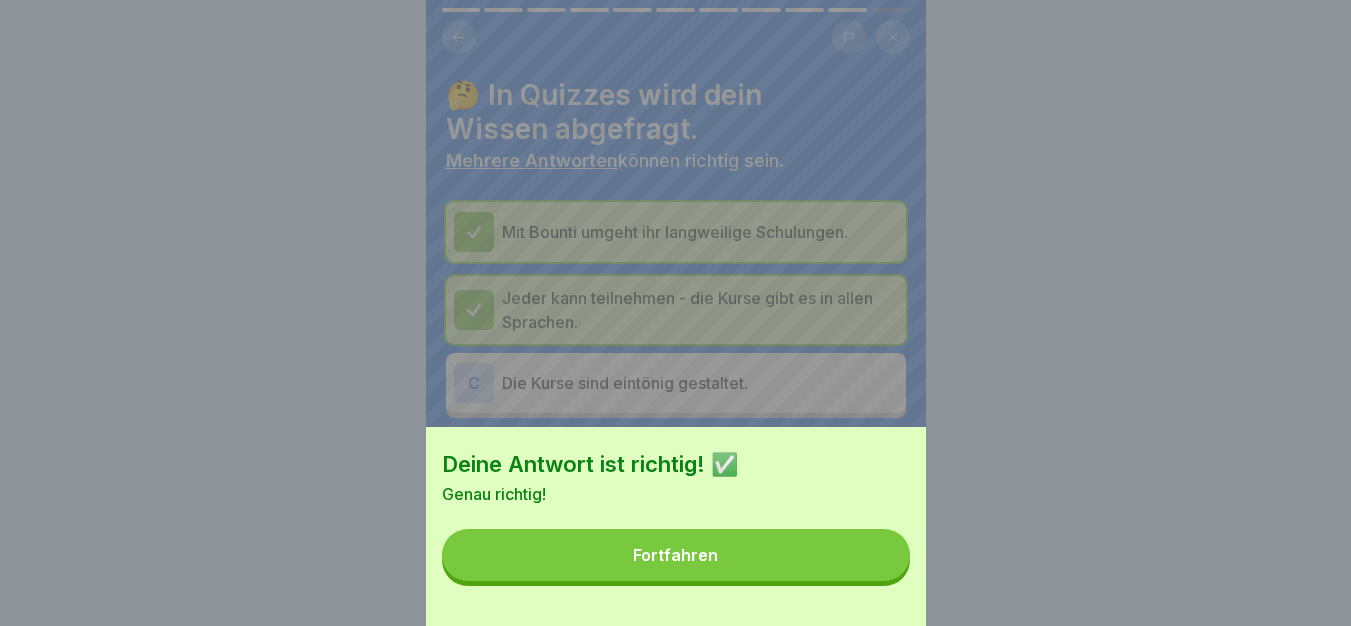 click on "Fortfahren" at bounding box center [676, 555] 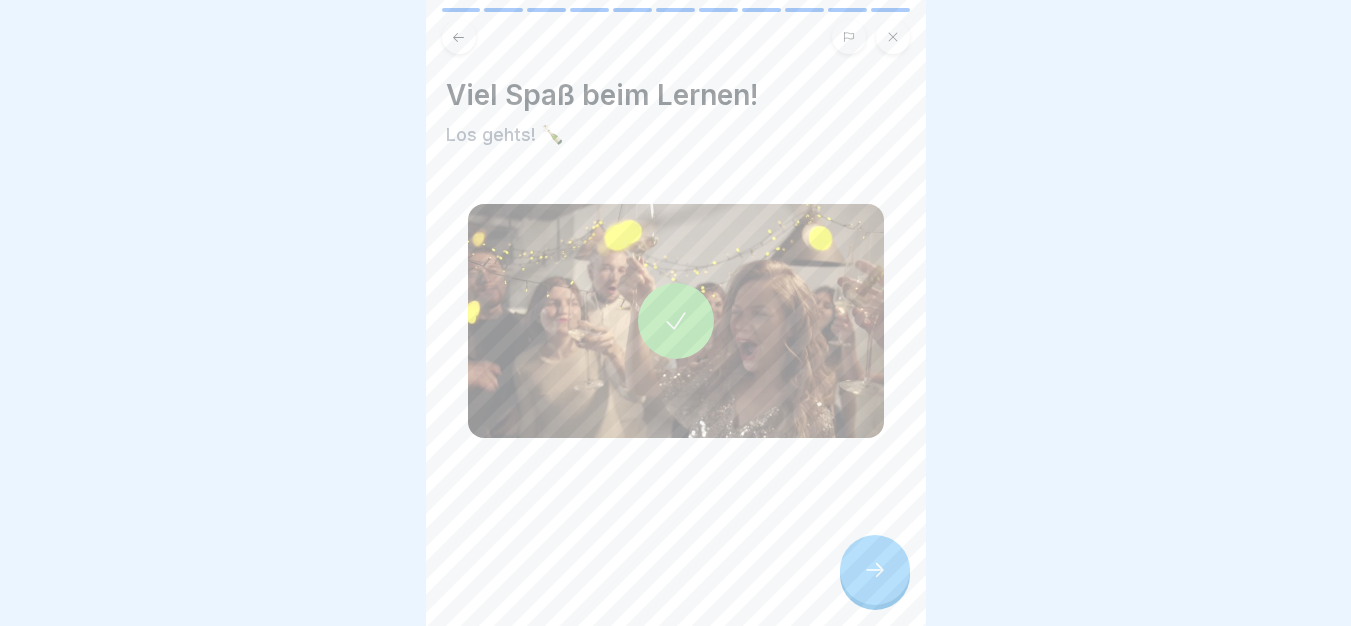 click at bounding box center (875, 570) 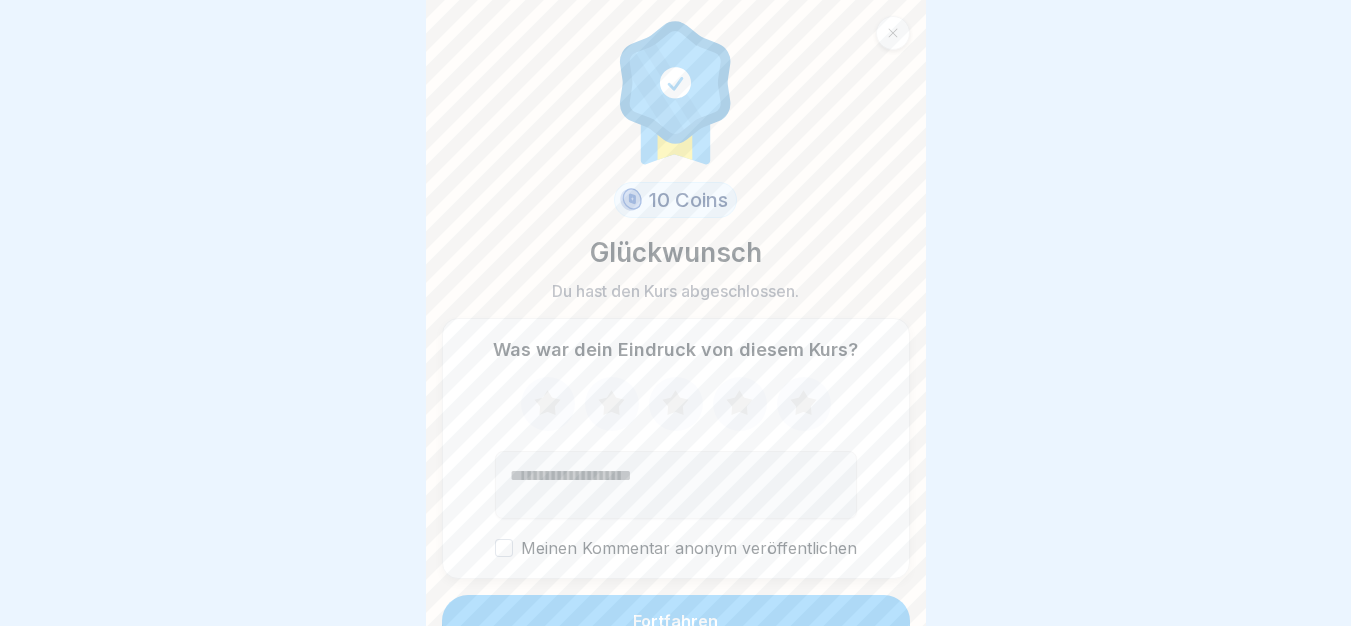 click on "Fortfahren" at bounding box center (676, 621) 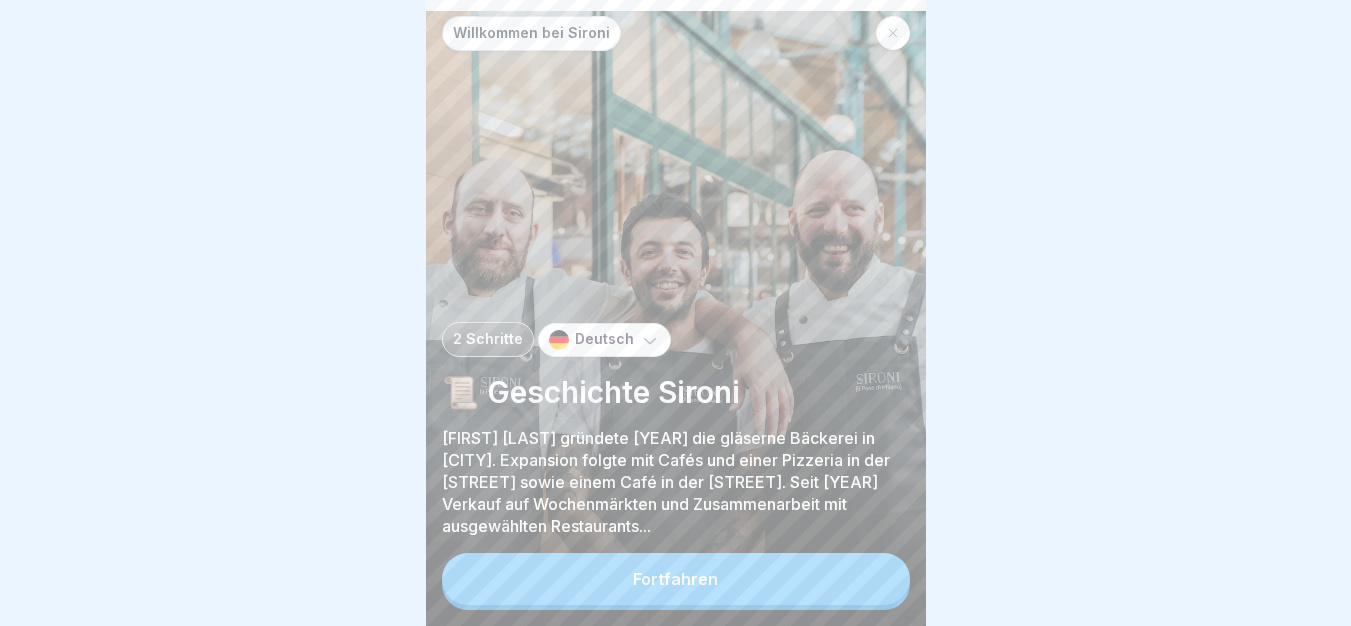 click on "Fortfahren" at bounding box center [676, 579] 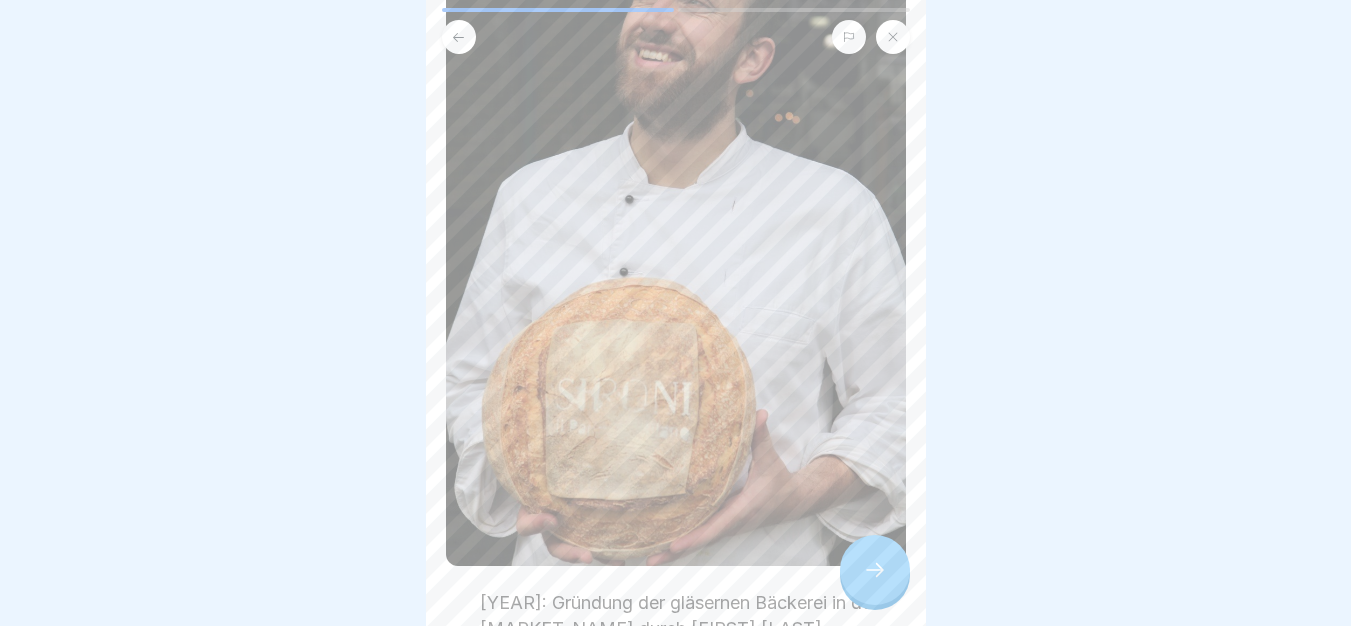 scroll, scrollTop: 400, scrollLeft: 0, axis: vertical 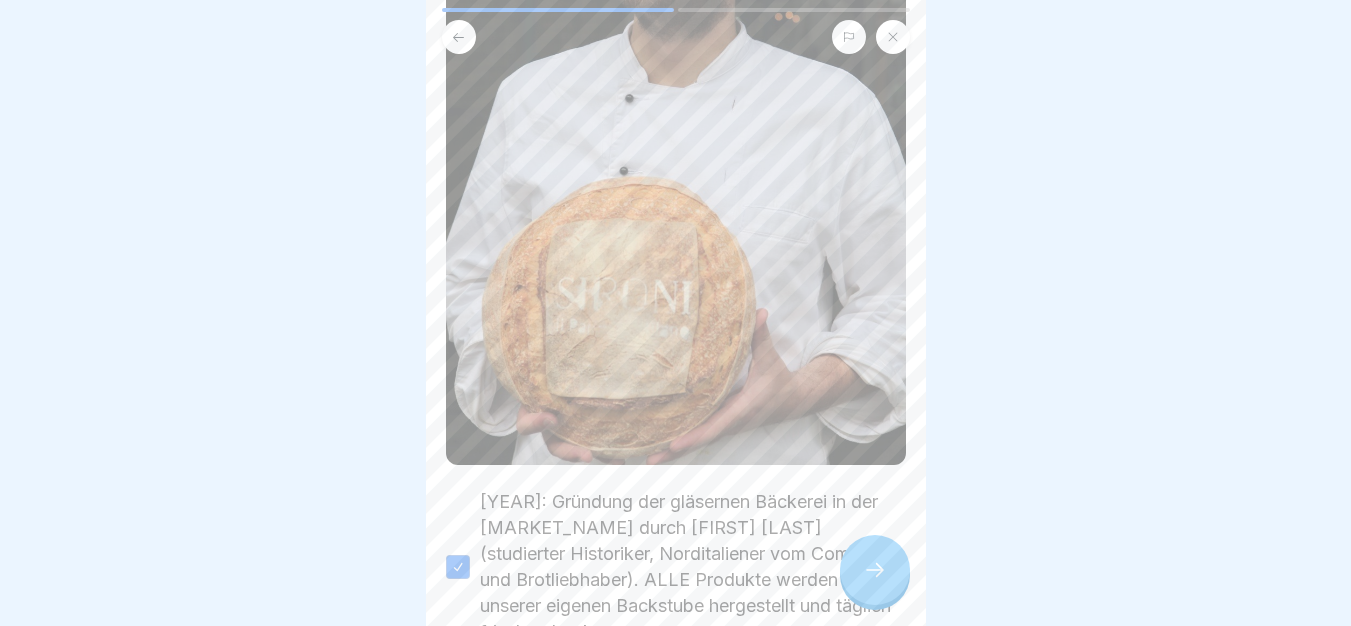 click 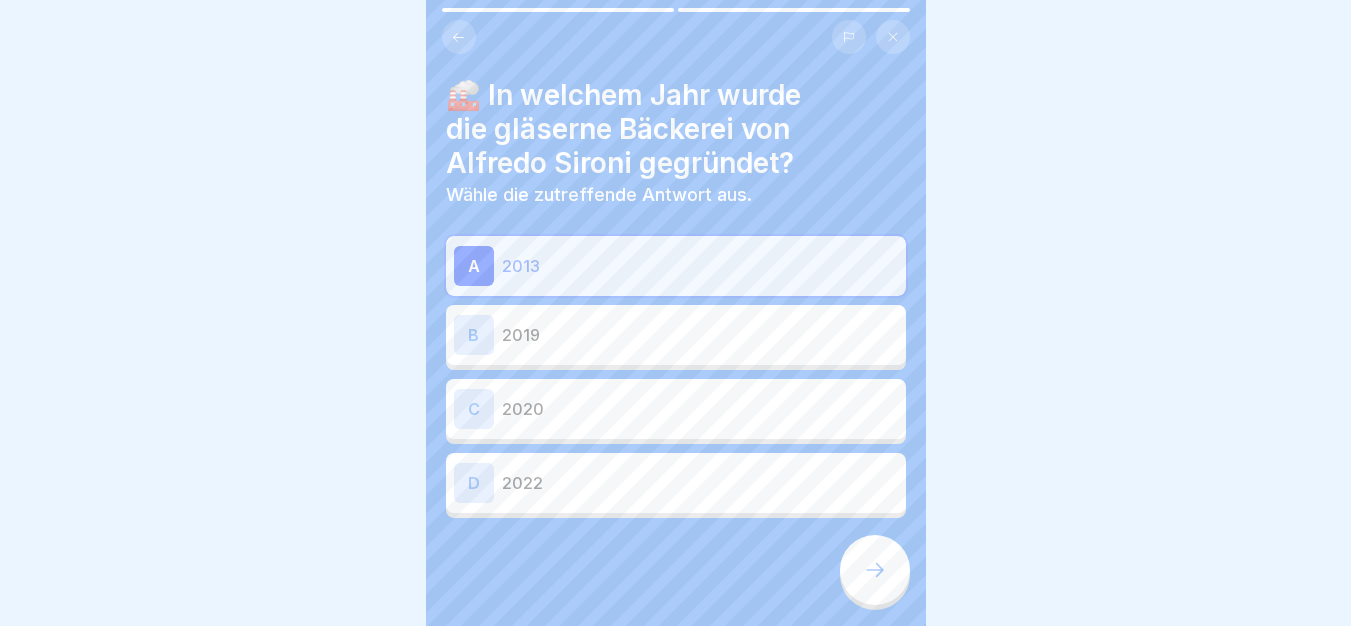 click 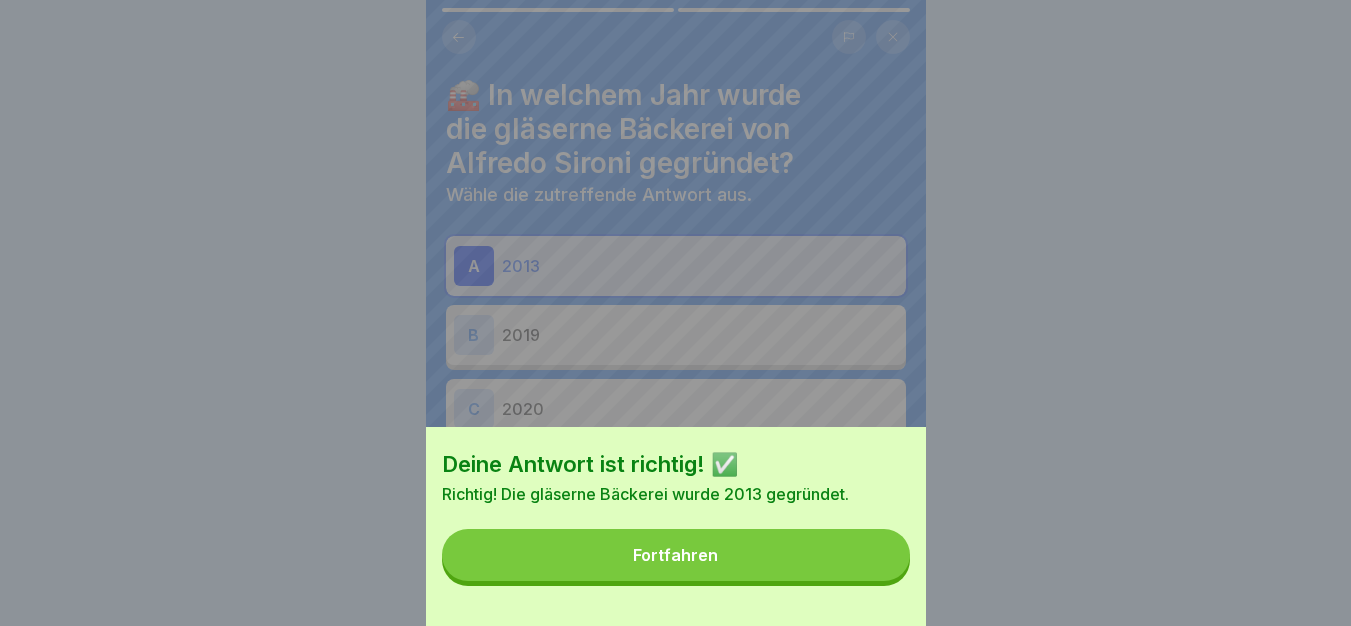 click on "Fortfahren" at bounding box center (676, 555) 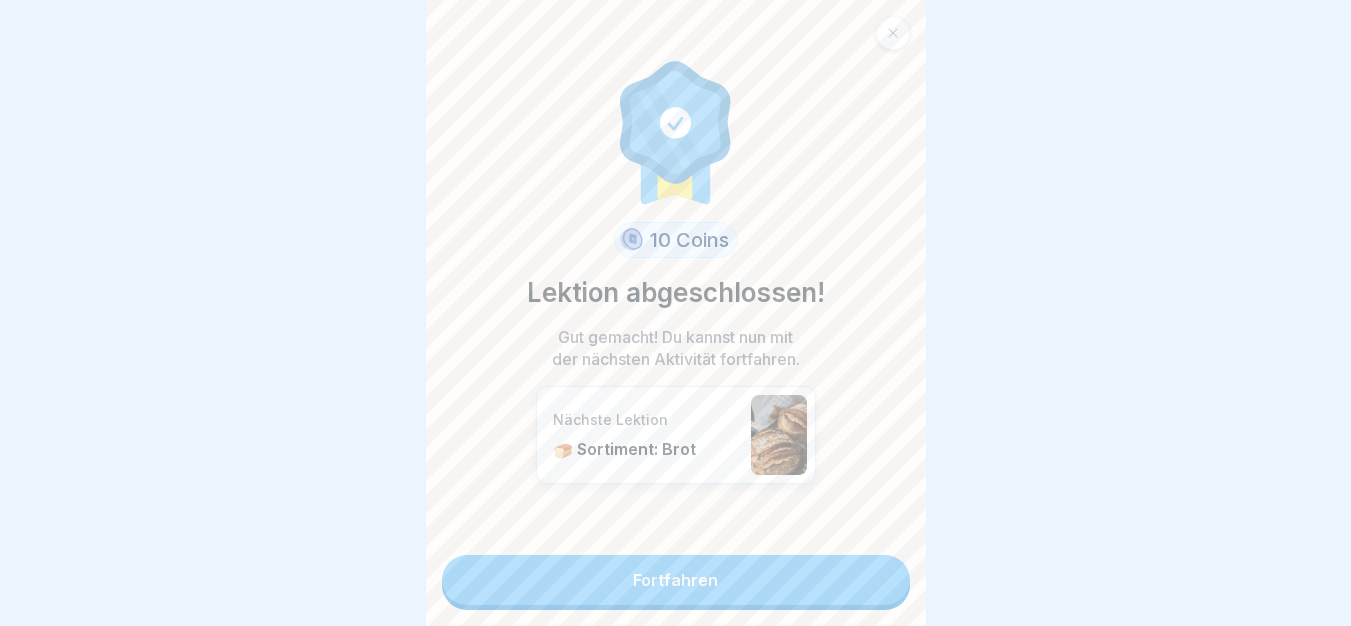 click on "Fortfahren" at bounding box center [676, 580] 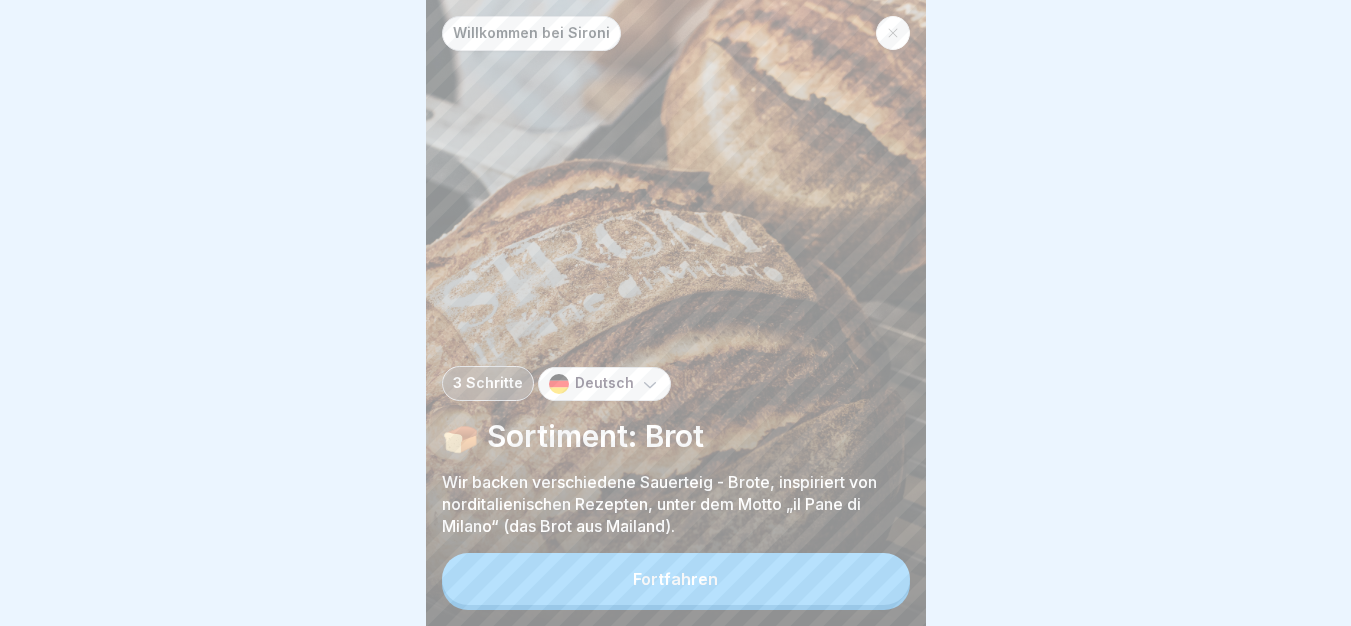 click on "Fortfahren" at bounding box center (676, 579) 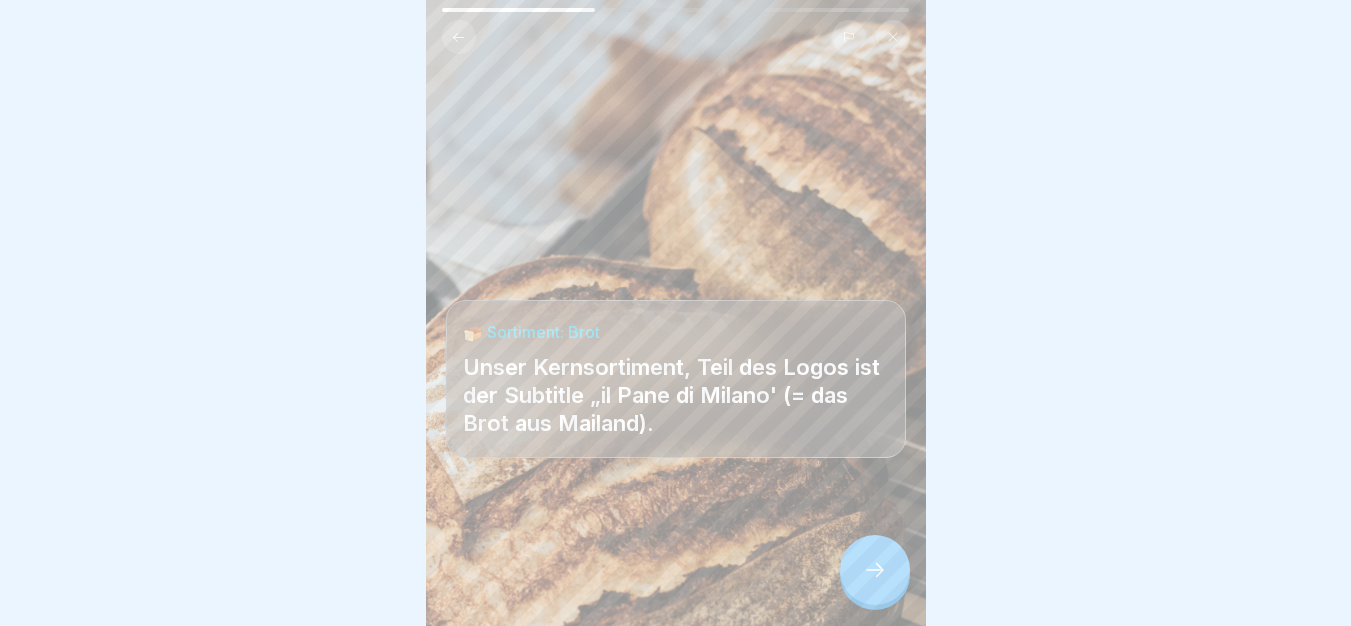 click 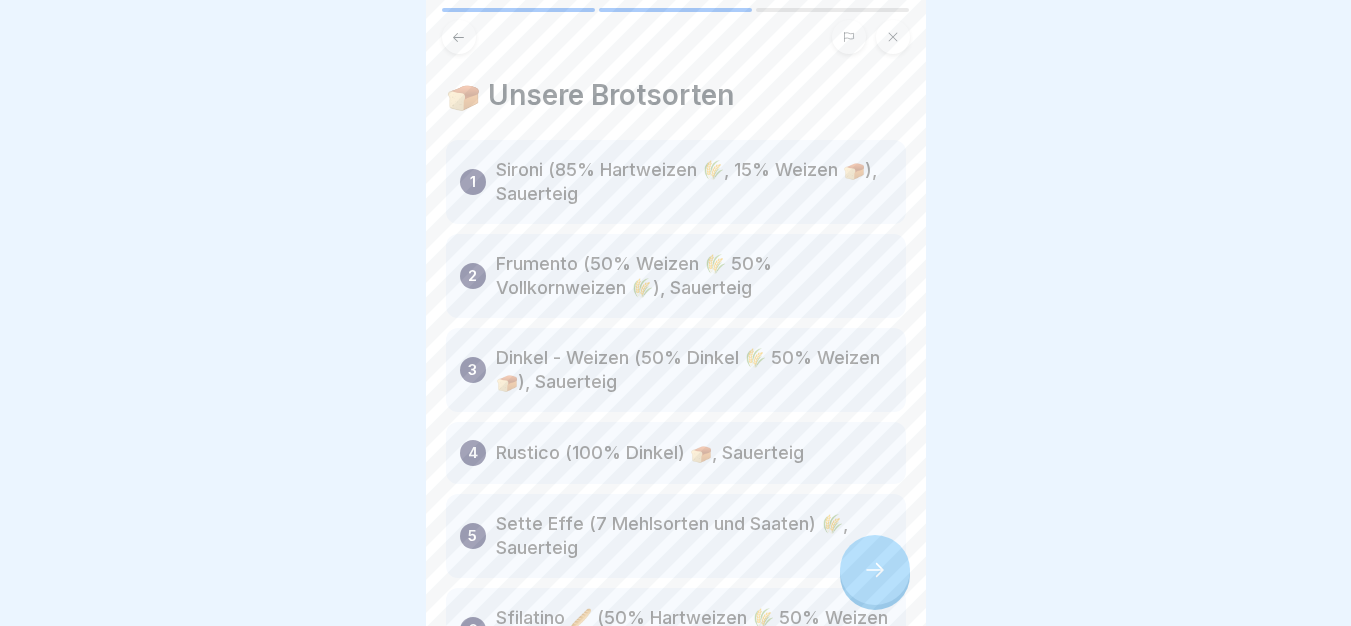 click 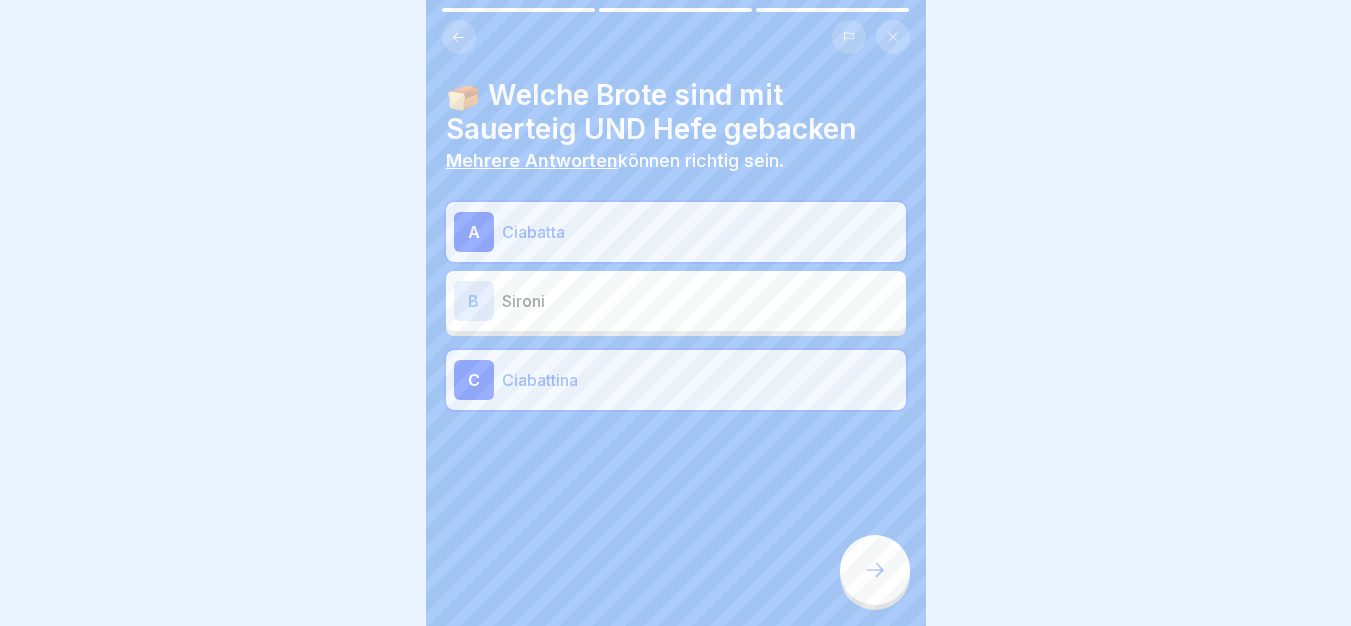 click 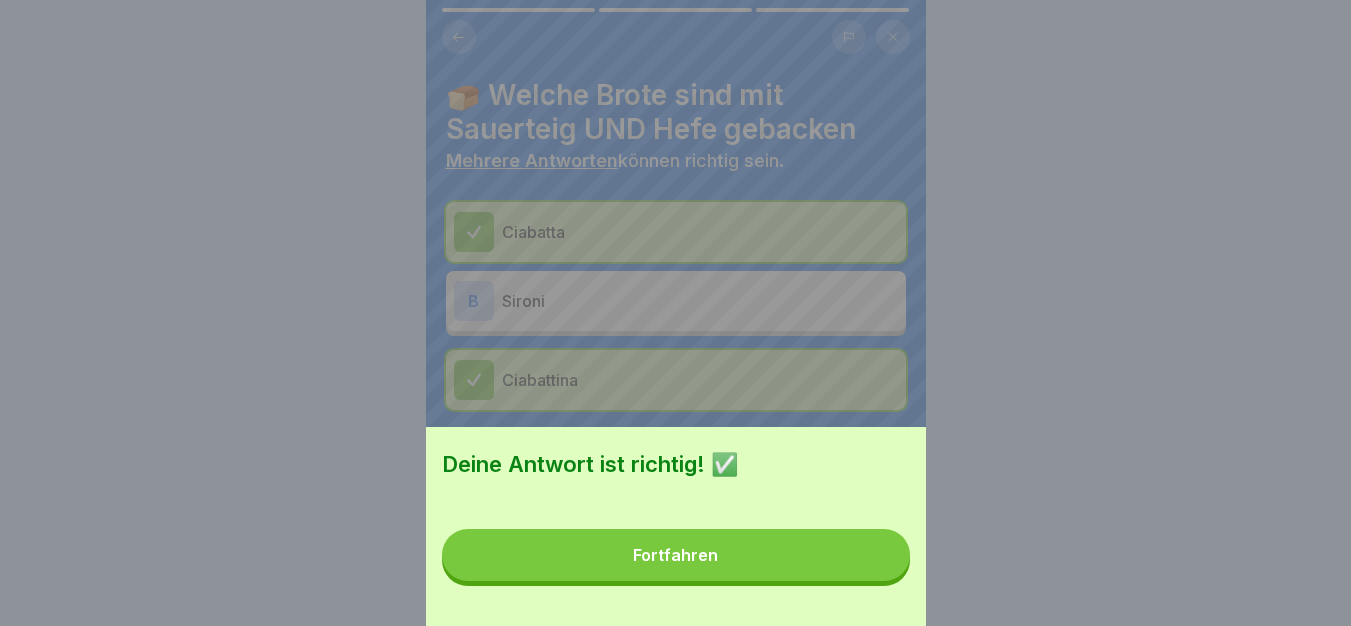 click on "Fortfahren" at bounding box center [676, 555] 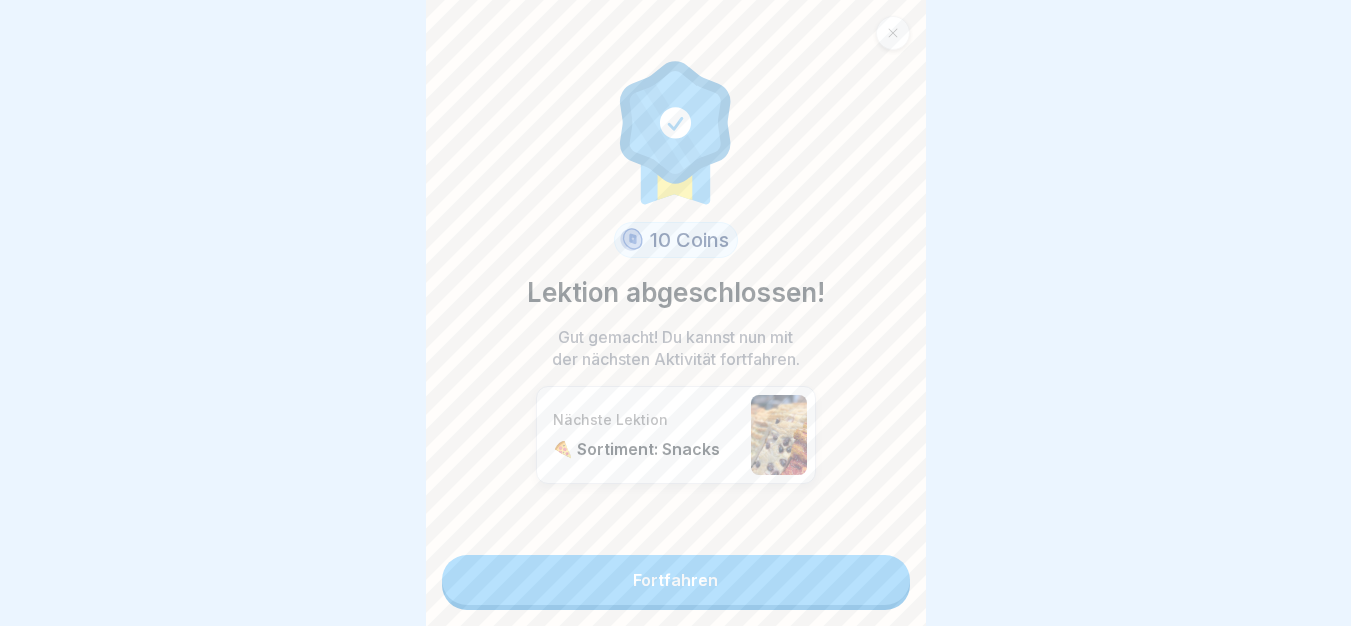 click on "Fortfahren" at bounding box center (676, 580) 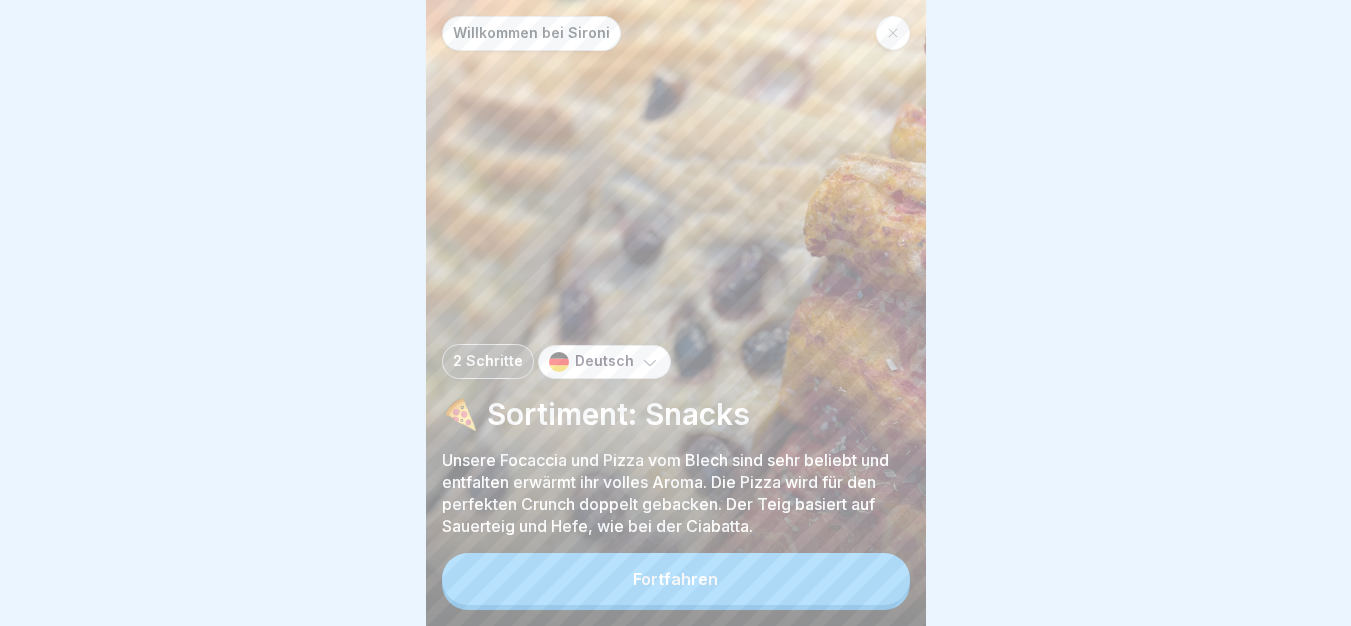 click on "Fortfahren" at bounding box center [676, 579] 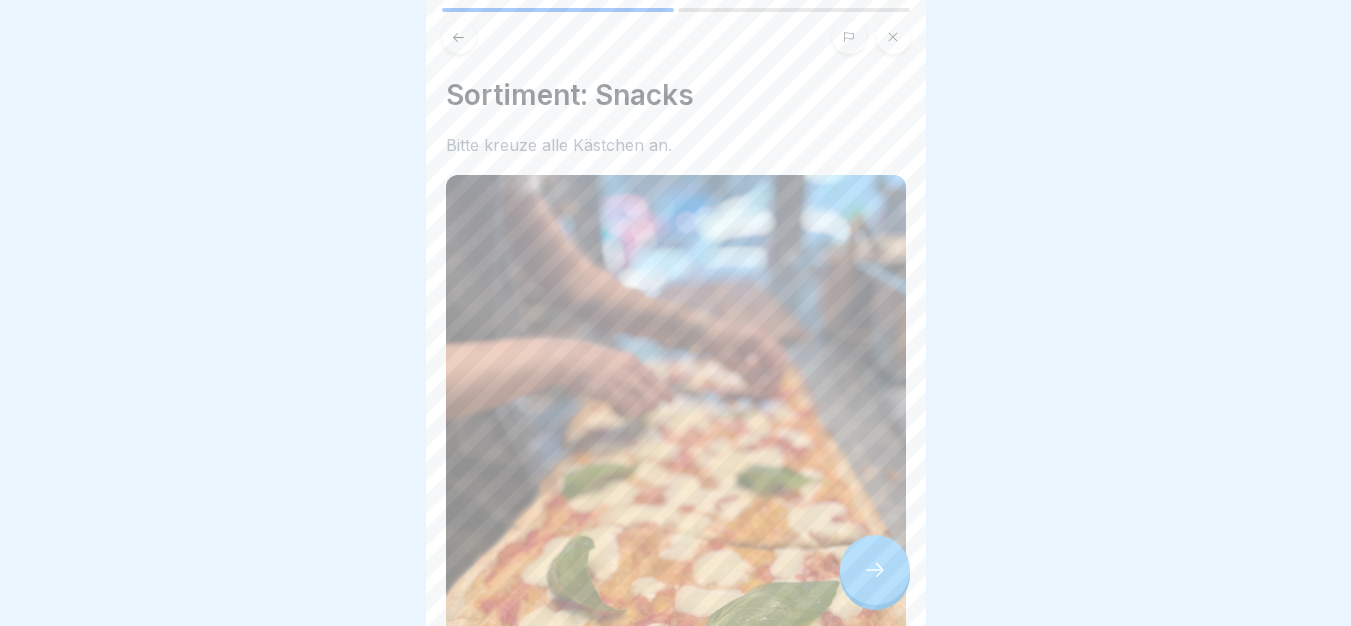 click at bounding box center (875, 570) 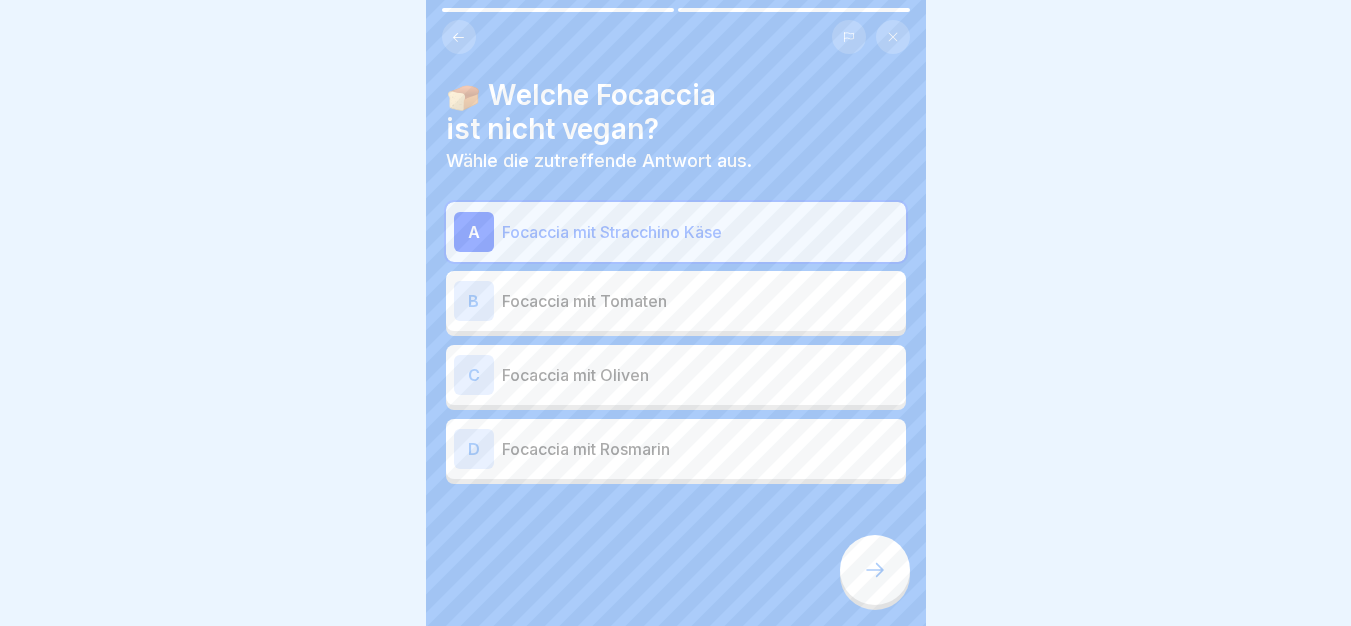 click at bounding box center [875, 570] 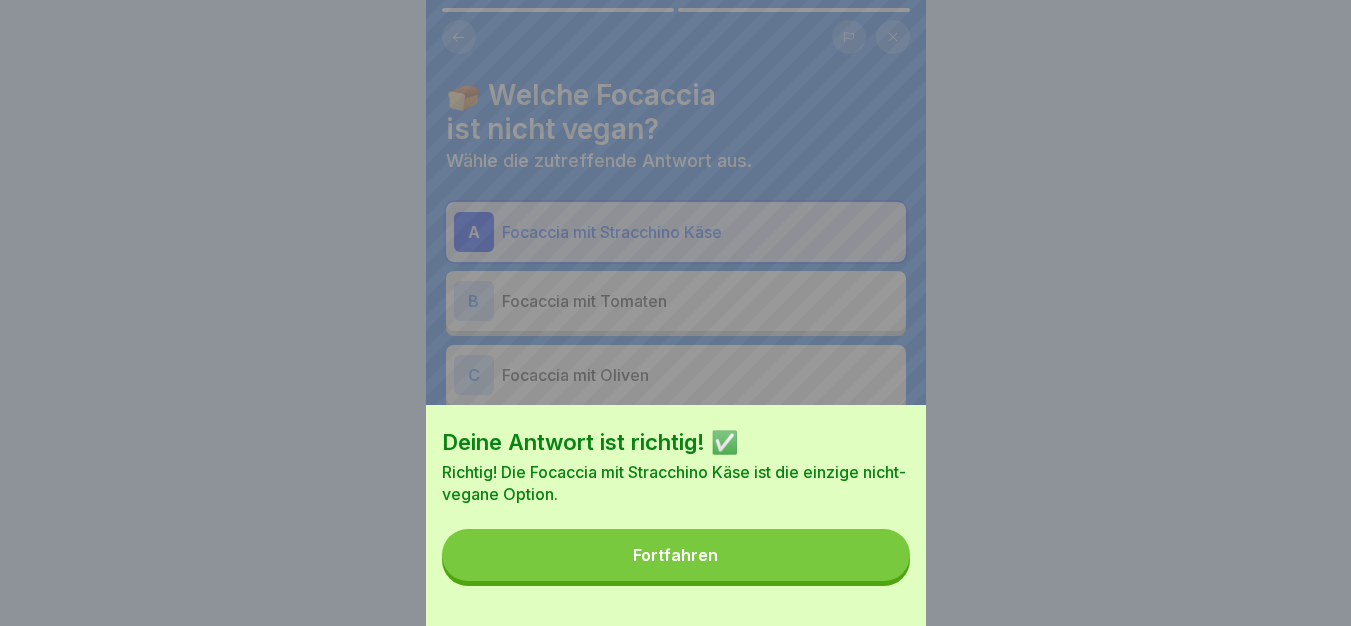 click on "Fortfahren" at bounding box center [676, 555] 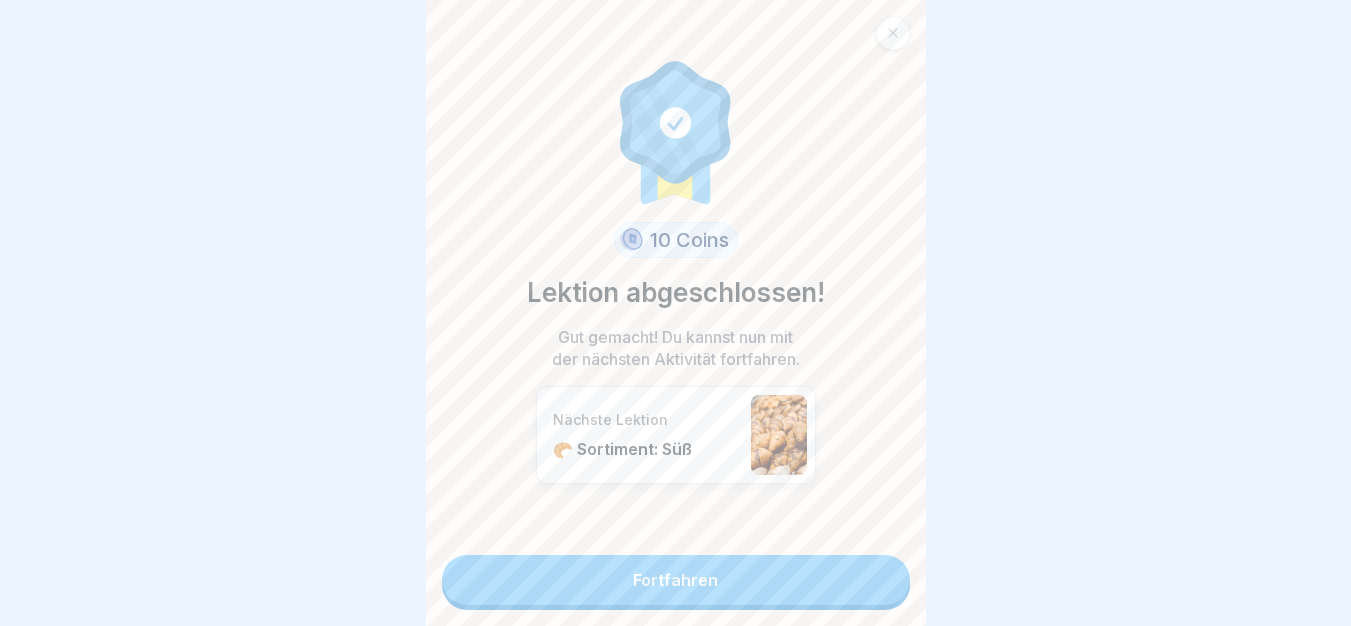 click on "Fortfahren" at bounding box center [676, 580] 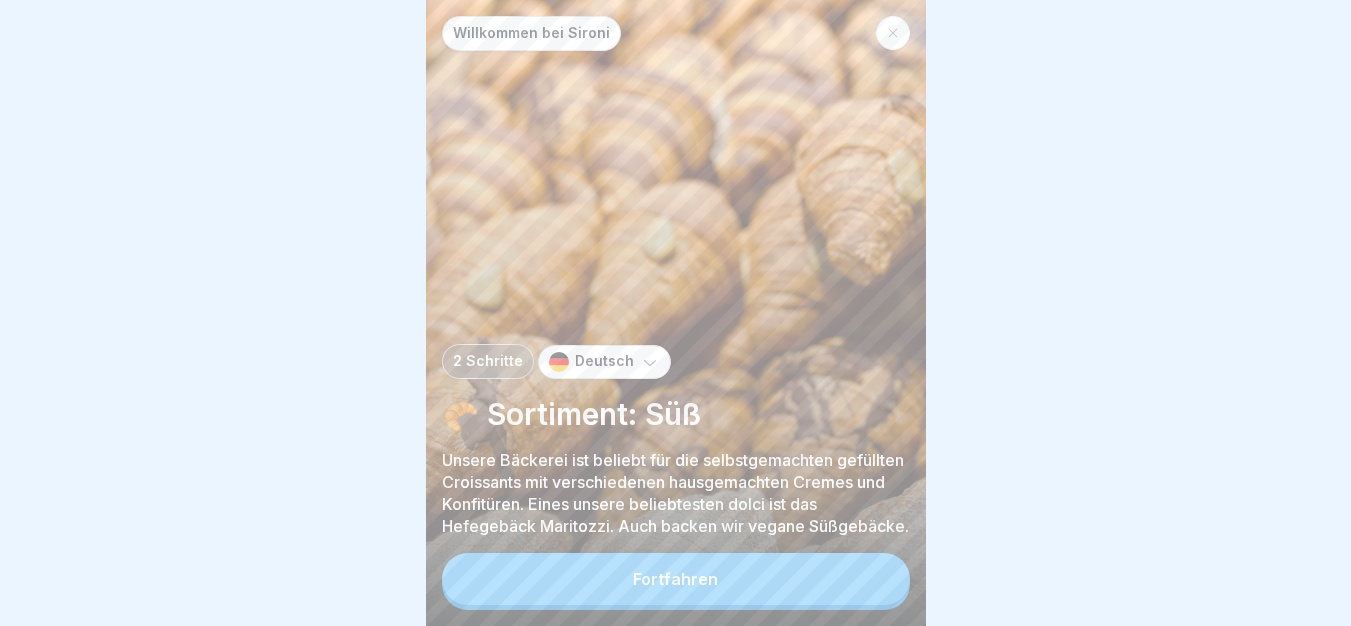 click on "Fortfahren" at bounding box center (676, 579) 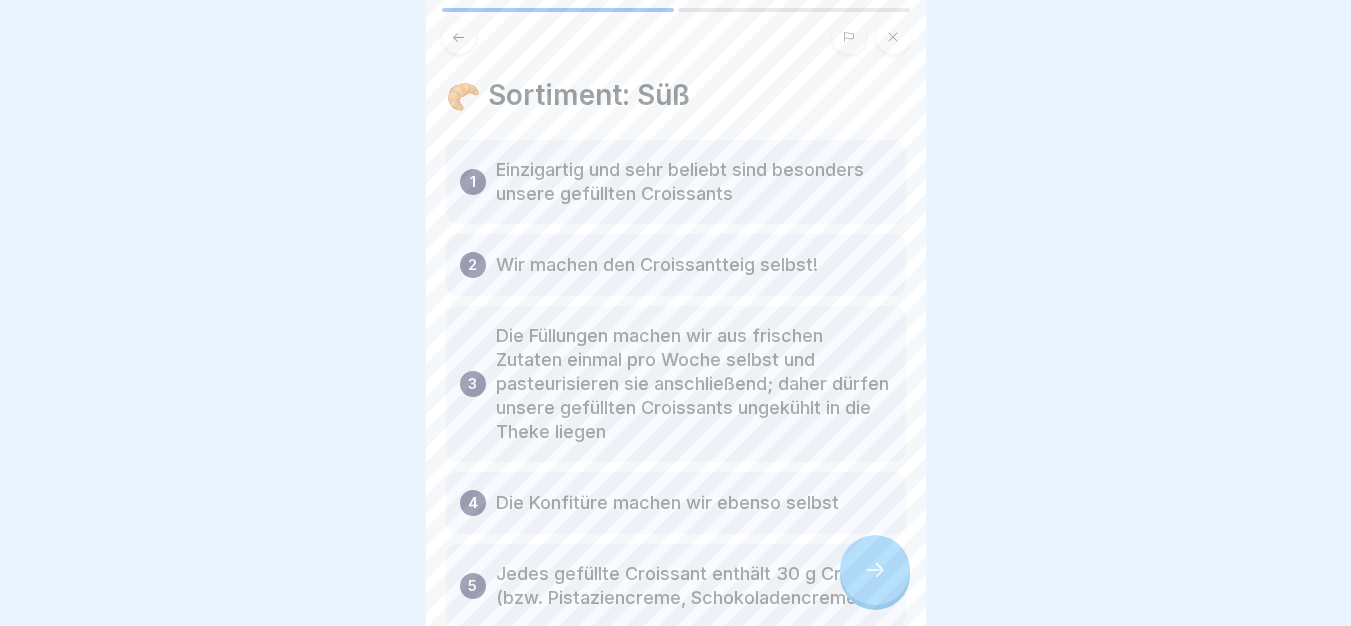 click at bounding box center [875, 570] 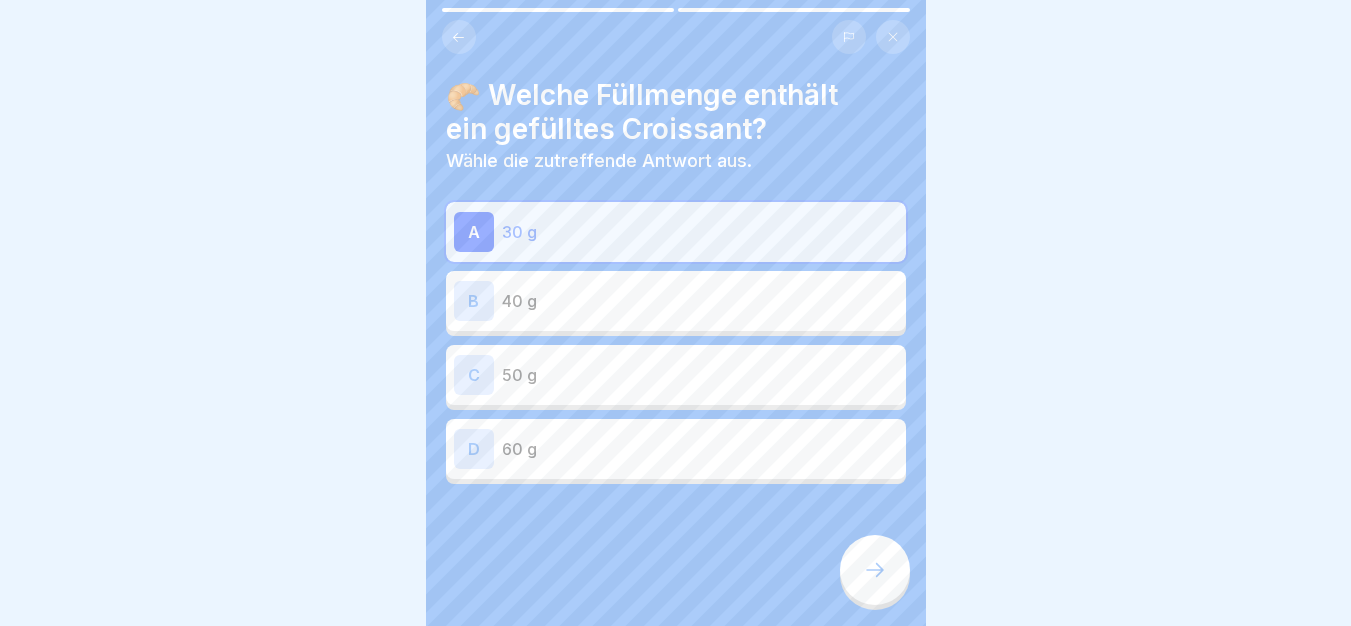 click at bounding box center [875, 570] 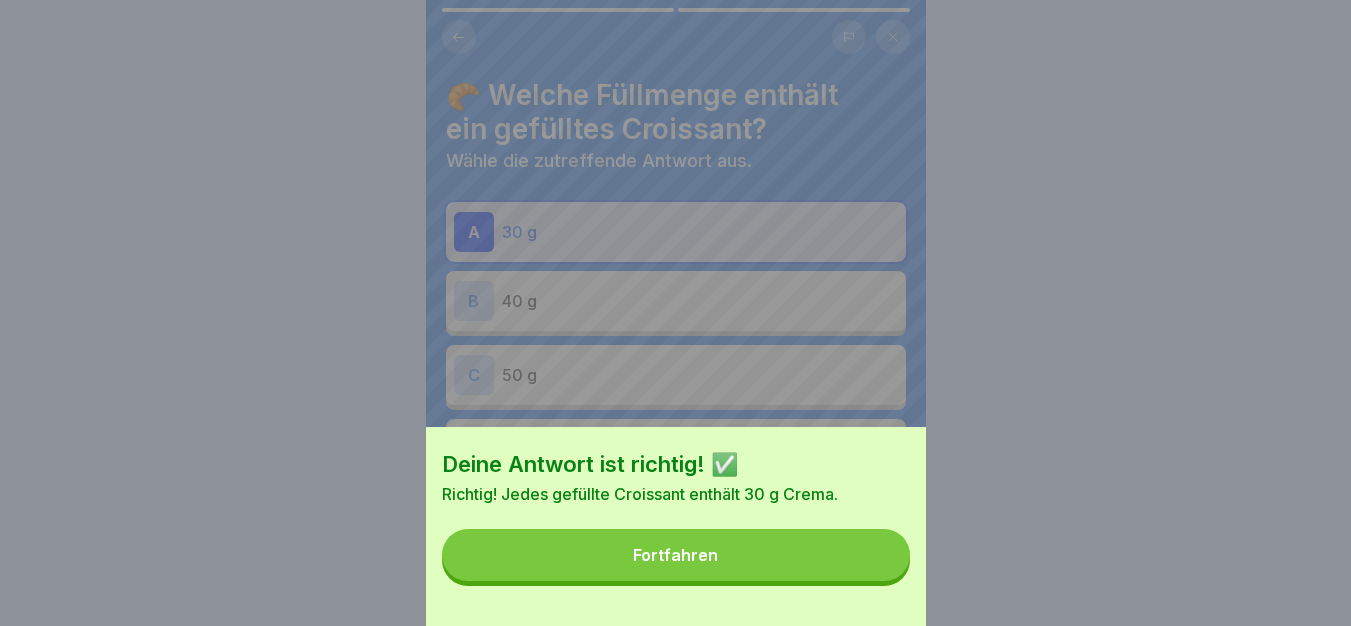click on "Fortfahren" at bounding box center [676, 555] 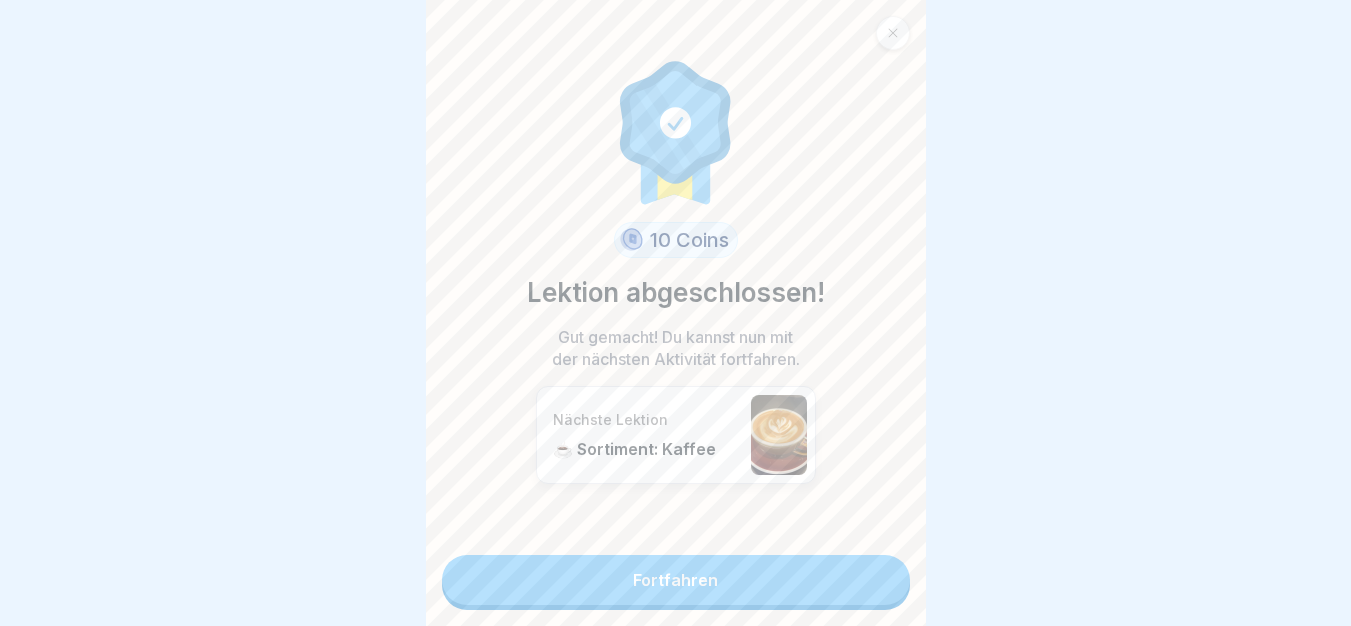 click on "Fortfahren" at bounding box center [676, 580] 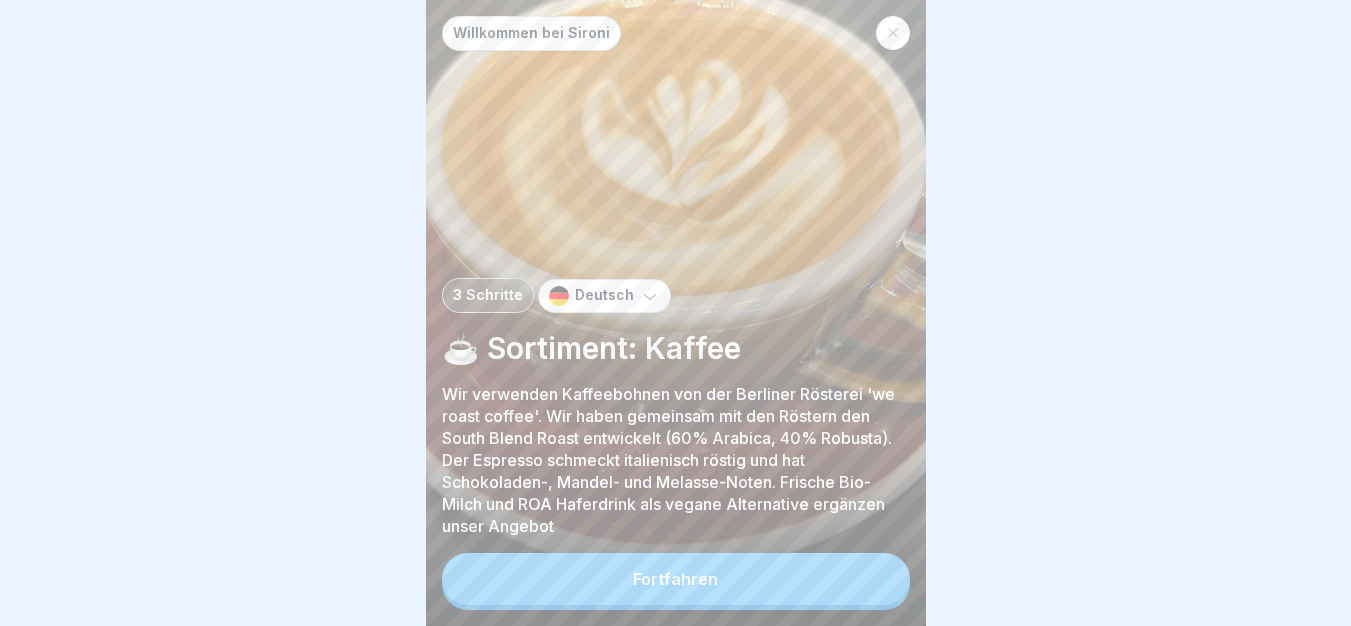 click on "Fortfahren" at bounding box center [676, 579] 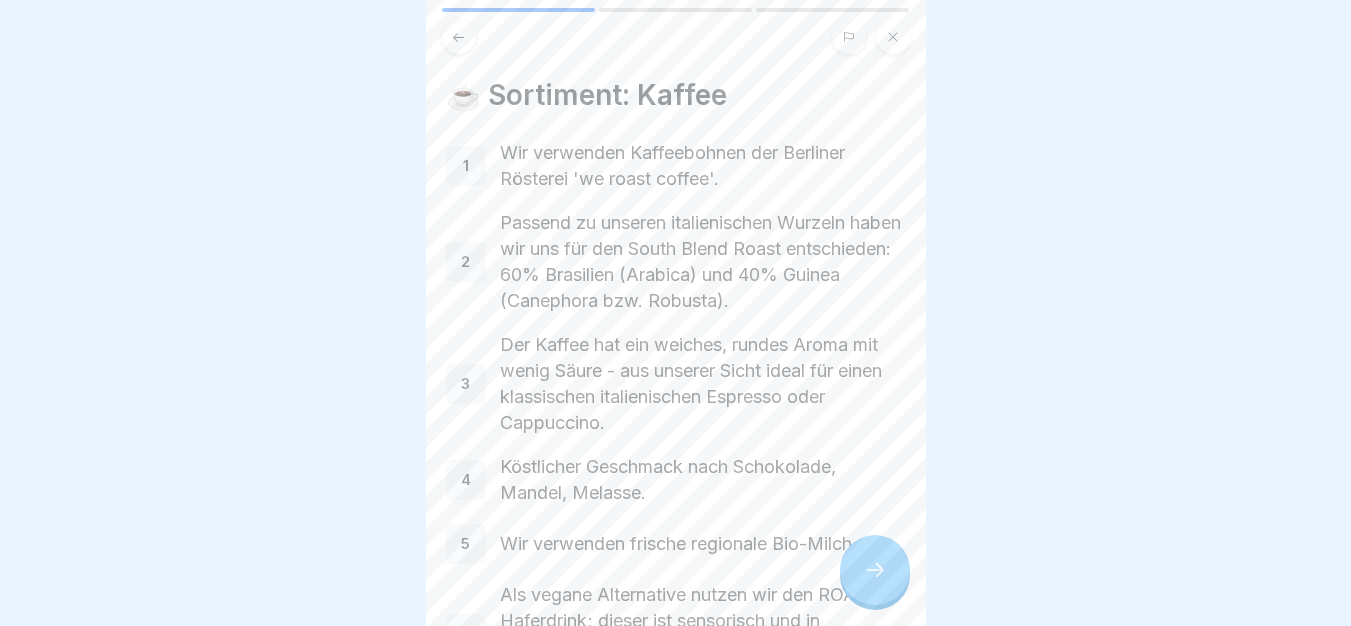 click at bounding box center (875, 570) 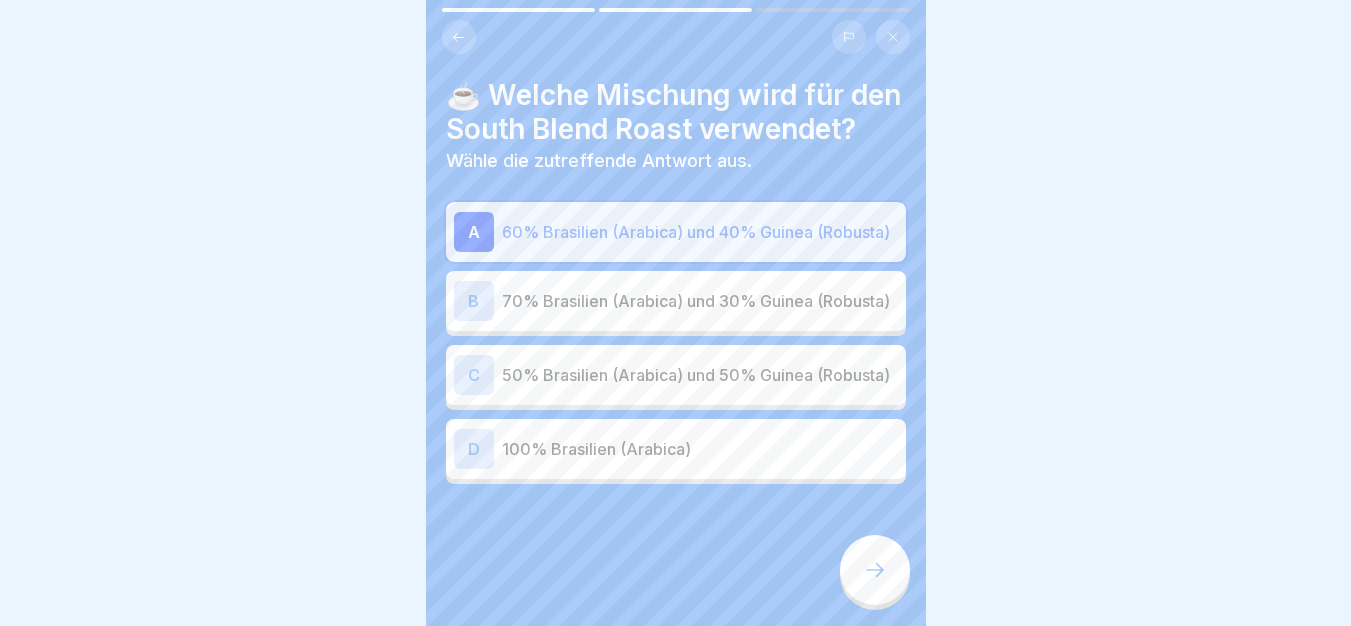 click at bounding box center [875, 570] 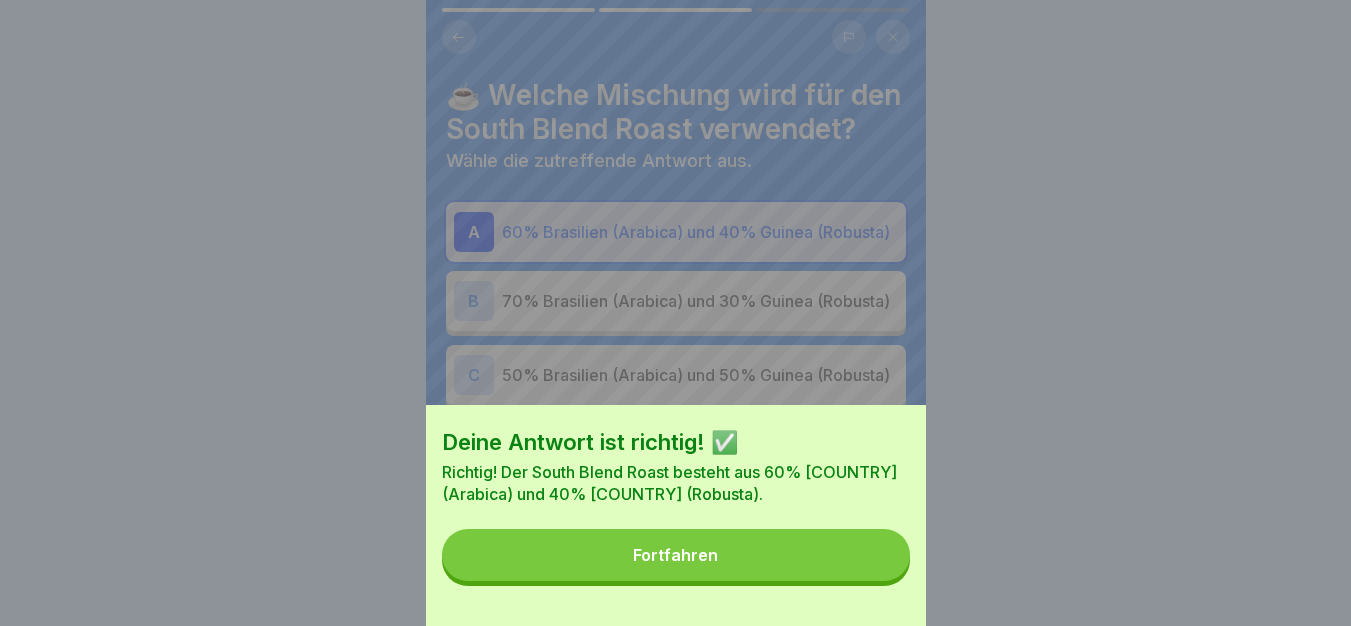 click on "Fortfahren" at bounding box center [676, 555] 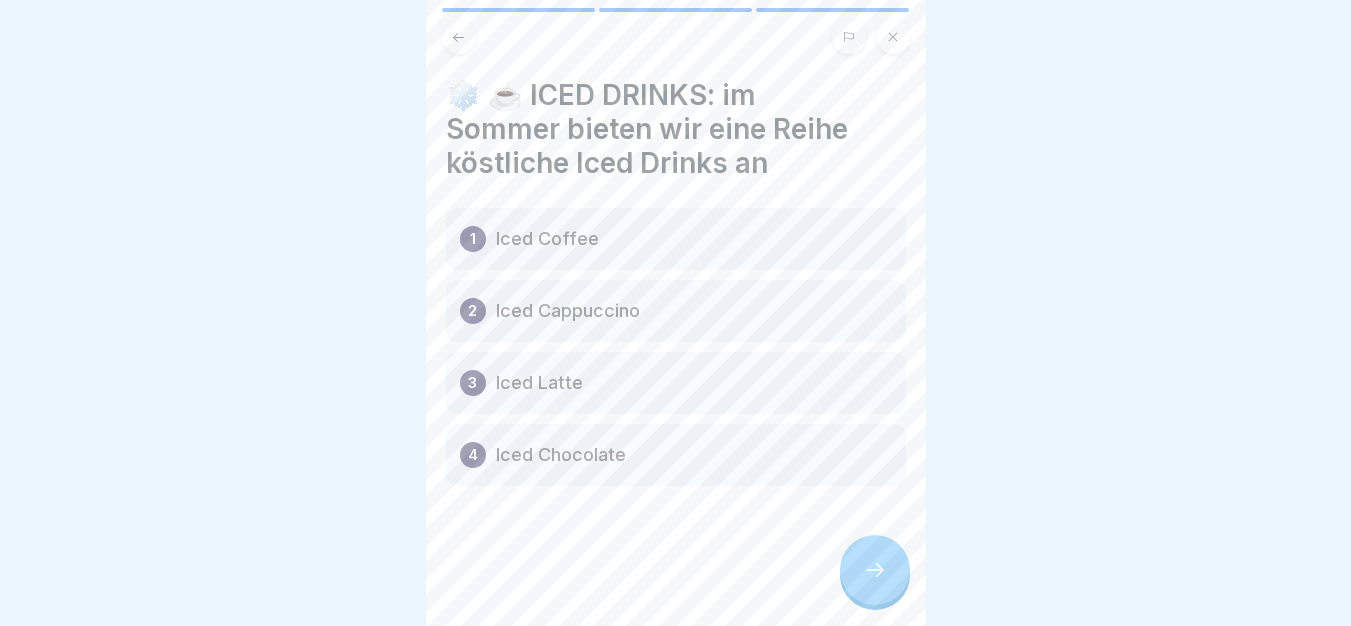 click at bounding box center [875, 570] 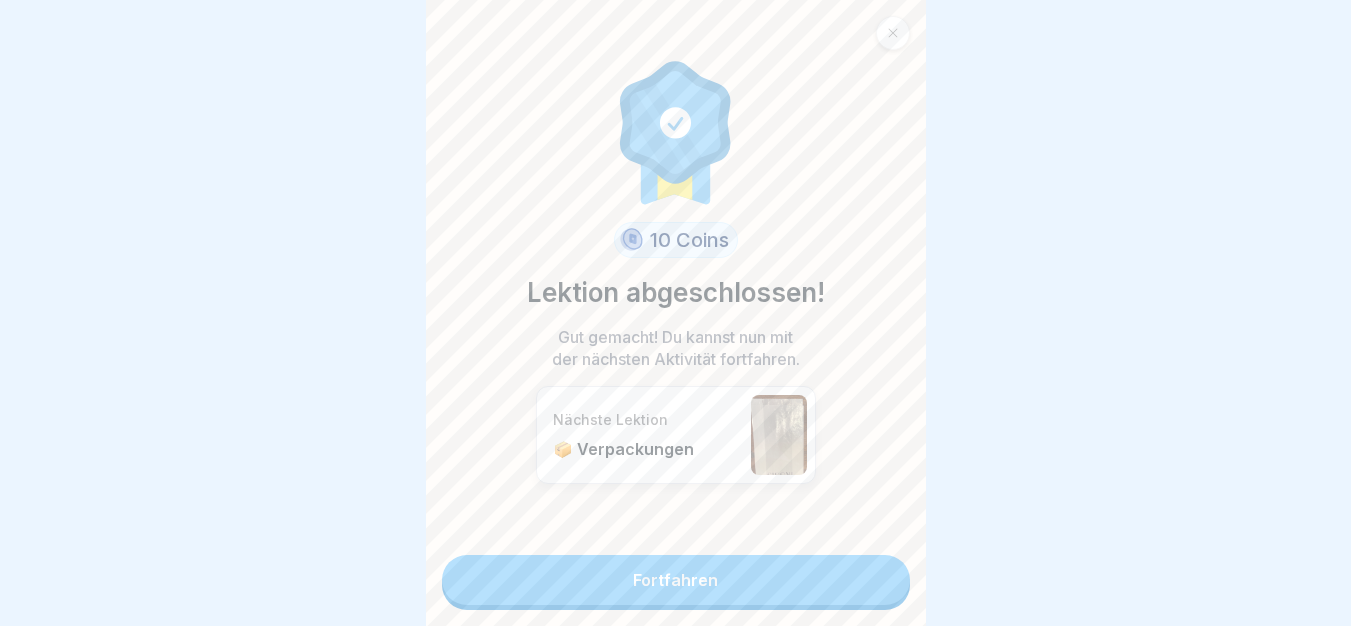 click on "Fortfahren" at bounding box center (676, 580) 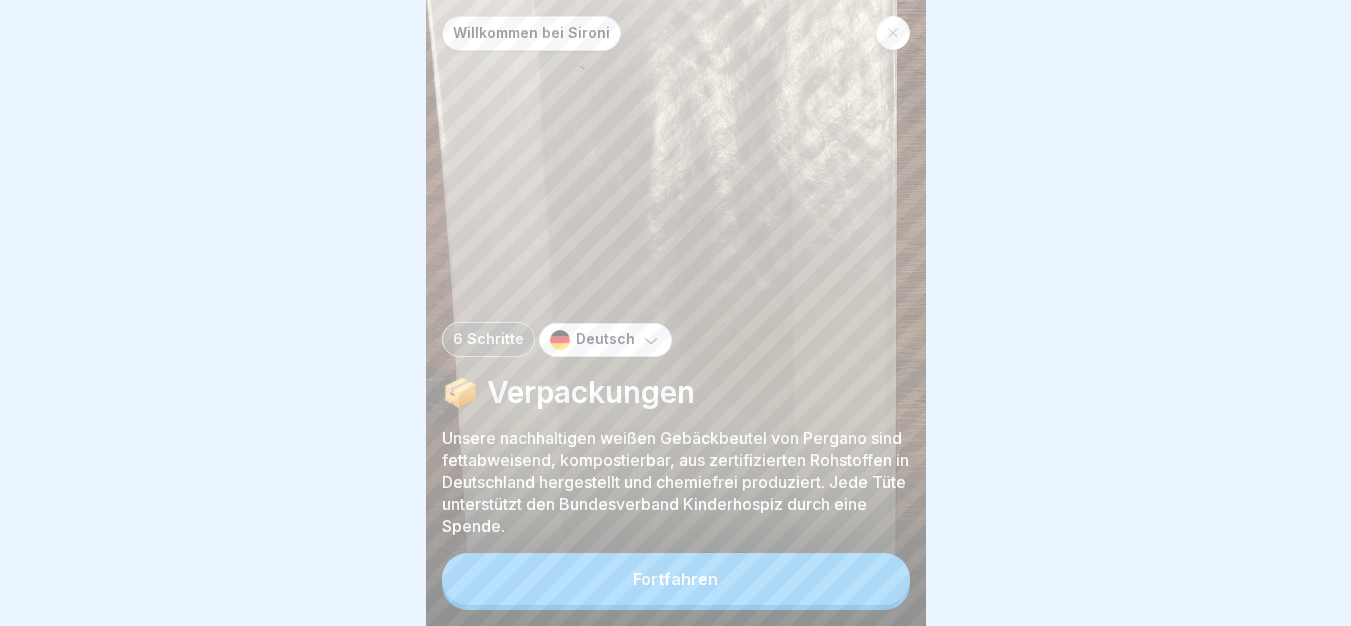 click on "Fortfahren" at bounding box center [676, 579] 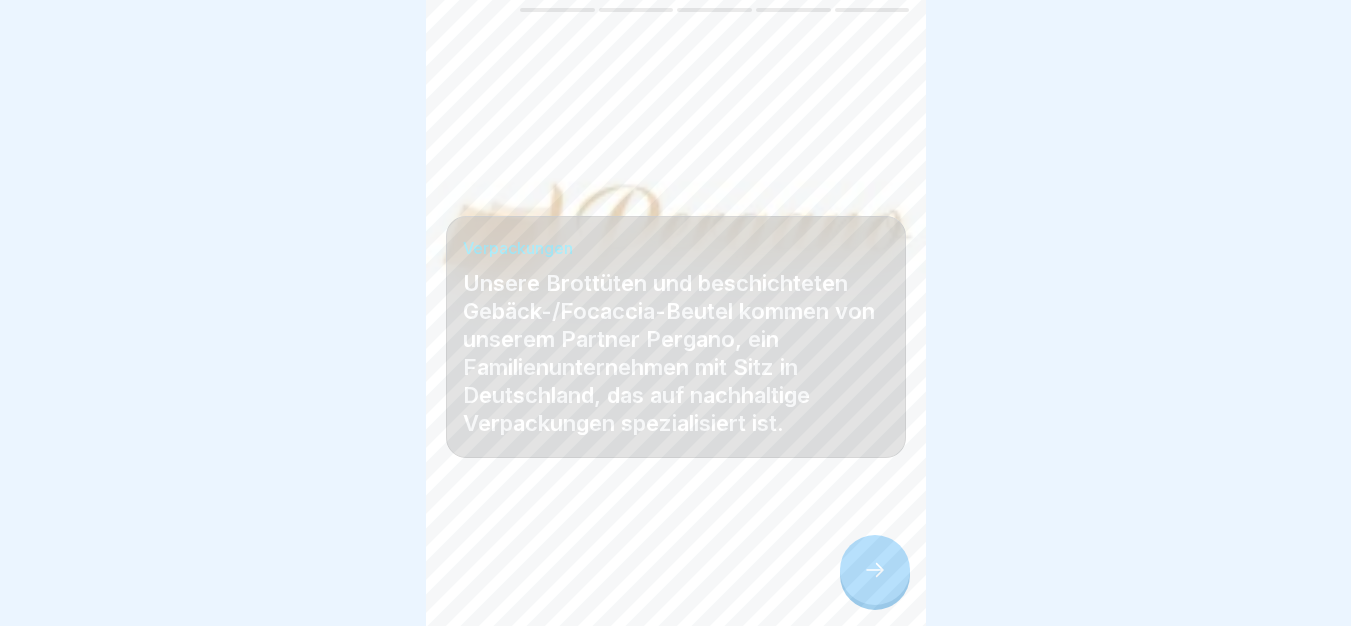click at bounding box center [875, 570] 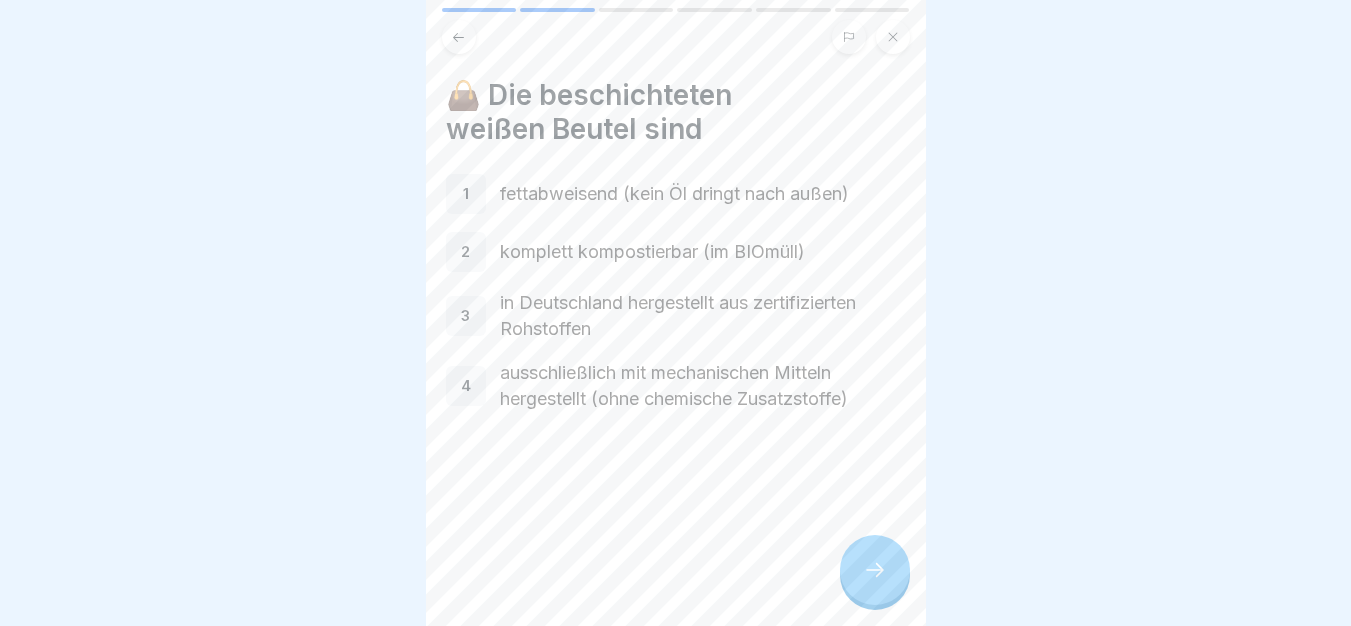 click at bounding box center (875, 570) 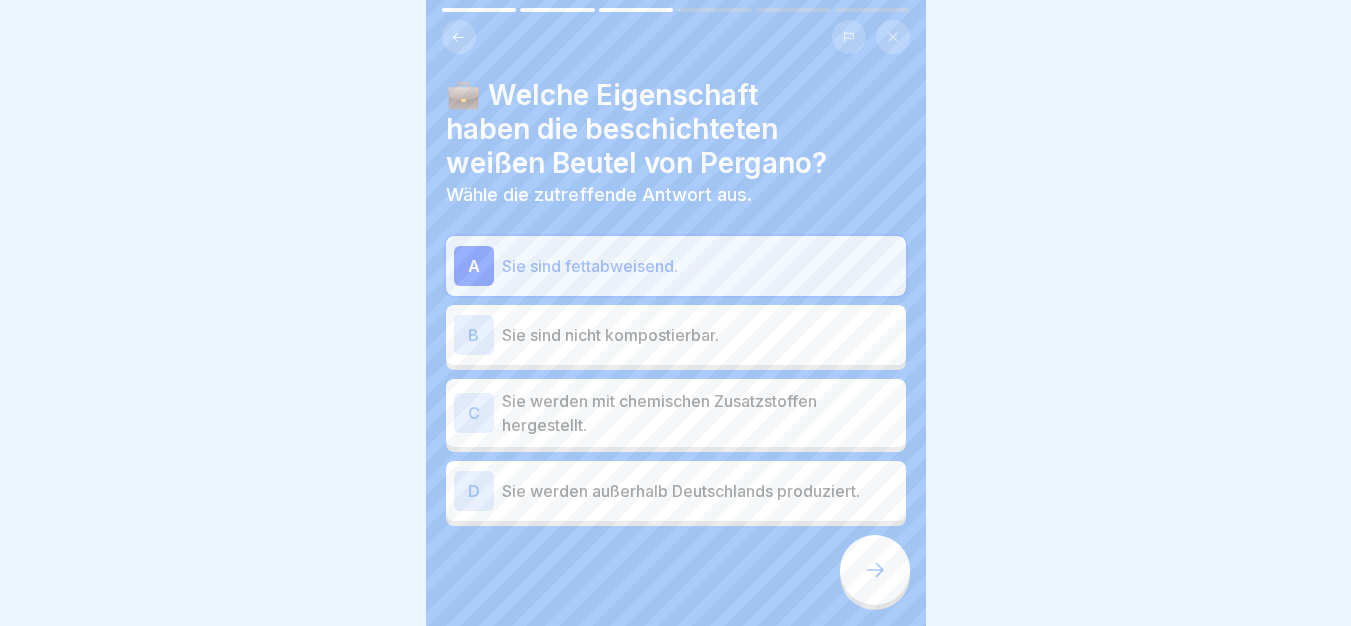 click at bounding box center (875, 570) 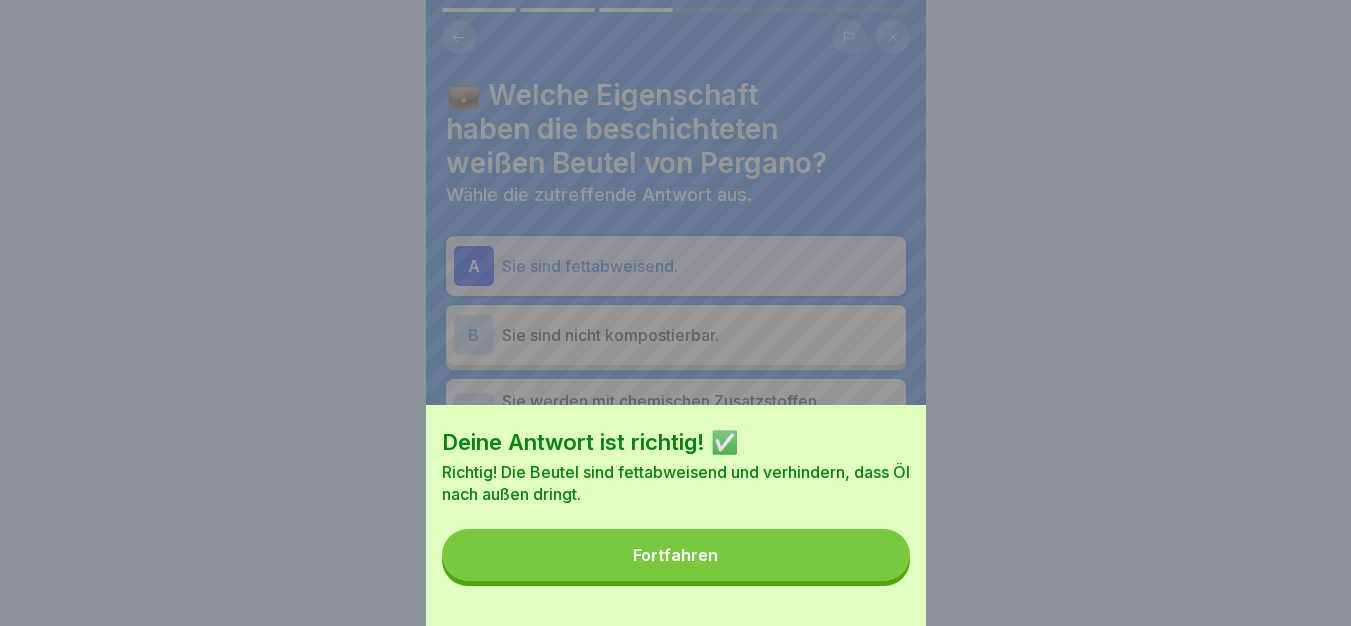 click on "Fortfahren" at bounding box center [676, 555] 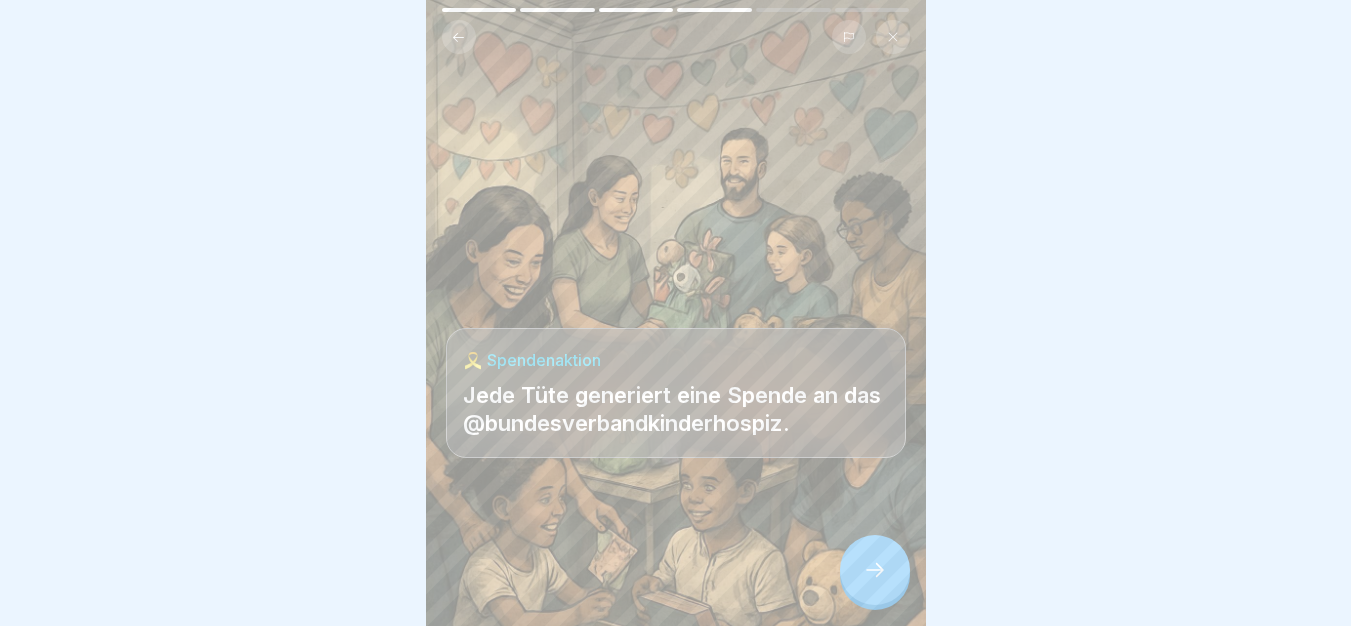 click 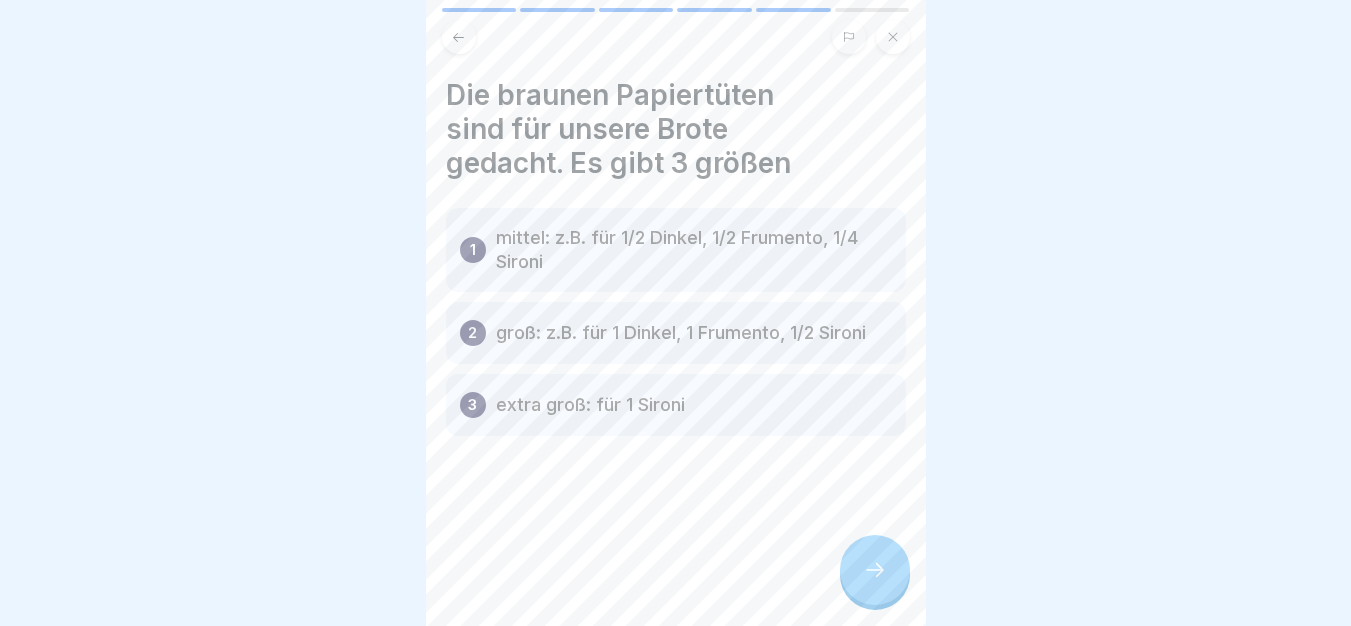 click 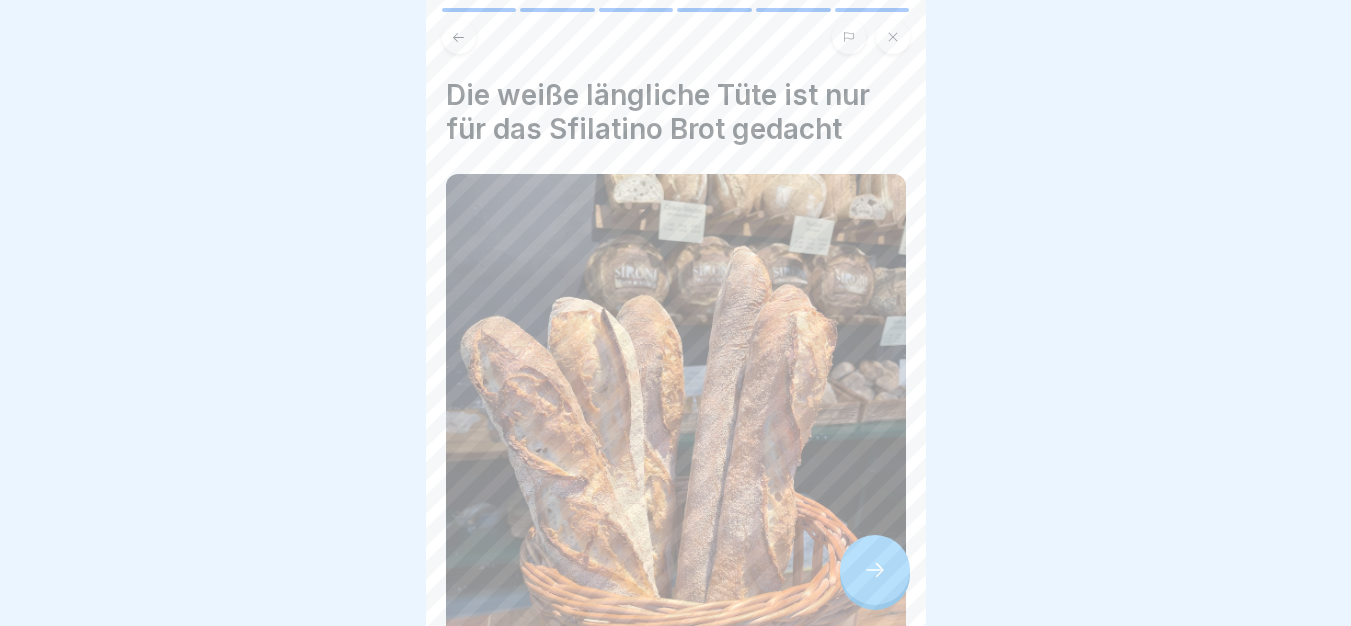 click 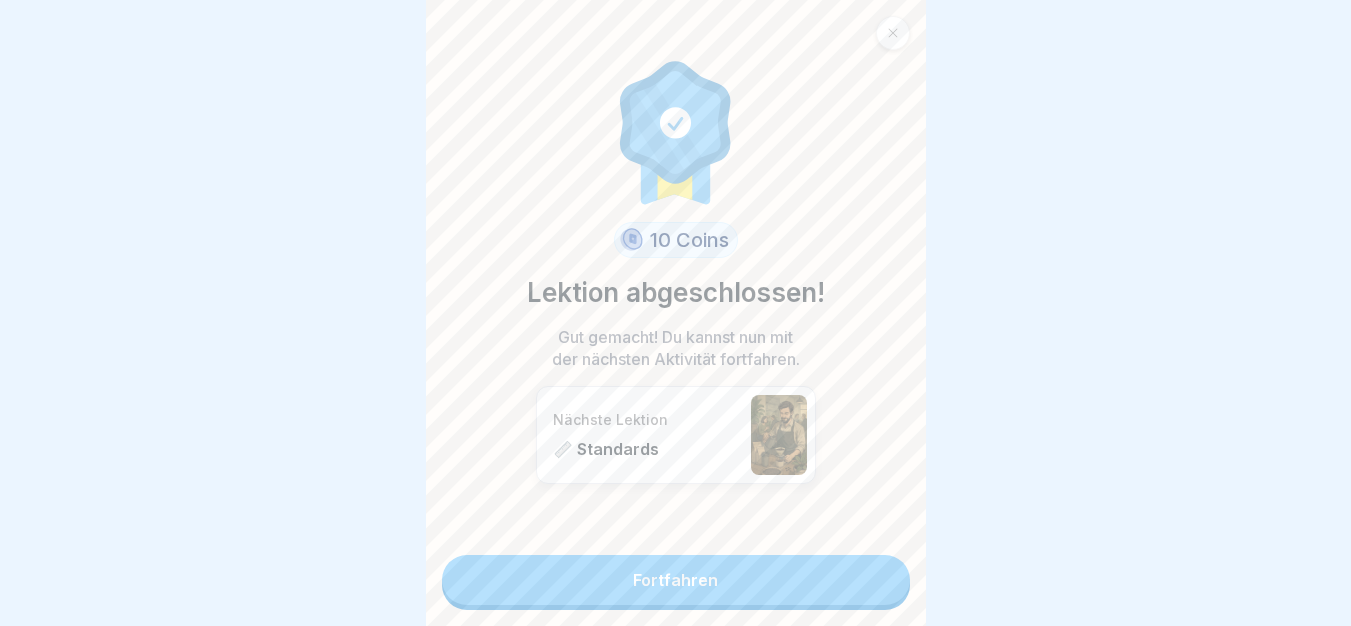 click on "Fortfahren" at bounding box center [676, 580] 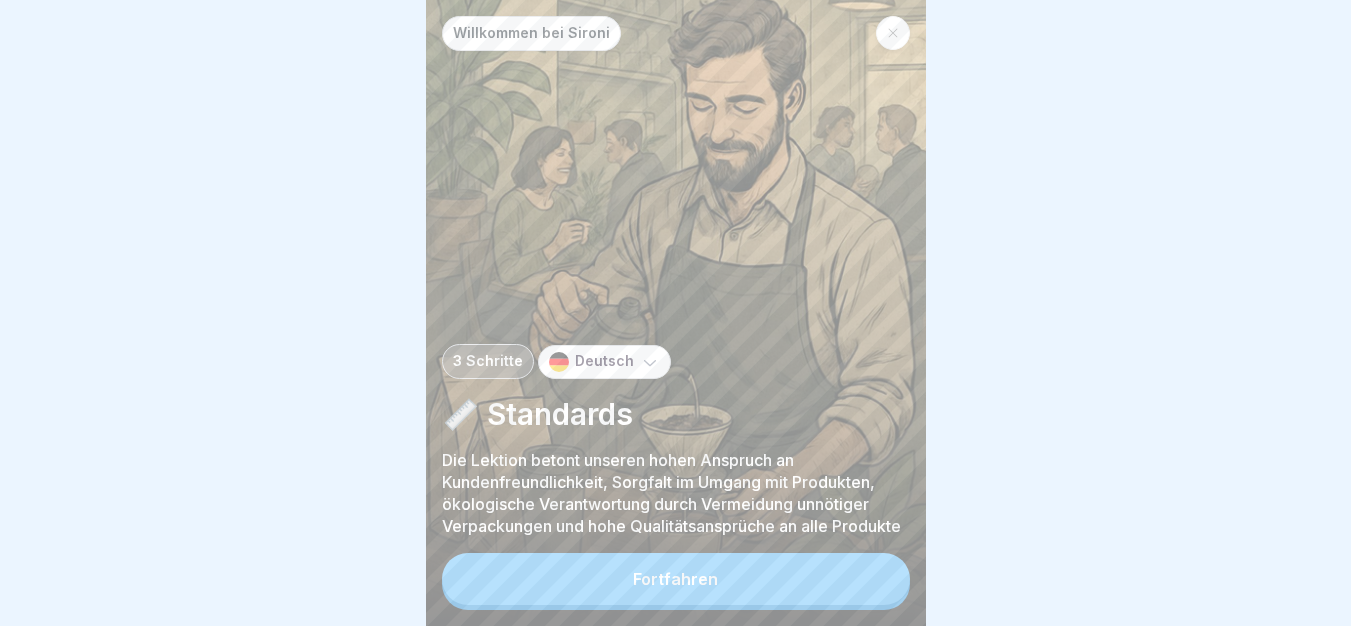 click on "Fortfahren" at bounding box center (676, 579) 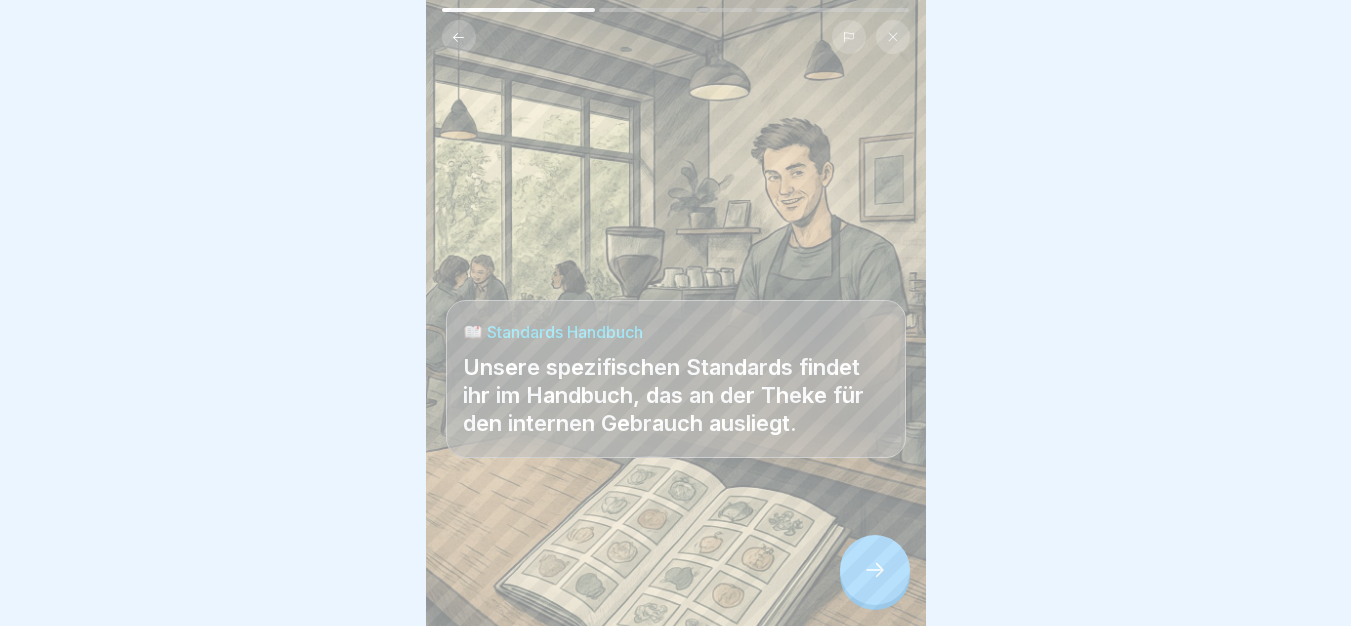 click 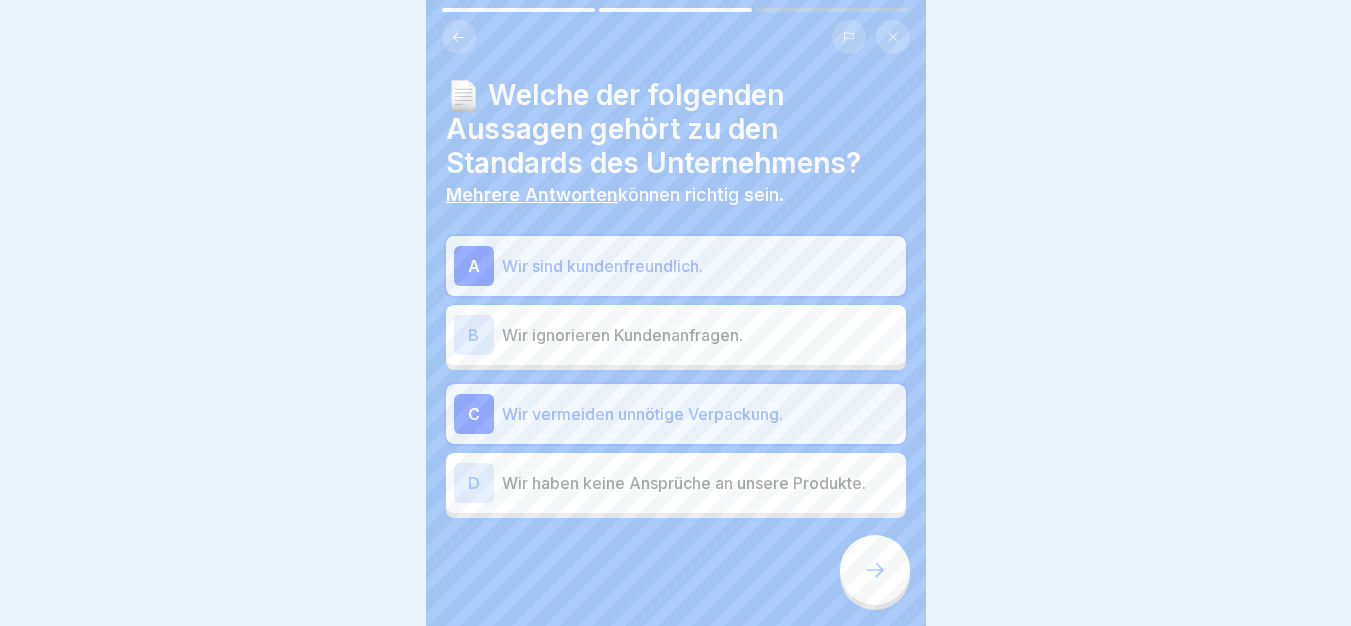 click 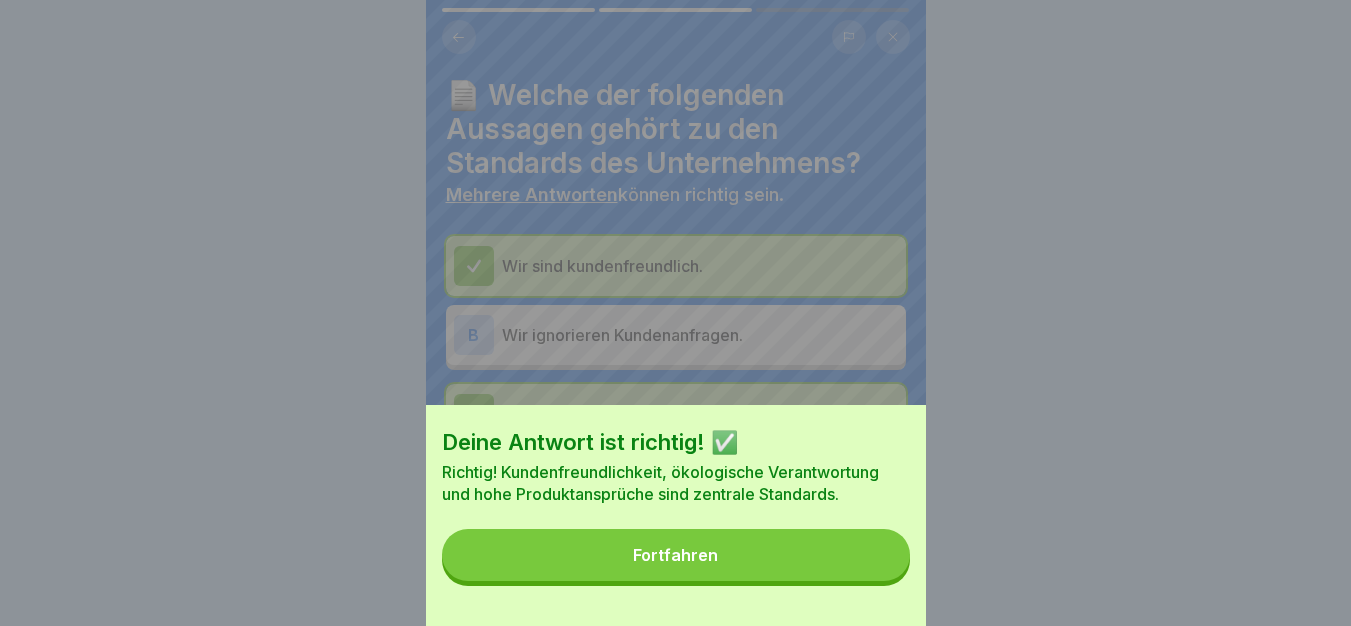 click on "Fortfahren" at bounding box center (676, 555) 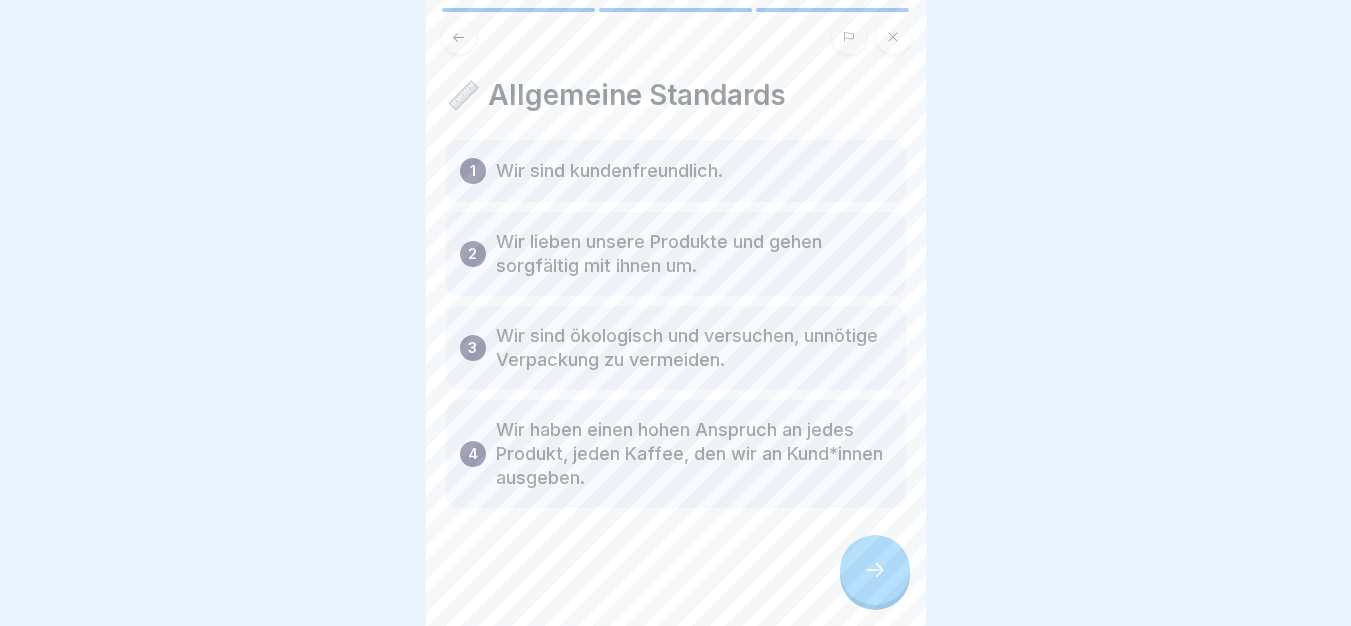 click 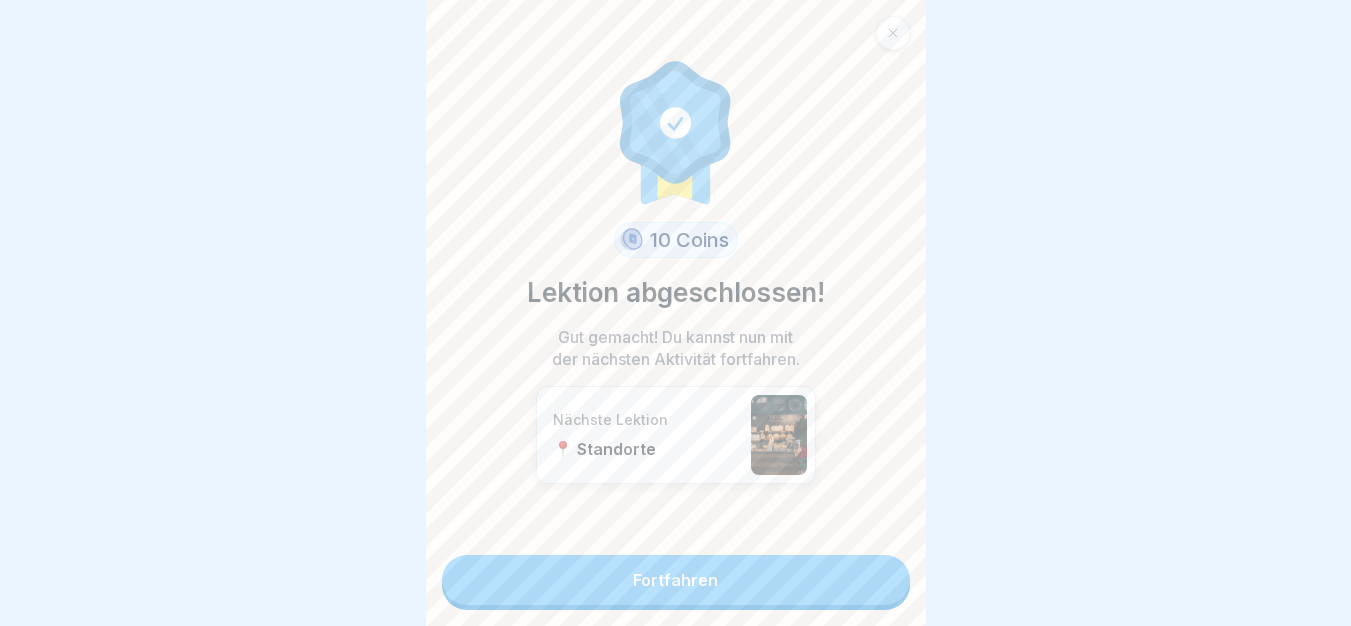click on "Fortfahren" at bounding box center (676, 580) 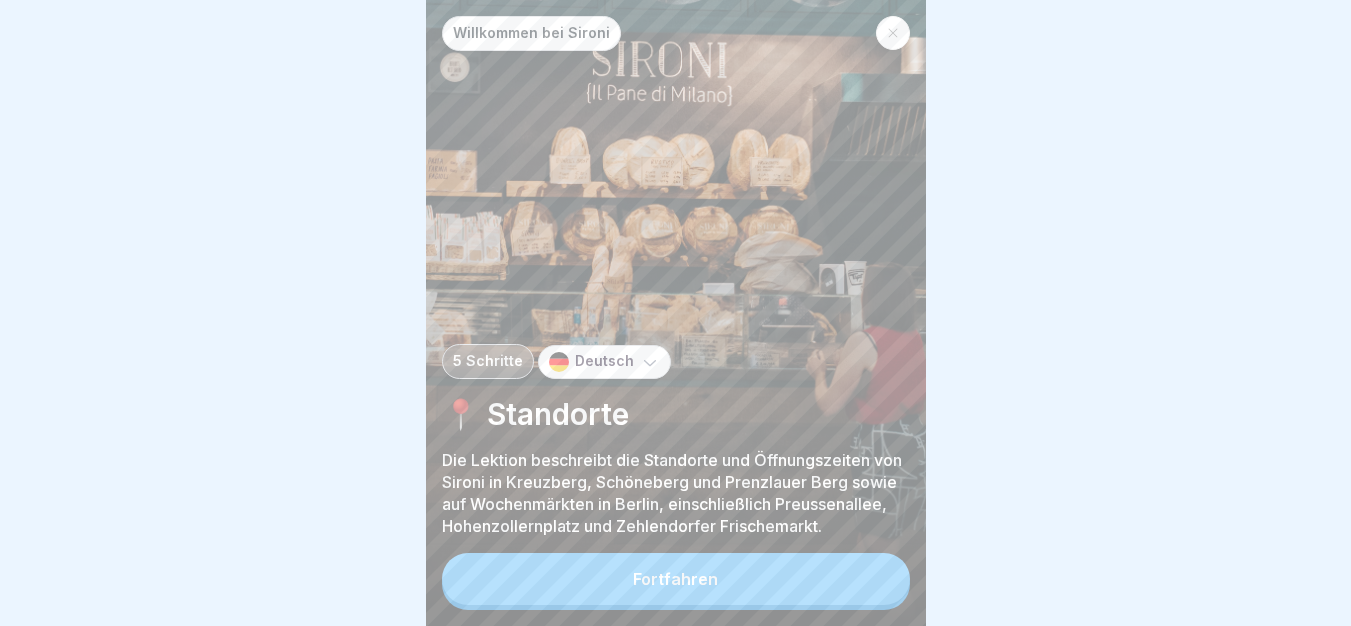 click on "Fortfahren" at bounding box center [676, 579] 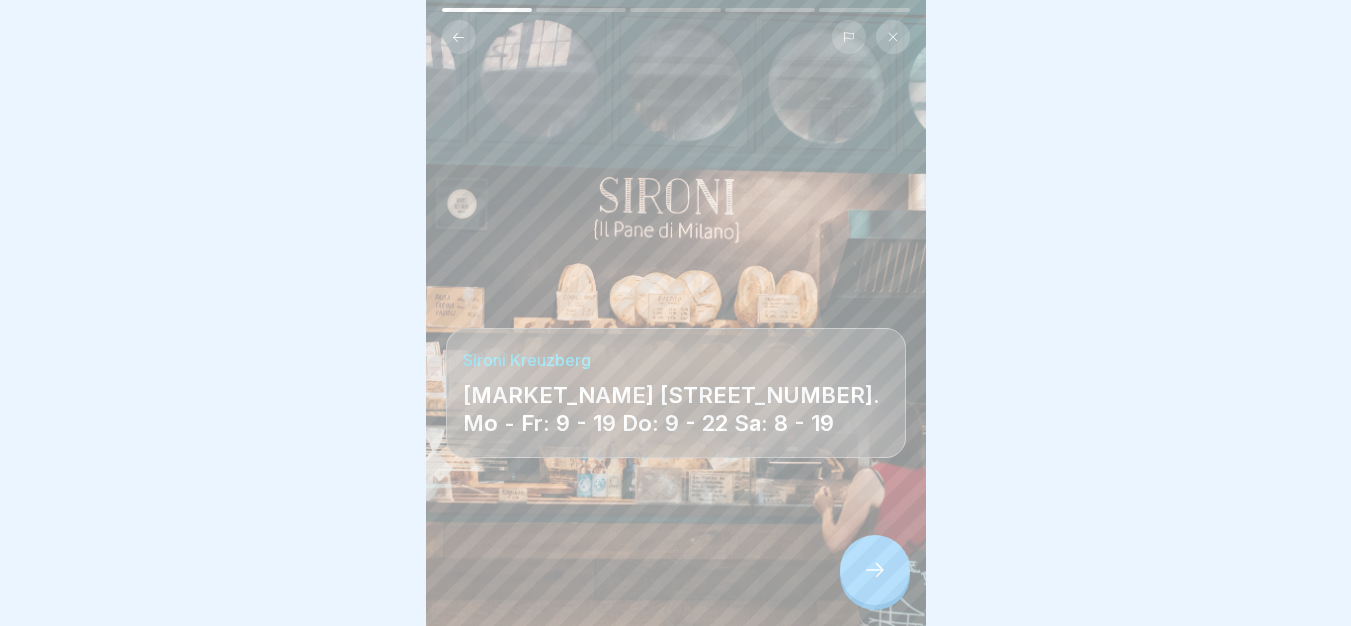 click at bounding box center (875, 570) 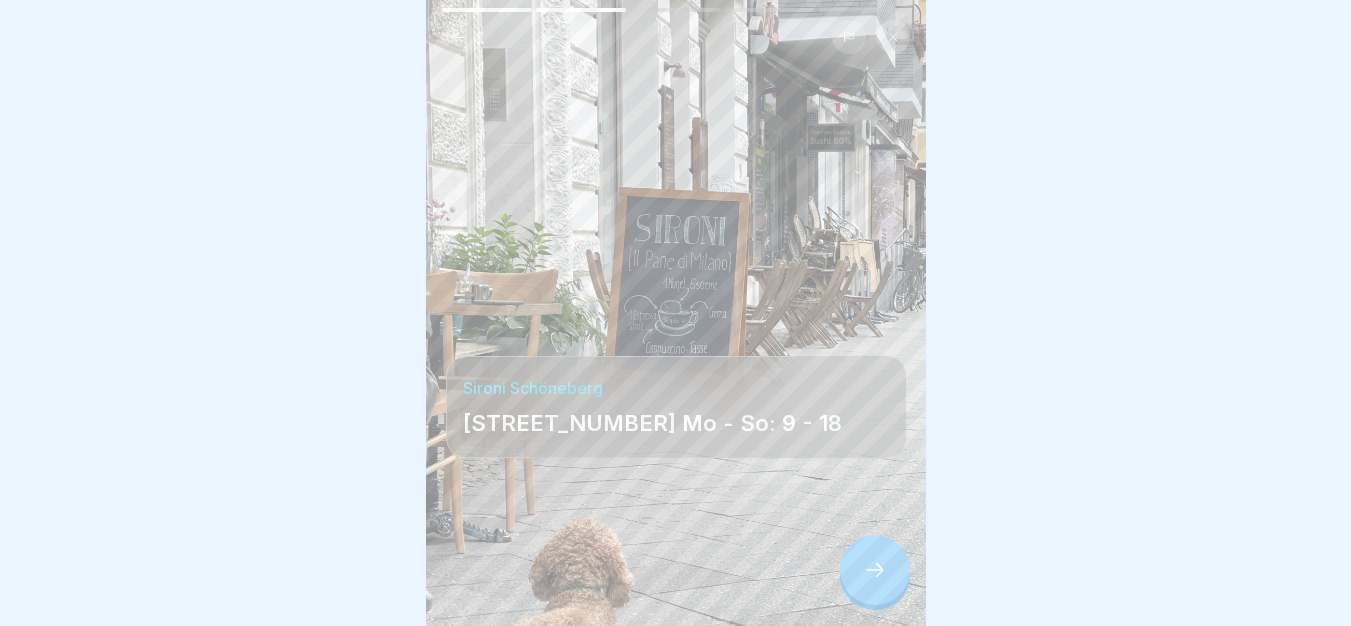 click 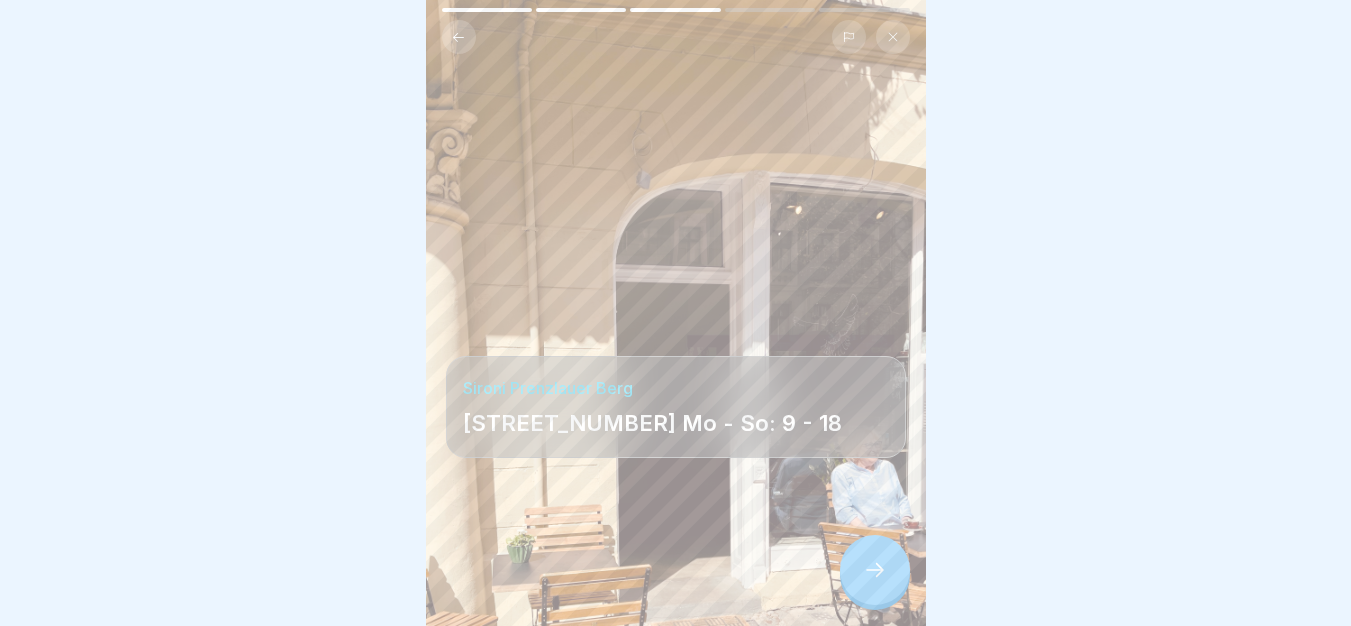 click 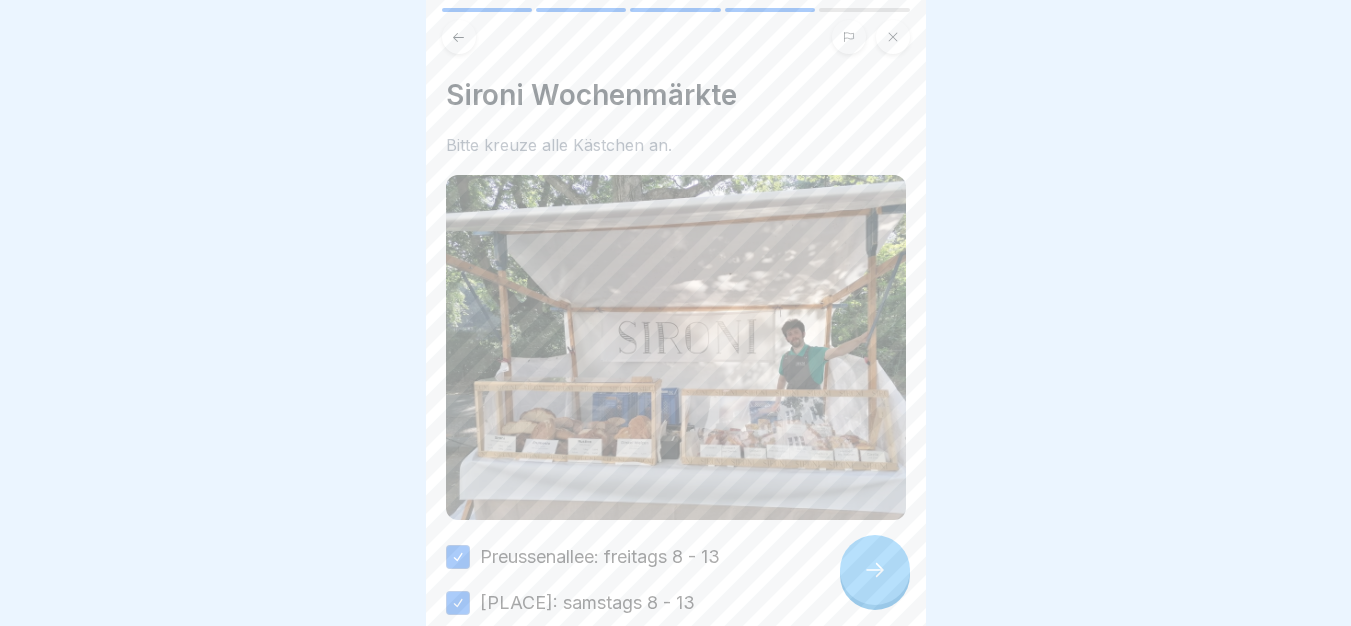 click 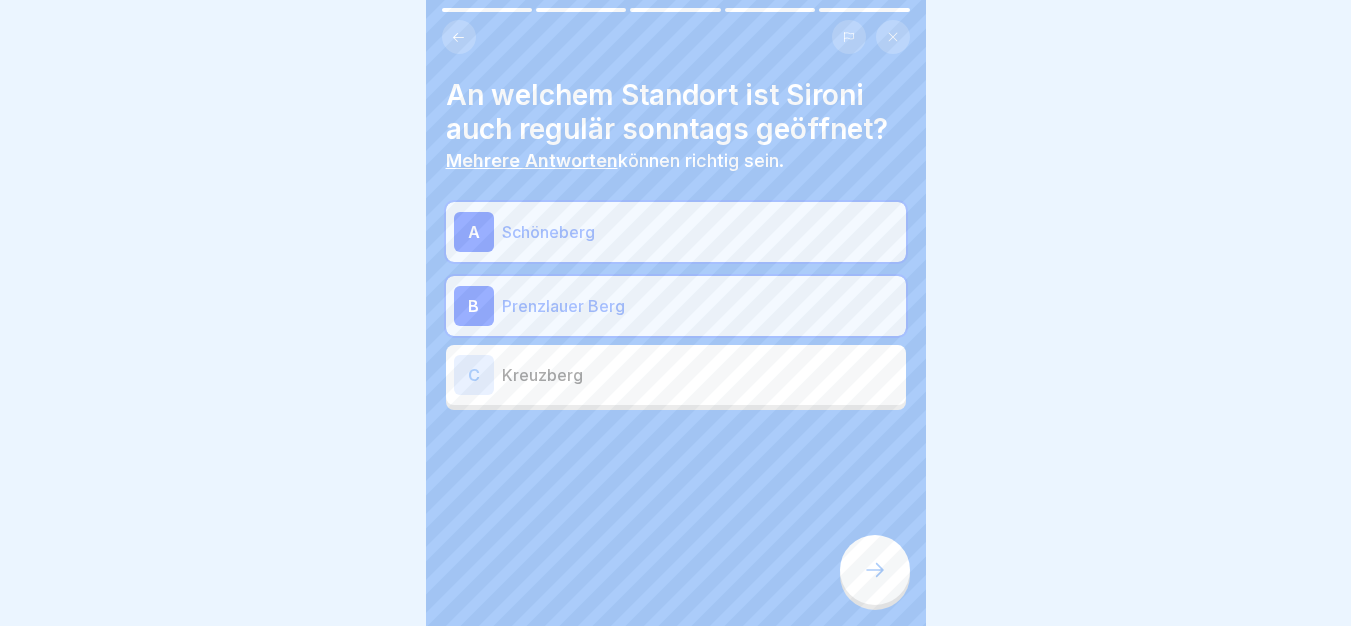 click 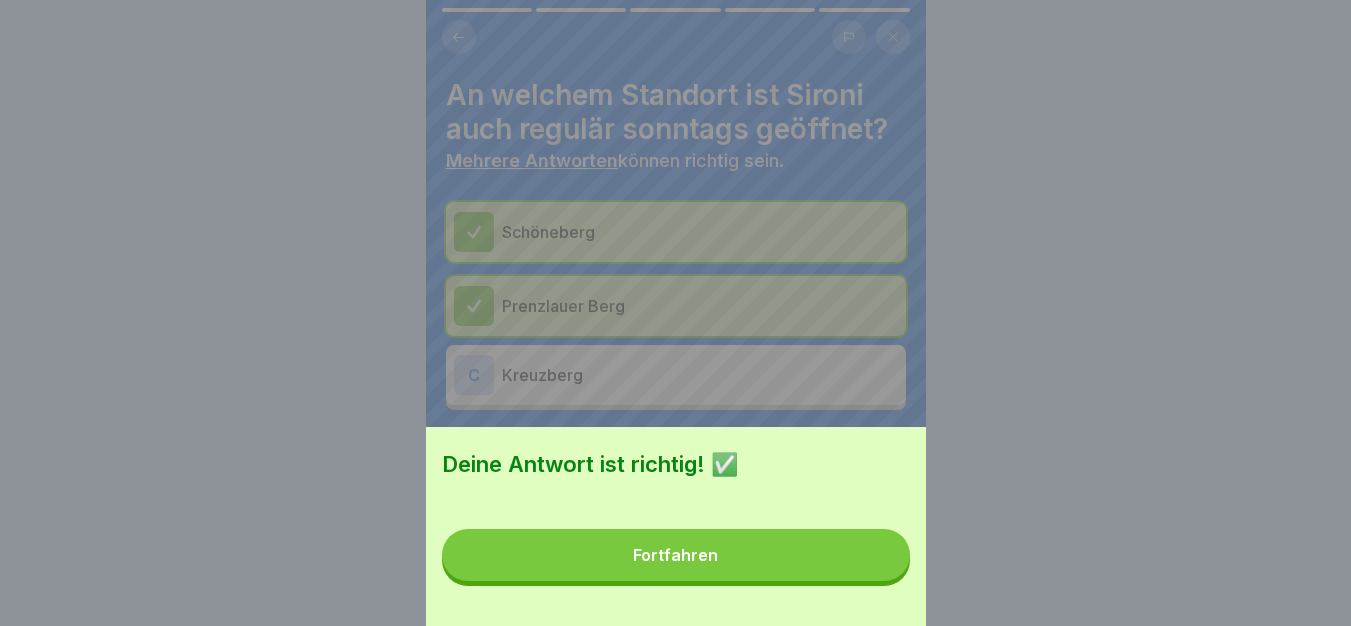 click on "Deine Antwort ist richtig!
✅   Fortfahren" at bounding box center (676, 526) 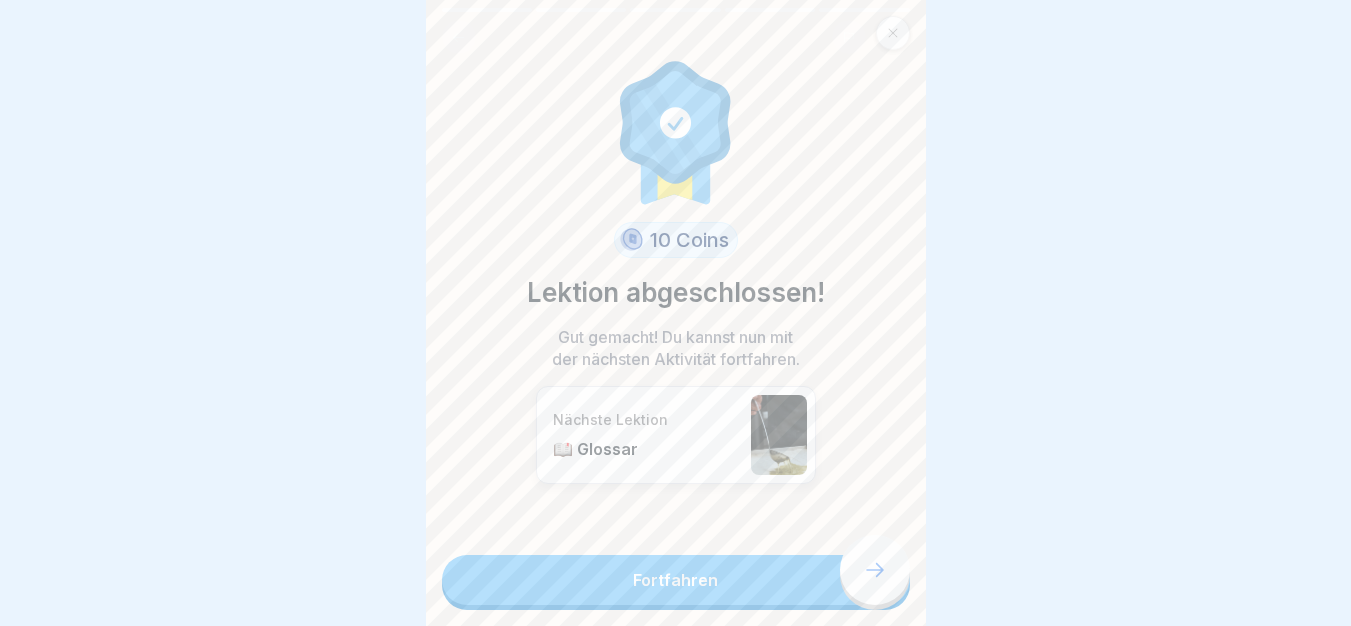 click on "Fortfahren" at bounding box center (676, 580) 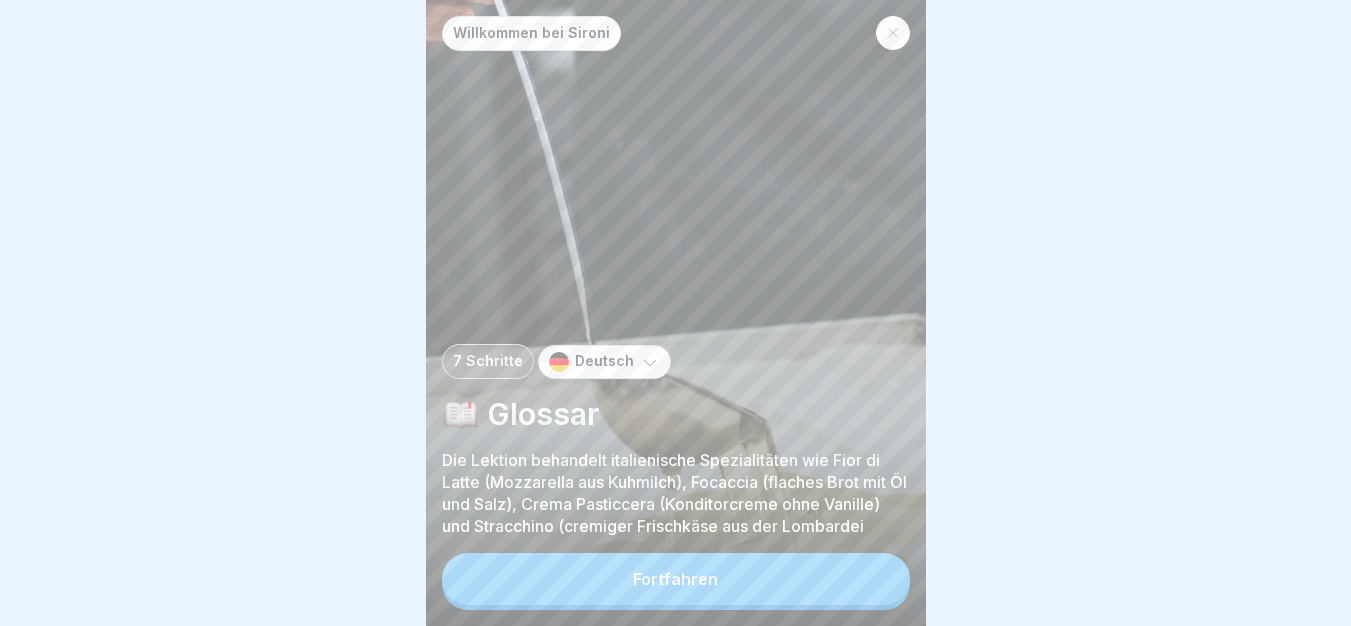 click on "Willkommen bei Sironi 7 Schritte Deutsch 📖 Glossar Die Lektion behandelt italienische Spezialitäten wie Fior di Latte (Mozzarella aus Kuhmilch), Focaccia (flaches Brot mit Öl und Salz), Crema Pasticcera (Konditorcreme ohne Vanille) und Stracchino (cremiger Frischkäse aus der Lombardei Fortfahren" at bounding box center (676, 313) 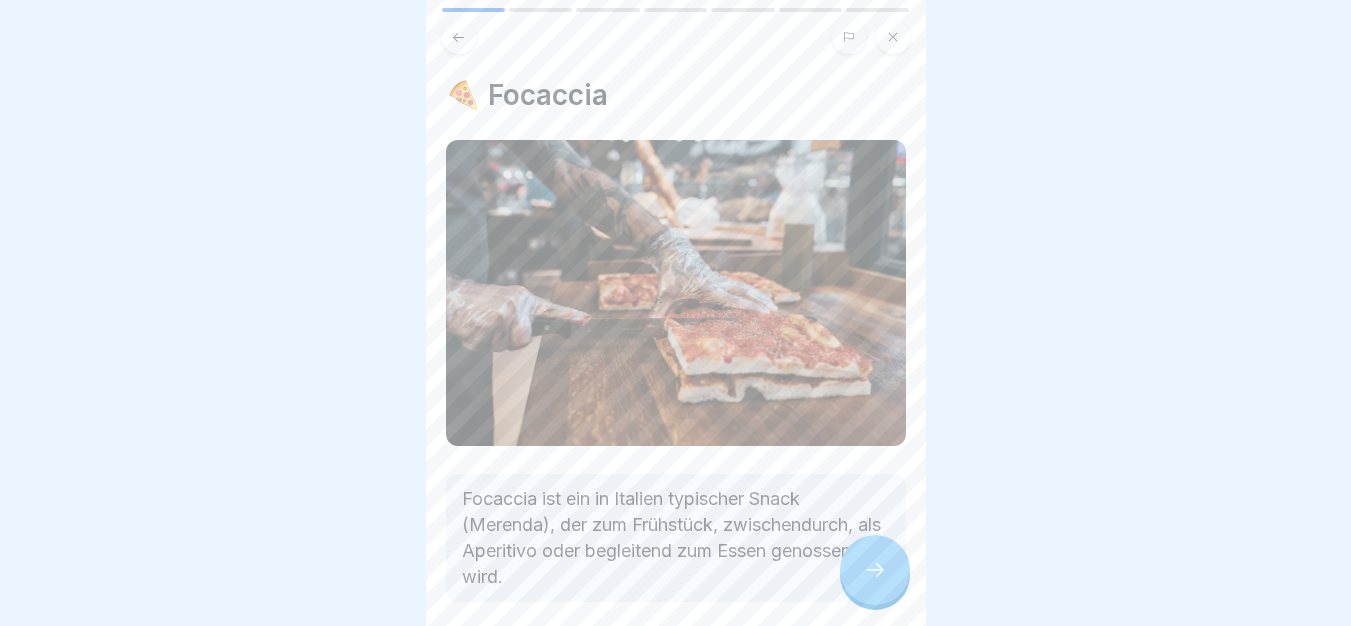 click at bounding box center [875, 570] 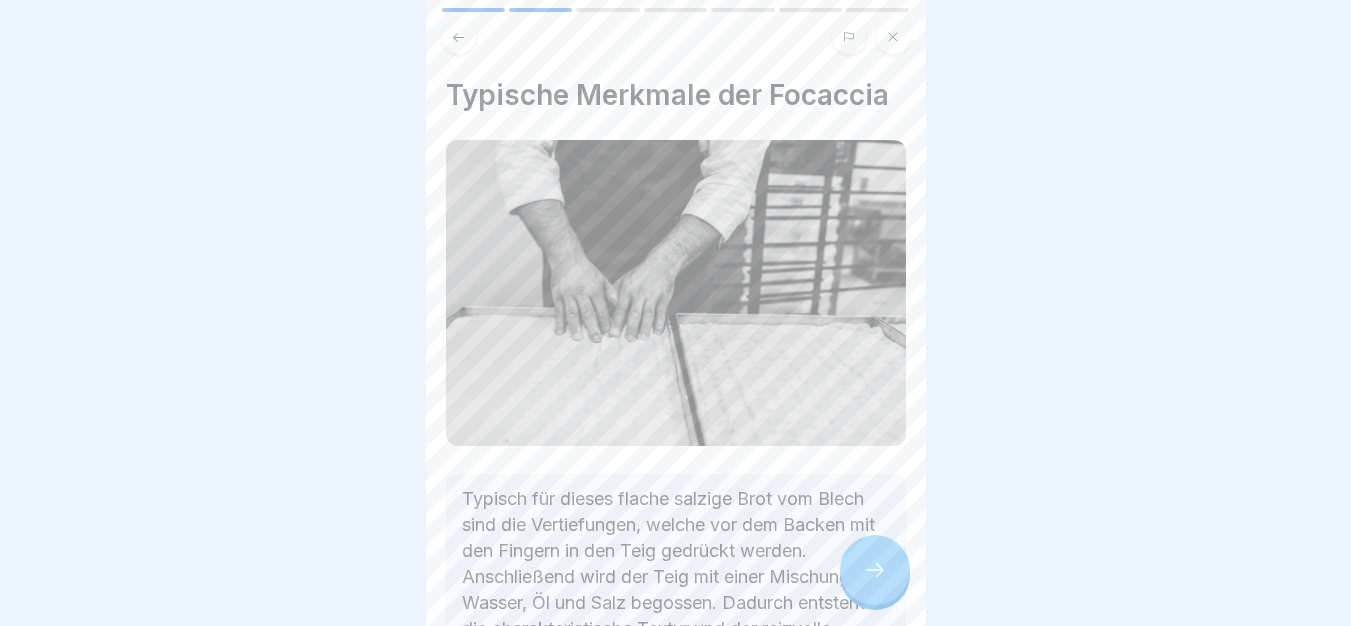 click at bounding box center (875, 570) 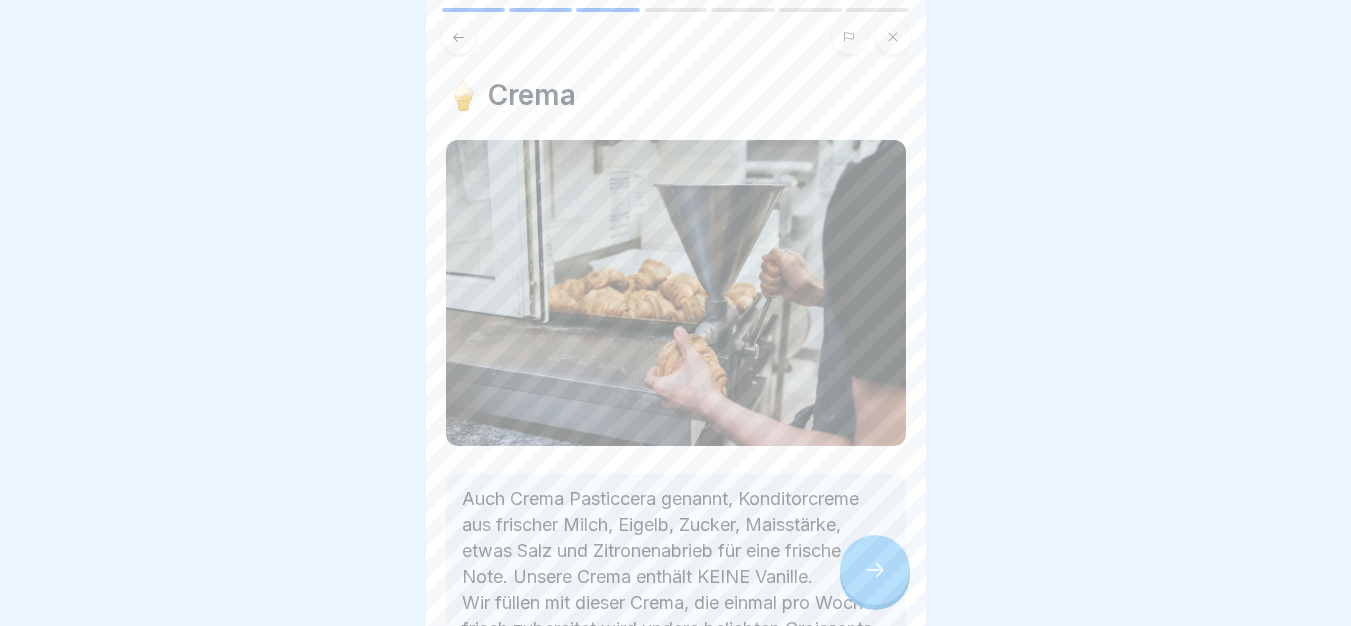 click at bounding box center (875, 570) 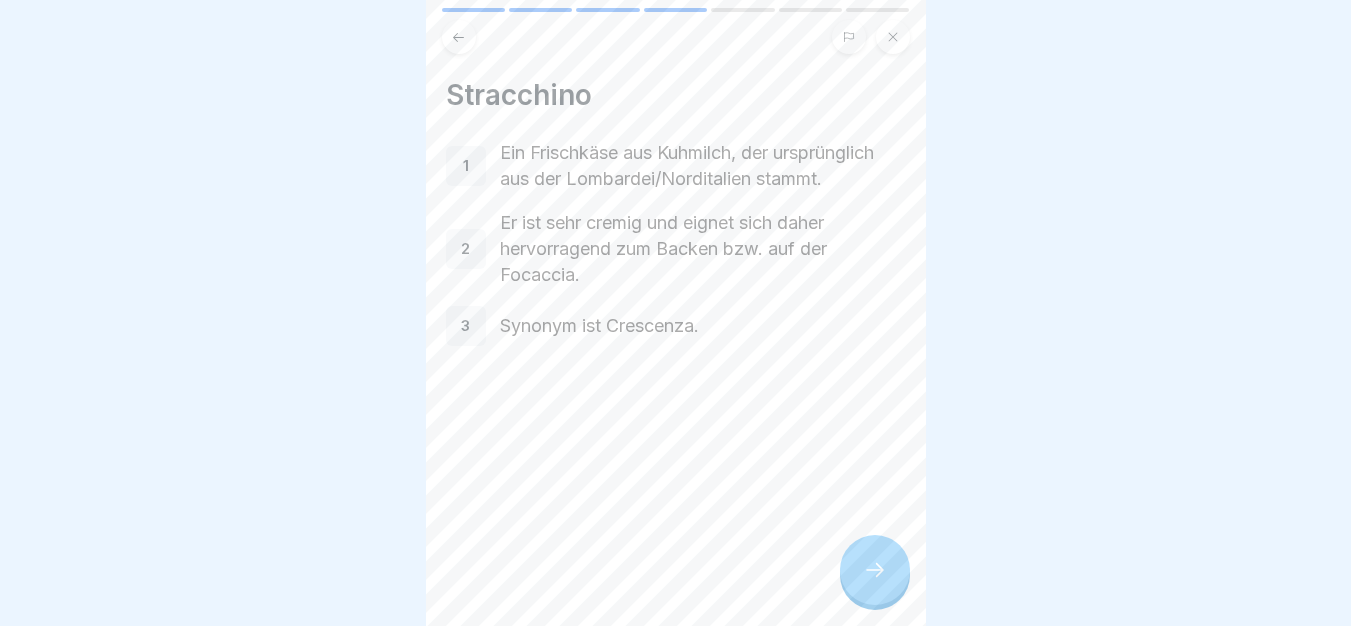 click at bounding box center (875, 570) 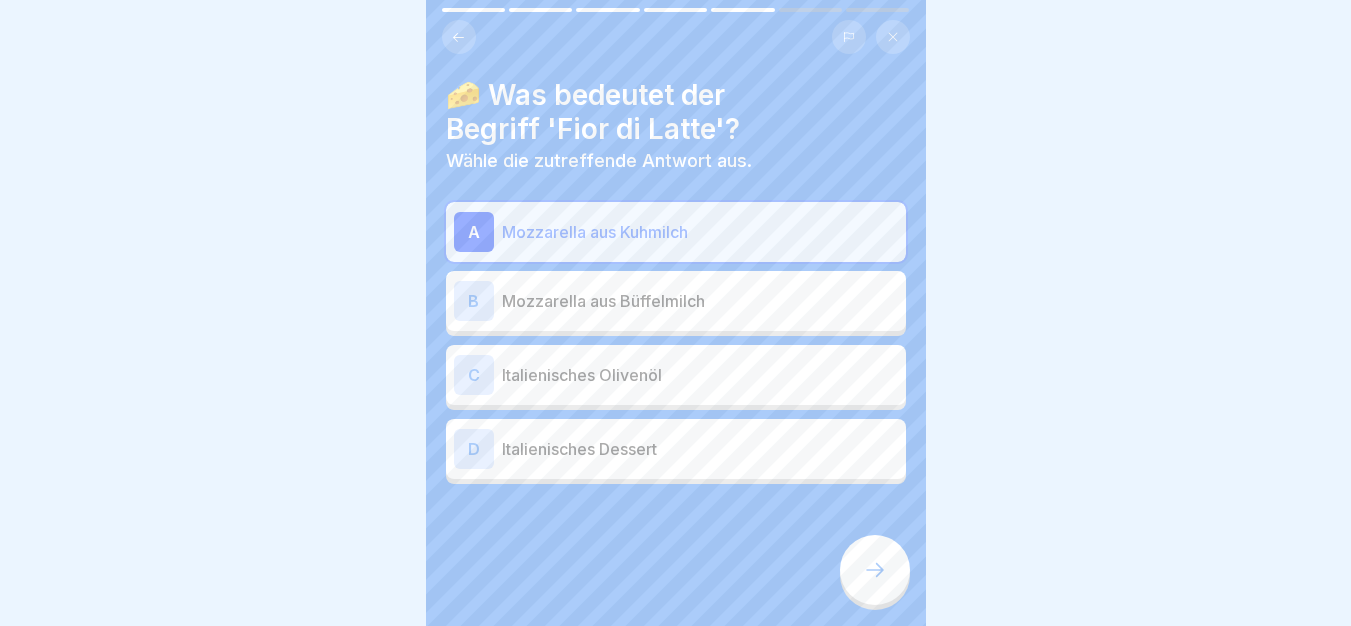 click at bounding box center [875, 570] 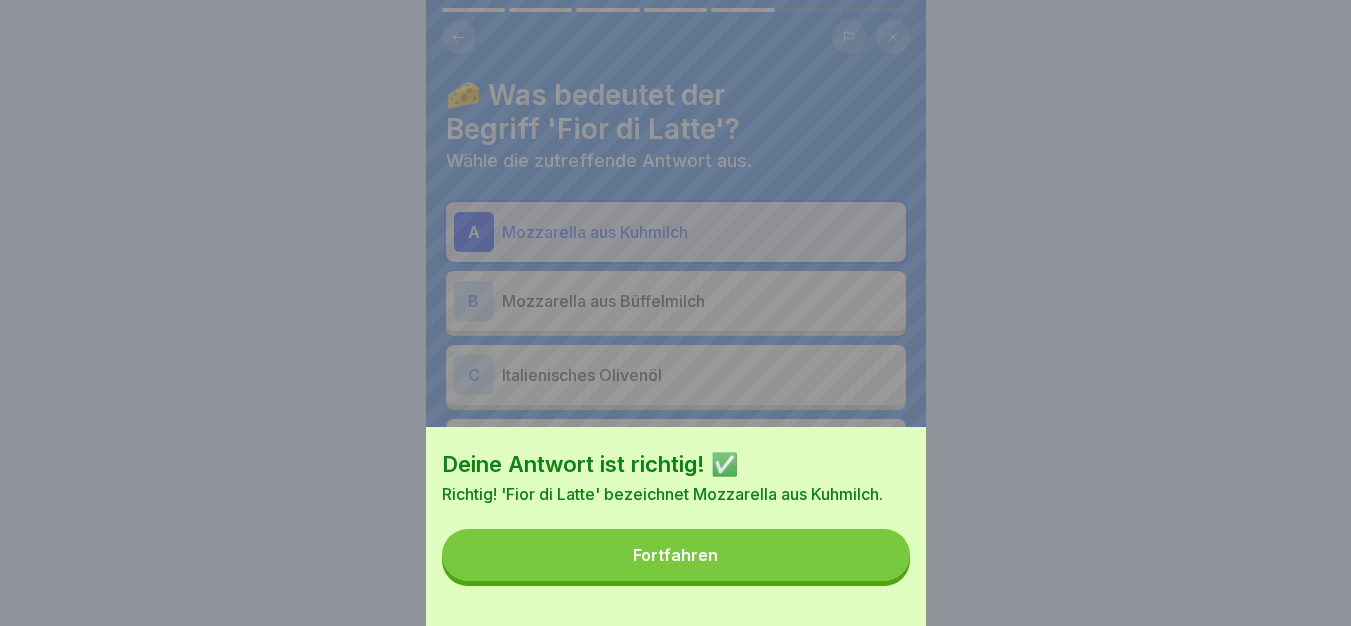 click on "Fortfahren" at bounding box center (676, 555) 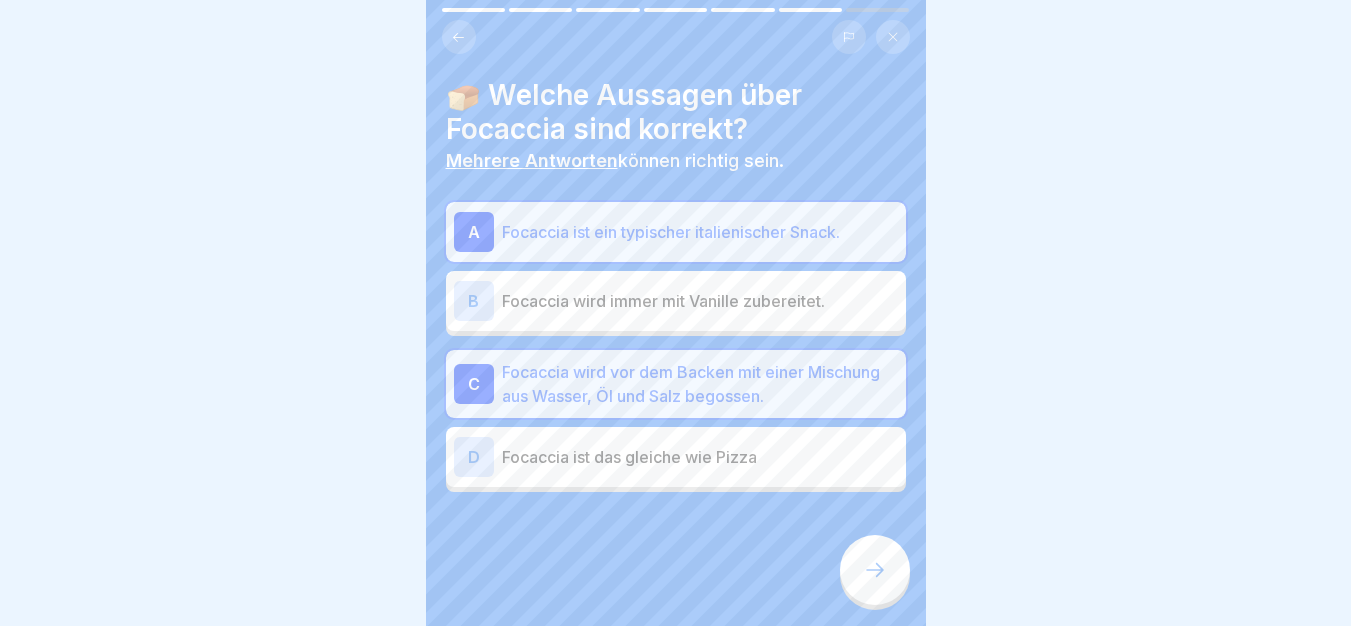 click at bounding box center (875, 570) 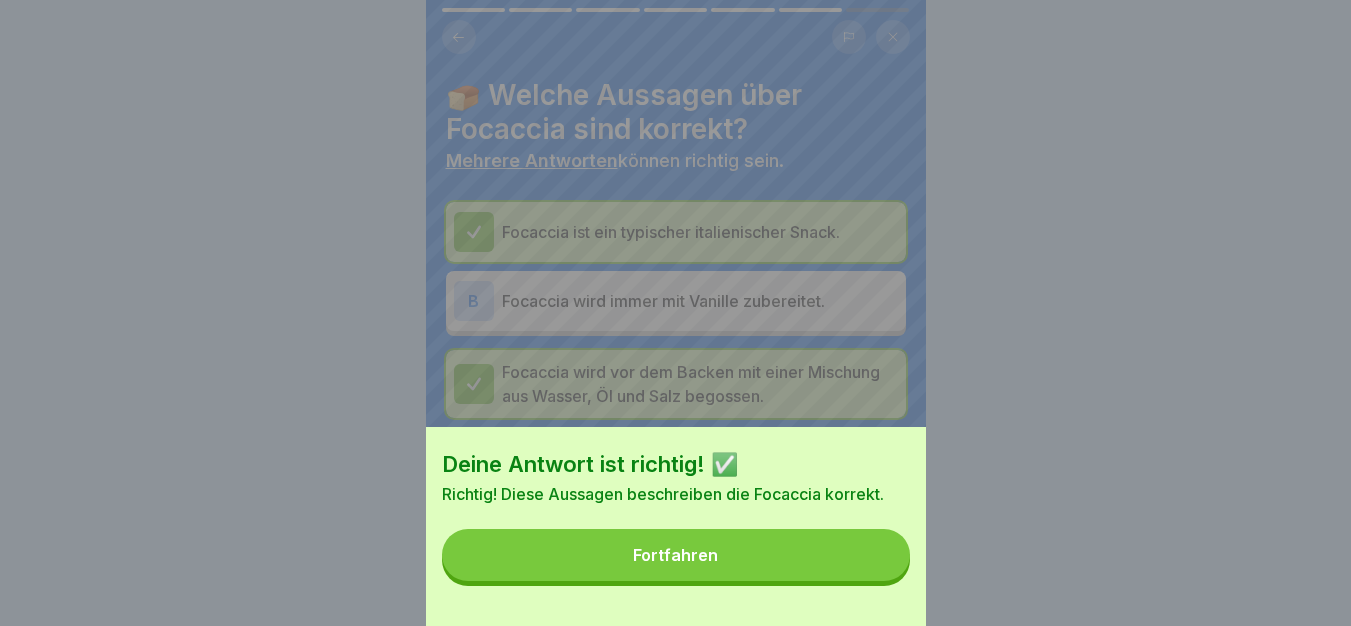 click on "Fortfahren" at bounding box center [676, 555] 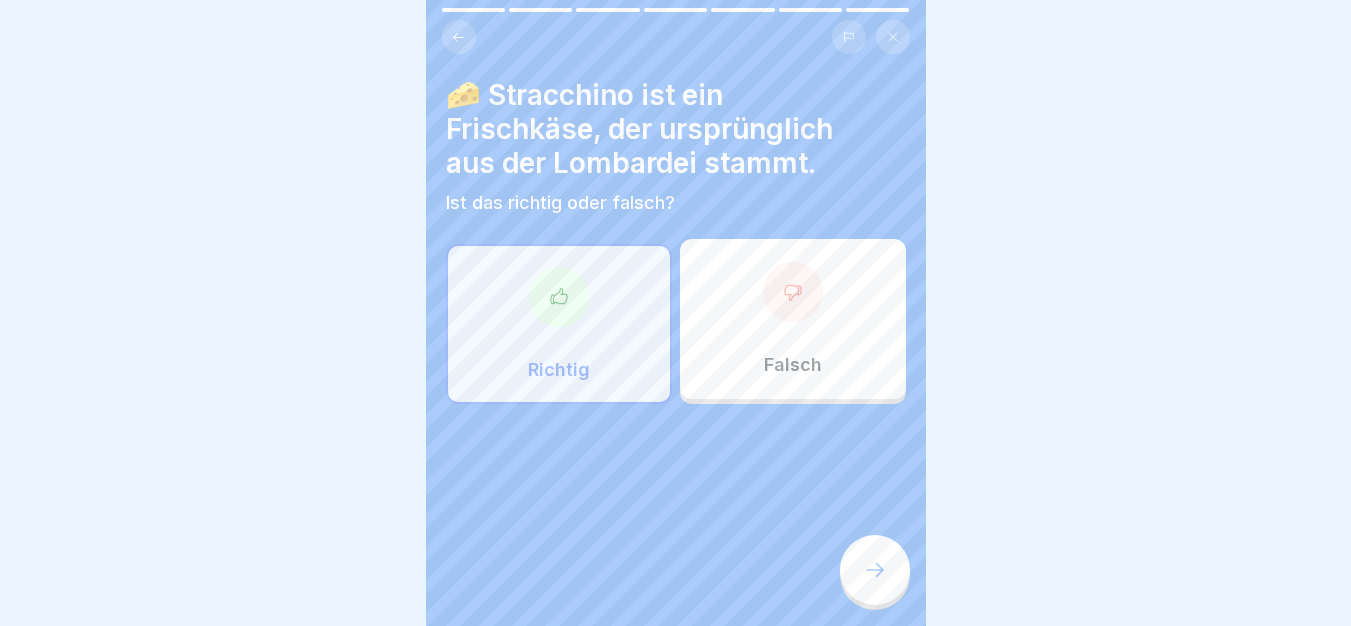 click at bounding box center (875, 570) 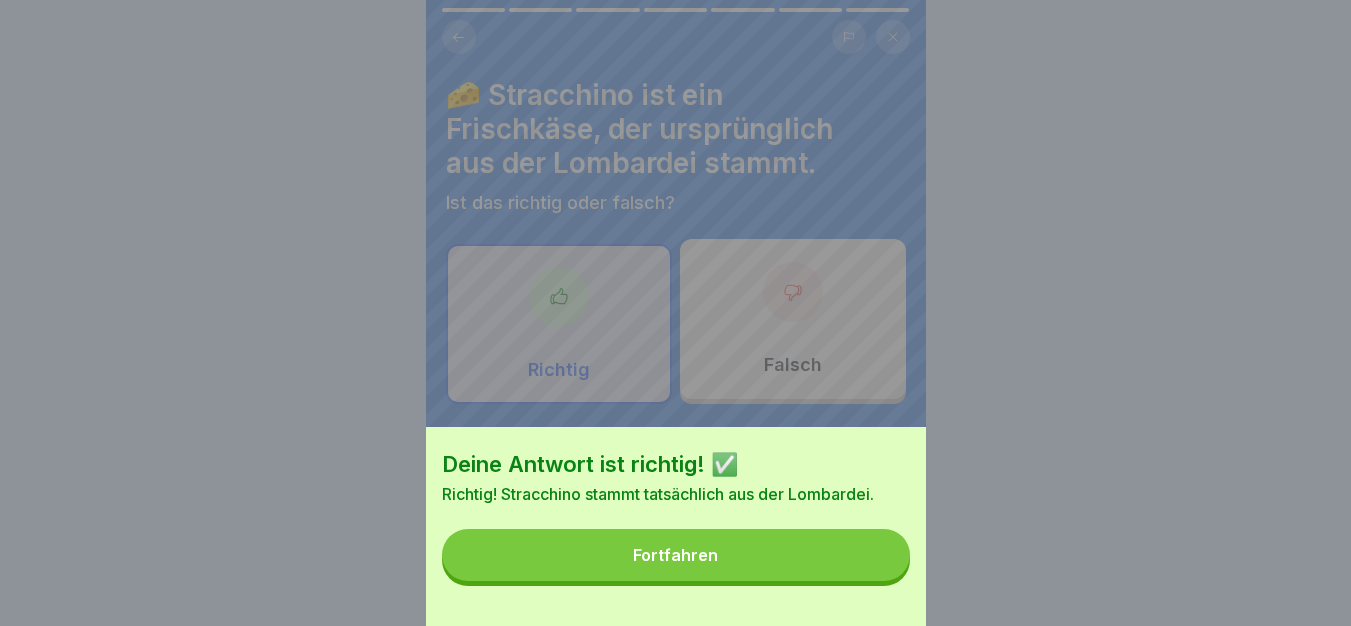 click on "Fortfahren" at bounding box center [676, 555] 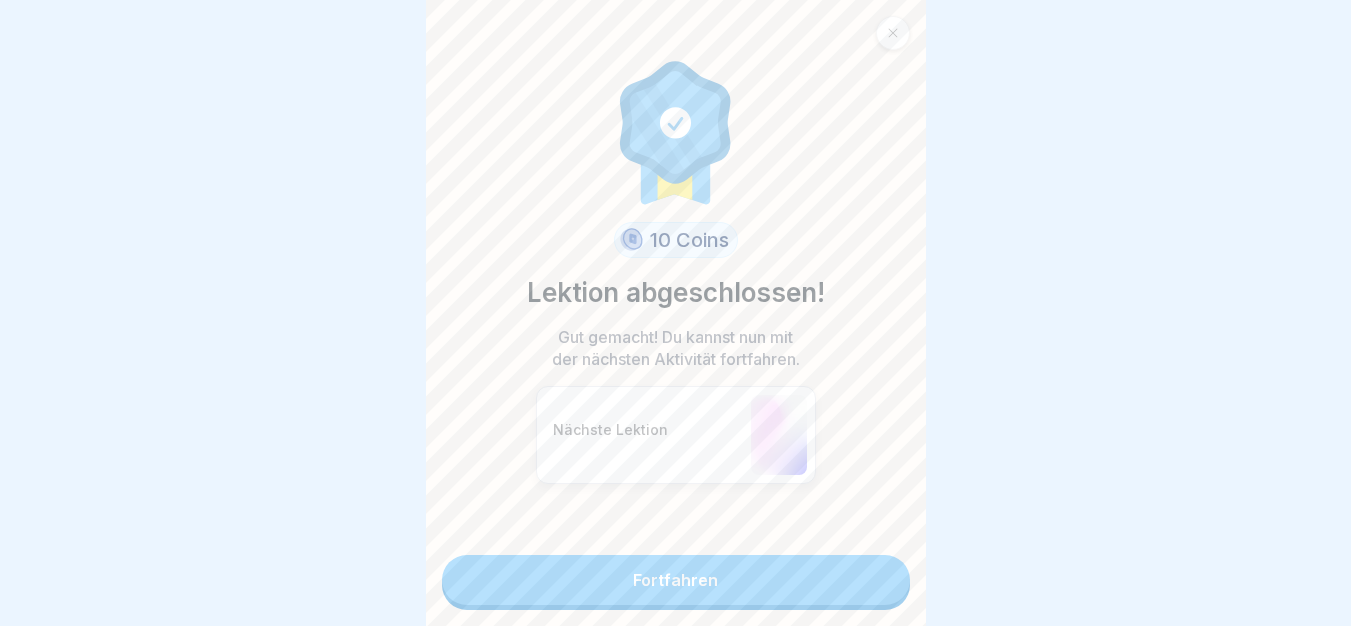 click on "Fortfahren" at bounding box center [676, 580] 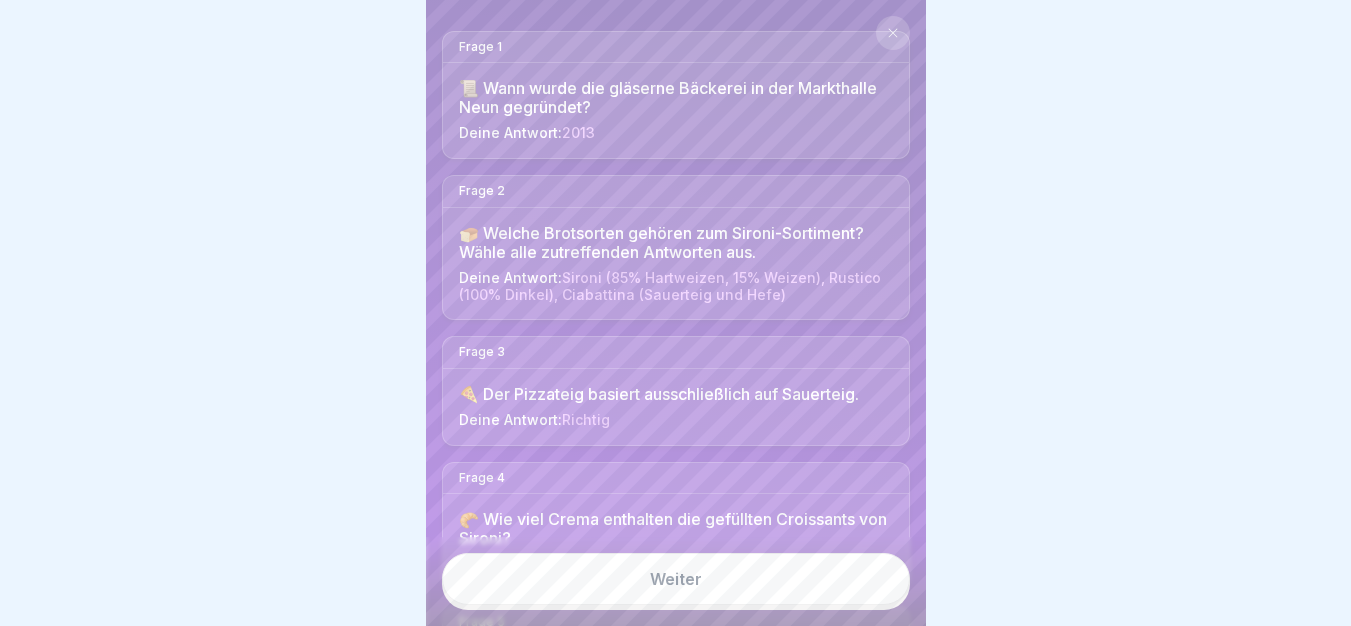 scroll, scrollTop: 80, scrollLeft: 0, axis: vertical 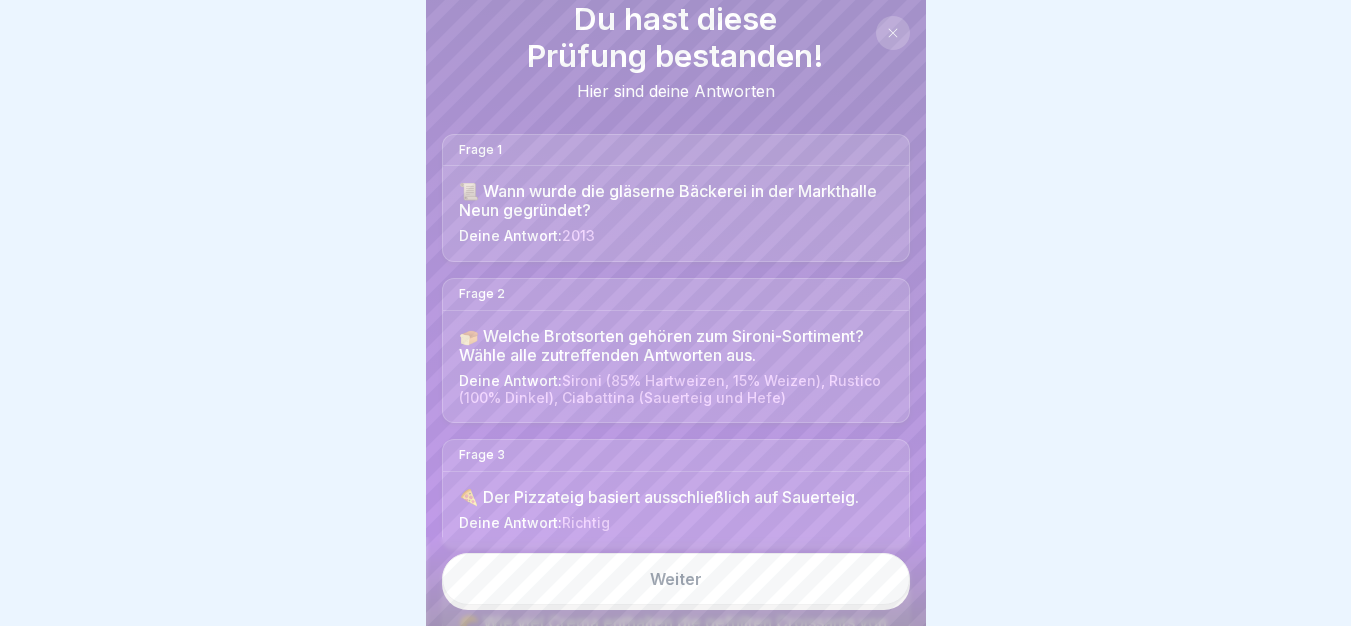 click on "Weiter" at bounding box center [676, 579] 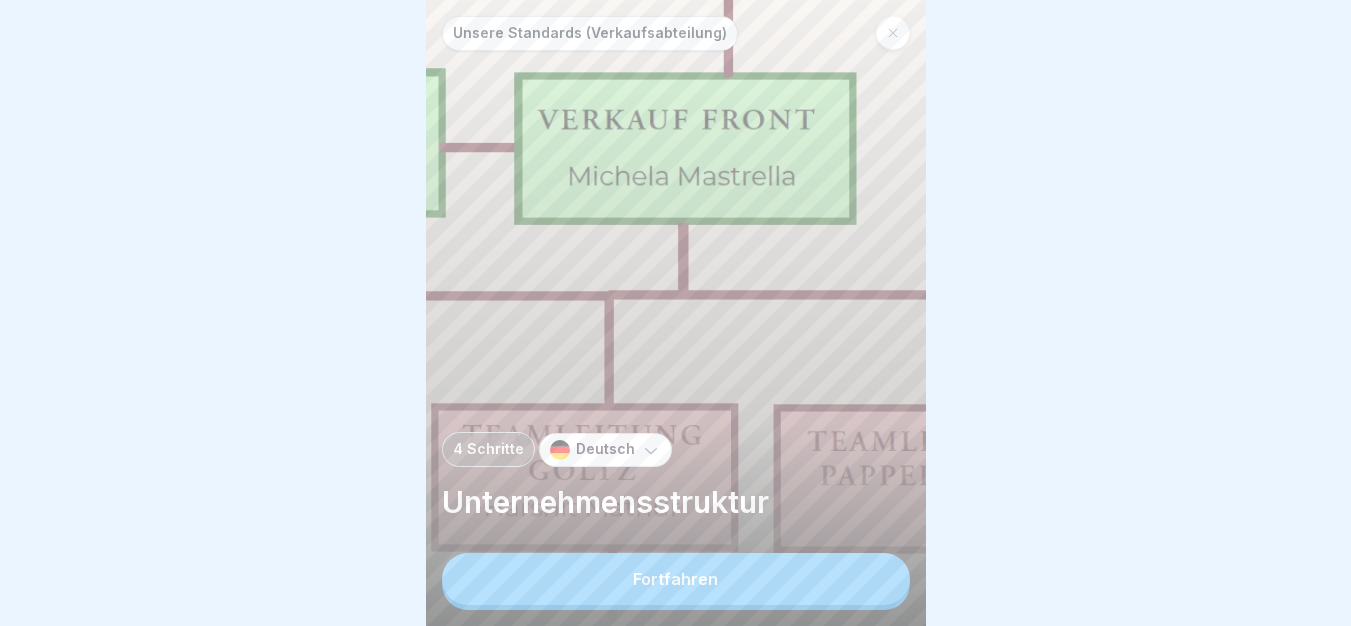 click on "Fortfahren" at bounding box center [676, 579] 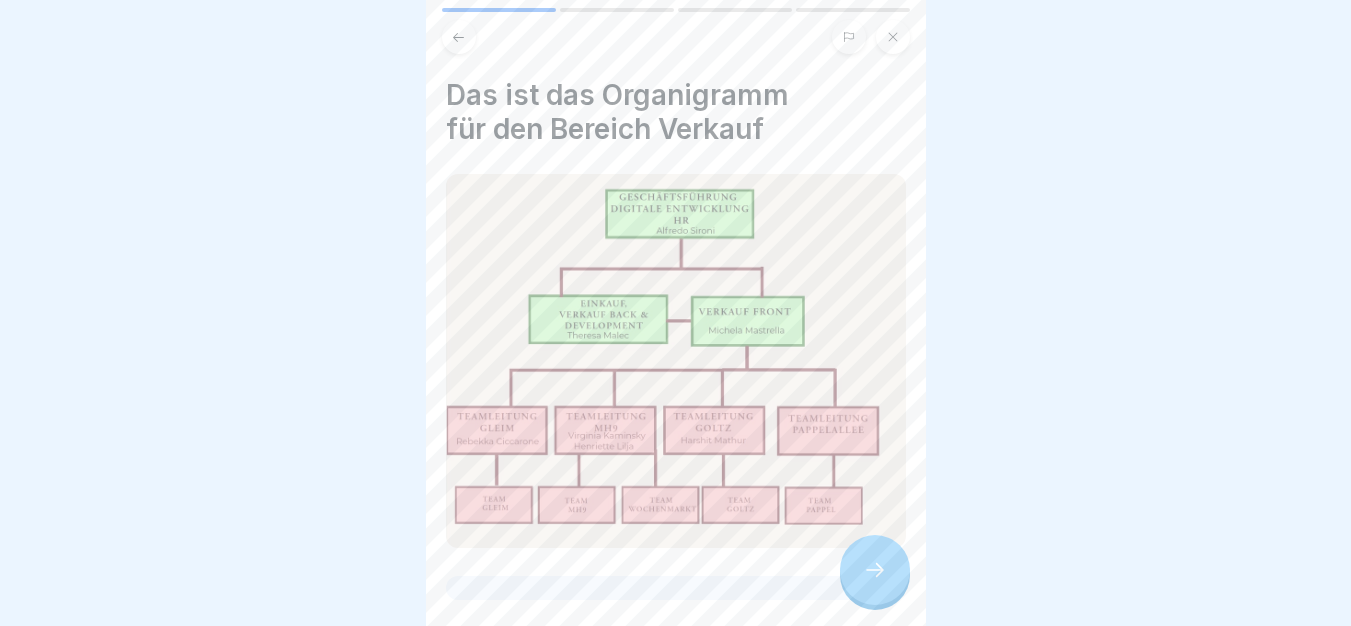 click at bounding box center [875, 570] 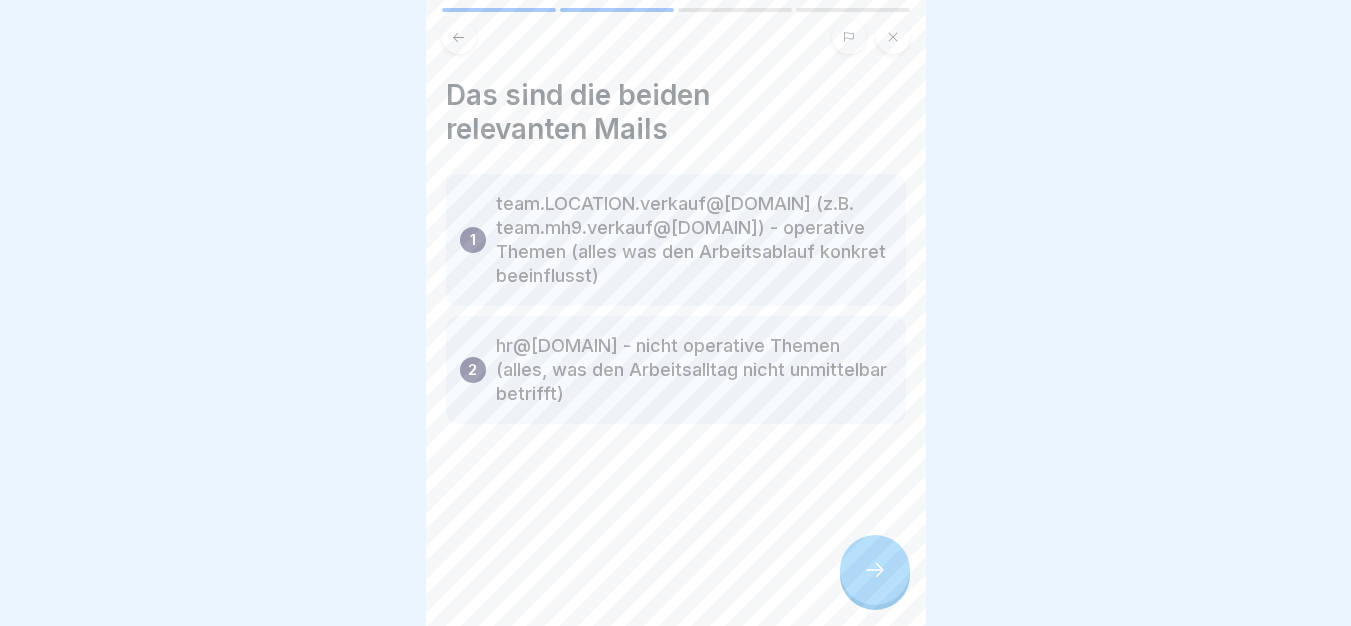 click at bounding box center (875, 570) 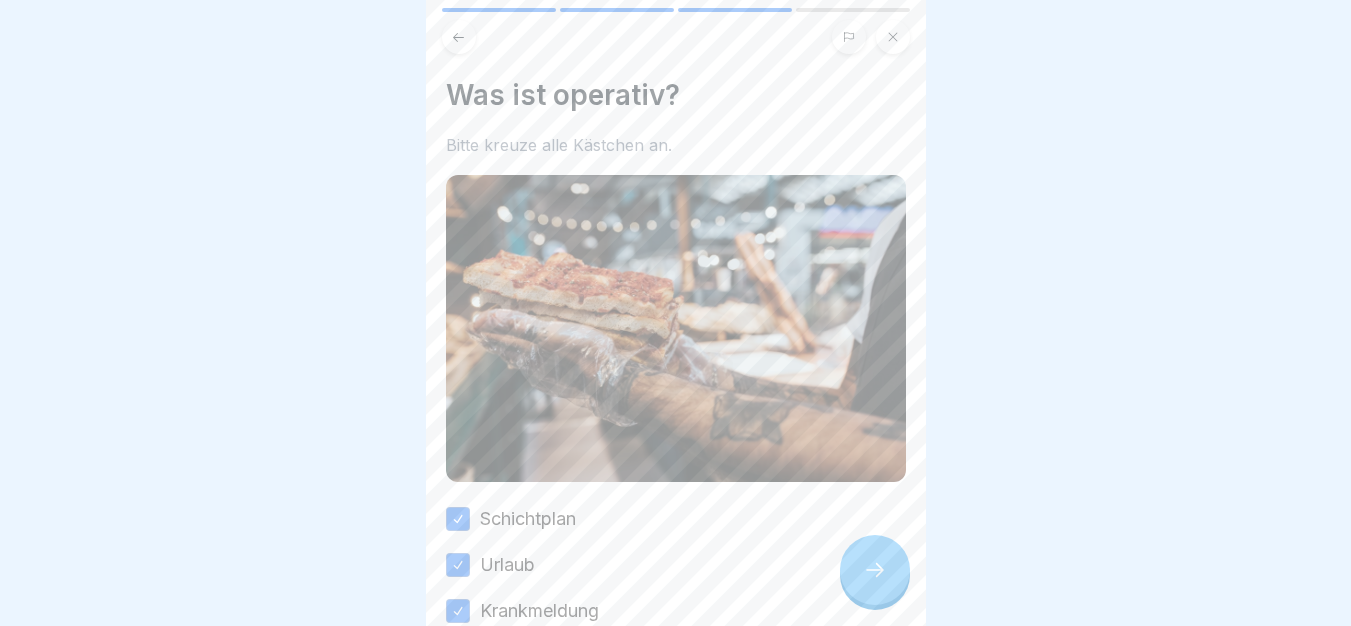 click at bounding box center (875, 570) 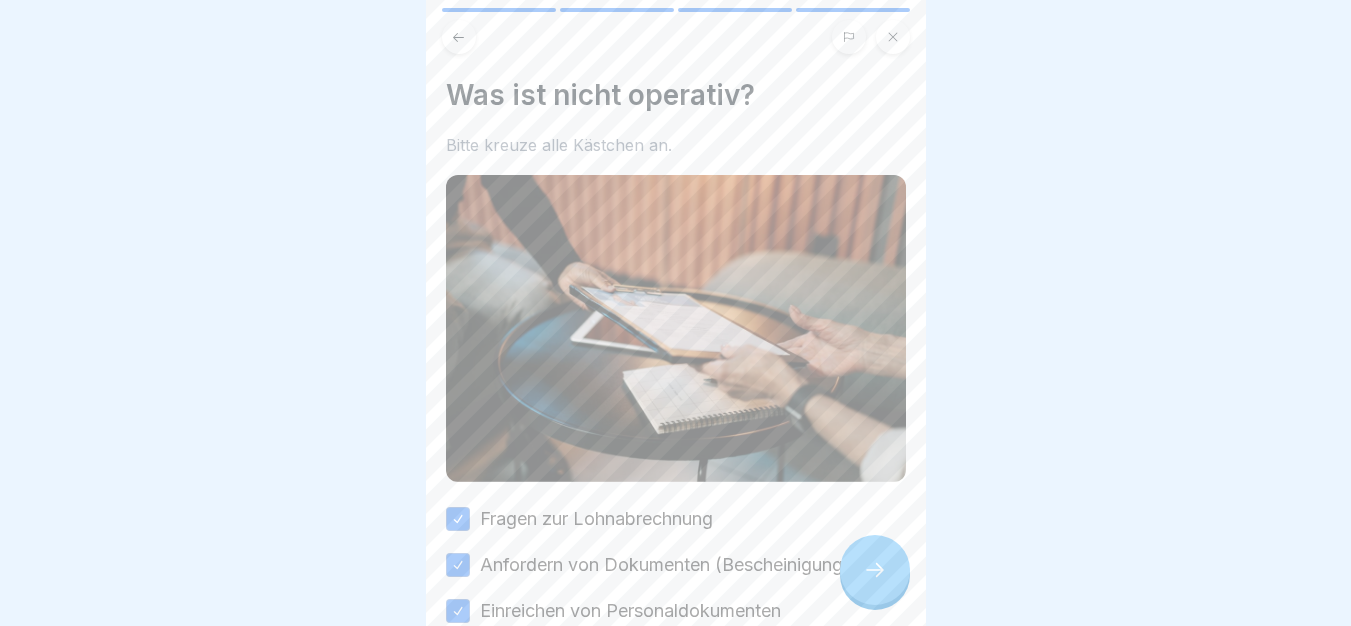click at bounding box center (875, 570) 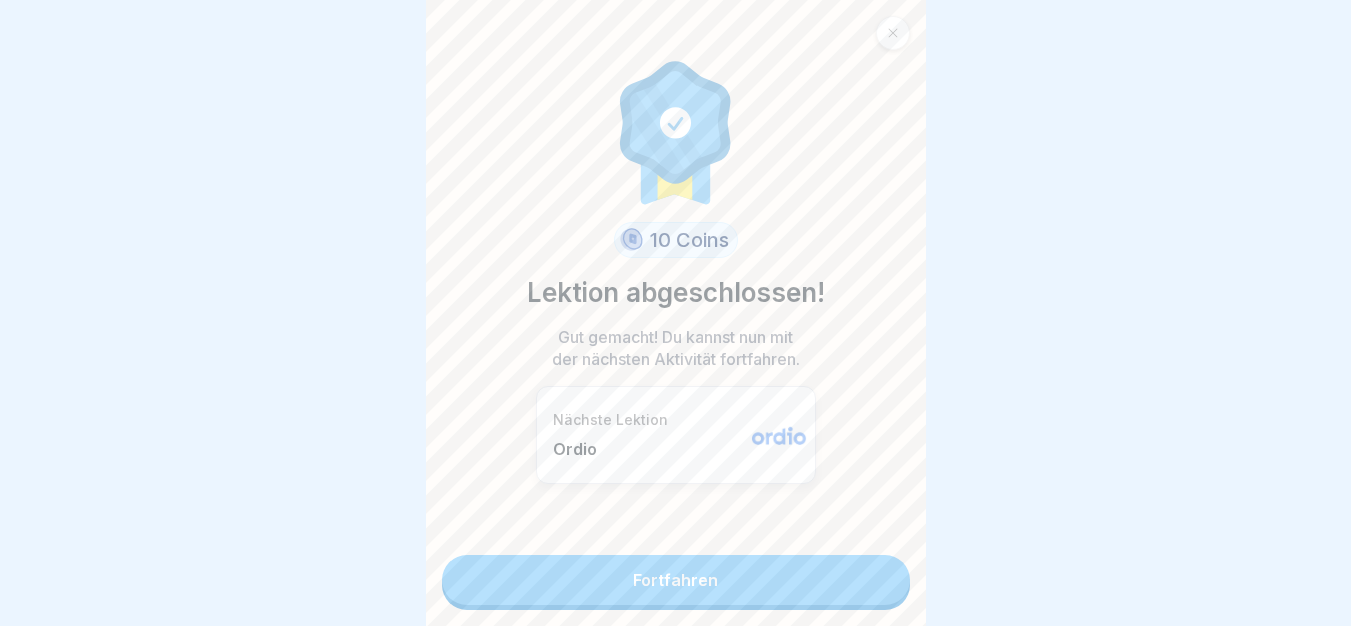 click on "Fortfahren" at bounding box center [676, 580] 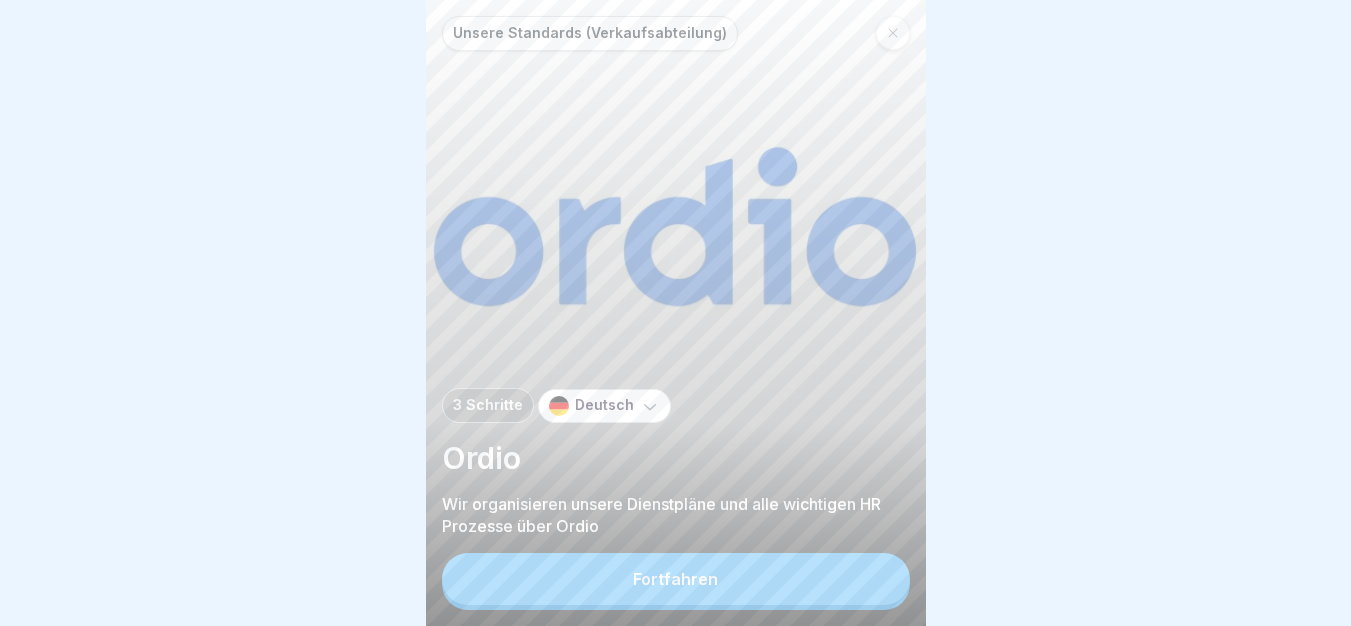 click on "Fortfahren" at bounding box center (676, 579) 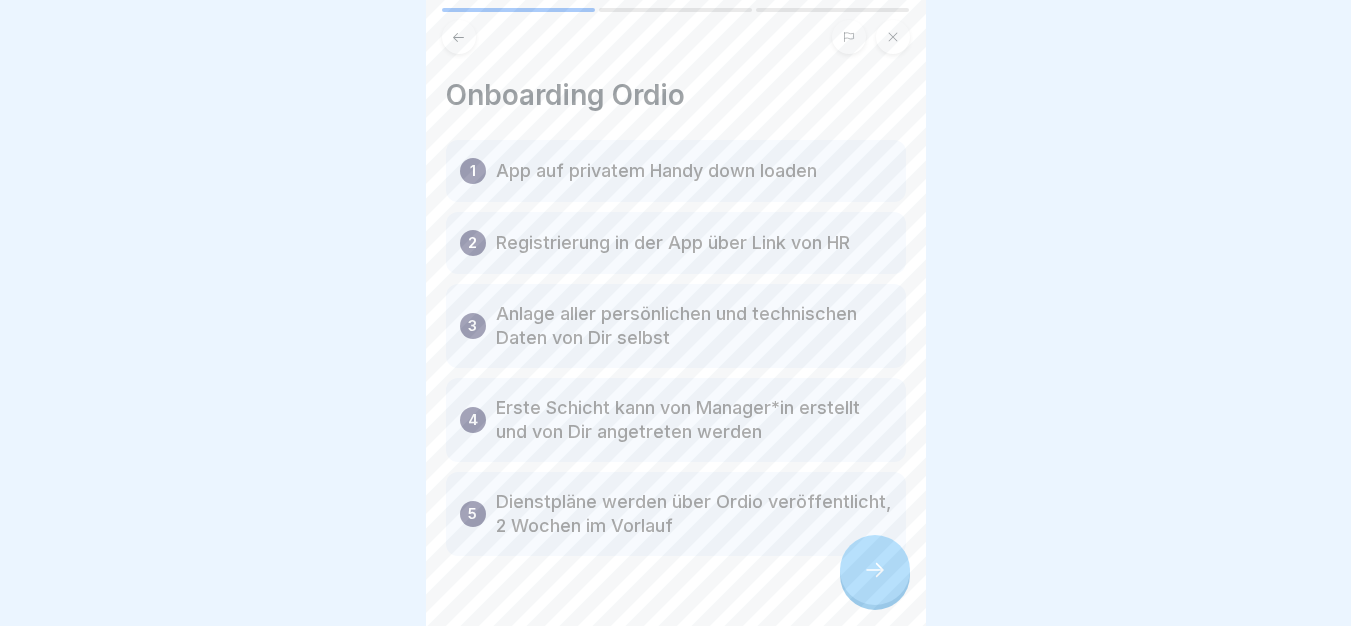 click at bounding box center [875, 570] 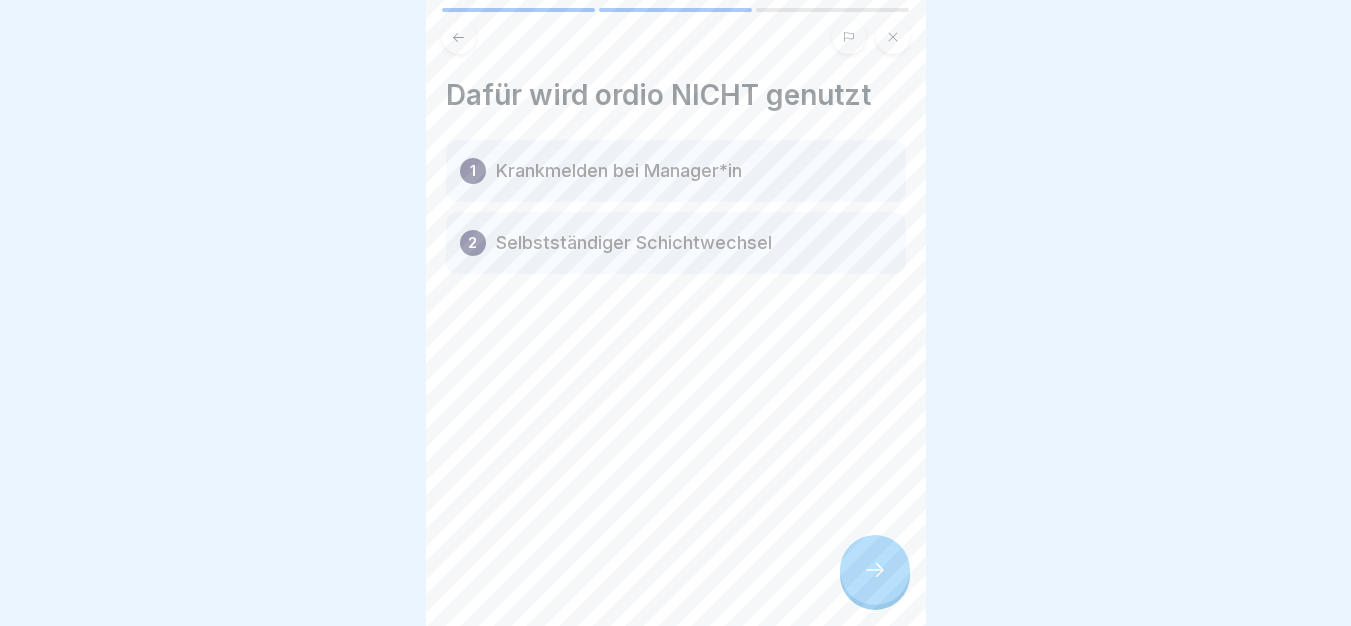 click at bounding box center (875, 570) 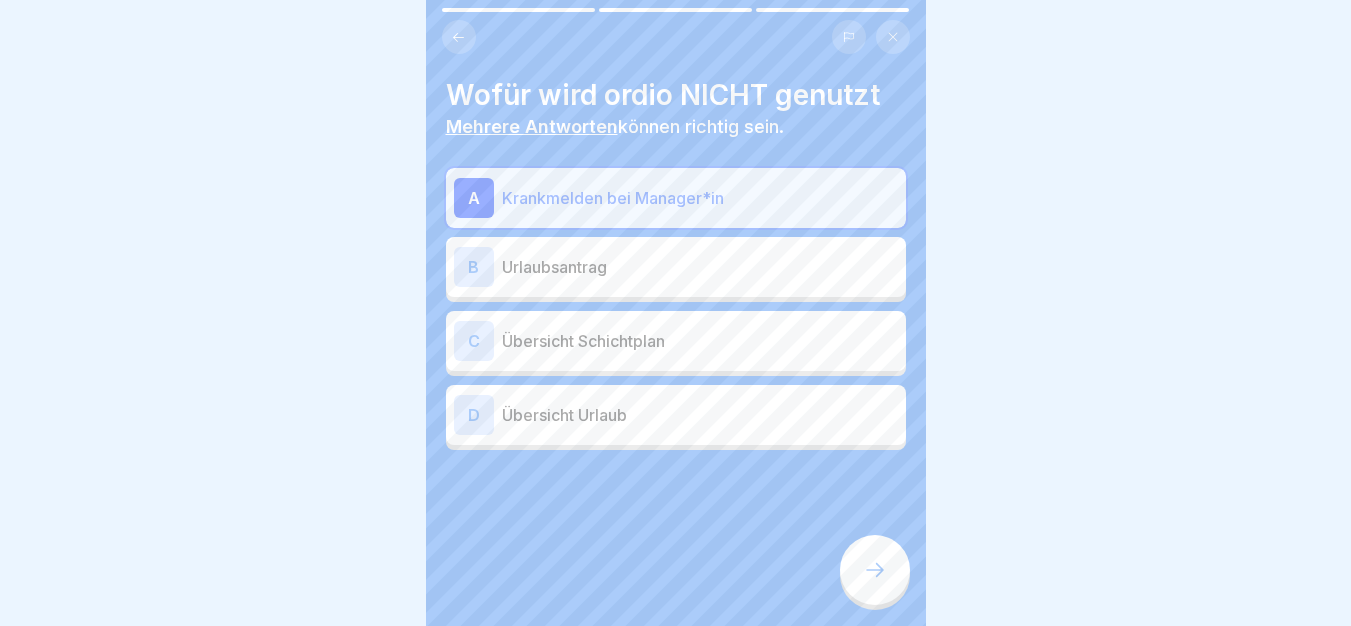 click at bounding box center (875, 570) 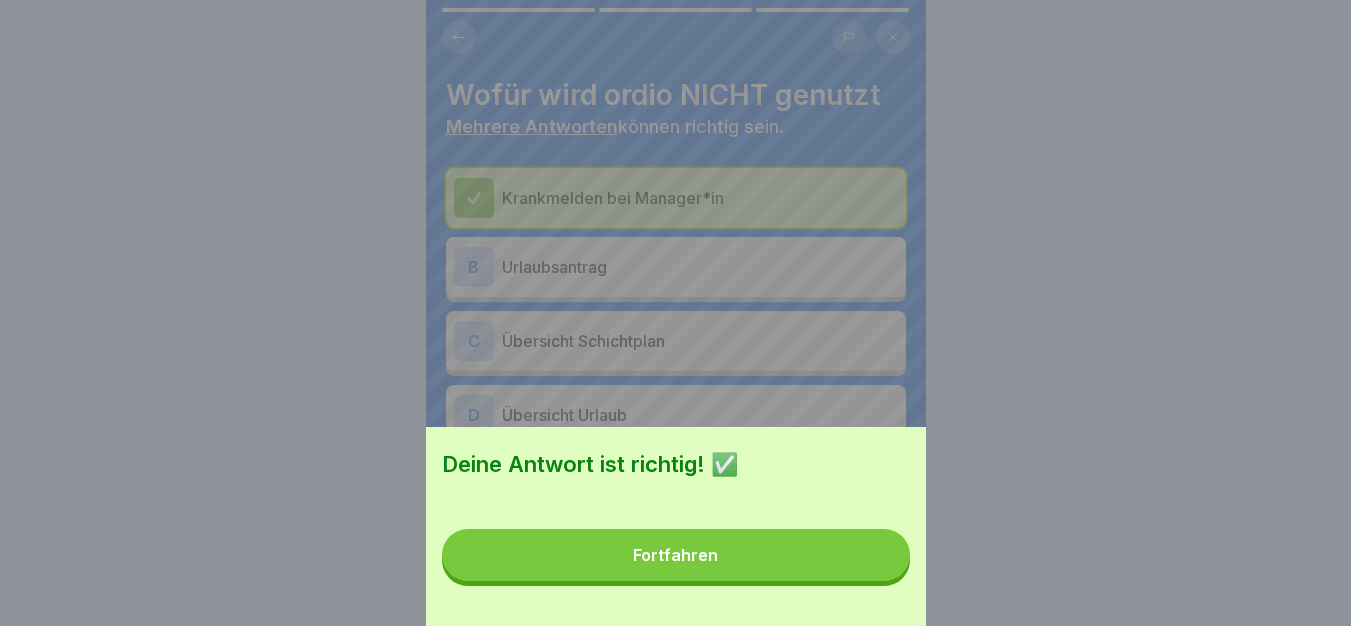 click on "Fortfahren" at bounding box center [676, 555] 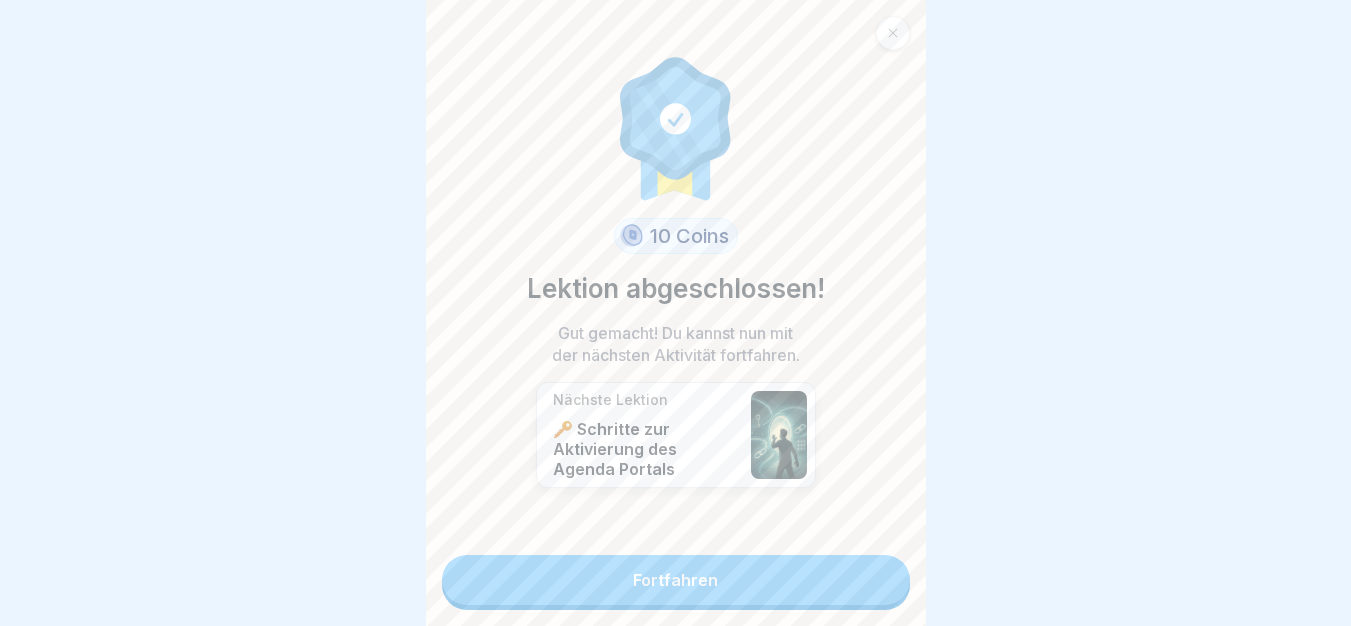 click on "Fortfahren" at bounding box center (676, 580) 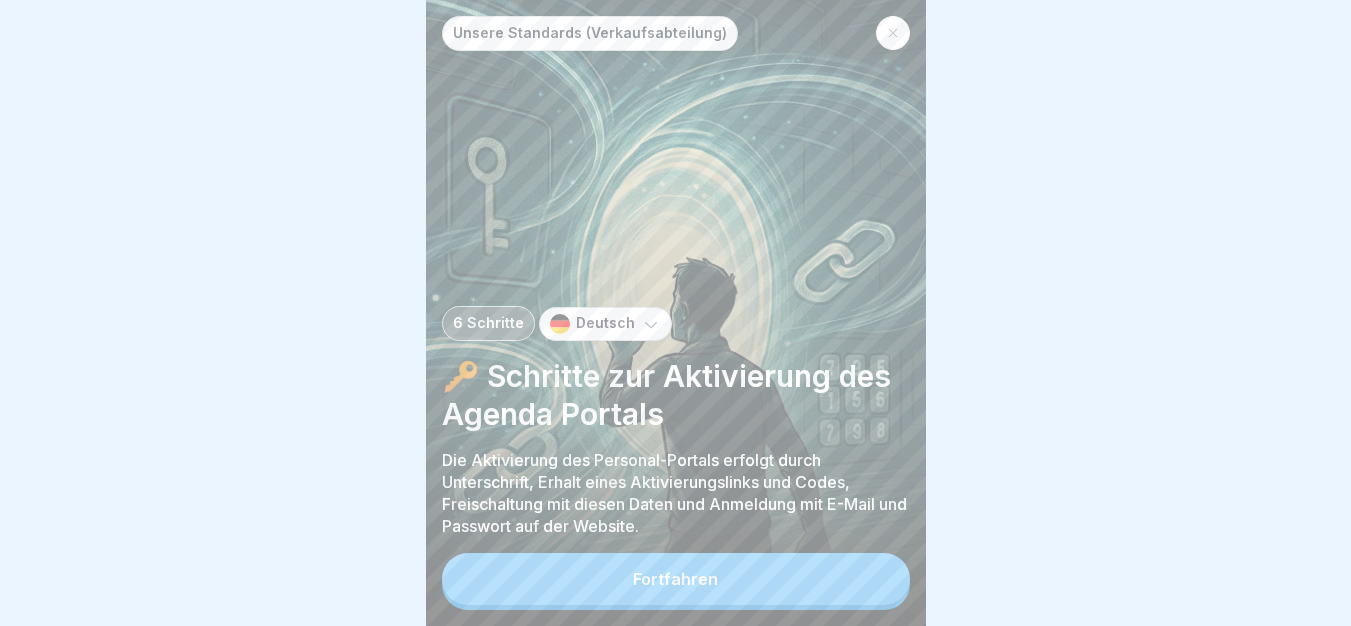 click on "Fortfahren" at bounding box center [676, 579] 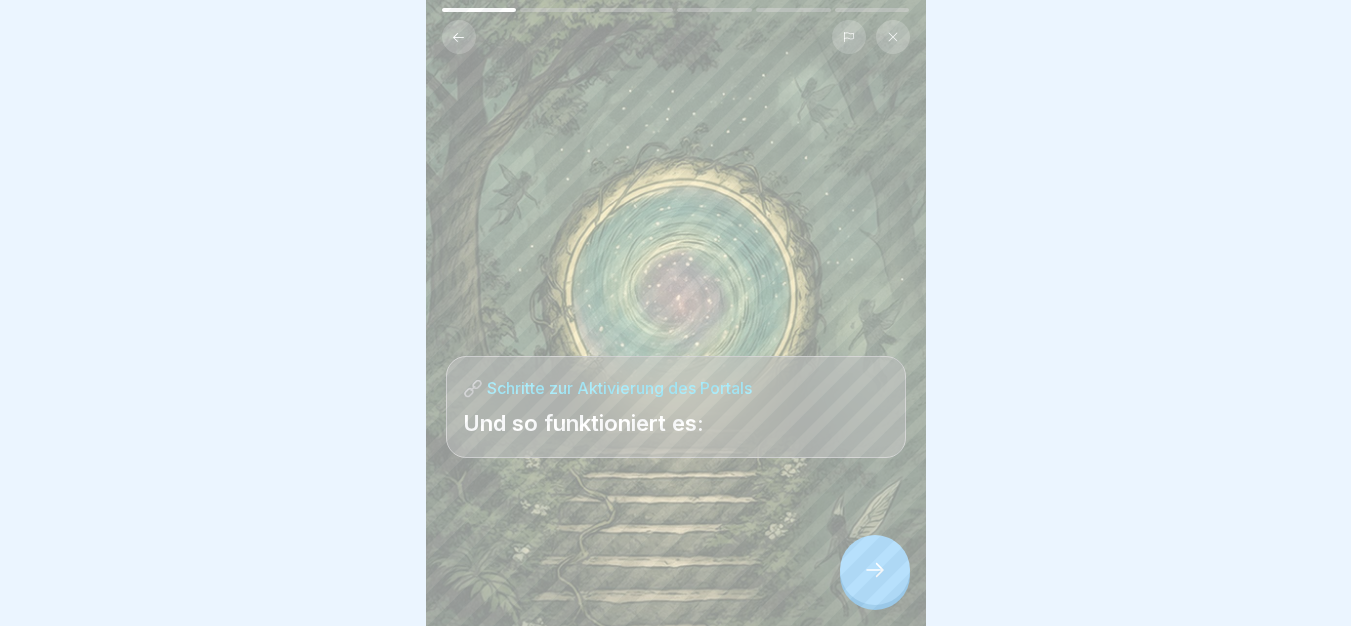 click at bounding box center [875, 570] 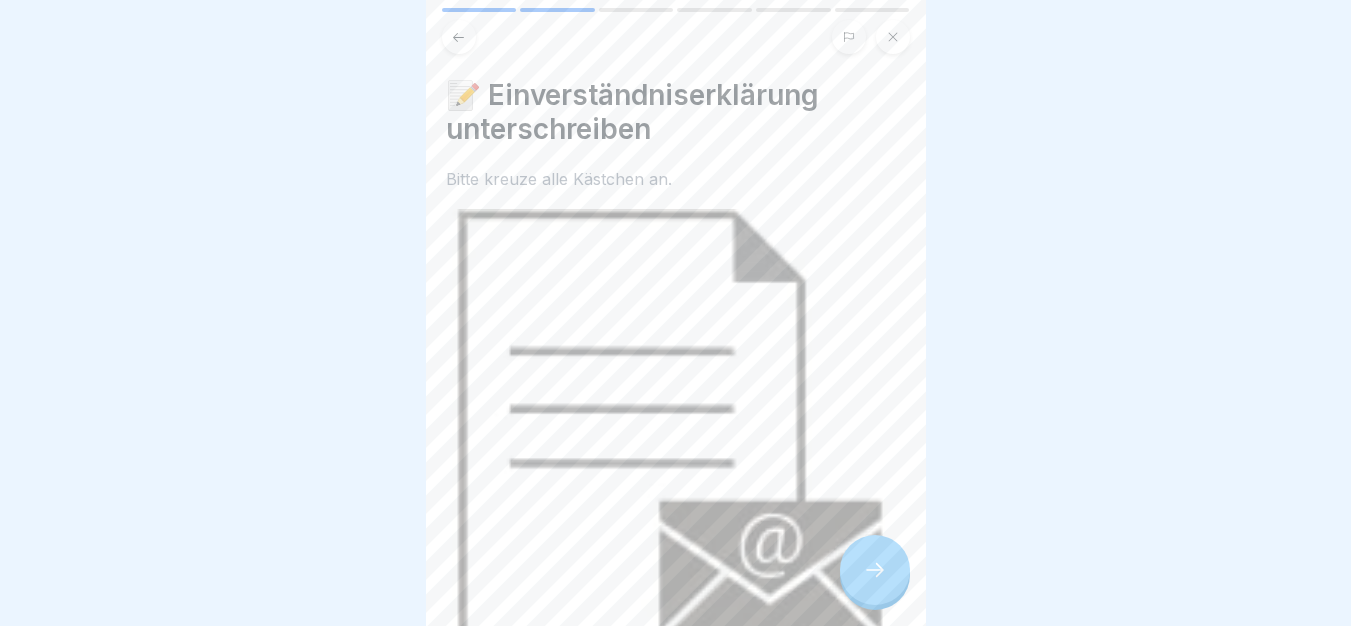click at bounding box center [875, 570] 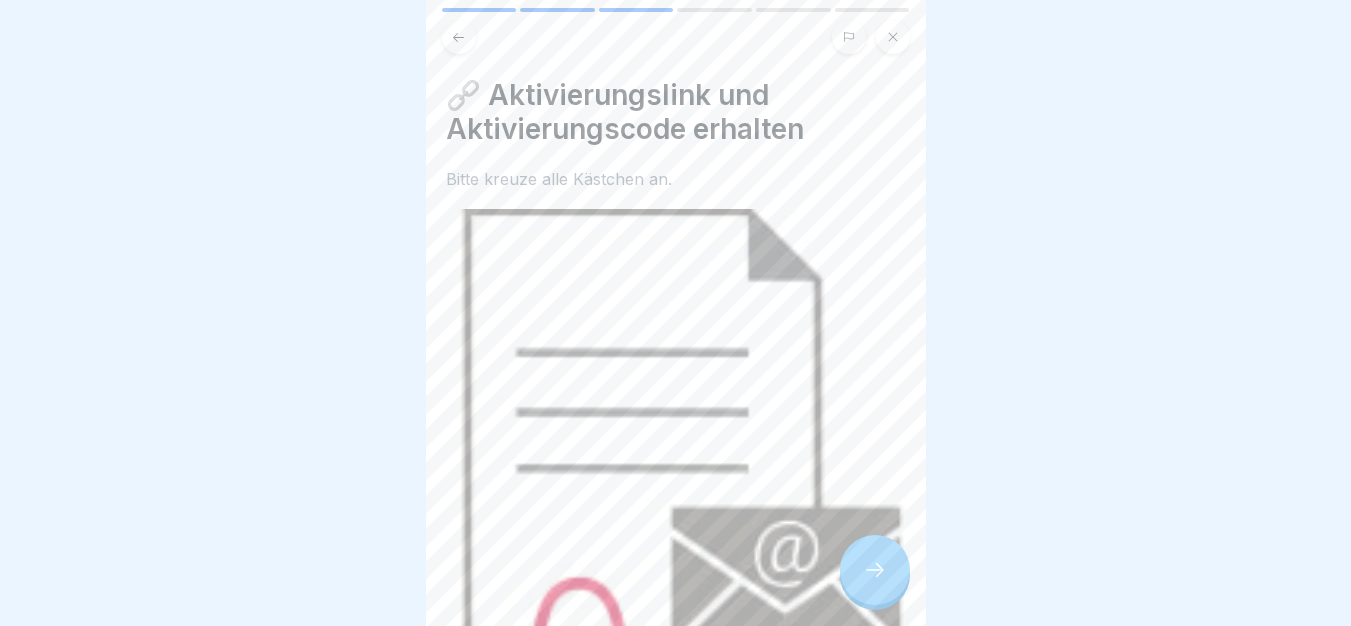 click at bounding box center [875, 570] 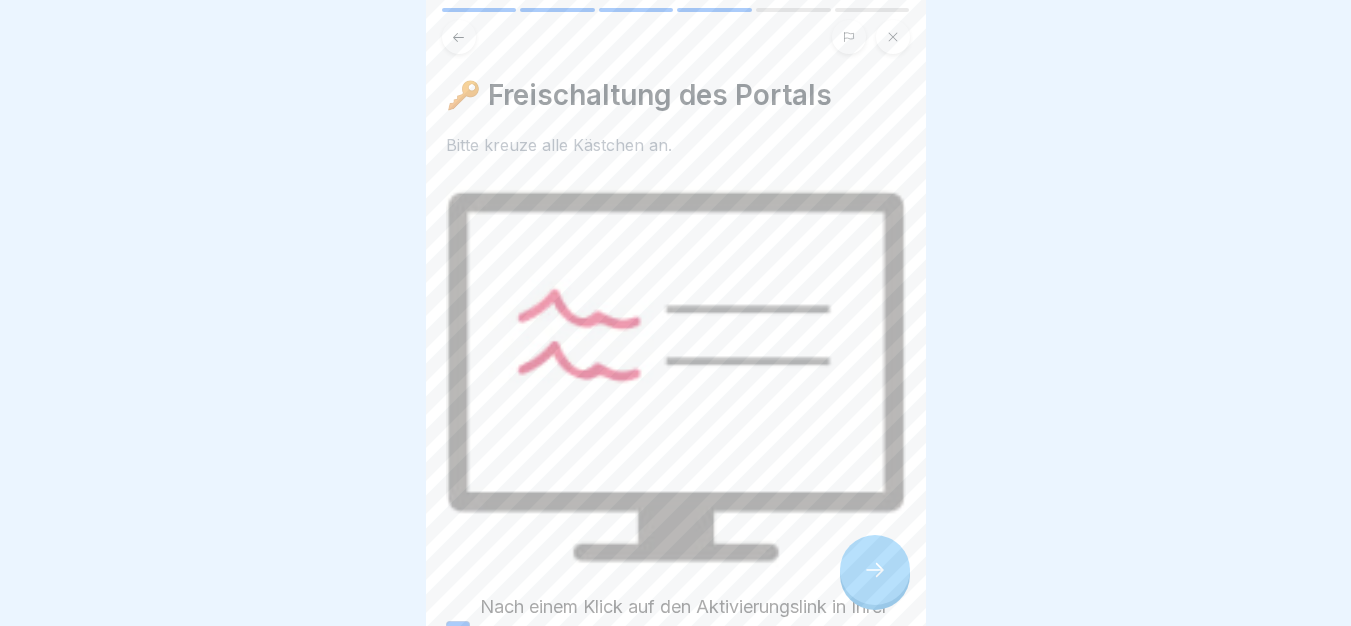 click at bounding box center [875, 570] 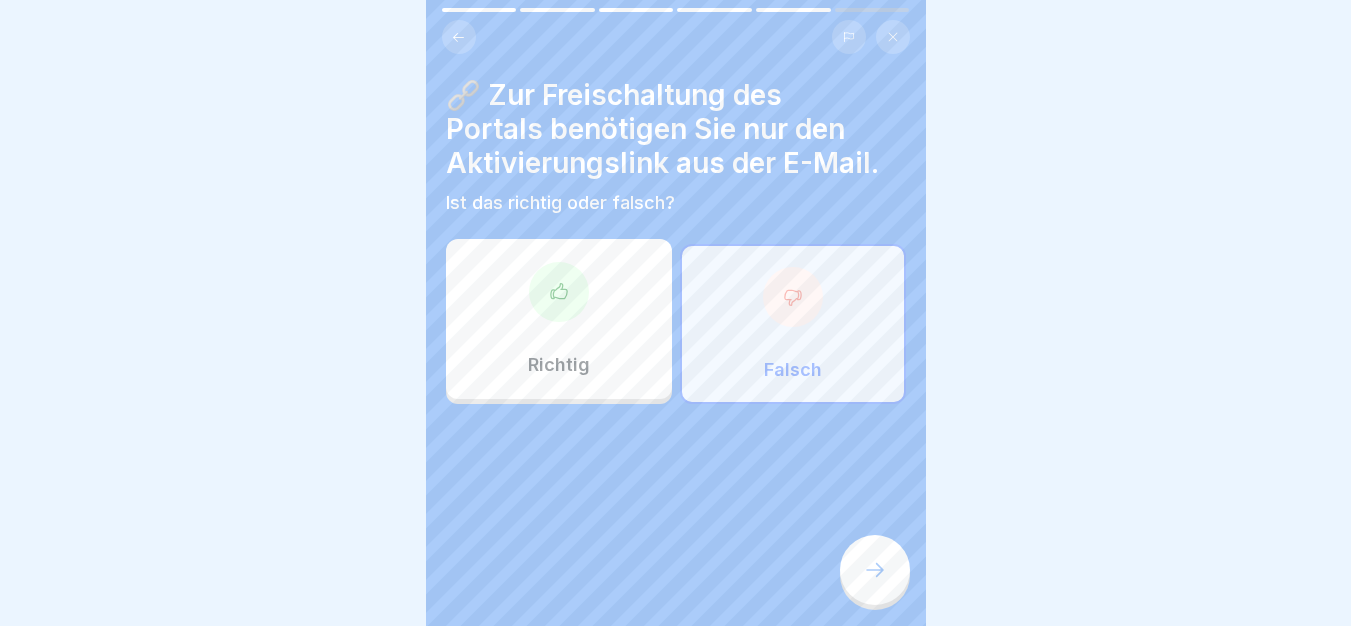 click at bounding box center [875, 570] 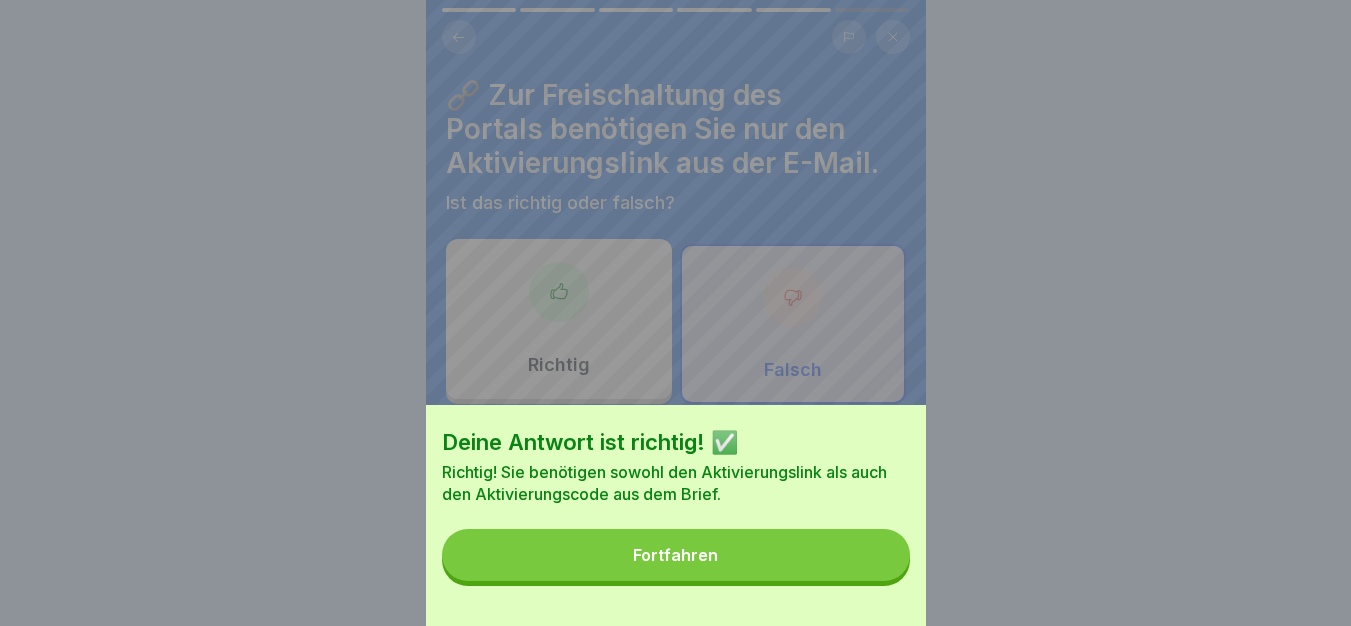click on "Fortfahren" at bounding box center (676, 555) 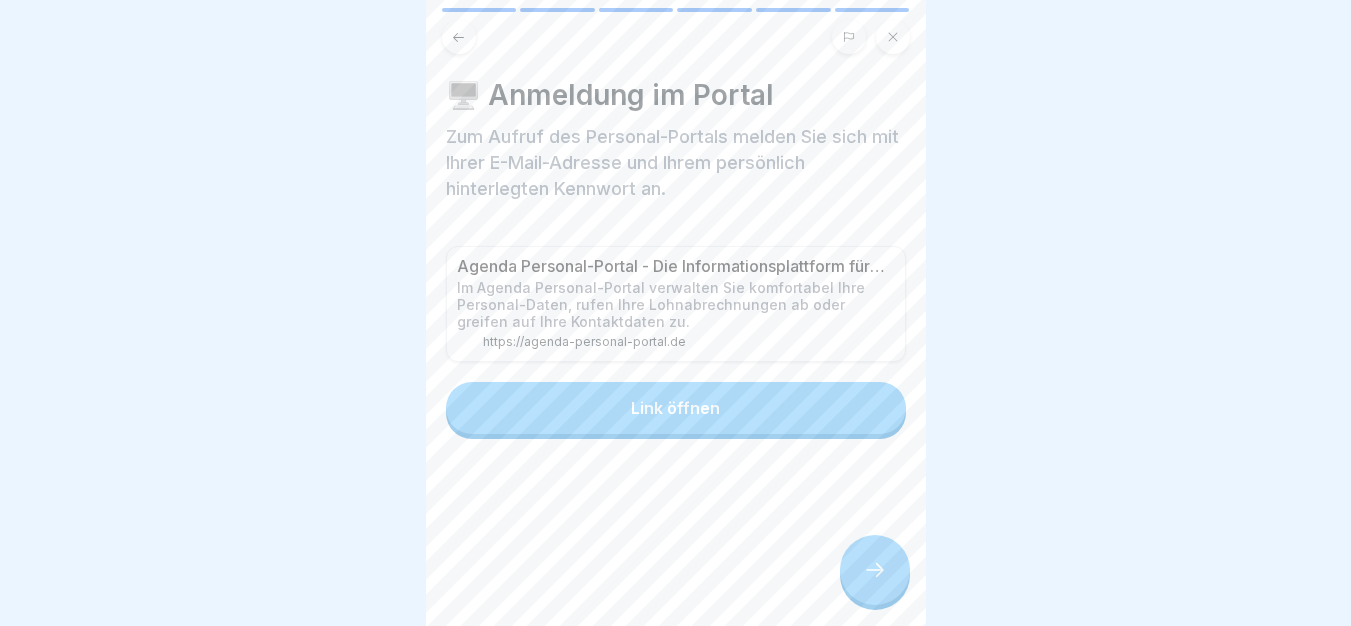 click 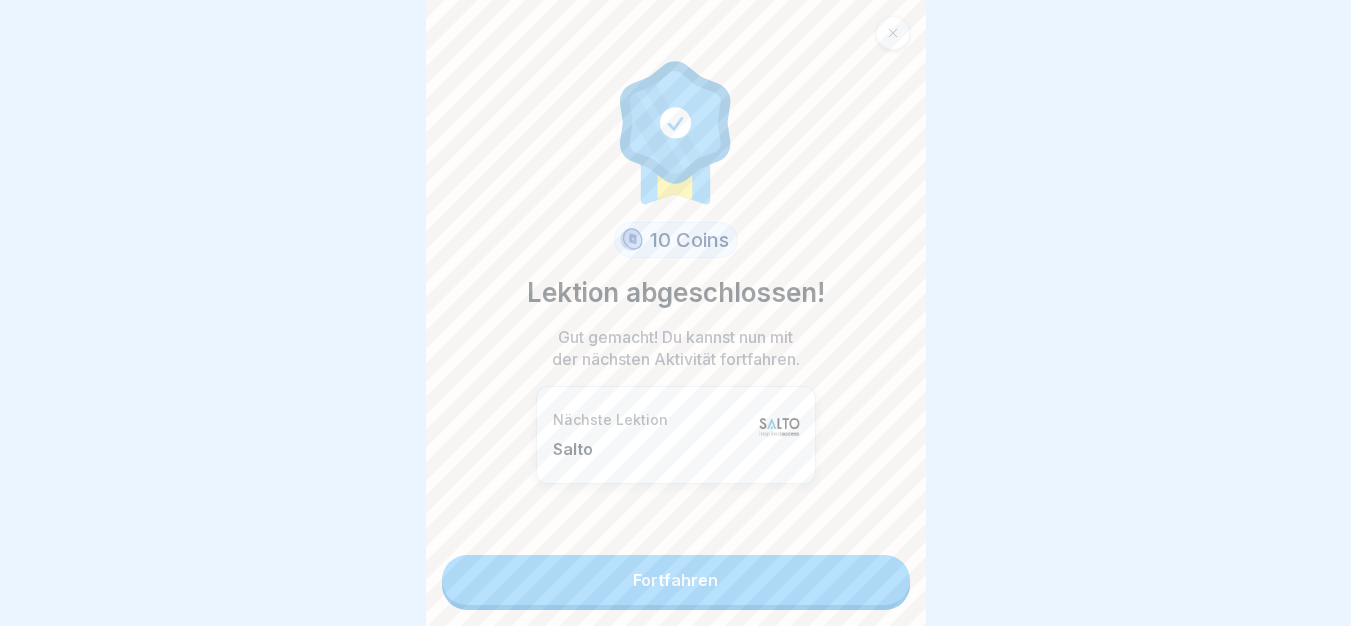 click on "Fortfahren" at bounding box center [676, 580] 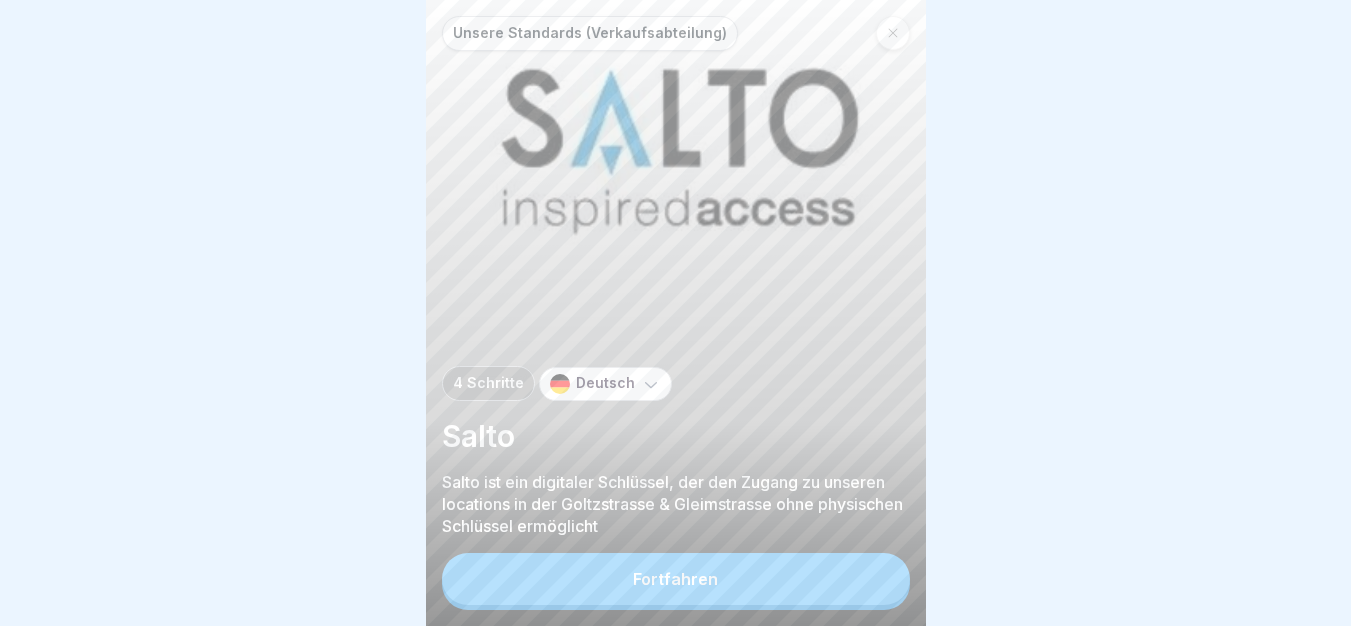 click on "Fortfahren" at bounding box center [676, 579] 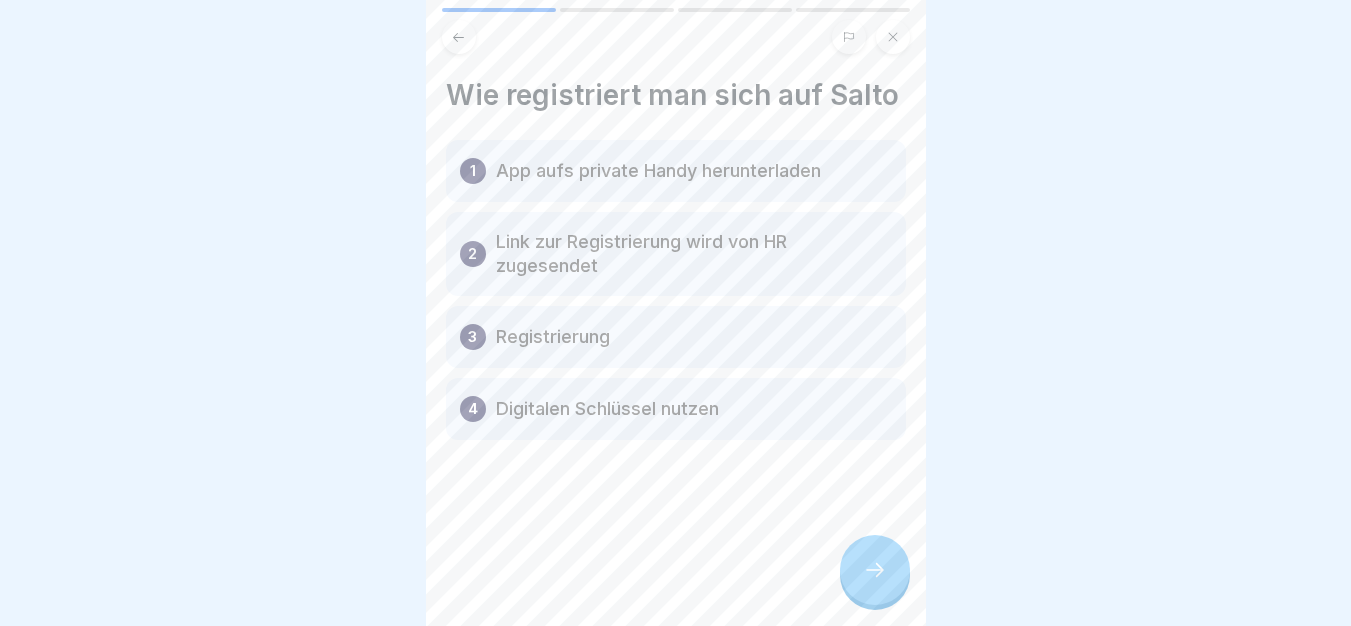 click 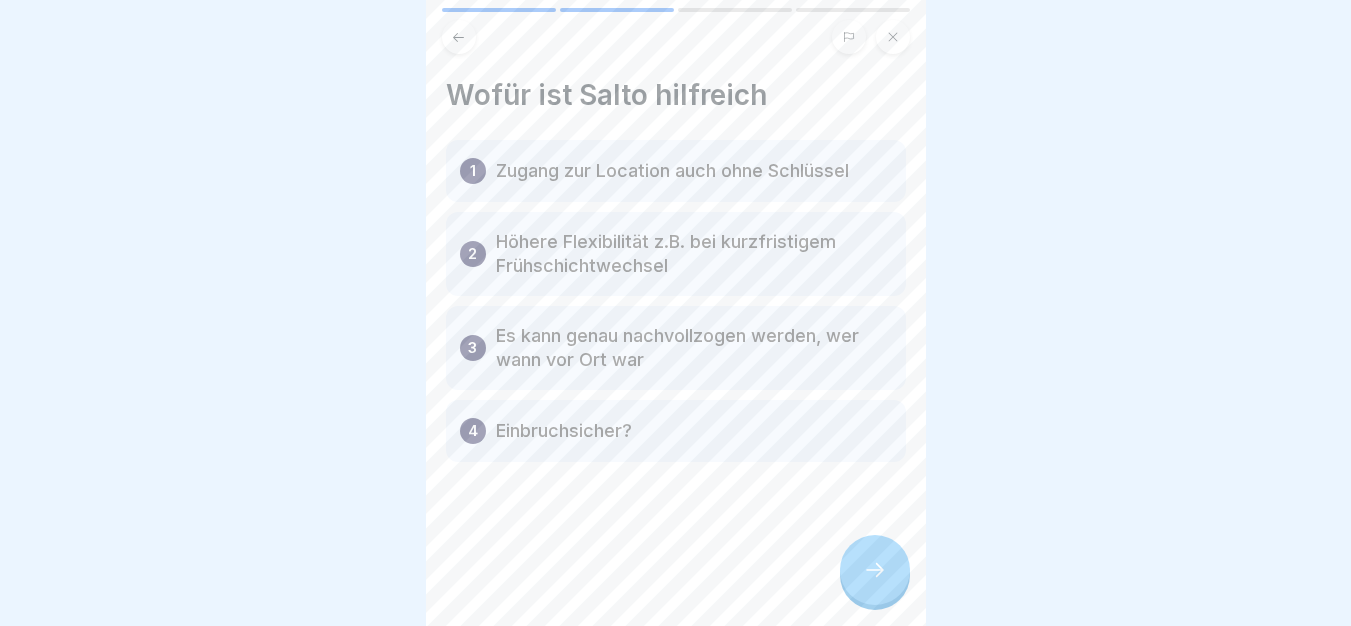 click 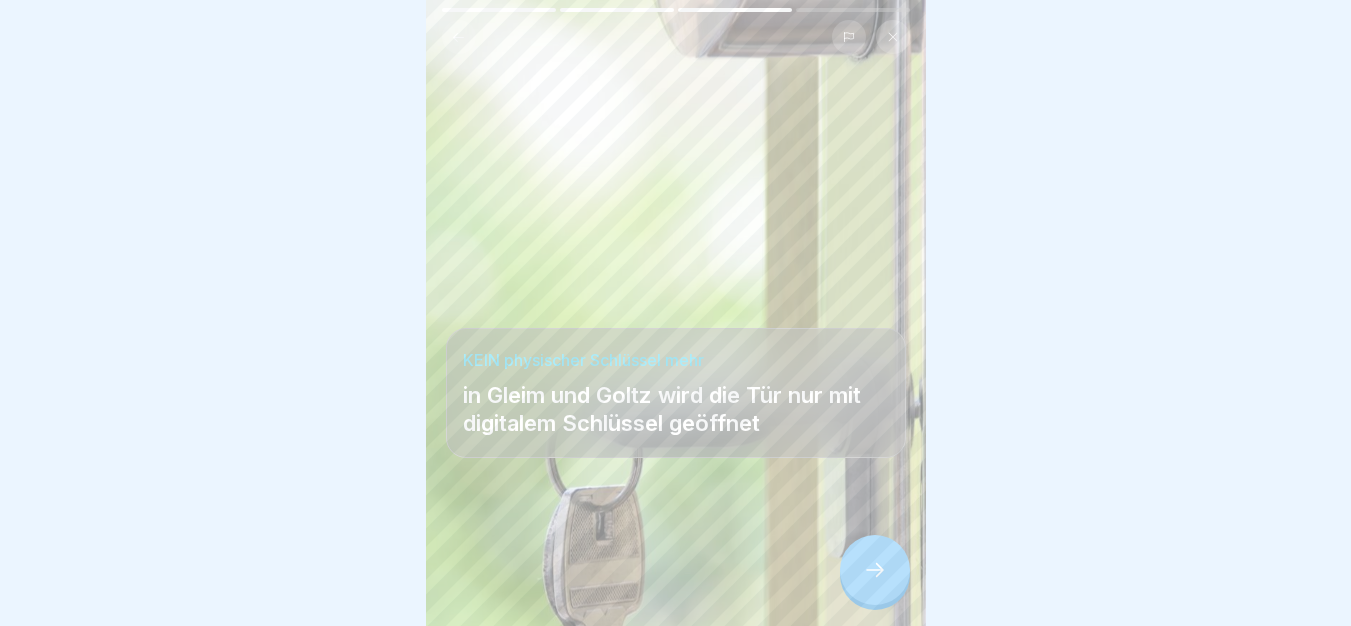 click 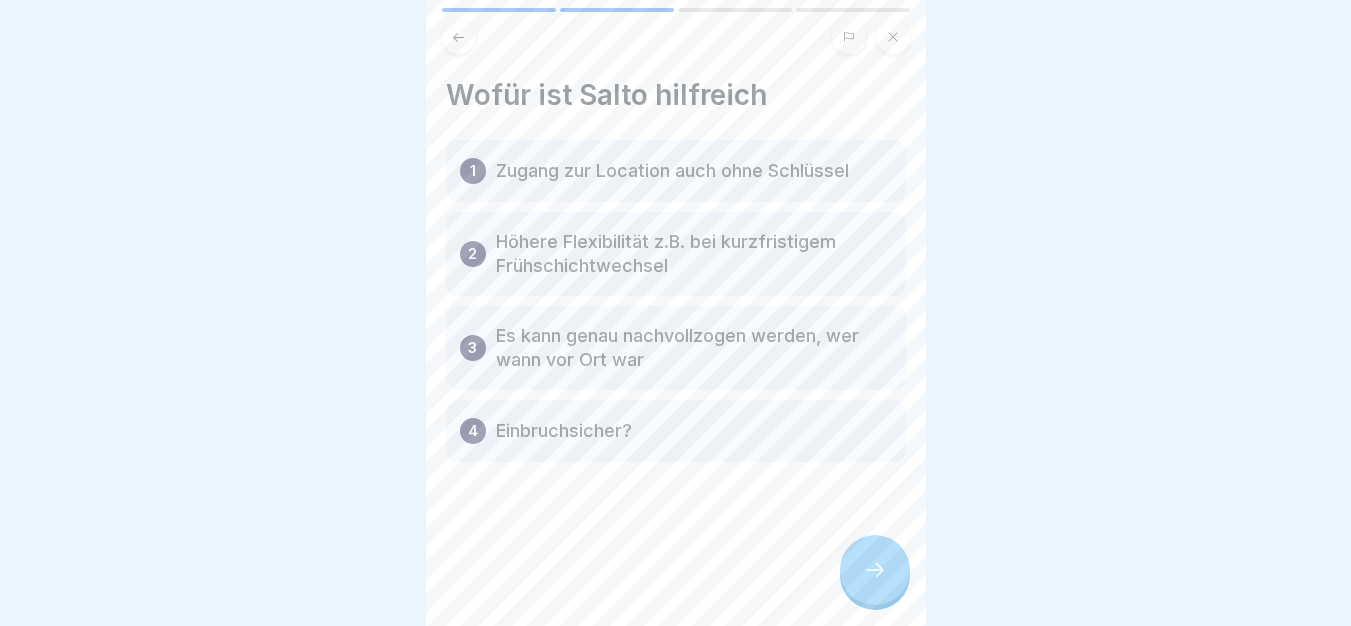click 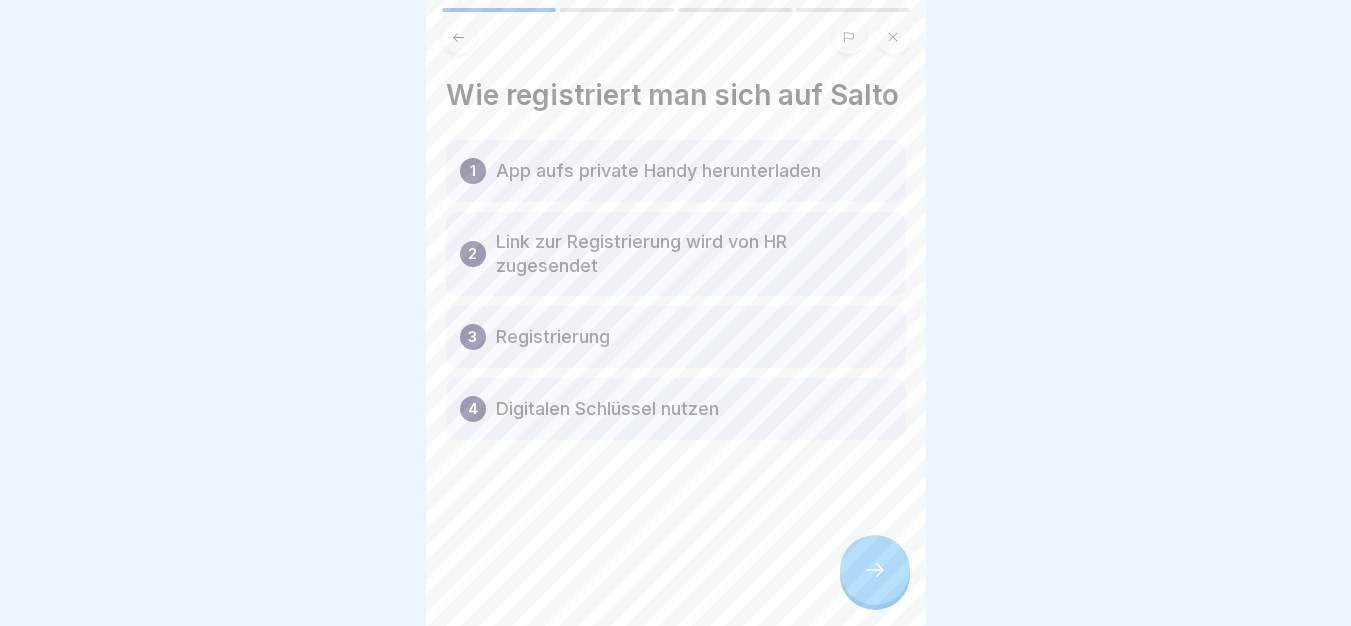 click 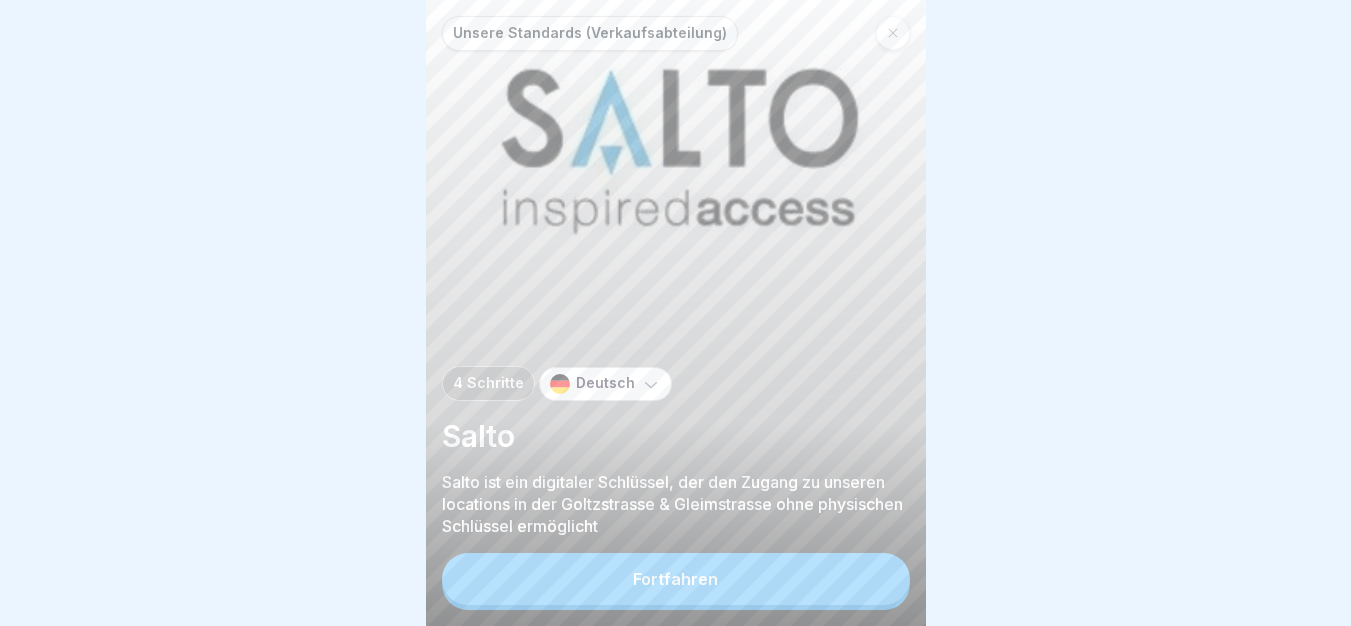 click on "Fortfahren" at bounding box center [676, 579] 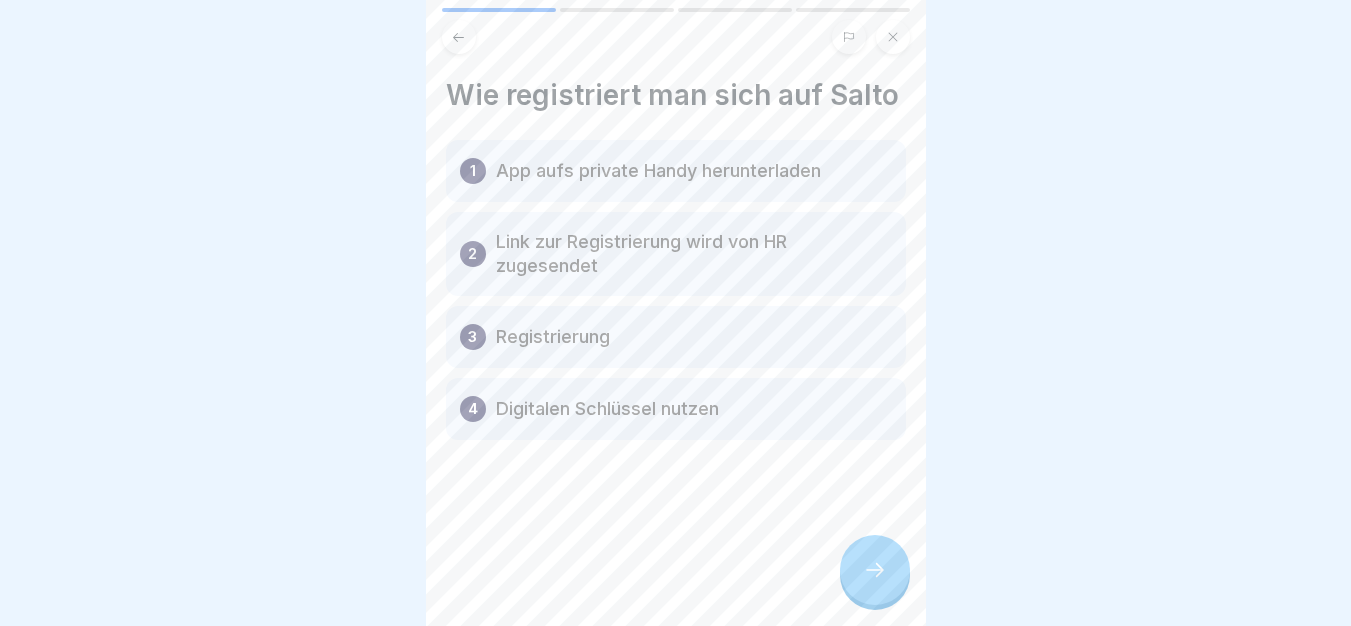 click at bounding box center (875, 570) 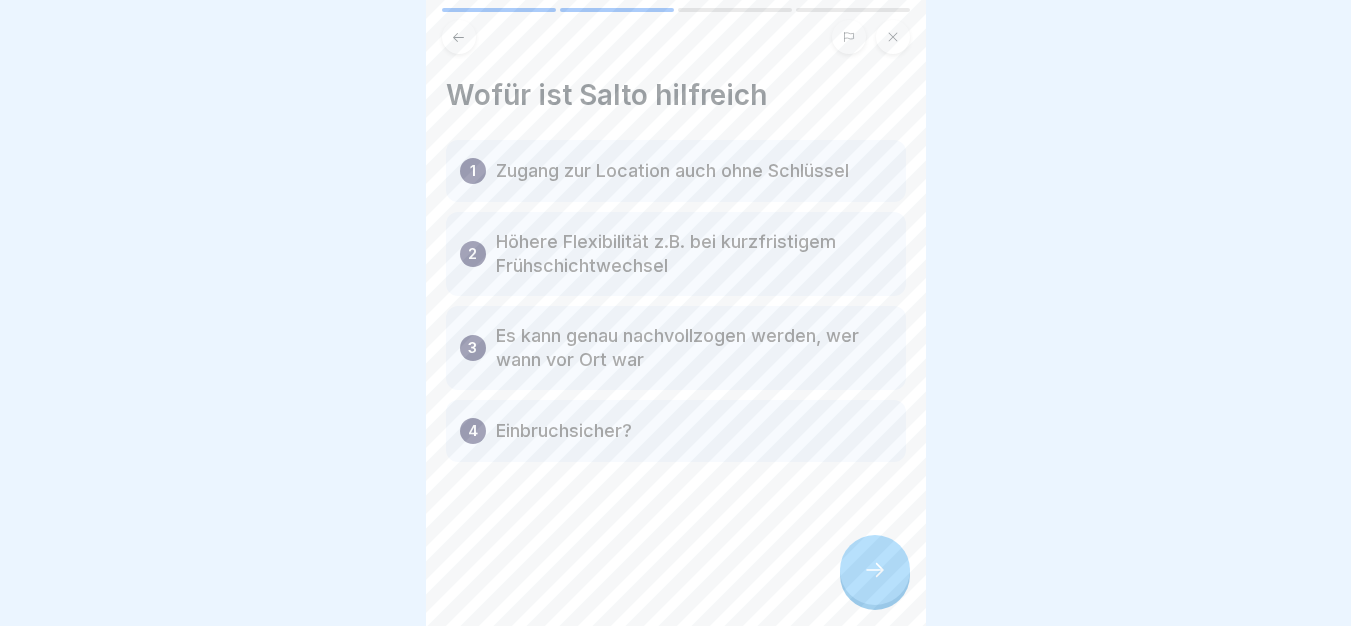 click at bounding box center (875, 570) 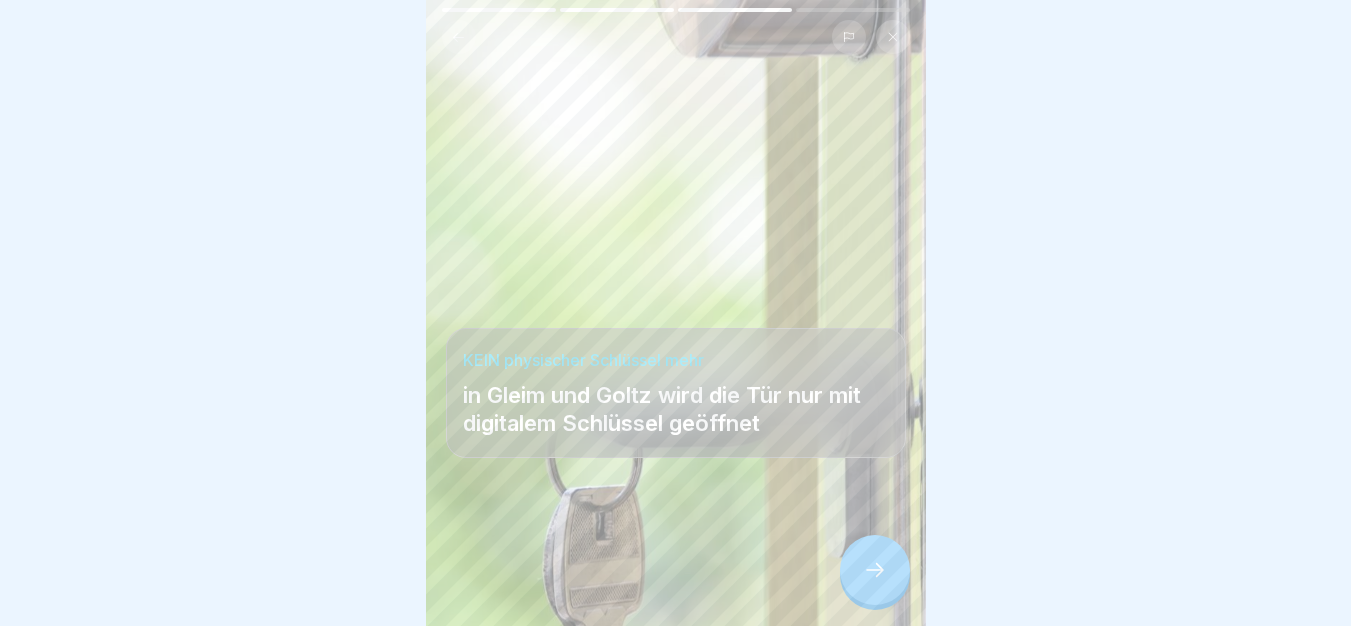 click at bounding box center (875, 570) 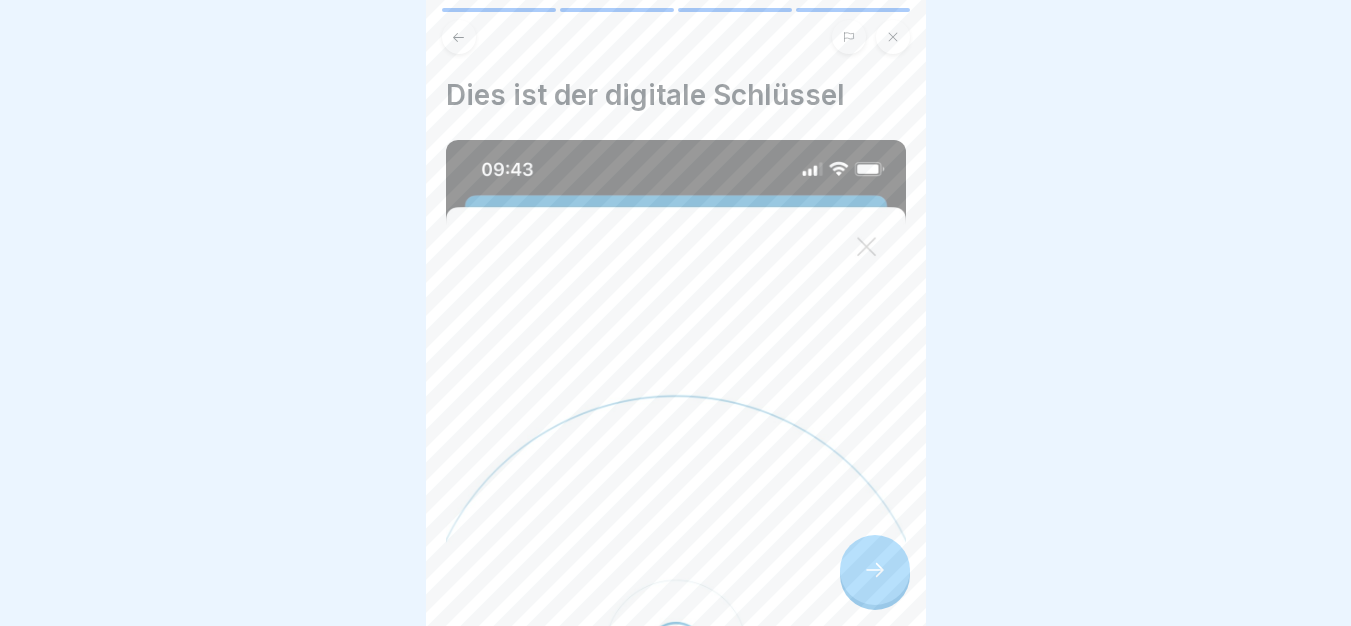 click at bounding box center [875, 570] 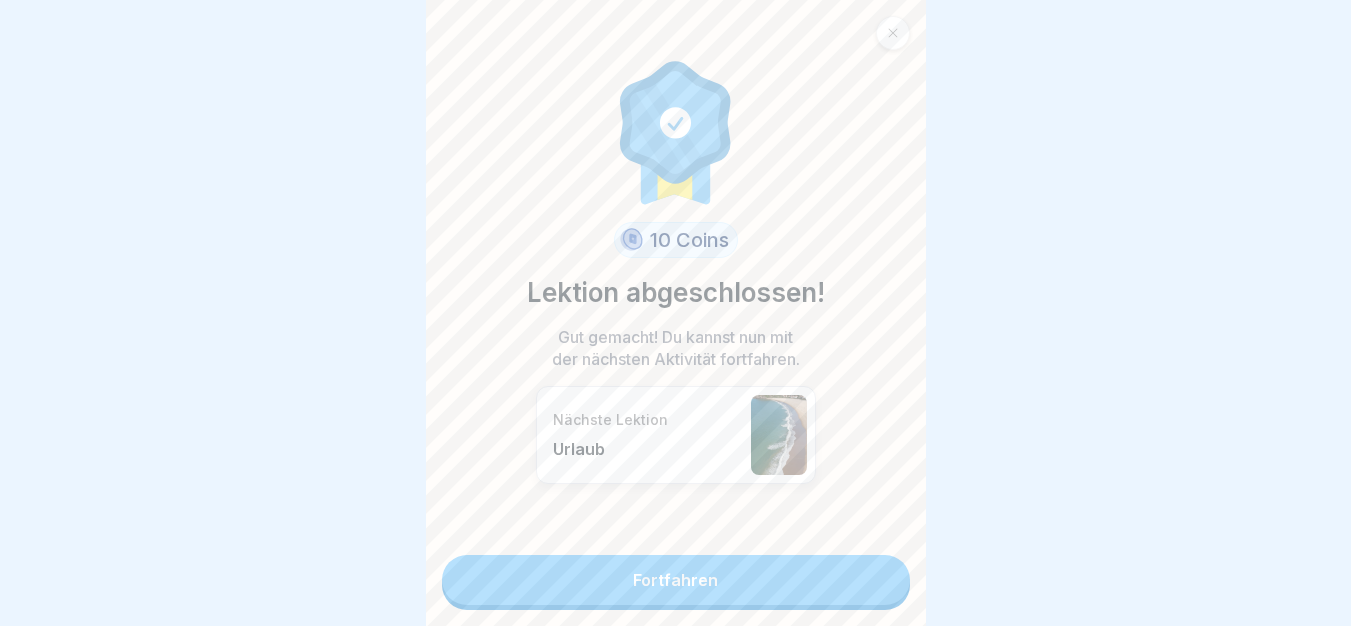 click on "Fortfahren" at bounding box center [676, 580] 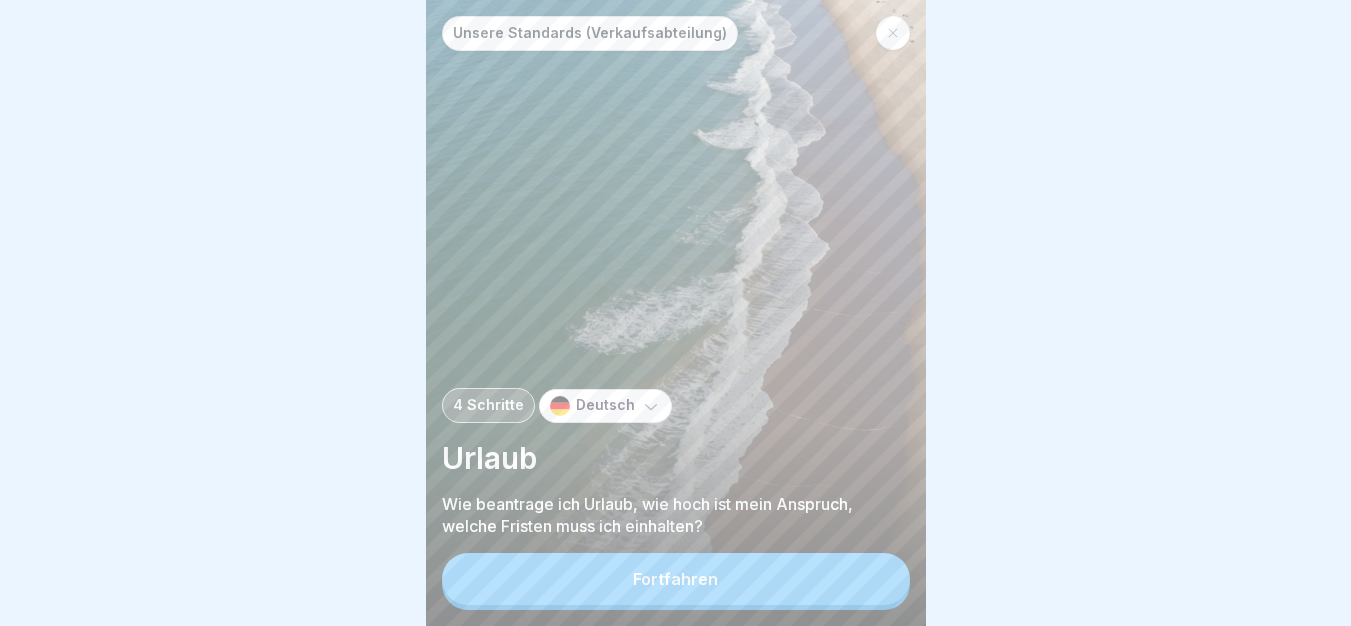 click on "Fortfahren" at bounding box center (676, 579) 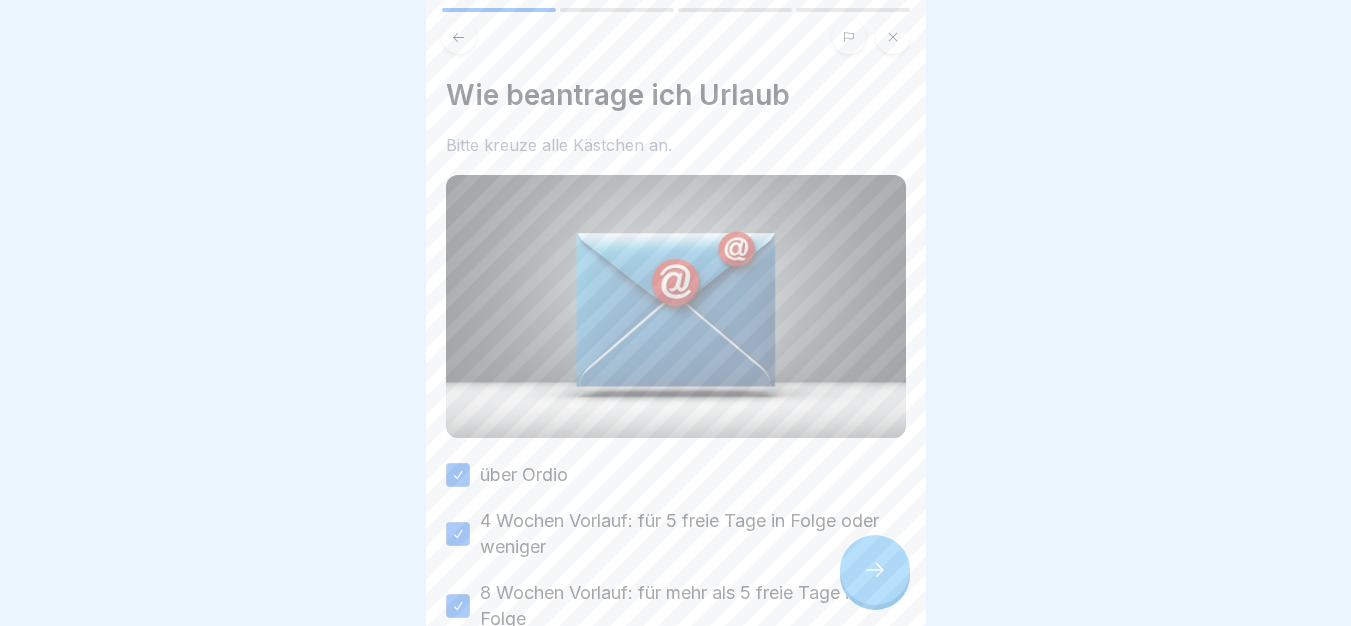 click 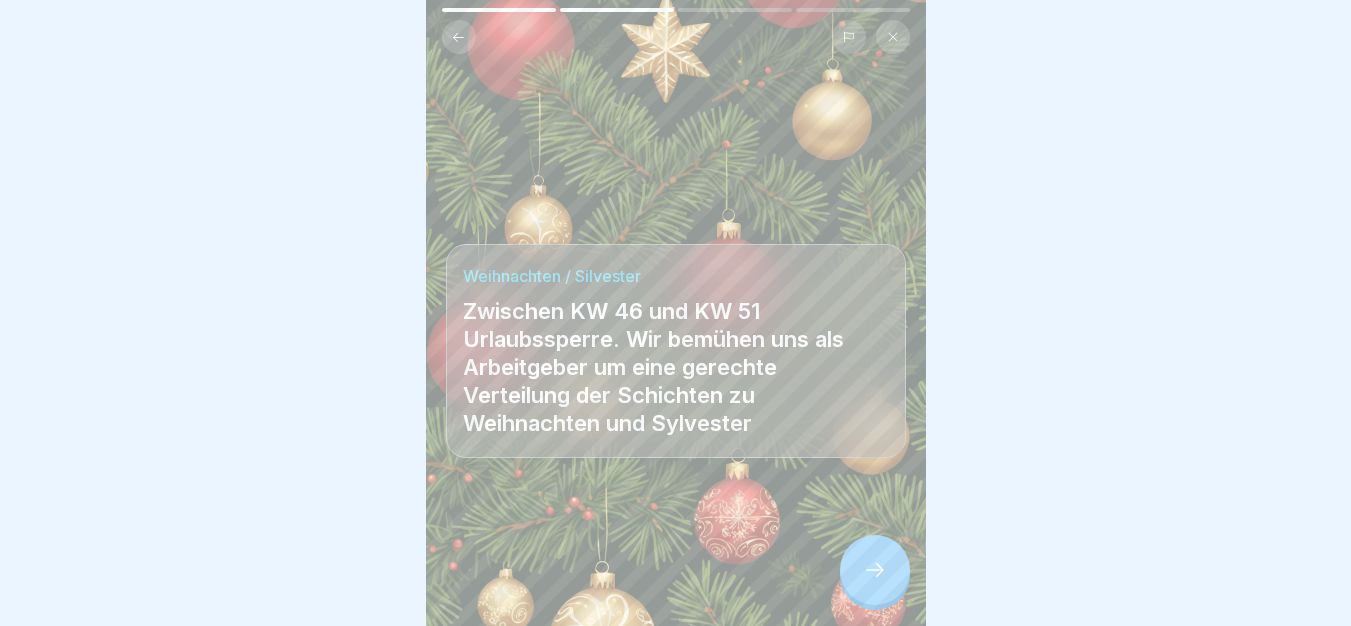 click 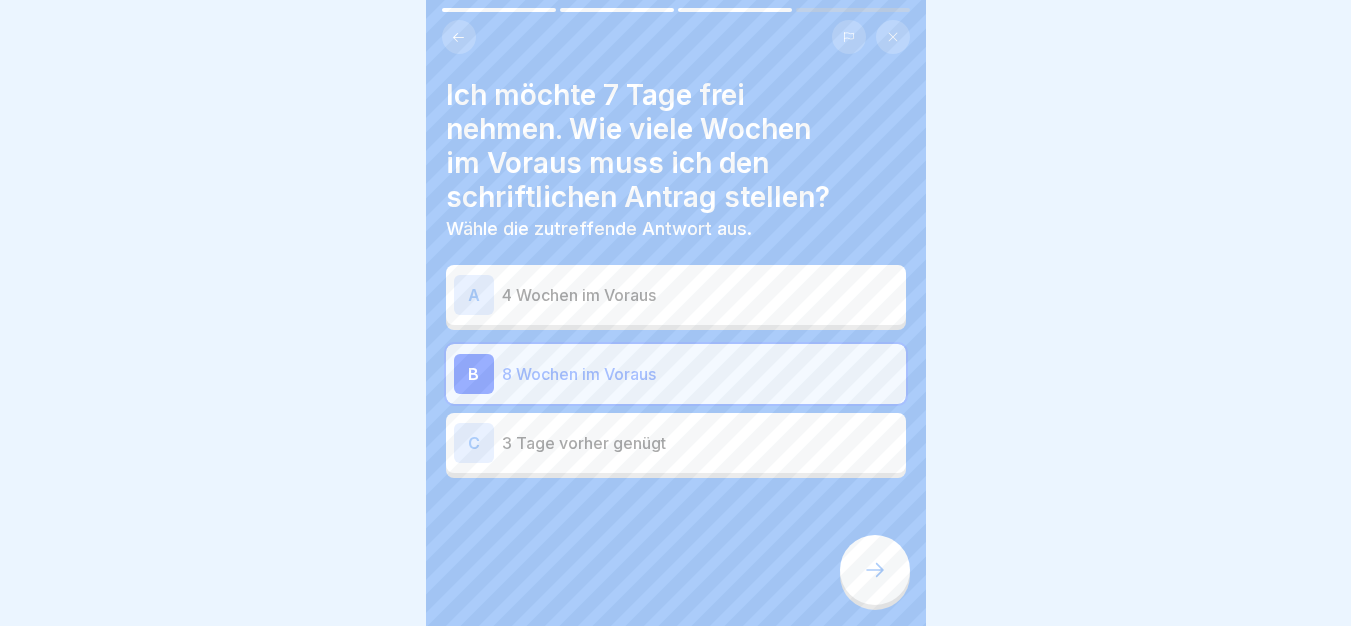 click 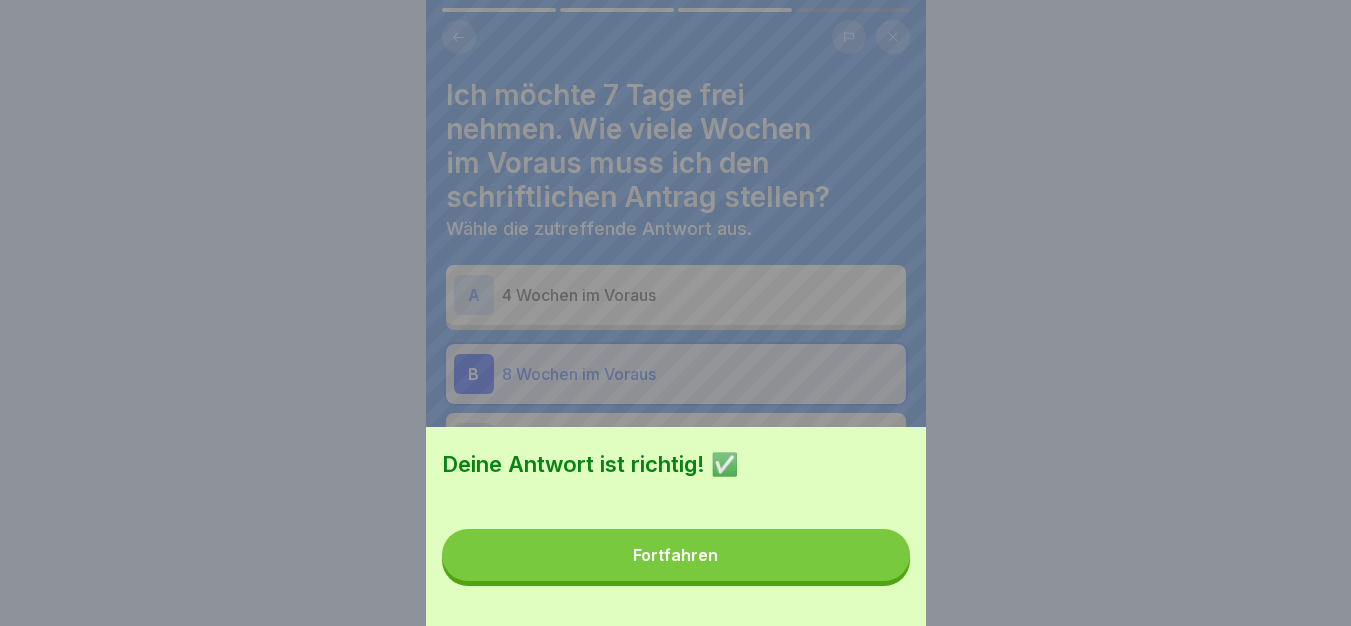click on "Fortfahren" at bounding box center [676, 555] 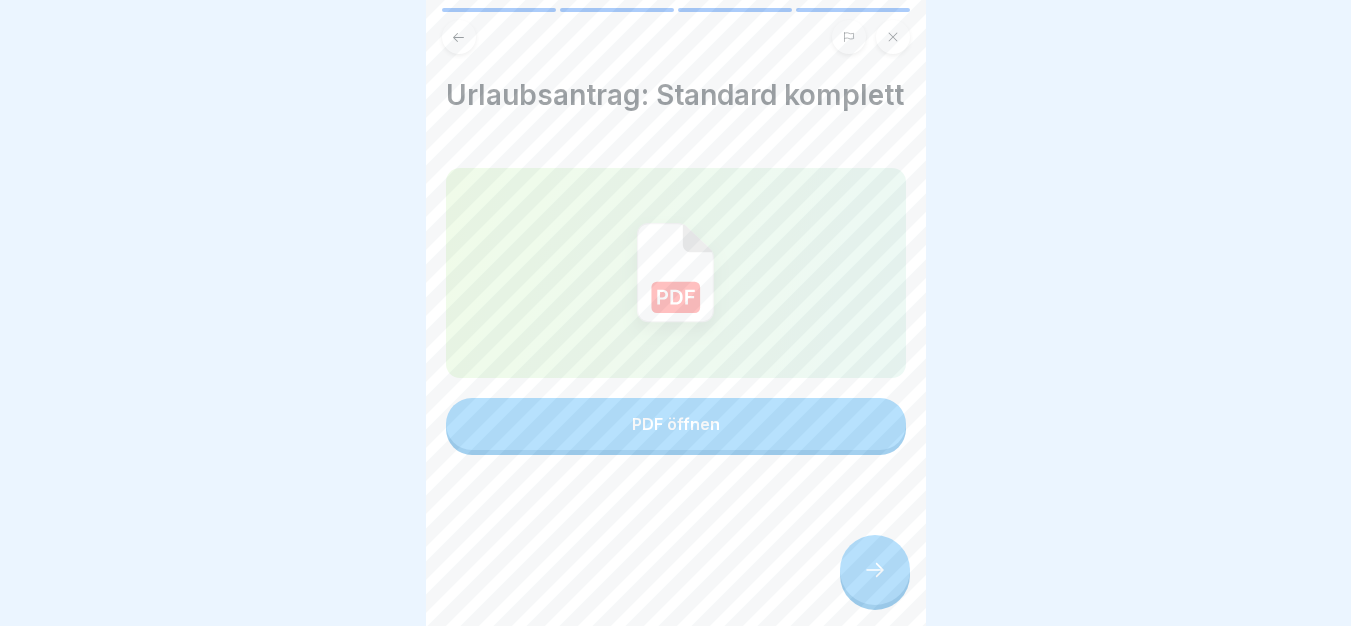 click 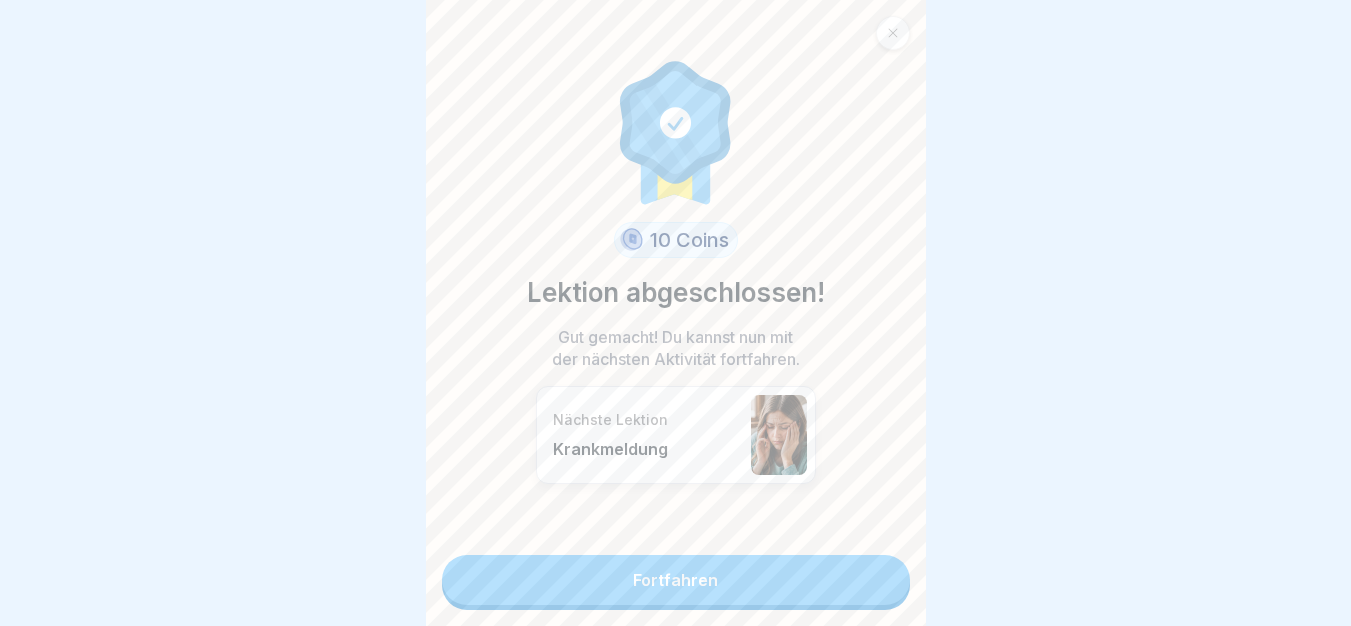 click on "Fortfahren" at bounding box center (676, 580) 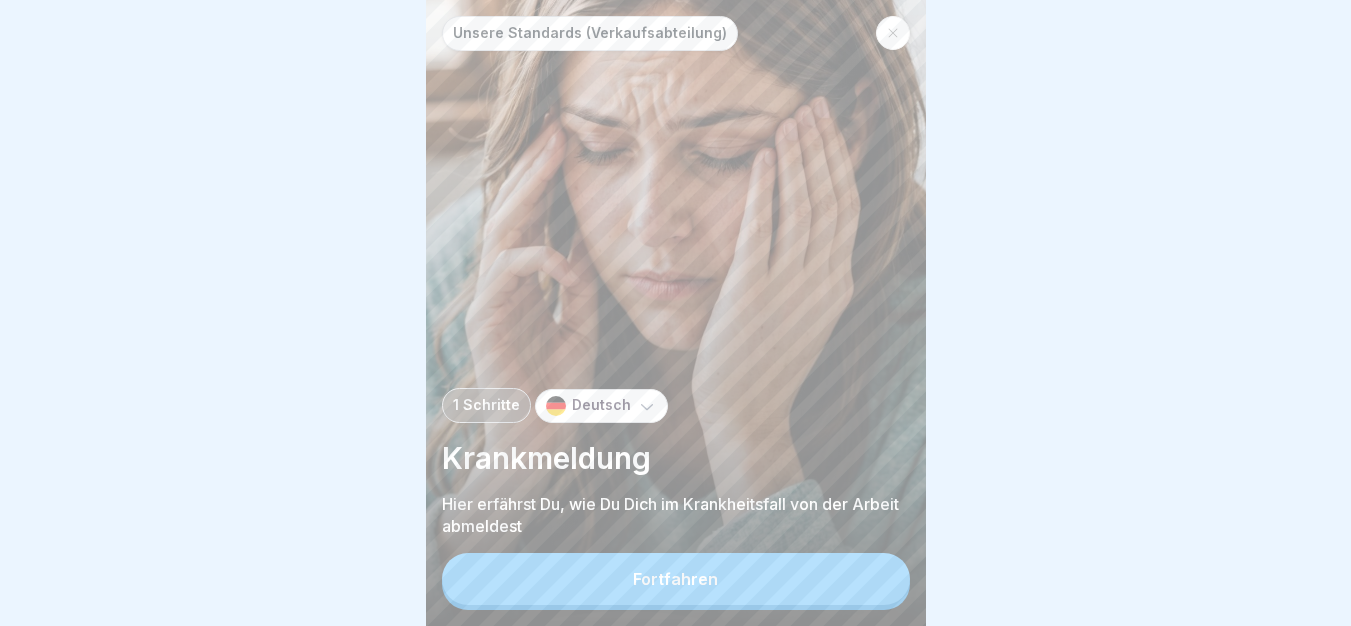 click on "Fortfahren" at bounding box center [676, 579] 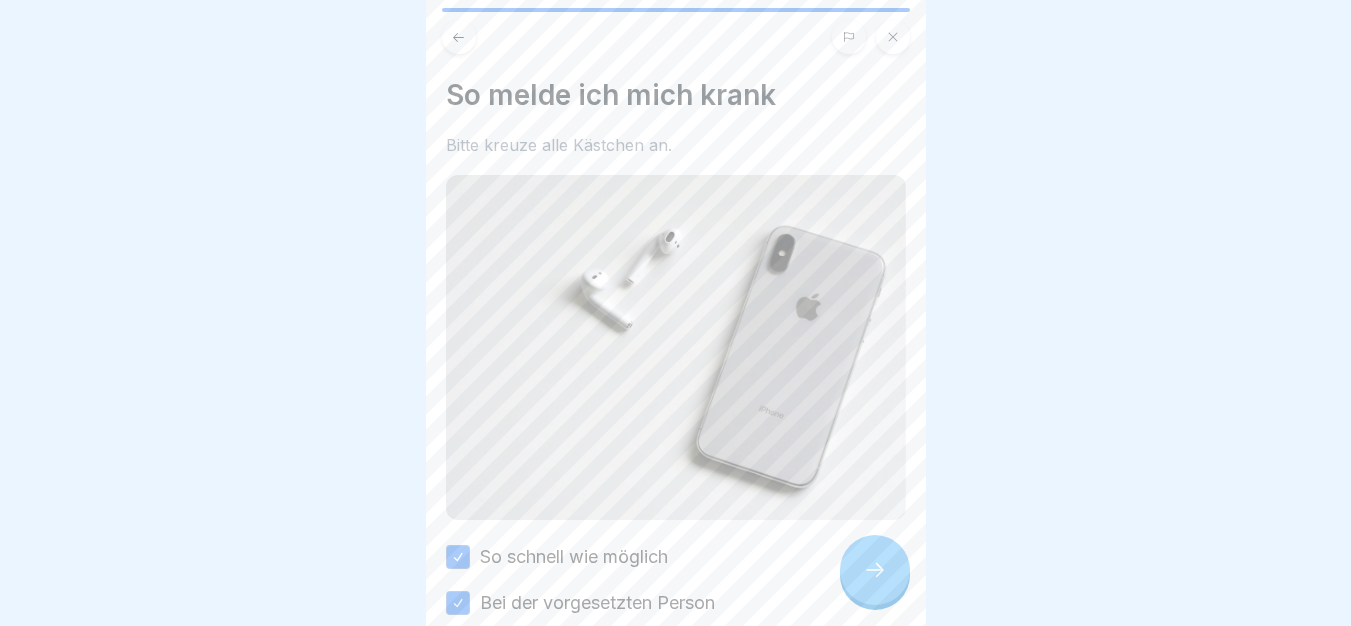 click at bounding box center (875, 570) 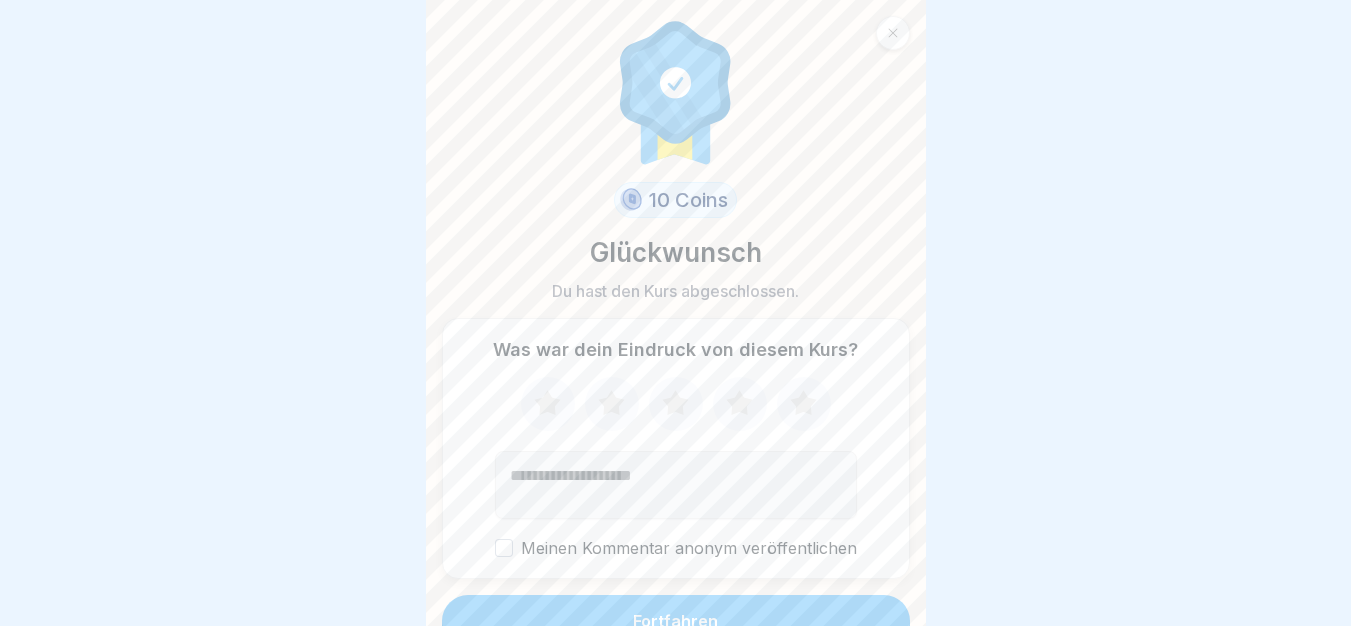 click on "Fortfahren" at bounding box center (676, 621) 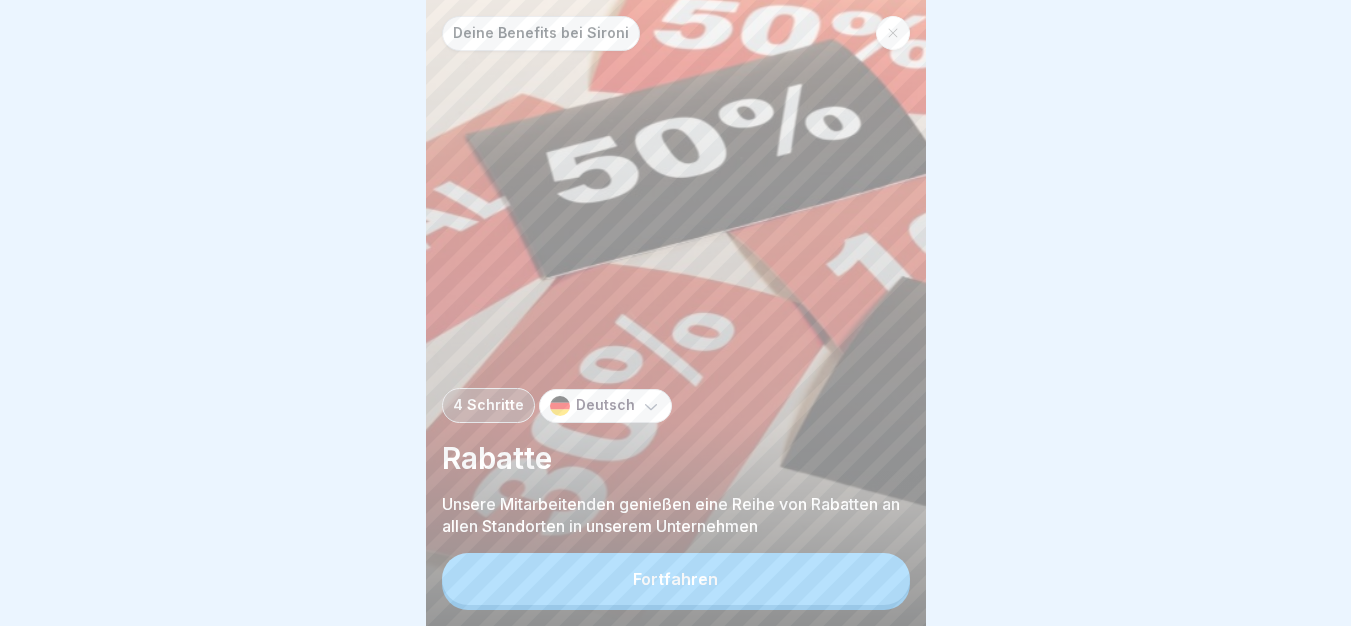 click on "Fortfahren" at bounding box center [676, 579] 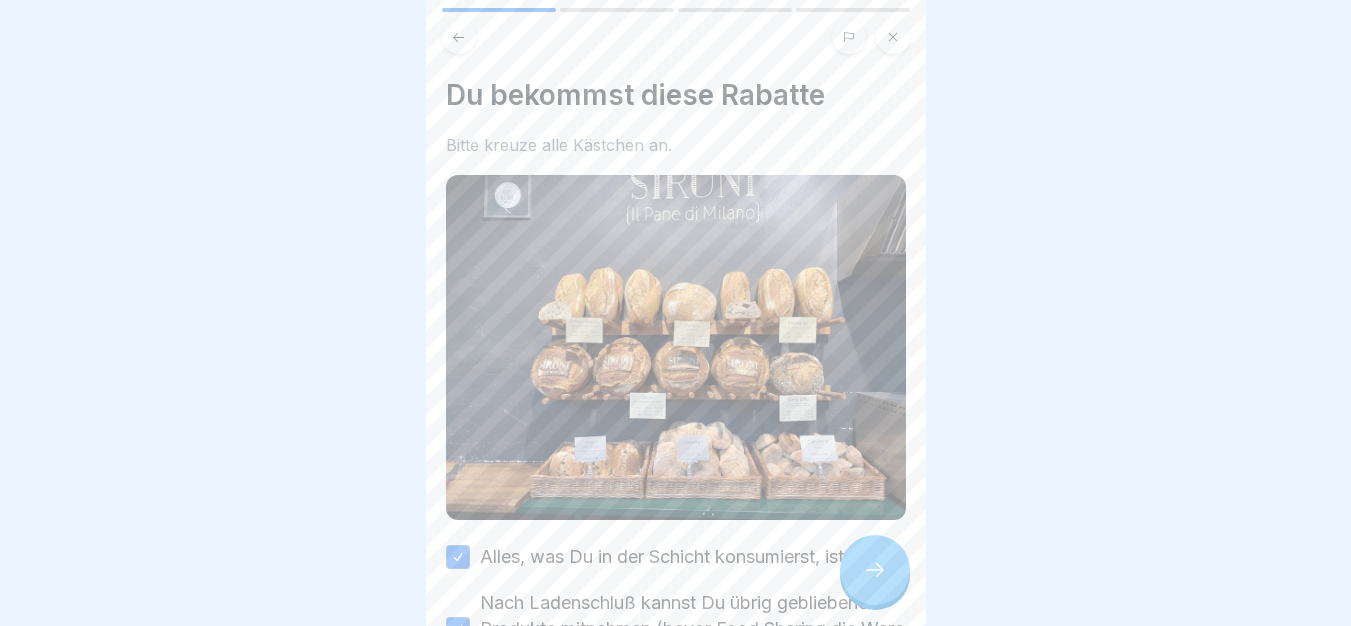 click at bounding box center [875, 570] 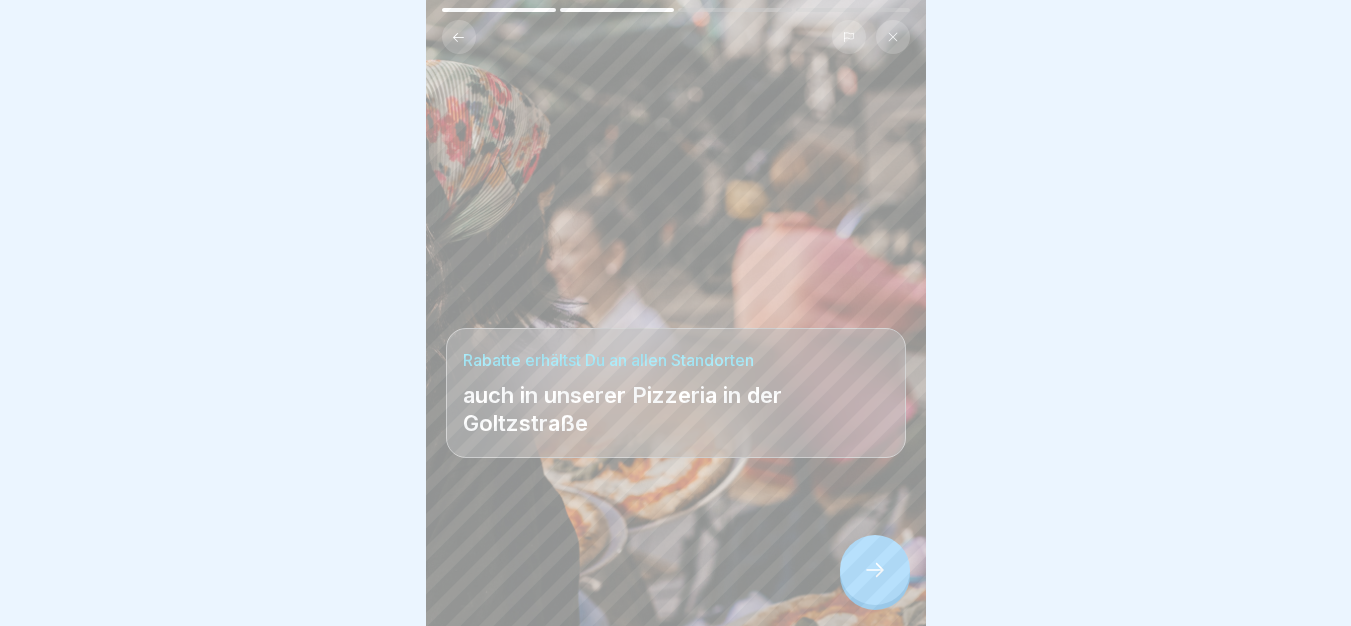 click at bounding box center (875, 570) 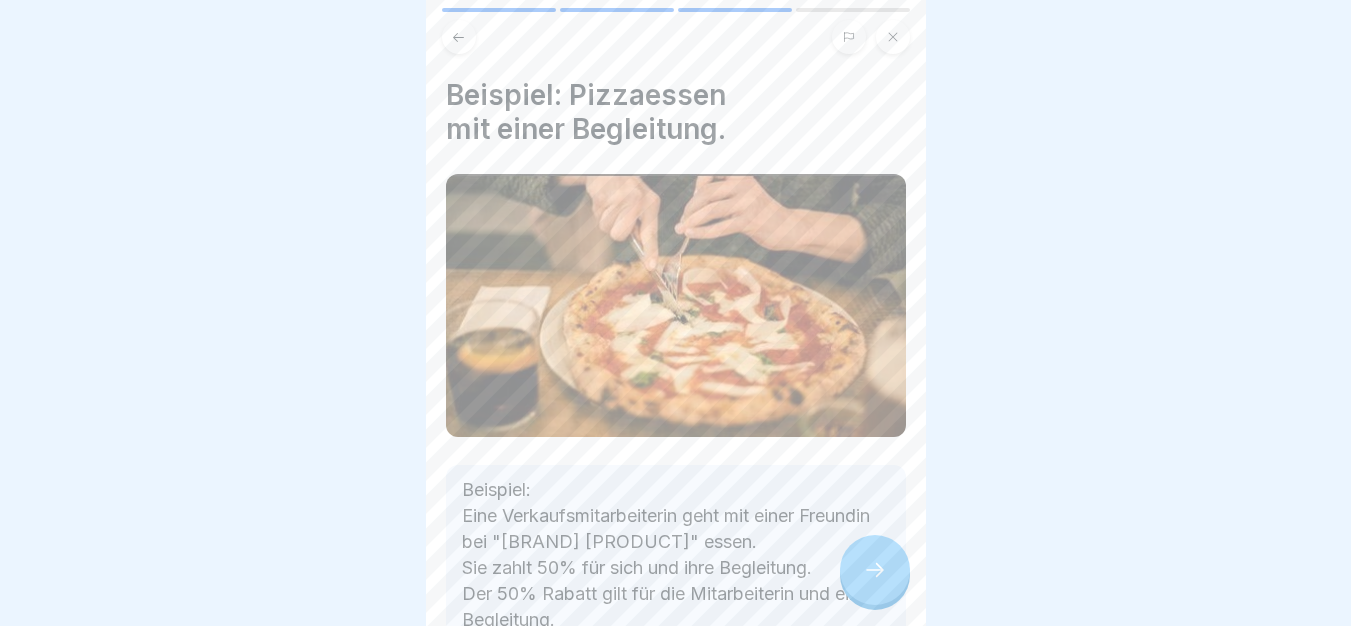 click at bounding box center [875, 570] 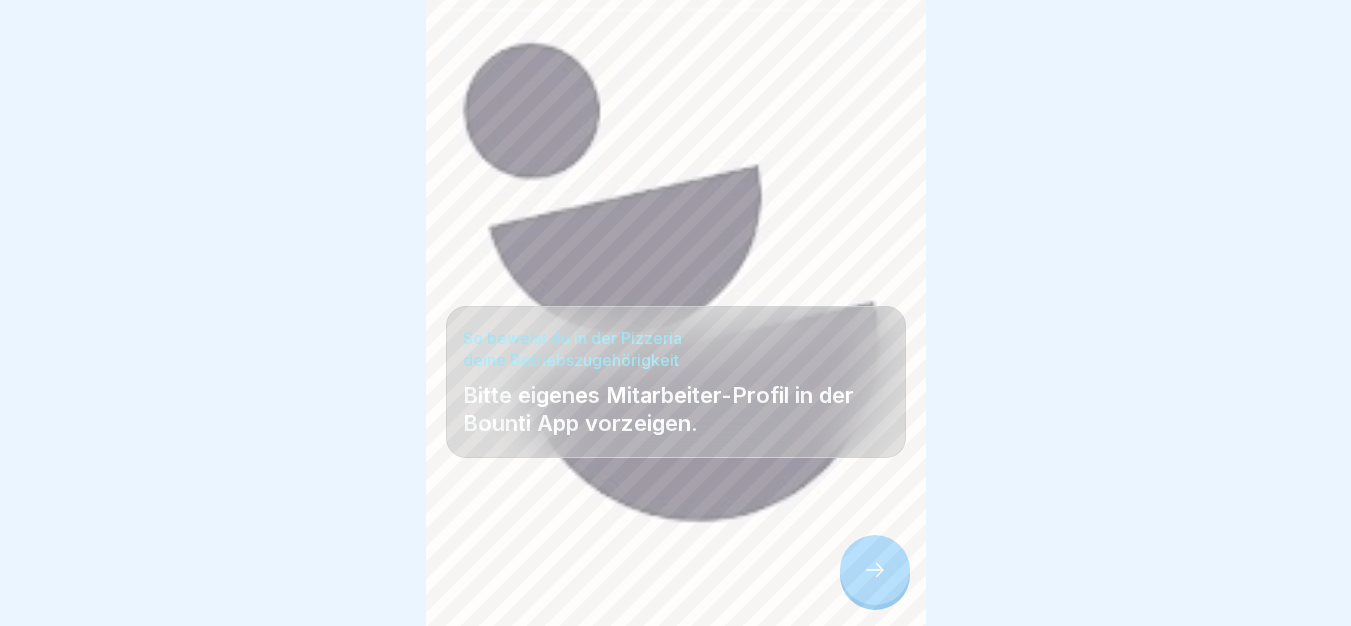 click at bounding box center (875, 570) 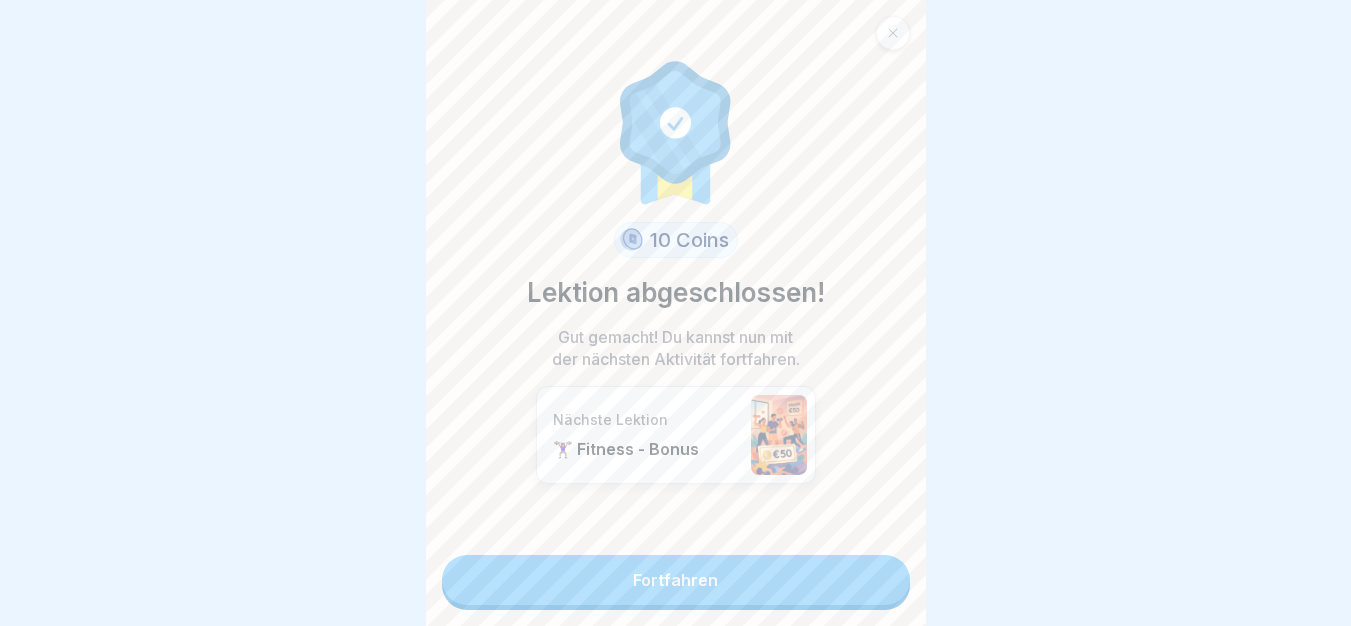 click on "Fortfahren" at bounding box center (676, 580) 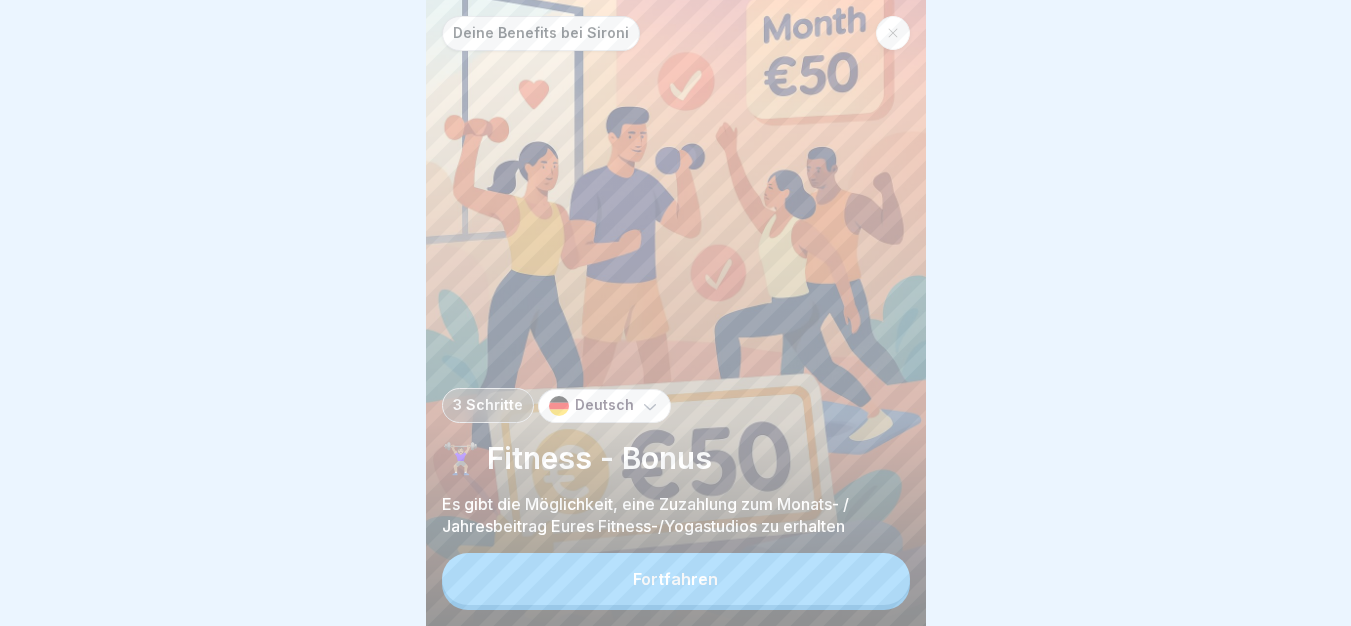 click on "Fortfahren" at bounding box center (676, 579) 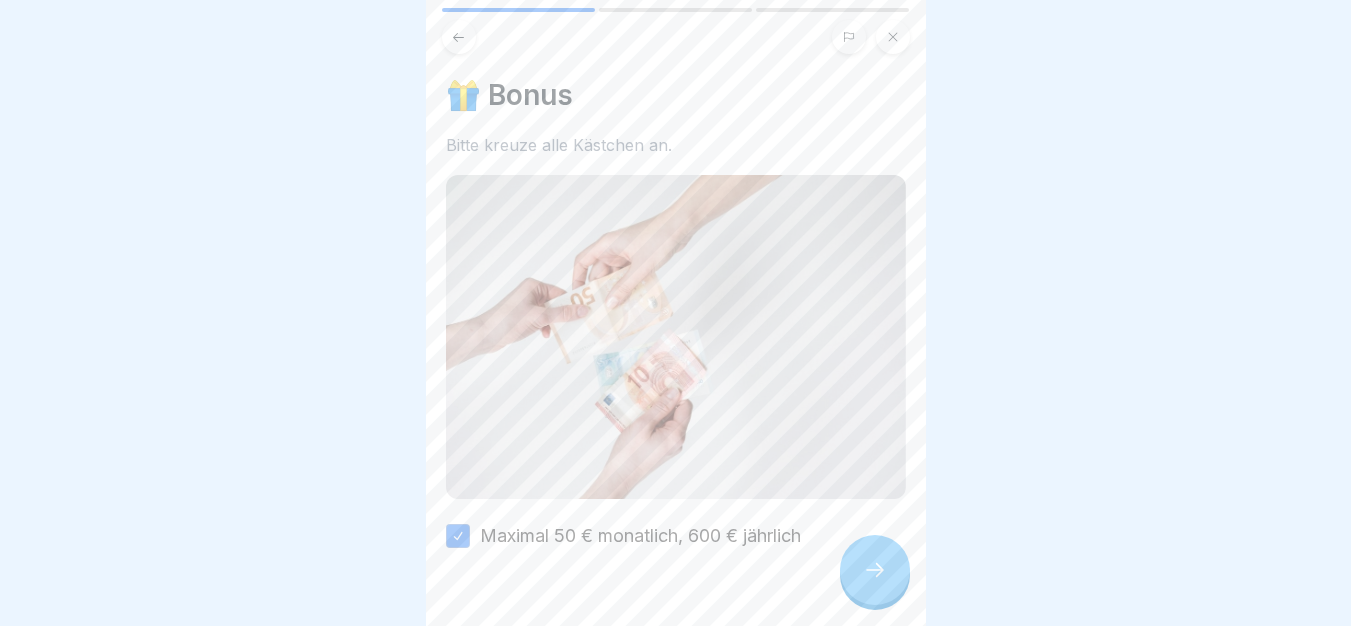 click at bounding box center [875, 570] 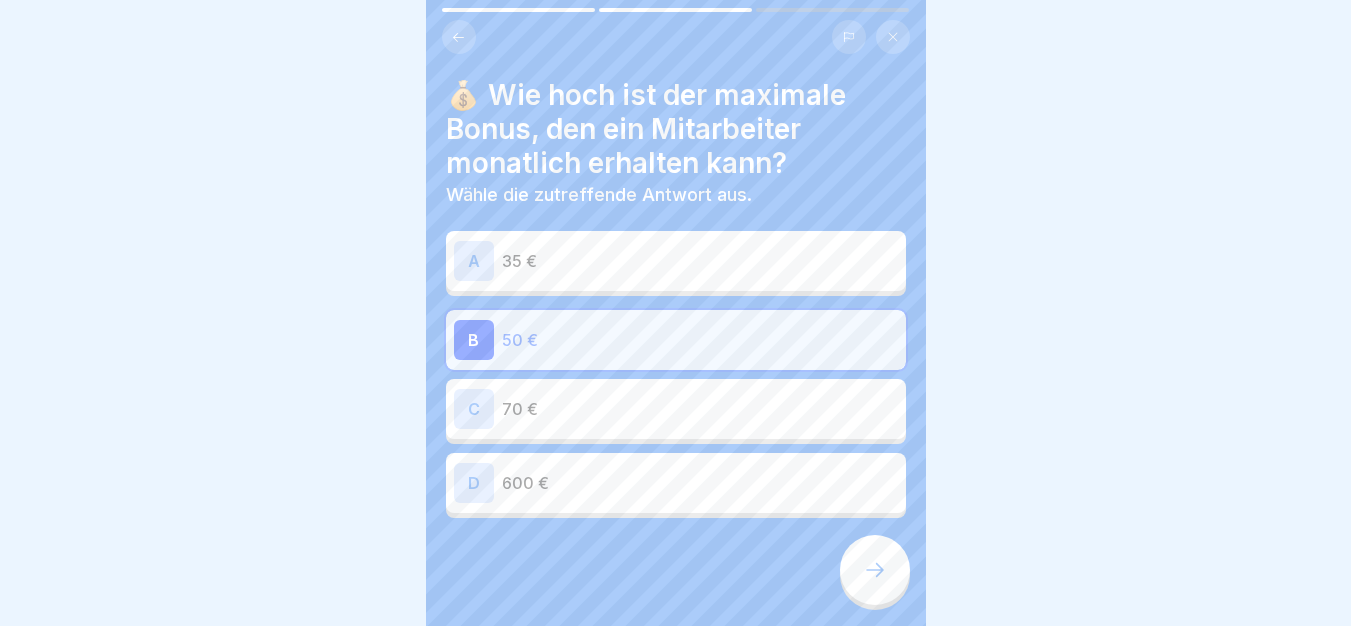 click at bounding box center (875, 570) 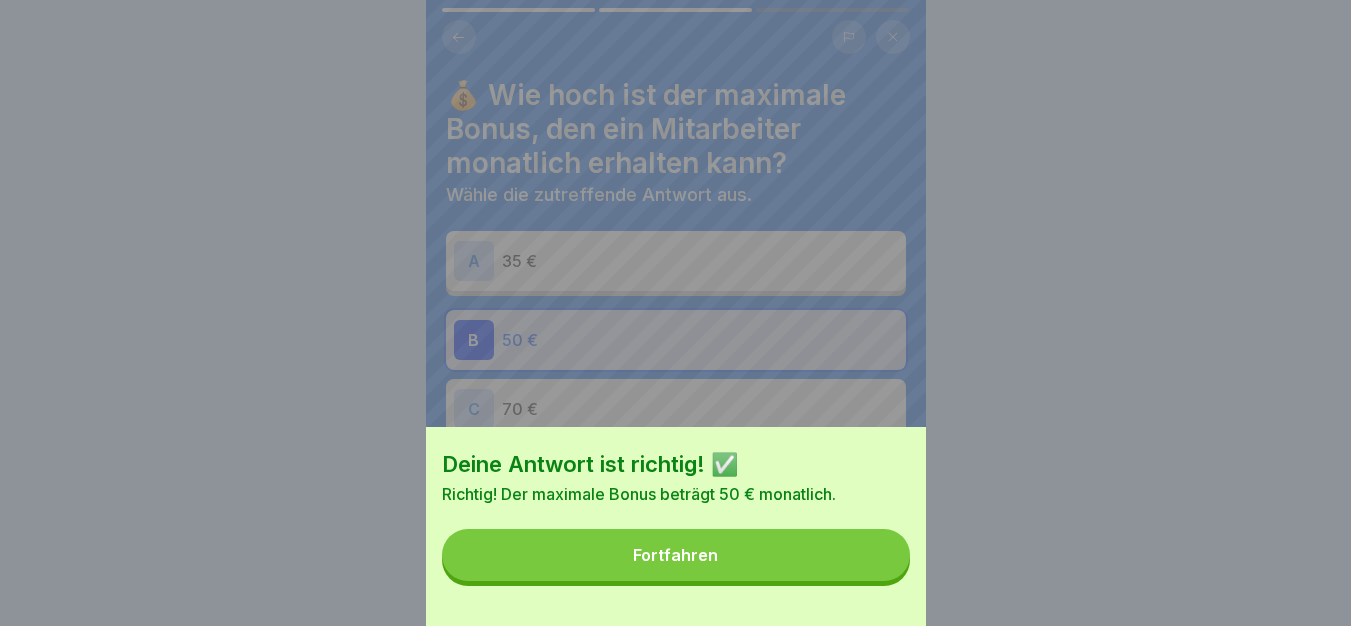 click on "Deine Antwort ist richtig!
✅ Richtig! Der maximale Bonus beträgt 50 € monatlich.   Fortfahren" at bounding box center [676, 526] 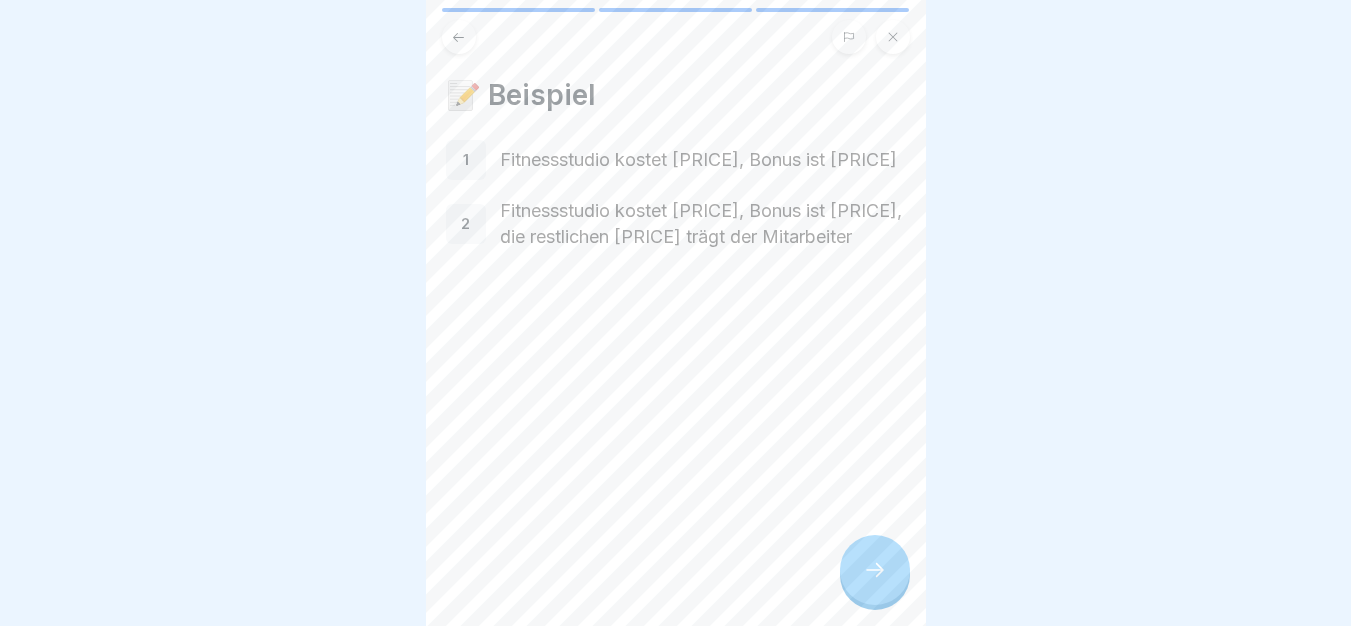 click 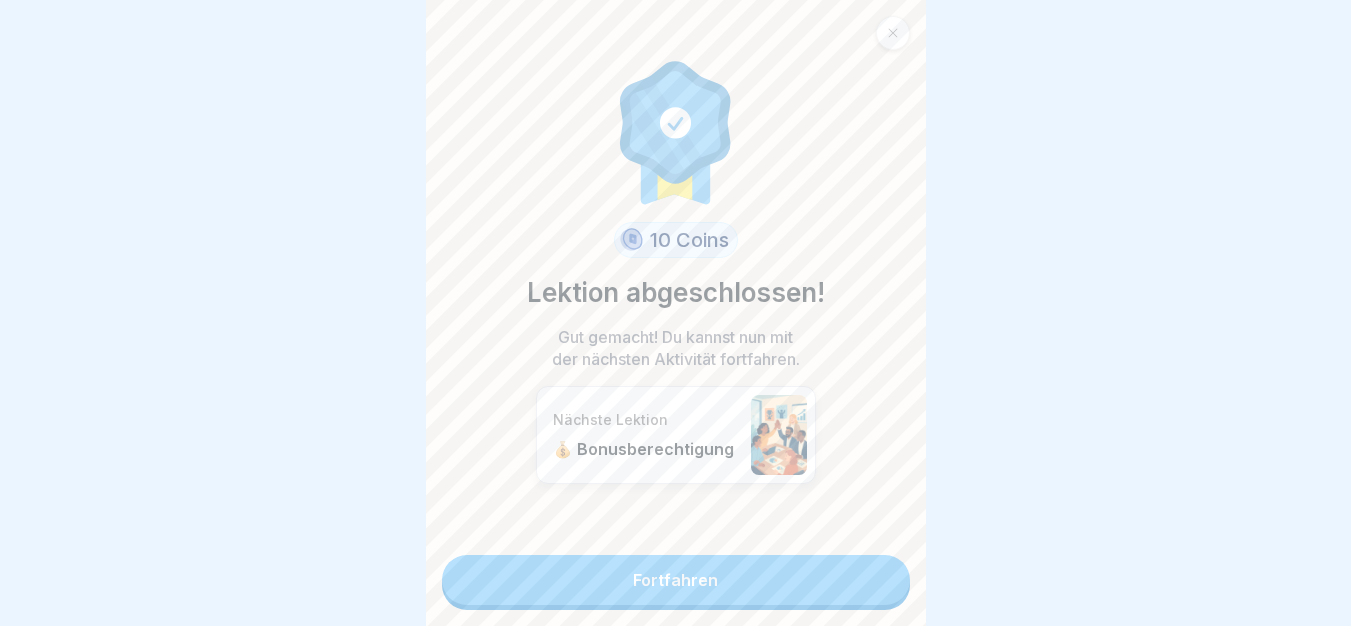 click on "Fortfahren" at bounding box center [676, 580] 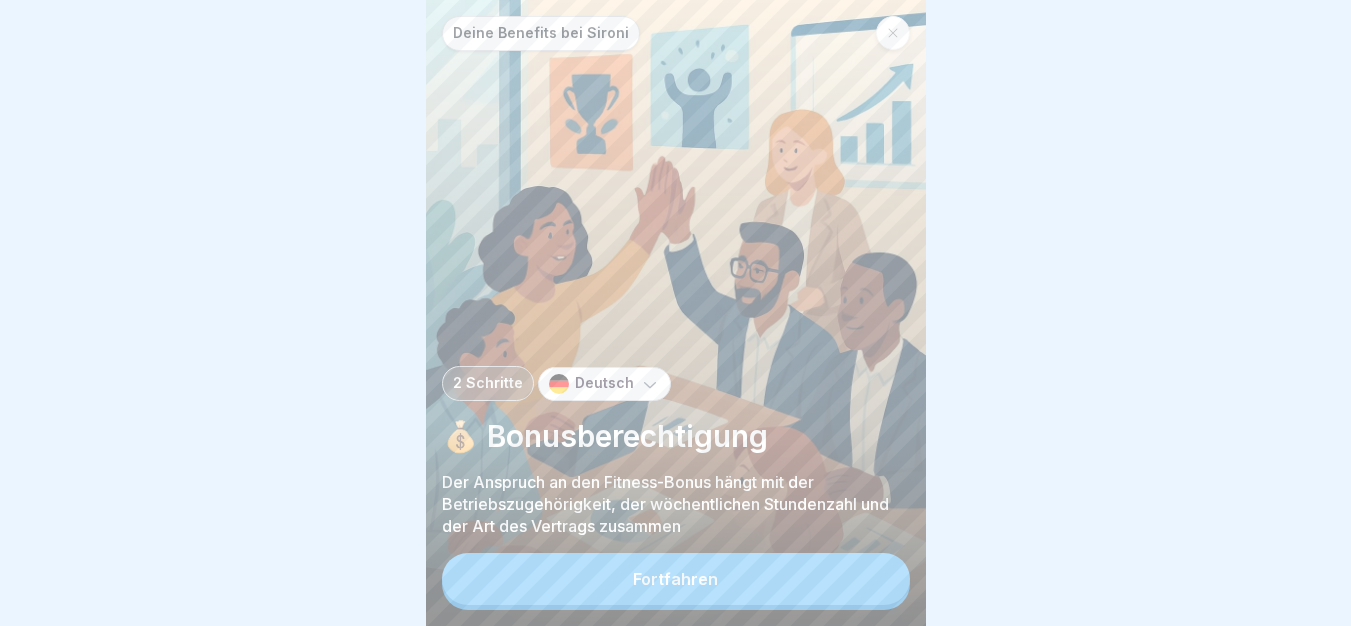click on "Fortfahren" at bounding box center [676, 579] 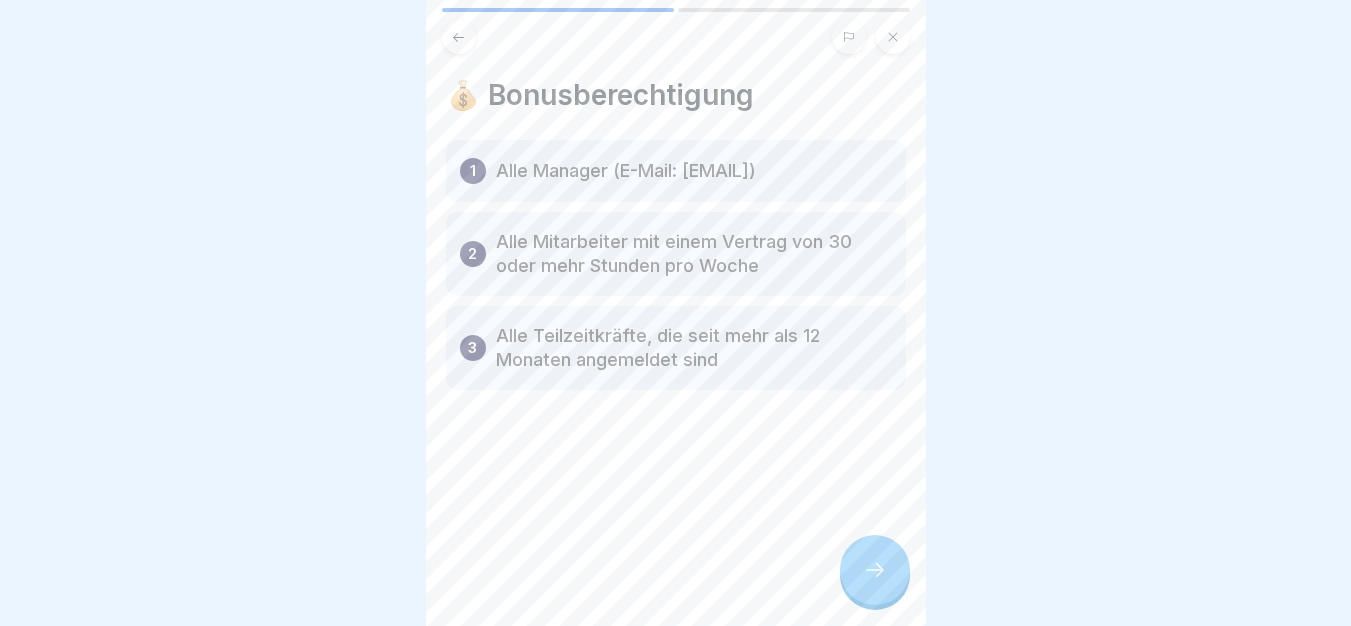 click 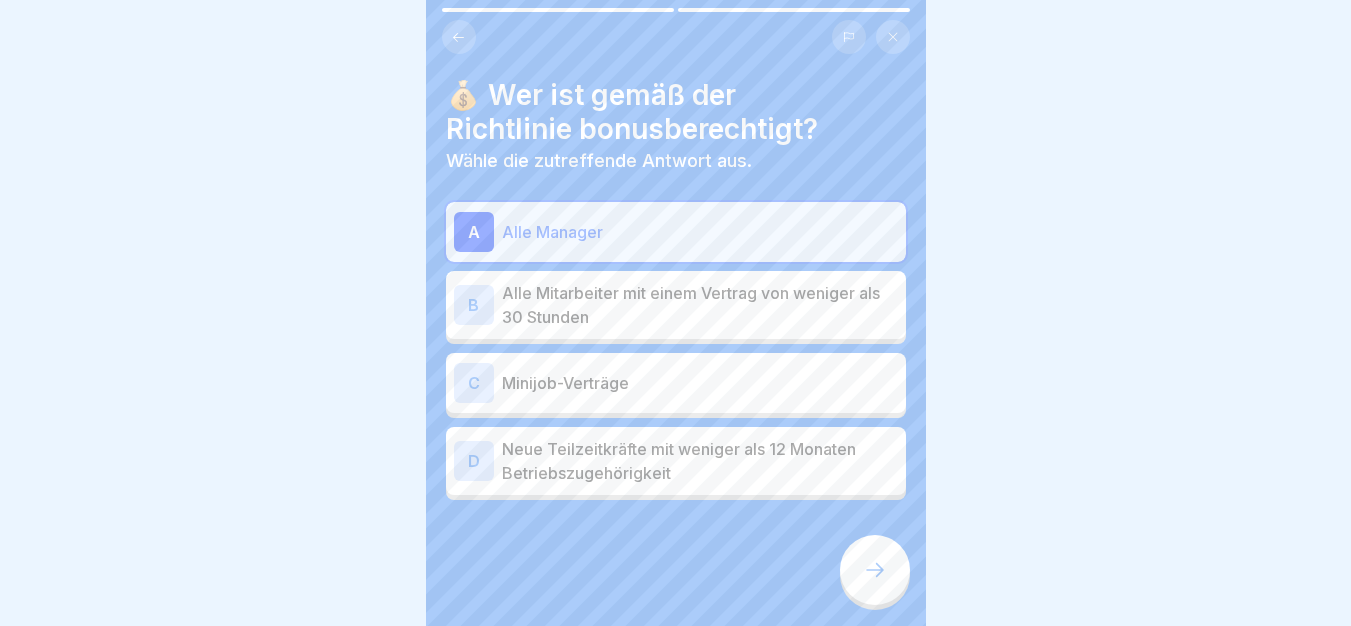click 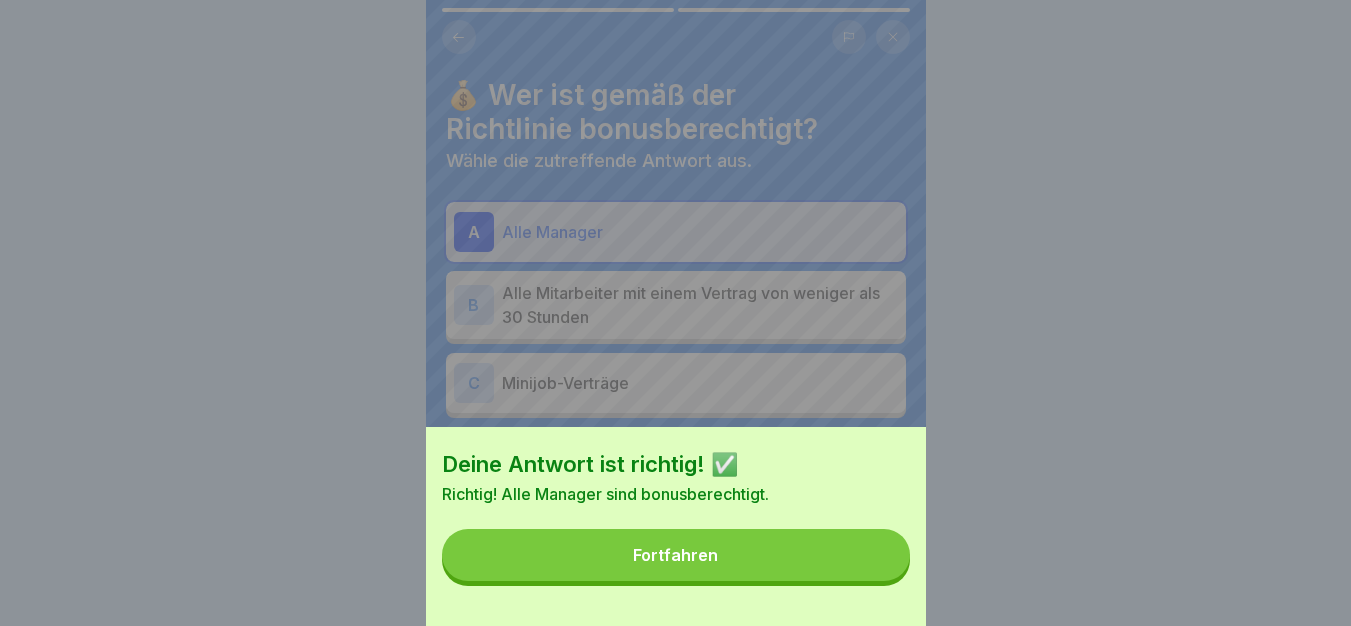click on "Fortfahren" at bounding box center [676, 555] 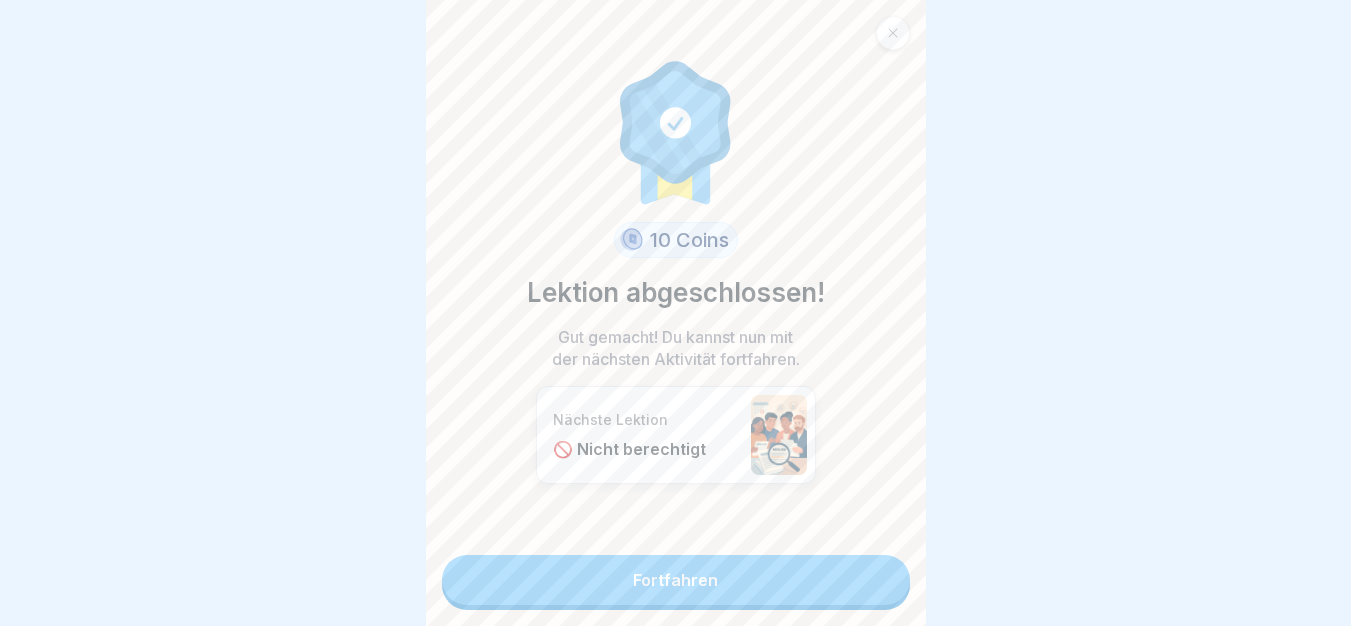 click on "Fortfahren" at bounding box center [676, 580] 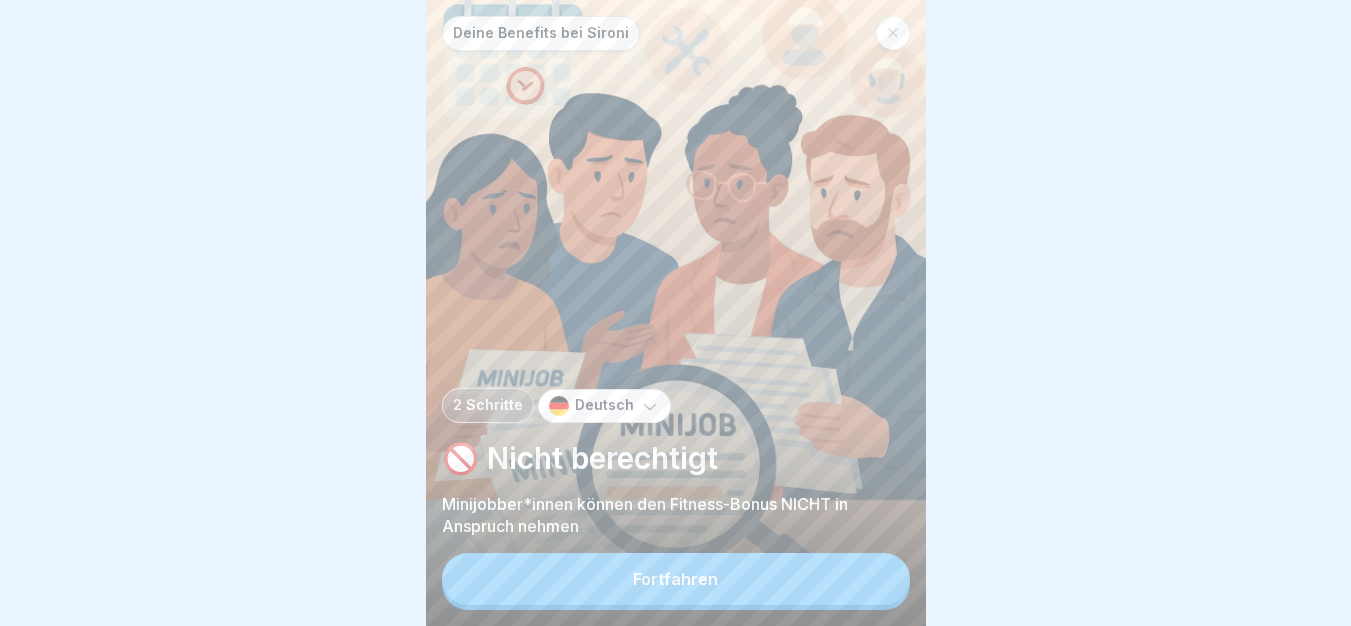 click on "Fortfahren" at bounding box center (676, 579) 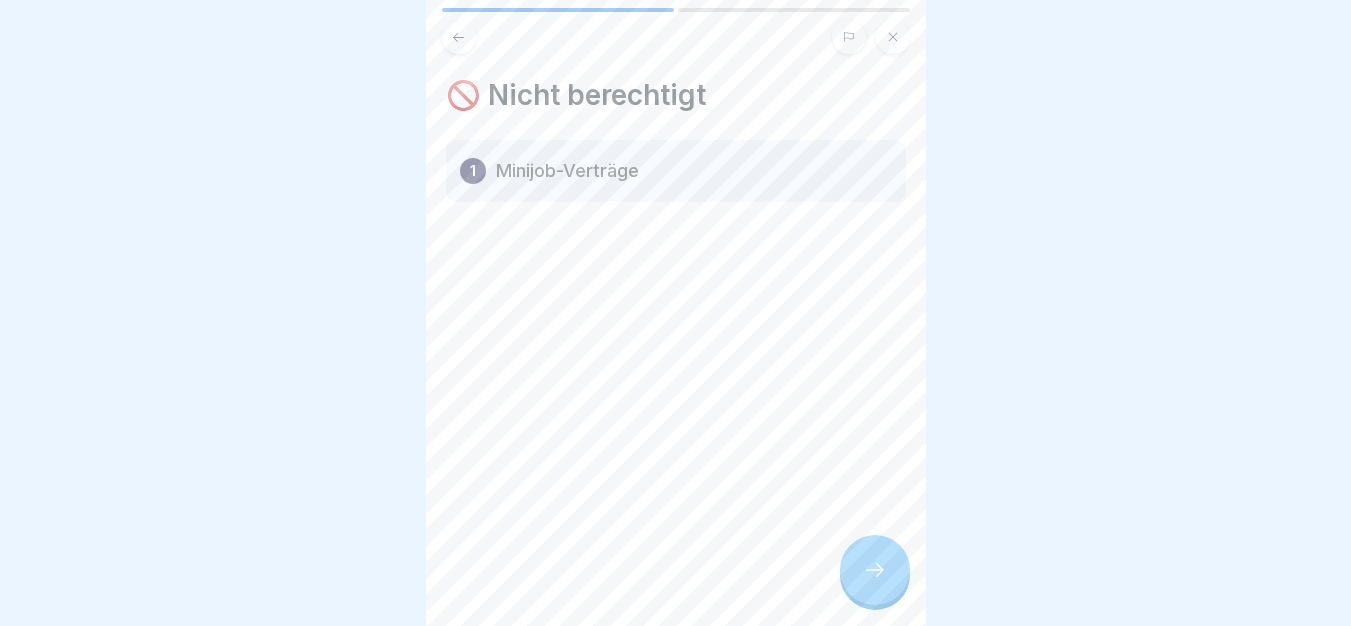 click 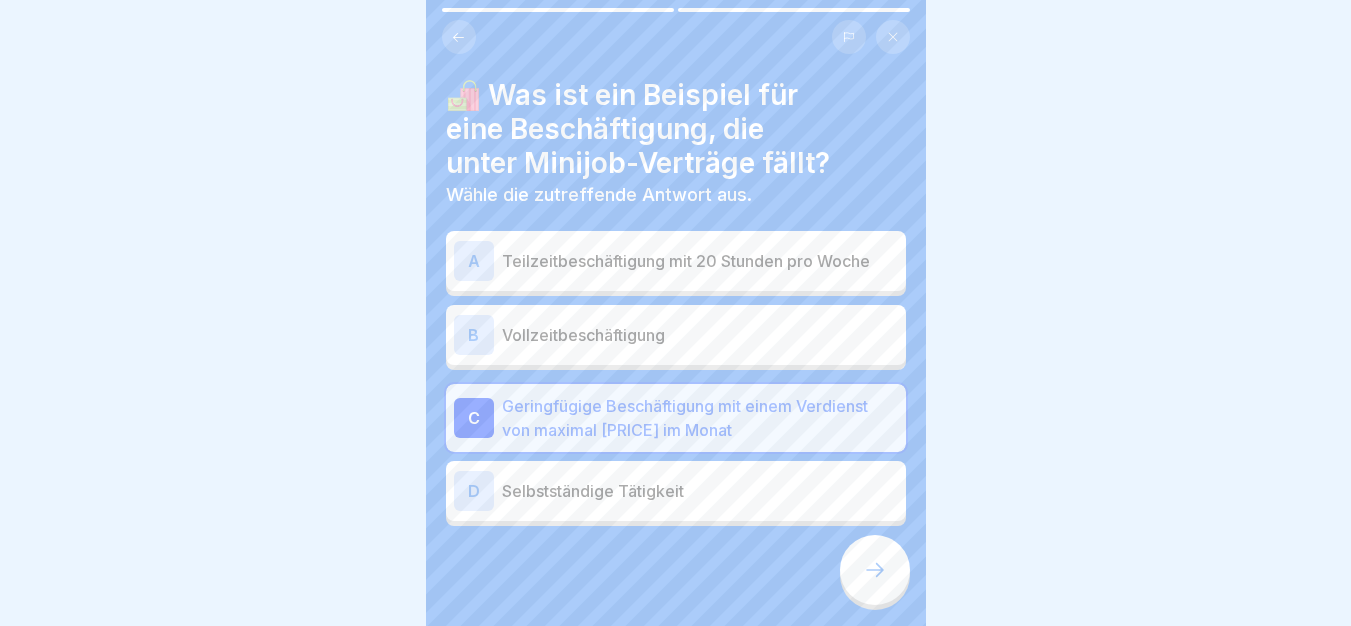 click 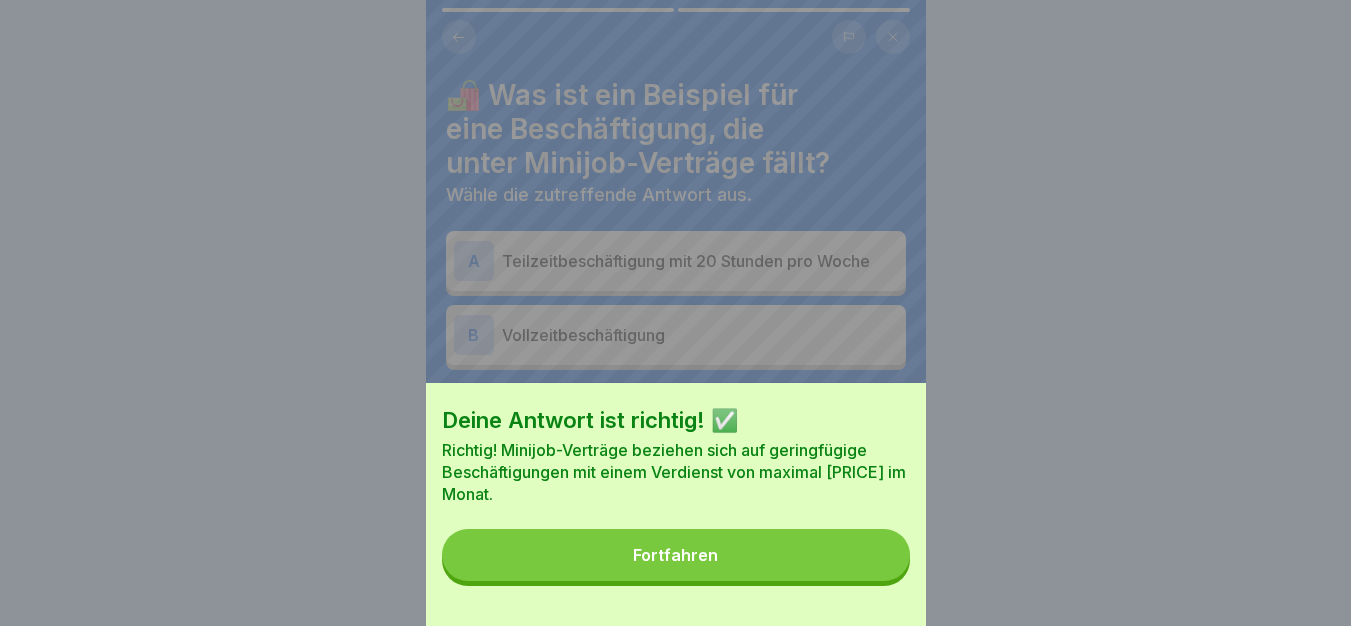 drag, startPoint x: 843, startPoint y: 568, endPoint x: 856, endPoint y: 577, distance: 15.811388 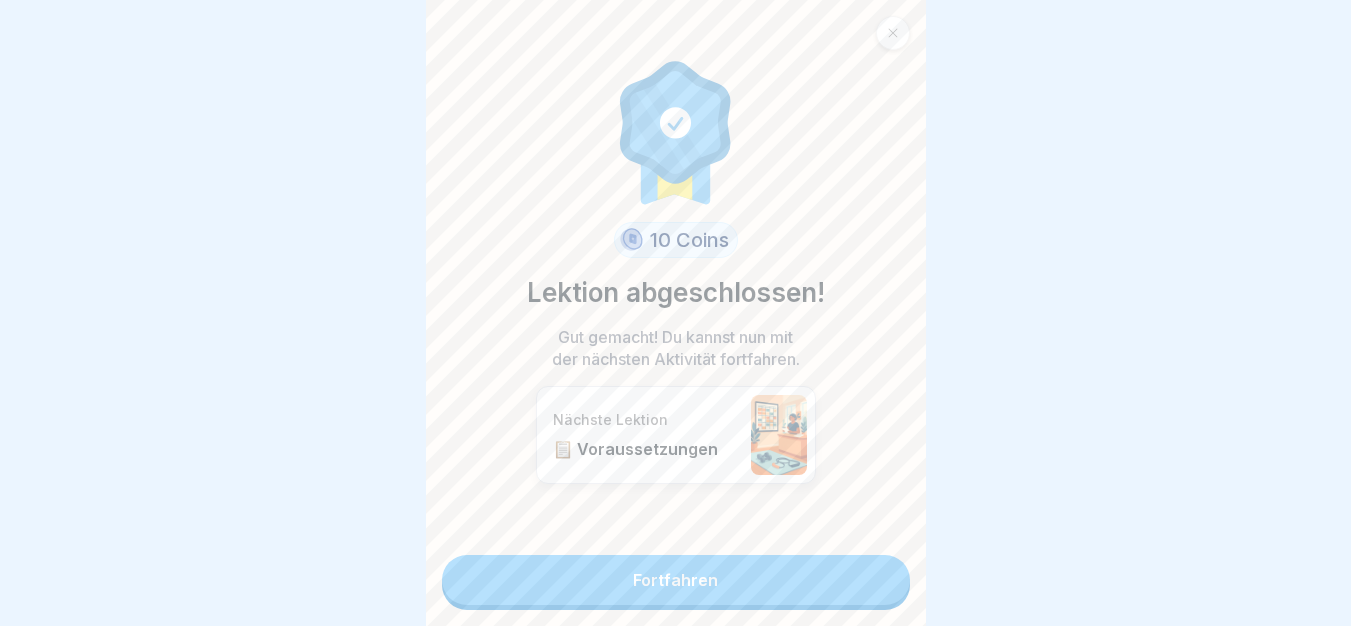 click on "Fortfahren" at bounding box center (676, 580) 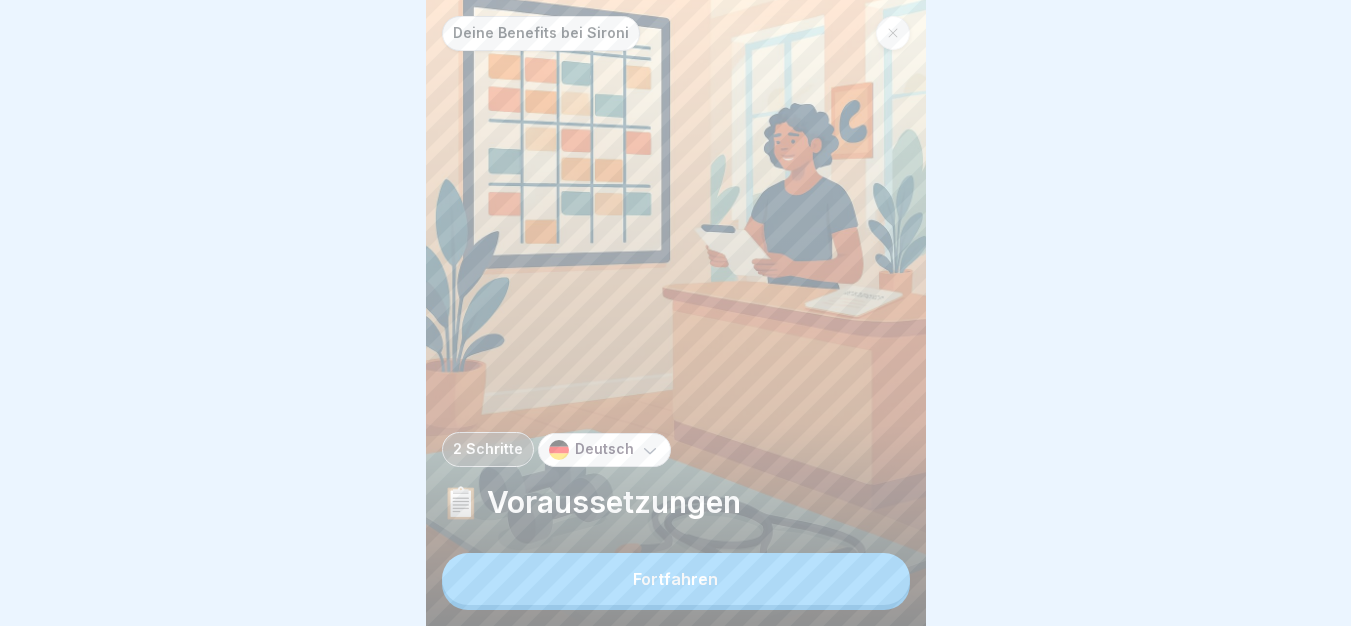 click on "Fortfahren" at bounding box center (676, 579) 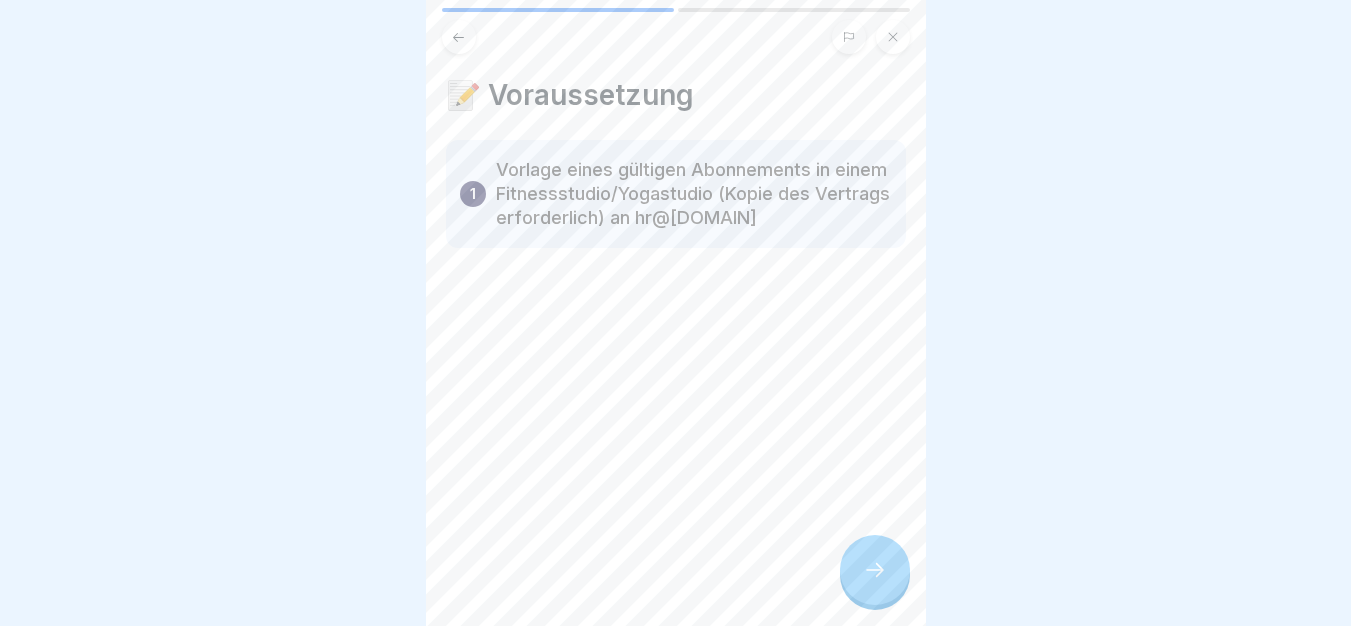 click 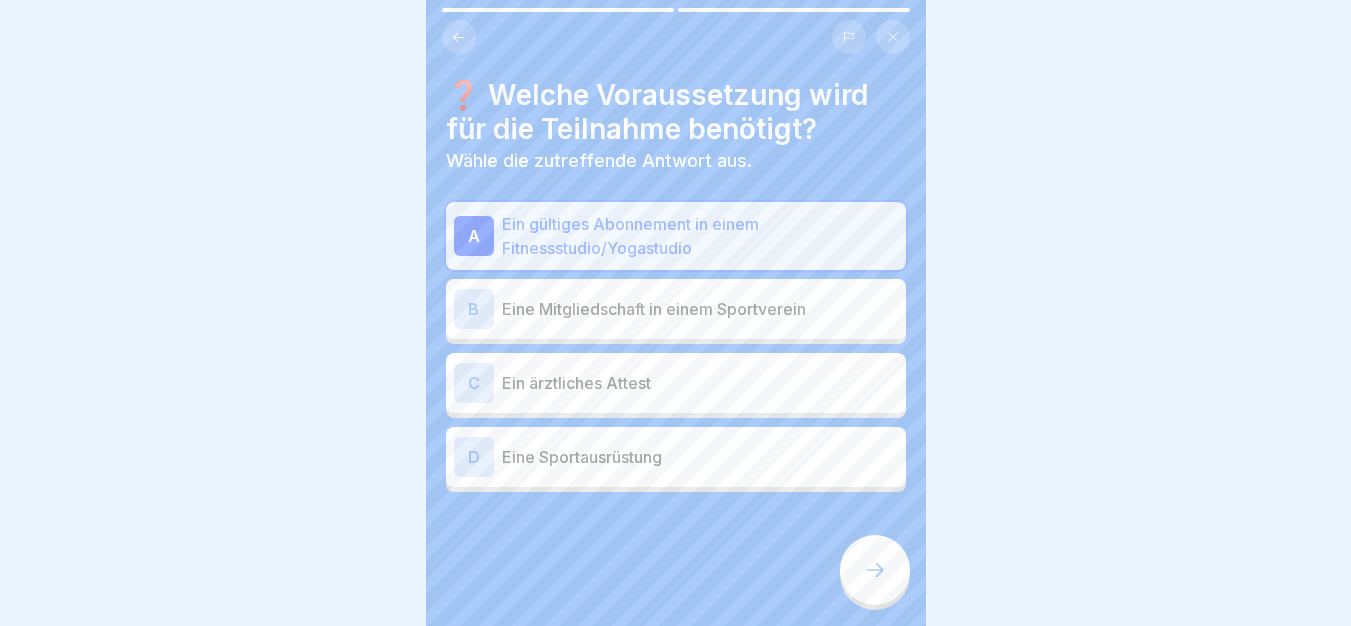click 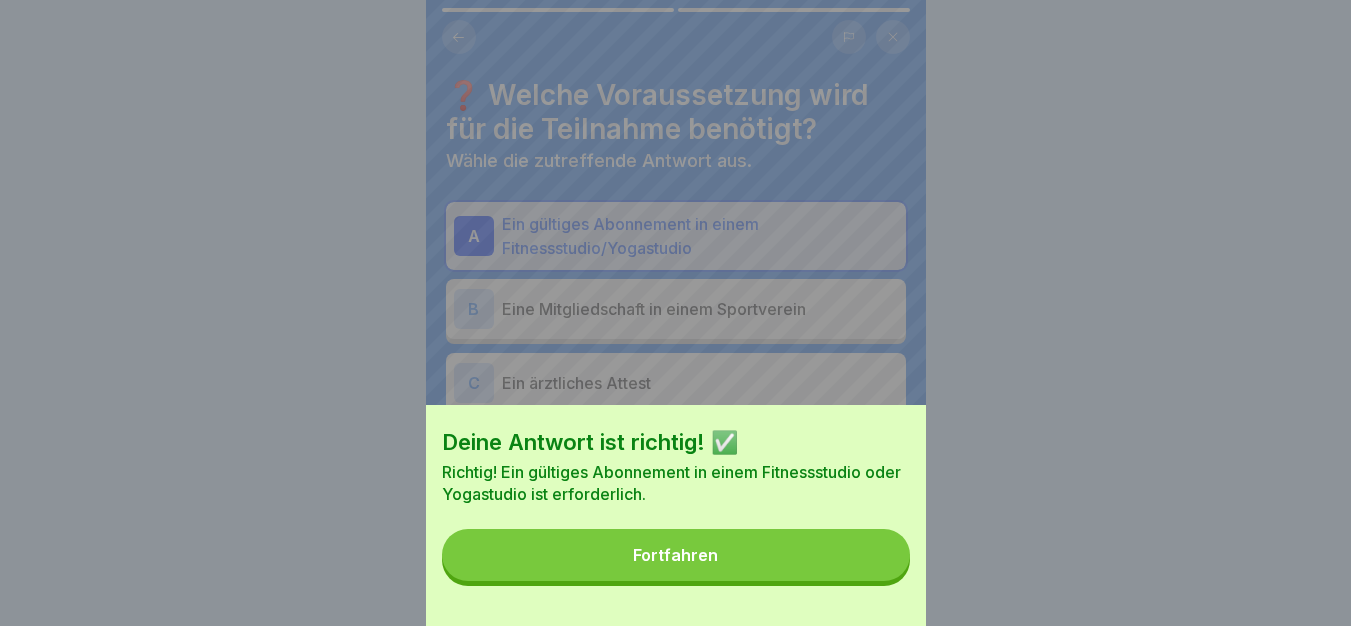 click on "Fortfahren" at bounding box center (676, 555) 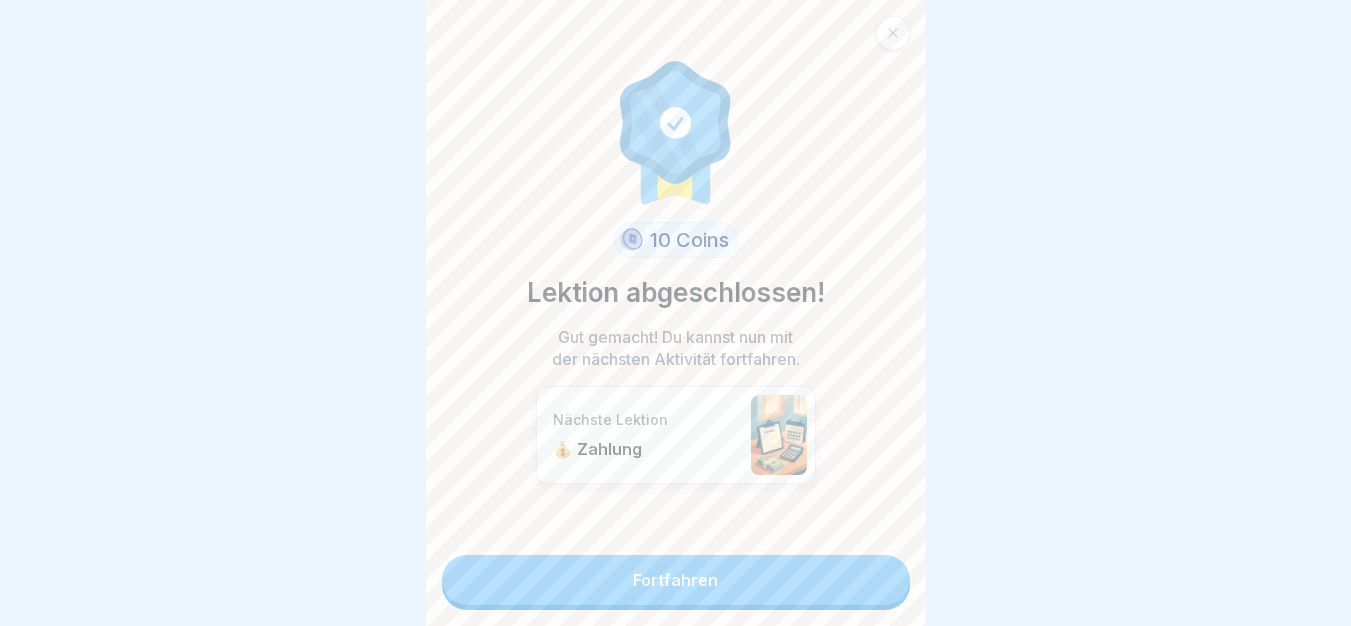 click on "Fortfahren" at bounding box center [676, 580] 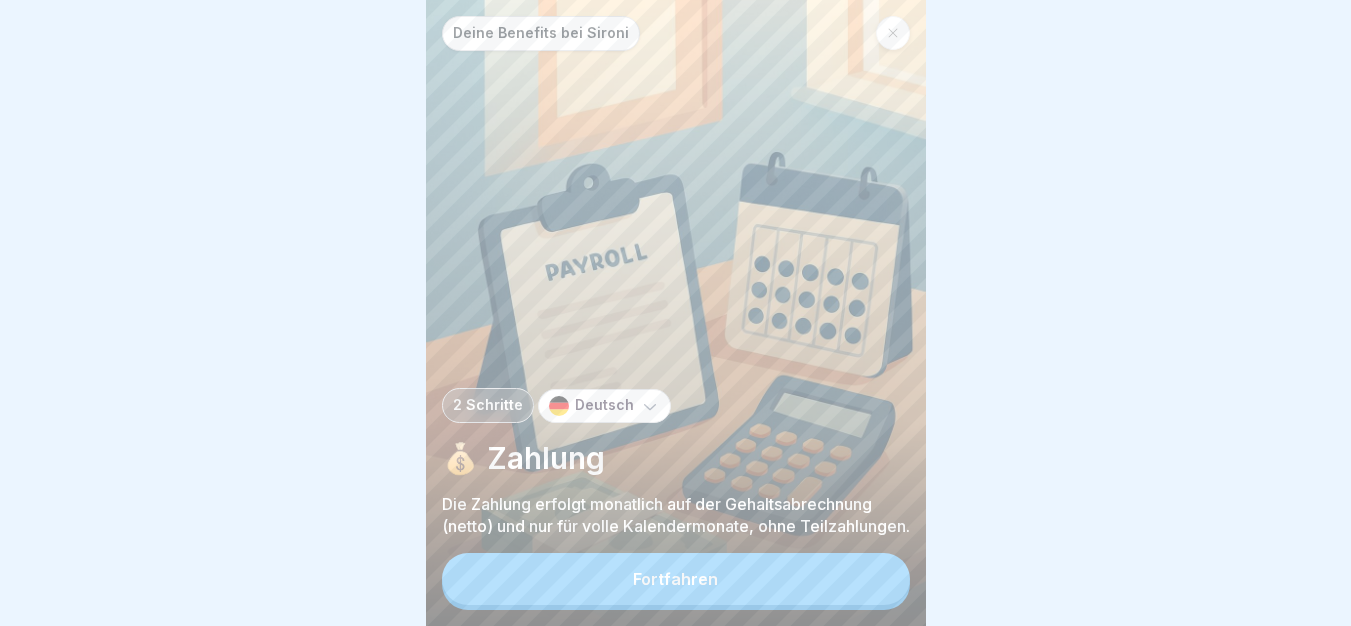 click on "Fortfahren" at bounding box center (676, 581) 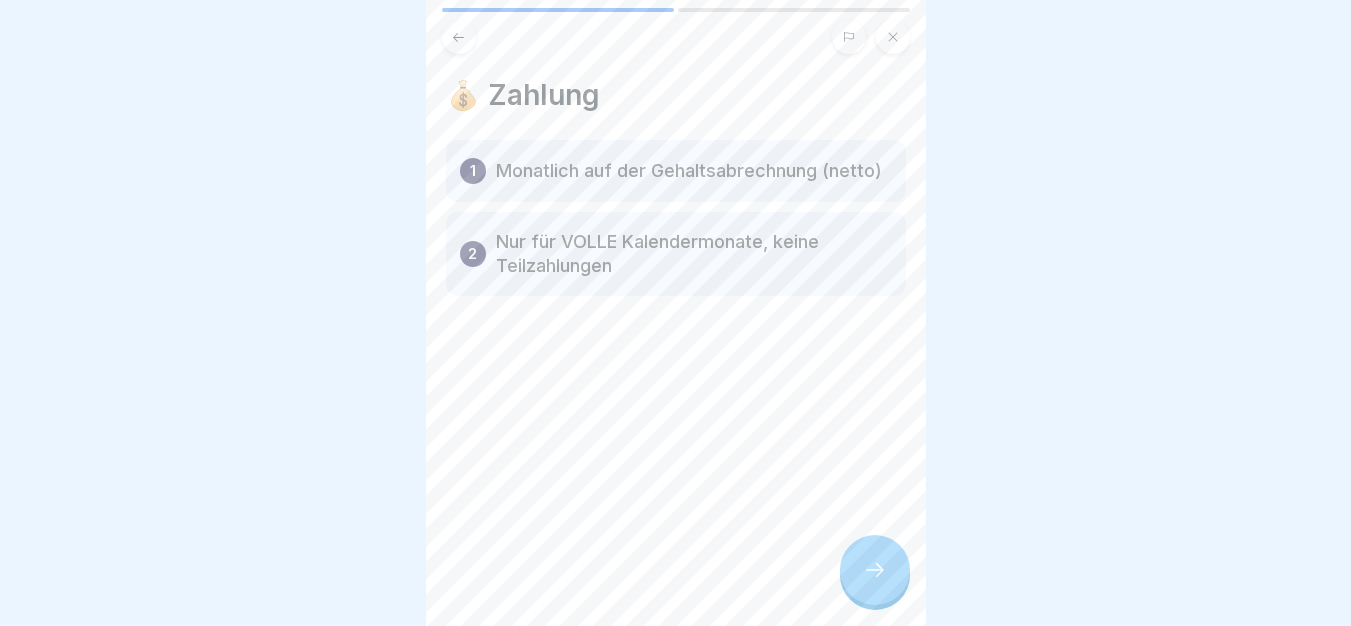 click on "Monatlich auf der Gehaltsabrechnung (netto)" at bounding box center (689, 171) 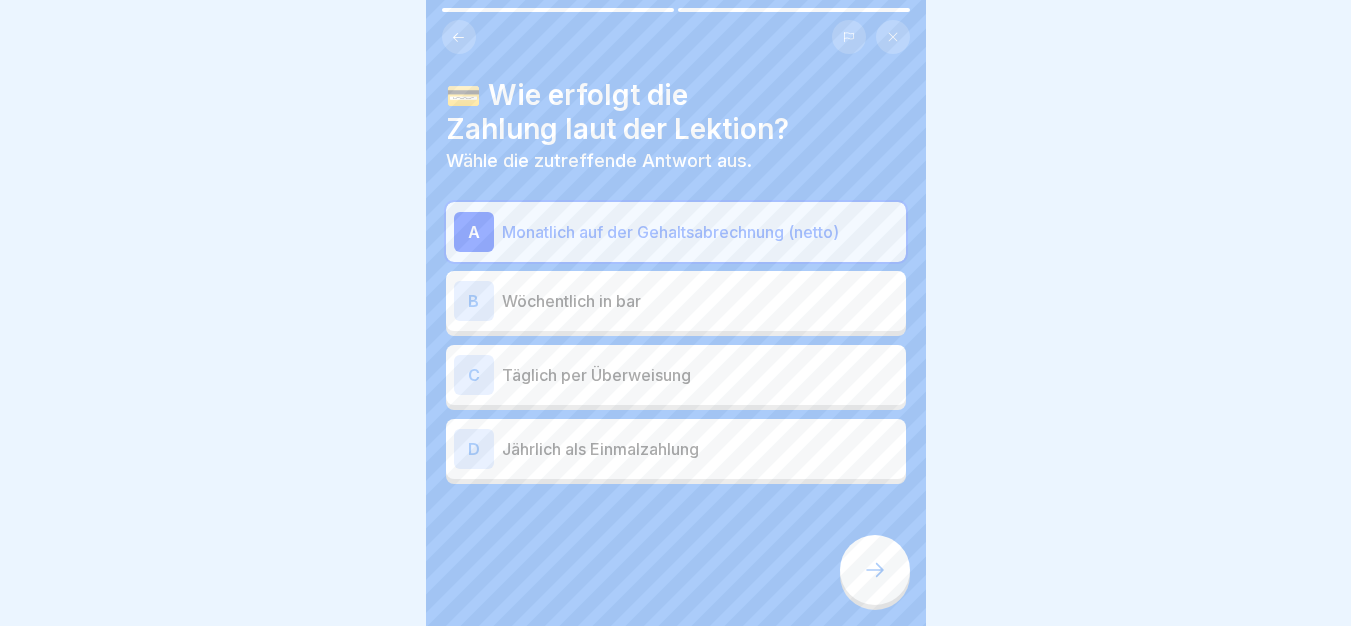 click at bounding box center [875, 570] 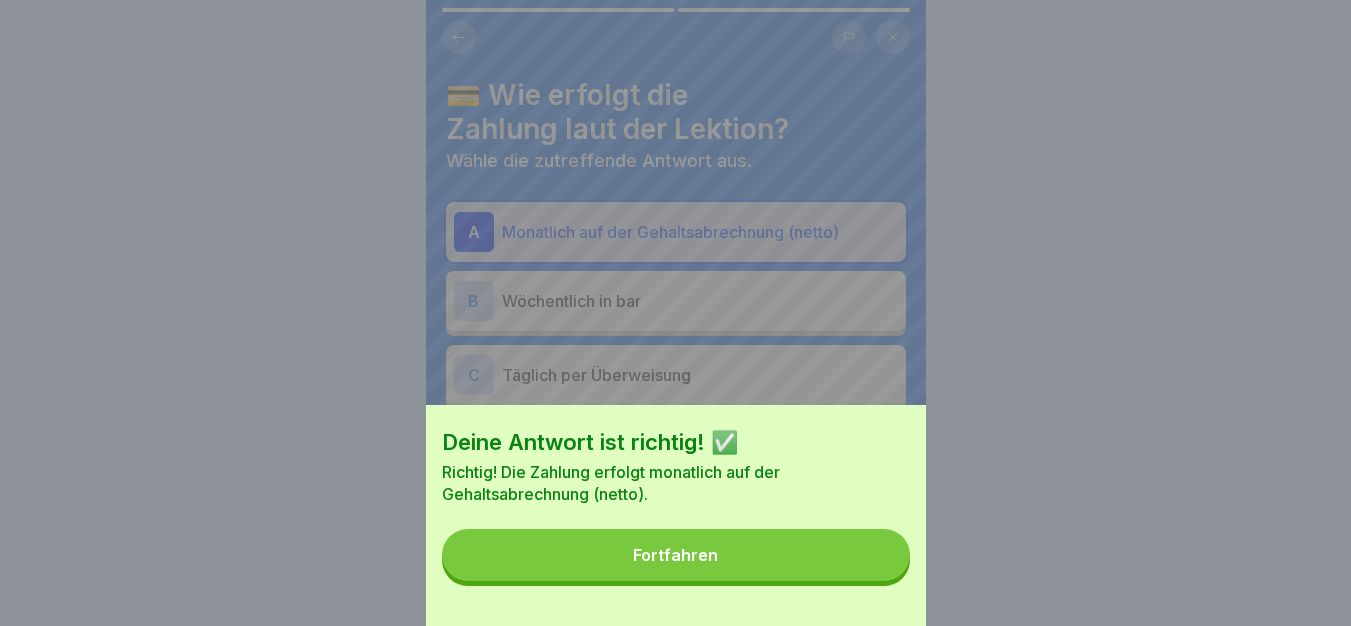 click on "Fortfahren" at bounding box center (676, 555) 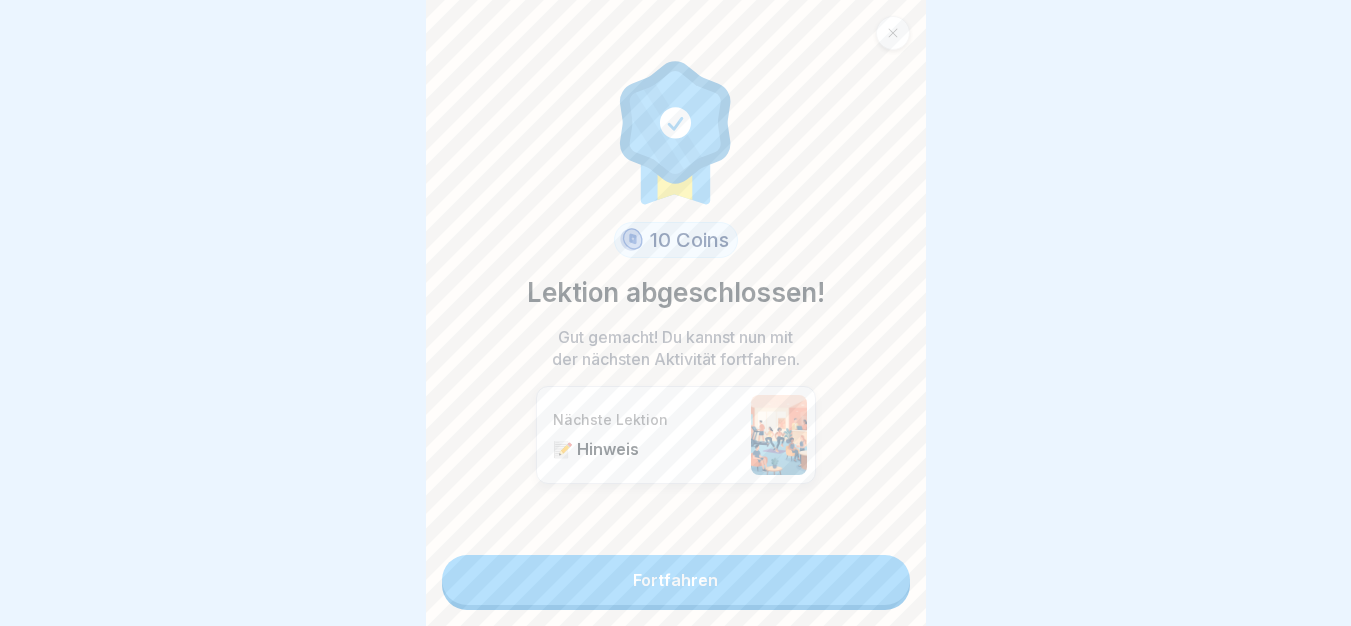 click on "Fortfahren" at bounding box center [676, 580] 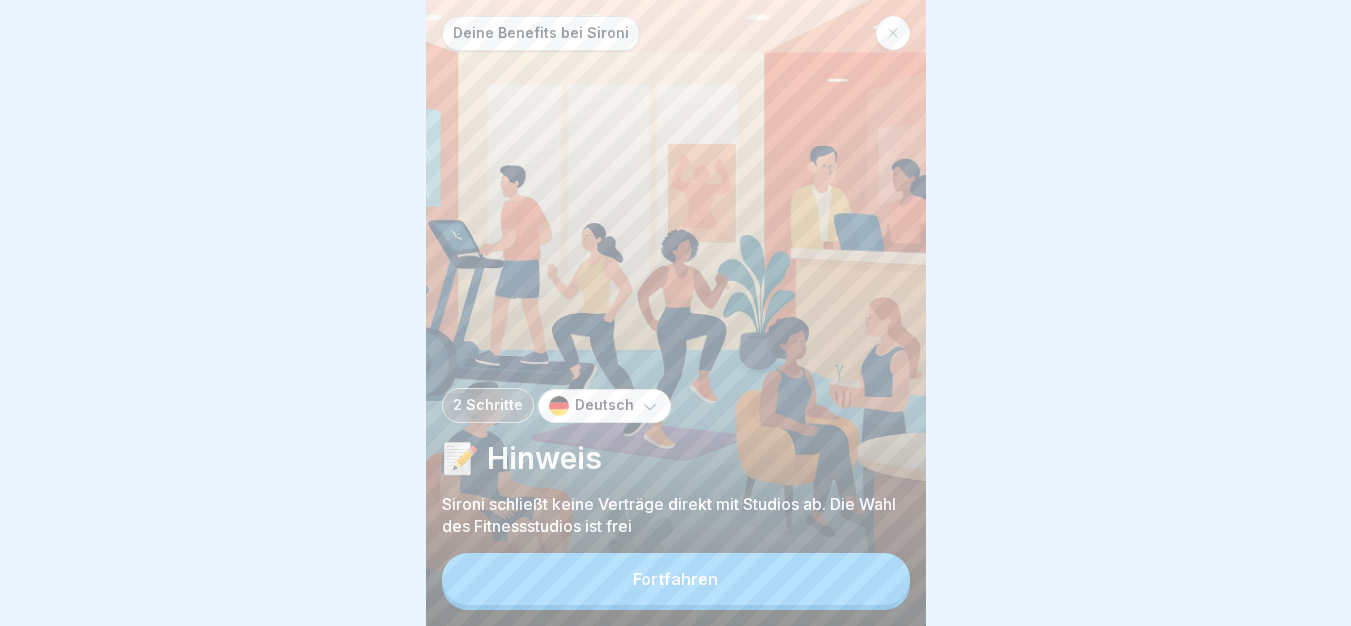 click on "Fortfahren" at bounding box center (676, 579) 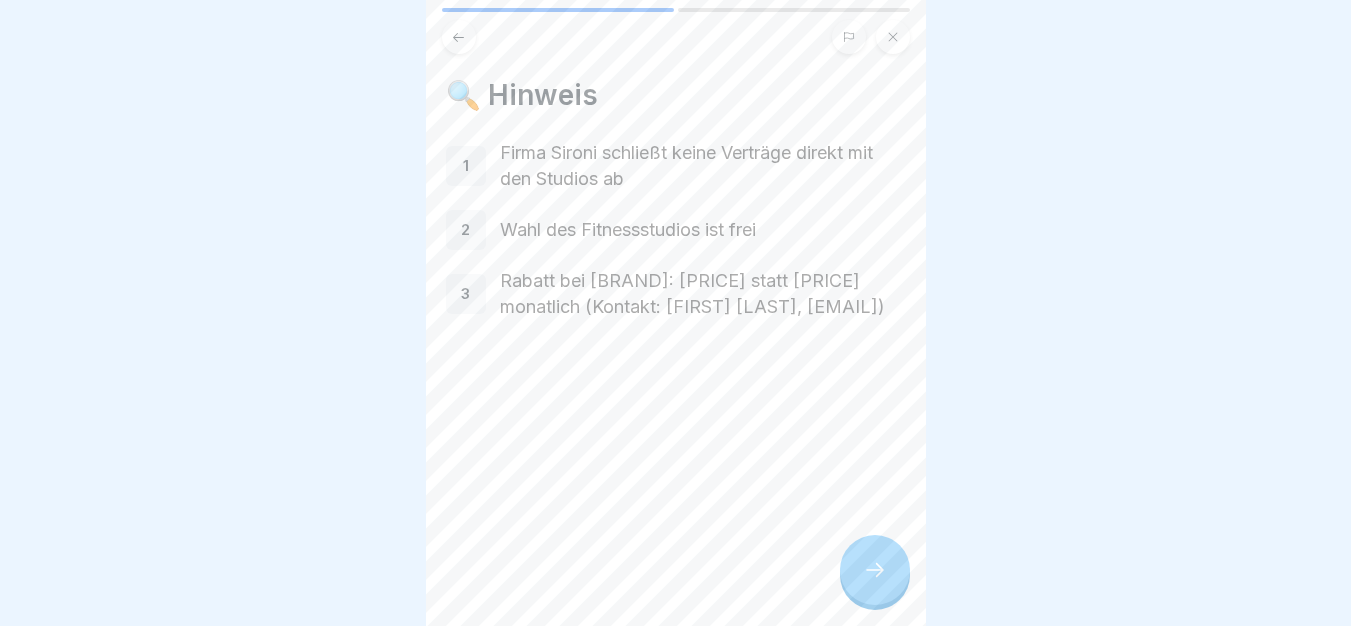 click at bounding box center [875, 570] 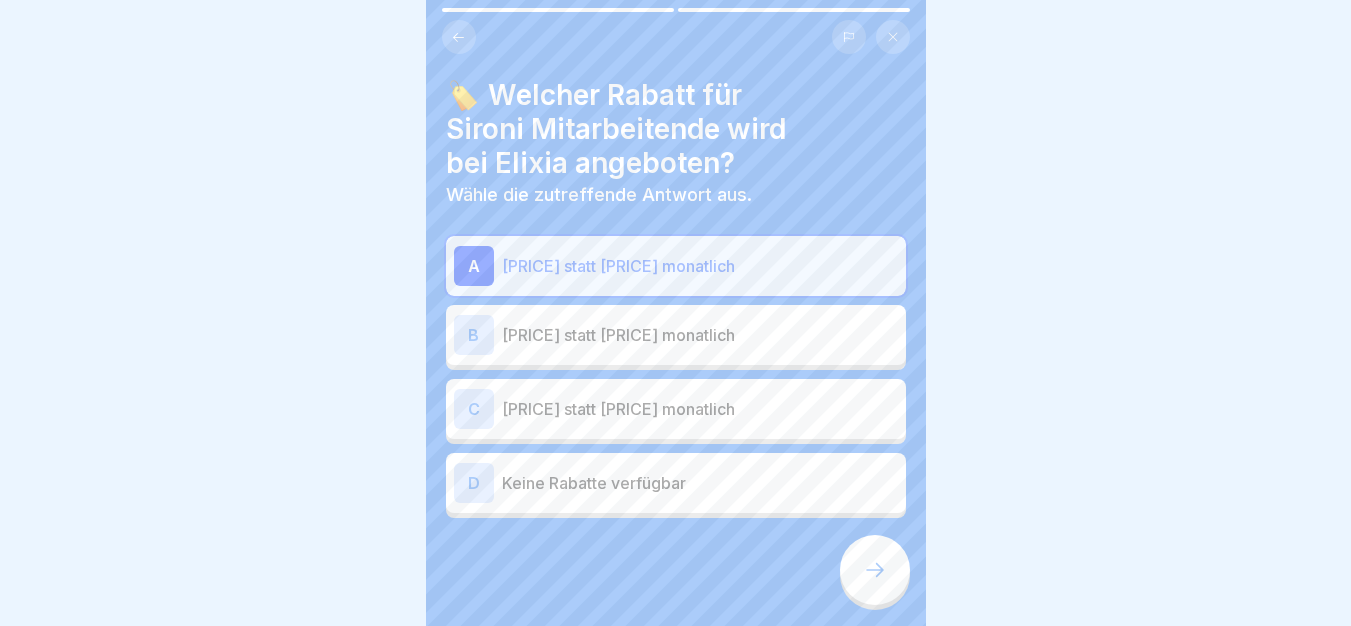 click at bounding box center (875, 570) 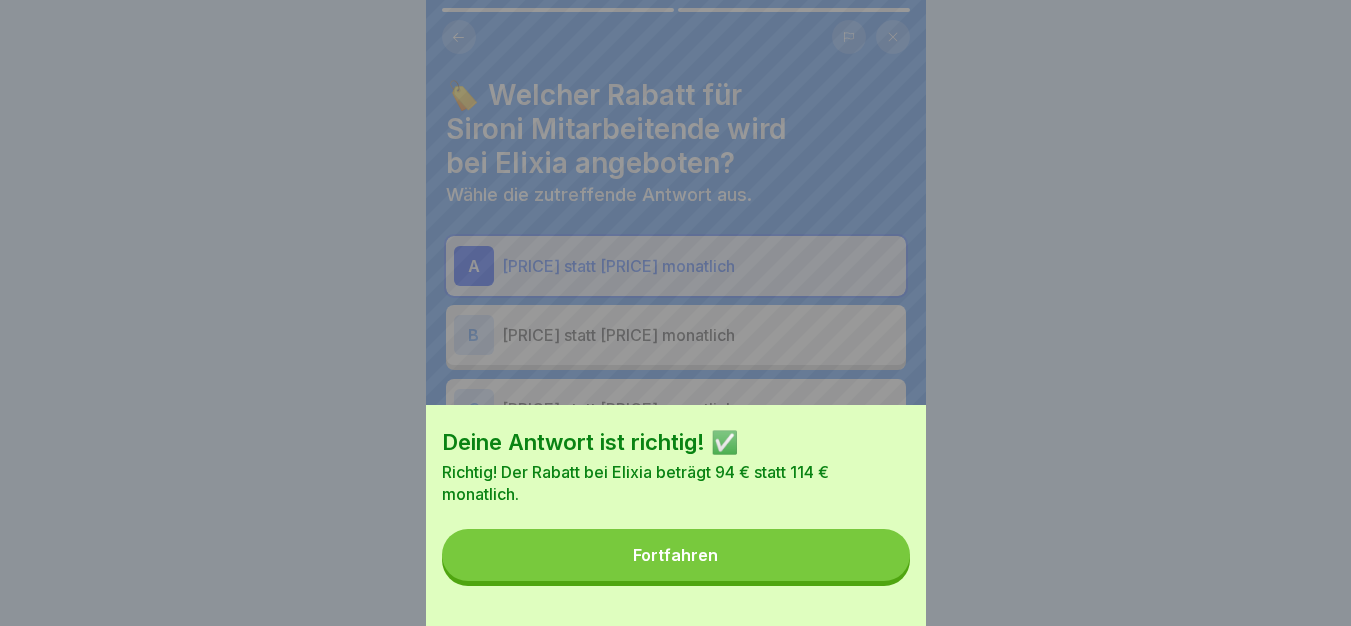 click on "Fortfahren" at bounding box center (676, 555) 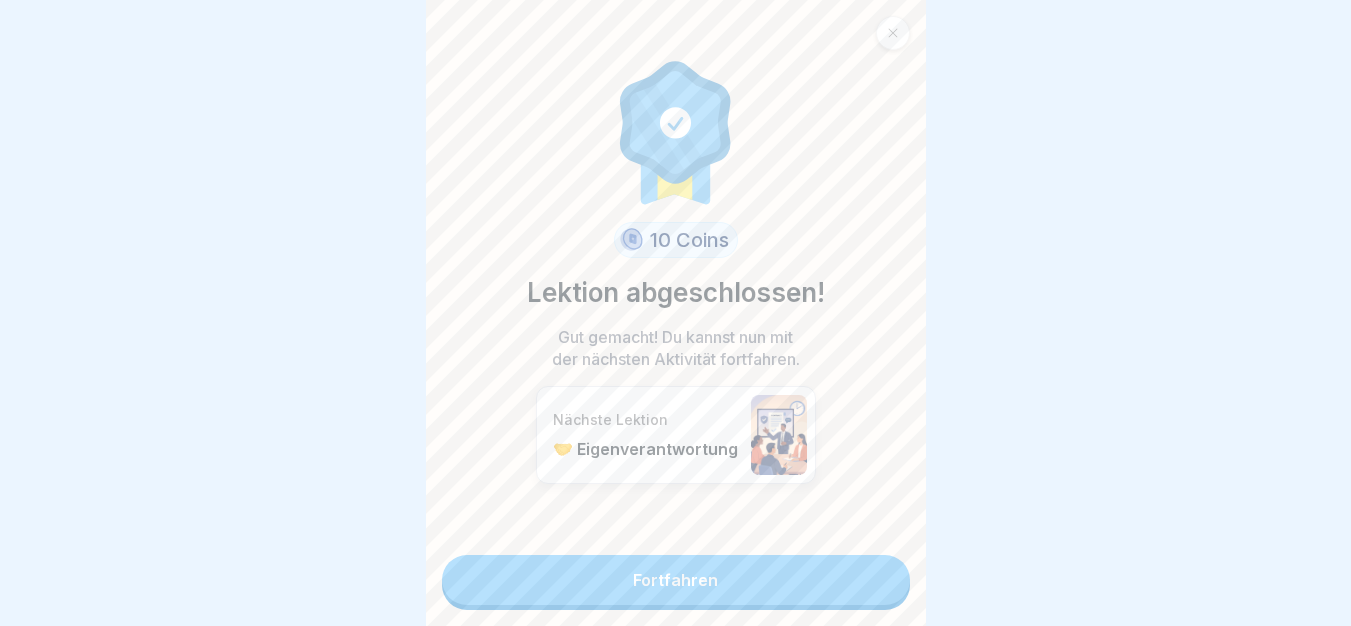click on "Fortfahren" at bounding box center [676, 580] 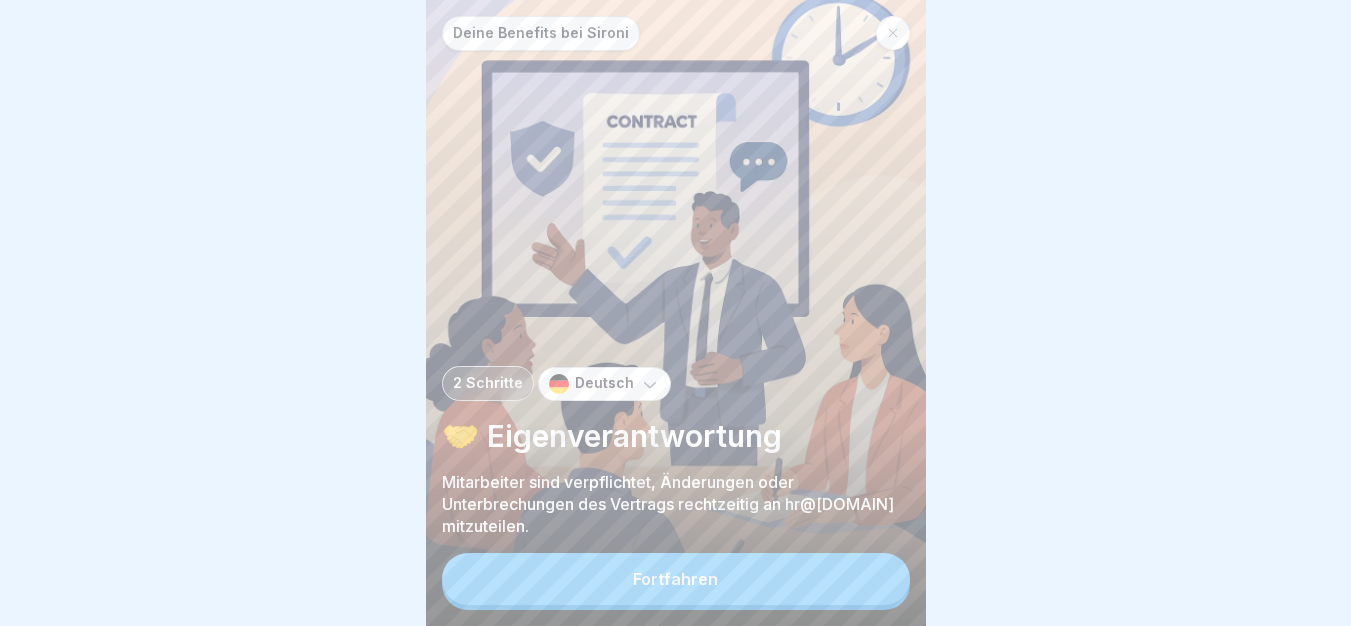 click on "Fortfahren" at bounding box center [676, 579] 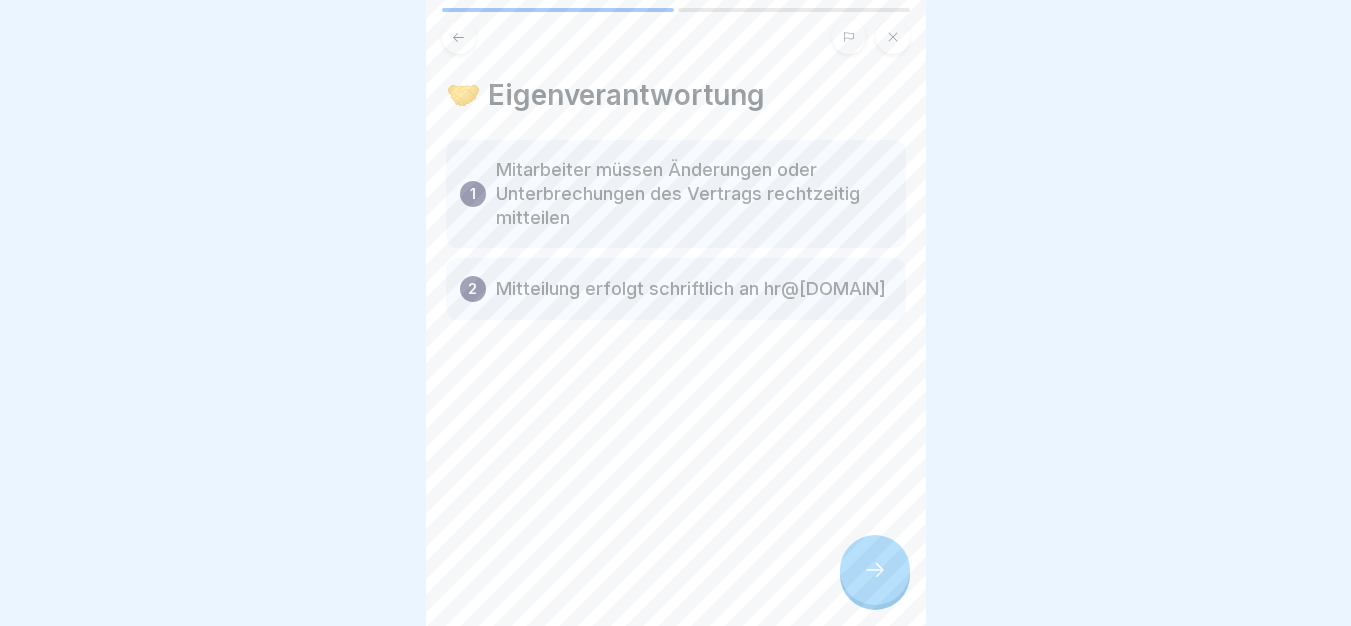 click at bounding box center [875, 570] 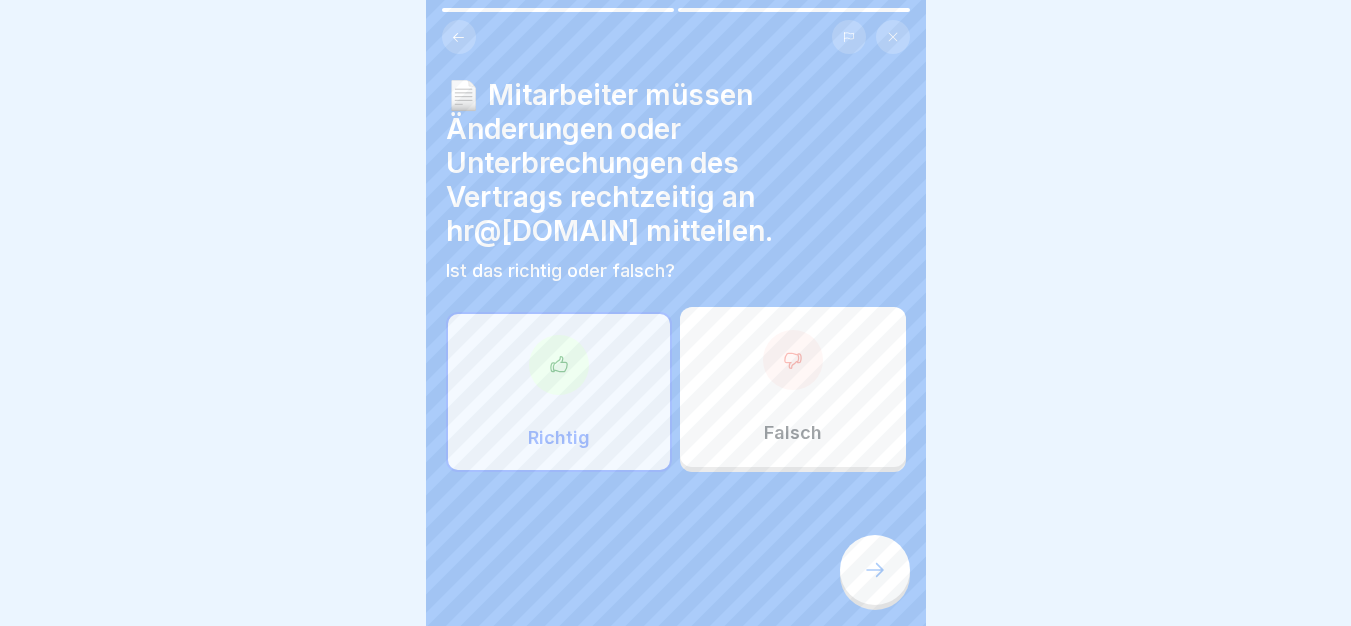 click at bounding box center [875, 570] 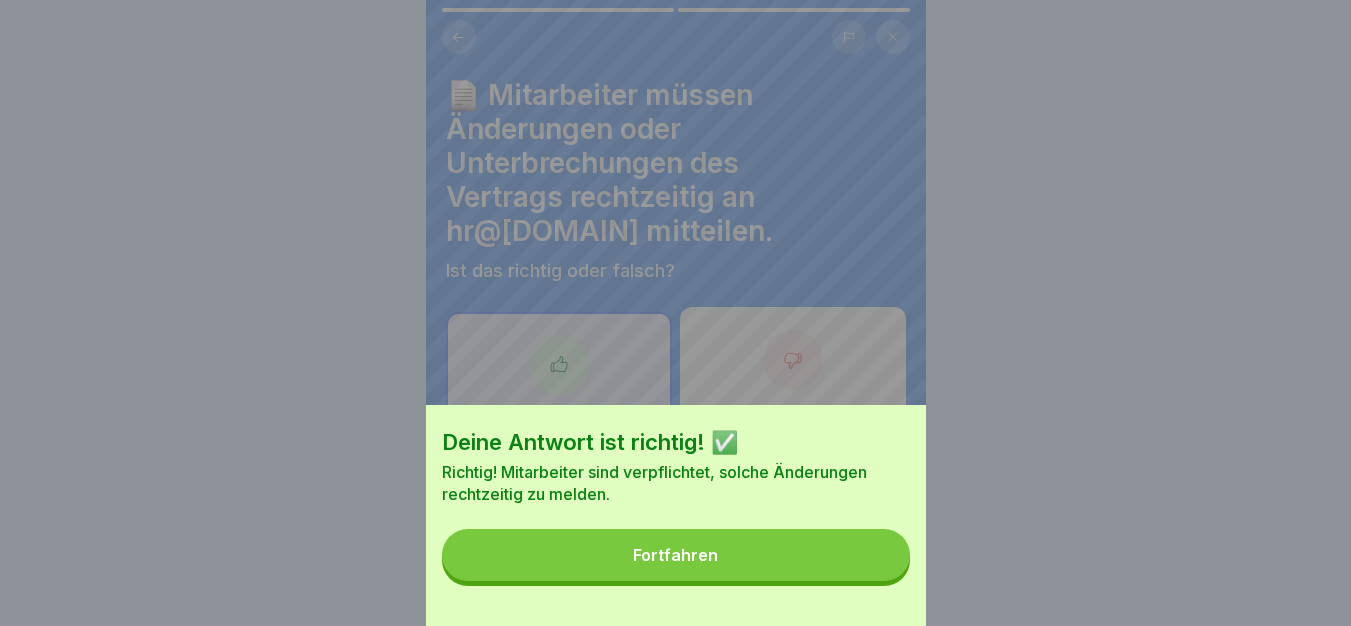 click on "Fortfahren" at bounding box center [676, 555] 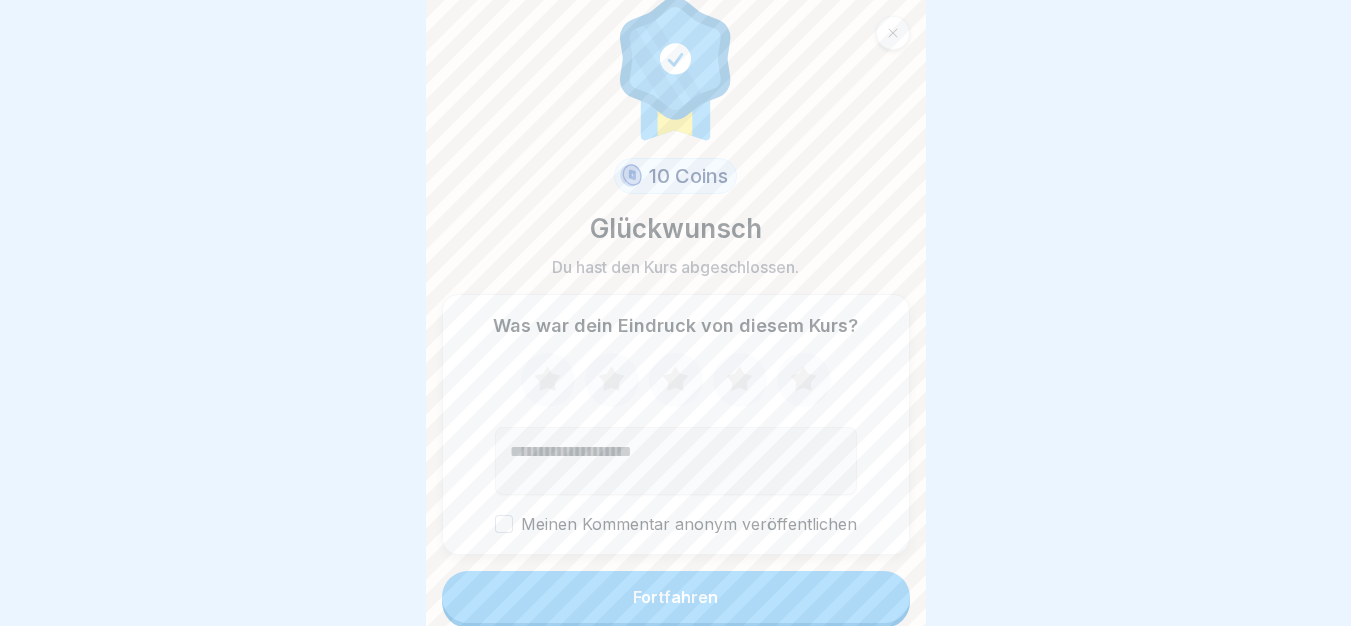 scroll, scrollTop: 27, scrollLeft: 0, axis: vertical 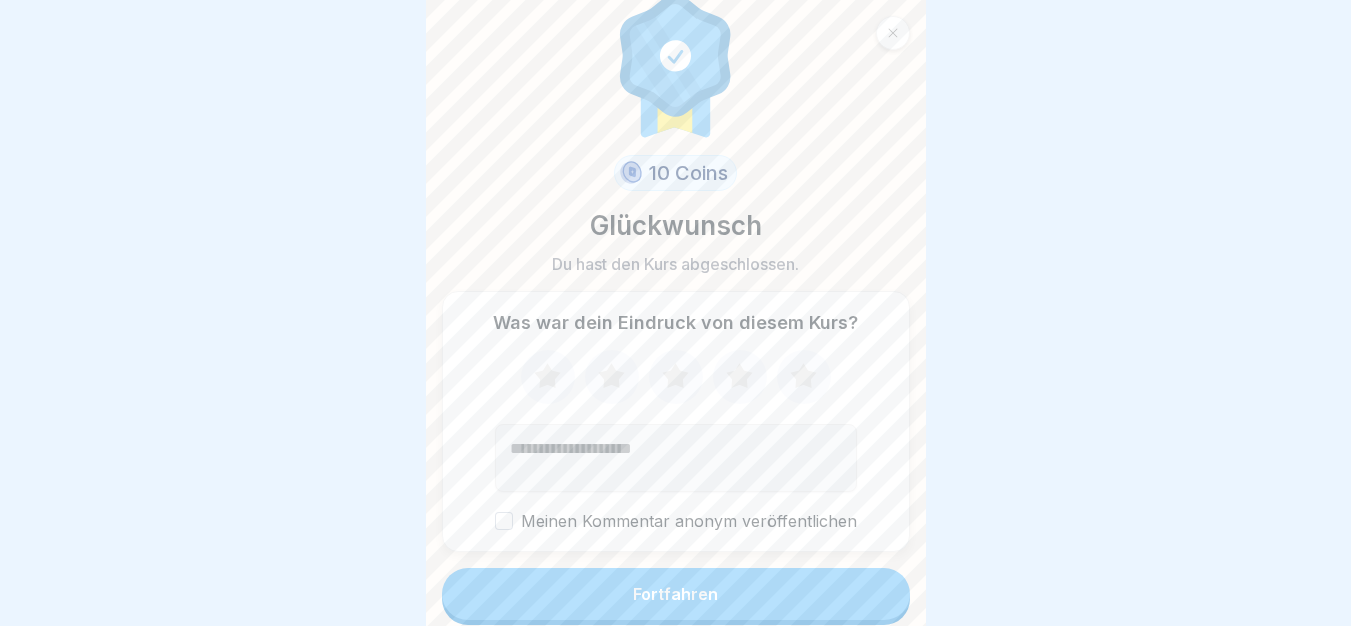 click on "Fortfahren" at bounding box center [676, 594] 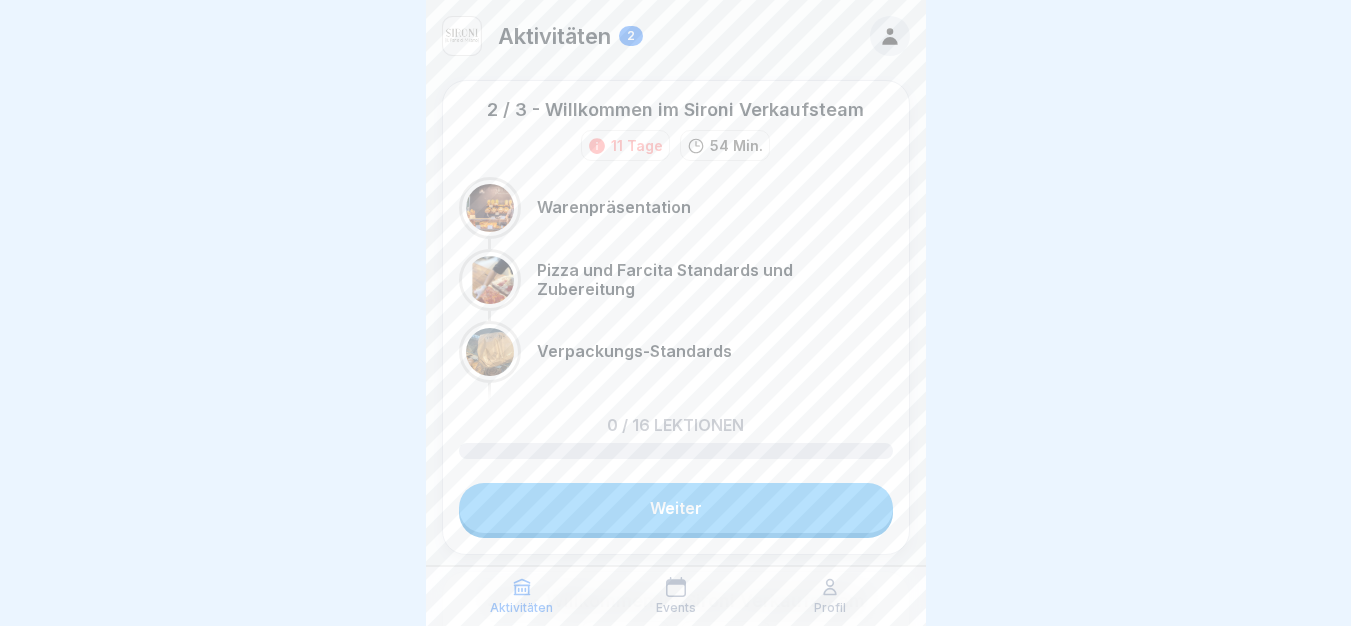 click on "Weiter" at bounding box center (676, 508) 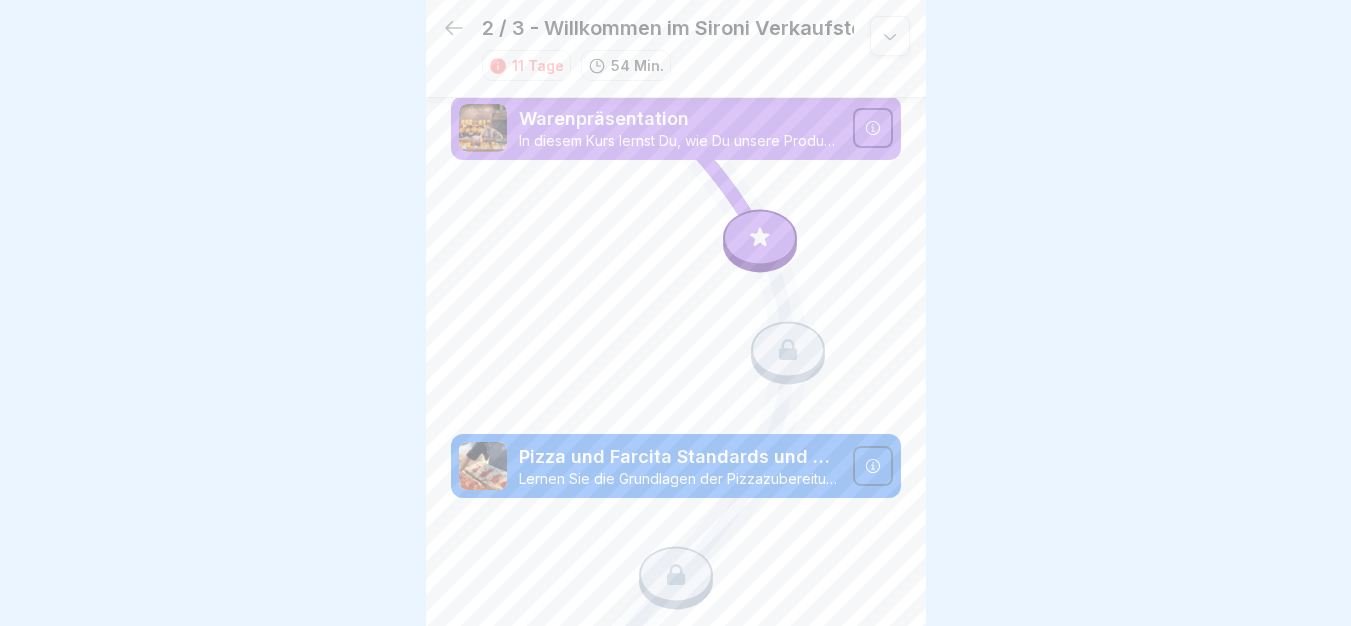 click at bounding box center (873, 128) 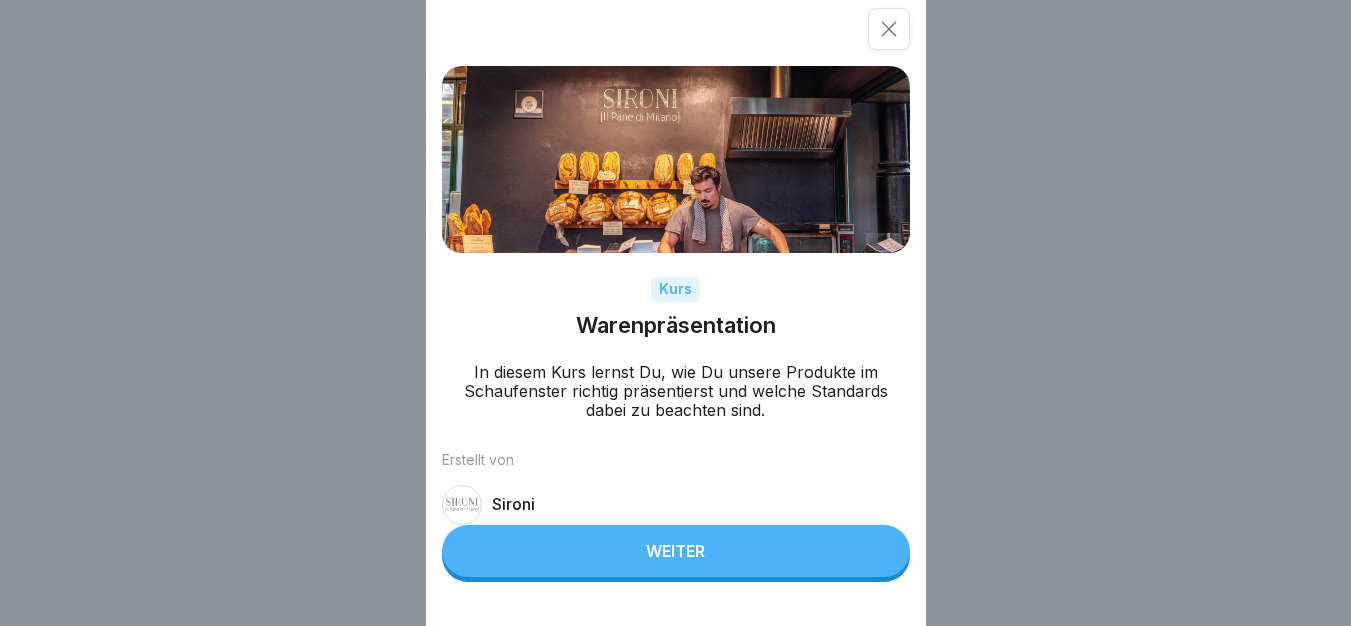 click on "Weiter" at bounding box center (676, 551) 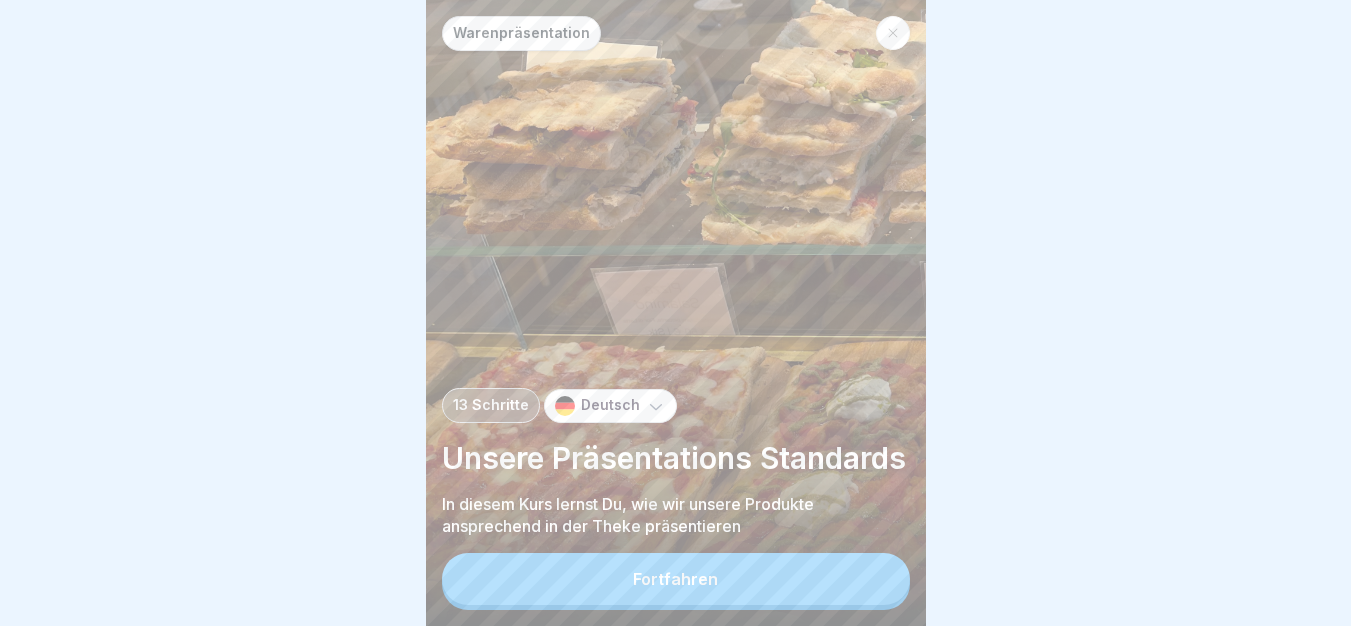 click on "Fortfahren" at bounding box center (676, 579) 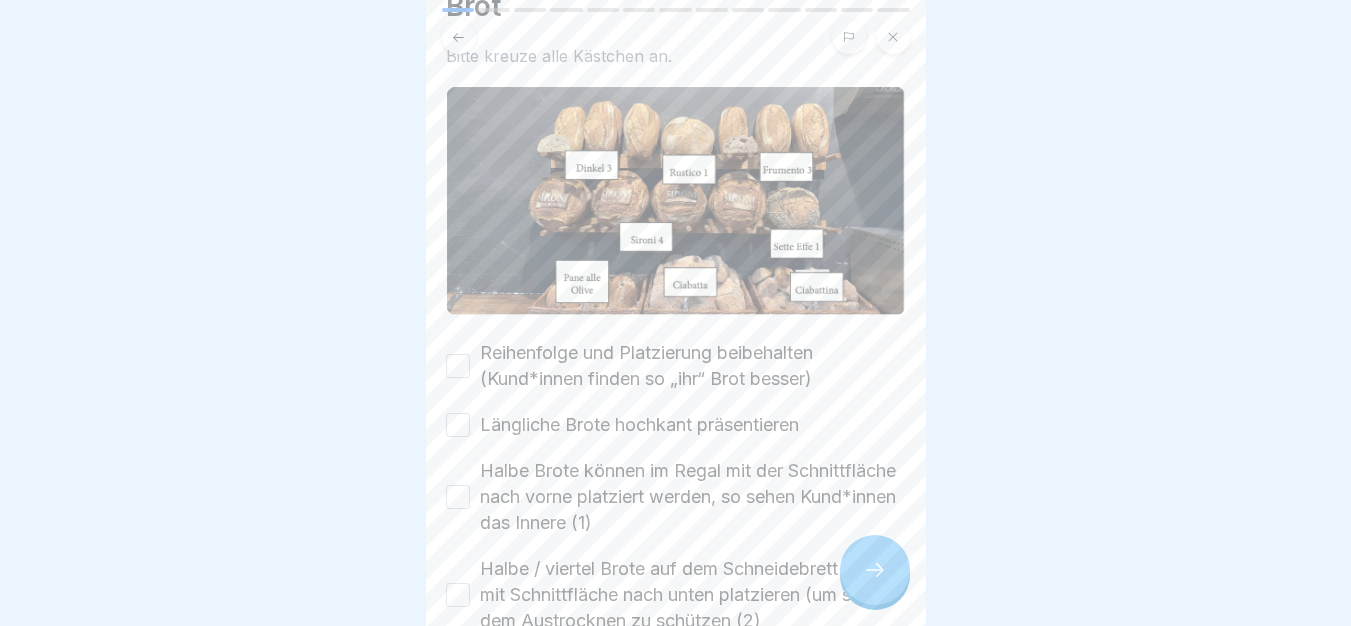 scroll, scrollTop: 100, scrollLeft: 0, axis: vertical 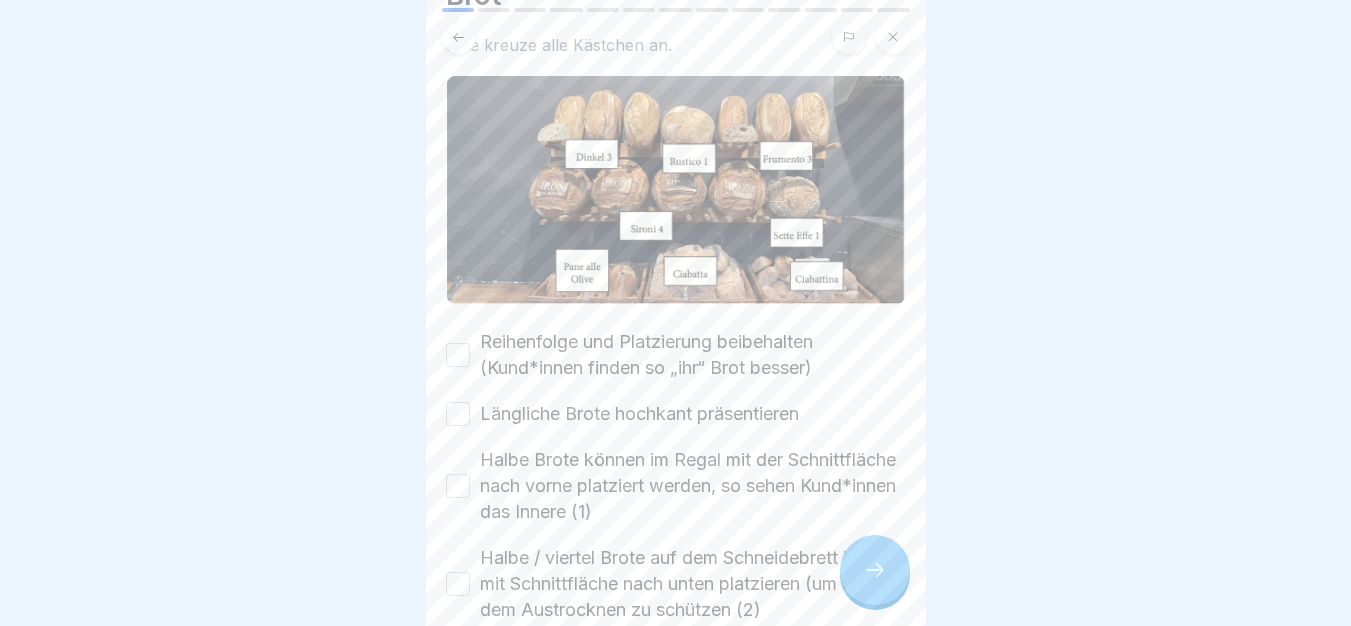 click on "Reihenfolge und Platzierung beibehalten (Kund*innen finden so „ihr“ Brot besser)" at bounding box center [458, 355] 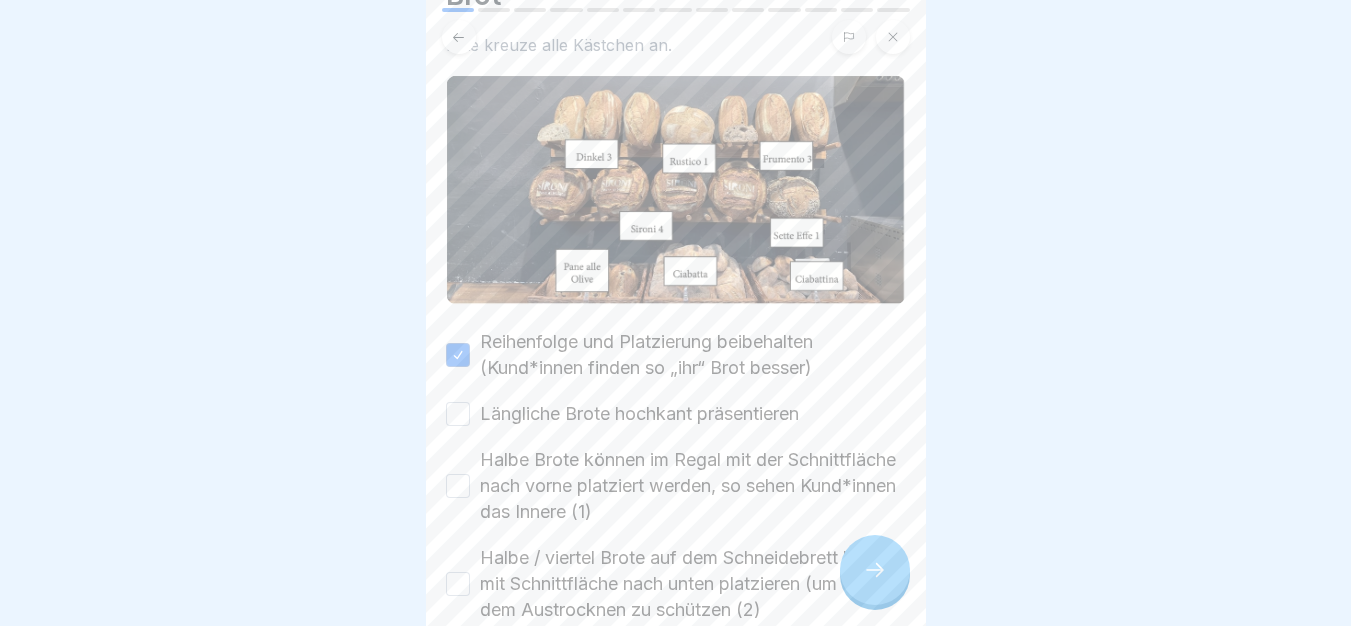 scroll, scrollTop: 15, scrollLeft: 0, axis: vertical 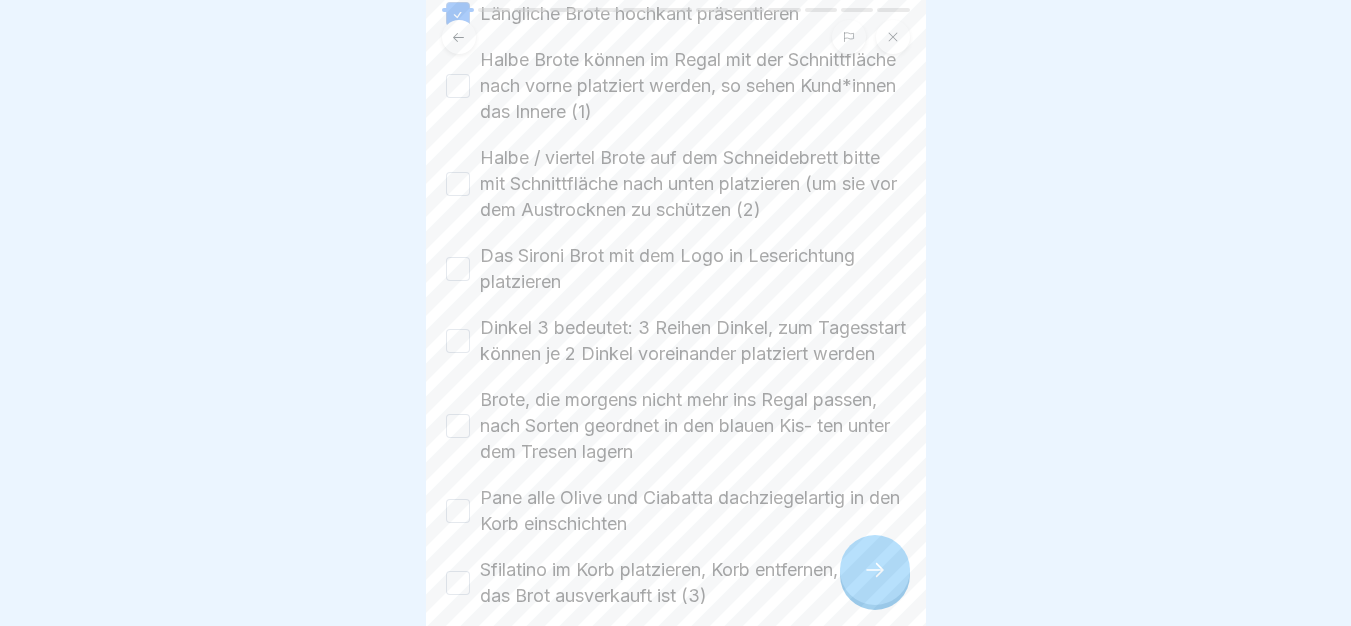 click on "Halbe Brote können im Regal mit der Schnittfläche nach vorne platziert werden, so sehen Kund*innen das Innere (1)" at bounding box center (458, 86) 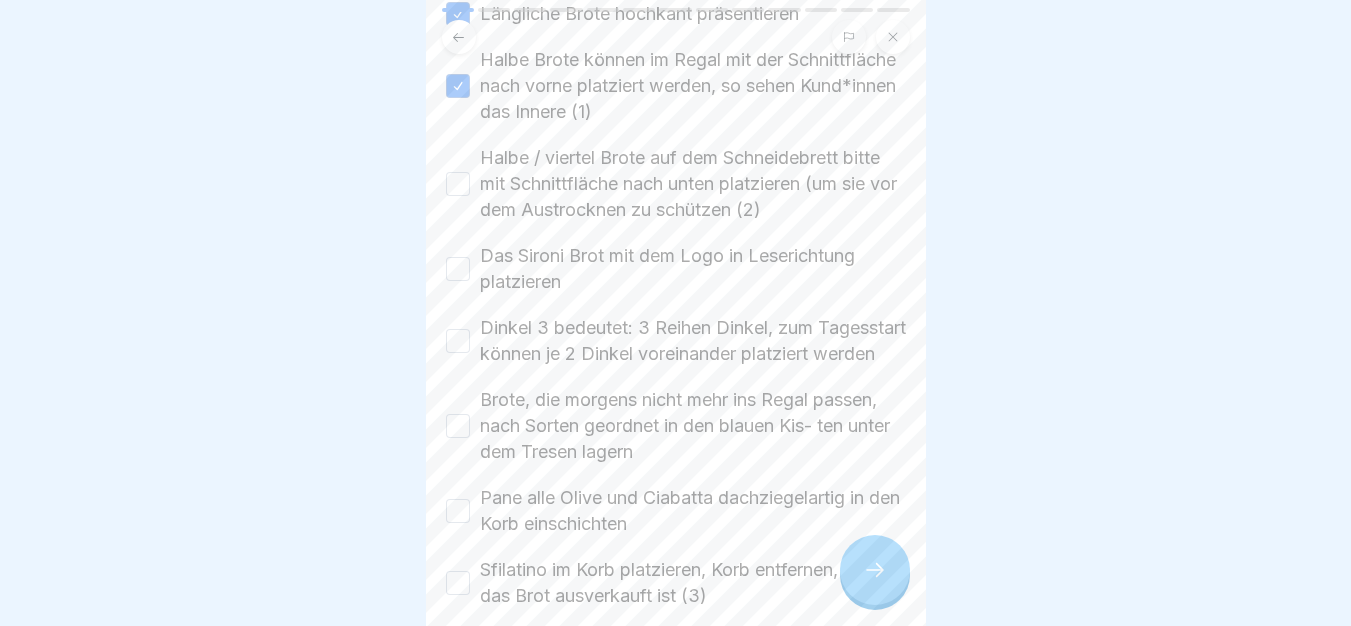 click on "Halbe / viertel Brote auf dem Schneidebrett bitte mit Schnittfläche nach unten platzieren (um sie vor dem Austrocknen zu schützen (2)" at bounding box center [458, 184] 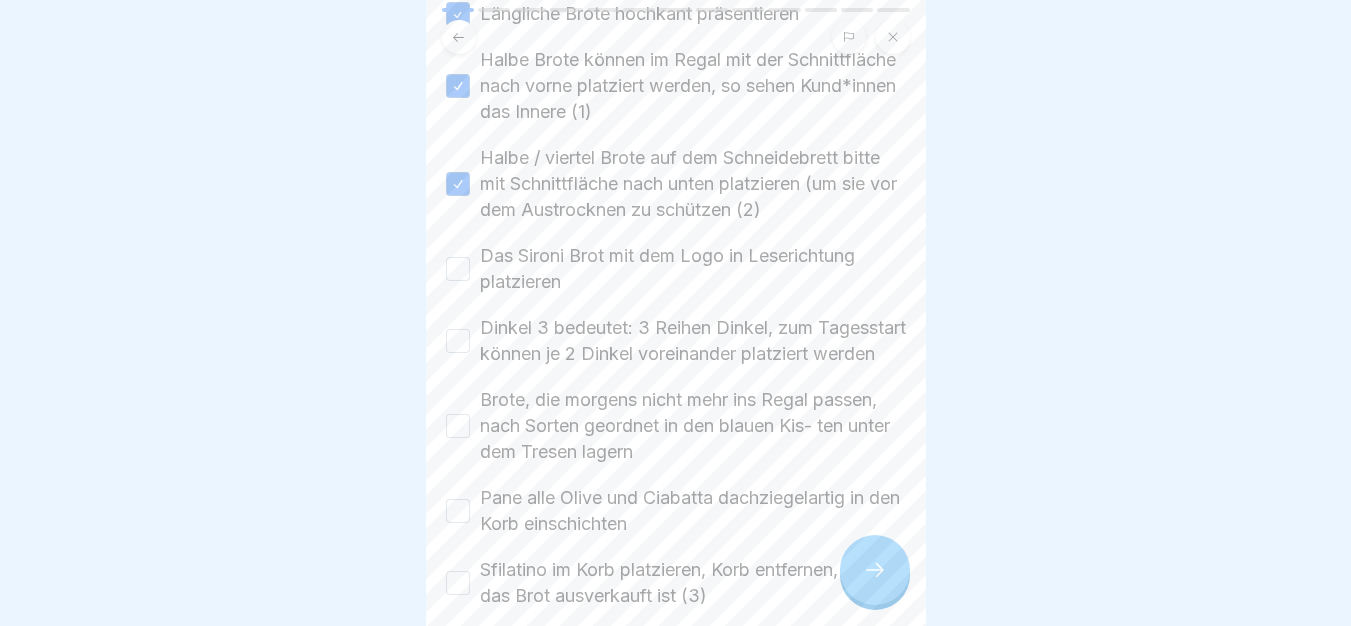 click on "Das Sironi Brot mit dem Logo in Leserichtung platzieren" at bounding box center (458, 269) 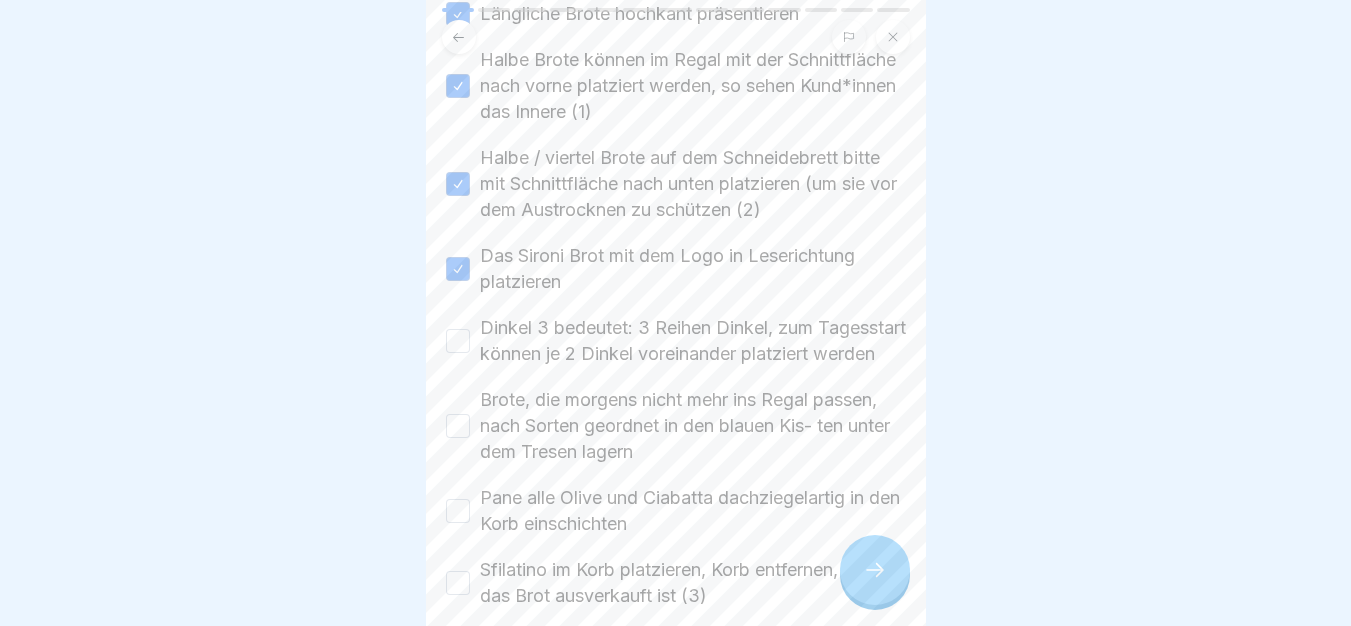 click on "Dinkel 3 bedeutet: 3 Reihen Dinkel, zum Tagesstart können je 2 Dinkel voreinander platziert werden" at bounding box center (458, 341) 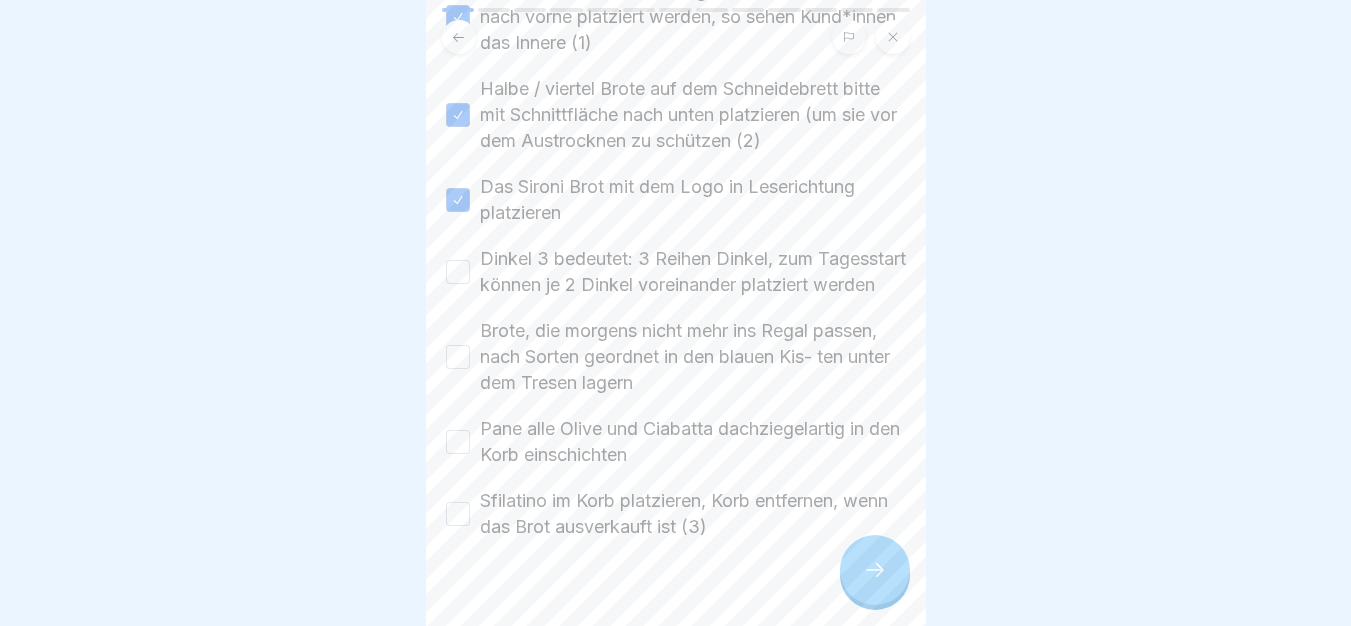 scroll, scrollTop: 621, scrollLeft: 0, axis: vertical 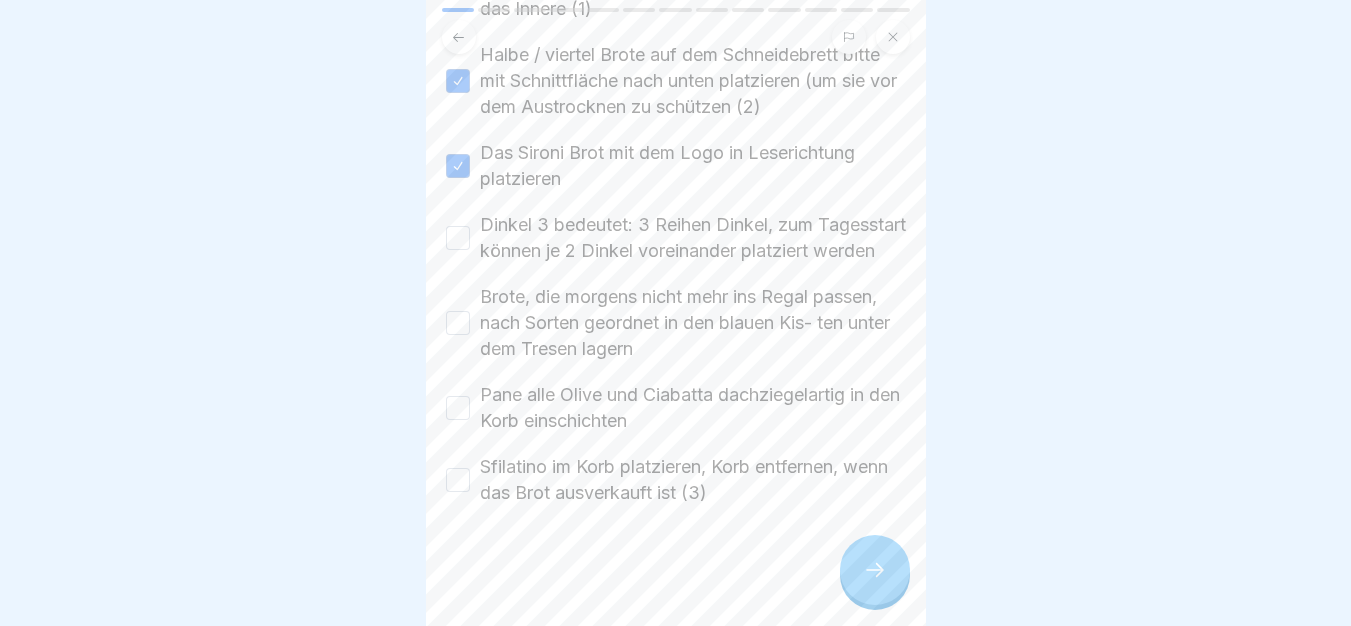 click on "Dinkel 3 bedeutet: 3 Reihen Dinkel, zum Tagesstart können je 2 Dinkel voreinander platziert werden" at bounding box center (458, 238) 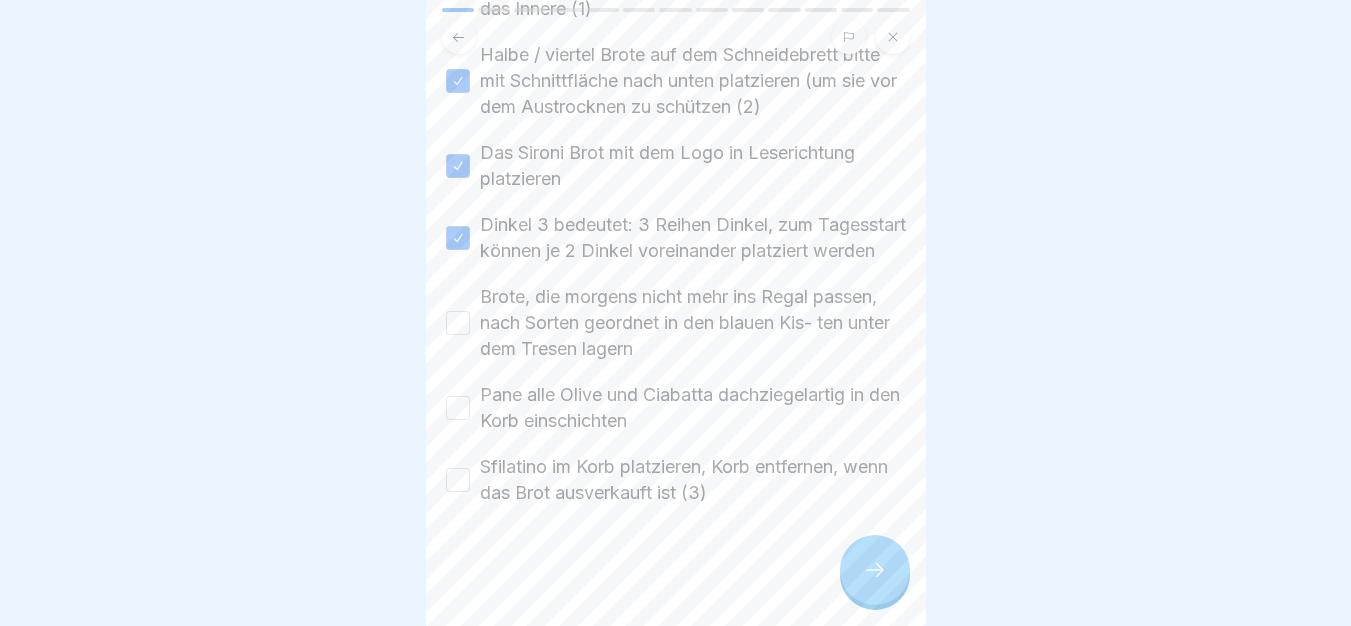 click on "Brote, die morgens nicht mehr ins Regal passen, nach Sorten geordnet in den blauen Kis- ten unter dem Tresen lagern" at bounding box center [458, 323] 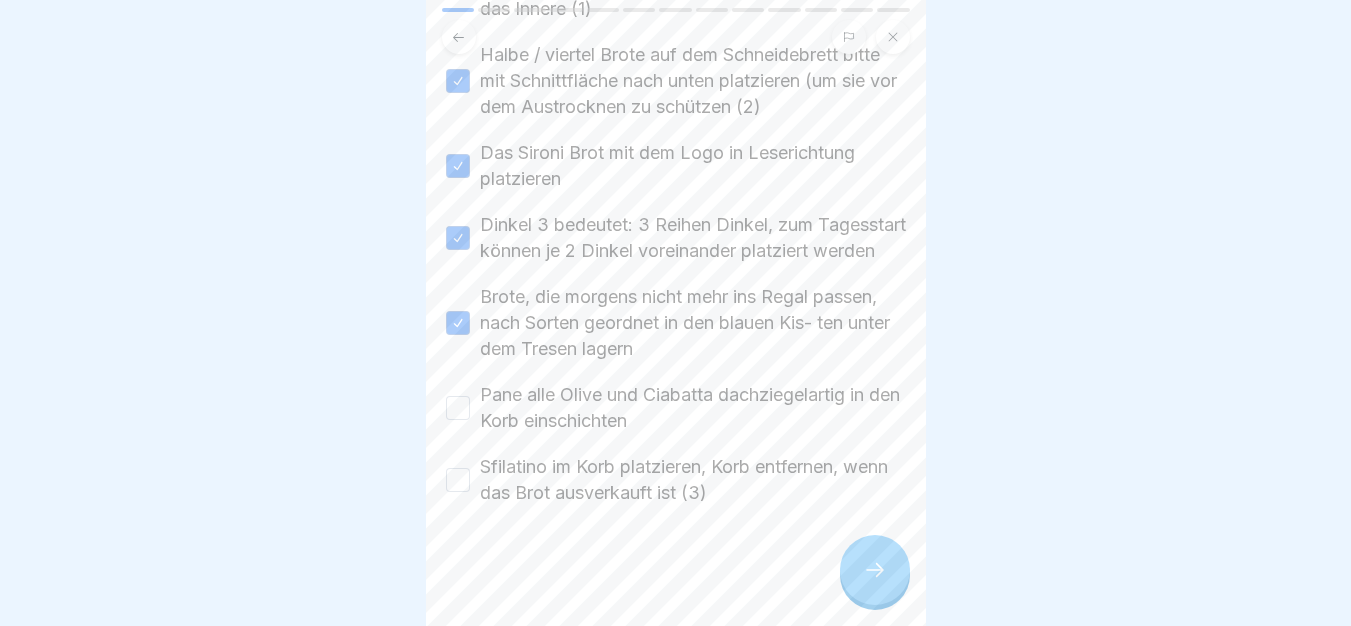click on "Pane alle Olive und Ciabatta dachziegelartig in den Korb einschichten" at bounding box center (458, 408) 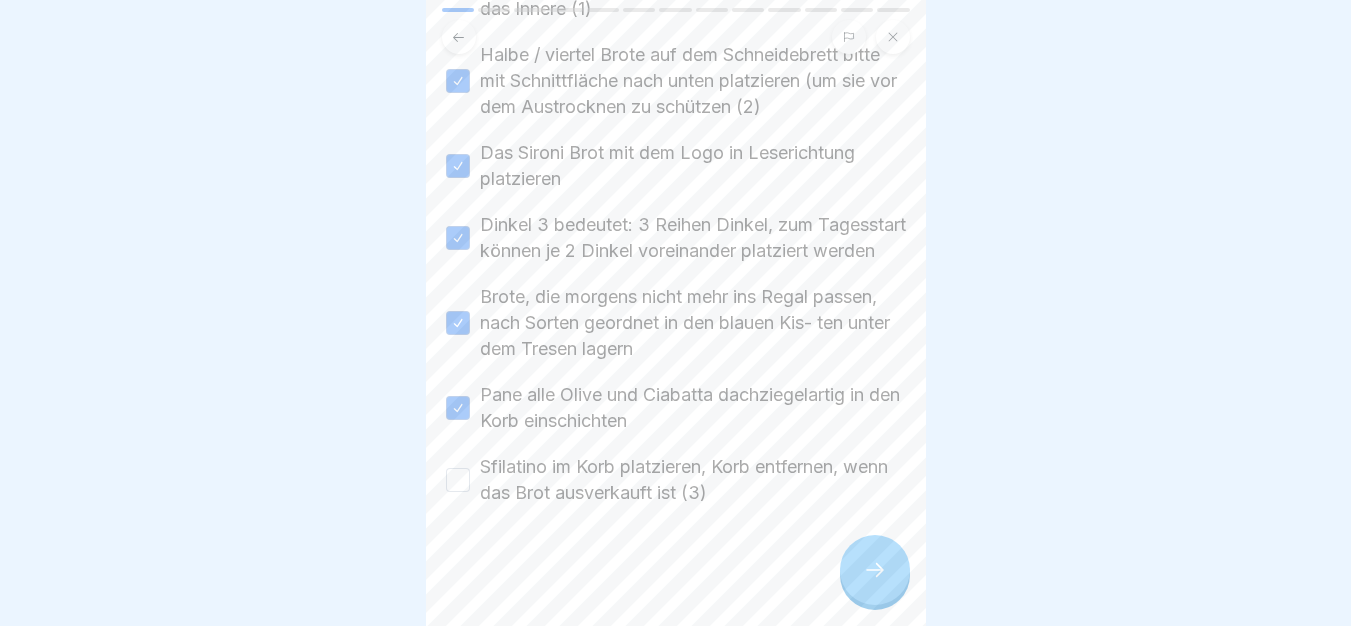 click on "Sfilatino im Korb platzieren, Korb entfernen, wenn das Brot ausverkauft ist (3)" at bounding box center [458, 480] 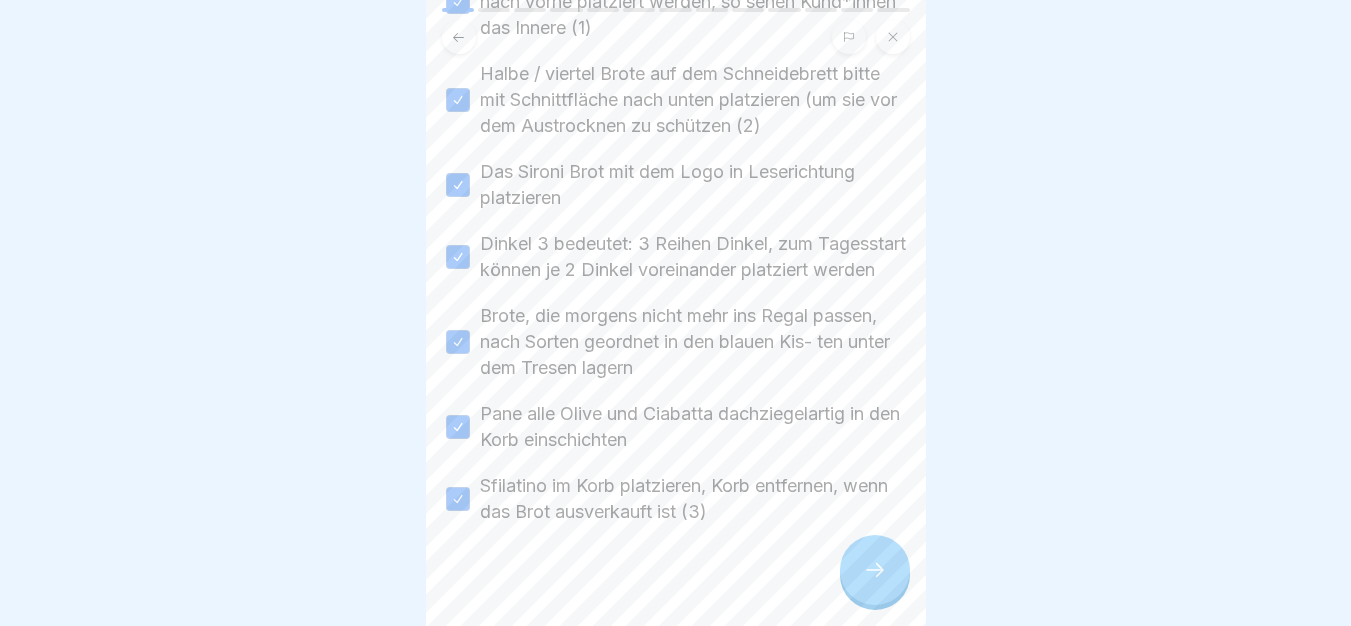 scroll, scrollTop: 621, scrollLeft: 0, axis: vertical 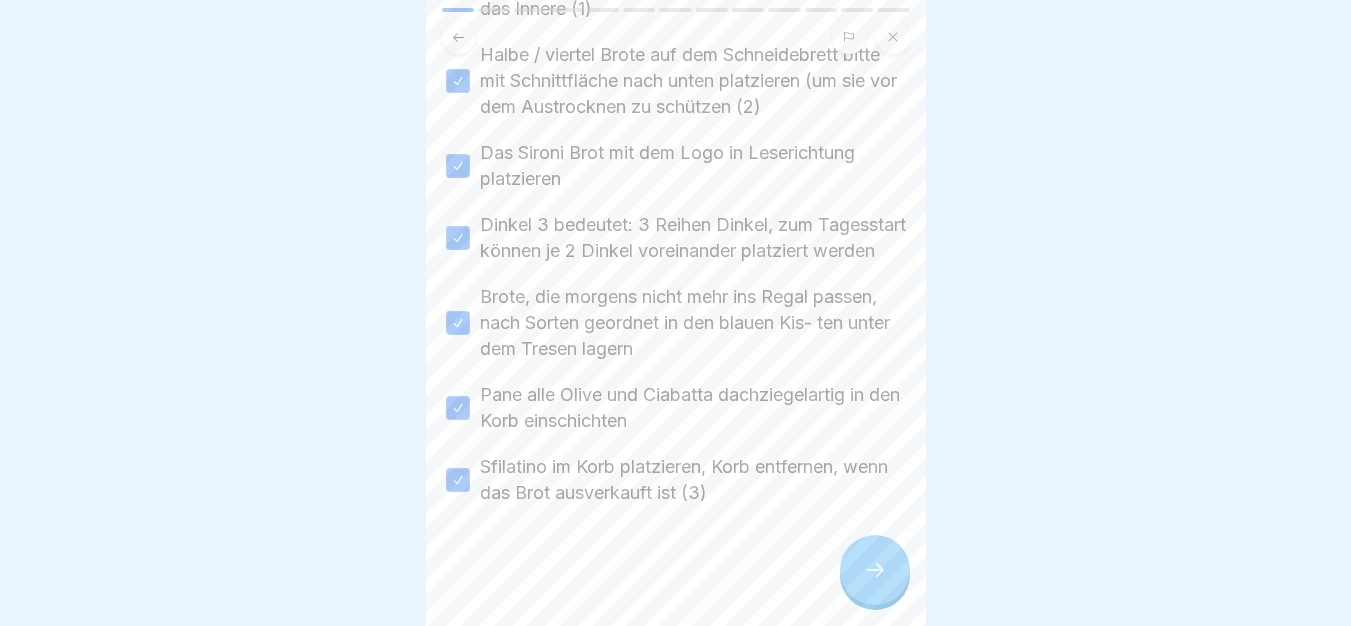 type on "on" 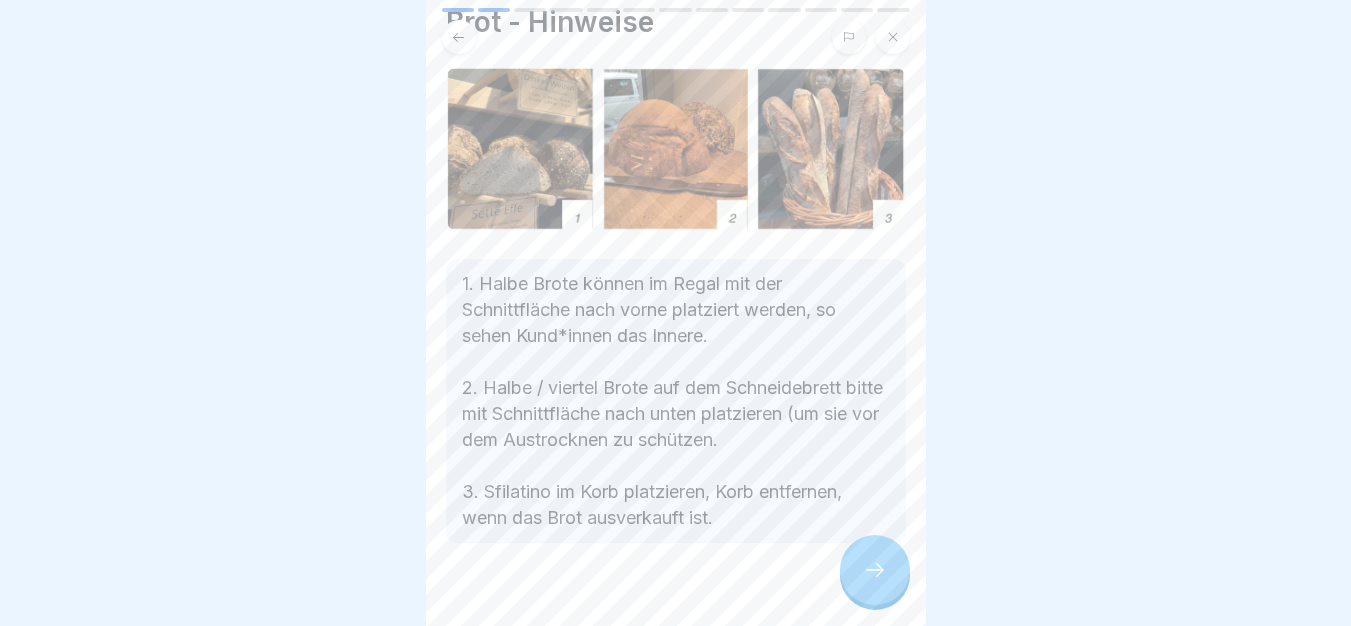 scroll, scrollTop: 100, scrollLeft: 0, axis: vertical 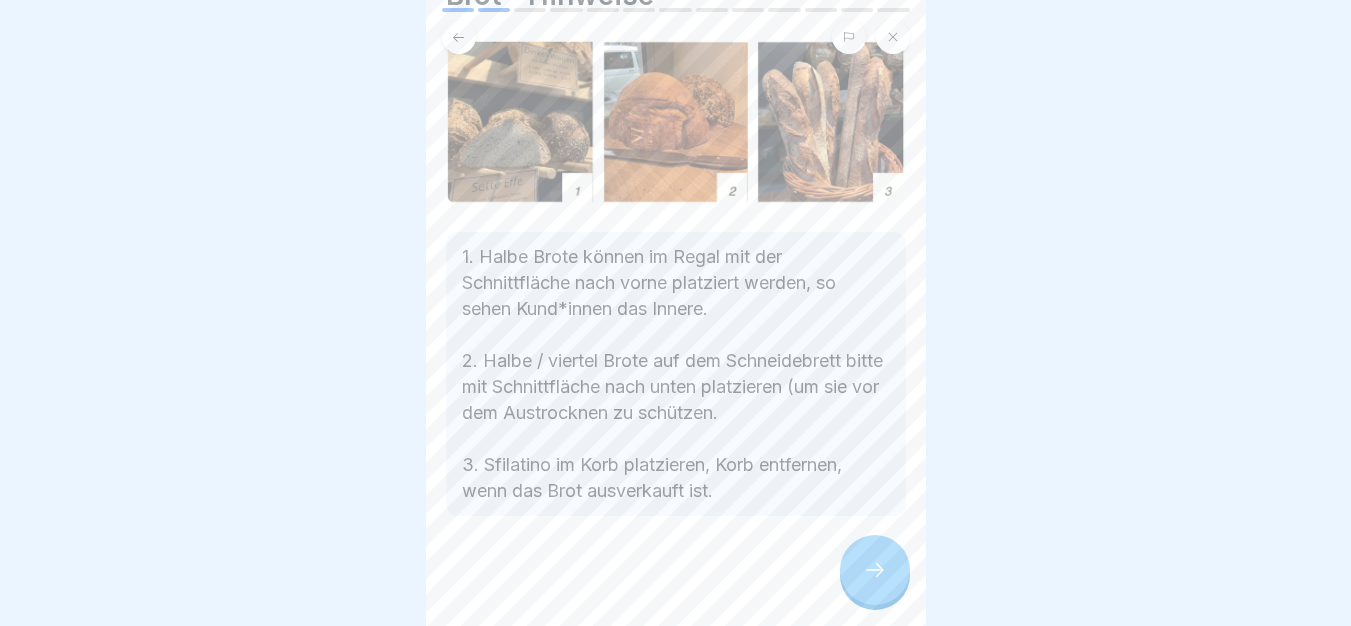 click 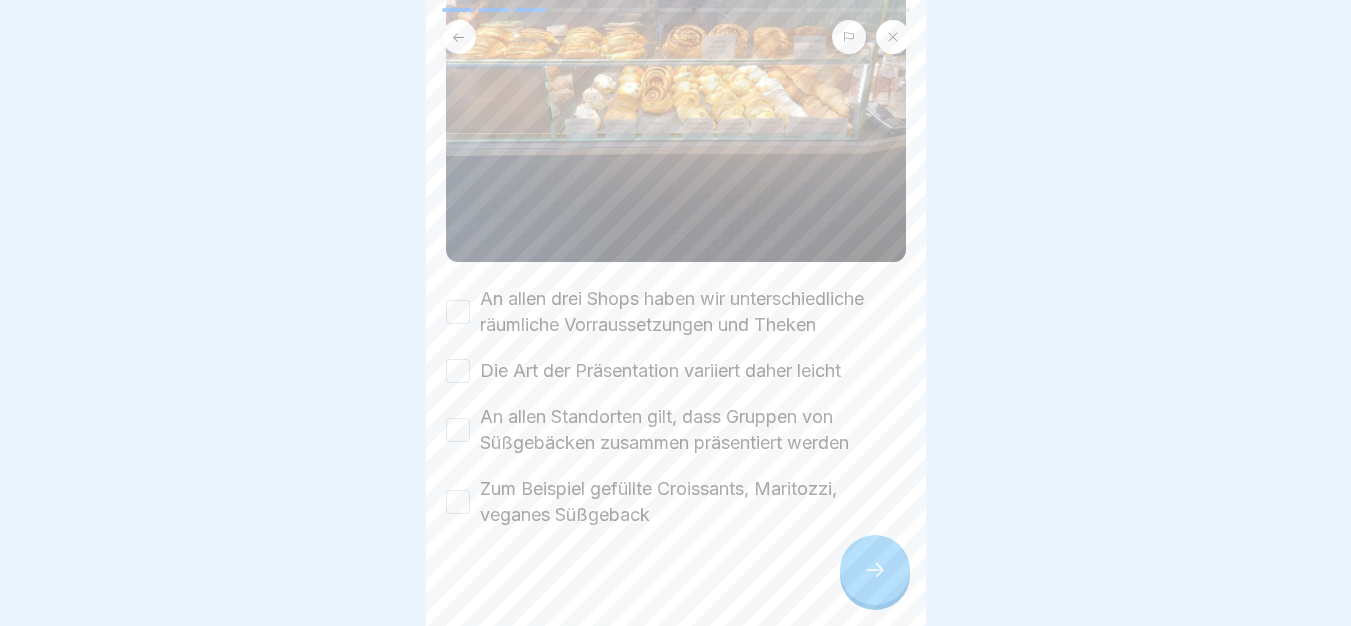 scroll, scrollTop: 321, scrollLeft: 0, axis: vertical 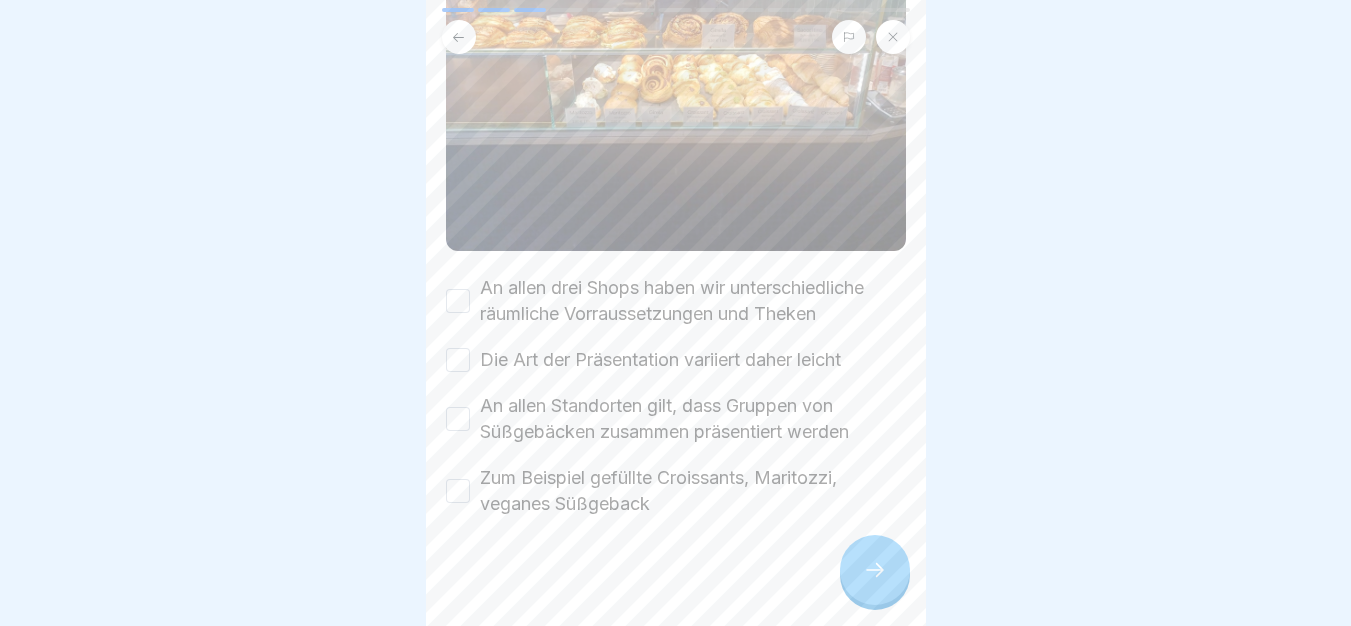 click on "An allen drei Shops haben wir unterschiedliche räumliche Vorraussetzungen und Theken" at bounding box center [458, 301] 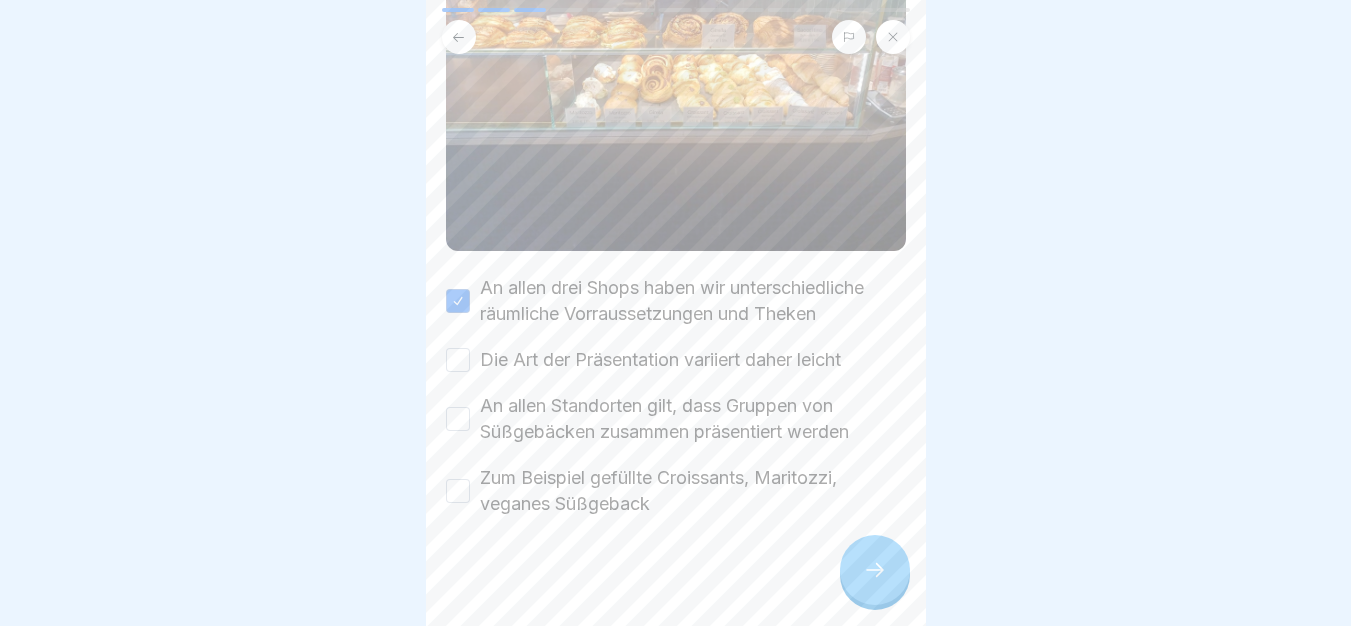 click on "Die Art der Präsentation variiert daher leicht" at bounding box center [458, 360] 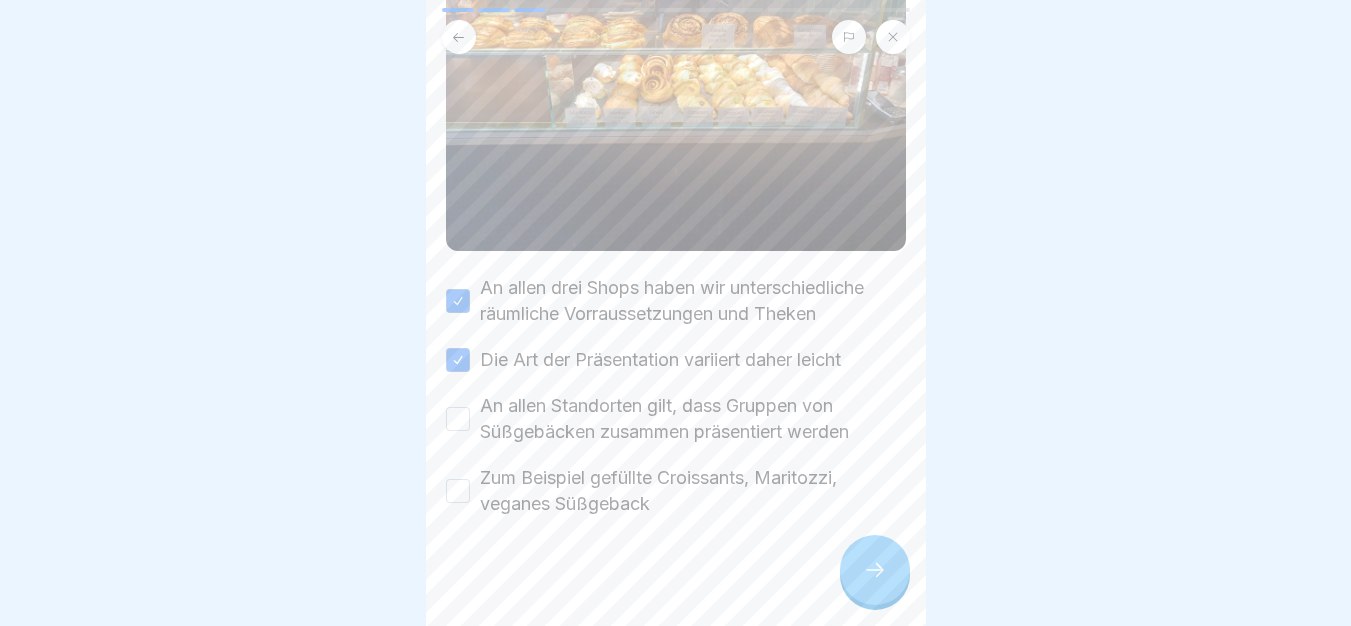 click on "An allen Standorten gilt, dass Gruppen von Süßgebäcken zusammen präsentiert werden" at bounding box center (458, 419) 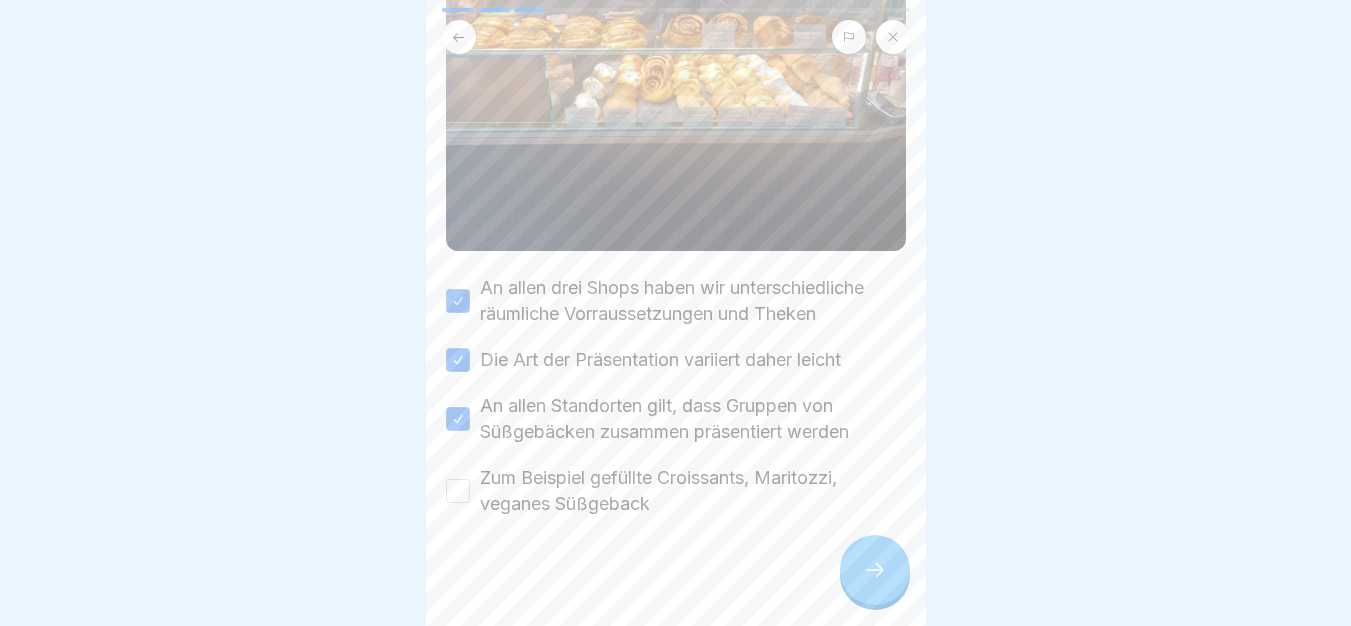 click on "Zum Beispiel gefüllte Croissants, Maritozzi, veganes Süßgeback" at bounding box center (458, 491) 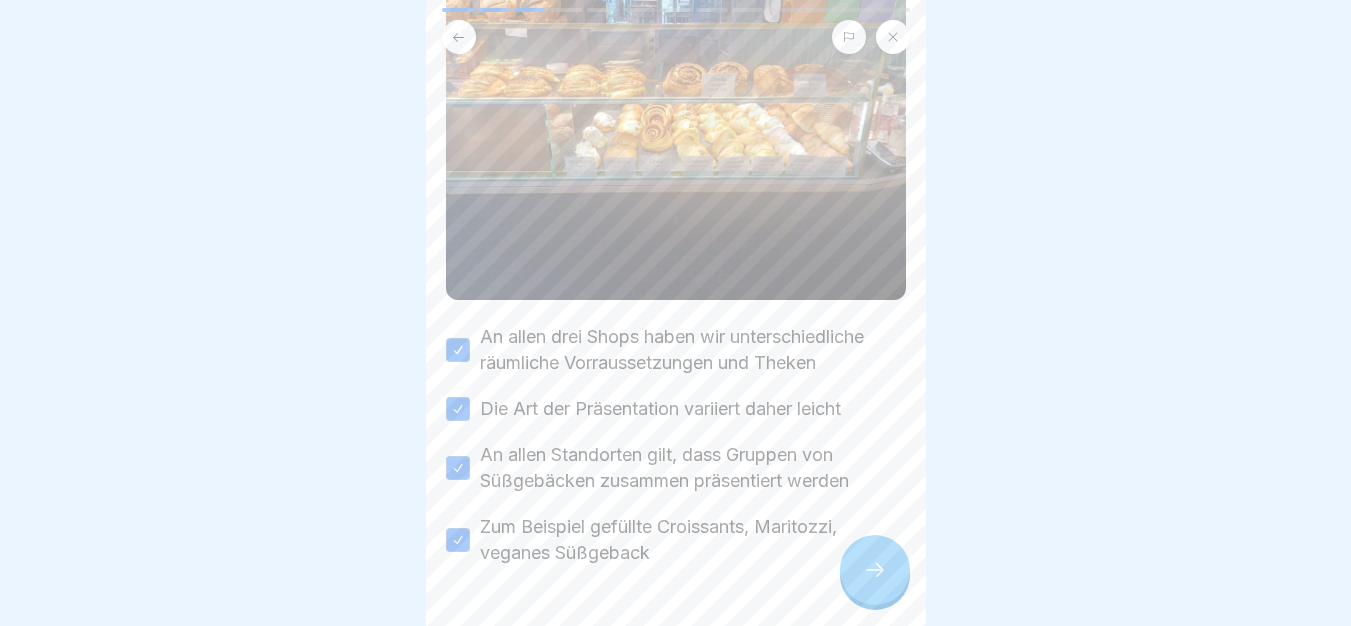 scroll, scrollTop: 321, scrollLeft: 0, axis: vertical 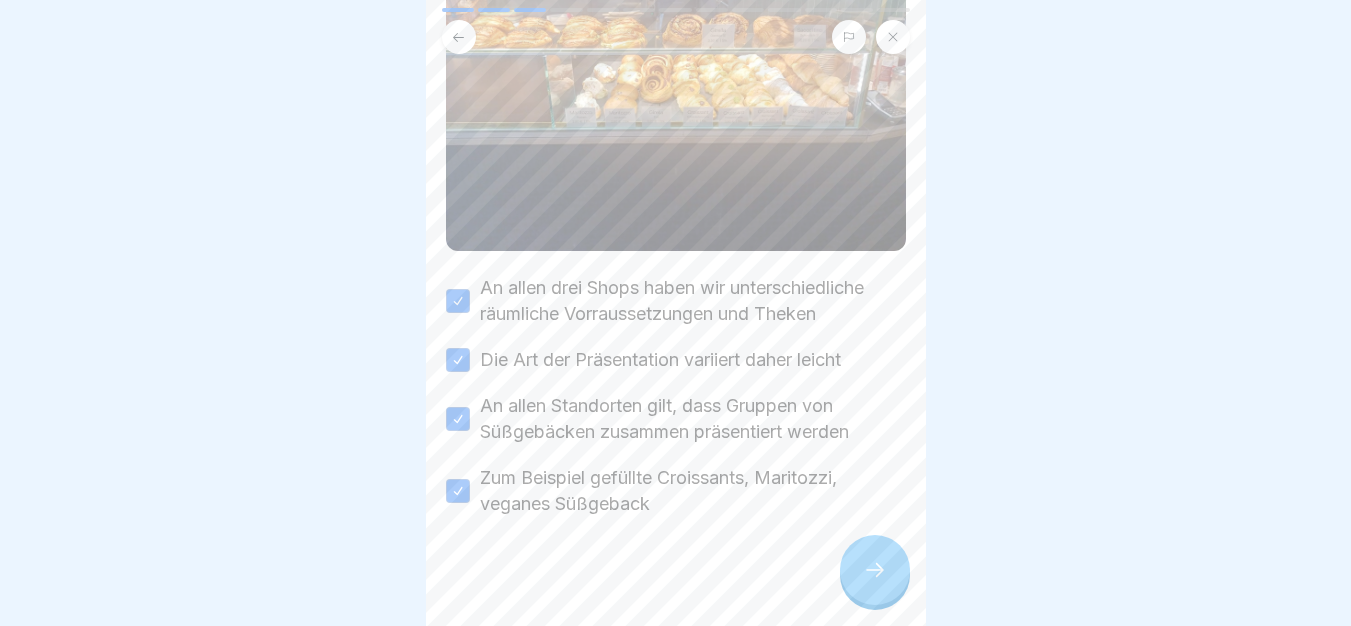 click at bounding box center (875, 570) 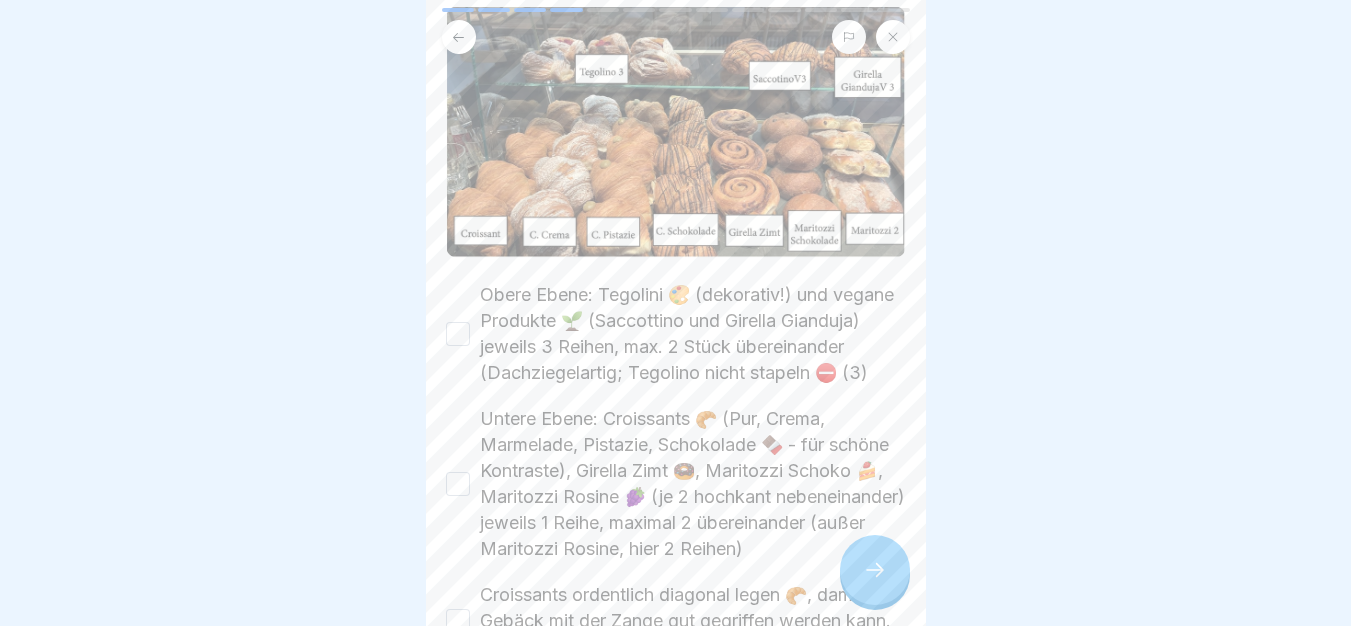 scroll, scrollTop: 300, scrollLeft: 0, axis: vertical 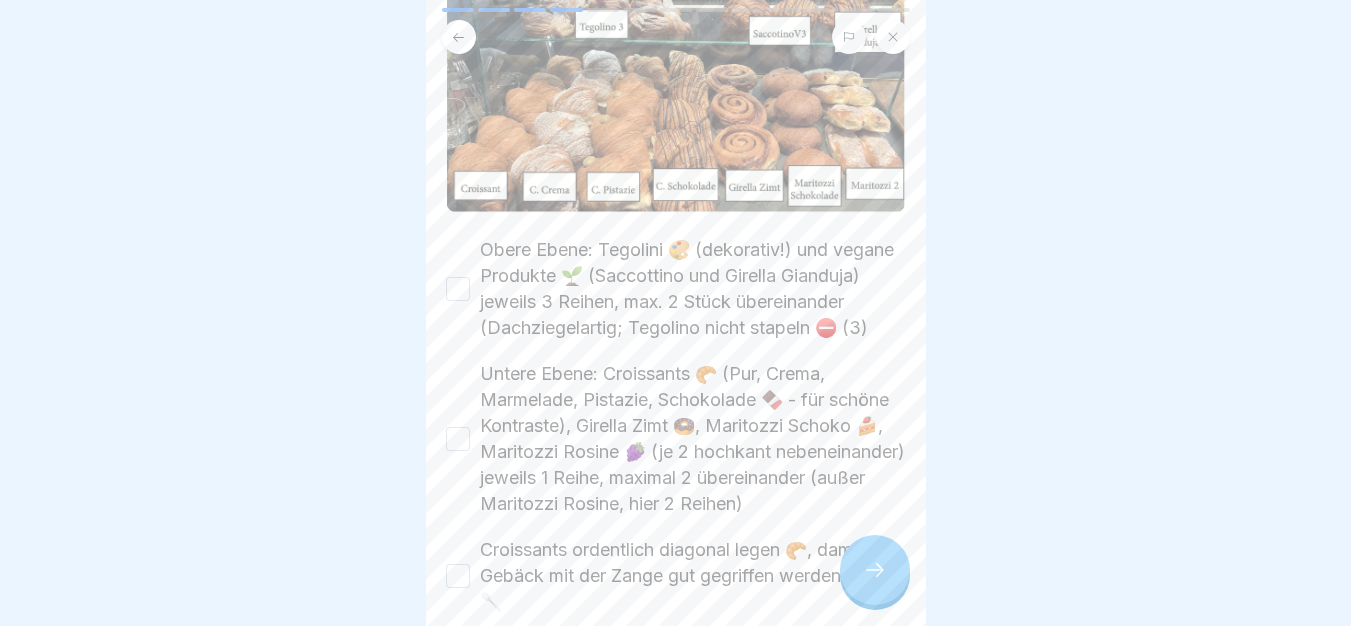click on "Obere Ebene: Tegolini 🎨 (dekorativ!) und vegane Produkte 🌱 (Saccottino und Girella Gianduja) jeweils 3 Reihen, max. 2 Stück übereinander (Dachziegelartig; Tegolino nicht stapeln ⛔ (3)" at bounding box center (458, 289) 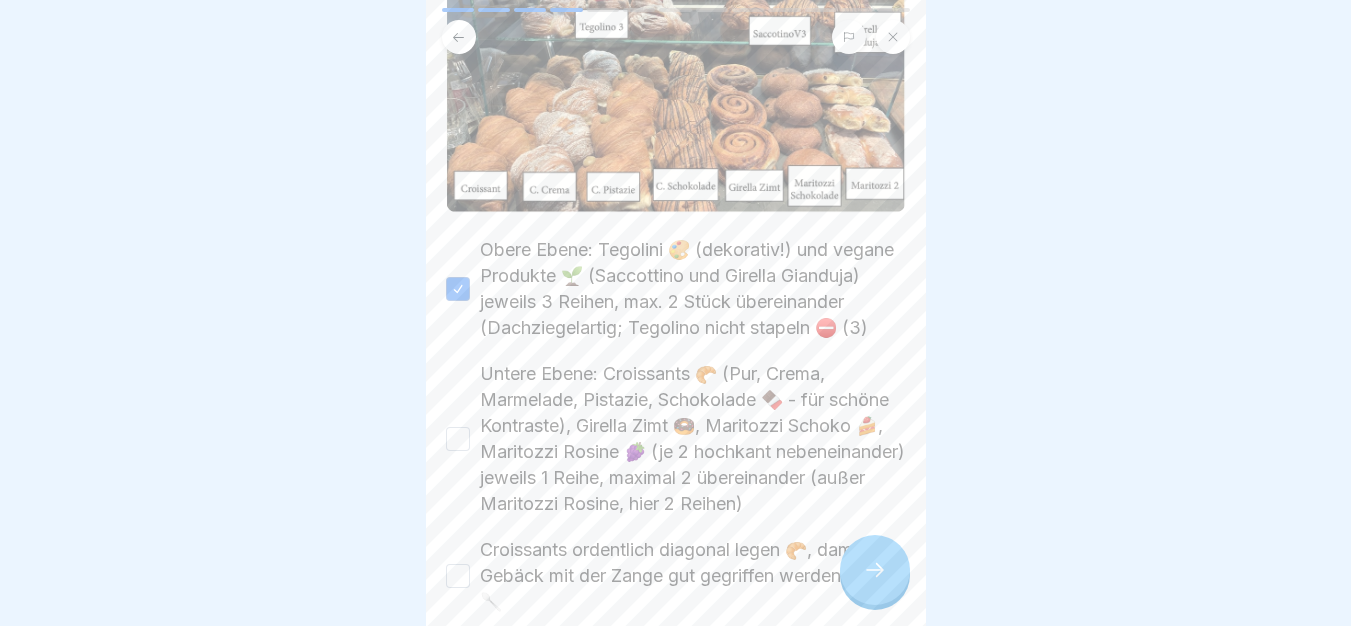 click on "Untere Ebene: Croissants 🥐 (Pur, Crema, Marmelade, Pistazie, Schokolade 🍫 - für schöne Kontraste), Girella Zimt 🍩, Maritozzi Schoko 🍰, Maritozzi Rosine 🍇 (je 2 hochkant nebeneinander) jeweils 1 Reihe, maximal 2 übereinander (außer Maritozzi Rosine, hier 2 Reihen)" at bounding box center (458, 439) 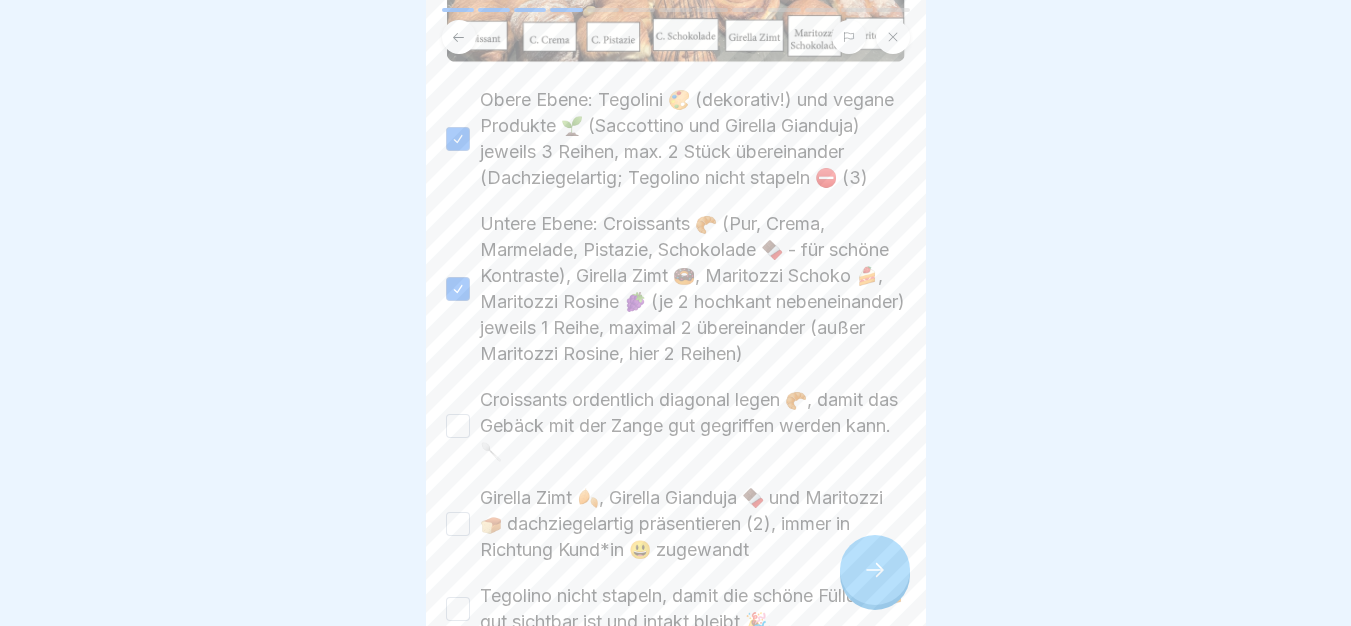 scroll, scrollTop: 600, scrollLeft: 0, axis: vertical 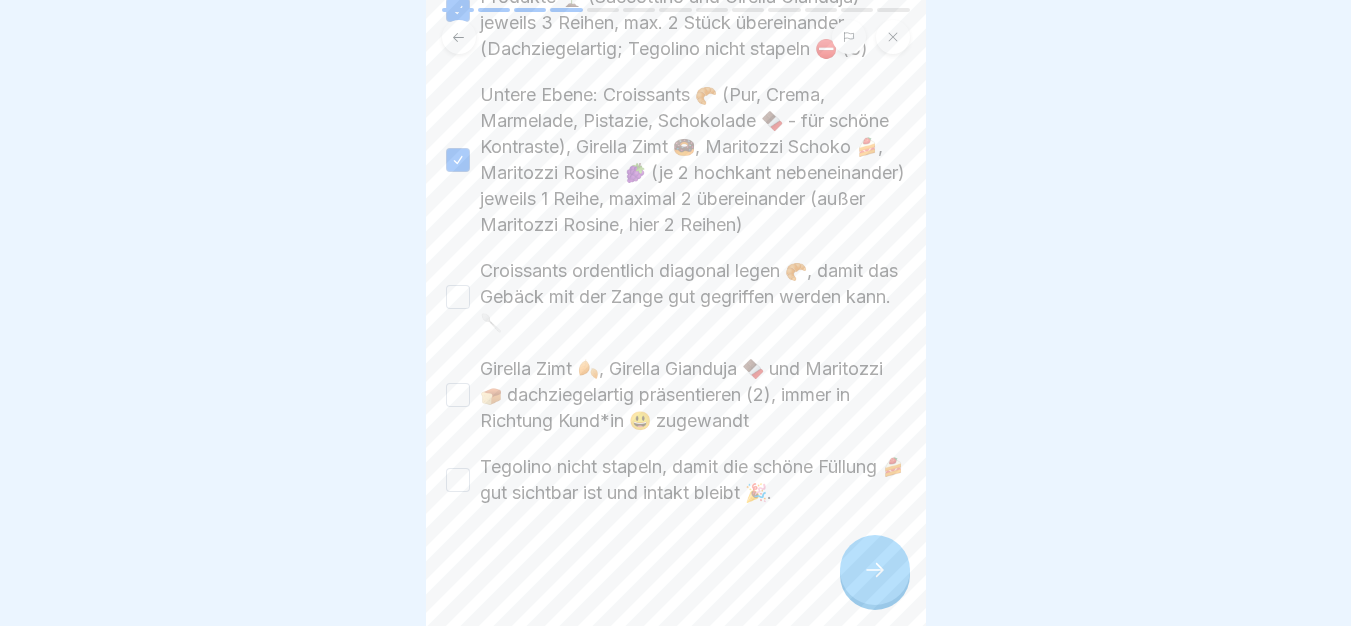 click on "Croissants ordentlich diagonal legen 🥐, damit das Gebäck mit der Zange gut gegriffen werden kann. 🥄" at bounding box center [676, 297] 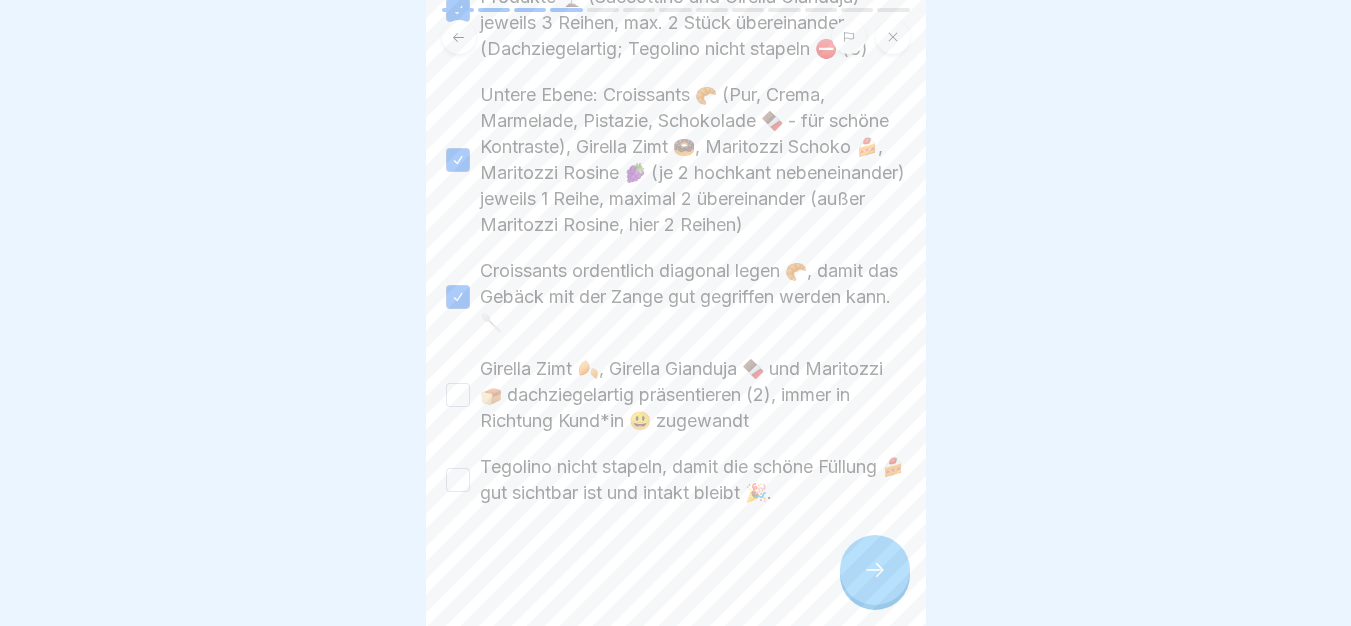 click on "Girella Zimt 🍂, Girella Gianduja 🍫 und Maritozzi 🍞 dachziegelartig präsentieren (2), immer in Richtung Kund*in 😃 zugewandt" at bounding box center (458, 395) 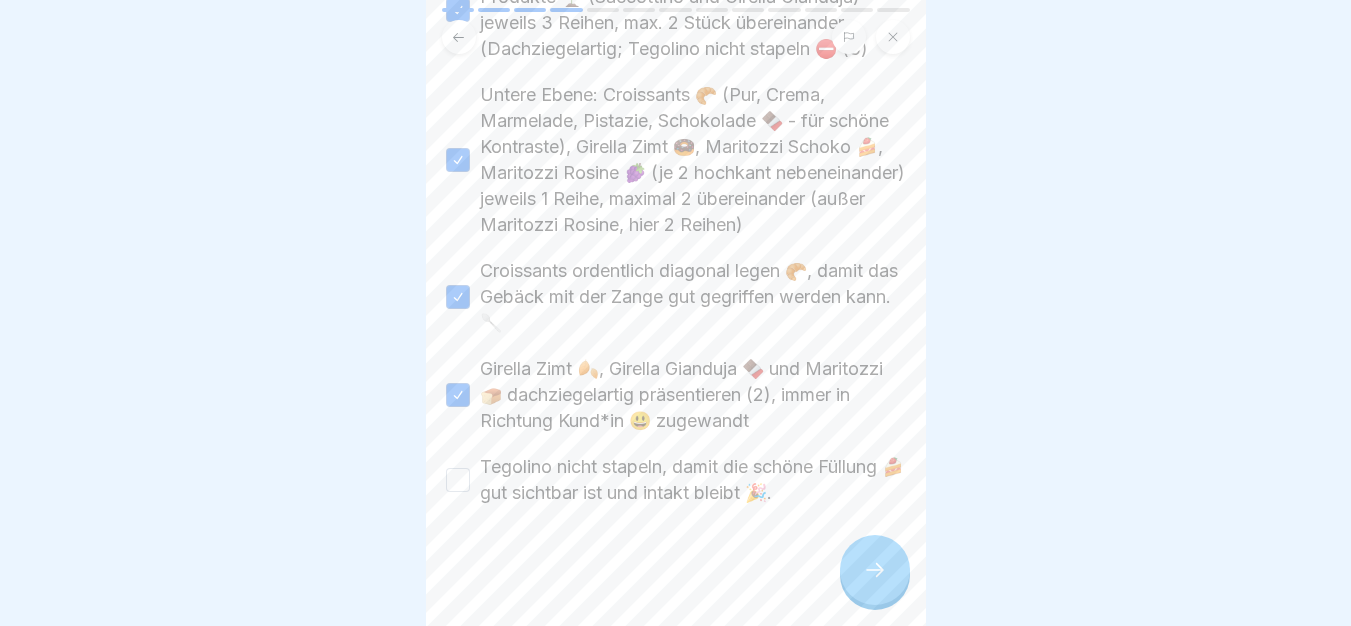click on "Tegolino nicht stapeln, damit die schöne Füllung 🍰 gut sichtbar ist und intakt bleibt 🎉." at bounding box center [458, 480] 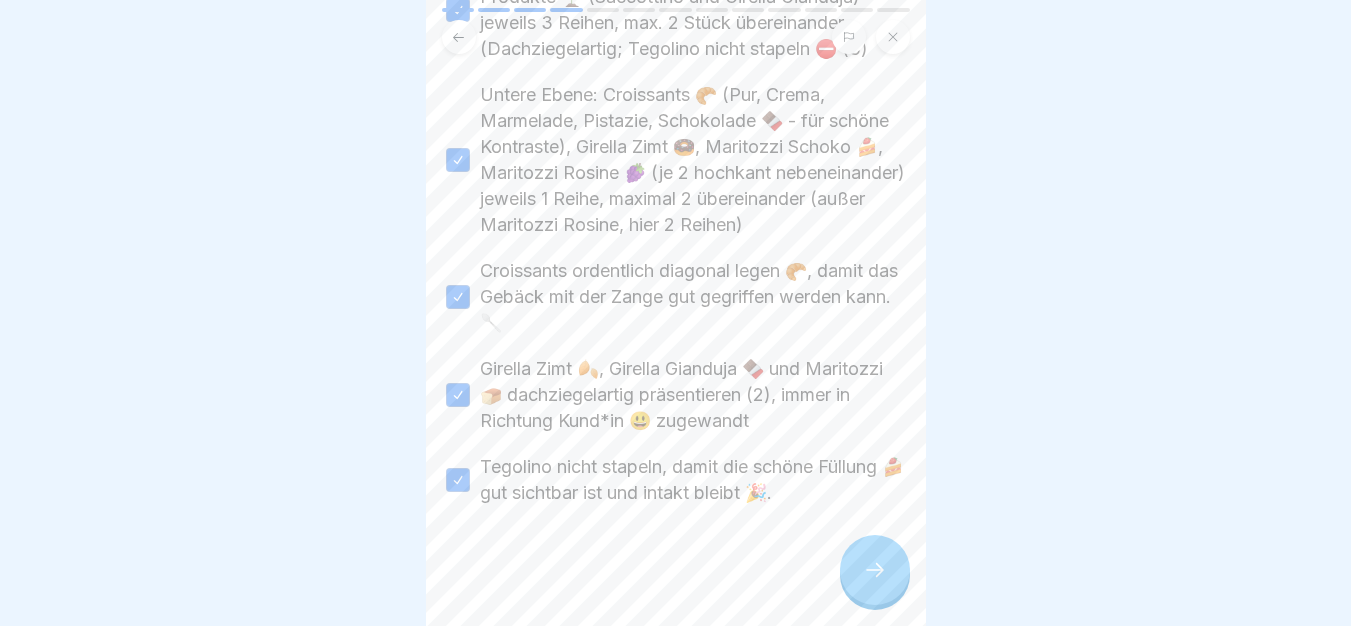 type on "on" 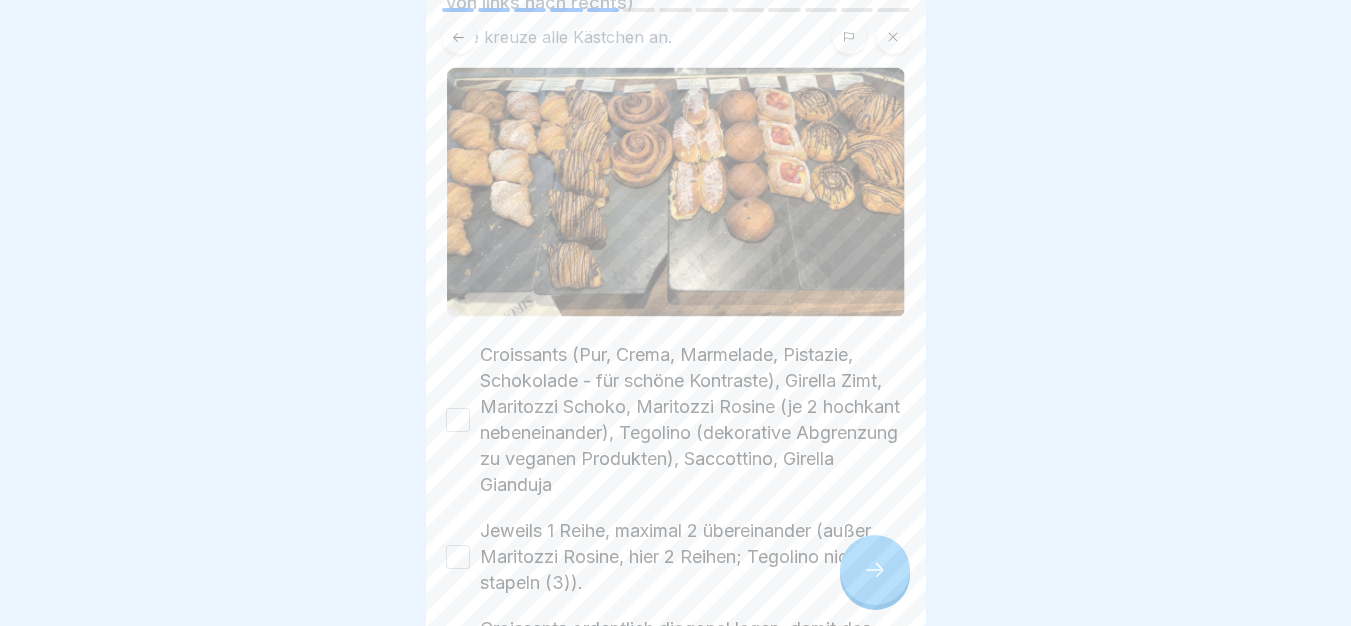 scroll, scrollTop: 0, scrollLeft: 0, axis: both 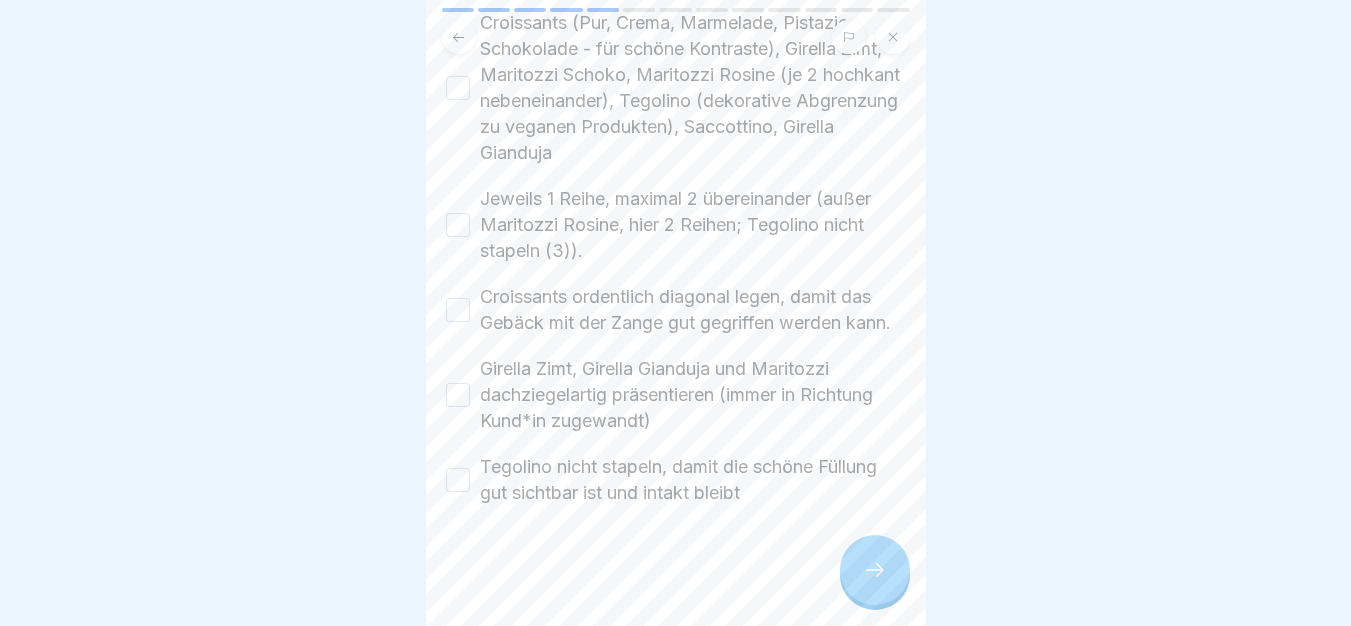 click on "Croissants (Pur, Crema, Marmelade, Pistazie, Schokolade - für schöne Kontraste), Girella Zimt, Maritozzi Schoko, Maritozzi Rosine (je 2 hochkant nebeneinander), Tegolino (dekorative Abgrenzung zu veganen Produkten), Saccottino, Girella Gianduja" at bounding box center [458, 88] 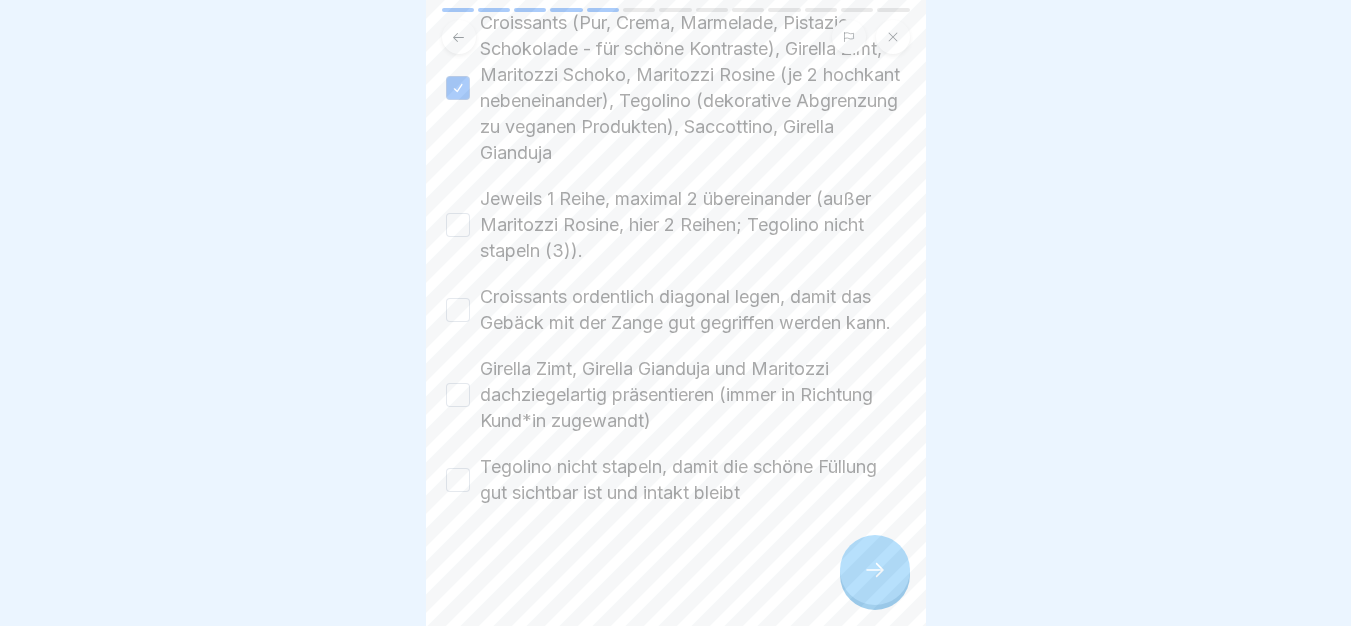 click on "Jeweils 1 Reihe, maximal 2 übereinander (außer Maritozzi Rosine, hier 2 Reihen; Tegolino nicht stapeln (3))." at bounding box center (458, 225) 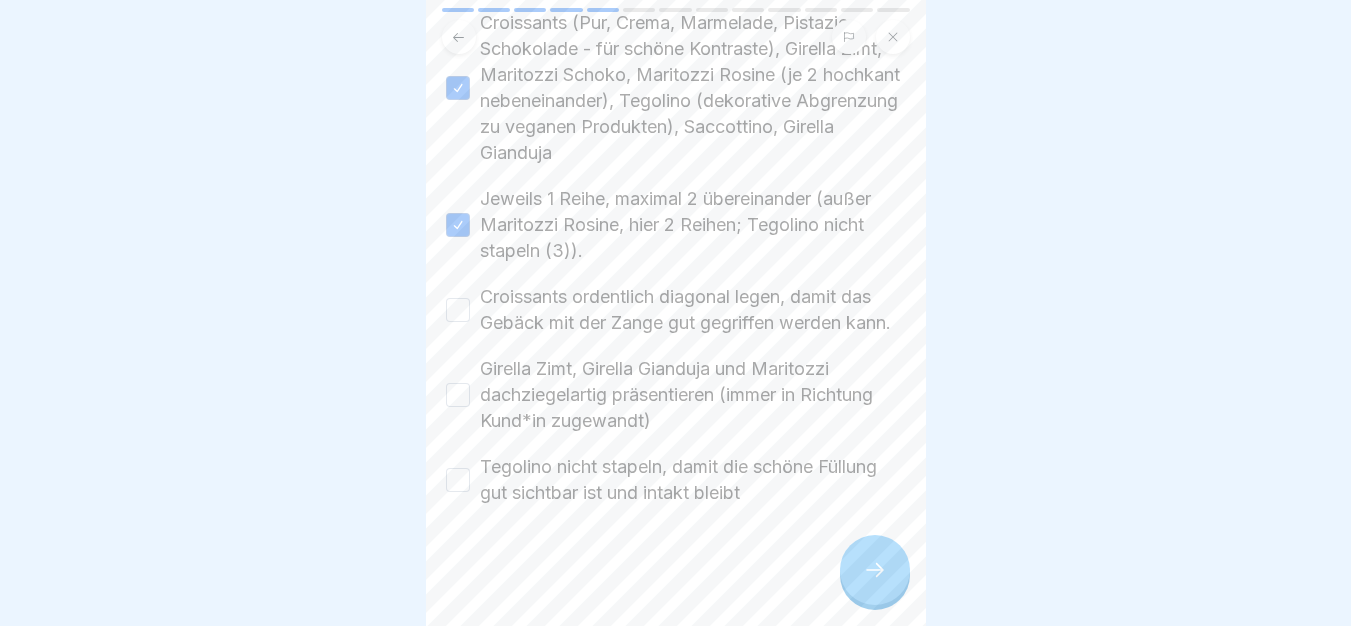 drag, startPoint x: 457, startPoint y: 276, endPoint x: 469, endPoint y: 317, distance: 42.72002 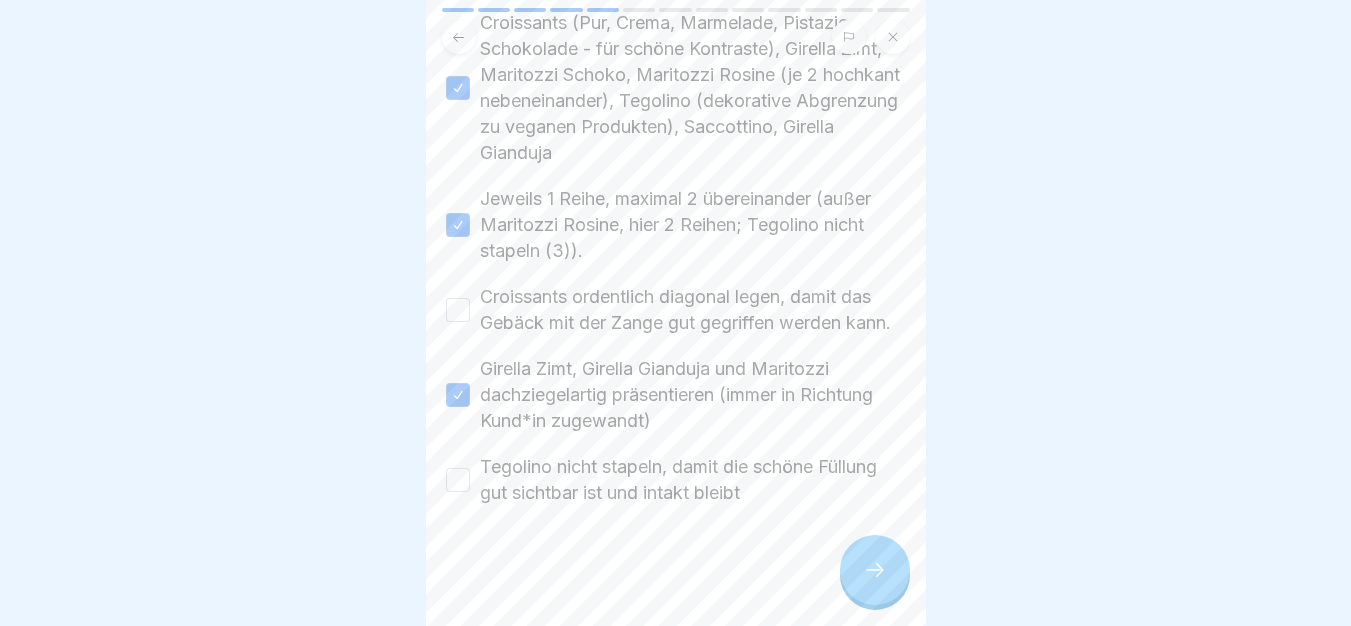 click on "Croissants ordentlich diagonal legen, damit das Gebäck mit der Zange gut gegriffen werden kann." at bounding box center [458, 310] 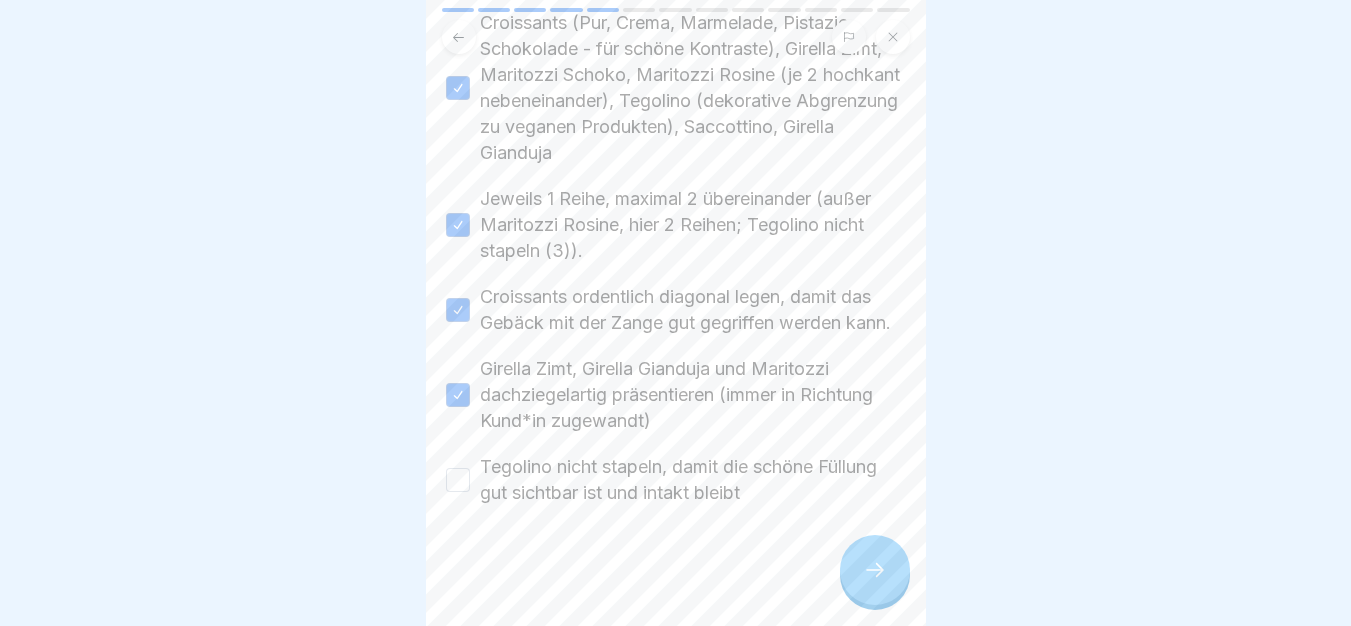 click on "Tegolino nicht stapeln, damit die schöne Füllung gut sichtbar ist und intakt bleibt" at bounding box center (676, 480) 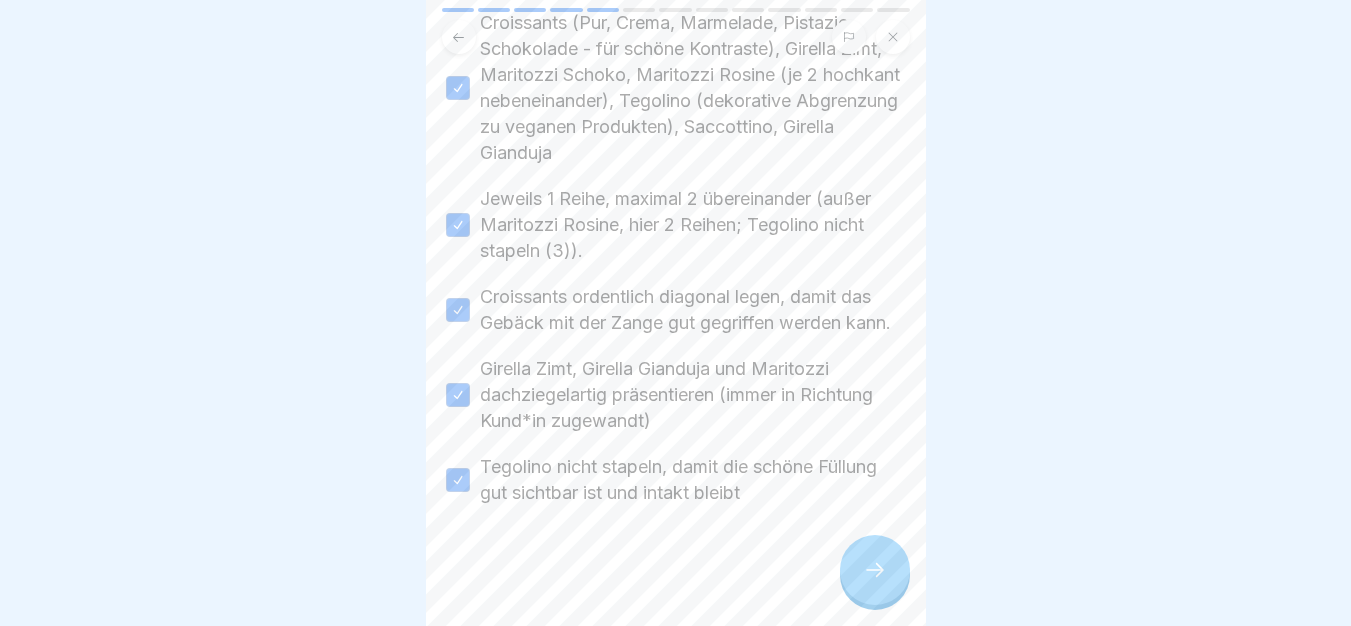 click 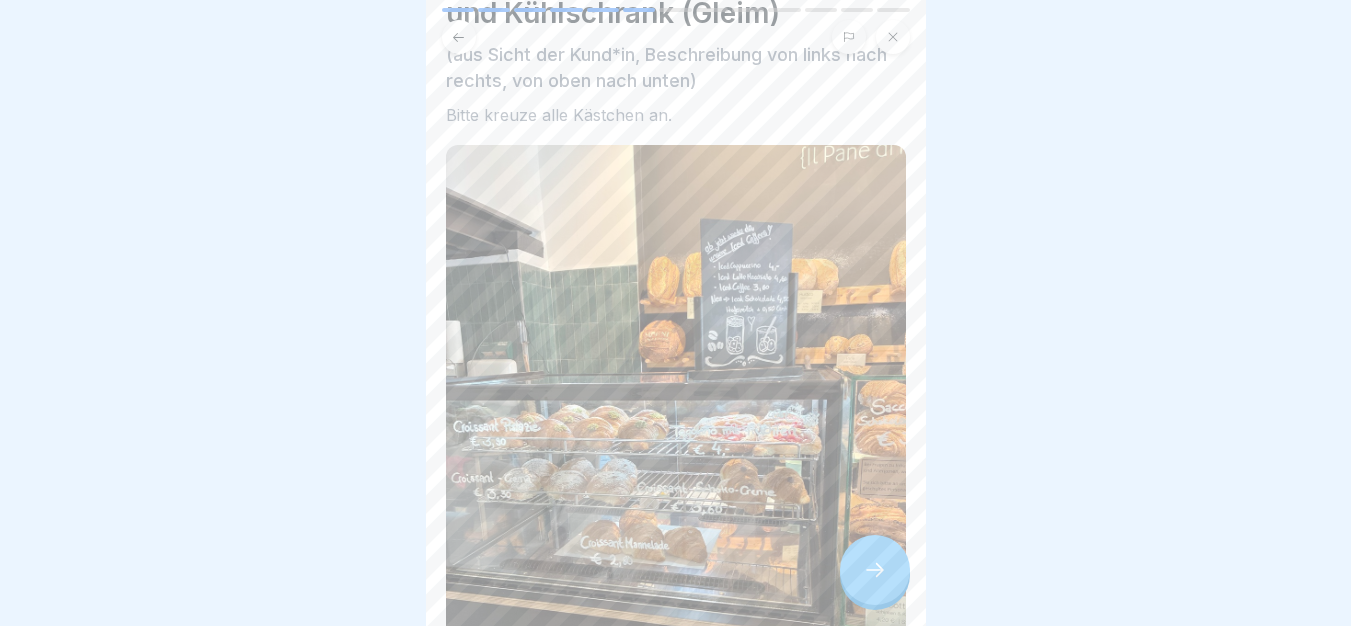 scroll, scrollTop: 0, scrollLeft: 0, axis: both 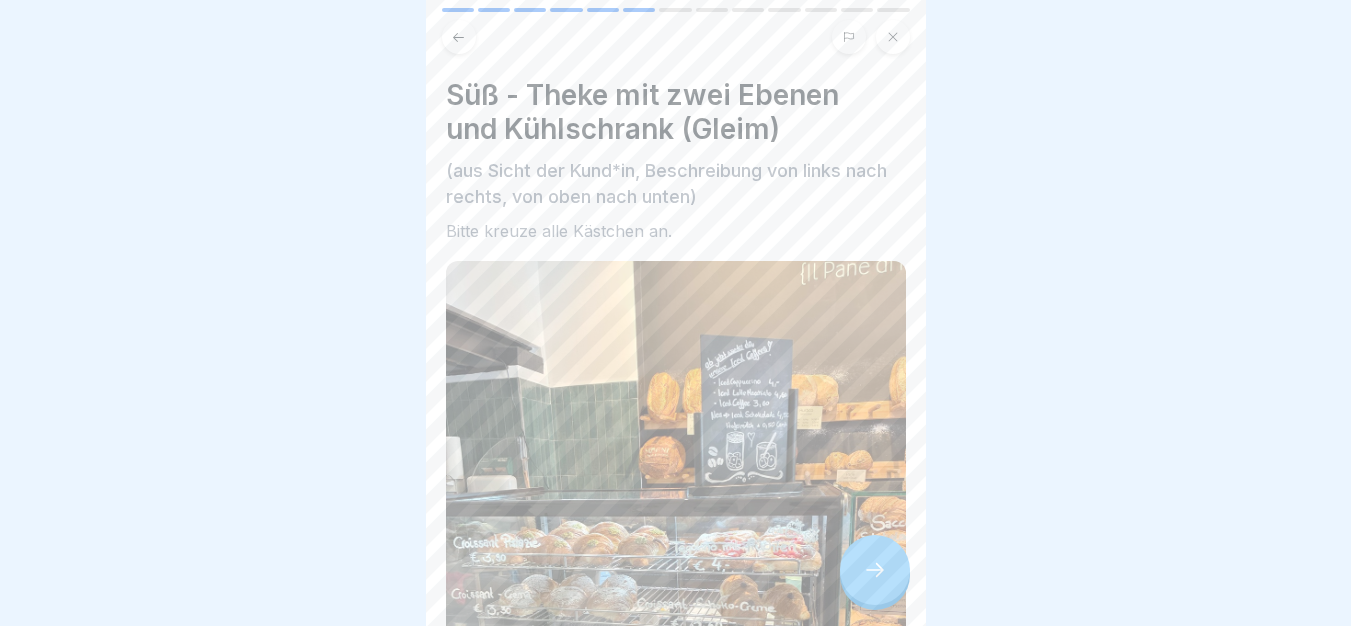 click 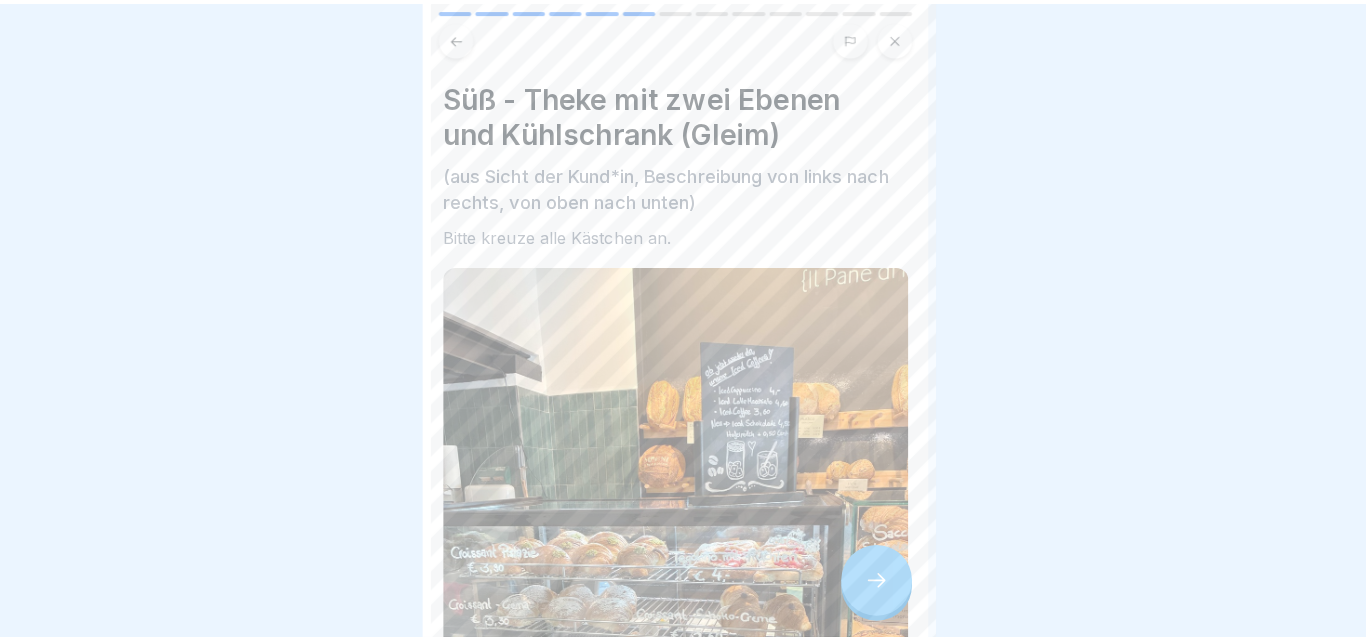 scroll, scrollTop: 0, scrollLeft: 0, axis: both 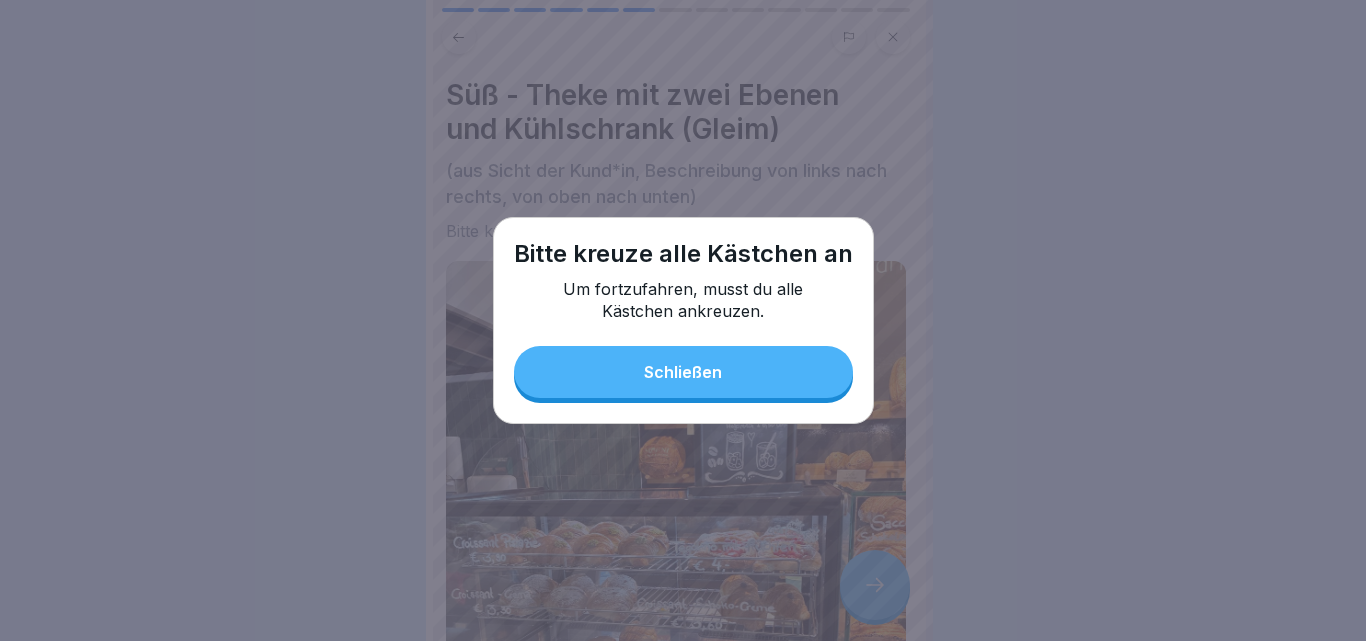 click on "Schließen" at bounding box center (683, 372) 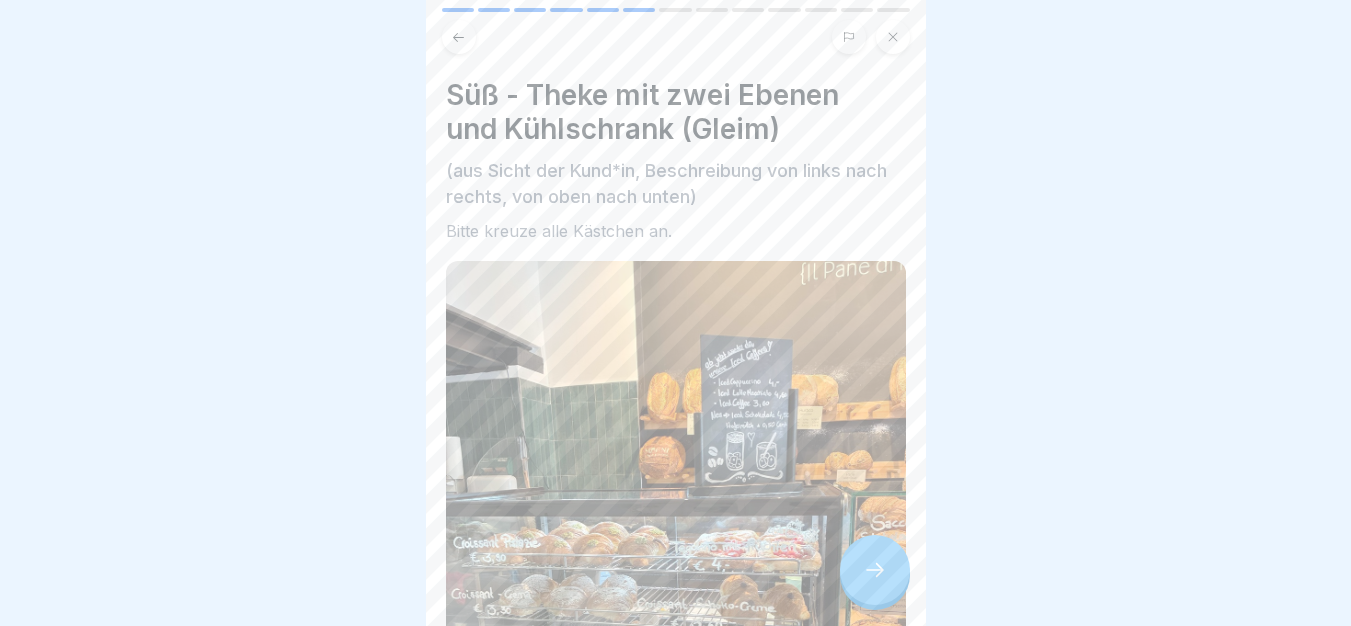 scroll, scrollTop: 15, scrollLeft: 0, axis: vertical 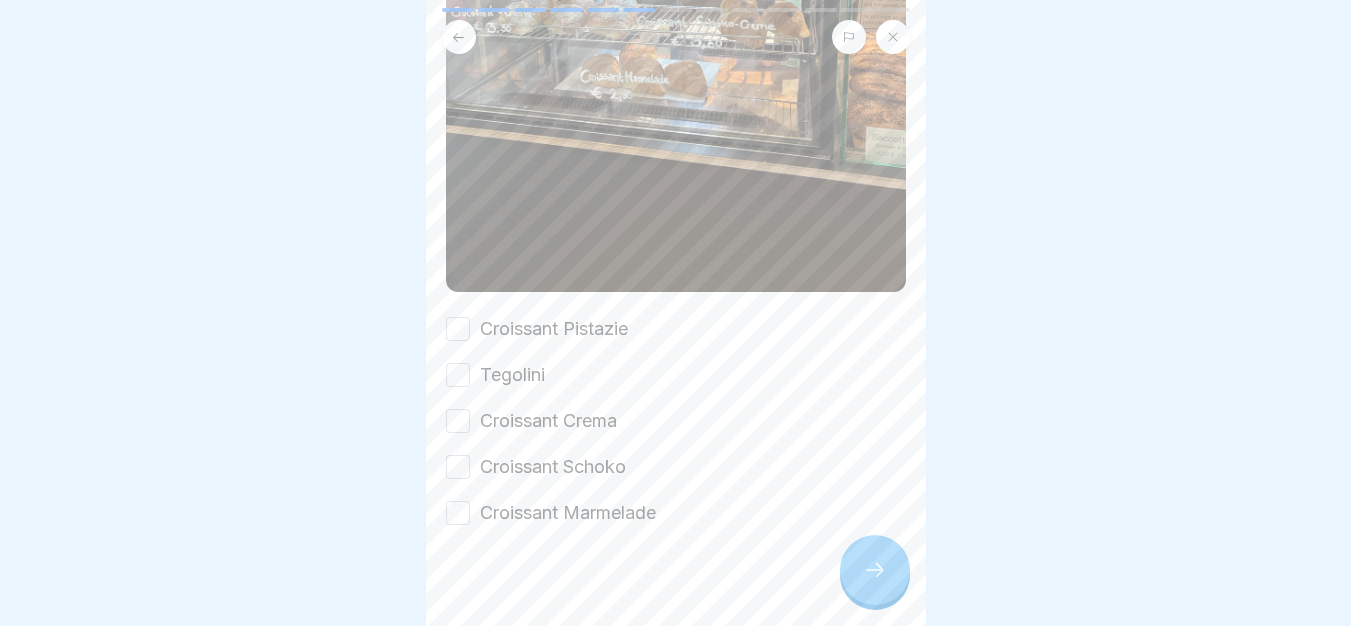 click on "Croissant Pistazie" at bounding box center [458, 329] 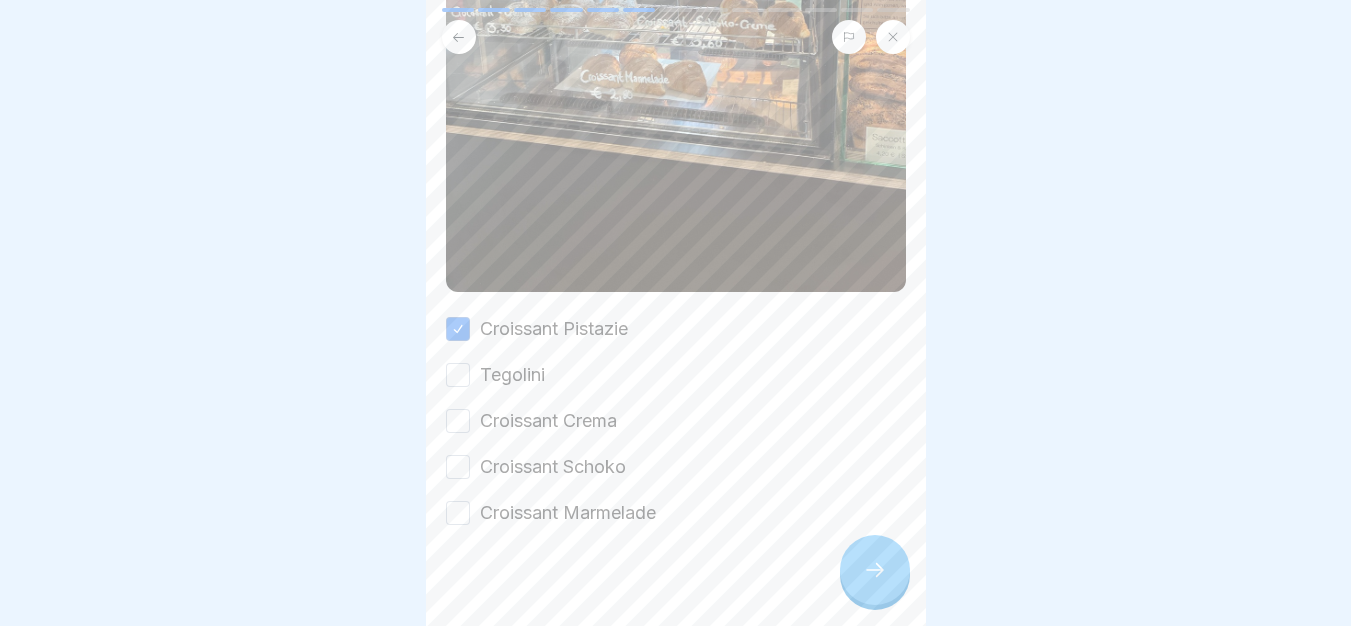 click on "Tegolini" at bounding box center [458, 375] 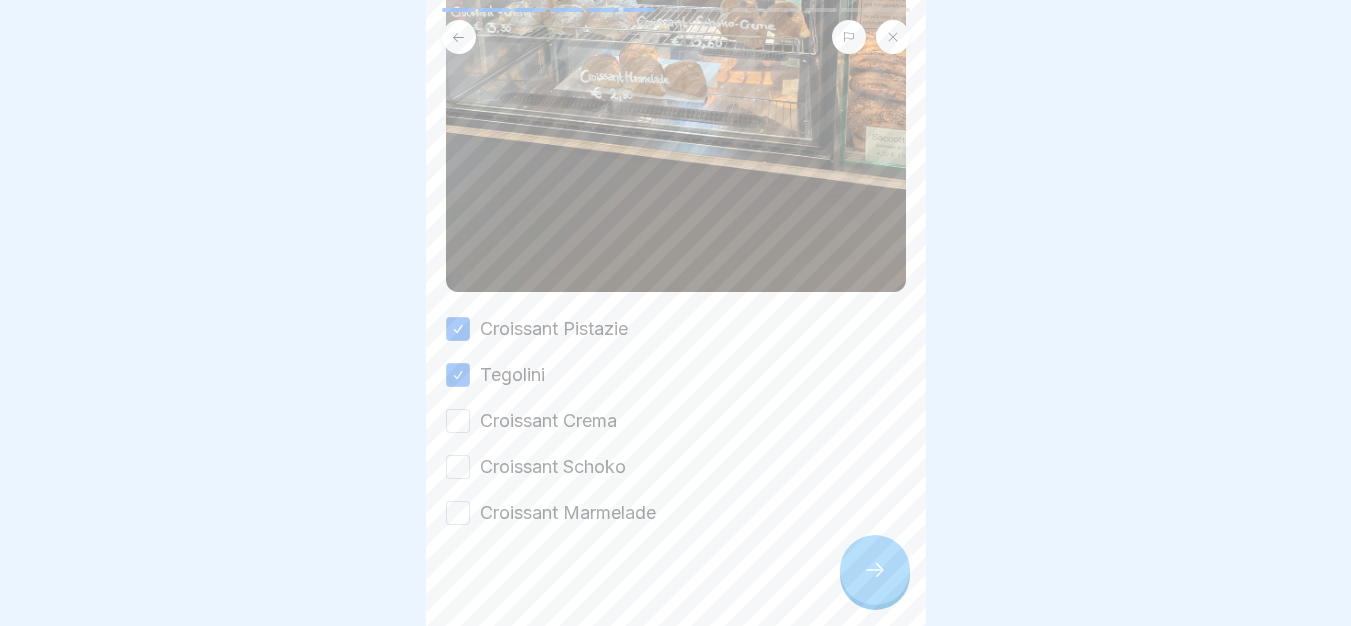 click on "Croissant Crema" at bounding box center [458, 421] 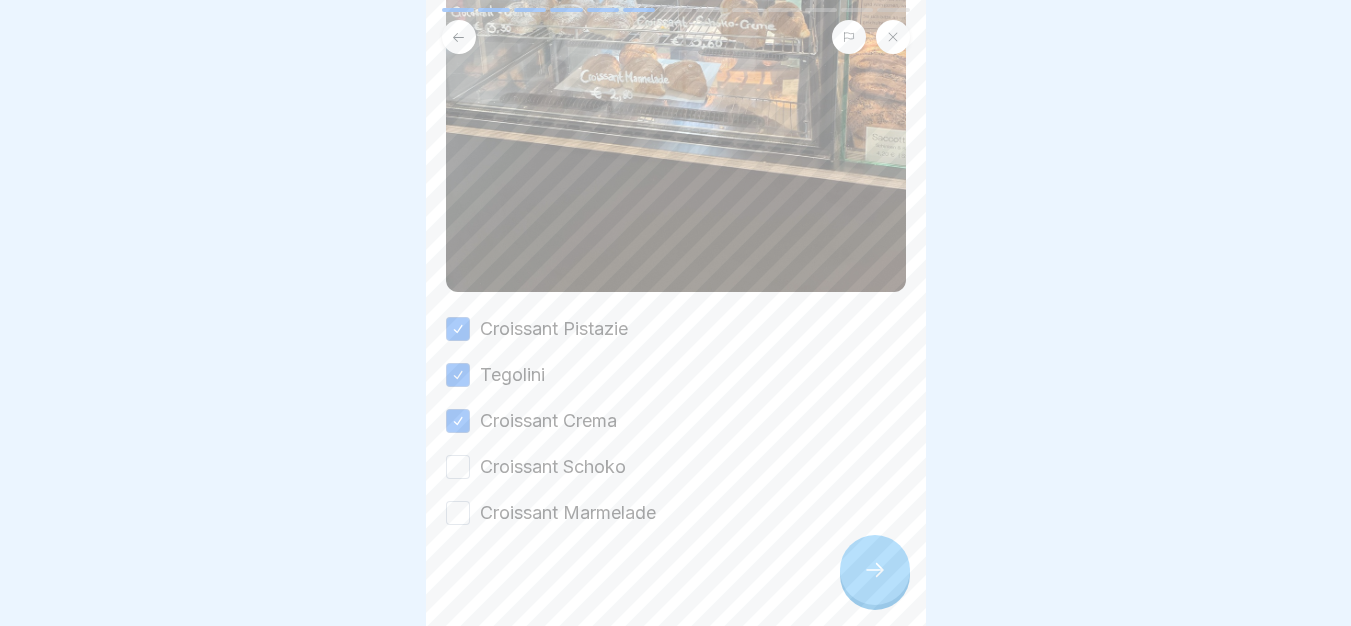 click on "Croissant Schoko" at bounding box center [458, 467] 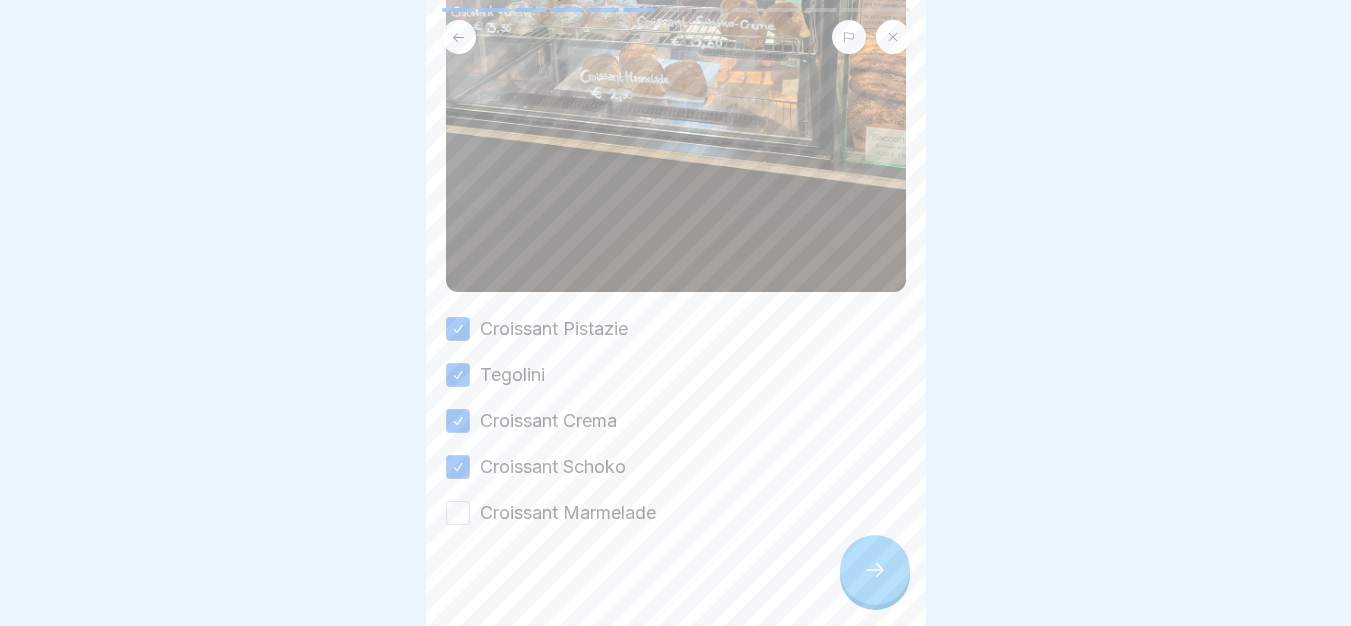 click on "Croissant Marmelade" at bounding box center (458, 513) 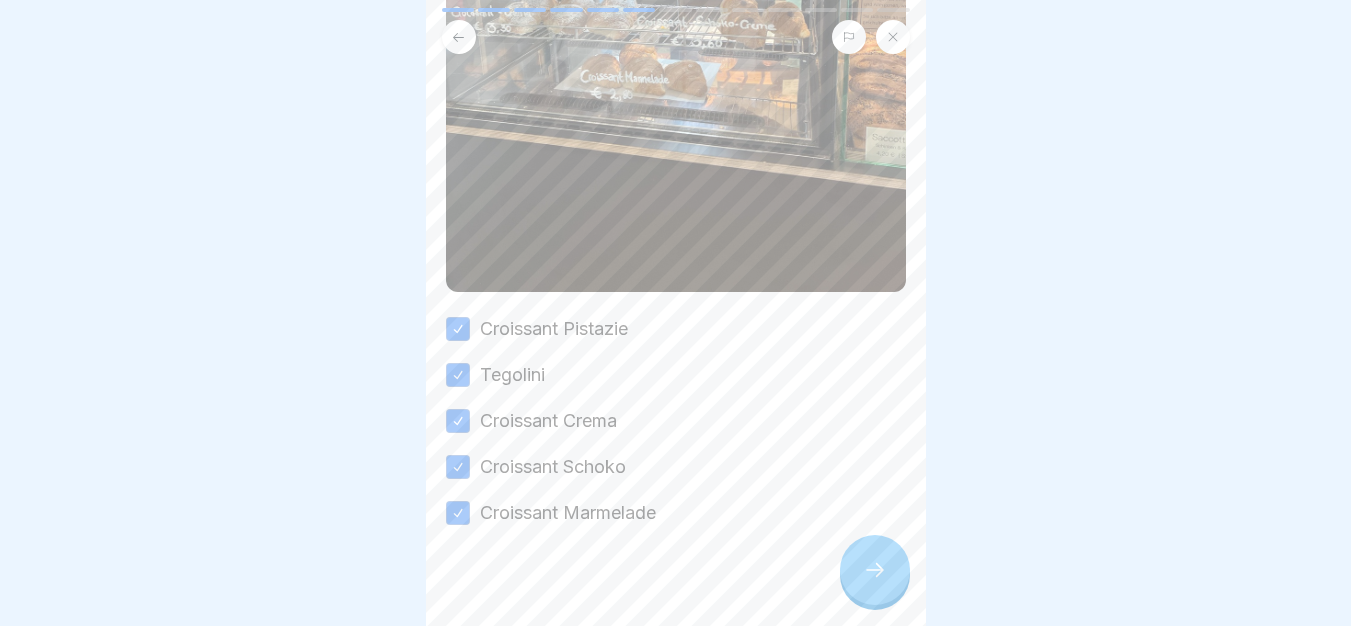 click at bounding box center (875, 570) 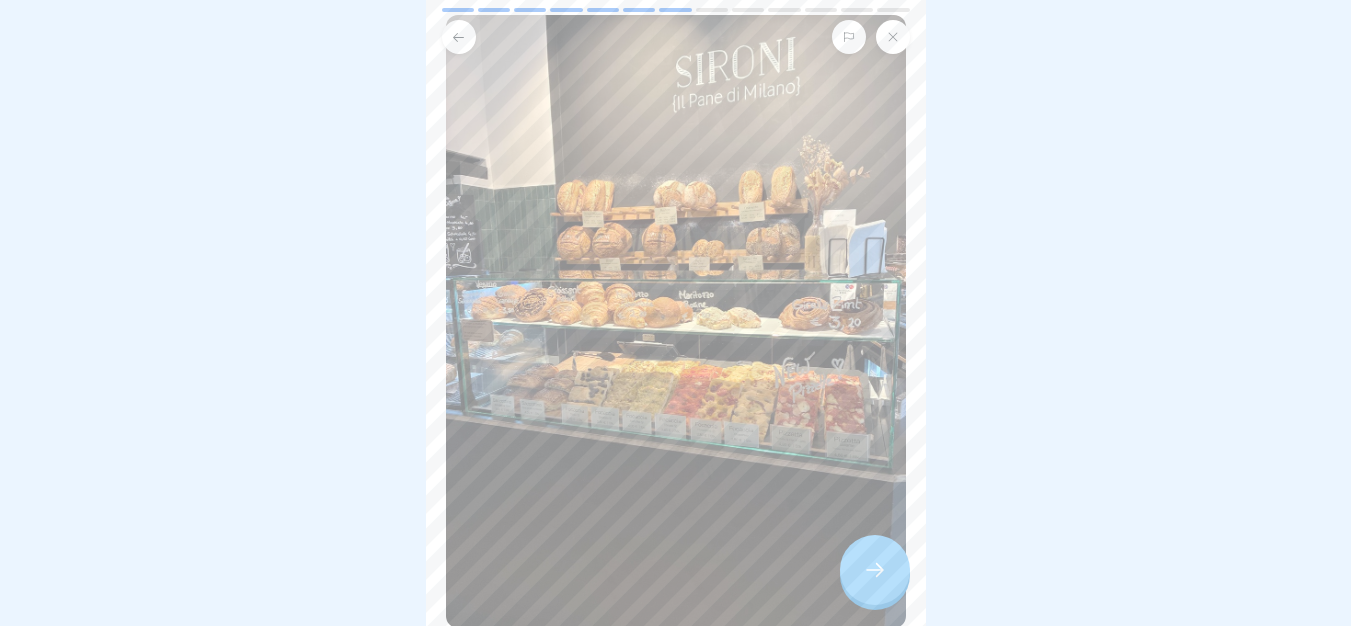 scroll, scrollTop: 400, scrollLeft: 0, axis: vertical 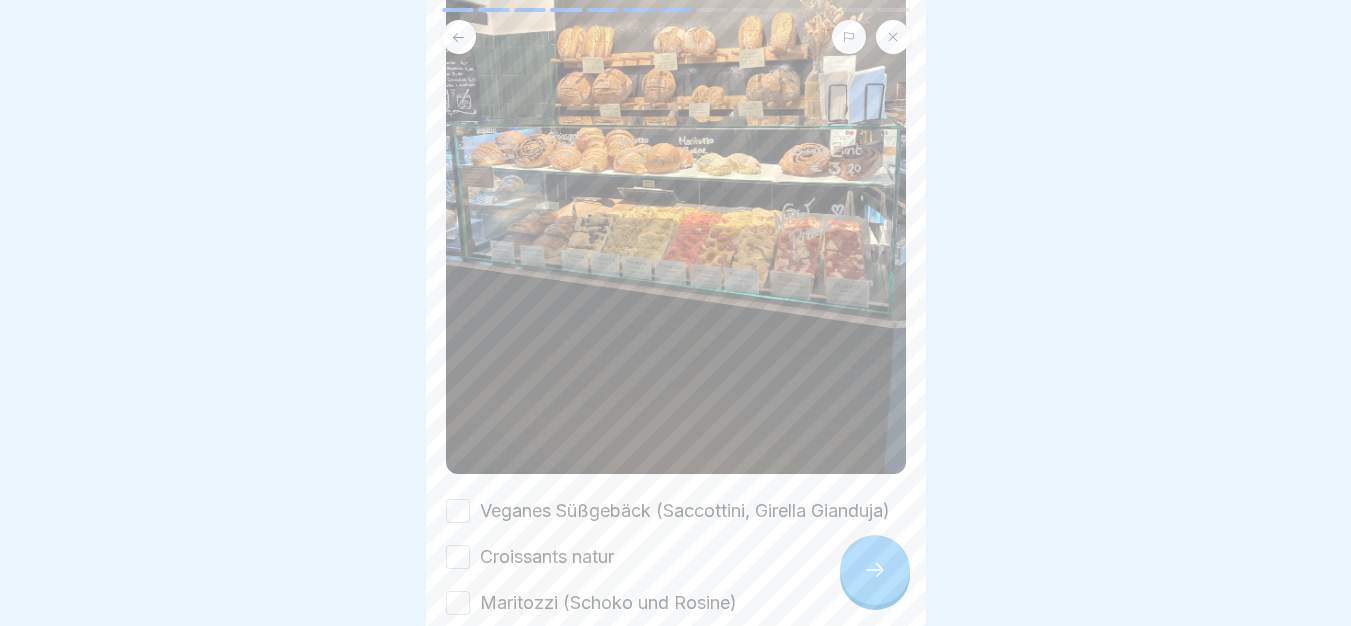 click at bounding box center [459, 37] 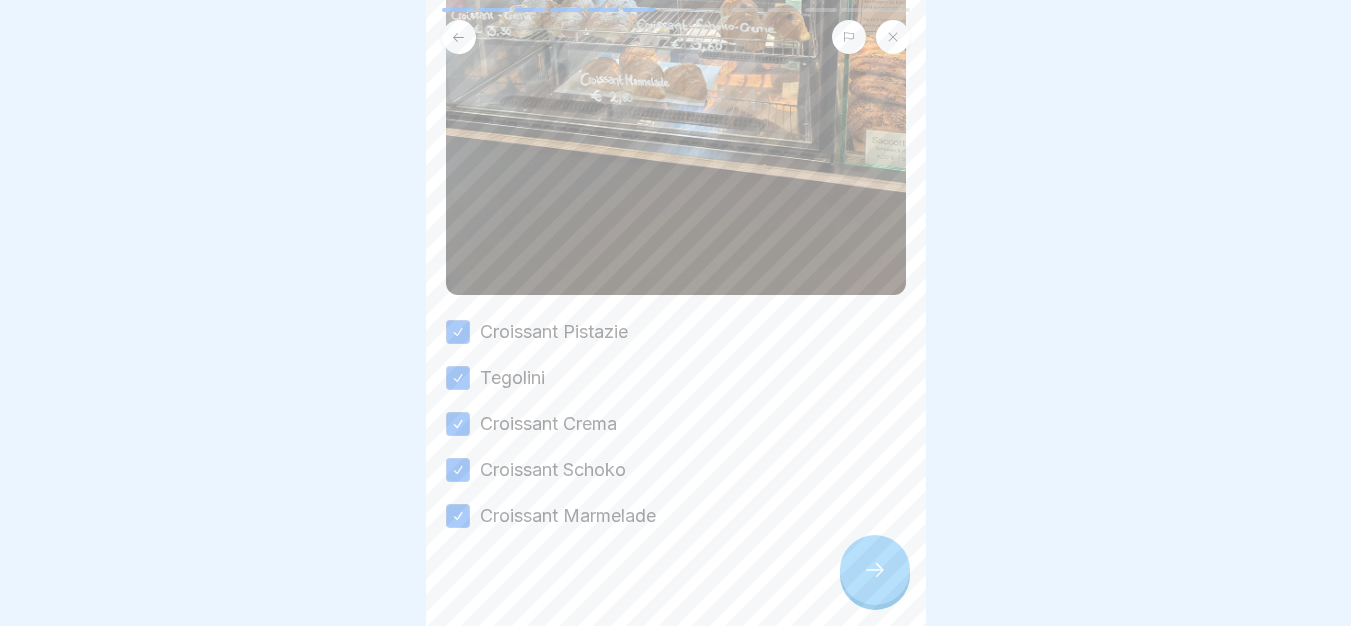 scroll, scrollTop: 582, scrollLeft: 0, axis: vertical 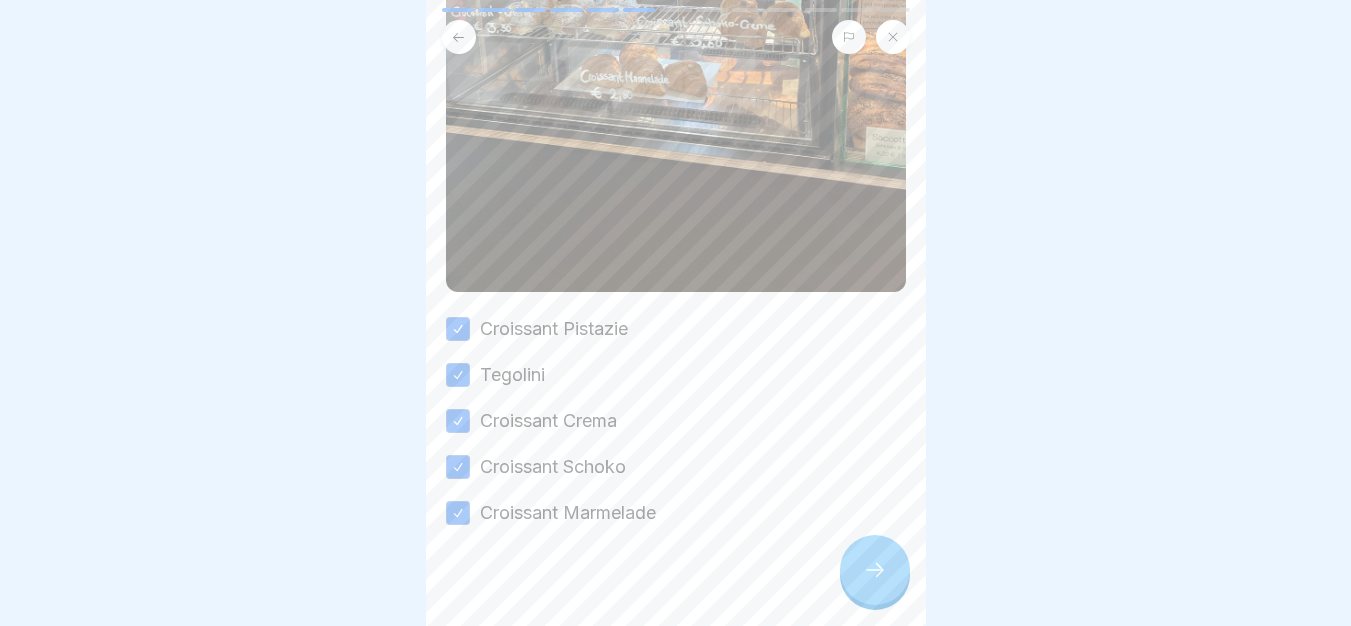 click at bounding box center [875, 570] 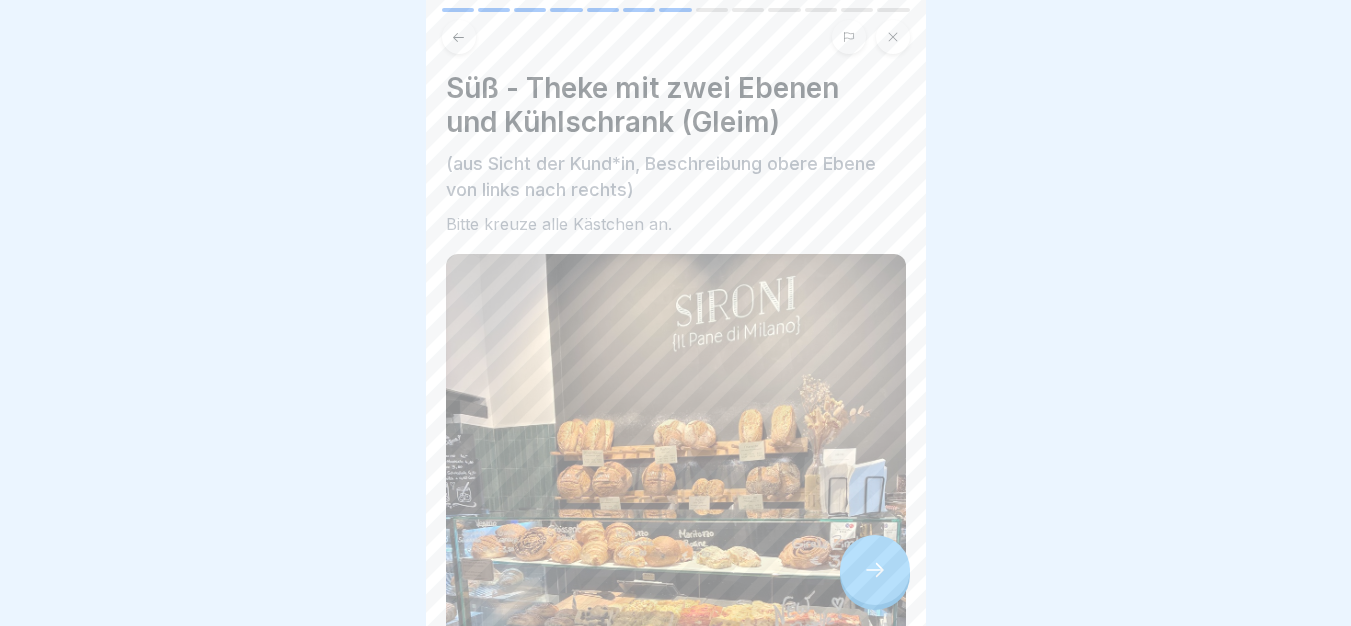 scroll, scrollTop: 0, scrollLeft: 0, axis: both 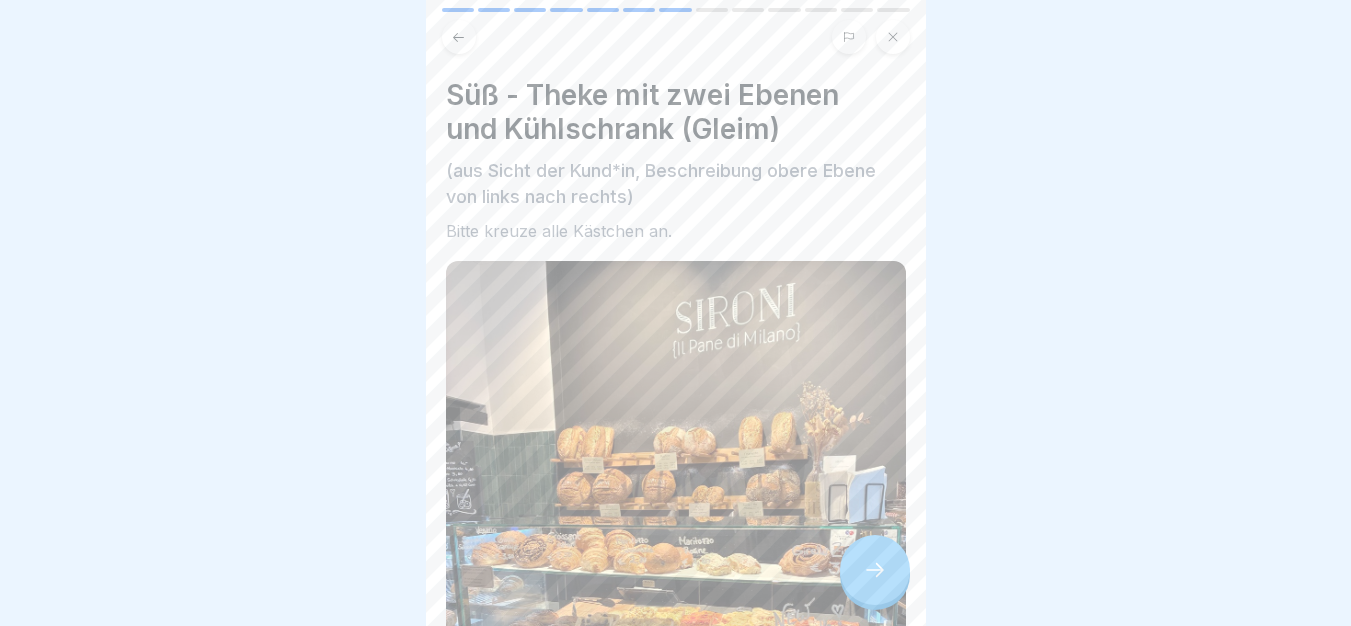click at bounding box center [459, 37] 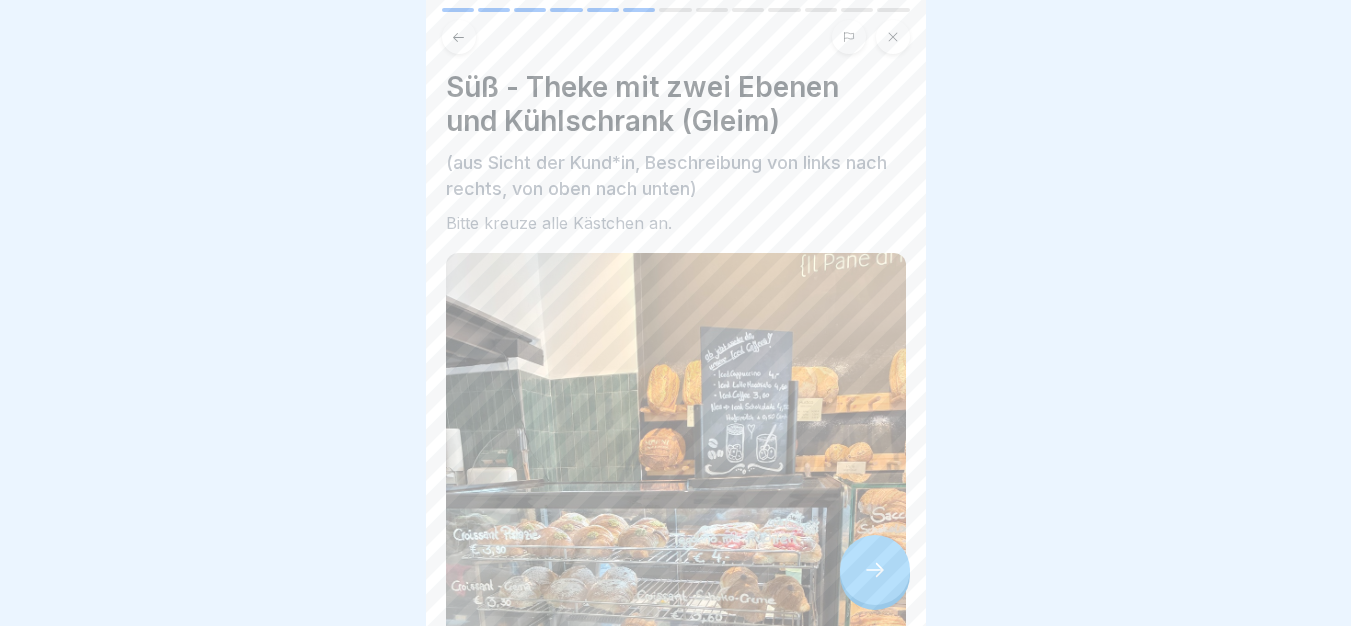 scroll, scrollTop: 0, scrollLeft: 0, axis: both 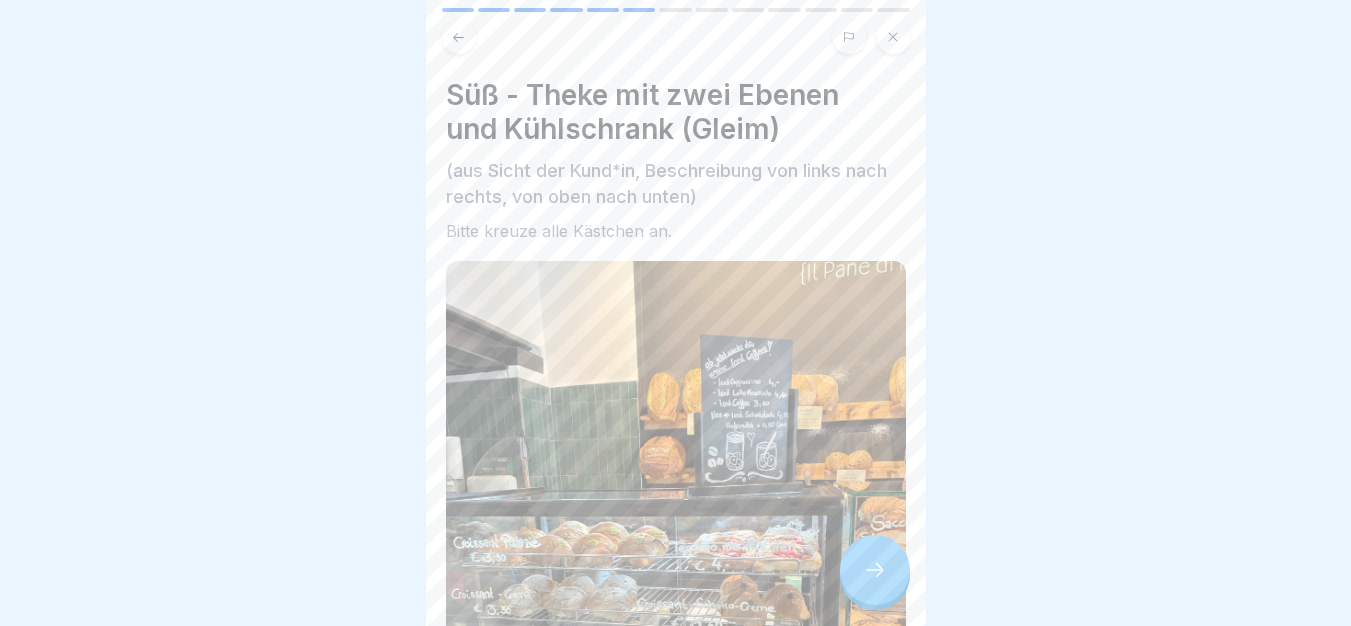 click at bounding box center (875, 570) 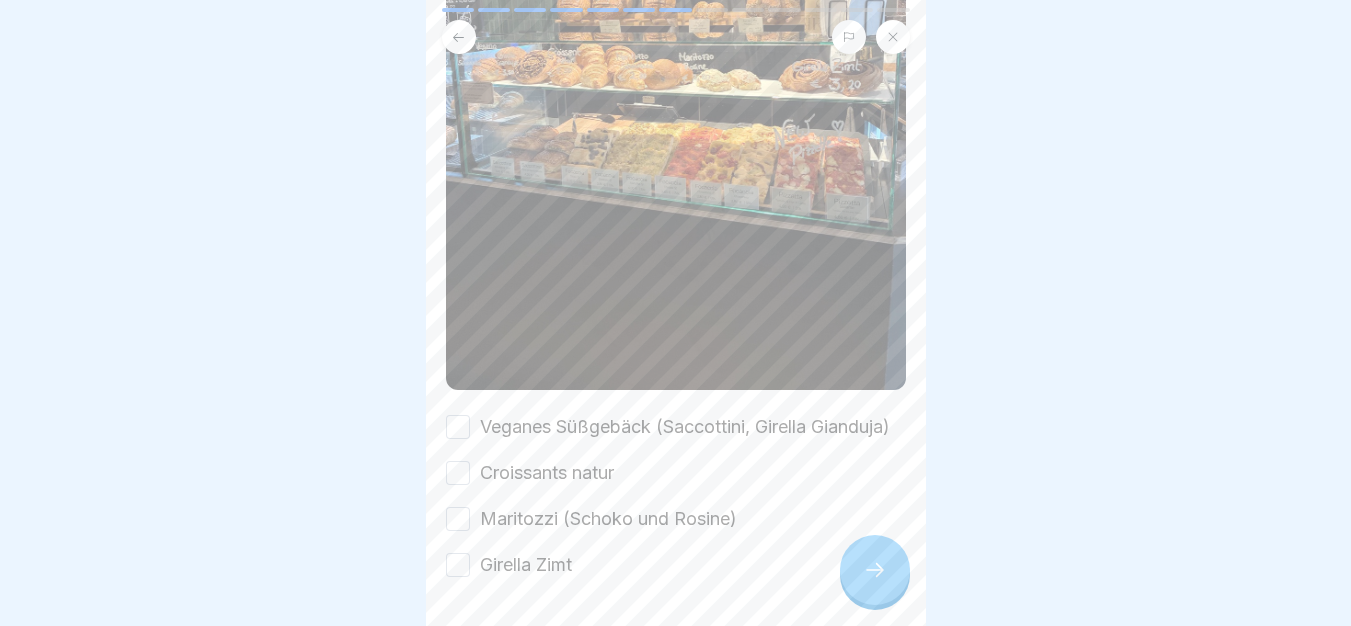 scroll, scrollTop: 562, scrollLeft: 0, axis: vertical 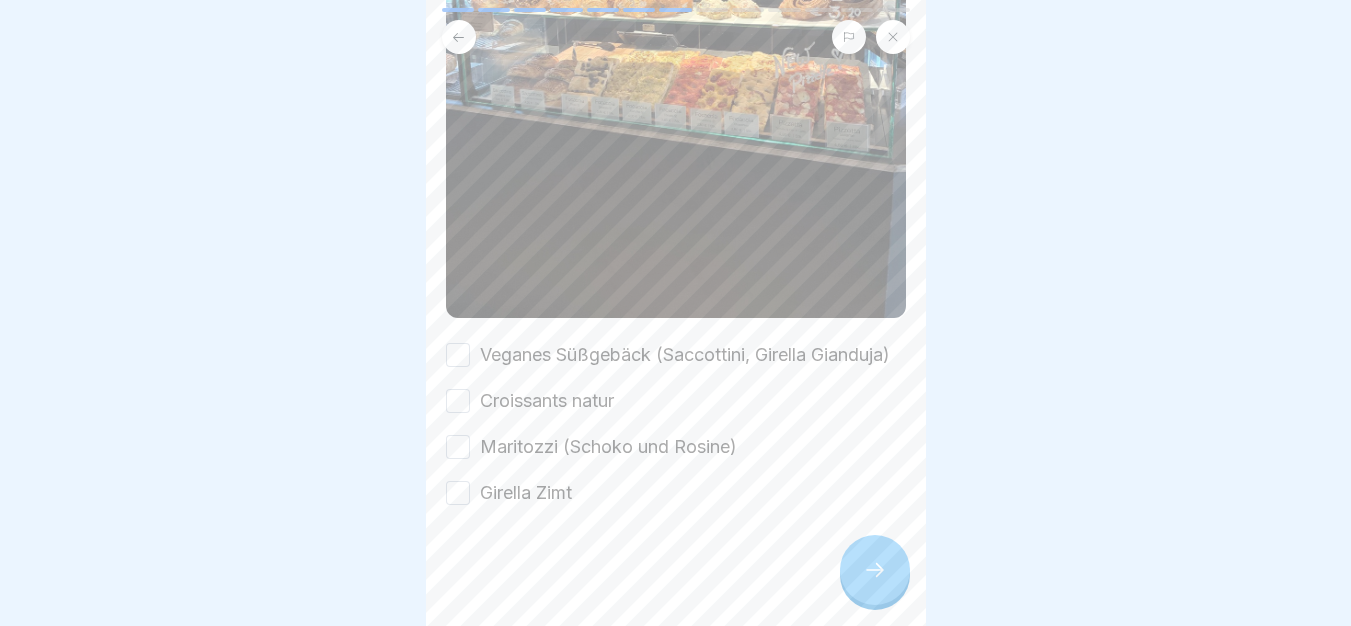 click on "Veganes Süßgebäck  (Saccottini, Girella Gianduja)" at bounding box center (458, 355) 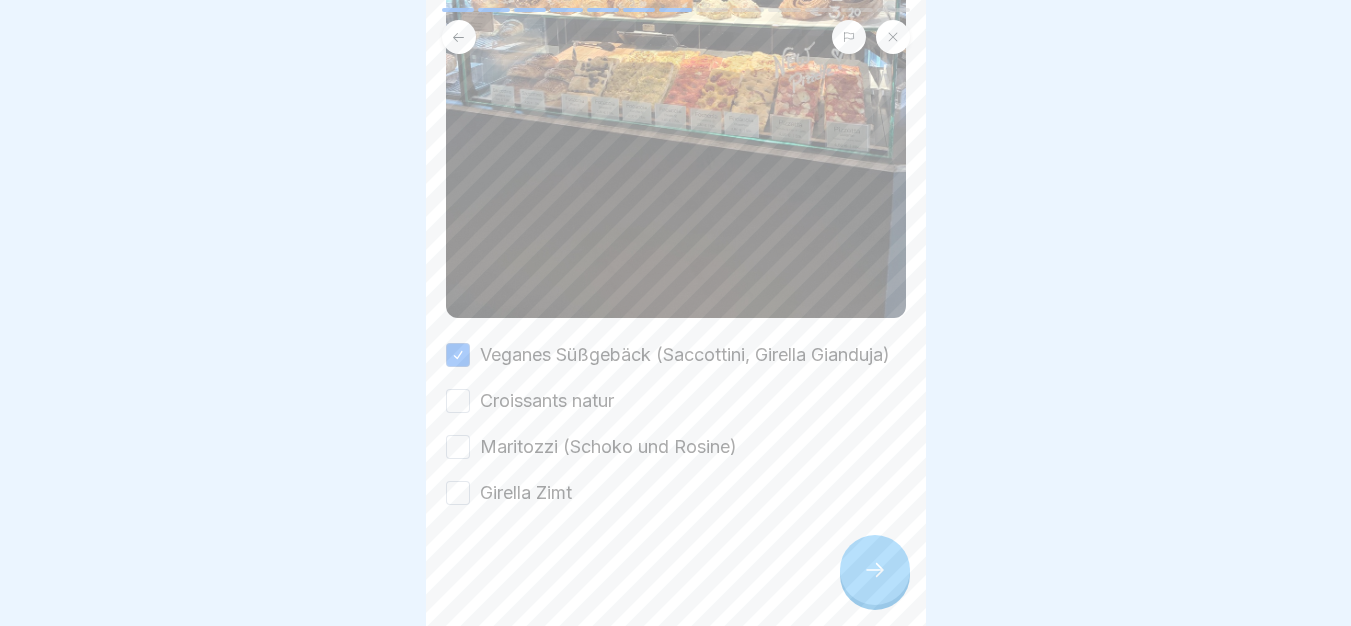 click on "Croissants natur" at bounding box center (458, 401) 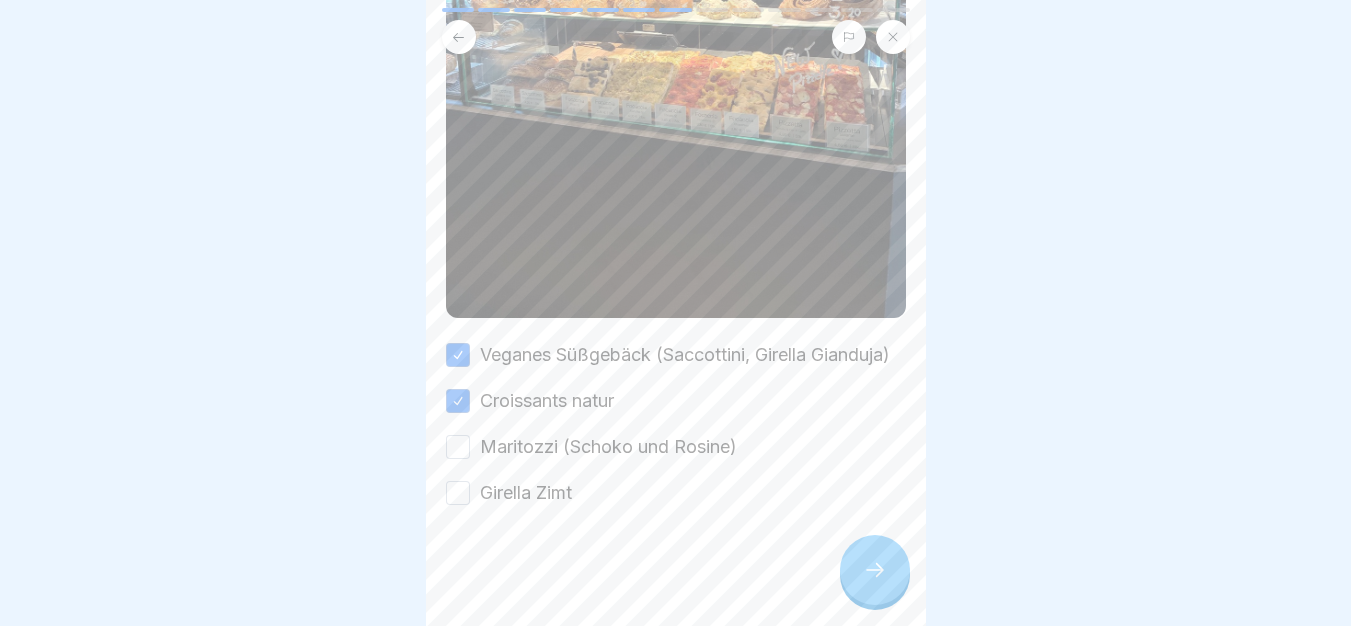 click on "Maritozzi (Schoko und Rosine)" at bounding box center (458, 447) 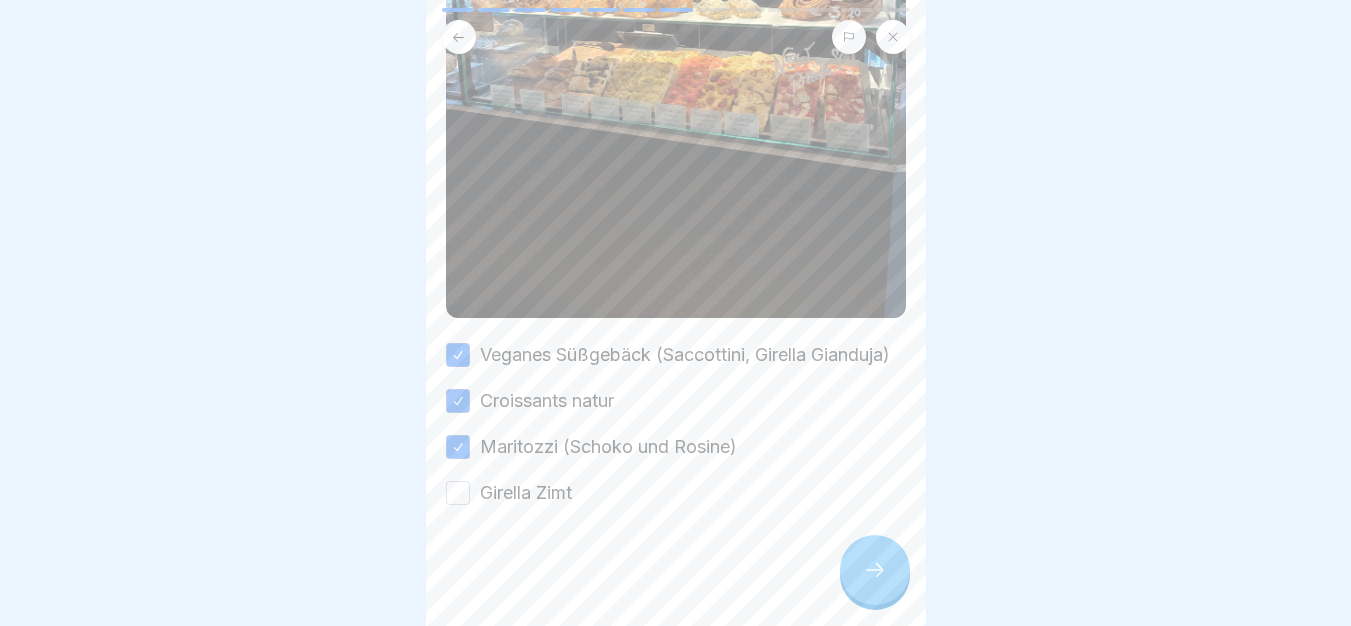 click on "Girella Zimt" at bounding box center (458, 493) 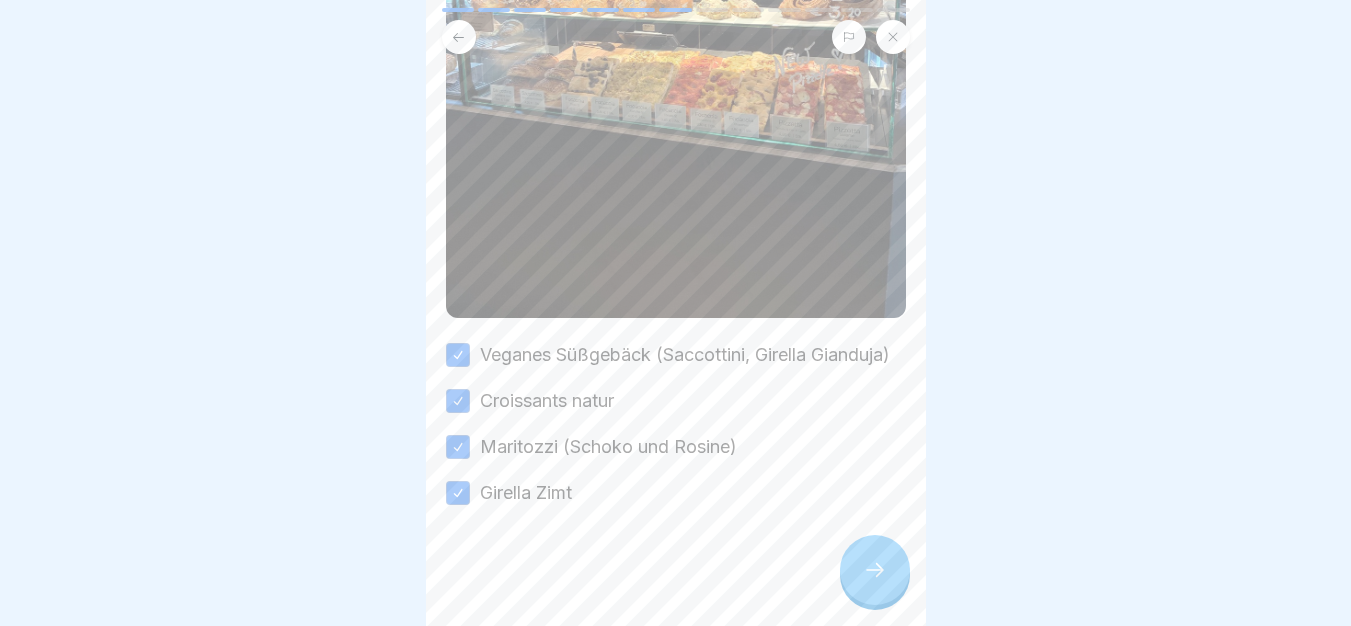 click at bounding box center (875, 570) 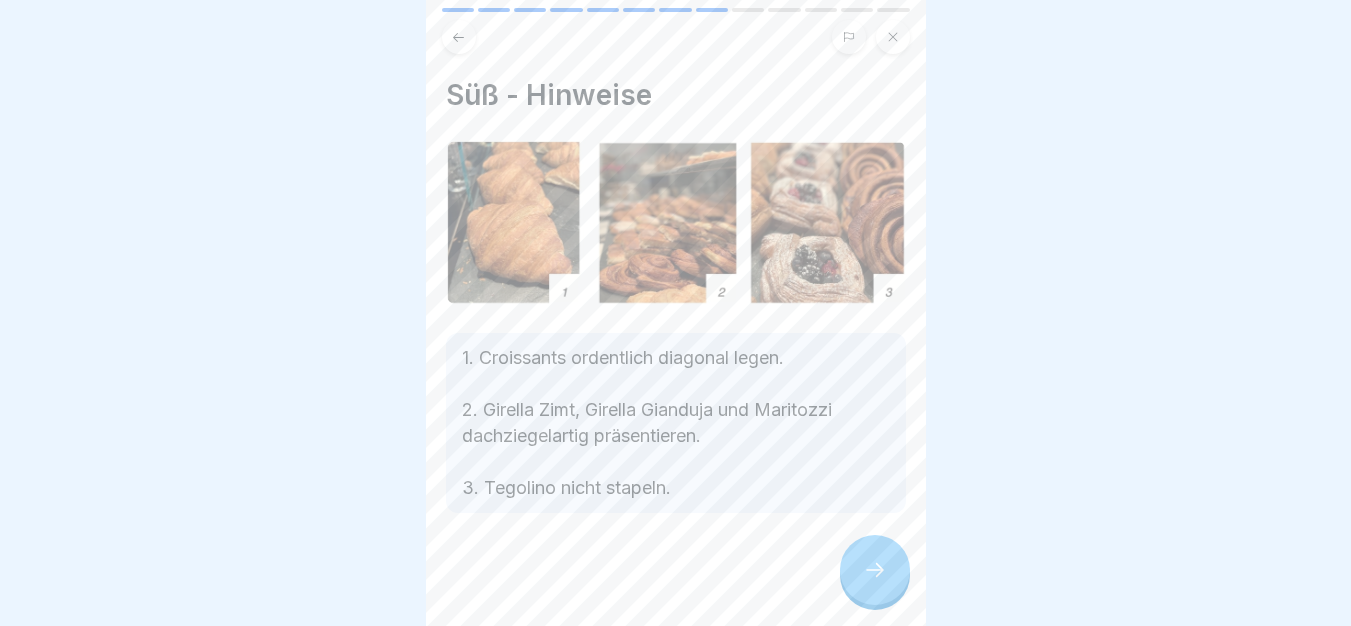 click at bounding box center (875, 570) 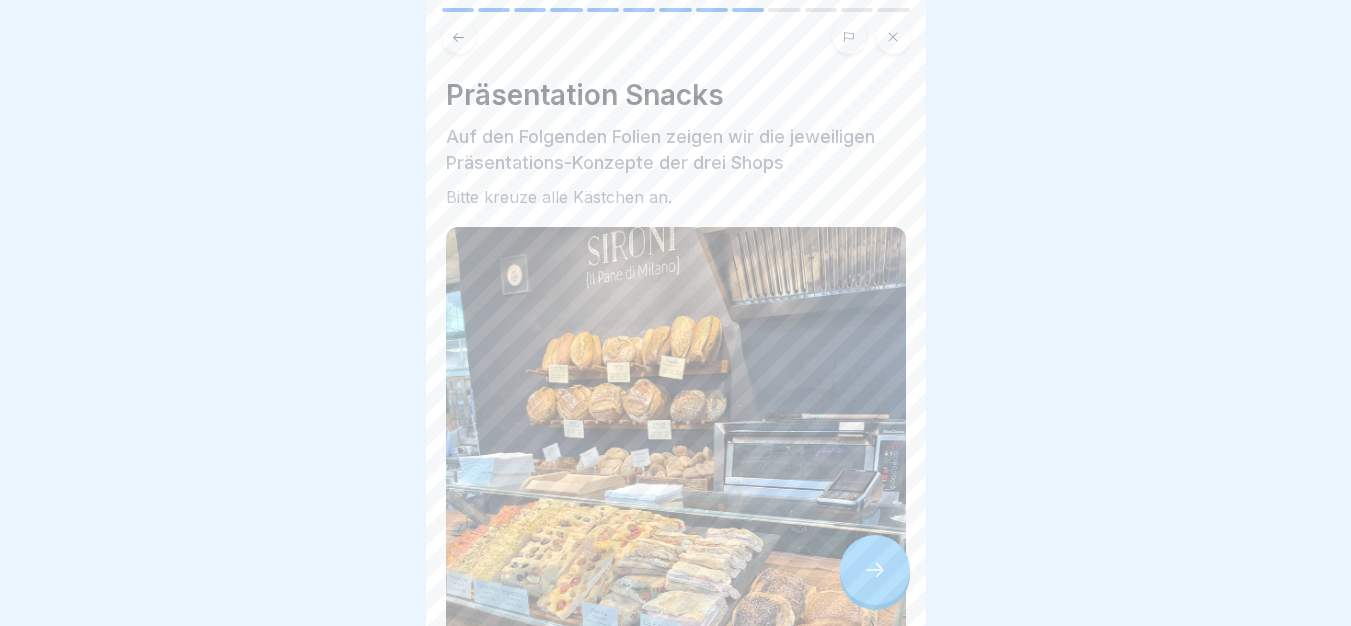 click at bounding box center [875, 570] 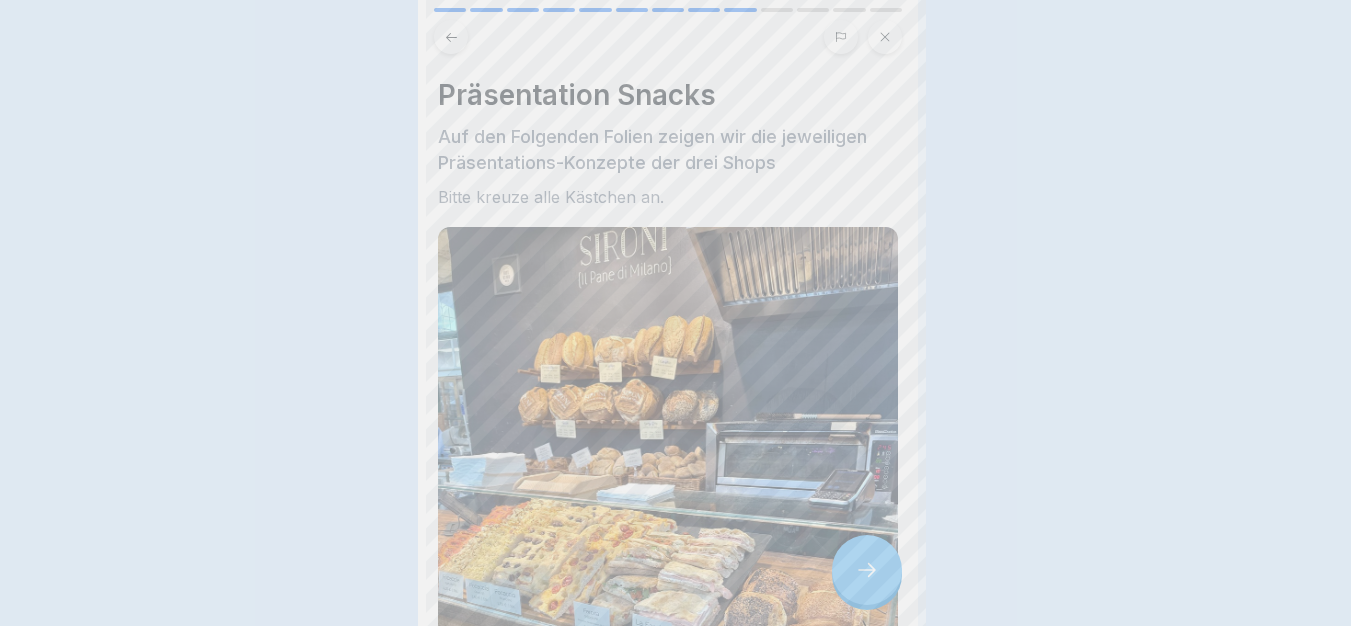scroll, scrollTop: 0, scrollLeft: 0, axis: both 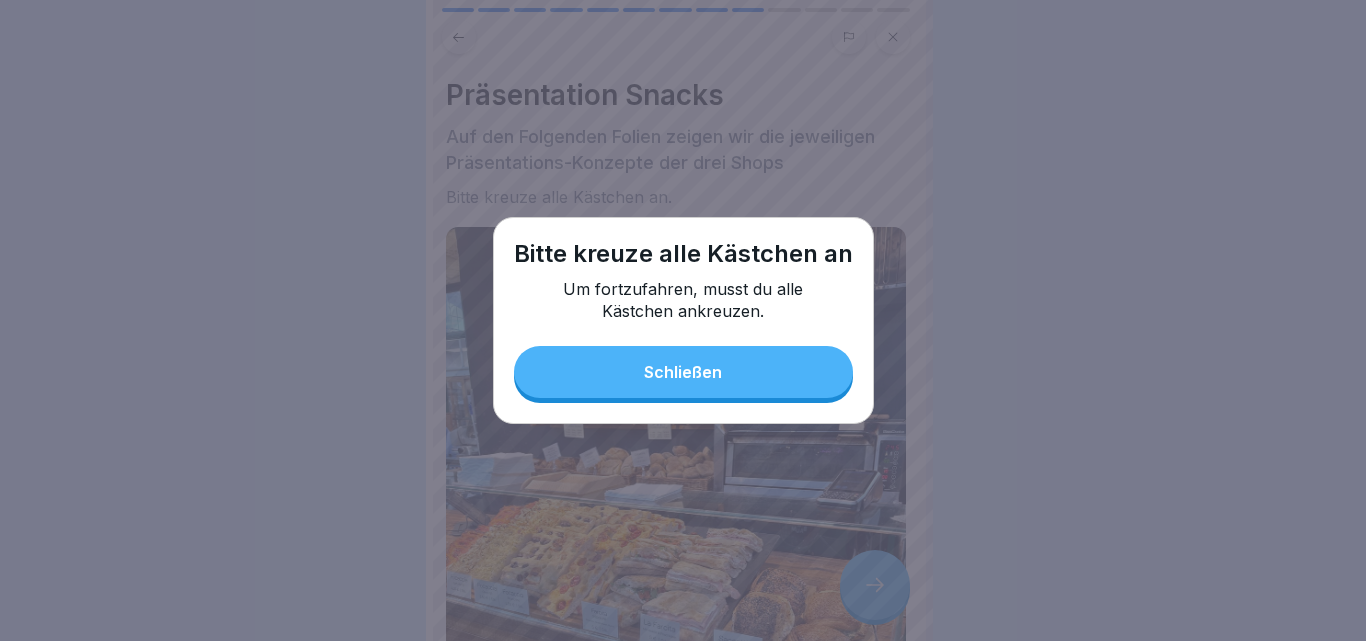 click on "Schließen" at bounding box center [683, 372] 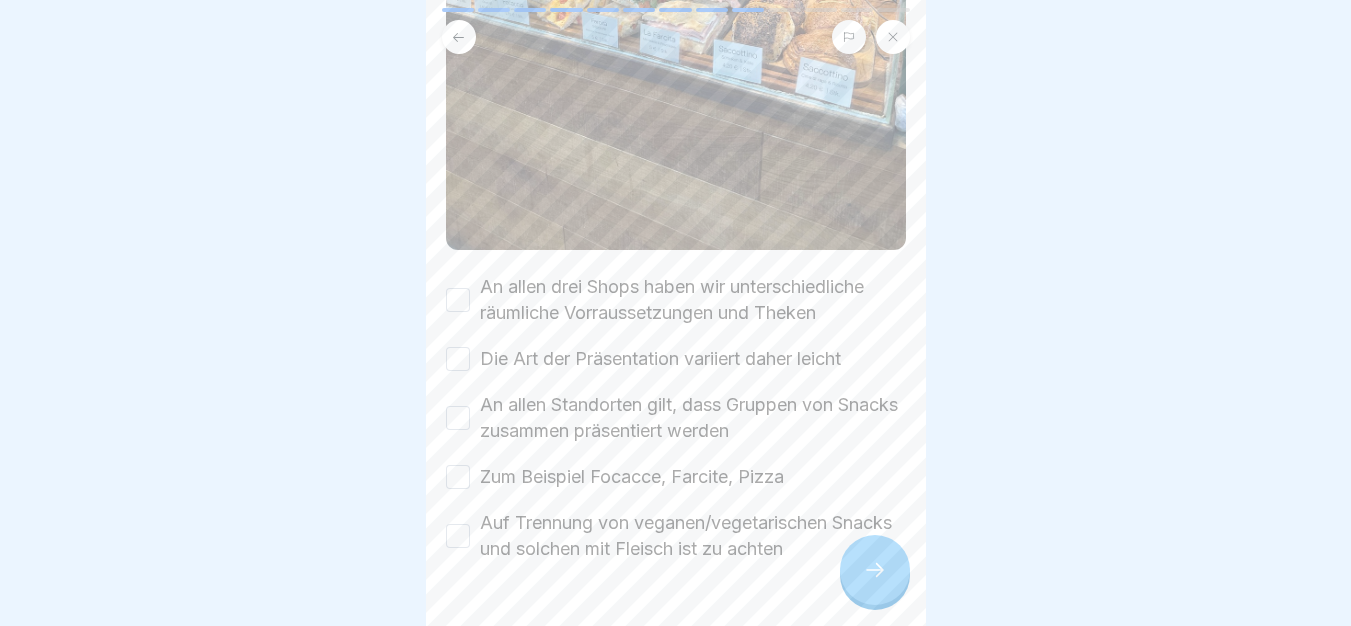 scroll, scrollTop: 626, scrollLeft: 0, axis: vertical 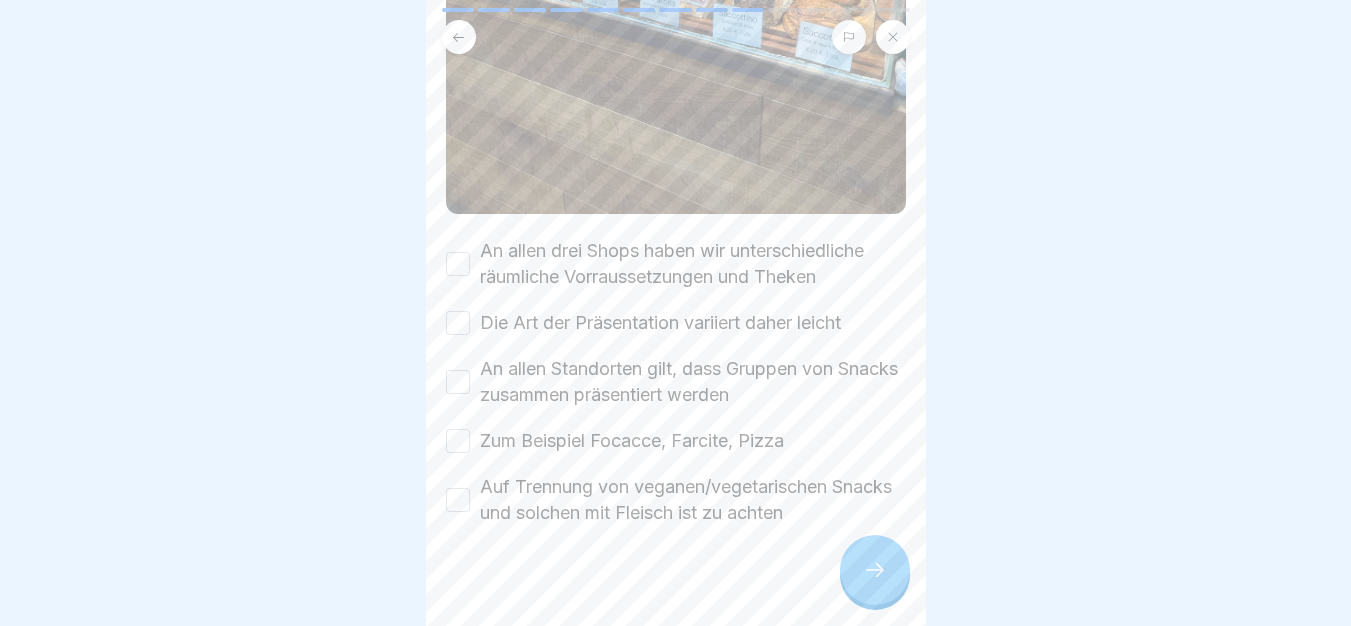 click on "An allen drei Shops haben wir unterschiedliche räumliche Vorraussetzungen und Theken" at bounding box center (458, 264) 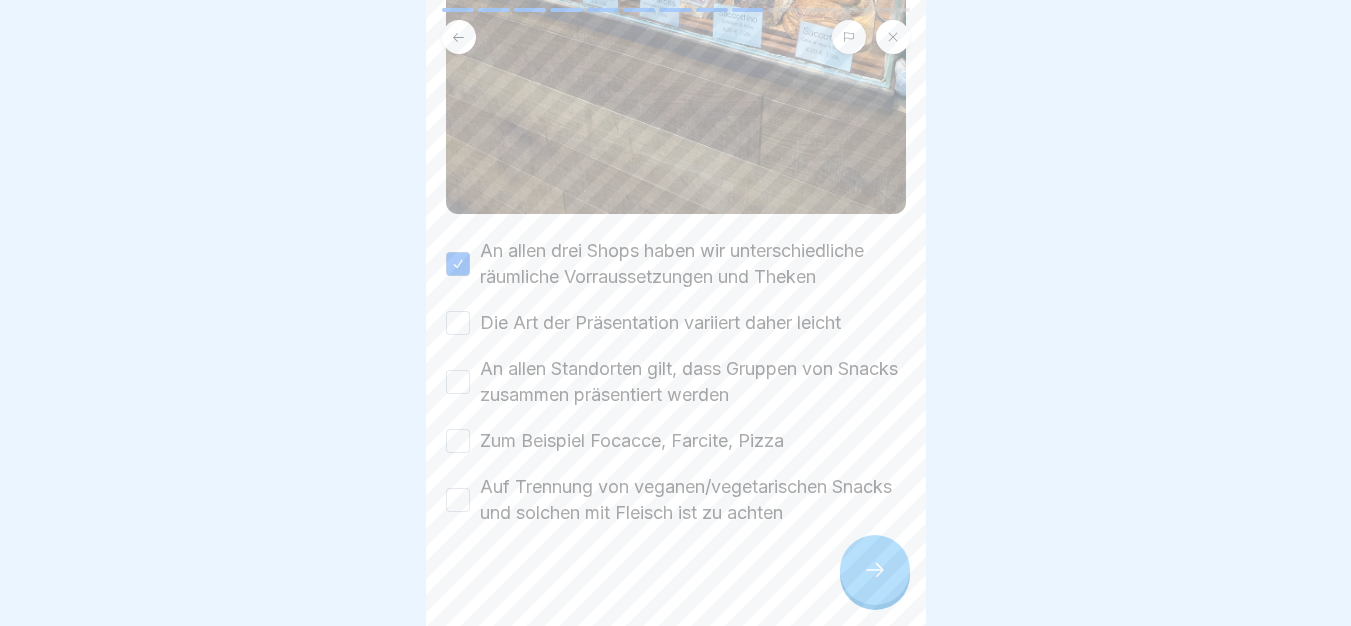 click on "Die Art der Präsentation variiert daher leicht" at bounding box center [458, 323] 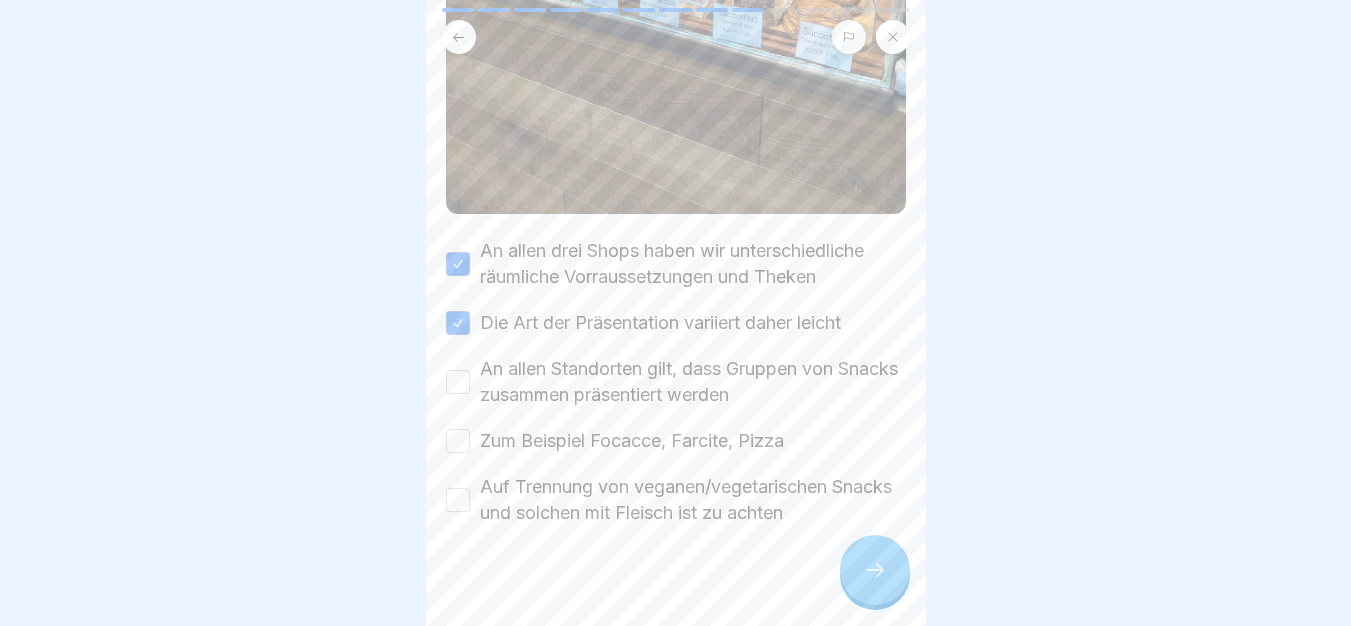 click on "An allen Standorten gilt, dass Gruppen von Snacks zusammen präsentiert werden" at bounding box center [458, 382] 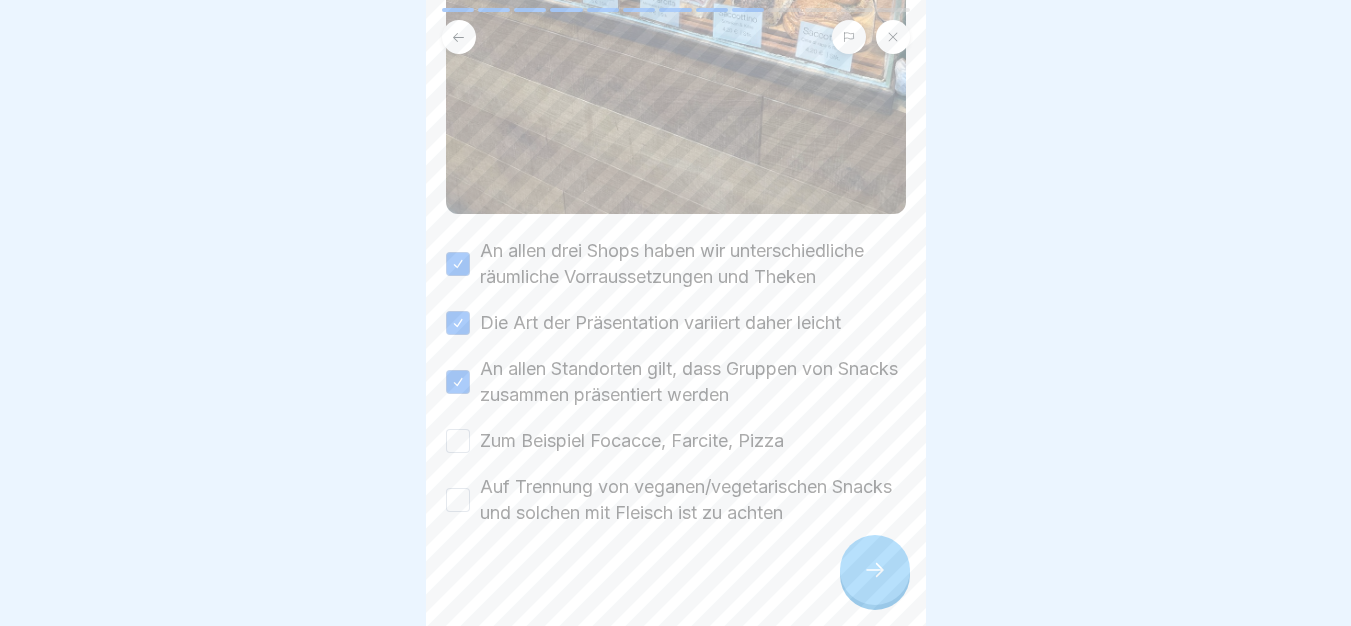 click on "Präsentation Snacks Auf den Folgenden Folien zeigen wir die jeweiligen Präsentations-Konzepte der drei Shops Bitte kreuze alle Kästchen an. An allen drei Shops haben wir unterschiedliche räumliche Vorraussetzungen und Theken Die Art der Präsentation variiert daher leicht An allen Standorten gilt, dass Gruppen von Snacks zusammen präsentiert werden Zum Beispiel Focacce, Farcite, Pizza Auf Trennung von veganen/vegetarischen Snacks und solchen mit Fleisch ist zu achten" at bounding box center [676, 313] 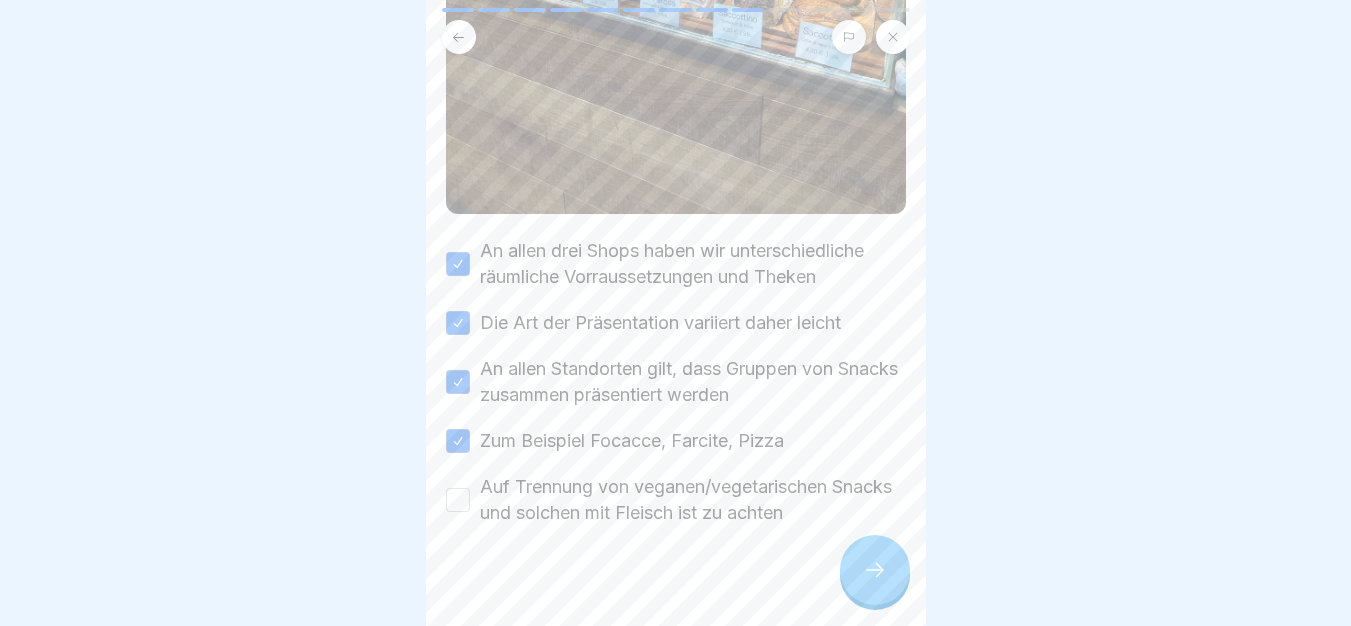 click on "Auf Trennung von veganen/vegetarischen Snacks und solchen mit Fleisch ist zu achten" at bounding box center (458, 500) 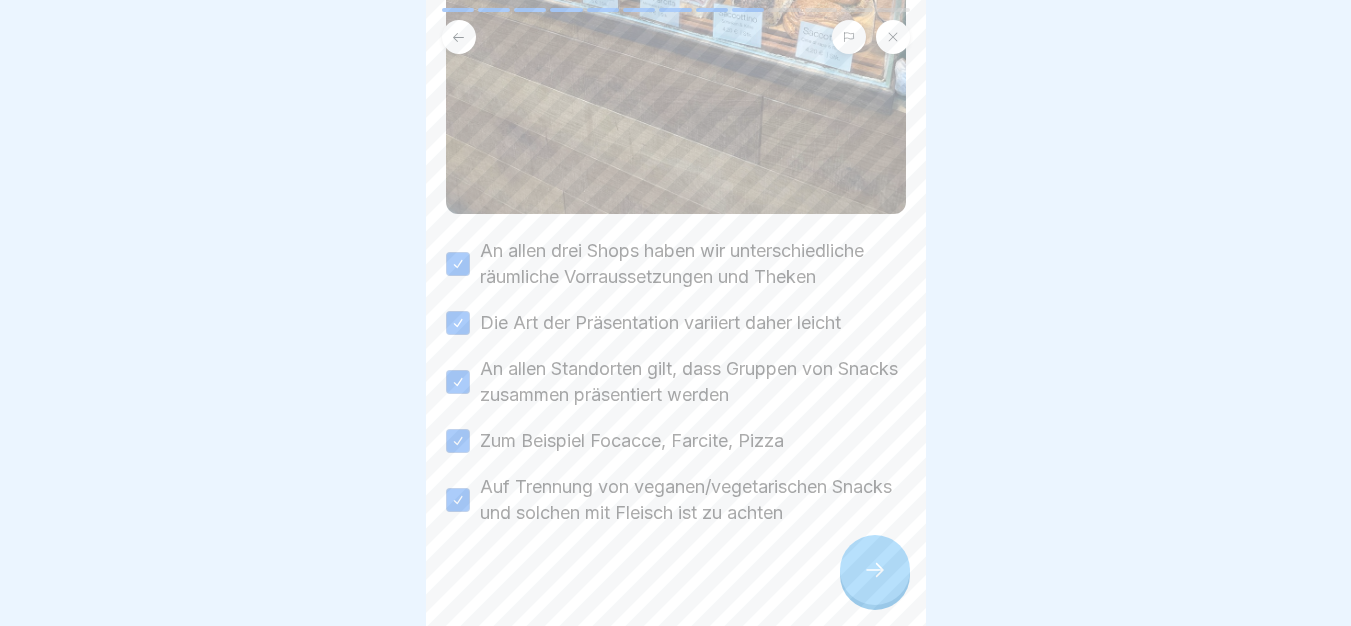 click at bounding box center [875, 570] 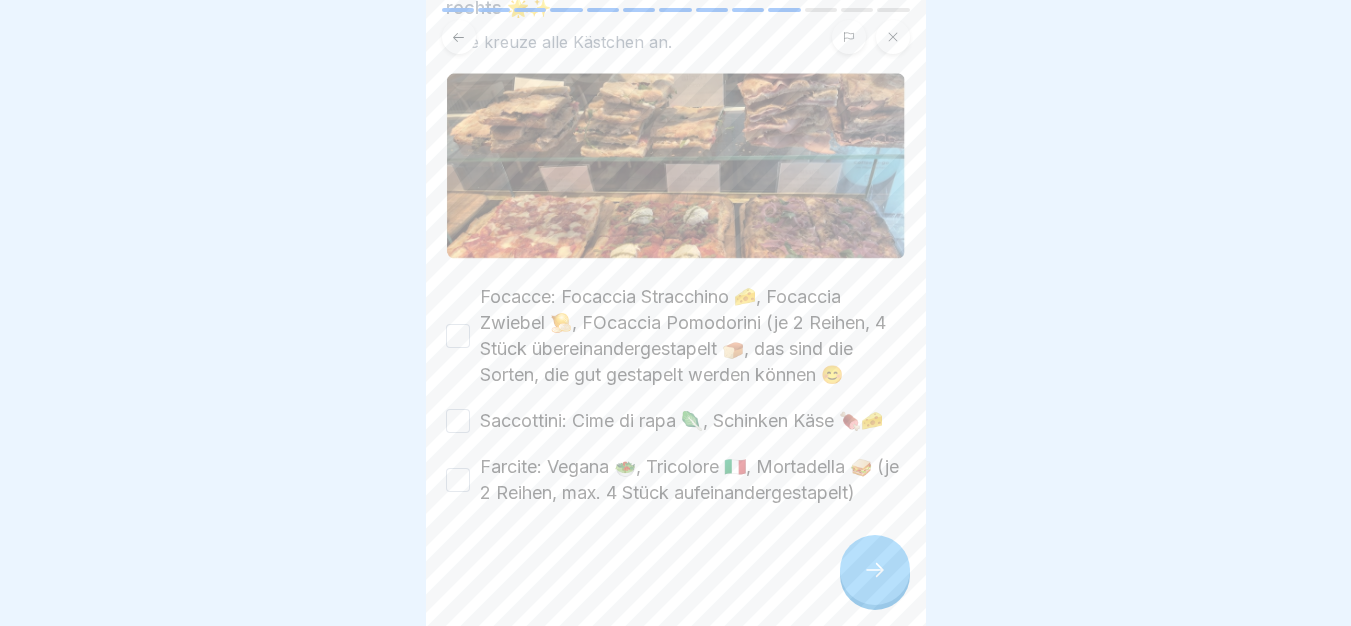 scroll, scrollTop: 200, scrollLeft: 0, axis: vertical 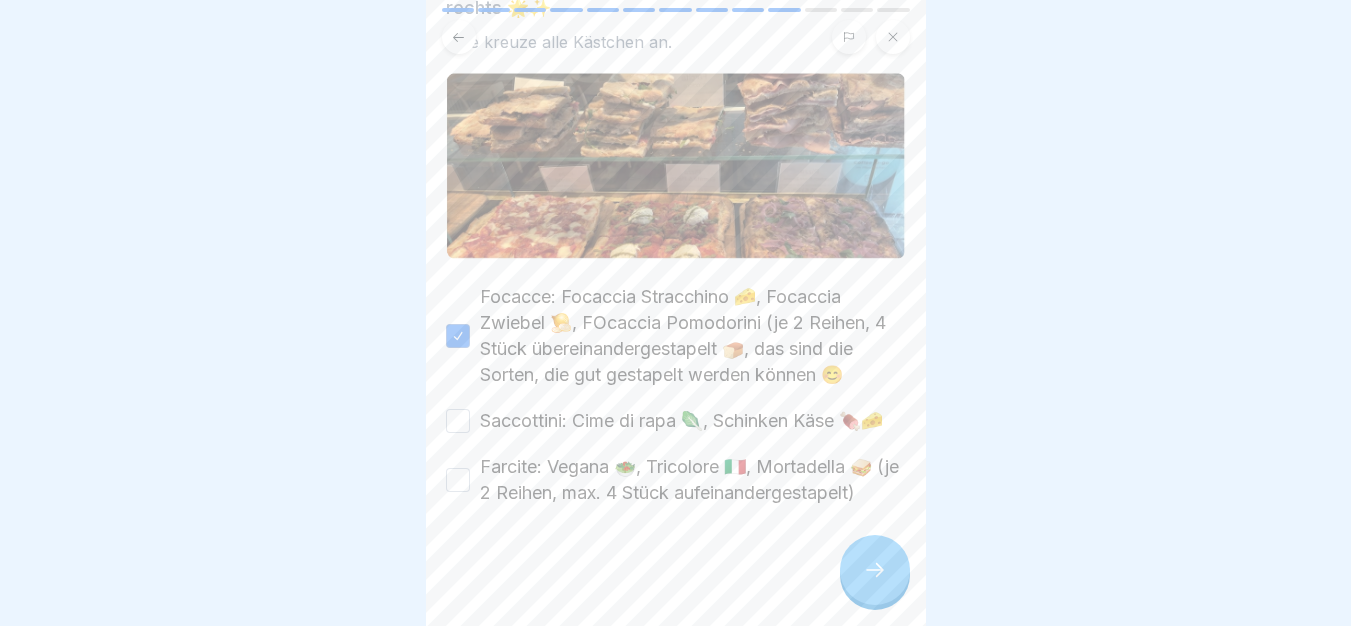 click on "Saccottini: Cime di rapa 🥬,  Schinken Käse  🍖🧀" at bounding box center (458, 421) 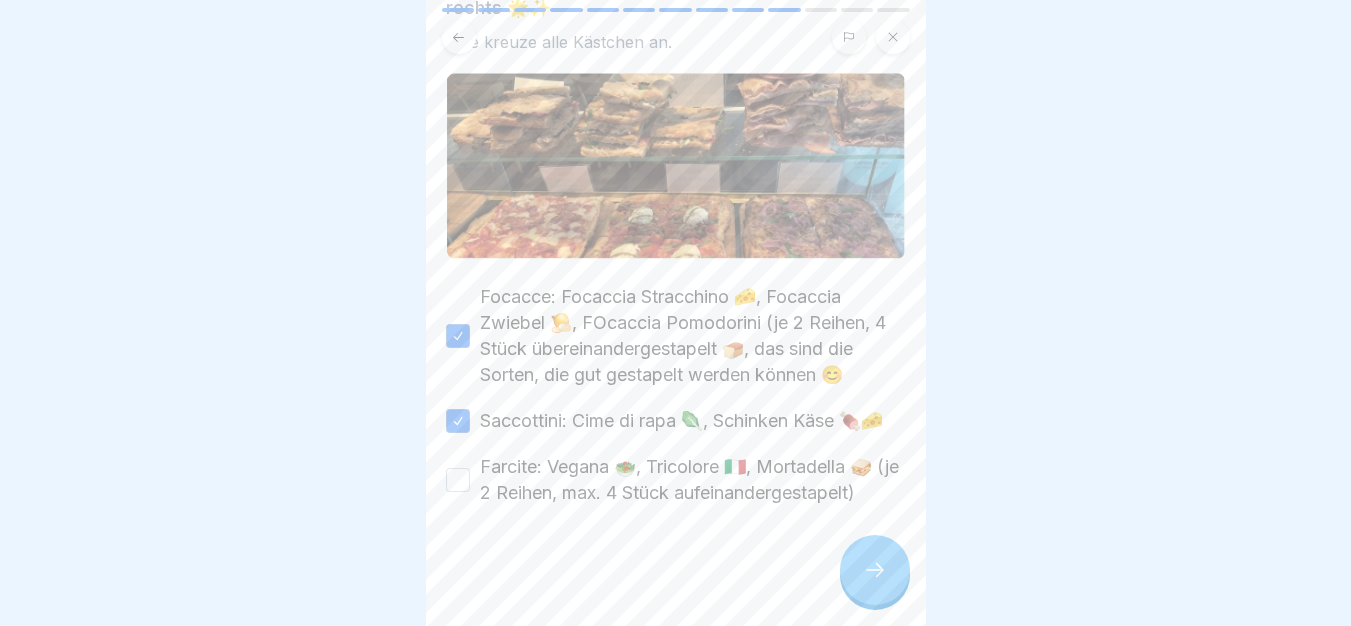 click on "Farcite: Vegana 🥗, Tricolore 🇮🇹, Mortadella 🥪 (je 2 Reihen, max. 4 Stück aufeinandergestapelt)" at bounding box center (458, 480) 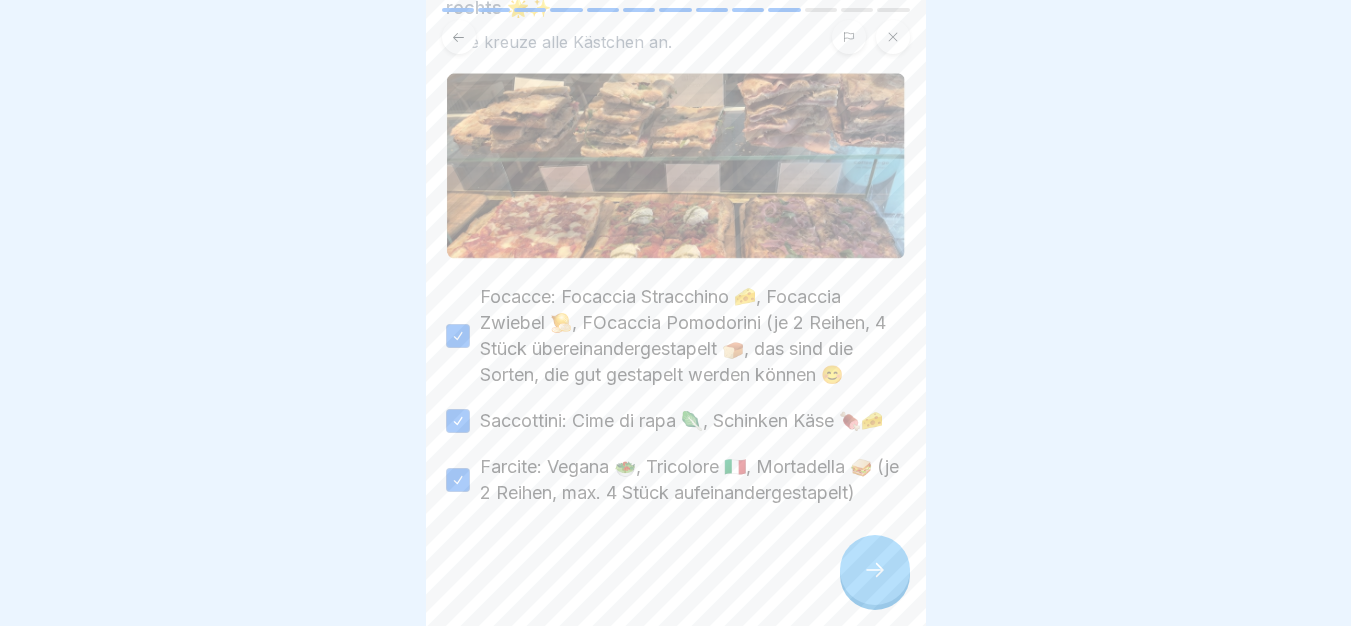 click 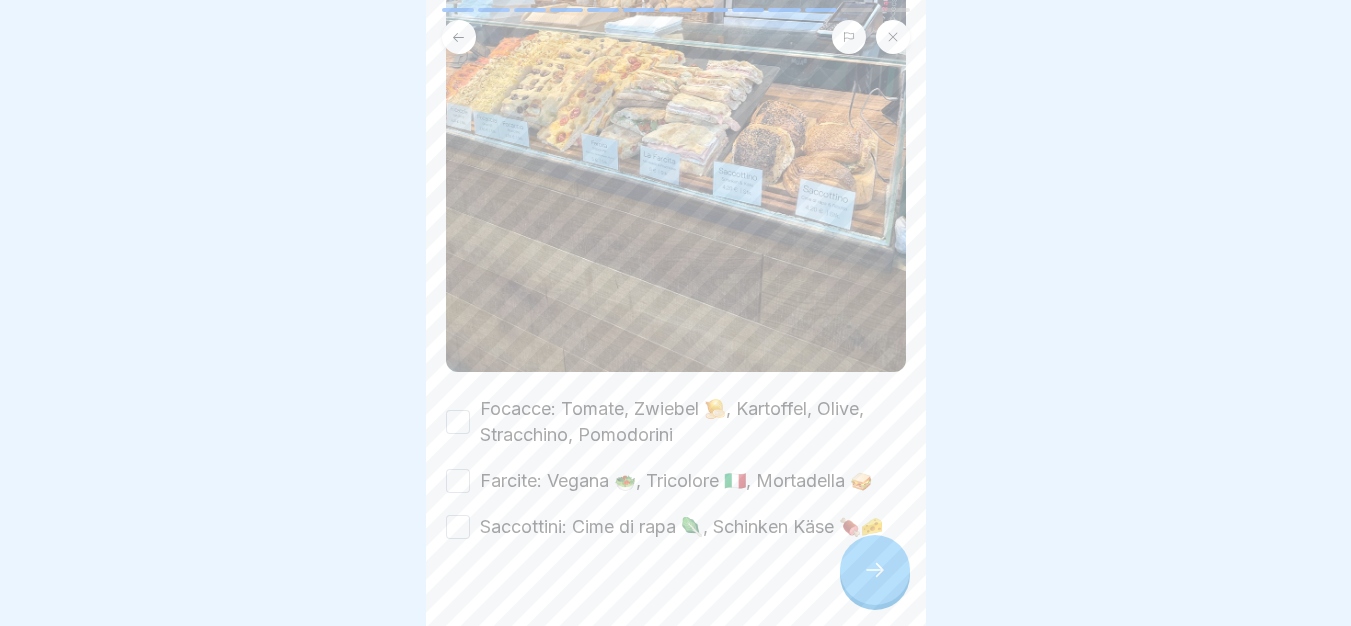 scroll, scrollTop: 516, scrollLeft: 0, axis: vertical 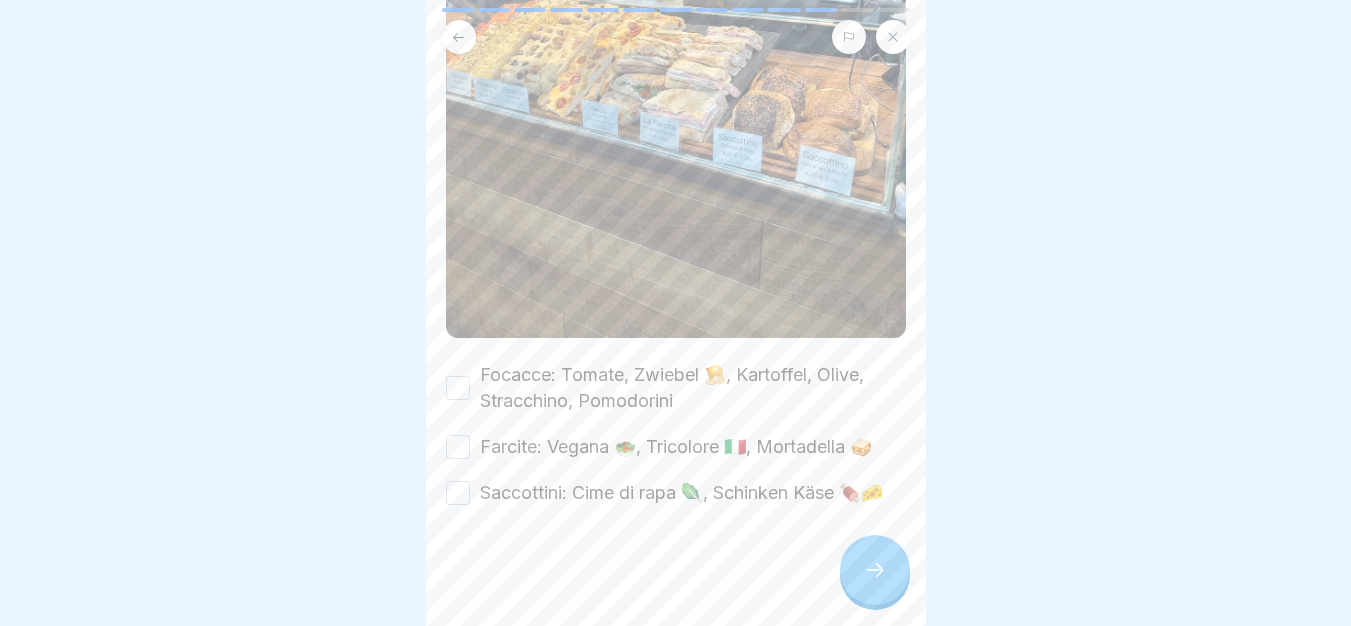 click on "Focacce: Tomate, Zwiebel 🧅, Kartoffel, Olive, Stracchino, Pomodorini" at bounding box center [458, 388] 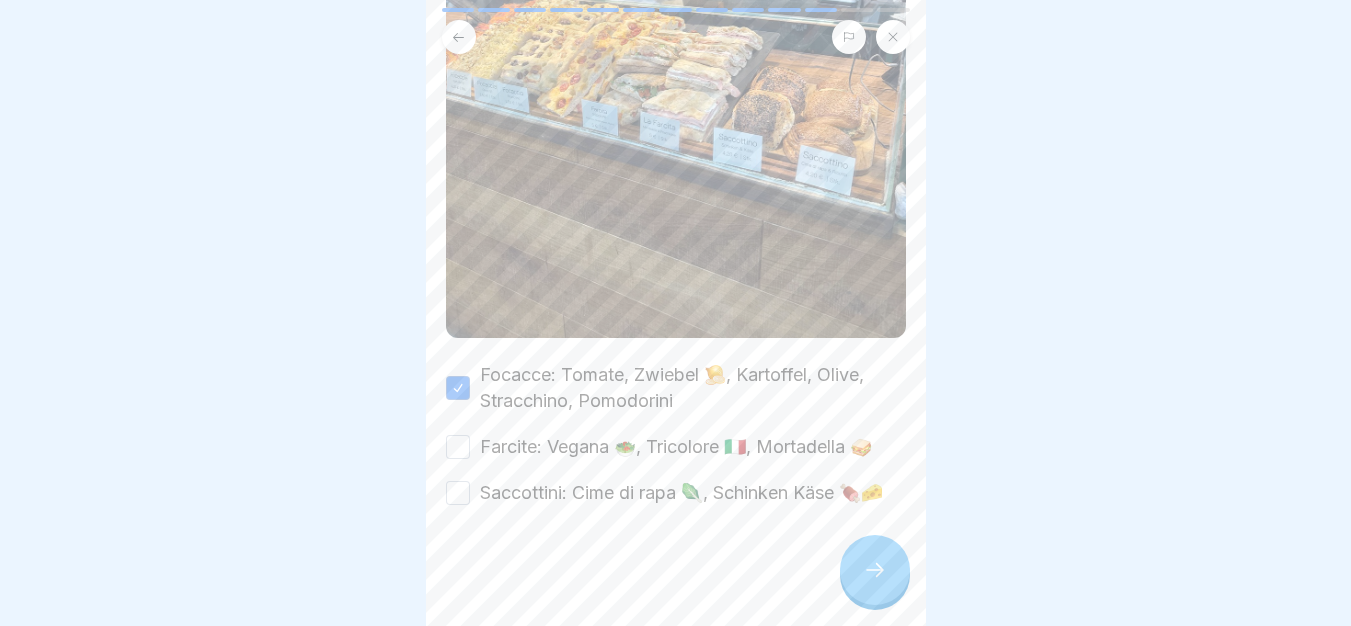 click on "Farcite: Vegana 🥗, Tricolore 🇮🇹, Mortadella 🥪" at bounding box center (458, 447) 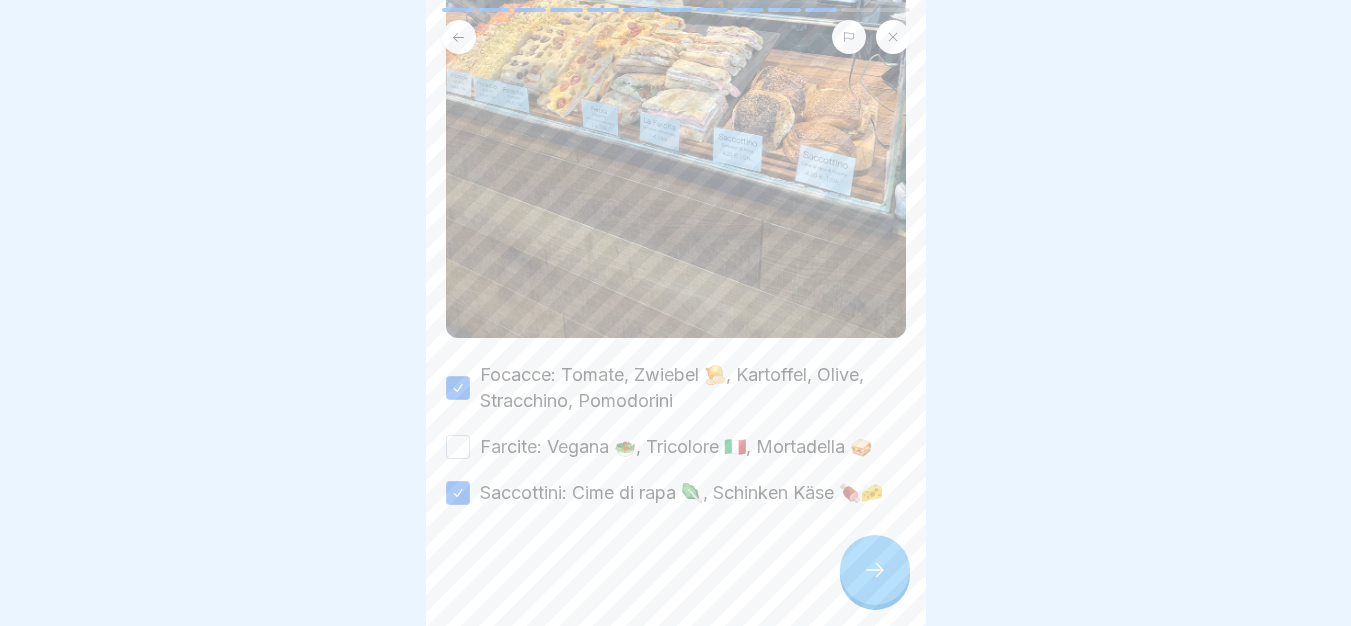 click on "Farcite: Vegana 🥗, Tricolore 🇮🇹, Mortadella 🥪" at bounding box center [458, 447] 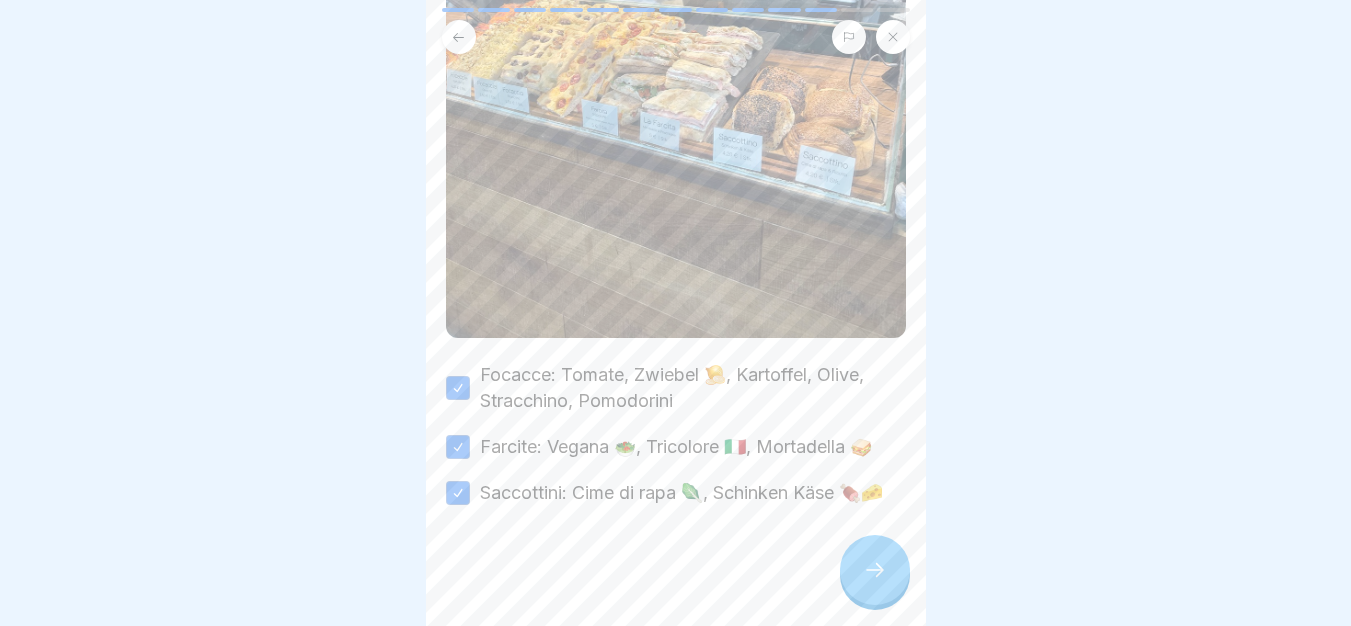 click at bounding box center [875, 570] 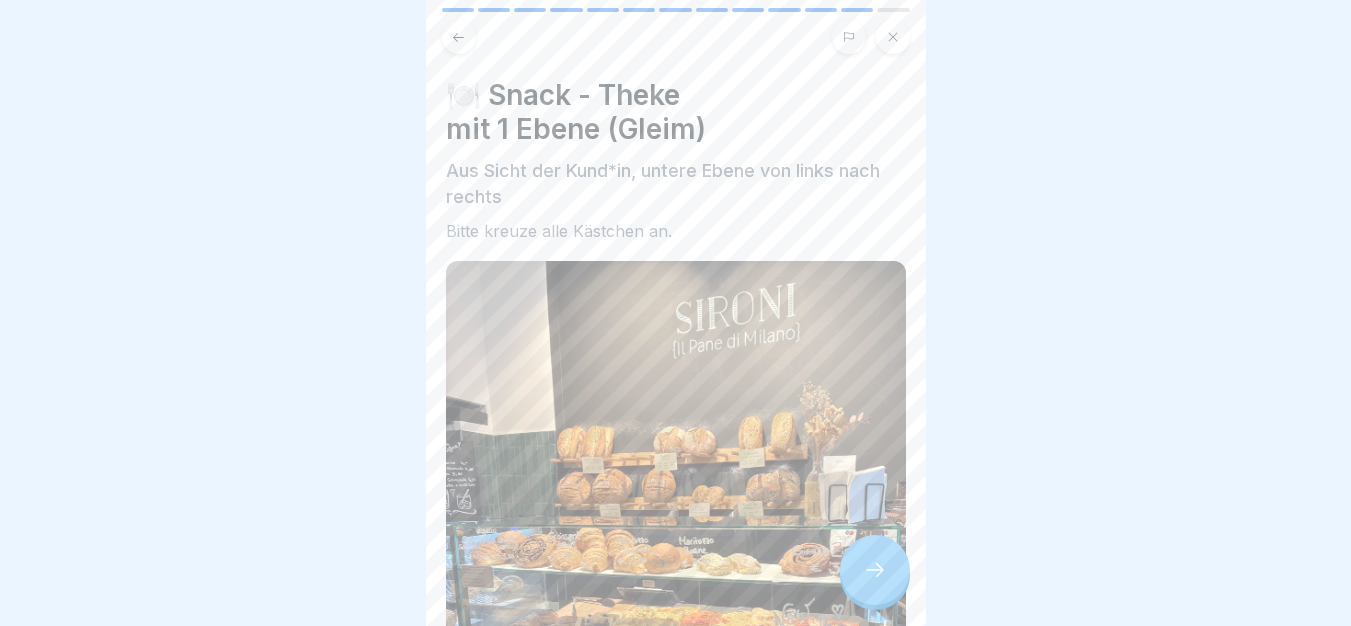 click 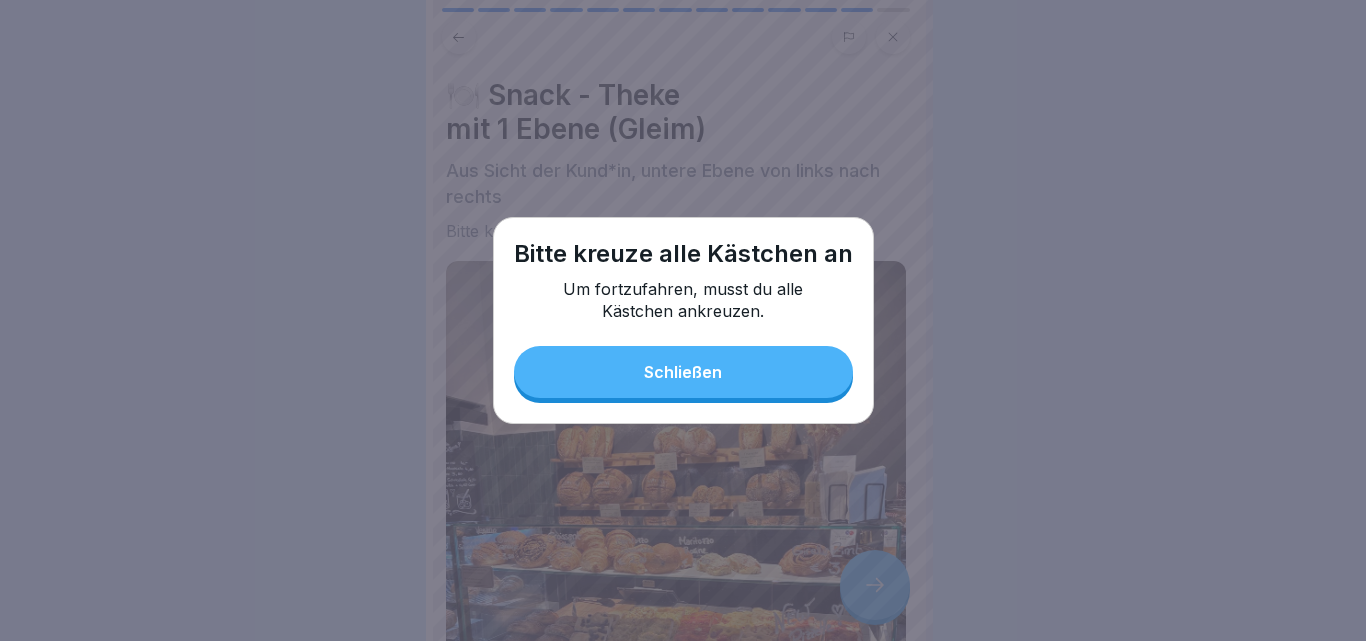 drag, startPoint x: 778, startPoint y: 334, endPoint x: 780, endPoint y: 367, distance: 33.06055 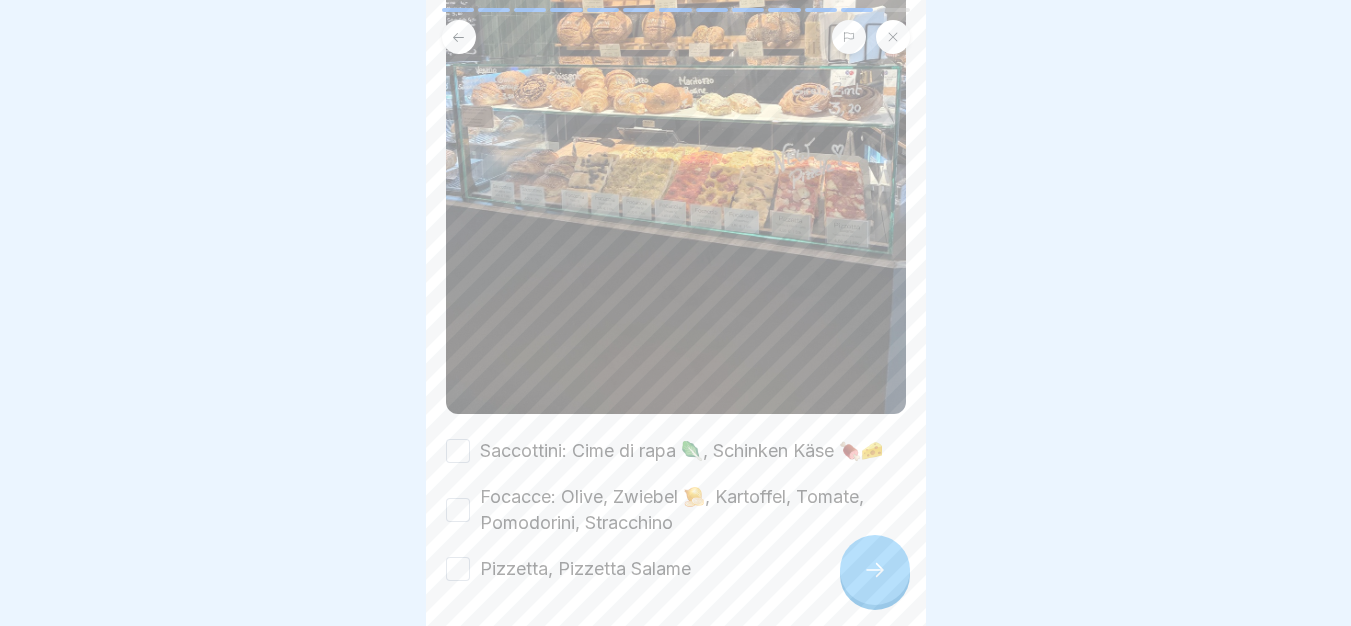scroll, scrollTop: 542, scrollLeft: 0, axis: vertical 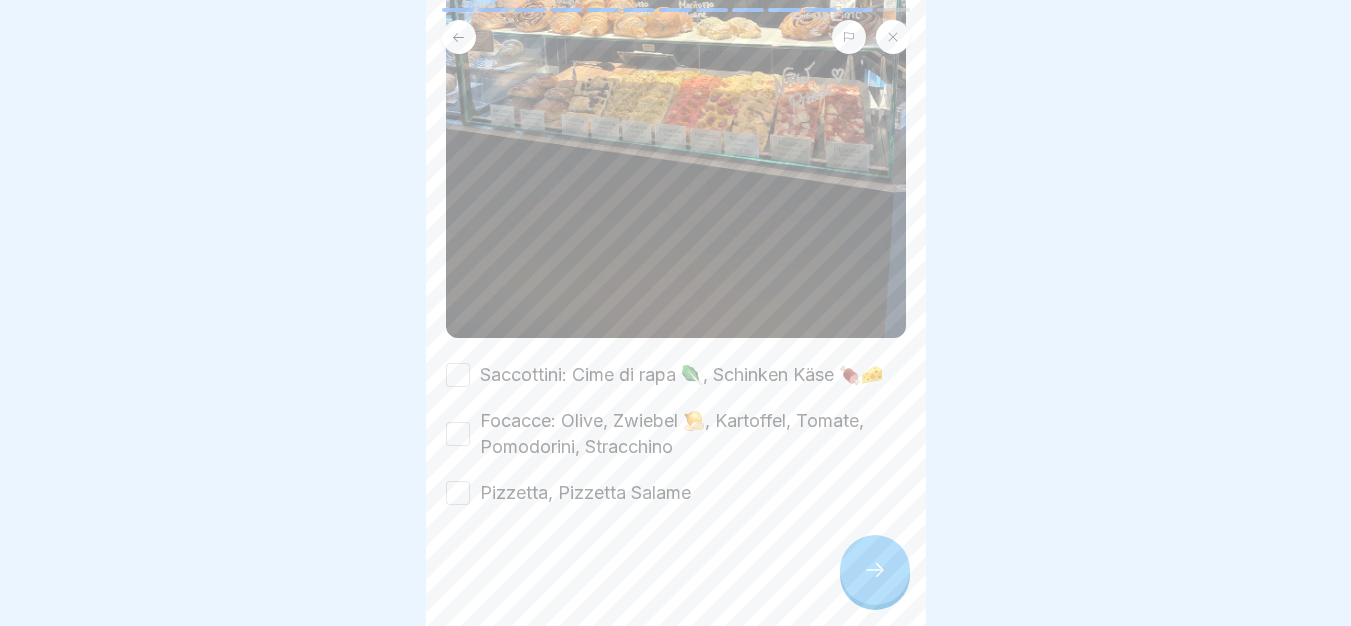 click on "Saccottini: Cime di rapa 🥬,  Schinken Käse  🍖🧀" at bounding box center (458, 375) 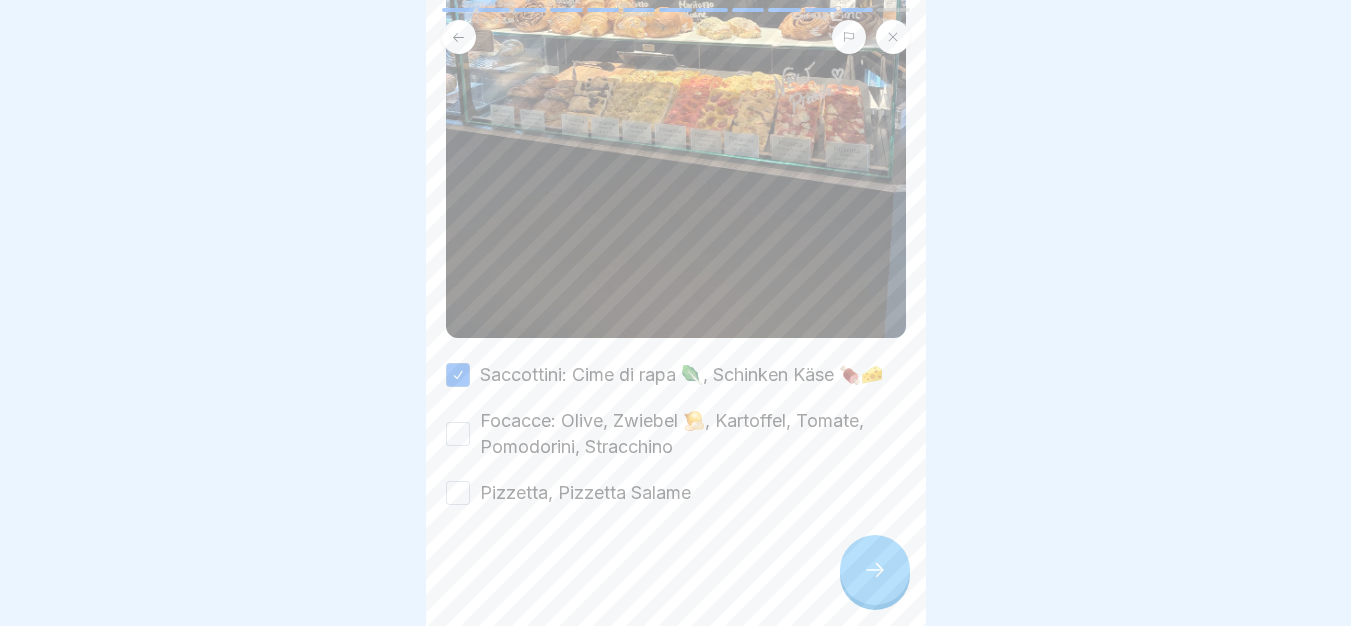 click on "Focacce: Olive, Zwiebel 🧅, Kartoffel, Tomate, Pomodorini, Stracchino" at bounding box center [458, 434] 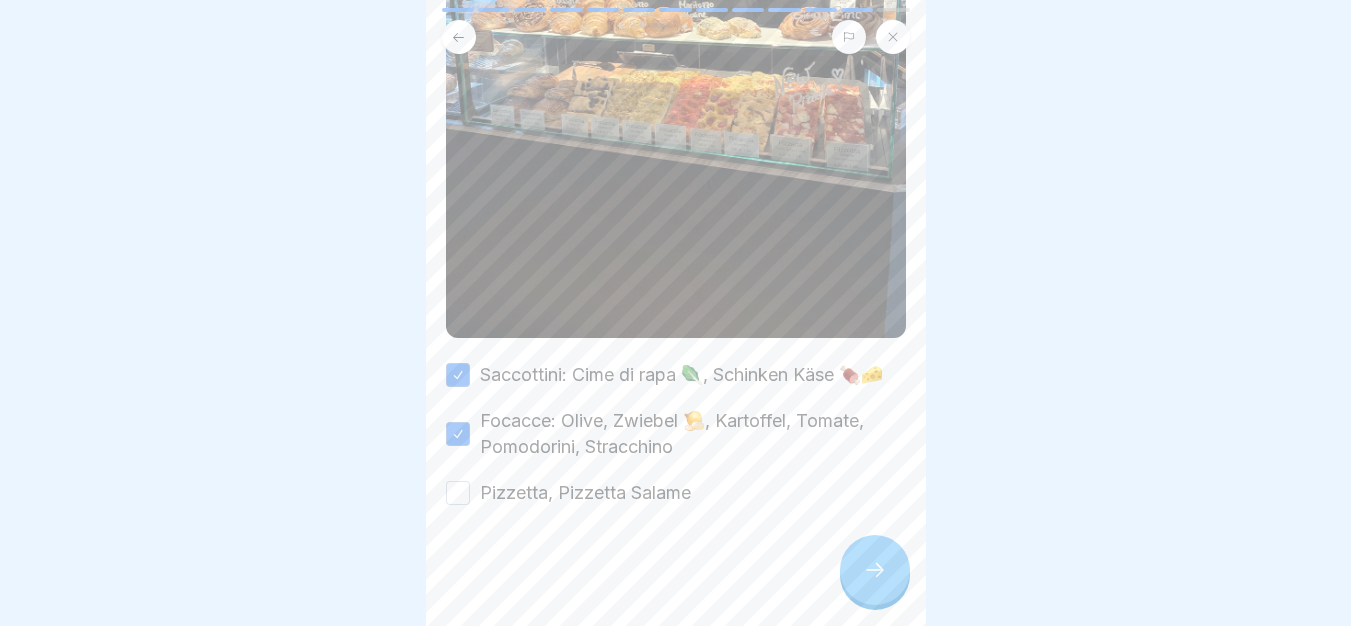 click on "Pizzetta, Pizzetta Salame" at bounding box center (458, 493) 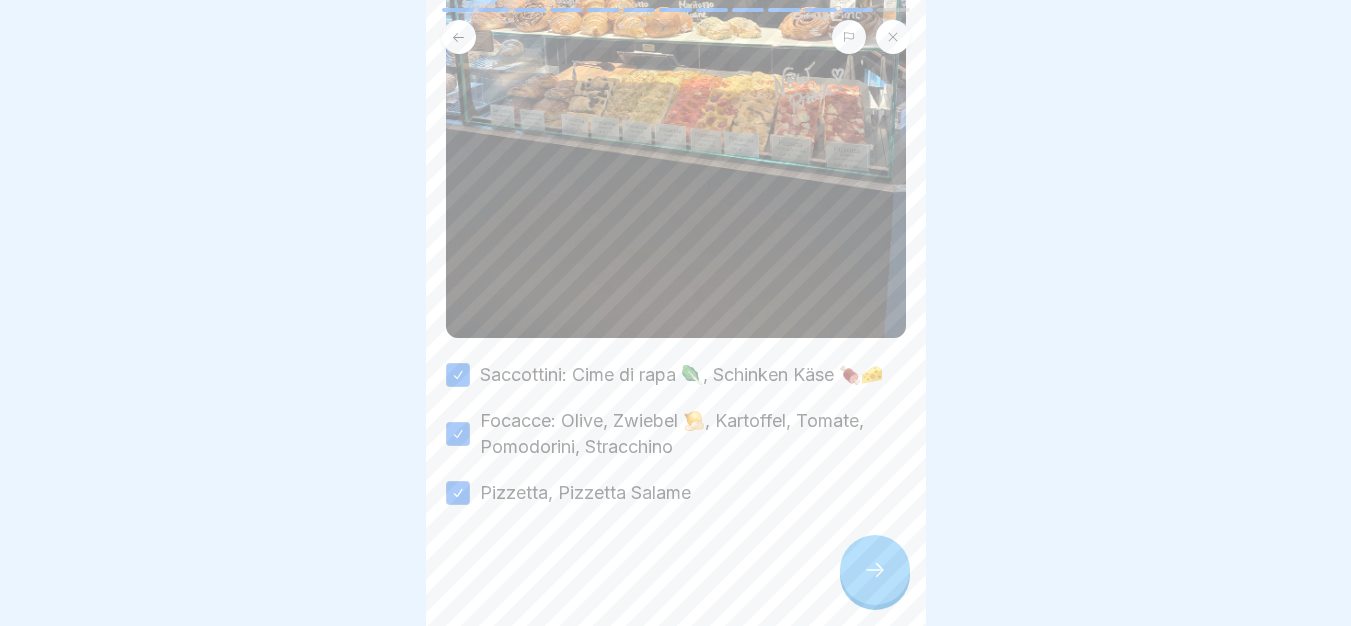 type on "on" 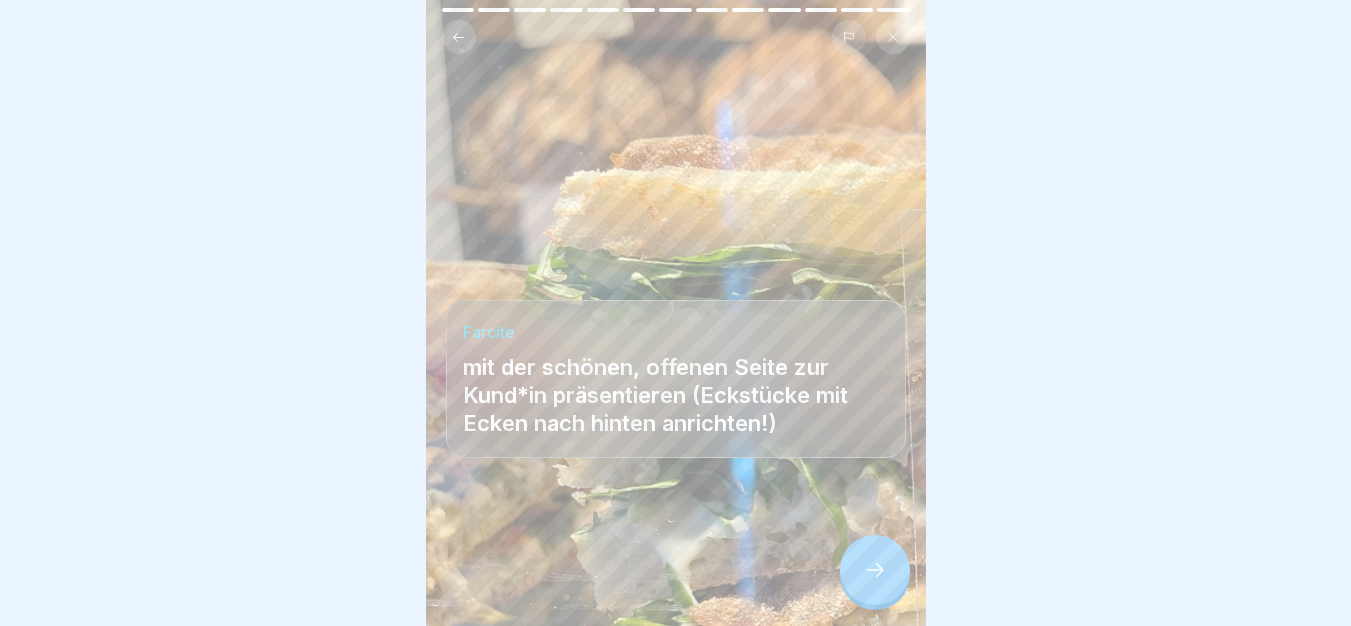 click 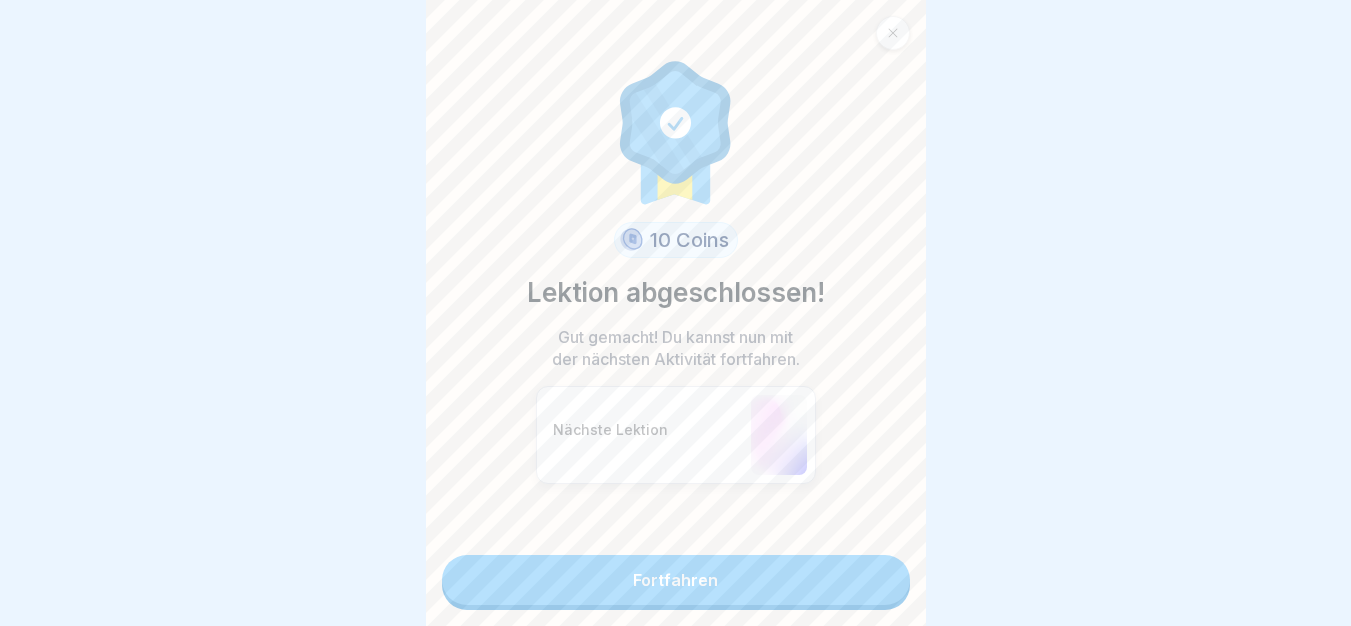 click on "Fortfahren" at bounding box center [676, 580] 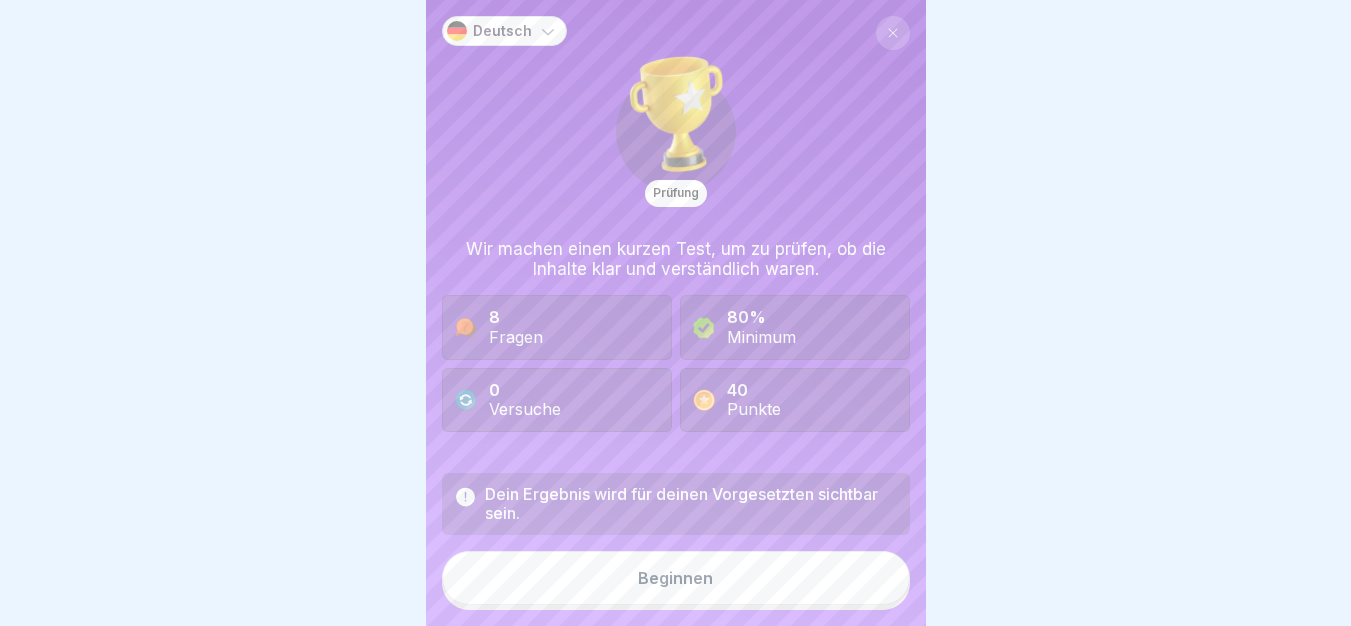 scroll, scrollTop: 15, scrollLeft: 0, axis: vertical 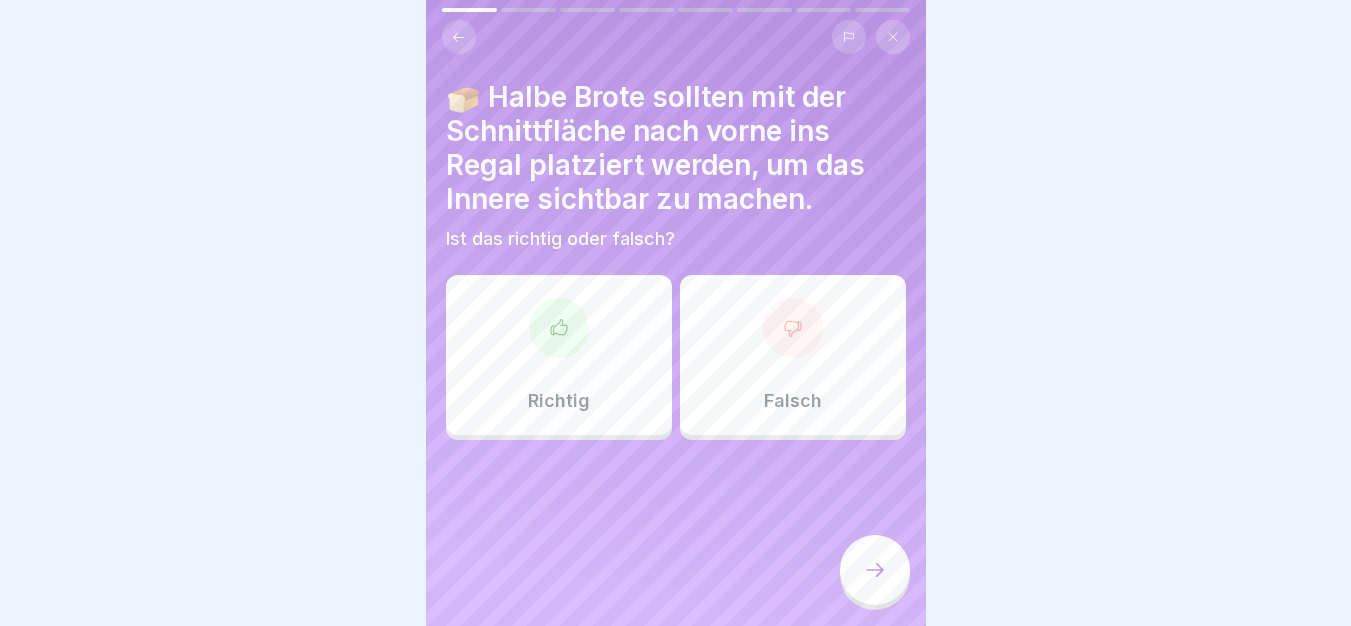 click at bounding box center [559, 328] 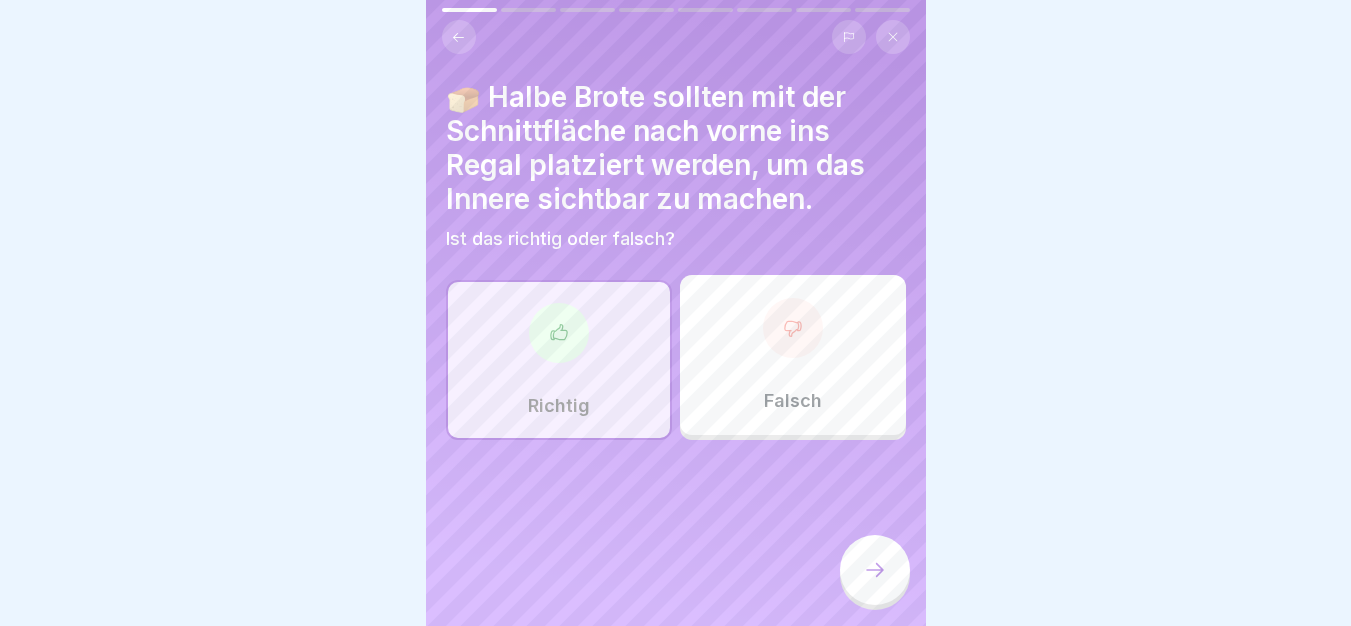 click 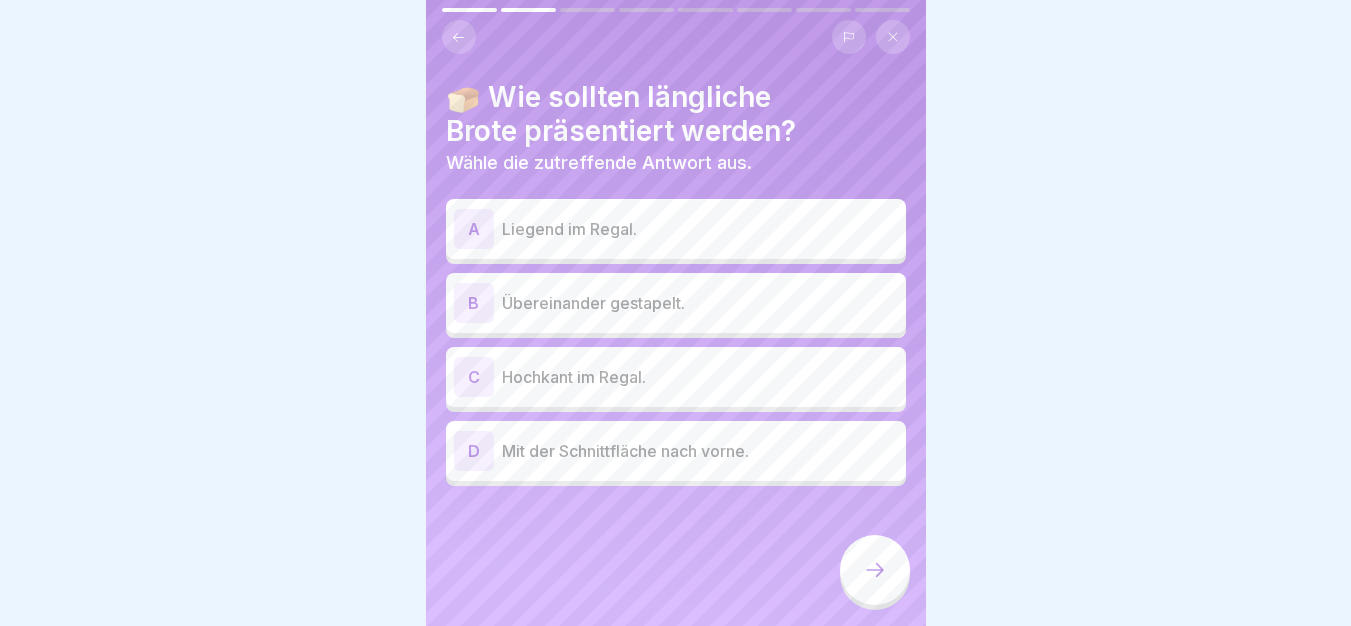 click on "Hochkant im Regal." at bounding box center (700, 377) 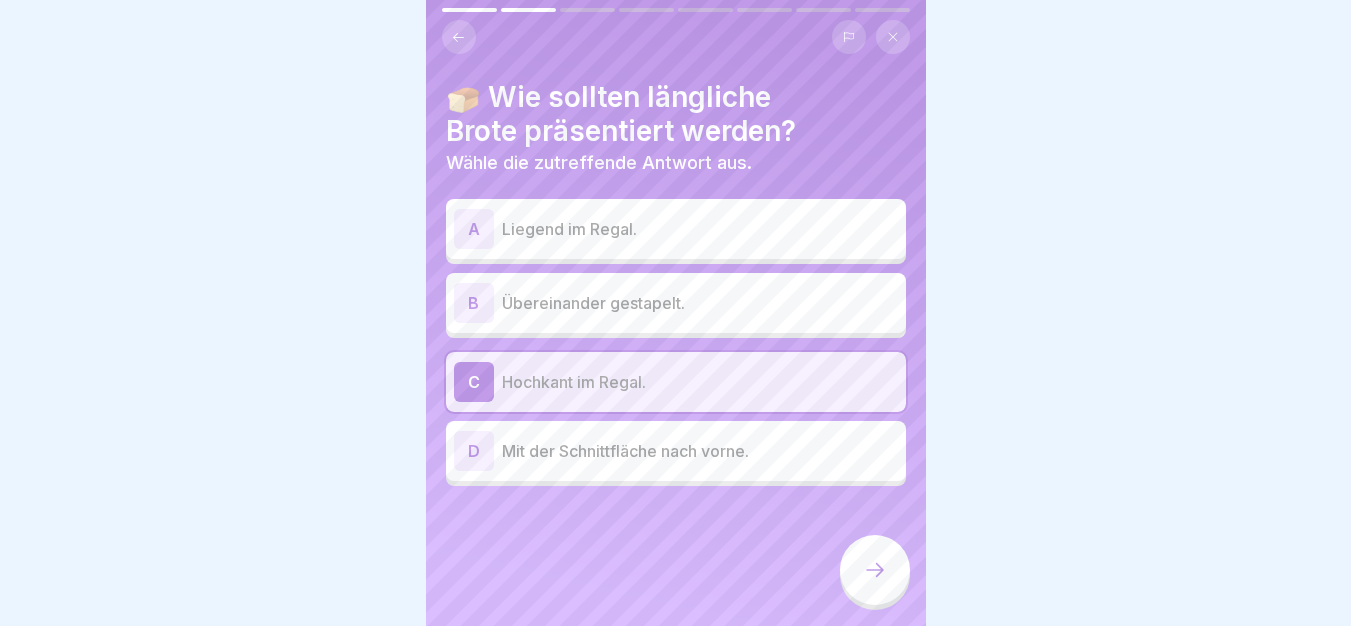 click 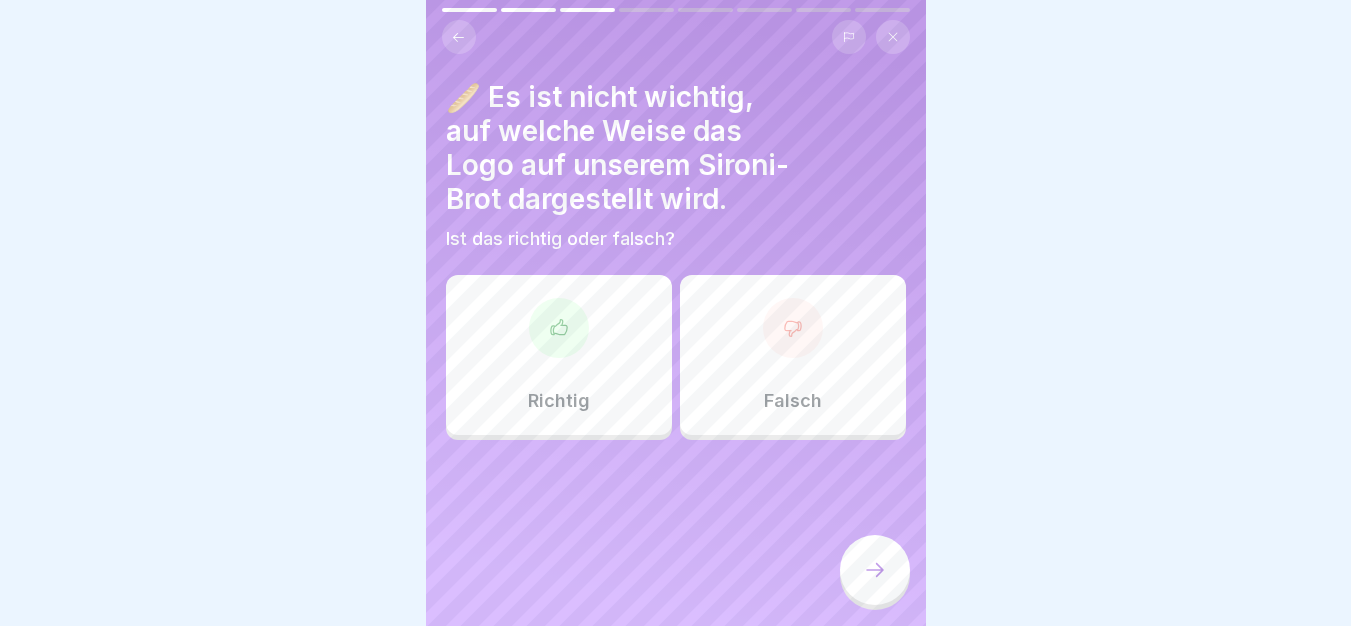click 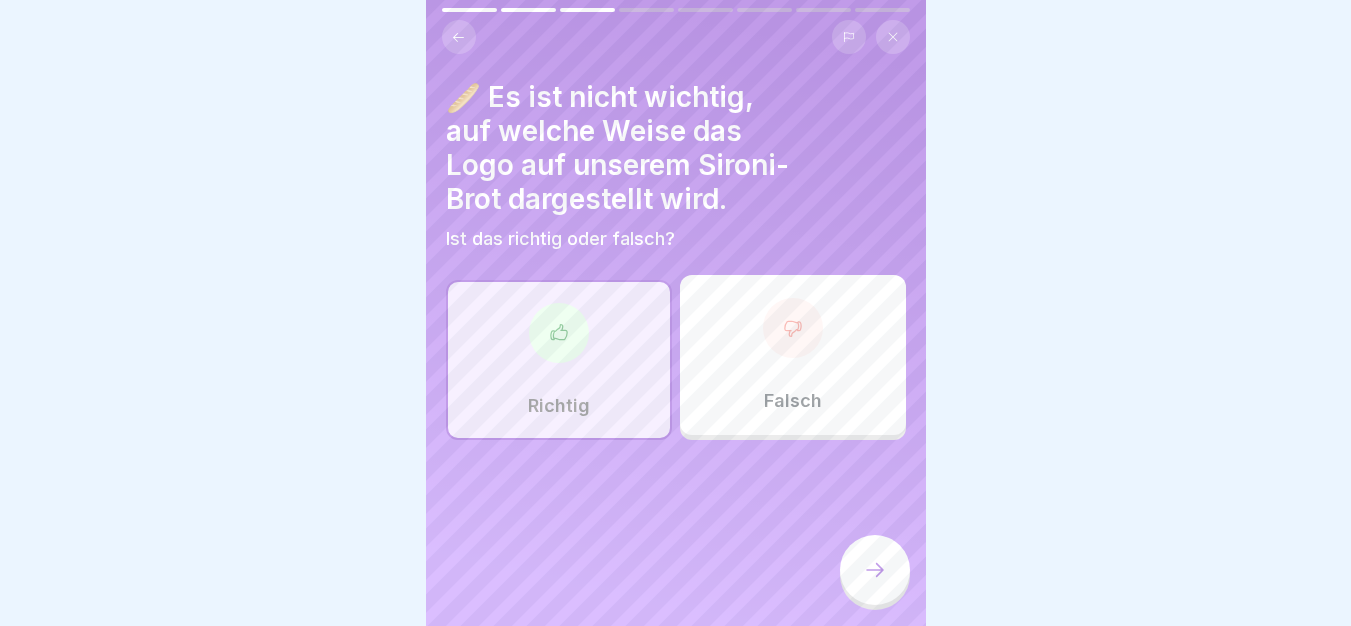 click at bounding box center [875, 570] 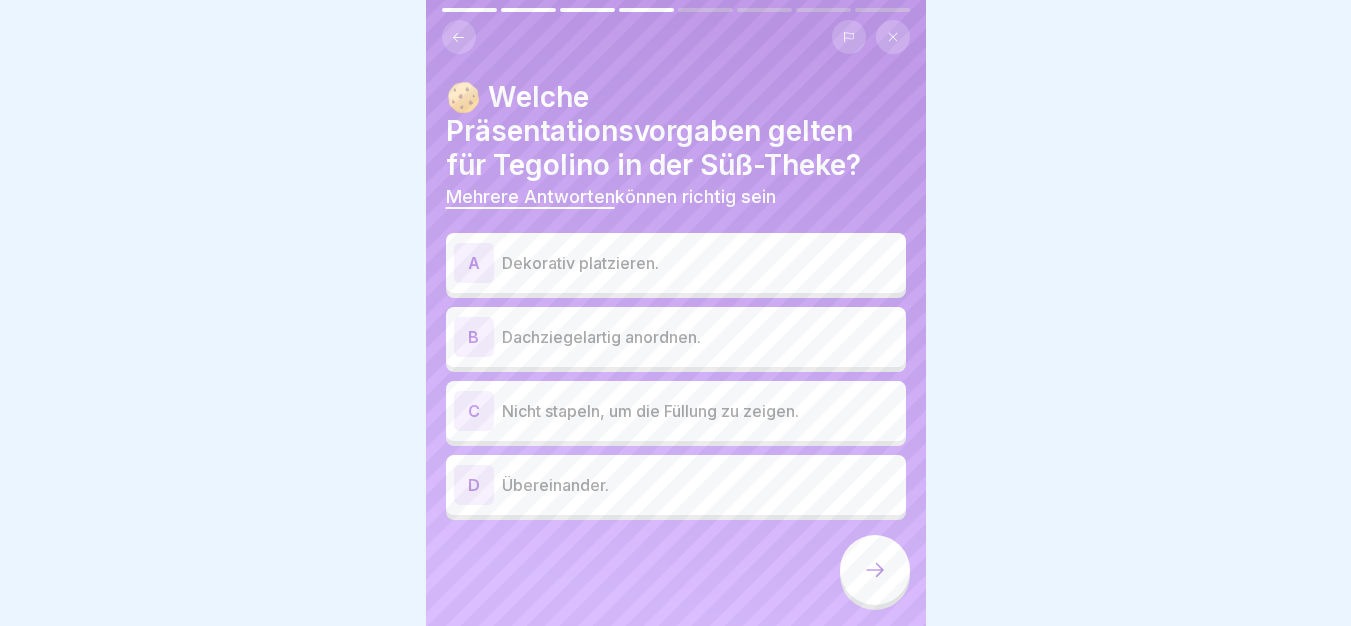 click on "C" at bounding box center (474, 411) 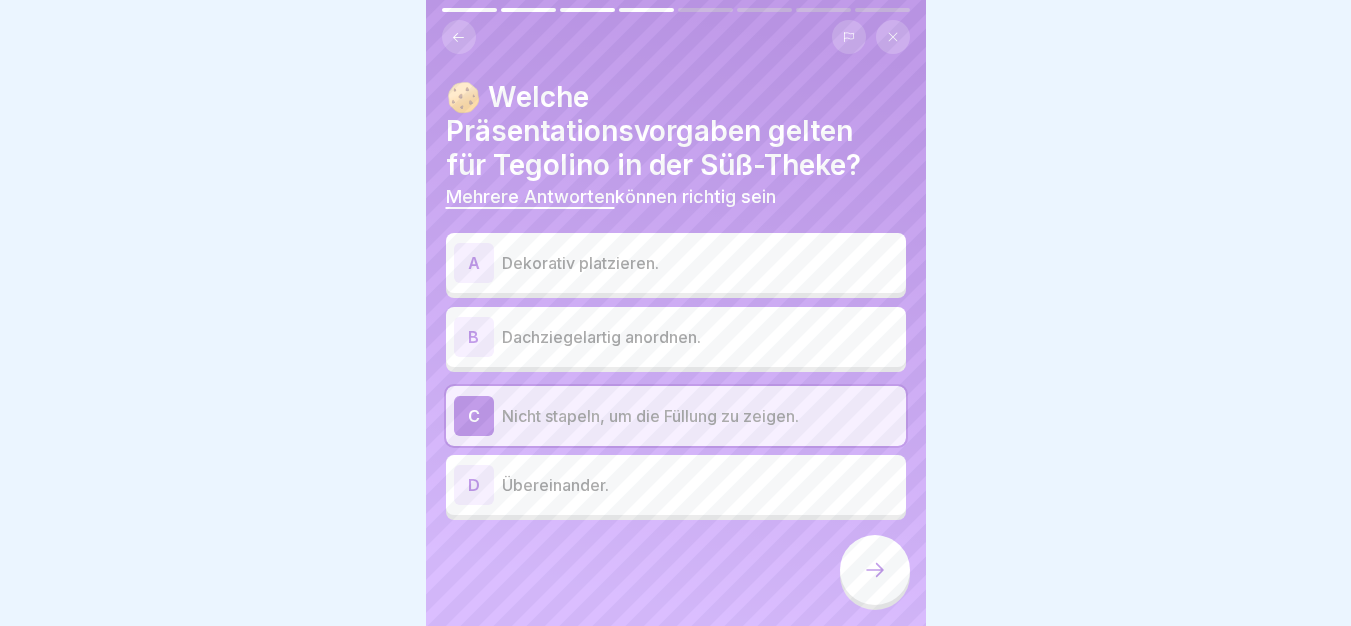 click at bounding box center [875, 570] 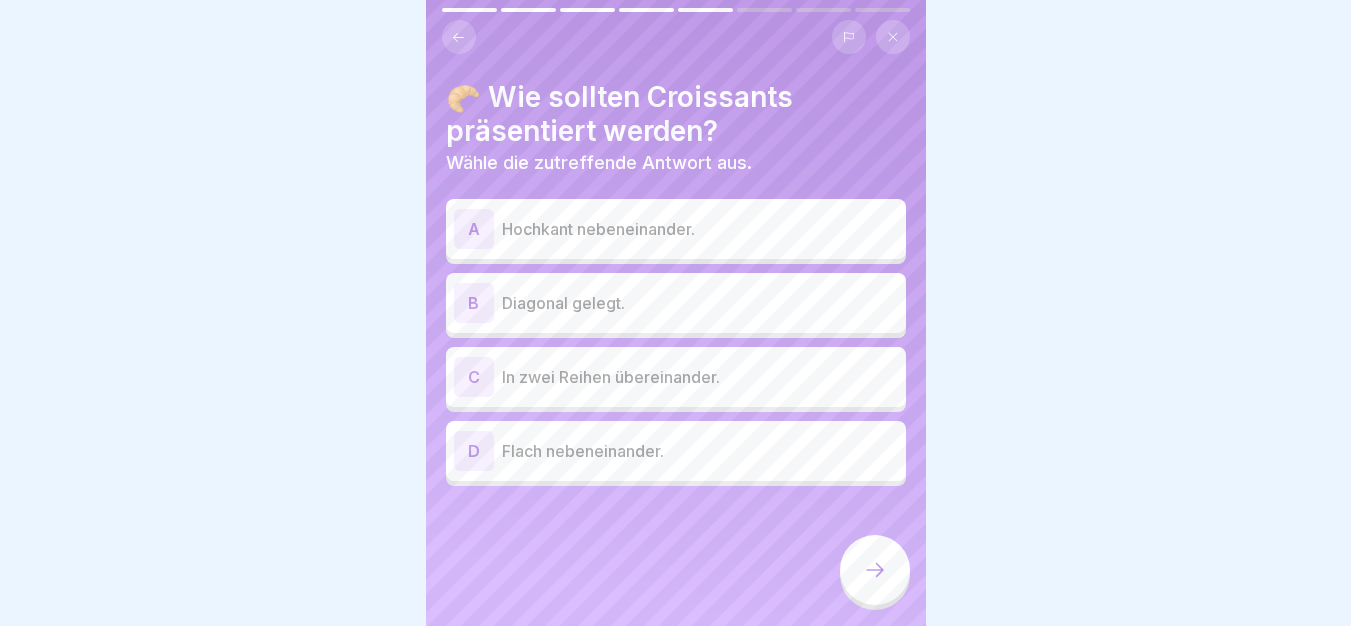 click on "B Diagonal gelegt." at bounding box center [676, 303] 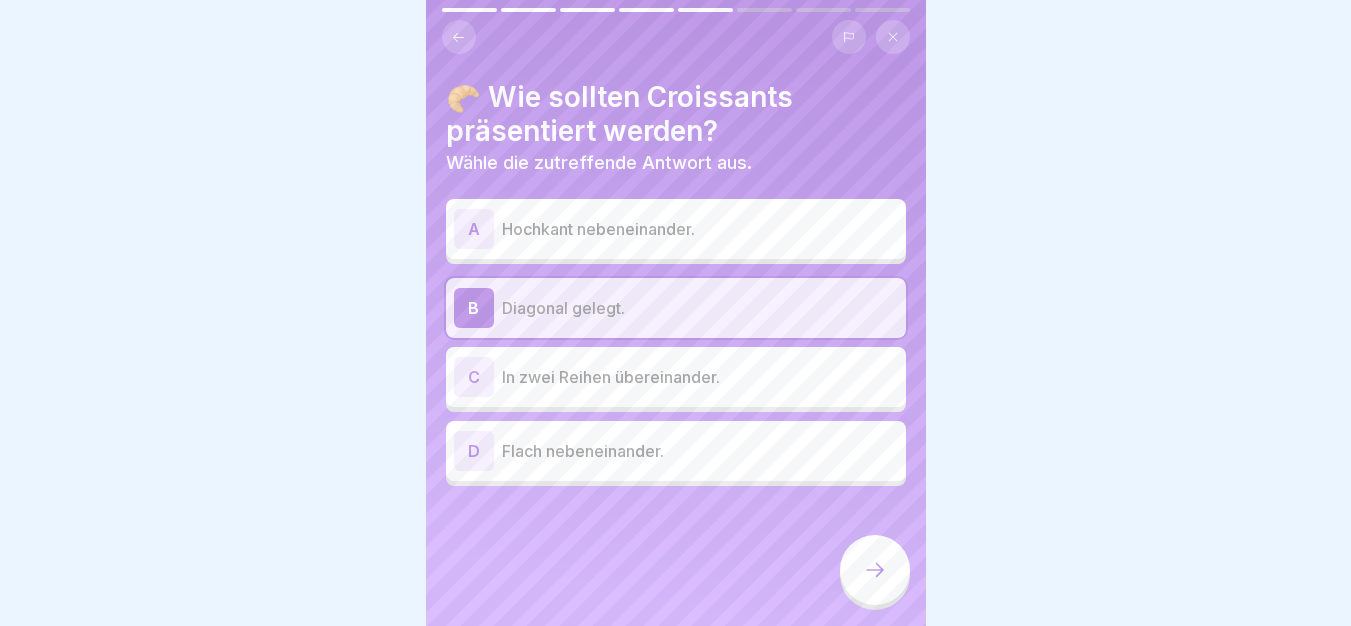 click at bounding box center [875, 570] 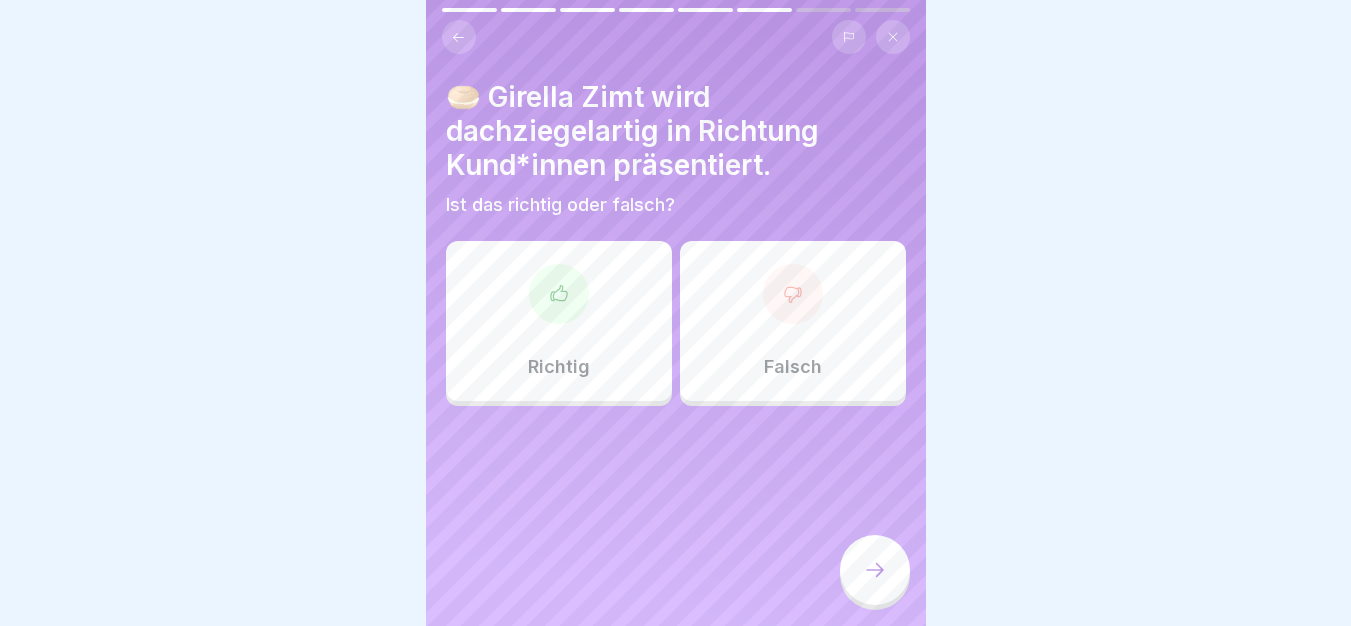 click at bounding box center (559, 294) 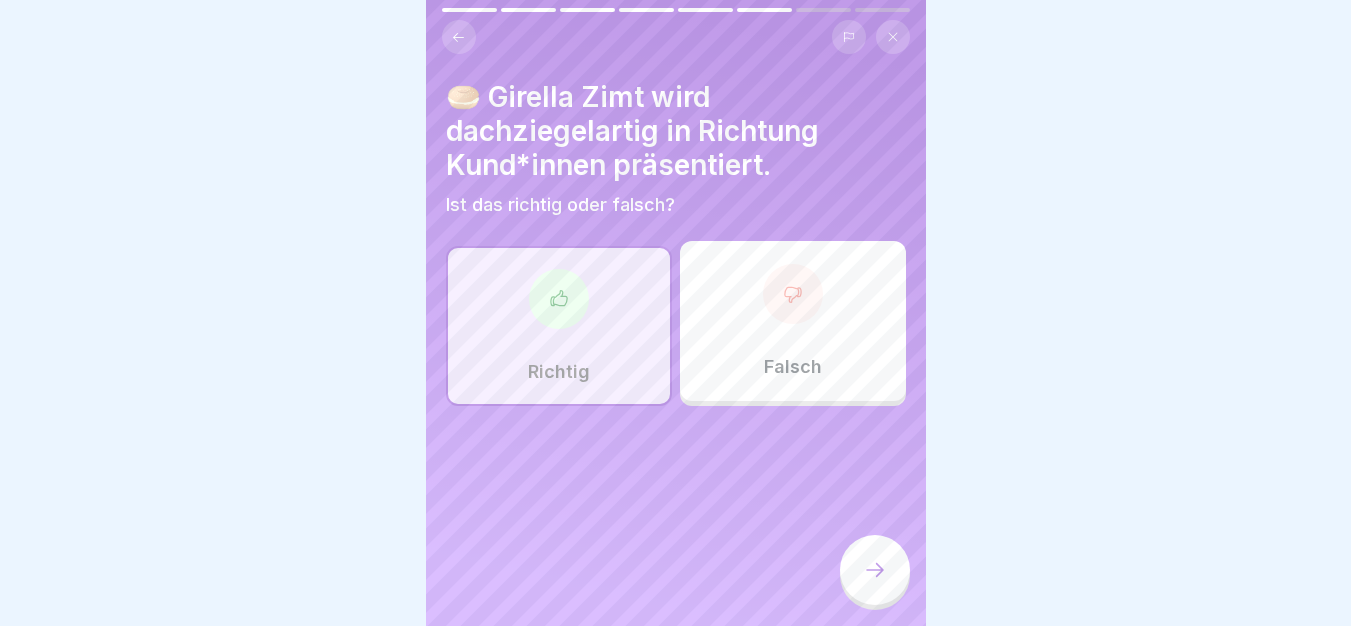 click at bounding box center (875, 570) 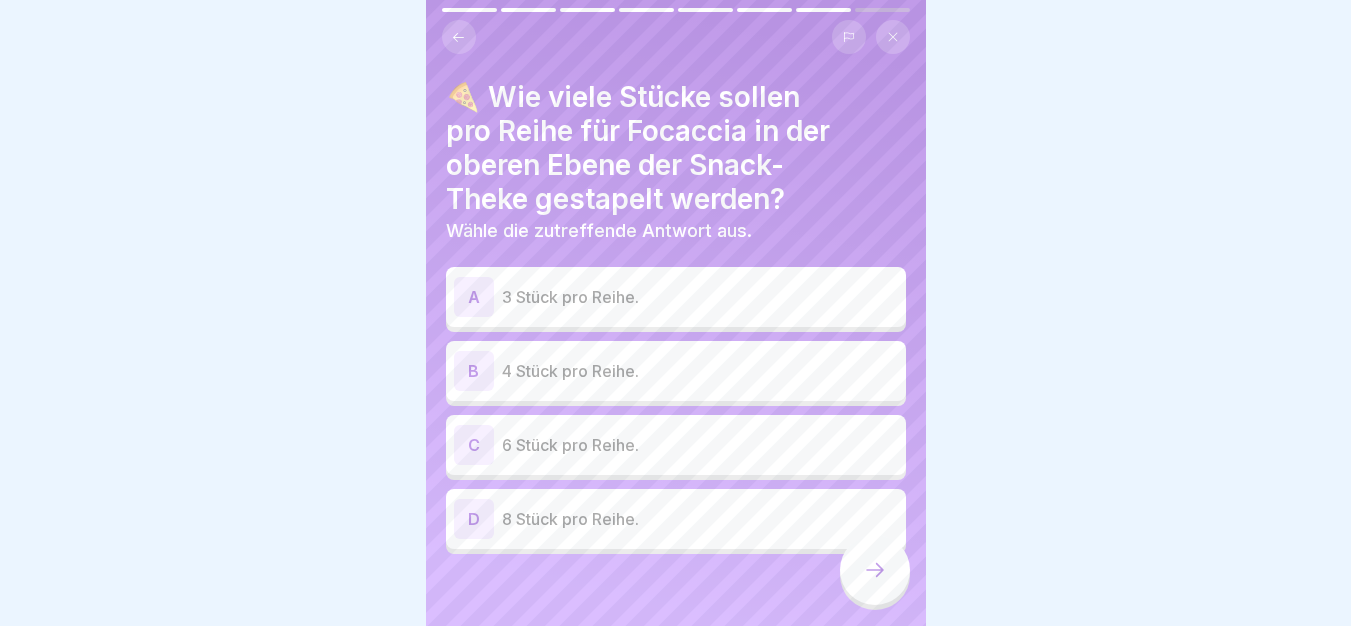 click on "4 Stück pro Reihe." at bounding box center [700, 371] 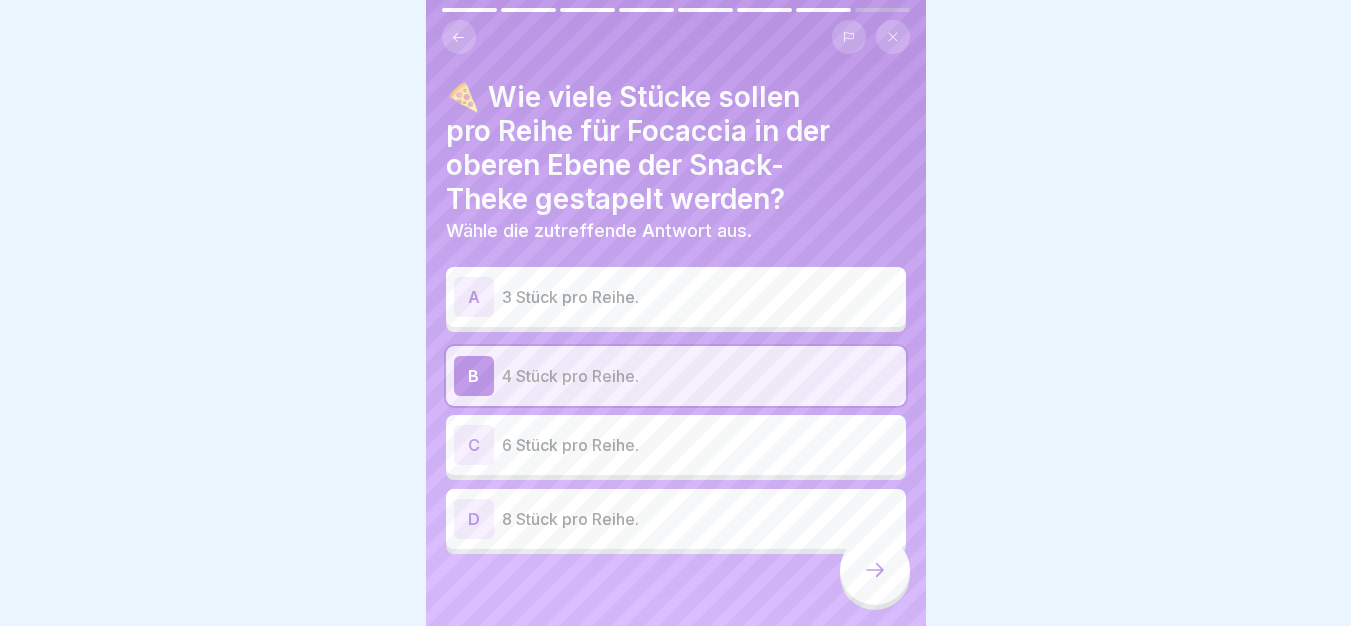 click at bounding box center [875, 570] 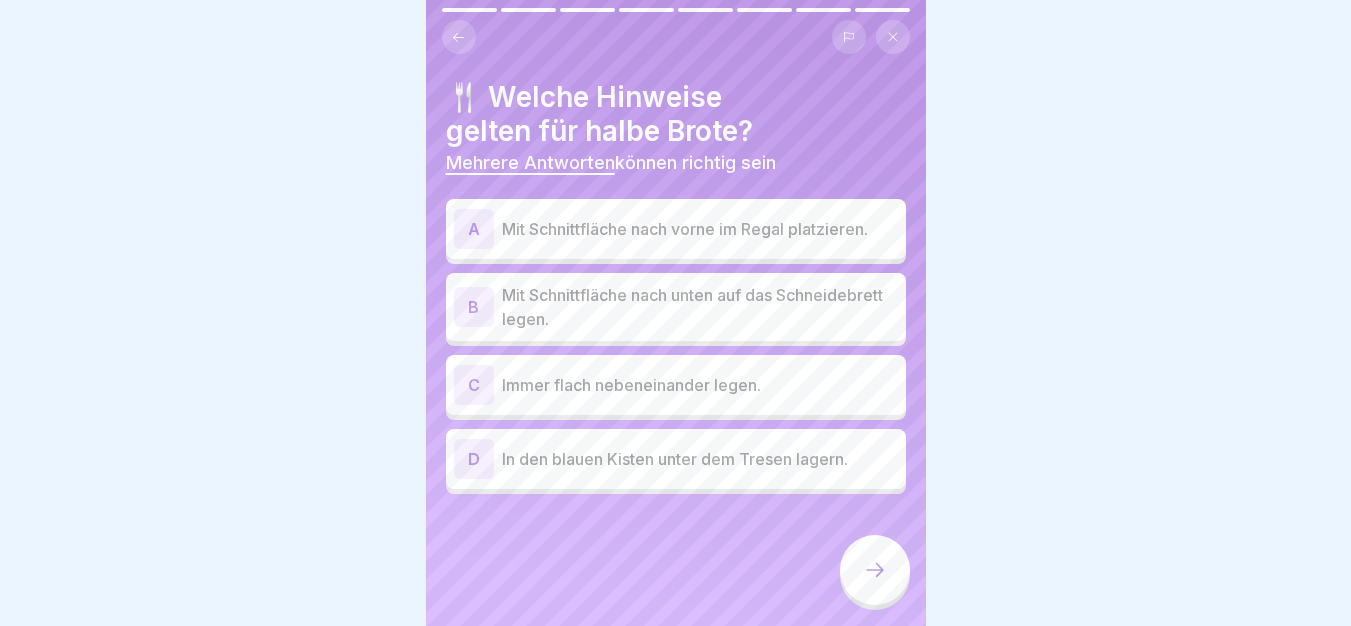 click on "Mit Schnittfläche nach unten auf das Schneidebrett legen." at bounding box center [700, 307] 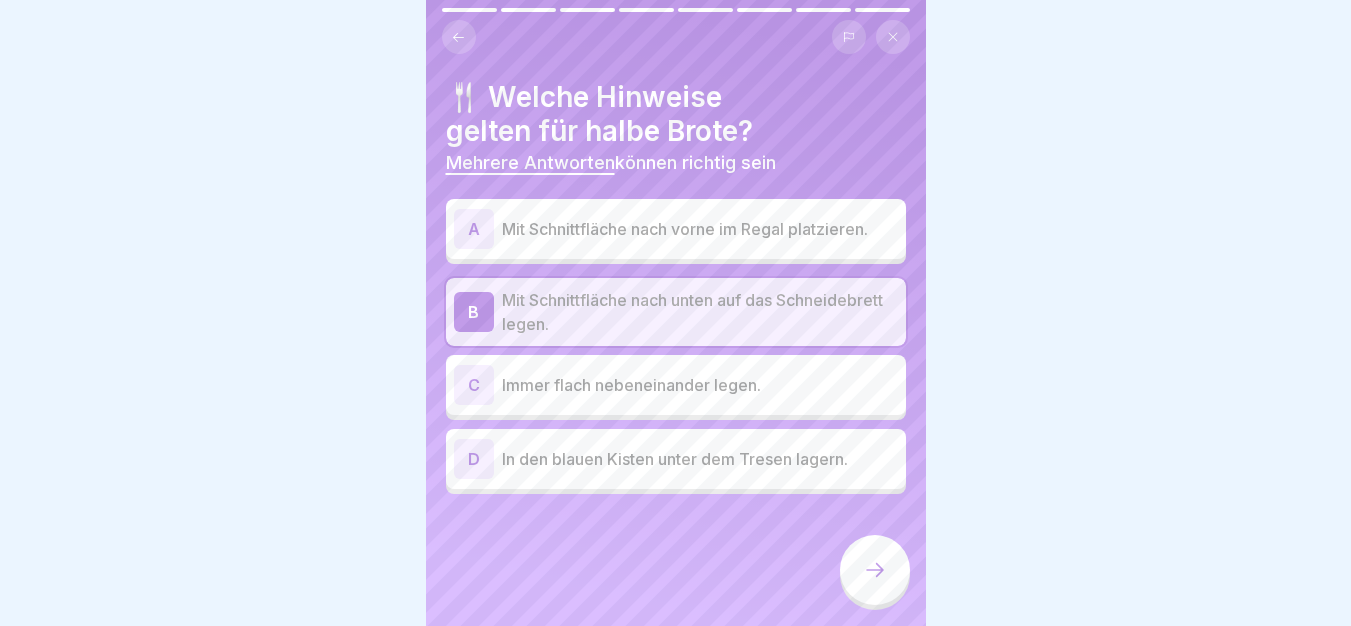 click 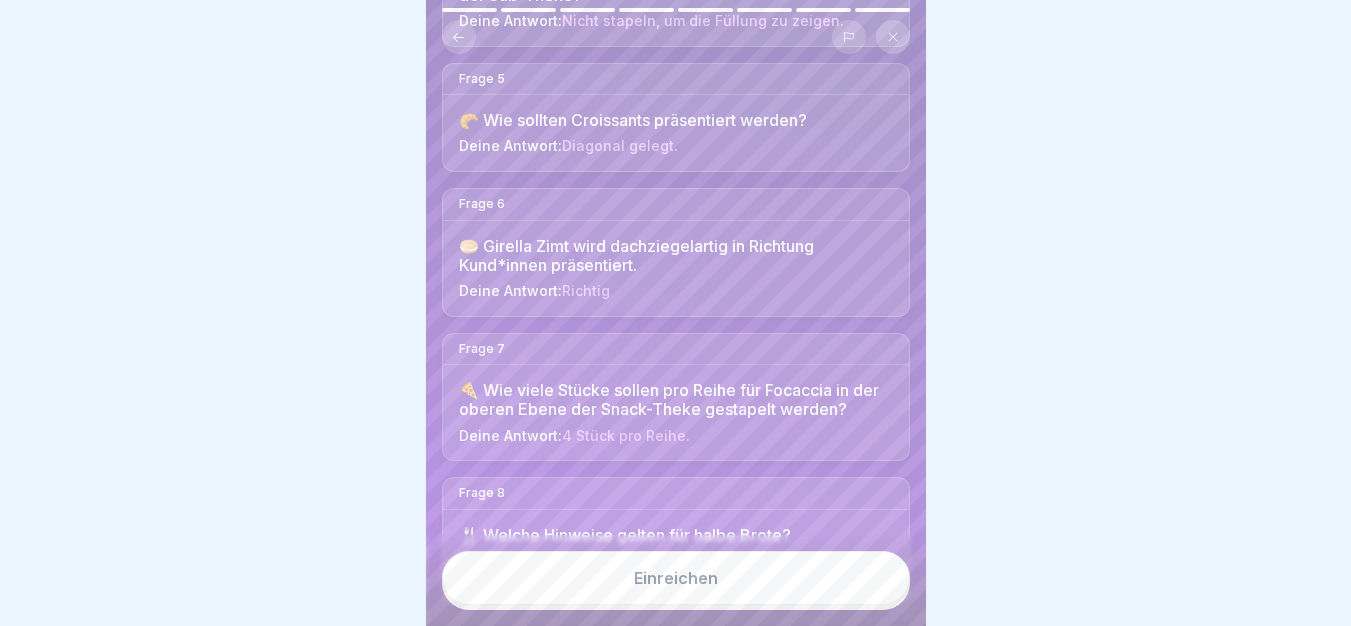 scroll, scrollTop: 787, scrollLeft: 0, axis: vertical 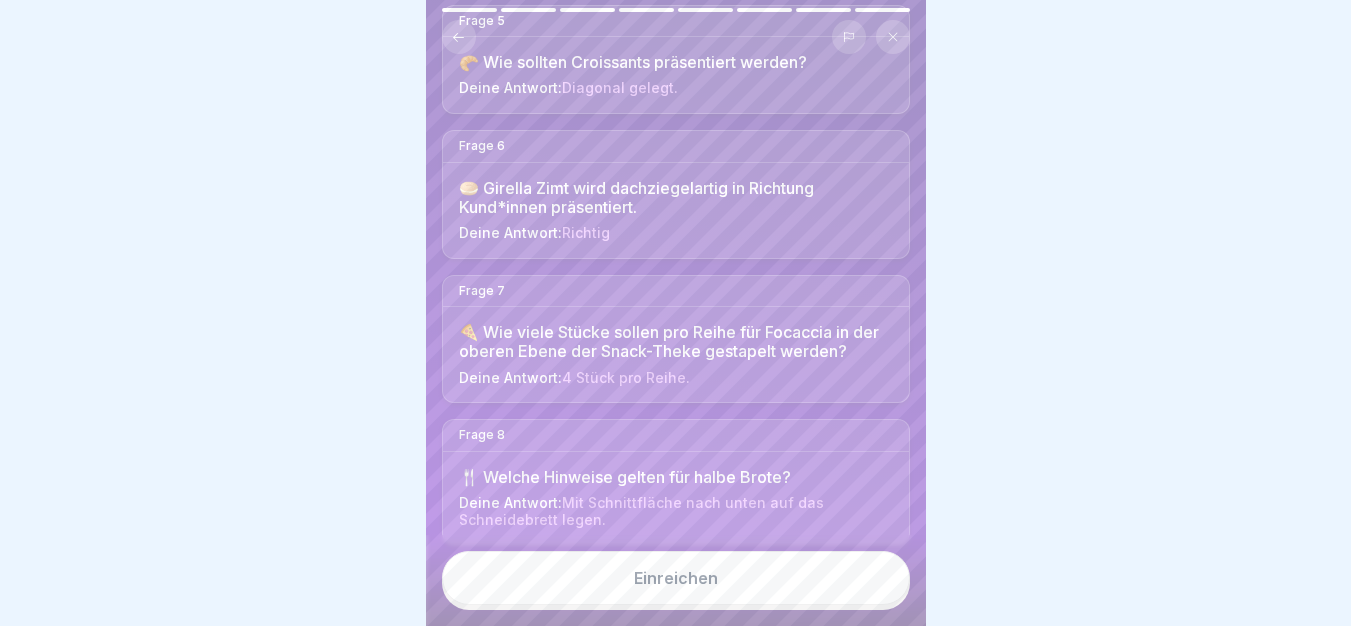 click on "Einreichen" at bounding box center [676, 578] 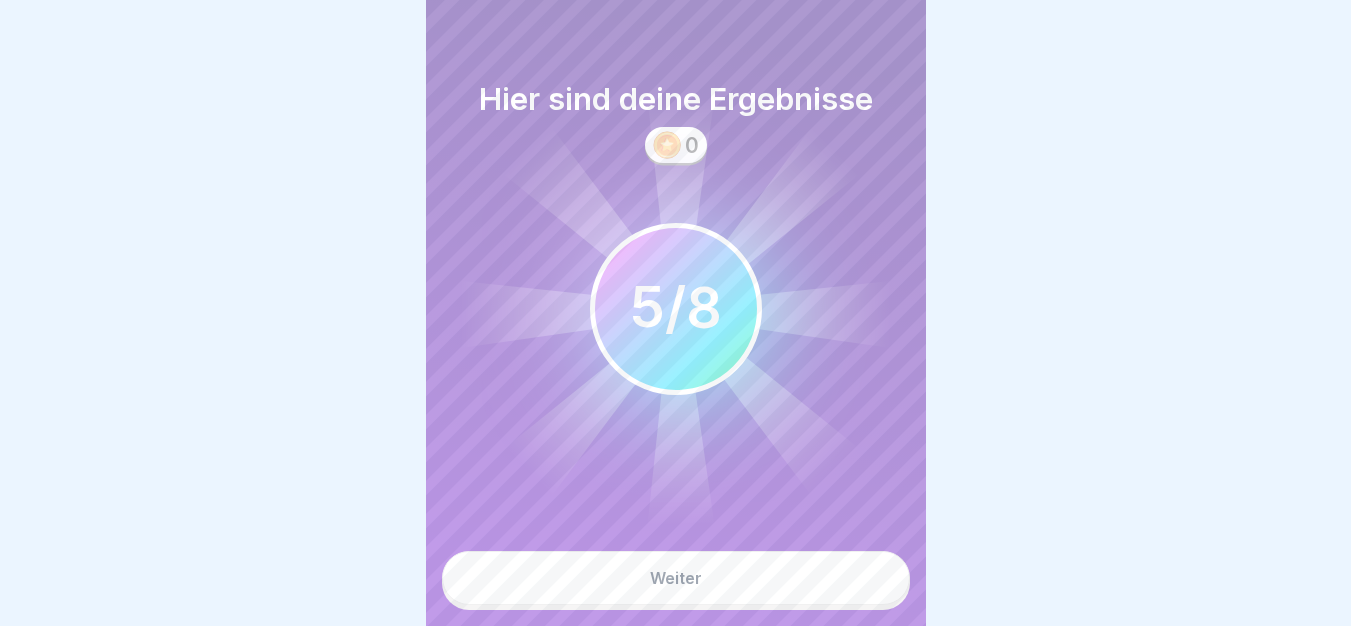 click on "Weiter" at bounding box center [676, 578] 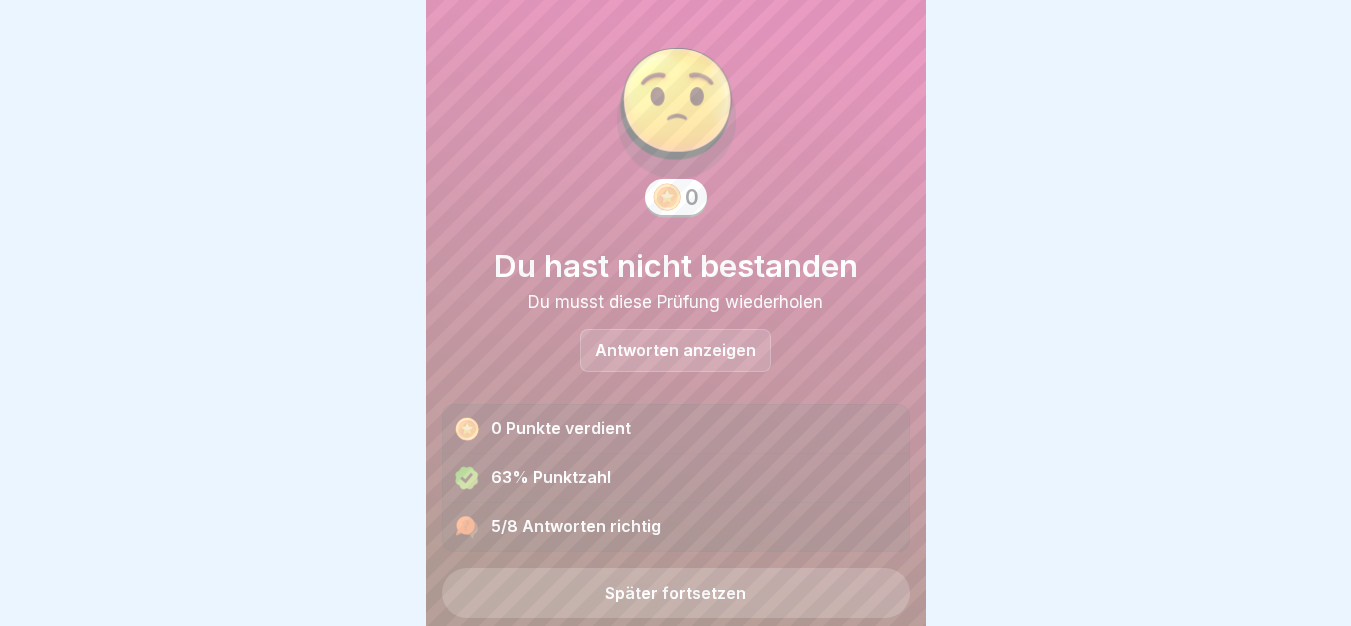 scroll, scrollTop: 58, scrollLeft: 0, axis: vertical 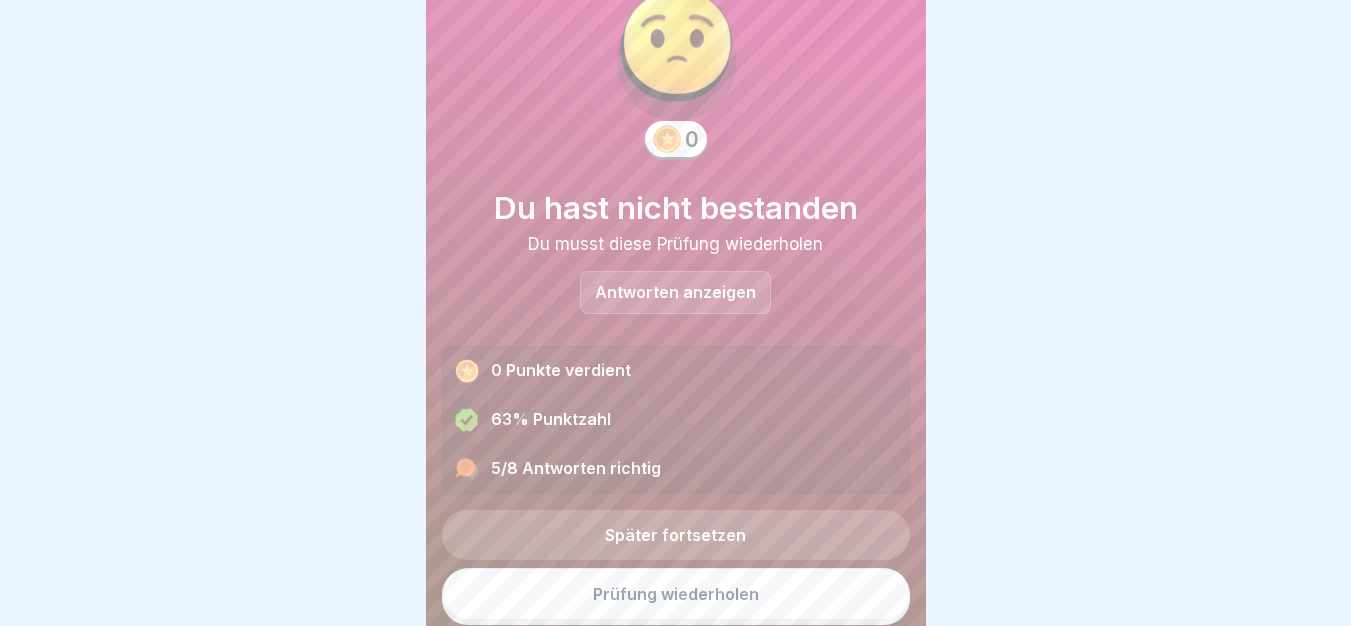 click on "Prüfung wiederholen" at bounding box center [676, 594] 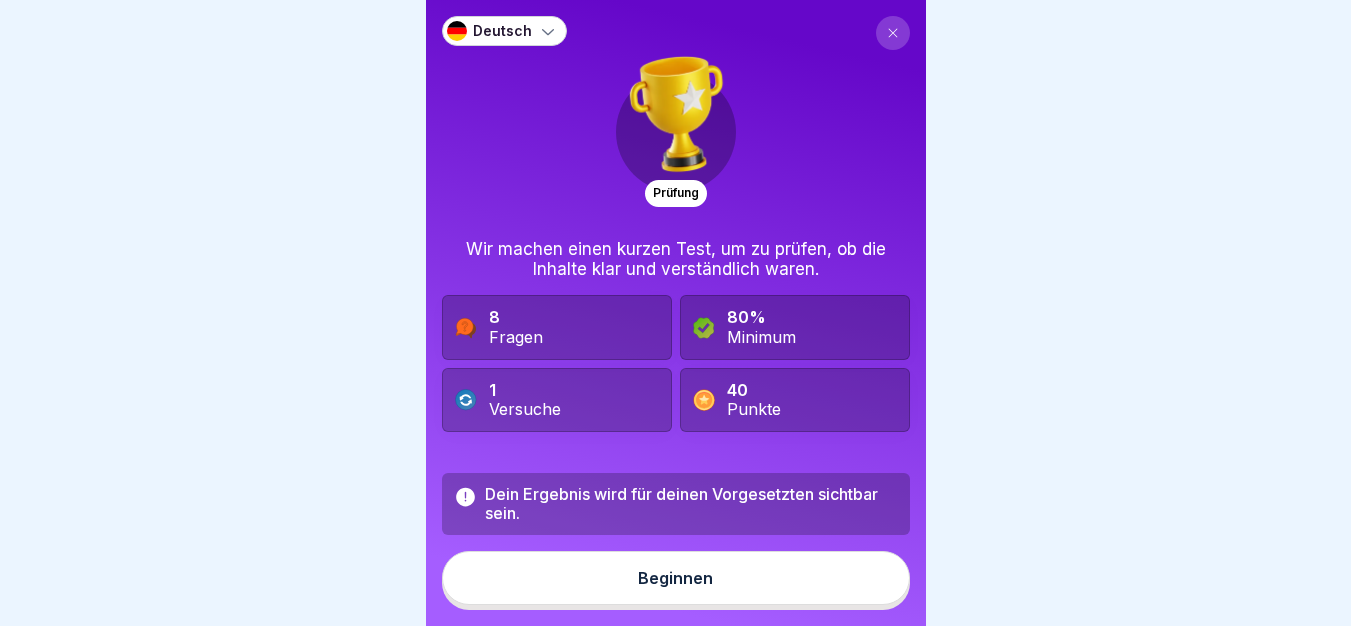scroll, scrollTop: 0, scrollLeft: 0, axis: both 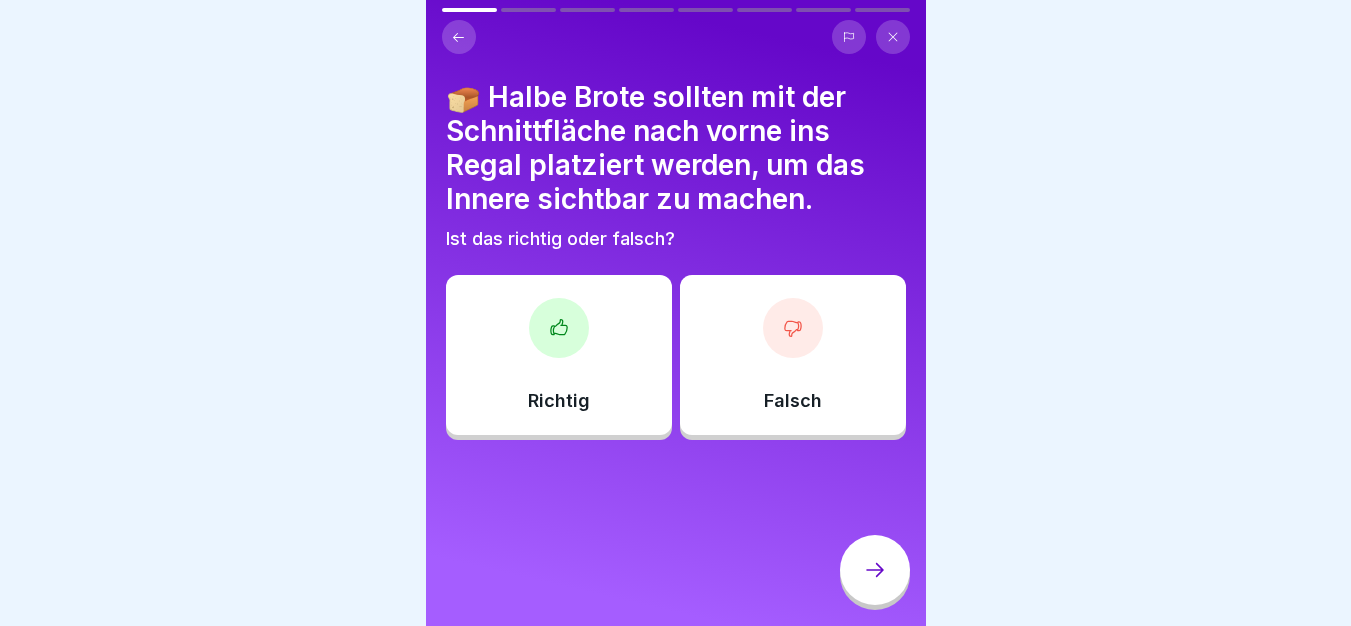 click on "Richtig" at bounding box center [559, 355] 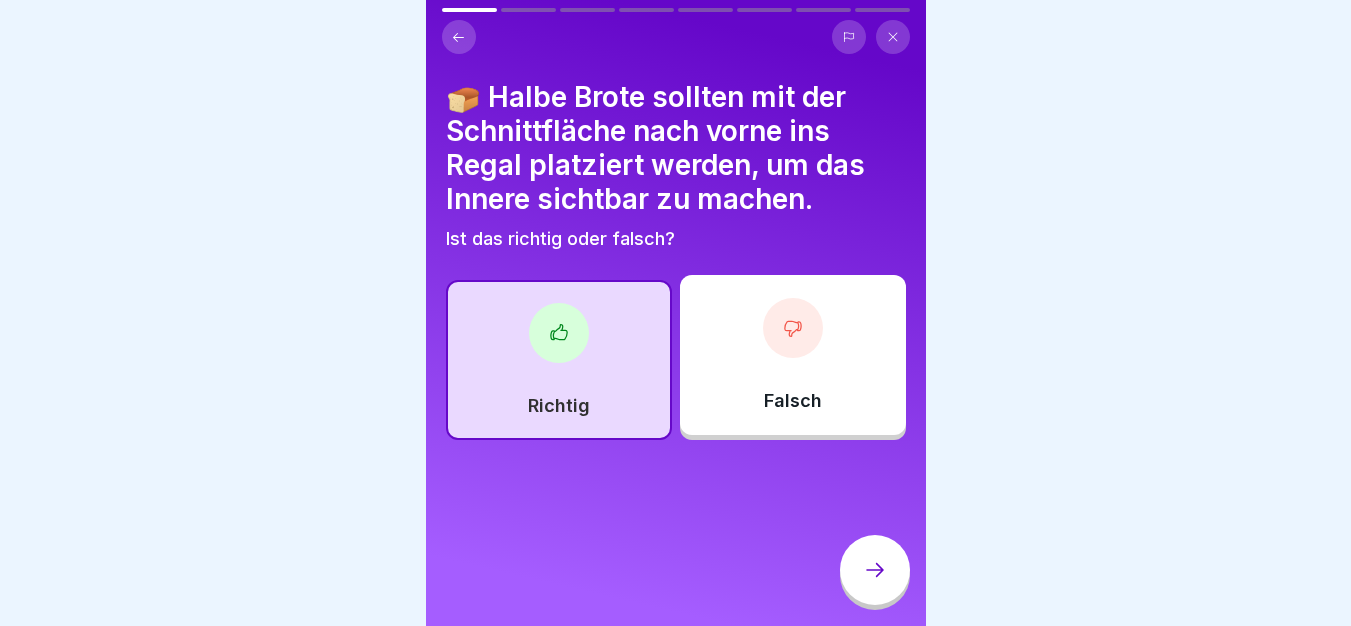 click at bounding box center [875, 570] 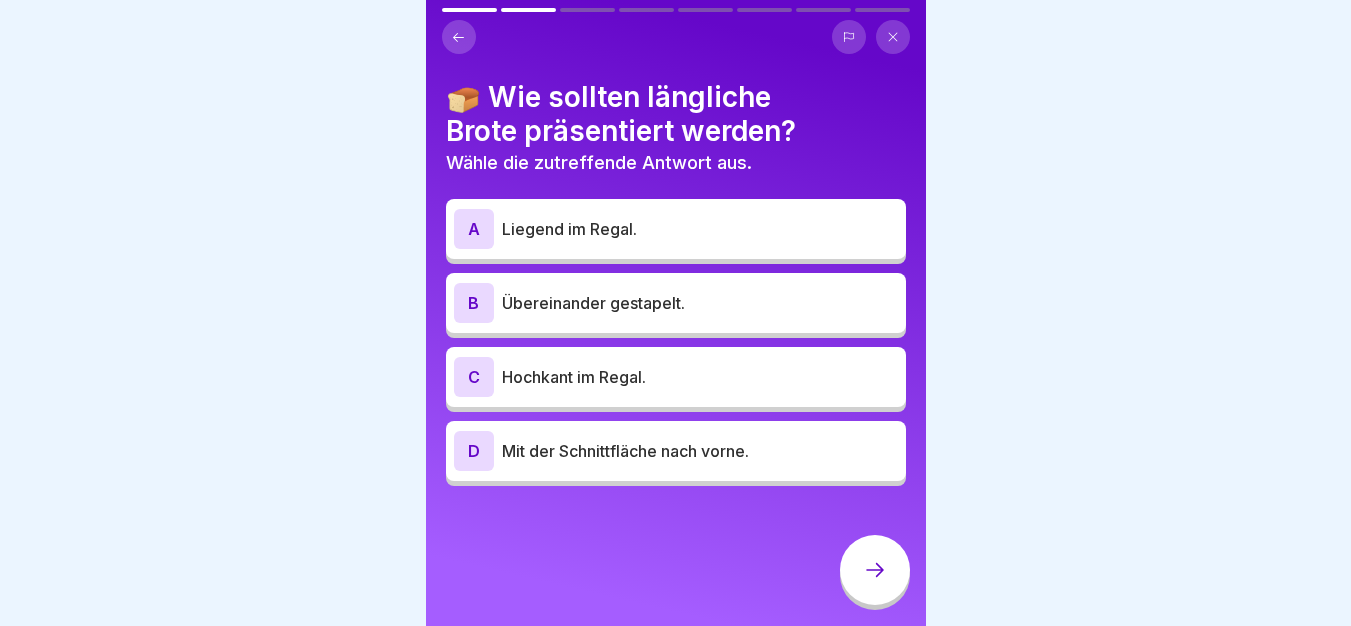 click on "Hochkant im Regal." at bounding box center [700, 377] 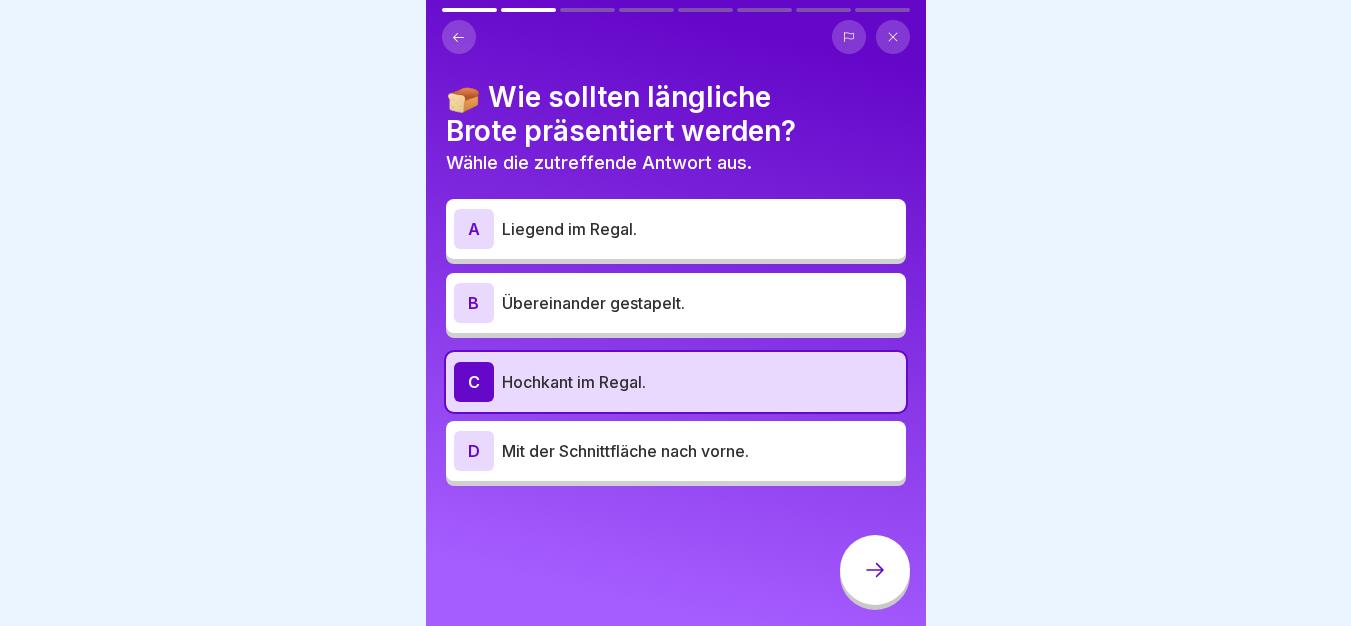 click at bounding box center (875, 570) 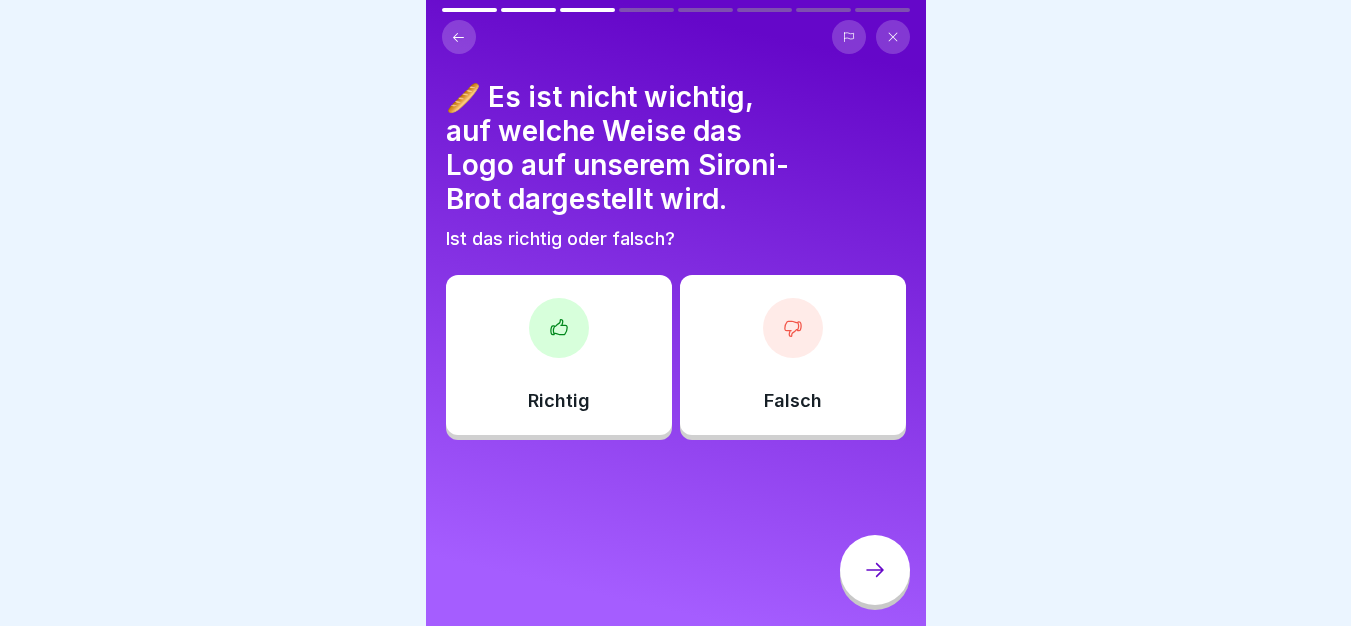 click on "Richtig" at bounding box center (559, 355) 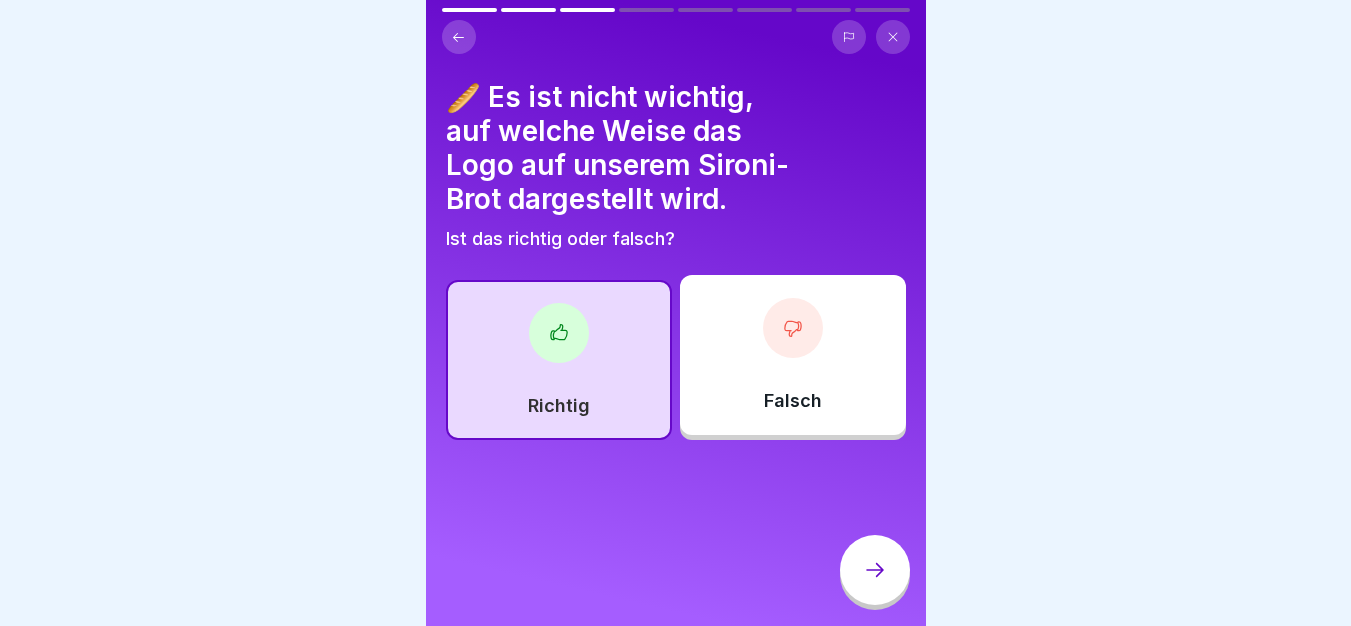 click 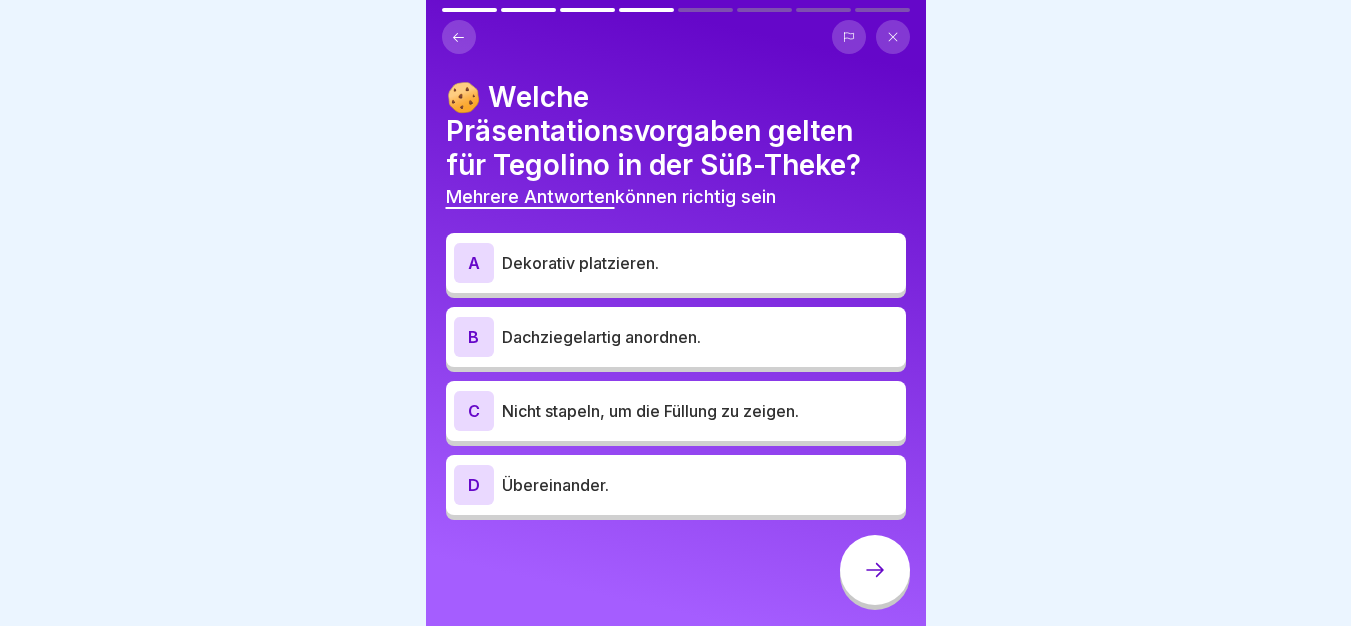 click on "Nicht stapeln, um die Füllung zu zeigen." at bounding box center (700, 411) 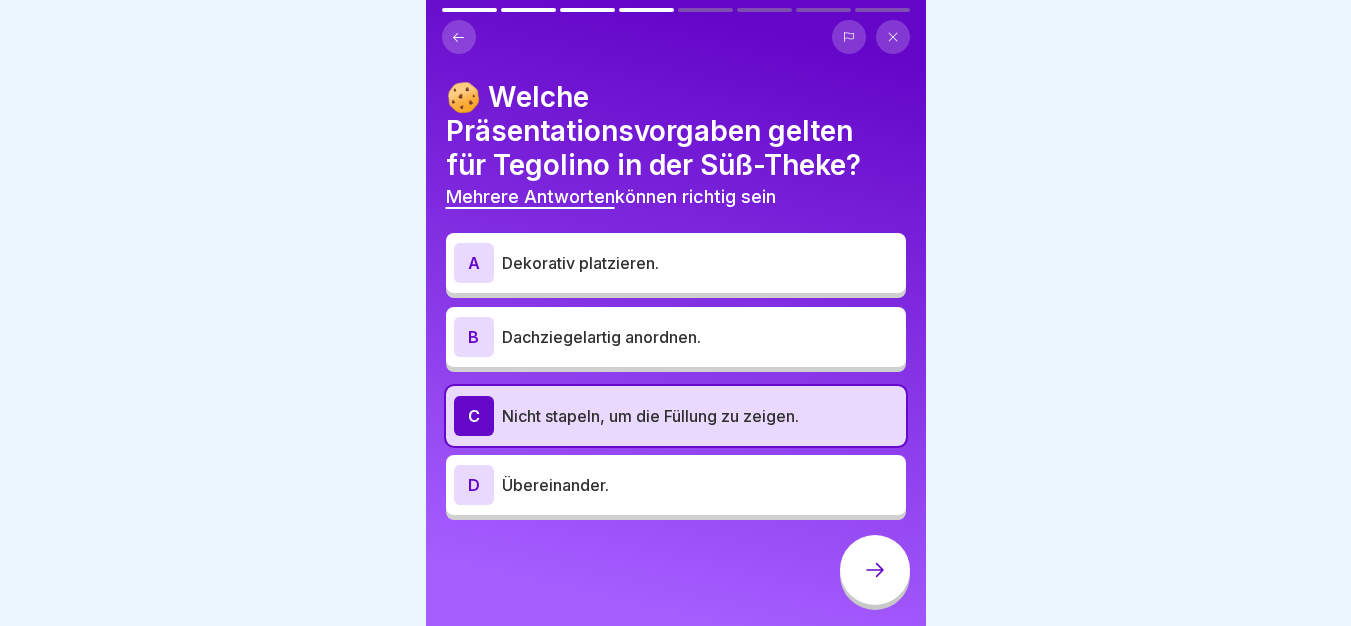 click at bounding box center [875, 570] 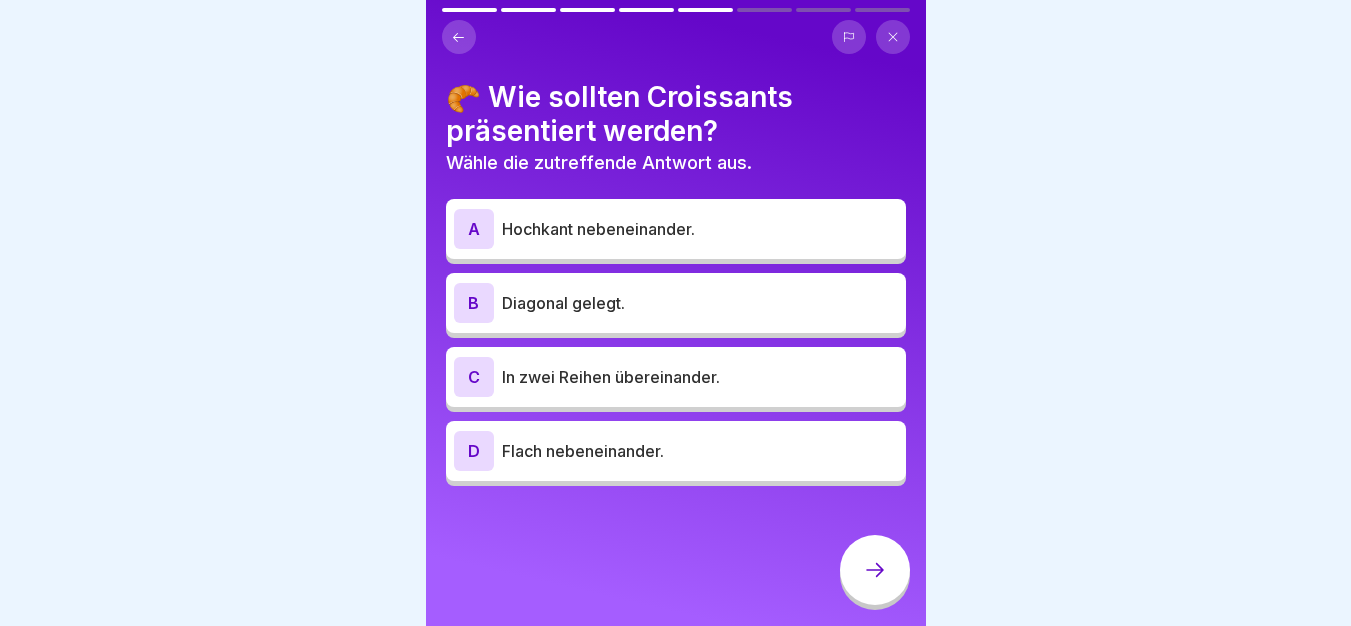 click on "Diagonal gelegt." at bounding box center (700, 303) 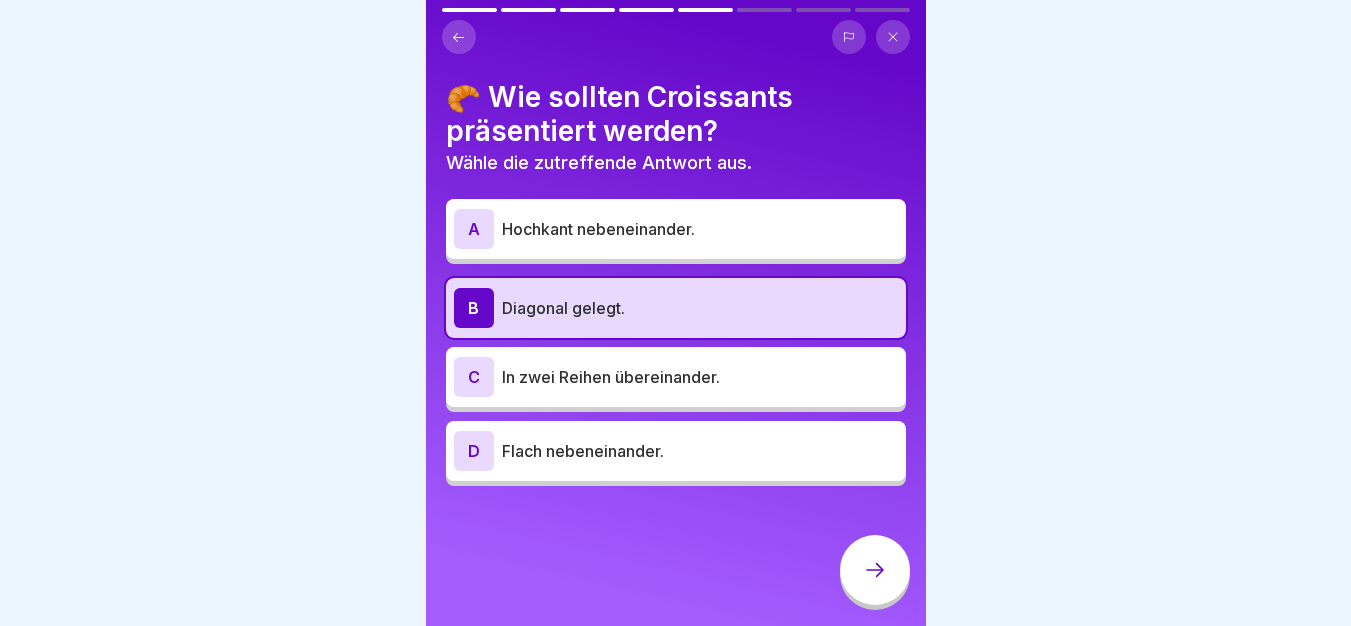 click 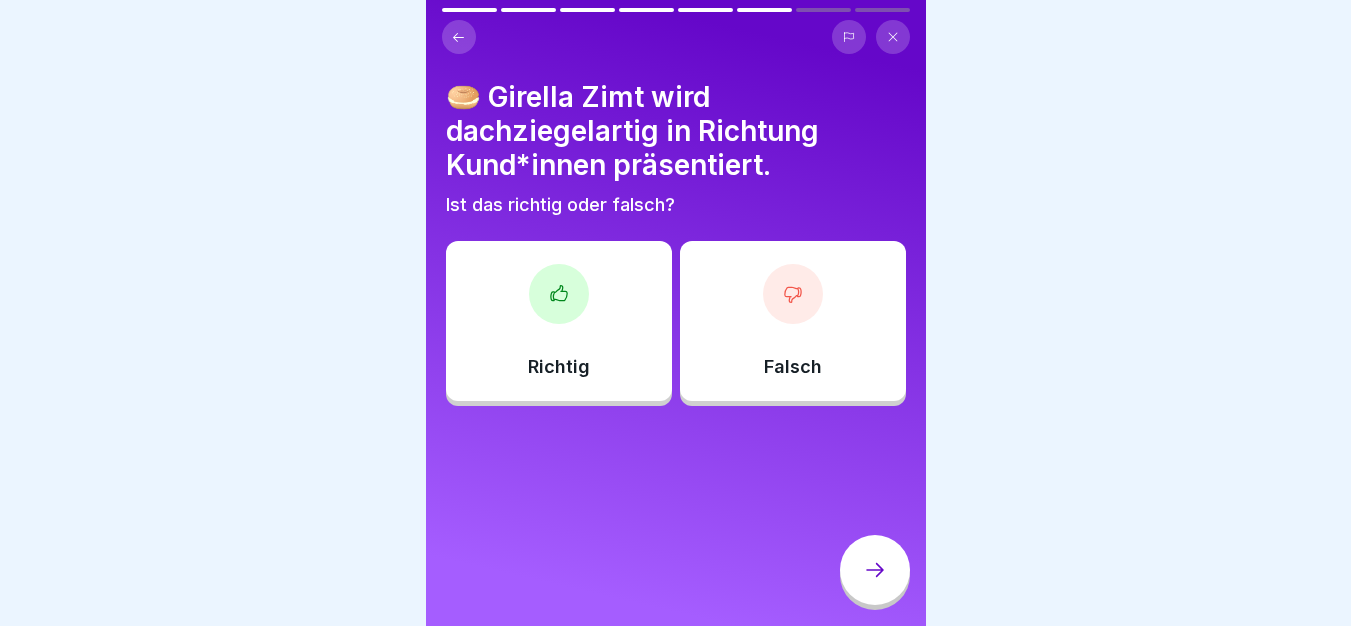 click at bounding box center (459, 37) 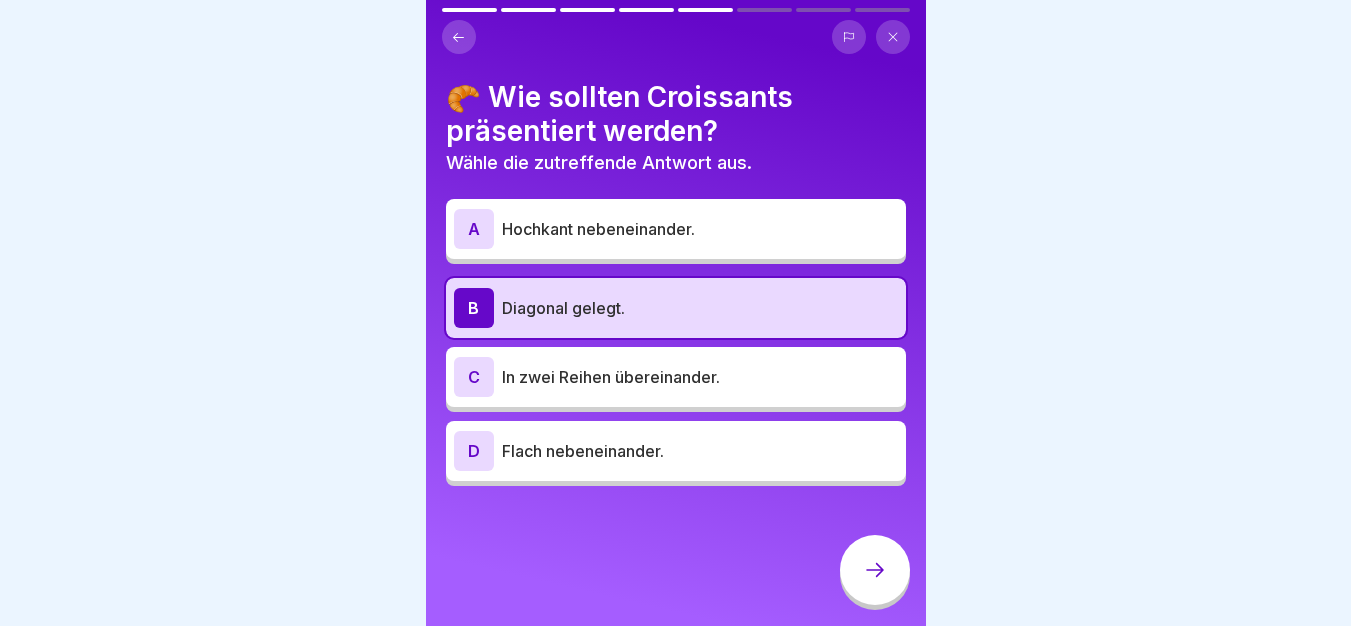 click 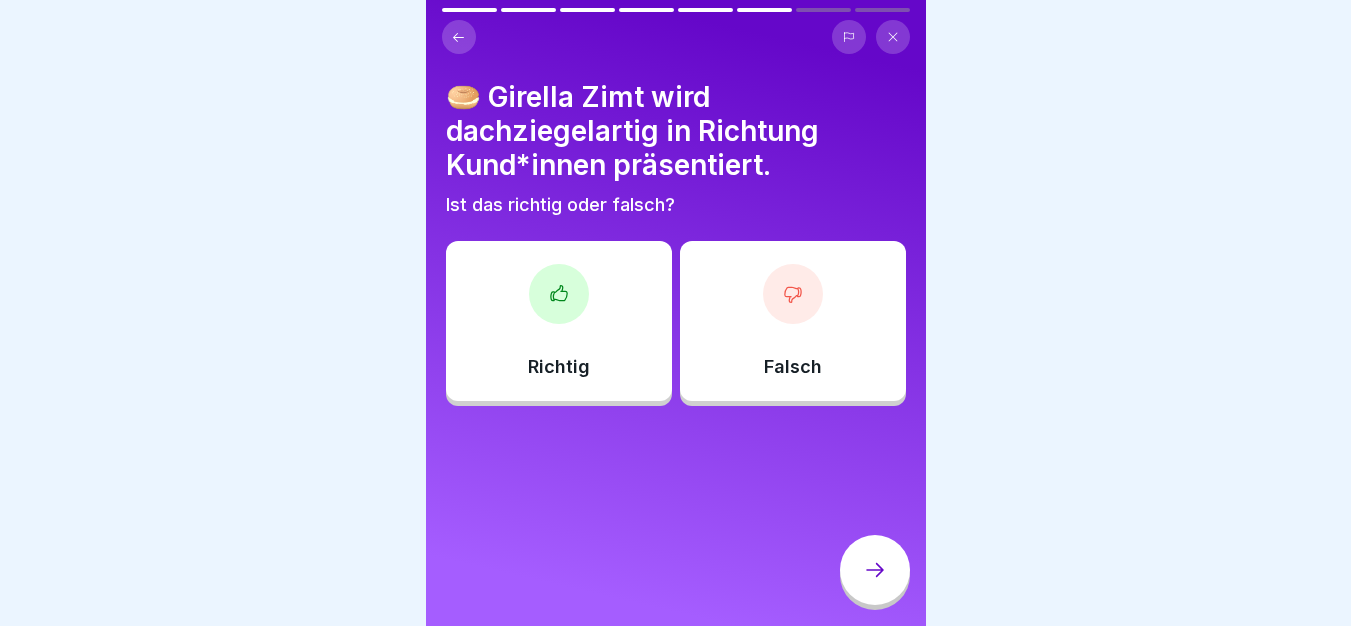 click at bounding box center (559, 294) 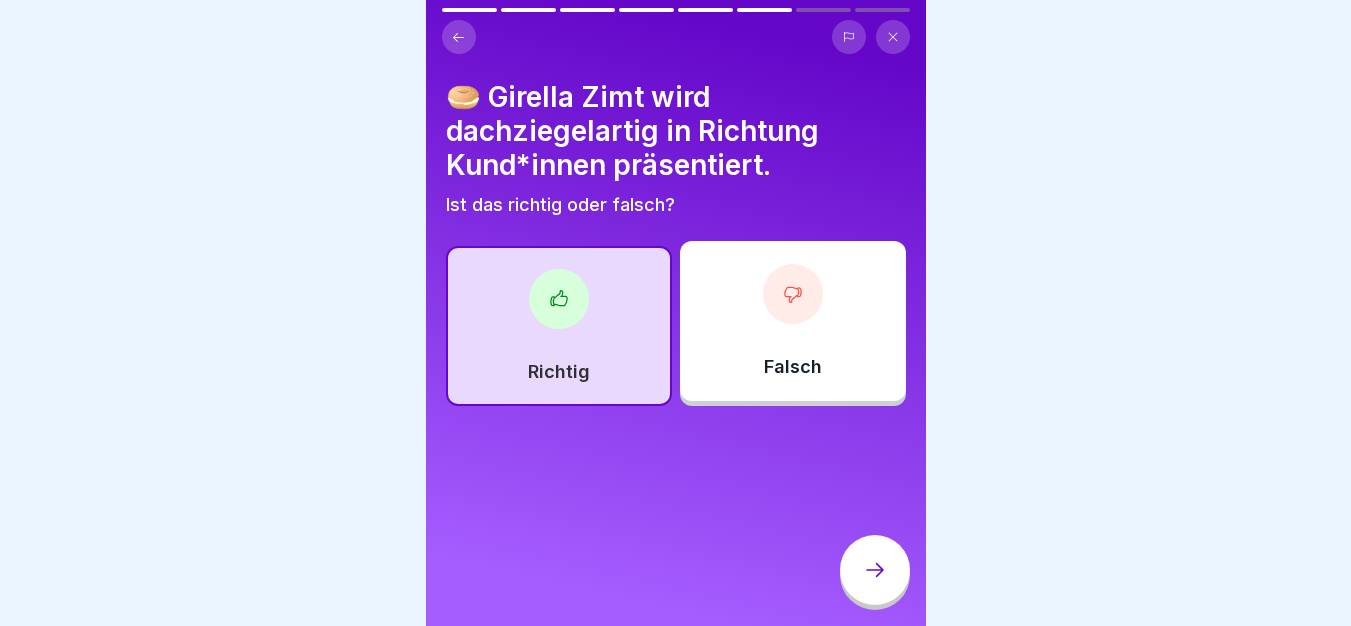 click at bounding box center [875, 570] 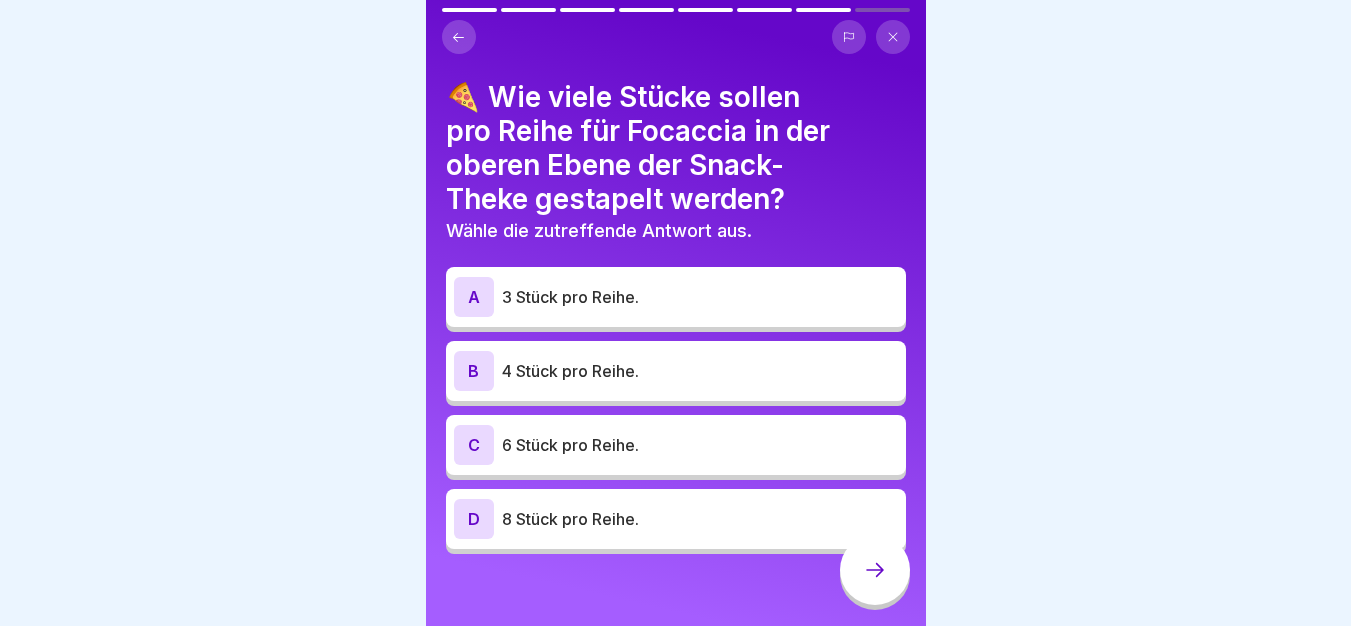 click on "4 Stück pro Reihe." at bounding box center [700, 371] 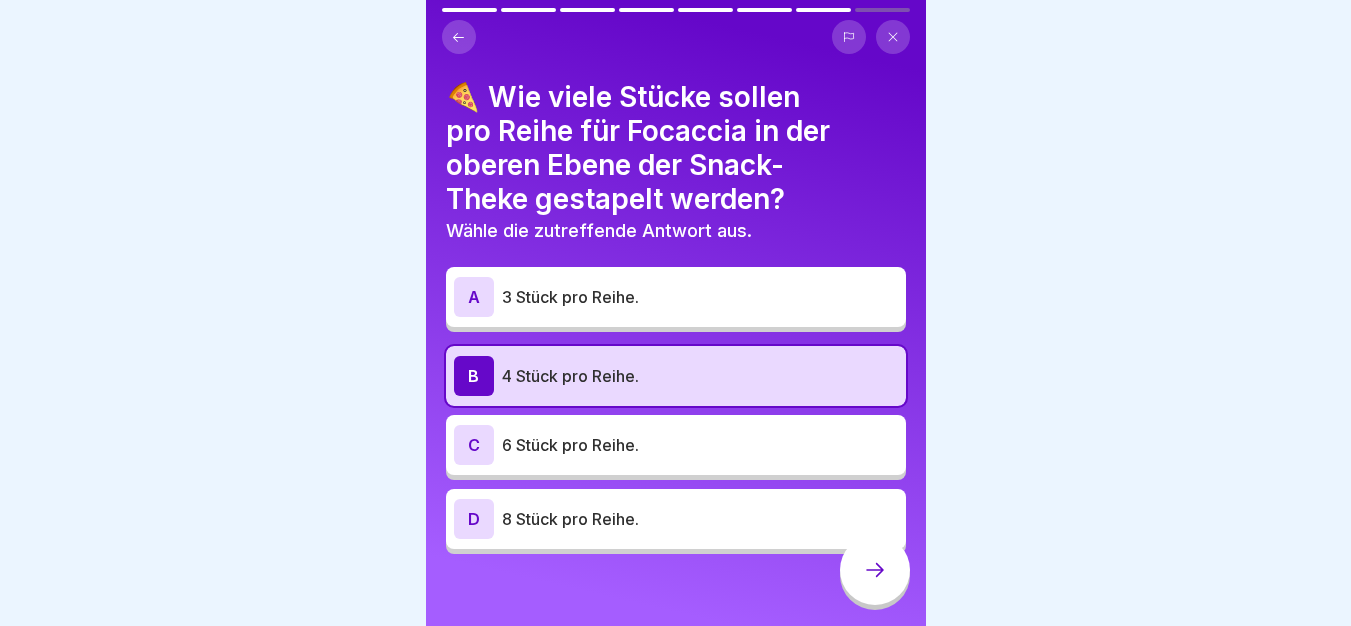 click 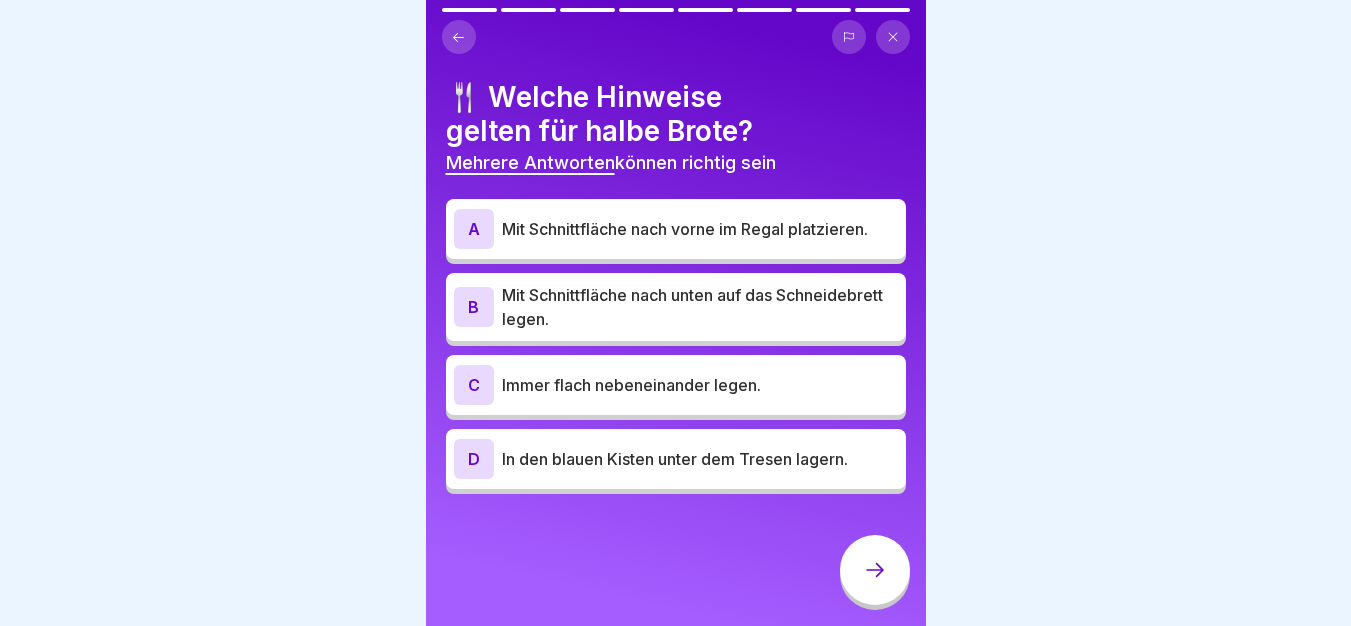 click on "Mit Schnittfläche nach vorne im Regal platzieren." at bounding box center [700, 229] 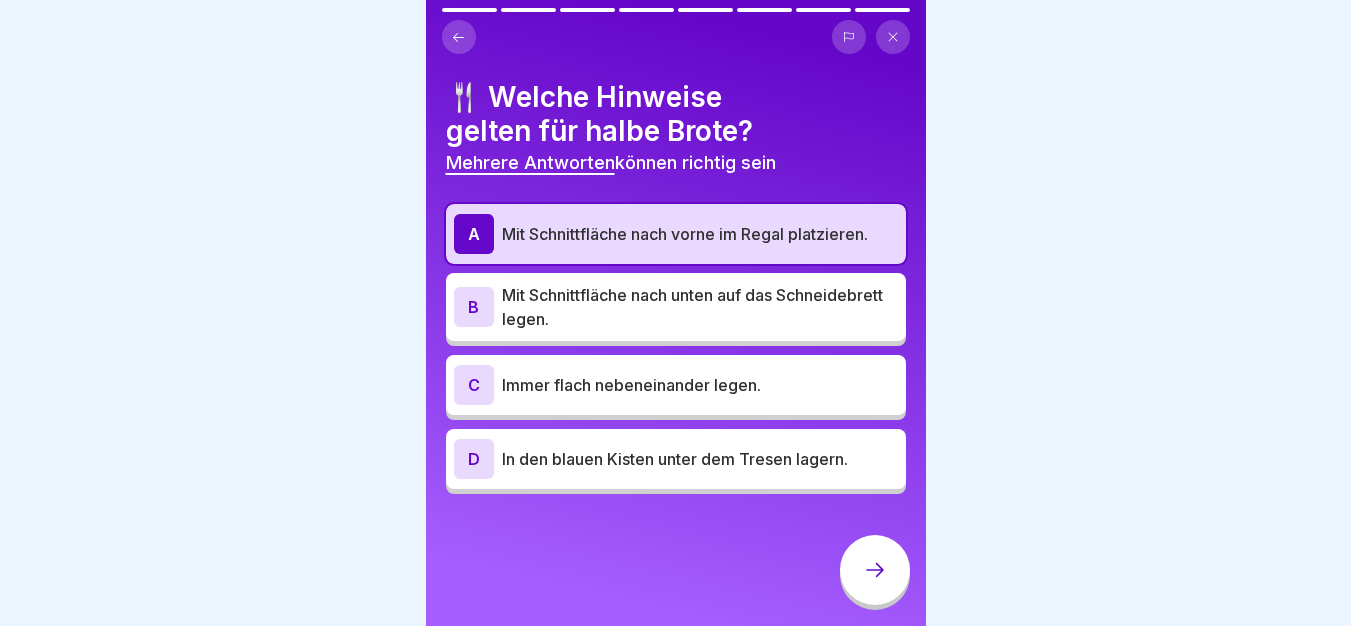 click on "Mit Schnittfläche nach unten auf das Schneidebrett legen." at bounding box center [700, 307] 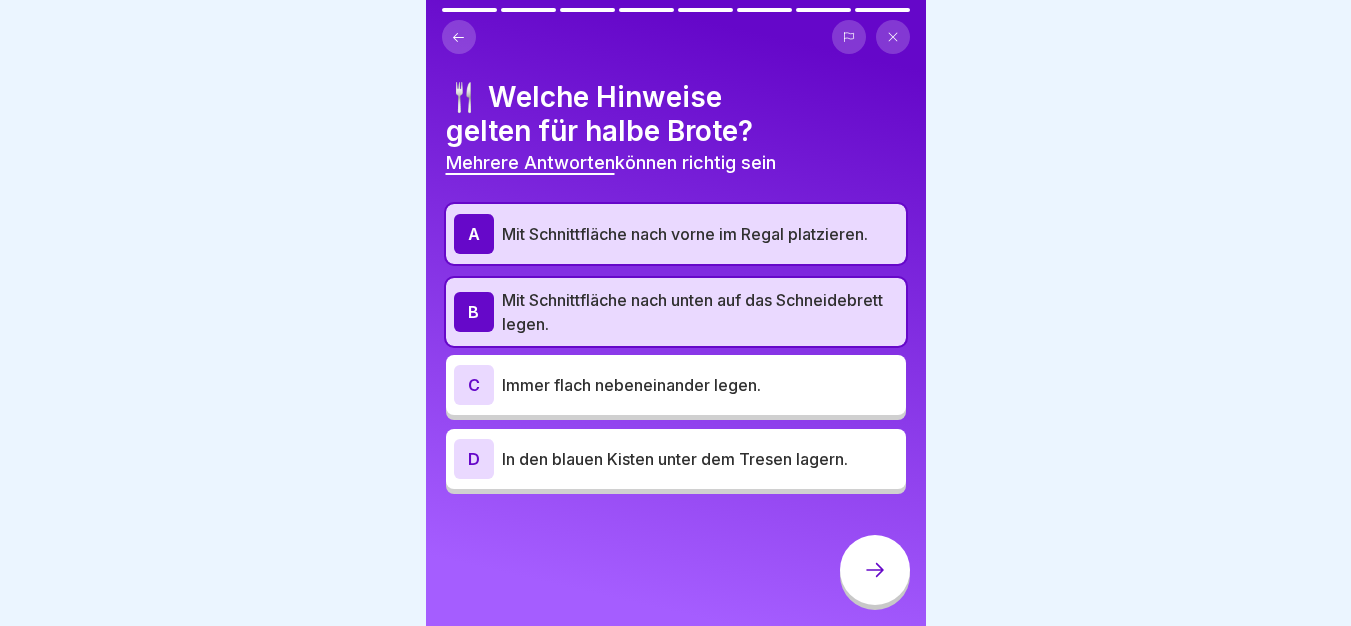 click 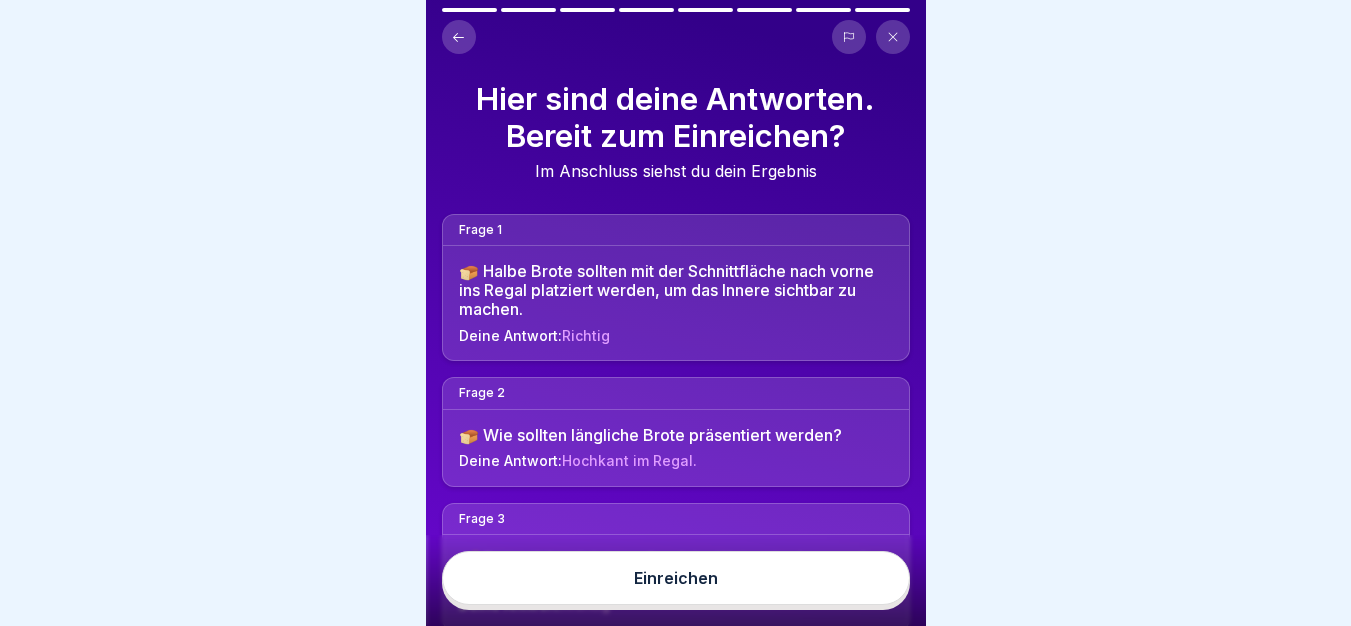 scroll, scrollTop: 100, scrollLeft: 0, axis: vertical 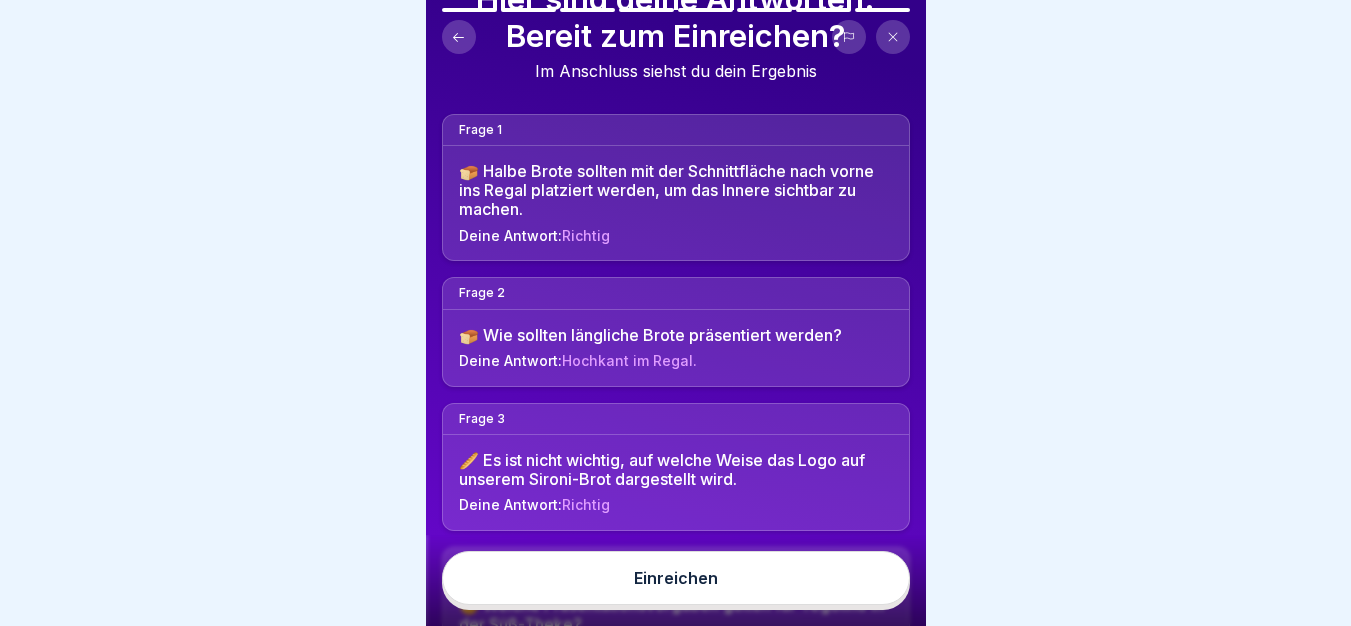 click on "Einreichen" at bounding box center [676, 578] 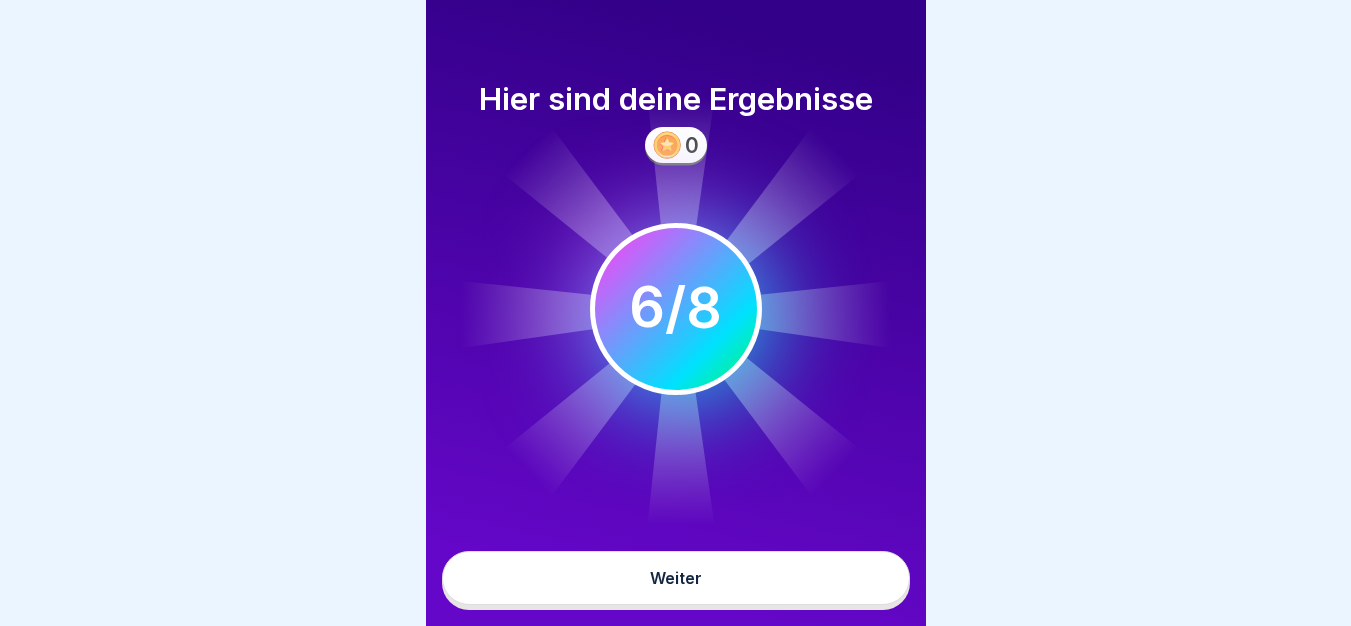 click on "Weiter" at bounding box center [676, 578] 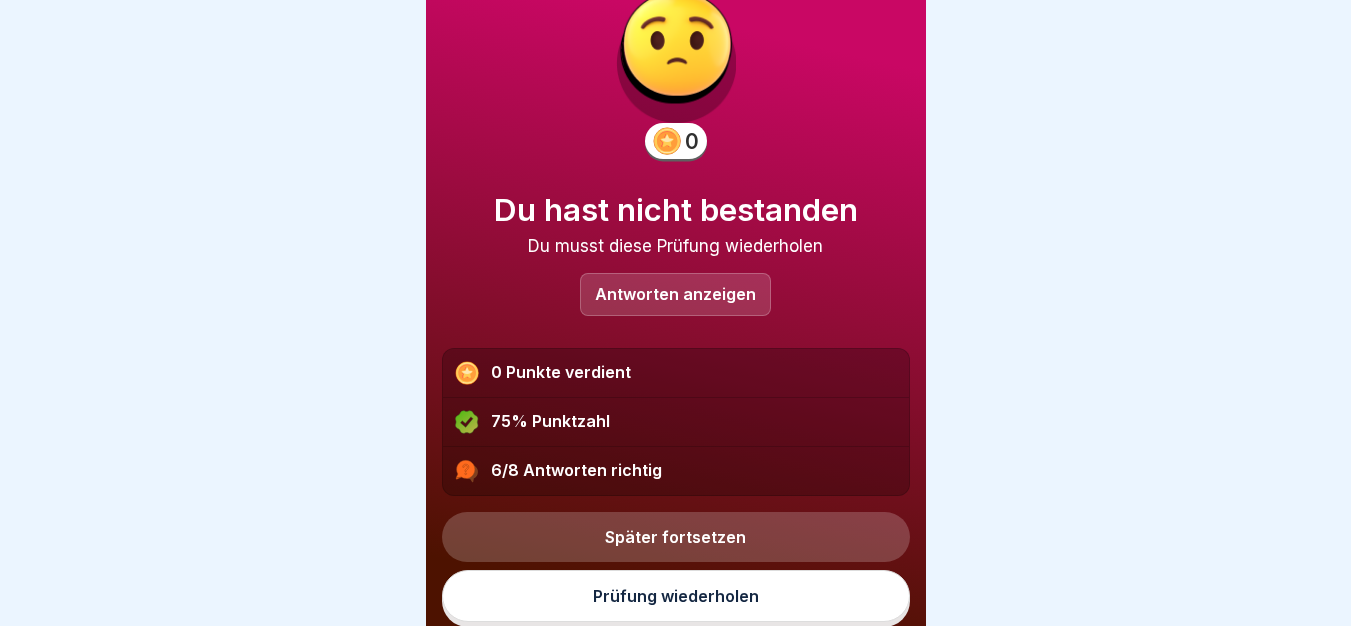 scroll, scrollTop: 58, scrollLeft: 0, axis: vertical 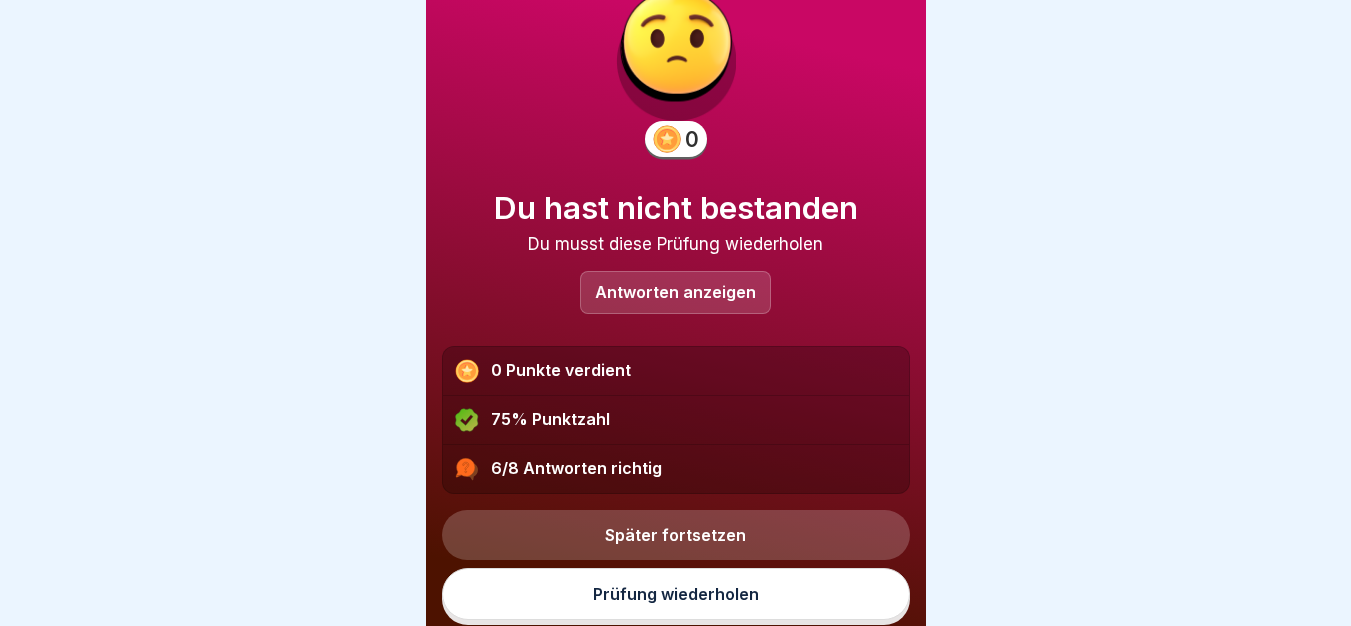 click on "Prüfung wiederholen" at bounding box center [676, 594] 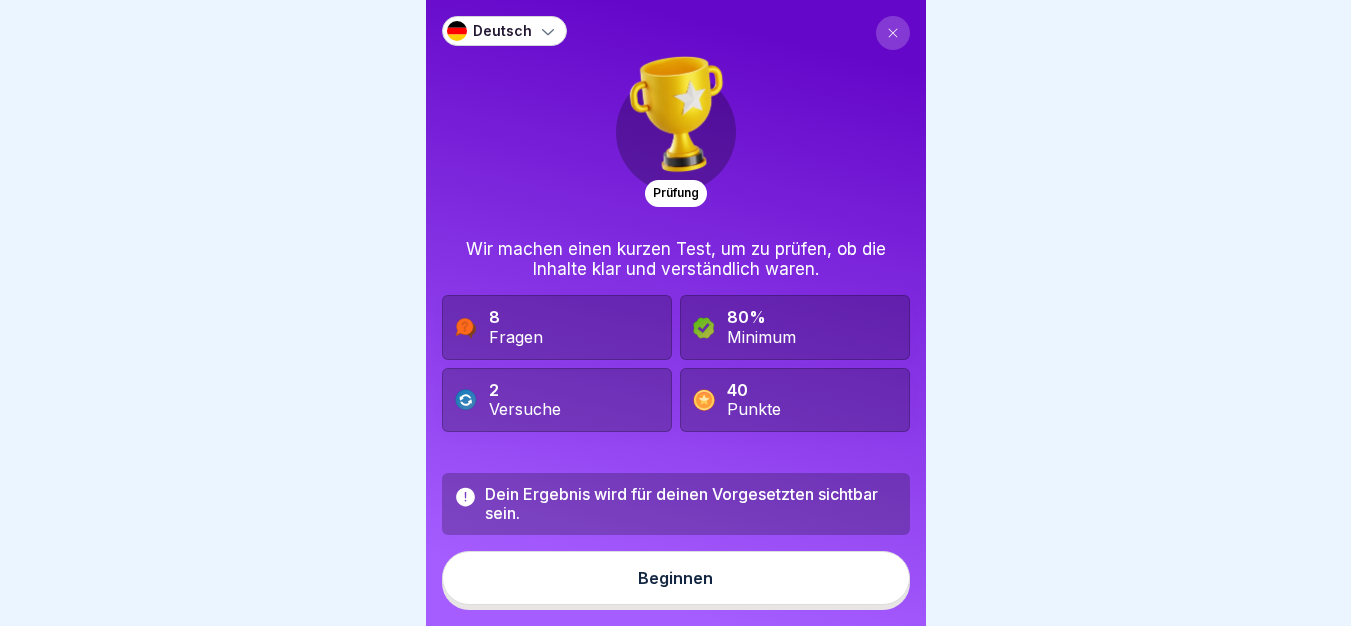 scroll, scrollTop: 15, scrollLeft: 0, axis: vertical 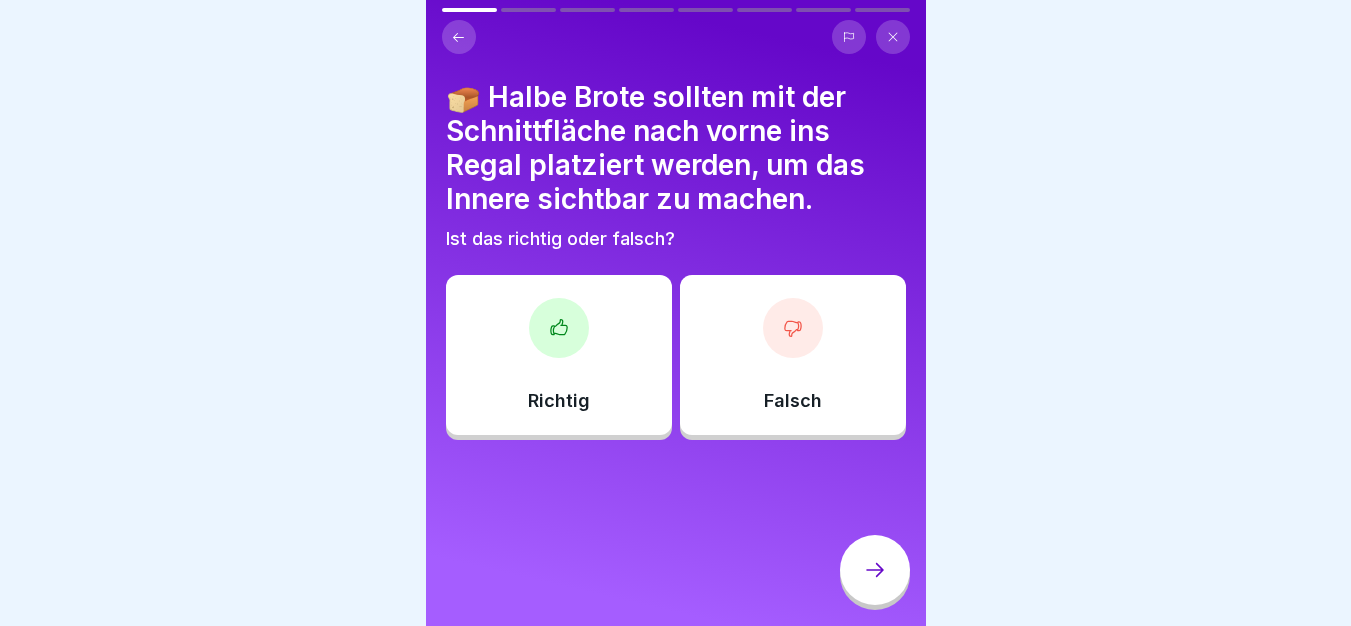 click at bounding box center [559, 328] 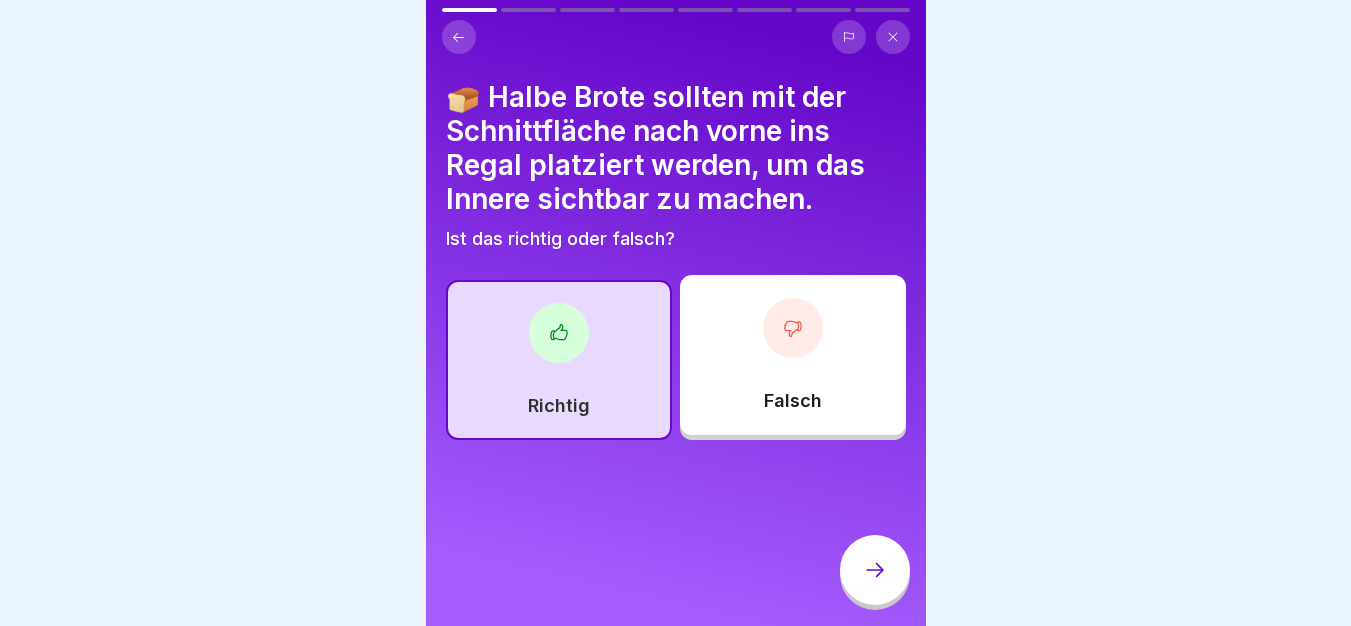 click 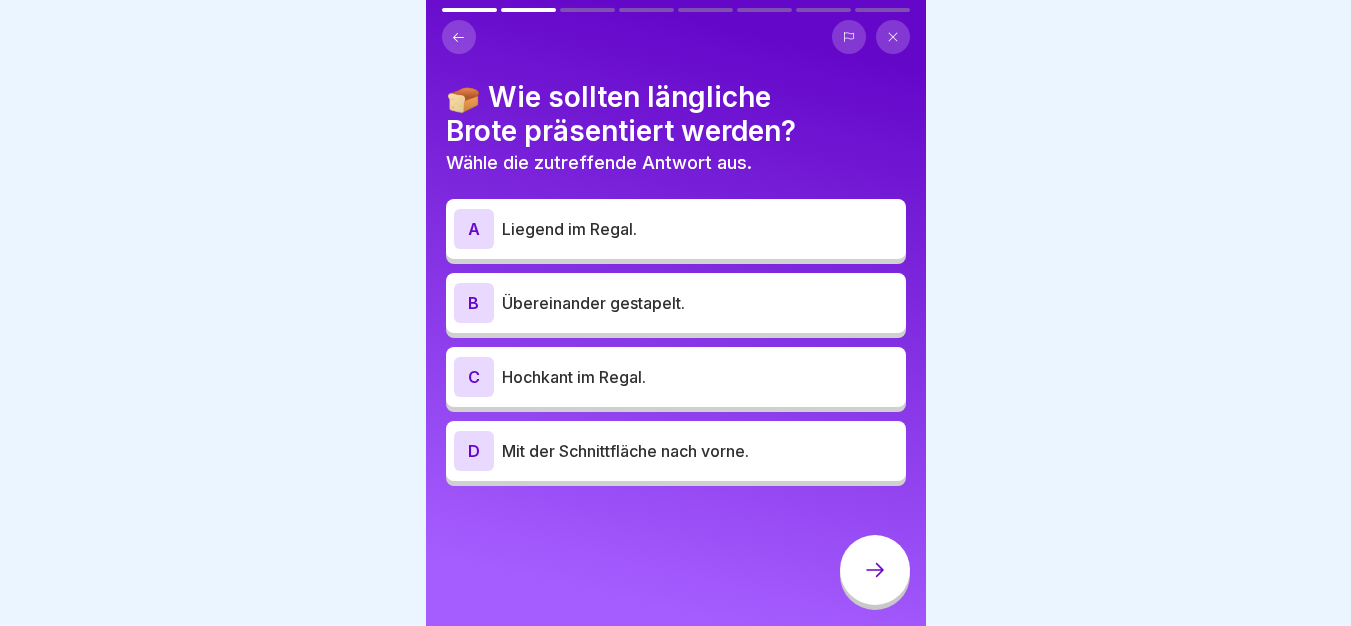 click on "C Hochkant im Regal." at bounding box center [676, 377] 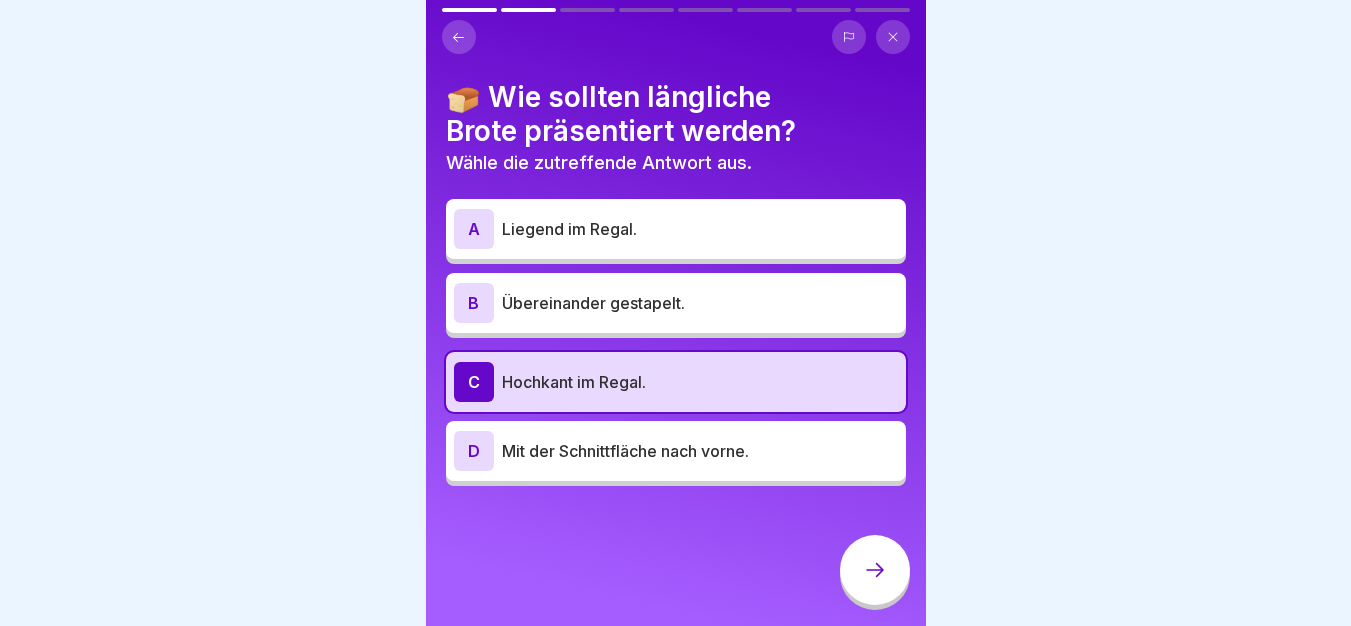 click 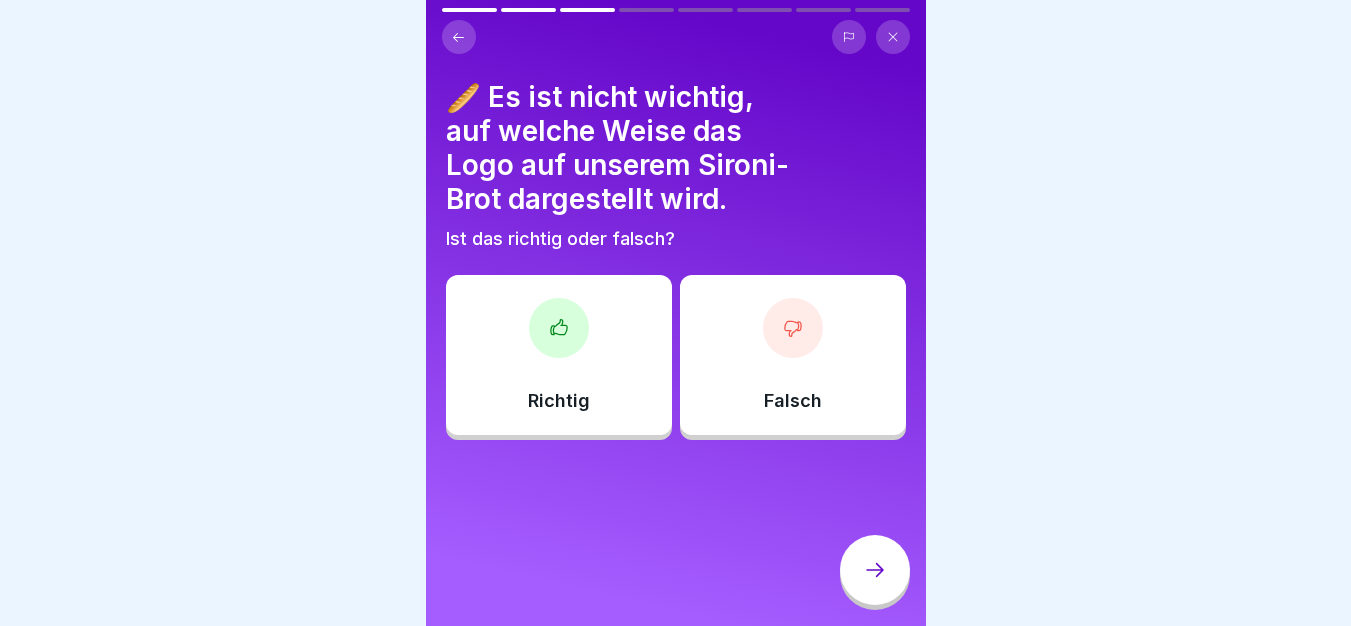 click 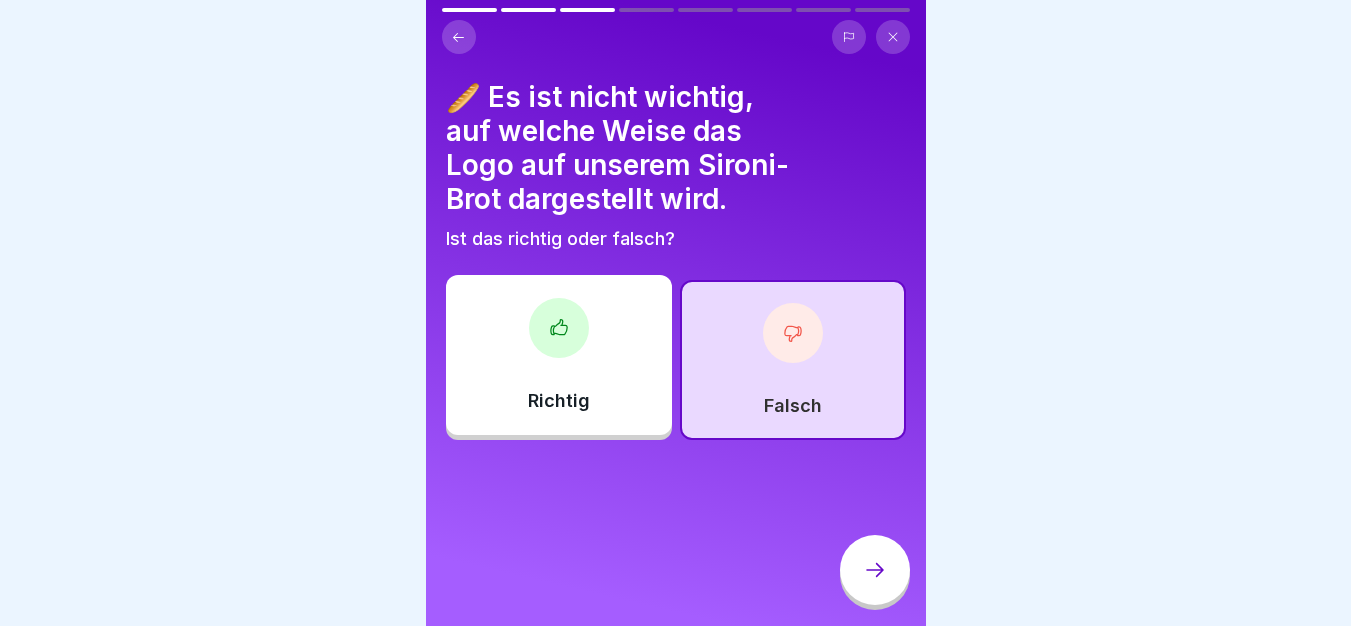 click 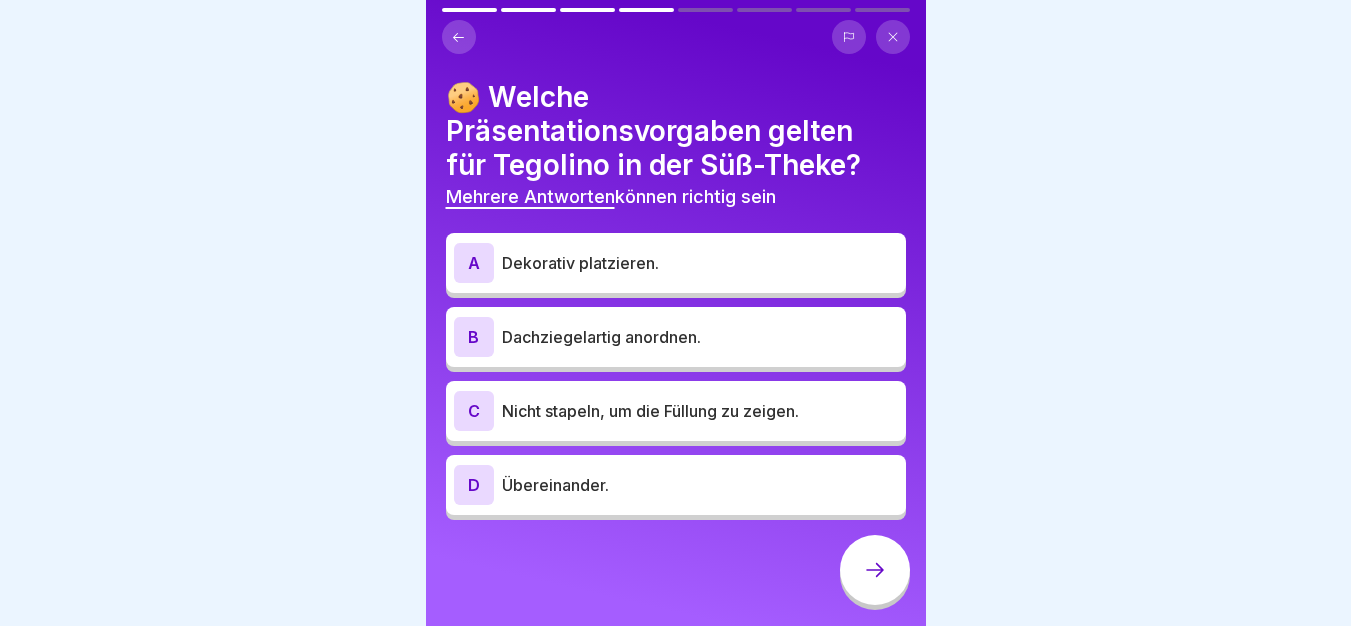 click on "Nicht stapeln, um die Füllung zu zeigen." at bounding box center [700, 411] 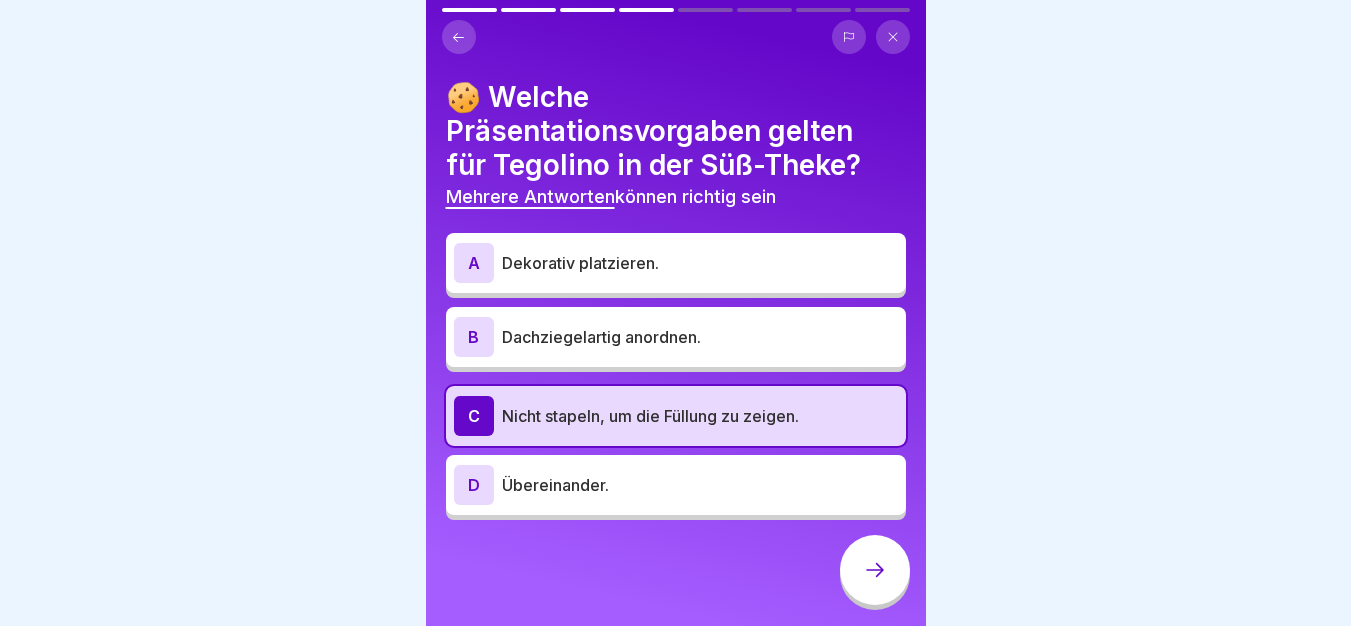 click on "Dekorativ platzieren." at bounding box center (700, 263) 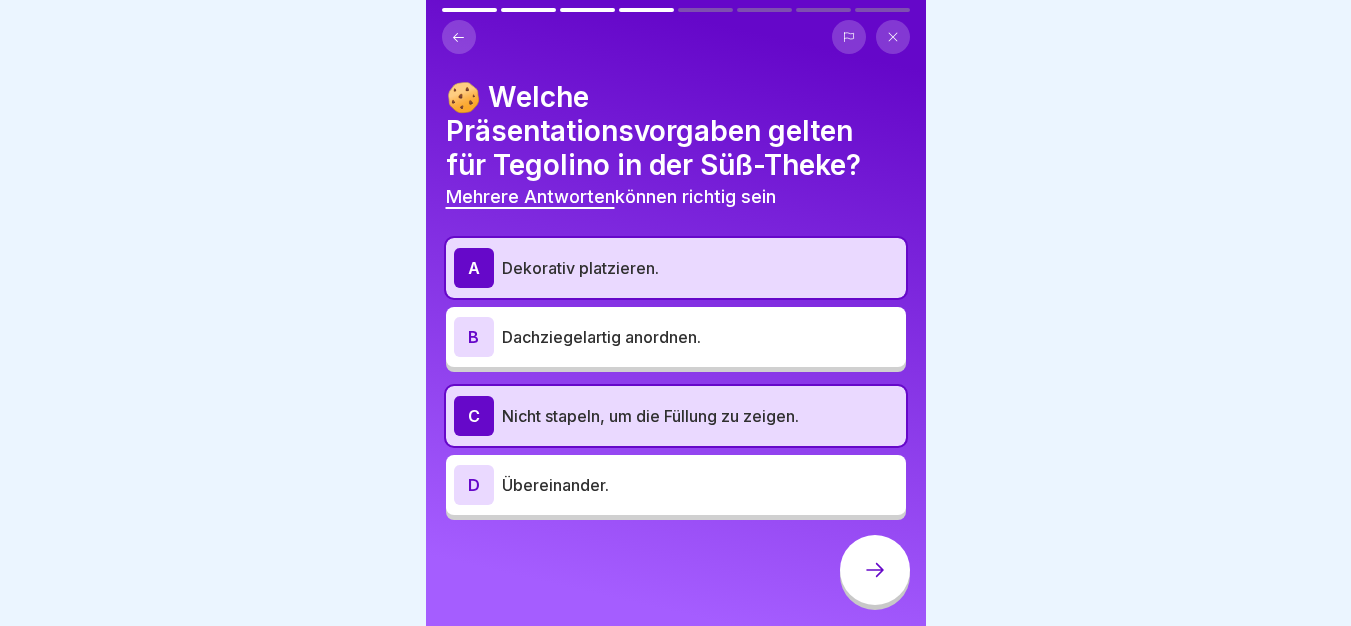 click 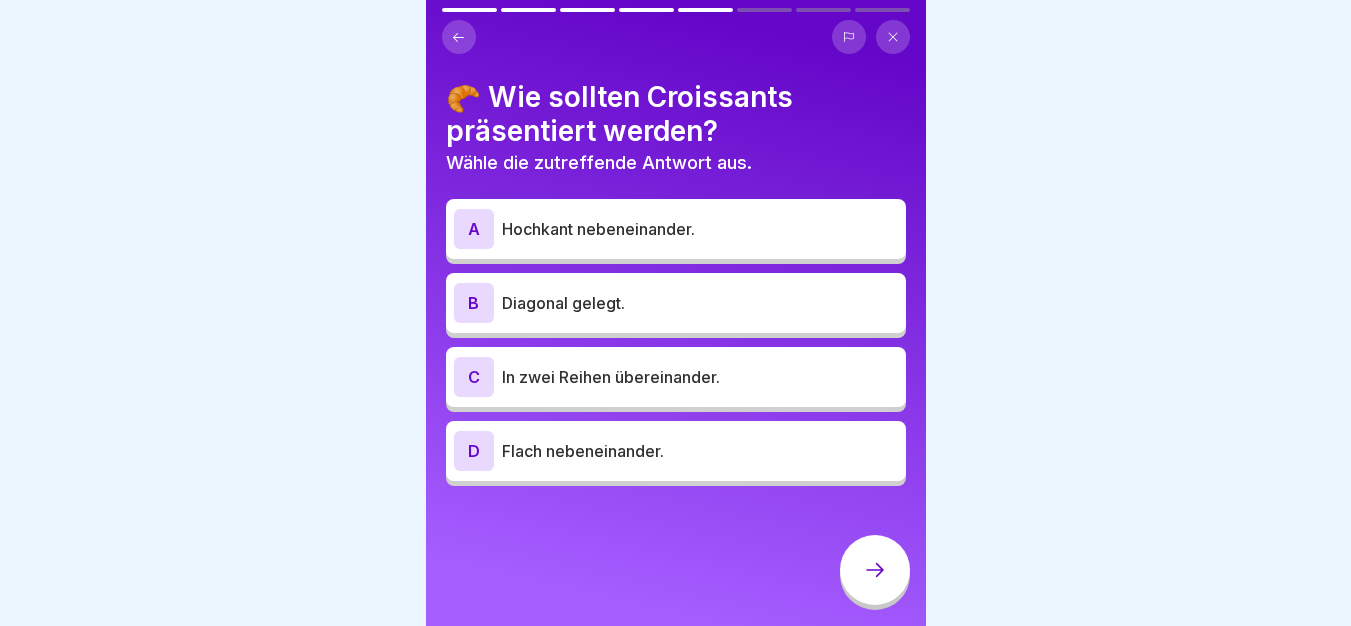 click on "Diagonal gelegt." at bounding box center (700, 303) 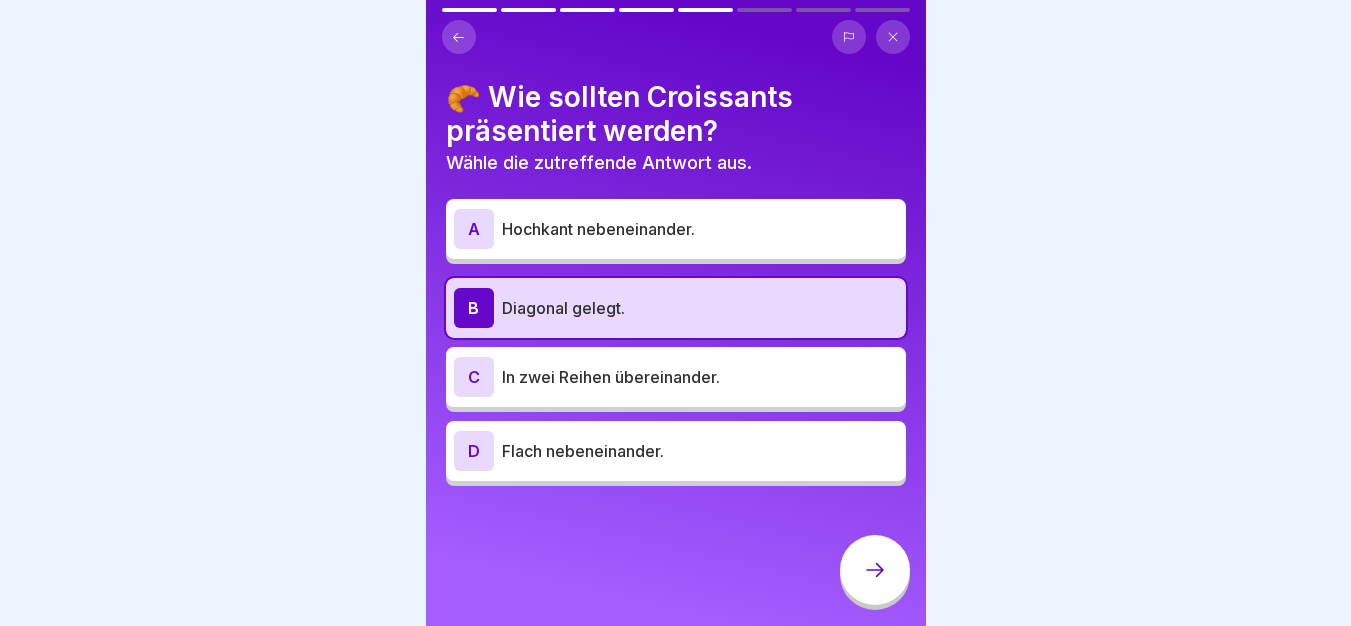 click 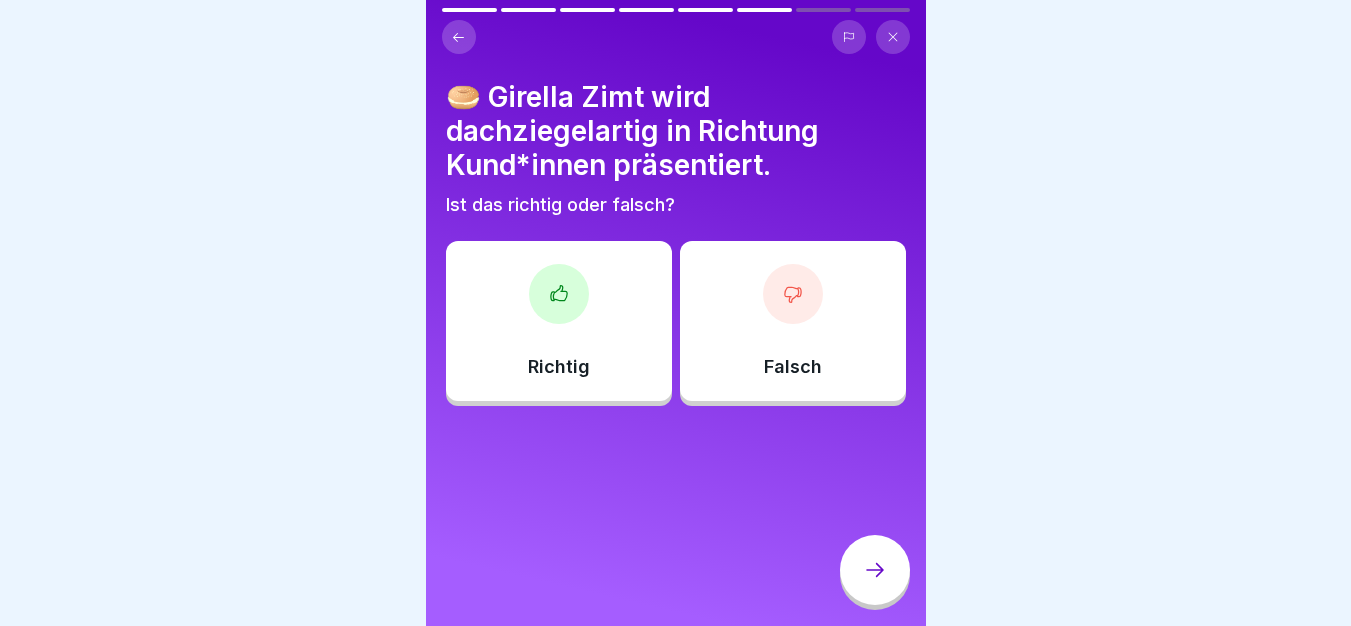 click 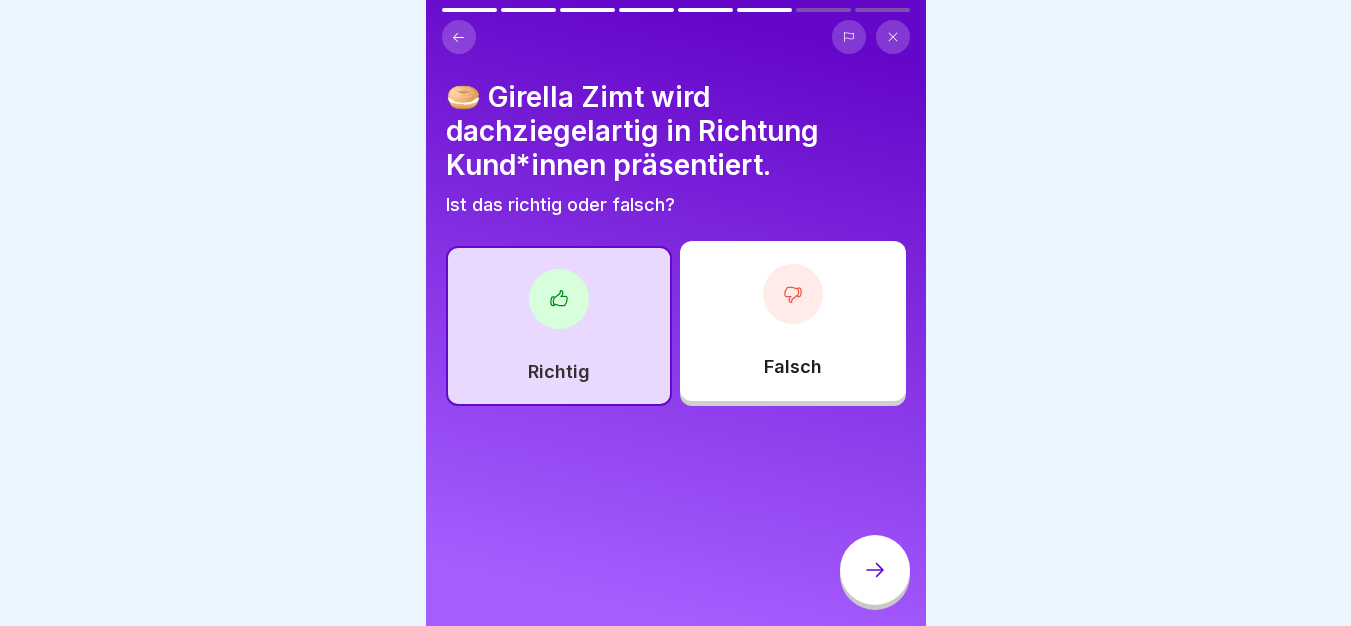 drag, startPoint x: 864, startPoint y: 548, endPoint x: 823, endPoint y: 491, distance: 70.21396 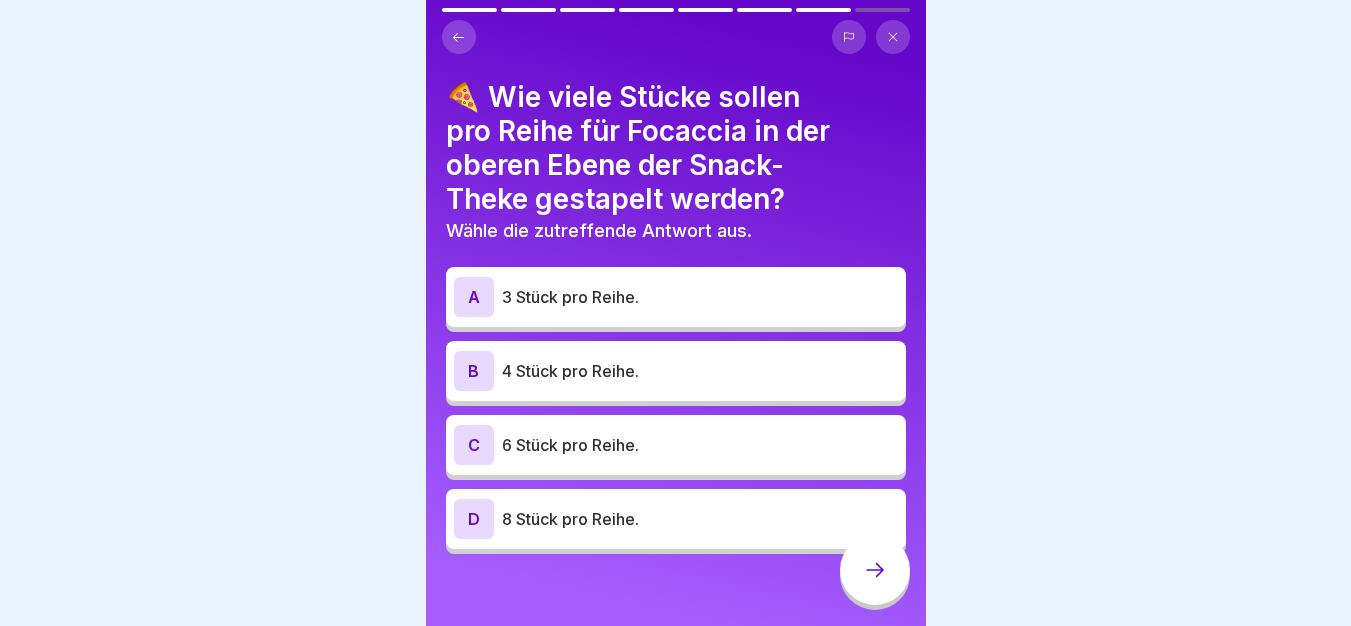 click on "B 4 Stück pro Reihe." at bounding box center (676, 371) 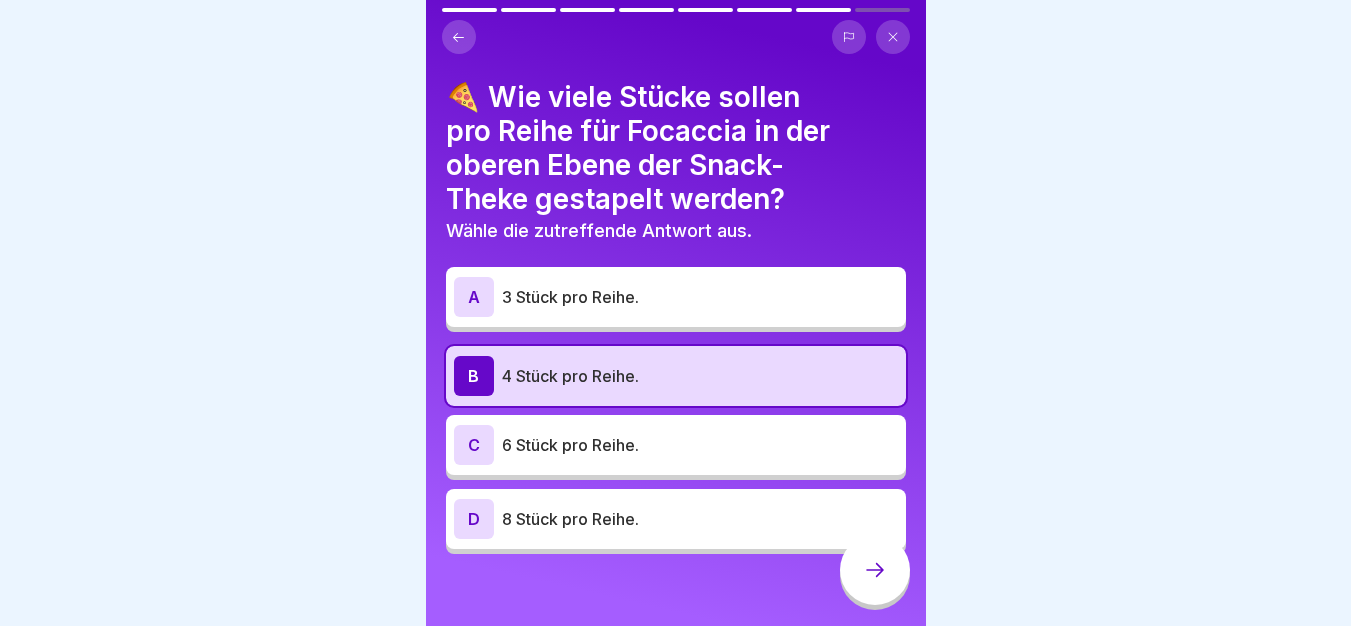 click 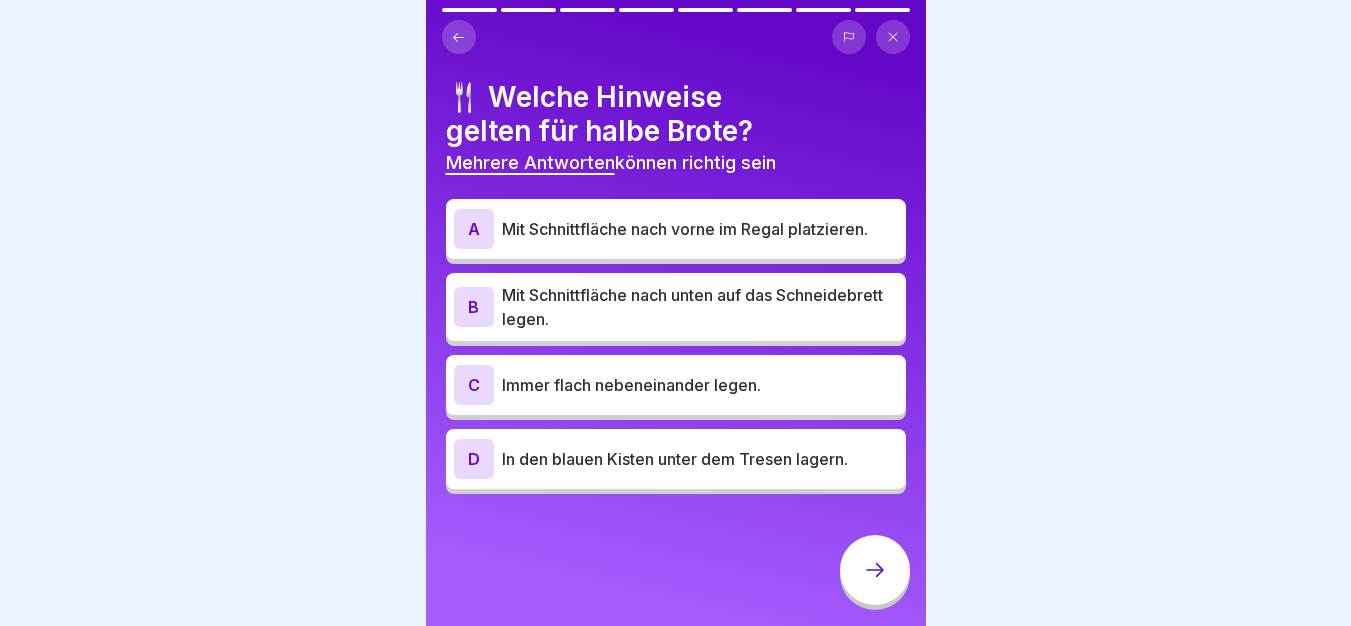 click on "Mit Schnittfläche nach vorne im Regal platzieren." at bounding box center (700, 229) 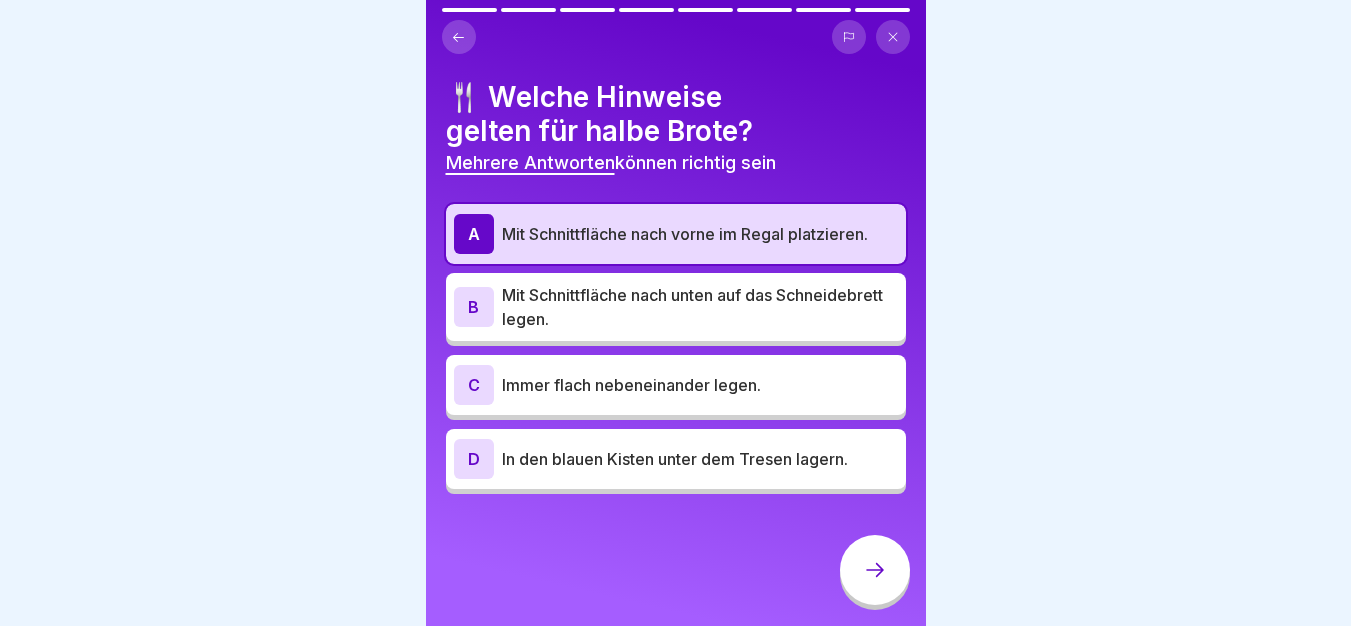 click on "Mit Schnittfläche nach unten auf das Schneidebrett legen." at bounding box center (700, 307) 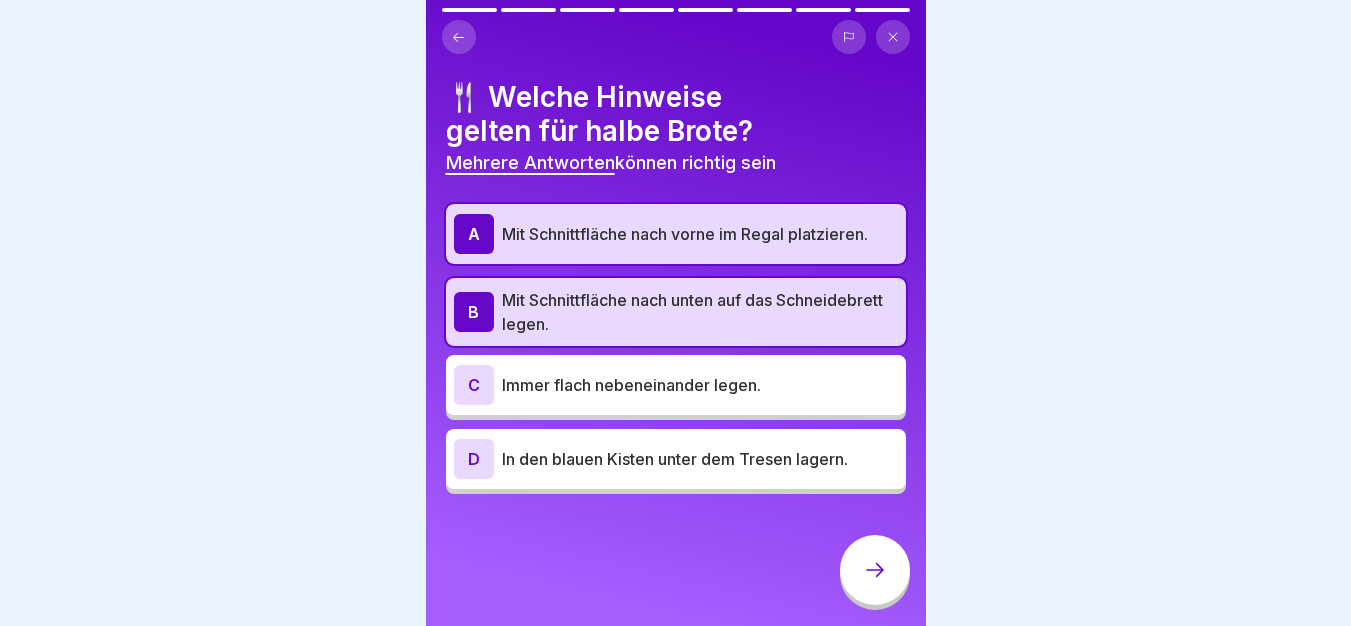 click at bounding box center (875, 570) 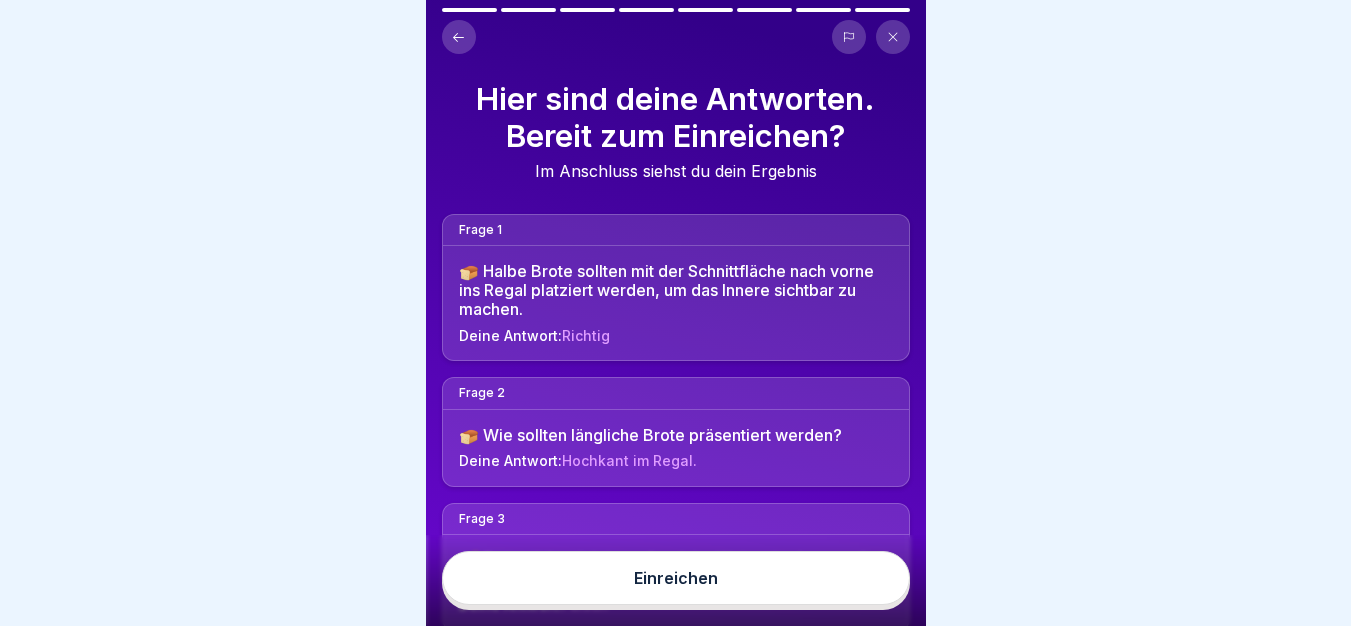 click on "Einreichen" at bounding box center (676, 578) 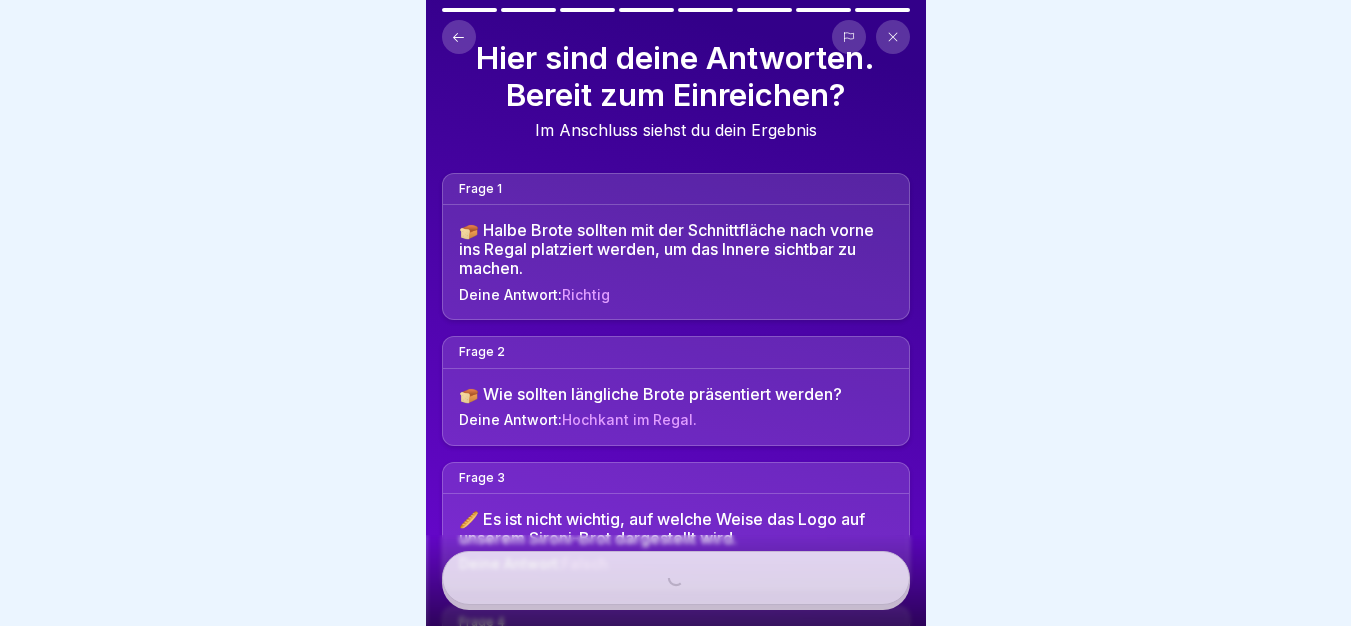 scroll, scrollTop: 0, scrollLeft: 0, axis: both 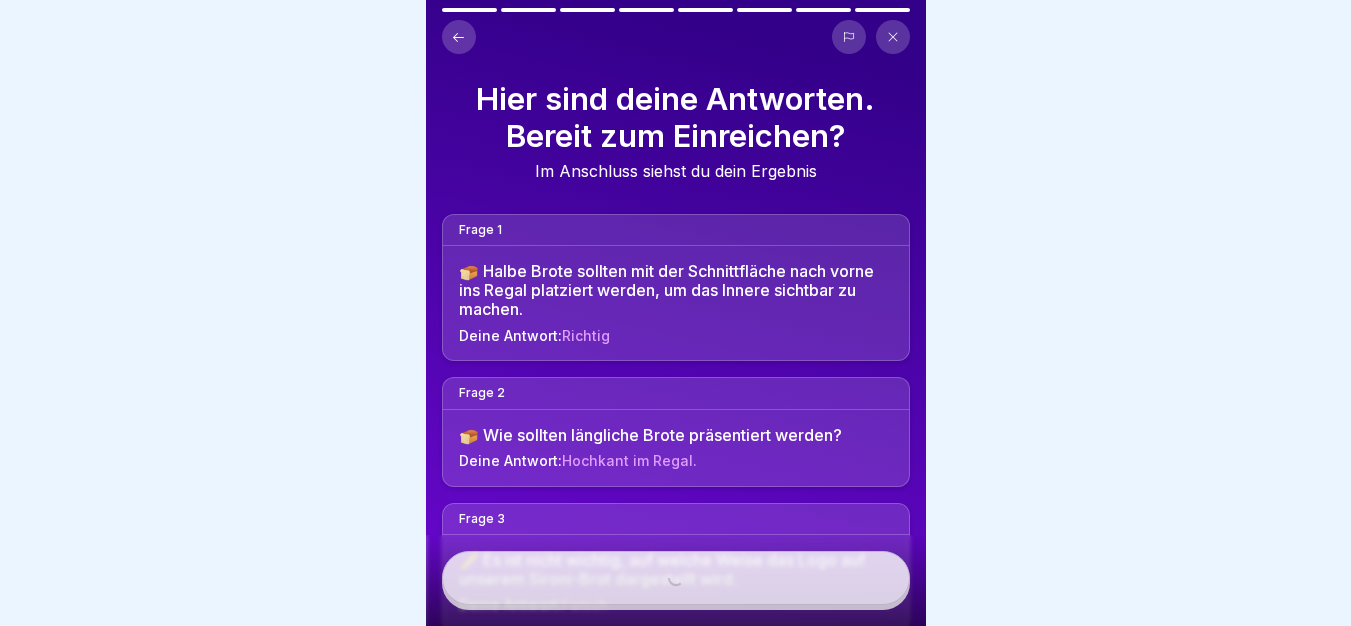 click on "Einreichen" at bounding box center (676, 580) 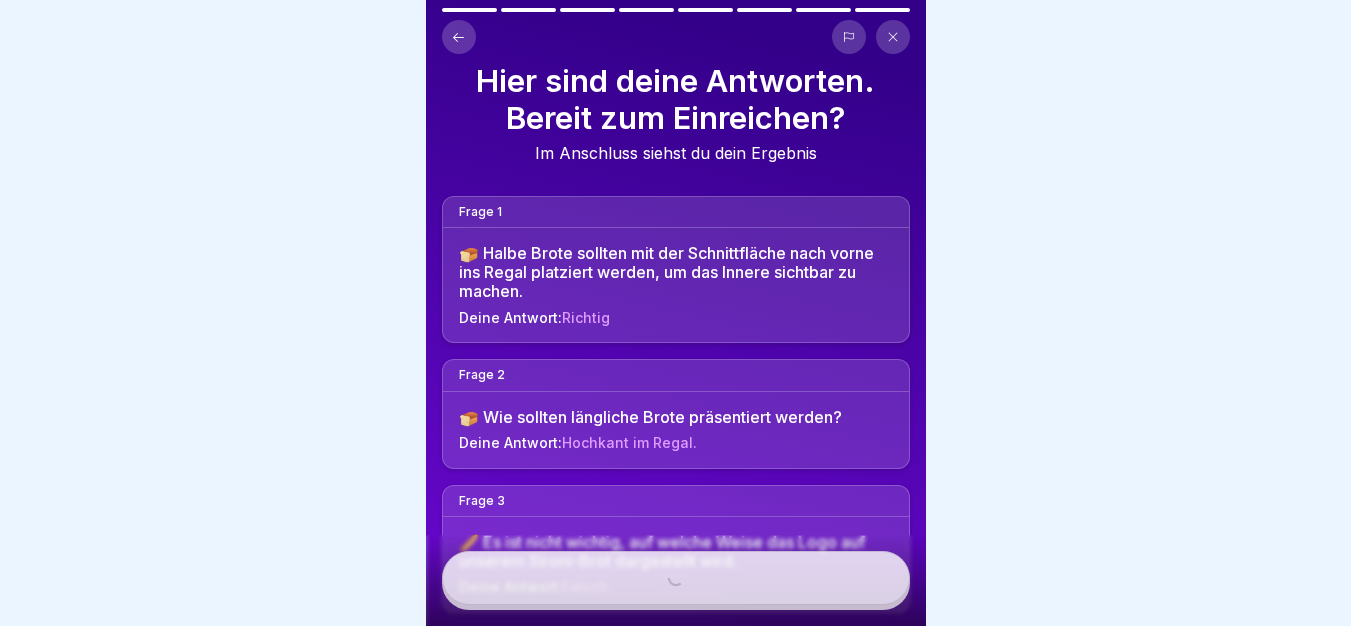 scroll, scrollTop: 0, scrollLeft: 0, axis: both 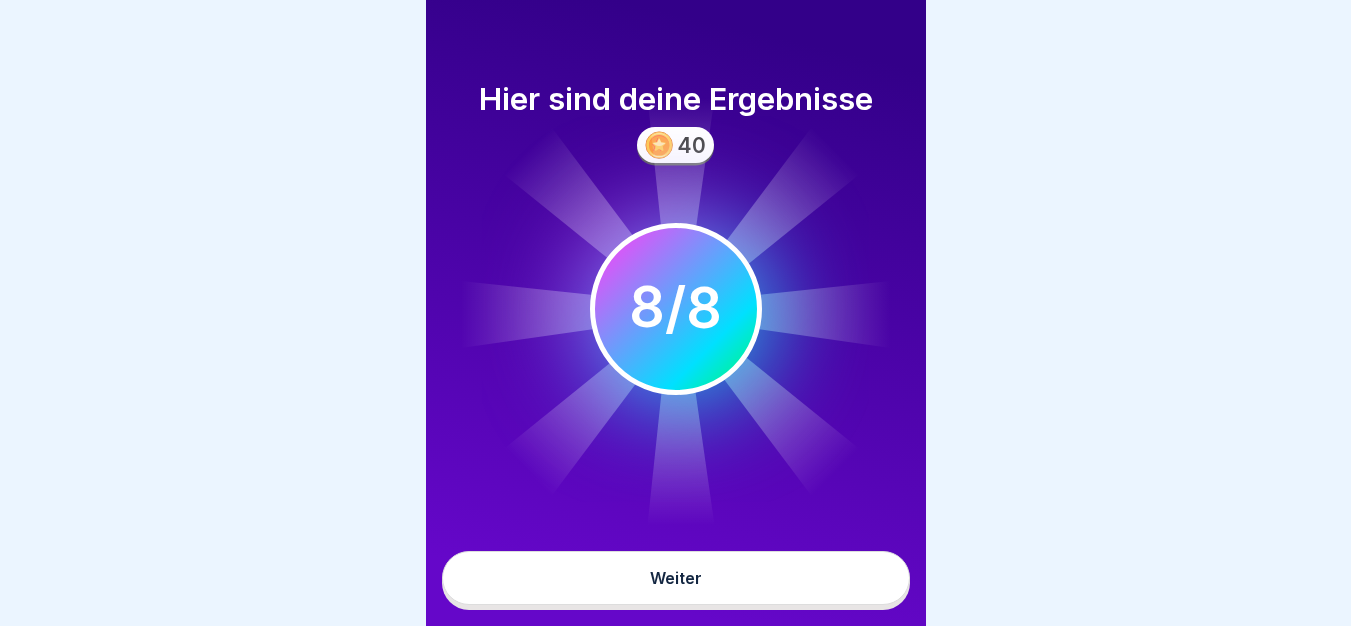 click on "Weiter" at bounding box center [676, 578] 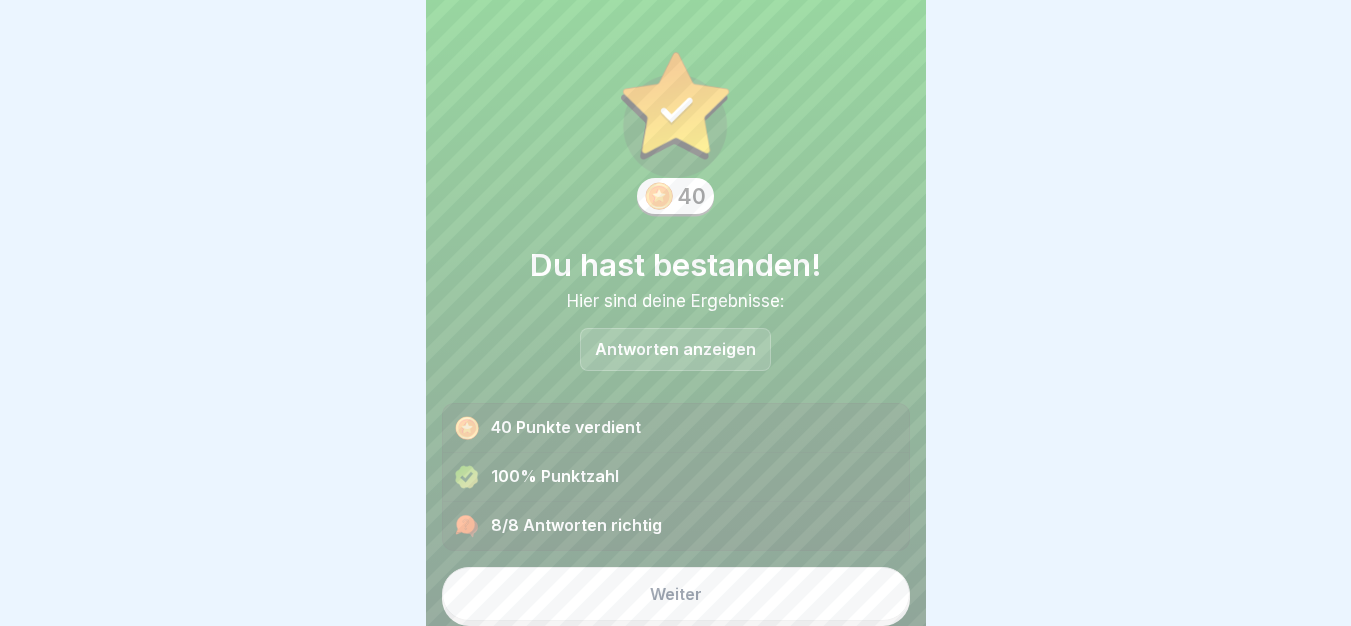 click on "Weiter" at bounding box center (676, 594) 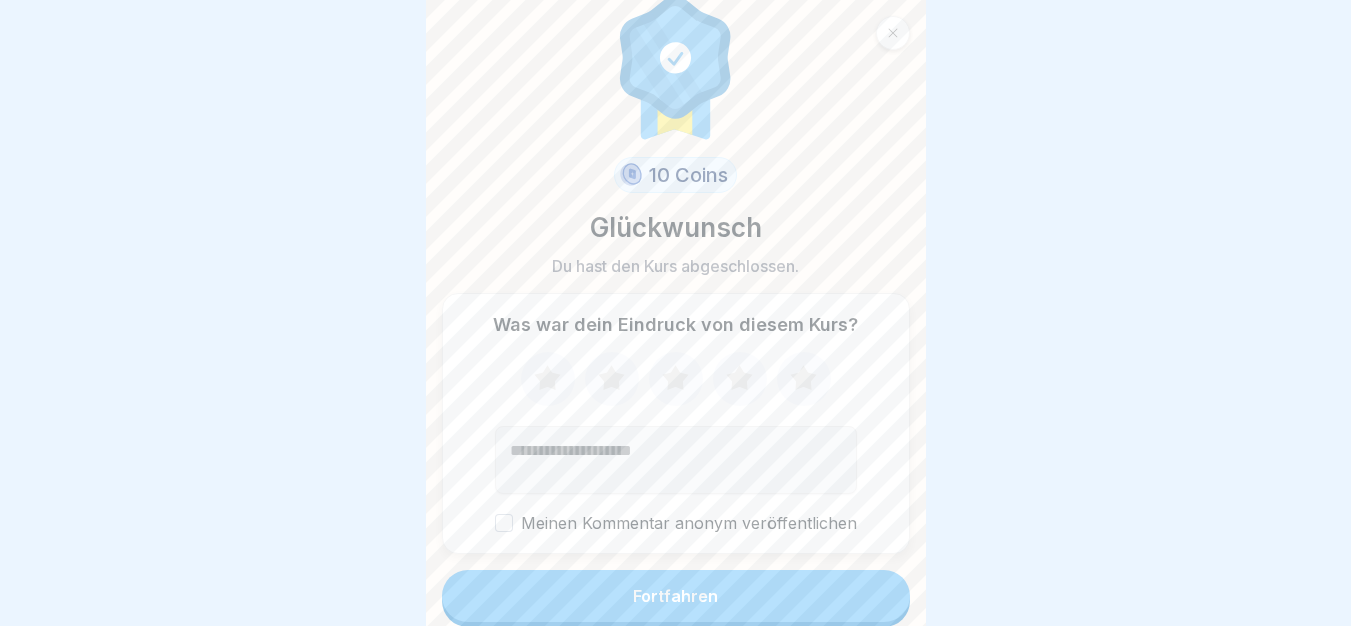 scroll, scrollTop: 27, scrollLeft: 0, axis: vertical 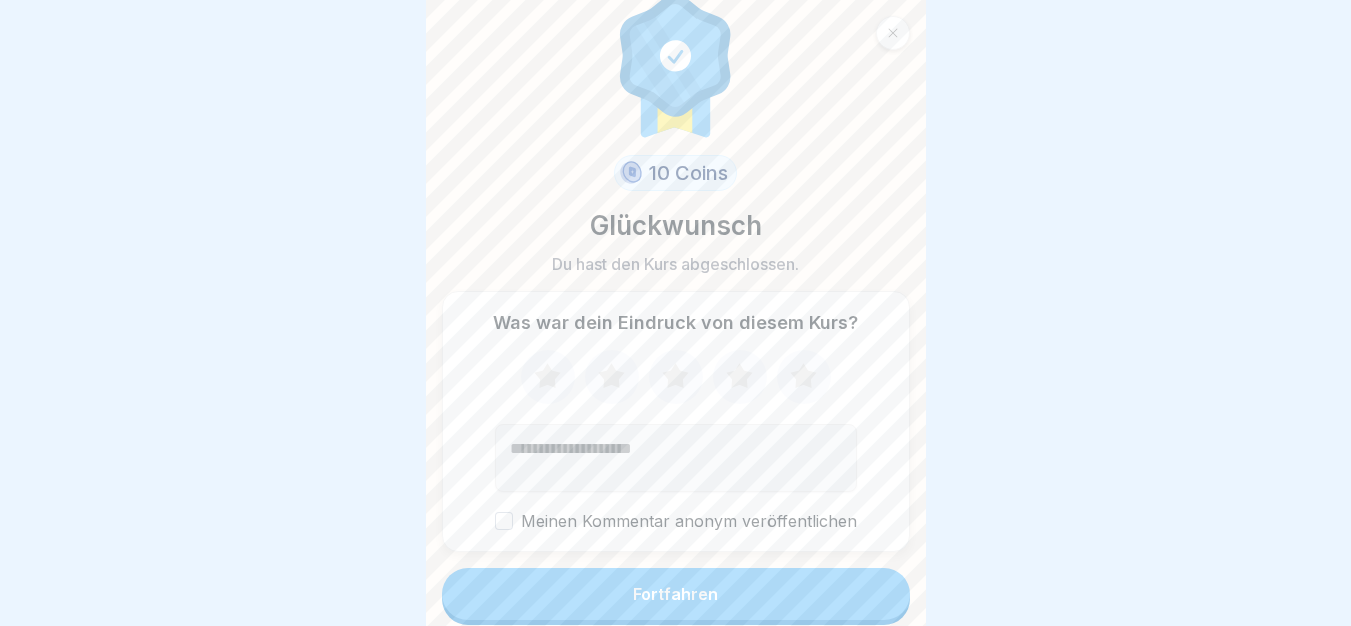 click on "Fortfahren" at bounding box center [675, 594] 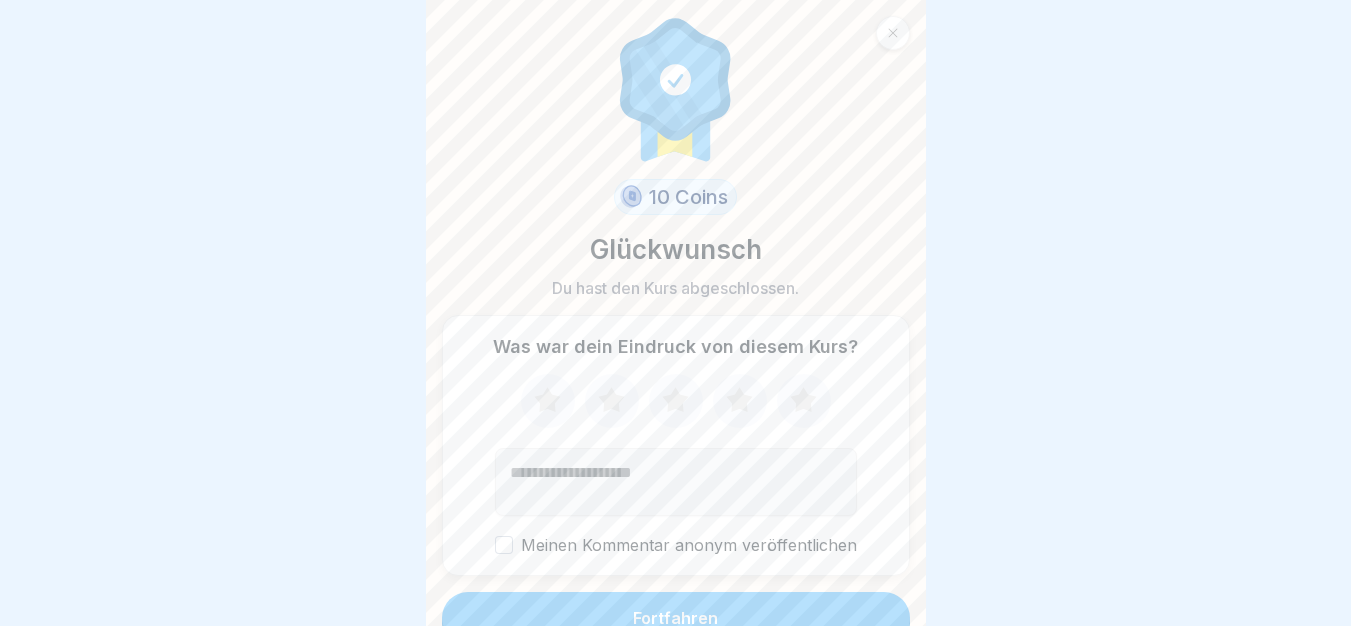 scroll, scrollTop: 0, scrollLeft: 0, axis: both 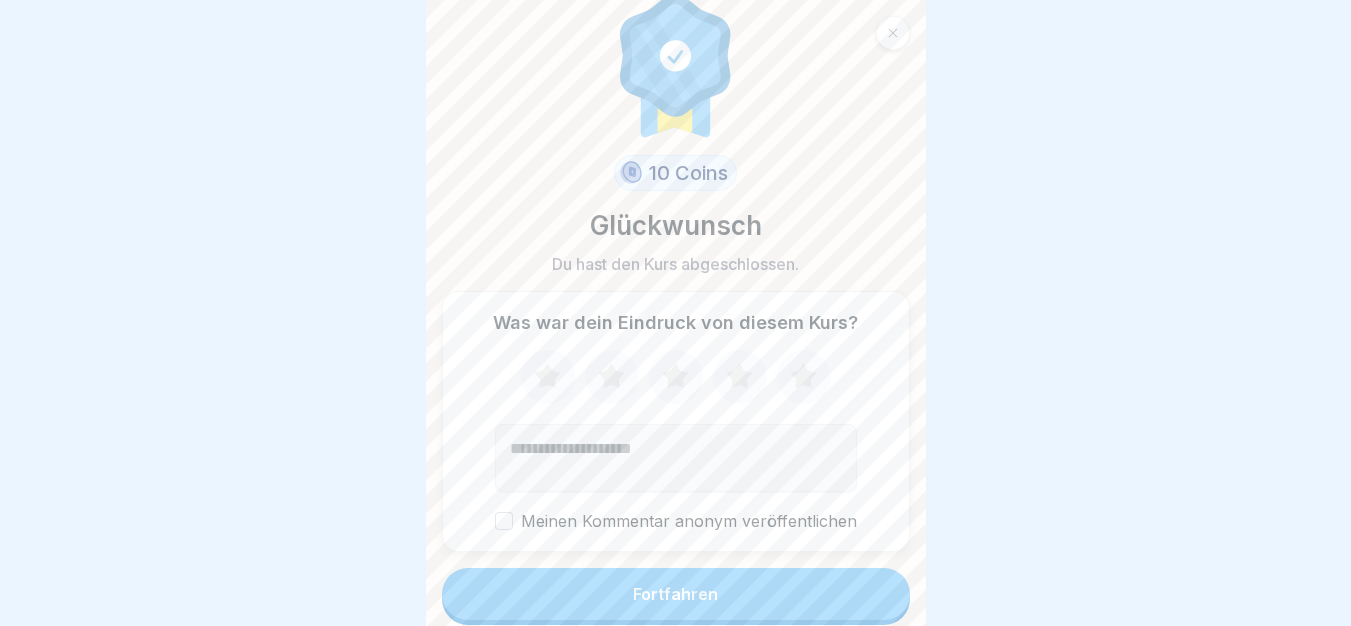 click 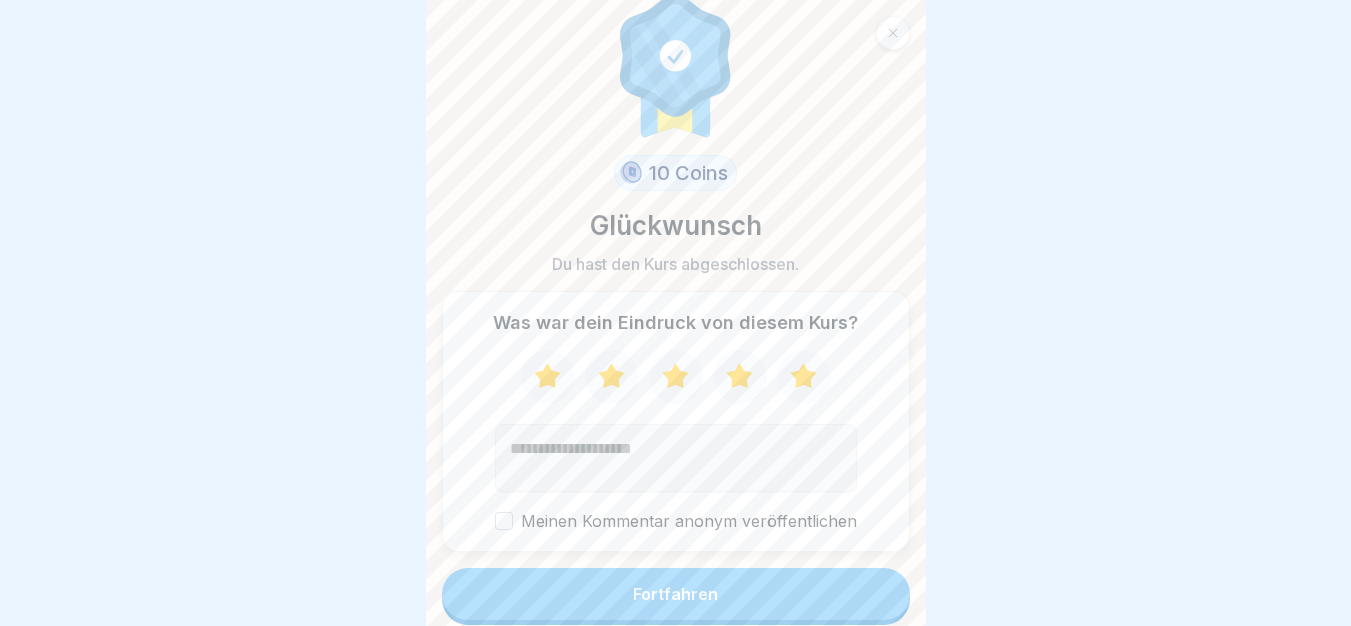 click on "Fortfahren" at bounding box center (676, 594) 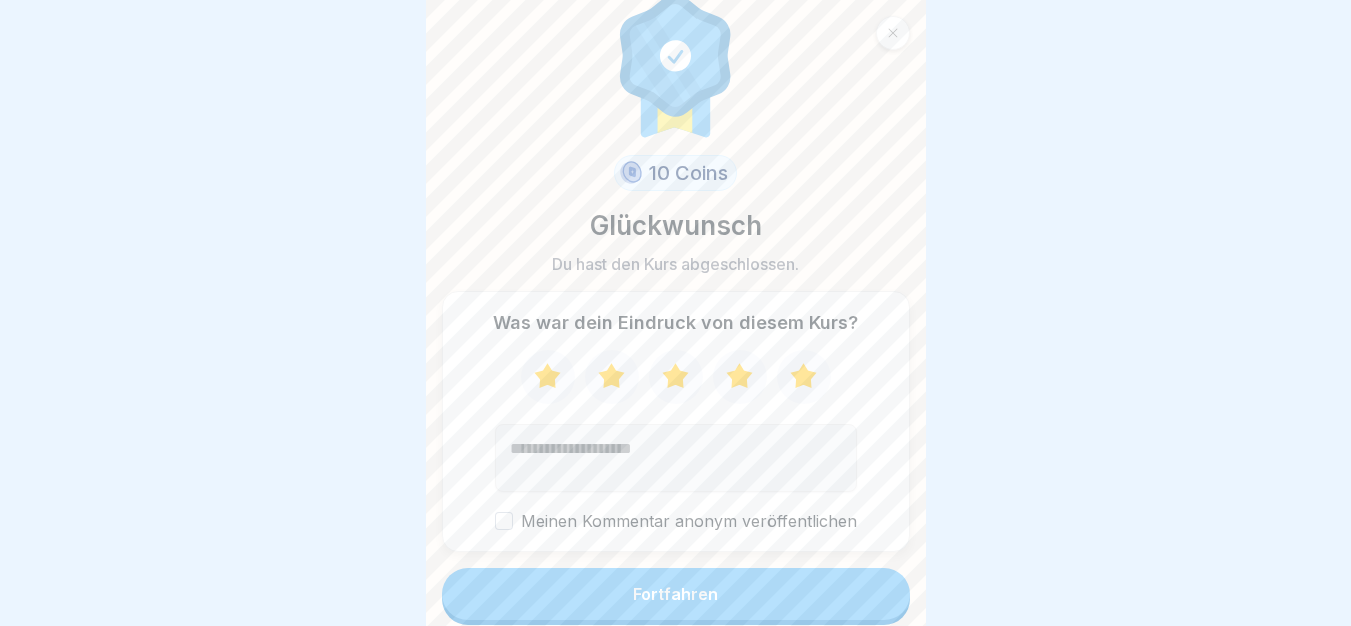 scroll, scrollTop: 15, scrollLeft: 0, axis: vertical 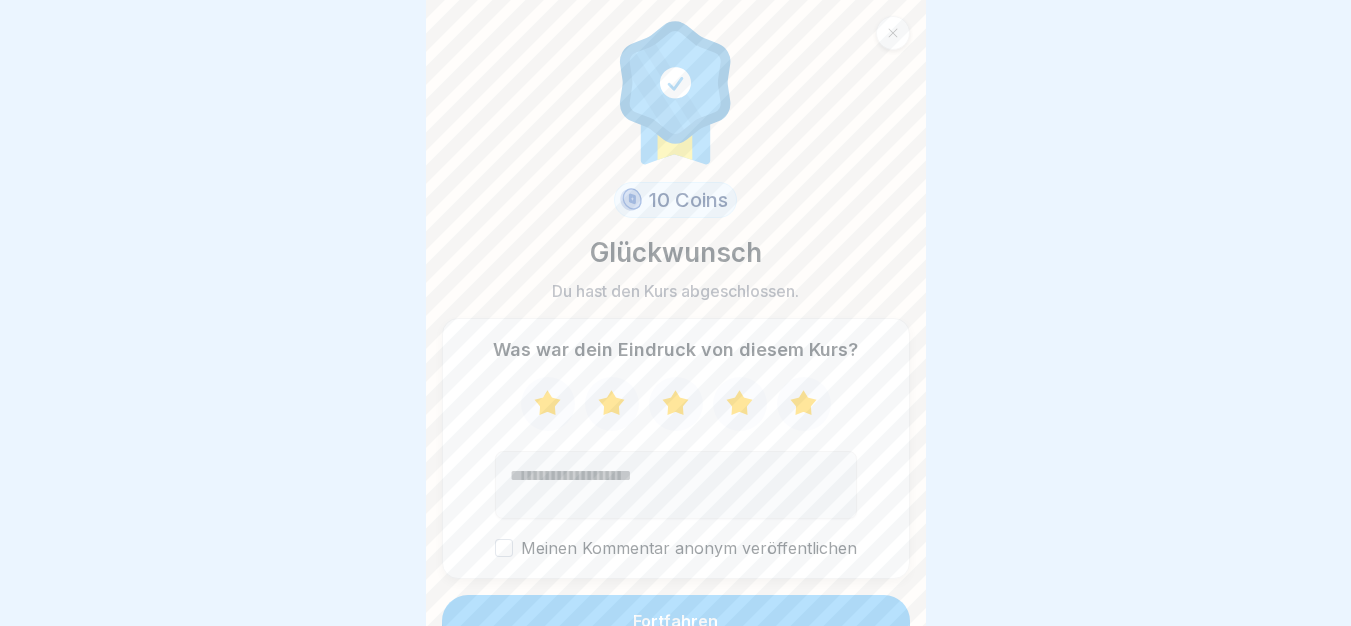 click on "Fortfahren" at bounding box center (676, 623) 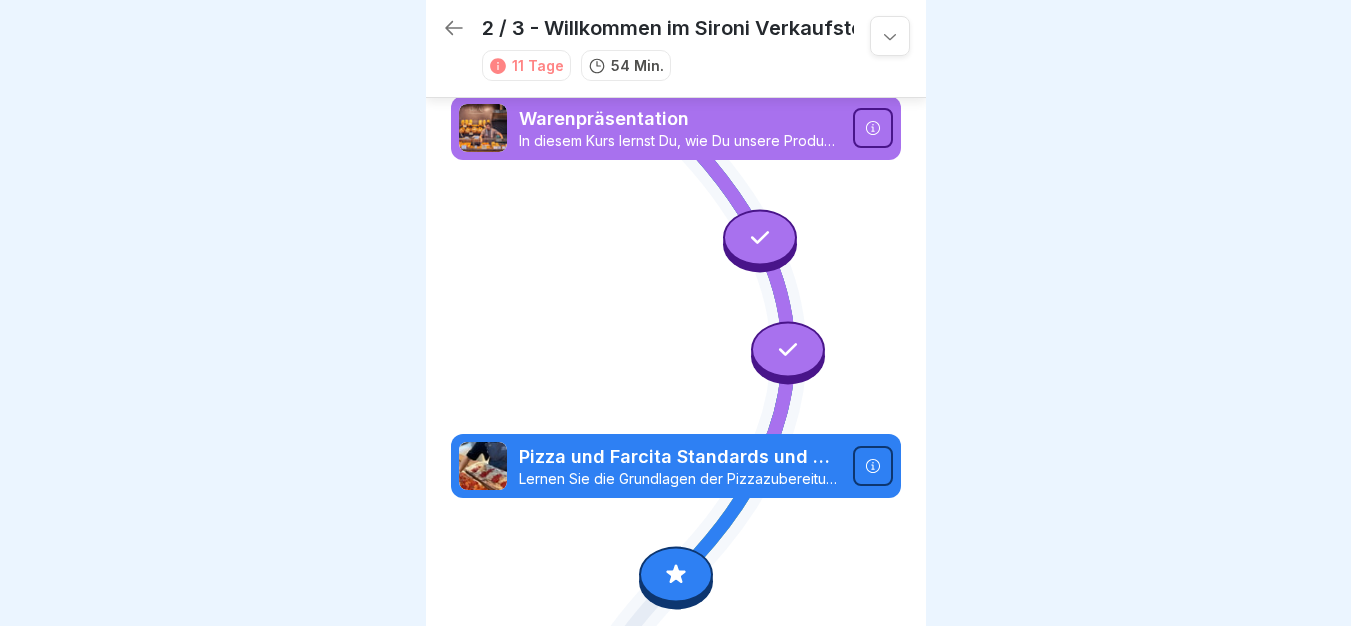 scroll, scrollTop: 0, scrollLeft: 0, axis: both 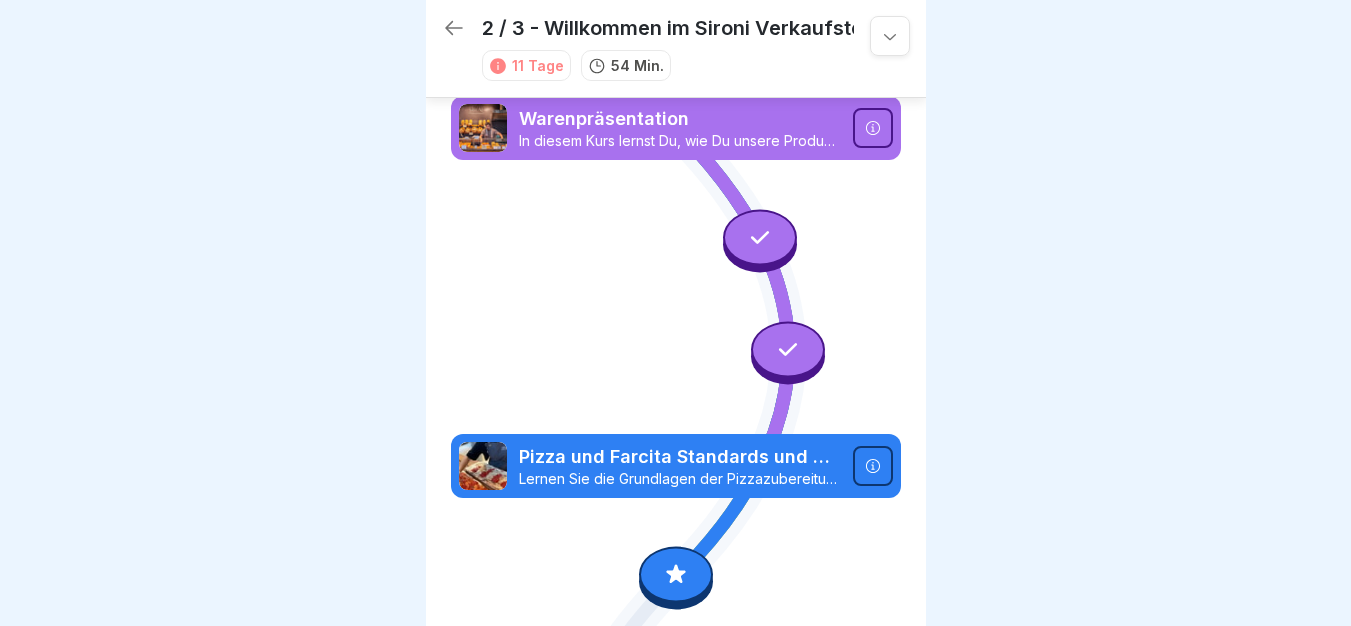 click at bounding box center (873, 128) 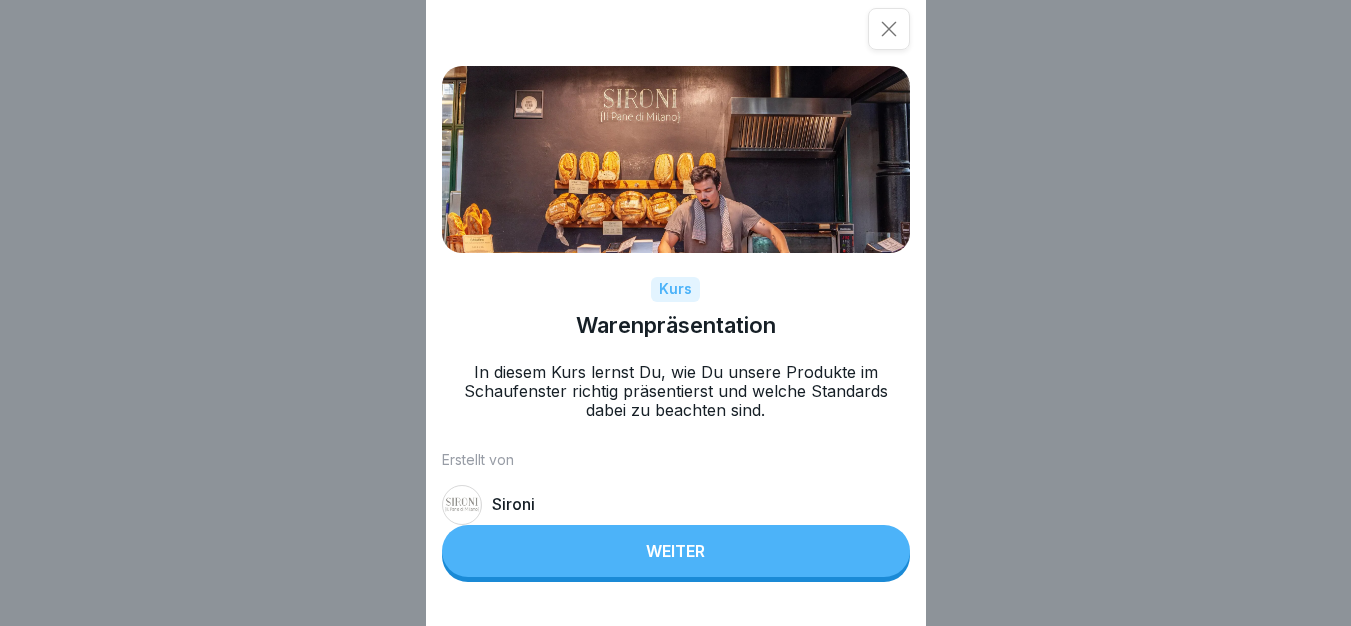 click on "Weiter" at bounding box center [676, 551] 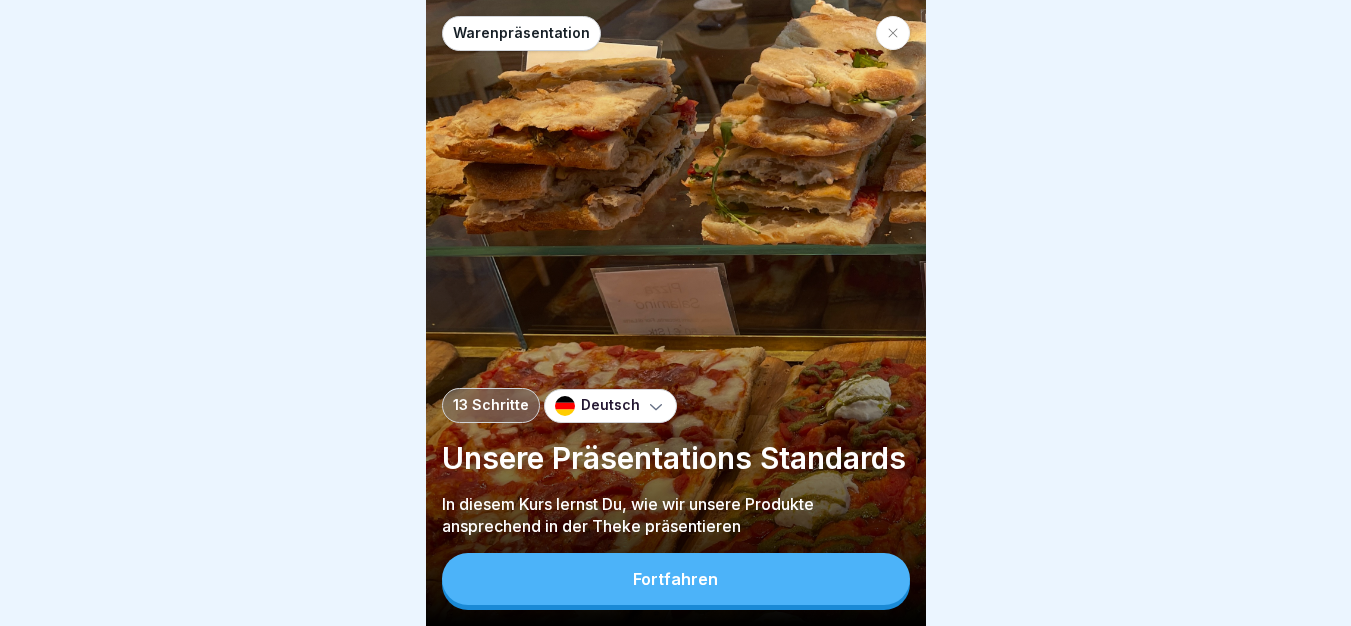 click on "Fortfahren" at bounding box center (676, 579) 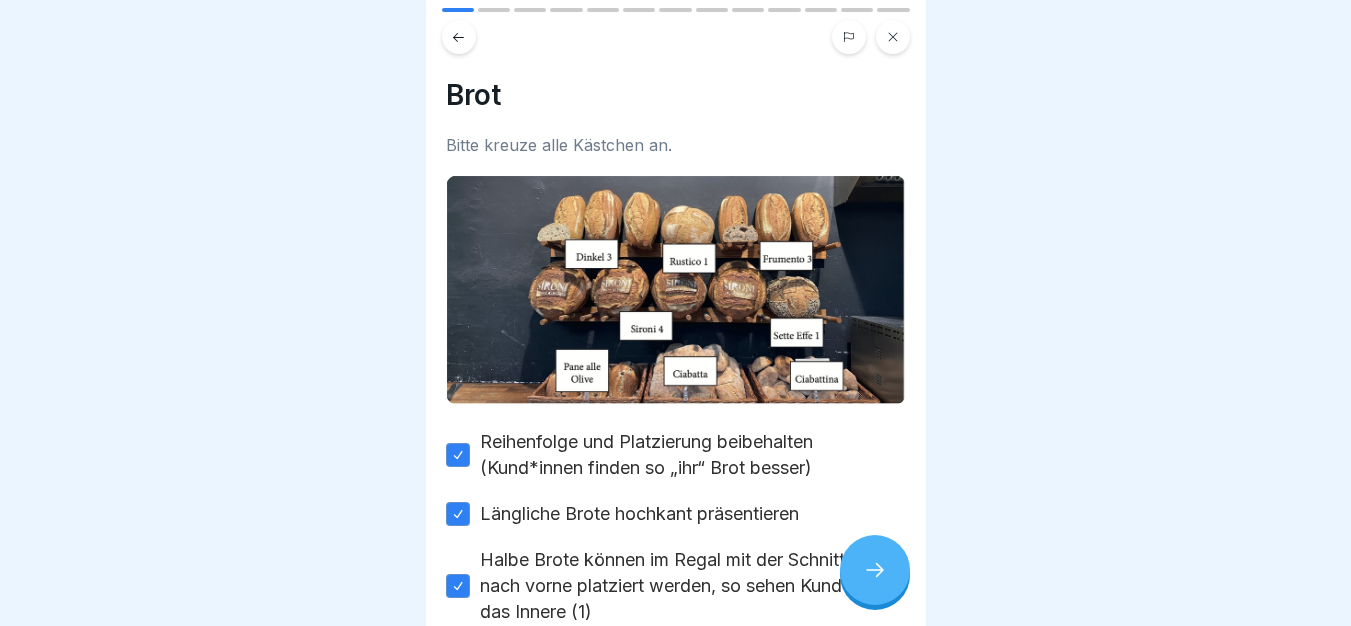 click at bounding box center [875, 570] 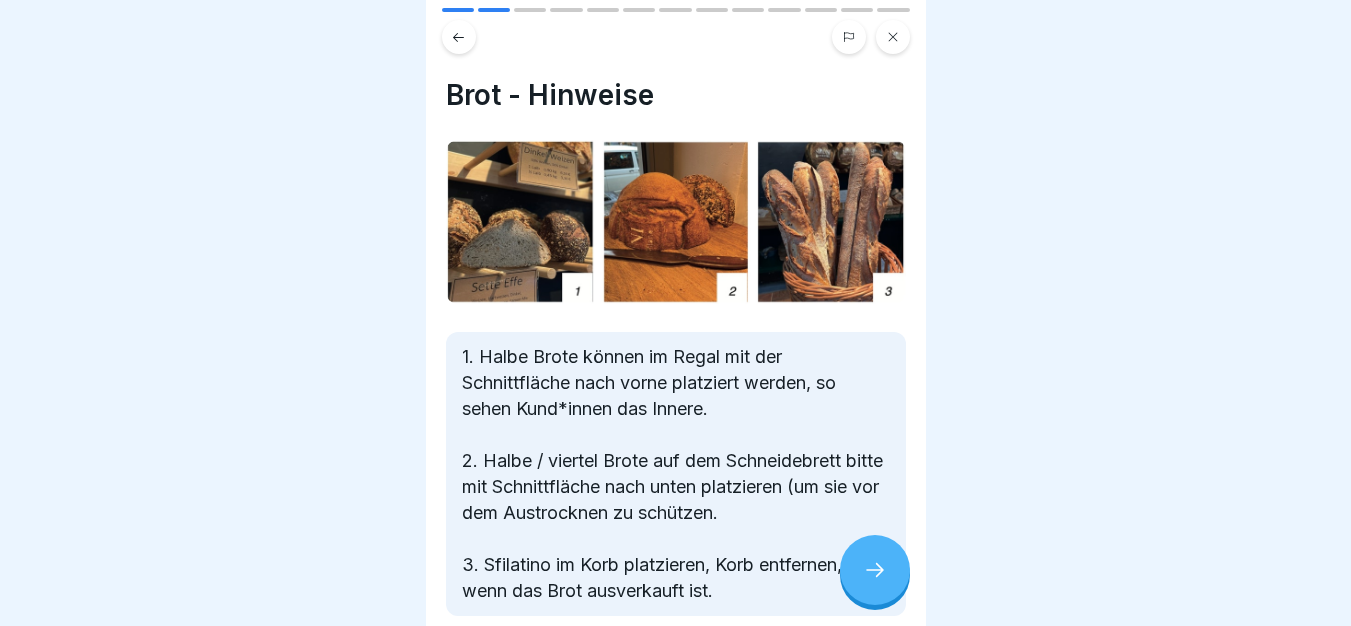 click at bounding box center [875, 570] 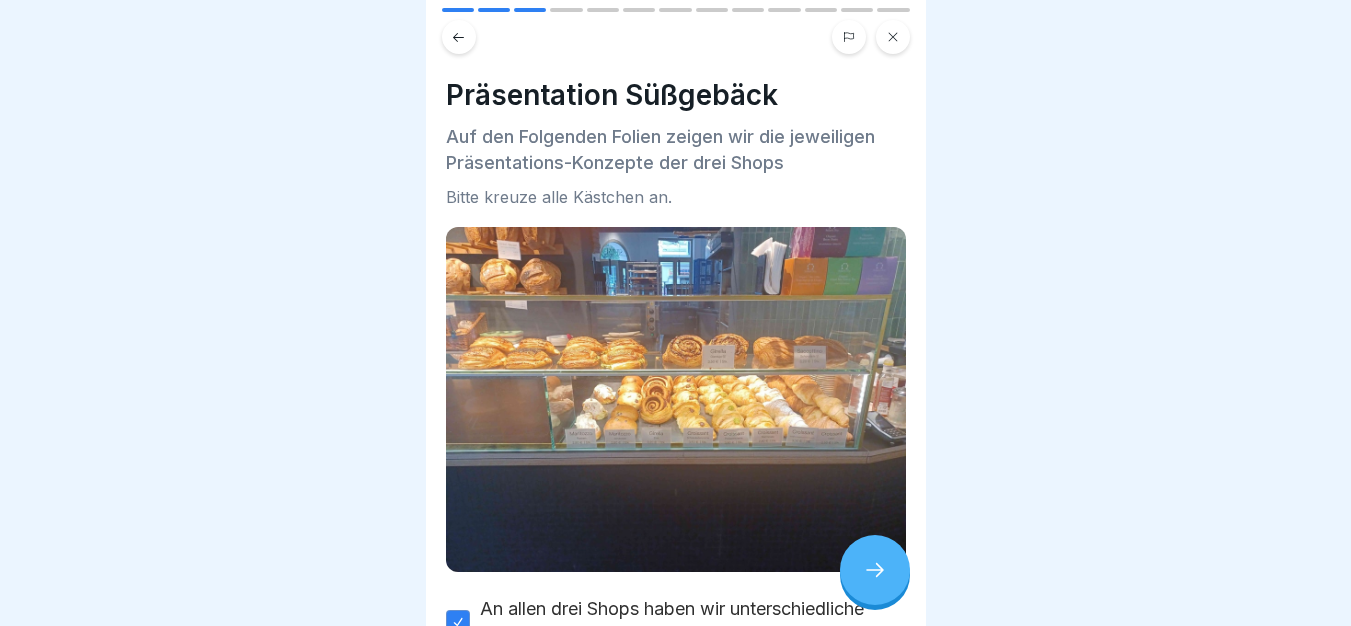 click at bounding box center [875, 570] 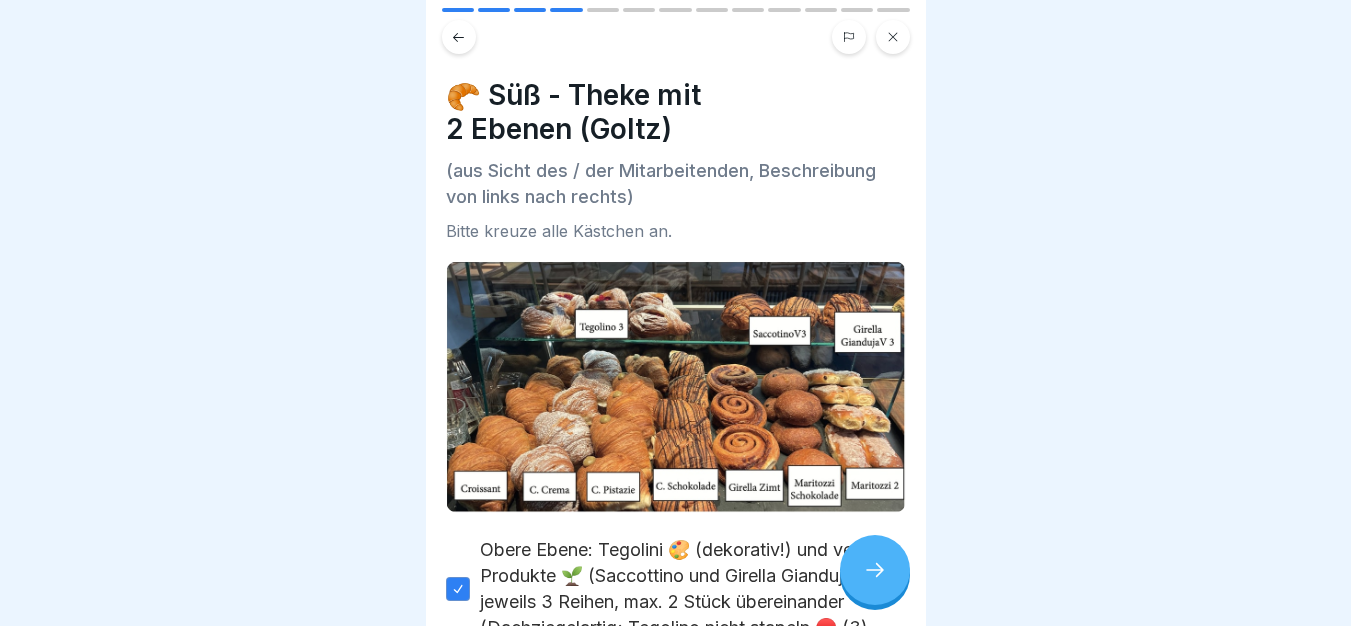 click at bounding box center [875, 570] 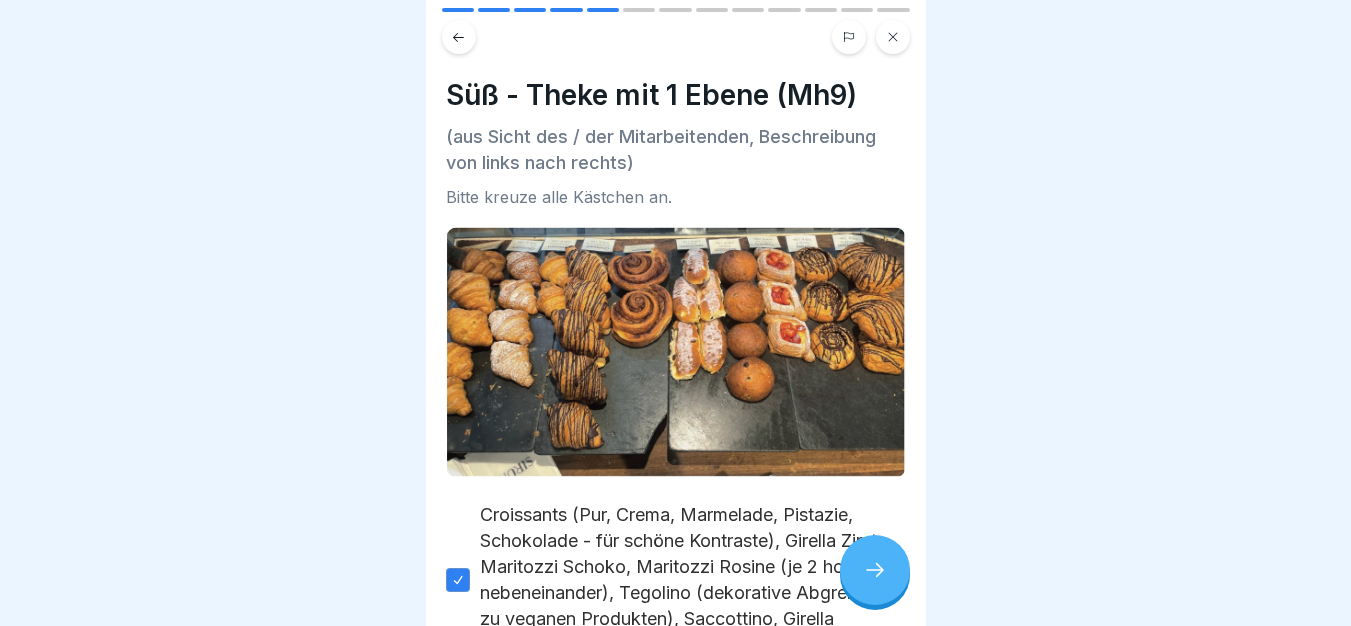 click at bounding box center (875, 570) 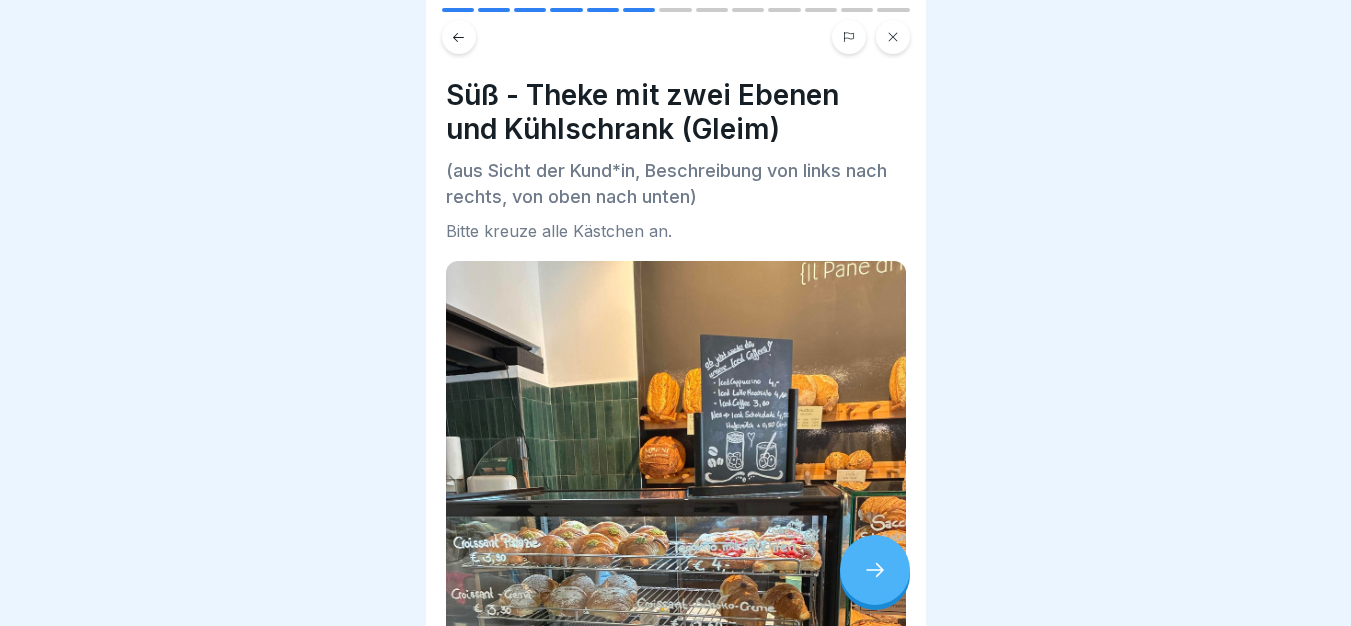 click at bounding box center (875, 570) 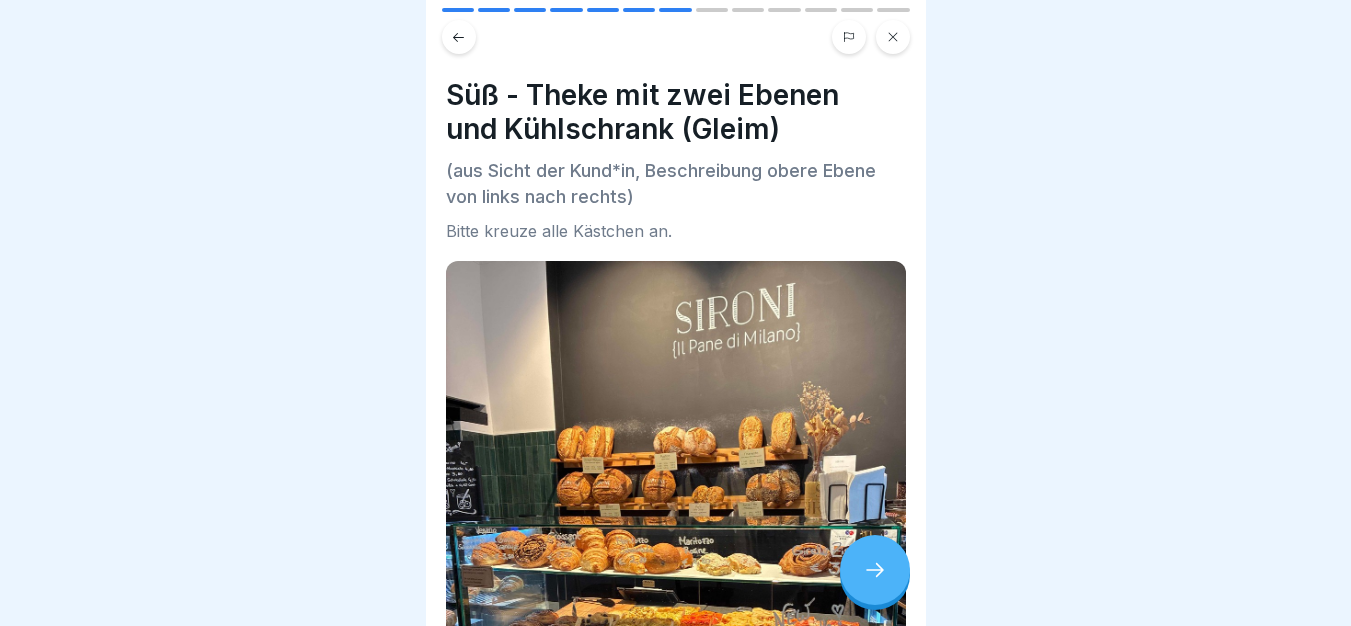 click at bounding box center (875, 570) 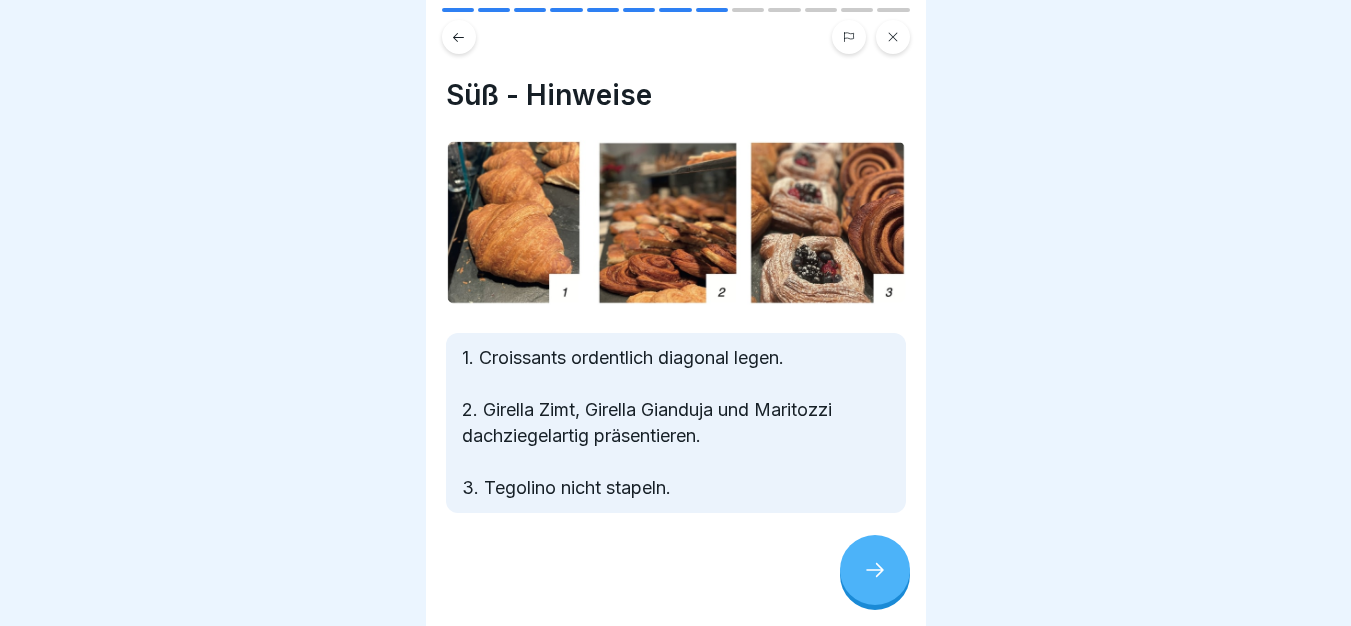click at bounding box center [875, 570] 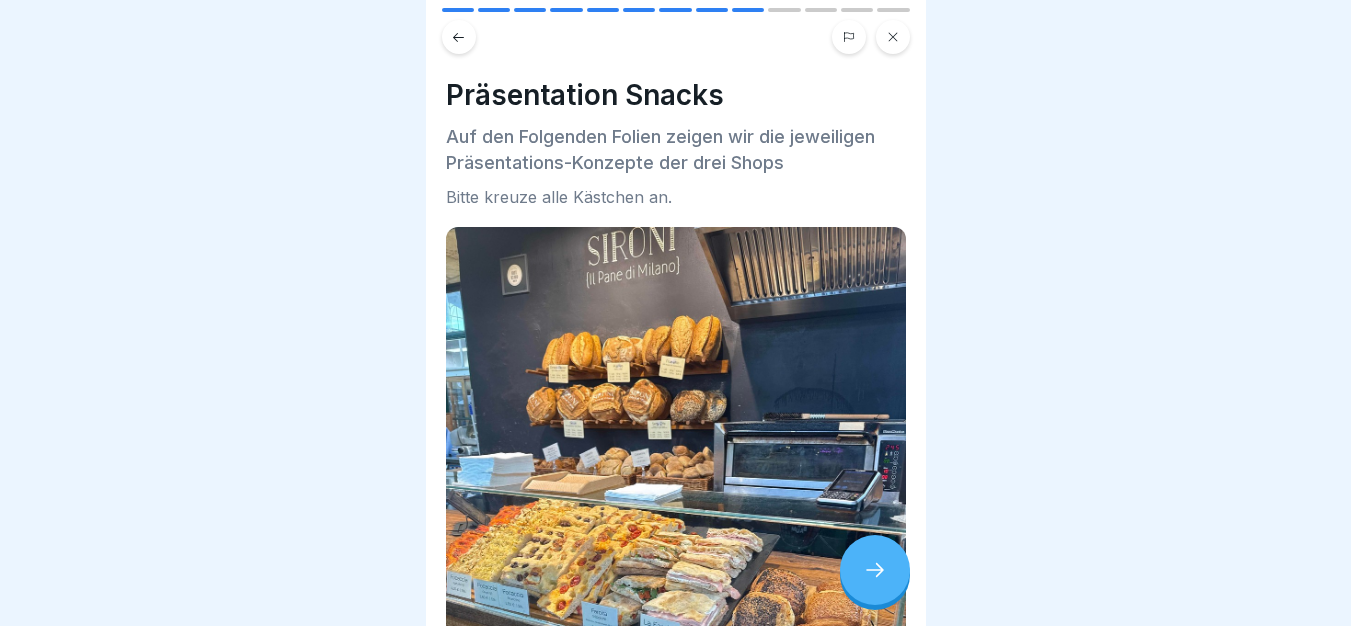 click at bounding box center [875, 570] 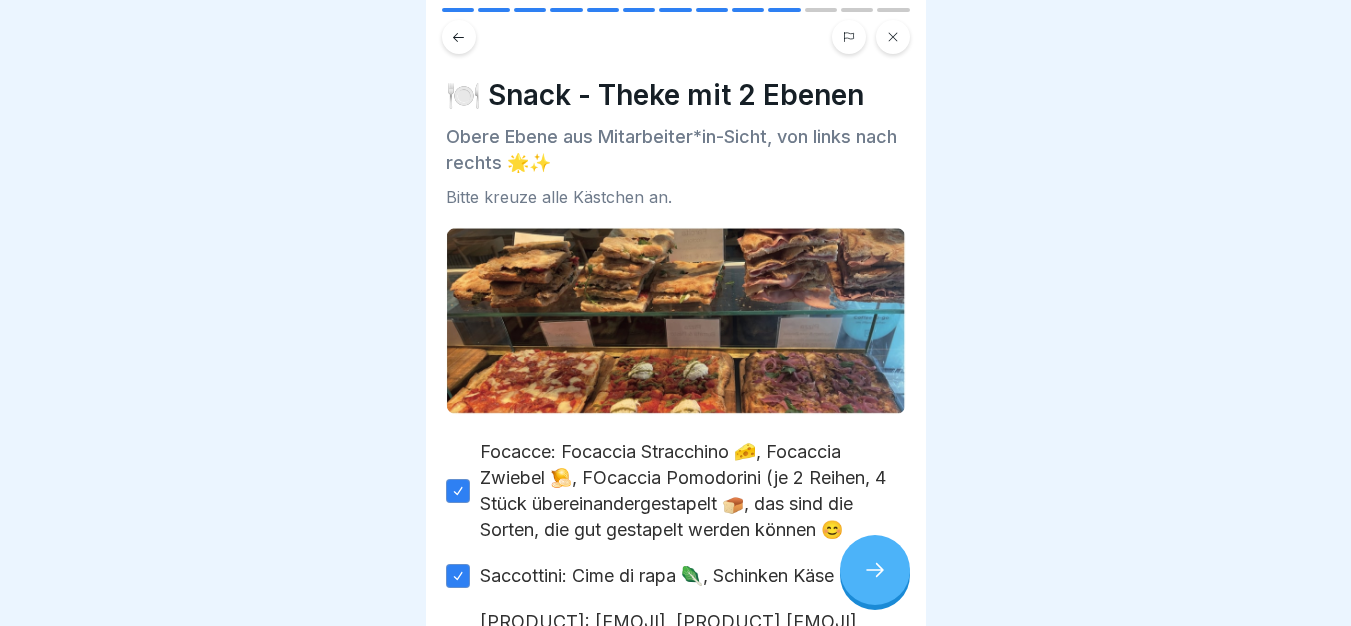 click at bounding box center (875, 570) 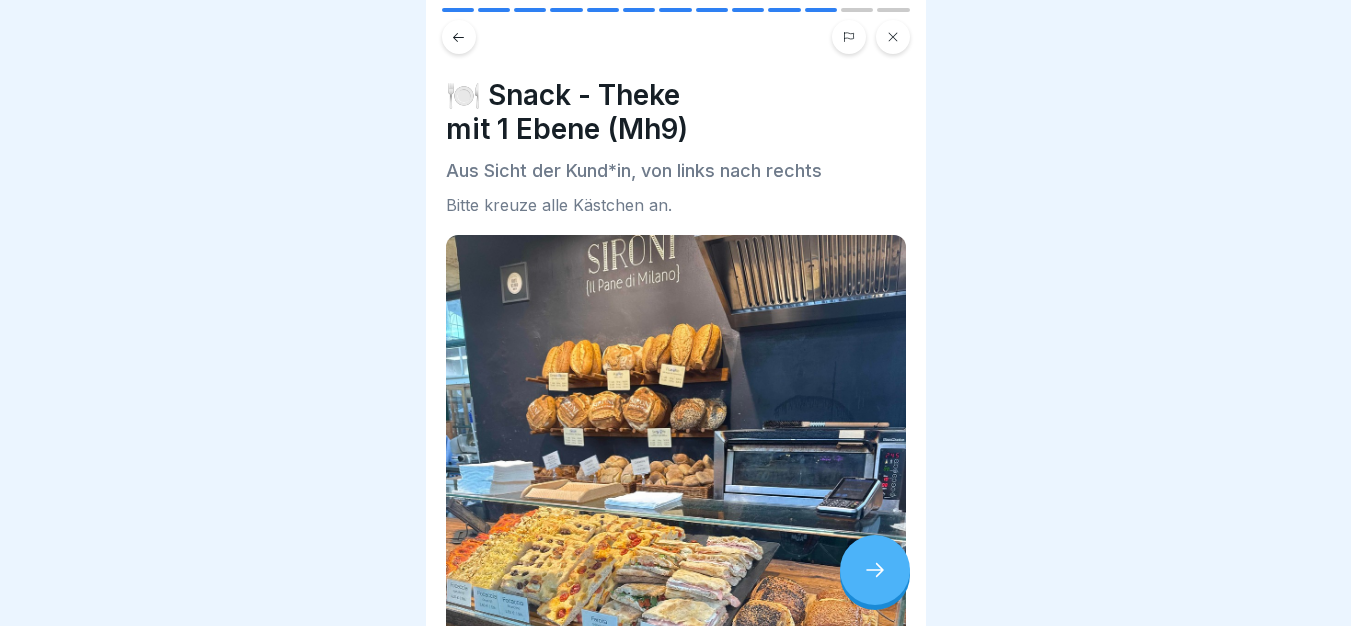 click at bounding box center [875, 570] 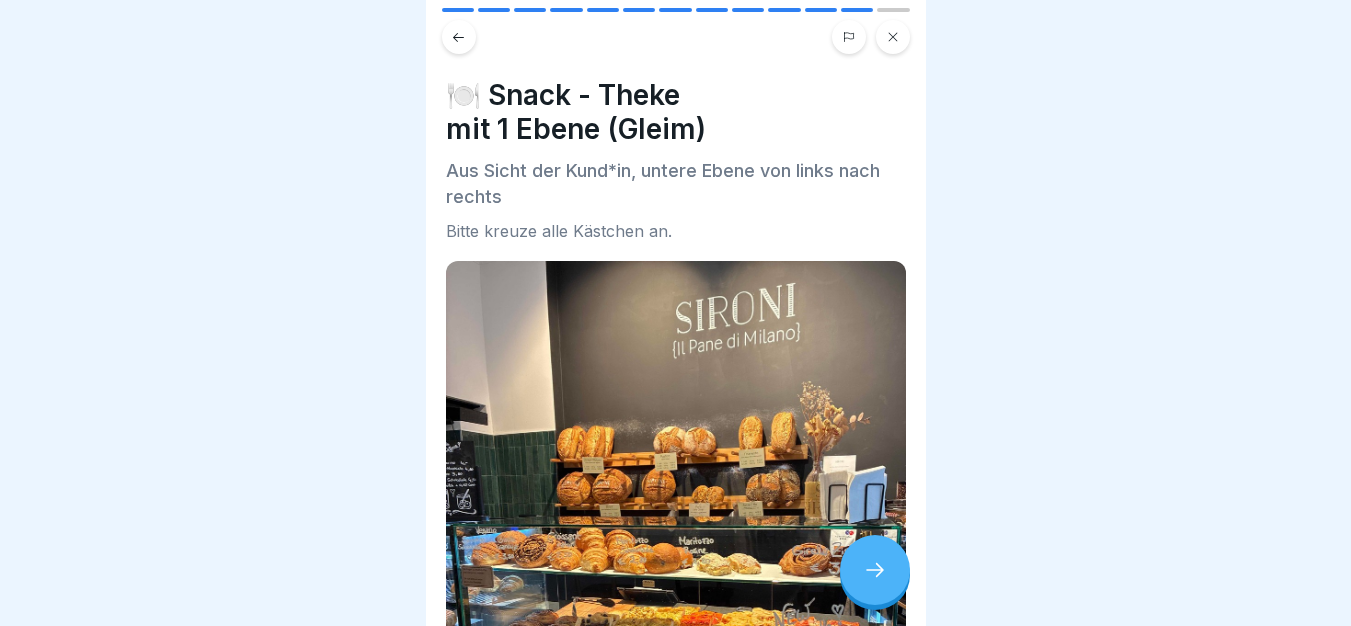 click at bounding box center [875, 570] 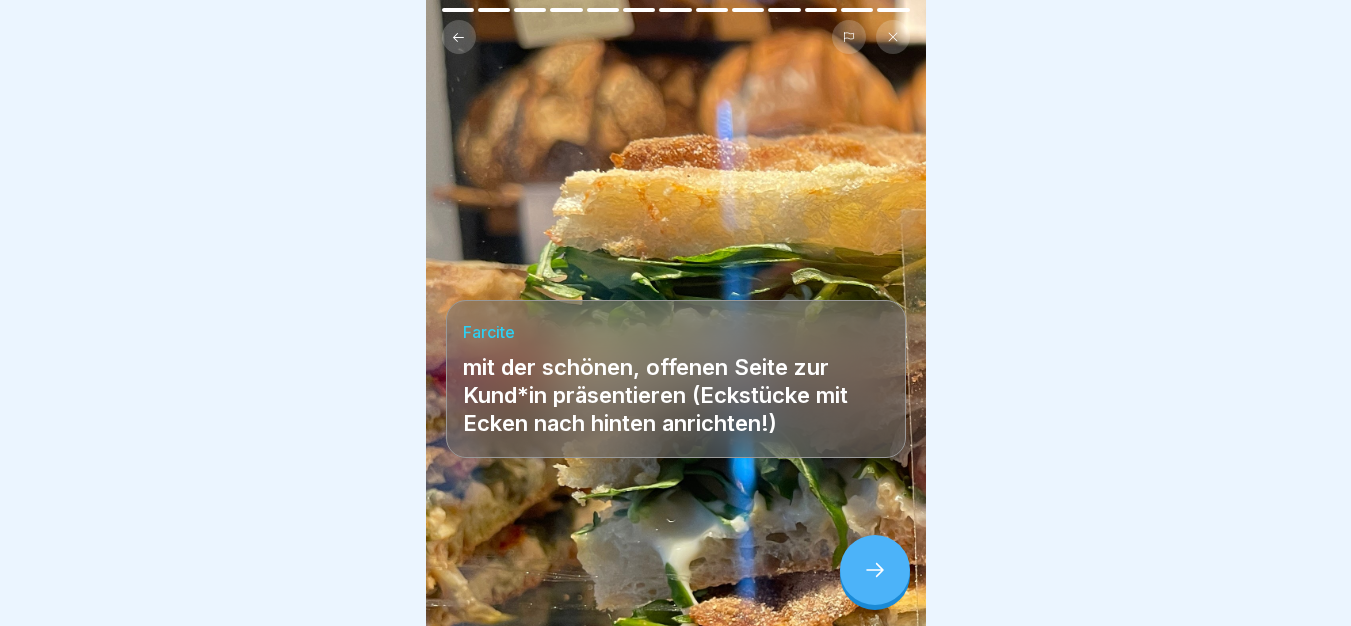 click 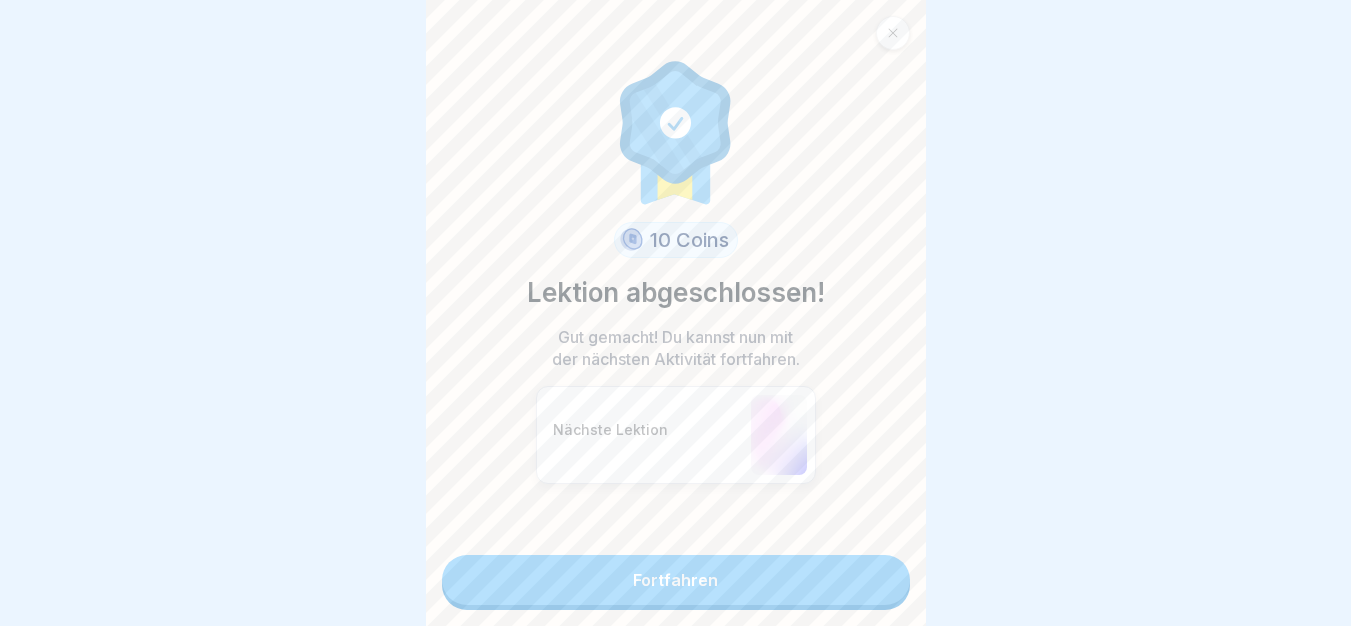 click on "Fortfahren" at bounding box center [676, 580] 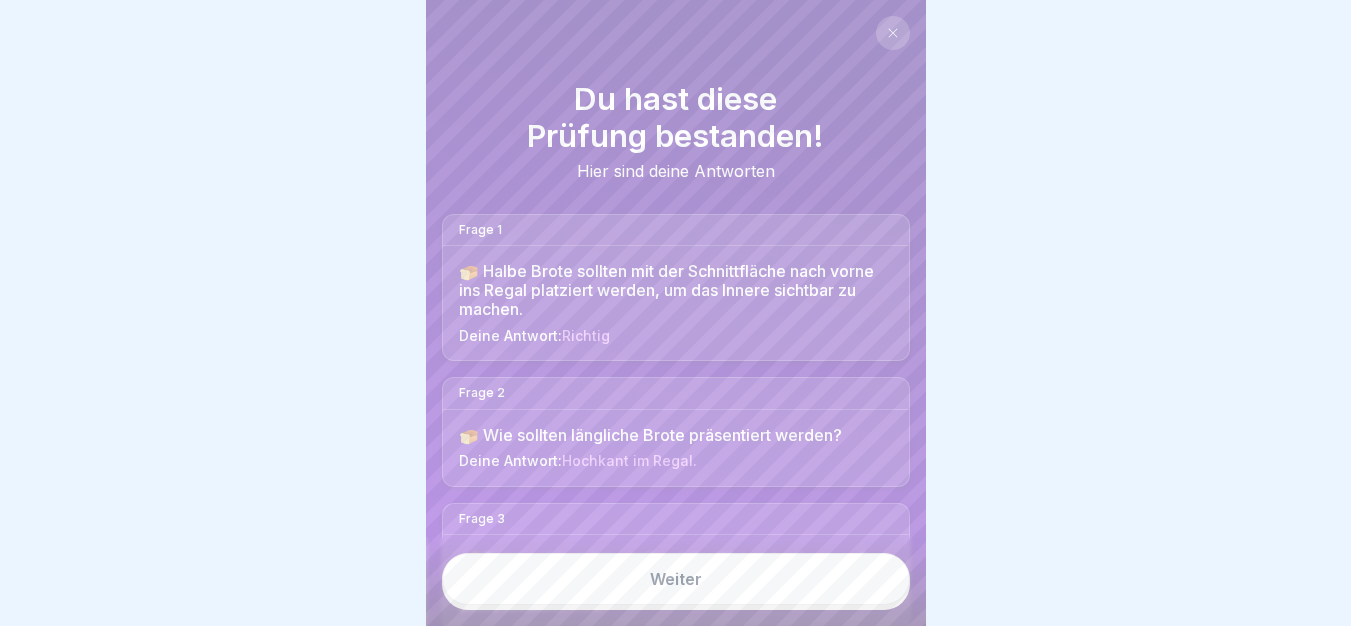 scroll, scrollTop: 0, scrollLeft: 0, axis: both 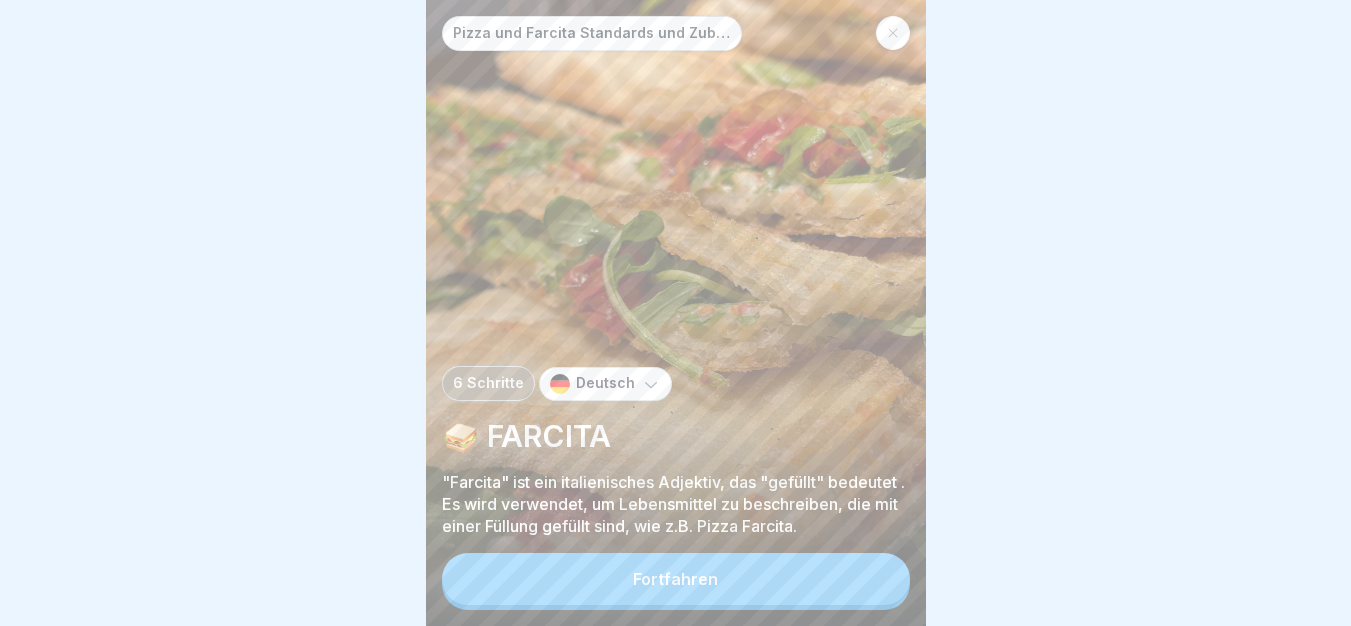 click on "Fortfahren" at bounding box center [676, 579] 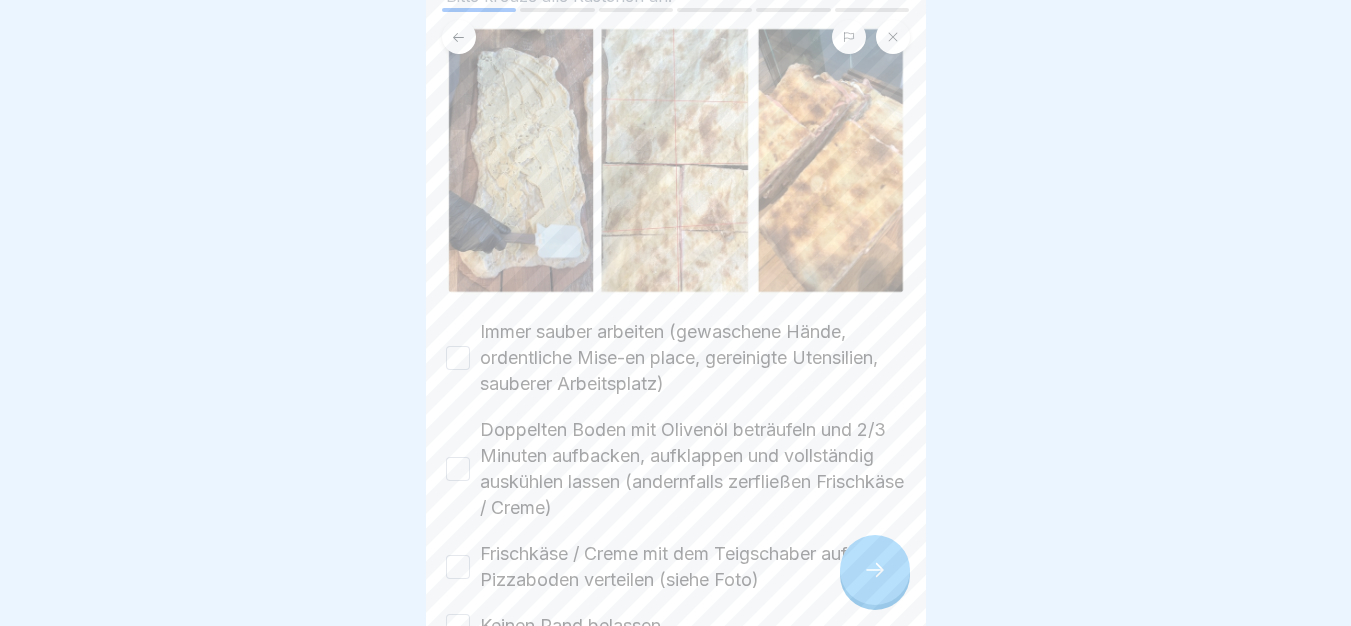 scroll, scrollTop: 444, scrollLeft: 0, axis: vertical 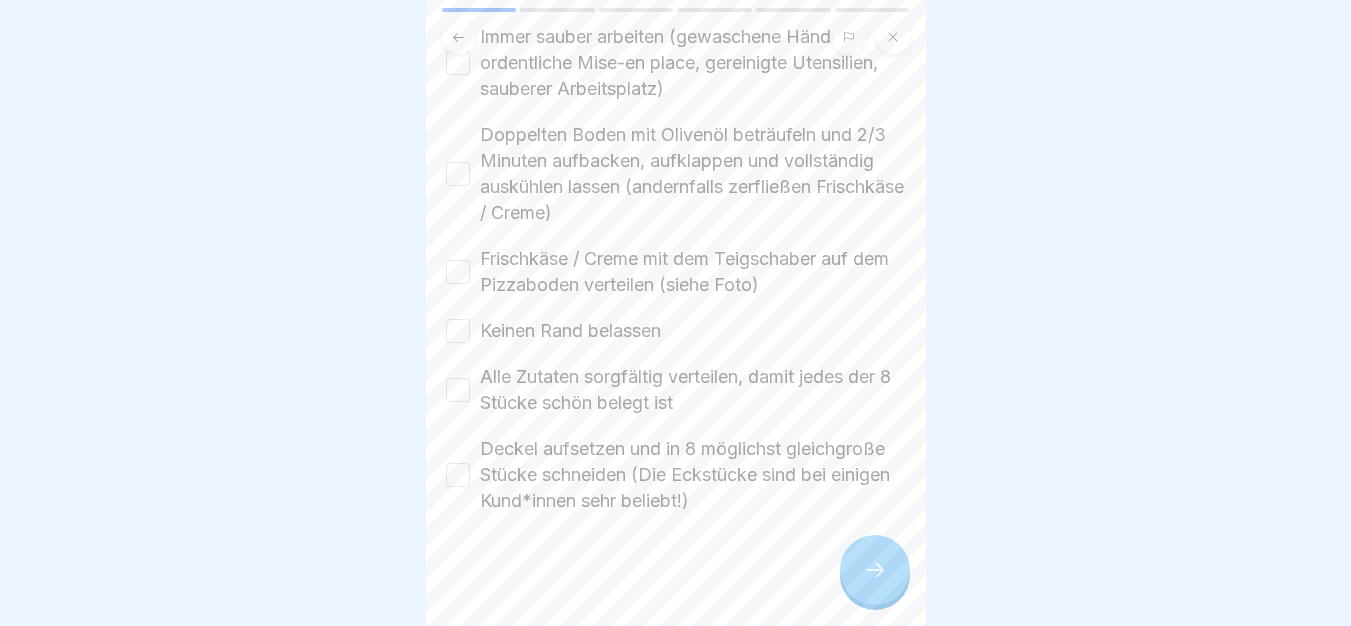 type 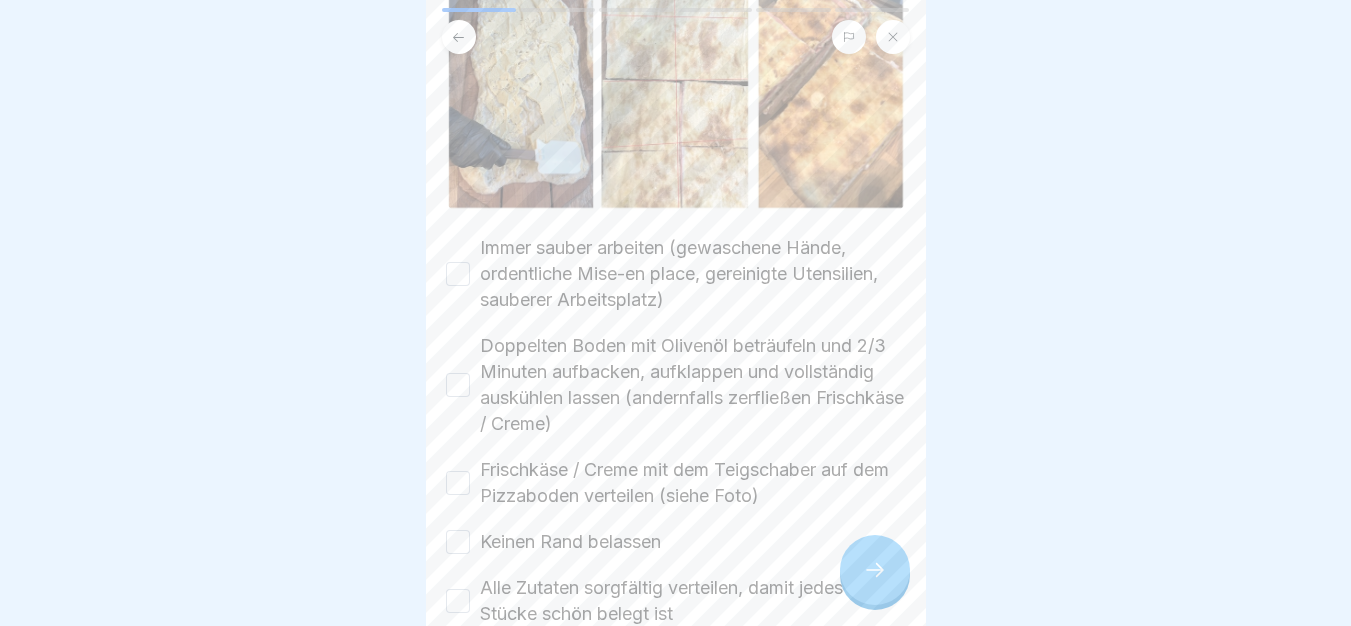 scroll, scrollTop: 144, scrollLeft: 0, axis: vertical 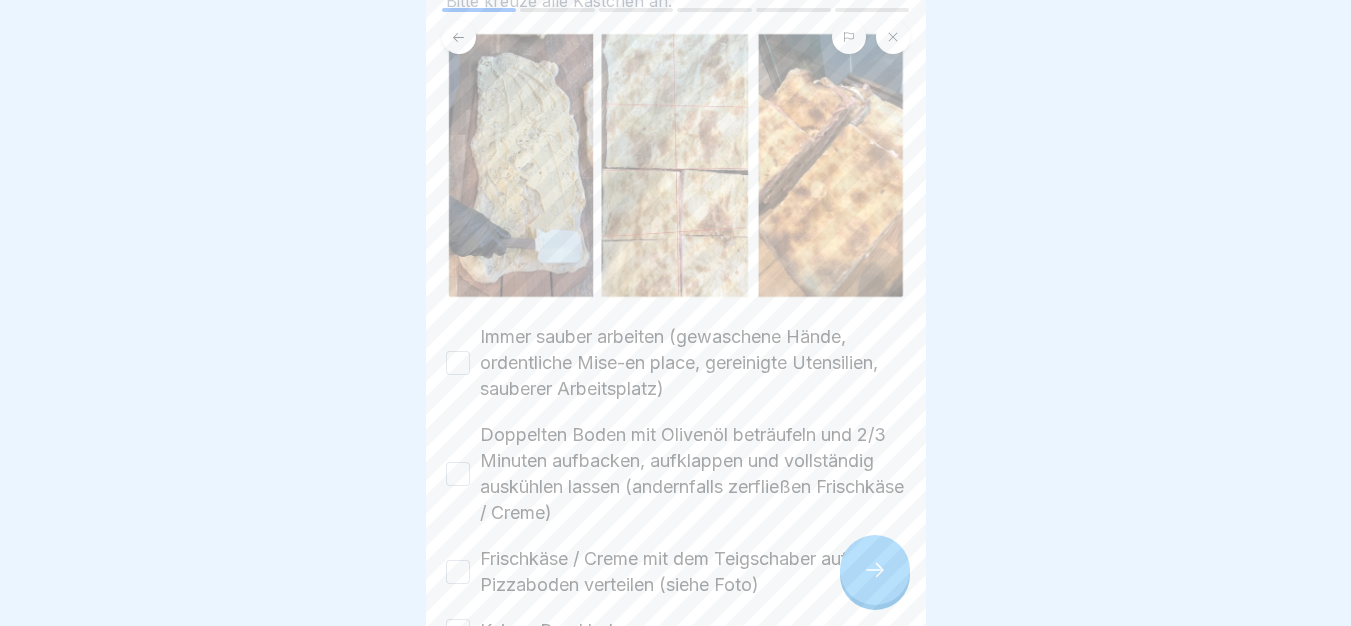 click on "Immer sauber arbeiten (gewaschene Hände, ordentliche Mise-en place, gereinigte Utensilien, sauberer Arbeitsplatz)" at bounding box center [458, 363] 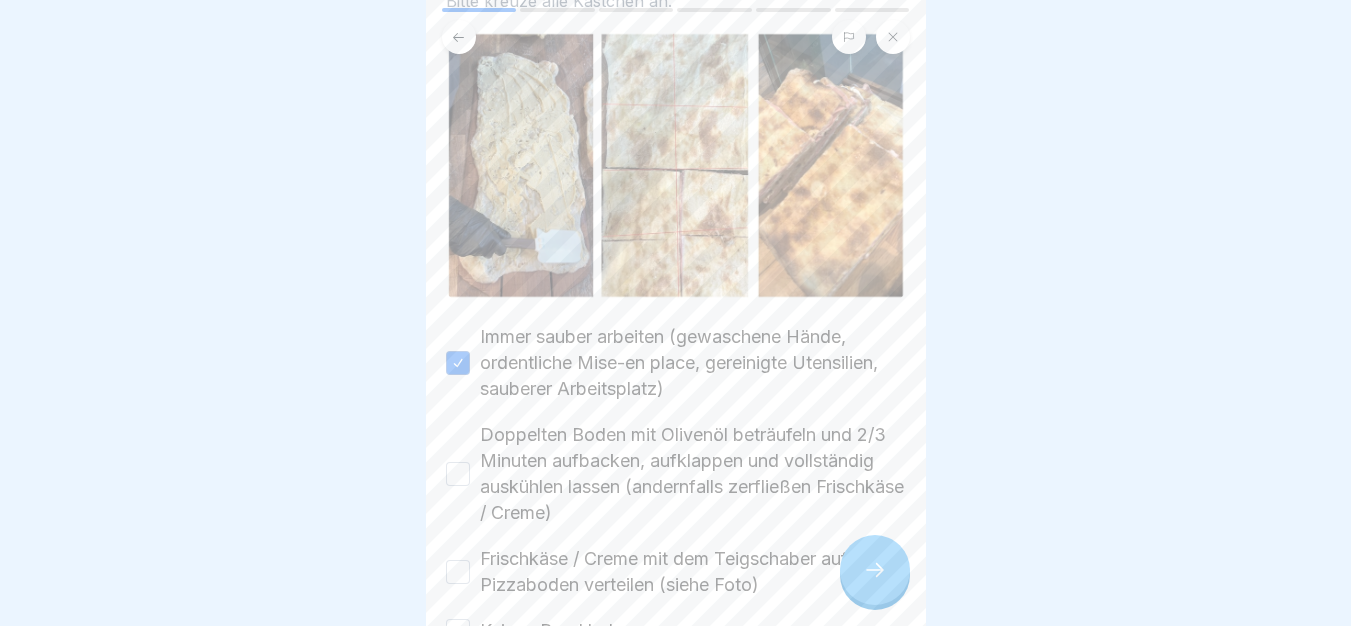 scroll, scrollTop: 344, scrollLeft: 0, axis: vertical 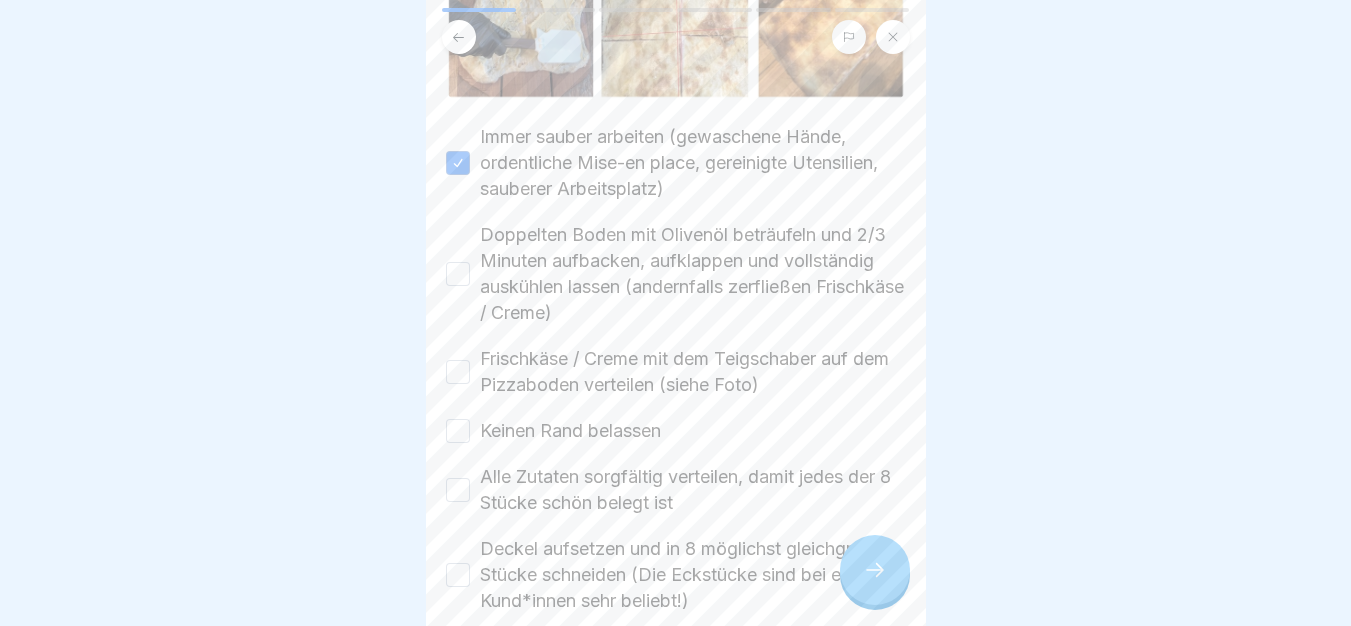 click on "Doppelten Boden mit Olivenöl beträufeln und 2/3 Minuten aufbacken, aufklappen und vollständig auskühlen lassen (andernfalls zerfließen Frischkäse / Creme)" at bounding box center [458, 274] 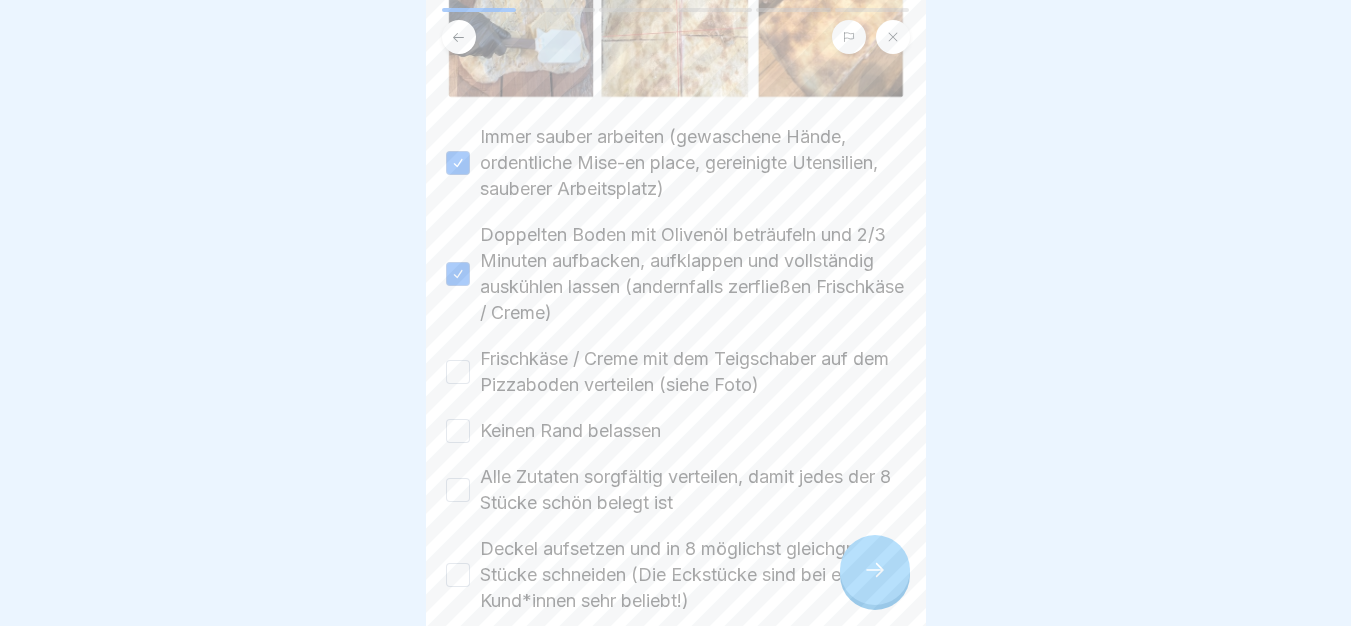 drag, startPoint x: 456, startPoint y: 340, endPoint x: 459, endPoint y: 372, distance: 32.140316 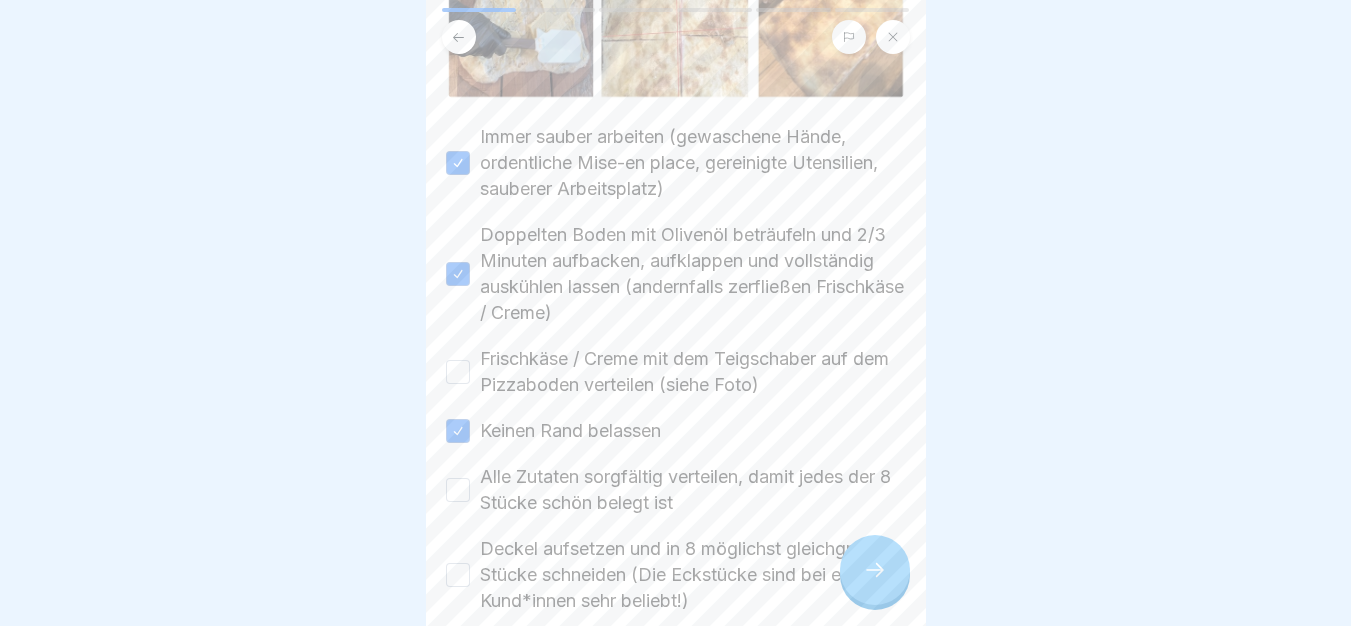 click on "Frischkäse / Creme mit dem Teigschaber auf dem Pizzaboden verteilen (siehe Foto)" at bounding box center [458, 372] 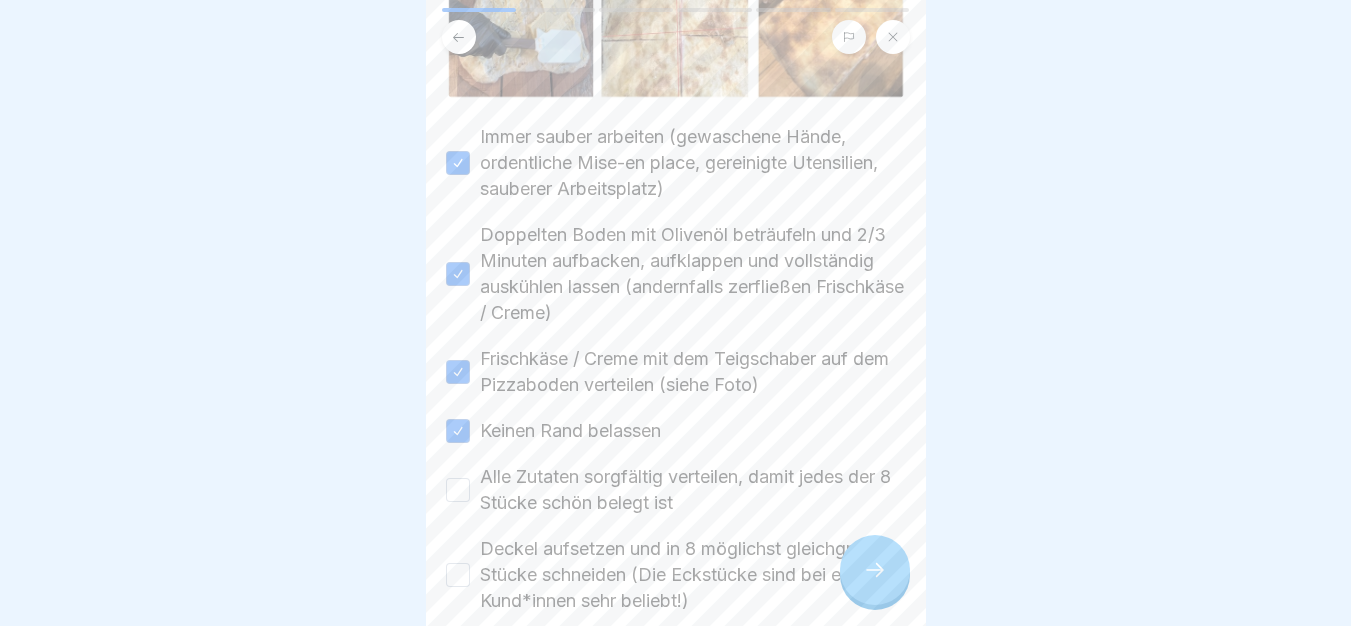 click on "Alle Zutaten sorgfältig verteilen, damit jedes der 8 Stücke schön belegt ist" at bounding box center [458, 490] 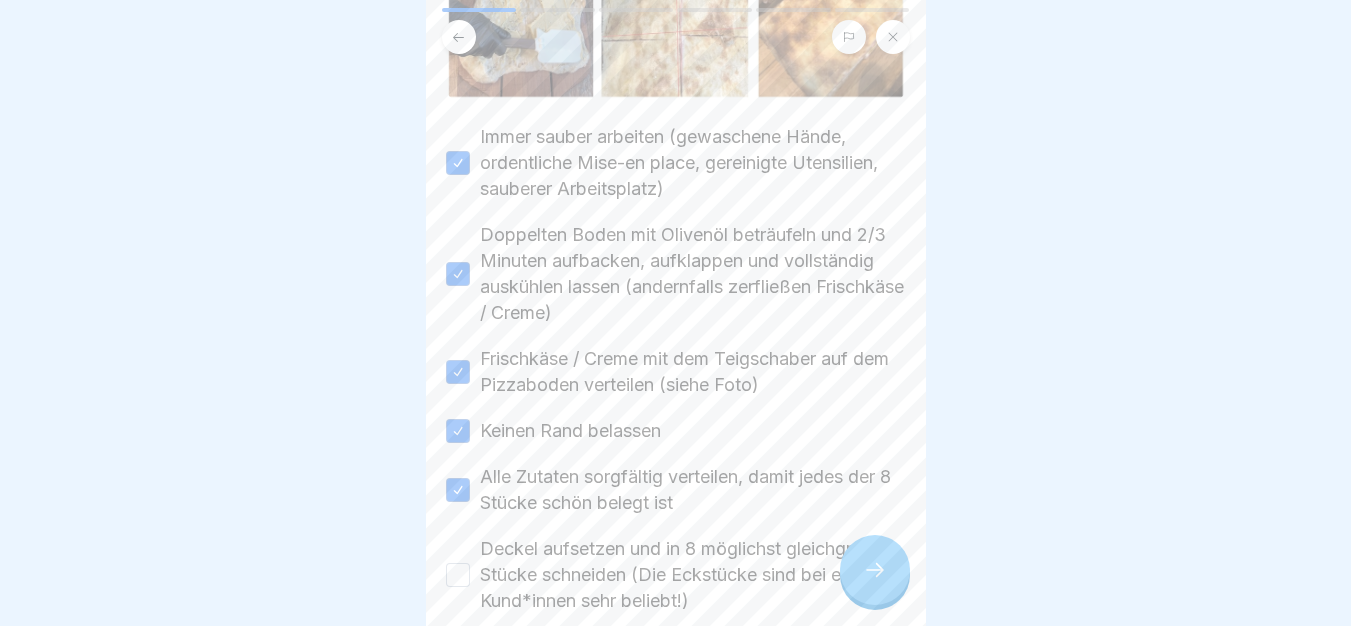 click on "Deckel aufsetzen und in 8 möglichst gleichgroße Stücke schneiden (Die Eckstücke sind bei einigen Kund*innen sehr beliebt!)" at bounding box center (676, 575) 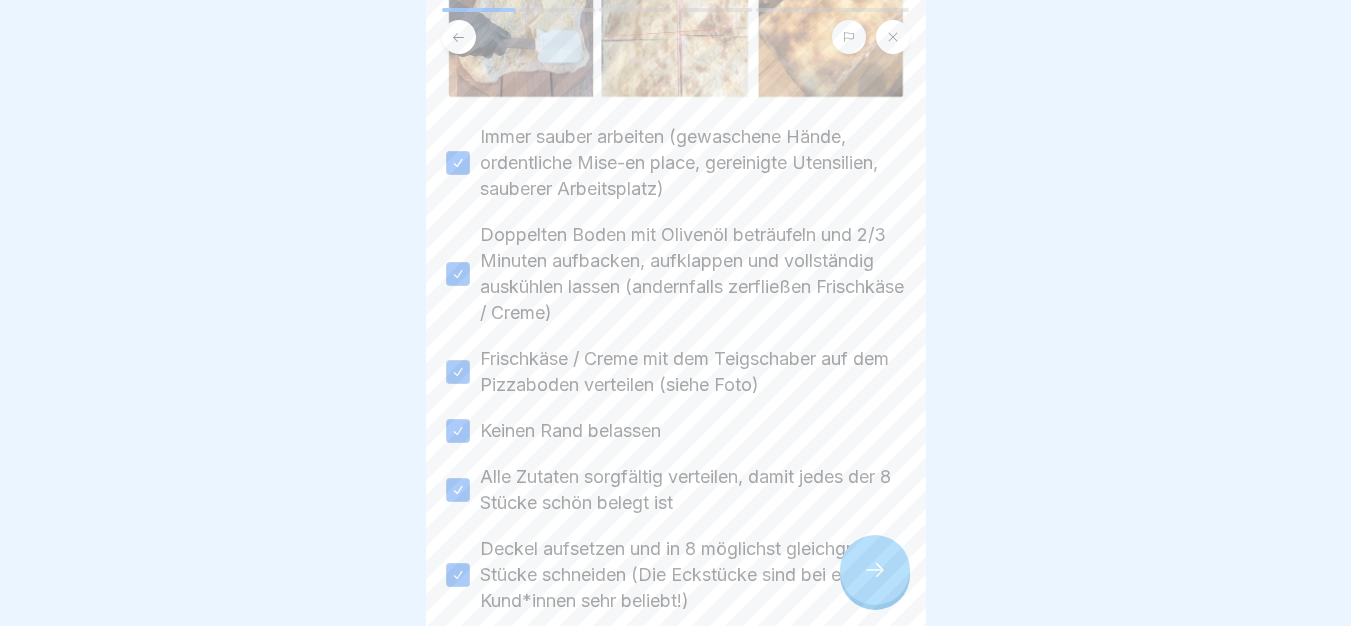 click at bounding box center (875, 570) 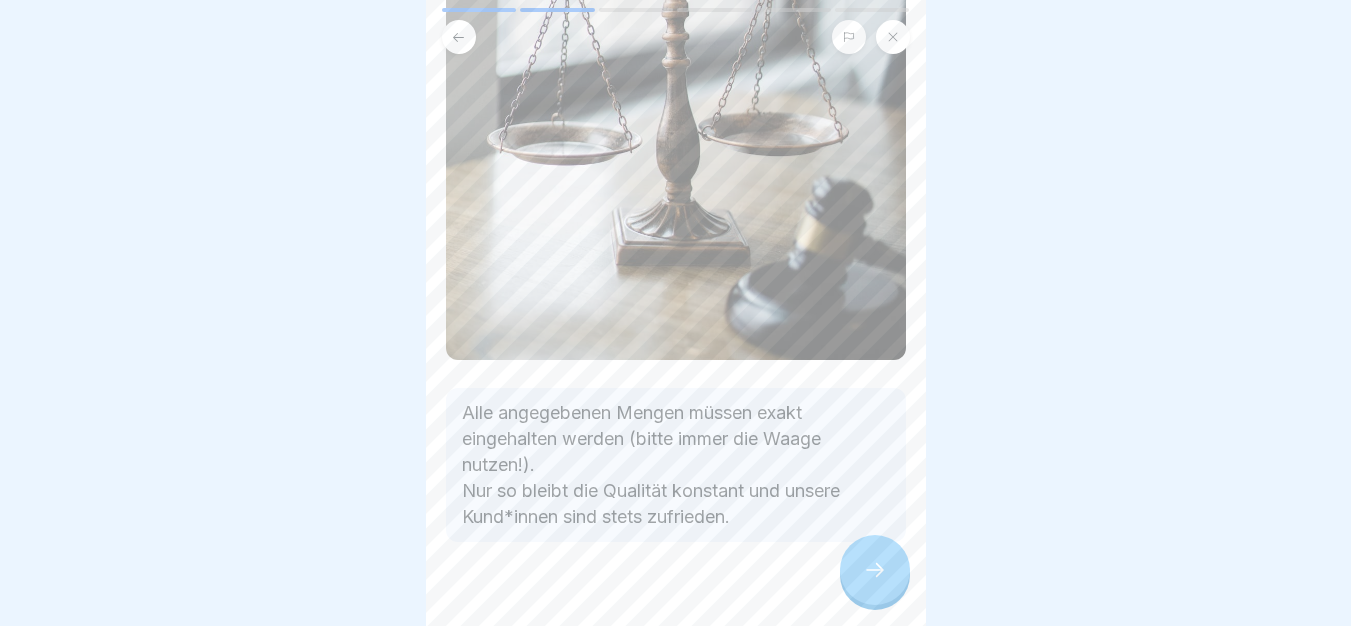 scroll, scrollTop: 465, scrollLeft: 0, axis: vertical 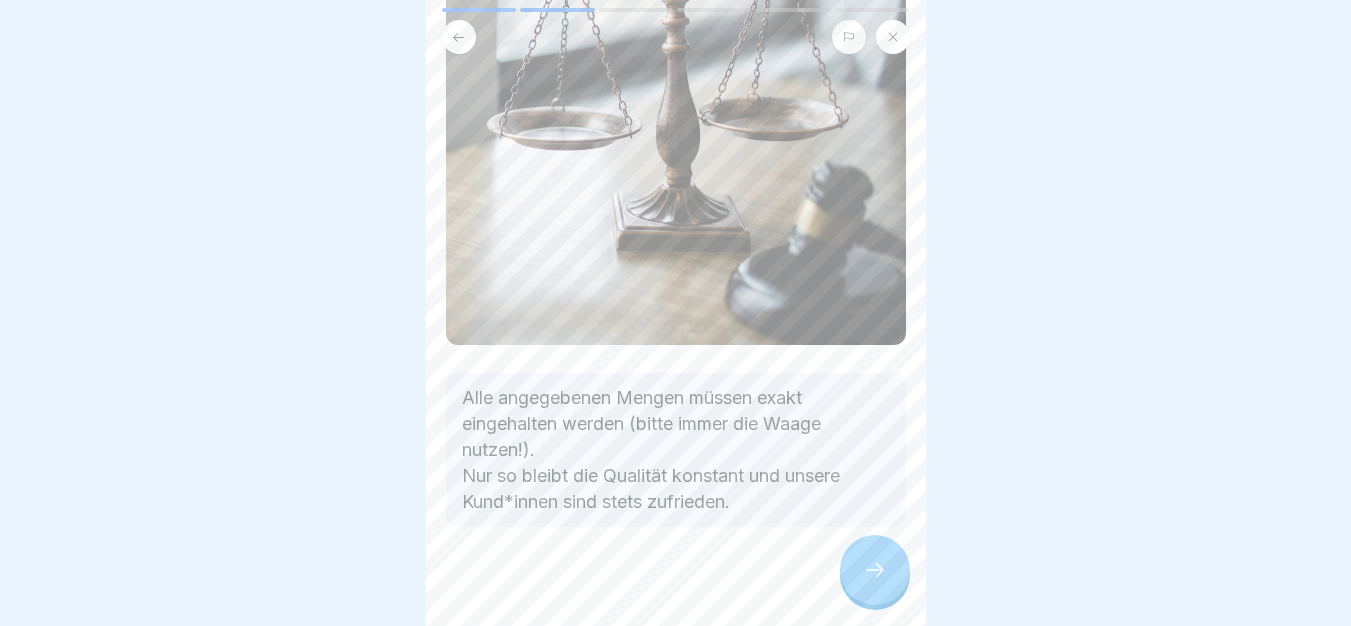 click 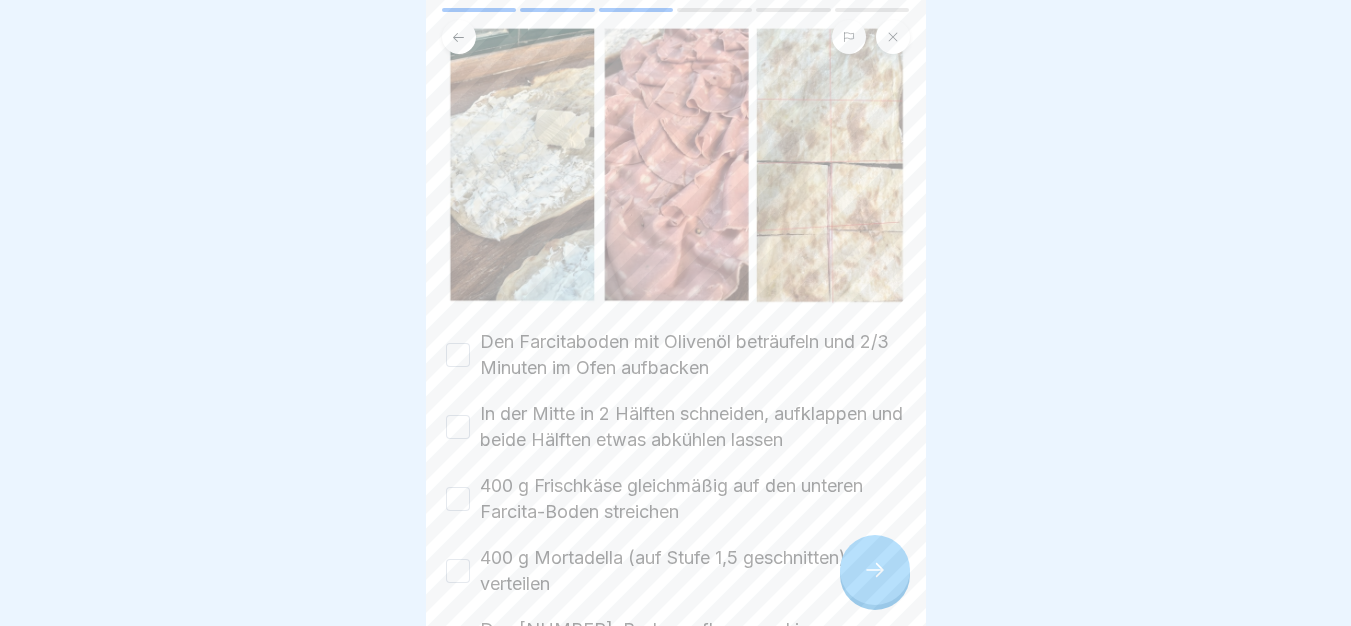 scroll, scrollTop: 0, scrollLeft: 0, axis: both 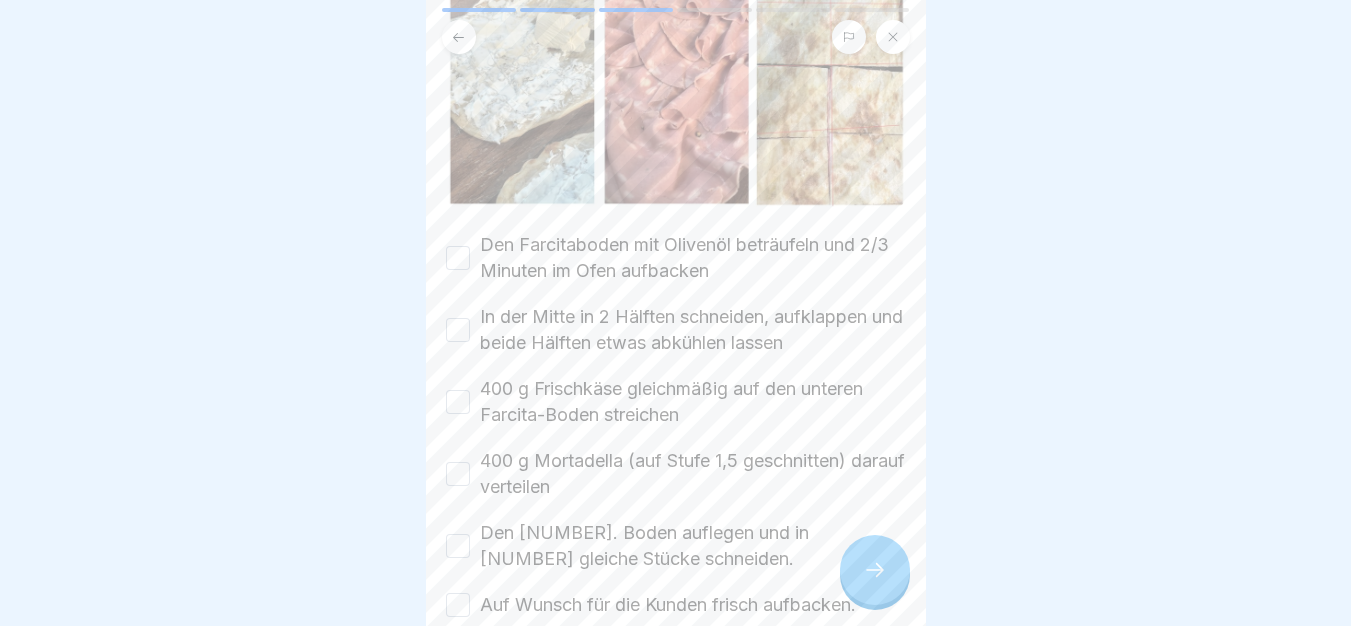 click on "🐷 La Farcita Unsere traditionellste und beliebteste Pizza Farcita: La Farcita. Belegt mit Mortadella und Frischkäse. Bitte kreuze alle Kästchen an. Den Farcitaboden mit Olivenöl beträufeln und 2/3 Minuten im Ofen aufbacken In der Mitte in 2 Hälften schneiden, aufklappen und beide Hälften etwas abkühlen lassen 400 g Frischkäse gleichmäßig auf den unteren Farcita-Boden streichen 400 g Mortadella (auf Stufe 1,5 geschnitten) darauf verteilen Den 2. Boden auflegen und in 8 gleiche Stücke schneiden. Auf Wunsch für die Kunden frisch aufbacken." at bounding box center (676, 313) 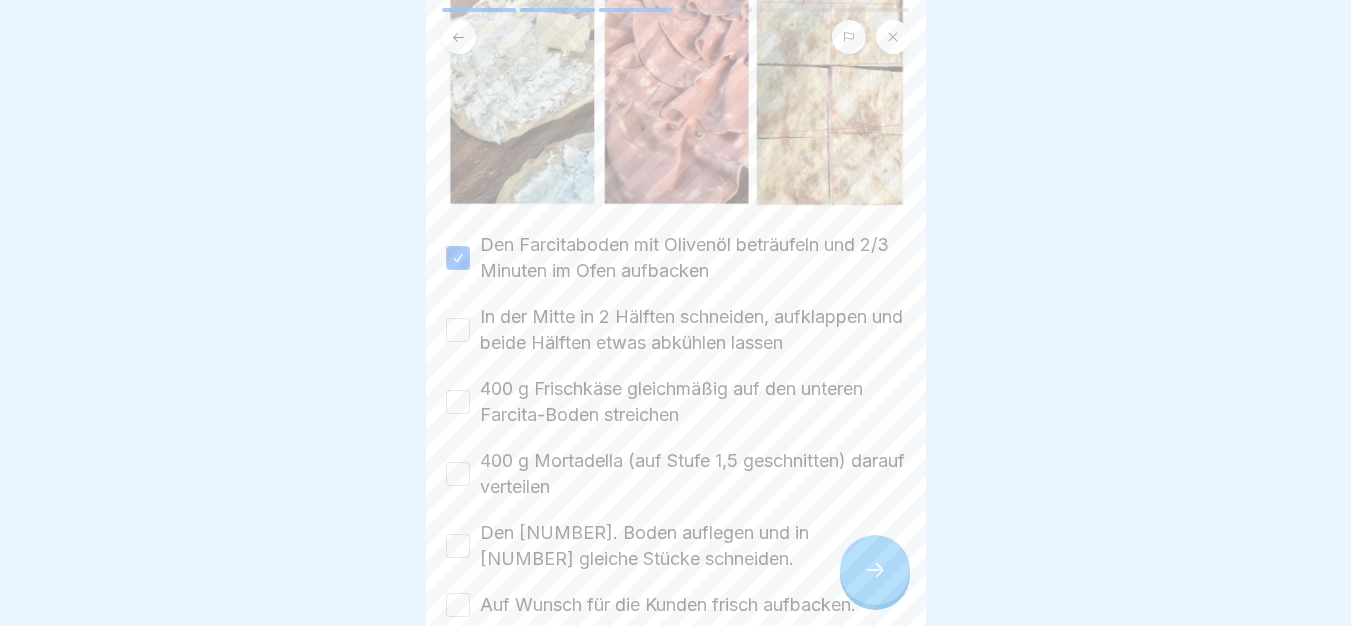 click on "🐷 La Farcita Unsere traditionellste und beliebteste Pizza Farcita: La Farcita. Belegt mit Mortadella und Frischkäse. Bitte kreuze alle Kästchen an. Den Farcitaboden mit Olivenöl beträufeln und 2/3 Minuten im Ofen aufbacken In der Mitte in 2 Hälften schneiden, aufklappen und beide Hälften etwas abkühlen lassen 400 g Frischkäse gleichmäßig auf den unteren Farcita-Boden streichen 400 g Mortadella (auf Stufe 1,5 geschnitten) darauf verteilen Den 2. Boden auflegen und in 8 gleiche Stücke schneiden. Auf Wunsch für die Kunden frisch aufbacken." at bounding box center (676, 313) 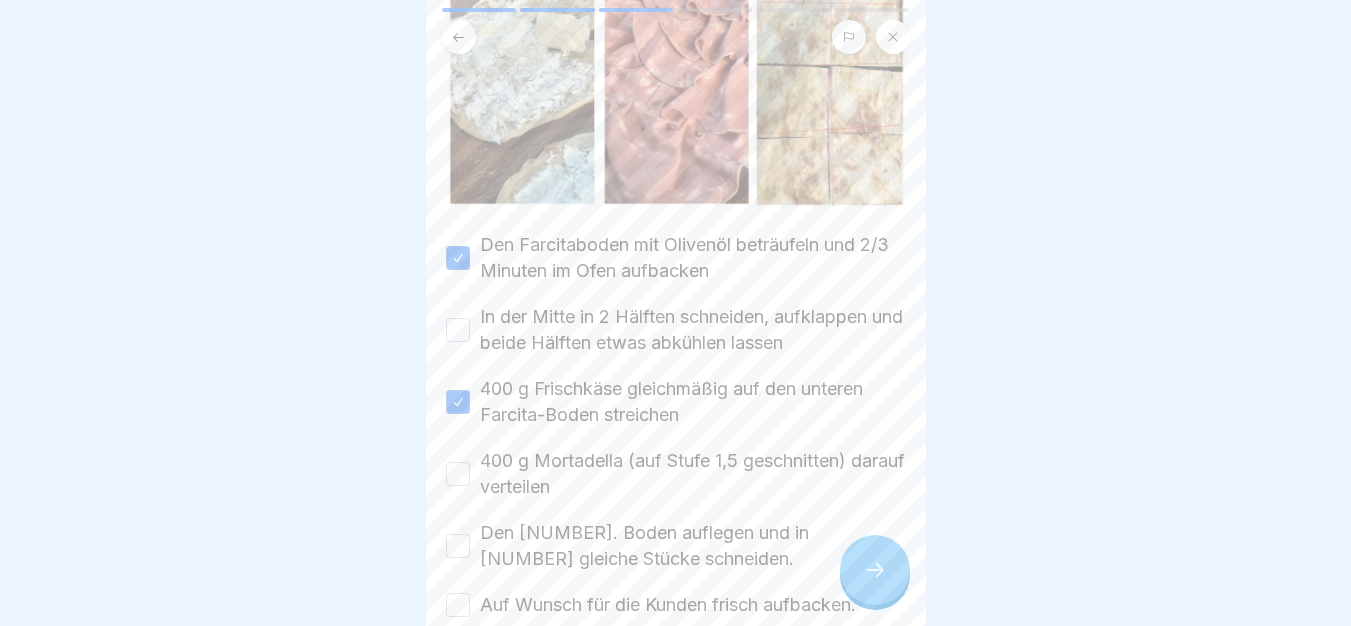 click on "In der Mitte in 2 Hälften schneiden, aufklappen und beide Hälften etwas abkühlen lassen" at bounding box center (458, 330) 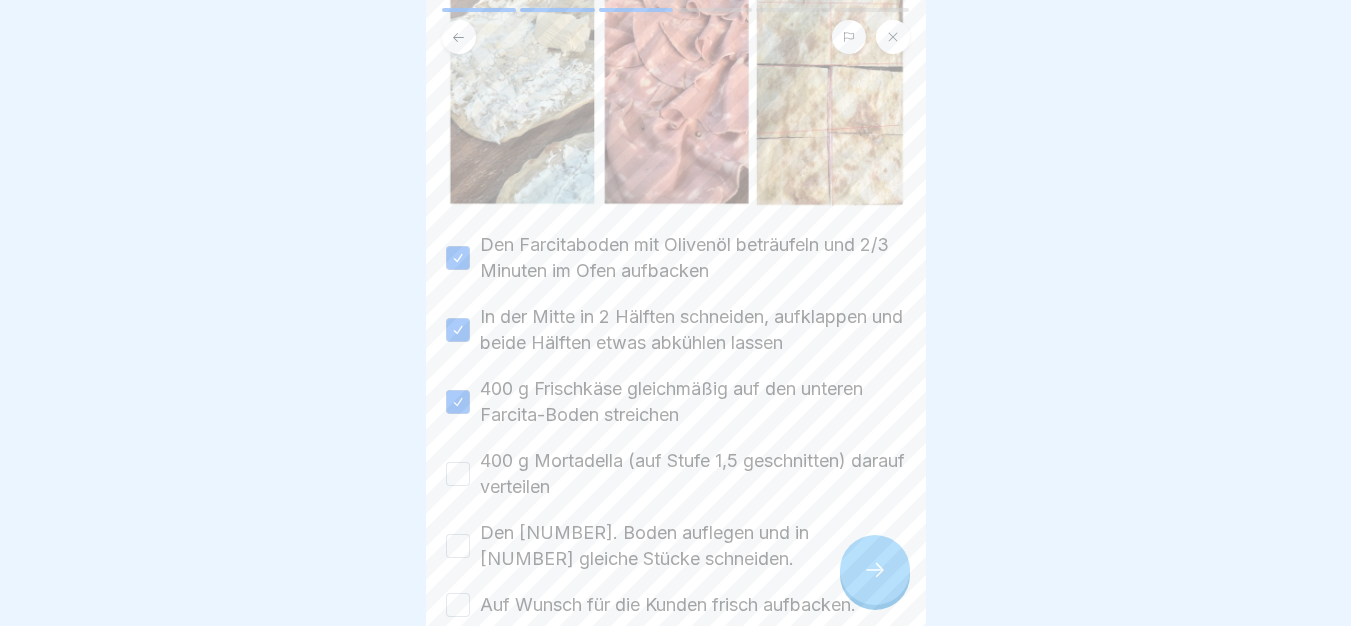 click on "400 g Mortadella (auf Stufe 1,5 geschnitten) darauf verteilen" at bounding box center (458, 474) 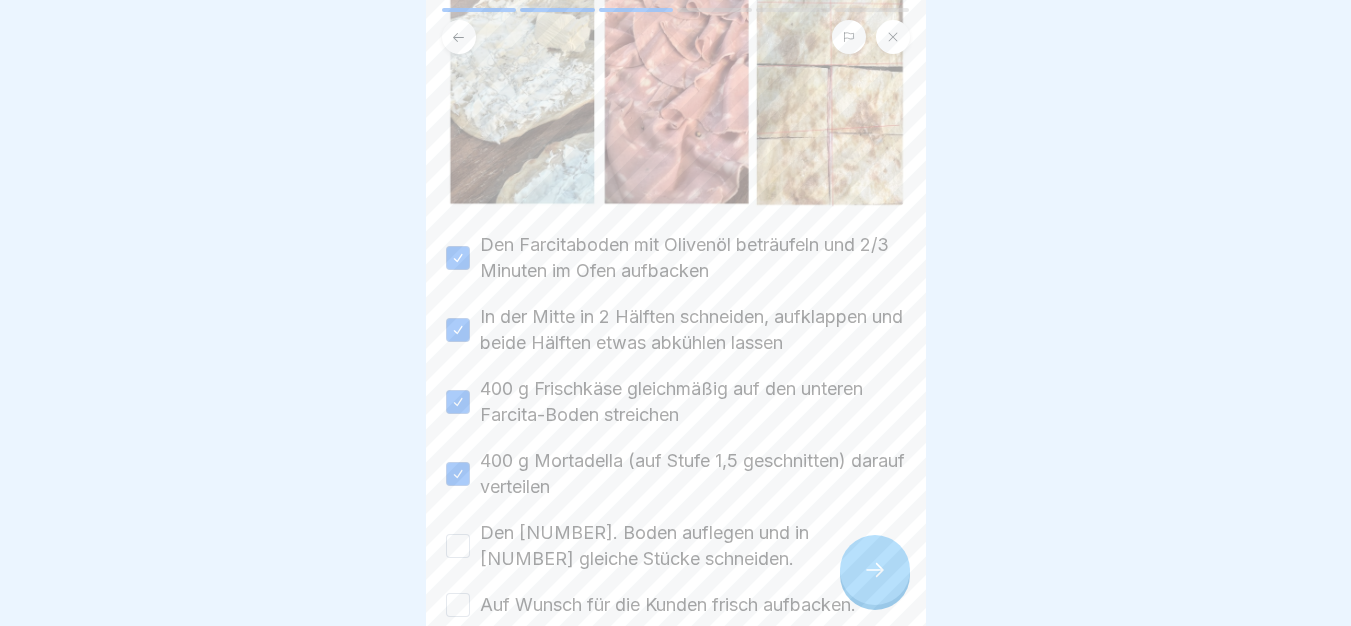 click on "Den 2. Boden auflegen und in 8 gleiche Stücke schneiden." at bounding box center (458, 546) 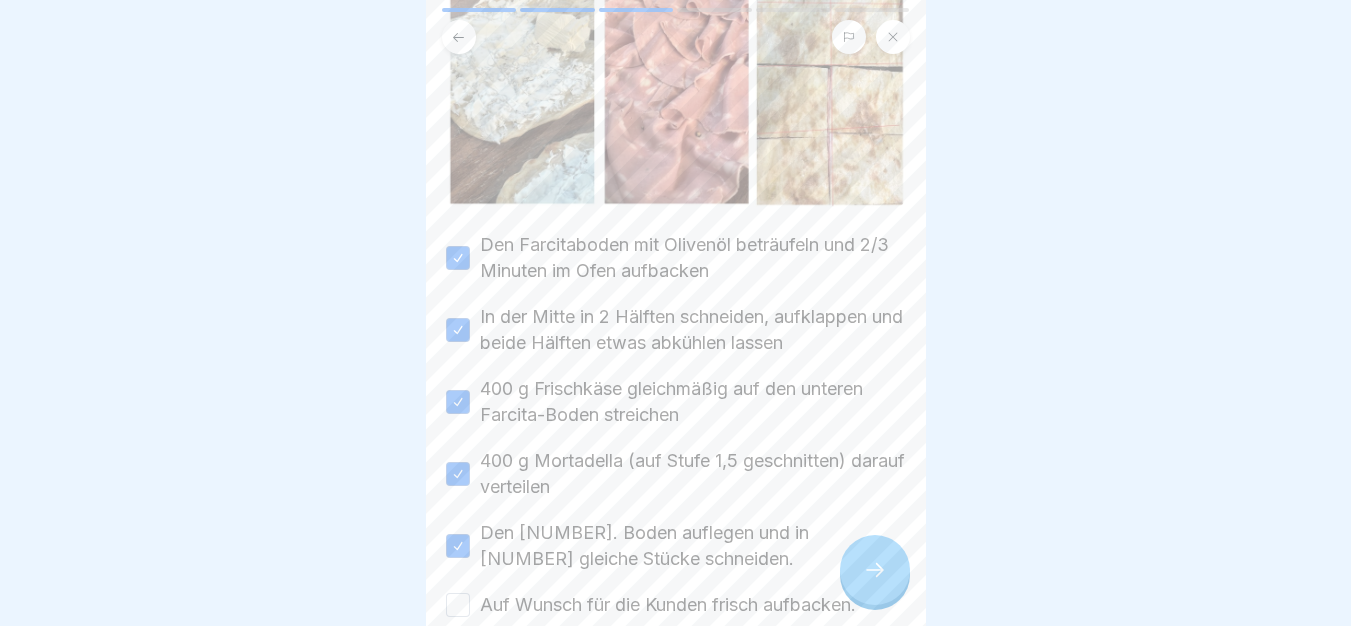 click on "Auf Wunsch für die Kunden frisch aufbacken." at bounding box center (458, 605) 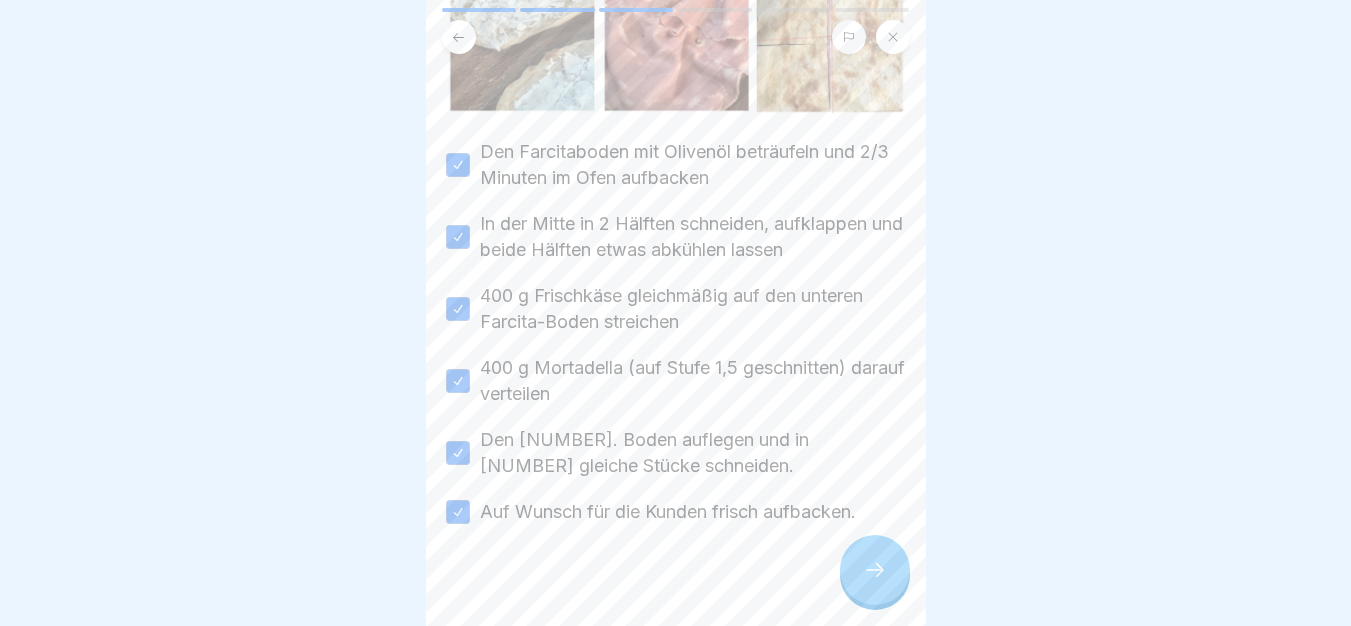 scroll, scrollTop: 403, scrollLeft: 0, axis: vertical 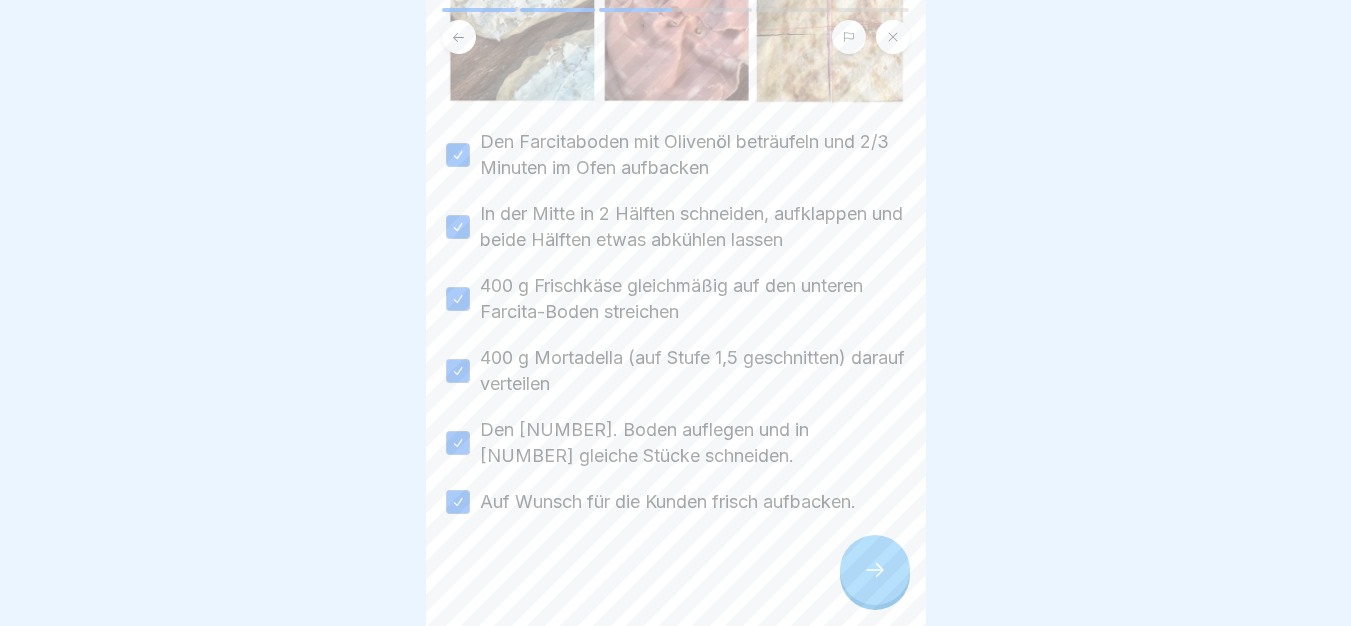 click at bounding box center [875, 570] 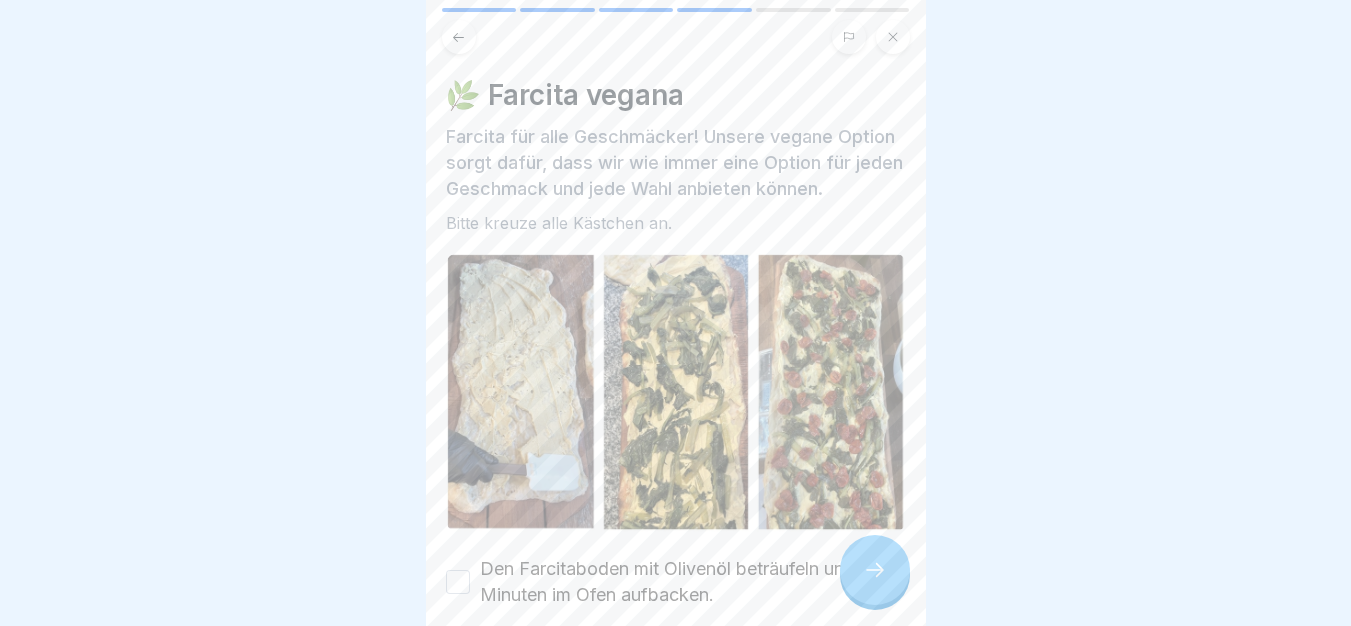 scroll, scrollTop: 300, scrollLeft: 0, axis: vertical 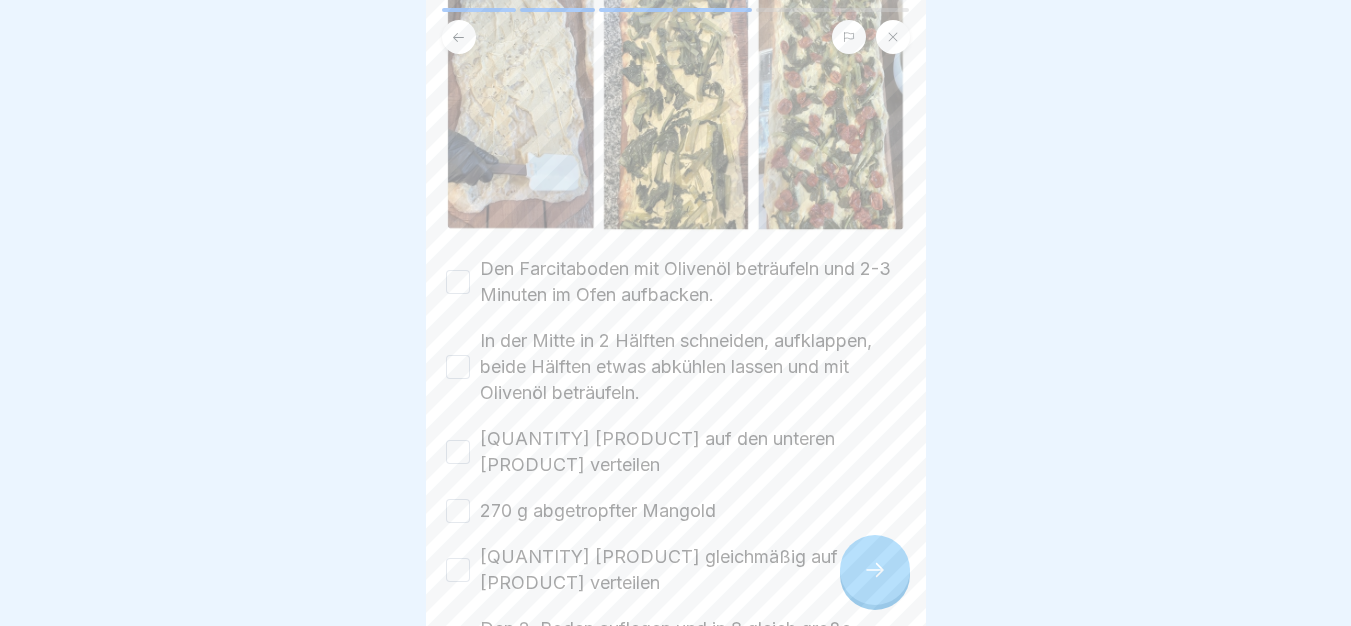 click on "Den Farcitaboden mit Olivenöl beträufeln und 2-3 Minuten im Ofen aufbacken." at bounding box center [676, 282] 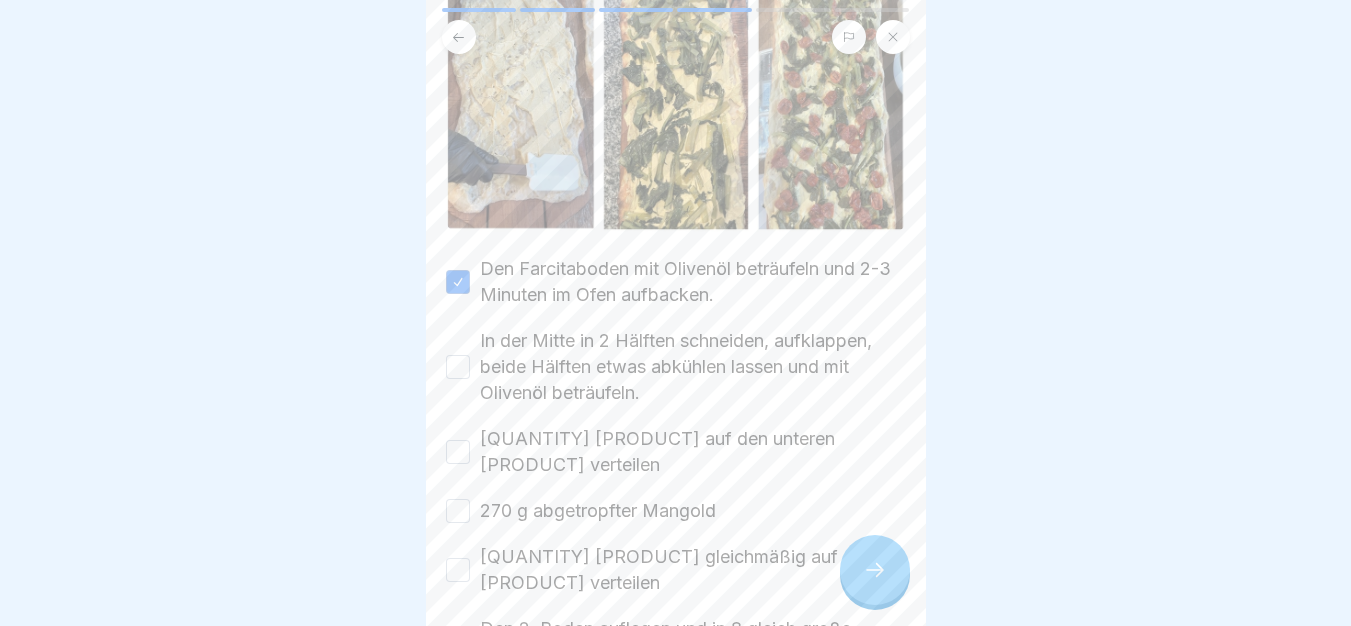 click on "In der Mitte in 2 Hälften schneiden, aufklappen, beide Hälften etwas abkühlen lassen und mit Olivenöl beträufeln." at bounding box center [676, 367] 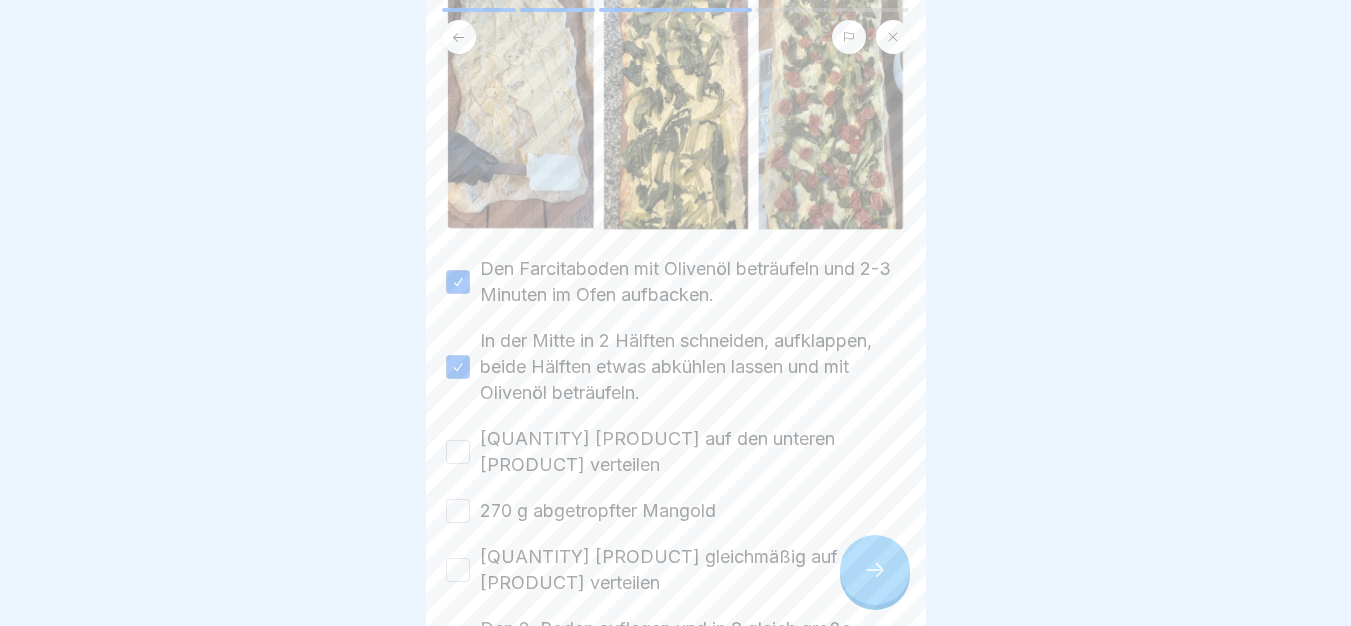 click on "330 g vegane Tonnata-Sauce auf den unteren Farcita-Boden verteilen" at bounding box center [458, 452] 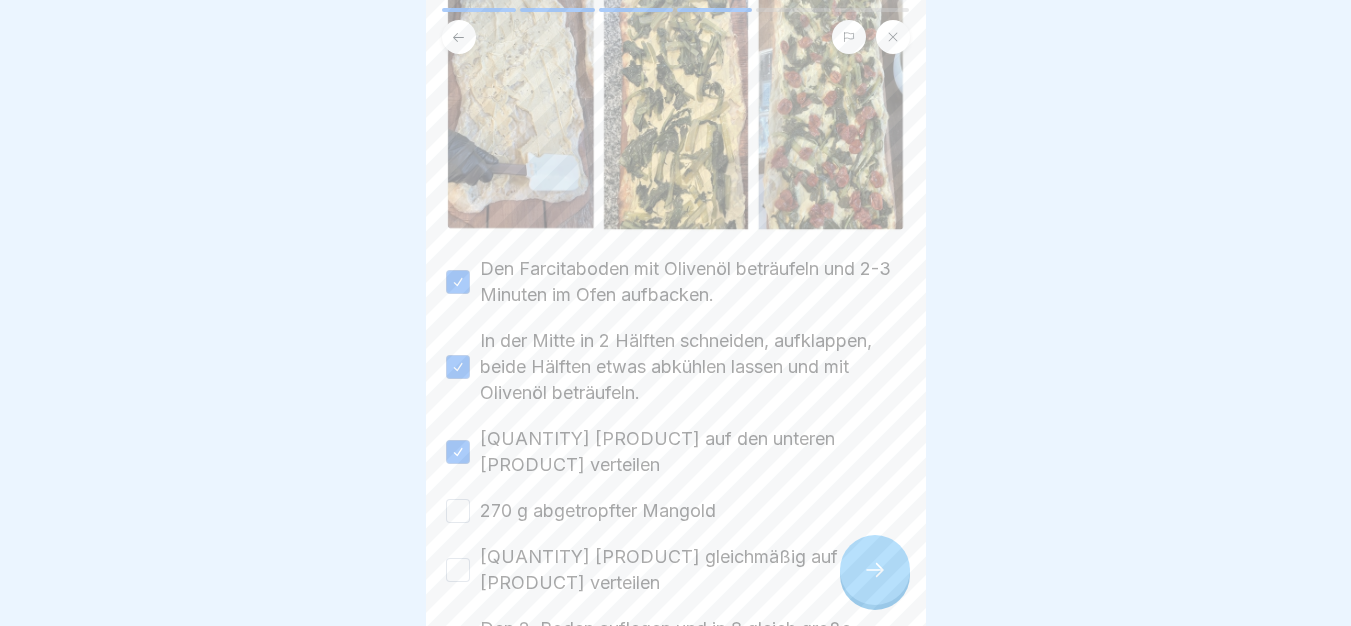 click on "270 g abgetropfter Mangold" at bounding box center (458, 511) 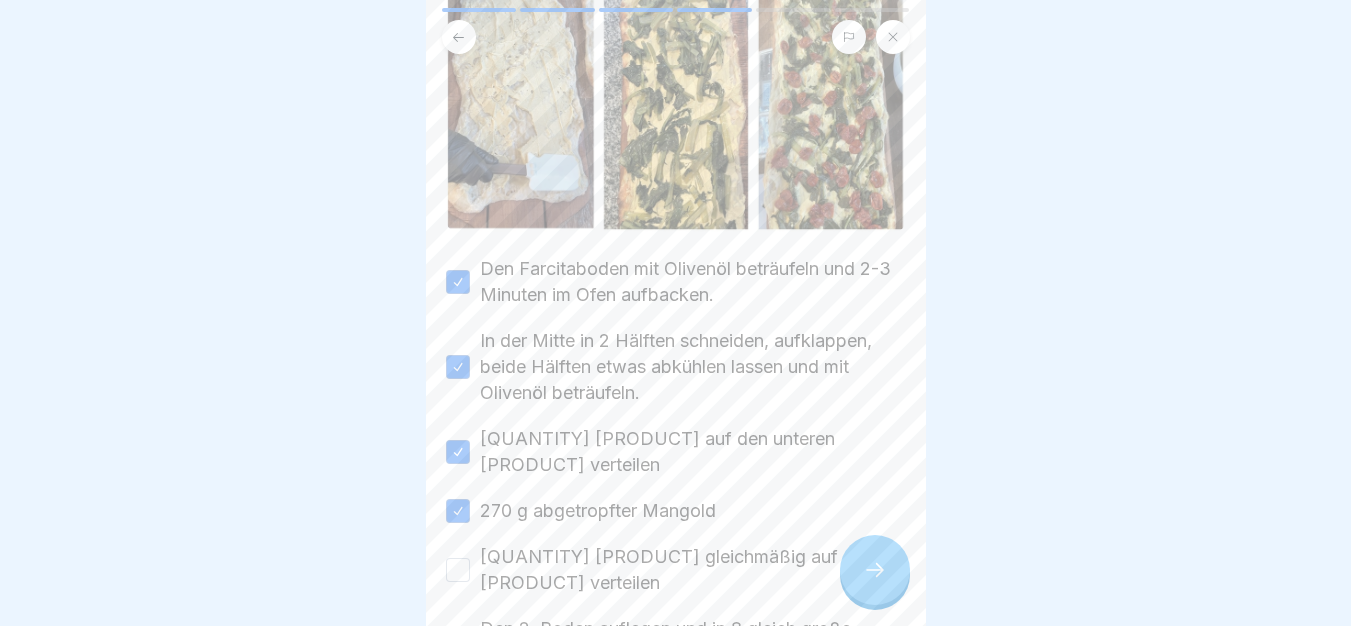 click on "170 g halbgetrocknete Kirschtomaten gleichmäßig auf einem Farcitaboden verteilen" at bounding box center (458, 570) 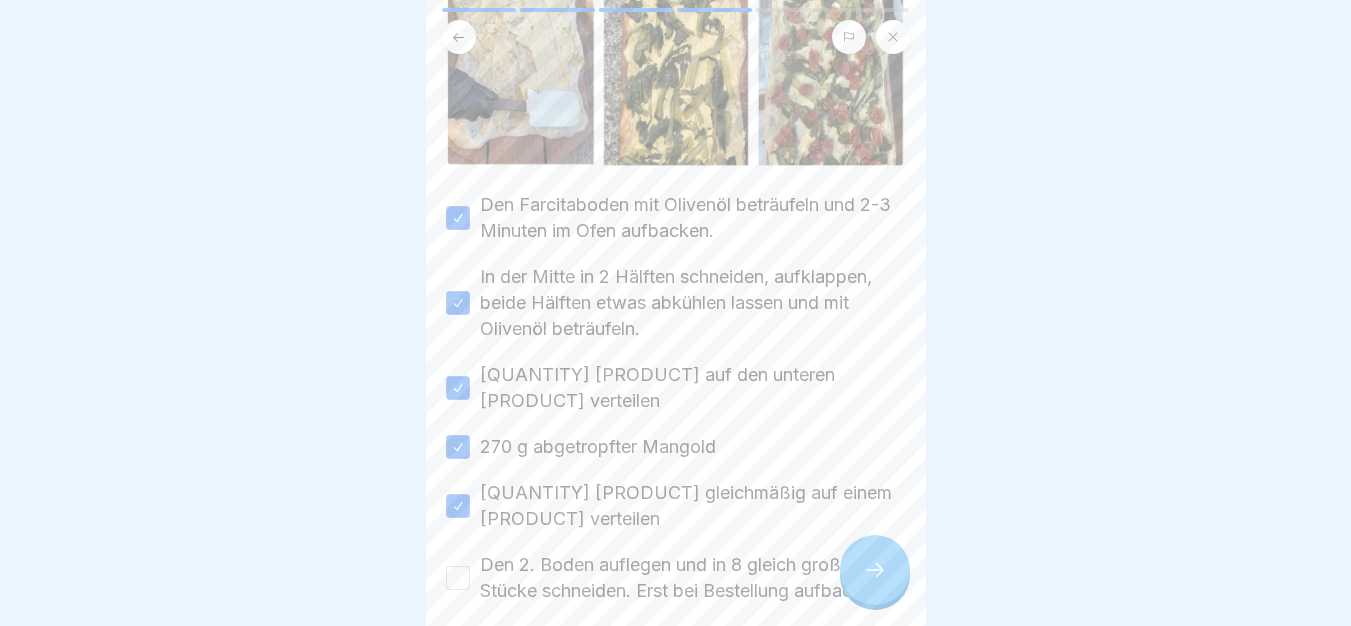 scroll, scrollTop: 500, scrollLeft: 0, axis: vertical 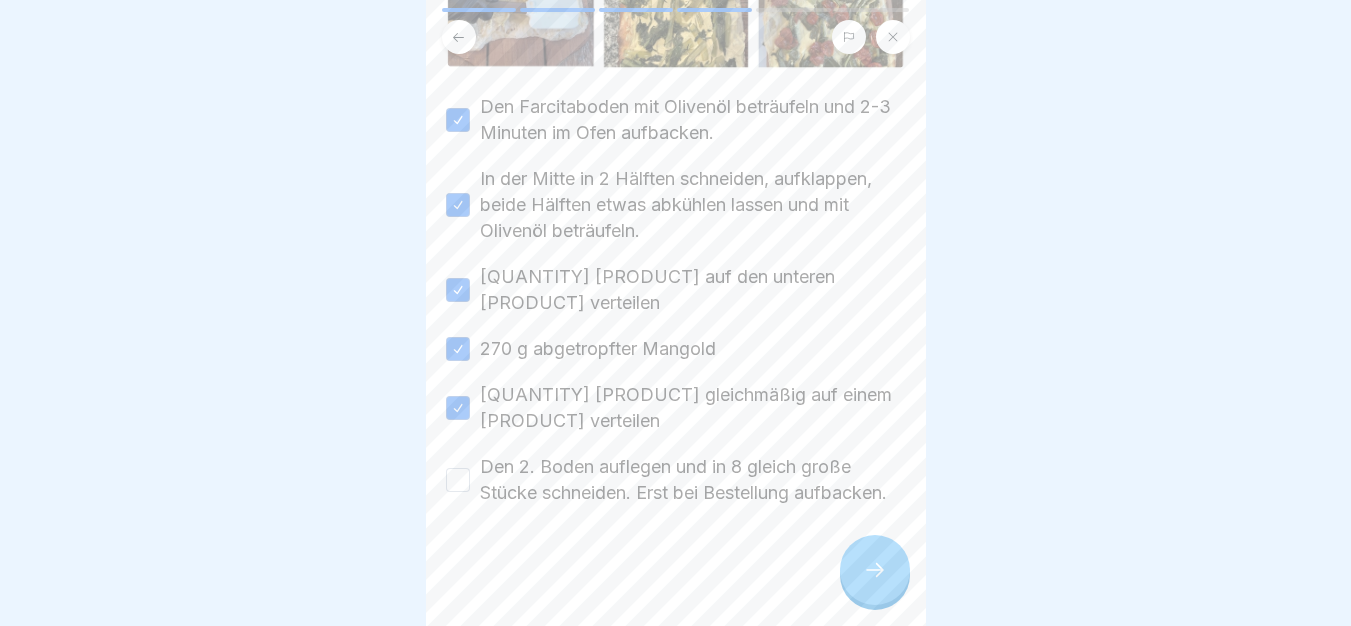 click on "Den 2. Boden auflegen und in 8 gleich große Stücke schneiden. Erst bei Bestellung aufbacken." at bounding box center (458, 480) 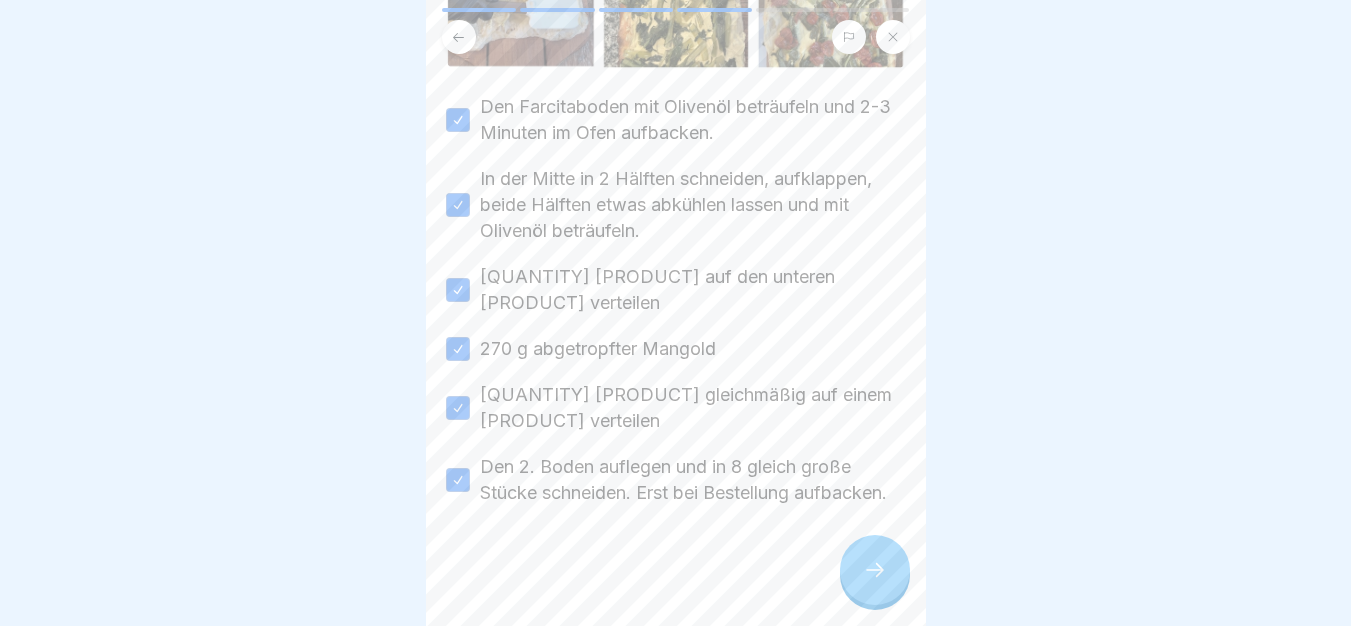 click 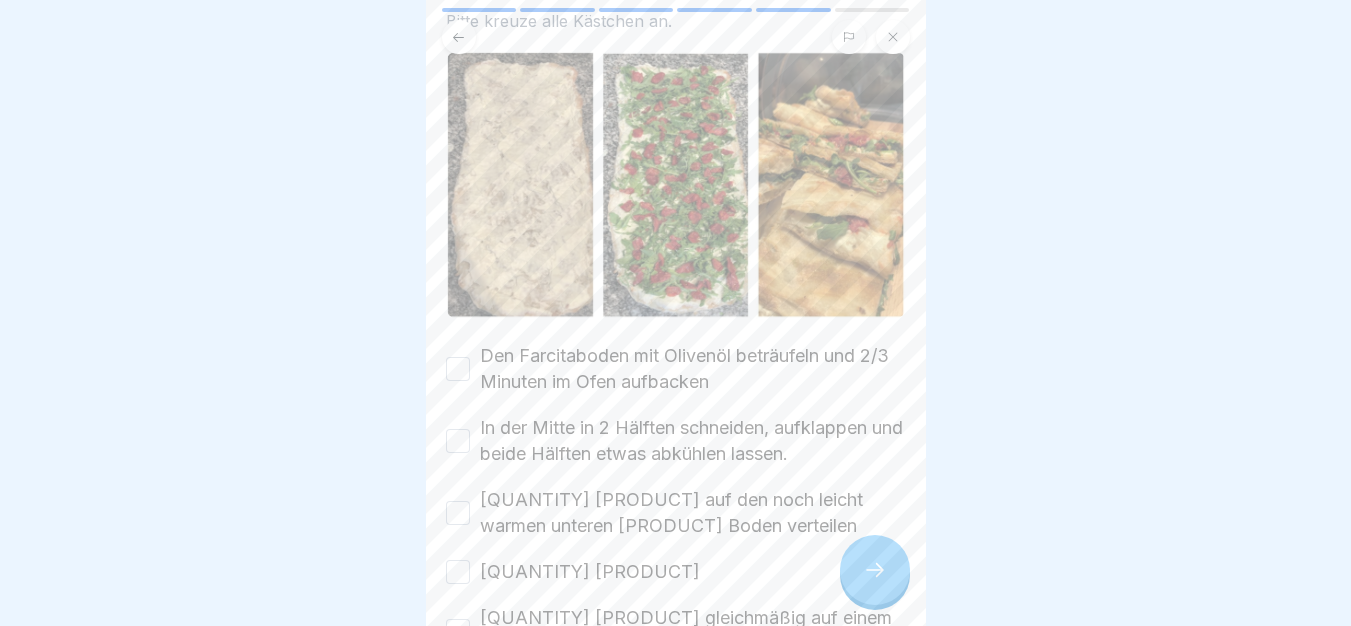 scroll, scrollTop: 0, scrollLeft: 0, axis: both 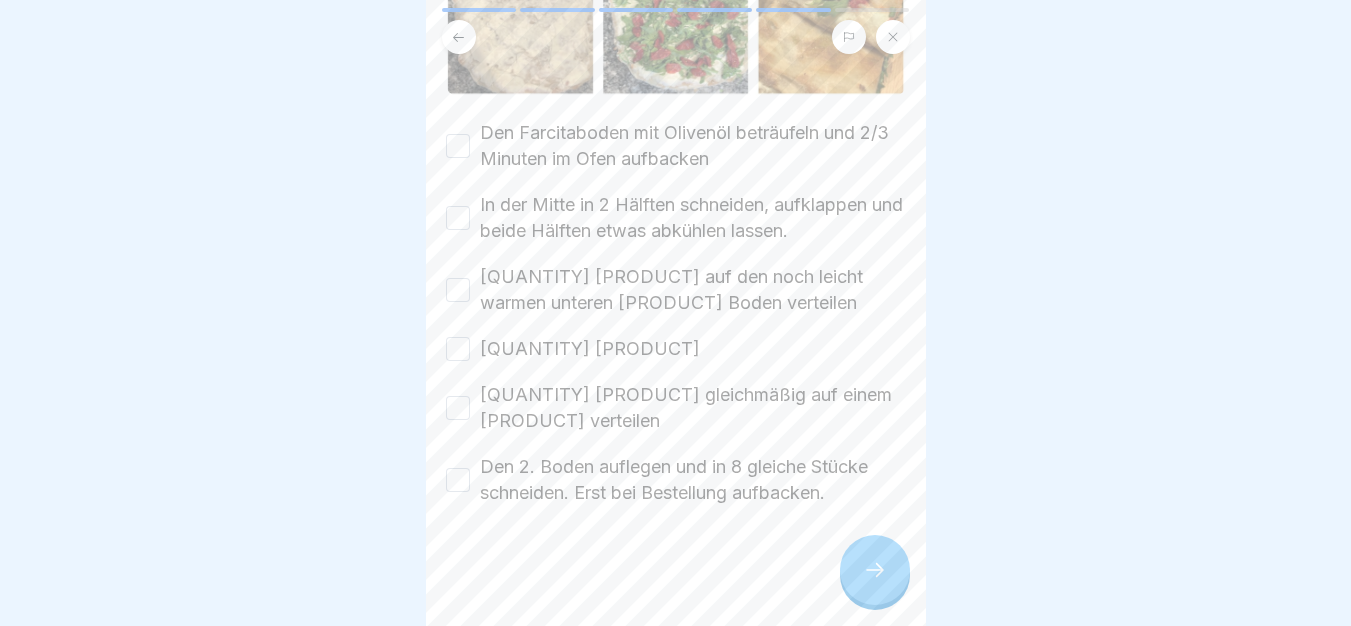click on "Den Farcitaboden mit Olivenöl beträufeln und 2/3 Minuten im Ofen aufbacken" at bounding box center [458, 146] 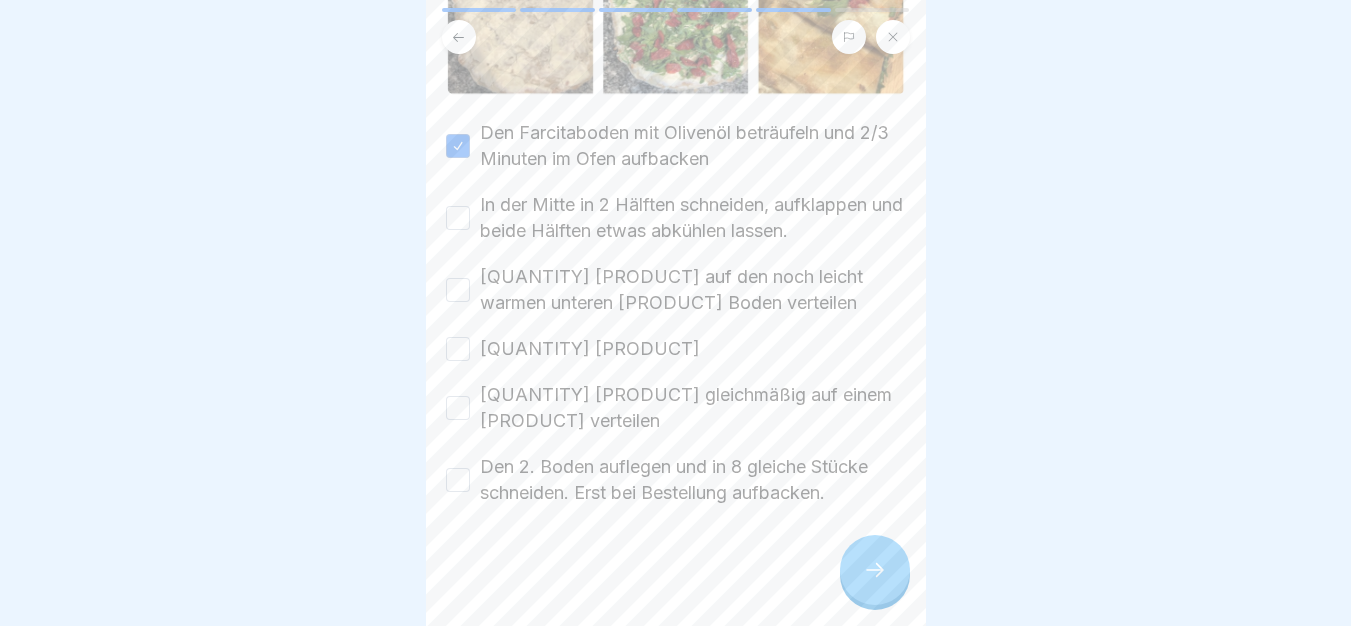 click on "In der Mitte in 2 Hälften schneiden, aufklappen und beide Hälften etwas abkühlen lassen." at bounding box center [458, 218] 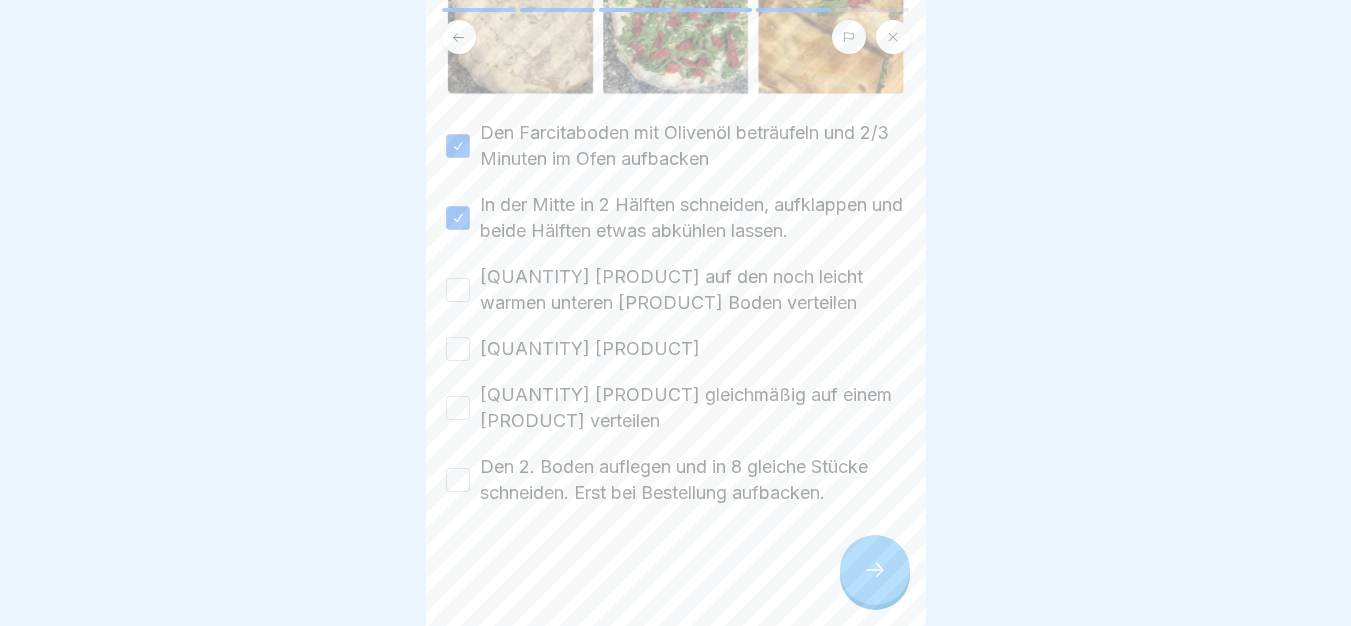 click on "400 g Stracchino auf den noch leicht warmen unteren Farcita Boden verteilen" at bounding box center (458, 290) 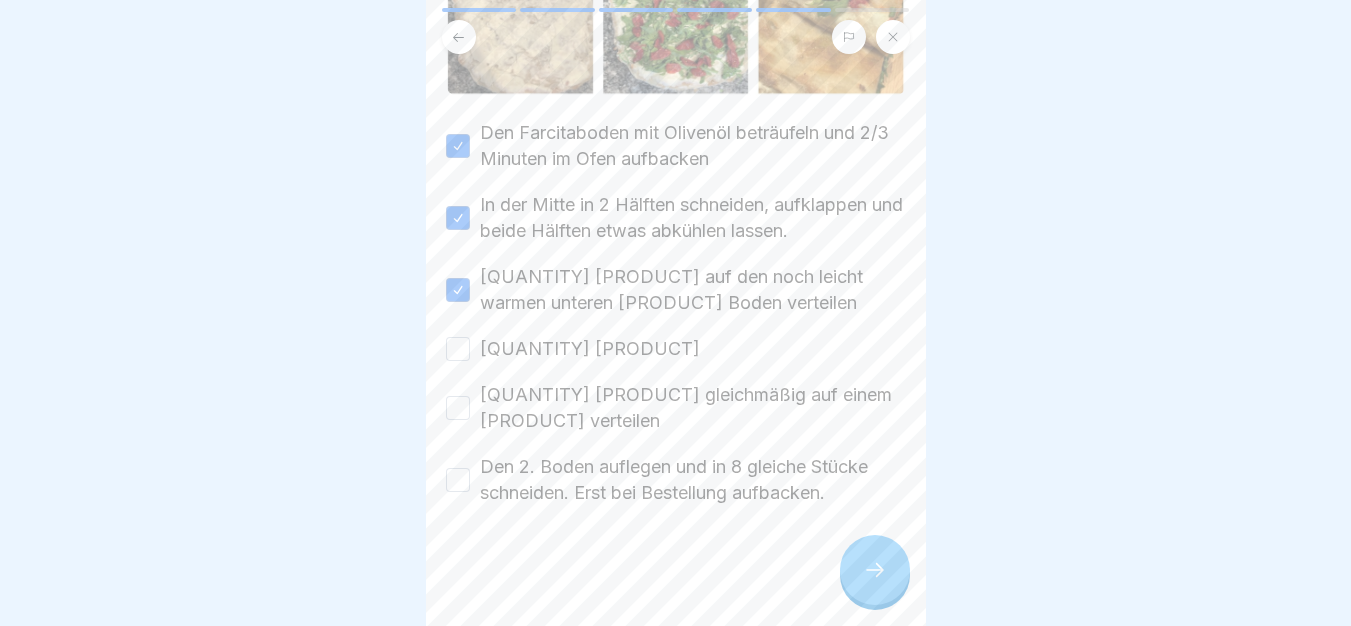 click on "70 g Rucola" at bounding box center [458, 349] 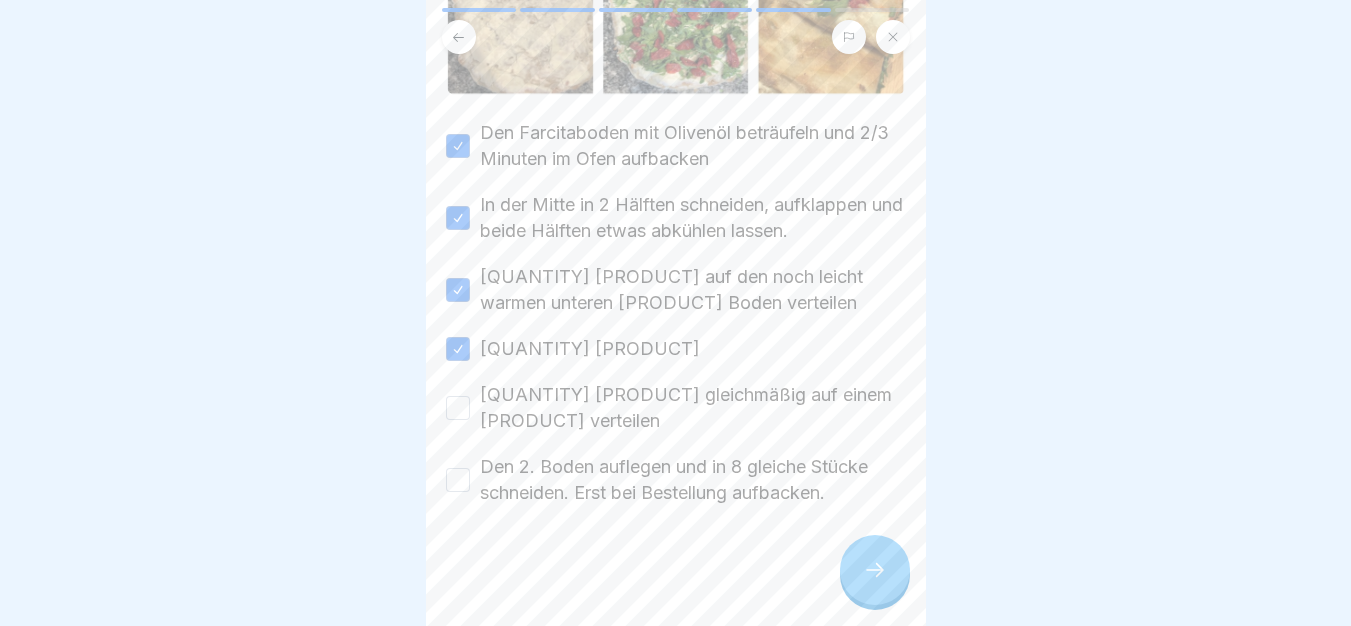 click on "170 g halbgetrocknete Kirschtomaten gleichmäßig auf einem Farcitaboden verteilen" at bounding box center (458, 408) 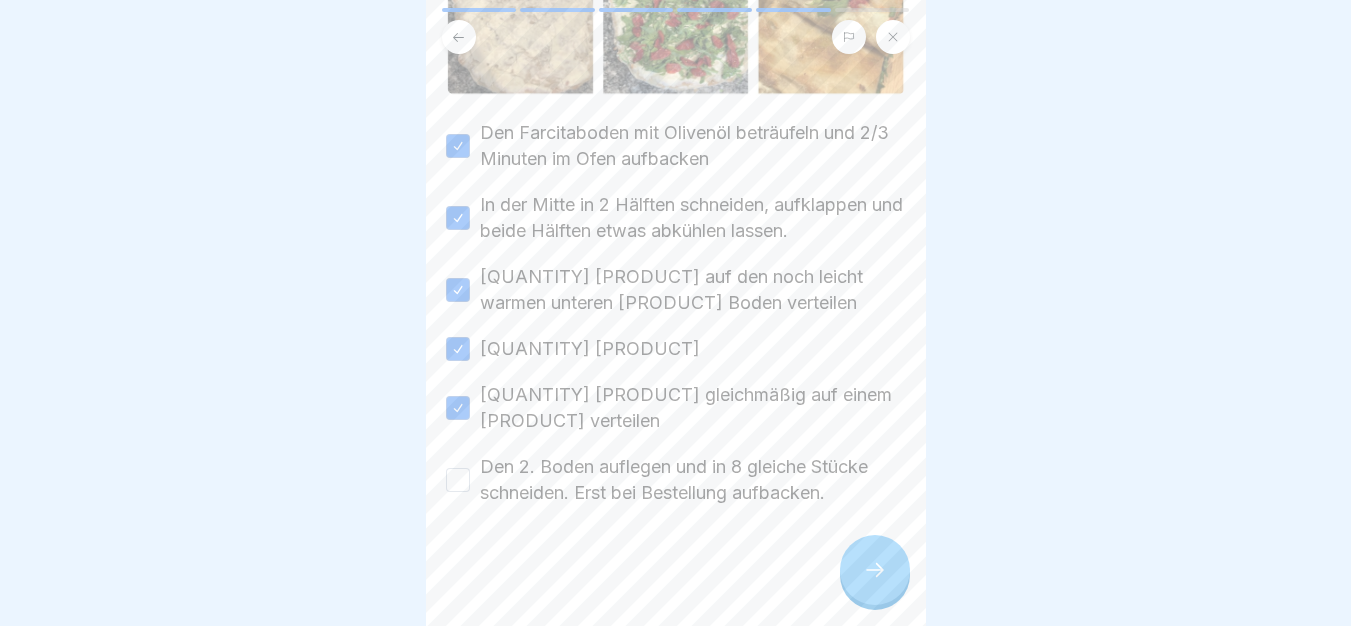 click on "Den 2. Boden auflegen und in 8 gleiche Stücke schneiden. Erst bei Bestellung aufbacken." at bounding box center [676, 480] 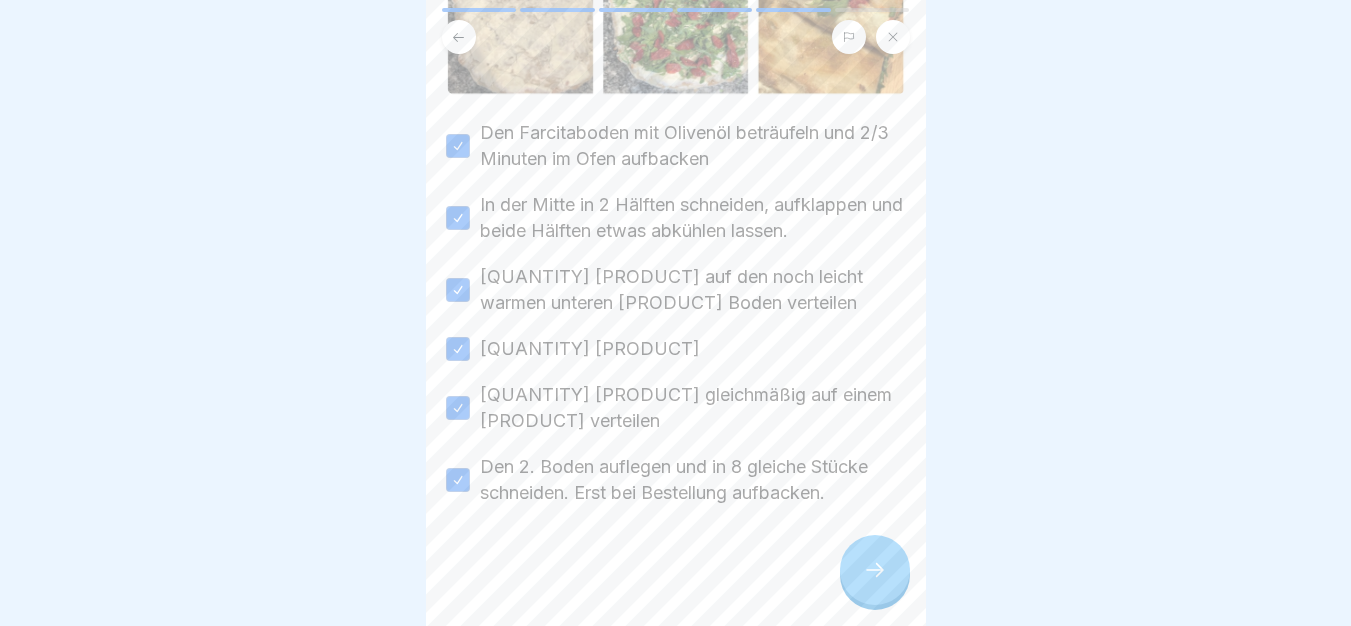 click 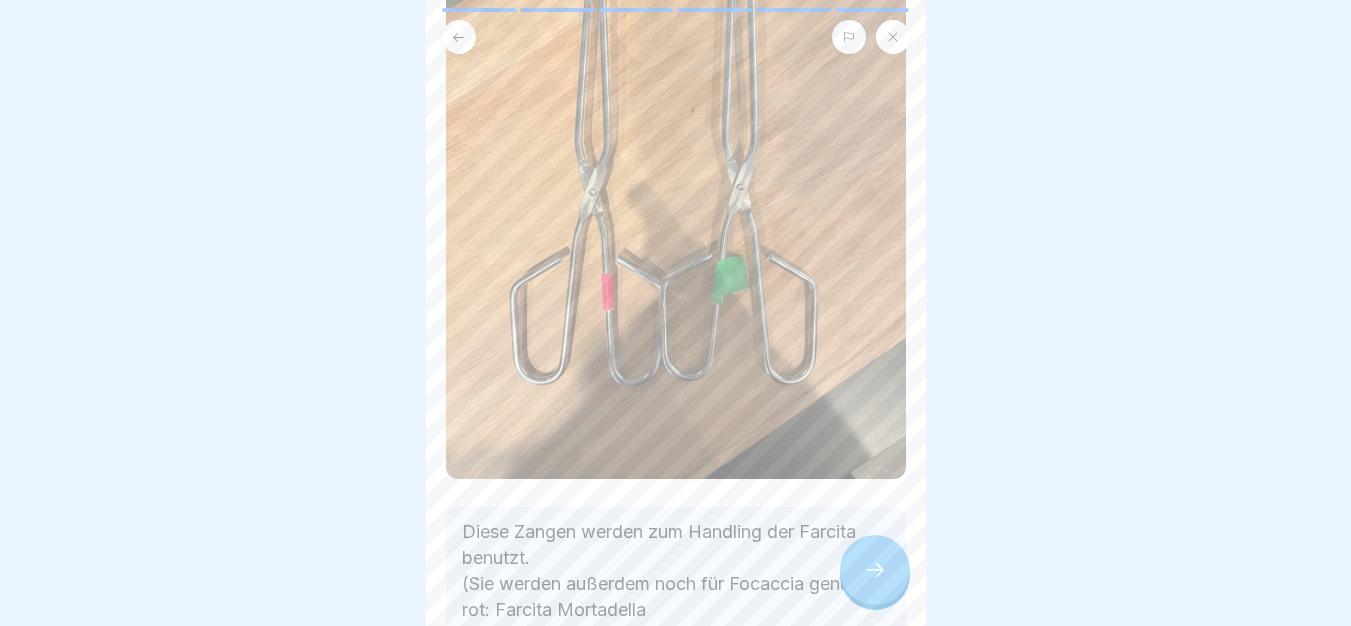 scroll, scrollTop: 435, scrollLeft: 0, axis: vertical 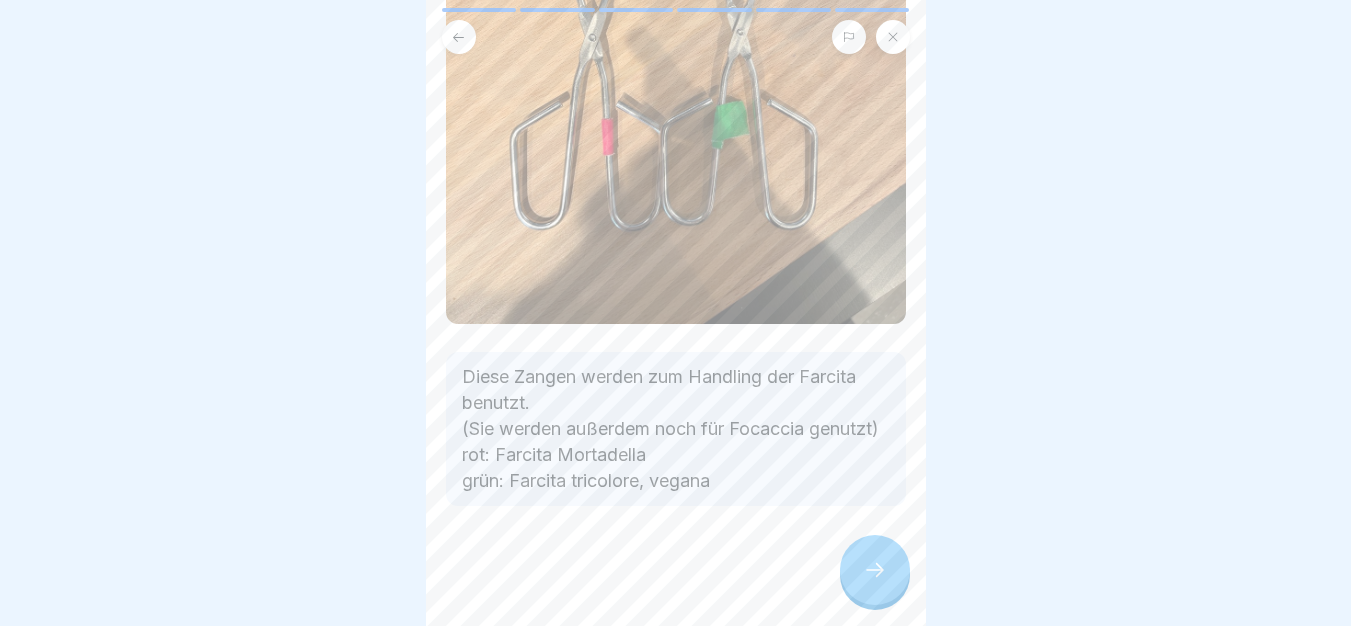 click 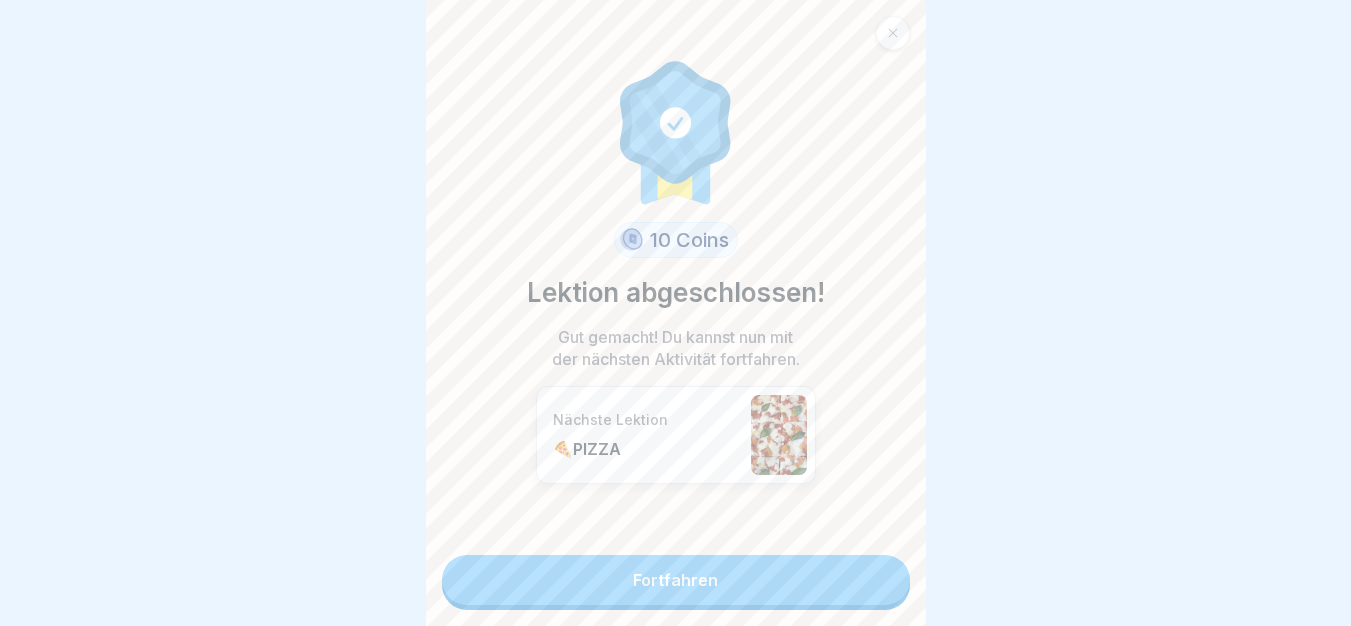 click on "Fortfahren" at bounding box center [676, 580] 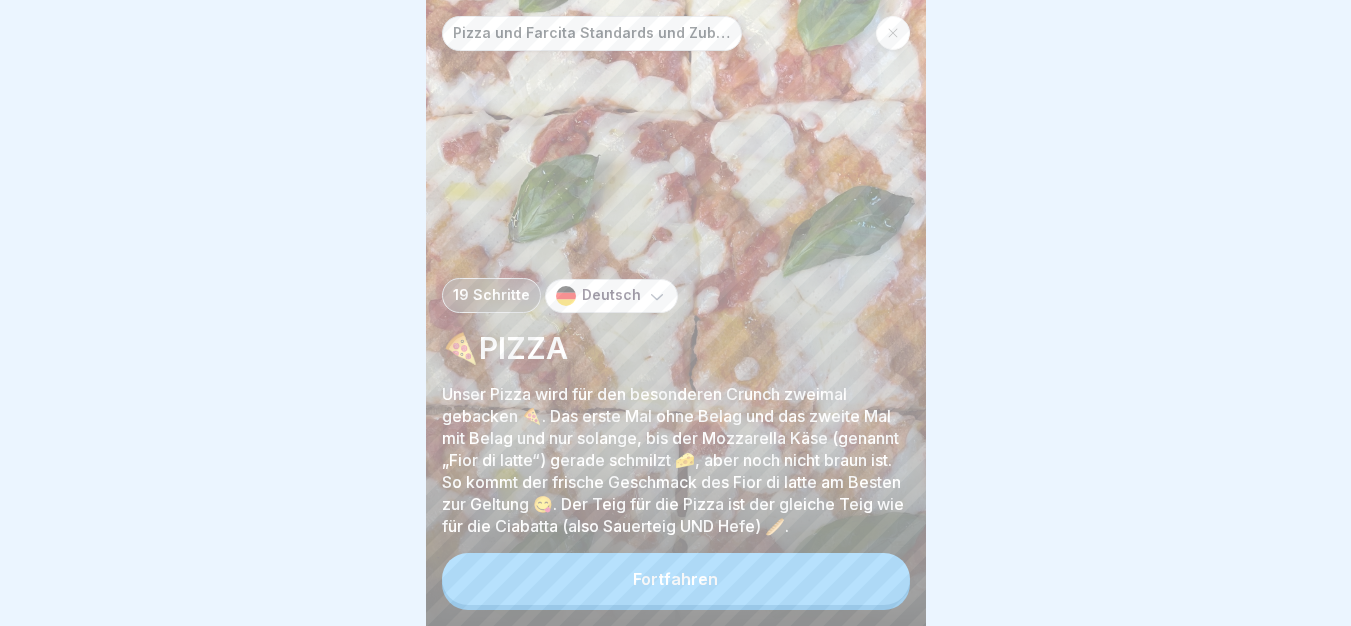 click on "Fortfahren" at bounding box center [676, 579] 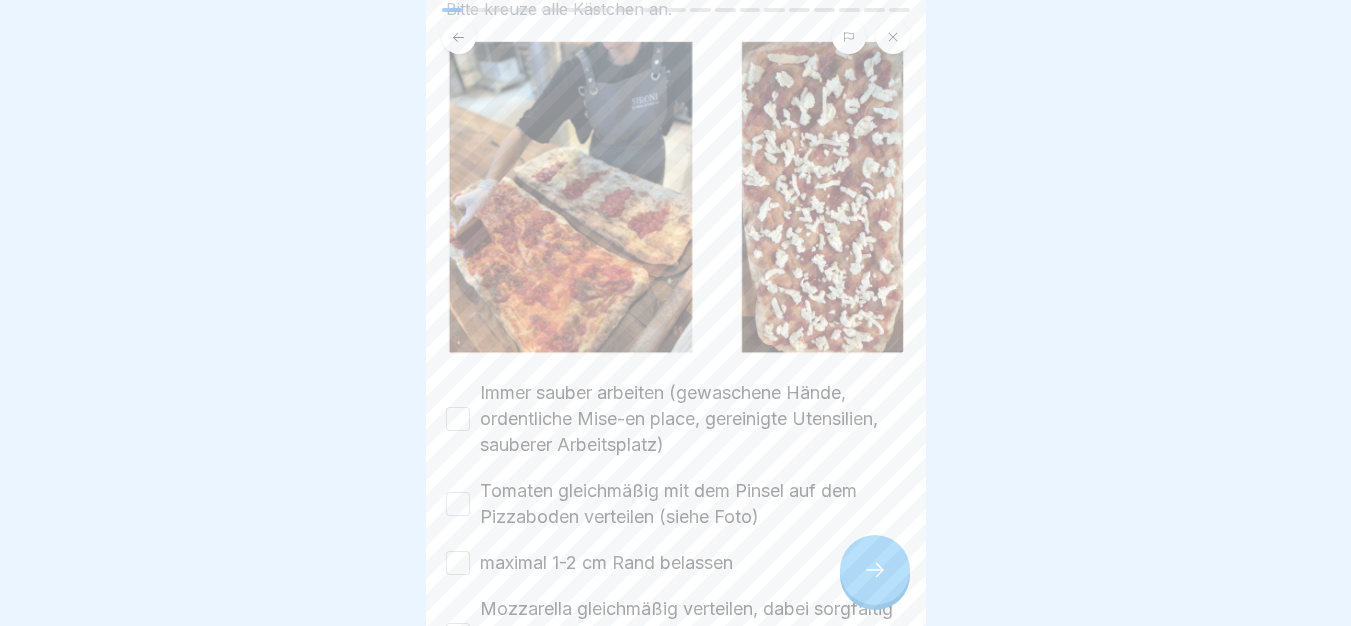scroll, scrollTop: 0, scrollLeft: 0, axis: both 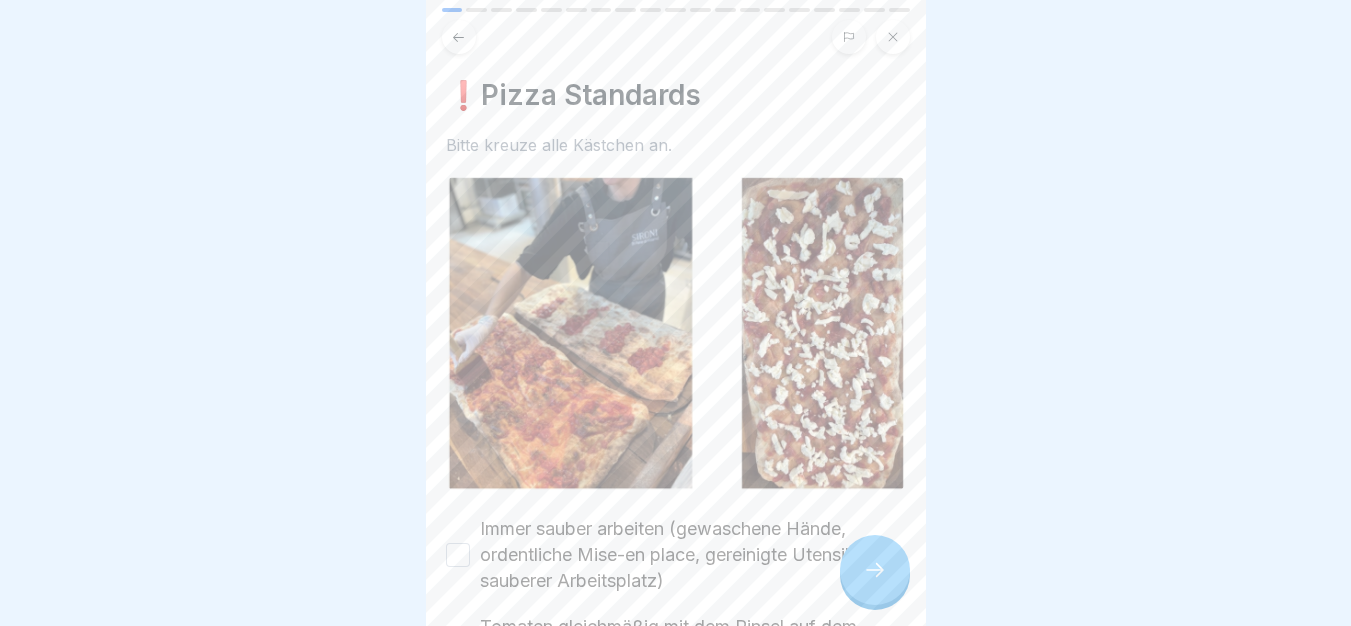 type 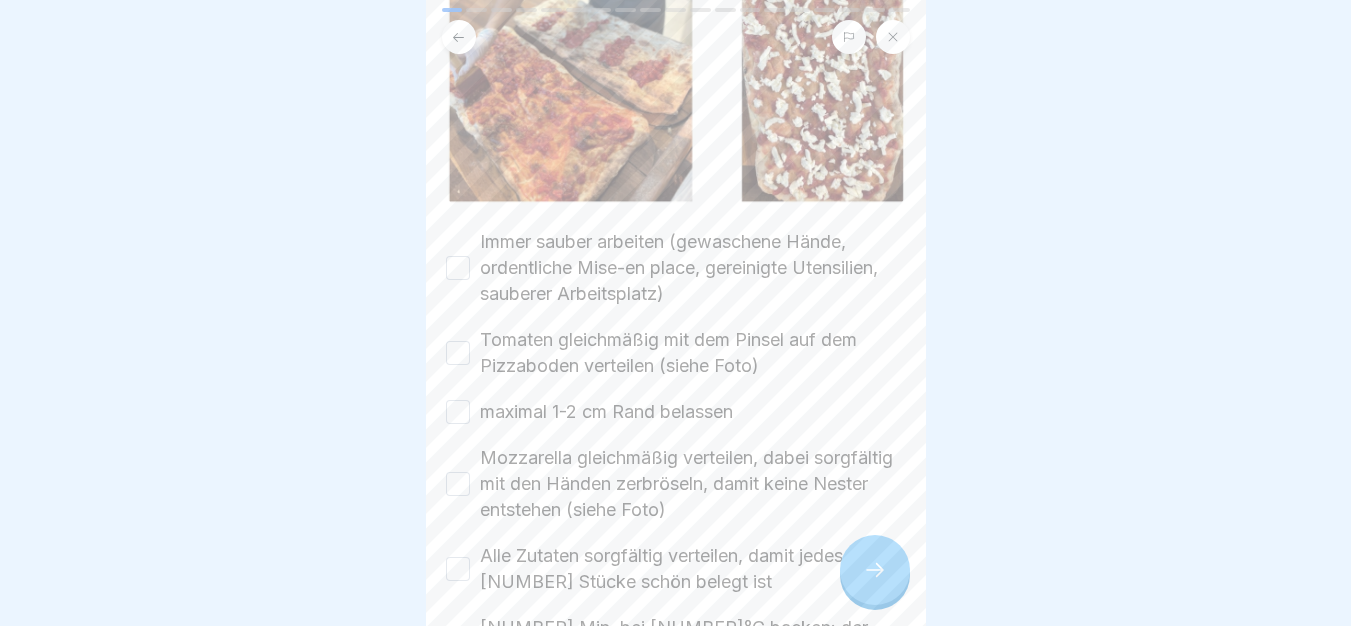 scroll, scrollTop: 400, scrollLeft: 0, axis: vertical 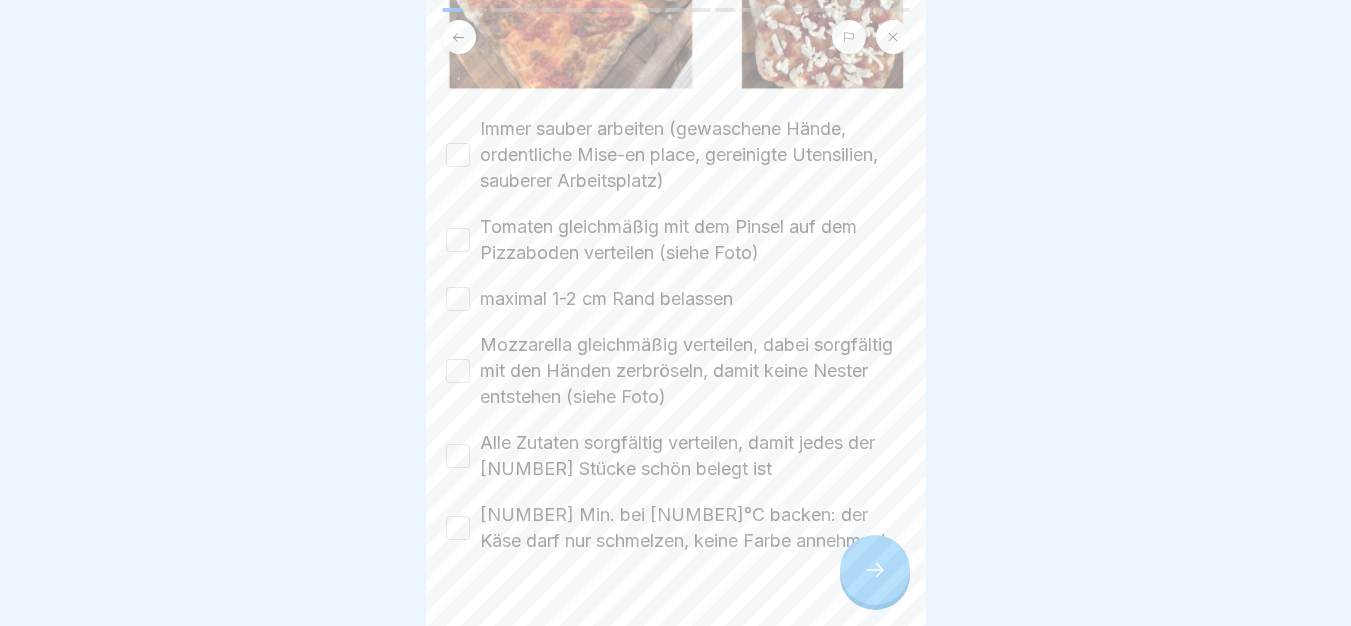 click on "Immer sauber arbeiten (gewaschene Hände, ordentliche Mise-en place, gereinigte Utensilien, sauberer Arbeitsplatz)" at bounding box center [458, 155] 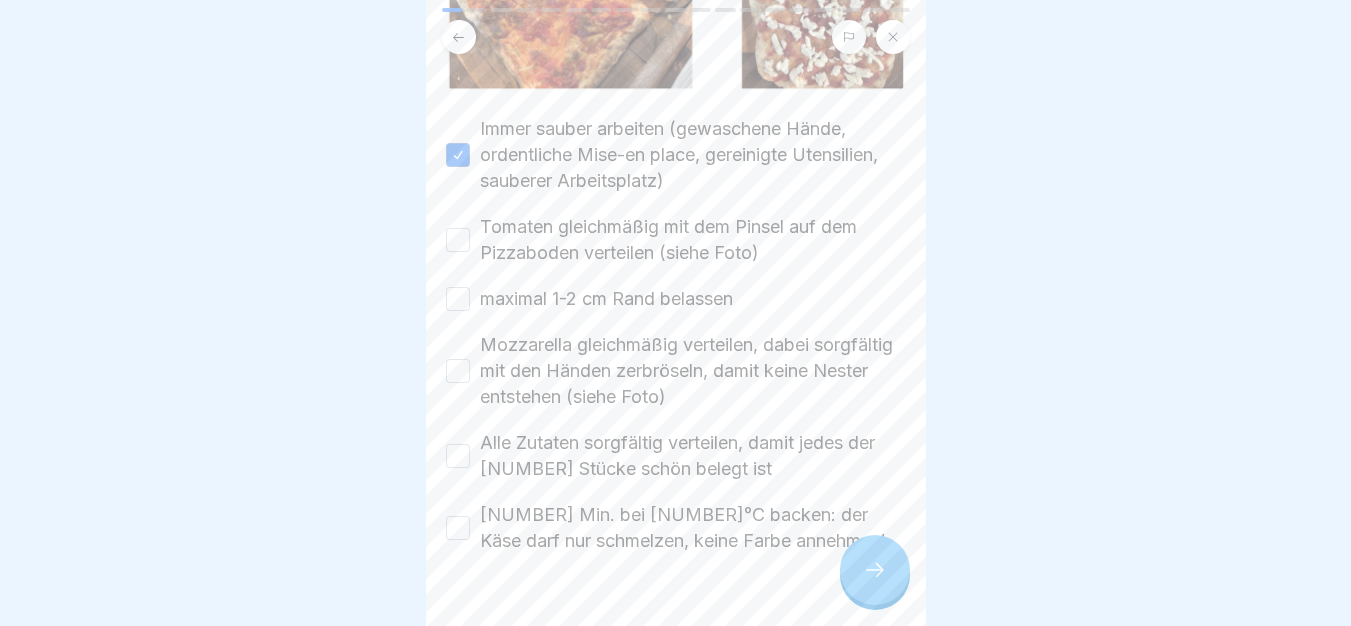 click on "Tomaten gleichmäßig mit dem Pinsel auf dem Pizzaboden verteilen (siehe Foto)" at bounding box center [676, 240] 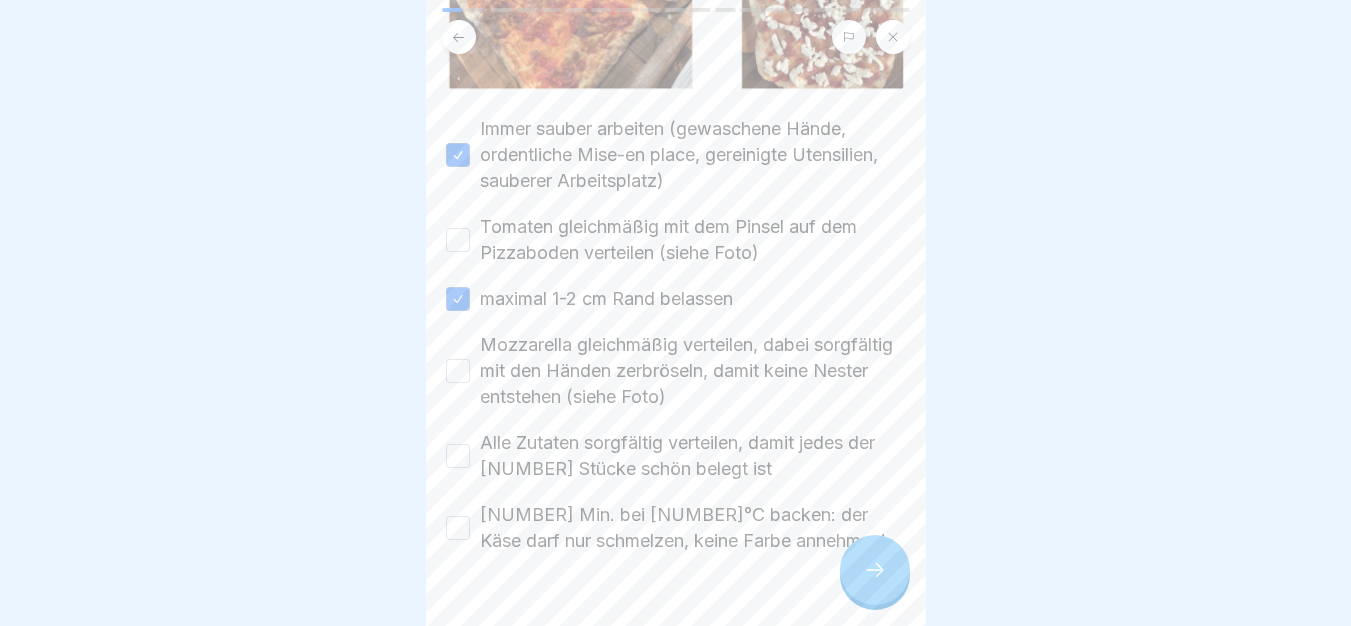 click on "Tomaten gleichmäßig mit dem Pinsel auf dem Pizzaboden verteilen (siehe Foto)" at bounding box center [458, 240] 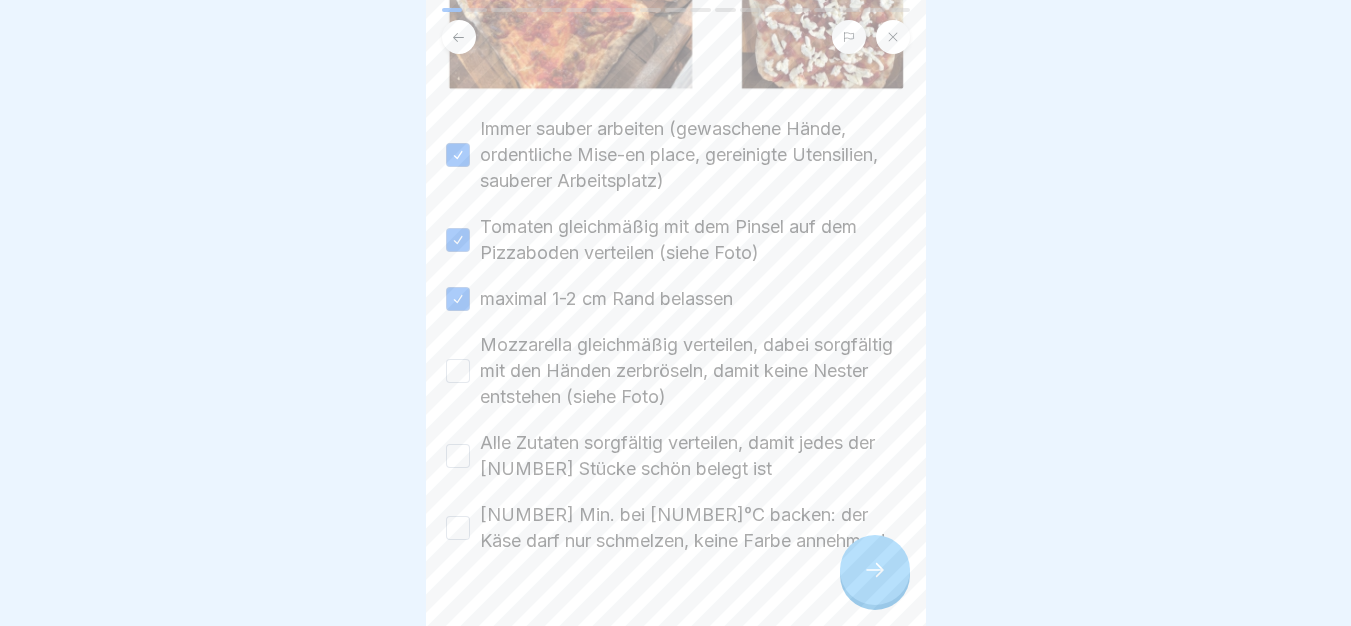 drag, startPoint x: 452, startPoint y: 347, endPoint x: 452, endPoint y: 427, distance: 80 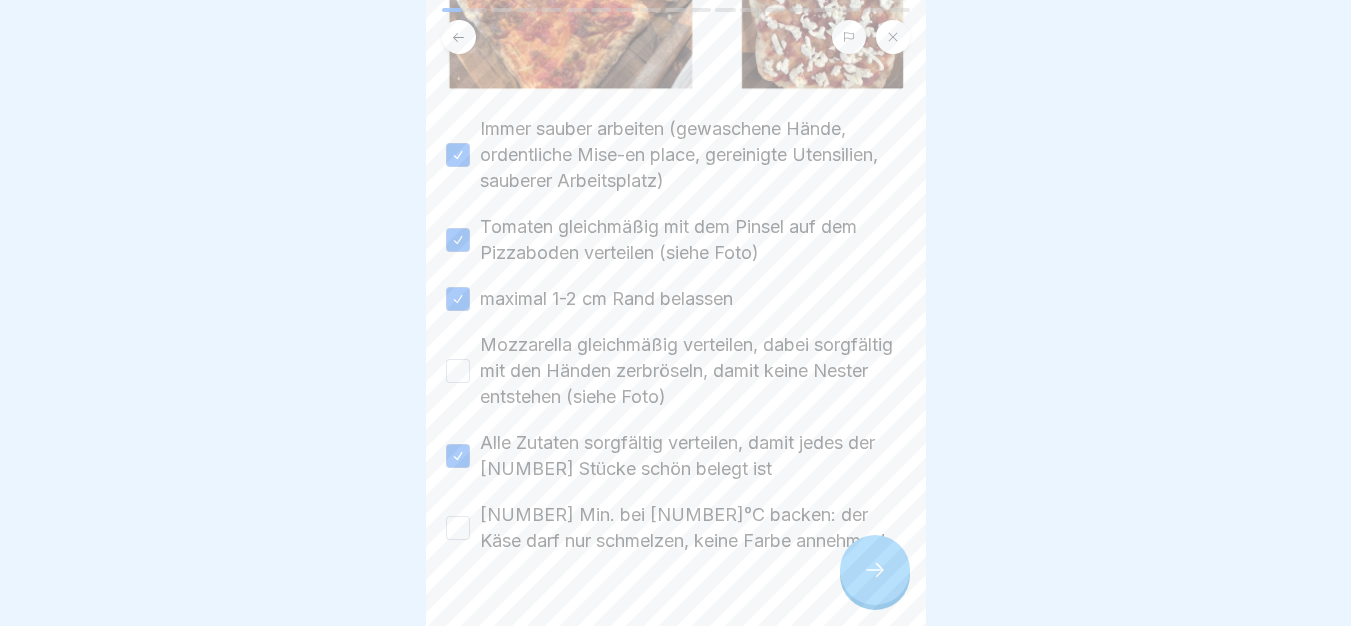 click on "❗️Pizza Standards Bitte kreuze alle Kästchen an. Immer sauber arbeiten (gewaschene Hände, ordentliche Mise-en place, gereinigte Utensilien, sauberer Arbeitsplatz) Tomaten gleichmäßig mit dem Pinsel auf dem Pizzaboden verteilen (siehe Foto) maximal 1-2 cm Rand belassen Mozzarella gleichmäßig verteilen, dabei sorgfältig mit den Händen zerbröseln, damit keine Nester entstehen (siehe Foto) Alle Zutaten sorgfältig verteilen, damit jedes der 6 Stücke schön belegt ist 5 Min. bei 230°C backen: der Käse darf nur schmelzen, keine Farbe annehmen!" at bounding box center (676, 313) 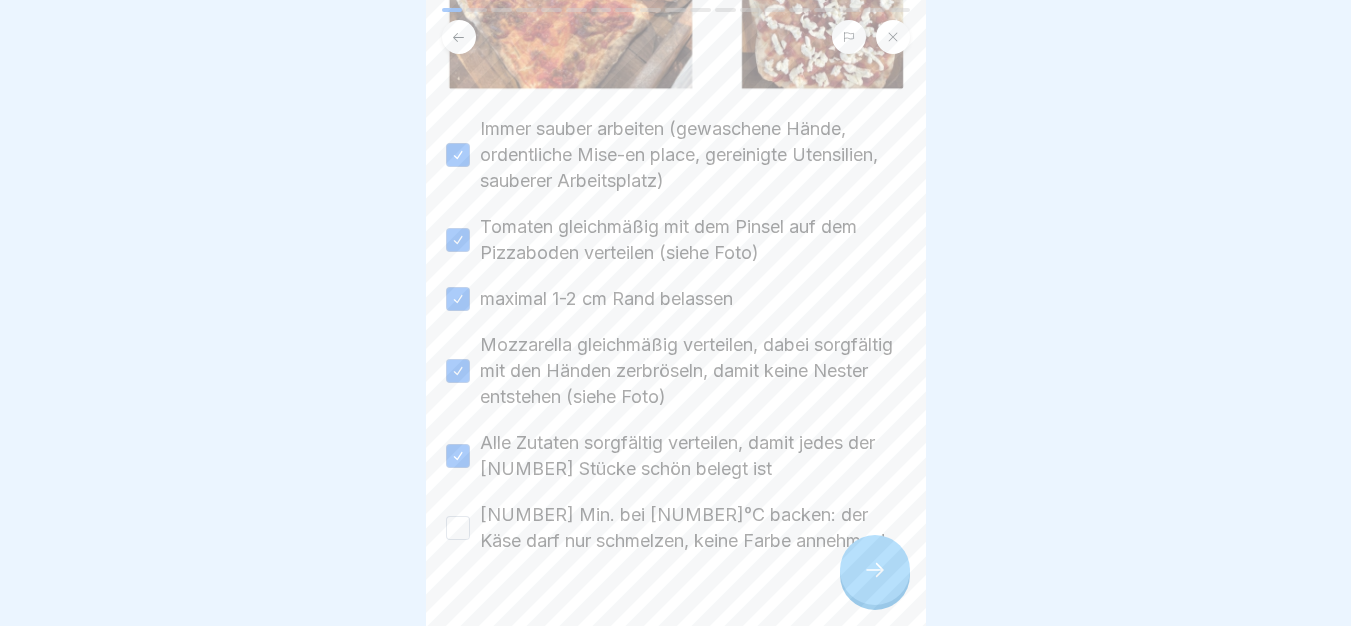 click on "5 Min. bei 230°C backen: der Käse darf nur schmelzen, keine Farbe annehmen!" at bounding box center (458, 528) 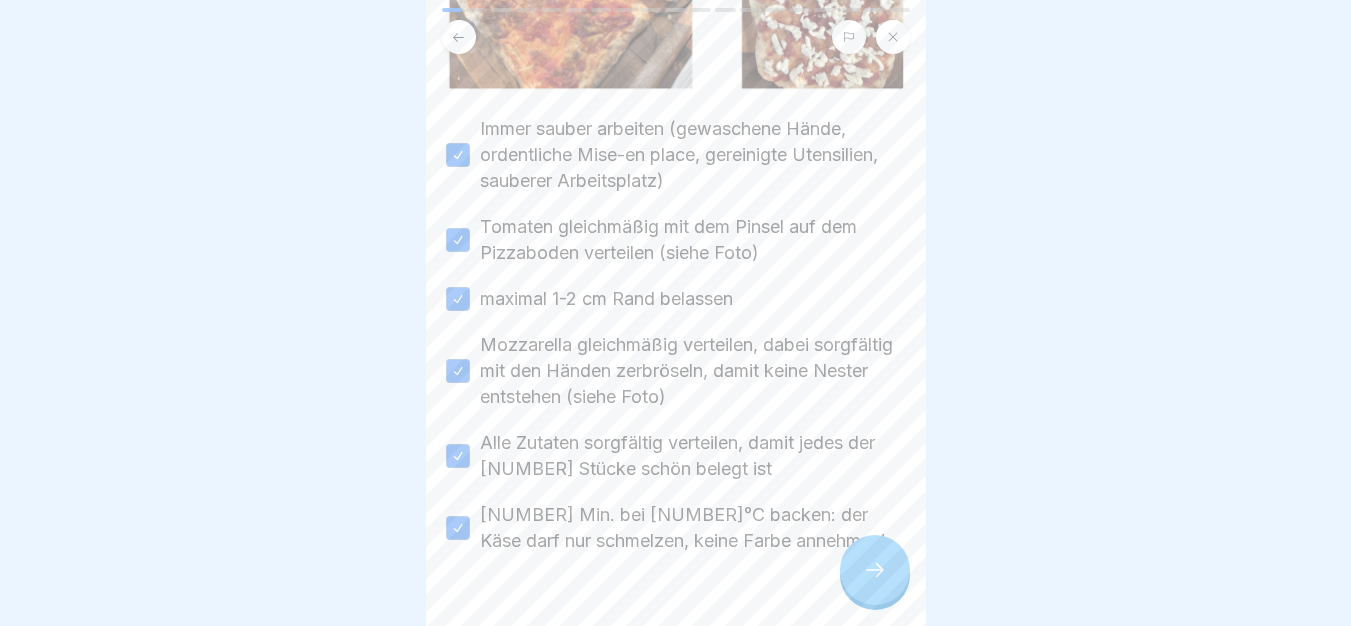 click 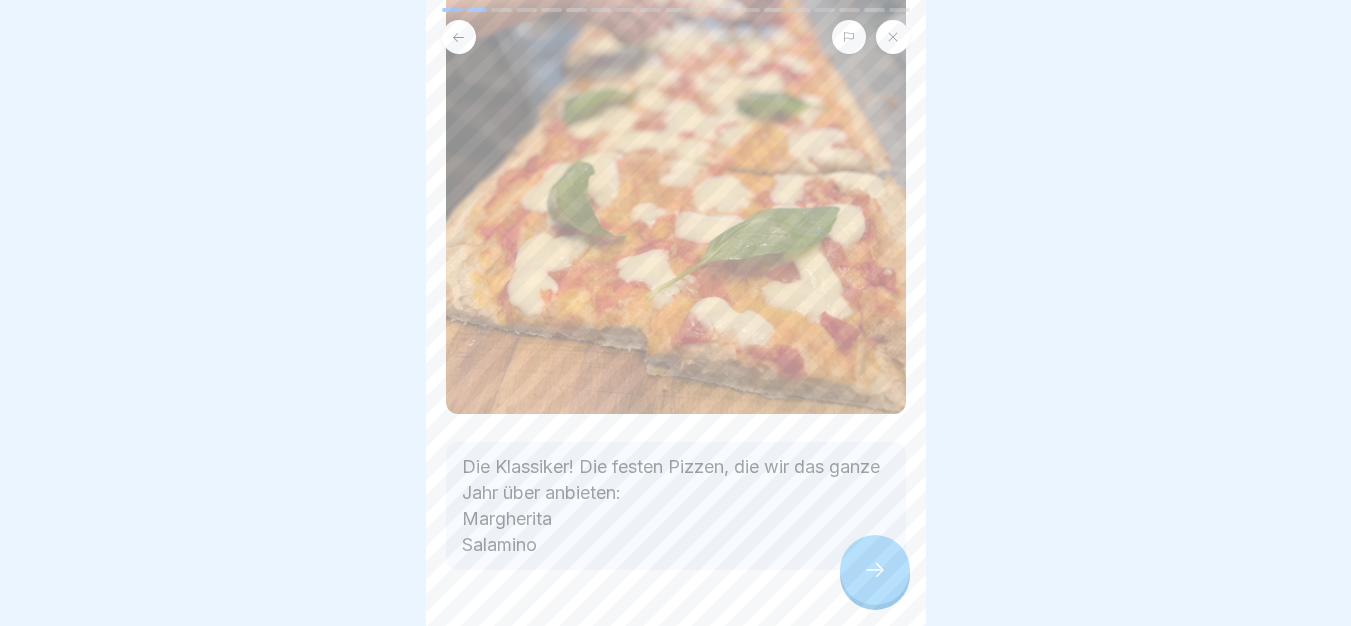 scroll, scrollTop: 383, scrollLeft: 0, axis: vertical 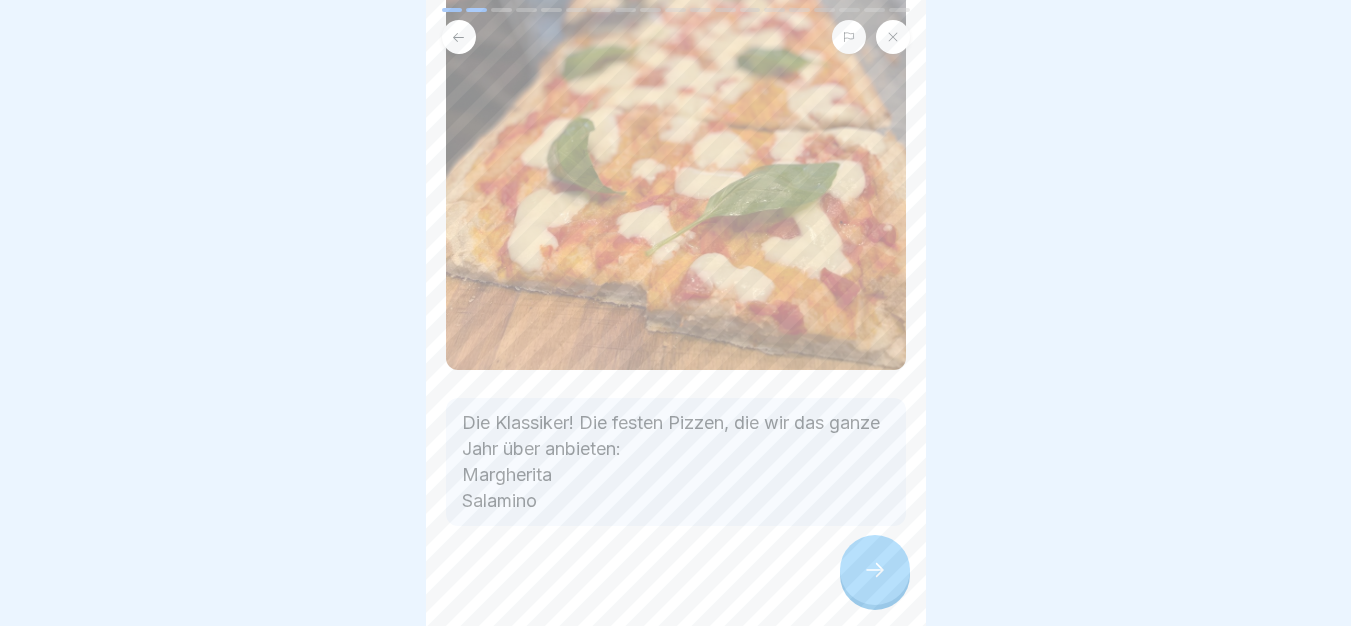 click at bounding box center [875, 570] 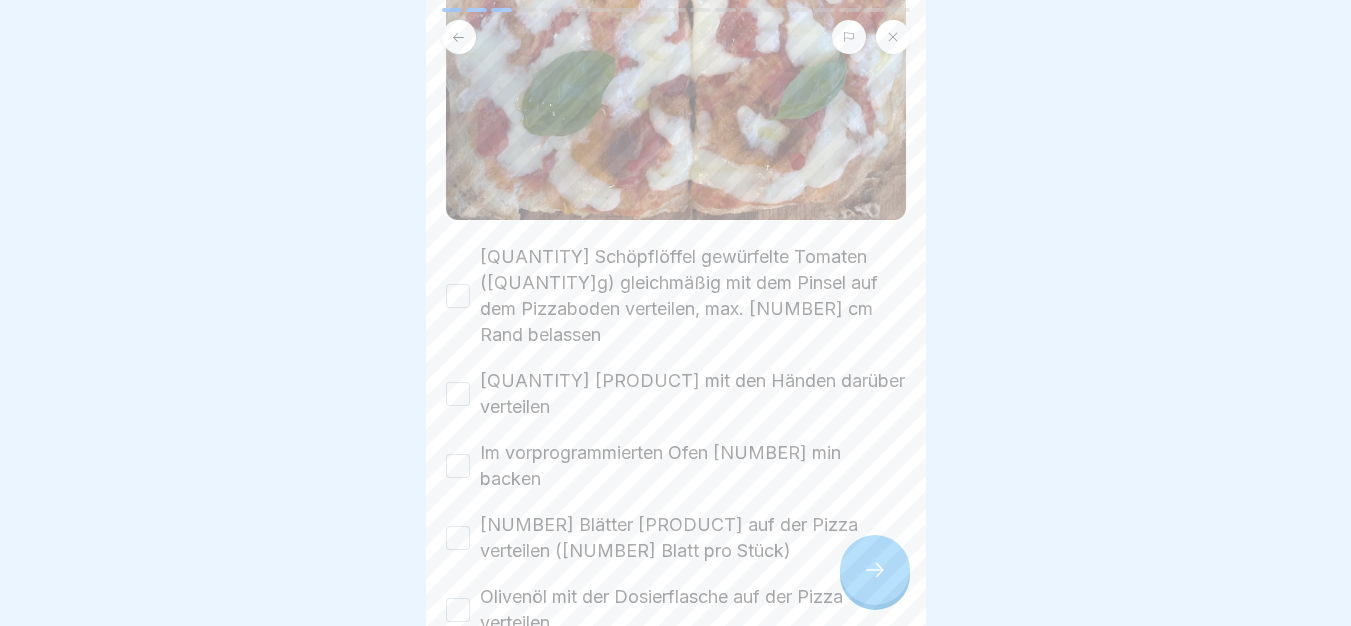 scroll, scrollTop: 976, scrollLeft: 0, axis: vertical 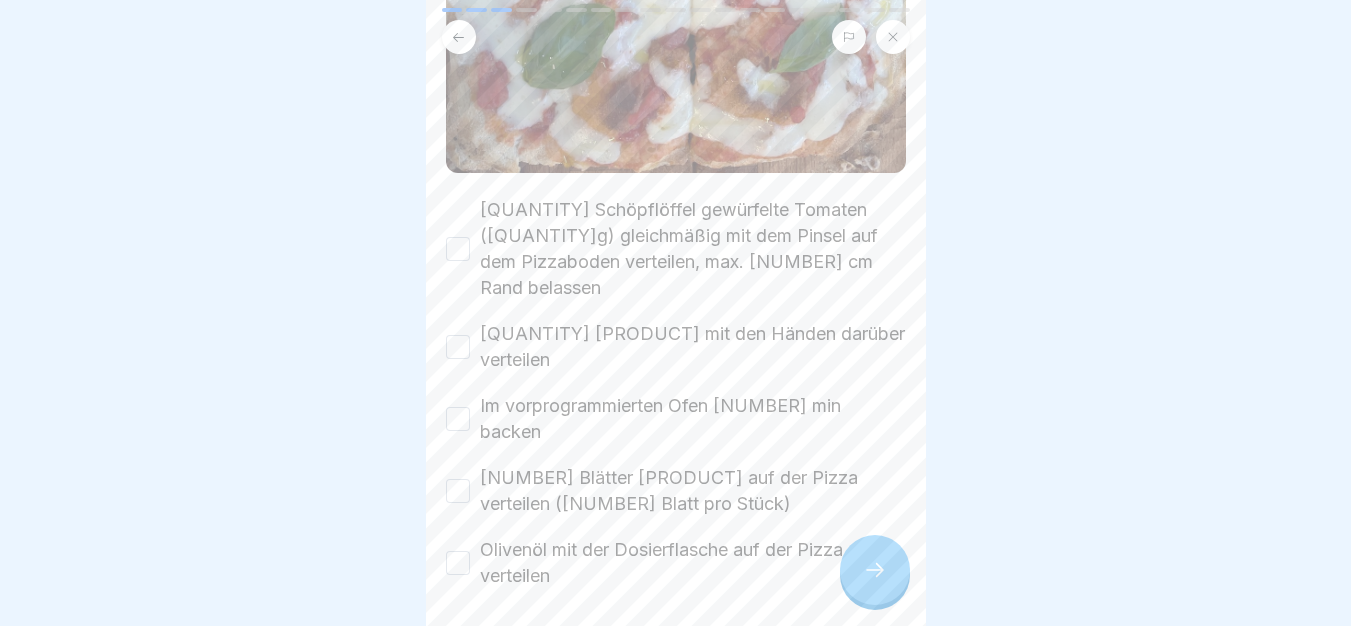 click on "3 Schöpflöffel gewürfelte Tomaten (400g) gleichmäßig mit dem Pinsel auf dem Pizzaboden verteilen, max. 1 cm Rand belassen" at bounding box center (458, 249) 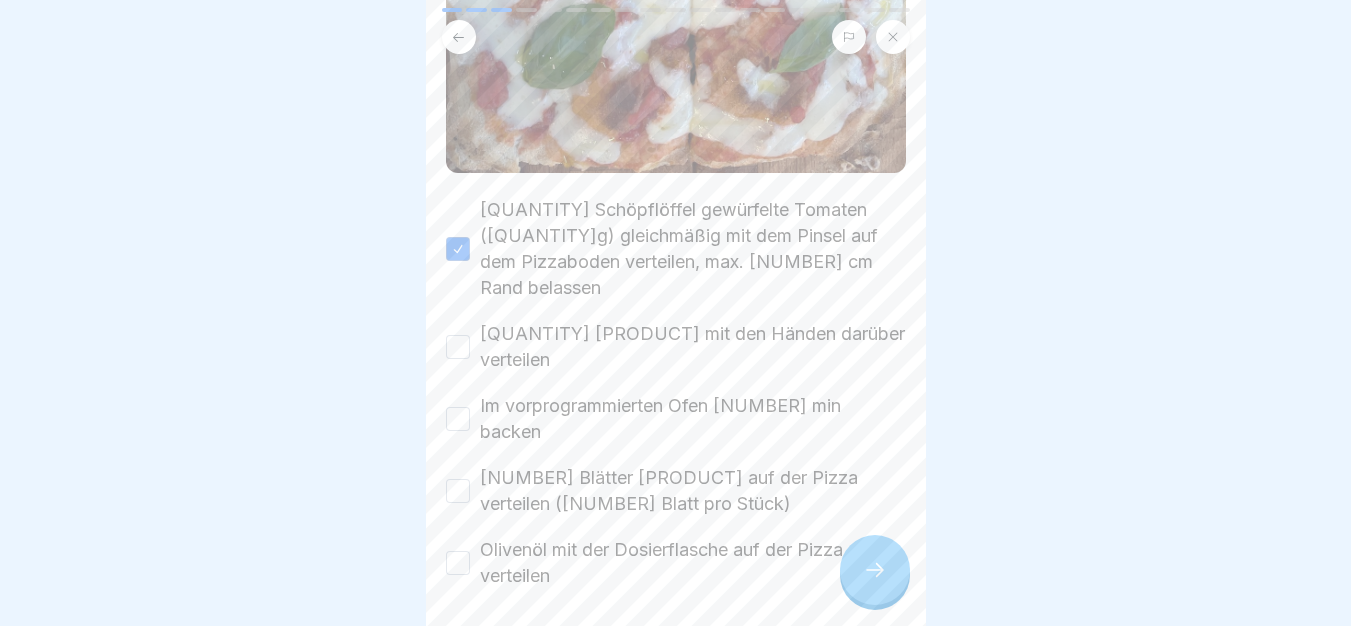 click on "340 g Fior di latte mit den Händen darüber verteilen" at bounding box center (458, 347) 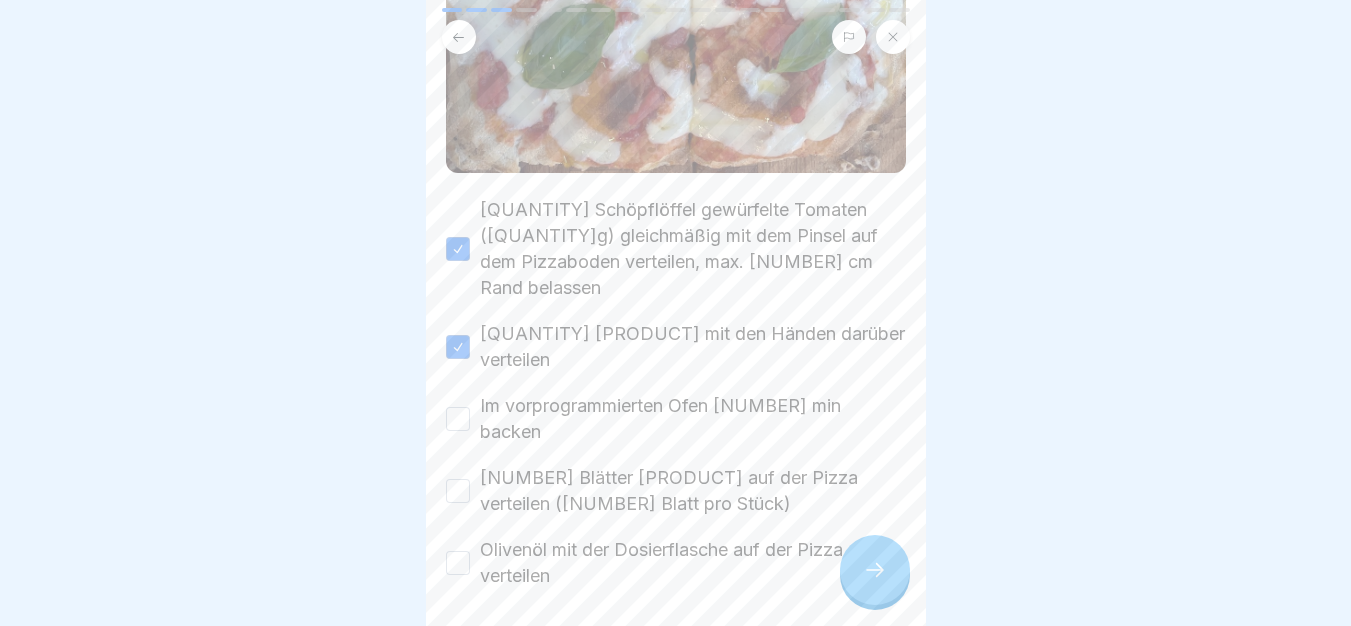 click on "Im vorprogrammierten Ofen 5 min backen" at bounding box center [458, 419] 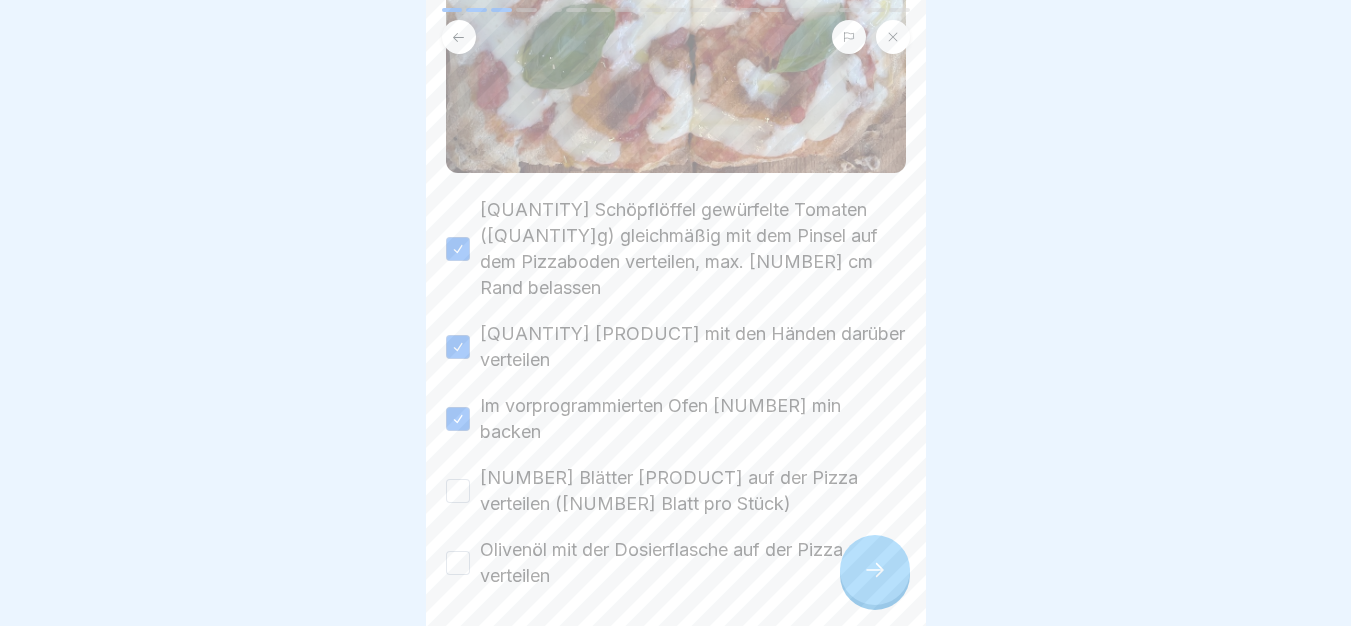click on "6 Blätter Basilikum auf der Pizza verteilen (1 Blatt pro Stück)" at bounding box center [676, 491] 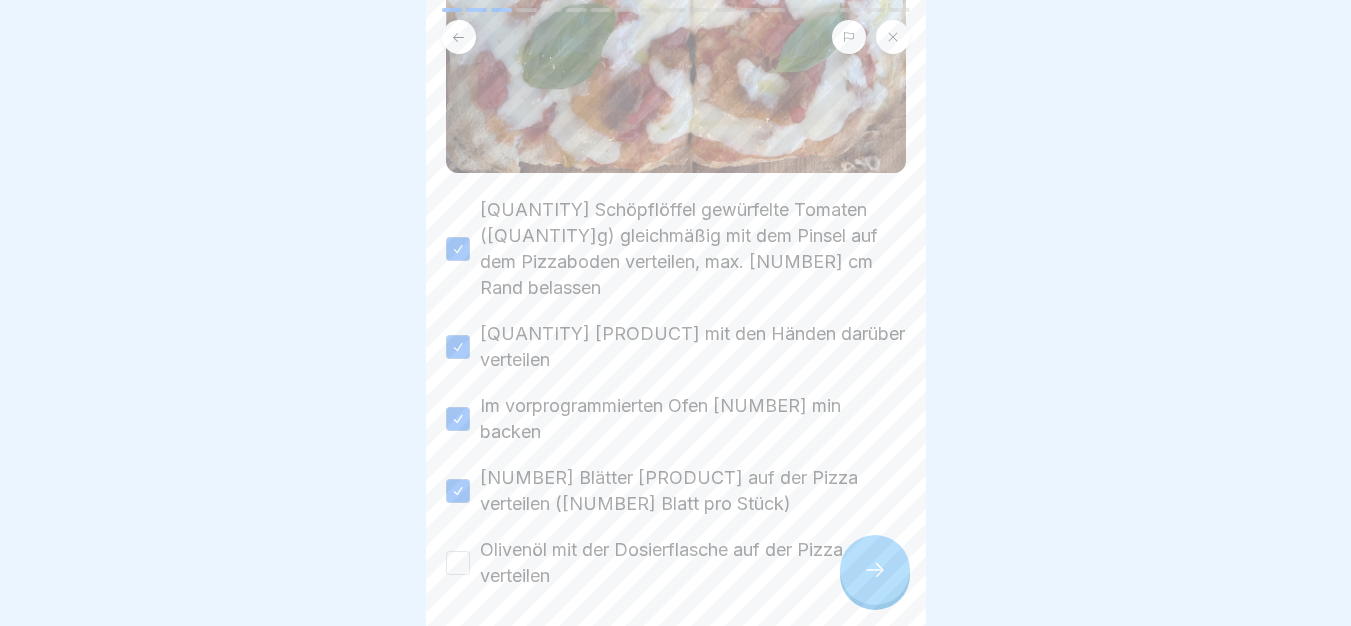 click on "Olivenöl mit der Dosierflasche auf der Pizza verteilen" at bounding box center (458, 563) 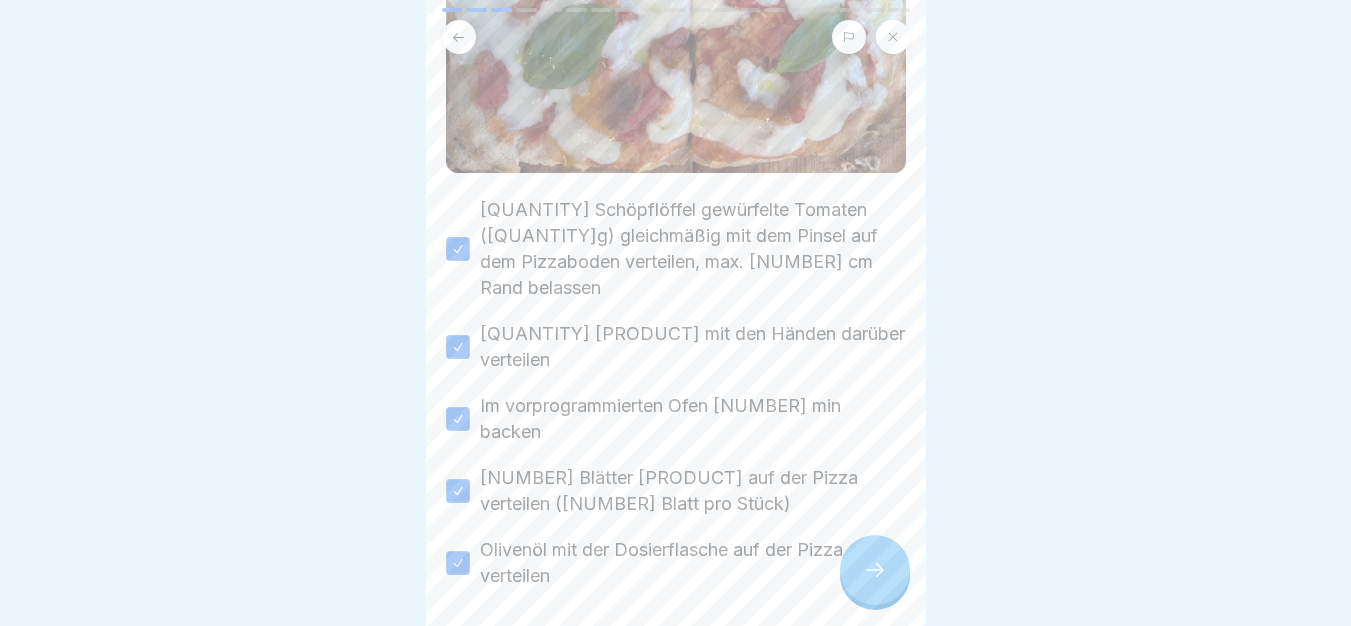 click at bounding box center [875, 570] 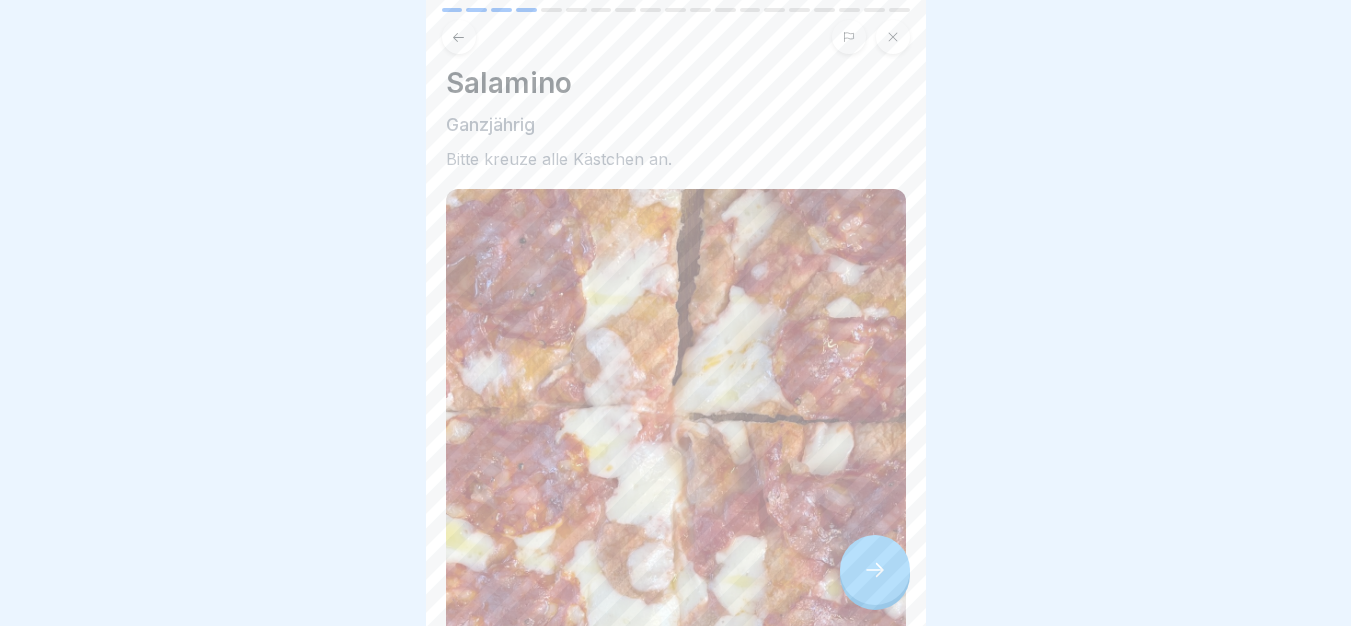 scroll, scrollTop: 0, scrollLeft: 0, axis: both 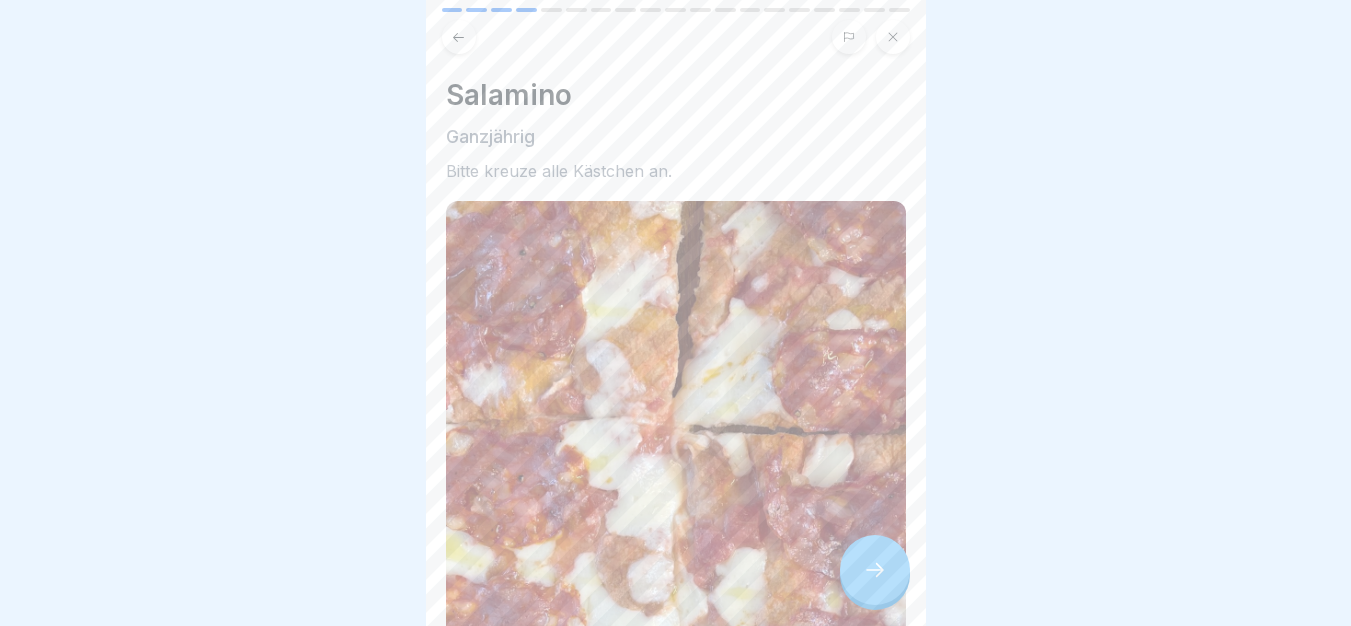 click 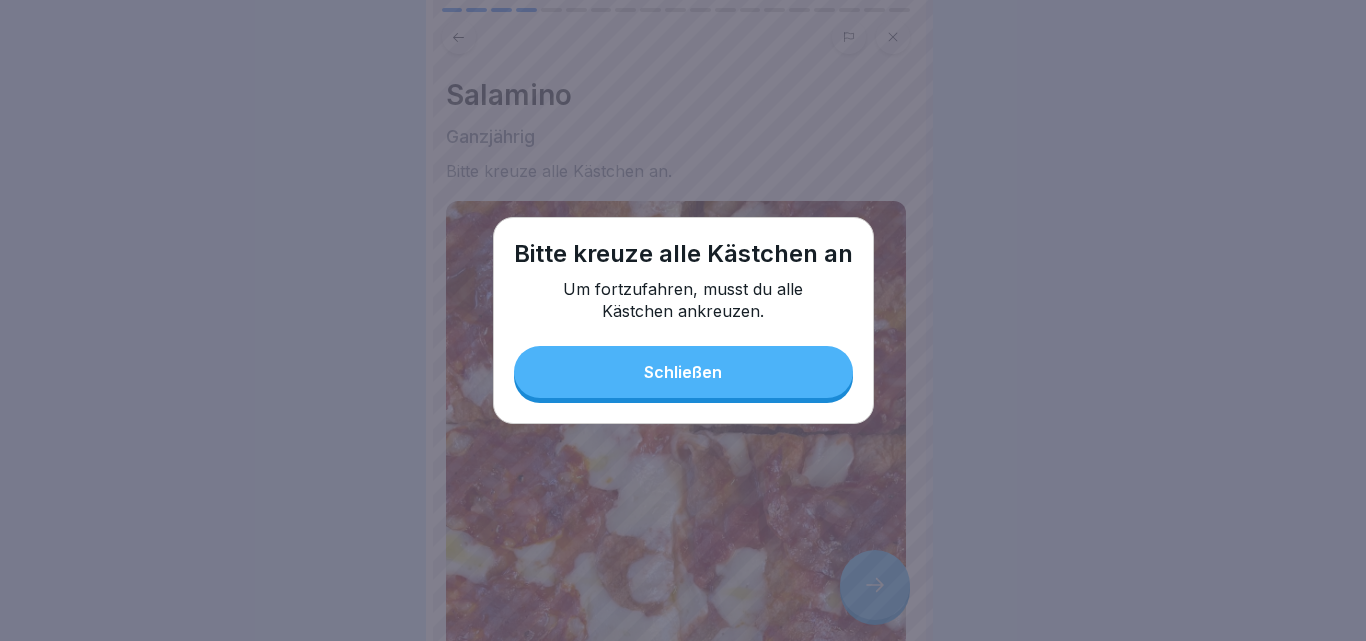 click on "Schließen" at bounding box center (683, 372) 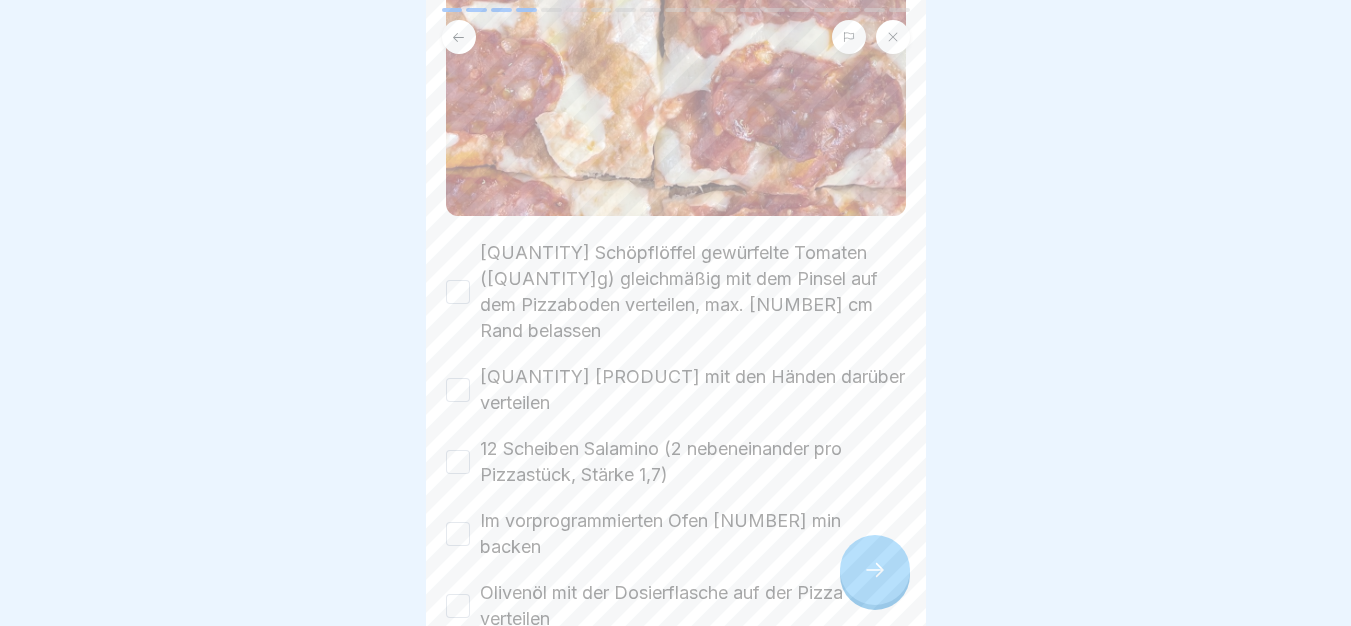 scroll, scrollTop: 890, scrollLeft: 0, axis: vertical 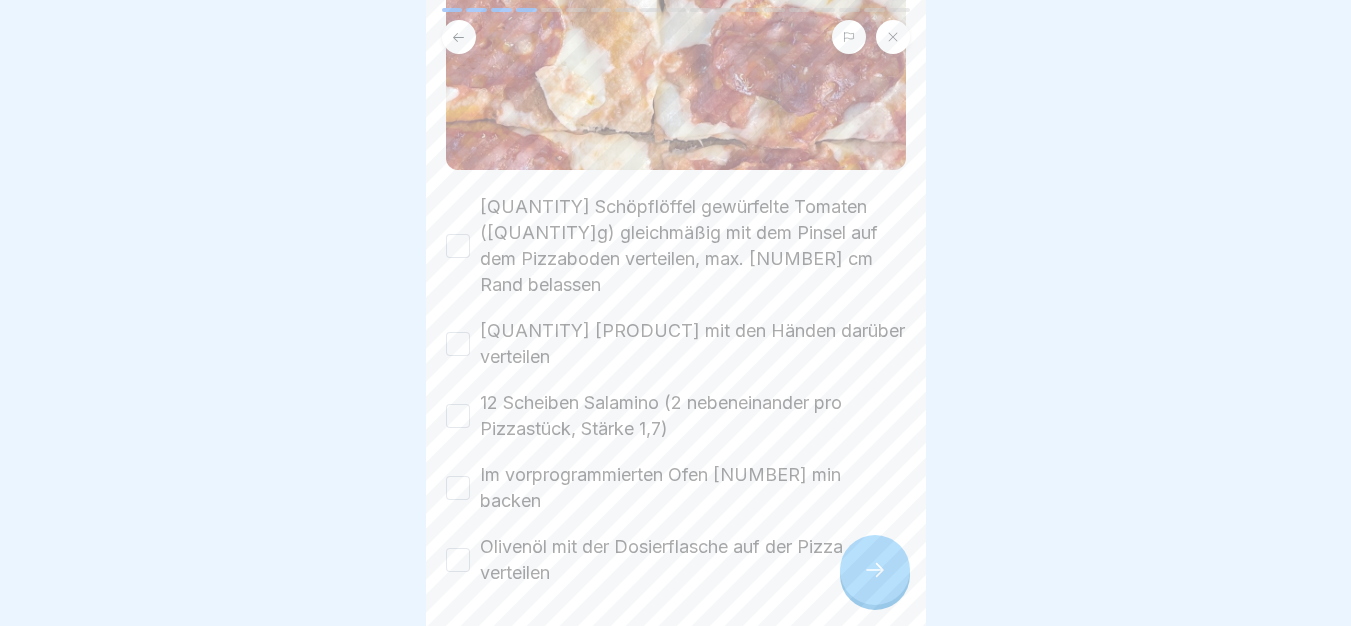 click on "3 Schöpflöffel gewürfelte Tomaten (400g) gleichmäßig mit dem Pinsel auf dem Pizzaboden verteilen, max. 1 cm Rand belassen" at bounding box center (458, 246) 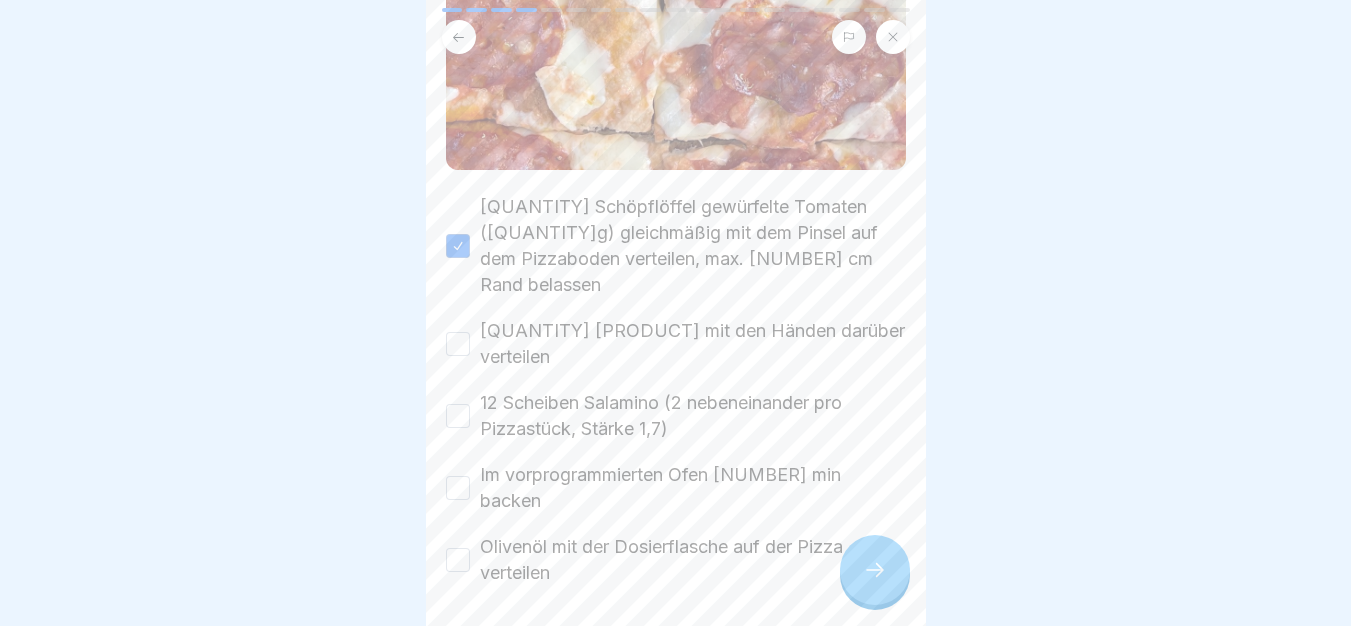 click on "340 g Fior di latte mit den Händen darüber verteilen" at bounding box center [676, 344] 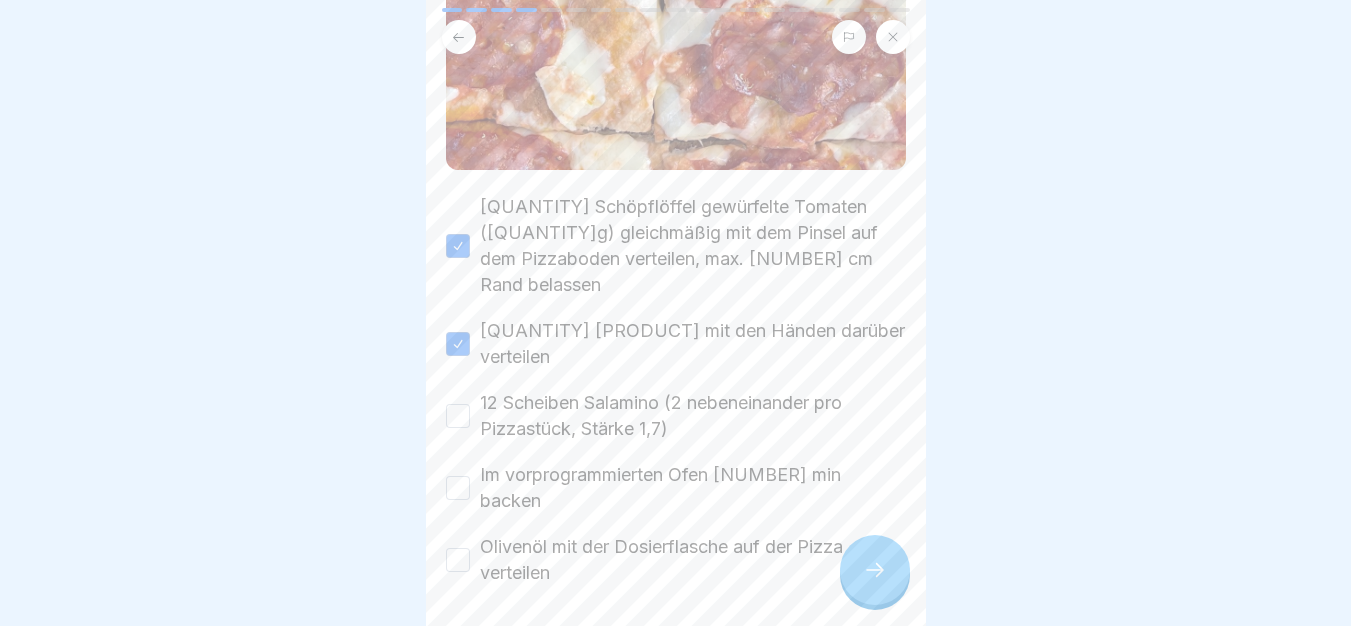 click on "12 Scheiben Salamino  (2 nebeneinander pro Pizzastück, Stärke 1,7)" at bounding box center [676, 416] 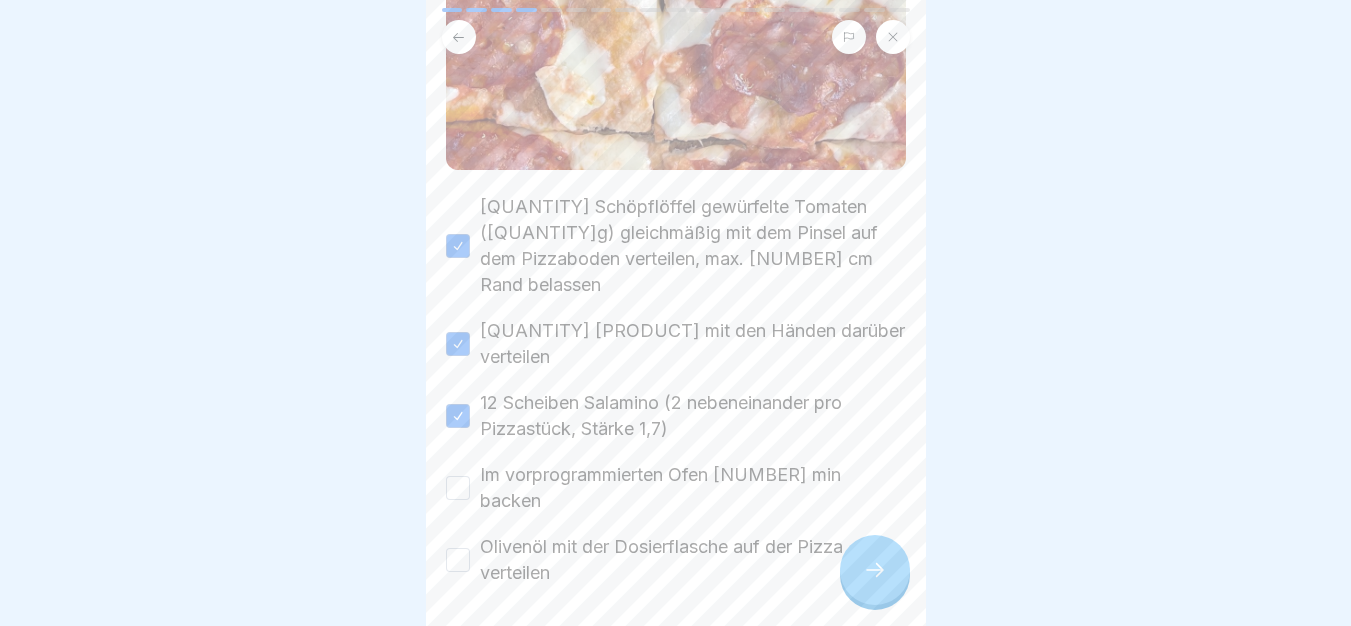 click on "Im vorprogrammierten Ofen 5 min backen" at bounding box center (458, 488) 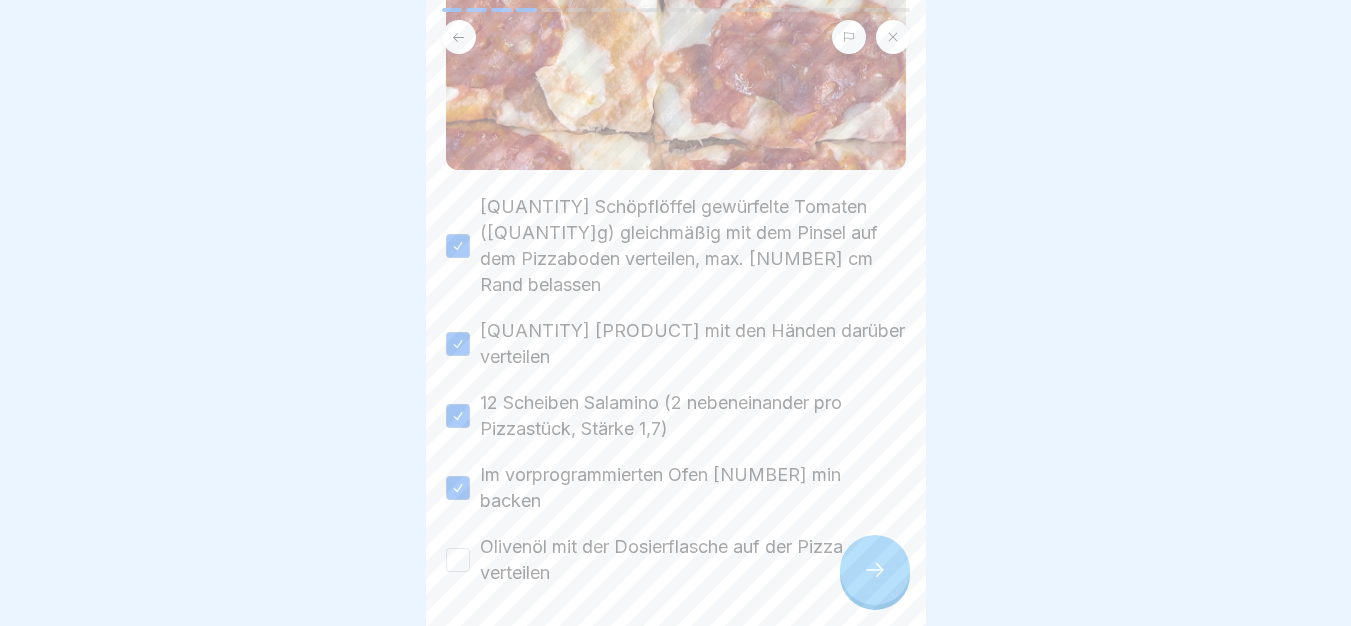 click on "Olivenöl mit der Dosierflasche auf der Pizza verteilen" at bounding box center (458, 560) 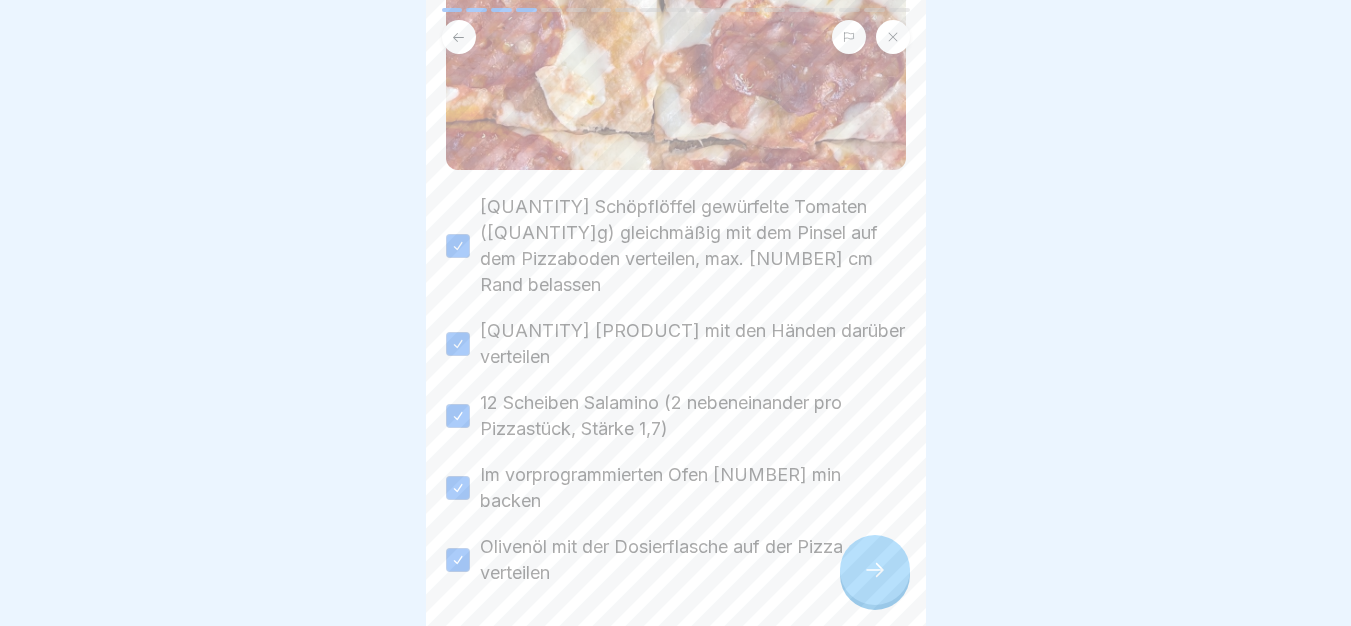 click at bounding box center (875, 570) 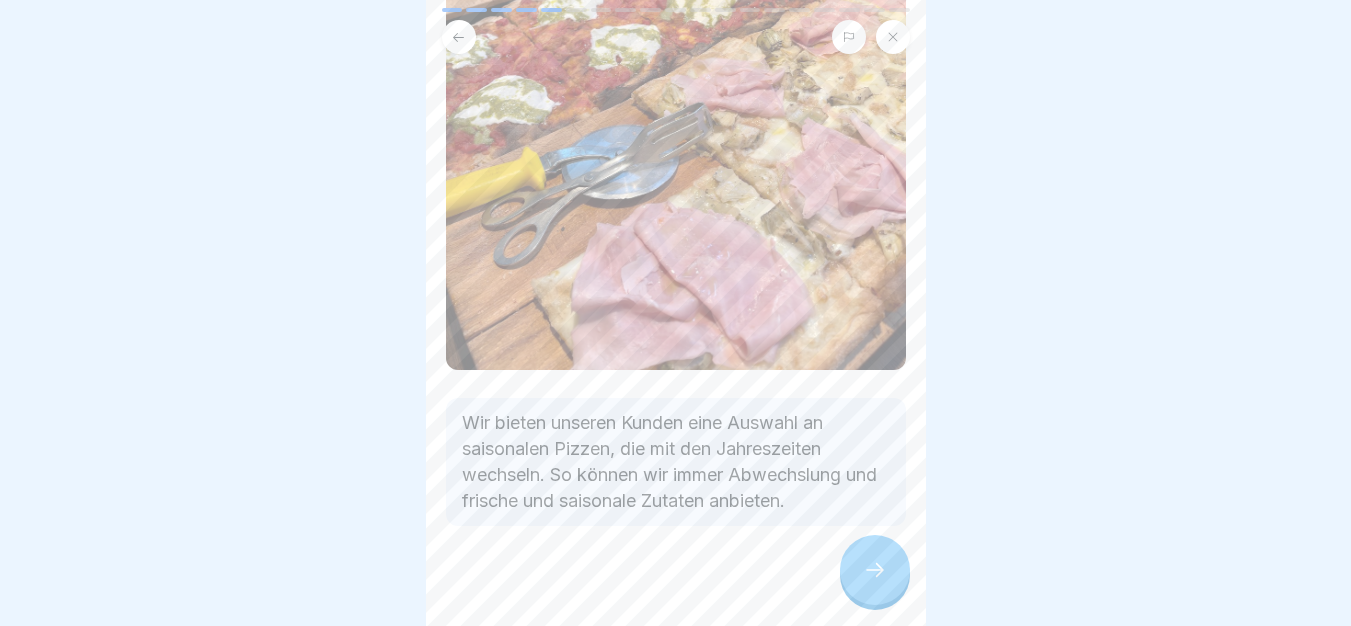scroll, scrollTop: 283, scrollLeft: 0, axis: vertical 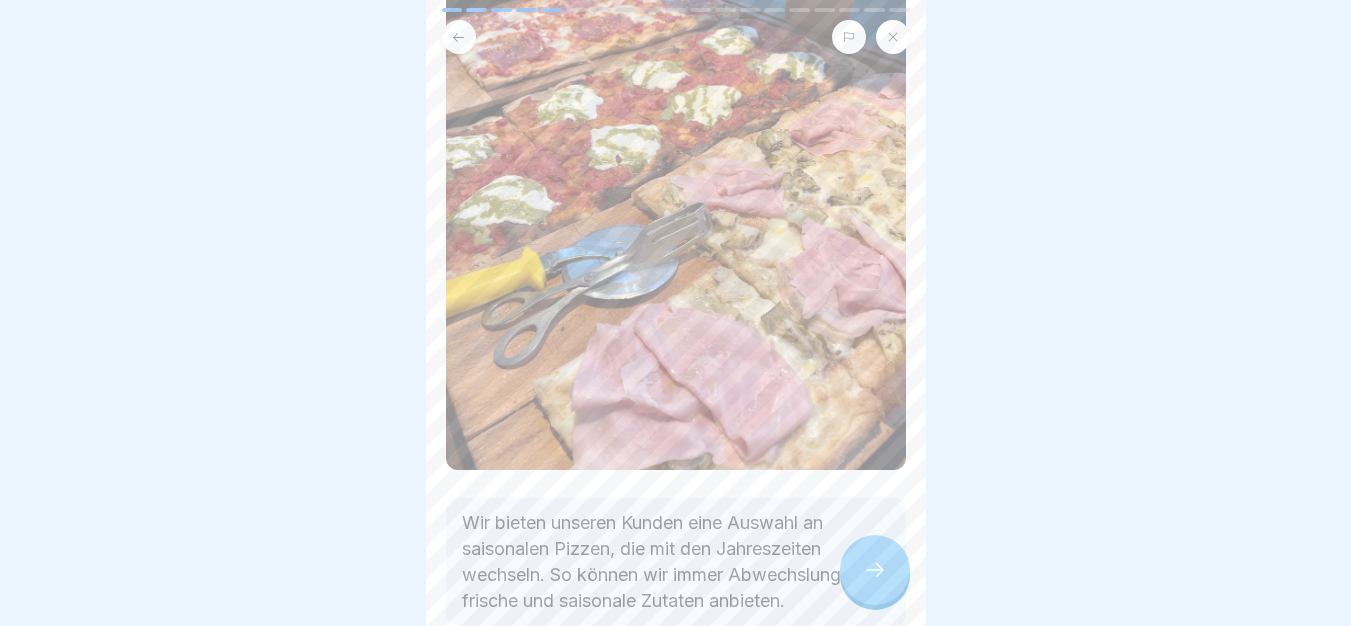 click 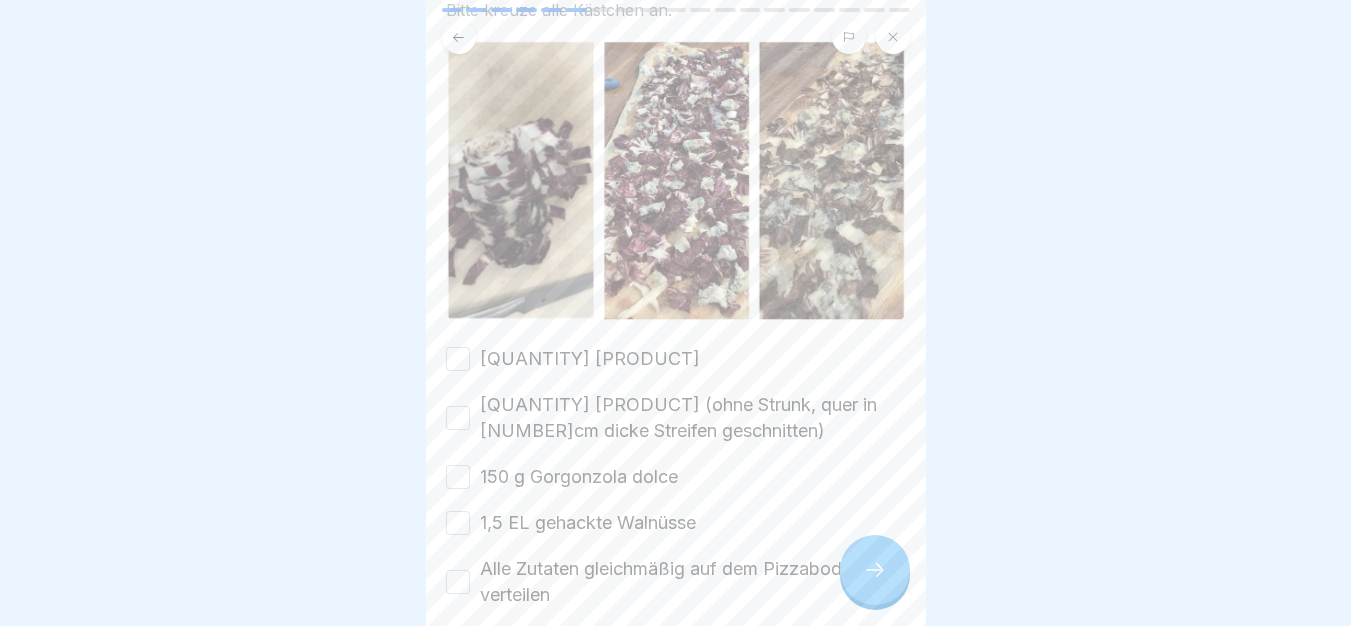 scroll, scrollTop: 0, scrollLeft: 0, axis: both 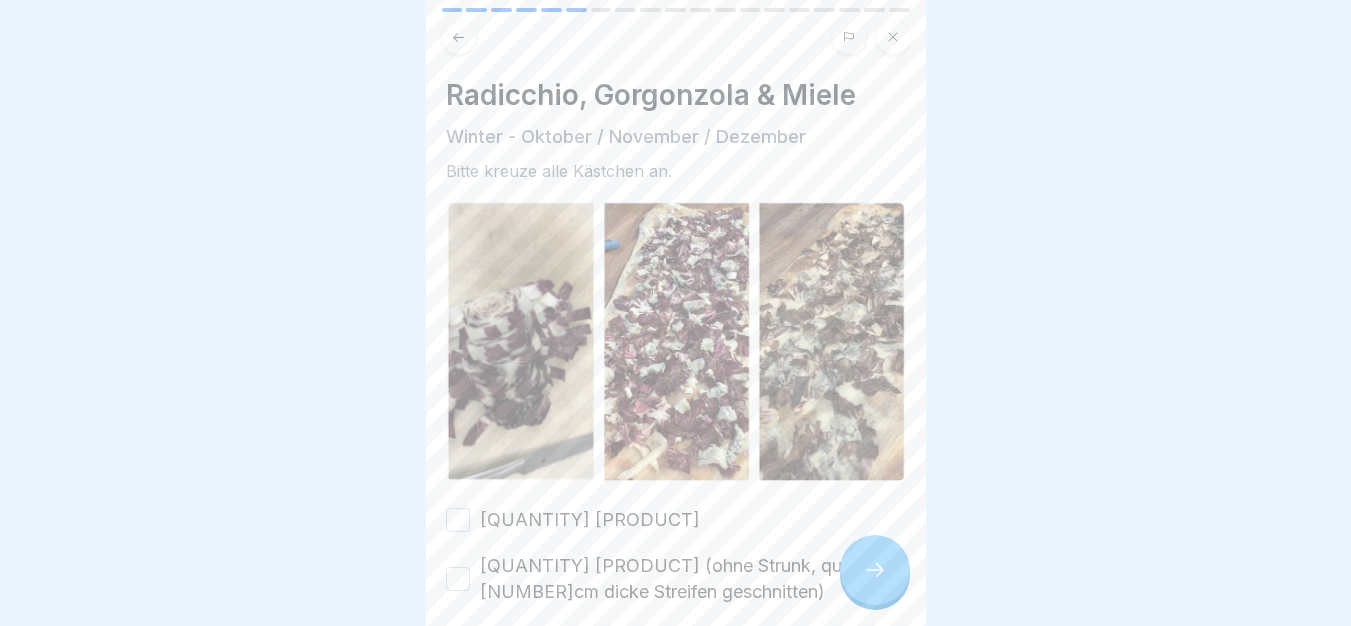 click on "Radicchio, Gorgonzola & Miele" at bounding box center (676, 95) 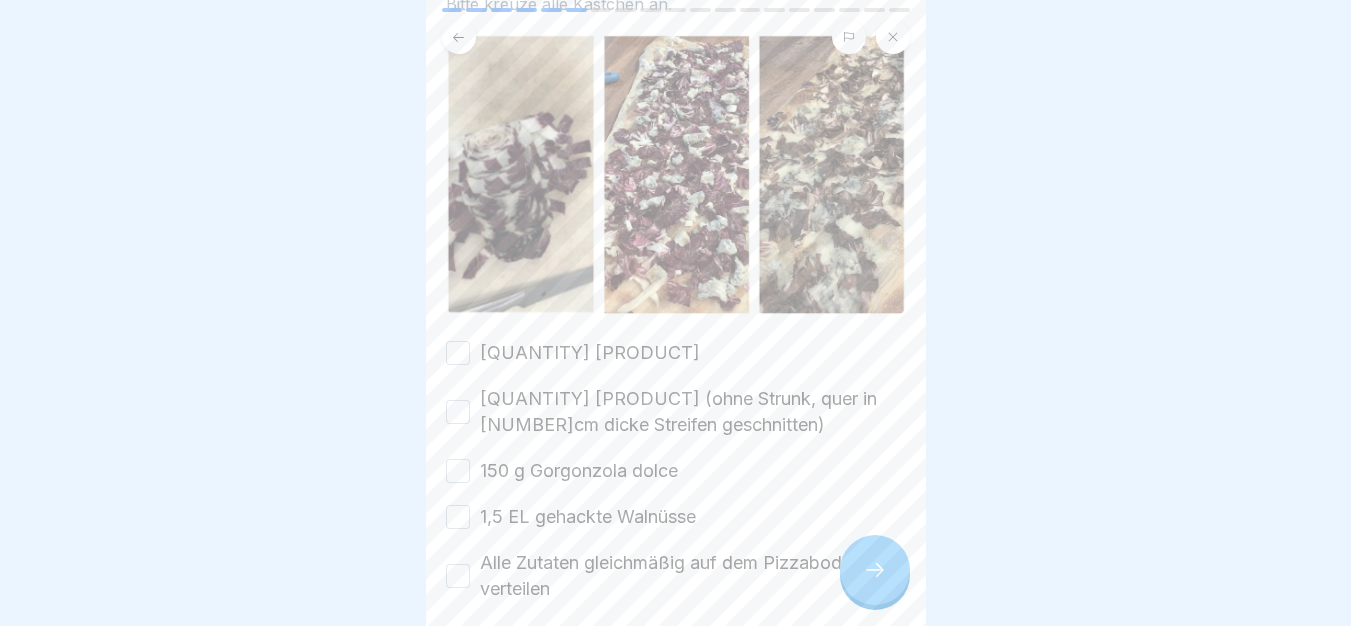 scroll, scrollTop: 200, scrollLeft: 0, axis: vertical 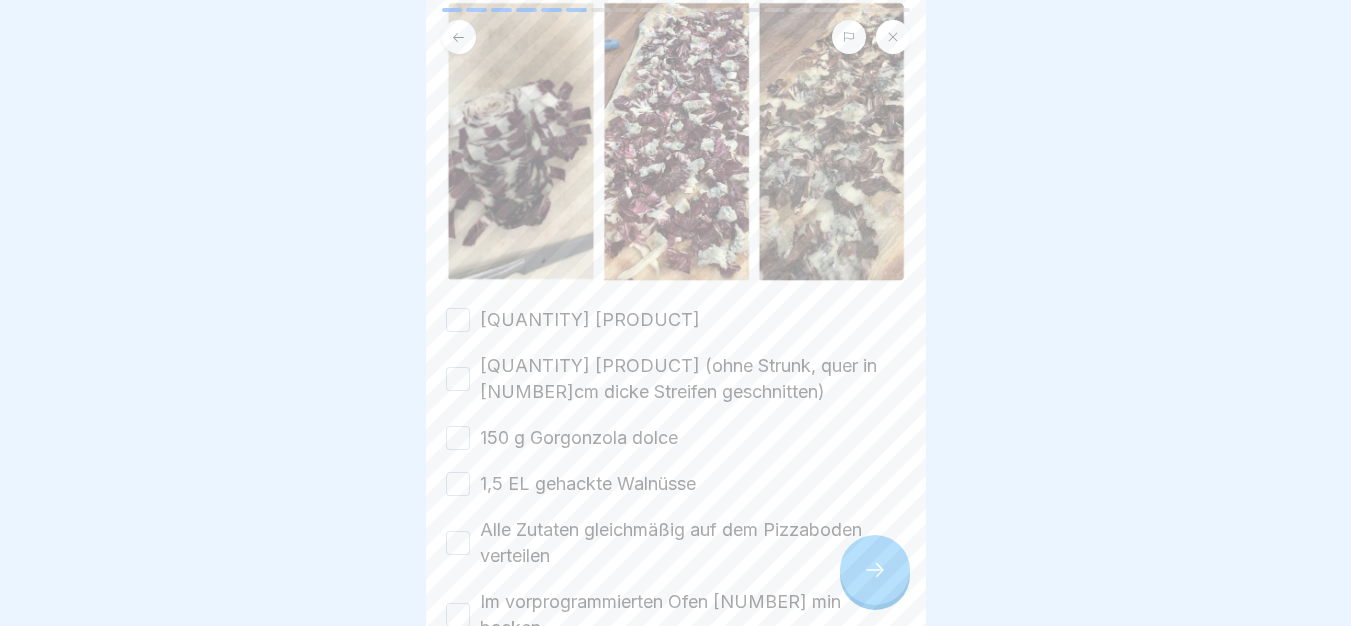click on "300 g Fior di latte" at bounding box center (458, 320) 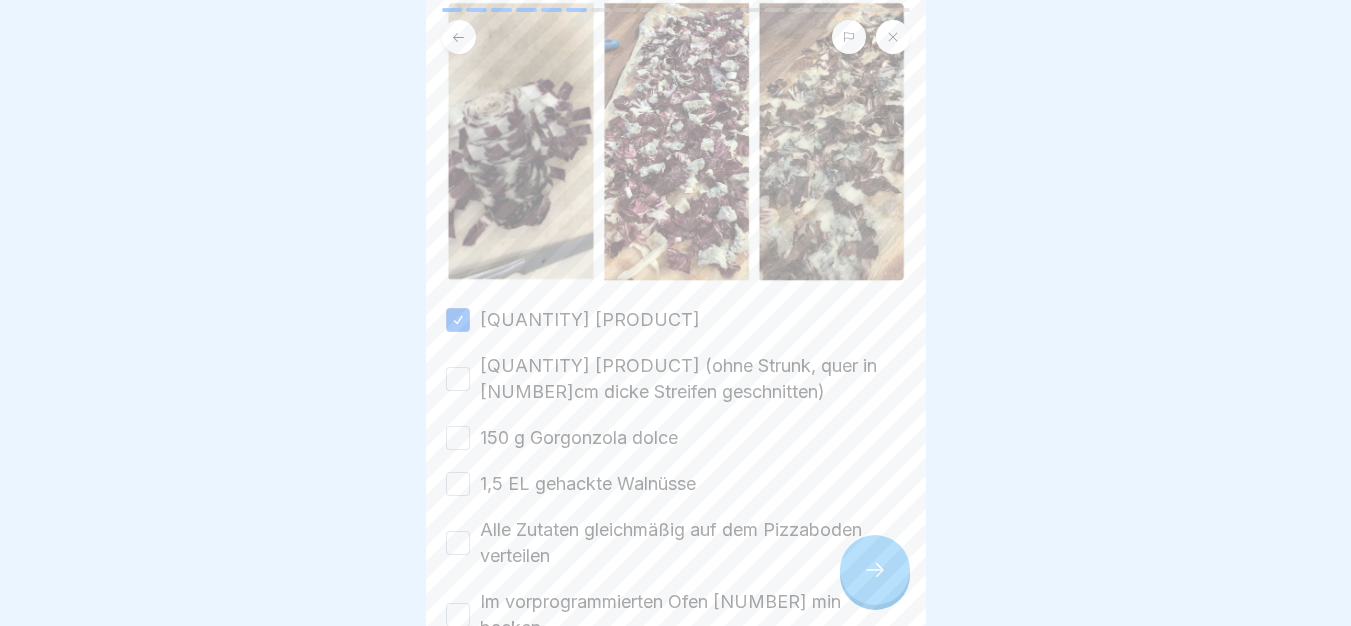 click on "190 g Radicchio (ohne Strunk, quer in 1cm dicke Streifen geschnitten)" at bounding box center (676, 379) 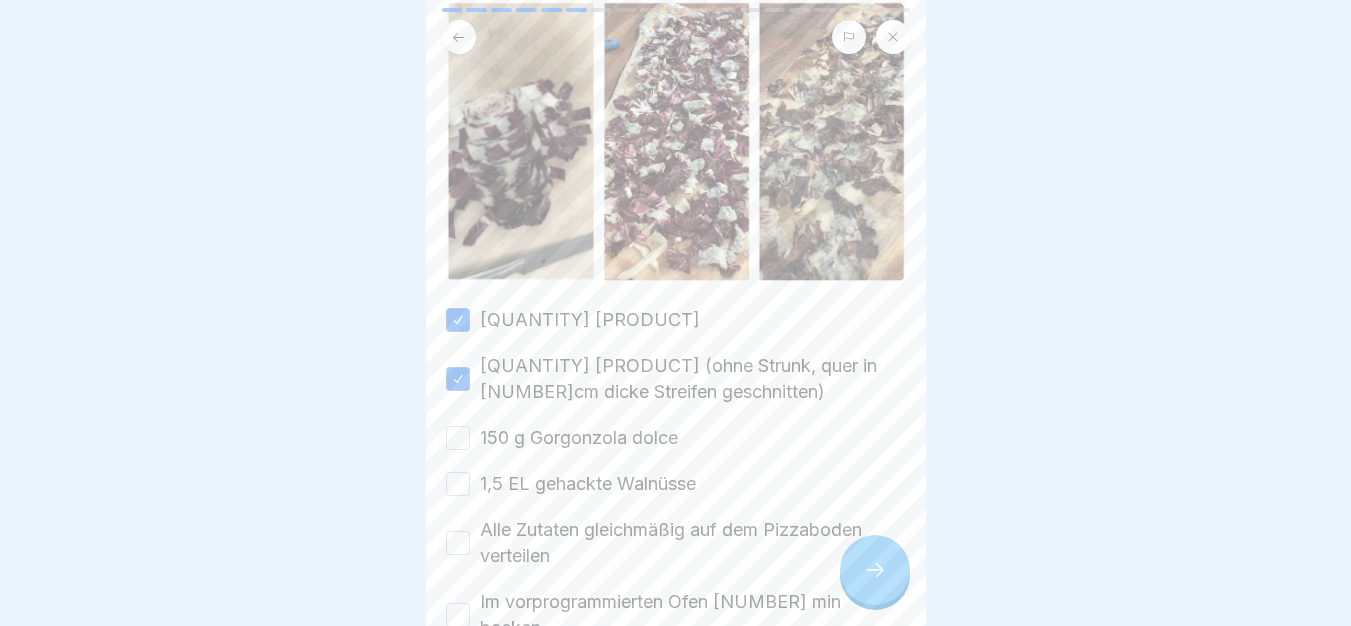 click on "150 g Gorgonzola dolce" at bounding box center [458, 438] 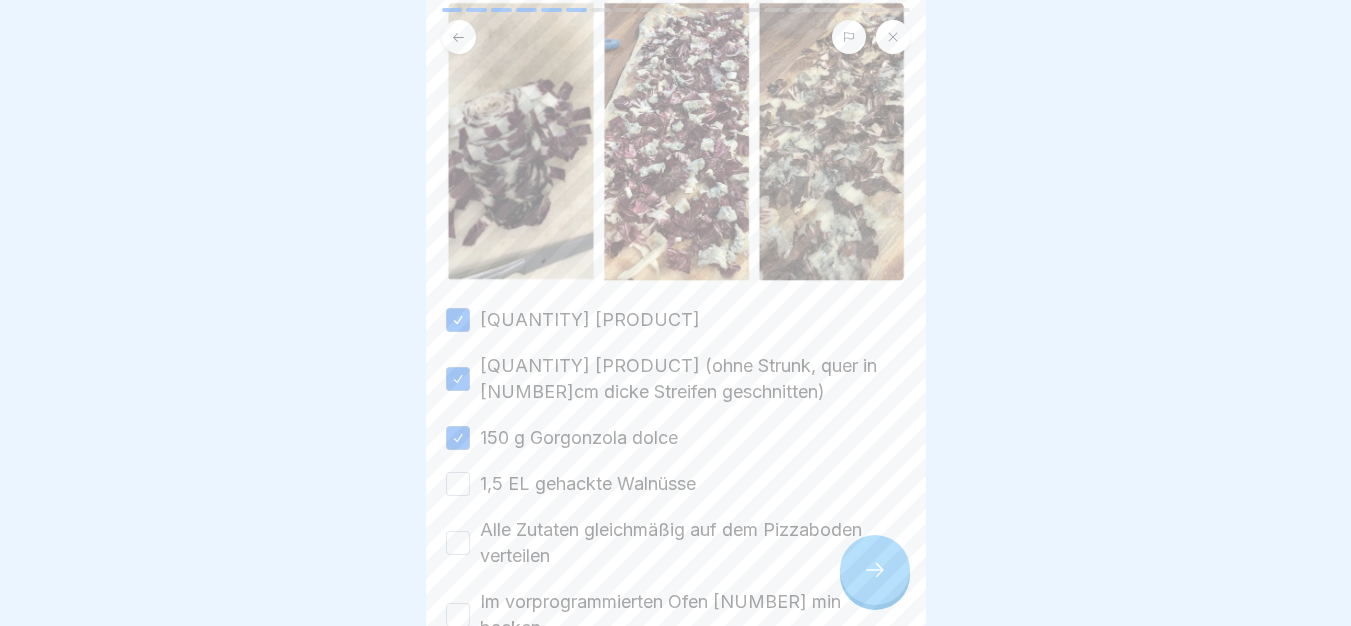 click on "1,5 EL gehackte Walnüsse" at bounding box center (458, 484) 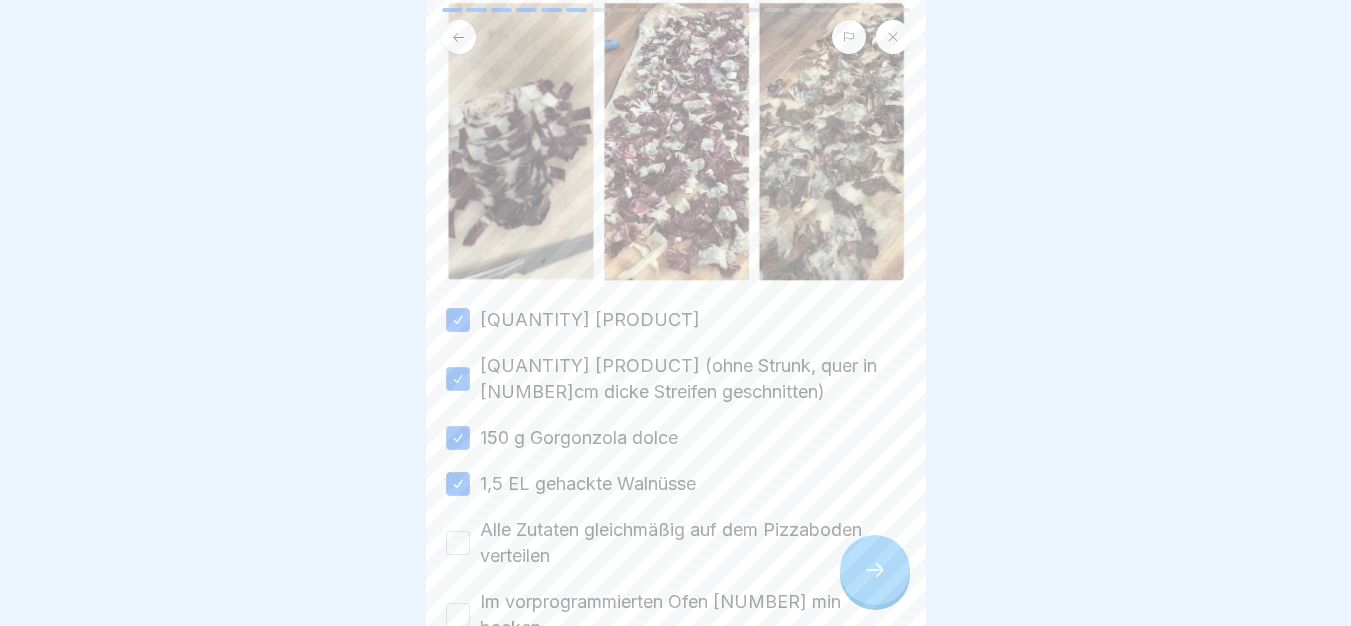 click on "Alle Zutaten gleichmäßig auf dem Pizzaboden verteilen" at bounding box center (458, 543) 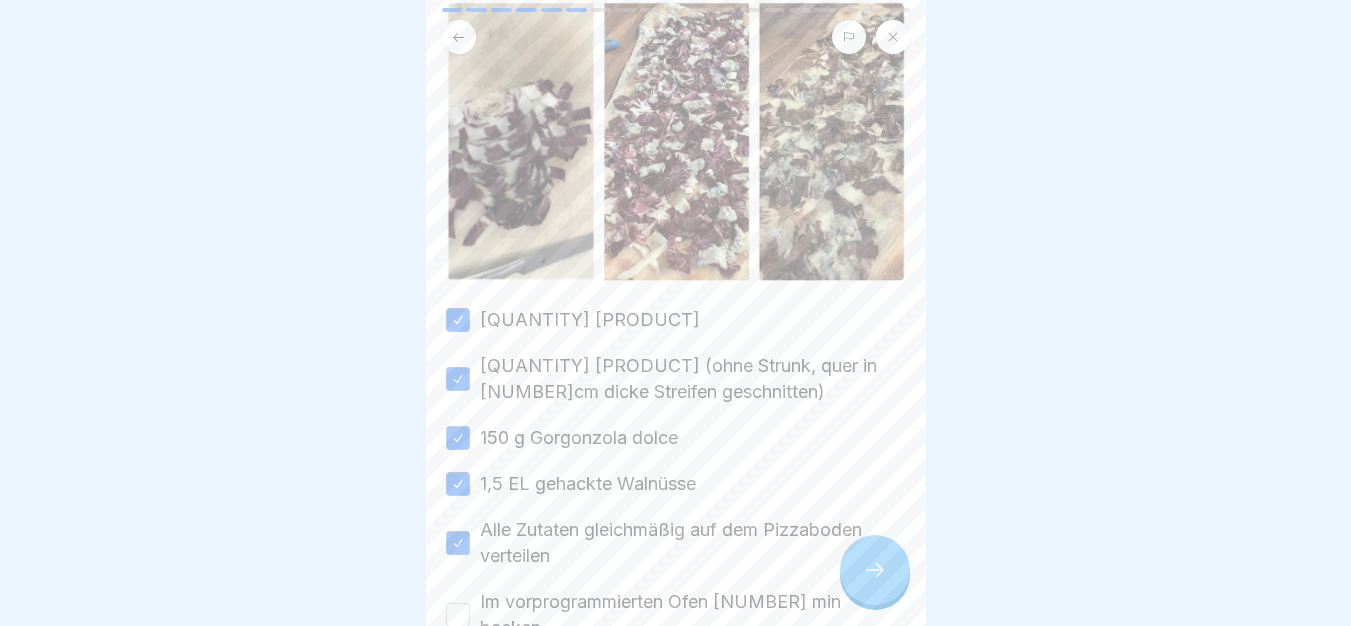 click on "Im vorprogrammierten Ofen 5 min backen" at bounding box center [458, 615] 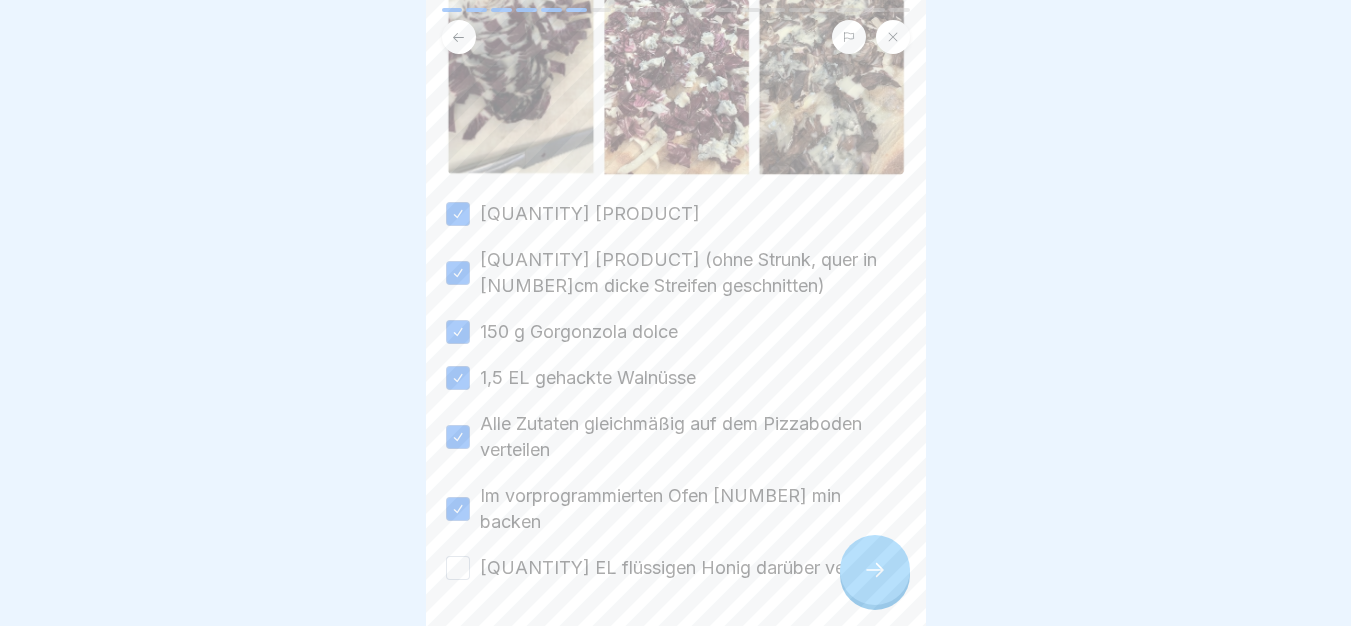 scroll, scrollTop: 346, scrollLeft: 0, axis: vertical 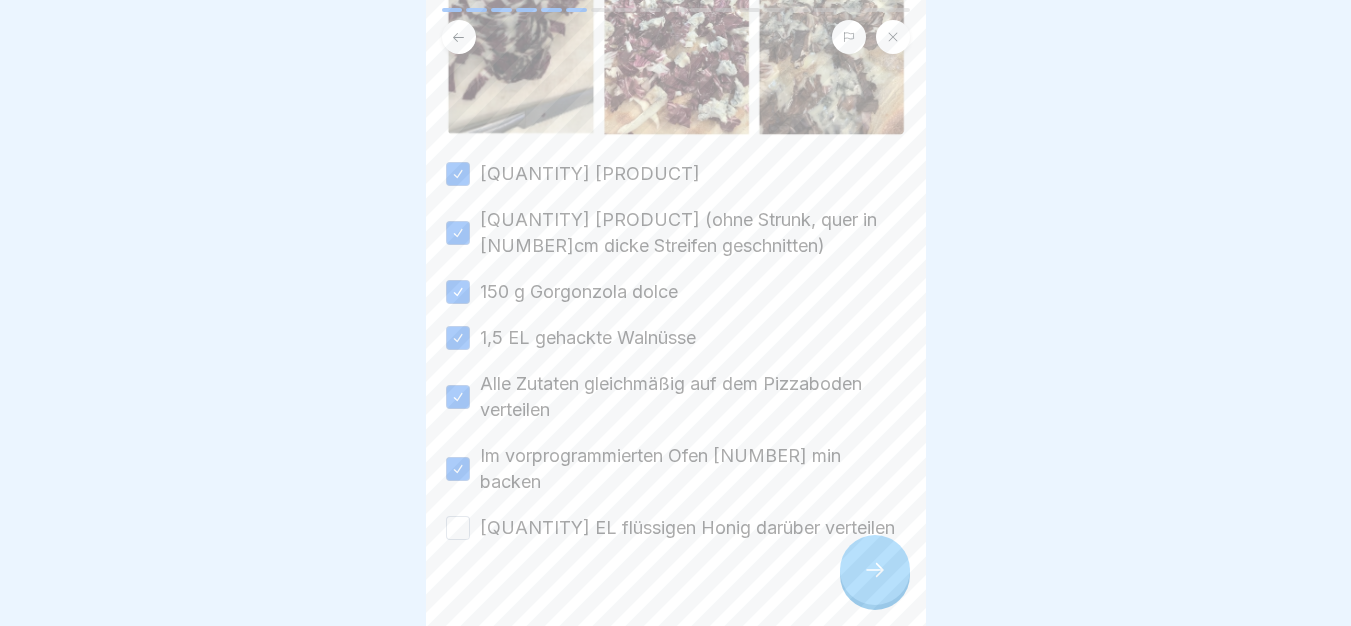 click on "0,5 EL flüssigen Honig darüber verteilen" at bounding box center (458, 528) 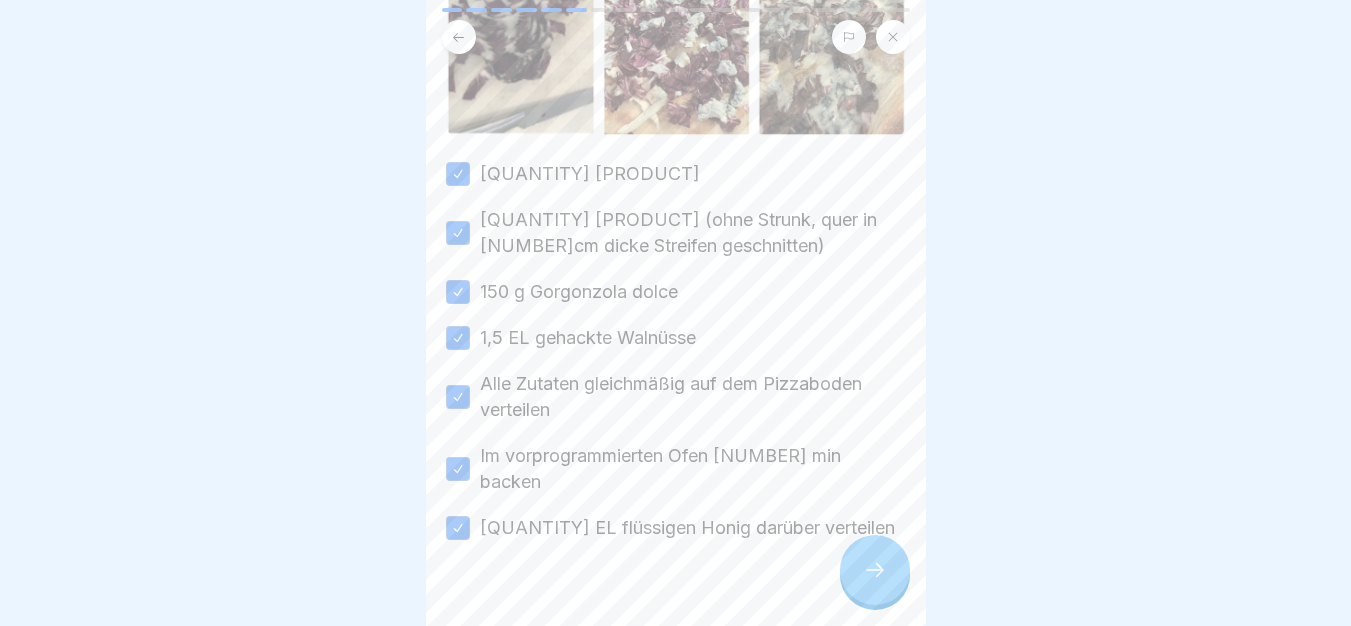 click 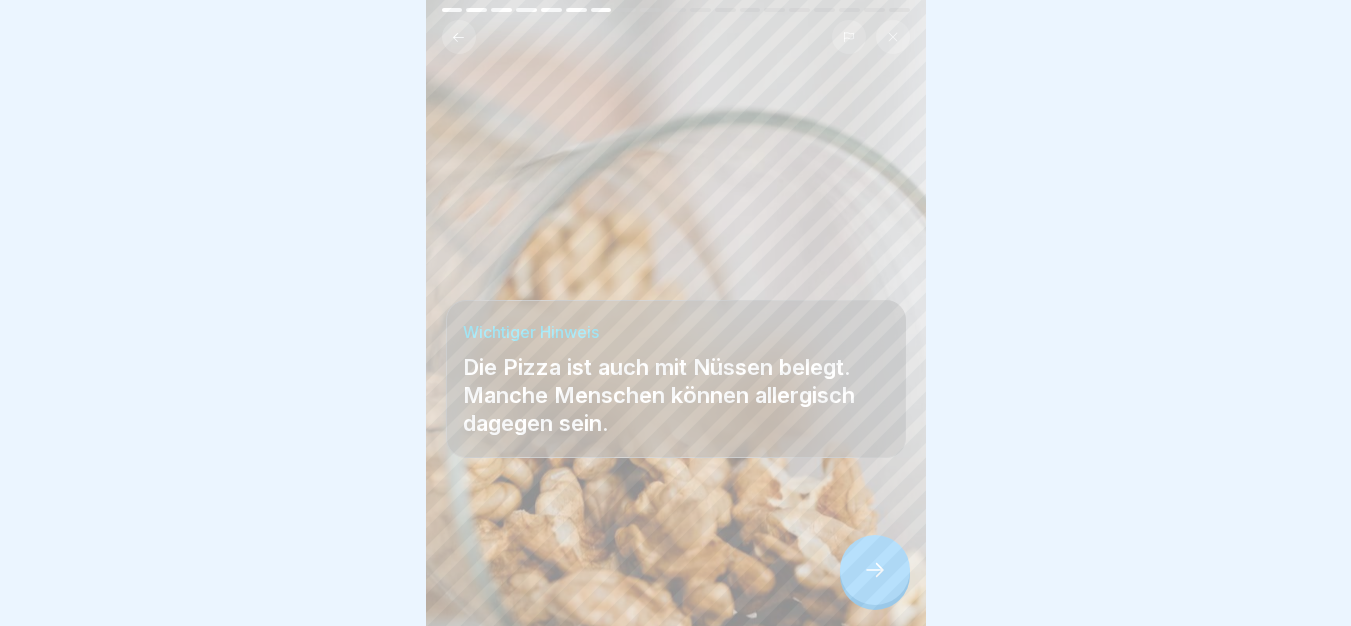 click 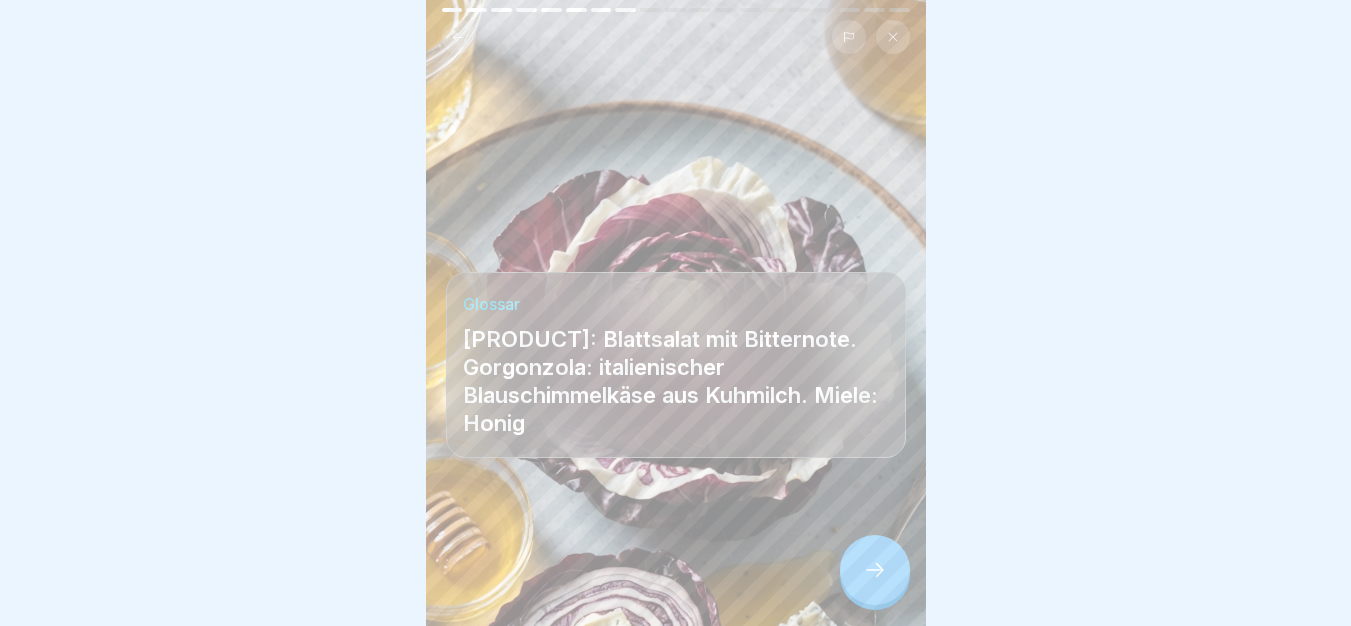 click 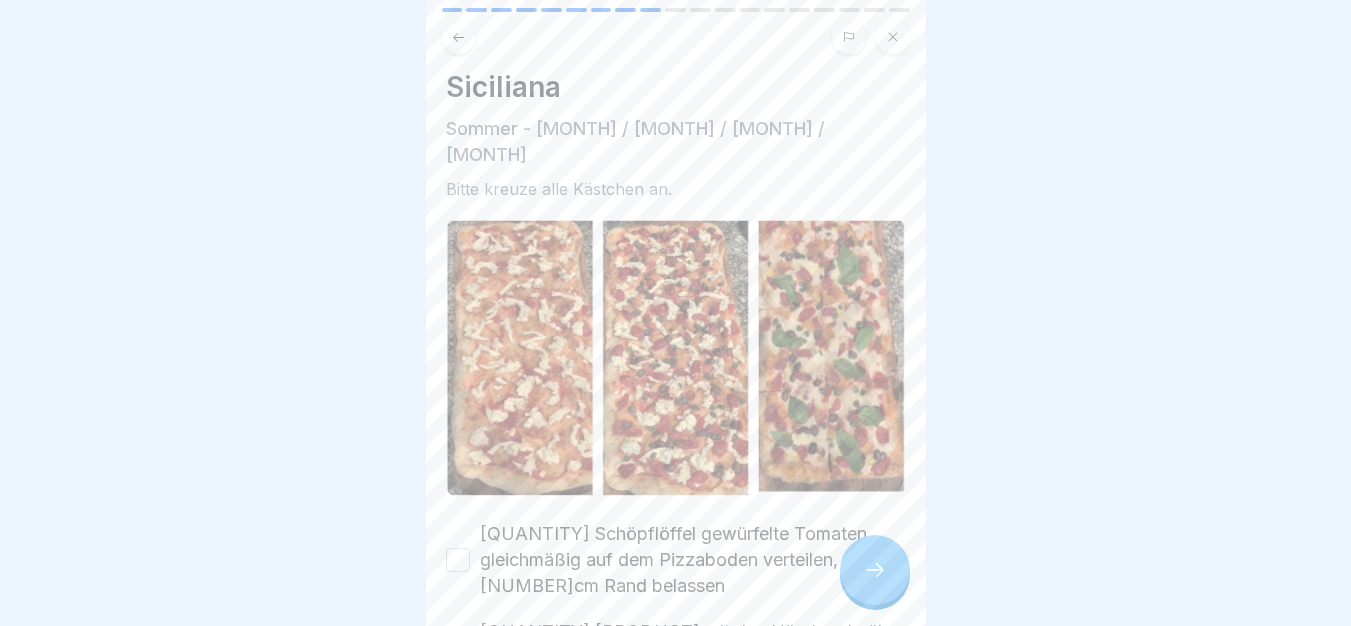 scroll, scrollTop: 0, scrollLeft: 0, axis: both 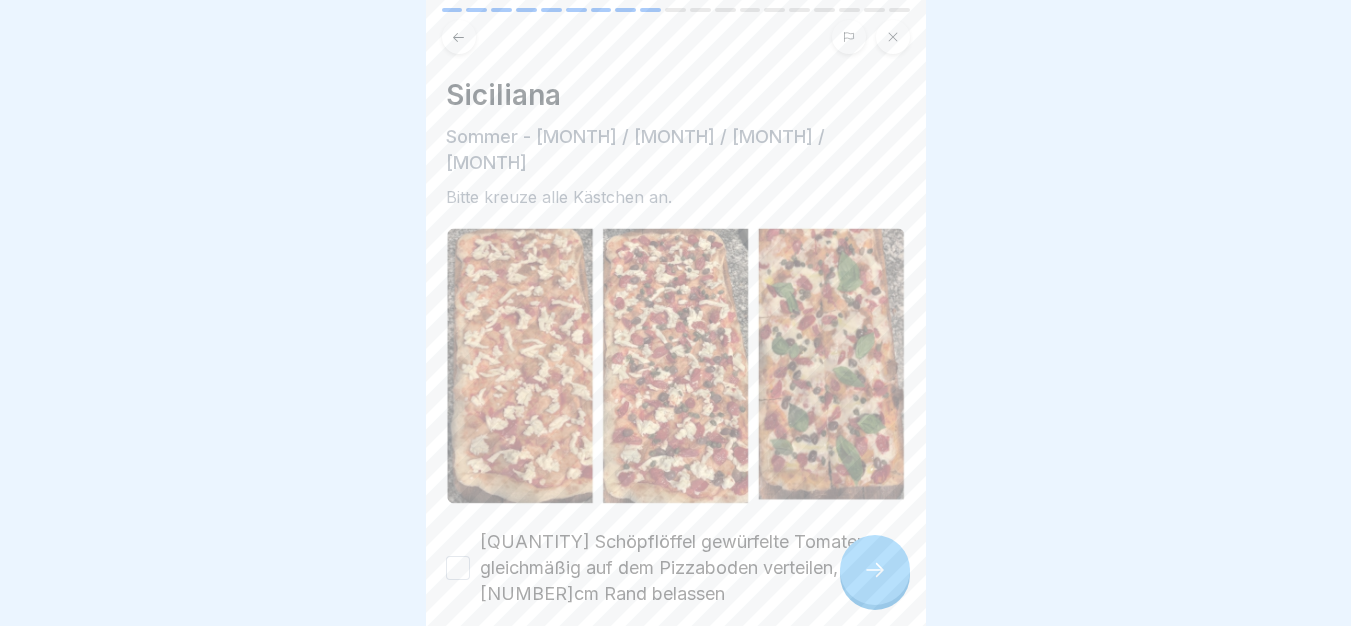 click at bounding box center [875, 570] 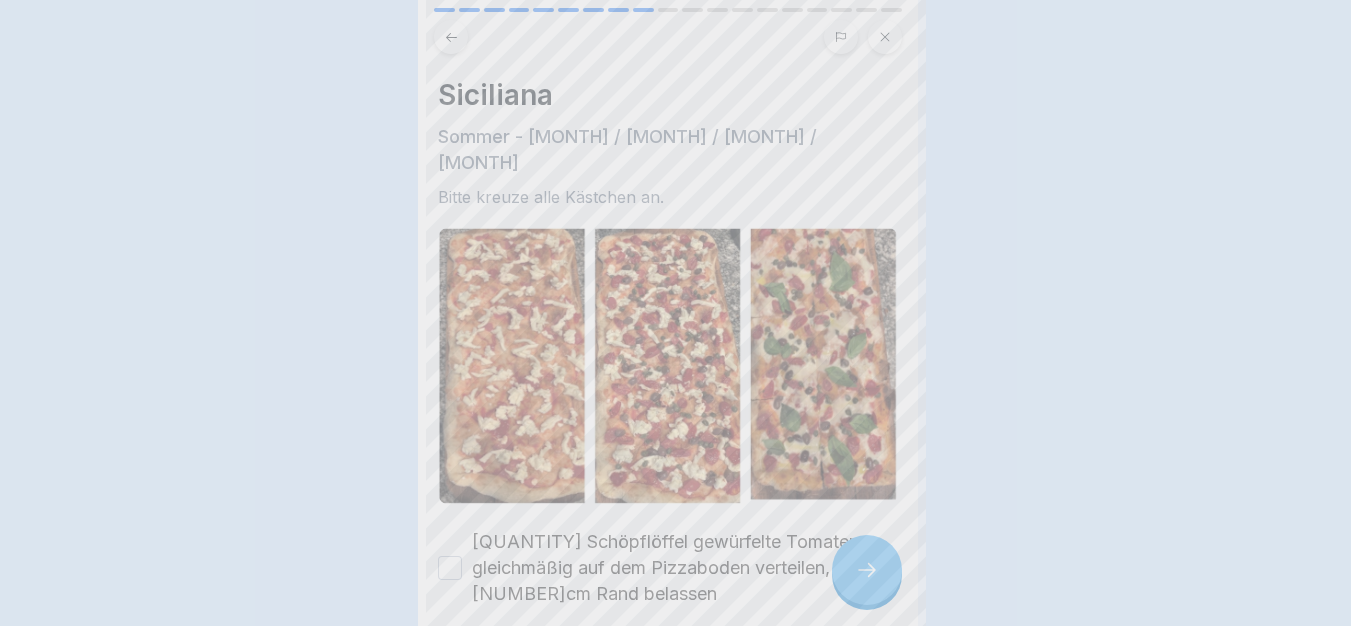 scroll, scrollTop: 0, scrollLeft: 0, axis: both 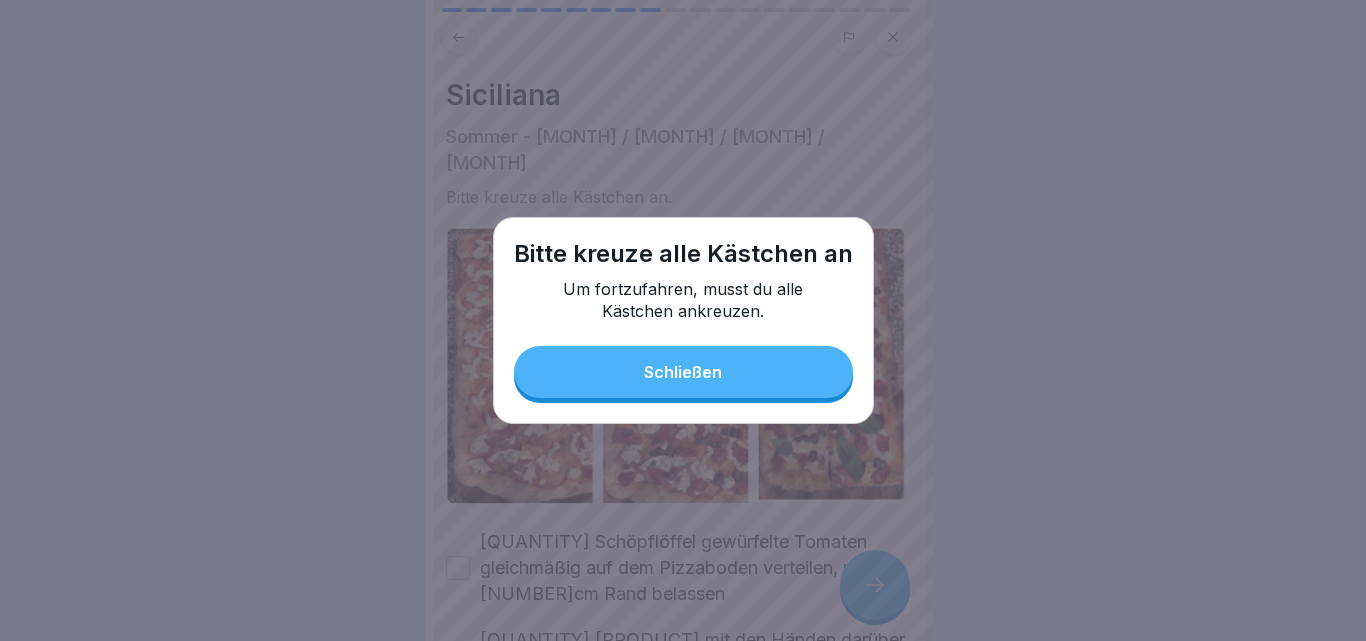 click on "Schließen" at bounding box center [683, 372] 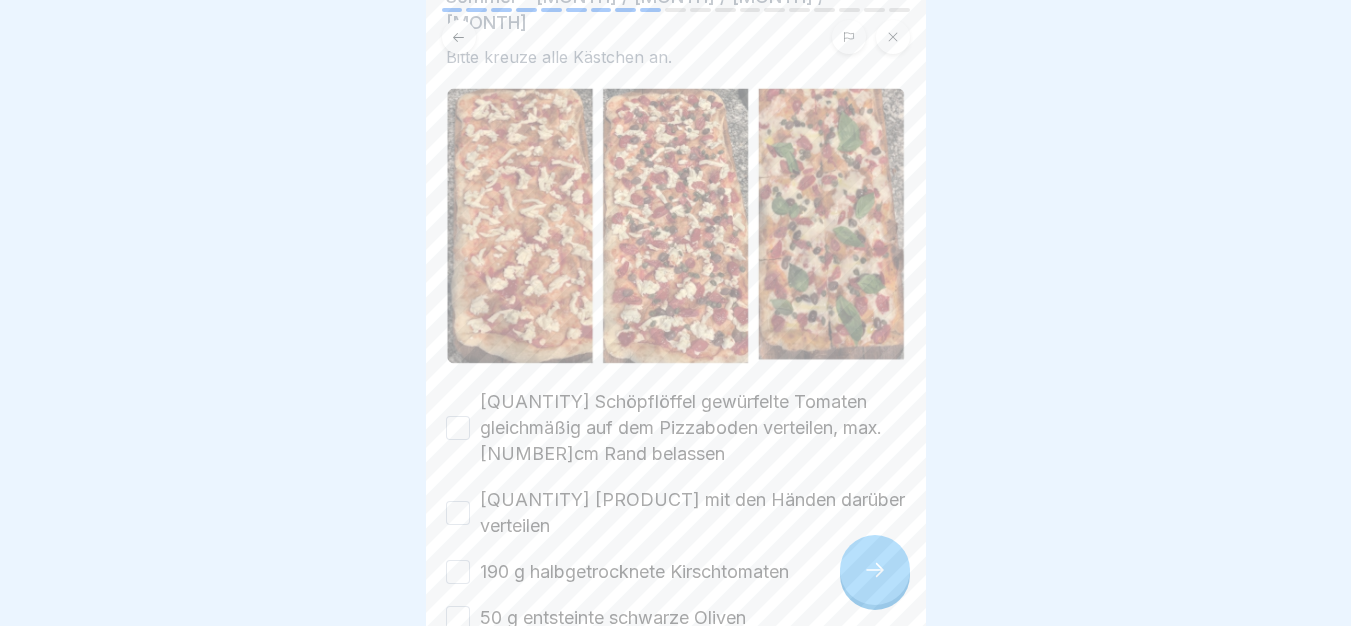 scroll, scrollTop: 300, scrollLeft: 0, axis: vertical 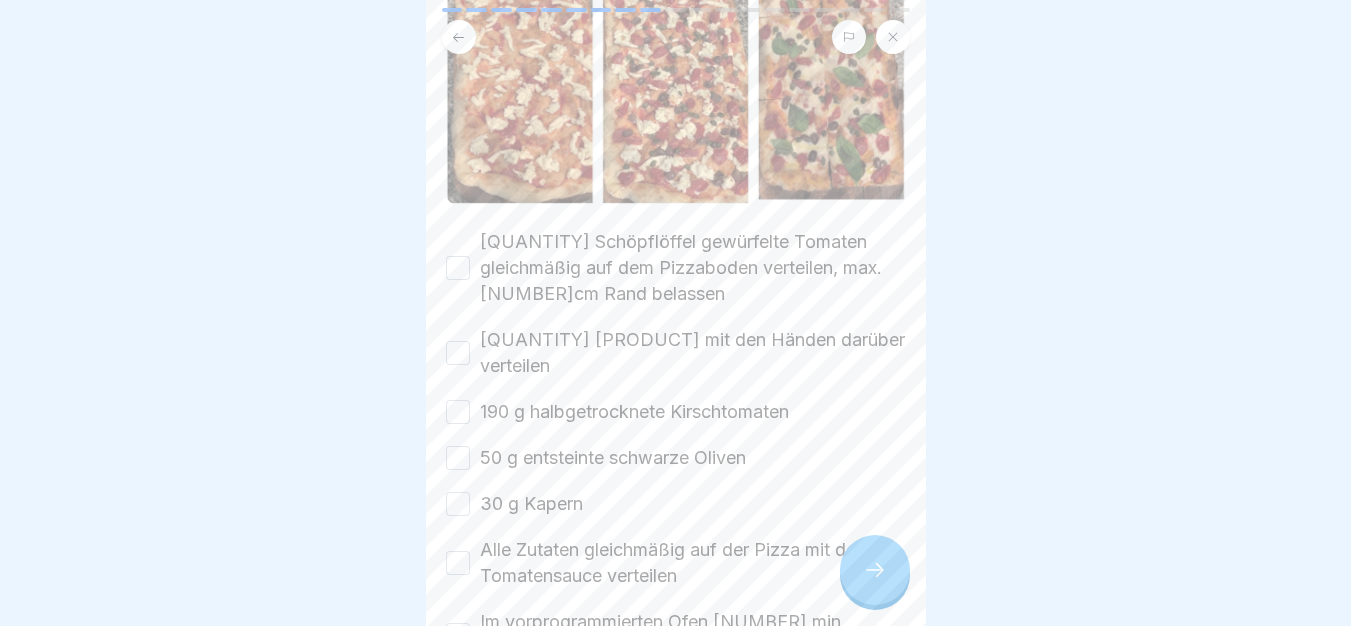 click on "Siciliana Sommer - Juni / Juli / August / September Bitte kreuze alle Kästchen an. 1,5 Schöpflöffel gewürfelte Tomaten gleichmäßig auf dem Pizzaboden verteilen, max.1cm Rand belassen 300 g Fior di latte mit den Händen darüber verteilen 190 g halbgetrocknete Kirschtomaten 50 g entsteinte schwarze Oliven 30 g Kapern Alle Zutaten gleichmäßig auf der Pizza mit der Tomatensauce verteilen Im vorprogrammierten Ofen 5 min backen 12 Blätter Basilikum auf der Pizza verteilen und mit Olivenöl beträufeln" at bounding box center [676, 313] 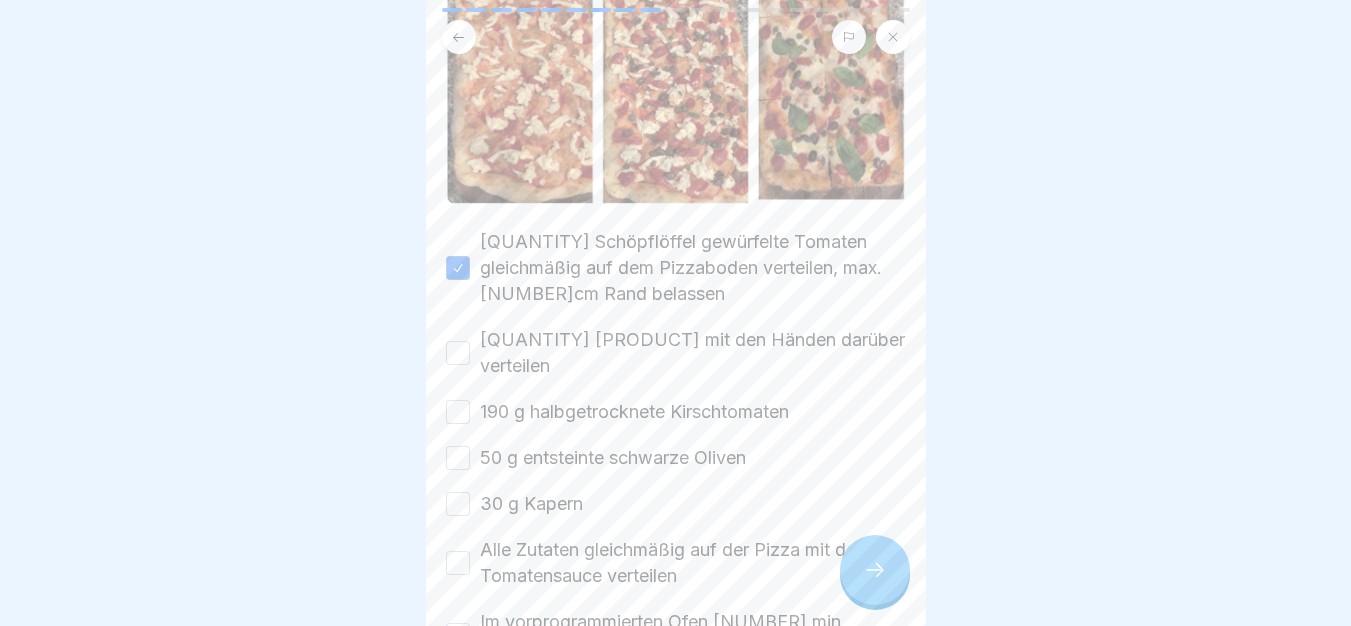 click on "300 g Fior di latte mit den Händen darüber verteilen" at bounding box center (458, 353) 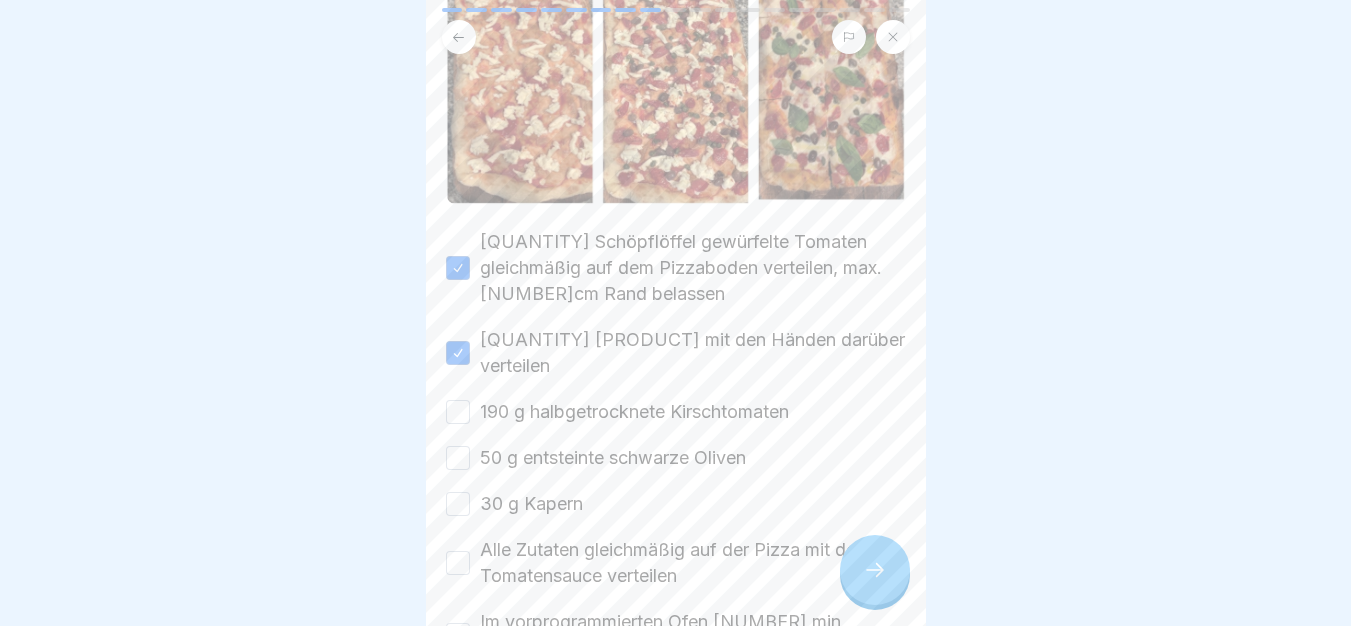 click on "190 g halbgetrocknete Kirschtomaten" at bounding box center (458, 412) 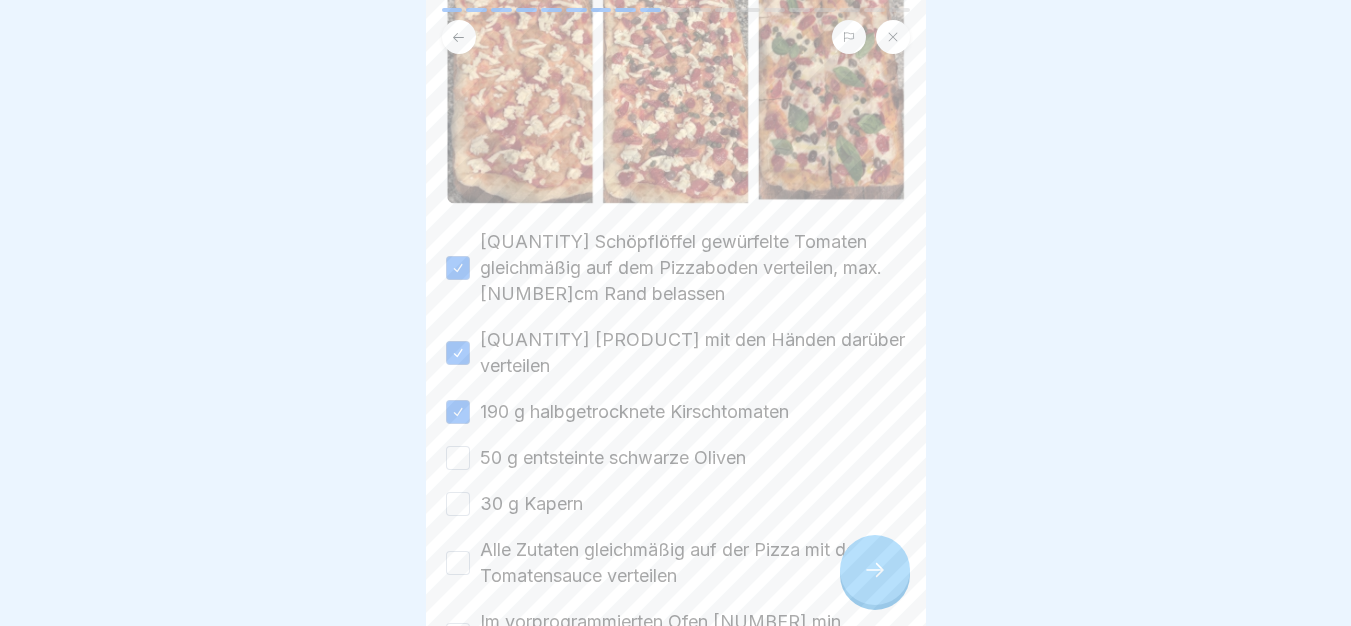 click on "50 g entsteinte schwarze Oliven" at bounding box center [458, 458] 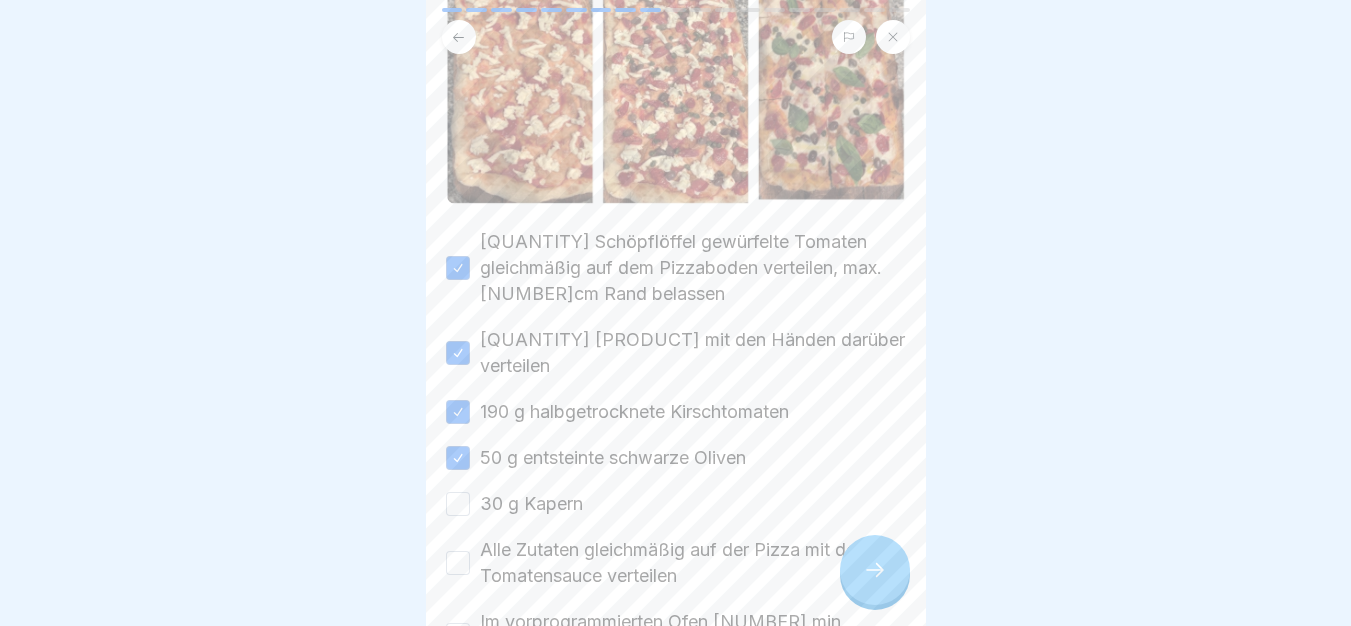 click on "30 g Kapern" at bounding box center (458, 504) 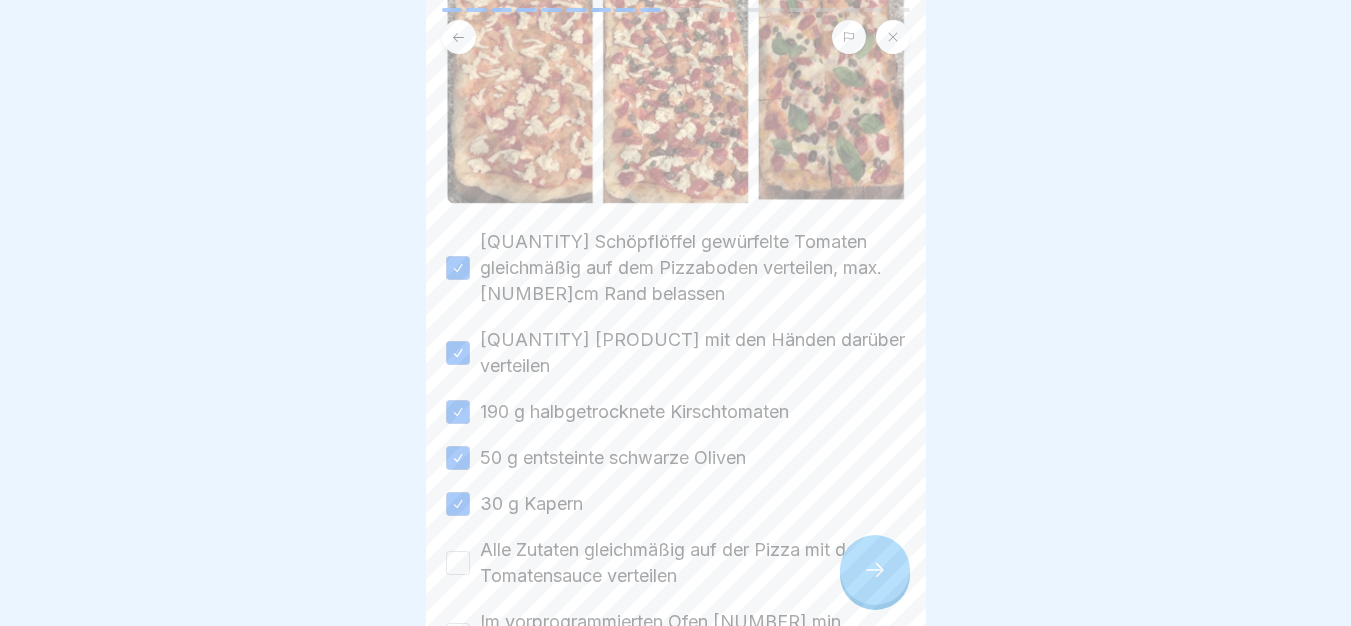 click on "Alle Zutaten gleichmäßig auf der Pizza mit der Tomatensauce verteilen" at bounding box center (458, 563) 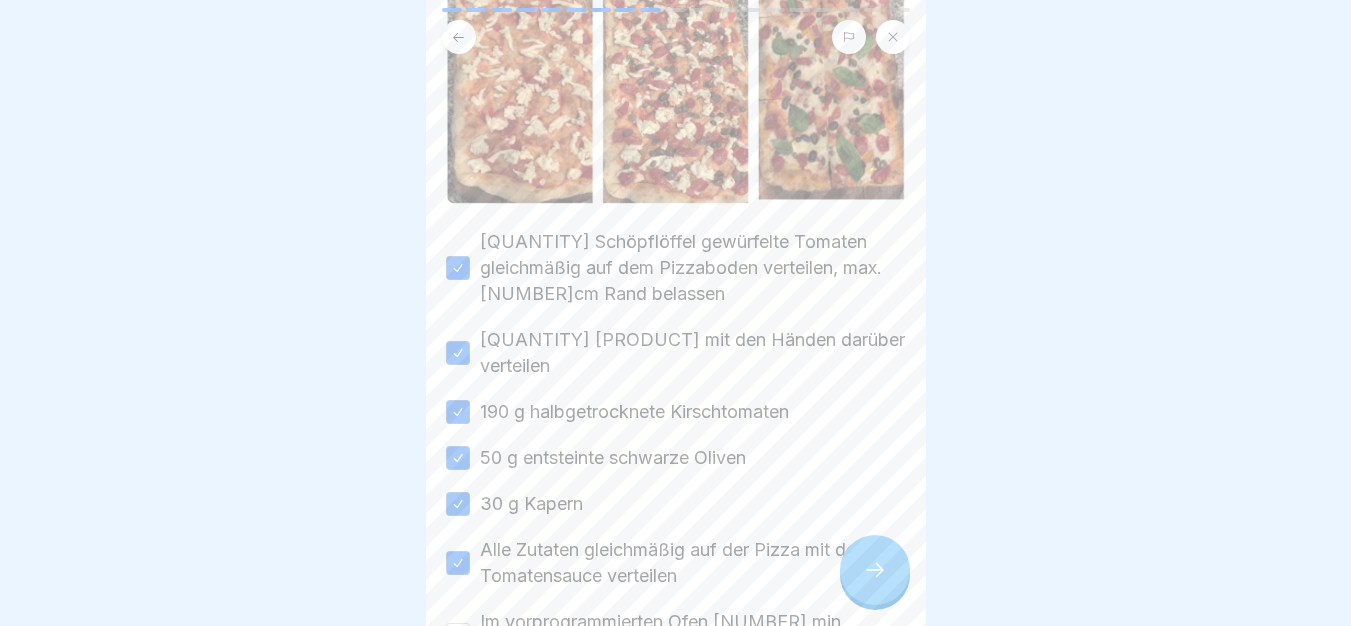 click on "Im vorprogrammierten Ofen 5 min backen" at bounding box center (676, 635) 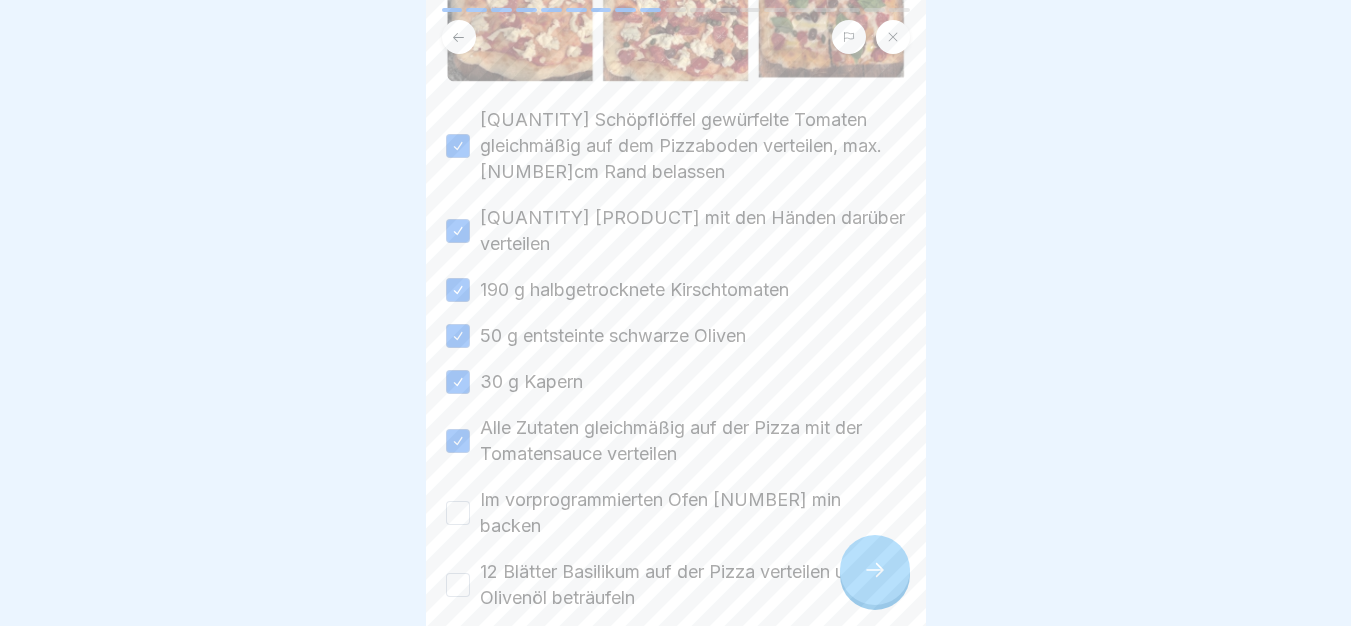 scroll, scrollTop: 466, scrollLeft: 0, axis: vertical 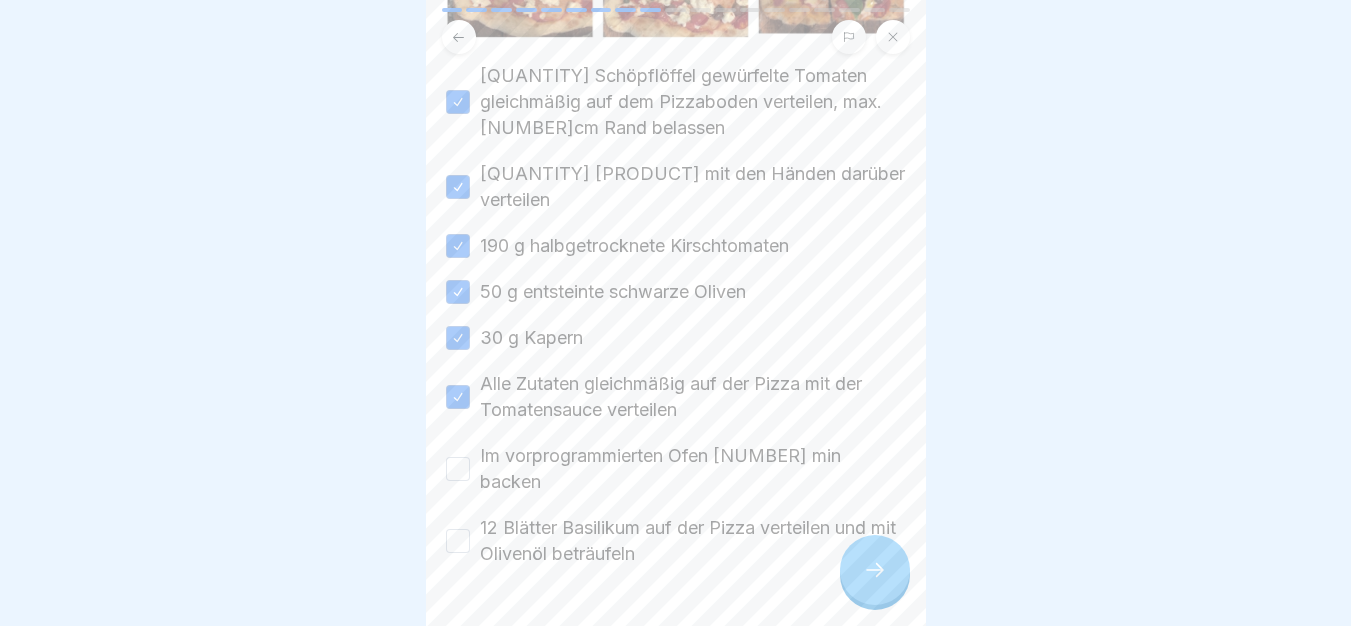 click on "Im vorprogrammierten Ofen 5 min backen" at bounding box center [458, 469] 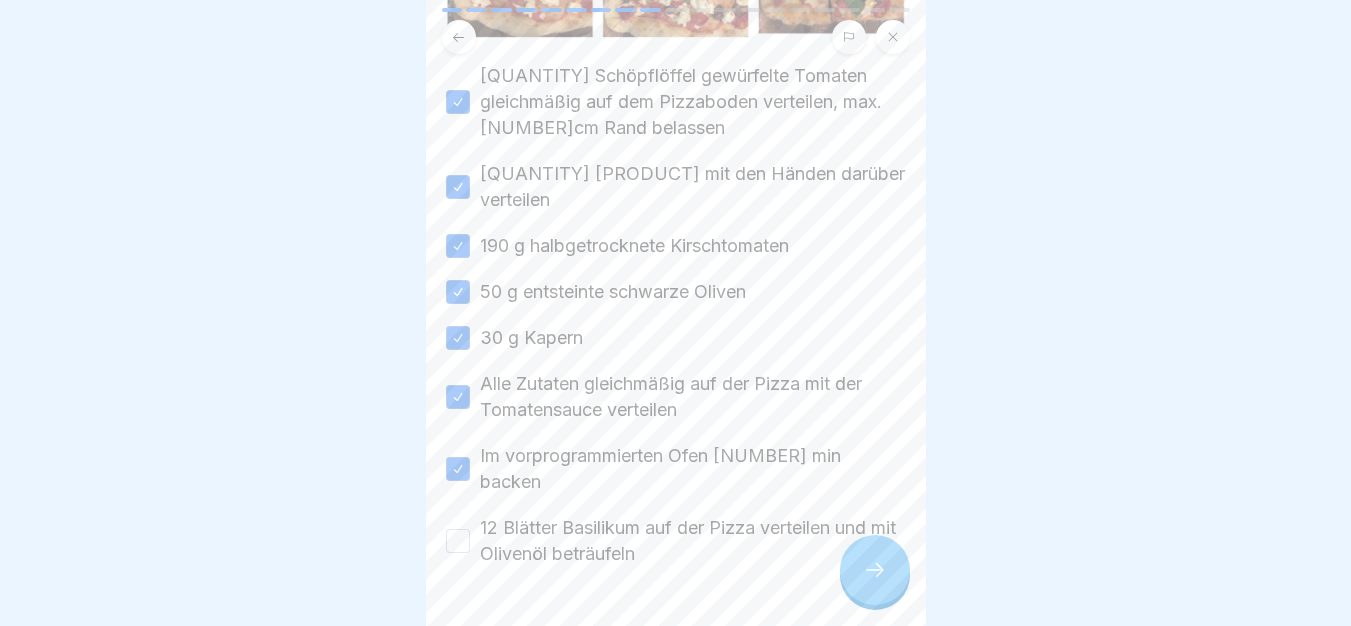 drag, startPoint x: 455, startPoint y: 467, endPoint x: 475, endPoint y: 485, distance: 26.907248 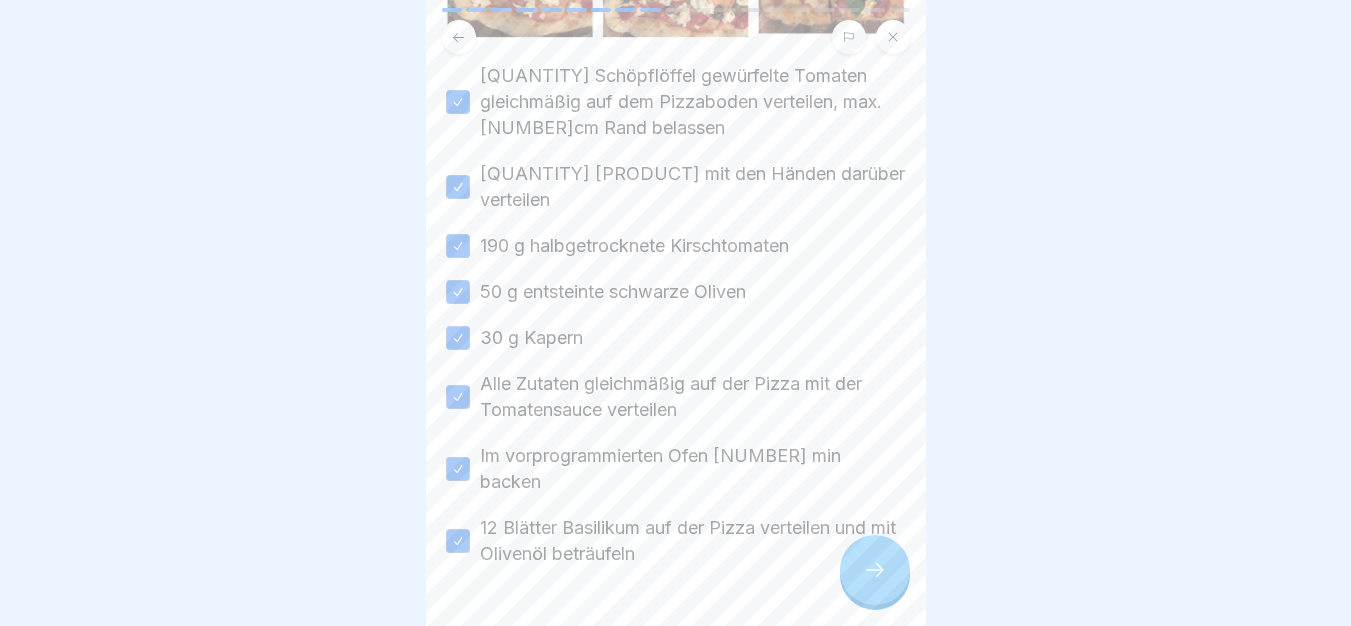 click at bounding box center [875, 570] 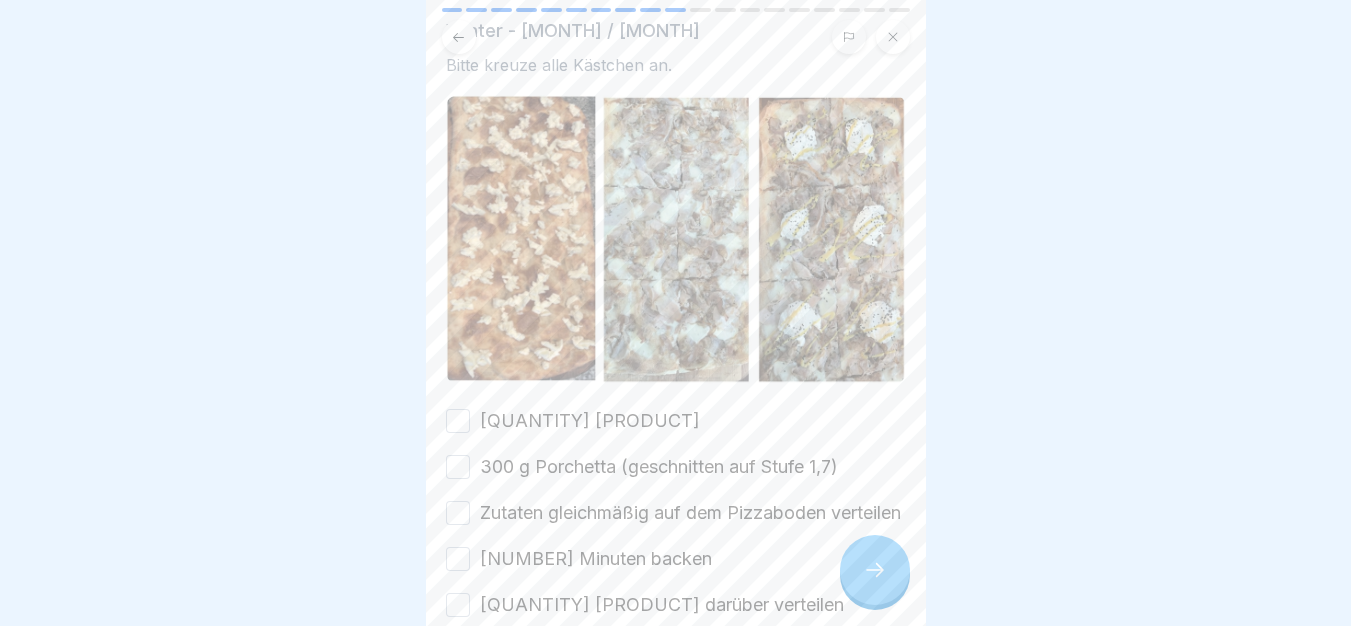 scroll, scrollTop: 0, scrollLeft: 0, axis: both 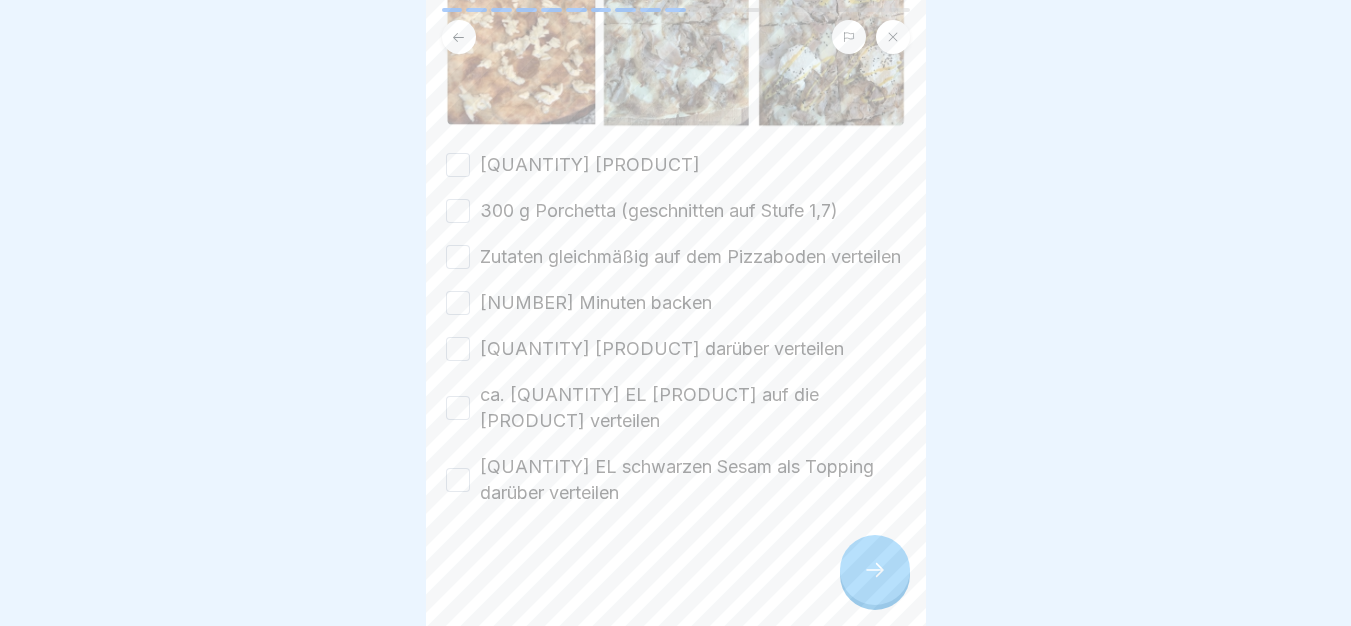 click on "300 g Fior di latte" at bounding box center (458, 165) 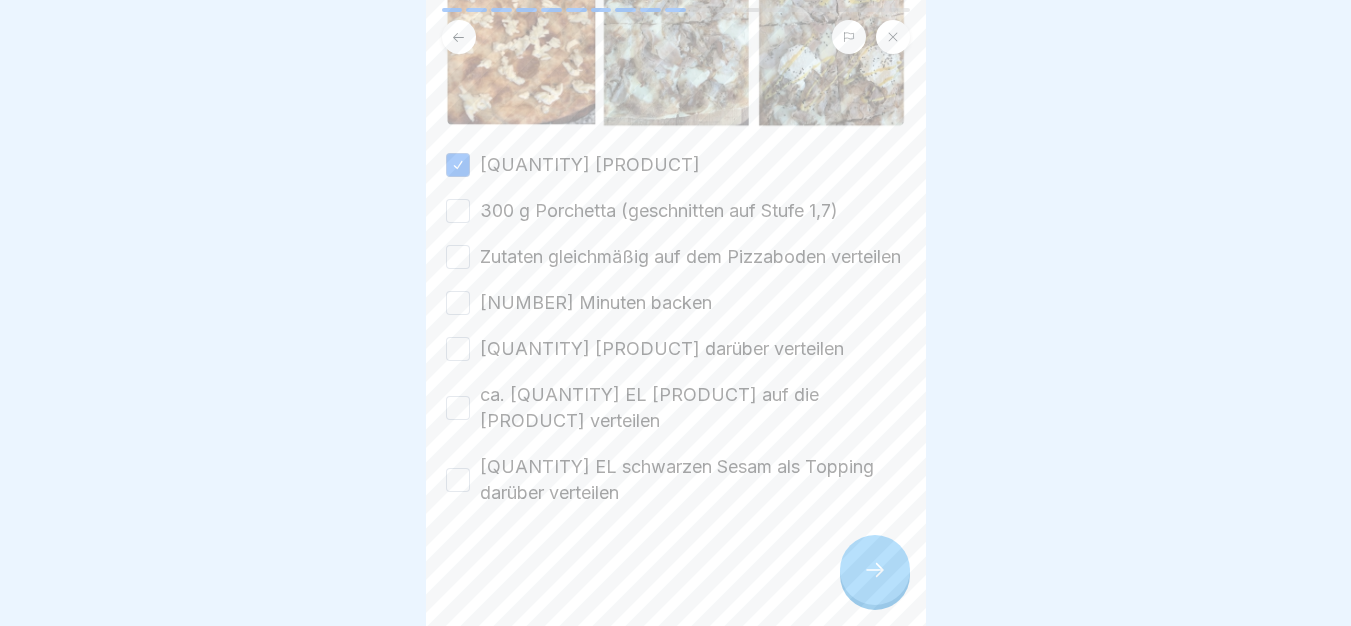 click on "300 g Porchetta (geschnitten auf Stufe 1,7)" at bounding box center (458, 211) 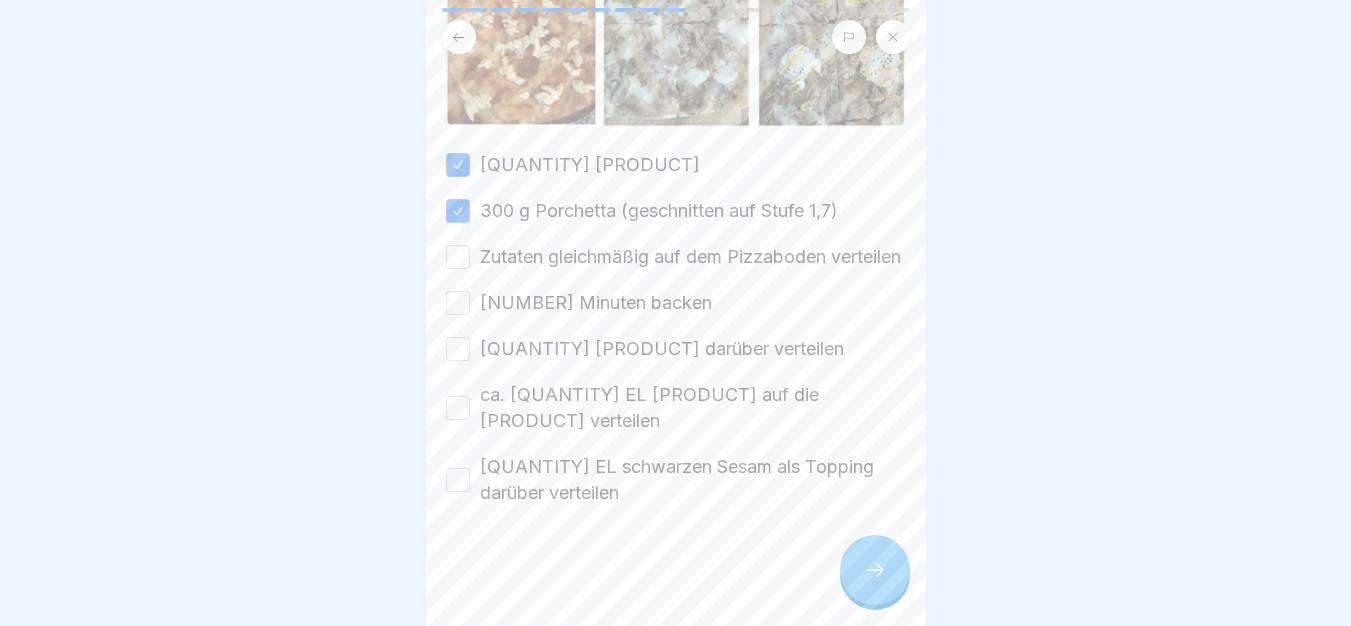click on "300 g Fior di latte 300 g Porchetta (geschnitten auf Stufe 1,7) Zutaten gleichmäßig auf dem Pizzaboden verteilen 5 Minuten backen 300 g Stracciatella darüber verteilen  ca. 1,5 EL Senfcreme auf die Stracciatella verteilen 1 EL schwarzen Sesam als Topping darüber verteilen" at bounding box center (676, 329) 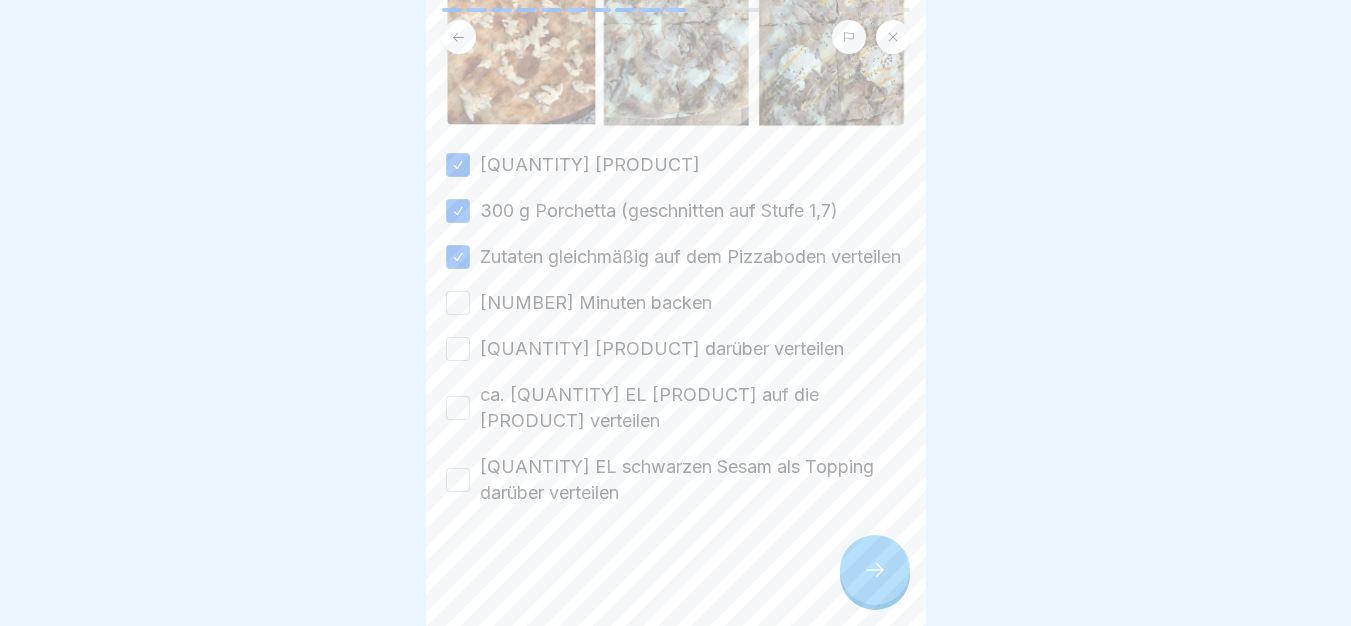 click on "300 g Fior di latte 300 g Porchetta (geschnitten auf Stufe 1,7) Zutaten gleichmäßig auf dem Pizzaboden verteilen 5 Minuten backen 300 g Stracciatella darüber verteilen  ca. 1,5 EL Senfcreme auf die Stracciatella verteilen 1 EL schwarzen Sesam als Topping darüber verteilen" at bounding box center [676, 329] 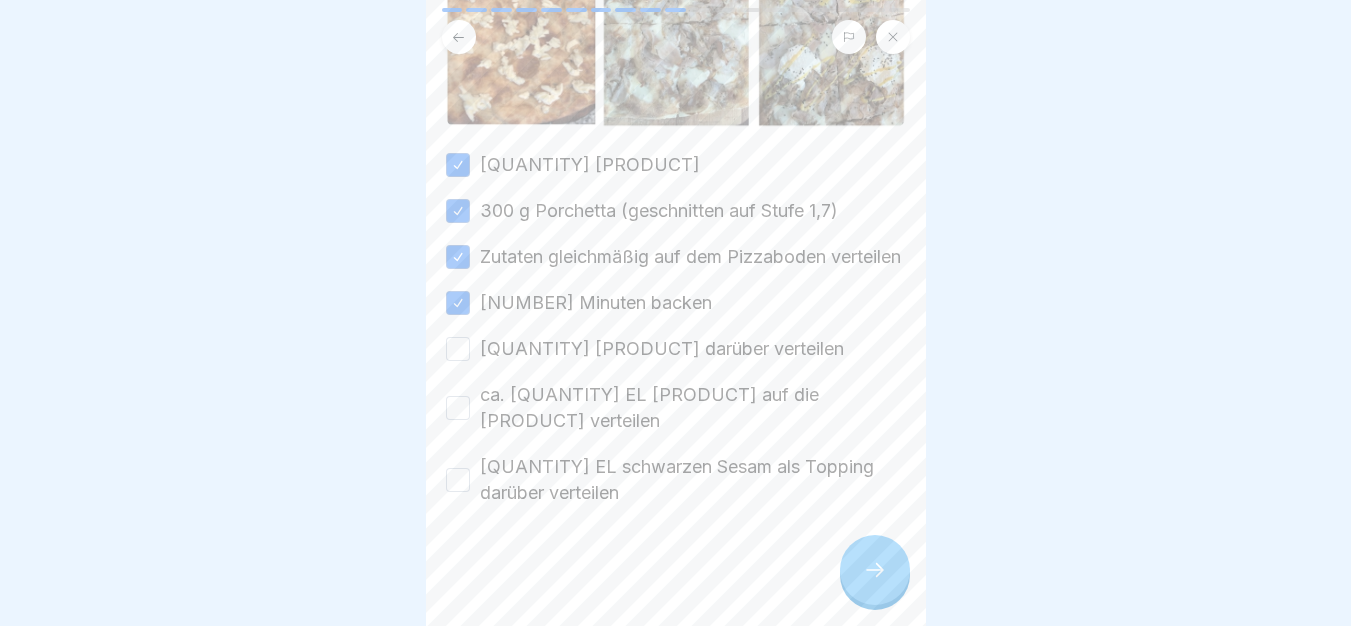 click on "300 g Fior di latte 300 g Porchetta (geschnitten auf Stufe 1,7) Zutaten gleichmäßig auf dem Pizzaboden verteilen 5 Minuten backen 300 g Stracciatella darüber verteilen  ca. 1,5 EL Senfcreme auf die Stracciatella verteilen 1 EL schwarzen Sesam als Topping darüber verteilen" at bounding box center [676, 329] 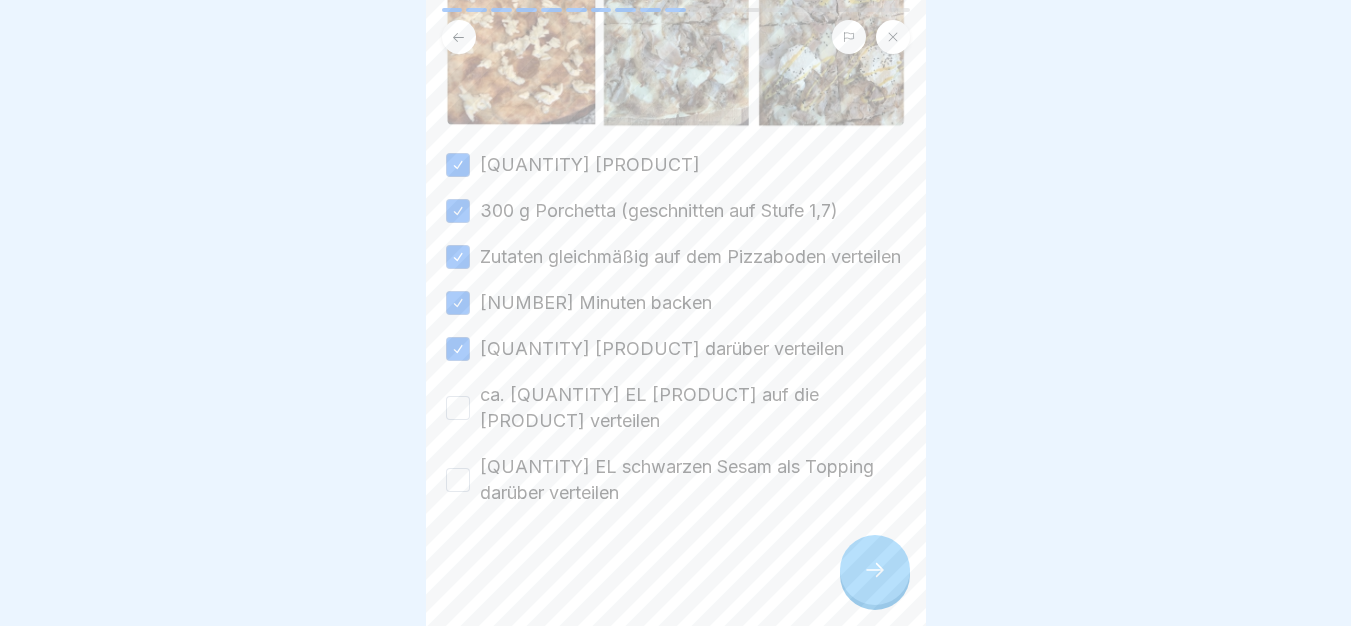 click on "ca. 1,5 EL Senfcreme auf die Stracciatella verteilen" at bounding box center [458, 408] 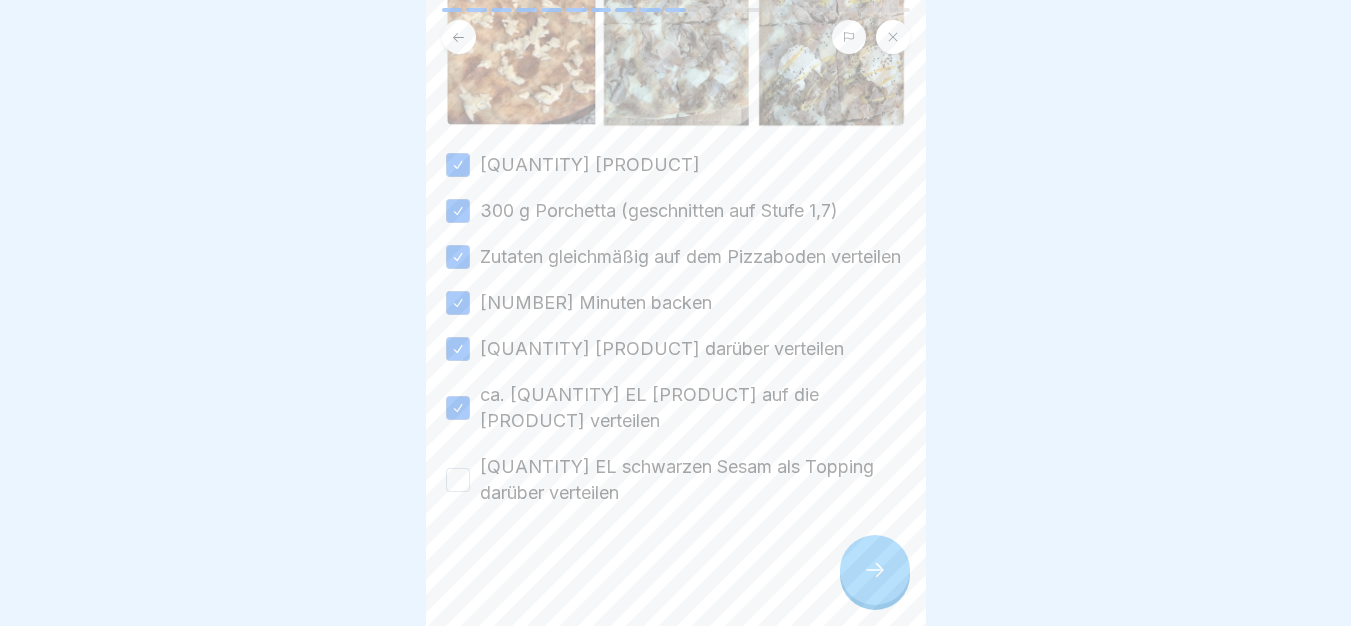 click on "1 EL schwarzen Sesam als Topping darüber verteilen" at bounding box center [458, 480] 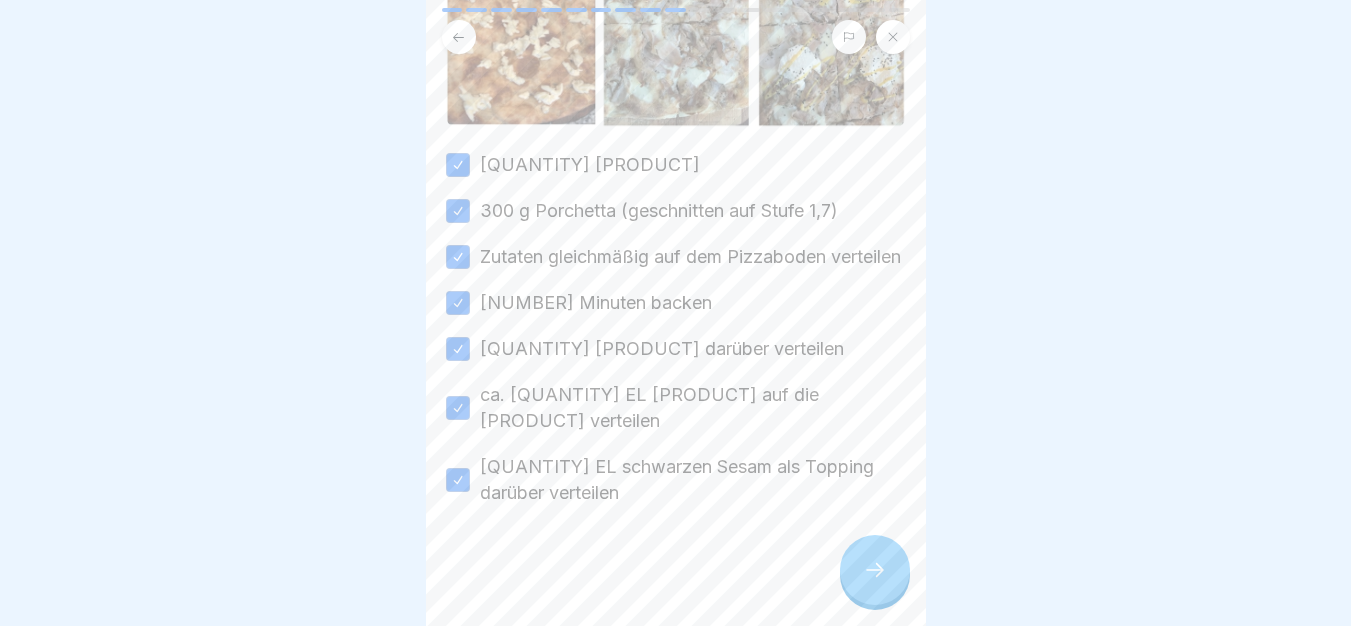 click 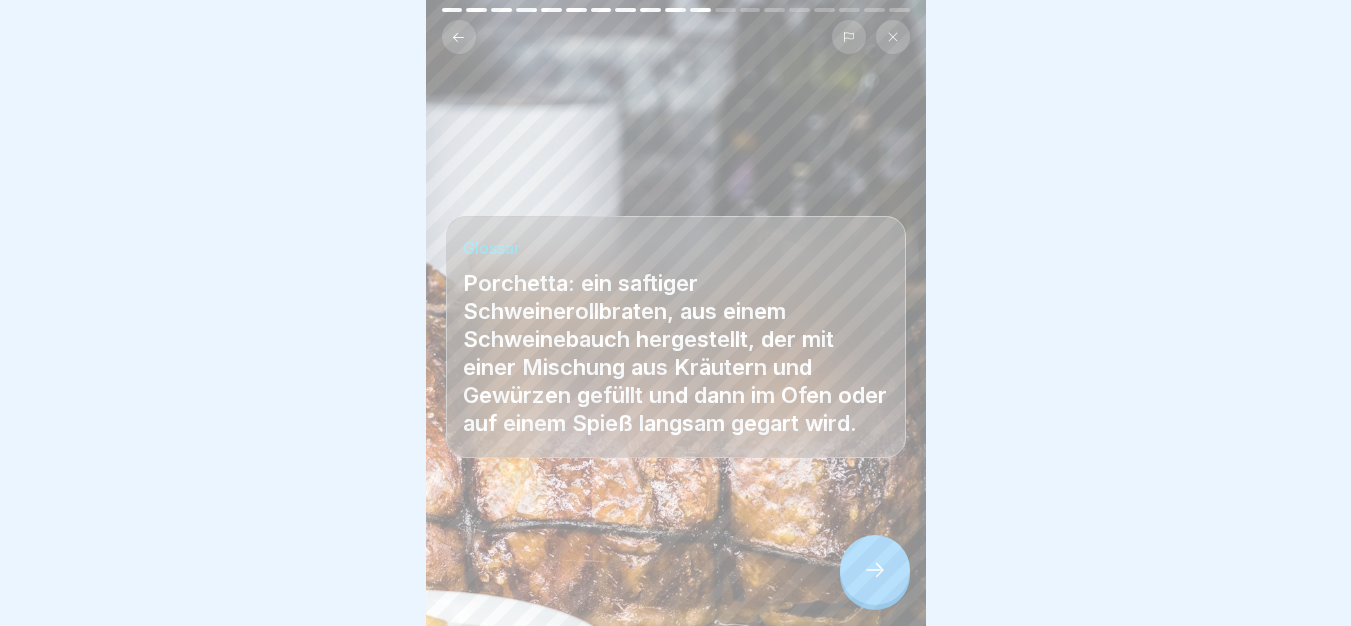 scroll, scrollTop: 15, scrollLeft: 0, axis: vertical 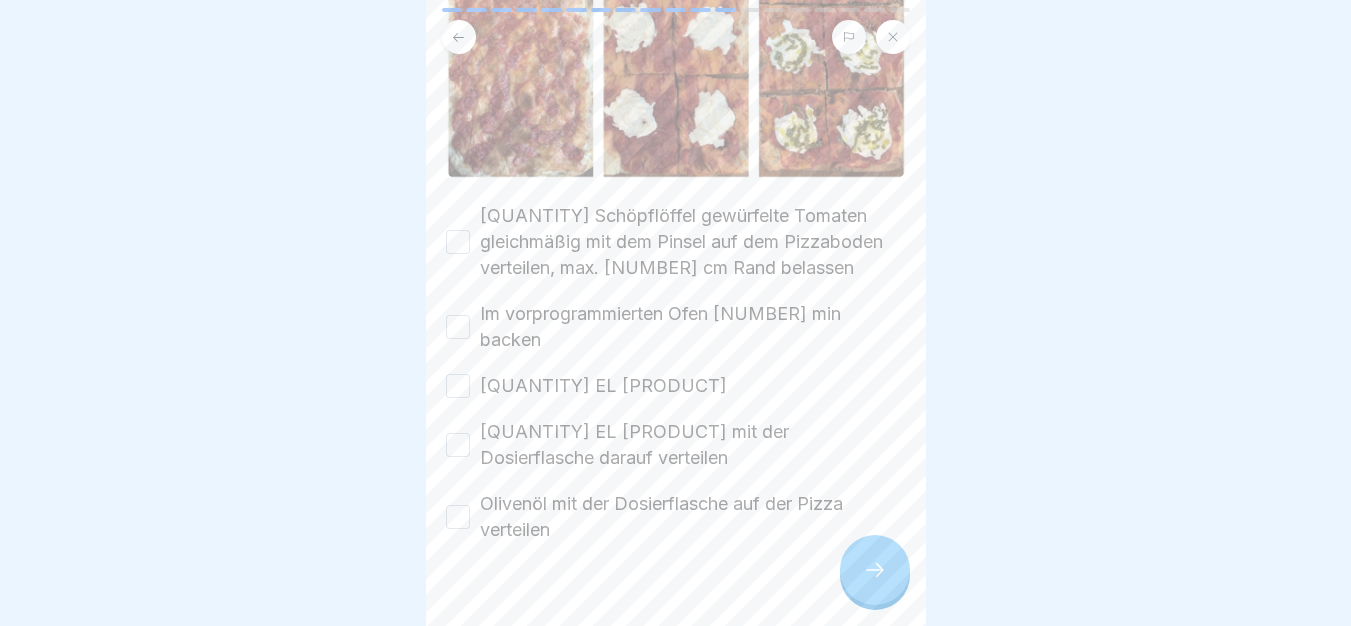 click on "5 Schöpflöffel gewürfelte Tomaten gleichmäßig mit dem Pinsel auf dem Pizzaboden verteilen, max. 1 cm Rand belassen" at bounding box center (458, 242) 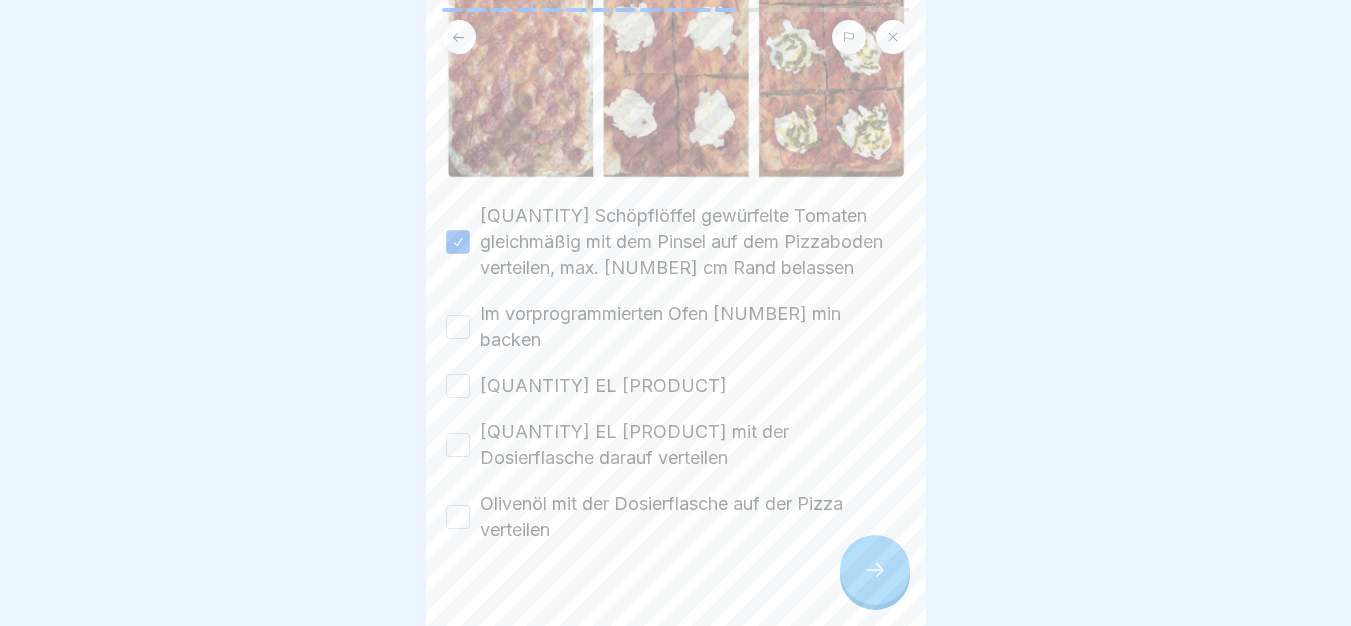 click on "Im vorprogrammierten Ofen 5 min backen" at bounding box center (458, 327) 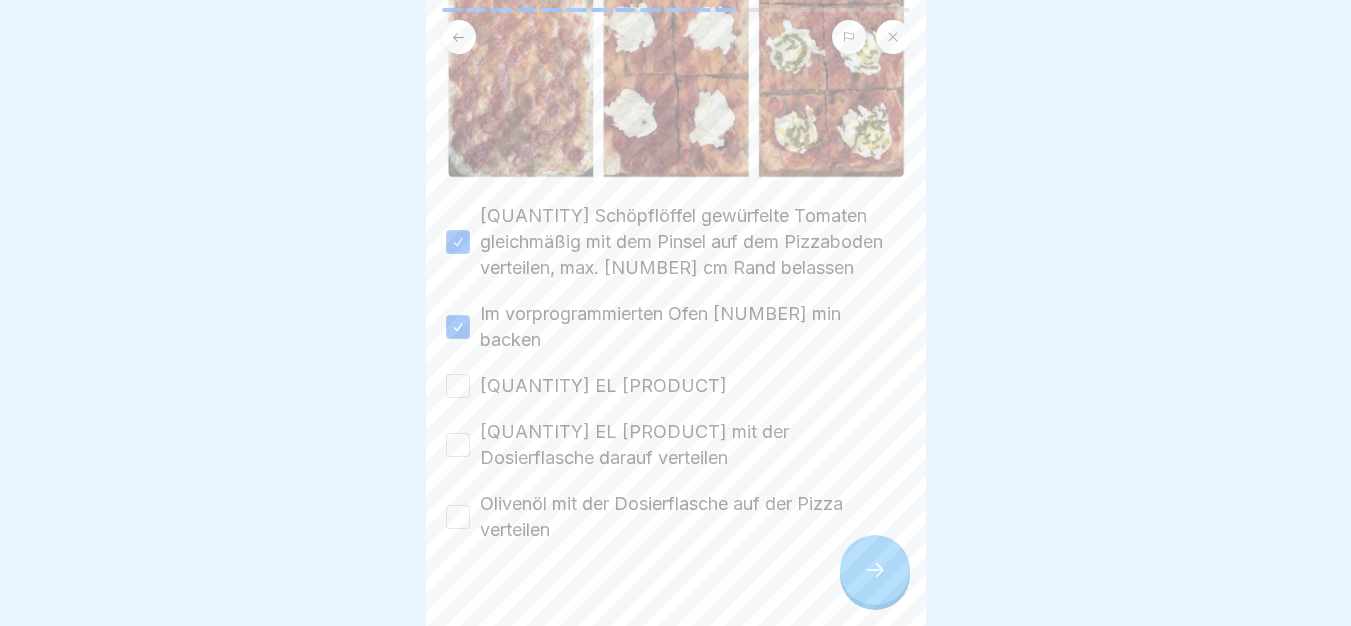 click on "6 EL Burrata" at bounding box center (458, 386) 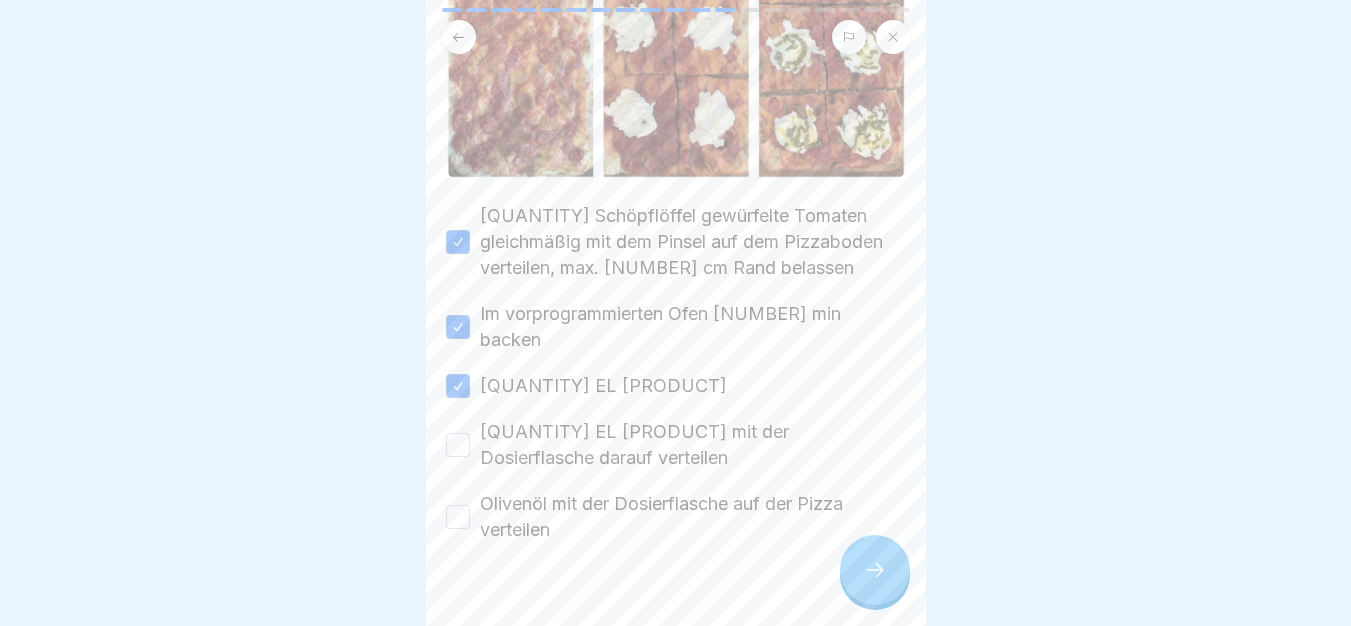 click on "1,5 EL Pesto mit der Dosierflasche darauf verteilen" at bounding box center (458, 445) 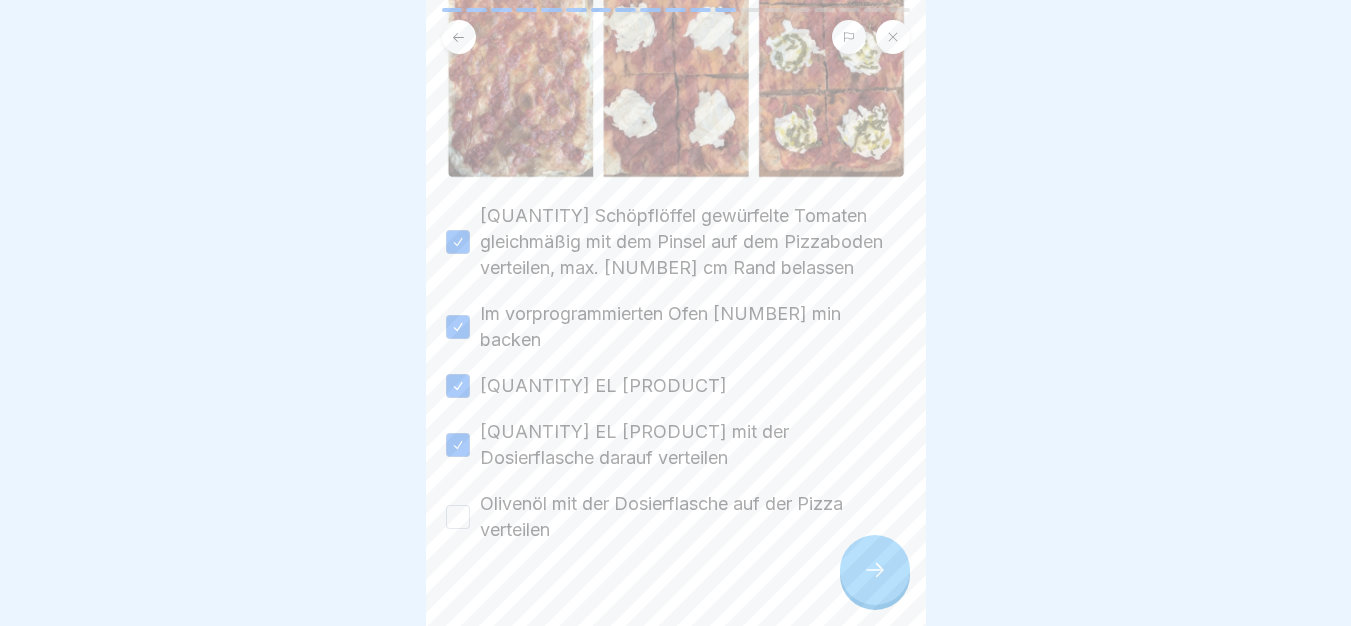 click on "Olivenöl mit der Dosierflasche auf der Pizza verteilen" at bounding box center (458, 517) 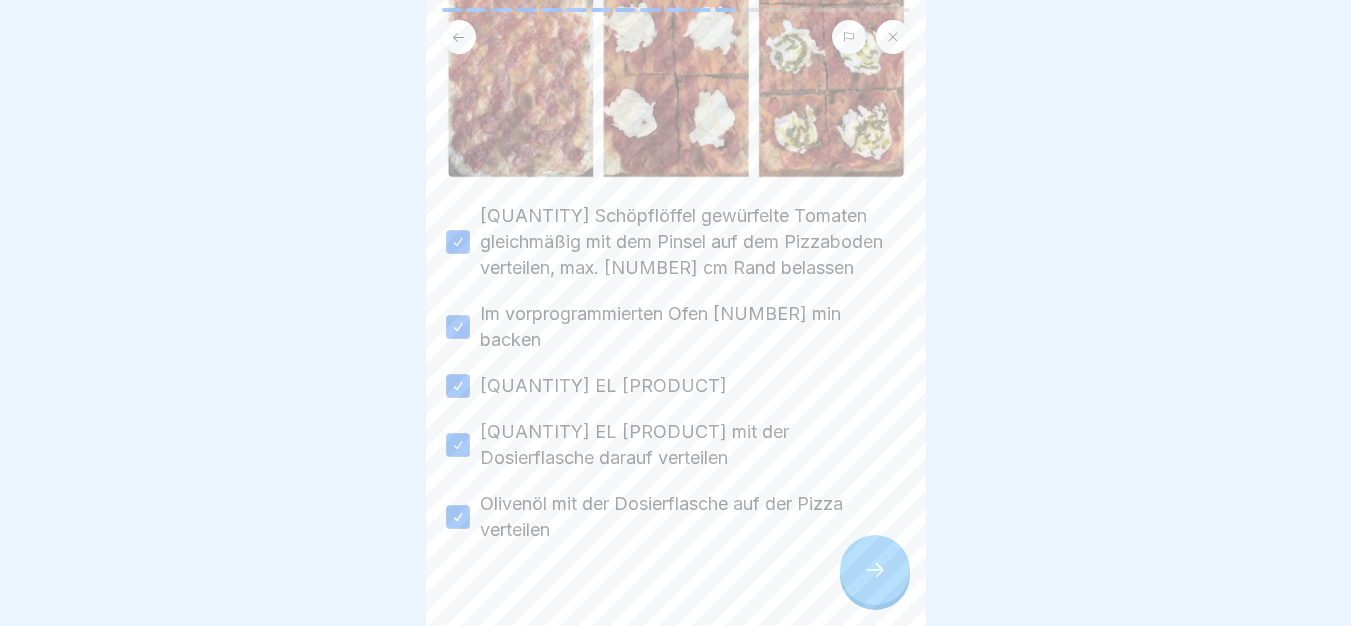 click 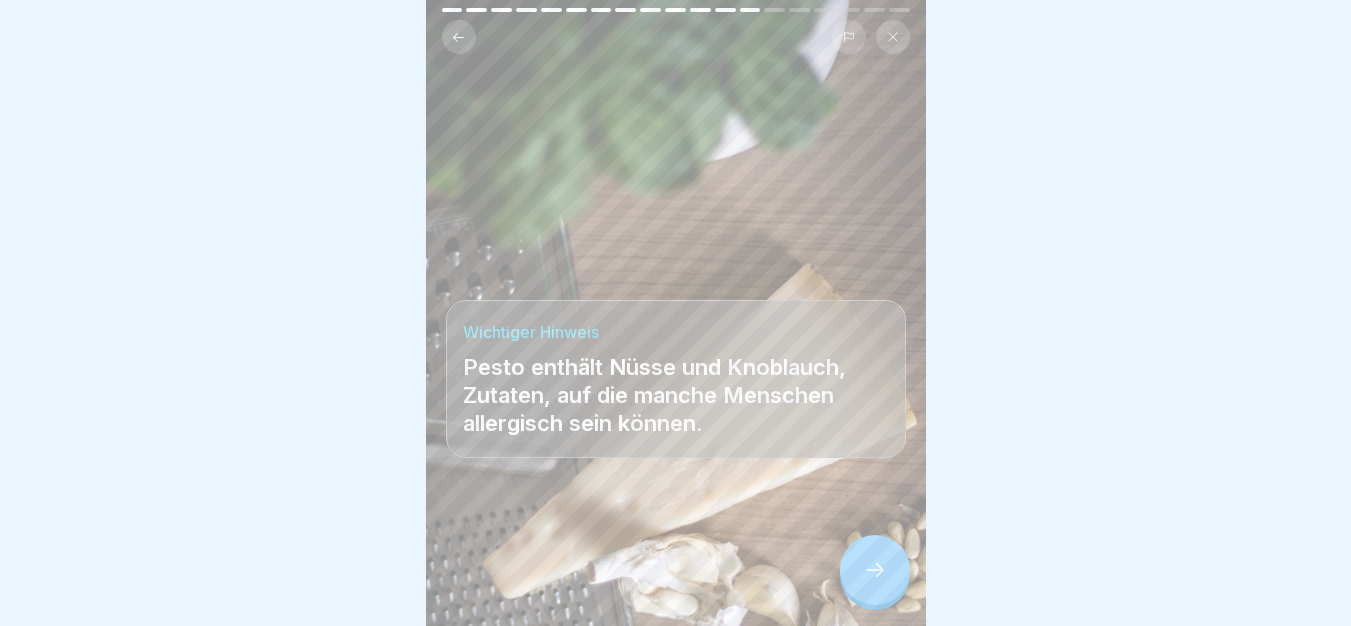 click 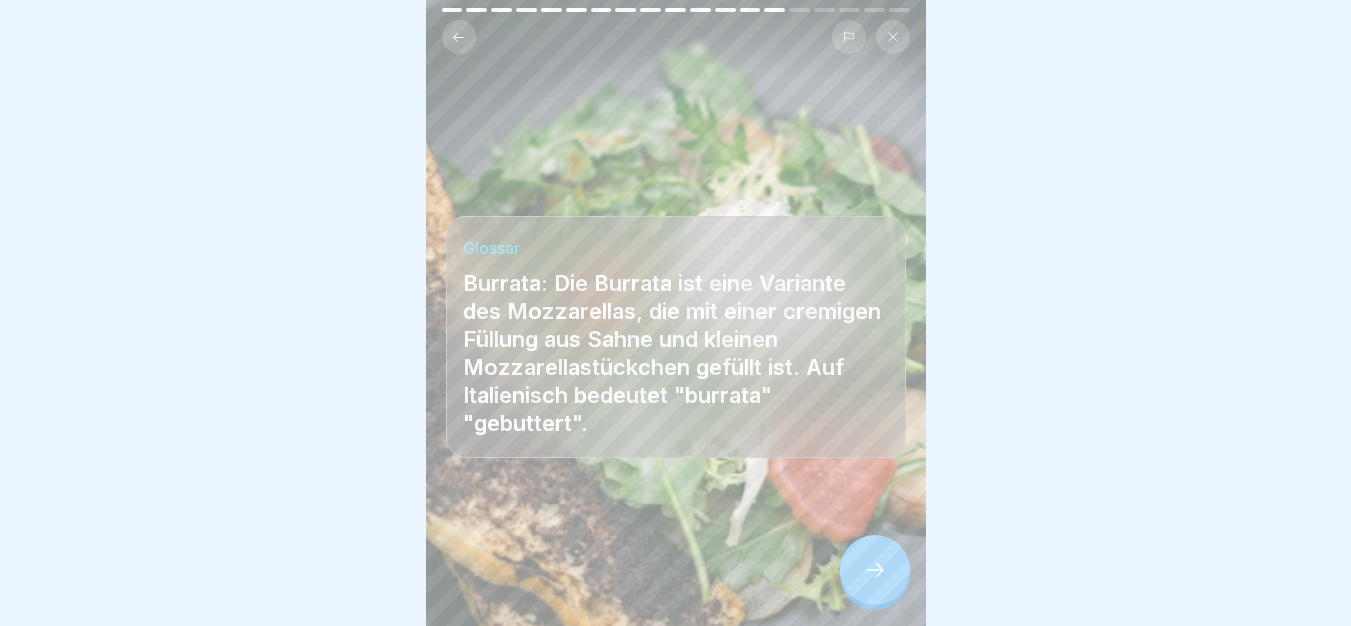 click 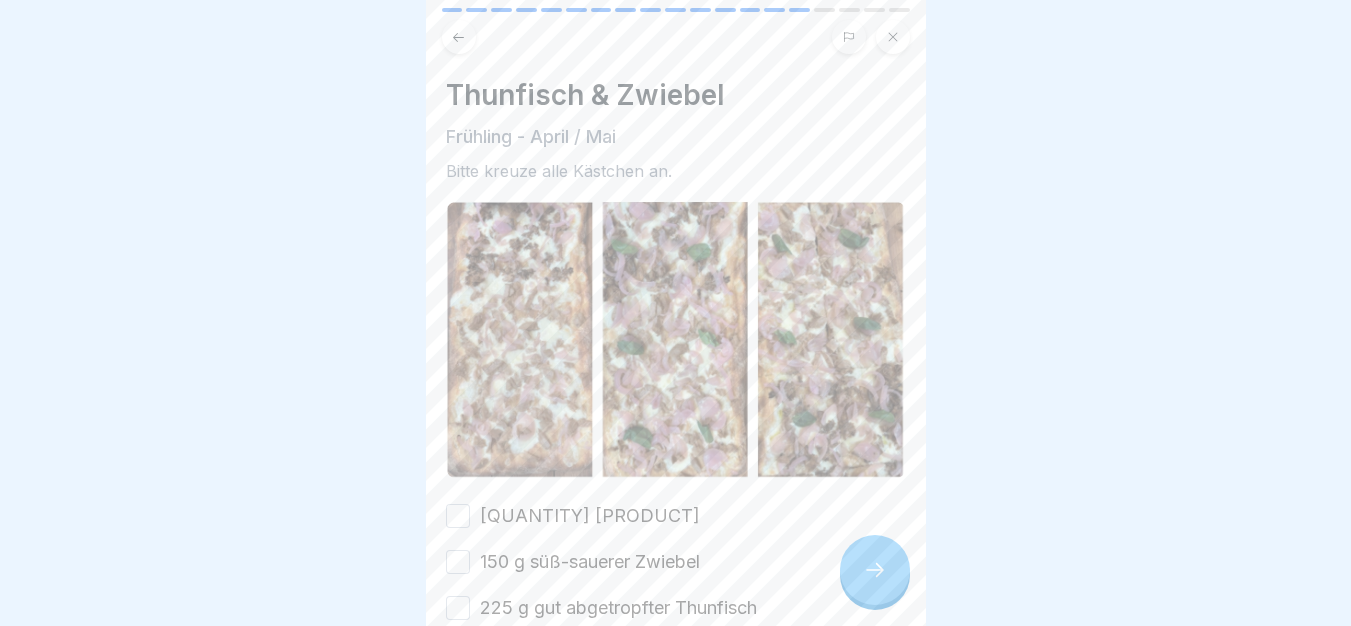 scroll, scrollTop: 400, scrollLeft: 0, axis: vertical 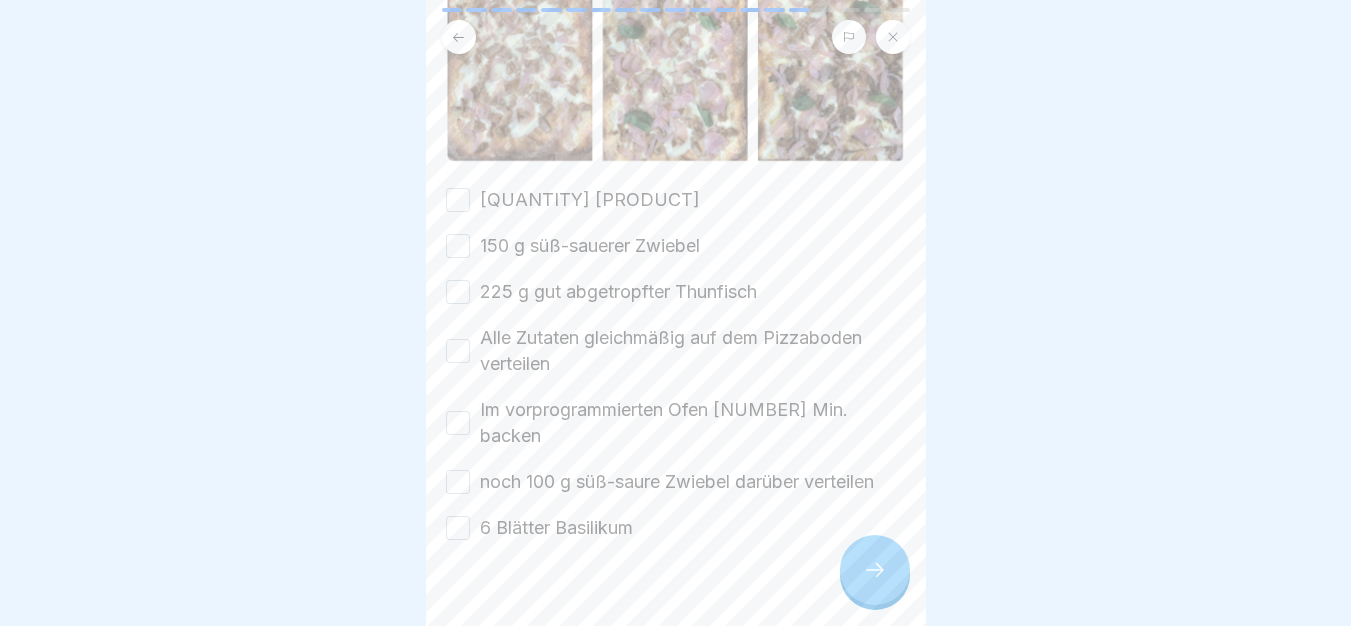 click on "300 g Fior di latte" at bounding box center (458, 200) 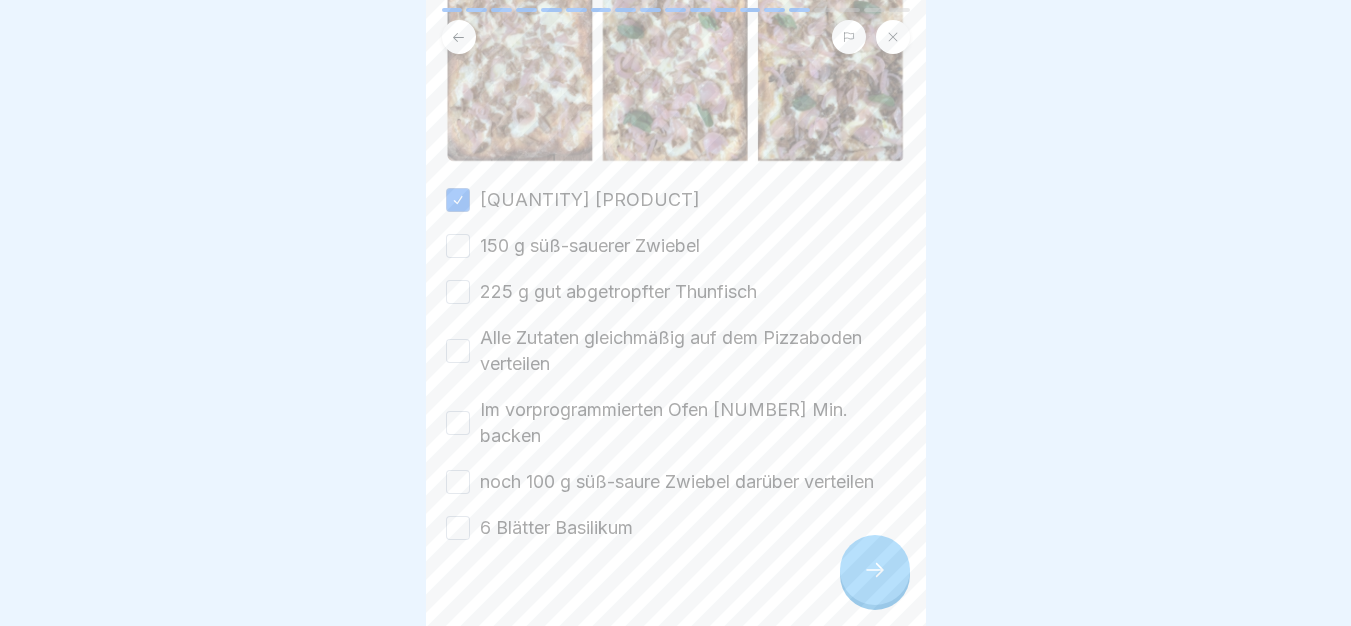 click on "150 g süß-sauerer Zwiebel" at bounding box center [458, 246] 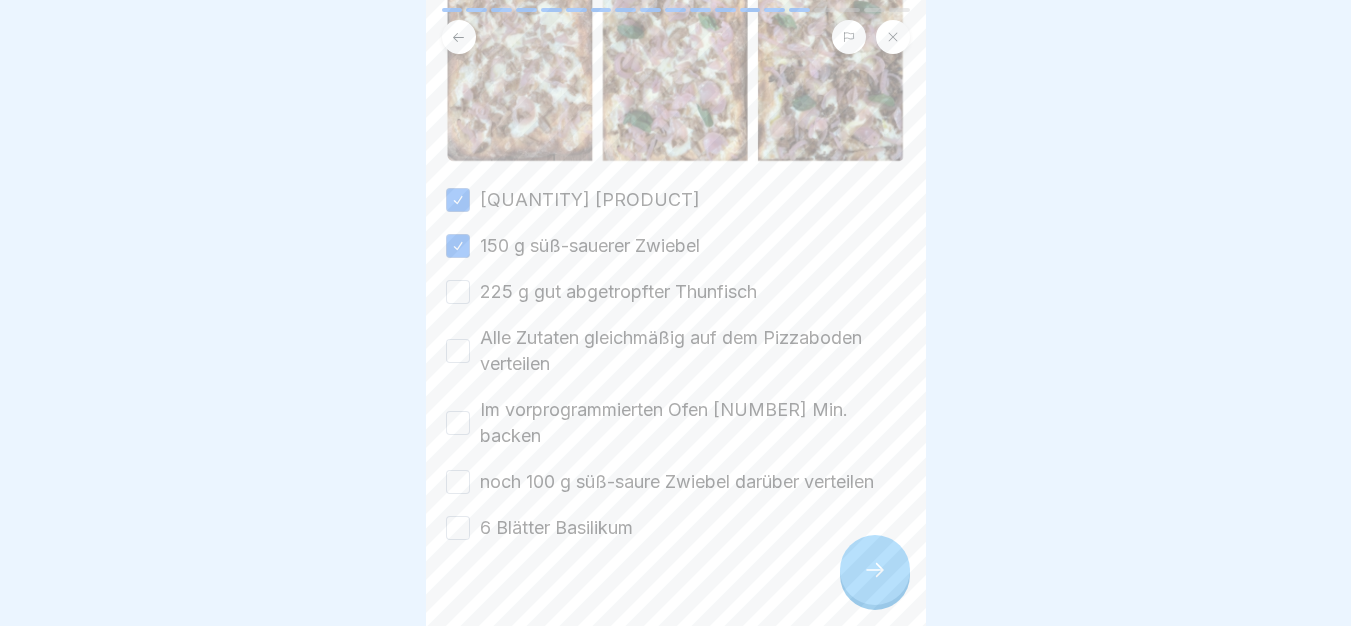 click on "225 g gut abgetropfter Thunfisch" at bounding box center [458, 292] 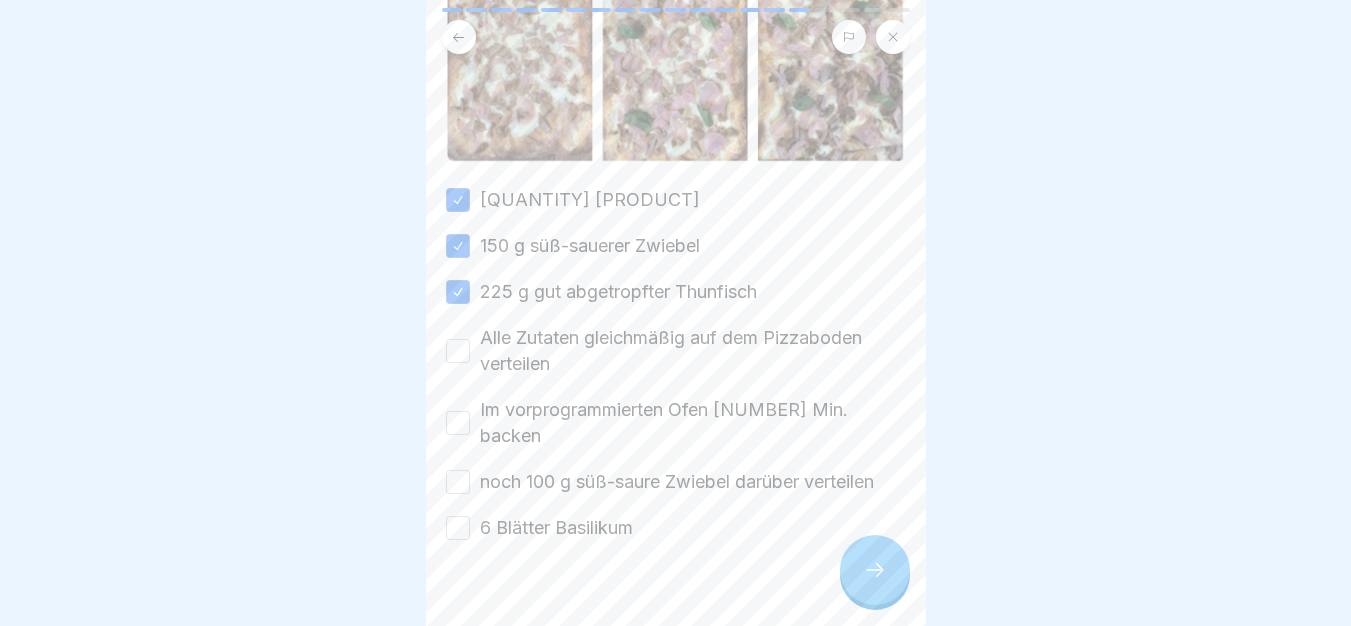 click on "Thunfisch & Zwiebel Frühling - April / Mai Bitte kreuze alle Kästchen an. 300 g Fior di latte 150 g süß-sauerer Zwiebel 225 g gut abgetropfter Thunfisch Alle Zutaten gleichmäßig auf dem Pizzaboden verteilen Im vorprogrammierten Ofen 5 Min. backen noch 100 g süß-saure Zwiebel darüber verteilen 6 Blätter Basilikum" at bounding box center [676, 313] 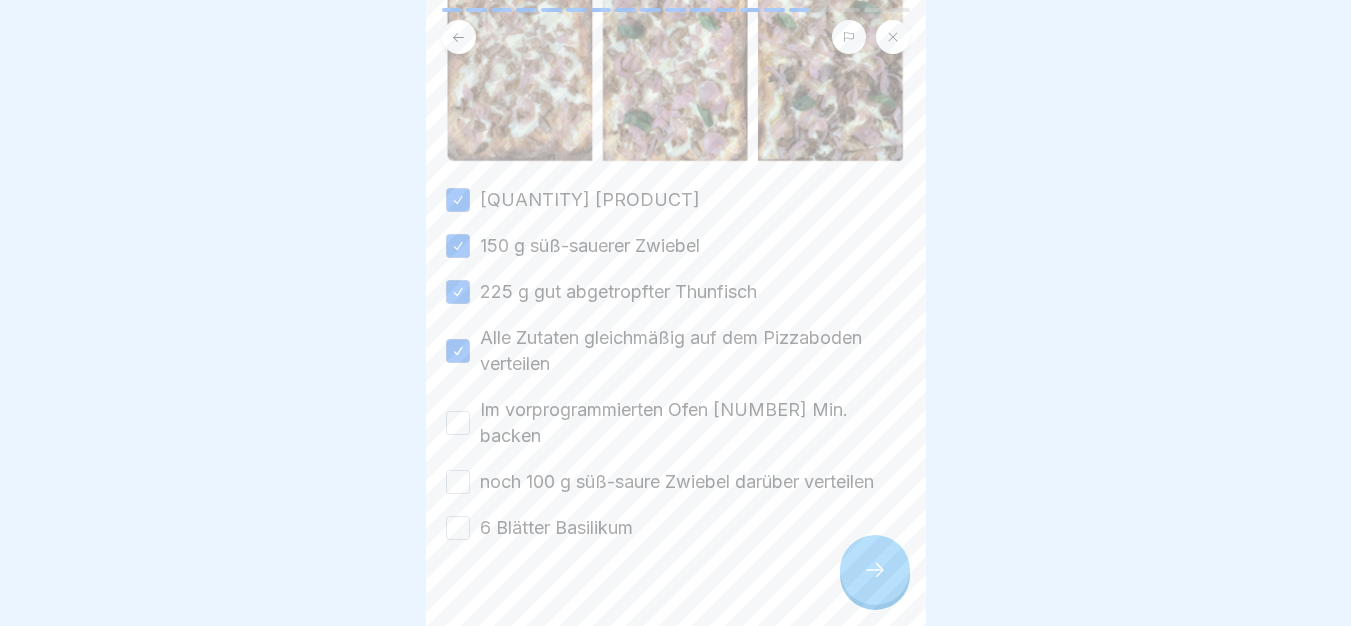 click on "Im vorprogrammierten Ofen 5 Min. backen" at bounding box center [458, 423] 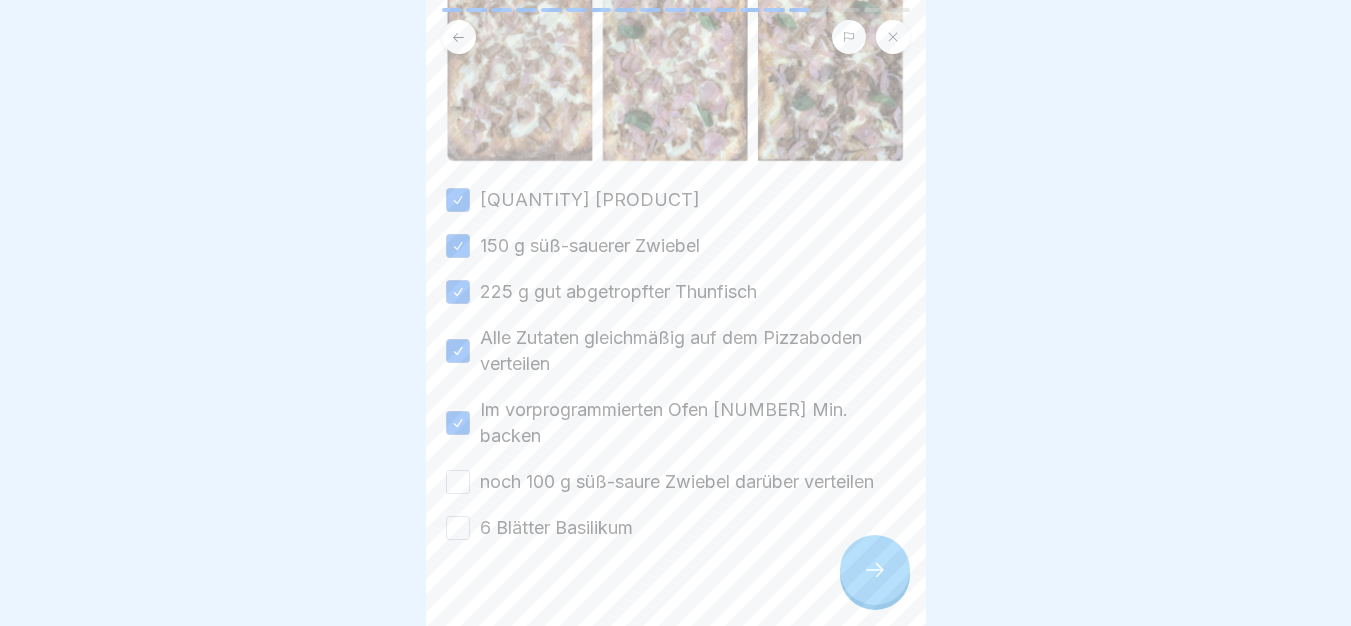 click on "noch 100 g süß-saure Zwiebel darüber verteilen" at bounding box center [458, 482] 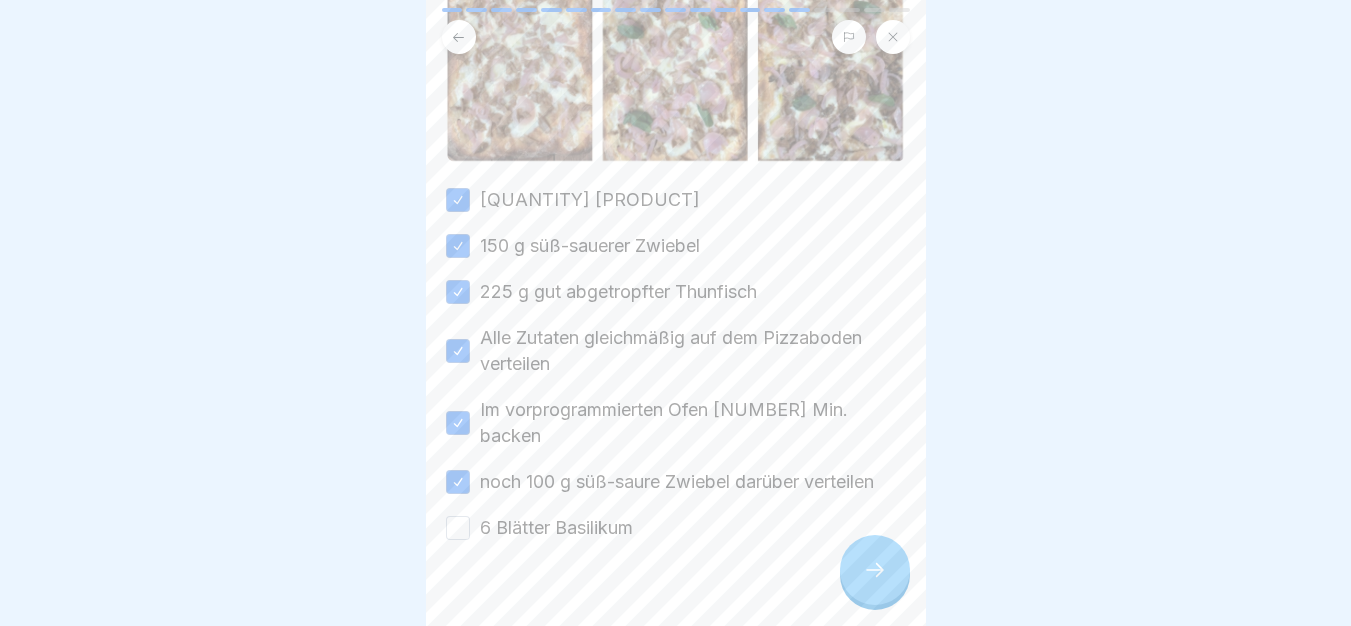 click on "6 Blätter Basilikum" at bounding box center [458, 528] 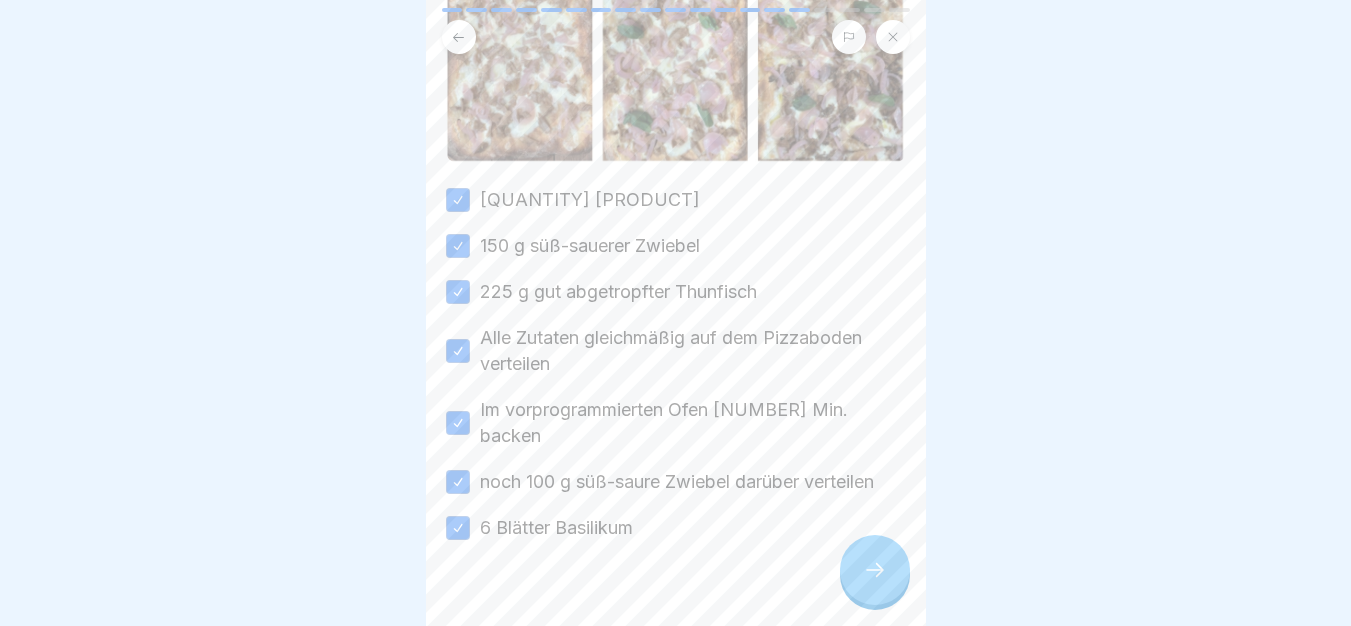 click at bounding box center (875, 570) 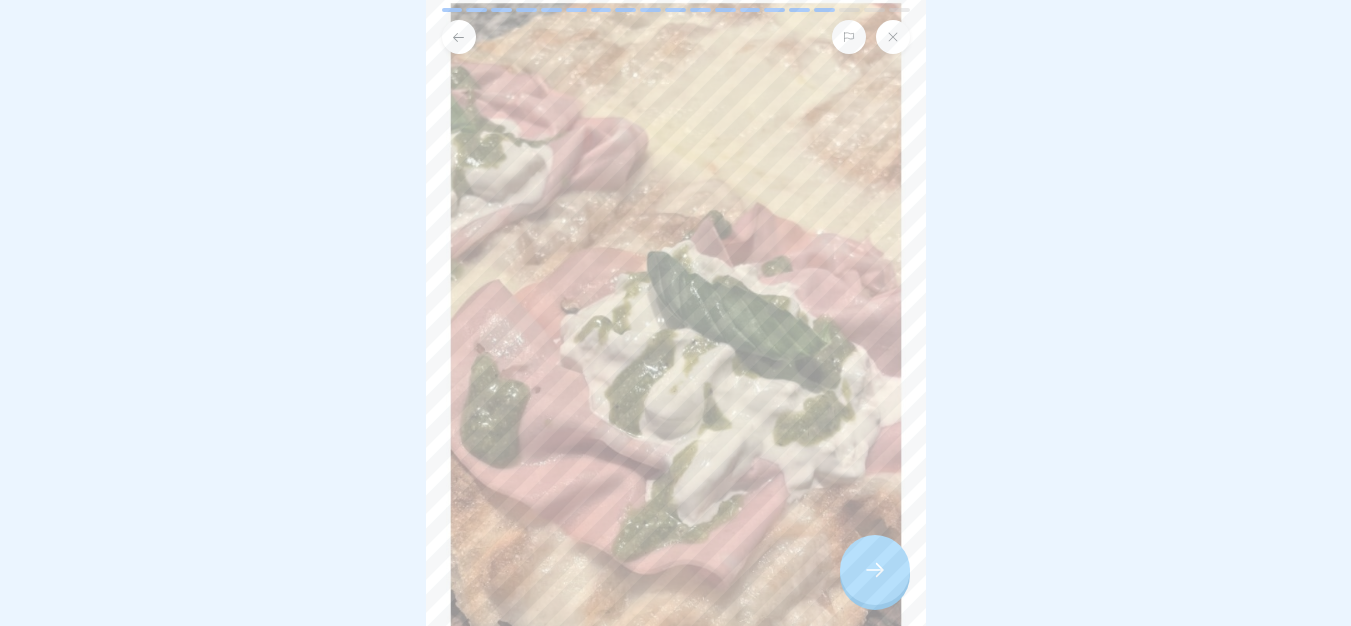 scroll, scrollTop: 0, scrollLeft: 0, axis: both 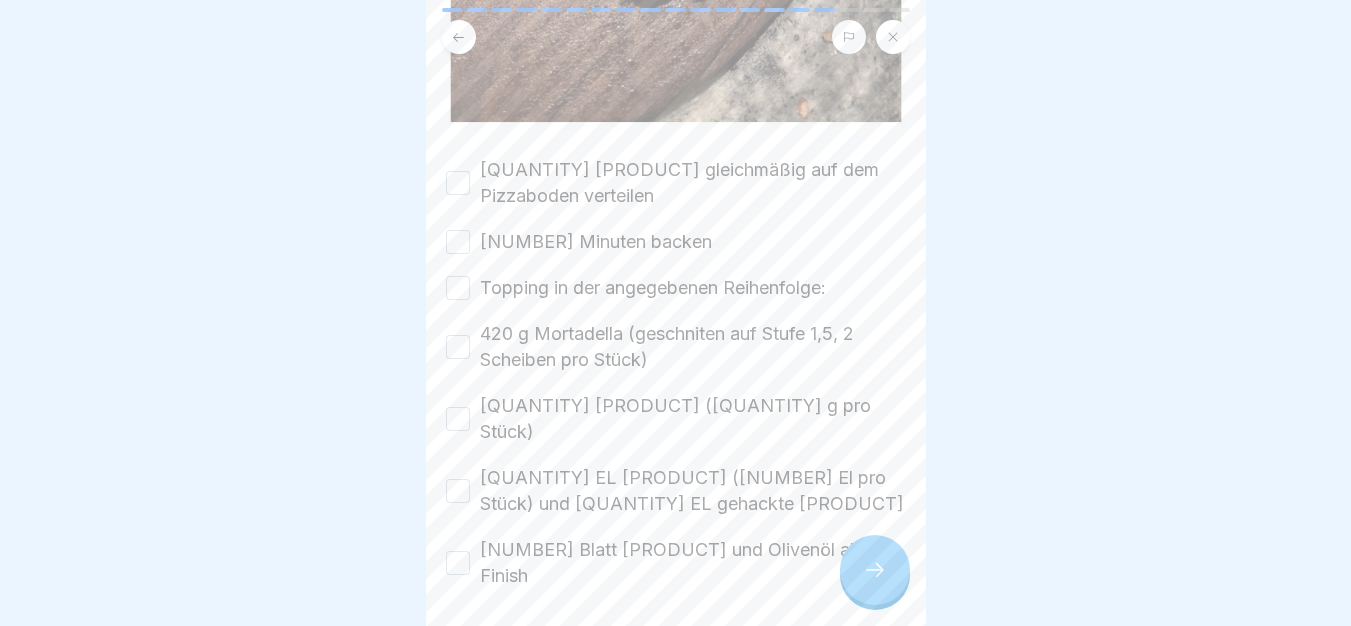click on "340 g Fior di latte gleichmäßig auf dem Pizzaboden verteilen" at bounding box center [458, 183] 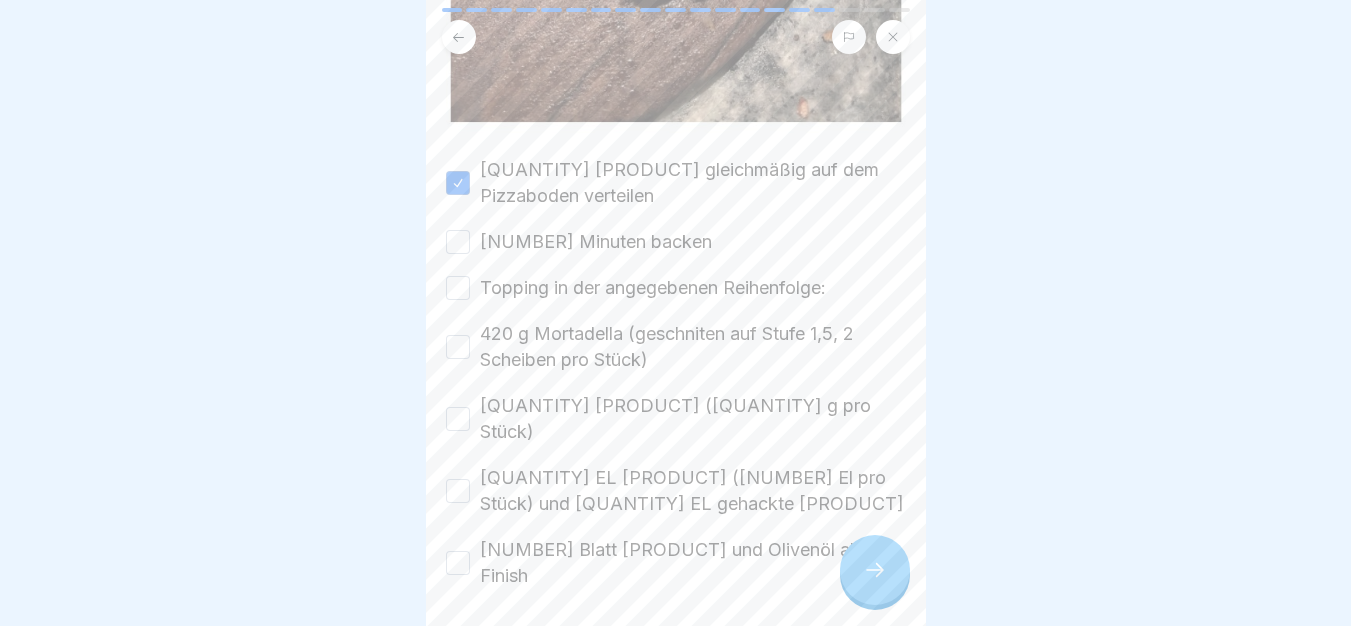 click on "5 Minuten backen" at bounding box center (458, 242) 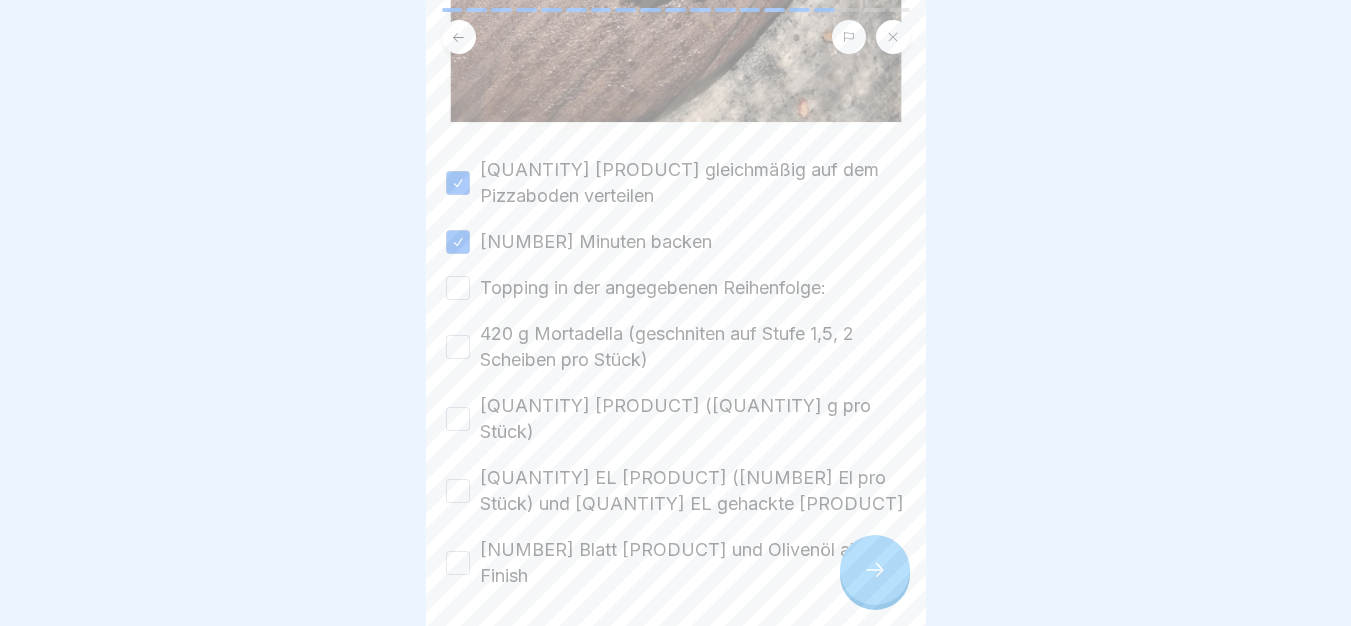 click on "Topping in der angegebenen Reihenfolge:" at bounding box center [458, 288] 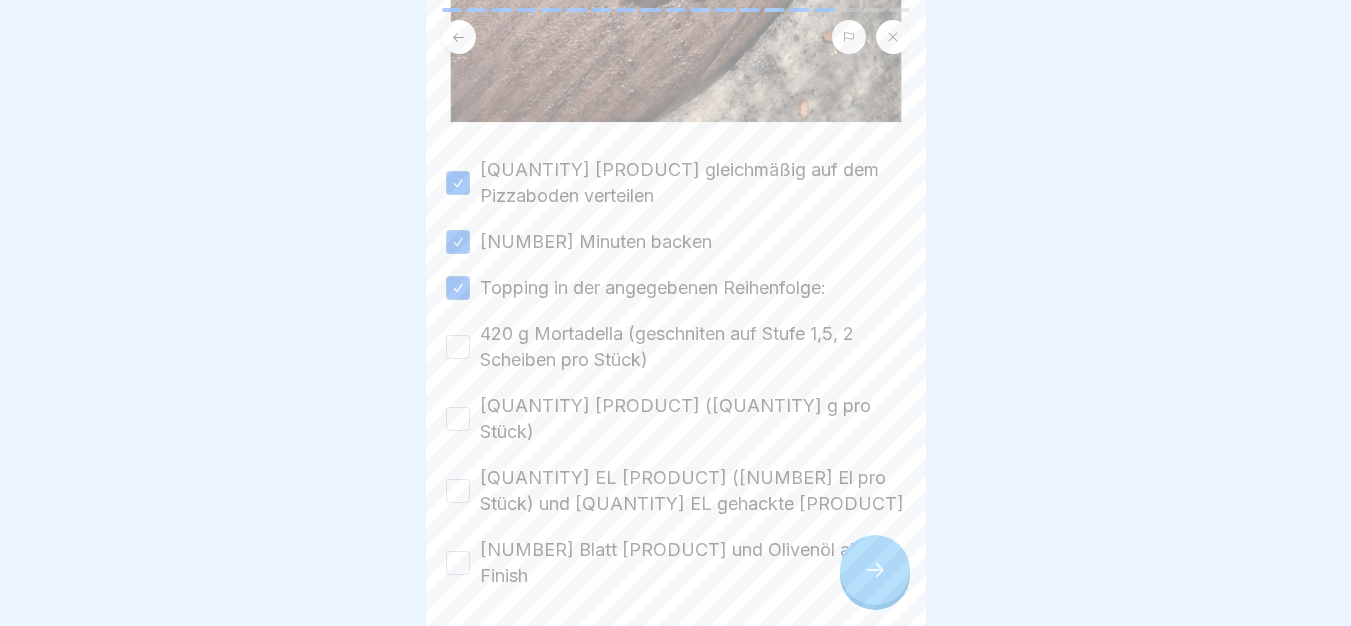 click on "420 g Mortadella (geschniten auf Stufe 1,5, 2 Scheiben pro Stück)" at bounding box center [458, 347] 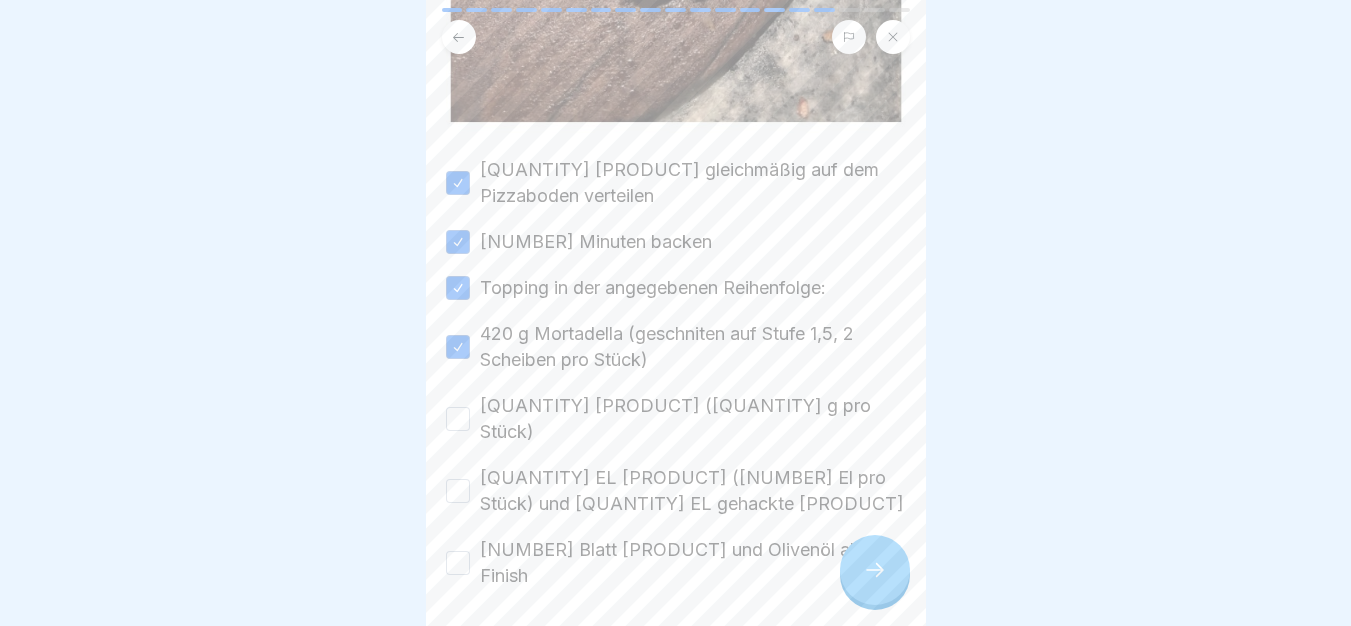 click on "360 g Stracciatella (60 g pro Stück)" at bounding box center (458, 419) 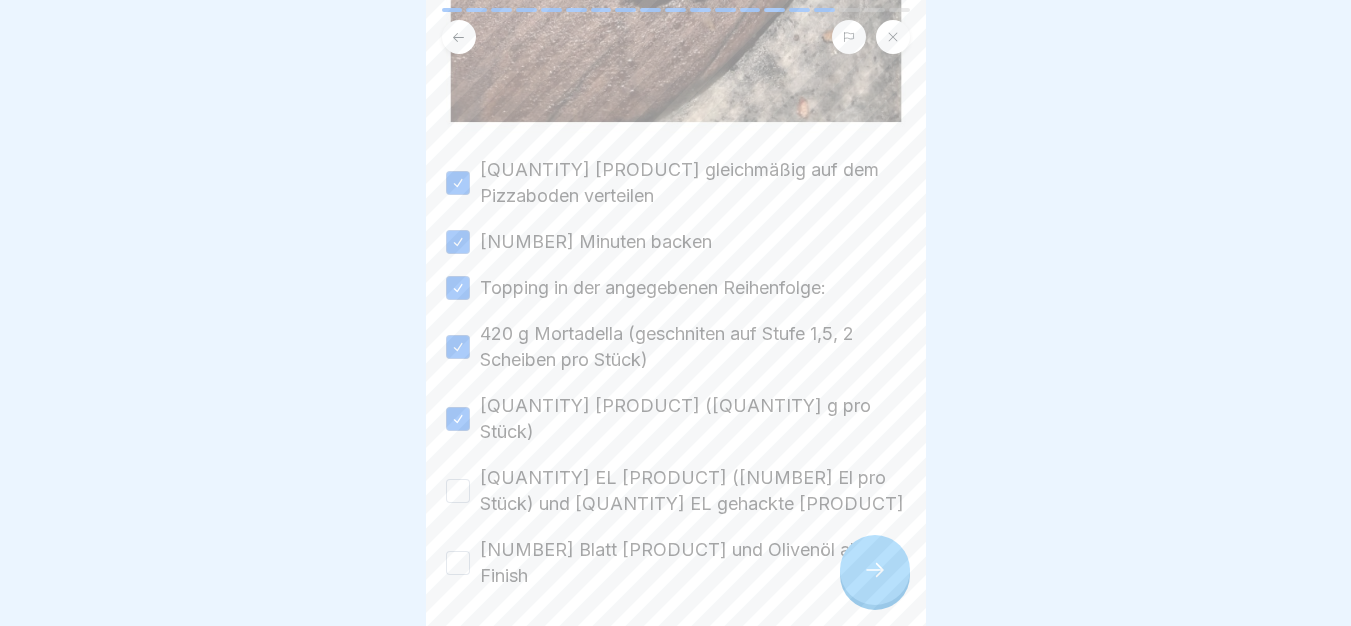 click on "12 EL Pistazienpesto (2 El pro Stück) und 3 EL gehackte Pistazien" at bounding box center (458, 491) 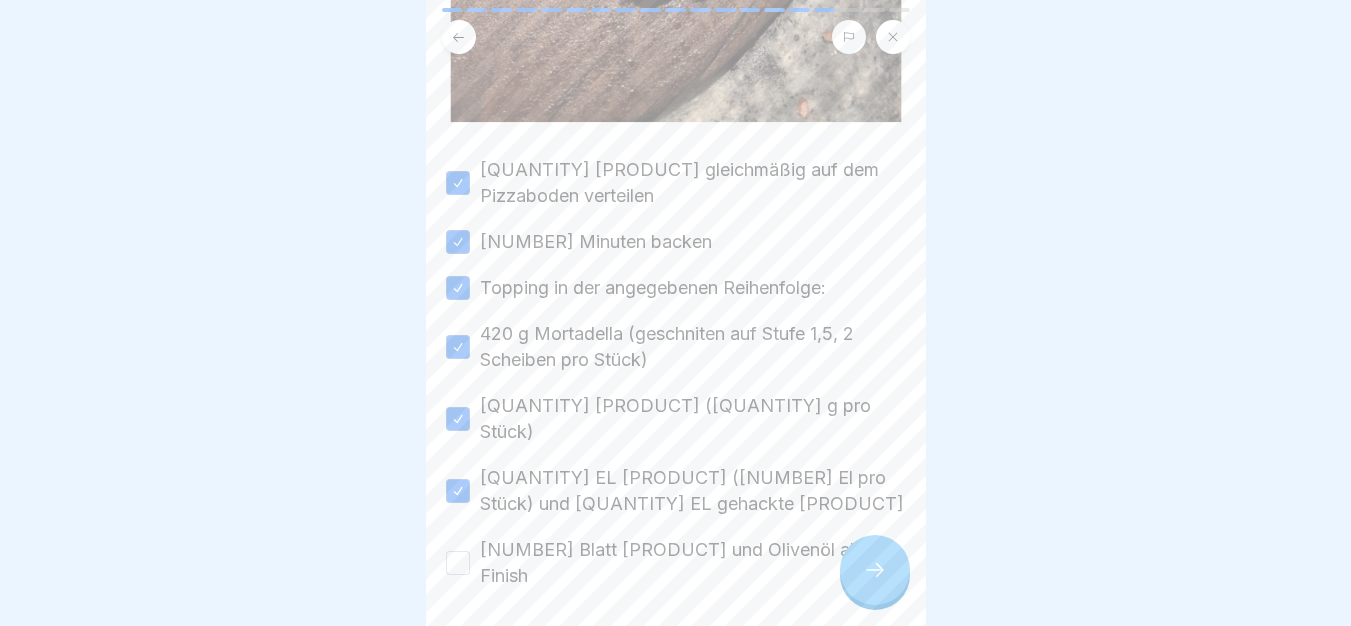 click on "6 Blatt Basilikum und Olivenöl als Finish" at bounding box center (458, 563) 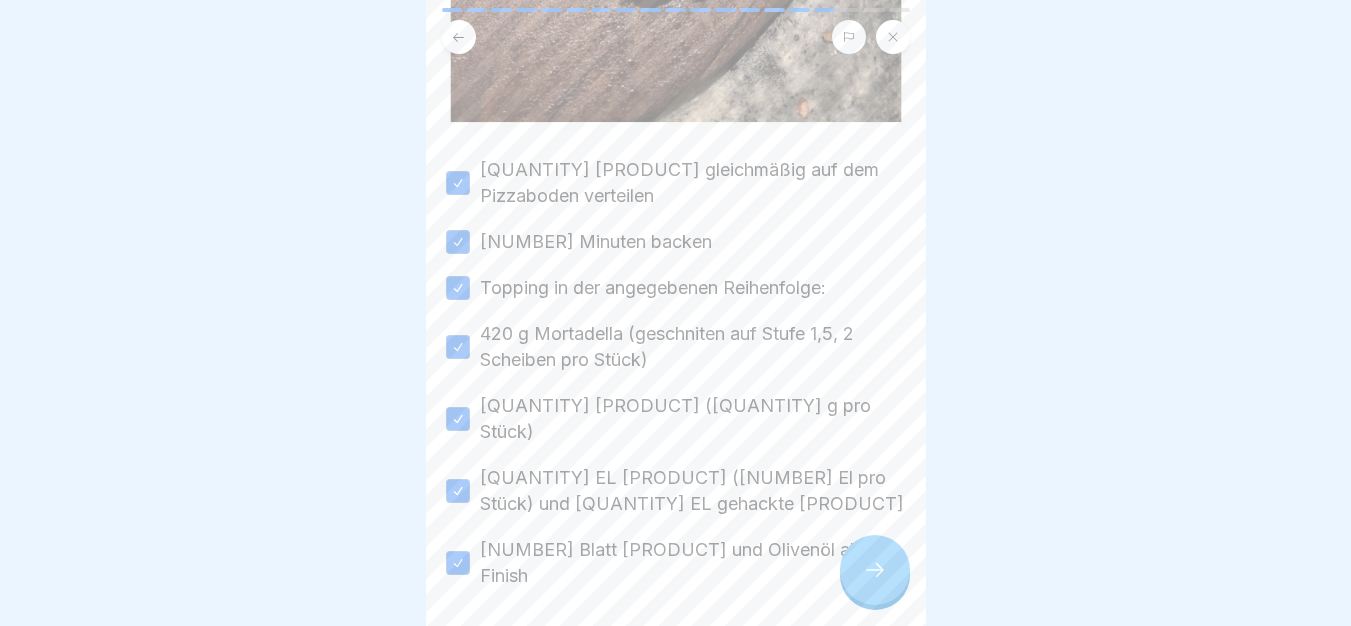 click at bounding box center (875, 570) 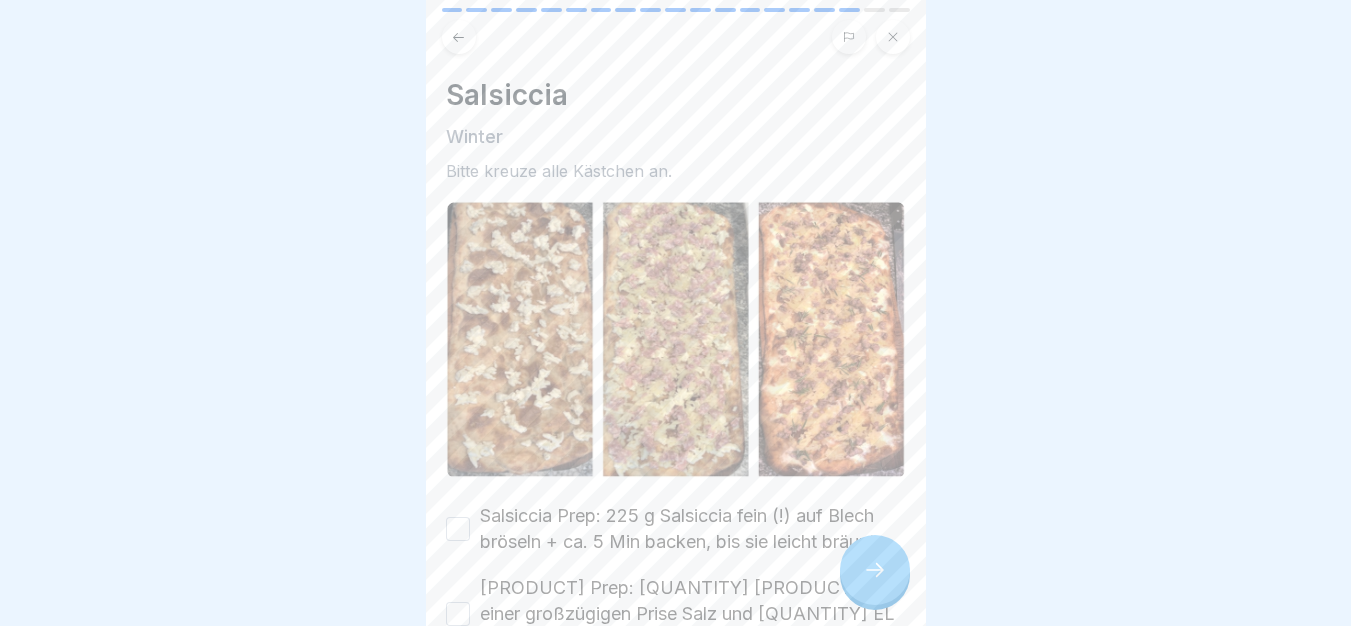 scroll, scrollTop: 354, scrollLeft: 0, axis: vertical 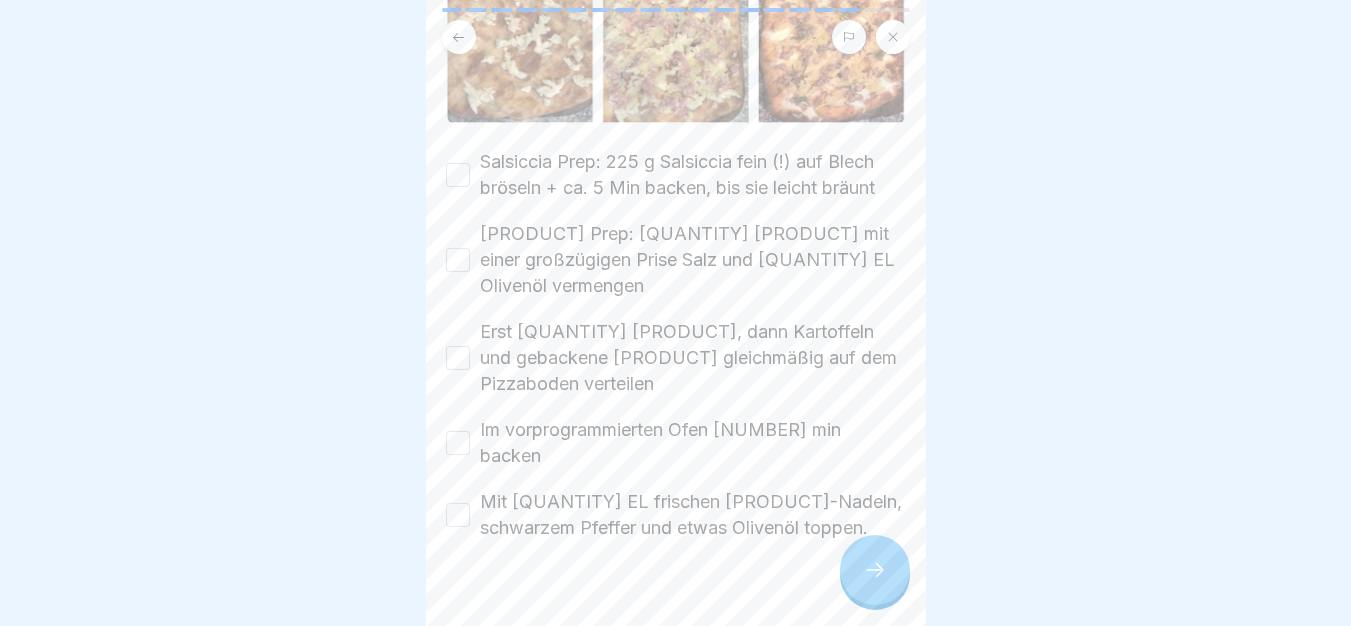 click on "Salsiccia Prep: 225 g Salsiccia fein (!) auf Blech bröseln + ca. 5 Min backen, bis sie leicht bräunt" at bounding box center [458, 175] 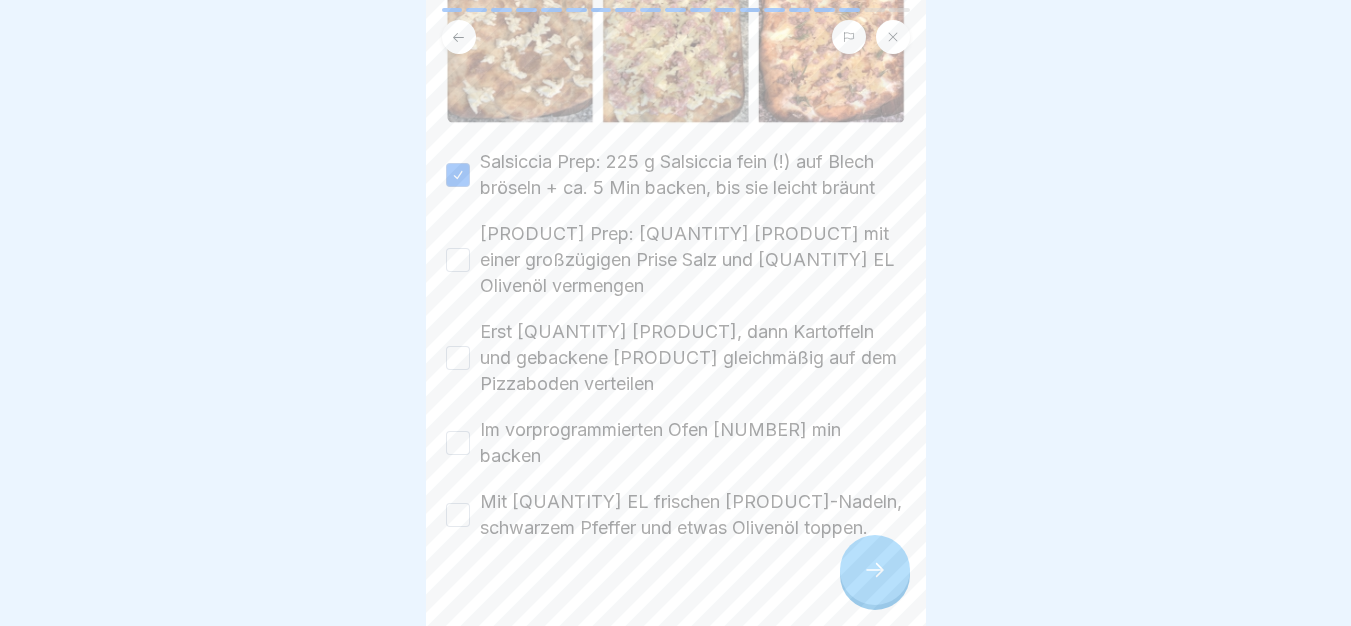 click on "Kartoffel Prep: 450 g Kartoffeln mit einer großzügigen Prise Salz und 3 EL Olivenöl vermengen" at bounding box center (676, 260) 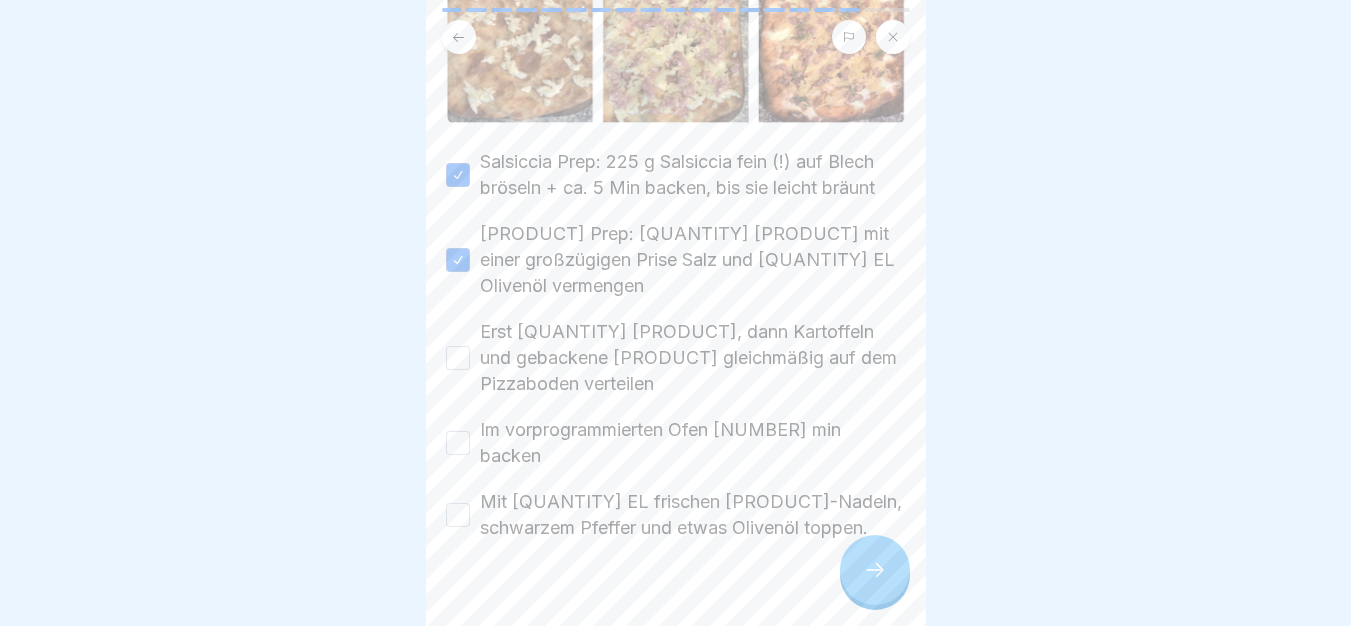 click on "Erst 300 g Fior di Latte, dann Kartoffeln und gebackene Salsiccia gleichmäßig auf dem Pizzaboden verteilen" at bounding box center [458, 358] 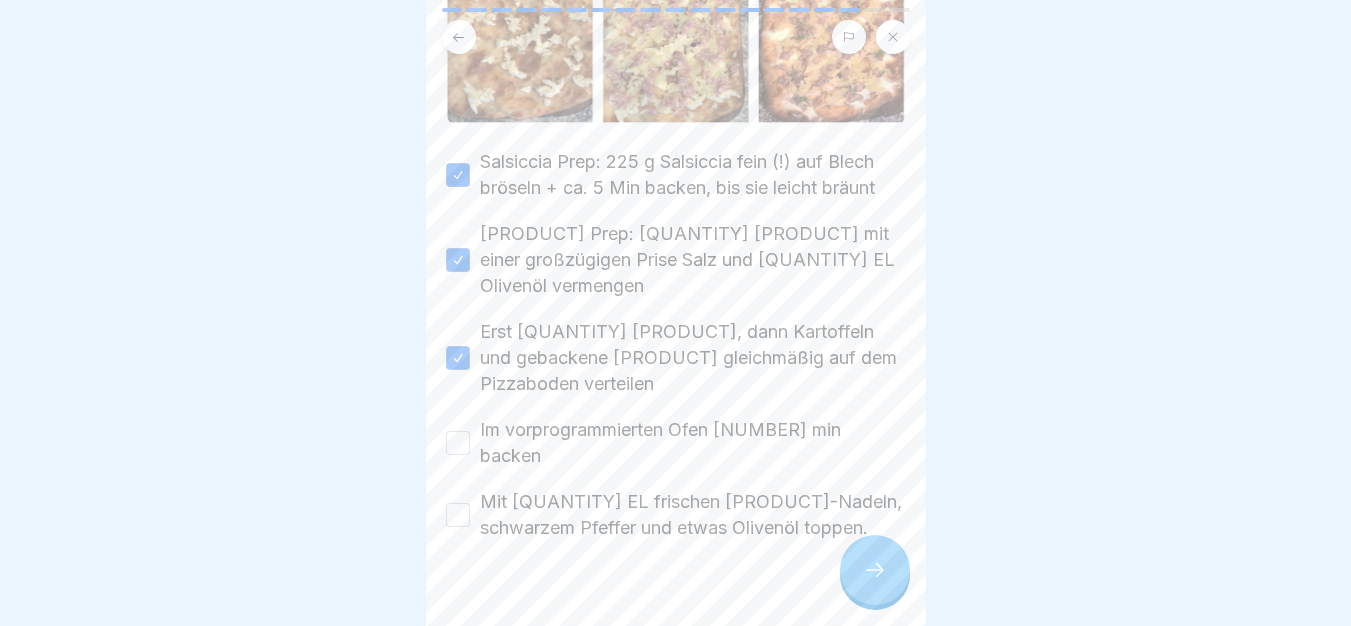 click on "Salsiccia Prep: 225 g Salsiccia fein (!) auf Blech bröseln + ca. 5 Min backen, bis sie leicht bräunt Kartoffel Prep: 450 g Kartoffeln mit einer großzügigen Prise Salz und 3 EL Olivenöl vermengen Erst 300 g Fior di Latte, dann Kartoffeln und gebackene Salsiccia gleichmäßig auf dem Pizzaboden verteilen Im vorprogrammierten Ofen 7 min backen Mit 1 EL frischen Rosmarin-Nadeln, schwarzem Pfeffer und etwas Olivenöl toppen." at bounding box center [676, 345] 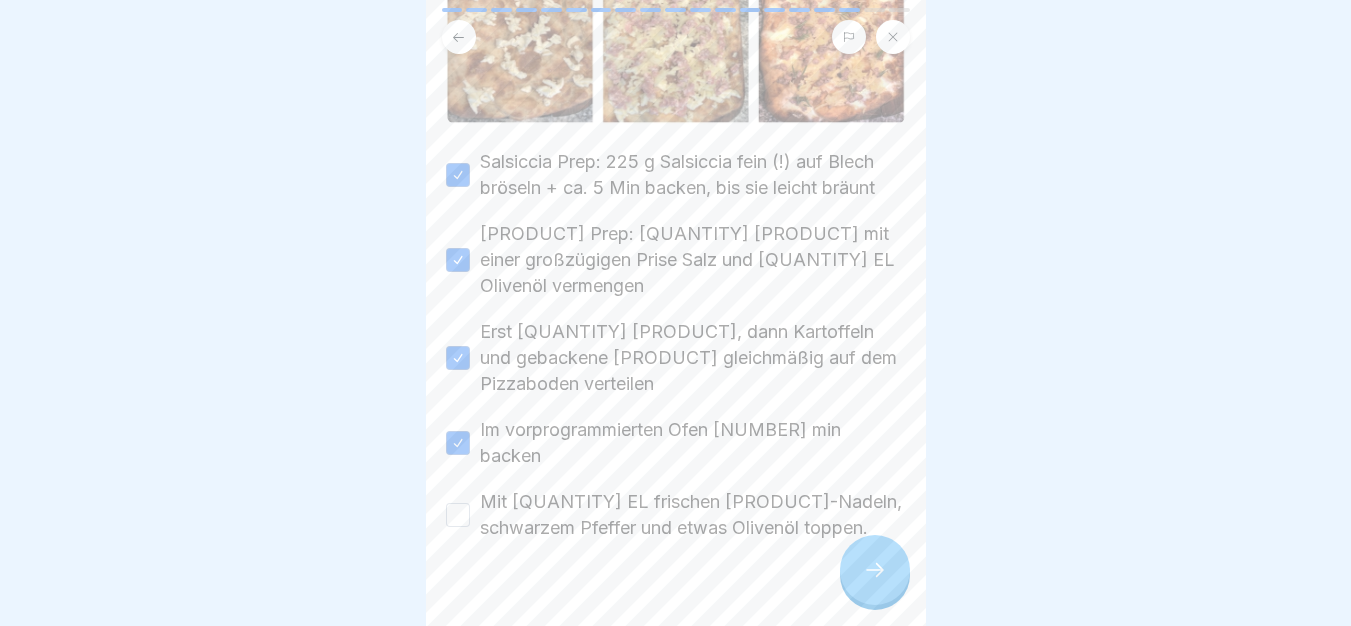 click on "Mit 1 EL frischen Rosmarin-Nadeln, schwarzem Pfeffer und etwas Olivenöl toppen." at bounding box center [458, 515] 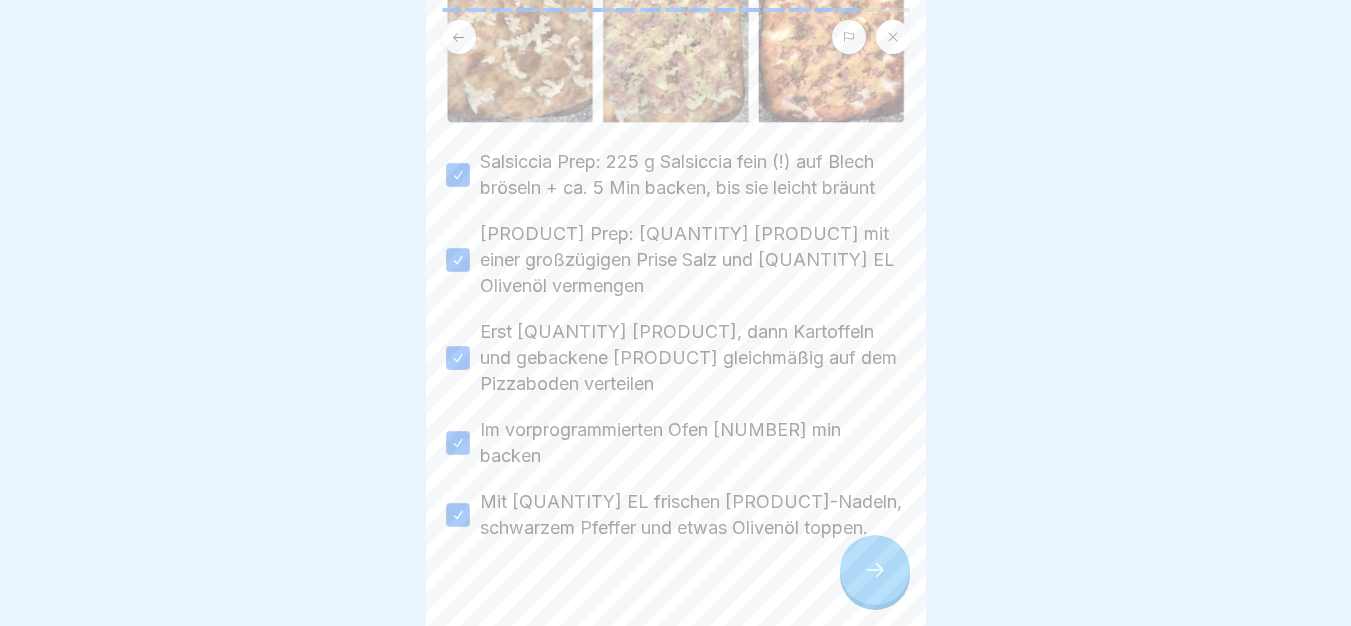 click at bounding box center [875, 570] 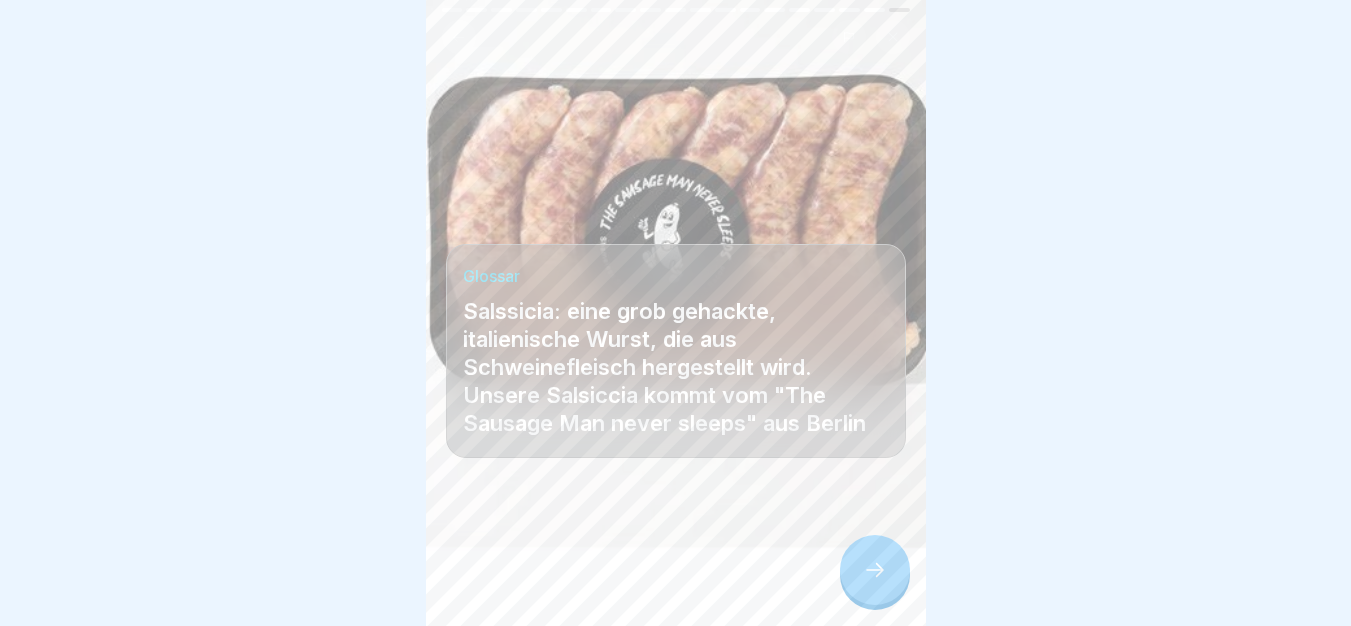 click at bounding box center [875, 570] 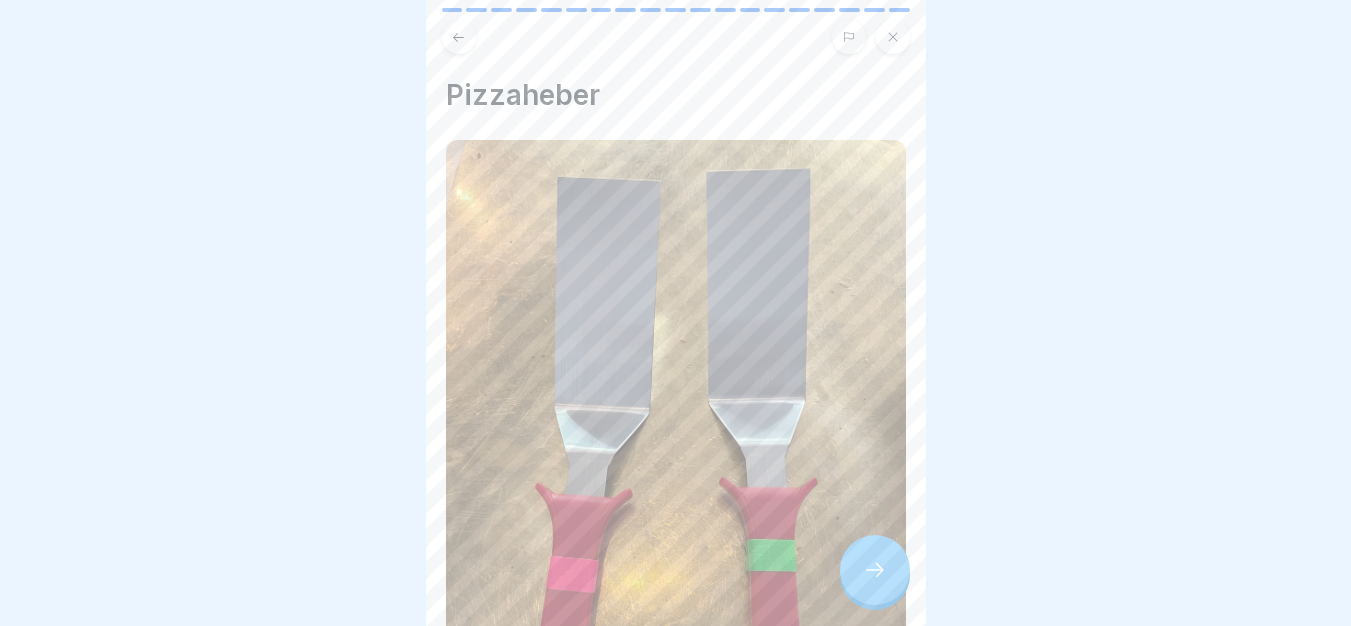 scroll, scrollTop: 400, scrollLeft: 0, axis: vertical 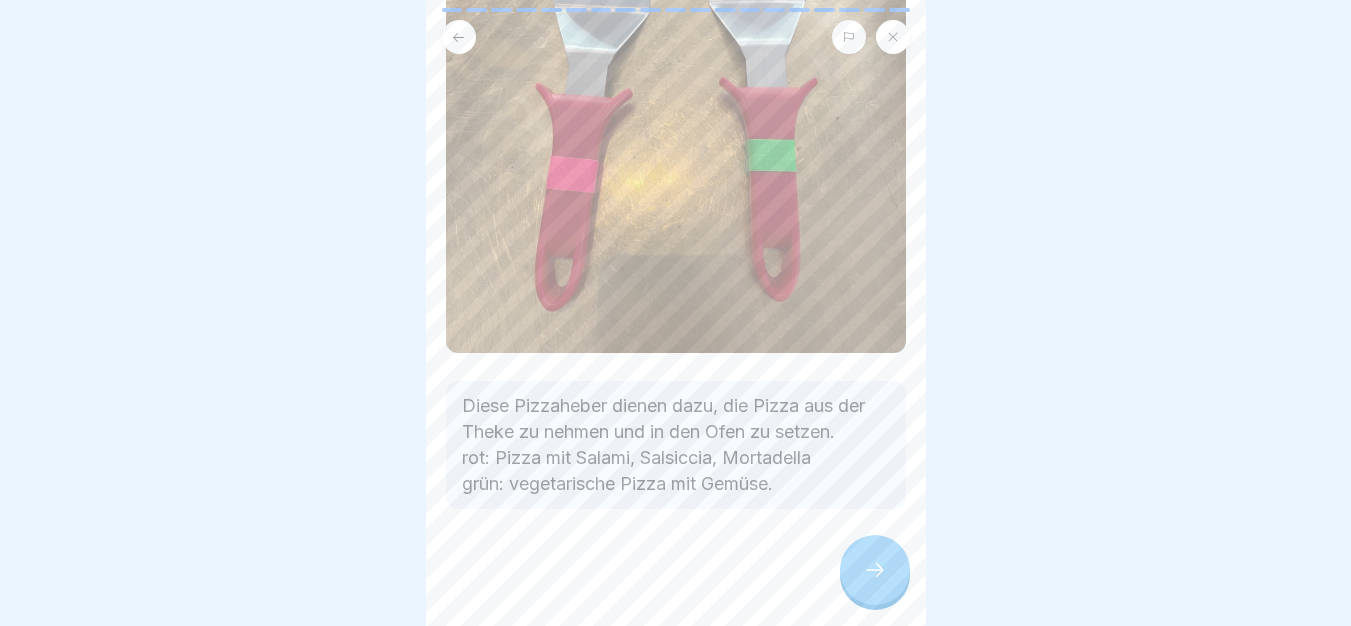 click 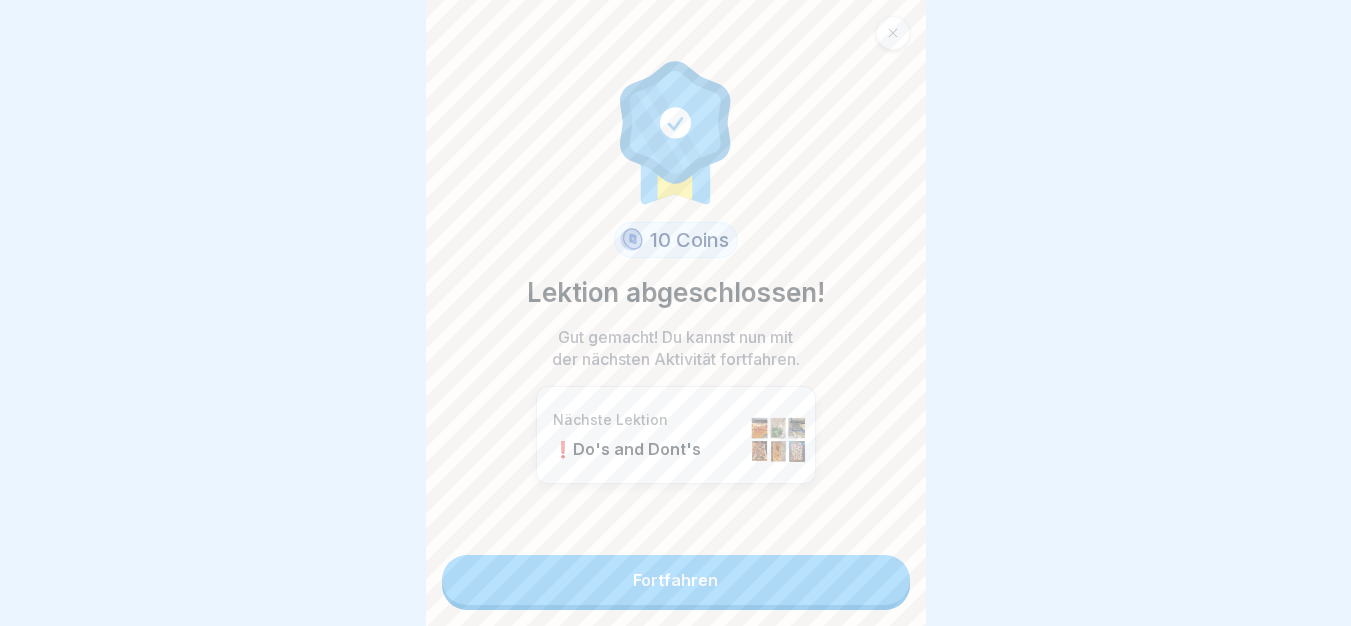 click on "Fortfahren" at bounding box center (676, 580) 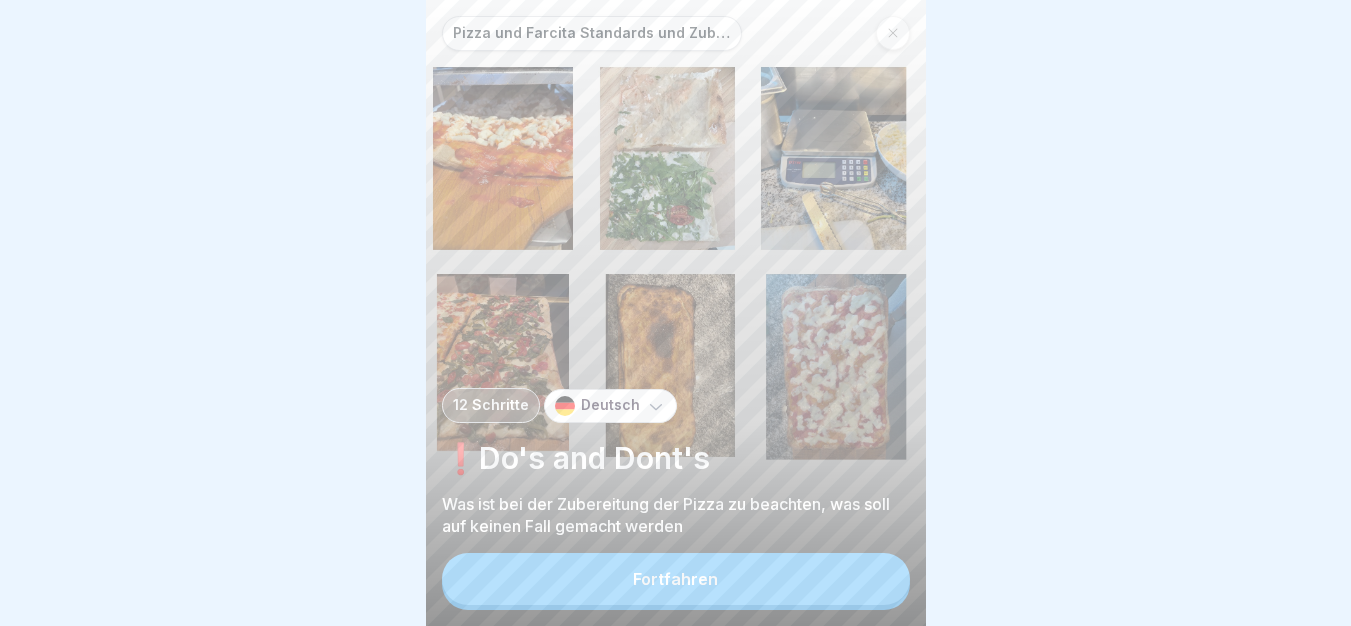 click on "Fortfahren" at bounding box center (676, 579) 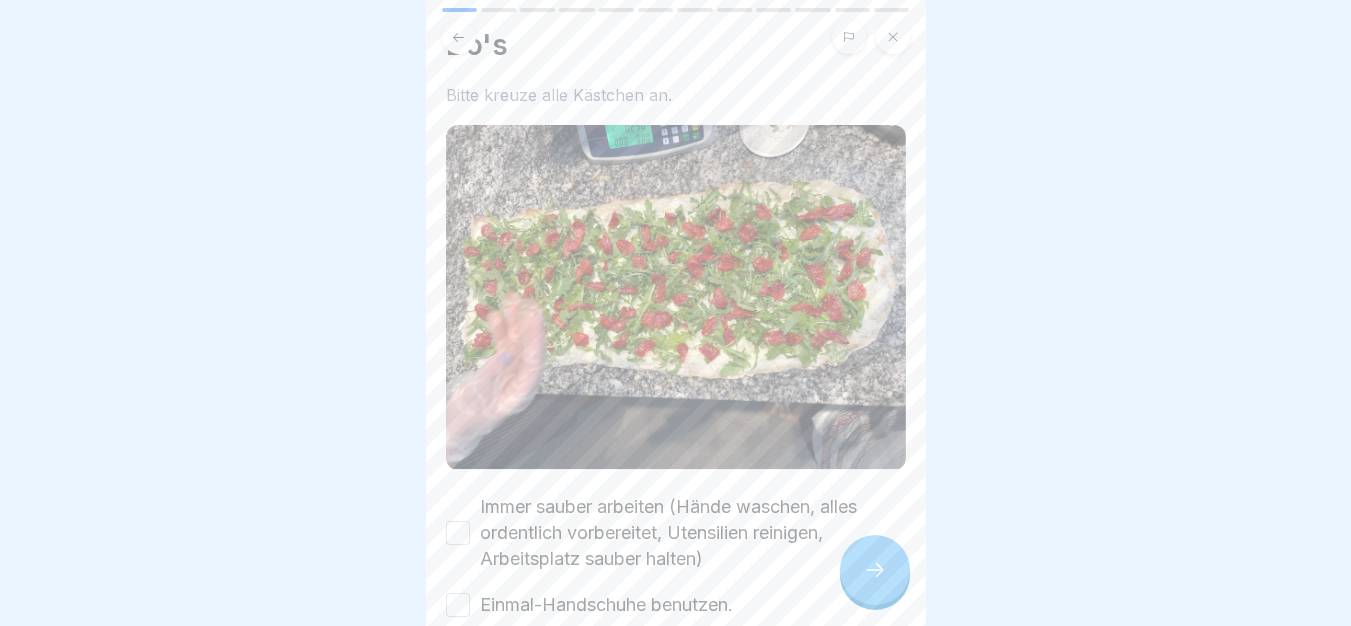 scroll, scrollTop: 0, scrollLeft: 0, axis: both 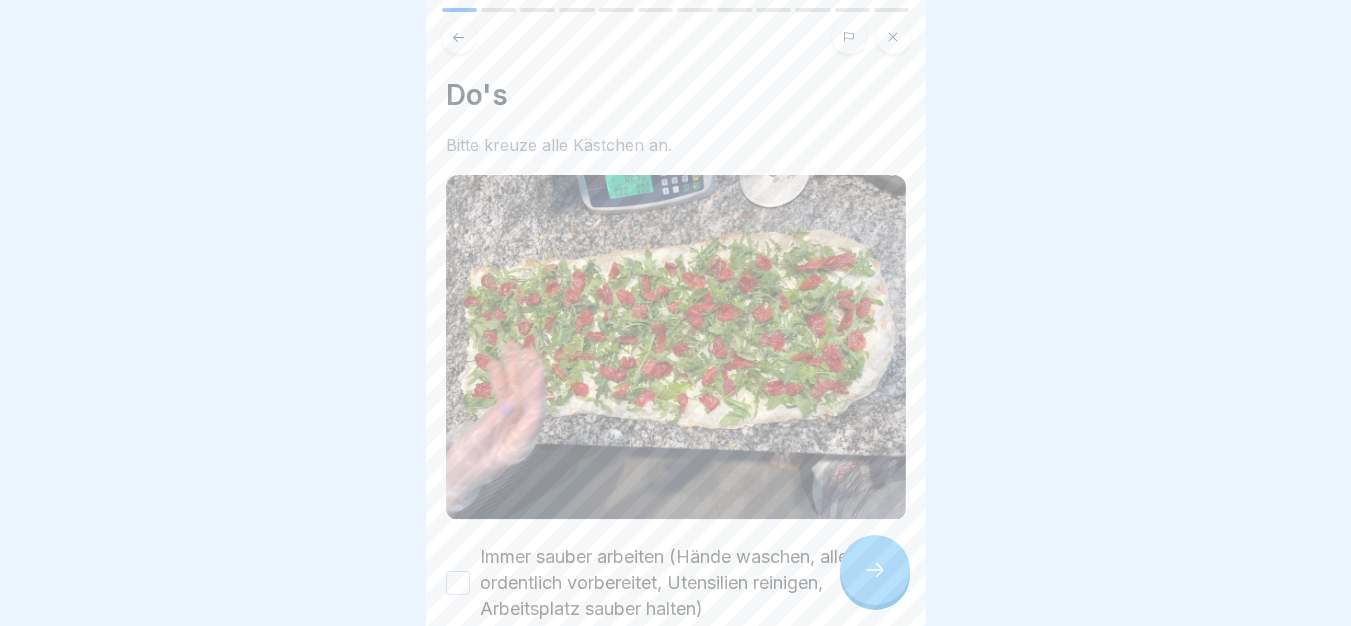 type 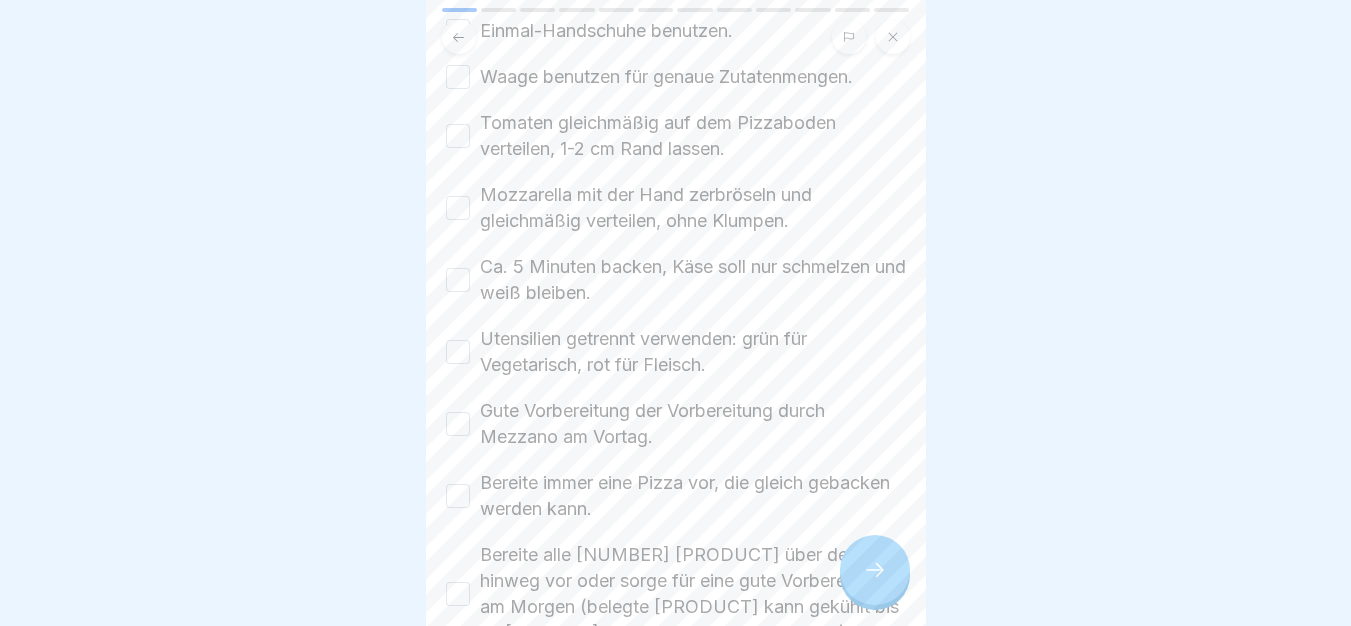 scroll, scrollTop: 400, scrollLeft: 0, axis: vertical 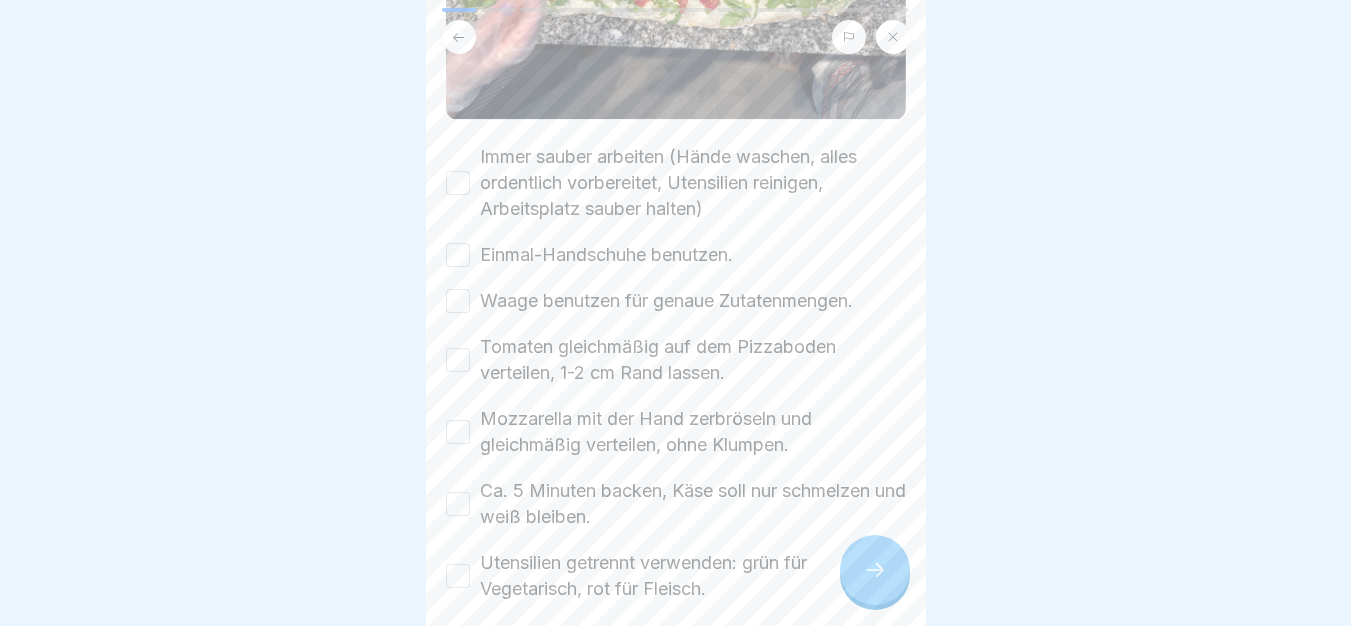 click on "Immer sauber arbeiten (Hände waschen, alles ordentlich vorbereitet, Utensilien reinigen, Arbeitsplatz sauber halten)" at bounding box center [458, 183] 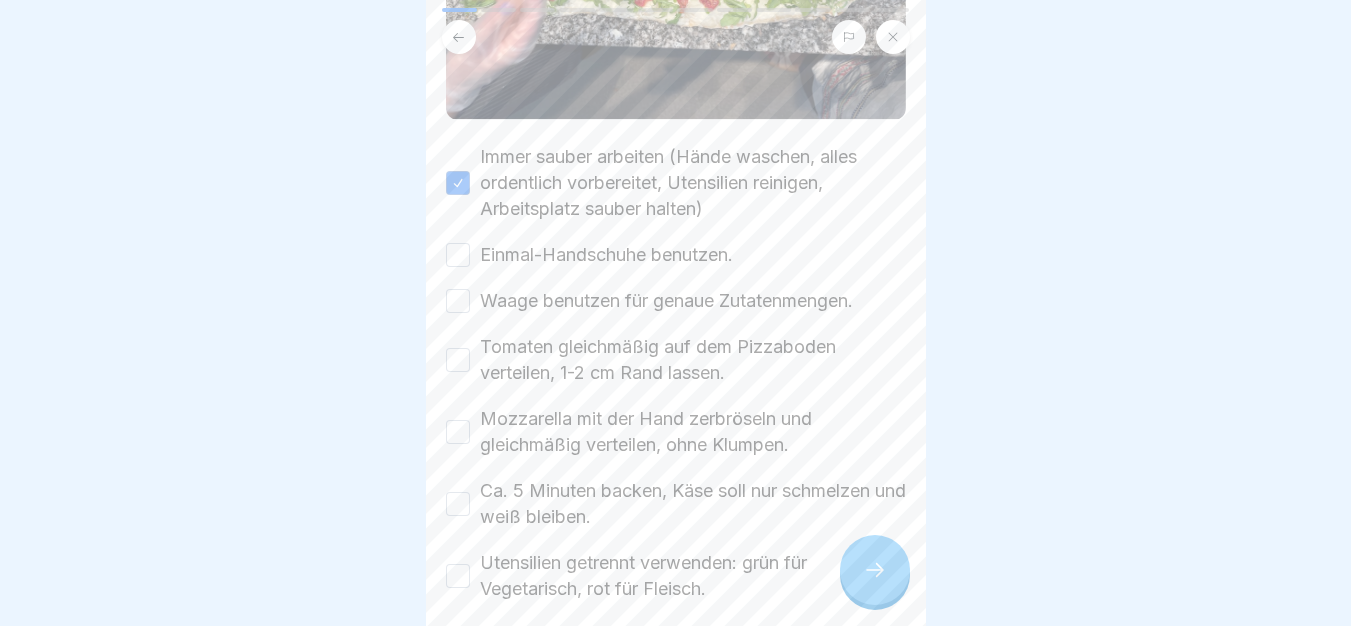 click on "Einmal-Handschuhe benutzen." at bounding box center [458, 255] 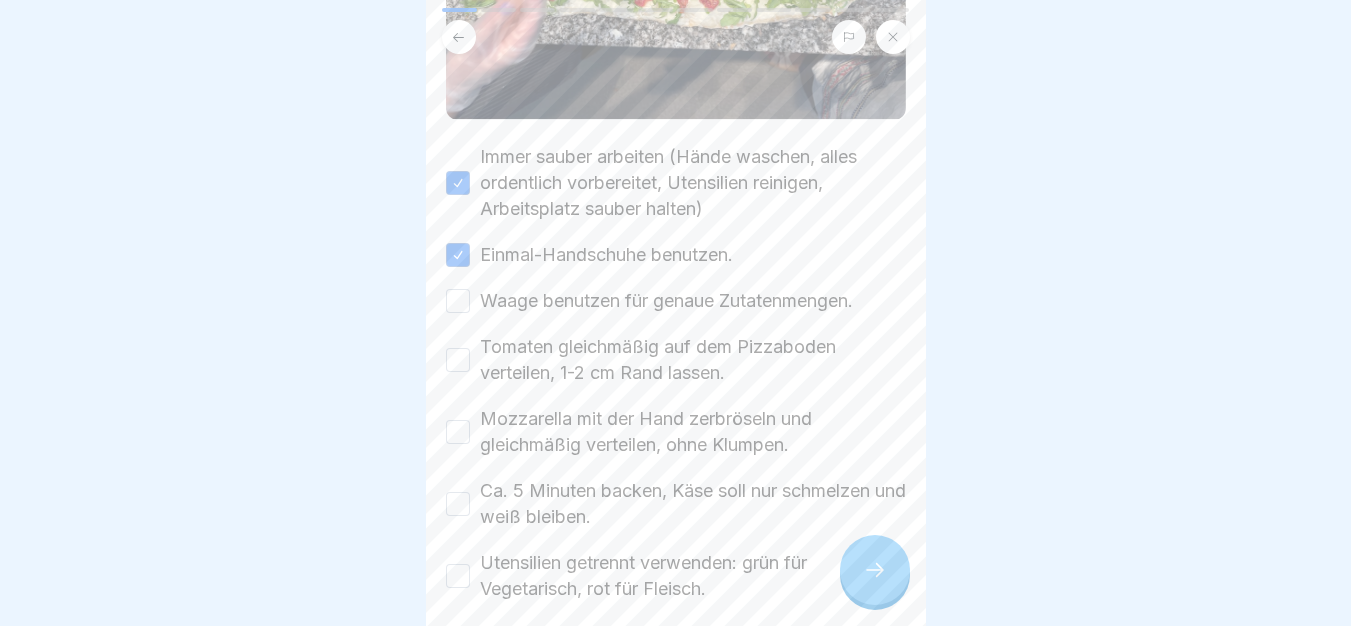 click on "Waage benutzen für genaue Zutatenmengen." at bounding box center (458, 301) 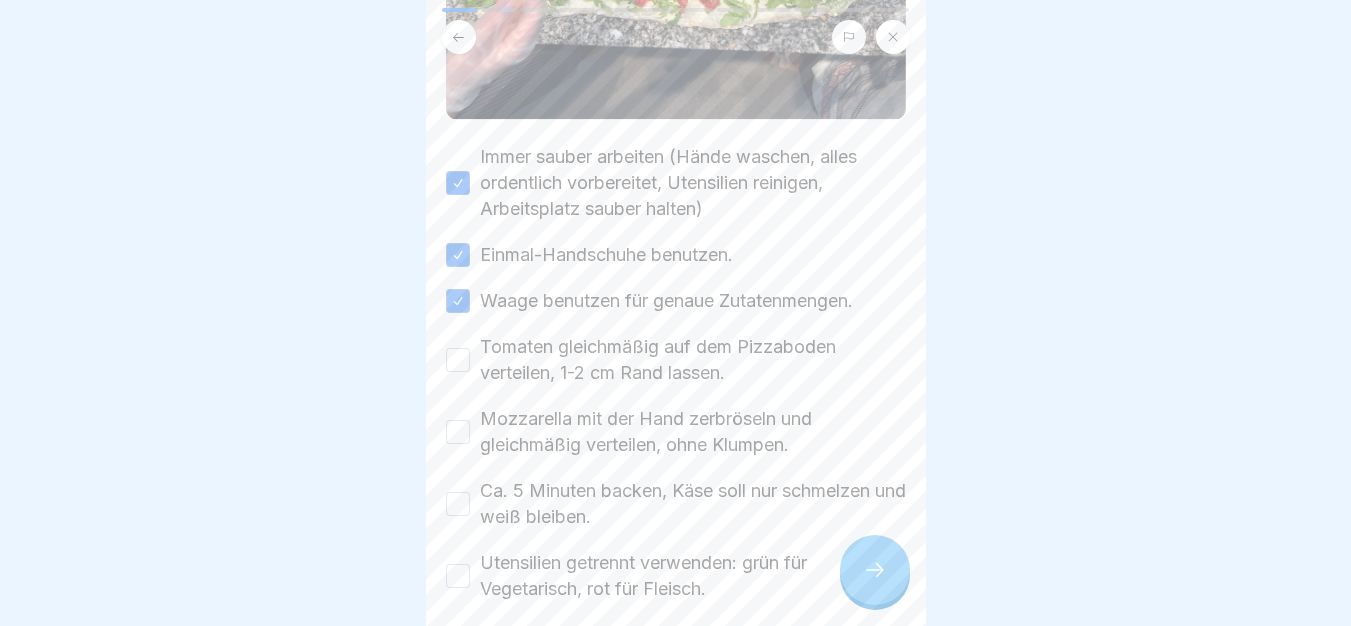 click on "Tomaten gleichmäßig auf dem Pizzaboden verteilen, 1-2 cm Rand lassen." at bounding box center (458, 360) 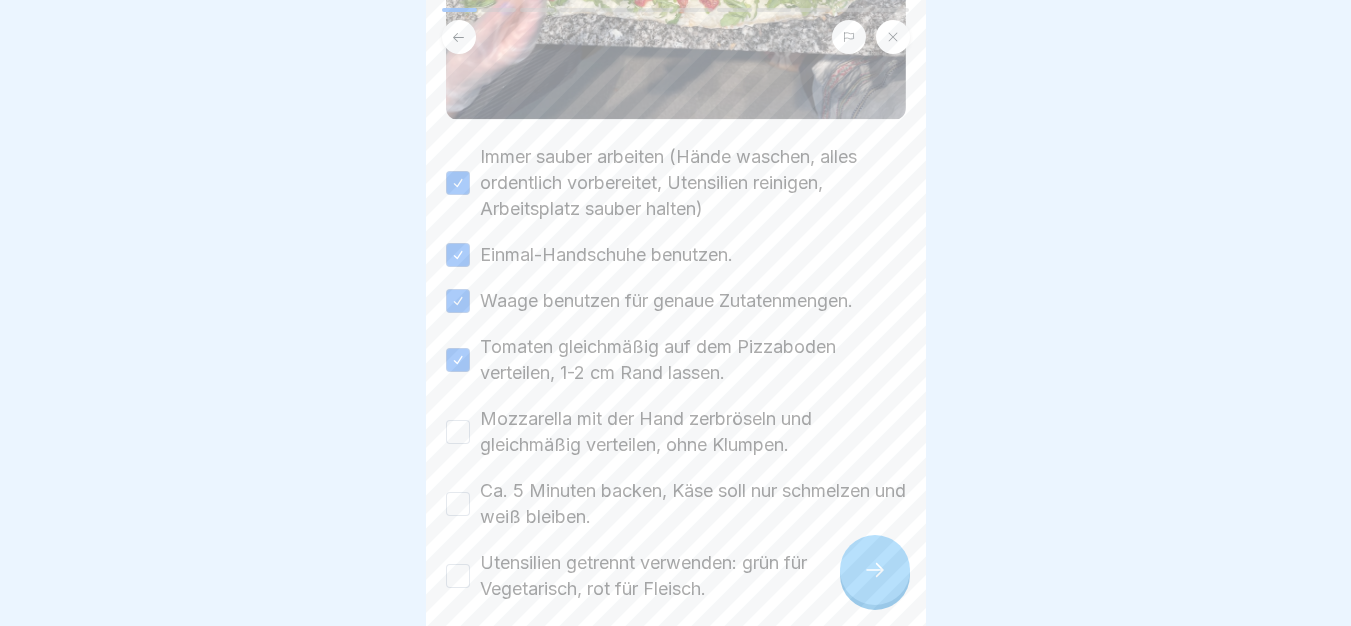 click on "Mozzarella mit der Hand zerbröseln und gleichmäßig verteilen, ohne Klumpen." at bounding box center [458, 432] 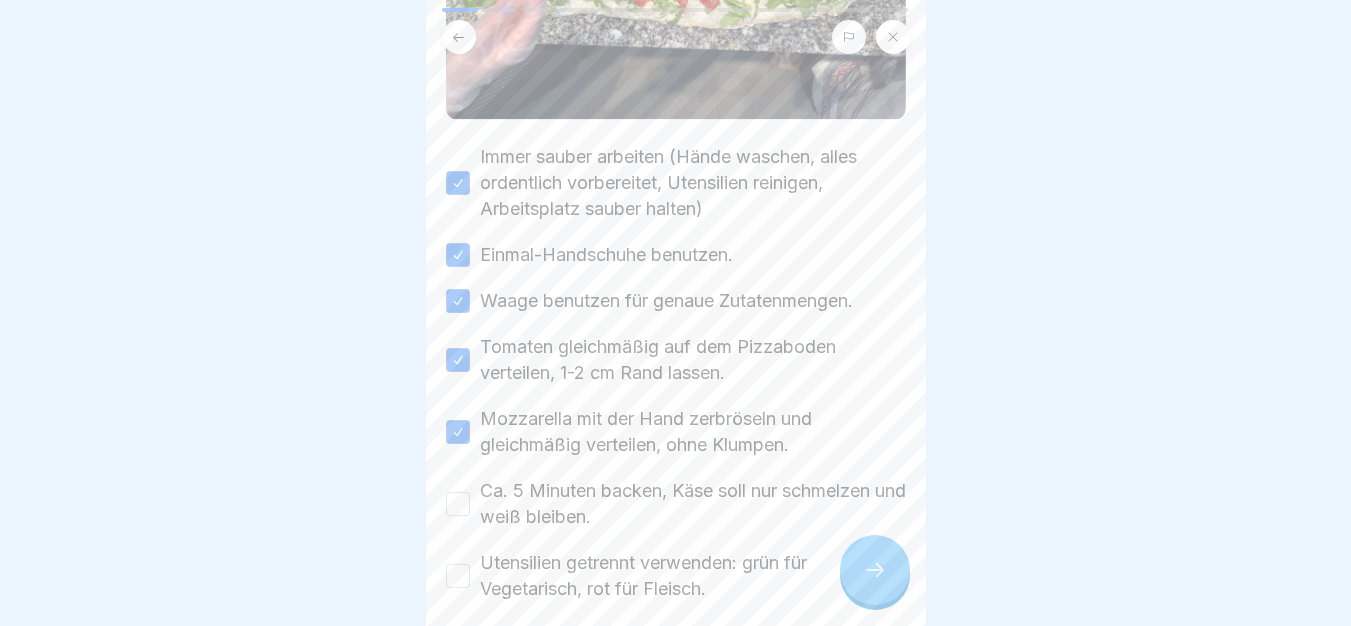 click on "Ca. 5 Minuten backen, Käse soll nur schmelzen und weiß bleiben." at bounding box center [458, 504] 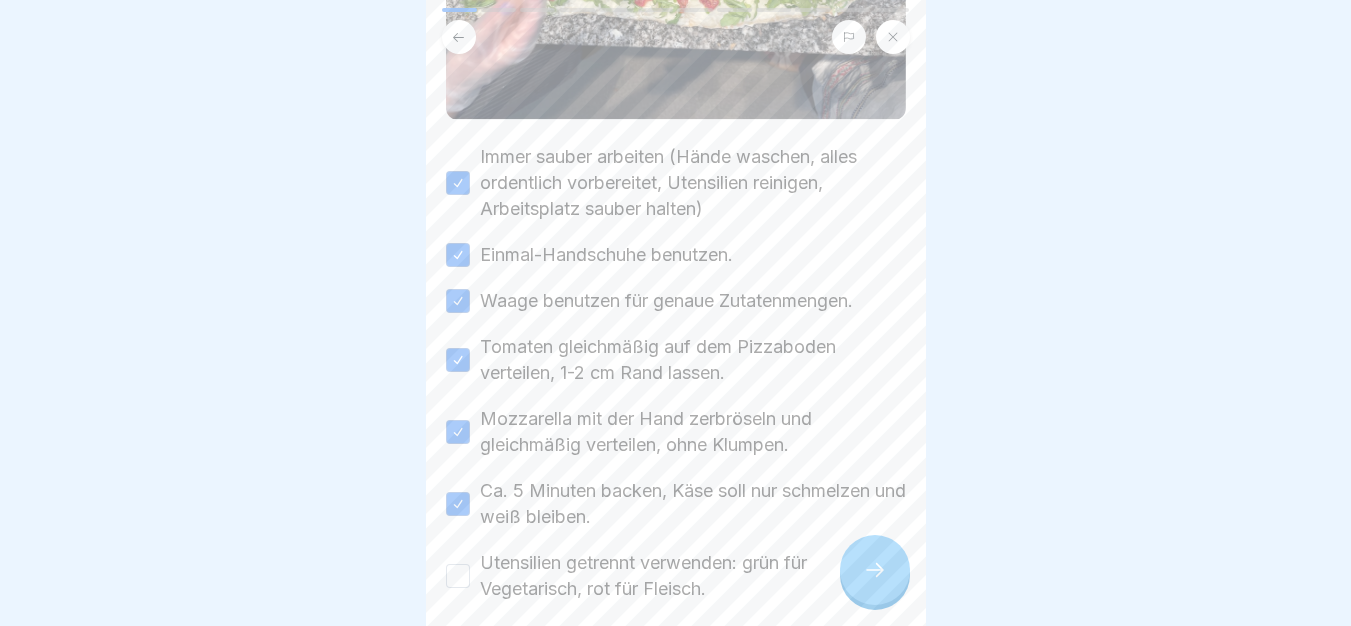 click on "Utensilien getrennt verwenden: grün für Vegetarisch, rot für Fleisch." at bounding box center [676, 576] 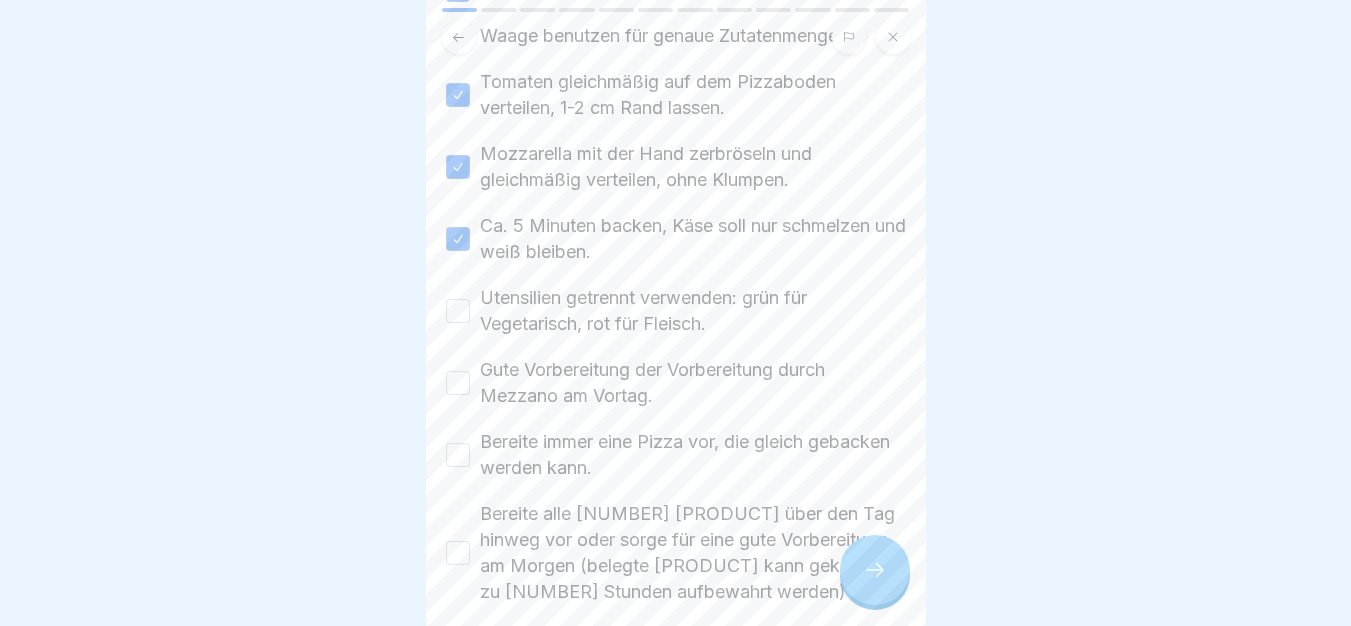 scroll, scrollTop: 700, scrollLeft: 0, axis: vertical 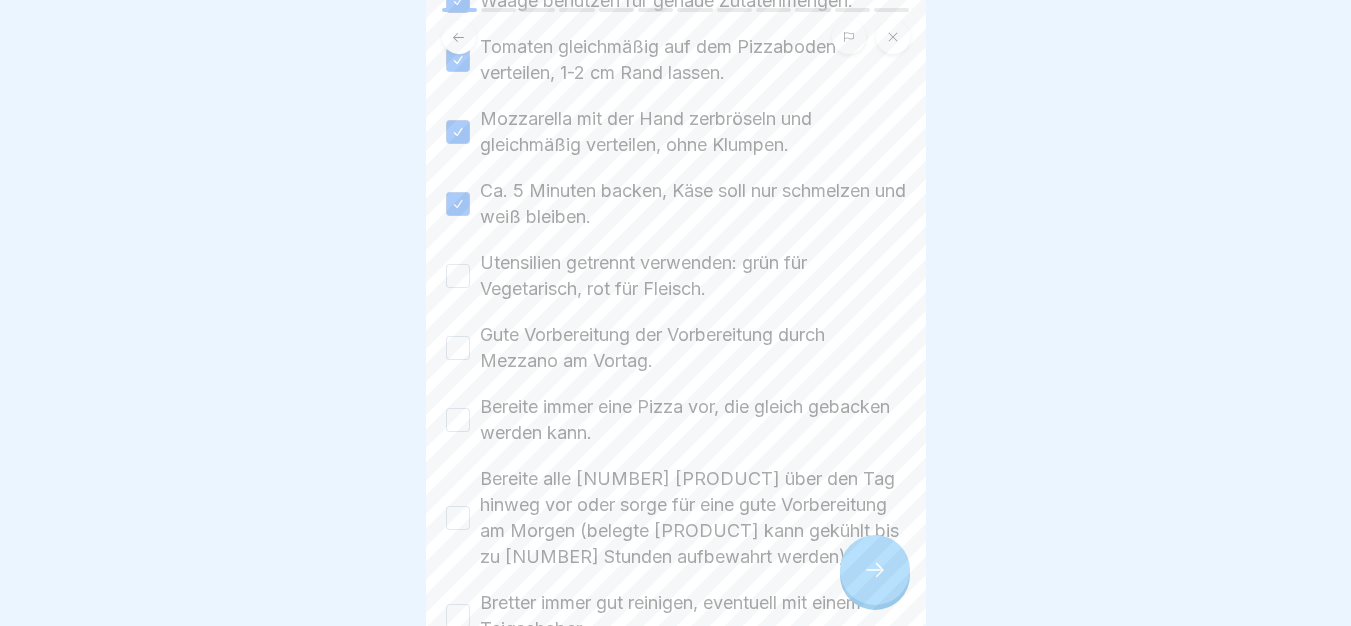 click on "Utensilien getrennt verwenden: grün für Vegetarisch, rot für Fleisch." at bounding box center (458, 276) 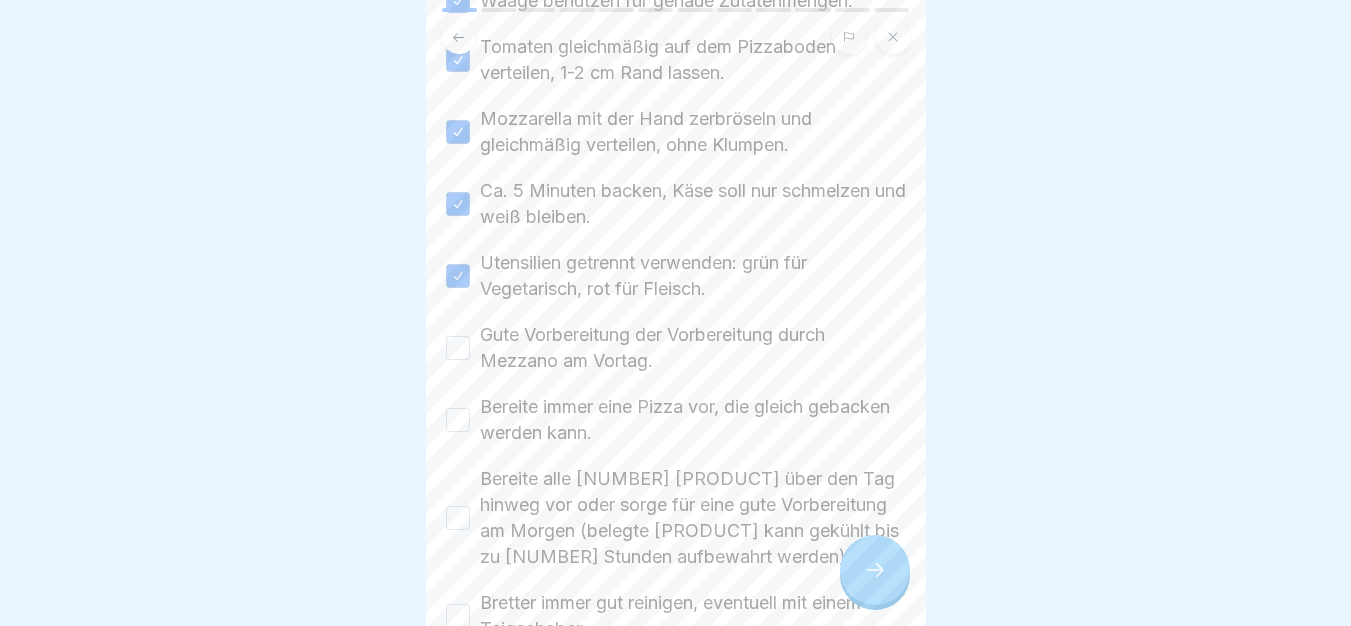 click on "Gute Vorbereitung der Vorbereitung durch Mezzano am Vortag." at bounding box center (458, 348) 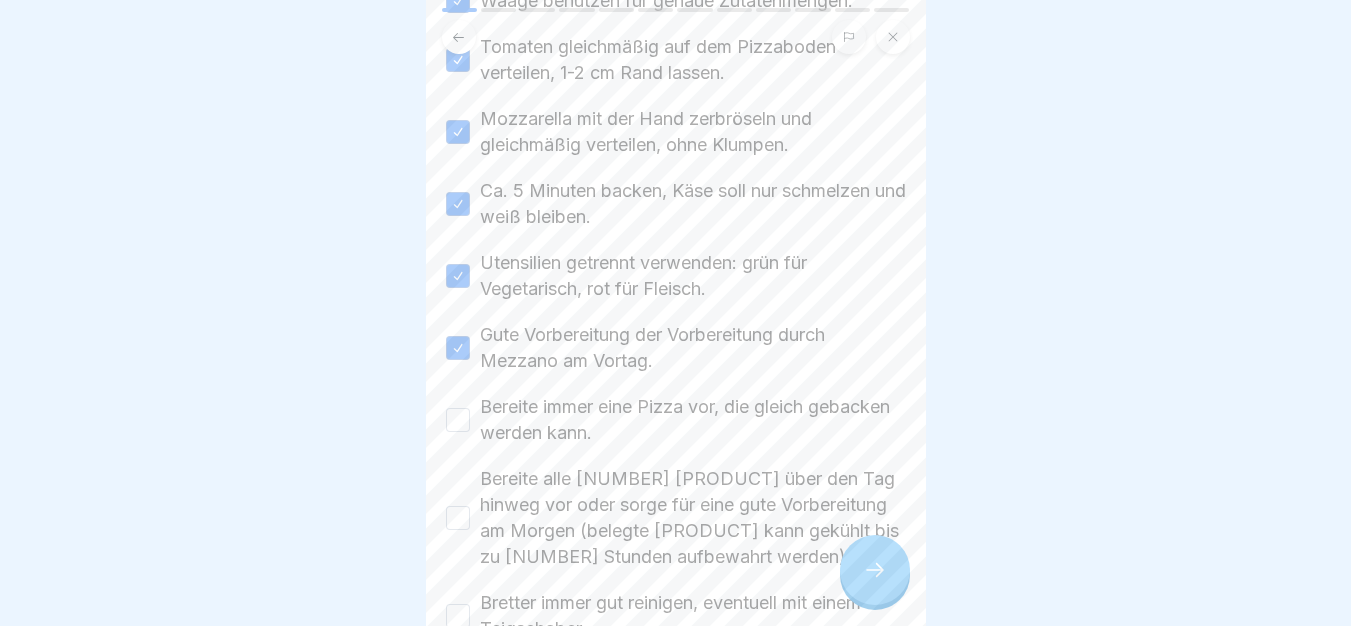 click on "Bereite immer eine Pizza vor, die gleich gebacken werden kann." at bounding box center [676, 420] 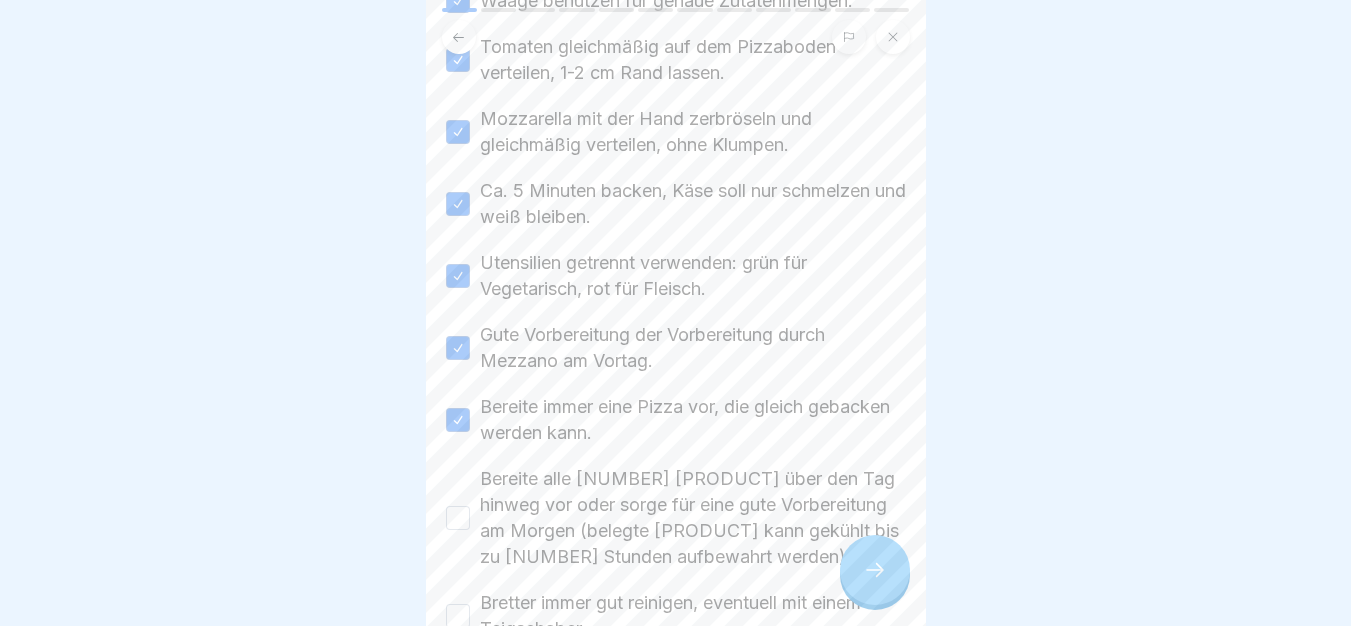 click on "Bereite alle drei Farcite über den Tag hinweg vor oder sorge für eine gute Vorbereitung am Morgen (belegte Farcita kann gekühlt bis zu 5 Stunden aufbewahrt werden)" at bounding box center [458, 518] 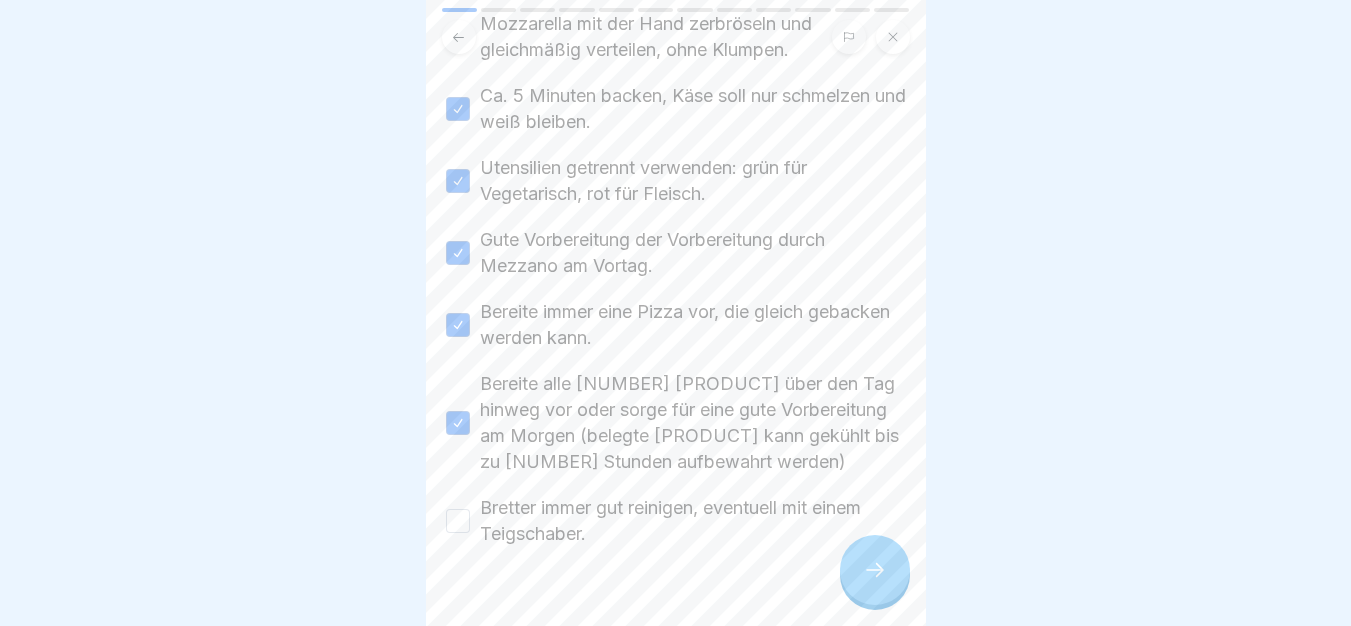 scroll, scrollTop: 824, scrollLeft: 0, axis: vertical 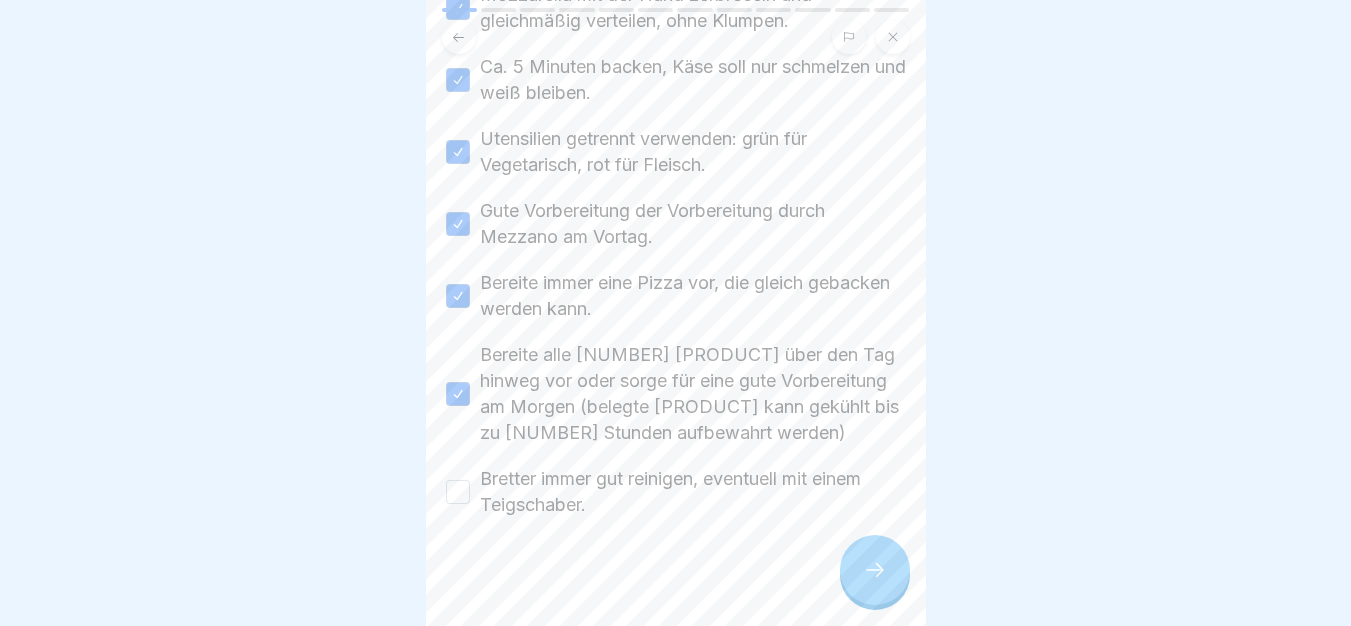 click on "Bretter immer gut reinigen, eventuell mit einem Teigschaber." at bounding box center (458, 492) 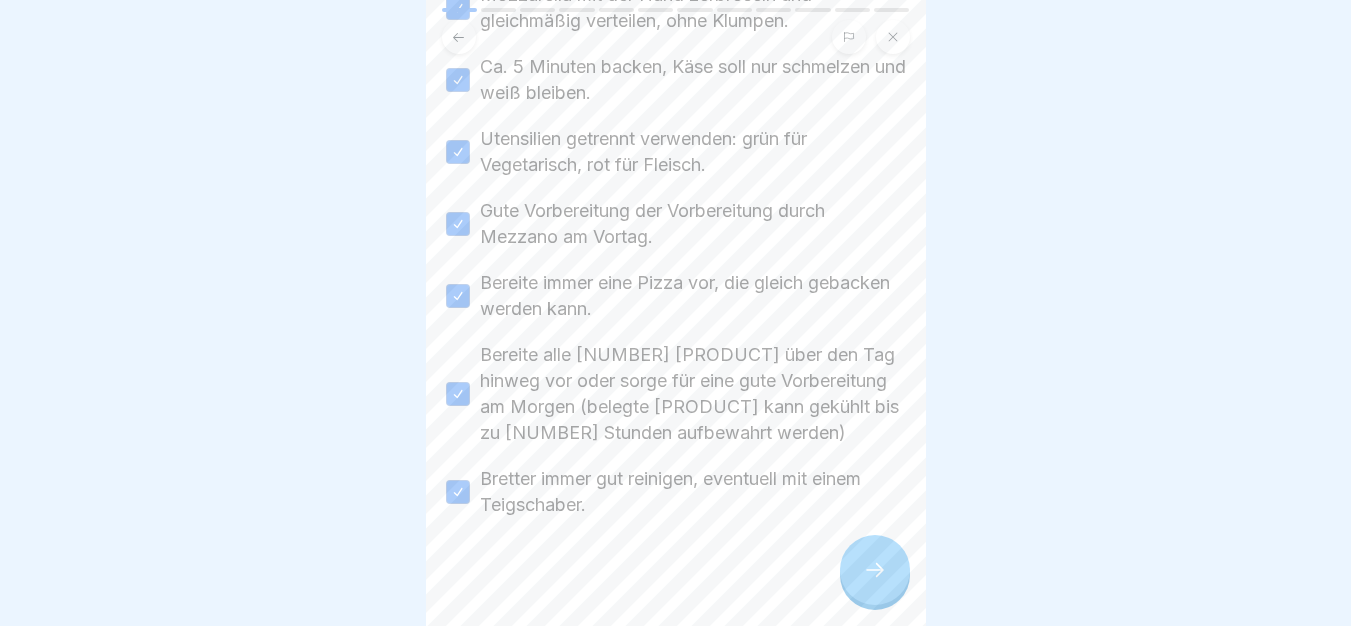 click 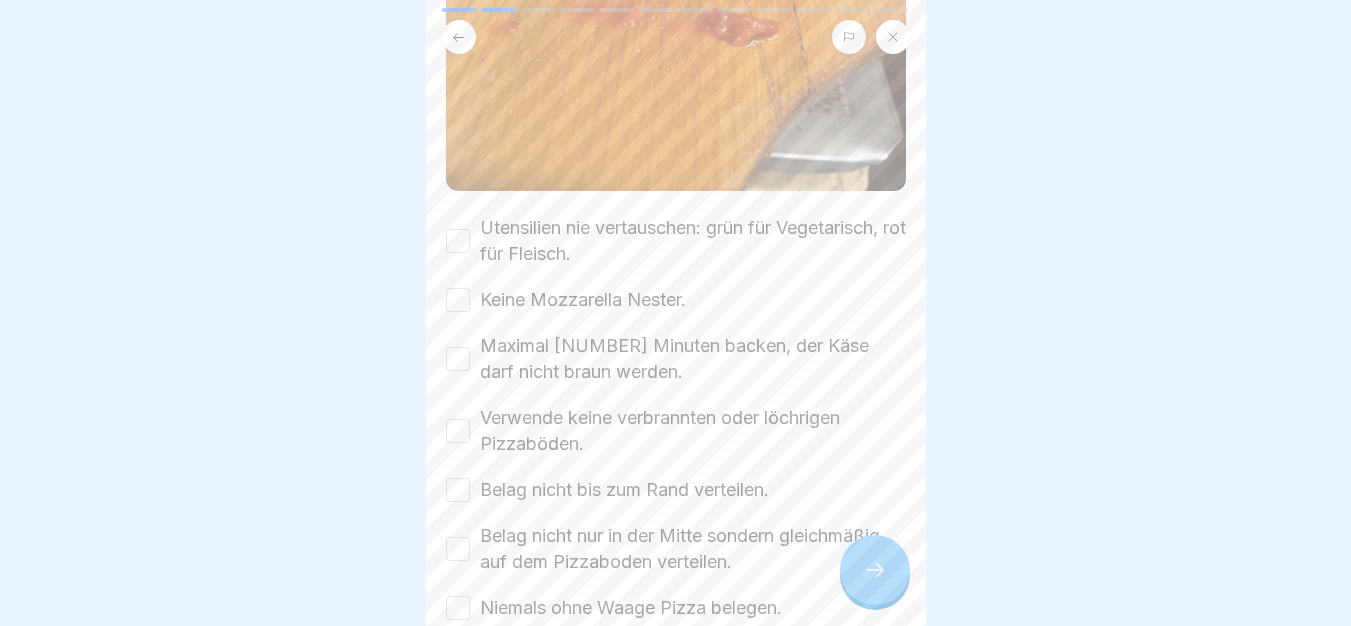 scroll, scrollTop: 692, scrollLeft: 0, axis: vertical 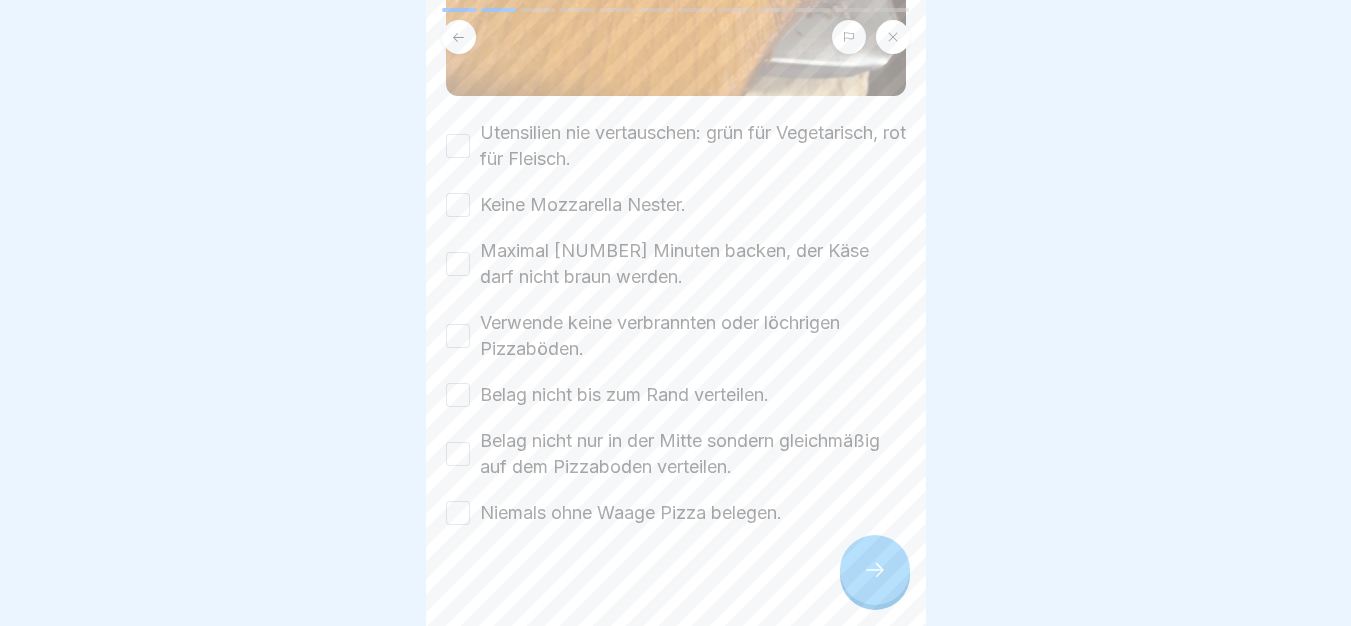 click on "Utensilien nie vertauschen: grün für Vegetarisch, rot für Fleisch." at bounding box center [458, 146] 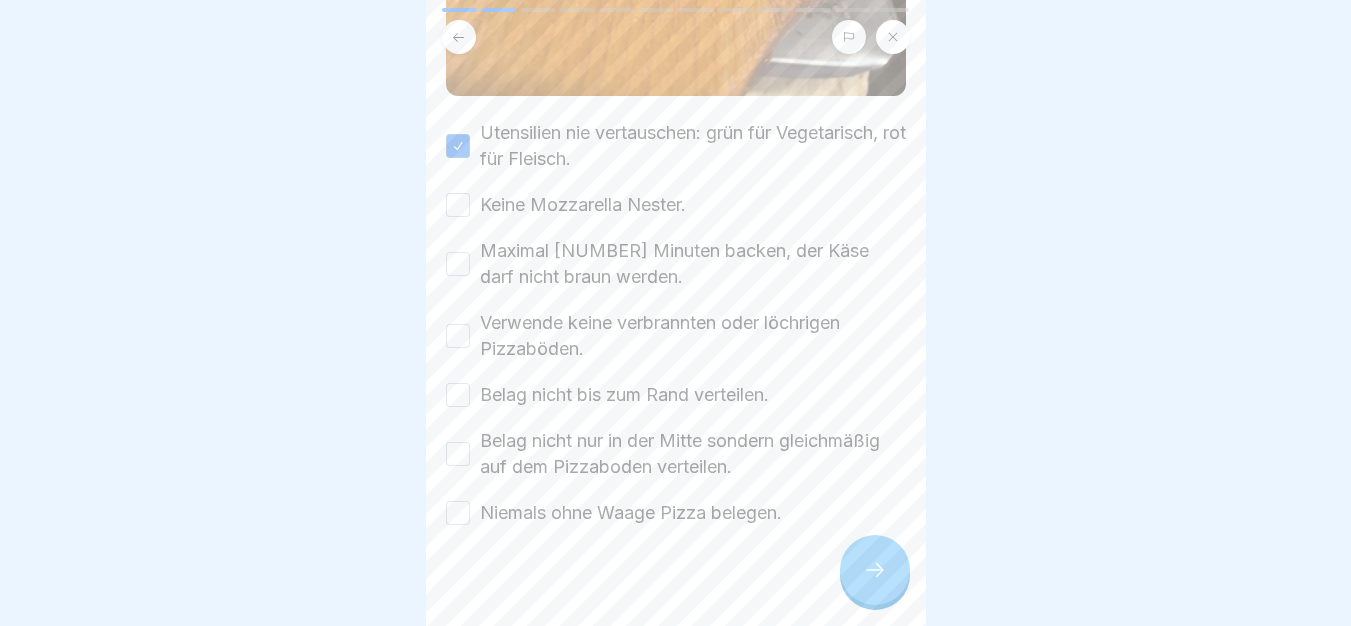 click on "Keine Mozzarella Nester." at bounding box center (458, 205) 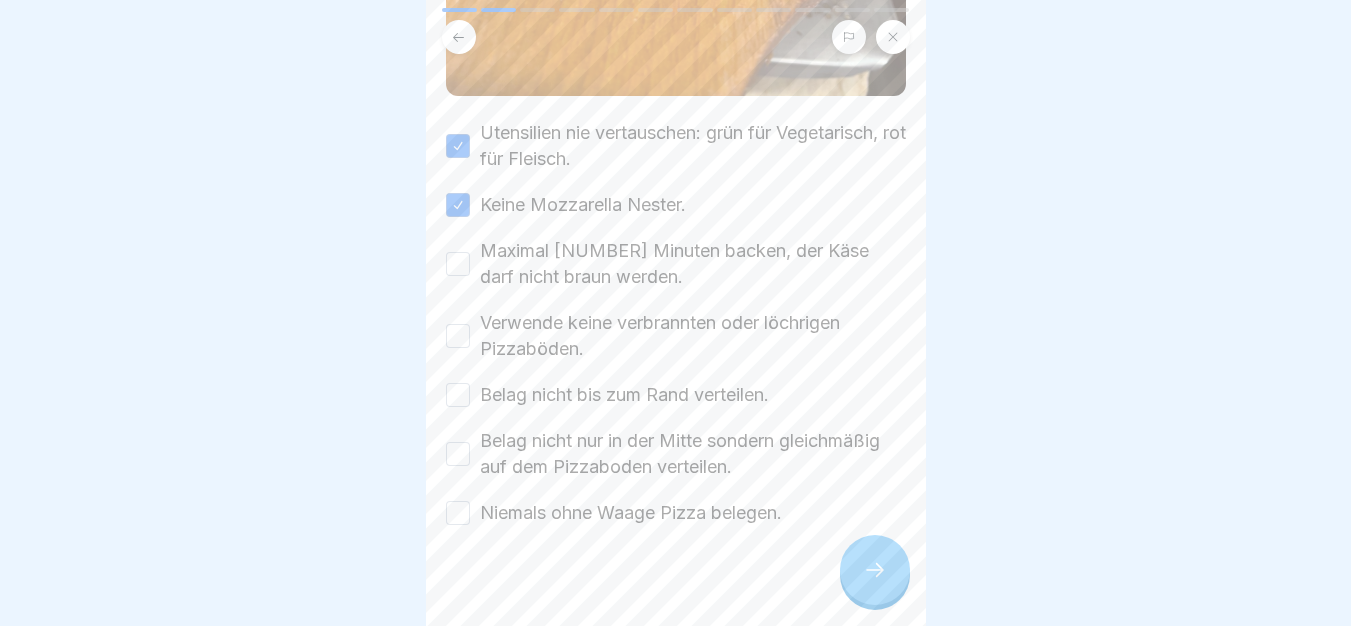 click on "Maximal 5 Minuten backen, der Käse darf nicht braun werden." at bounding box center [676, 264] 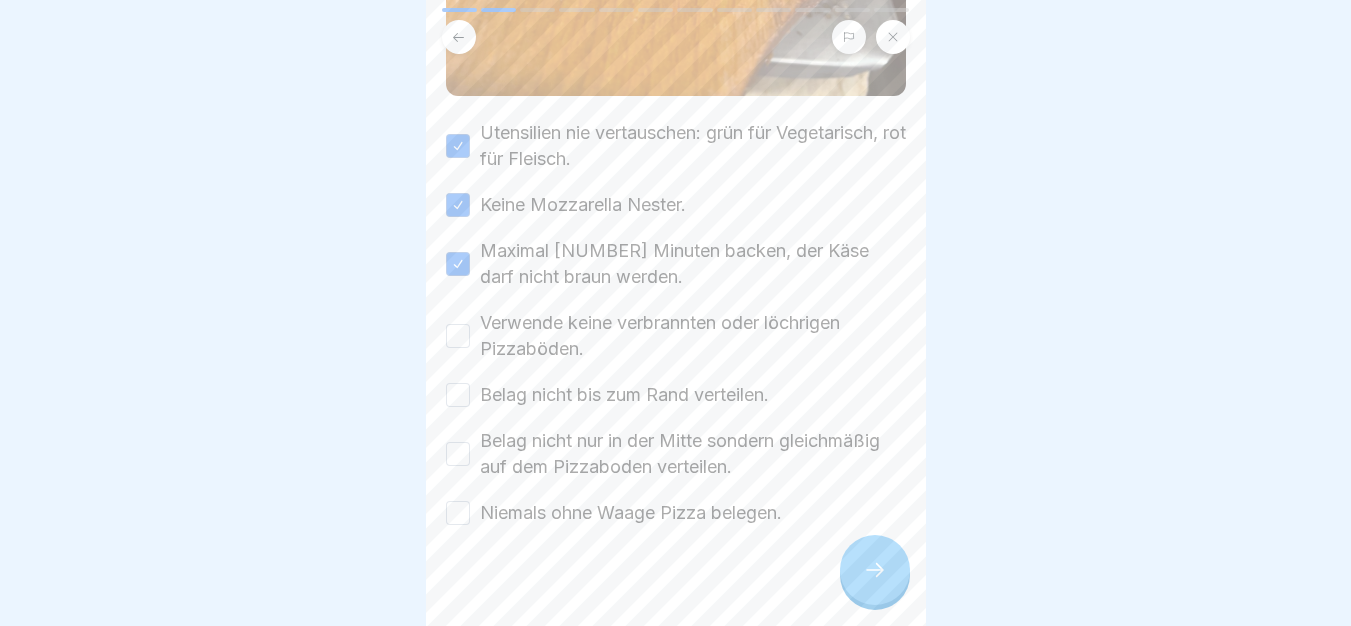 click on "Verwende keine verbrannten oder löchrigen Pizzaböden." at bounding box center (458, 336) 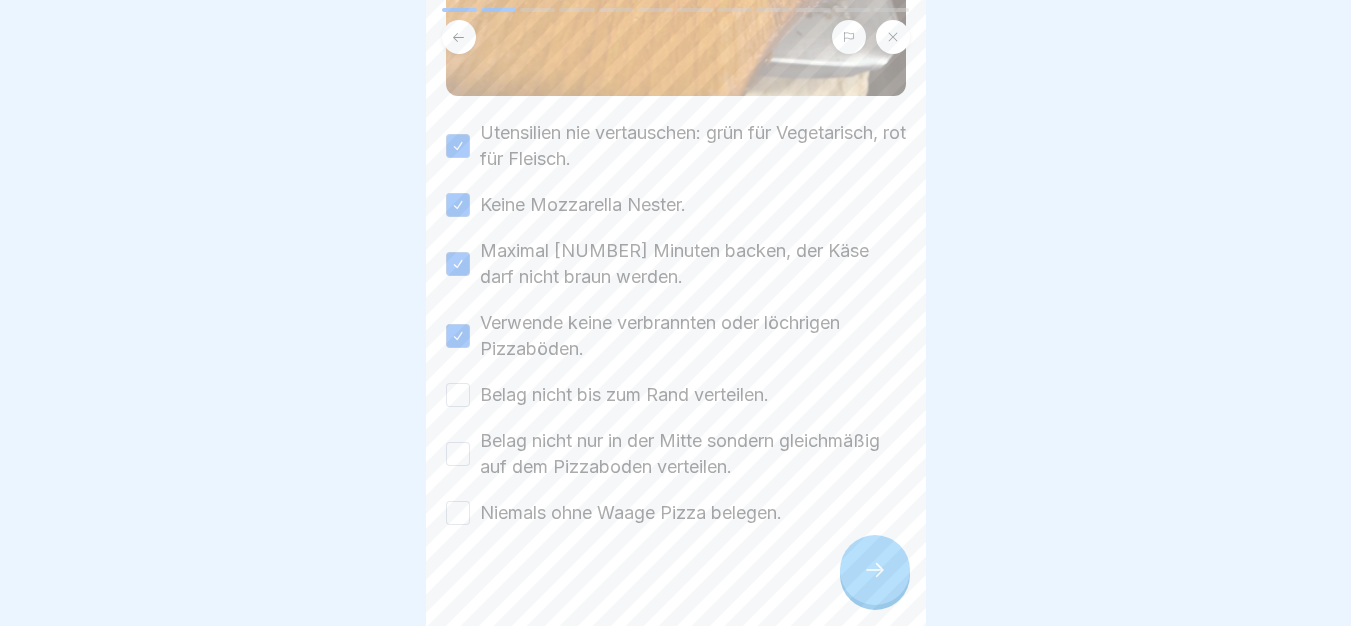 click on "Belag nicht bis zum Rand verteilen." at bounding box center (458, 395) 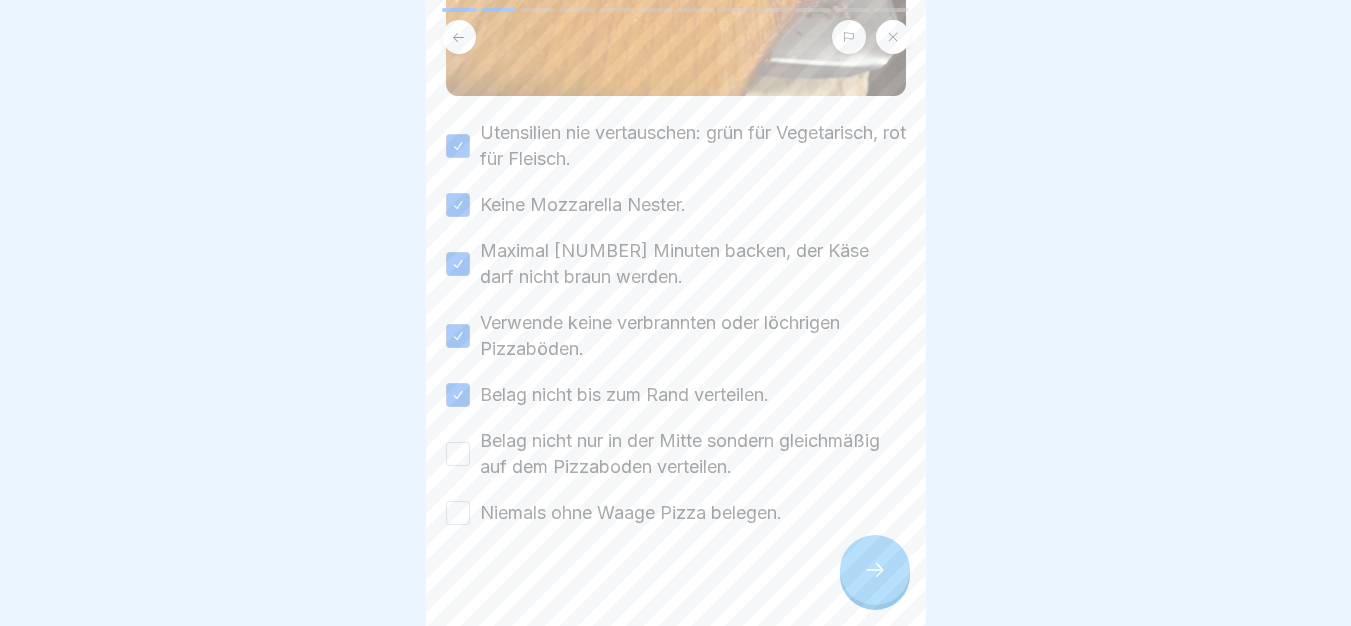 click on "Belag nicht nur in der Mitte sondern gleichmäßig auf dem Pizzaboden verteilen." at bounding box center (458, 454) 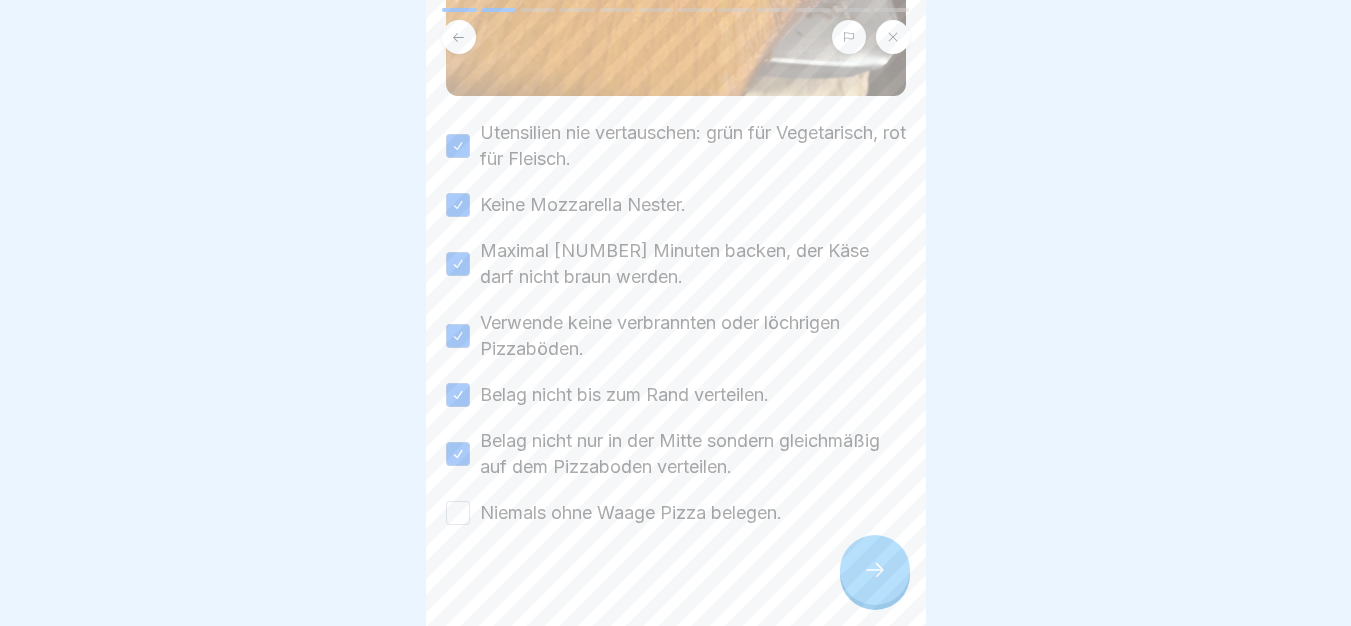 click on "Niemals ohne Waage Pizza belegen." at bounding box center [458, 513] 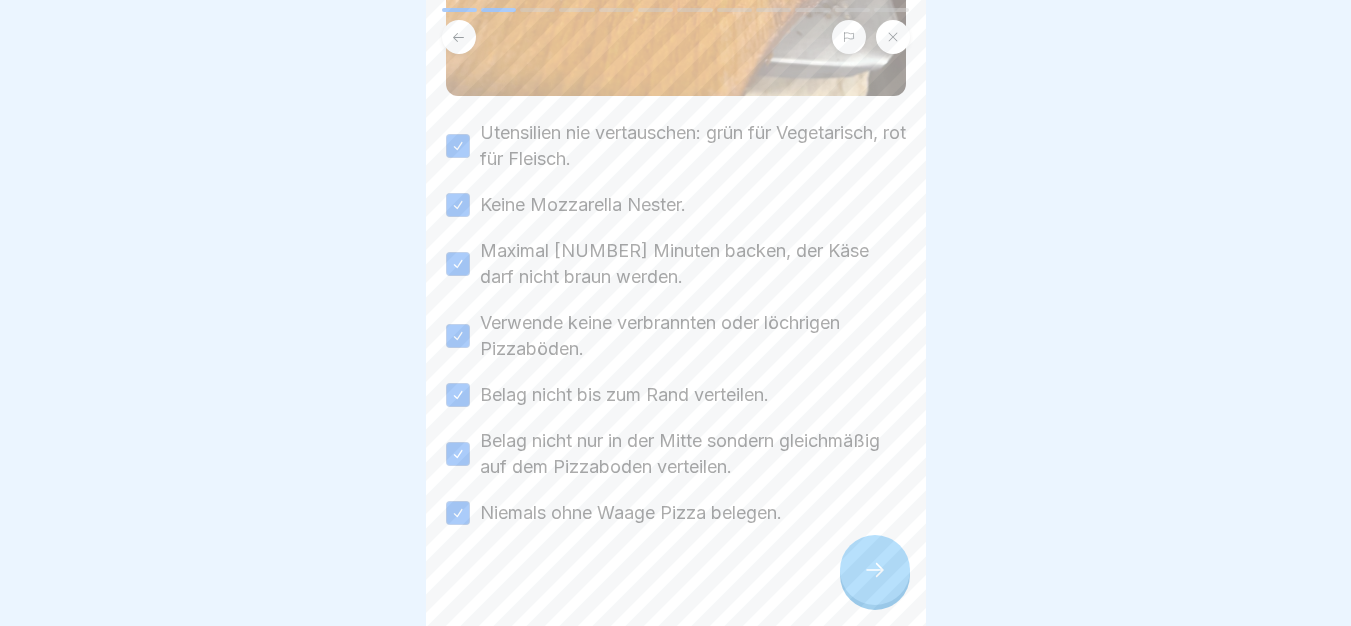 type on "on" 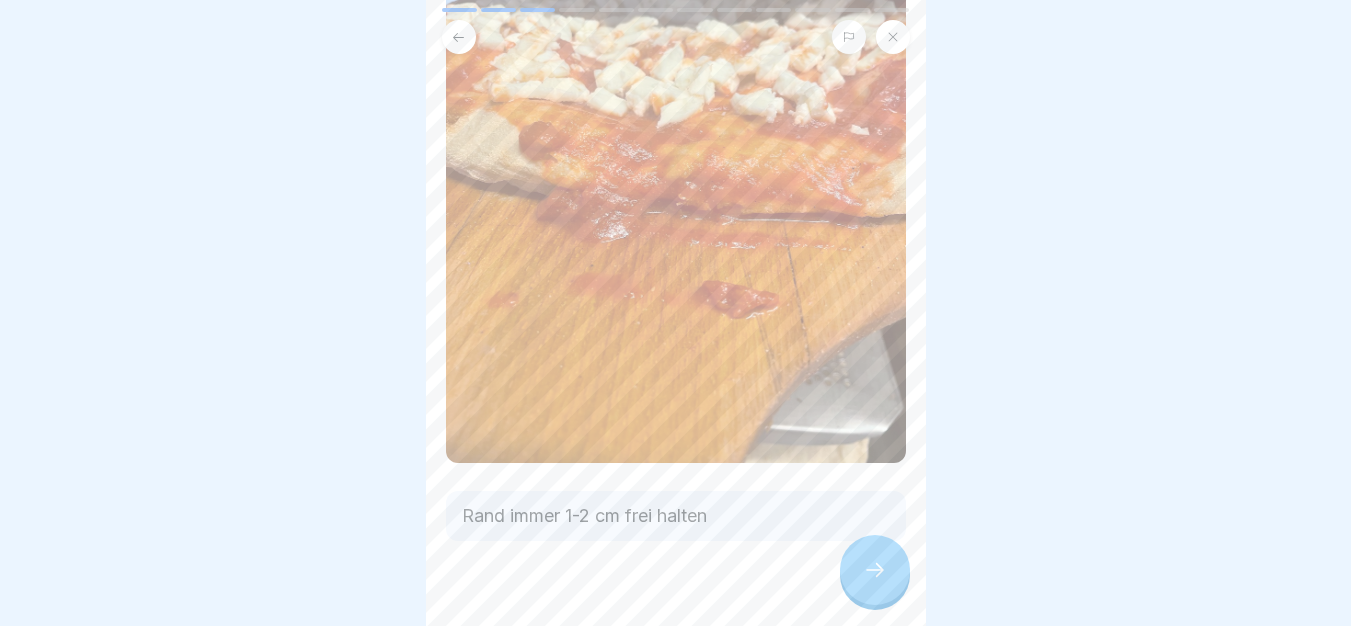 scroll, scrollTop: 305, scrollLeft: 0, axis: vertical 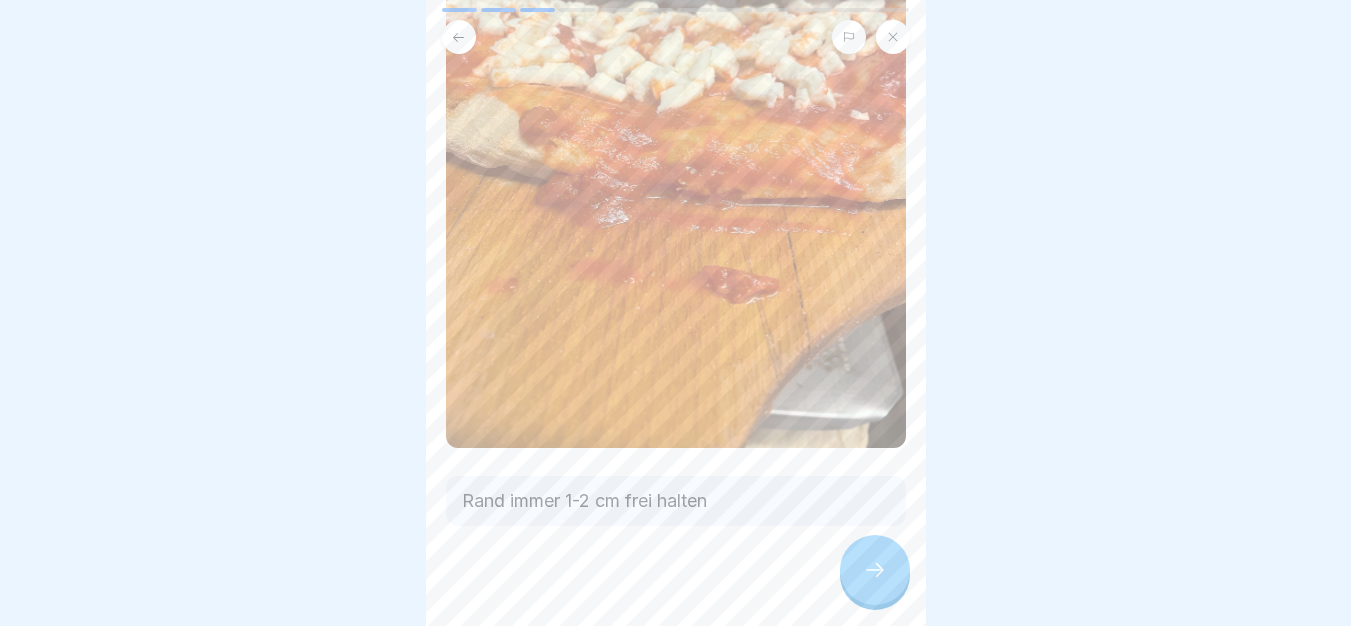 click 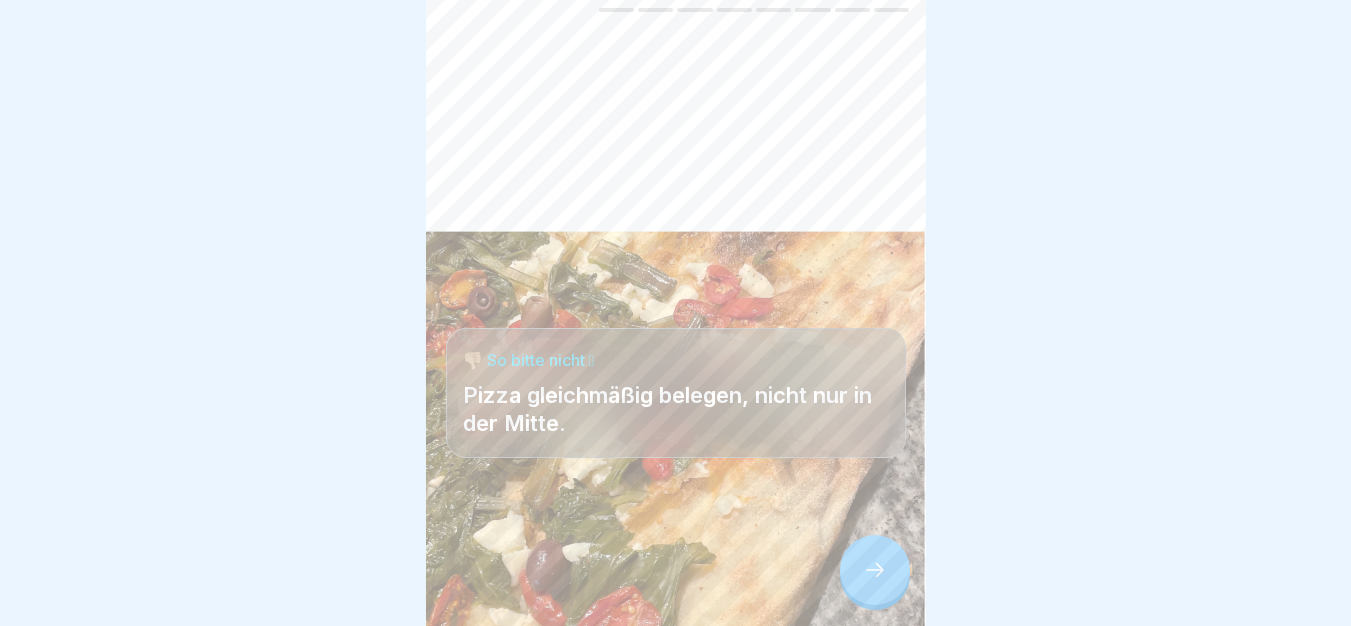 click 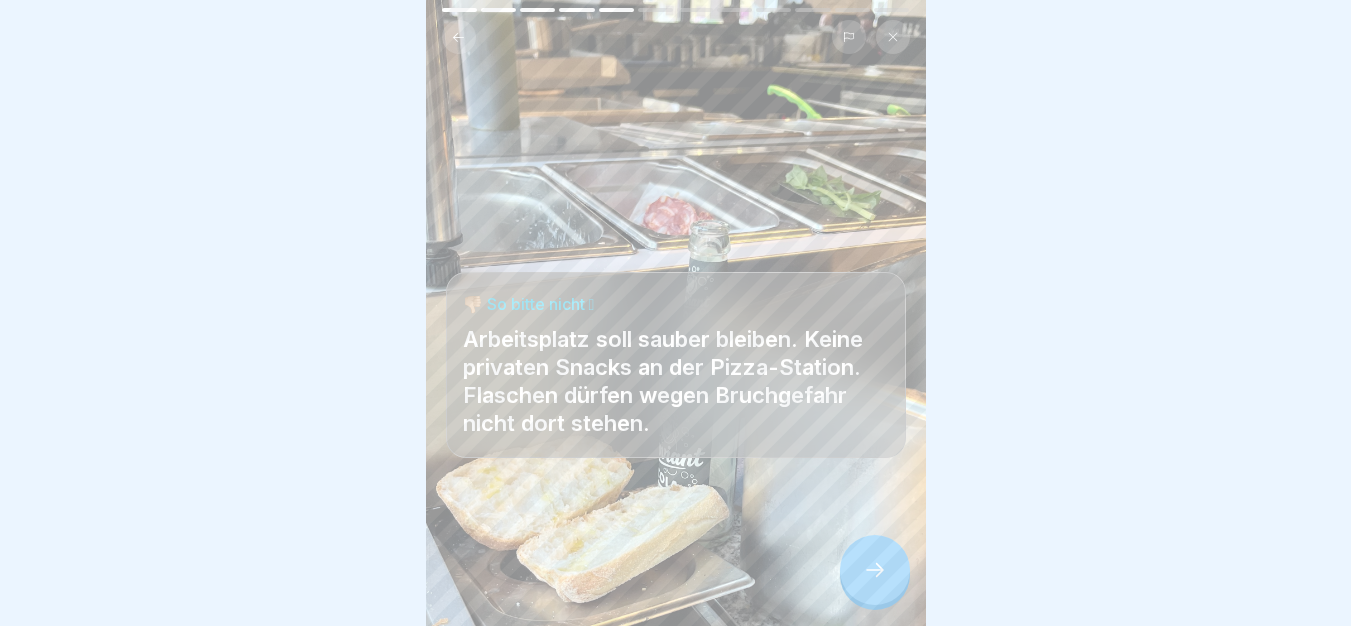 click 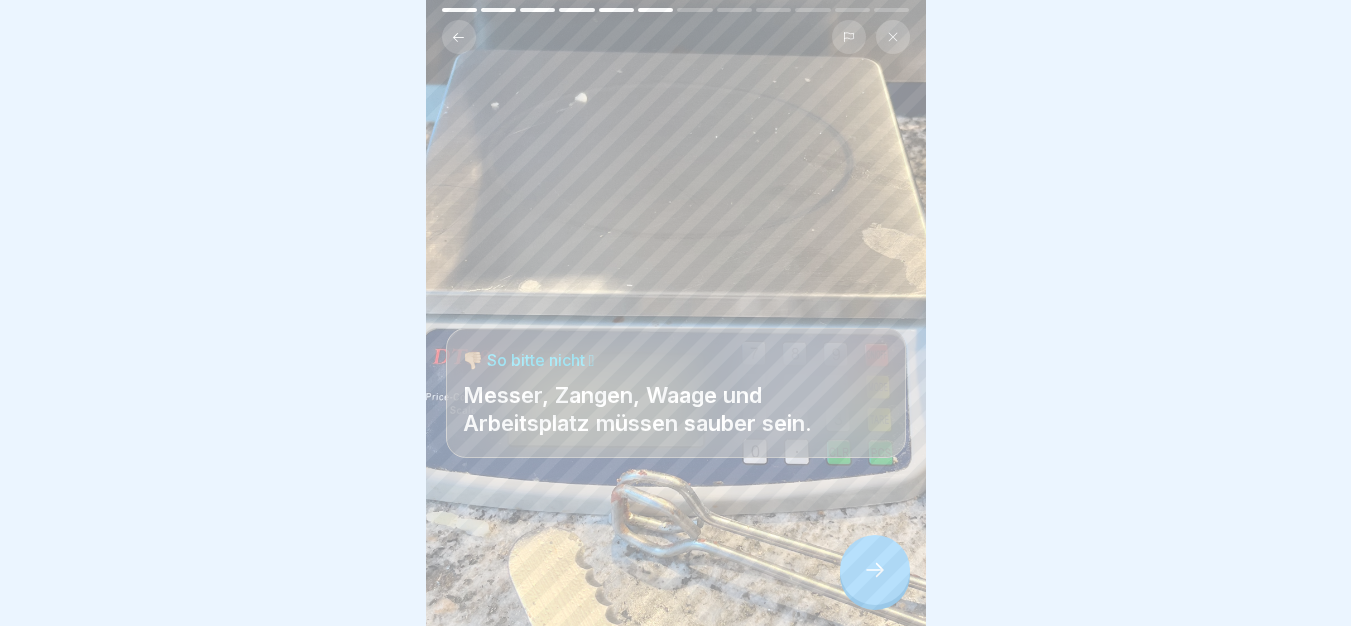 click 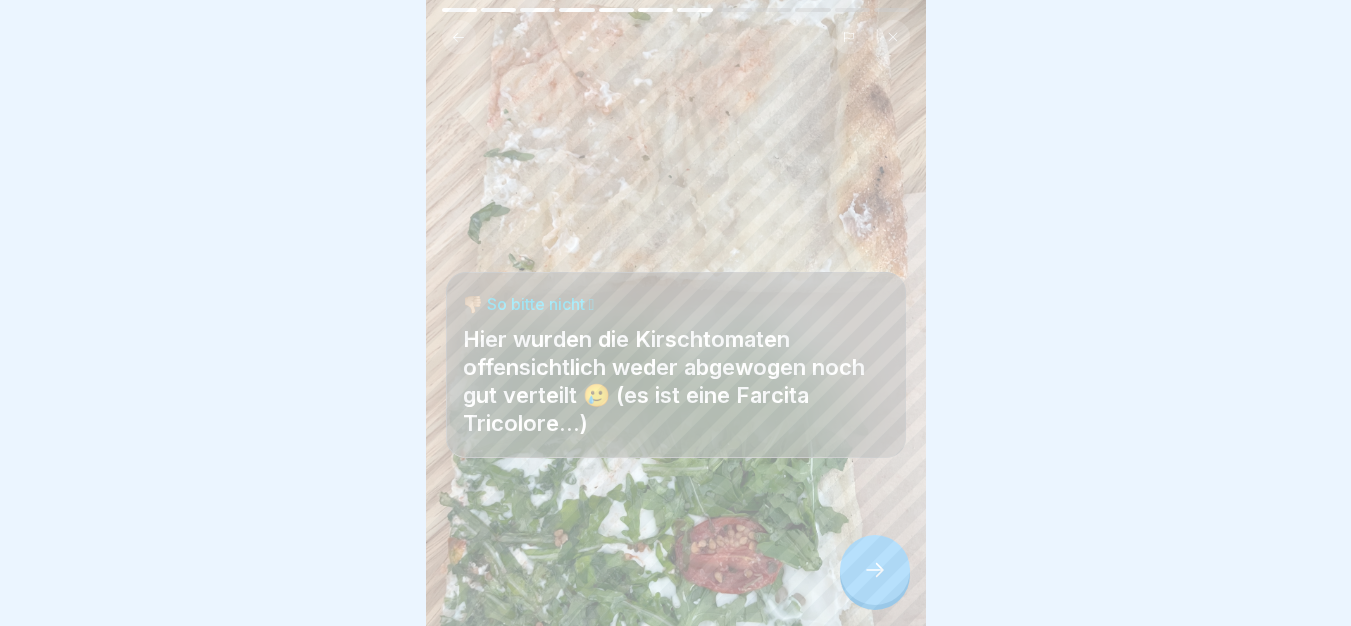 click 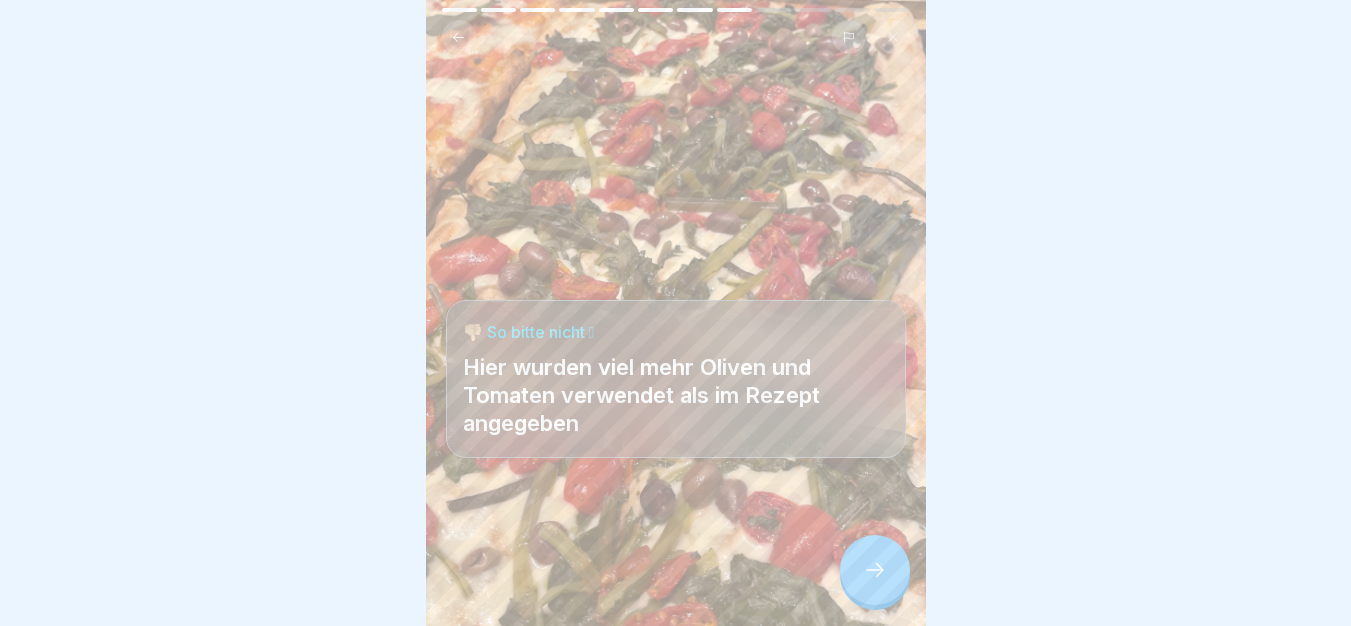 click 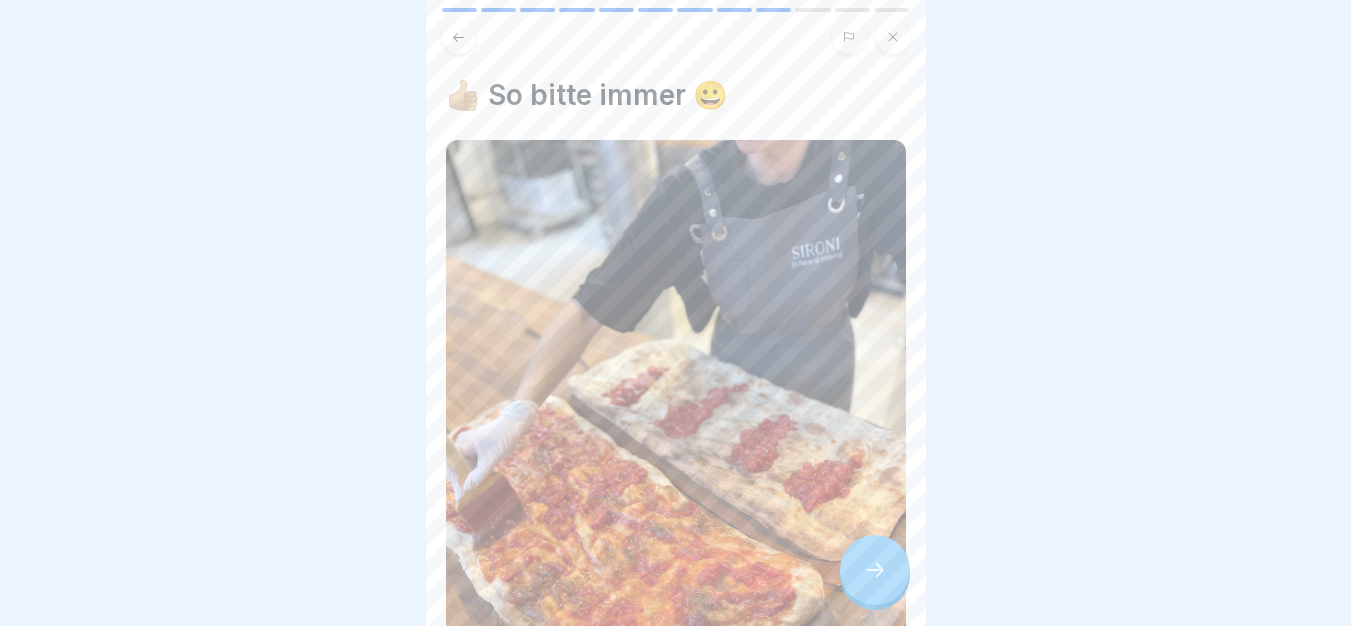 click 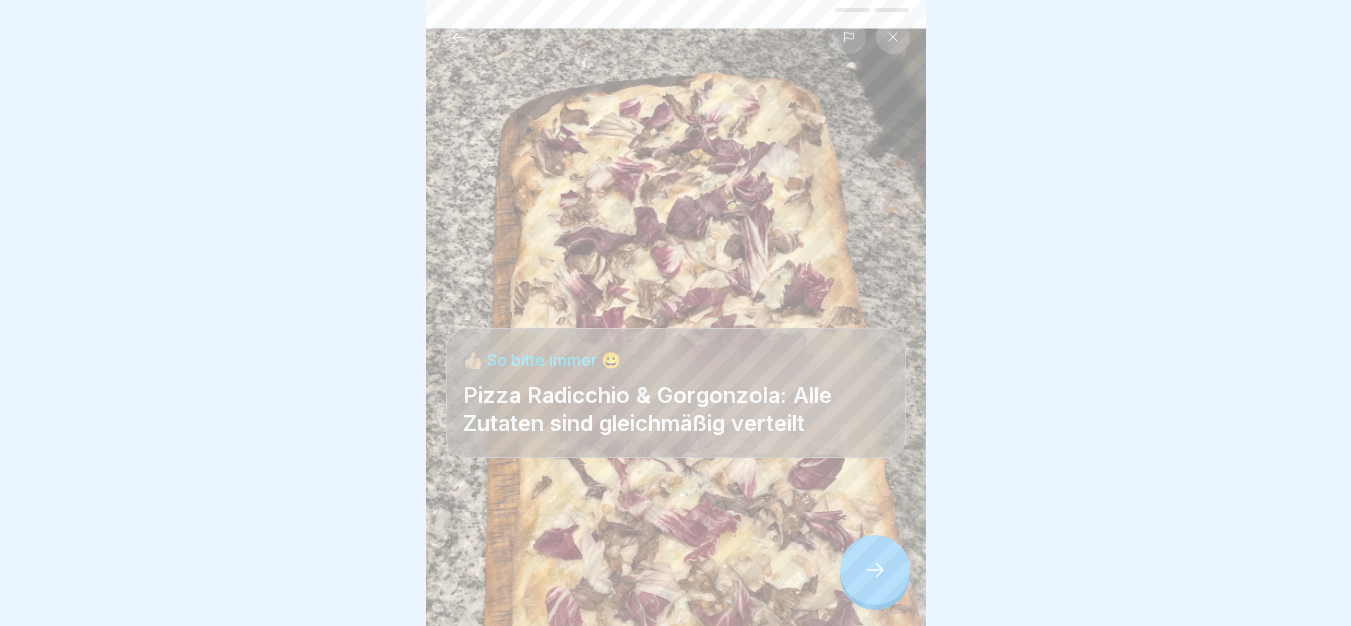 click 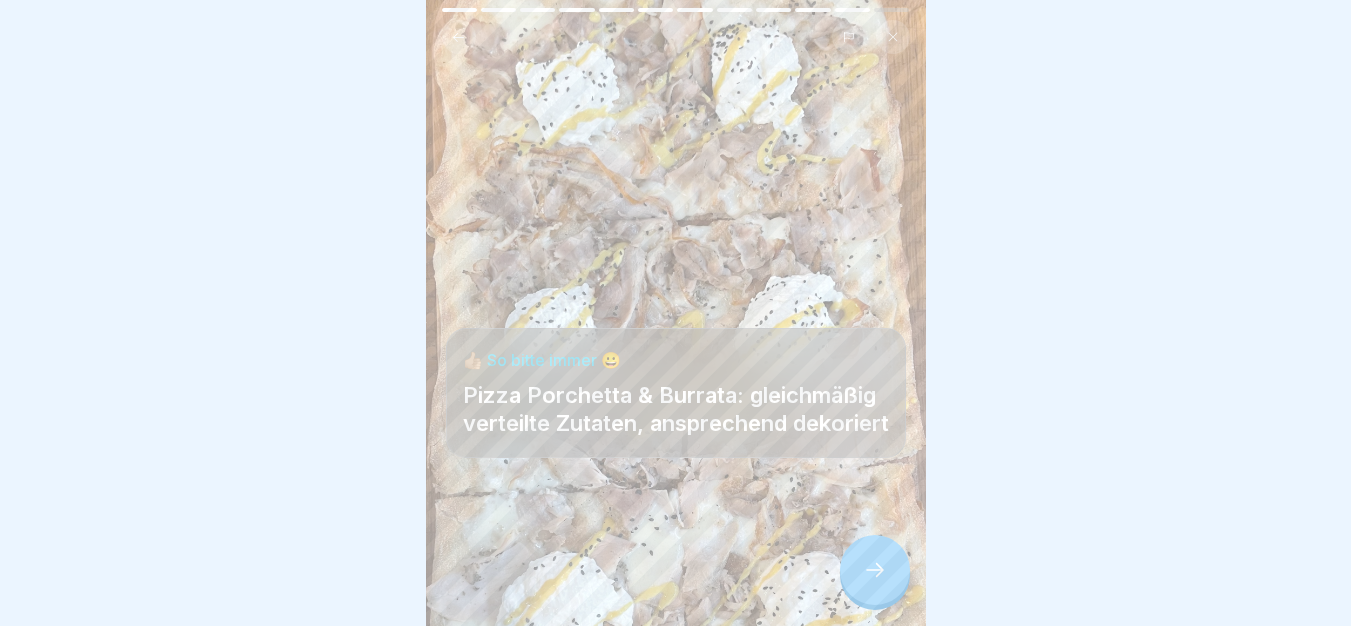 click 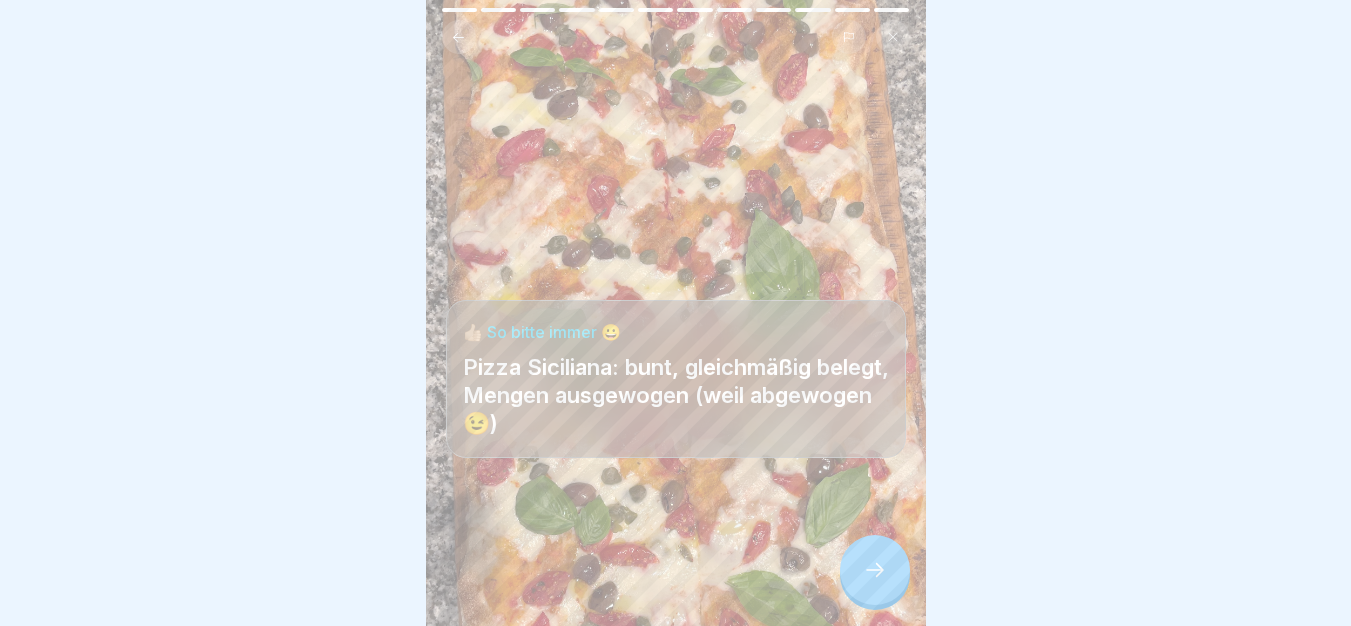 click 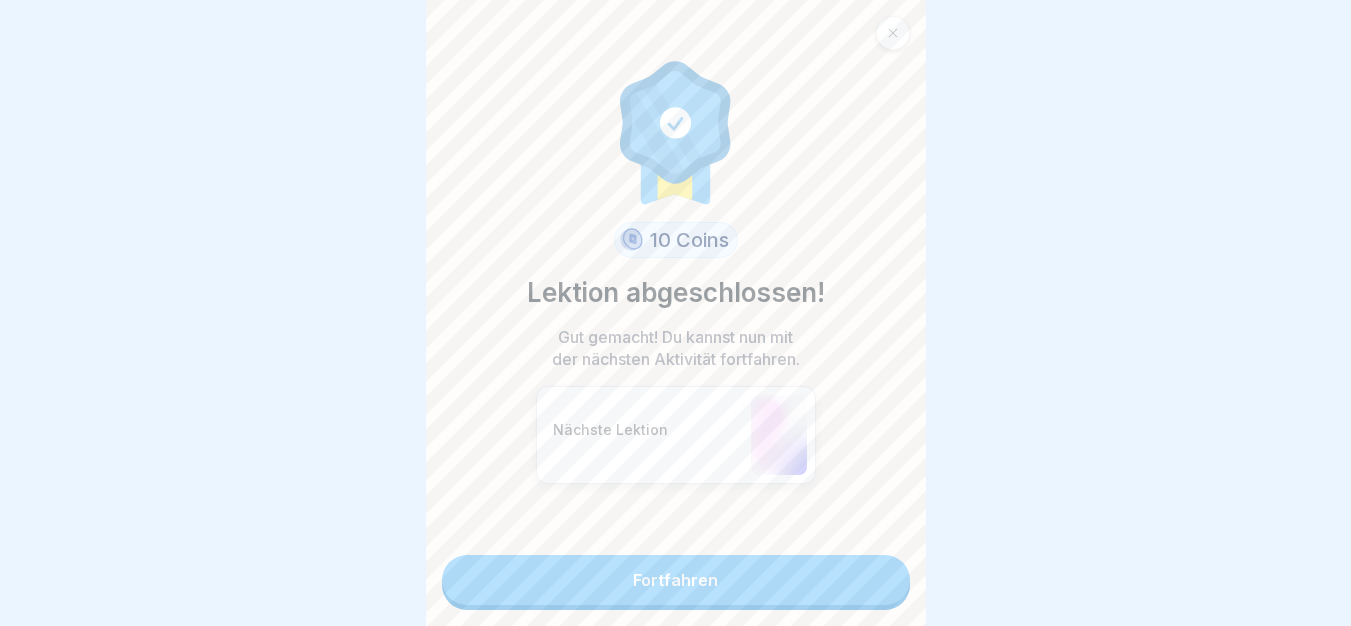 click on "Fortfahren" at bounding box center [676, 580] 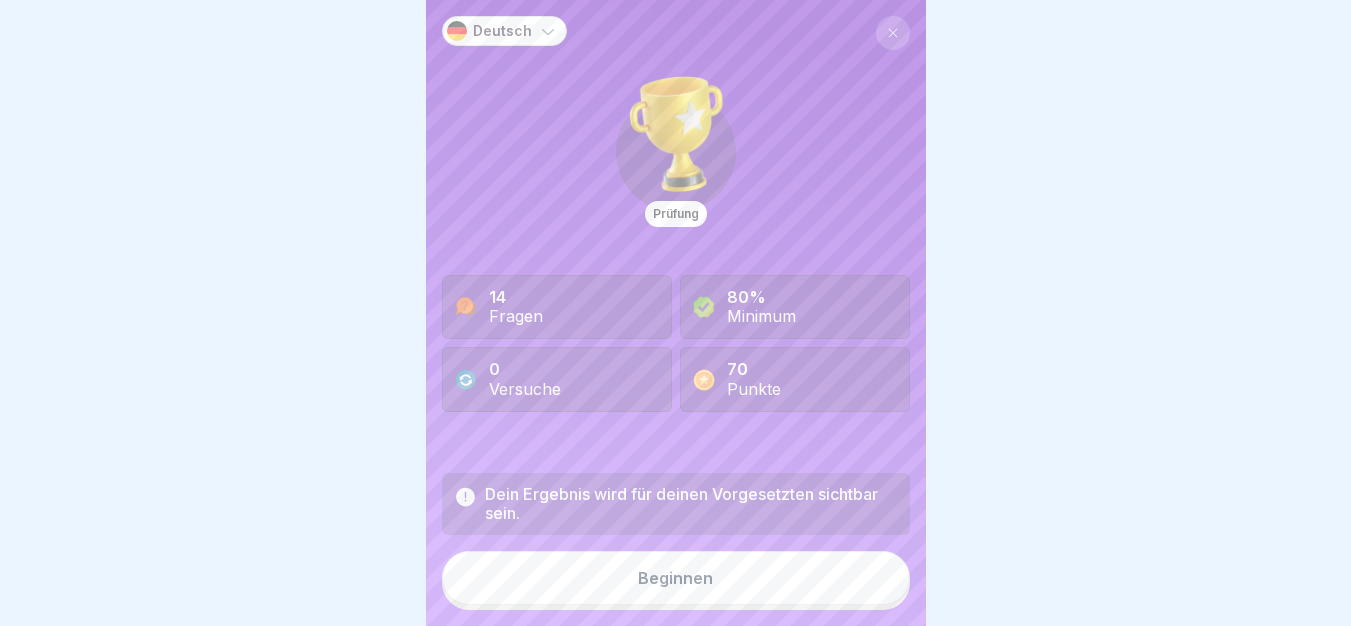 click on "Beginnen" at bounding box center (676, 578) 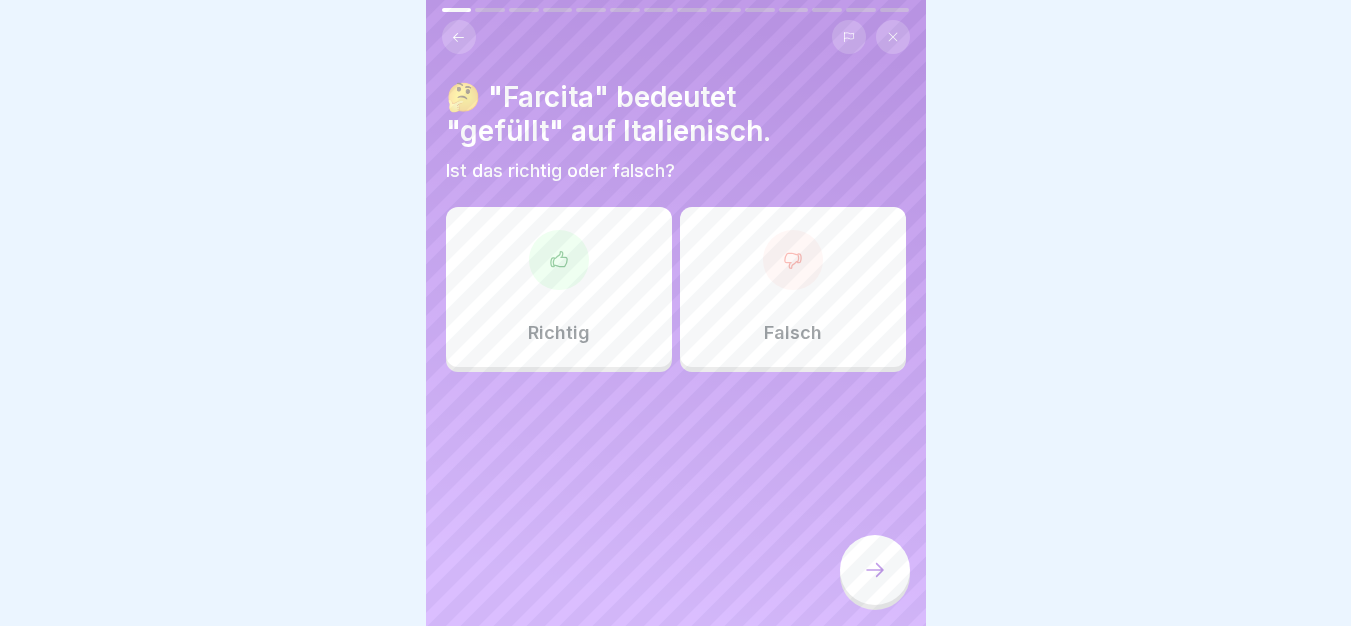 click on "Richtig" at bounding box center [559, 287] 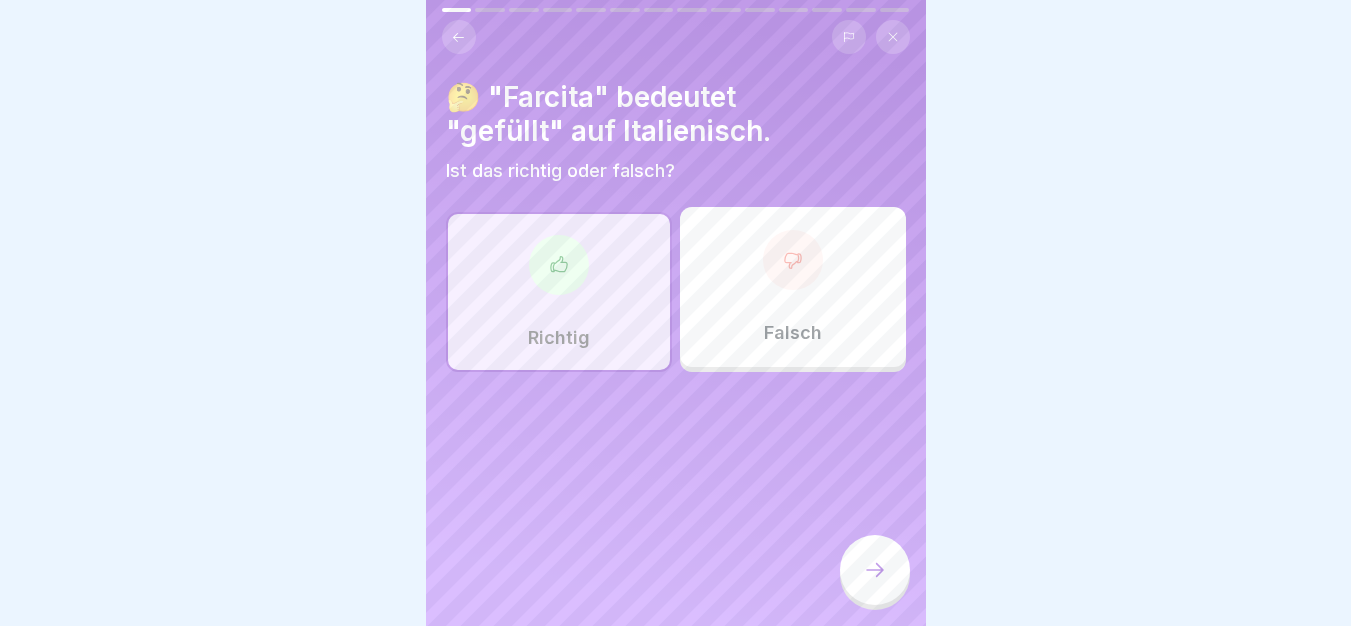 click 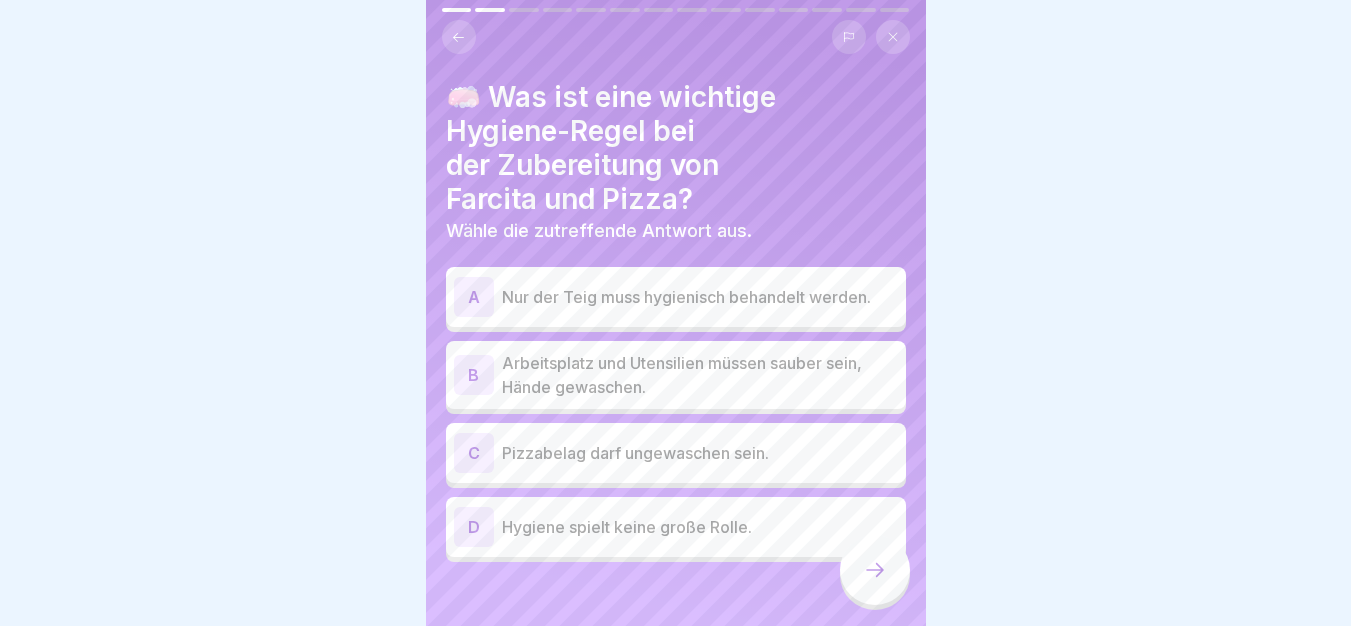 click on "Arbeitsplatz und Utensilien müssen sauber sein, Hände gewaschen." at bounding box center [700, 375] 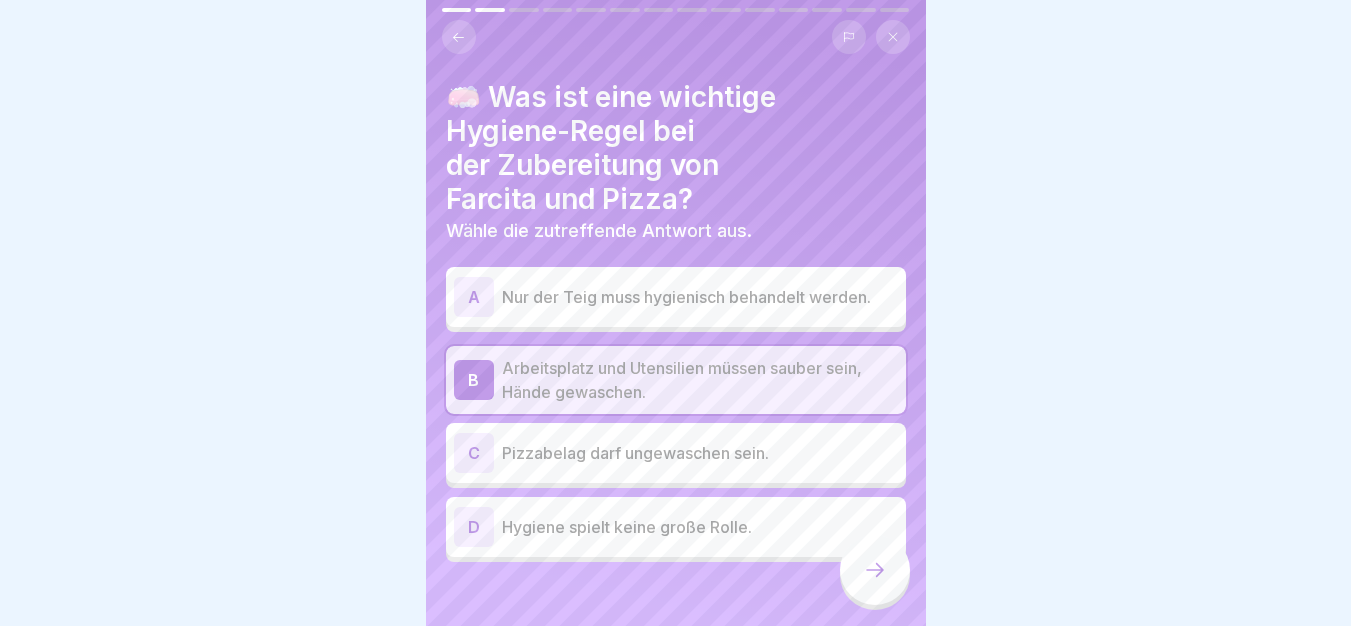 click 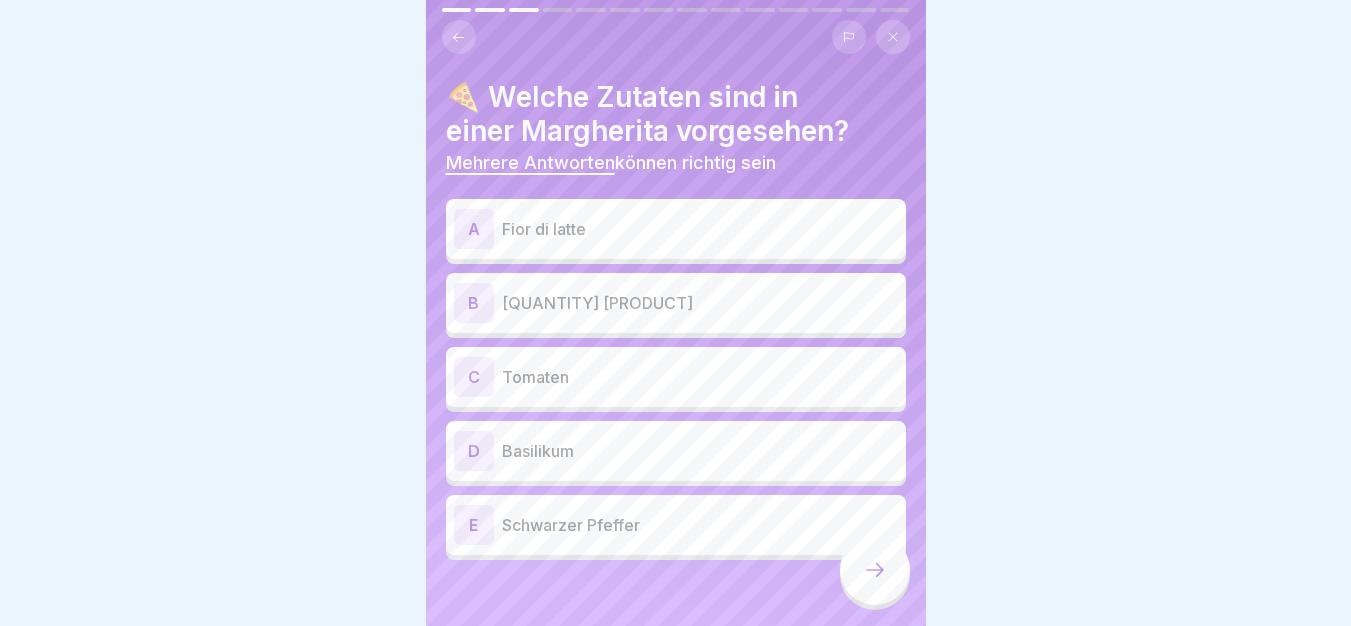 click on "Fior di latte" at bounding box center (700, 229) 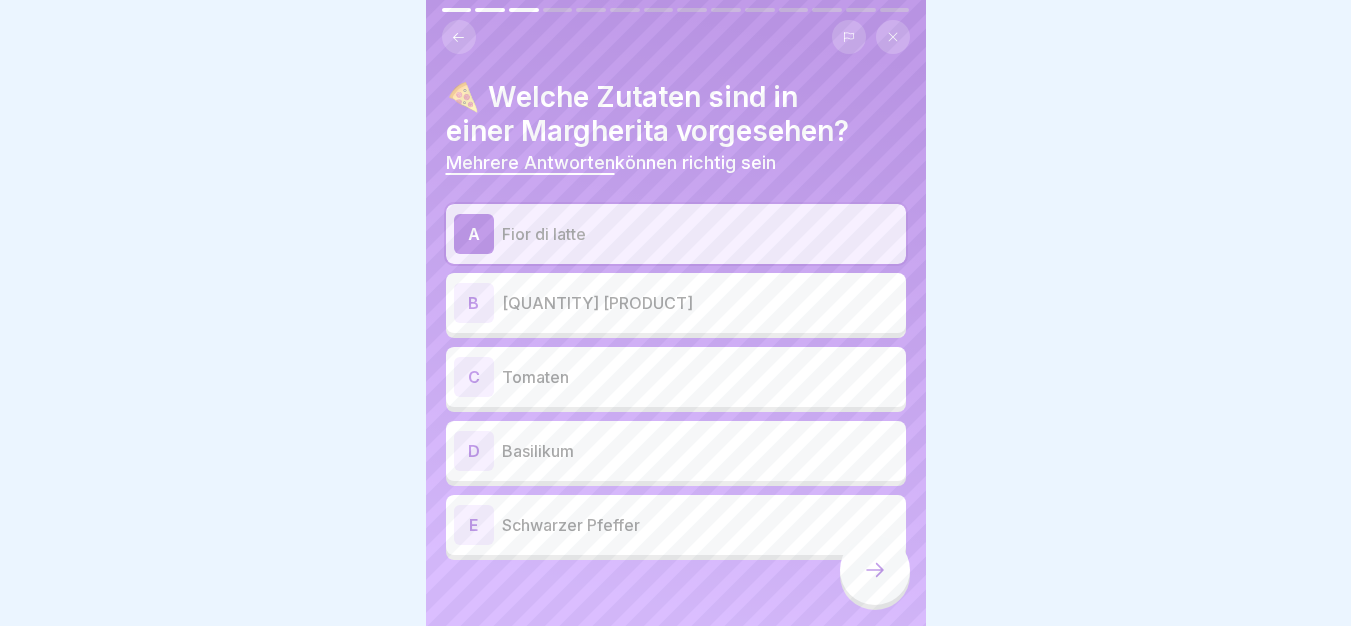 click on "Tomaten" at bounding box center (700, 377) 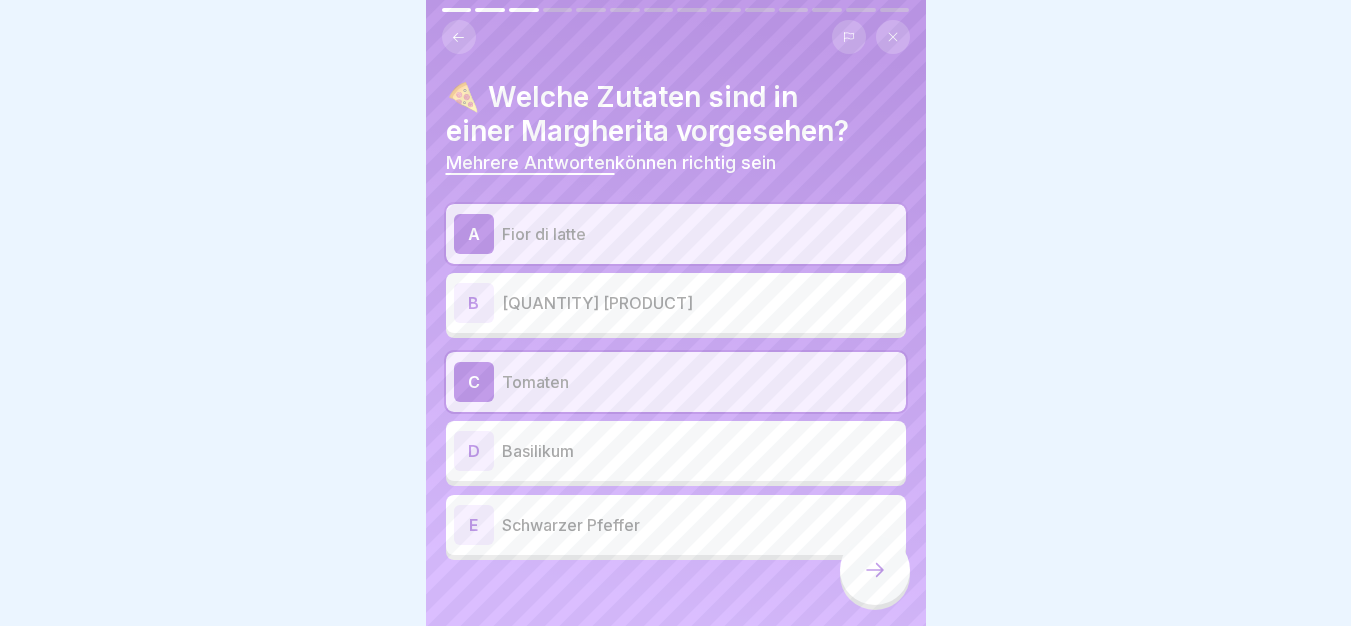 click on "Basilikum" at bounding box center (700, 451) 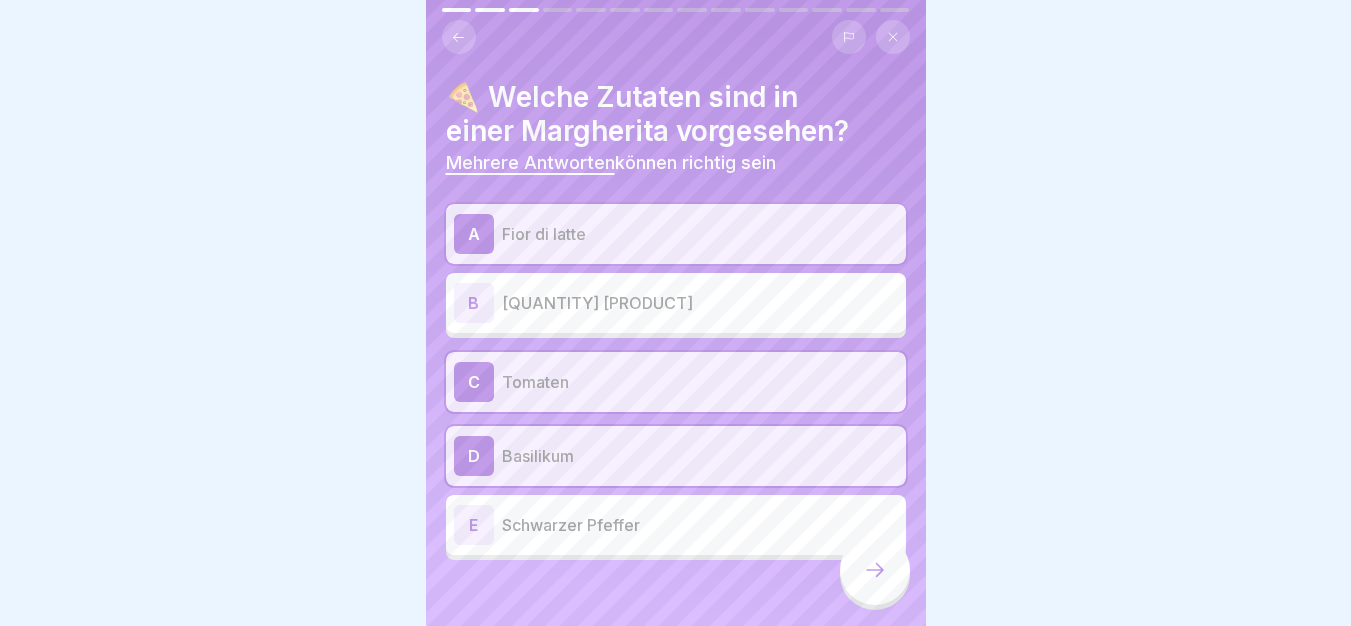 click at bounding box center [875, 570] 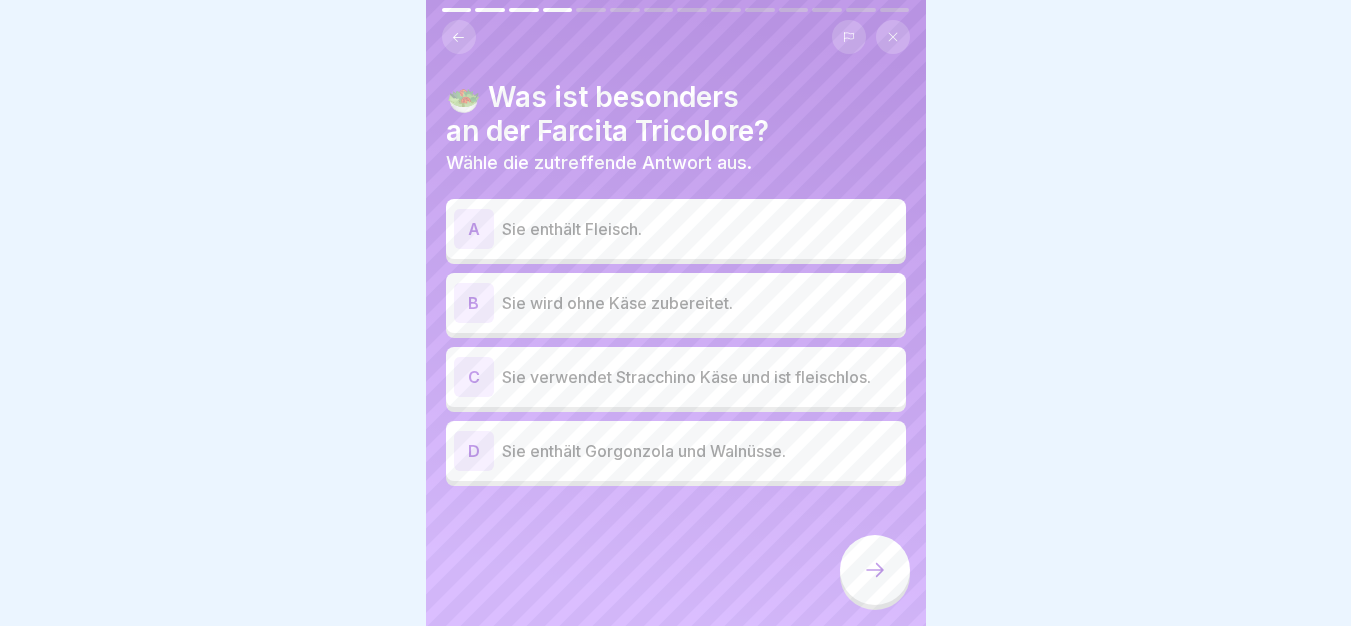 click on "Sie verwendet Stracchino Käse und ist fleischlos." at bounding box center [700, 377] 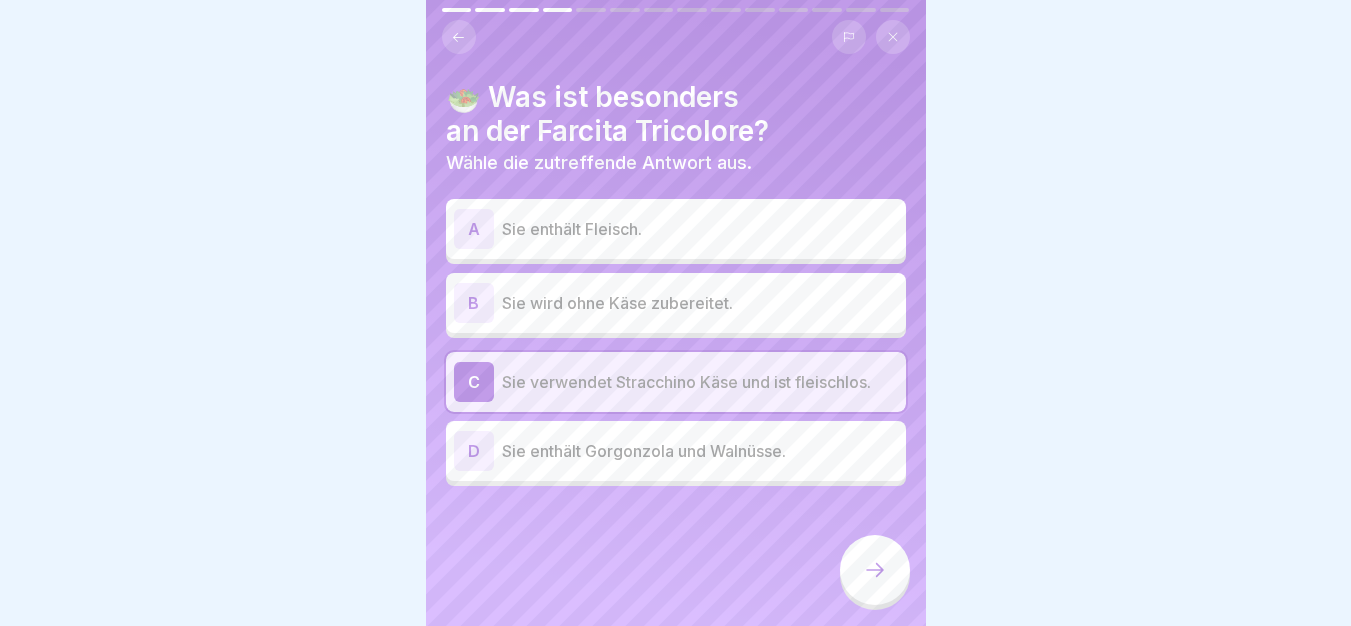 click 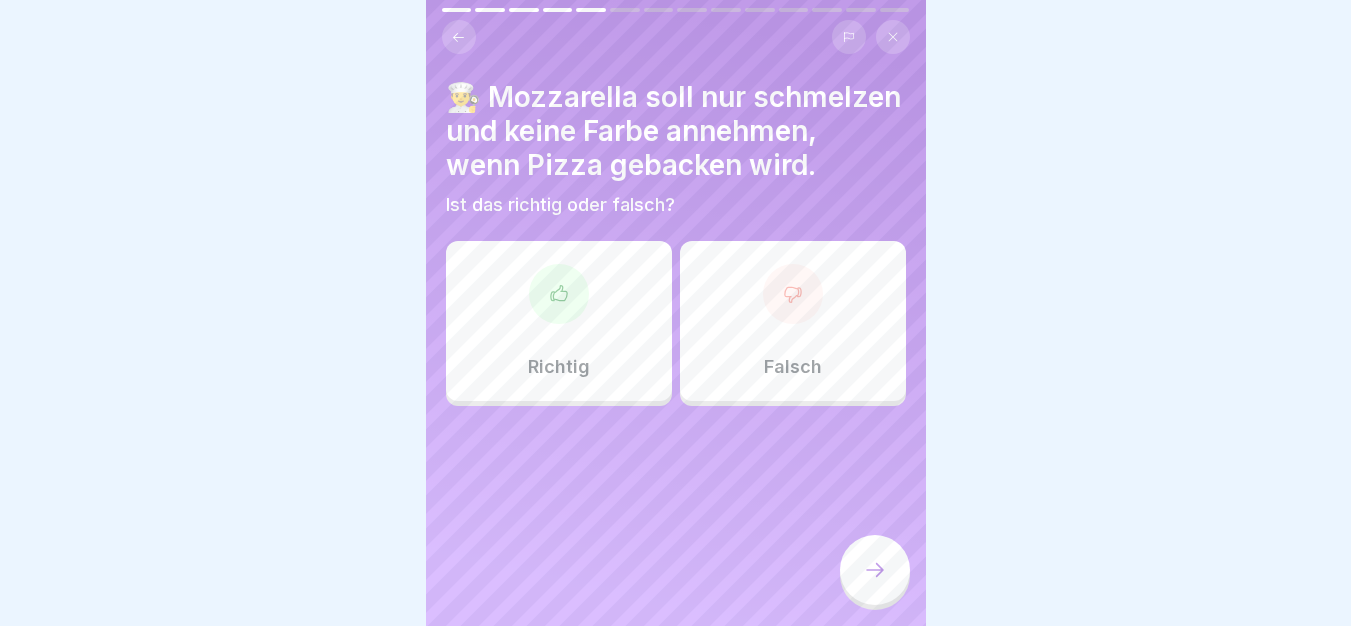 click 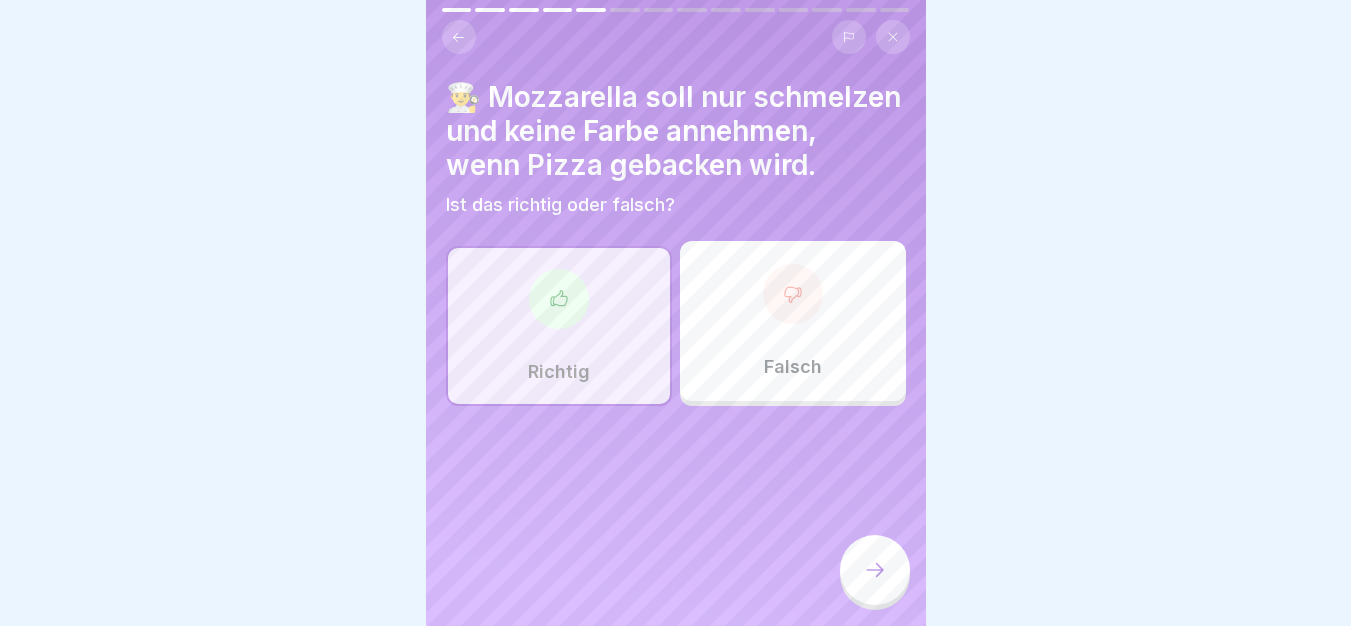 click at bounding box center (875, 570) 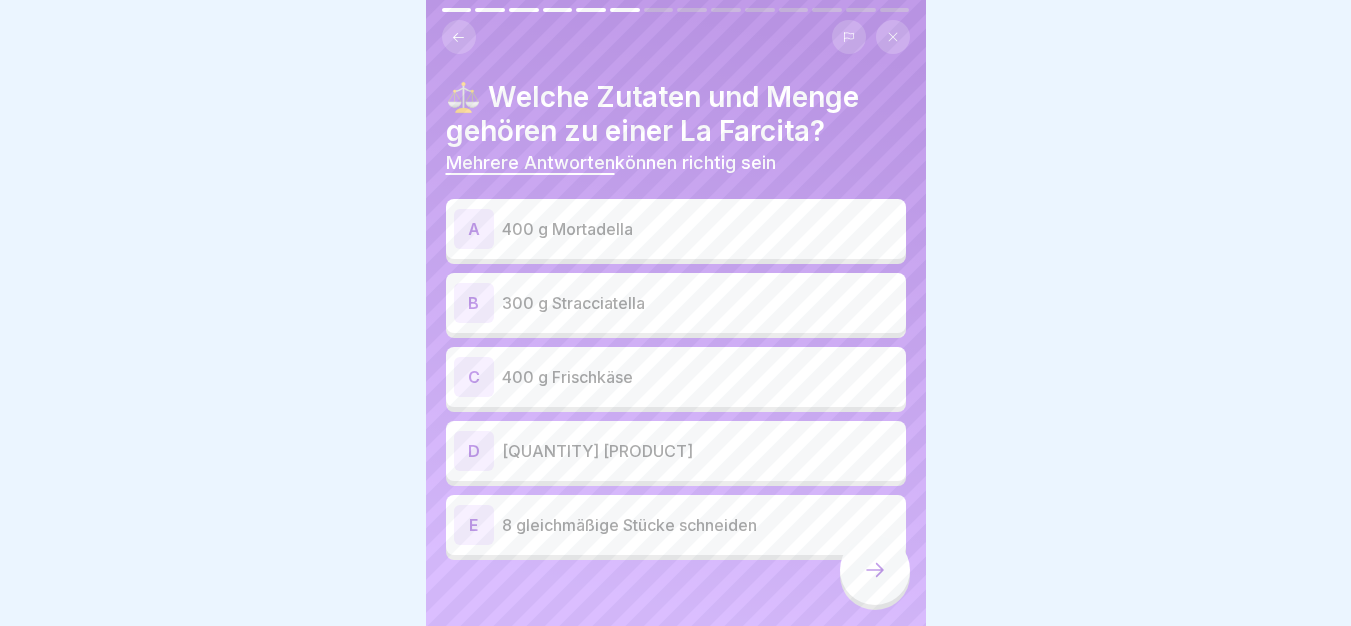 click on "400 g Mortadella" at bounding box center [700, 229] 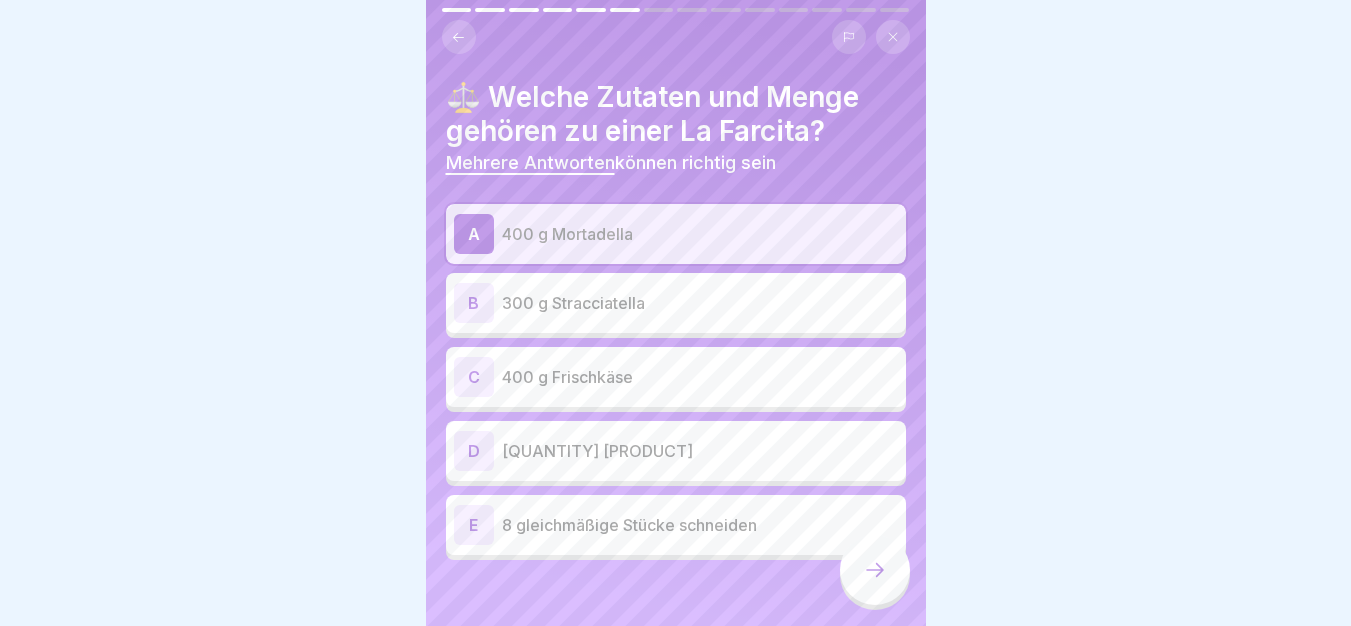 click on "400 g Frischkäse" at bounding box center [700, 377] 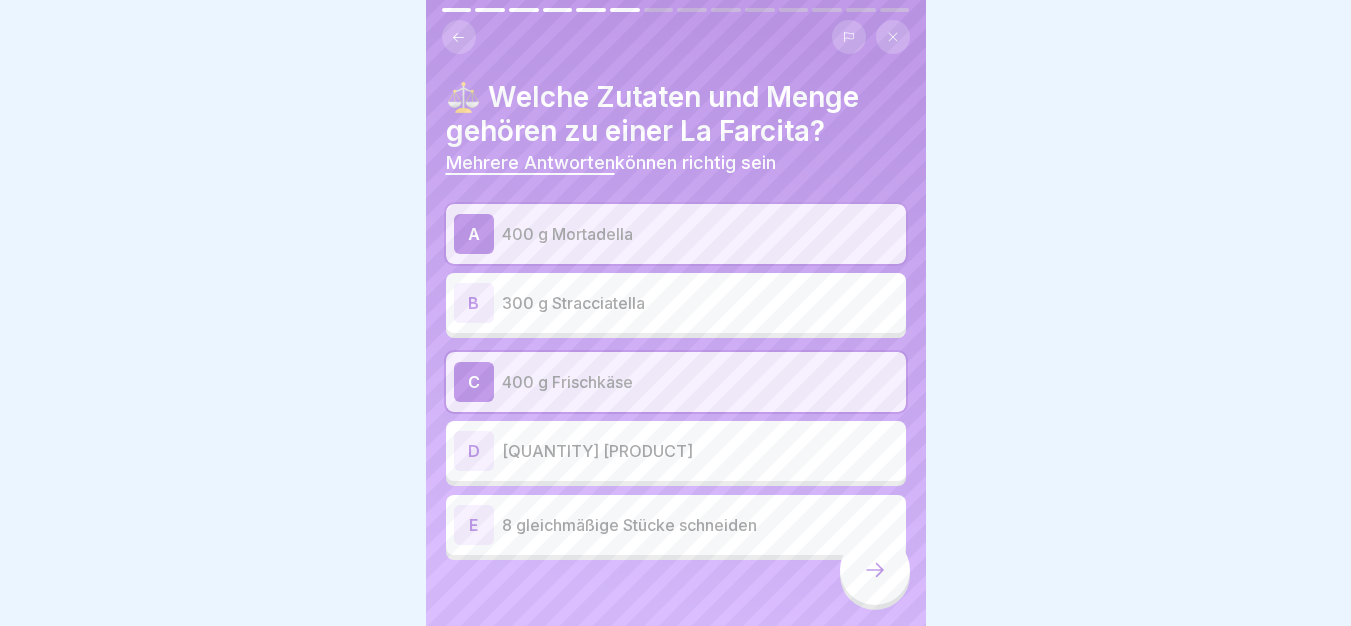 click on "170 g Kirschtomaten" at bounding box center [700, 451] 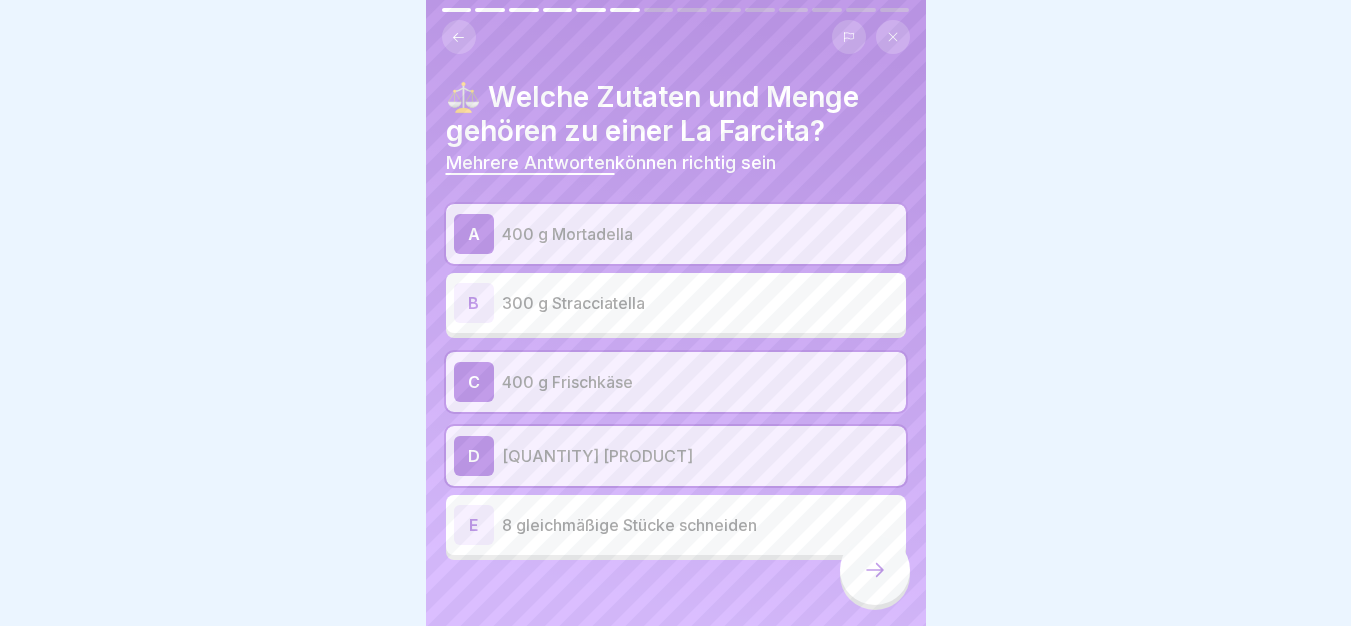 click on "170 g Kirschtomaten" at bounding box center [700, 456] 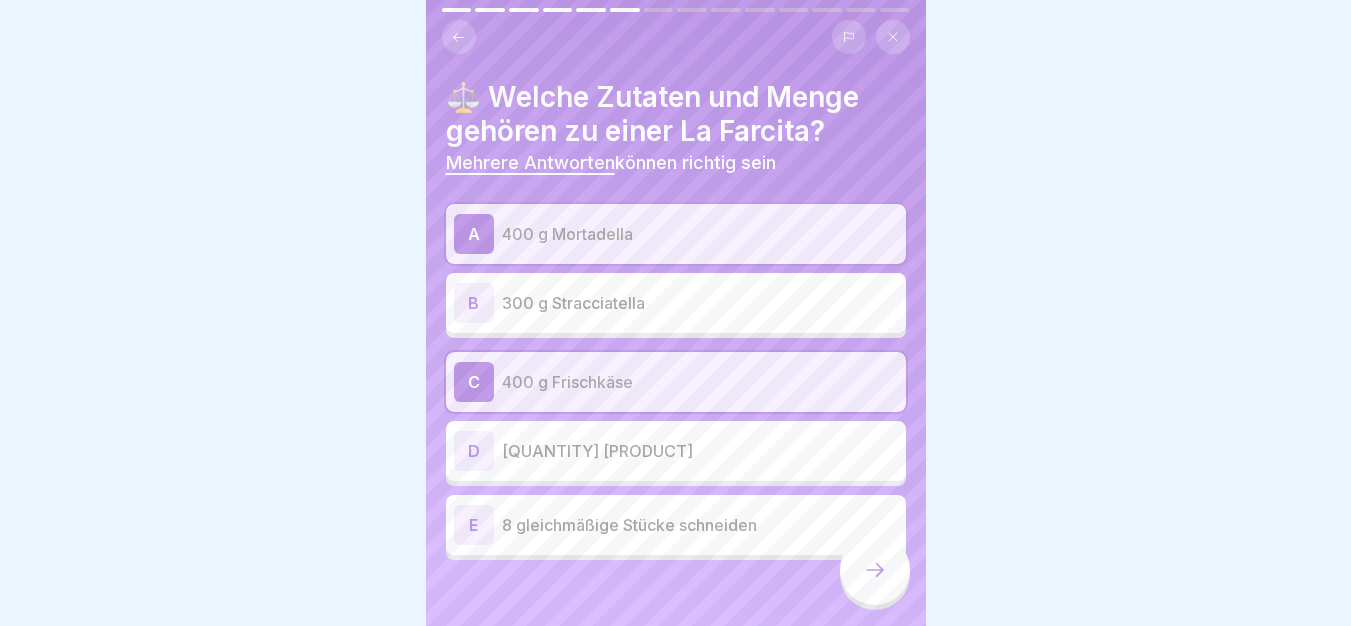 click on "8 gleichmäßige Stücke schneiden" at bounding box center [700, 525] 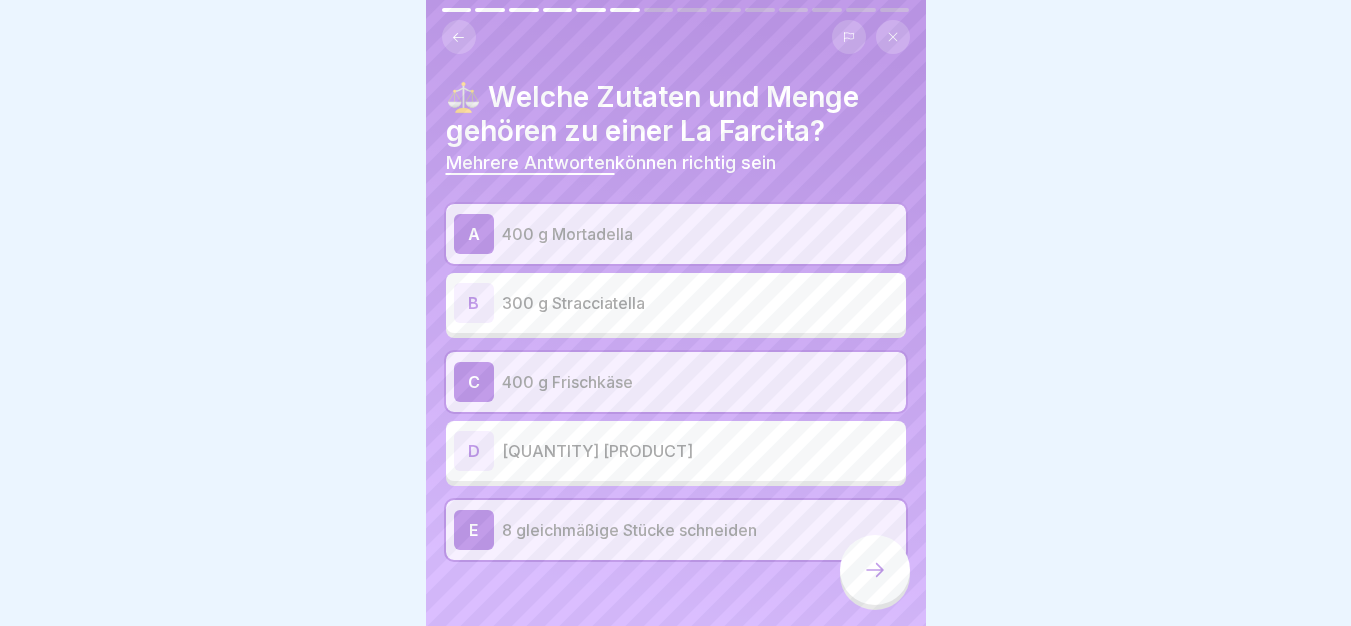 click 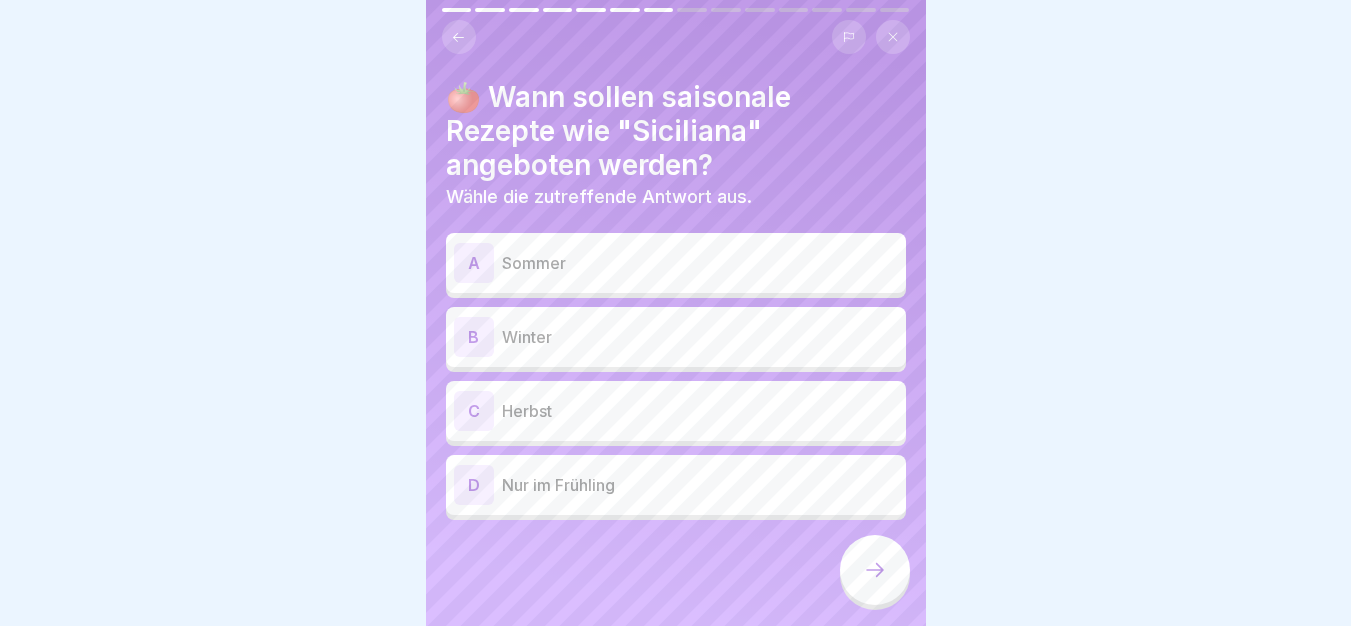 click on "A Sommer" at bounding box center (676, 263) 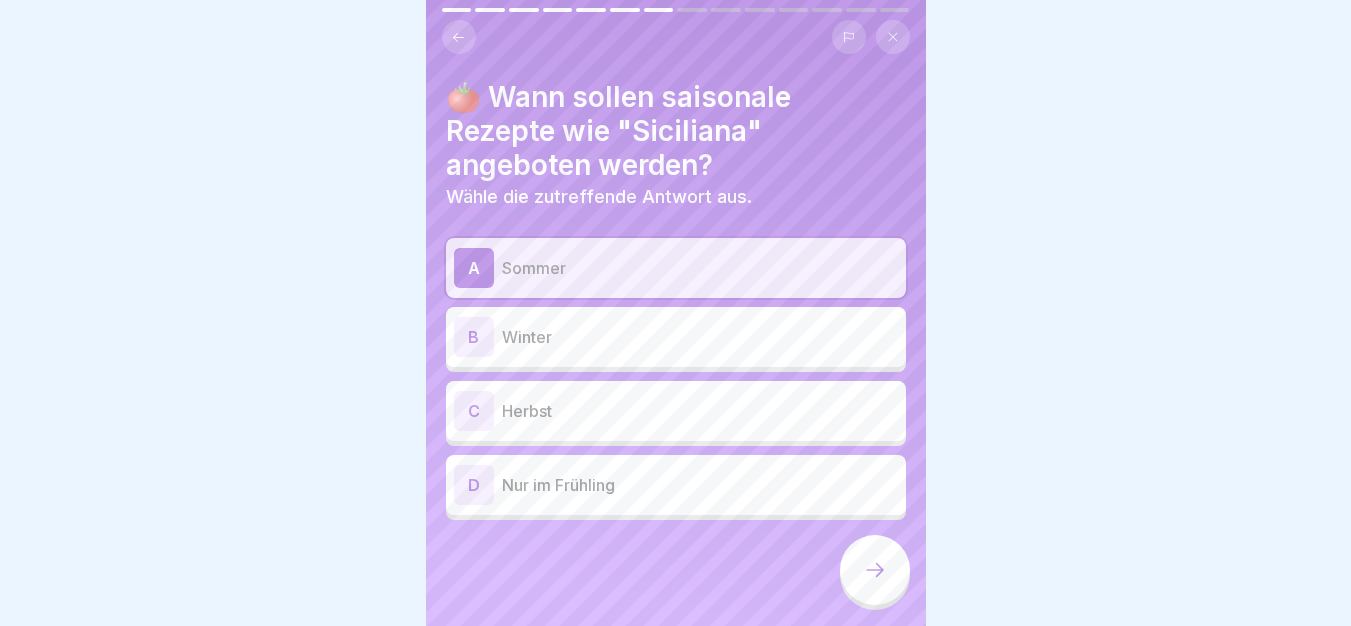 click at bounding box center [875, 570] 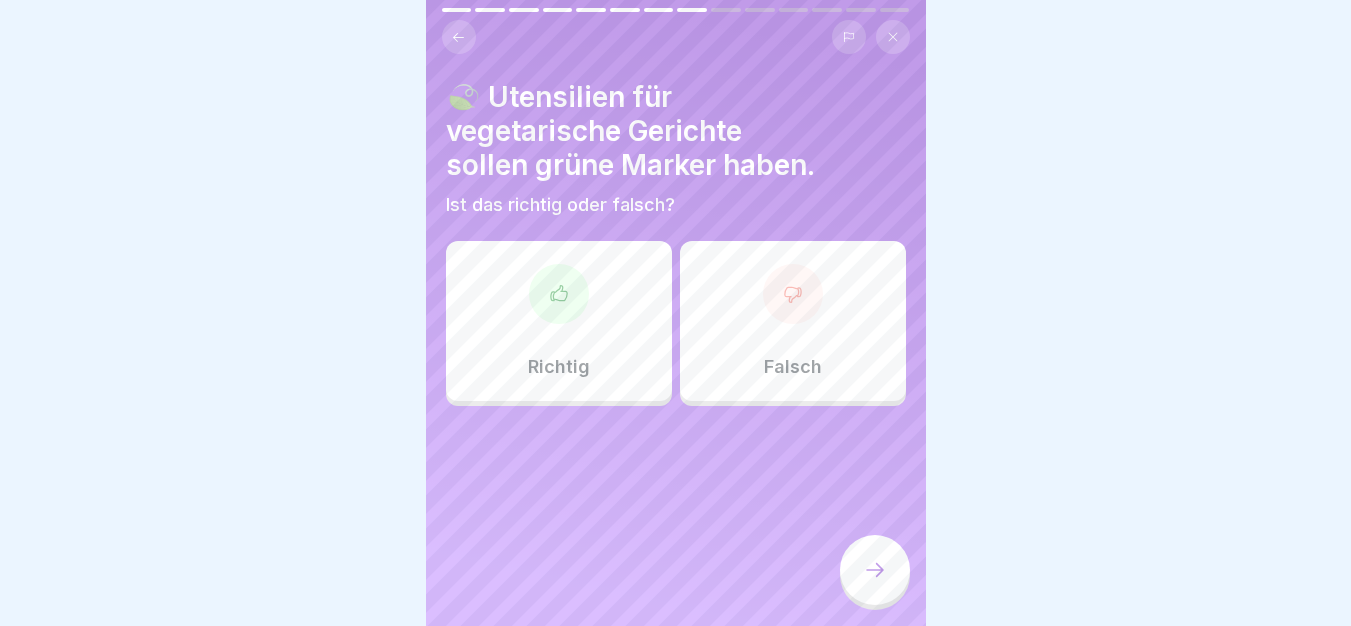 click at bounding box center (559, 294) 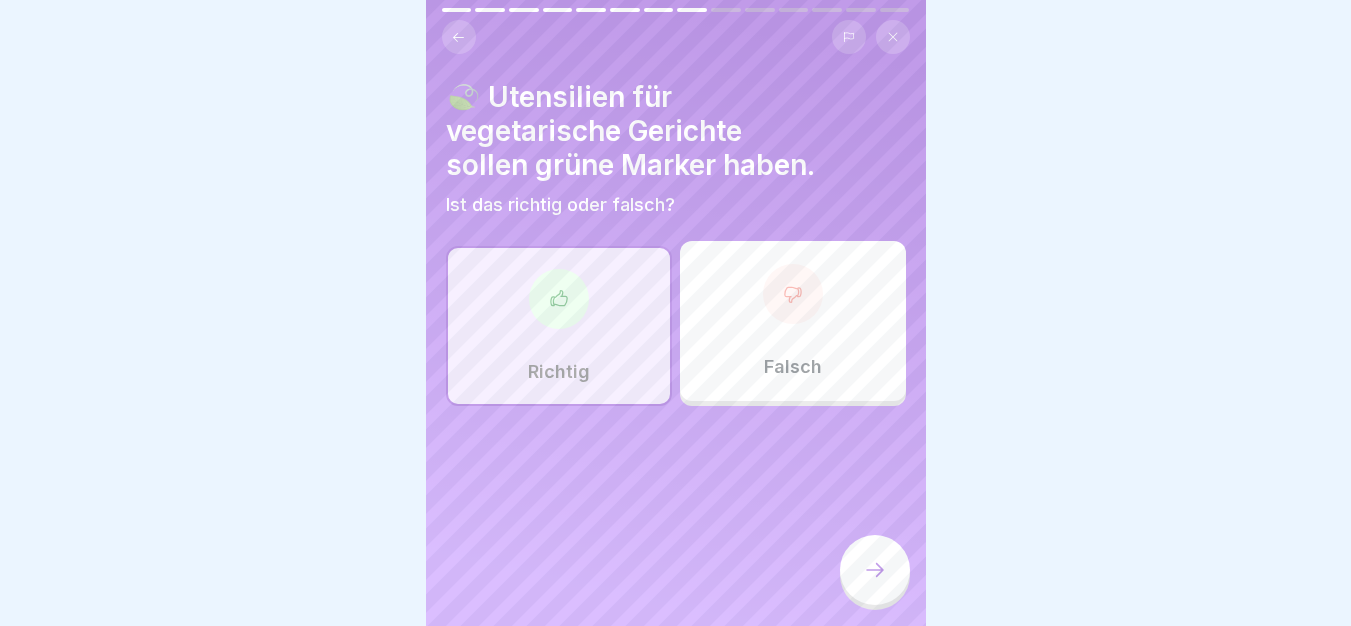 click 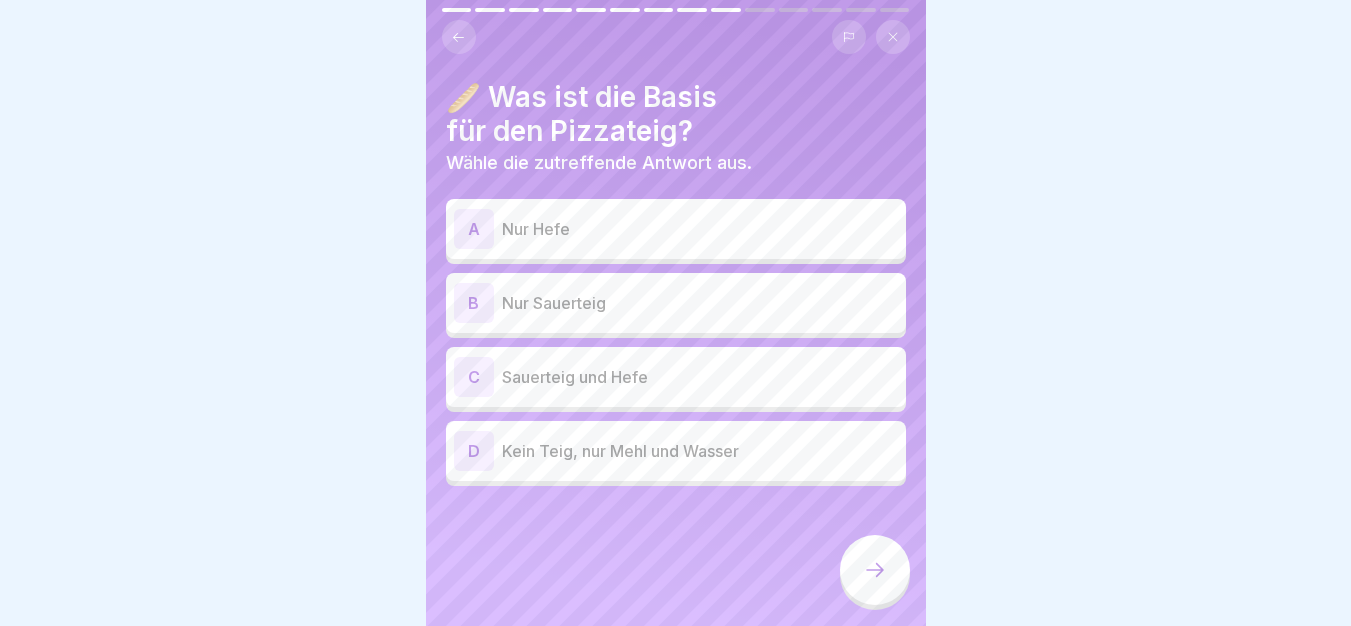click on "Sauerteig und Hefe" at bounding box center [700, 377] 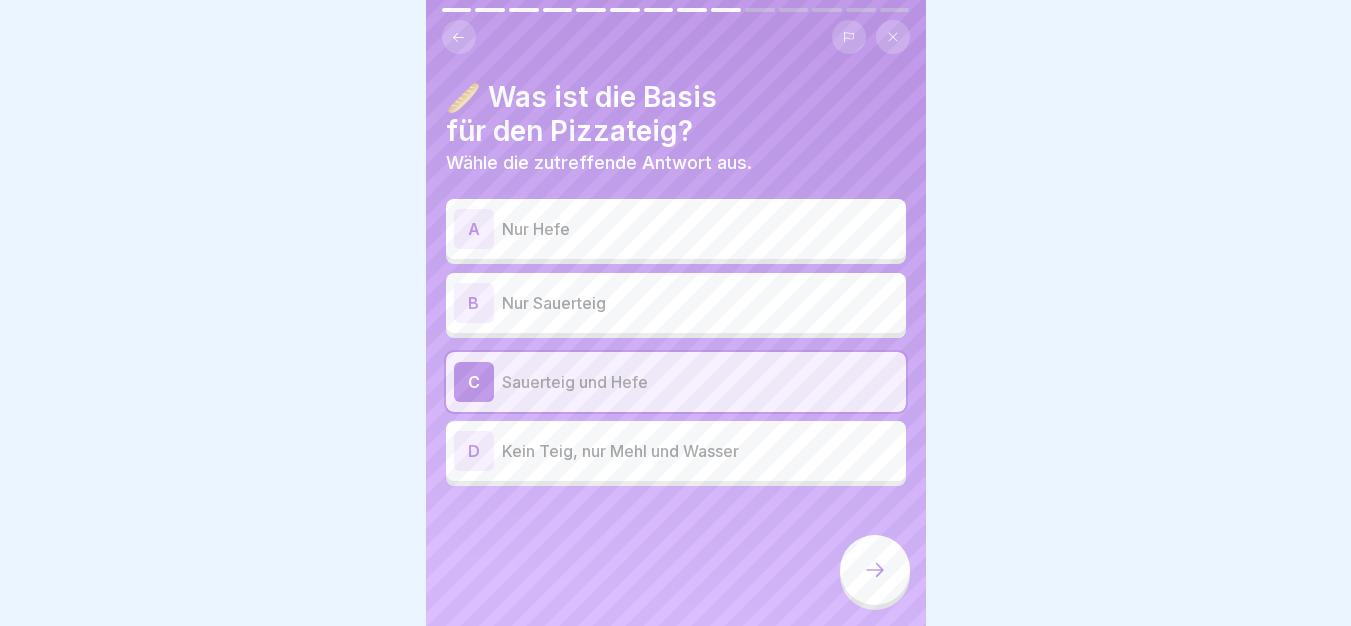 click at bounding box center (875, 570) 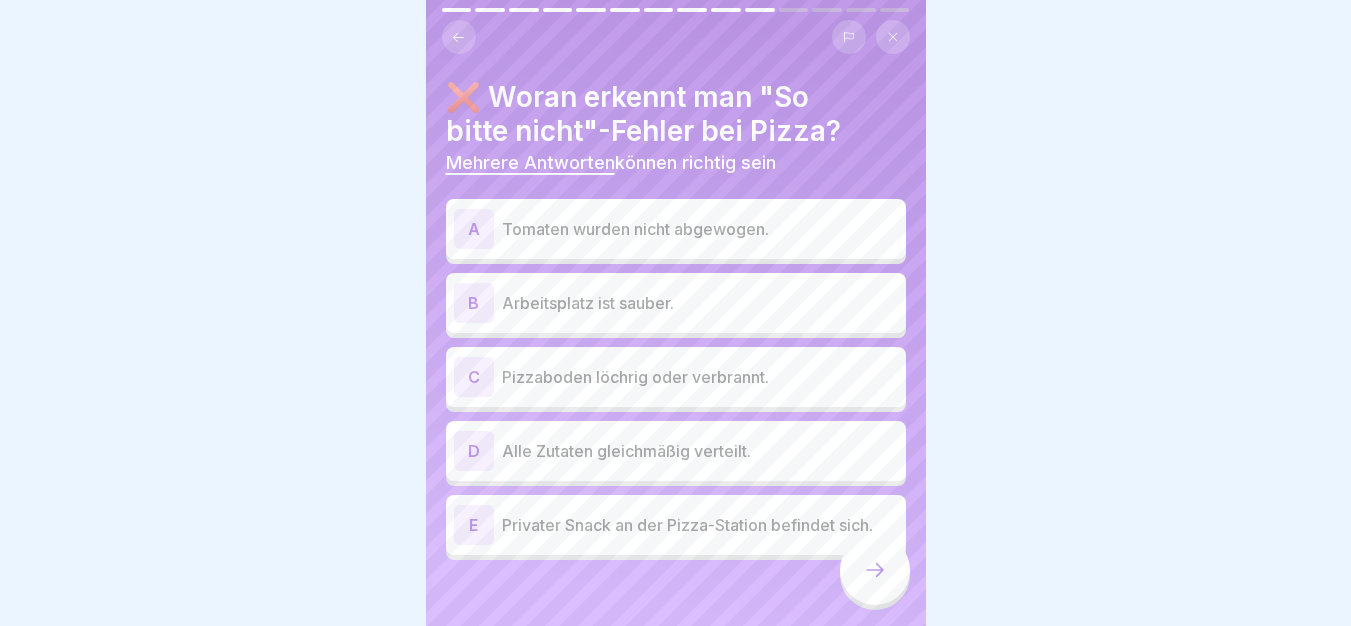 click on "Tomaten wurden nicht abgewogen." at bounding box center (700, 229) 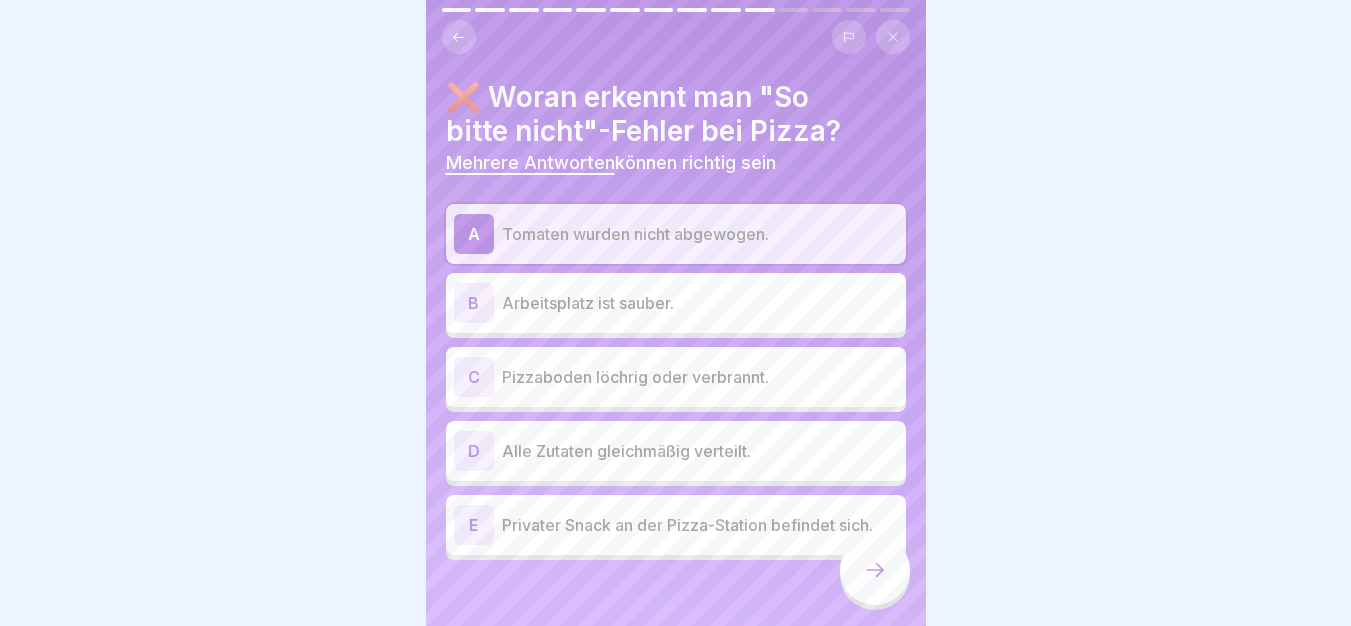 click on "Pizzaboden löchrig oder verbrannt." at bounding box center (700, 377) 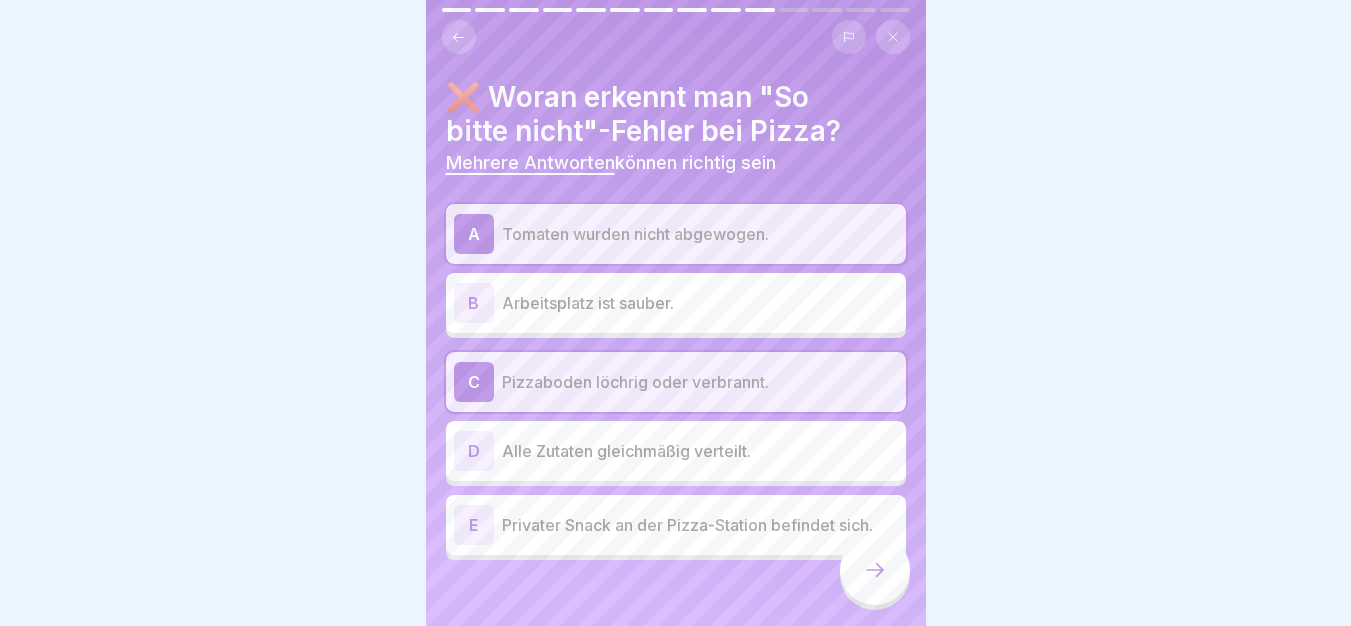 click 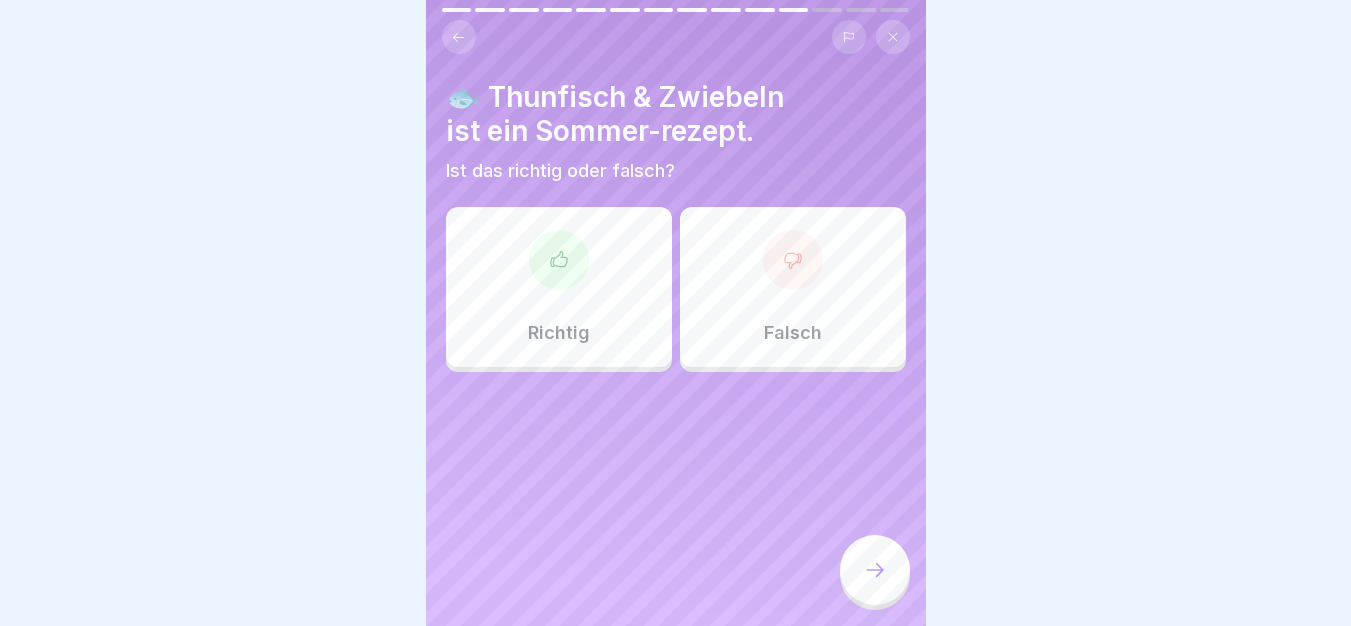 click on "Falsch" at bounding box center [793, 287] 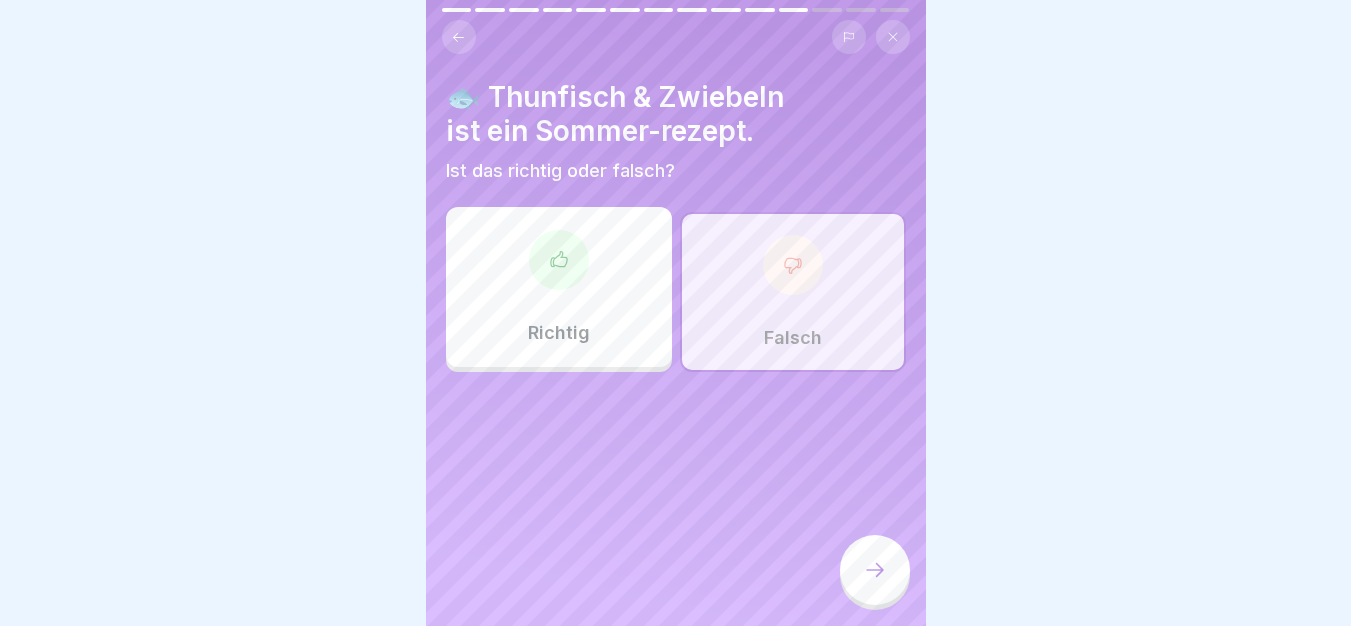 click 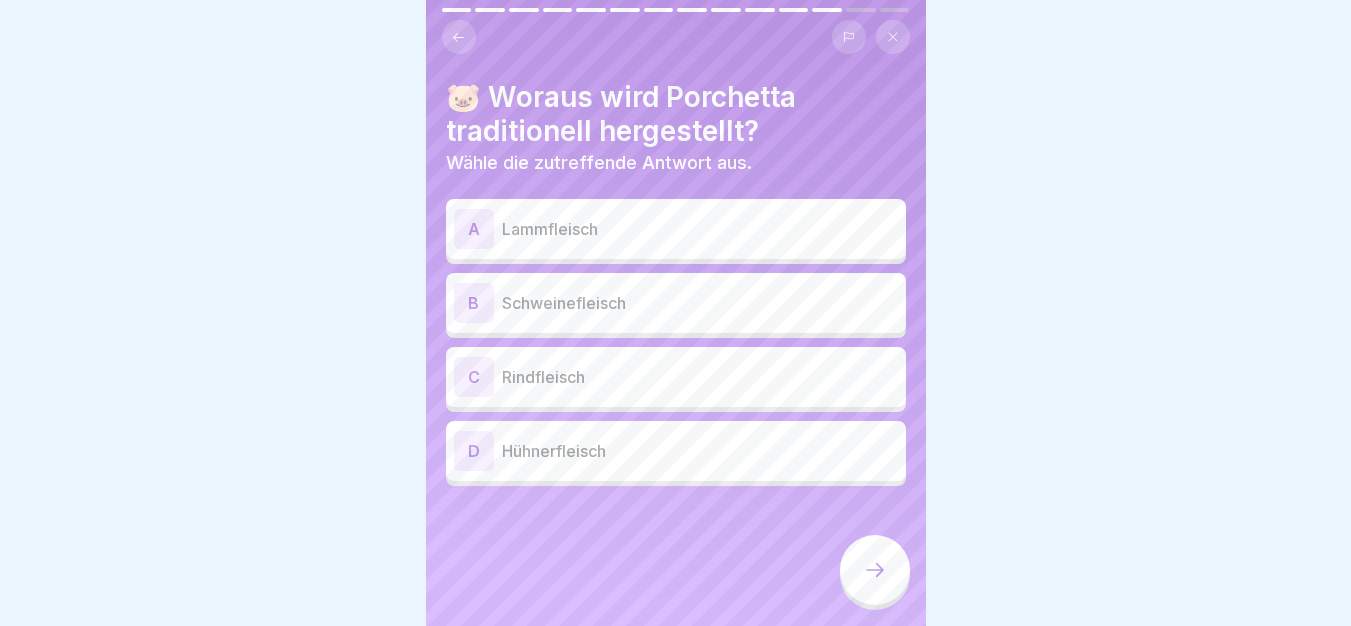 click on "Schweinefleisch" at bounding box center [700, 303] 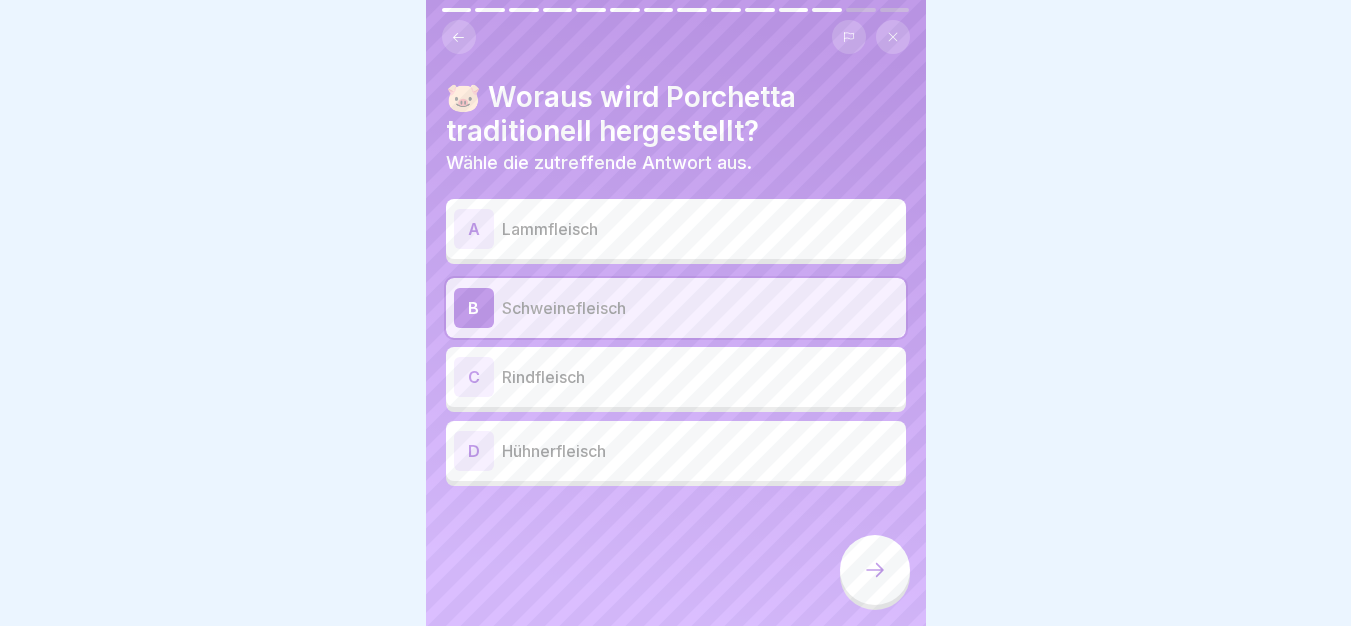 click 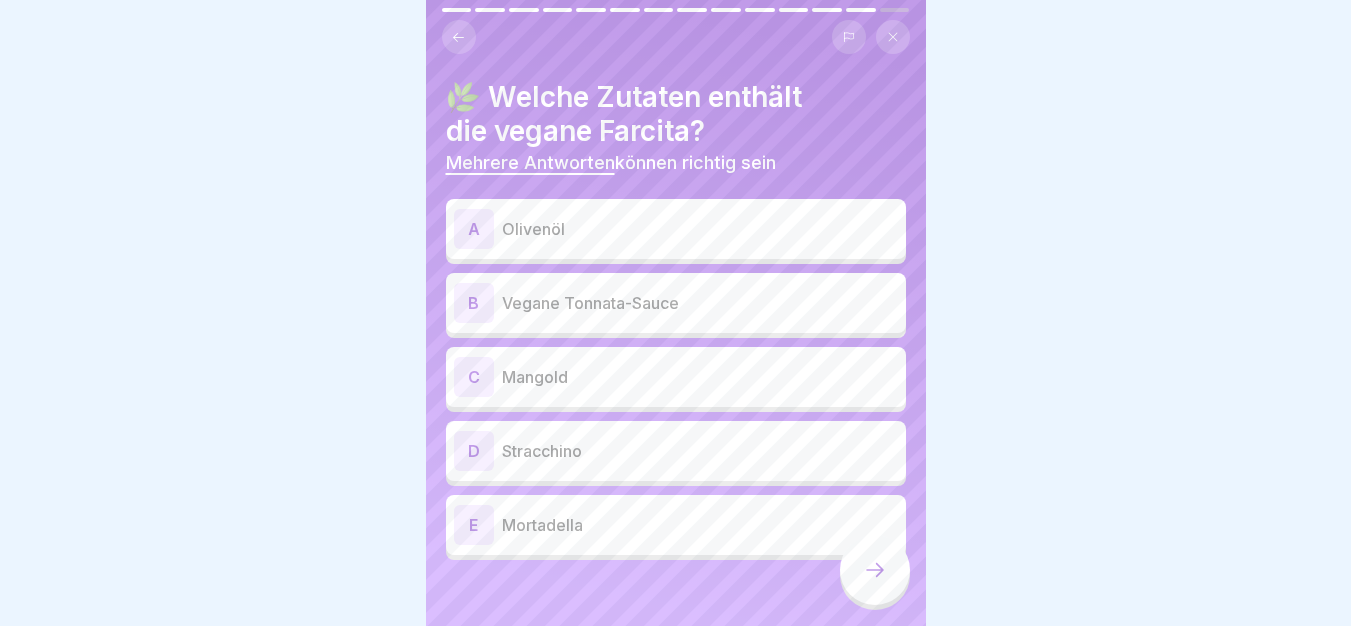 click on "Vegane Tonnata-Sauce" at bounding box center (700, 303) 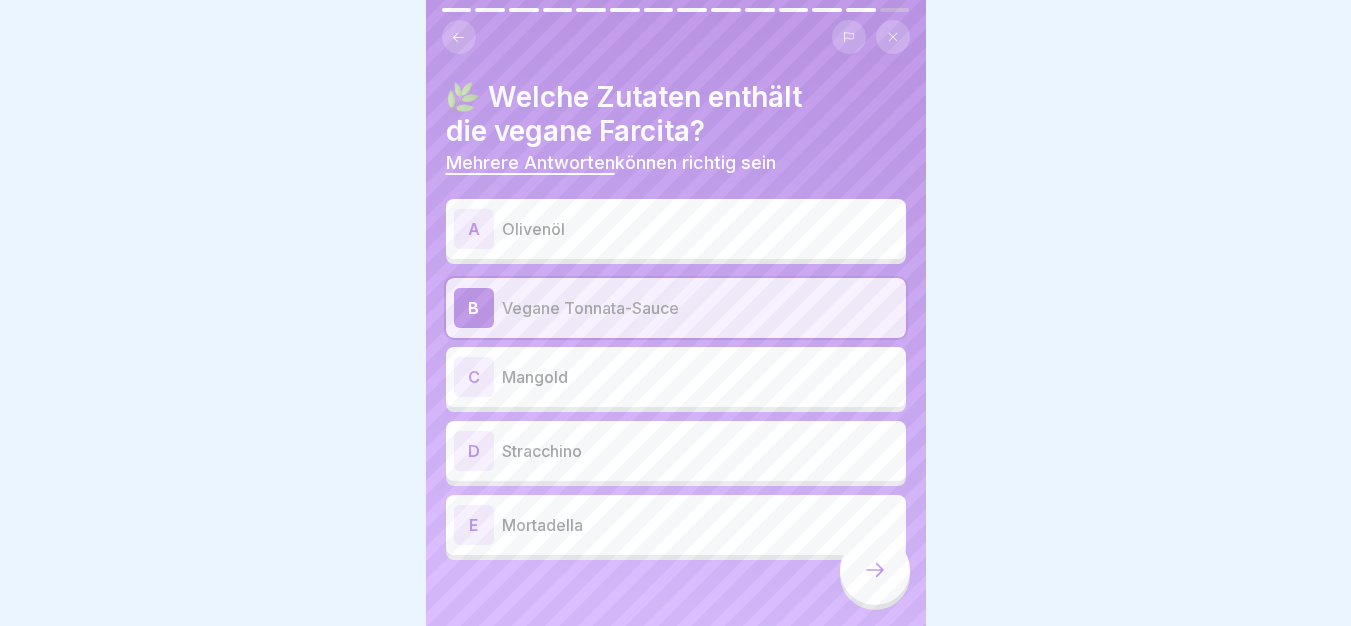 click on "Mangold" at bounding box center [700, 377] 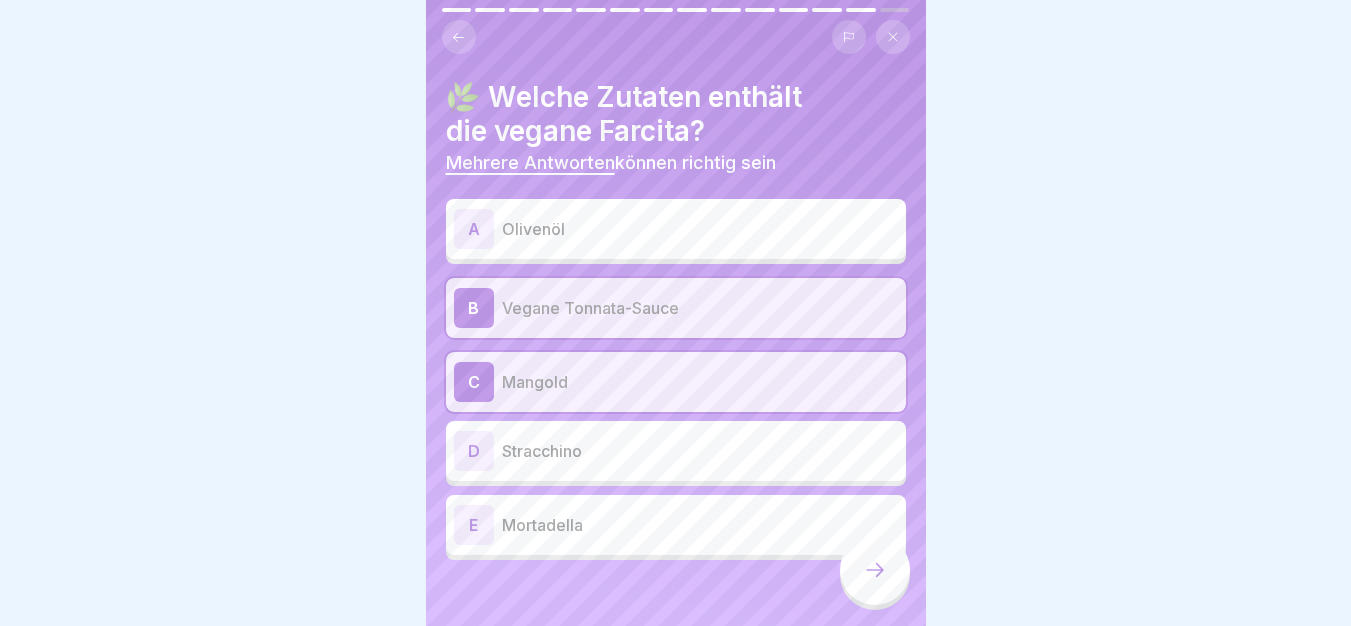 click at bounding box center (875, 570) 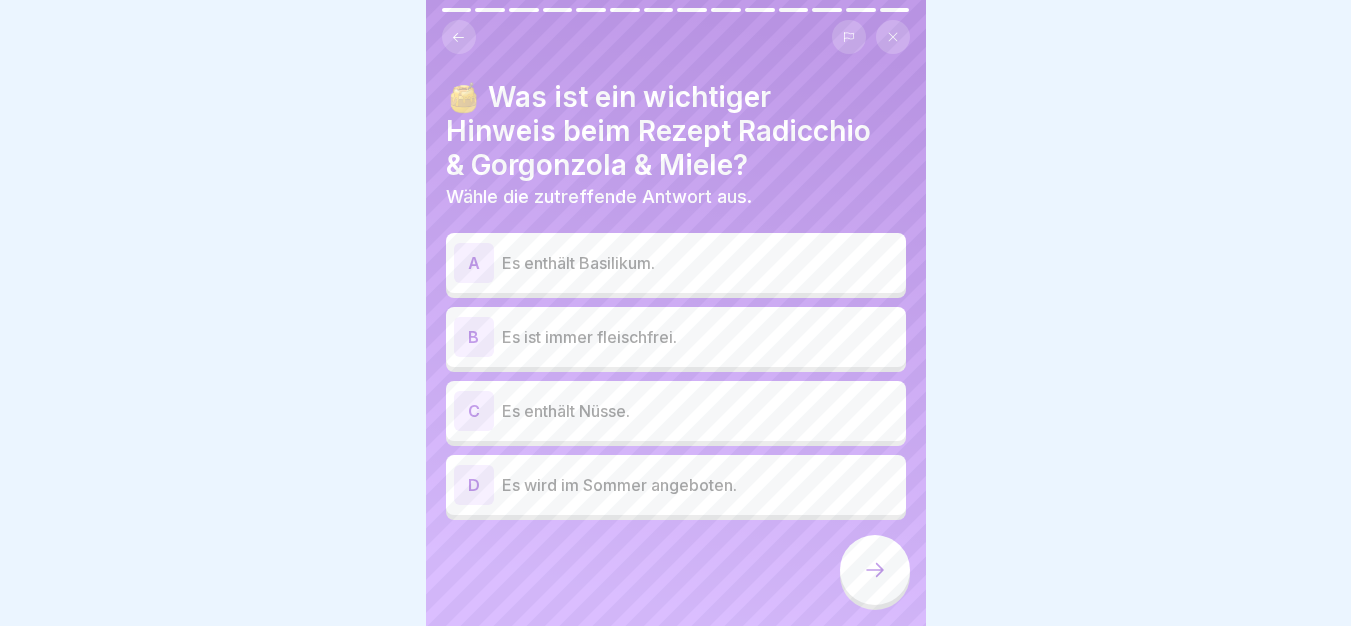 click on "Es enthält Nüsse." at bounding box center [700, 411] 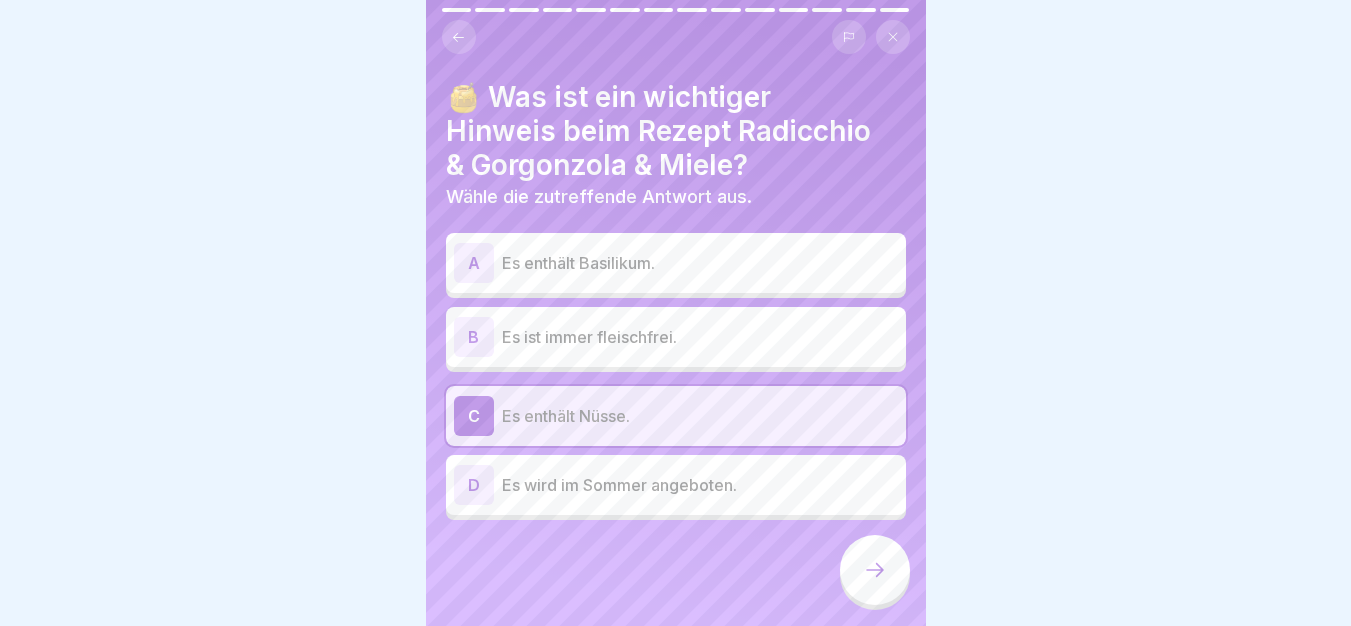 click on "Es ist immer fleischfrei." at bounding box center [700, 337] 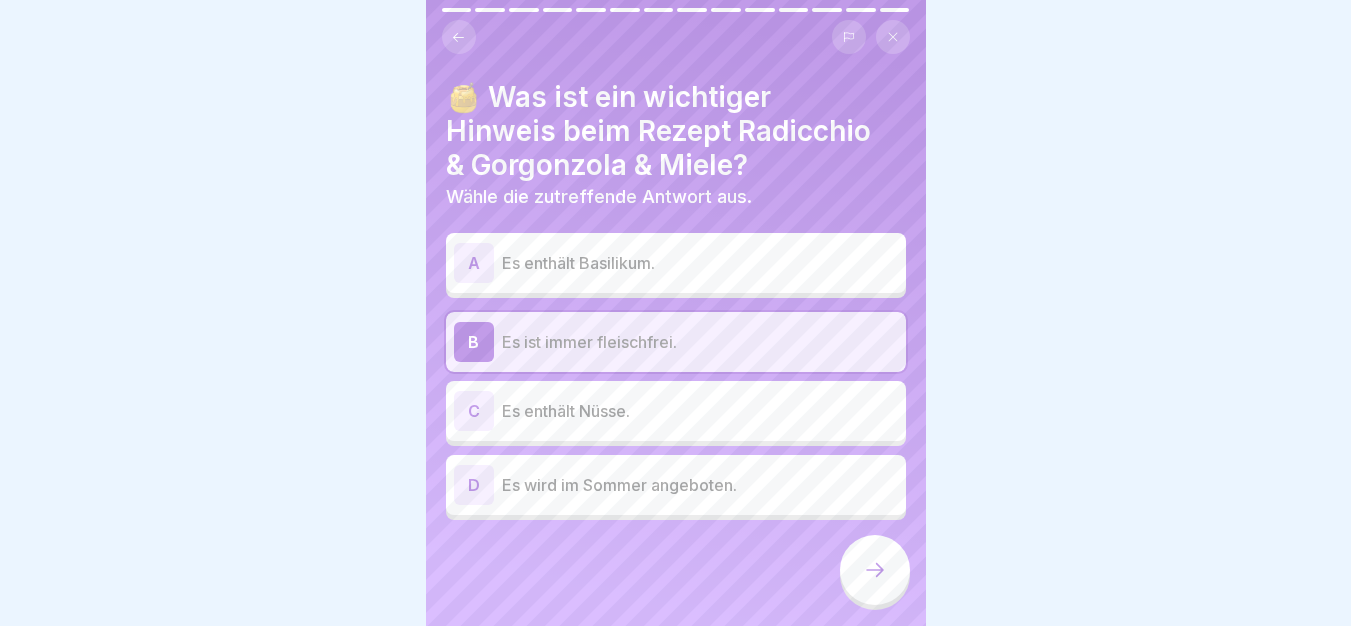 click on "Es enthält Nüsse." at bounding box center (700, 411) 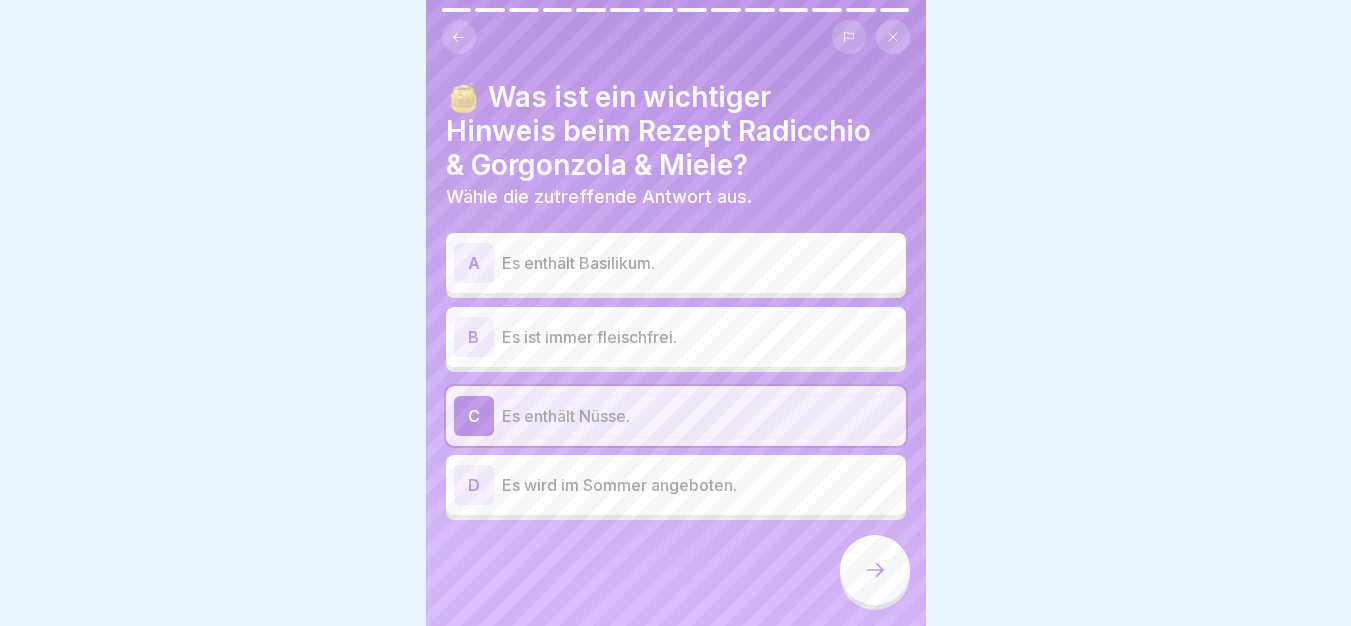 click 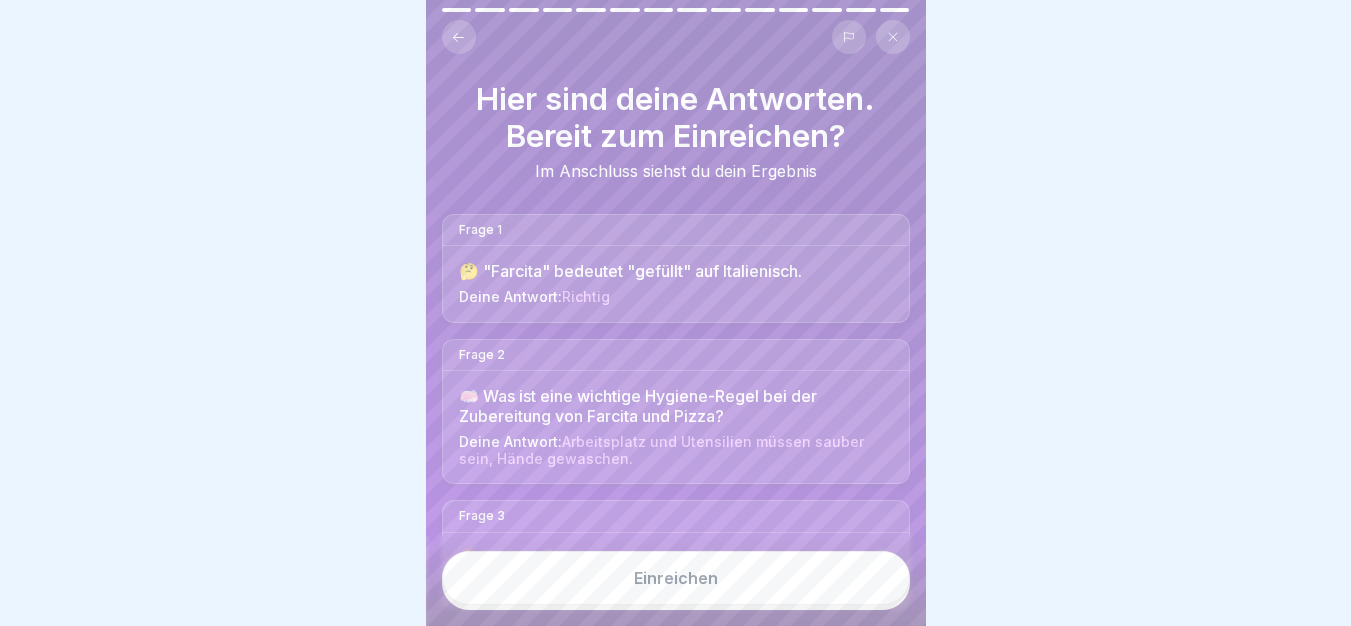 click on "Einreichen" at bounding box center (676, 578) 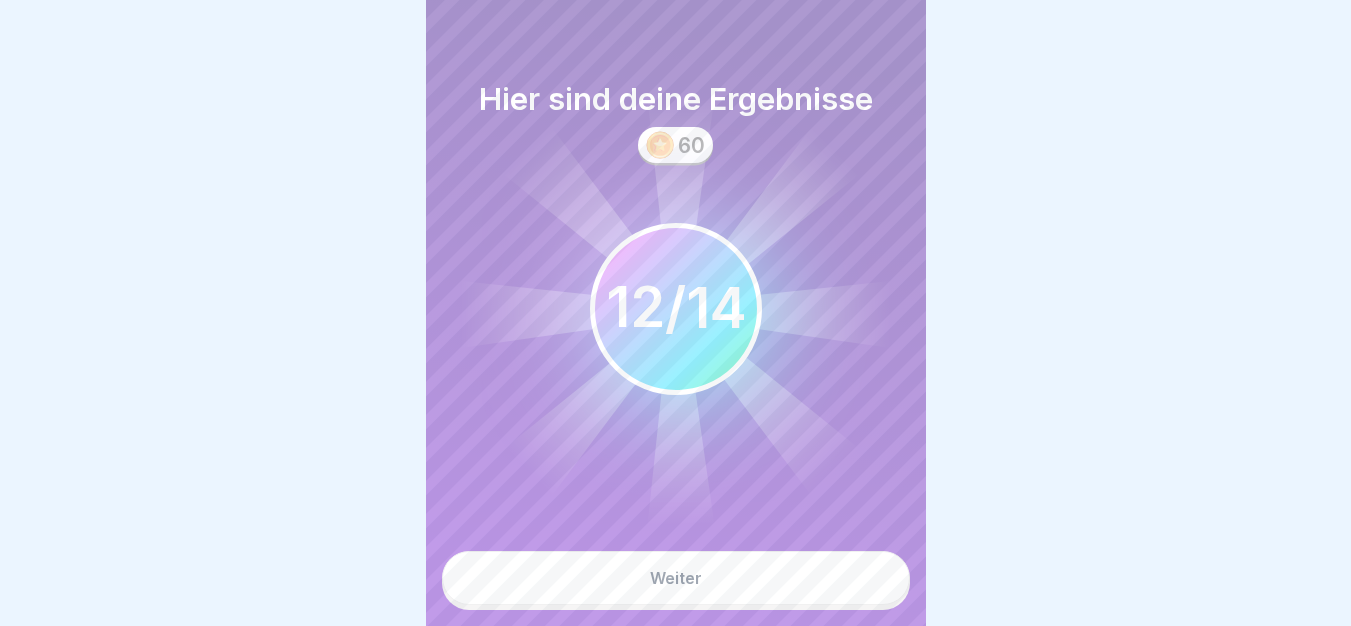 click on "Weiter" at bounding box center (676, 578) 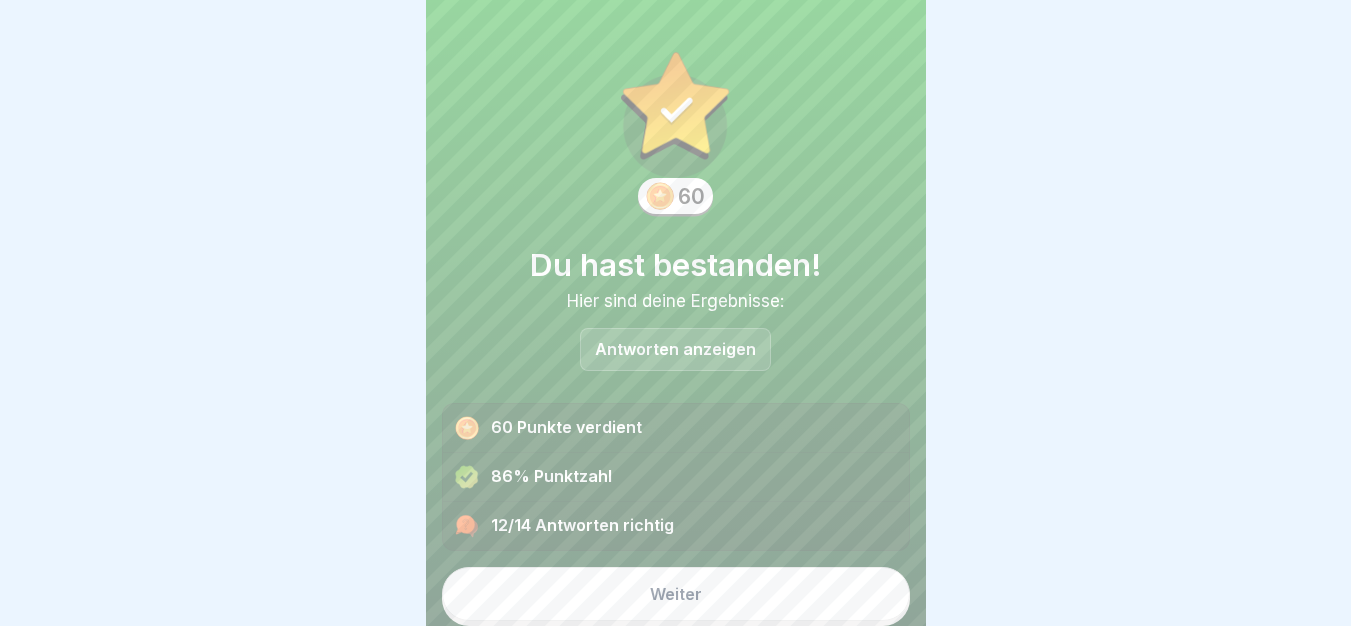 scroll, scrollTop: 1, scrollLeft: 0, axis: vertical 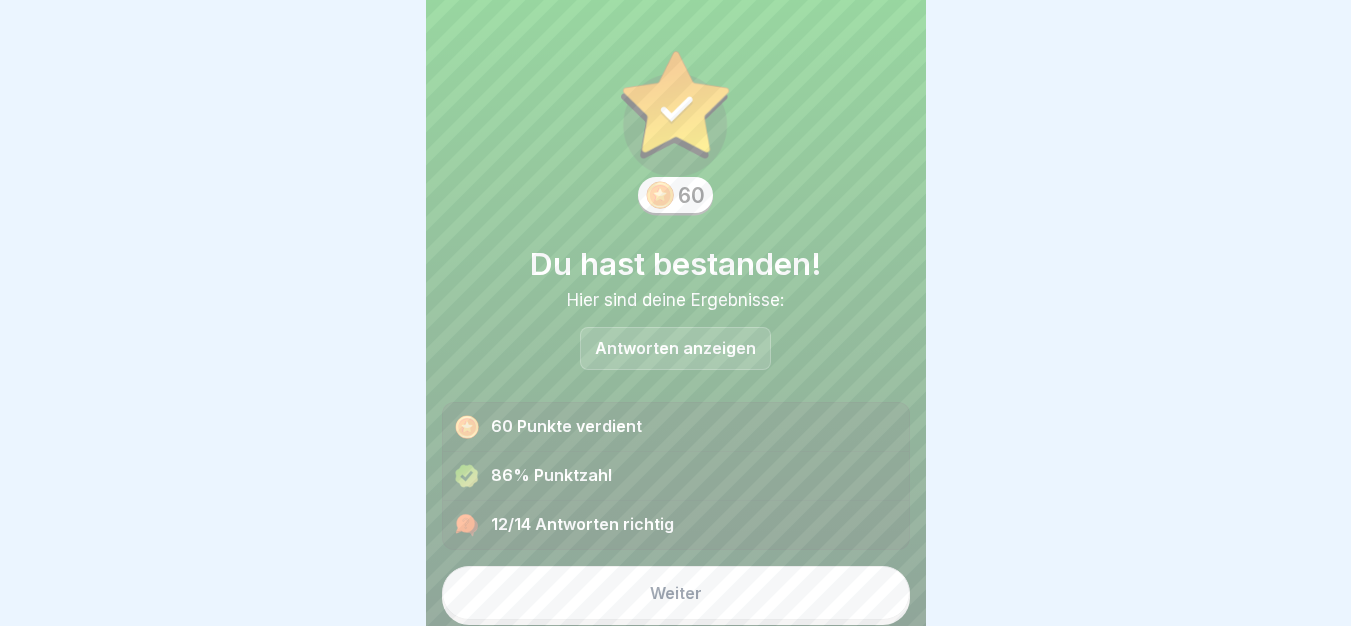 click on "Weiter" at bounding box center (676, 593) 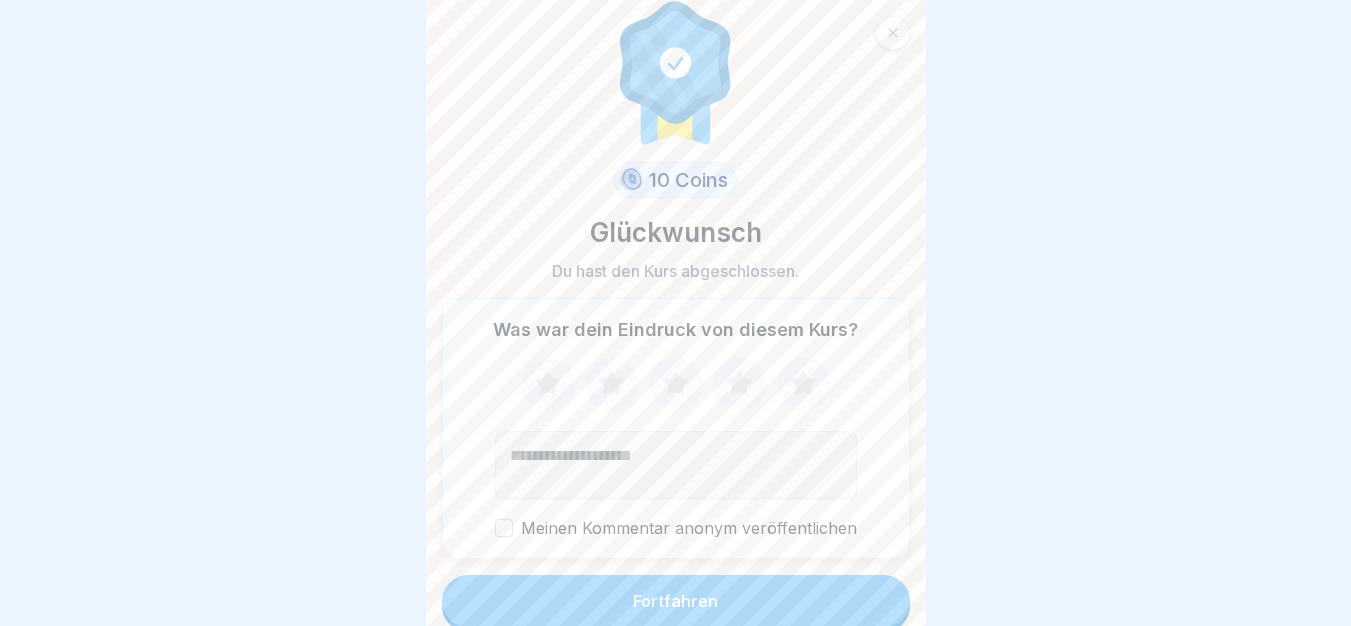 scroll, scrollTop: 27, scrollLeft: 0, axis: vertical 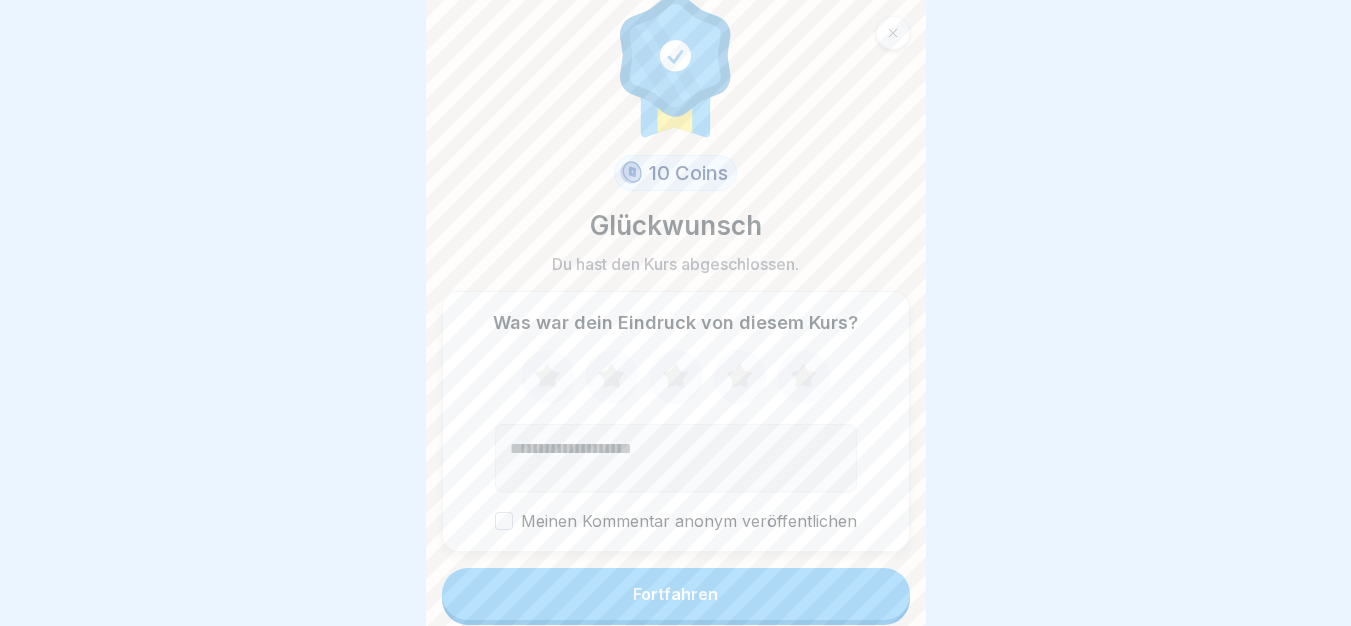 click on "Fortfahren" at bounding box center (676, 594) 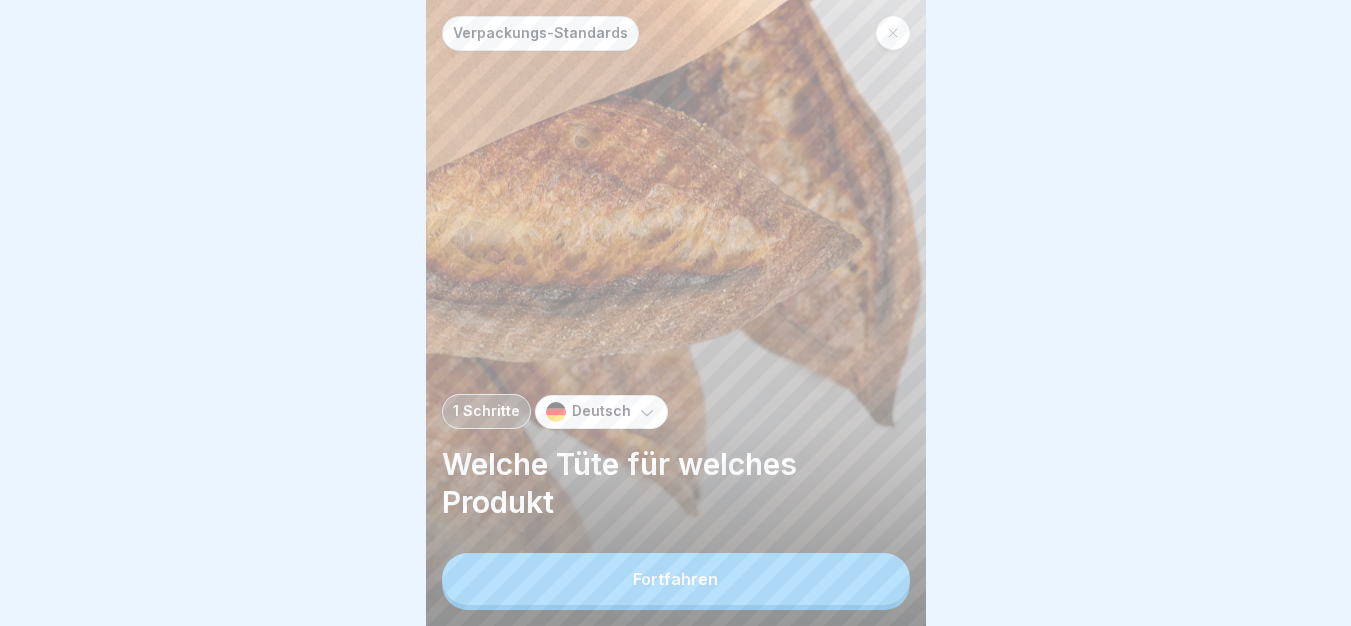 click on "Fortfahren" at bounding box center (676, 579) 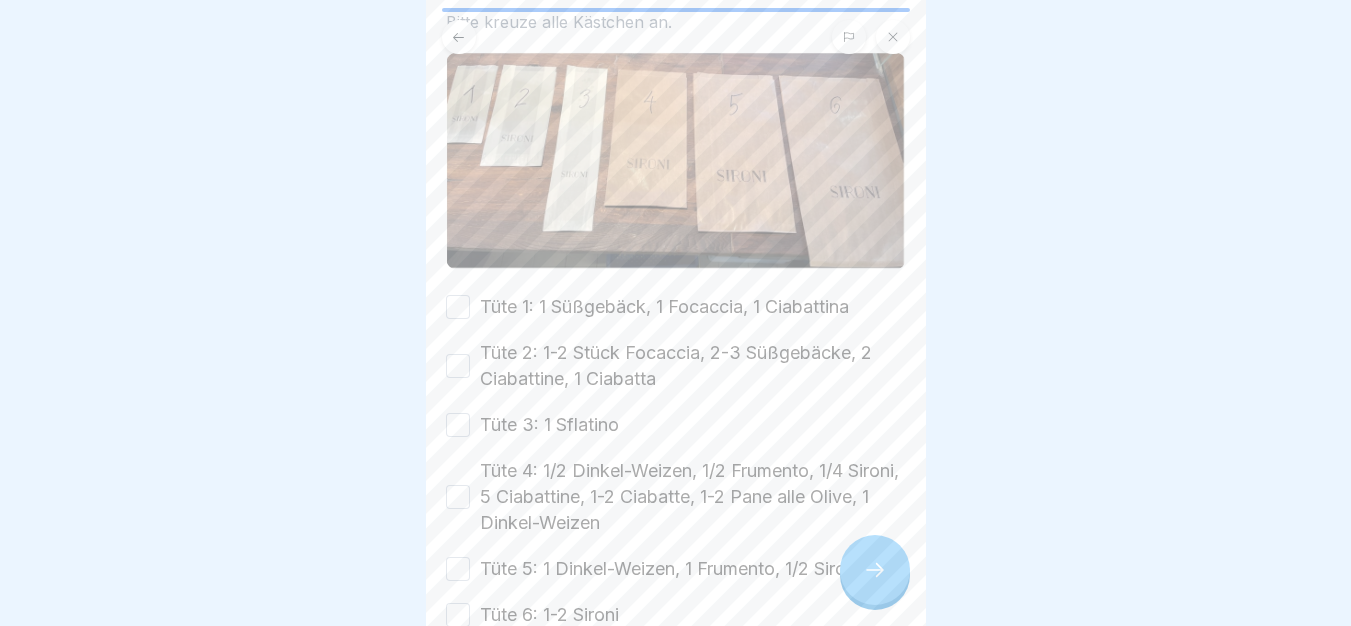 scroll, scrollTop: 38, scrollLeft: 0, axis: vertical 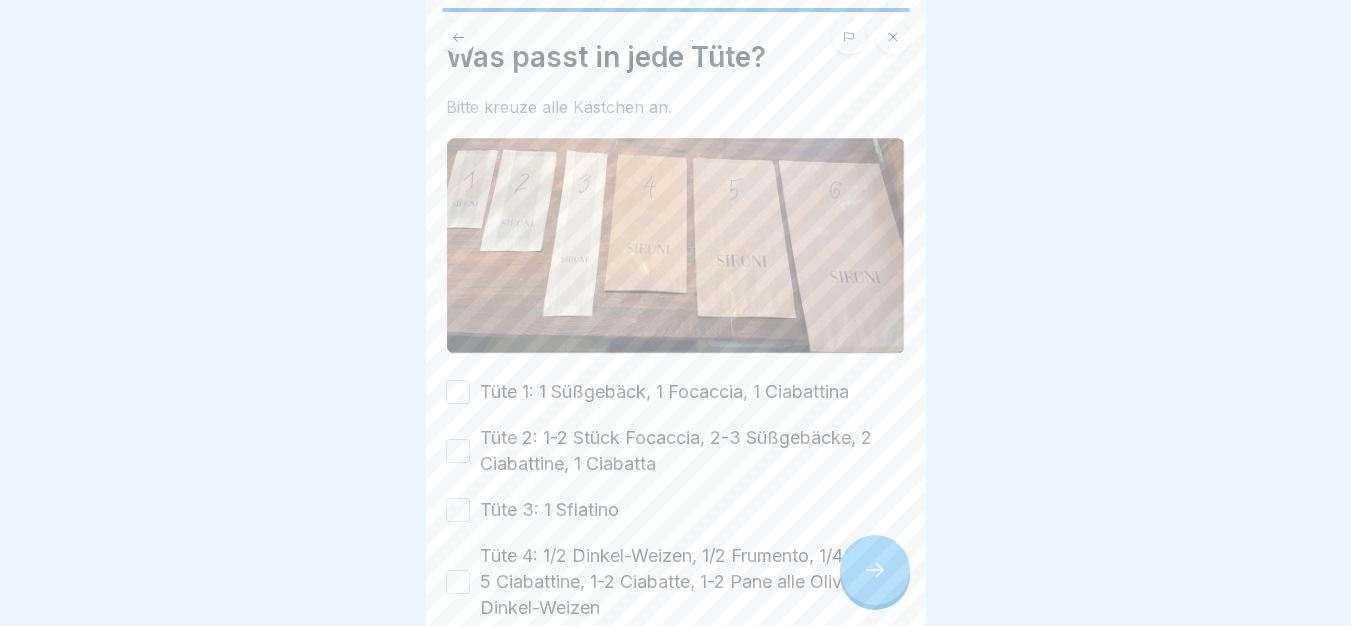 type 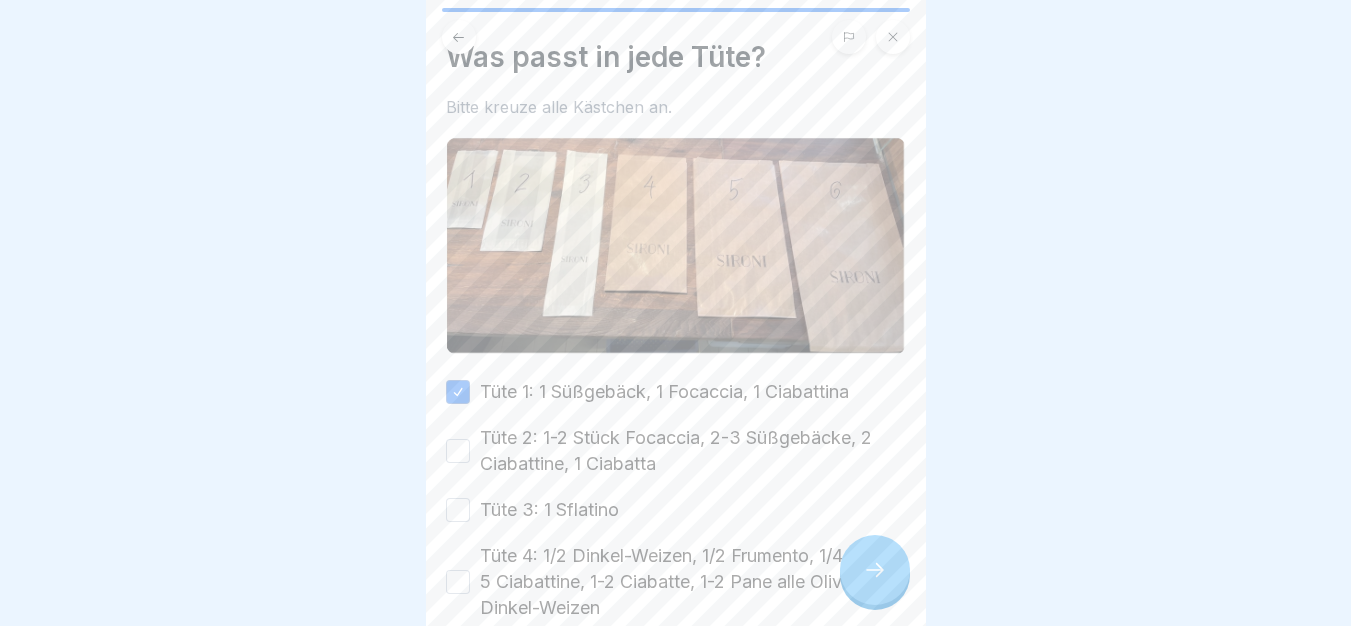 click on "Tüte 2: 1-2 Stück Focaccia, 2-3 Süßgebäcke, 2 Ciabattine, 1 Ciabatta" at bounding box center [458, 451] 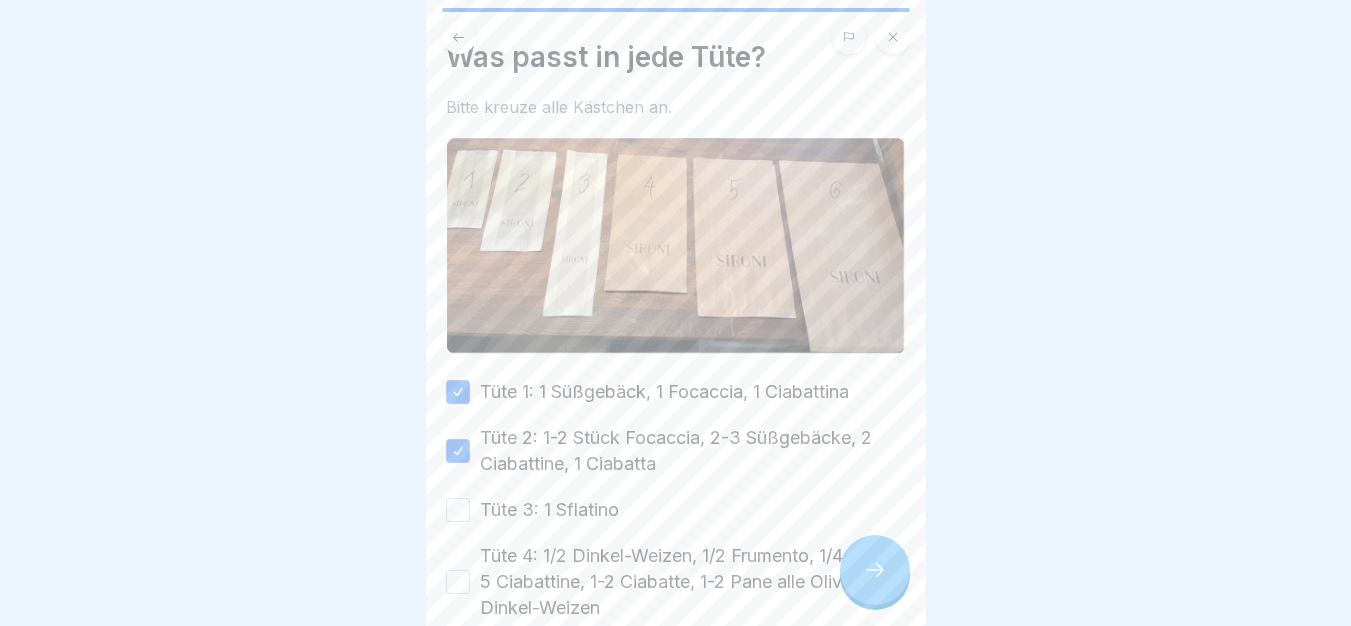 click on "Tüte 3: 1 Sflatino" at bounding box center [458, 510] 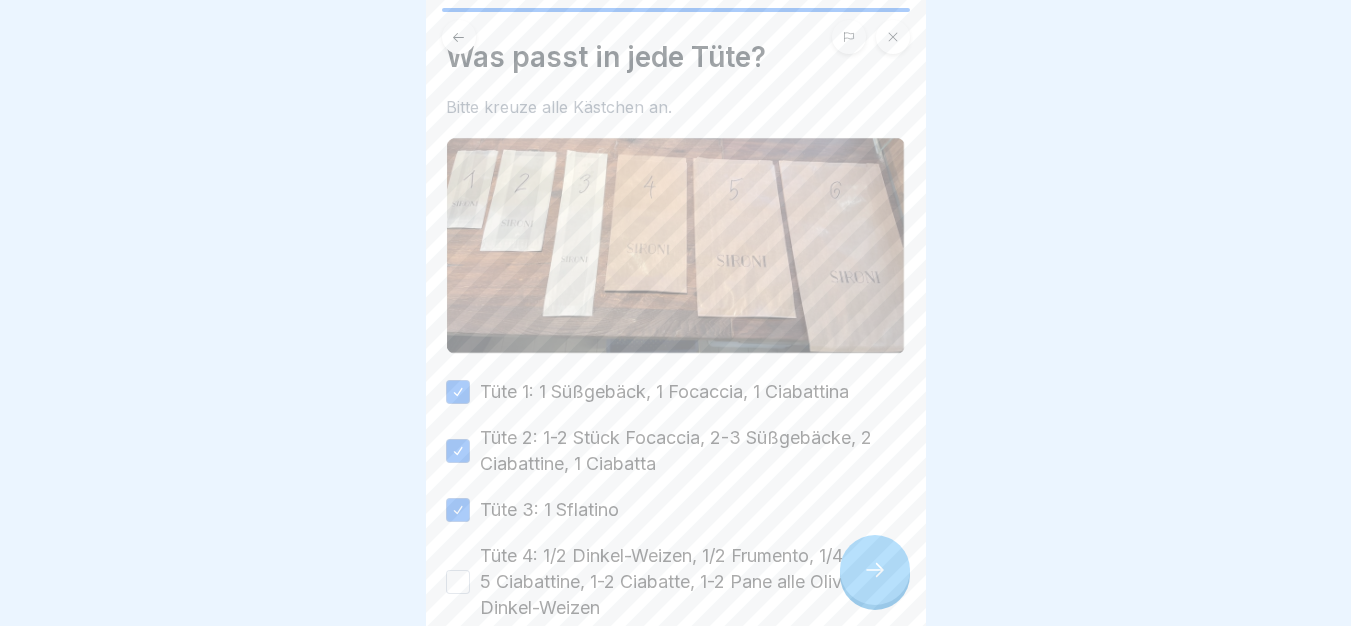 click on "Tüte 4: 1/2 Dinkel-Weizen, 1/2 Frumento, 1/4 Sironi, 5 Ciabattine, 1-2 Ciabatte, 1-2 Pane alle Olive, 1 Dinkel-Weizen" at bounding box center (676, 582) 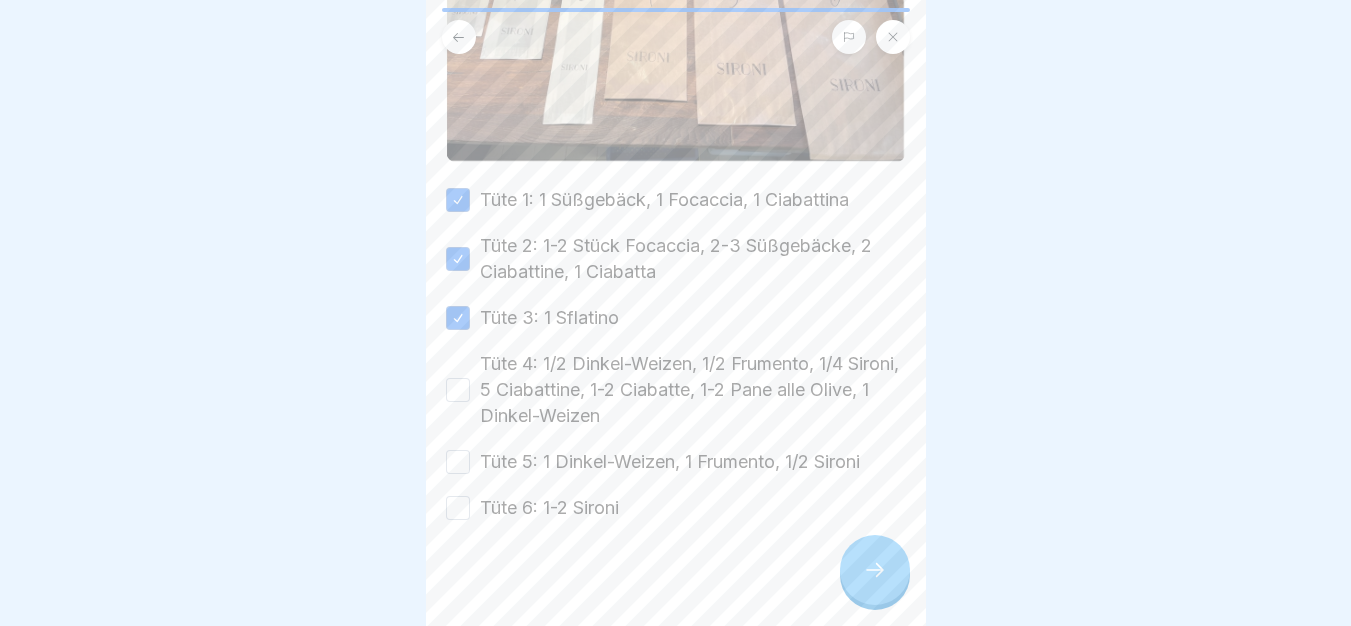 scroll, scrollTop: 238, scrollLeft: 0, axis: vertical 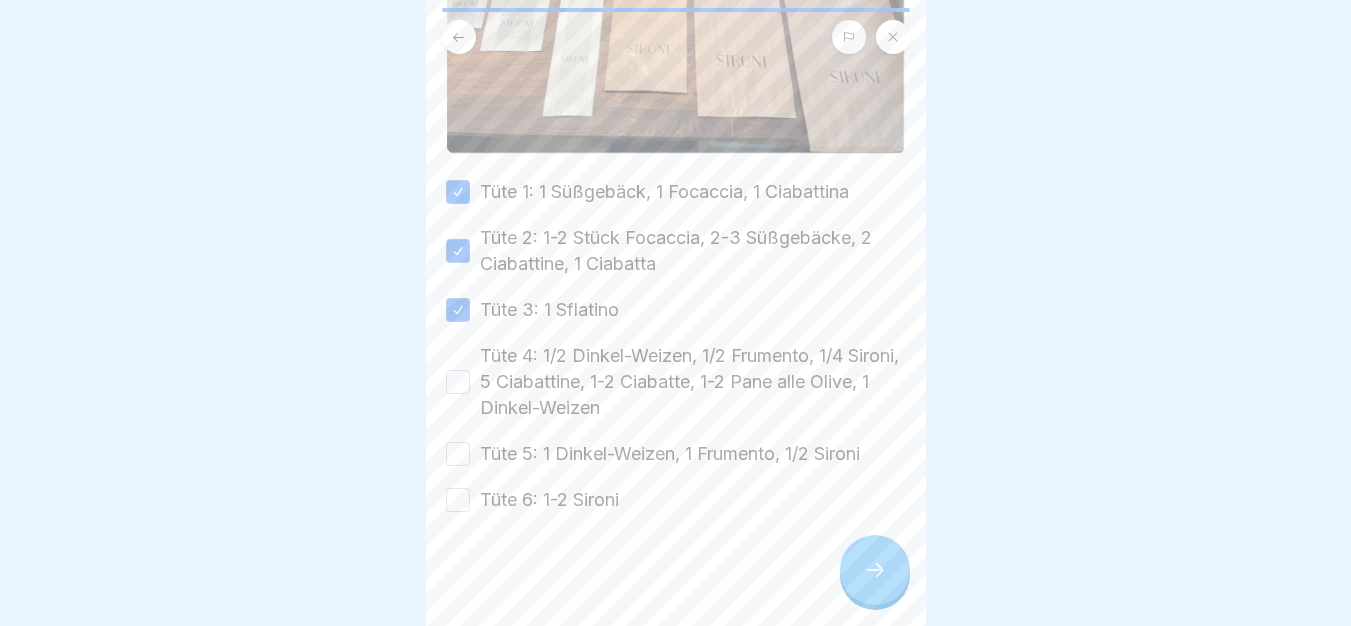 click on "Tüte 4: 1/2 Dinkel-Weizen, 1/2 Frumento, 1/4 Sironi, 5 Ciabattine, 1-2 Ciabatte, 1-2 Pane alle Olive, 1 Dinkel-Weizen" at bounding box center (458, 382) 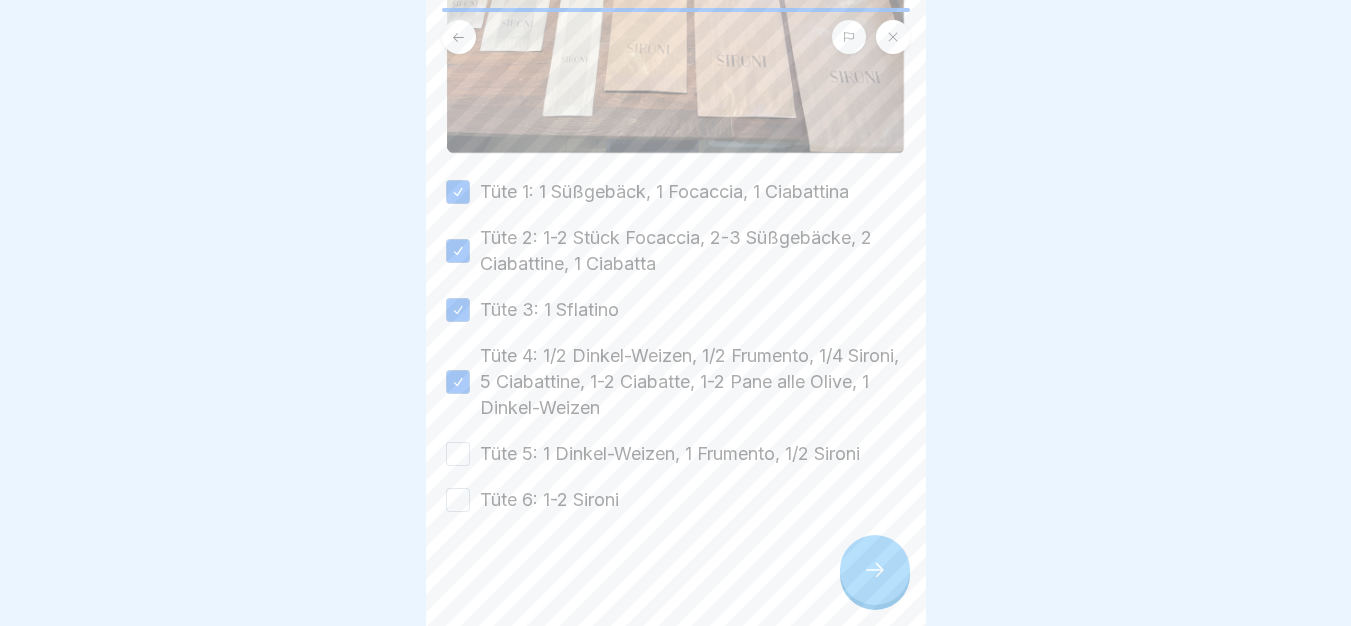 click on "Tüte 5: 1 Dinkel-Weizen, 1 Frumento, 1/2 Sironi" at bounding box center [458, 454] 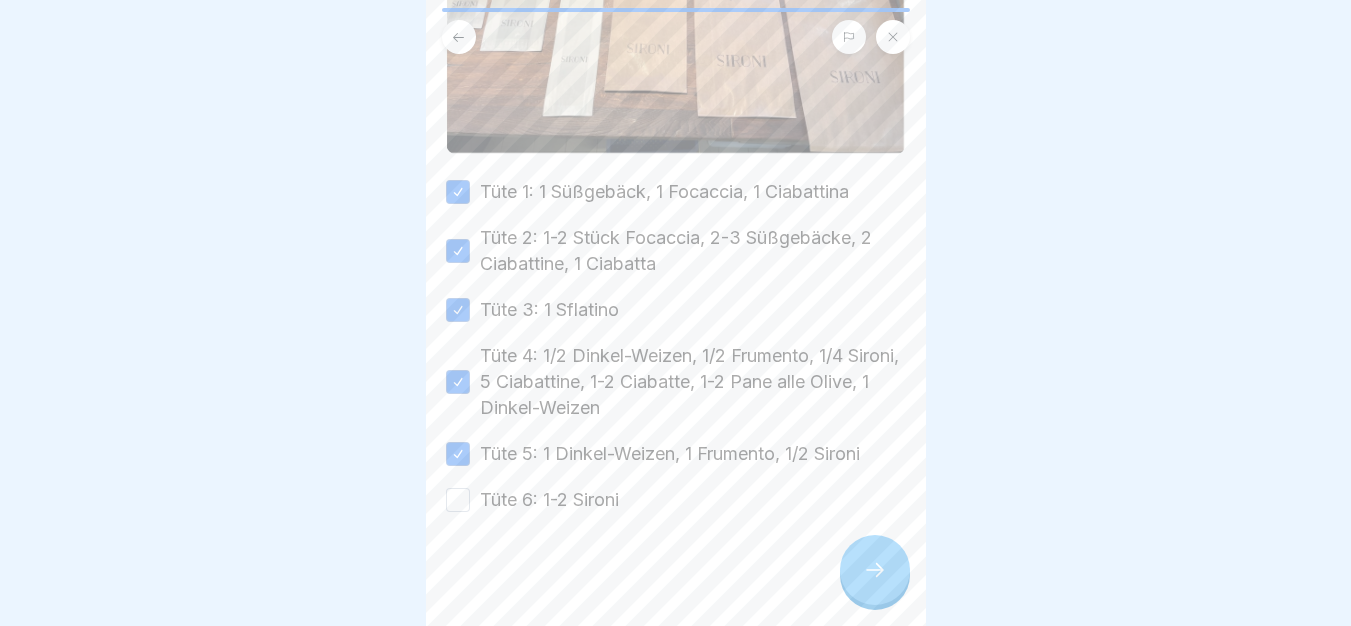 click on "Tüte 6: 1-2 Sironi" at bounding box center (458, 500) 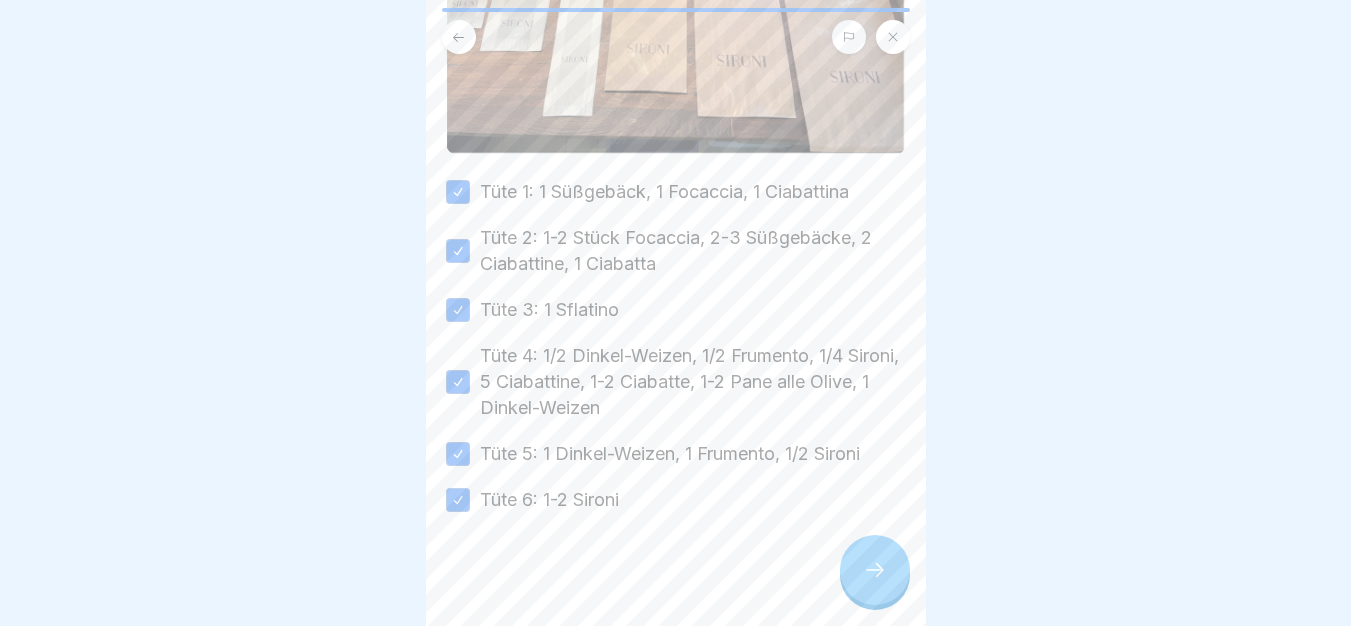 click at bounding box center (875, 570) 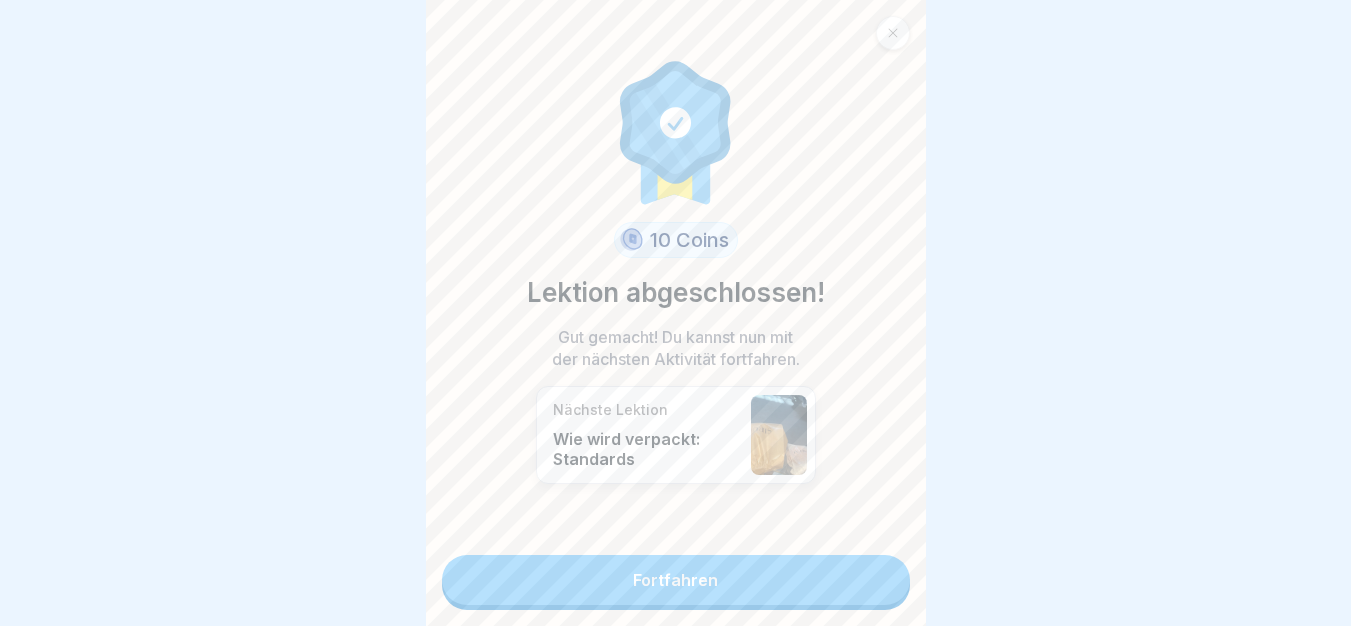 click on "Fortfahren" at bounding box center [676, 580] 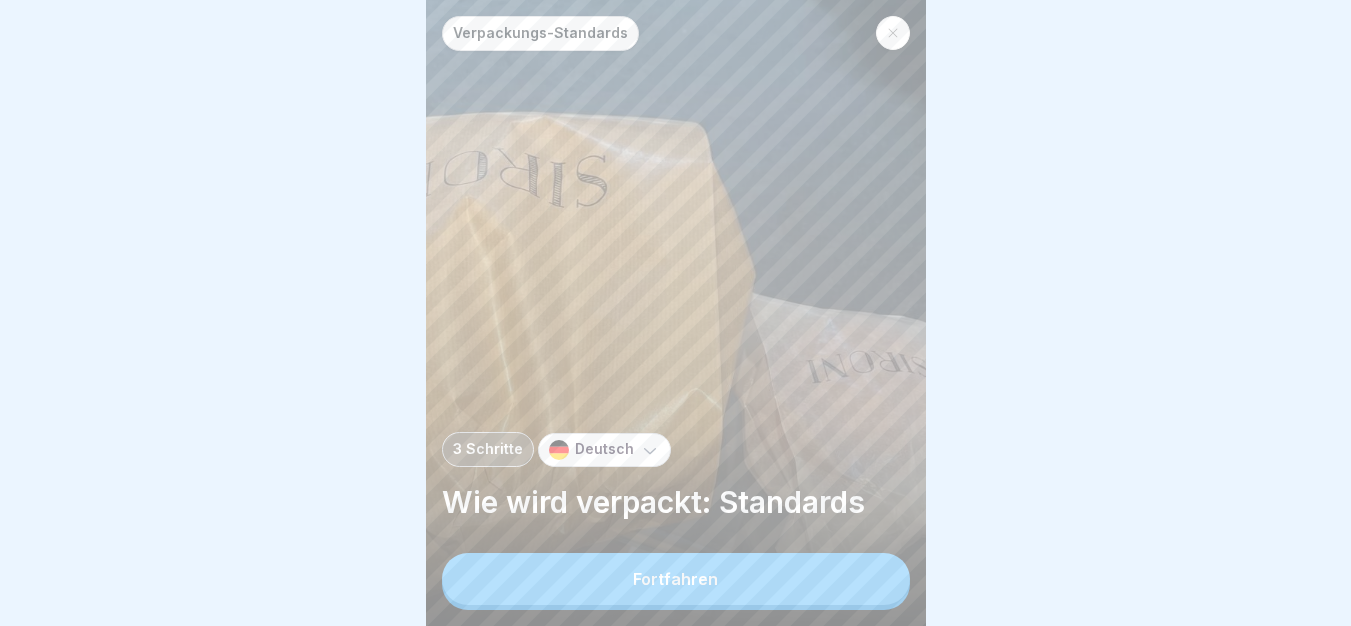drag, startPoint x: 855, startPoint y: 573, endPoint x: 840, endPoint y: 570, distance: 15.297058 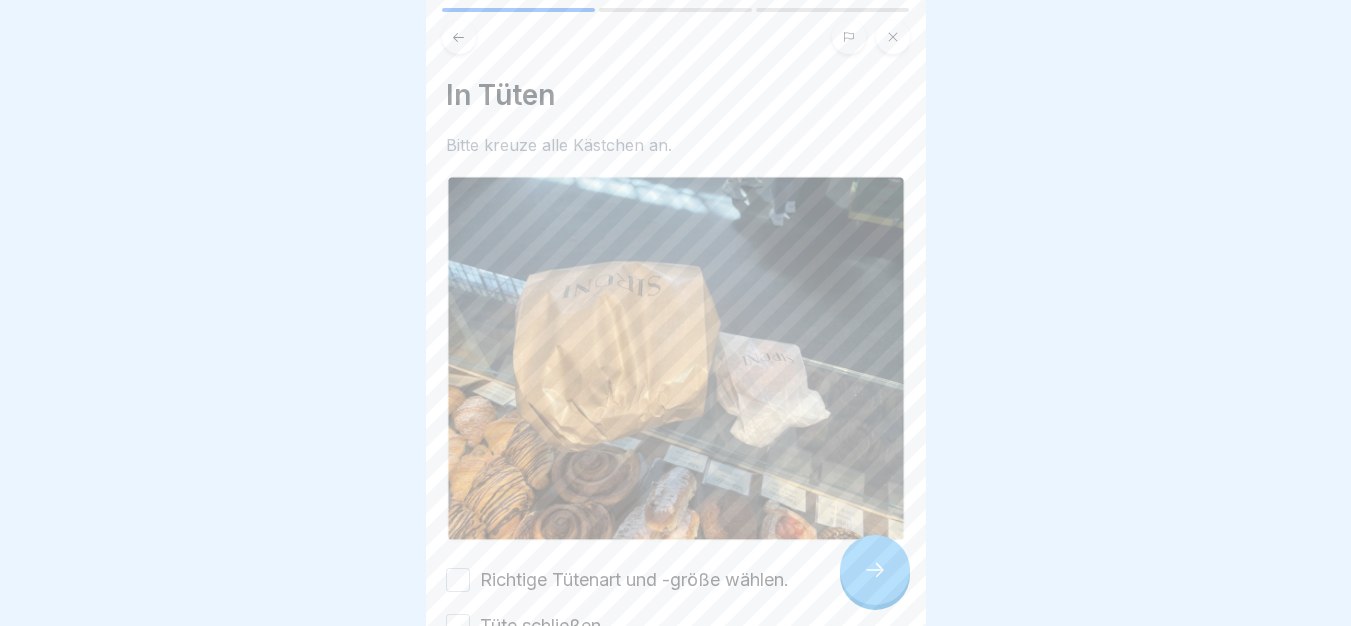 scroll, scrollTop: 193, scrollLeft: 0, axis: vertical 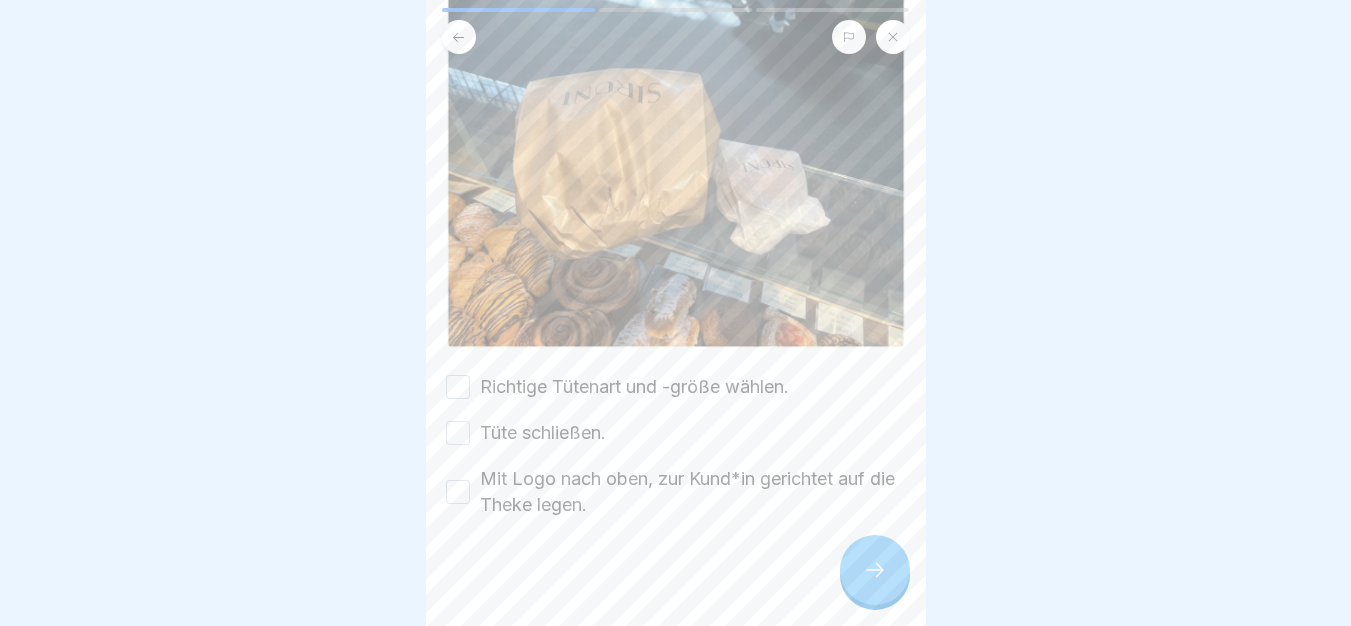 click on "In Tüten Bitte kreuze alle Kästchen an. Richtige Tütenart und -größe wählen. Tüte schließen. Mit Logo nach oben, zur Kund*in gerichtet auf die Theke legen." at bounding box center [676, 313] 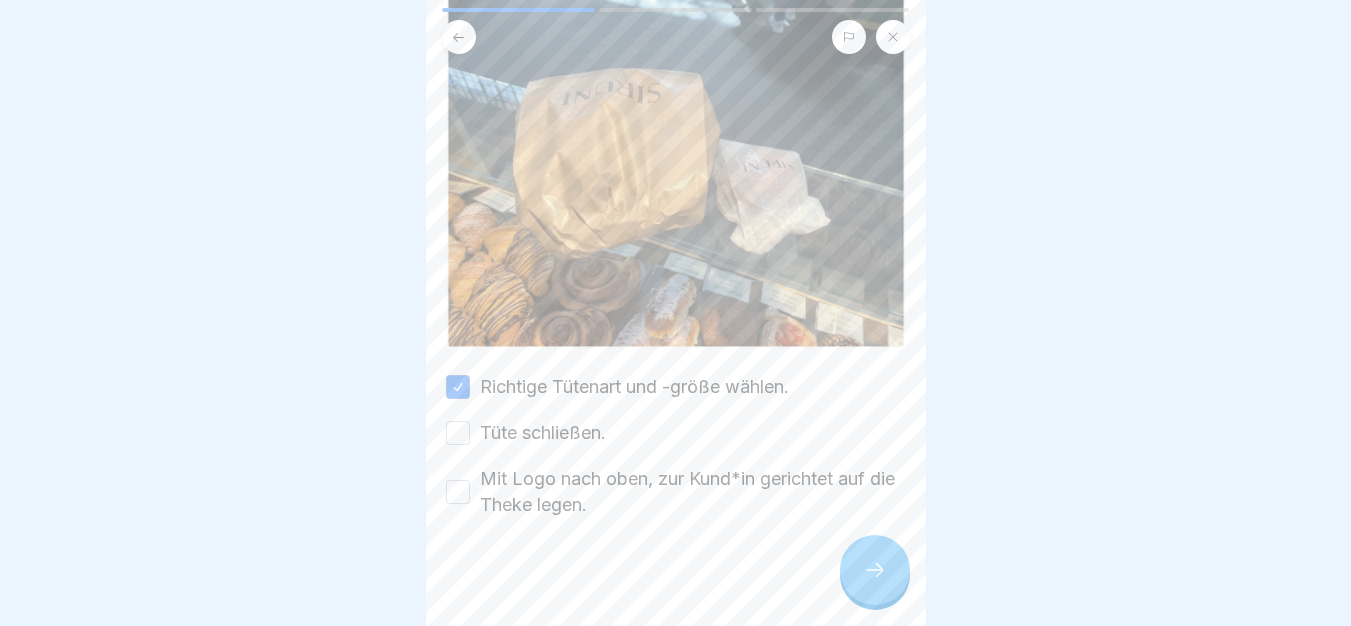click on "Tüte schließen." at bounding box center (458, 433) 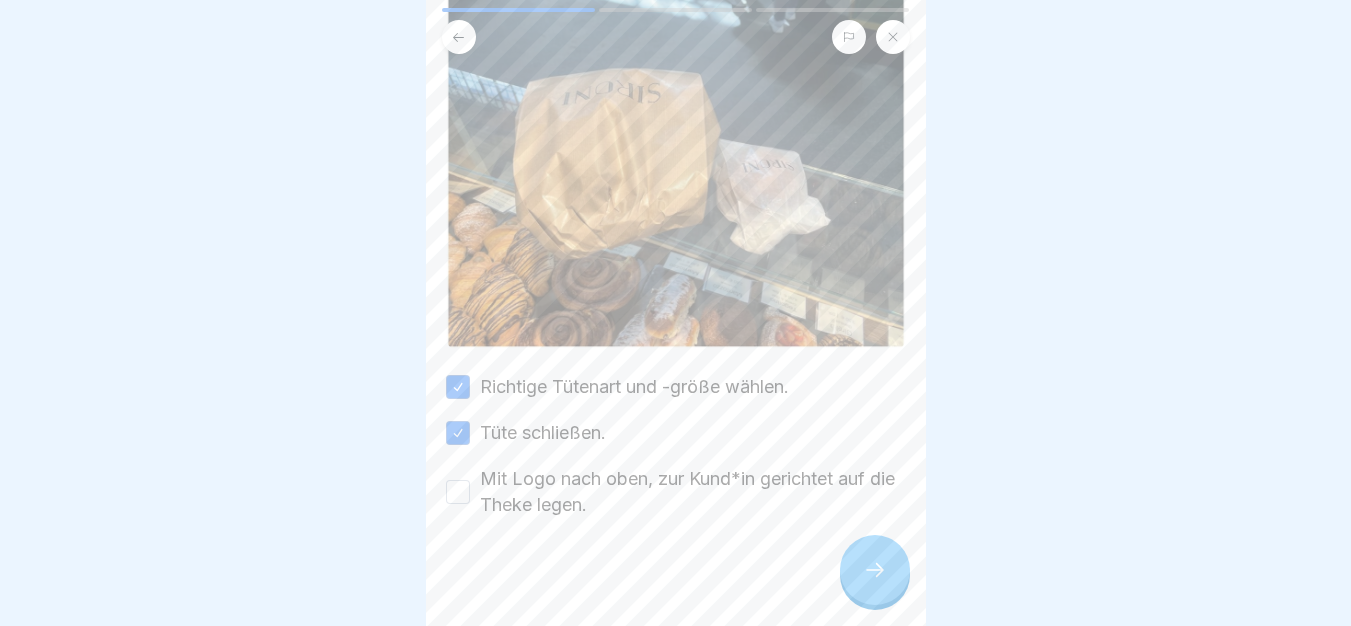 click on "Mit Logo nach oben, zur Kund*in gerichtet auf die Theke legen." at bounding box center [458, 492] 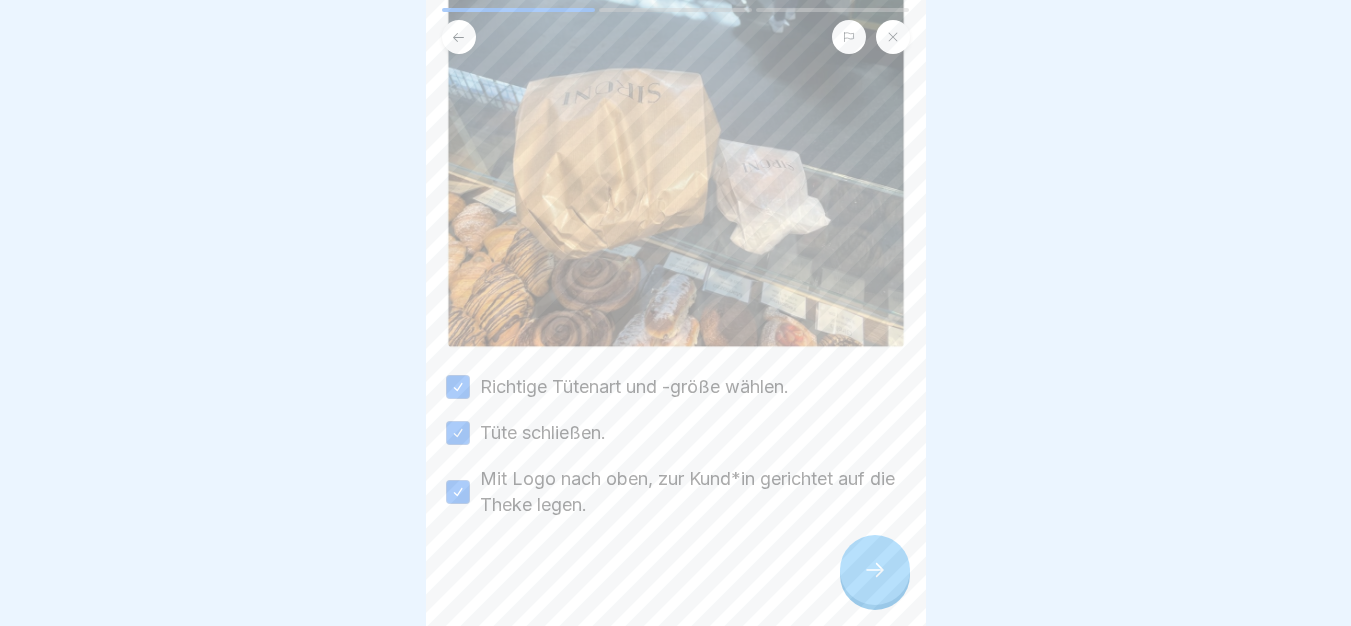 click 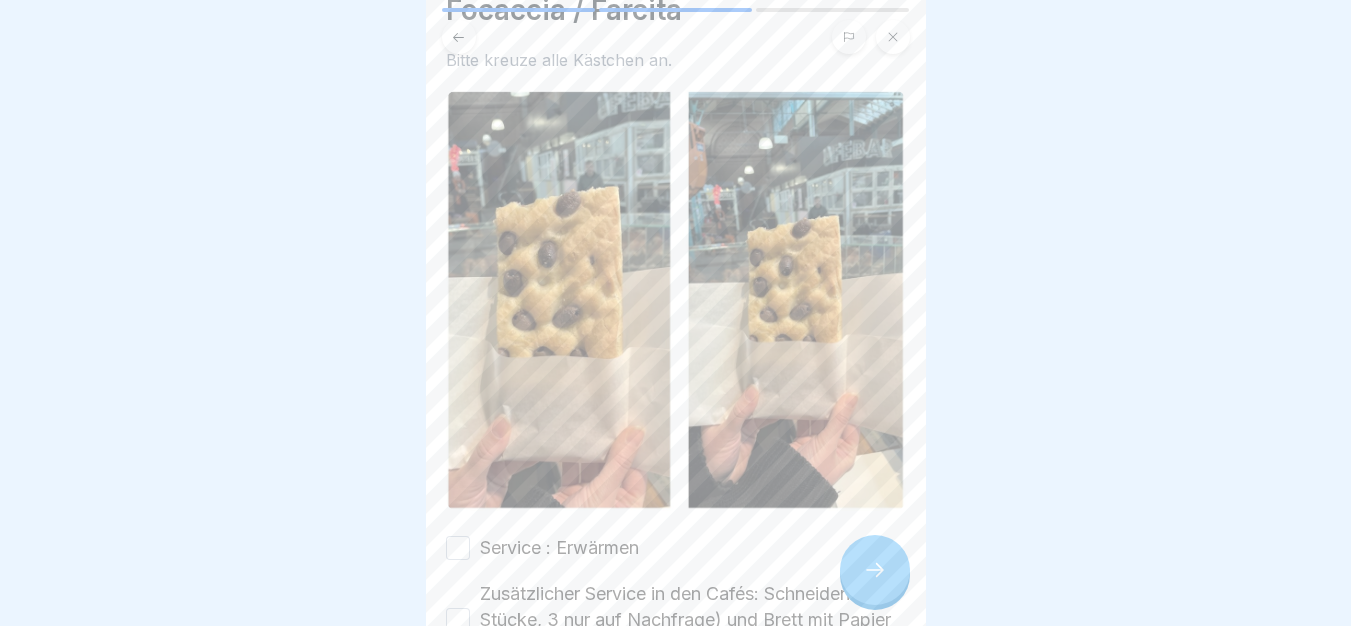 scroll, scrollTop: 0, scrollLeft: 0, axis: both 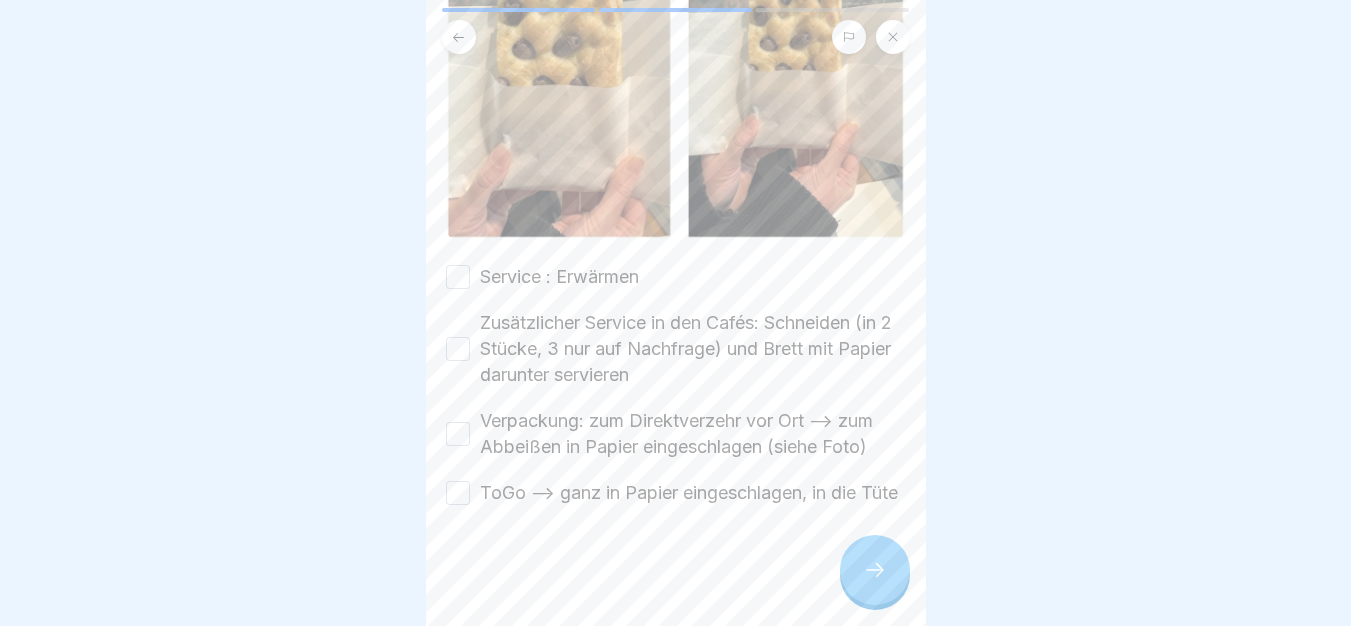 click on "Service : Erwärmen" at bounding box center [458, 277] 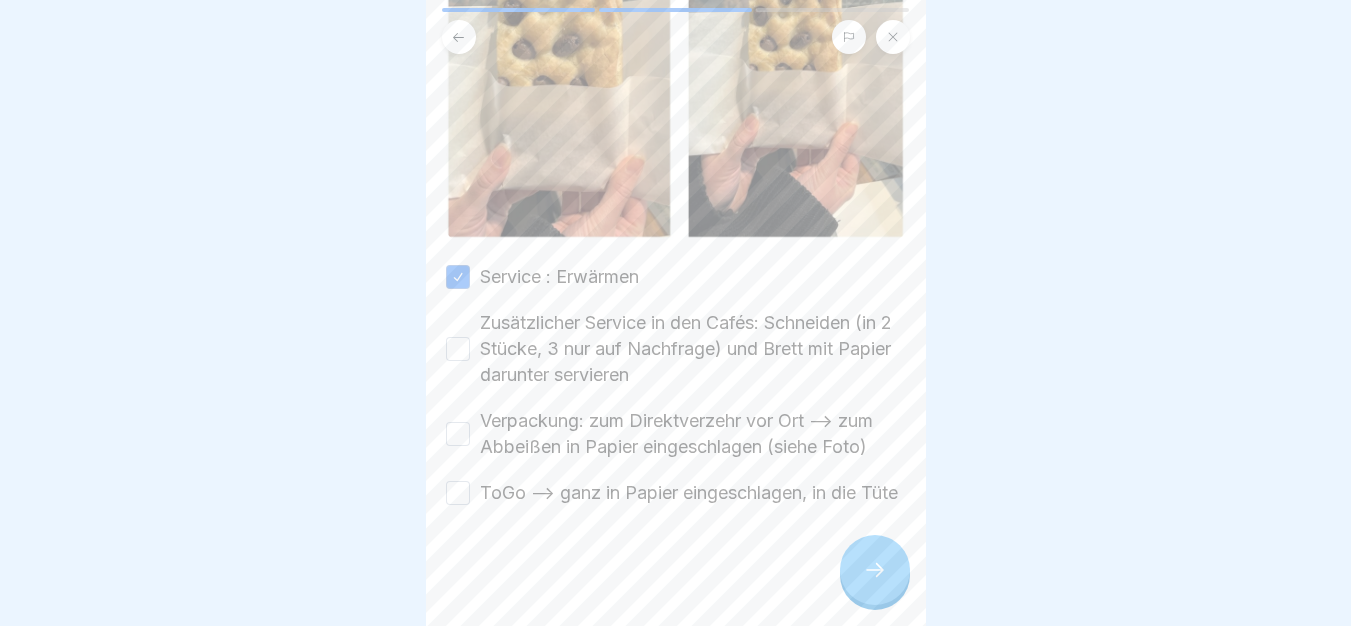 click on "Zusätzlicher Service in den Cafés: Schneiden (in 2 Stücke, 3 nur auf Nachfrage) und Brett mit Papier darunter servieren" at bounding box center (458, 349) 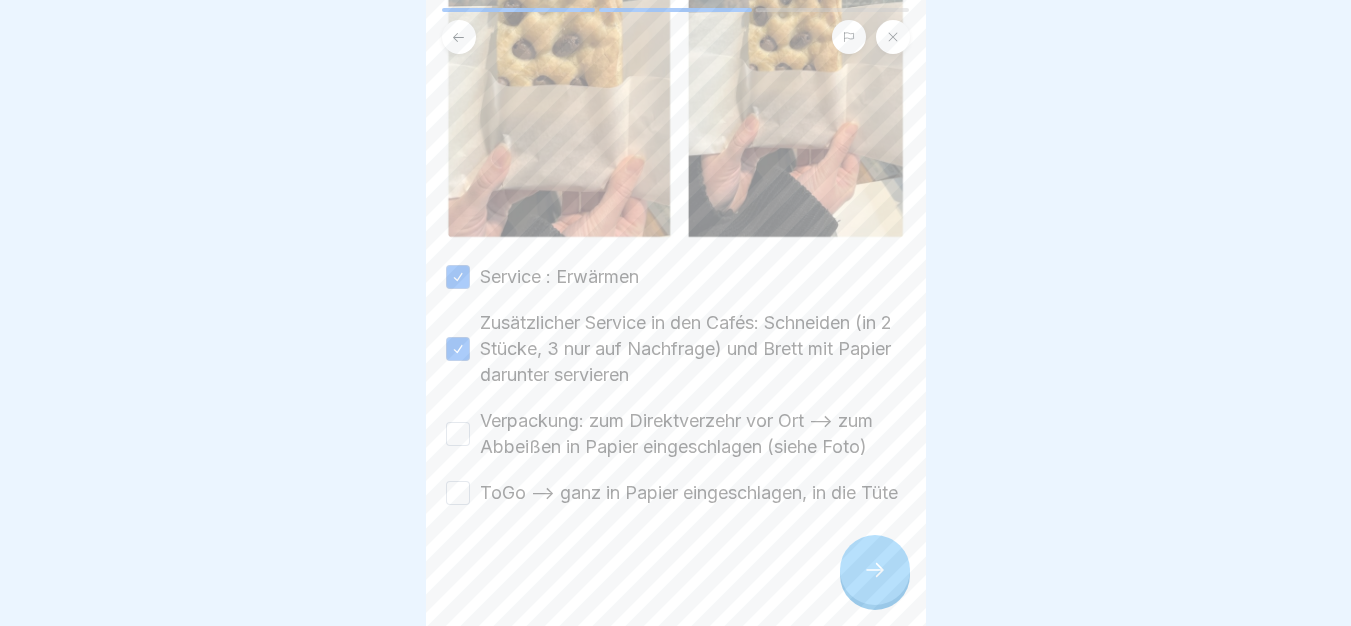 drag, startPoint x: 456, startPoint y: 383, endPoint x: 451, endPoint y: 435, distance: 52.23983 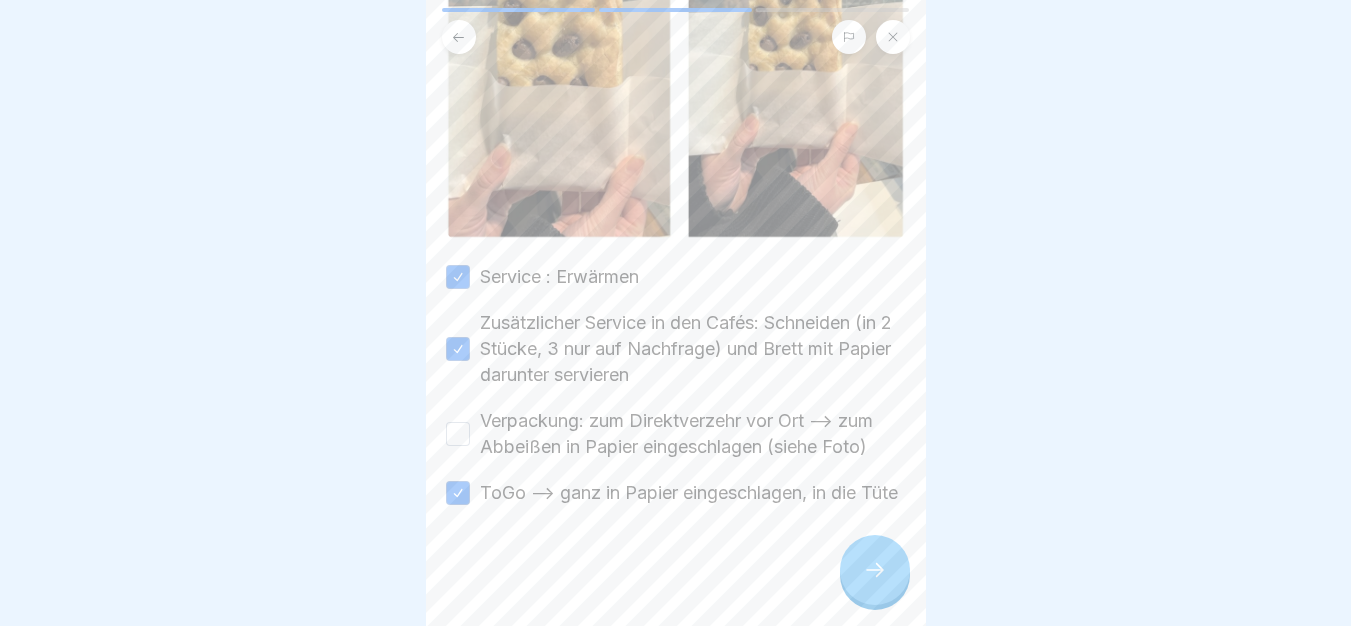 click on "Verpackung: zum Direktverzehr vor Ort --> zum Abbeißen in Papier eingeschlagen (siehe Foto)" at bounding box center [458, 434] 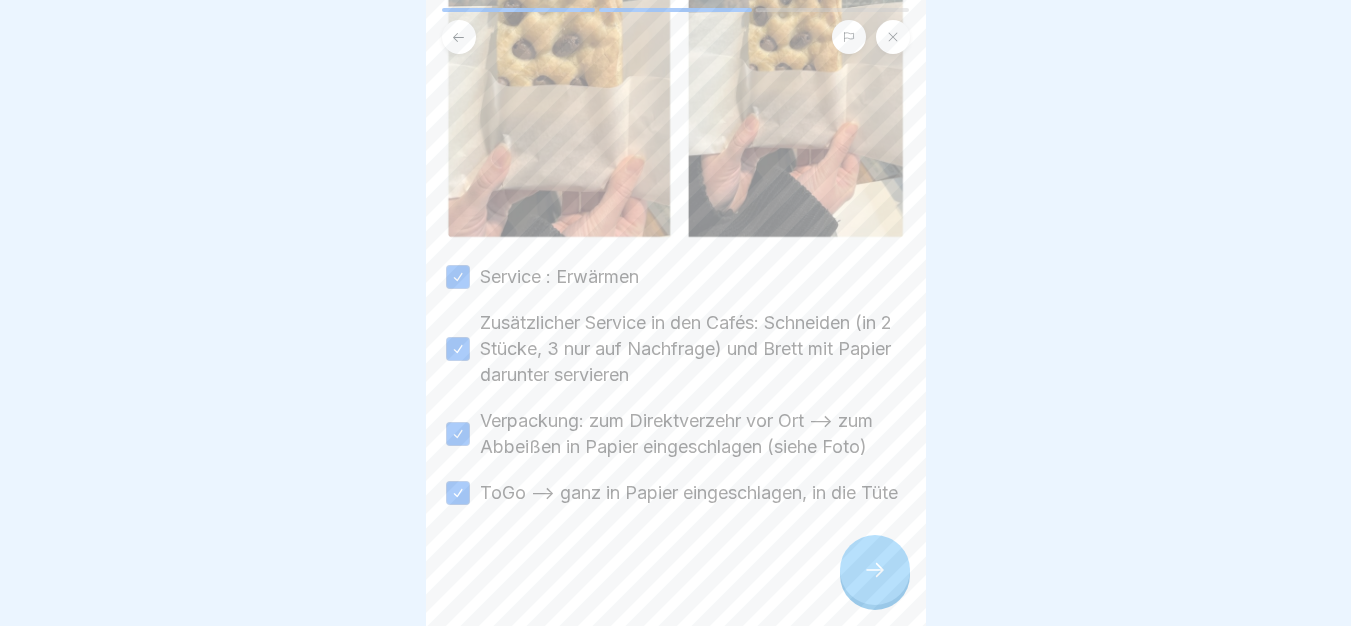 click at bounding box center [875, 570] 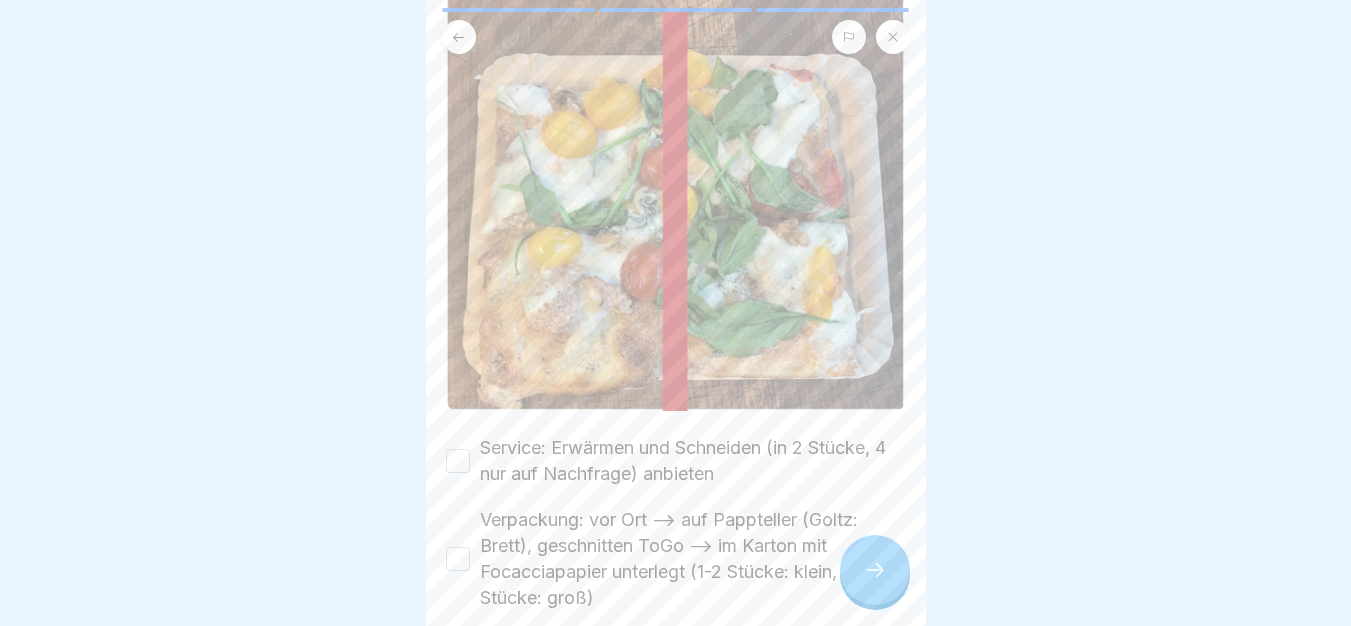 scroll, scrollTop: 289, scrollLeft: 0, axis: vertical 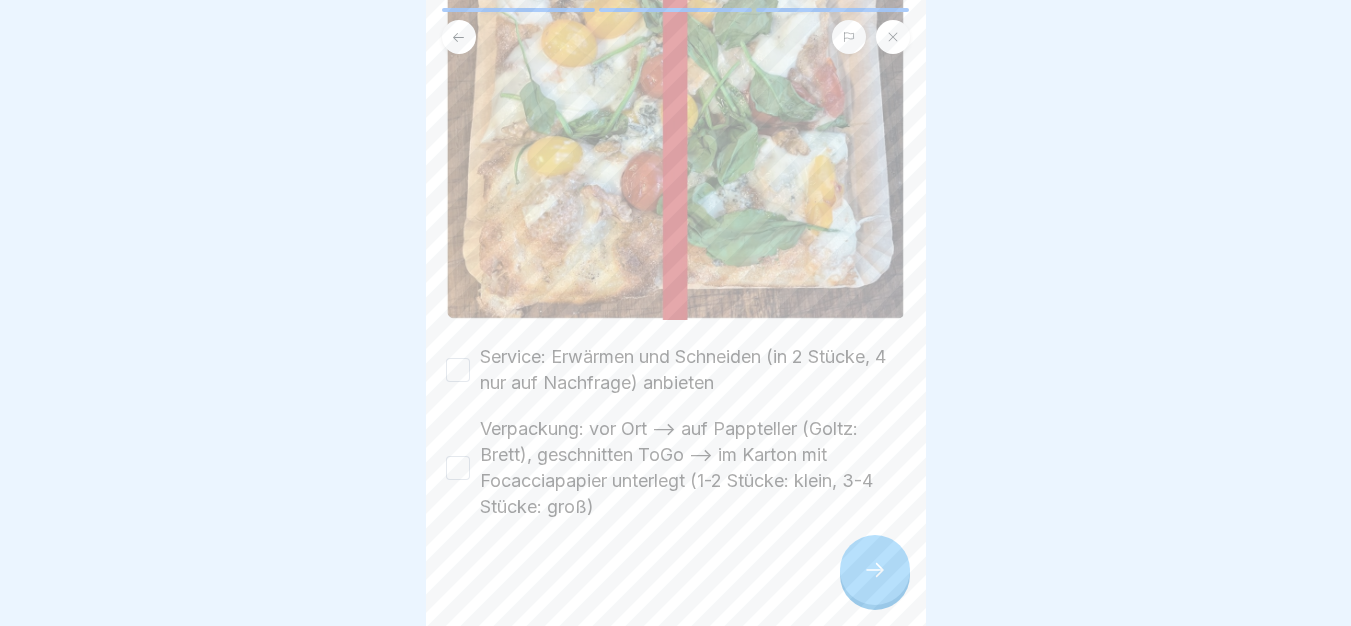 click on "Pizza Bitte kreuze alle Kästchen an. Service: Erwärmen und Schneiden (in 2 Stücke, 4 nur auf Nachfrage) anbieten Verpackung: vor Ort --> auf Pappteller (Goltz: Brett), geschnitten ToGo --> im Karton mit Focacciapapier unterlegt (1-2 Stücke: klein, 3-4 Stücke: groß)" at bounding box center [676, 313] 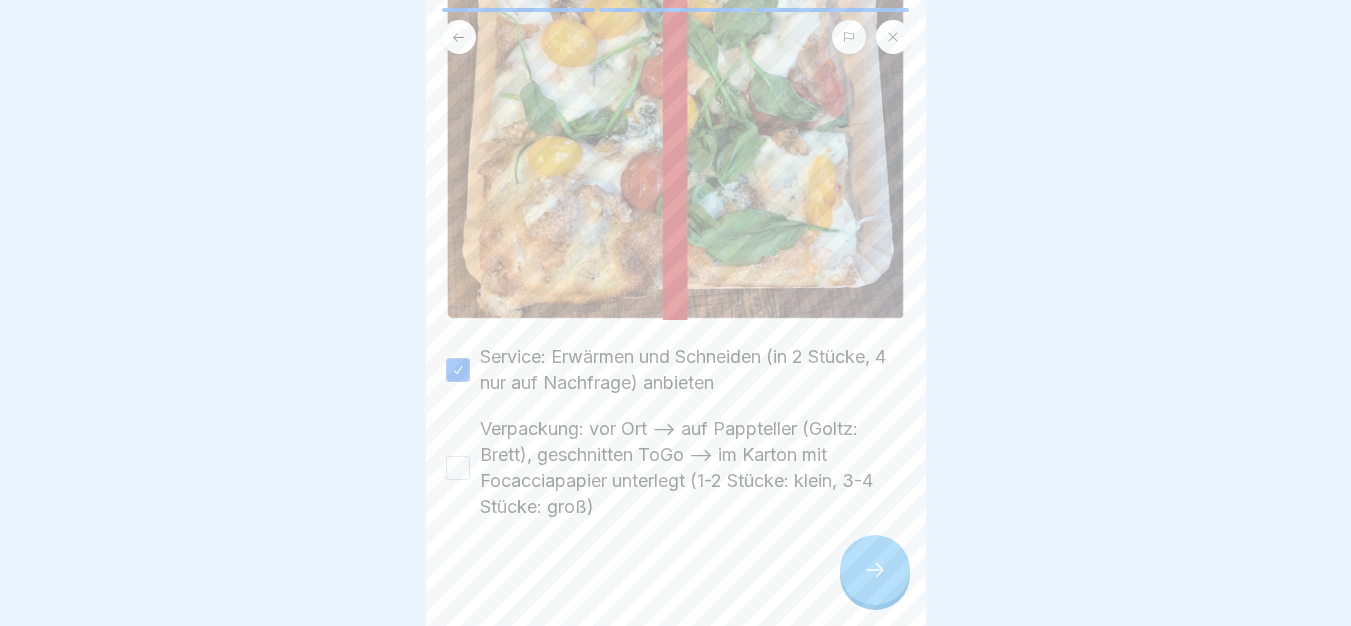 click on "Verpackung: vor Ort --> auf Pappteller (Goltz: Brett), geschnitten ToGo --> im Karton mit Focacciapapier unterlegt (1-2 Stücke: klein, 3-4 Stücke: groß)" at bounding box center [458, 468] 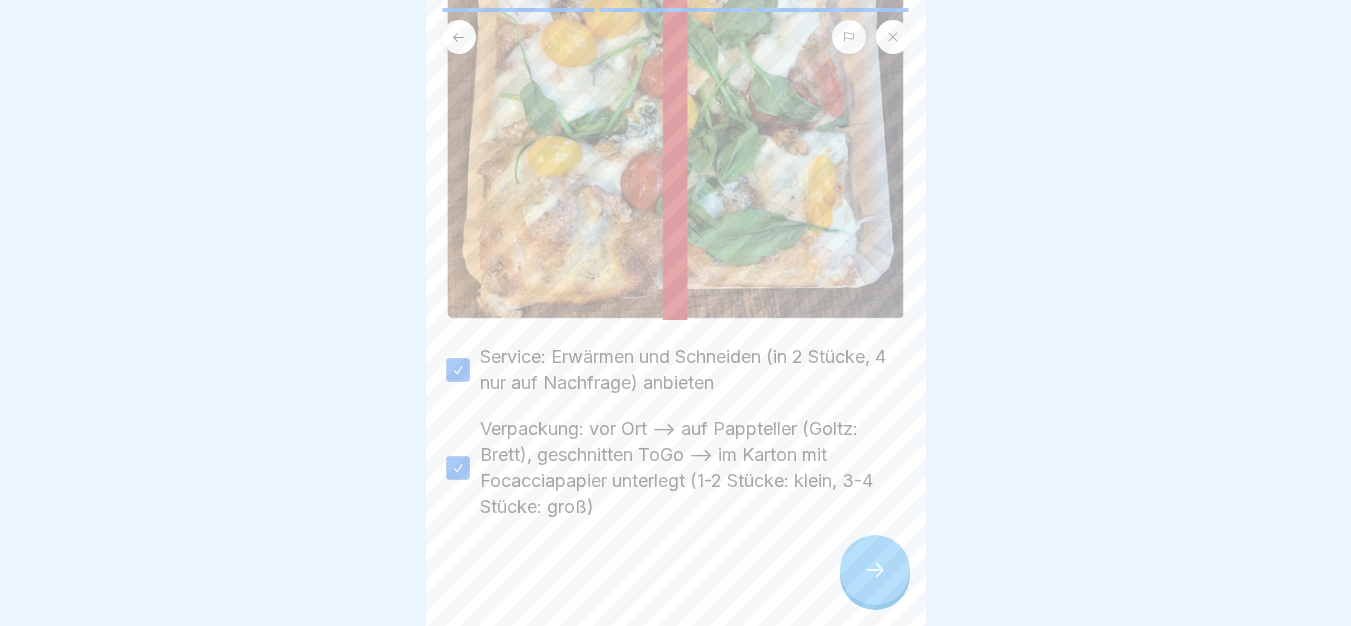 click 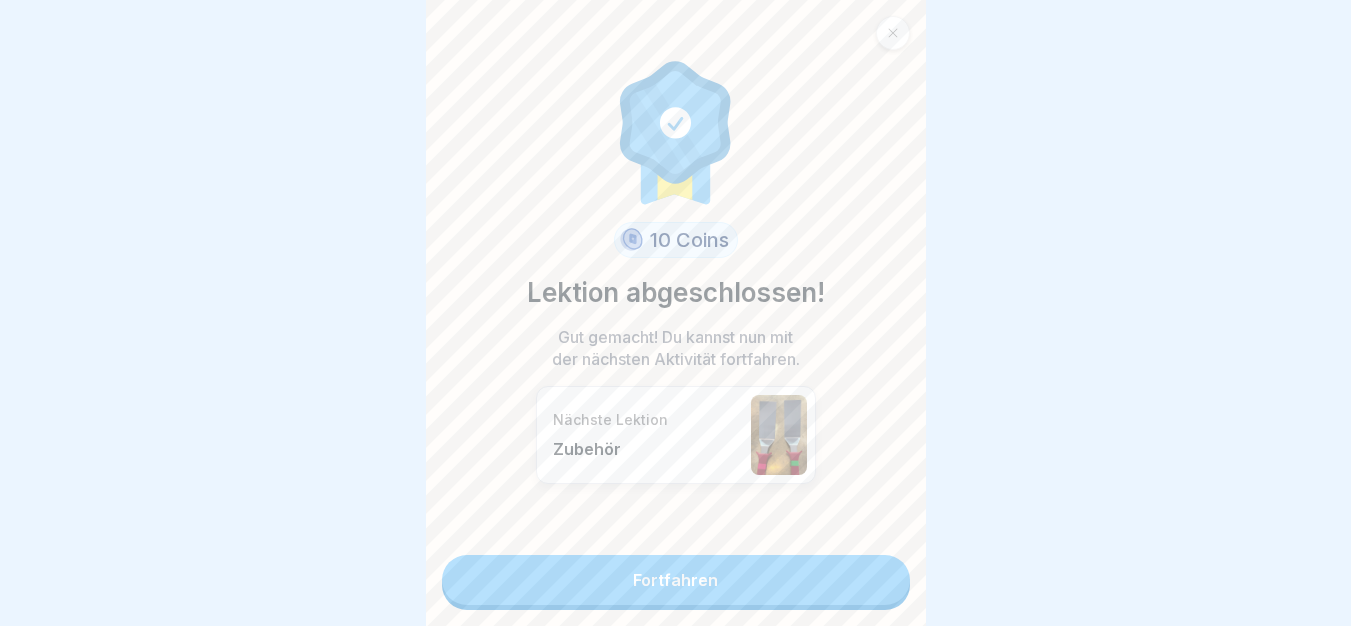 click on "Fortfahren" at bounding box center (676, 580) 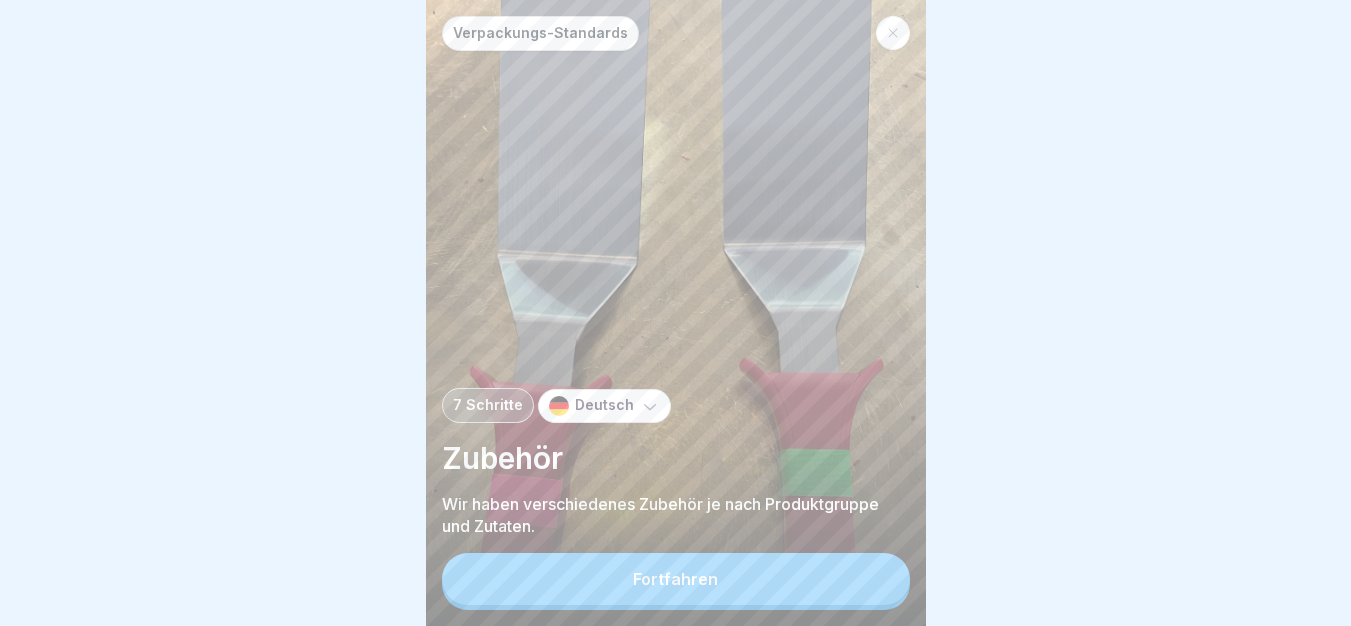 click on "Fortfahren" at bounding box center [676, 579] 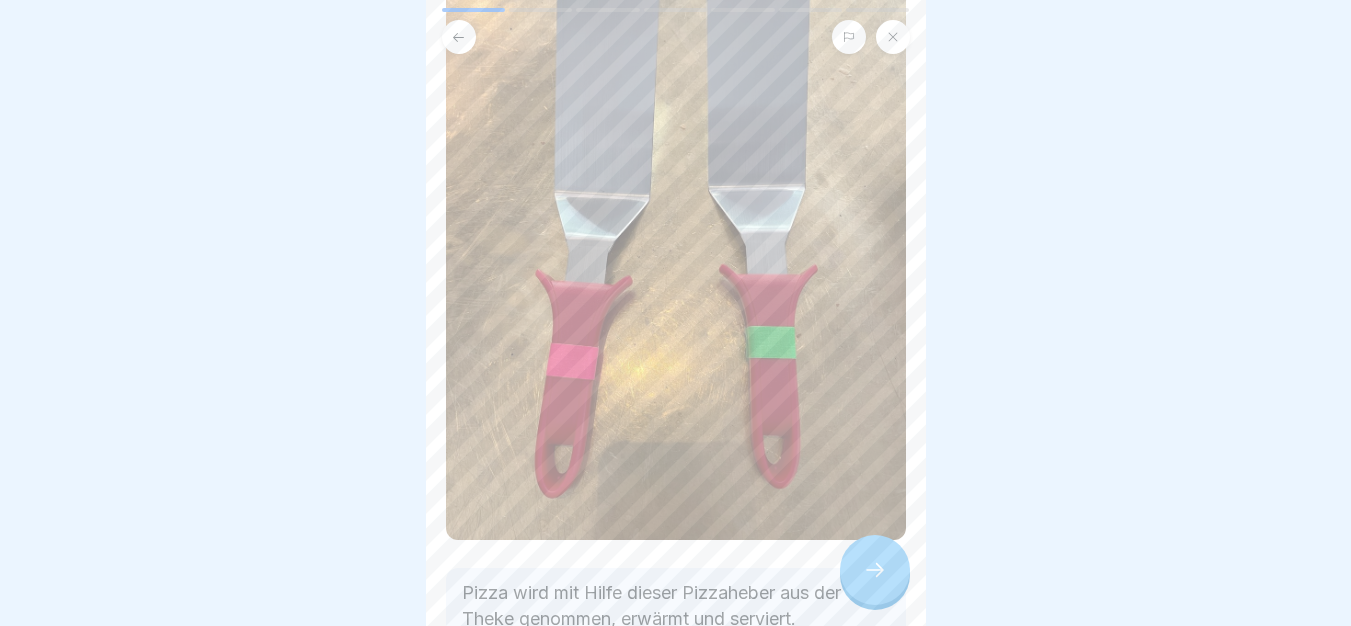 scroll, scrollTop: 331, scrollLeft: 0, axis: vertical 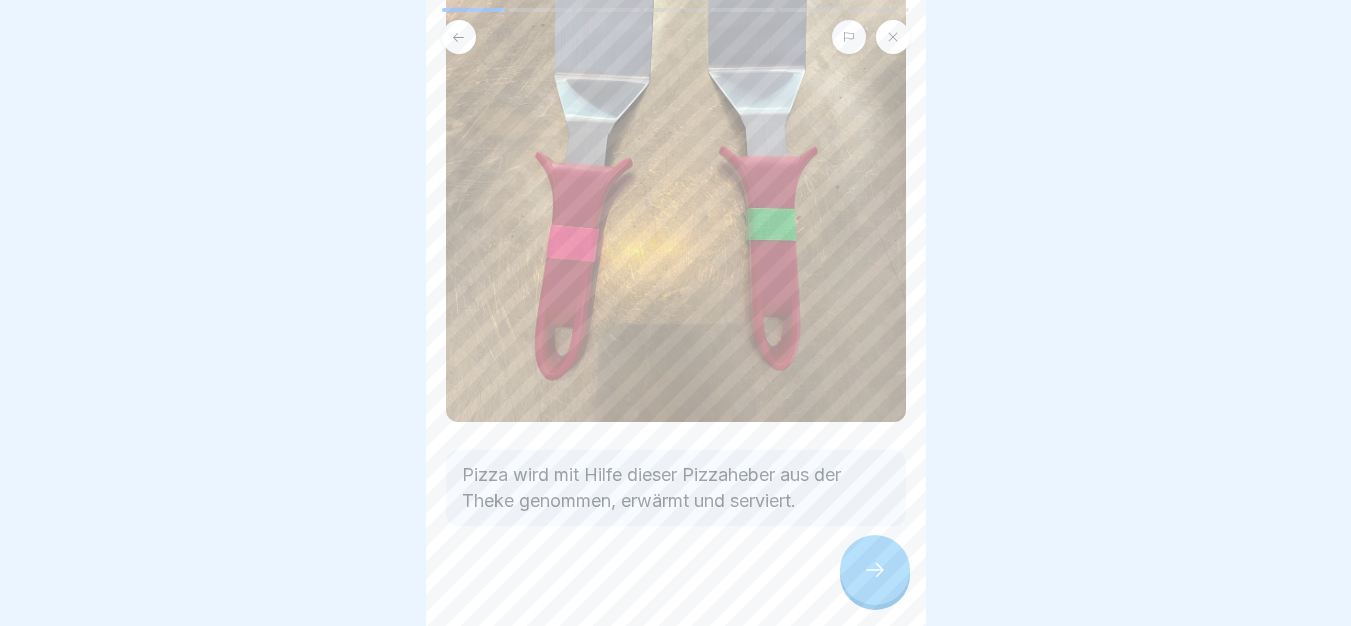 click 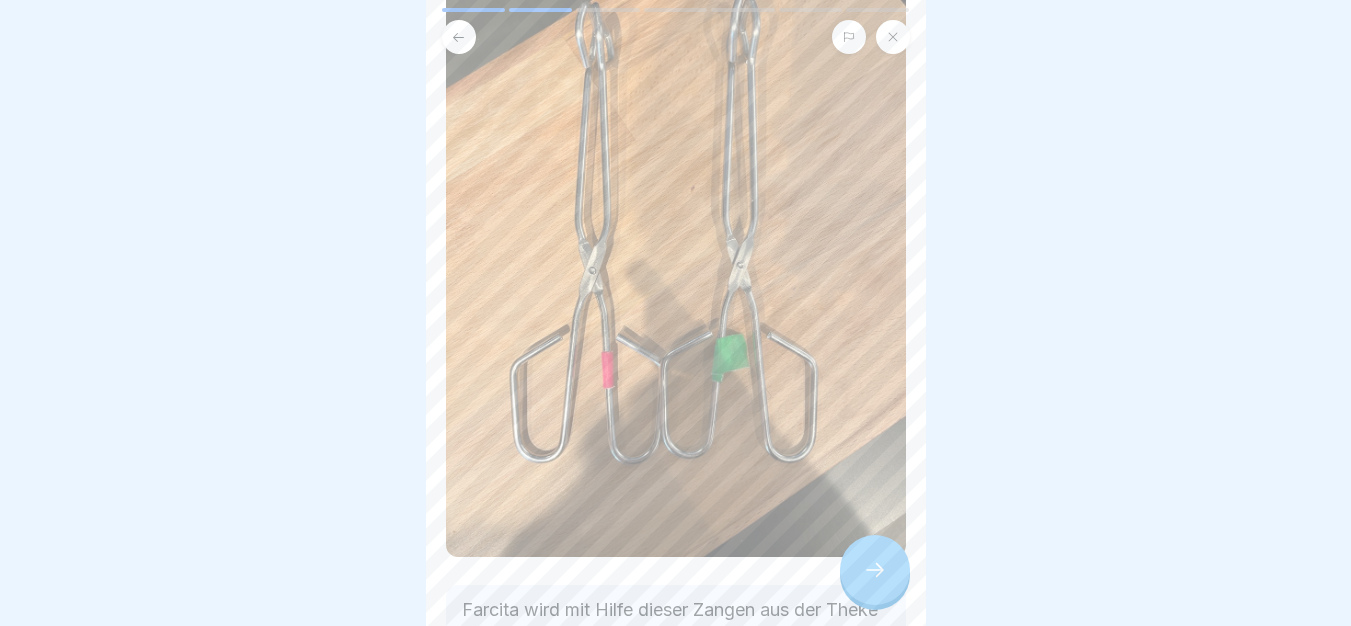 scroll, scrollTop: 331, scrollLeft: 0, axis: vertical 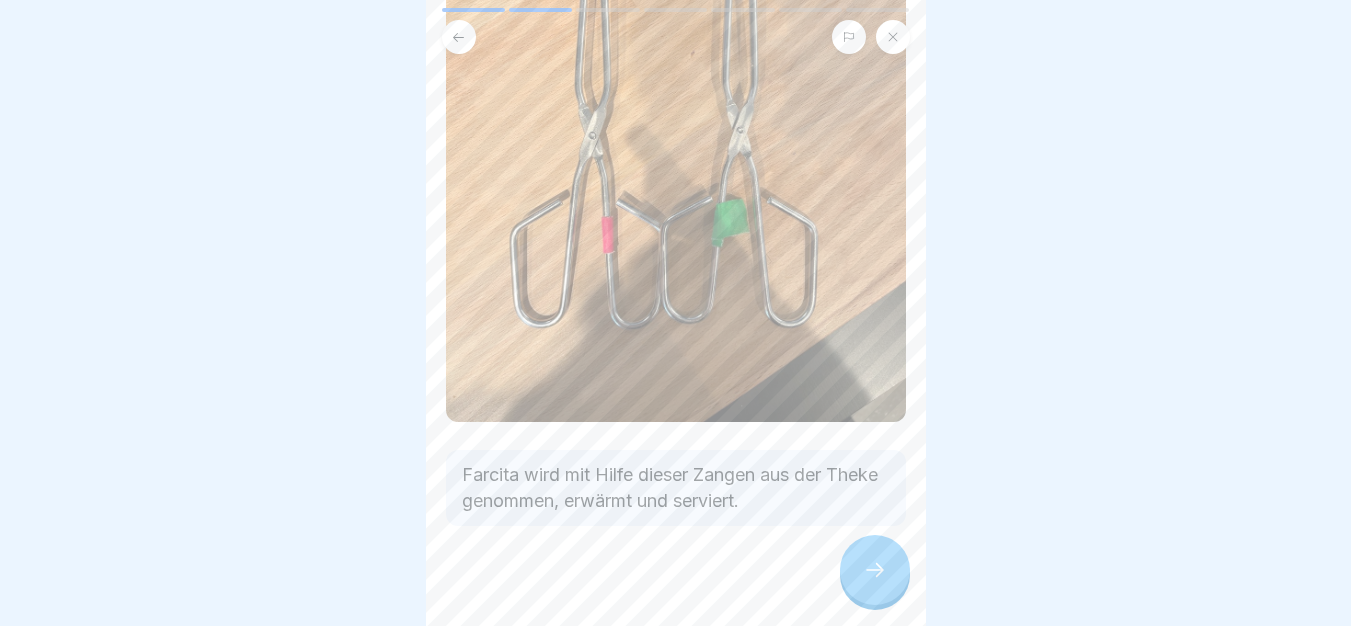 click 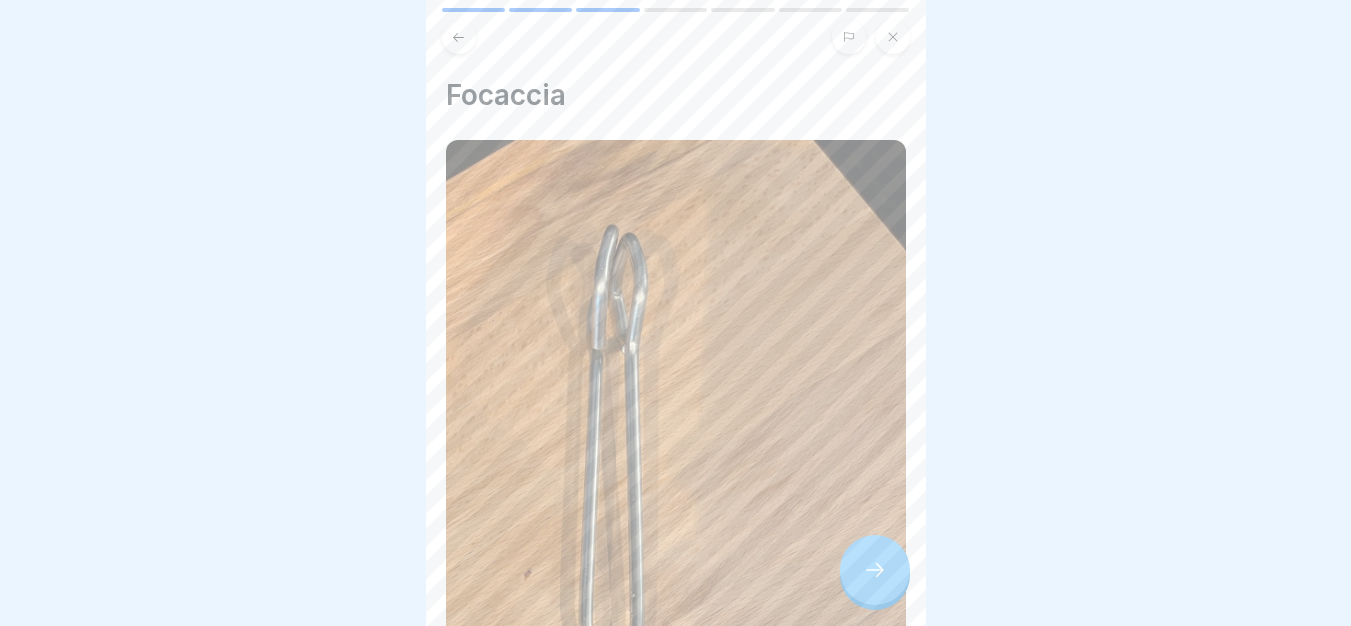 scroll, scrollTop: 15, scrollLeft: 0, axis: vertical 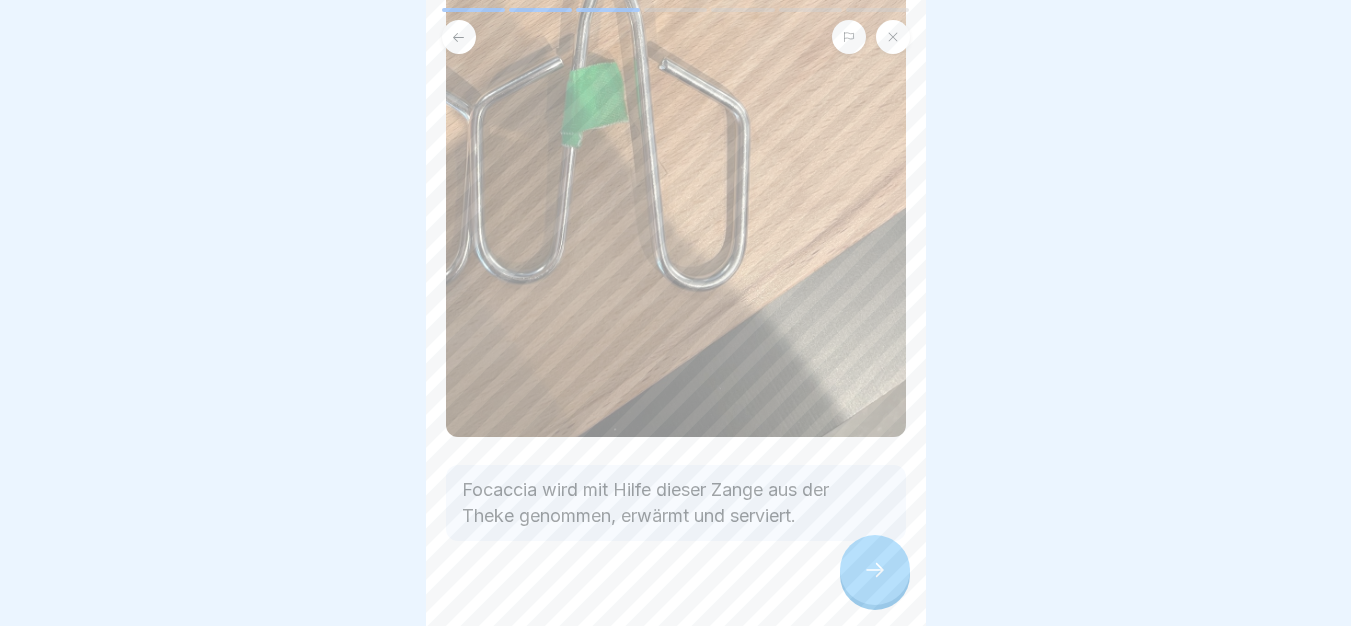 click at bounding box center [875, 570] 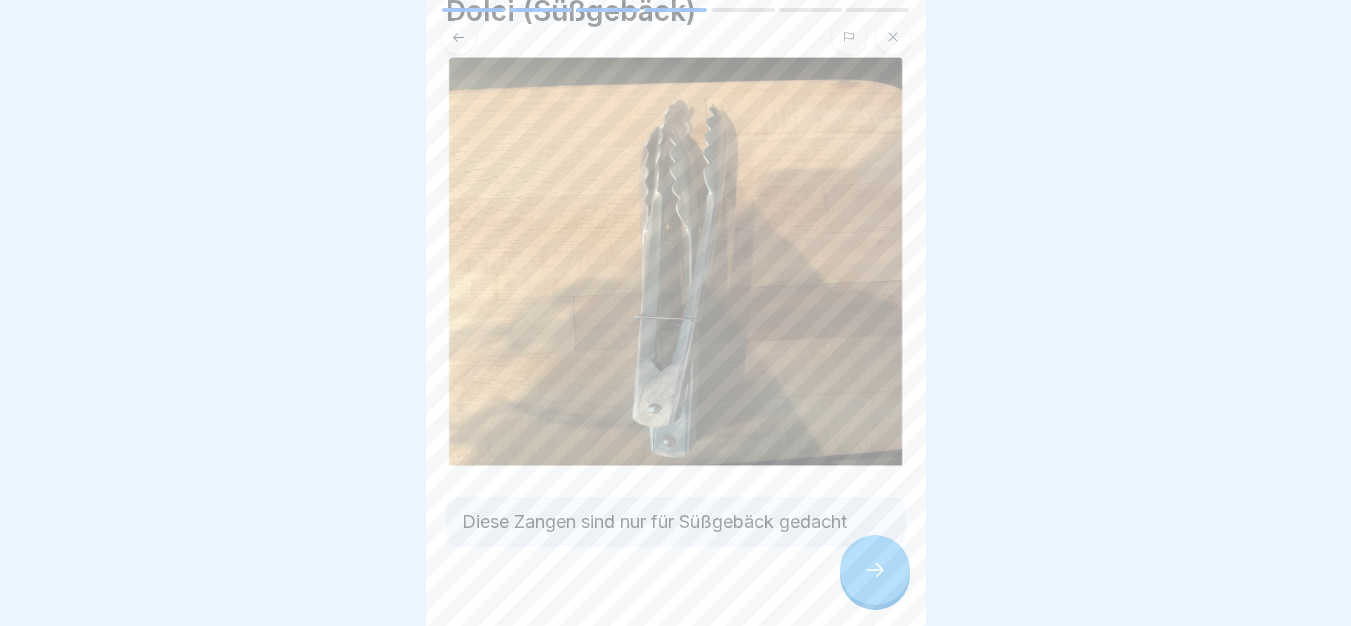 scroll, scrollTop: 111, scrollLeft: 0, axis: vertical 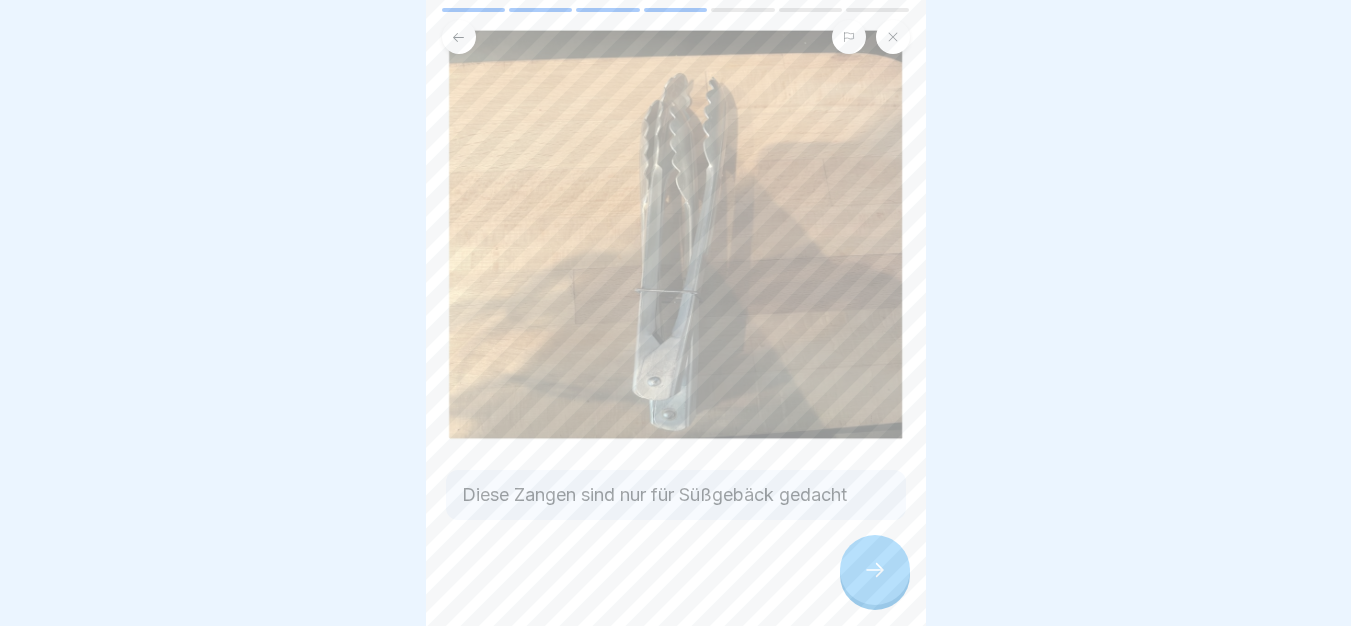click 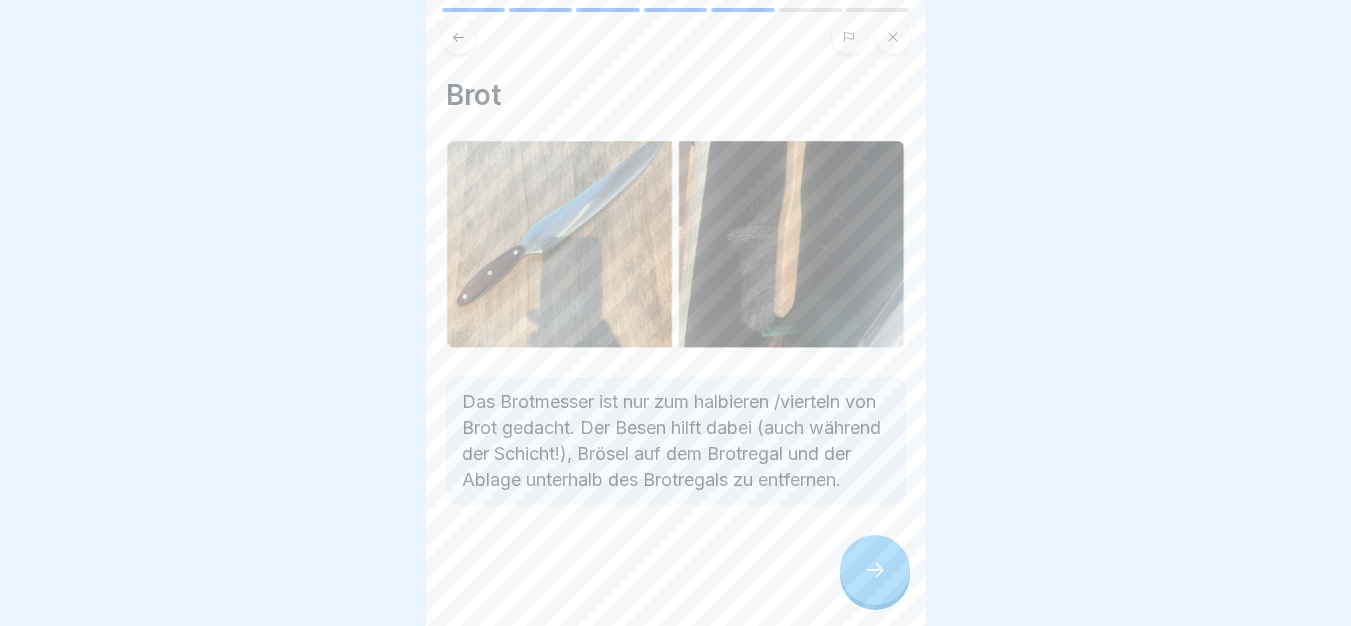 click at bounding box center [875, 570] 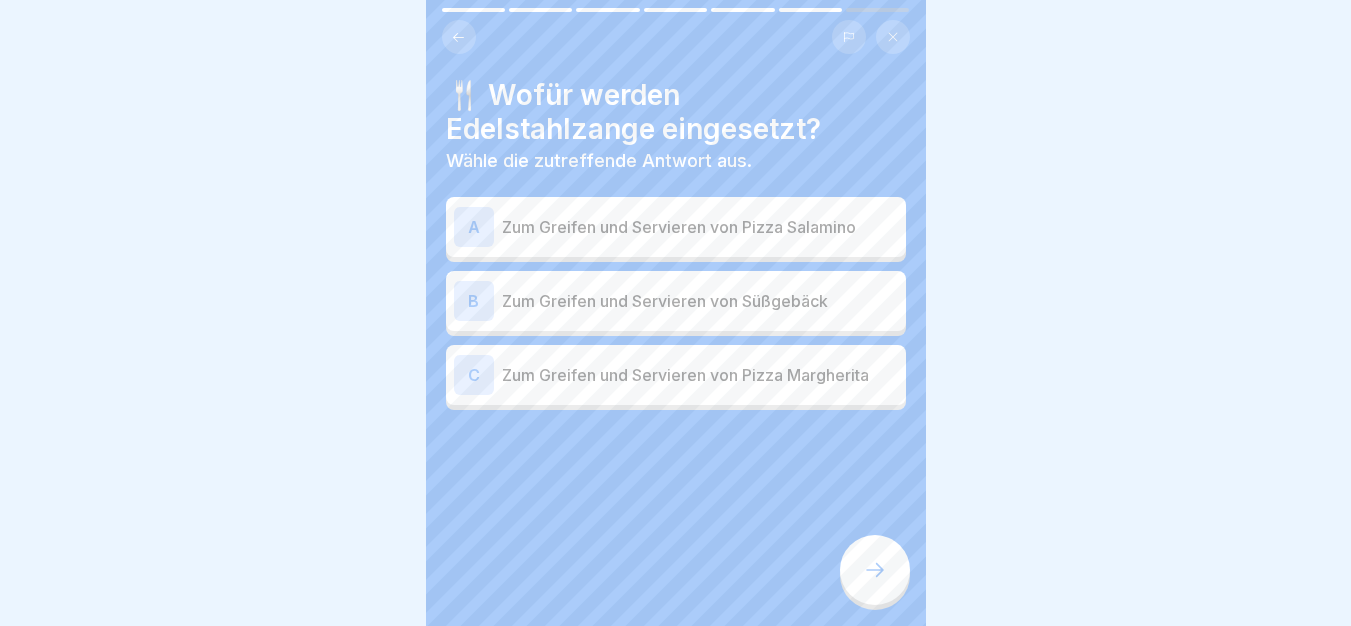 click 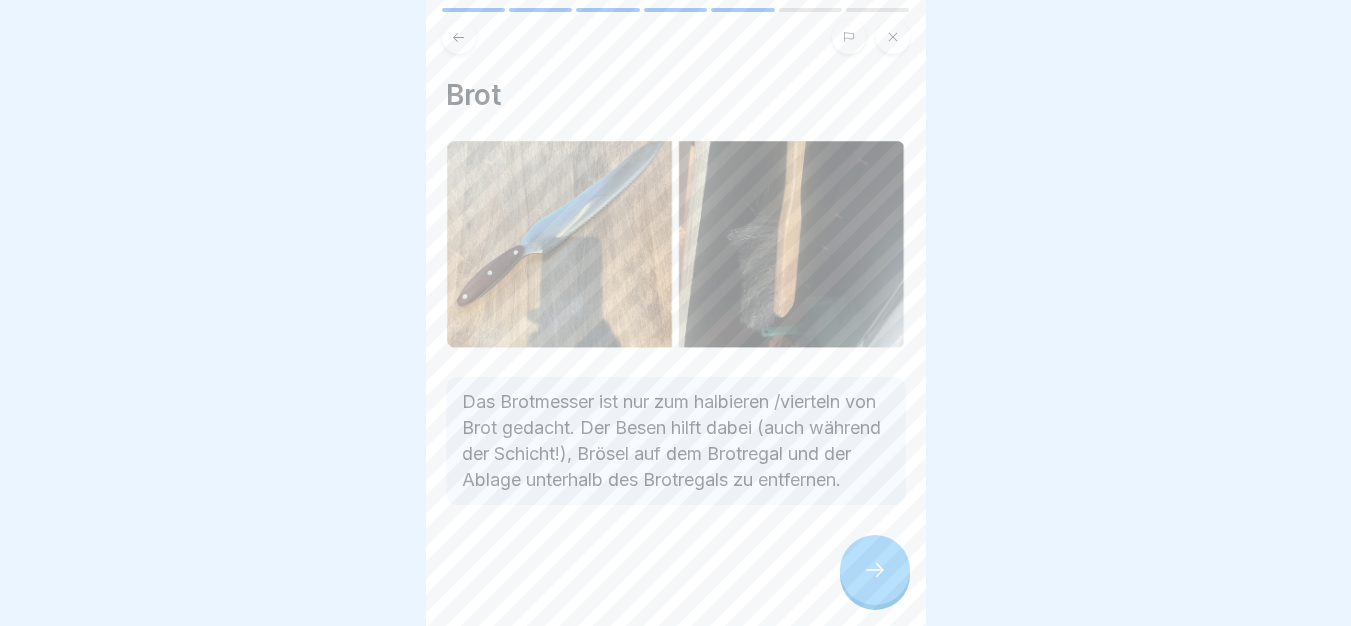 click 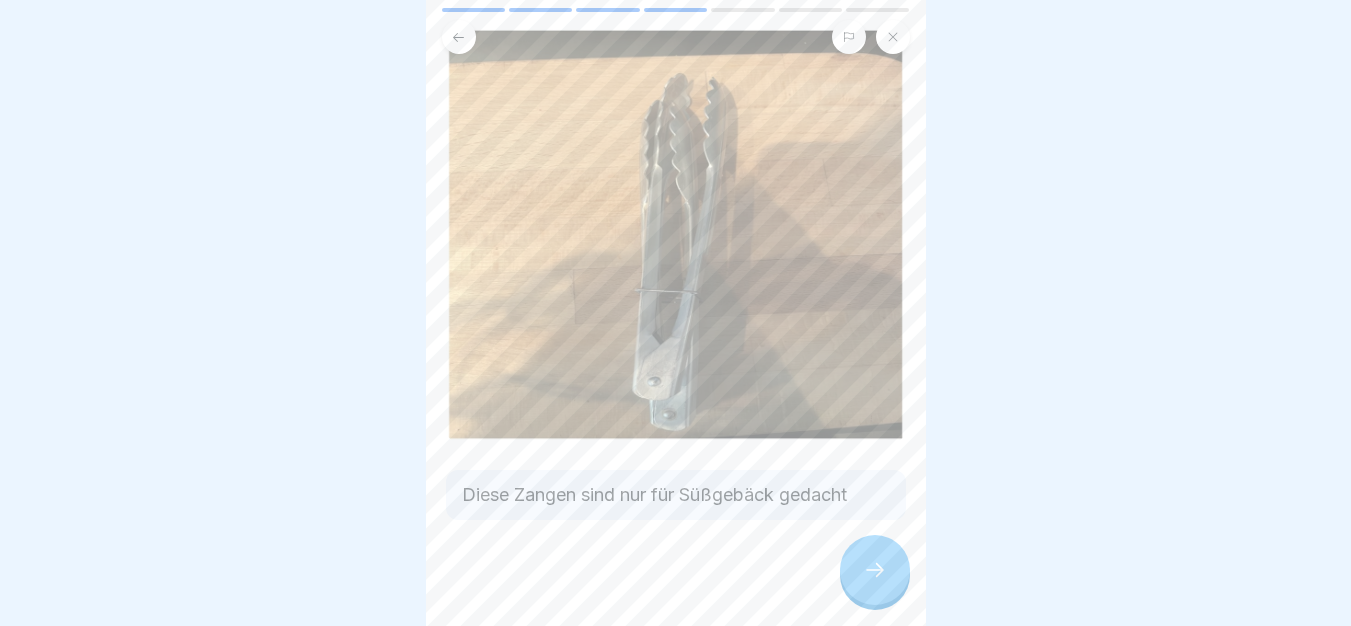 click 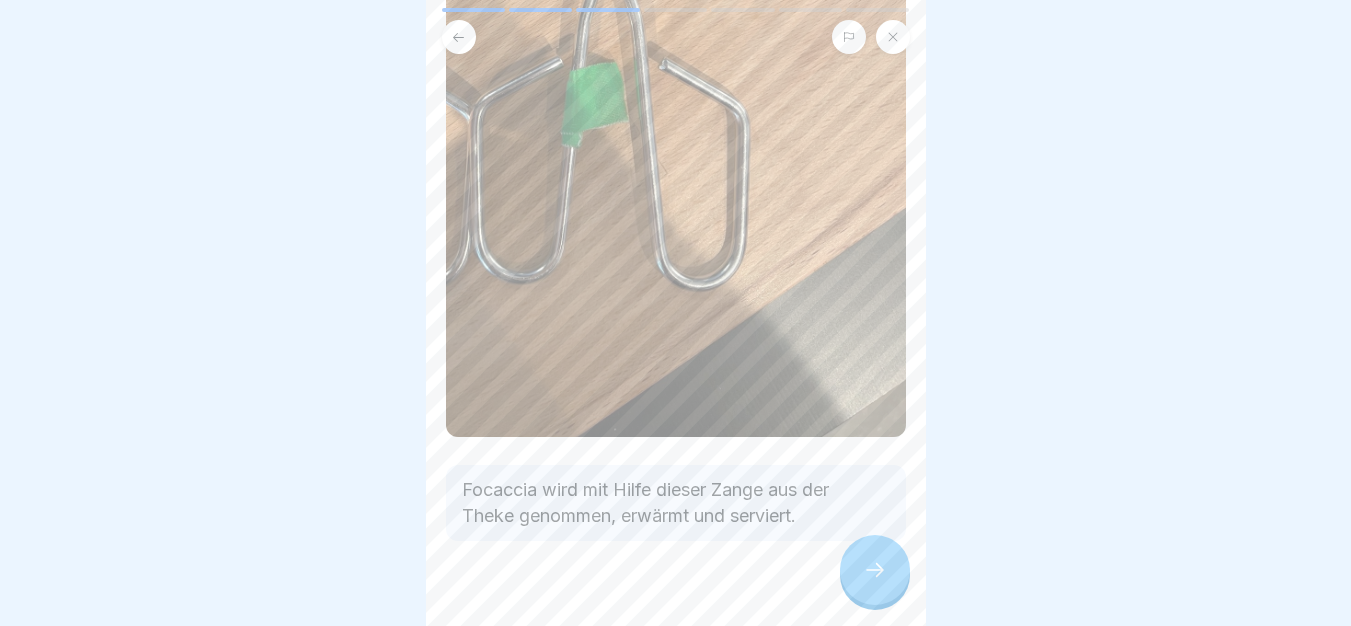 click 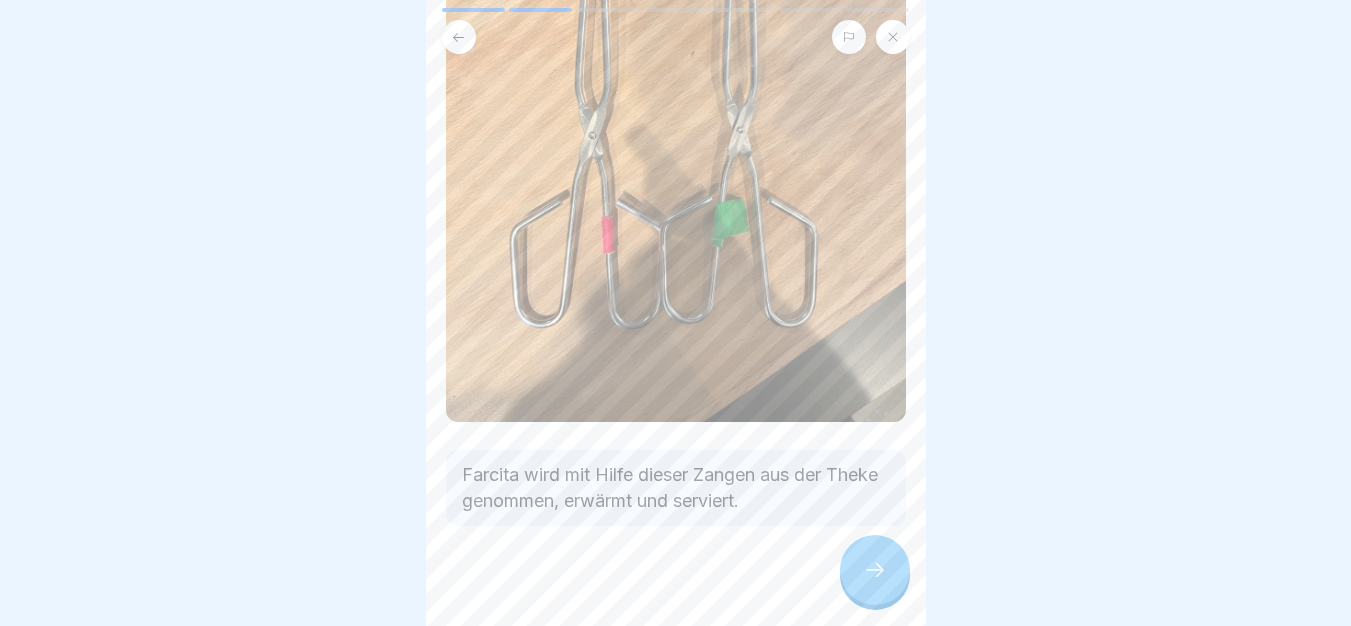 click 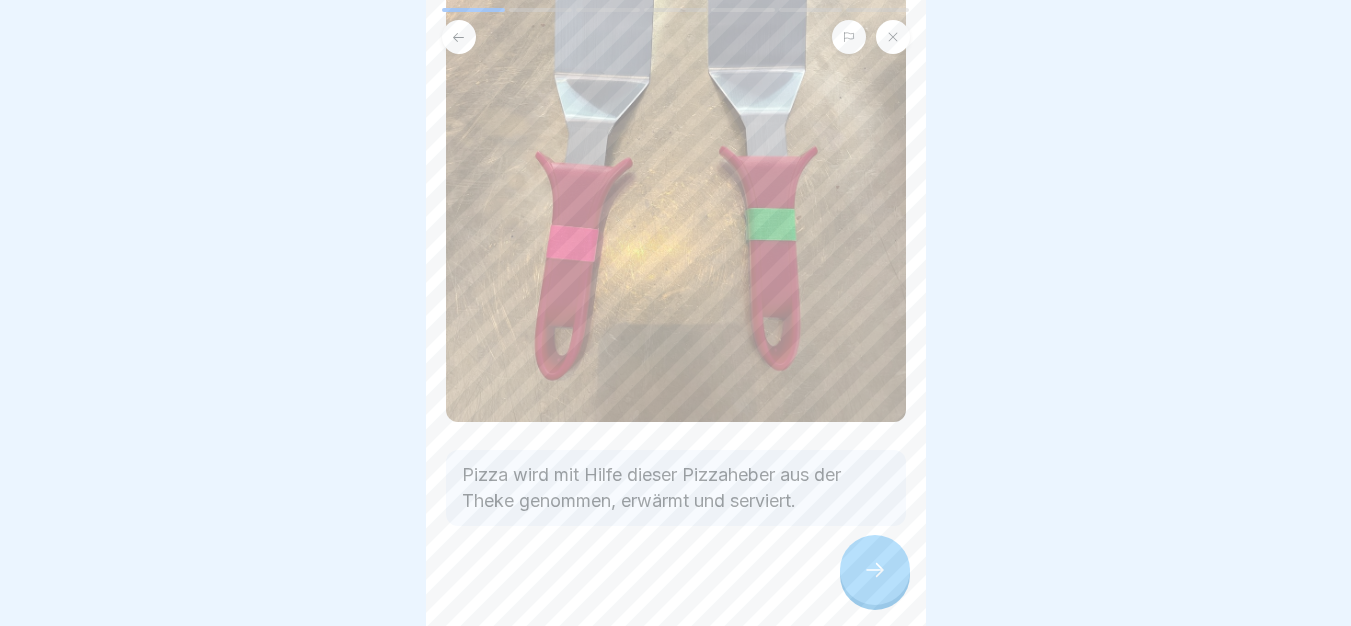 click 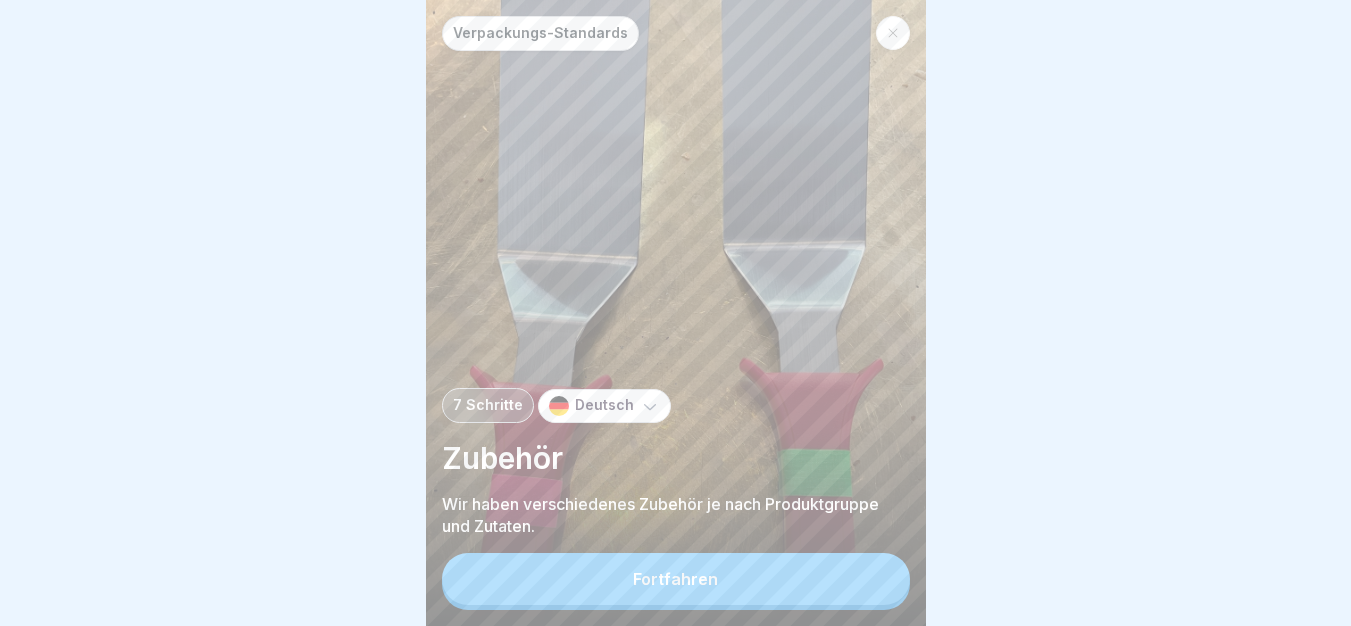 click on "Fortfahren" at bounding box center [676, 579] 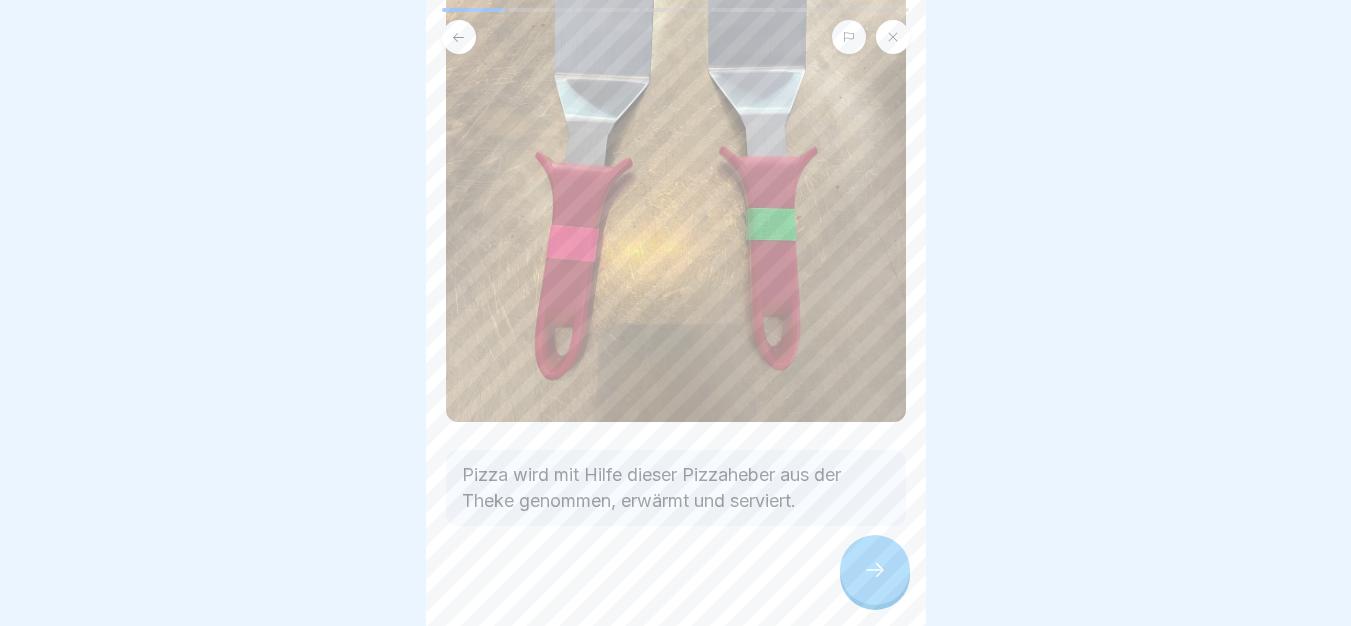 click at bounding box center (875, 570) 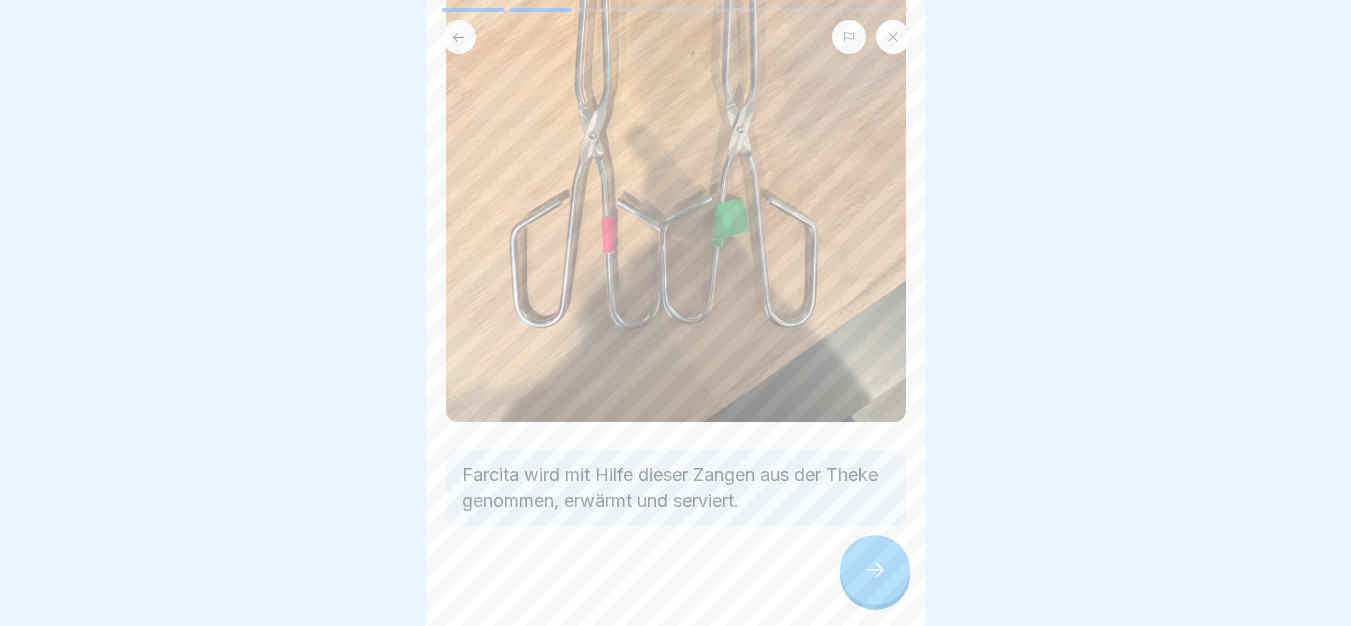 click at bounding box center [875, 570] 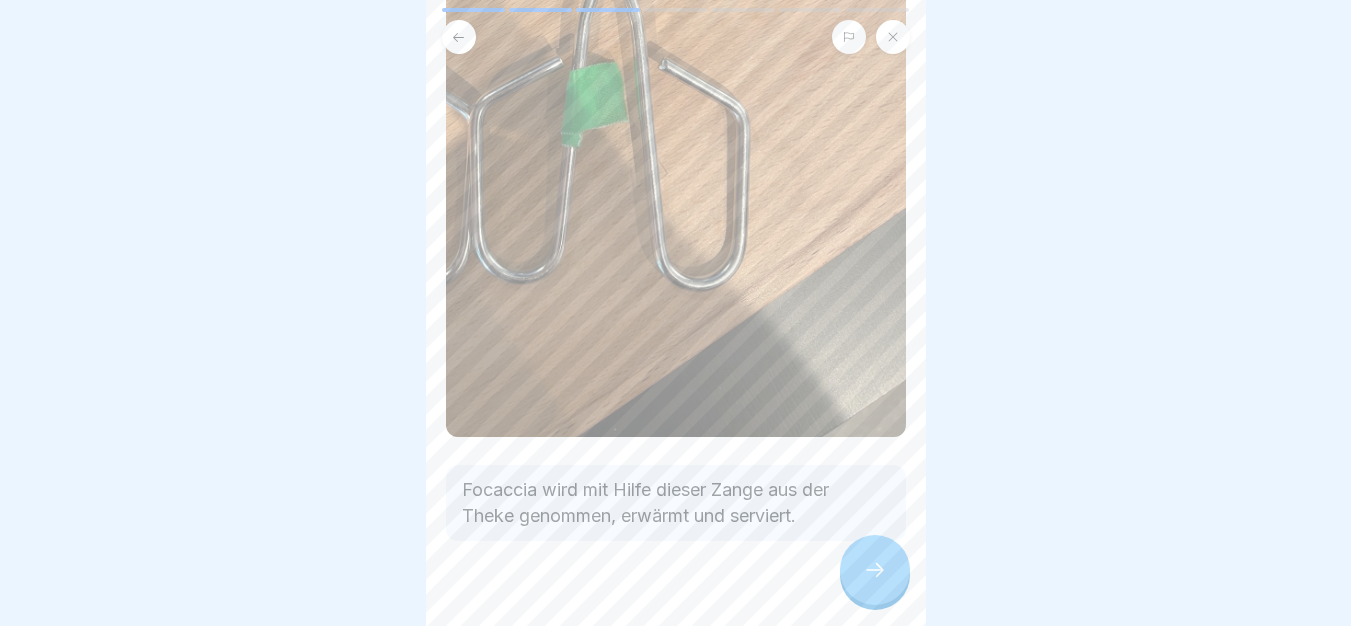 click at bounding box center [875, 570] 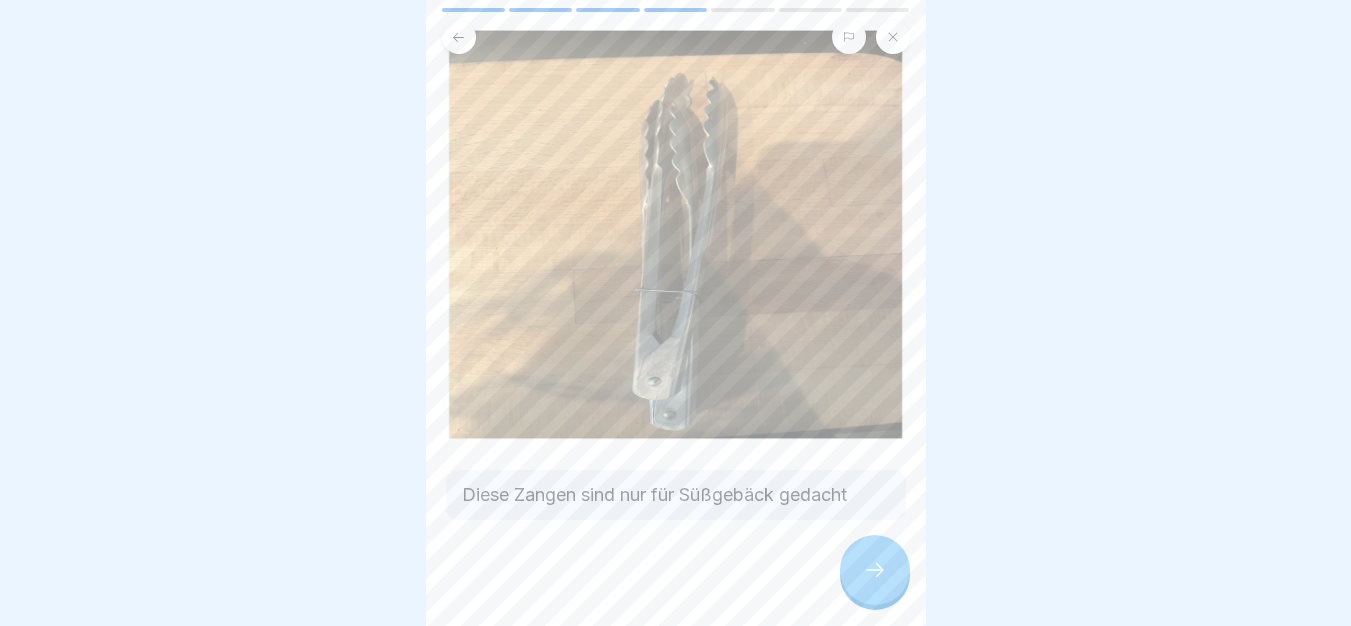 click at bounding box center [875, 570] 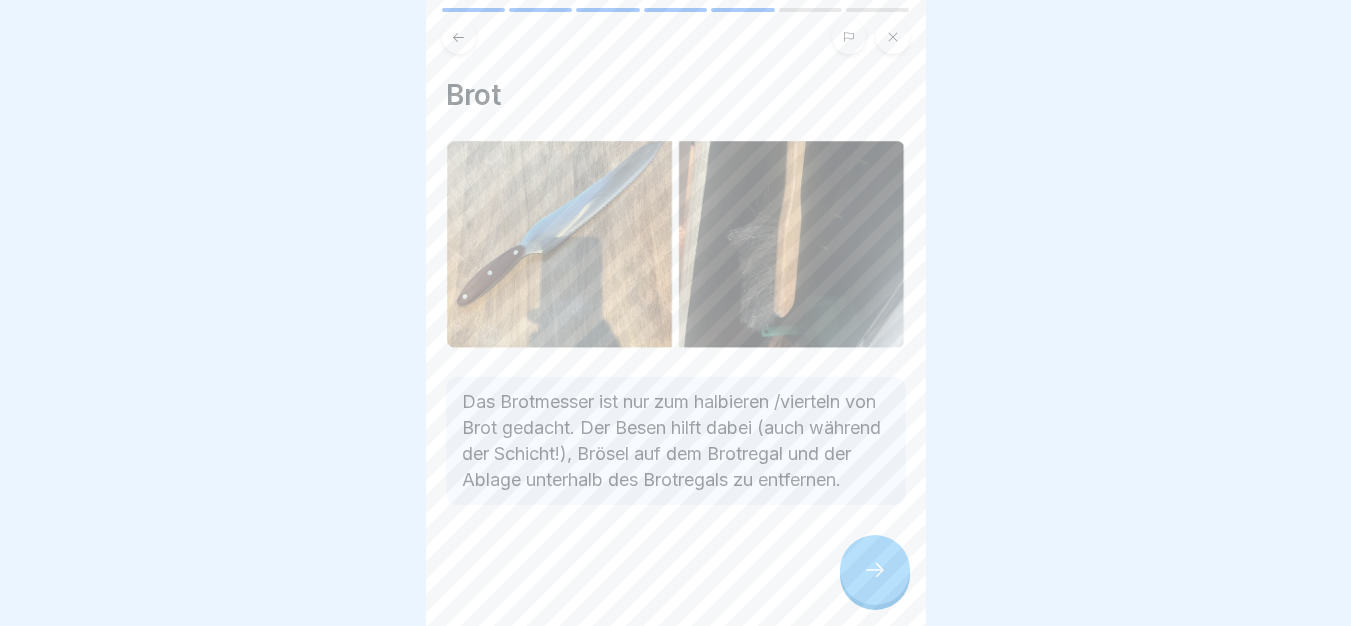 click at bounding box center [875, 570] 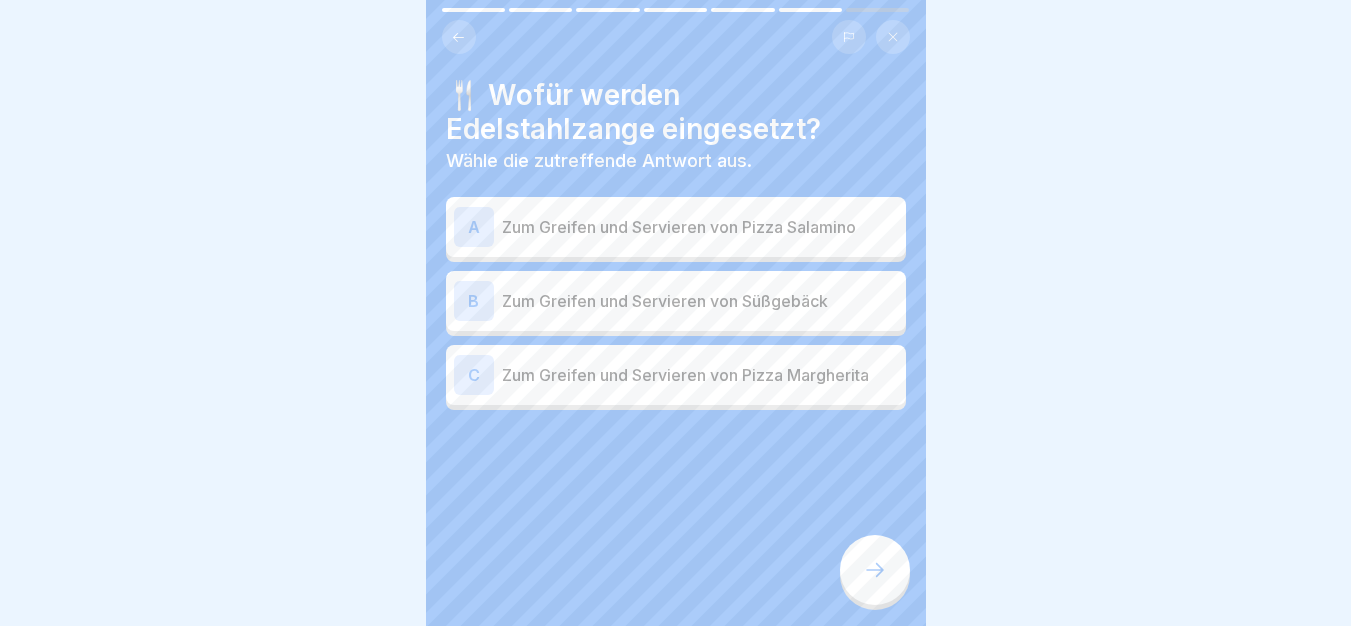 click 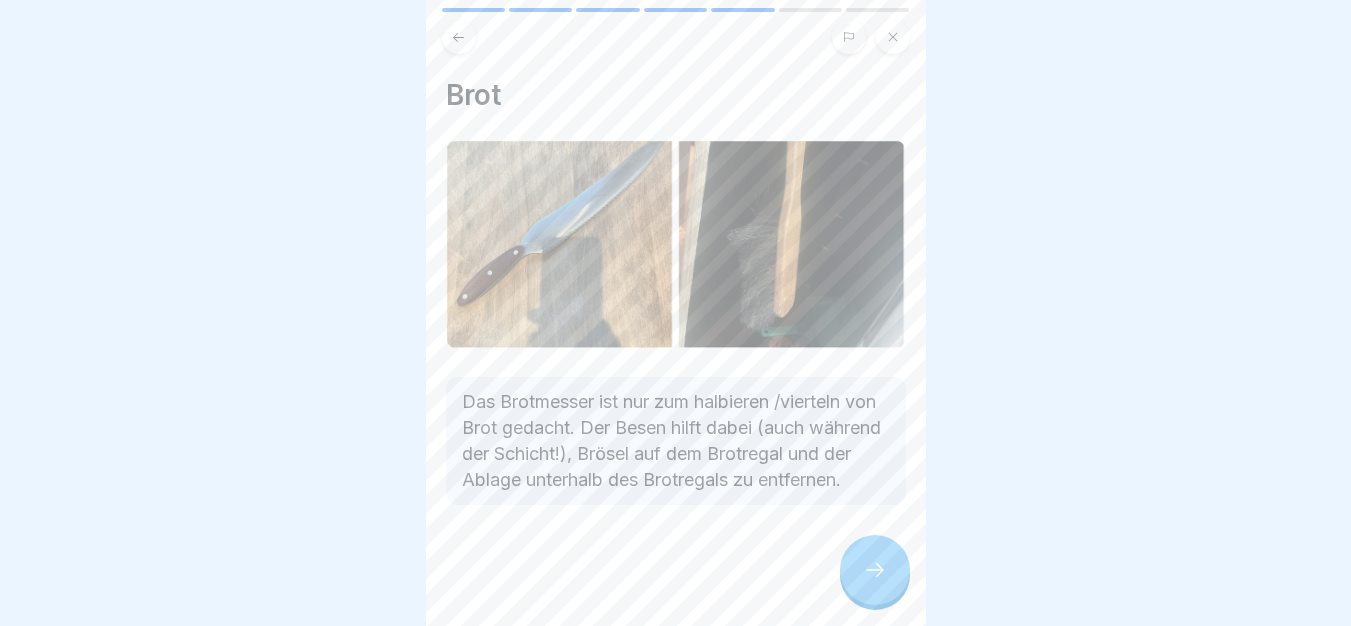 click 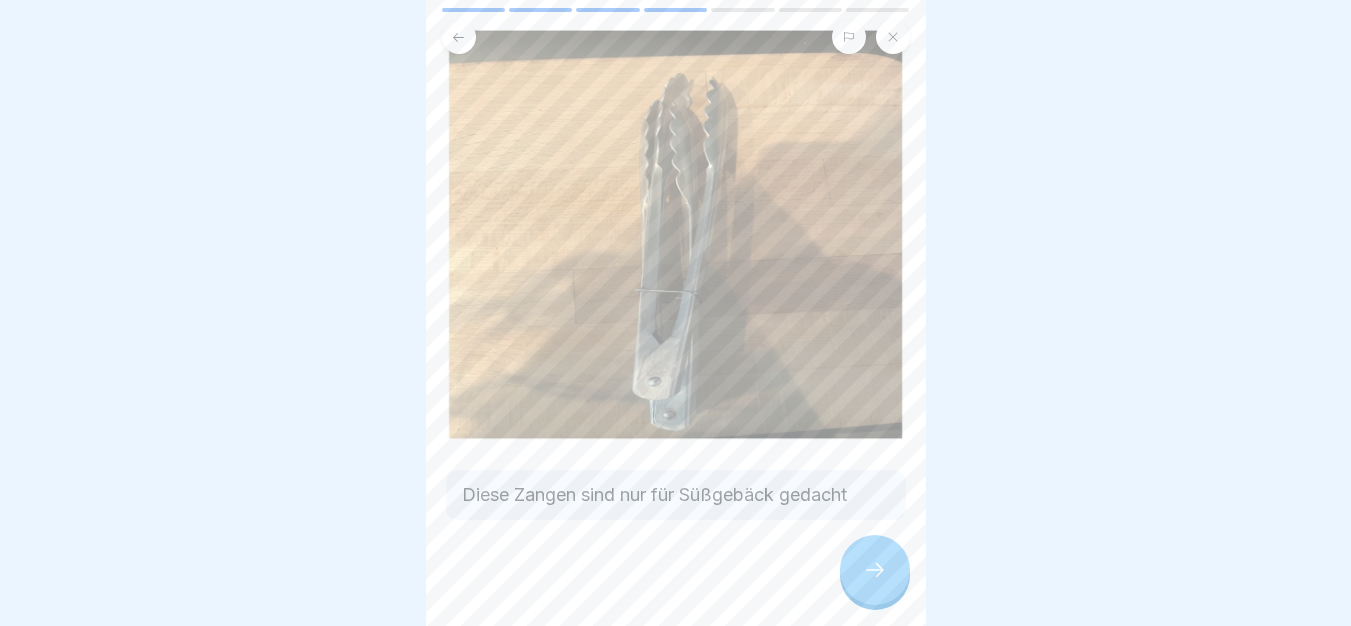 click at bounding box center [875, 570] 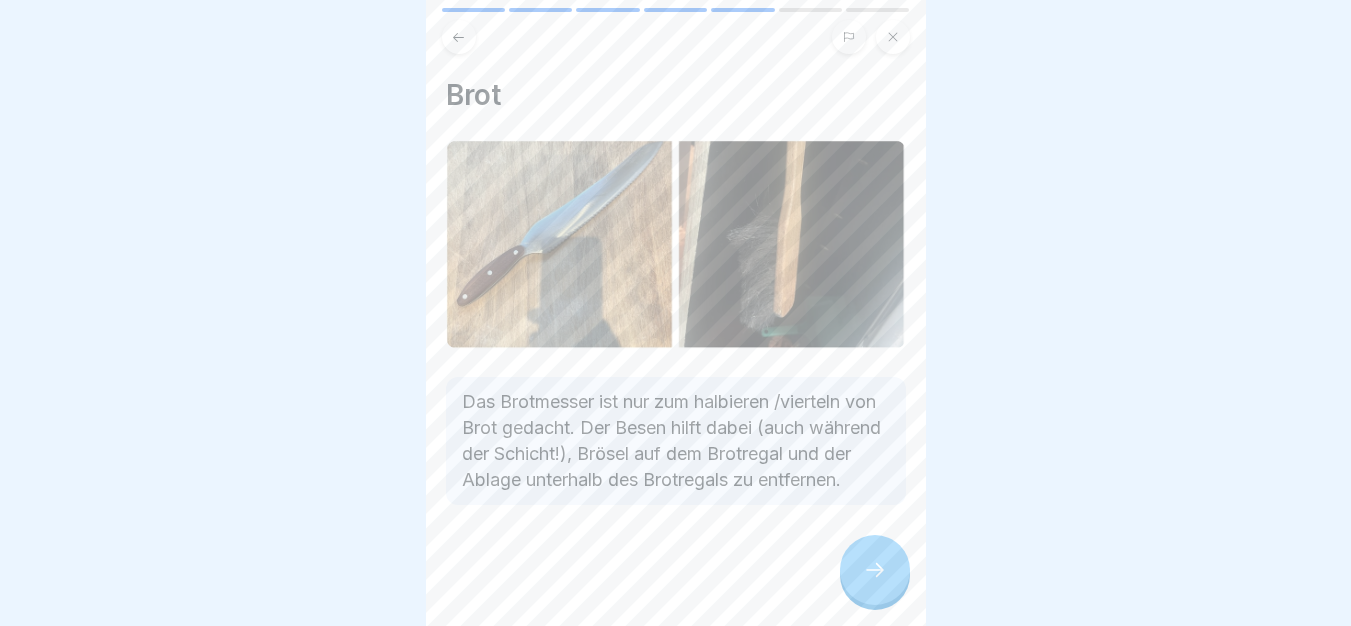 click at bounding box center (875, 570) 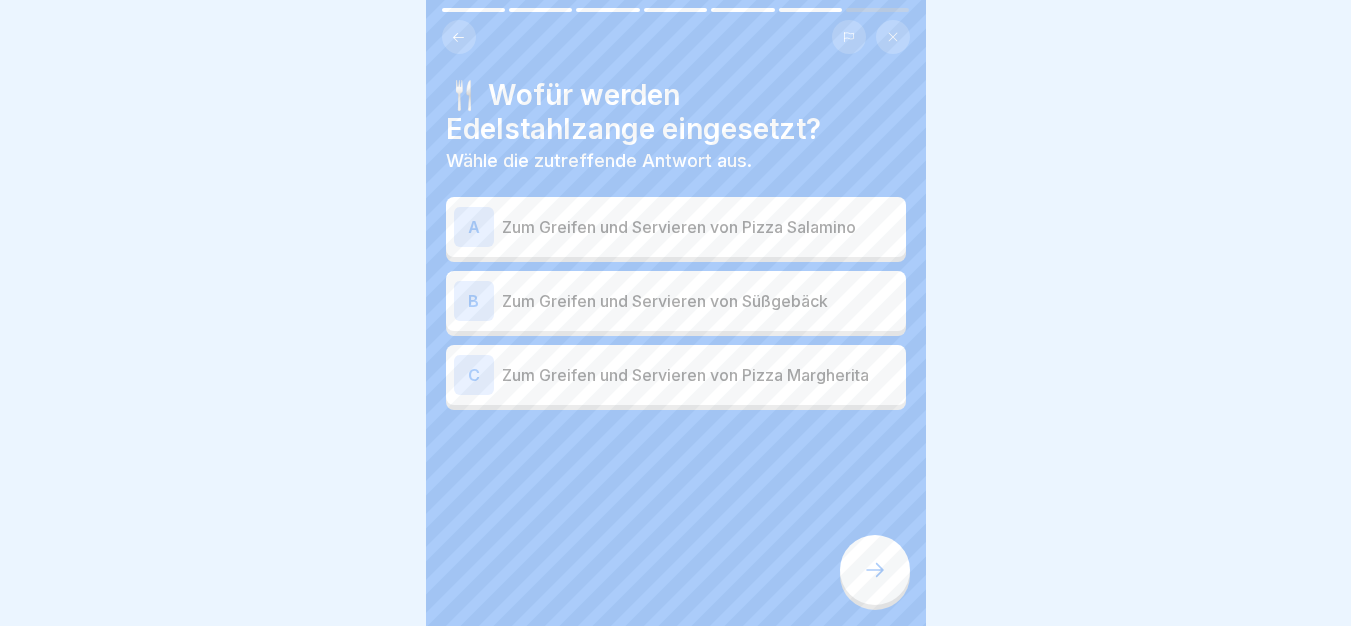 click on "Zum Greifen und Servieren von Süßgebäck" at bounding box center [700, 301] 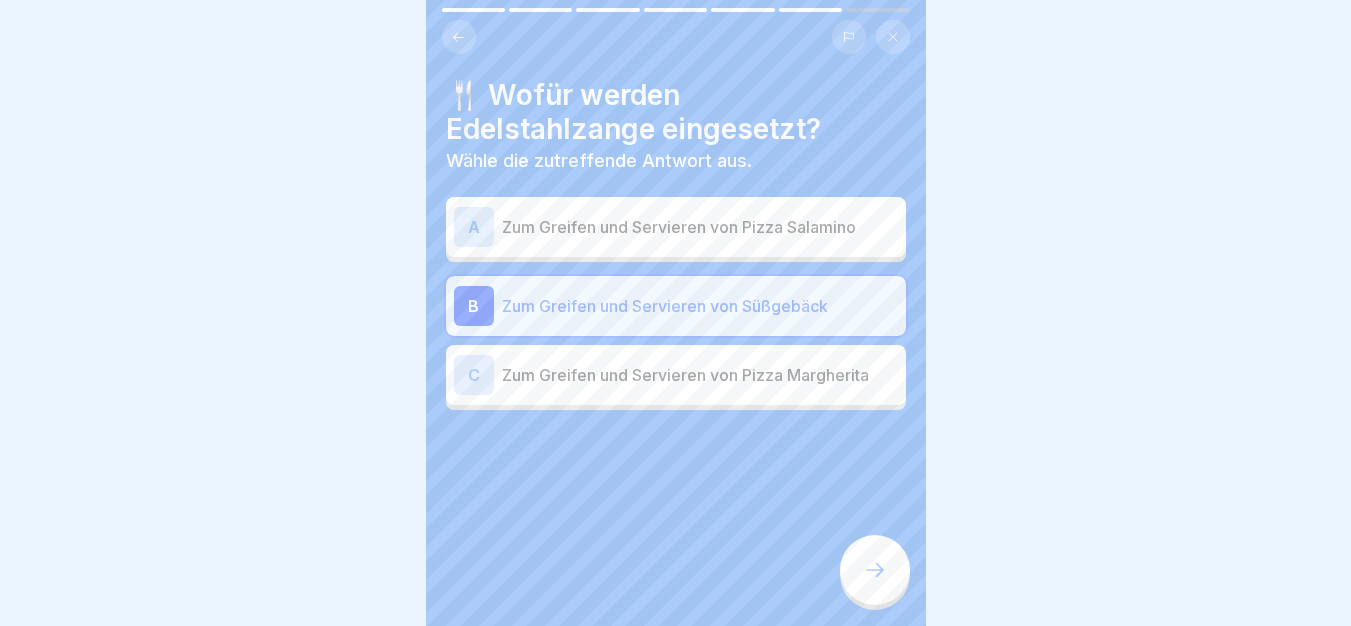 click at bounding box center (875, 570) 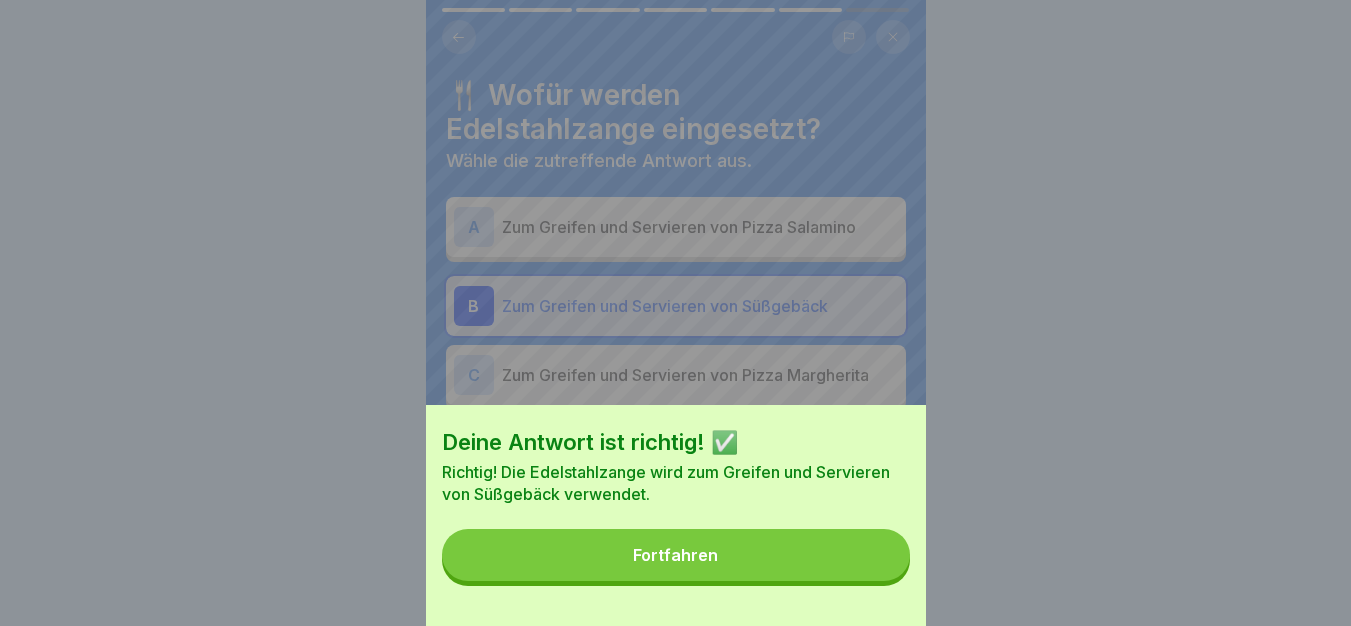 click on "Fortfahren" at bounding box center [676, 555] 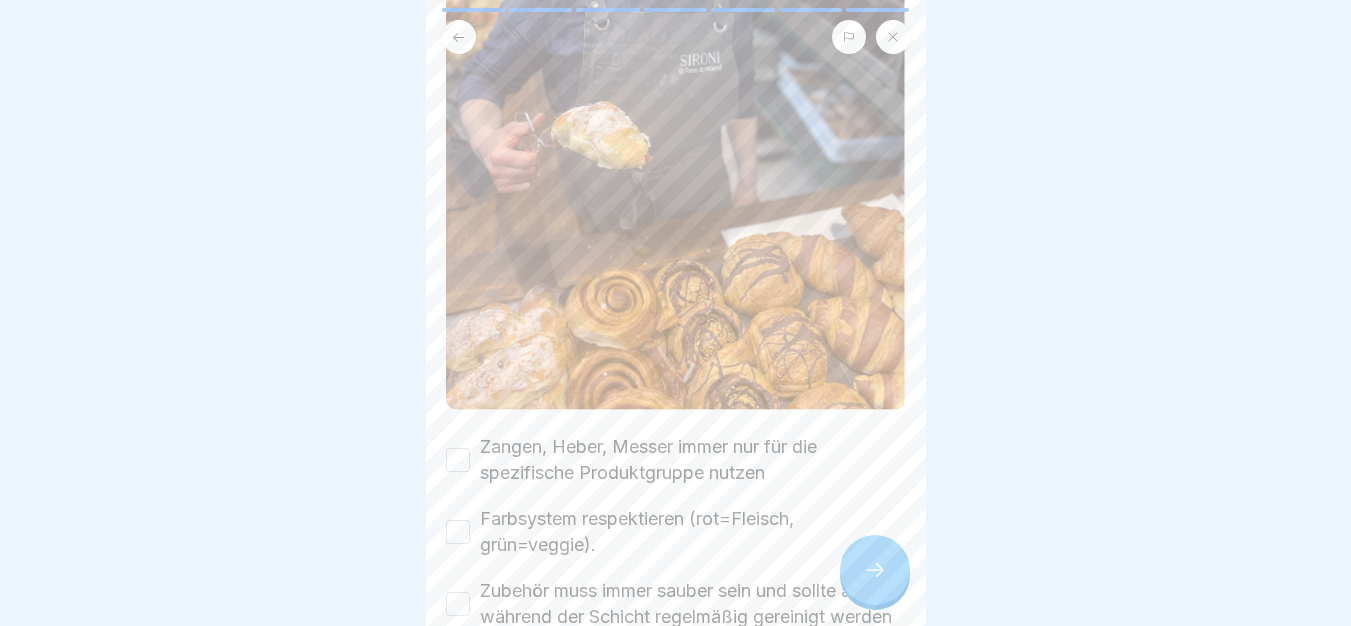 scroll, scrollTop: 568, scrollLeft: 0, axis: vertical 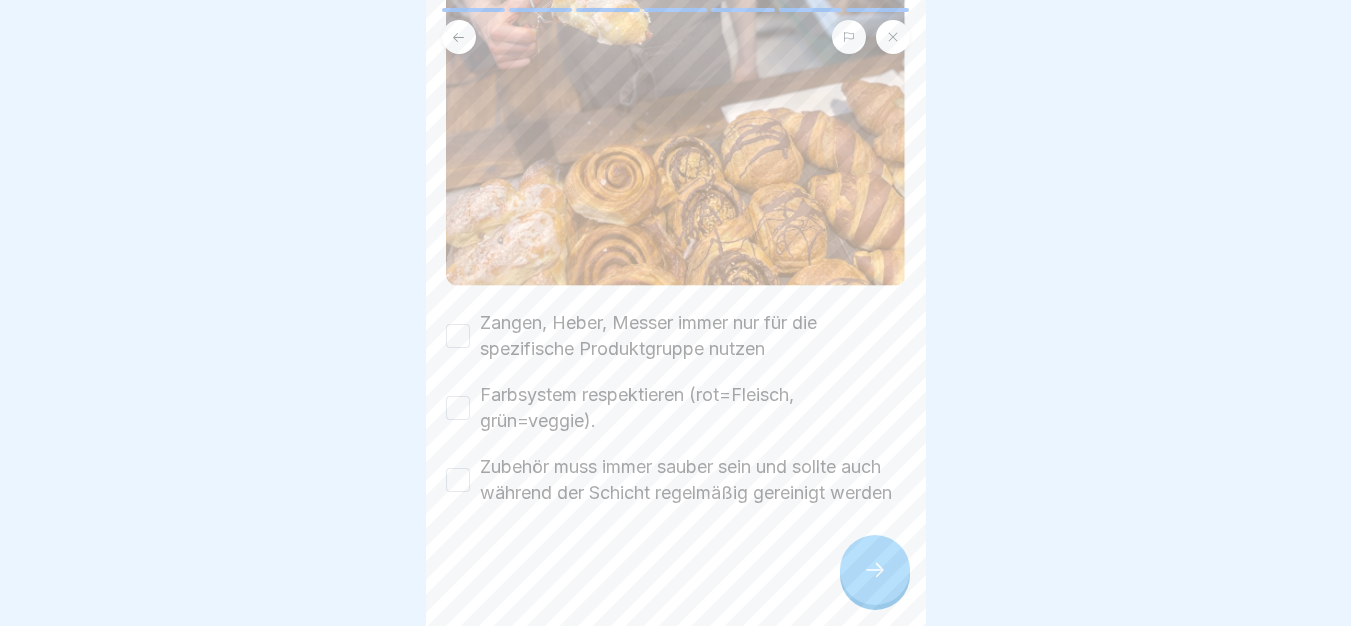 click on "Zangen, Heber, Messer immer nur für die spezifische Produktgruppe nutzen" at bounding box center [458, 336] 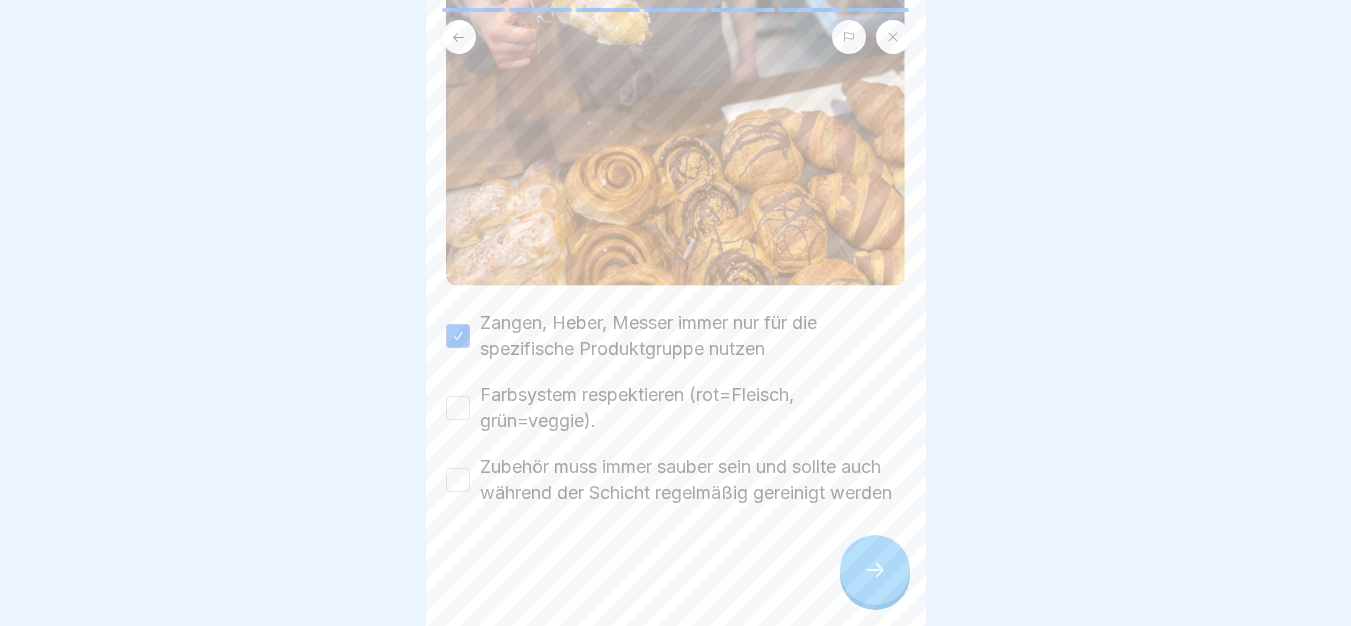 click on "Farbsystem respektieren (rot=Fleisch, grün=veggie)." at bounding box center [458, 408] 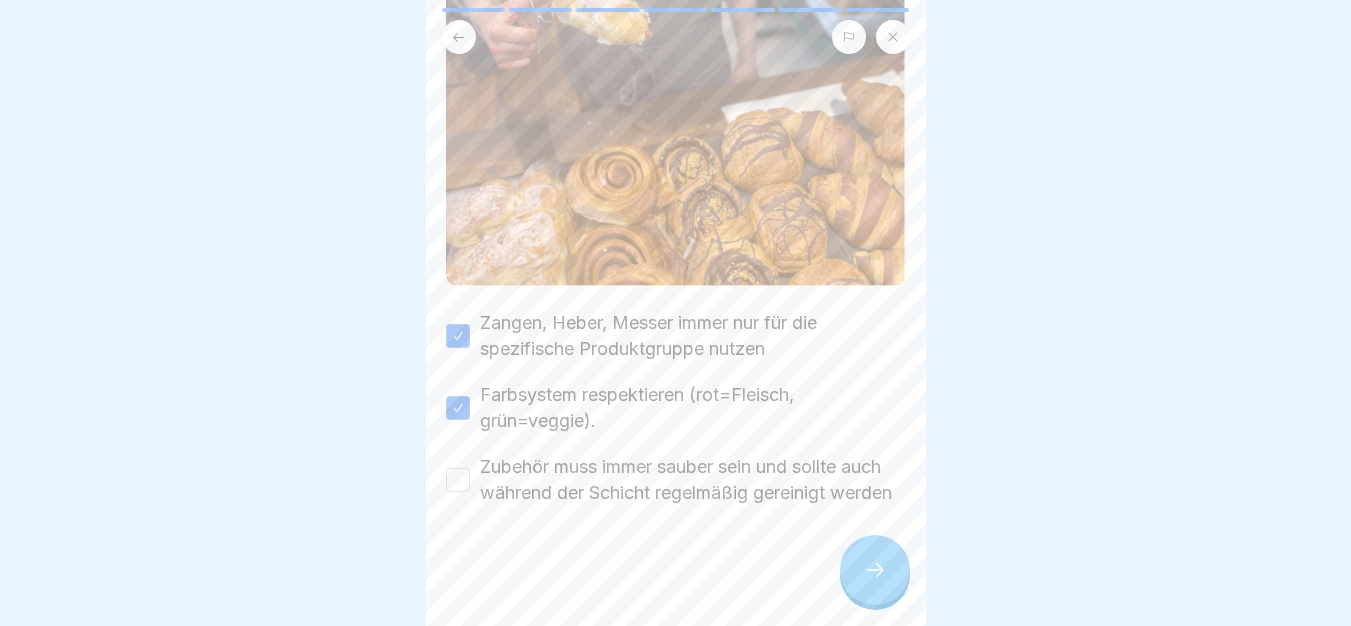 click on "Zubehör muss immer sauber sein und sollte auch während der Schicht regelmäßig gereinigt werden" at bounding box center (458, 480) 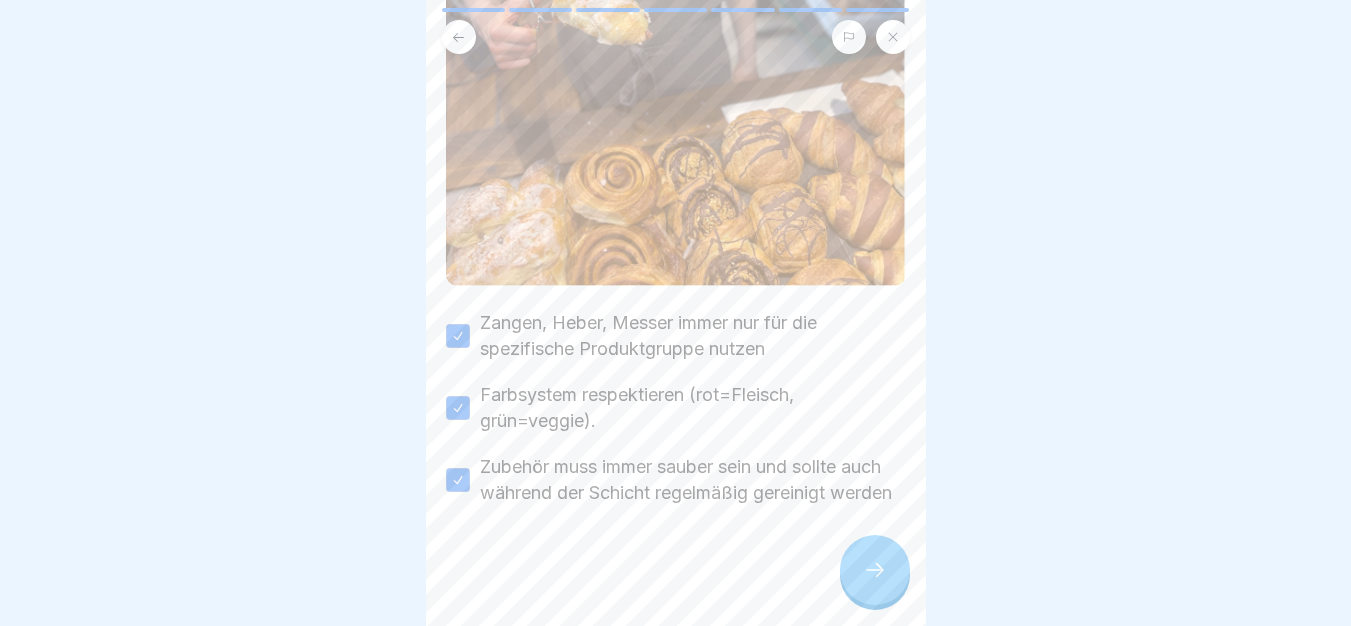 click 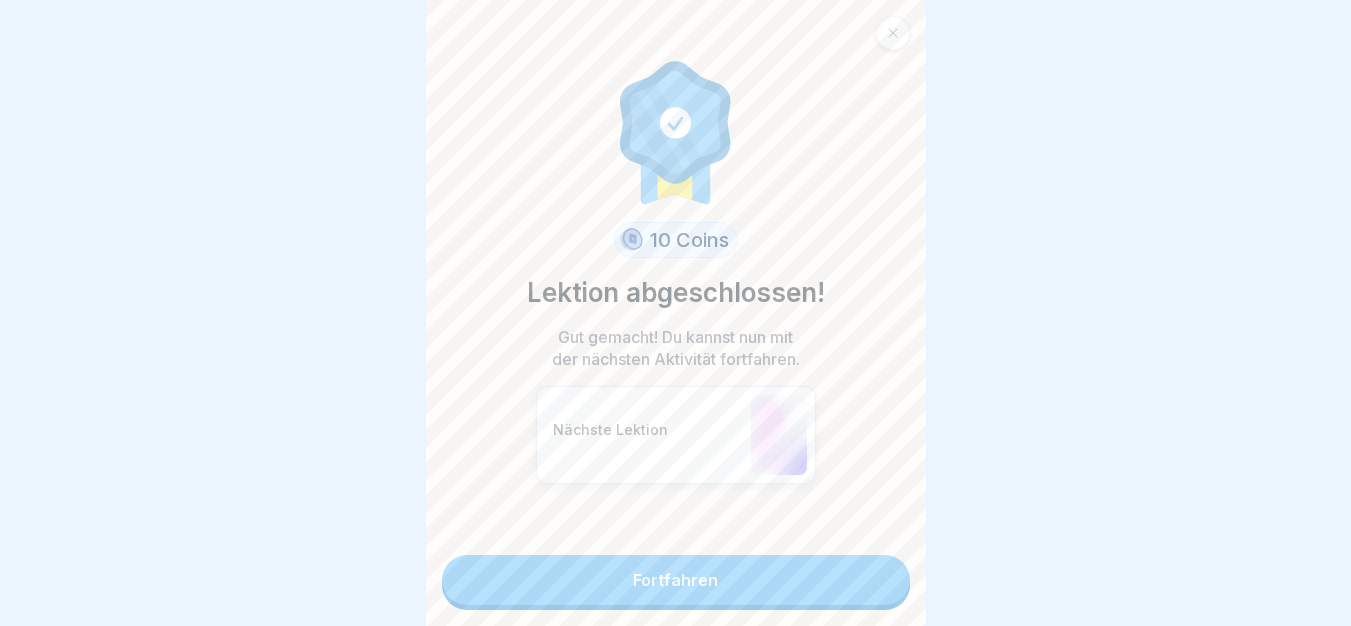 click on "Fortfahren" at bounding box center [676, 580] 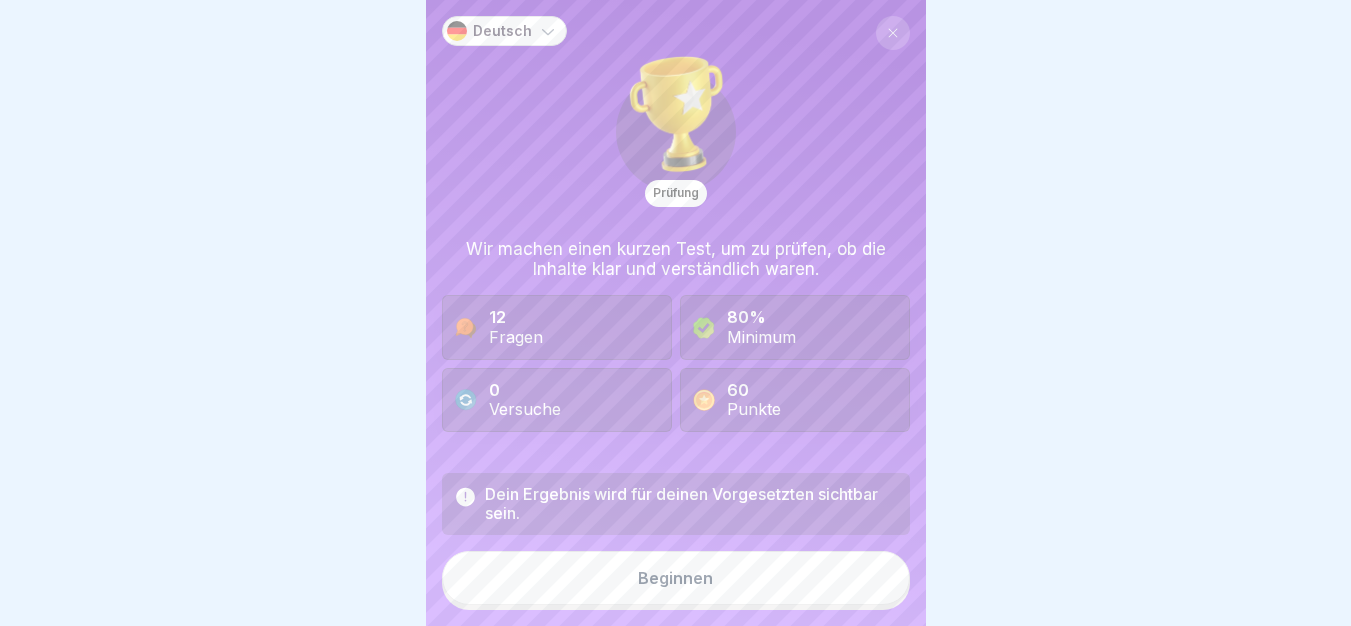 click on "Beginnen" at bounding box center (676, 578) 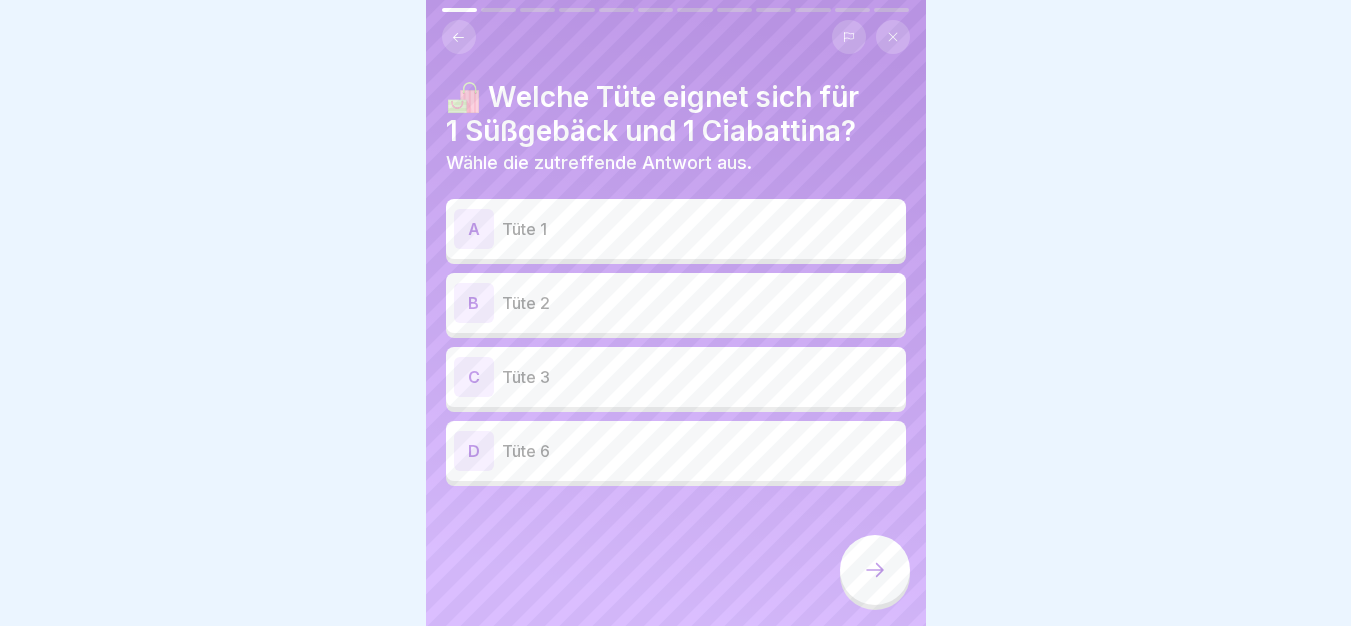 click on "Tüte 1" at bounding box center (700, 229) 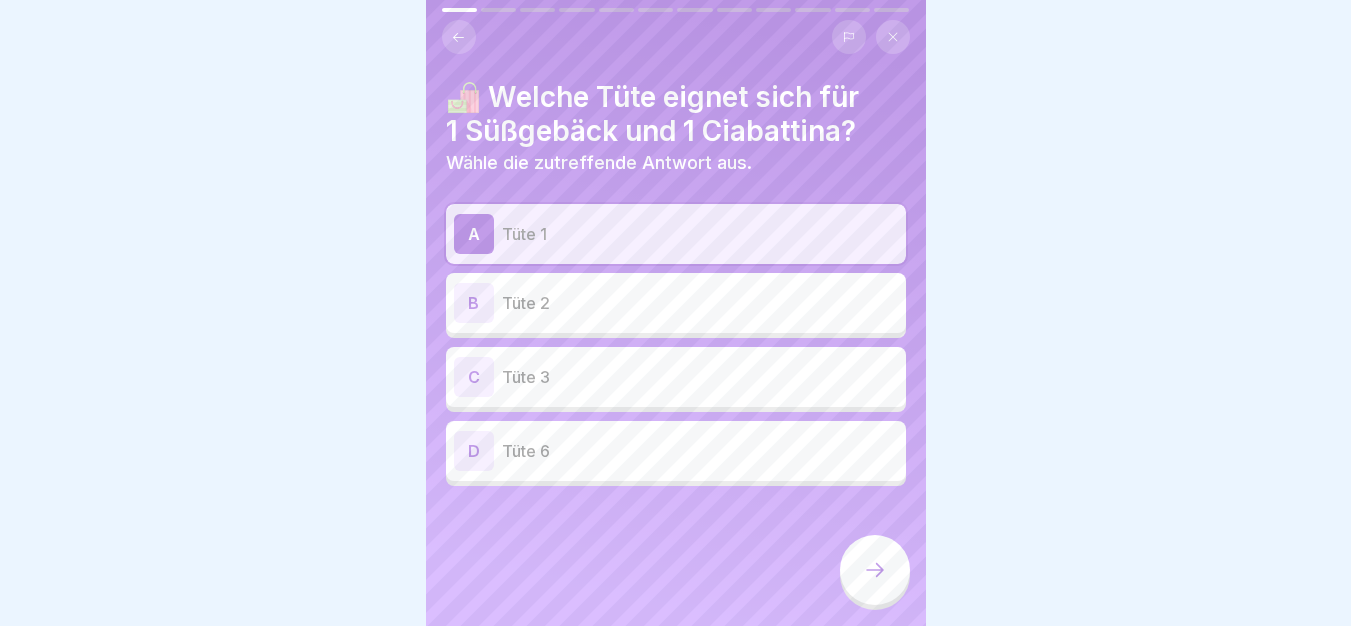 click 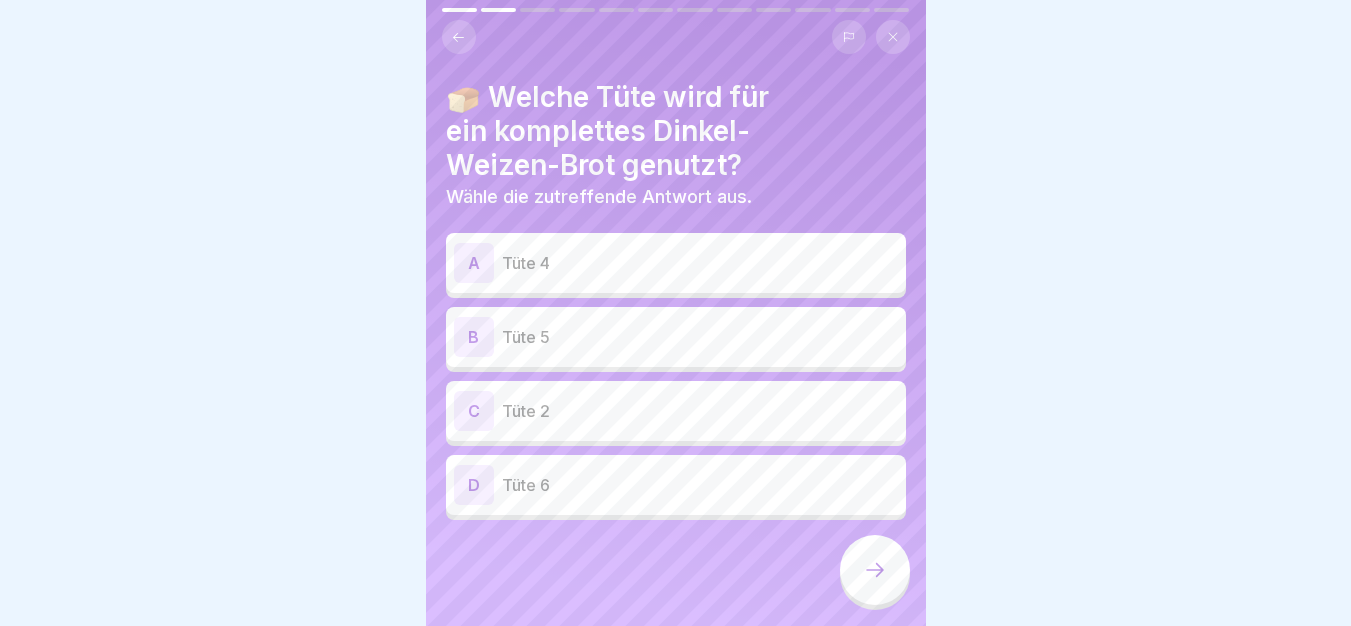 click on "Tüte 5" at bounding box center [700, 337] 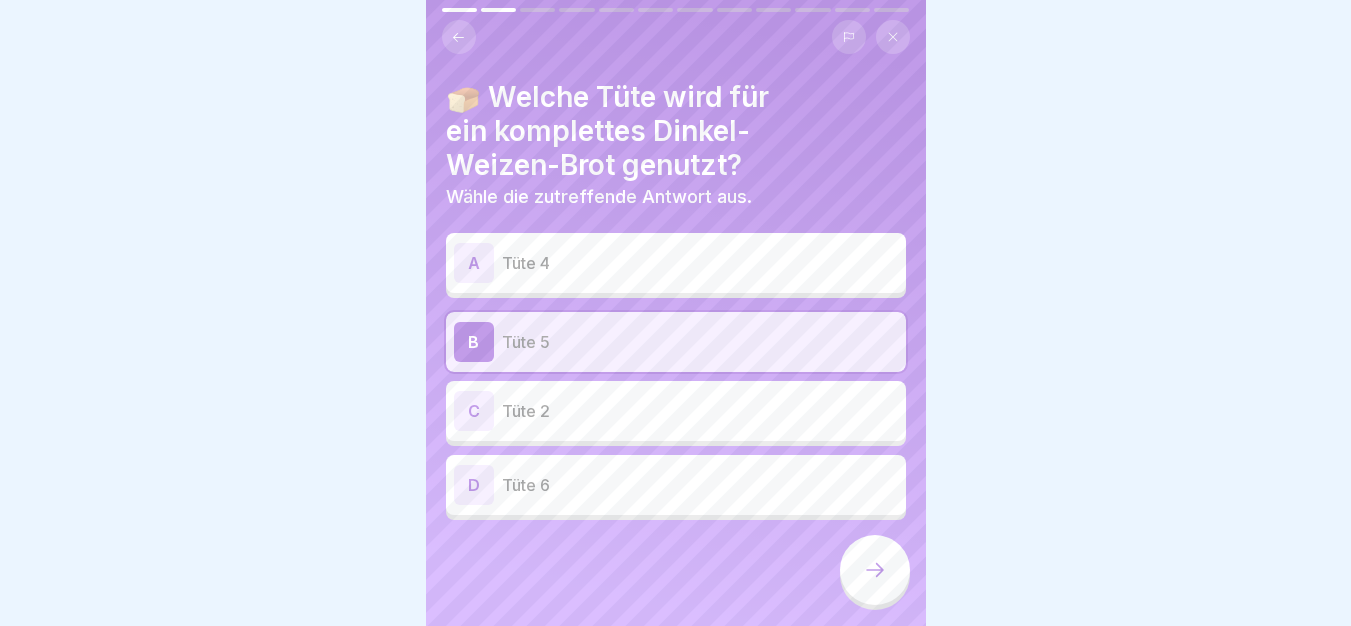 click 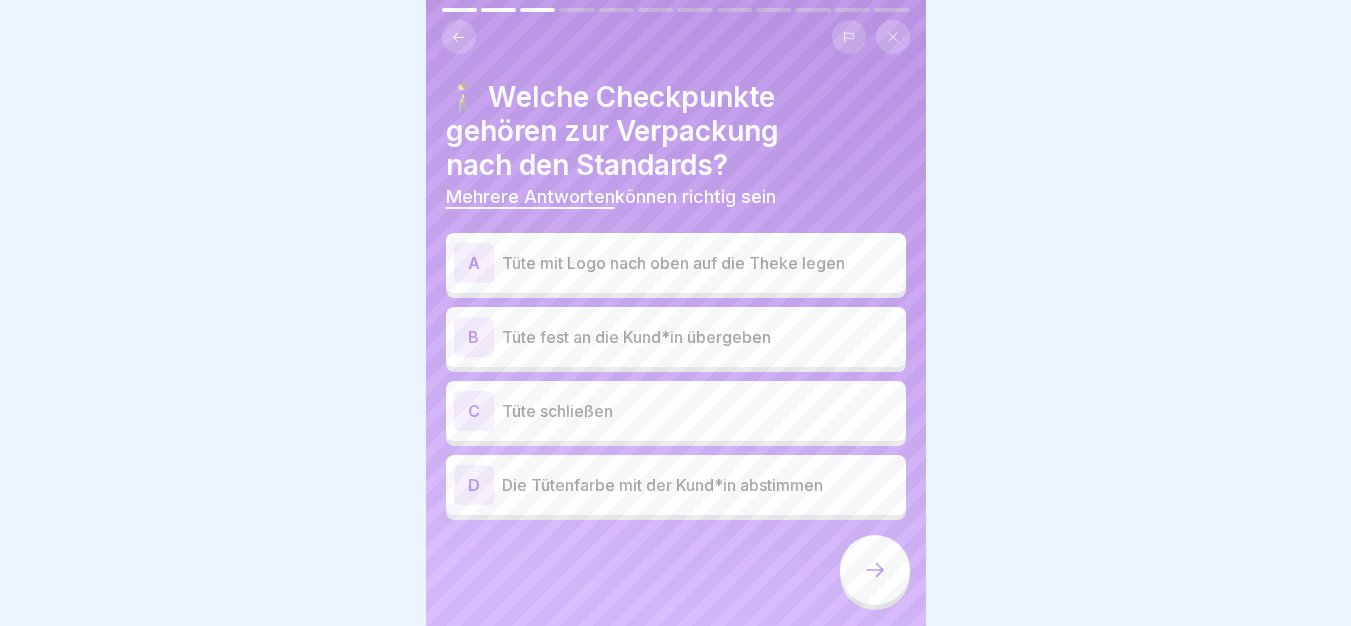 click on "Tüte mit Logo nach oben auf die Theke legen" at bounding box center (700, 263) 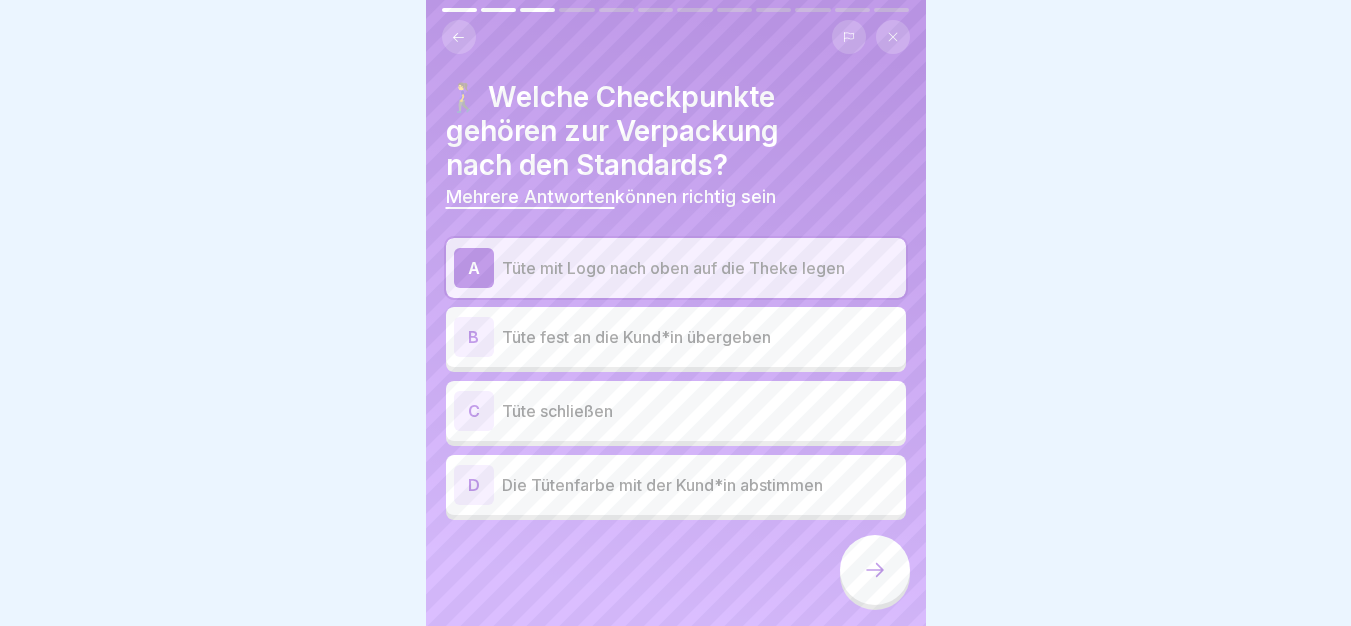 click on "Tüte schließen" at bounding box center (700, 411) 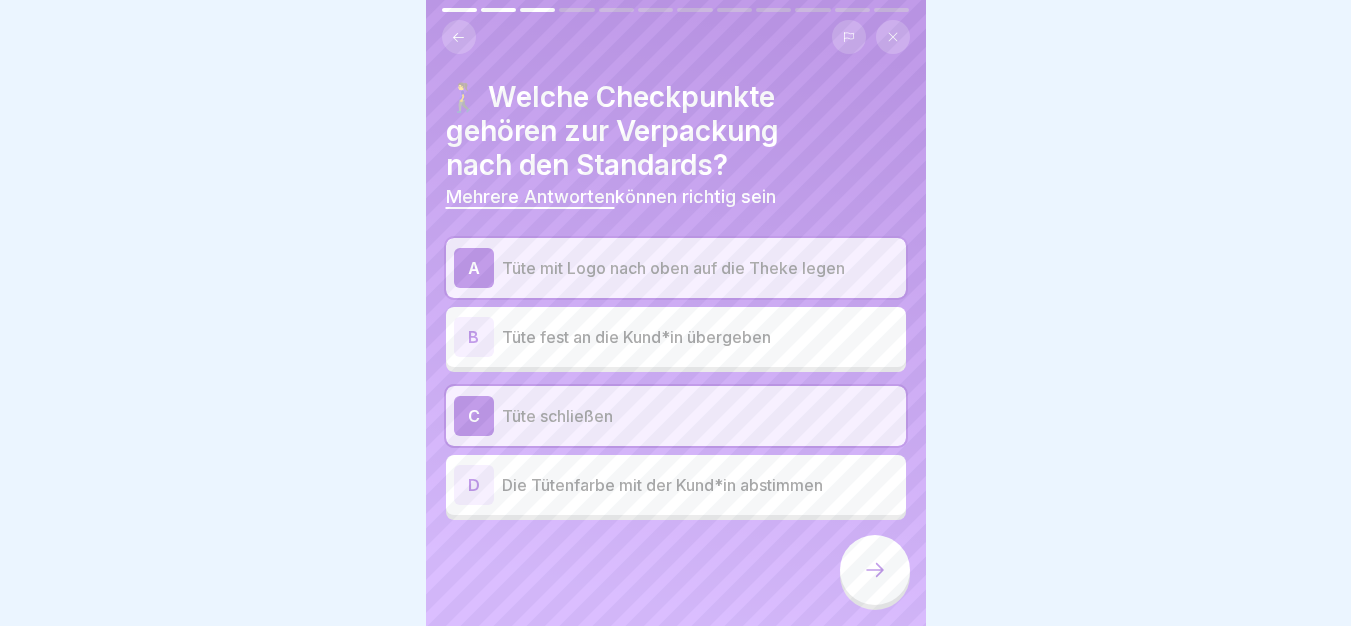 click at bounding box center [875, 570] 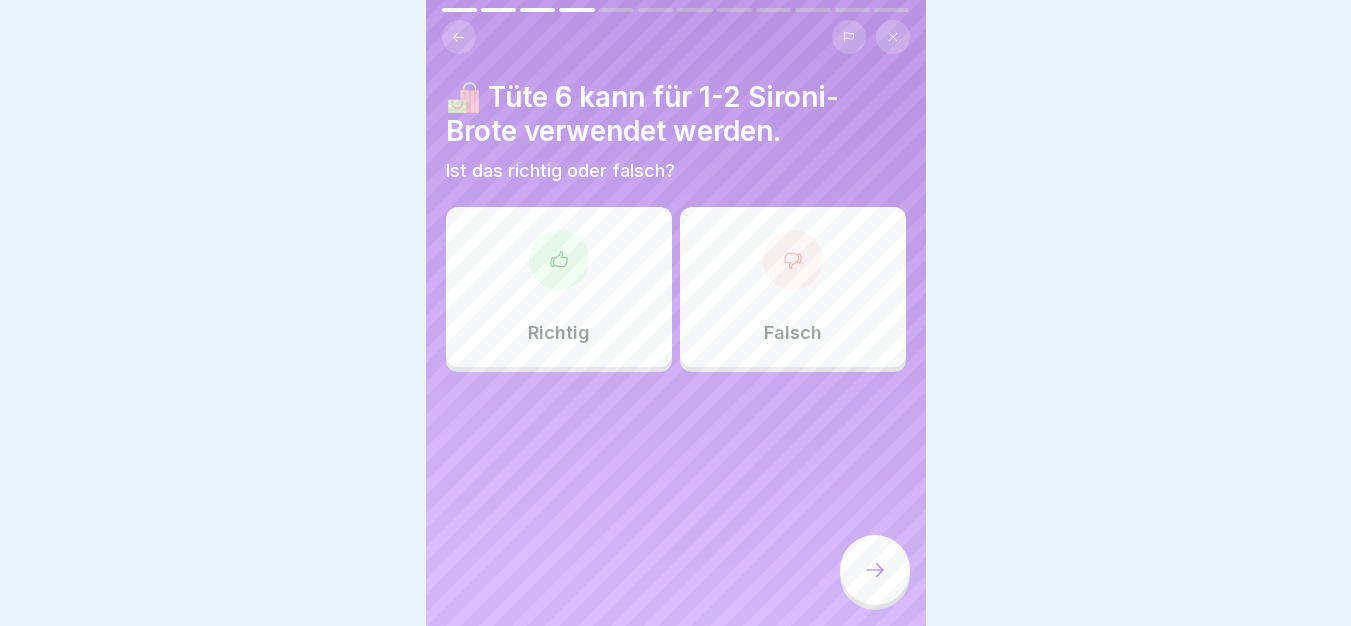click on "Richtig" at bounding box center (559, 287) 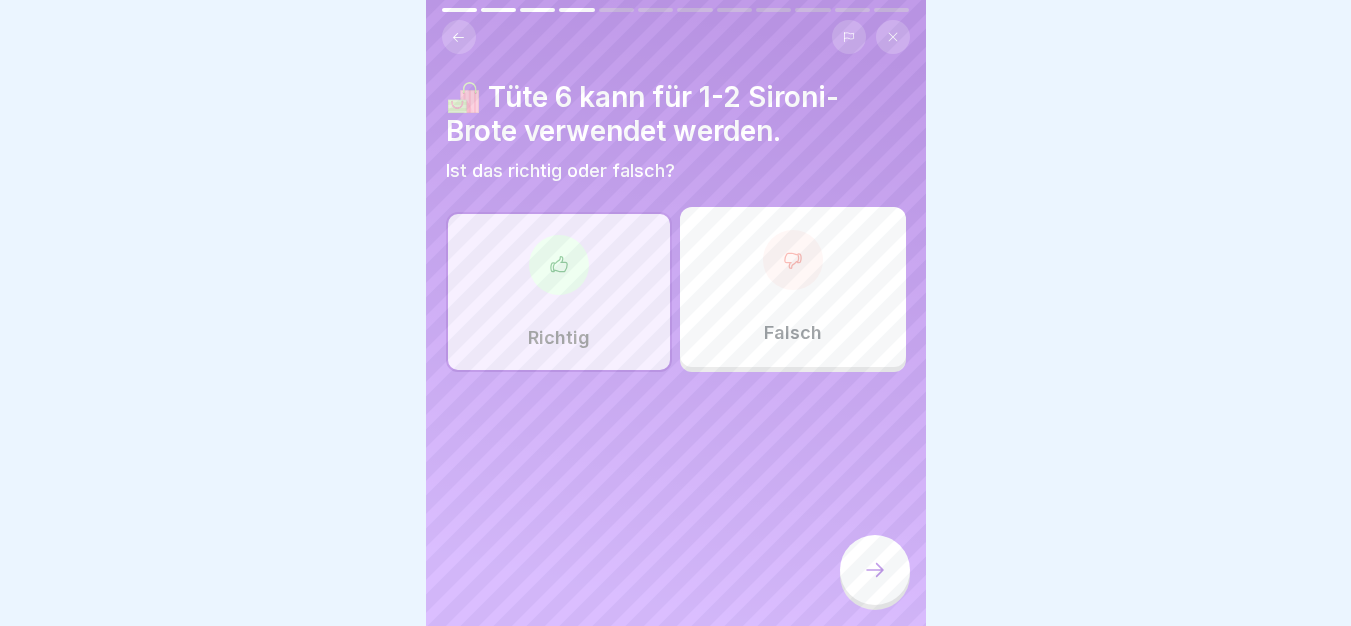click at bounding box center [875, 570] 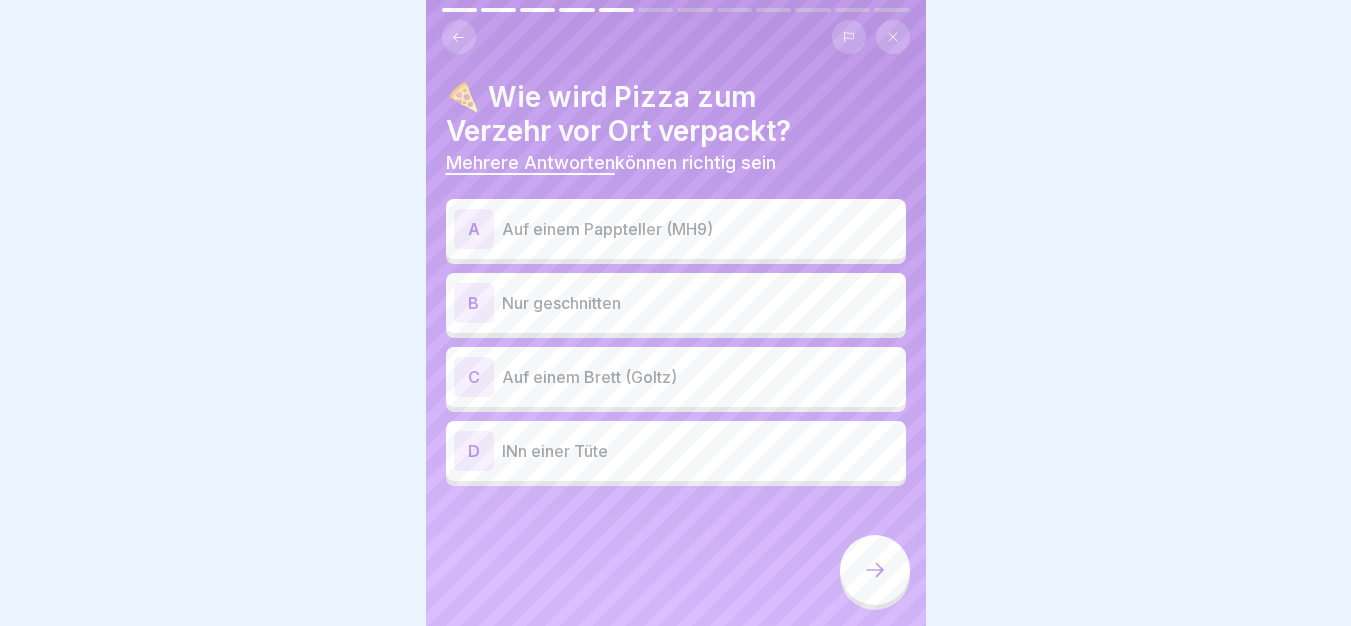 click on "C Auf einem Brett (Goltz)" at bounding box center (676, 377) 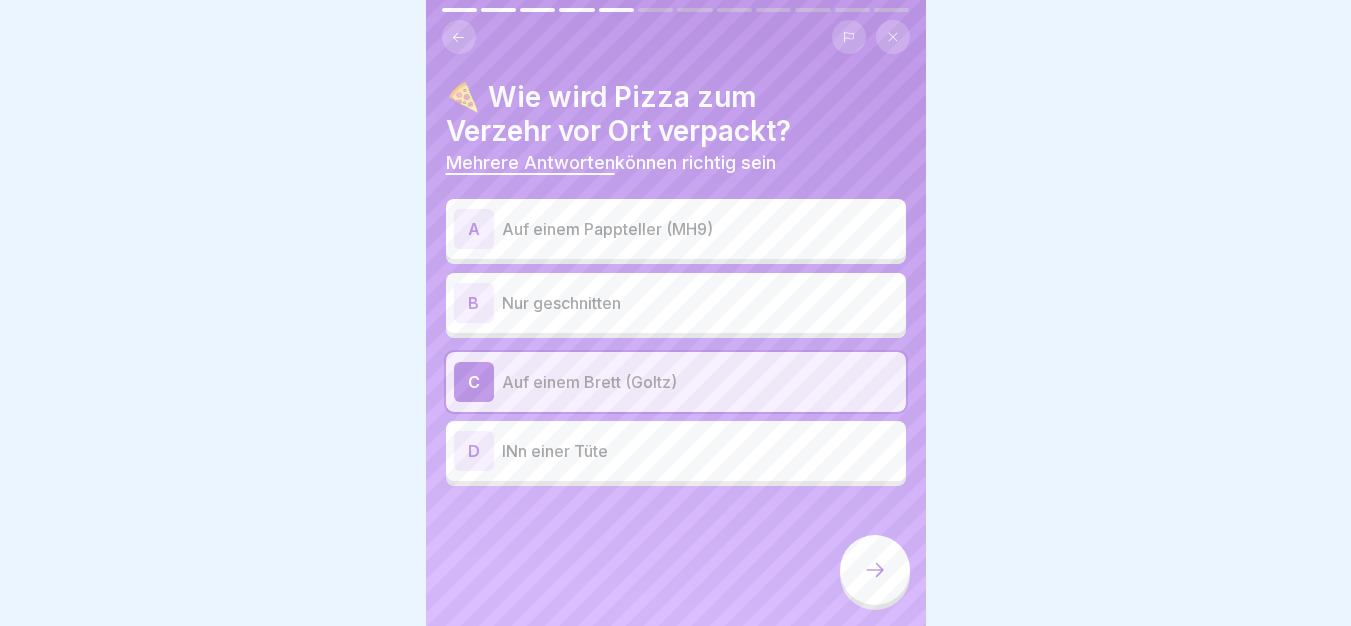 click on "A Auf einem Pappteller (MH9)" at bounding box center [676, 229] 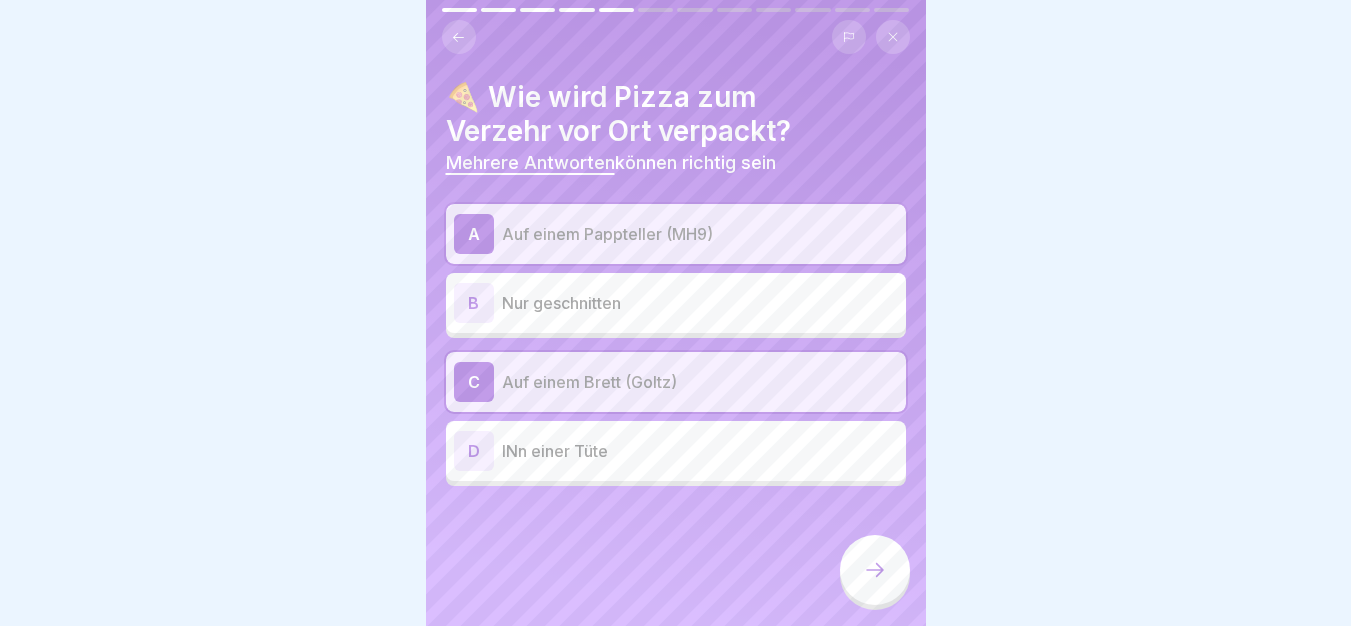 click at bounding box center (875, 570) 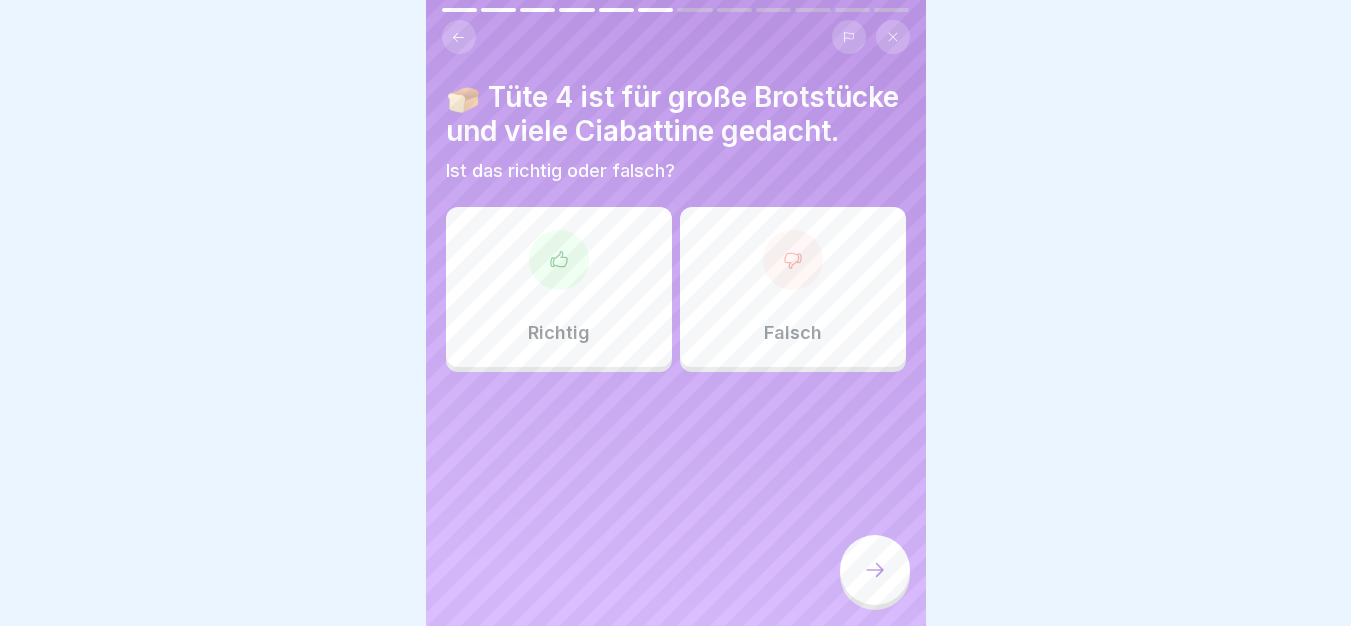 click on "Falsch" at bounding box center (793, 287) 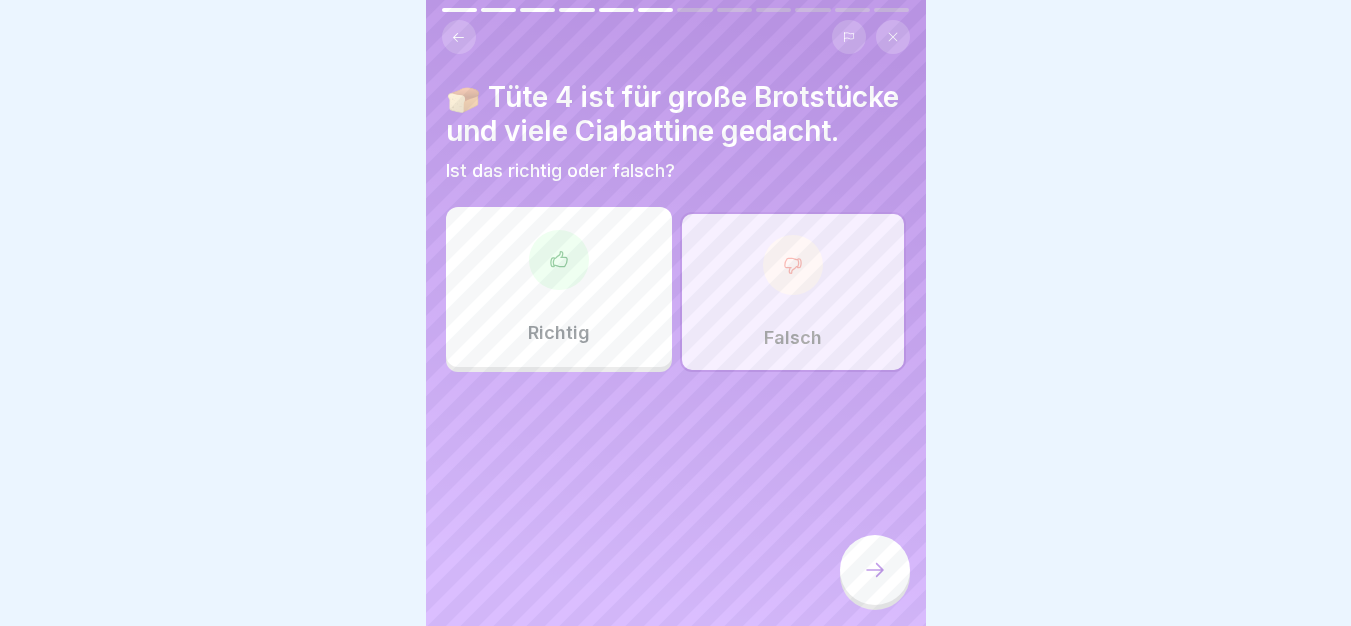 click 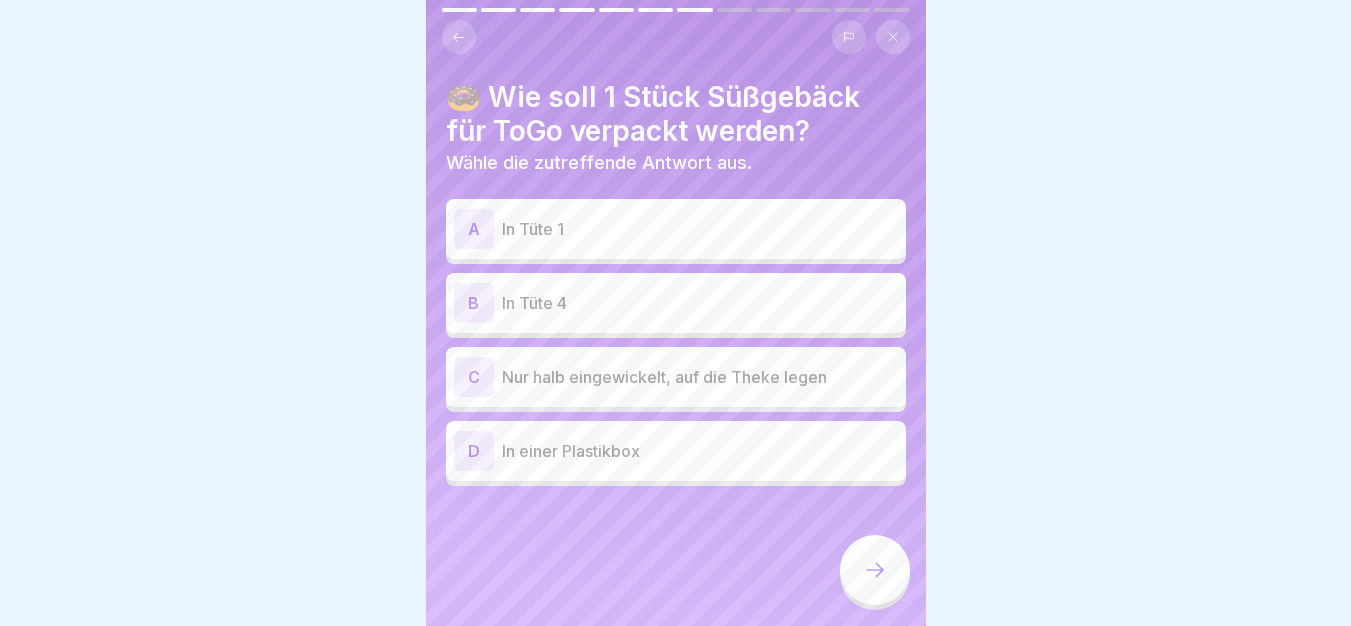 click on "In Tüte 1" at bounding box center [700, 229] 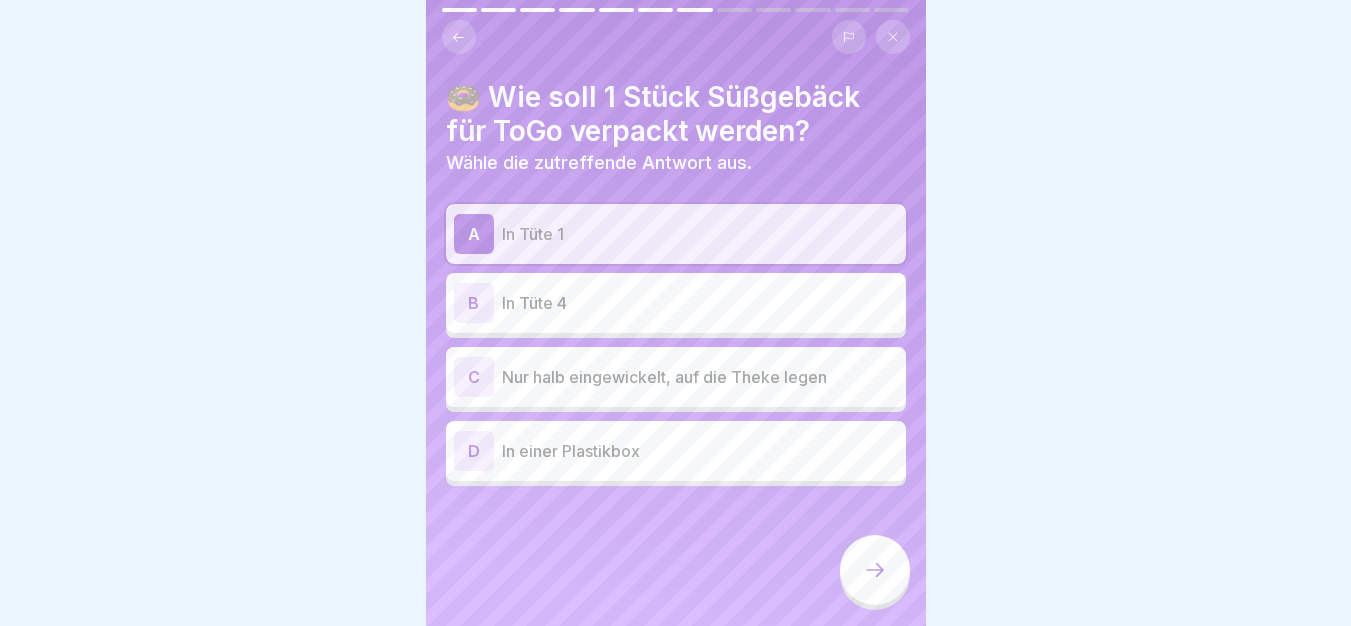 click at bounding box center (875, 570) 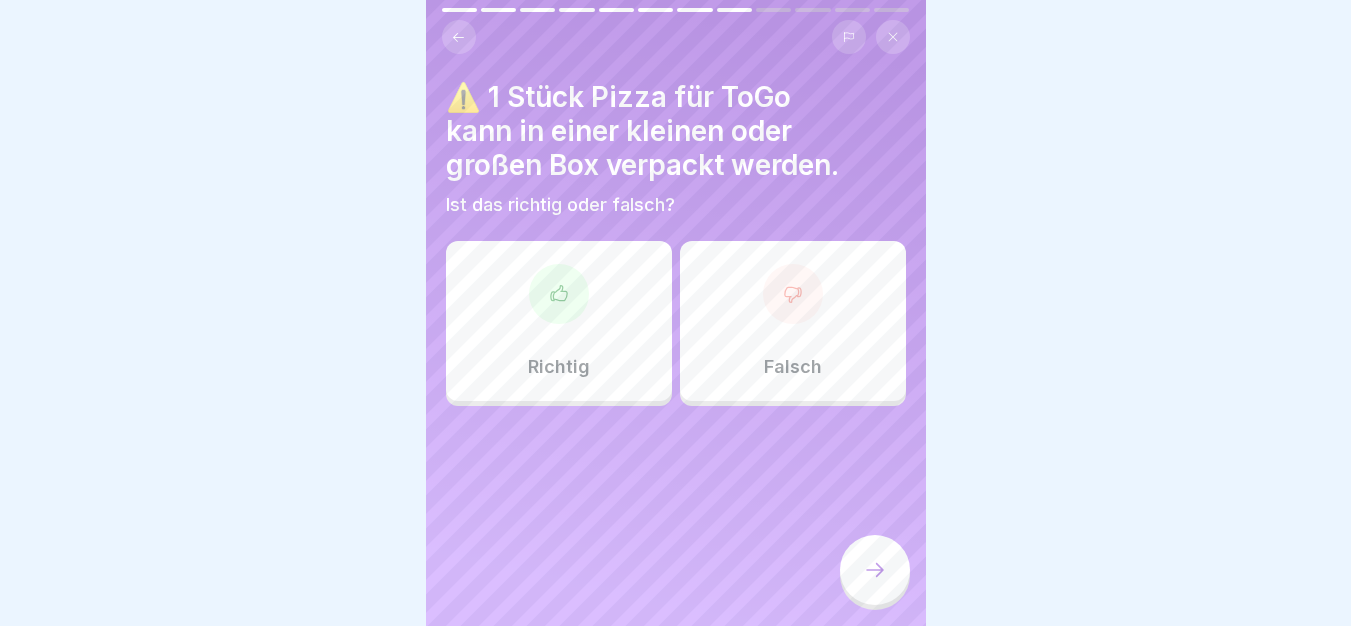 click at bounding box center (793, 294) 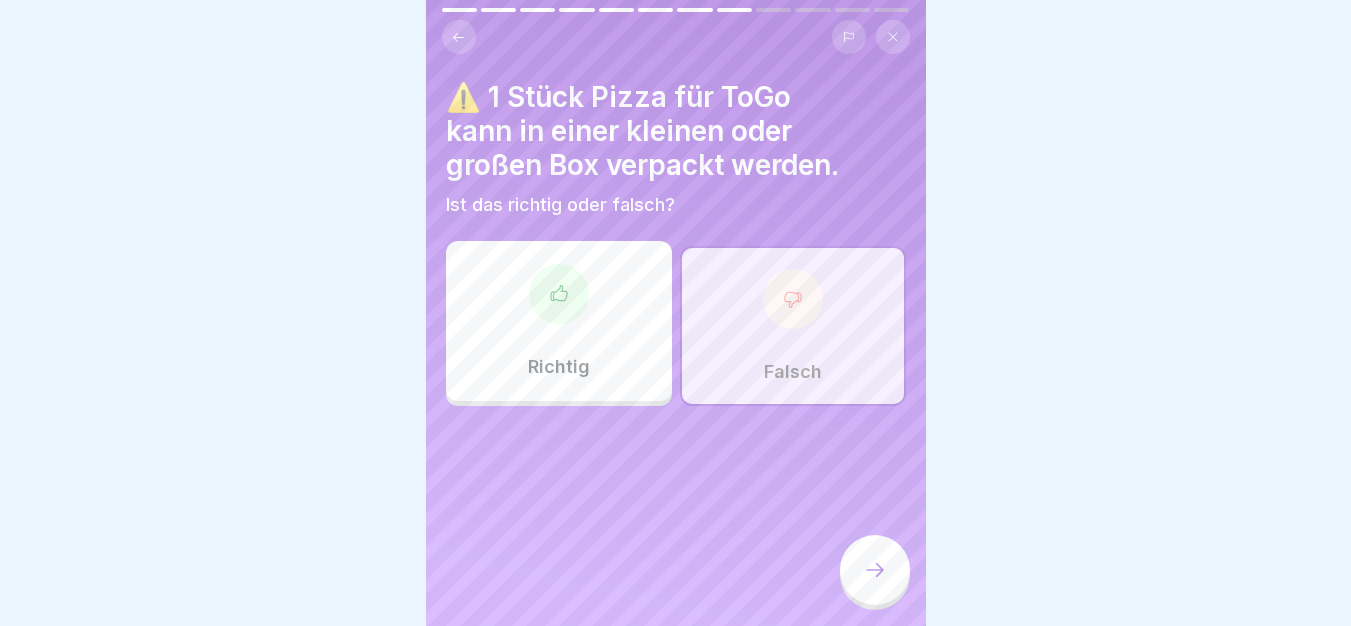 click 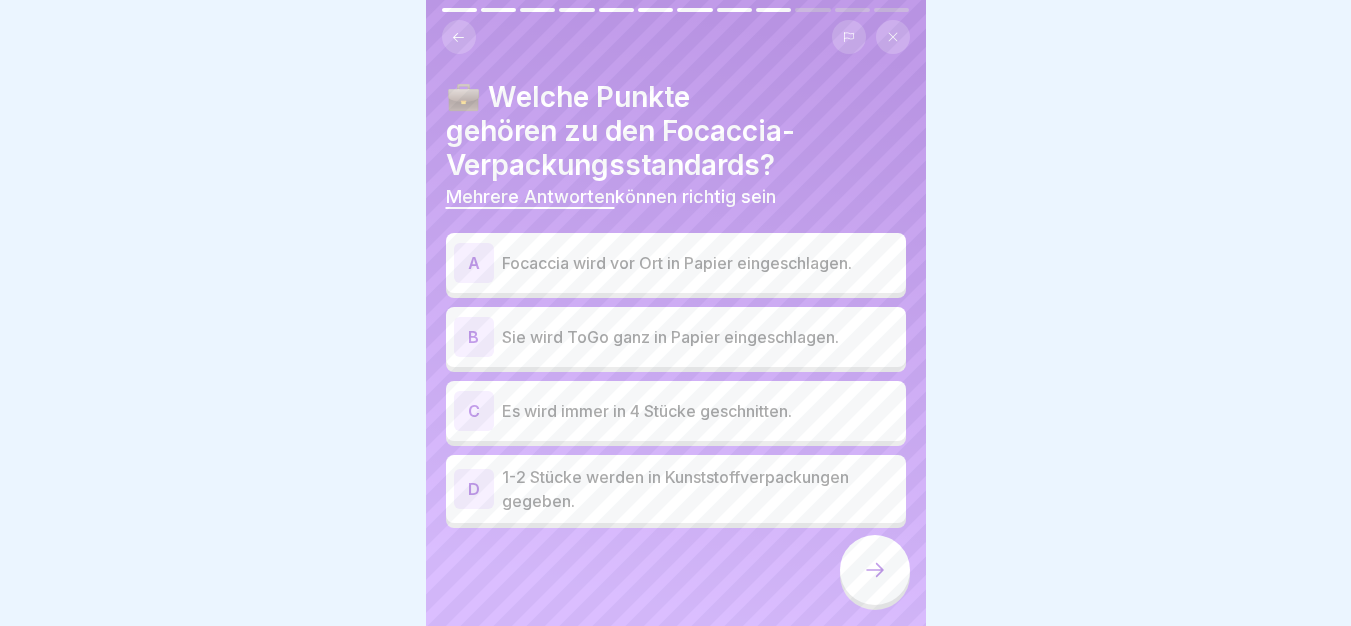 click on "Focaccia wird vor Ort in Papier eingeschlagen." at bounding box center [700, 263] 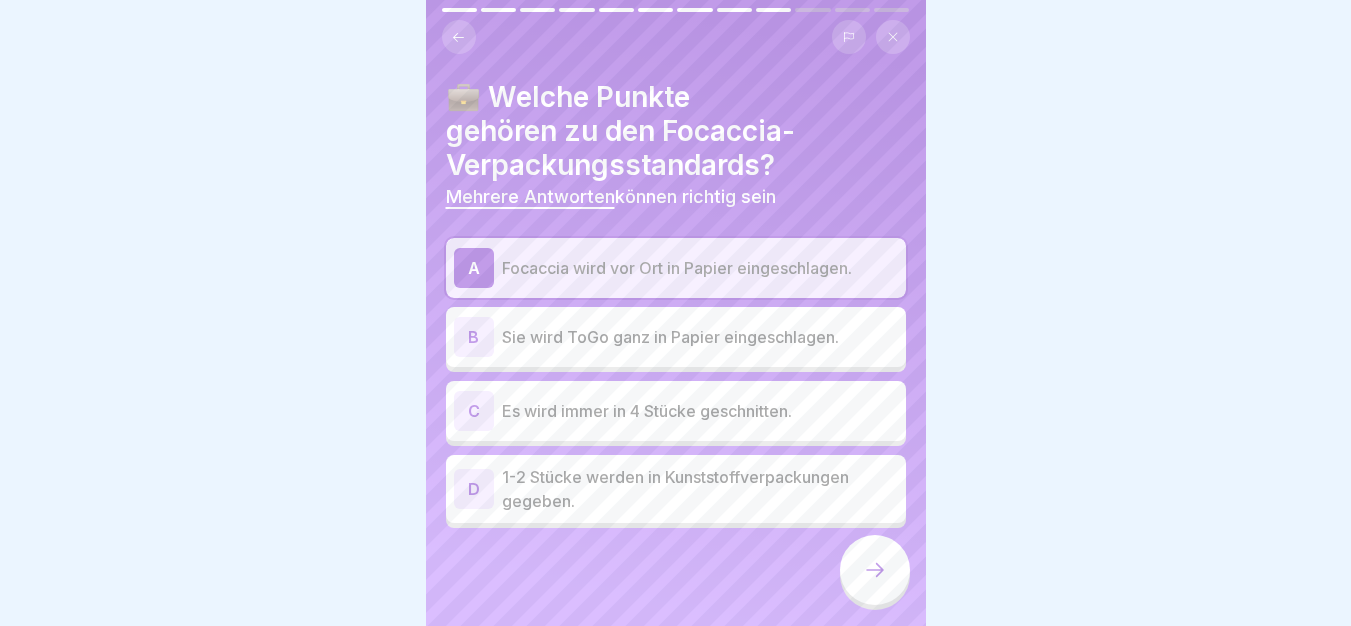 click on "Sie wird ToGo ganz in Papier eingeschlagen." at bounding box center (700, 337) 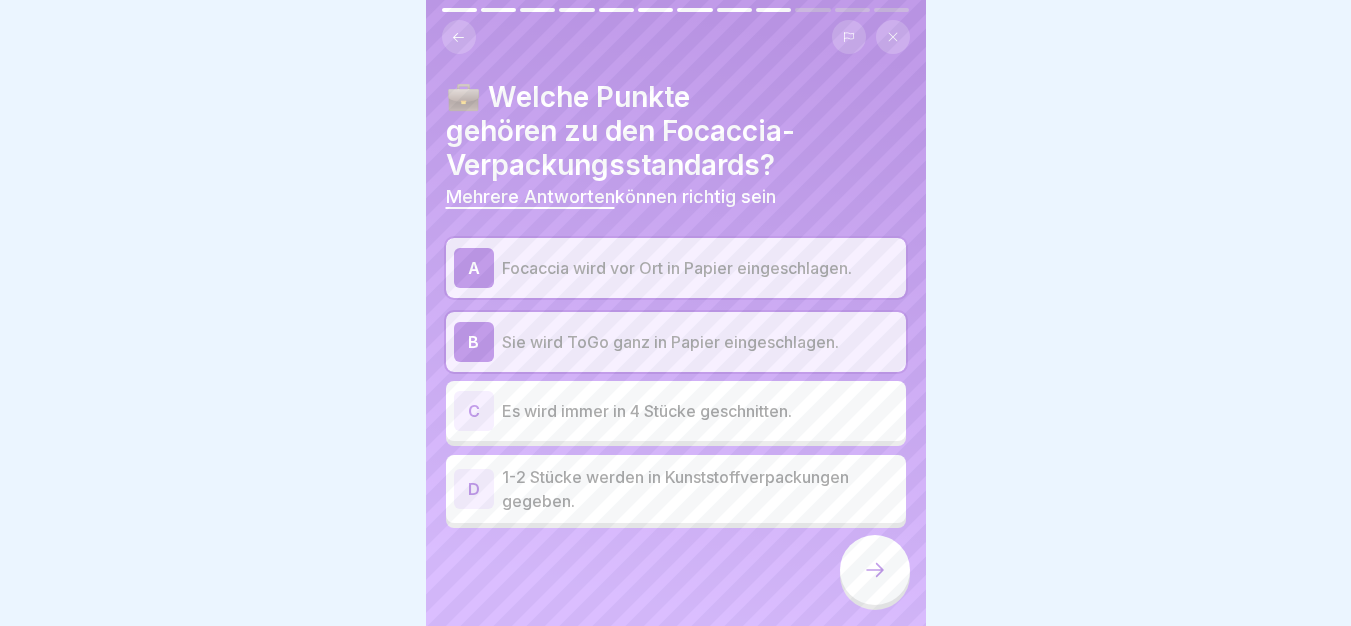 click at bounding box center (875, 570) 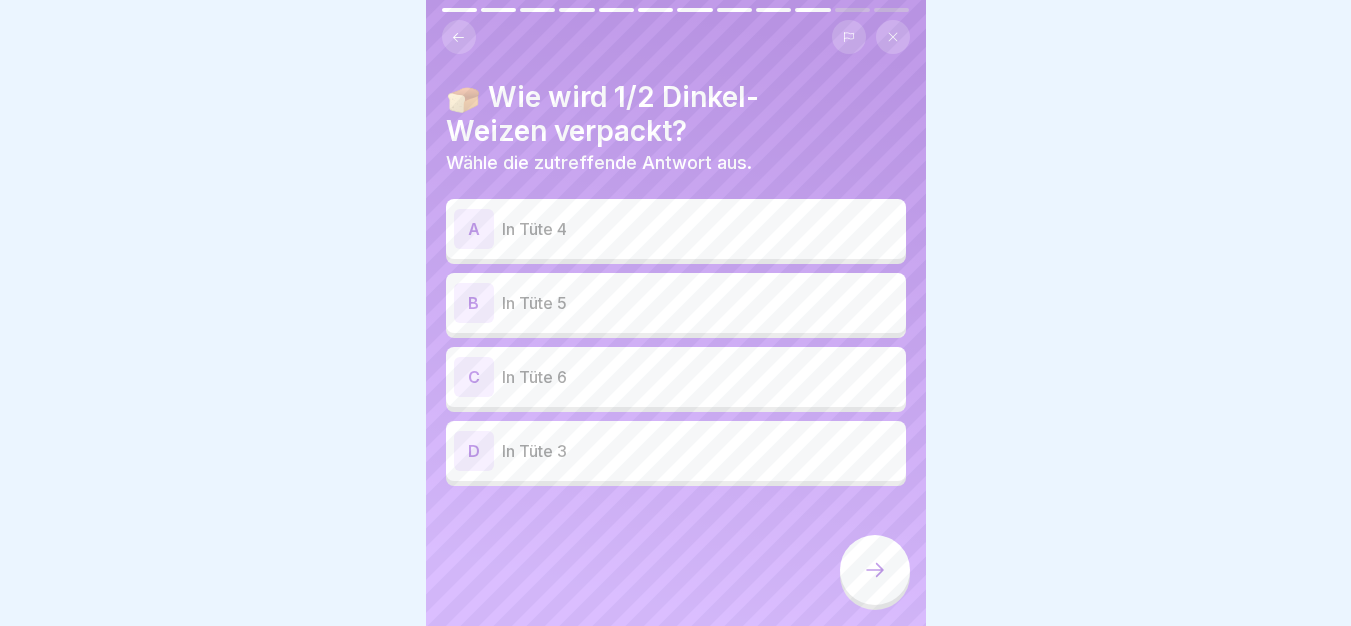 click on "In Tüte 4" at bounding box center (700, 229) 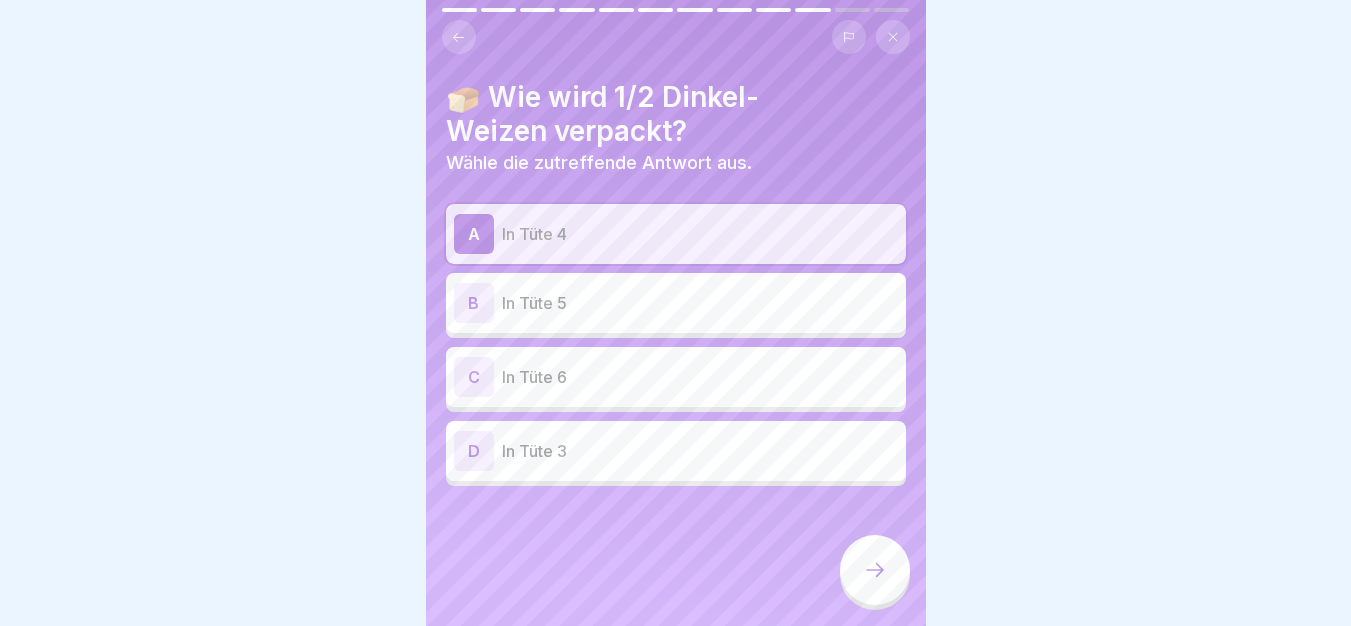 click at bounding box center (875, 570) 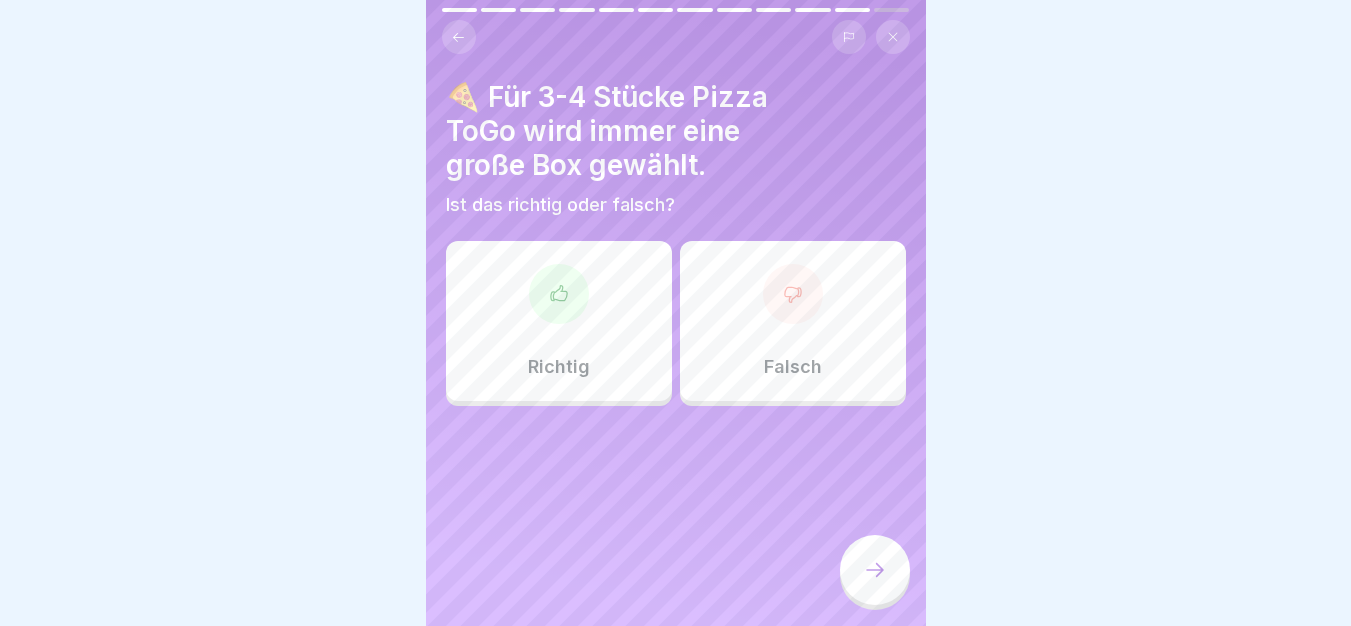 click at bounding box center [559, 294] 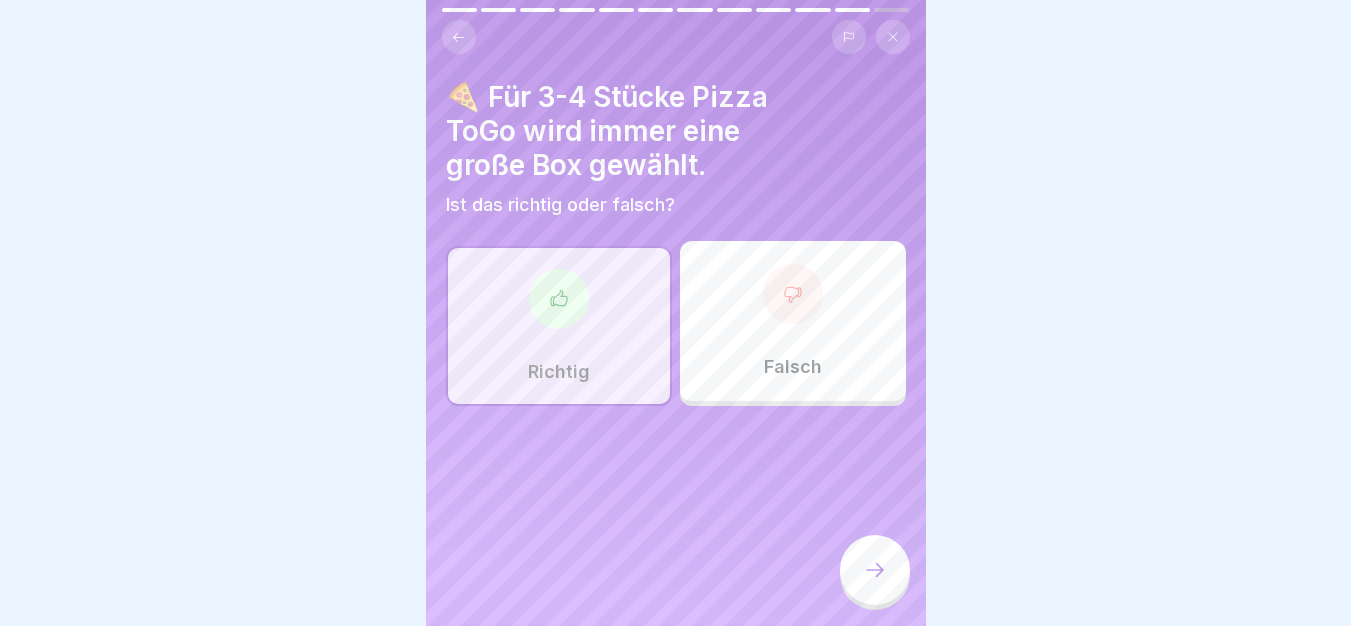 click 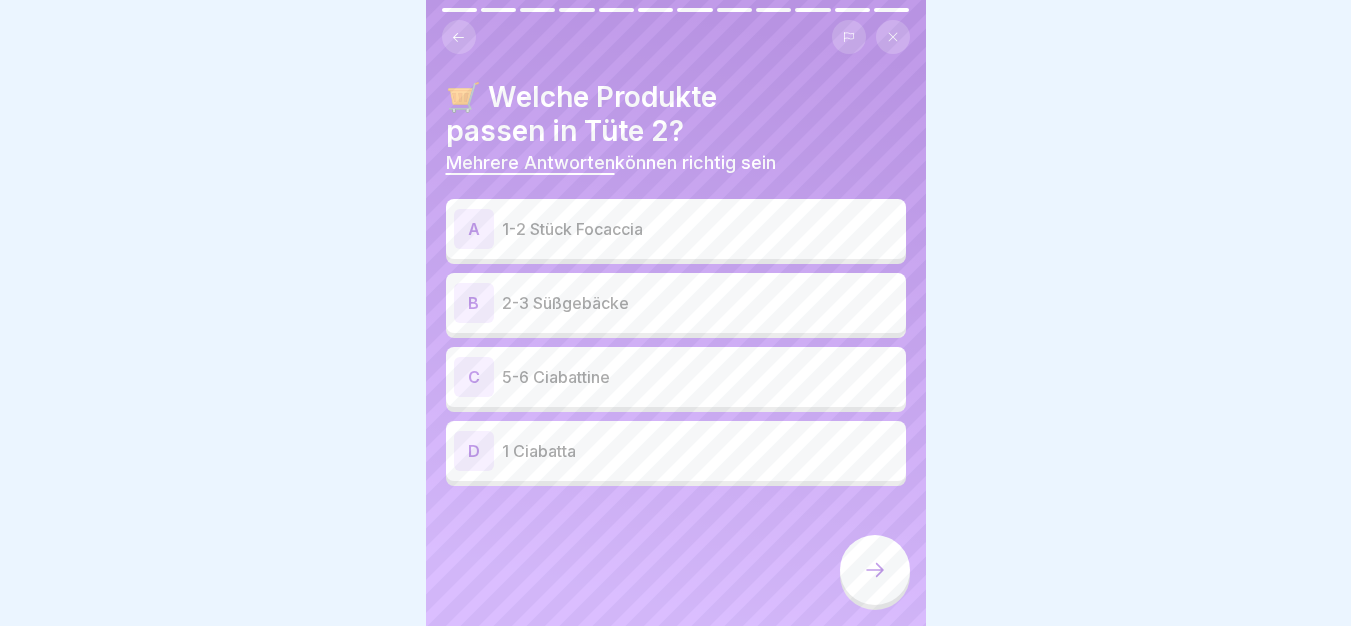 click on "A 1-2 Stück Focaccia" at bounding box center (676, 229) 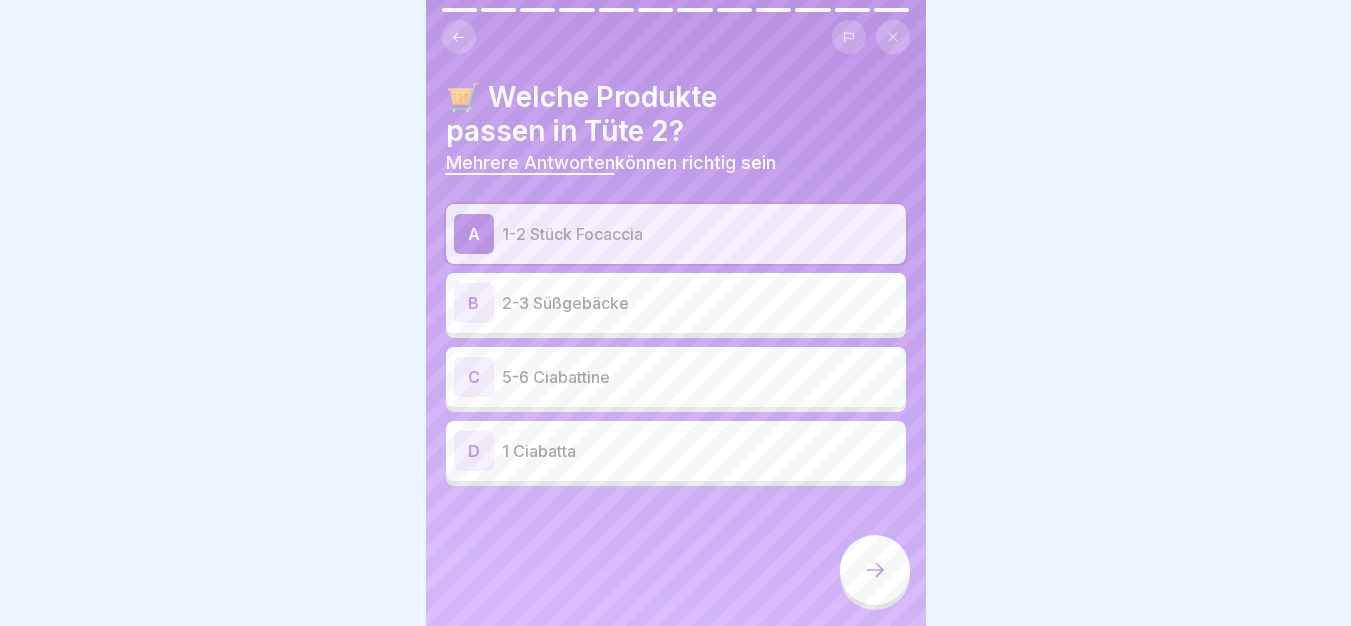 click on "2-3 Süßgebäcke" at bounding box center [700, 303] 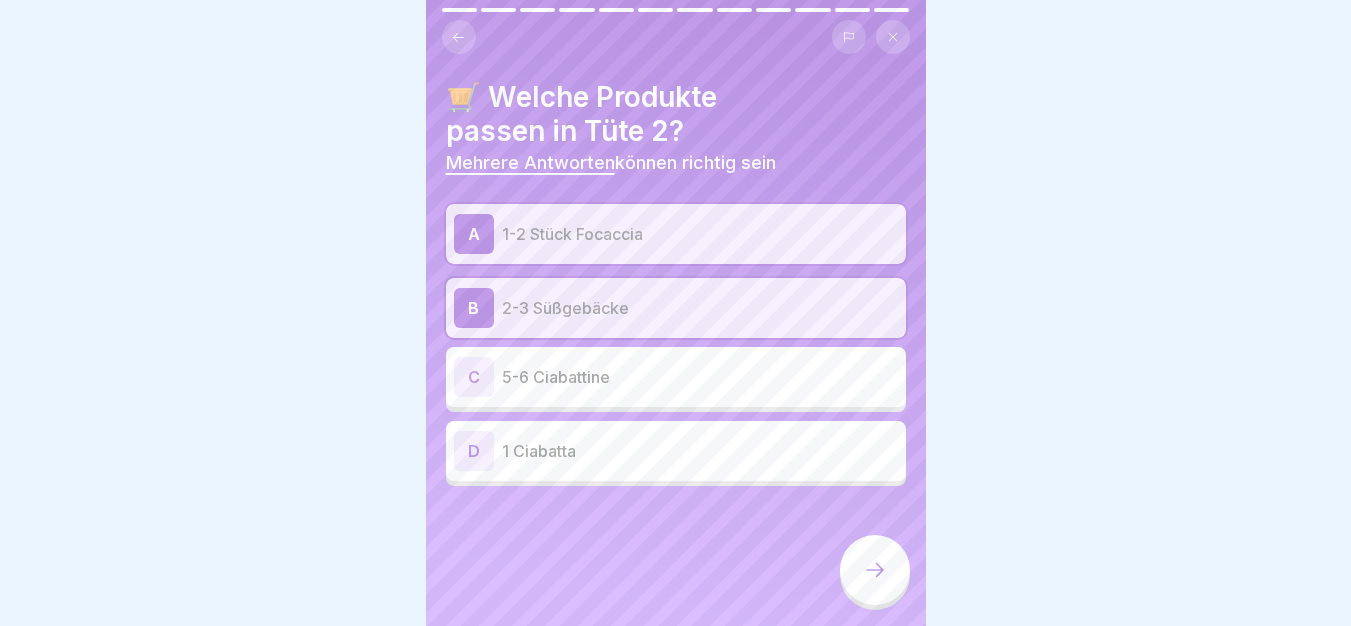 click on "1 Ciabatta" at bounding box center [700, 451] 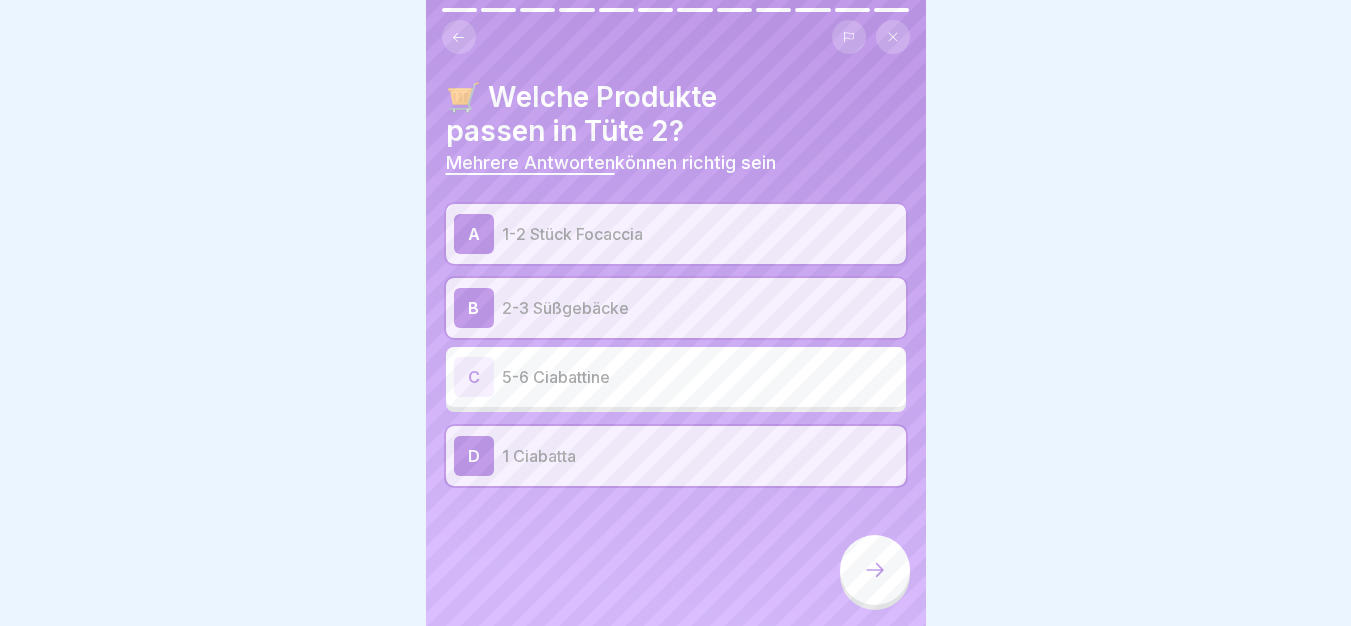 click at bounding box center [875, 570] 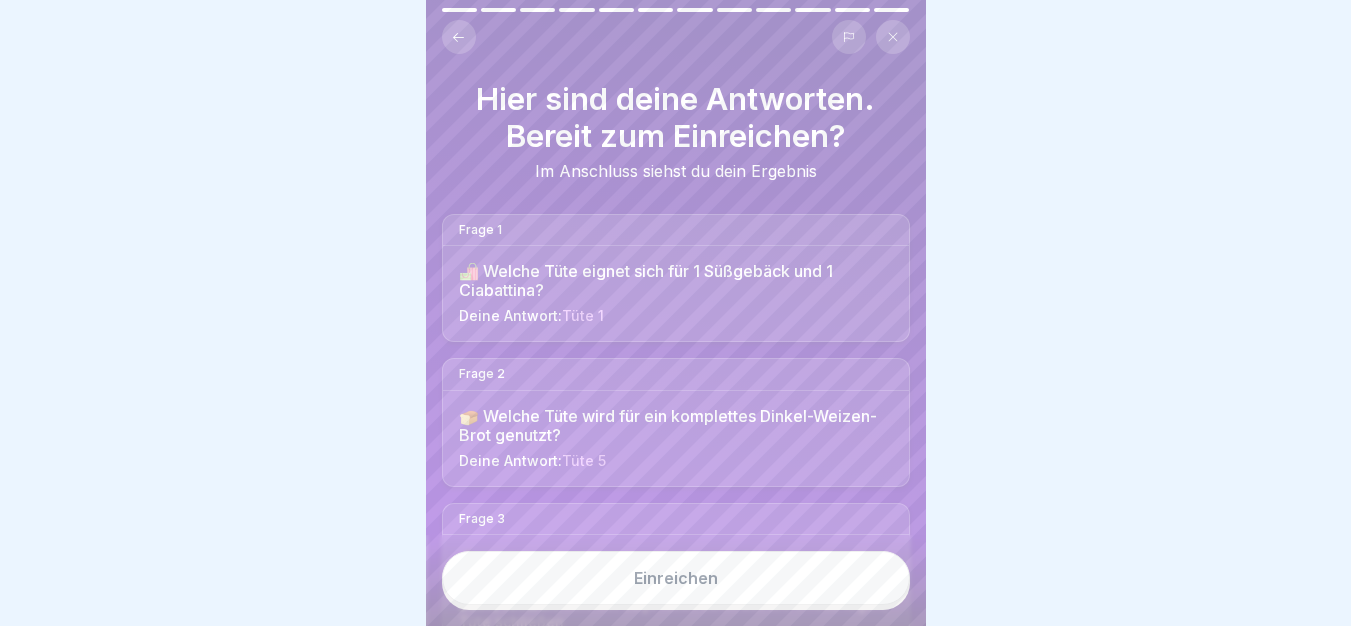 click on "Einreichen" at bounding box center [676, 578] 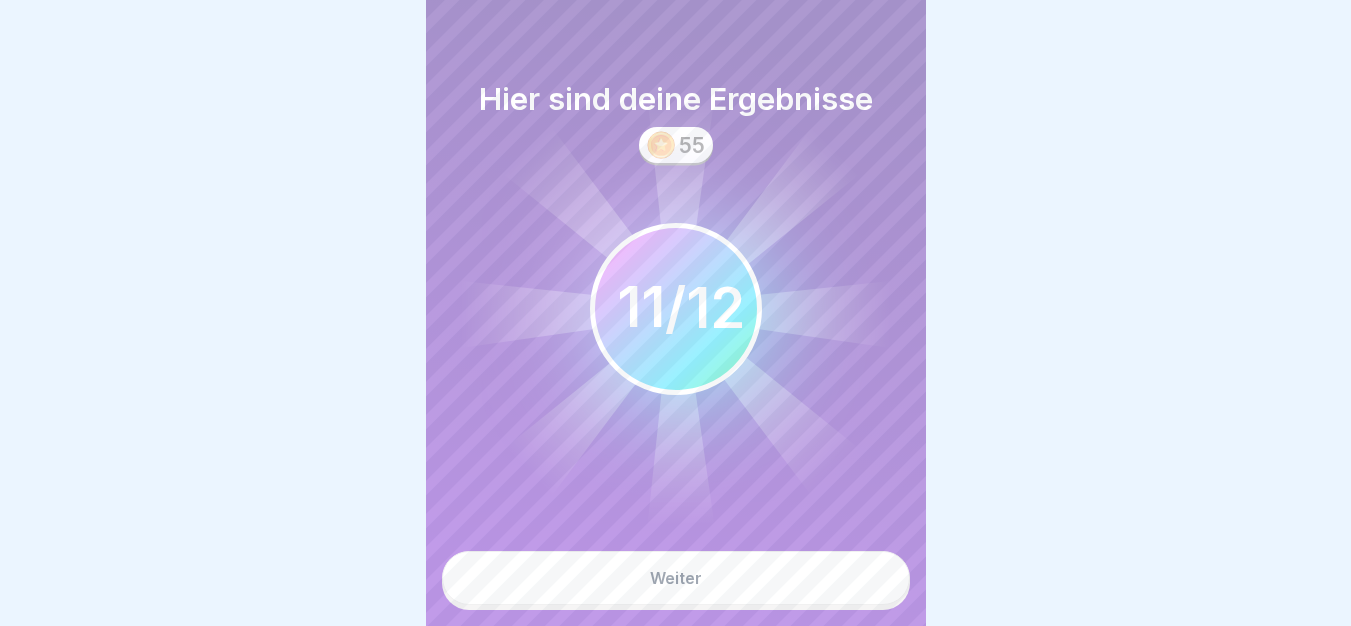 click on "Weiter" at bounding box center (676, 578) 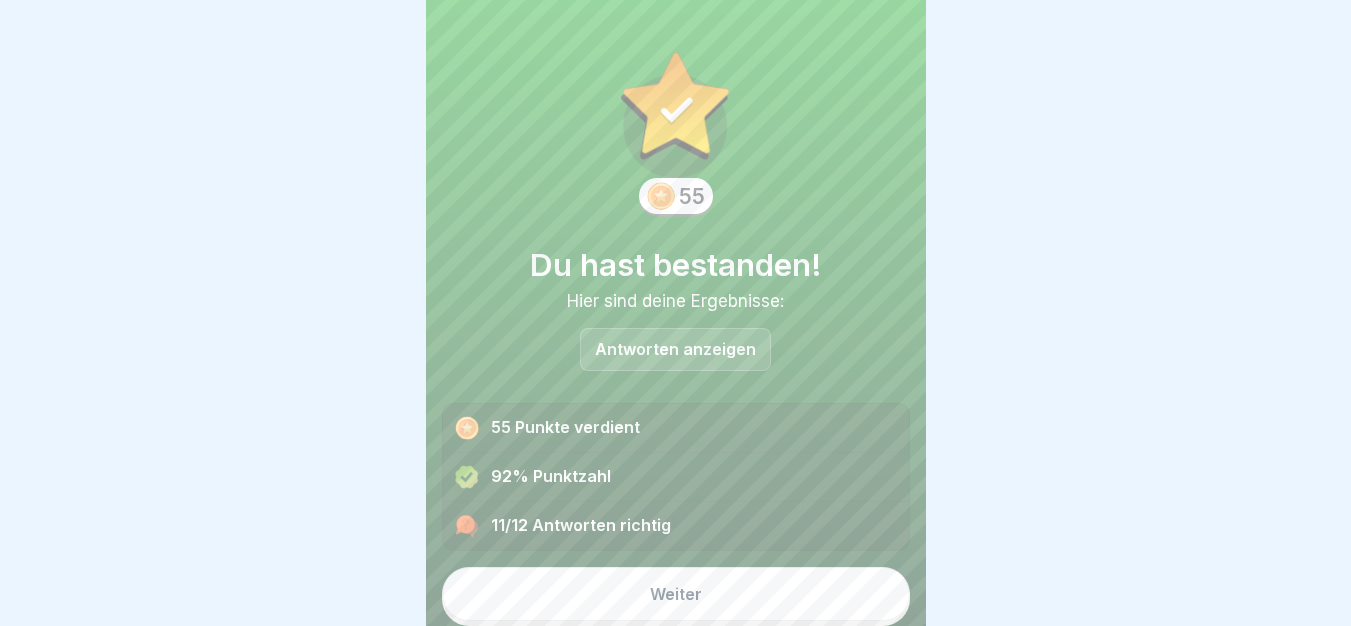click on "Weiter" at bounding box center (676, 594) 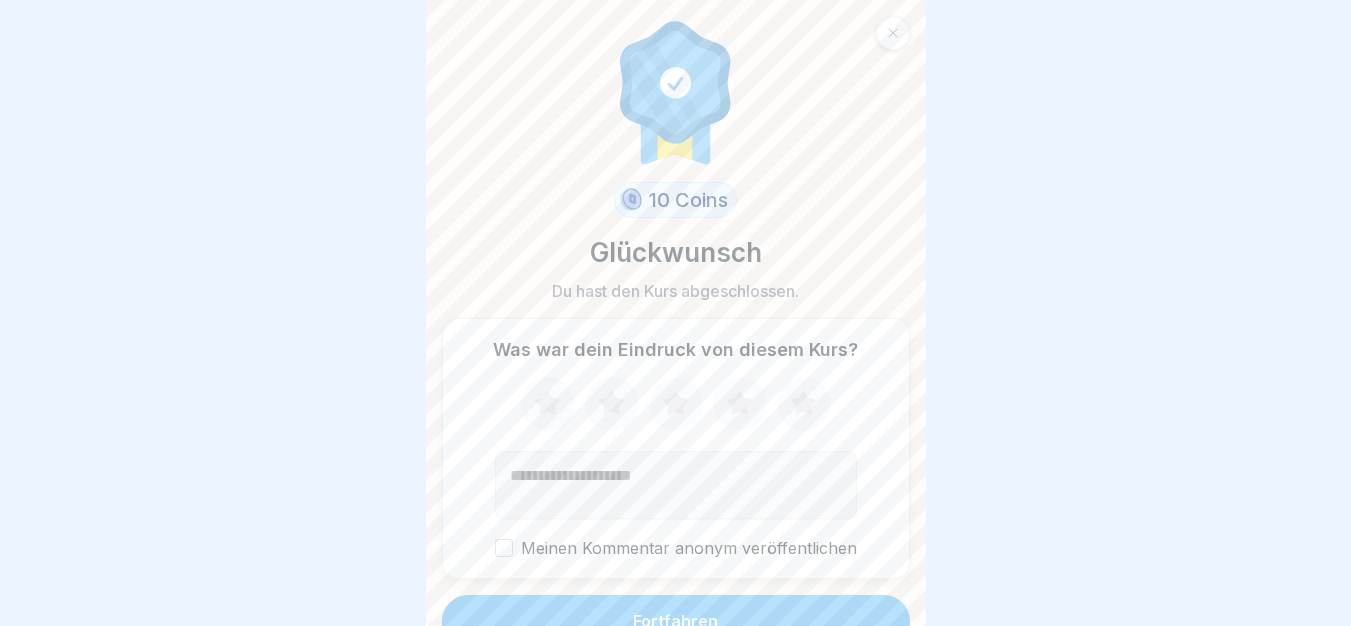 click on "Fortfahren" at bounding box center (676, 621) 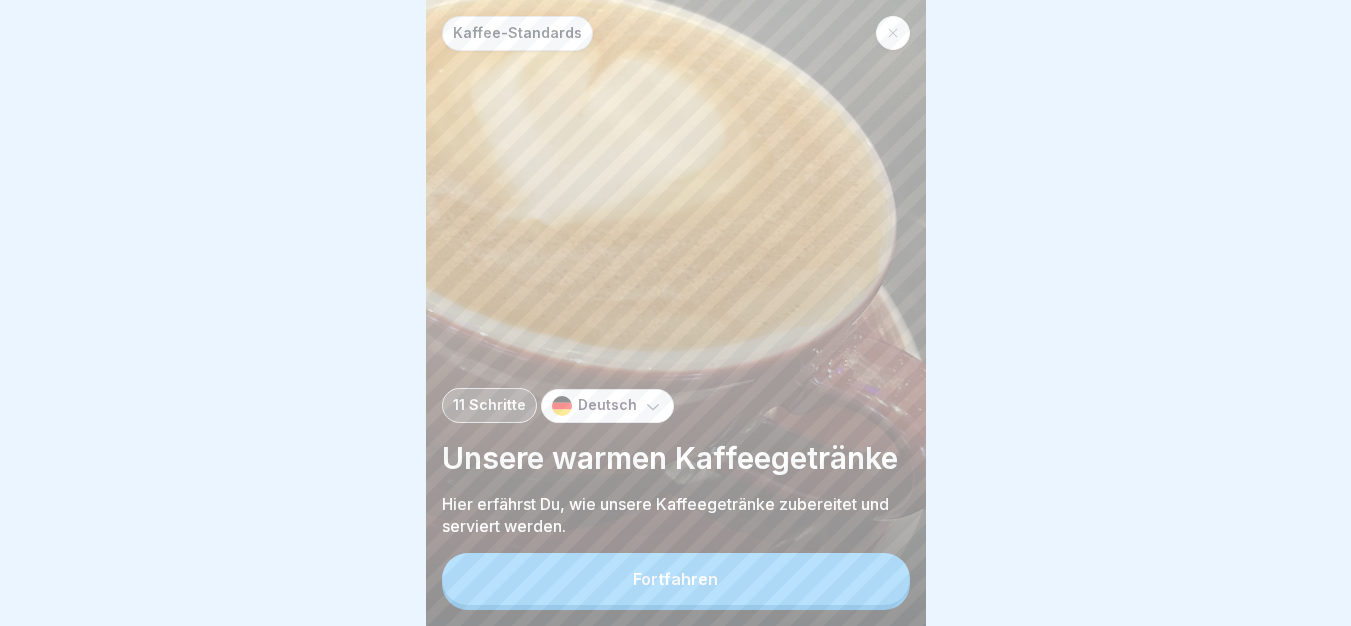 click on "Fortfahren" at bounding box center [676, 579] 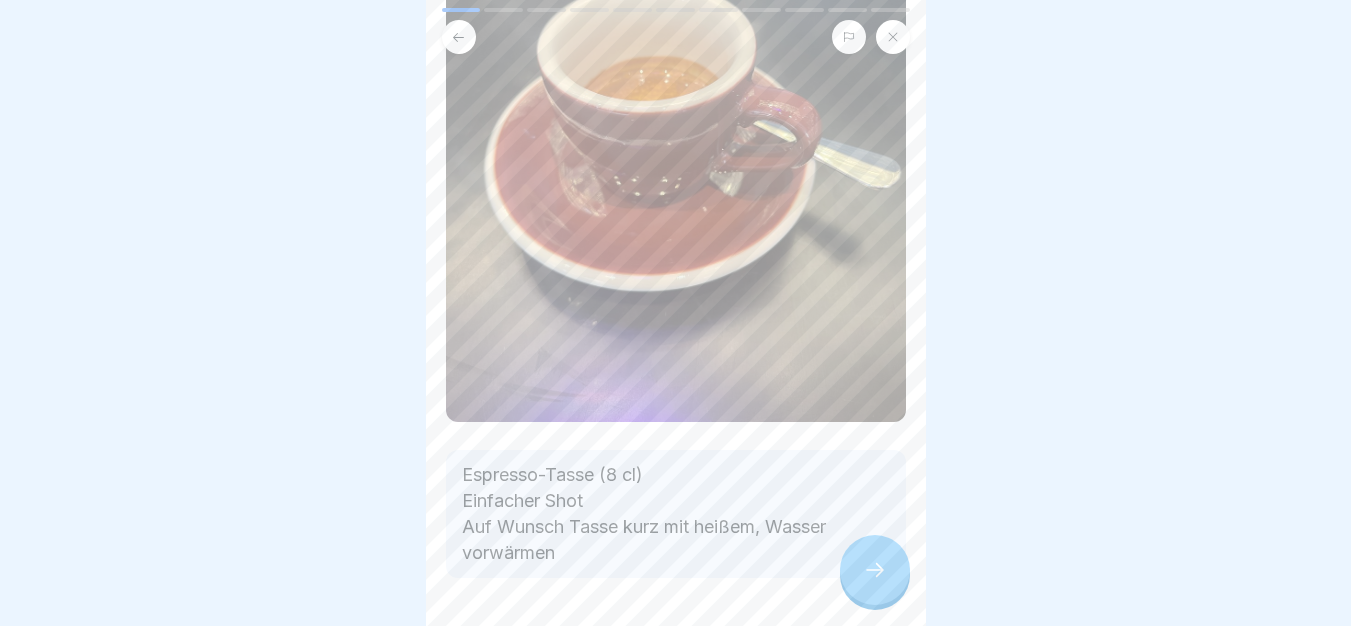scroll, scrollTop: 383, scrollLeft: 0, axis: vertical 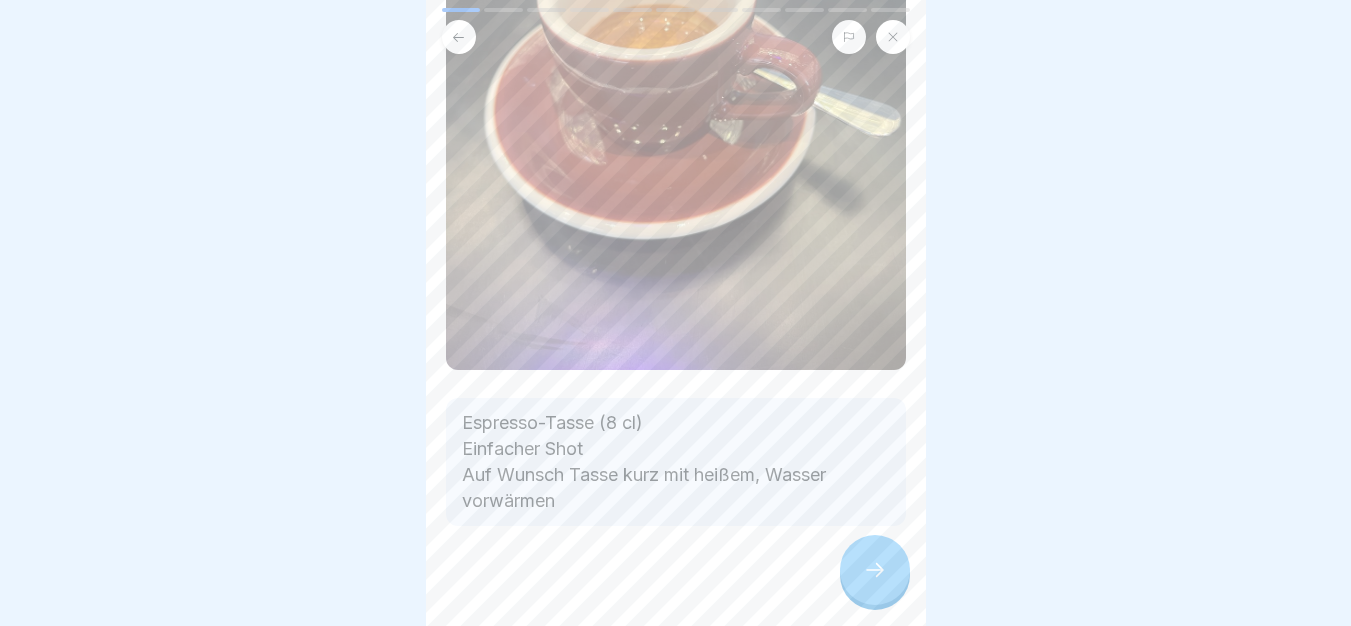 click at bounding box center [875, 570] 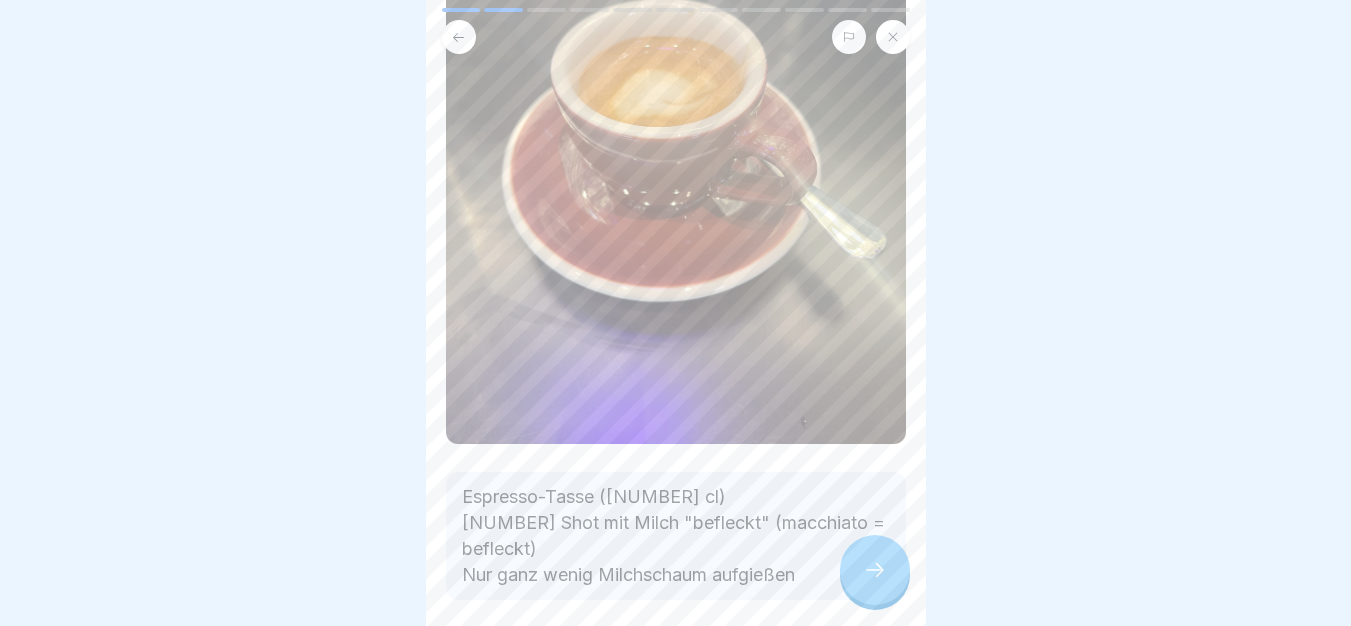 scroll, scrollTop: 383, scrollLeft: 0, axis: vertical 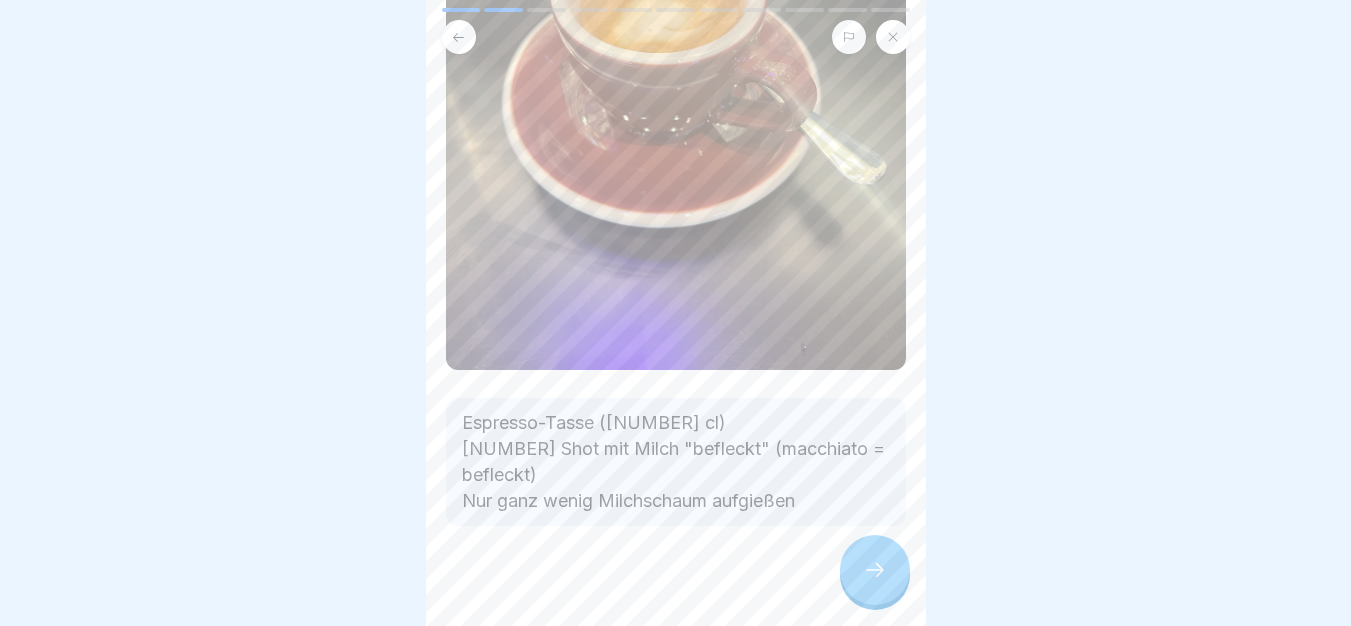 click 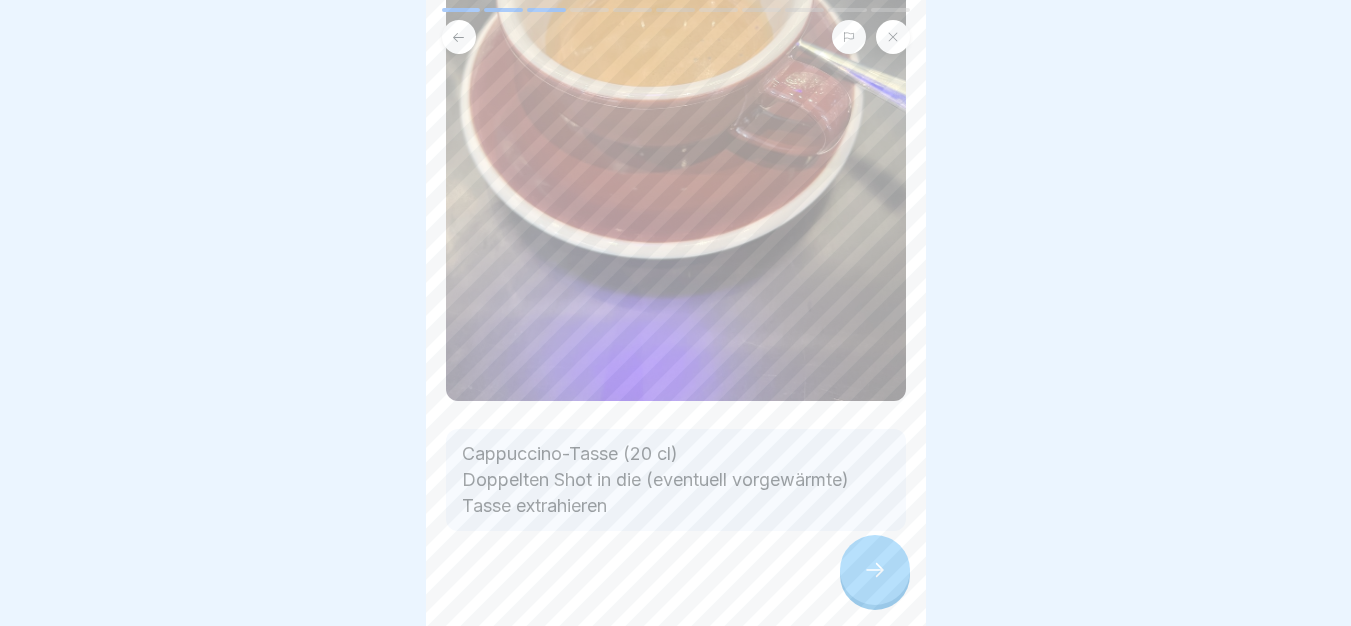 scroll, scrollTop: 357, scrollLeft: 0, axis: vertical 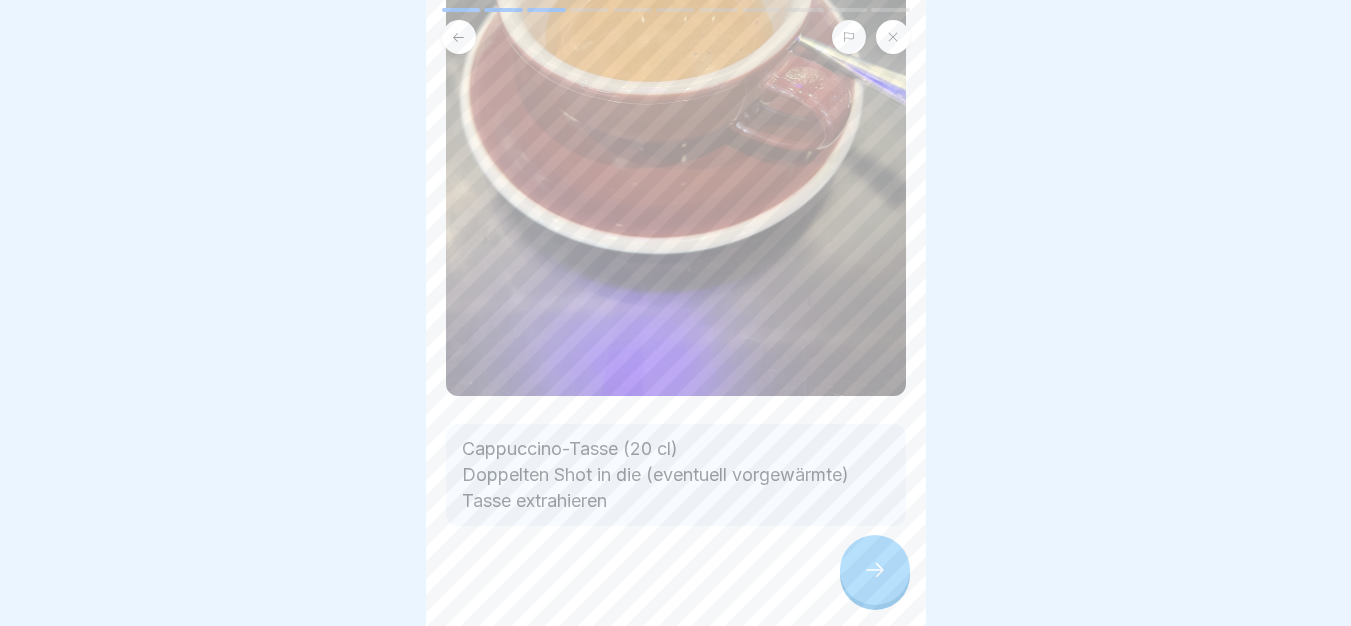 click at bounding box center (459, 37) 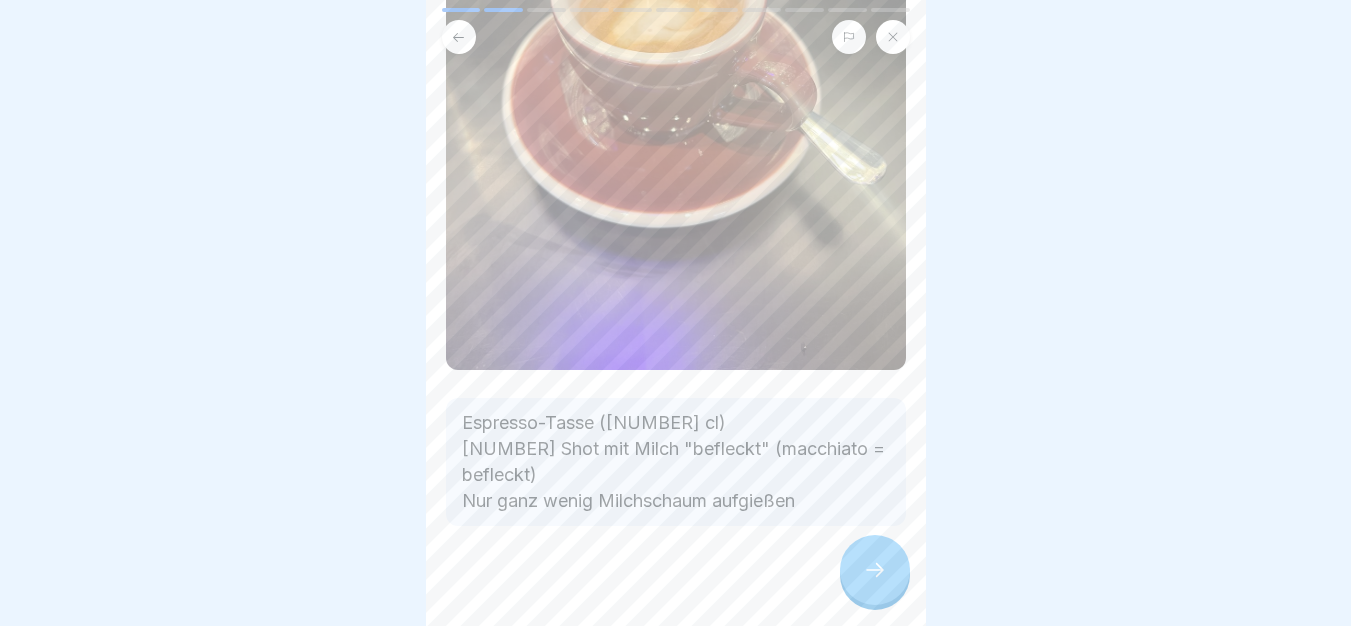 click at bounding box center (459, 37) 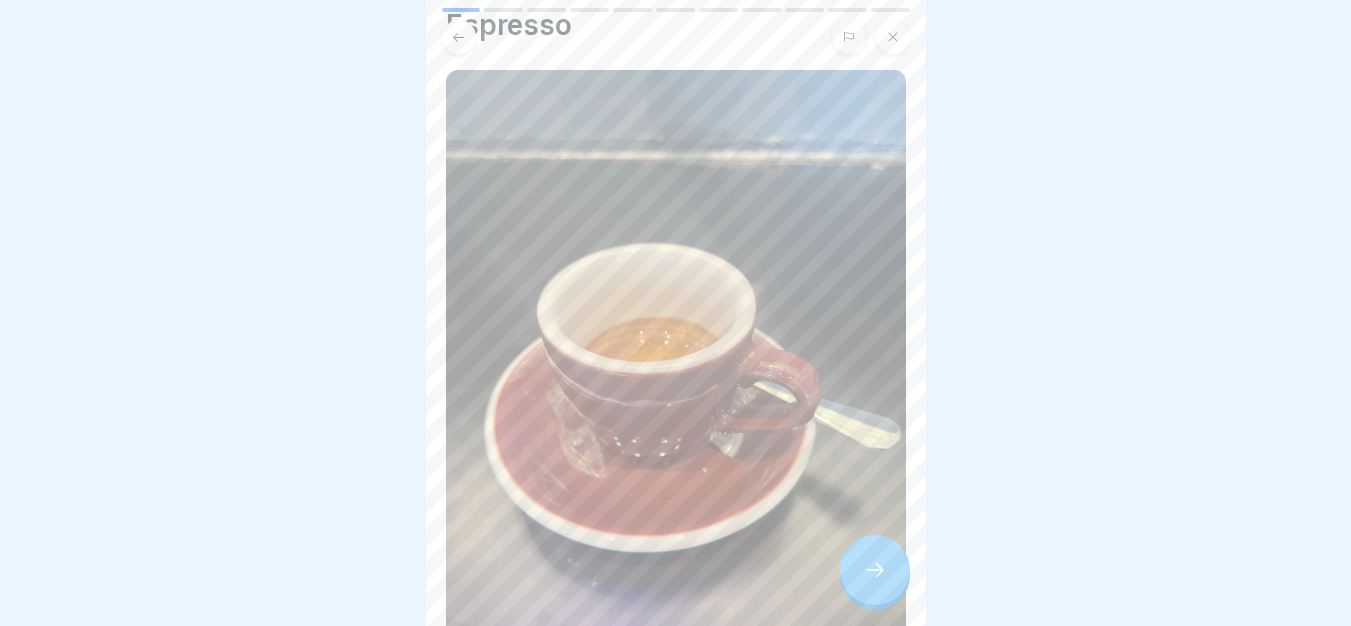 scroll, scrollTop: 0, scrollLeft: 0, axis: both 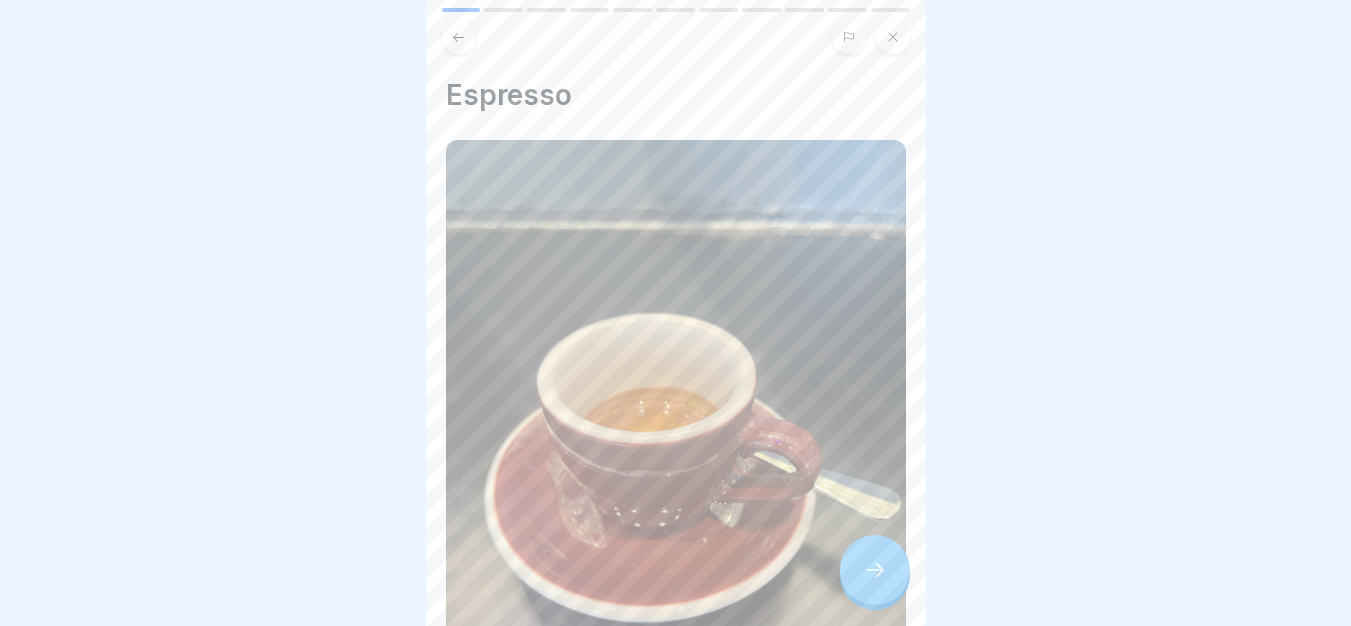 type 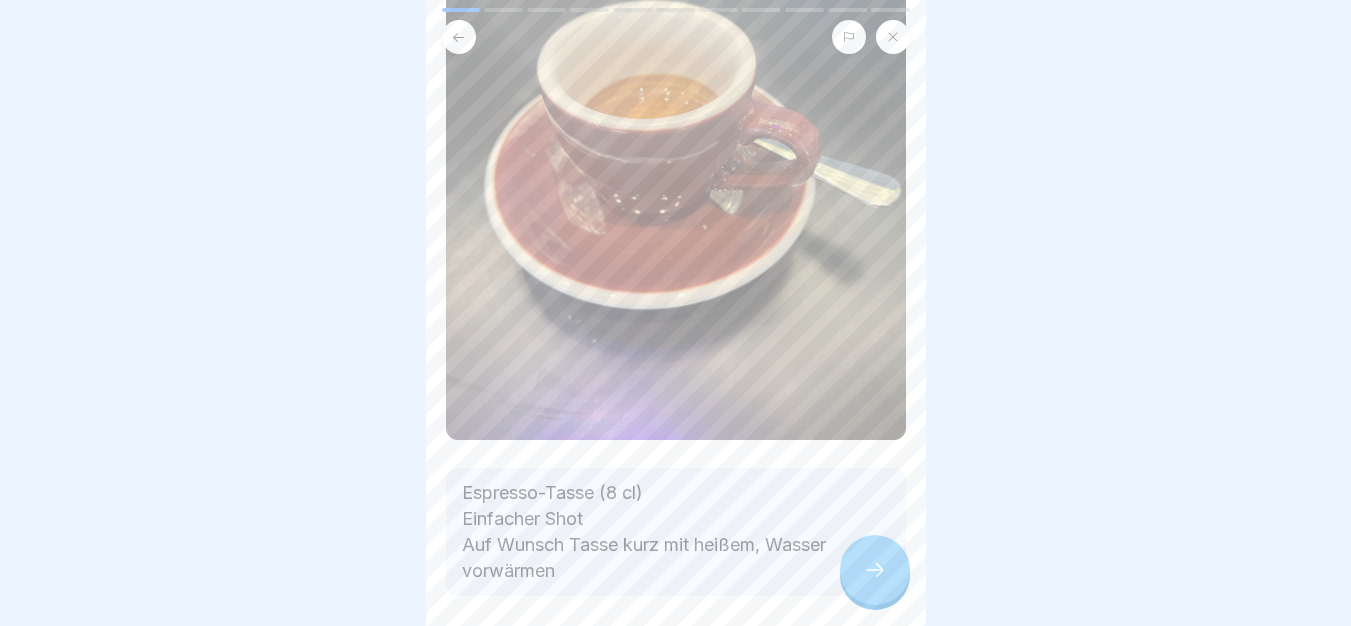 scroll, scrollTop: 383, scrollLeft: 0, axis: vertical 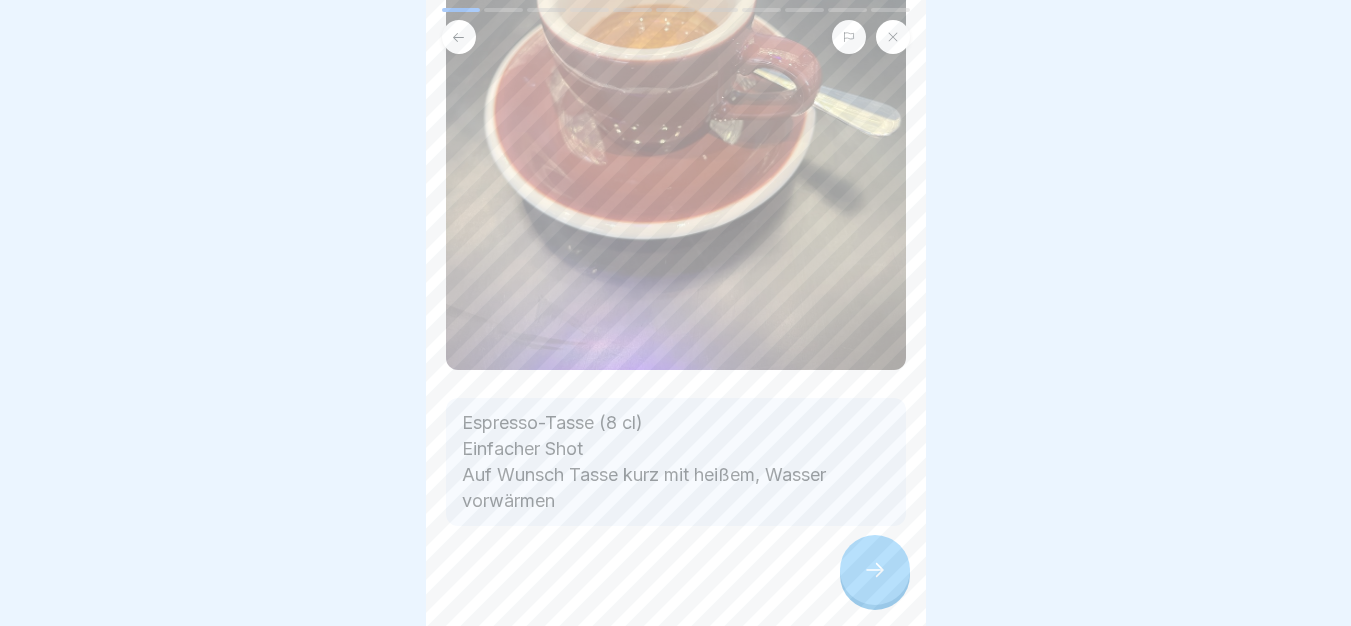 click at bounding box center [875, 570] 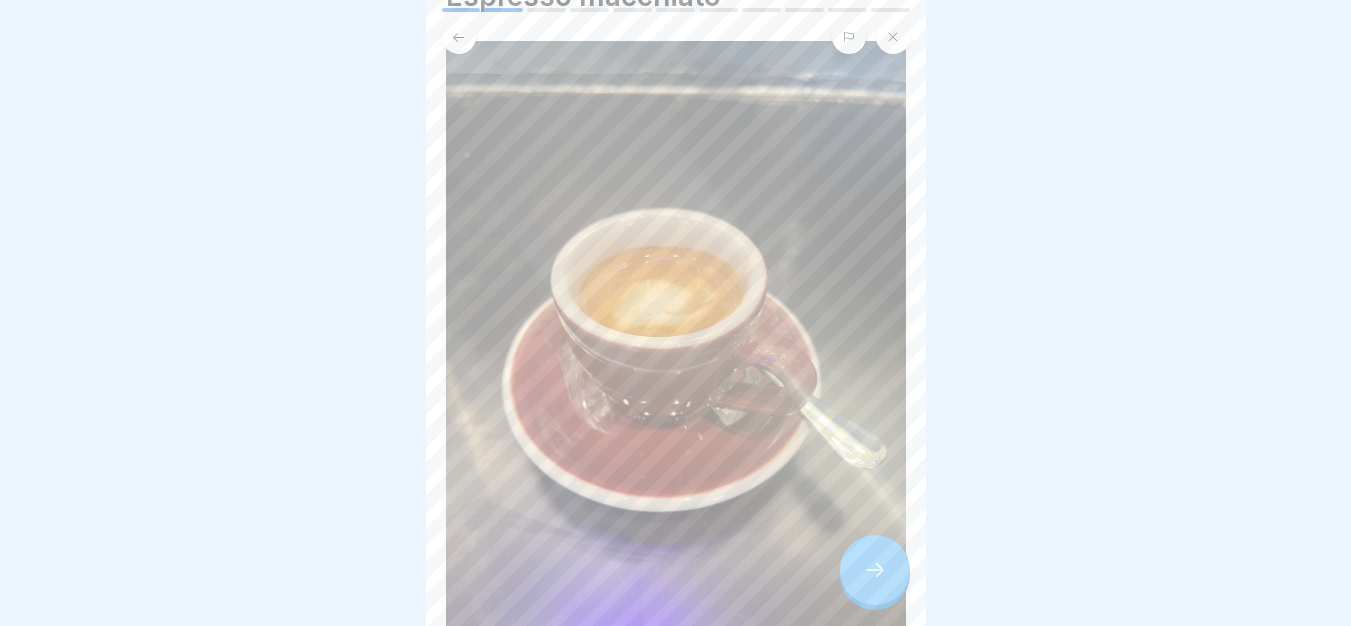 scroll, scrollTop: 0, scrollLeft: 0, axis: both 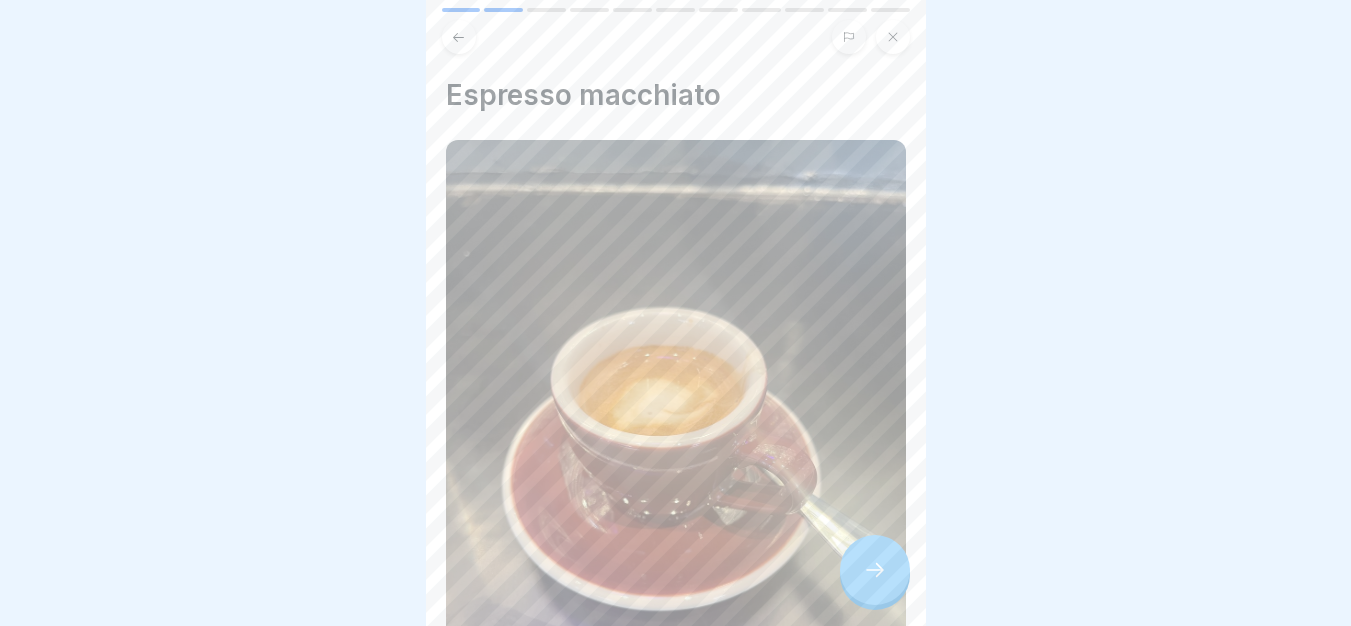 click 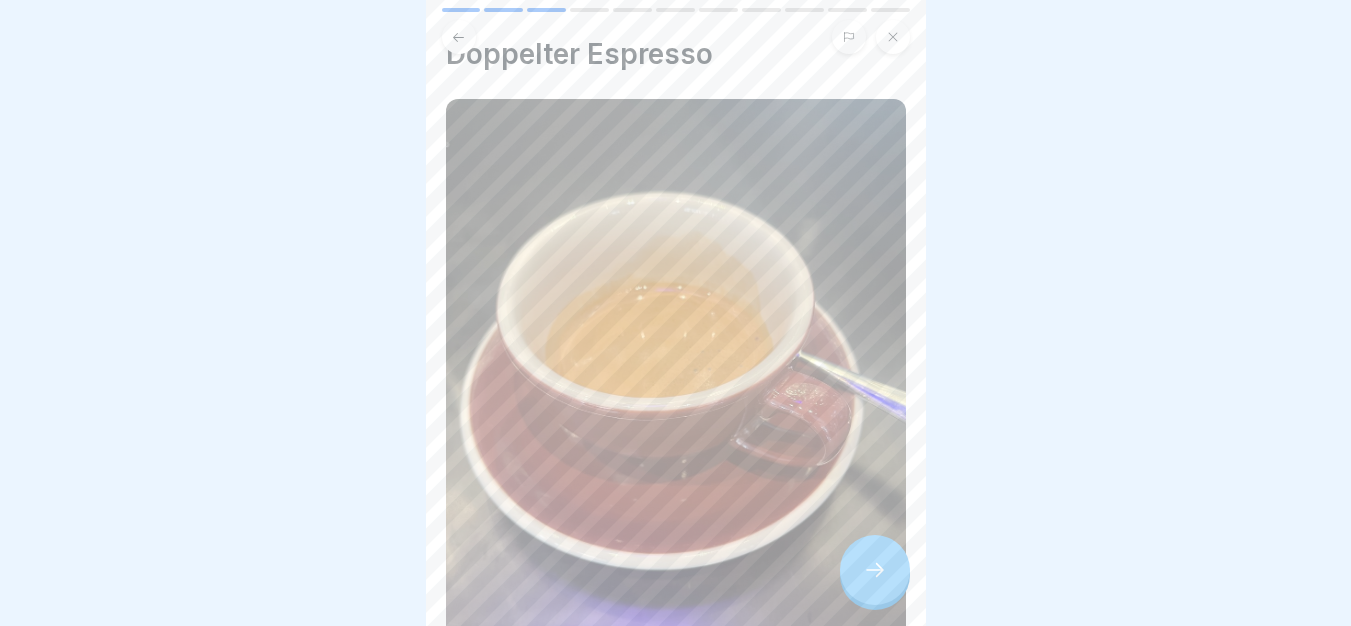 scroll, scrollTop: 0, scrollLeft: 0, axis: both 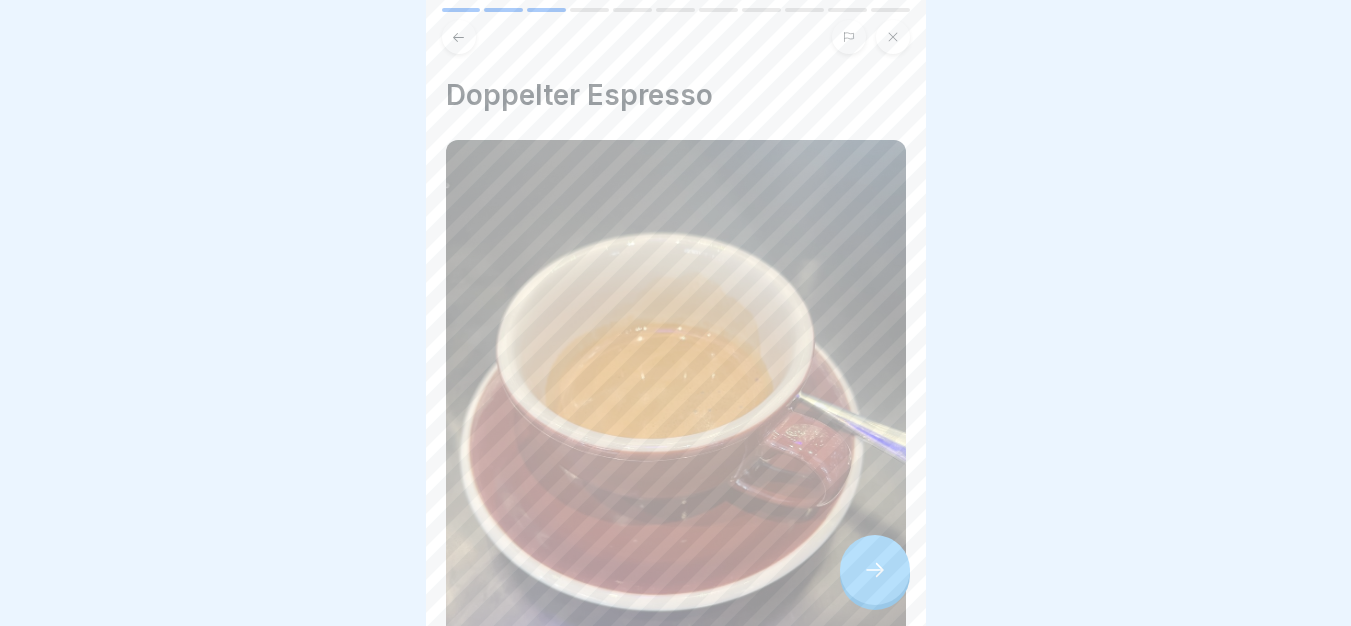 click at bounding box center (875, 570) 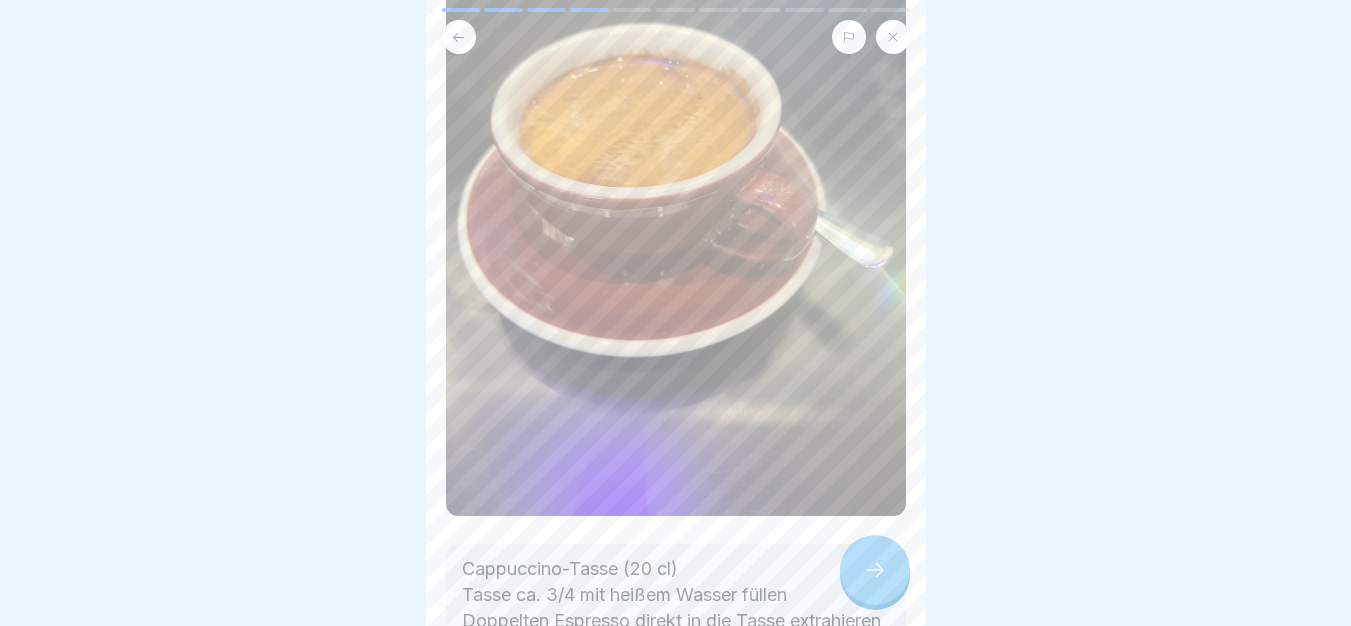 scroll, scrollTop: 300, scrollLeft: 0, axis: vertical 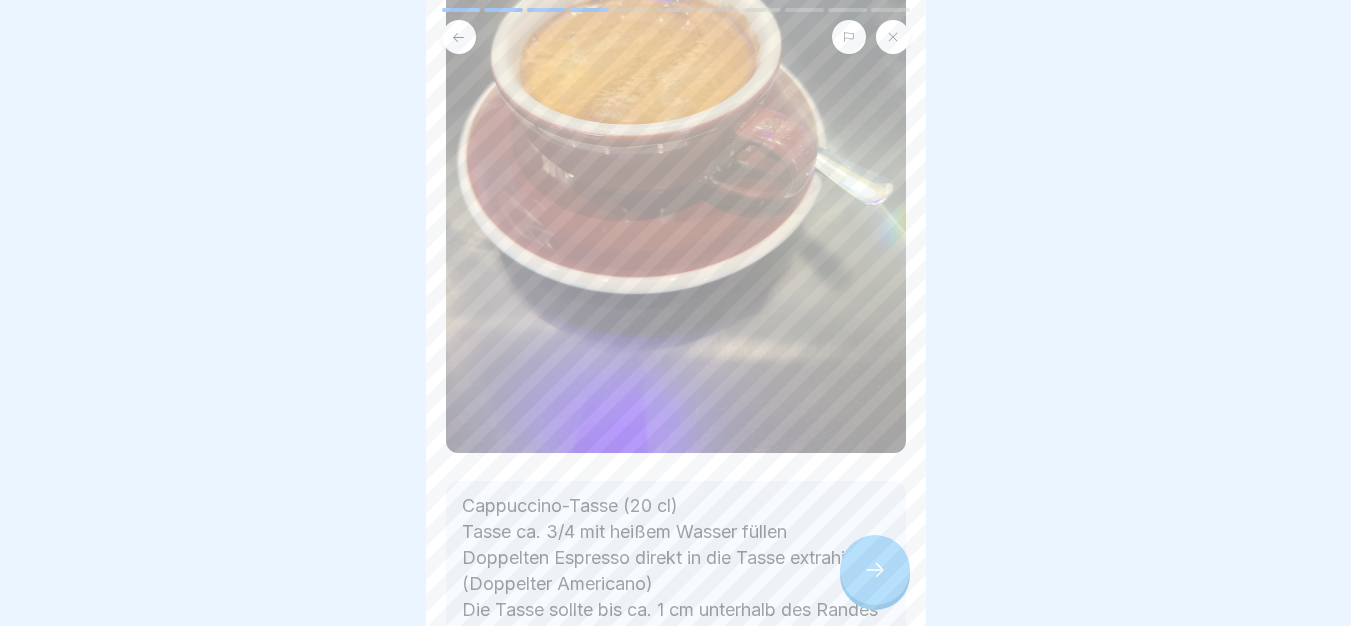 click 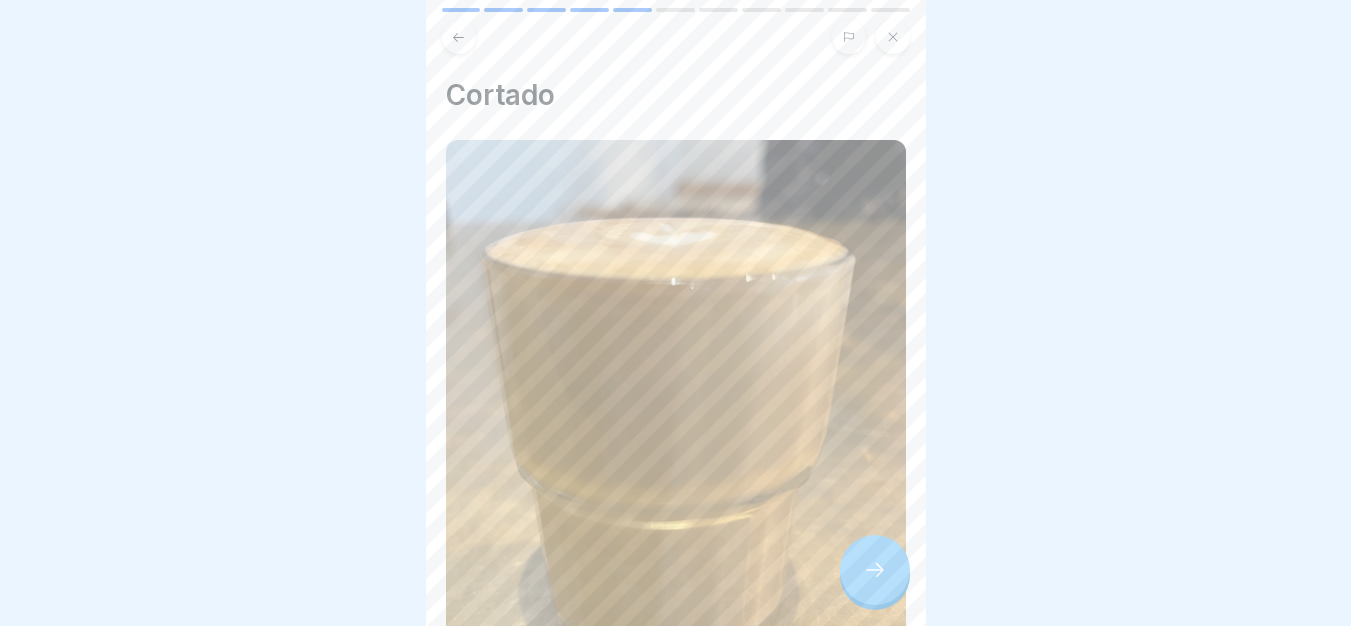scroll, scrollTop: 383, scrollLeft: 0, axis: vertical 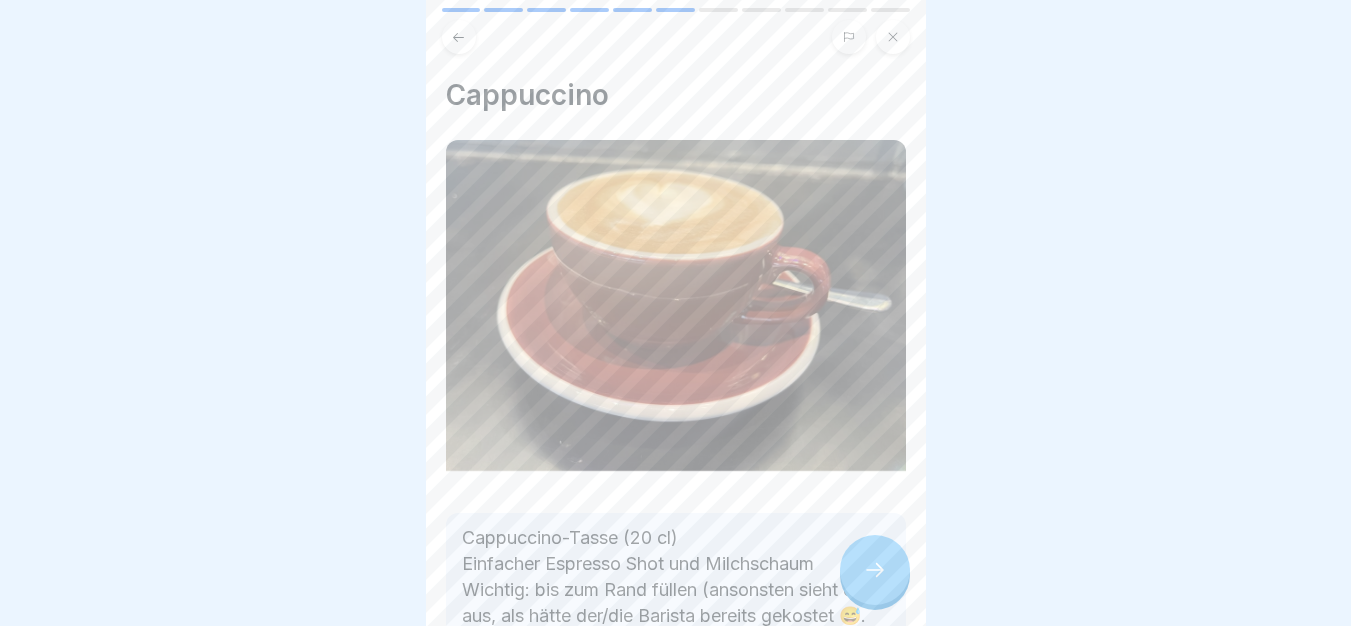 click at bounding box center (875, 570) 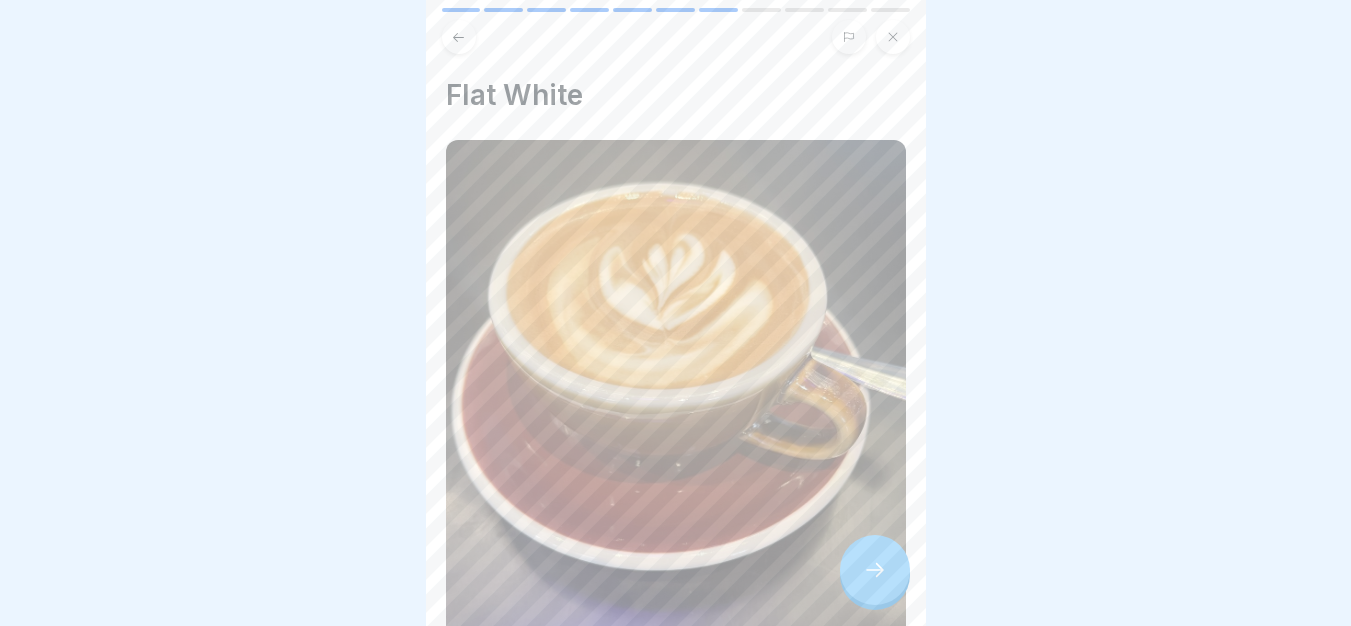 scroll, scrollTop: 0, scrollLeft: 0, axis: both 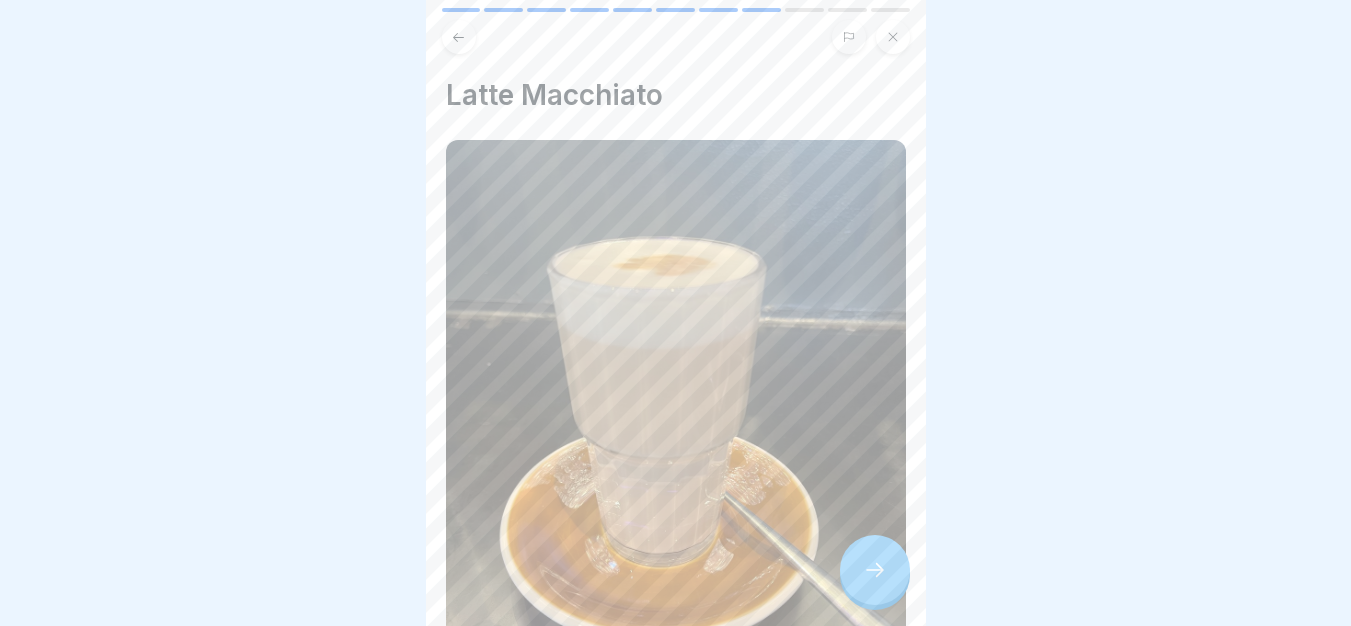 click 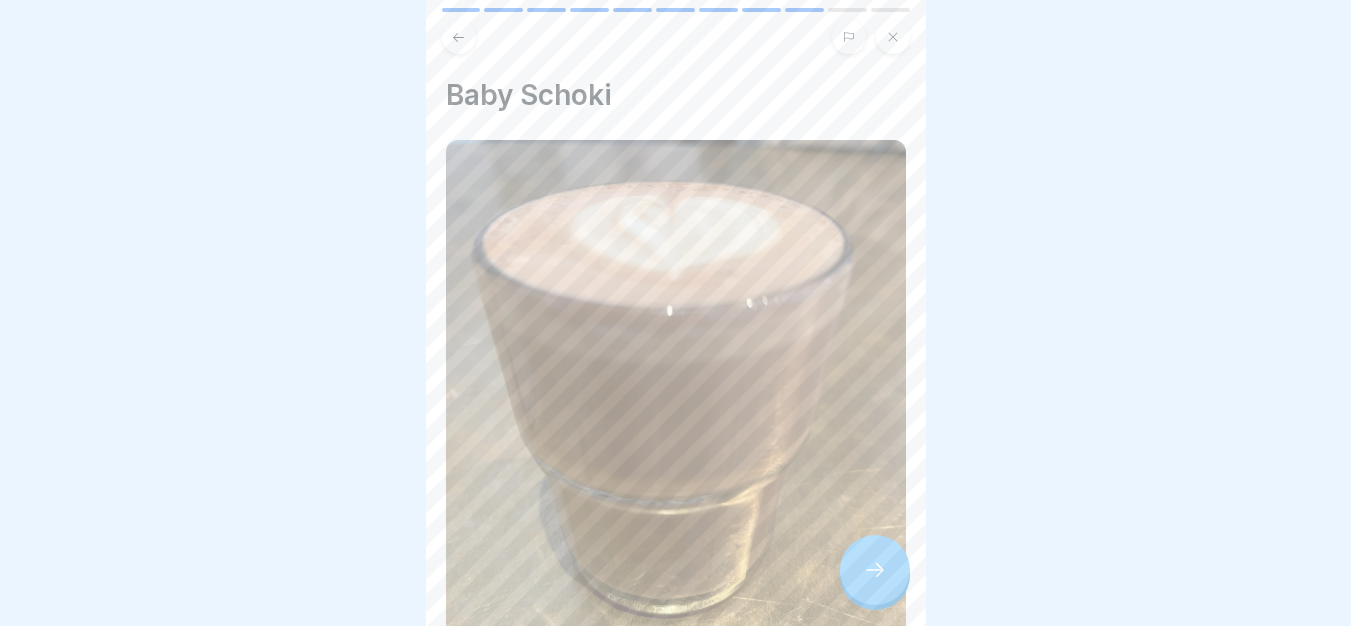 scroll, scrollTop: 383, scrollLeft: 0, axis: vertical 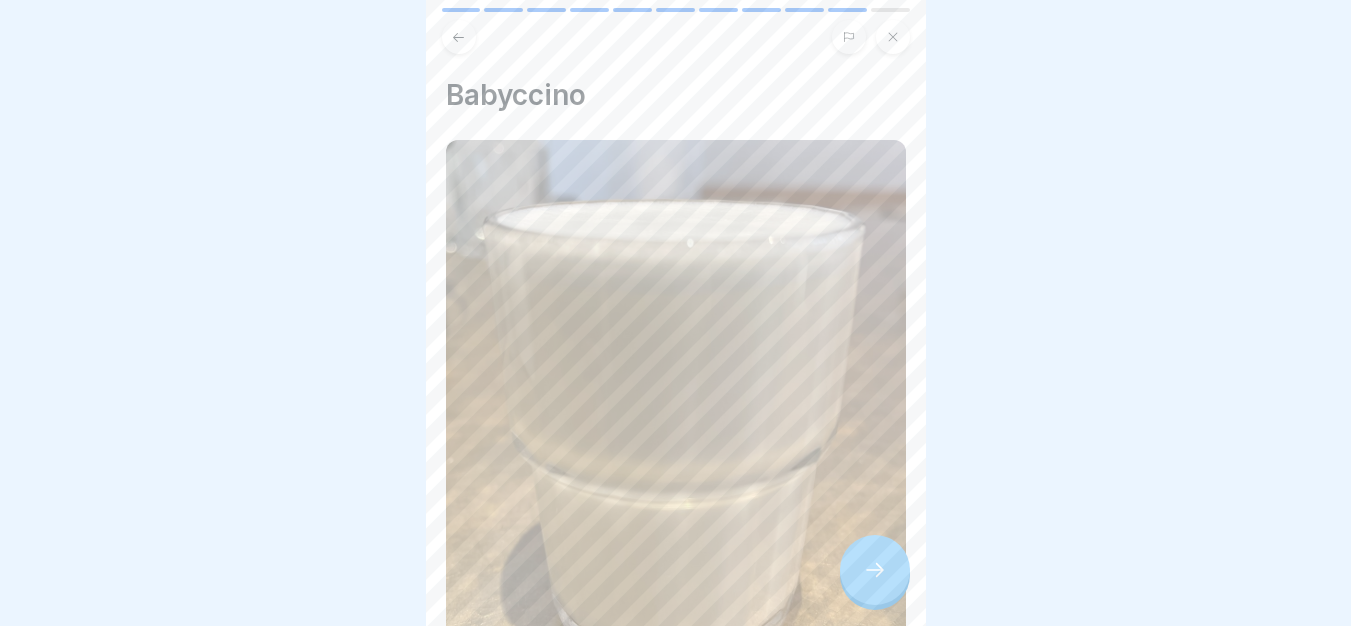 click at bounding box center [875, 570] 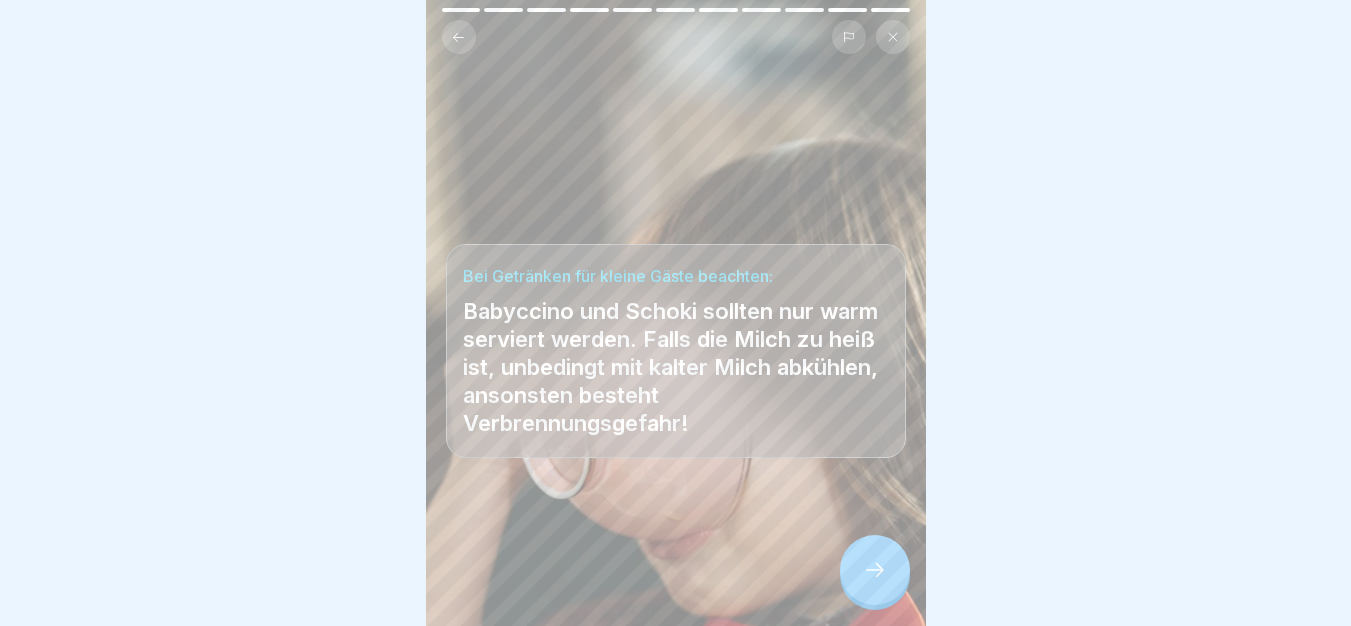 scroll, scrollTop: 15, scrollLeft: 0, axis: vertical 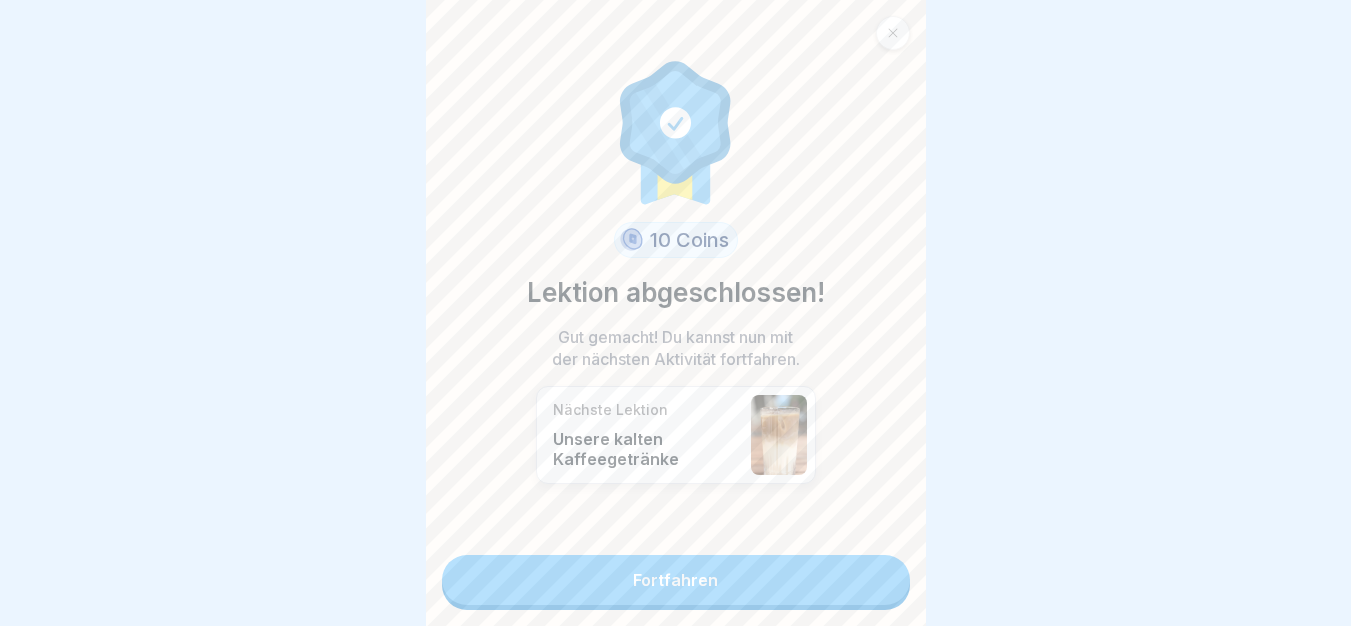 click on "Fortfahren" at bounding box center [676, 580] 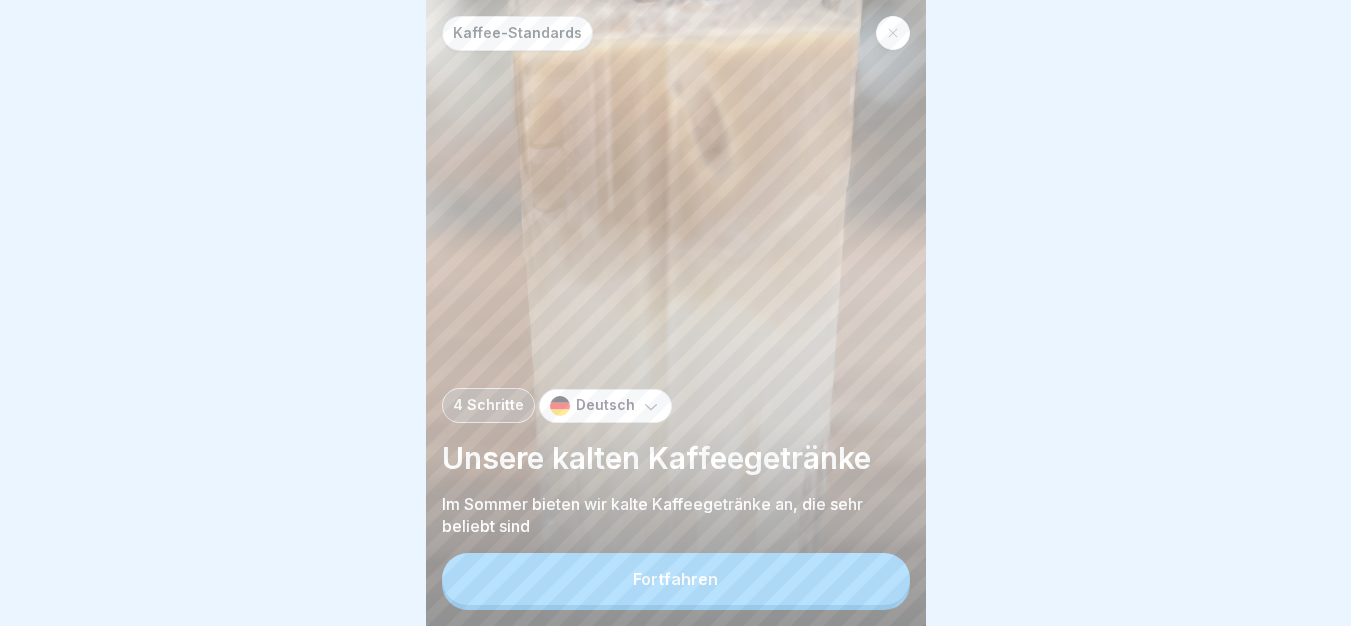 click on "Fortfahren" at bounding box center [676, 579] 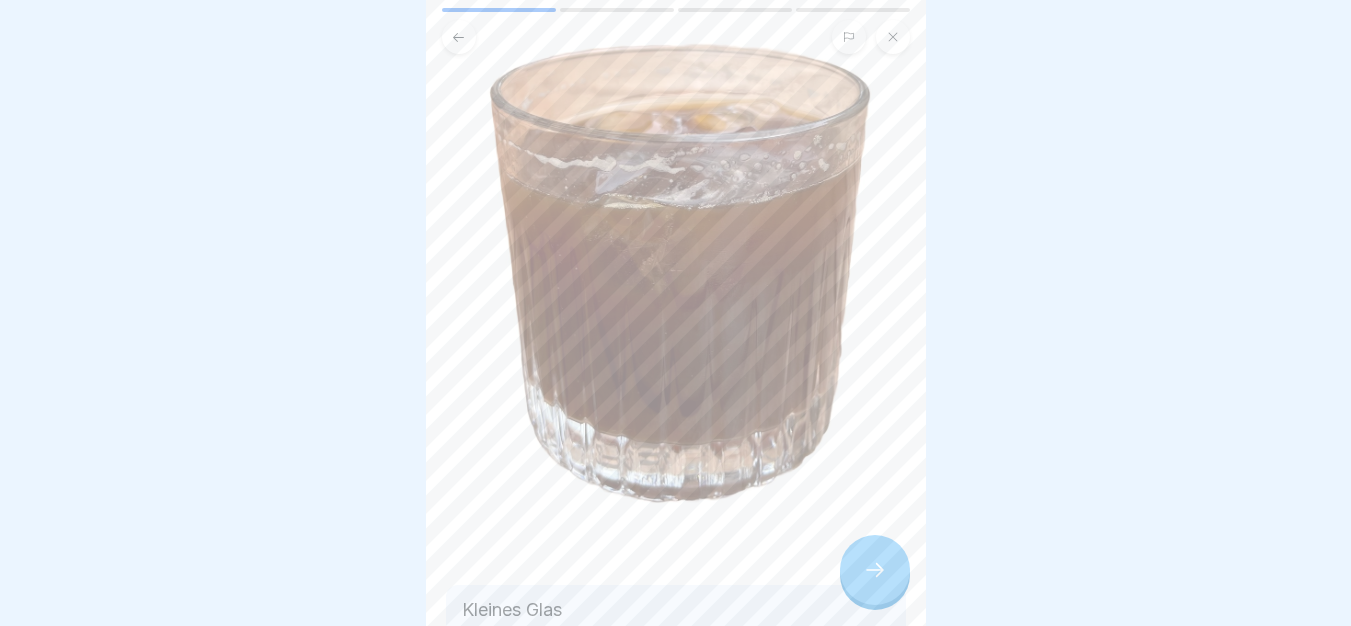 scroll, scrollTop: 400, scrollLeft: 0, axis: vertical 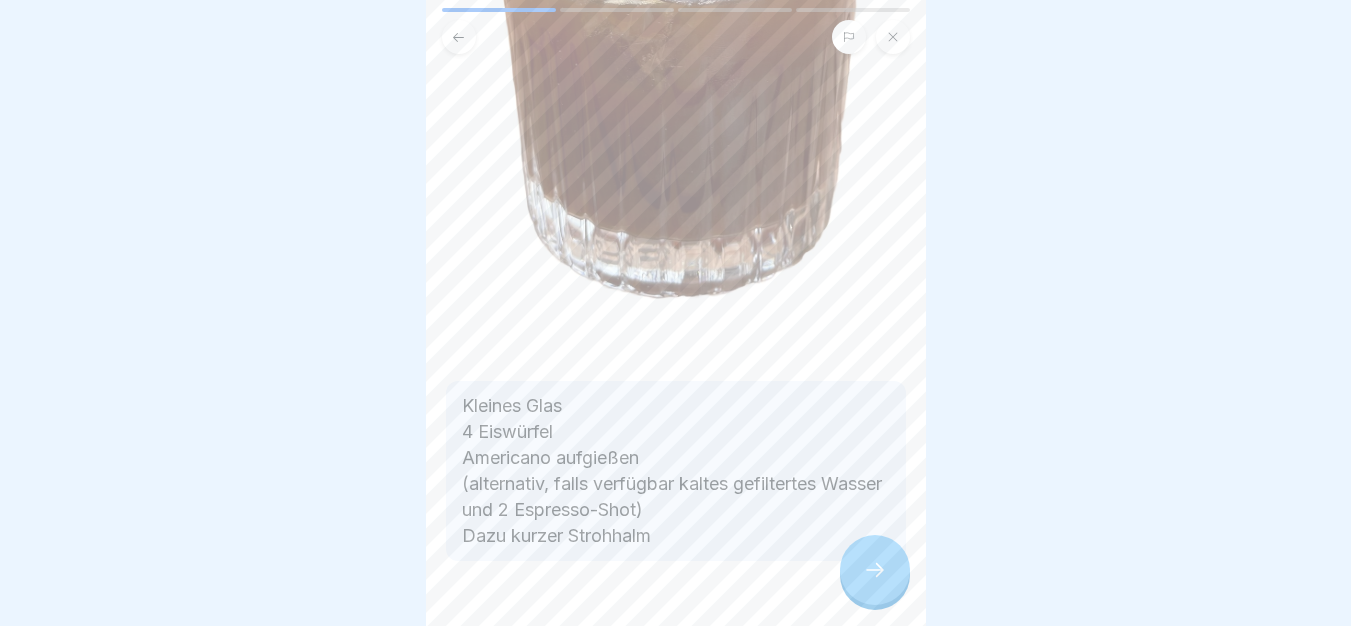 type 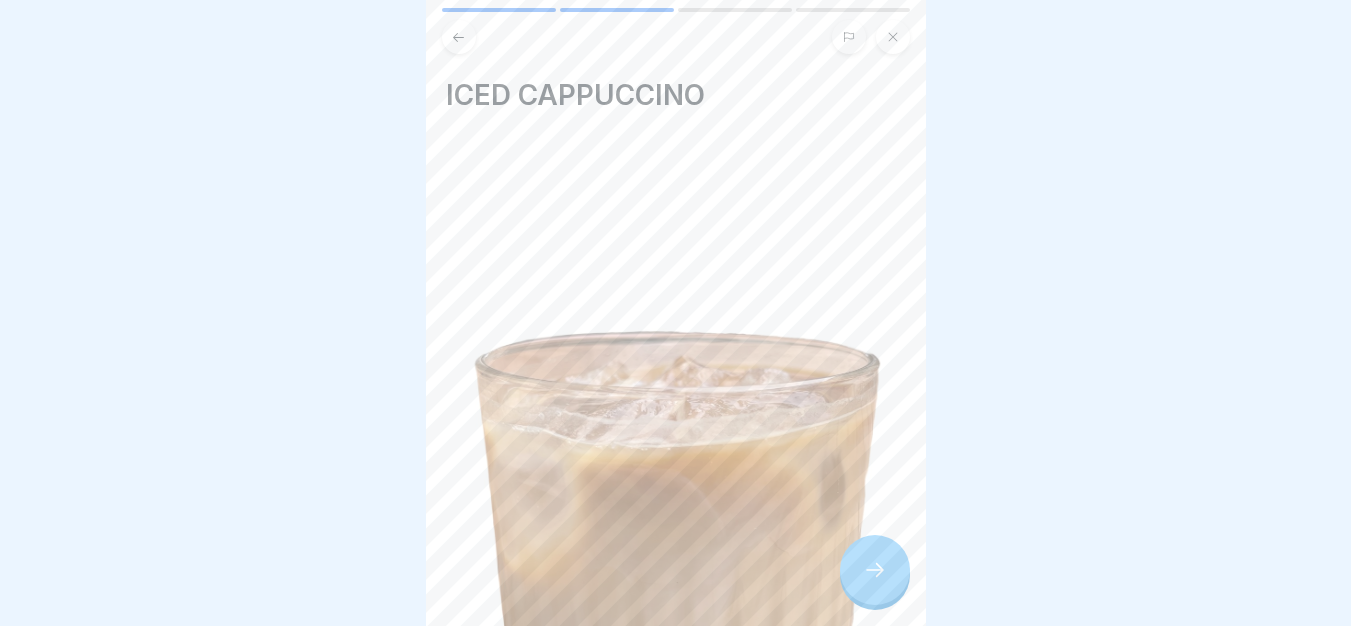 scroll, scrollTop: 400, scrollLeft: 0, axis: vertical 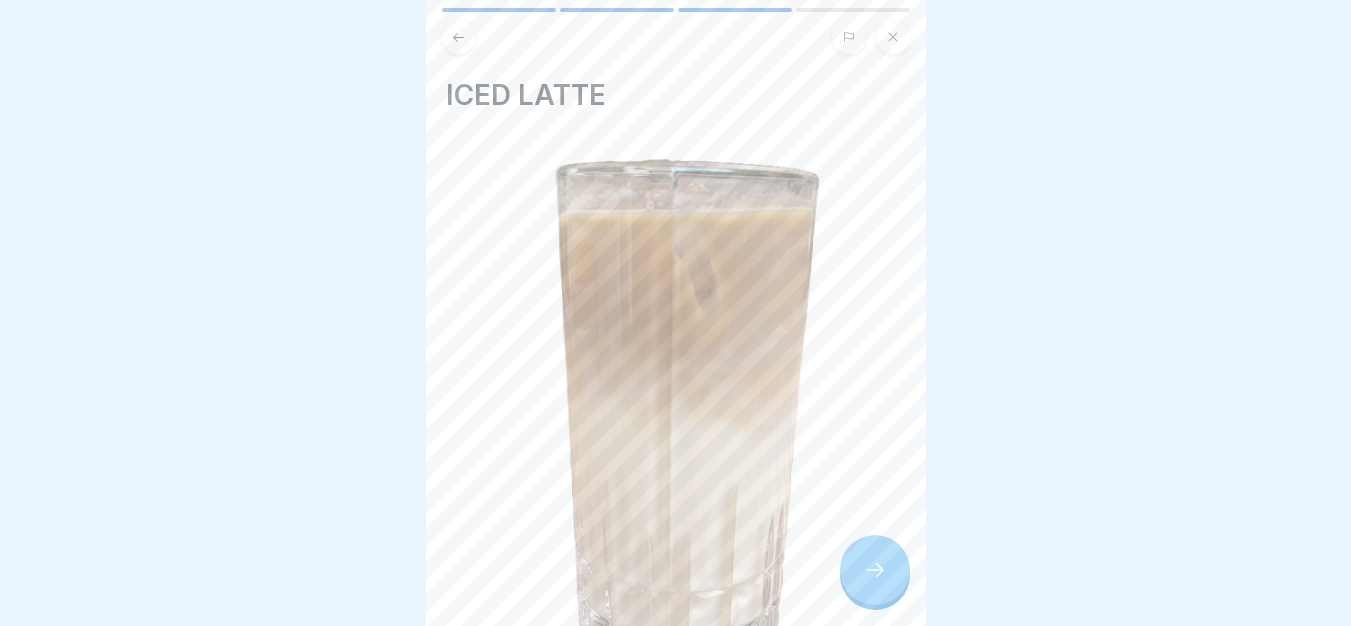 click at bounding box center [676, 446] 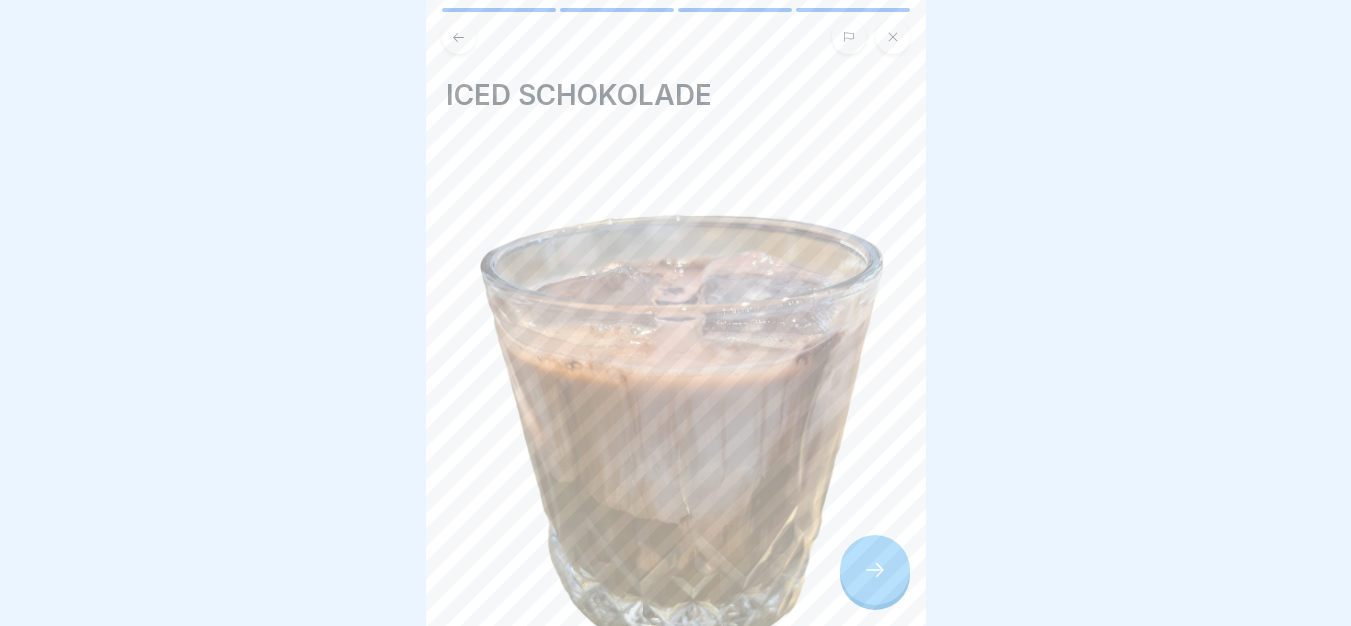 scroll, scrollTop: 400, scrollLeft: 0, axis: vertical 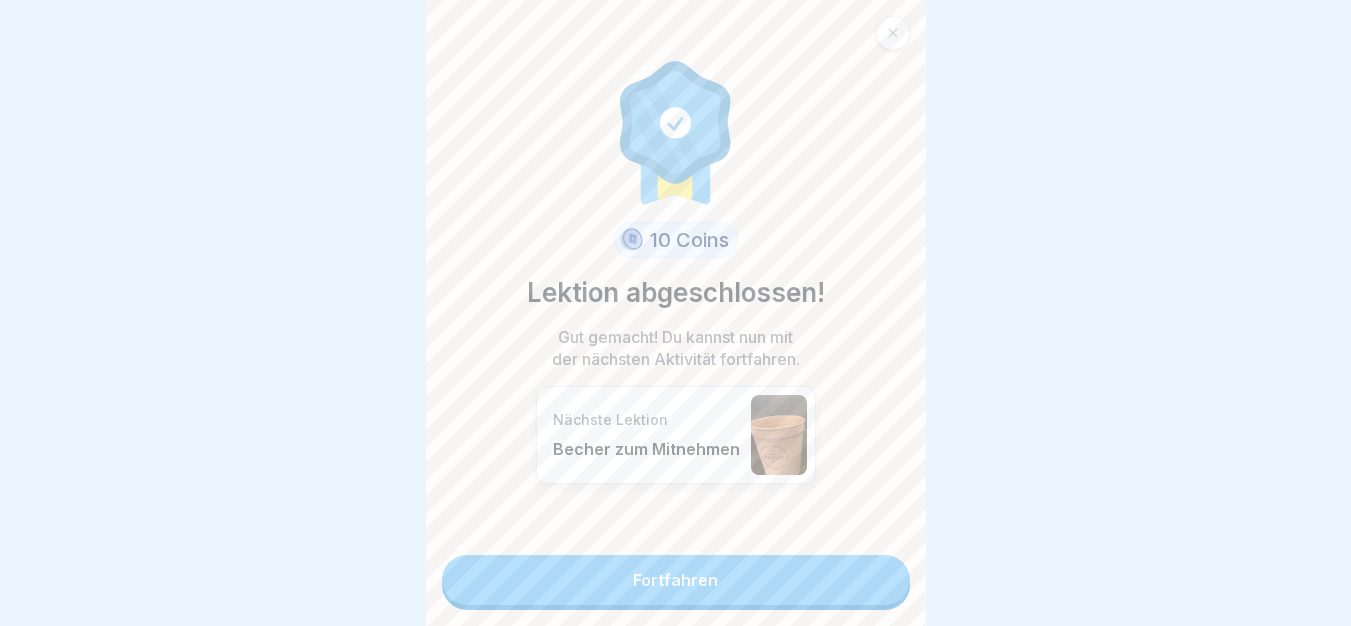 click on "Fortfahren" at bounding box center (676, 580) 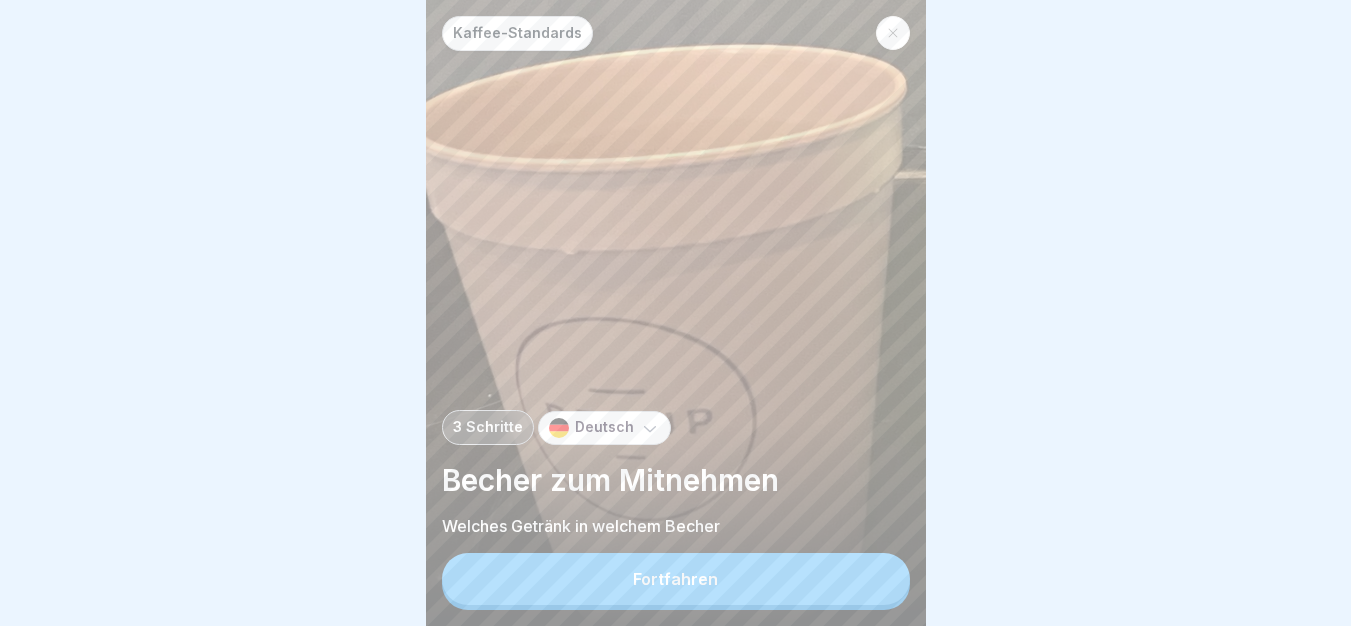 click on "Fortfahren" at bounding box center [676, 579] 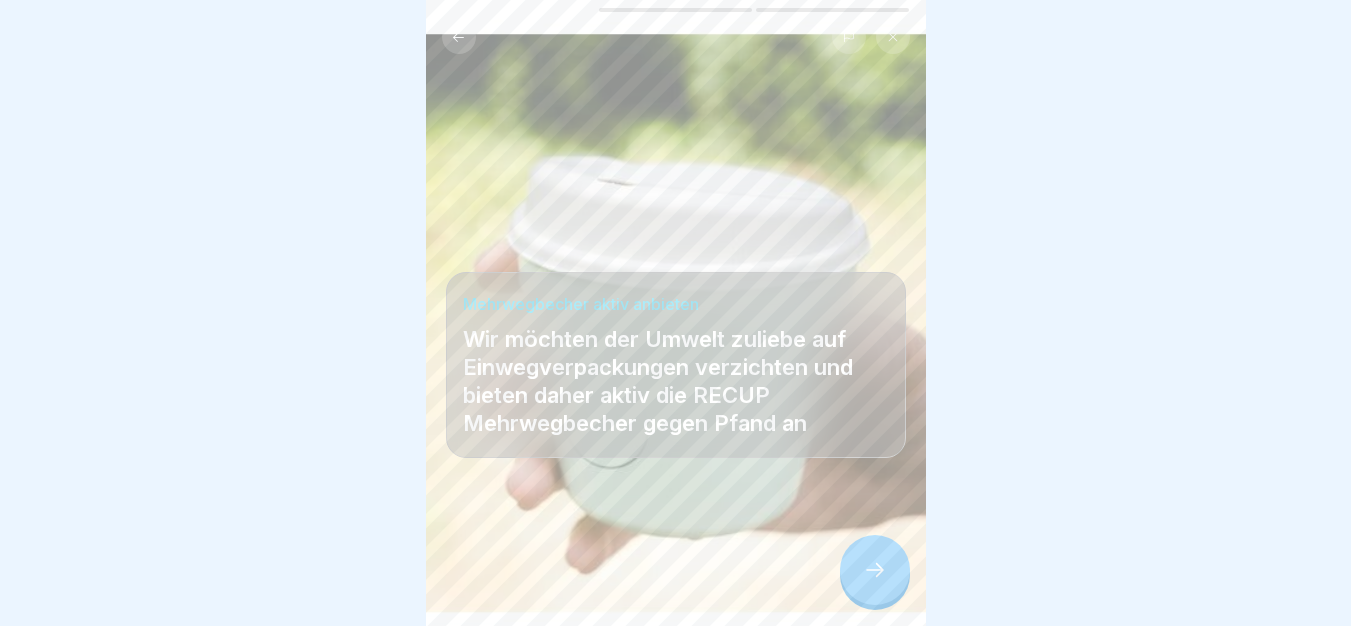 click 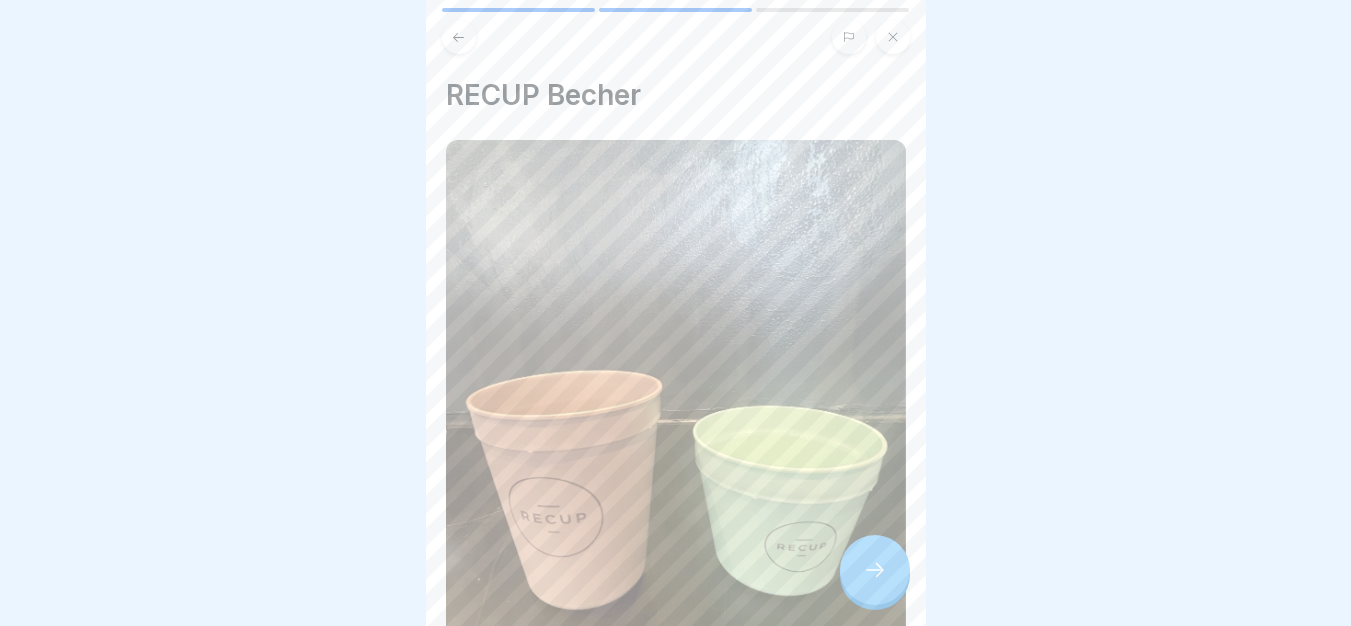 click 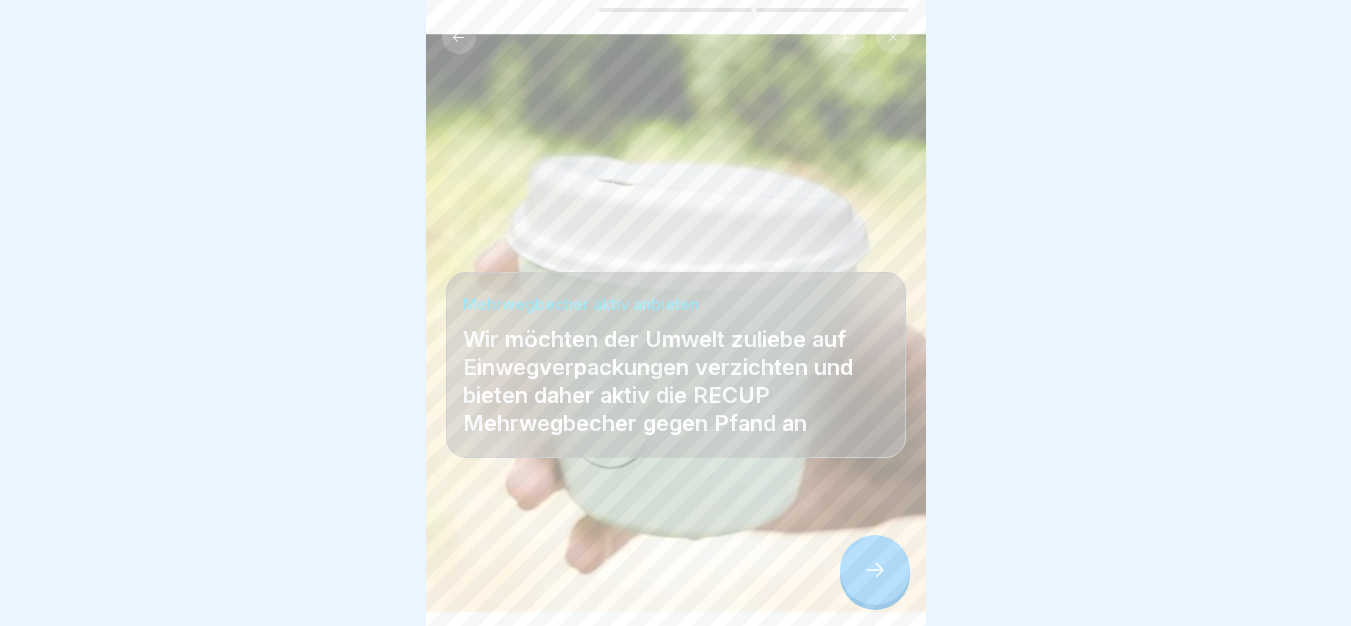 click 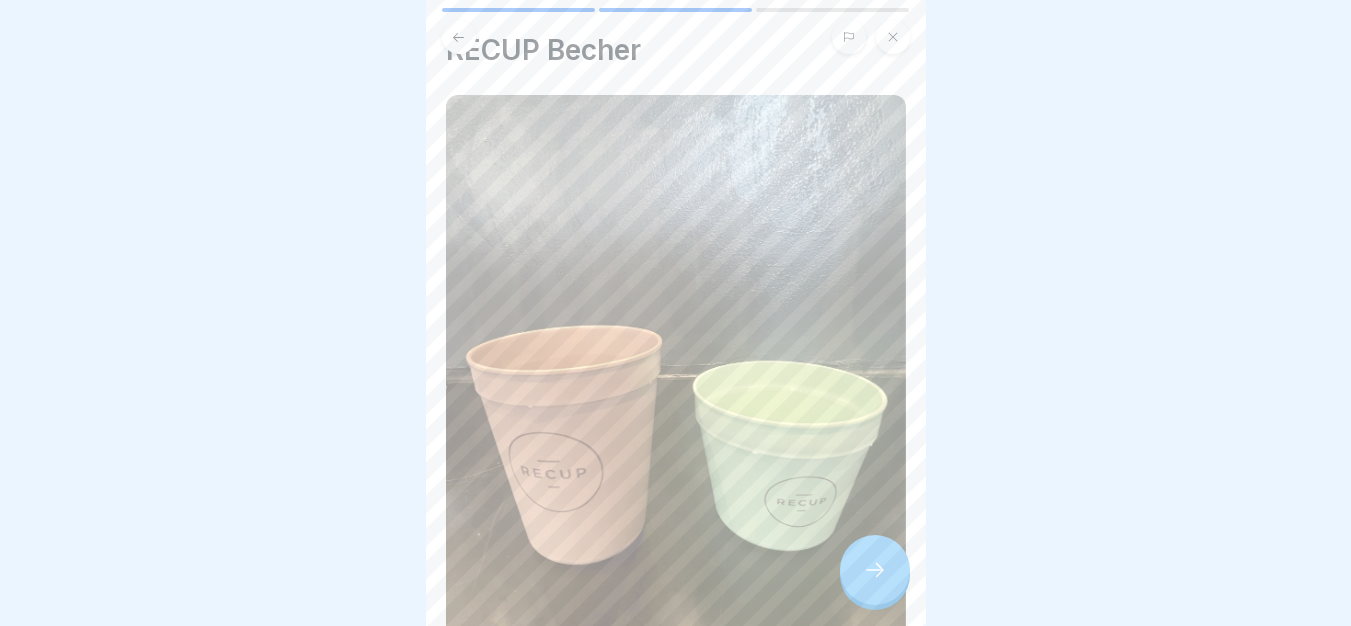 scroll, scrollTop: 0, scrollLeft: 0, axis: both 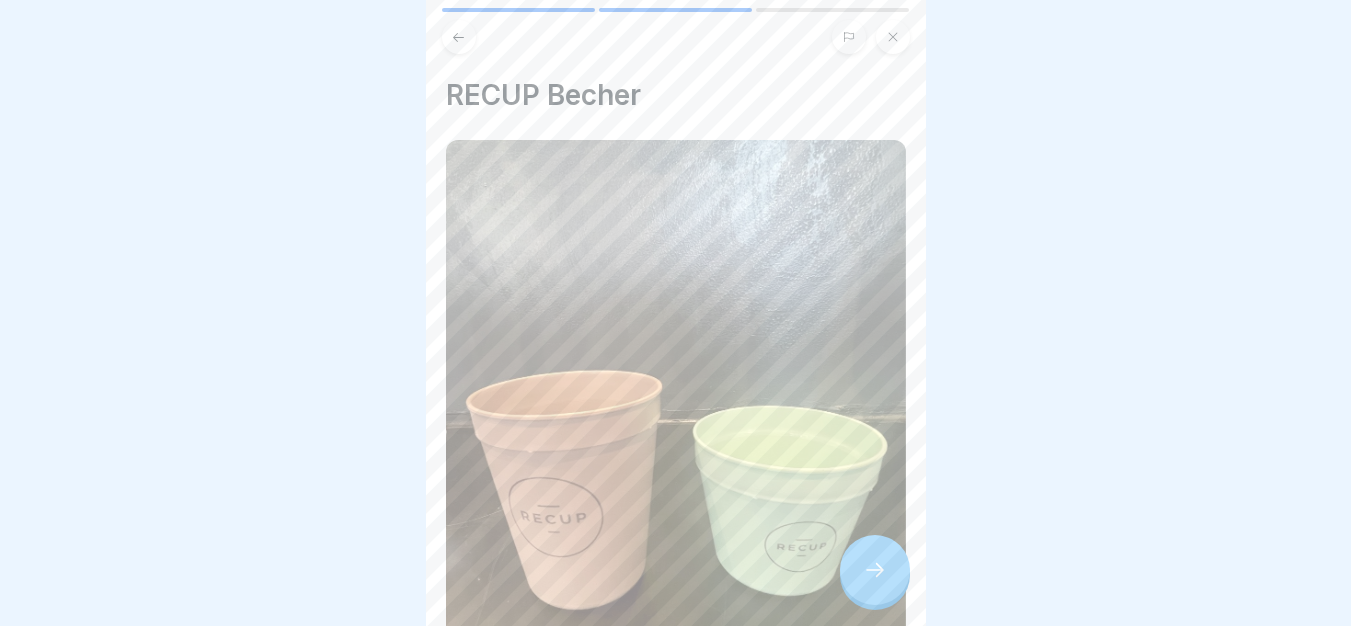click 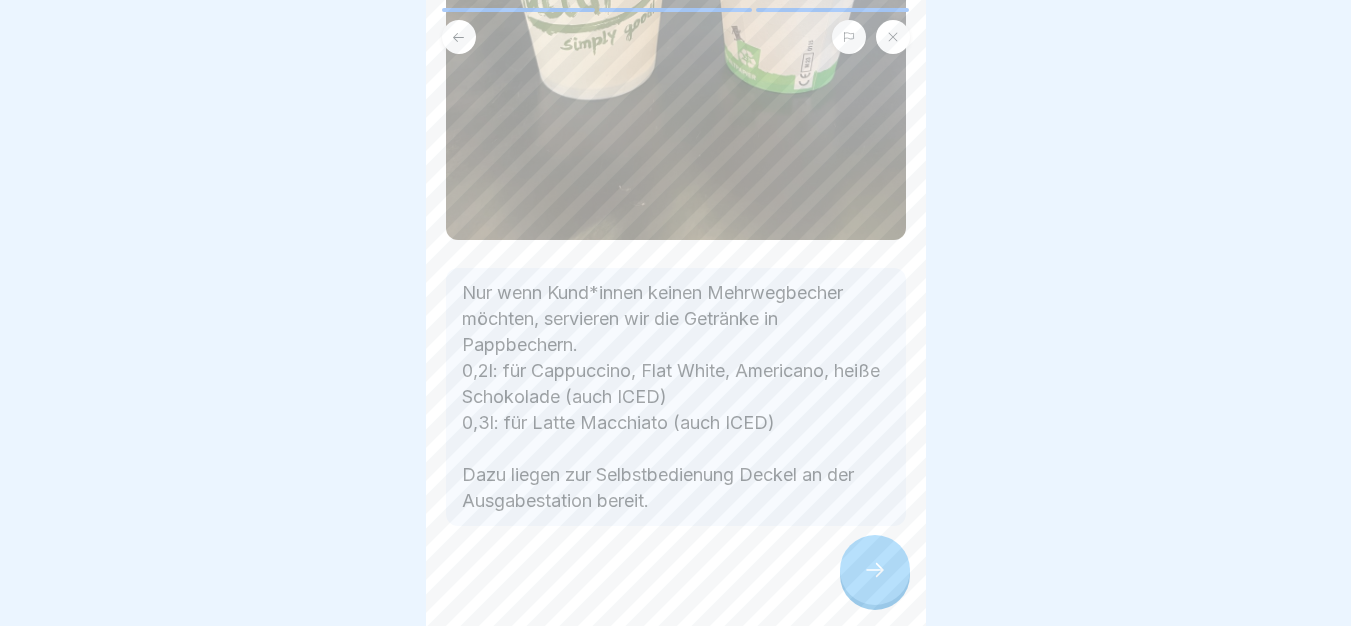 scroll, scrollTop: 513, scrollLeft: 0, axis: vertical 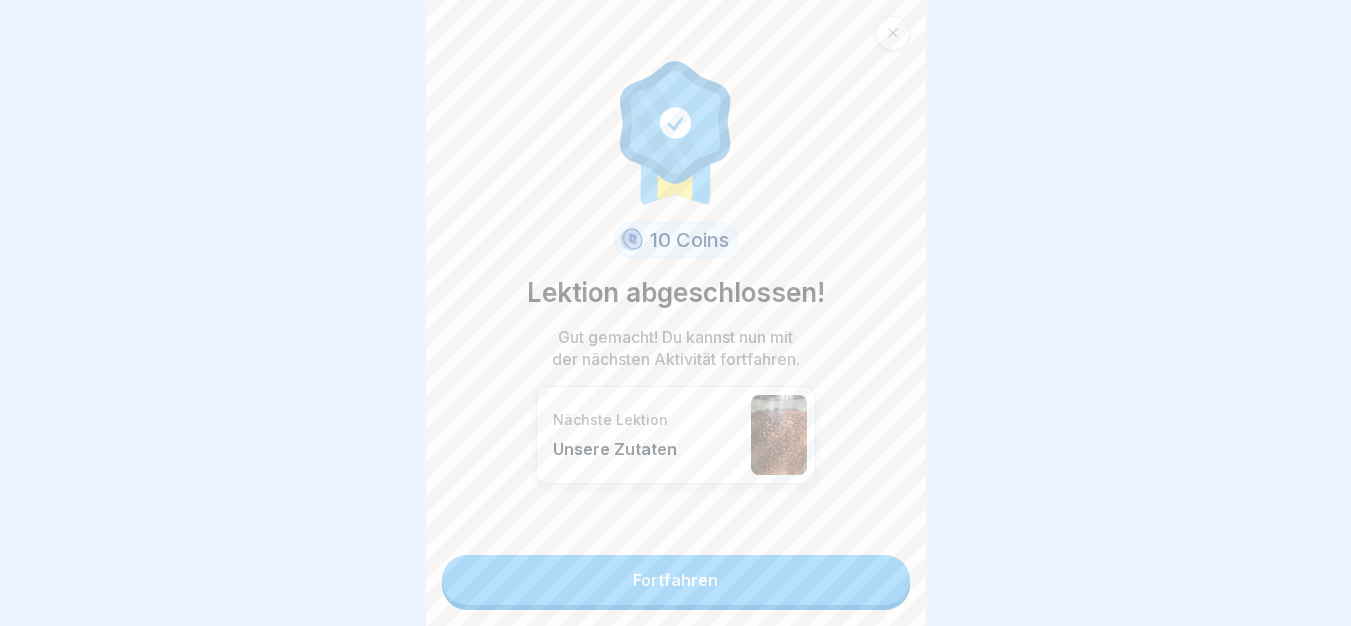 click on "Fortfahren" at bounding box center [676, 580] 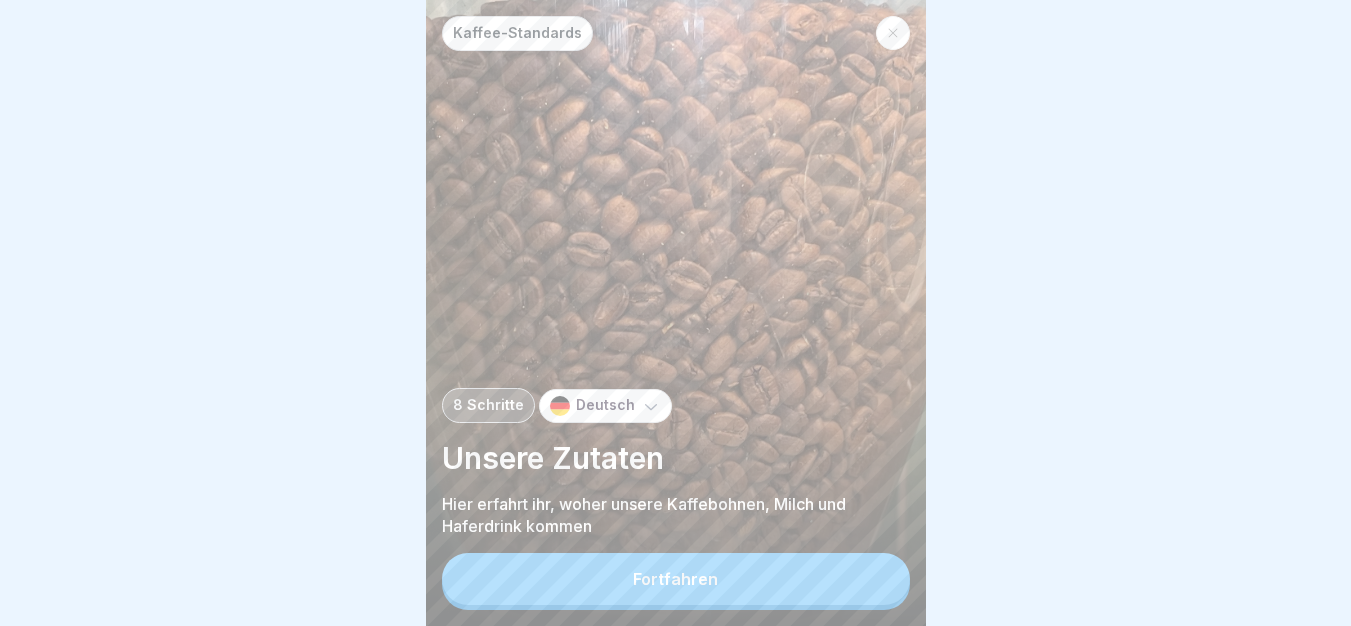 click on "Fortfahren" at bounding box center [676, 579] 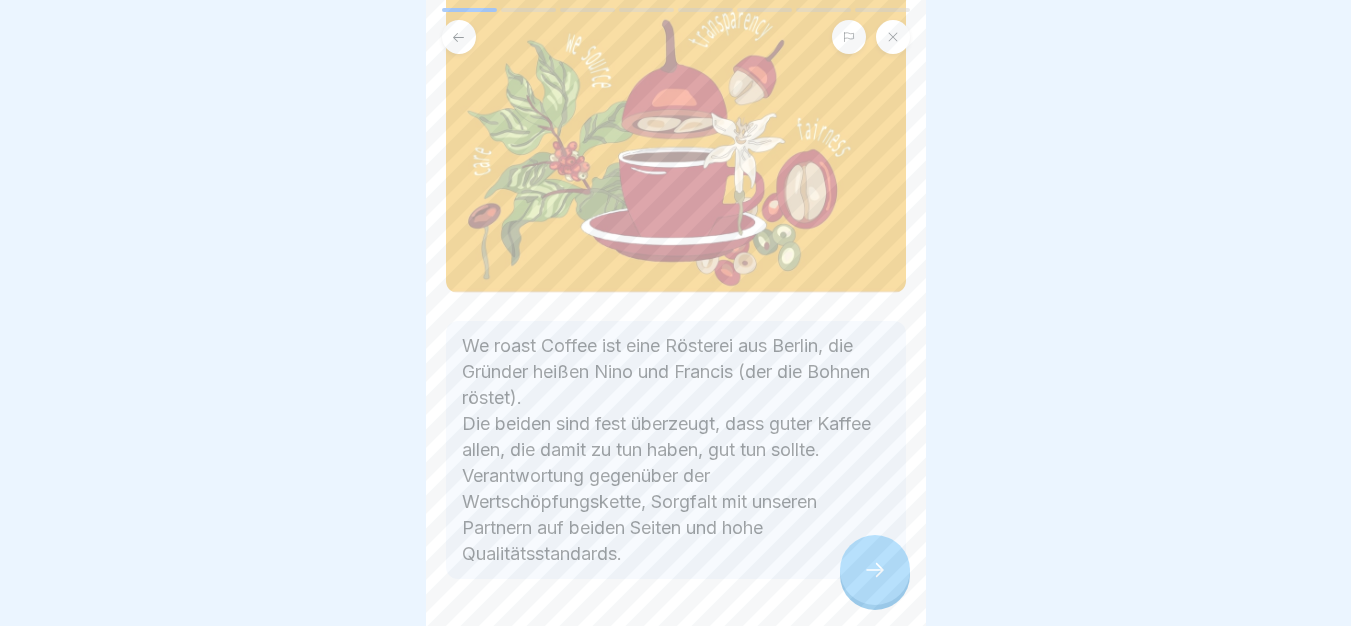 scroll, scrollTop: 282, scrollLeft: 0, axis: vertical 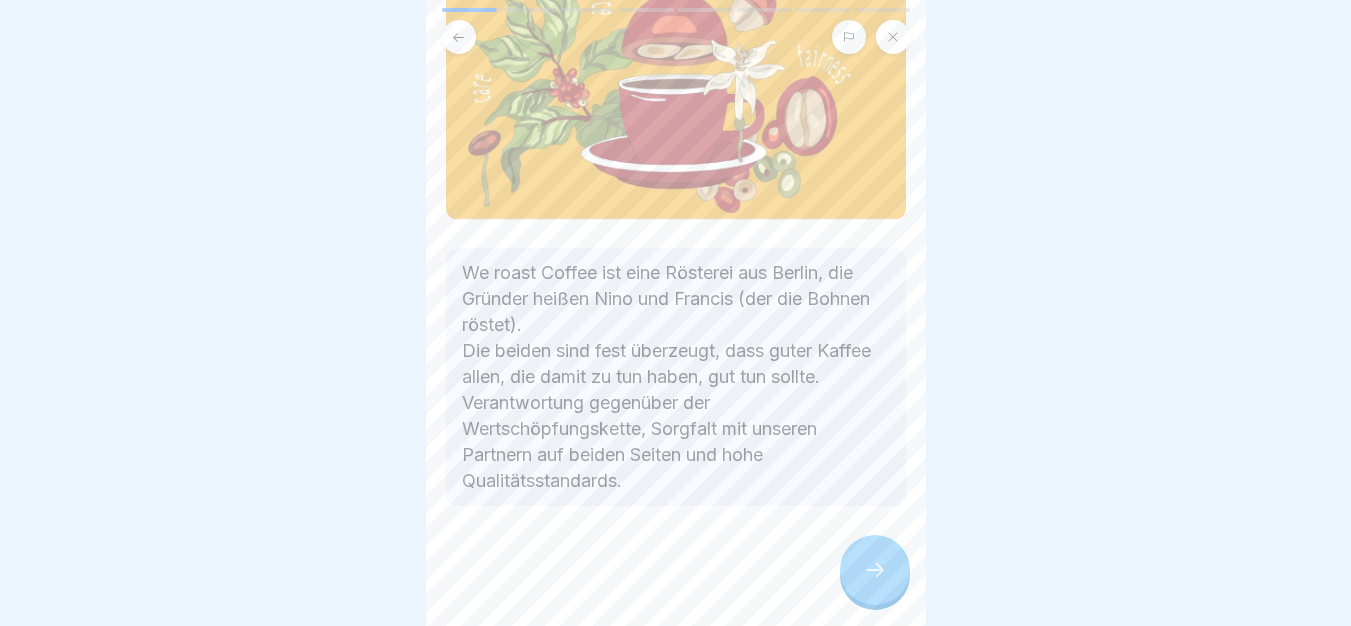 click at bounding box center (875, 570) 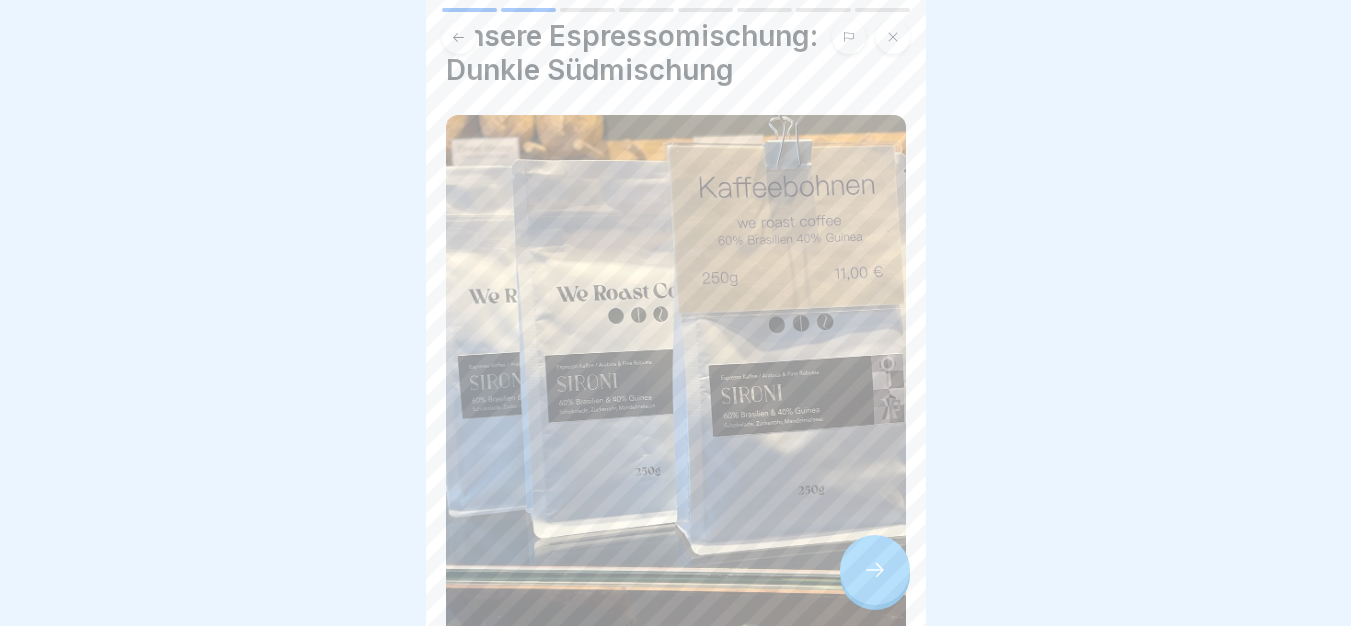scroll, scrollTop: 0, scrollLeft: 0, axis: both 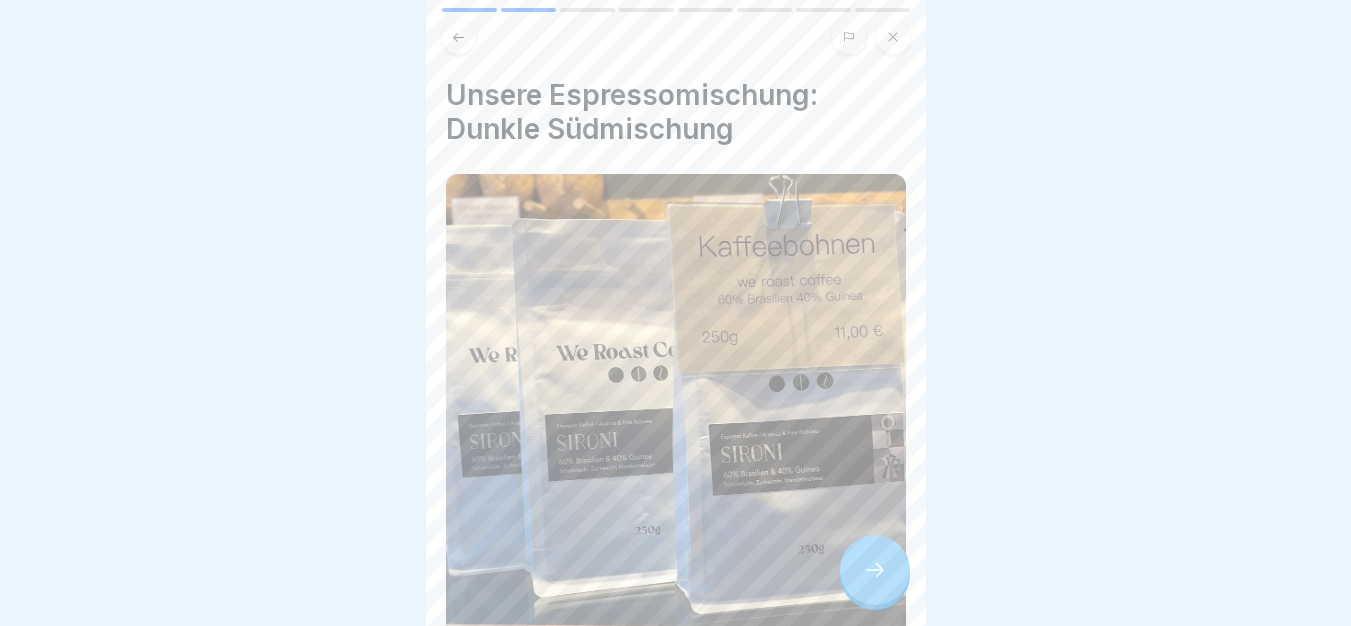 click at bounding box center [875, 570] 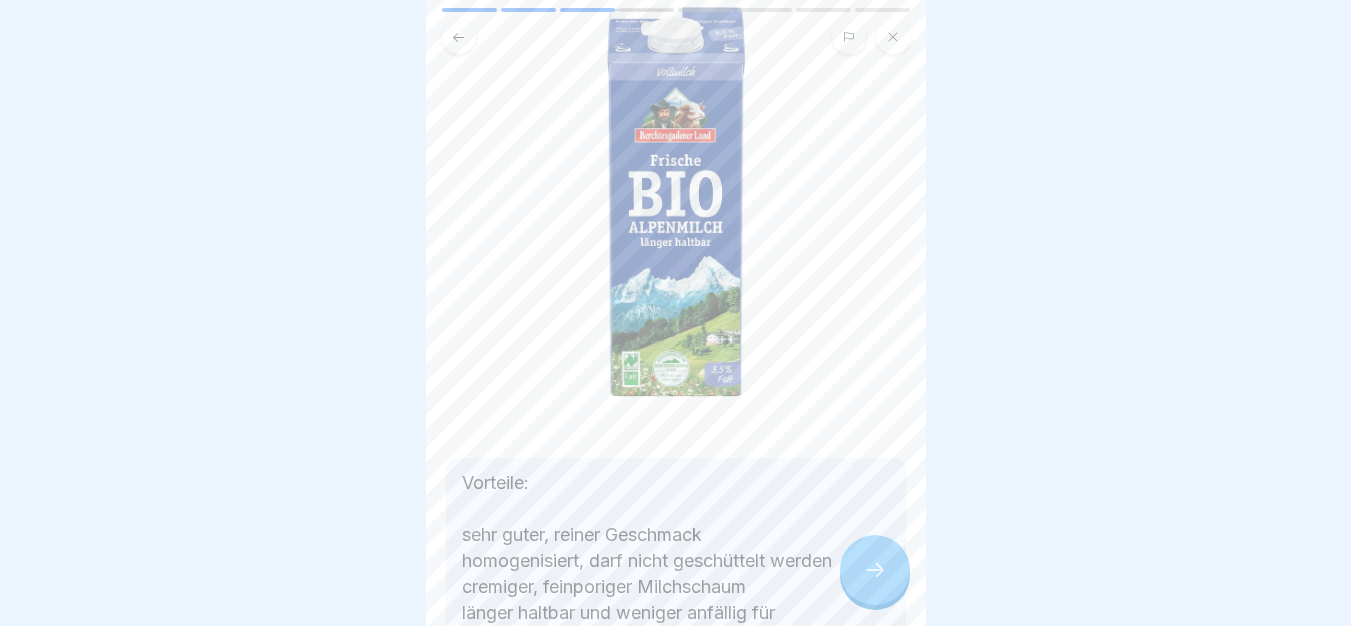 scroll, scrollTop: 300, scrollLeft: 0, axis: vertical 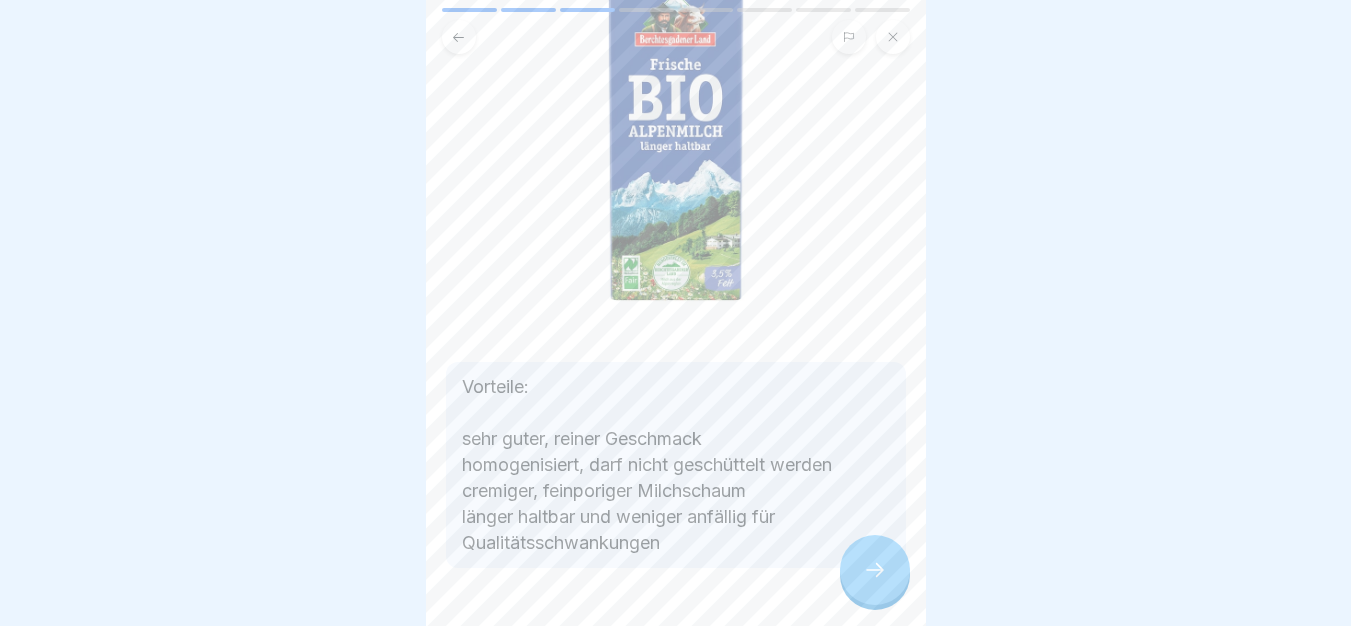 click 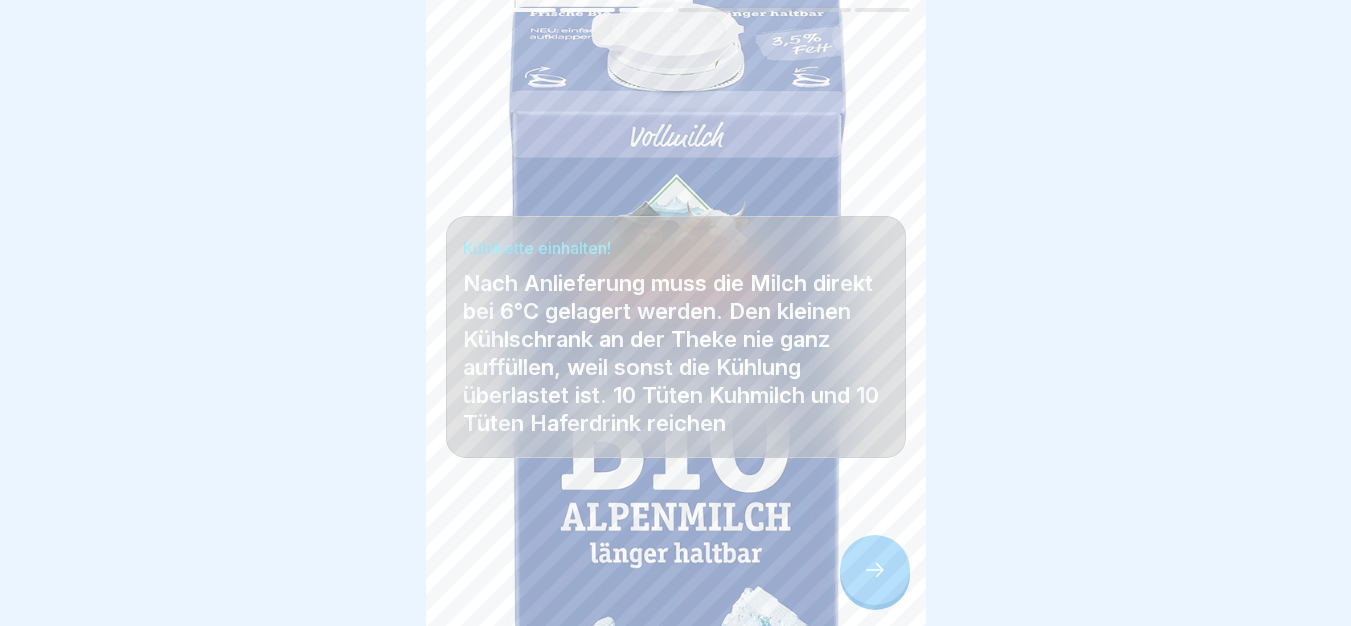 scroll, scrollTop: 282, scrollLeft: 0, axis: vertical 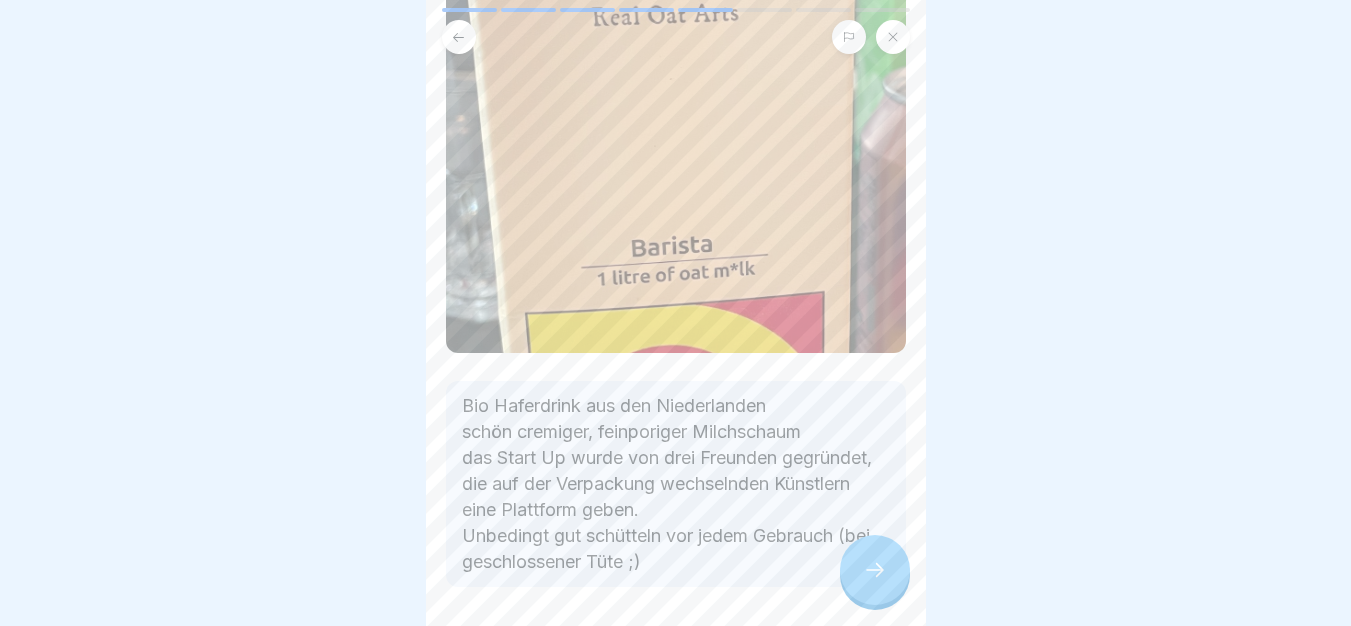 click 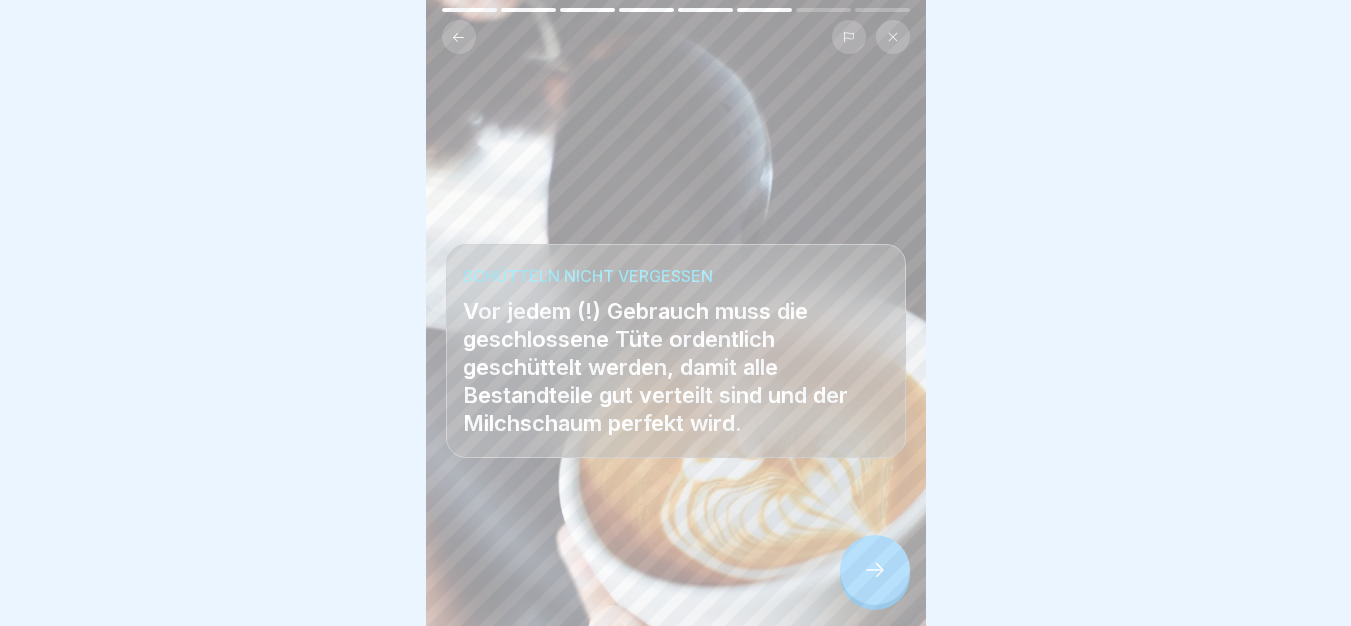 scroll, scrollTop: 0, scrollLeft: 0, axis: both 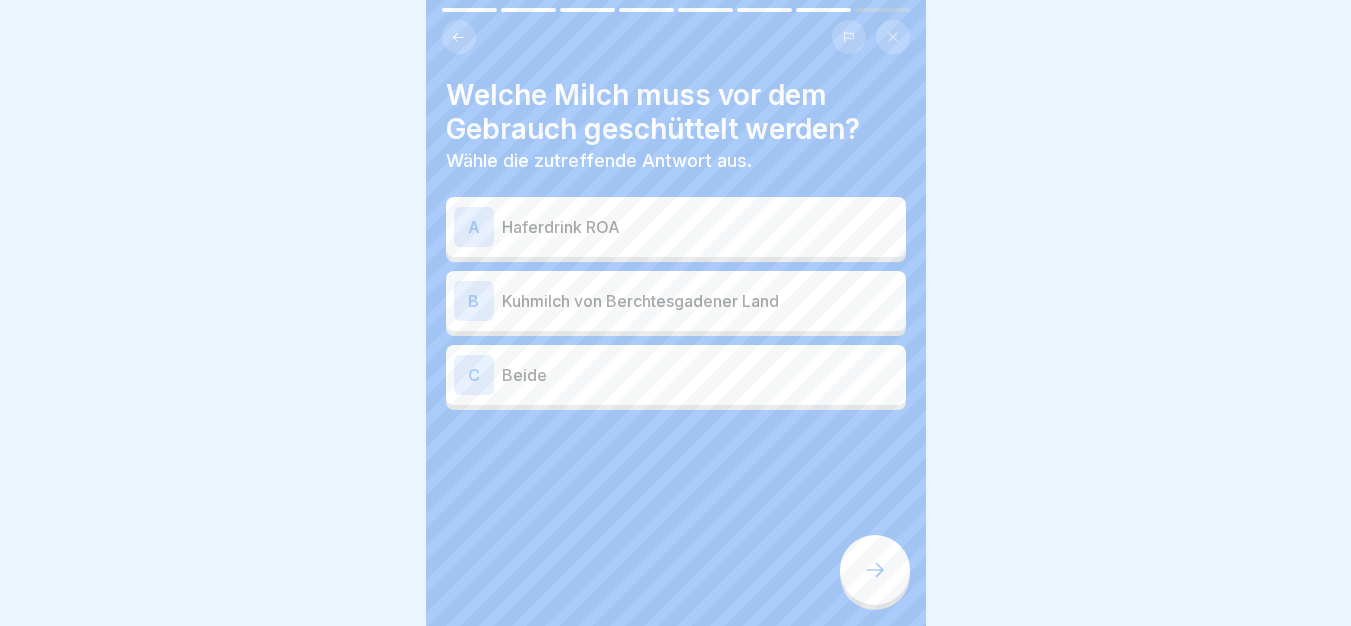 click at bounding box center (459, 37) 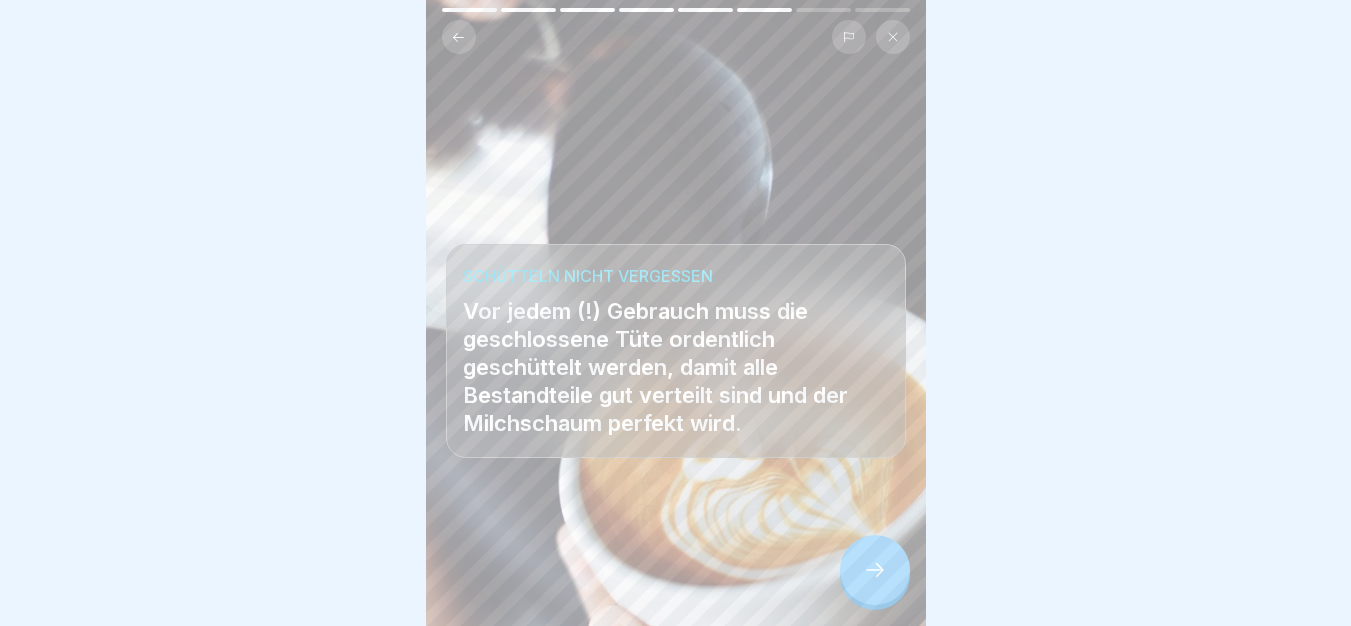 scroll, scrollTop: 0, scrollLeft: 0, axis: both 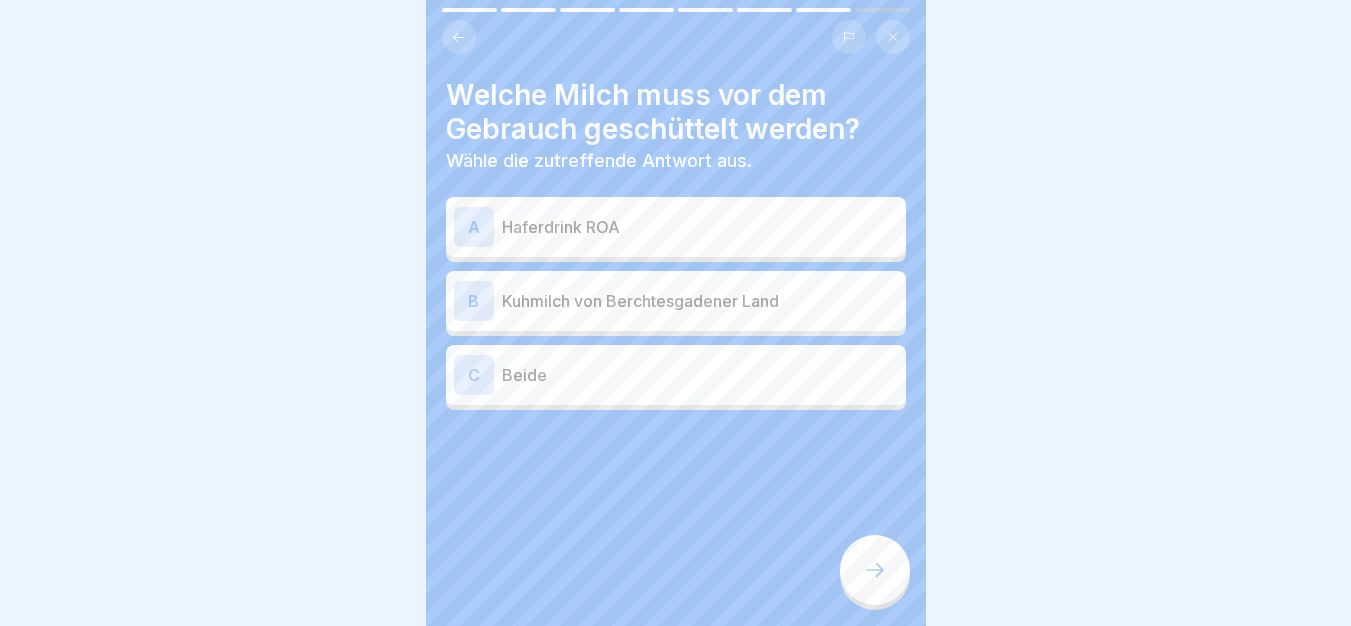 click at bounding box center [459, 37] 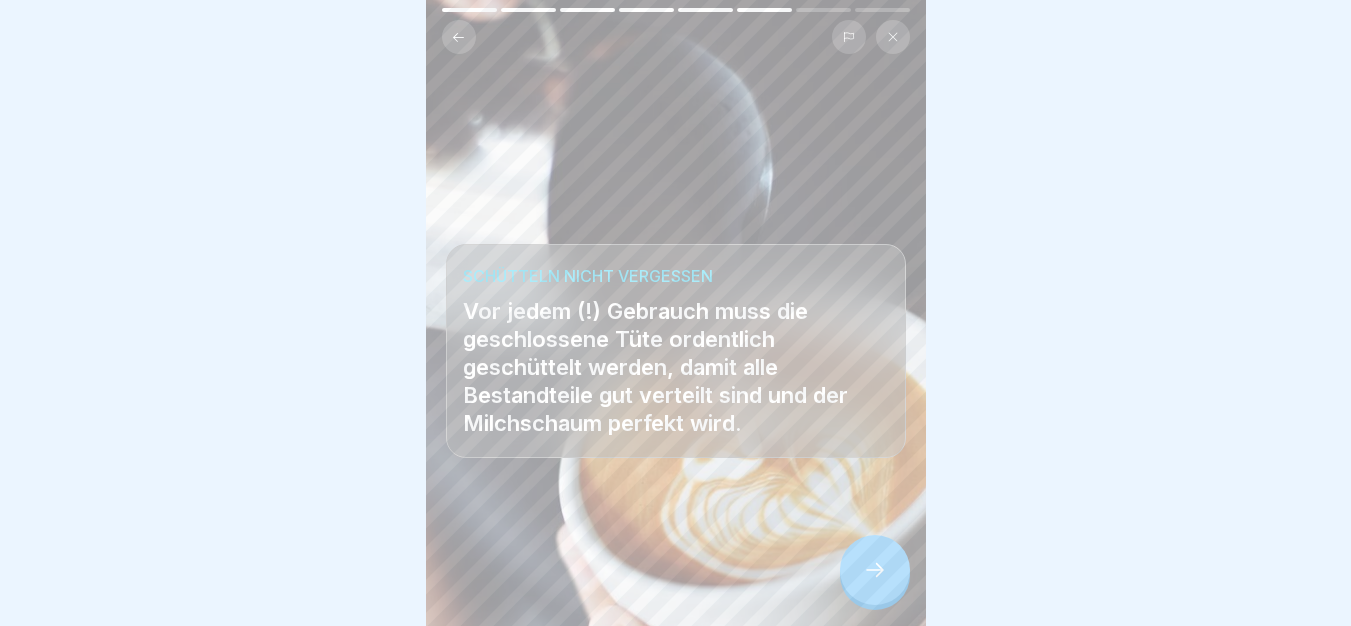 click at bounding box center (459, 37) 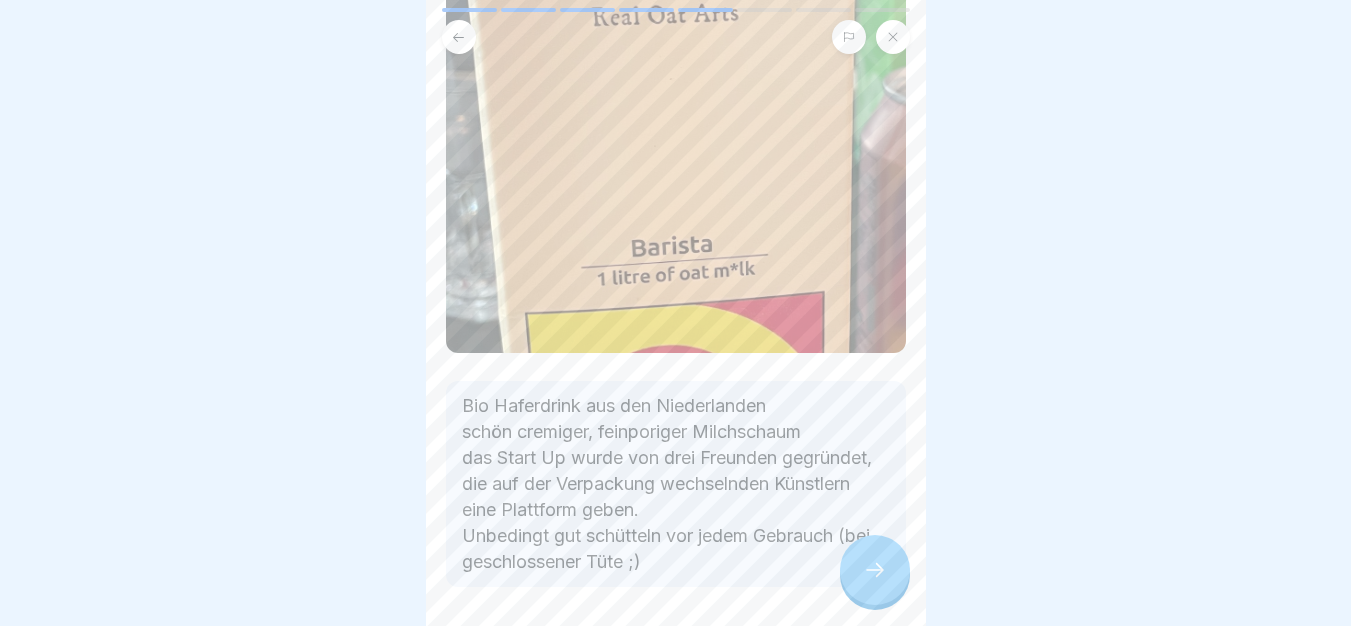 click at bounding box center (875, 570) 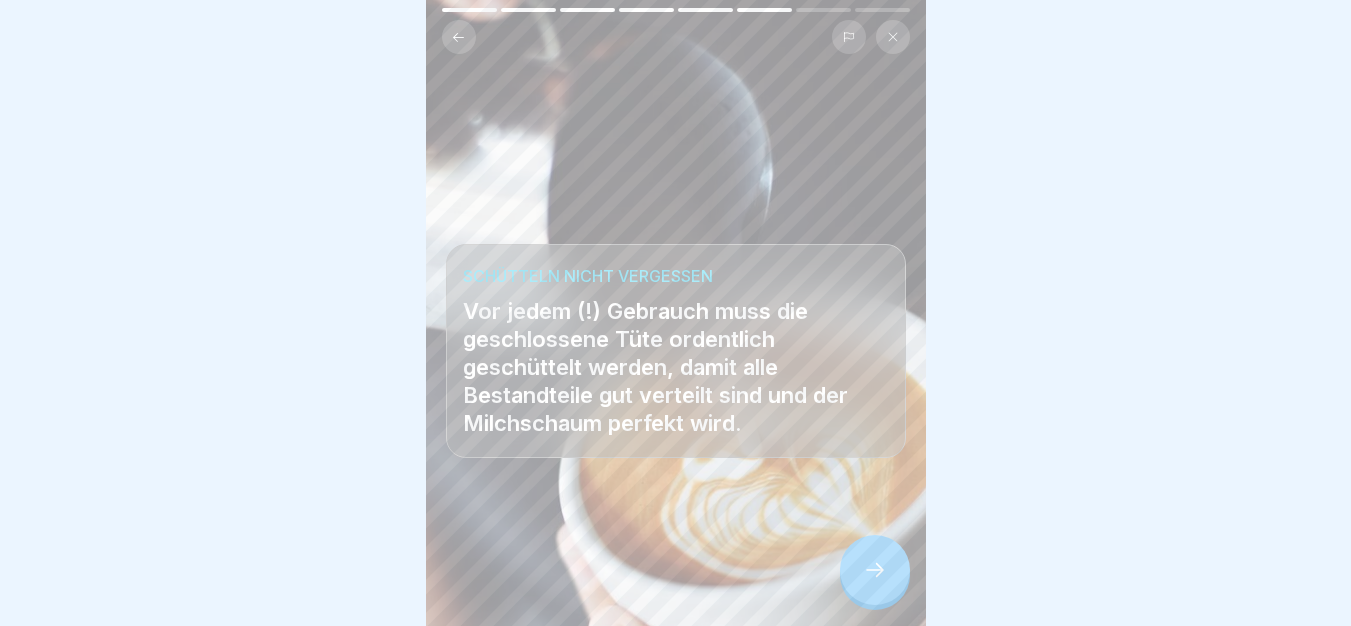 click at bounding box center (875, 570) 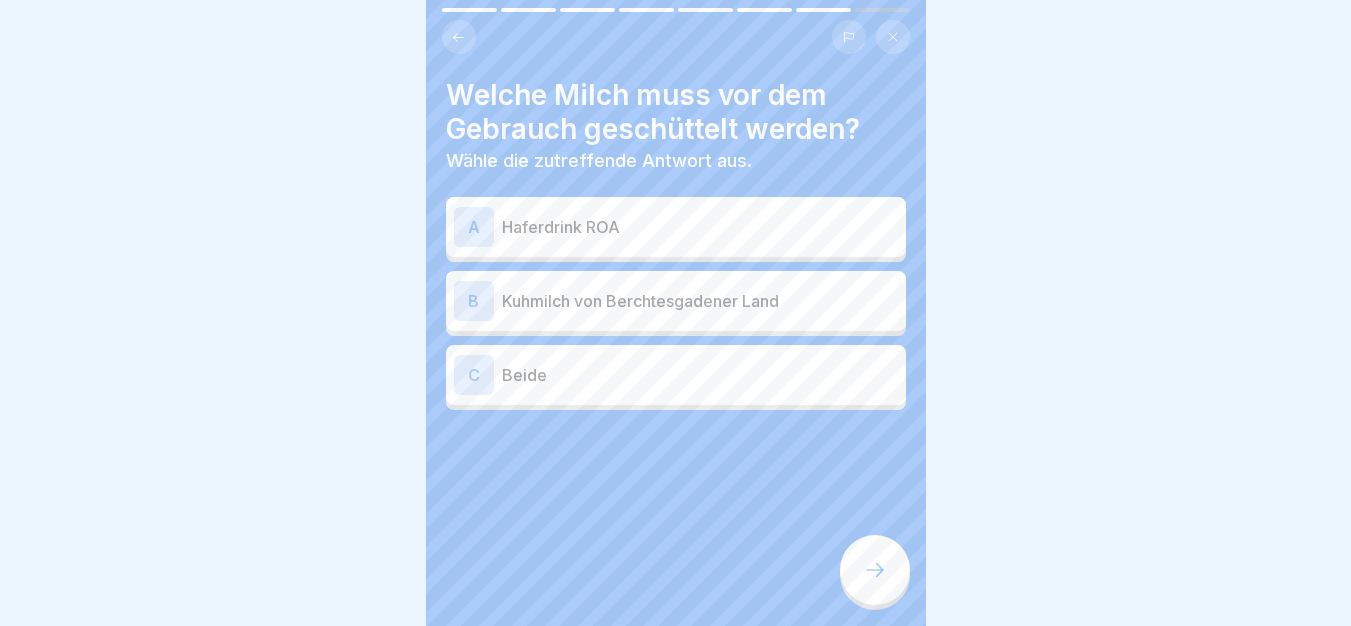 click on "C Beide" at bounding box center [676, 375] 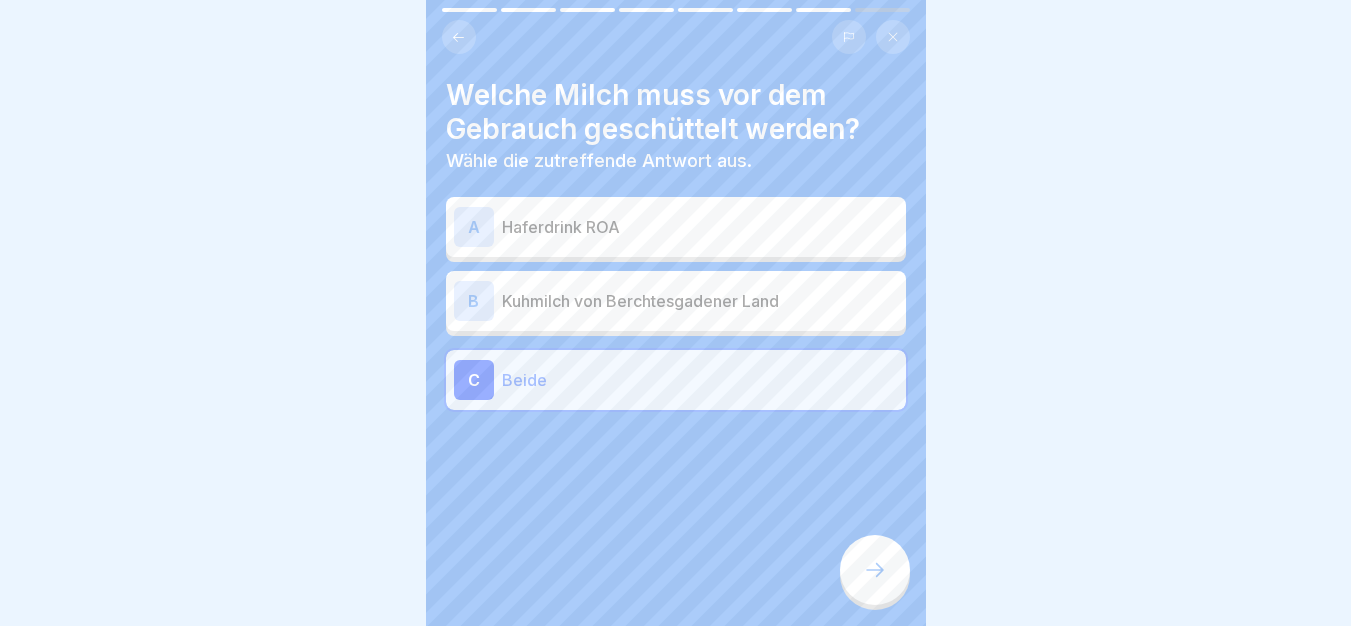 click at bounding box center [875, 570] 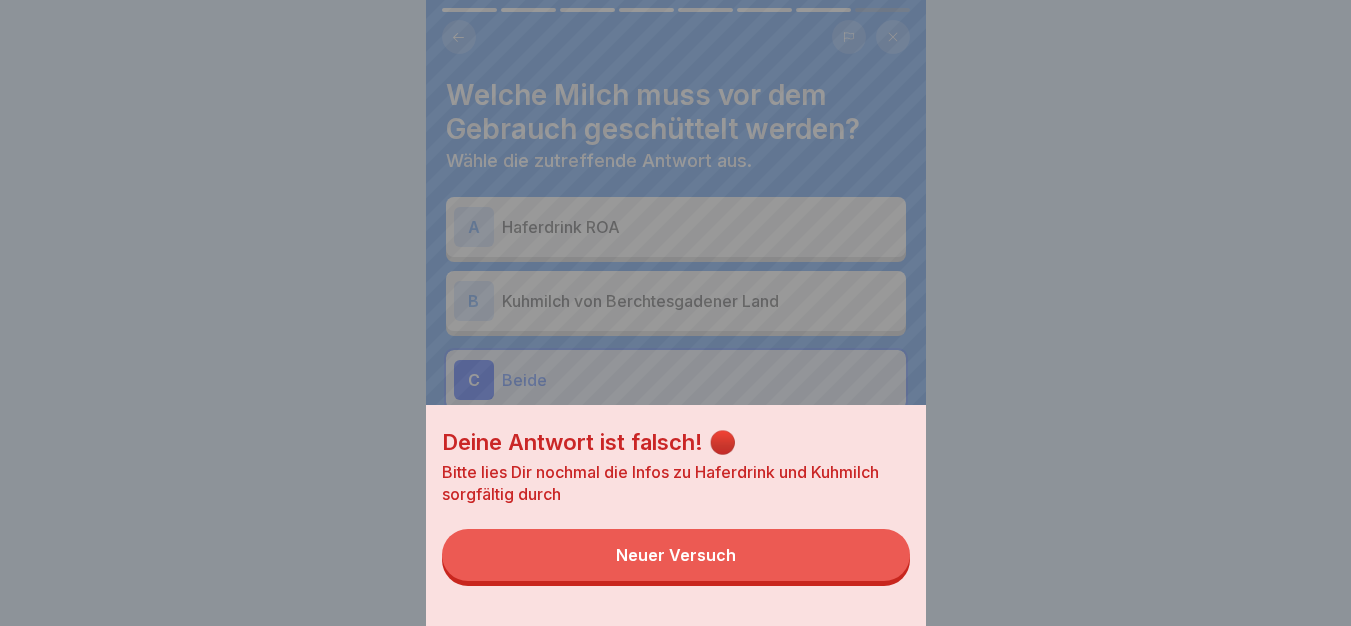 click on "Neuer Versuch" at bounding box center [676, 555] 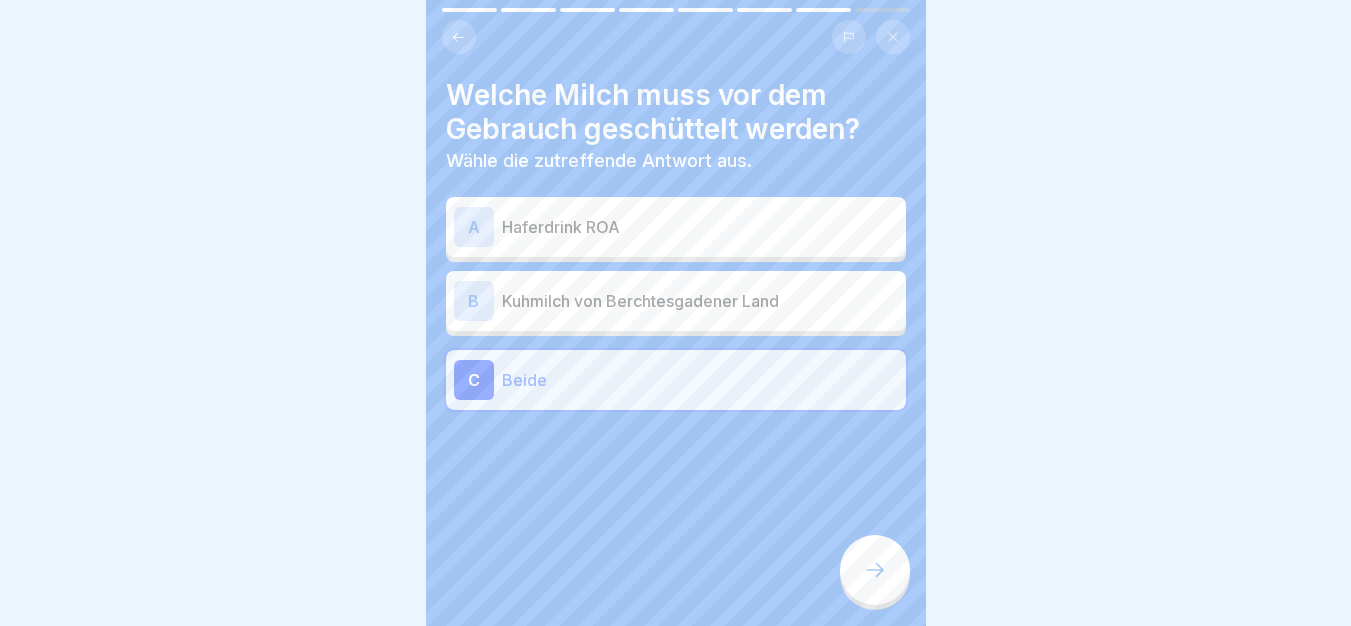 click on "Haferdrink ROA" at bounding box center (700, 227) 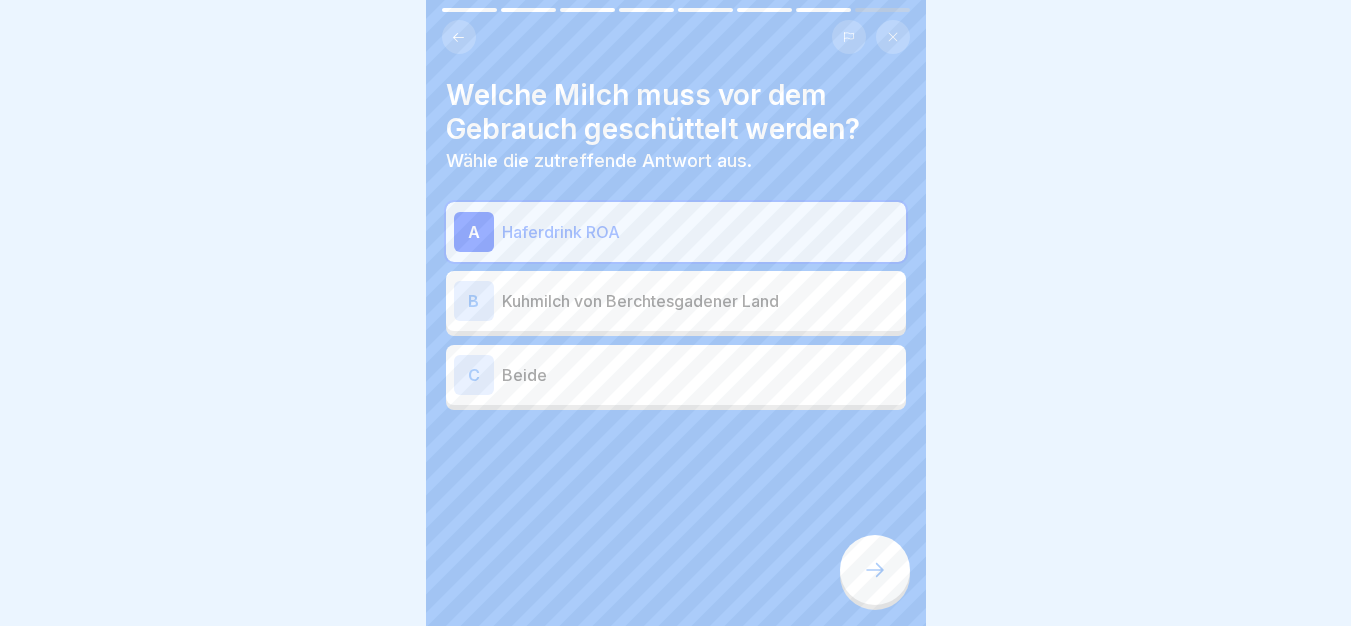click 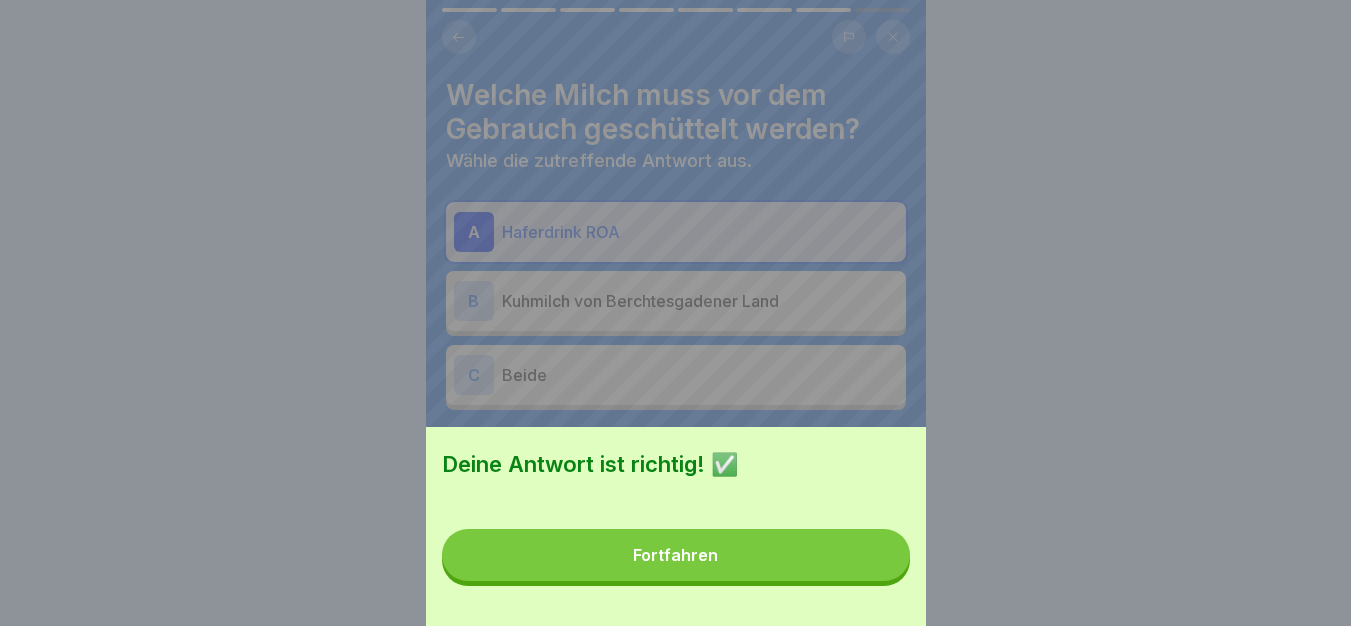 click on "Fortfahren" at bounding box center (676, 555) 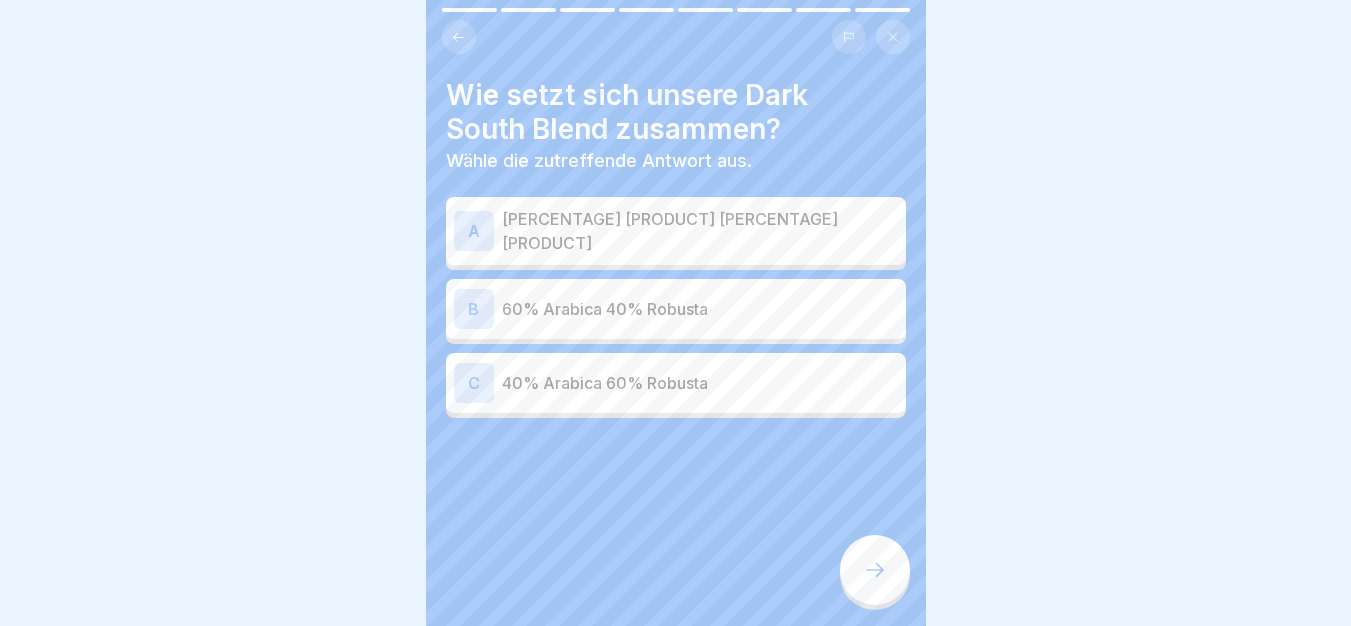 click on "60% Arabica 40% Robusta" at bounding box center (700, 309) 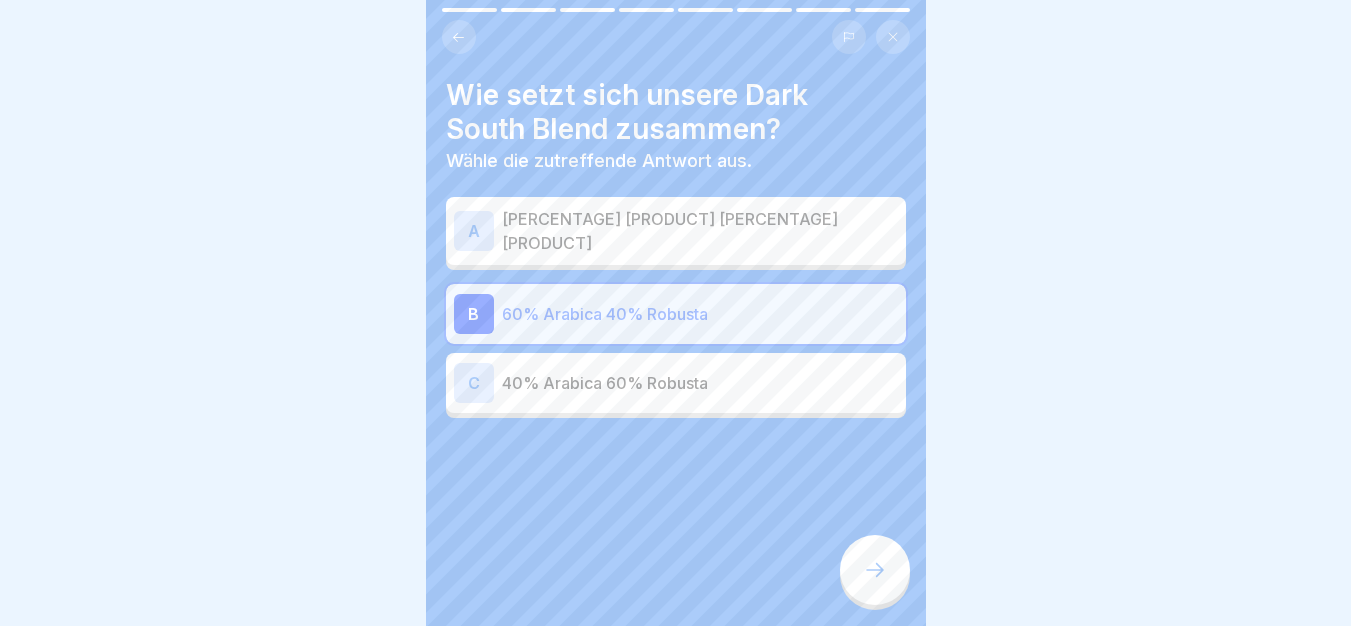 click at bounding box center (875, 570) 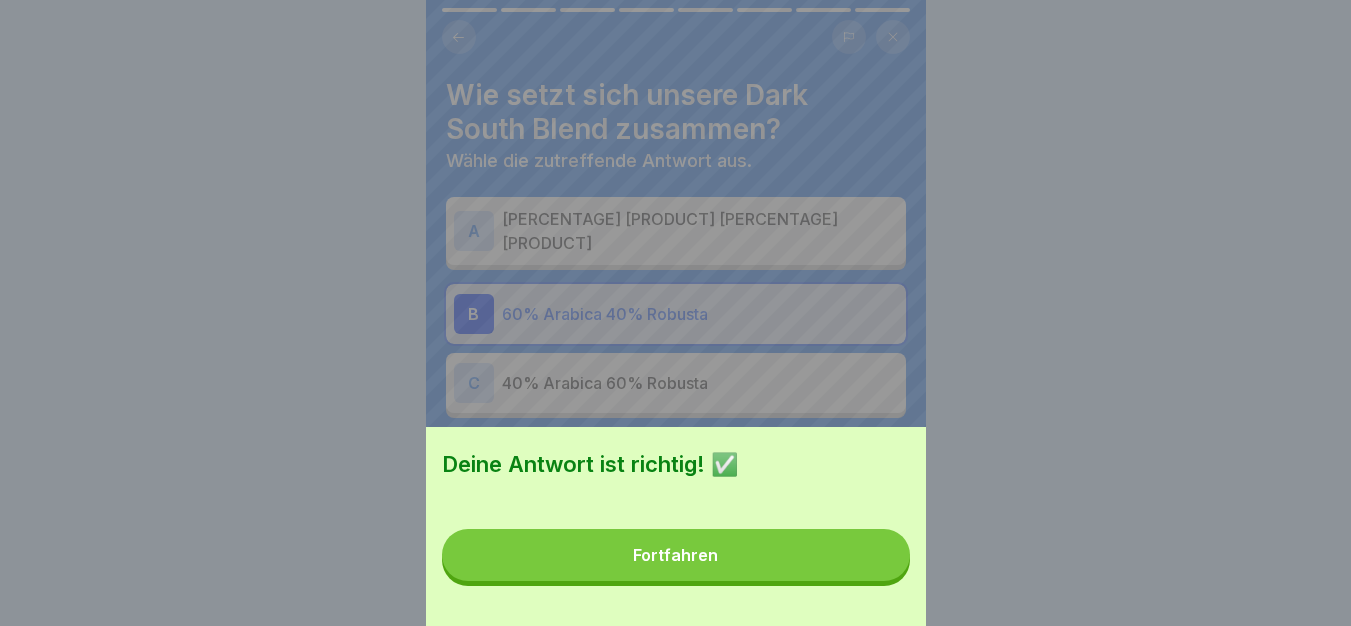 click on "Fortfahren" at bounding box center [676, 555] 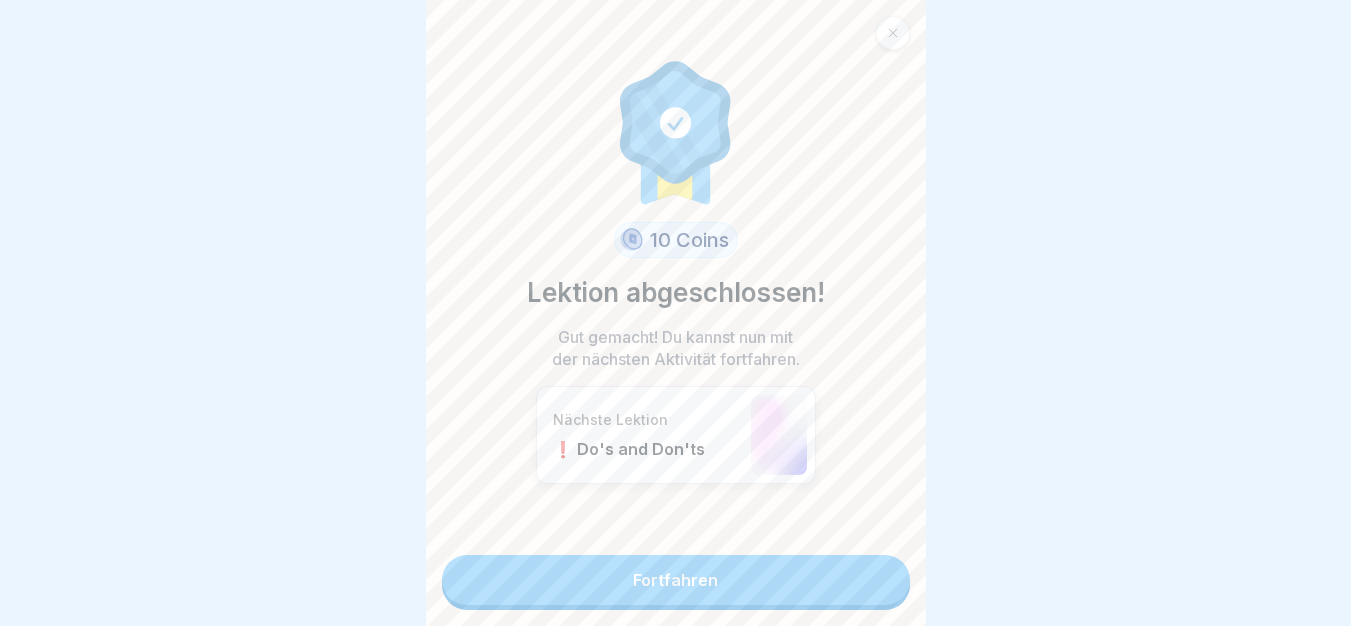 click on "Fortfahren" at bounding box center (676, 580) 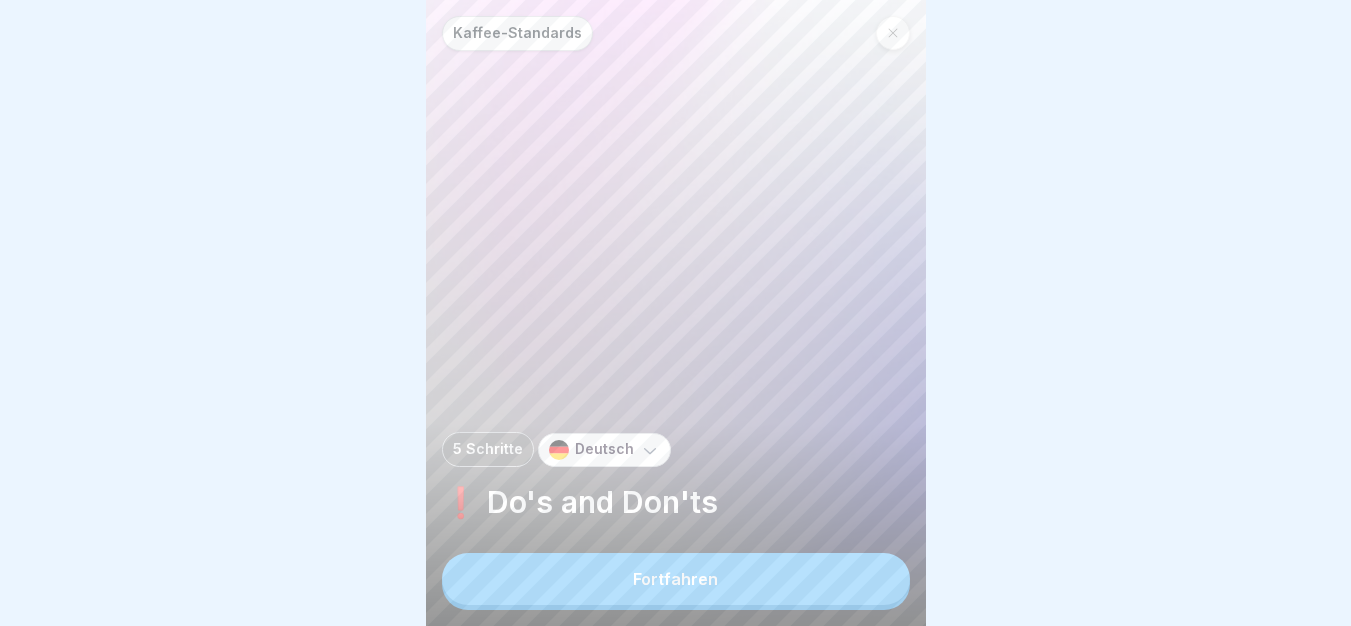 click on "Fortfahren" at bounding box center (676, 579) 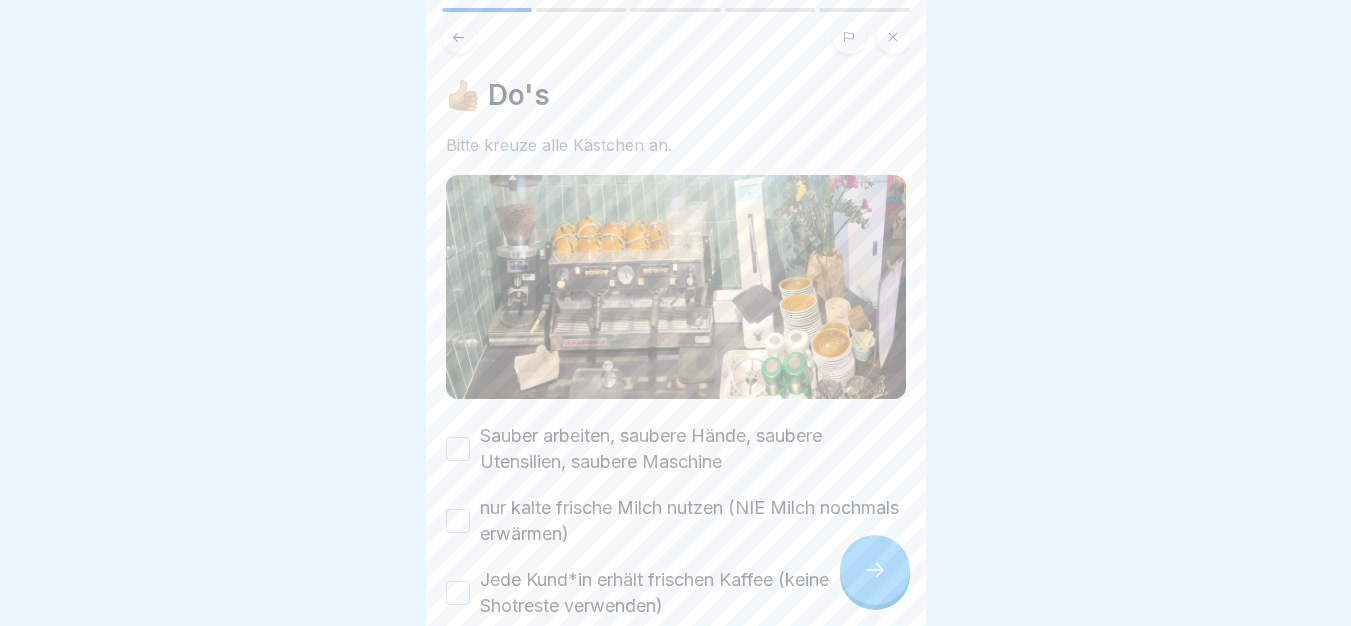 scroll, scrollTop: 15, scrollLeft: 0, axis: vertical 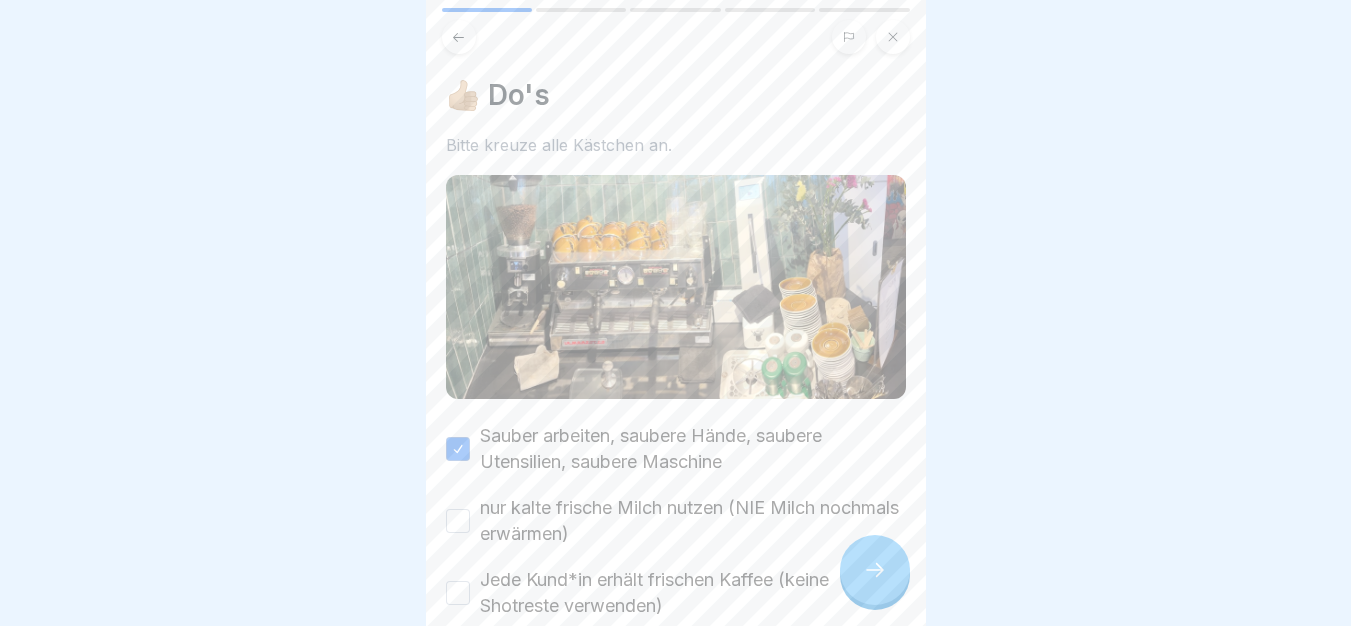 click on "nur kalte frische Milch nutzen (NIE Milch nochmals erwärmen)" at bounding box center [458, 521] 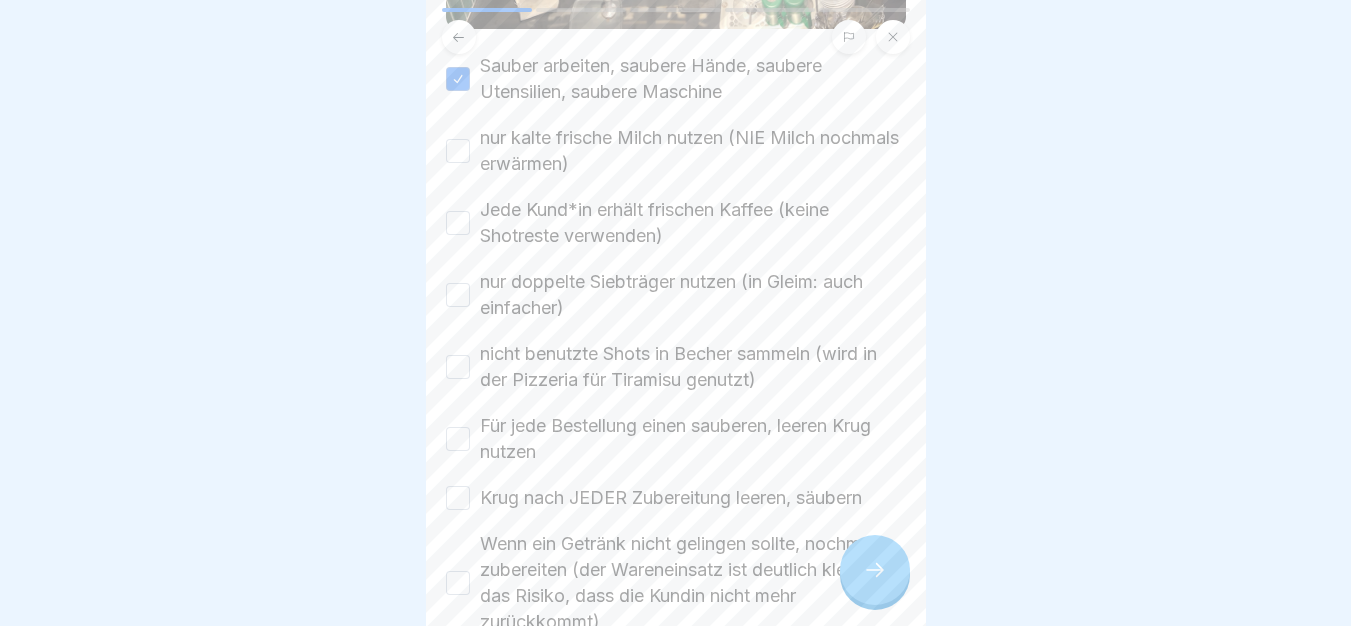 scroll, scrollTop: 300, scrollLeft: 0, axis: vertical 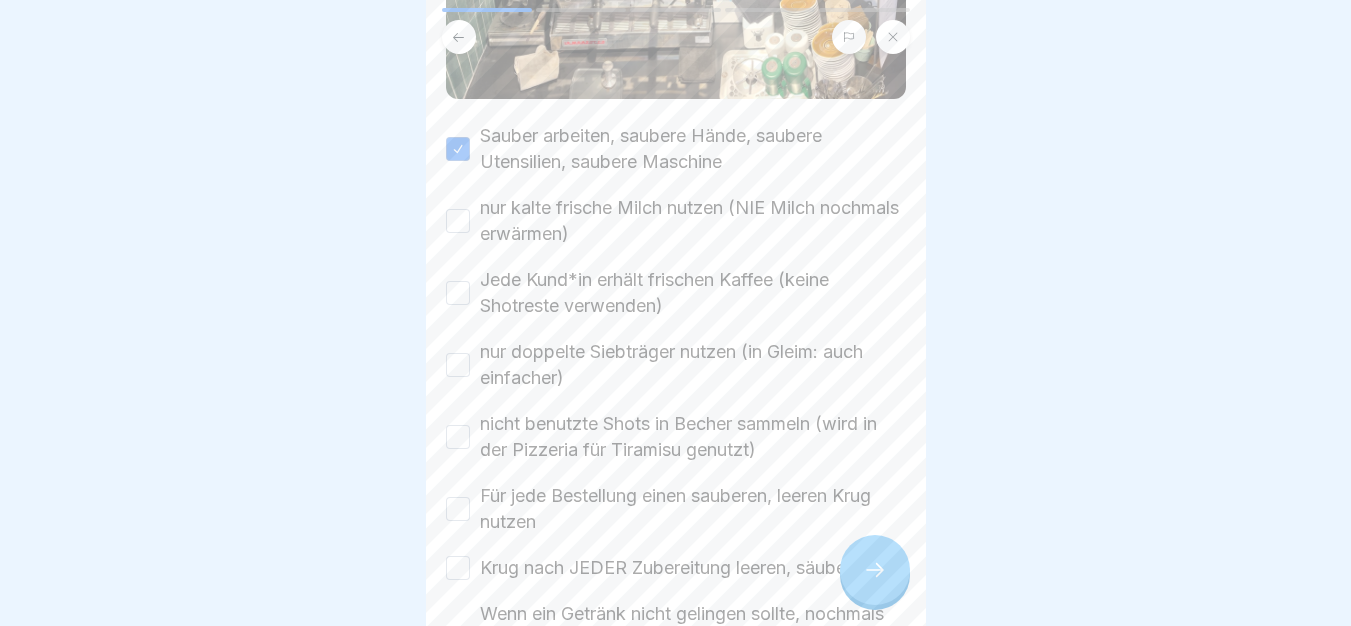 click on "nur kalte frische Milch nutzen (NIE Milch nochmals erwärmen)" at bounding box center (458, 221) 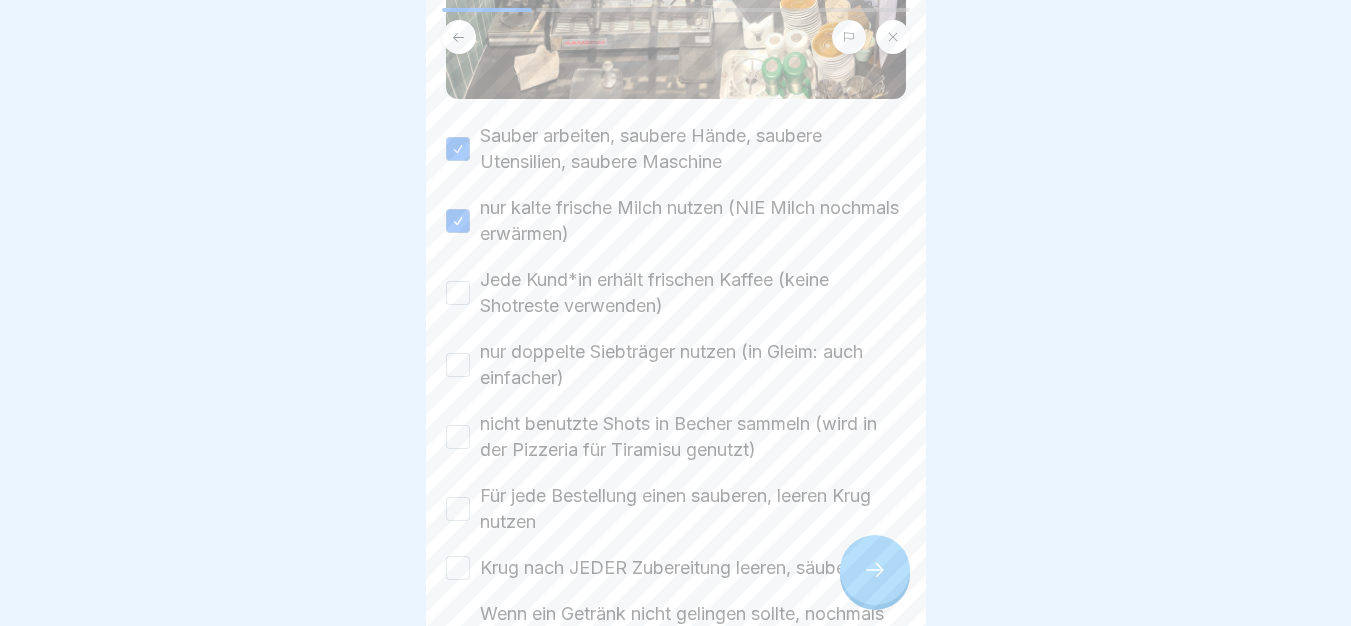 click on "Jede Kund*in erhält frischen Kaffee (keine Shotreste verwenden)" at bounding box center [458, 293] 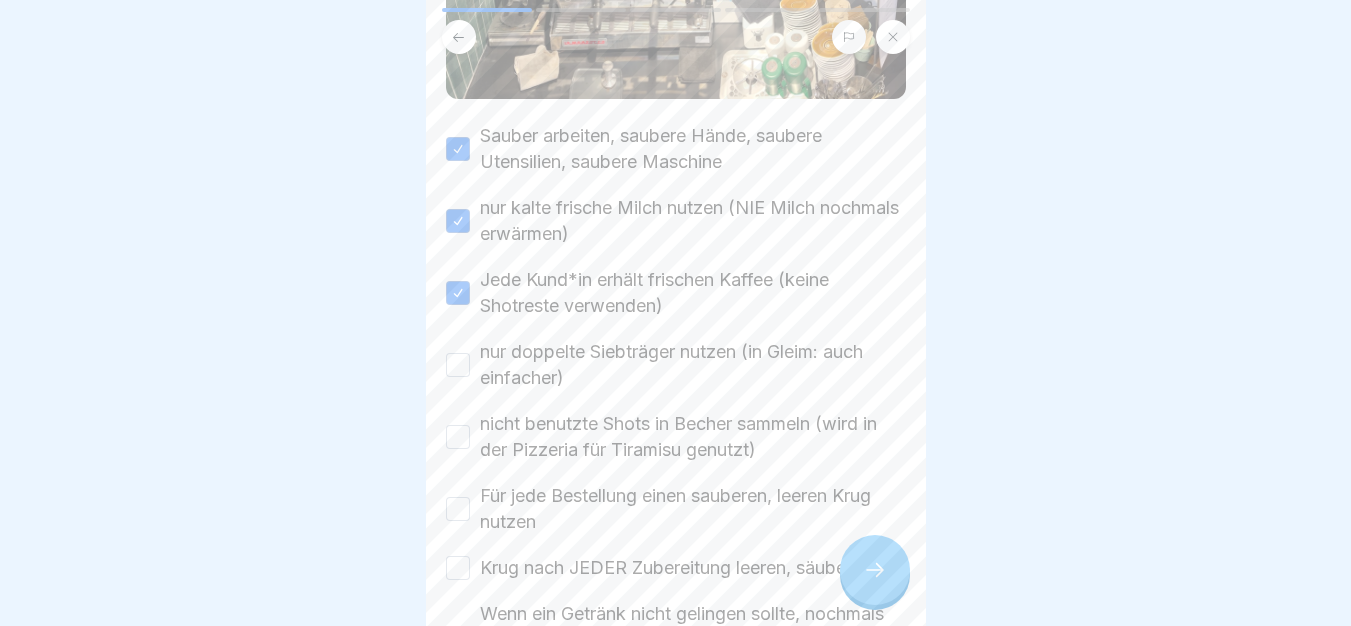 click on "nur doppelte Siebträger nutzen (in Gleim: auch einfacher)" at bounding box center (458, 365) 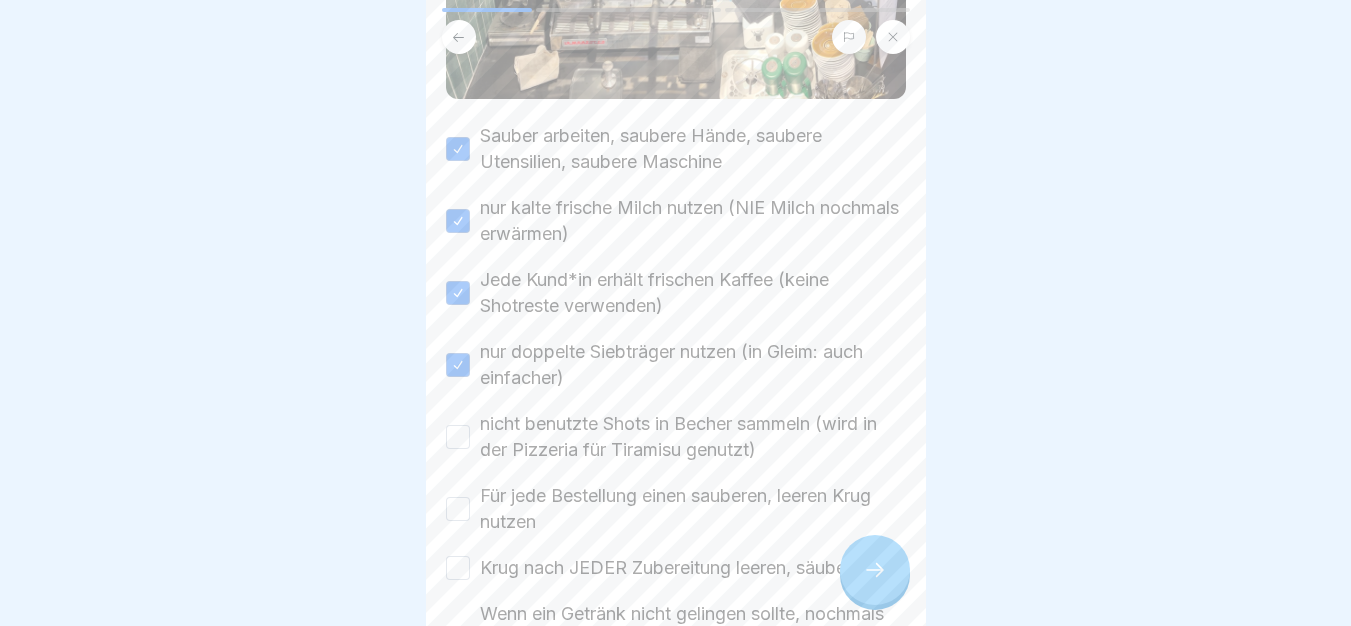 click on "nicht benutzte Shots in Becher sammeln (wird in der Pizzeria für Tiramisu genutzt)" at bounding box center [458, 437] 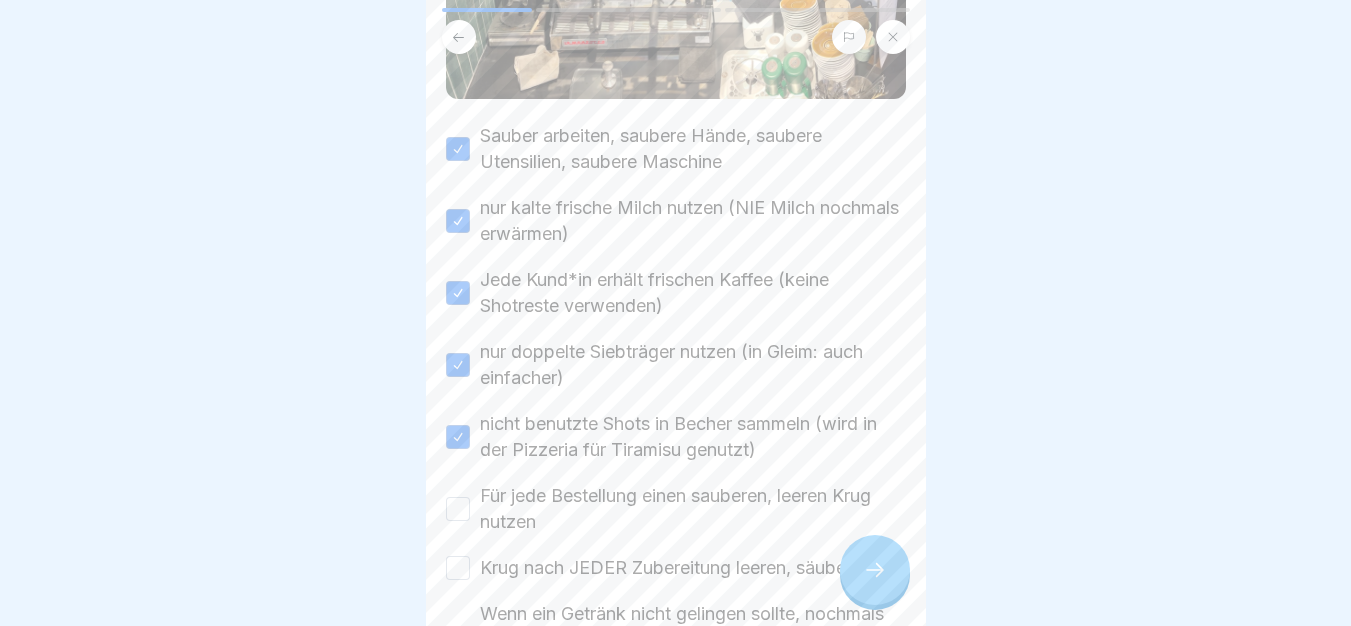 click on "Für jede Bestellung einen sauberen, leeren Krug nutzen" at bounding box center [458, 509] 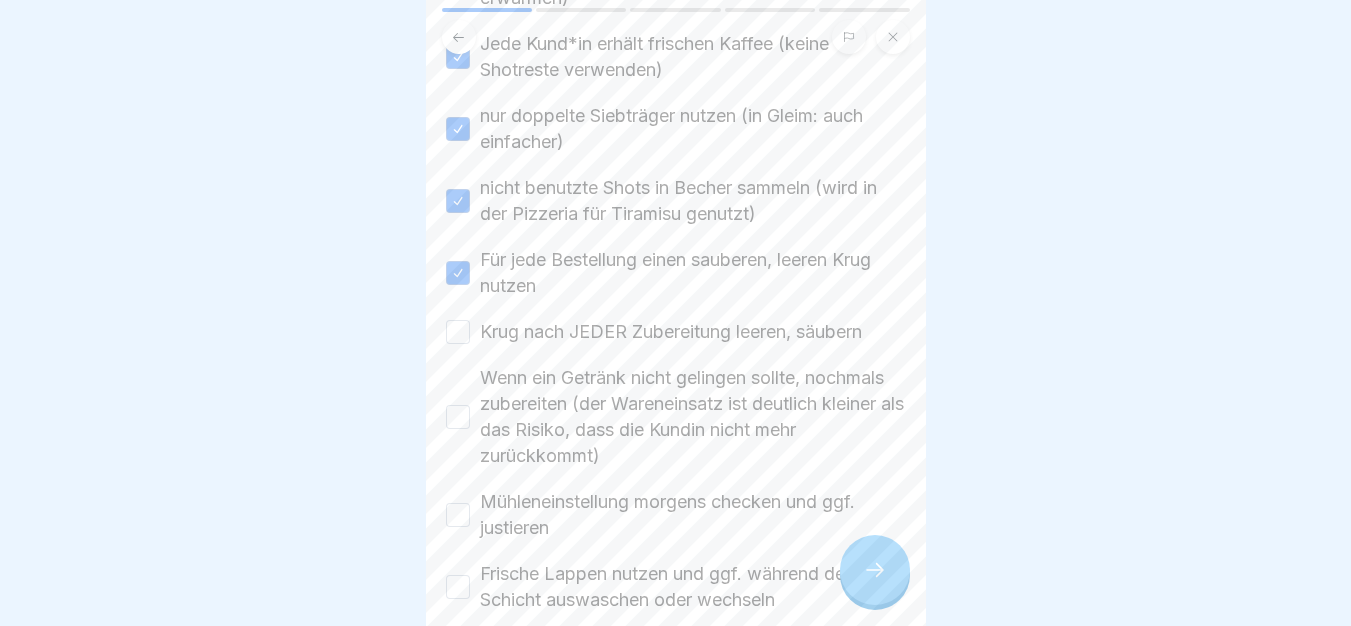 scroll, scrollTop: 700, scrollLeft: 0, axis: vertical 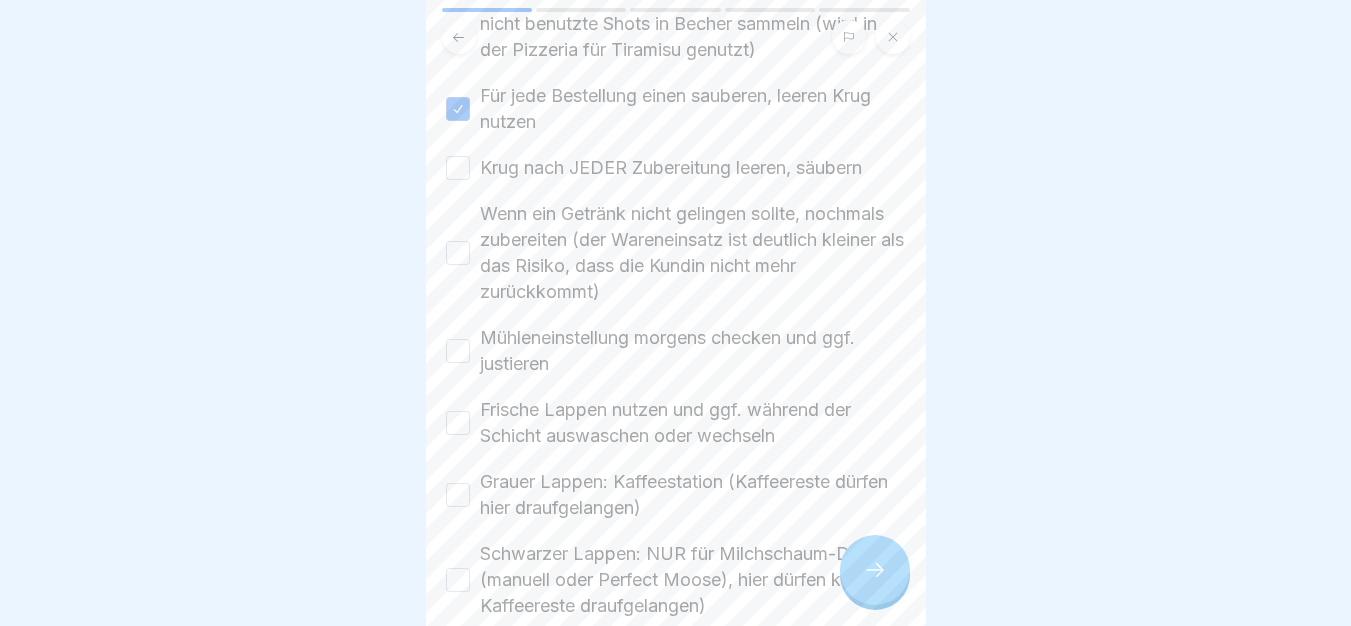 click on "Krug nach JEDER Zubereitung leeren, säubern" at bounding box center [458, 168] 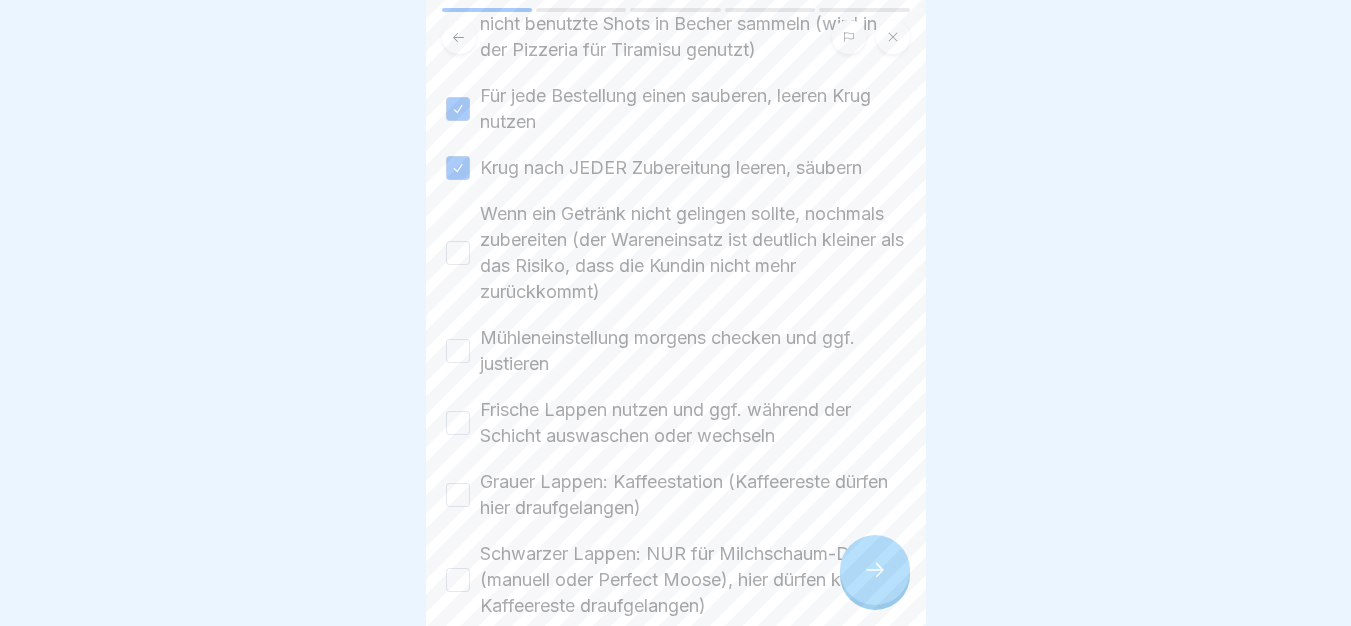 drag, startPoint x: 448, startPoint y: 229, endPoint x: 451, endPoint y: 293, distance: 64.070274 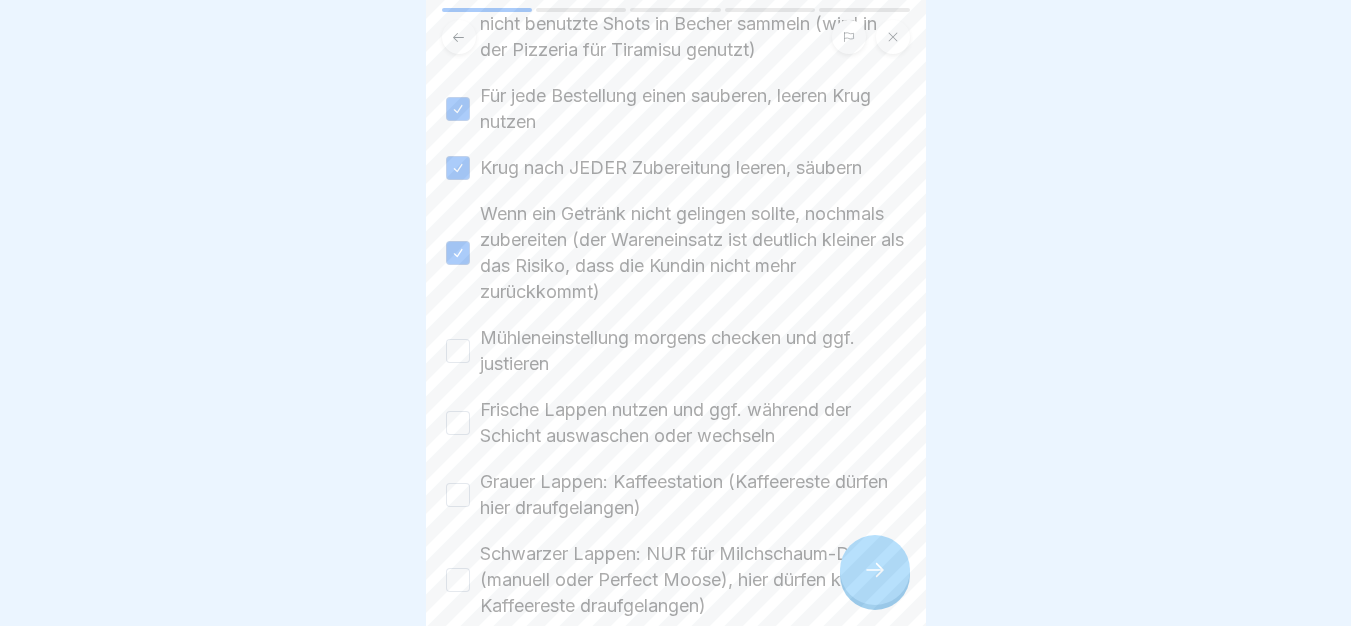 click on "Mühleneinstellung morgens checken und ggf. justieren" at bounding box center (458, 351) 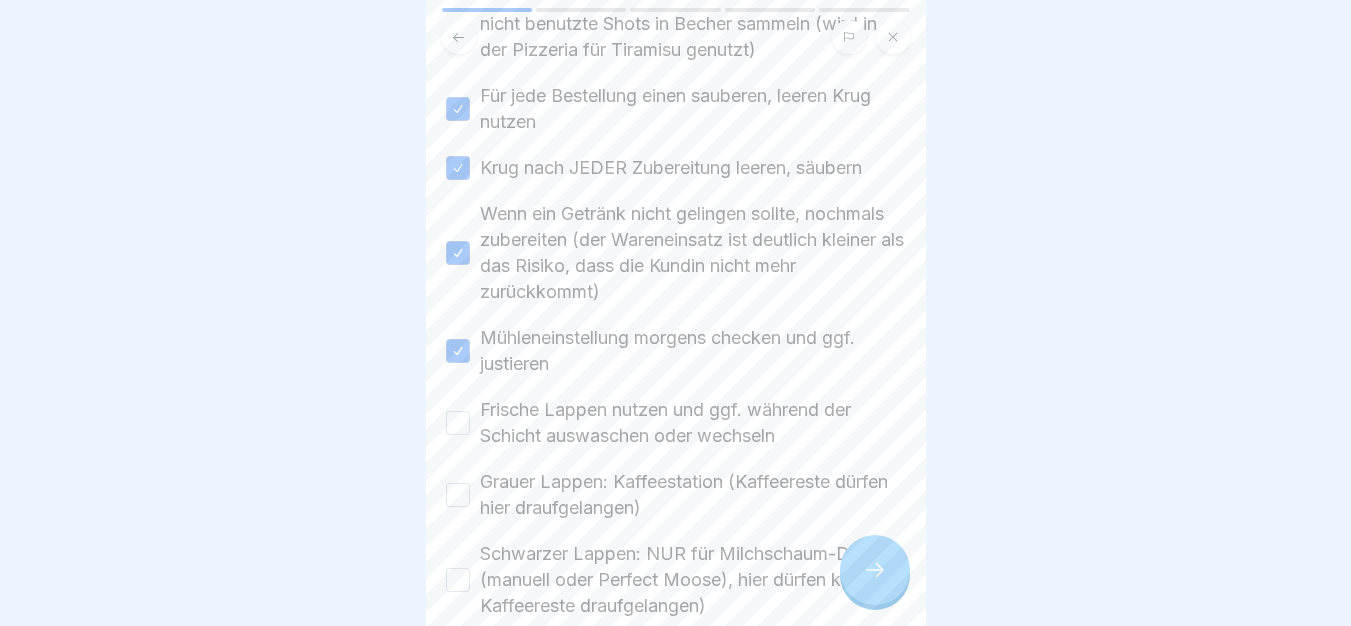 click on "Frische Lappen nutzen und ggf. während der Schicht auswaschen oder wechseln" at bounding box center [676, 423] 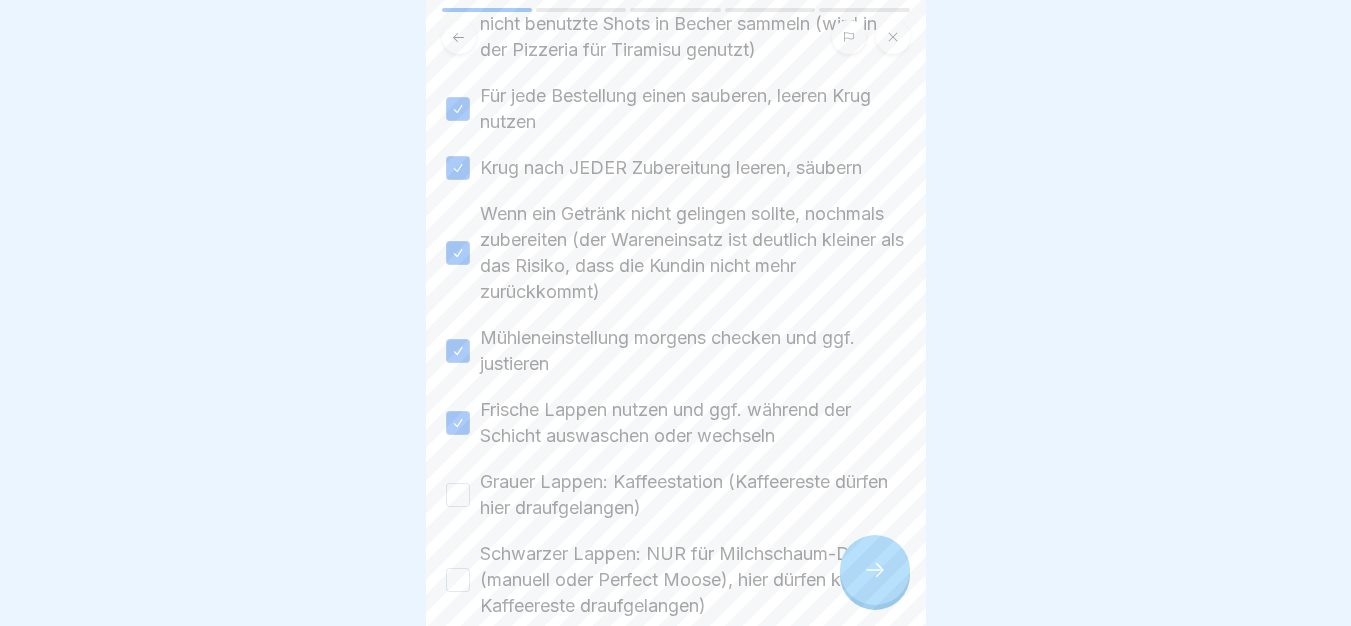 click on "Grauer Lappen: Kaffeestation (Kaffeereste dürfen hier draufgelangen)" at bounding box center [458, 495] 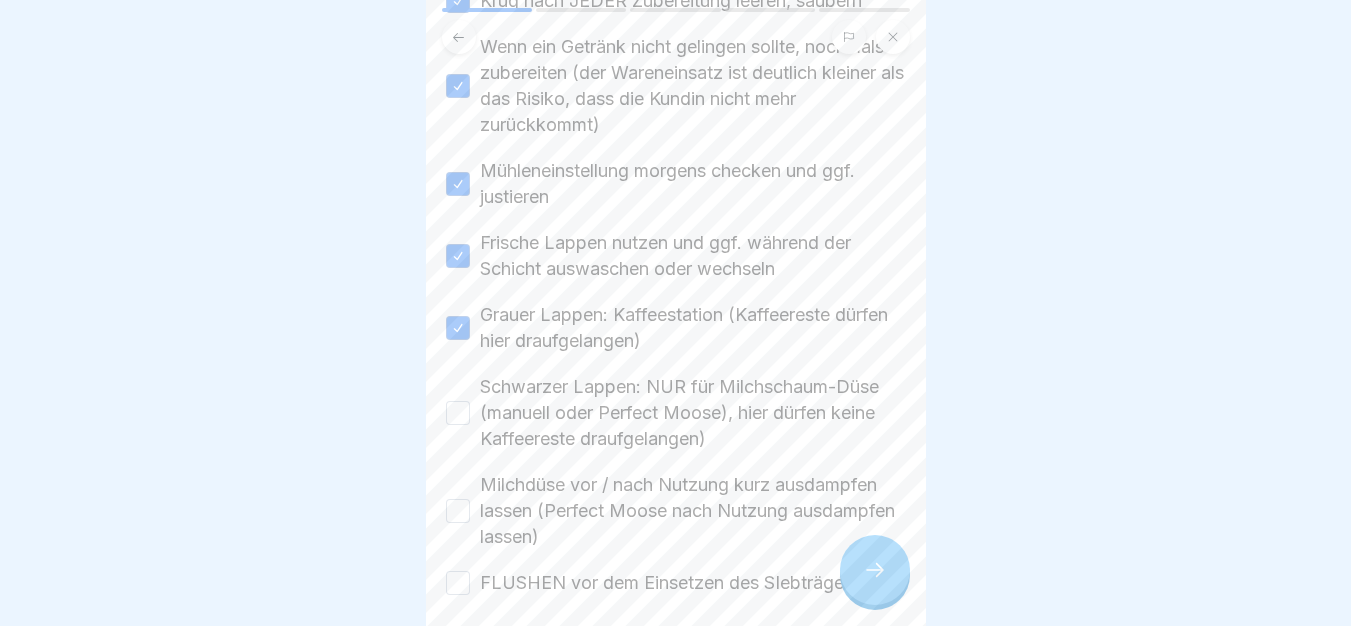 scroll, scrollTop: 949, scrollLeft: 0, axis: vertical 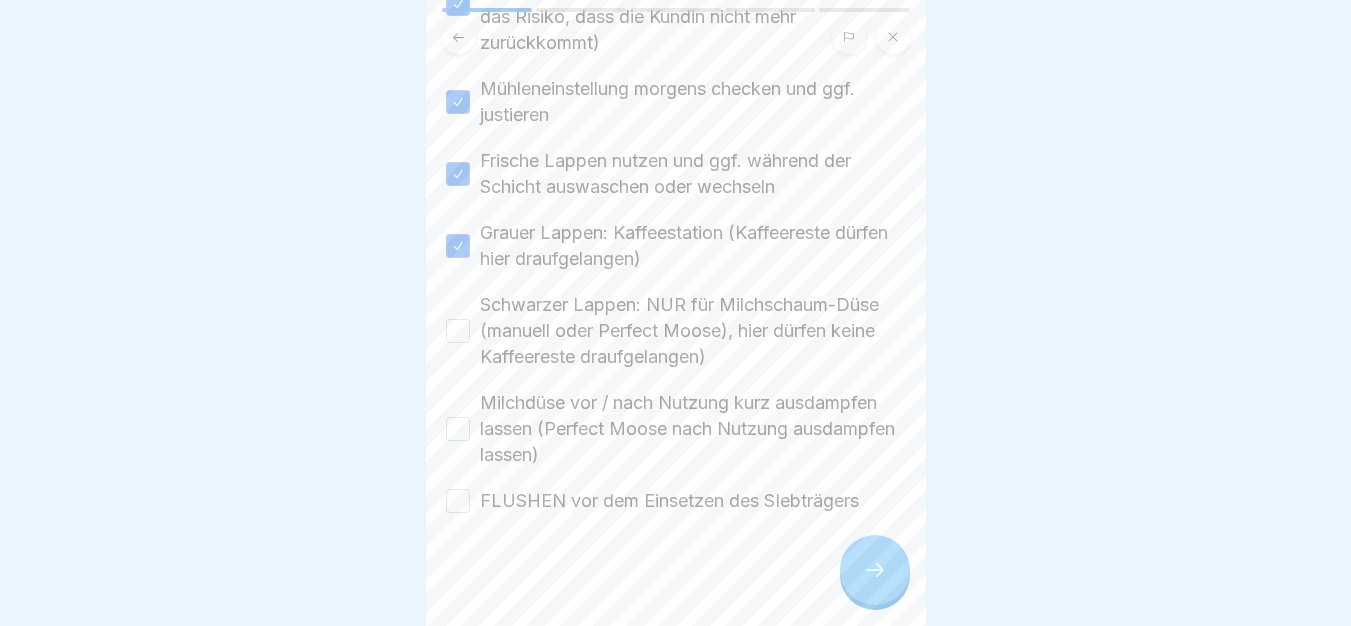 click on "Schwarzer Lappen: NUR für Milchschaum-Düse (manuell oder Perfect Moose), hier dürfen keine Kaffeereste draufgelangen)" at bounding box center [458, 331] 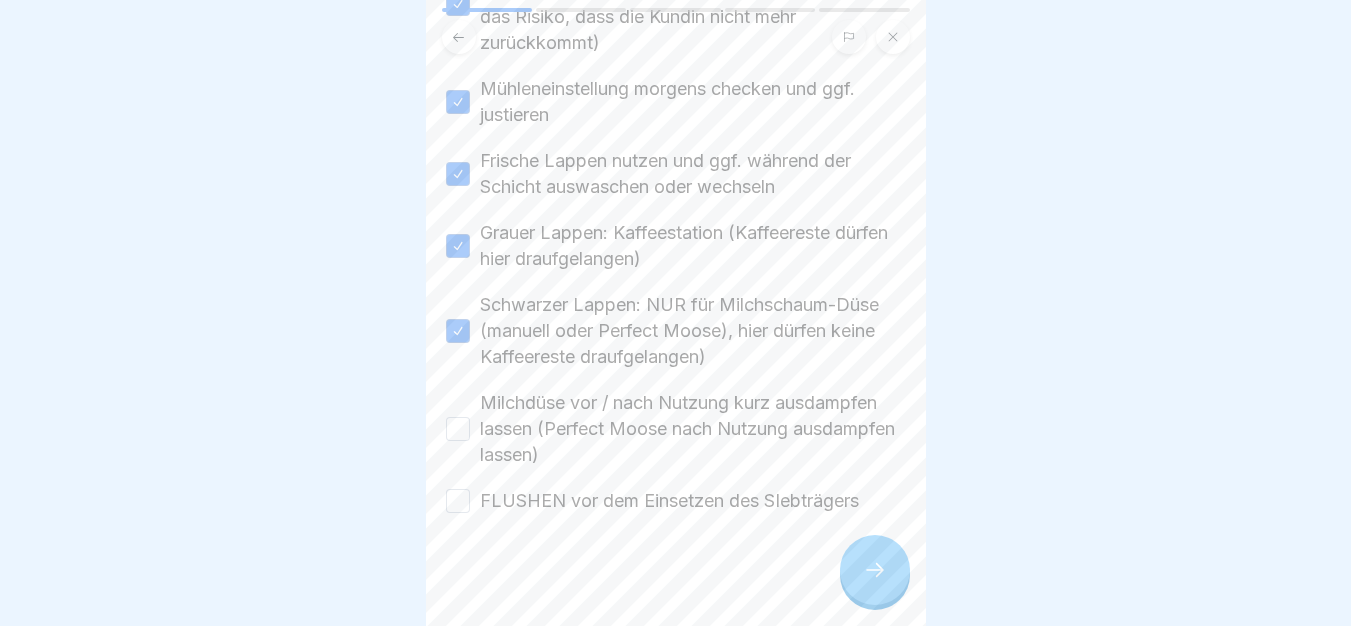 click on "Milchdüse vor / nach Nutzung kurz ausdampfen lassen (Perfect Moose nach Nutzung ausdampfen lassen)" at bounding box center (458, 429) 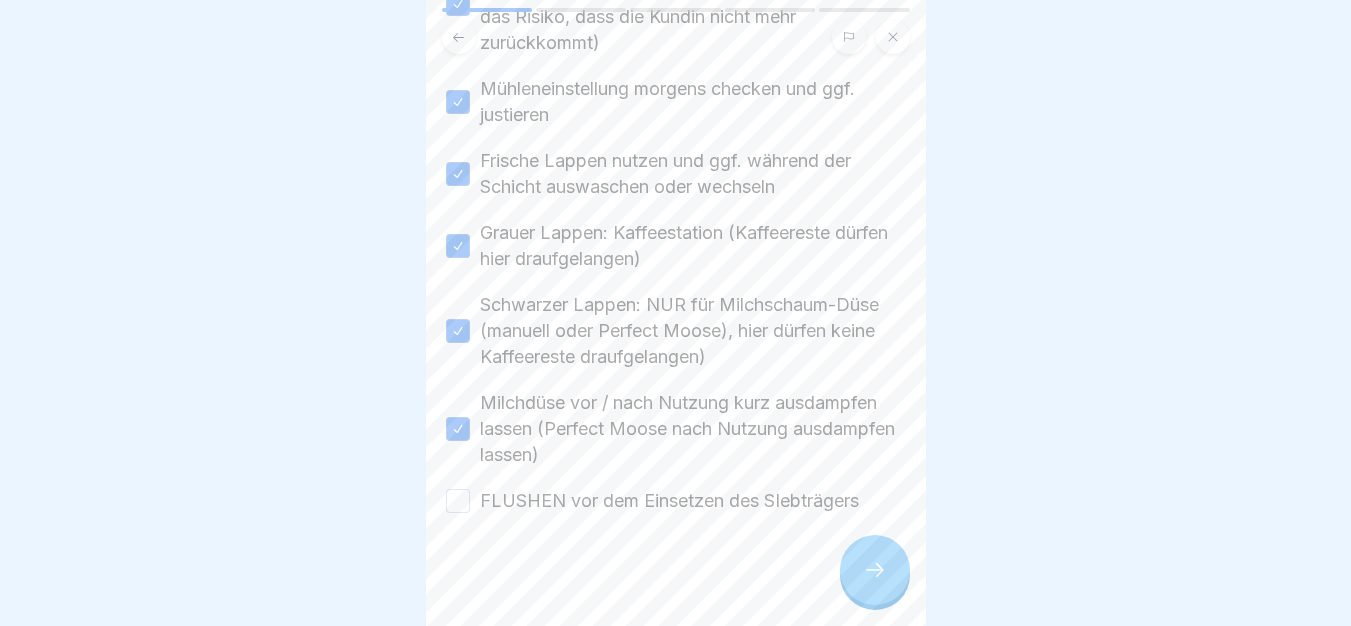 click on "FLUSHEN vor dem Einsetzen des SIebträgers" at bounding box center (458, 501) 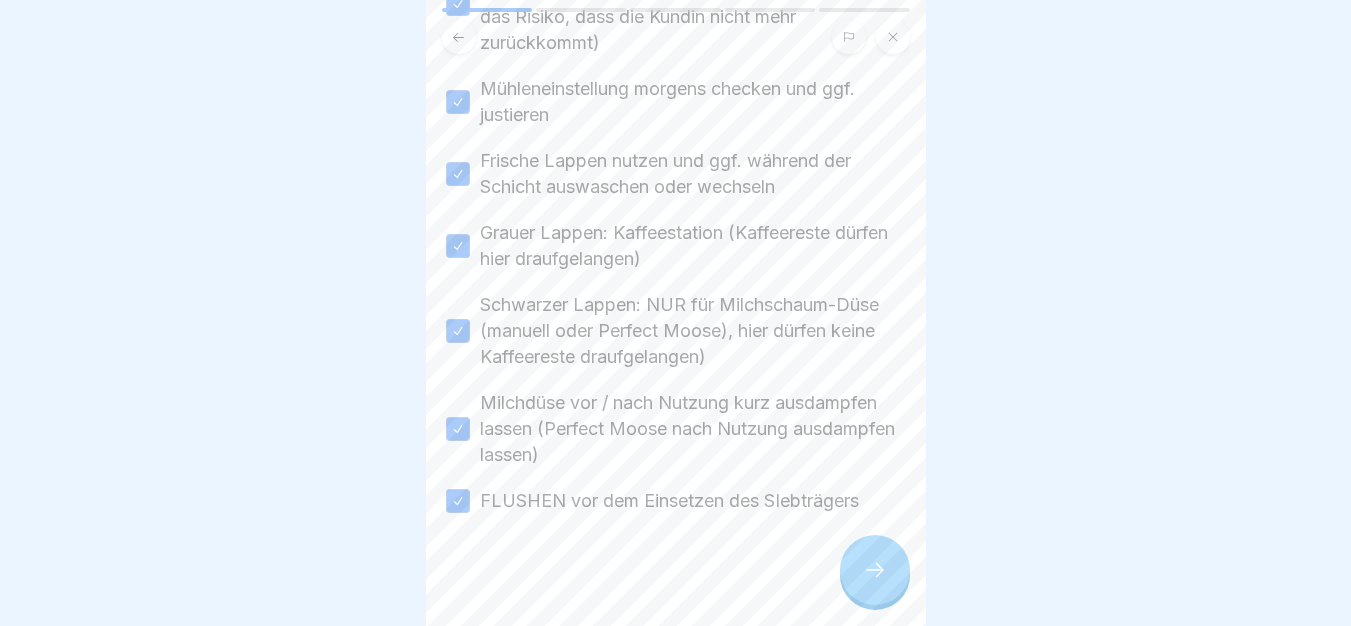 type on "on" 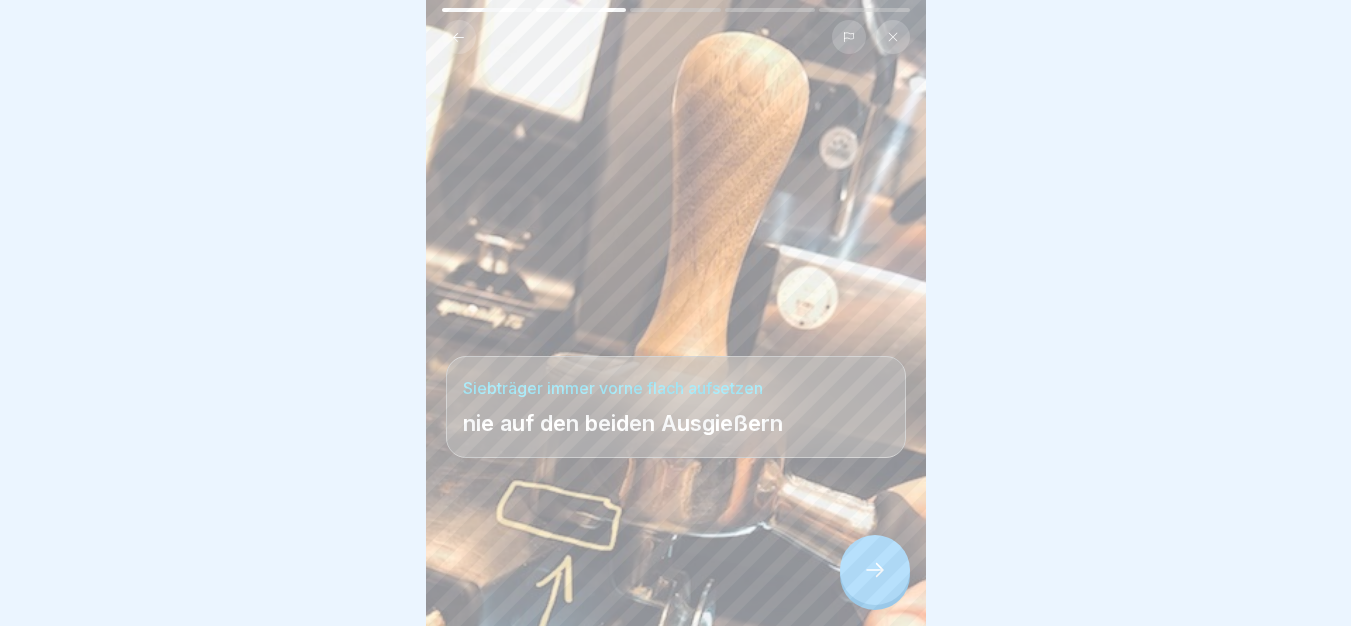 click at bounding box center (875, 570) 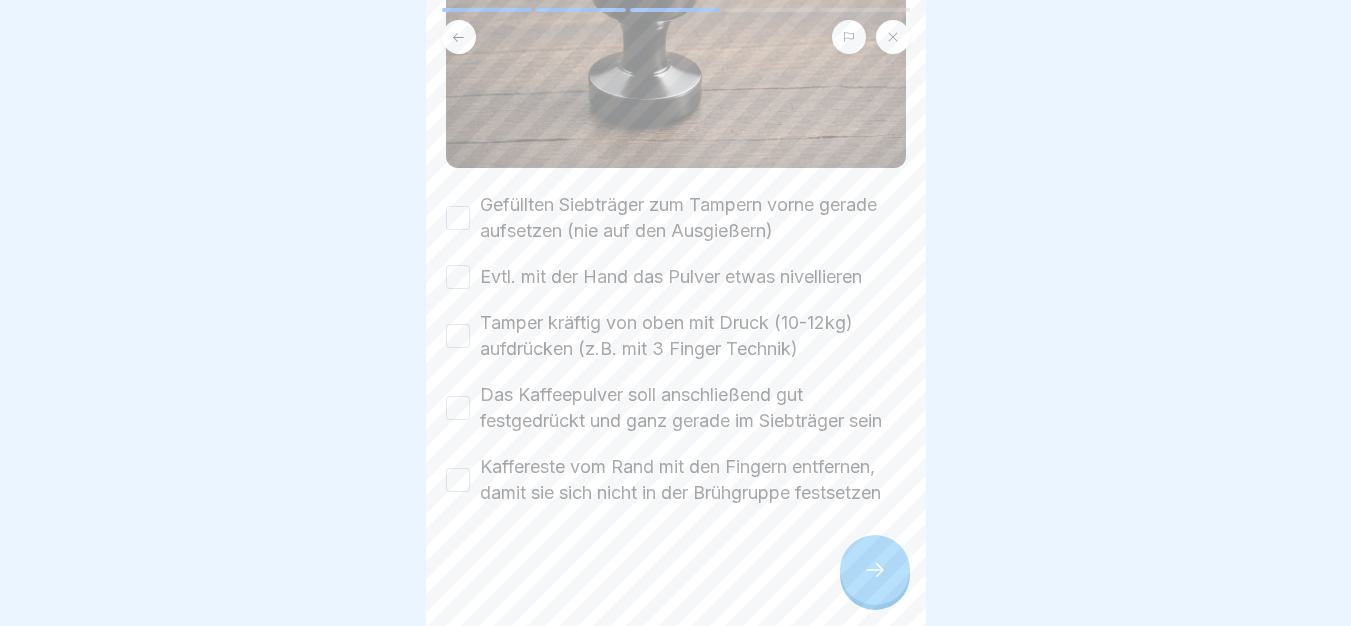scroll, scrollTop: 300, scrollLeft: 0, axis: vertical 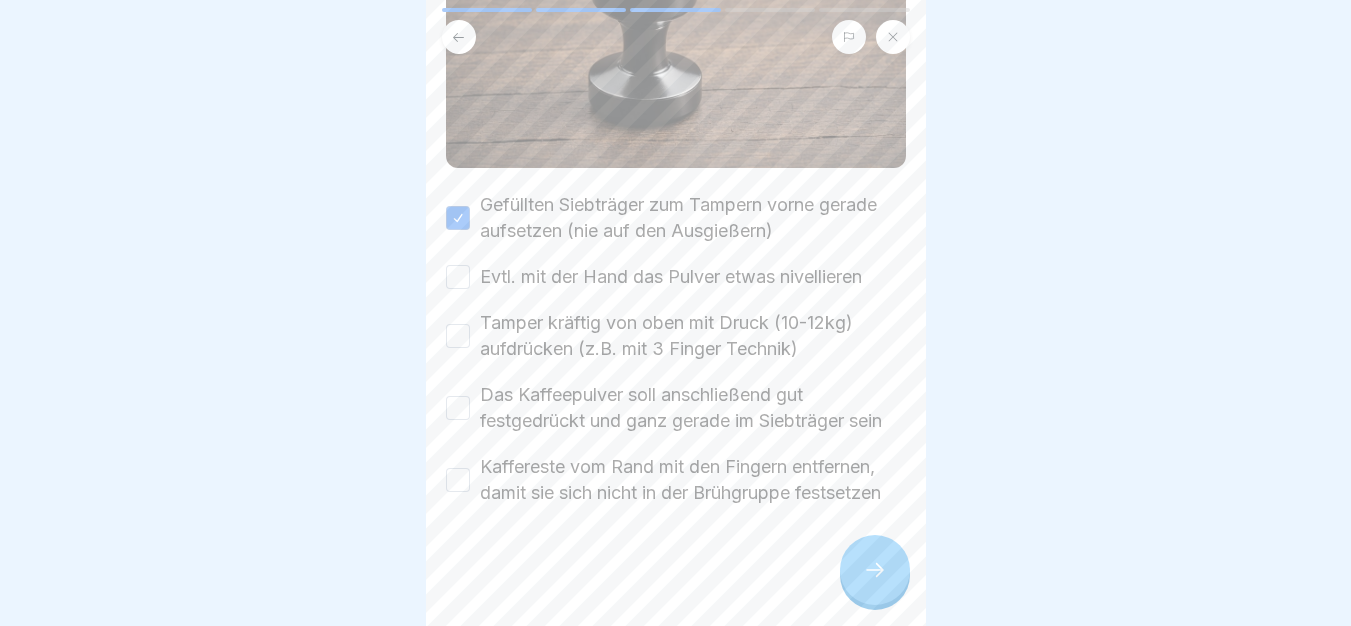 click on "Evtl. mit der Hand das Pulver etwas nivellieren" at bounding box center [458, 277] 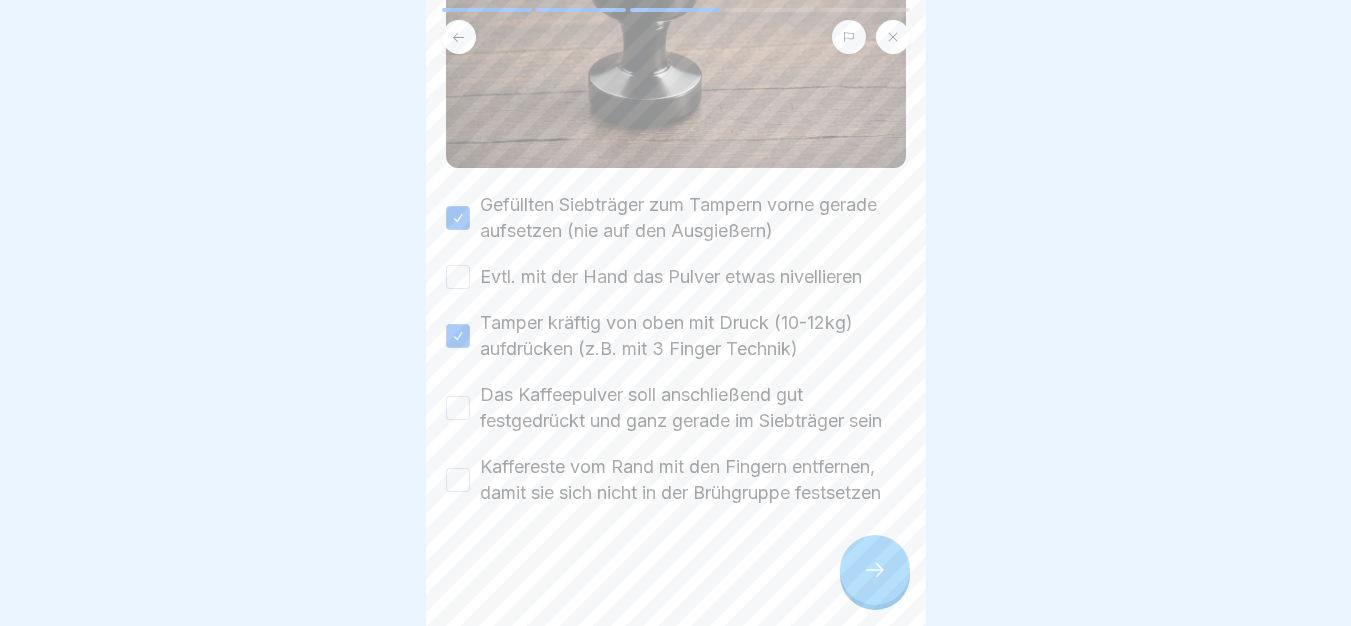 click on "Gefüllten Siebträger zum Tampern vorne gerade aufsetzen (nie auf den Ausgießern) Evtl. mit der Hand das Pulver etwas nivellieren Tamper kräftig von oben mit Druck (10-12kg) aufdrücken (z.B. mit 3 Finger Technik) Das Kaffeepulver soll anschließend gut festgedrückt und ganz gerade im Siebträger sein Kaffereste vom Rand mit den Fingern entfernen, damit sie sich nicht in der Brühgruppe festsetzen" at bounding box center [676, 349] 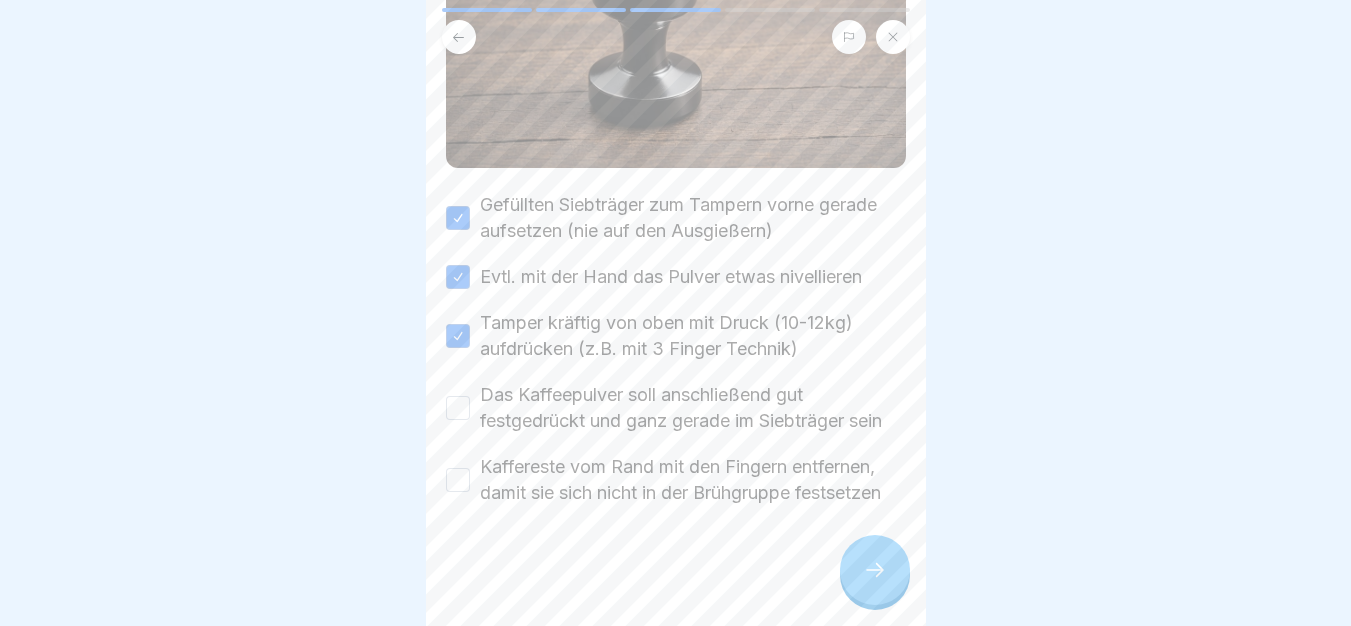 click on "Das Kaffeepulver soll anschließend gut festgedrückt und ganz gerade im Siebträger sein" at bounding box center [458, 408] 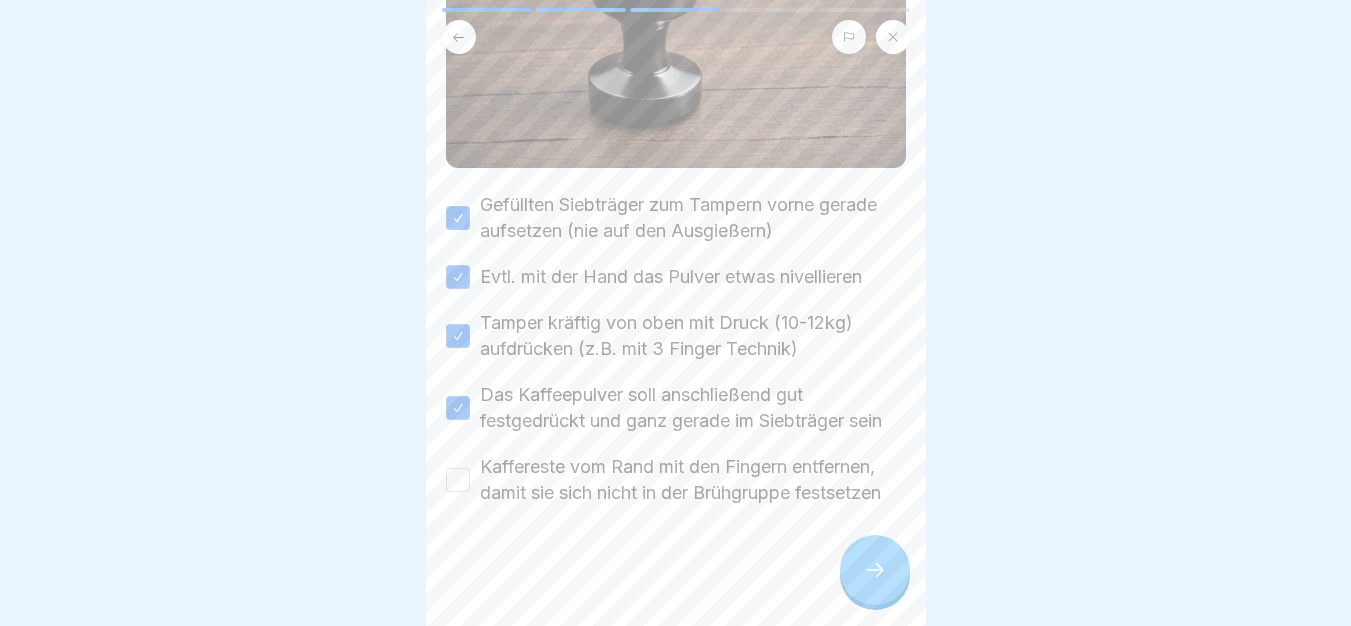 click on "Kaffereste vom Rand mit den Fingern entfernen, damit sie sich nicht in der Brühgruppe festsetzen" at bounding box center (458, 480) 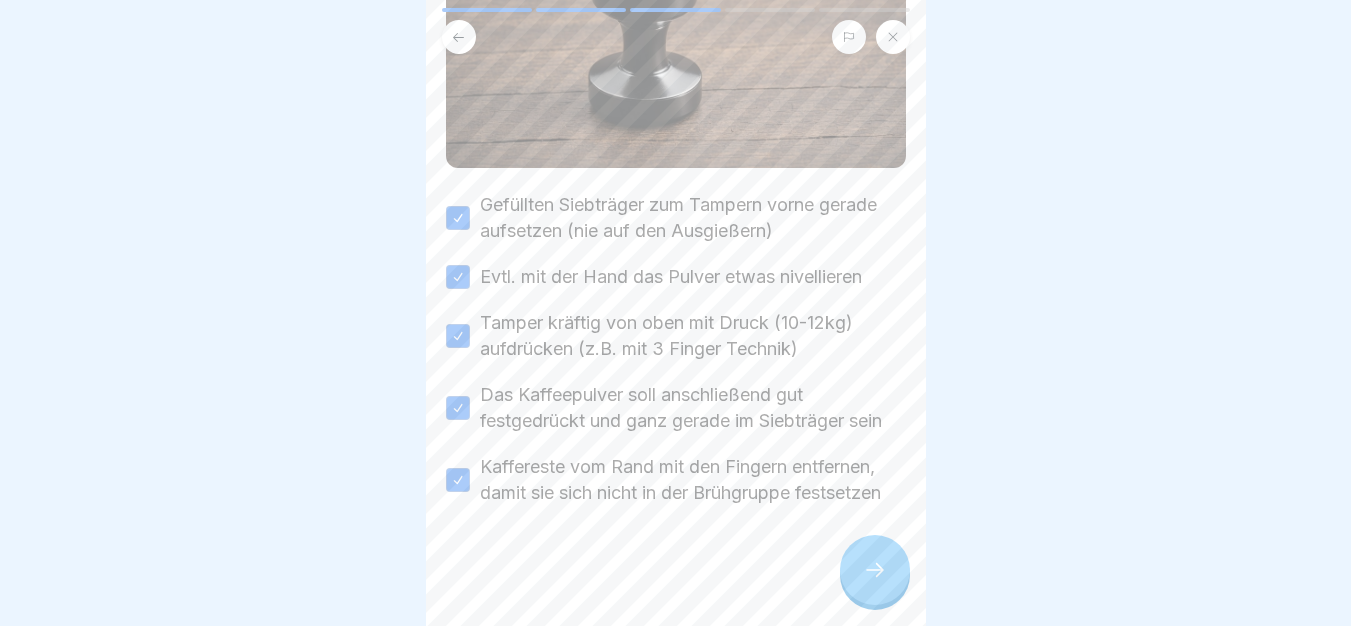 type on "on" 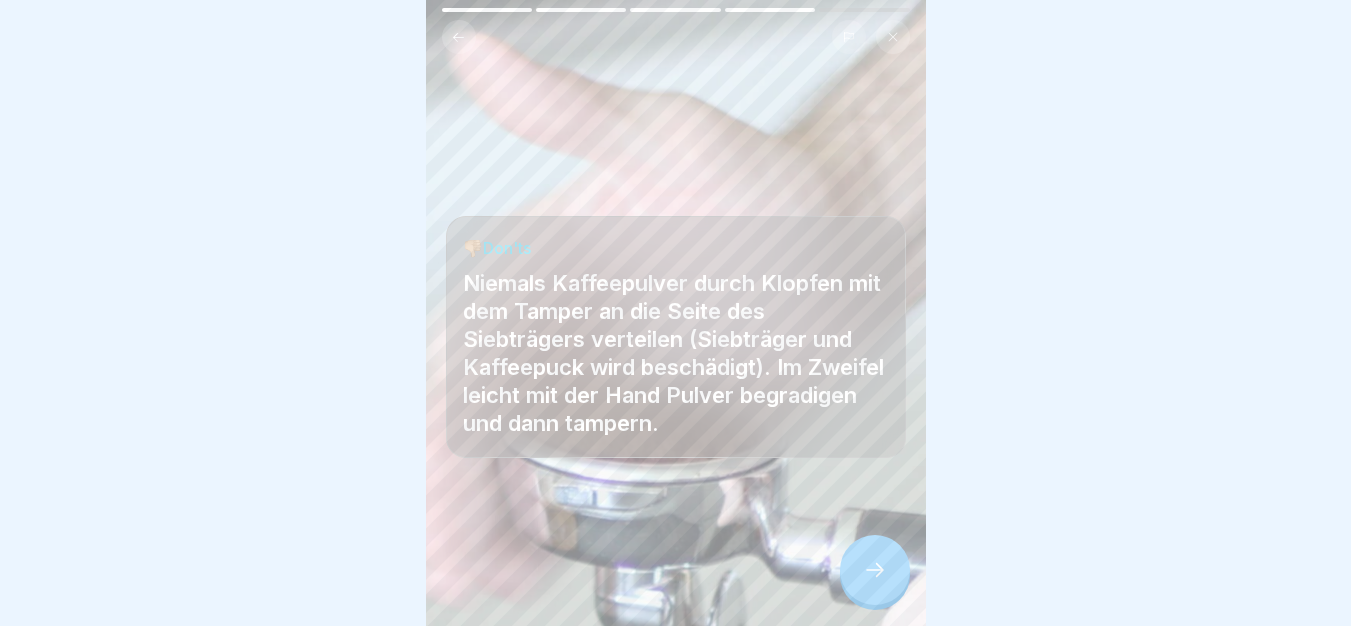 click at bounding box center [875, 570] 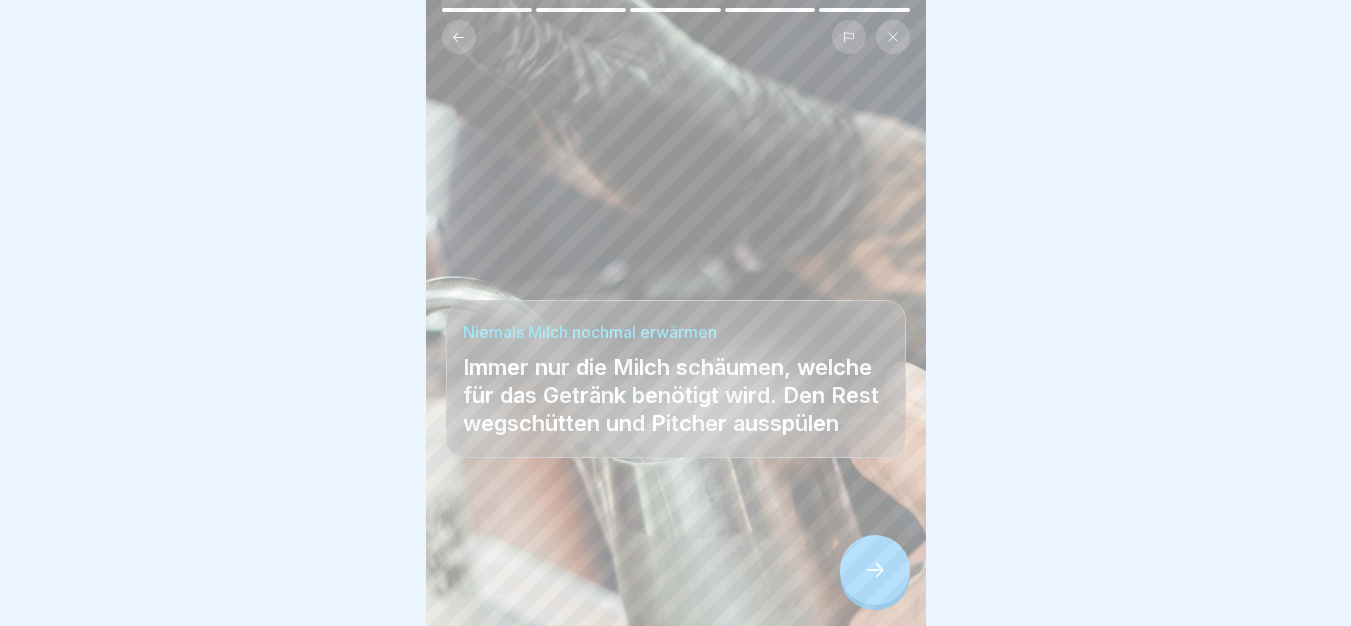 click 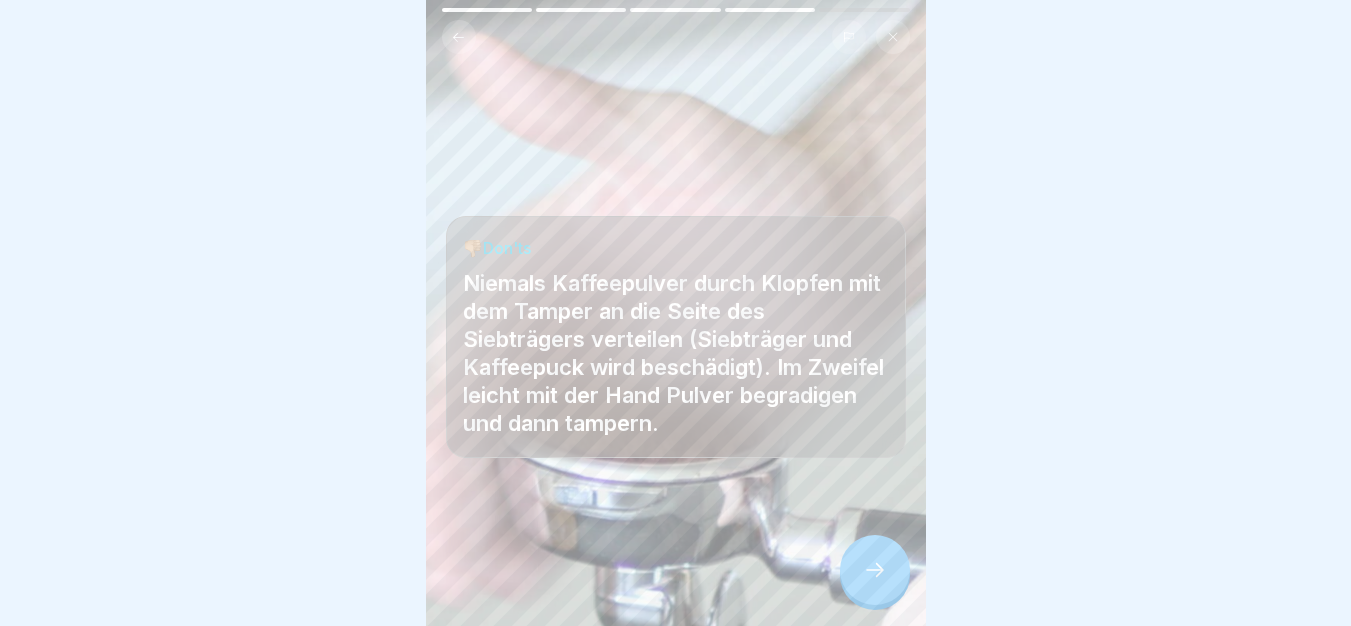 click at bounding box center (875, 570) 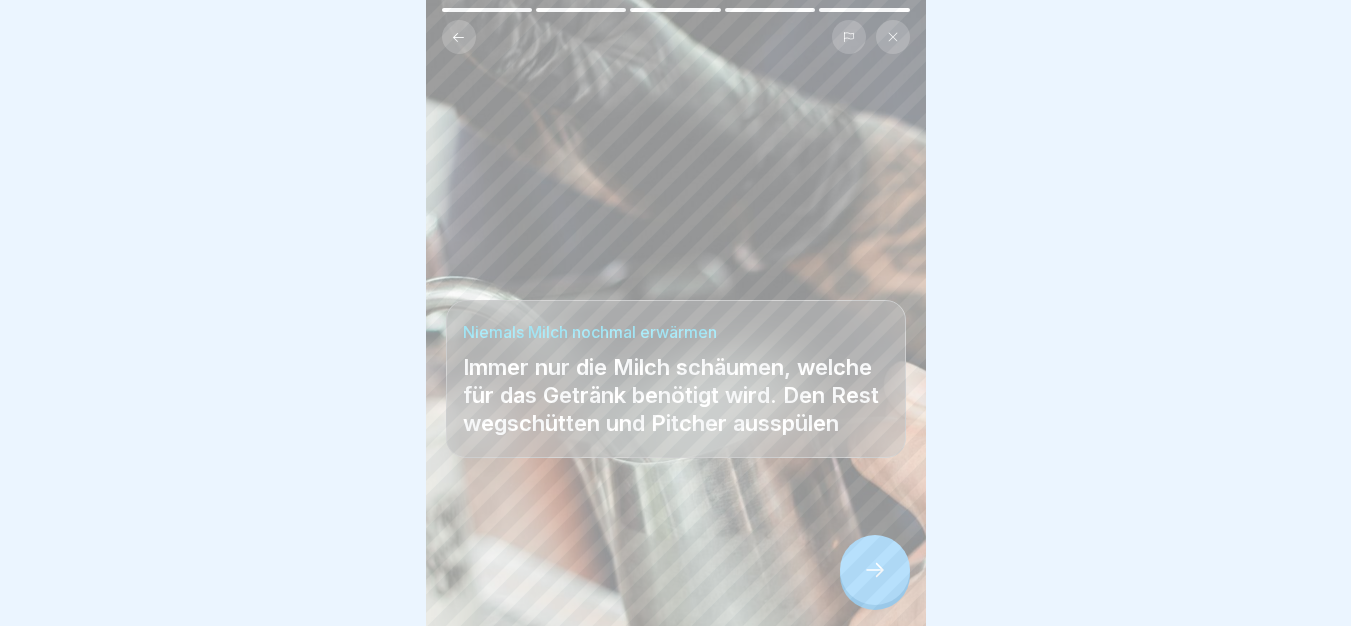 click at bounding box center [875, 570] 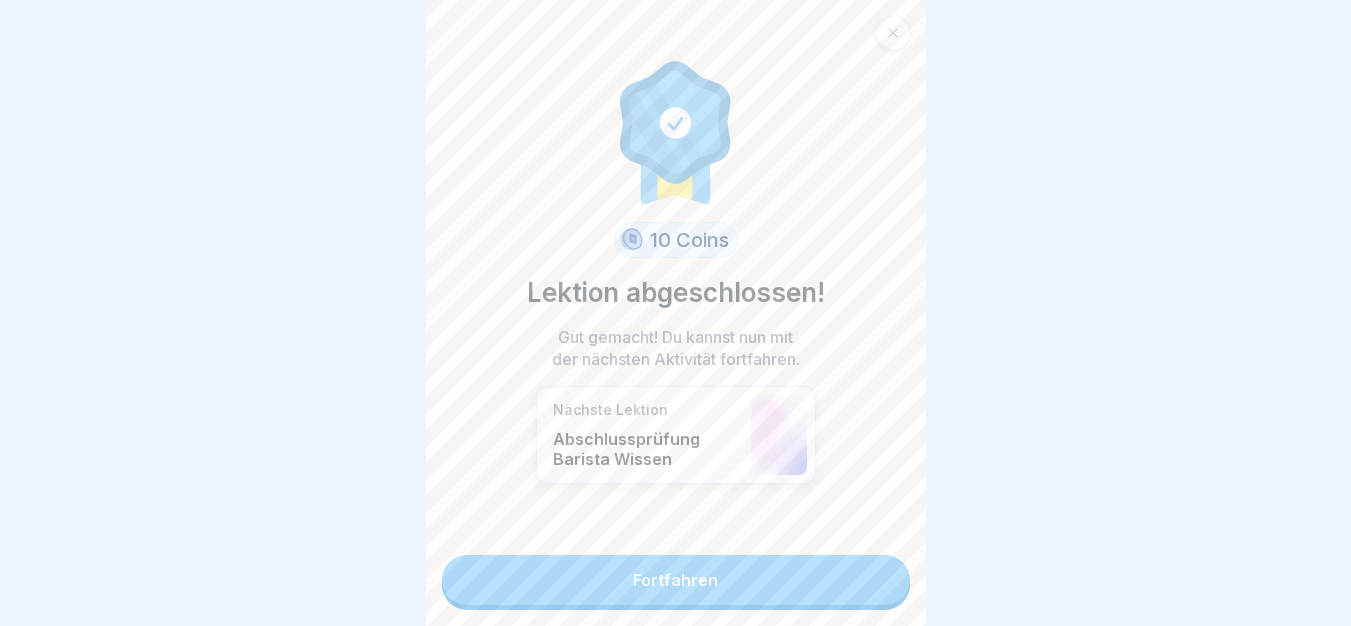 click on "Fortfahren" at bounding box center (676, 580) 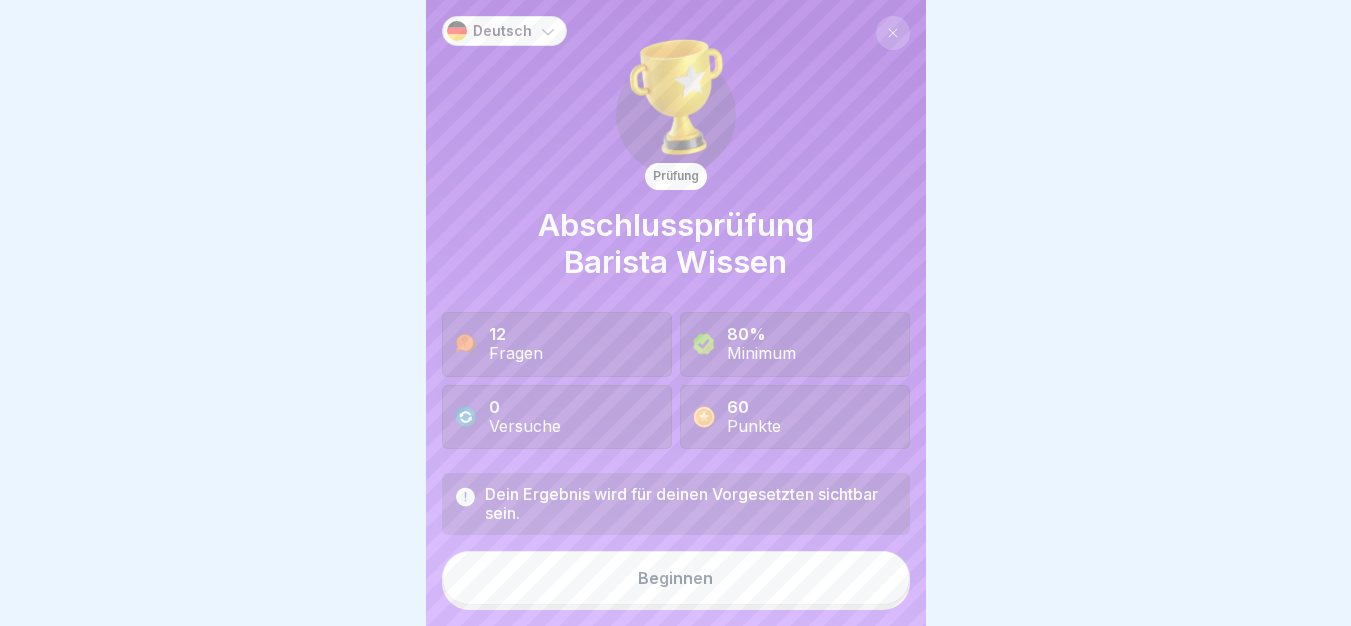 click on "Dein Ergebnis wird für deinen Vorgesetzten sichtbar sein. Beginnen" at bounding box center (676, 541) 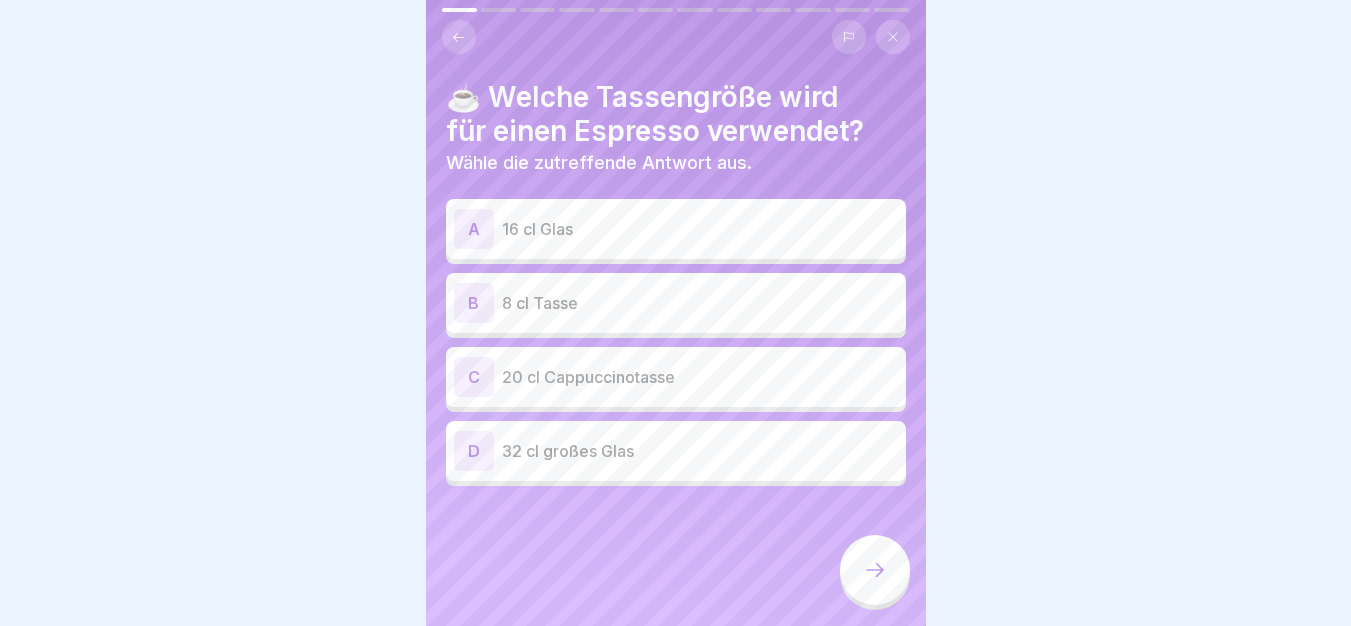 click on "8 cl Tasse" at bounding box center (700, 303) 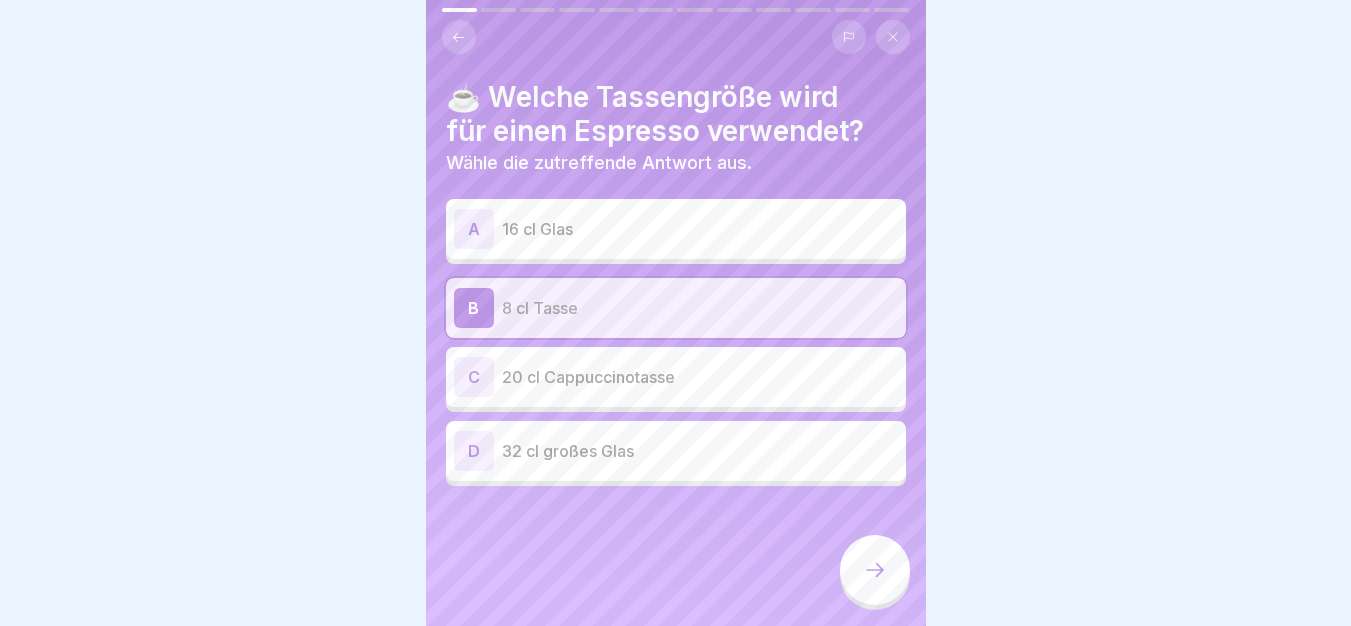 click at bounding box center [875, 570] 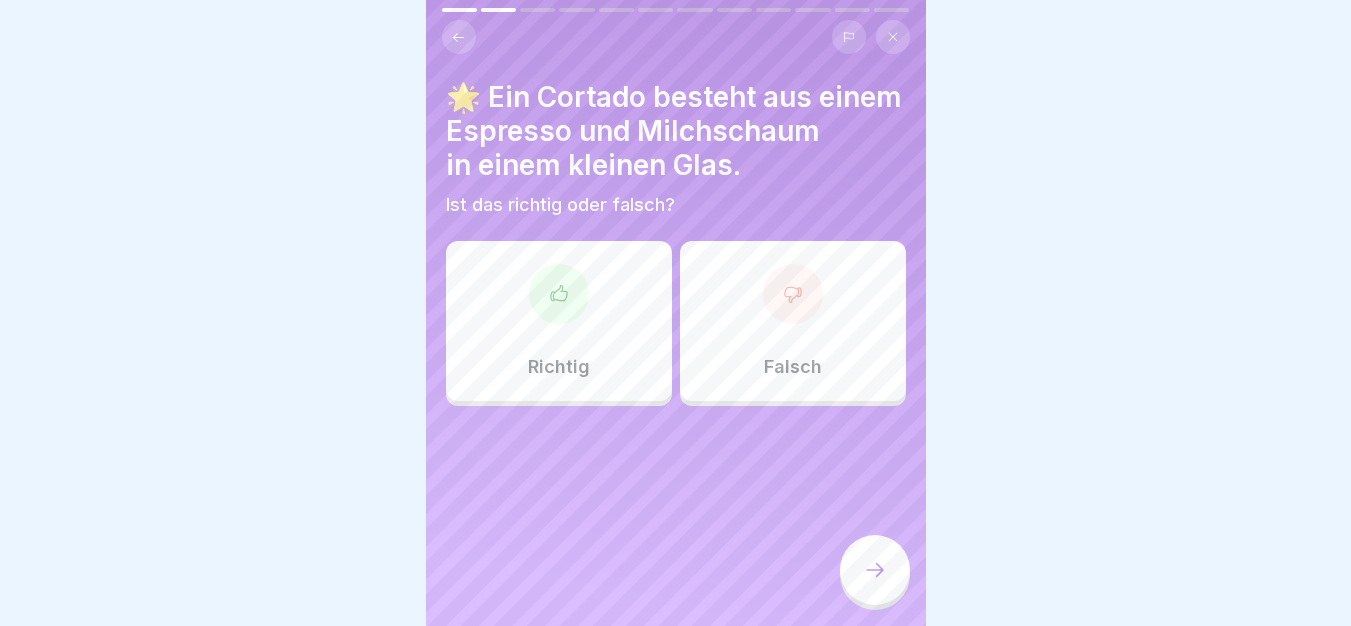 click on "Falsch" at bounding box center [793, 321] 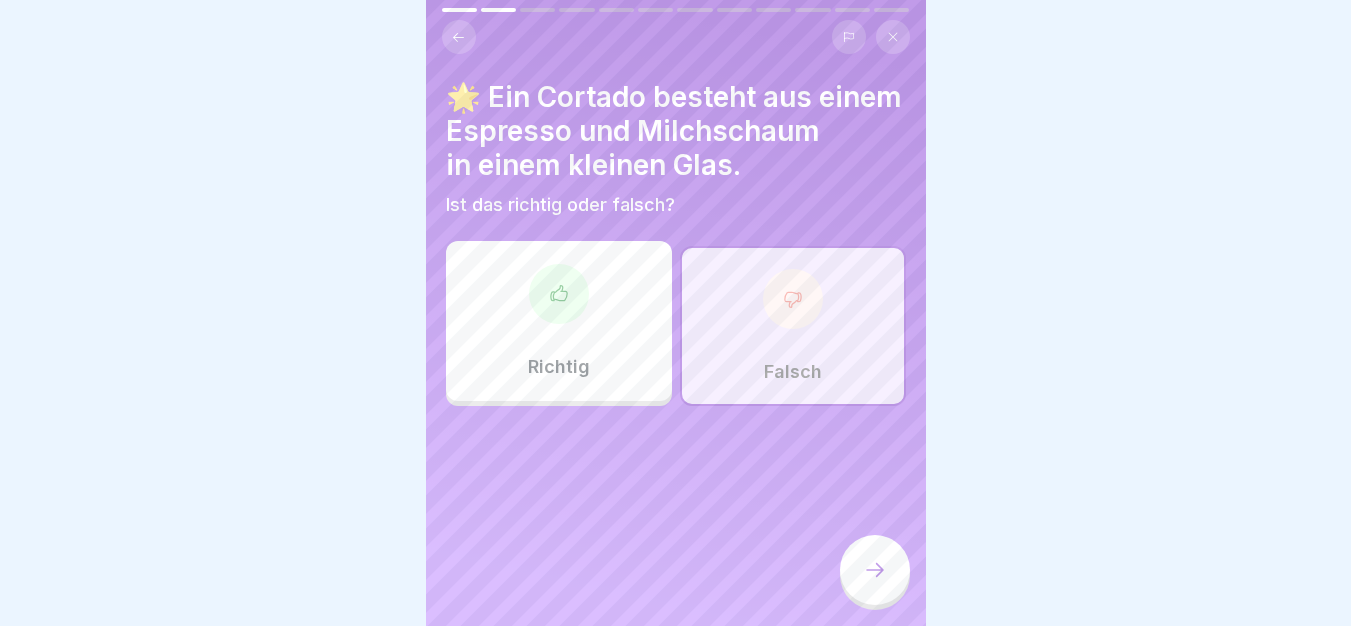 click at bounding box center (875, 570) 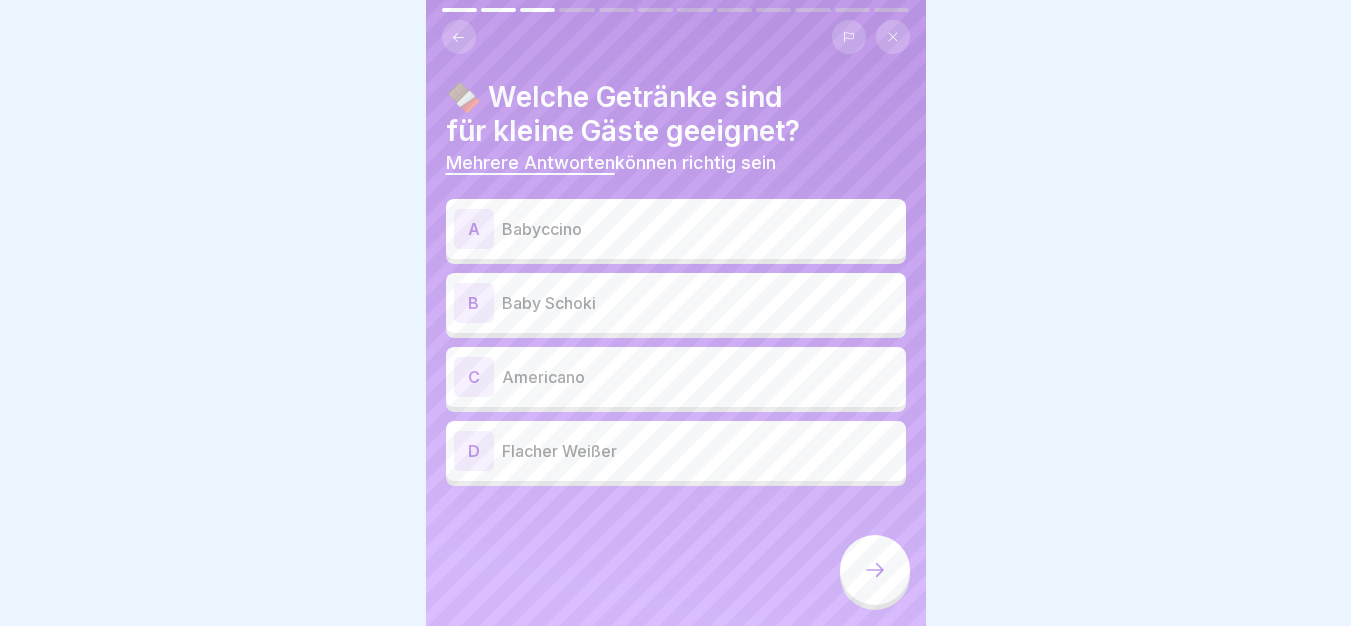 click on "Baby Schoki" at bounding box center (700, 303) 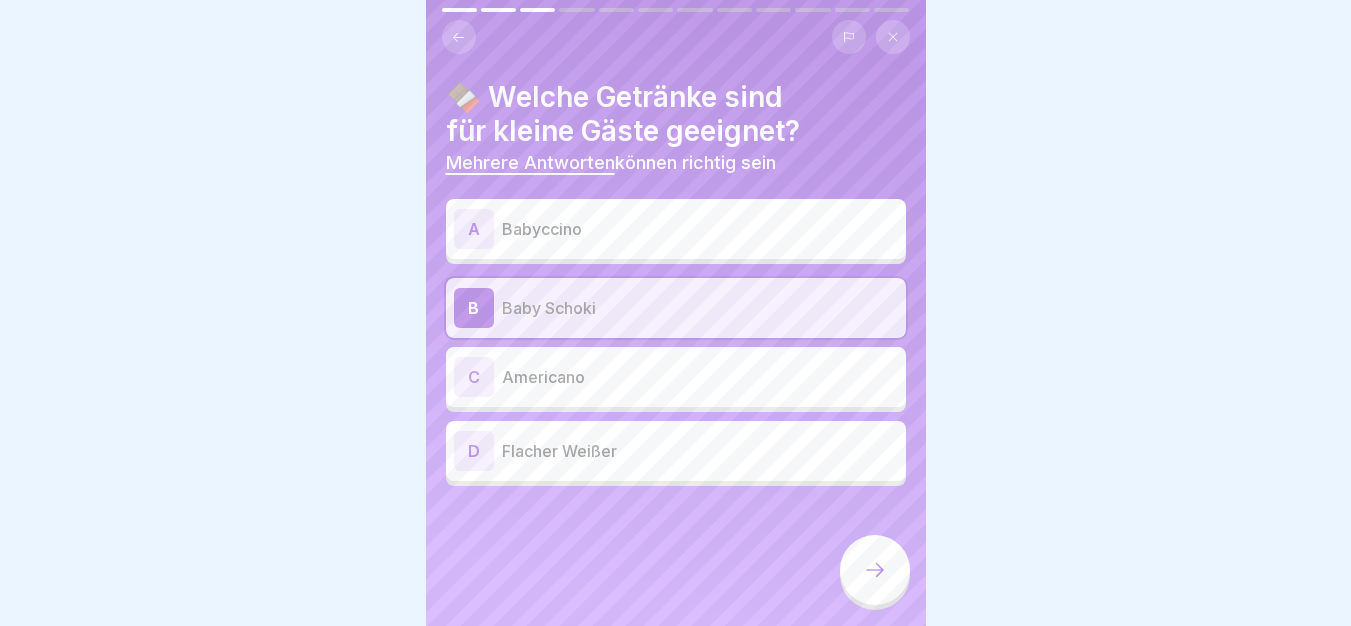 click 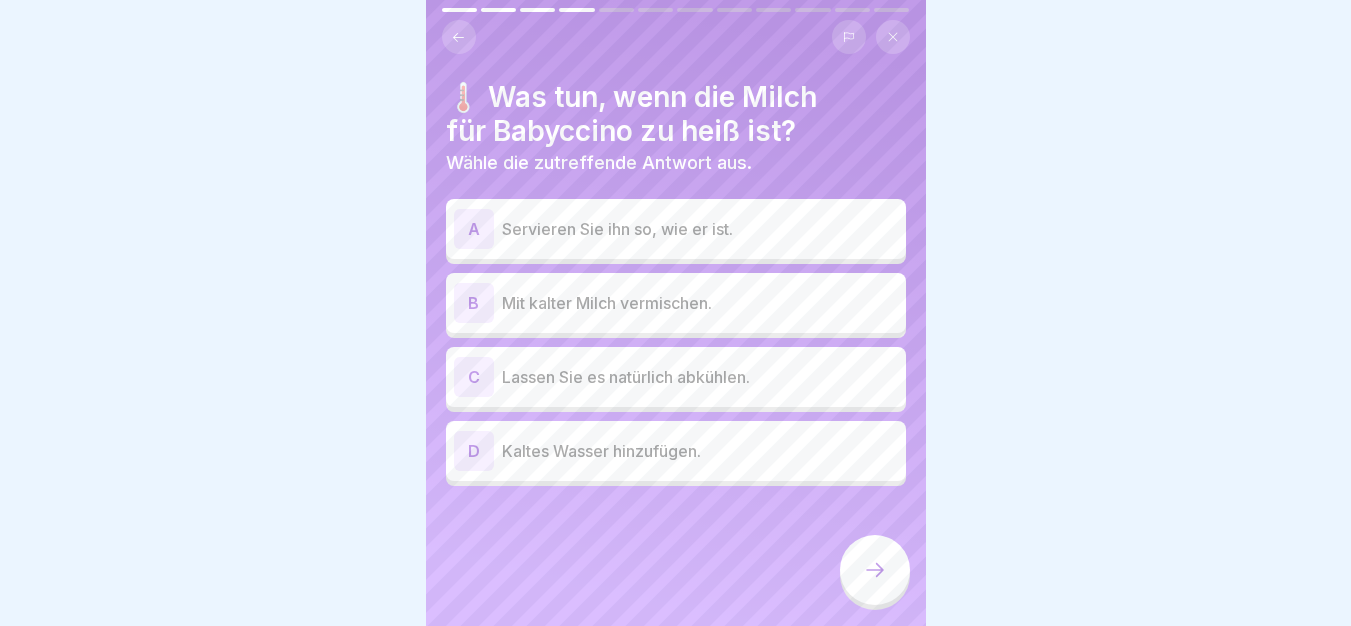 click at bounding box center [459, 37] 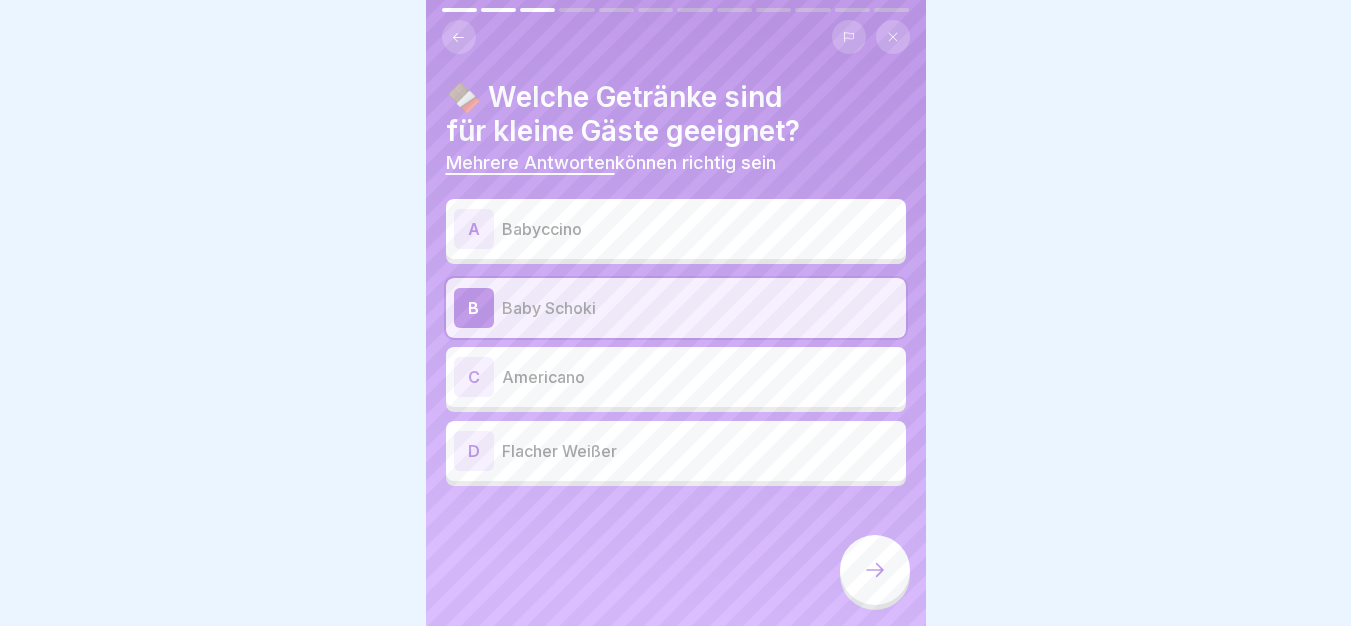 click on "Babyccino" at bounding box center (700, 229) 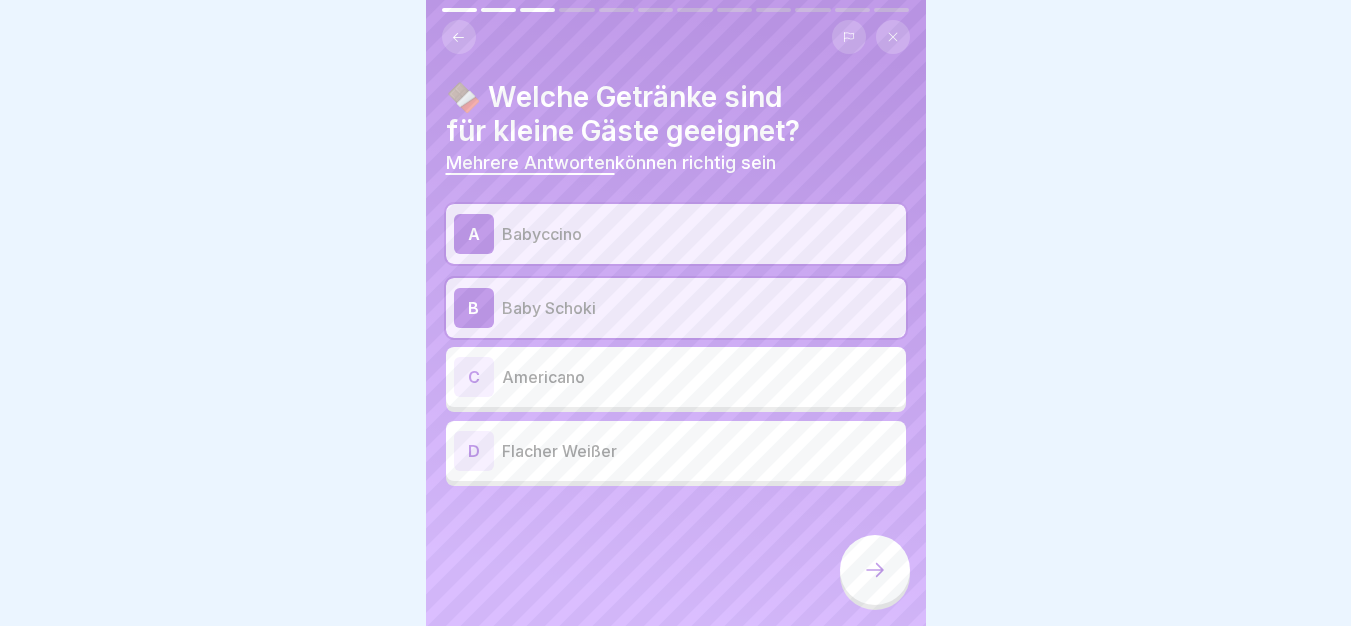 click 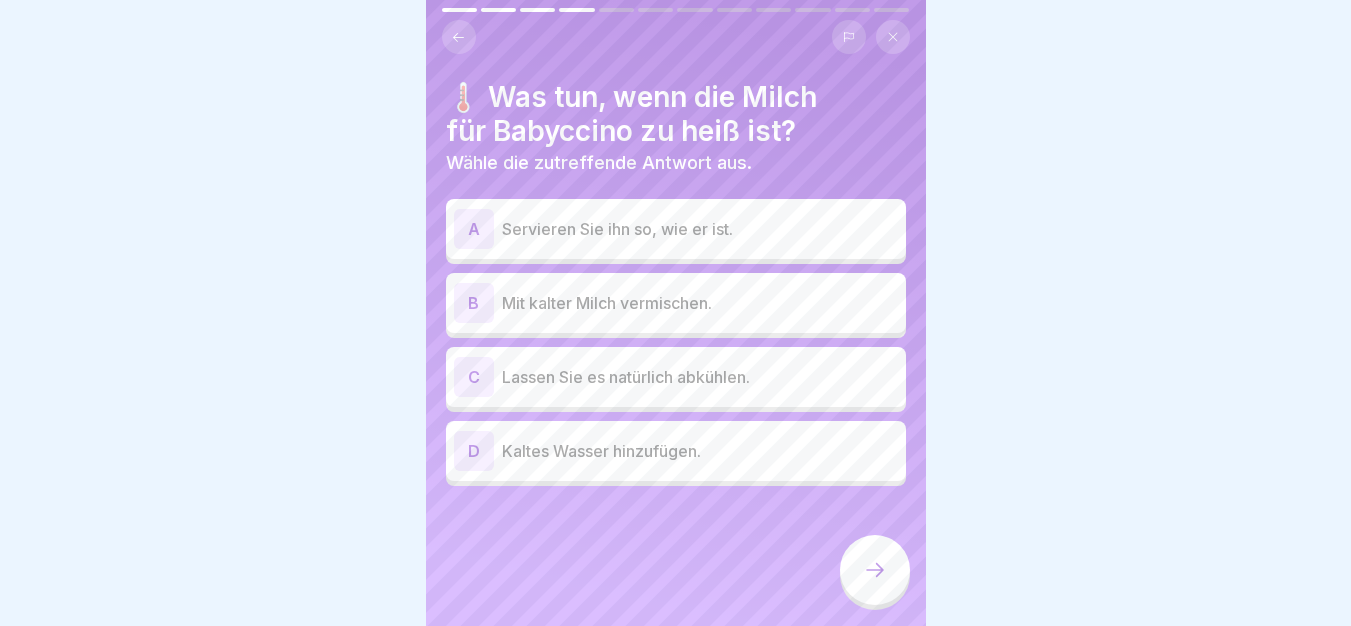 click on "Lassen Sie es natürlich abkühlen." at bounding box center (700, 377) 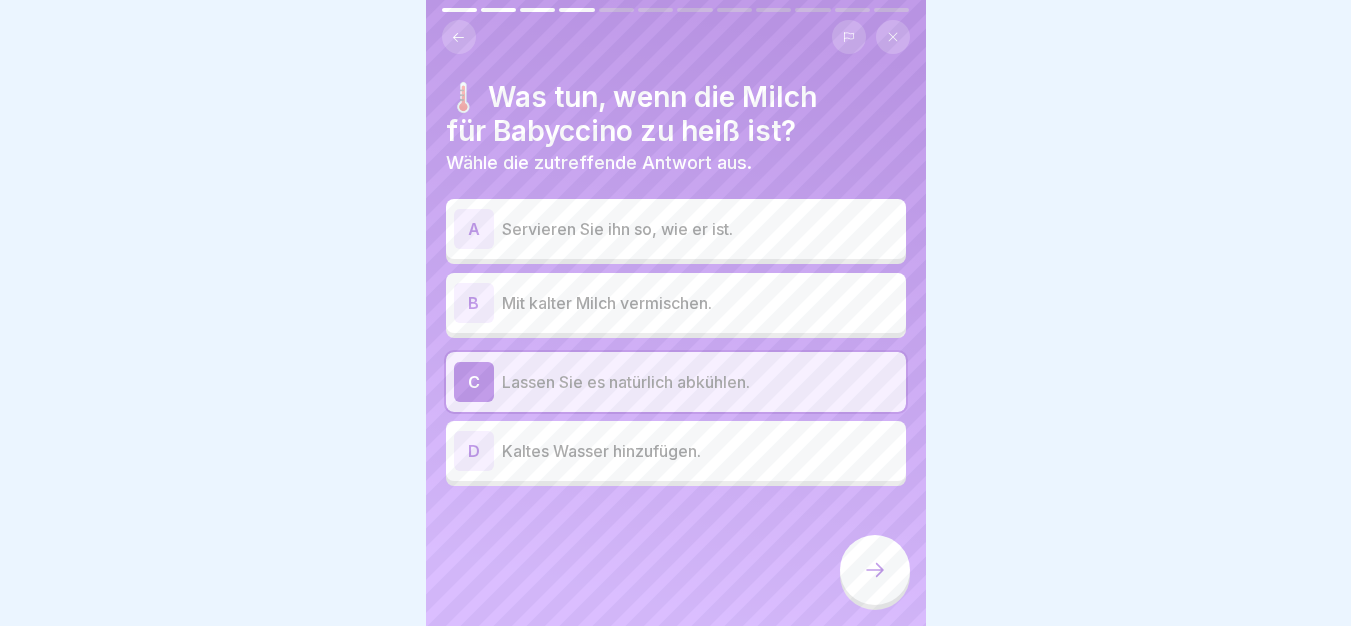 click 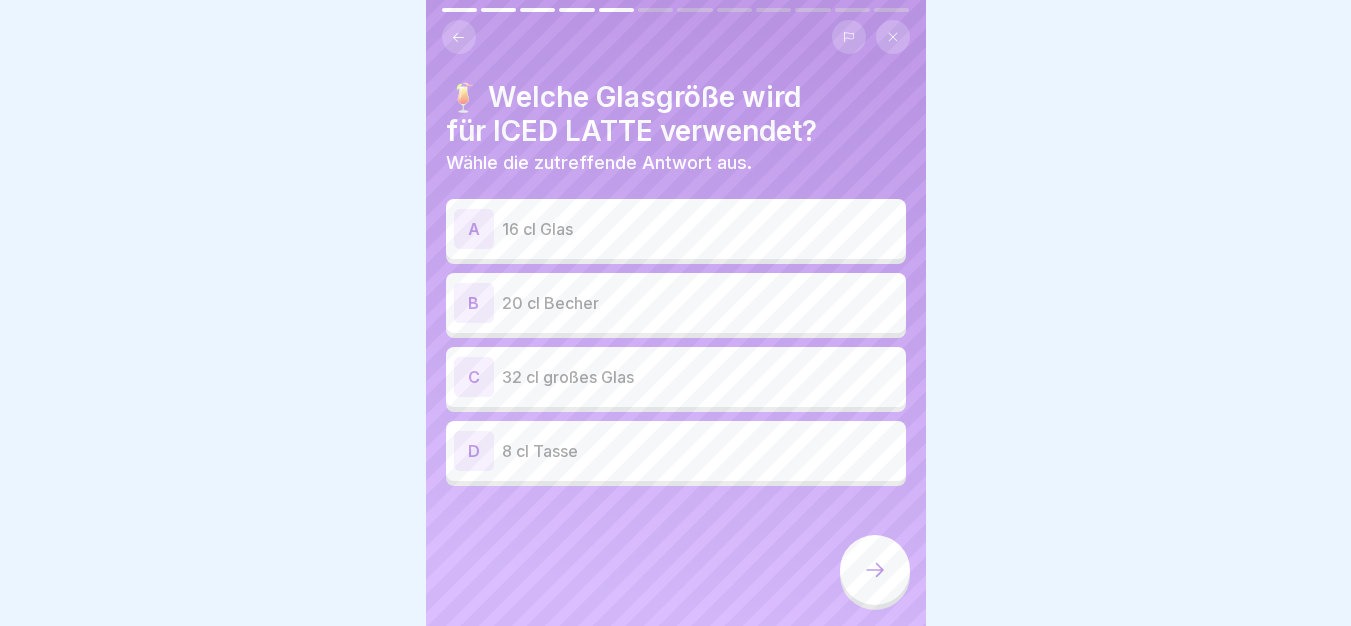click on "C 32 cl großes Glas" at bounding box center (676, 377) 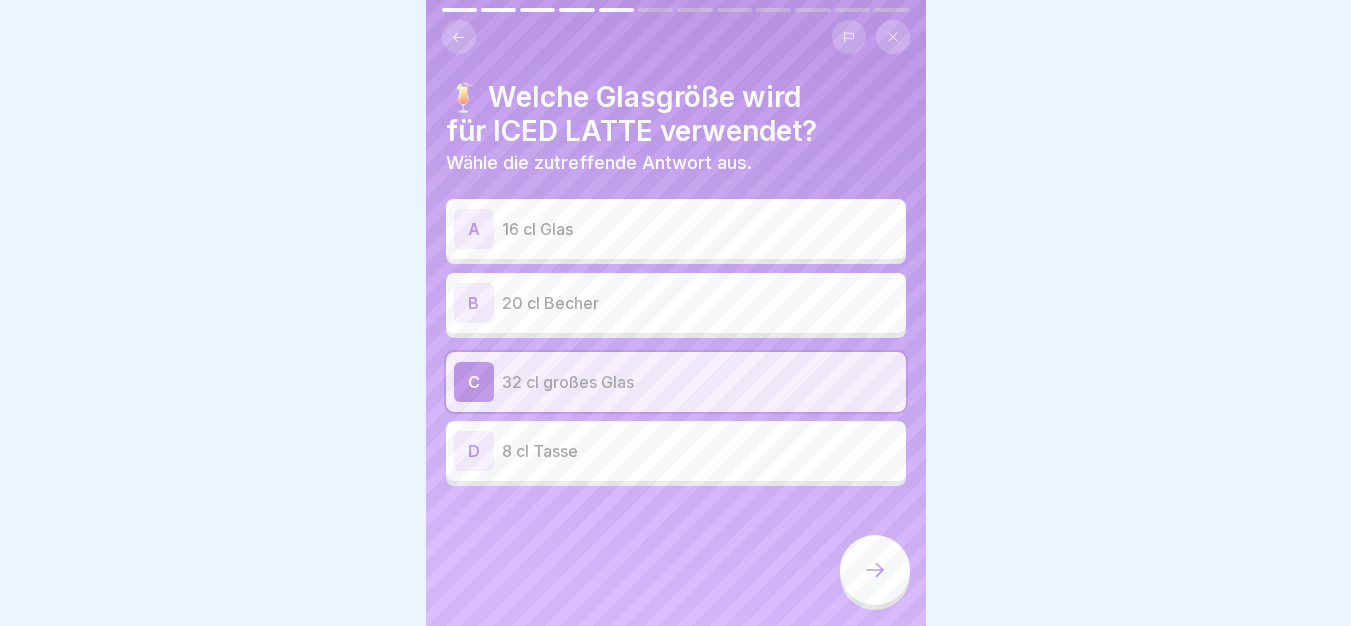 click 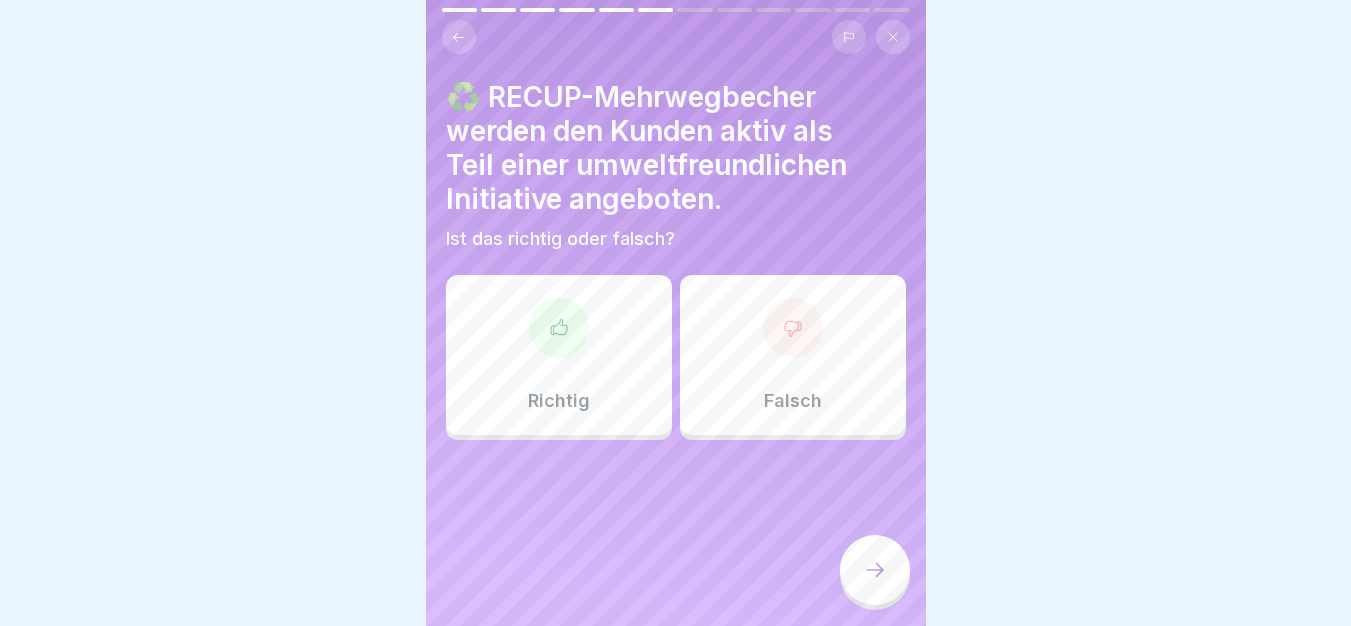 click 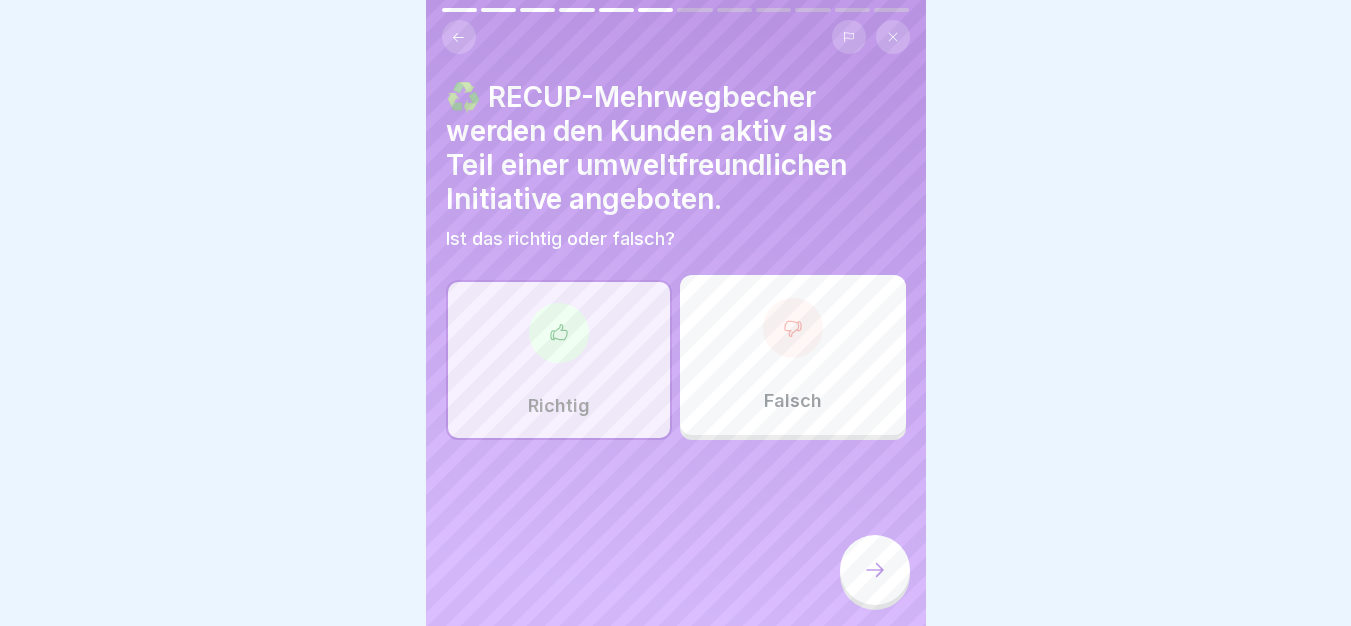 click at bounding box center [875, 570] 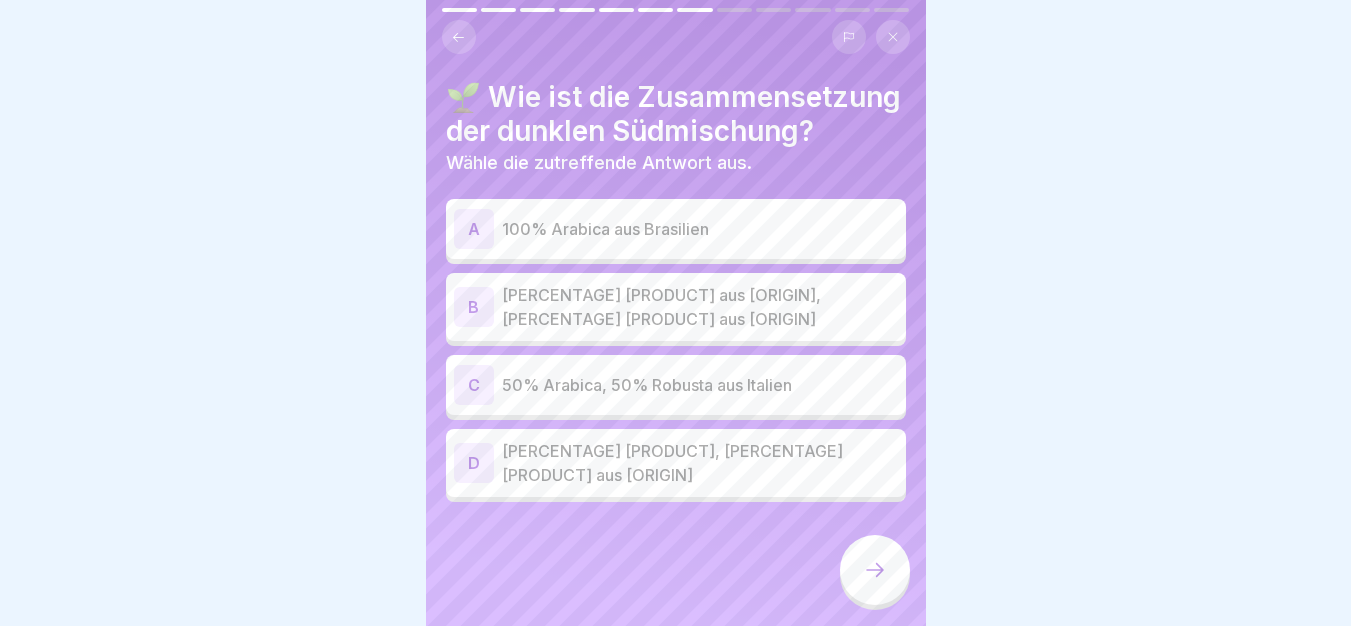 click on "50% Arabica, 50% Robusta aus Italien" at bounding box center (700, 385) 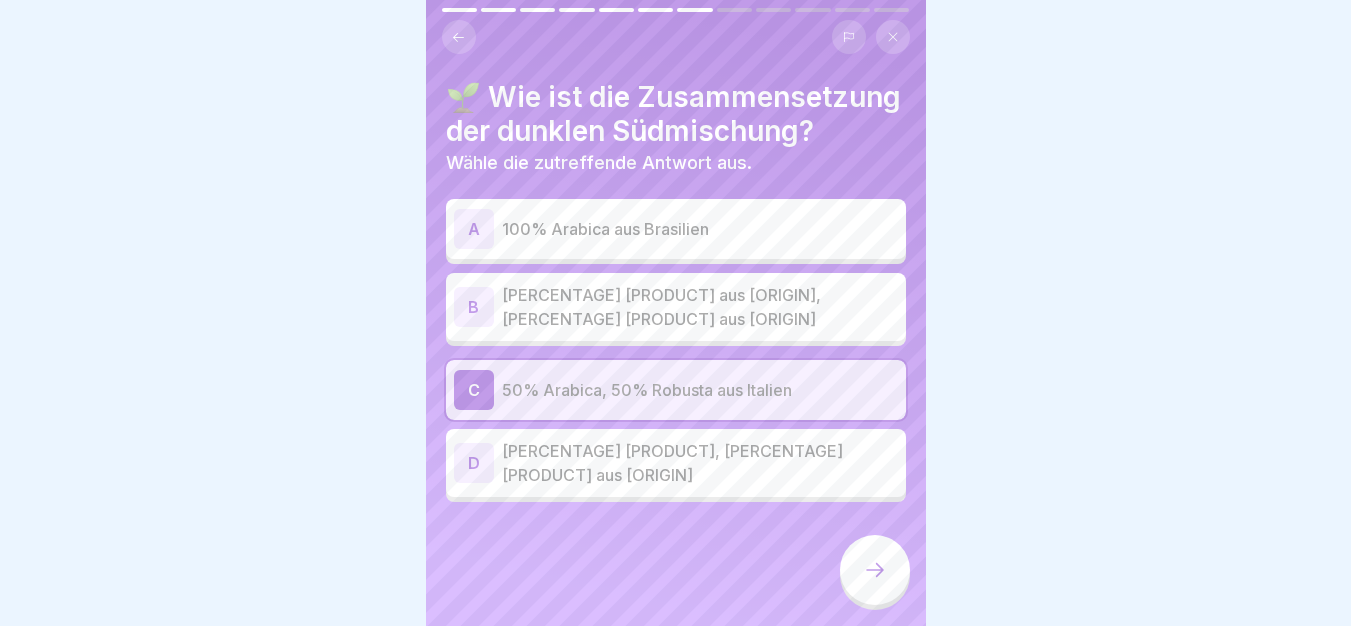 click at bounding box center [875, 570] 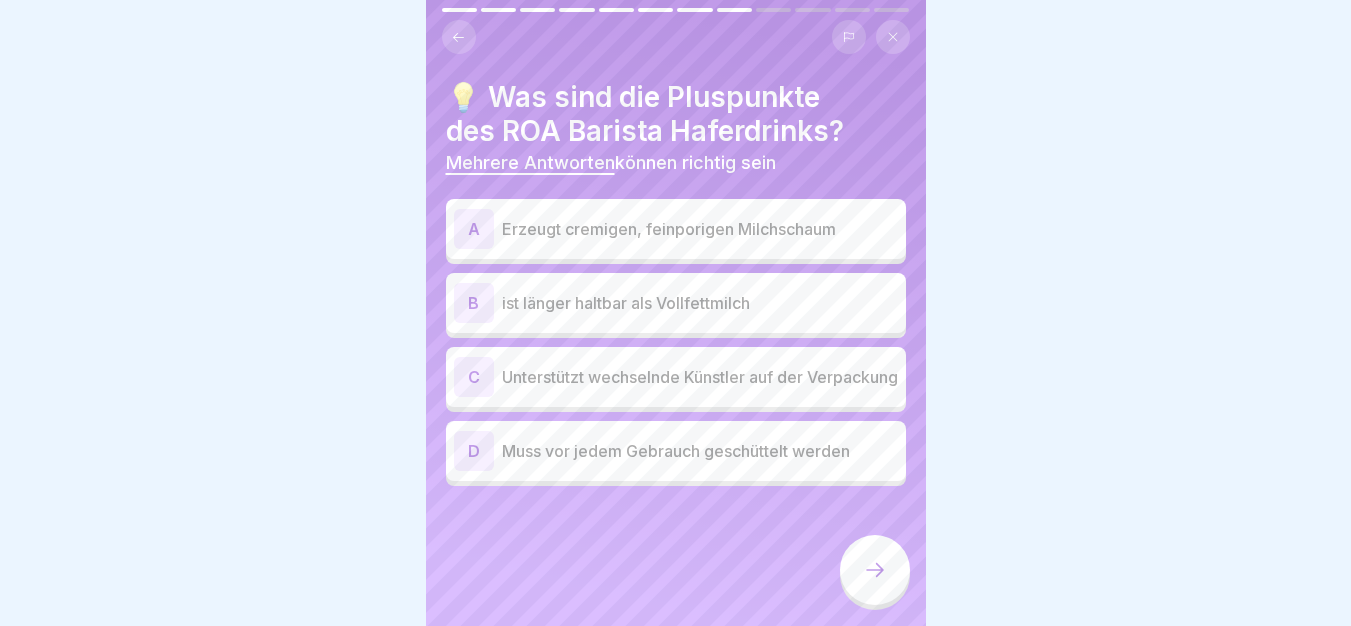 click on "D Muss vor jedem Gebrauch geschüttelt werden" at bounding box center [676, 451] 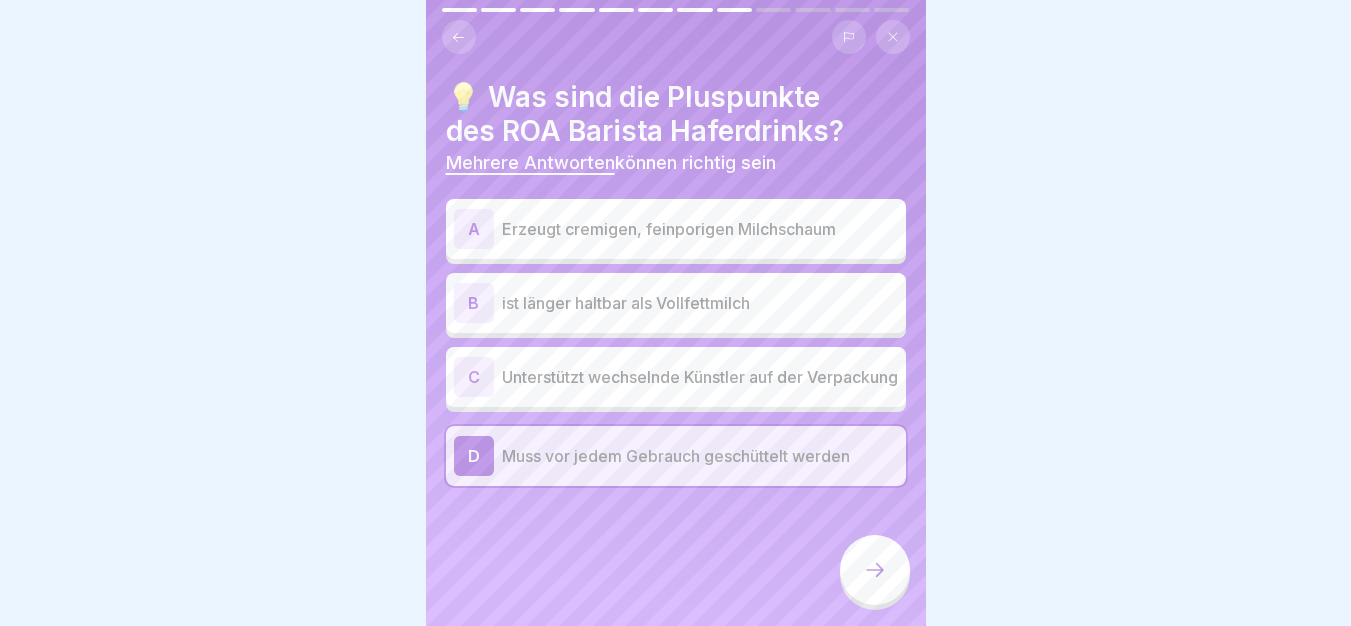 click at bounding box center (875, 570) 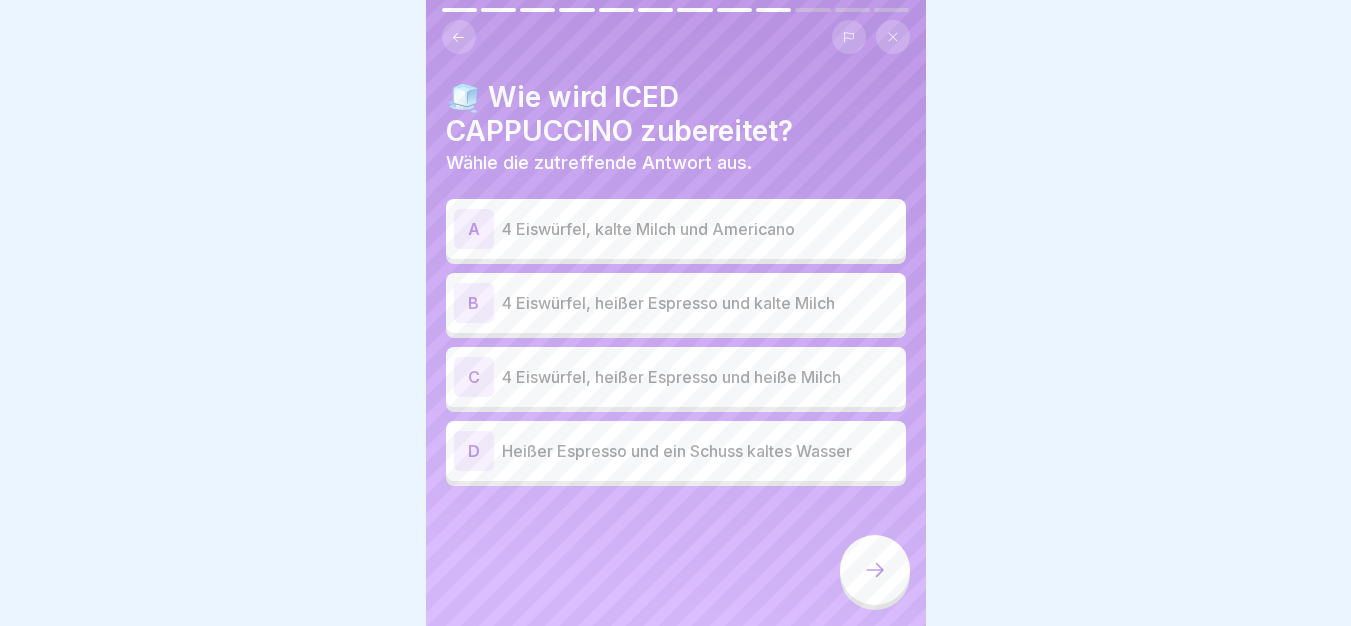 click on "4 Eiswürfel, heißer Espresso und kalte Milch" at bounding box center [700, 303] 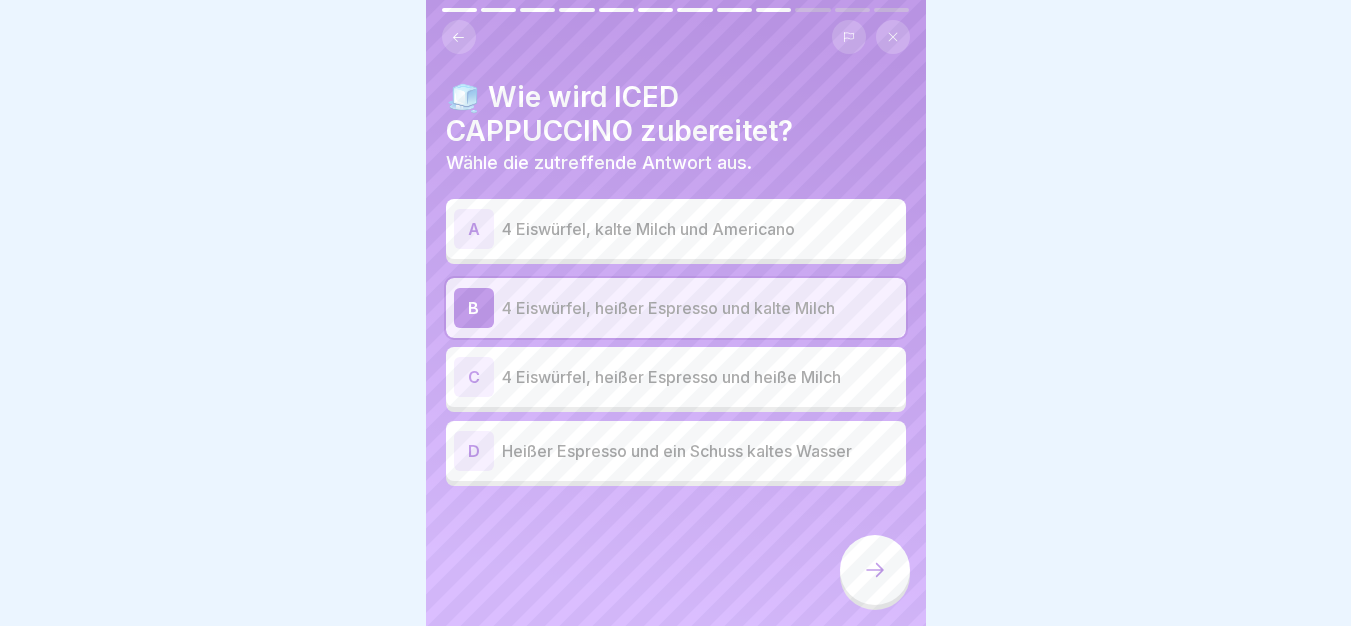 click 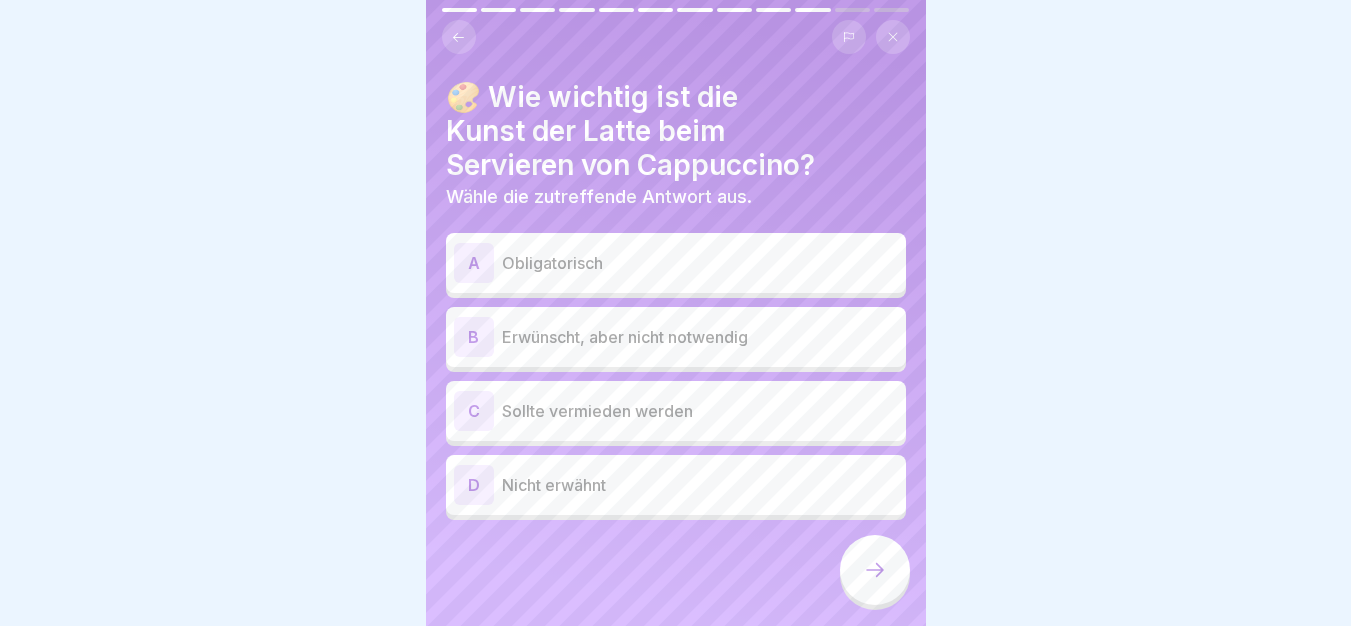 click on "Erwünscht, aber nicht notwendig" at bounding box center (700, 337) 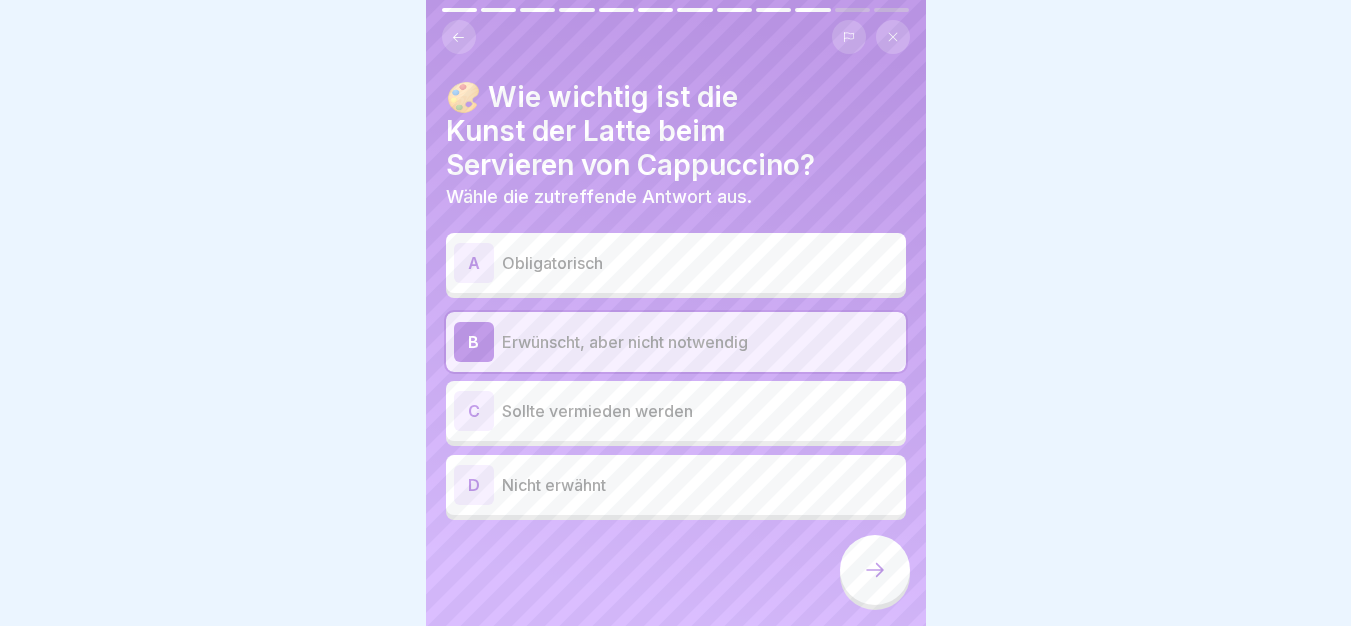 click 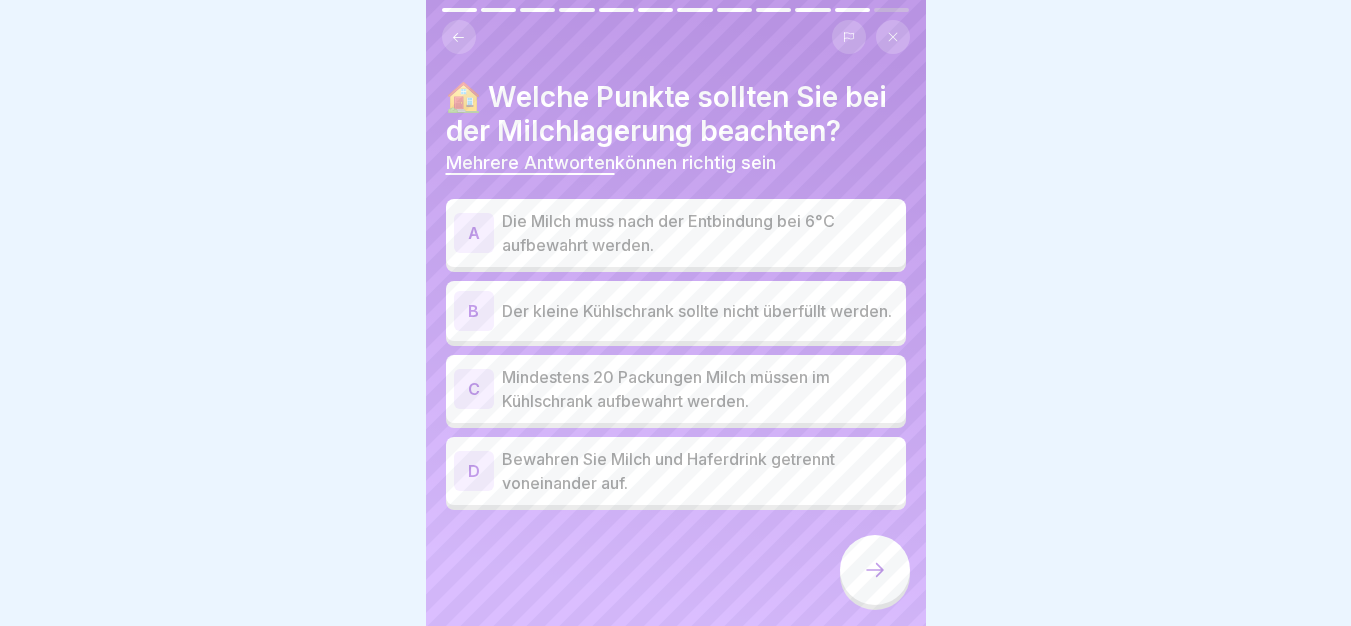 click on "Die Milch muss nach der Entbindung bei 6°C aufbewahrt werden." at bounding box center [700, 233] 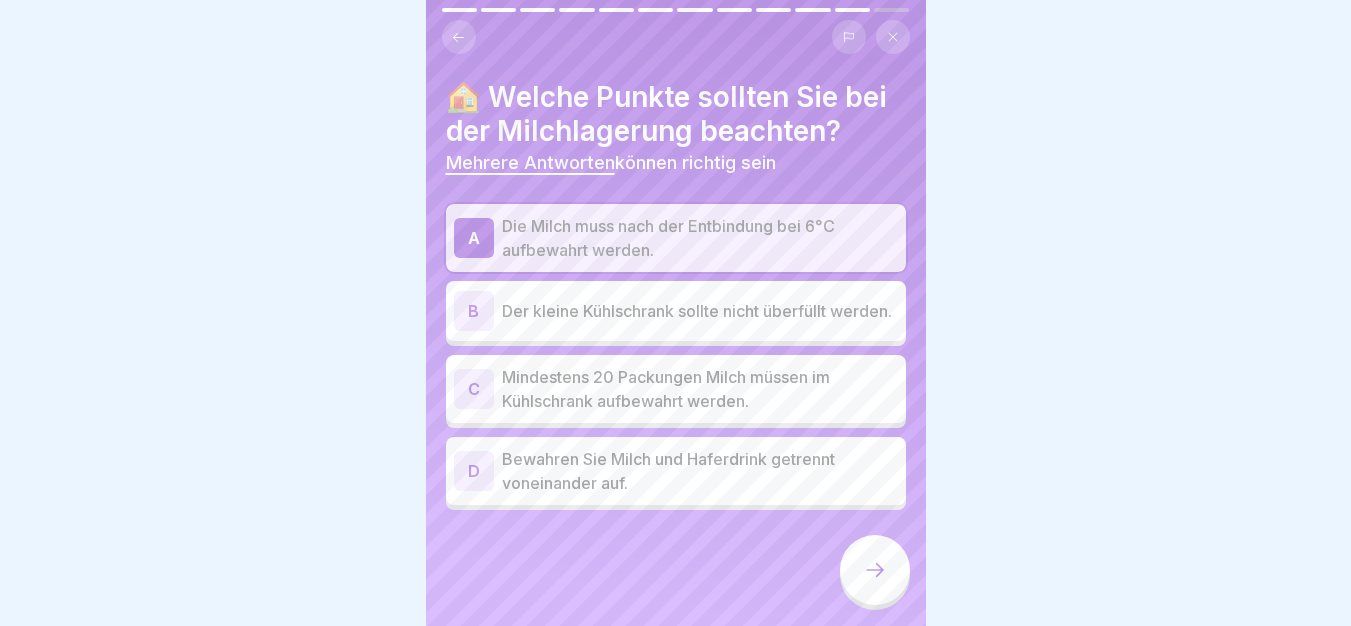 click at bounding box center (875, 570) 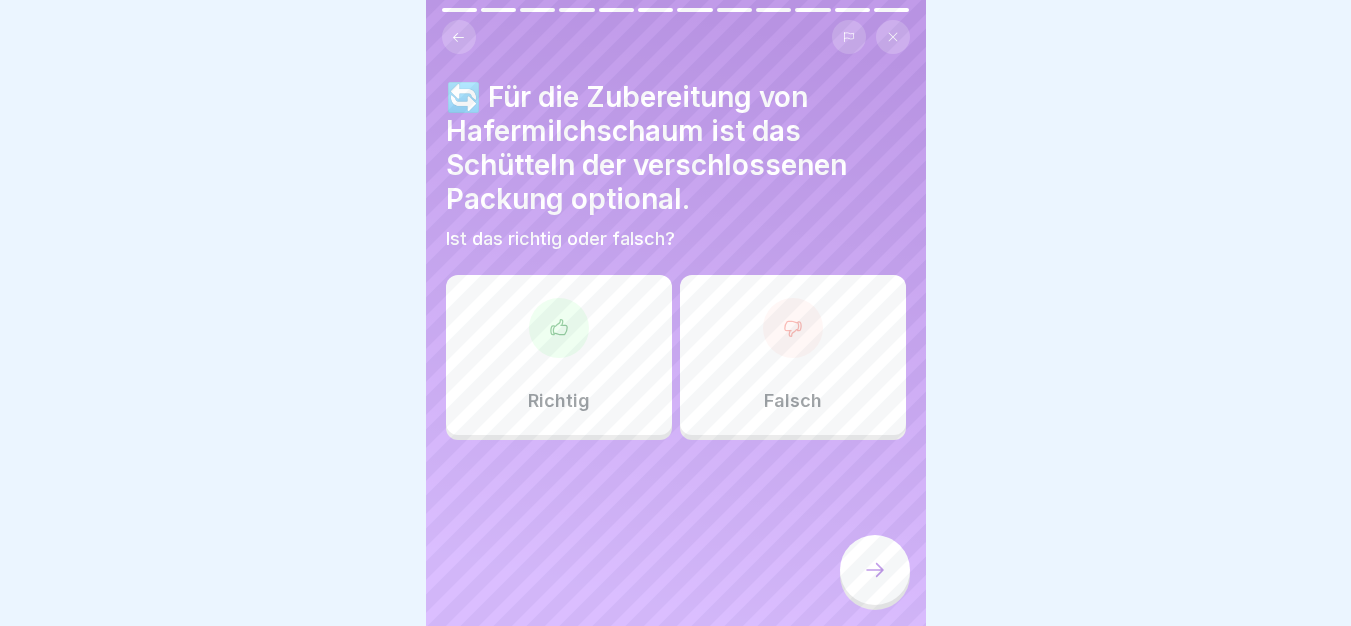 click on "Richtig" at bounding box center [559, 355] 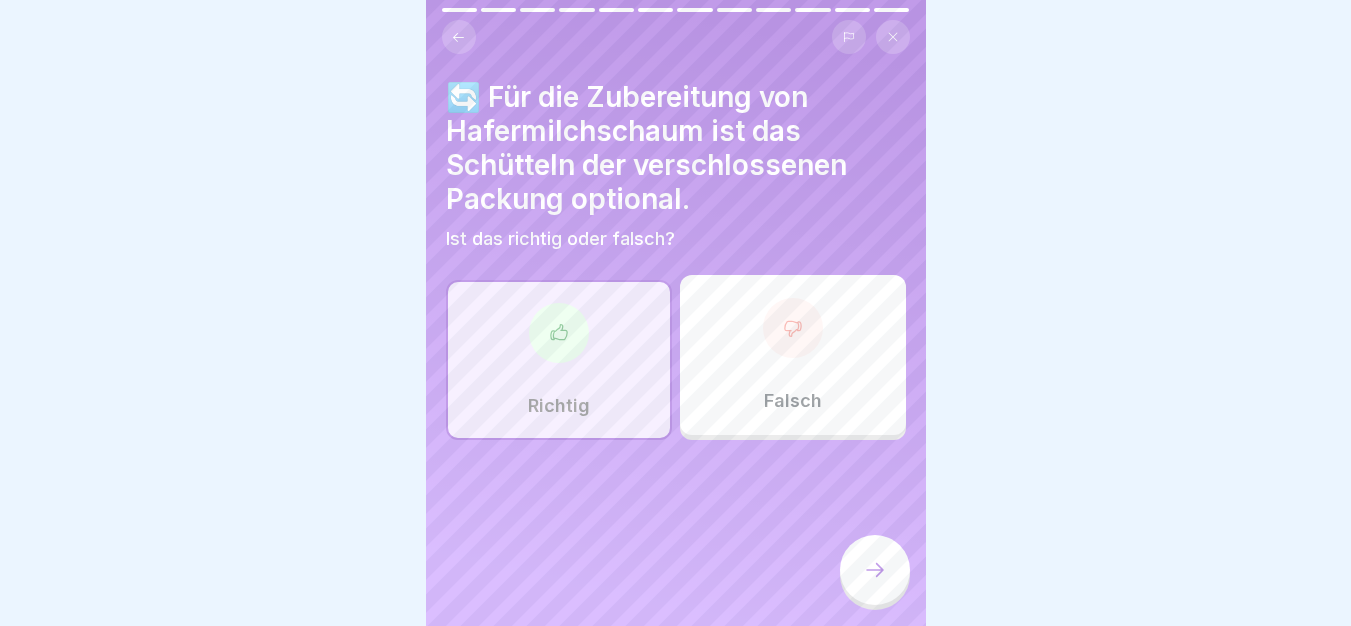 click at bounding box center (875, 570) 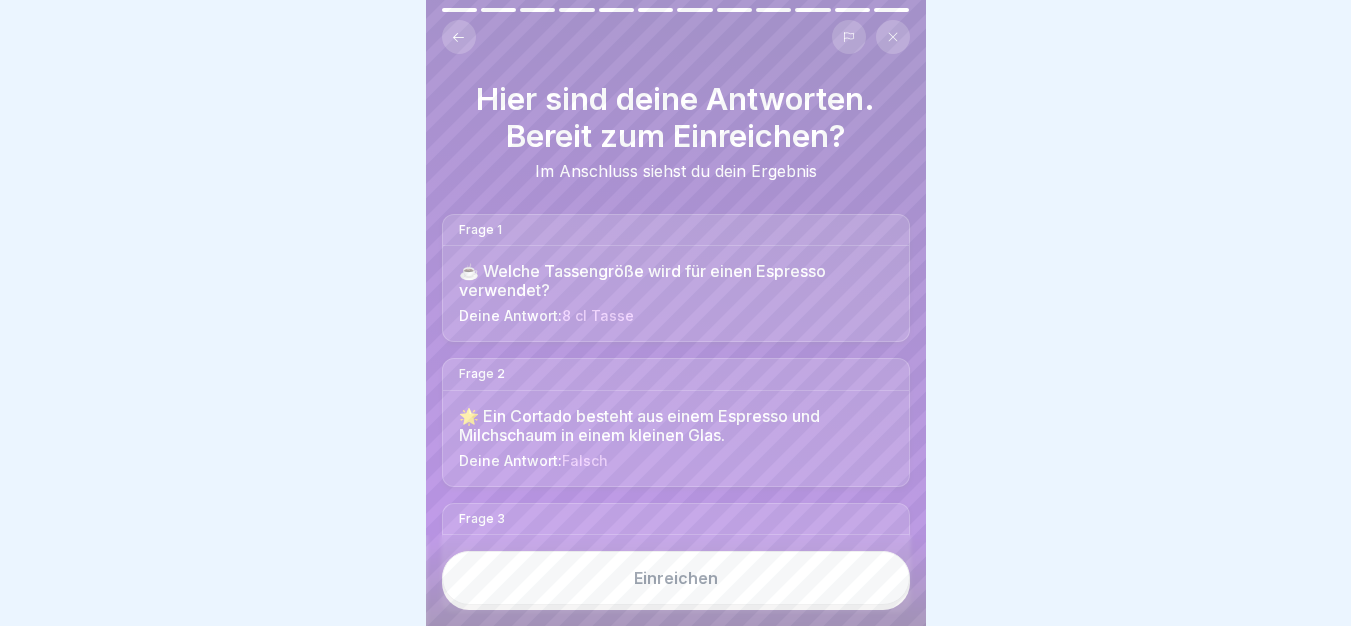 click on "Einreichen" at bounding box center [676, 578] 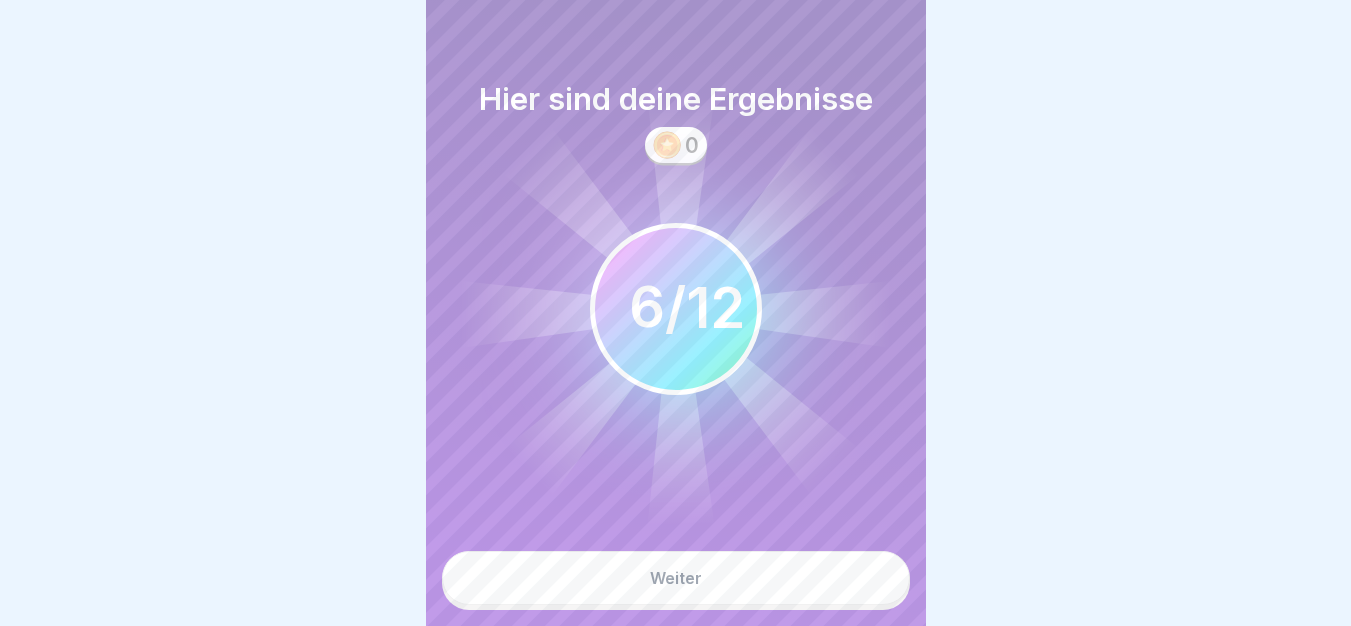 click on "Weiter" at bounding box center (676, 578) 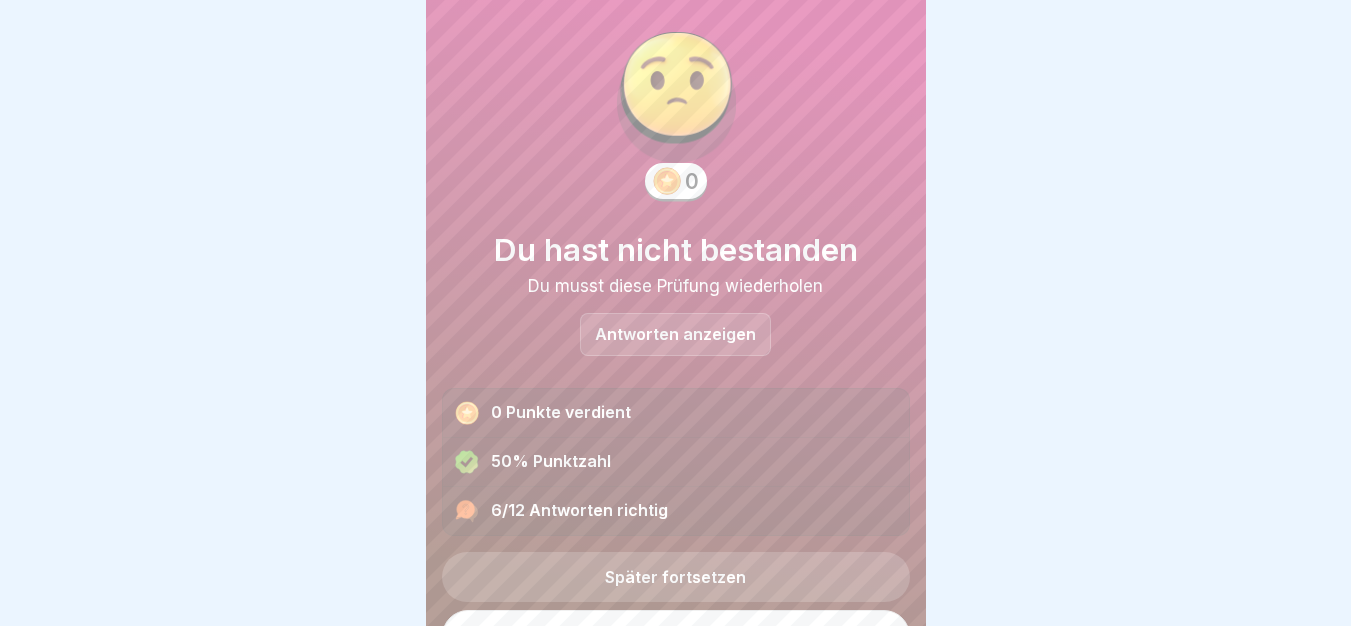 scroll, scrollTop: 0, scrollLeft: 0, axis: both 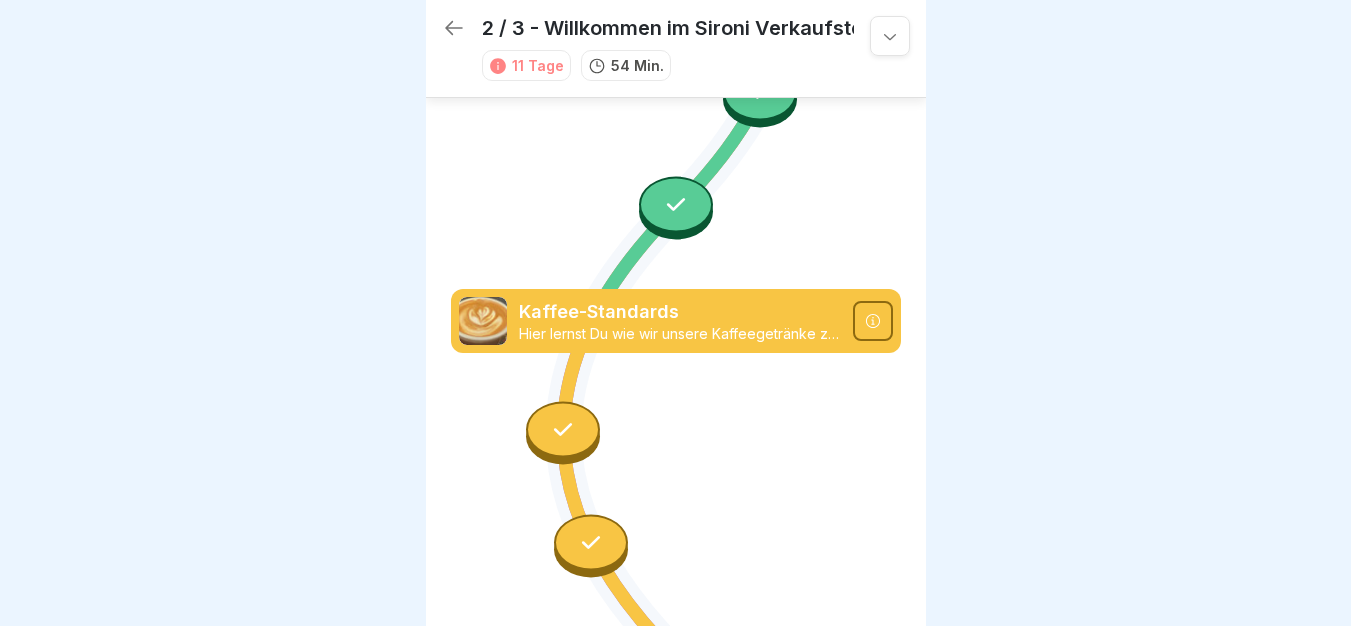click 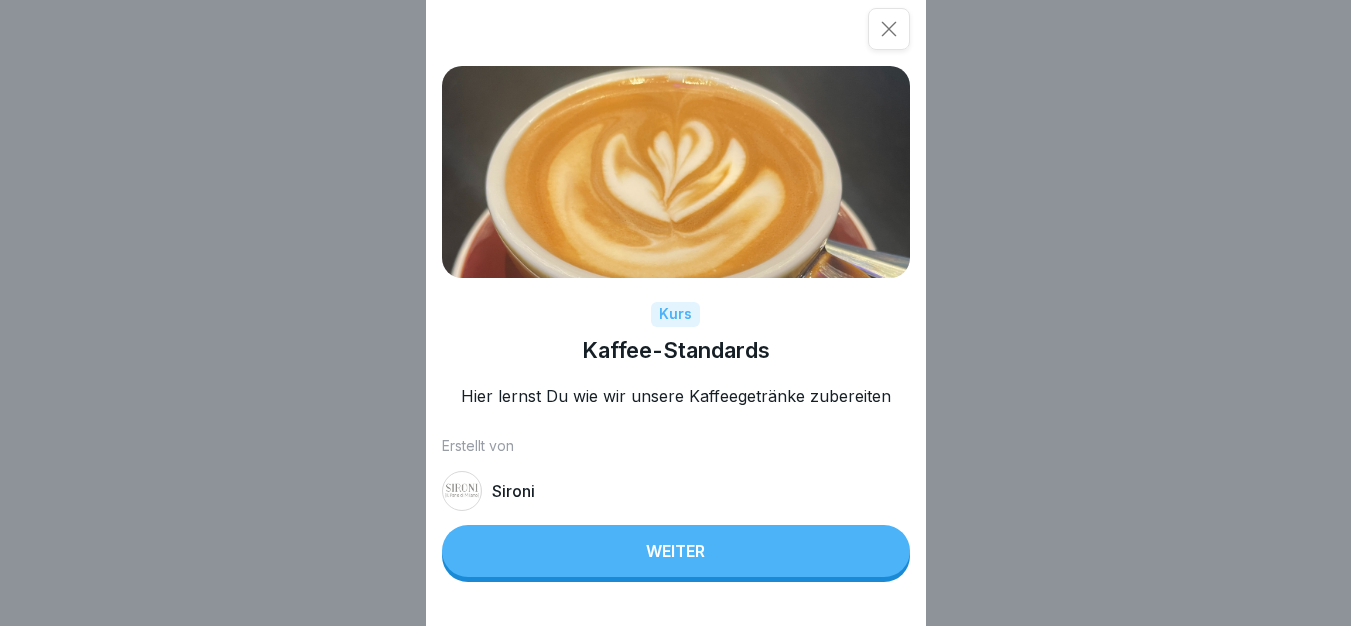 click on "Weiter" at bounding box center [676, 551] 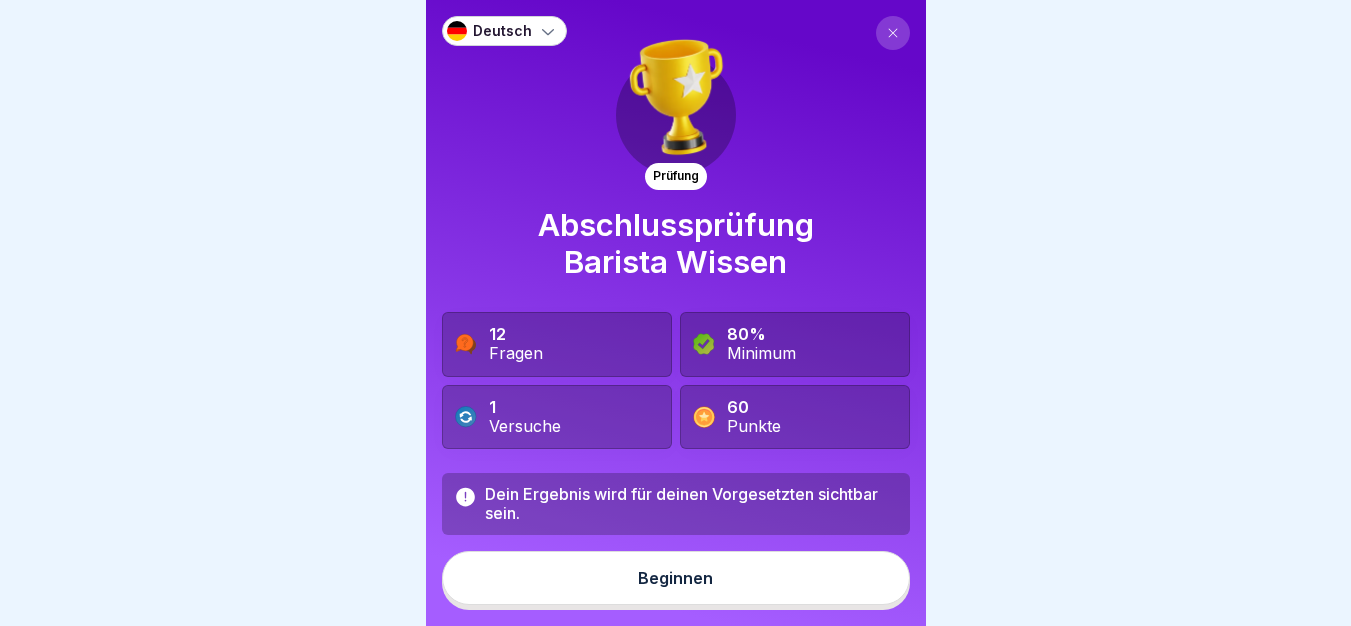 scroll, scrollTop: 0, scrollLeft: 0, axis: both 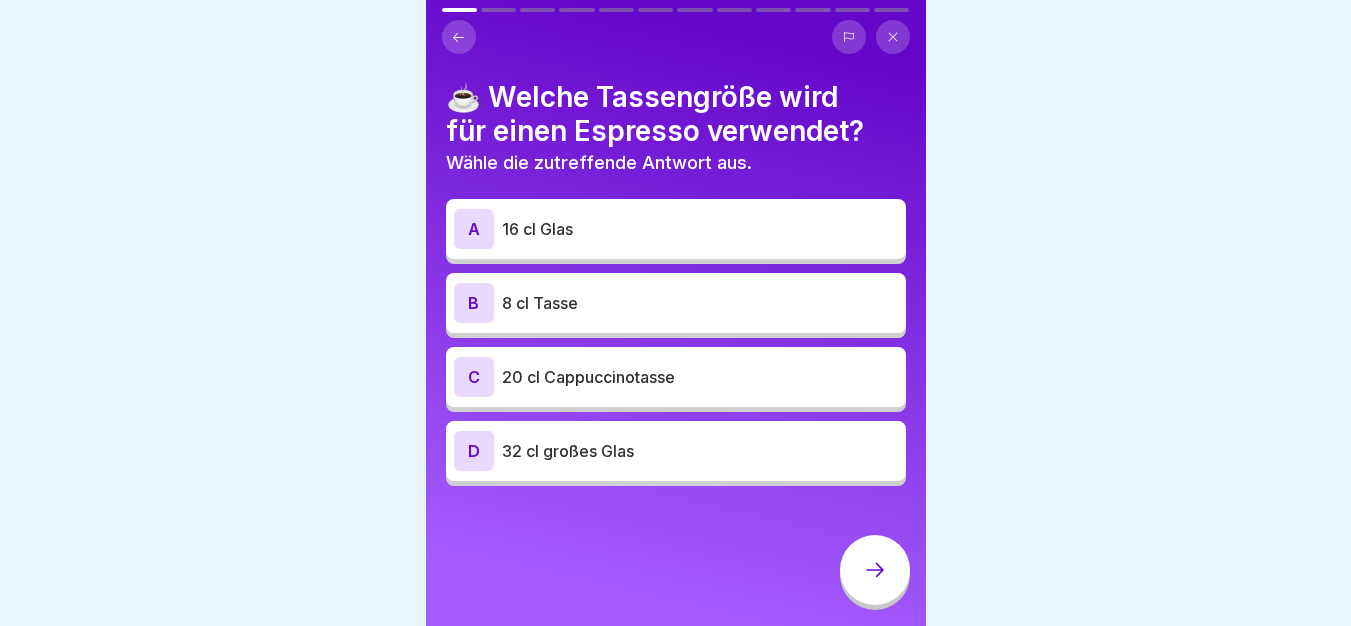click 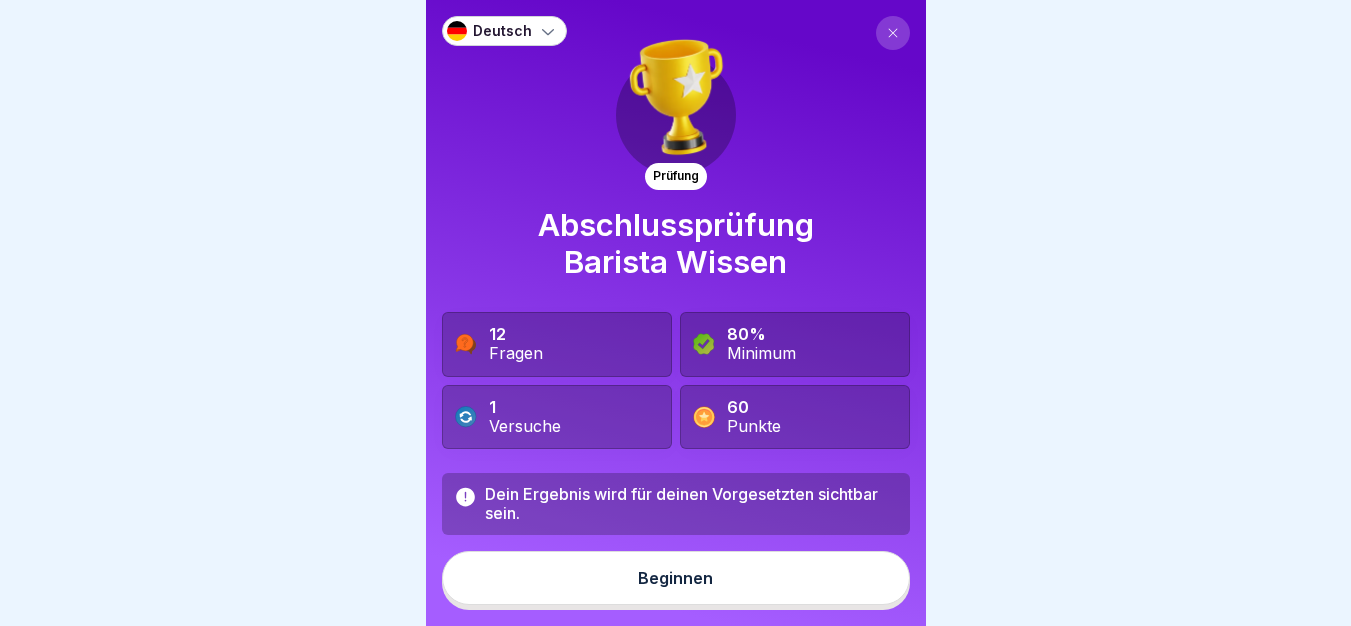 scroll, scrollTop: 0, scrollLeft: 0, axis: both 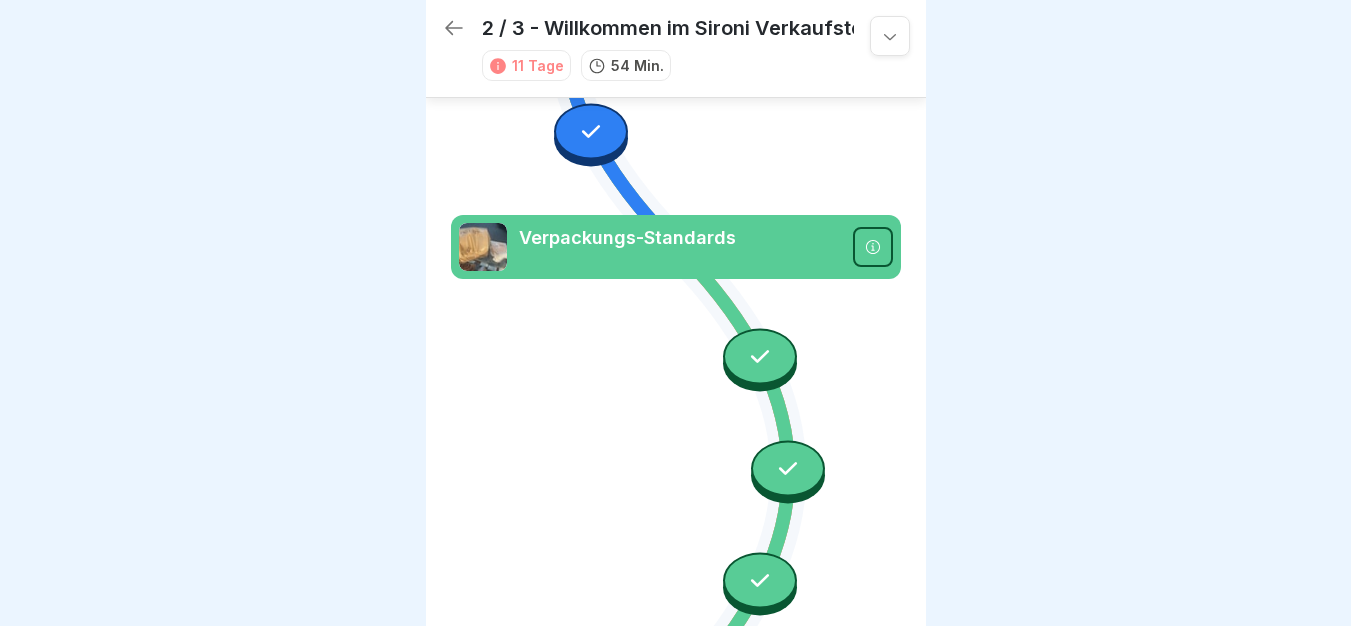 click 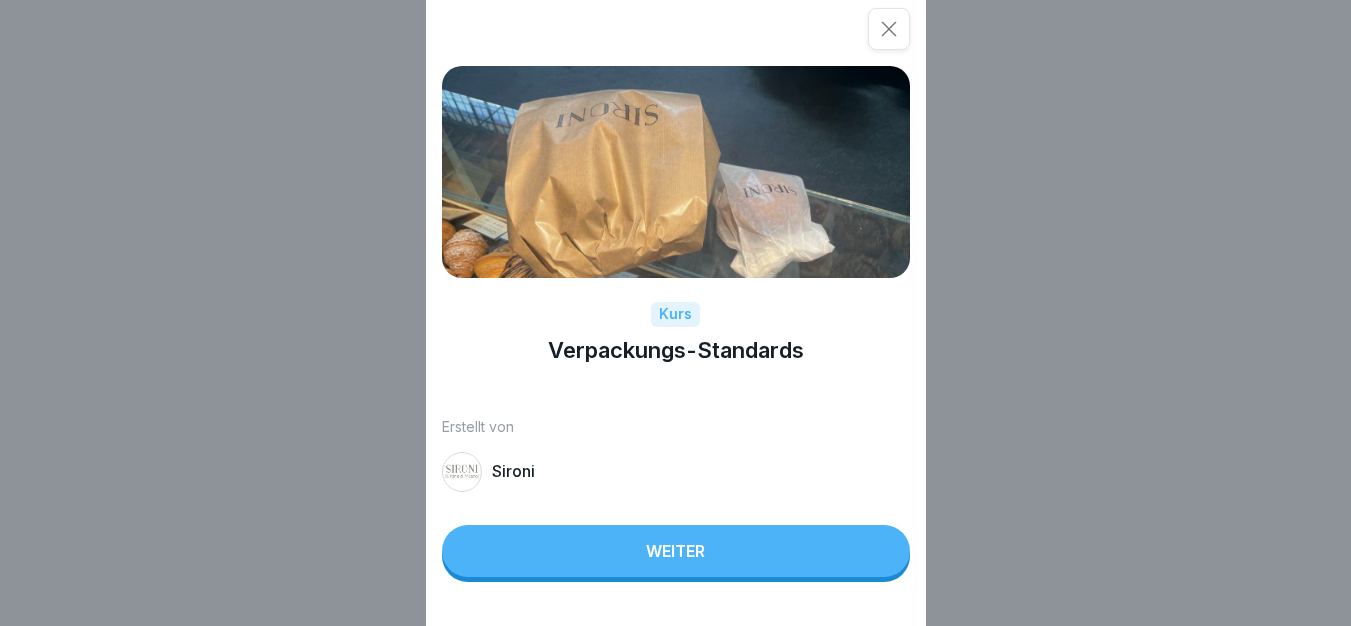 click on "Weiter" at bounding box center [676, 551] 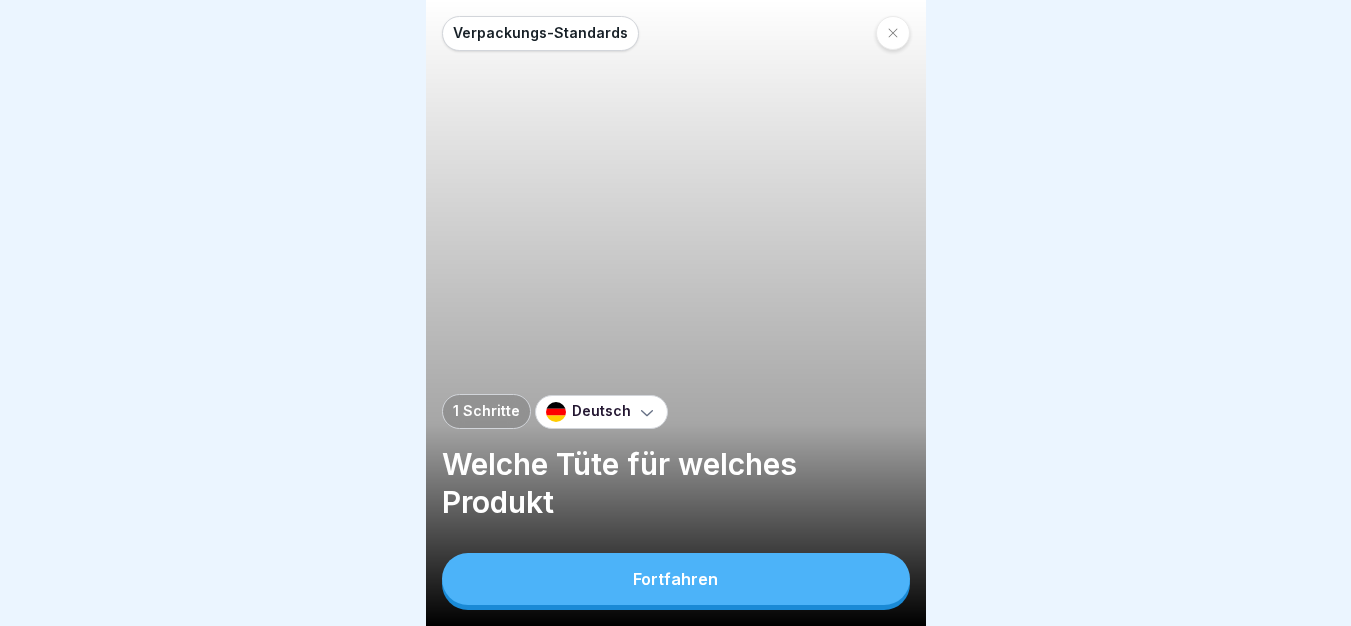 scroll, scrollTop: 0, scrollLeft: 0, axis: both 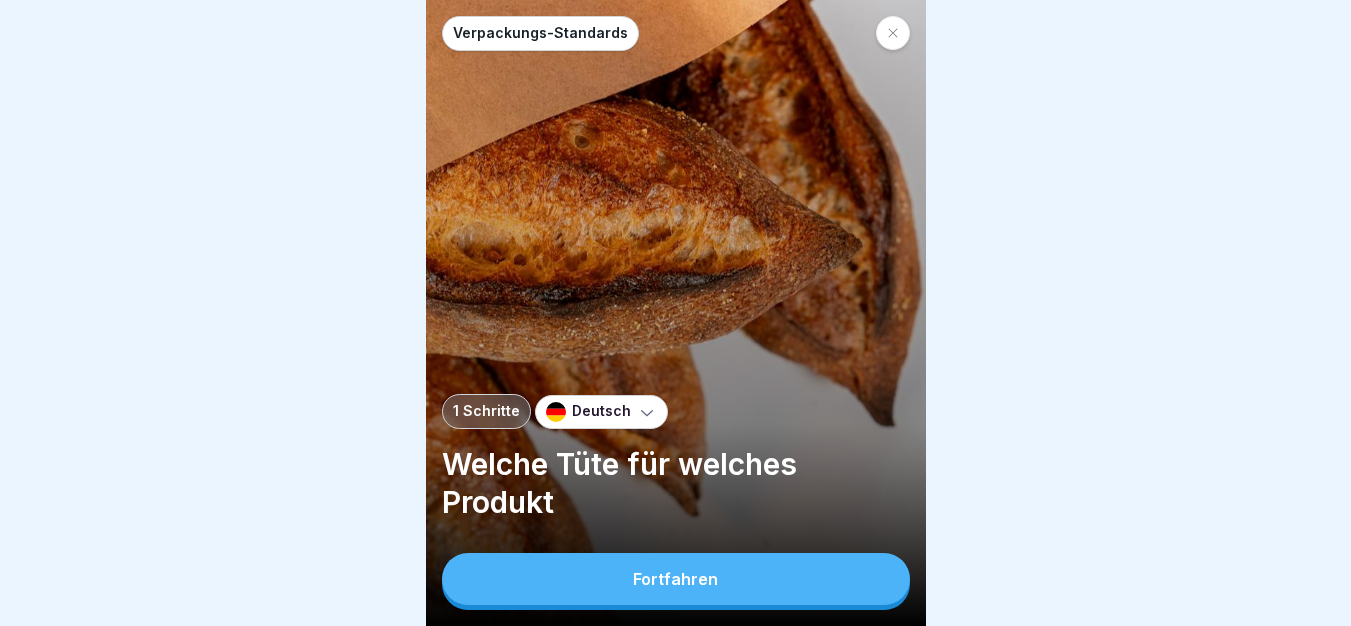 click on "Fortfahren" at bounding box center (676, 579) 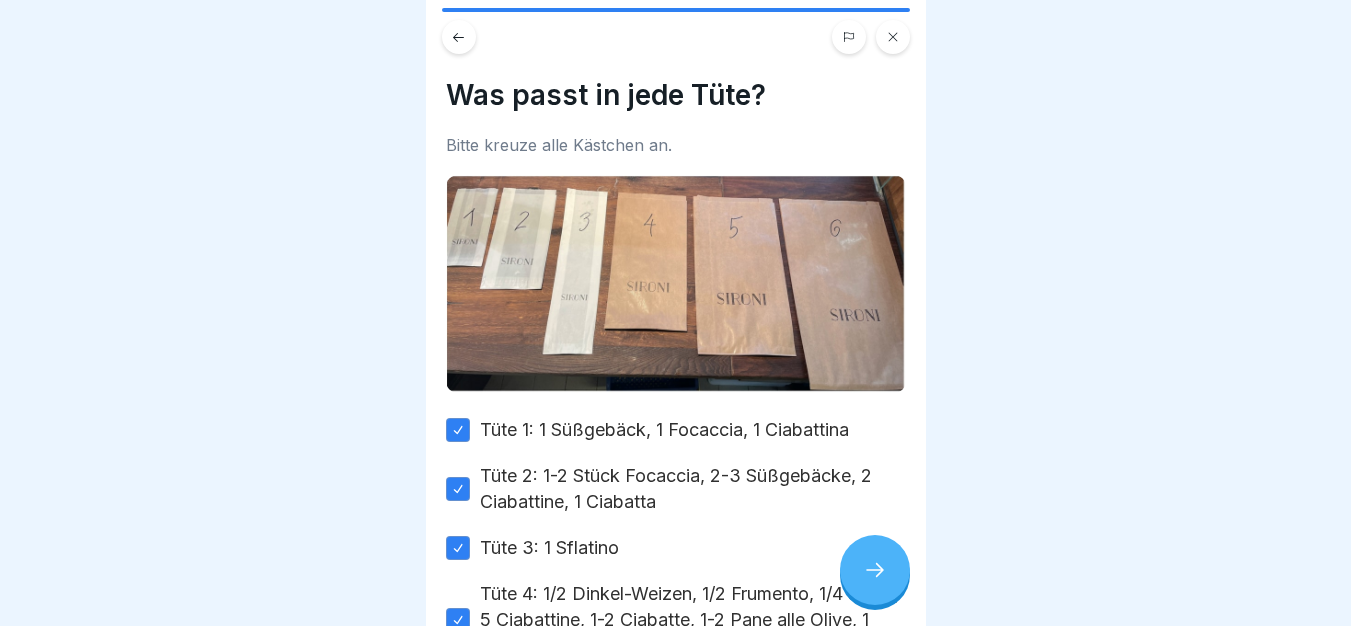 click 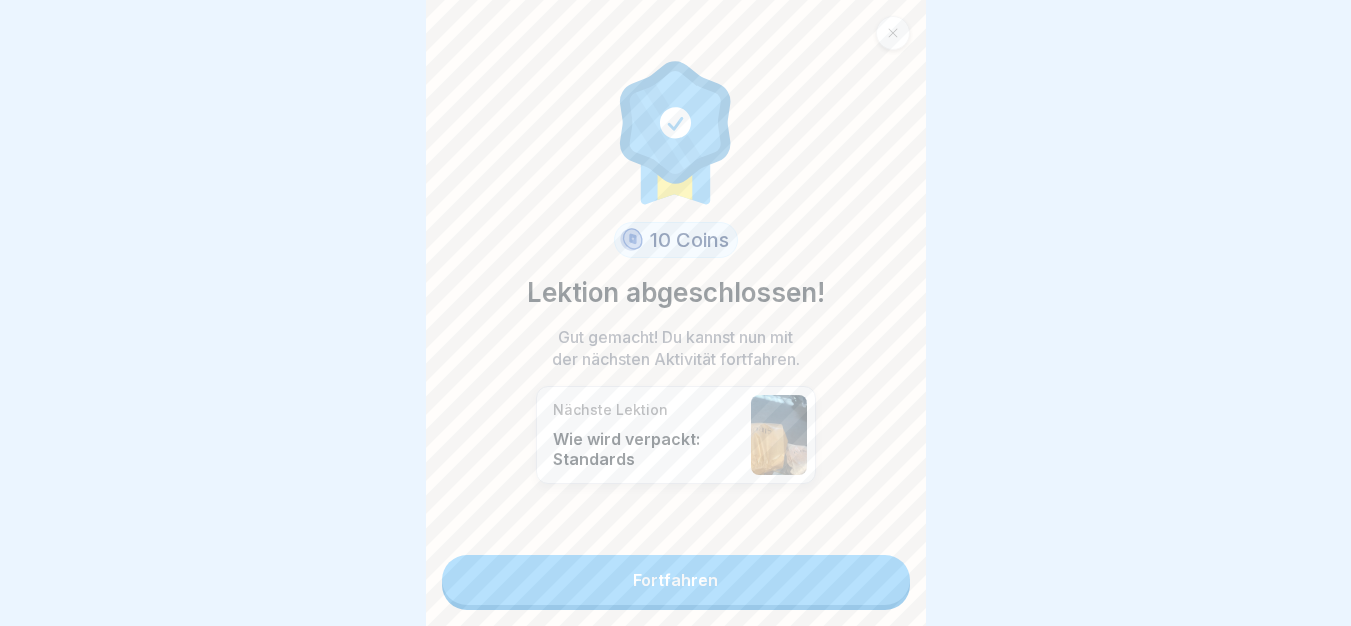 click on "Fortfahren" at bounding box center [676, 580] 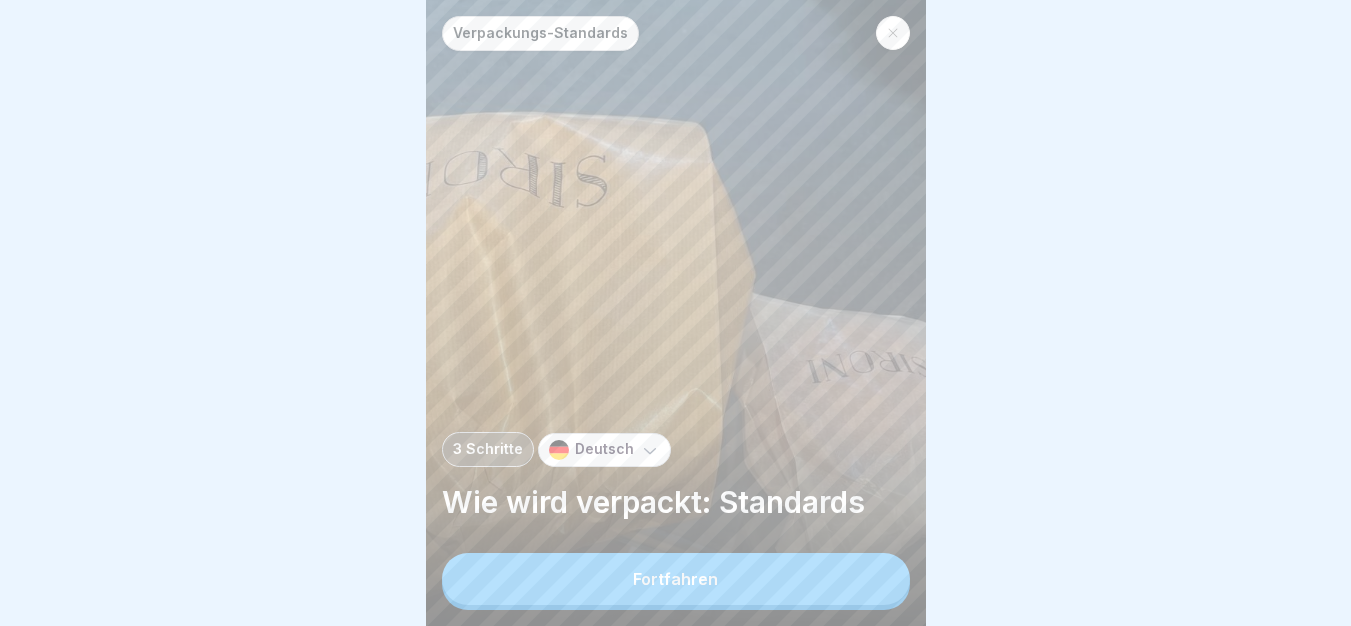 click on "Fortfahren" at bounding box center (676, 579) 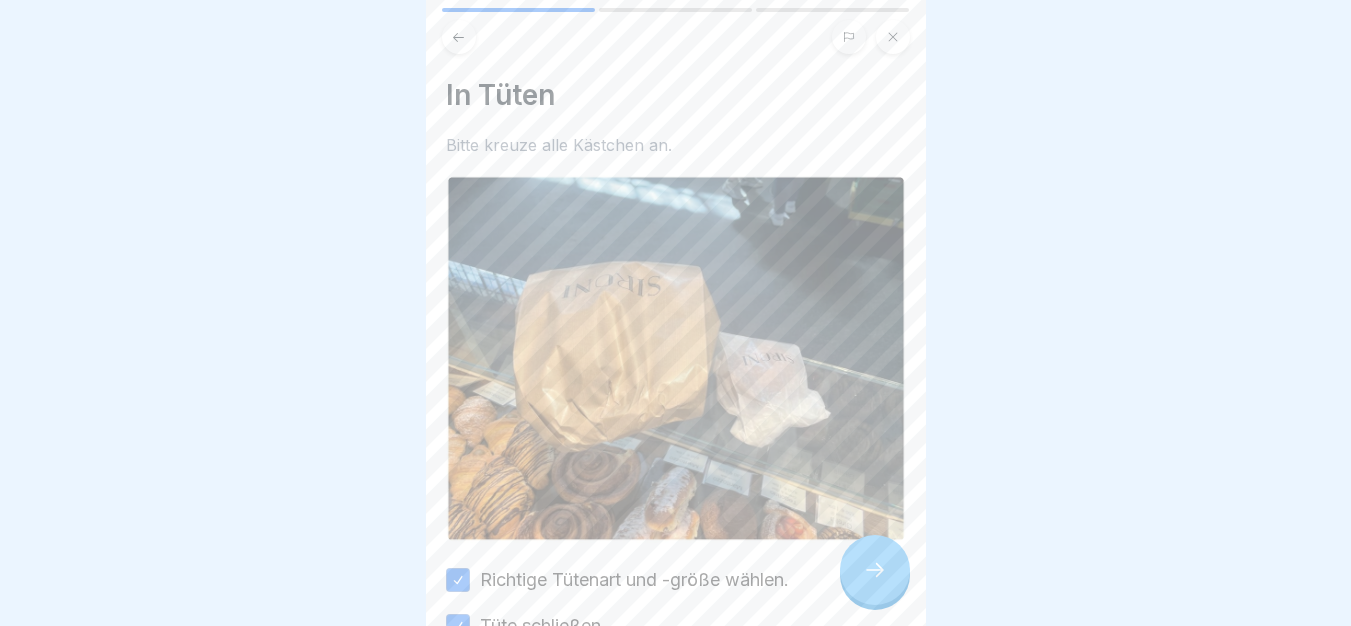 click 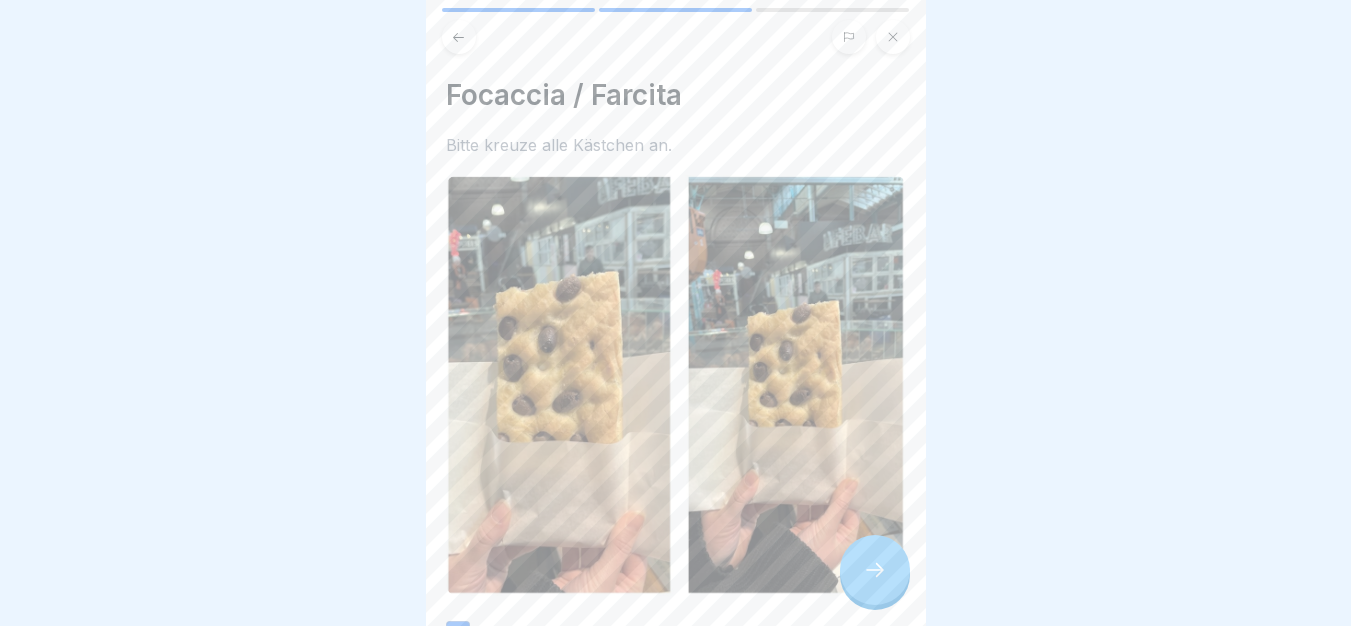 click 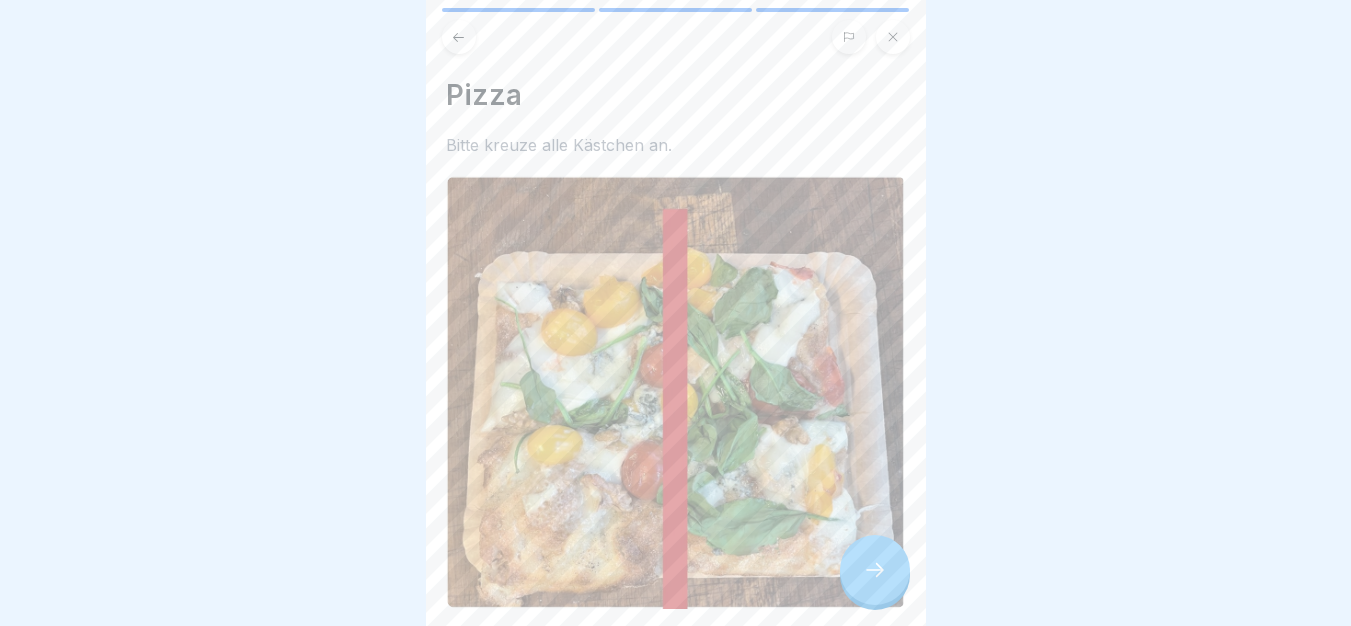 click 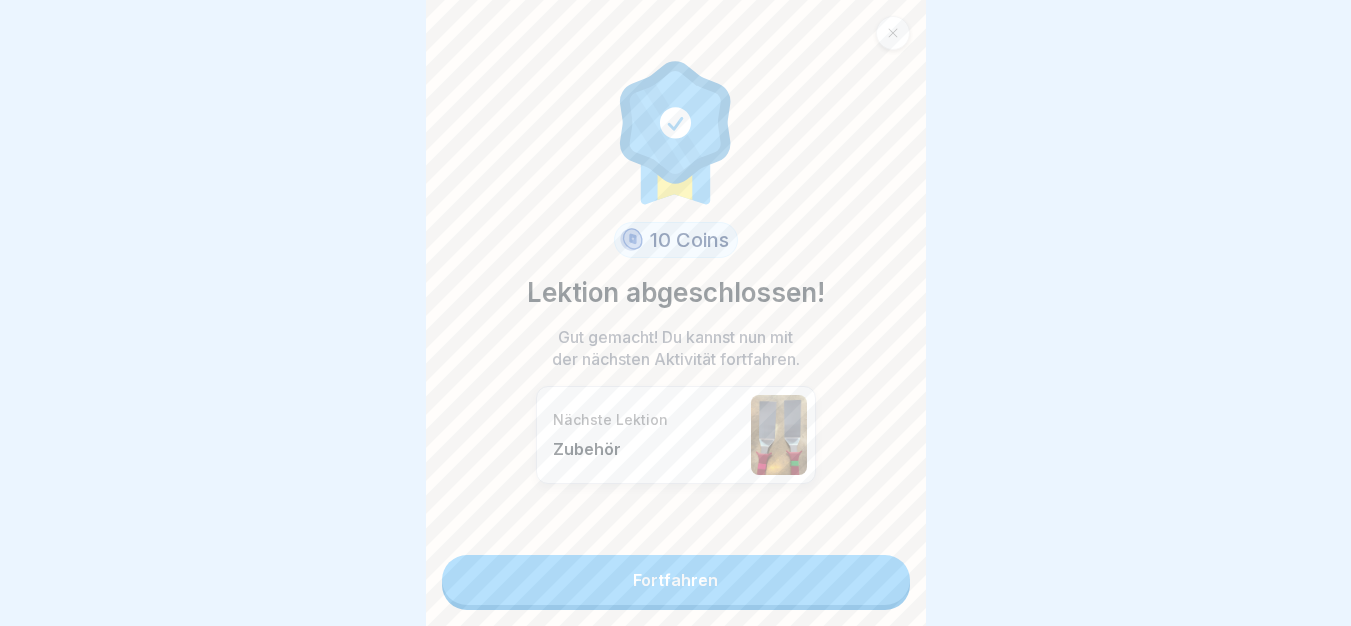 click on "Fortfahren" at bounding box center [676, 580] 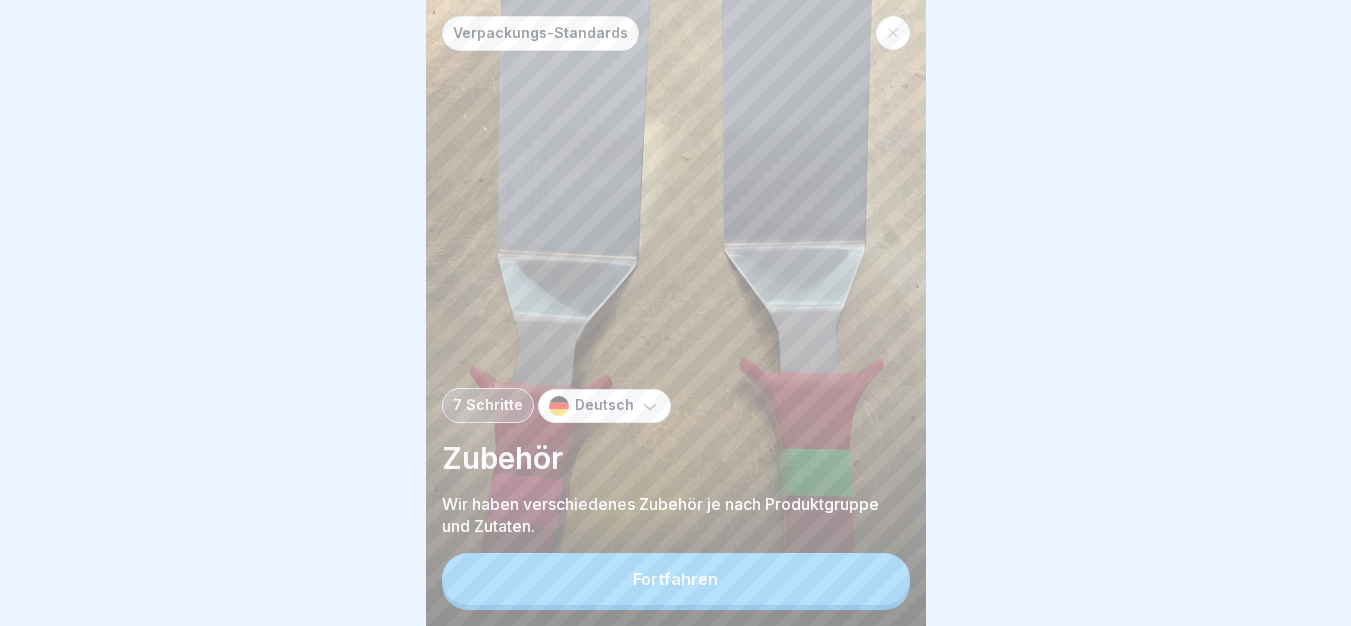 click on "Fortfahren" at bounding box center [676, 579] 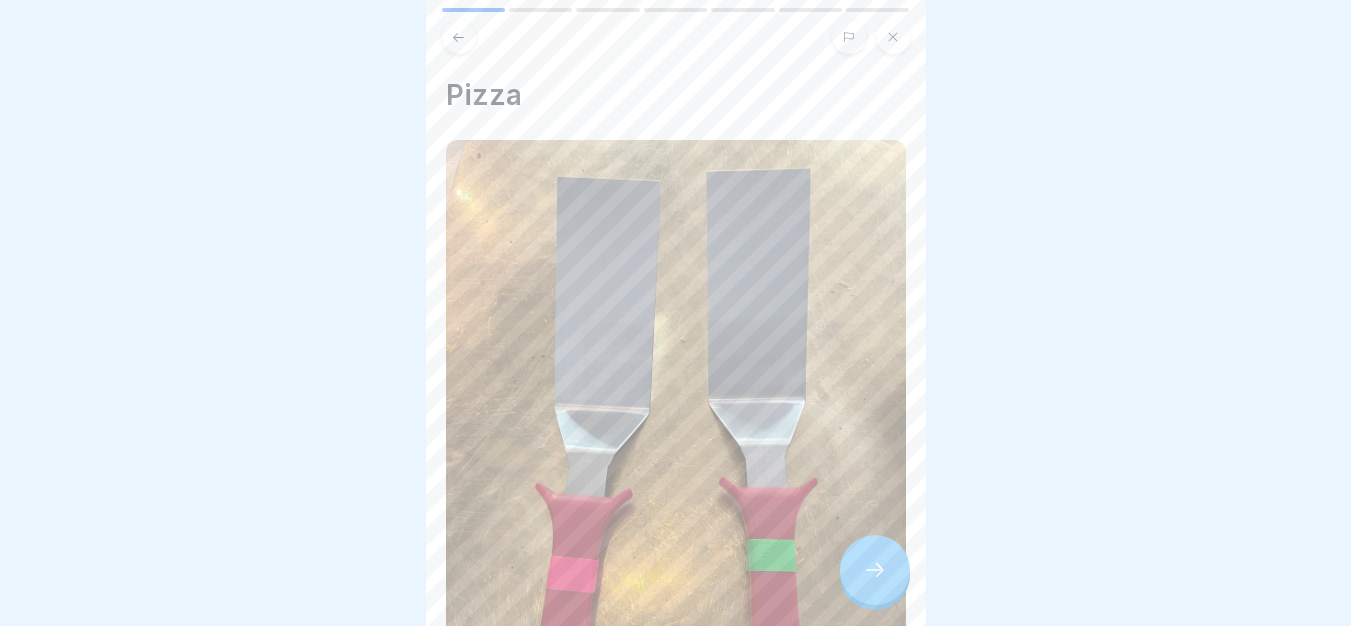 click 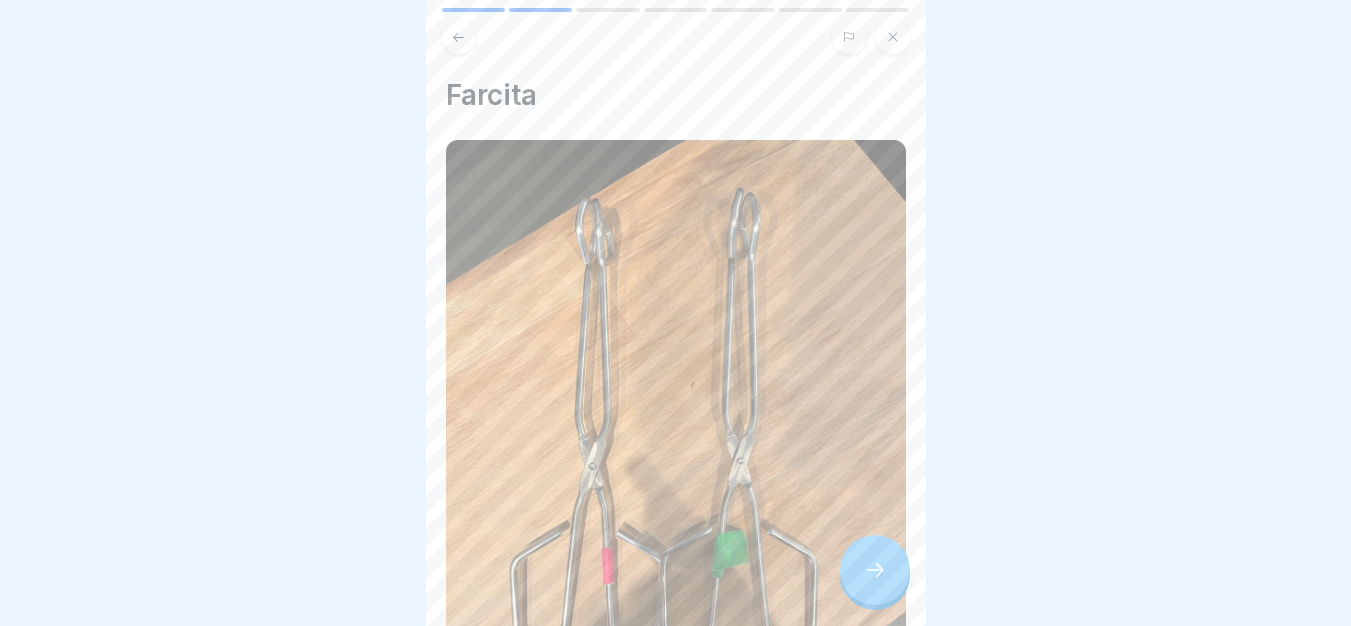 click 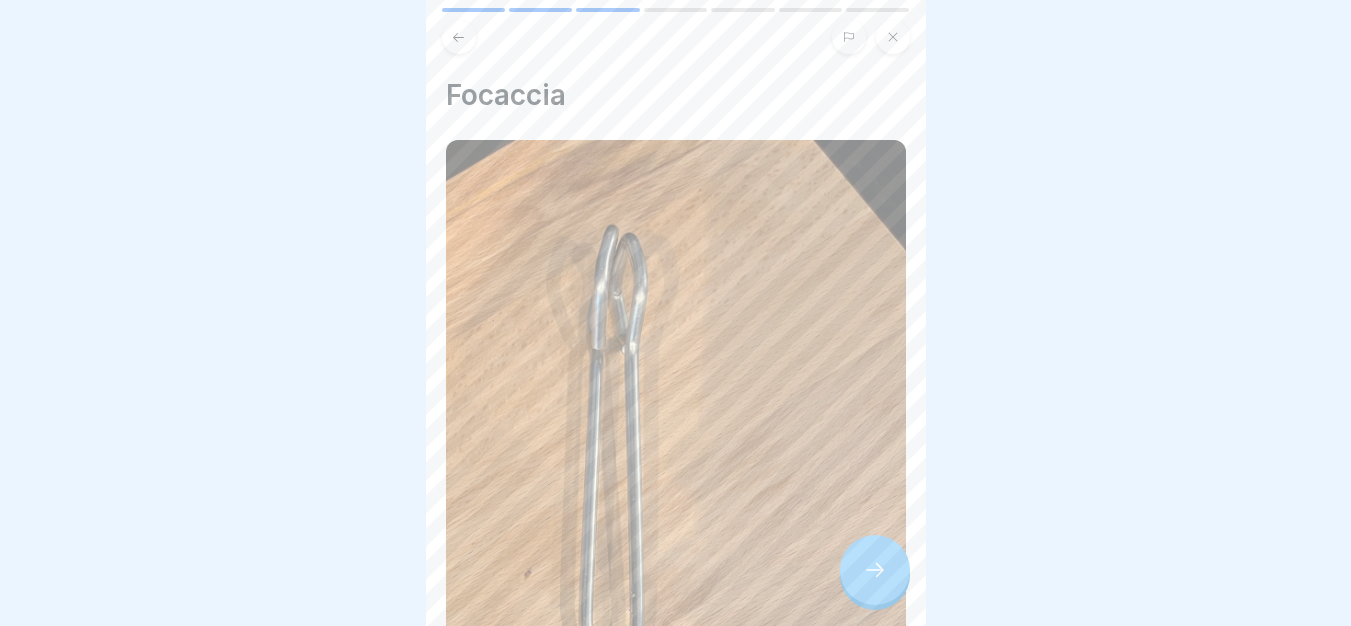 click 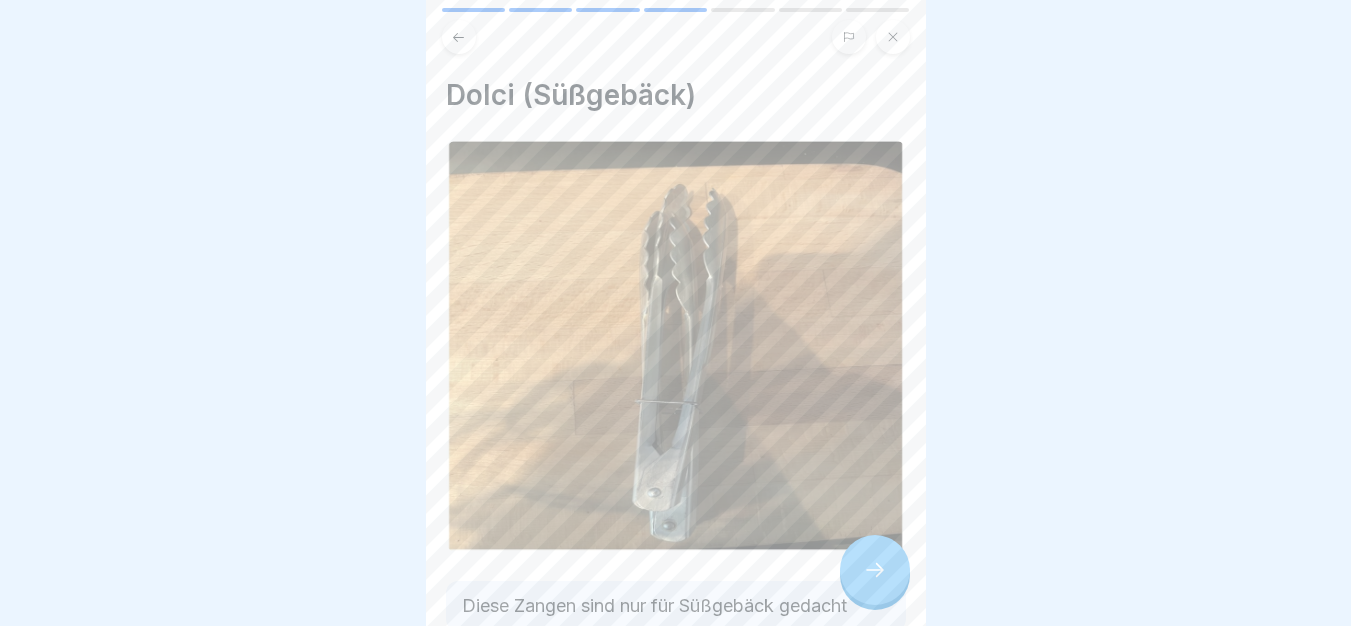 click 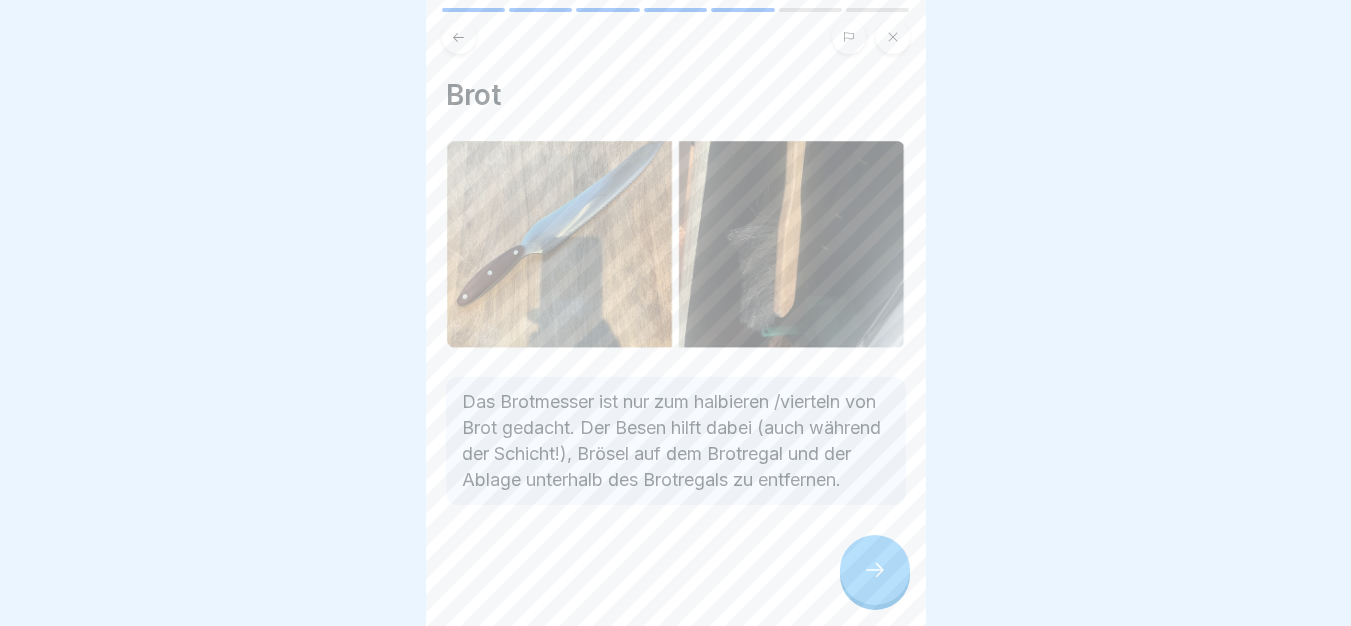 click 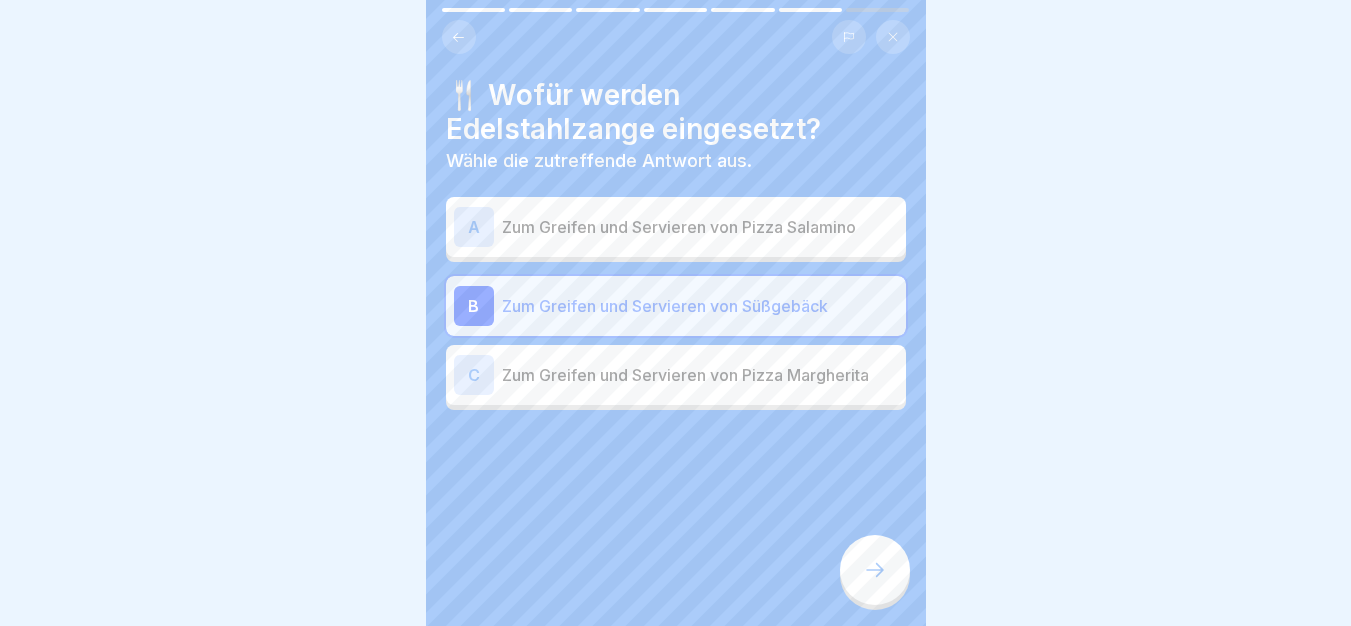 click 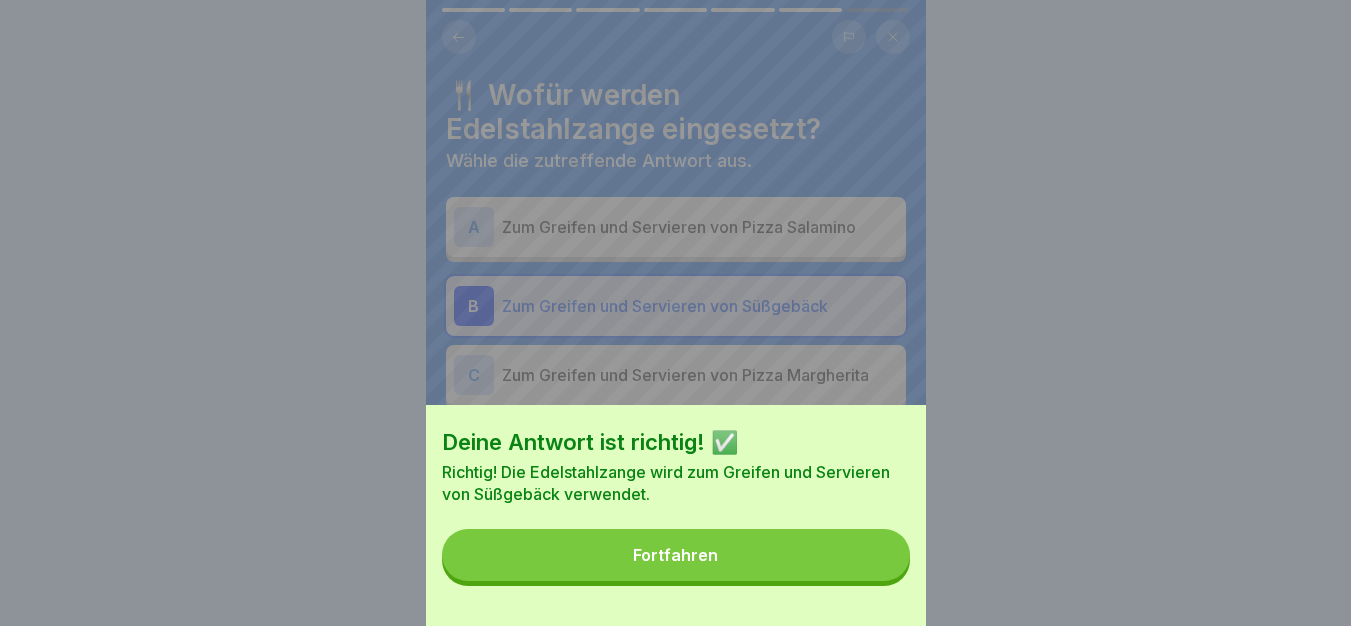 click on "Fortfahren" at bounding box center [676, 555] 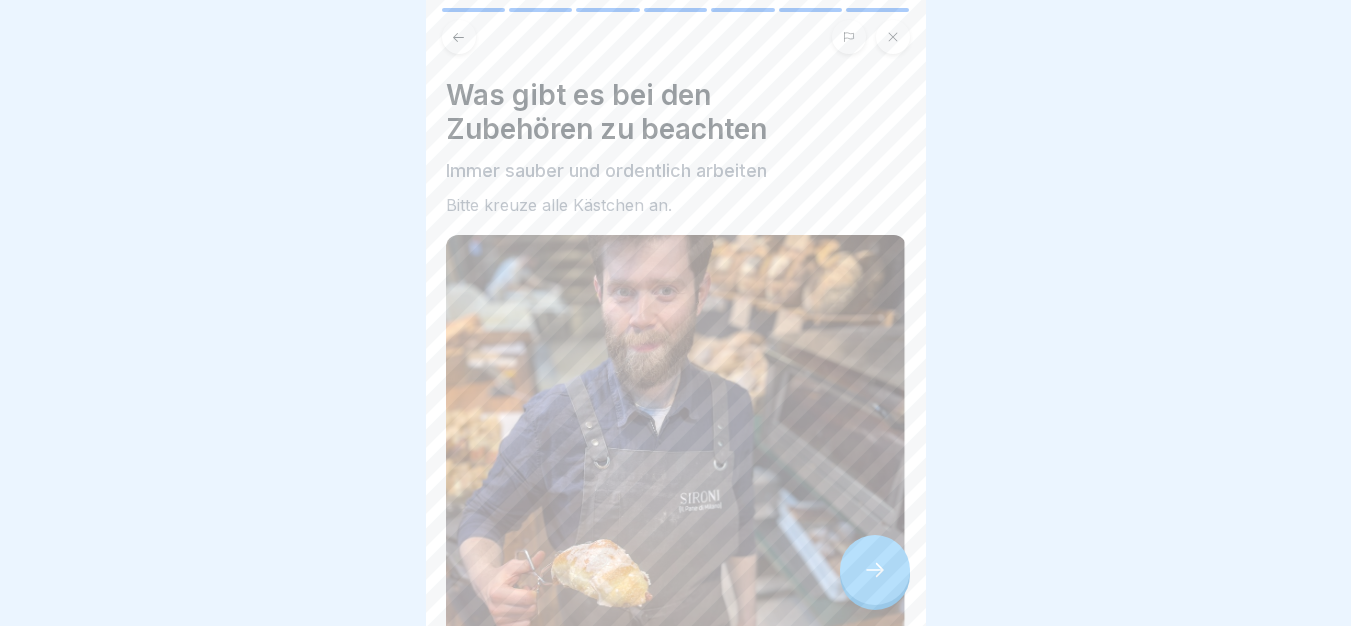 click 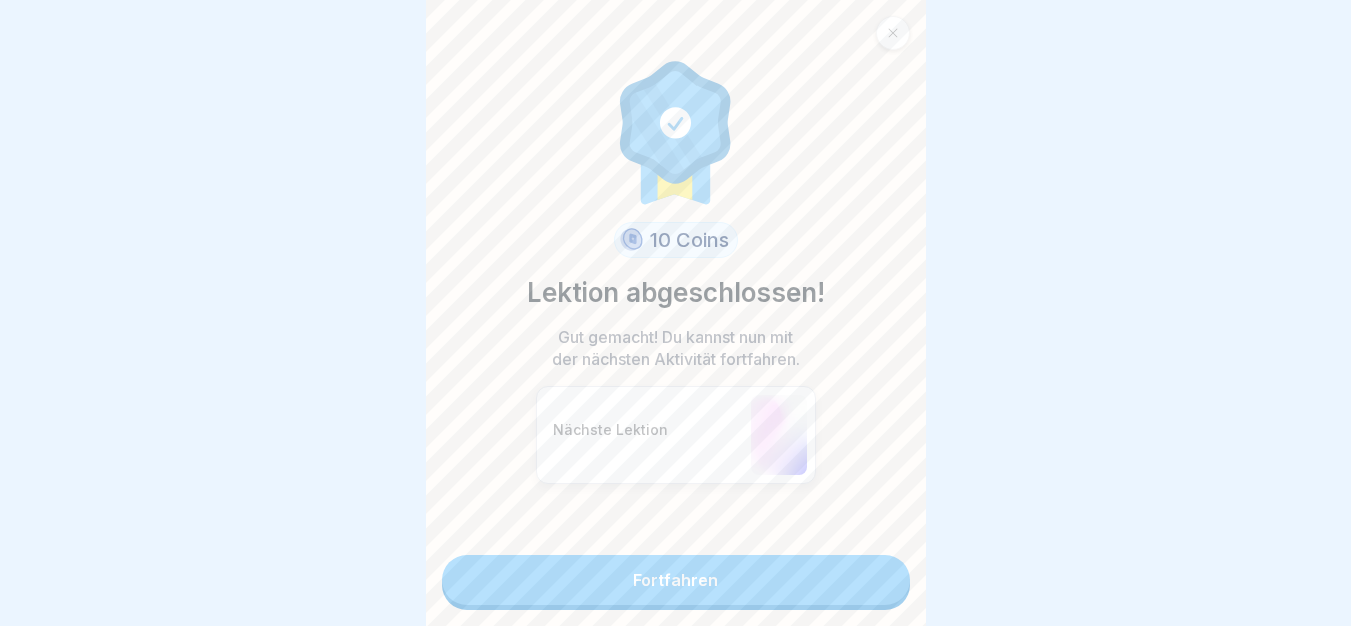 click on "Fortfahren" at bounding box center (676, 580) 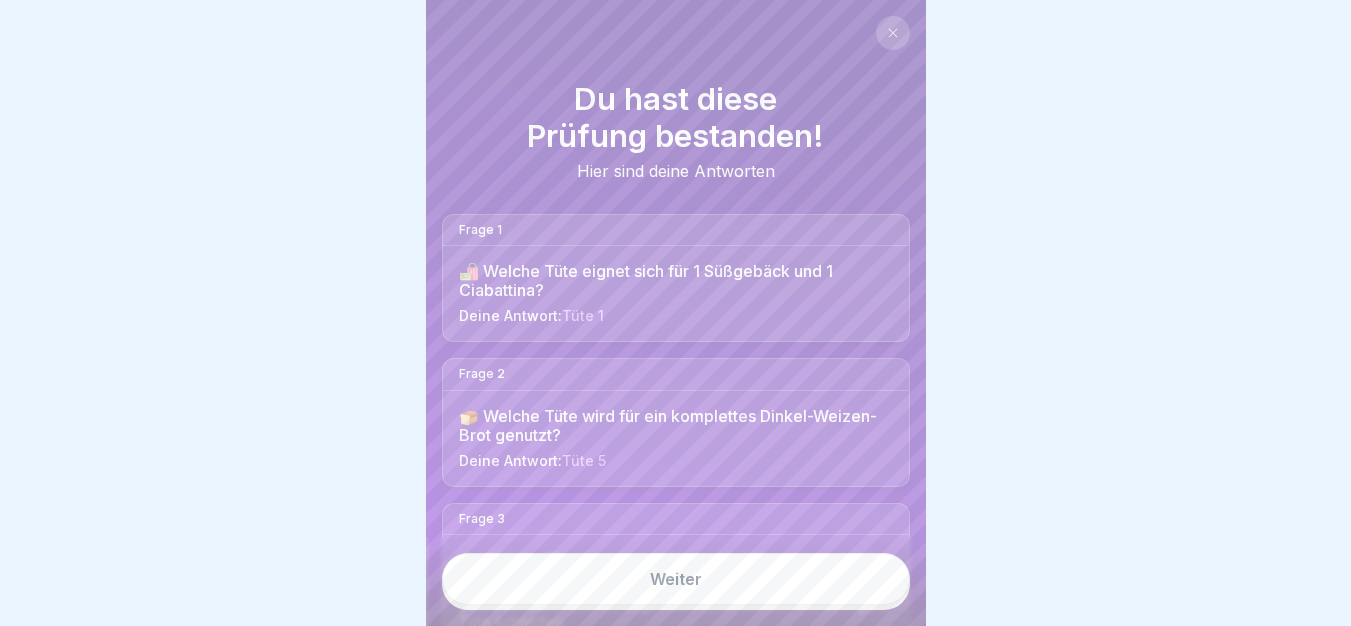 click on "Weiter" at bounding box center (676, 579) 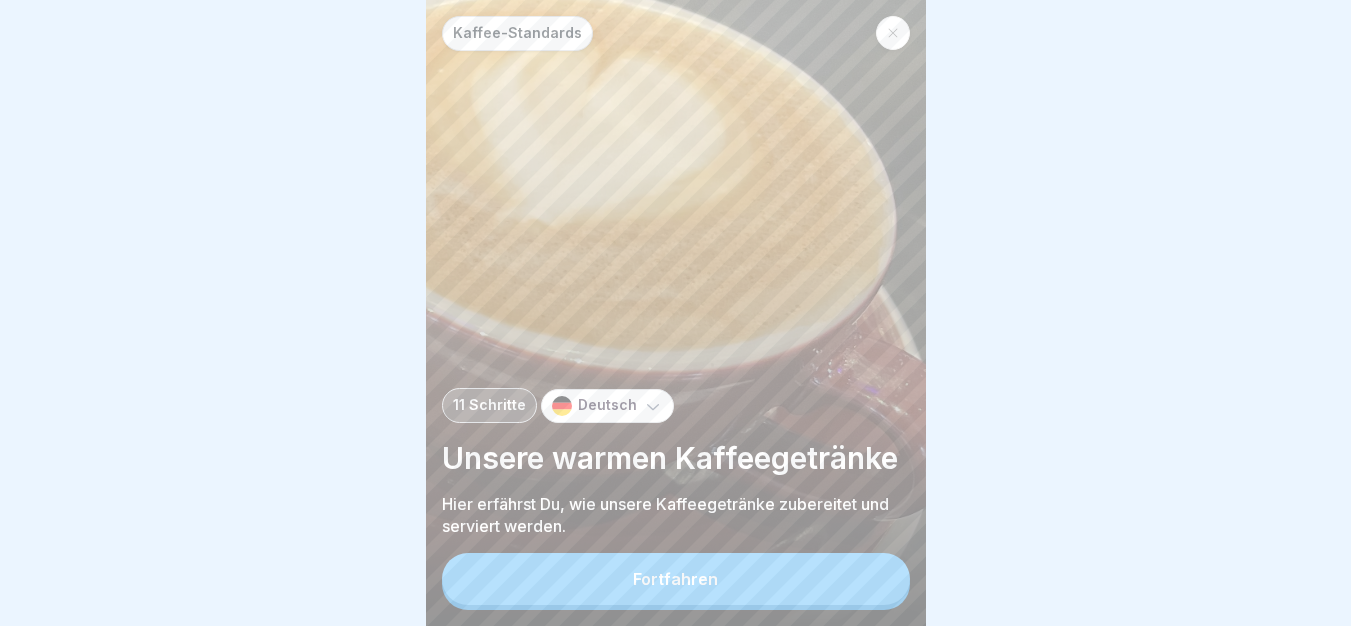 click on "Fortfahren" at bounding box center [676, 579] 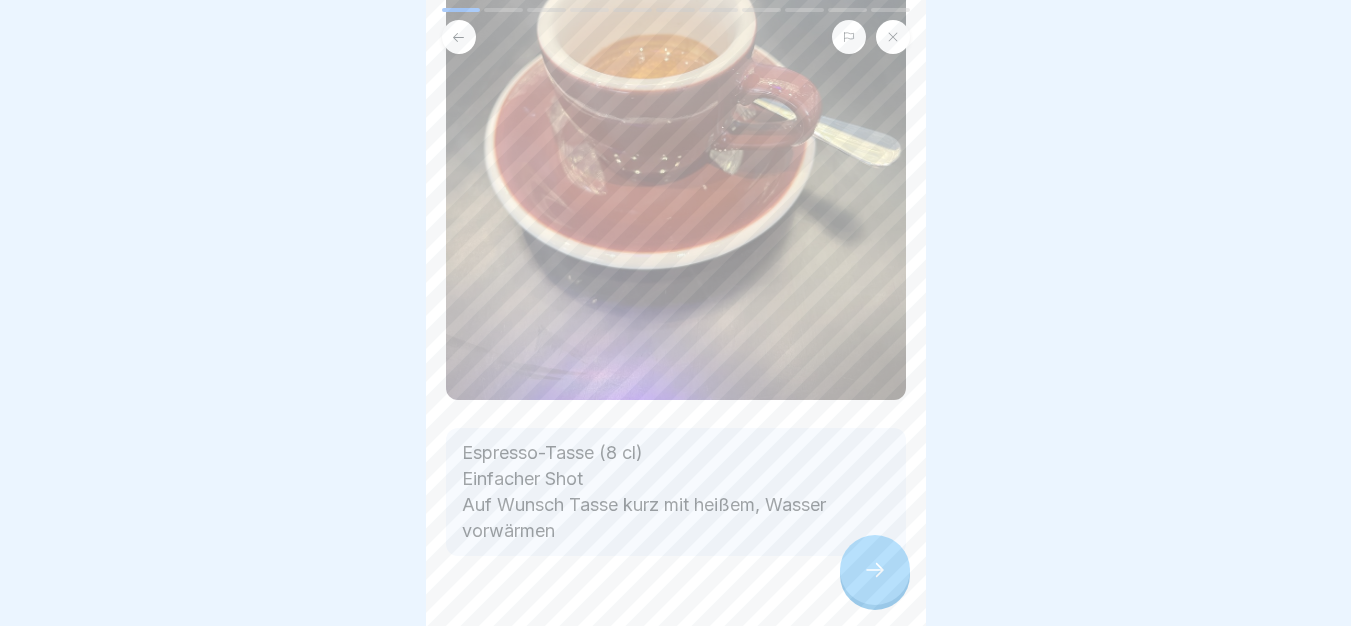 scroll, scrollTop: 383, scrollLeft: 0, axis: vertical 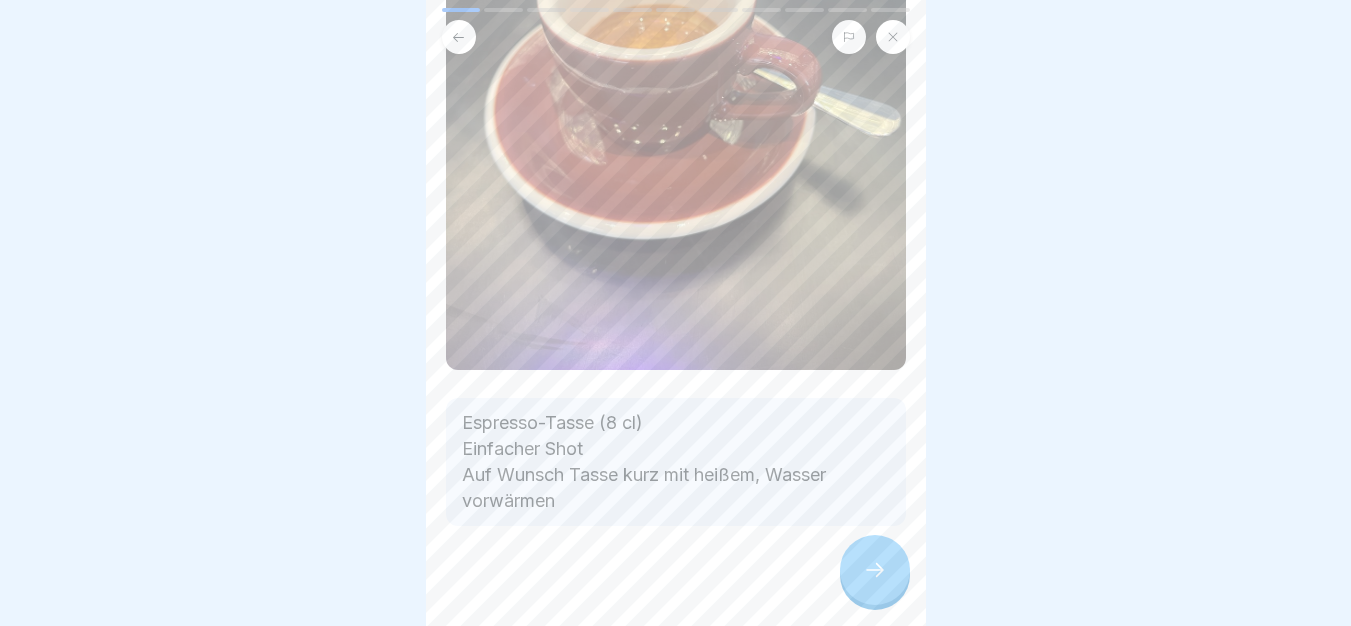 click 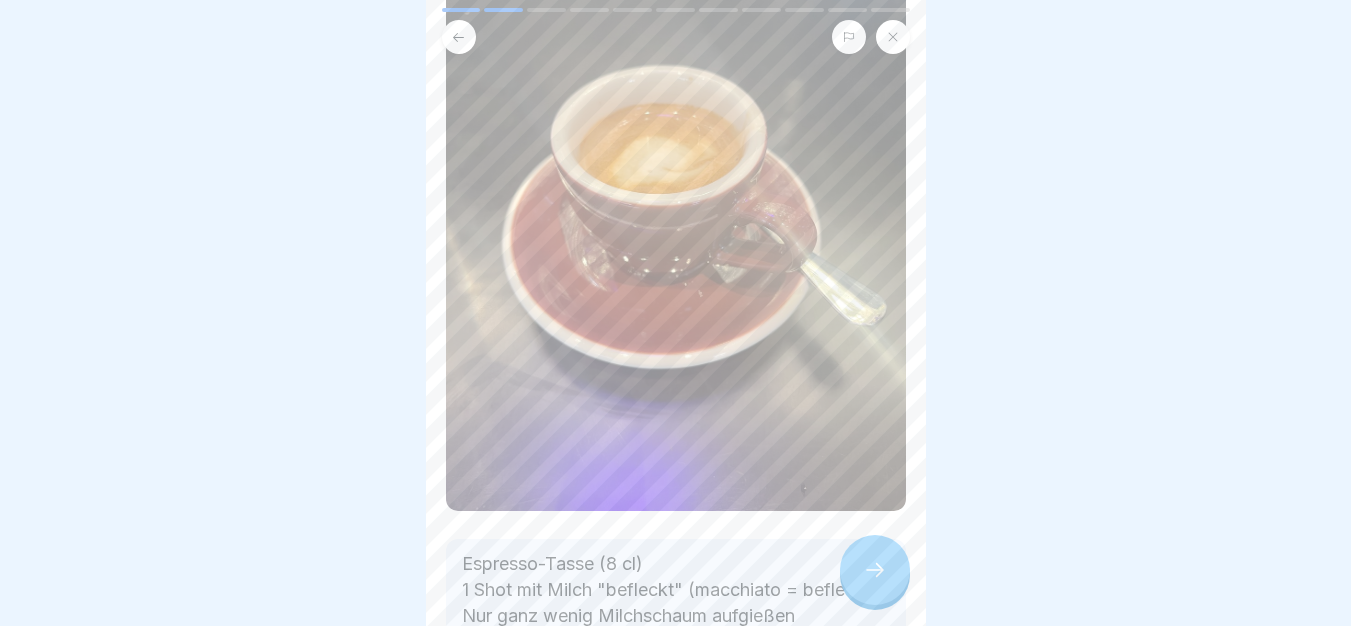 scroll, scrollTop: 300, scrollLeft: 0, axis: vertical 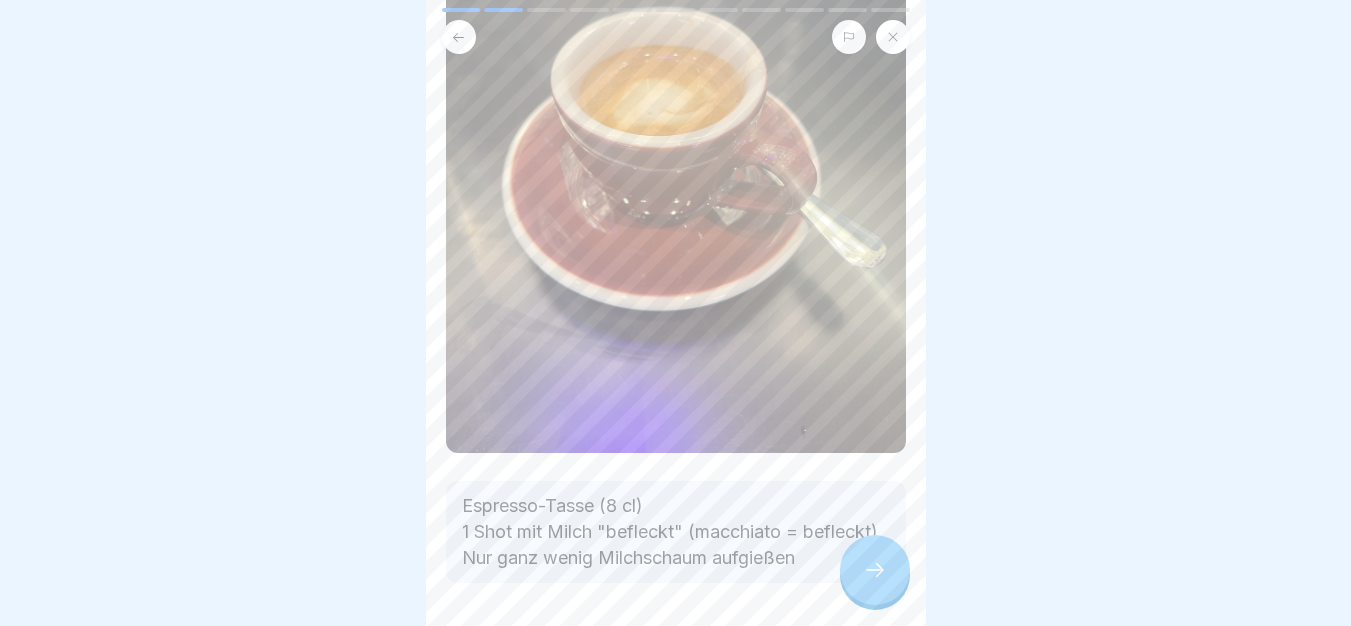 click at bounding box center (875, 570) 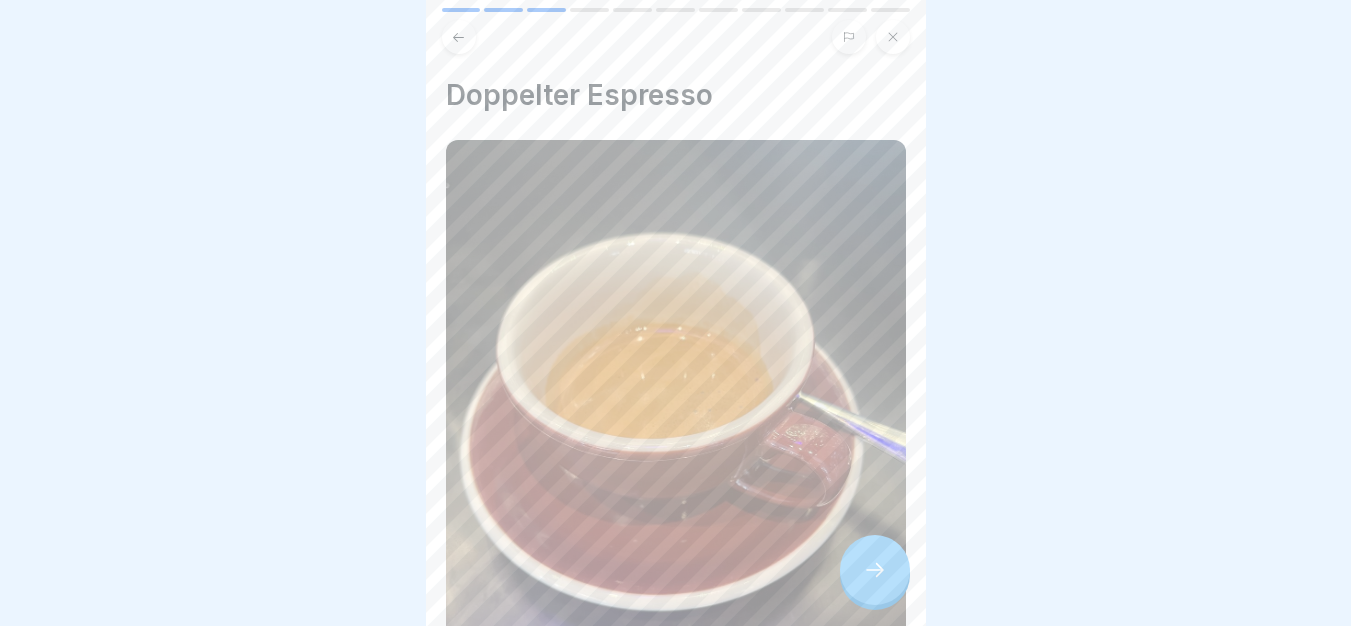 click 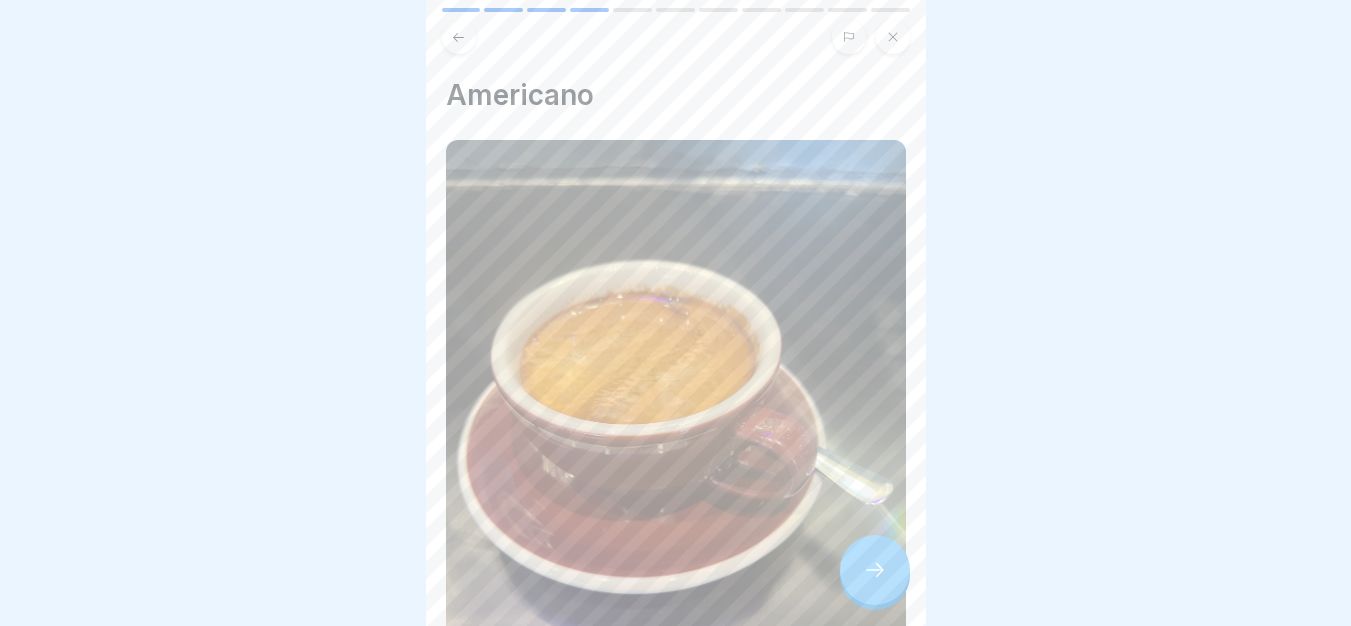 click 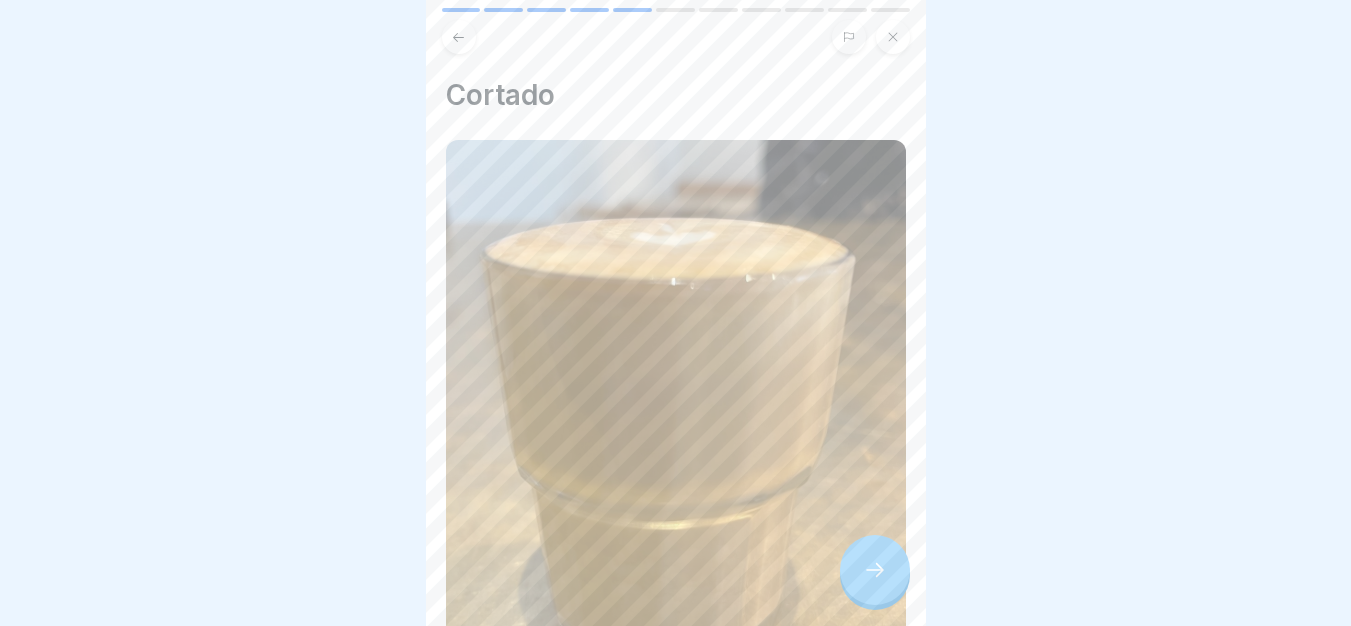 click 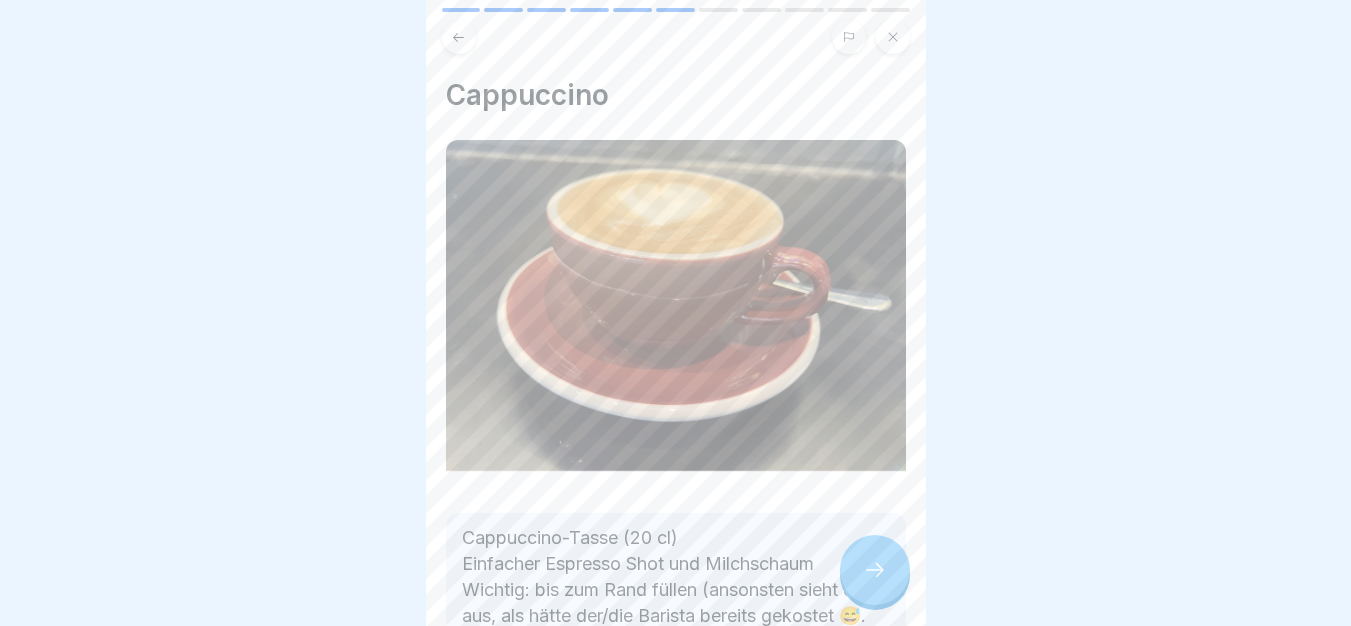 click at bounding box center [875, 570] 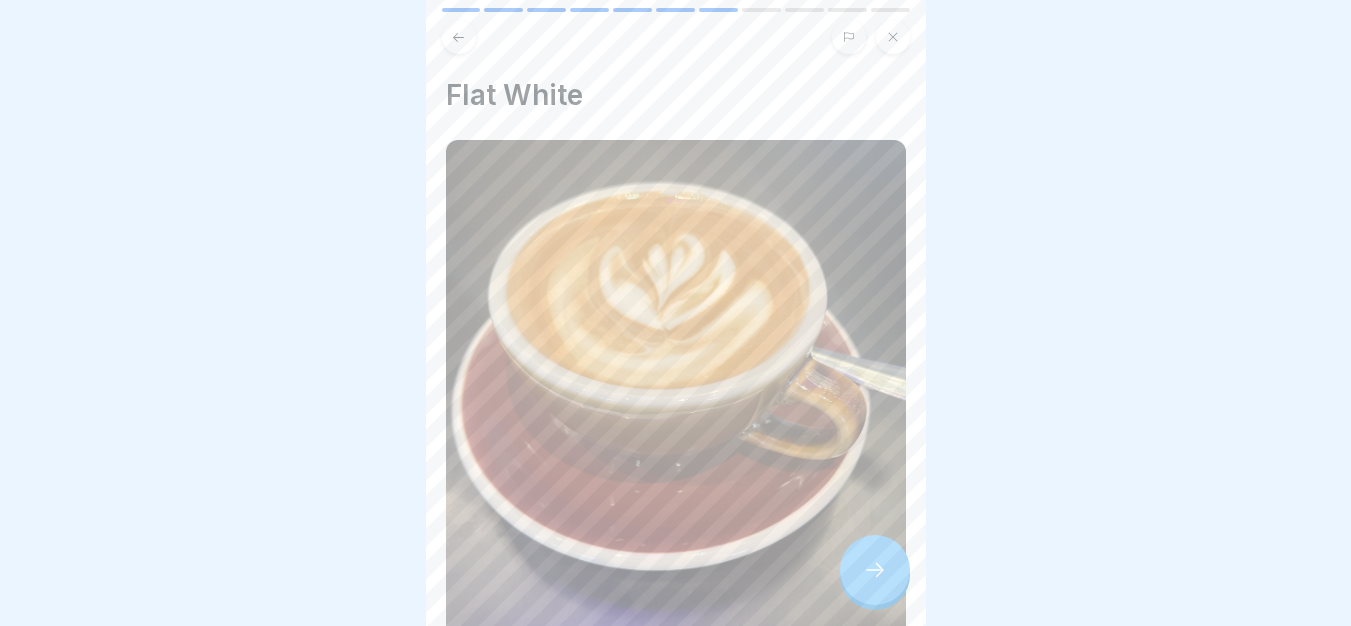 click at bounding box center [875, 570] 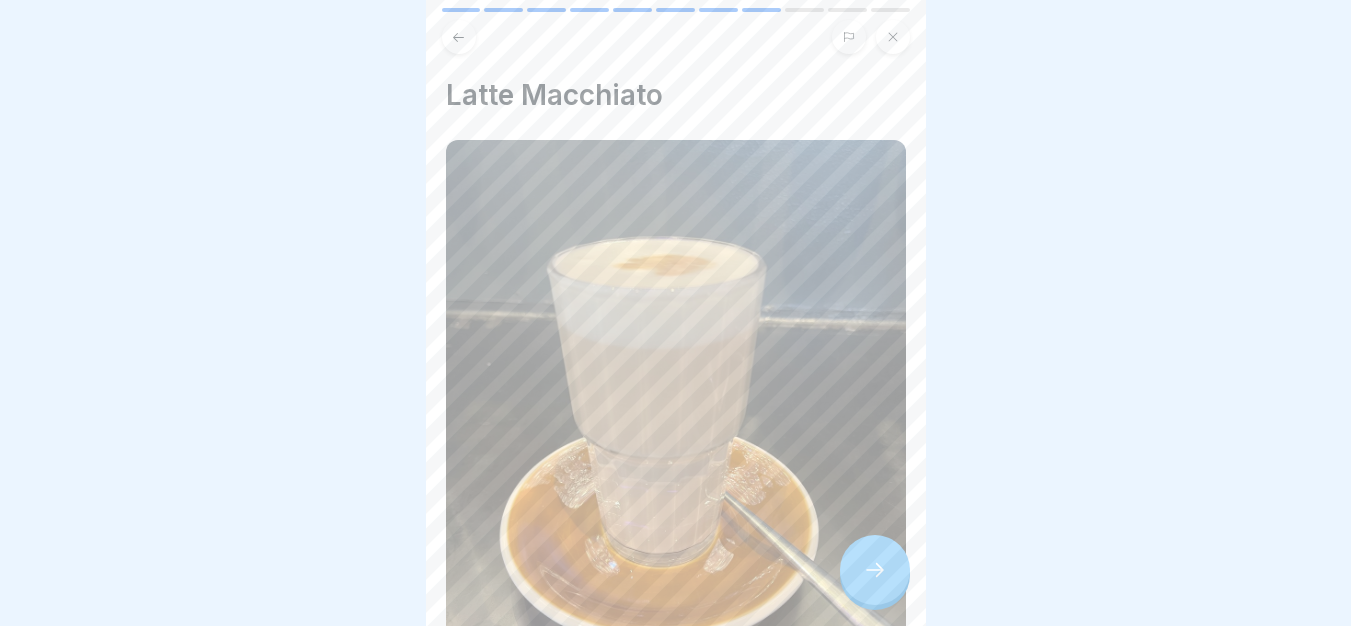 click at bounding box center (875, 570) 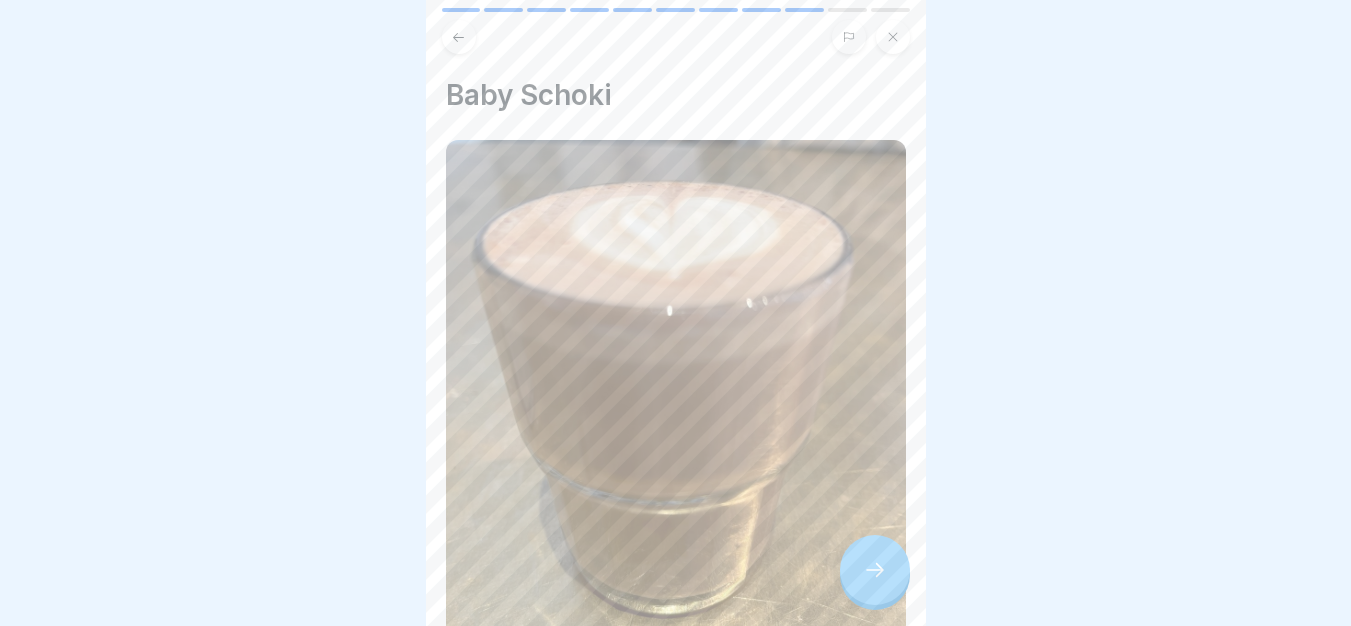 click at bounding box center [875, 570] 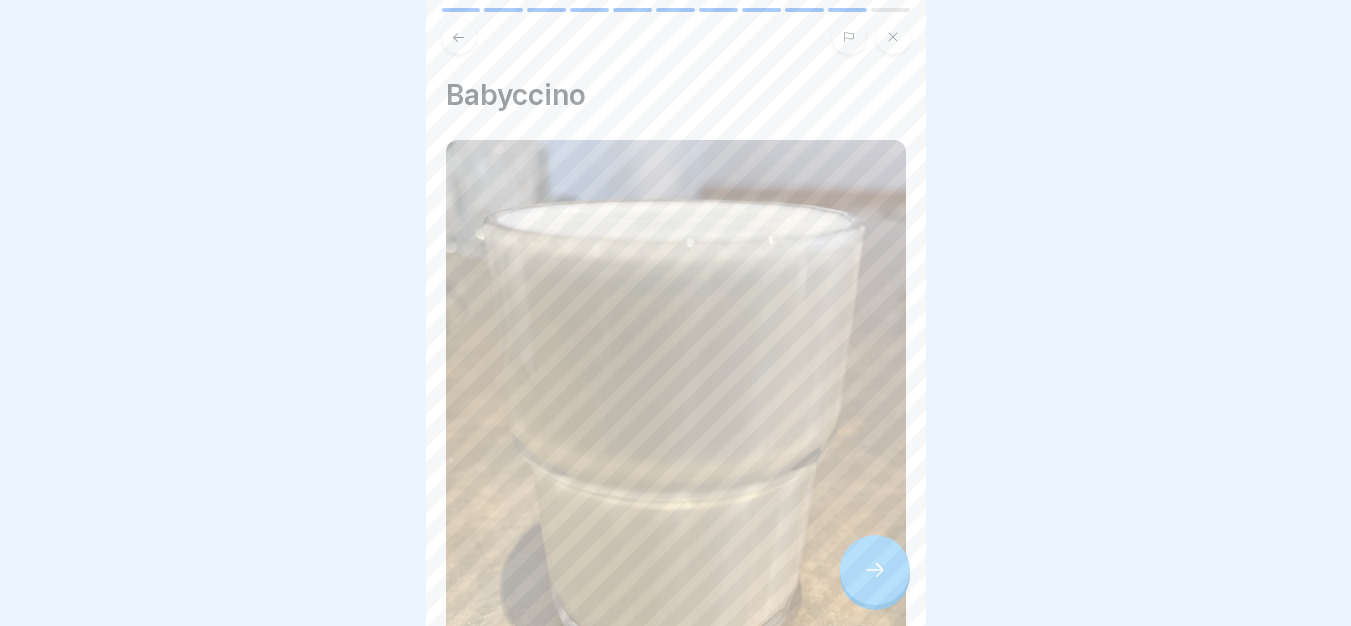 click at bounding box center (875, 570) 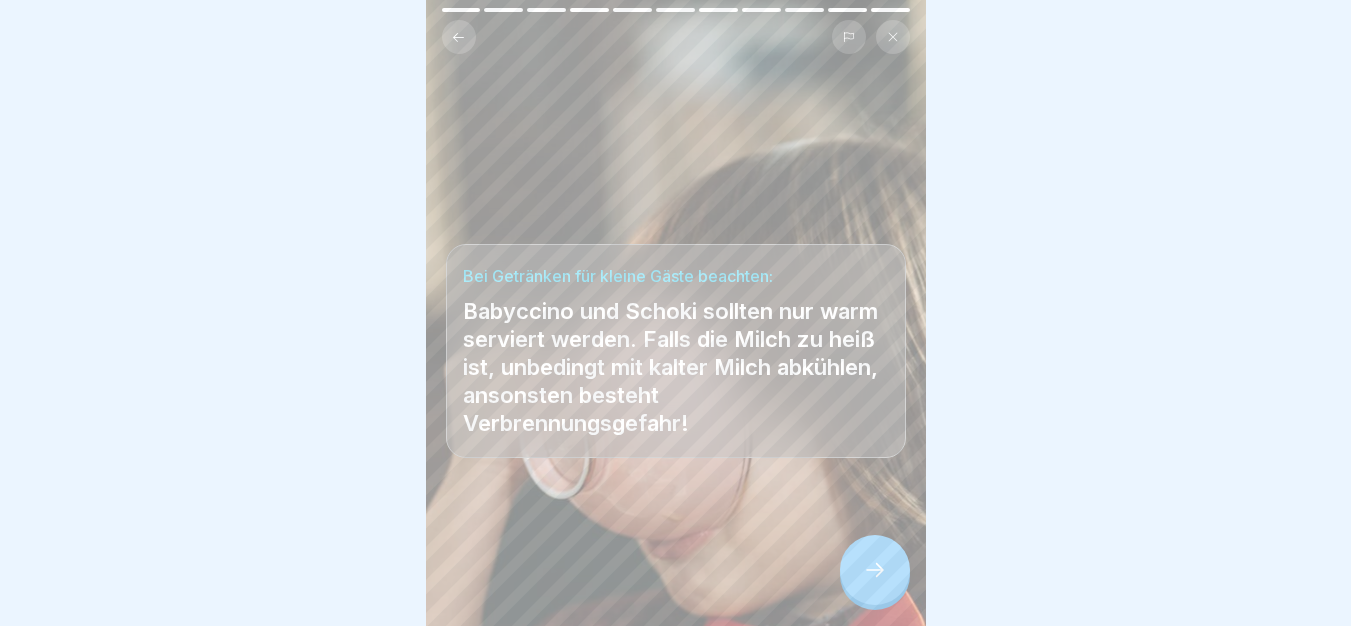 scroll, scrollTop: 383, scrollLeft: 0, axis: vertical 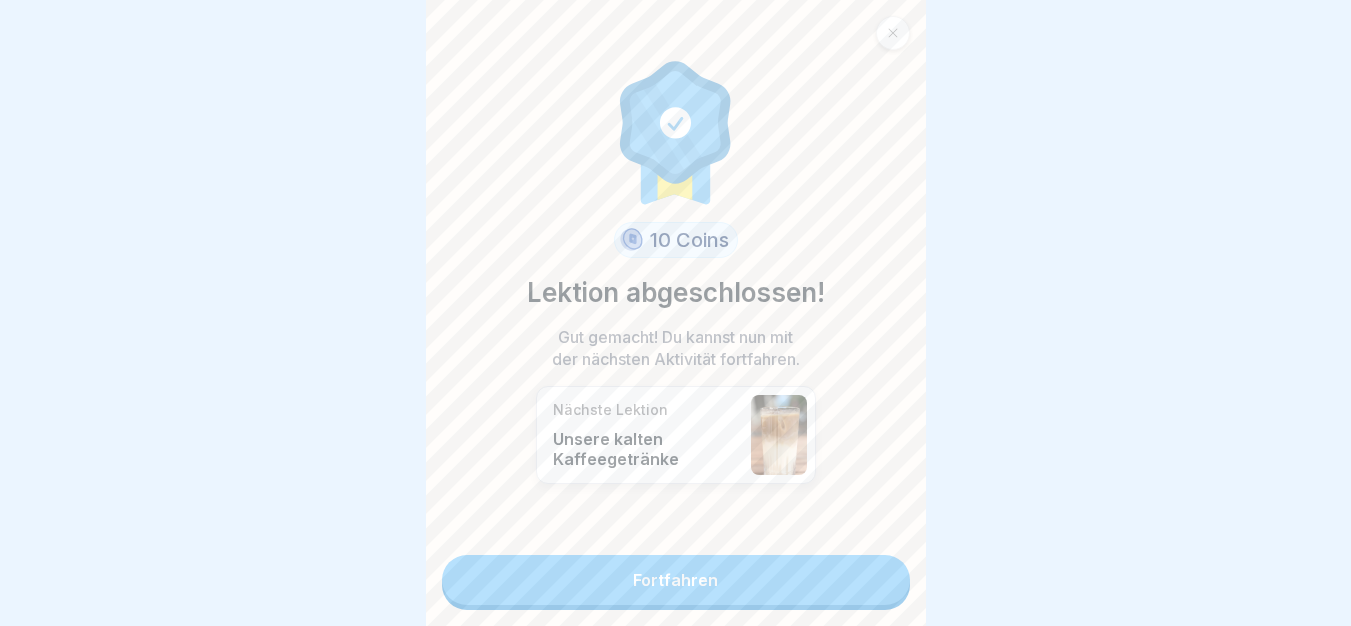 click on "Fortfahren" at bounding box center [676, 580] 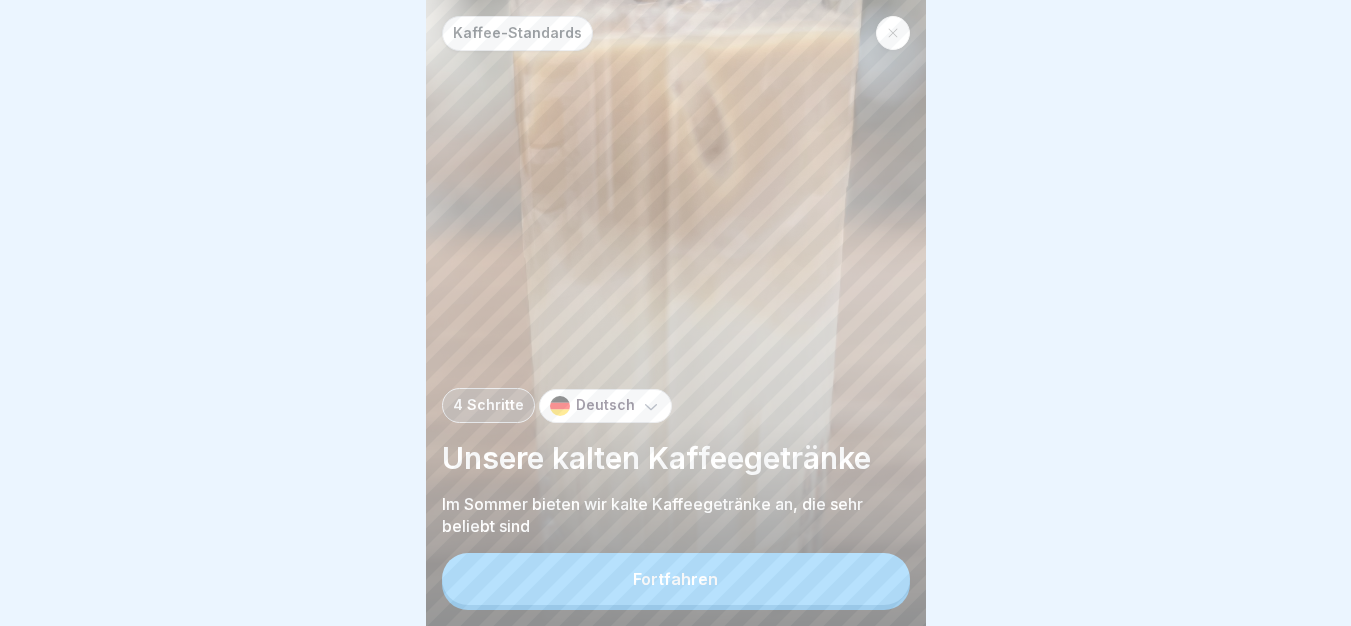 scroll, scrollTop: 15, scrollLeft: 0, axis: vertical 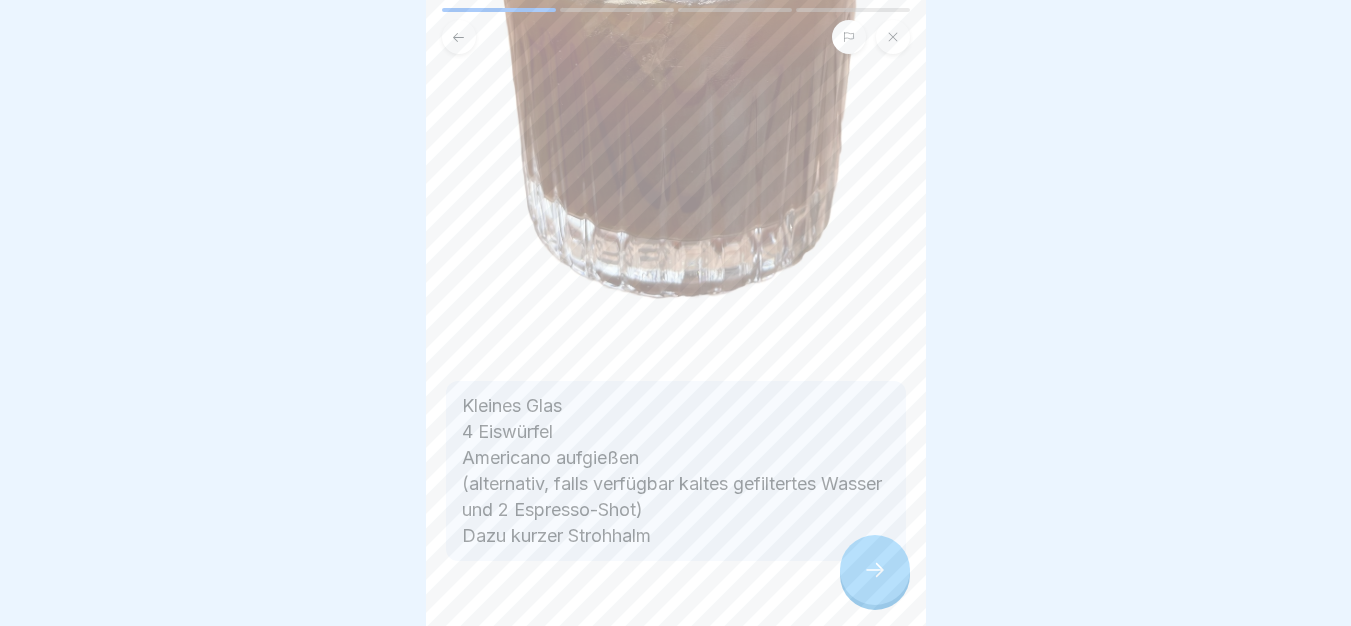 click at bounding box center (875, 570) 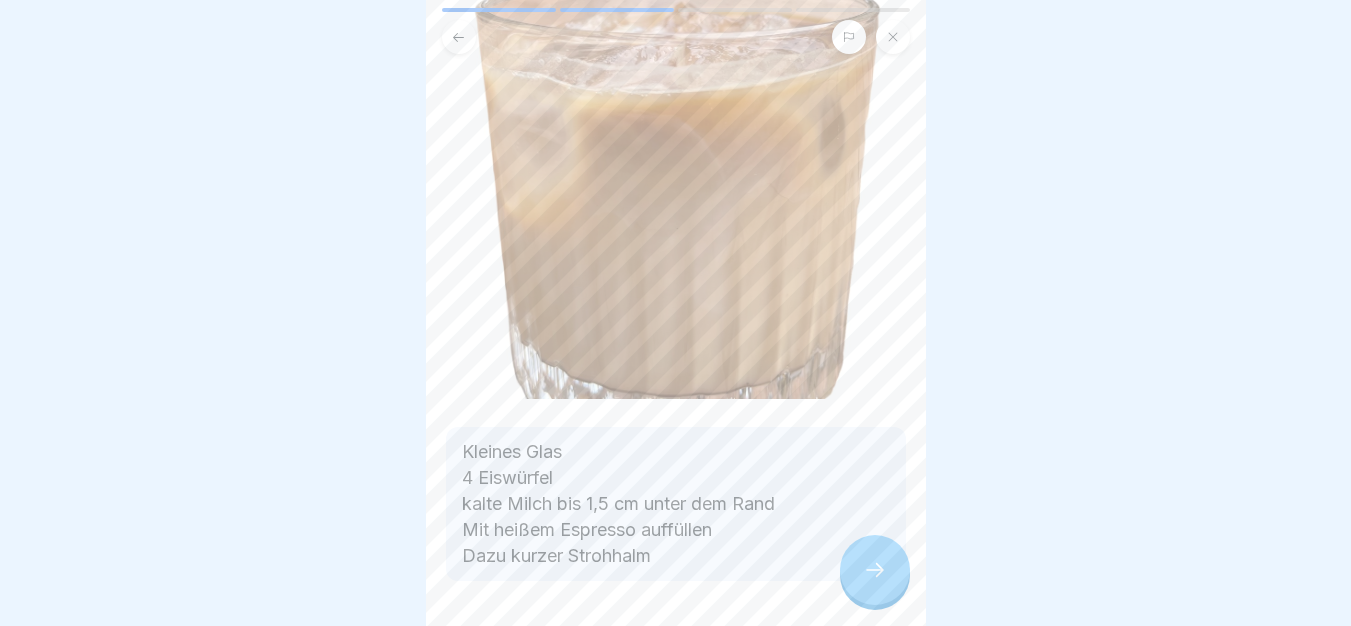 scroll, scrollTop: 409, scrollLeft: 0, axis: vertical 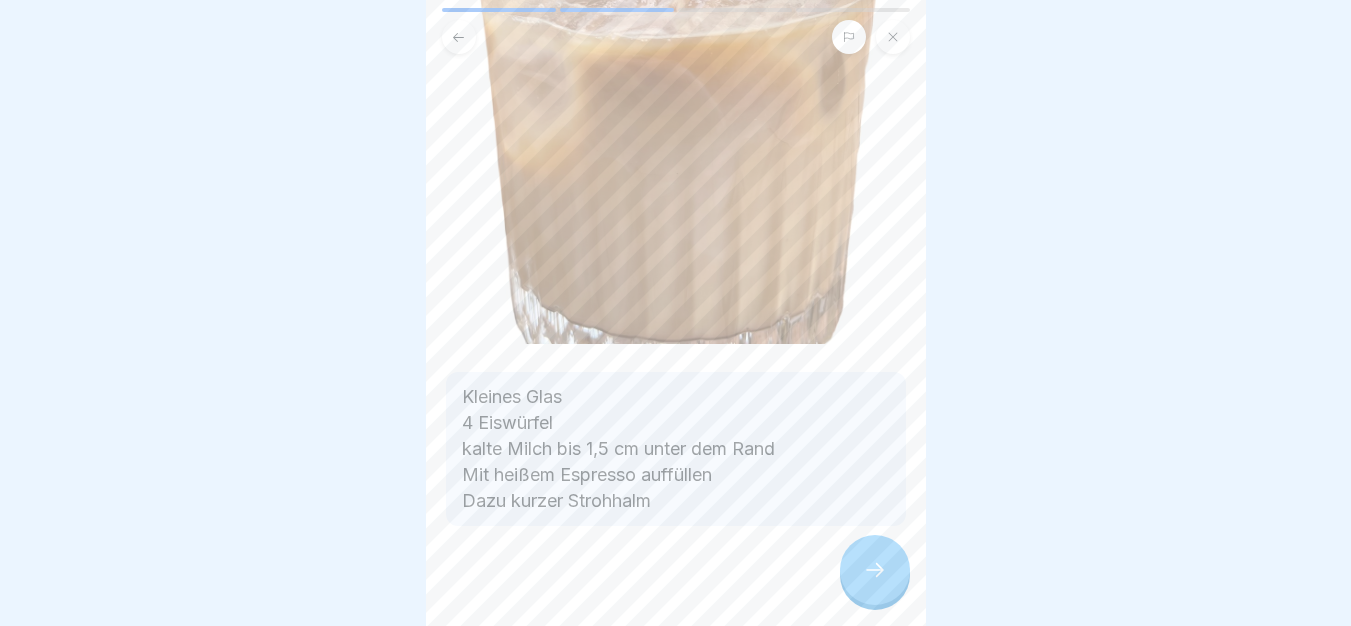 click at bounding box center (875, 570) 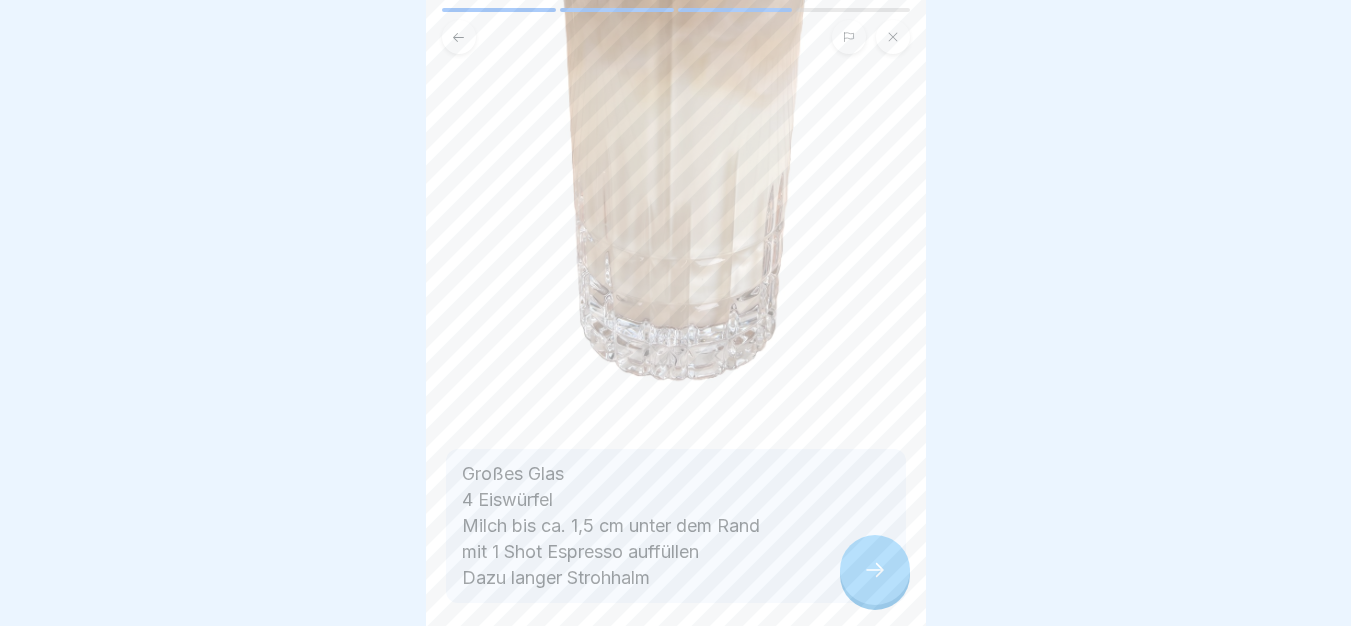 scroll, scrollTop: 400, scrollLeft: 0, axis: vertical 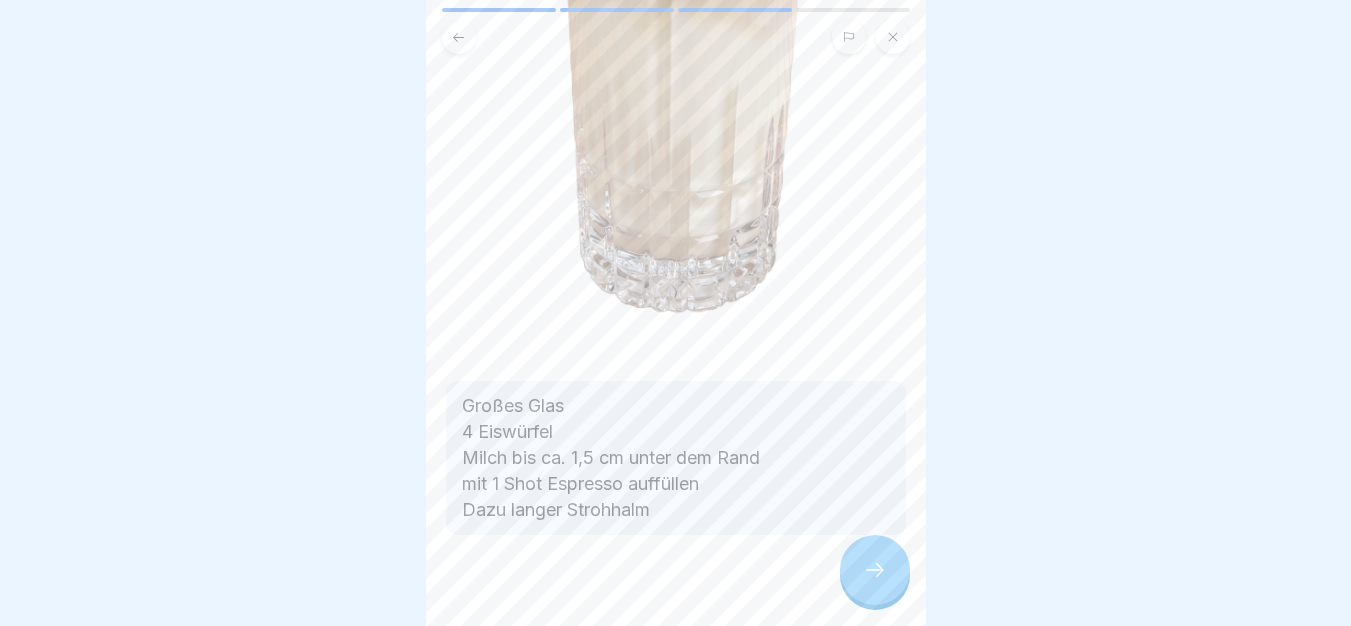 click 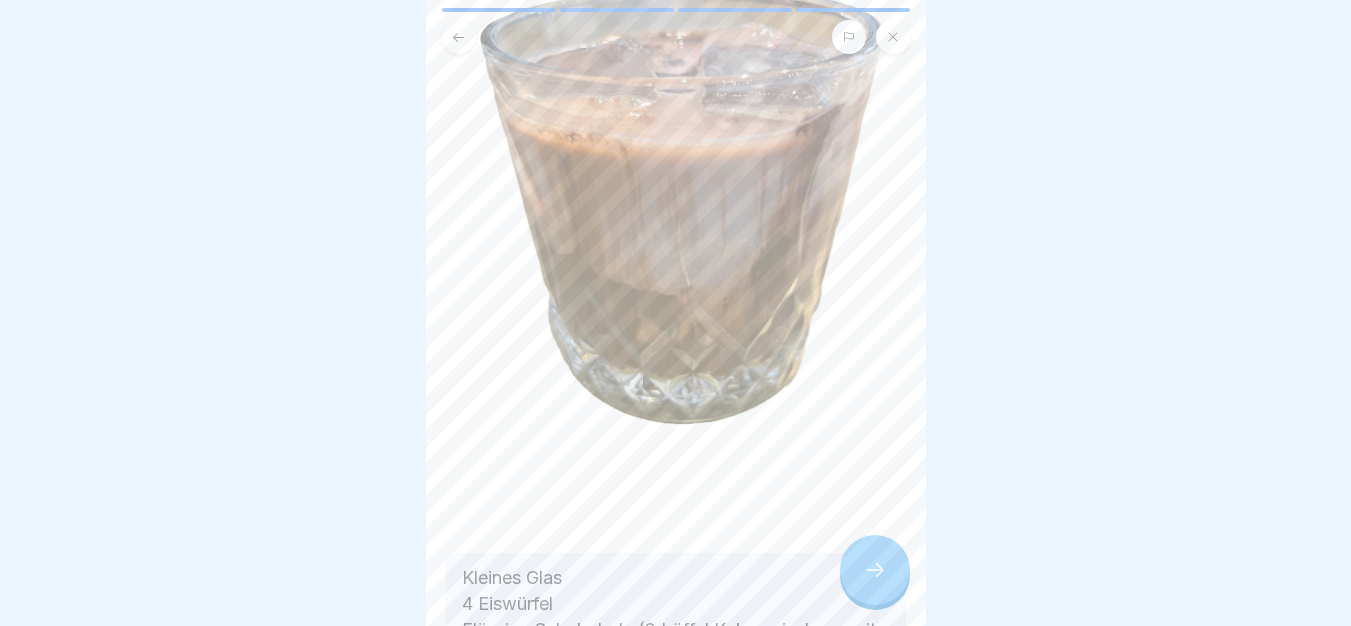 scroll, scrollTop: 400, scrollLeft: 0, axis: vertical 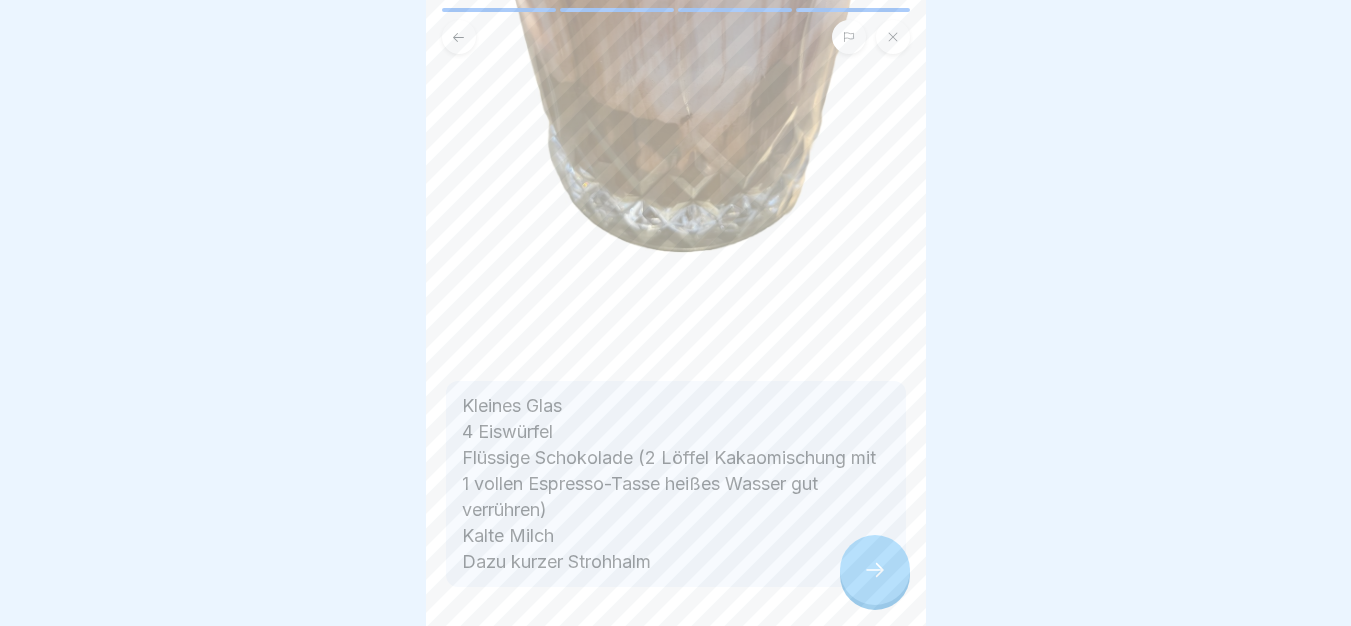 click 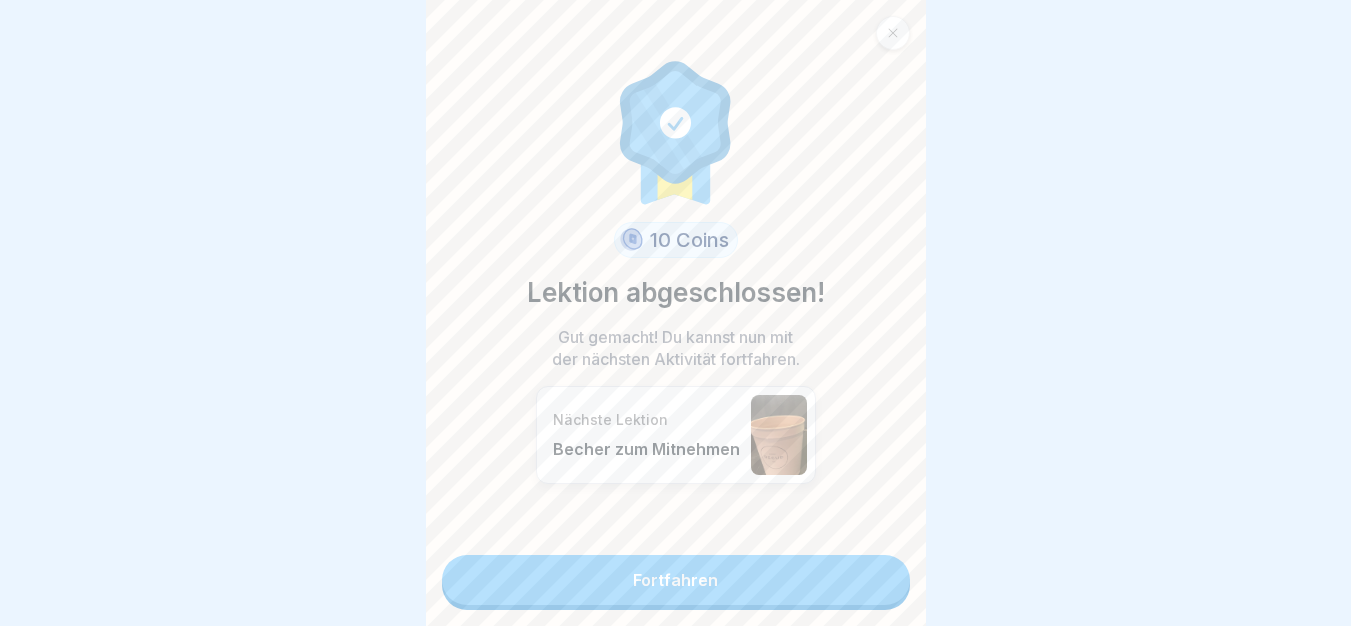 click on "Fortfahren" at bounding box center [676, 580] 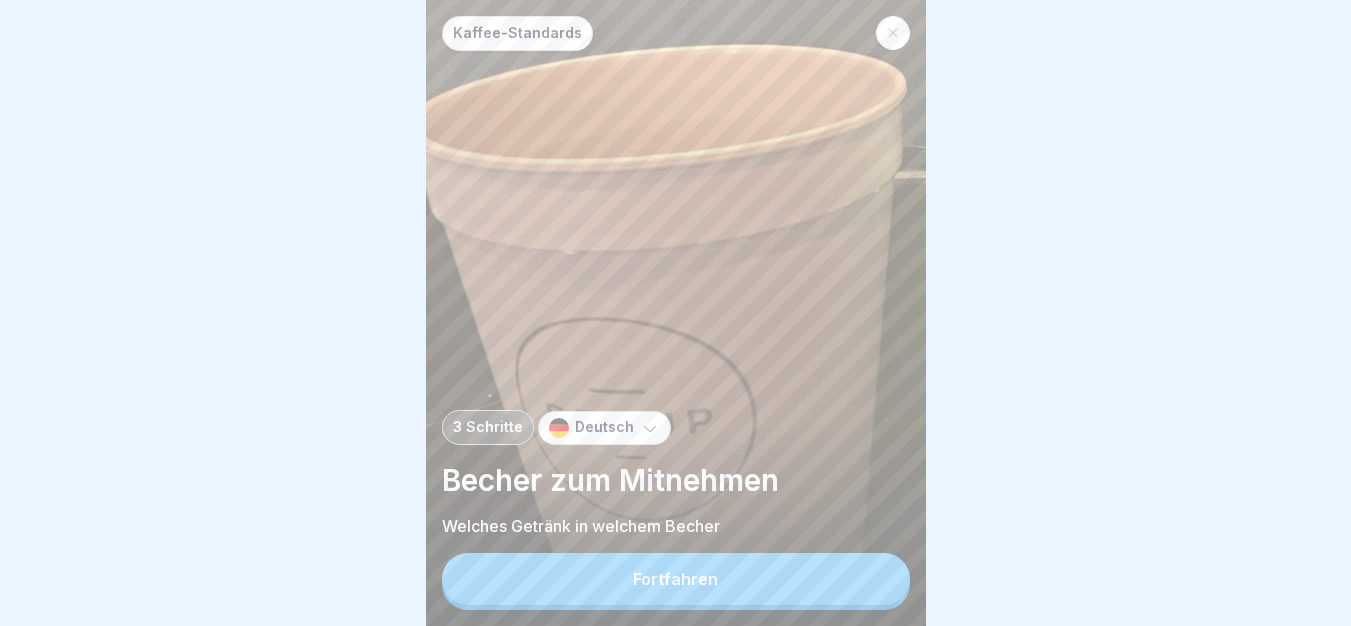 click on "Fortfahren" at bounding box center (676, 579) 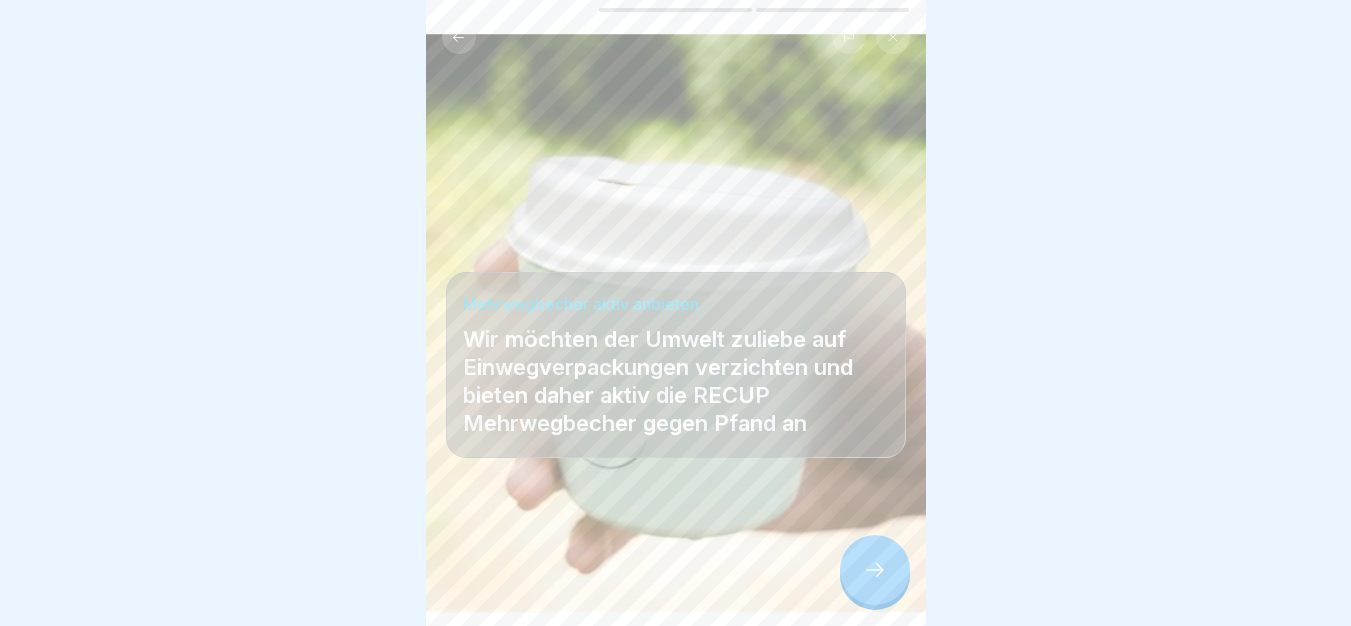 click at bounding box center [875, 570] 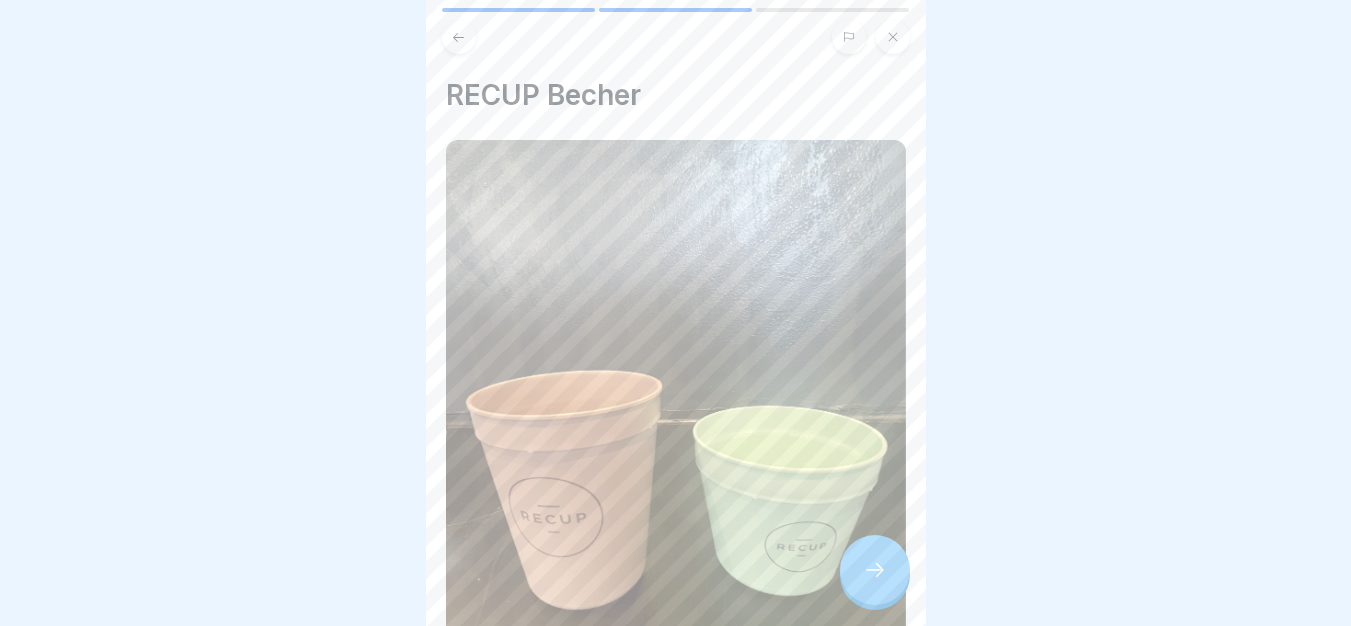 click at bounding box center (875, 570) 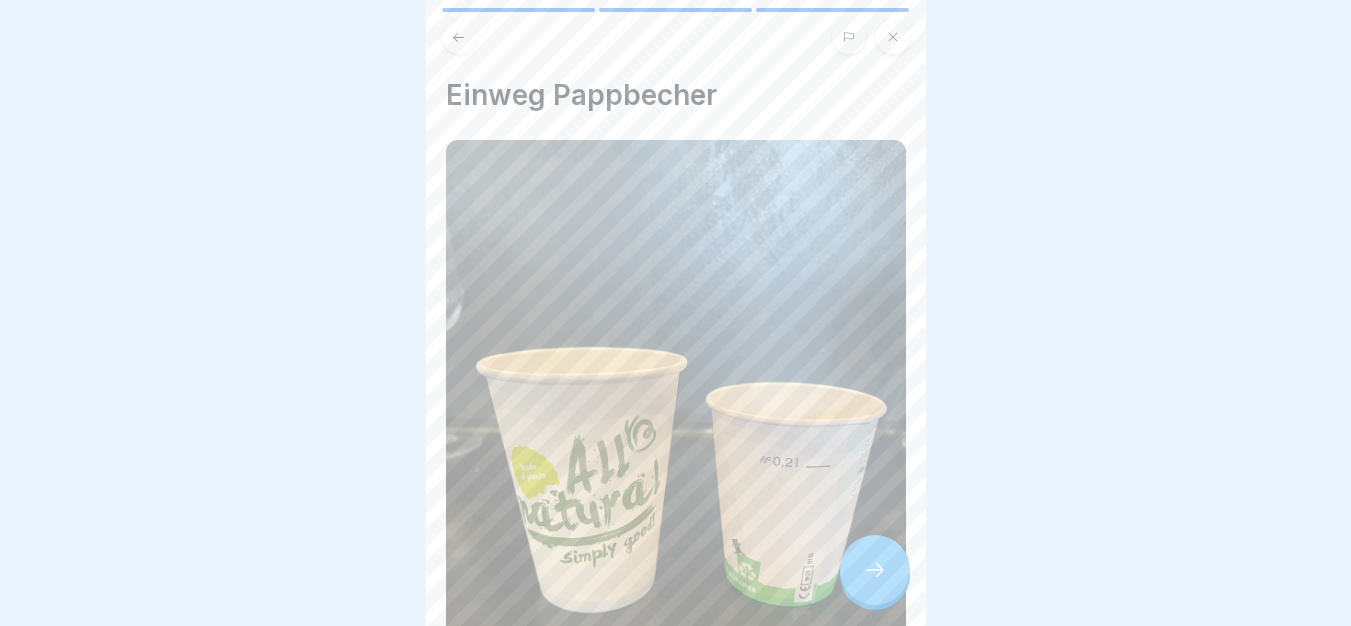 click at bounding box center (459, 37) 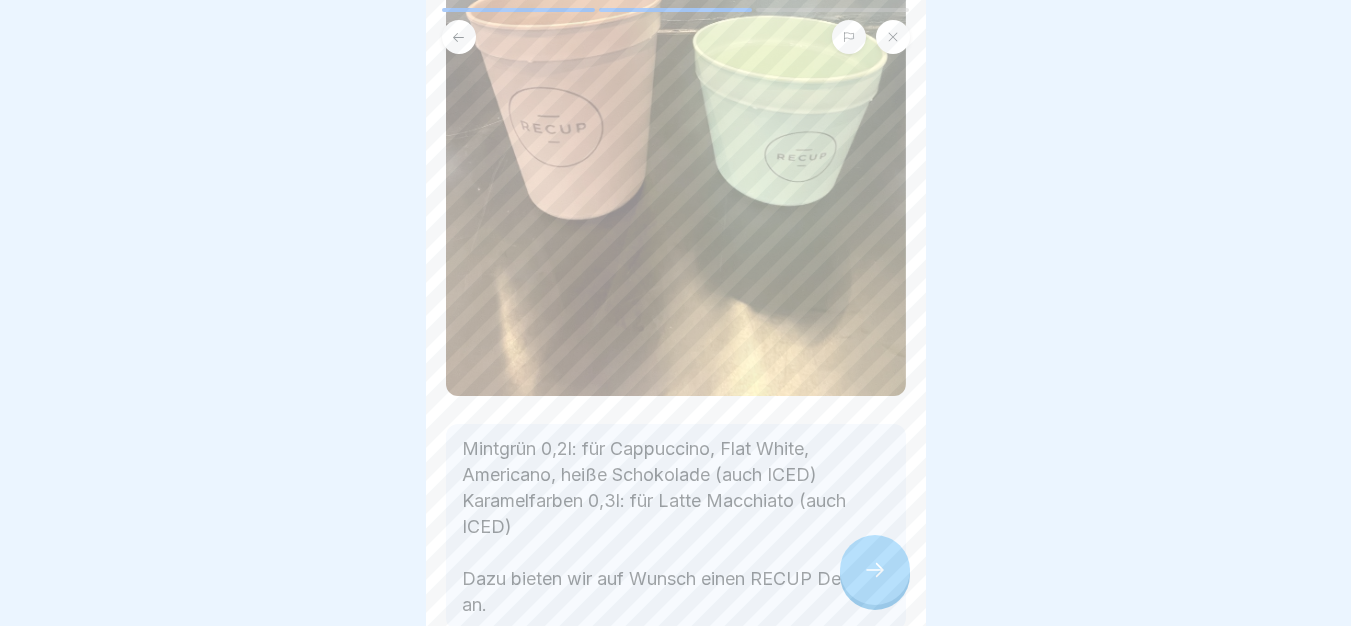 scroll, scrollTop: 400, scrollLeft: 0, axis: vertical 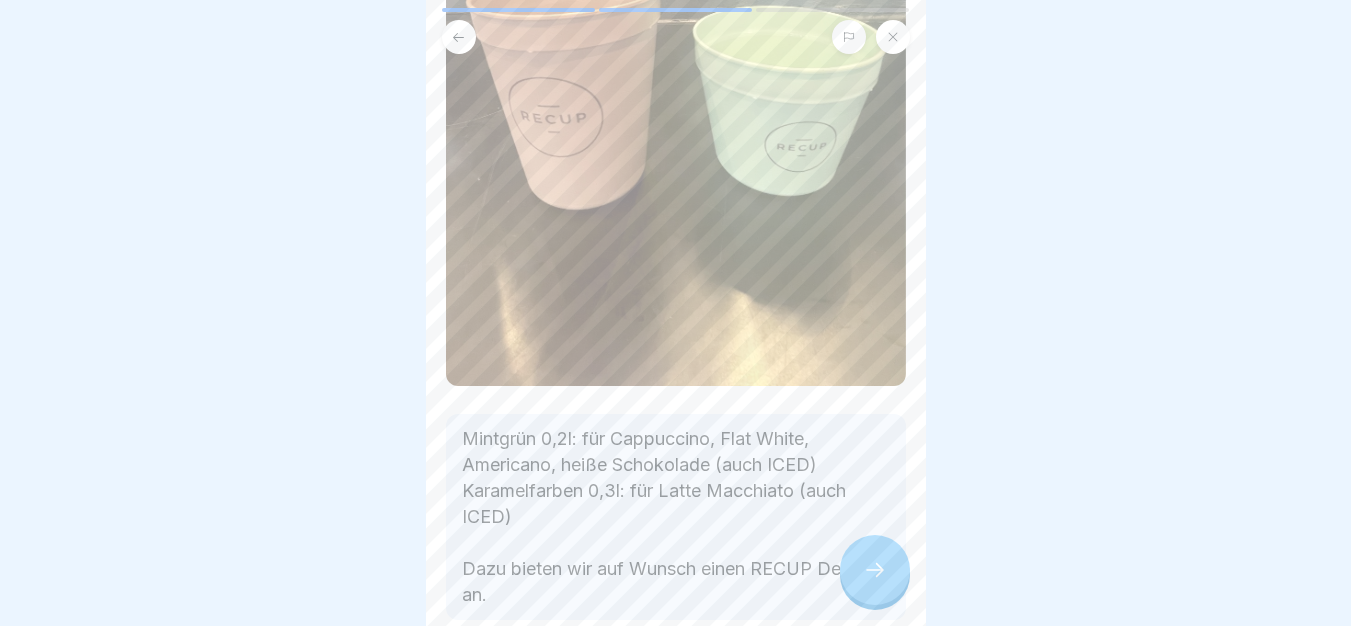 click 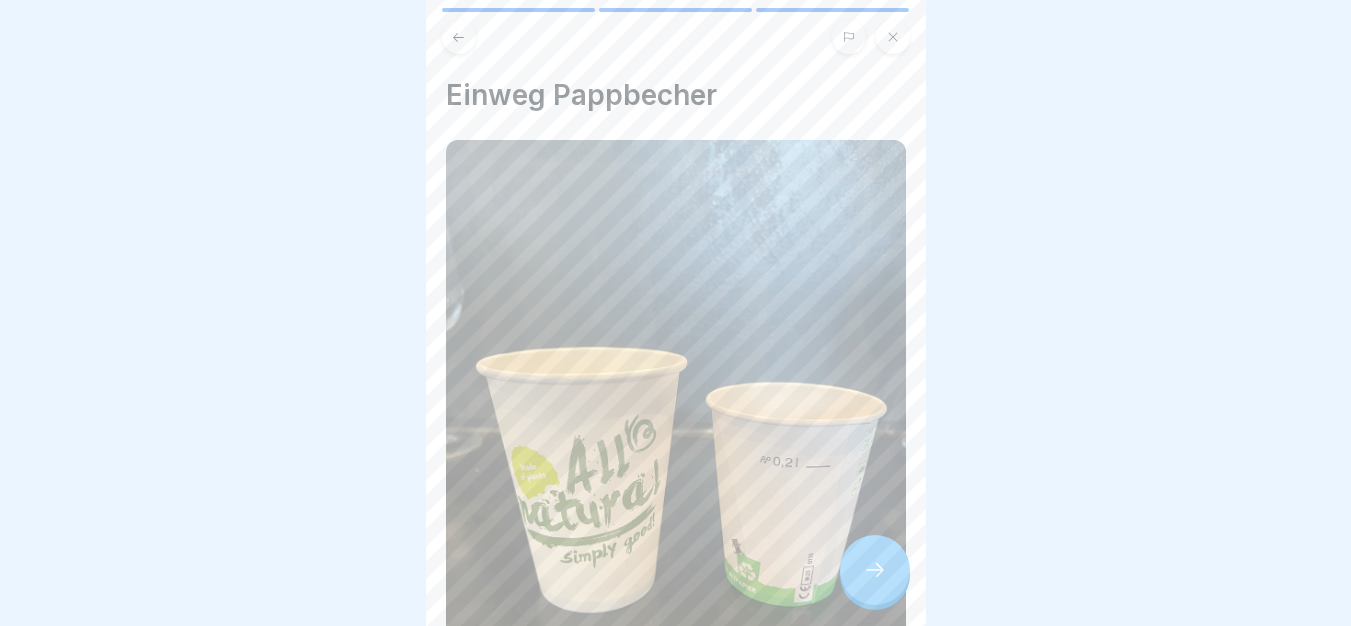 click 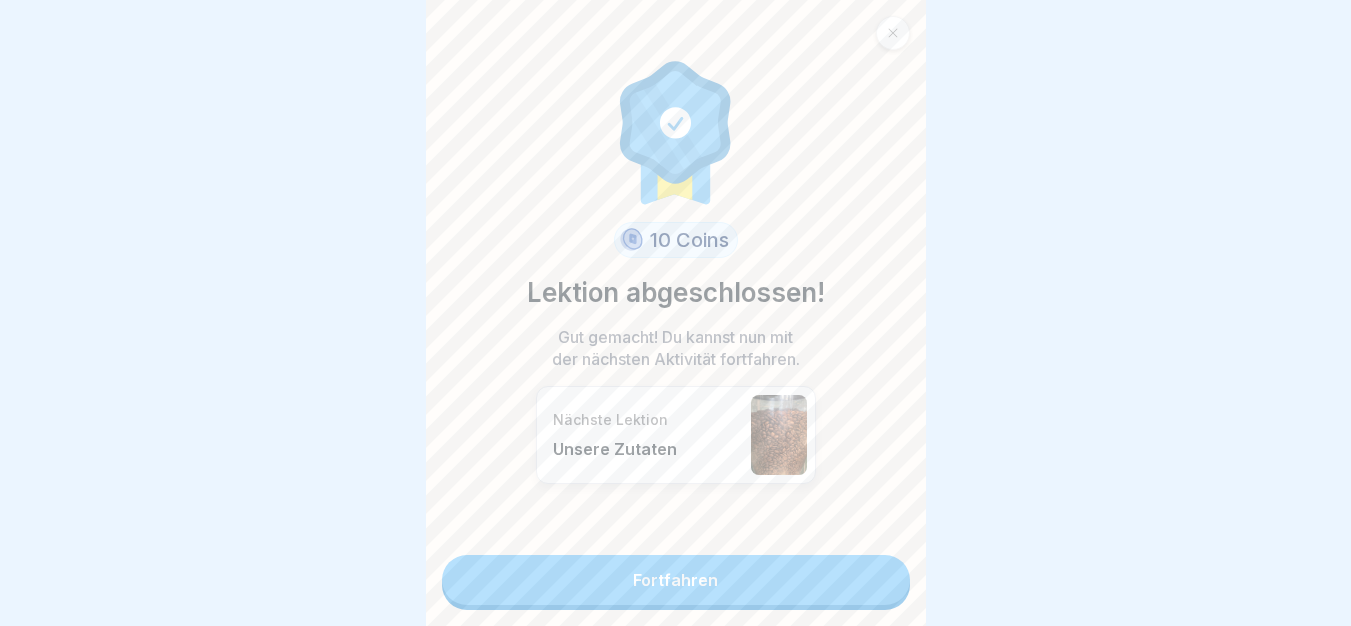 click on "Fortfahren" at bounding box center (676, 580) 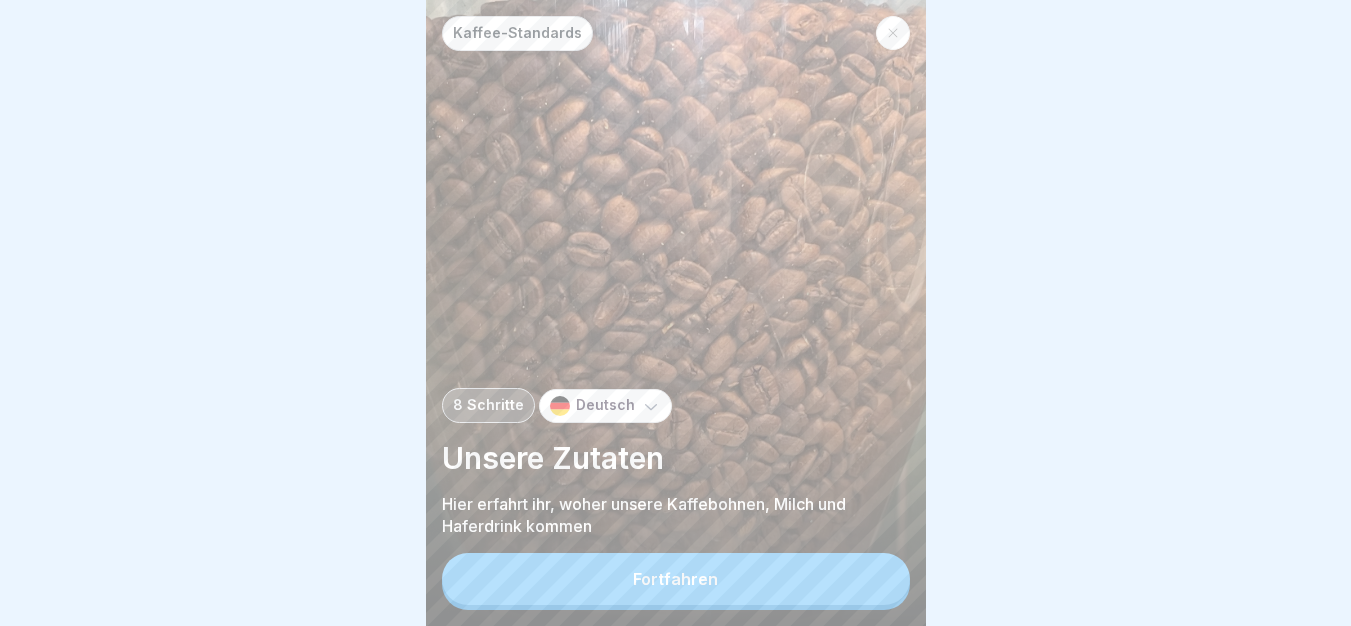 click on "Fortfahren" at bounding box center (676, 579) 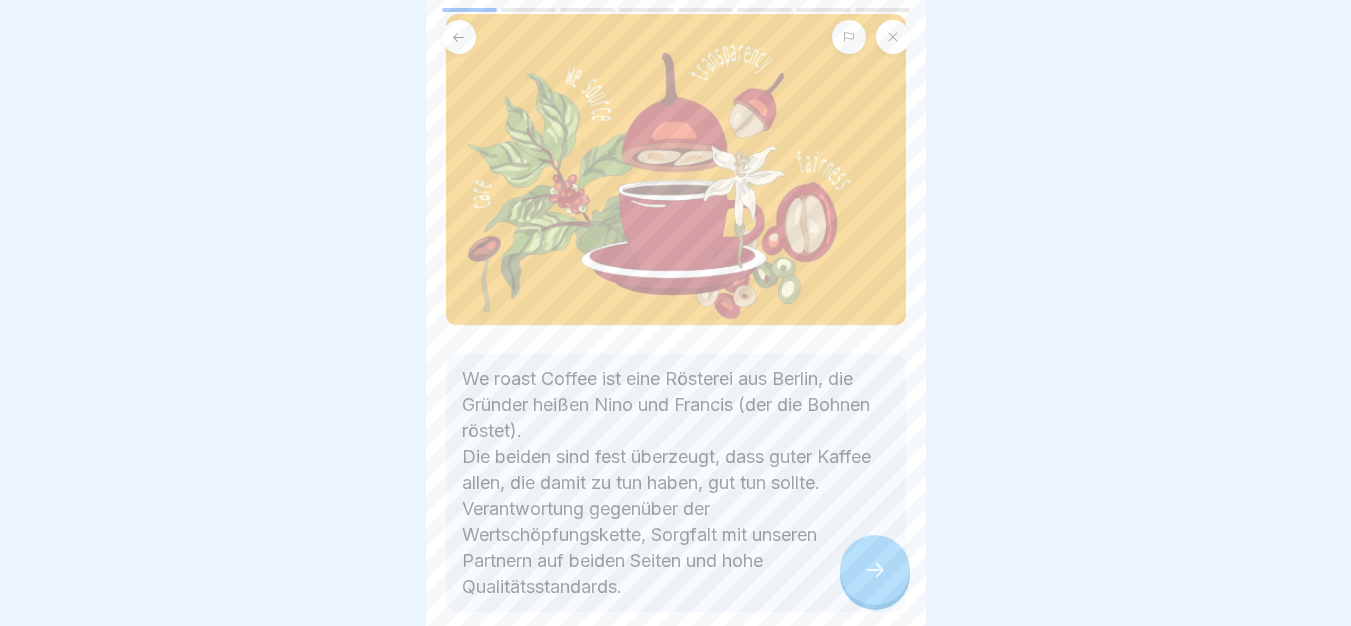 scroll, scrollTop: 282, scrollLeft: 0, axis: vertical 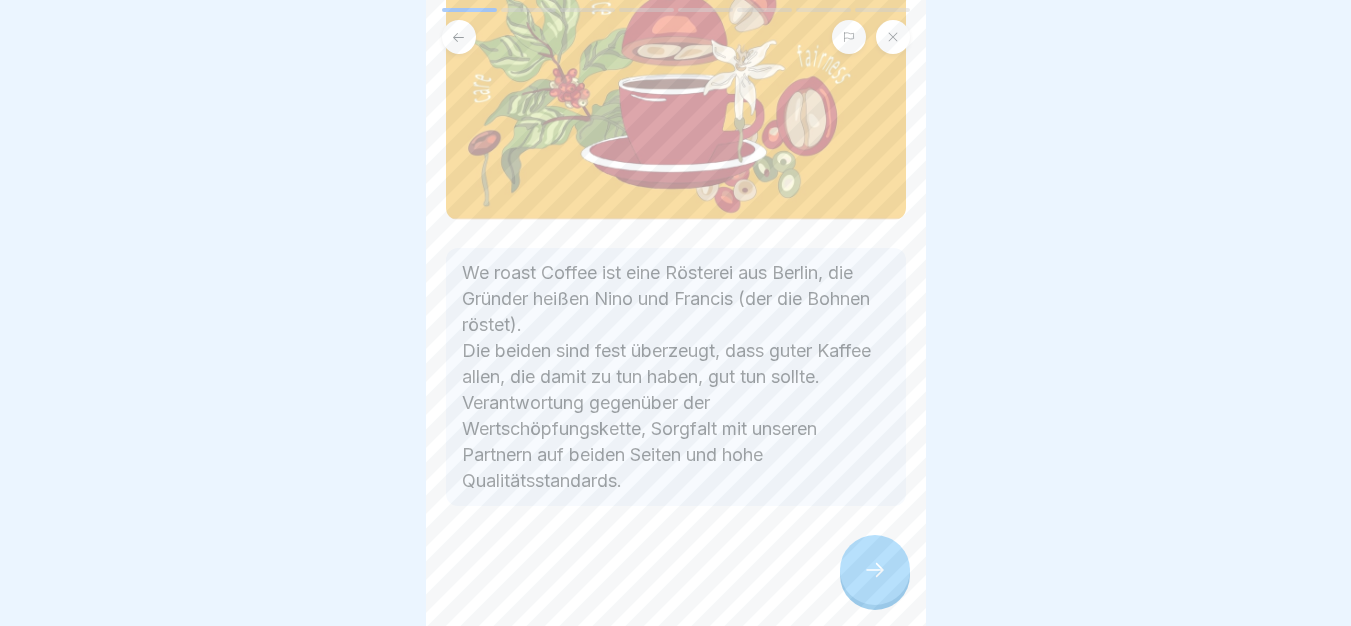 click at bounding box center (875, 570) 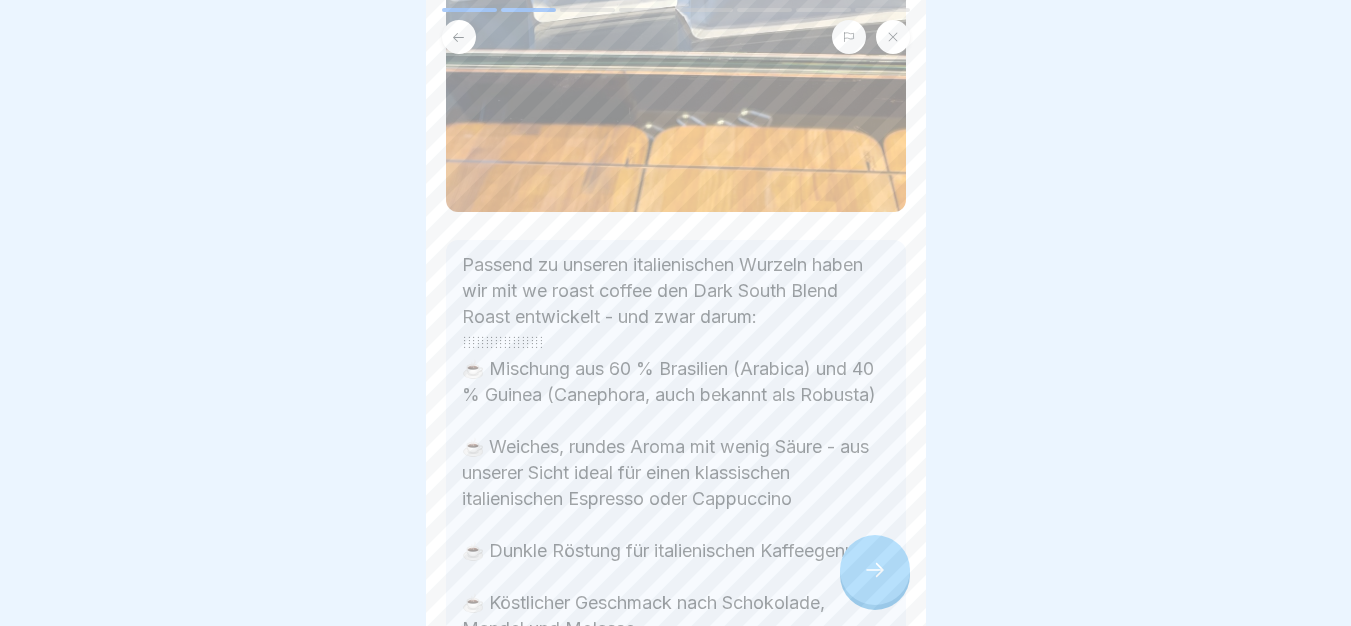 scroll, scrollTop: 600, scrollLeft: 0, axis: vertical 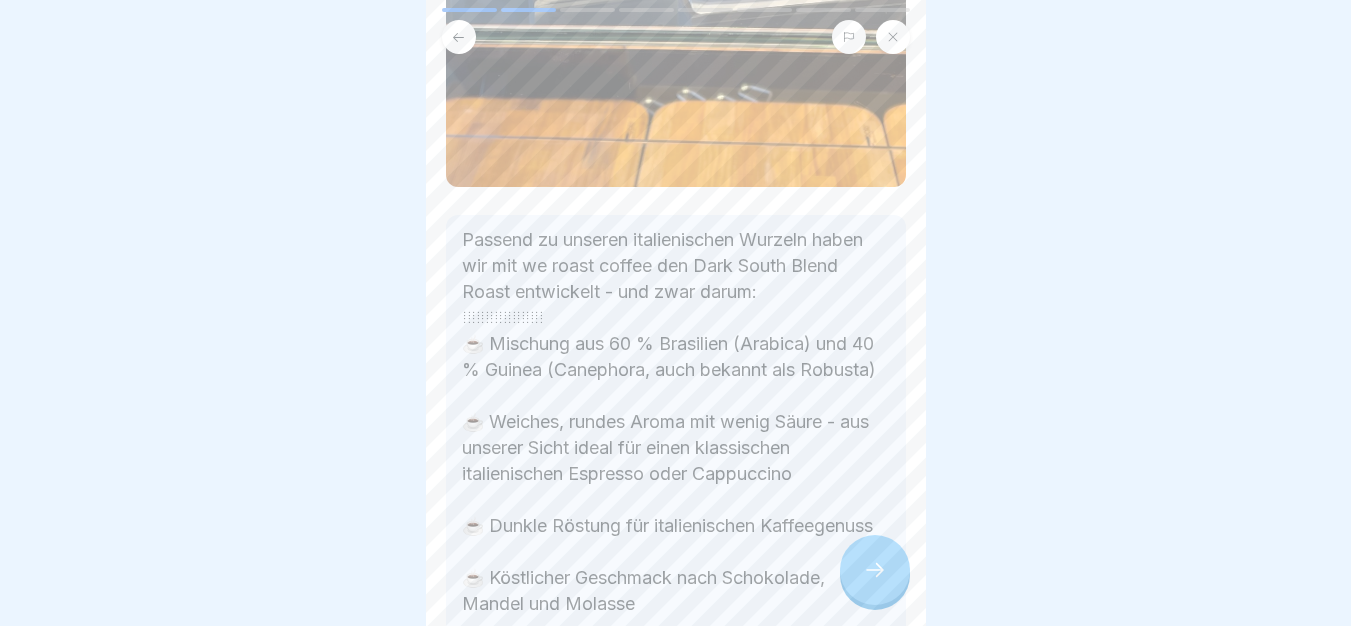 click 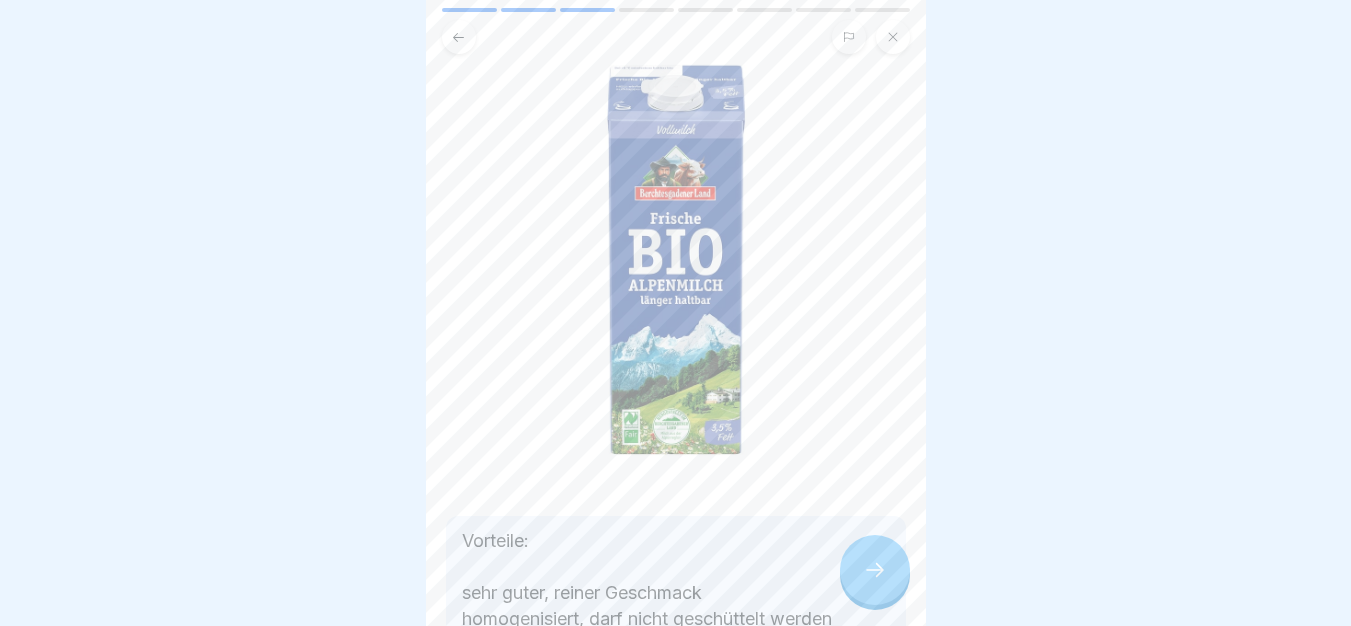 scroll, scrollTop: 0, scrollLeft: 0, axis: both 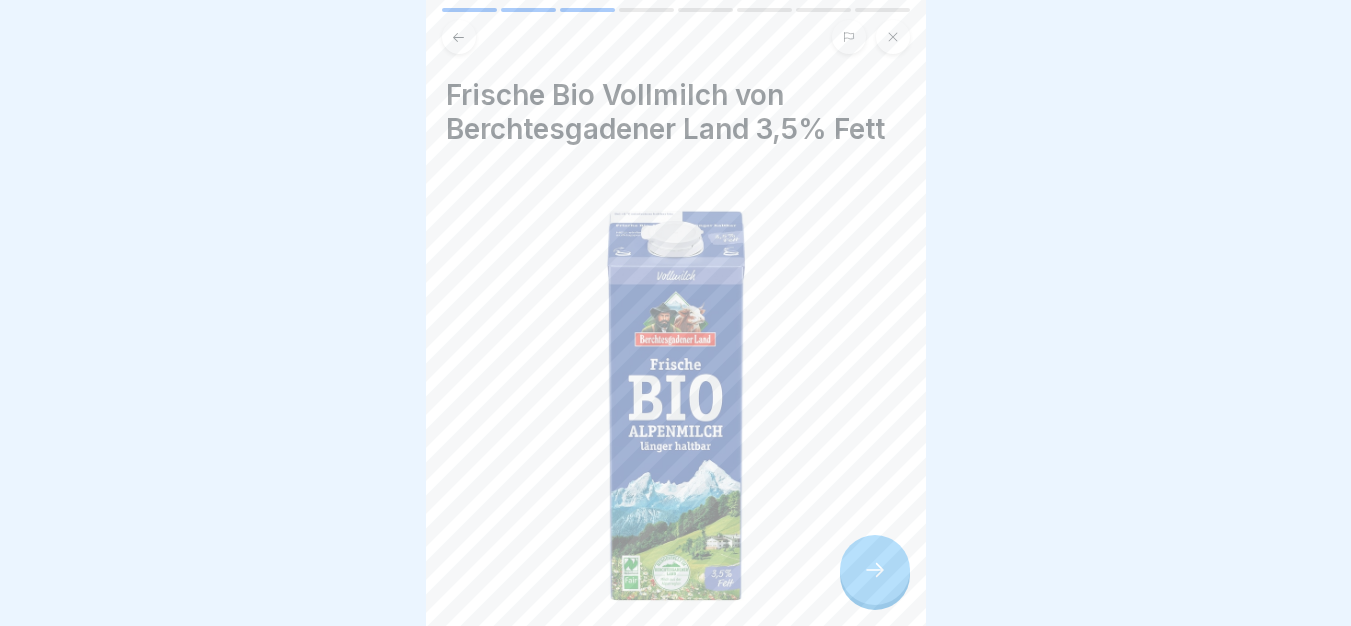 click 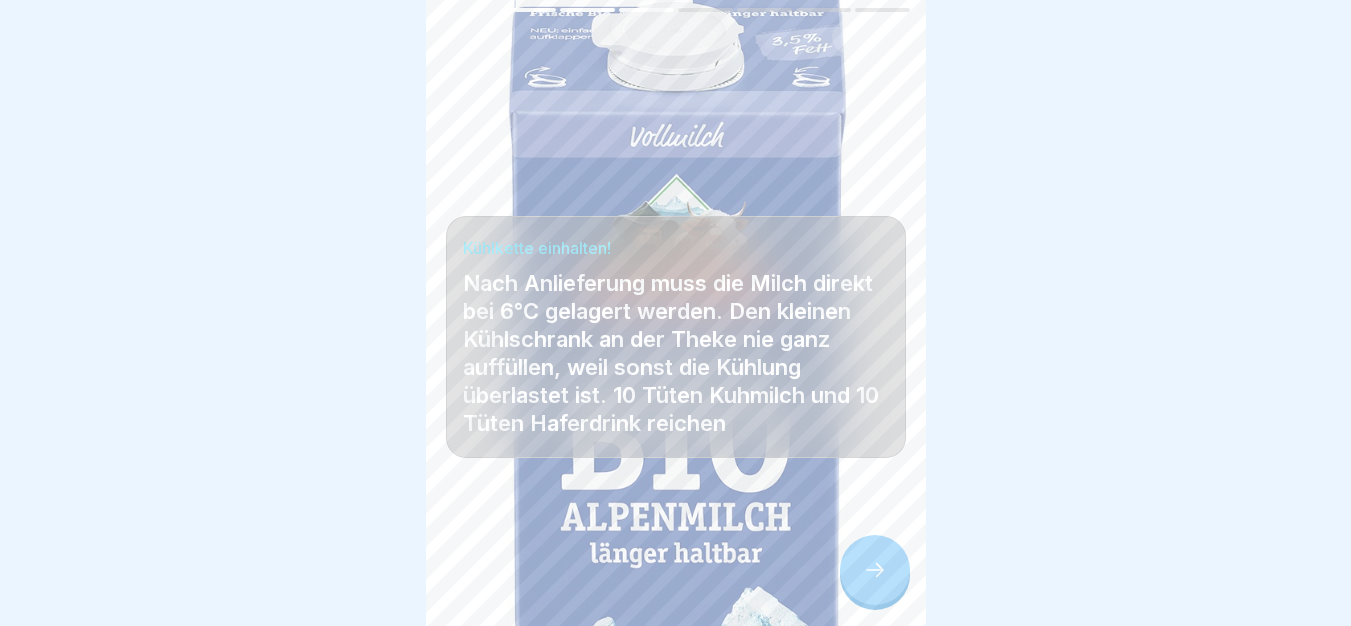 click 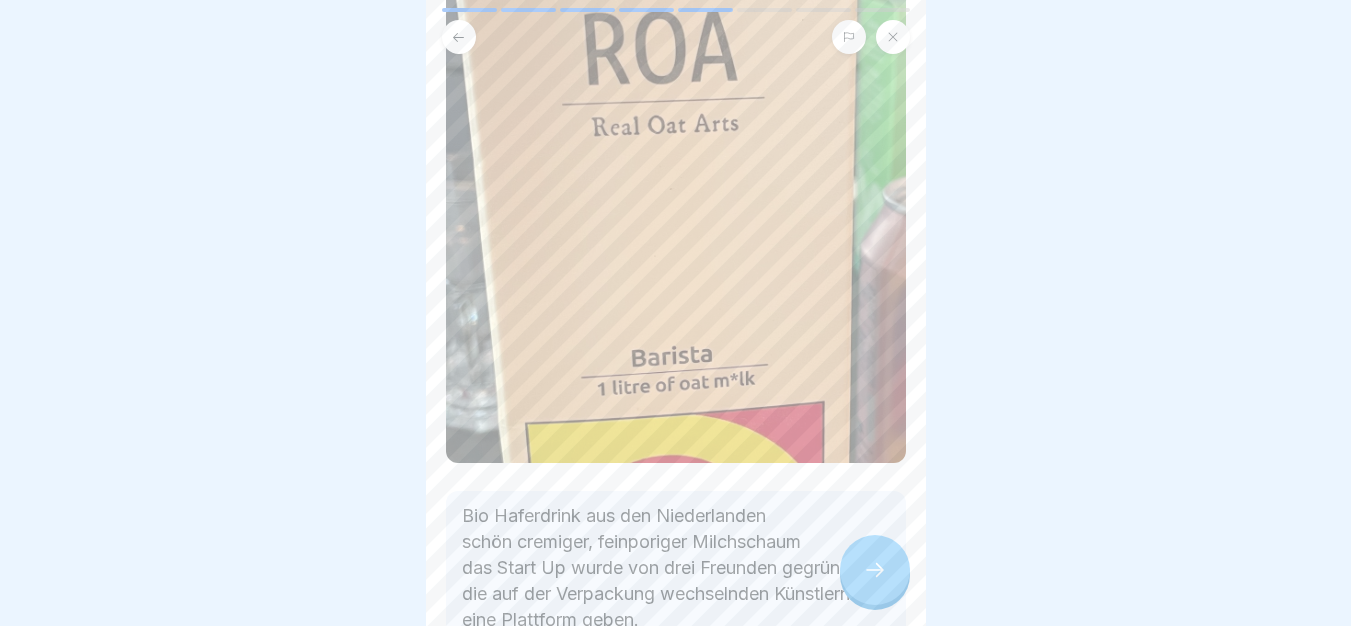 scroll, scrollTop: 461, scrollLeft: 0, axis: vertical 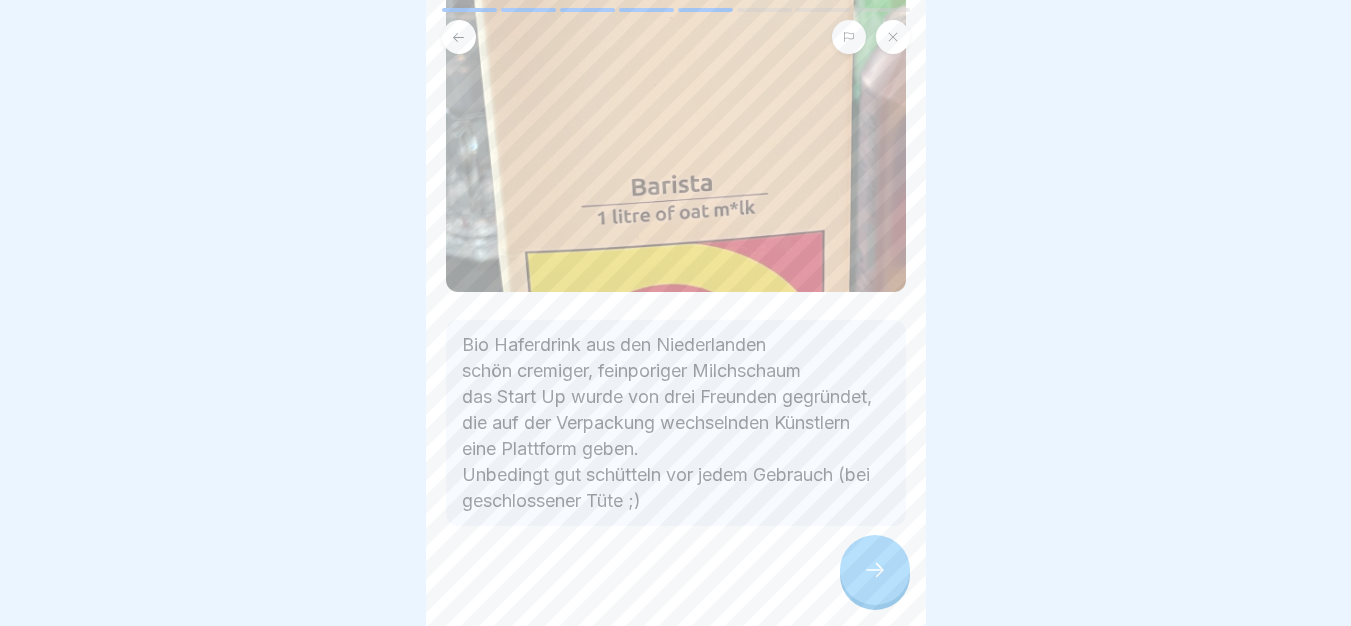 click 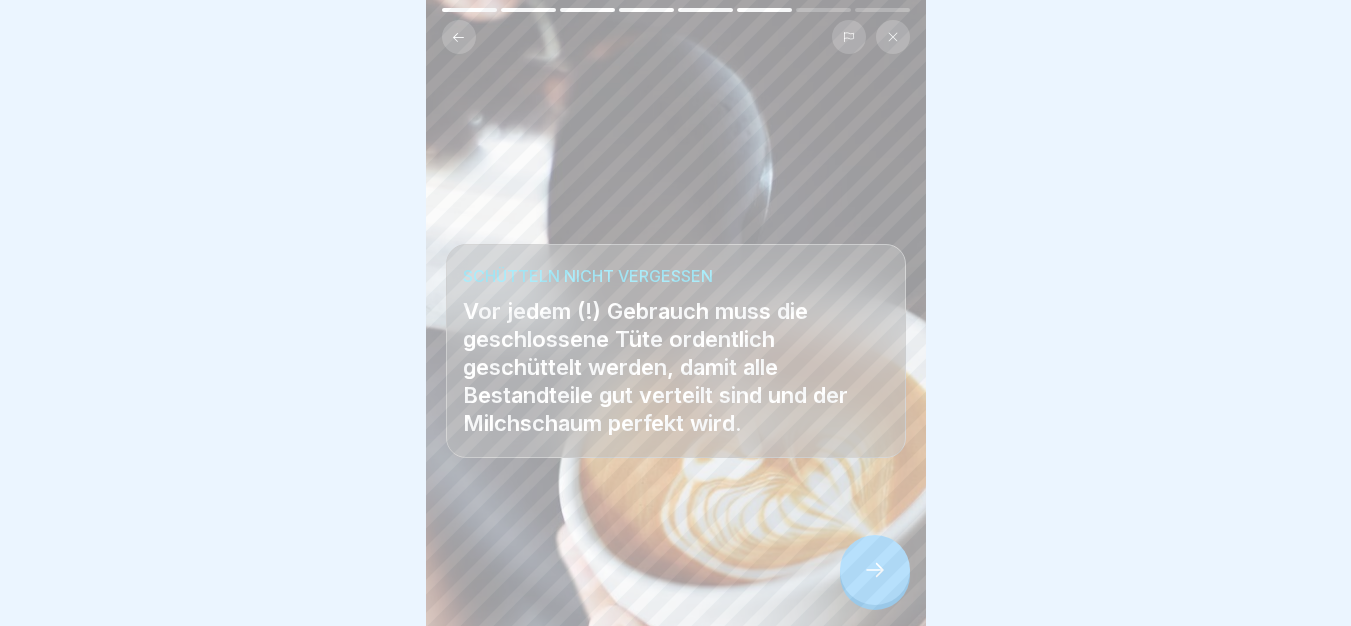 click 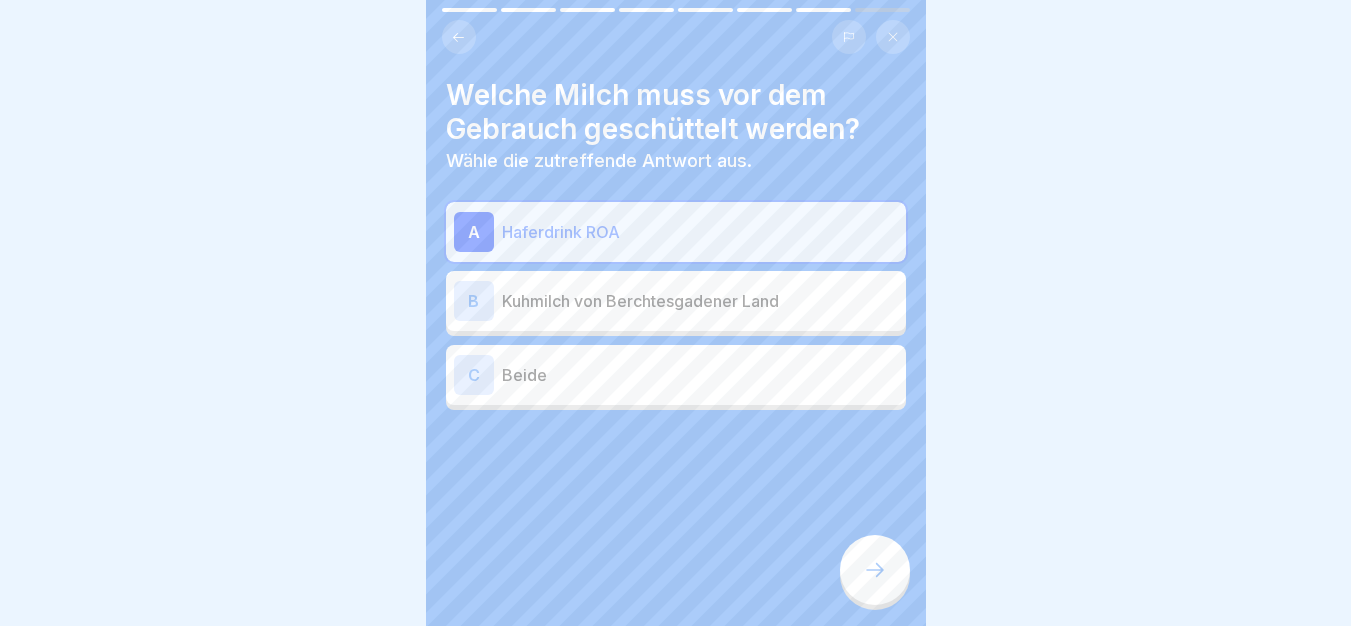 click 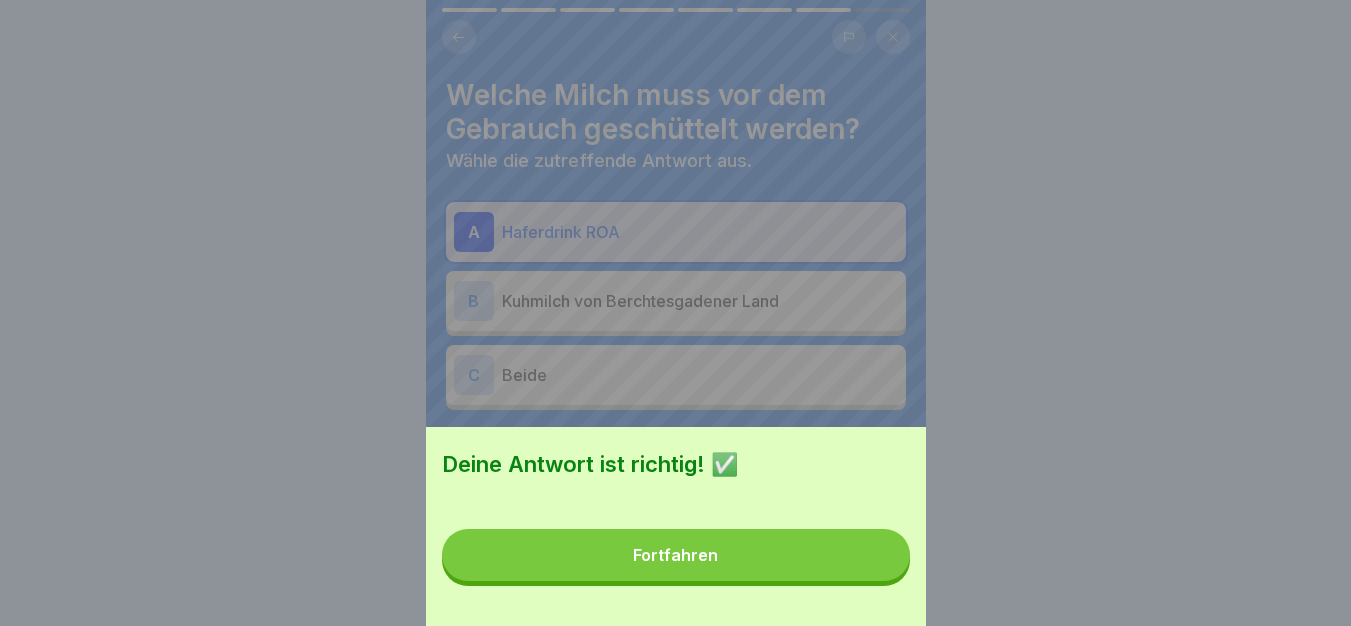click on "Fortfahren" at bounding box center (676, 555) 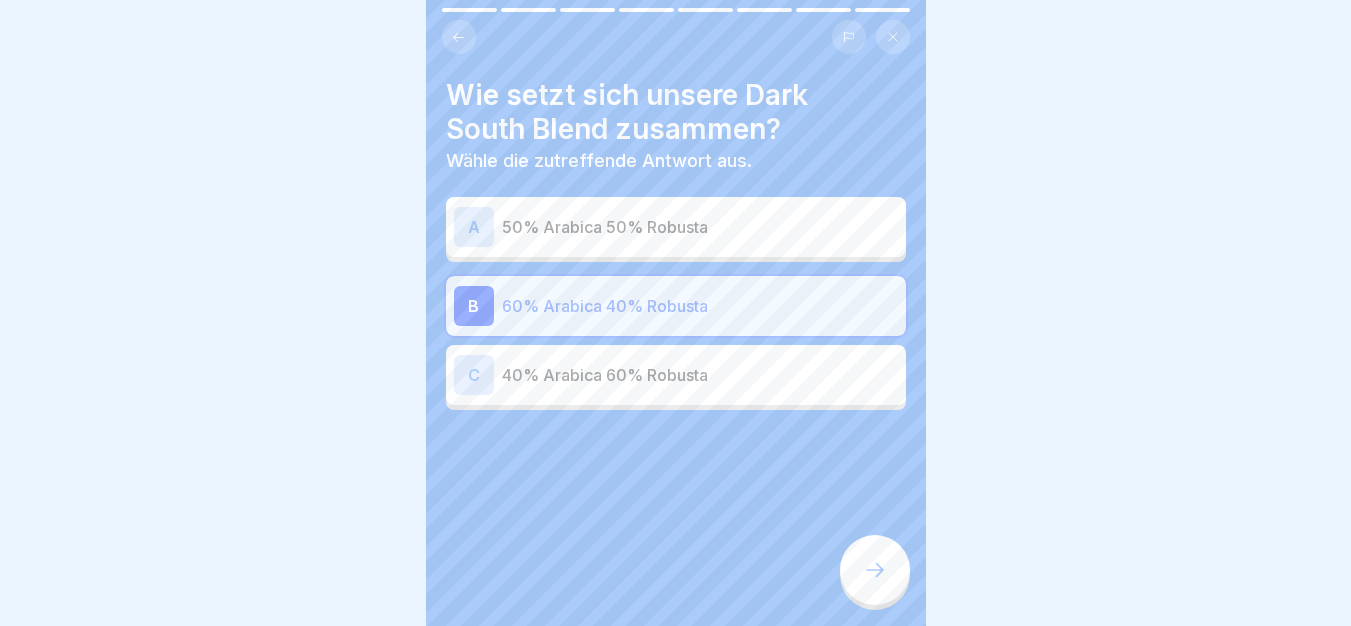click 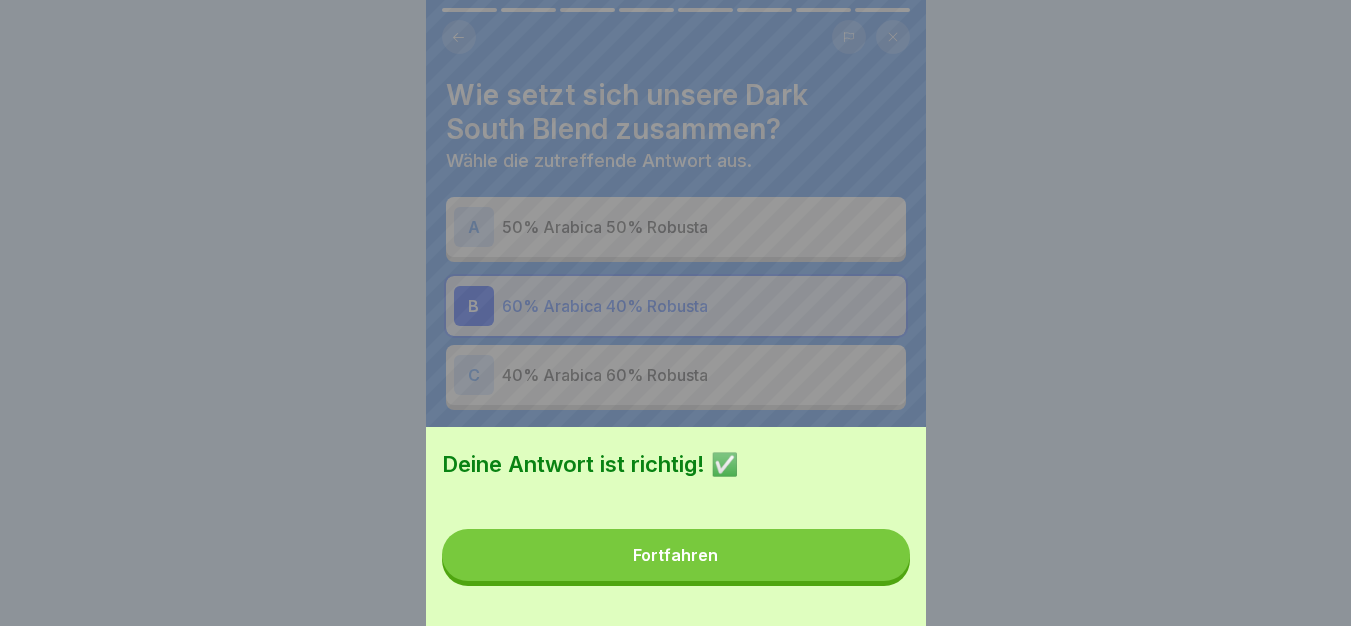 click on "Fortfahren" at bounding box center (676, 555) 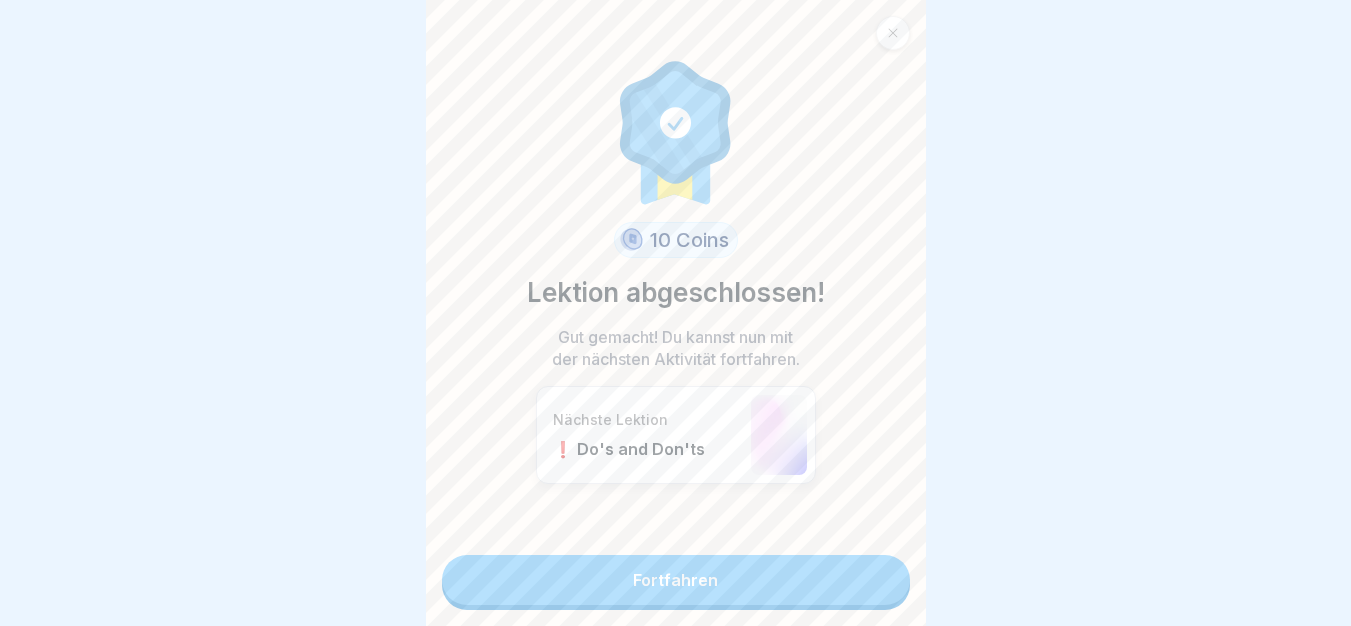 click on "Fortfahren" at bounding box center (676, 580) 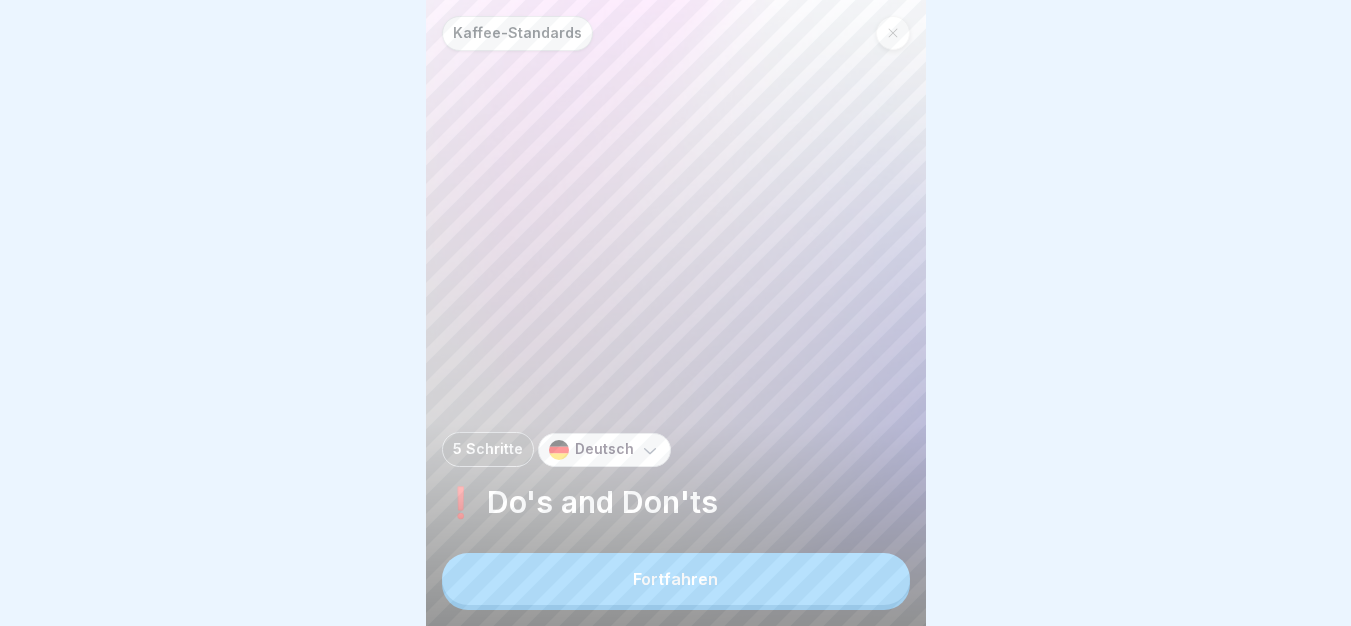 click on "Fortfahren" at bounding box center (675, 579) 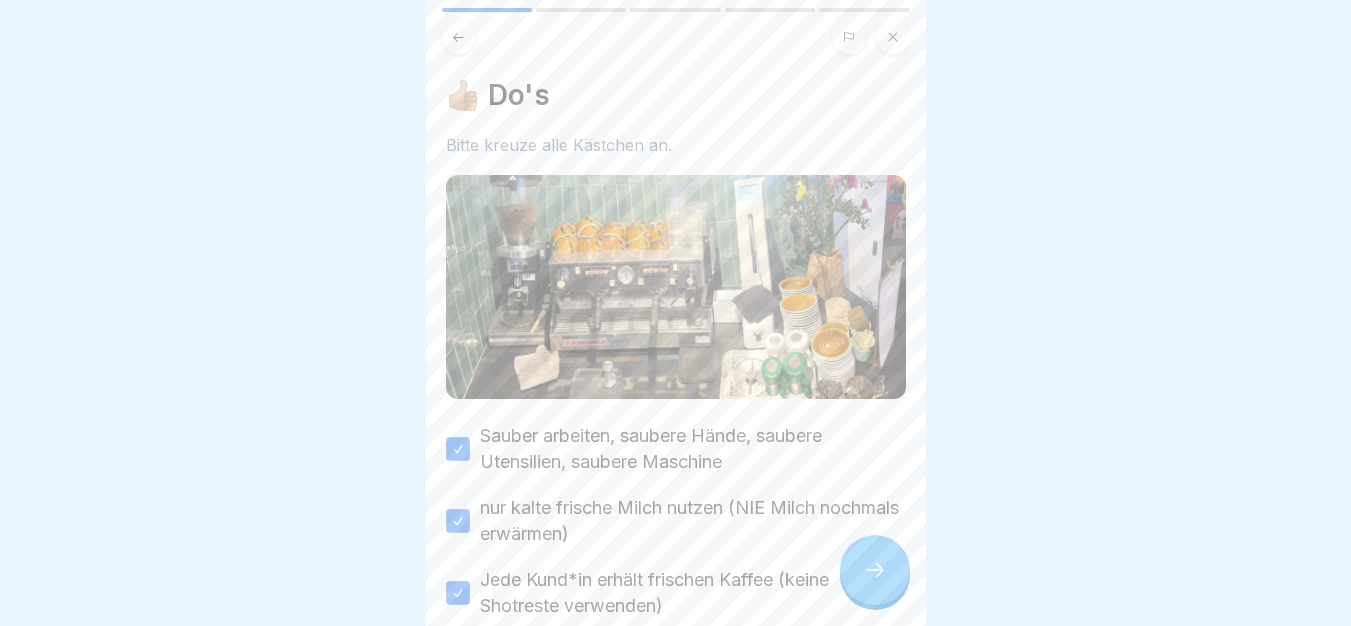 click at bounding box center (875, 570) 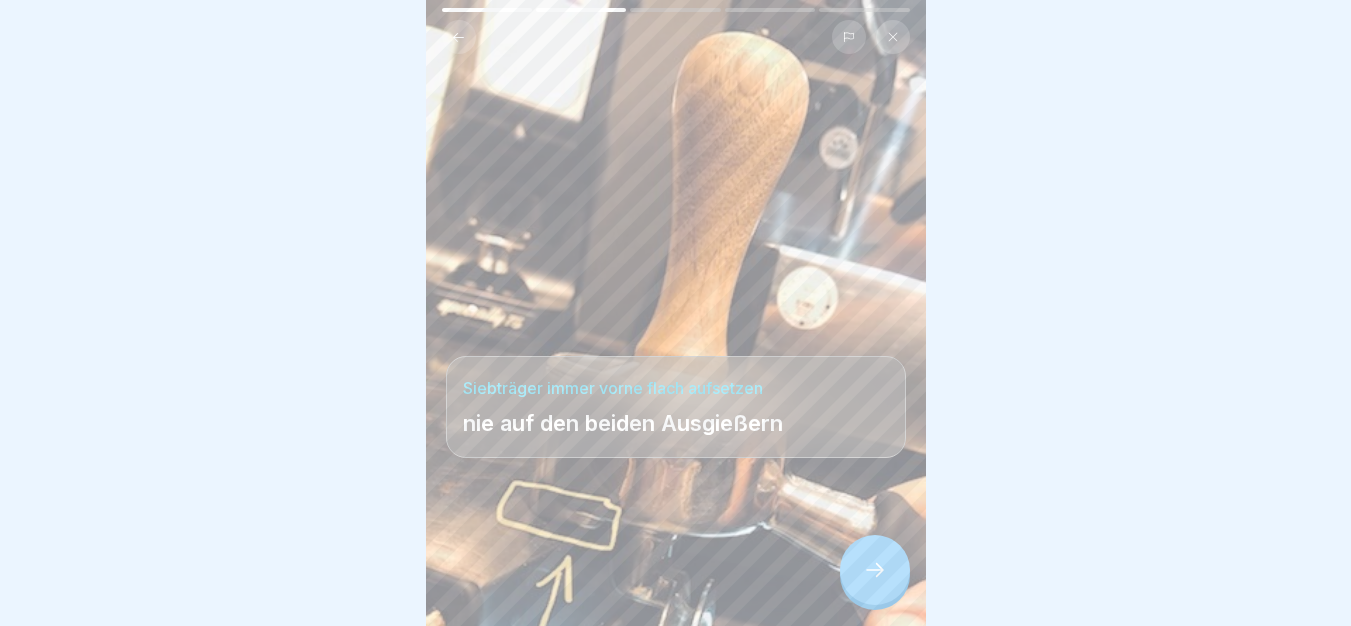 click at bounding box center (875, 570) 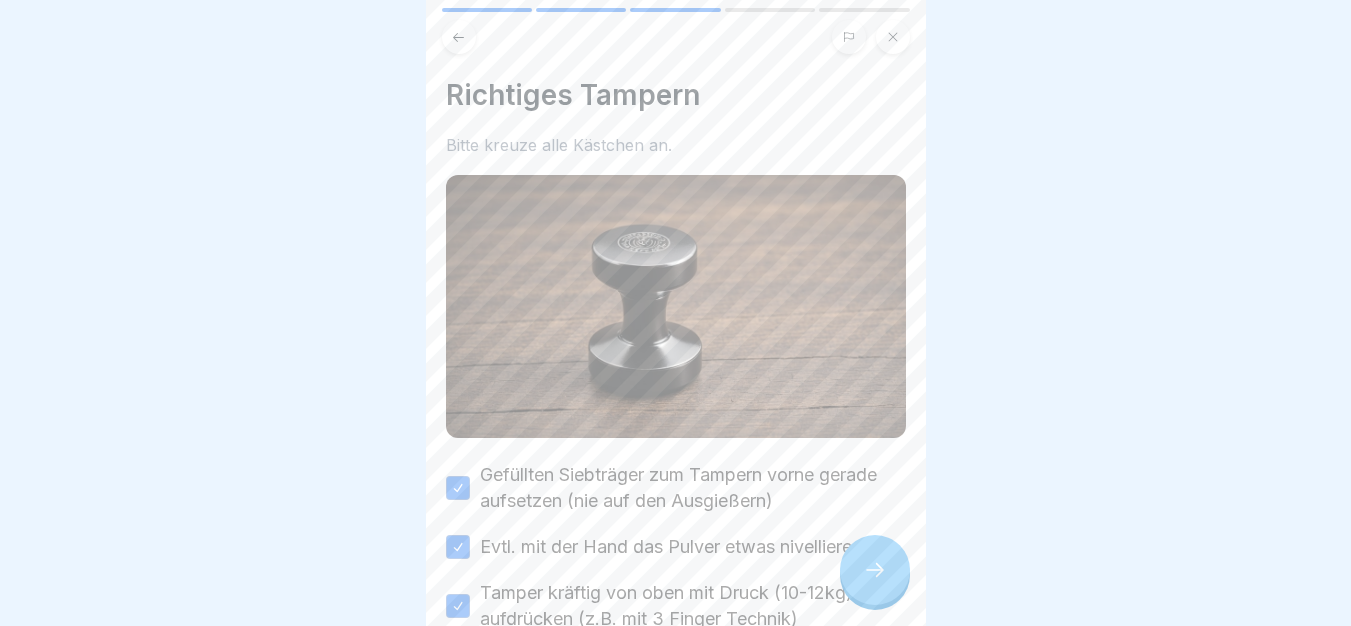 click at bounding box center [875, 570] 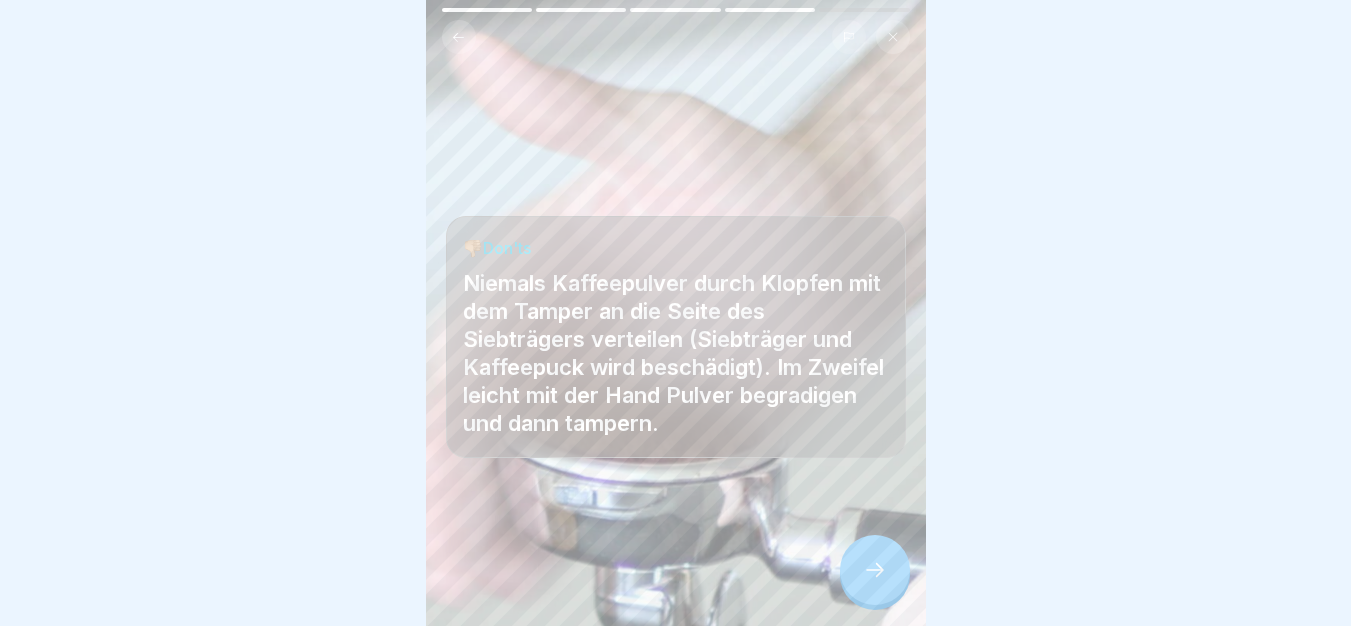 click at bounding box center [875, 570] 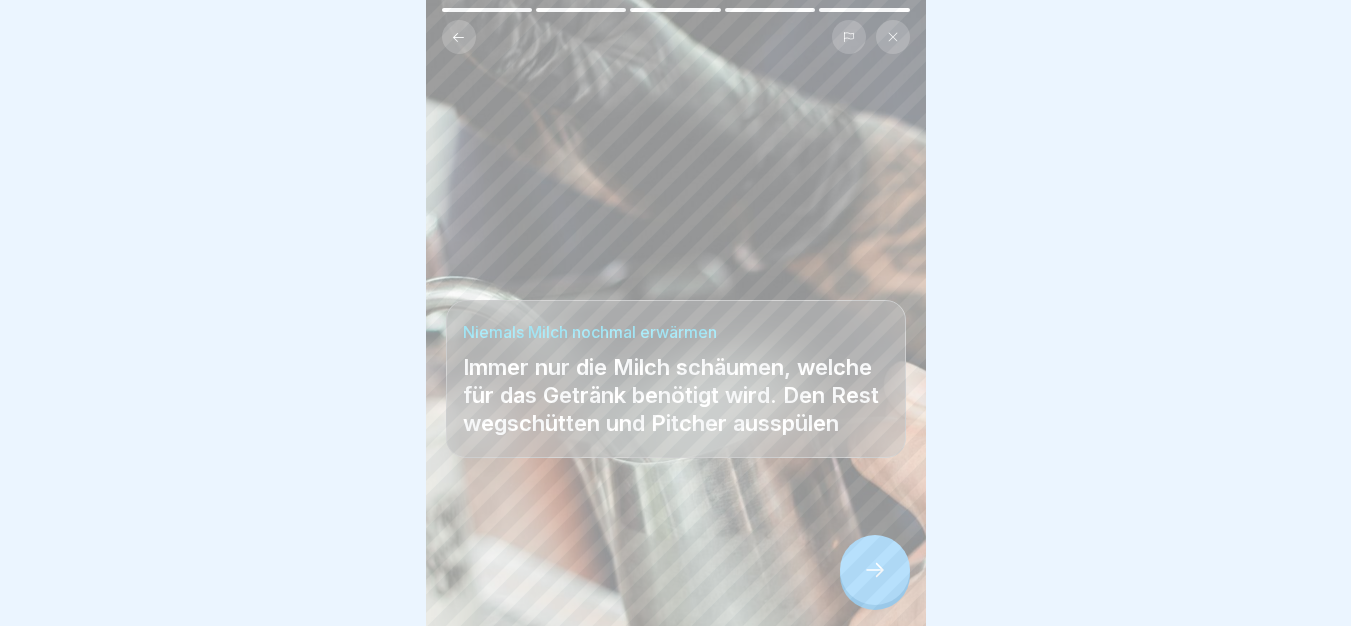 click 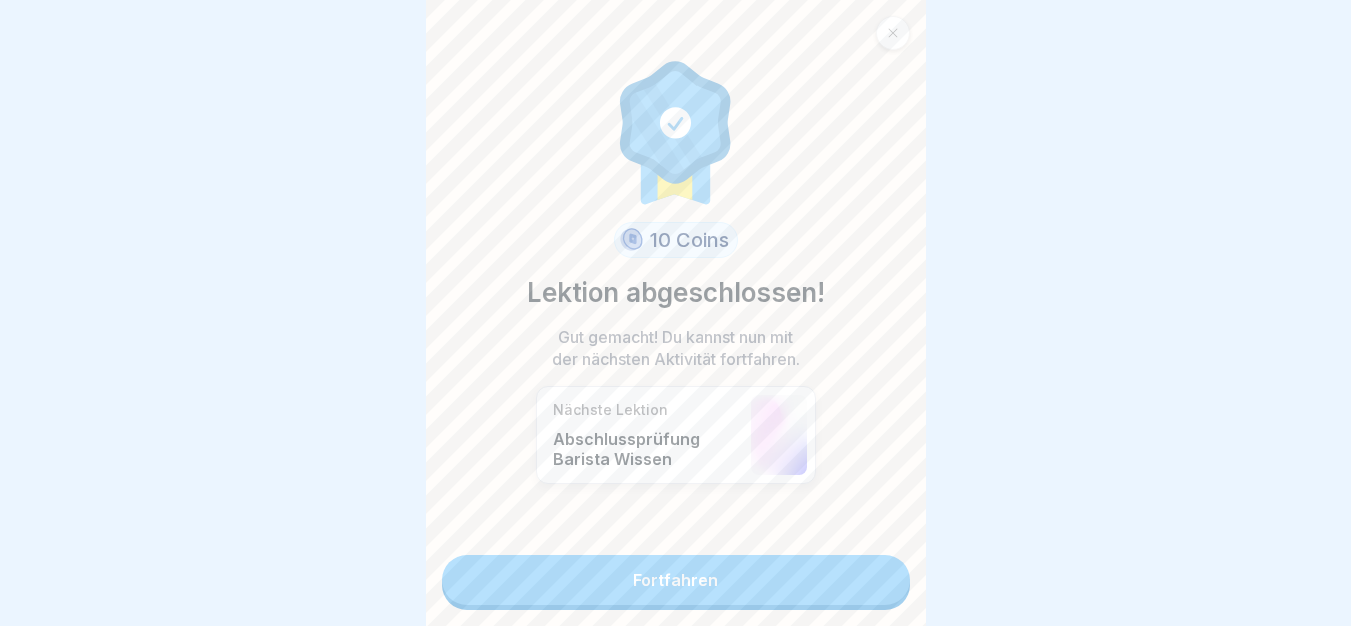 click on "Fortfahren" at bounding box center (676, 580) 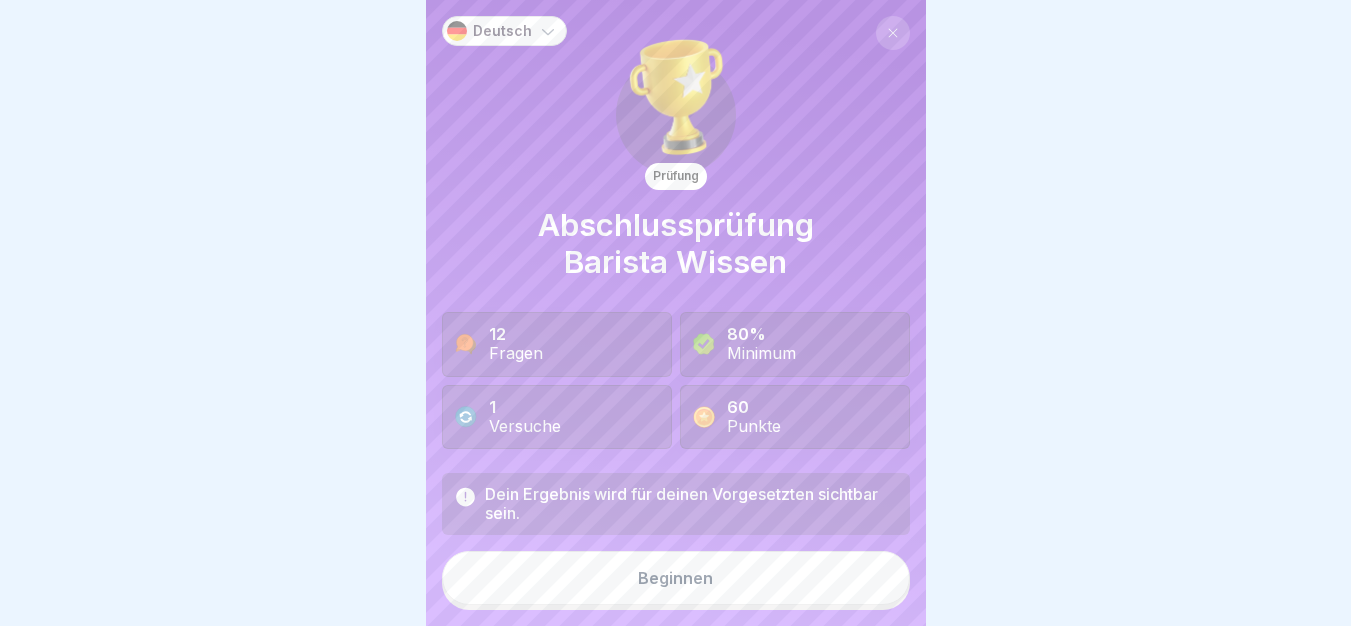 click on "Beginnen" at bounding box center (676, 578) 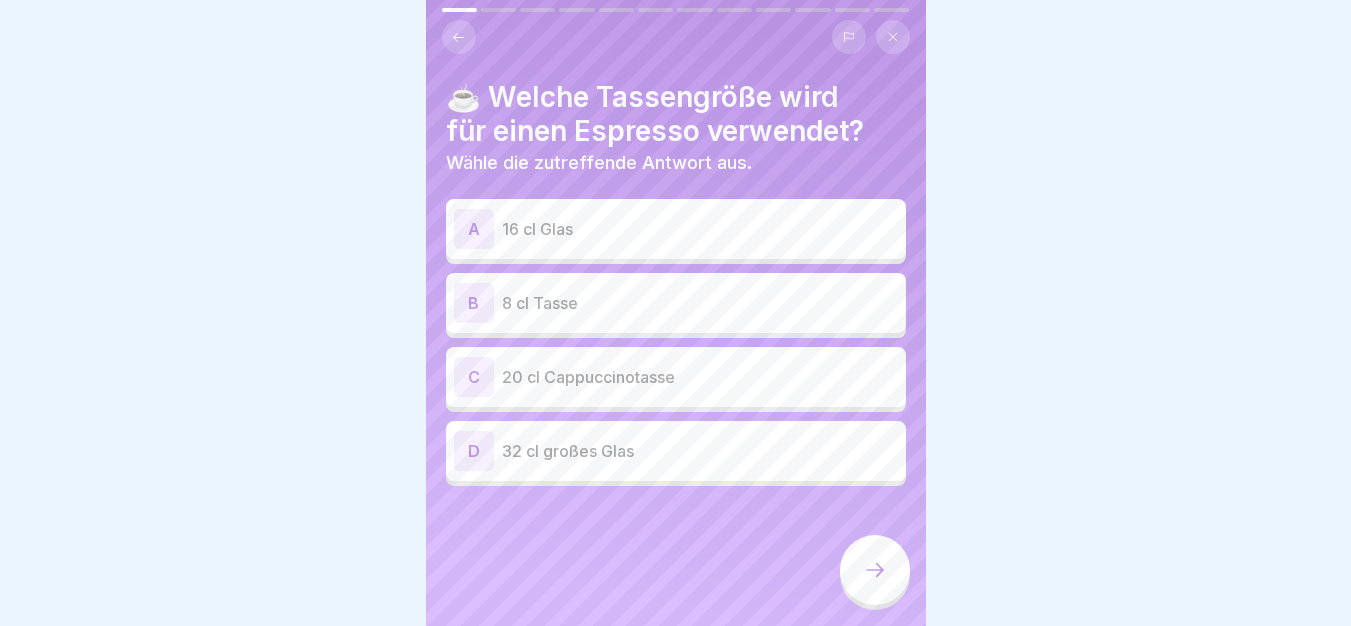 click on "B 8 cl Tasse" at bounding box center (676, 303) 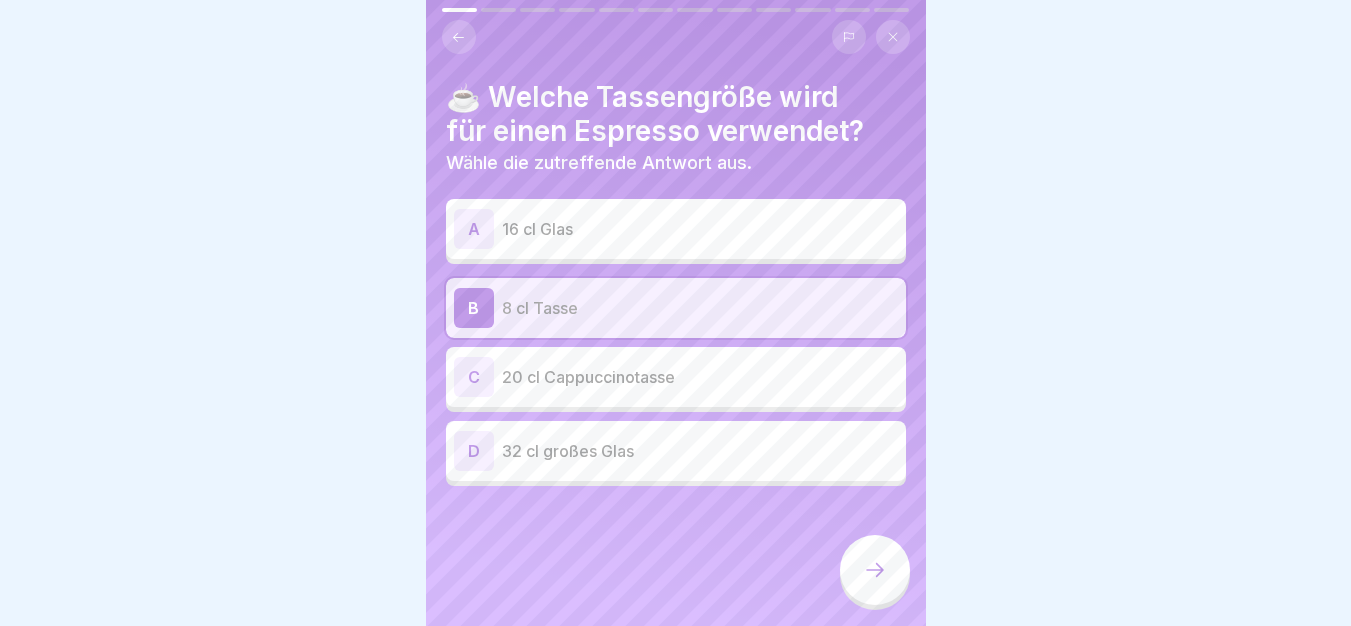 click 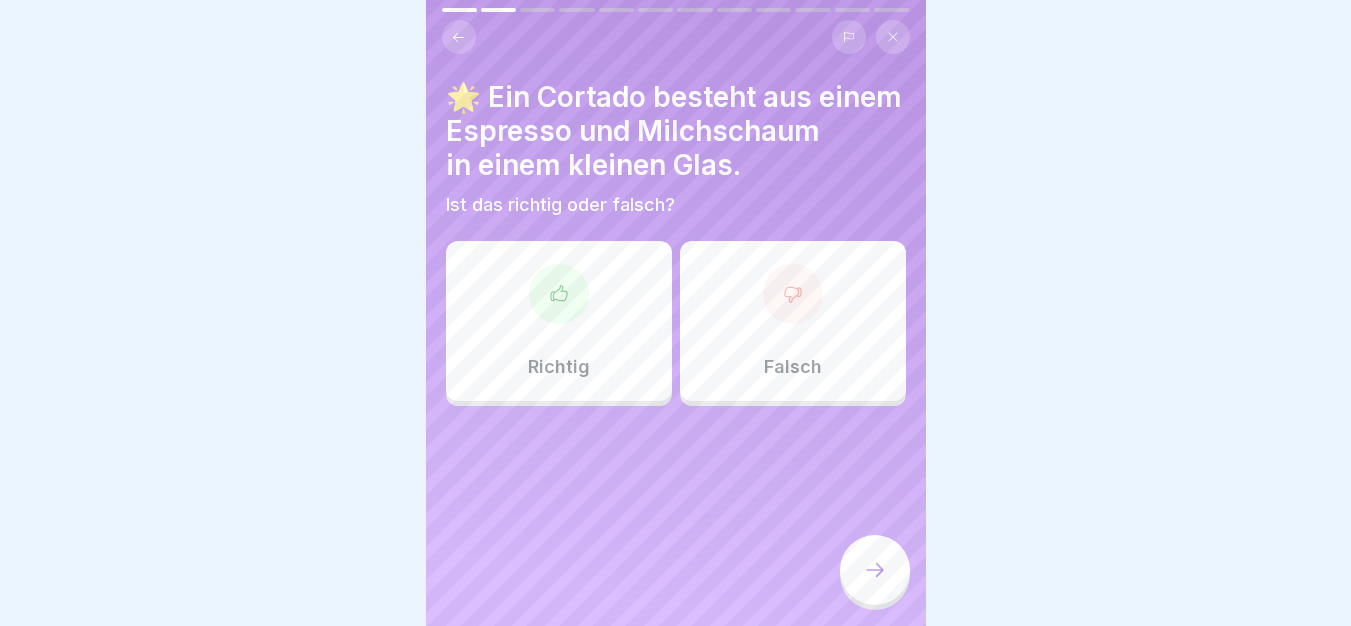 click on "Richtig" at bounding box center [559, 321] 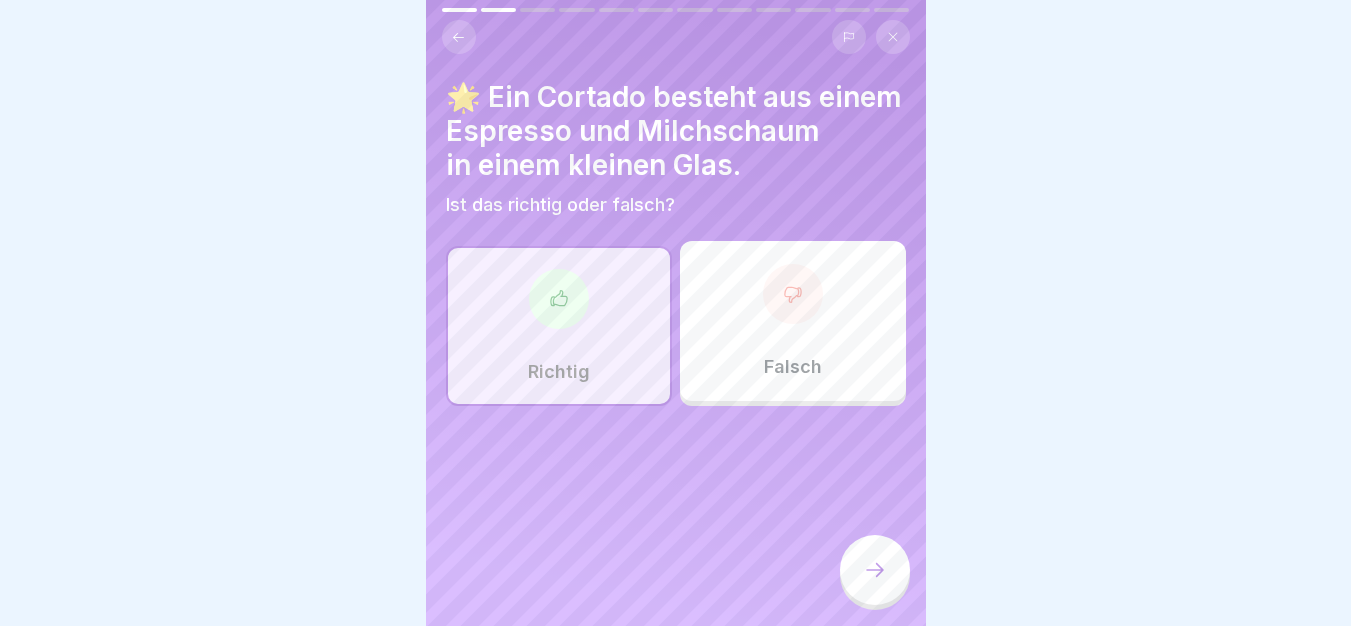click at bounding box center (875, 570) 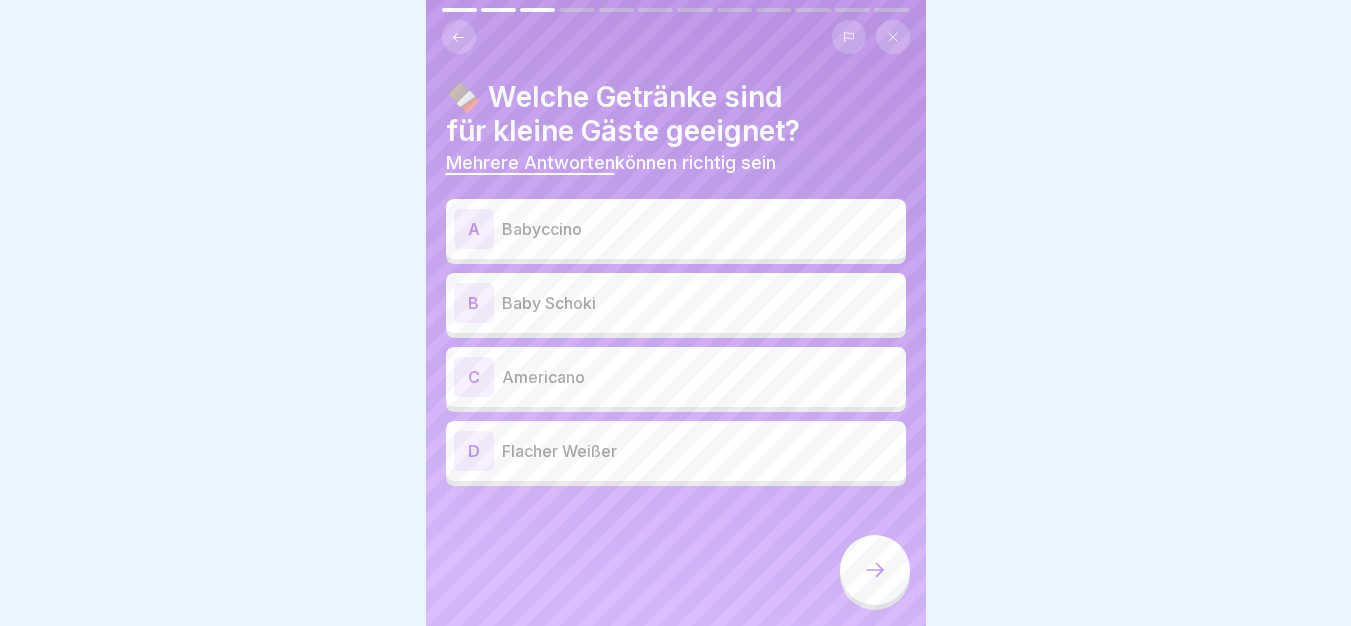 click on "Babyccino" at bounding box center [700, 229] 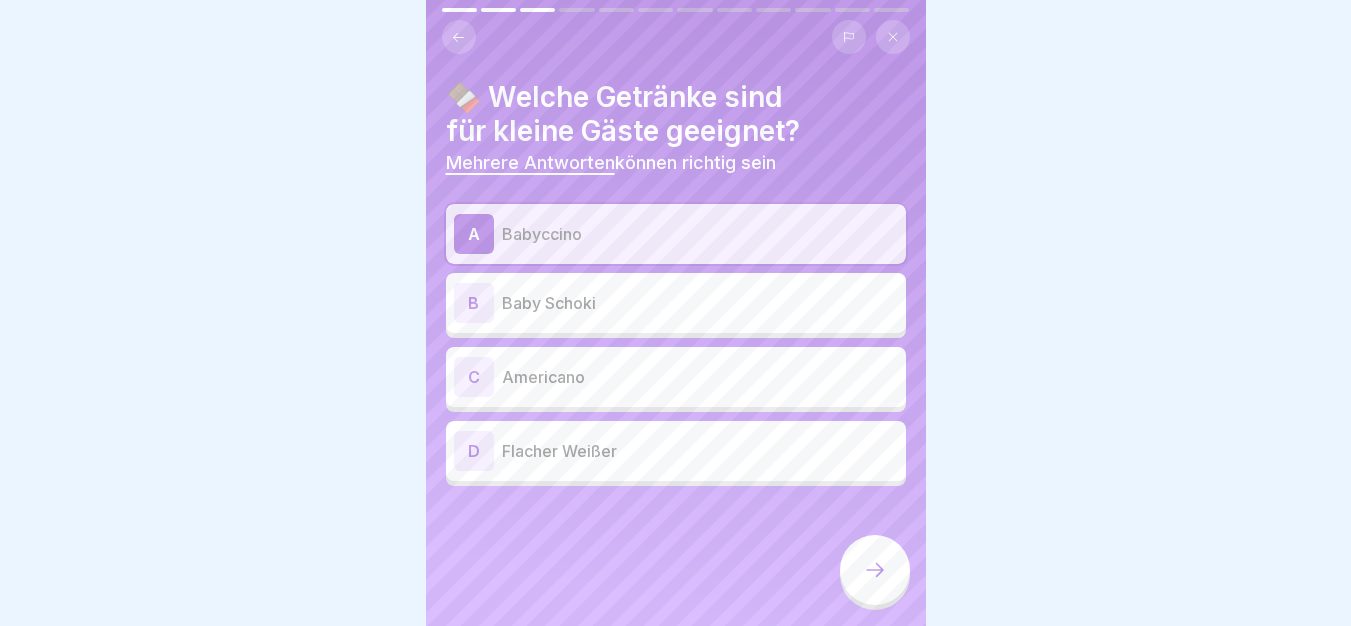 click on "Baby Schoki" at bounding box center (700, 303) 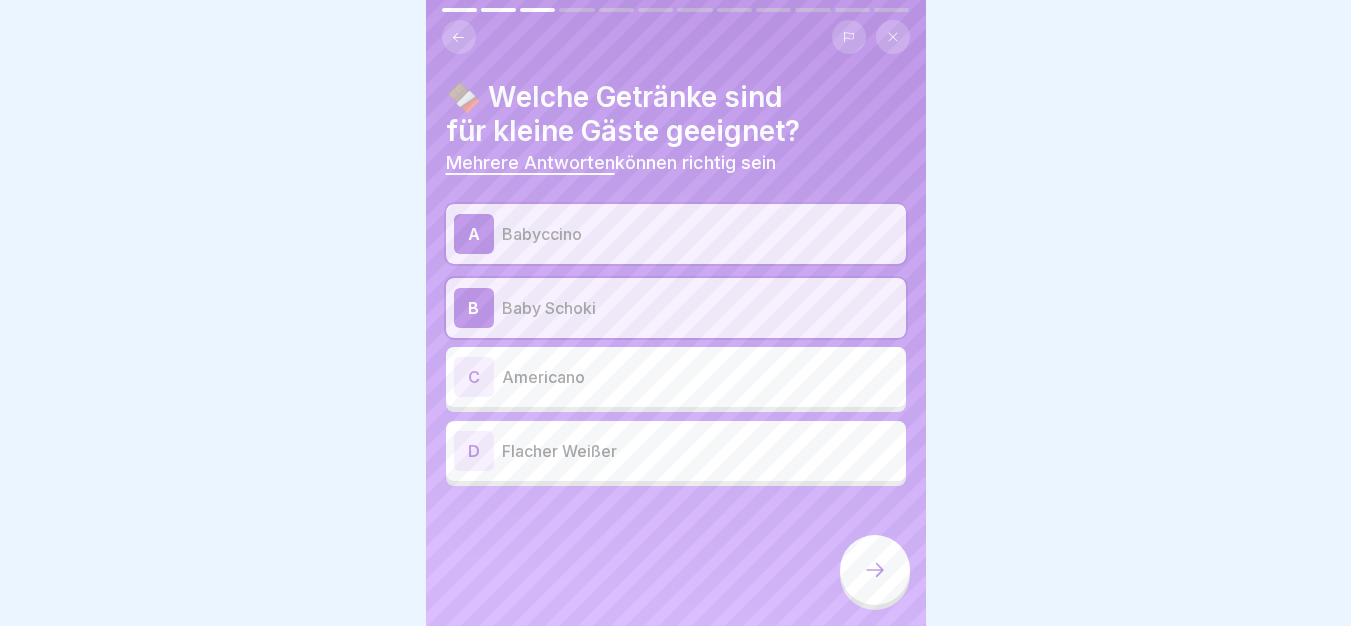 click at bounding box center (875, 570) 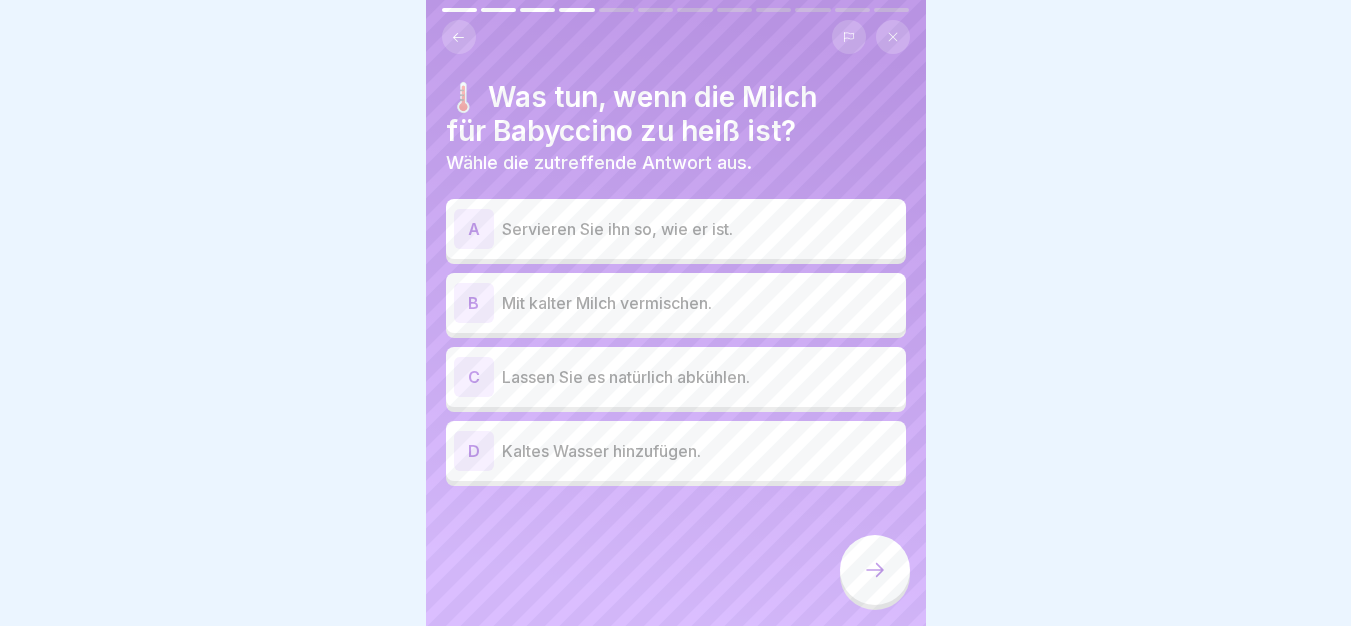 click on "Mit kalter Milch vermischen." at bounding box center [700, 303] 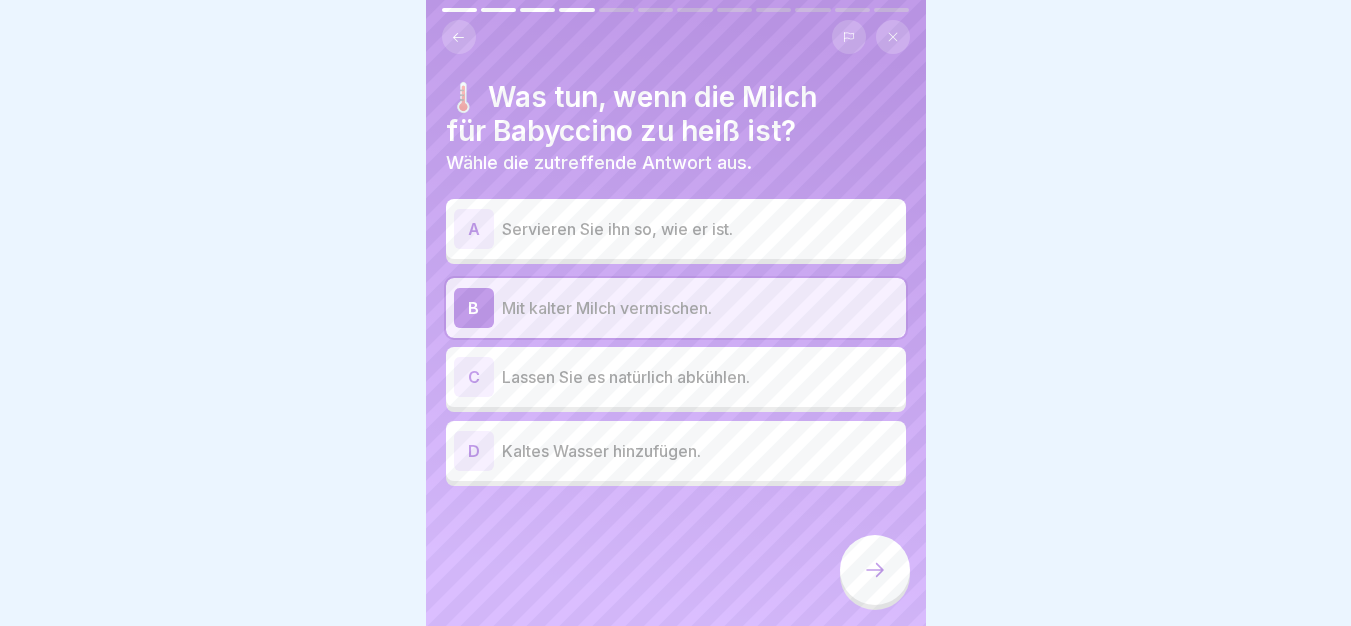 click 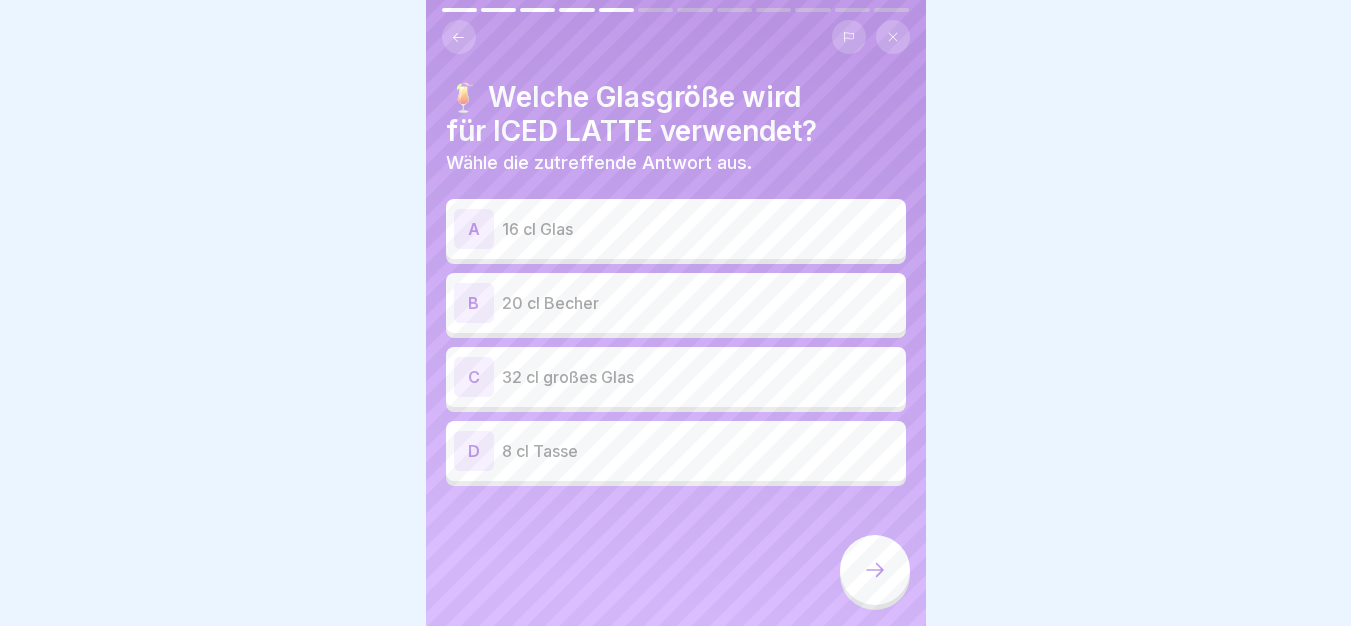 click on "32 cl großes Glas" at bounding box center [700, 377] 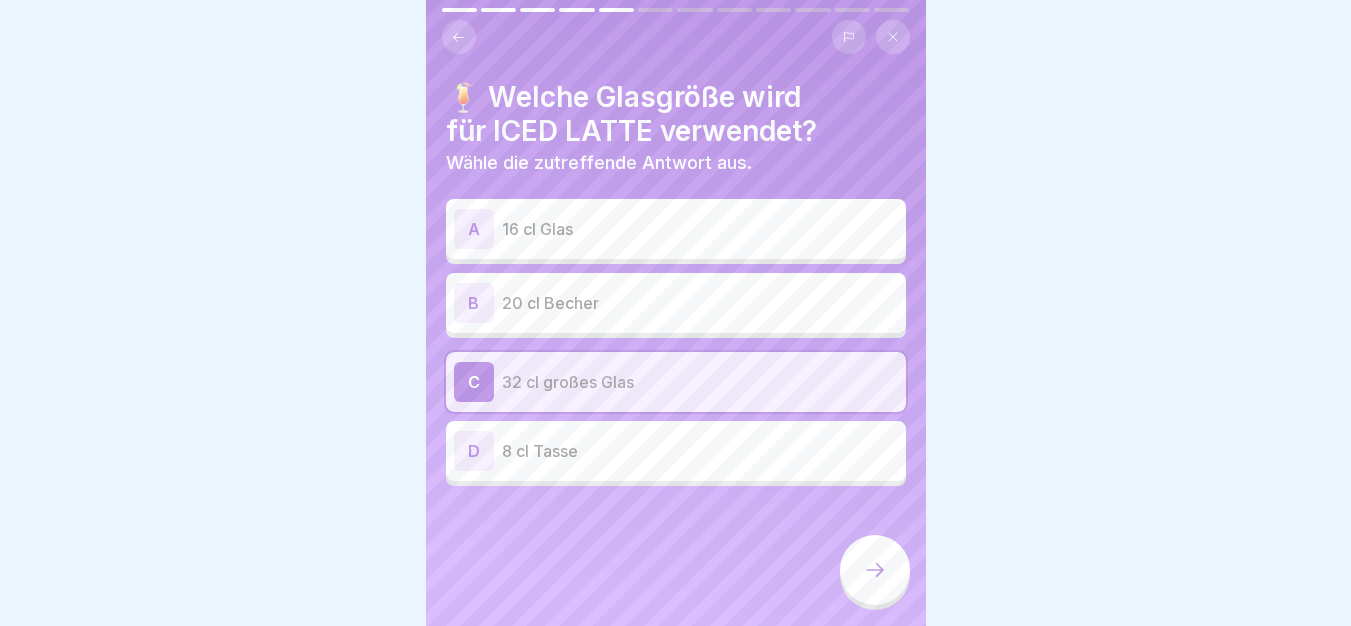 click at bounding box center [875, 570] 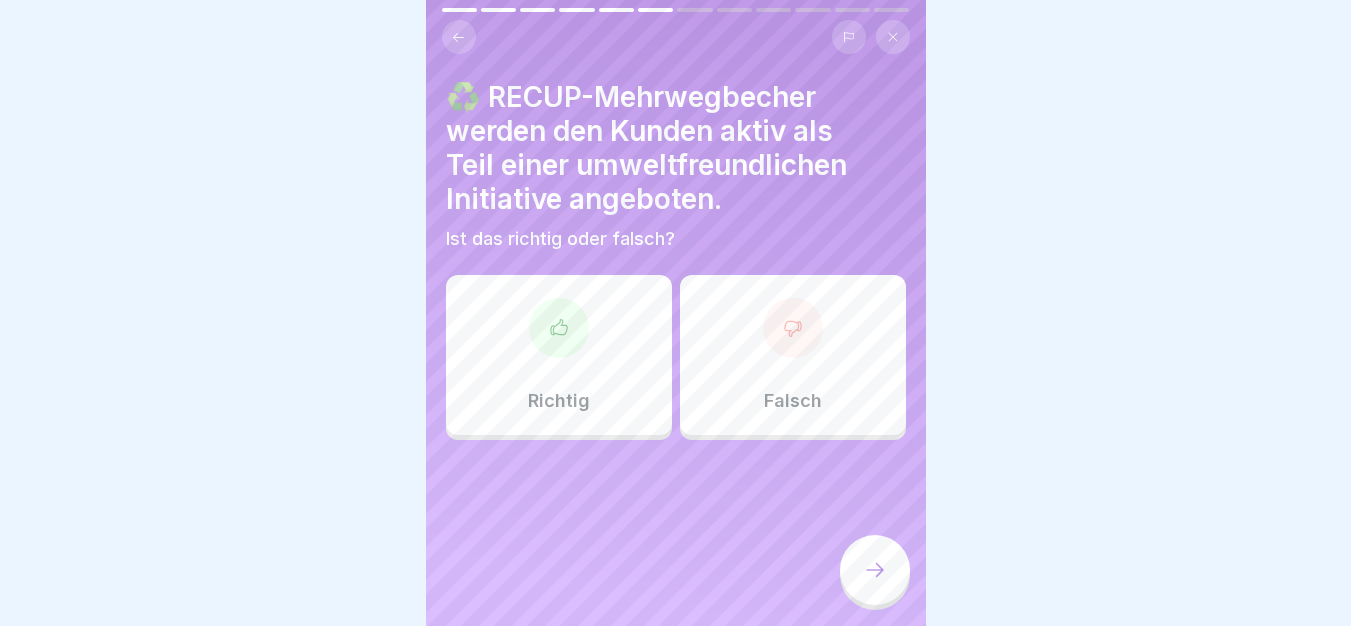 click at bounding box center (559, 328) 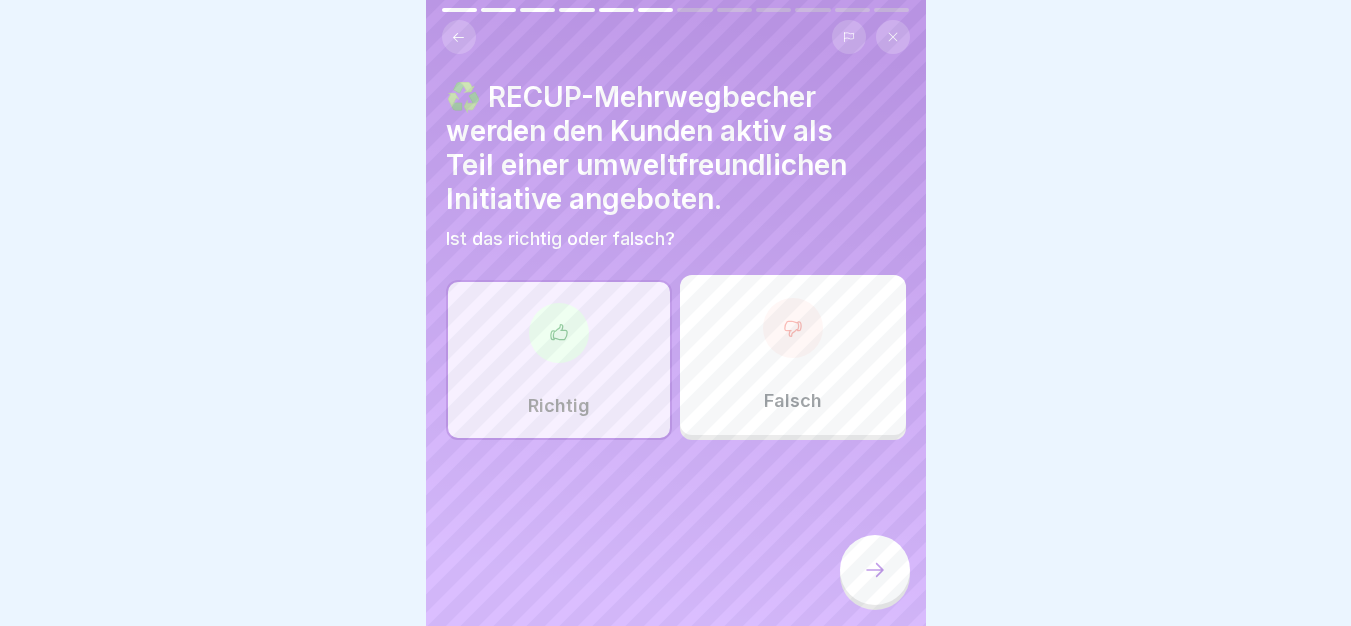 click at bounding box center [875, 570] 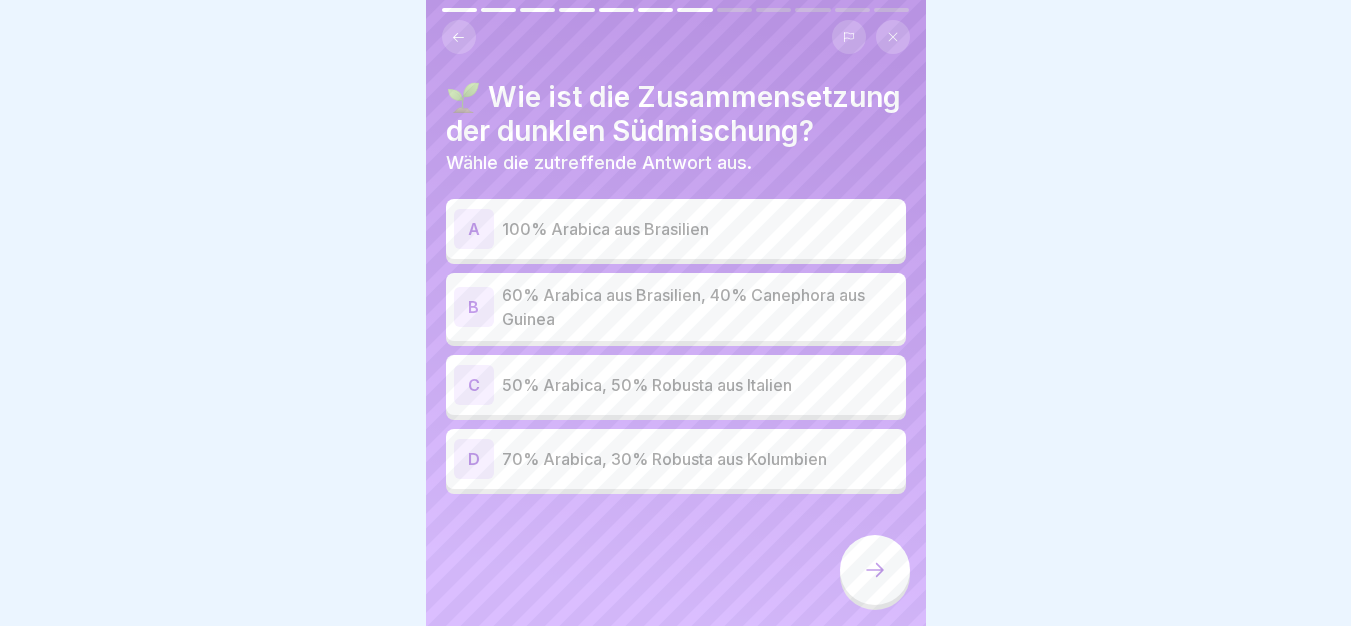 click on "60% Arabica aus Brasilien, 40% Canephora aus Guinea" at bounding box center [700, 307] 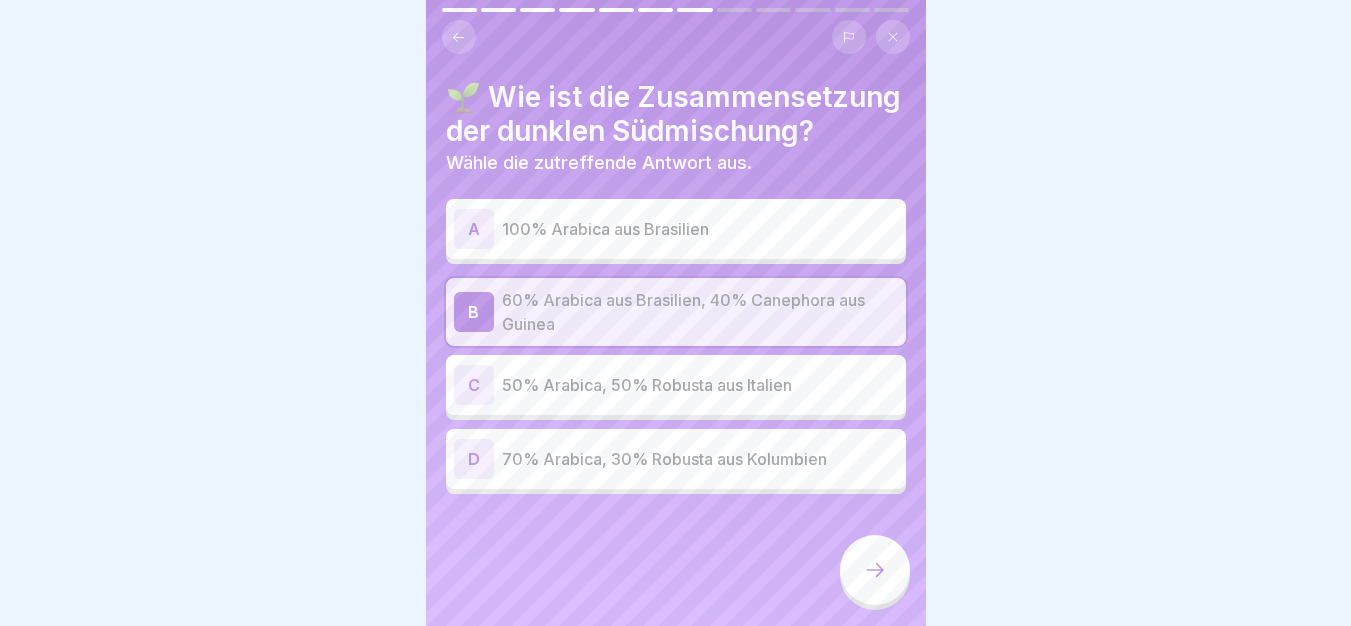 click at bounding box center (875, 570) 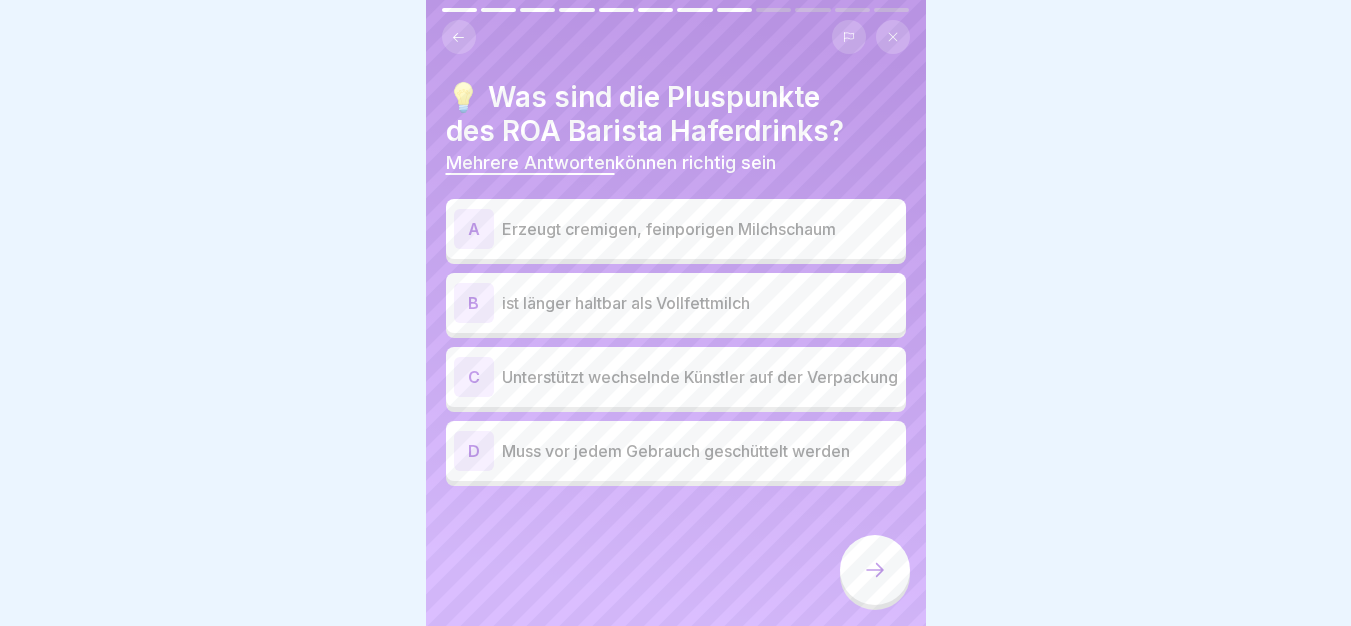click on "A Erzeugt cremigen, feinporigen Milchschaum" at bounding box center (676, 229) 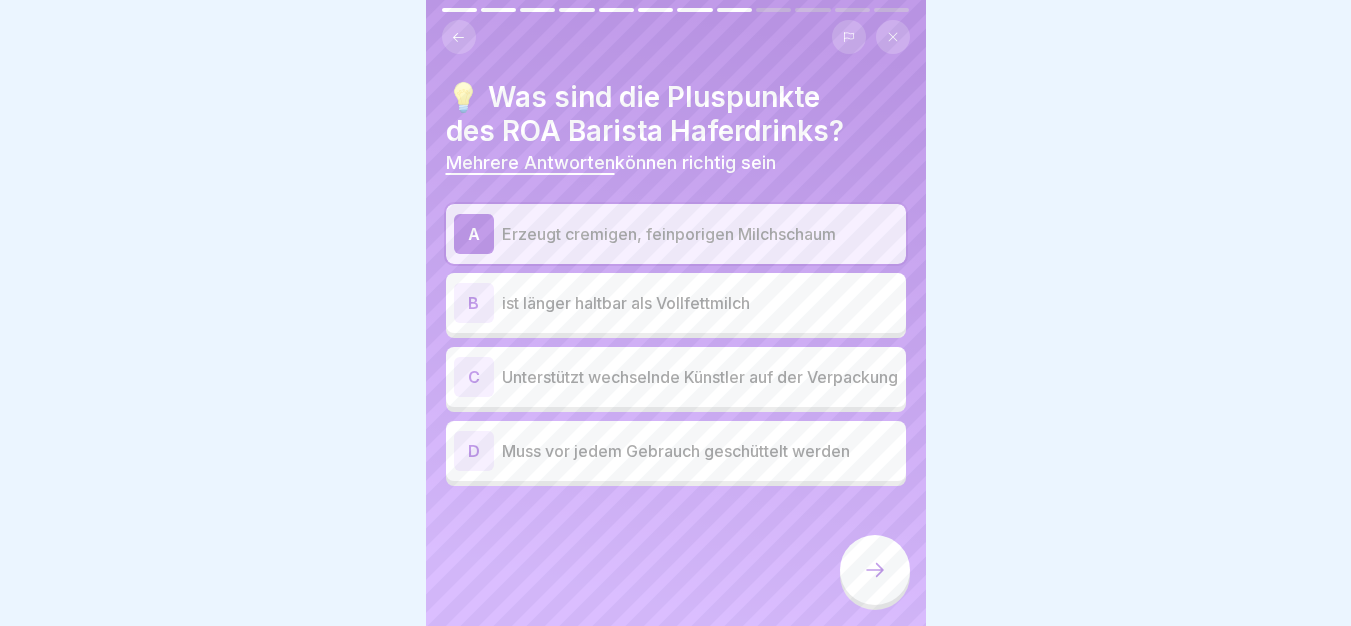 click on "Unterstützt wechselnde Künstler auf der Verpackung" at bounding box center (700, 377) 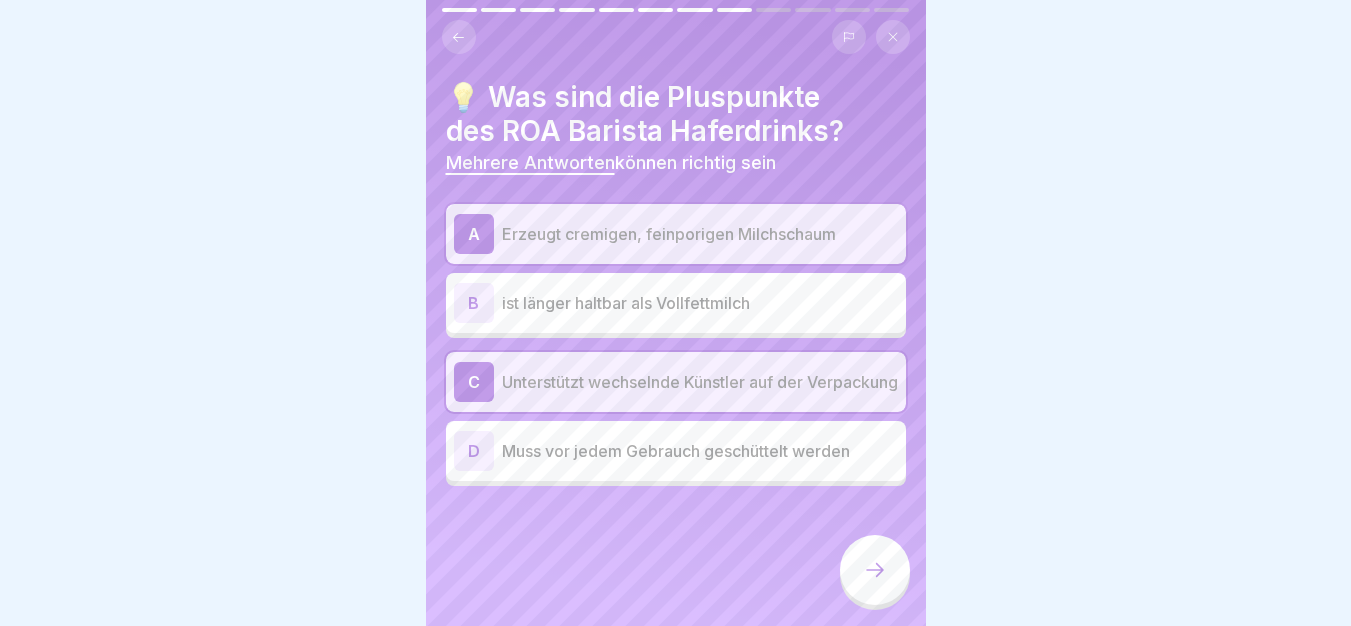 click on "D Muss vor jedem Gebrauch geschüttelt werden" at bounding box center (676, 451) 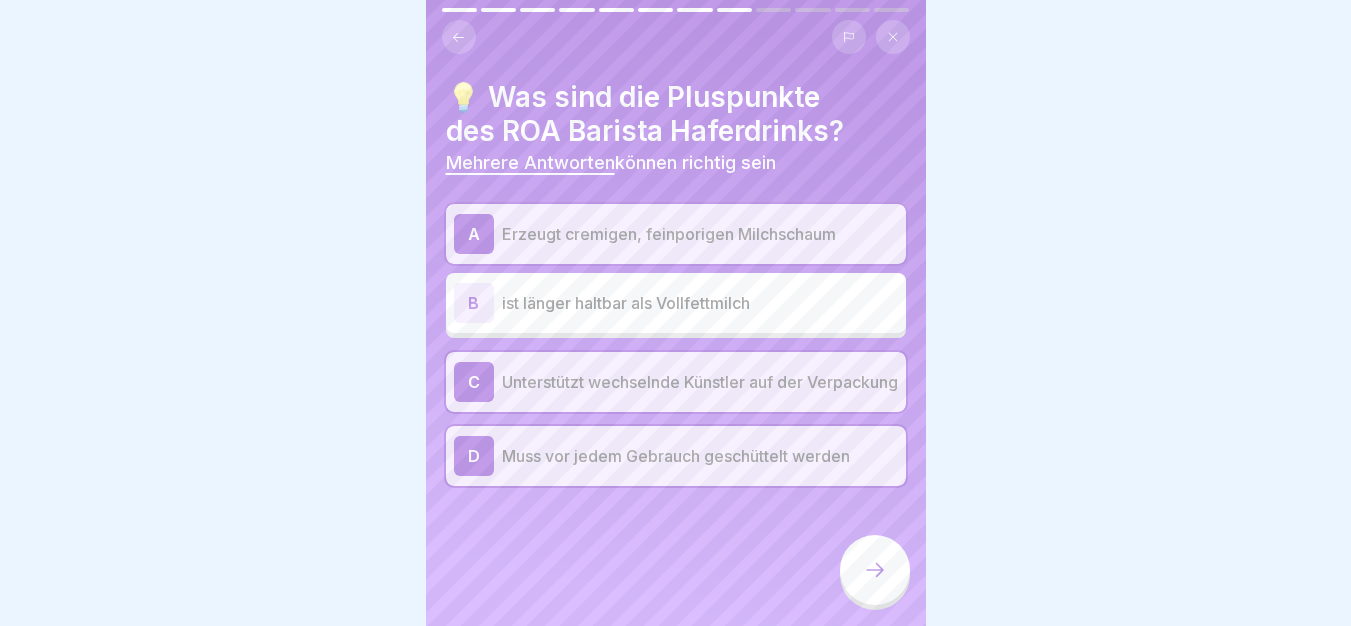 click 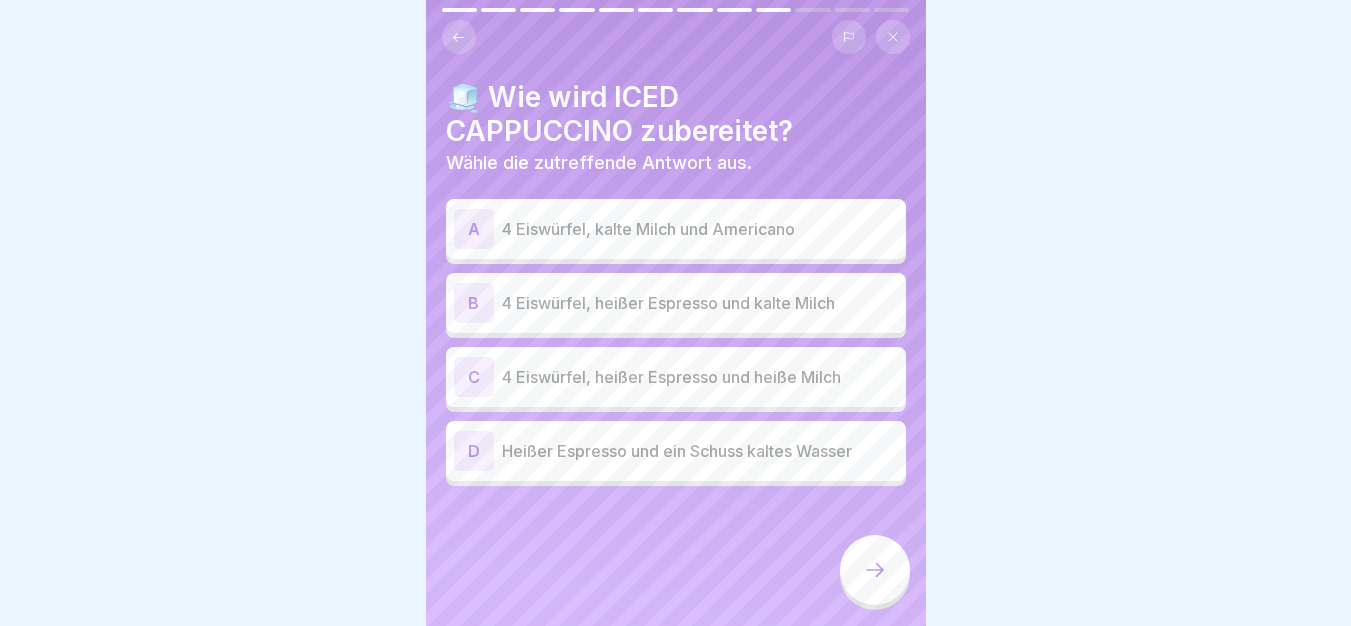 click on "B 4 Eiswürfel, heißer Espresso und kalte Milch" at bounding box center (676, 303) 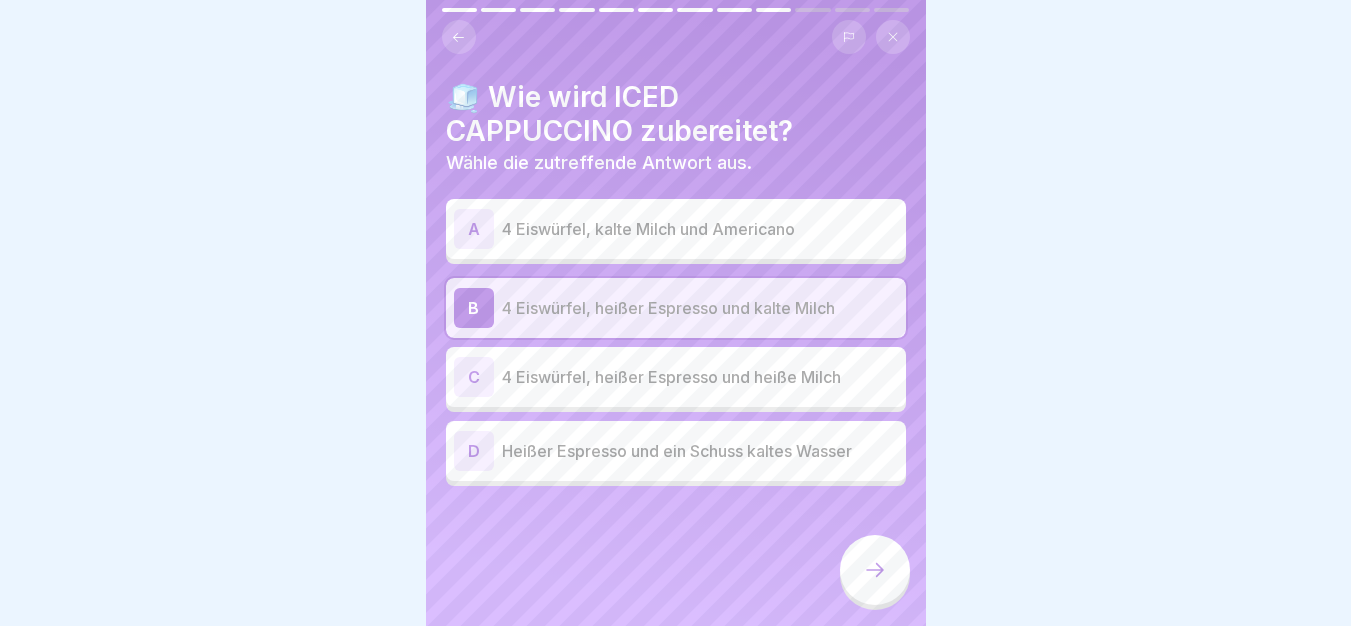 click 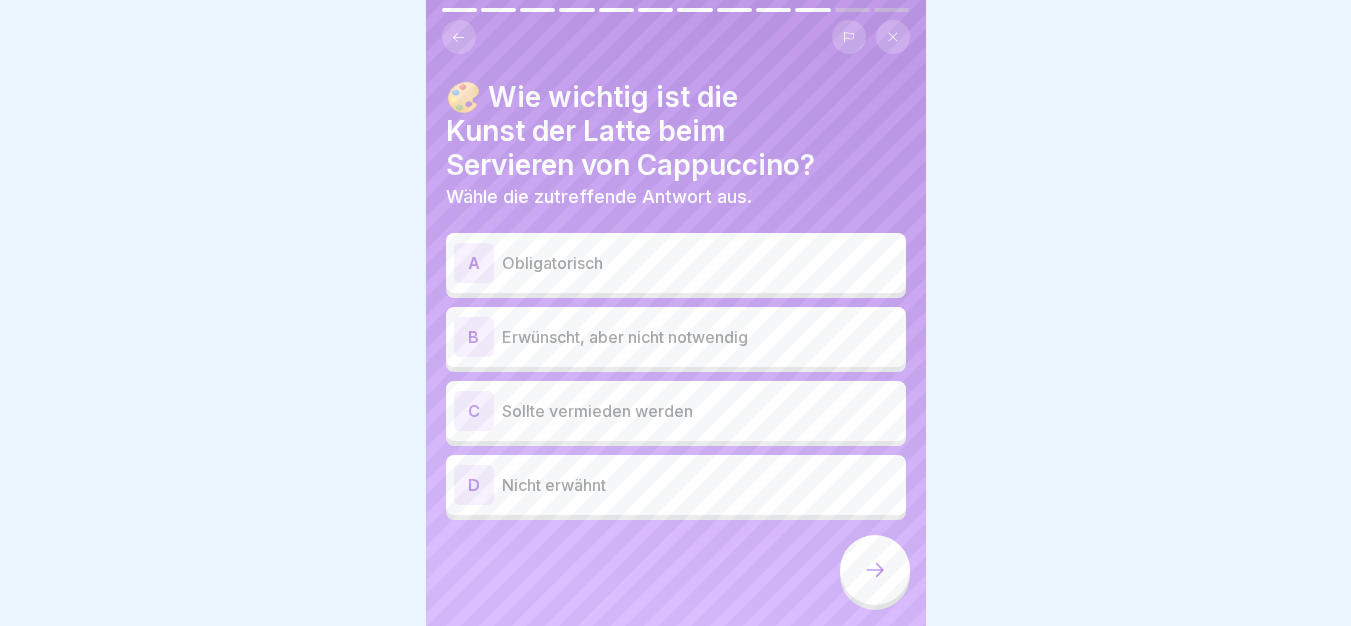 click on "Erwünscht, aber nicht notwendig" at bounding box center (700, 337) 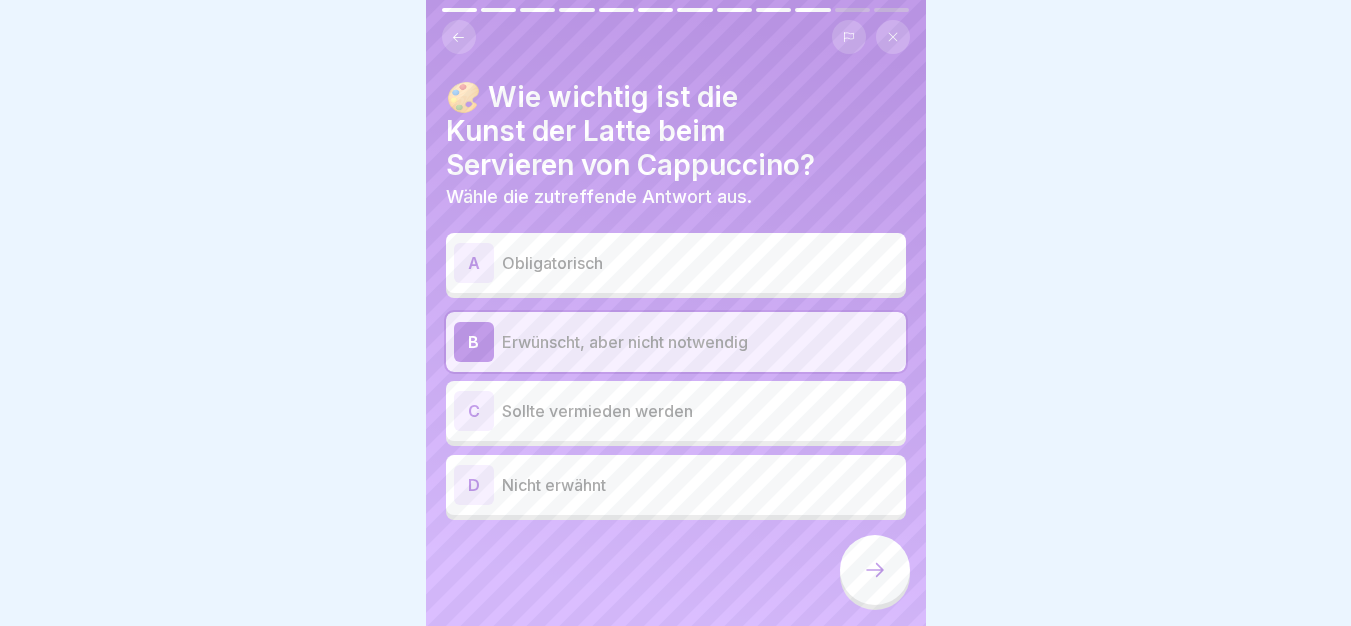 click at bounding box center [875, 570] 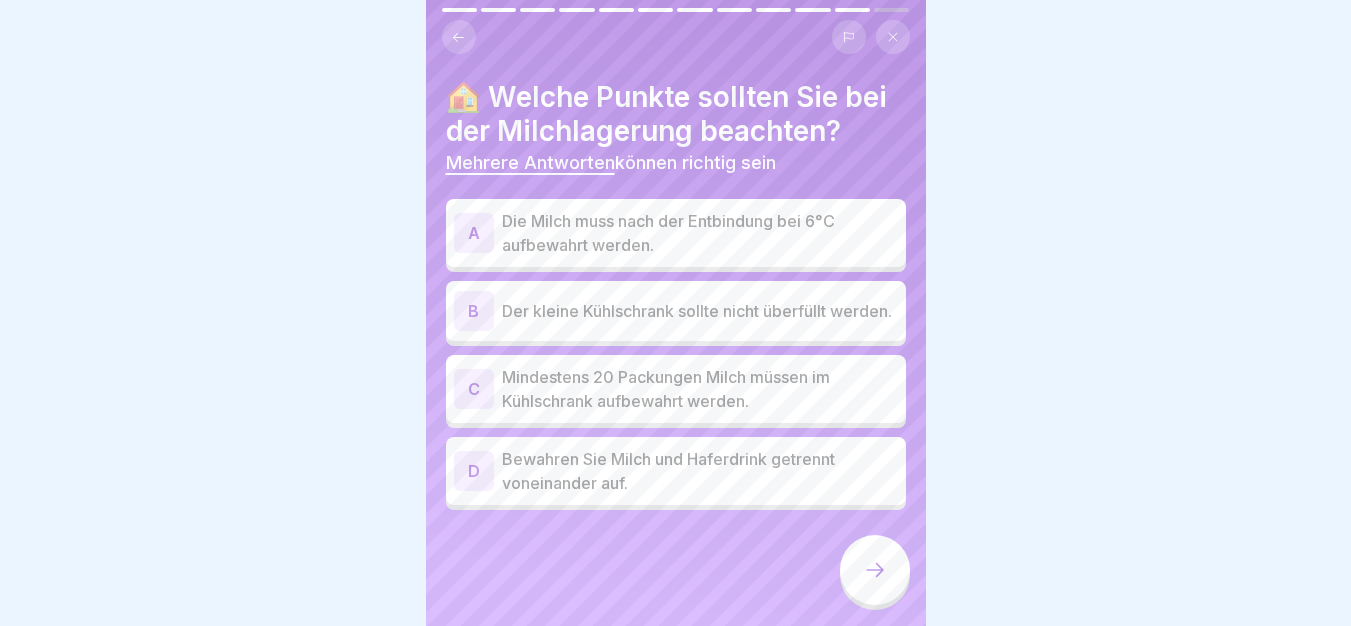 click on "Die Milch muss nach der Entbindung bei 6°C aufbewahrt werden." at bounding box center (700, 233) 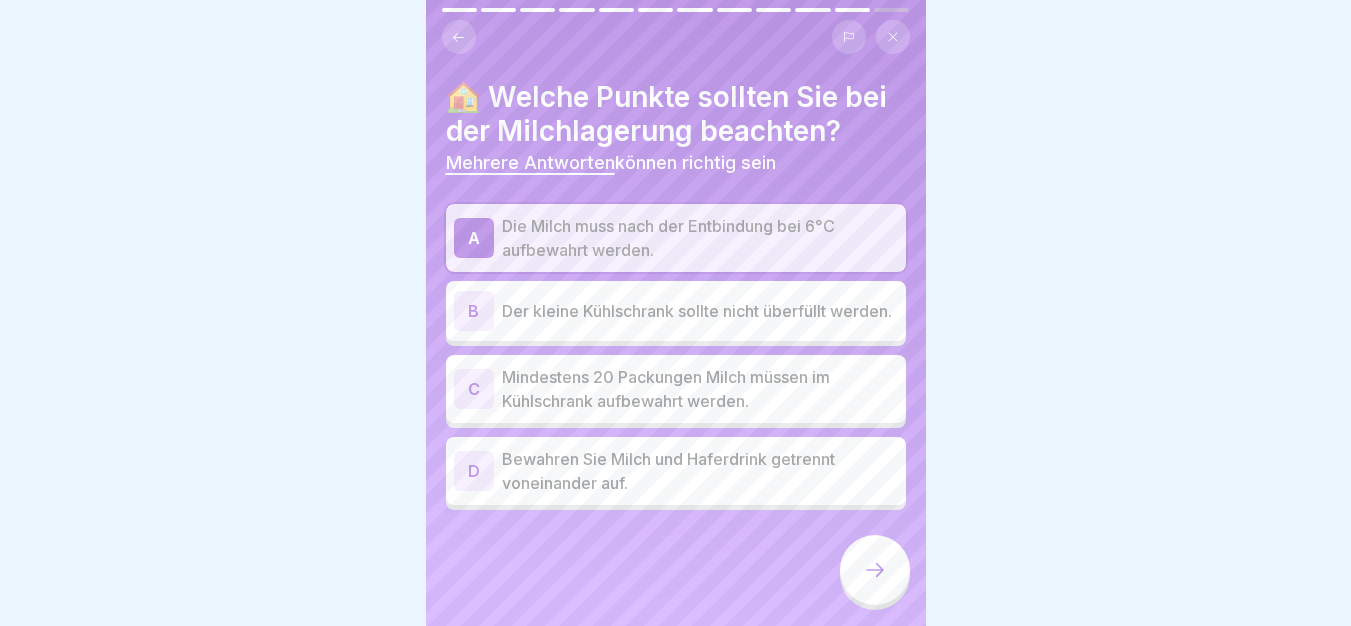 click on "Der kleine Kühlschrank sollte nicht überfüllt werden." at bounding box center [700, 311] 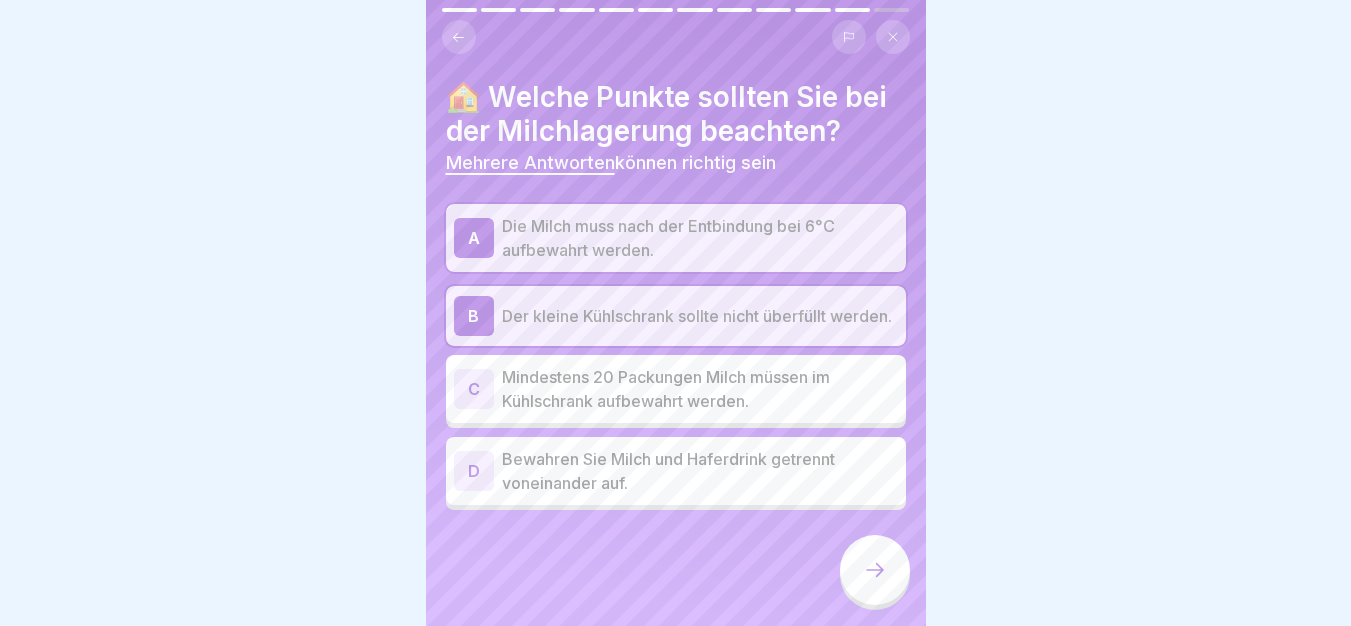 click 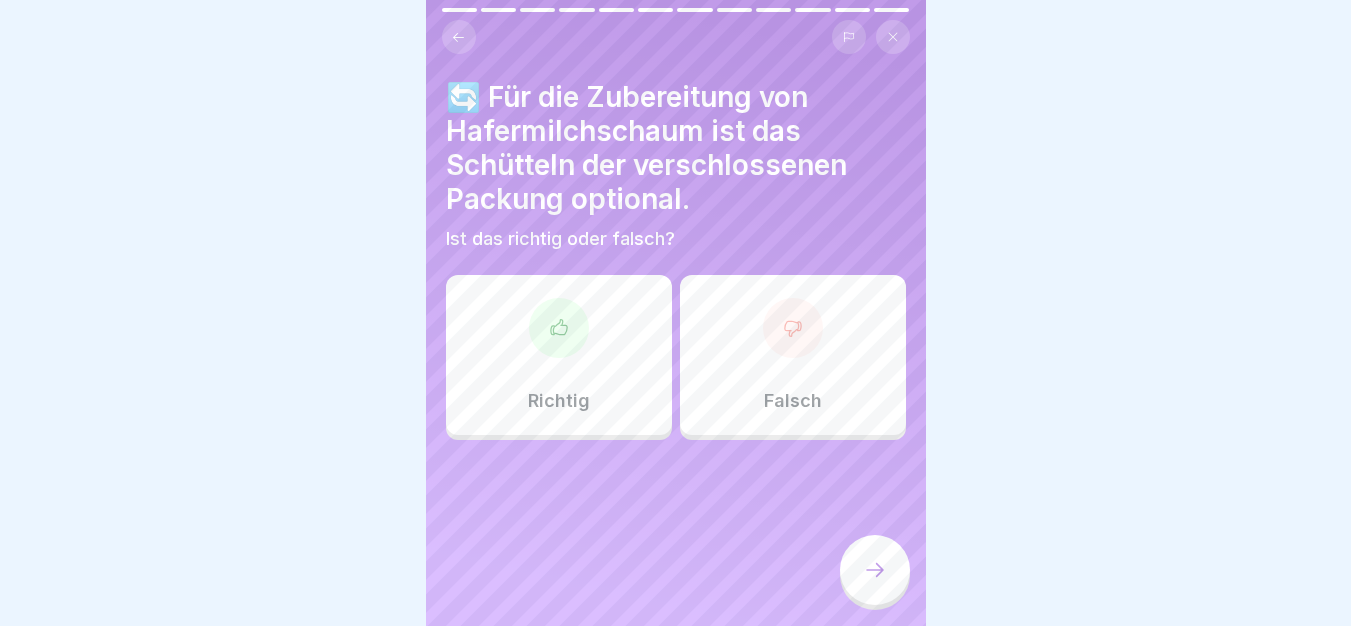 click on "Falsch" at bounding box center (793, 355) 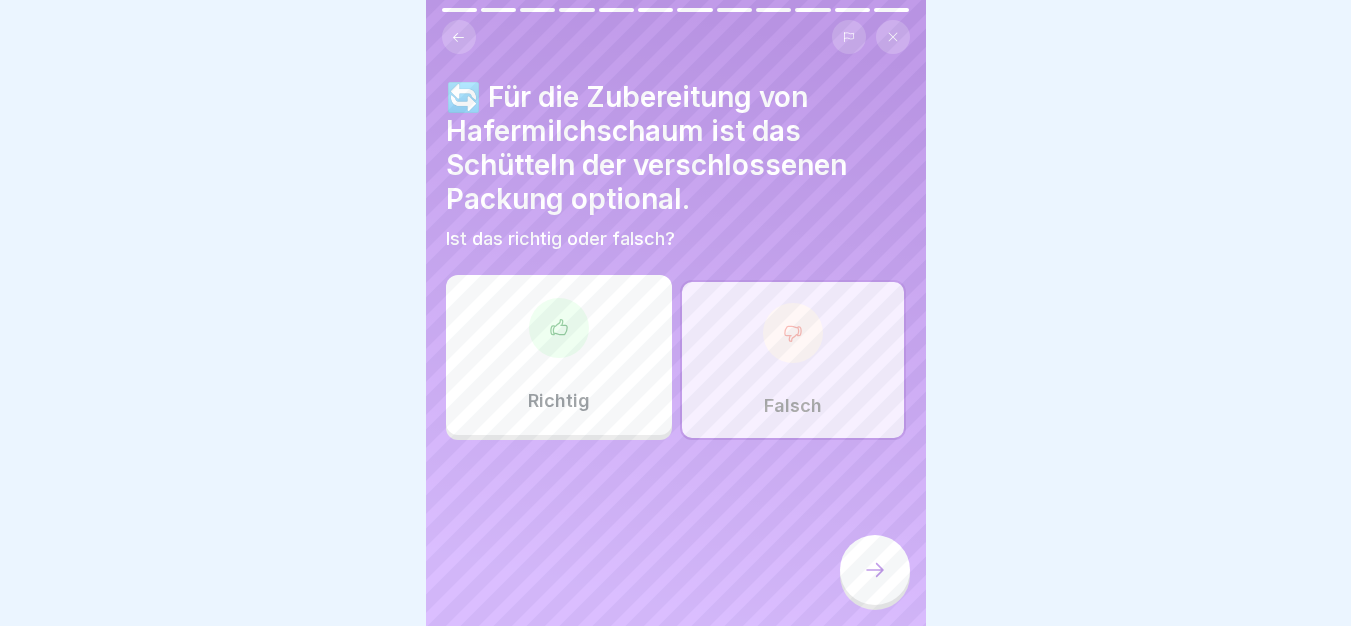 click 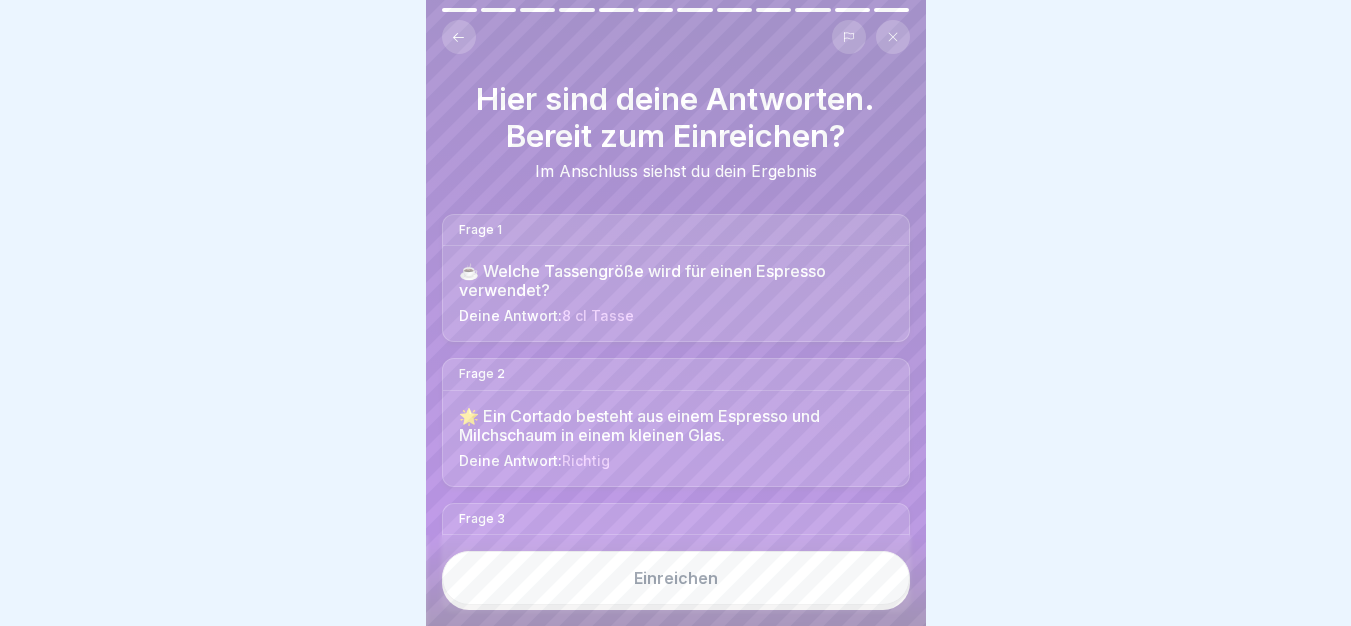 click on "Einreichen" at bounding box center [676, 578] 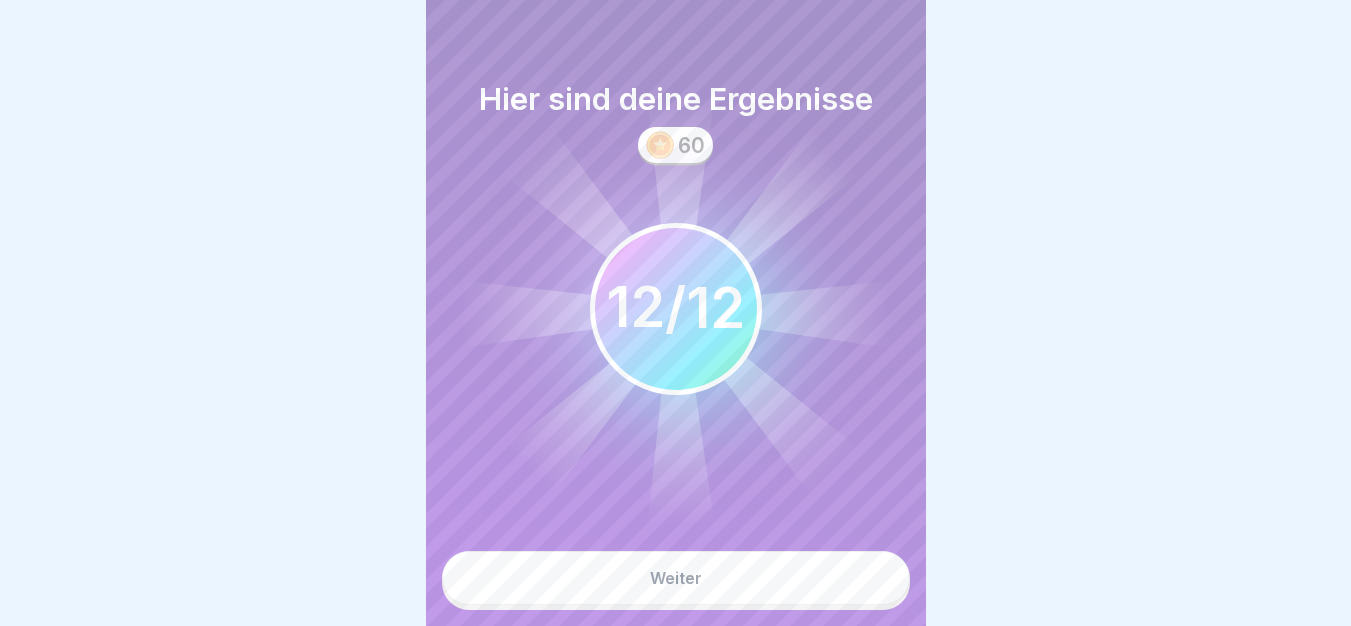 click on "Weiter" at bounding box center (676, 578) 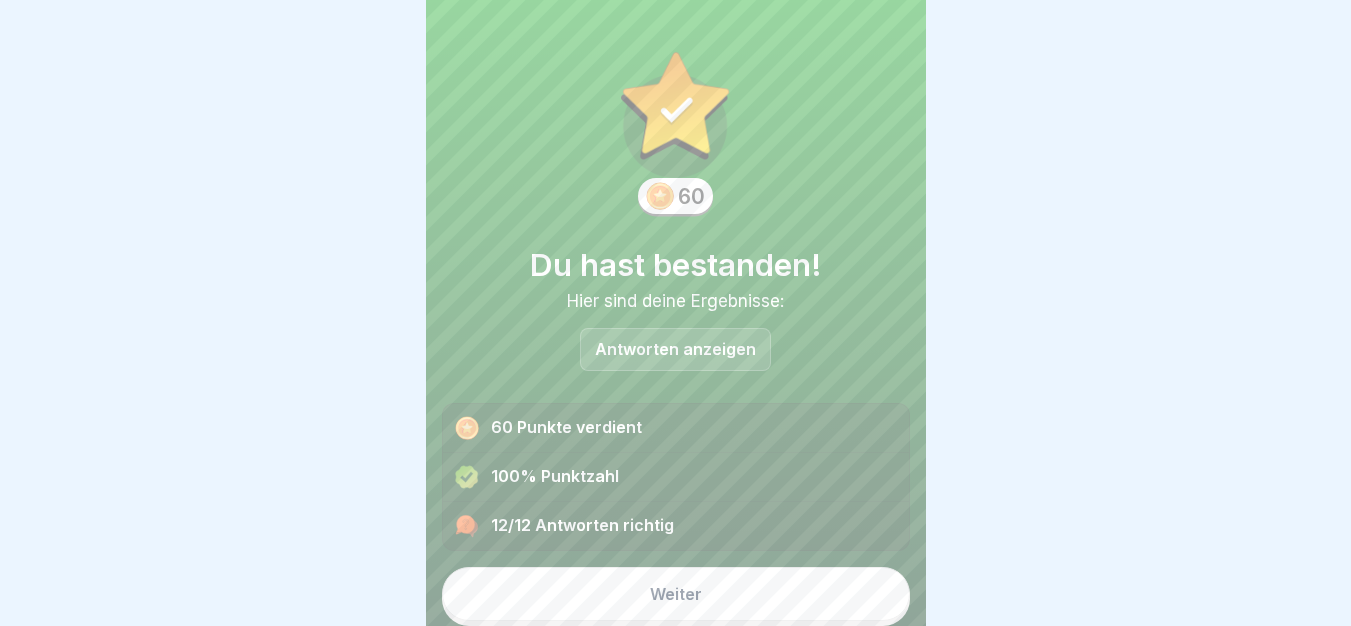 click on "Weiter" at bounding box center (676, 594) 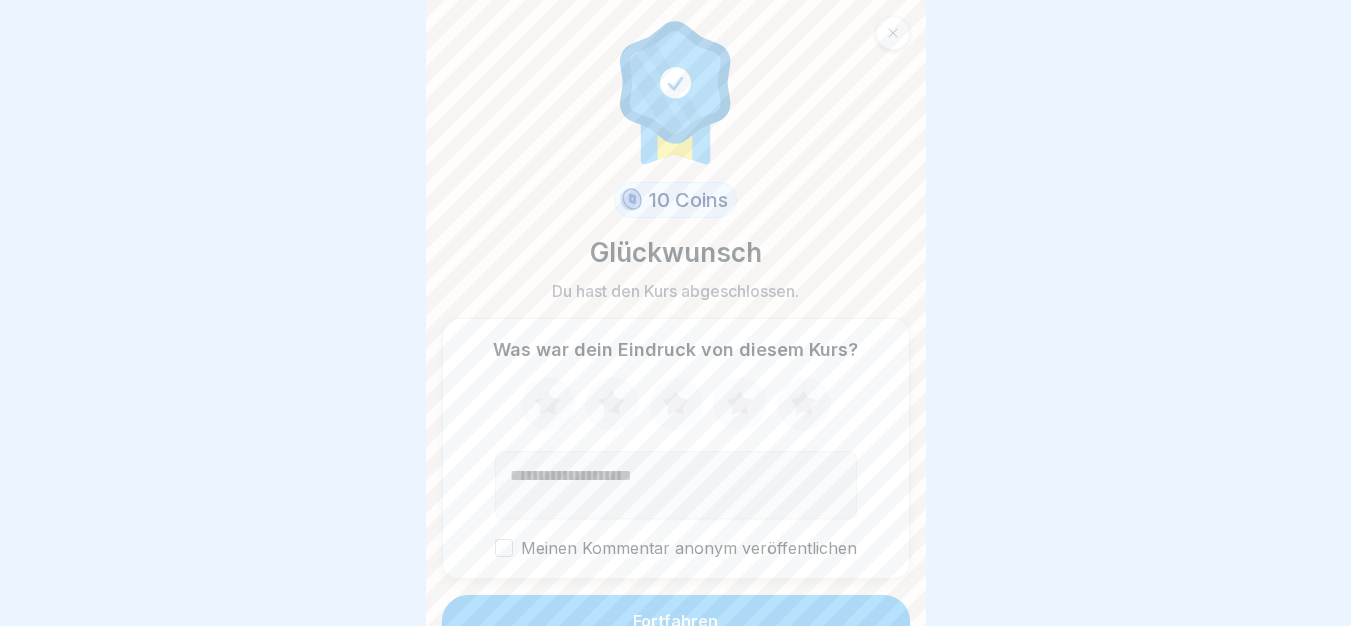 click on "Fortfahren" at bounding box center (676, 621) 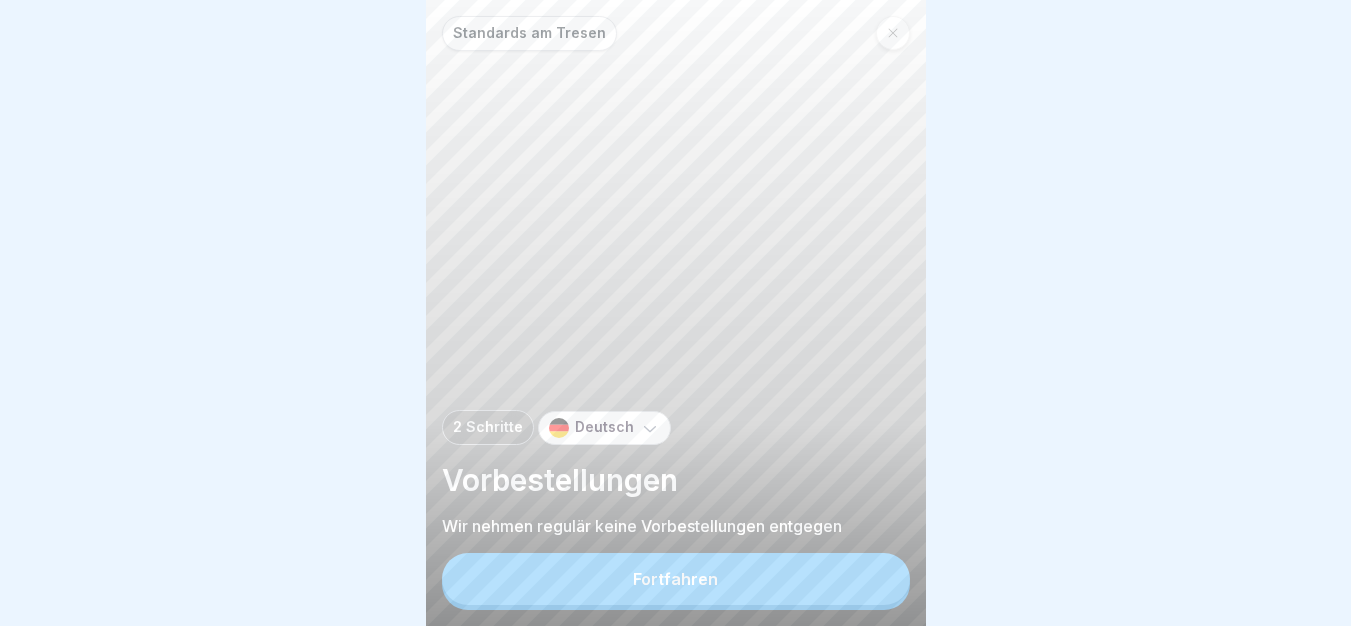 click on "Fortfahren" at bounding box center (675, 579) 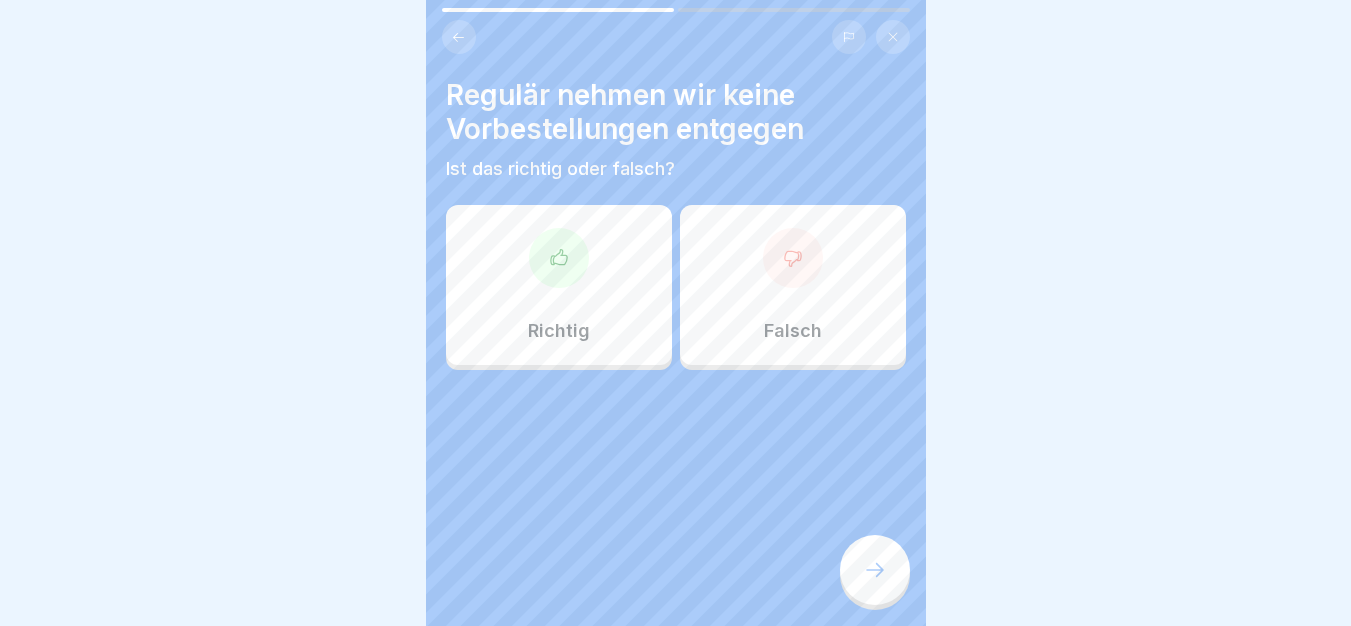 click at bounding box center (459, 37) 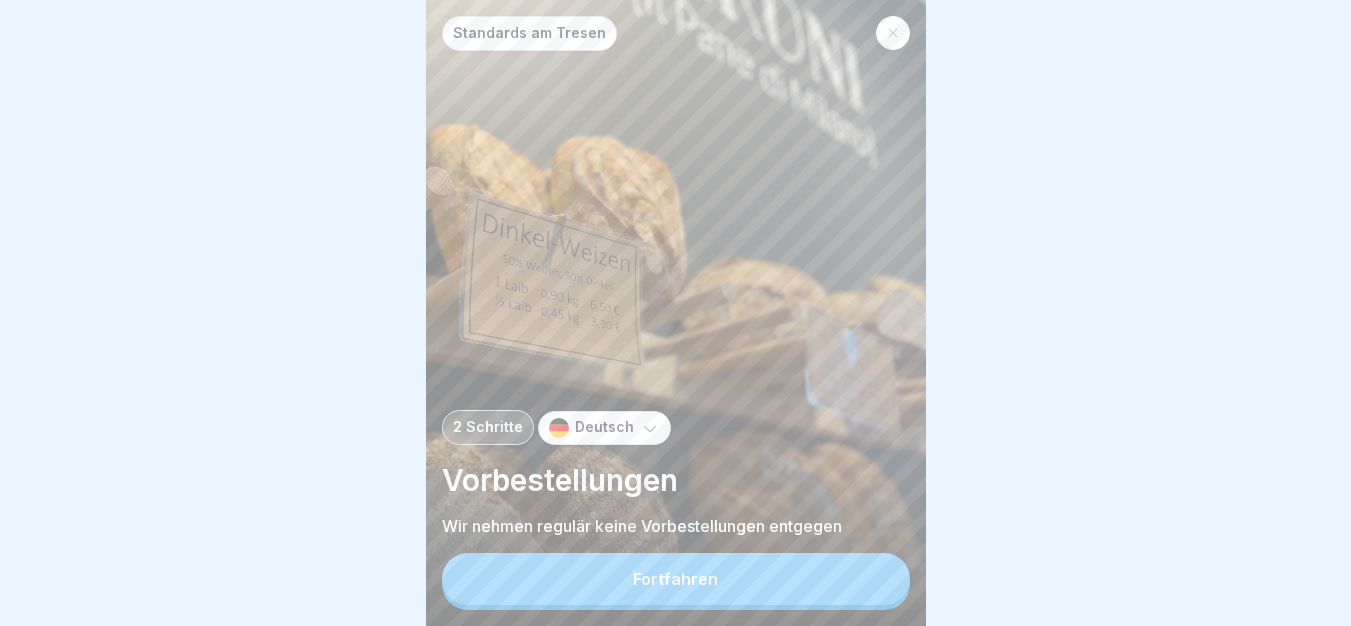 click on "Fortfahren" at bounding box center [676, 579] 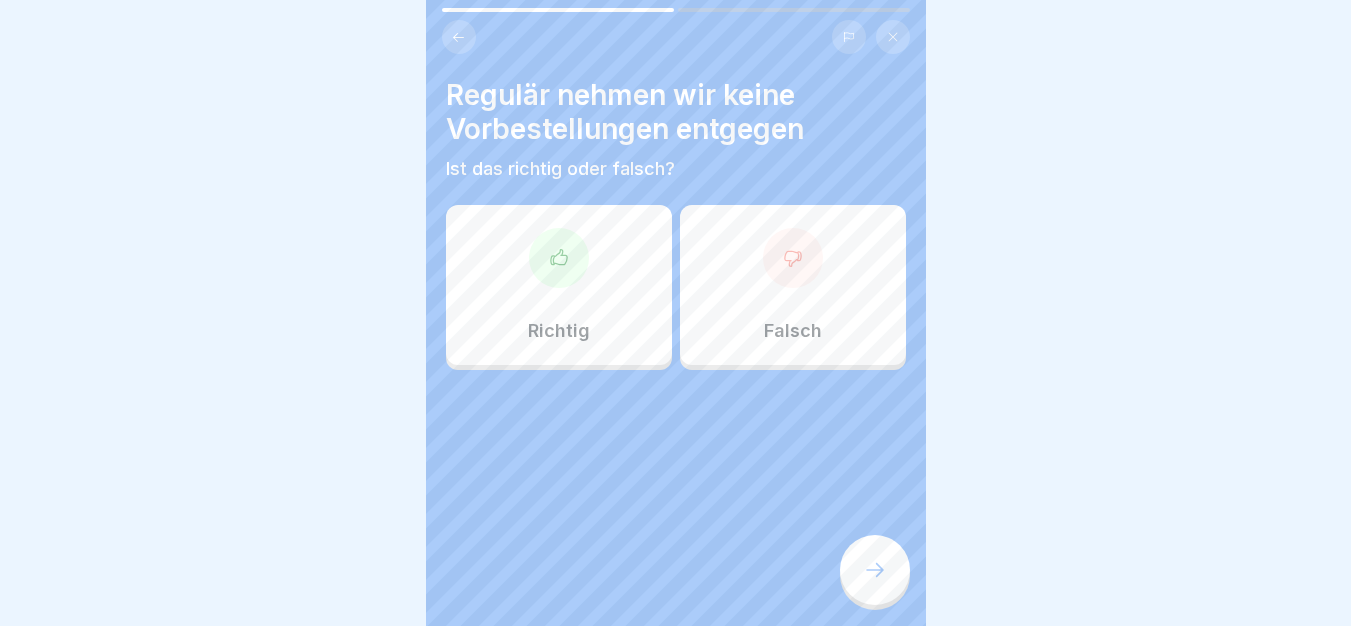click on "Richtig" at bounding box center (559, 285) 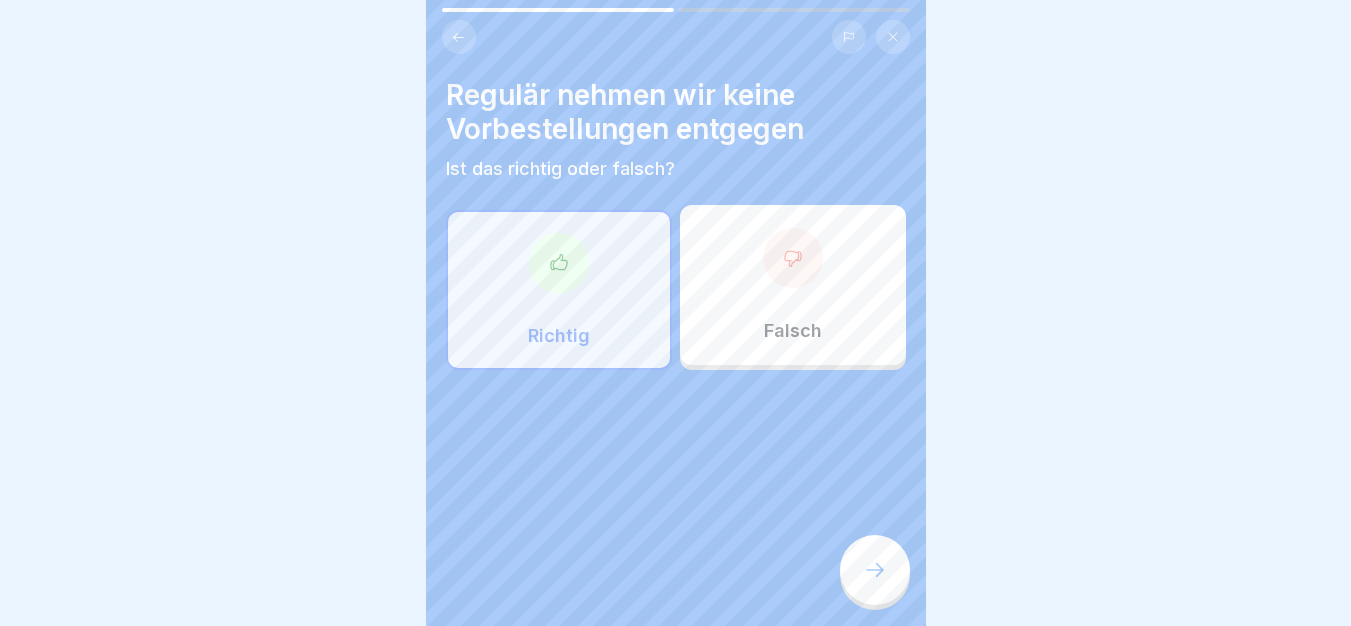click on "Regulär nehmen wir keine Vorbestellungen entgegen Ist das richtig oder falsch? Richtig Falsch" at bounding box center (676, 313) 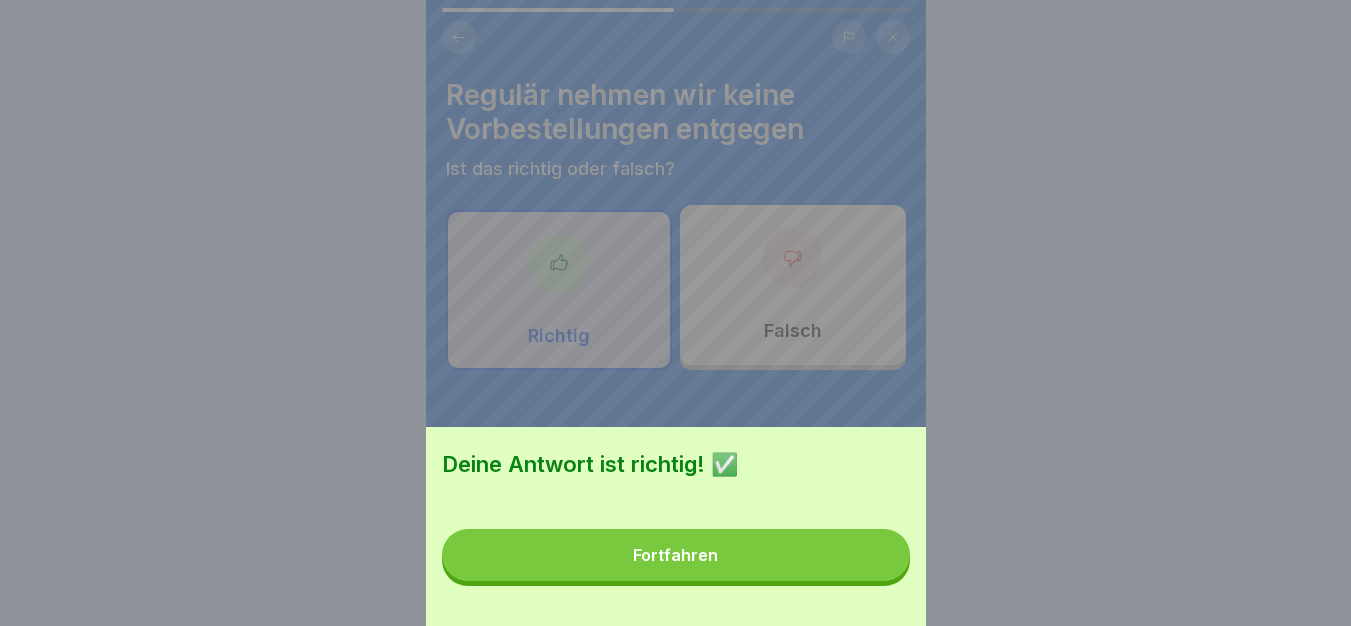 click on "Fortfahren" at bounding box center (676, 555) 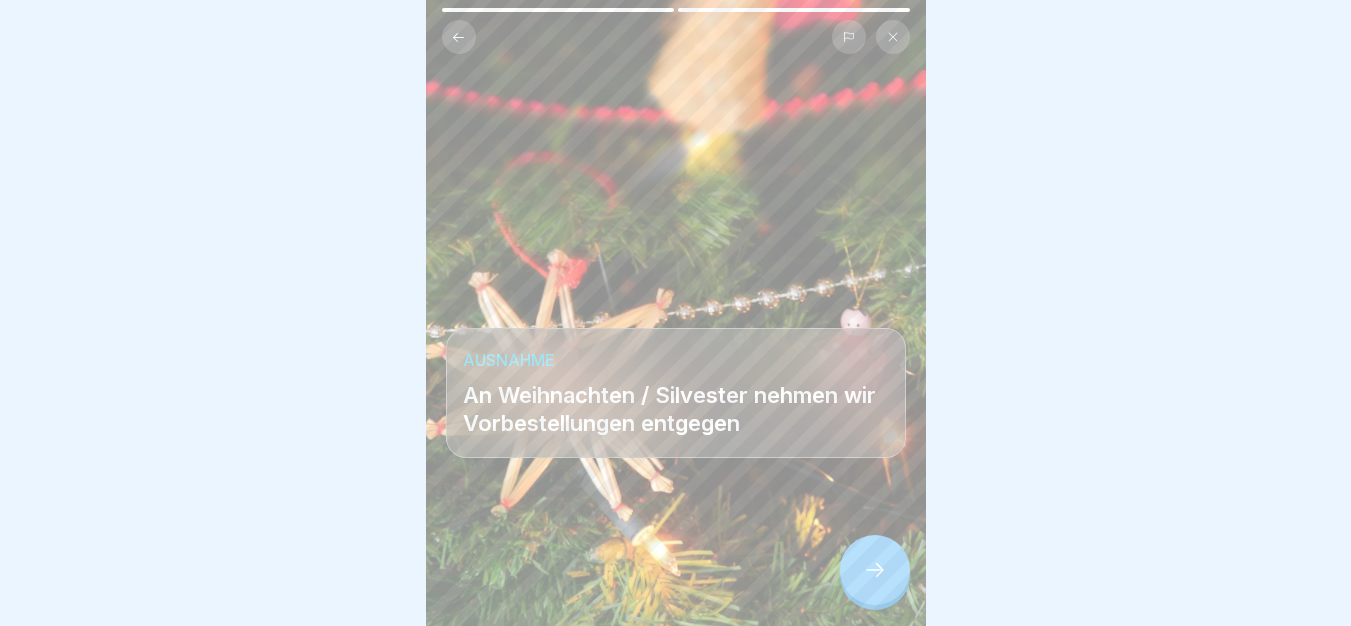click 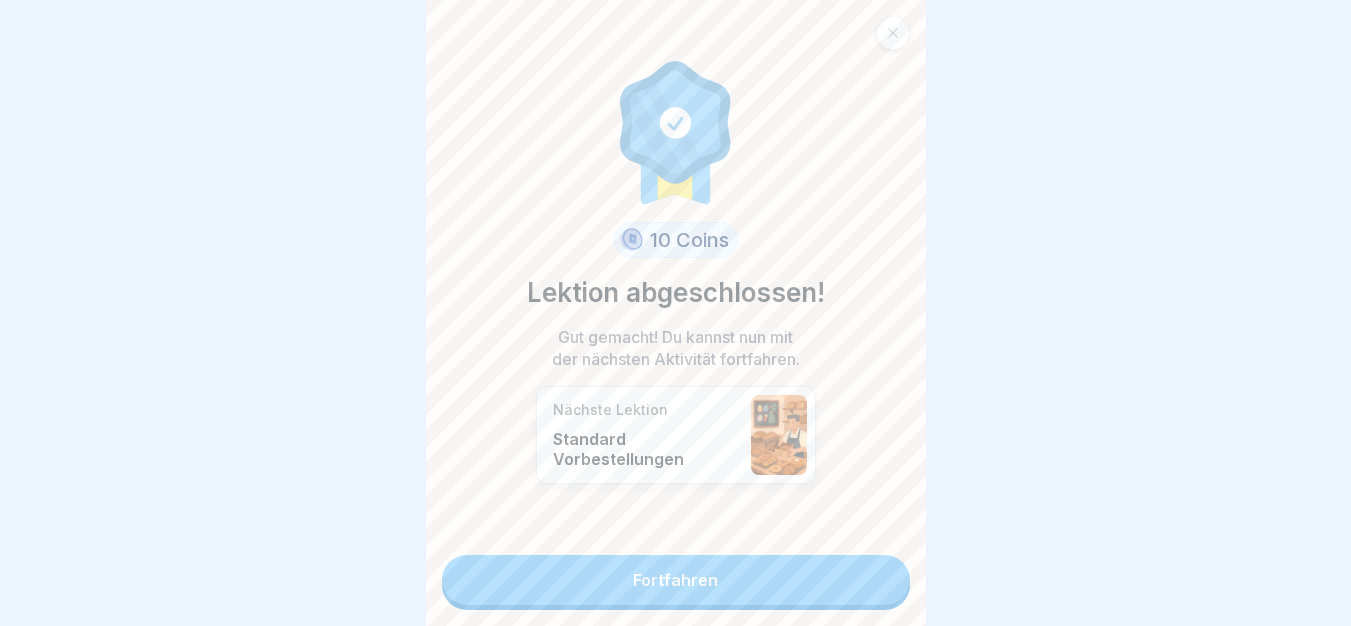 click on "Fortfahren" at bounding box center (676, 580) 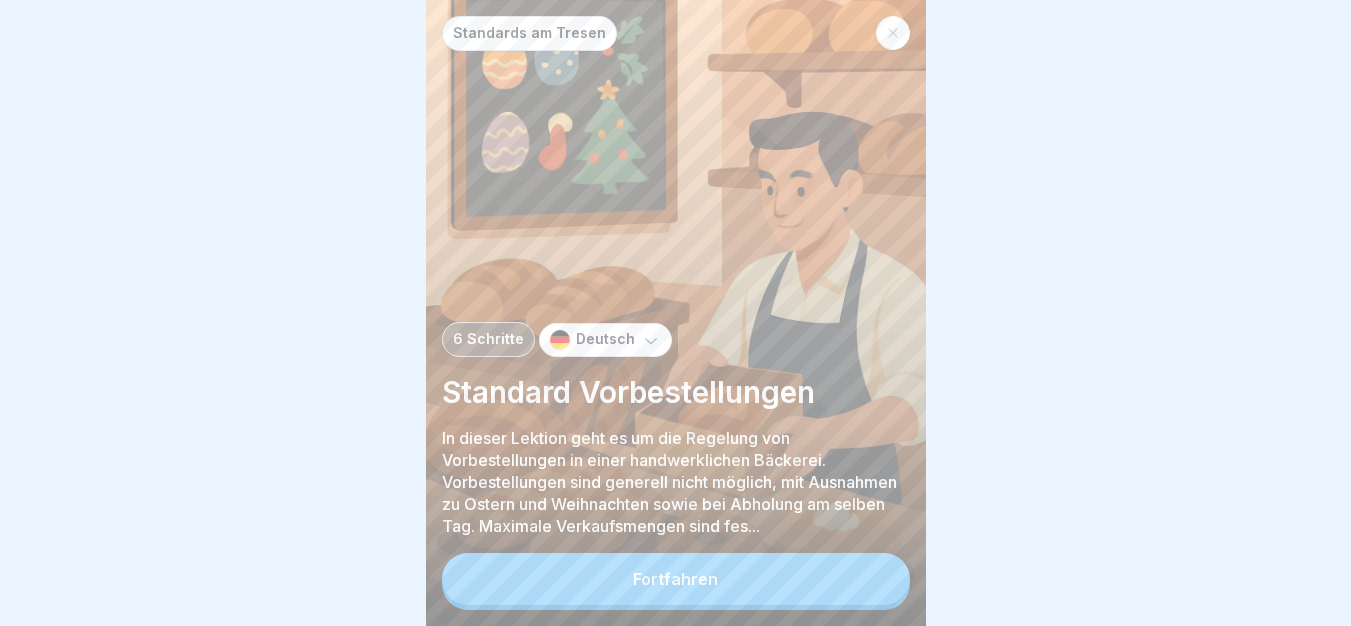 click on "Fortfahren" at bounding box center (676, 579) 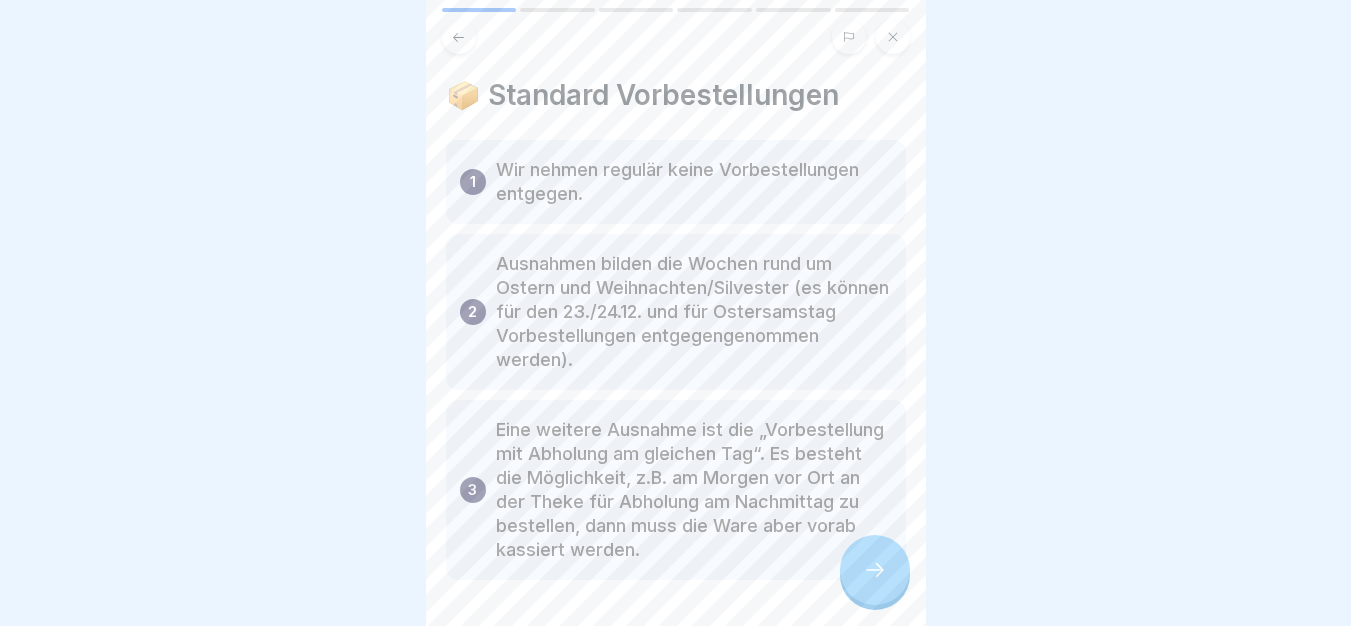 type 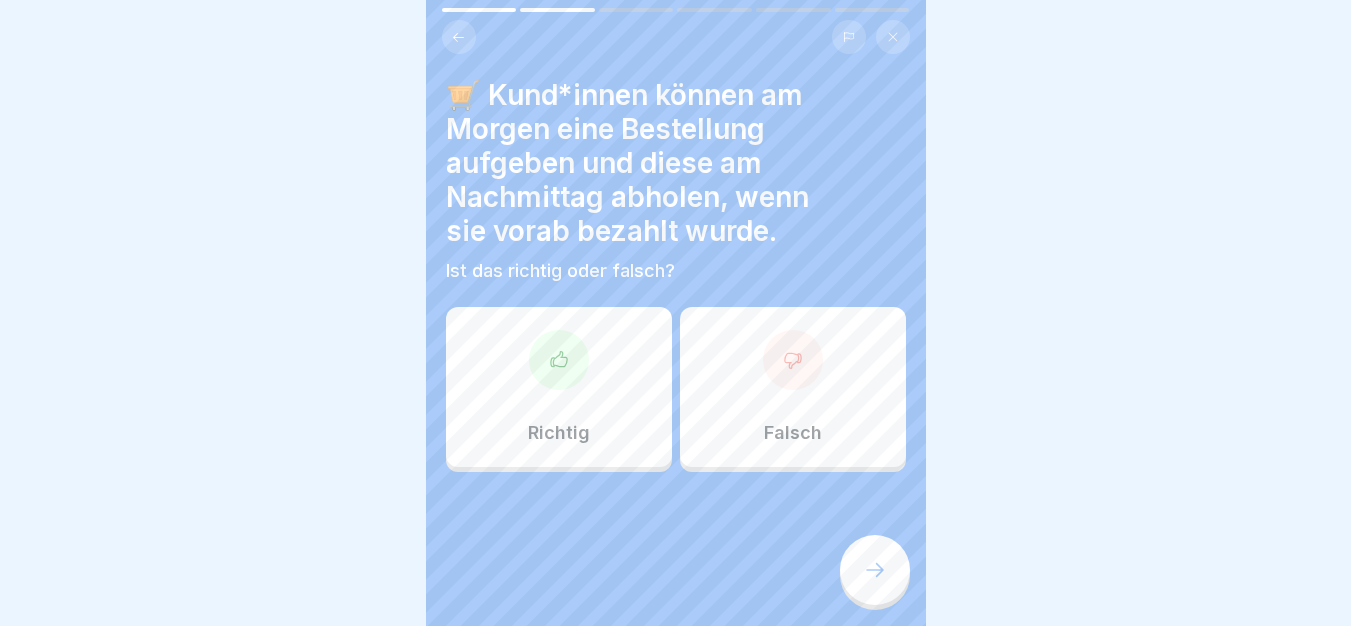 click at bounding box center [459, 37] 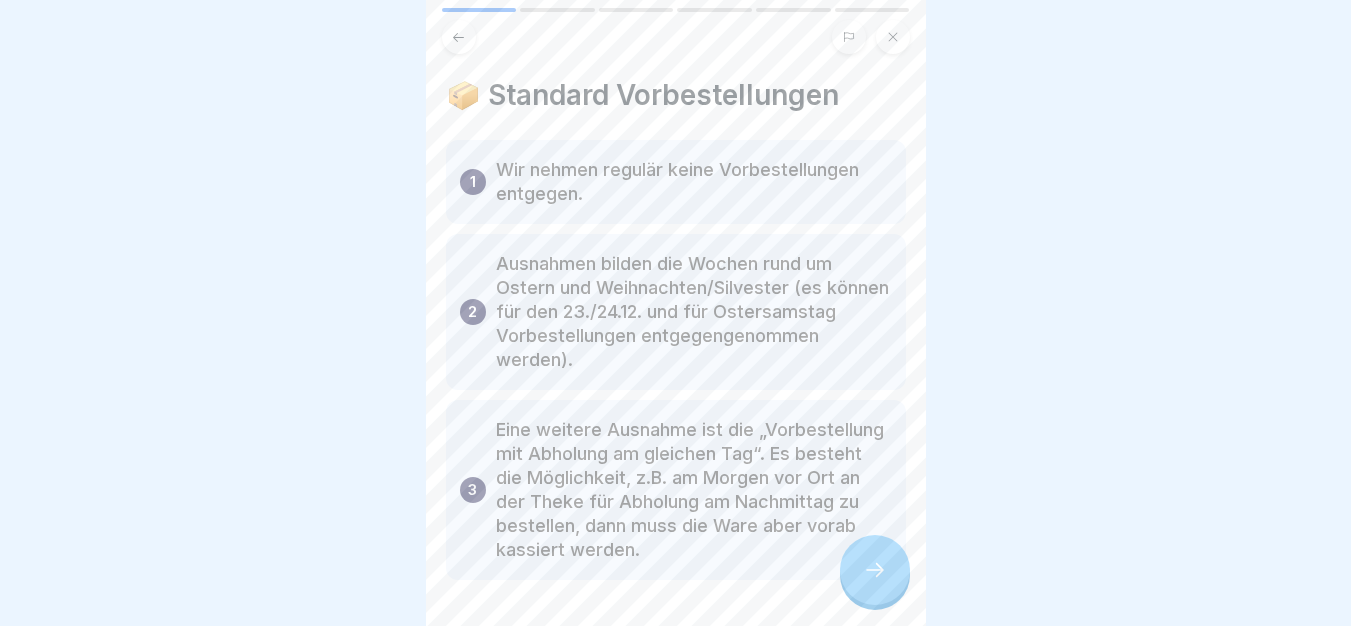 click at bounding box center [875, 570] 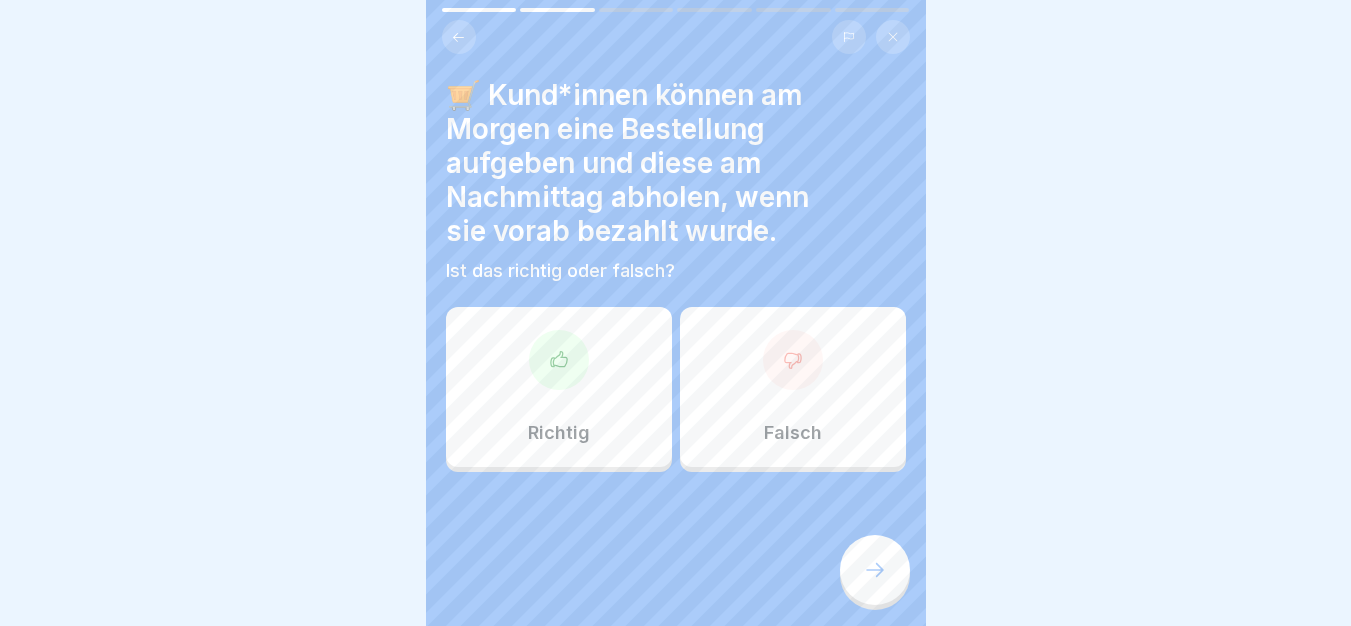 click 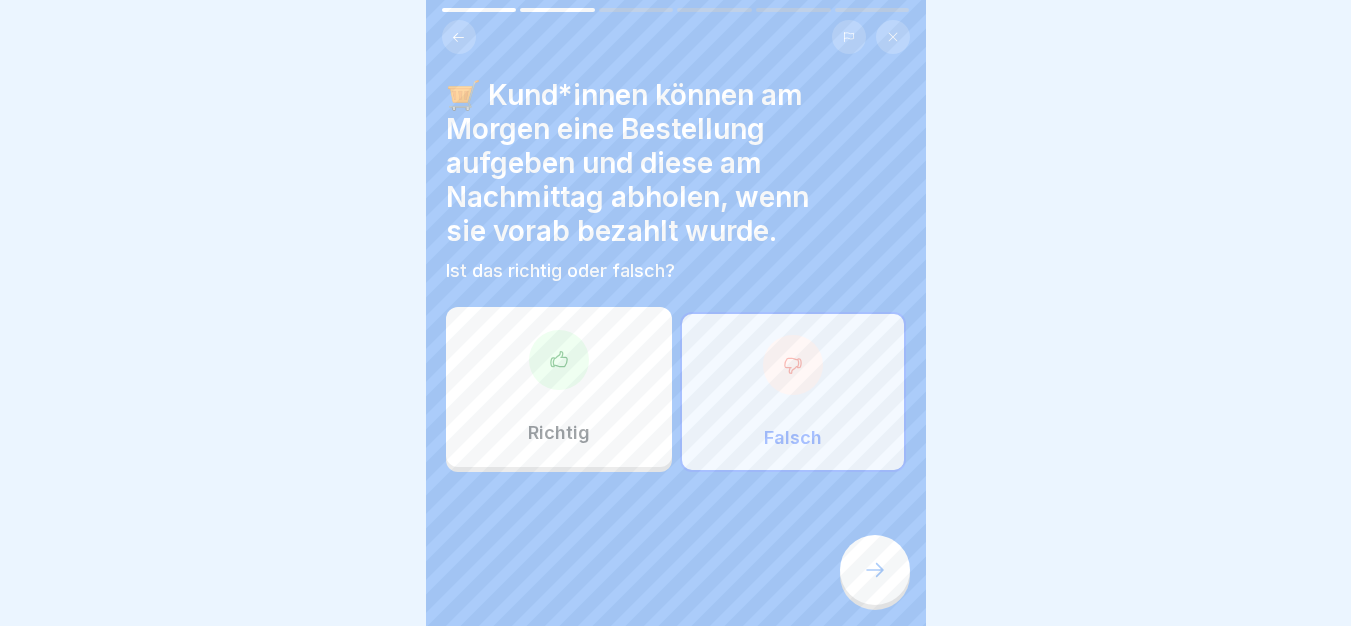 click 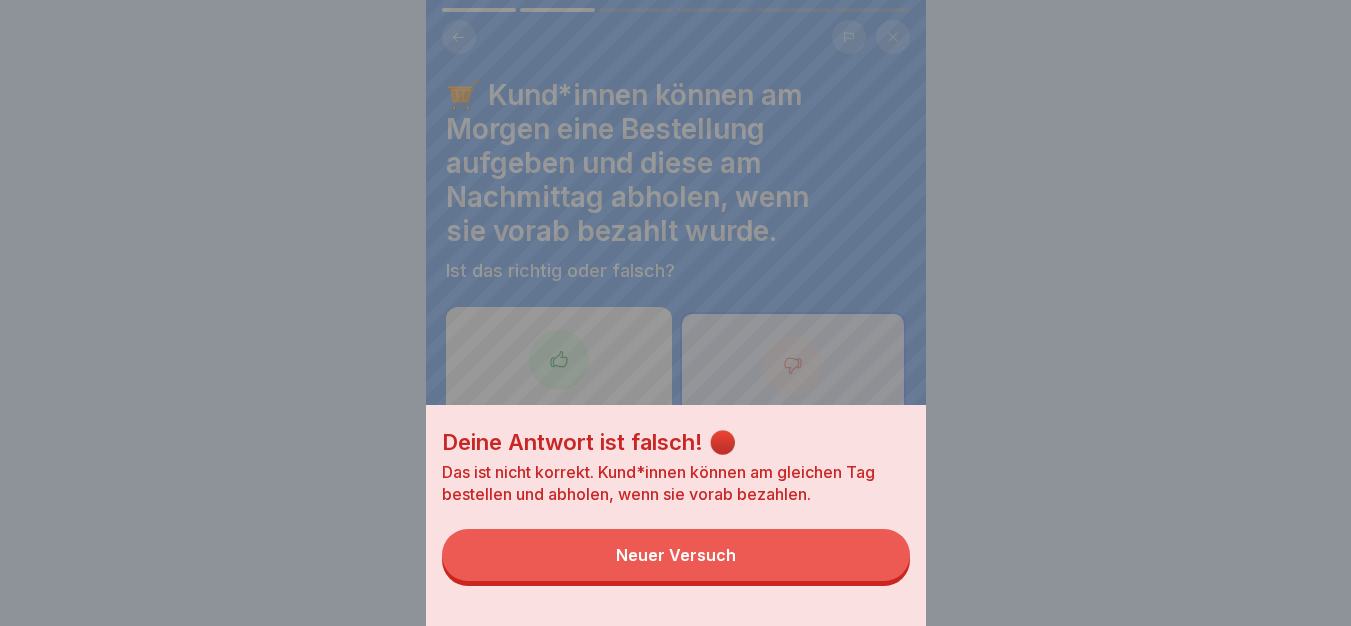 click on "Neuer Versuch" at bounding box center [676, 555] 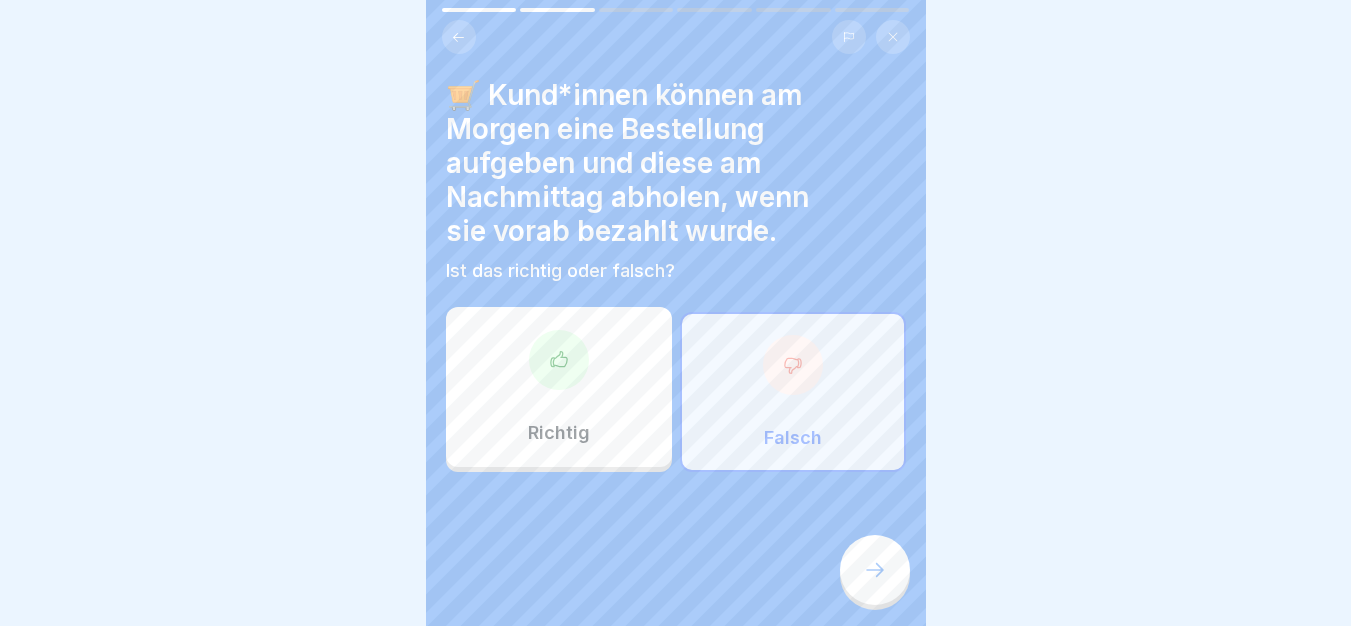 click on "Richtig" at bounding box center (559, 387) 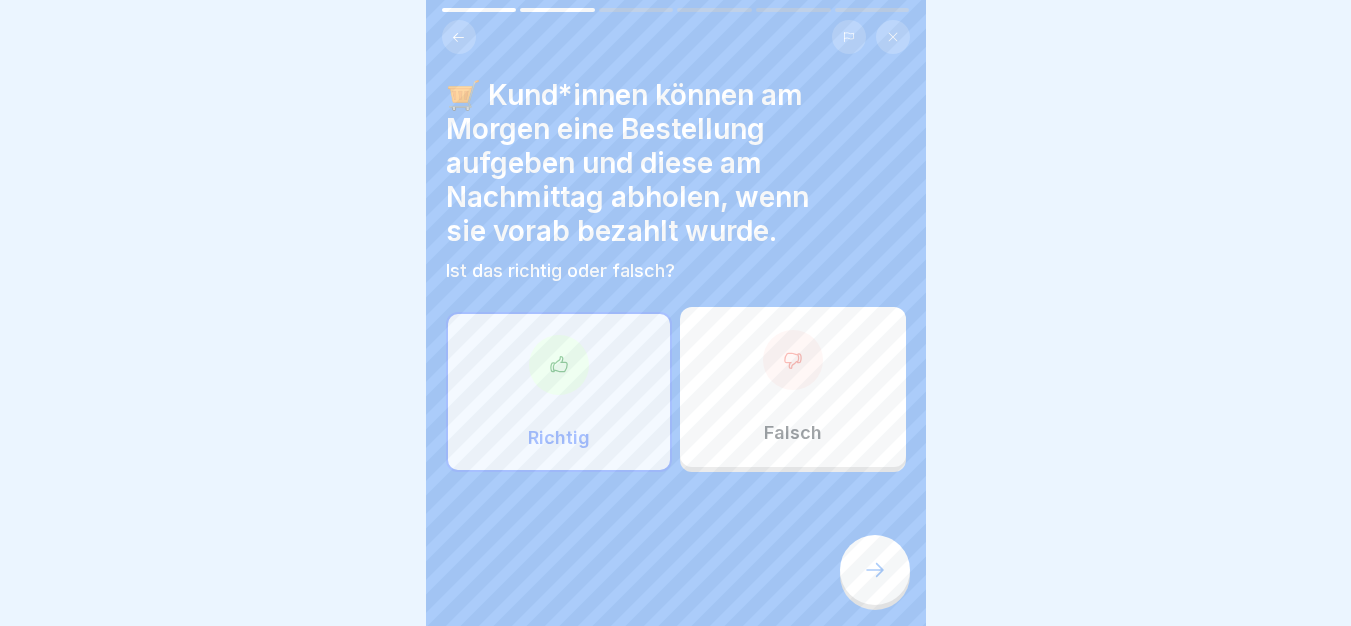 click at bounding box center [875, 570] 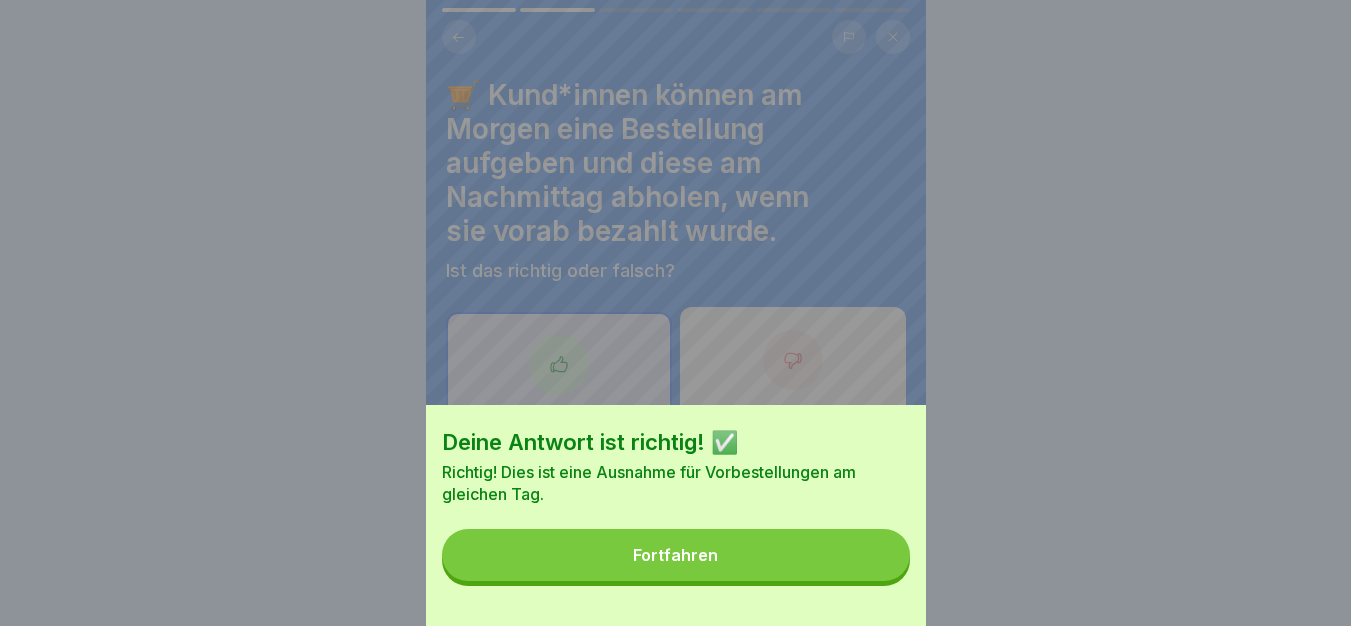 click on "Fortfahren" at bounding box center (676, 555) 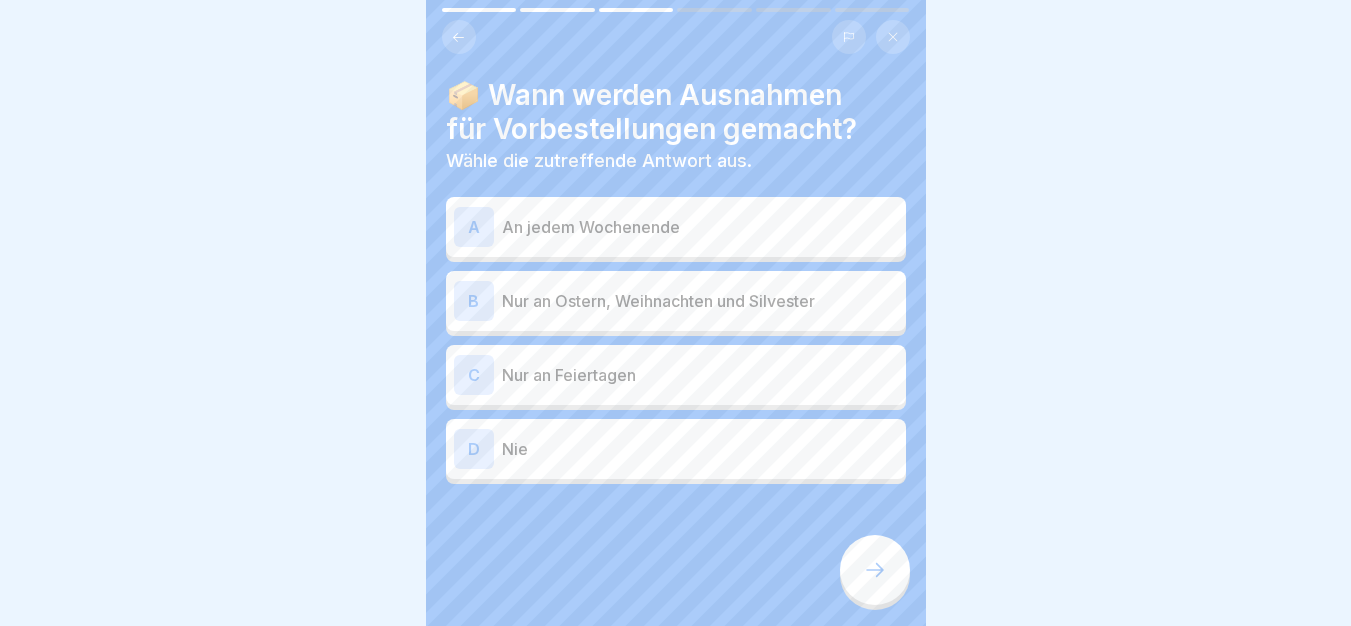 click on "Nur an Ostern, Weihnachten und Silvester" at bounding box center (700, 301) 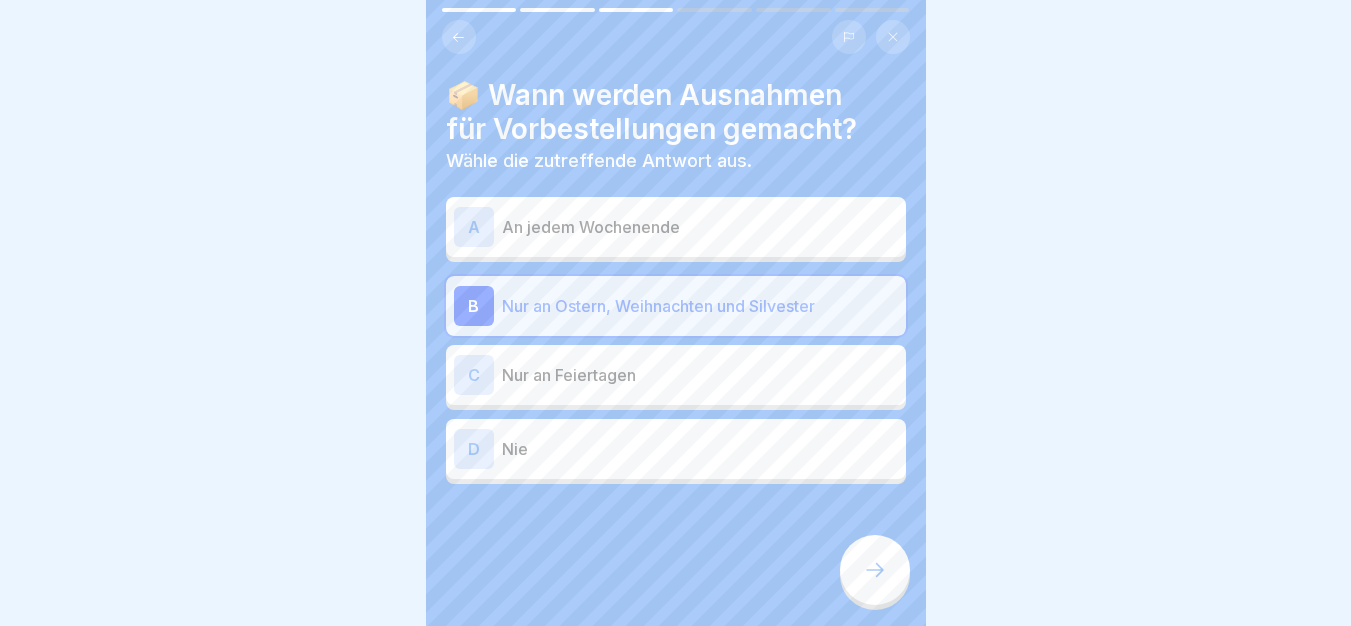 click 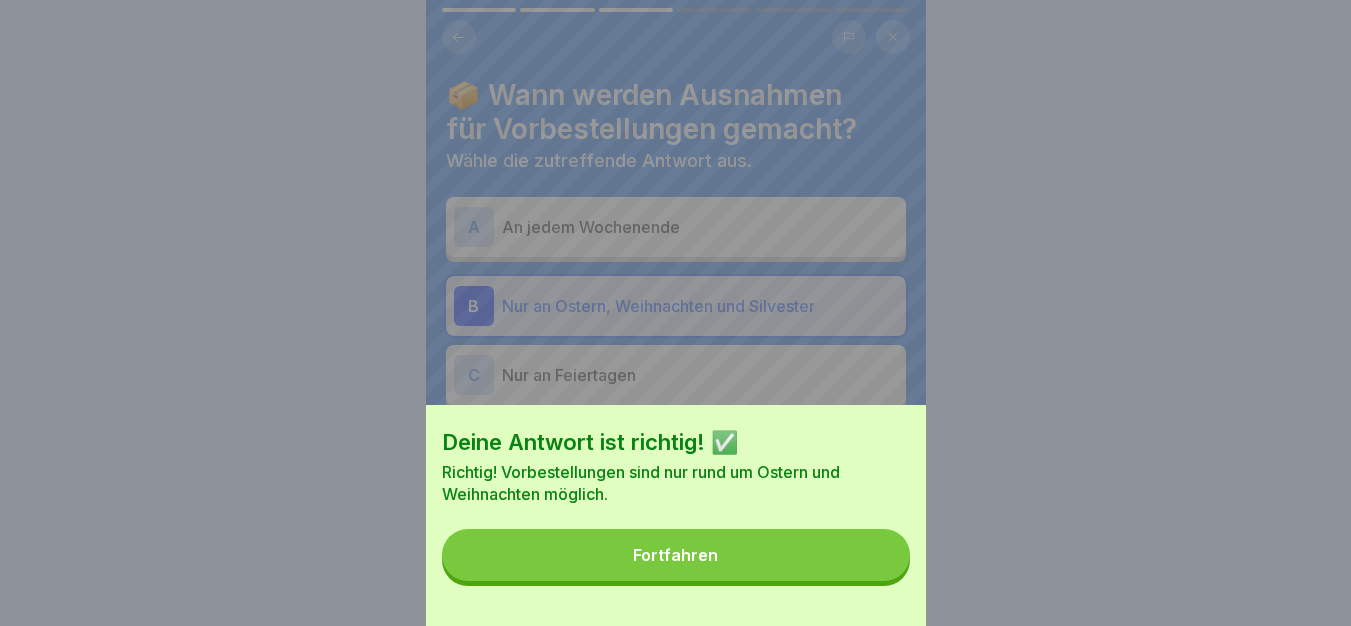 click on "Fortfahren" at bounding box center (676, 555) 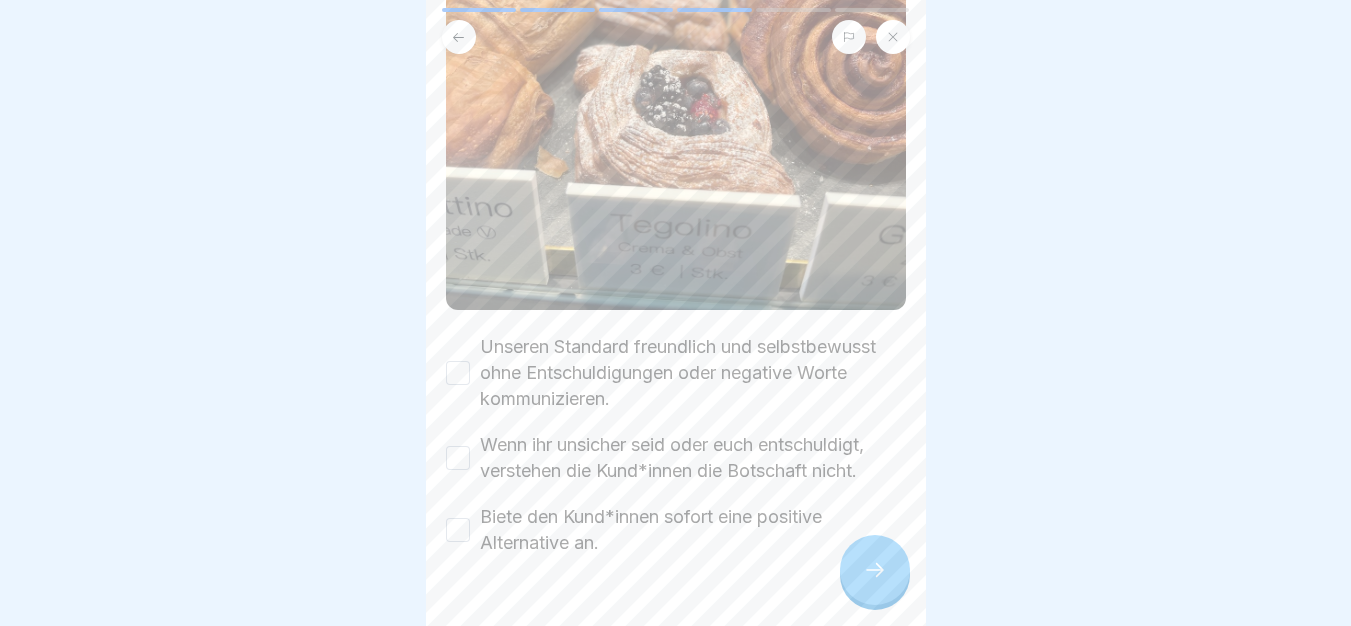 scroll, scrollTop: 508, scrollLeft: 0, axis: vertical 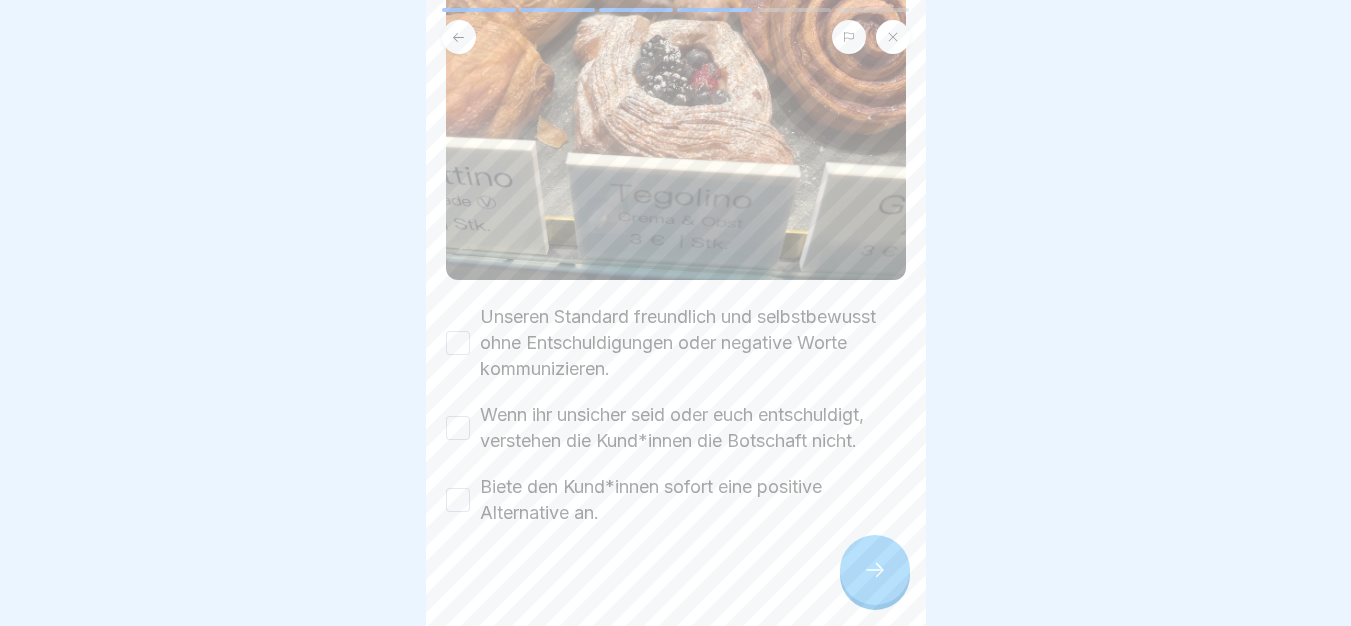 click on "Unseren Standard freundlich und selbstbewusst ohne Entschuldigungen oder negative Worte kommunizieren." at bounding box center (458, 343) 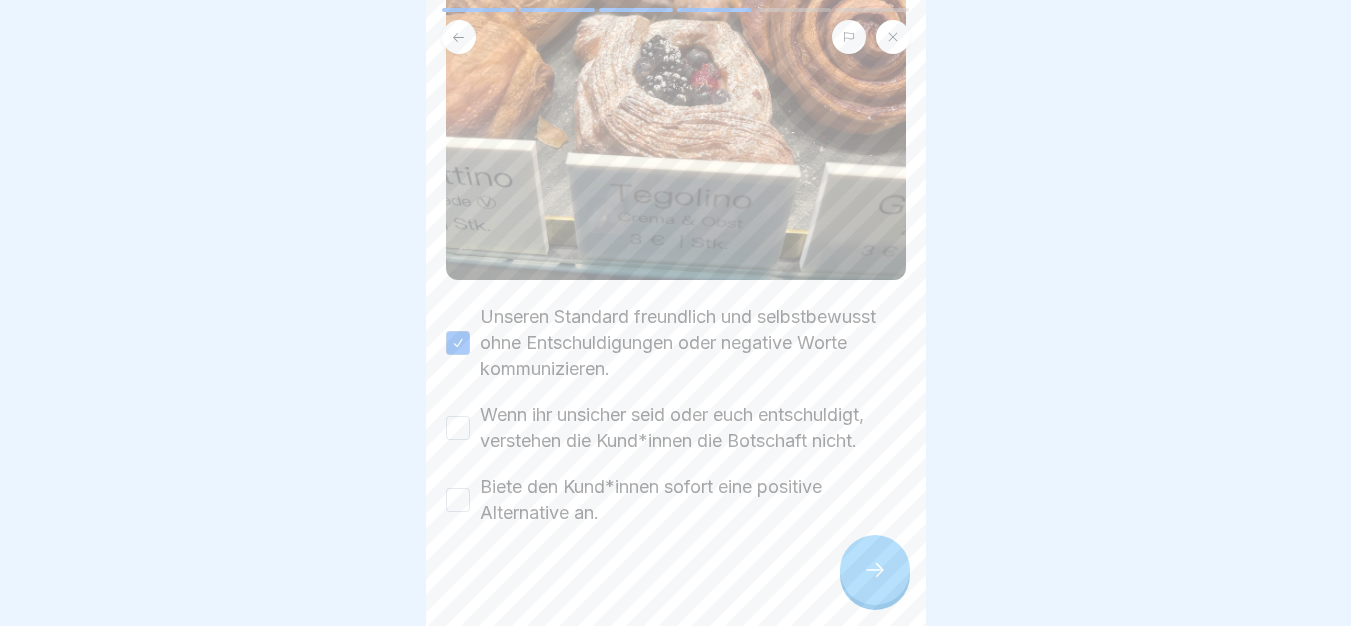 click on "Wenn ihr unsicher seid oder euch entschuldigt, verstehen die Kund*innen die Botschaft nicht." at bounding box center [458, 428] 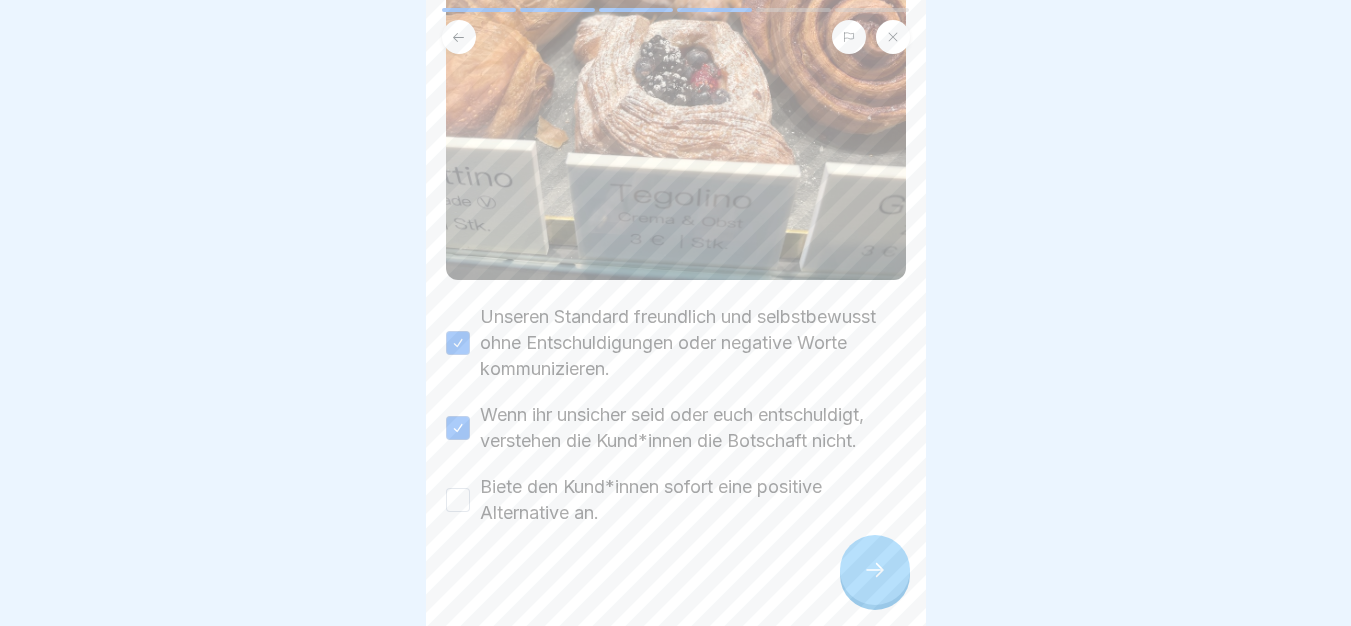 click on "Biete den Kund*innen sofort eine positive Alternative an." at bounding box center [458, 500] 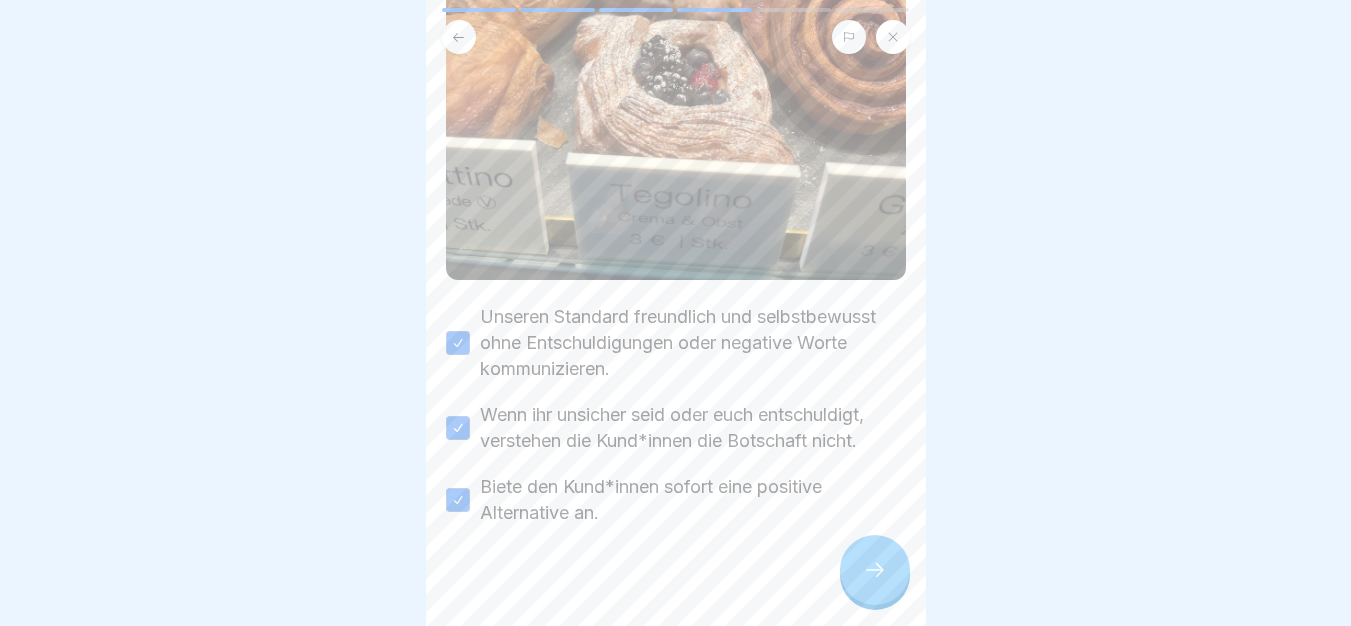 click 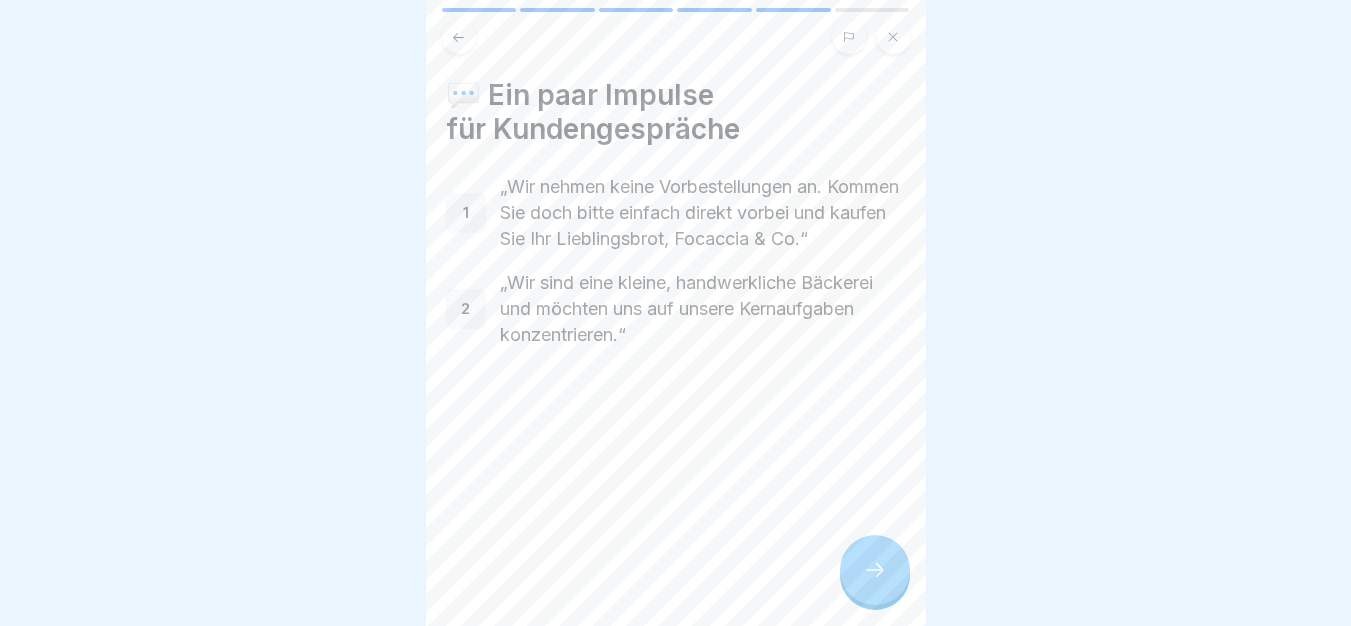 click 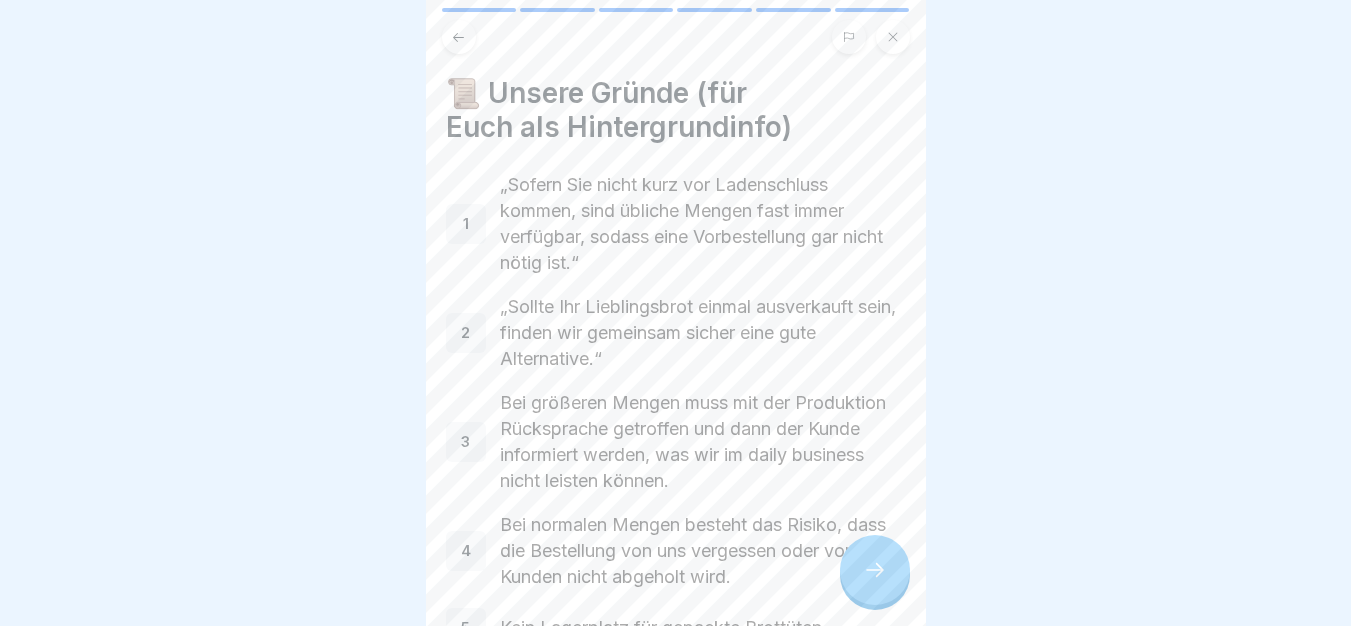 scroll, scrollTop: 0, scrollLeft: 0, axis: both 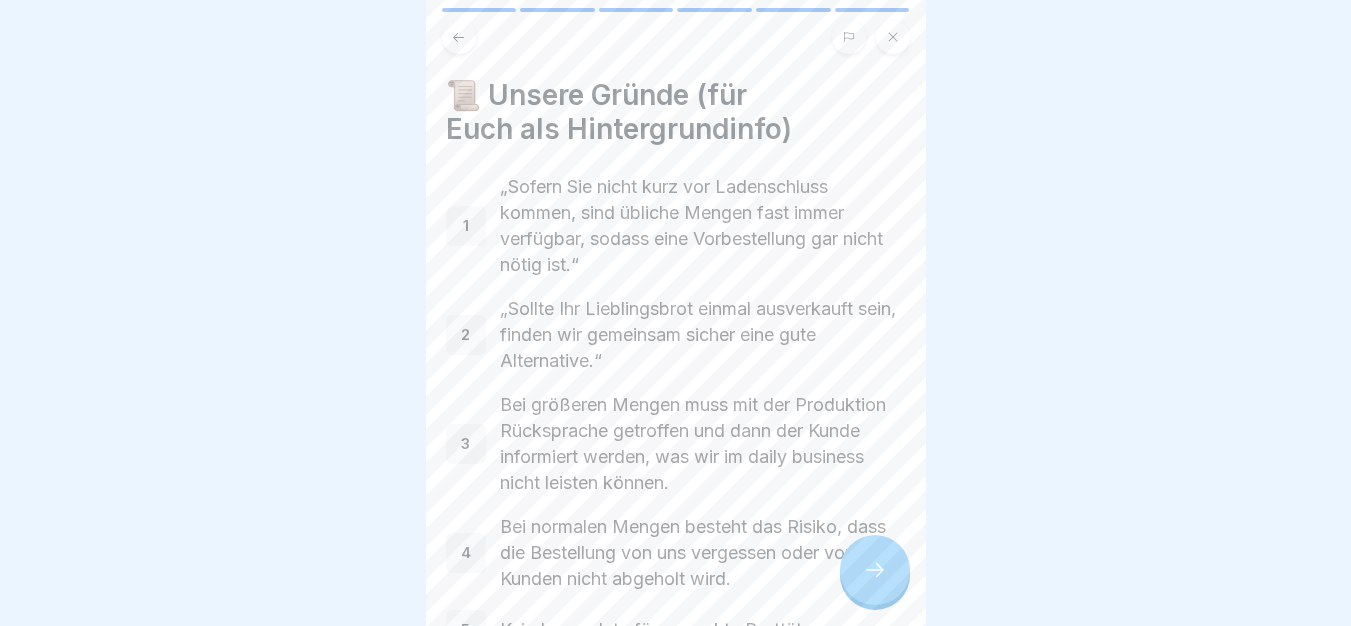 click 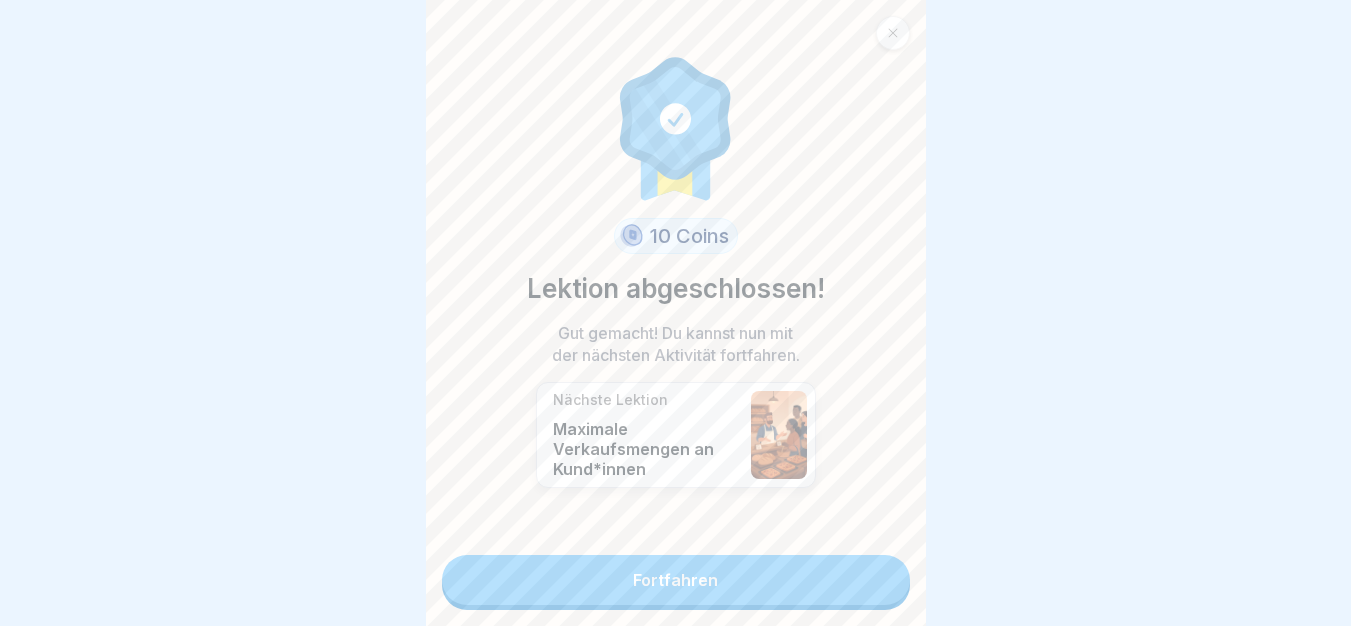 click on "Fortfahren" at bounding box center [676, 580] 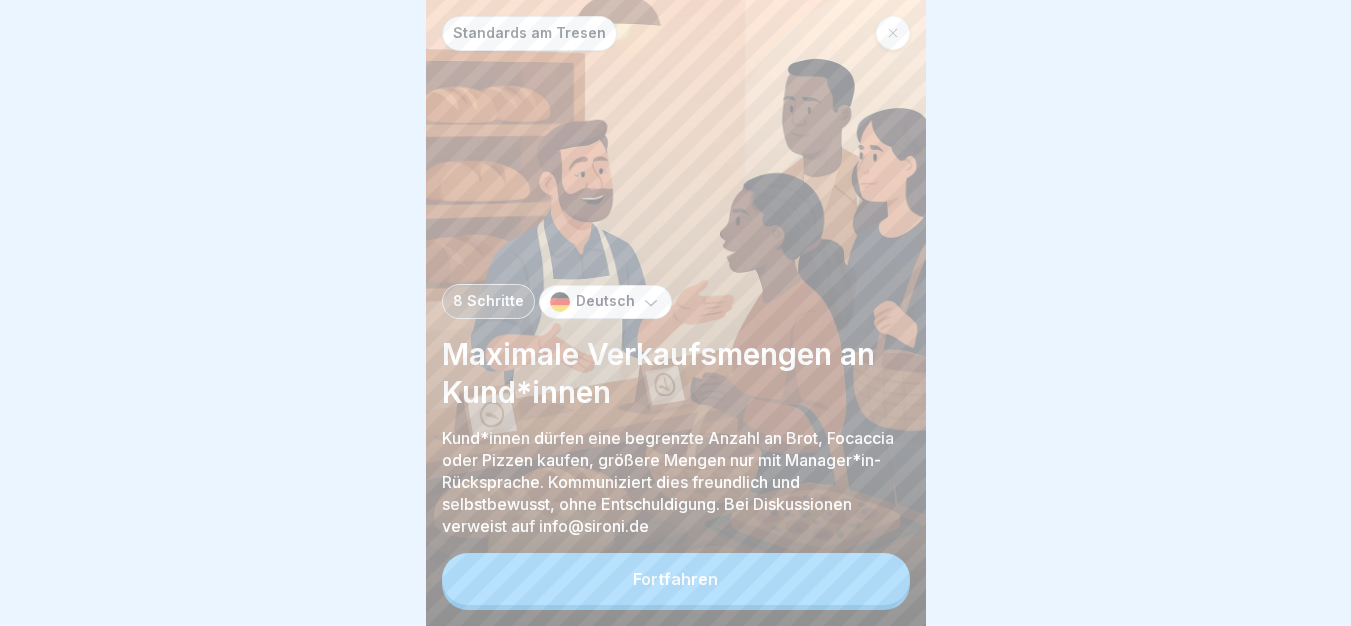 click on "Fortfahren" at bounding box center [676, 579] 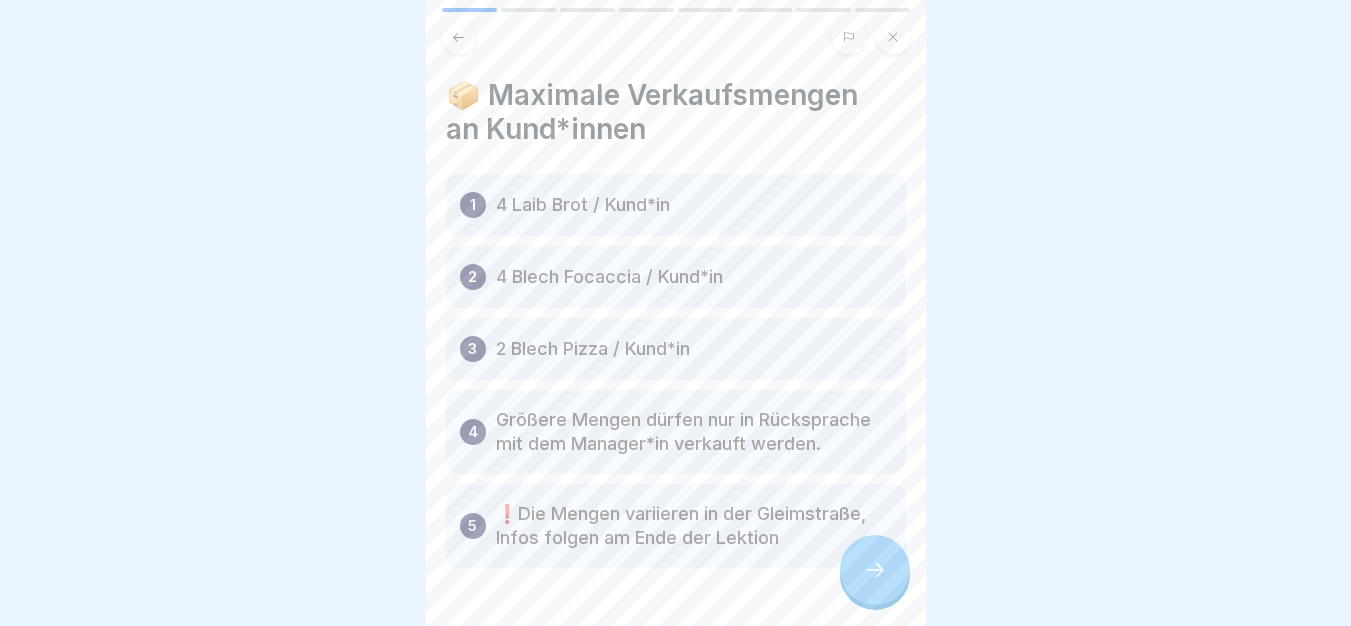 type 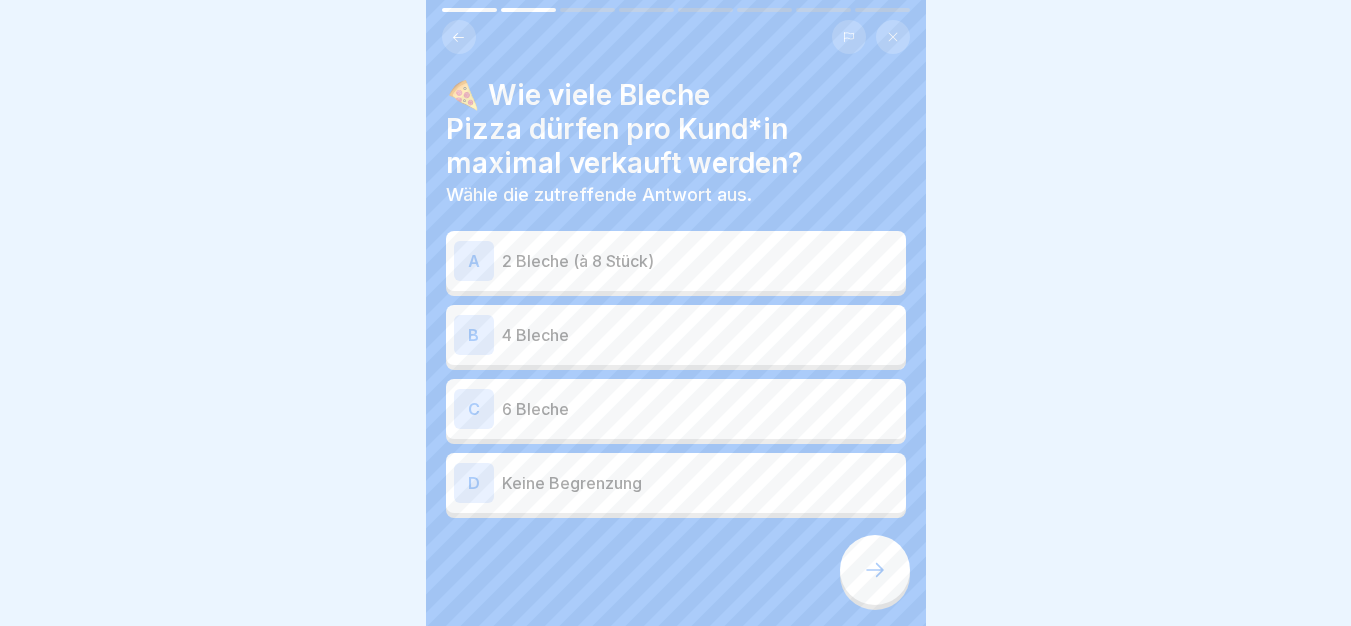 click at bounding box center [459, 37] 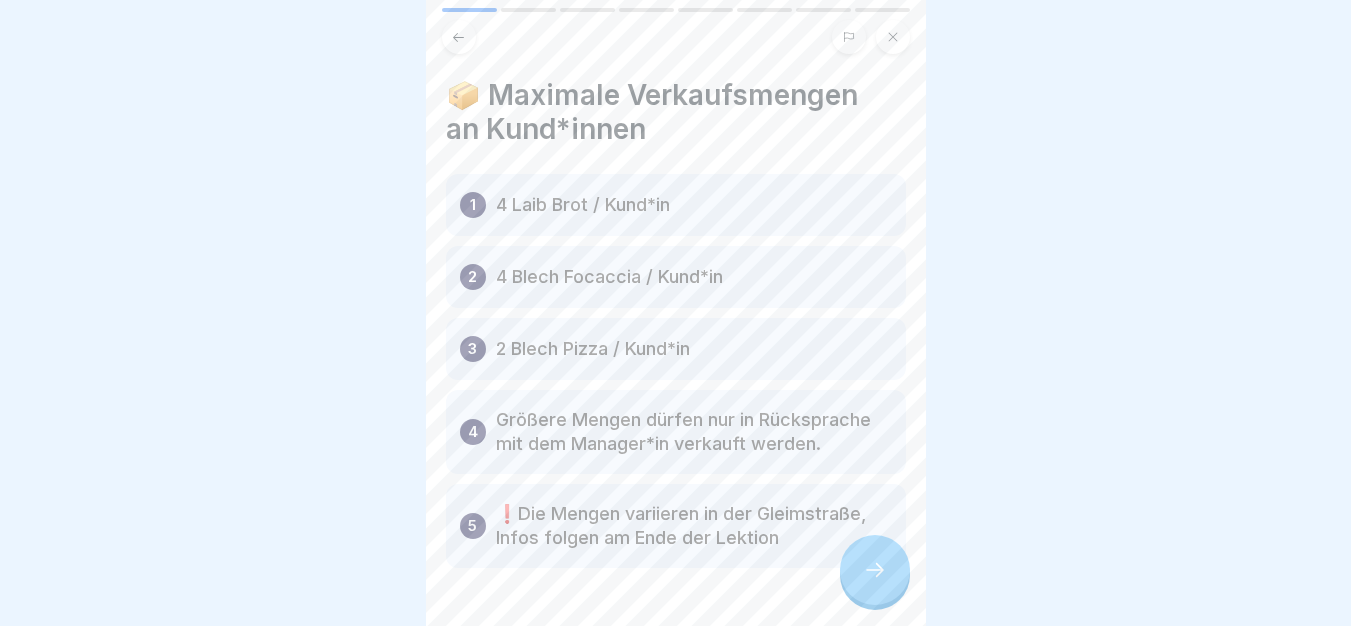 click at bounding box center (875, 570) 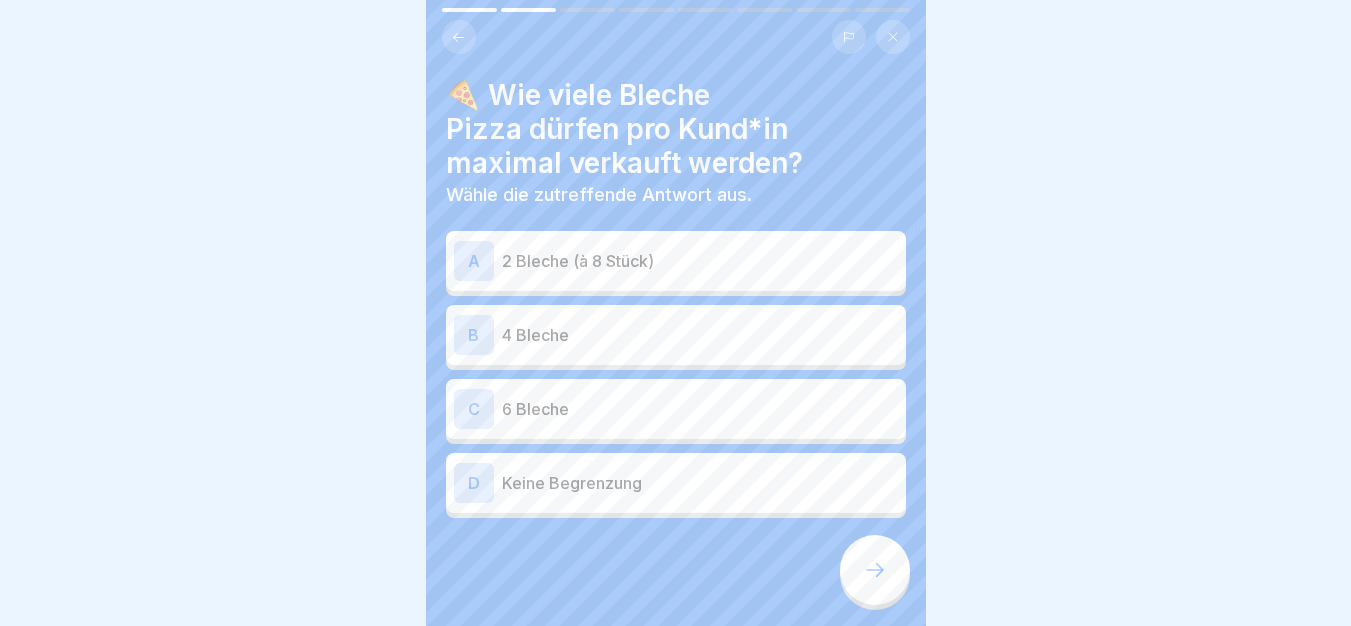 click on "A 2 Bleche (à 8 Stück)" at bounding box center (676, 261) 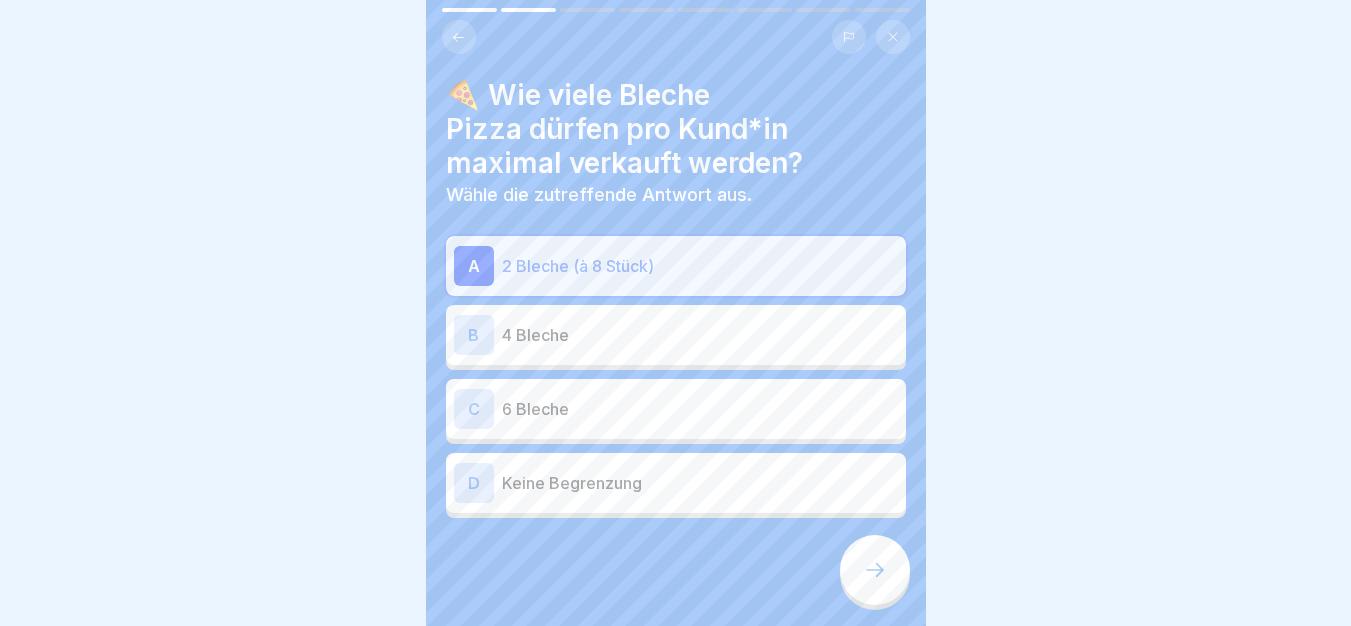 click at bounding box center (875, 570) 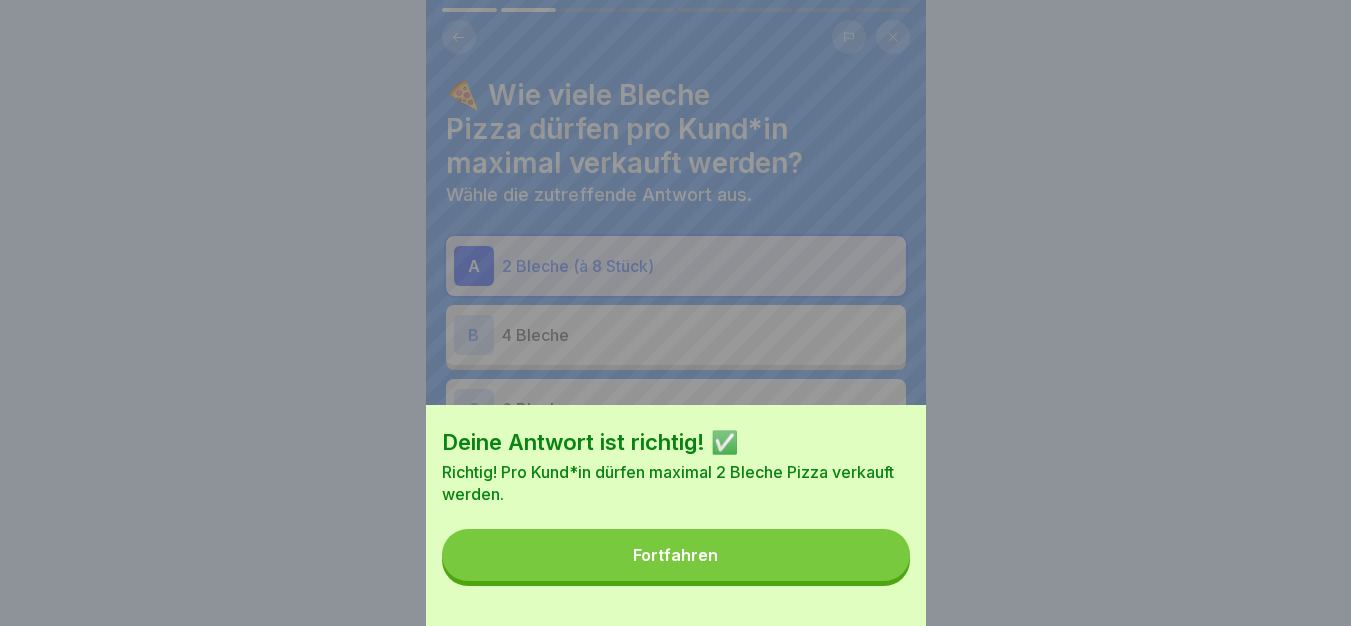 click on "Fortfahren" at bounding box center [676, 555] 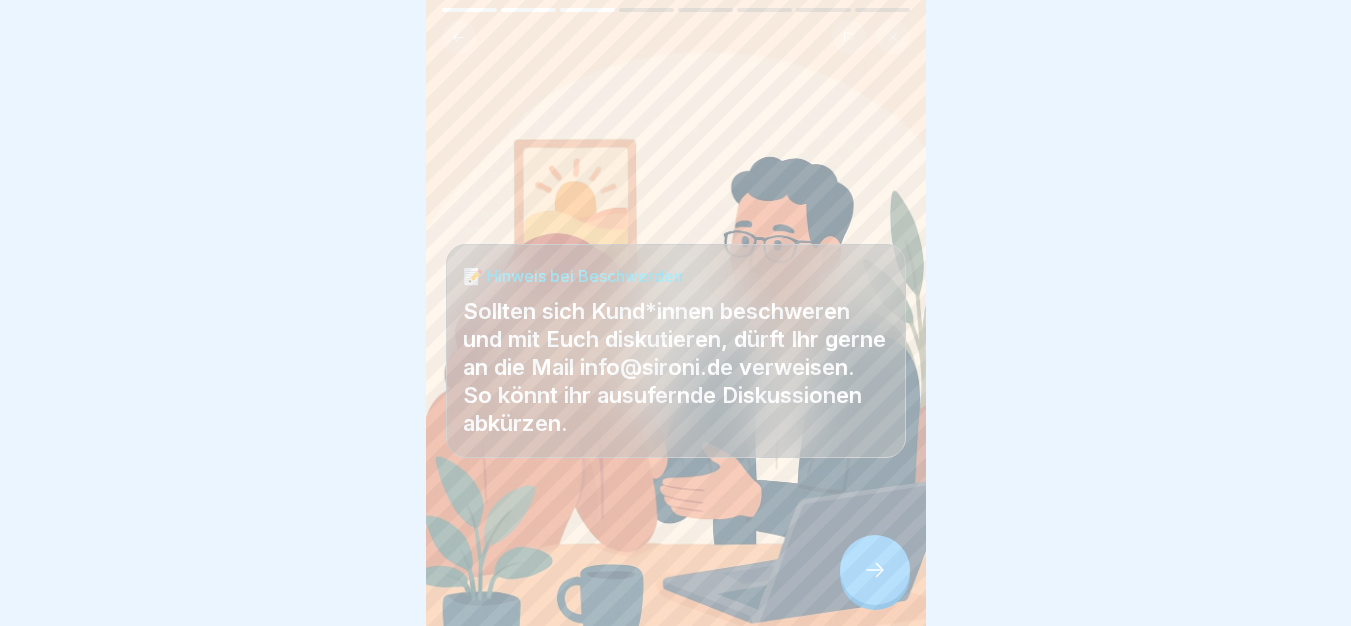click at bounding box center (875, 570) 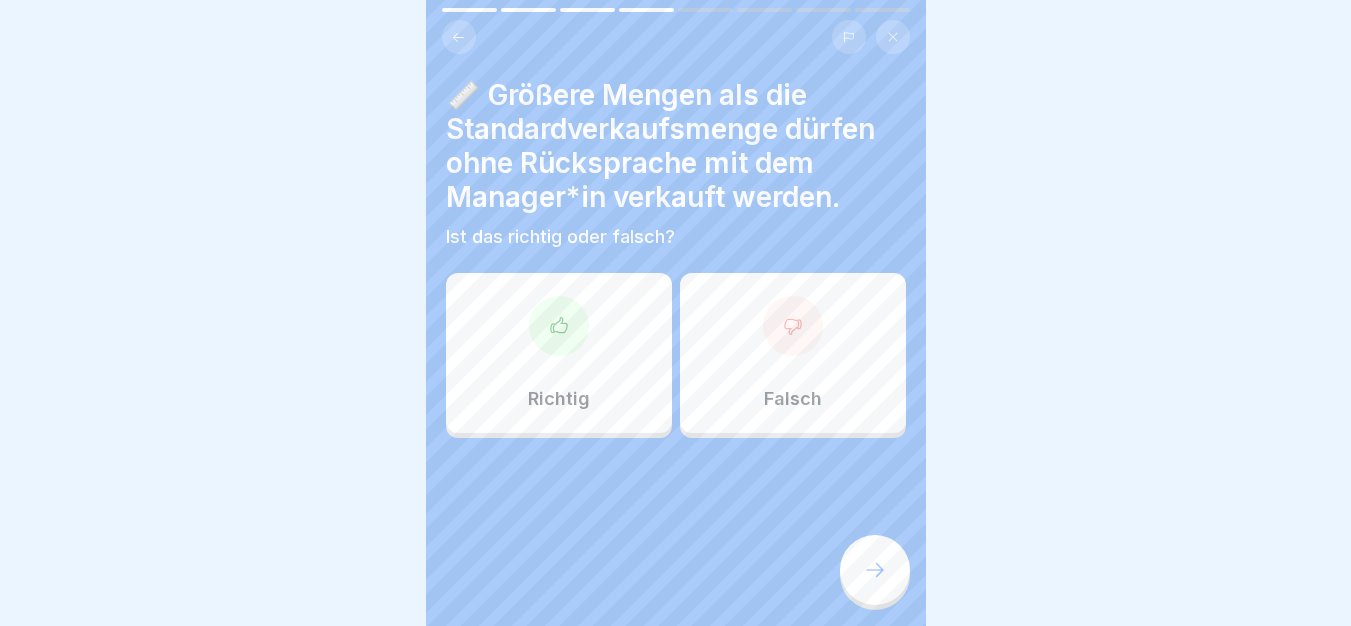 click on "Falsch" at bounding box center [793, 353] 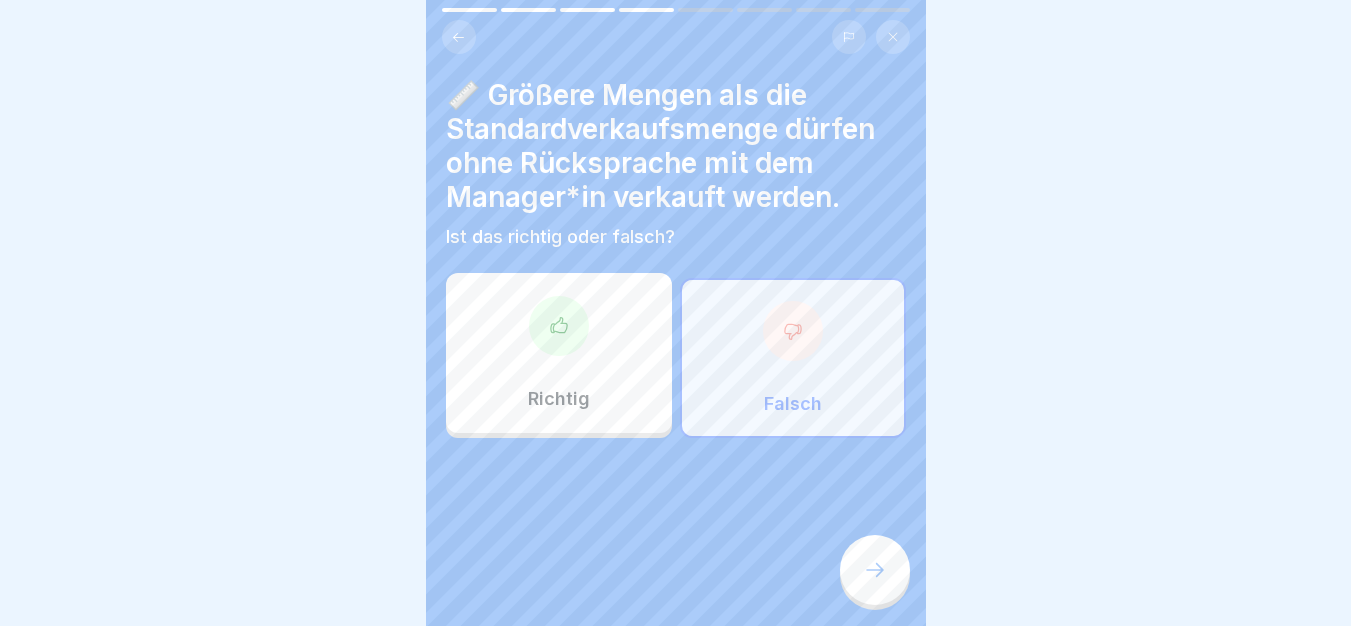 click at bounding box center (875, 570) 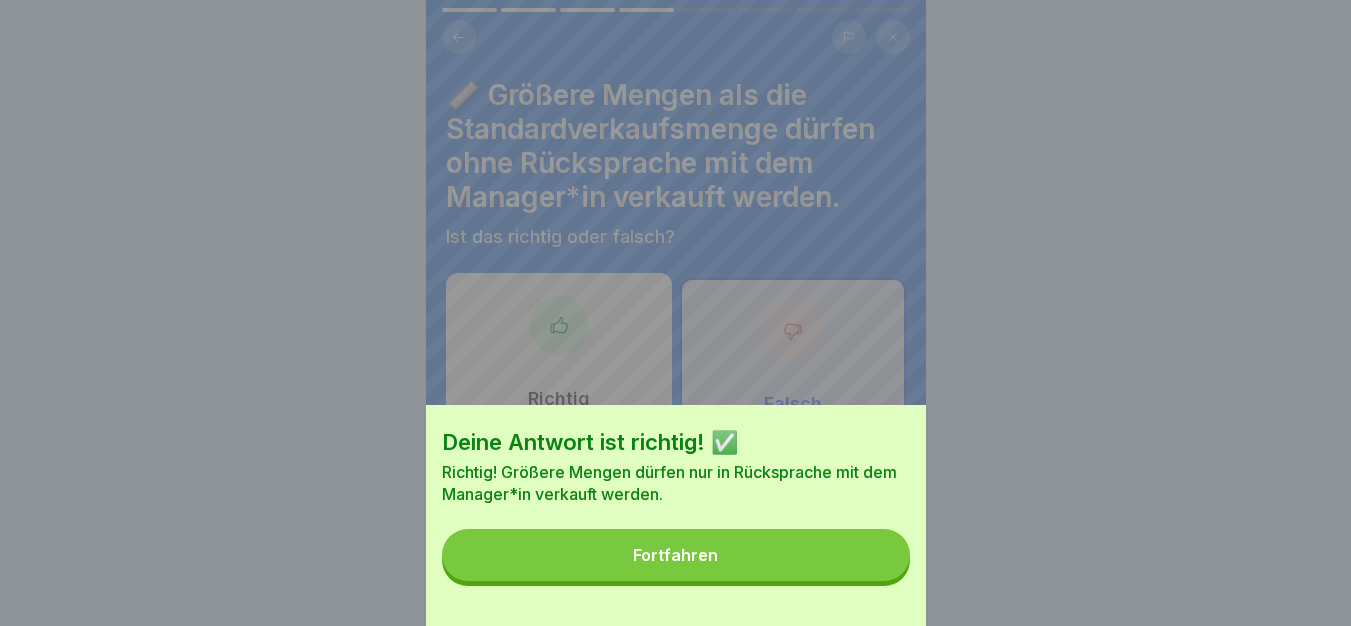 click on "Fortfahren" at bounding box center (676, 555) 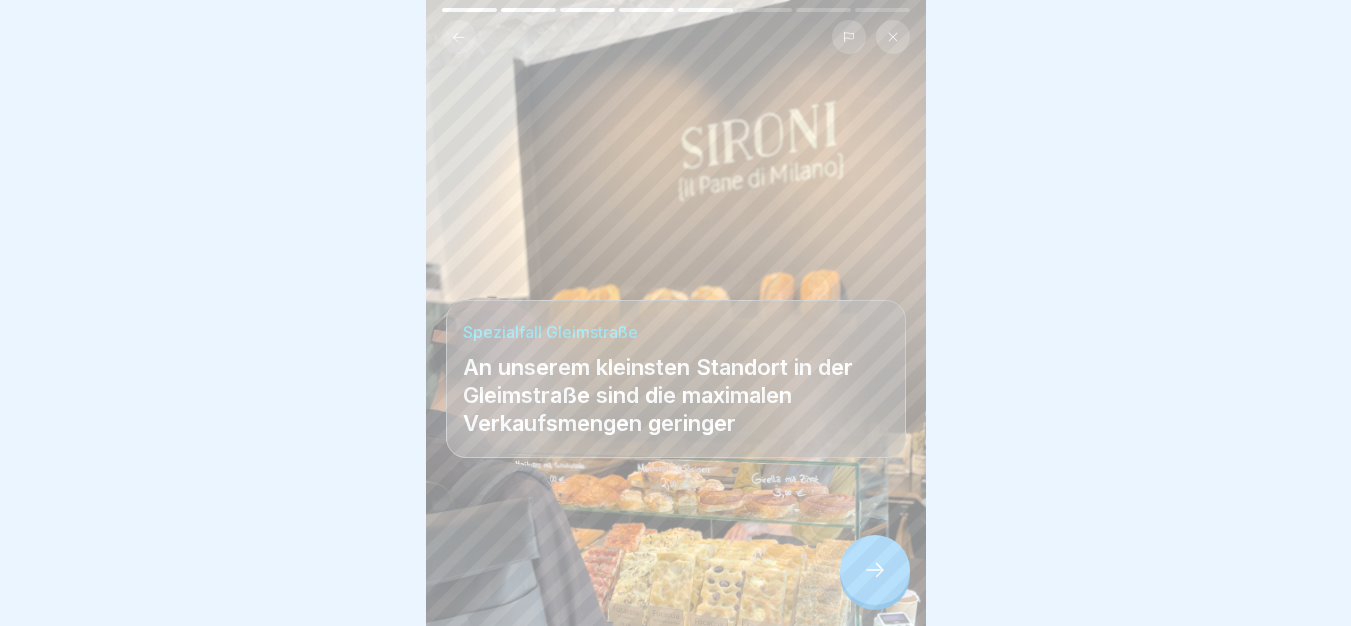 click at bounding box center [875, 570] 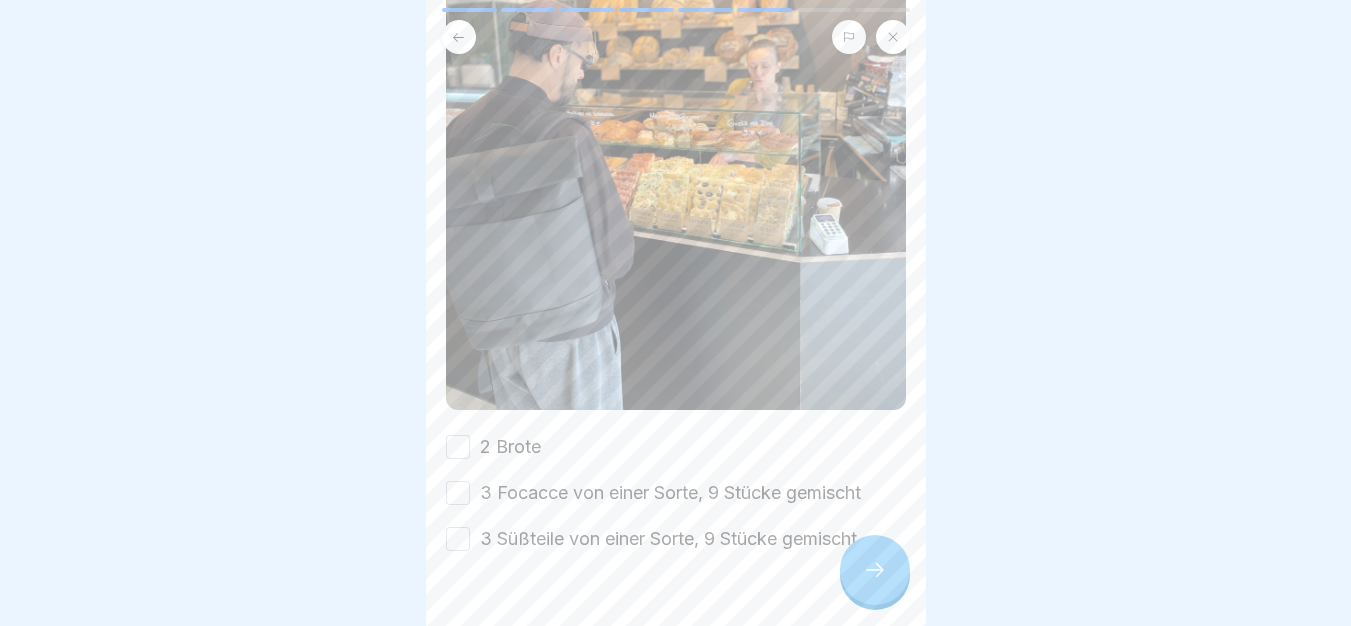 scroll, scrollTop: 438, scrollLeft: 0, axis: vertical 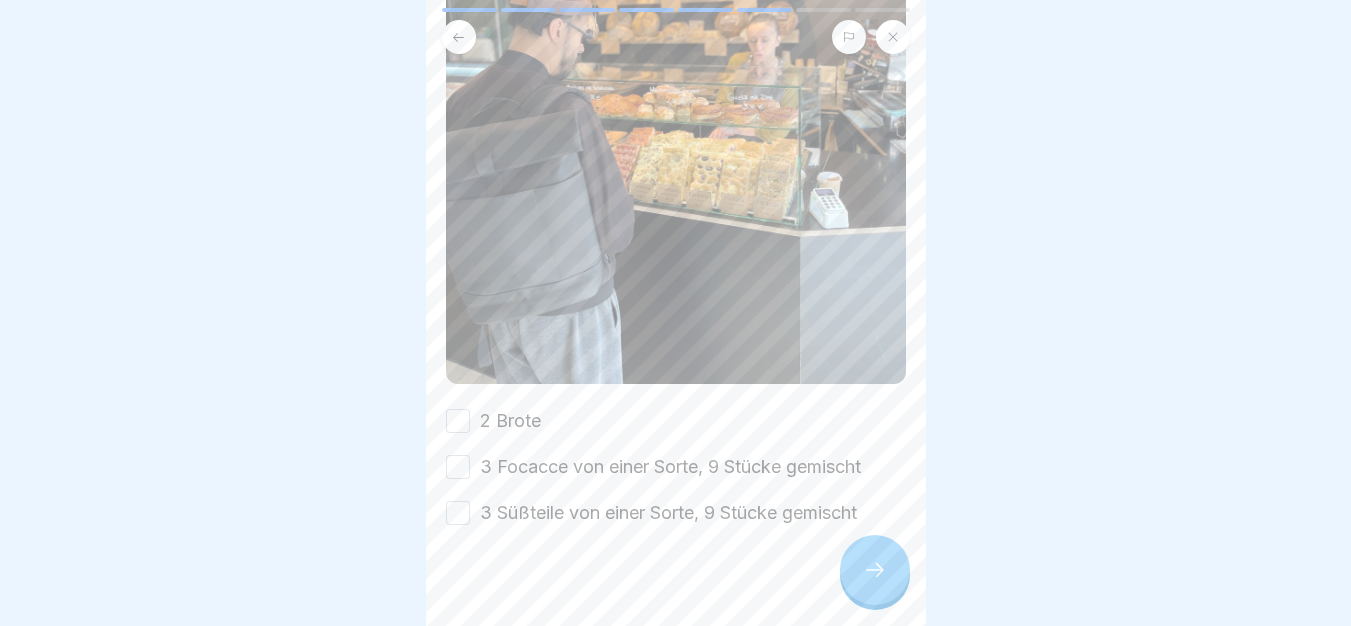 click on "2 Brote" at bounding box center [458, 421] 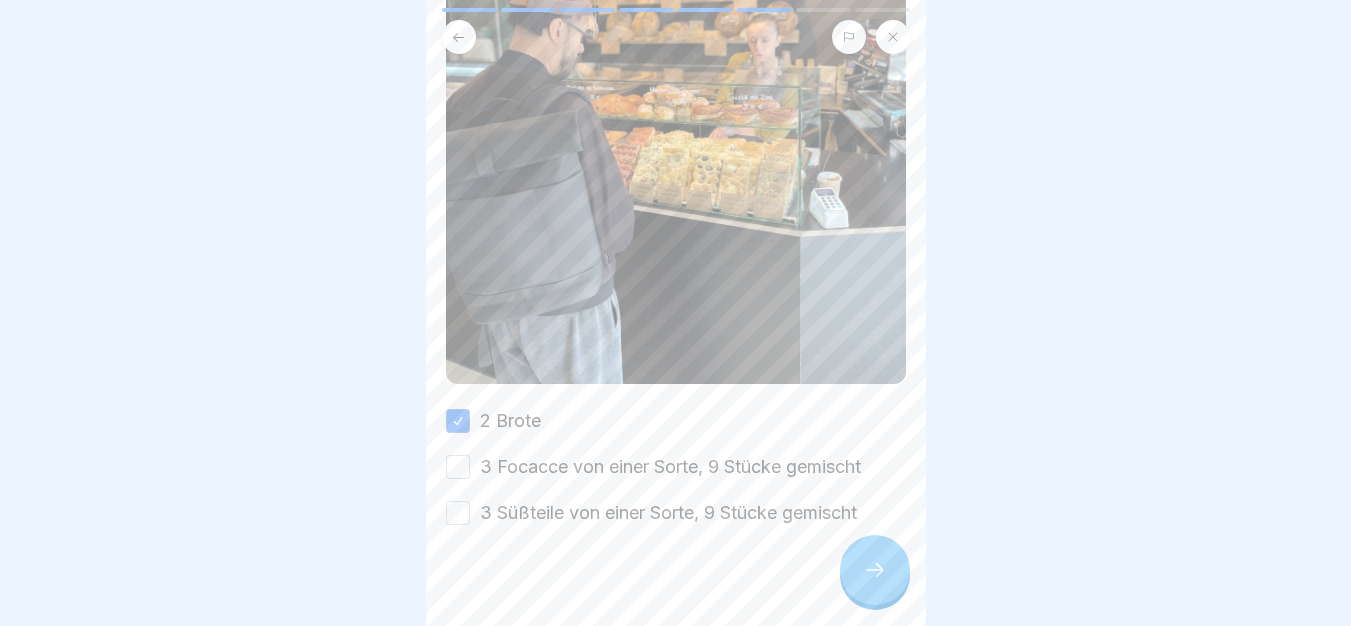click on "3 Focacce von einer Sorte, 9 Stücke gemischt" at bounding box center [676, 467] 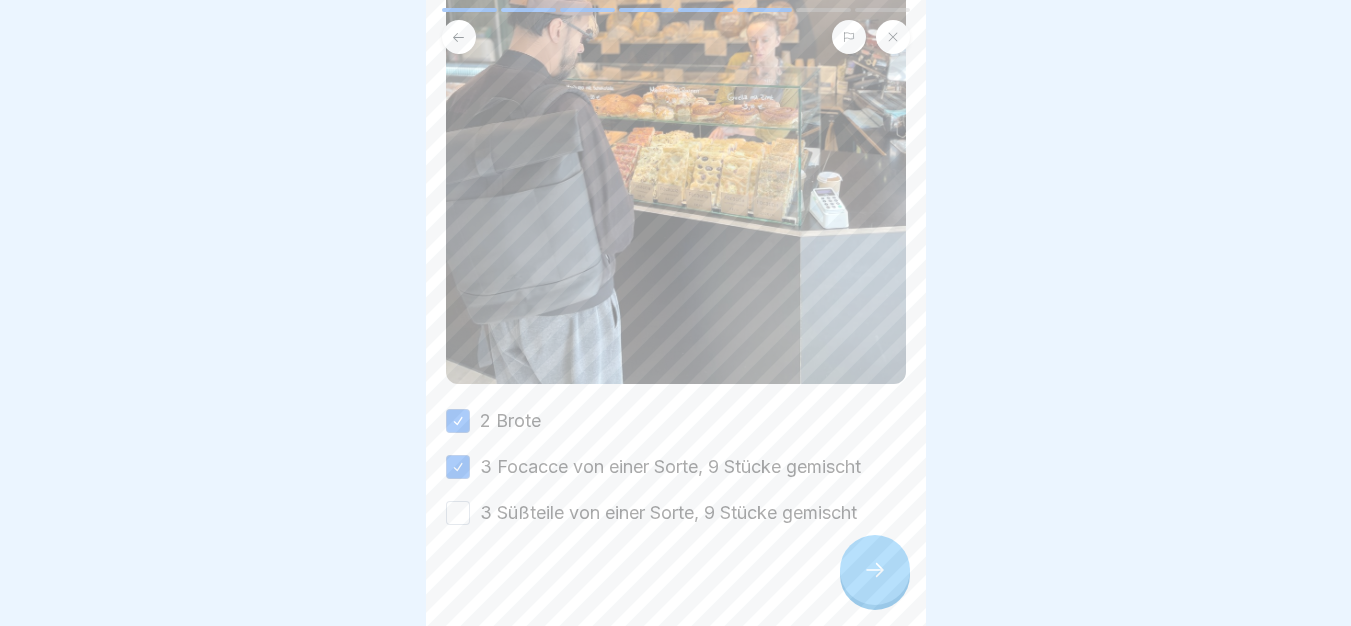 click on "3 Süßteile von einer Sorte, 9 Stücke gemischt" at bounding box center (458, 513) 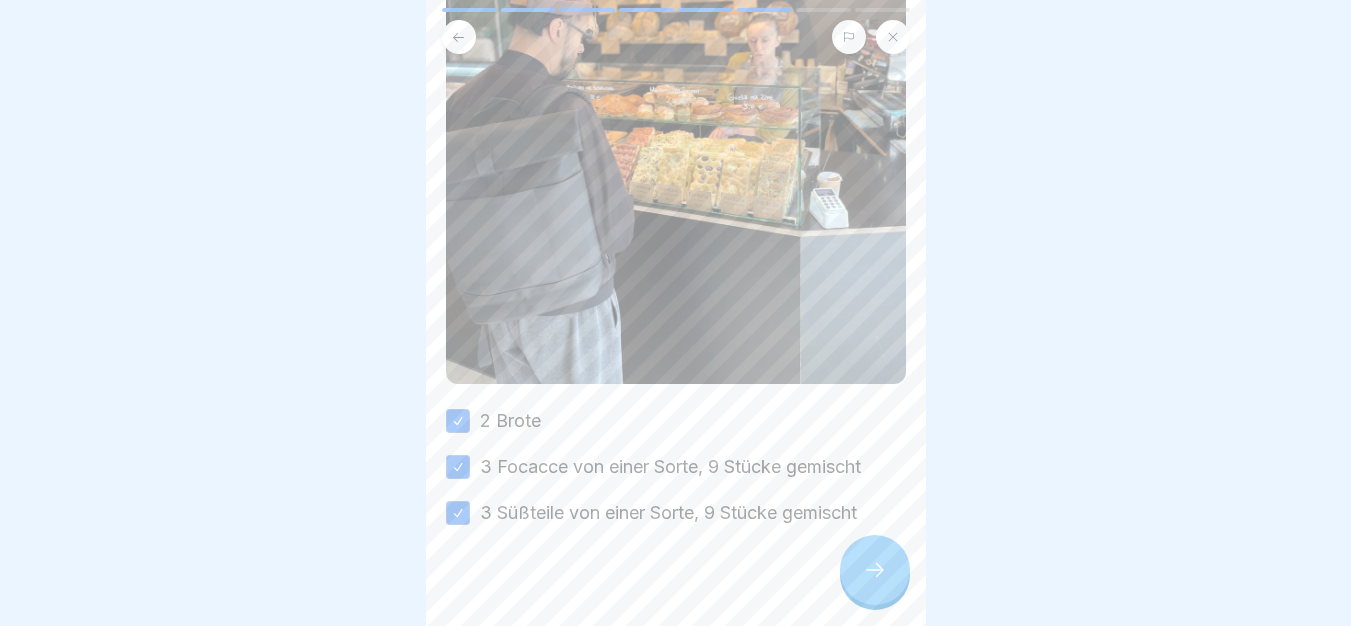 type on "on" 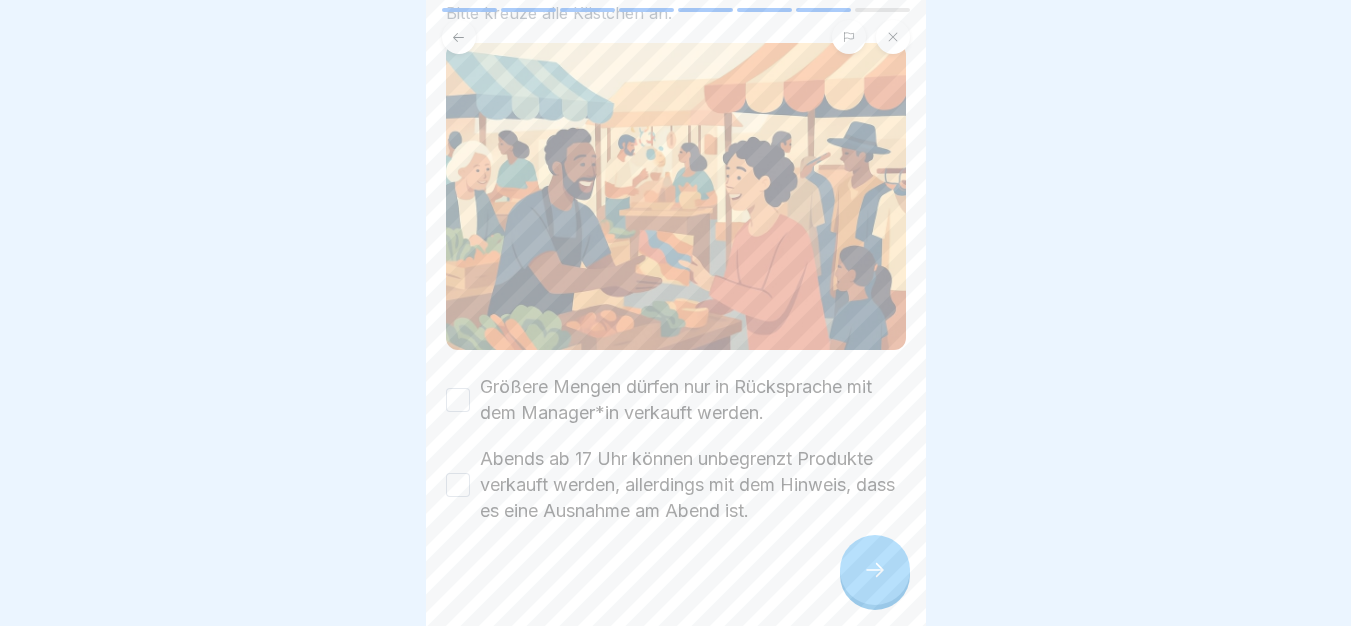 scroll, scrollTop: 208, scrollLeft: 0, axis: vertical 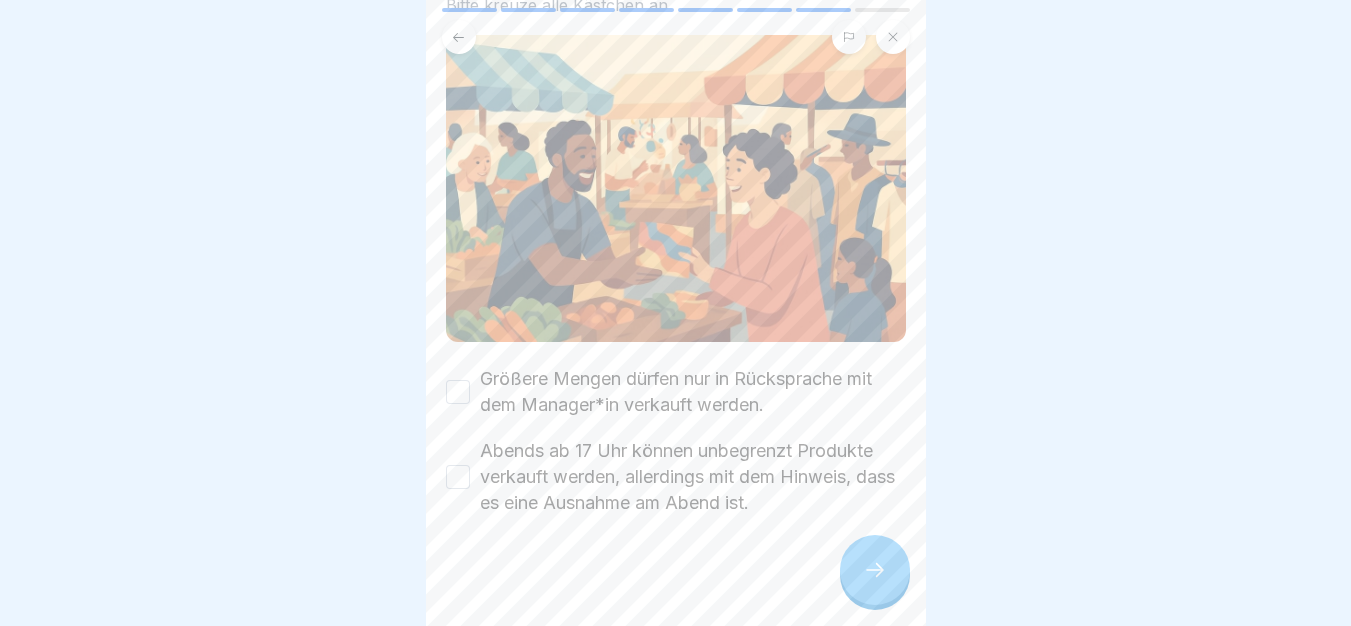 click on "Größere Mengen dürfen nur in Rücksprache mit dem Manager*in verkauft werden." at bounding box center [458, 392] 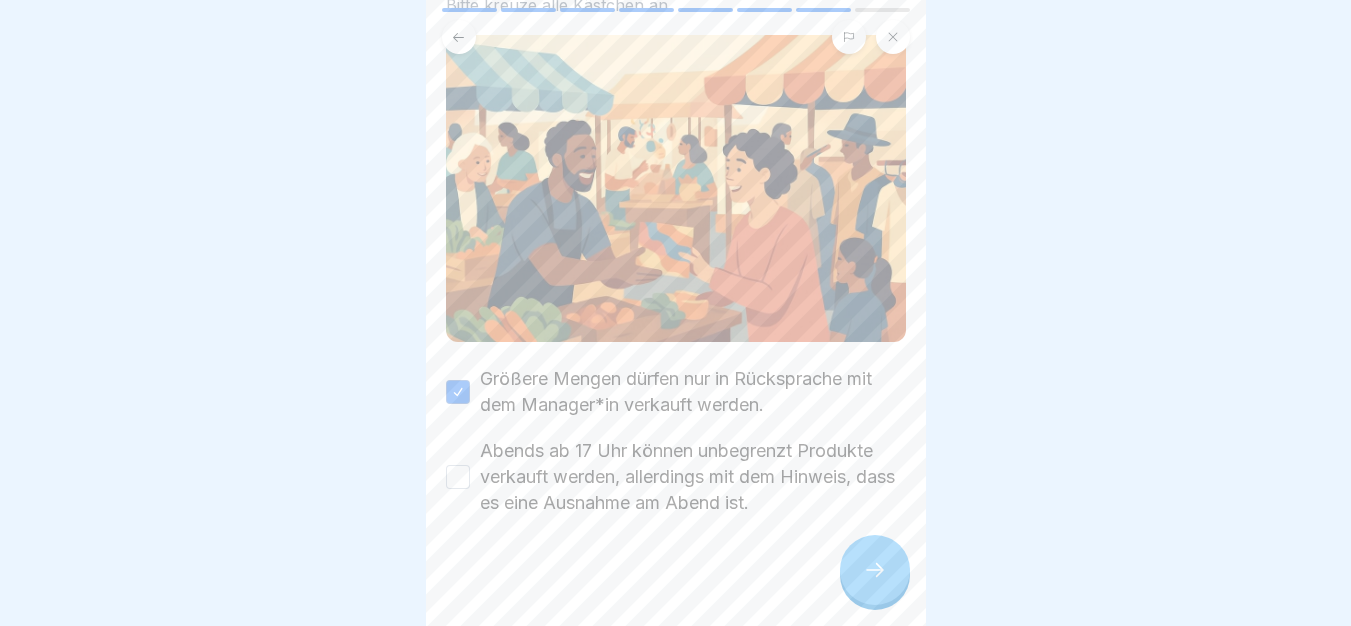 click on "Abends ab 17 Uhr können unbegrenzt Produkte verkauft werden, allerdings mit dem Hinweis, dass es eine Ausnahme am Abend ist." at bounding box center [458, 477] 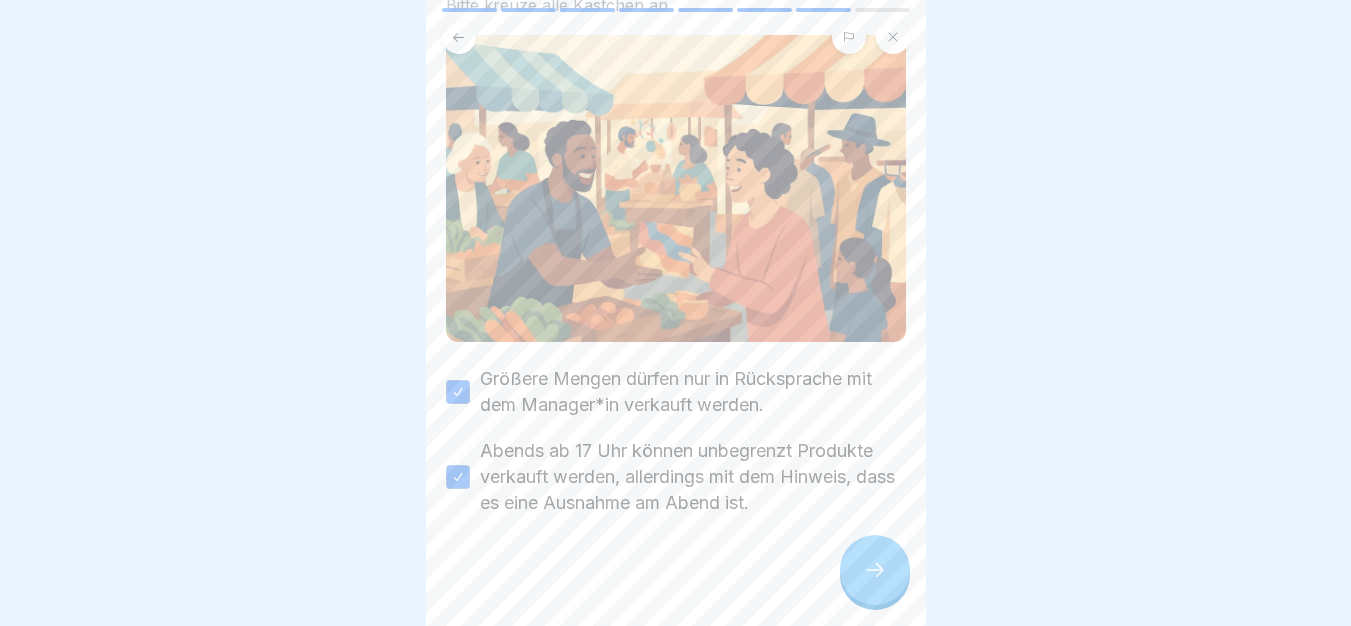click on "Weitere Hinweise zu den Verkaufsmengen an Kund*innen in der Gleimstrasse Bitte kreuze alle Kästchen an. Größere Mengen dürfen nur in Rücksprache mit dem Manager*in verkauft werden. Abends ab 17 Uhr können unbegrenzt Produkte verkauft werden, allerdings mit dem Hinweis, dass es eine Ausnahme am Abend ist." at bounding box center (676, 313) 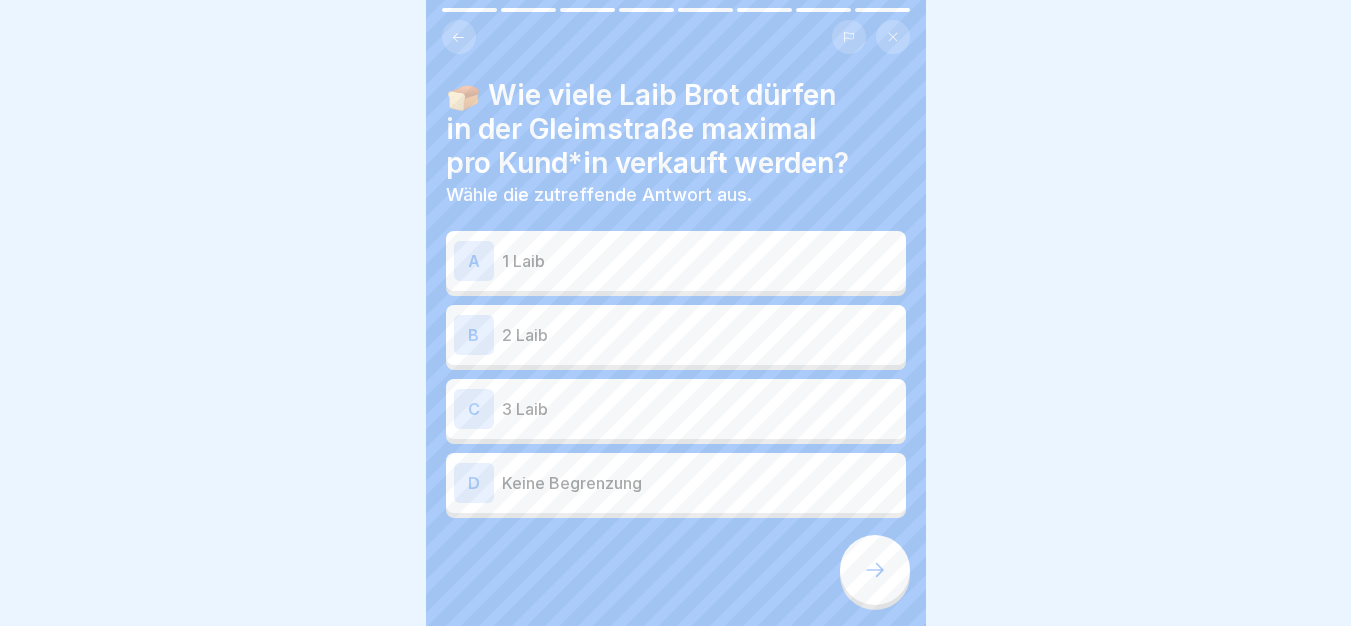 click on "B 2 Laib" at bounding box center (676, 335) 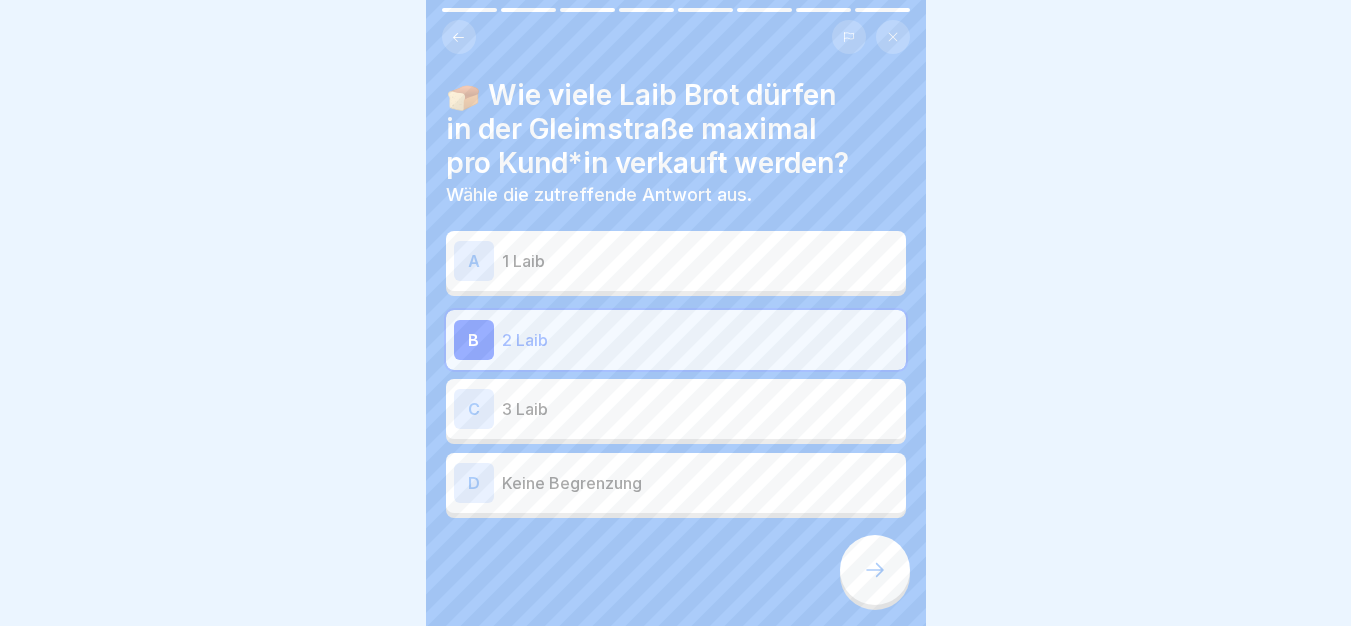 click at bounding box center (875, 570) 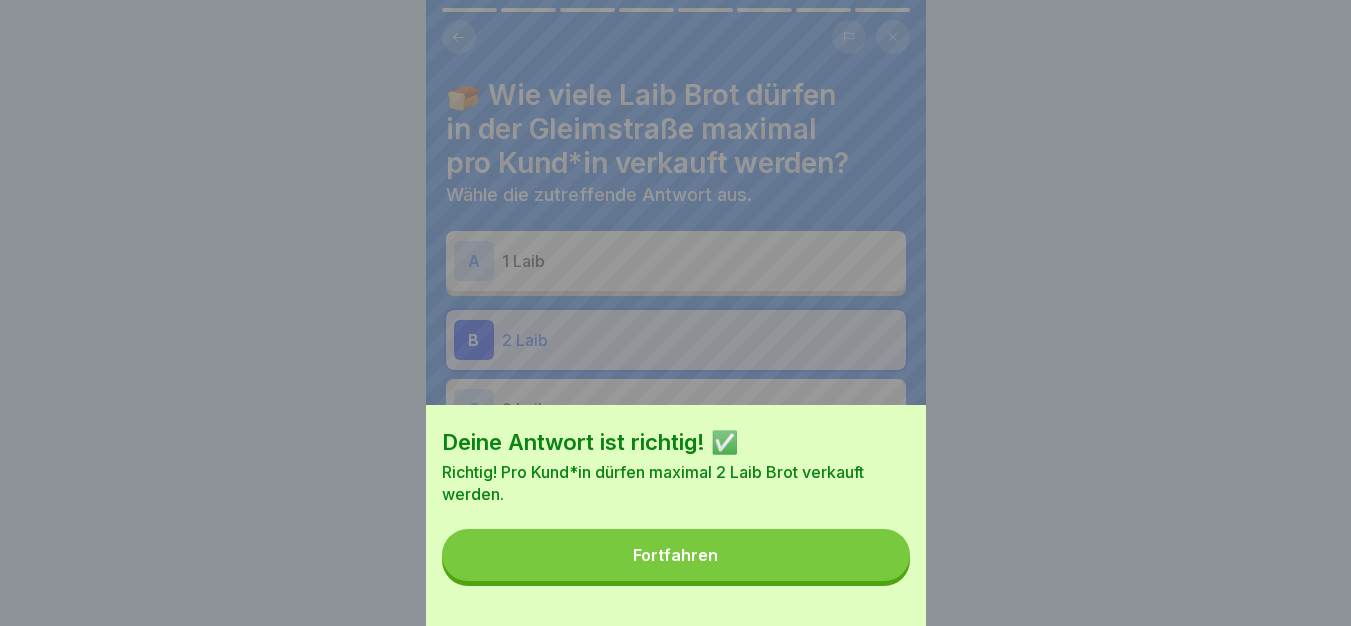 click on "Fortfahren" at bounding box center [676, 555] 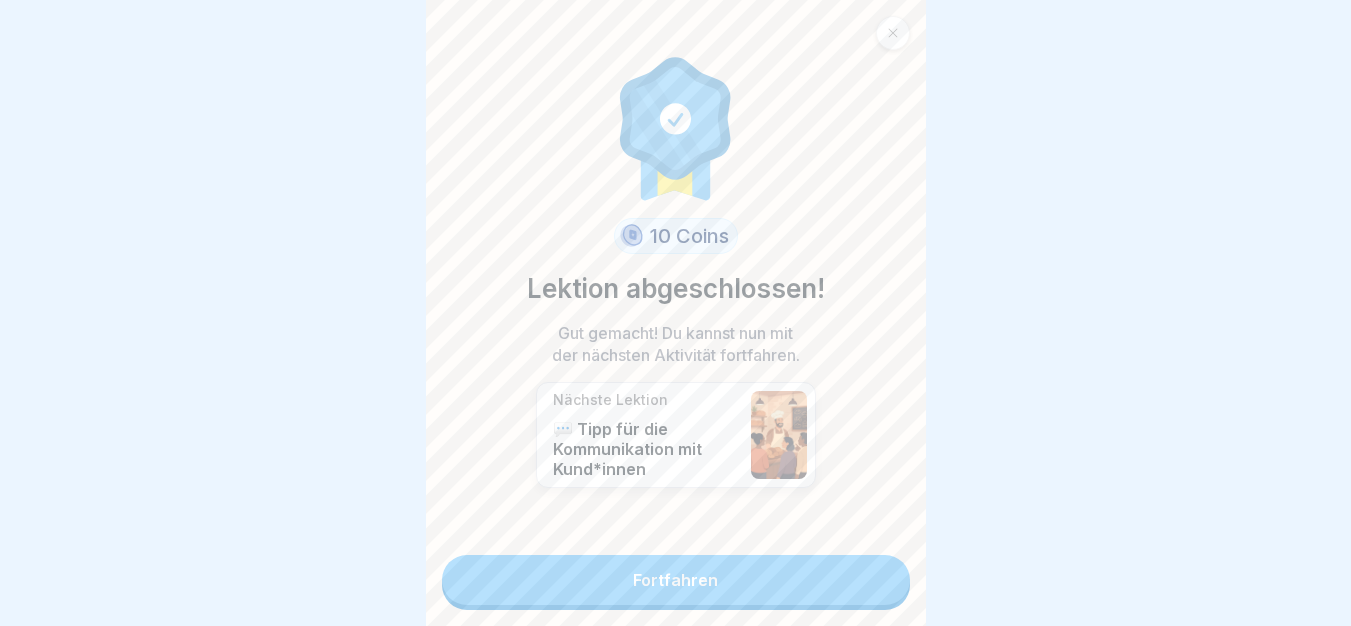 click on "Fortfahren" at bounding box center [676, 580] 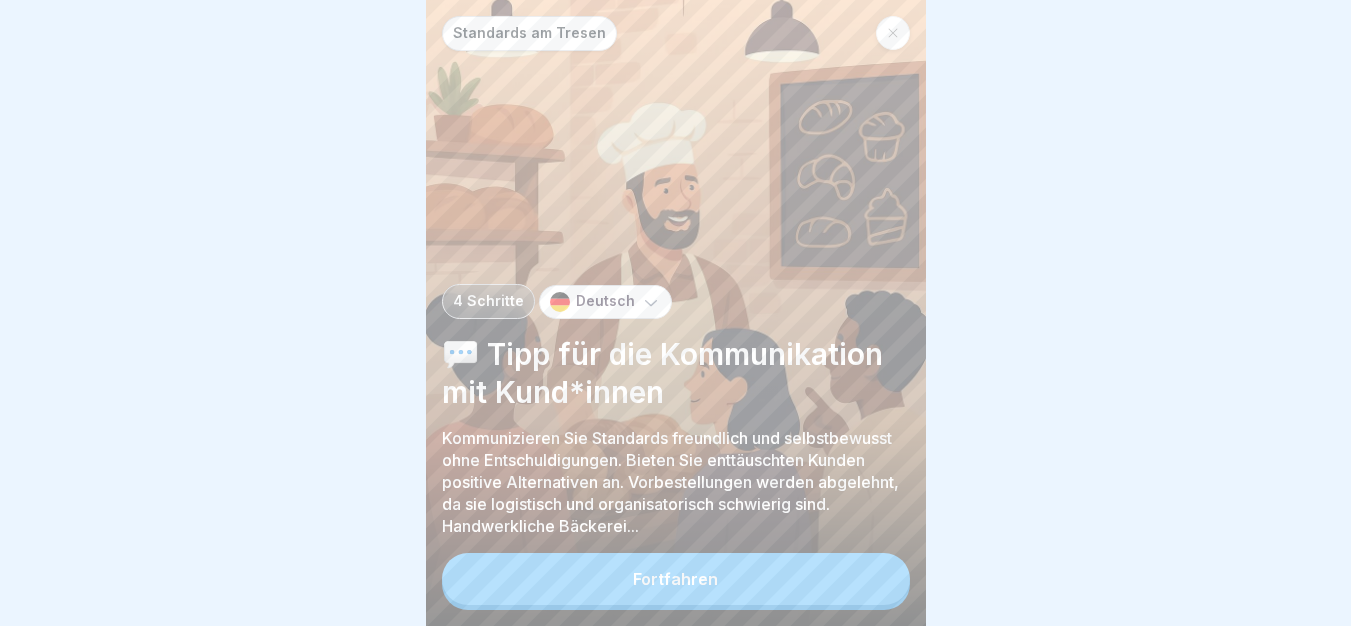 click on "Fortfahren" at bounding box center (676, 579) 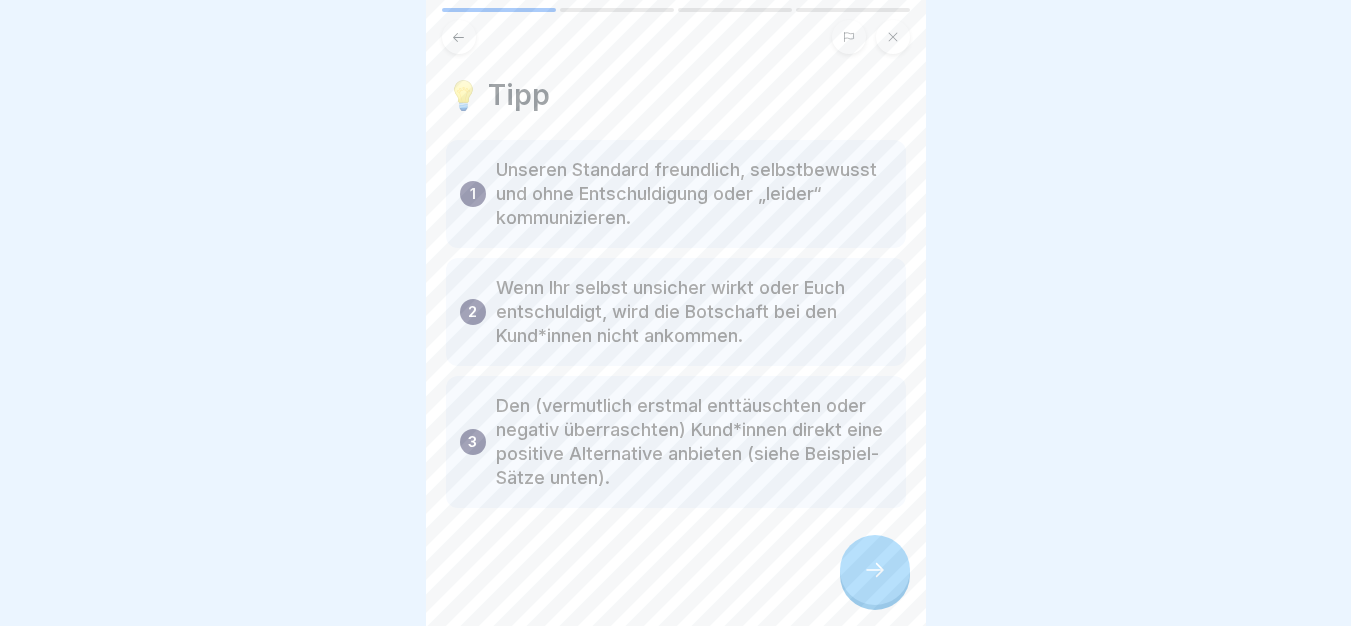 click at bounding box center [875, 570] 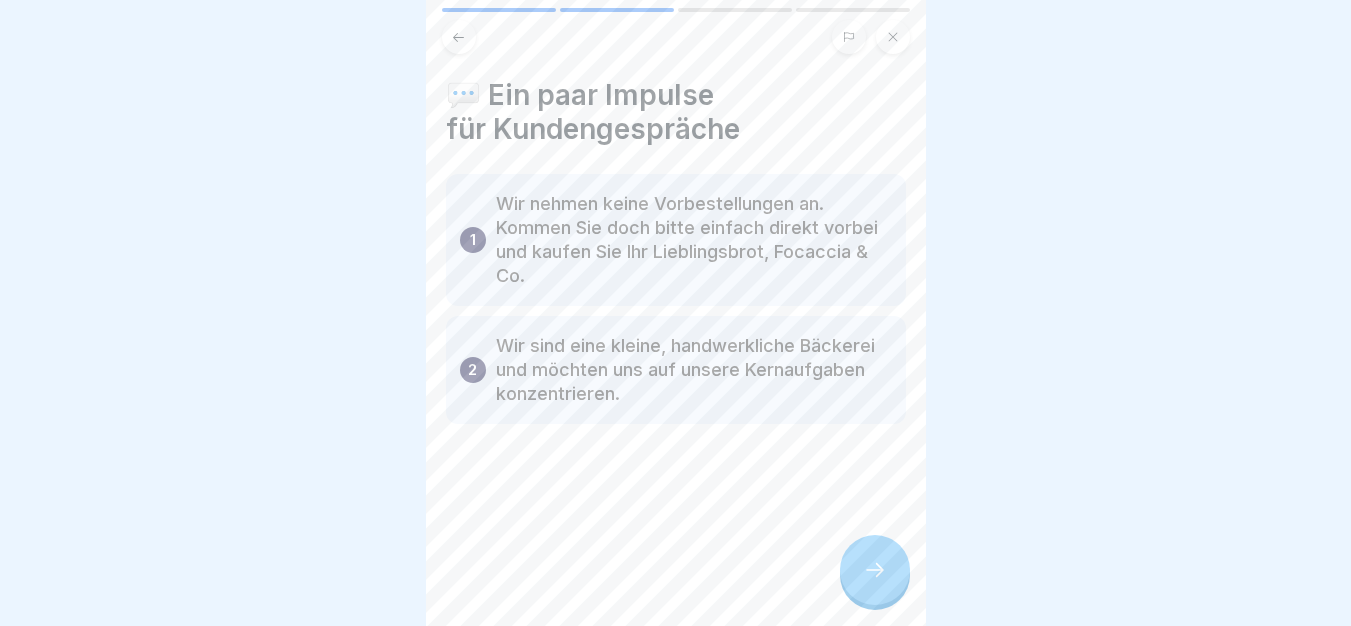 click at bounding box center (875, 570) 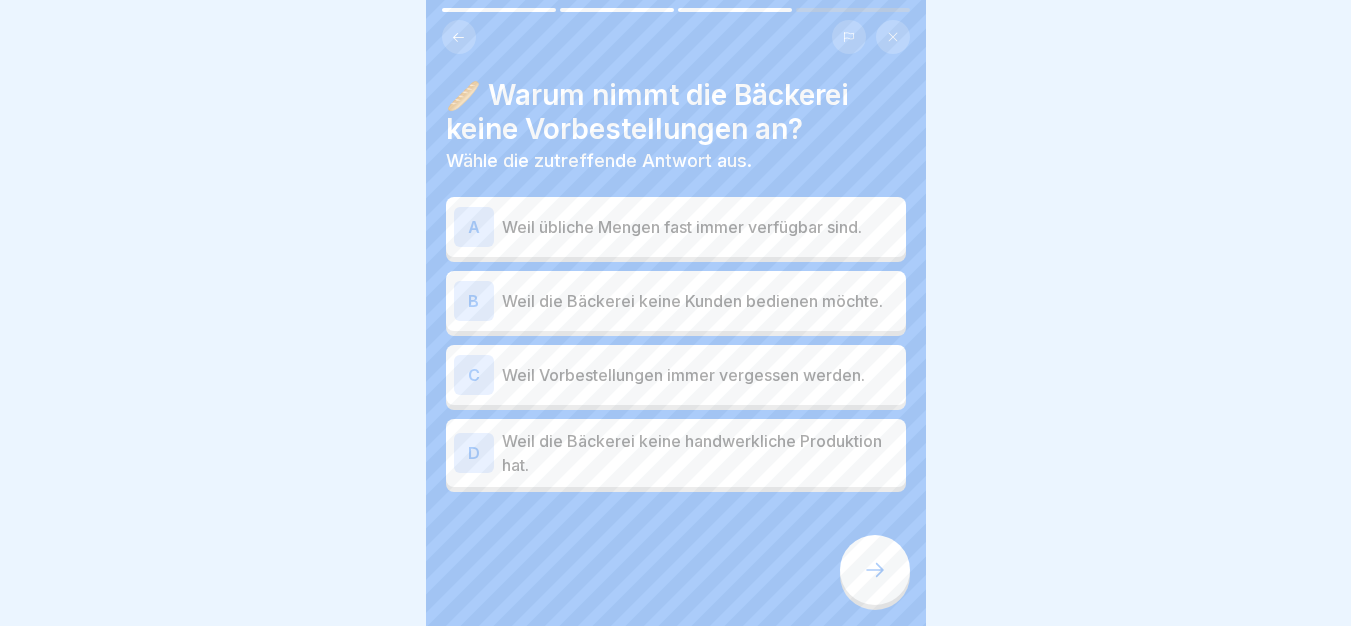 click on "Weil übliche Mengen fast immer verfügbar sind." at bounding box center (700, 227) 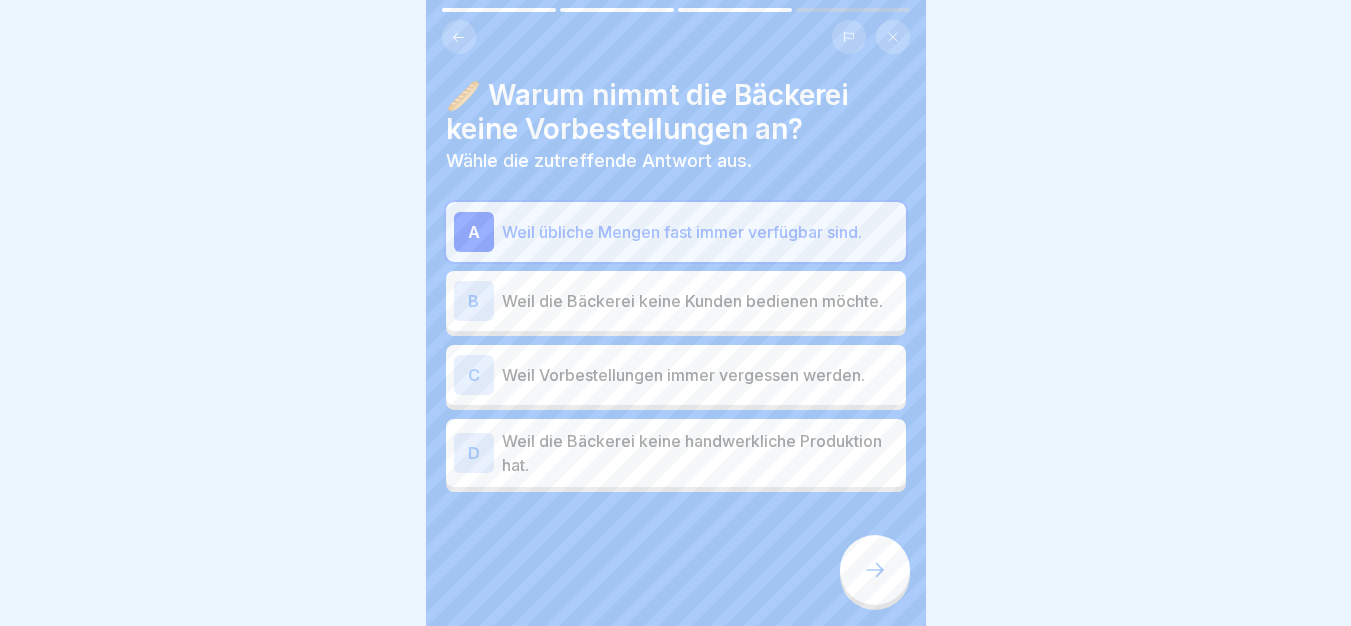 click at bounding box center (875, 570) 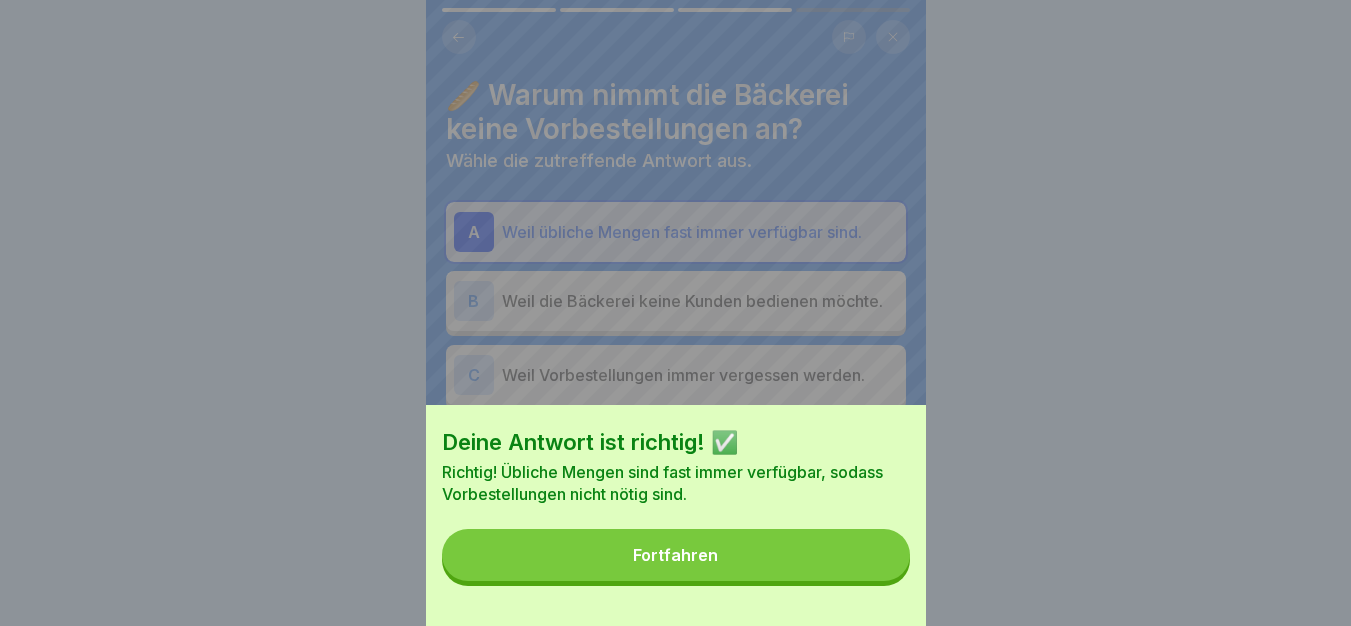 click on "Fortfahren" at bounding box center [676, 555] 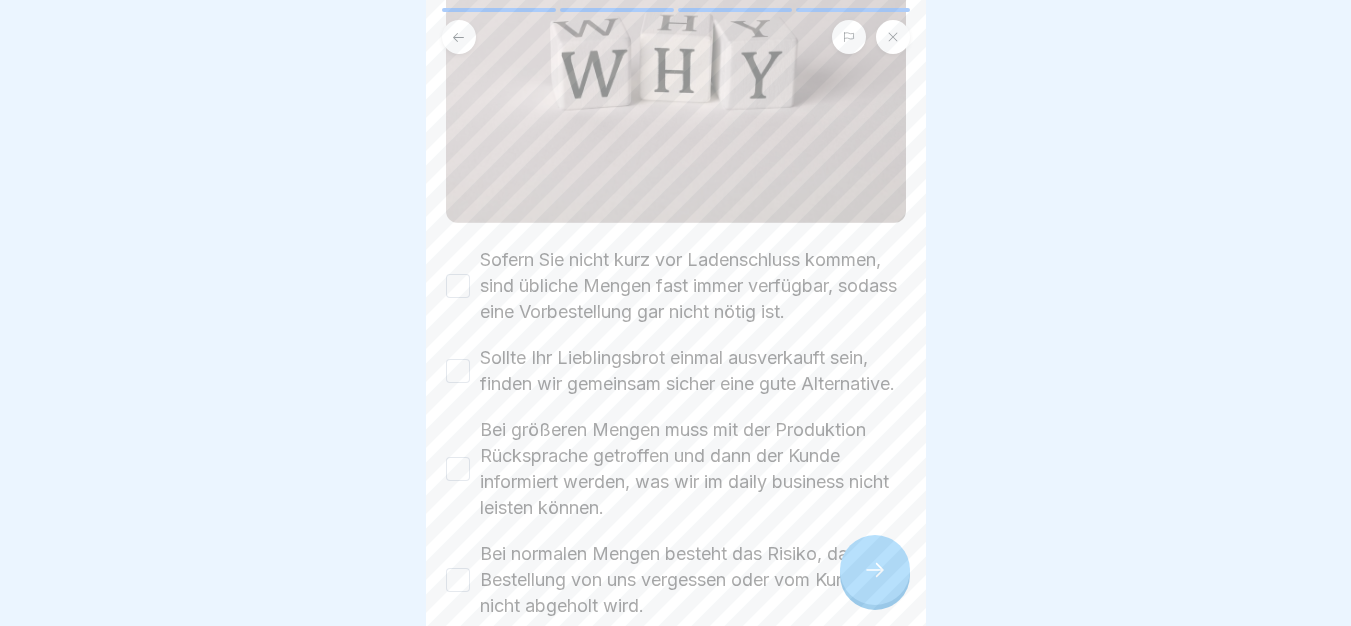 scroll, scrollTop: 300, scrollLeft: 0, axis: vertical 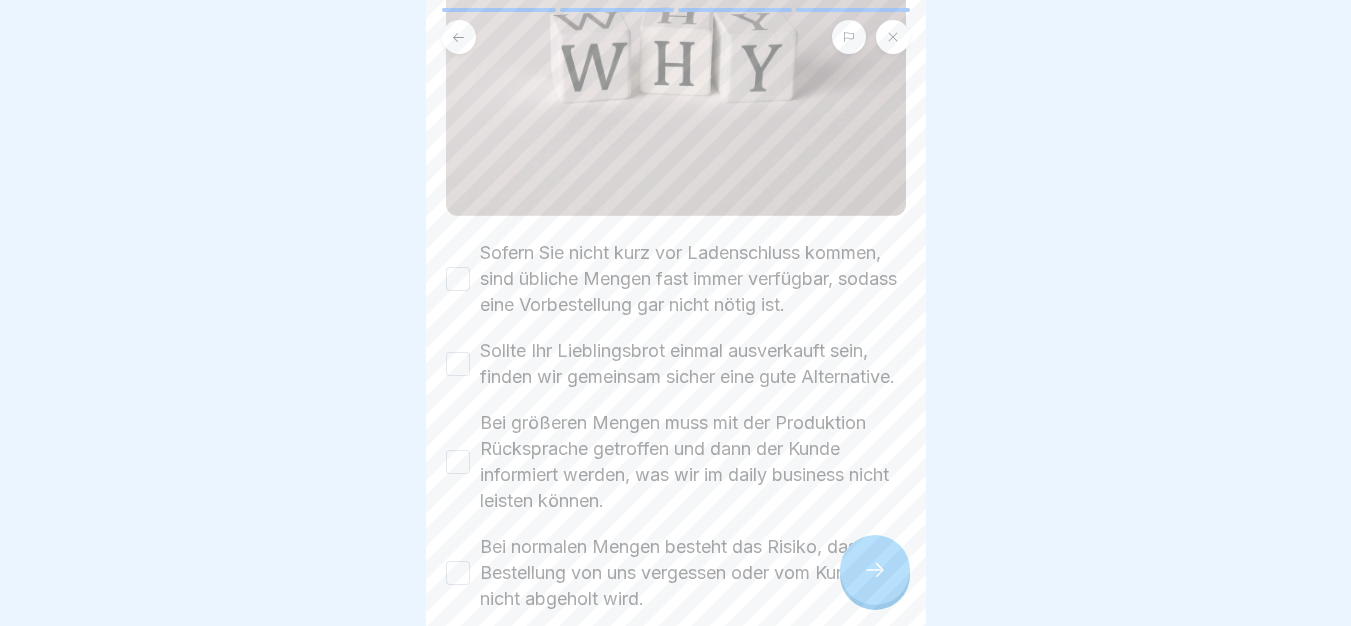 click on "Sofern Sie nicht kurz vor Ladenschluss kommen, sind übliche Mengen fast immer verfügbar, sodass eine Vorbestellung gar nicht nötig ist." at bounding box center (458, 279) 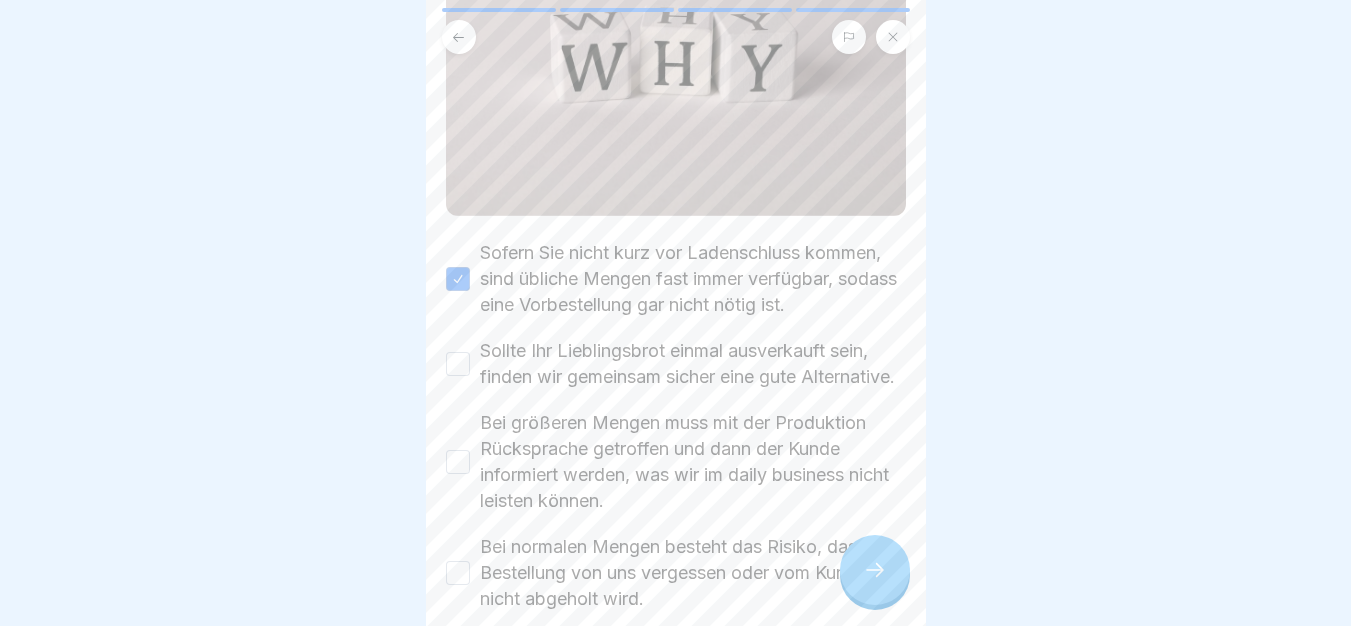 click on "Sollte Ihr Lieblingsbrot einmal ausverkauft sein, finden wir gemeinsam sicher eine gute Alternative." at bounding box center (458, 364) 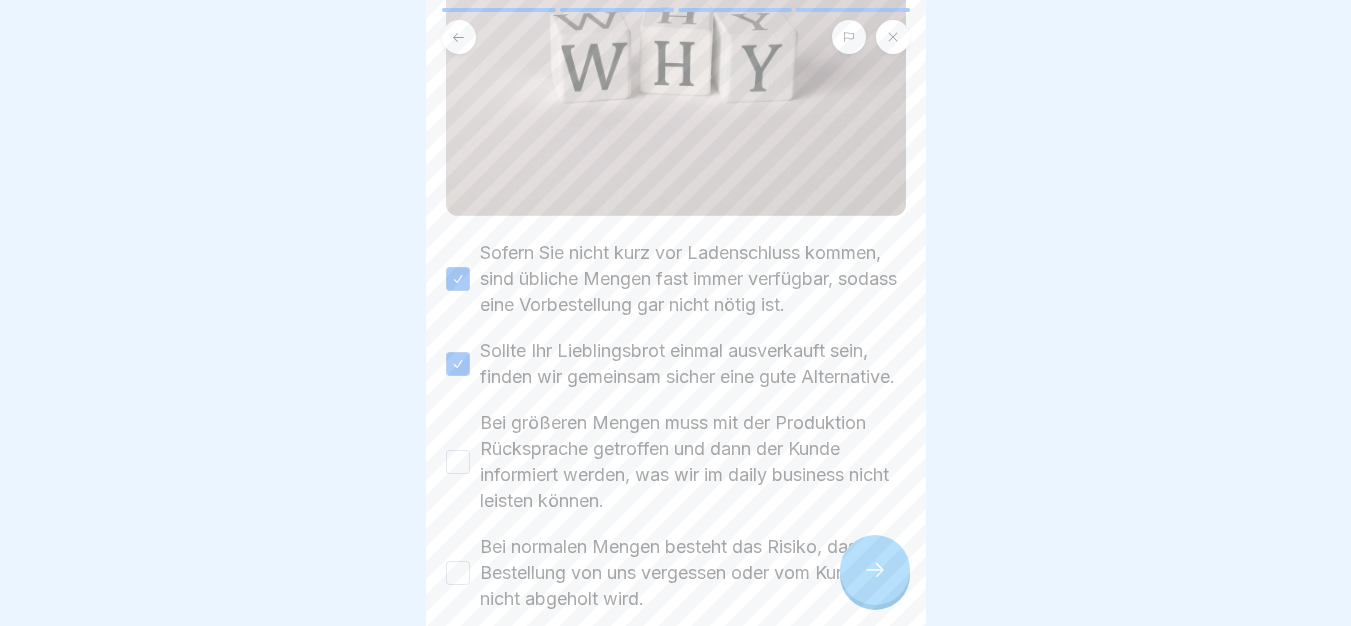 click on "Bei größeren Mengen muss mit der Produktion Rücksprache getroffen und dann der Kunde informiert werden, was wir im daily business nicht leisten können." at bounding box center (458, 462) 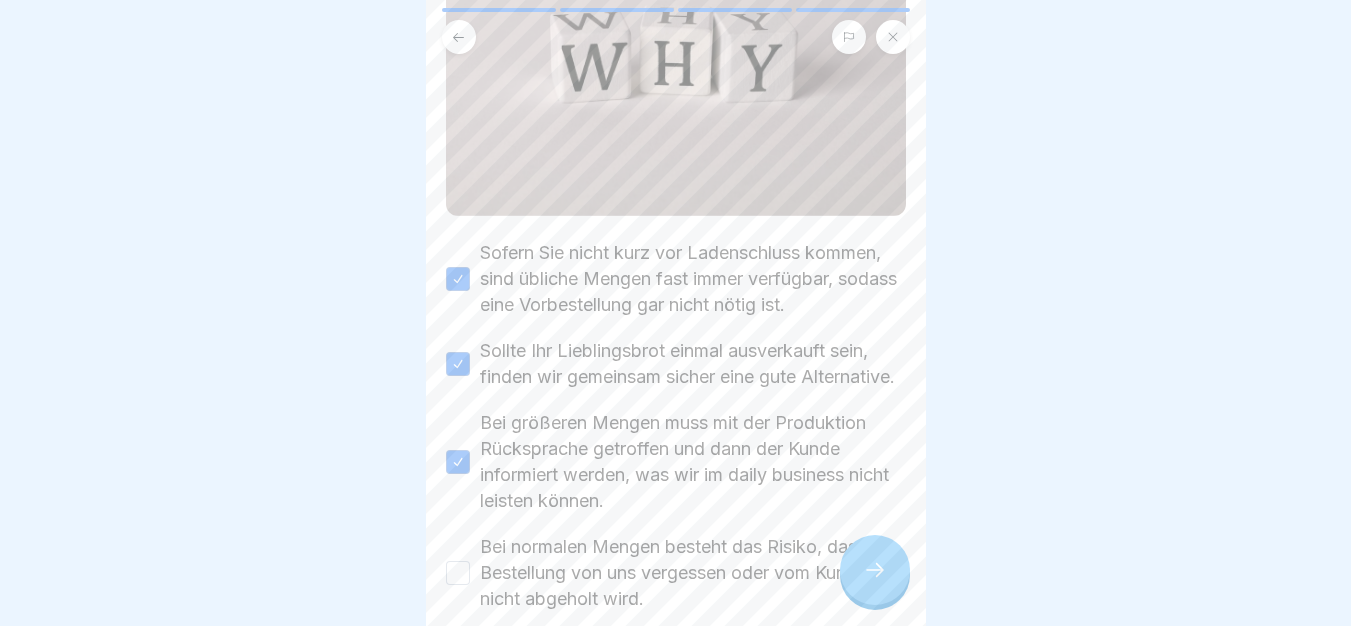 click on "Bei normalen Mengen besteht das Risiko, dass die Bestellung von uns vergessen oder vom Kunden nicht abgeholt wird." at bounding box center (676, 573) 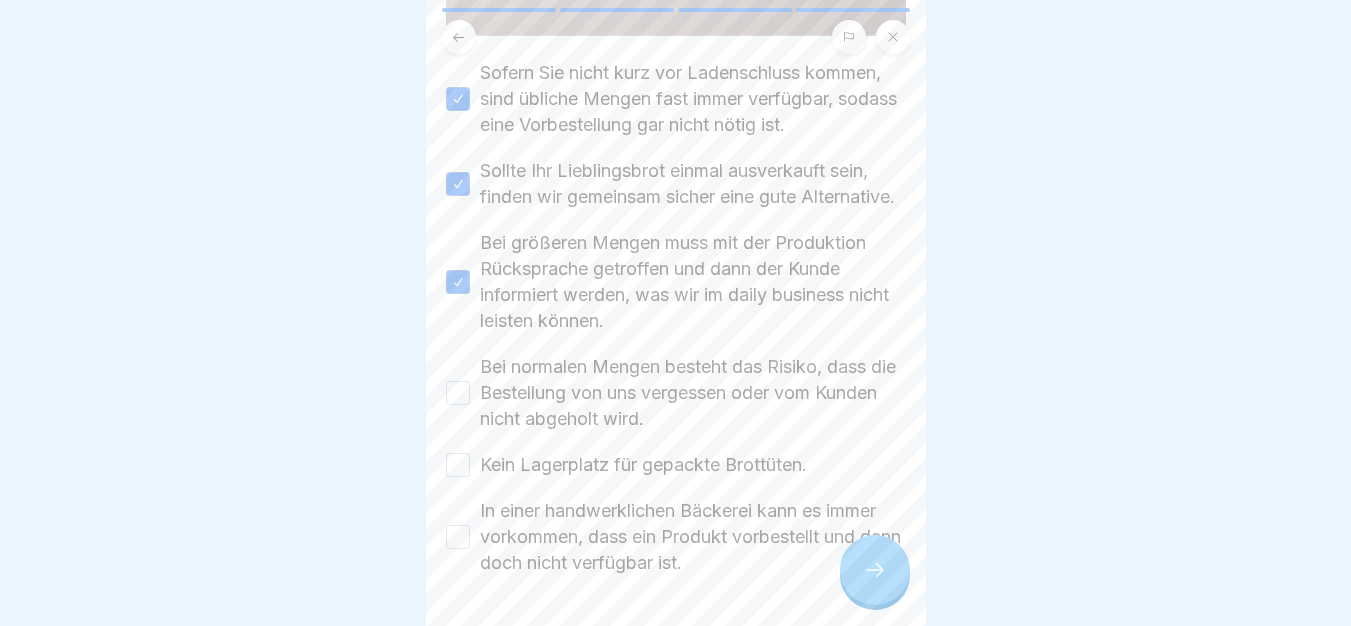 scroll, scrollTop: 592, scrollLeft: 0, axis: vertical 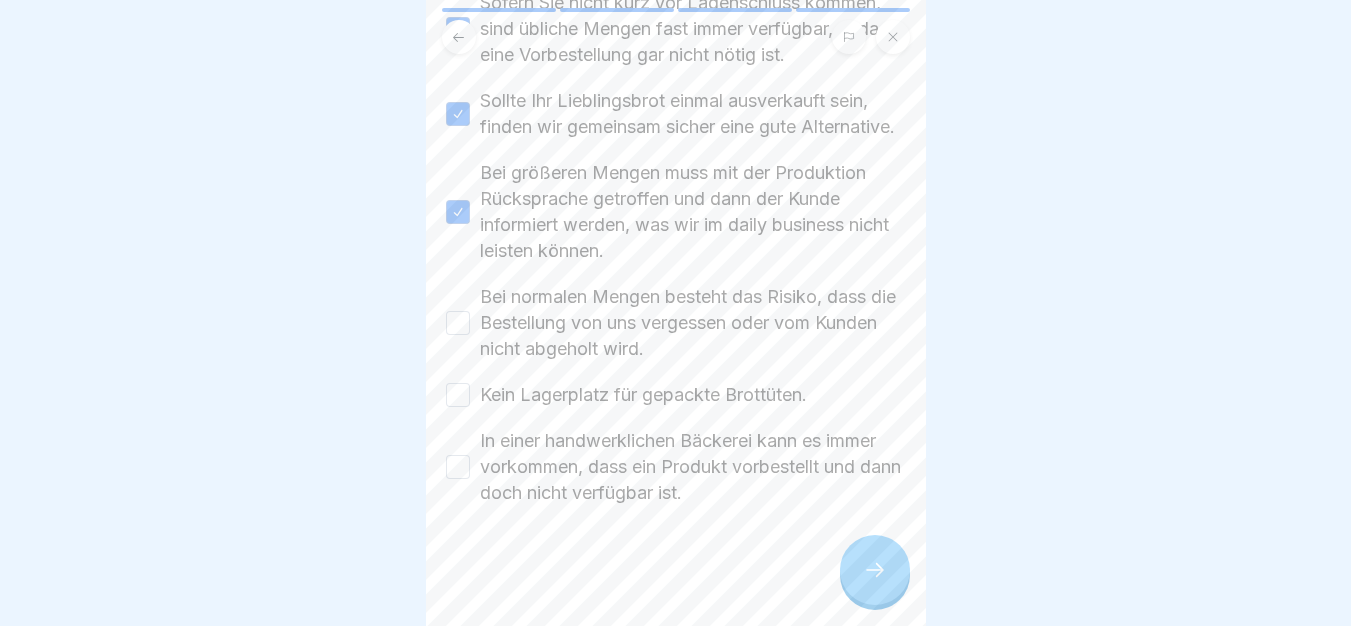 click on "Bei normalen Mengen besteht das Risiko, dass die Bestellung von uns vergessen oder vom Kunden nicht abgeholt wird." at bounding box center (458, 323) 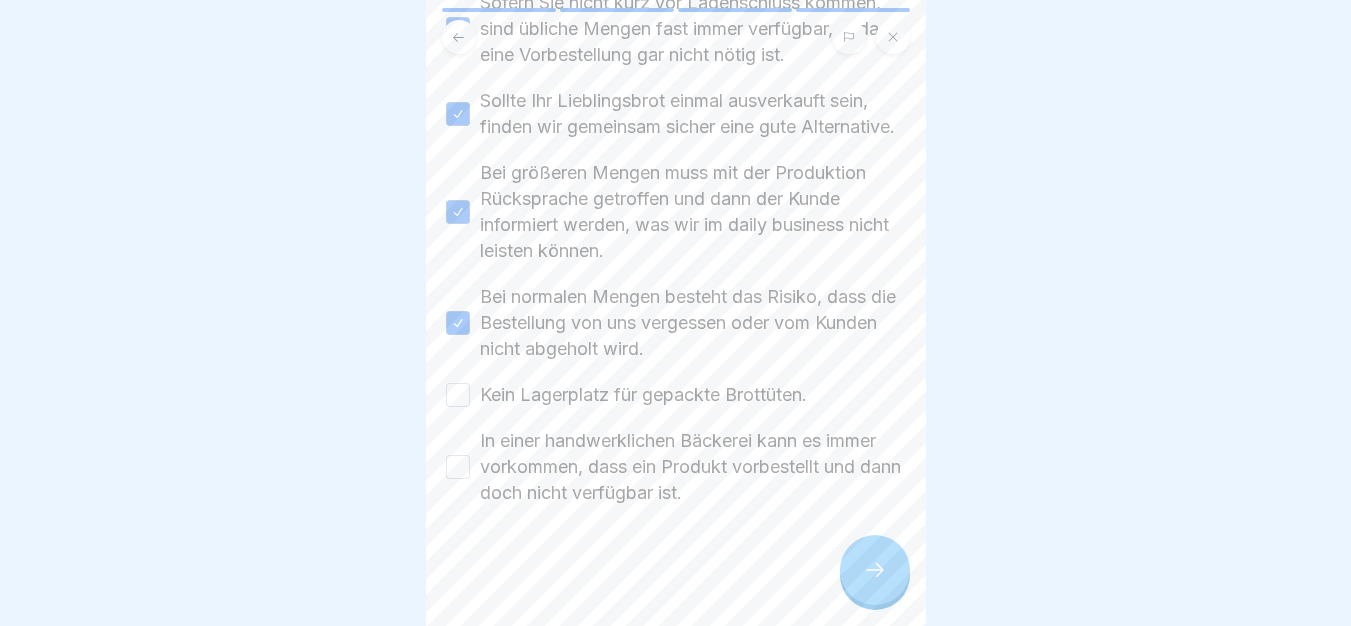 click on "Kein Lagerplatz für gepackte Brottüten." at bounding box center [458, 395] 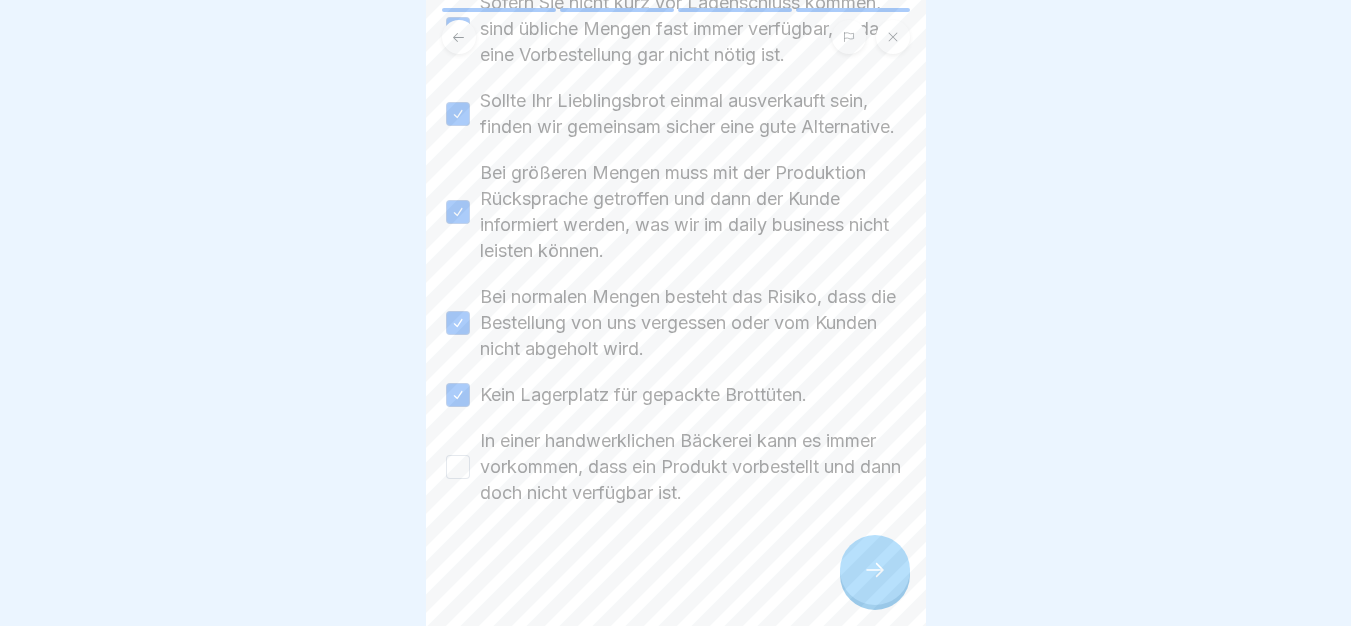 click on "In einer handwerklichen Bäckerei kann es immer vorkommen, dass ein Produkt vorbestellt und dann doch nicht verfügbar ist." at bounding box center [458, 467] 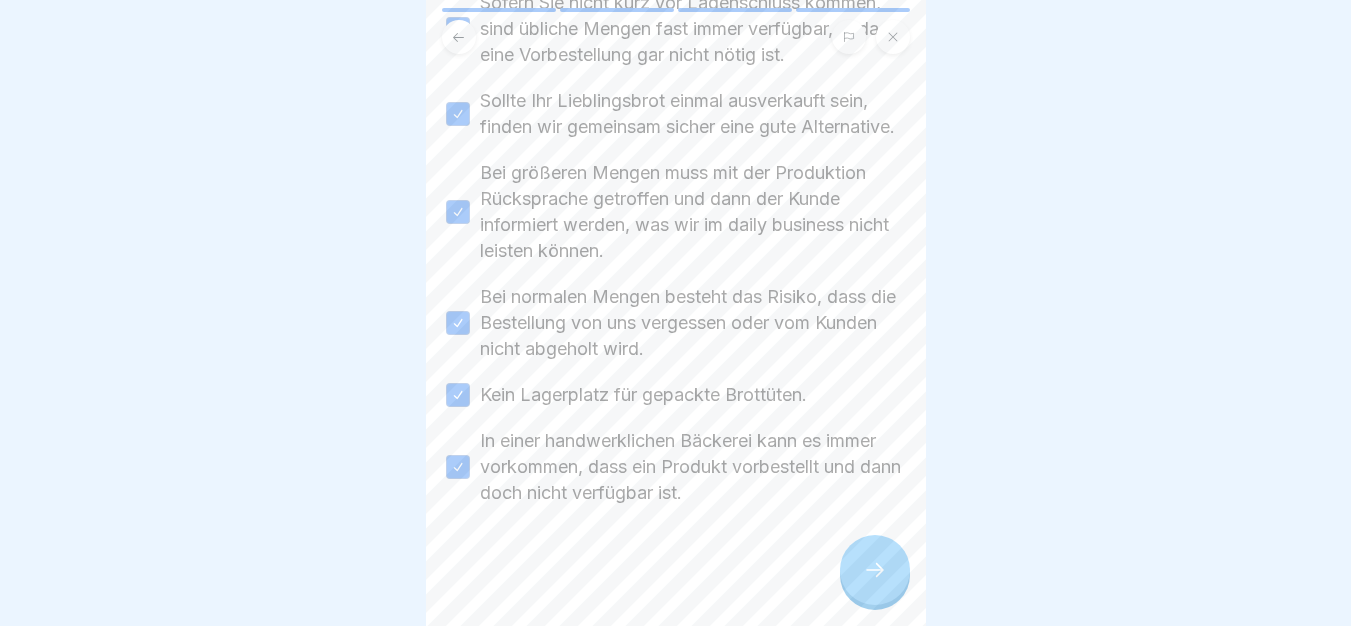 click at bounding box center (875, 570) 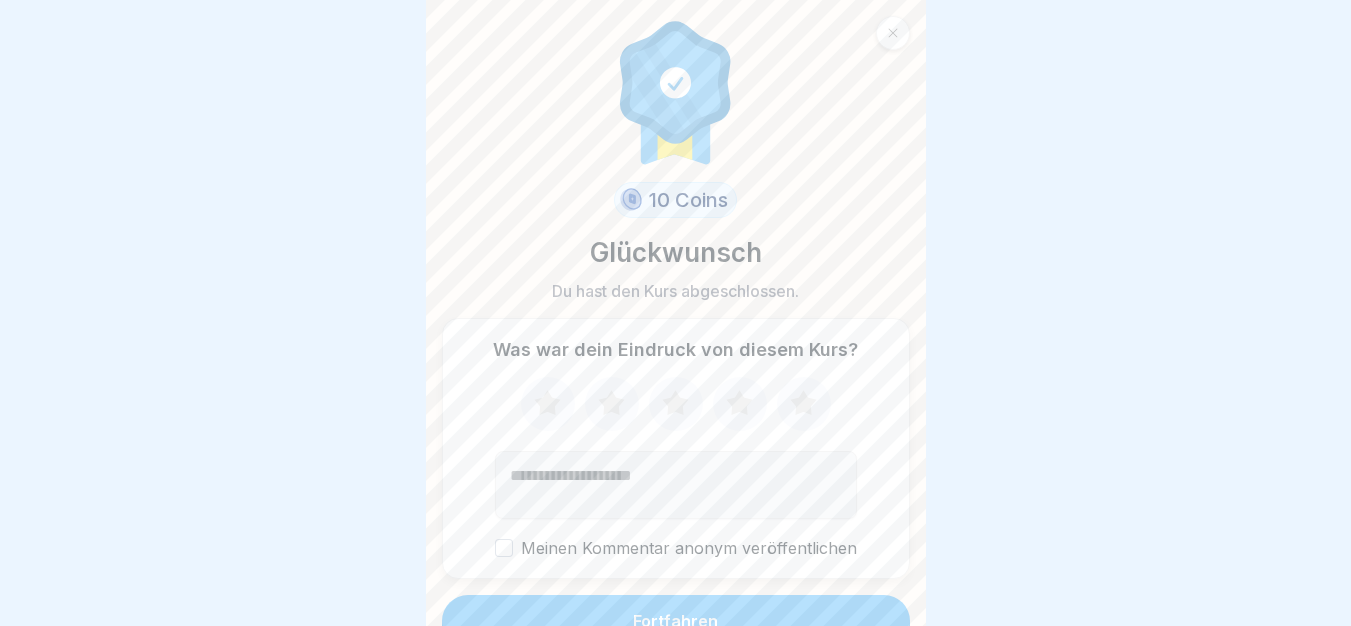 click on "Fortfahren" at bounding box center (676, 621) 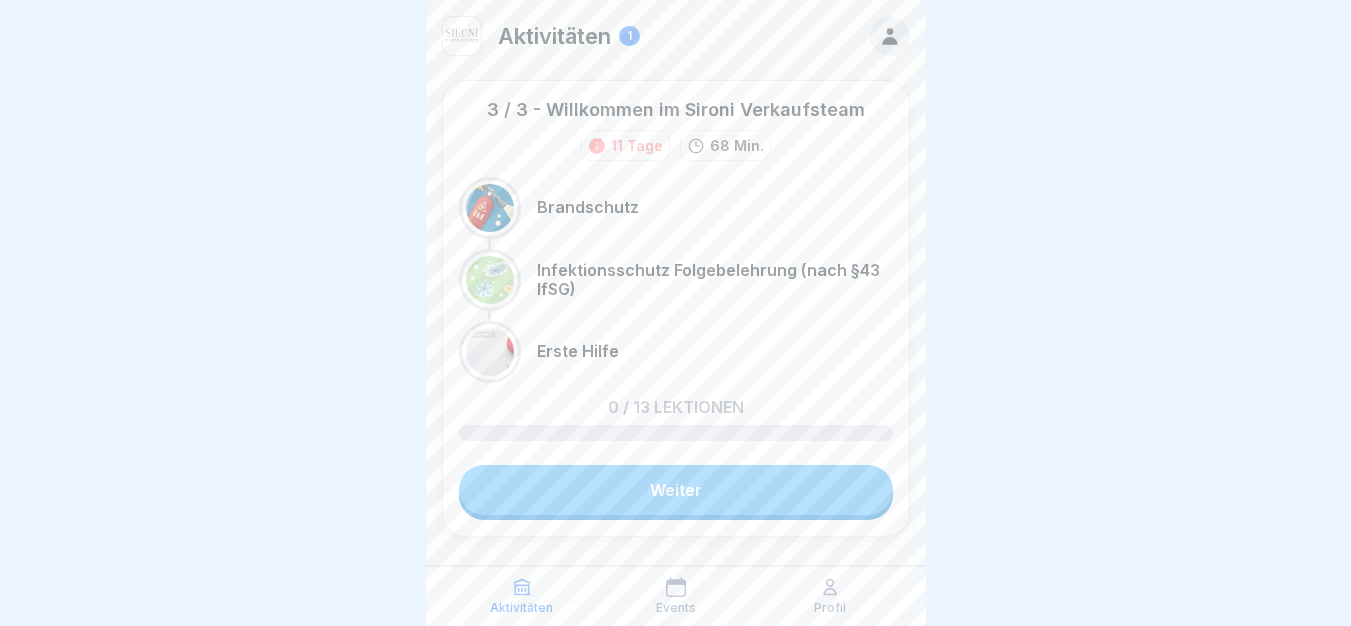 click on "Weiter" at bounding box center [676, 490] 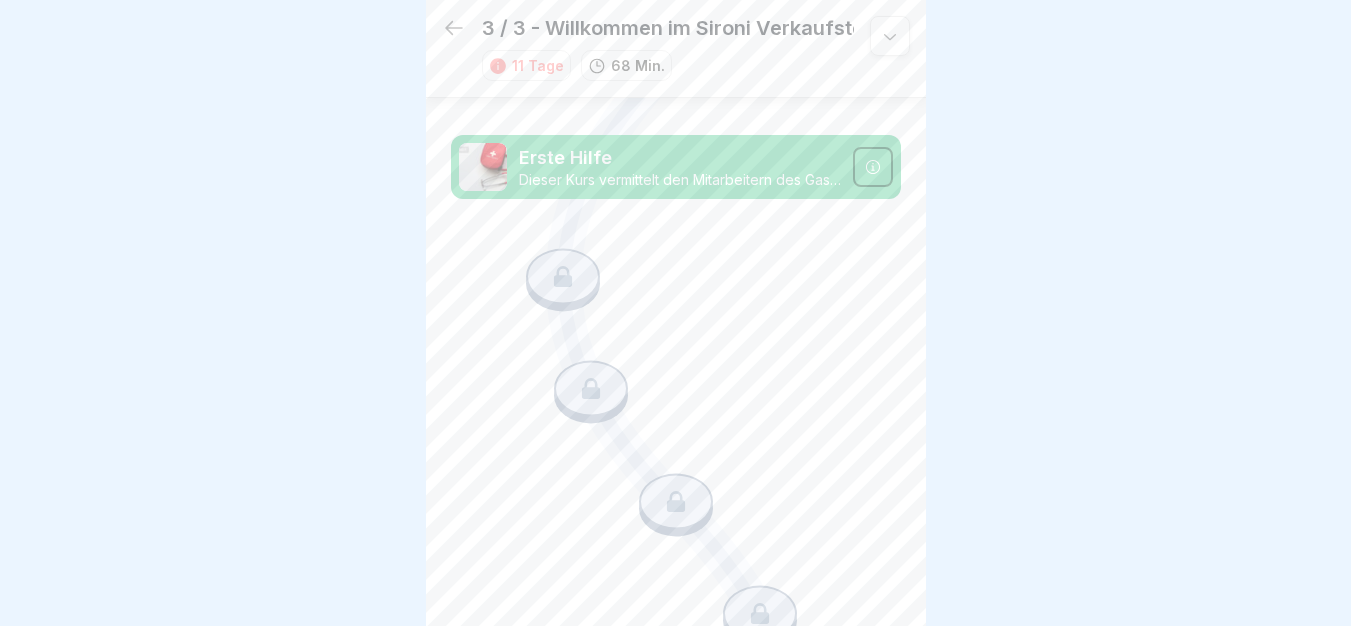 scroll, scrollTop: 1515, scrollLeft: 0, axis: vertical 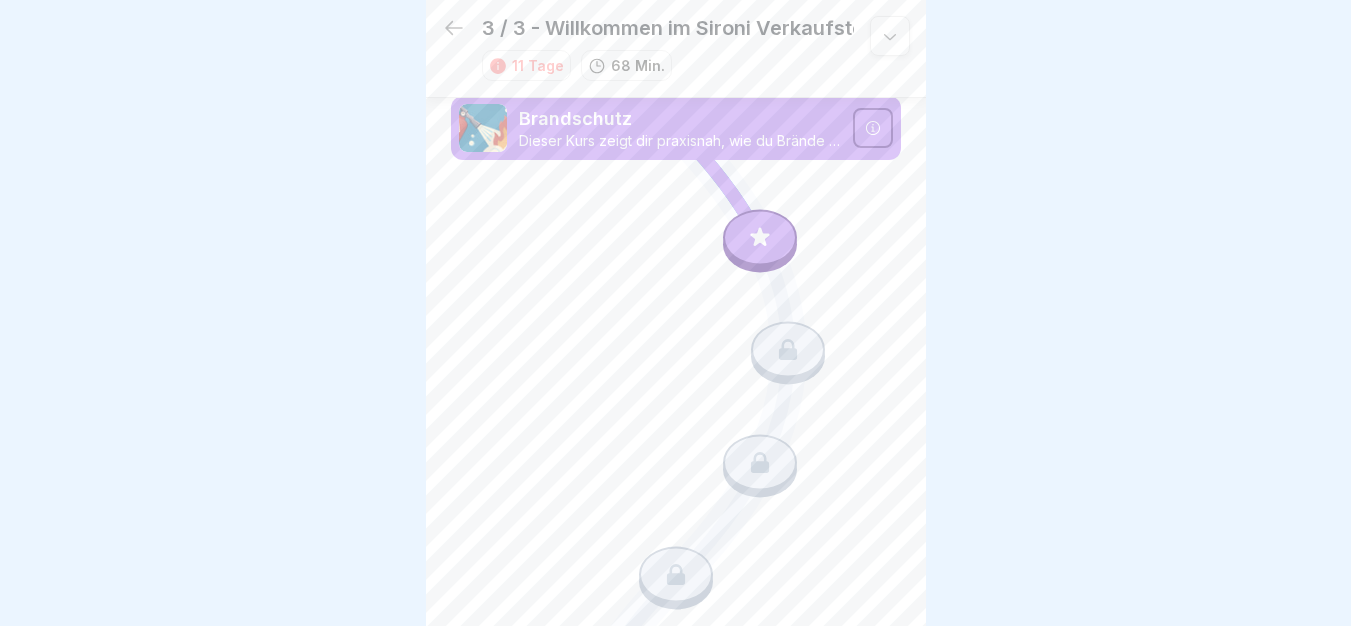 click at bounding box center [873, 128] 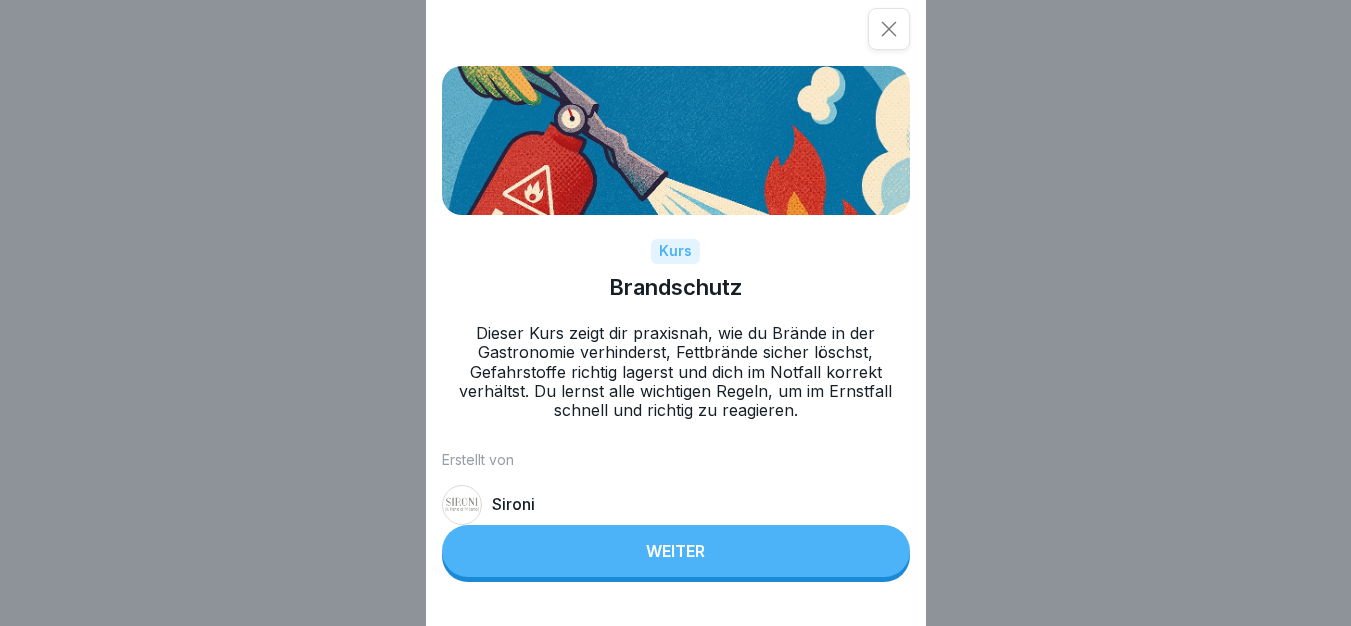 click on "Weiter" at bounding box center (676, 551) 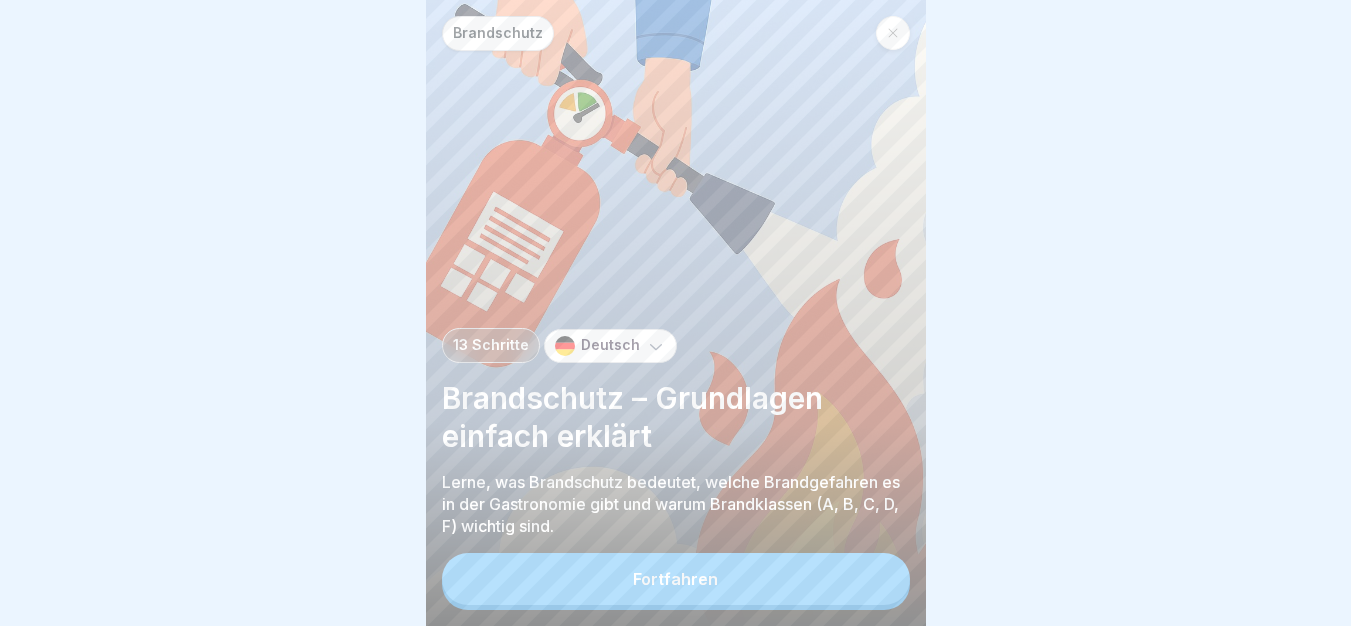 click on "Fortfahren" at bounding box center (675, 579) 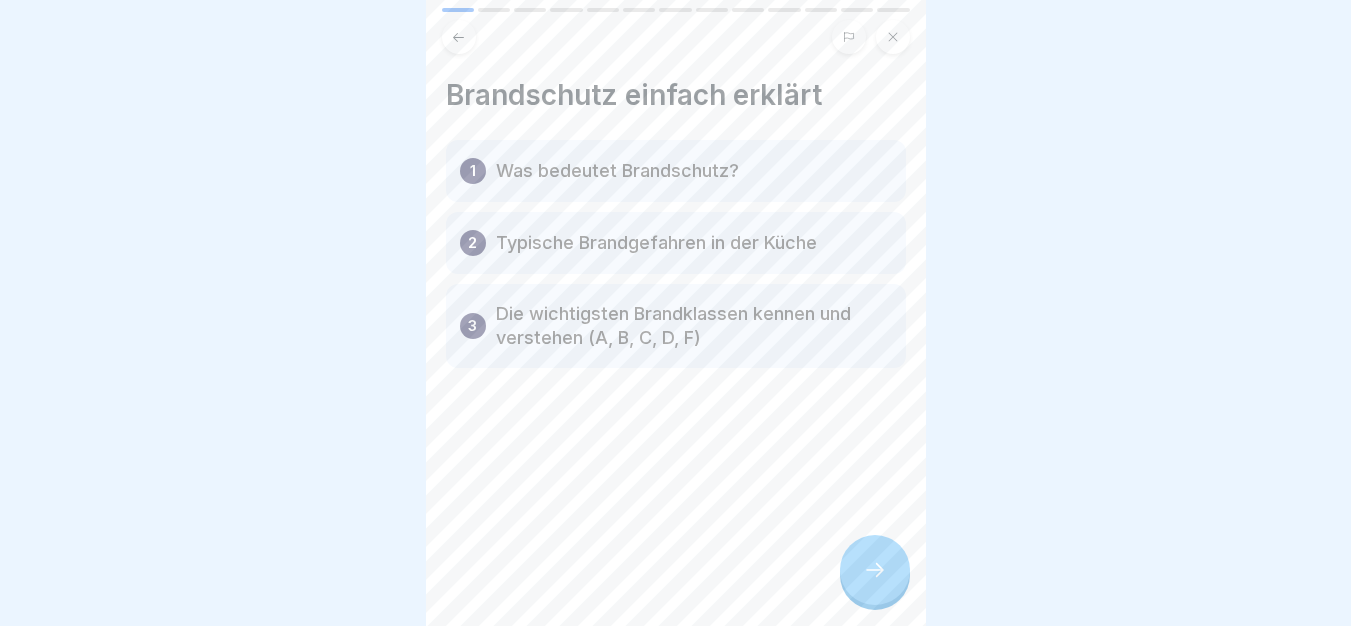 click 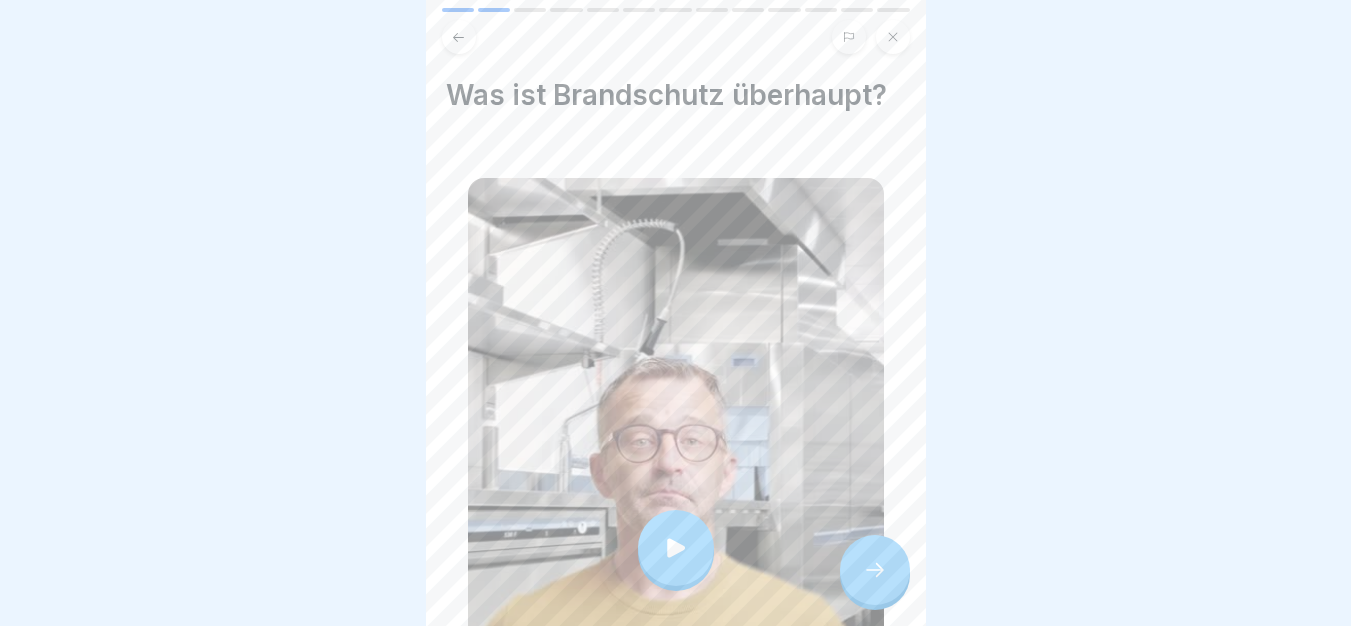 click 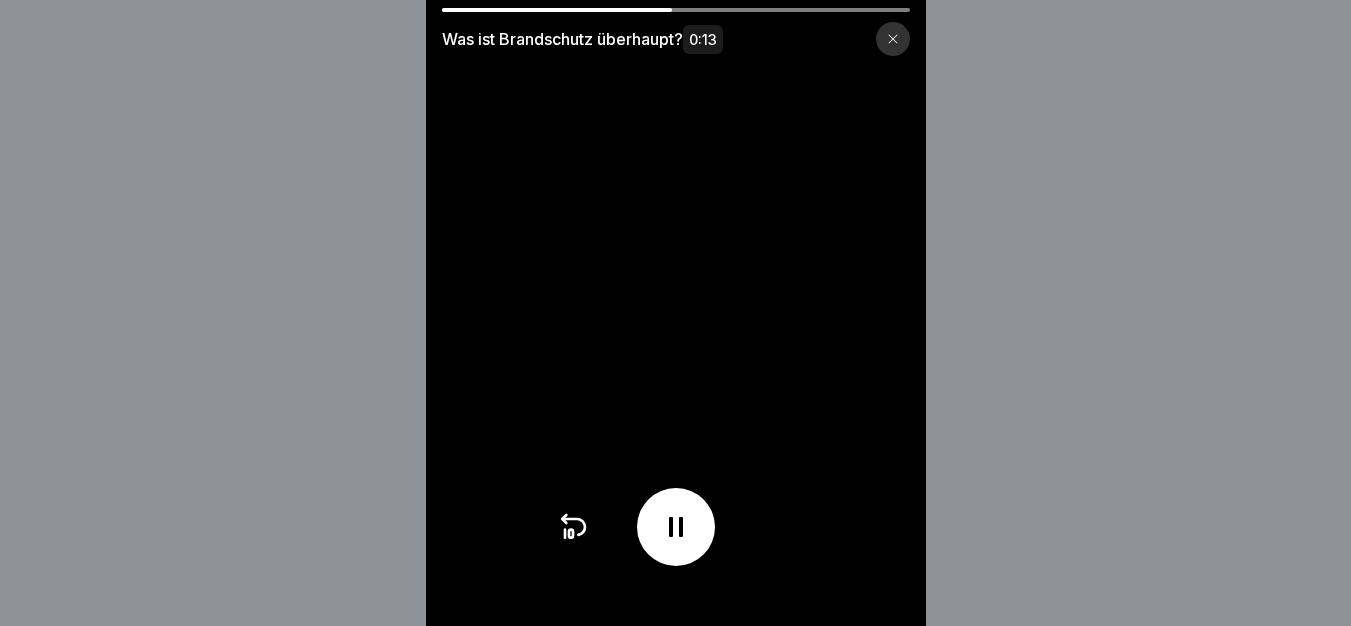 click 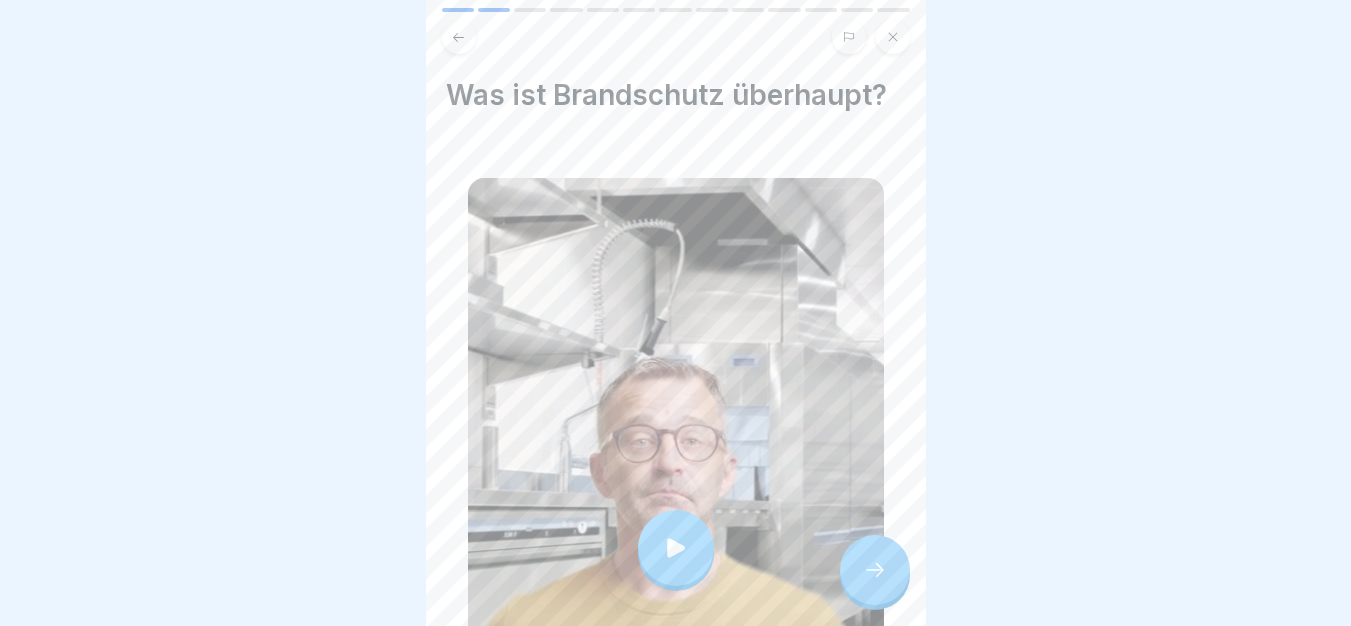 click at bounding box center [875, 570] 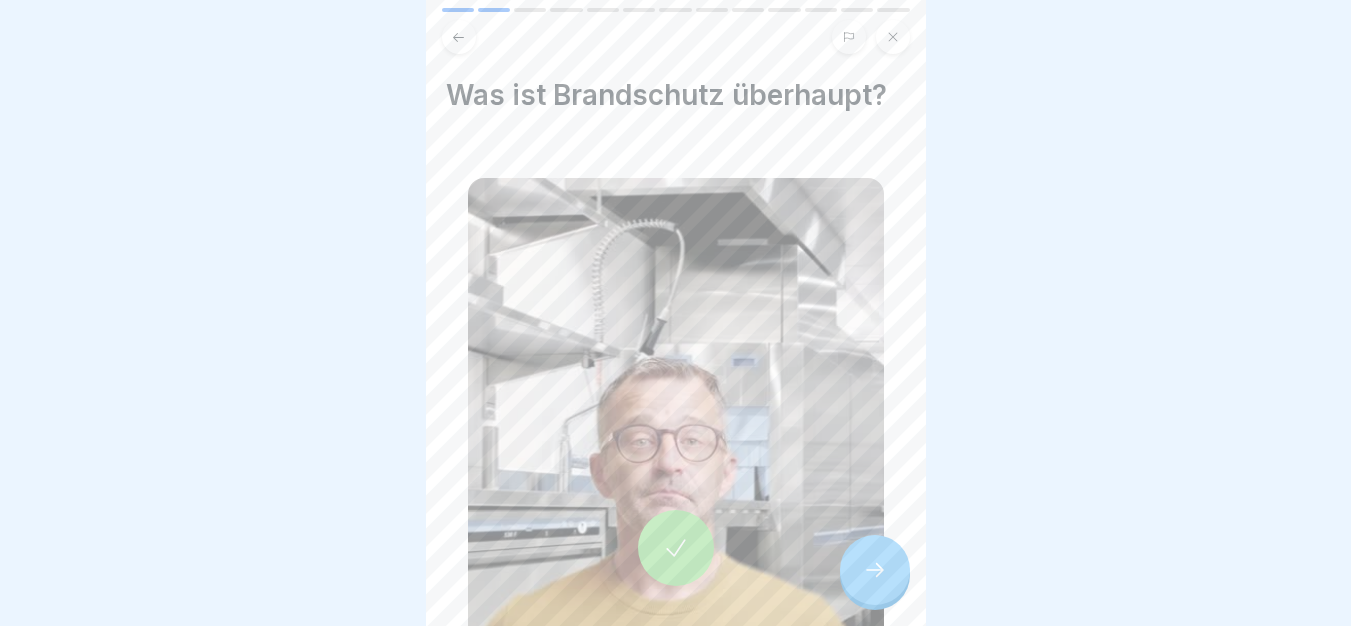 click at bounding box center (875, 570) 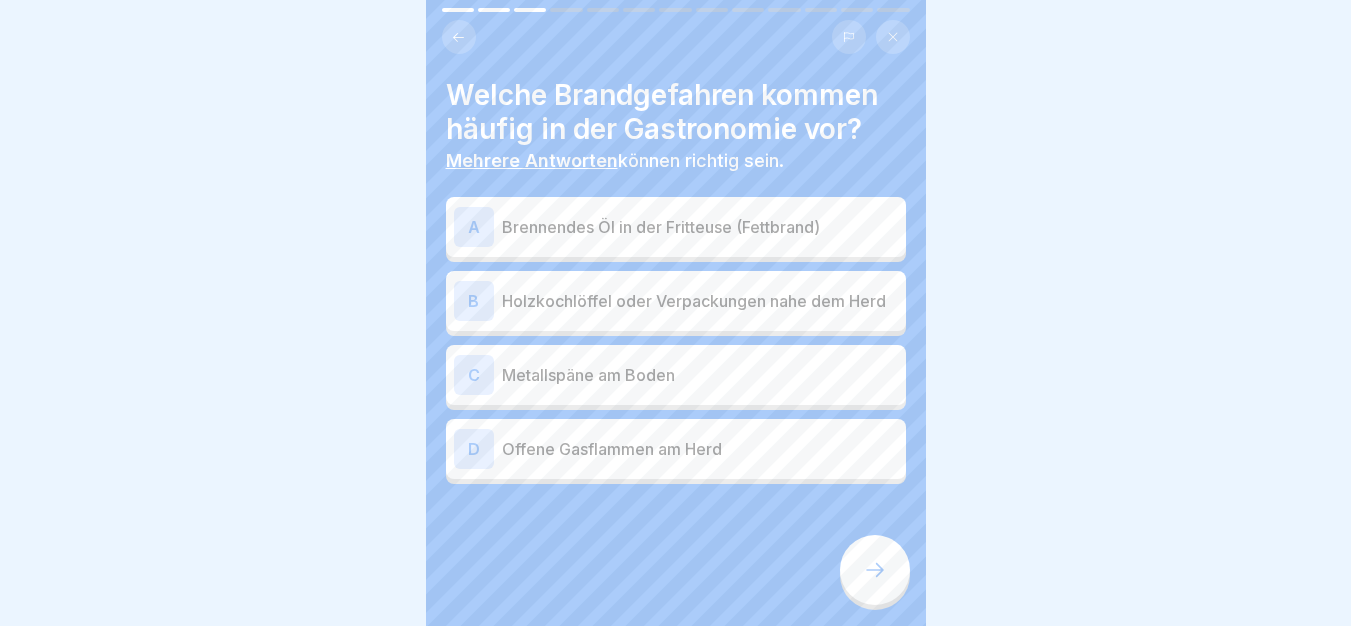 click on "Holzkochlöffel oder Verpackungen nahe dem Herd" at bounding box center [700, 301] 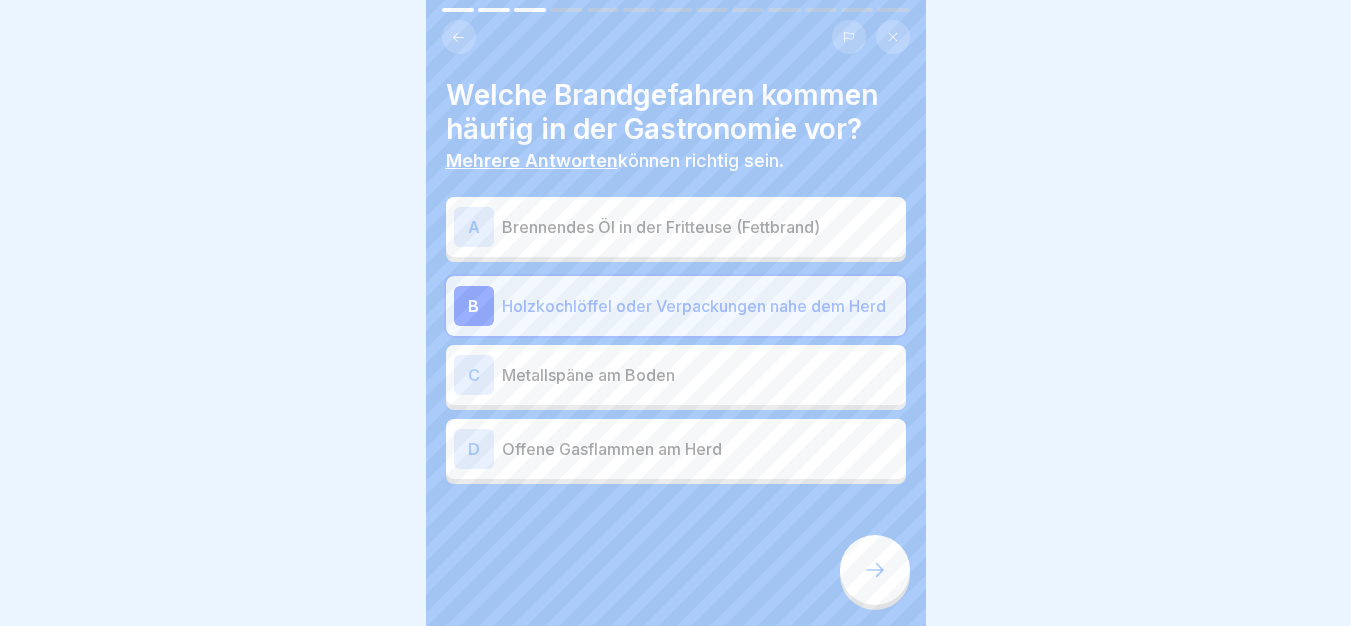 click at bounding box center (875, 570) 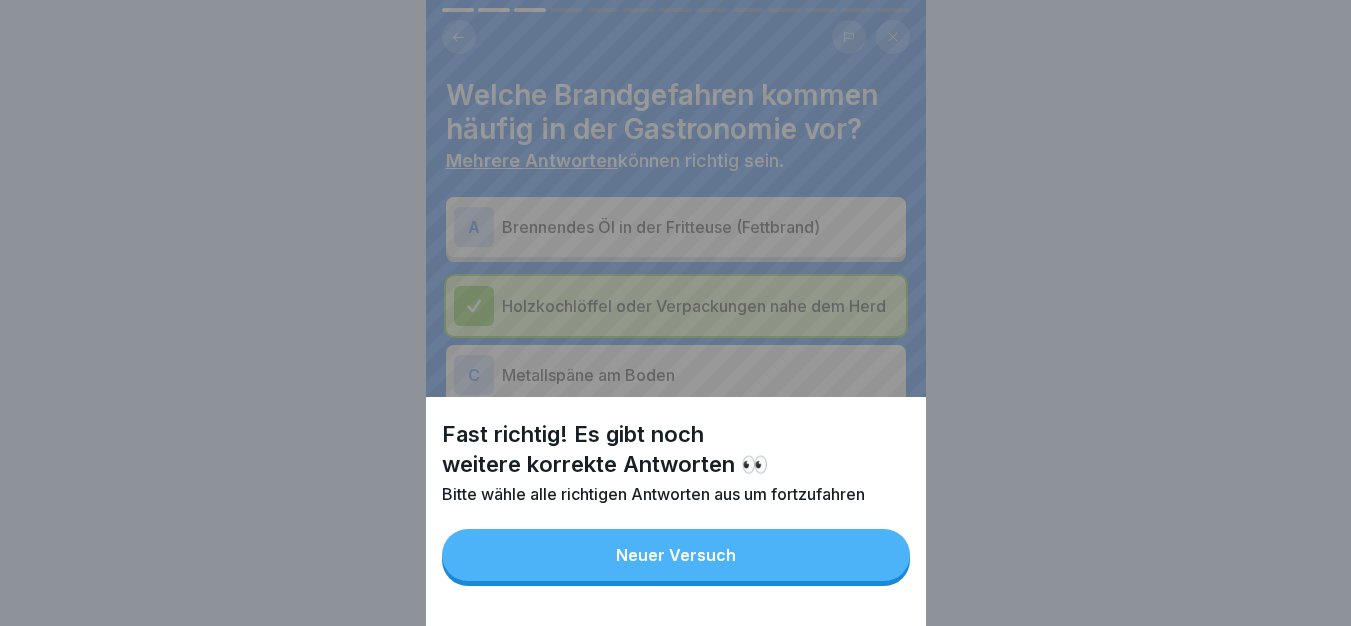 click on "Neuer Versuch" at bounding box center [676, 555] 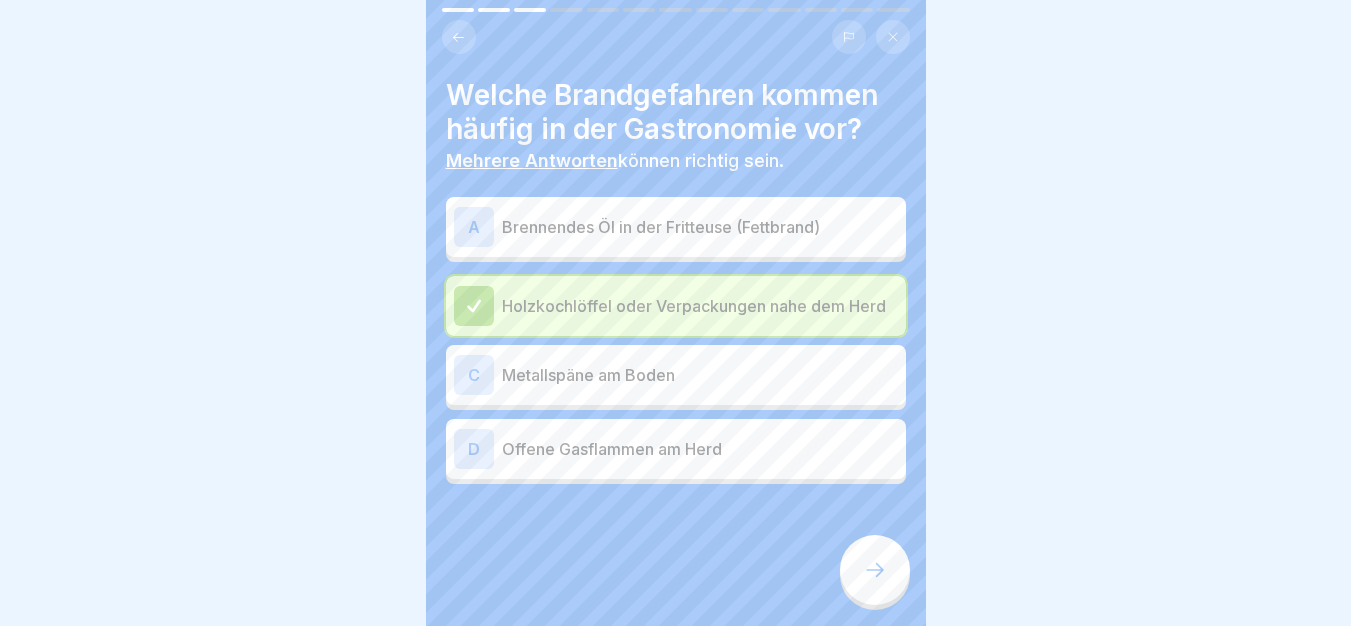 click on "A Brennendes Öl in der Fritteuse (Fettbrand)" at bounding box center [676, 227] 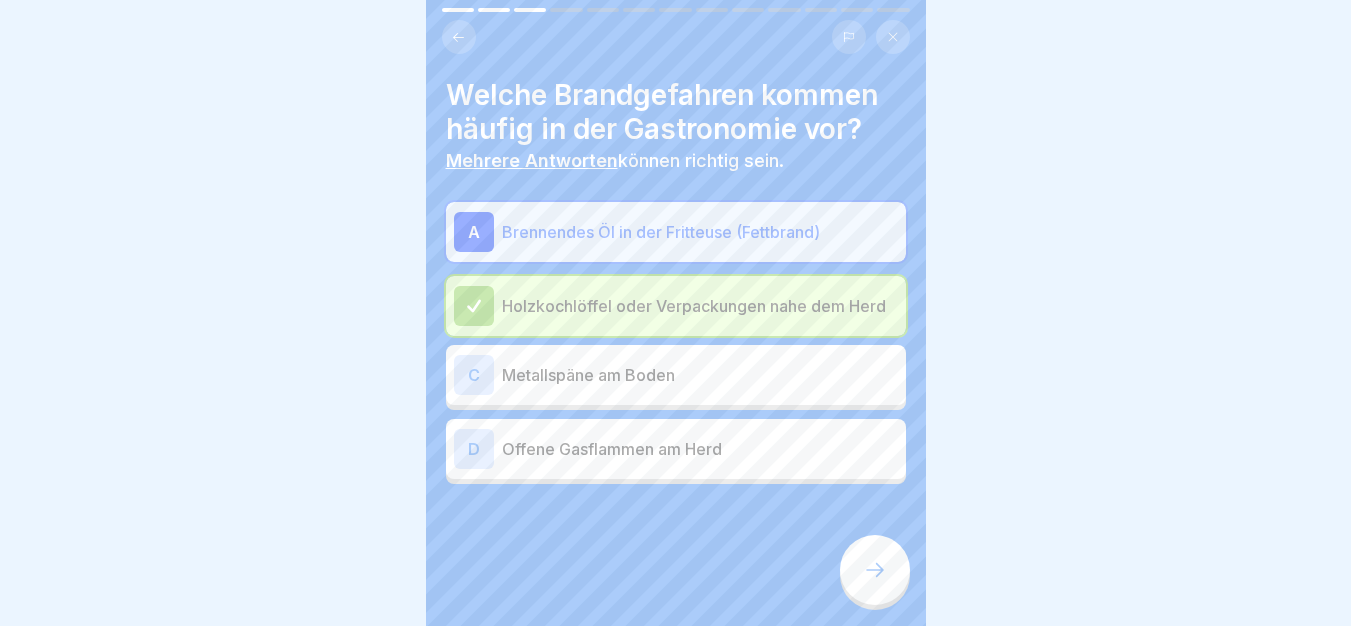 click at bounding box center [875, 570] 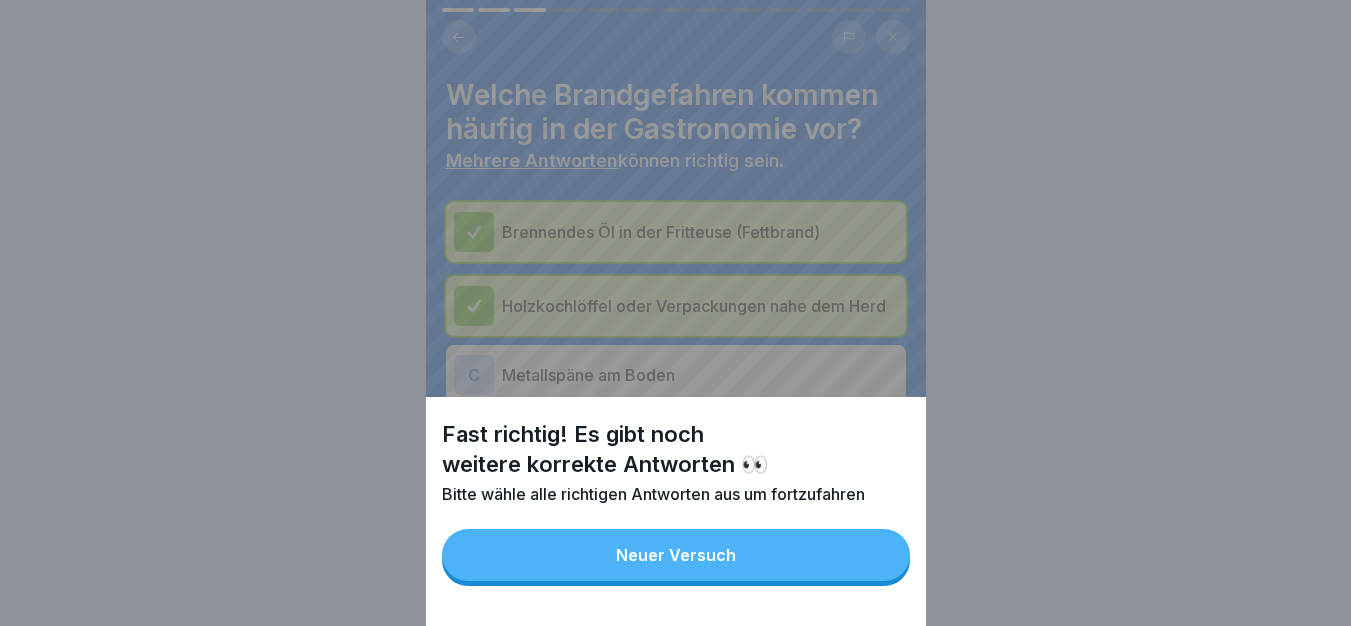 click on "Neuer Versuch" at bounding box center (676, 555) 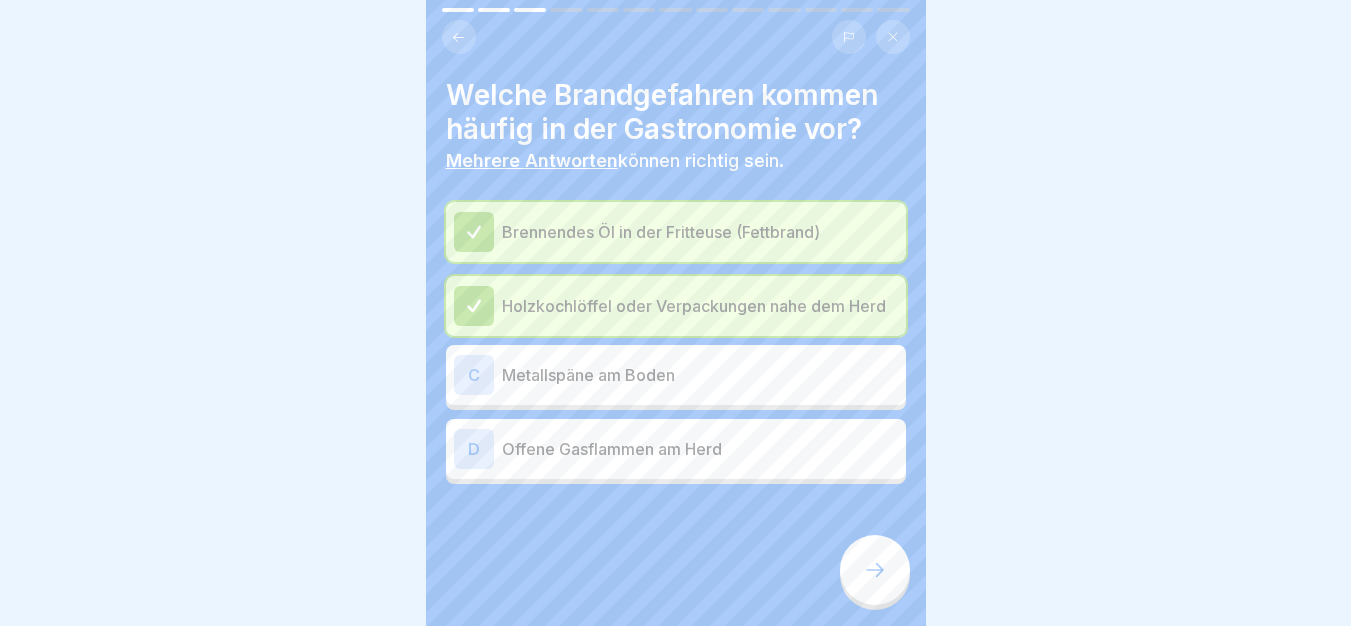 click on "D Offene Gasflammen am Herd" at bounding box center (676, 449) 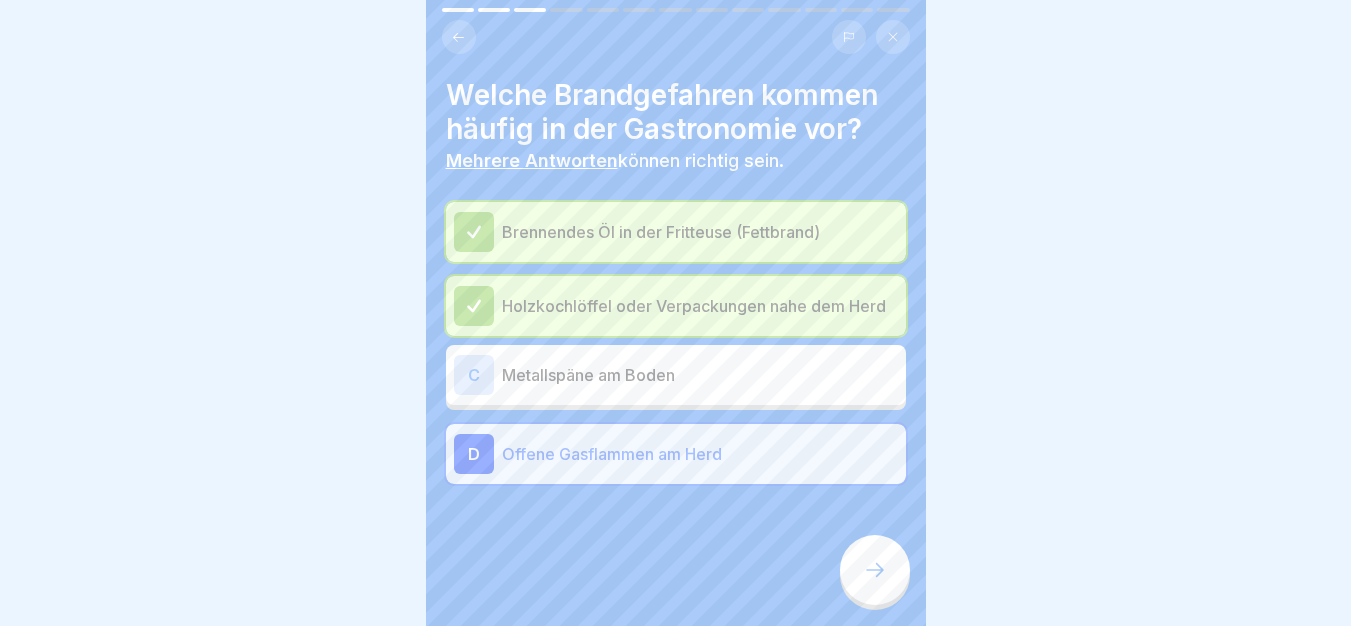 click 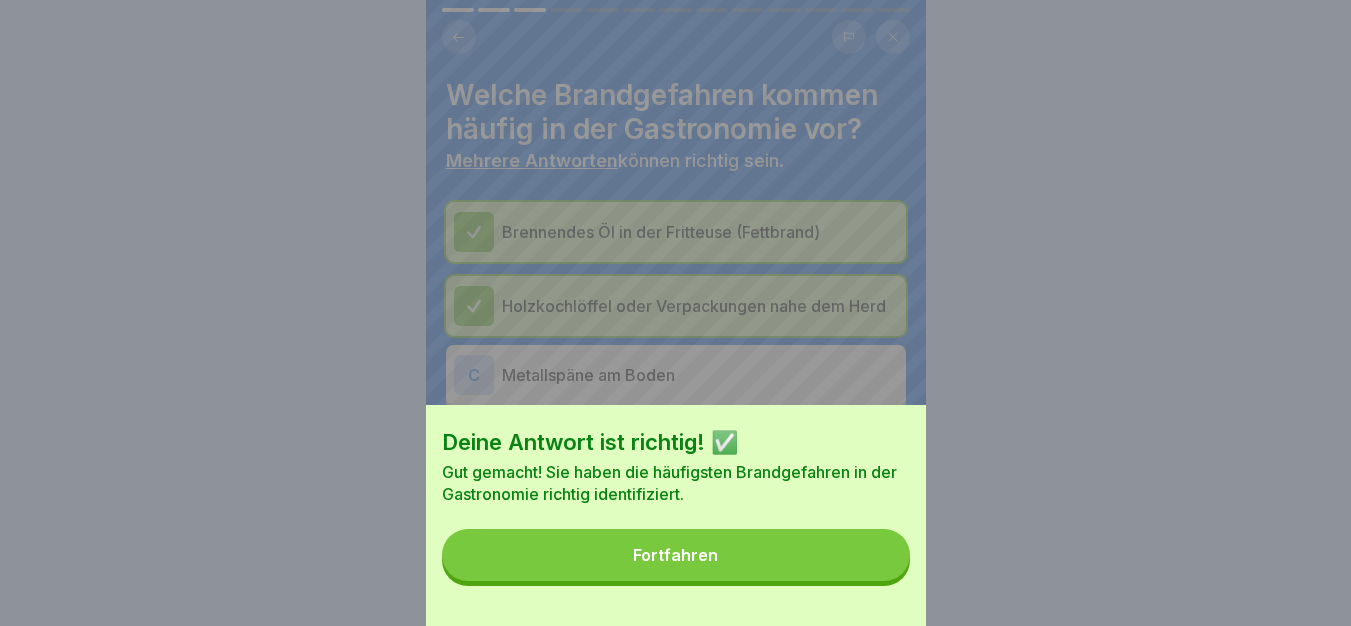 click on "Fortfahren" at bounding box center [676, 555] 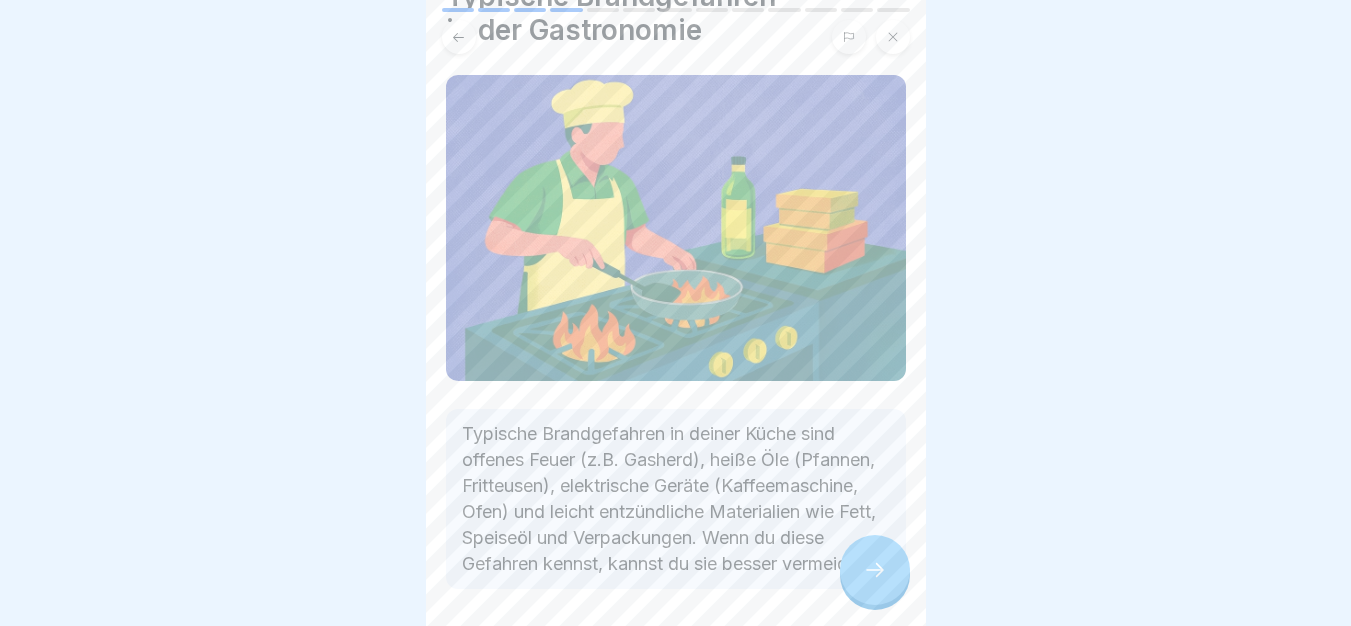 scroll, scrollTop: 198, scrollLeft: 0, axis: vertical 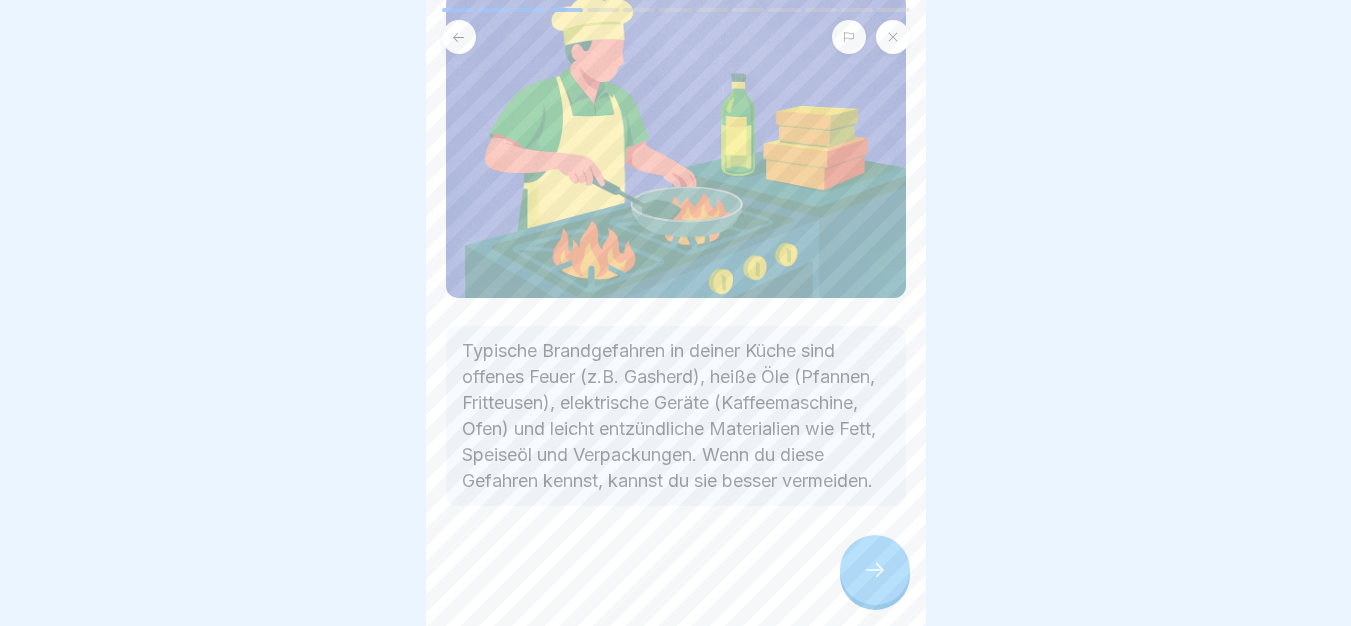 click at bounding box center (875, 570) 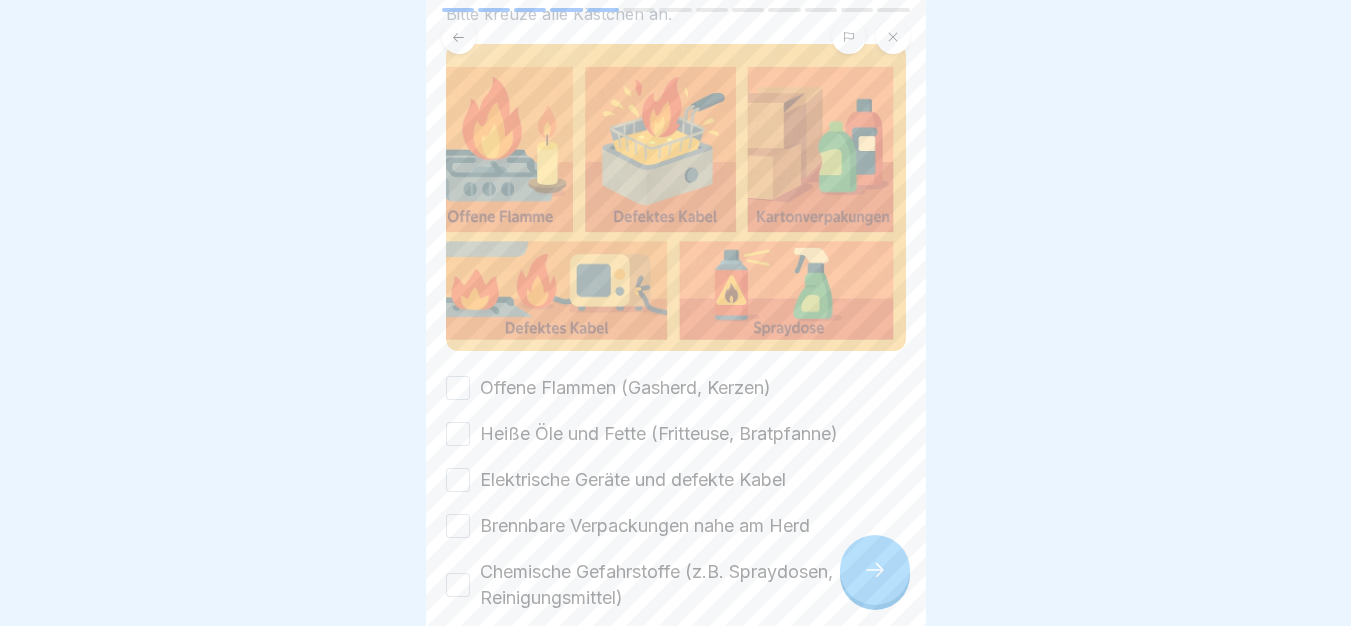 scroll, scrollTop: 260, scrollLeft: 0, axis: vertical 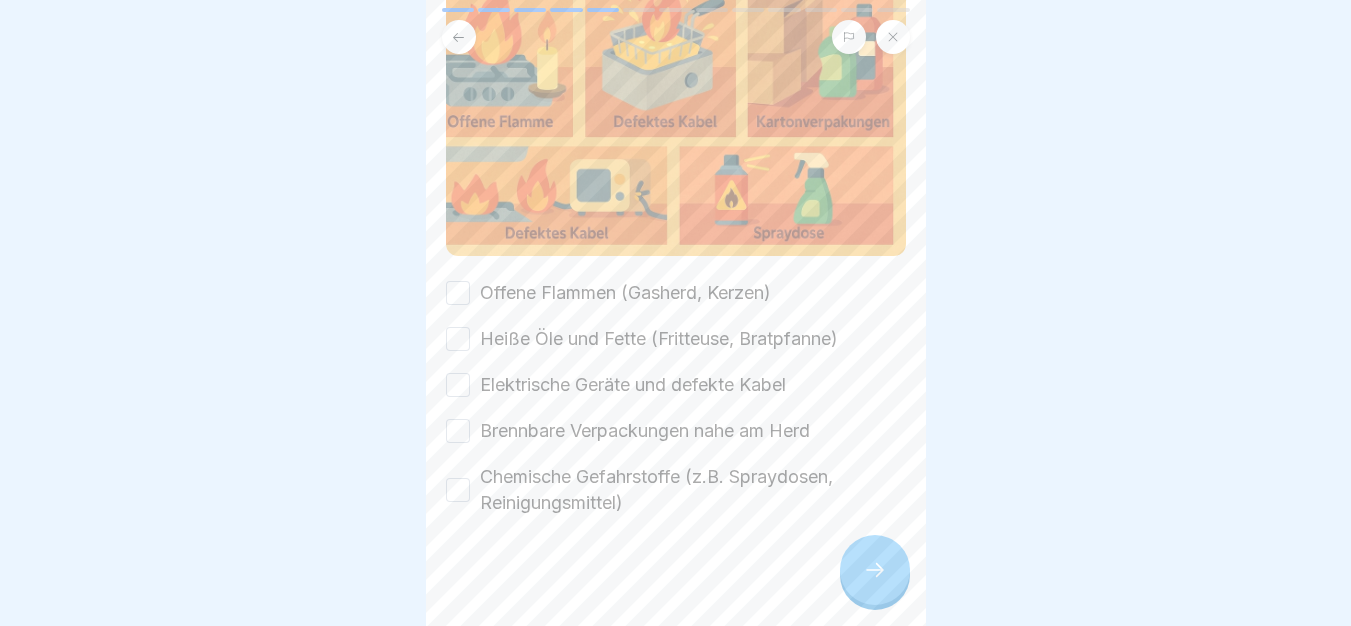 click on "Offene Flammen (Gasherd, Kerzen)" at bounding box center [458, 293] 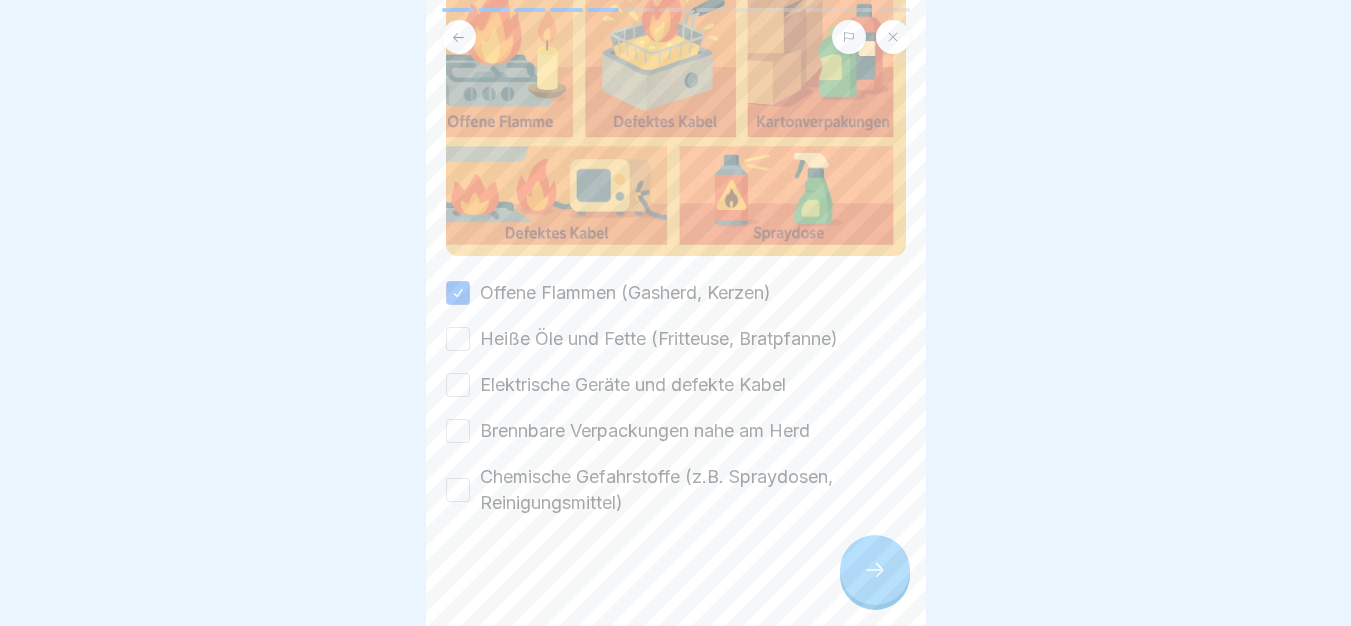 click on "Offene Flammen (Gasherd, Kerzen) Heiße Öle und Fette (Fritteuse, Bratpfanne) Elektrische Geräte und defekte Kabel Brennbare Verpackungen nahe am Herd Chemische Gefahrstoffe (z.B. Spraydosen, Reinigungsmittel)" at bounding box center (676, 398) 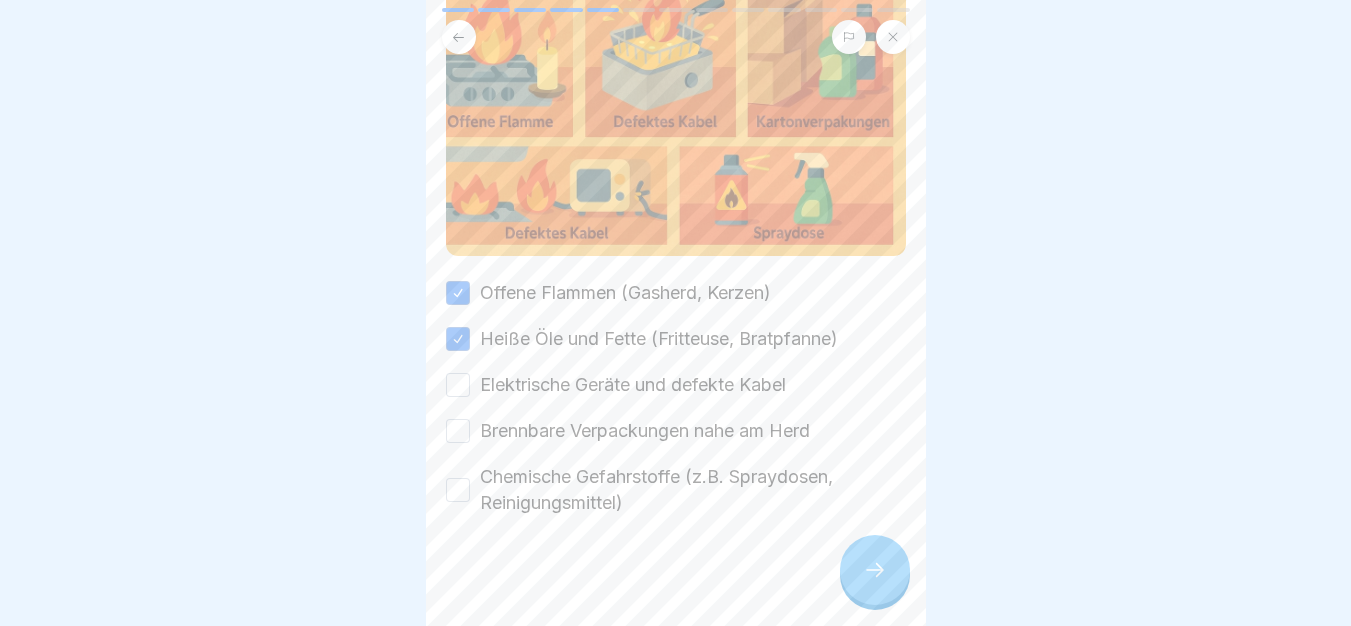 click on "Offene Flammen (Gasherd, Kerzen) Heiße Öle und Fette (Fritteuse, Bratpfanne) Elektrische Geräte und defekte Kabel Brennbare Verpackungen nahe am Herd Chemische Gefahrstoffe (z.B. Spraydosen, Reinigungsmittel)" at bounding box center (676, 398) 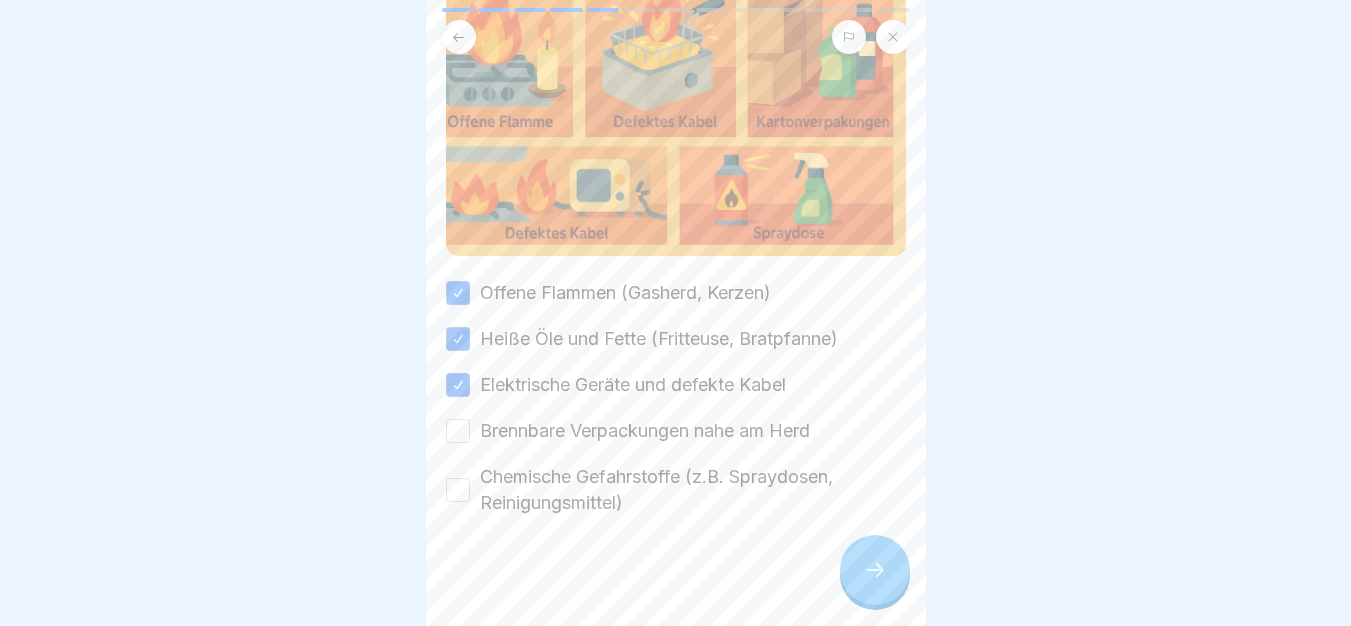 click on "Brennbare Verpackungen nahe am Herd" at bounding box center (458, 431) 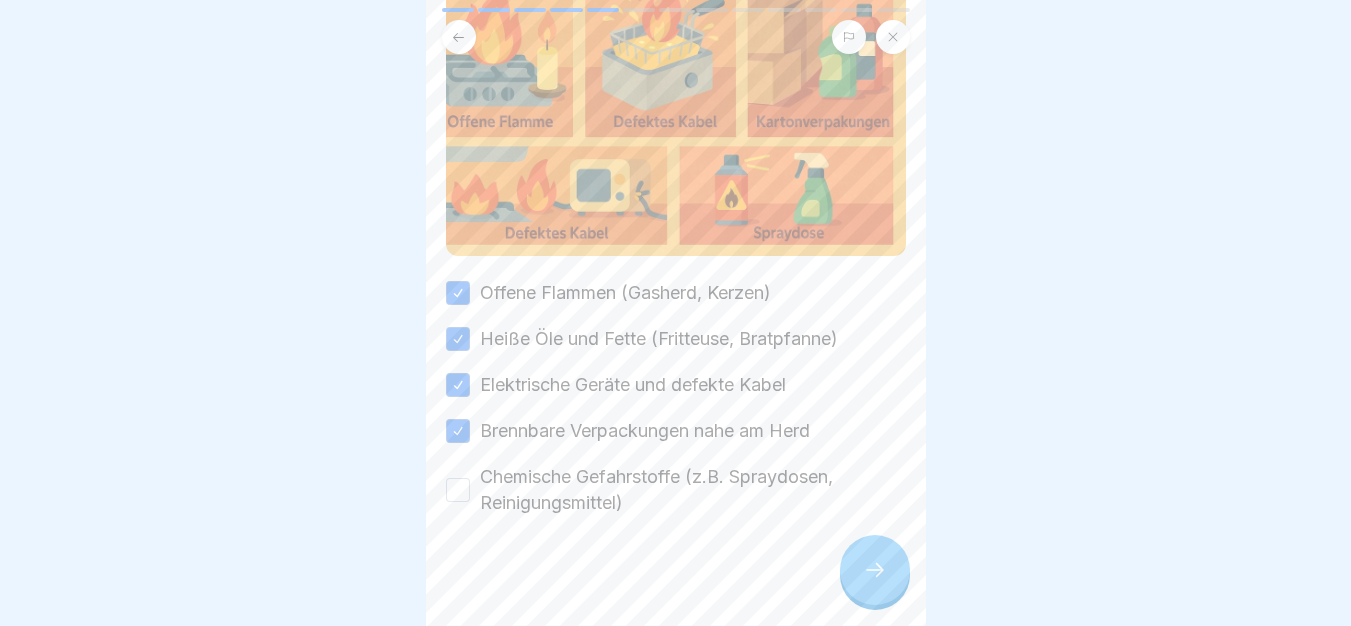 click at bounding box center (676, 576) 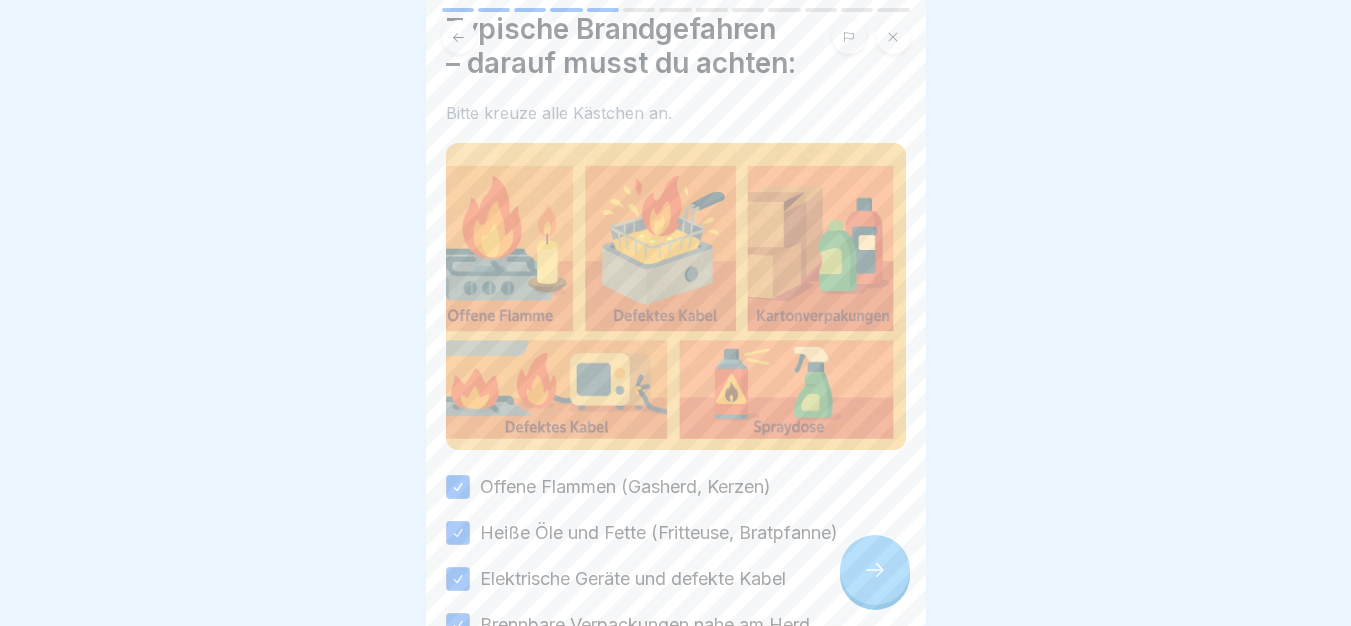 scroll, scrollTop: 0, scrollLeft: 0, axis: both 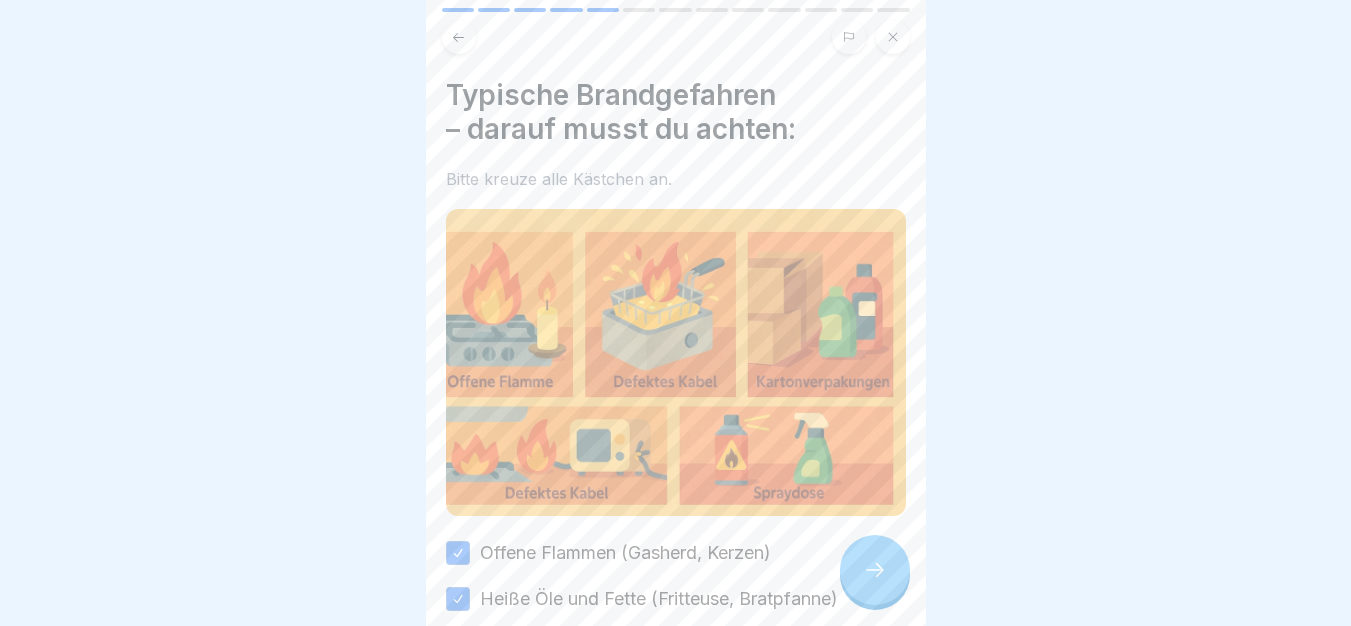 type on "on" 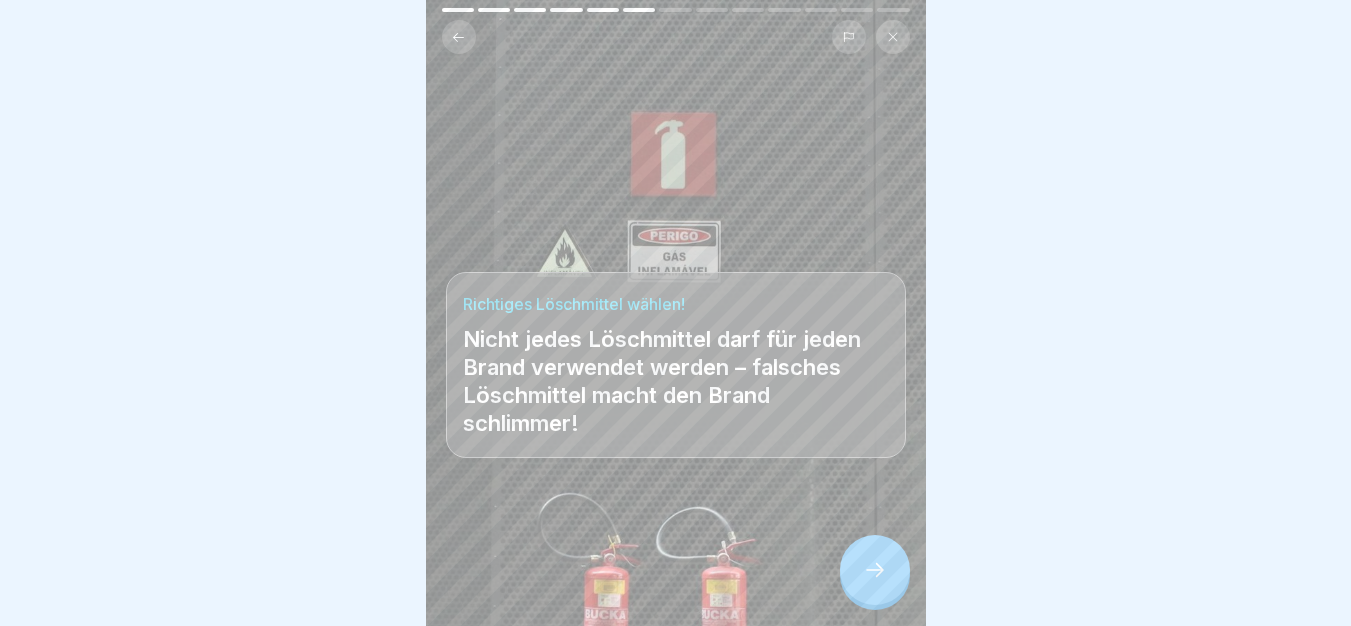 scroll, scrollTop: 0, scrollLeft: 0, axis: both 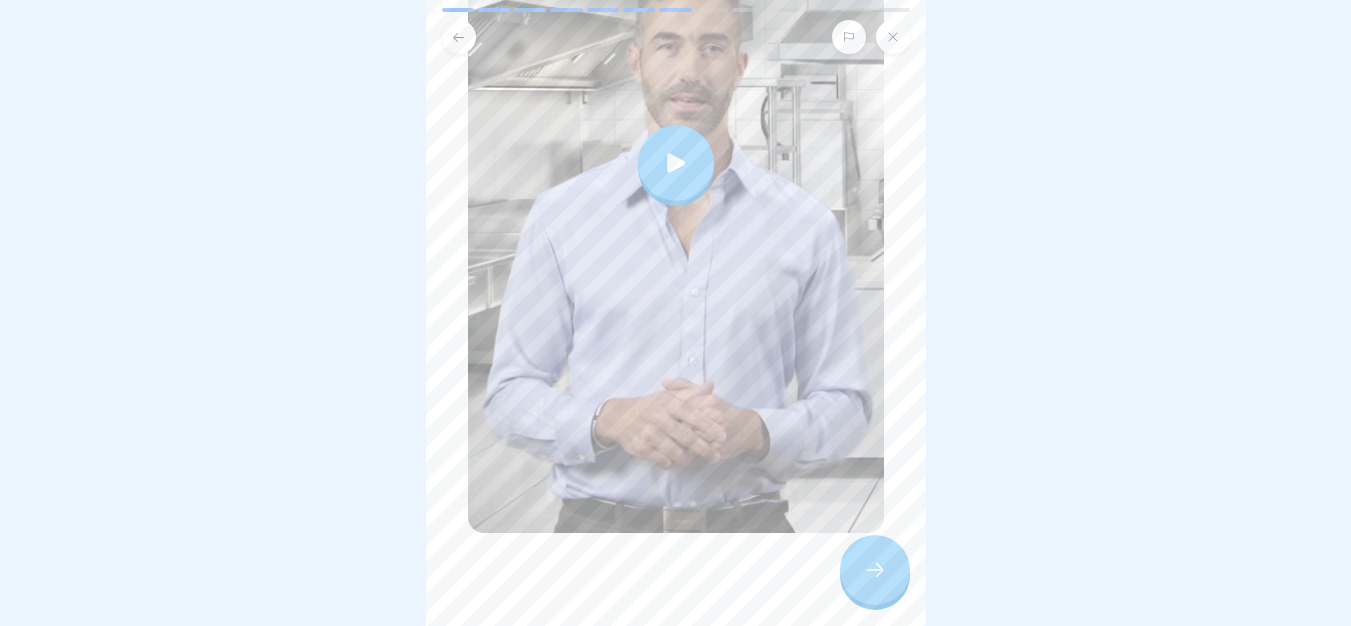 click at bounding box center [875, 570] 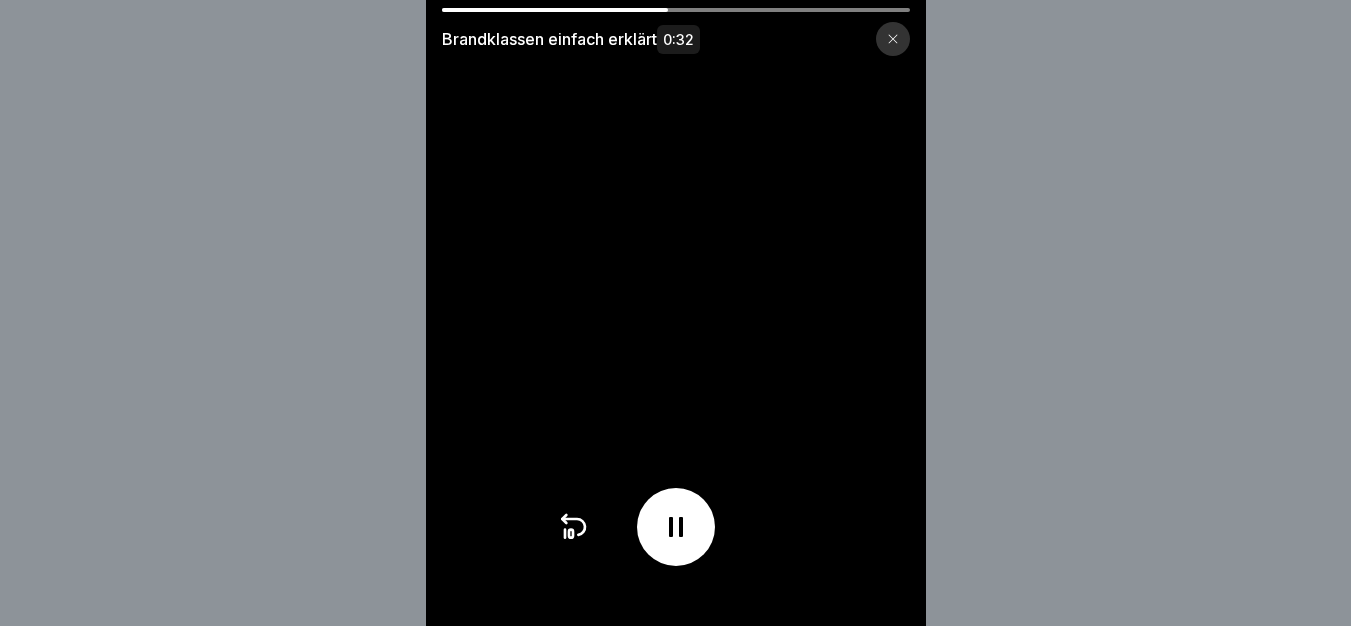 scroll, scrollTop: 15, scrollLeft: 0, axis: vertical 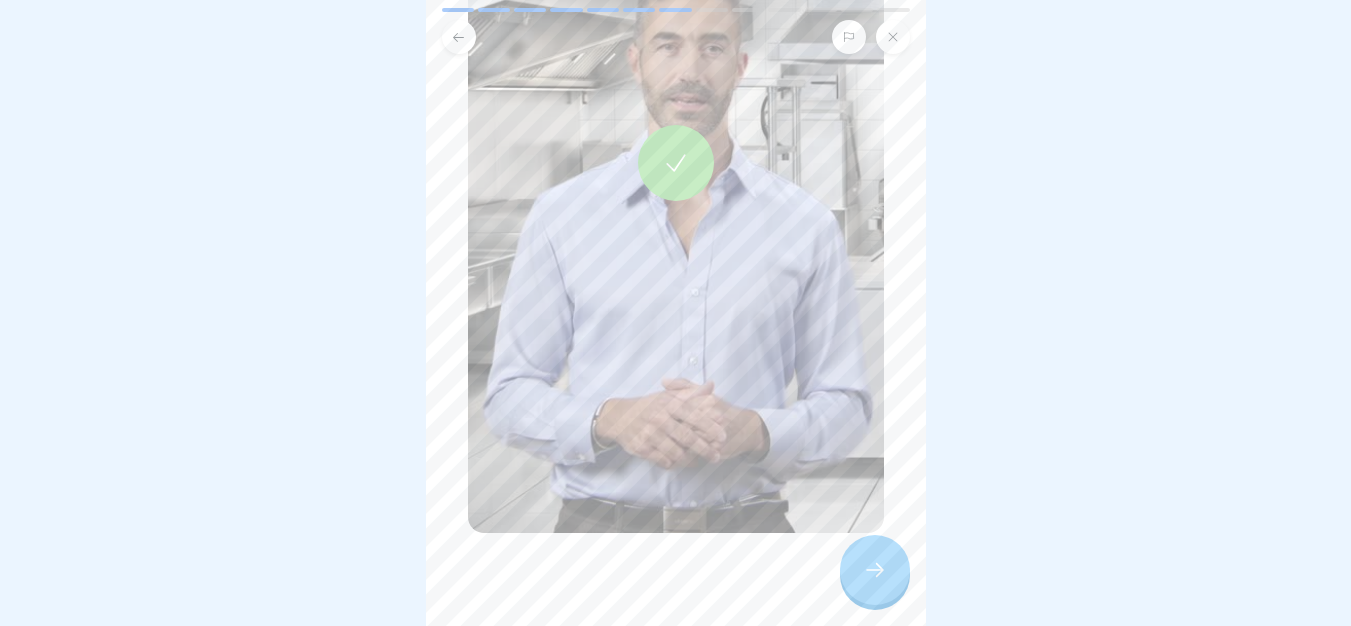 click 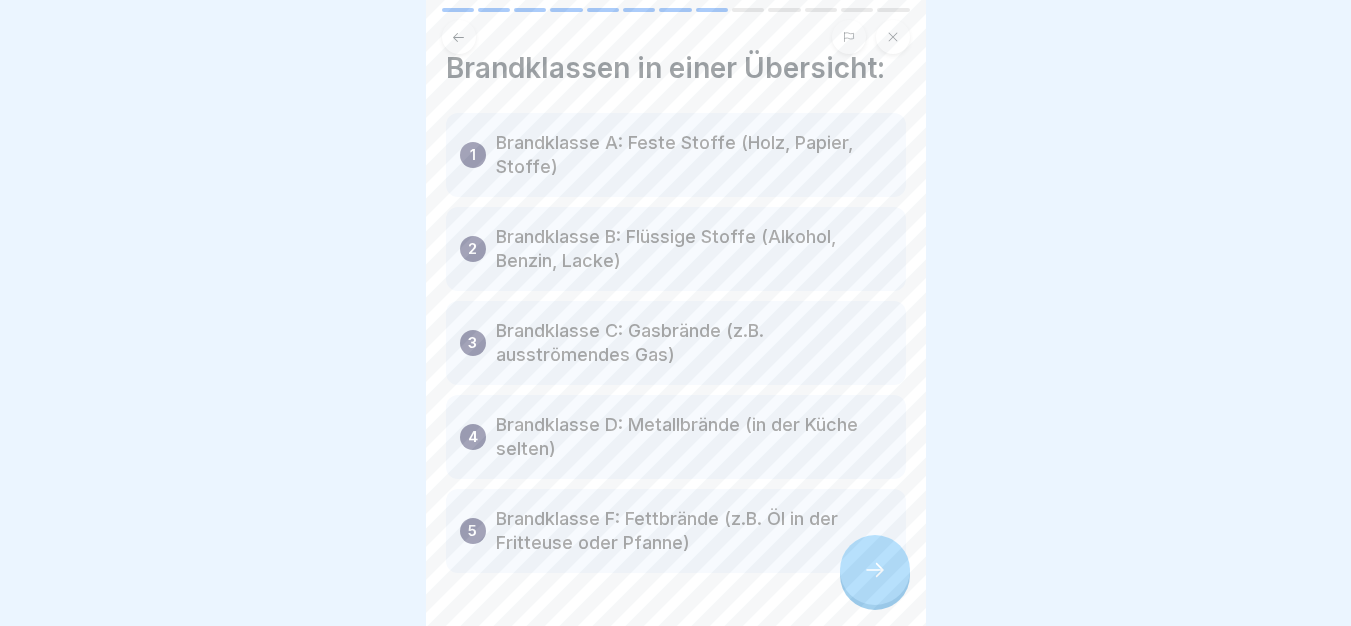 scroll, scrollTop: 0, scrollLeft: 0, axis: both 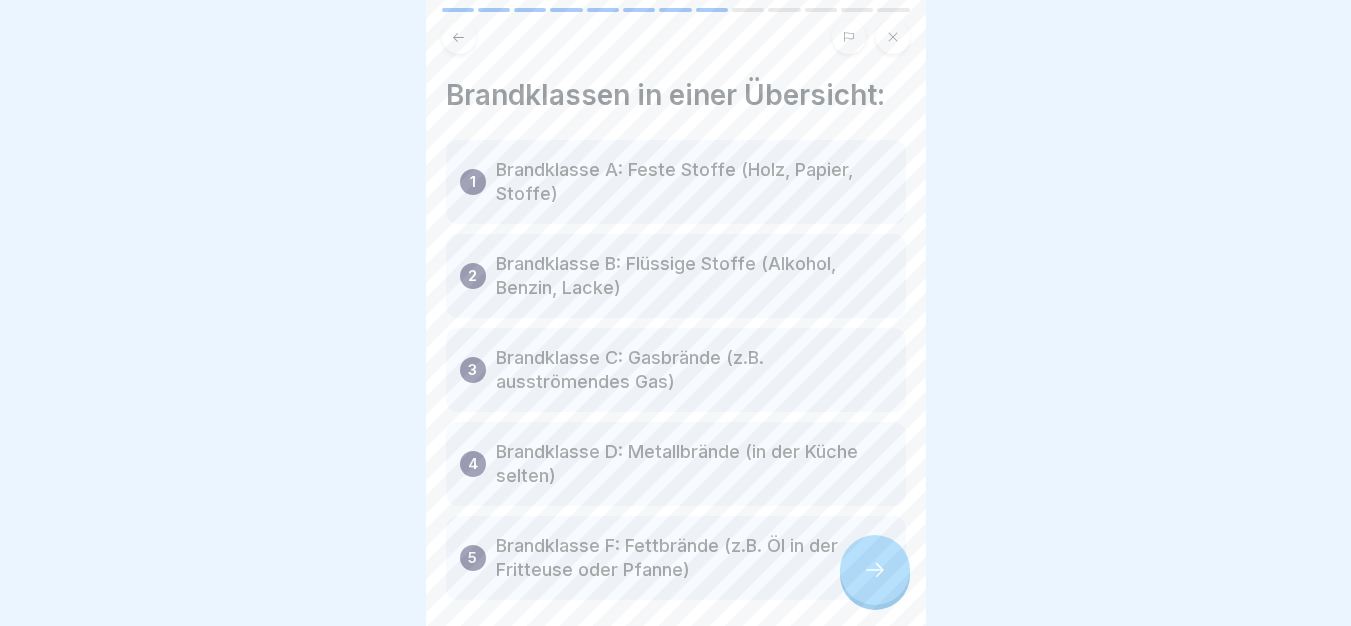 click 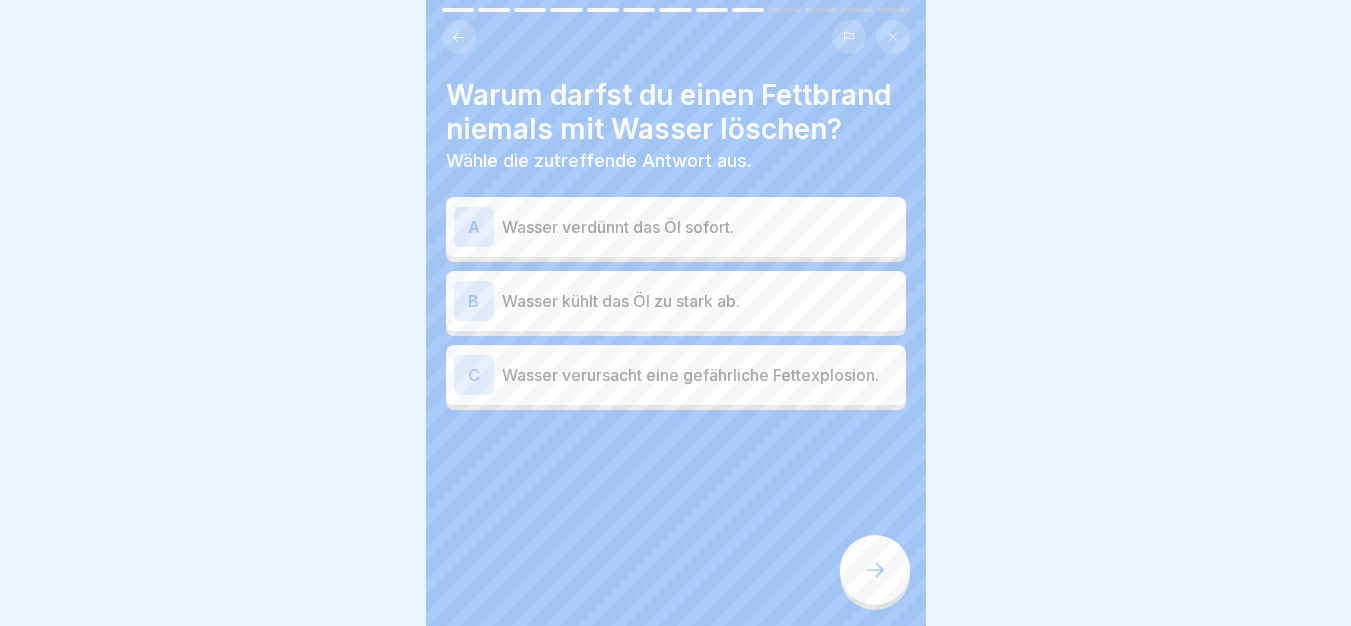 click on "Wasser verursacht eine gefährliche Fettexplosion." at bounding box center [700, 375] 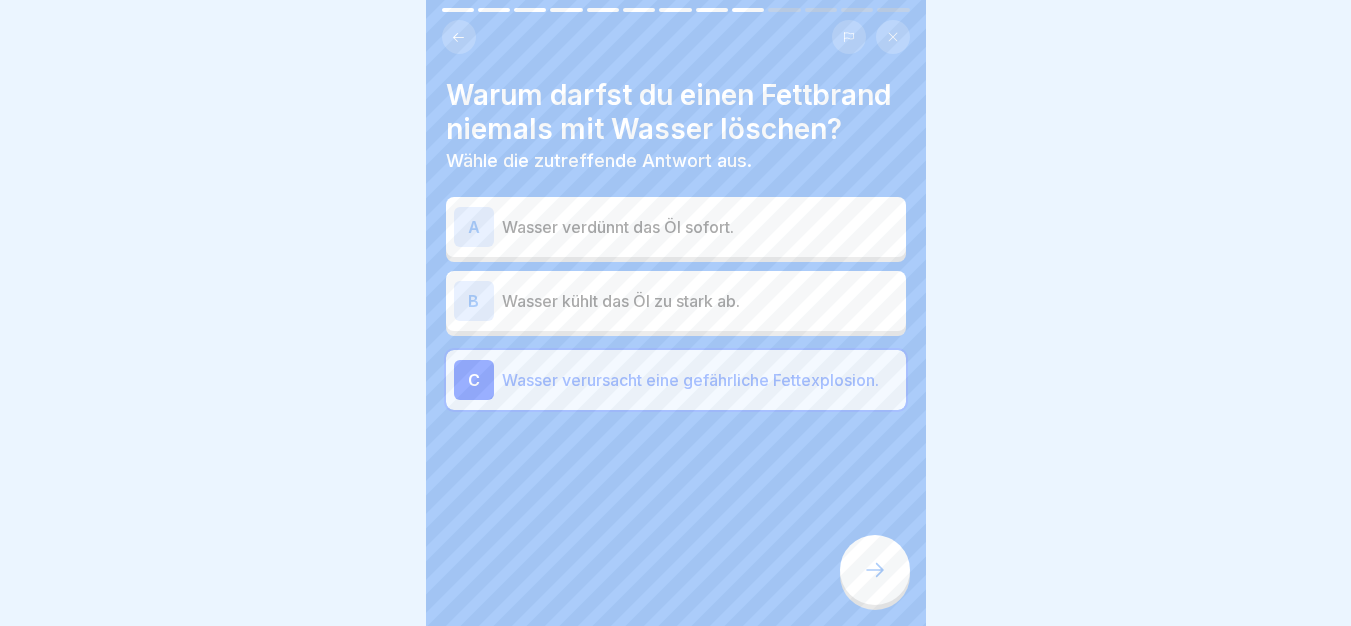 click 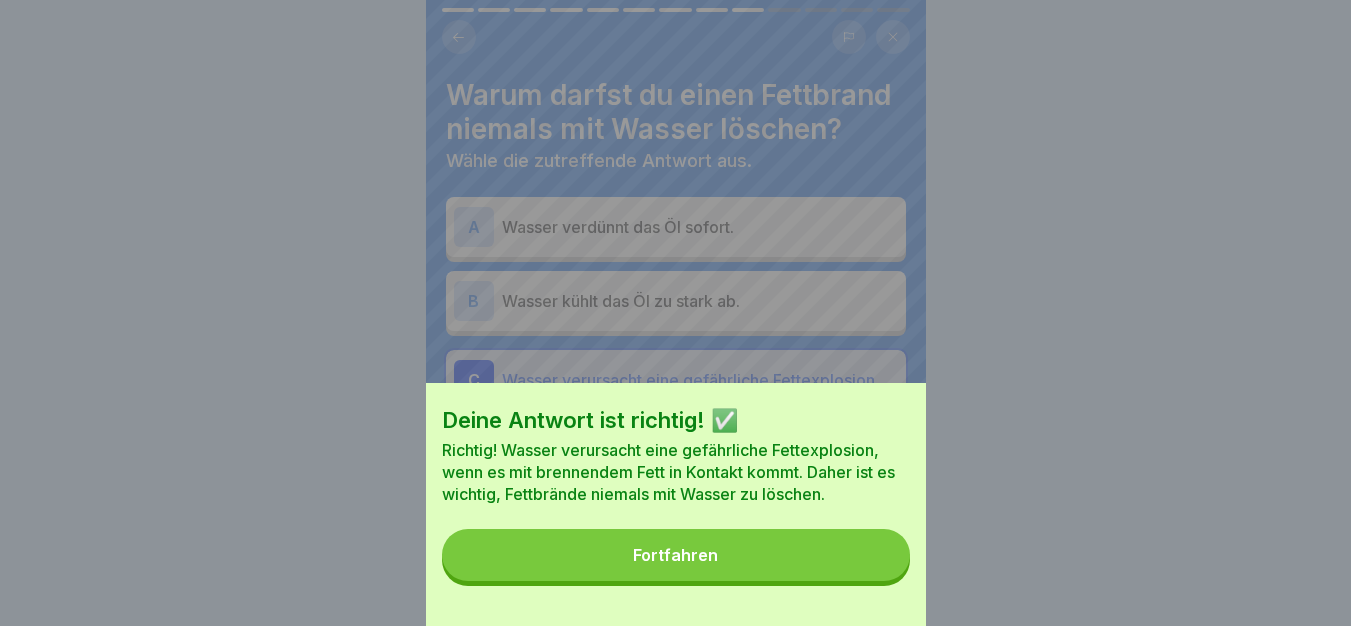 click on "Fortfahren" at bounding box center [676, 555] 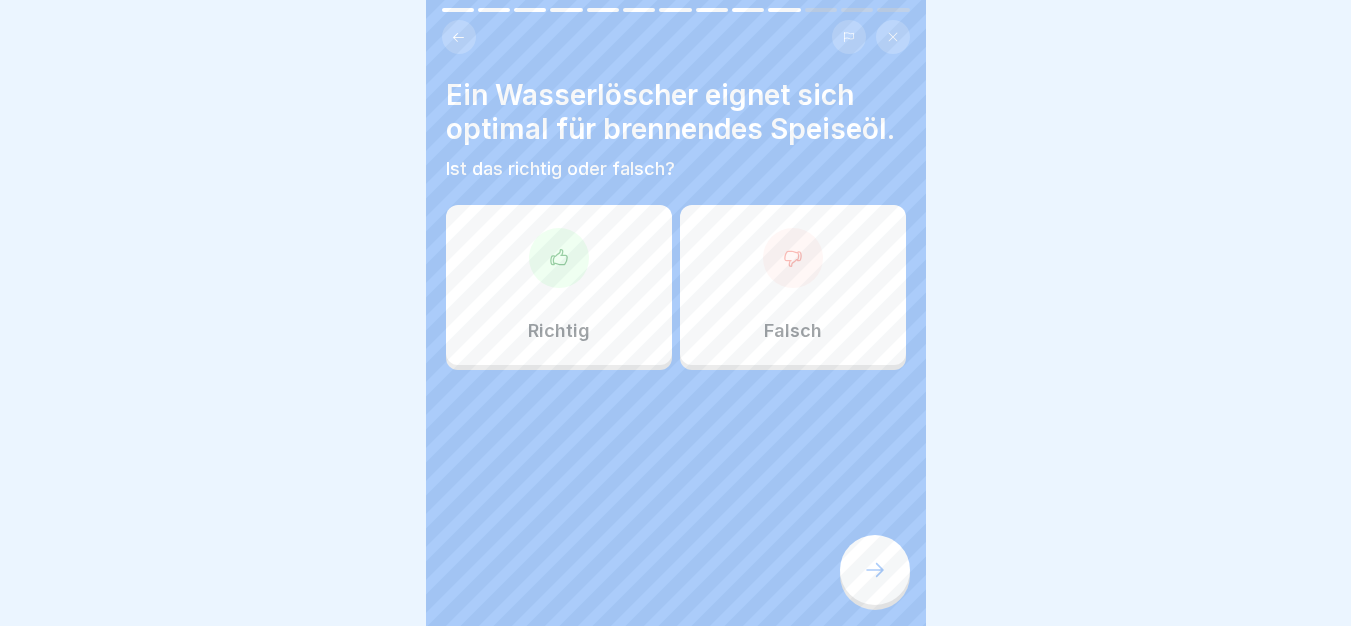 click on "Richtig" at bounding box center (559, 285) 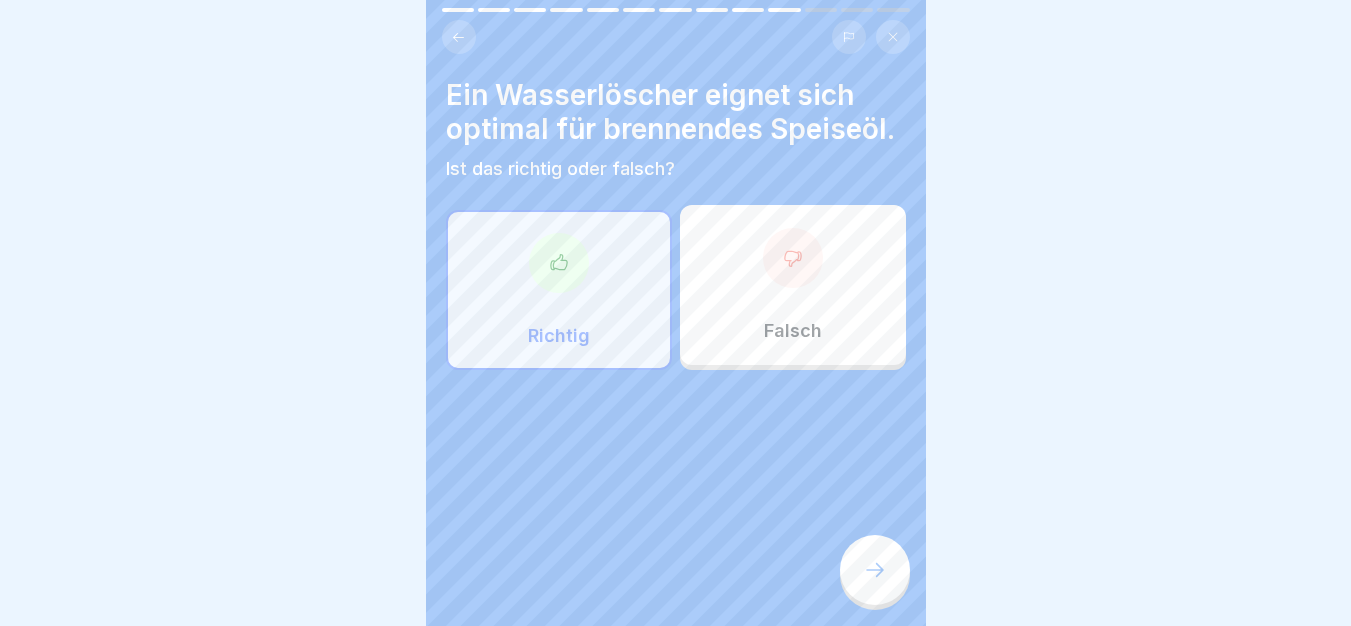 click at bounding box center [875, 570] 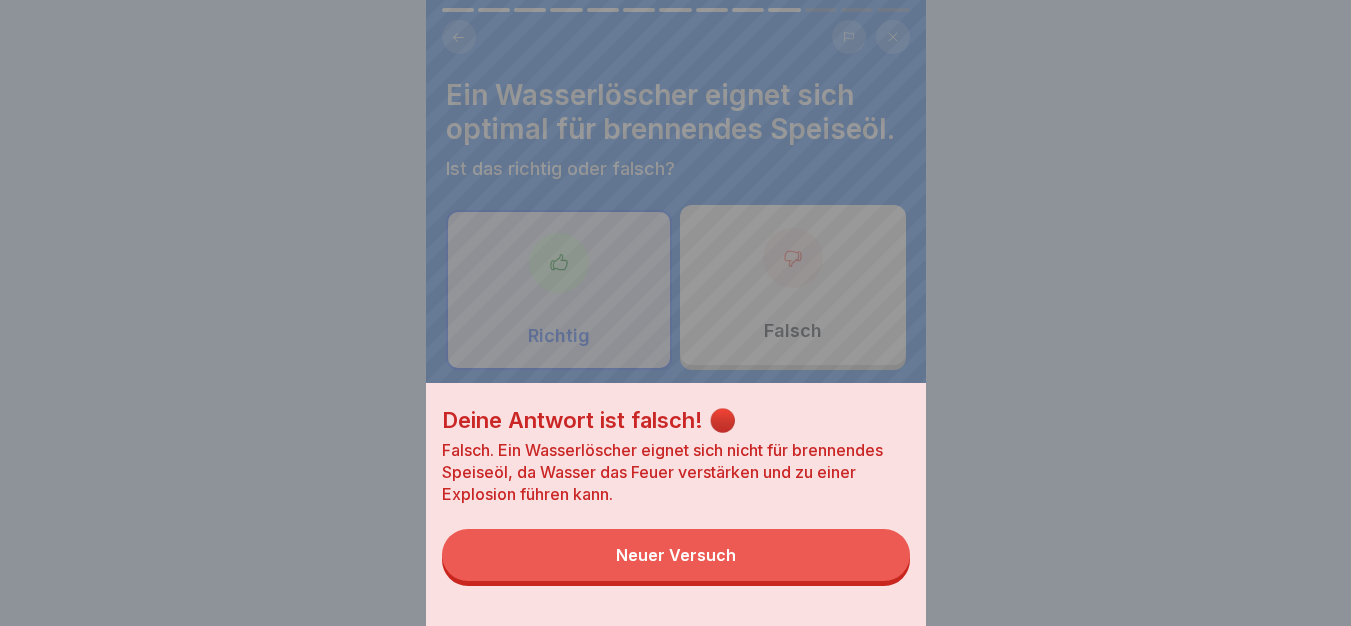 click on "Neuer Versuch" at bounding box center (676, 555) 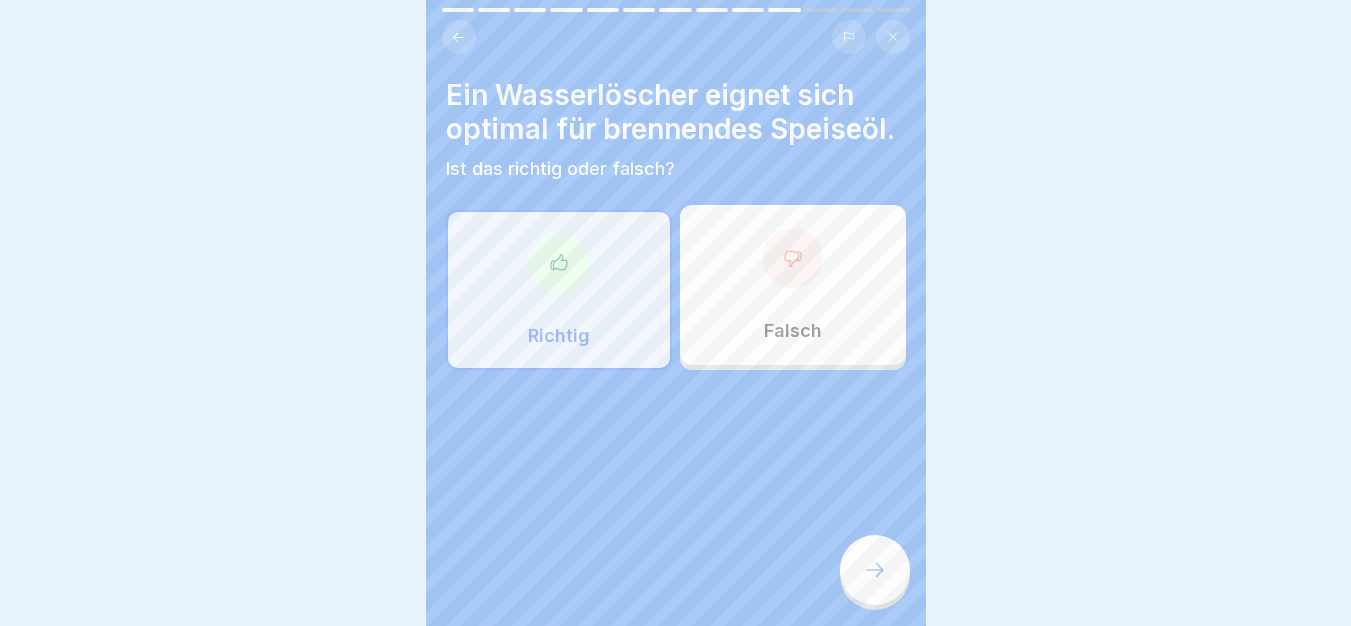 click on "Falsch" at bounding box center [793, 285] 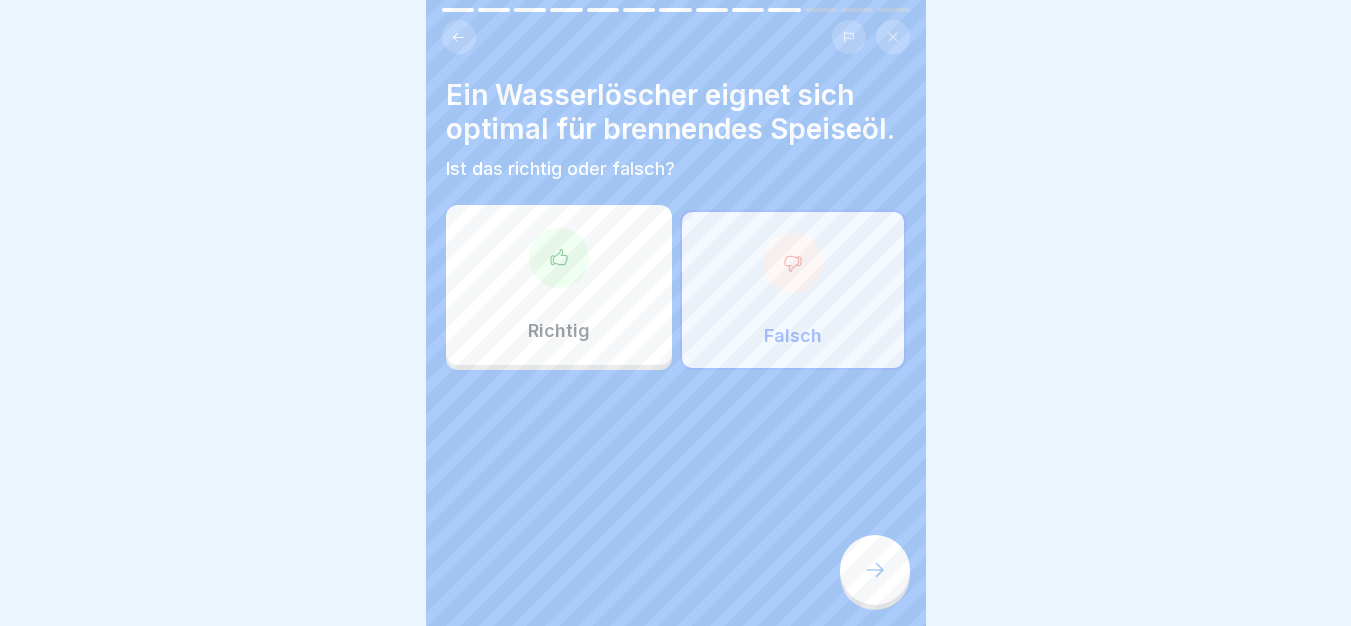 click at bounding box center [875, 570] 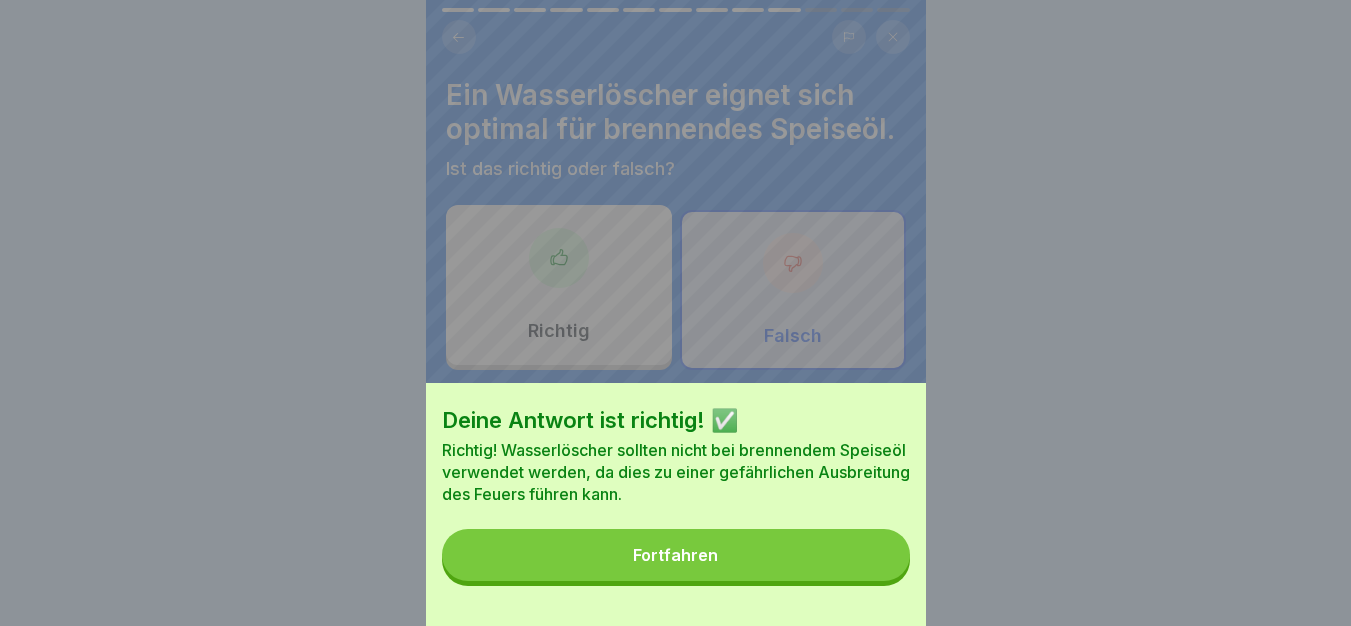 click on "Fortfahren" at bounding box center (676, 555) 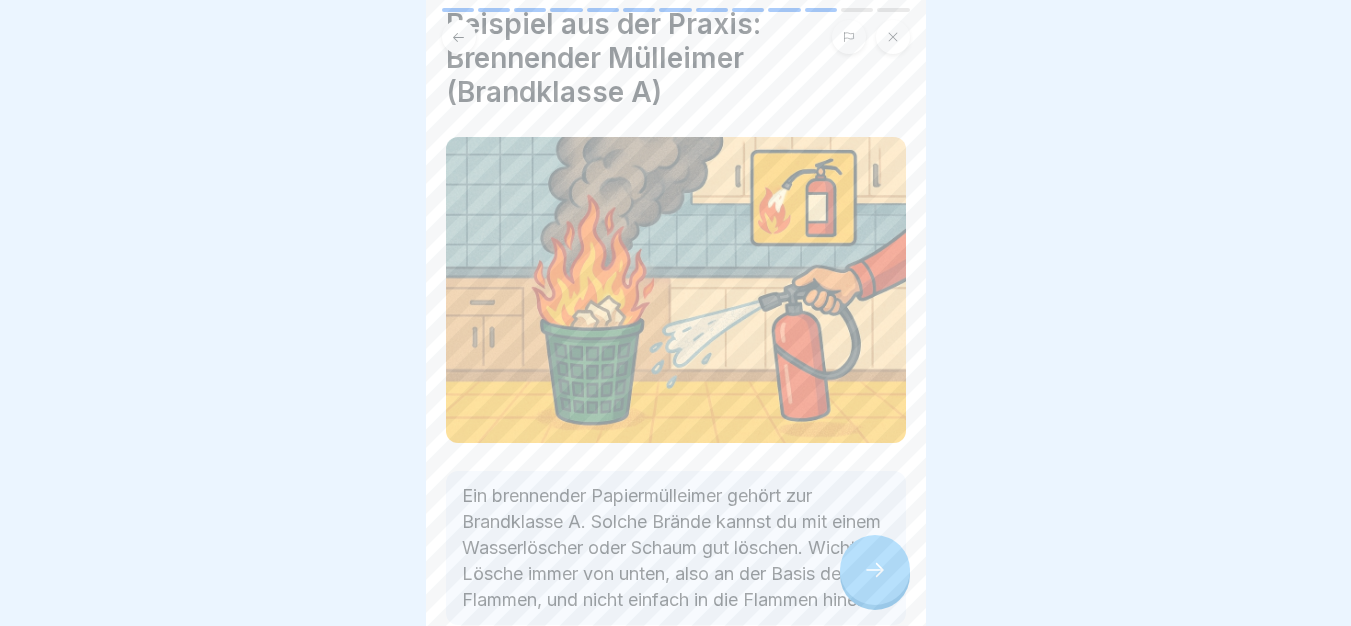 scroll, scrollTop: 0, scrollLeft: 0, axis: both 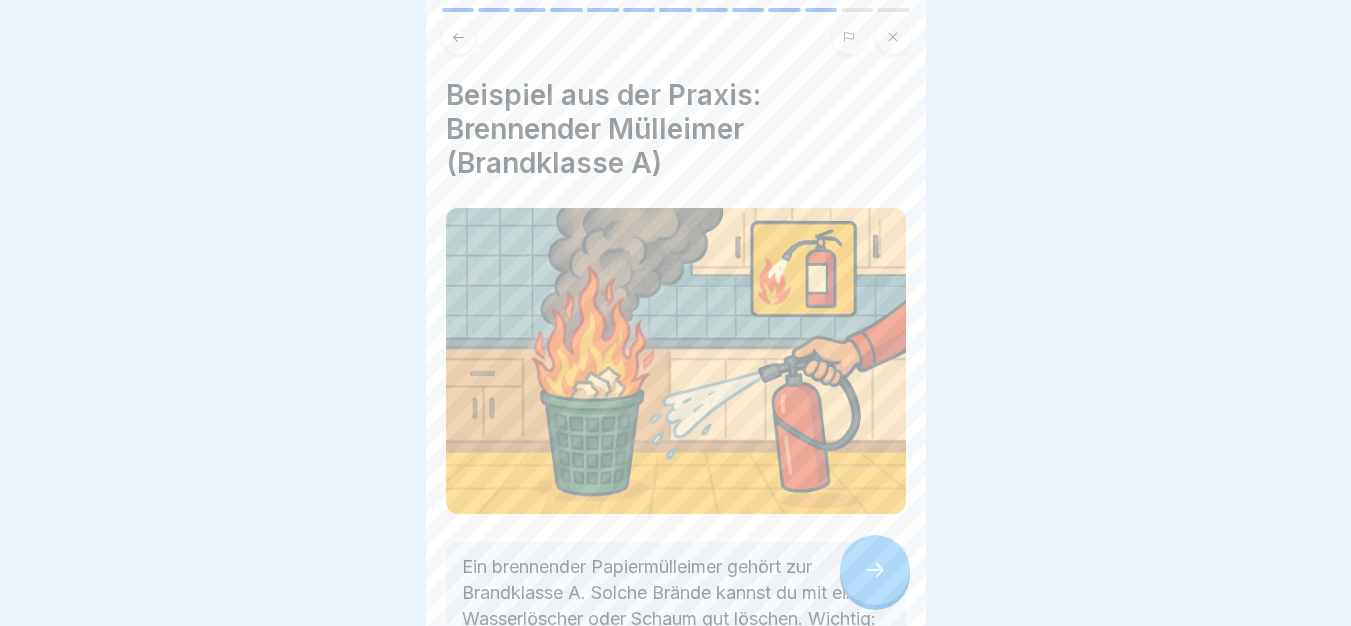 click at bounding box center [875, 570] 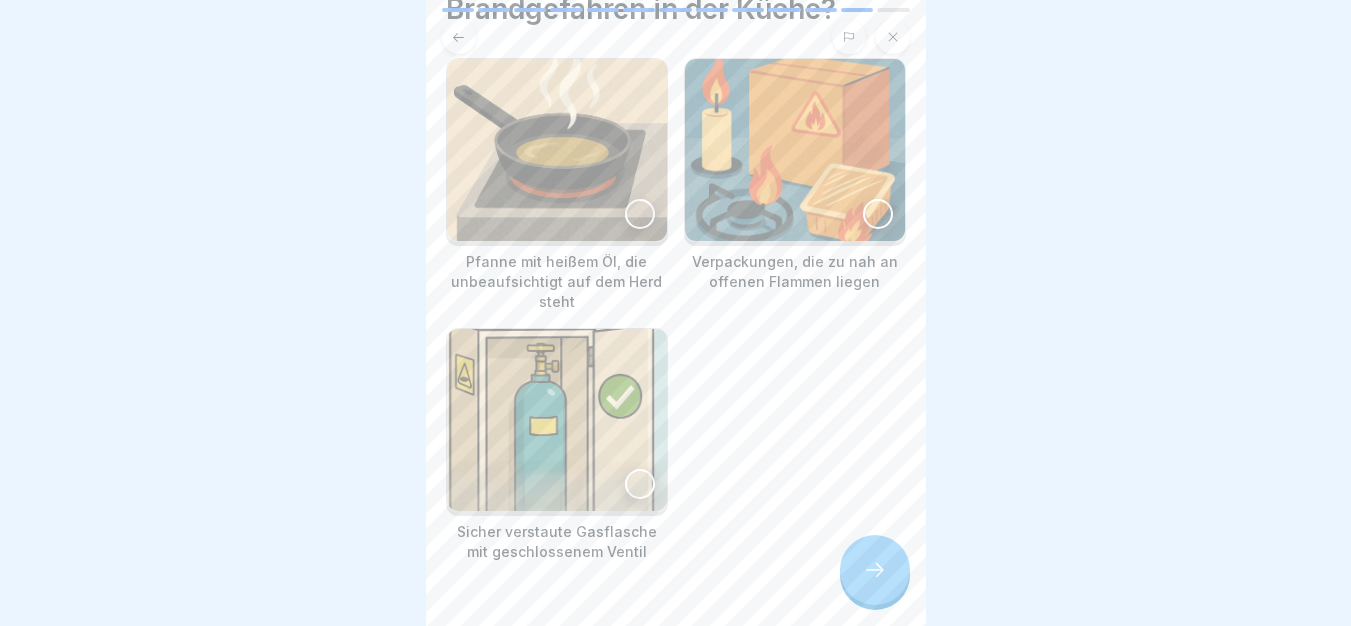 scroll, scrollTop: 176, scrollLeft: 0, axis: vertical 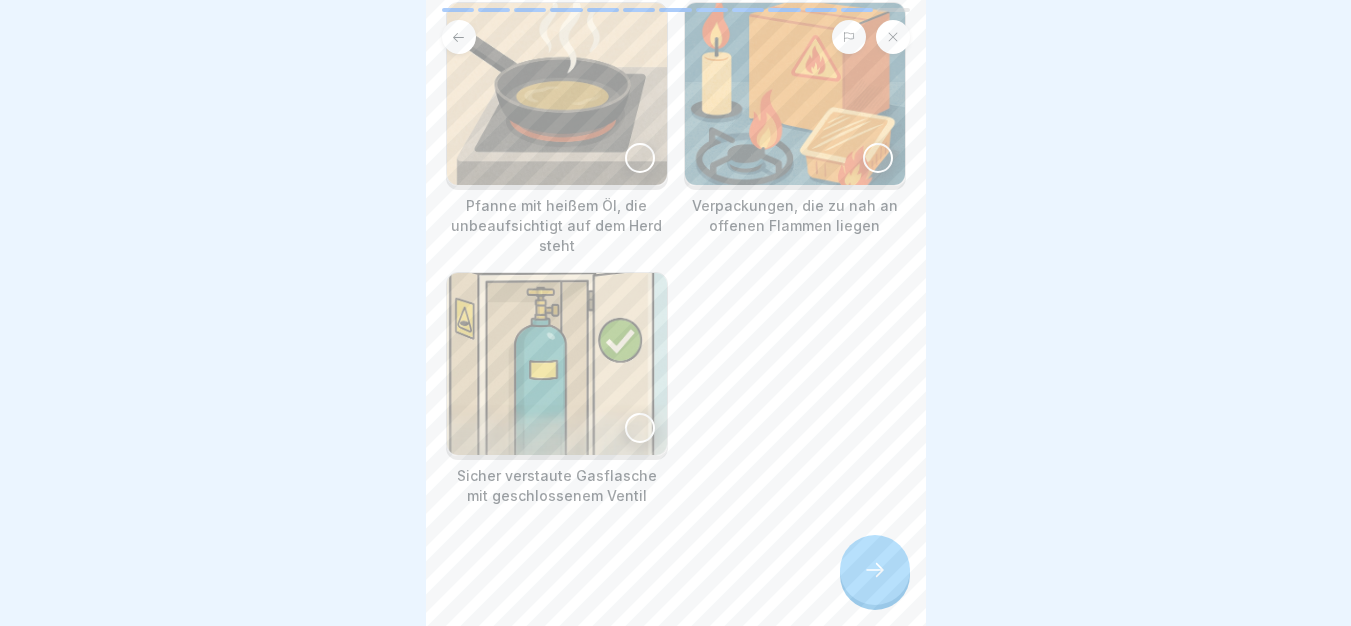 click 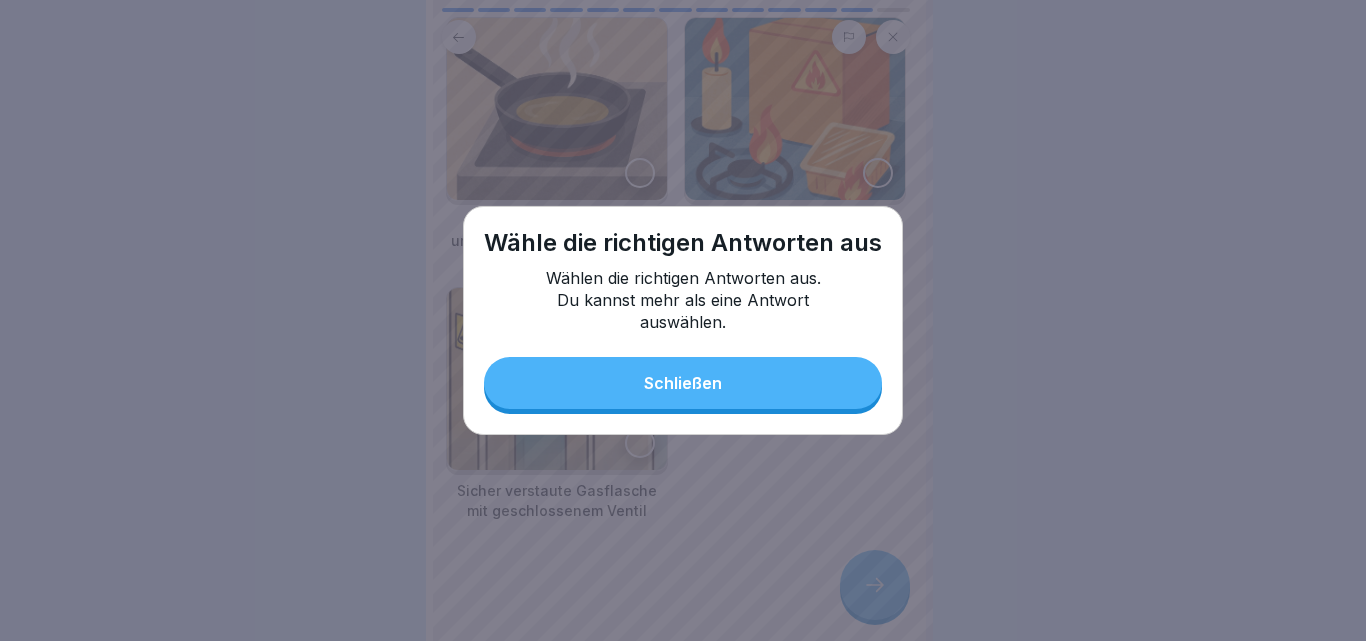 click on "Schließen" at bounding box center [683, 383] 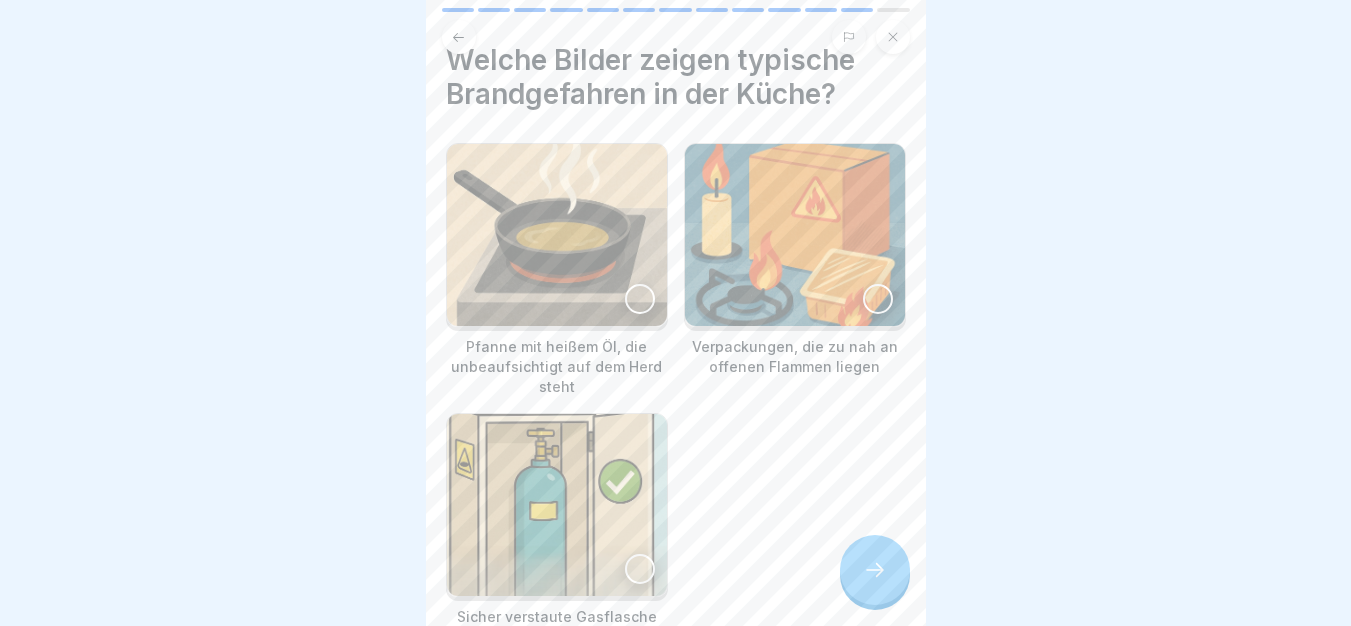 scroll, scrollTop: 0, scrollLeft: 0, axis: both 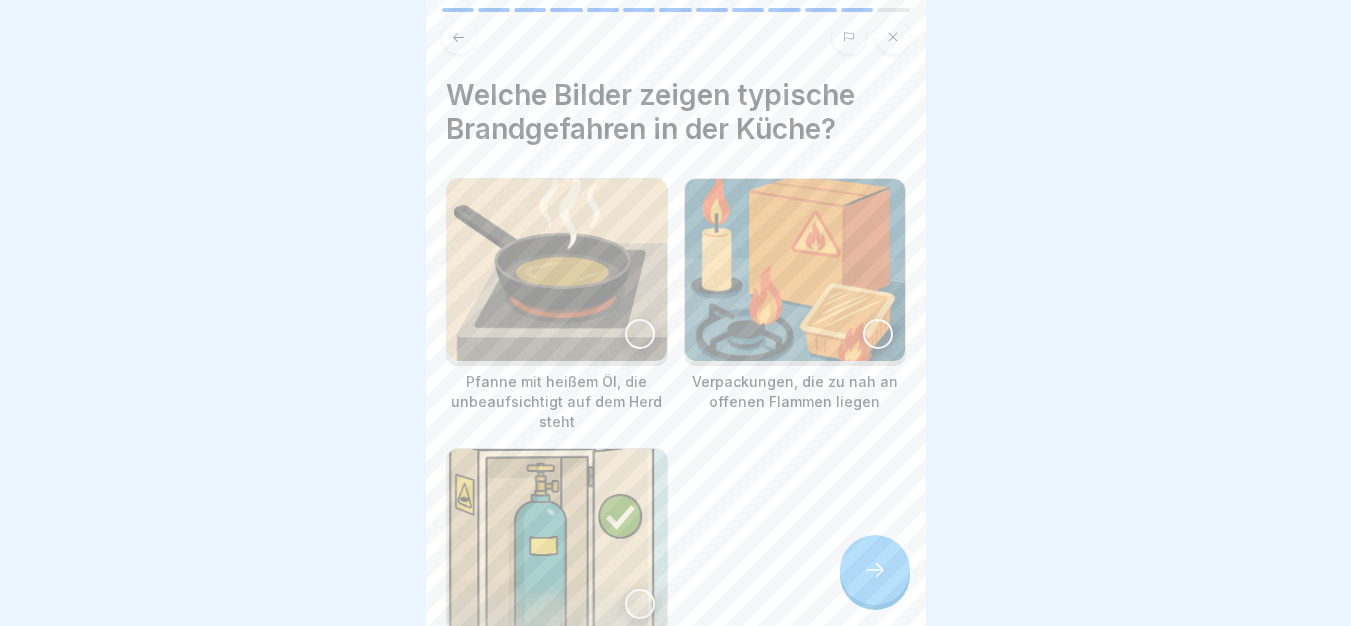 click at bounding box center [878, 334] 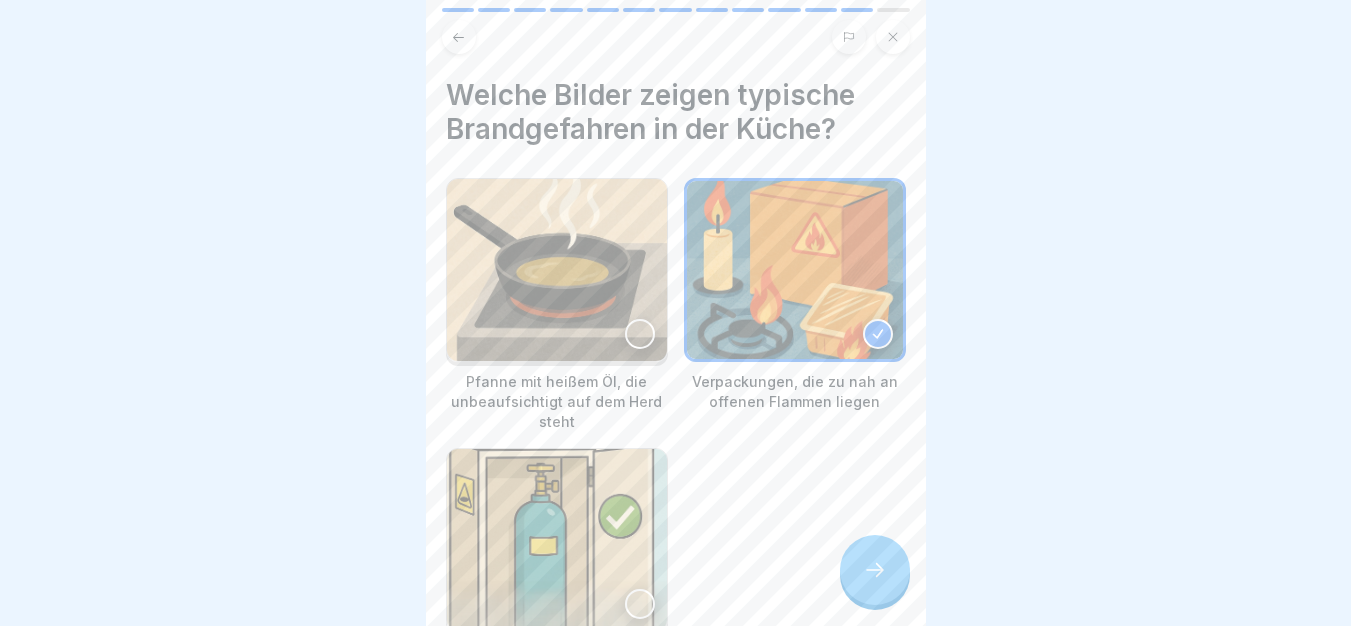 click at bounding box center (875, 570) 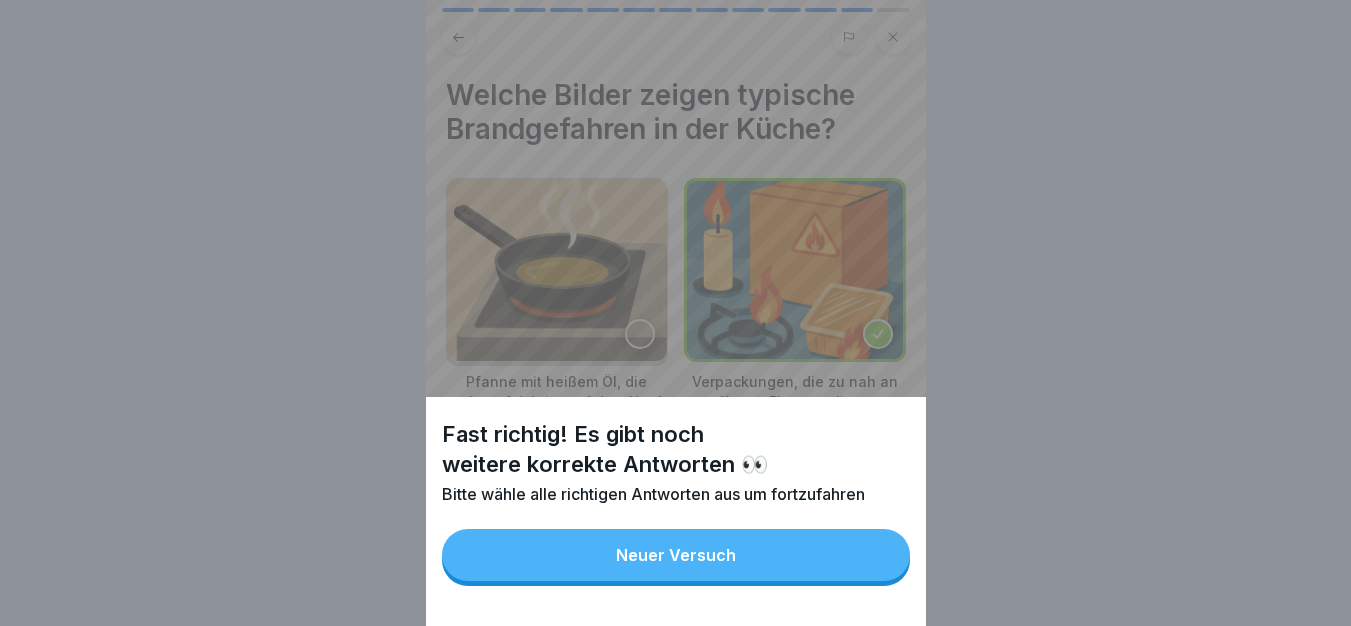 drag, startPoint x: 887, startPoint y: 597, endPoint x: 810, endPoint y: 543, distance: 94.04786 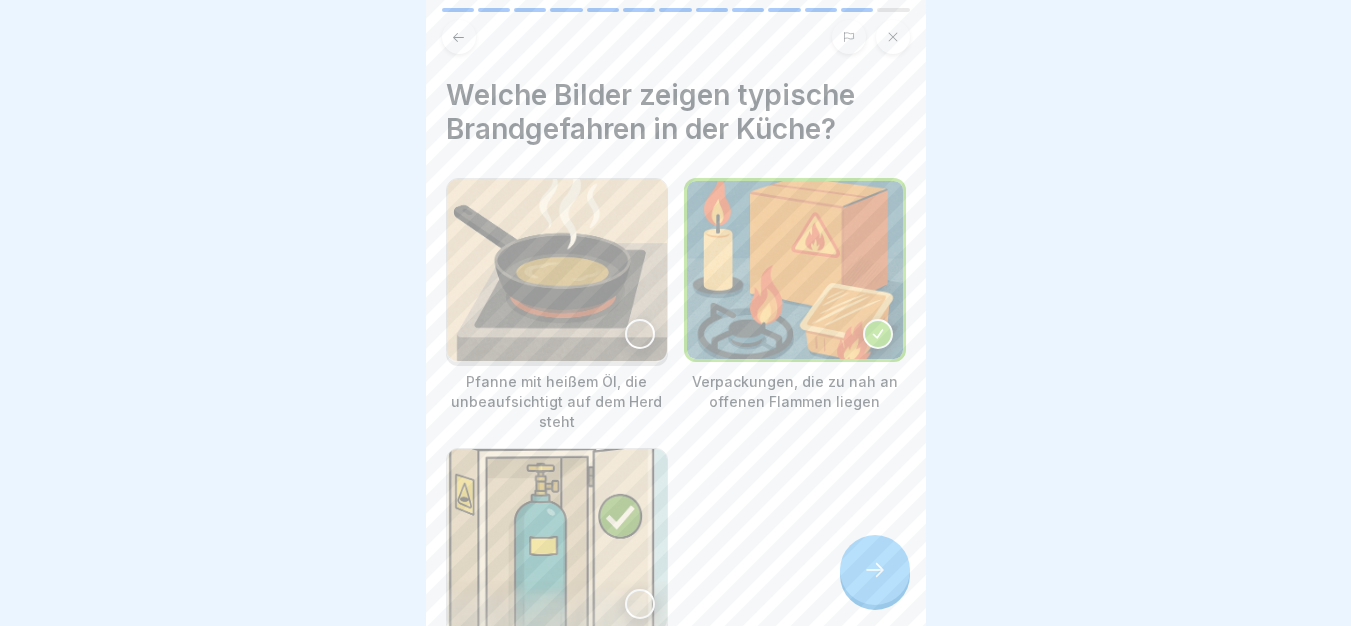 click at bounding box center (640, 334) 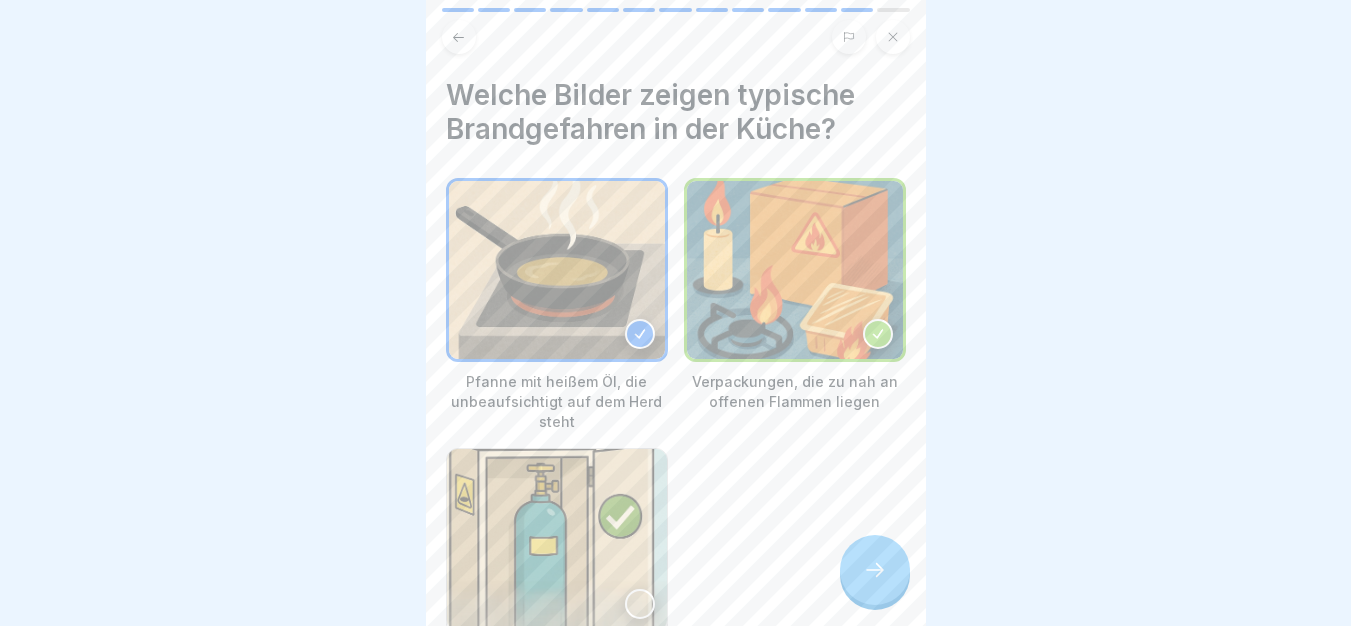 click at bounding box center [875, 570] 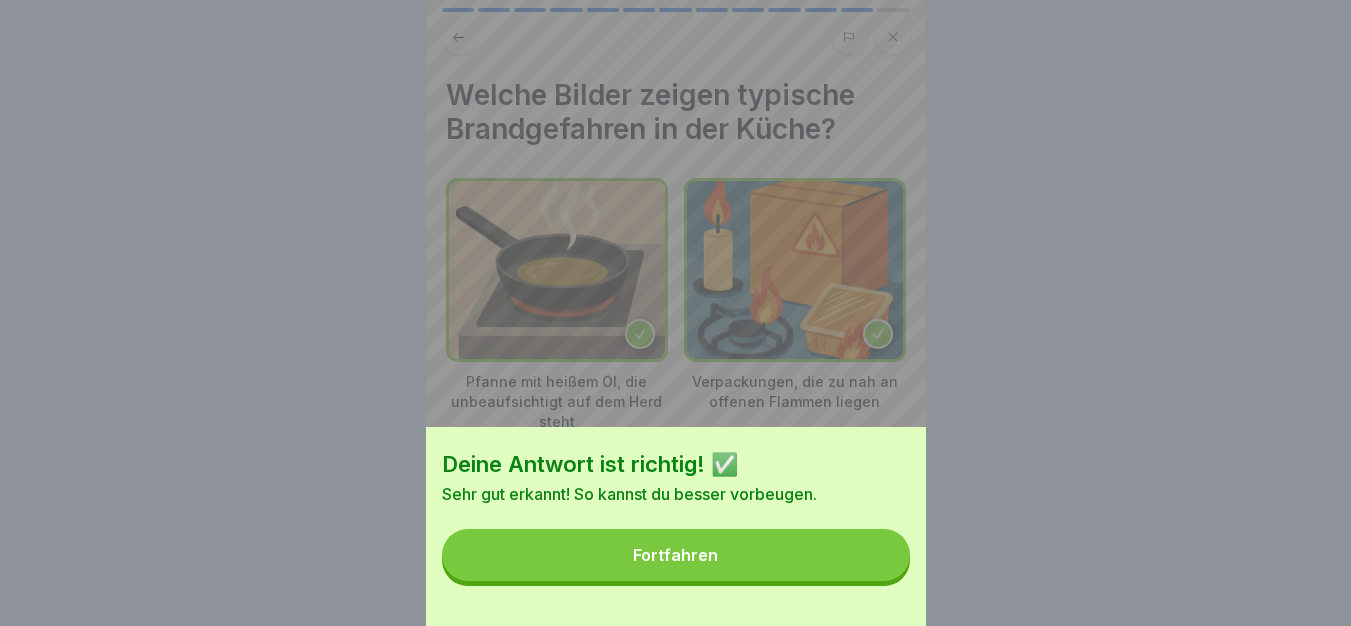 click on "Fortfahren" at bounding box center [676, 555] 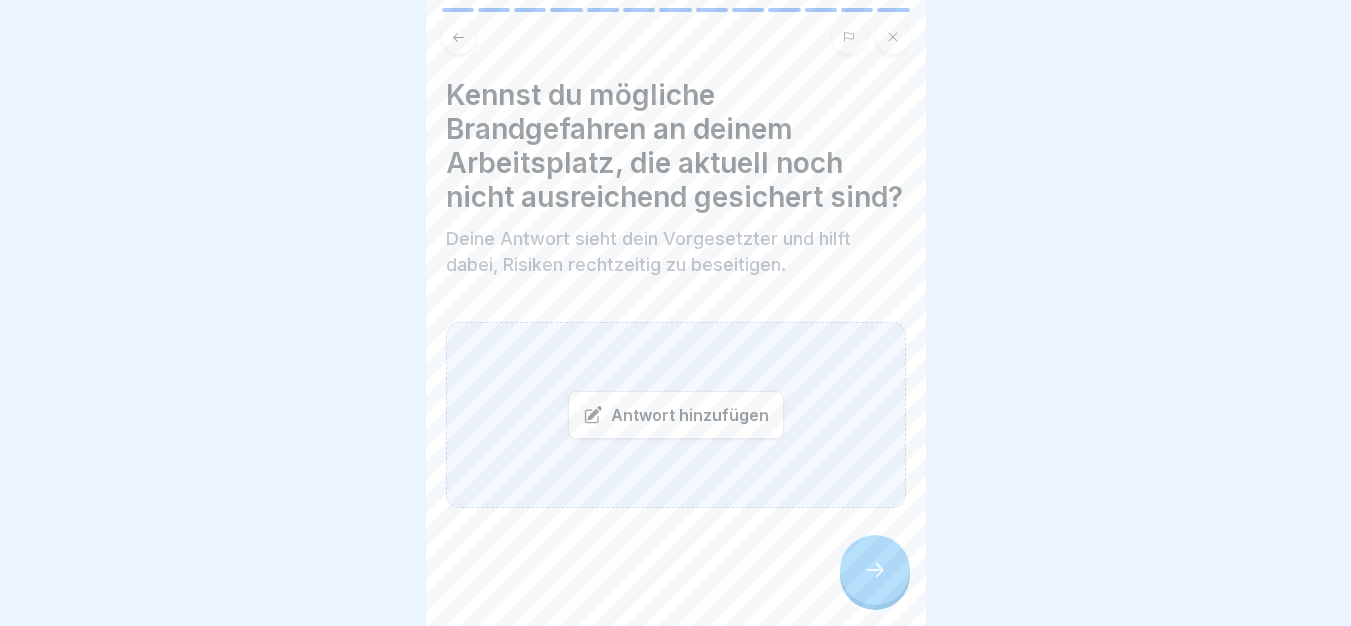 click at bounding box center (875, 570) 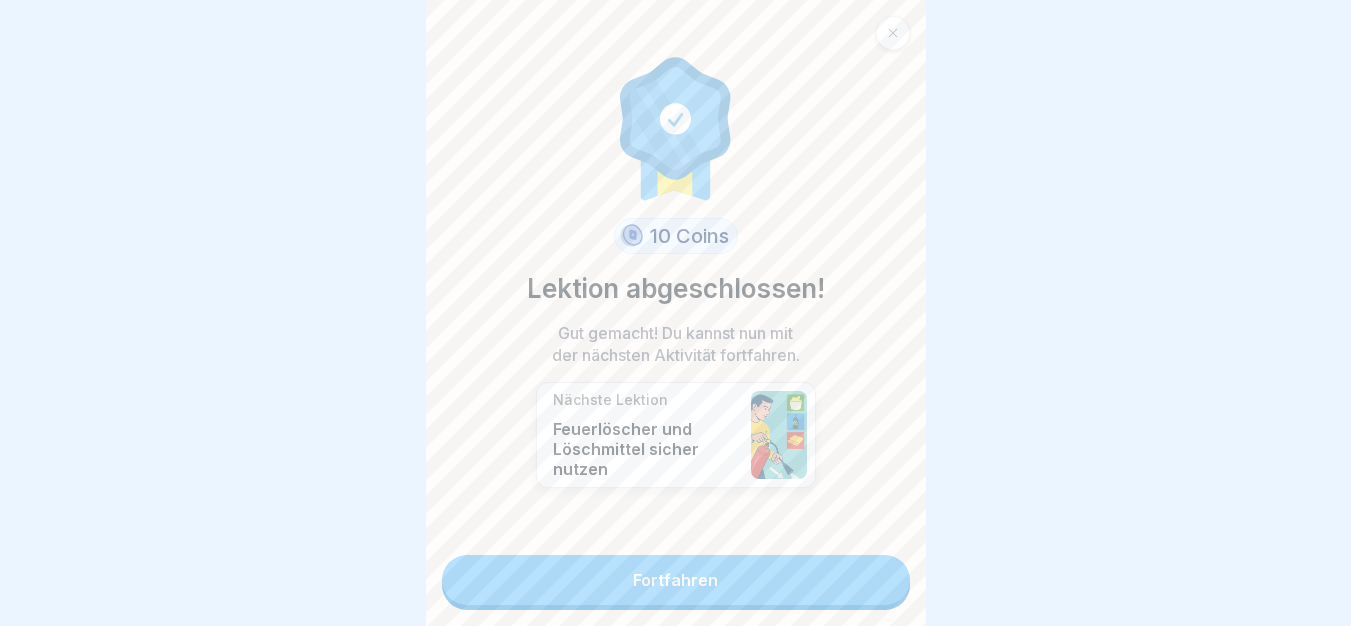 click on "Fortfahren" at bounding box center [676, 580] 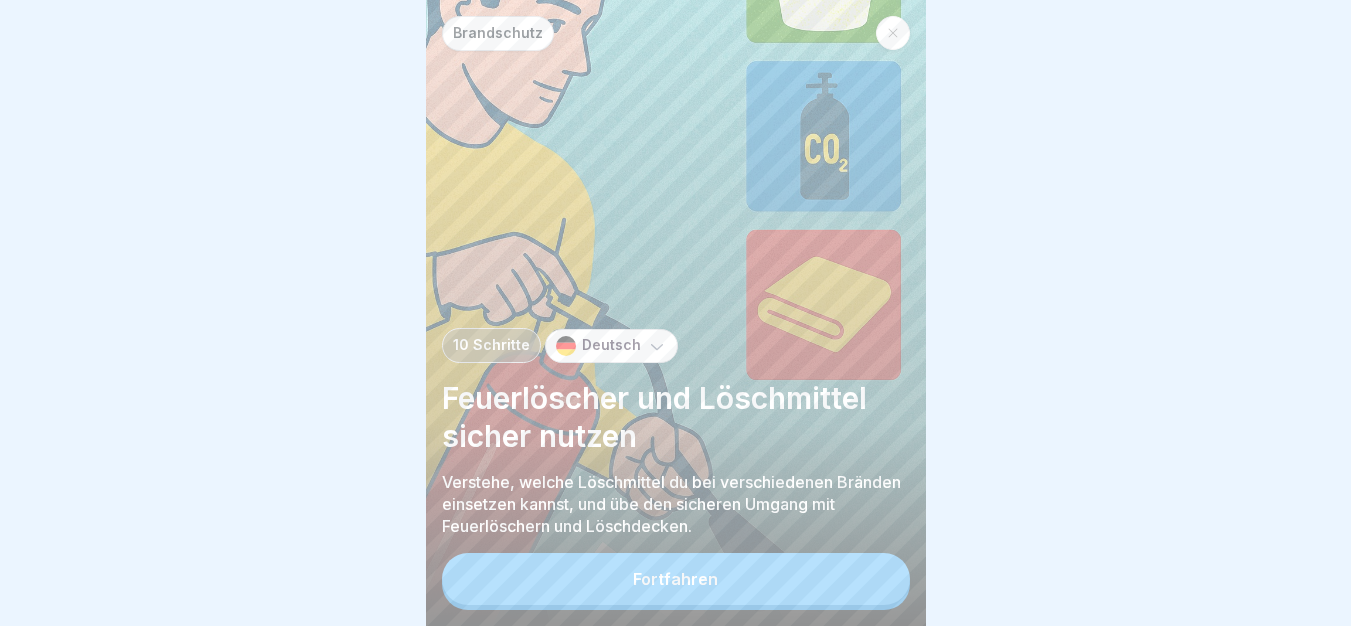 click on "Fortfahren" at bounding box center [676, 579] 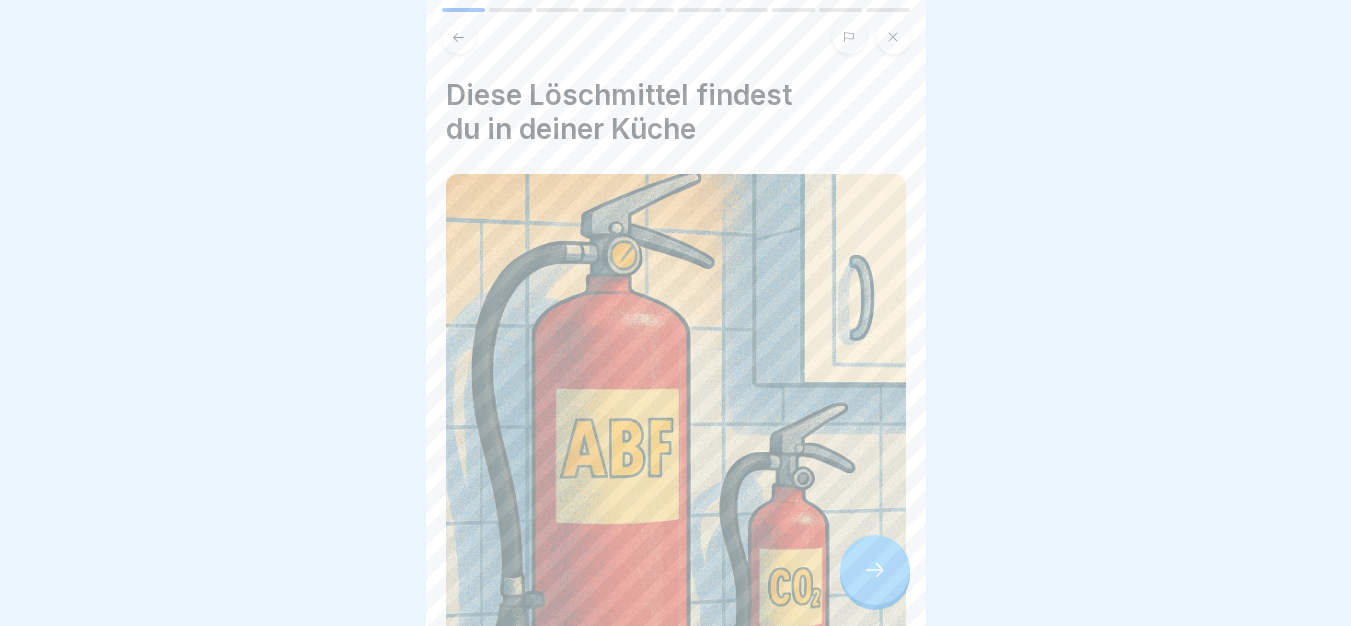 click at bounding box center (875, 570) 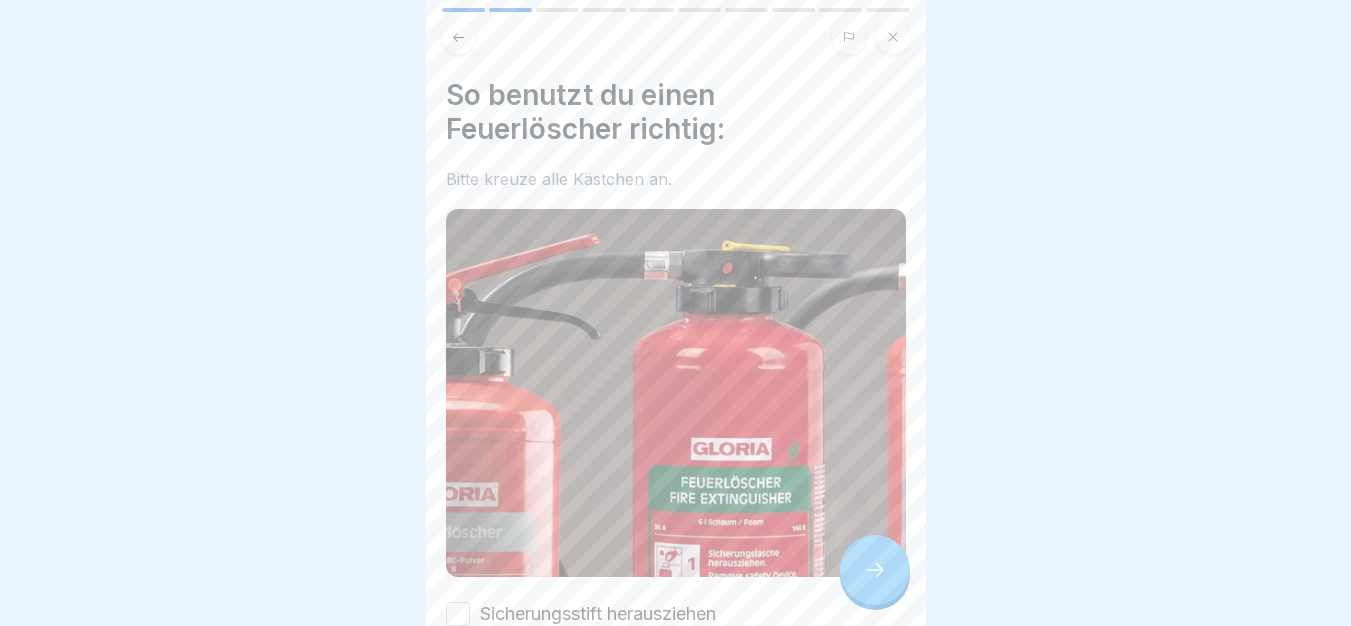 click at bounding box center [875, 570] 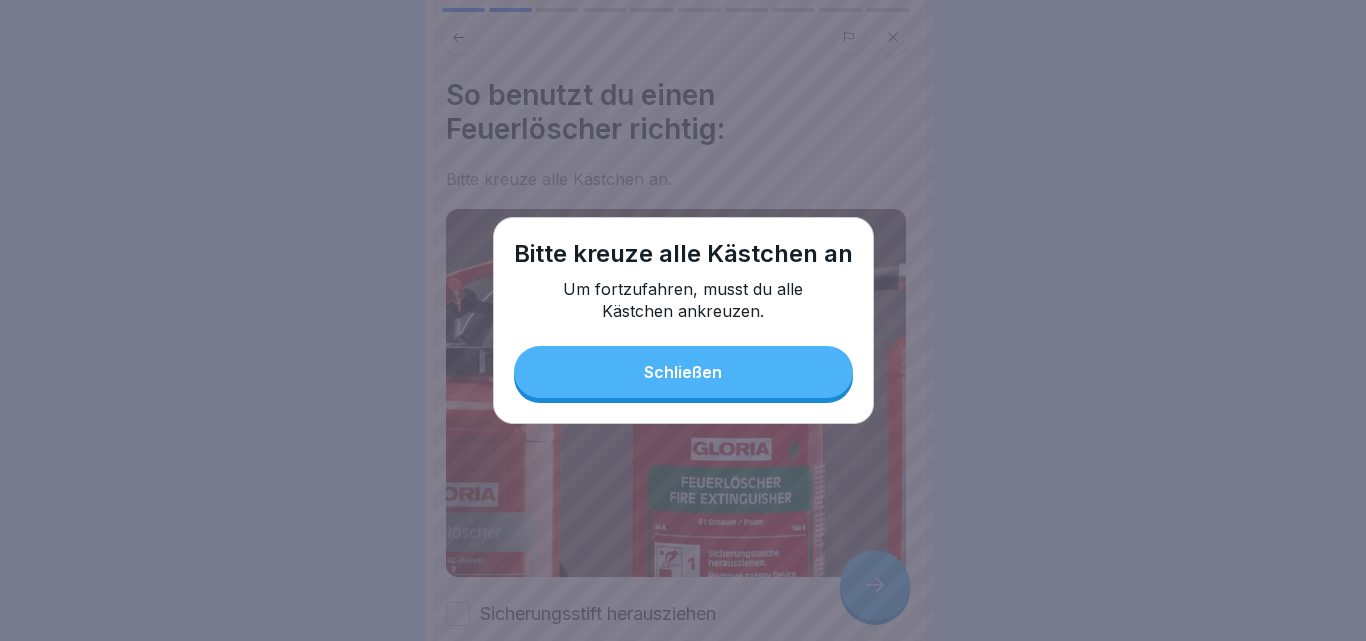 click on "Bitte kreuze alle Kästchen an Um fortzufahren, musst du alle Kästchen ankreuzen. Schließen" at bounding box center (683, 320) 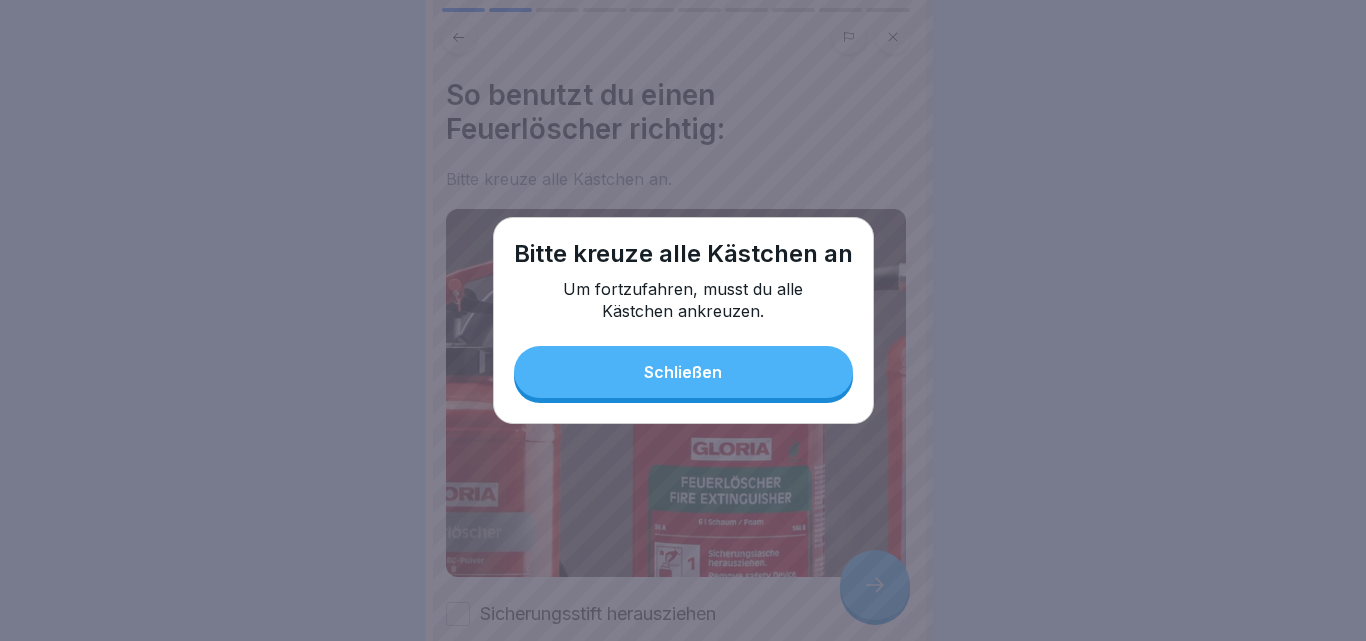 click on "Schließen" at bounding box center [683, 372] 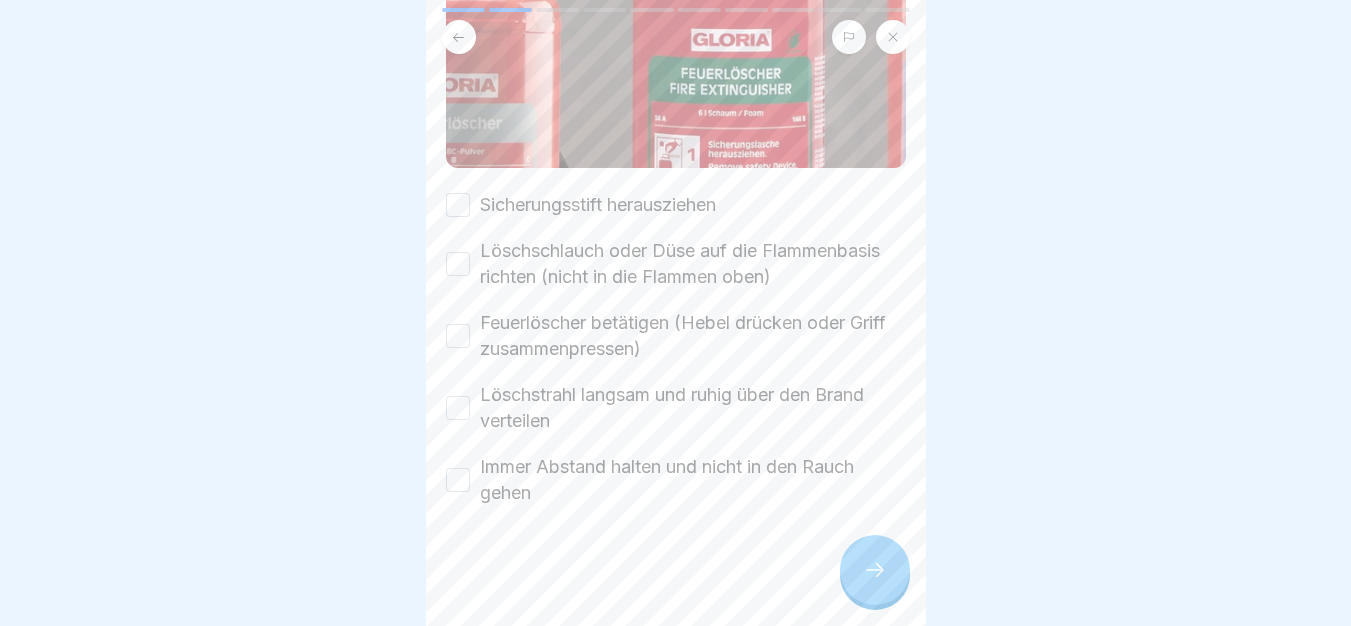 scroll, scrollTop: 423, scrollLeft: 0, axis: vertical 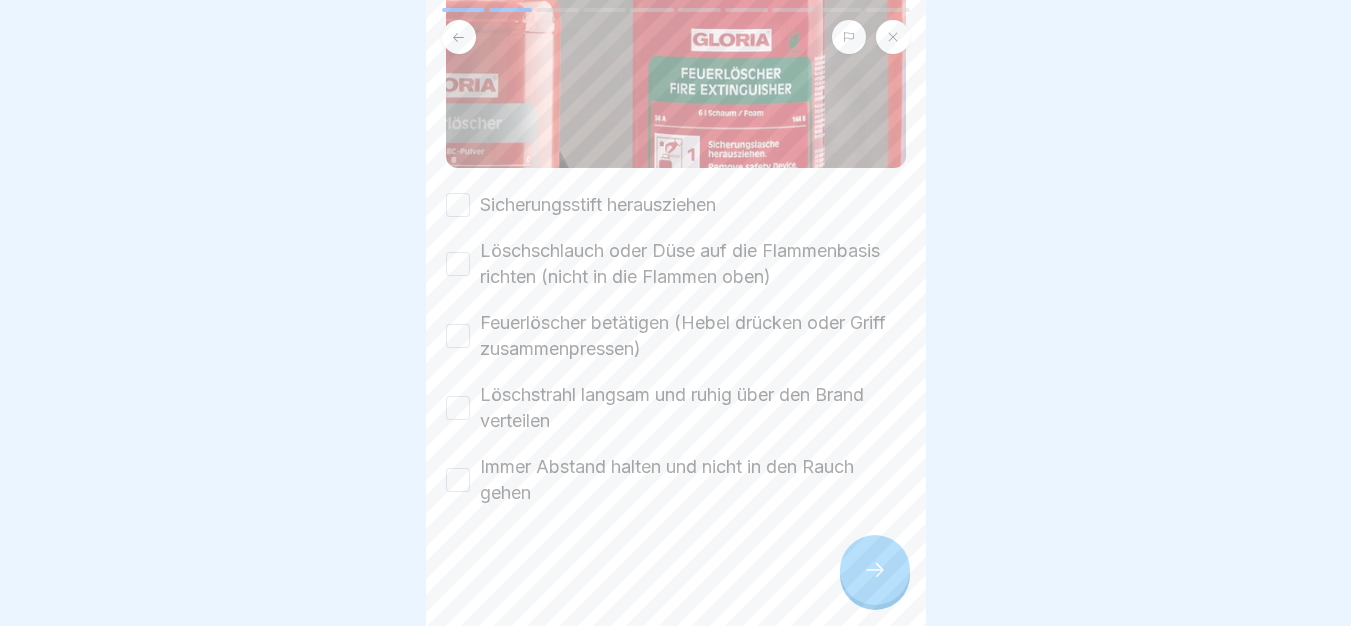 click on "Sicherungsstift herausziehen" at bounding box center (458, 205) 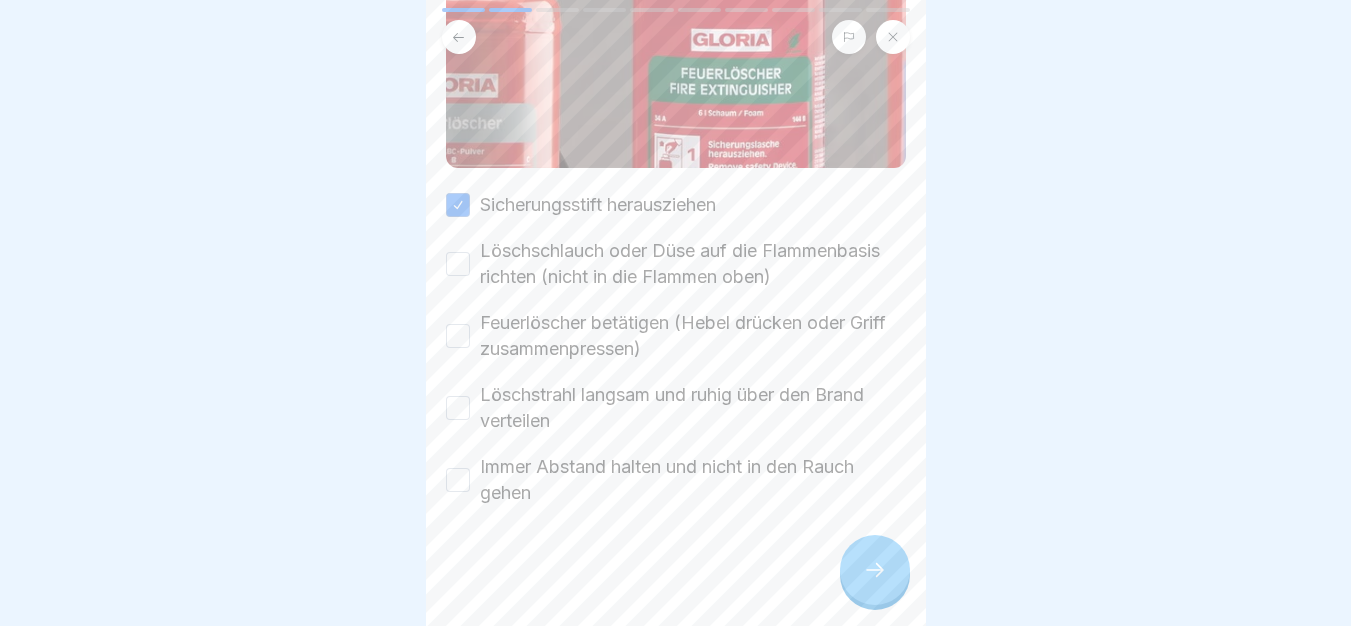 click on "Löschschlauch oder Düse auf die Flammenbasis richten (nicht in die Flammen oben)" at bounding box center [458, 264] 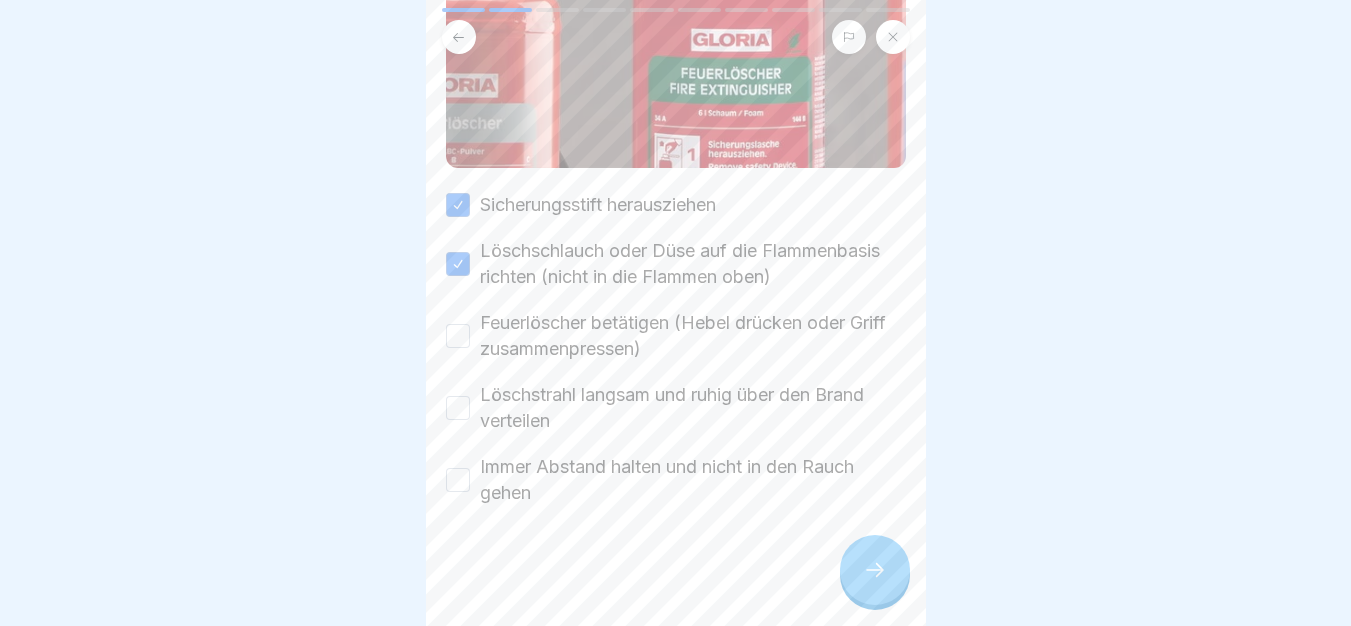 click on "Feuerlöscher betätigen (Hebel drücken oder Griff zusammenpressen)" at bounding box center (676, 336) 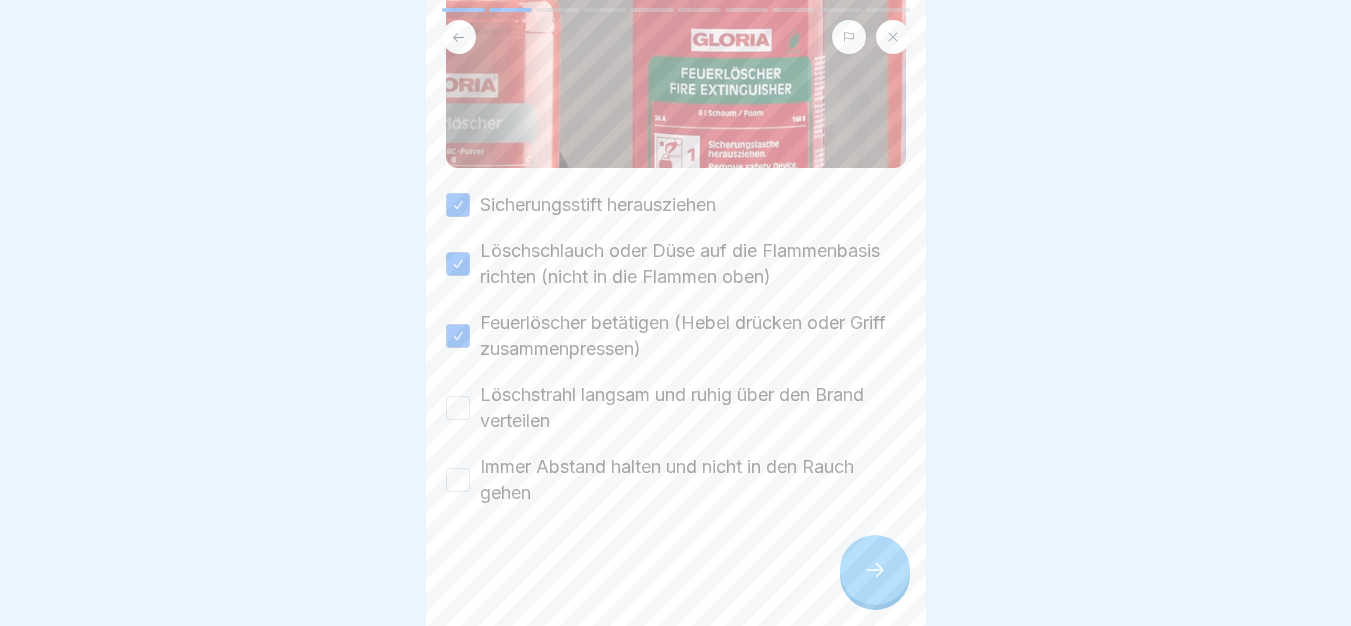 click on "Löschstrahl langsam und ruhig über den Brand verteilen" at bounding box center [458, 408] 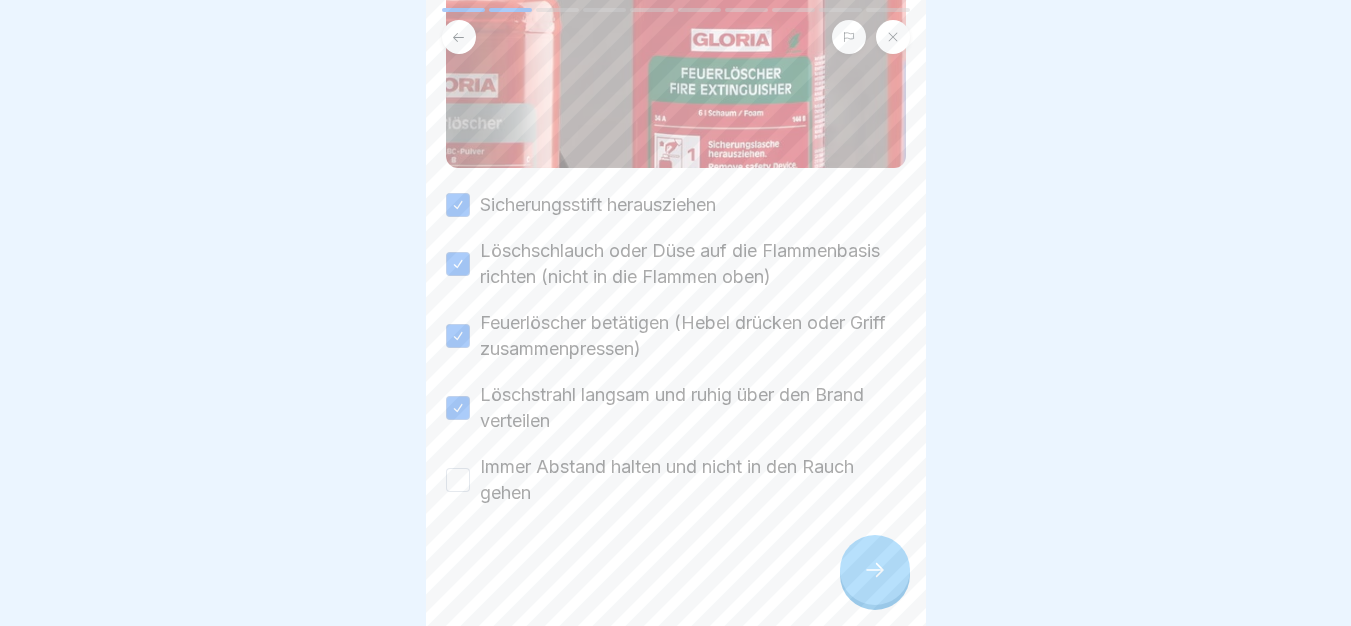 click on "Immer Abstand halten und nicht in den Rauch gehen" at bounding box center [458, 480] 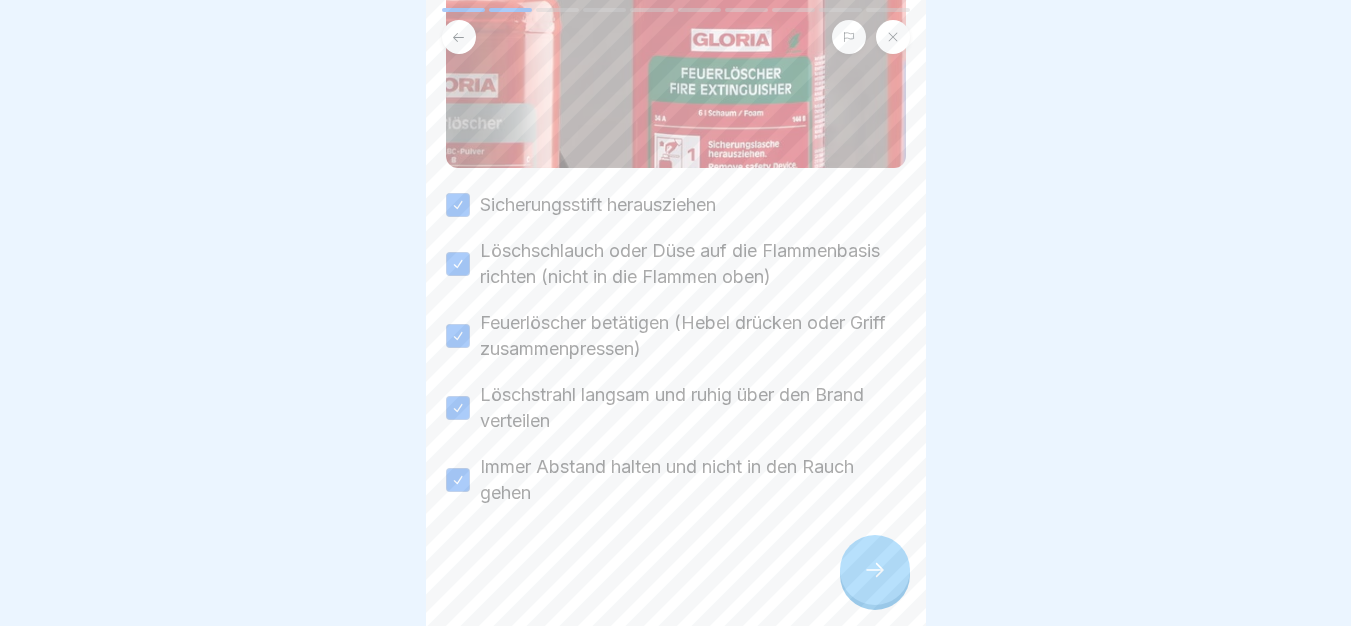 click at bounding box center [875, 570] 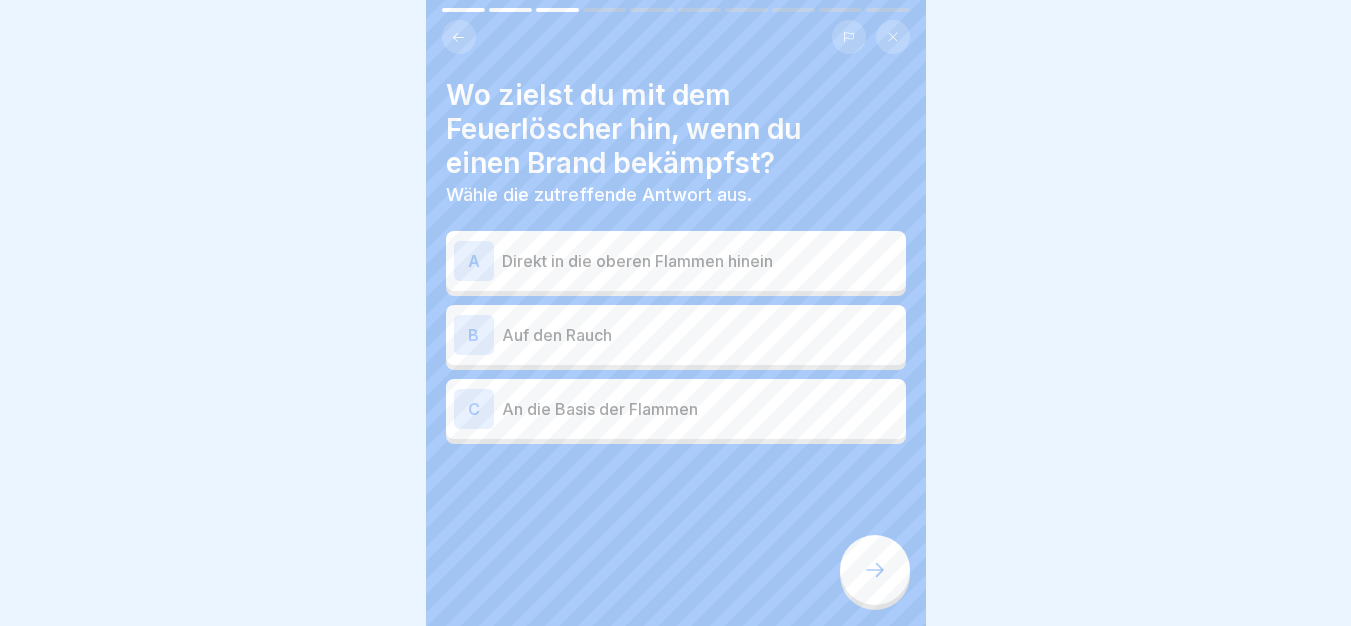 click on "An die Basis der Flammen" at bounding box center (700, 409) 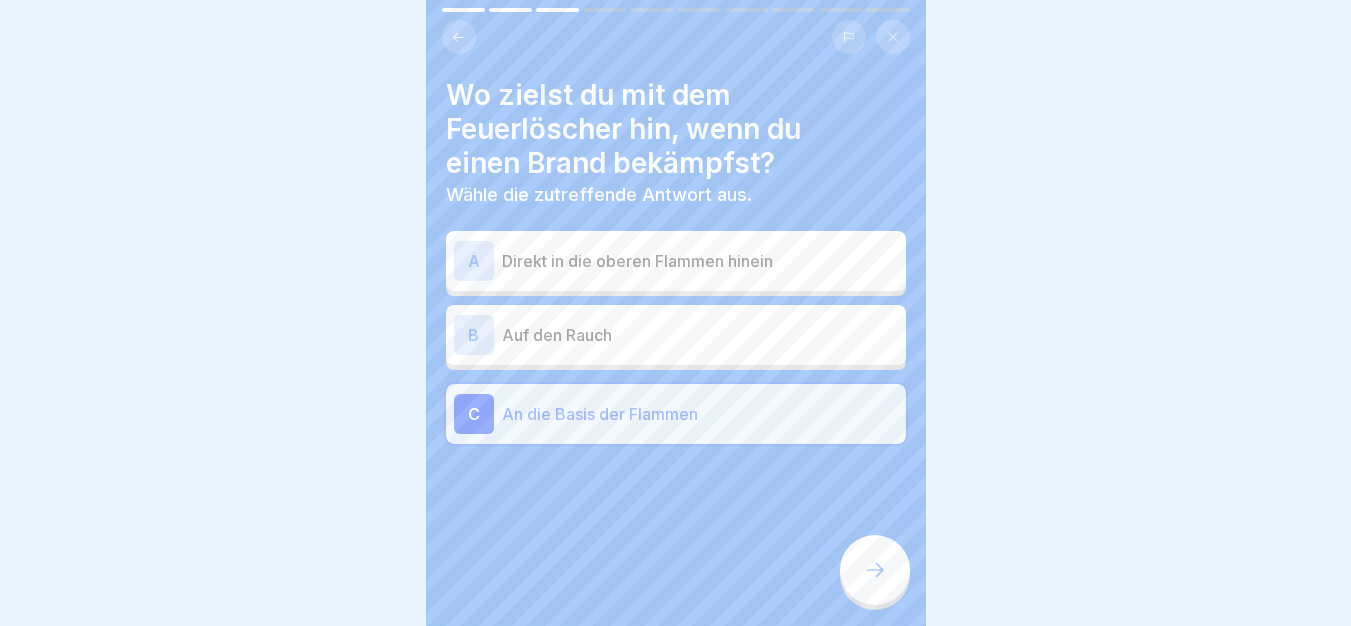click 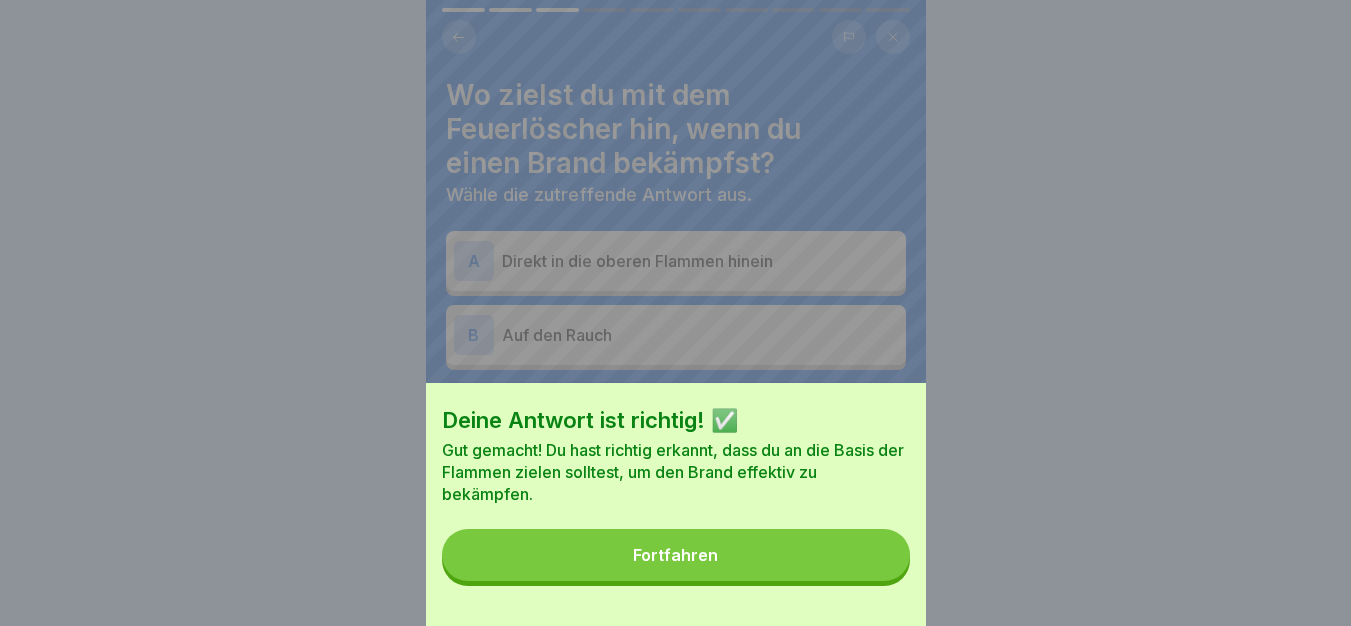 click on "Fortfahren" at bounding box center [676, 555] 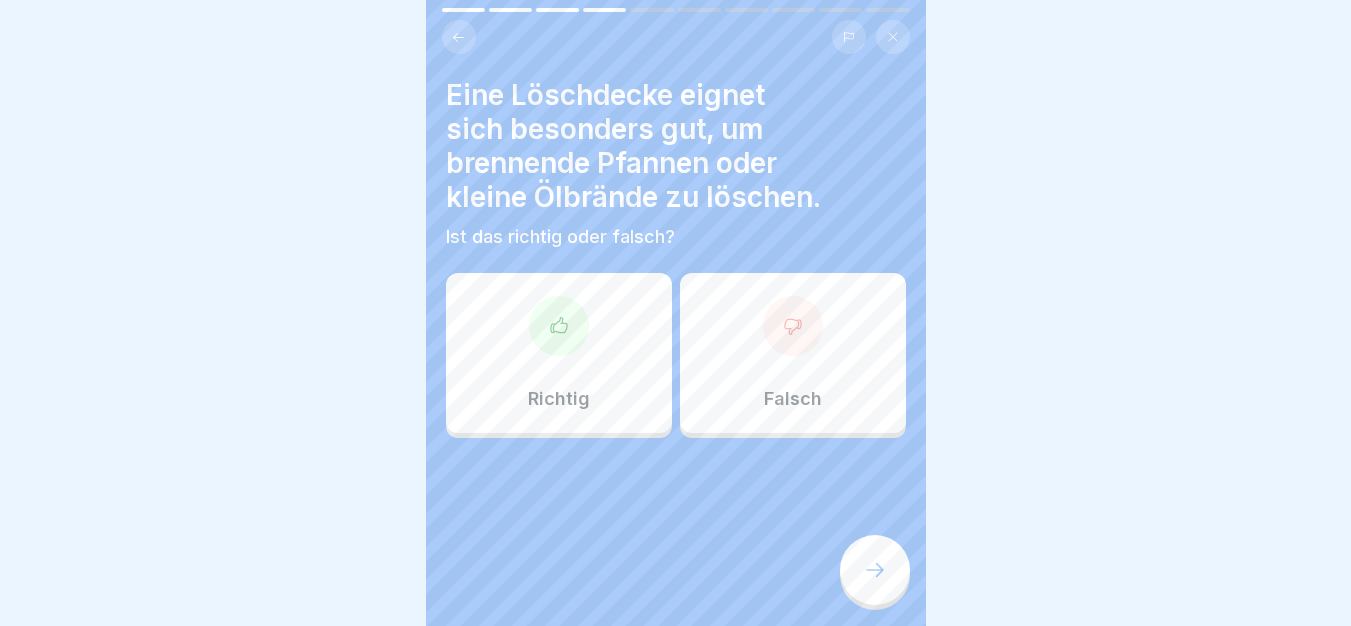 click 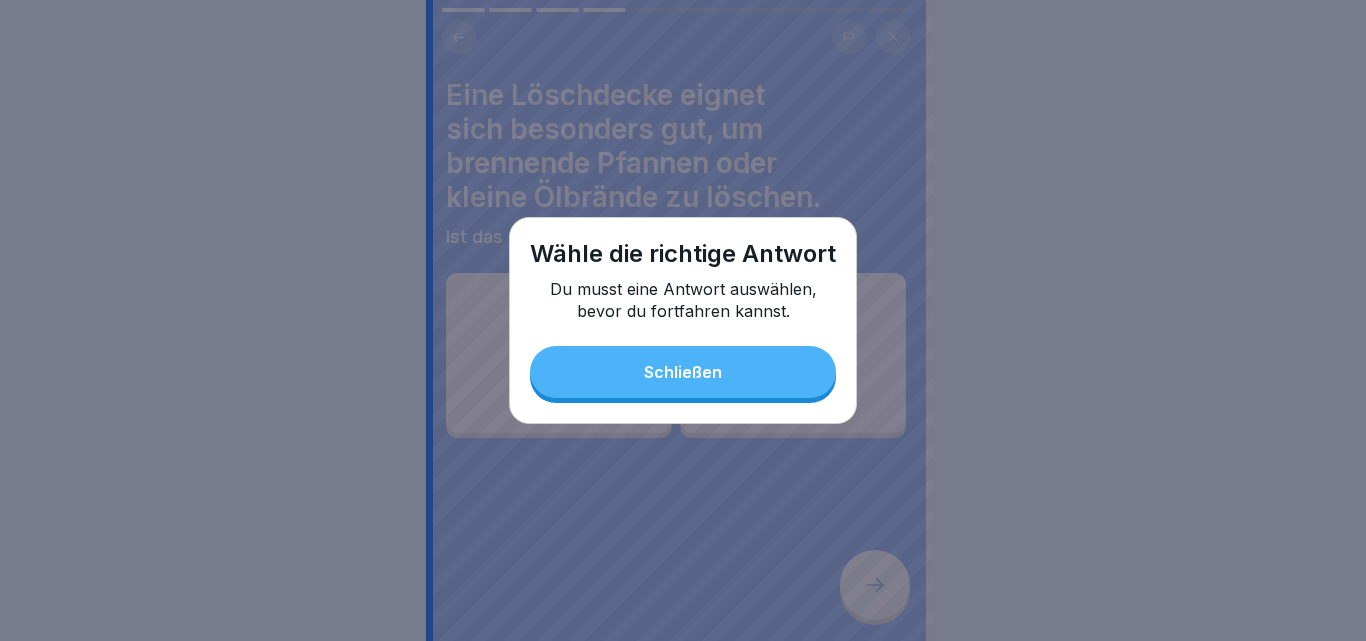 click on "Schließen" at bounding box center (683, 372) 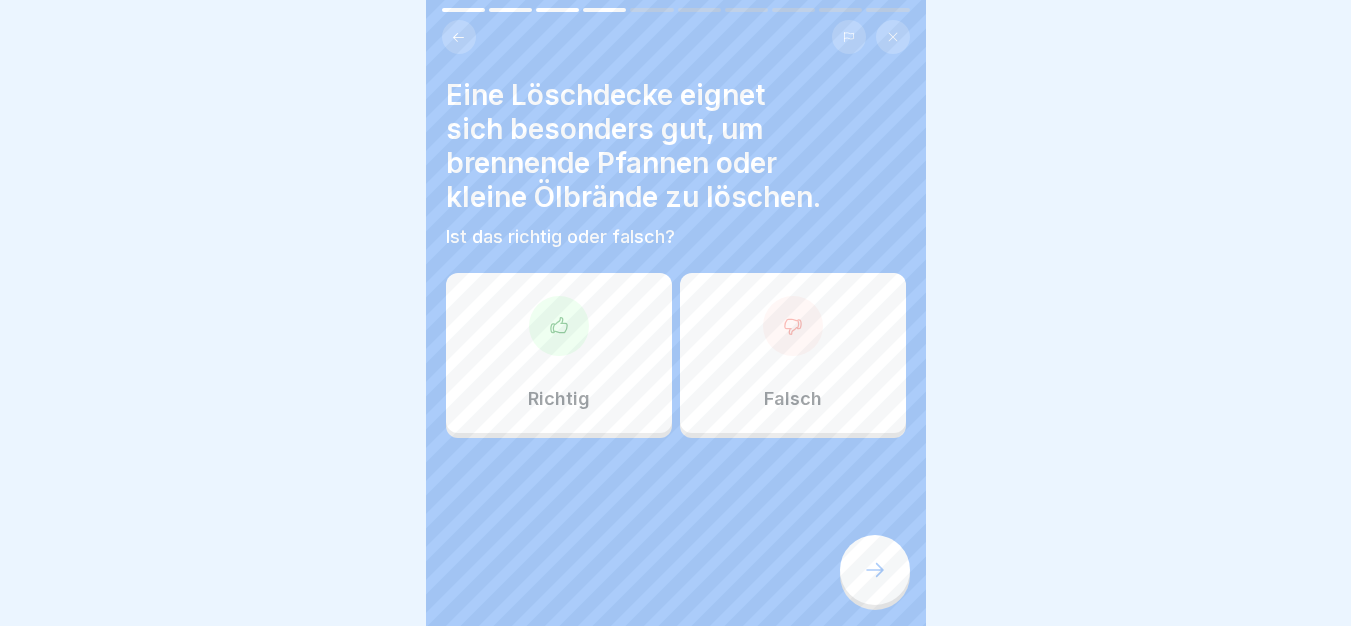click on "Falsch" at bounding box center [793, 353] 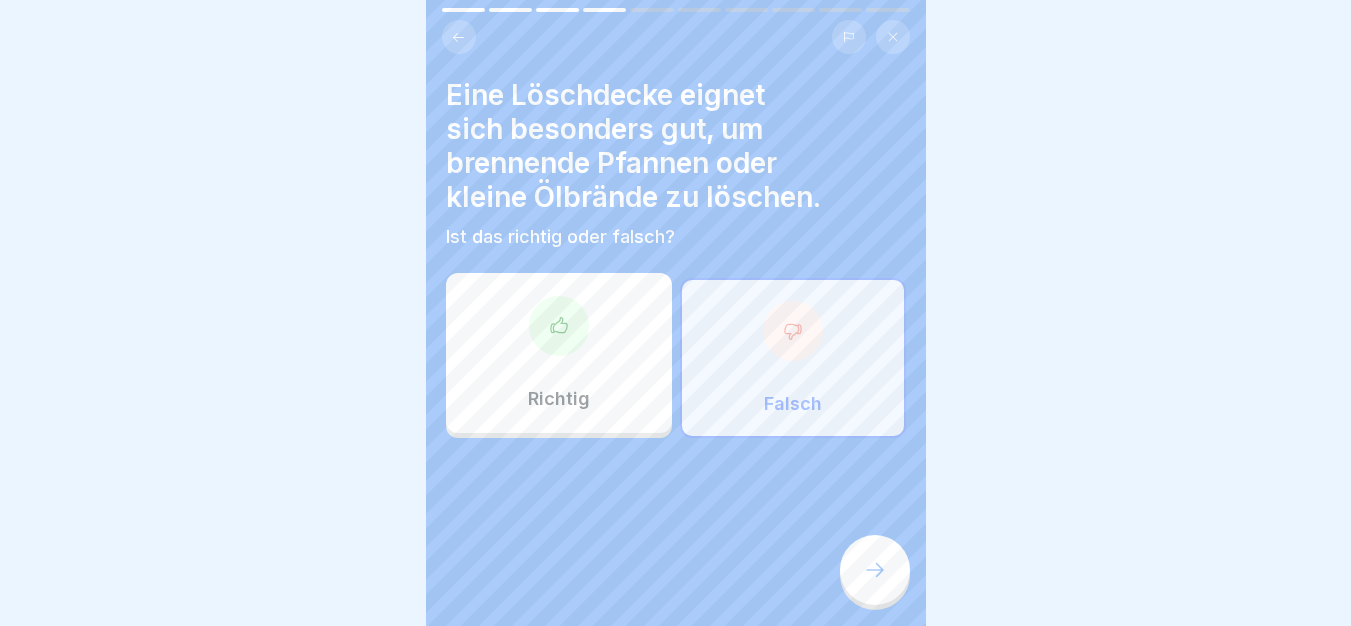 click at bounding box center (875, 570) 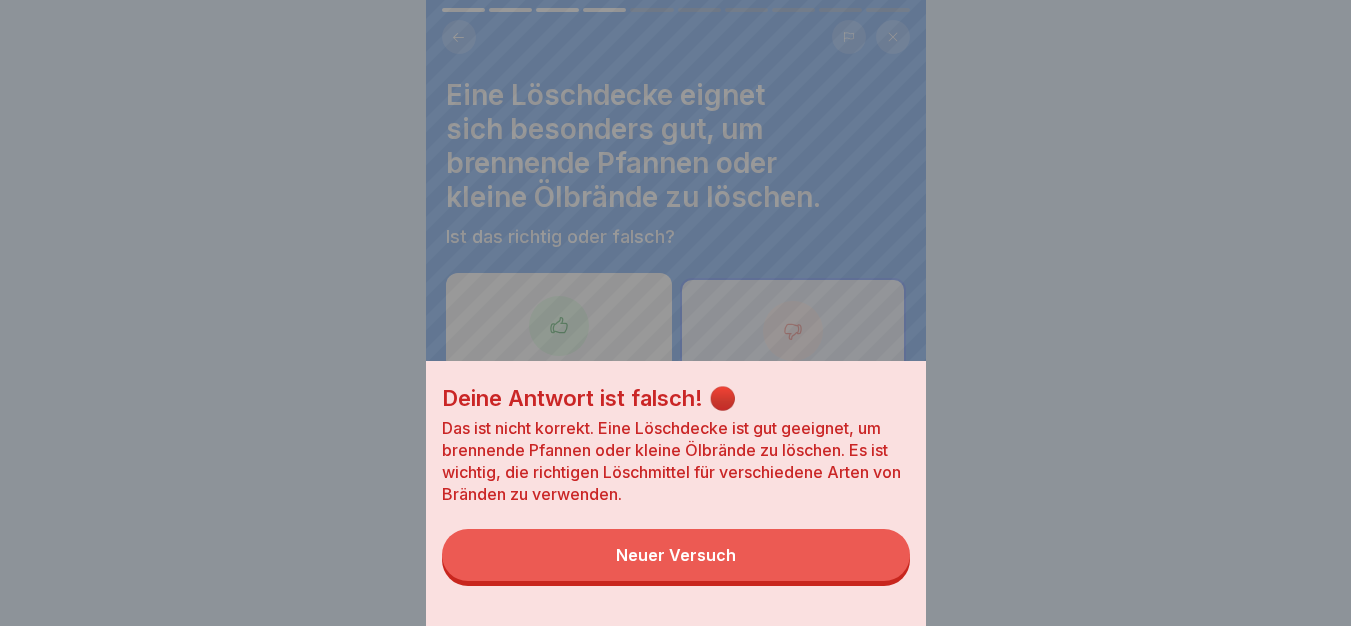 click on "Neuer Versuch" at bounding box center [676, 555] 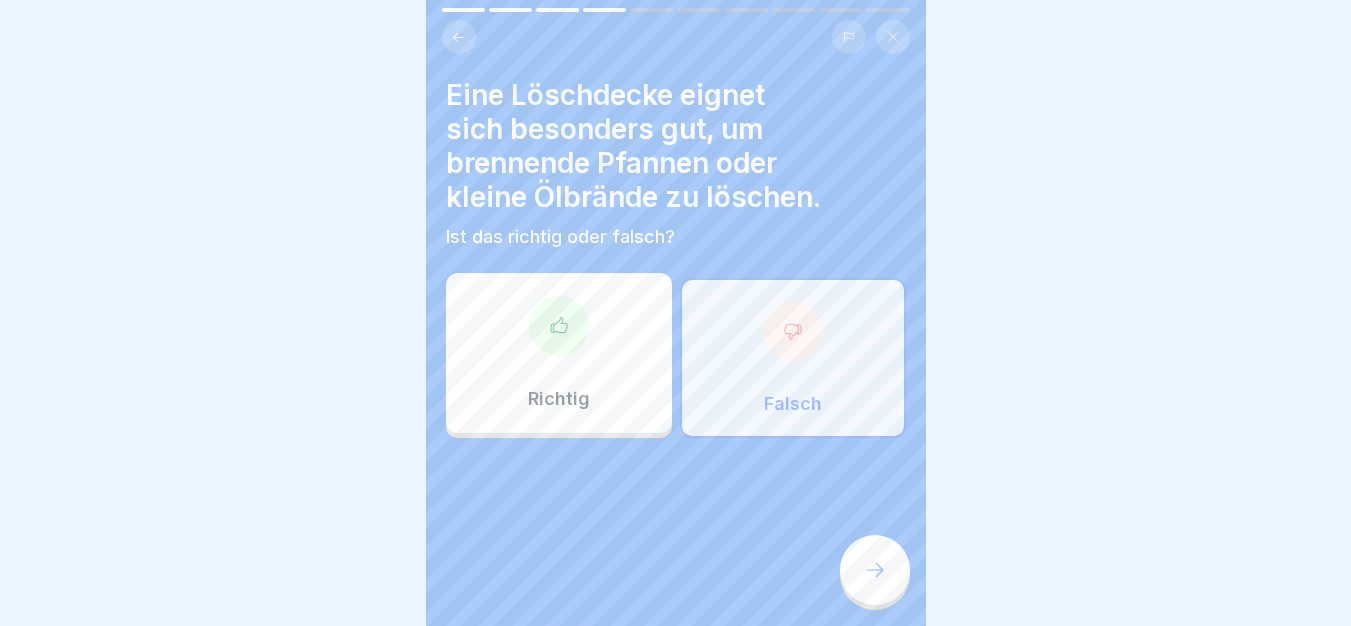 click on "Richtig" at bounding box center [559, 353] 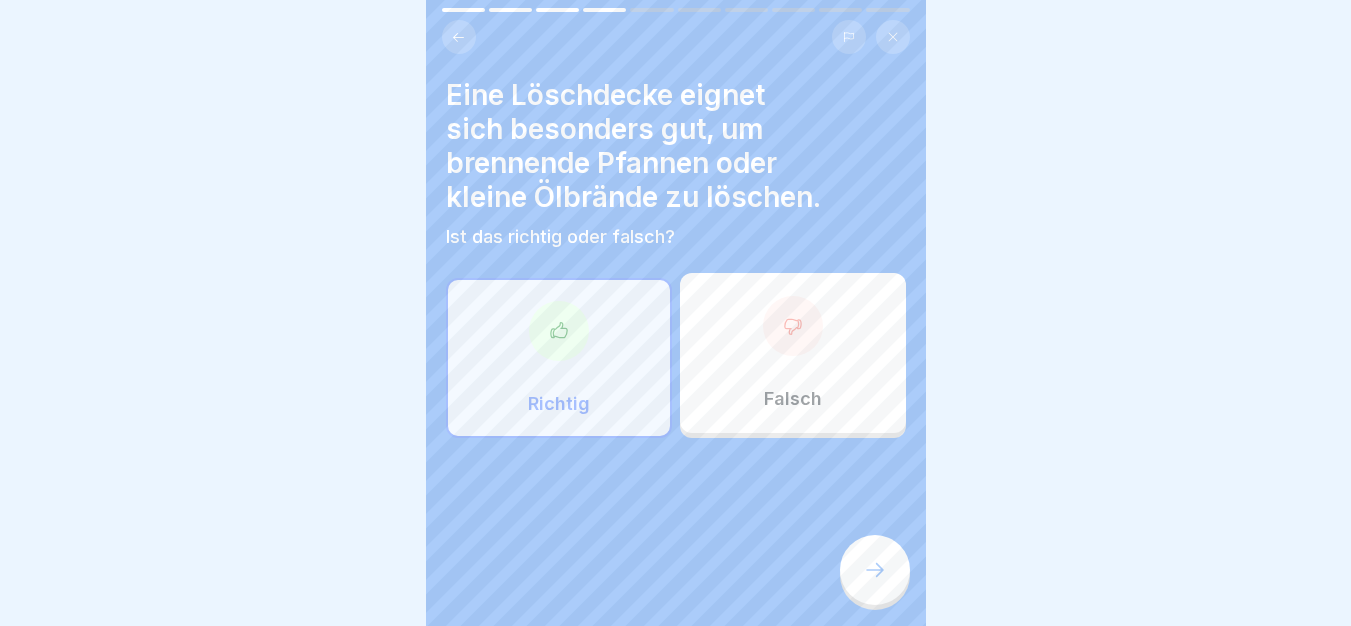 click at bounding box center [875, 570] 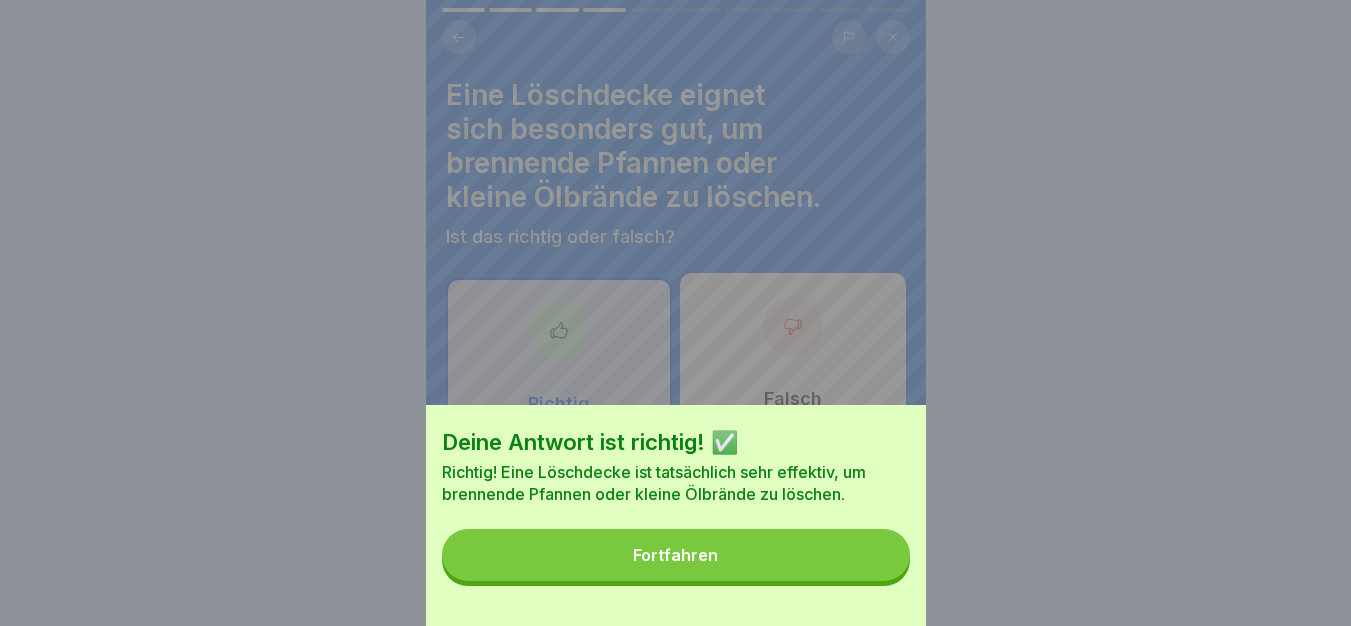 click on "Fortfahren" at bounding box center [676, 555] 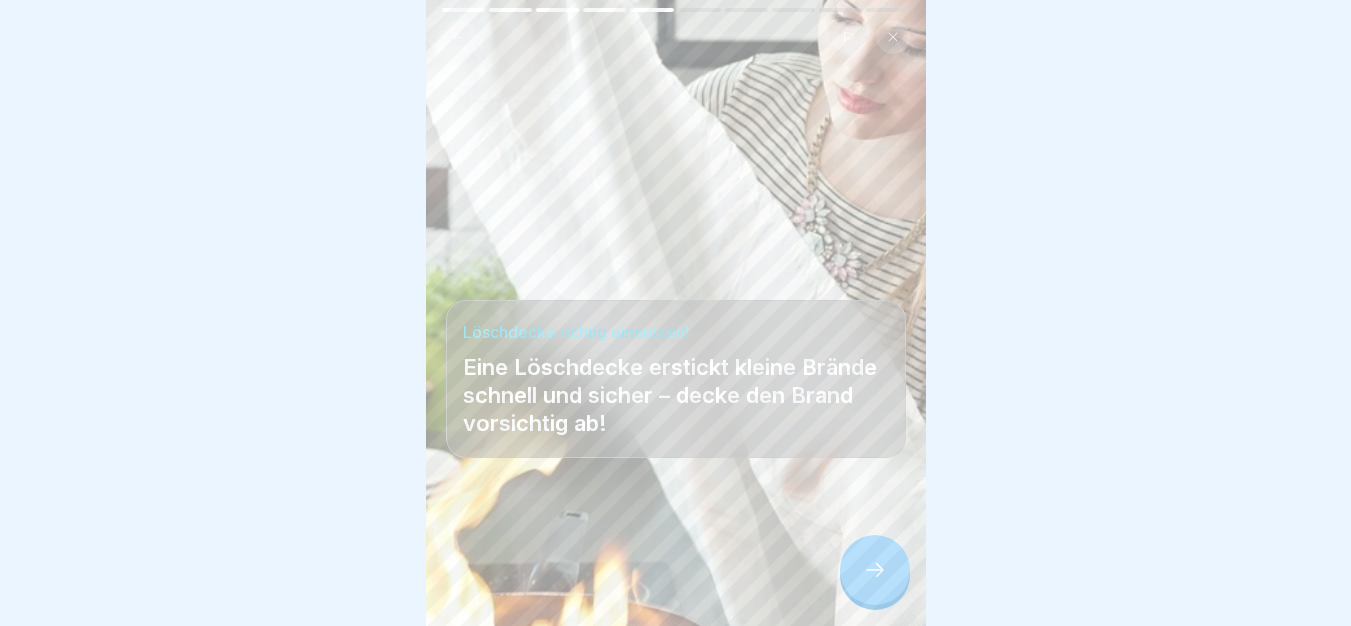 scroll, scrollTop: 15, scrollLeft: 0, axis: vertical 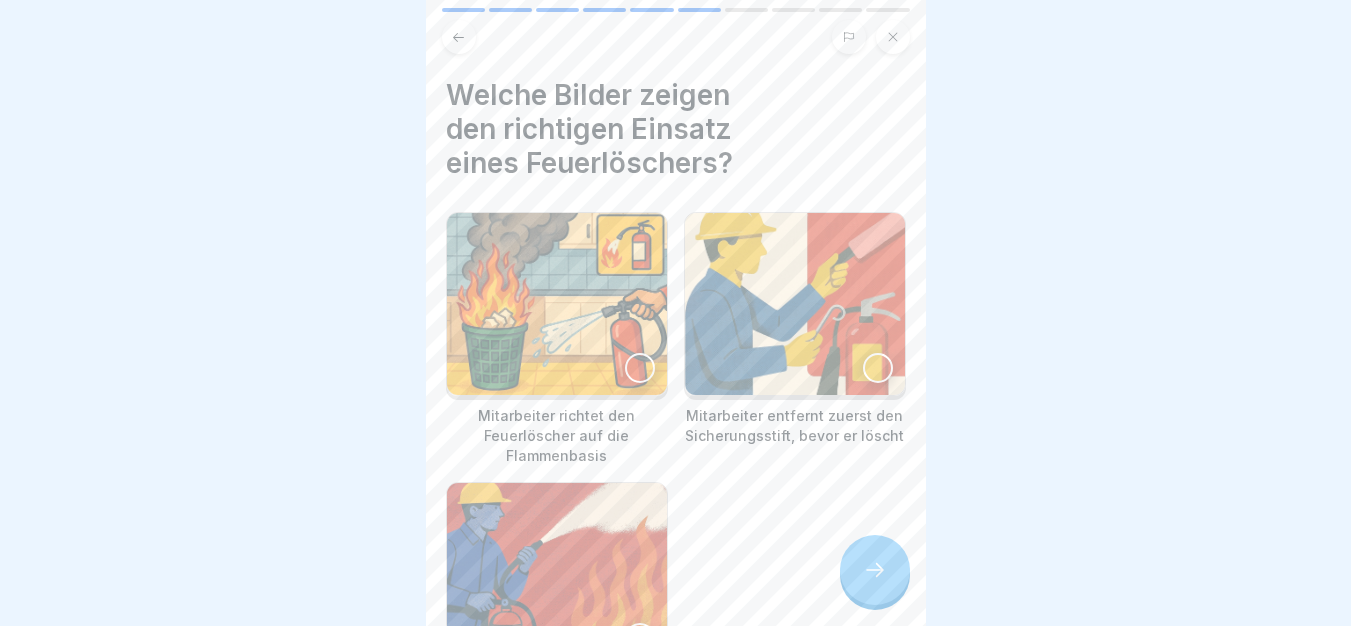 click at bounding box center (640, 368) 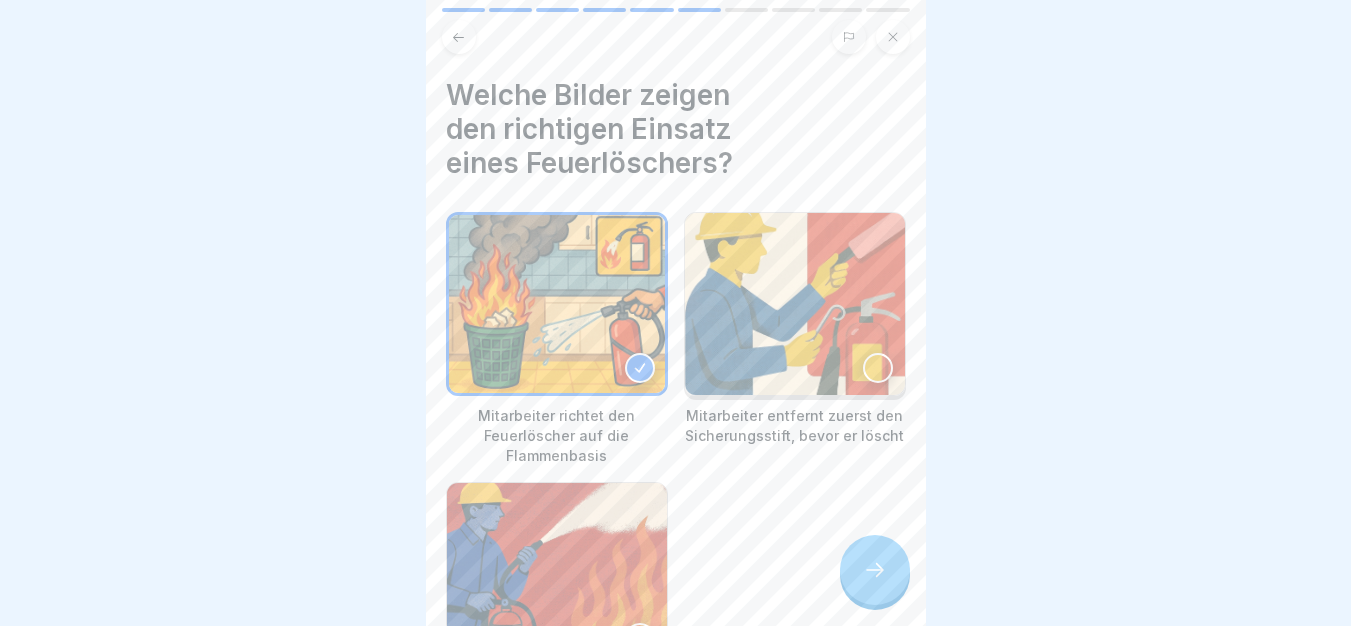 click on "Mitarbeiter richtet den Feuerlöscher auf die Flammenbasis  Mitarbeiter entfernt zuerst den Sicherungsstift, bevor er löscht Mitarbeiter sprüht den Löschstrahl einfach in die Luft über die Flammen" at bounding box center [676, 474] 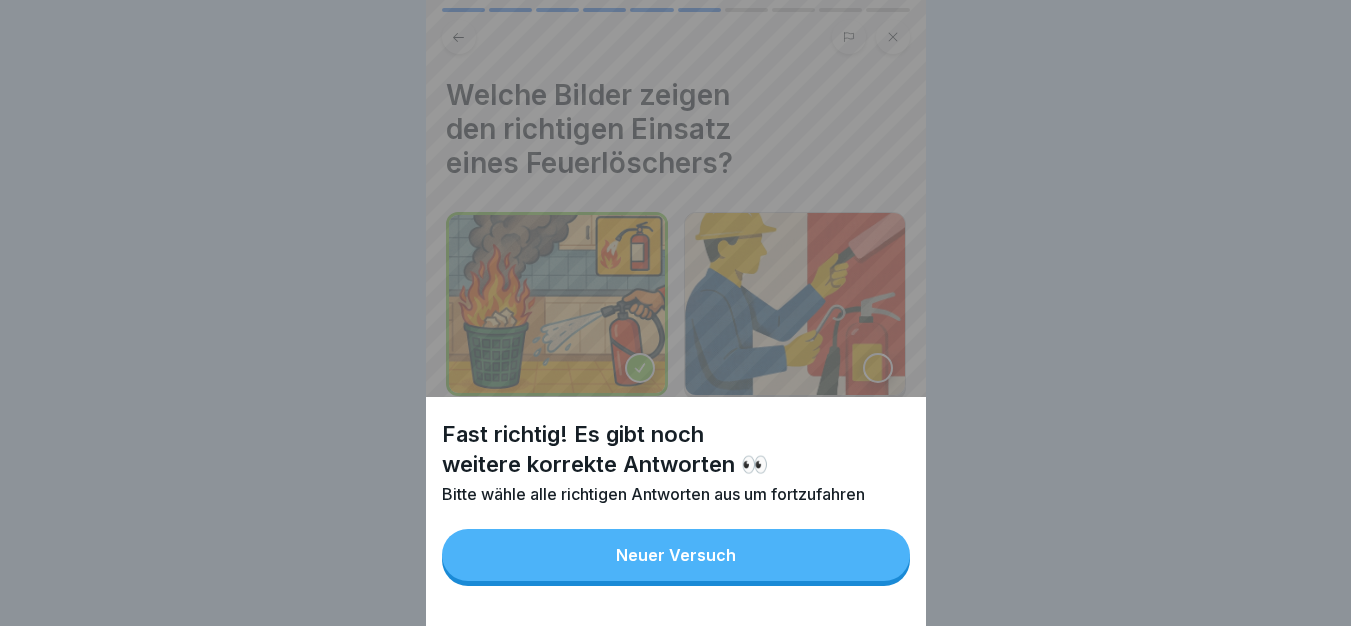 click on "Neuer Versuch" at bounding box center (676, 555) 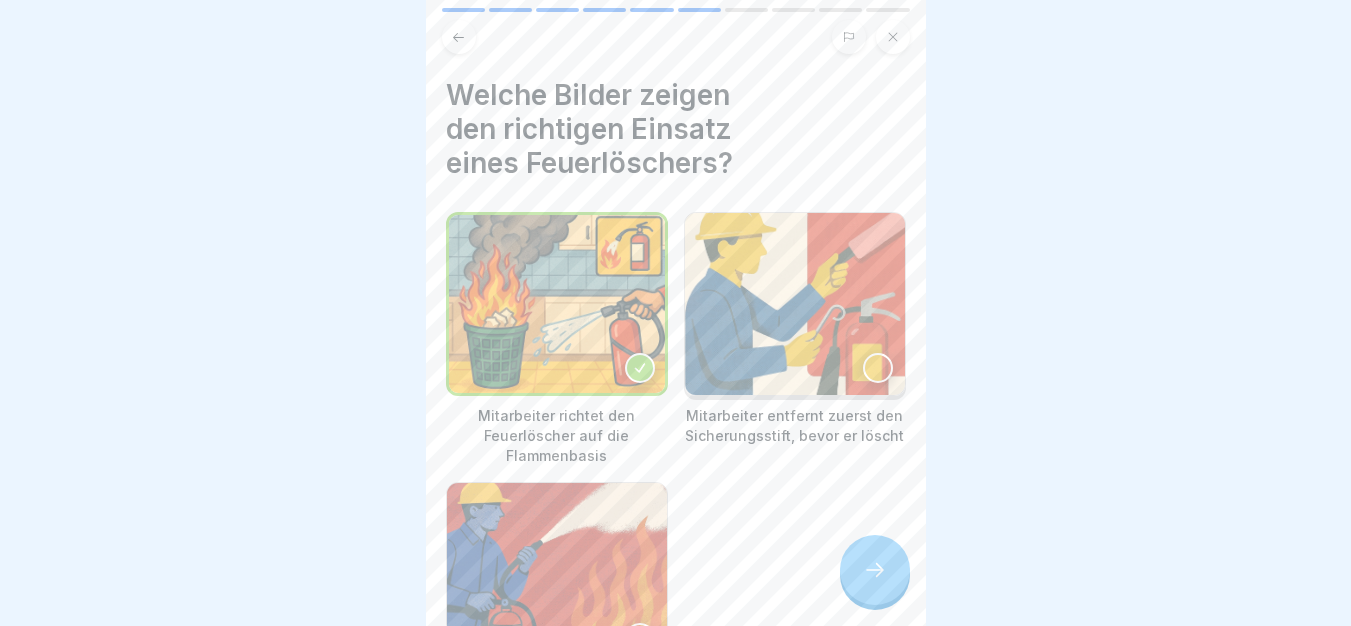click at bounding box center [795, 304] 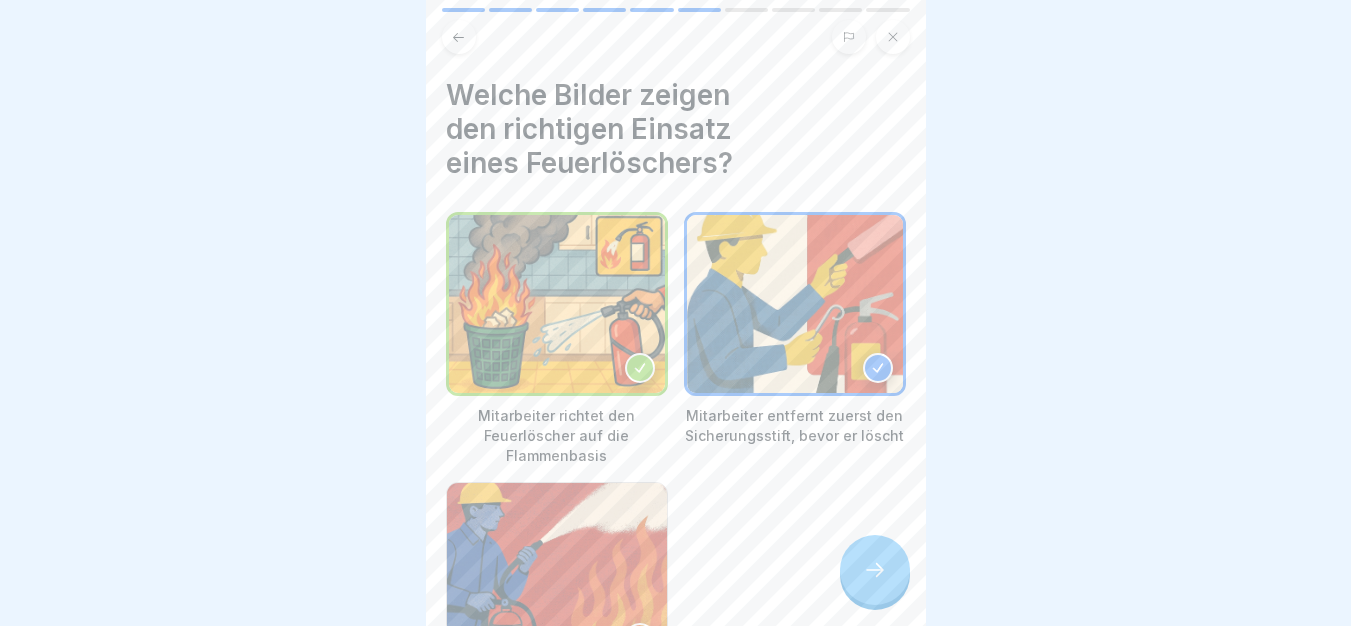 click at bounding box center (875, 570) 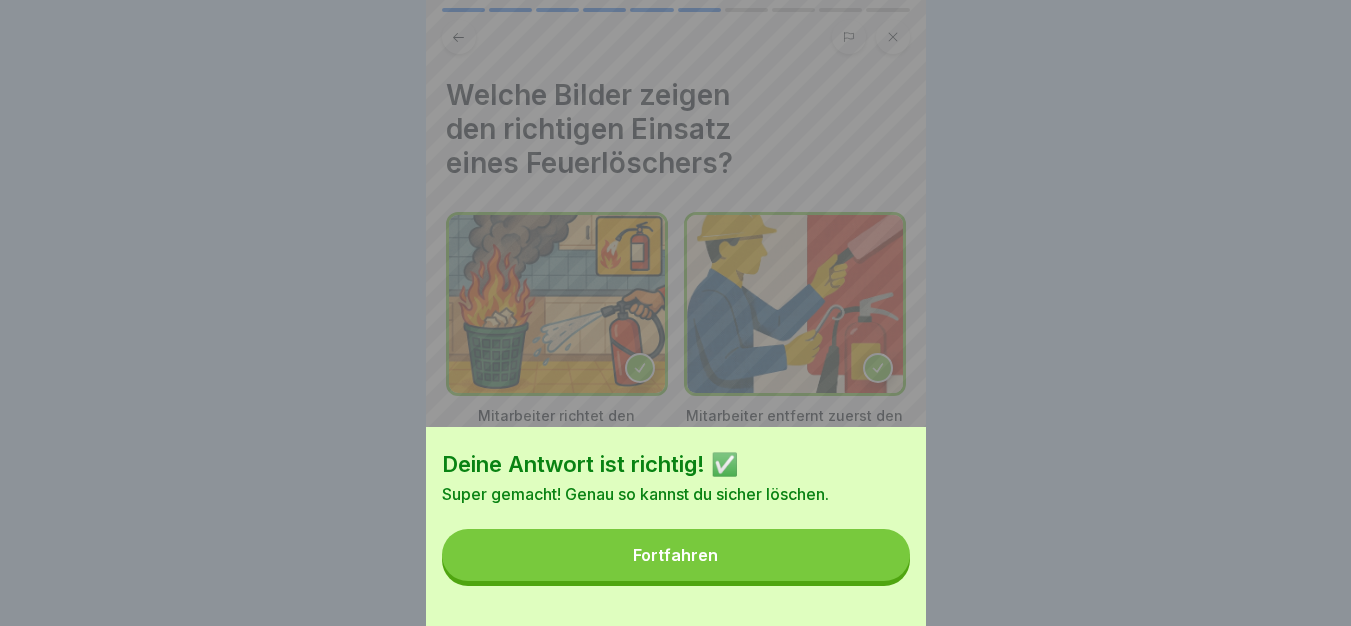 click on "Deine Antwort ist richtig!
✅ Super gemacht! Genau so kannst du sicher löschen.   Fortfahren" at bounding box center [676, 526] 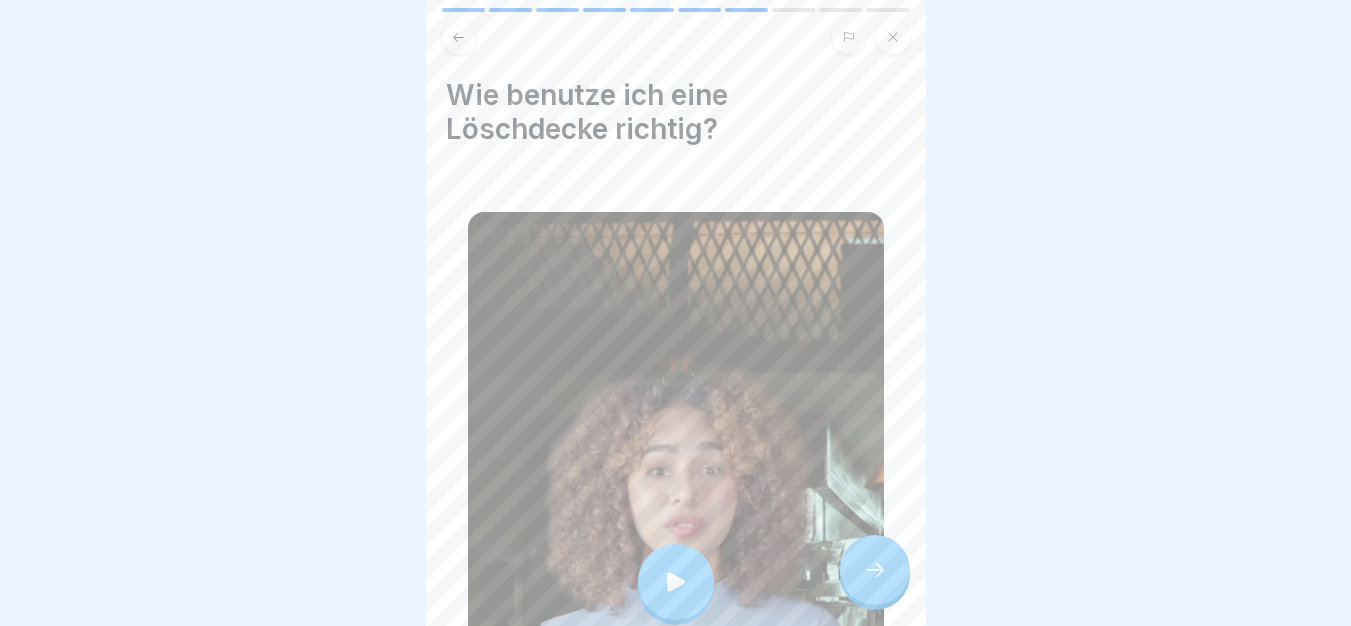 click 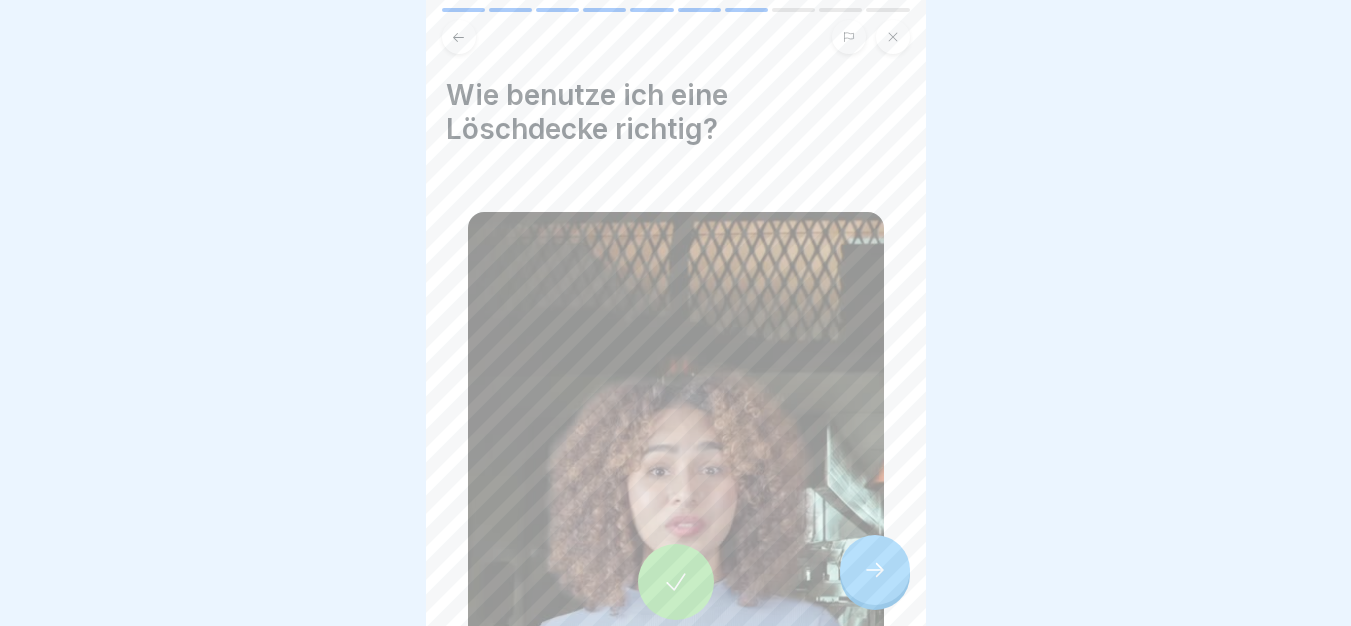 click at bounding box center [875, 570] 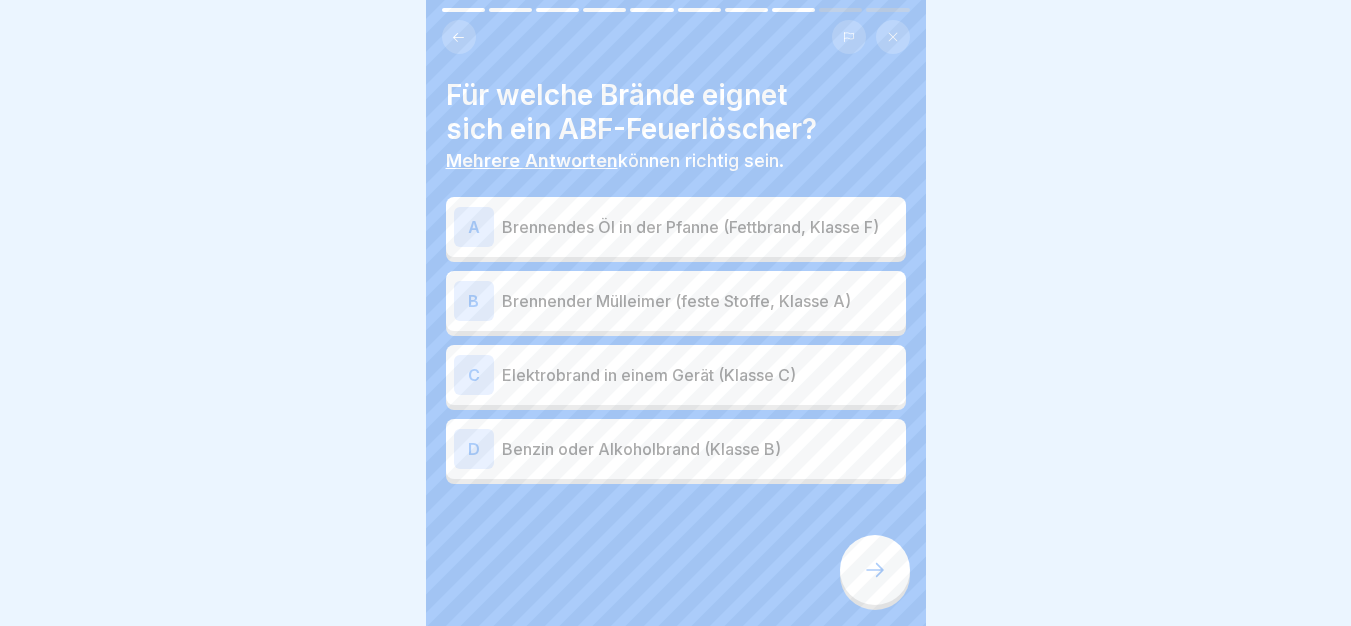 click on "Brennender Mülleimer (feste Stoffe, Klasse A)" at bounding box center (700, 301) 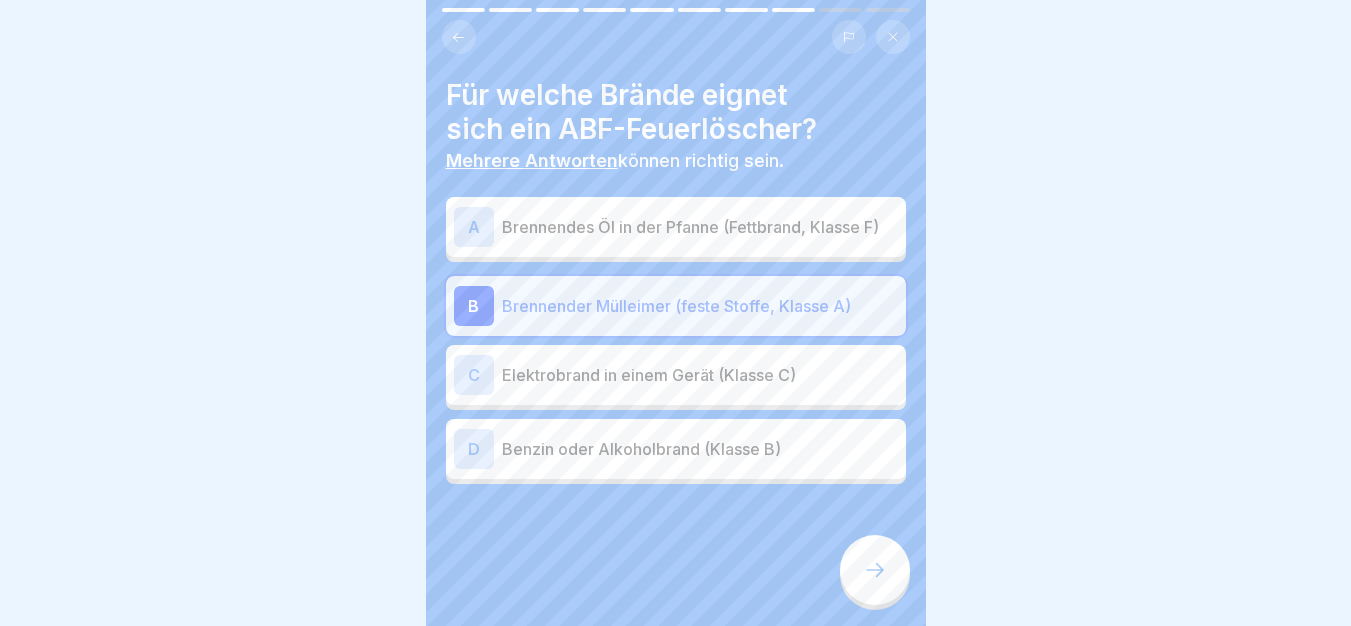 click at bounding box center (875, 570) 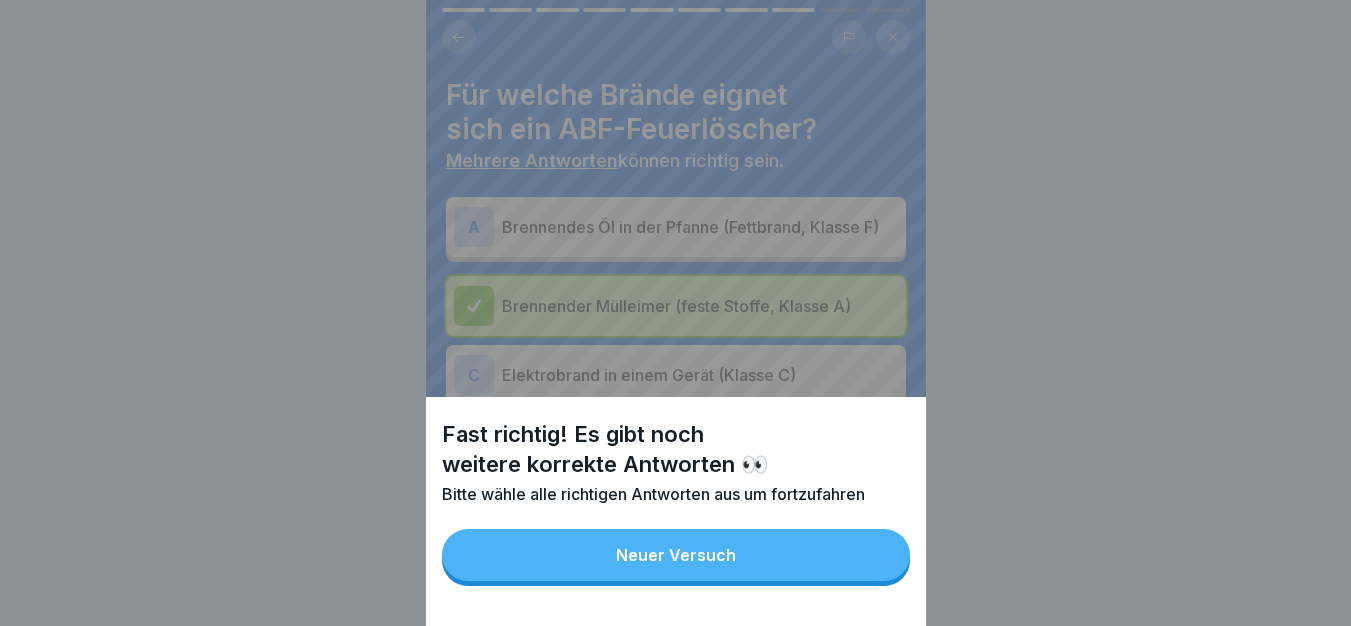 click on "Neuer Versuch" at bounding box center (676, 555) 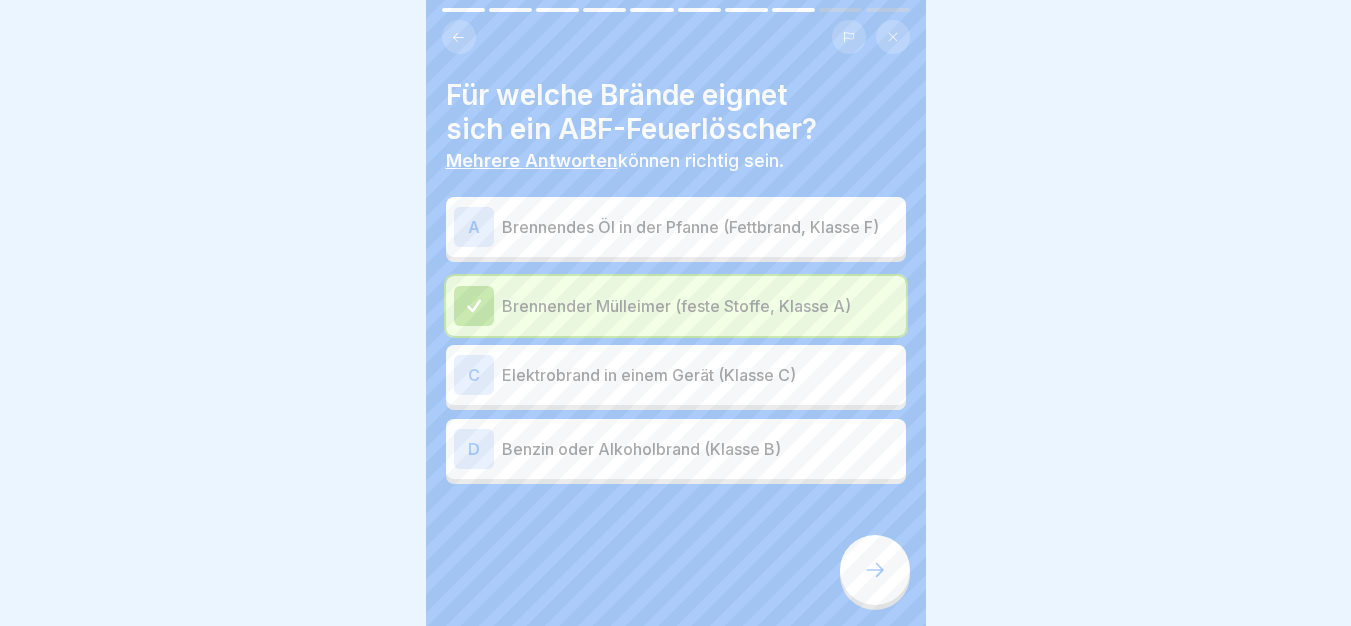 click on "C Elektrobrand in einem Gerät (Klasse C)" at bounding box center (676, 375) 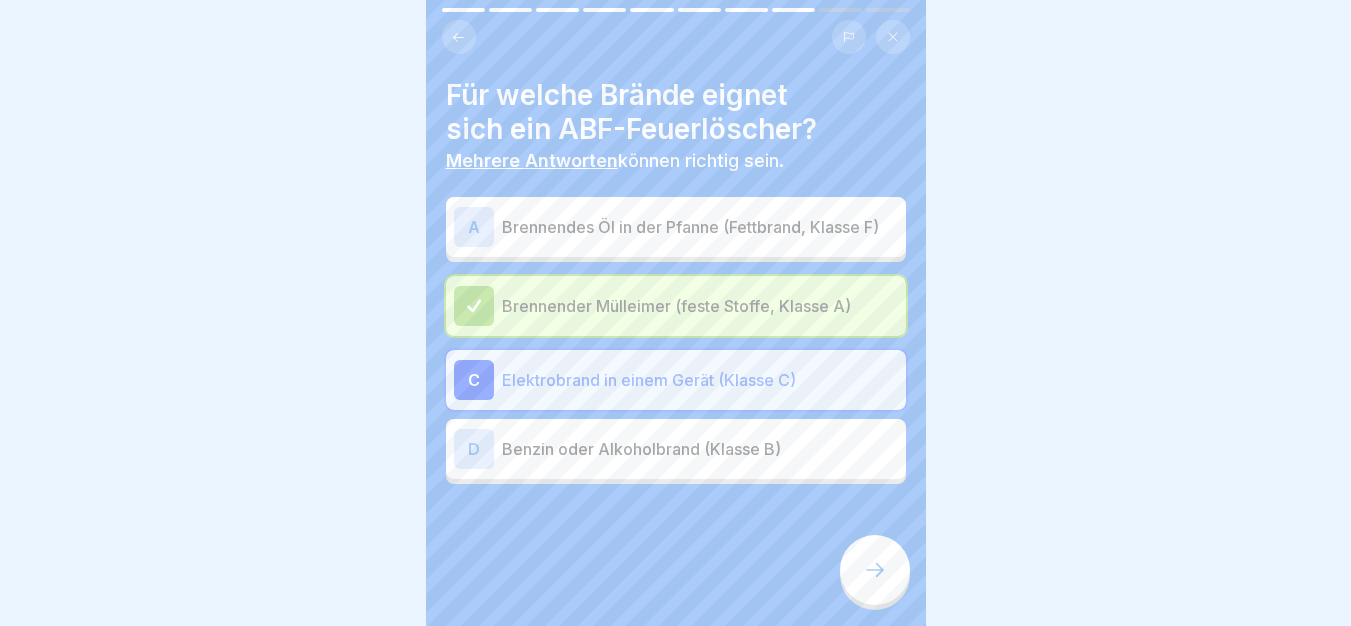 click 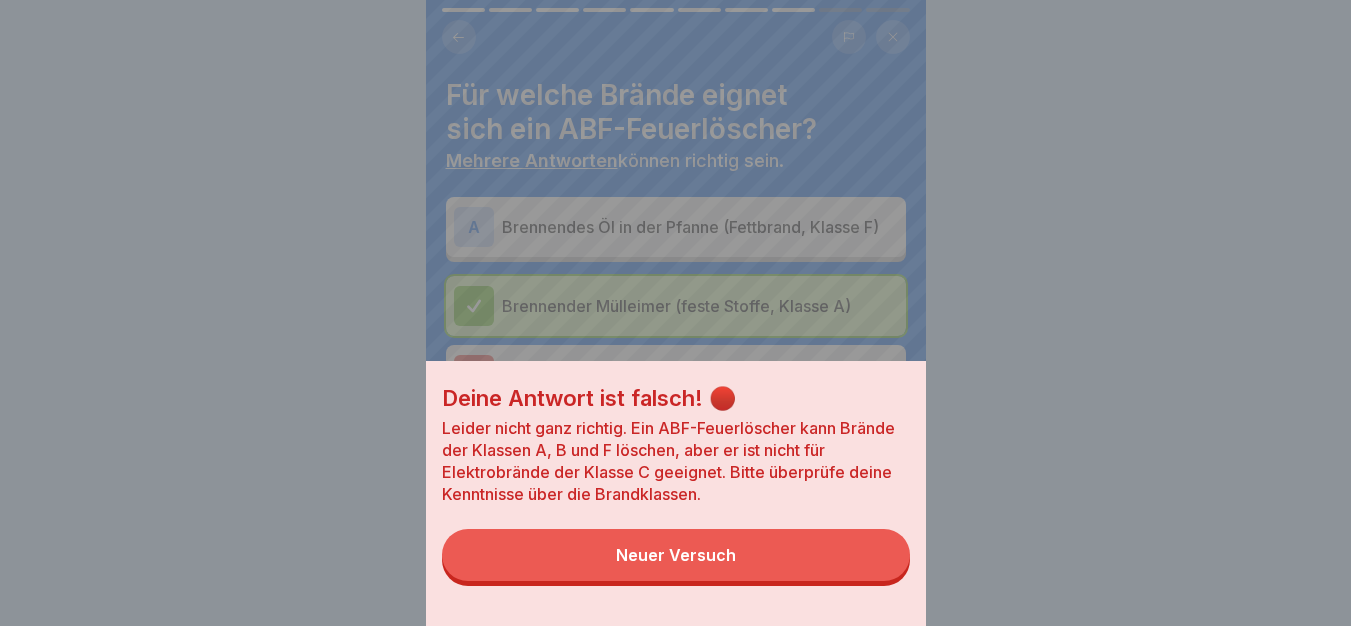 click on "Neuer Versuch" at bounding box center (676, 555) 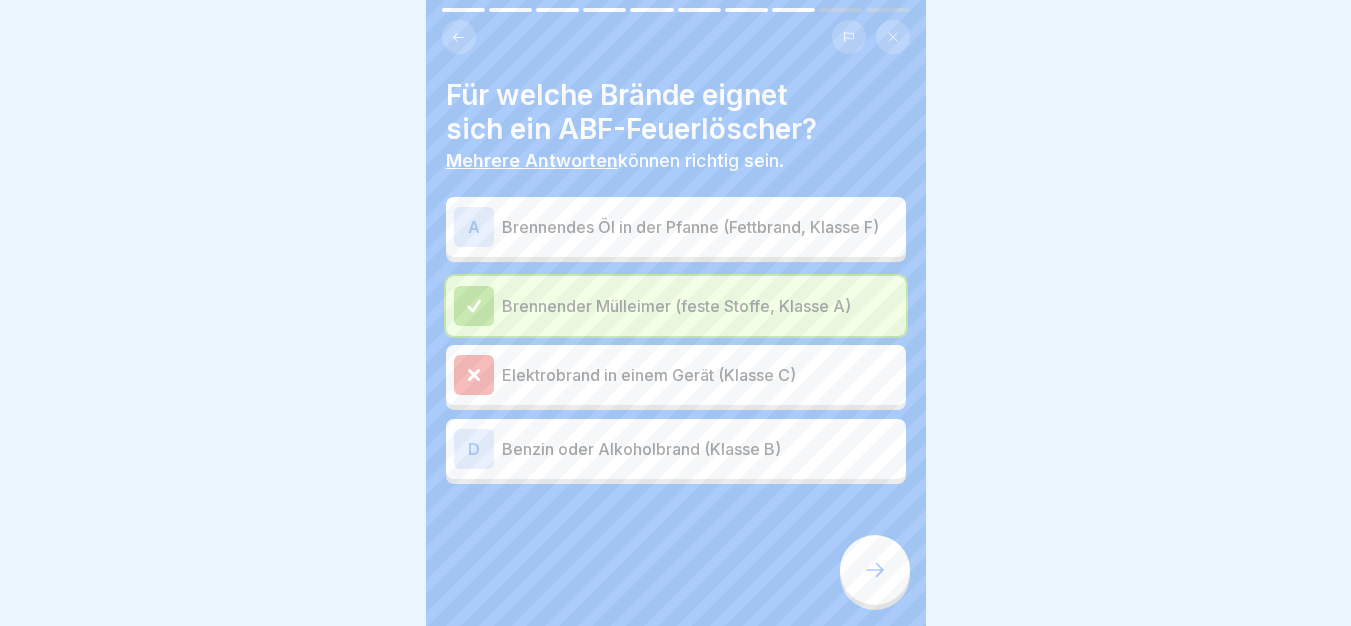 click on "Elektrobrand in einem Gerät (Klasse C)" at bounding box center [700, 375] 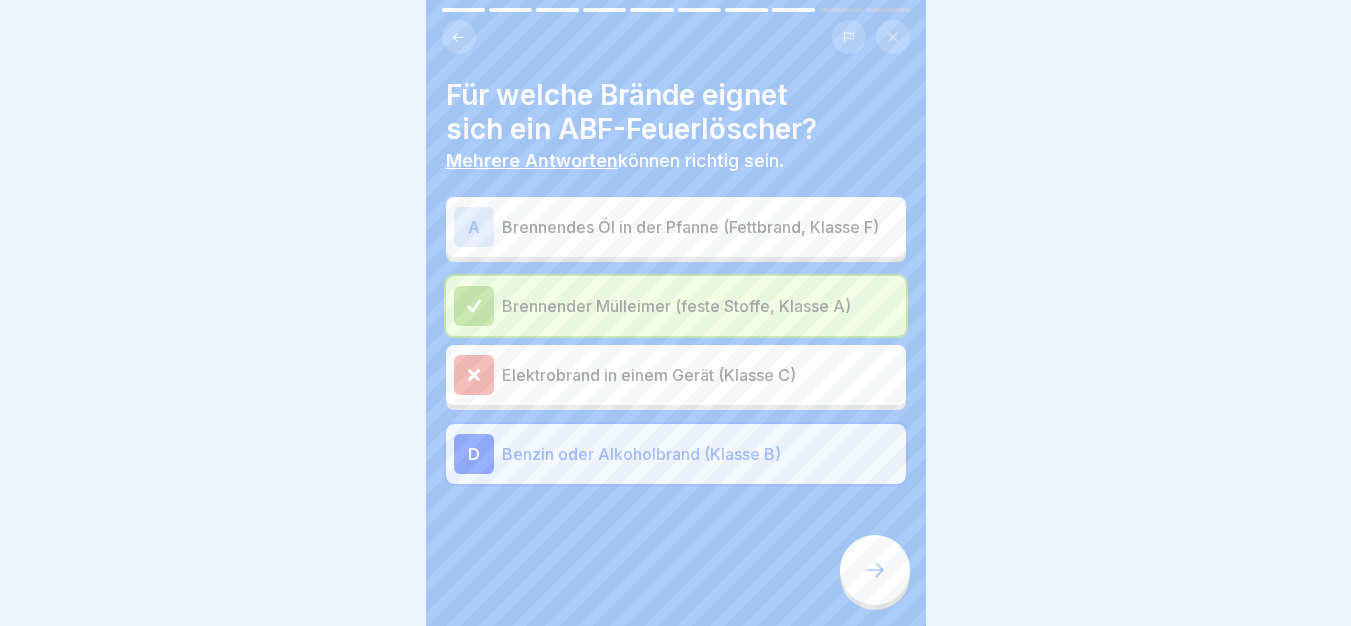 click on "Elektrobrand in einem Gerät (Klasse C)" at bounding box center (676, 375) 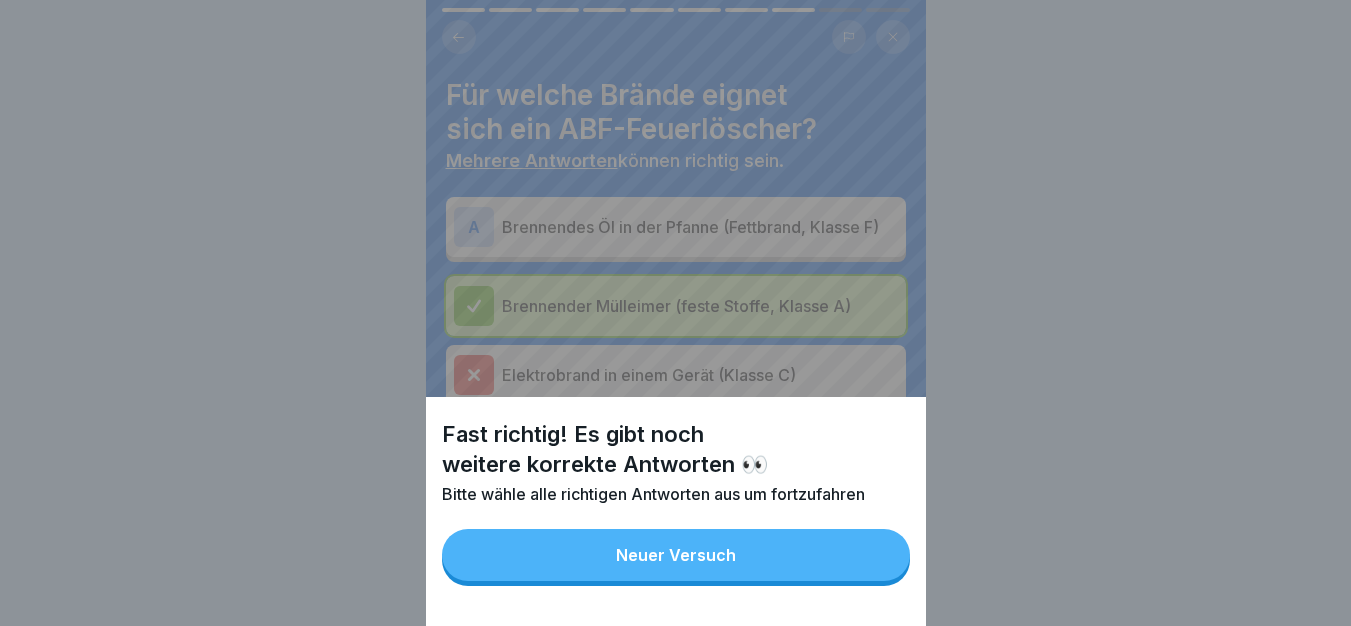 click on "Neuer Versuch" at bounding box center [676, 555] 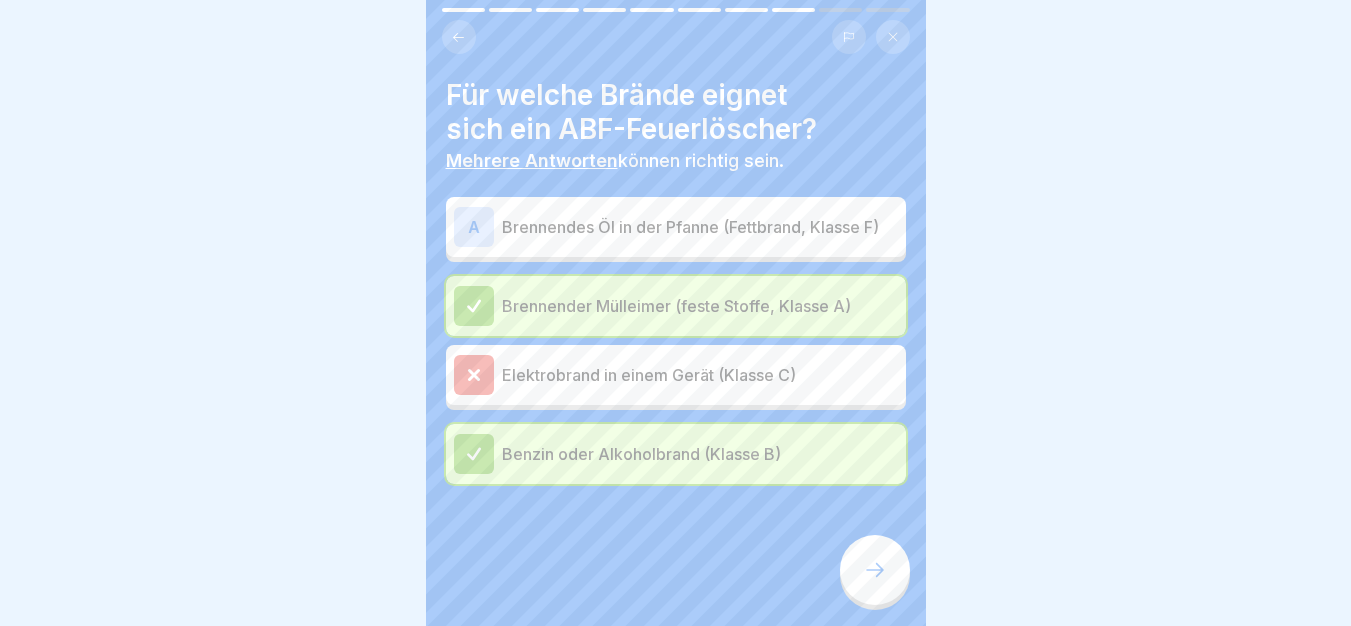click on "Brennendes Öl in der Pfanne (Fettbrand, Klasse F)" at bounding box center [700, 227] 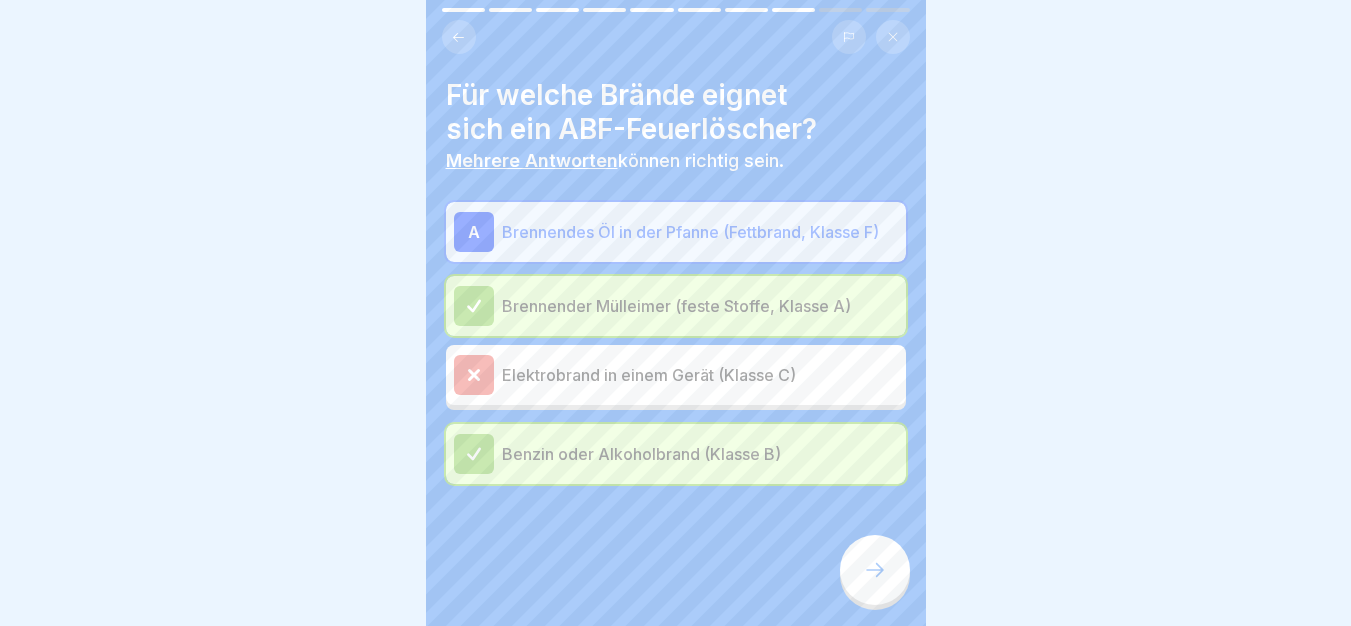 click at bounding box center (676, 544) 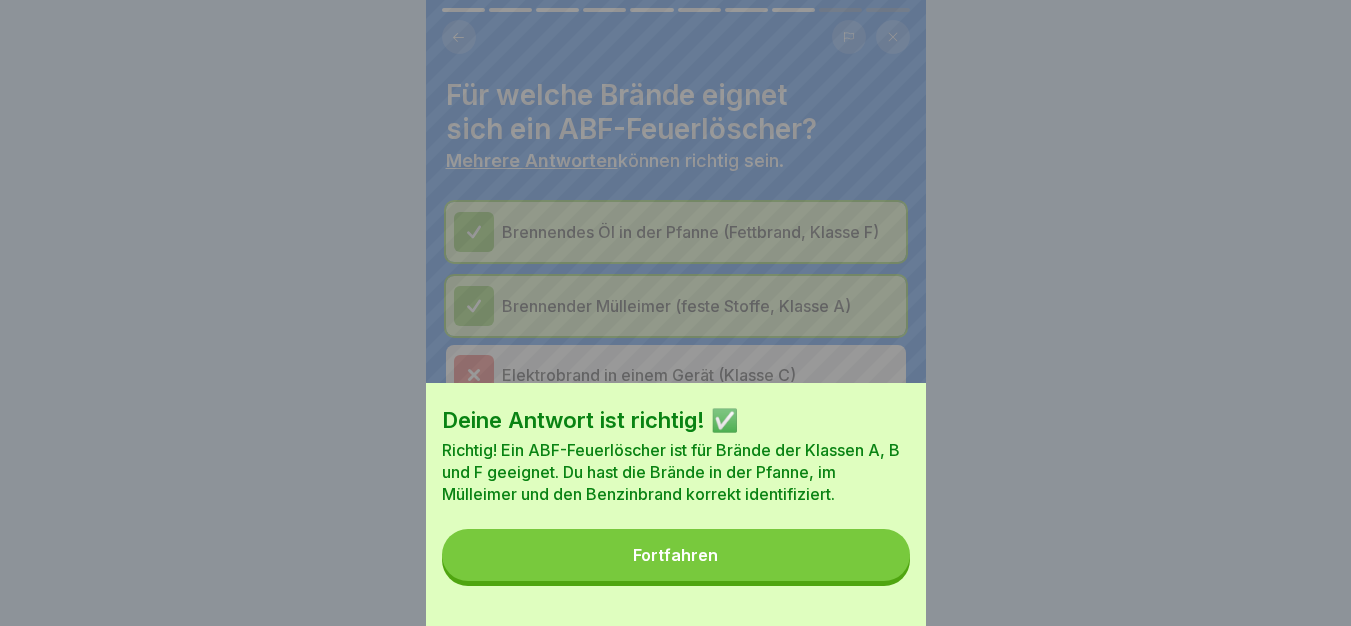 click on "Fortfahren" at bounding box center (676, 555) 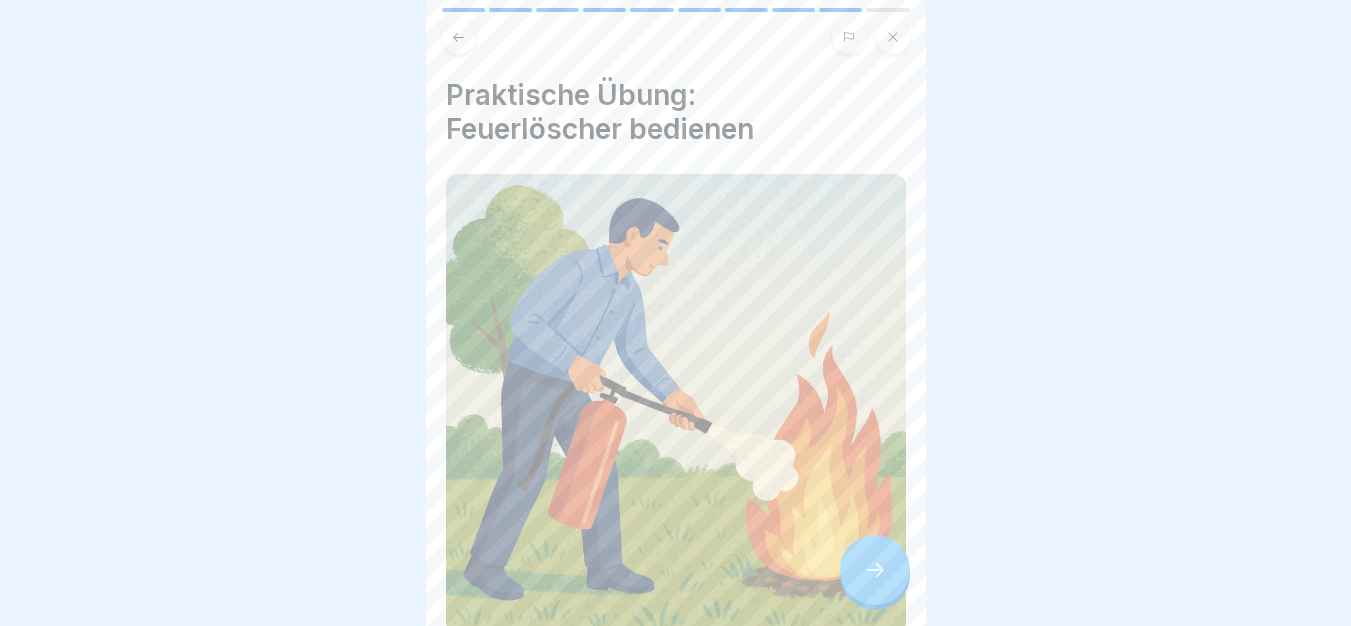 click at bounding box center [875, 570] 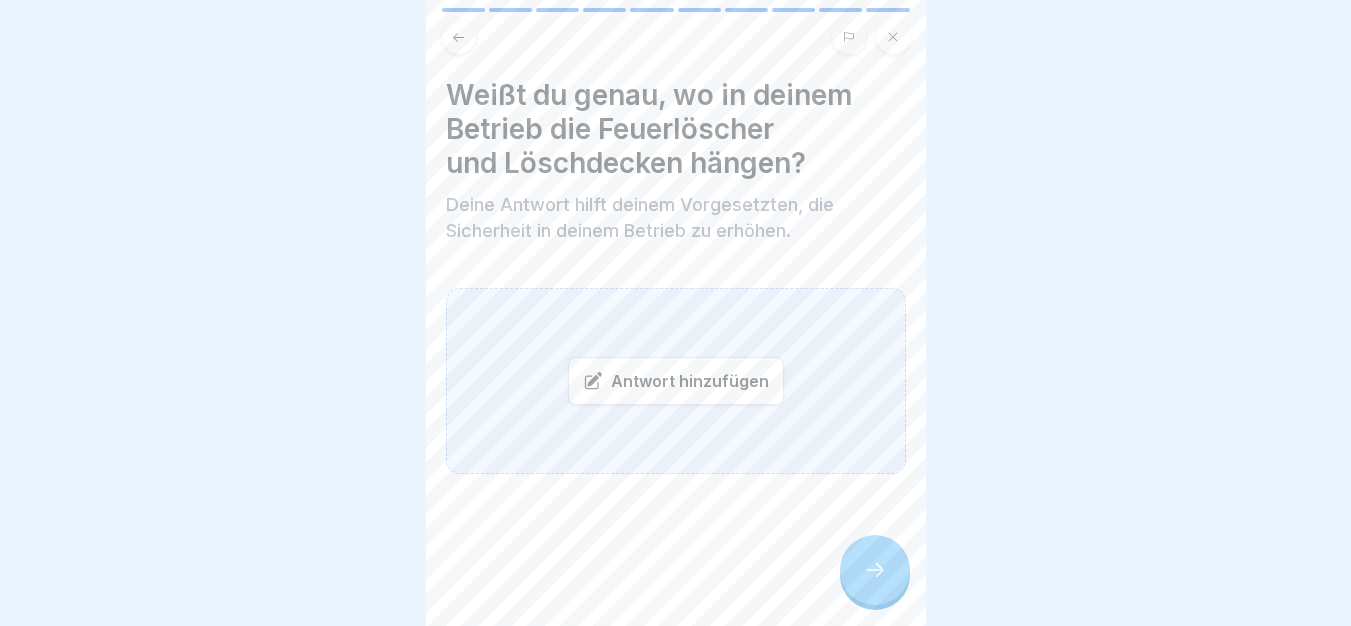 click at bounding box center (875, 570) 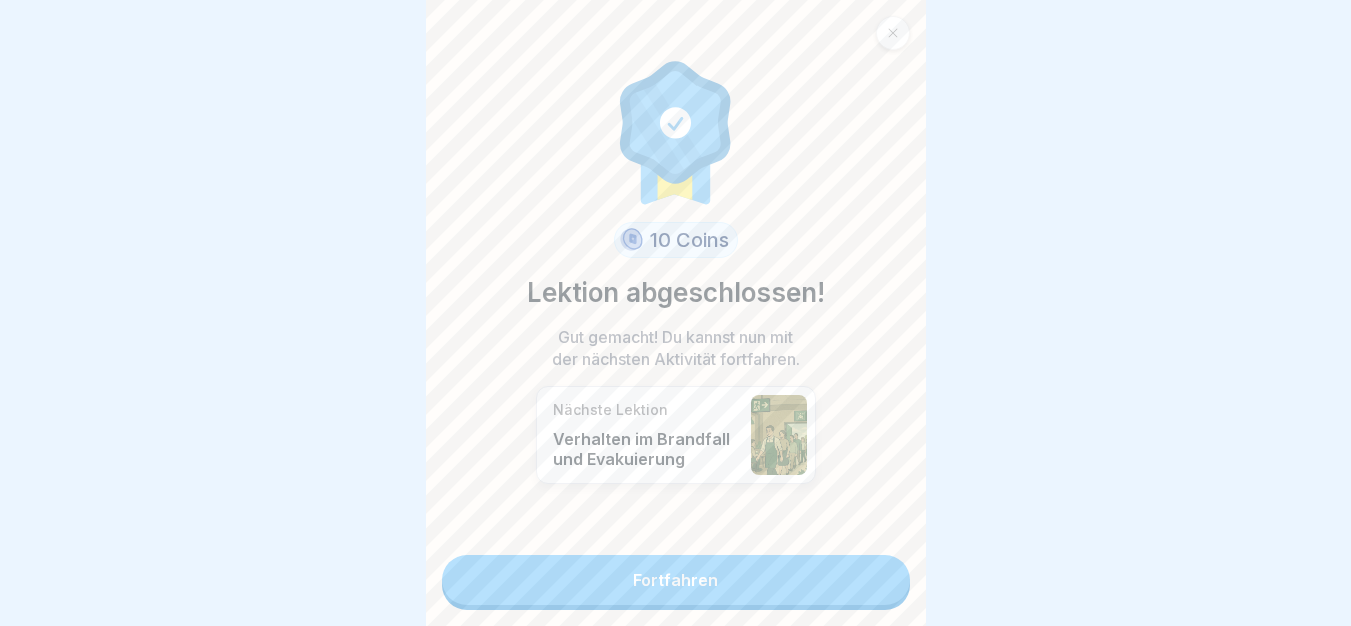 click on "Fortfahren" at bounding box center (676, 580) 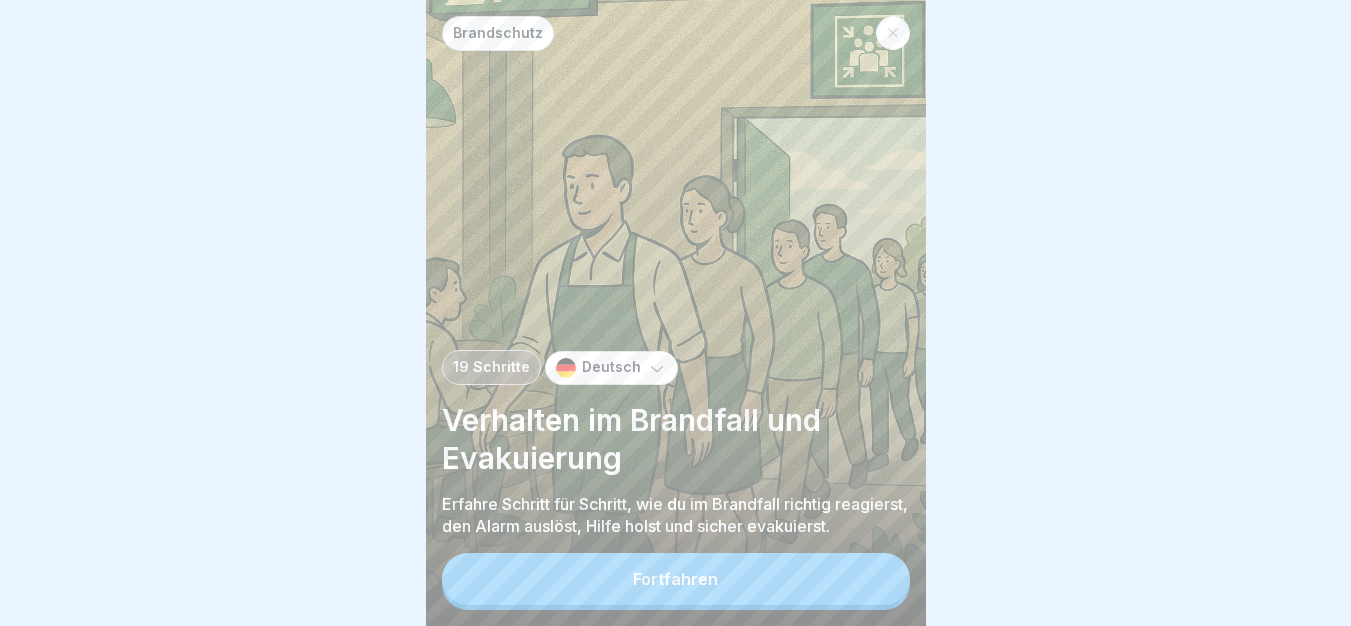 click on "Fortfahren" at bounding box center [676, 579] 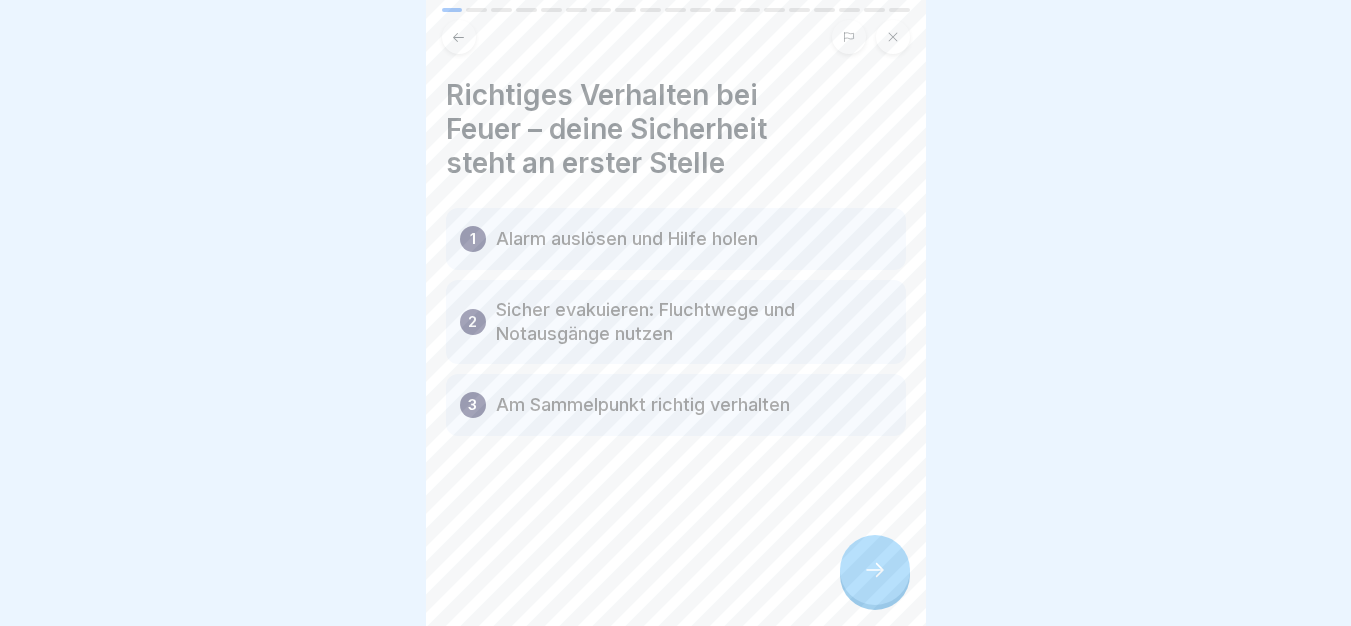 type 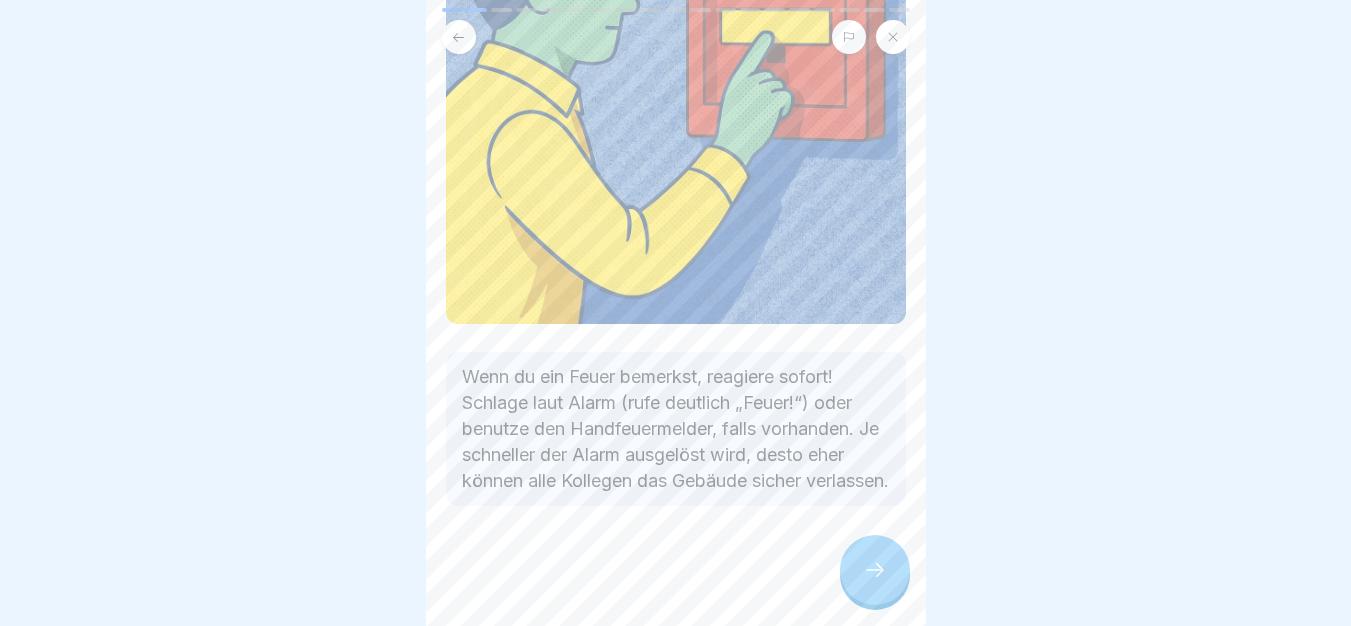scroll, scrollTop: 321, scrollLeft: 0, axis: vertical 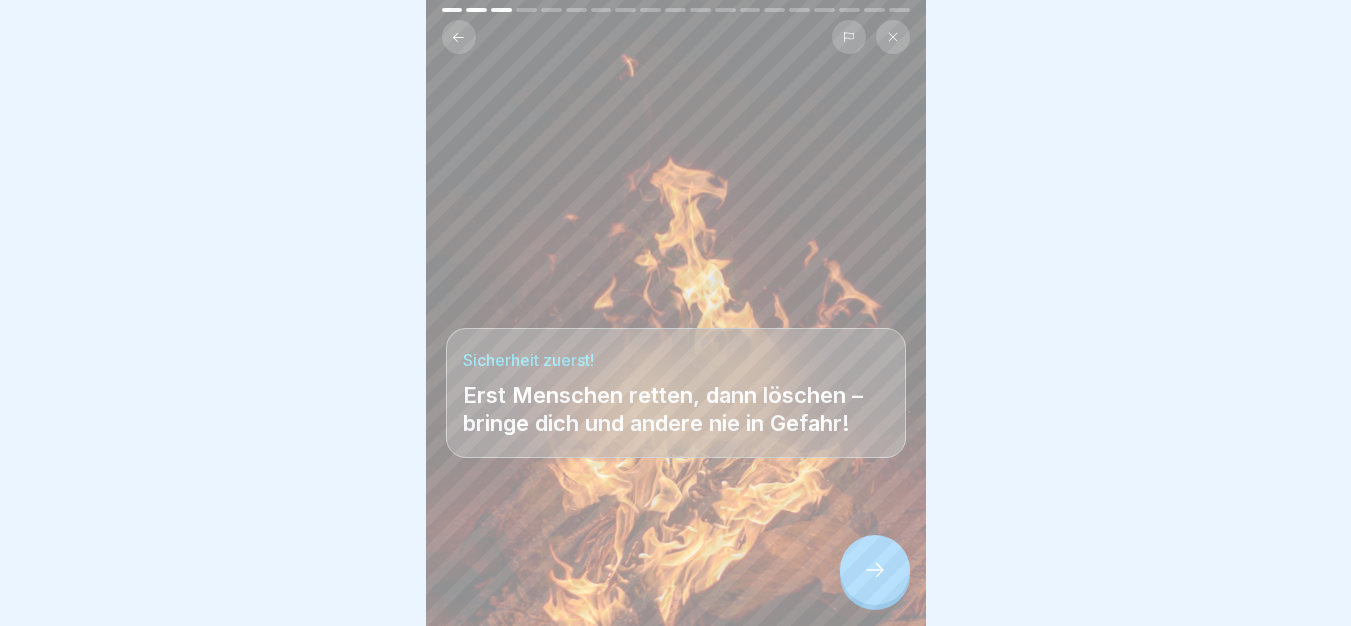 click at bounding box center (875, 570) 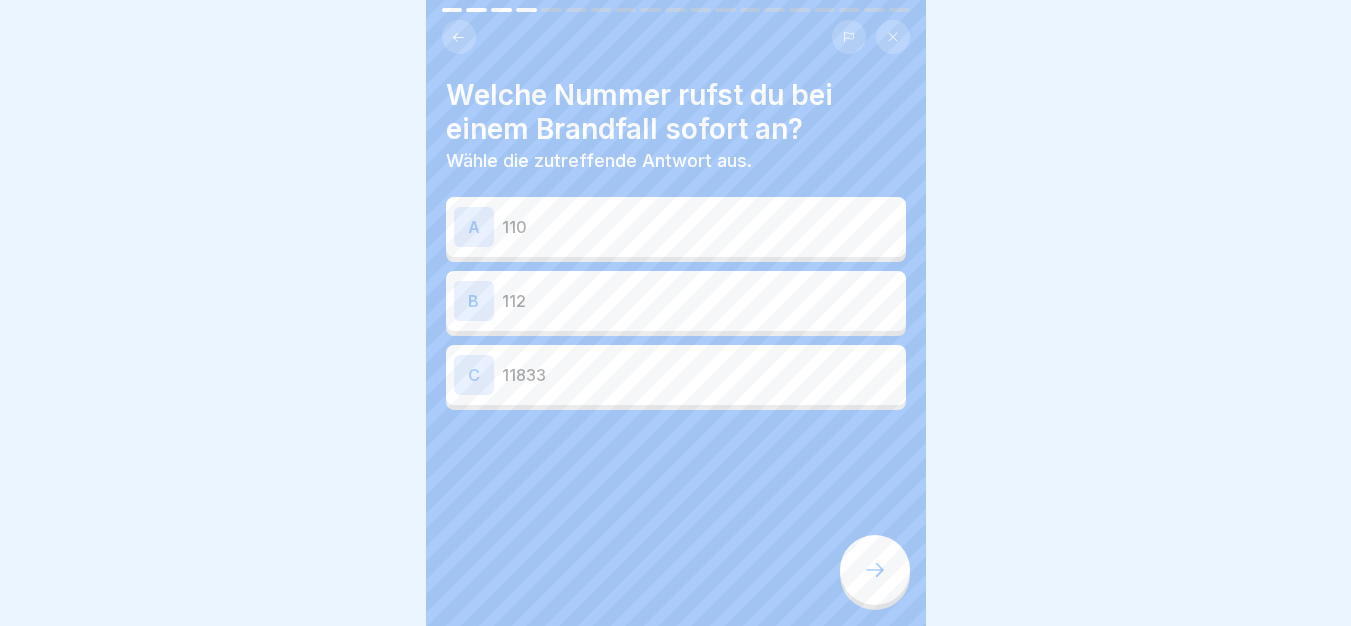 click on "112" at bounding box center (700, 301) 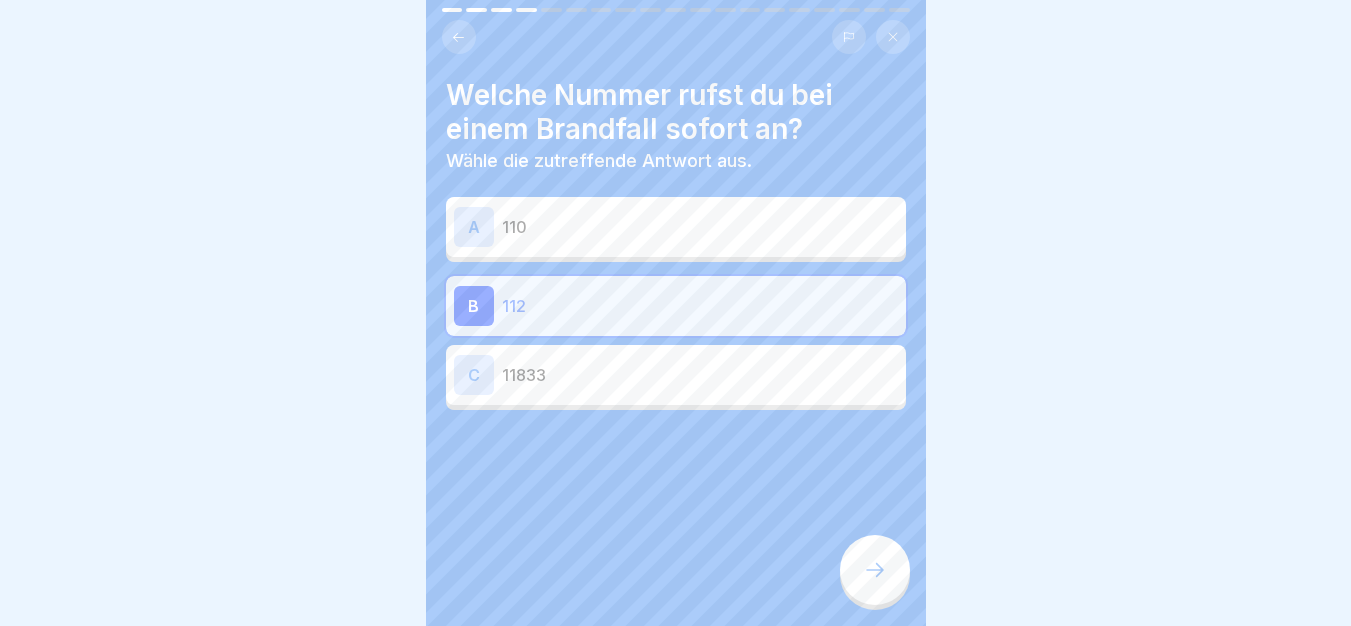 click at bounding box center (875, 570) 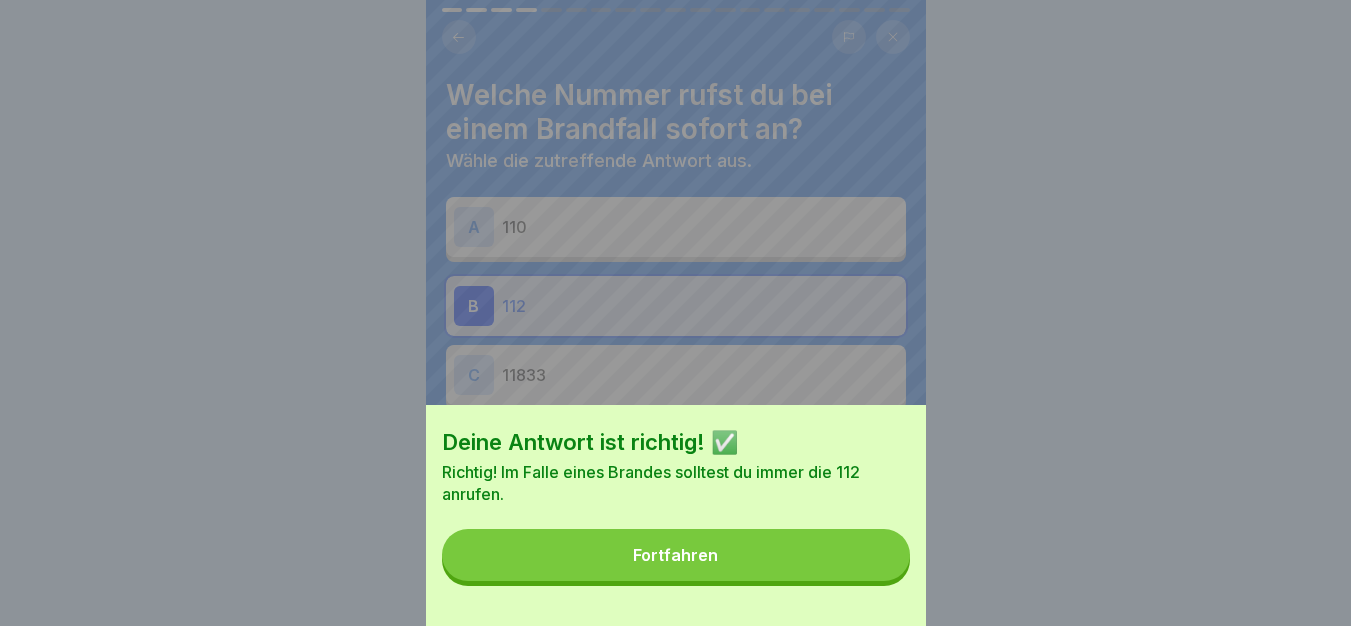 click on "Fortfahren" at bounding box center [676, 555] 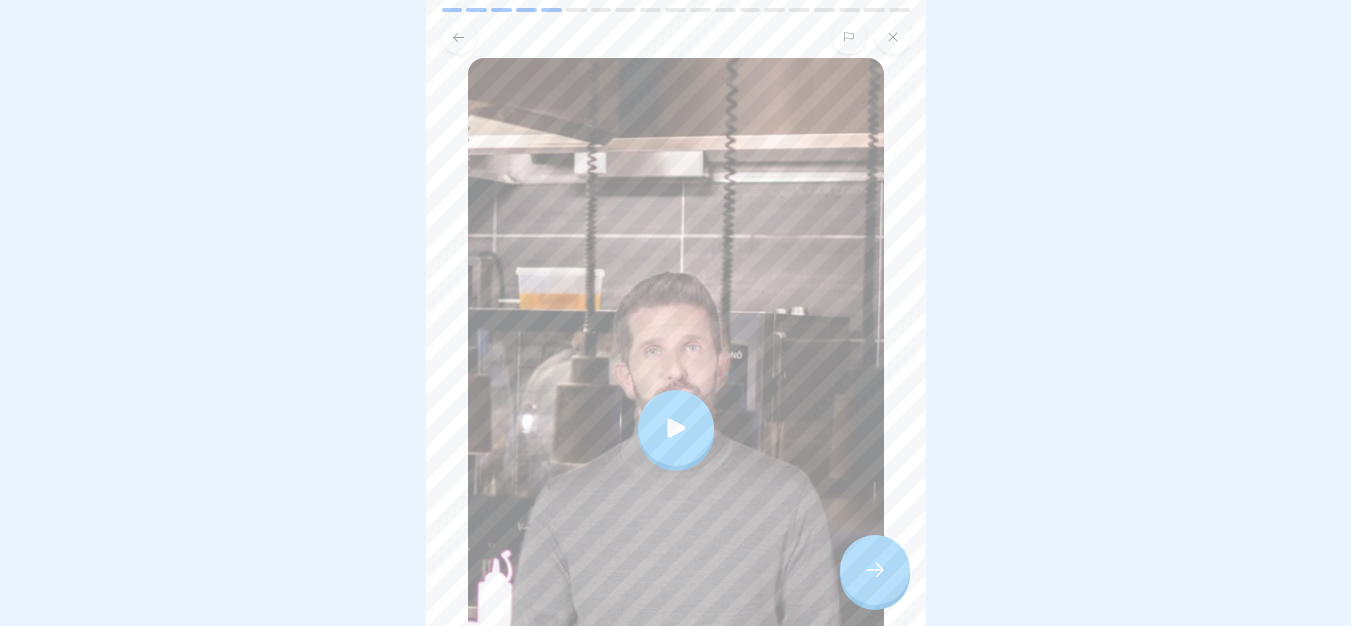 scroll, scrollTop: 300, scrollLeft: 0, axis: vertical 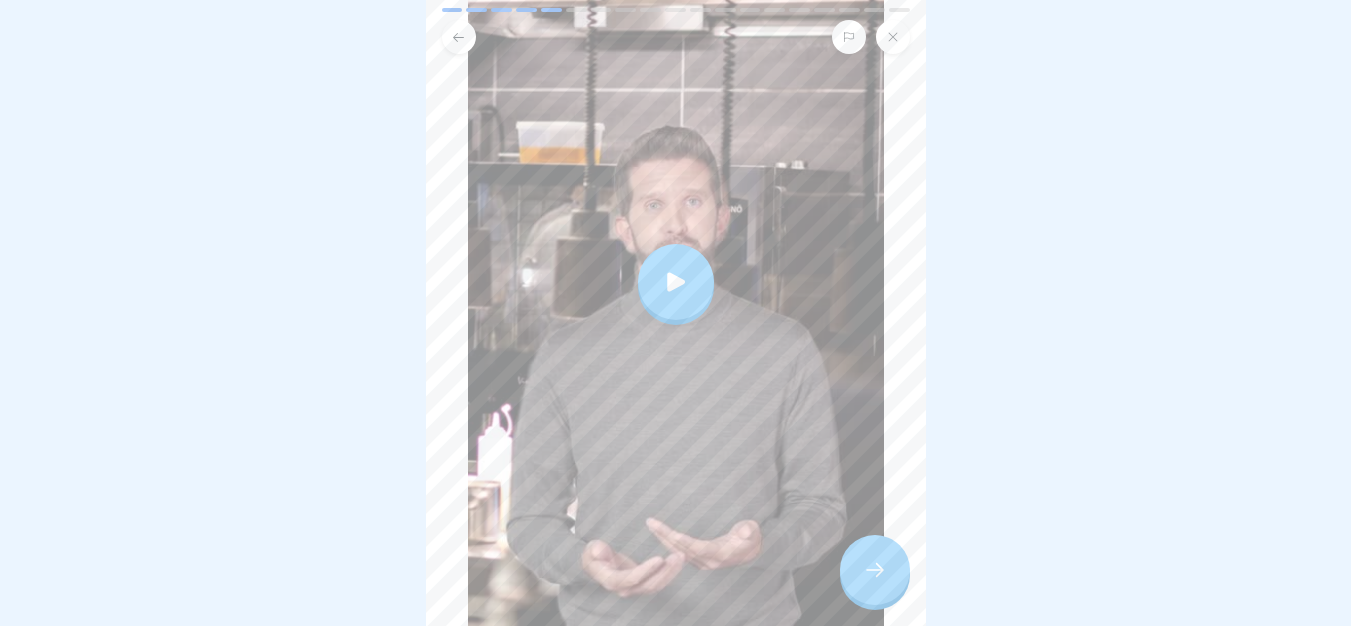 click at bounding box center [875, 570] 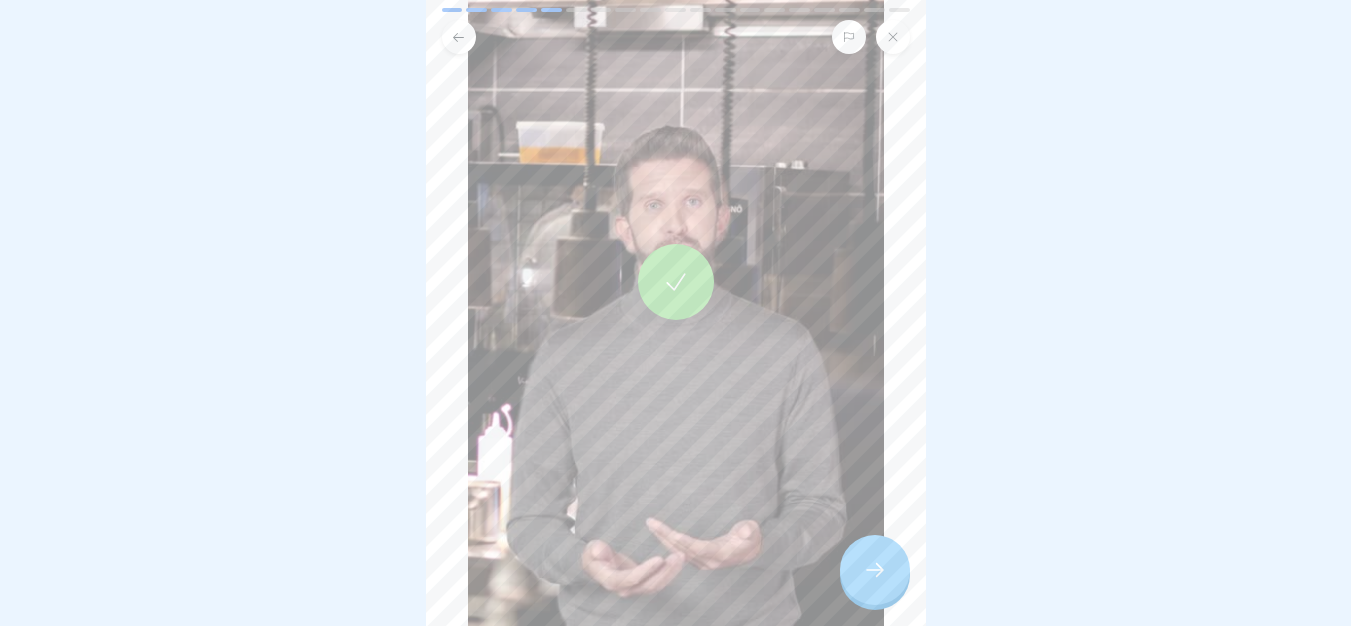 click 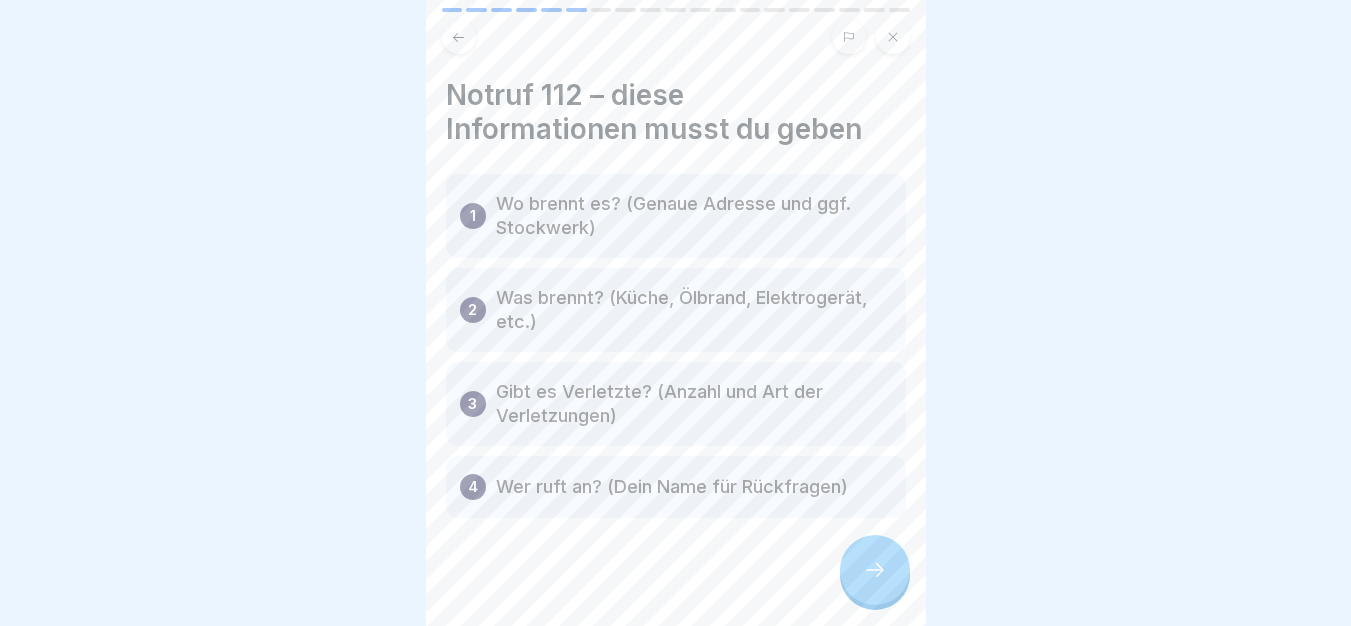 click at bounding box center (875, 570) 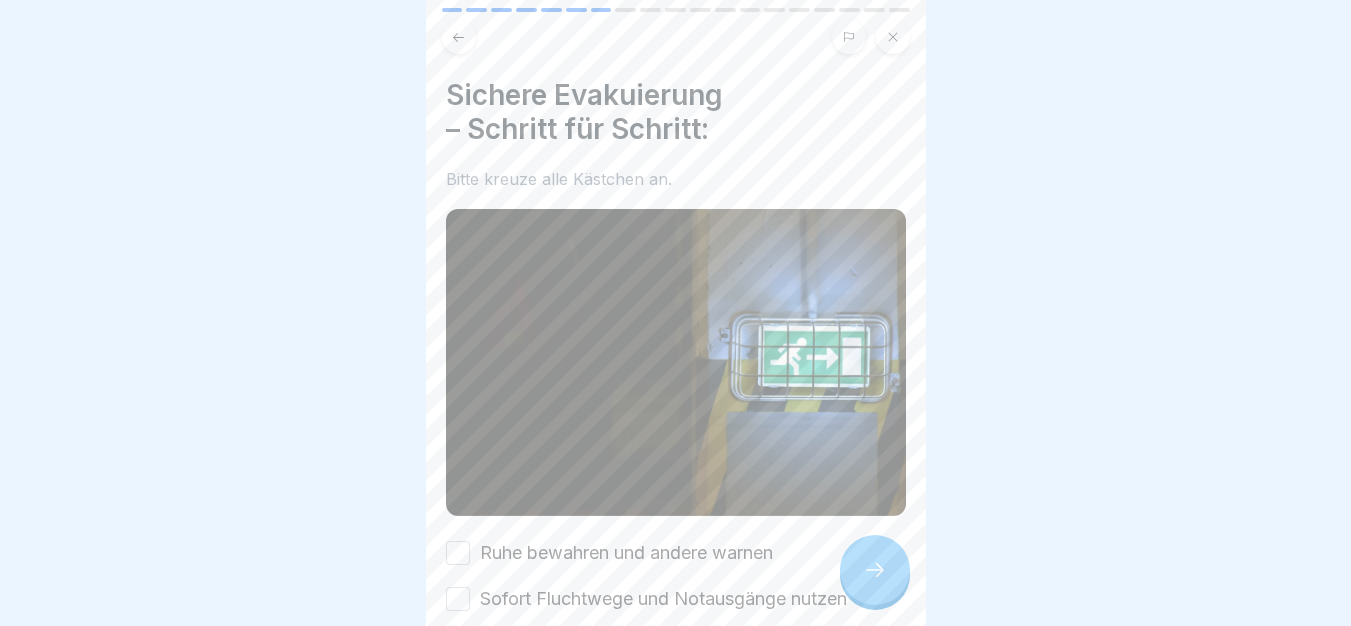 click at bounding box center [875, 570] 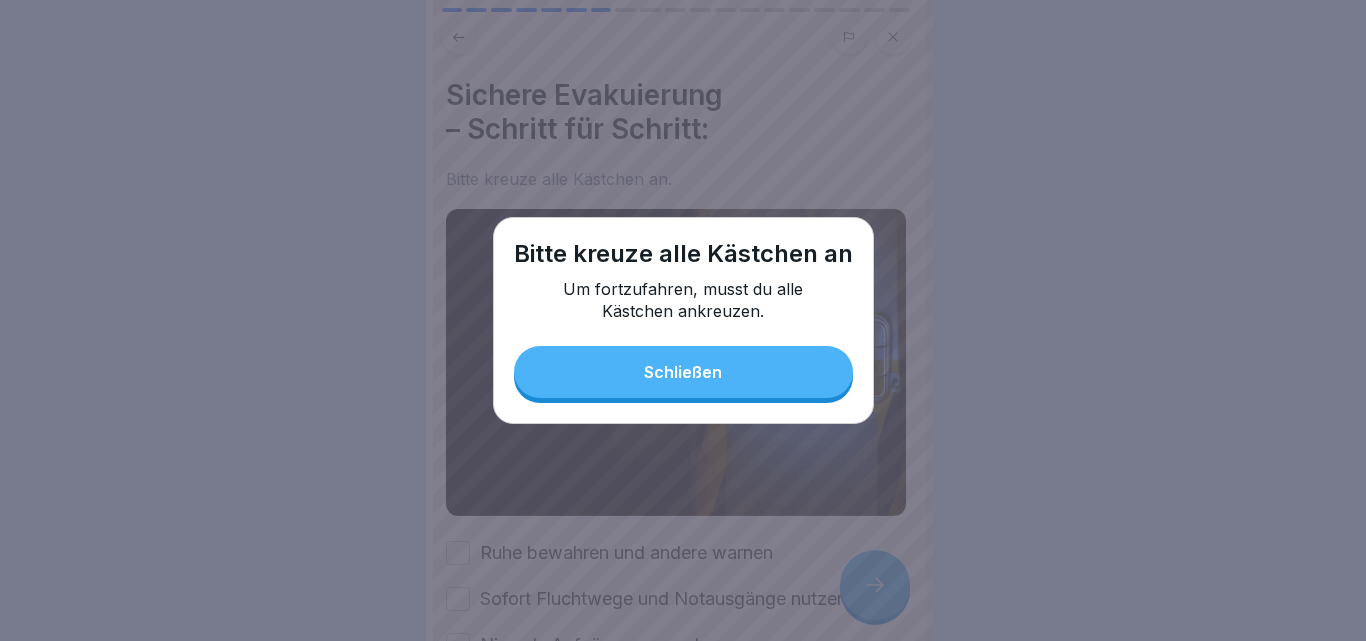 click on "Bitte kreuze alle Kästchen an Um fortzufahren, musst du alle Kästchen ankreuzen. Schließen" at bounding box center [683, 320] 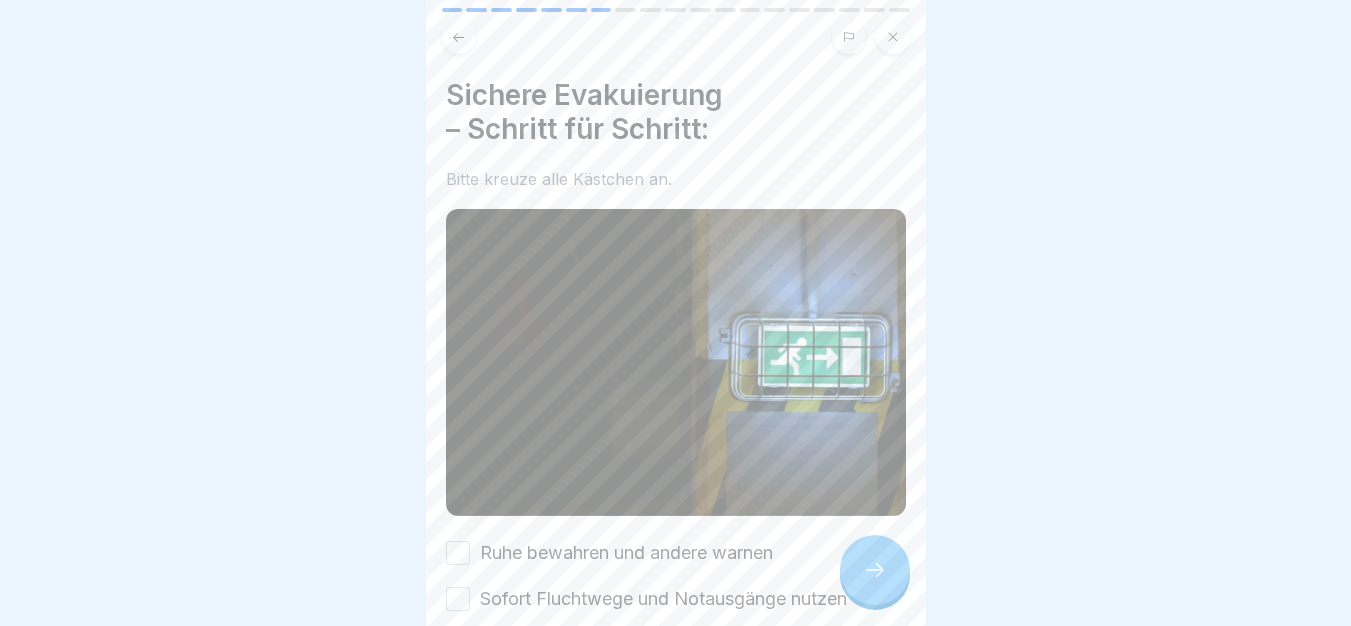scroll, scrollTop: 15, scrollLeft: 0, axis: vertical 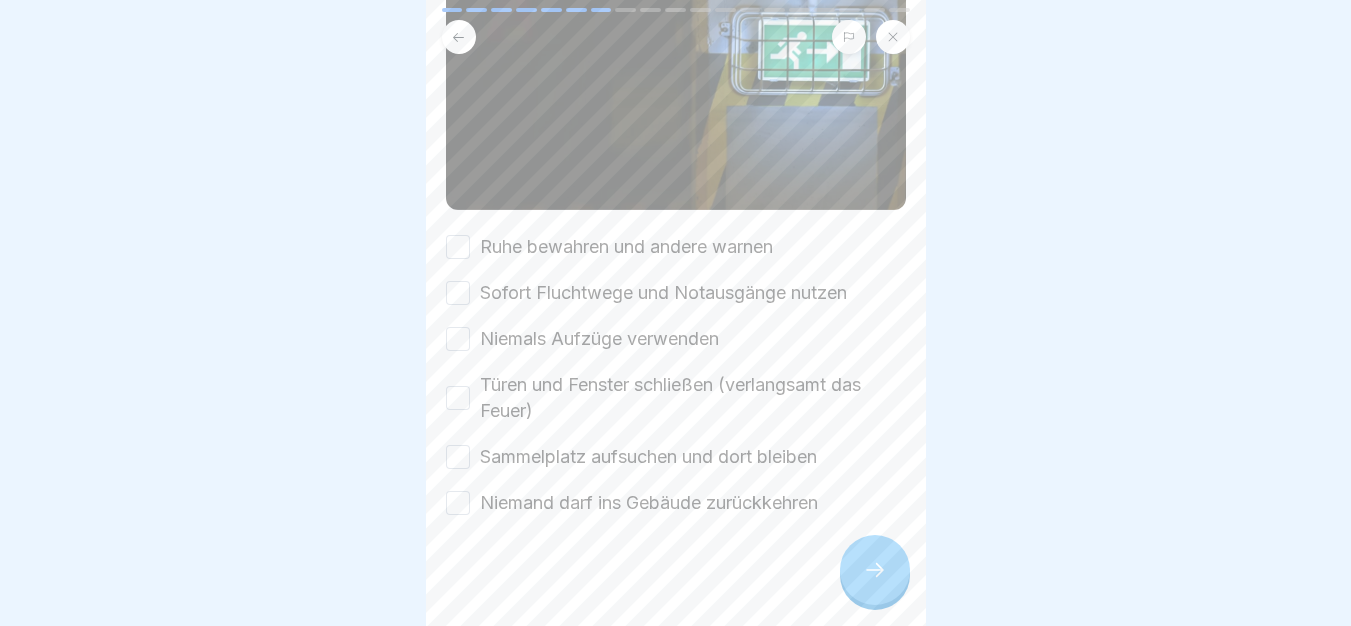 click on "Ruhe bewahren und andere warnen" at bounding box center (458, 247) 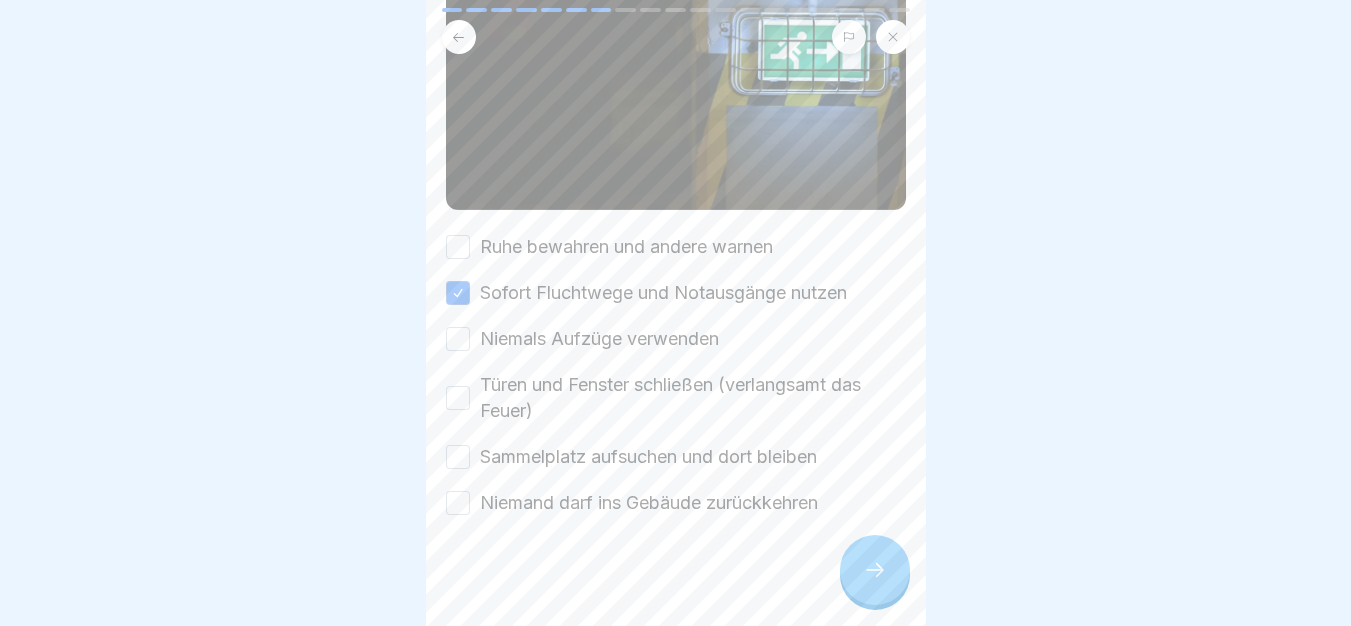 click on "Ruhe bewahren und andere warnen" at bounding box center (458, 247) 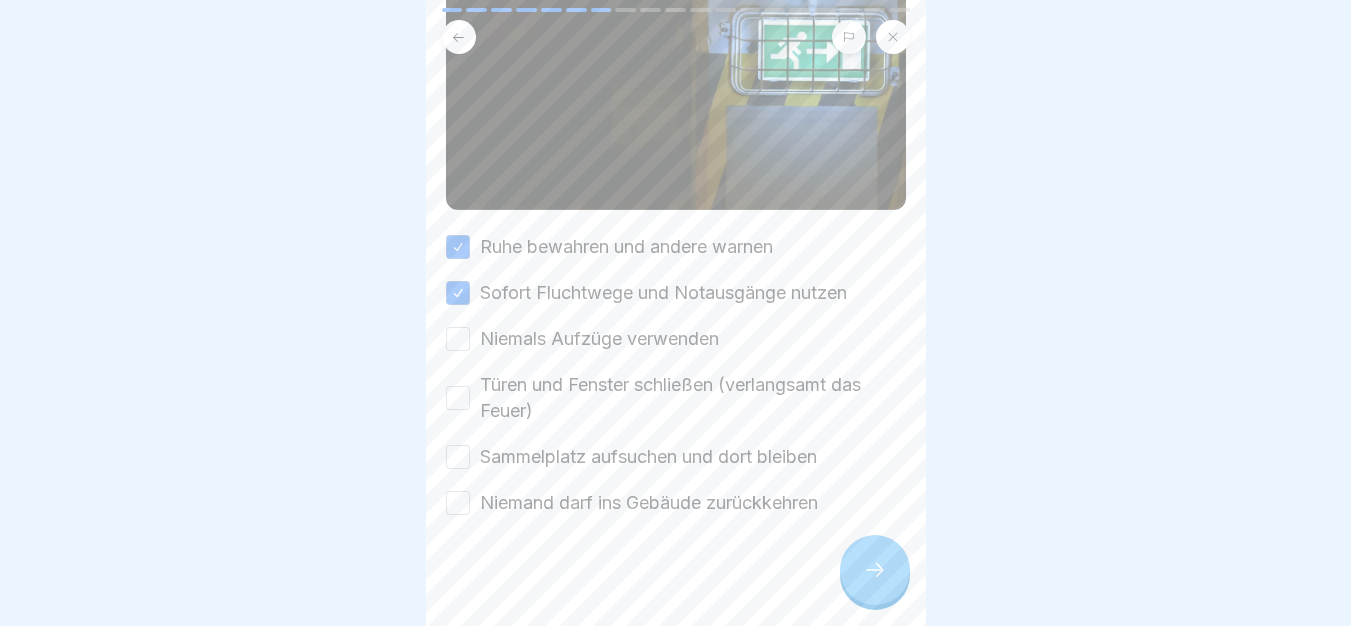 click on "Niemals Aufzüge verwenden" at bounding box center [458, 339] 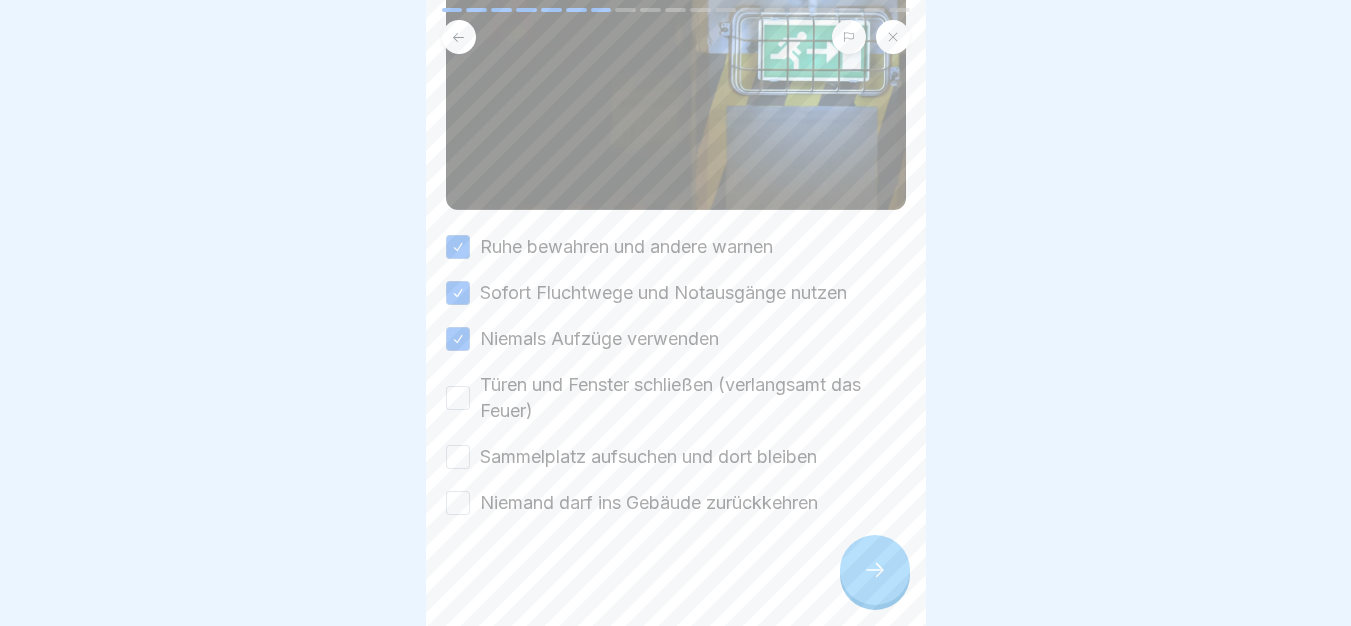 click on "Türen und Fenster schließen (verlangsamt das Feuer)" at bounding box center [458, 398] 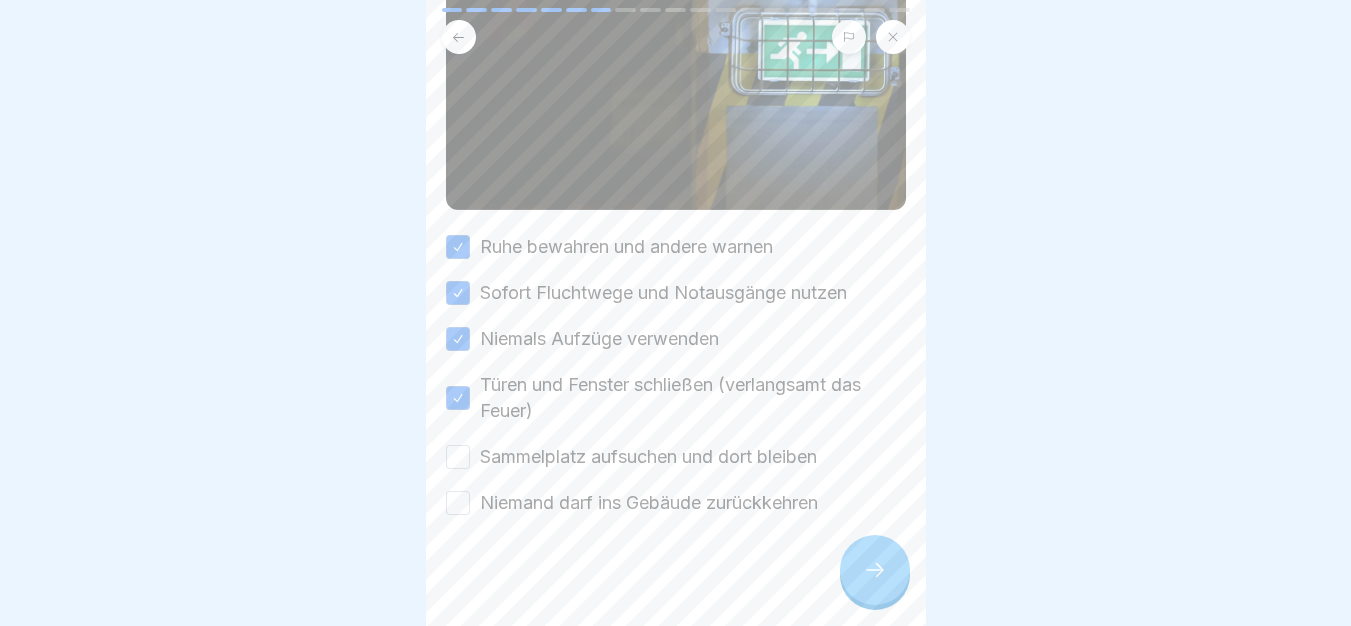 drag, startPoint x: 461, startPoint y: 427, endPoint x: 461, endPoint y: 466, distance: 39 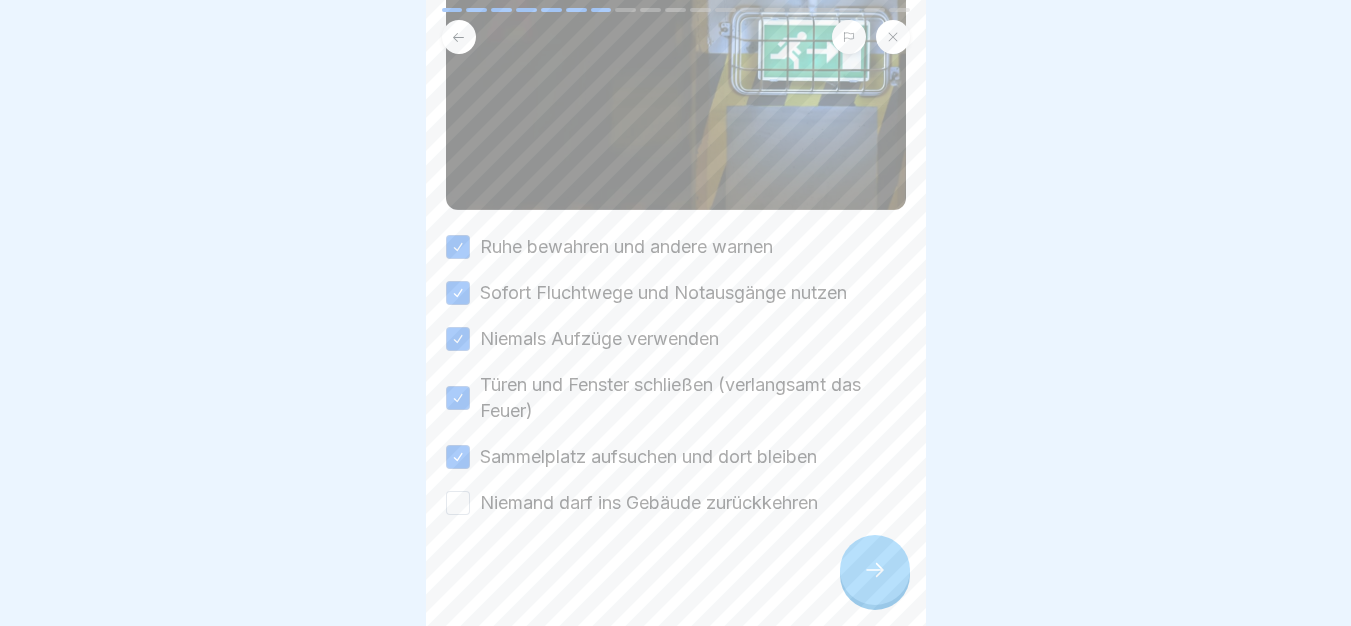 click on "Niemand darf ins Gebäude zurückkehren" at bounding box center [458, 503] 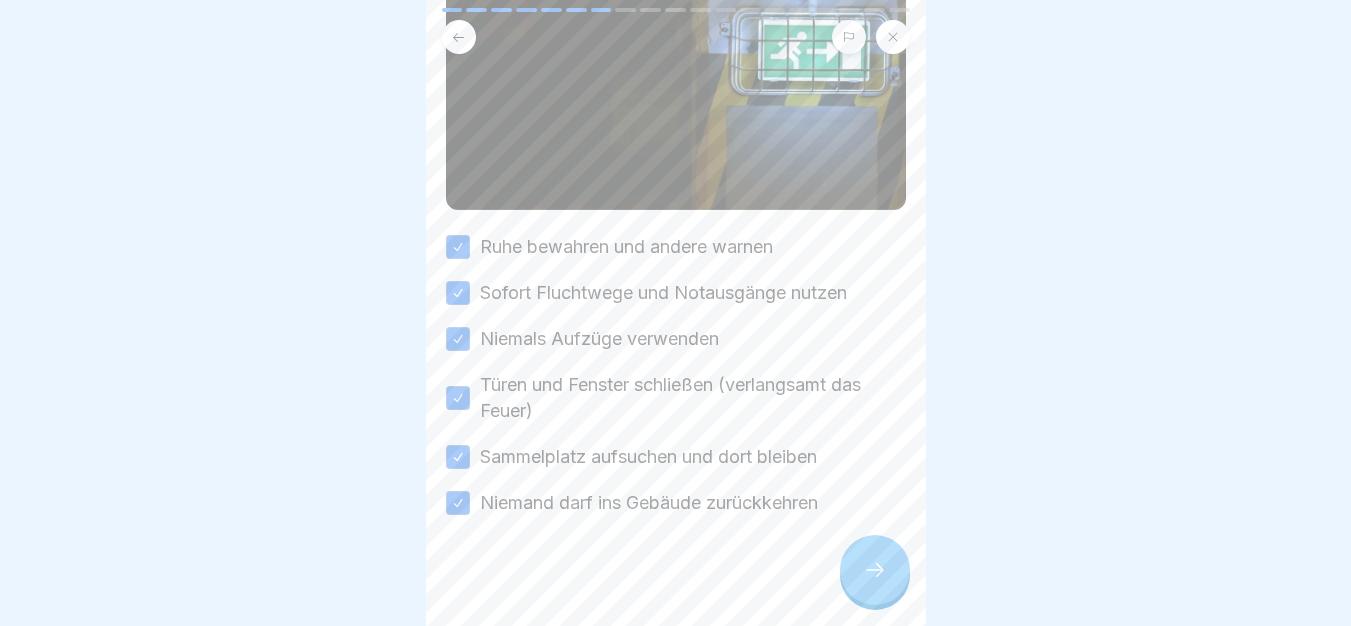type on "on" 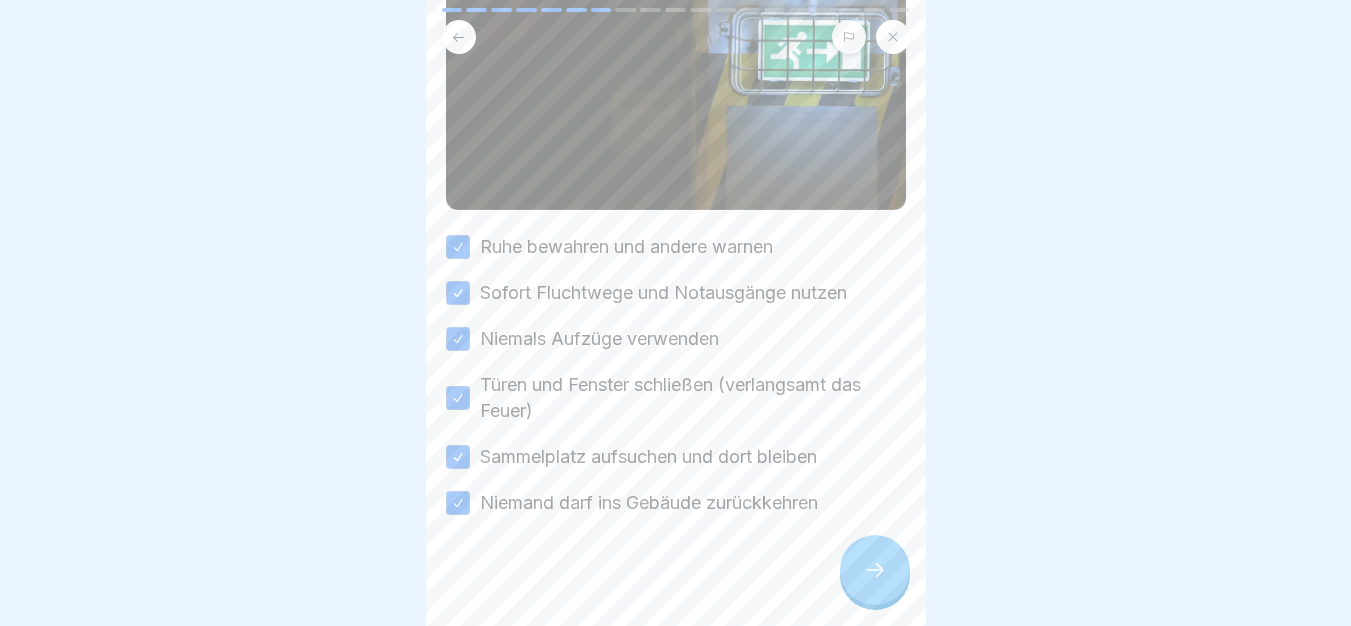 scroll, scrollTop: 321, scrollLeft: 0, axis: vertical 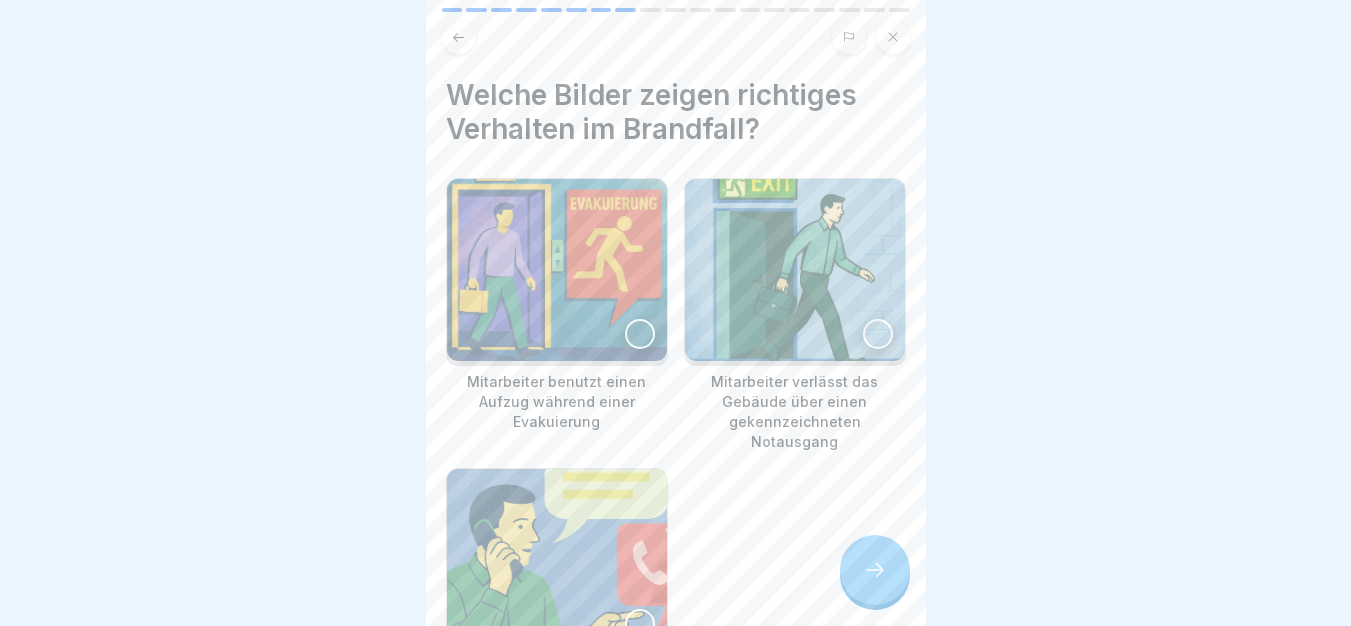 click at bounding box center [640, 334] 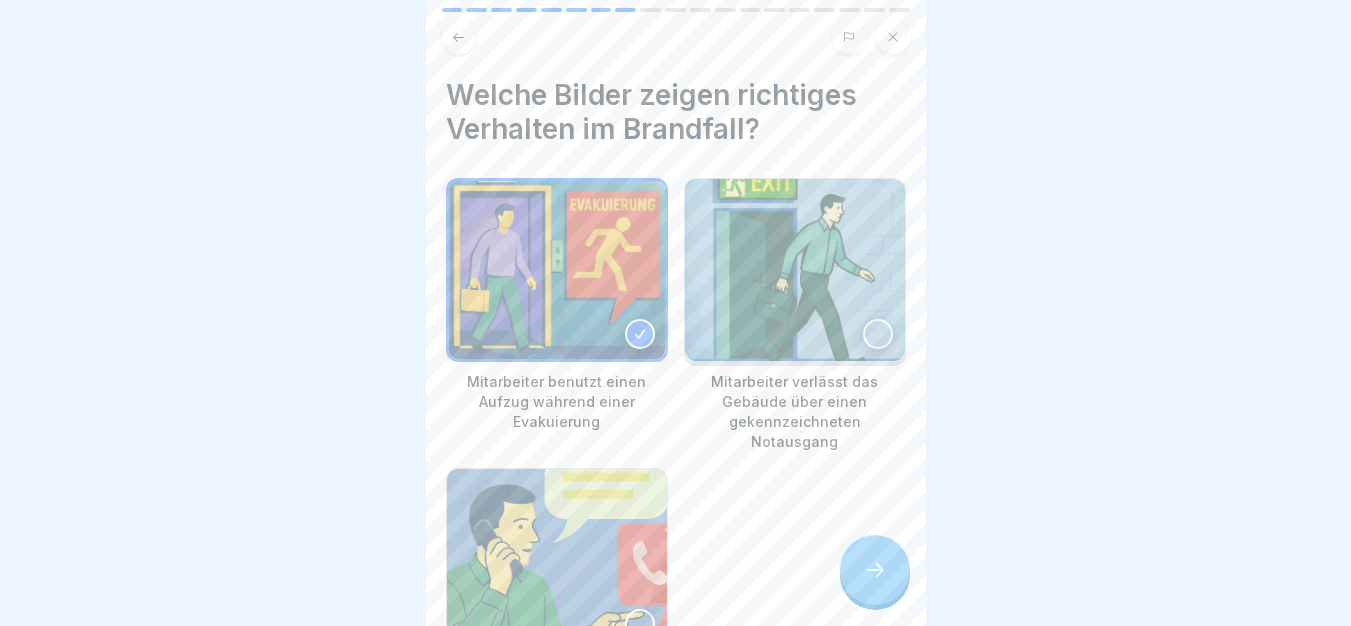 click at bounding box center (640, 624) 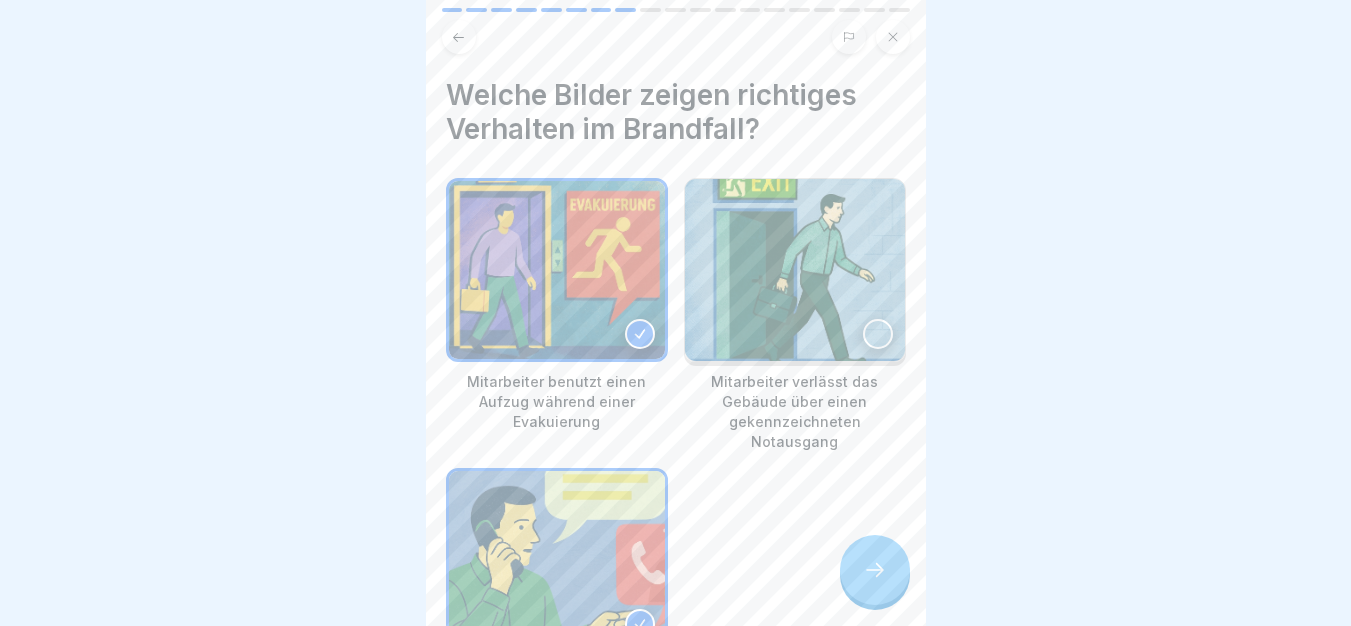 click 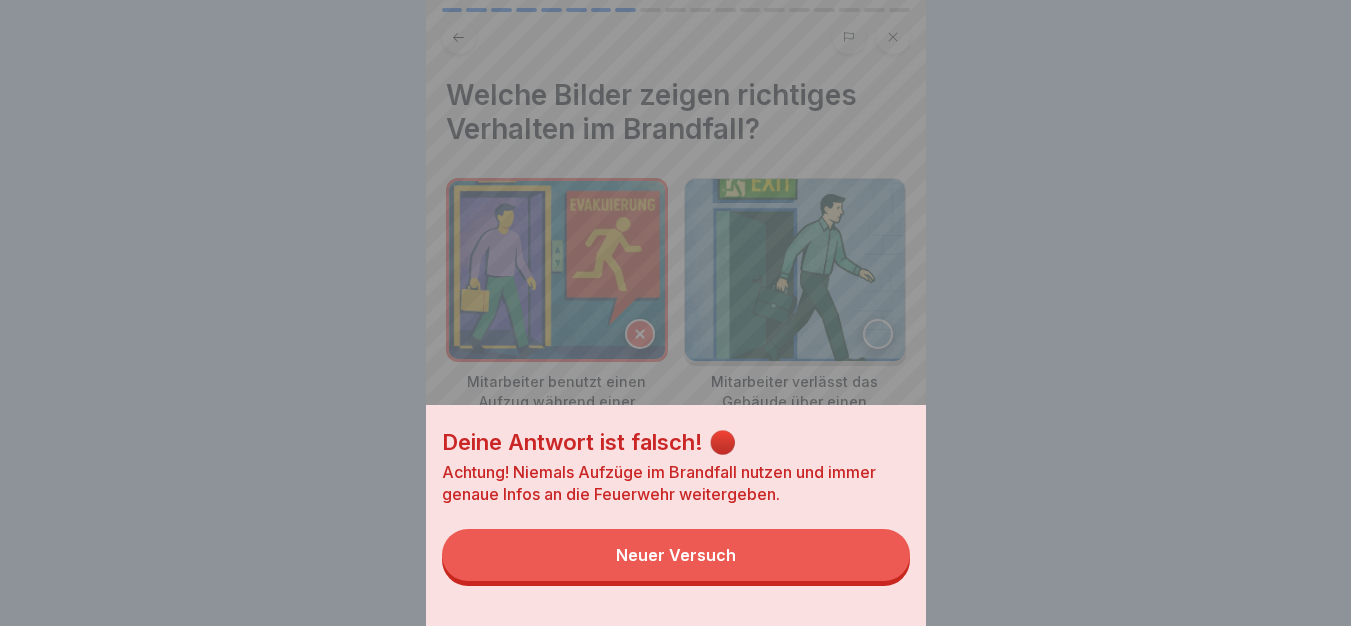 click on "Neuer Versuch" at bounding box center [676, 555] 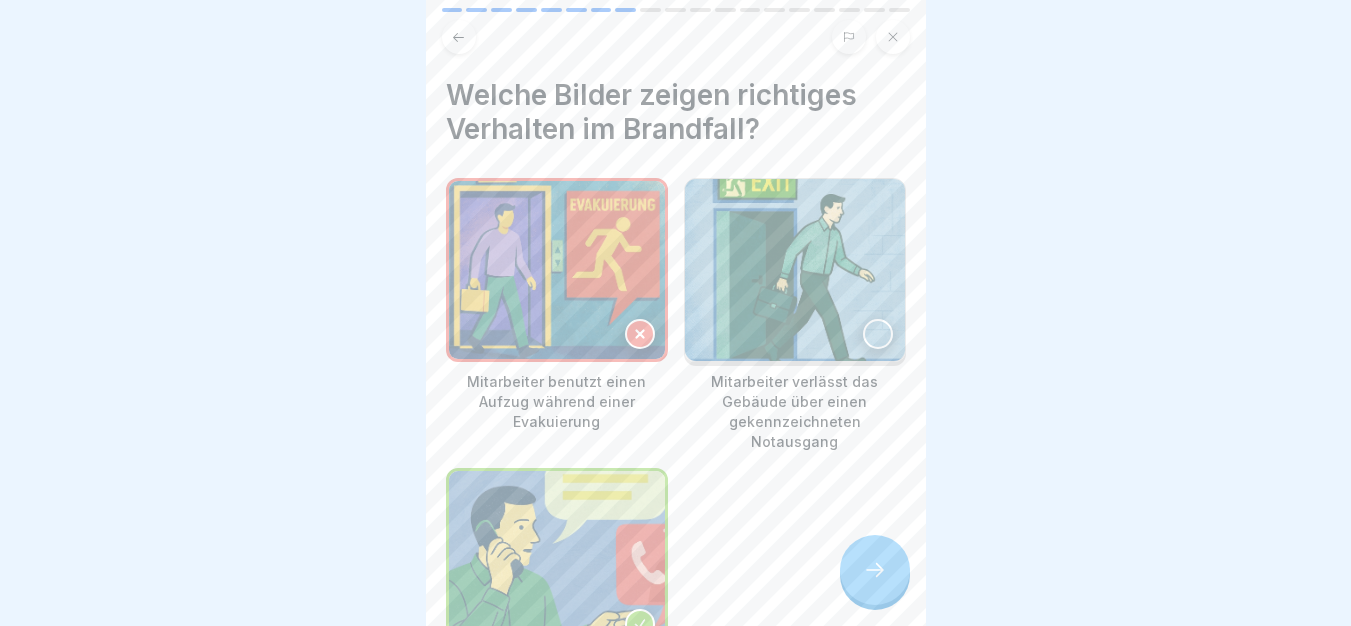 click at bounding box center [878, 334] 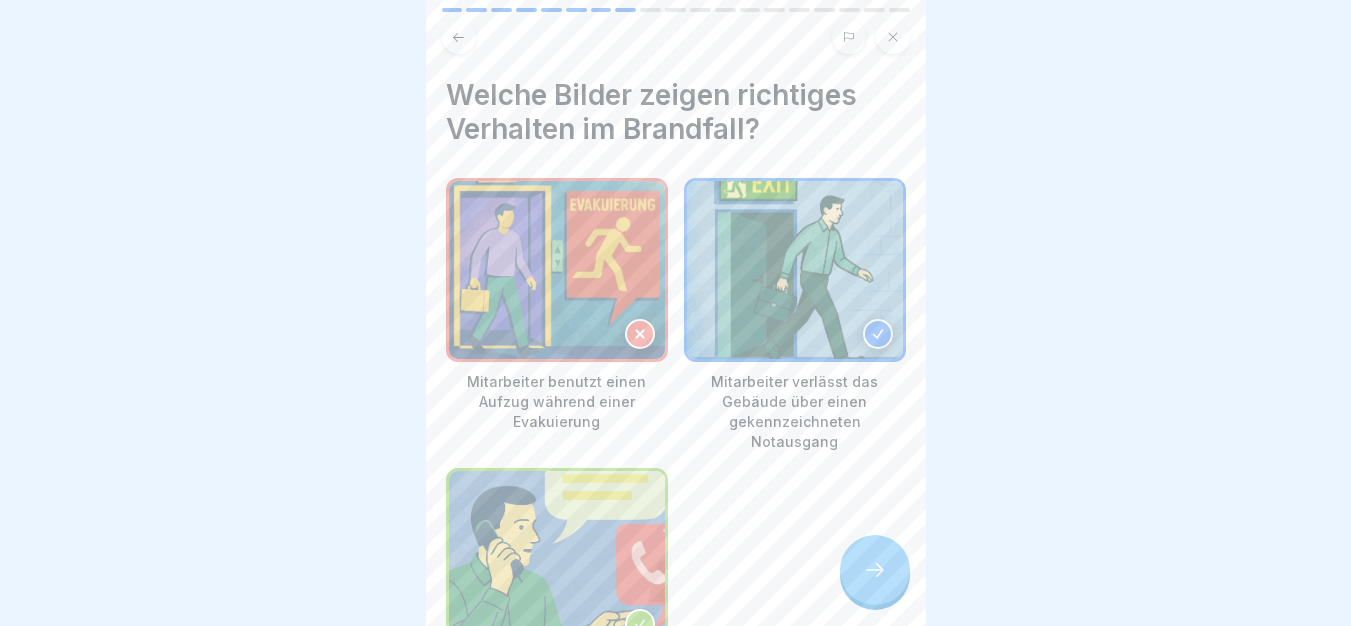 click at bounding box center (875, 570) 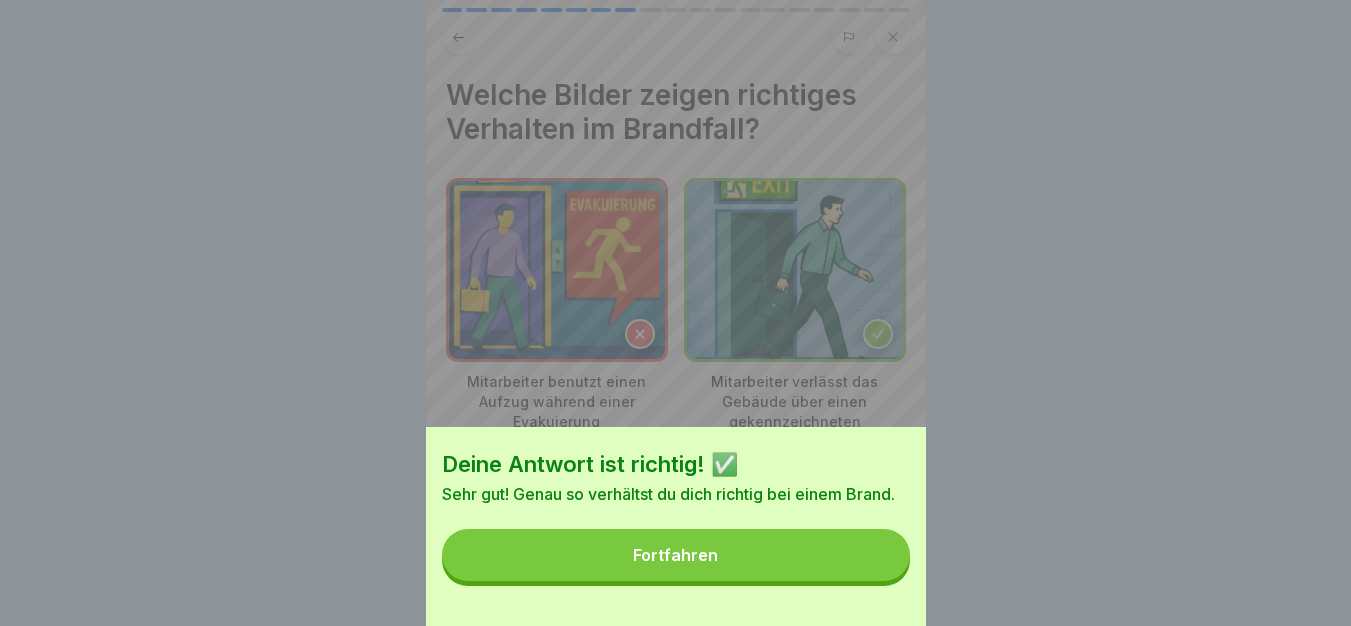 click on "Fortfahren" at bounding box center [676, 555] 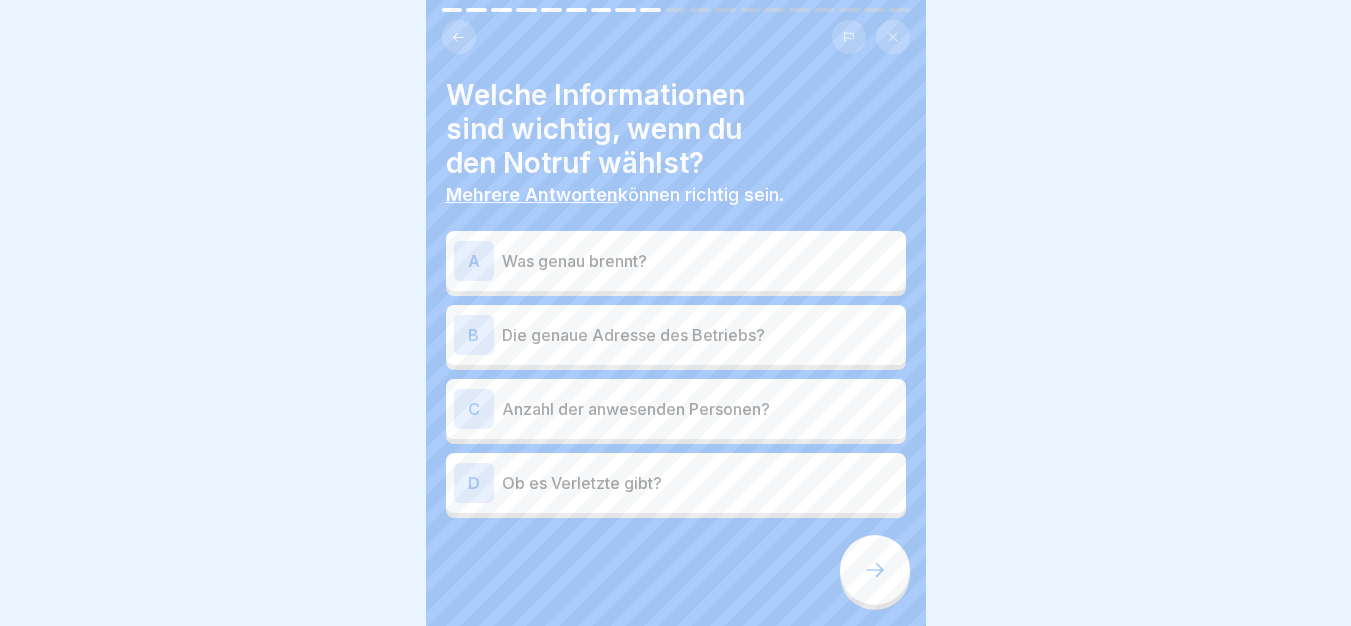 click at bounding box center (875, 570) 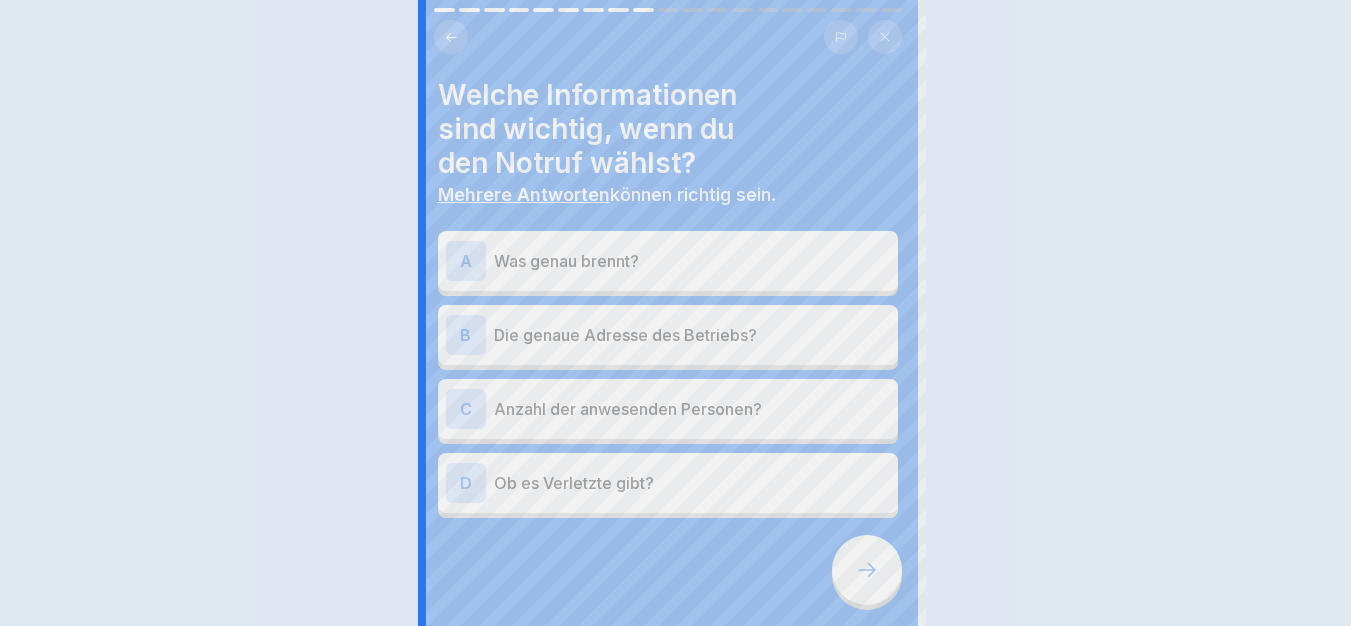 scroll, scrollTop: 0, scrollLeft: 0, axis: both 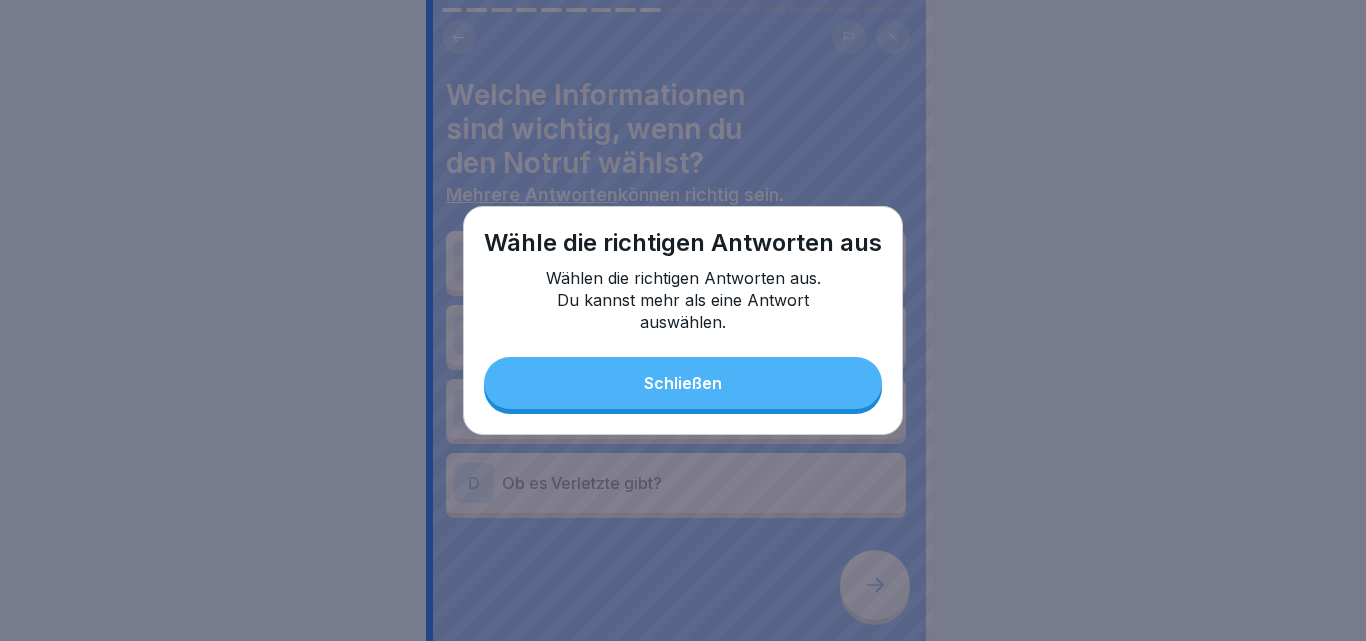 click on "Schließen" at bounding box center [683, 383] 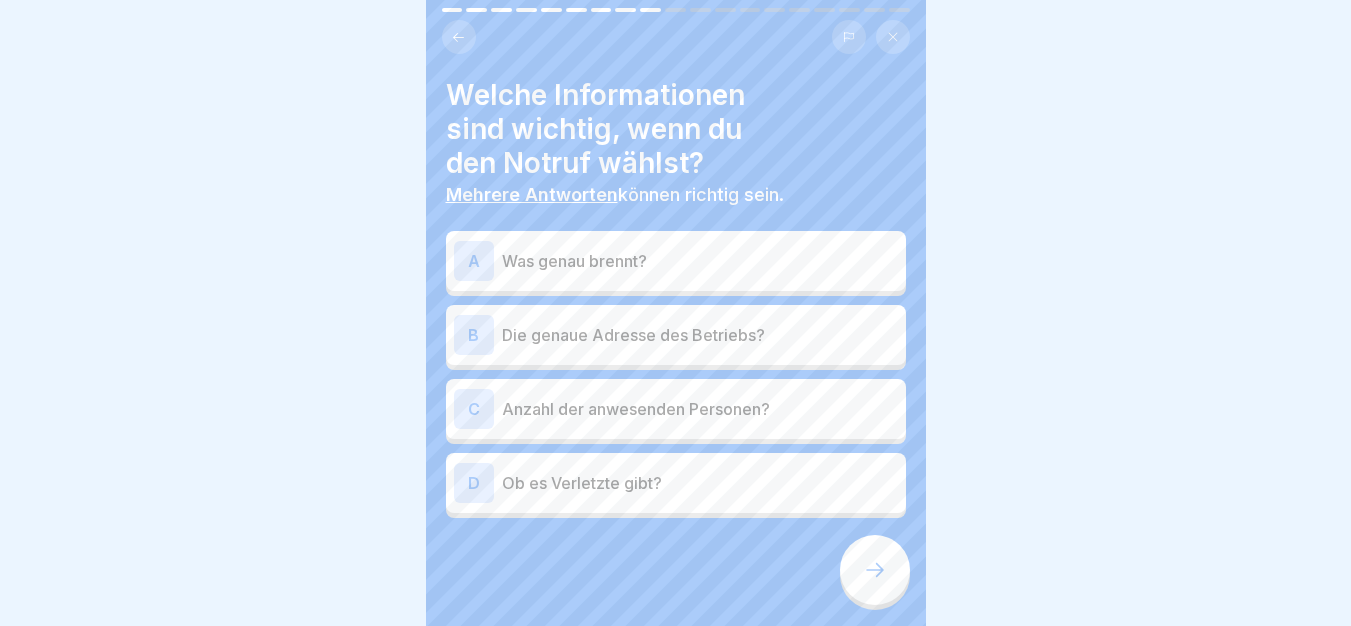 scroll, scrollTop: 12, scrollLeft: 0, axis: vertical 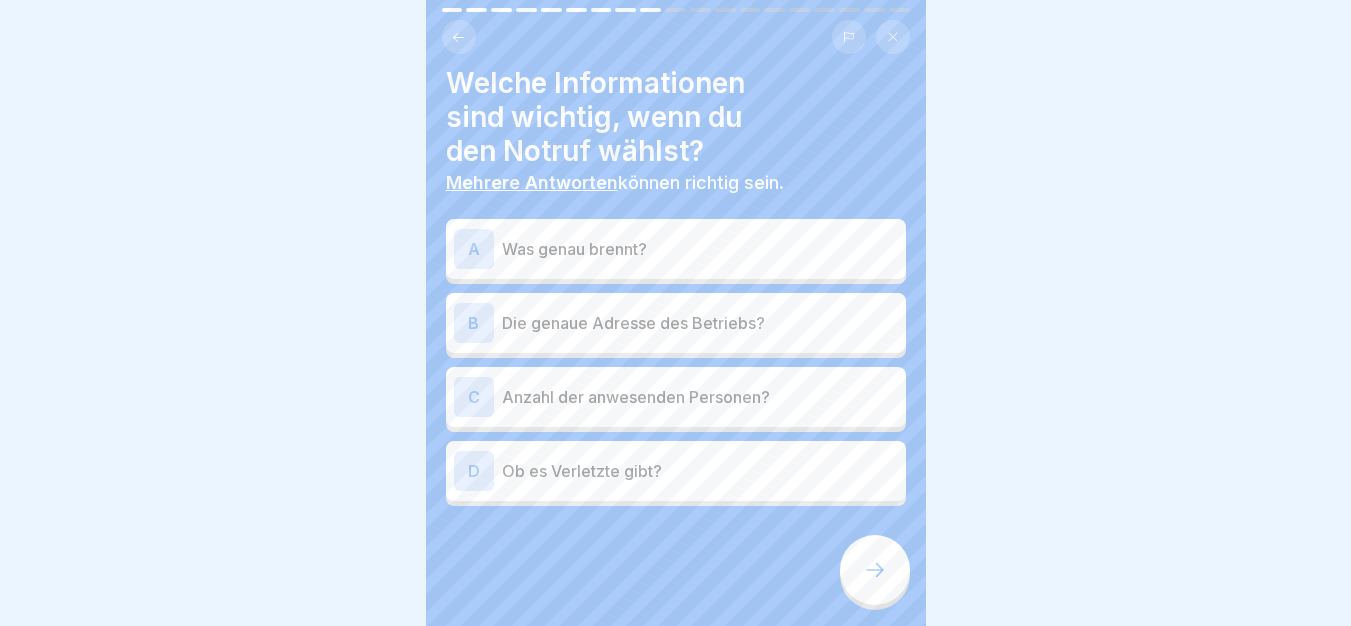 click on "Was genau brennt?" at bounding box center [700, 249] 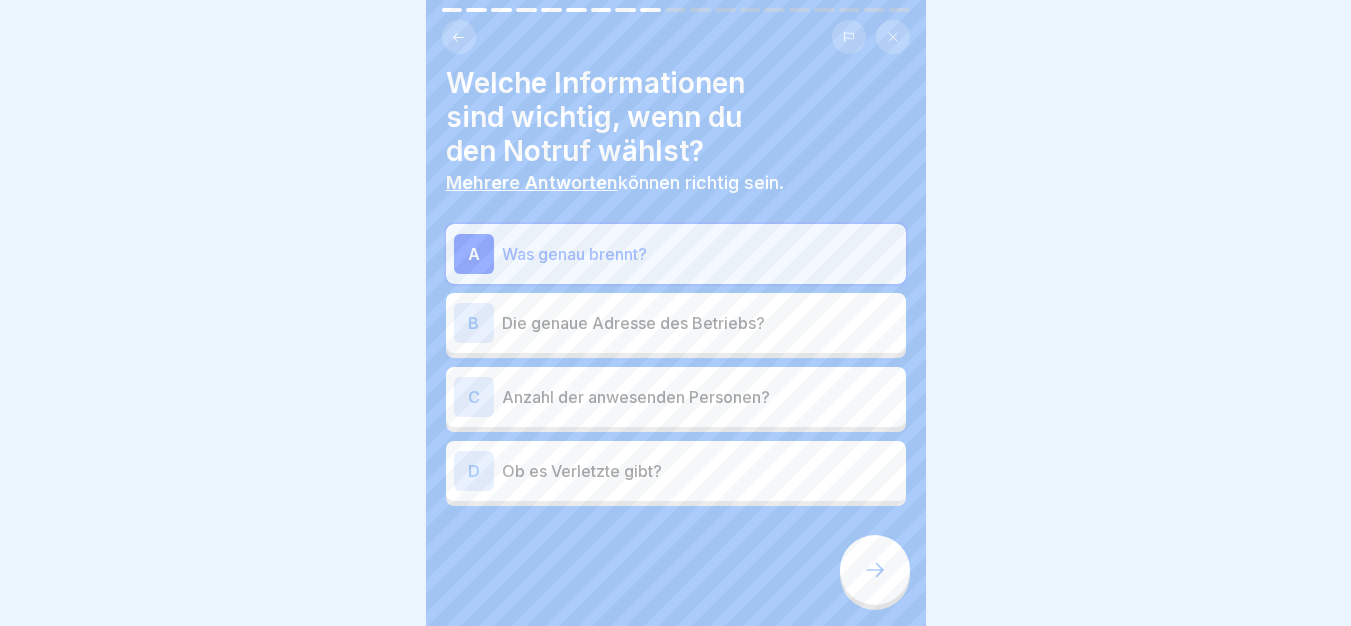 click on "Die genaue Adresse des Betriebs?" at bounding box center (700, 323) 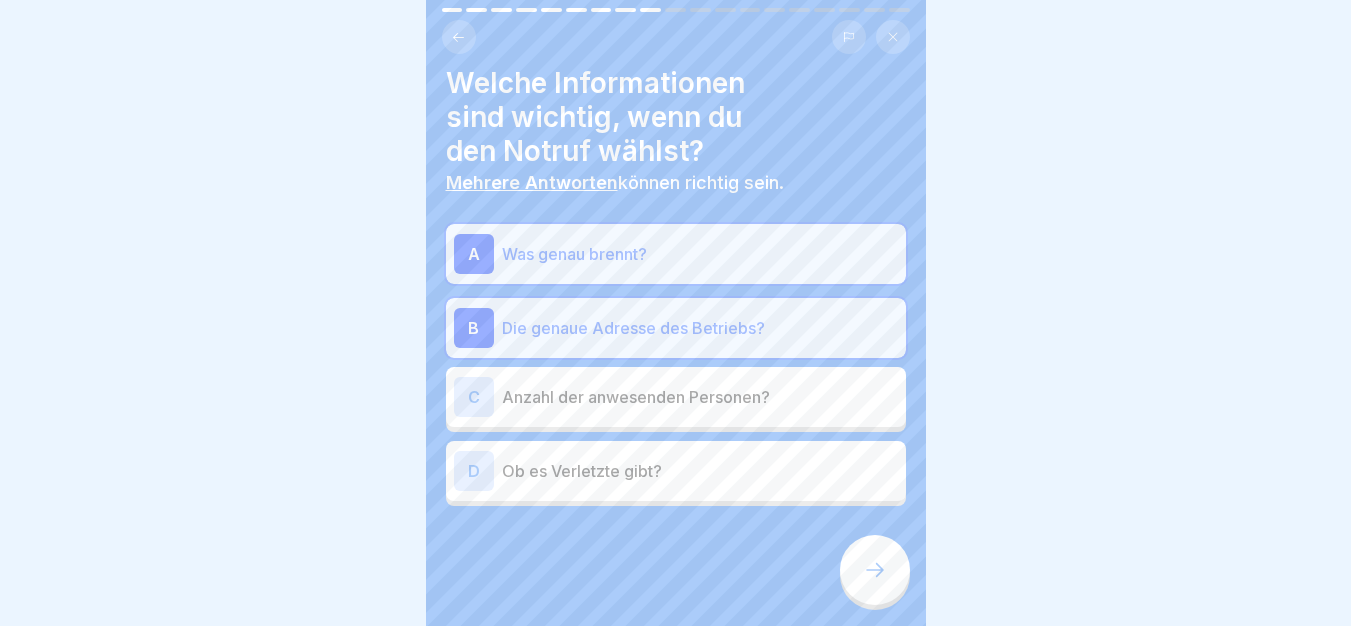 click on "Anzahl der anwesenden Personen?" at bounding box center (700, 397) 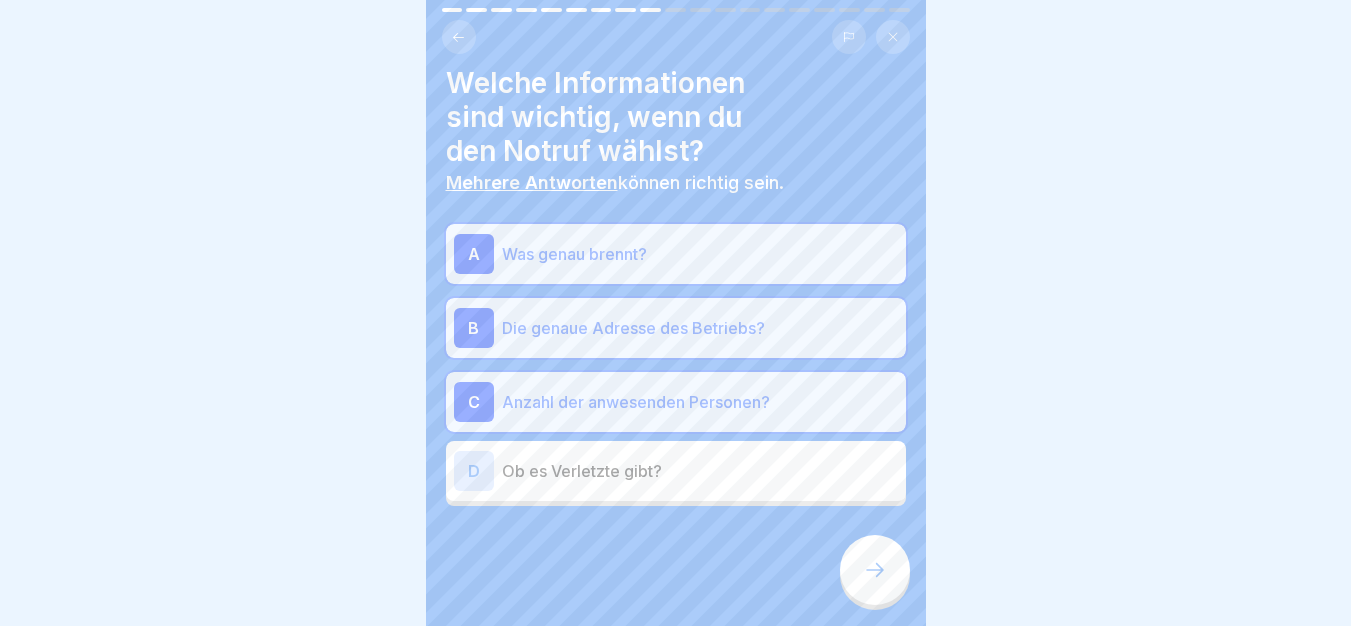 click on "D Ob es Verletzte gibt?" at bounding box center [676, 471] 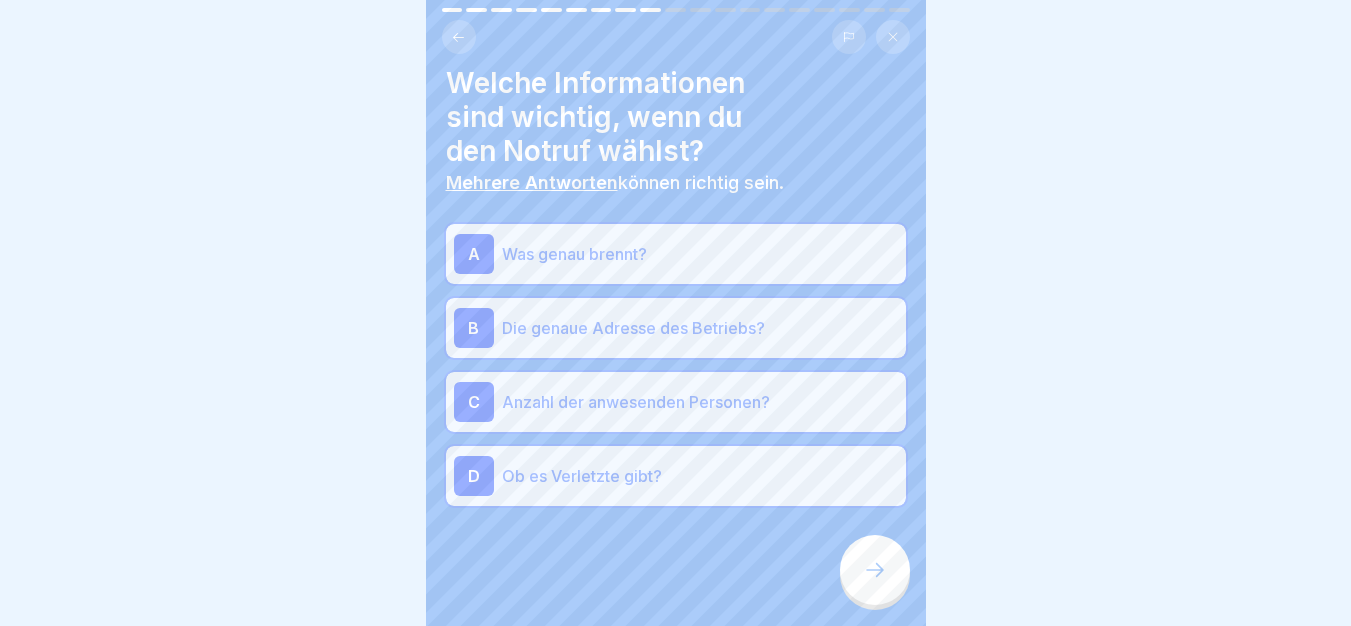 click at bounding box center (676, 566) 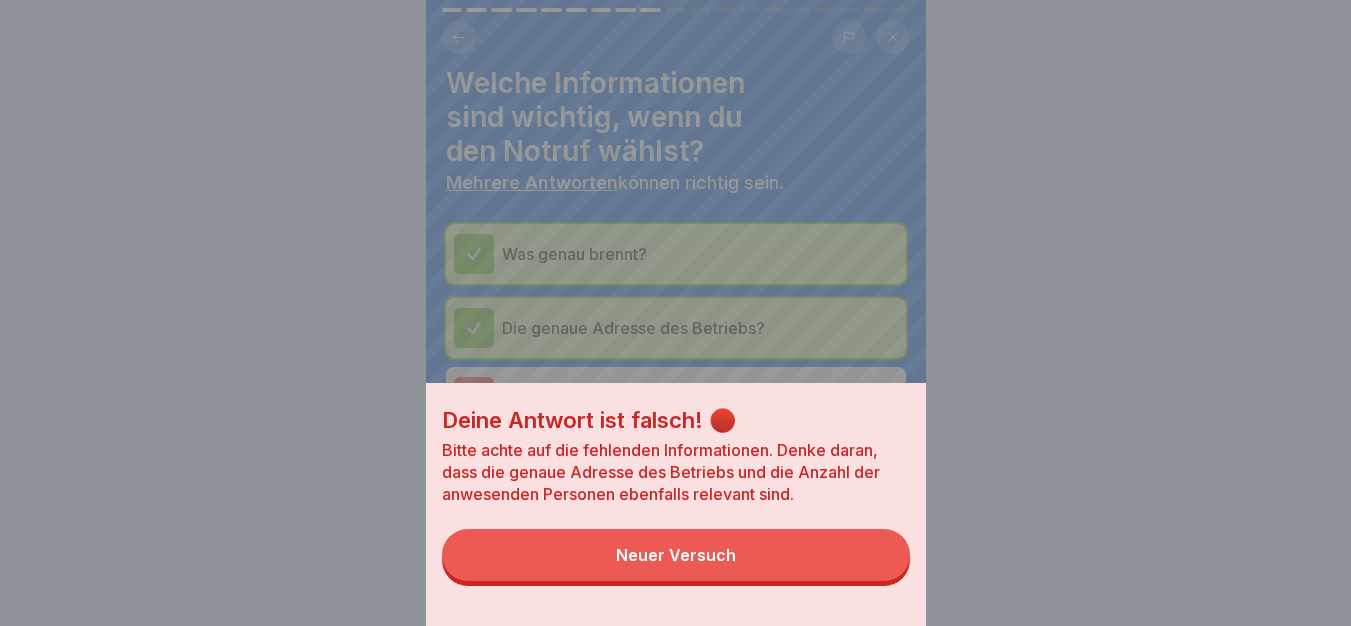 click on "Deine Antwort ist falsch!
🔴 Bitte achte auf die fehlenden Informationen. Denke daran, dass die genaue Adresse des Betriebs und die Anzahl der anwesenden Personen ebenfalls relevant sind.  Neuer Versuch" at bounding box center [676, 504] 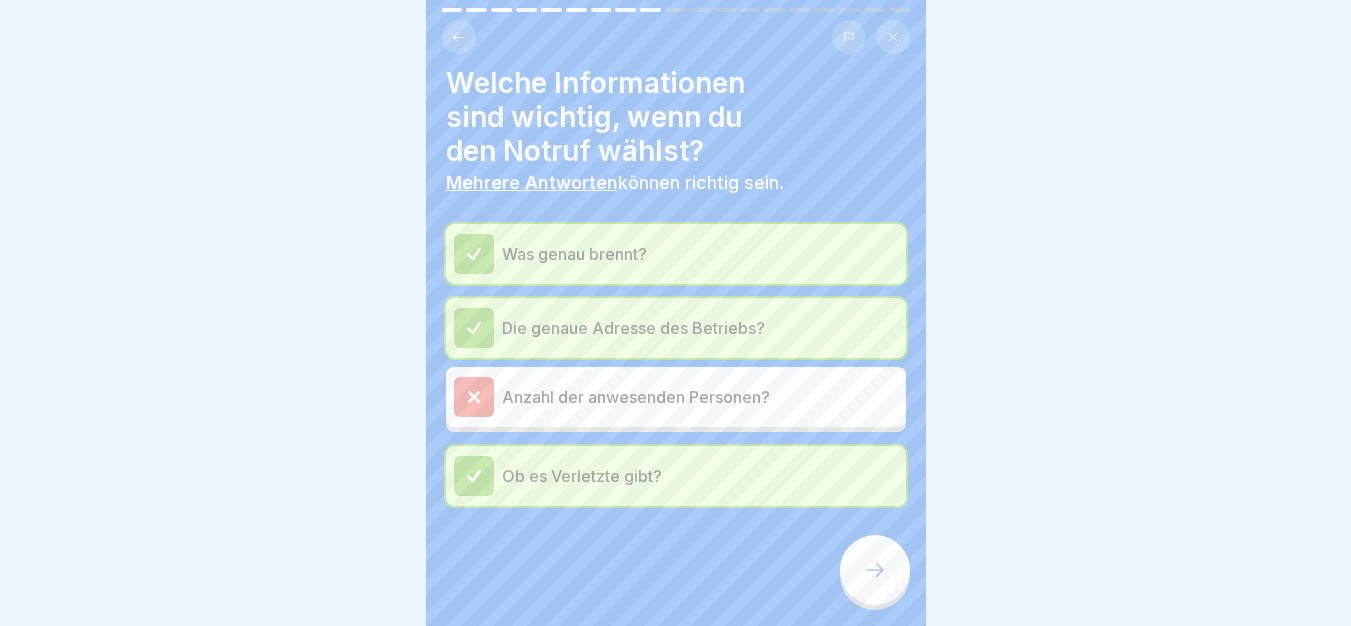 click at bounding box center (875, 570) 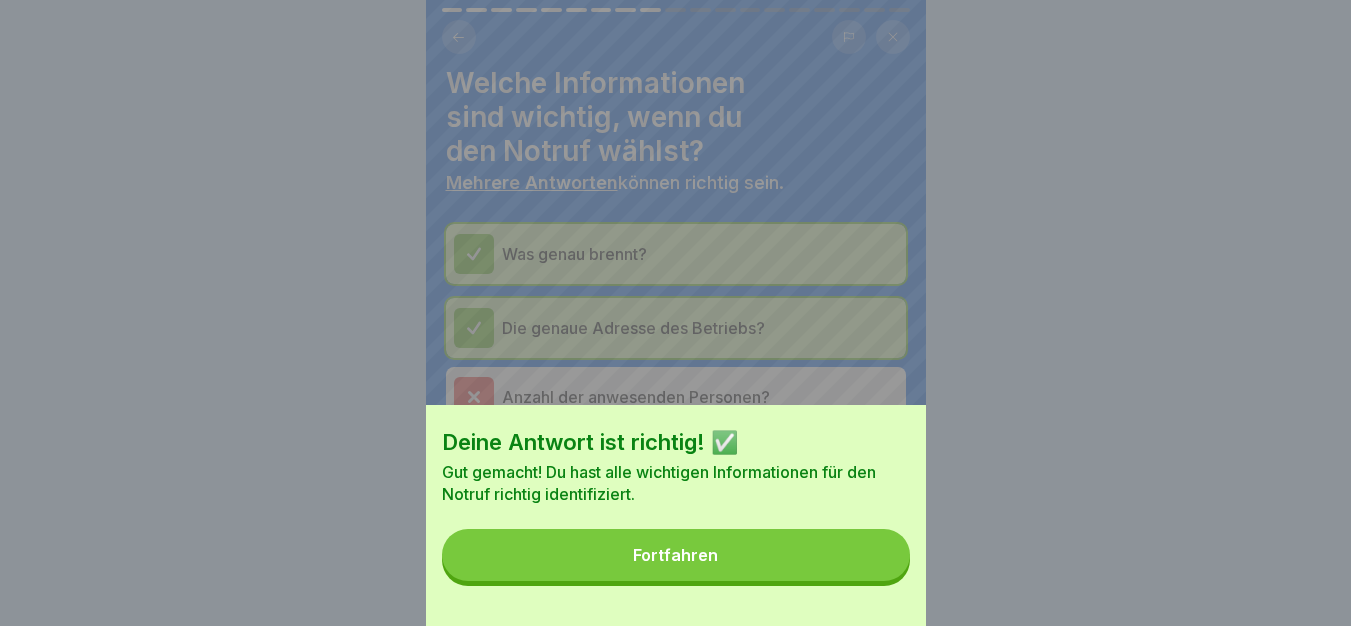 click on "Fortfahren" at bounding box center [676, 555] 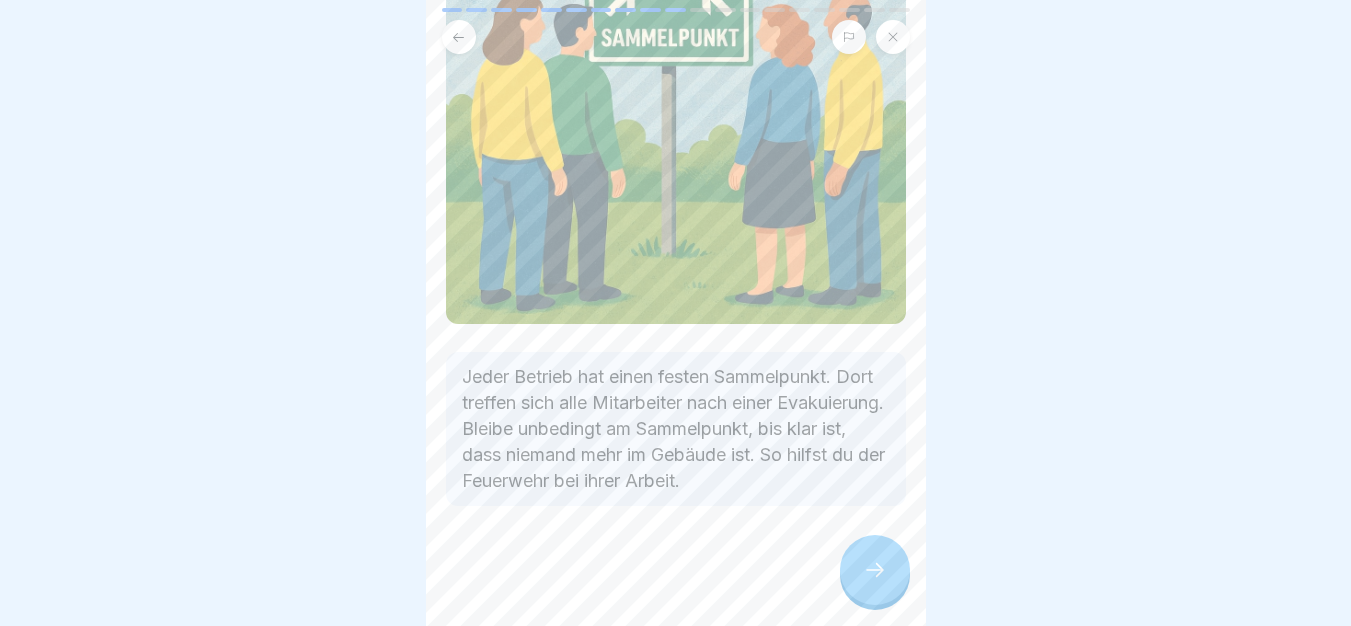 scroll, scrollTop: 321, scrollLeft: 0, axis: vertical 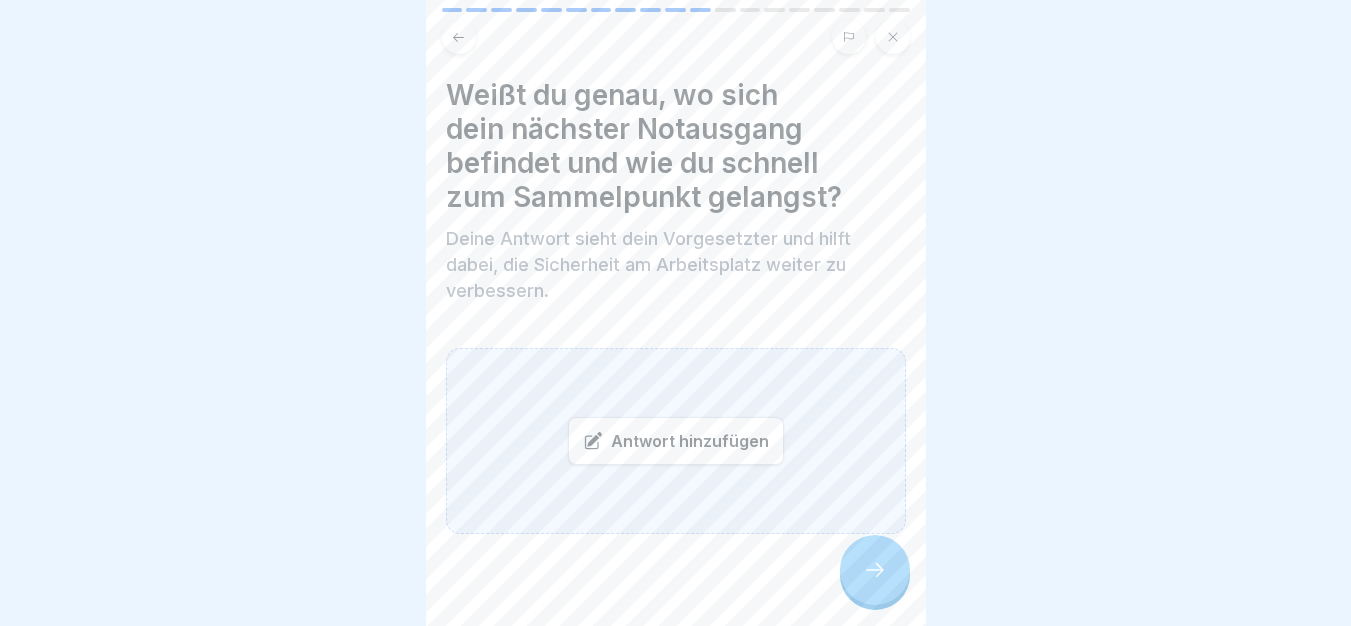 click at bounding box center (875, 570) 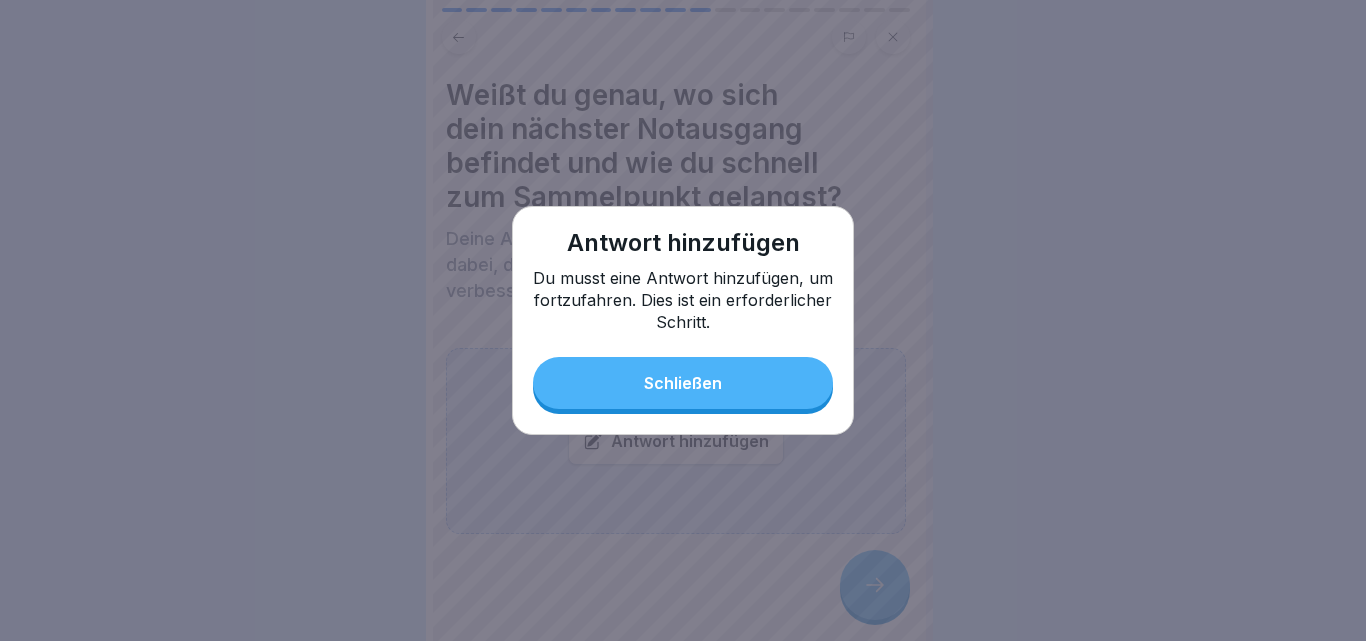 click on "Schließen" at bounding box center [683, 383] 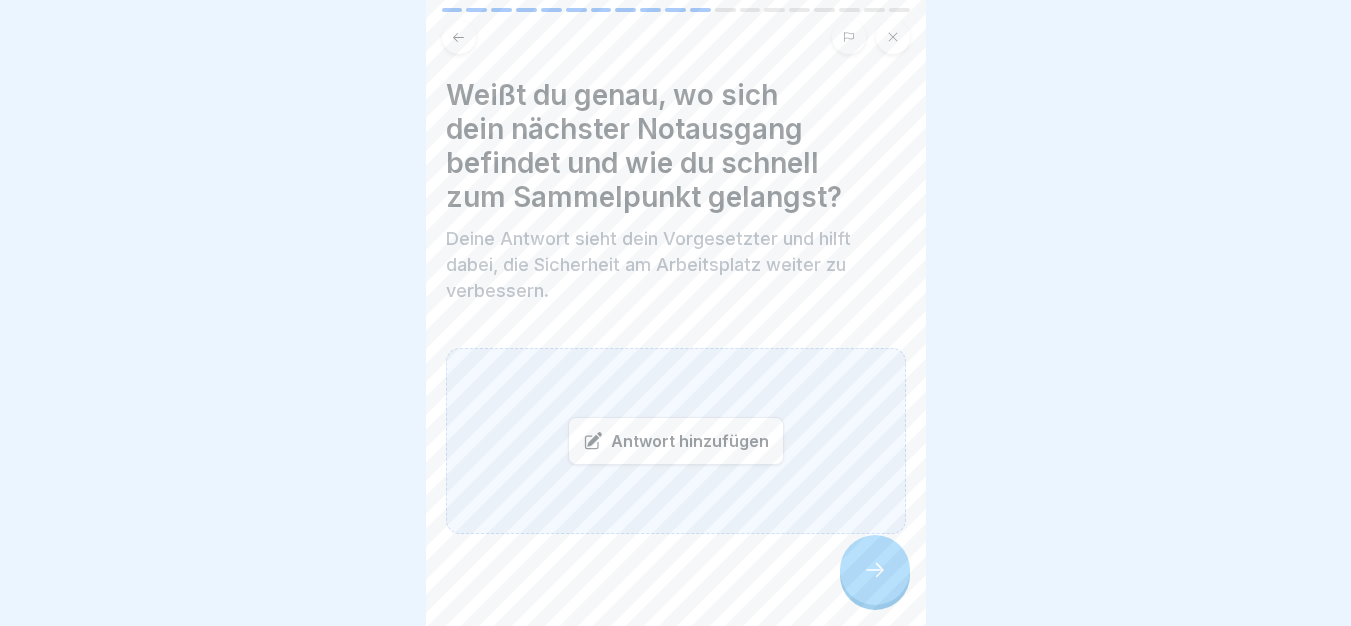 click on "Antwort hinzufügen" at bounding box center (676, 441) 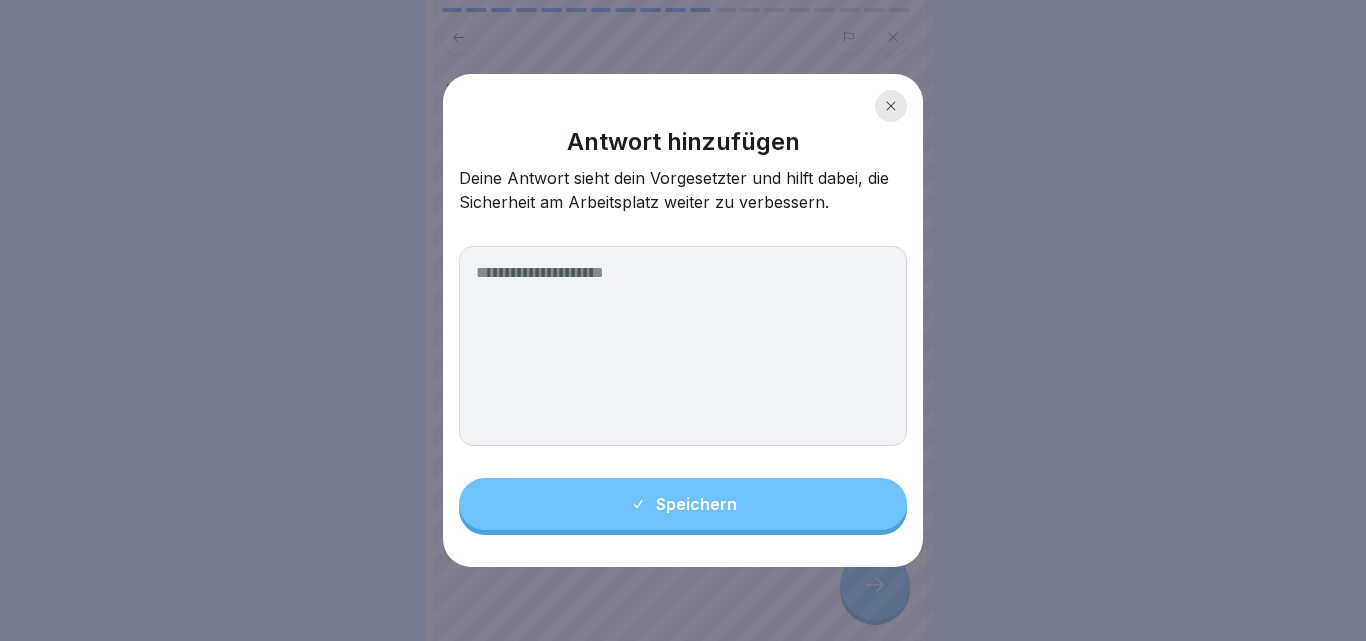 click 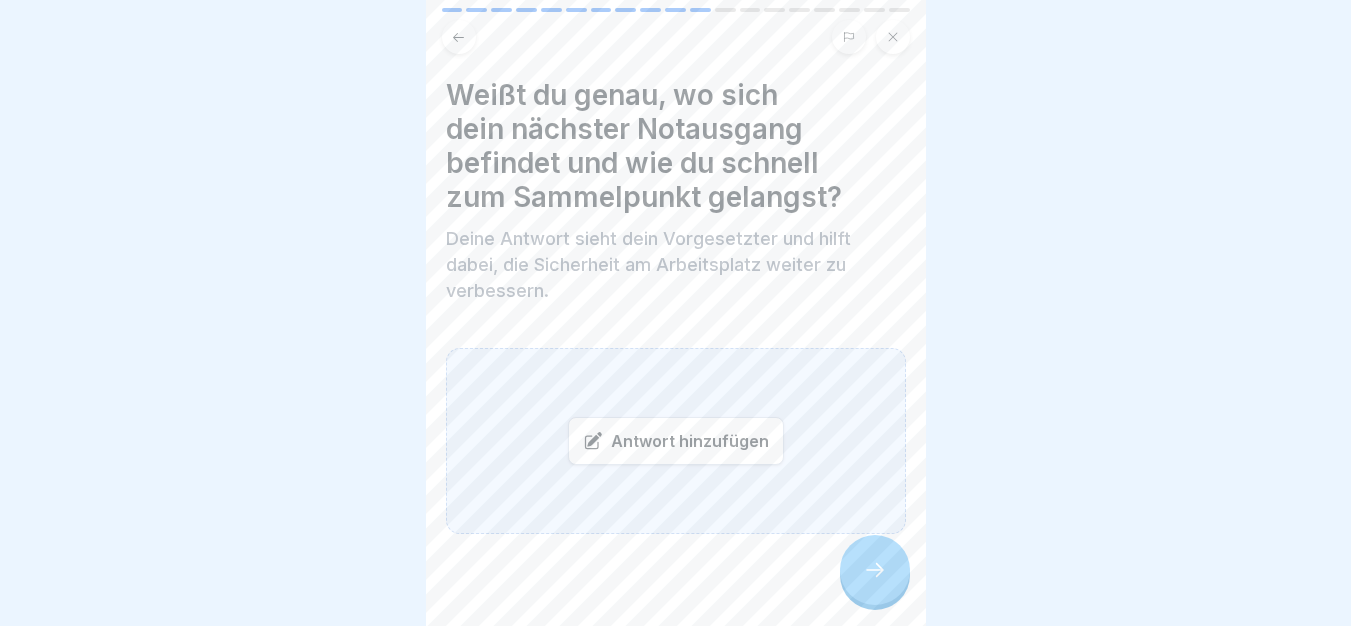 click 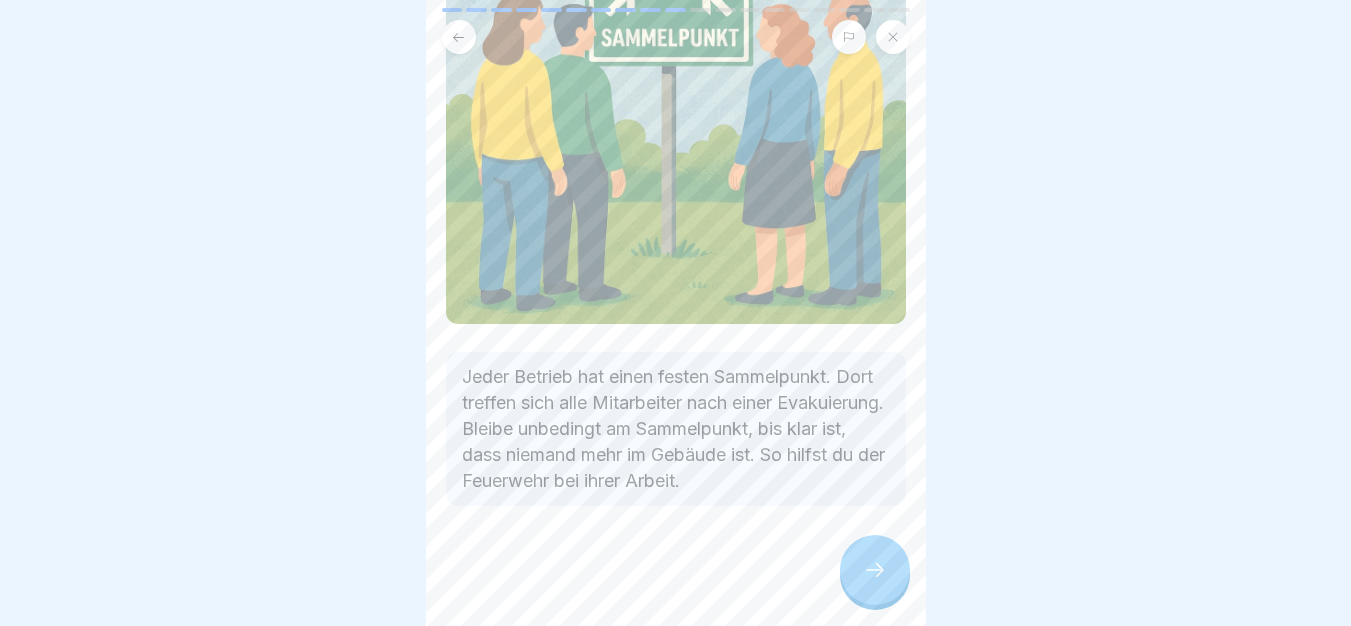 click 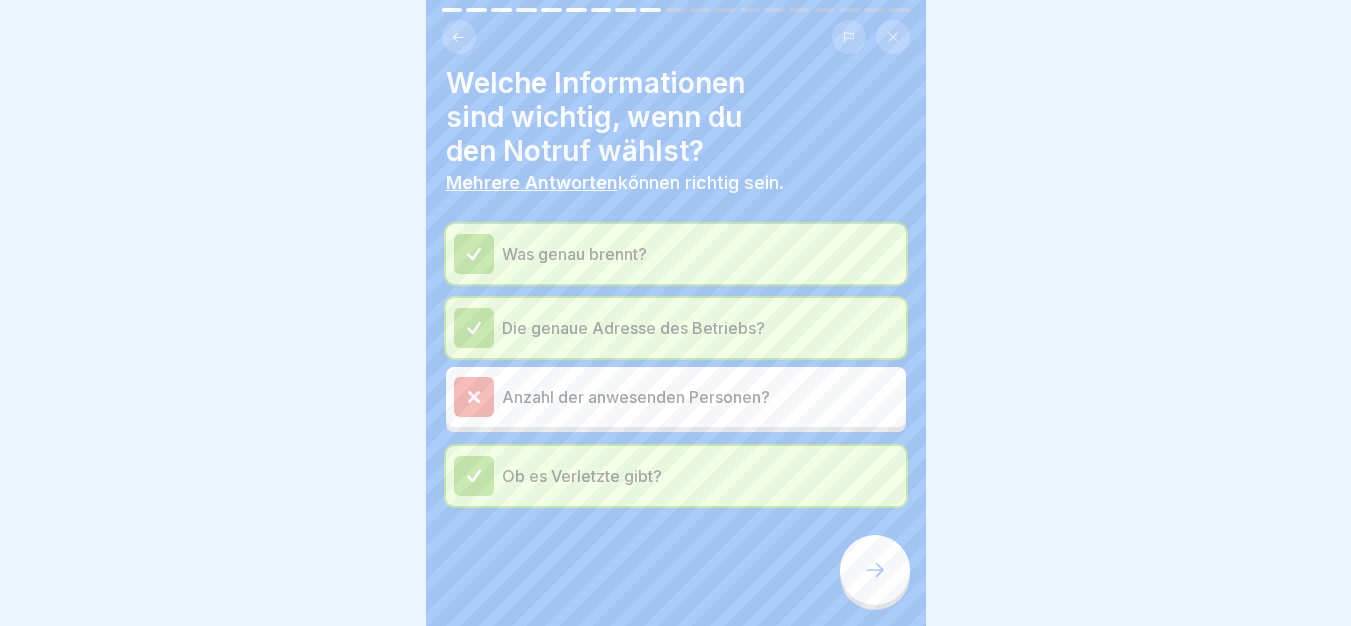 click 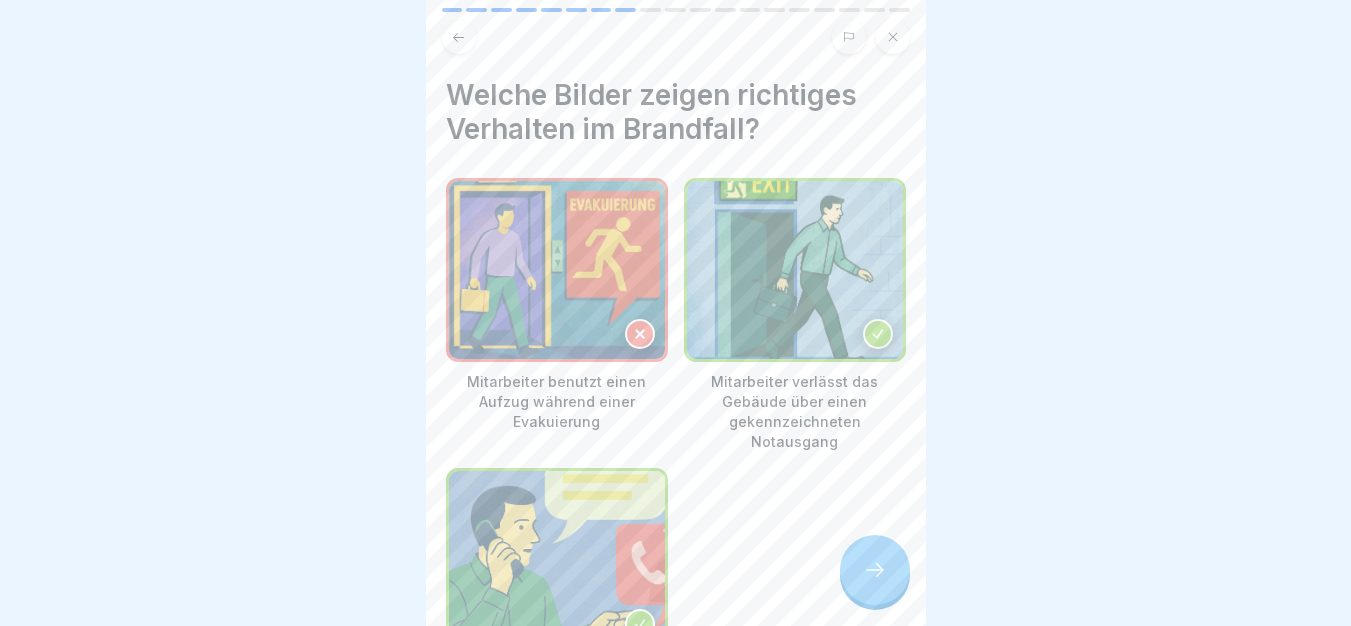 click at bounding box center [875, 570] 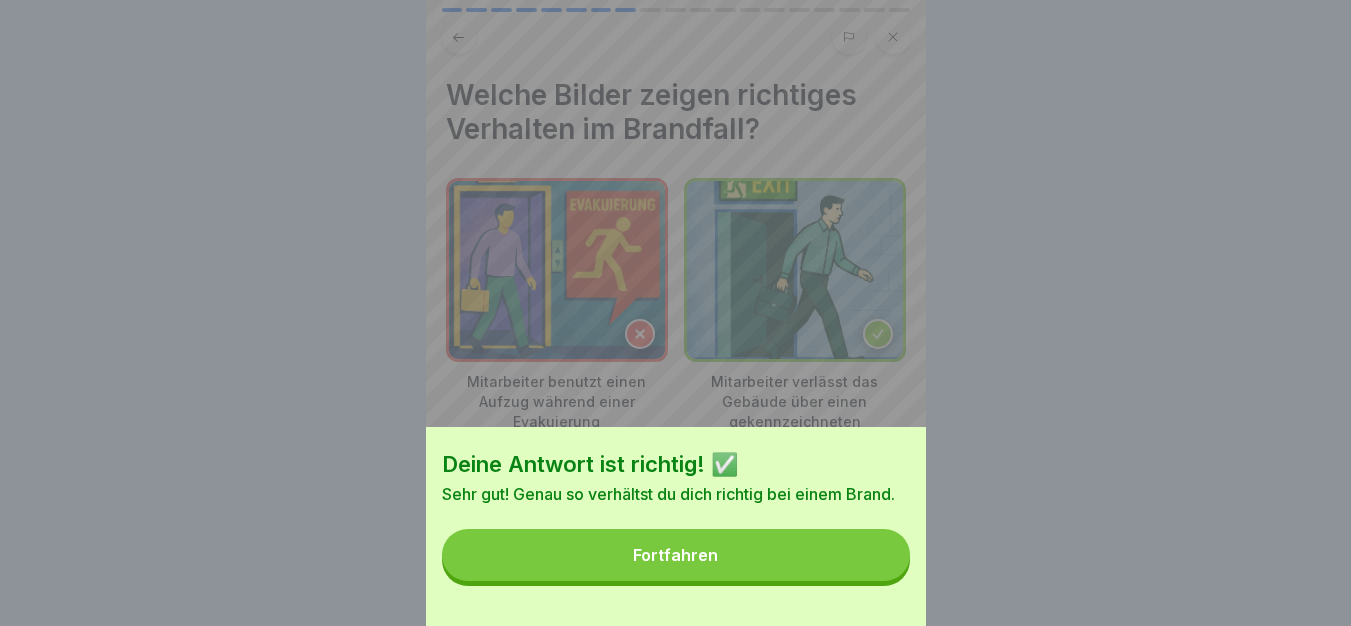click on "Fortfahren" at bounding box center [676, 555] 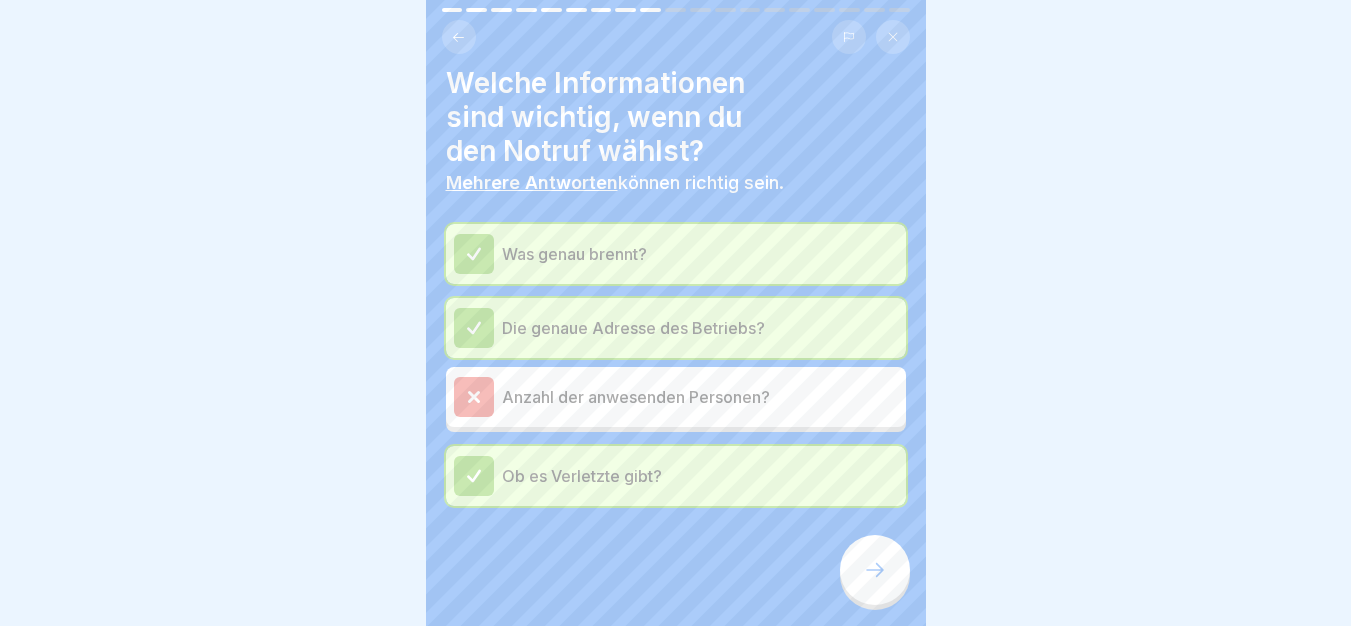 click 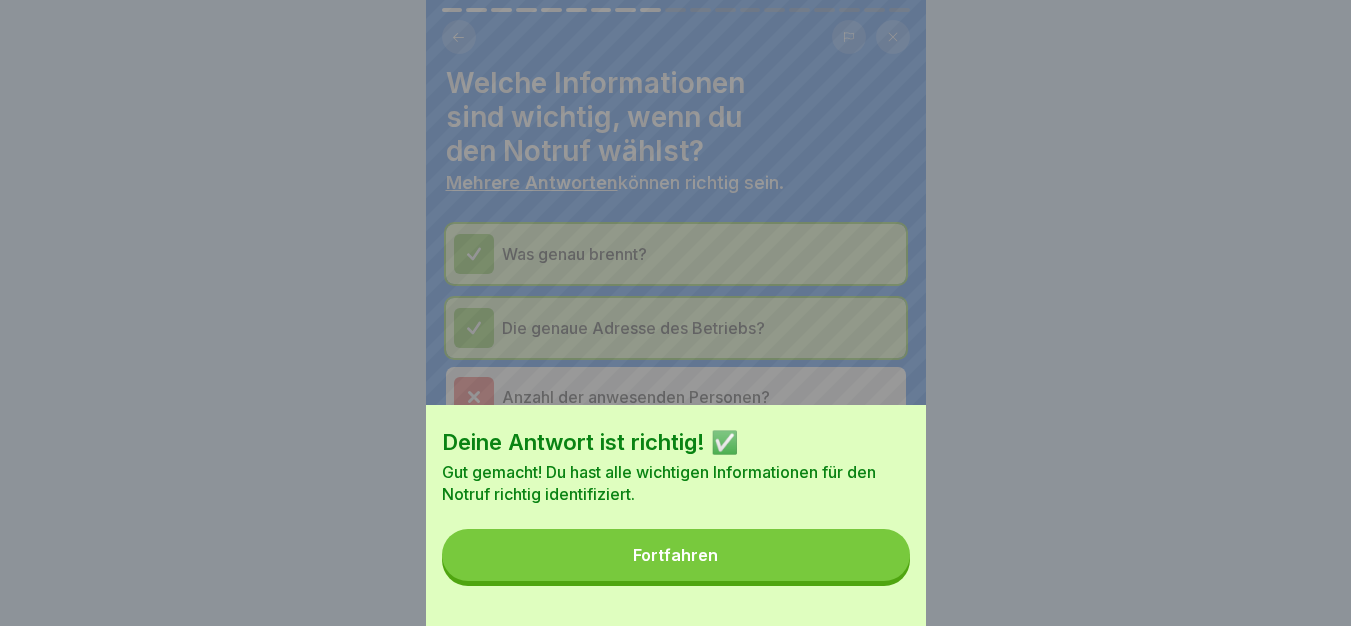 click on "Fortfahren" at bounding box center (676, 555) 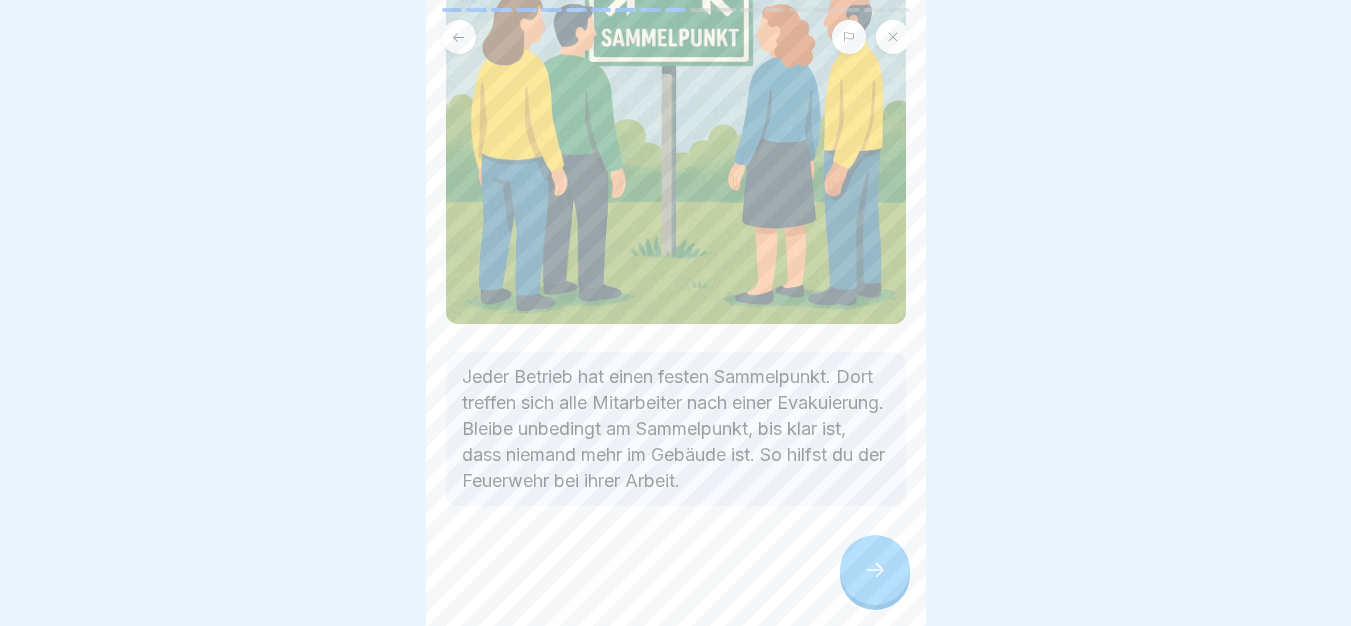 click 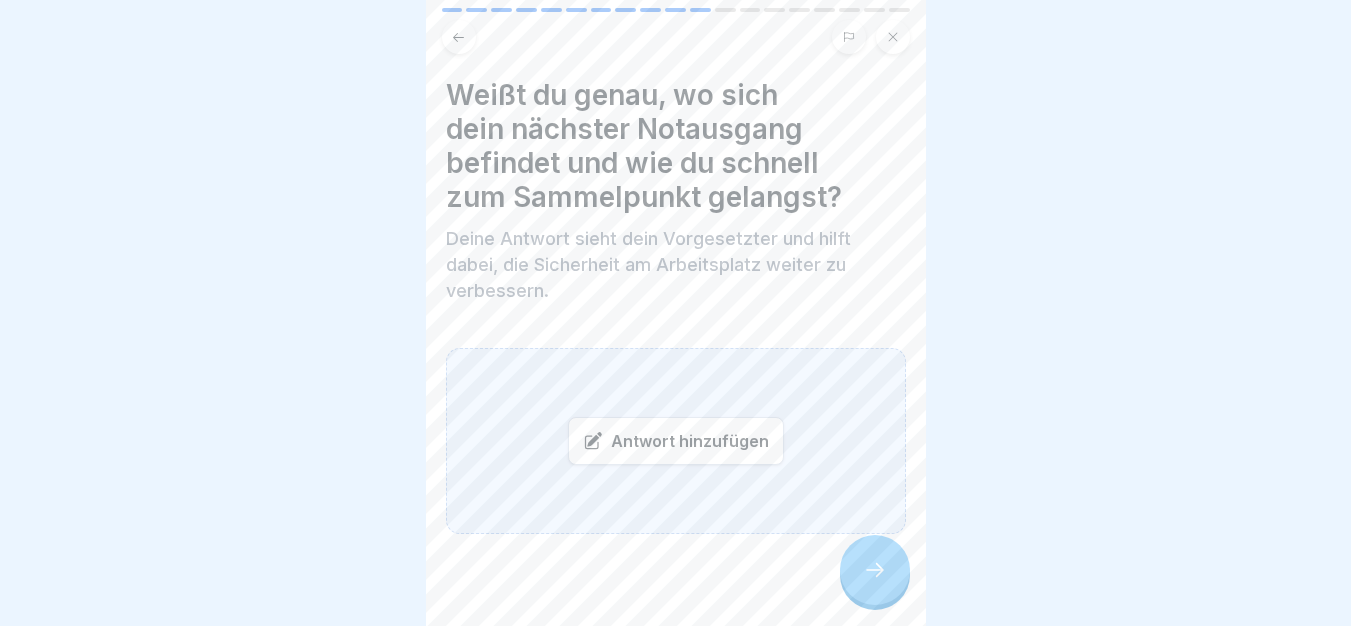 click 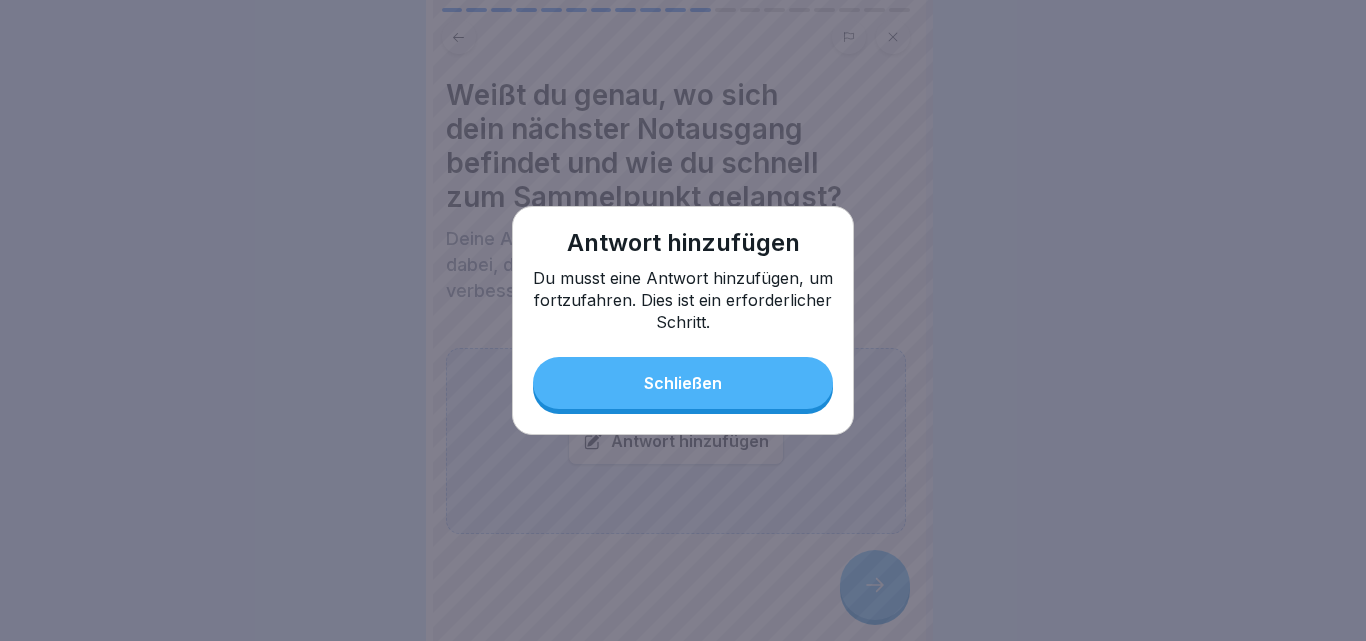 click on "Schließen" at bounding box center (683, 383) 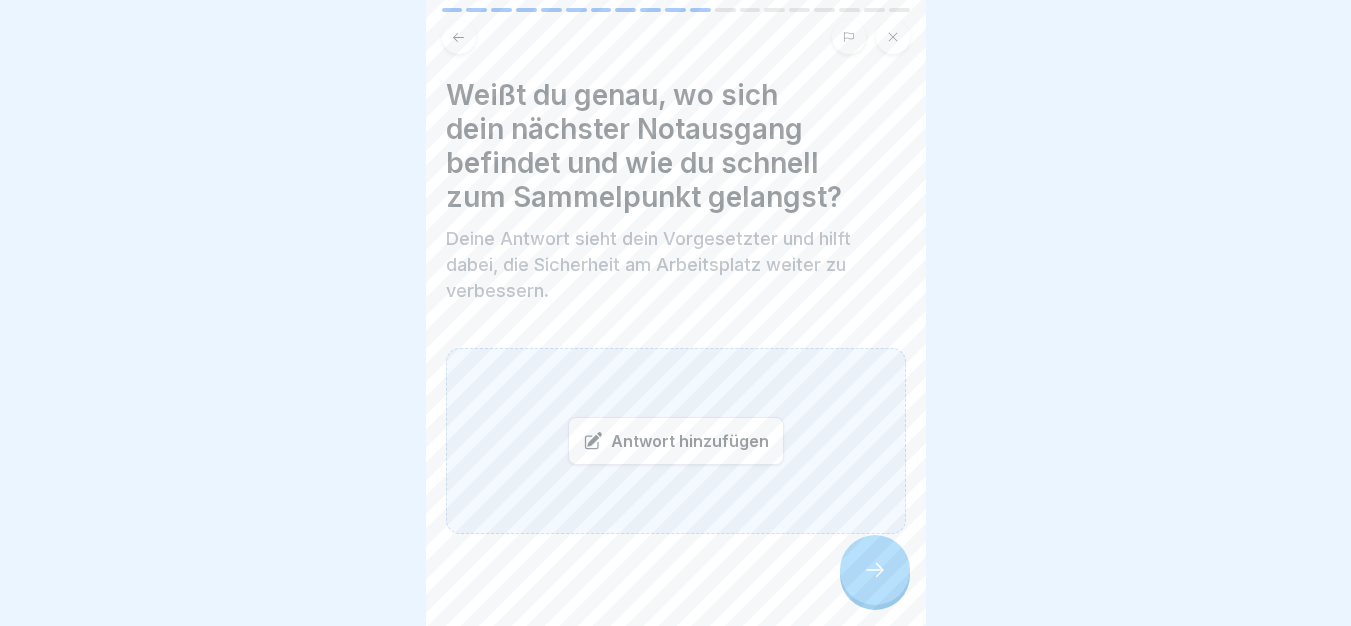 click on "Antwort hinzufügen" at bounding box center (676, 441) 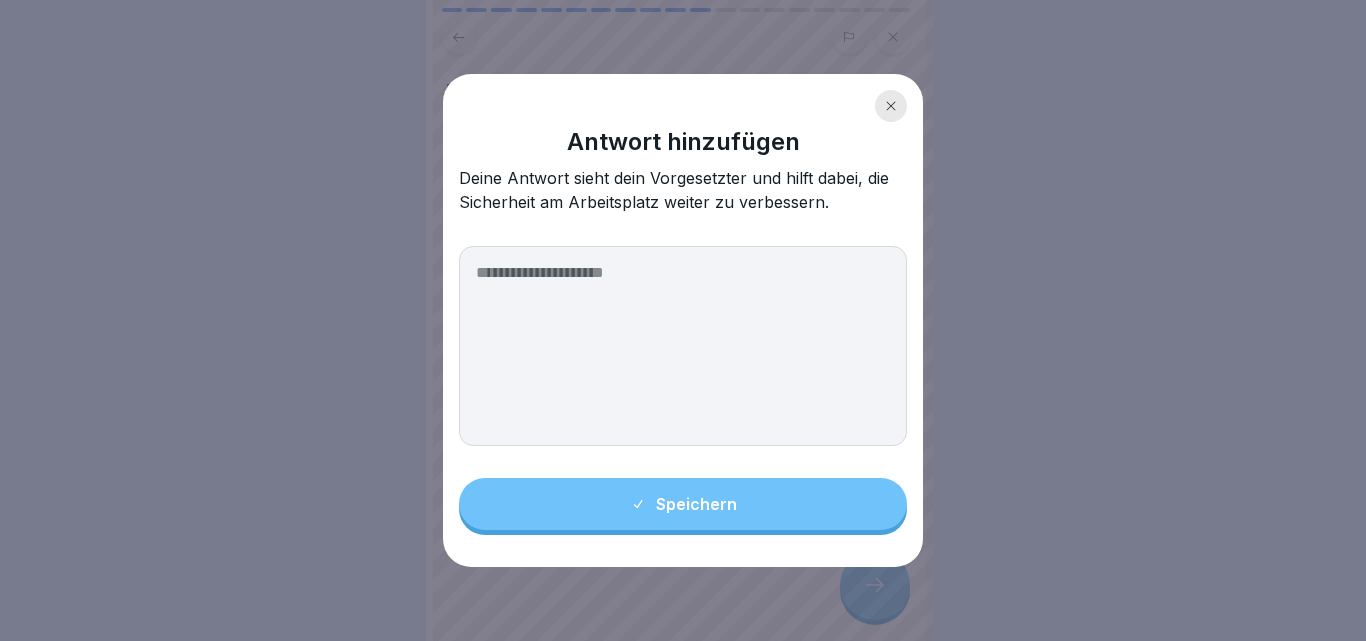 click at bounding box center (683, 346) 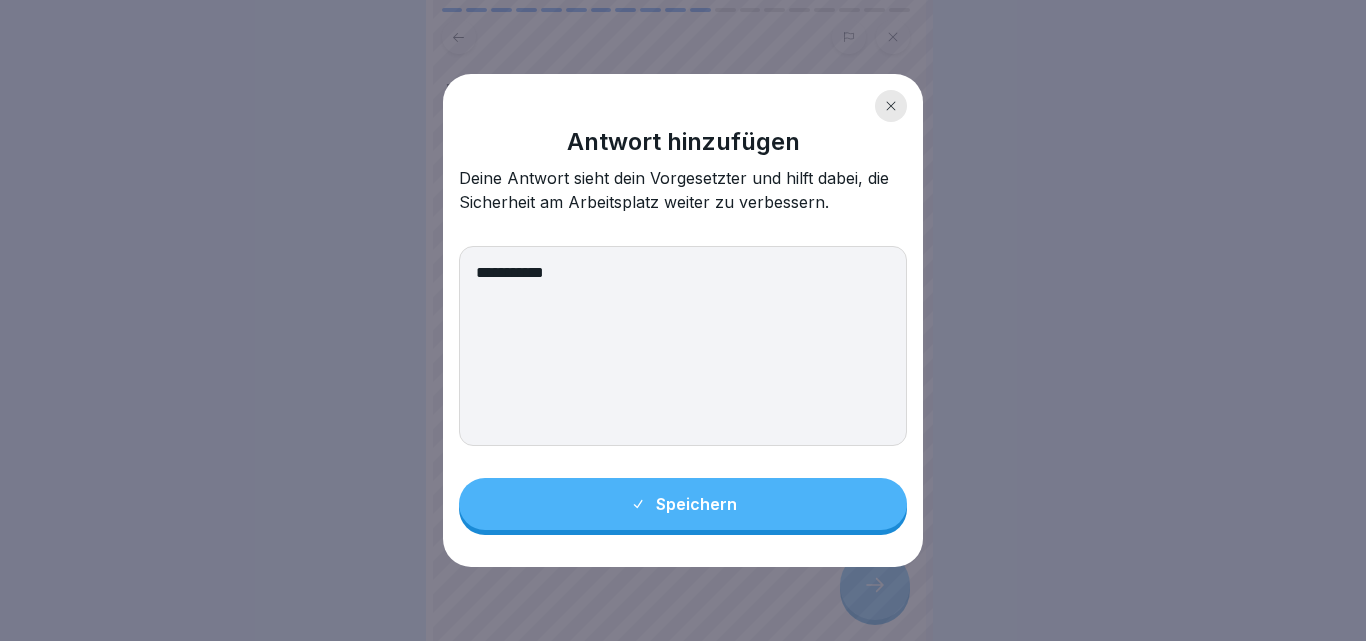 type on "**********" 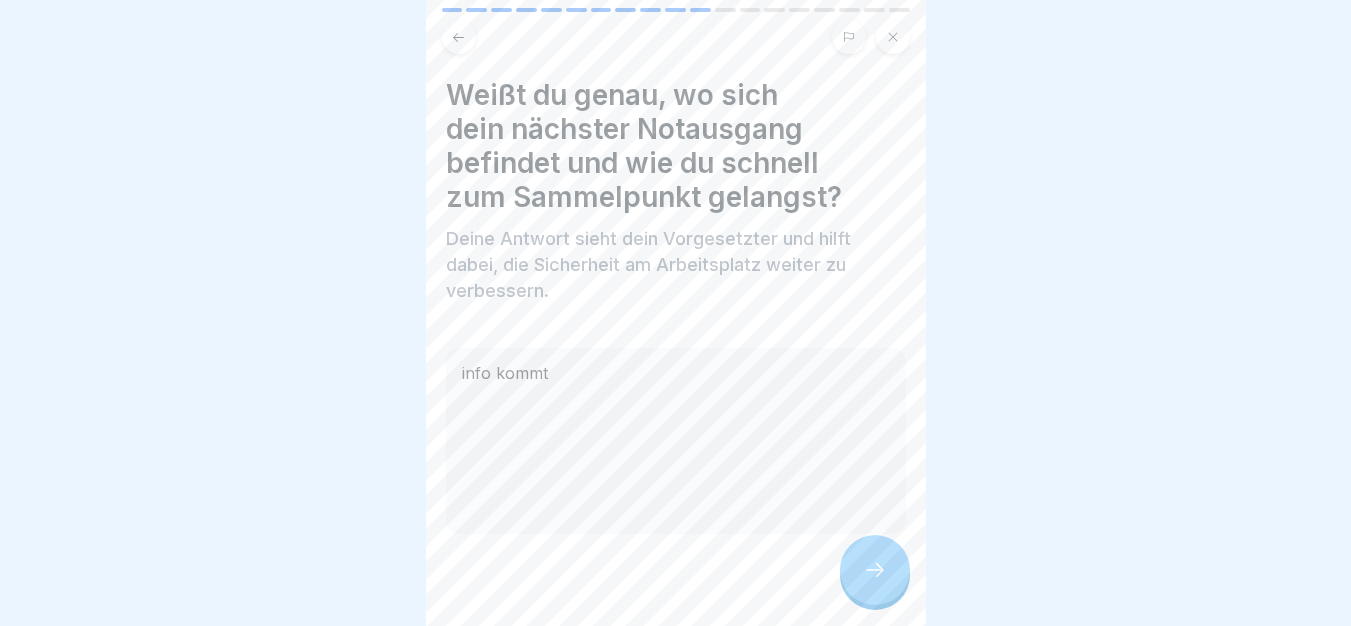 click 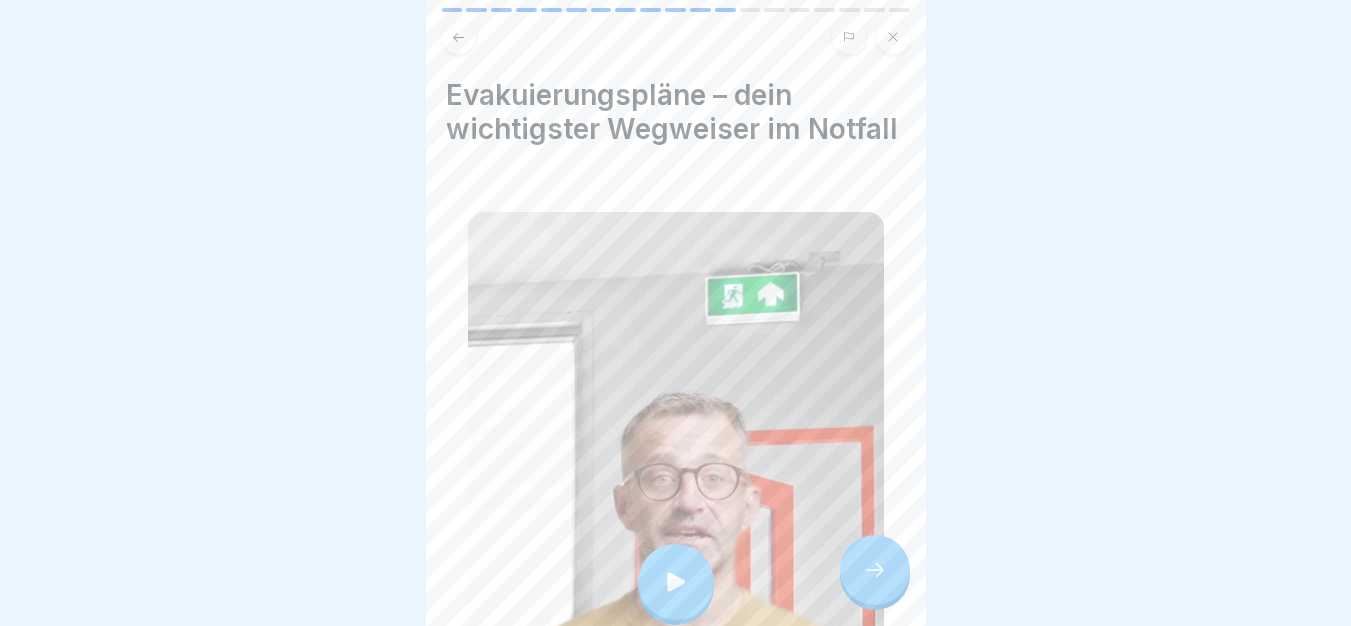 click 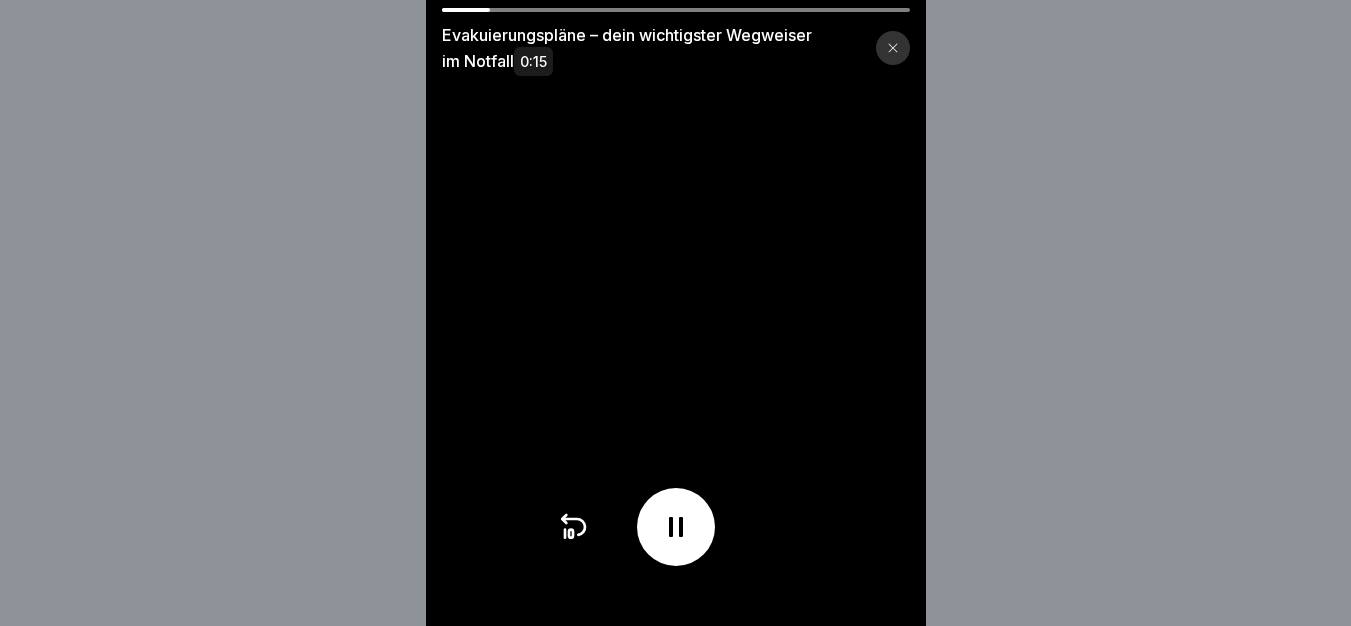 scroll, scrollTop: 15, scrollLeft: 0, axis: vertical 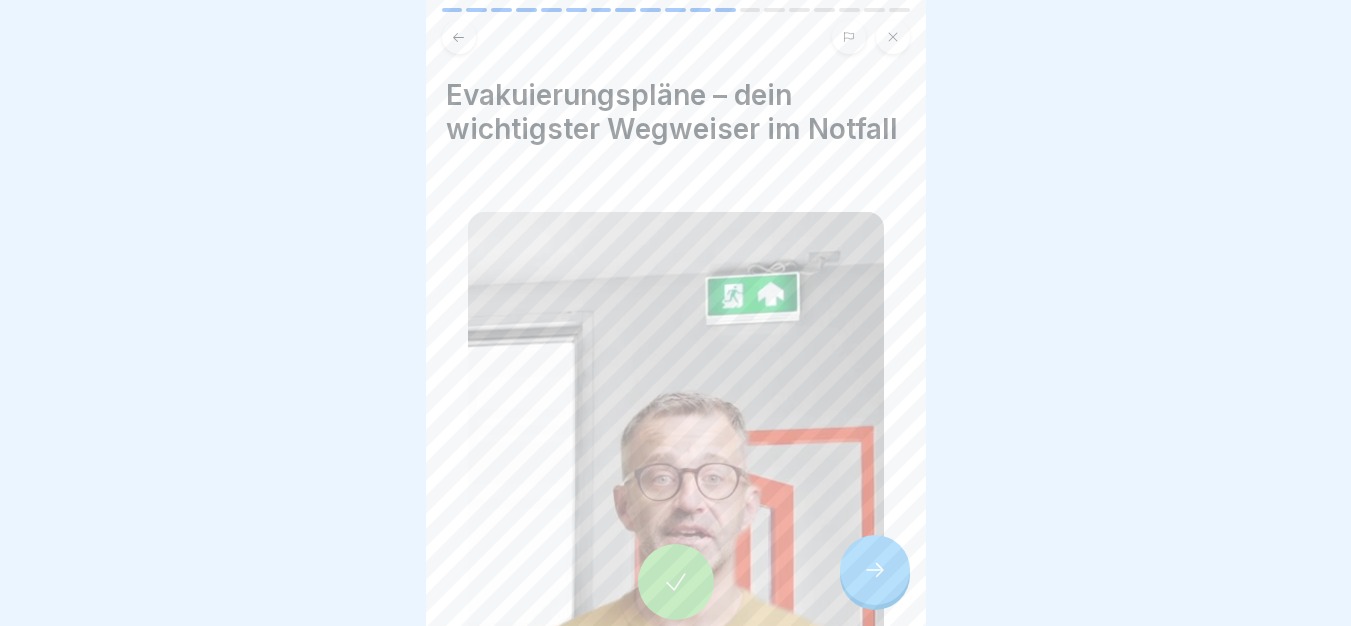 click at bounding box center (875, 570) 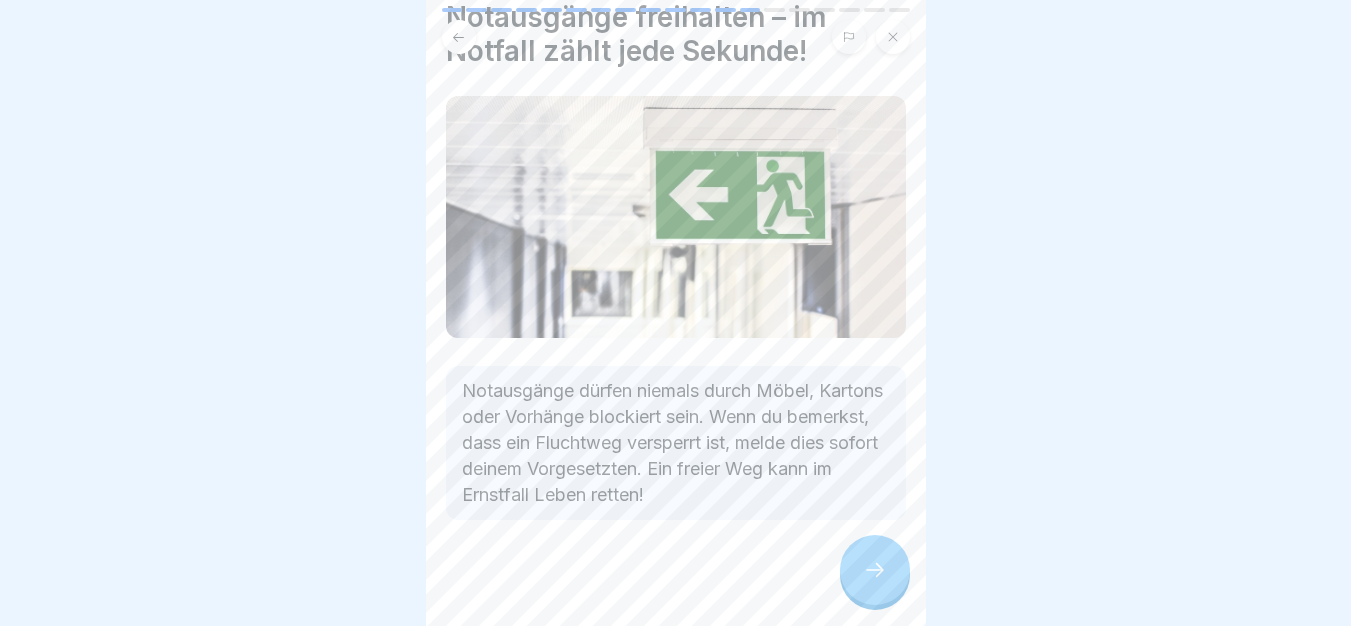 scroll, scrollTop: 84, scrollLeft: 0, axis: vertical 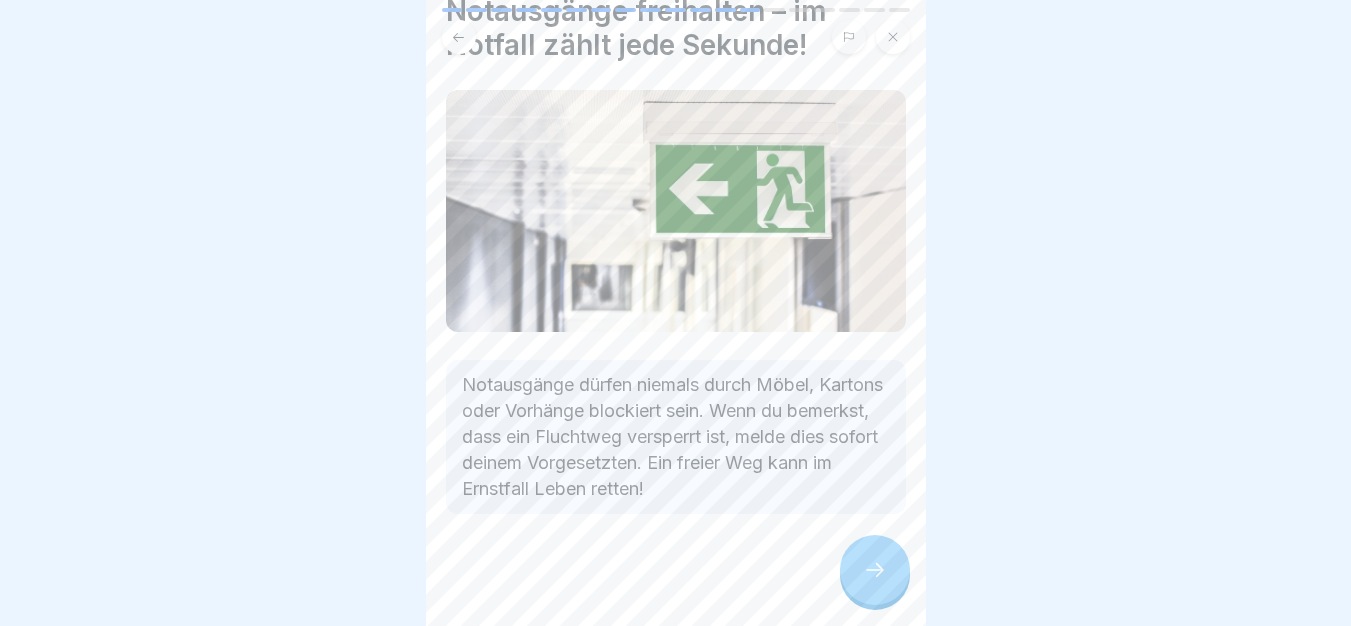 click at bounding box center [875, 570] 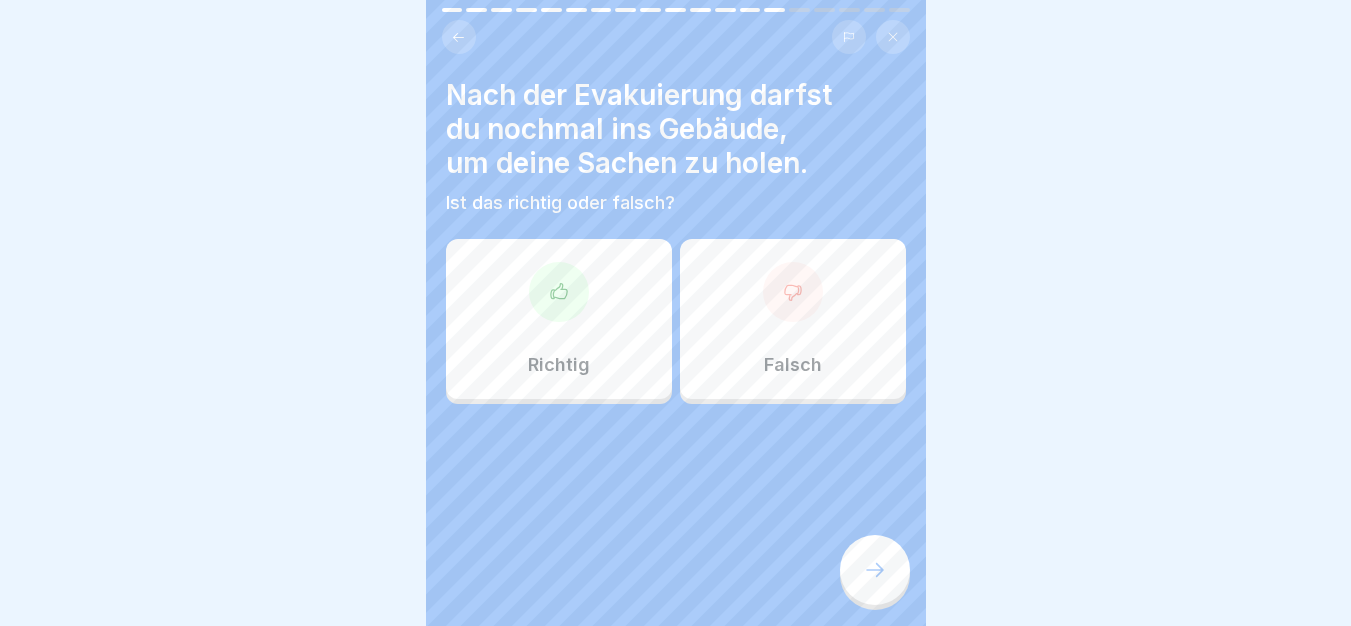 click at bounding box center (793, 292) 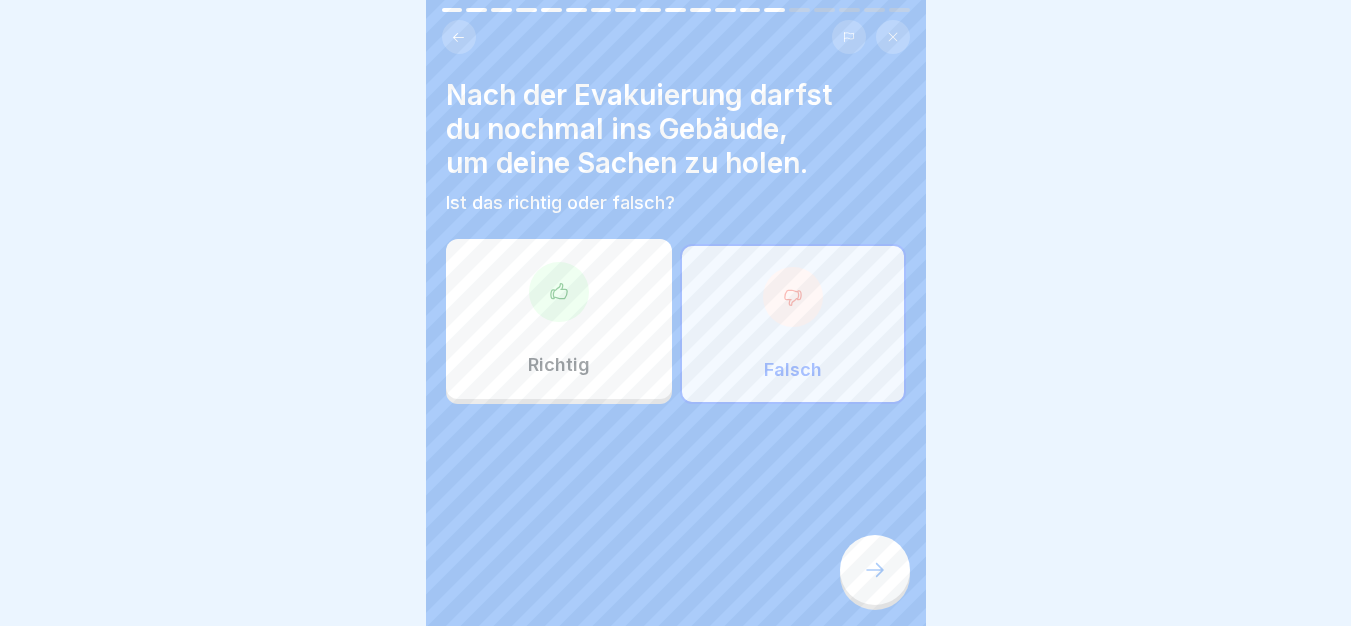 drag, startPoint x: 854, startPoint y: 541, endPoint x: 860, endPoint y: 569, distance: 28.635643 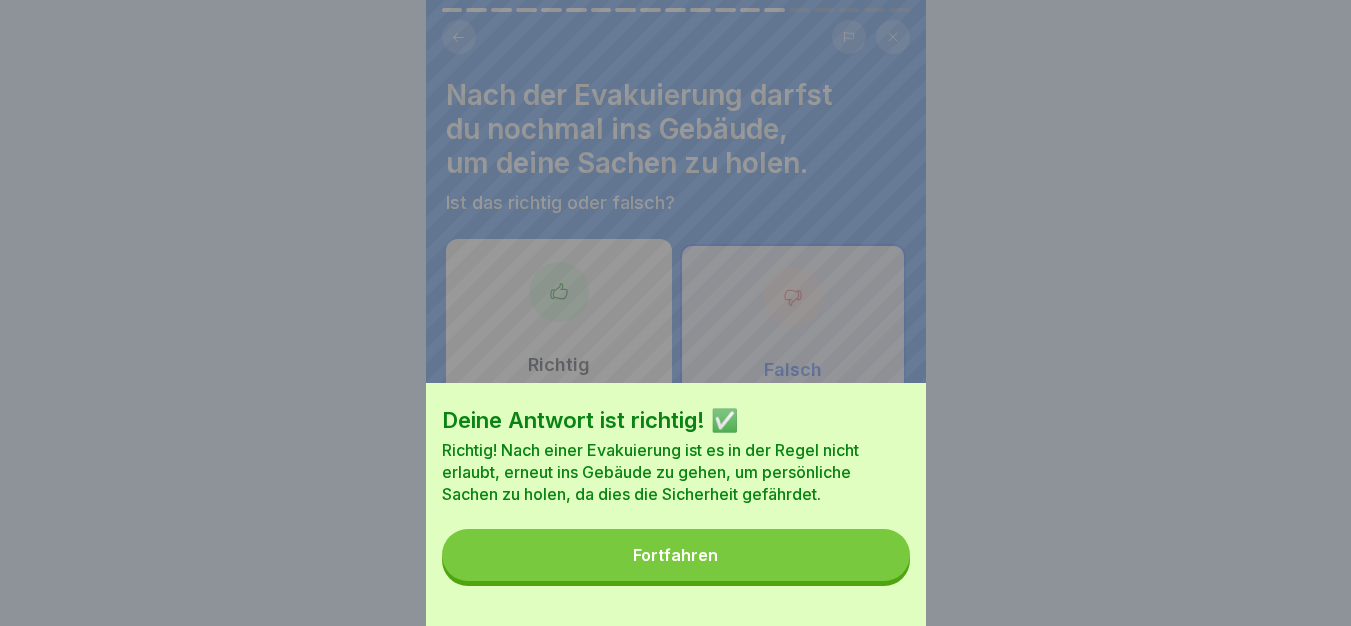 click on "Fortfahren" at bounding box center [676, 555] 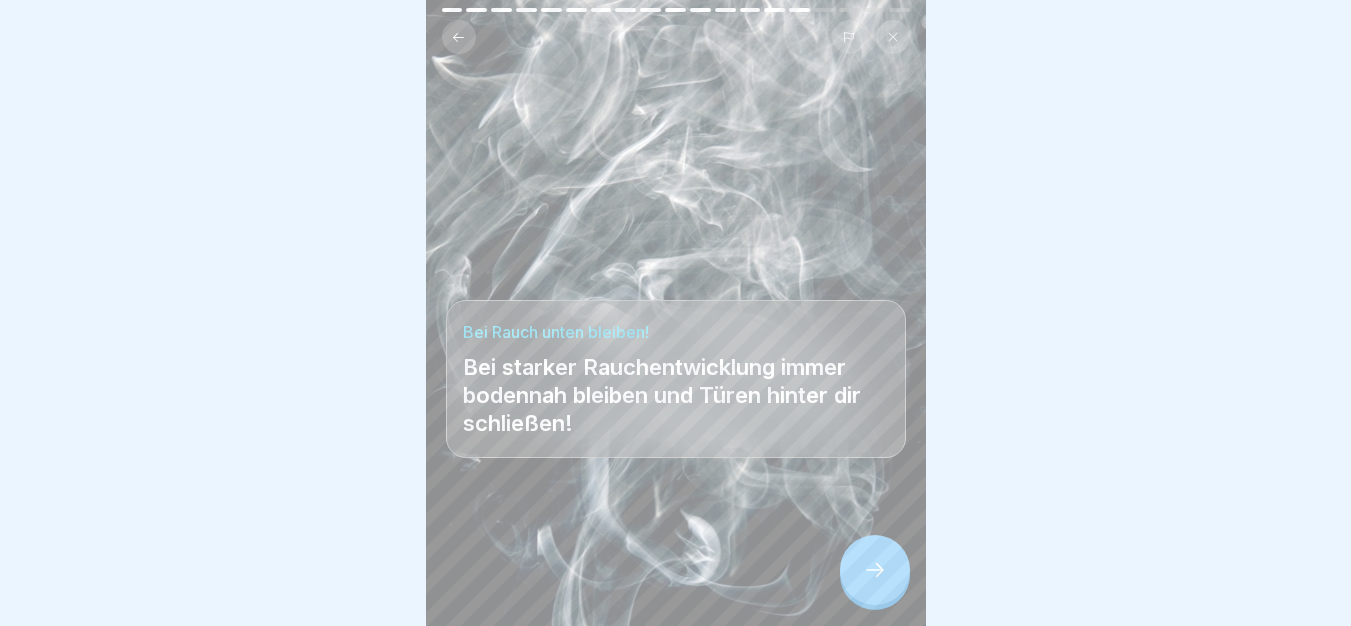 click at bounding box center (875, 570) 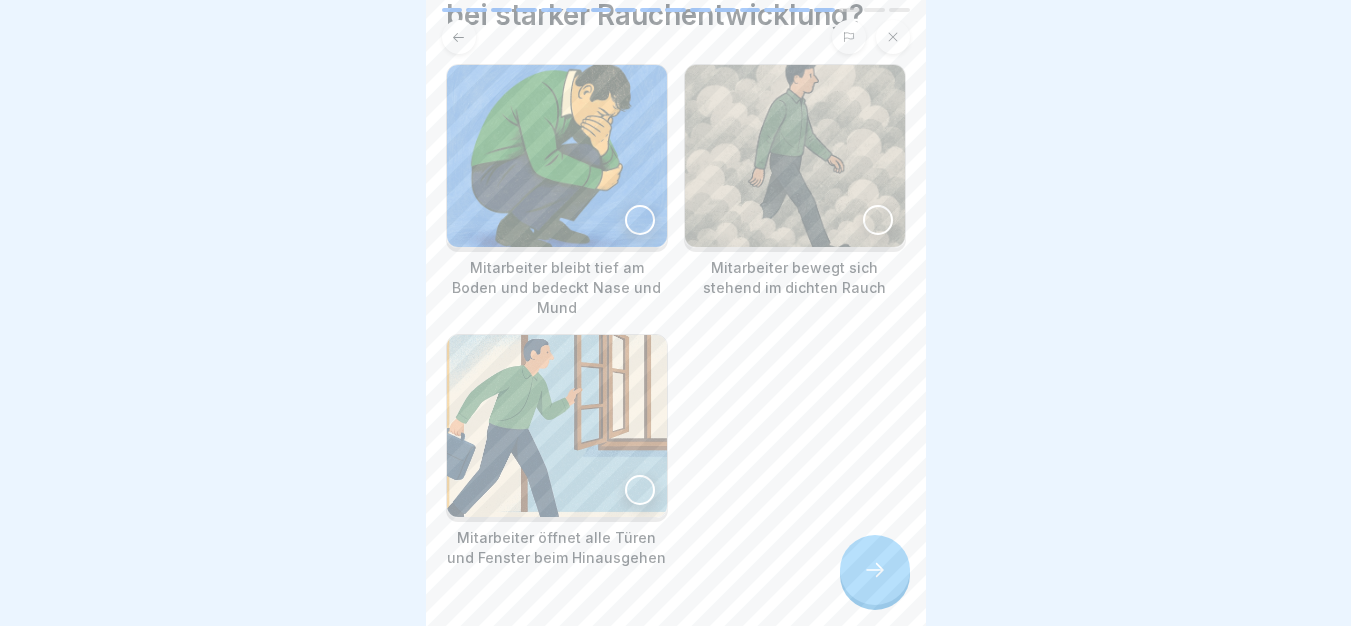 scroll, scrollTop: 156, scrollLeft: 0, axis: vertical 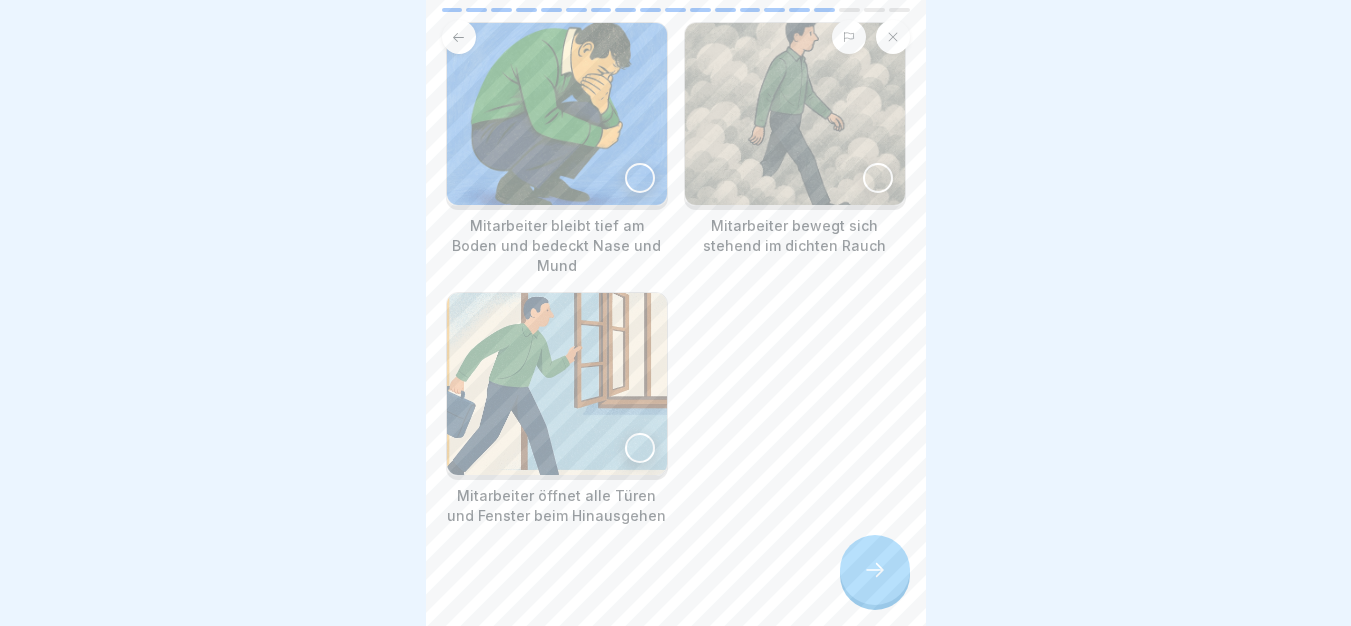 click at bounding box center [640, 448] 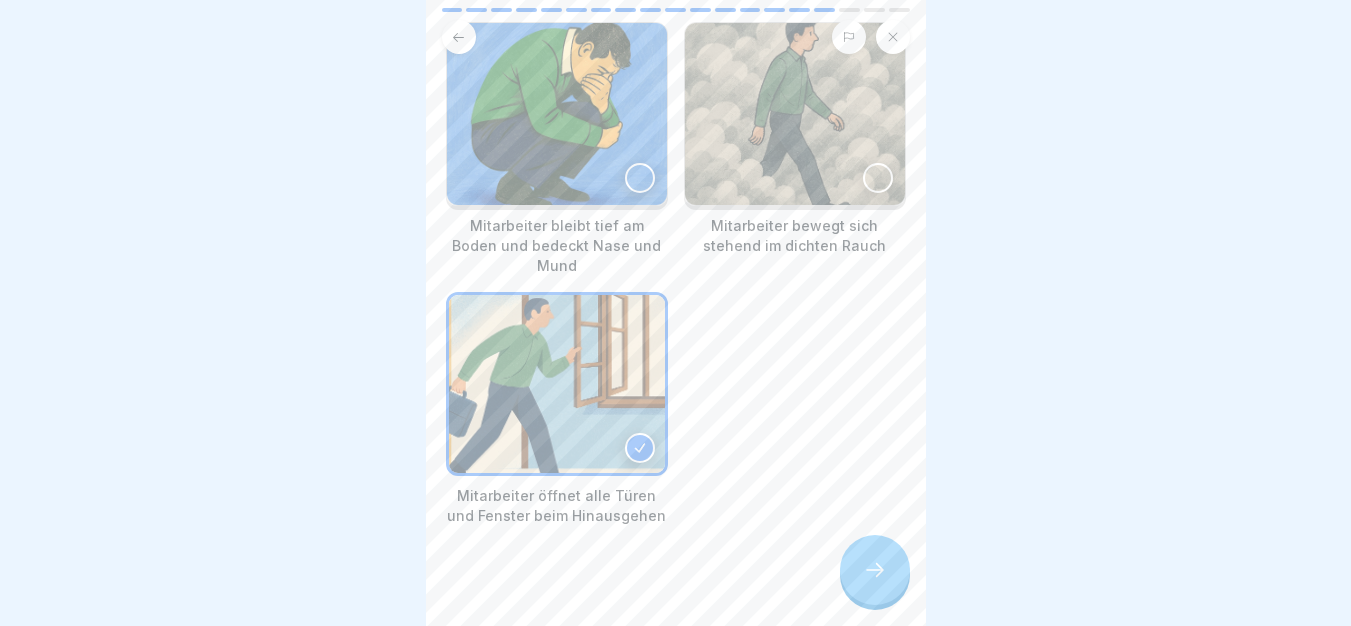 click at bounding box center (640, 178) 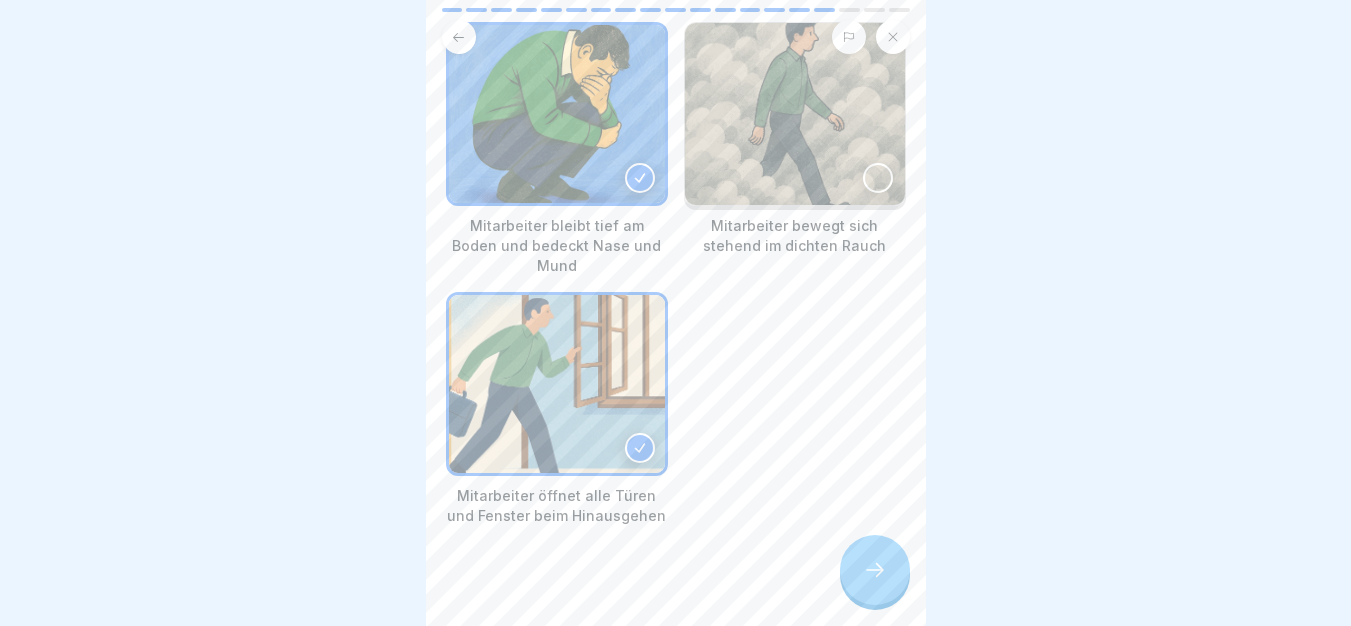 click at bounding box center [875, 570] 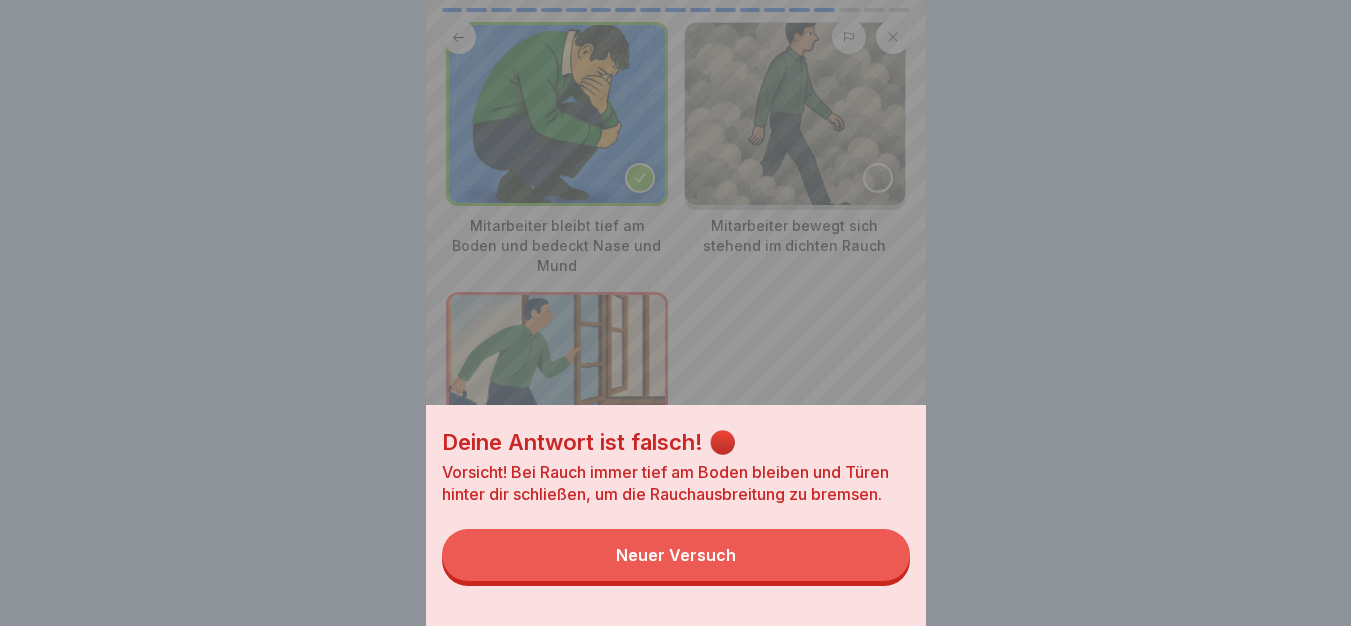 click on "Neuer Versuch" at bounding box center [676, 555] 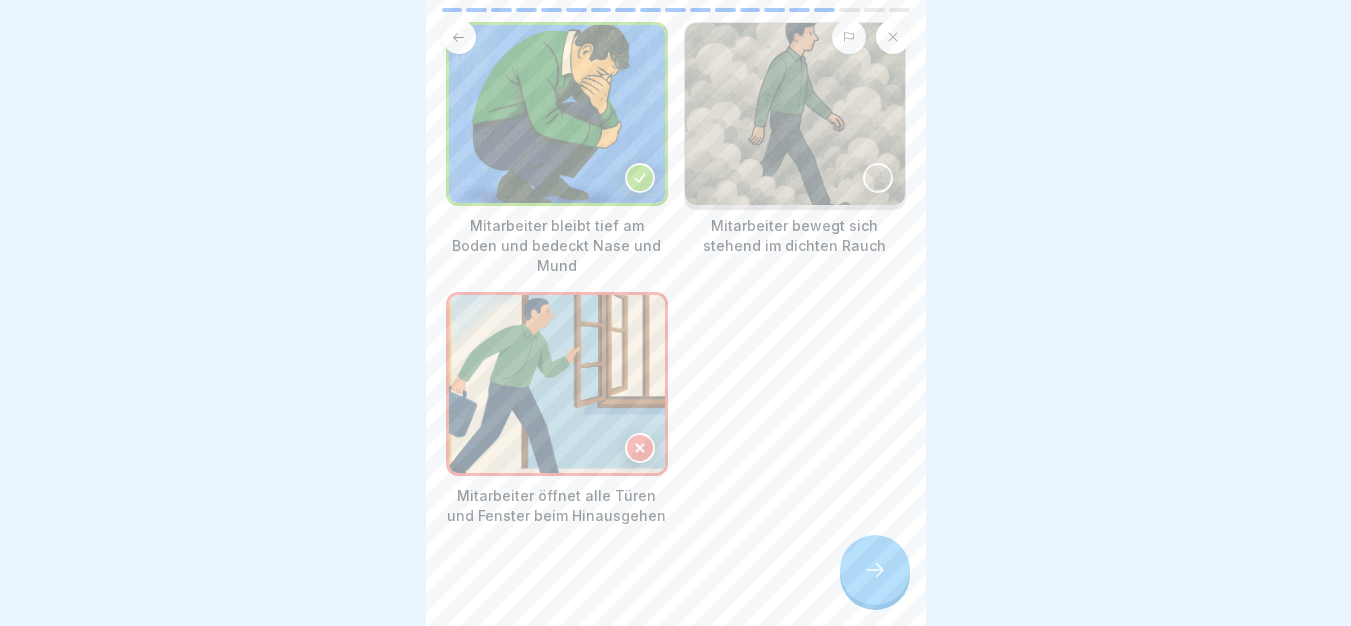 click at bounding box center [875, 570] 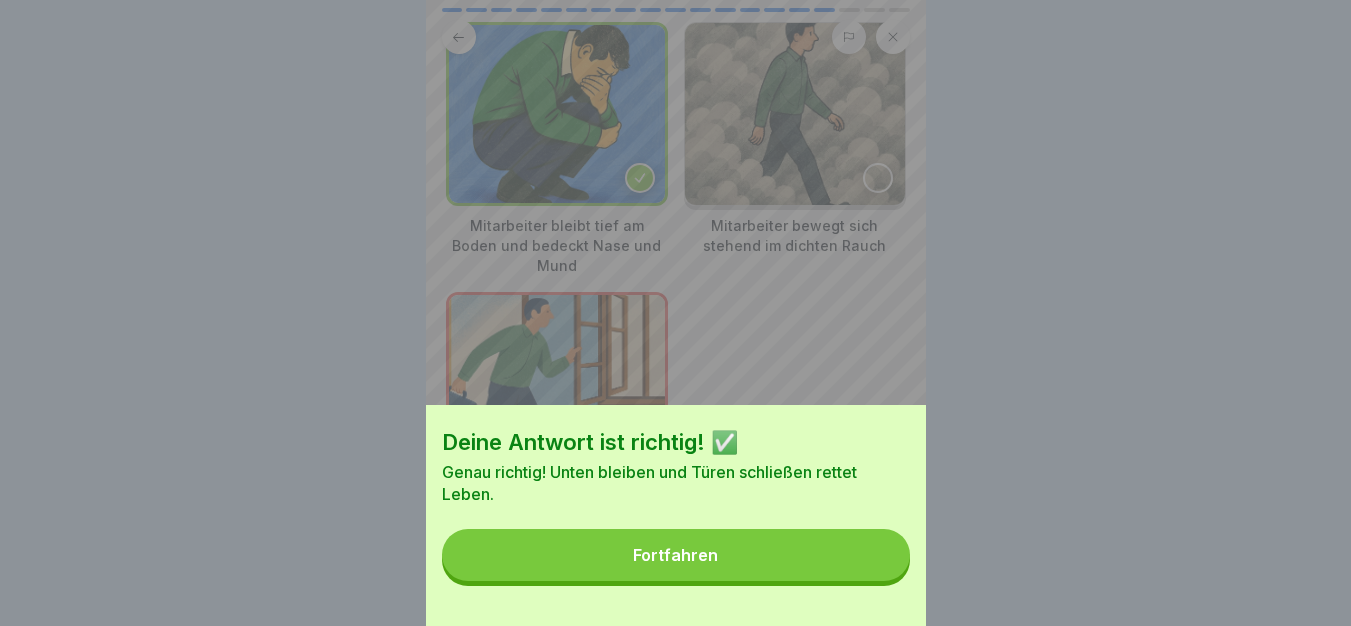 click on "Fortfahren" at bounding box center (676, 555) 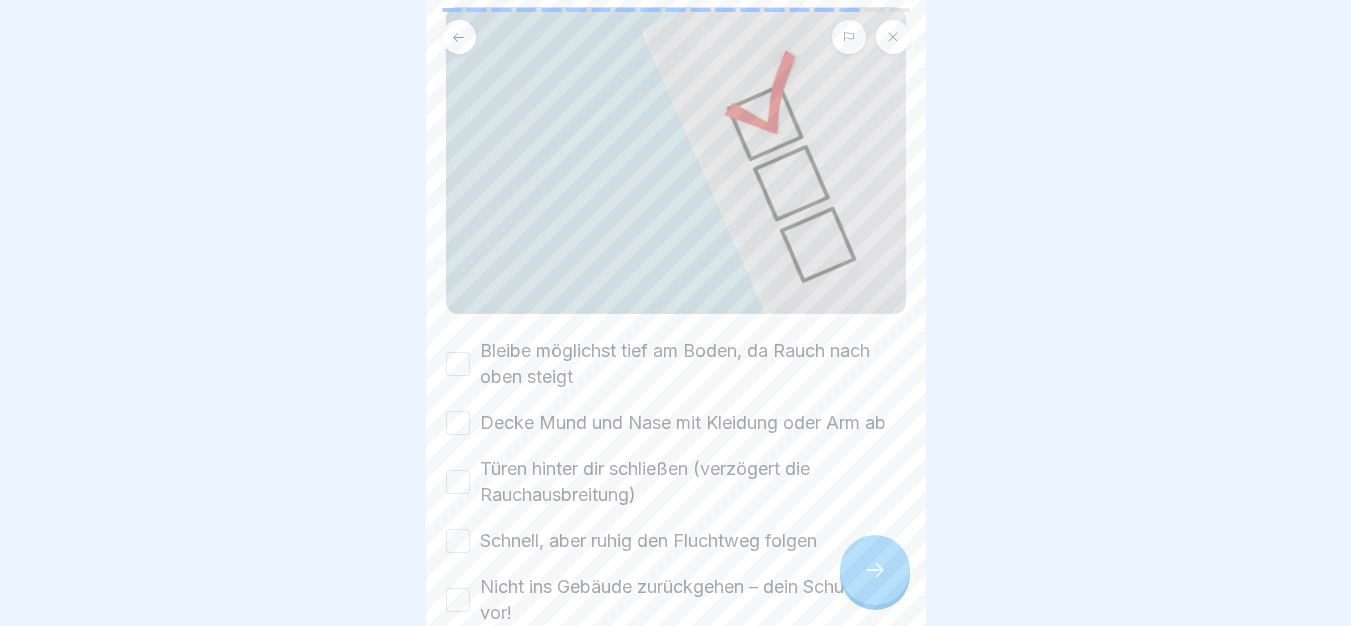 scroll, scrollTop: 338, scrollLeft: 0, axis: vertical 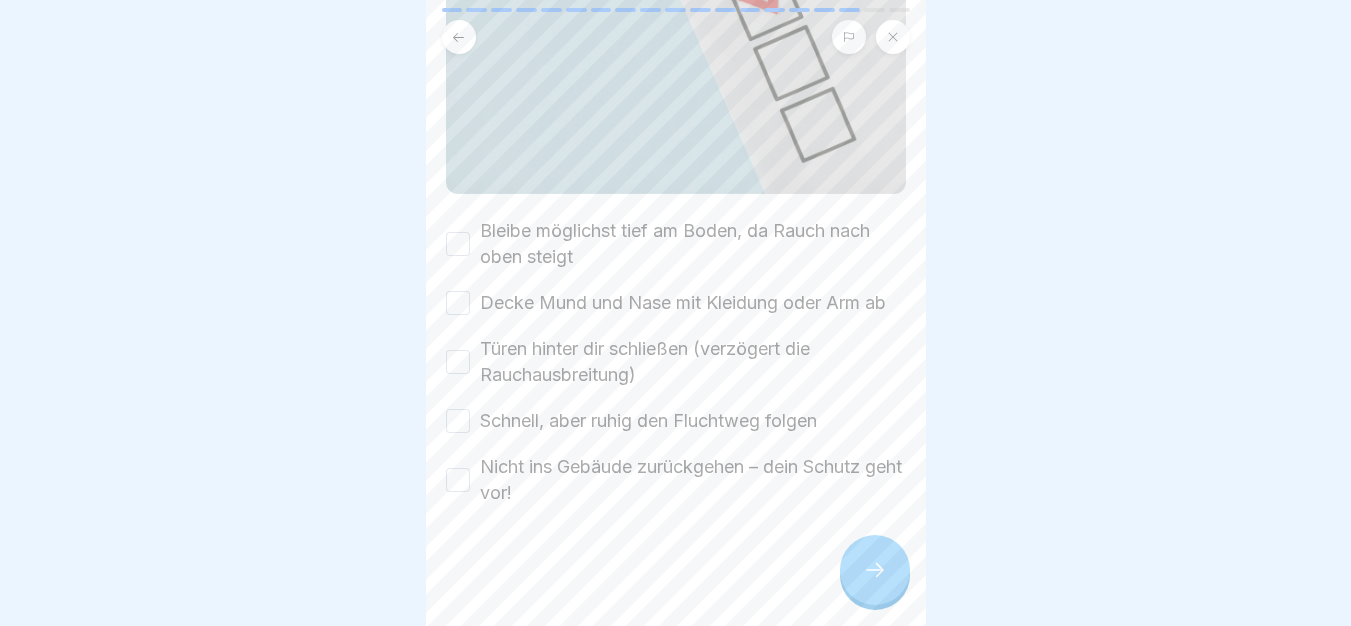 click on "Bleibe möglichst tief am Boden, da Rauch nach oben steigt" at bounding box center (458, 244) 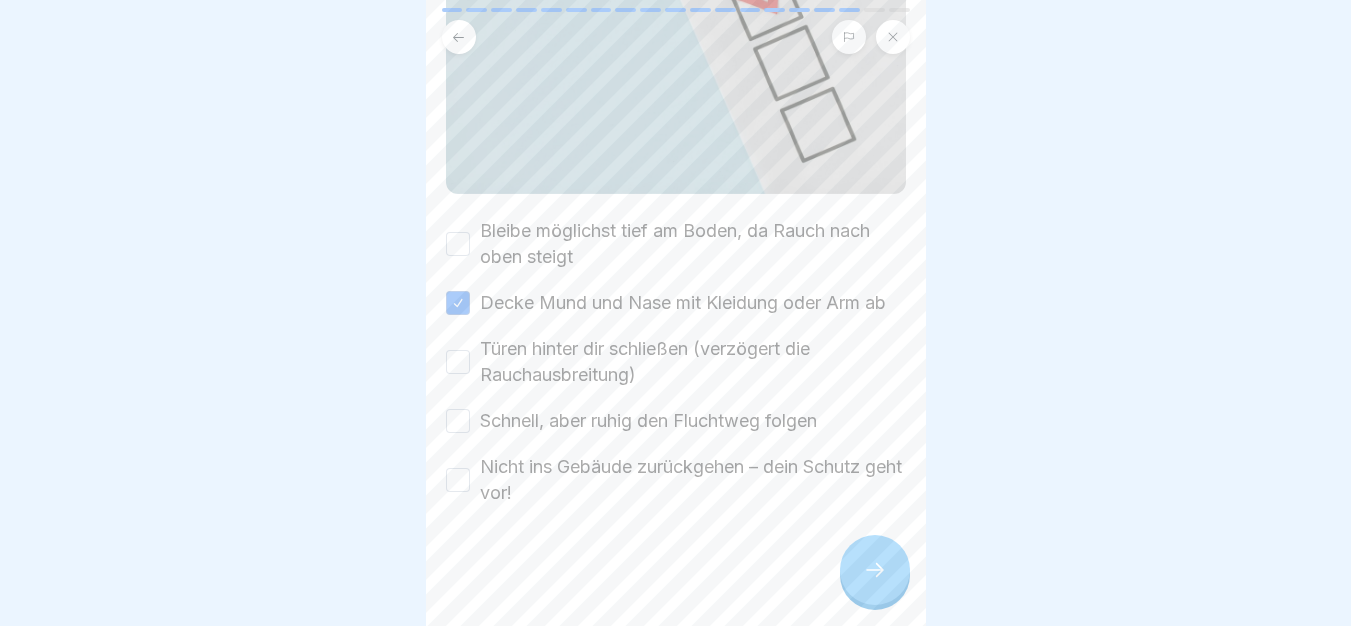 click on "Bleibe möglichst tief am Boden, da Rauch nach oben steigt" at bounding box center [458, 244] 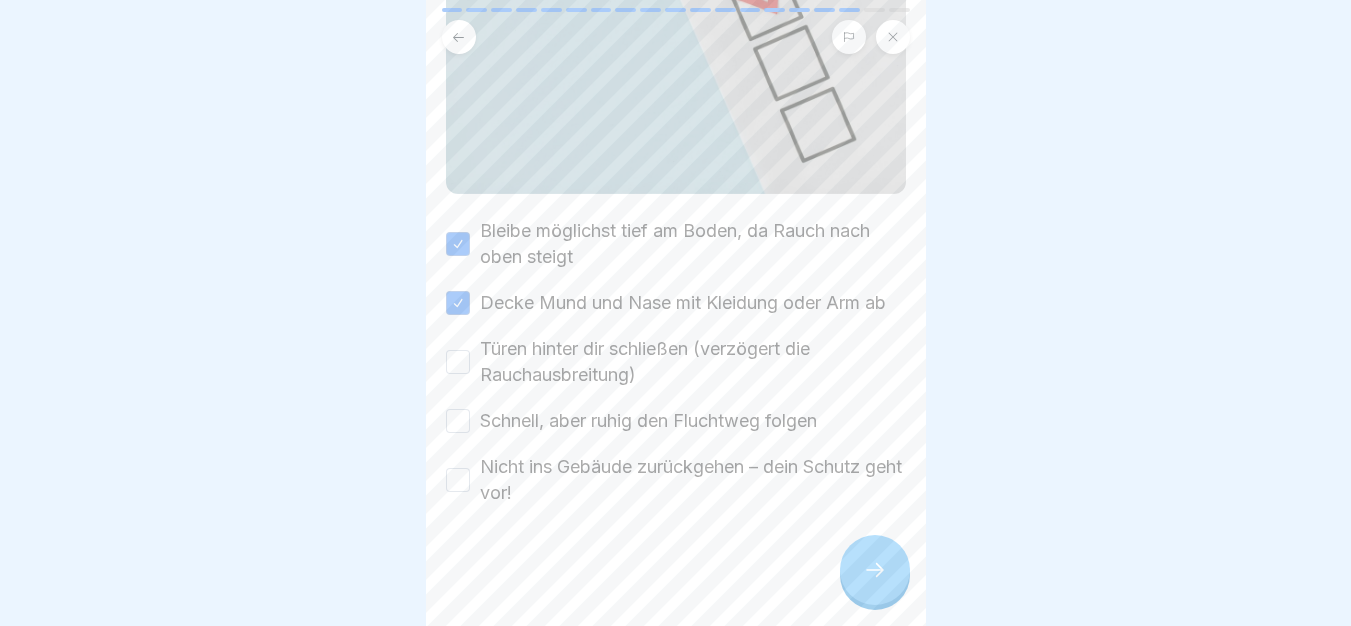 click on "Türen hinter dir schließen (verzögert die Rauchausbreitung)" at bounding box center (676, 362) 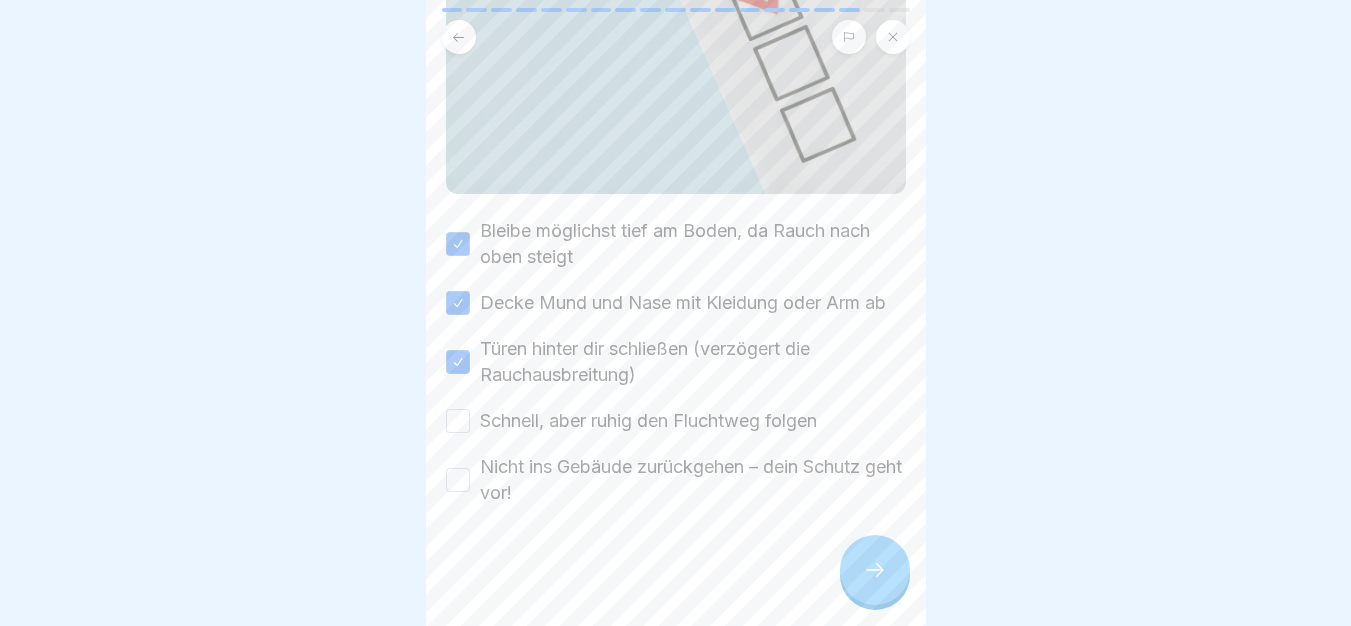 click on "Schnell, aber ruhig den Fluchtweg folgen" at bounding box center [458, 421] 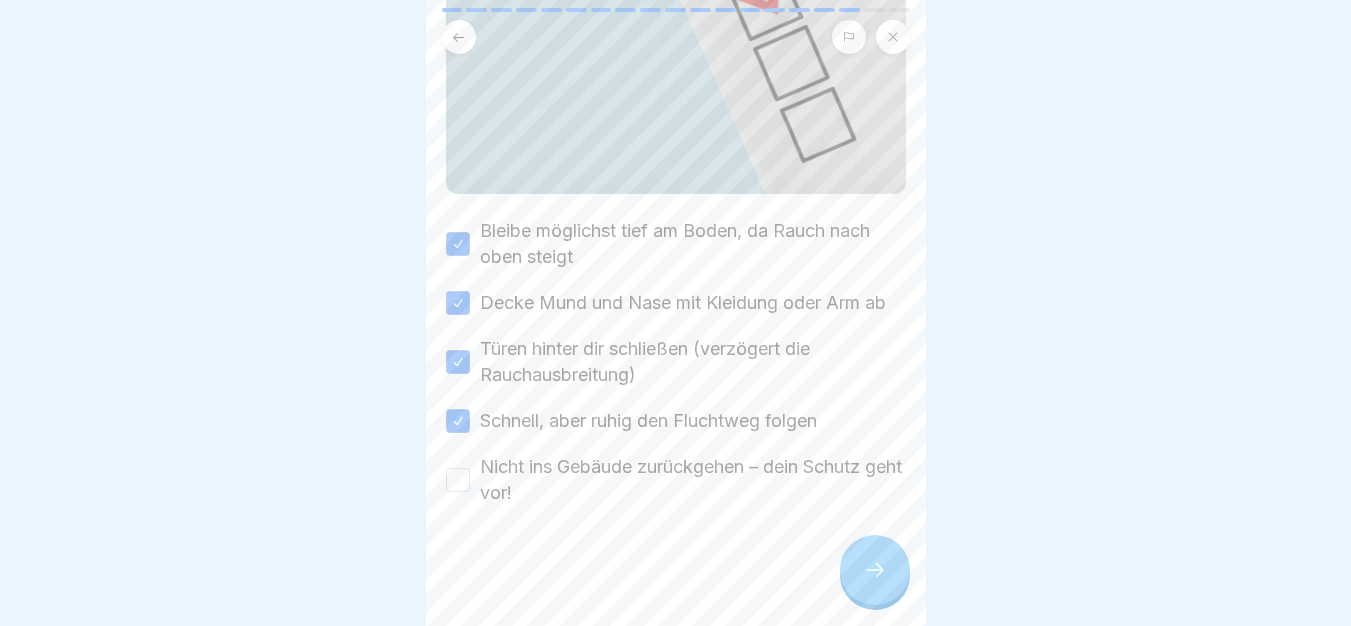 click on "Nicht ins Gebäude zurückgehen – dein Schutz geht vor!" at bounding box center (458, 480) 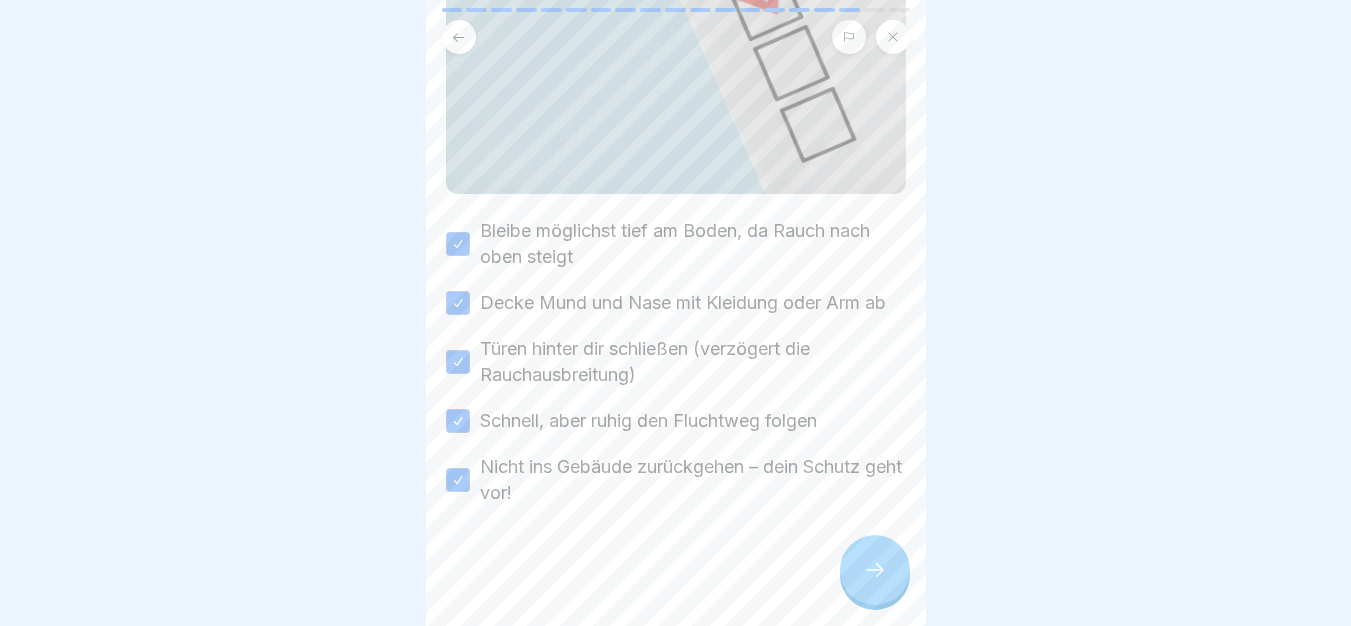 type on "on" 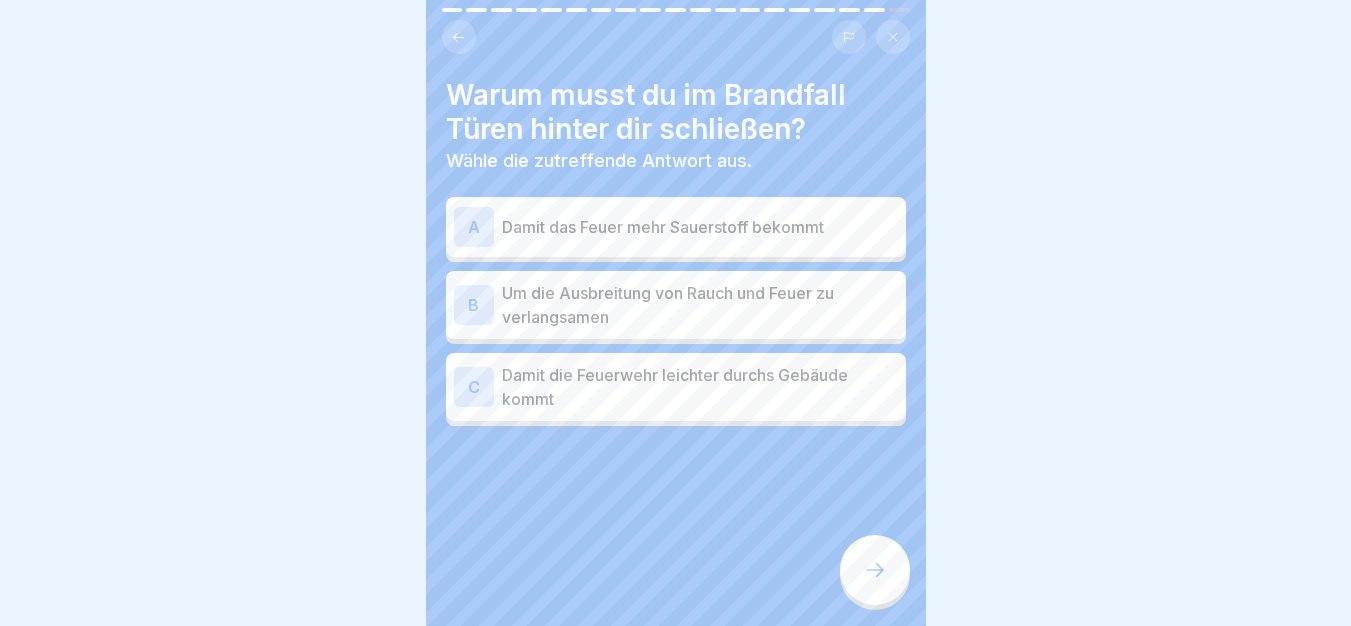 click on "Um die Ausbreitung von Rauch und Feuer zu verlangsamen" at bounding box center (700, 305) 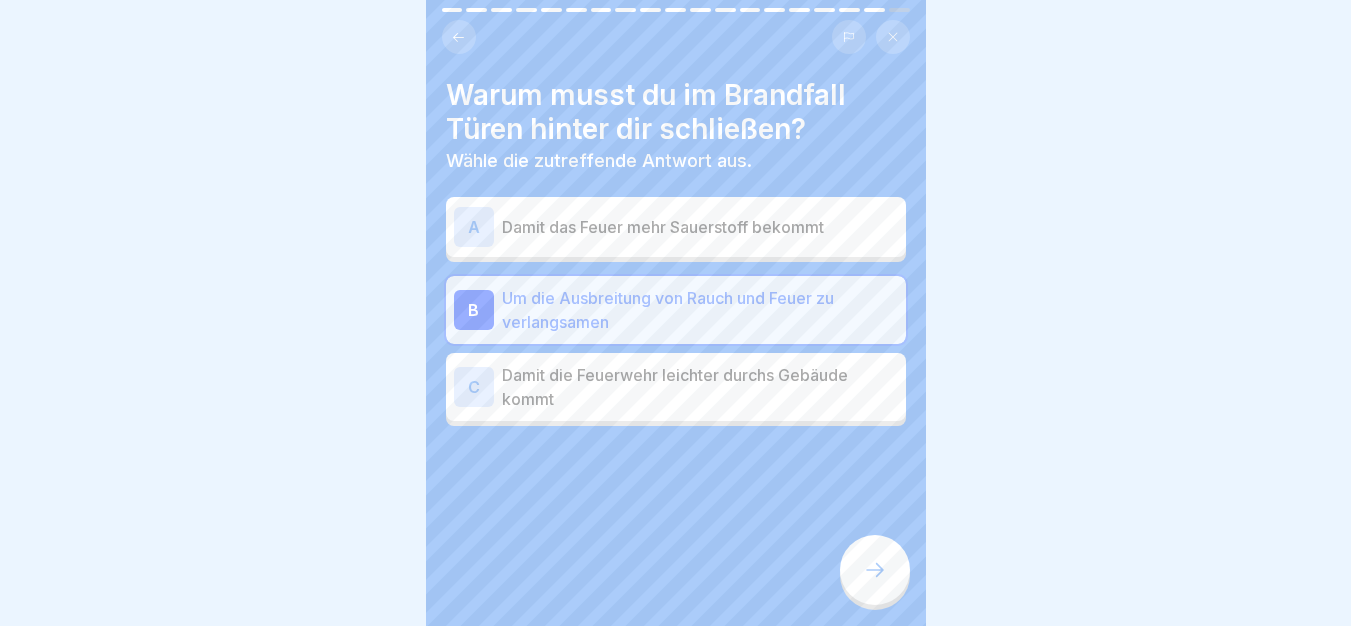 click 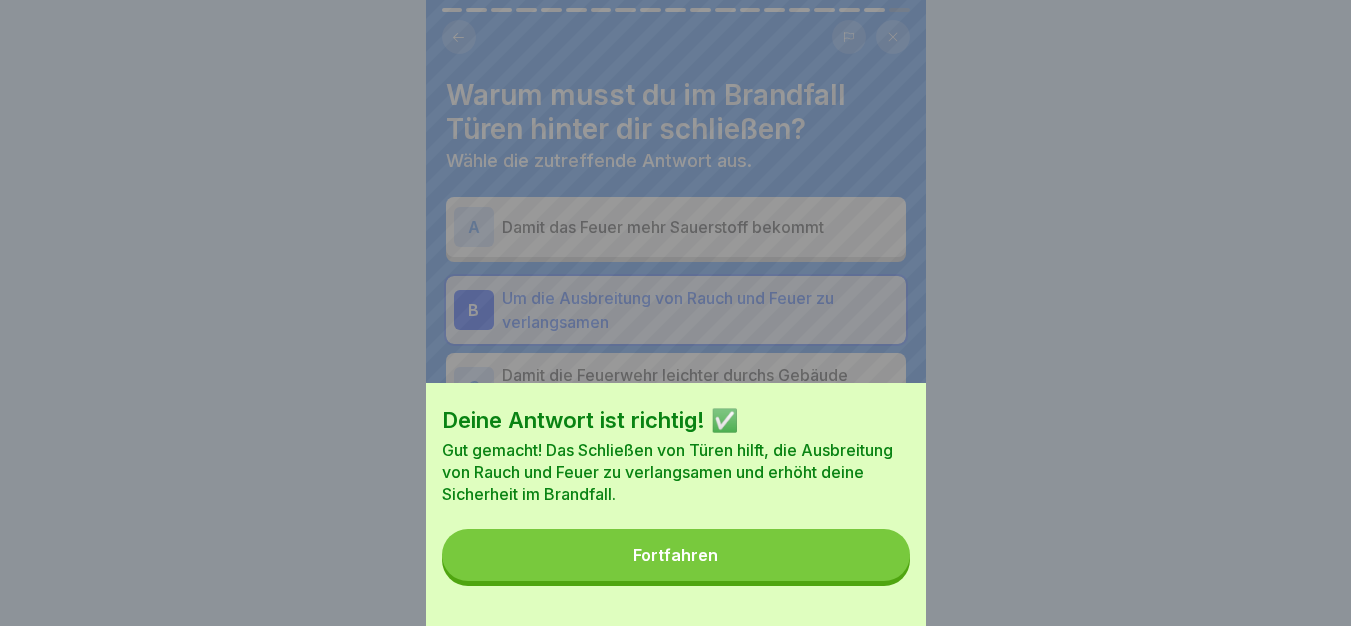 click on "Fortfahren" at bounding box center [676, 555] 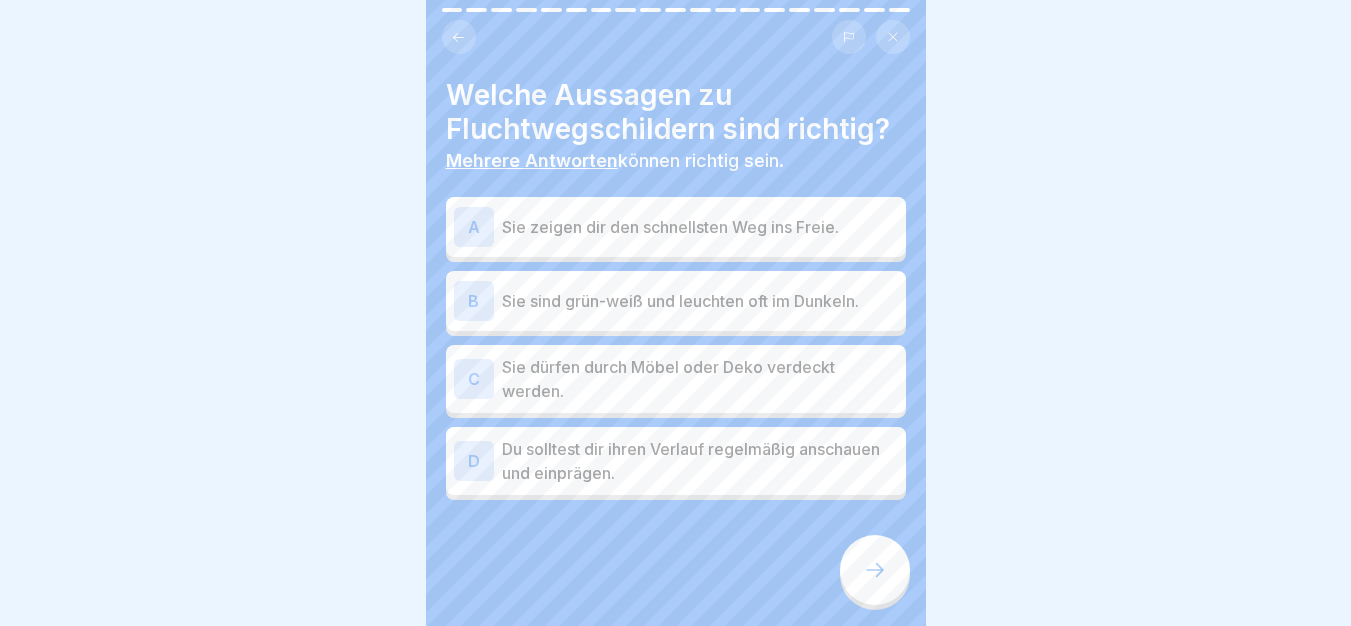 click on "A Sie zeigen dir den schnellsten Weg ins Freie." at bounding box center [676, 227] 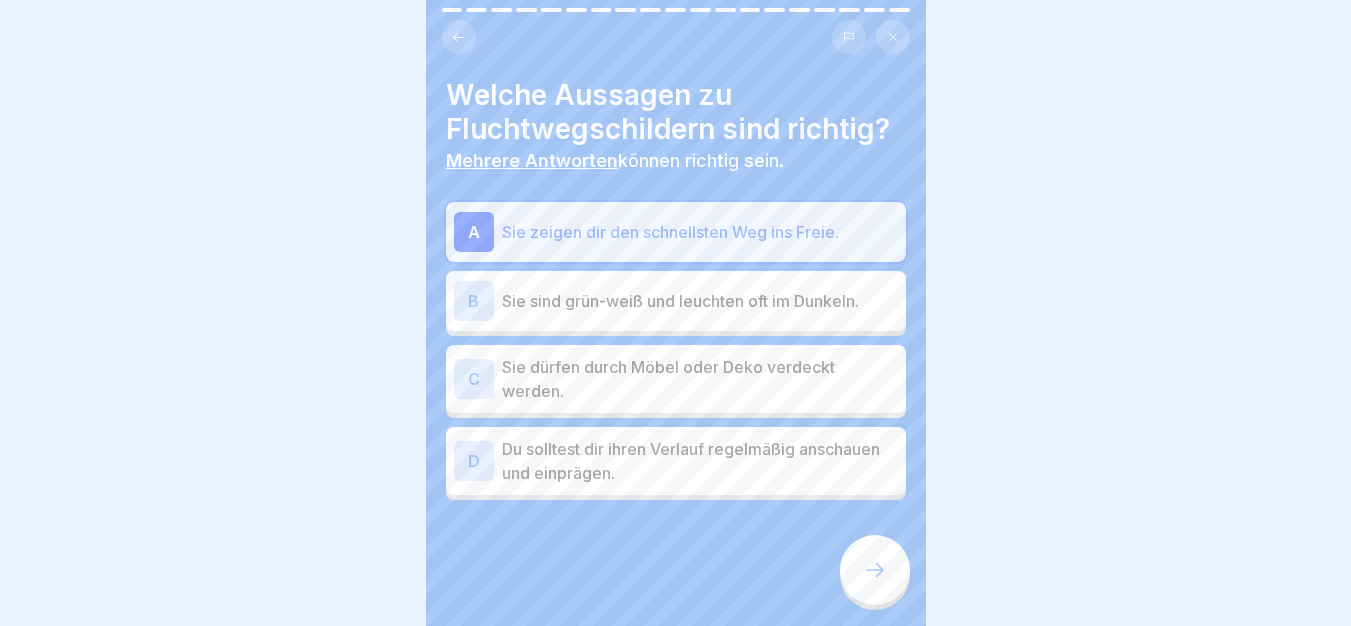 click on "Sie sind grün-weiß und leuchten oft im Dunkeln." at bounding box center (700, 301) 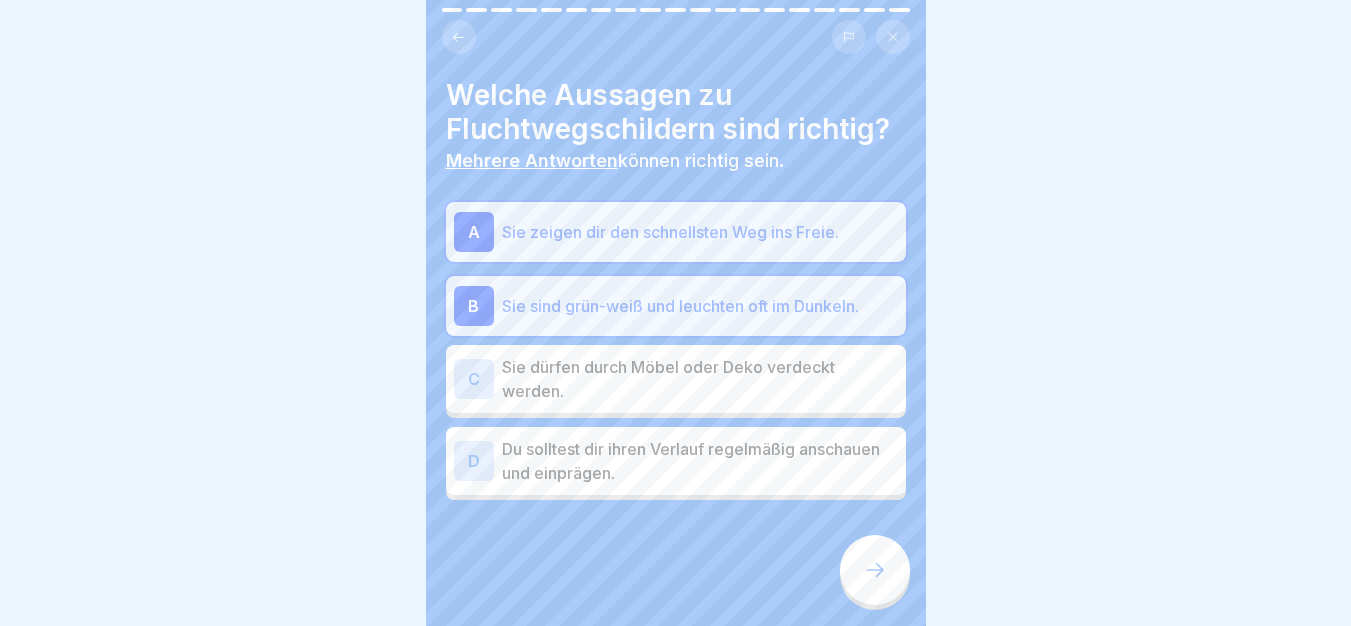 click 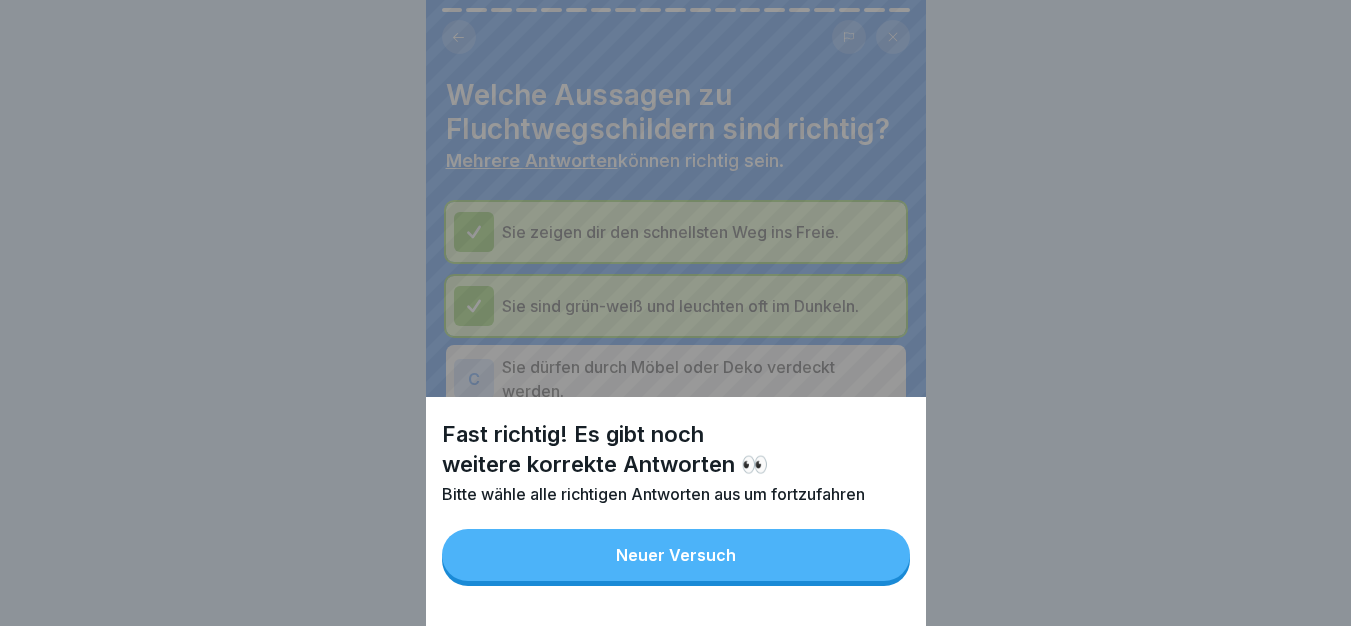 click on "Fast richtig! Es gibt noch weitere korrekte Antworten 👀 Bitte wähle alle richtigen Antworten aus um fortzufahren   Neuer Versuch" at bounding box center [676, 511] 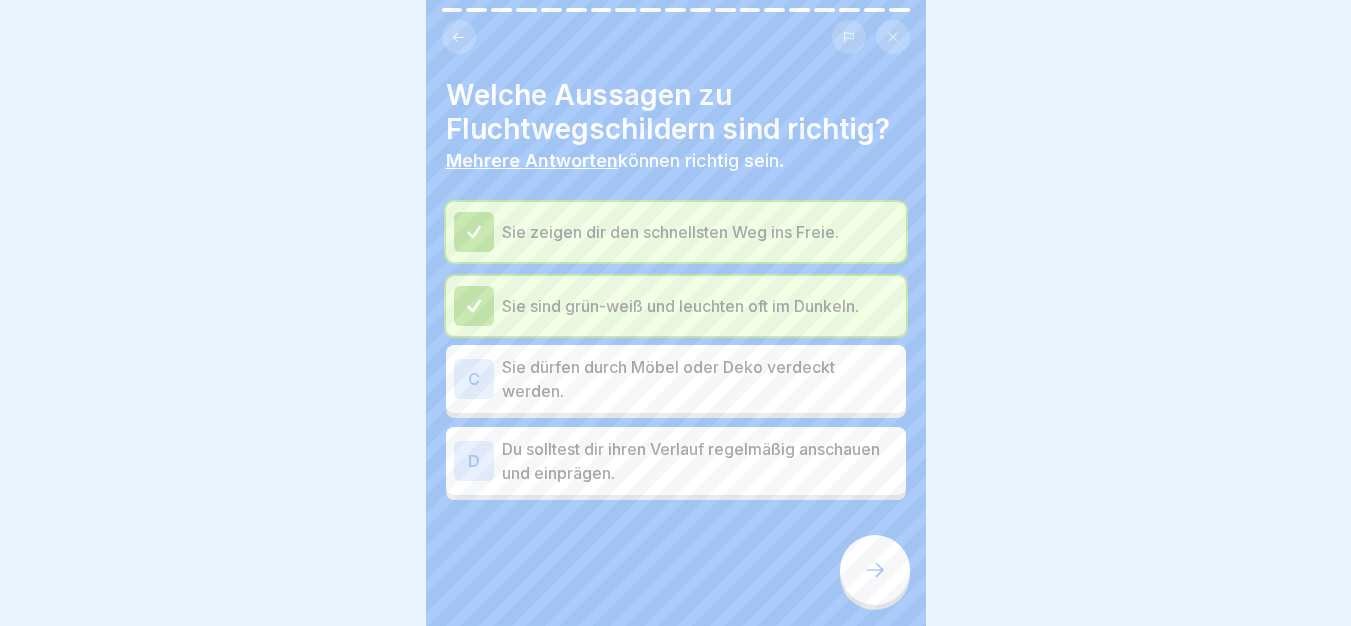 click on "Du solltest dir ihren Verlauf regelmäßig anschauen und einprägen." at bounding box center [700, 461] 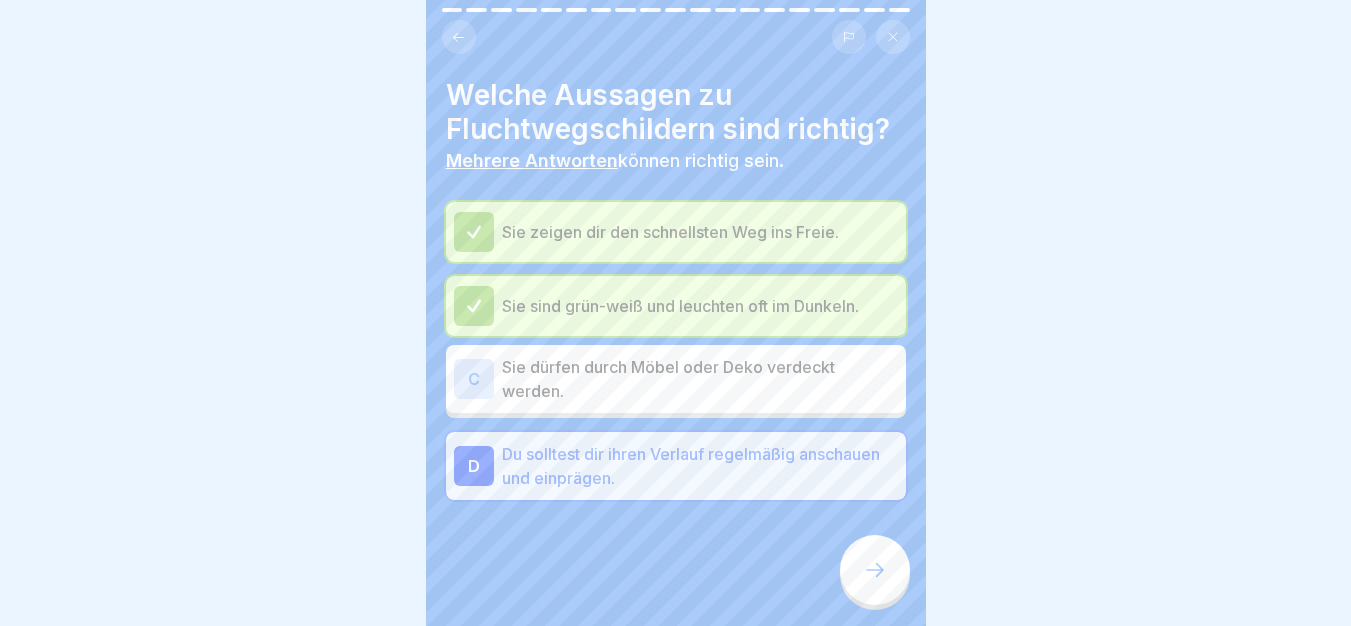 click at bounding box center [875, 570] 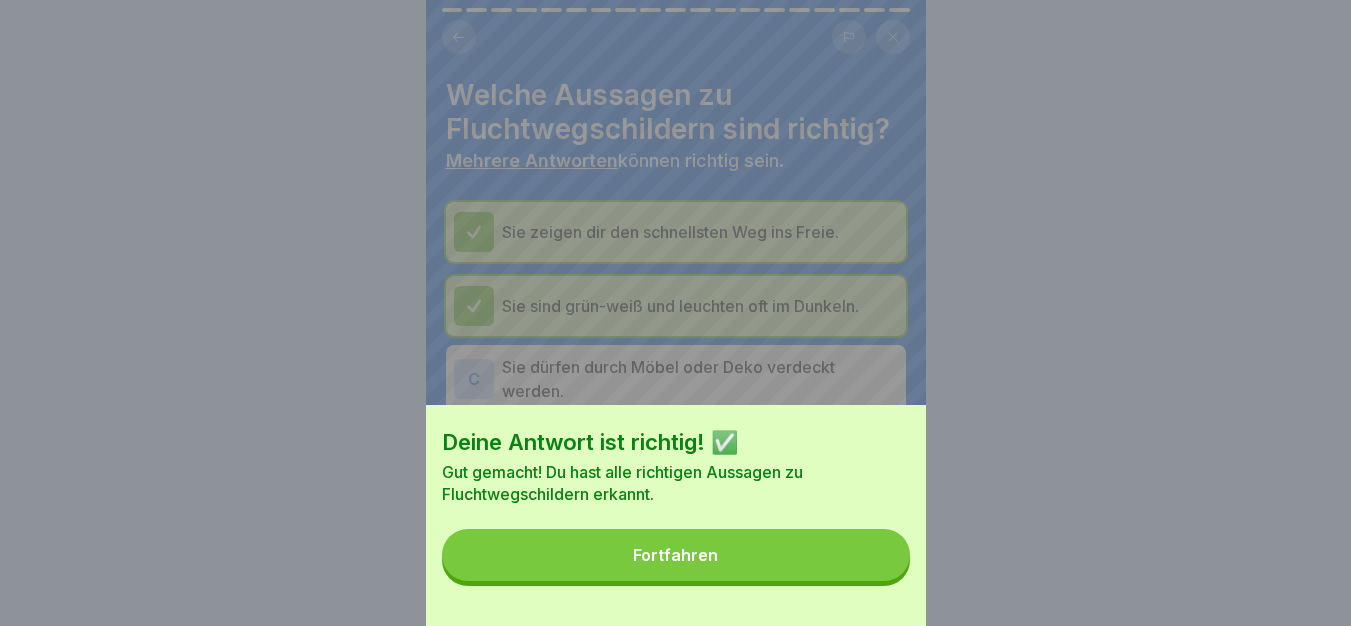 click on "Fortfahren" at bounding box center (676, 555) 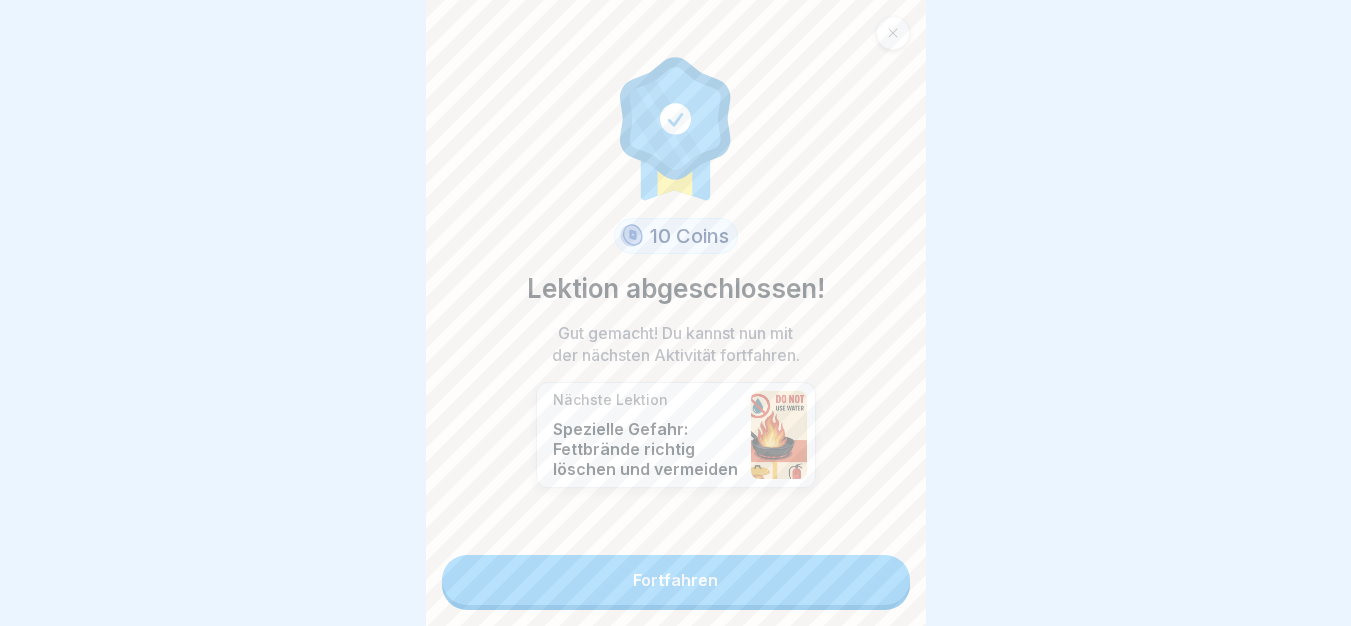 click on "Fortfahren" at bounding box center (676, 580) 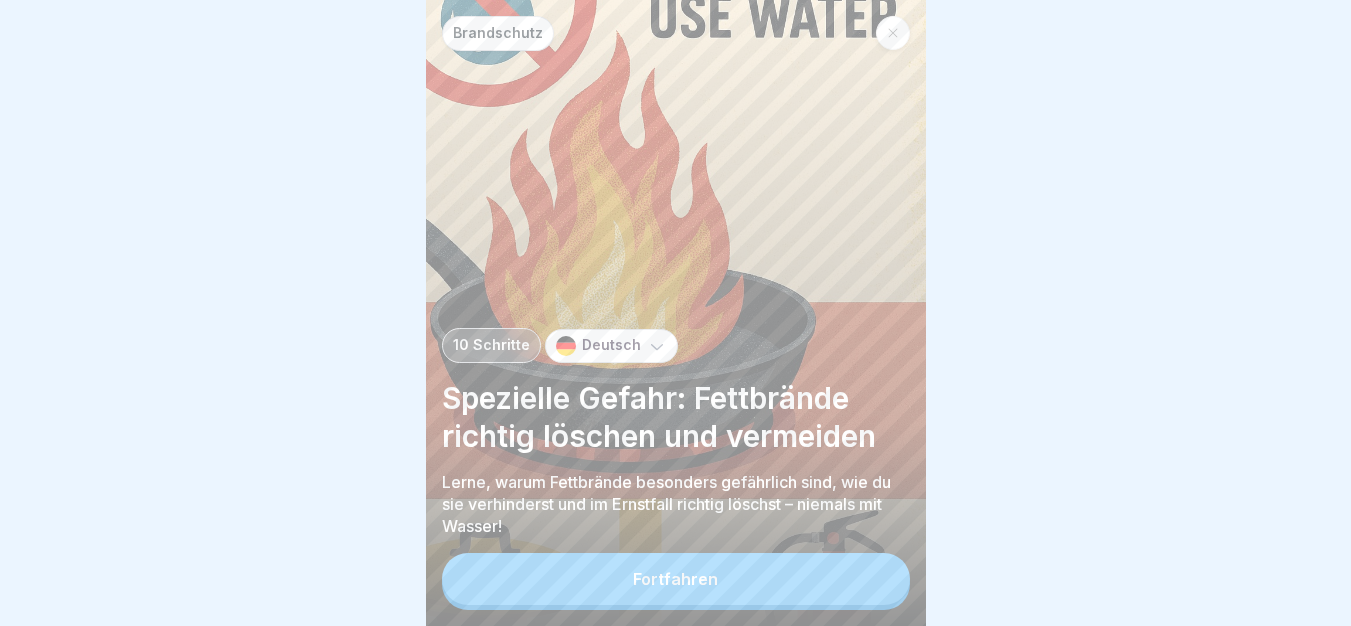 click on "Fortfahren" at bounding box center [676, 579] 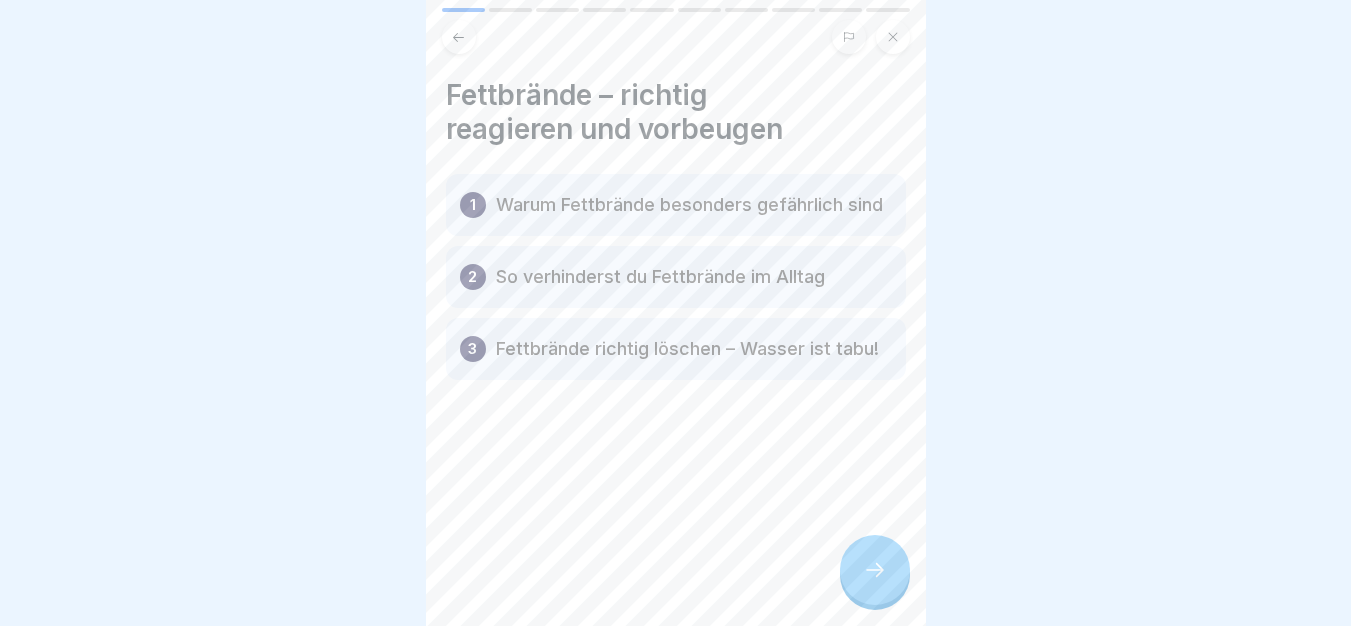 click at bounding box center (875, 570) 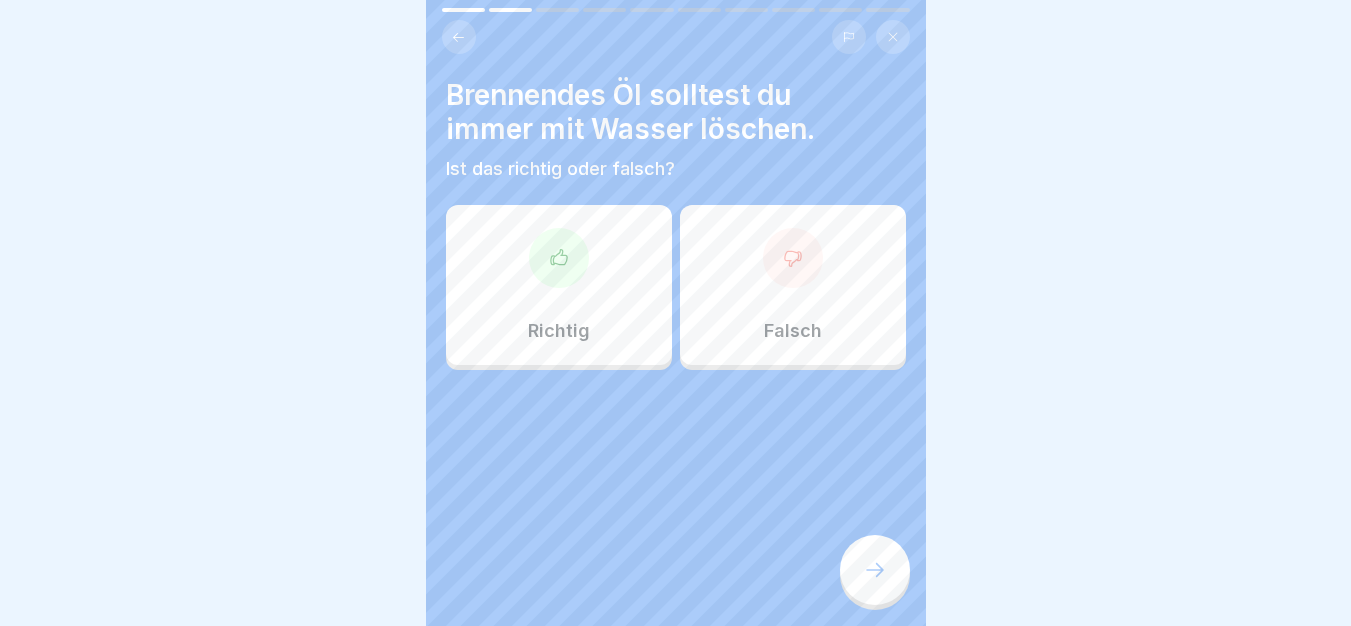click on "Falsch" at bounding box center [793, 285] 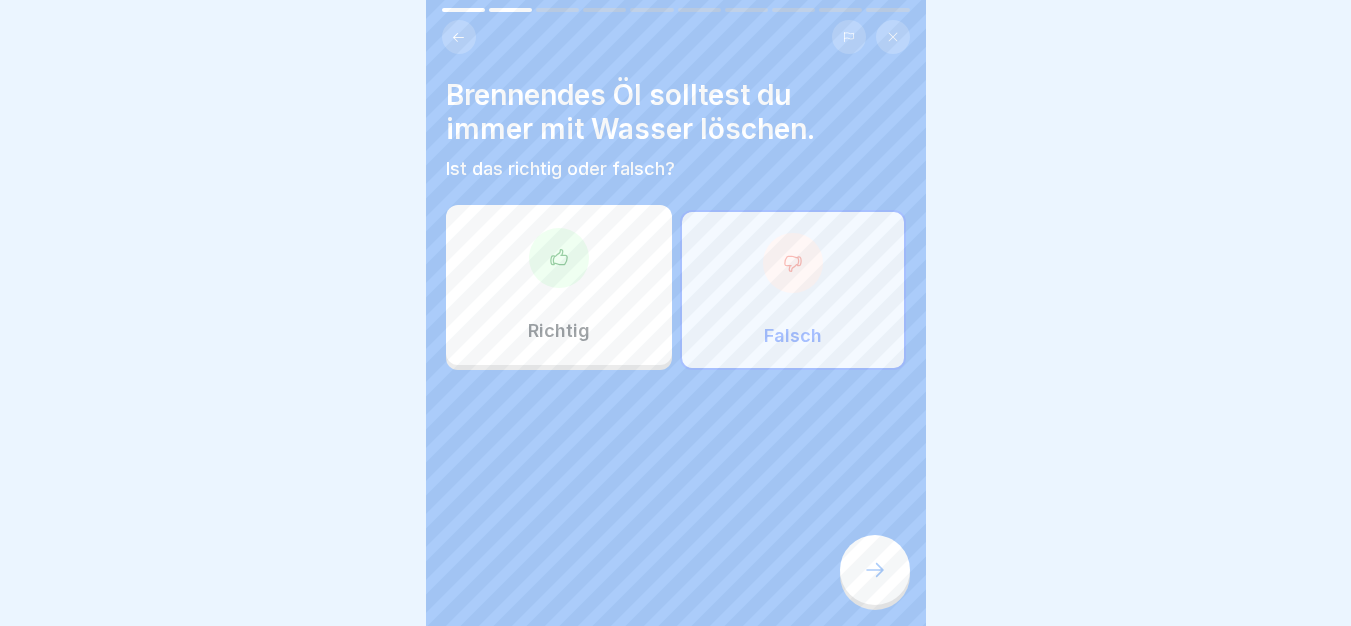 click 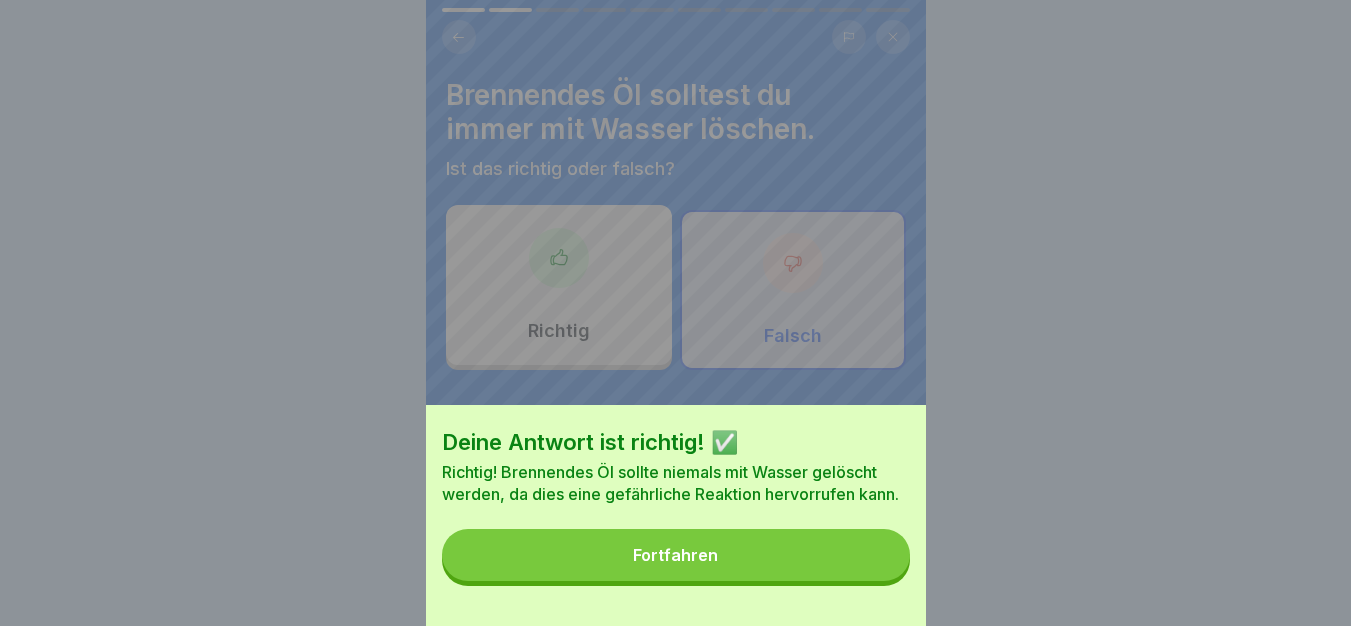 click on "Fortfahren" at bounding box center [676, 555] 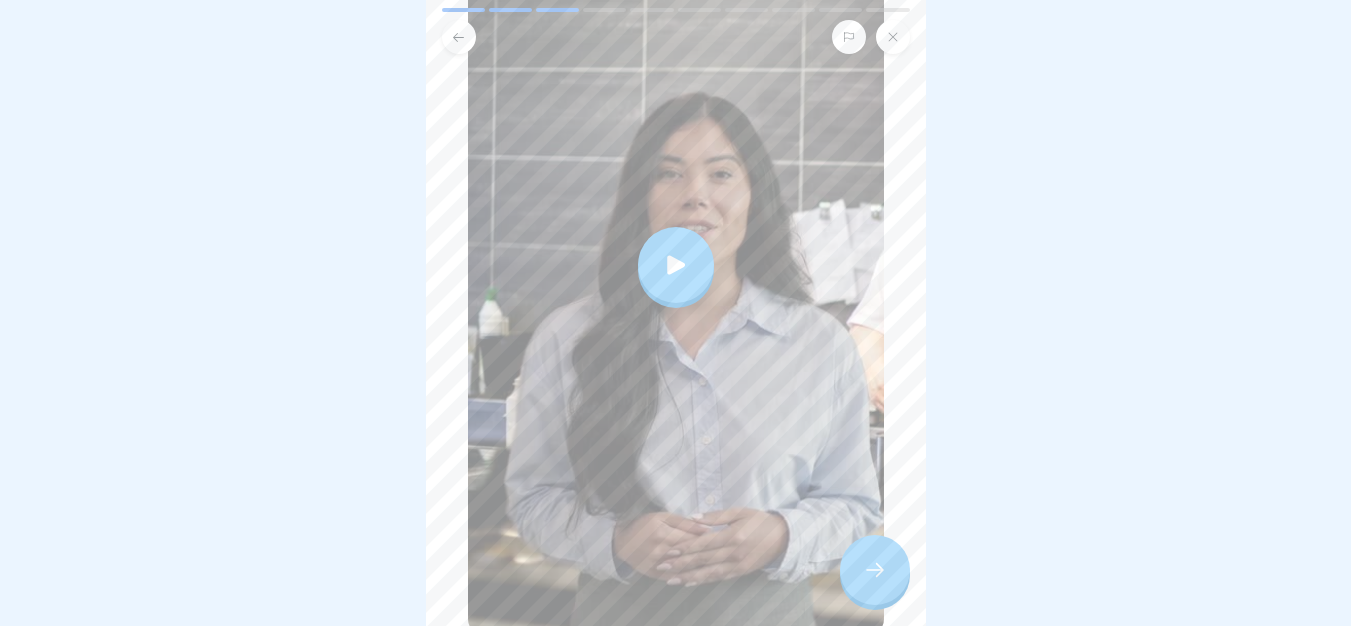 scroll, scrollTop: 400, scrollLeft: 0, axis: vertical 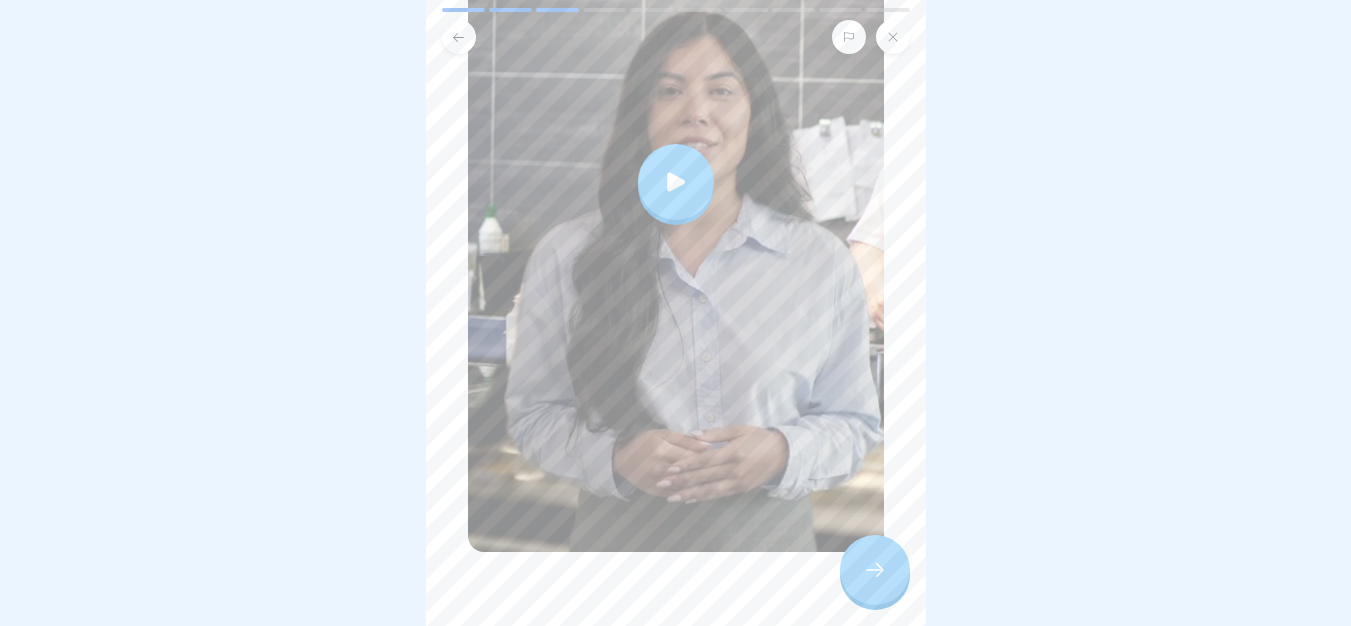 click 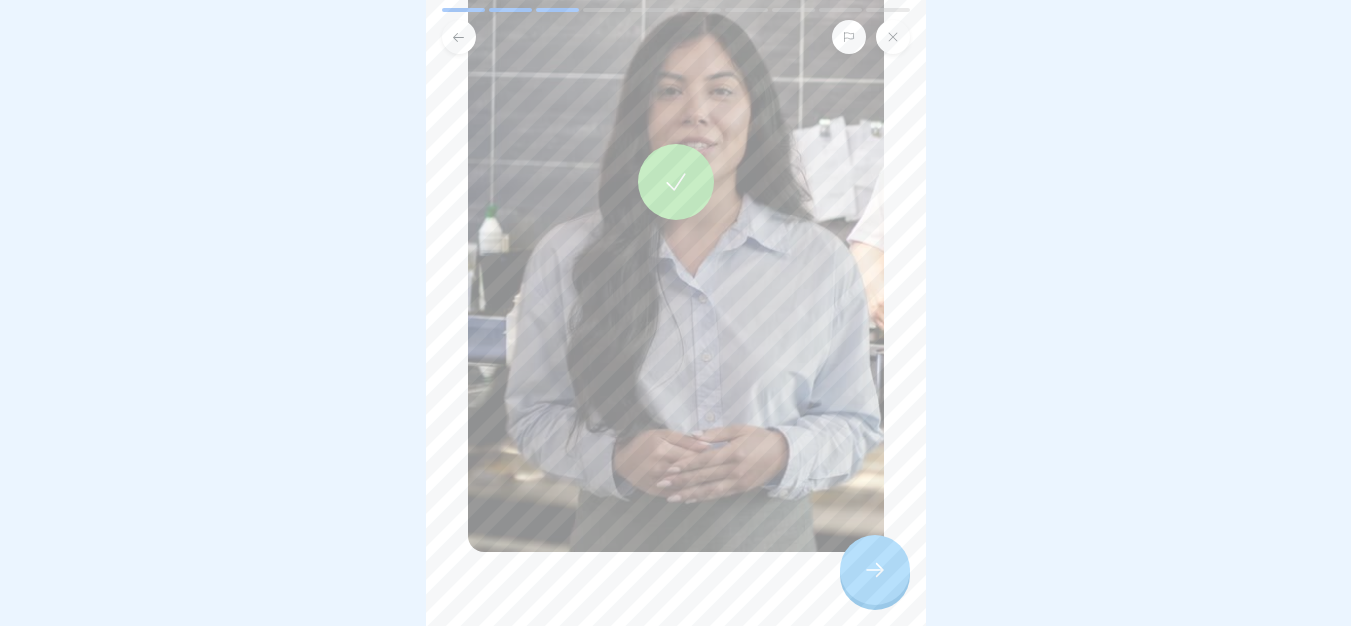 click at bounding box center [875, 570] 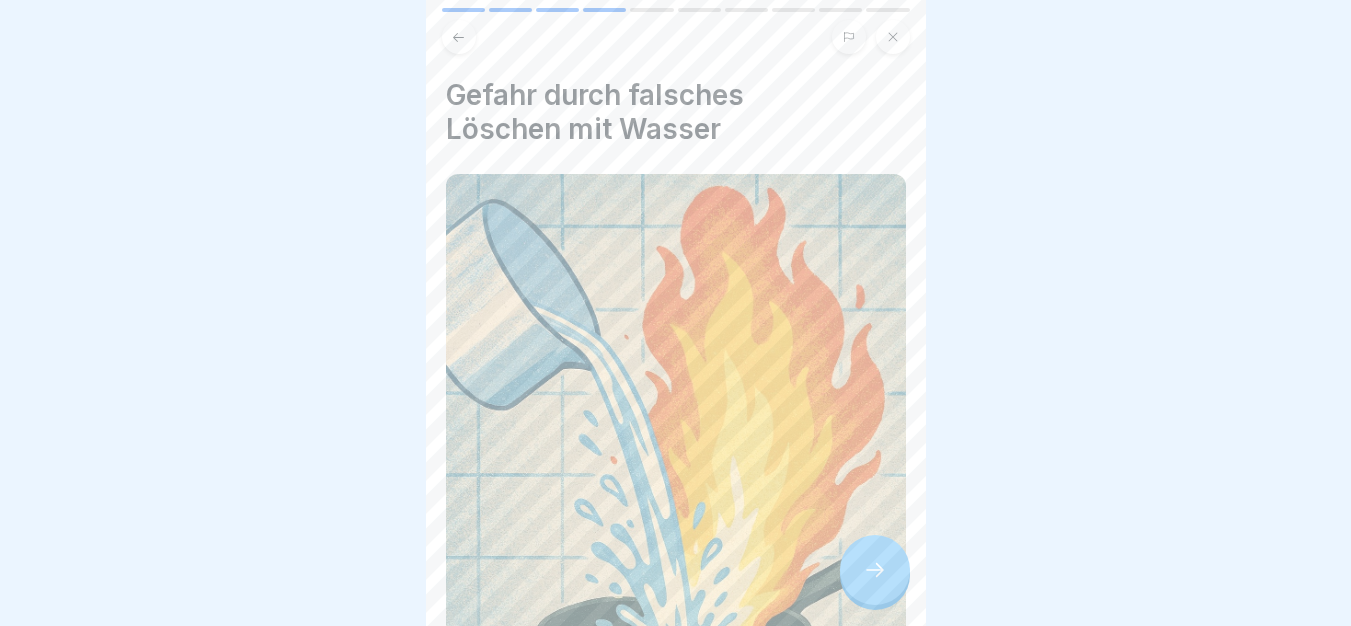 click at bounding box center (875, 570) 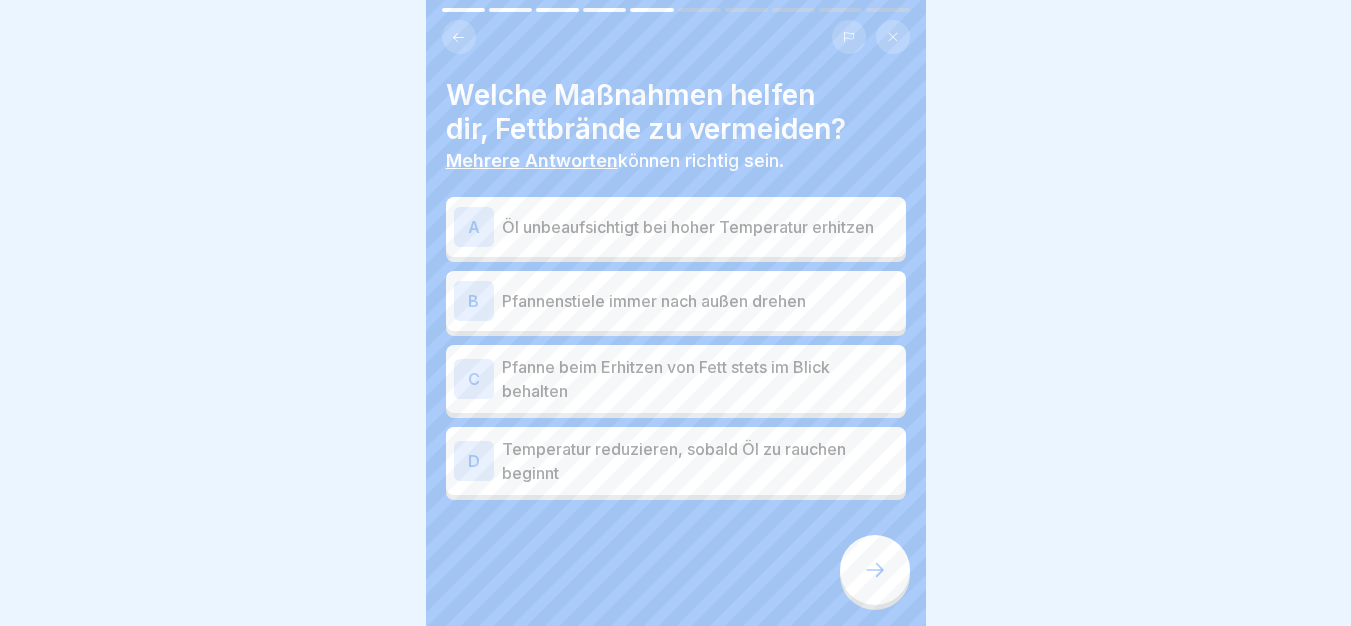 click on "Pfanne beim Erhitzen von Fett stets im Blick behalten" at bounding box center [700, 379] 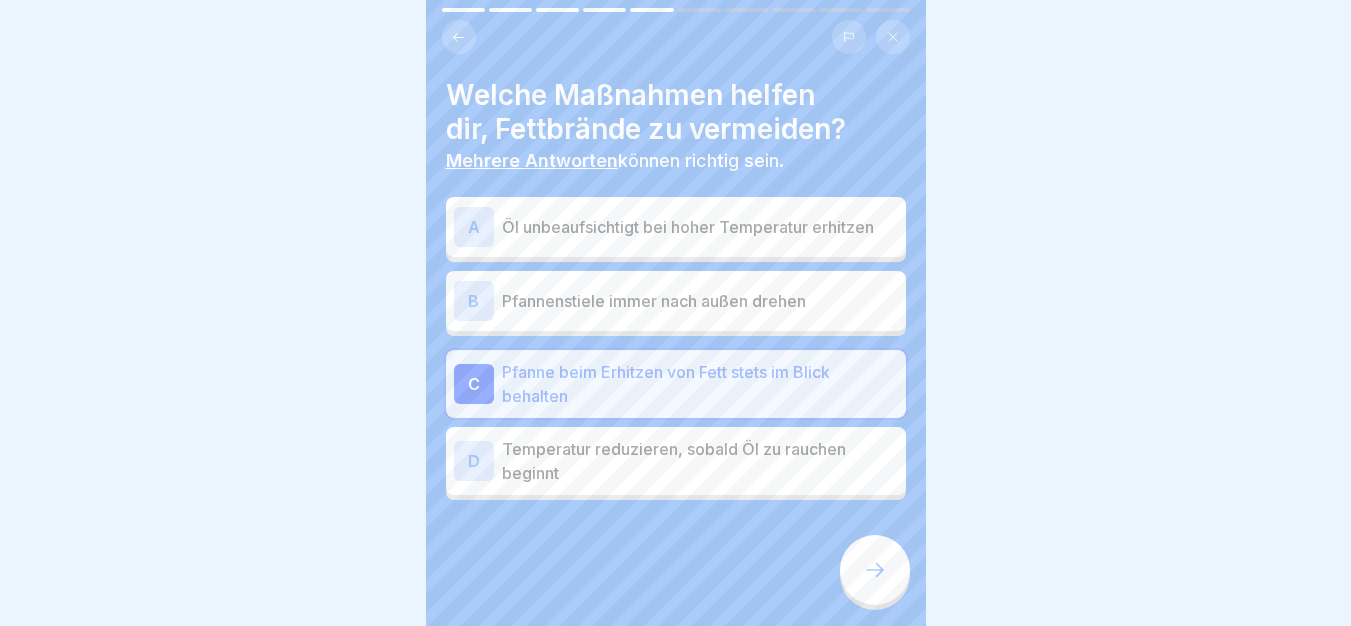 click on "Temperatur reduzieren, sobald Öl zu rauchen beginnt" at bounding box center (700, 461) 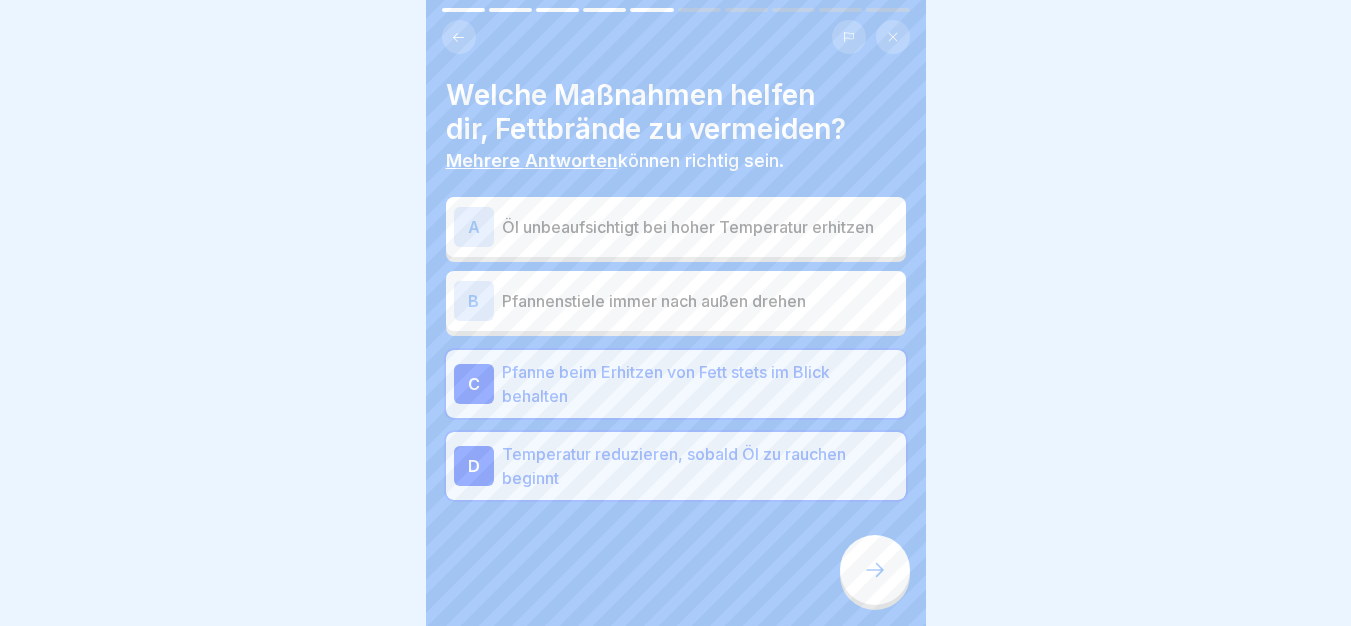 click at bounding box center (875, 570) 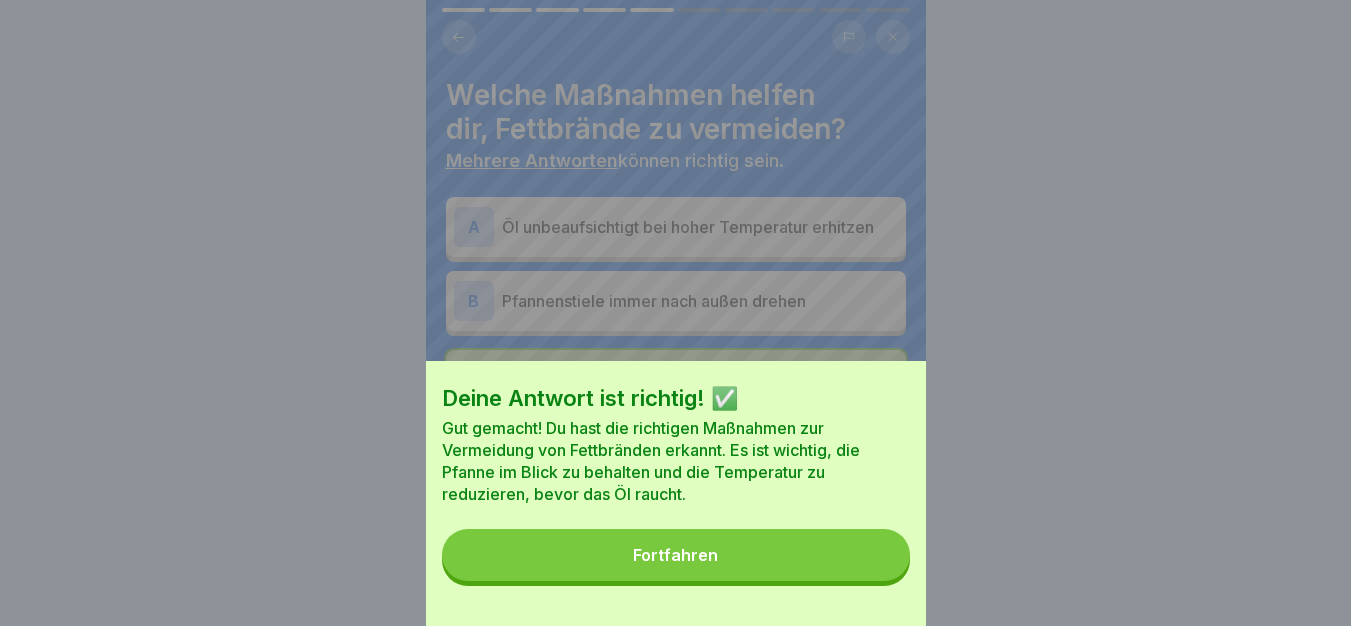 click on "Deine Antwort ist richtig!
✅ Gut gemacht! Du hast die richtigen Maßnahmen zur Vermeidung von Fettbränden erkannt. Es ist wichtig, die Pfanne im Blick zu behalten und die Temperatur zu reduzieren, bevor das Öl raucht.   Fortfahren" at bounding box center (676, 493) 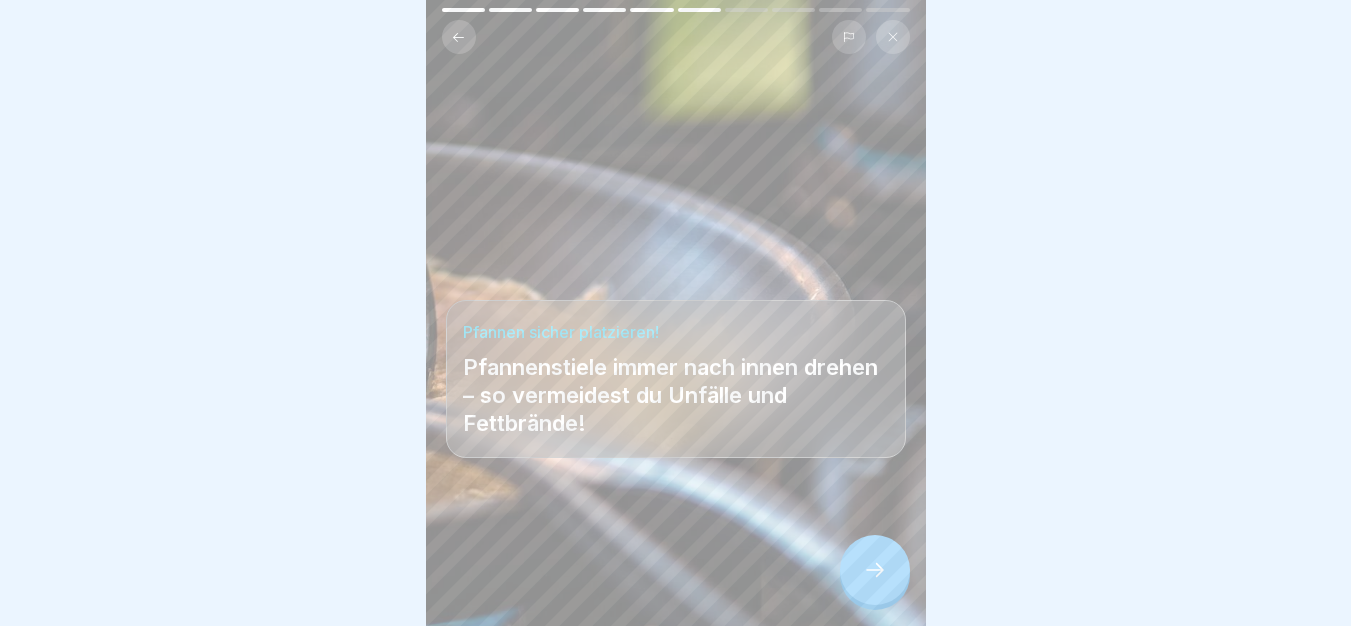 click 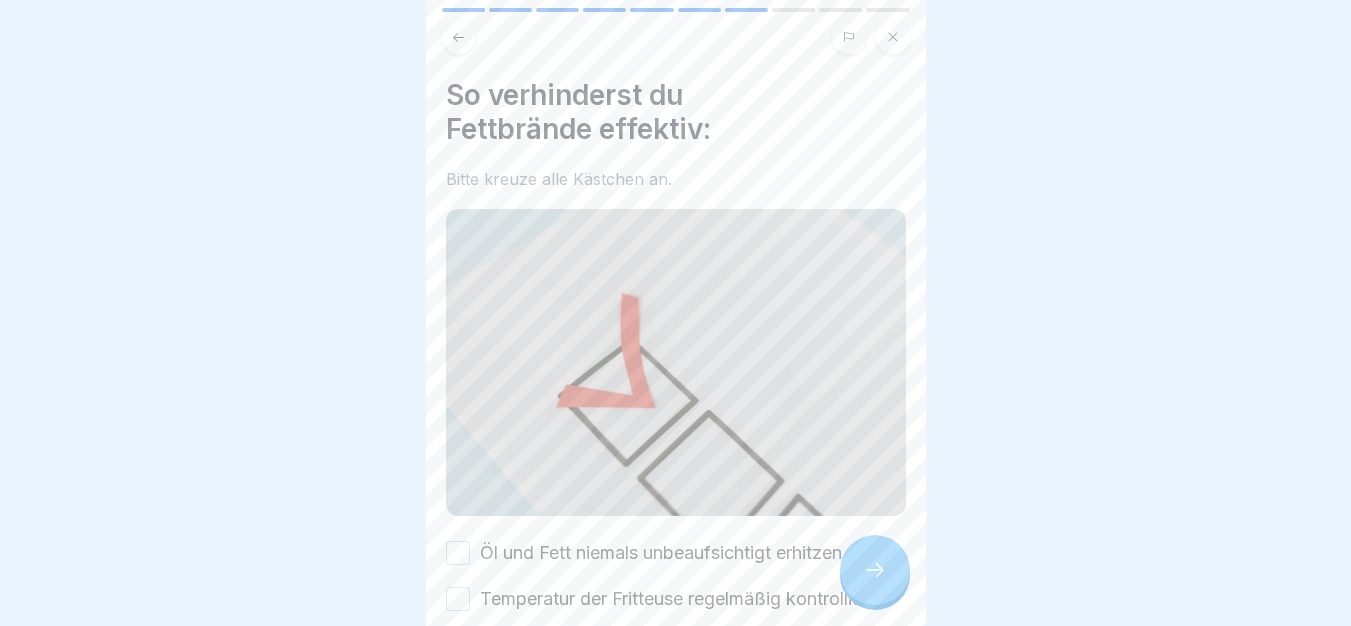 scroll, scrollTop: 15, scrollLeft: 0, axis: vertical 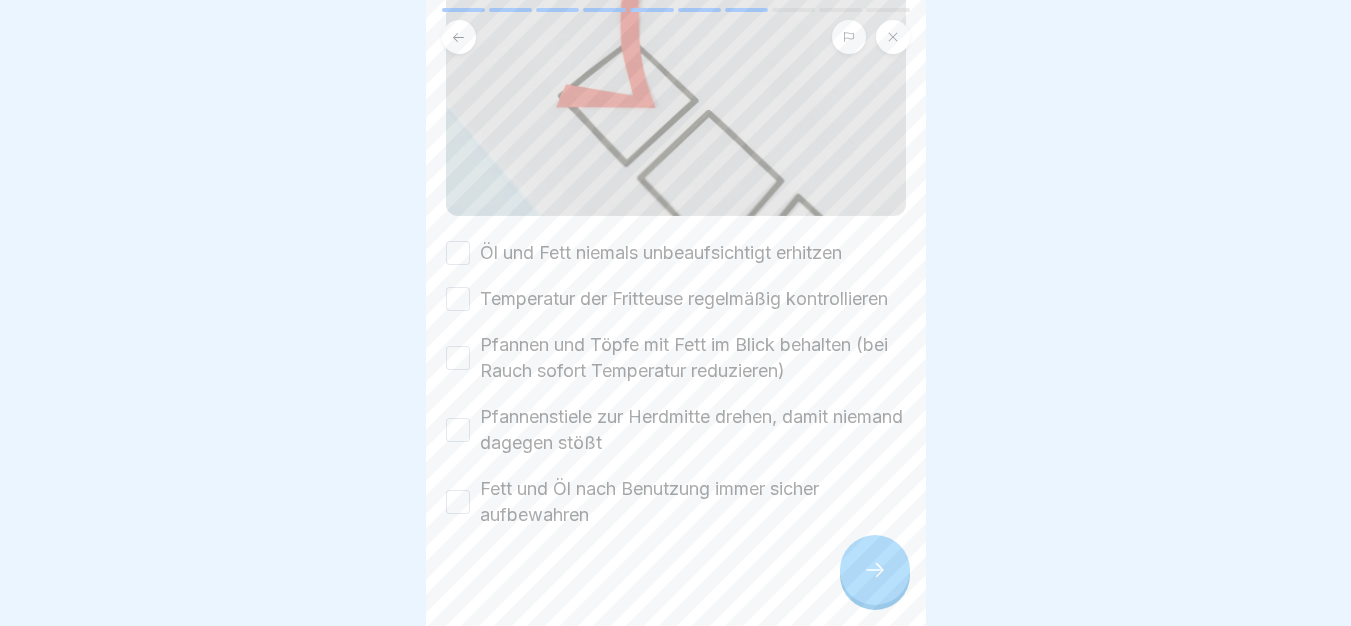 click at bounding box center [675, 313] 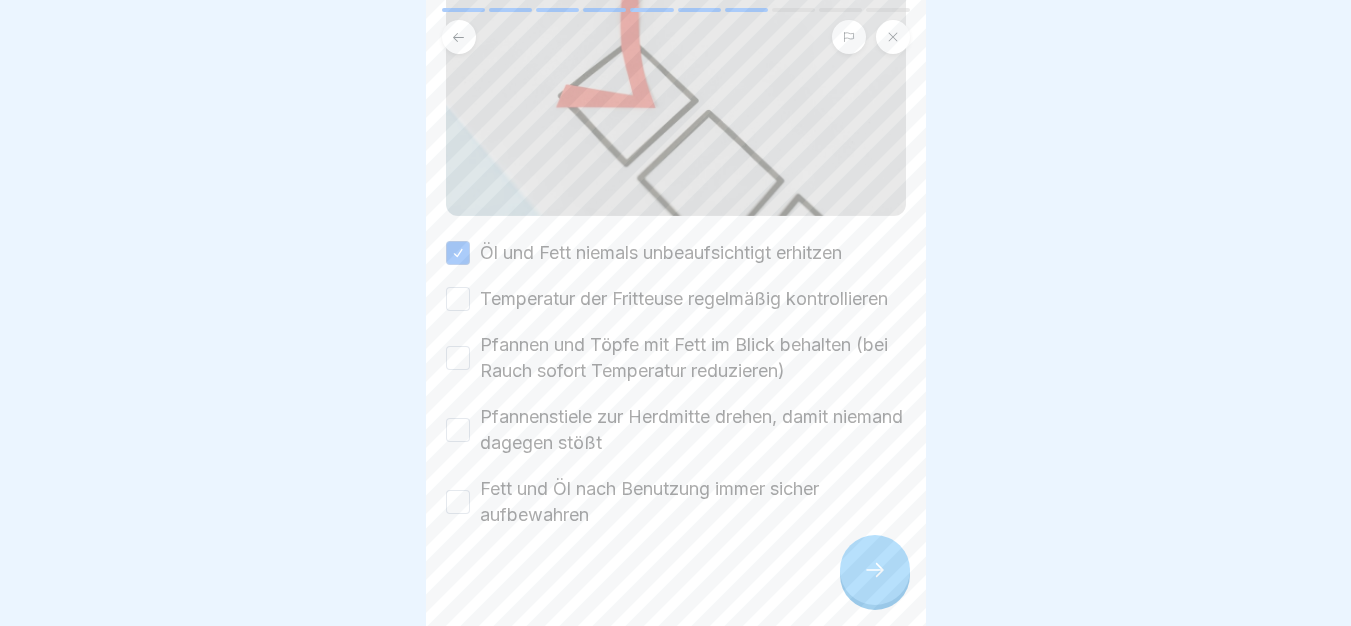 click on "Temperatur der Fritteuse regelmäßig kontrollieren" at bounding box center (458, 299) 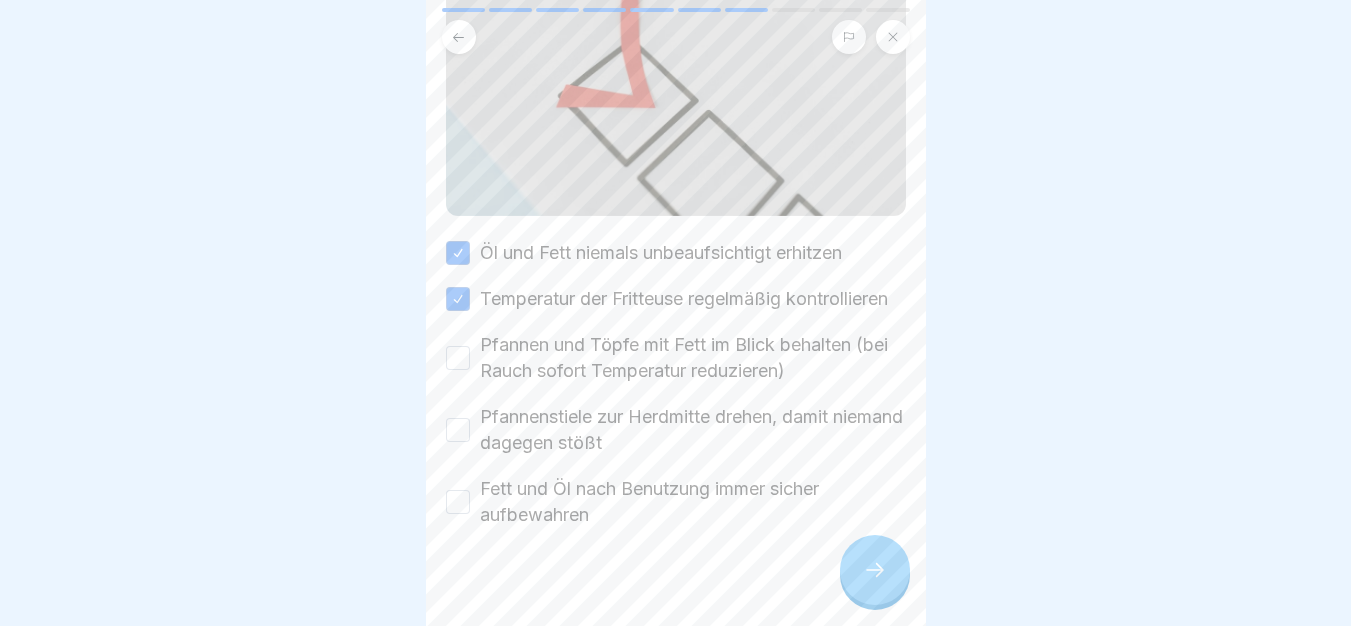 click on "Pfannen und Töpfe mit Fett im Blick behalten (bei Rauch sofort Temperatur reduzieren)" at bounding box center [458, 358] 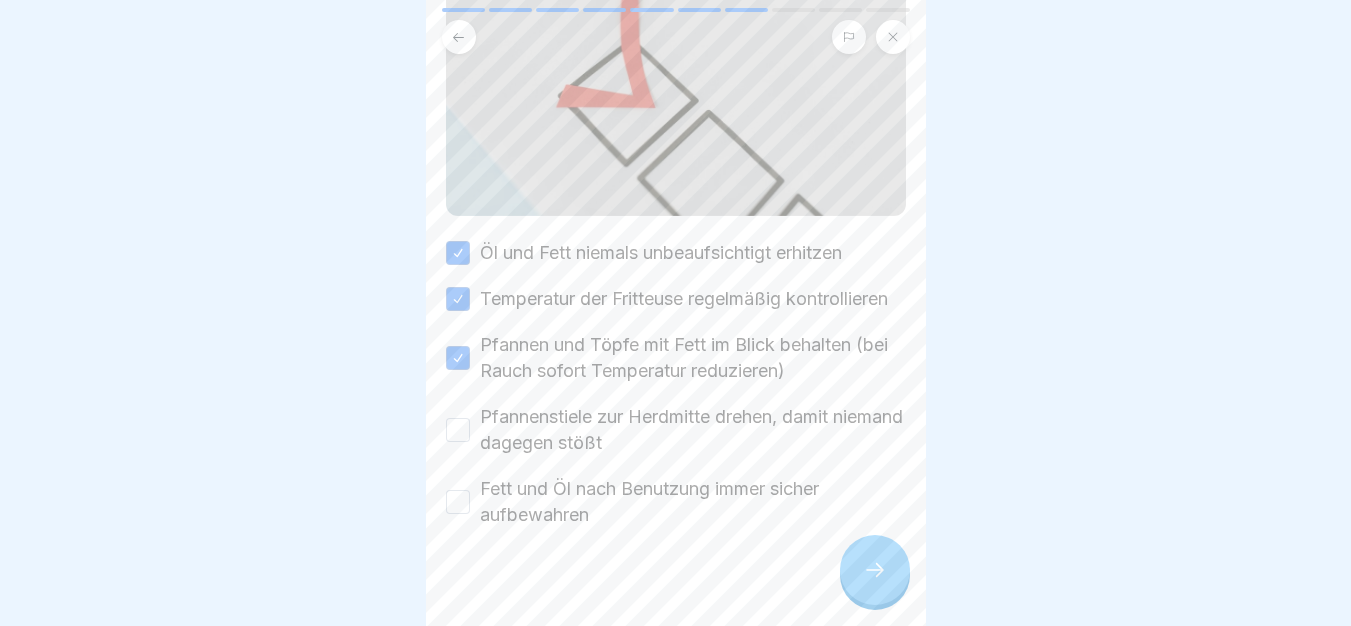 click on "Pfannenstiele zur Herdmitte drehen, damit niemand dagegen stößt" at bounding box center (458, 430) 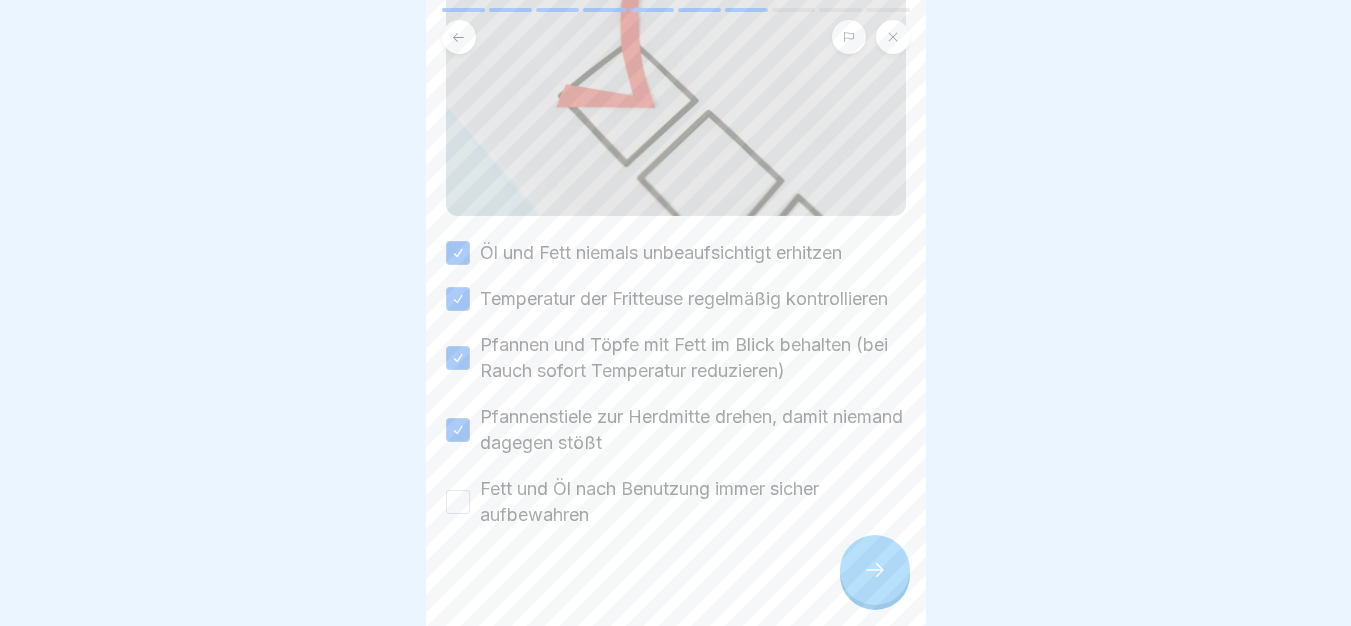click on "Fett und Öl nach Benutzung immer sicher aufbewahren" at bounding box center (676, 502) 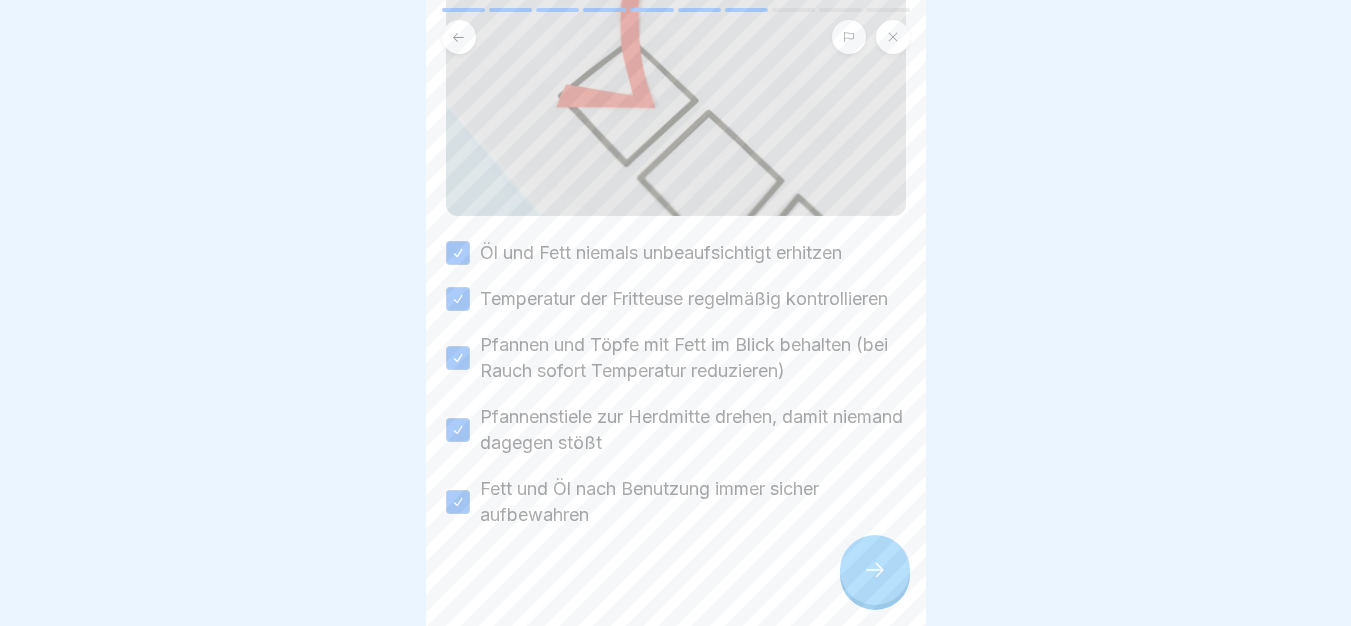 type on "on" 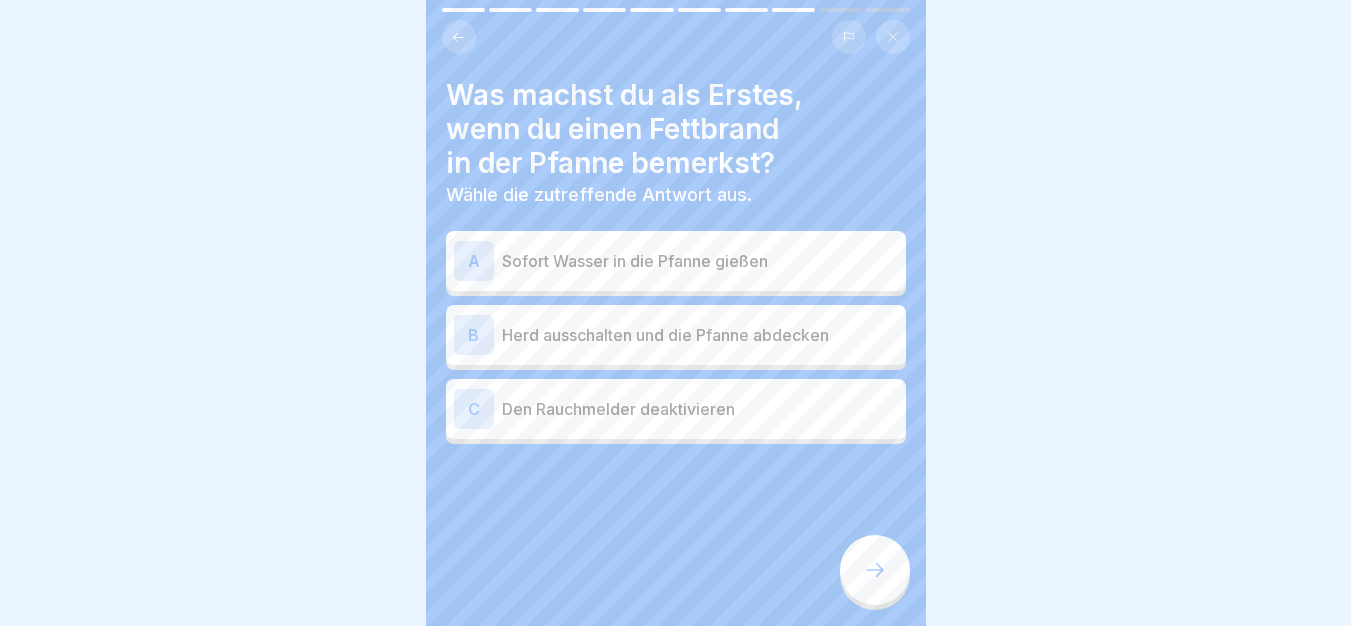 click on "Herd ausschalten und die Pfanne abdecken" at bounding box center (700, 335) 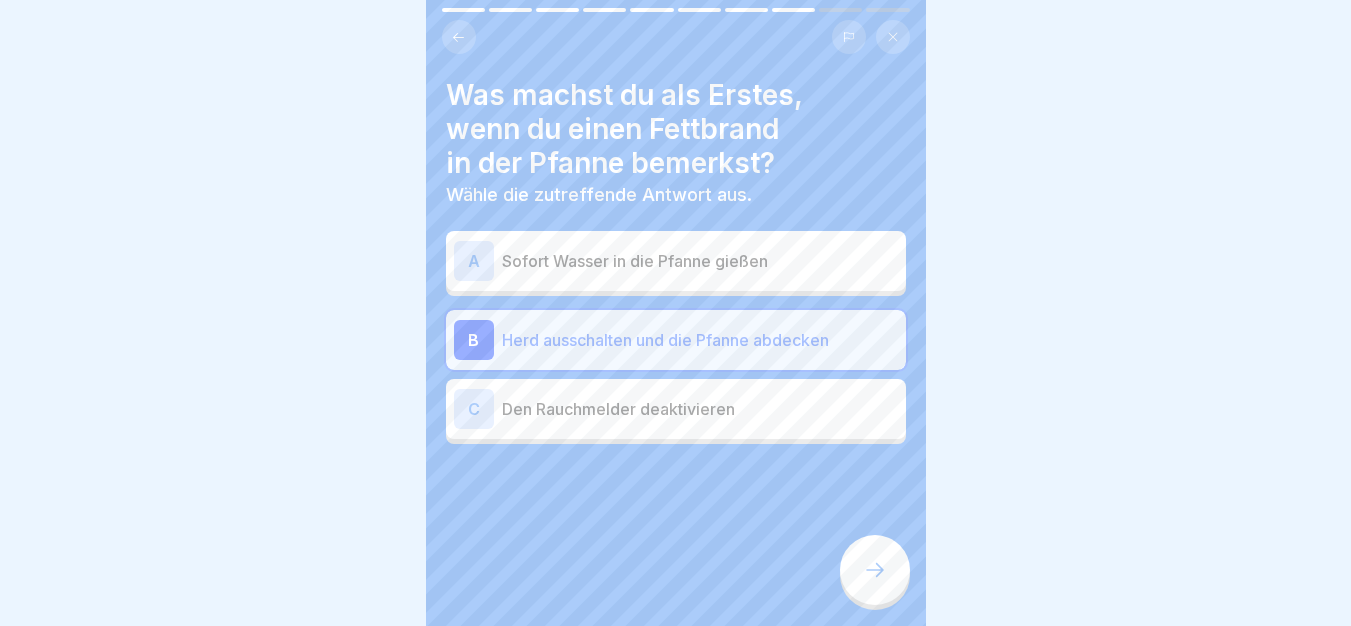 click at bounding box center (676, 504) 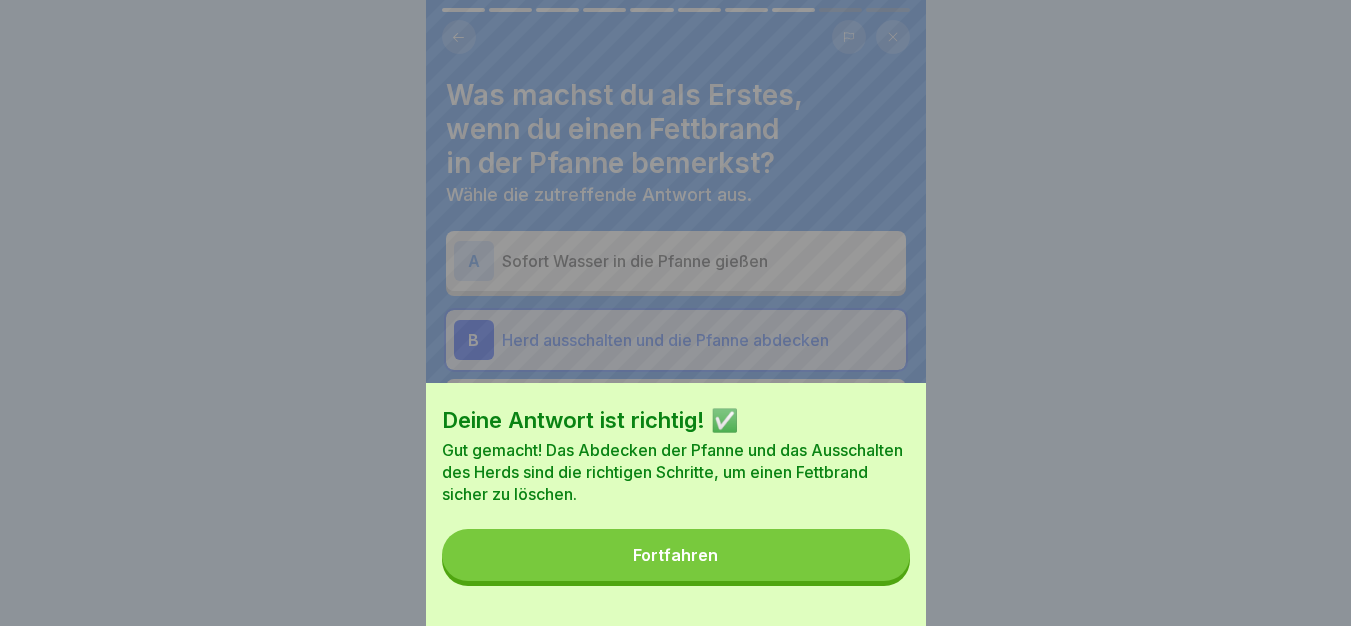 click on "Fortfahren" at bounding box center (676, 555) 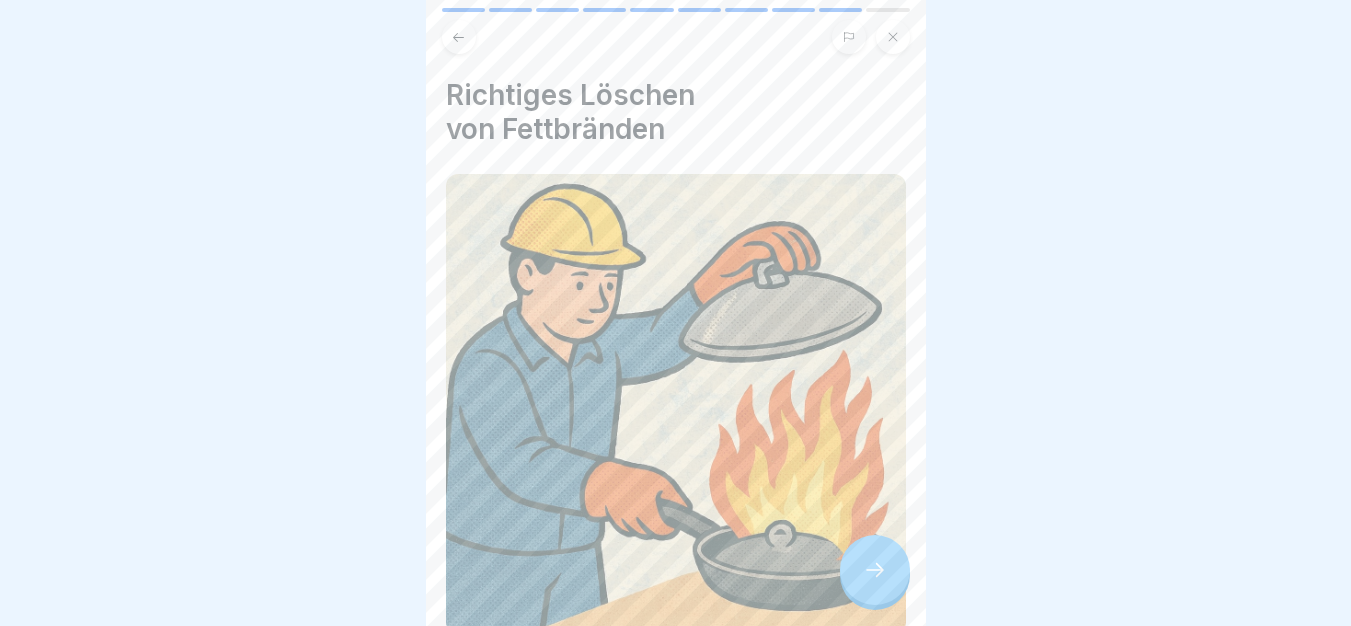 click 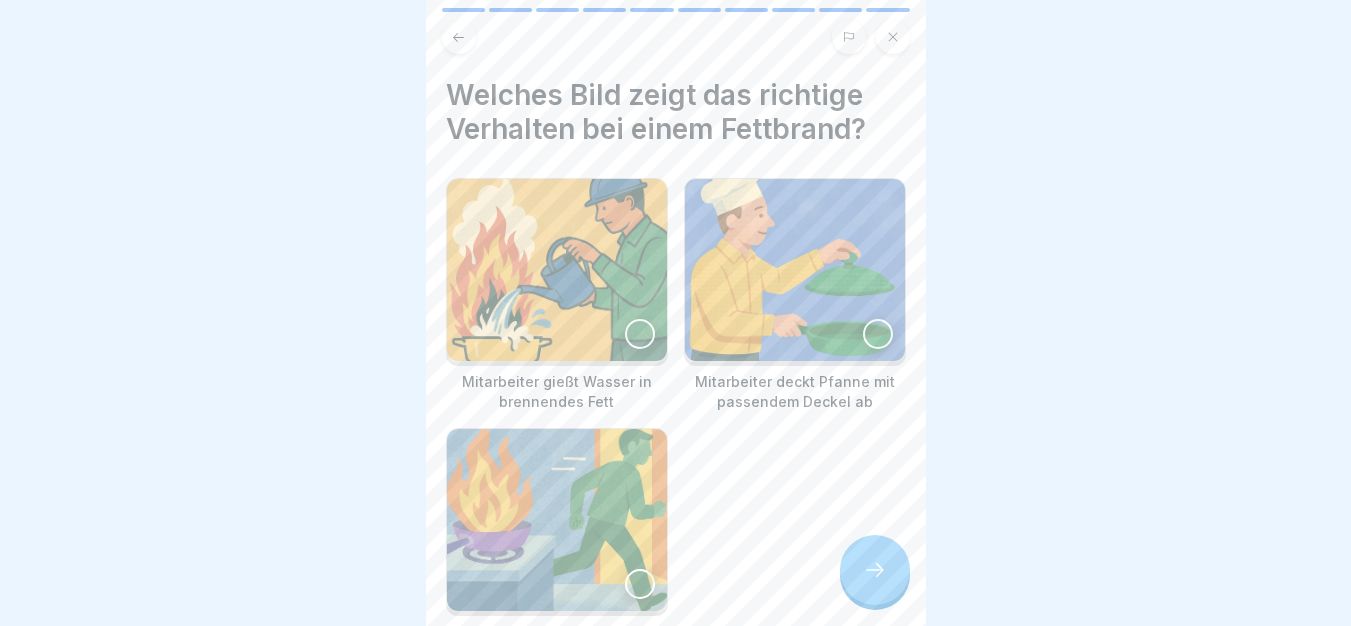 click at bounding box center (878, 334) 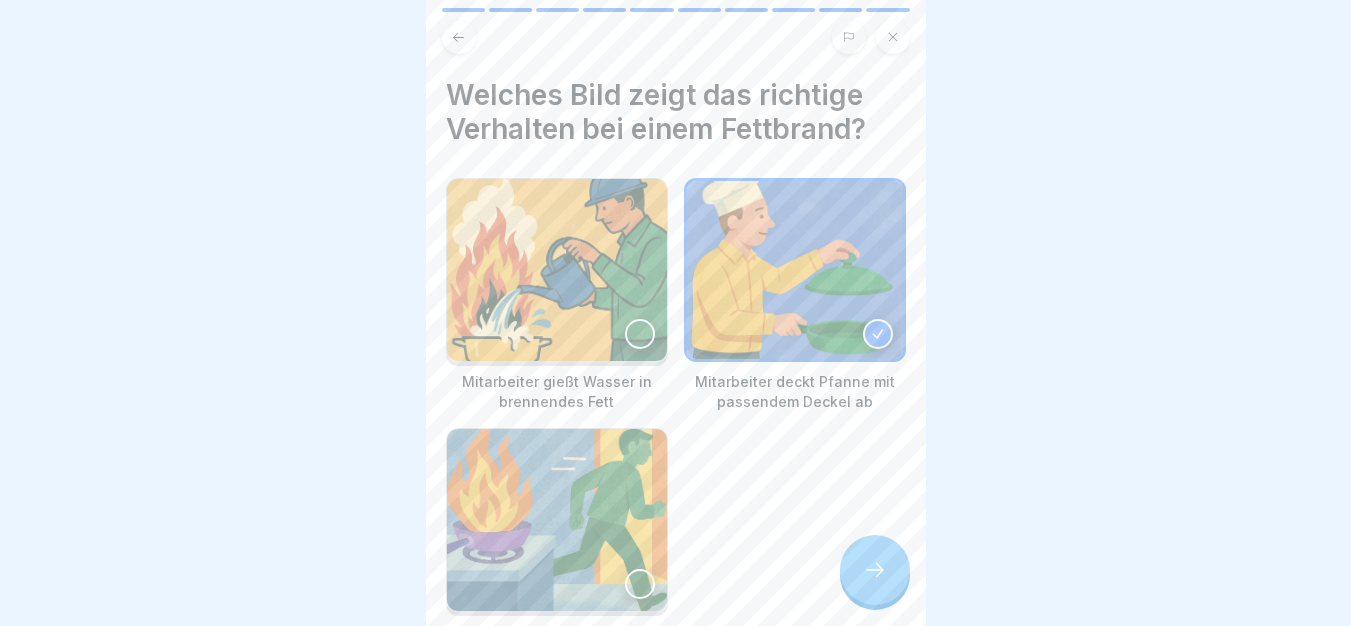 click at bounding box center (875, 570) 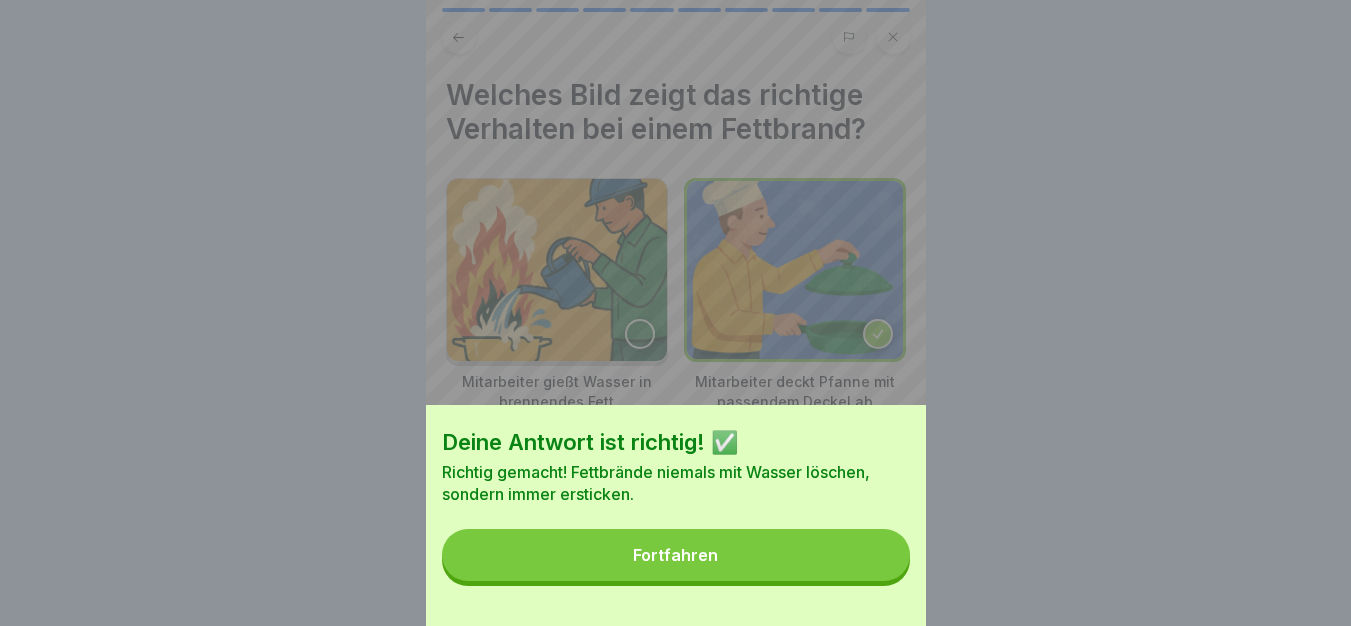 click on "Fortfahren" at bounding box center [676, 555] 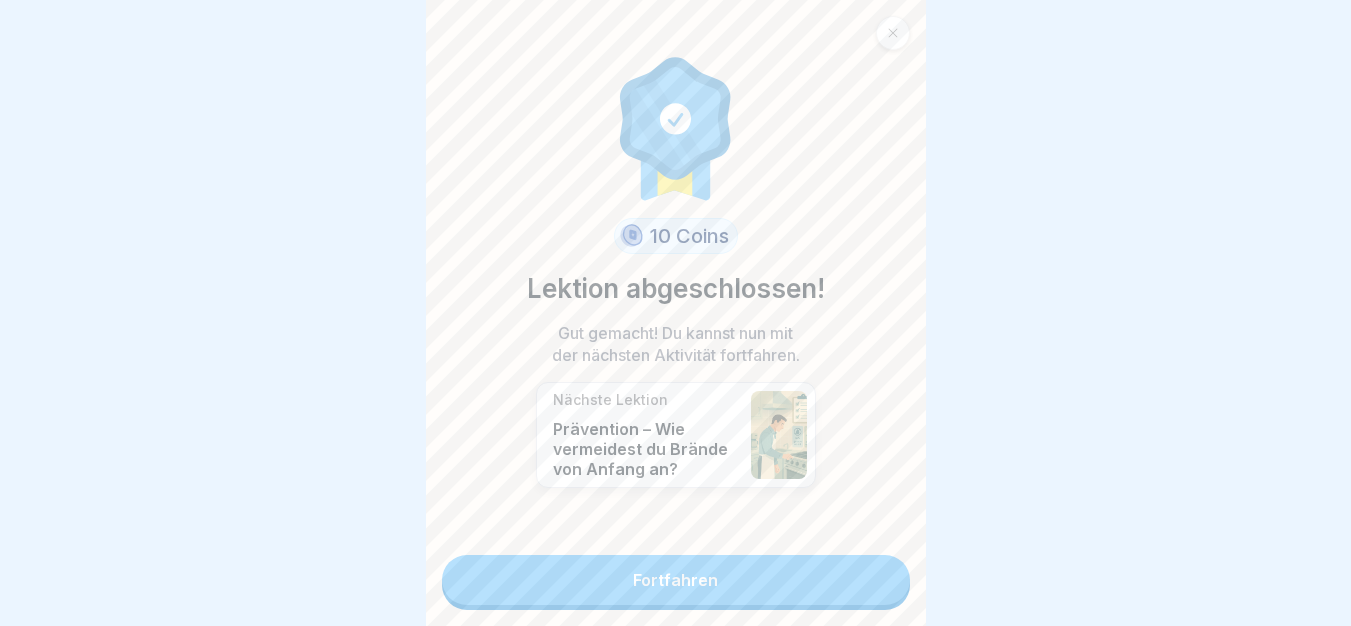 click on "Fortfahren" at bounding box center [676, 580] 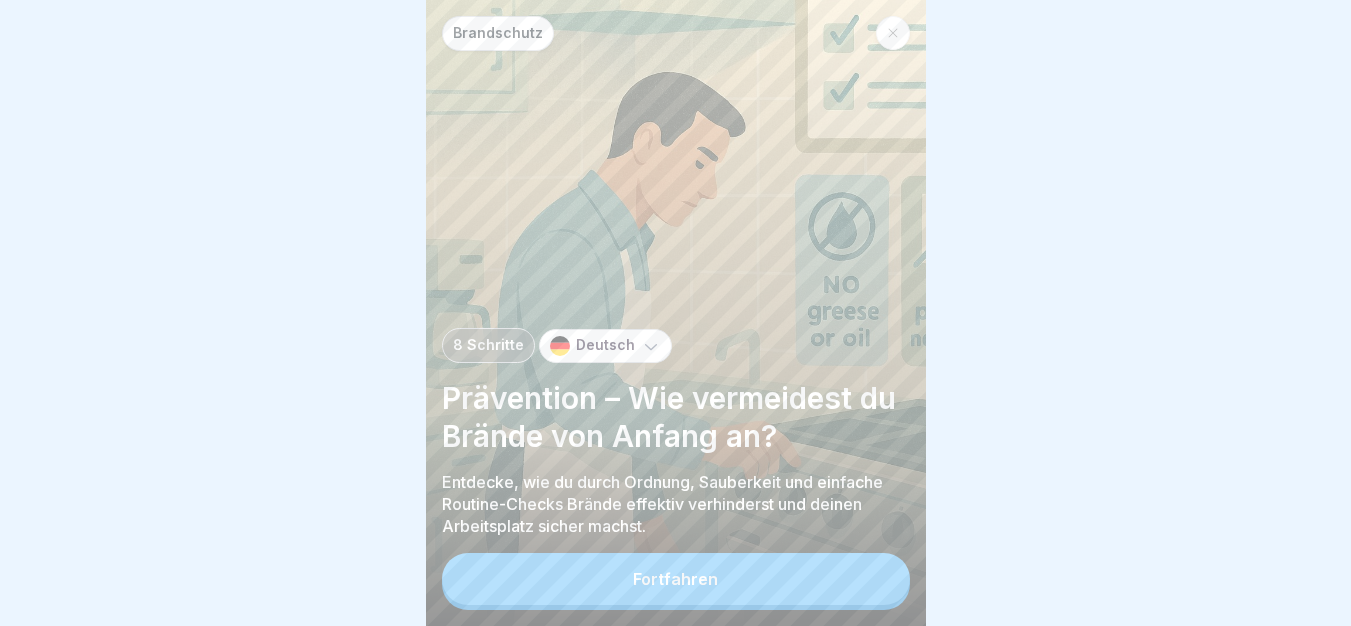 click on "Fortfahren" at bounding box center (676, 579) 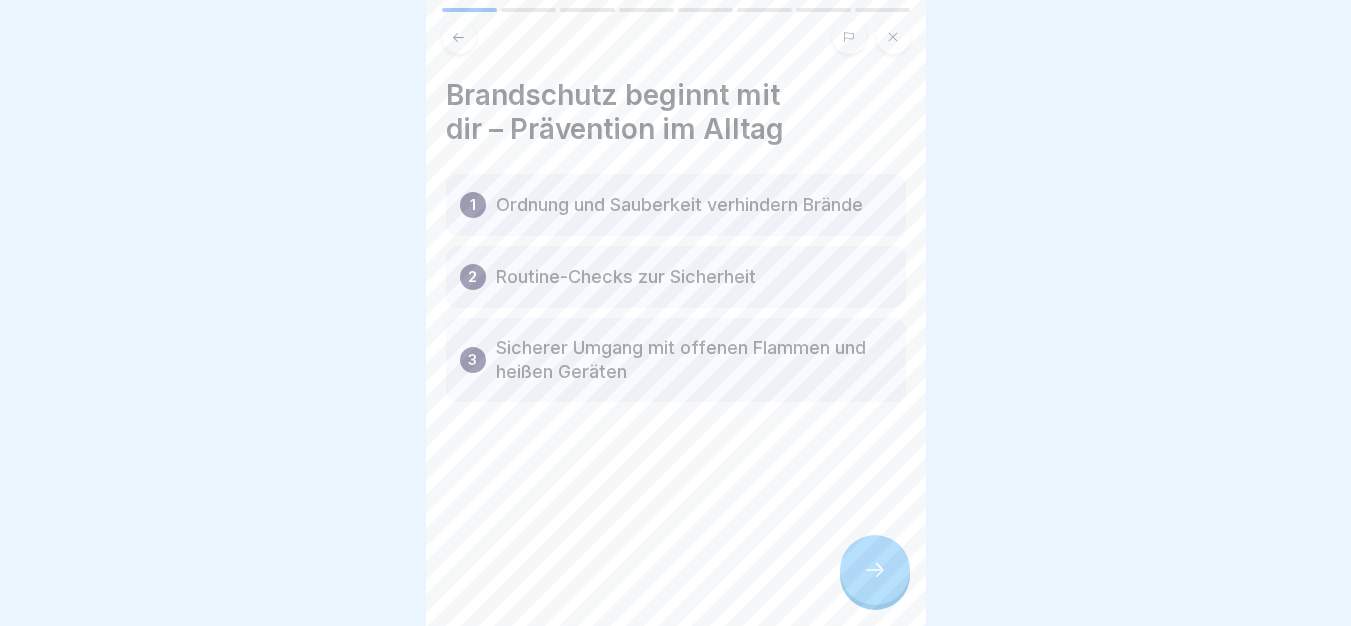 click at bounding box center (875, 570) 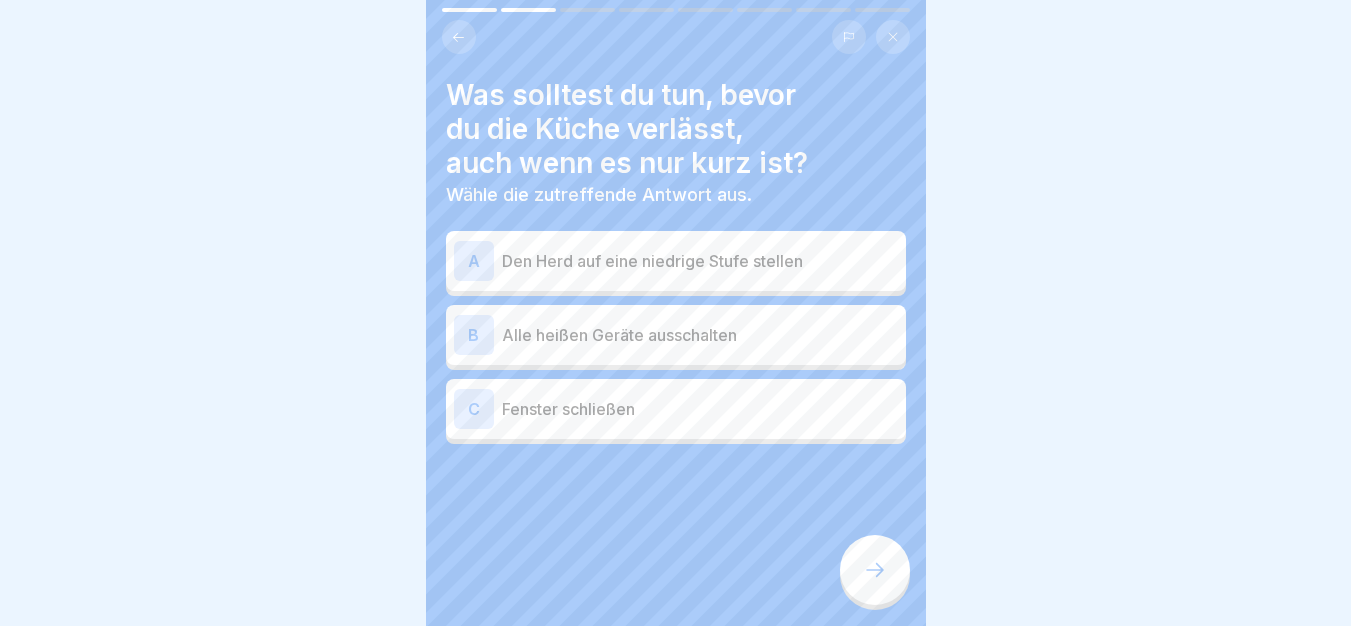 click on "Den Herd auf eine niedrige Stufe stellen" at bounding box center (700, 261) 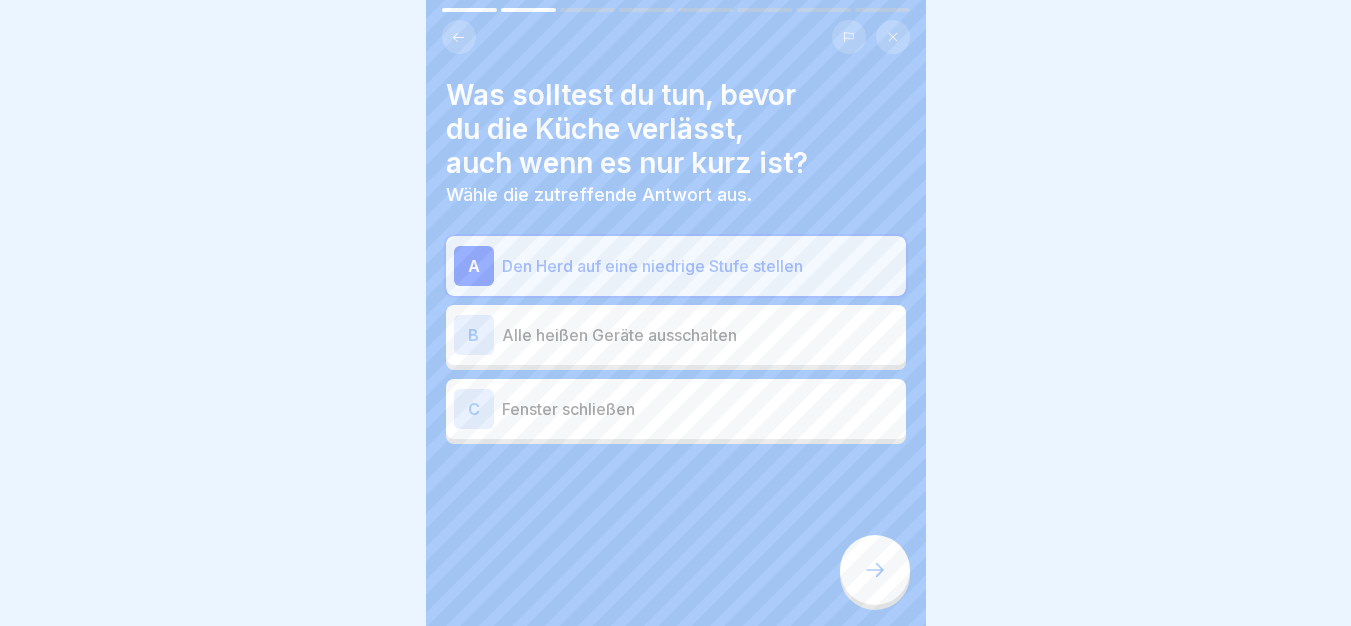 click on "B Alle heißen Geräte ausschalten" at bounding box center [676, 335] 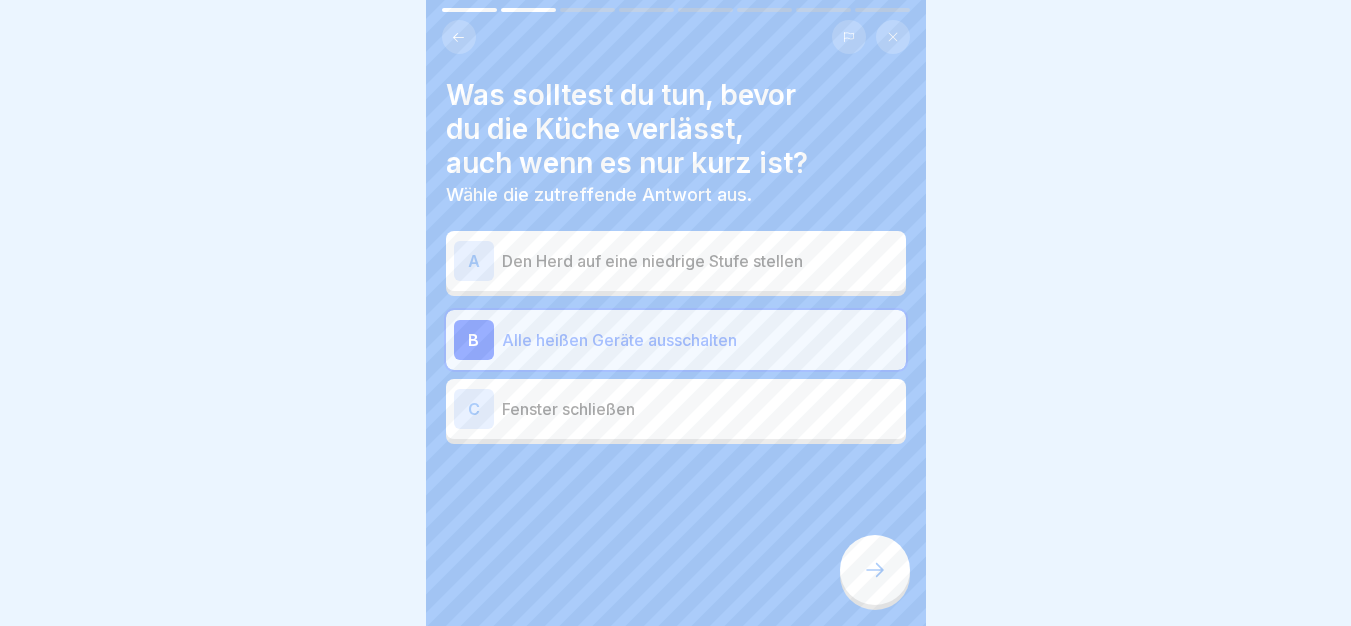 click at bounding box center [875, 570] 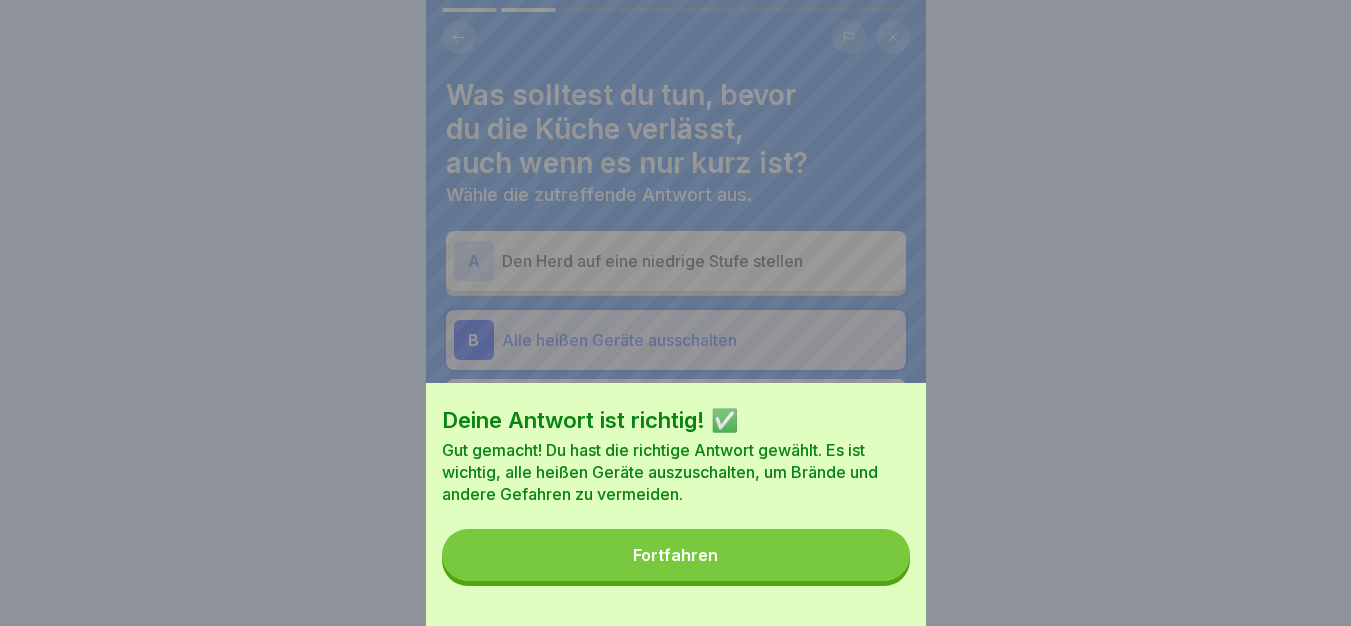click on "Fortfahren" at bounding box center (676, 555) 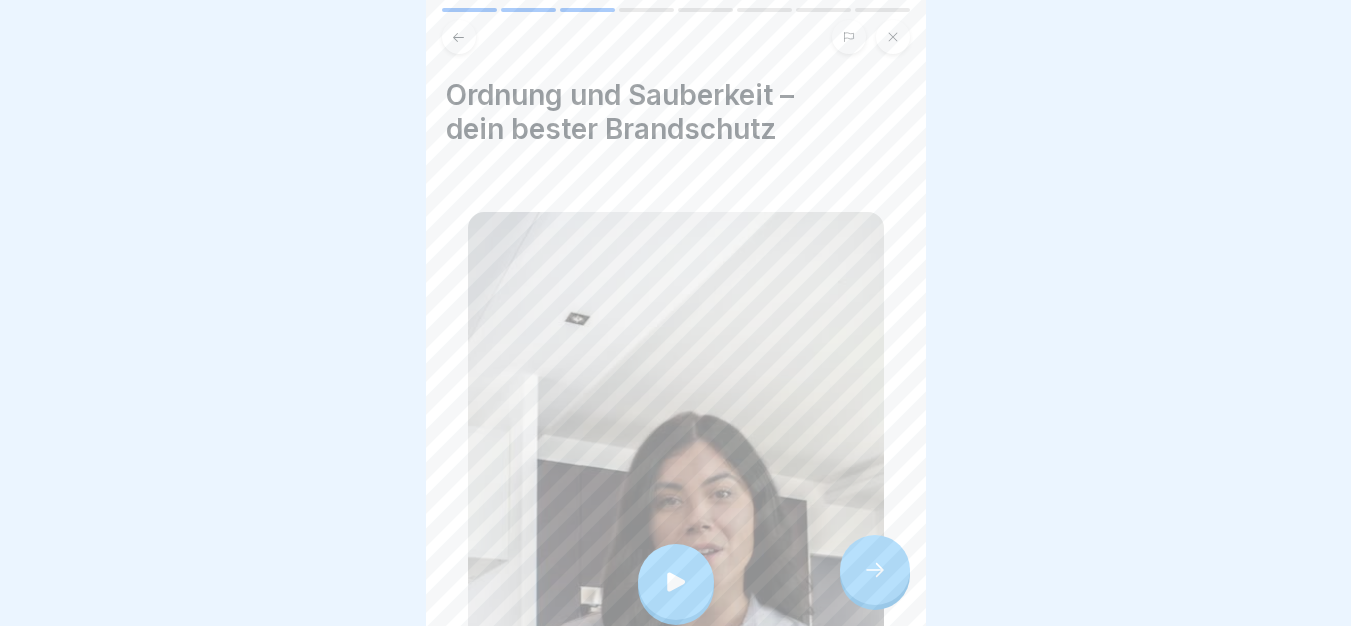 click 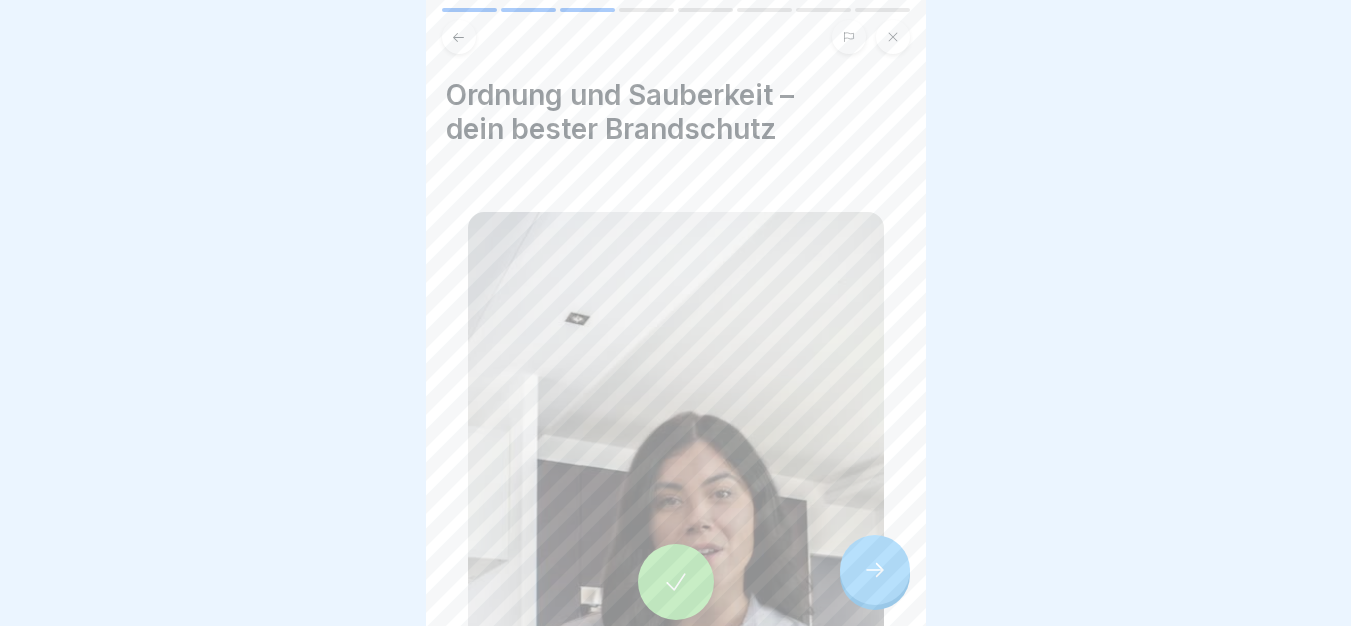 click 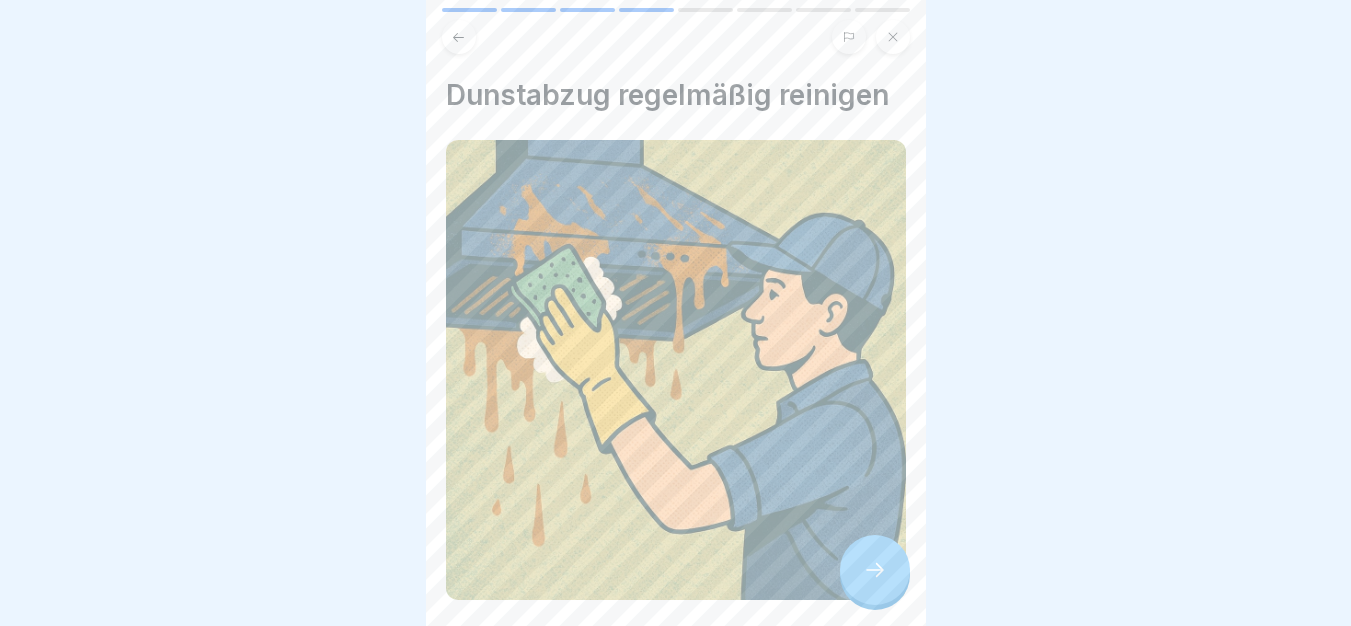 click 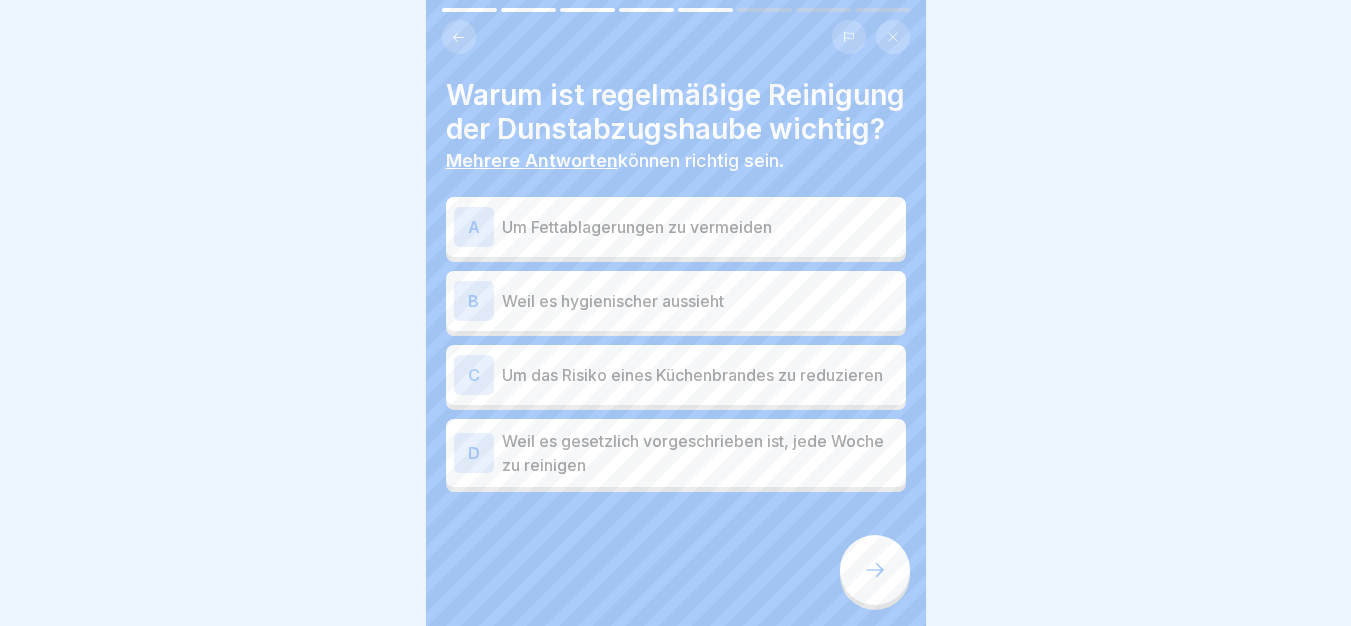 click on "Um Fettablagerungen zu vermeiden" at bounding box center (700, 227) 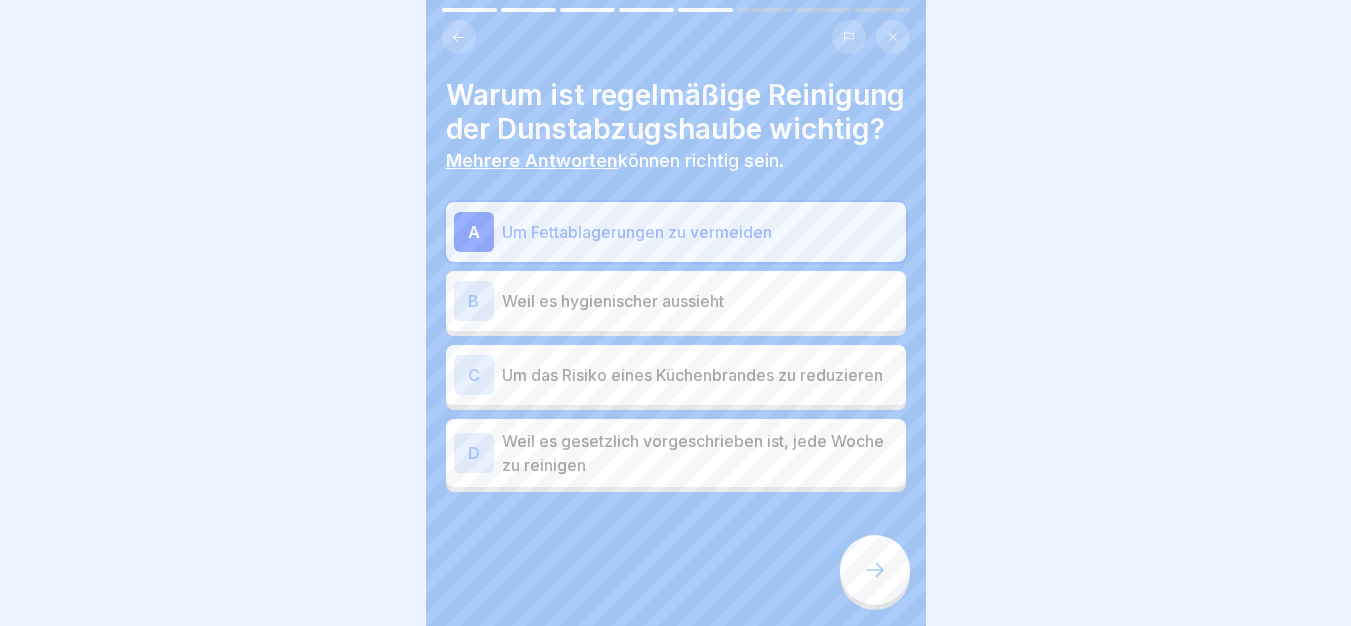 click on "Um das Risiko eines Küchenbrandes zu reduzieren" at bounding box center (700, 375) 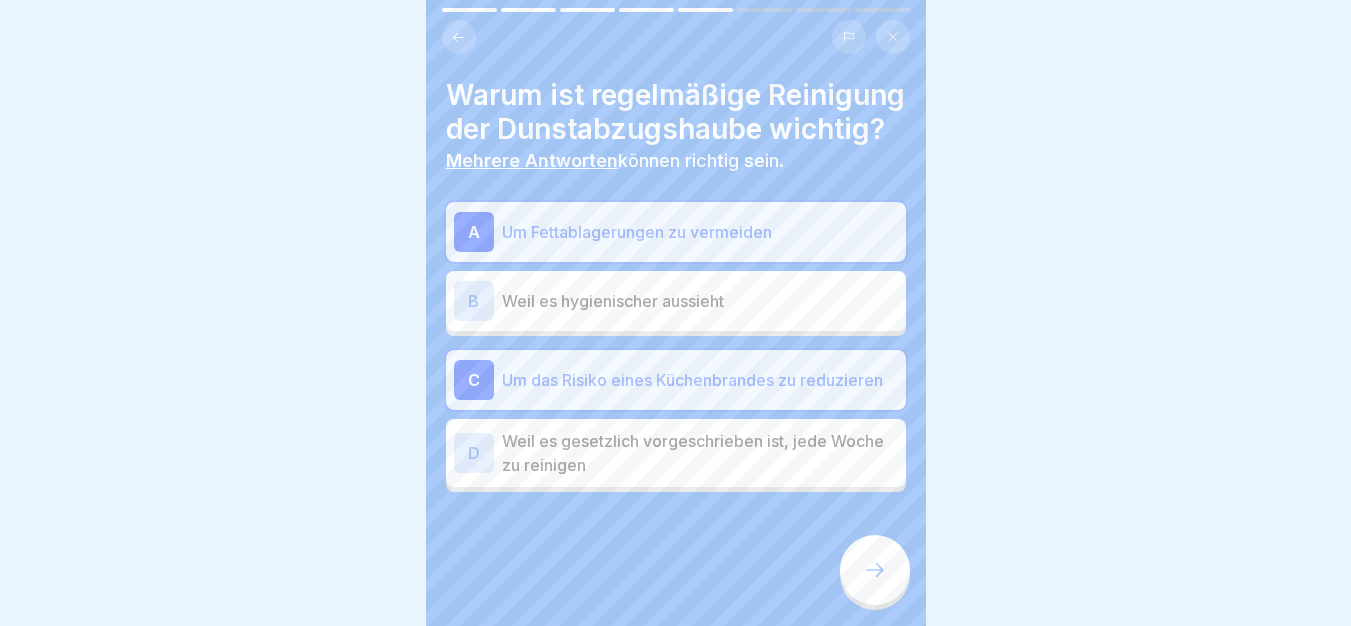 click at bounding box center (875, 570) 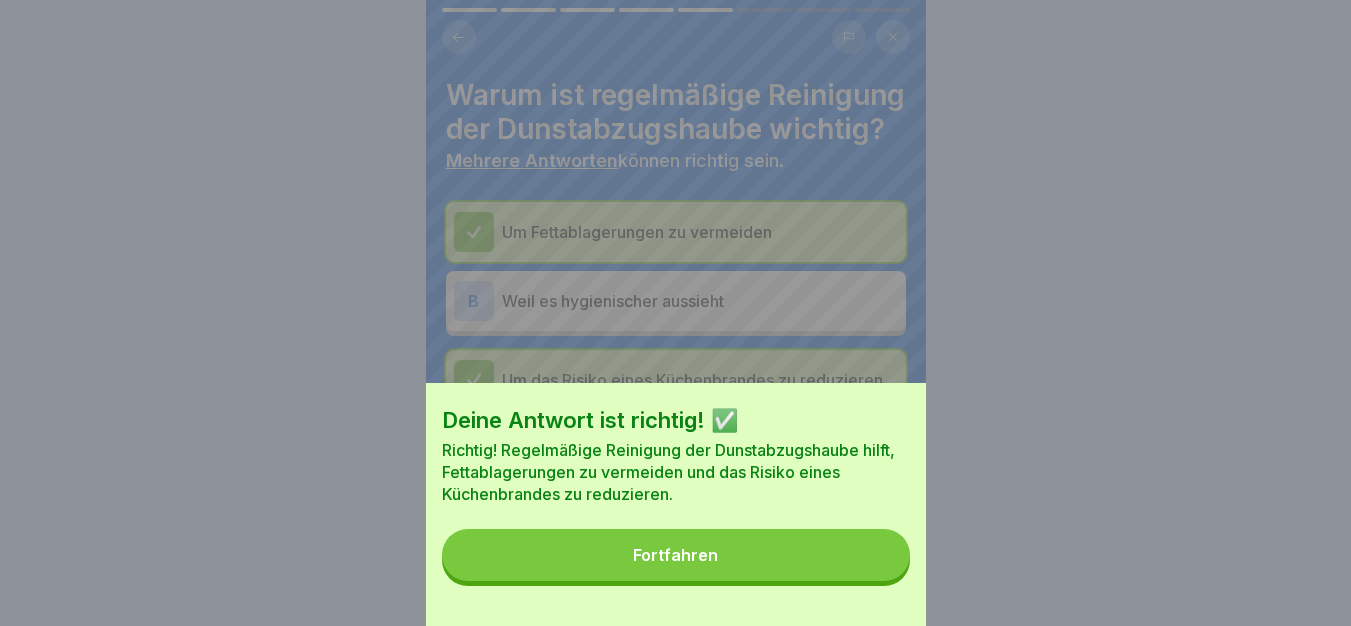 click on "Fortfahren" at bounding box center [676, 555] 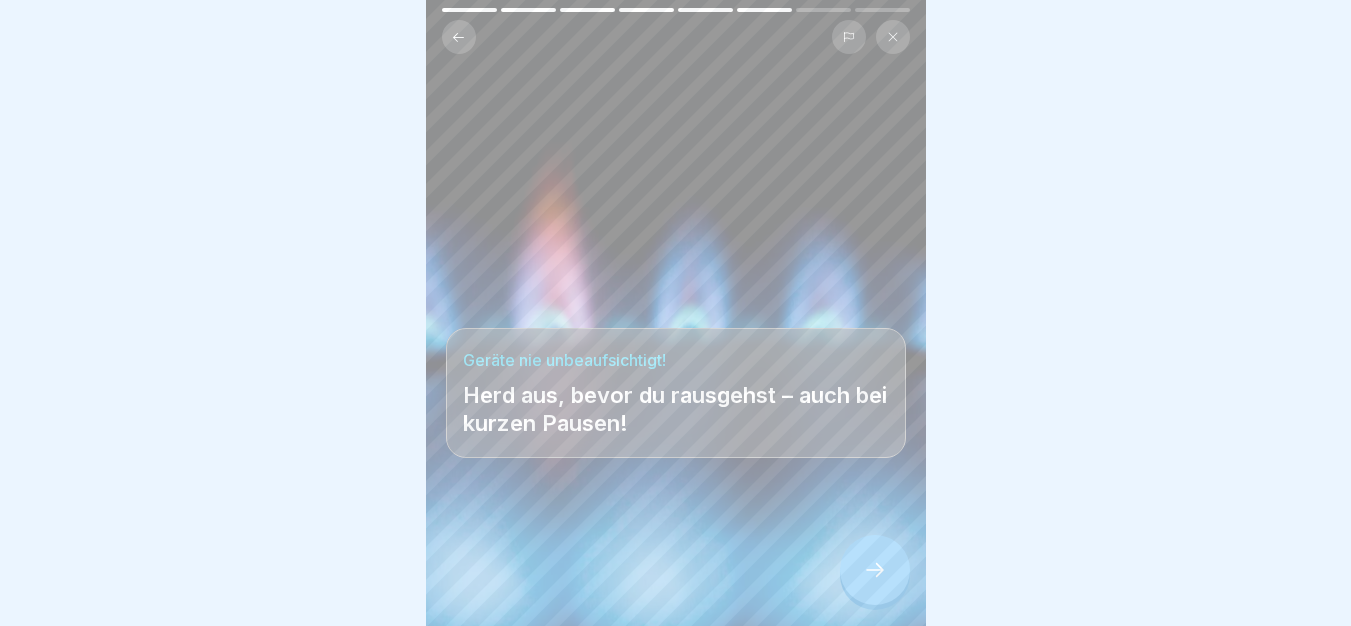 click at bounding box center [875, 570] 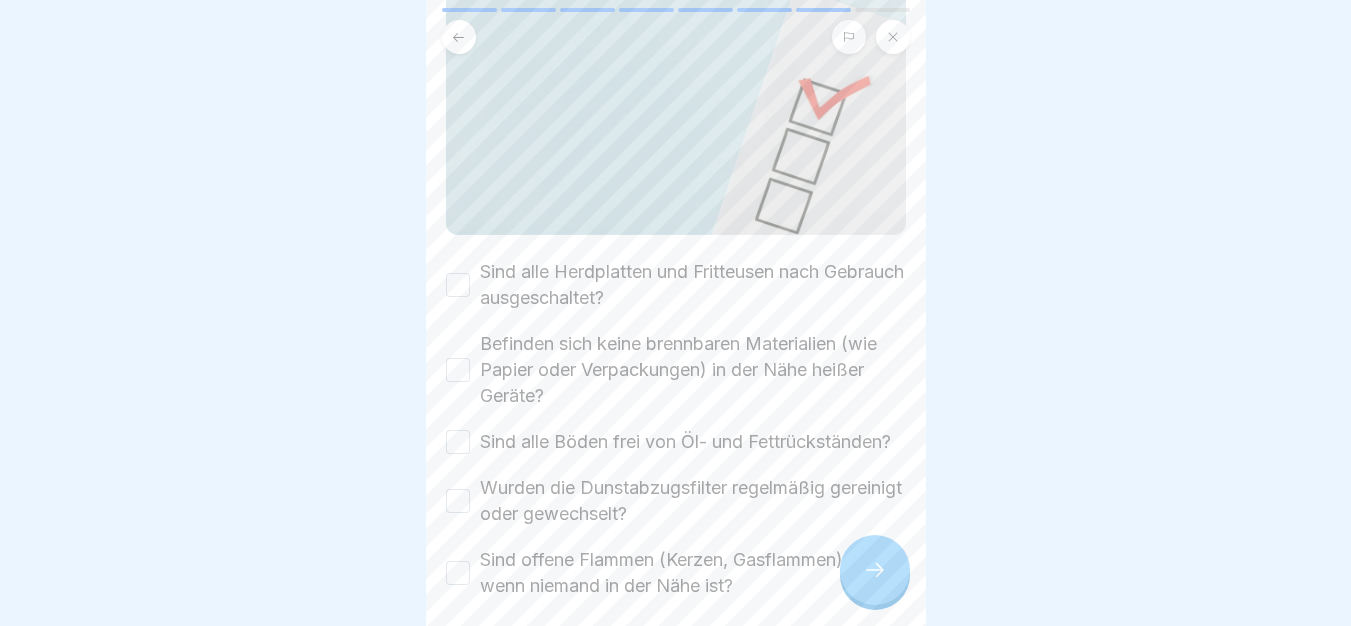 scroll, scrollTop: 390, scrollLeft: 0, axis: vertical 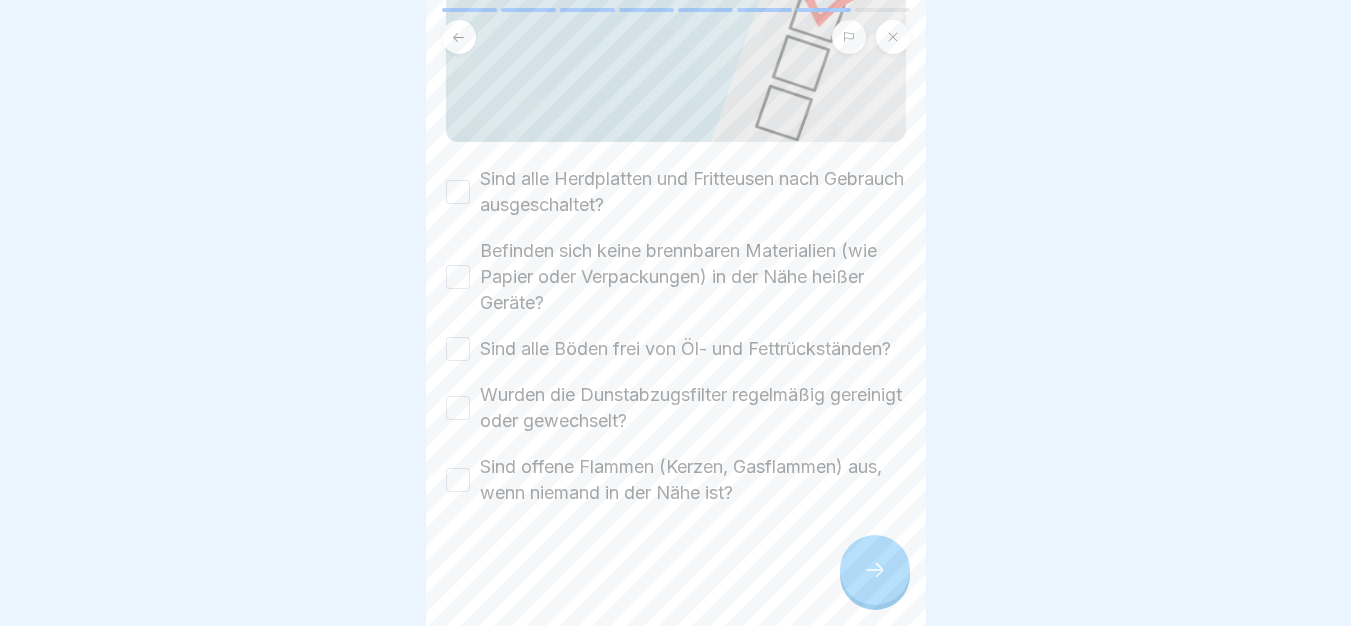 click on "Sind alle Herdplatten und Fritteusen nach Gebrauch ausgeschaltet?" at bounding box center (458, 192) 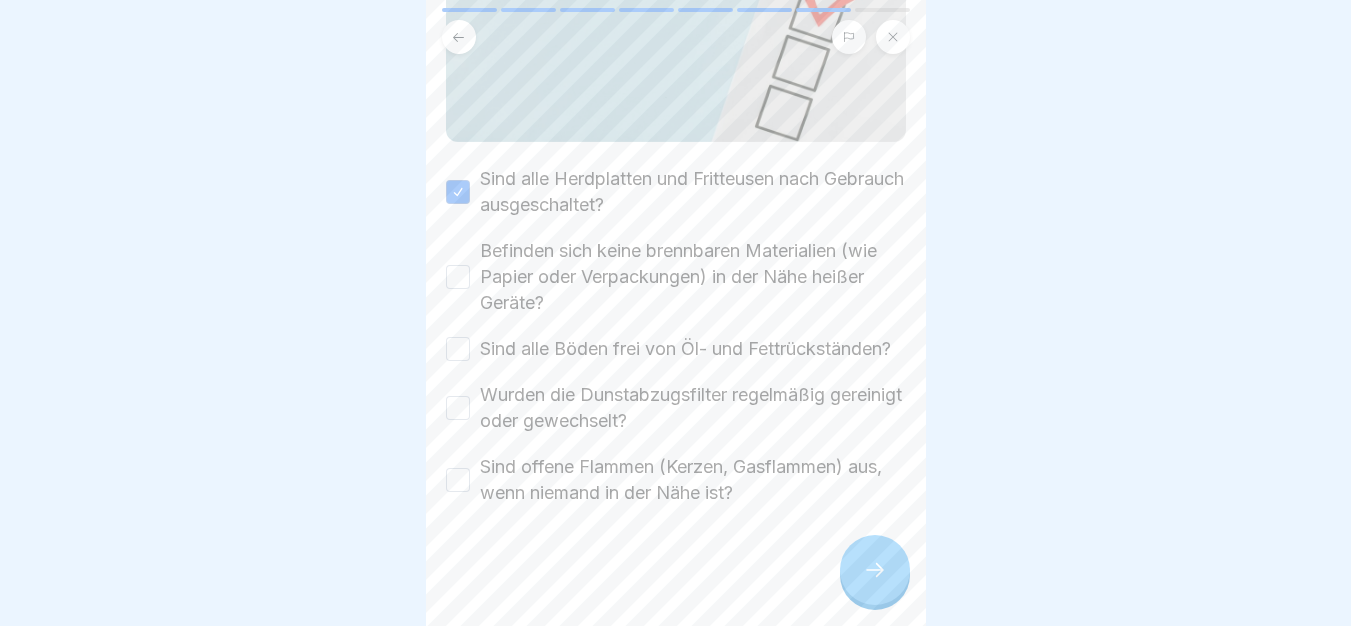 click on "Routine-Checks – diese Punkte solltest du täglich prüfen: Bitte kreuze alle Kästchen an. Sind alle Herdplatten und Fritteusen nach Gebrauch ausgeschaltet? Befinden sich keine brennbaren Materialien (wie Papier oder Verpackungen) in der Nähe heißer Geräte? Sind alle Böden frei von Öl- und Fettrückständen? Wurden die Dunstabzugsfilter regelmäßig gereinigt oder gewechselt? Sind offene Flammen (Kerzen, Gasflammen) aus, wenn niemand in der Nähe ist?" at bounding box center (676, 313) 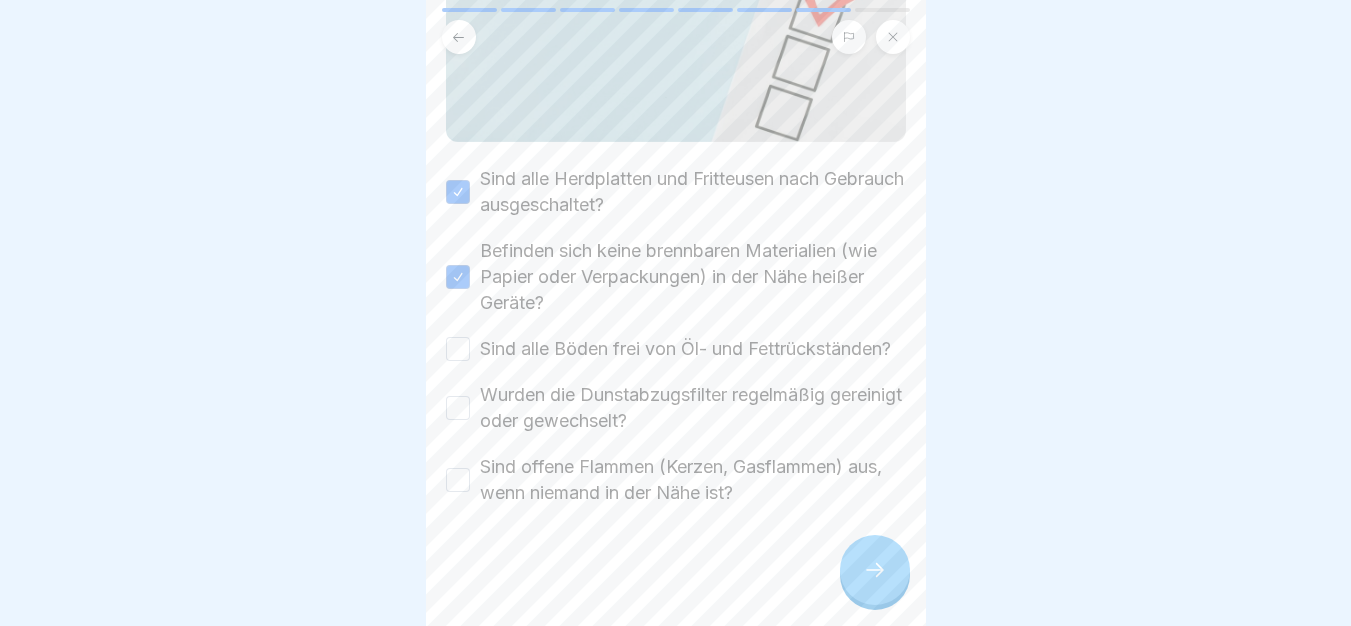 click on "Sind alle Böden frei von Öl- und Fettrückständen?" at bounding box center [458, 349] 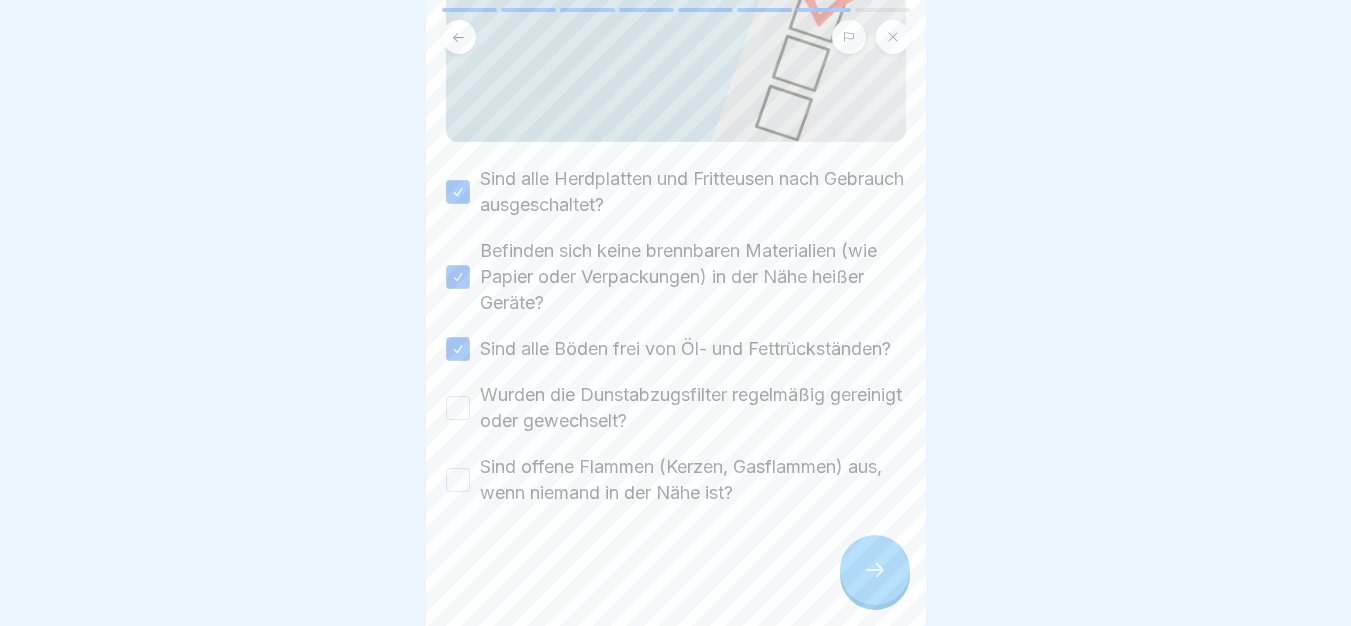 click on "Routine-Checks – diese Punkte solltest du täglich prüfen: Bitte kreuze alle Kästchen an. Sind alle Herdplatten und Fritteusen nach Gebrauch ausgeschaltet? Befinden sich keine brennbaren Materialien (wie Papier oder Verpackungen) in der Nähe heißer Geräte? Sind alle Böden frei von Öl- und Fettrückständen? Wurden die Dunstabzugsfilter regelmäßig gereinigt oder gewechselt? Sind offene Flammen (Kerzen, Gasflammen) aus, wenn niemand in der Nähe ist?" at bounding box center [676, 313] 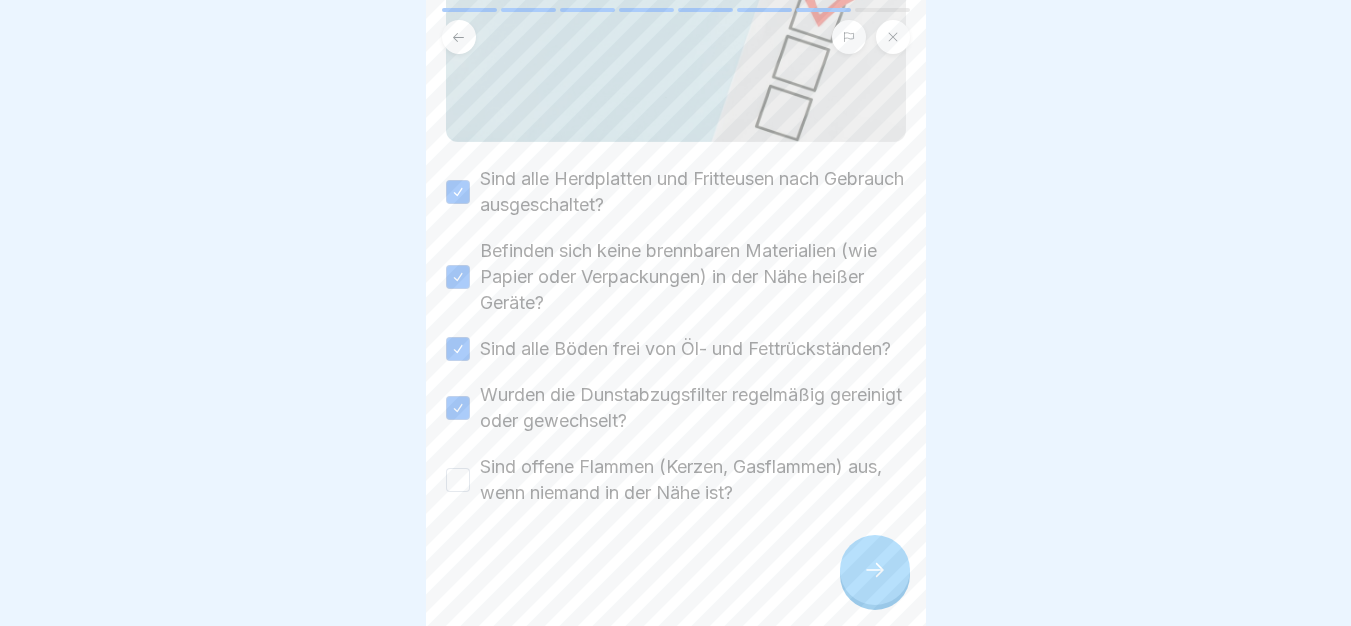 click on "Sind offene Flammen (Kerzen, Gasflammen) aus, wenn niemand in der Nähe ist?" at bounding box center (458, 480) 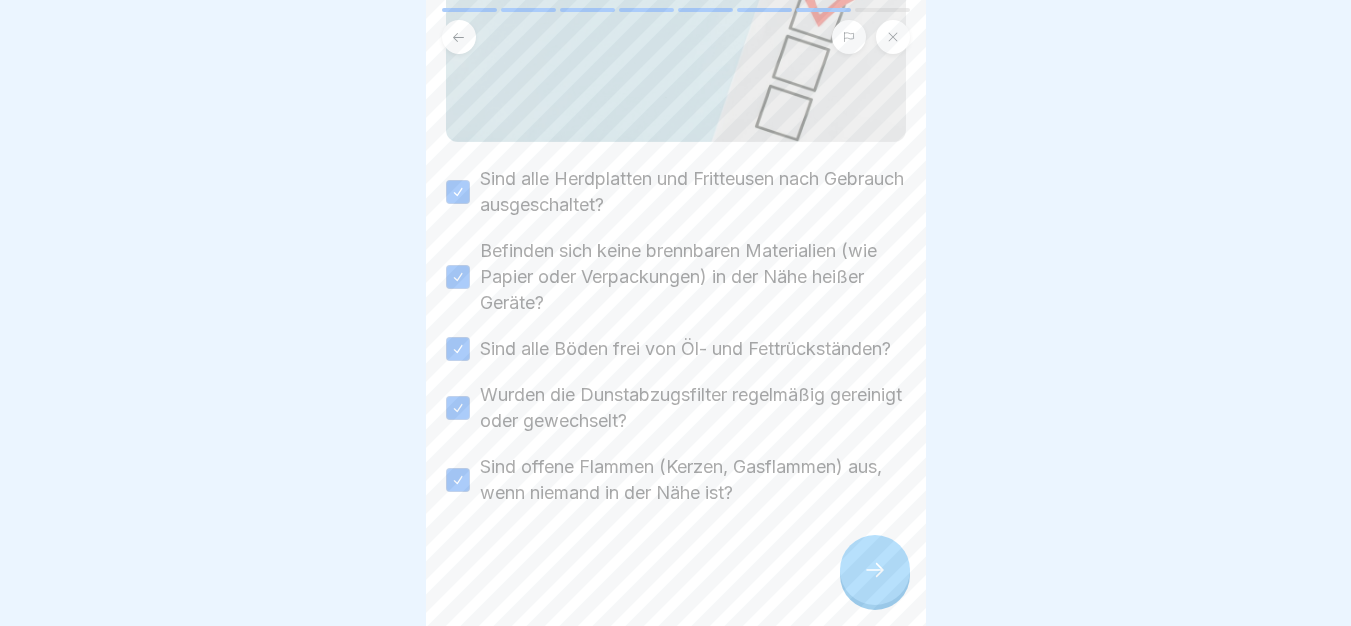 type on "on" 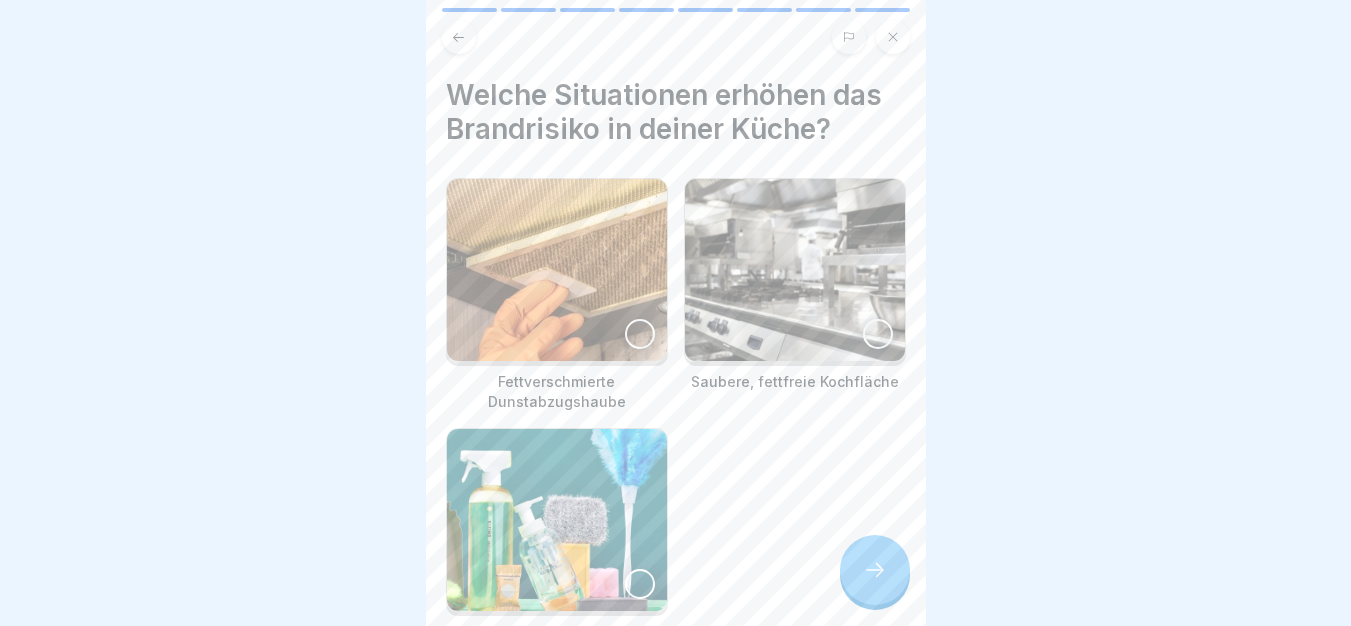 click at bounding box center [878, 334] 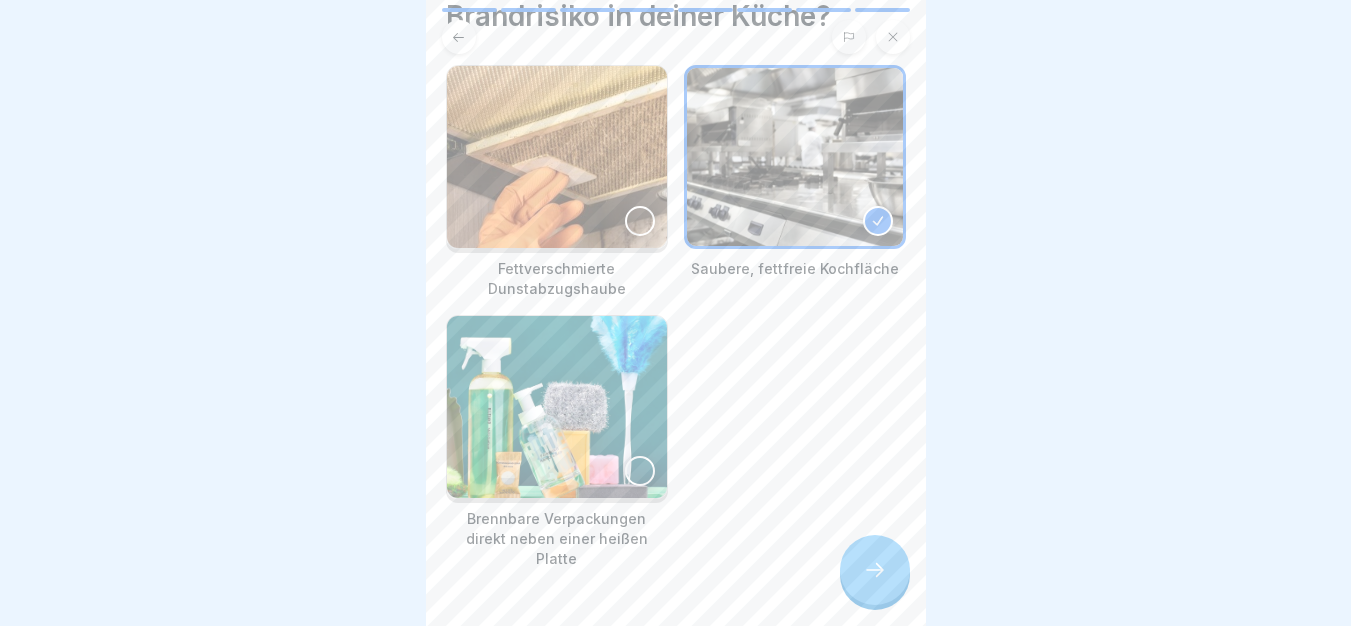 scroll, scrollTop: 156, scrollLeft: 0, axis: vertical 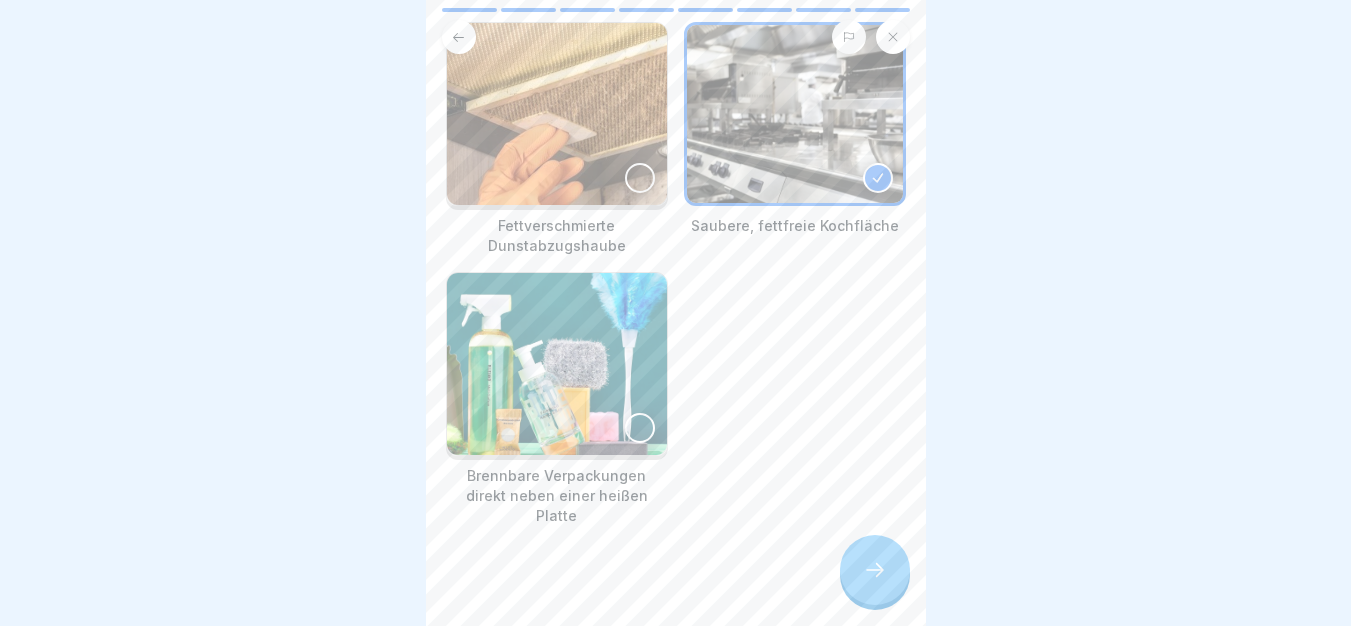 click 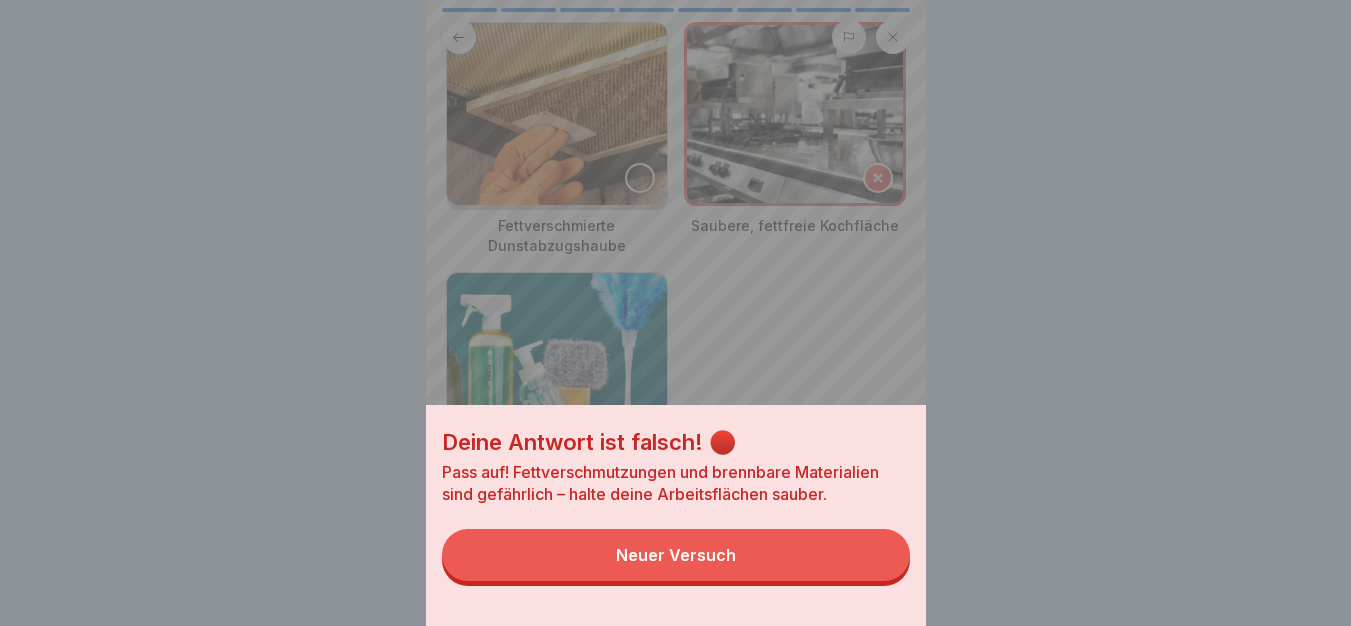 click on "Neuer Versuch" at bounding box center [676, 555] 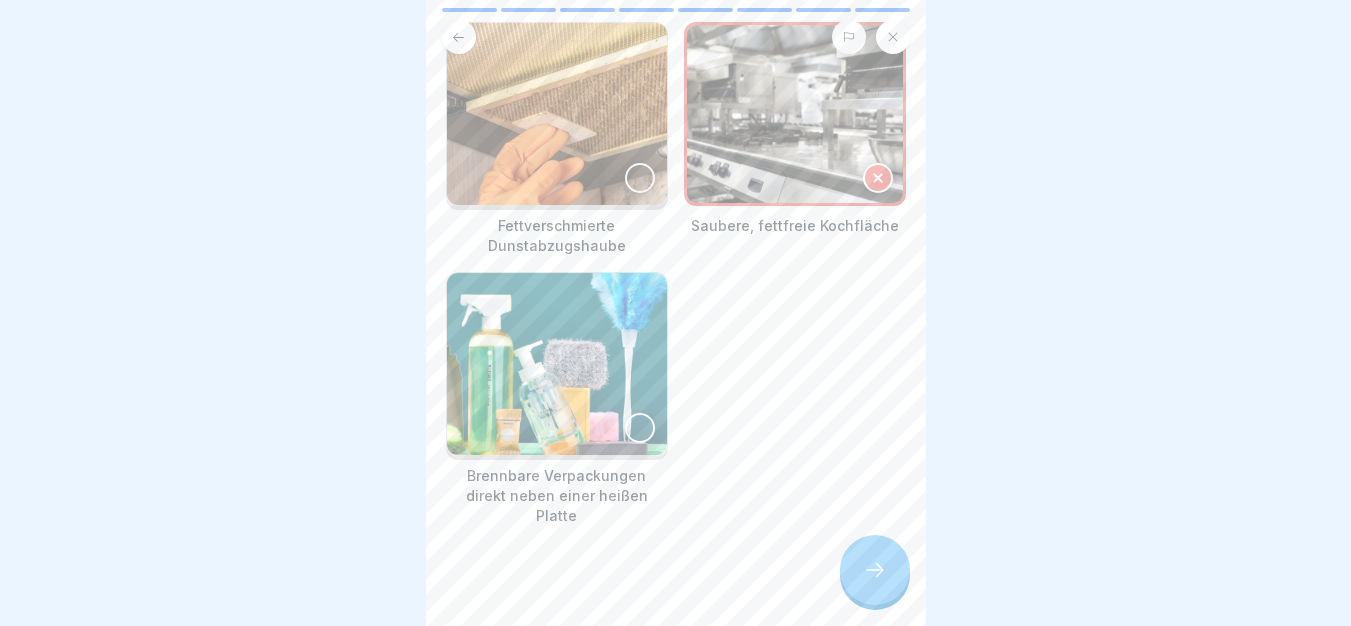 click at bounding box center [557, 114] 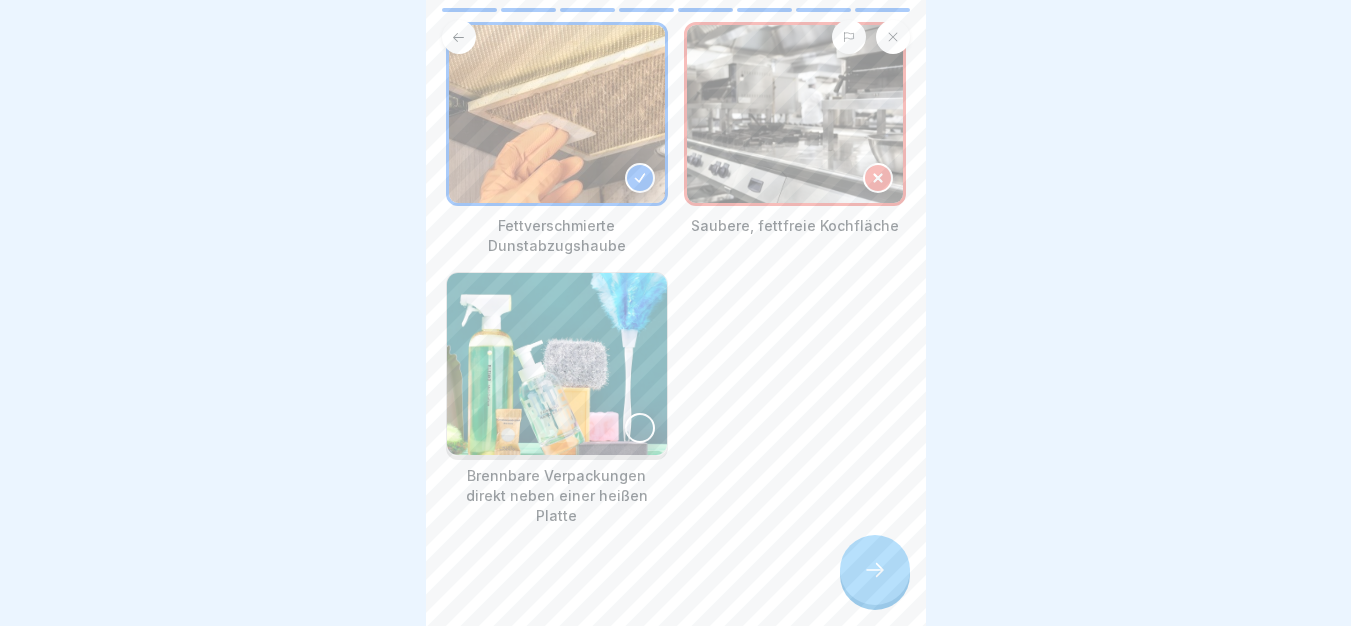 click at bounding box center (676, 586) 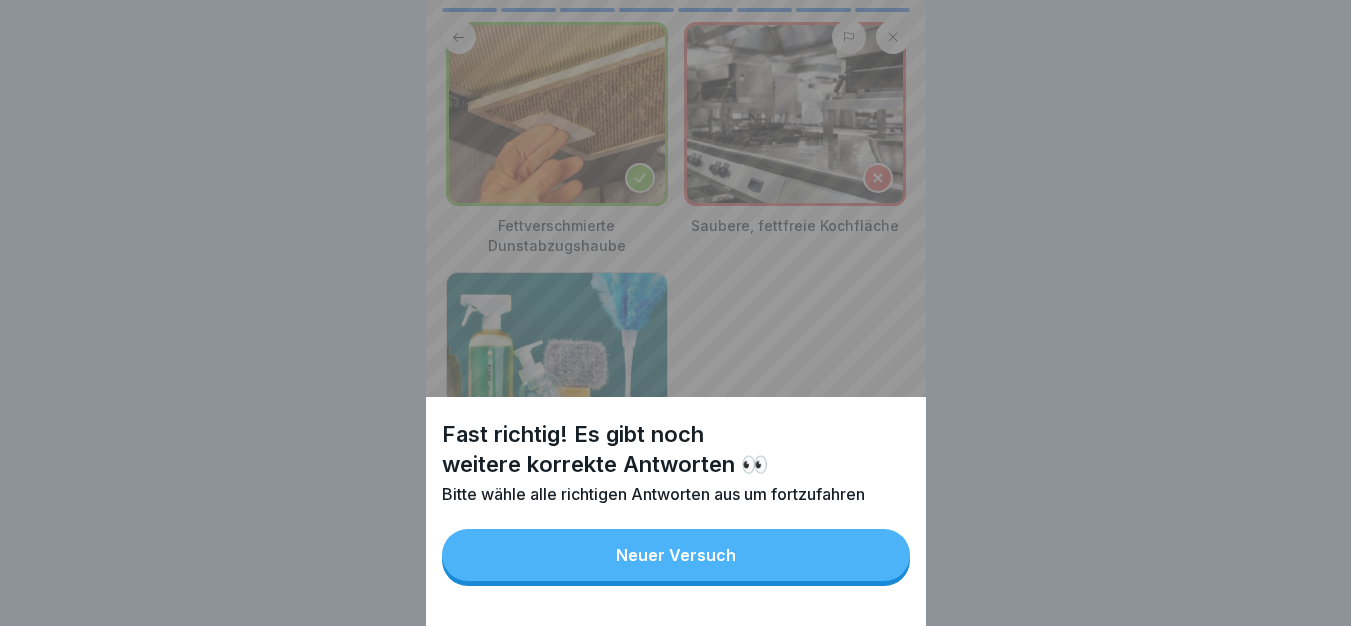click on "Neuer Versuch" at bounding box center (676, 555) 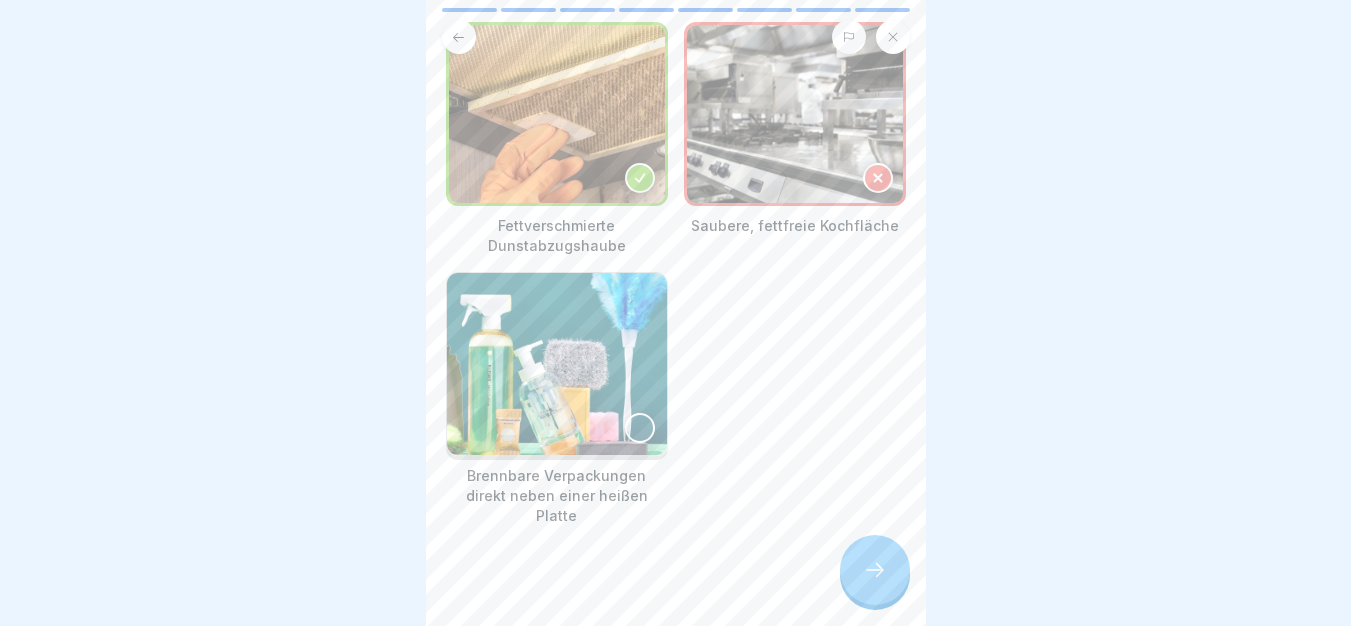 click at bounding box center [557, 364] 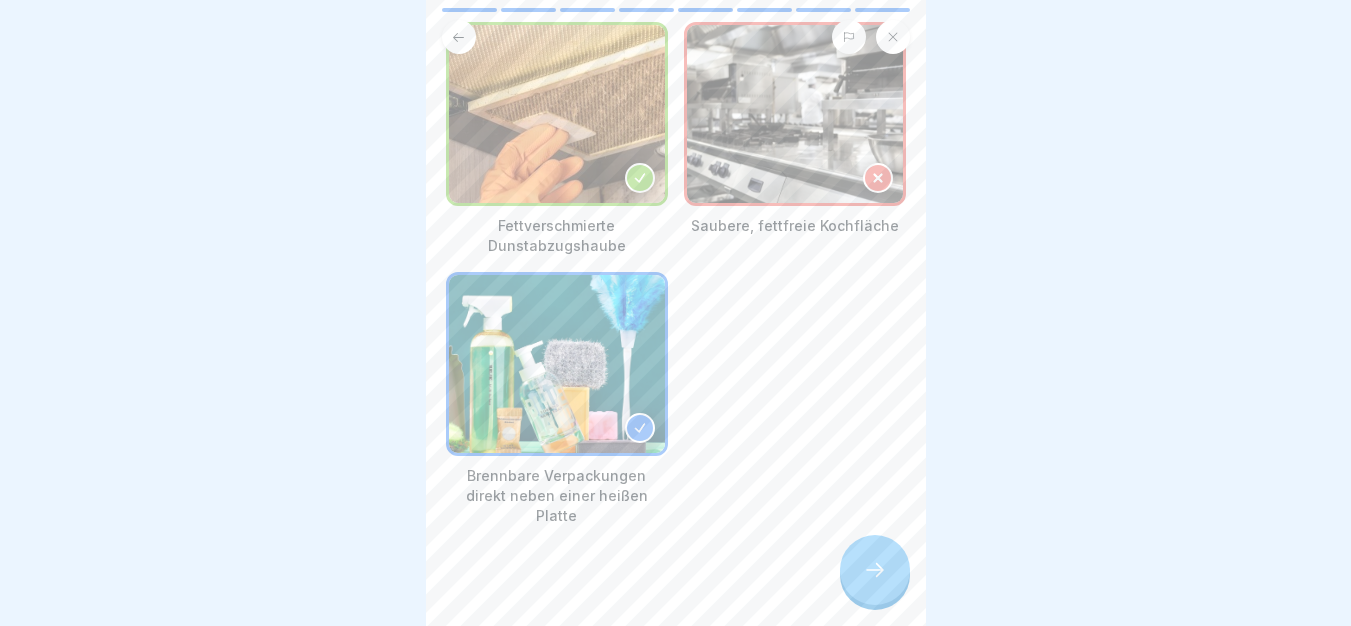 click at bounding box center (557, 364) 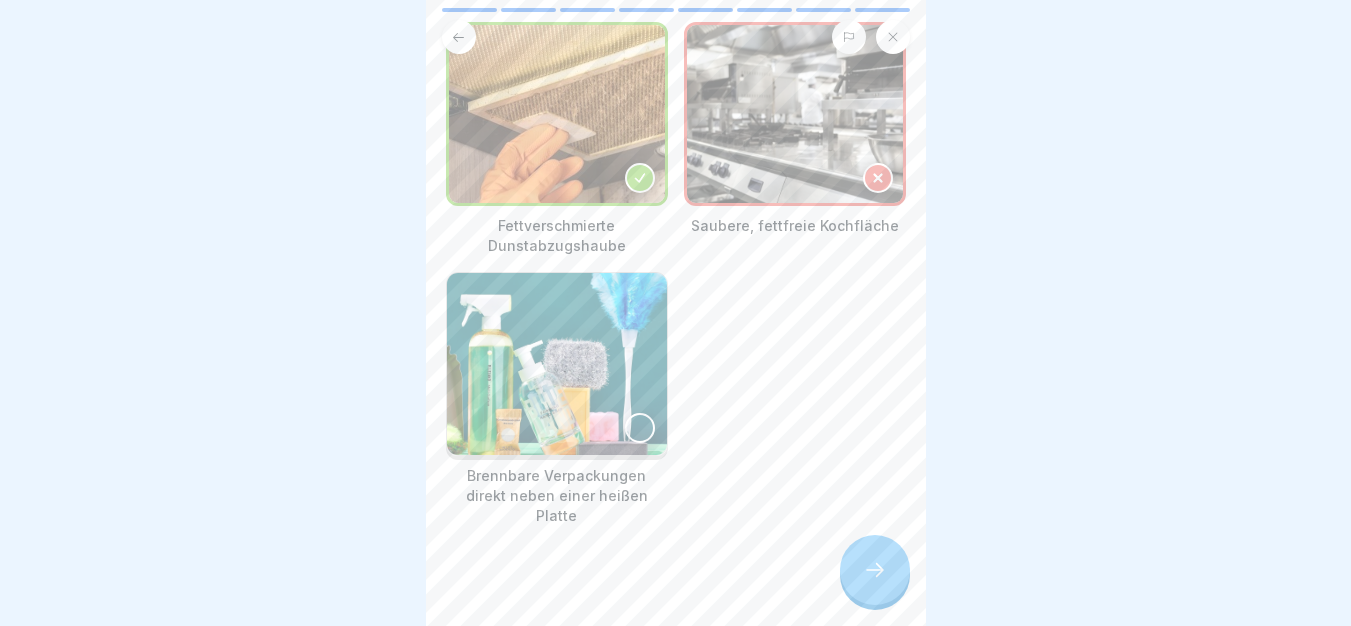 click at bounding box center (557, 364) 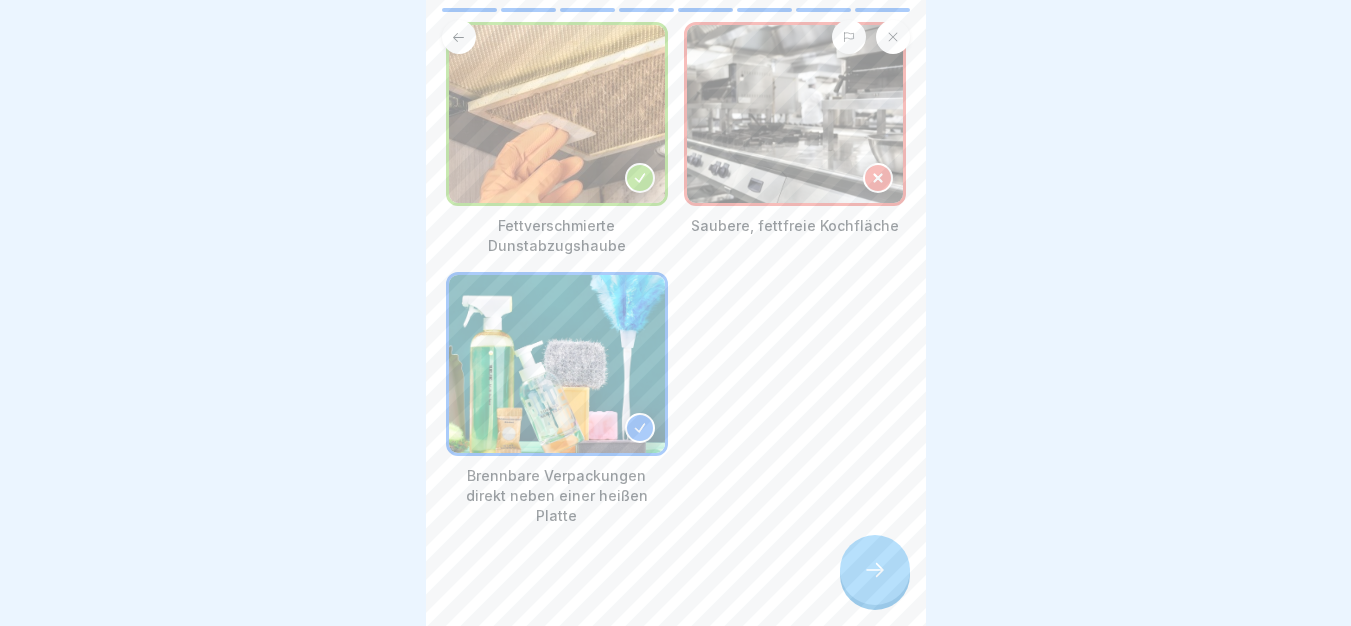 click at bounding box center (875, 570) 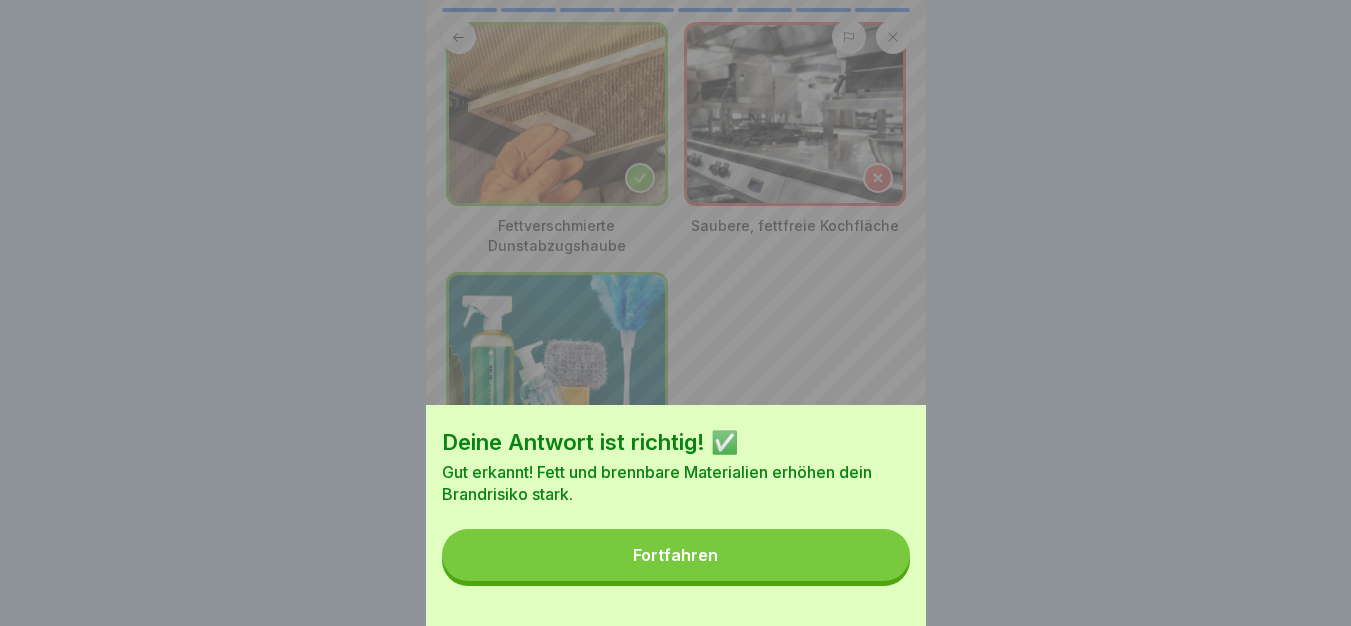 click on "Fortfahren" at bounding box center (676, 555) 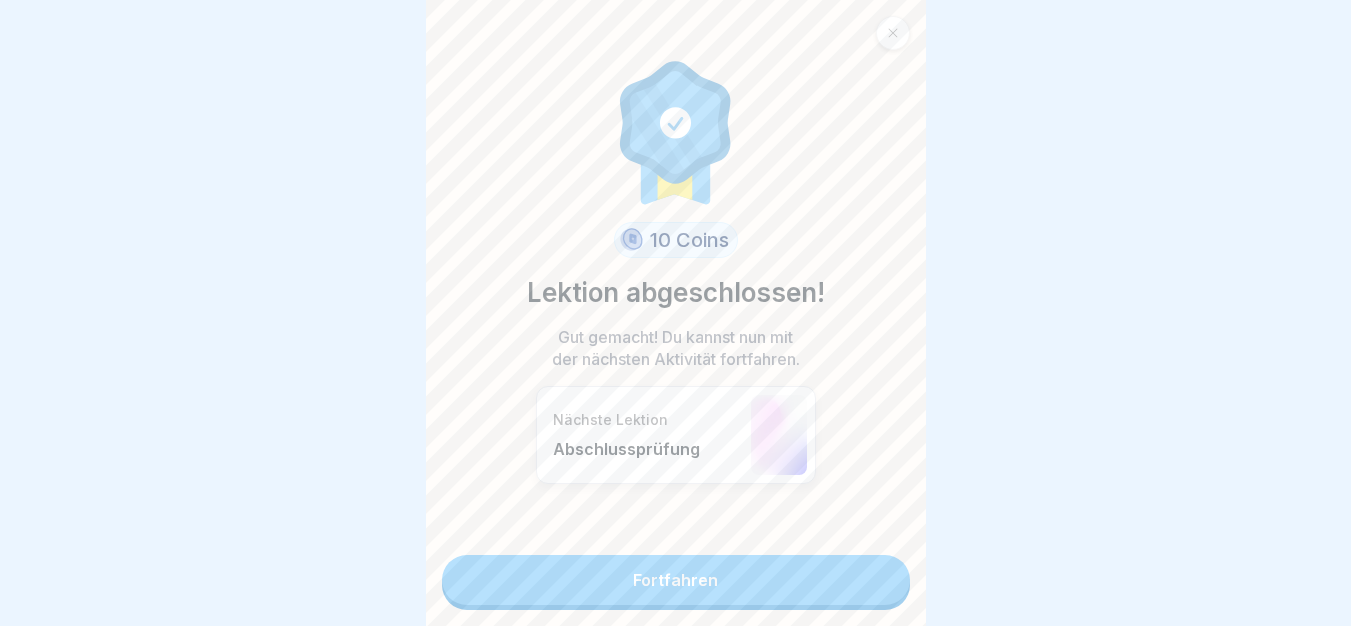 click on "Fortfahren" at bounding box center [676, 580] 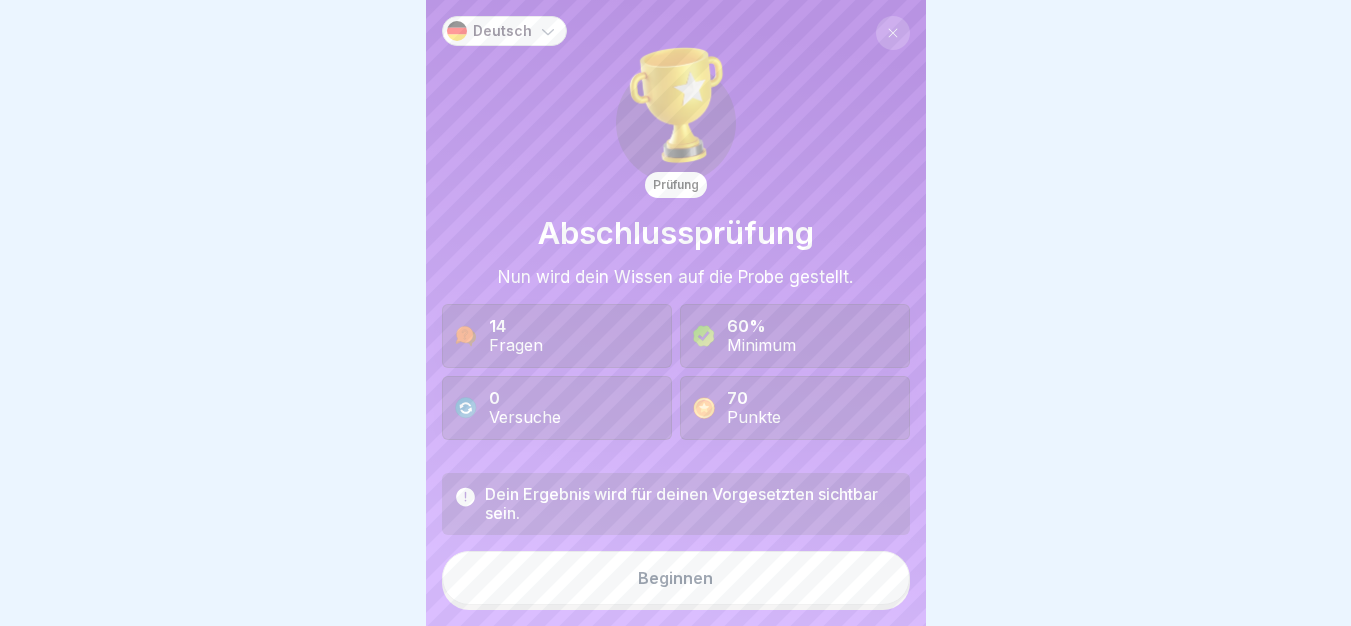 click on "Beginnen" at bounding box center (676, 578) 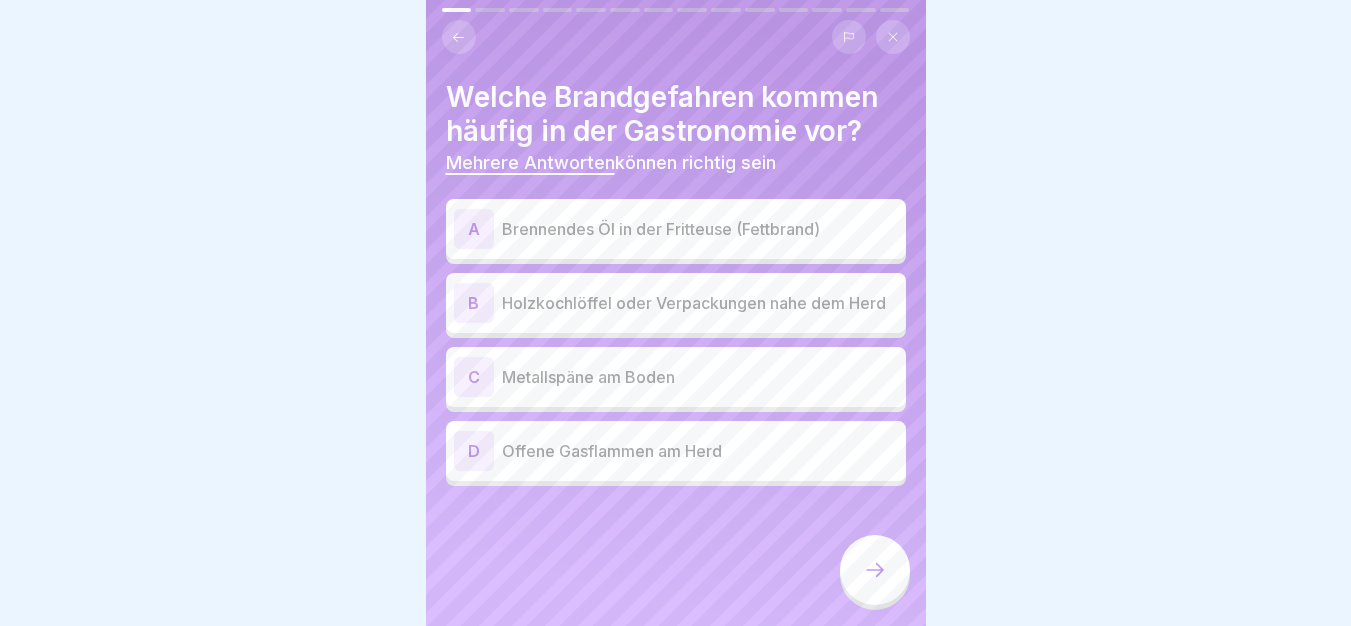 click on "A Brennendes Öl in der Fritteuse (Fettbrand)" at bounding box center [676, 229] 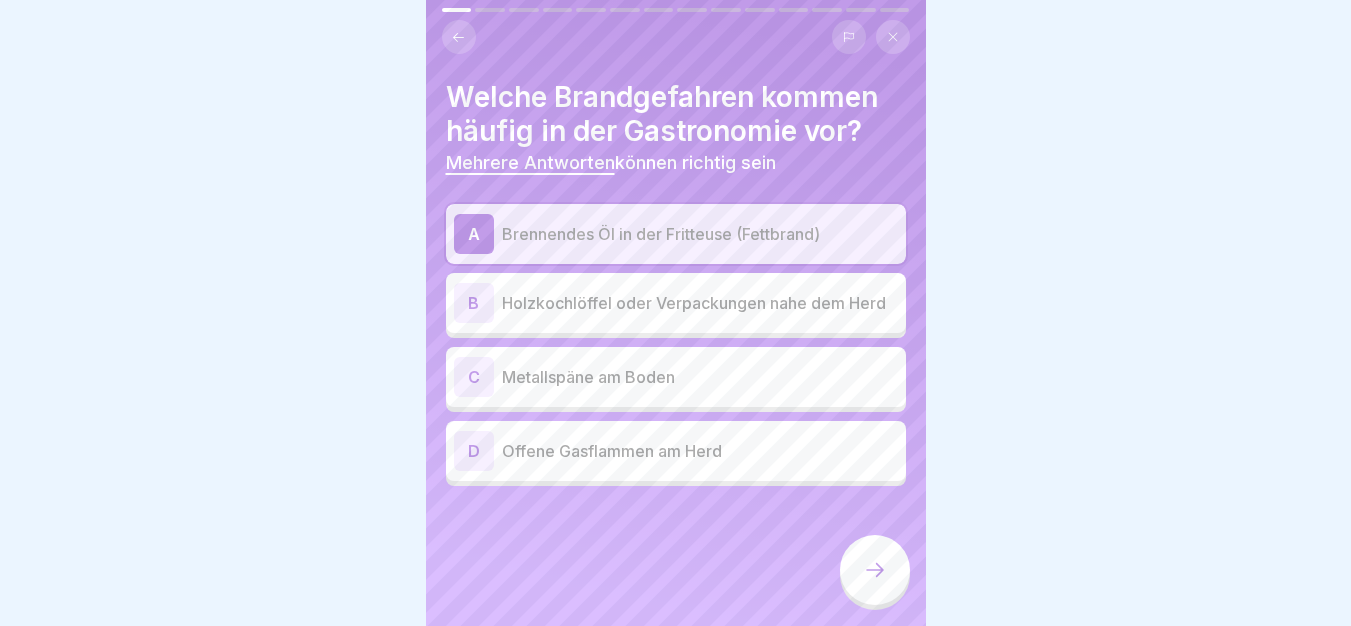 click on "Holzkochlöffel oder Verpackungen nahe dem Herd" at bounding box center [700, 303] 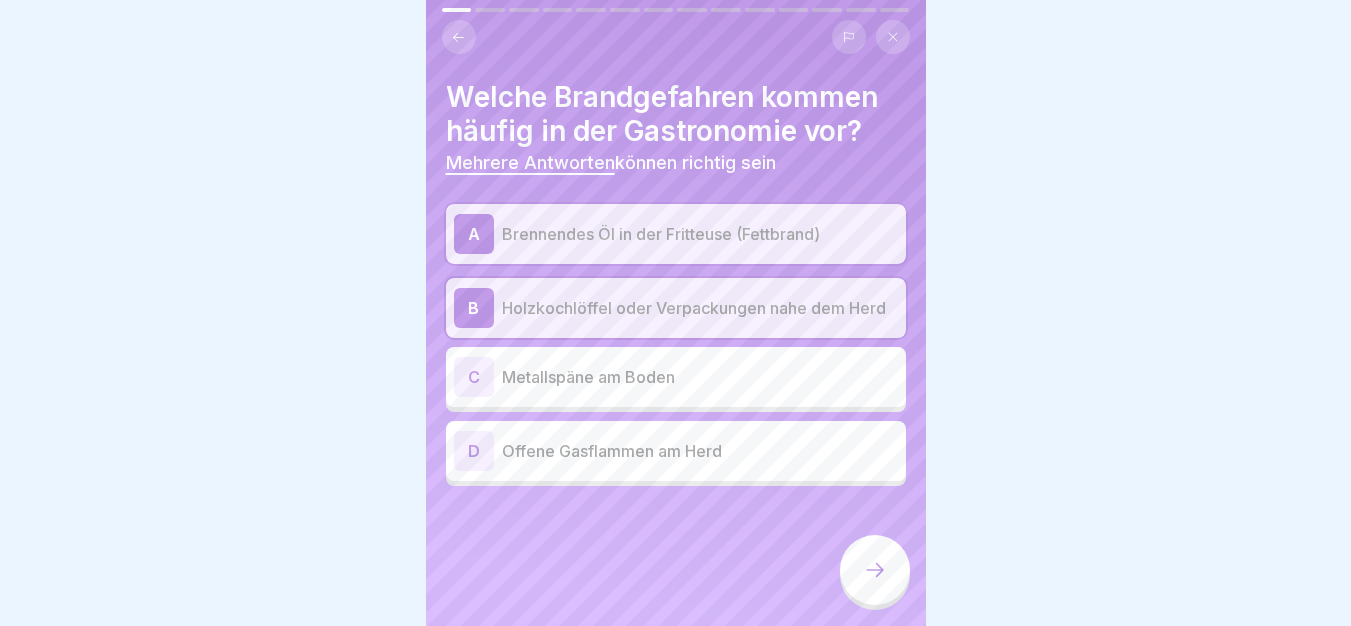 click on "A Brennendes Öl in der Fritteuse (Fettbrand) B Holzkochlöffel oder Verpackungen nahe dem Herd C Metallspäne am Boden D Offene Gasflammen am Herd" at bounding box center [676, 345] 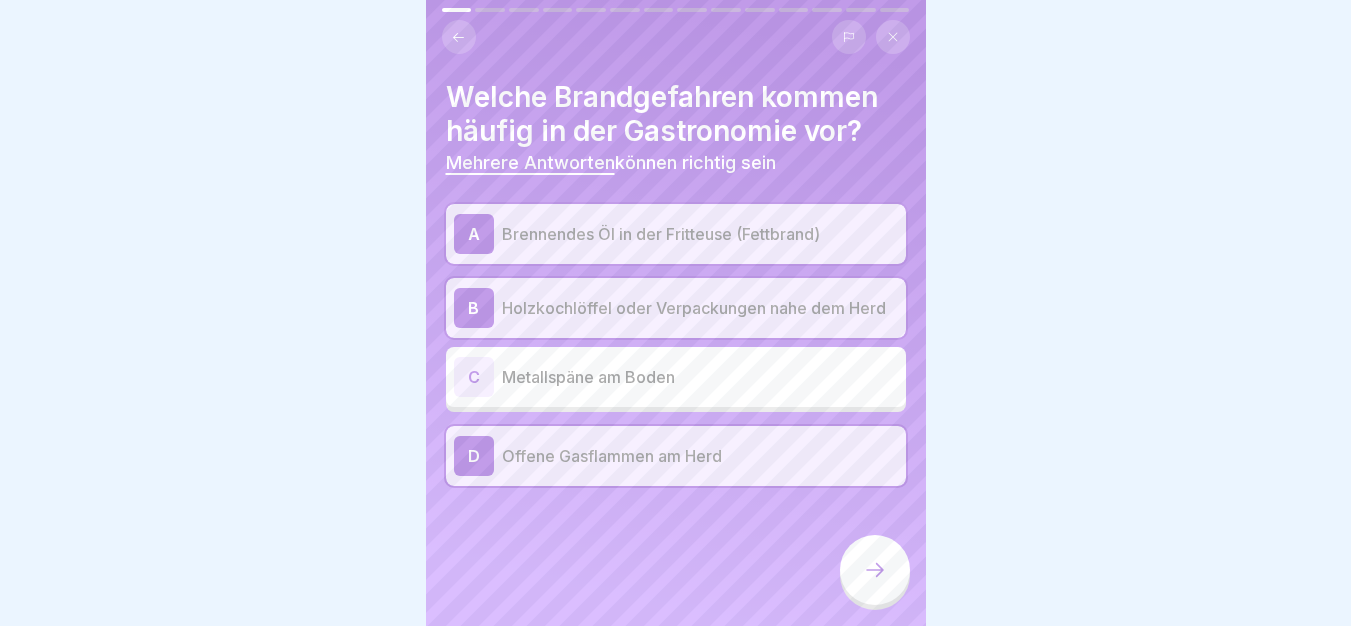 click at bounding box center [875, 570] 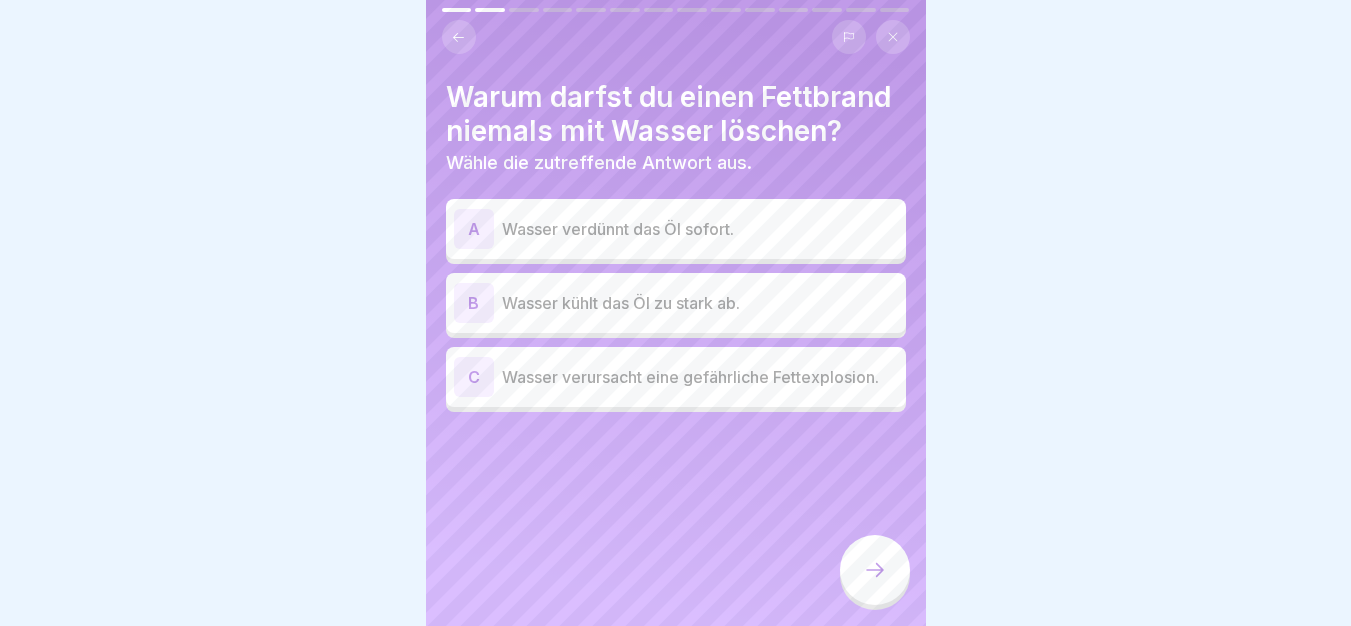 click on "Wasser verursacht eine gefährliche Fettexplosion." at bounding box center (700, 377) 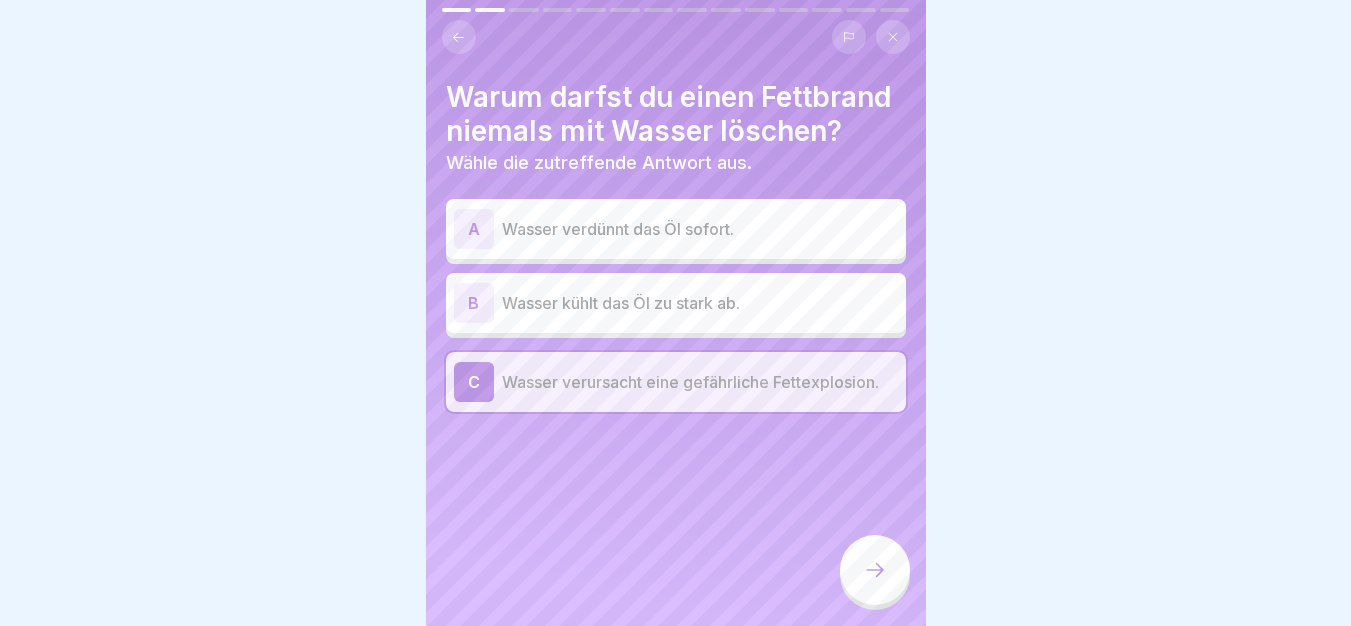 click at bounding box center (875, 570) 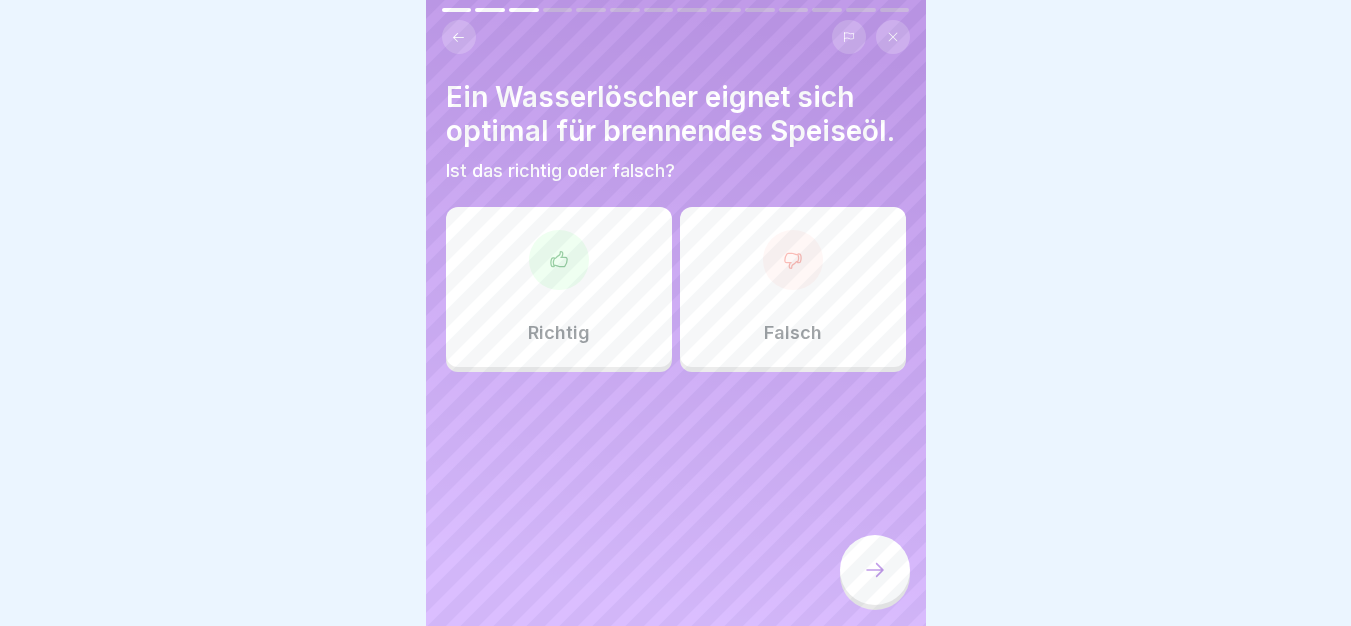 click on "Falsch" at bounding box center [793, 287] 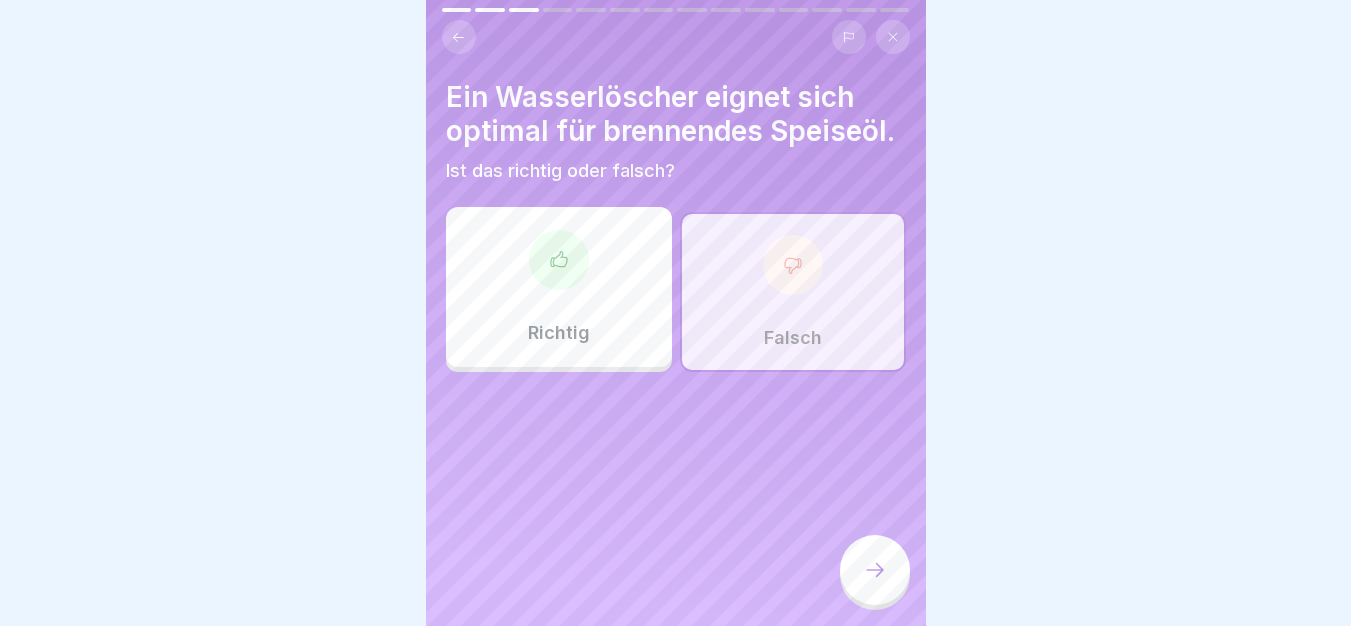 click at bounding box center (875, 570) 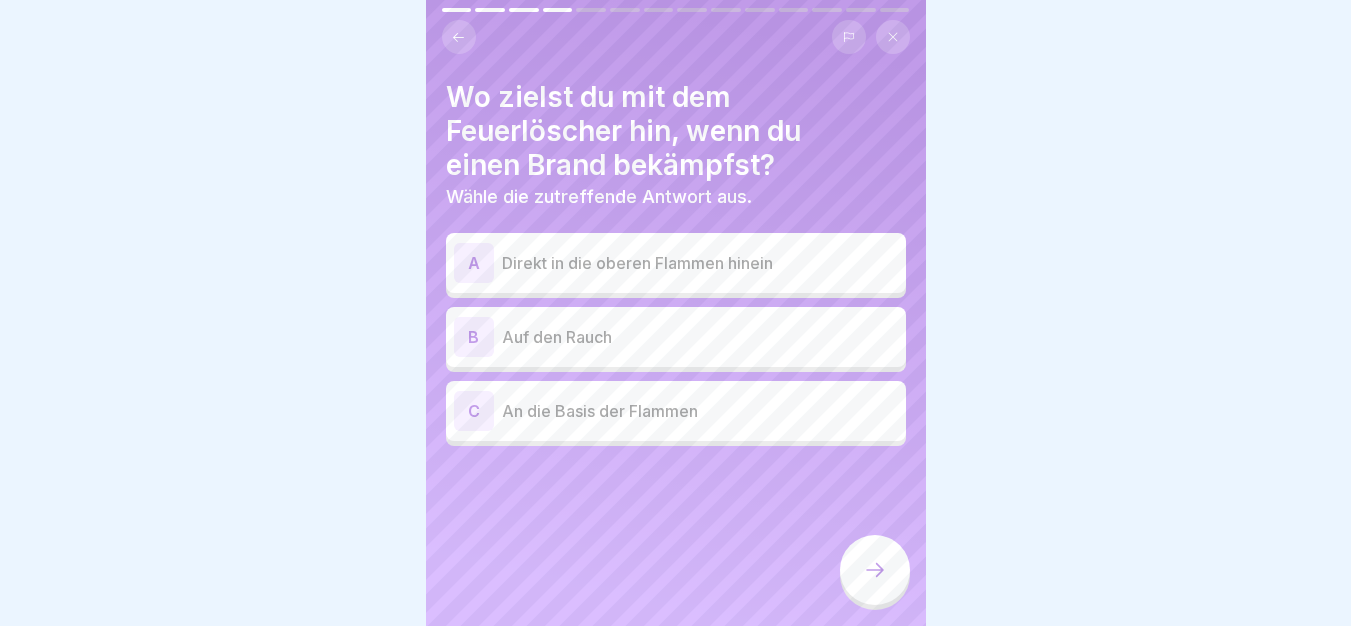 click on "An die Basis der Flammen" at bounding box center (700, 411) 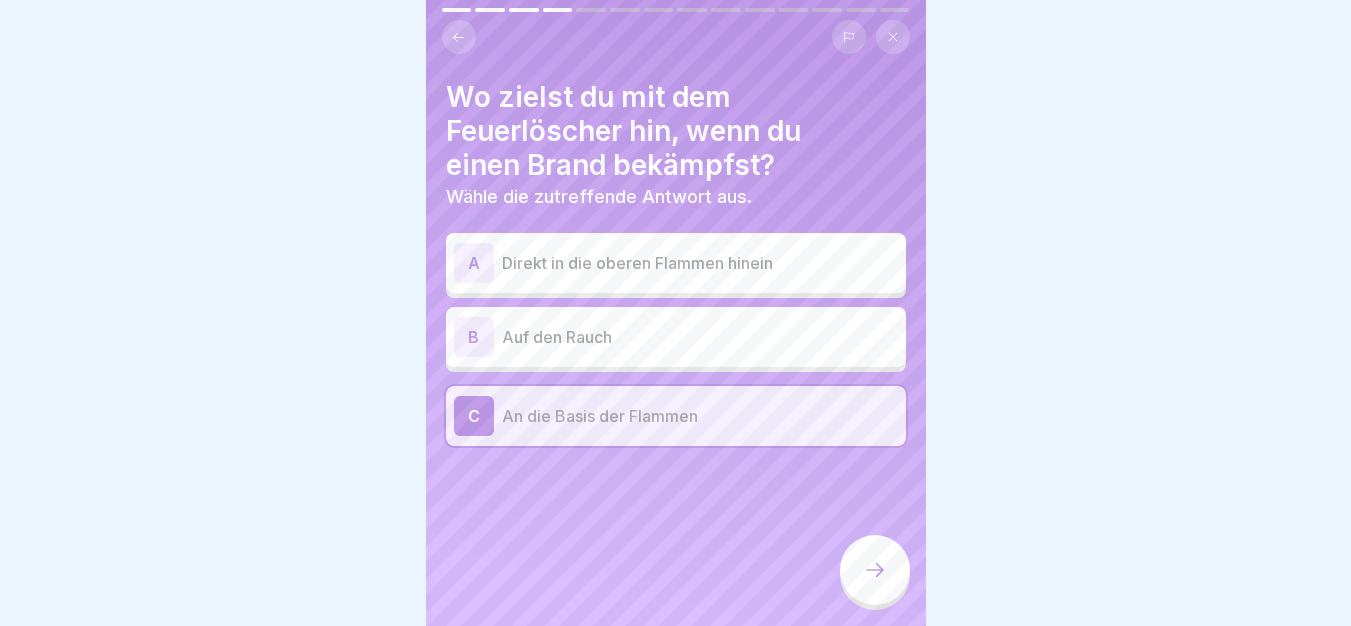 click at bounding box center [875, 570] 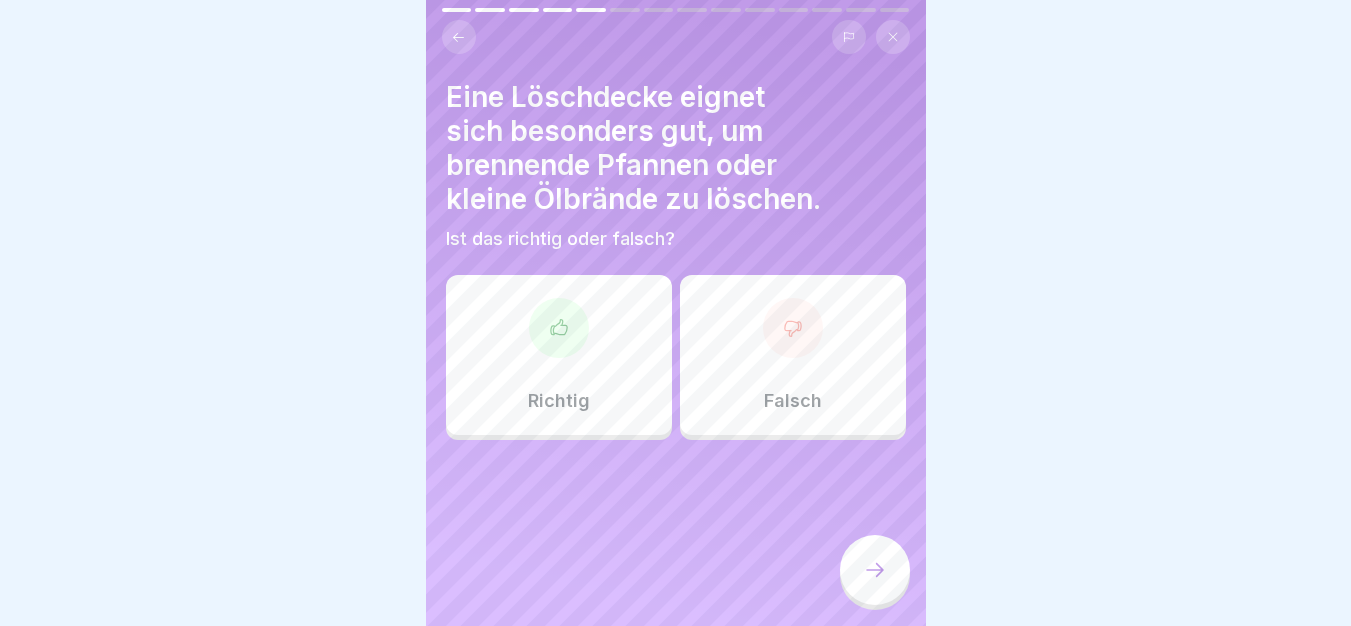 click at bounding box center [559, 328] 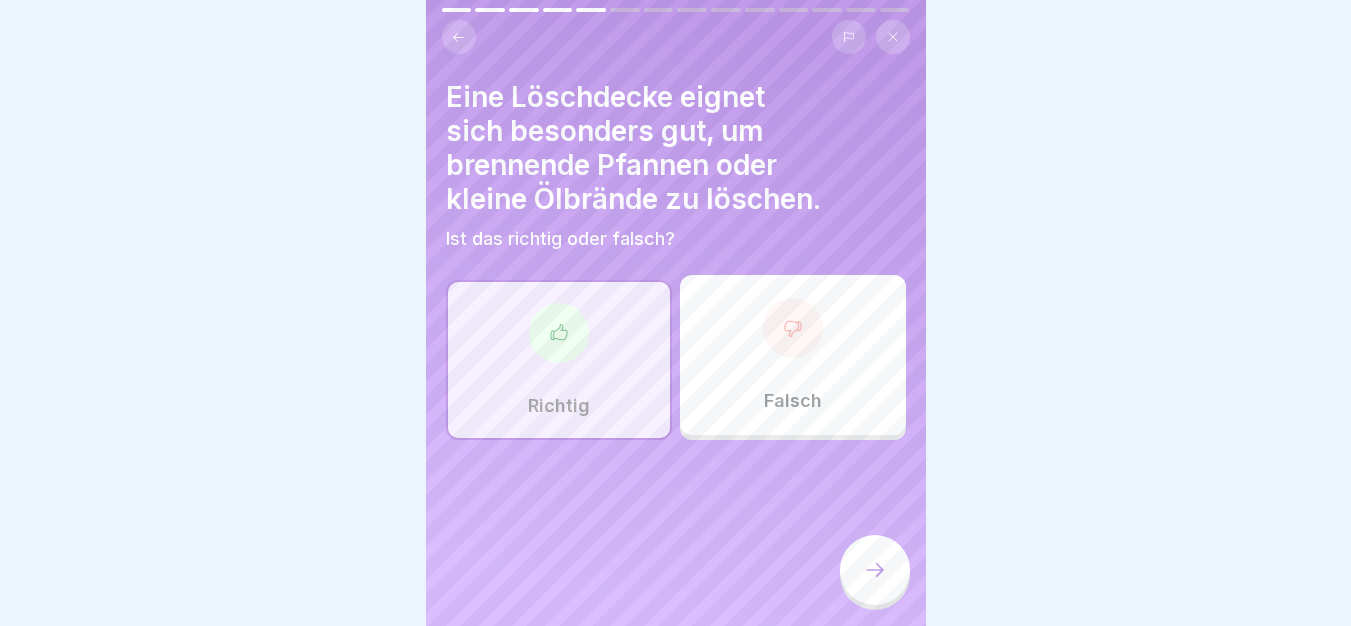 click at bounding box center [875, 570] 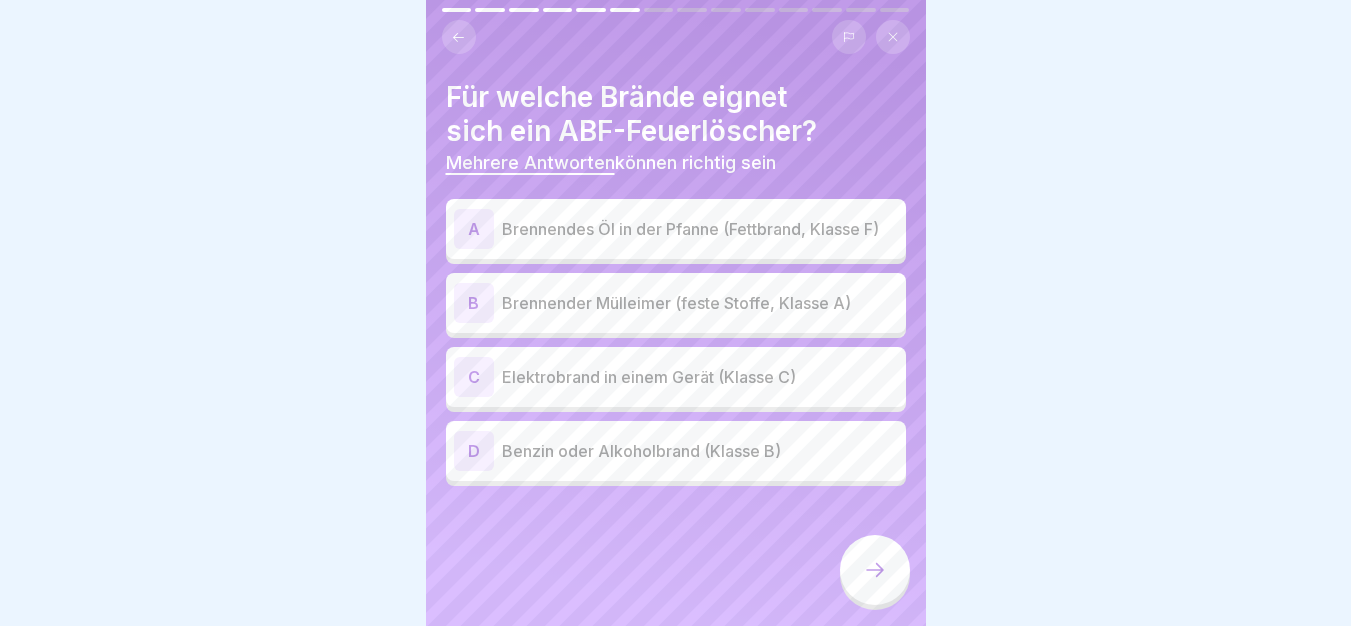 click on "Brennender Mülleimer (feste Stoffe, Klasse A)" at bounding box center [700, 303] 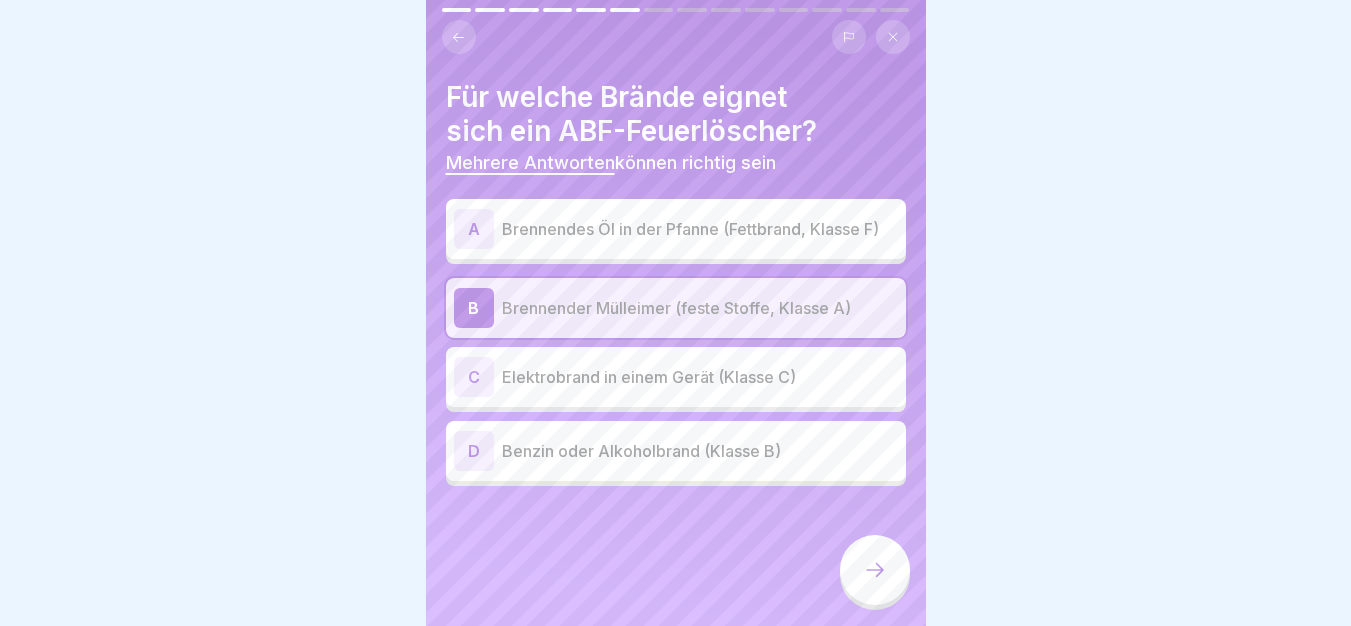 click at bounding box center (875, 570) 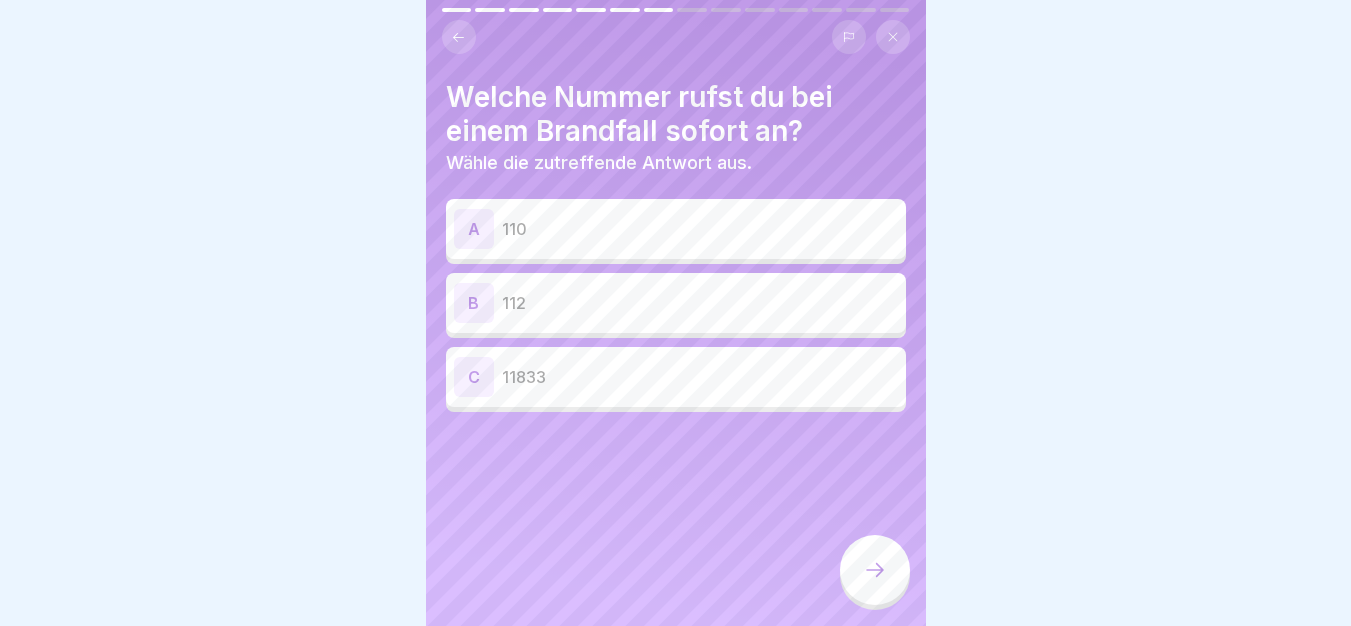 click on "112" at bounding box center [700, 303] 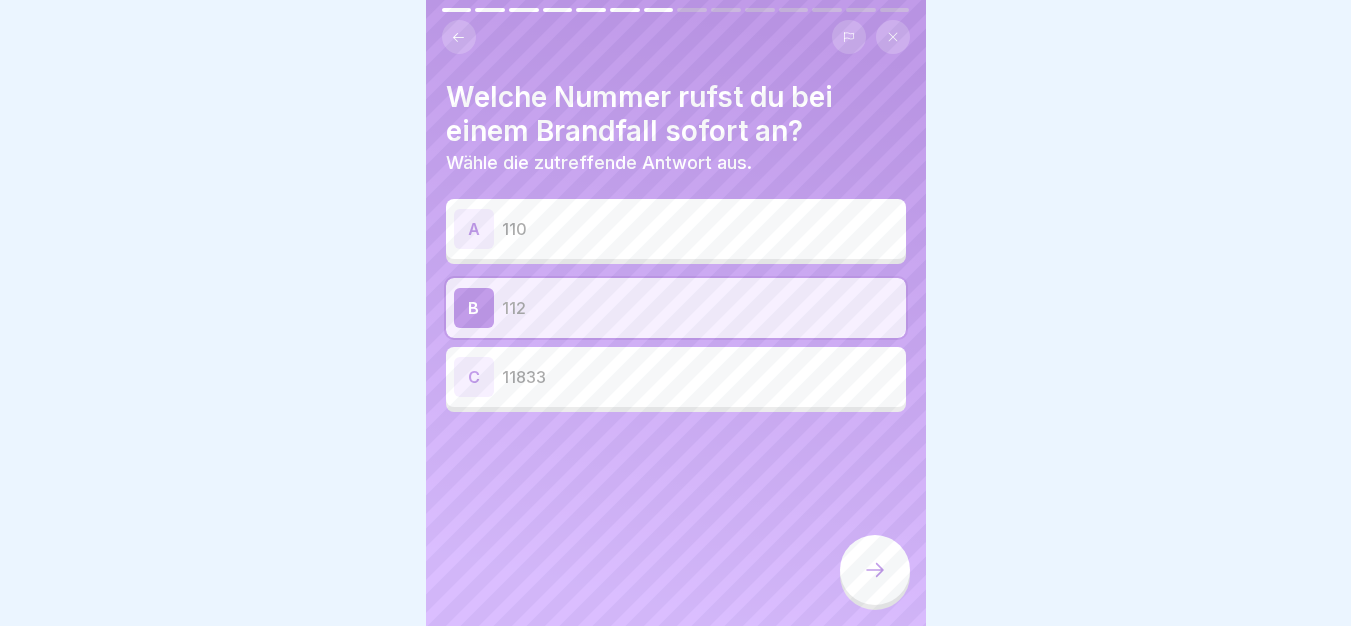 click 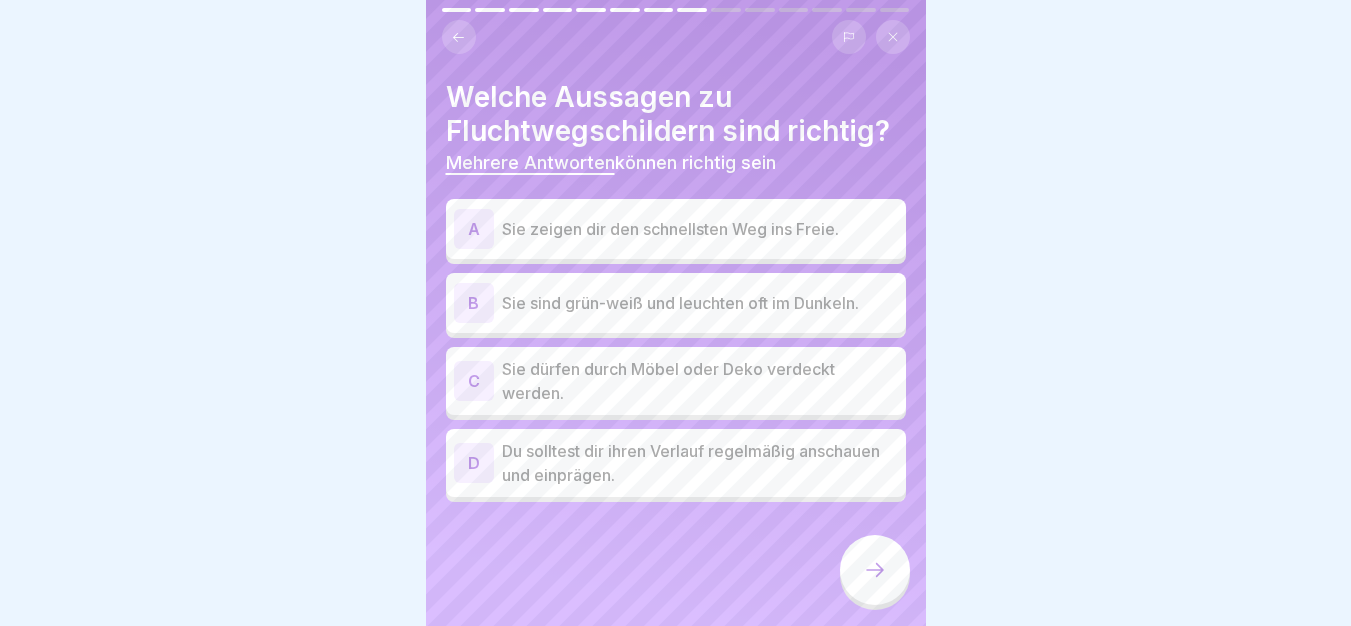 click on "Sie zeigen dir den schnellsten Weg ins Freie." at bounding box center [700, 229] 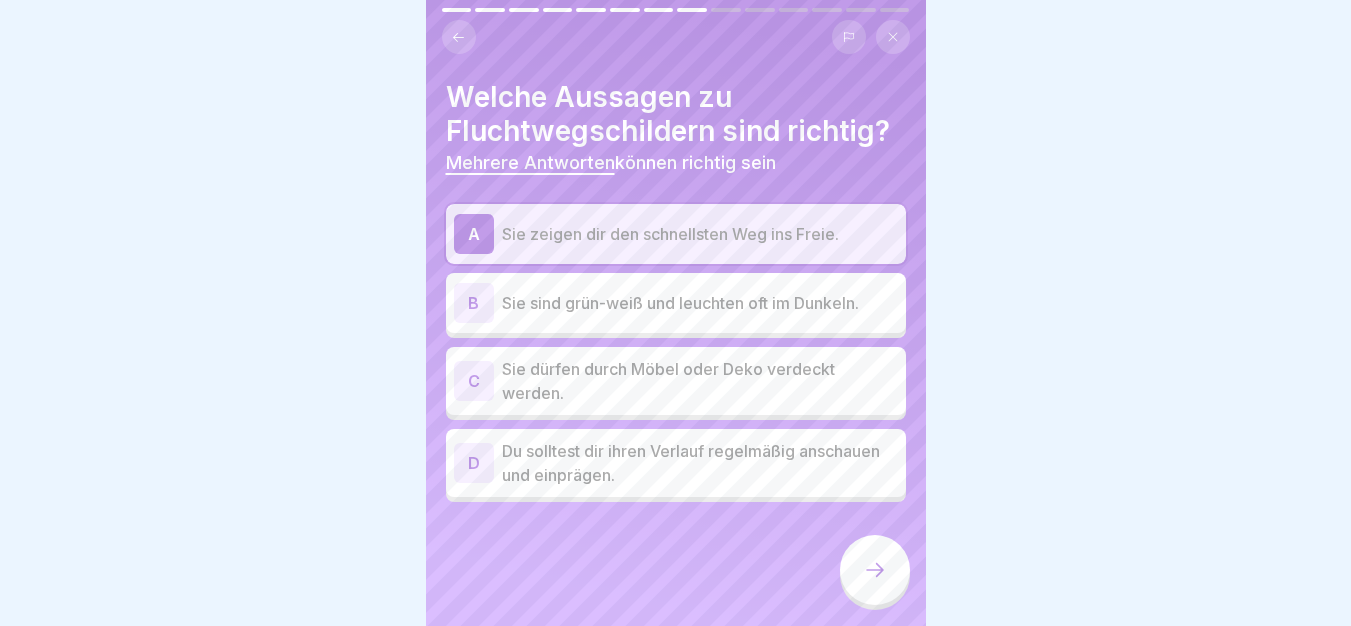 click on "Sie sind grün-weiß und leuchten oft im Dunkeln." at bounding box center [700, 303] 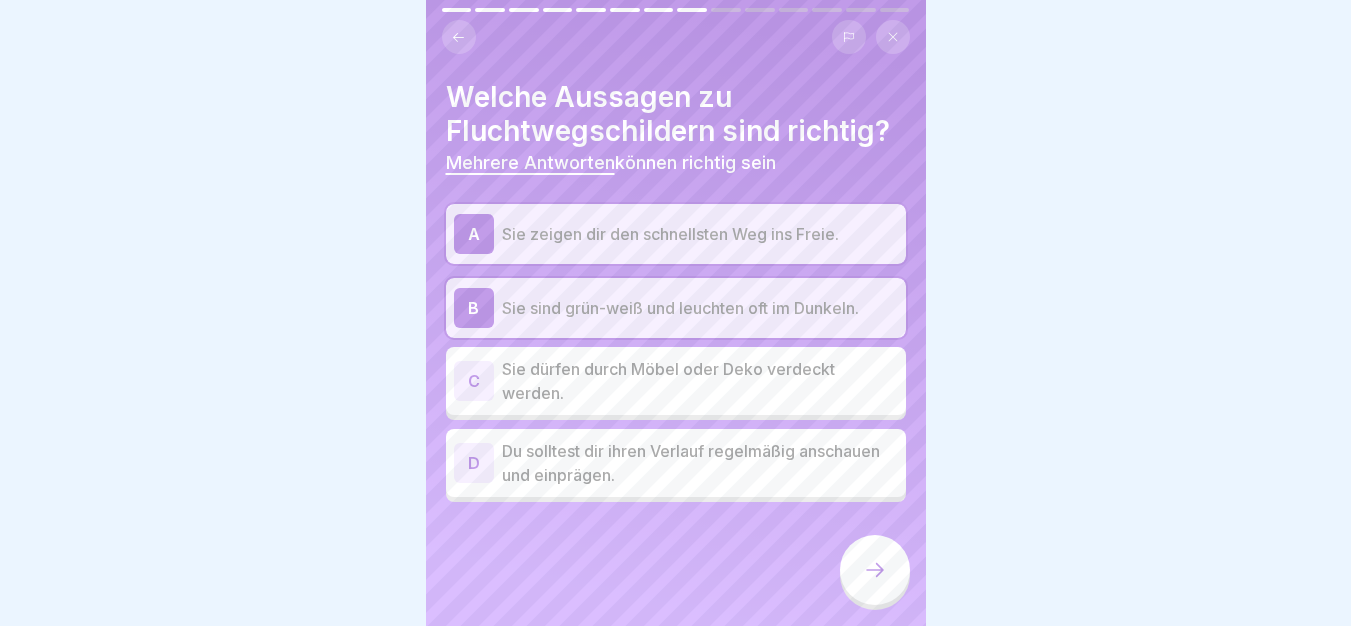 click at bounding box center [875, 570] 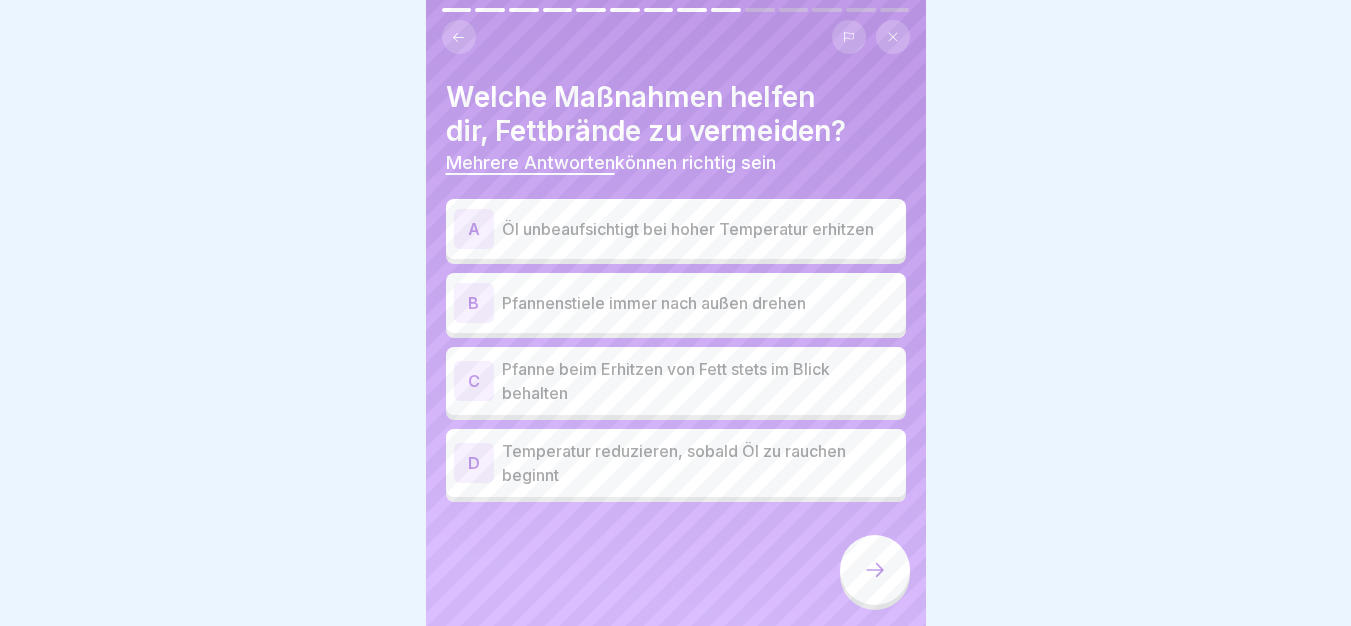 click on "C Pfanne beim Erhitzen von Fett stets im Blick behalten" at bounding box center (676, 381) 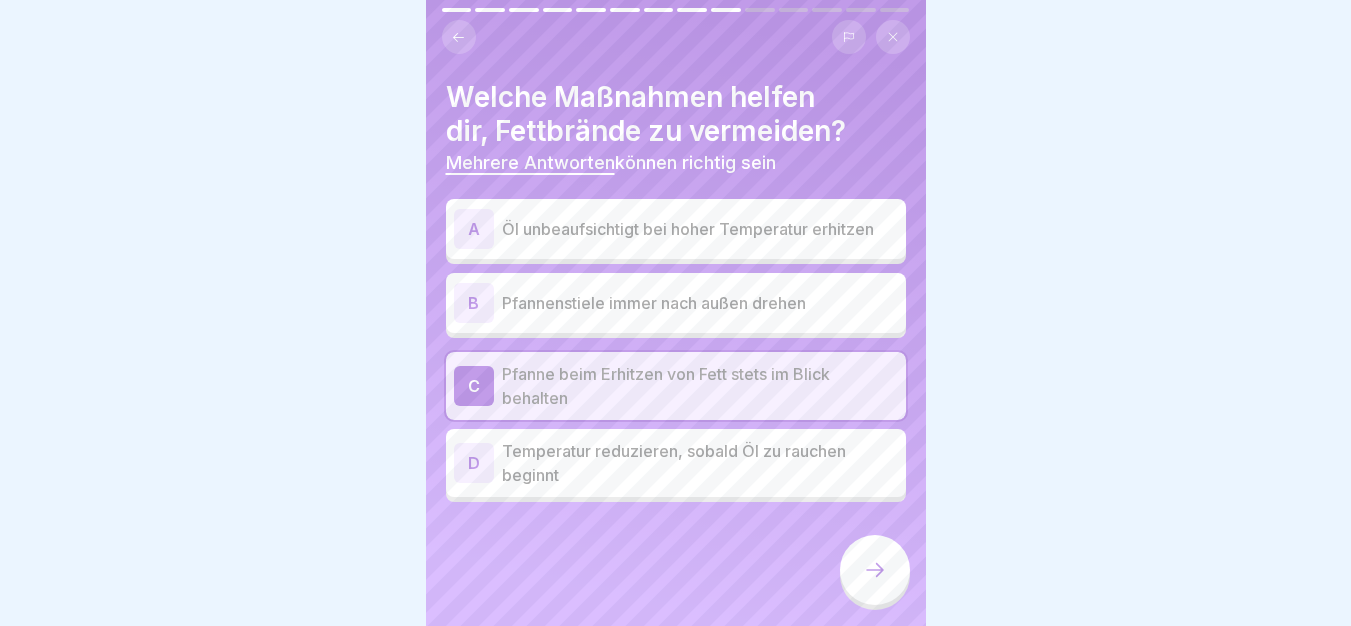 click on "Temperatur reduzieren, sobald Öl zu rauchen beginnt" at bounding box center [700, 463] 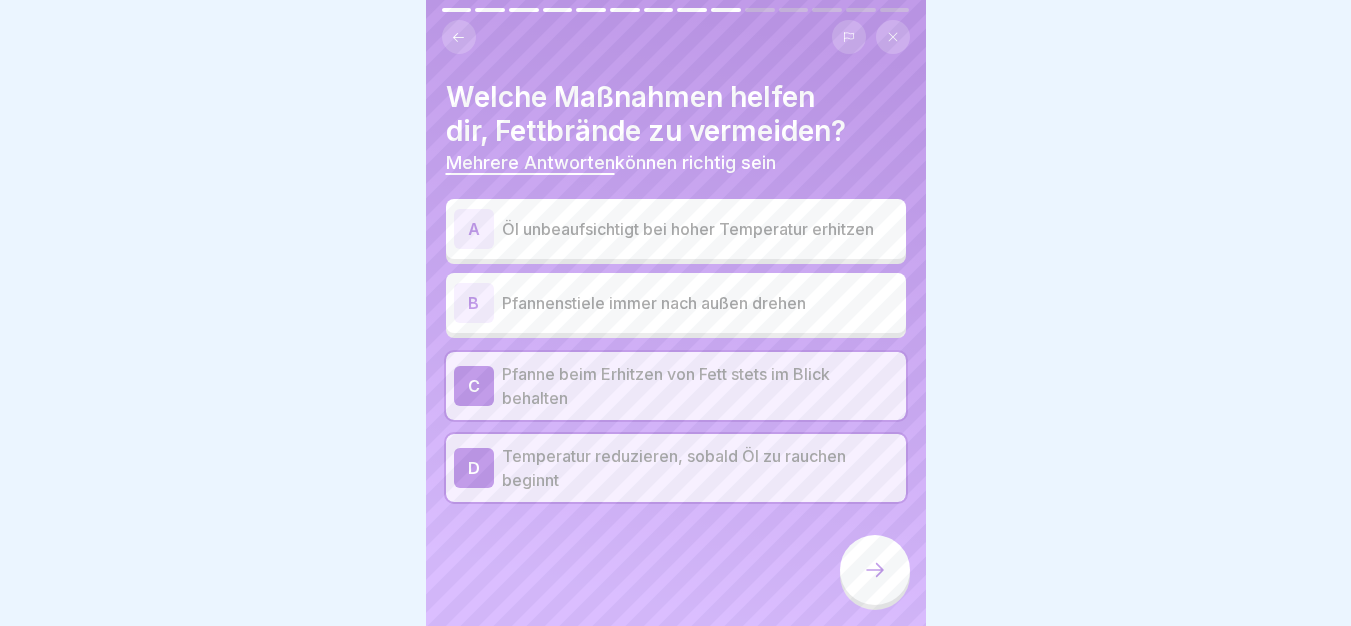 click 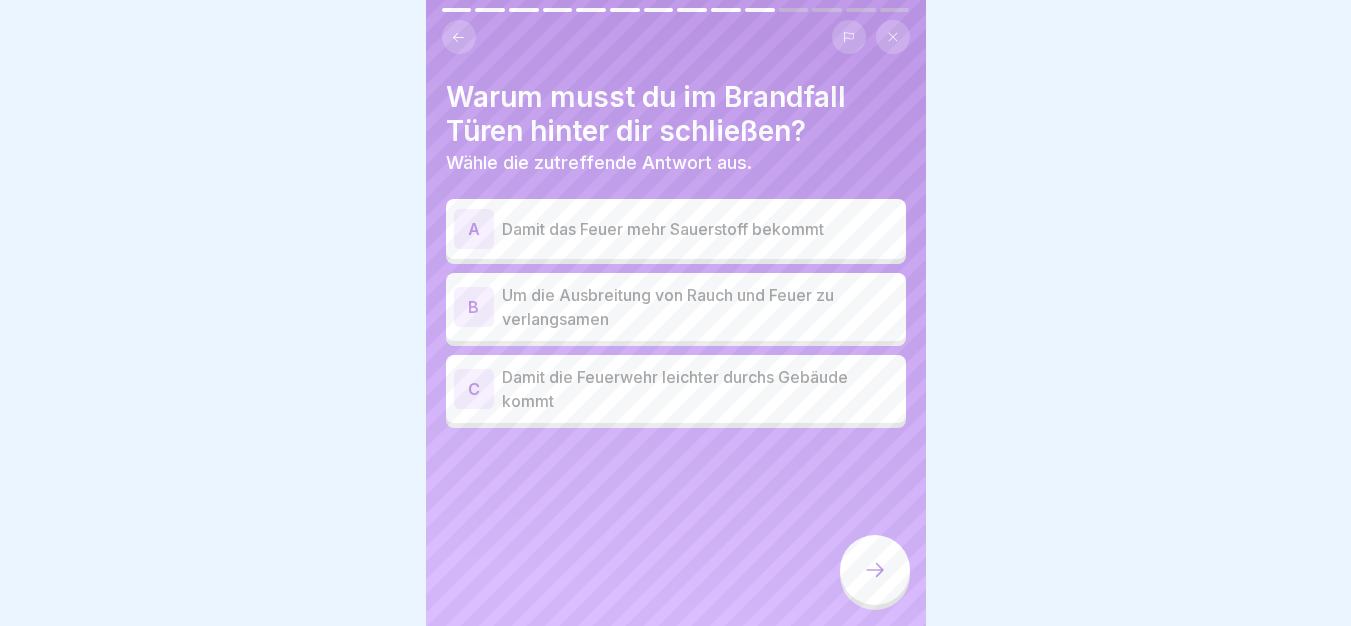 click on "Um die Ausbreitung von Rauch und Feuer zu verlangsamen" at bounding box center [700, 307] 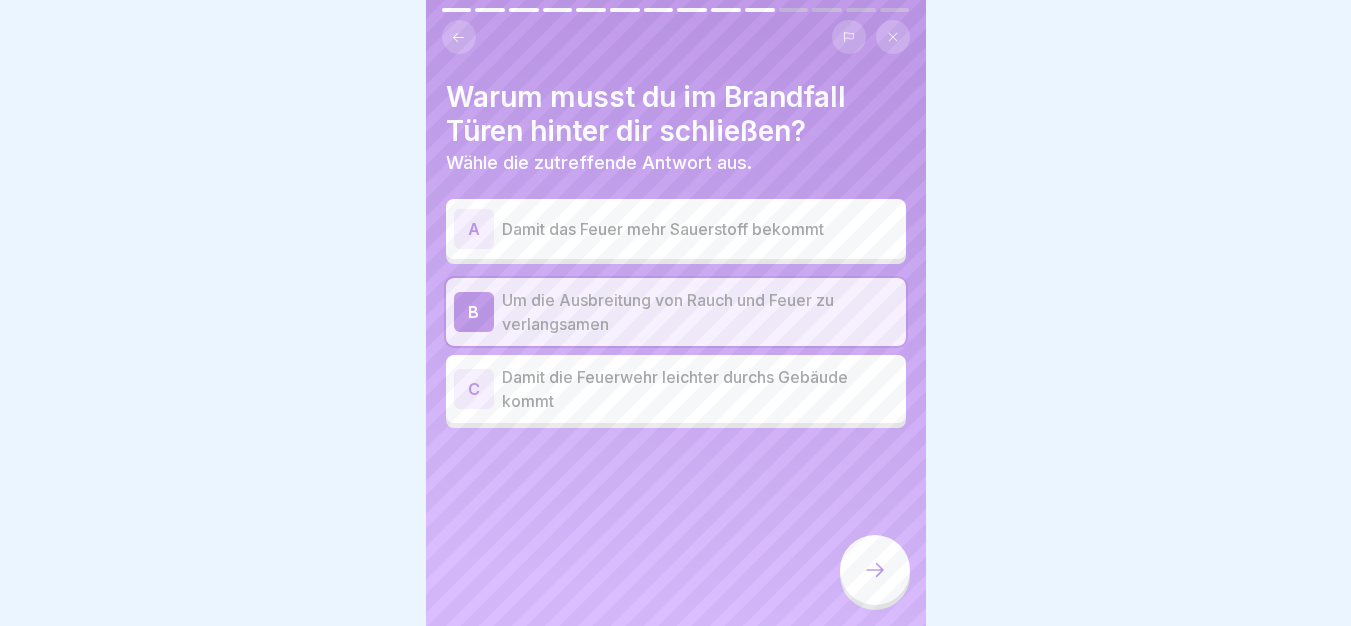 click at bounding box center [875, 570] 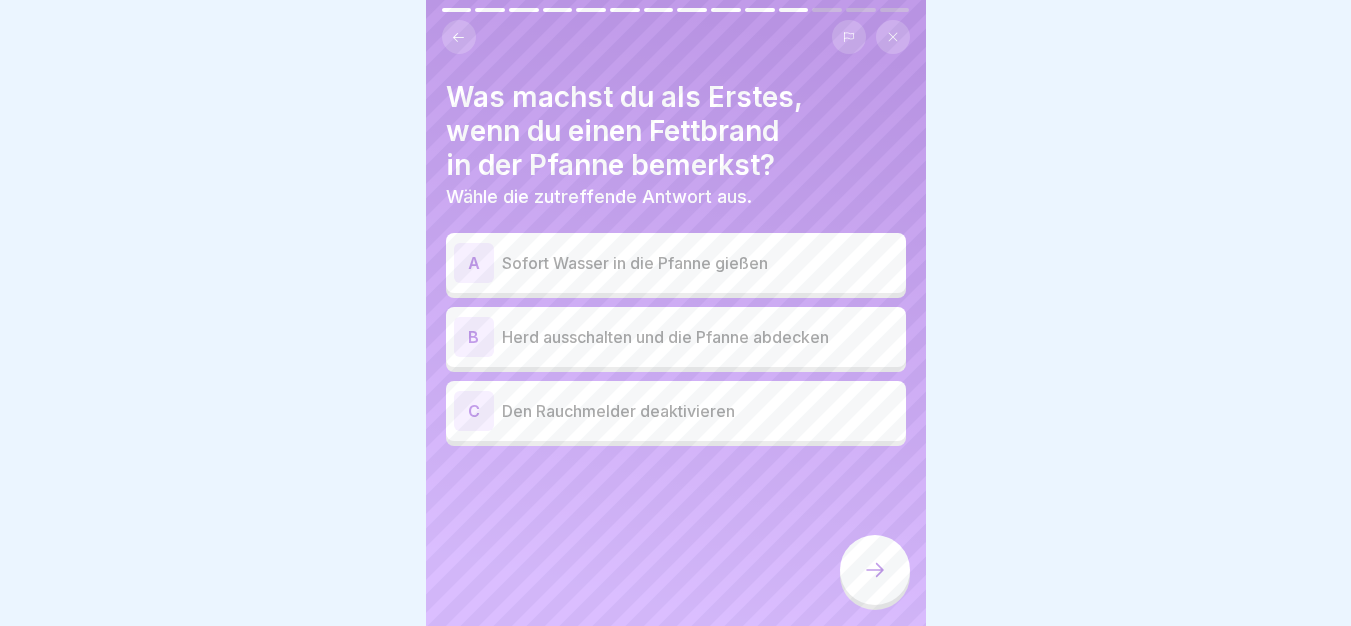 click on "Herd ausschalten und die Pfanne abdecken" at bounding box center [700, 337] 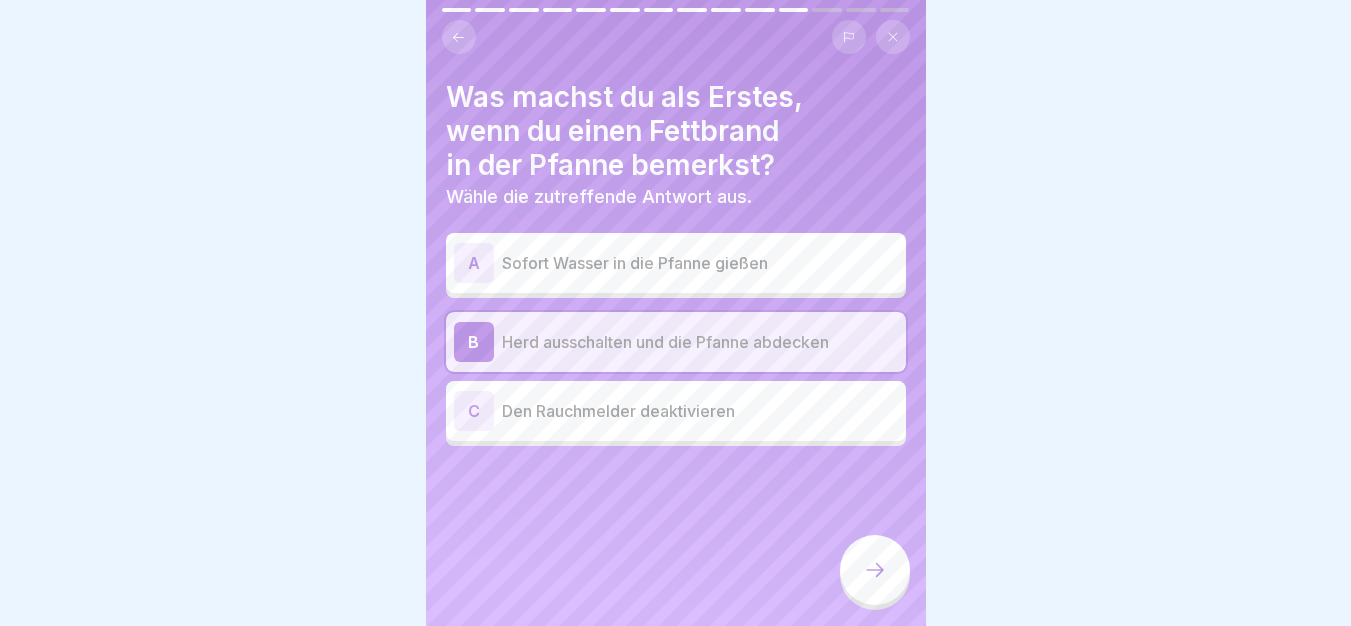 click at bounding box center [875, 570] 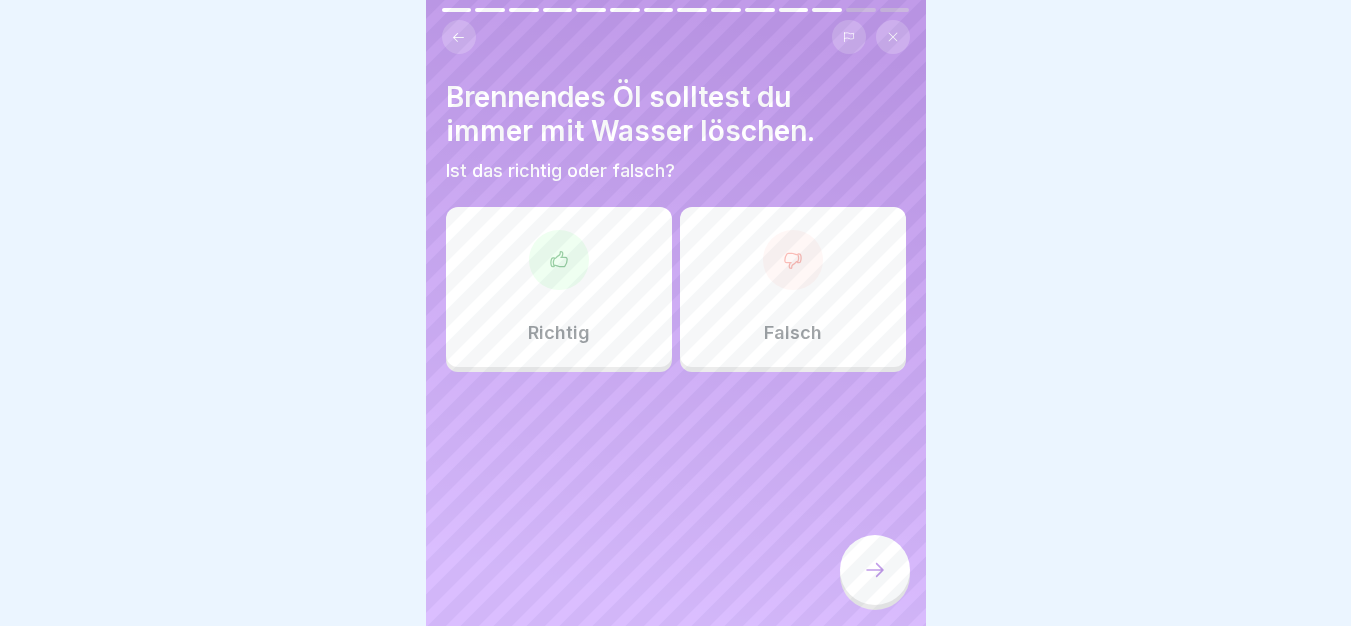click at bounding box center (793, 260) 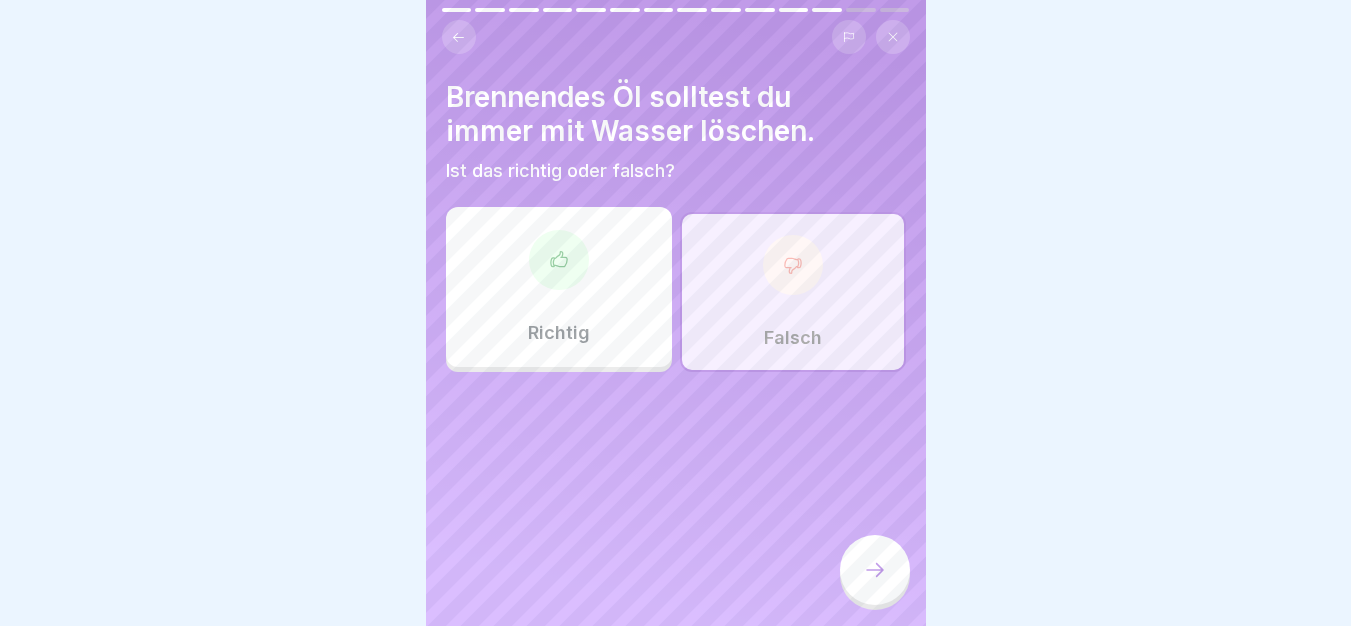 click at bounding box center [875, 570] 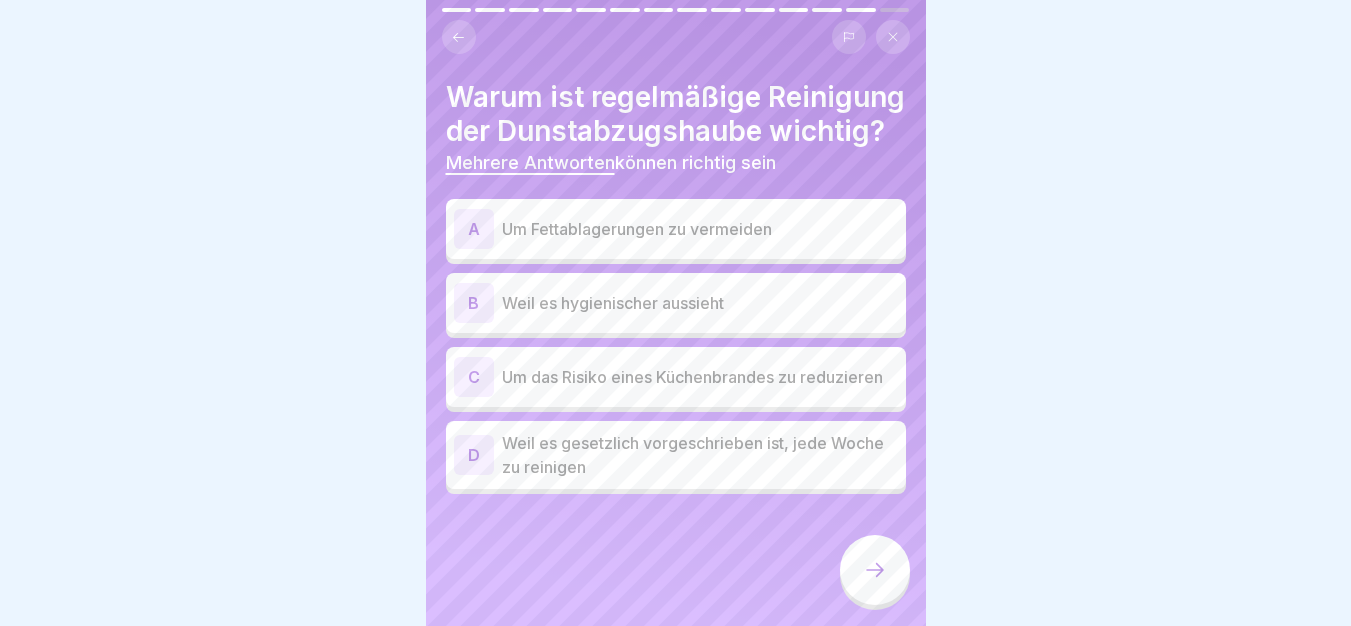 click on "Um Fettablagerungen zu vermeiden" at bounding box center [700, 229] 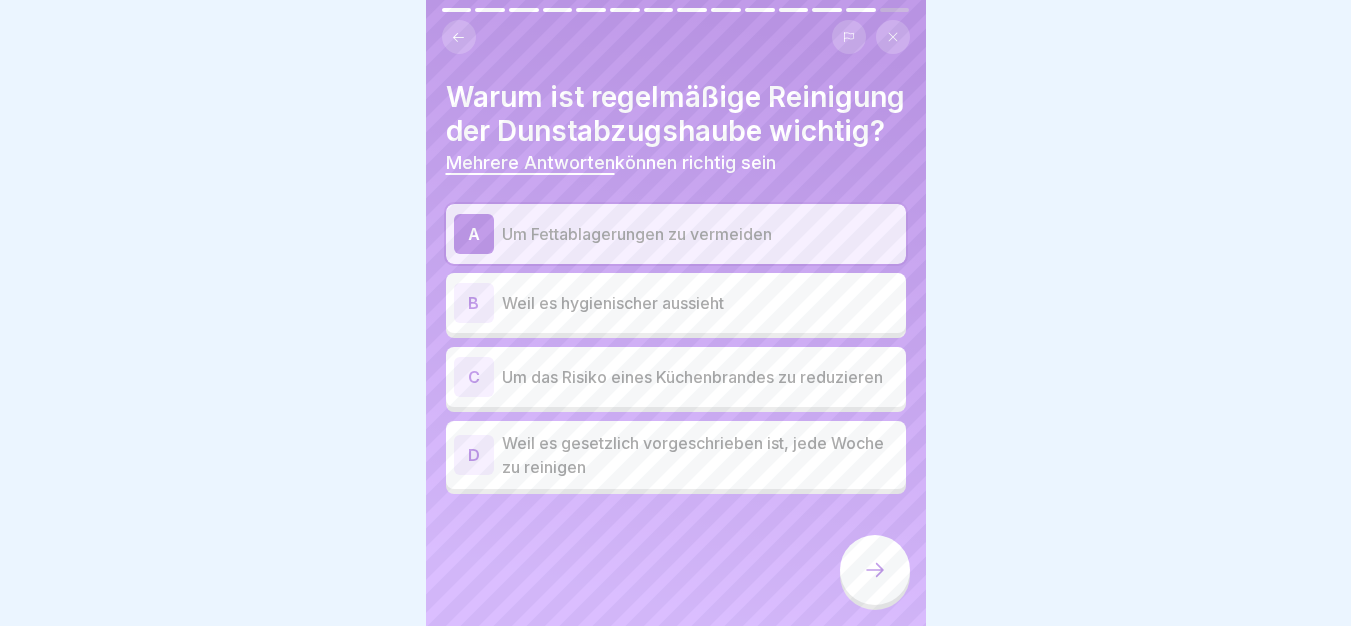 click on "Um das Risiko eines Küchenbrandes zu reduzieren" at bounding box center (700, 377) 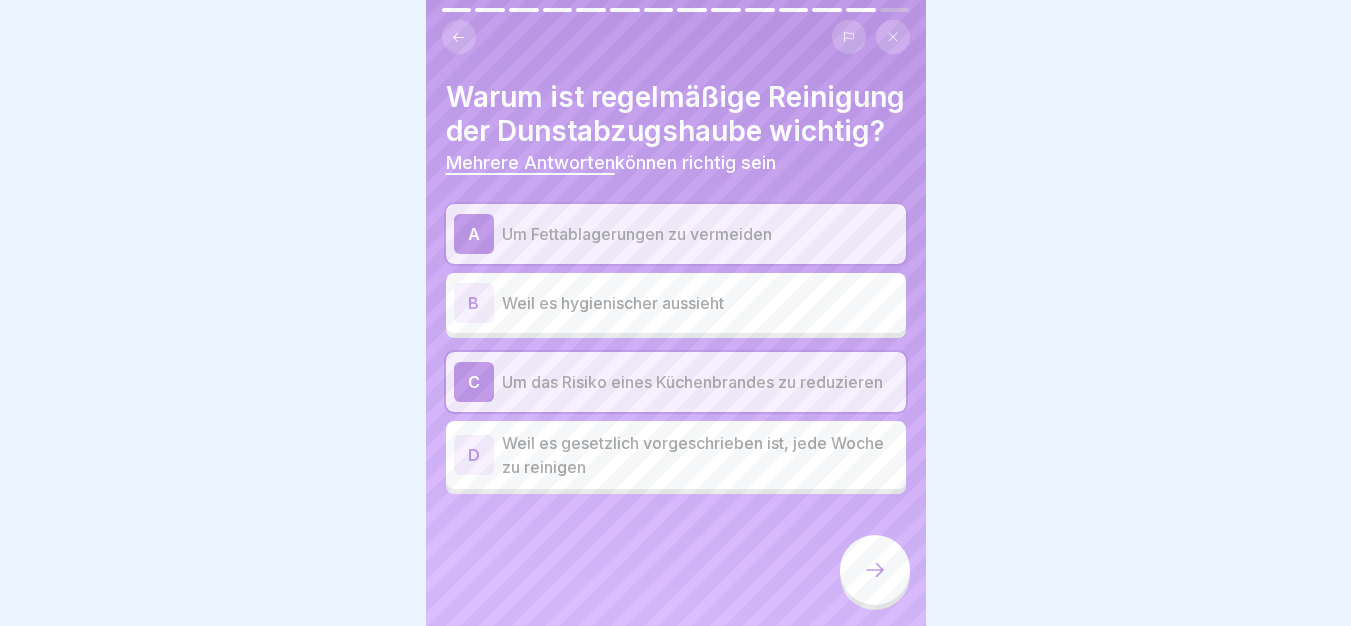 click at bounding box center [875, 570] 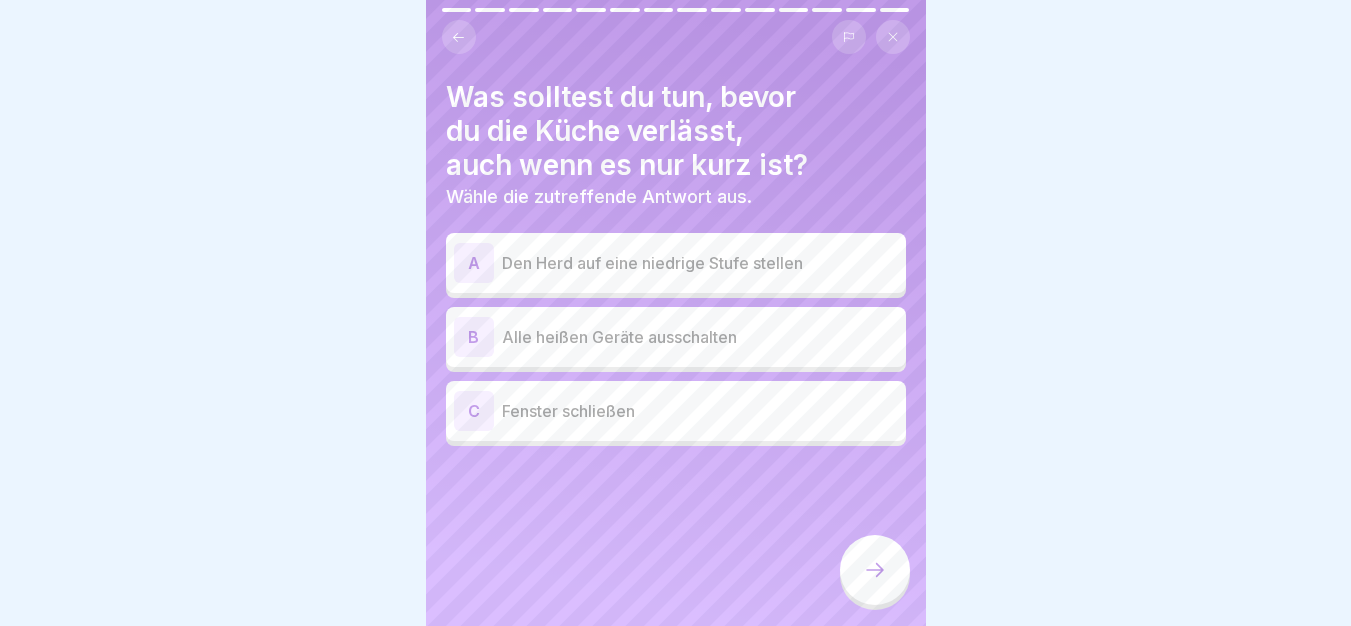 click on "Alle heißen Geräte ausschalten" at bounding box center [700, 337] 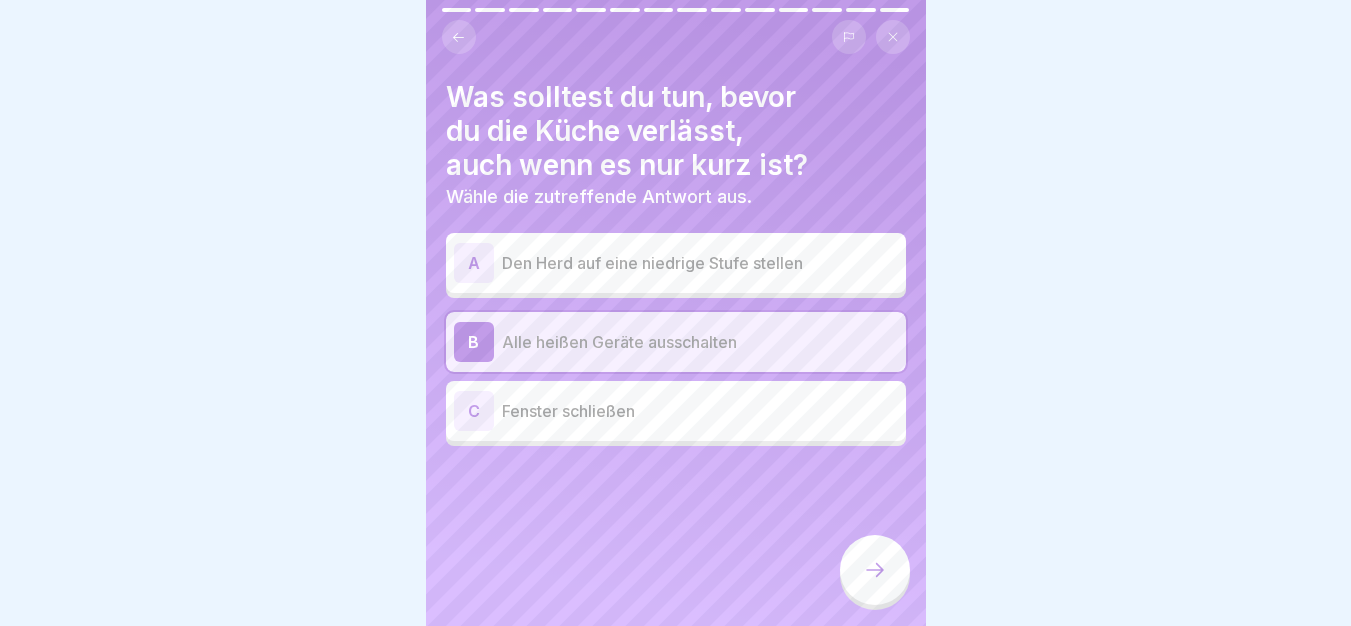 click 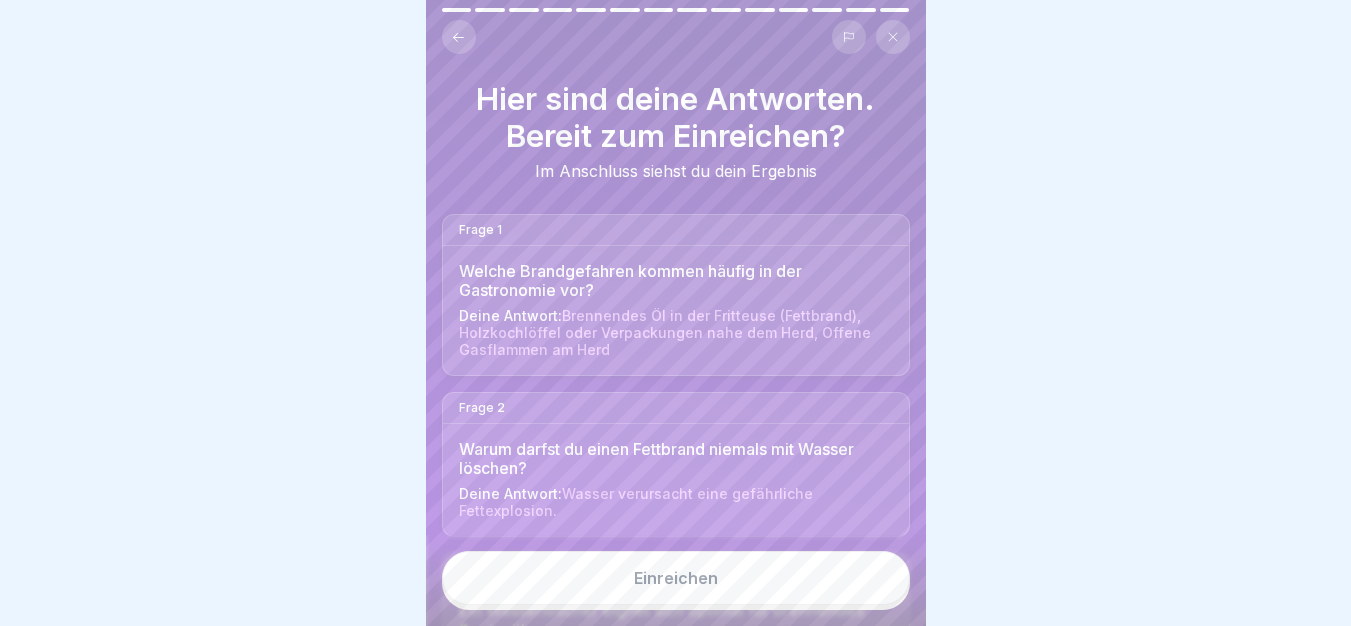 click on "Einreichen" at bounding box center (676, 578) 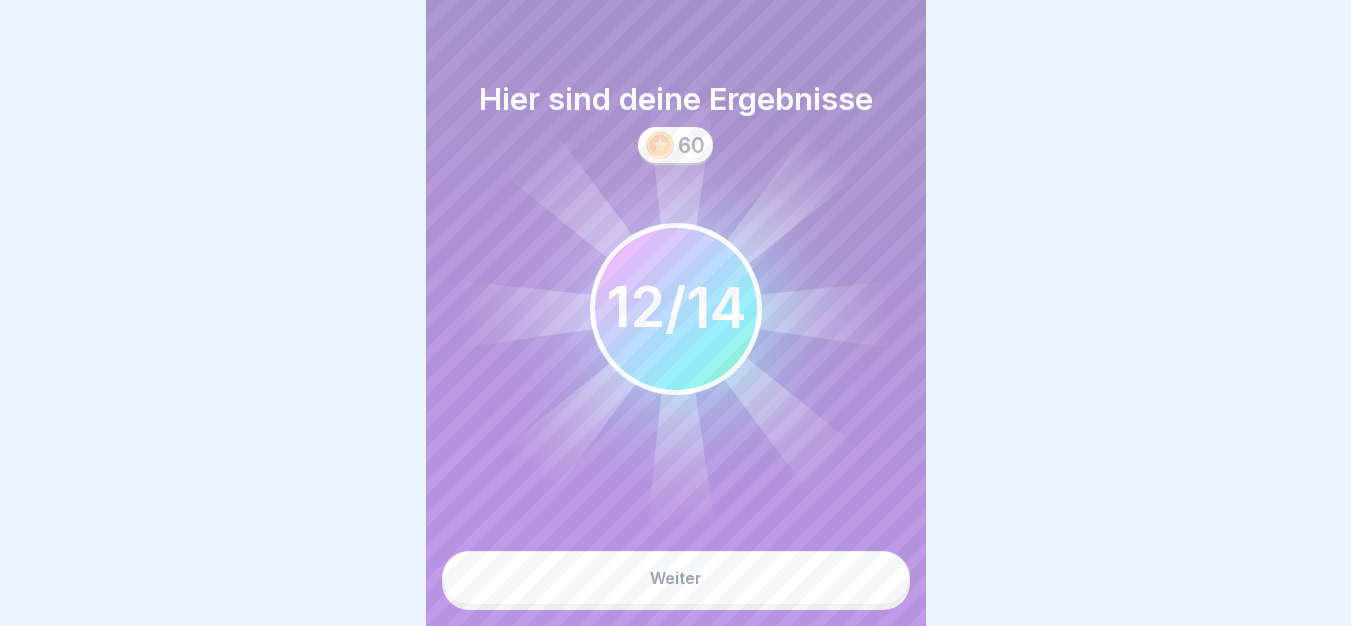 click on "Weiter" at bounding box center (676, 578) 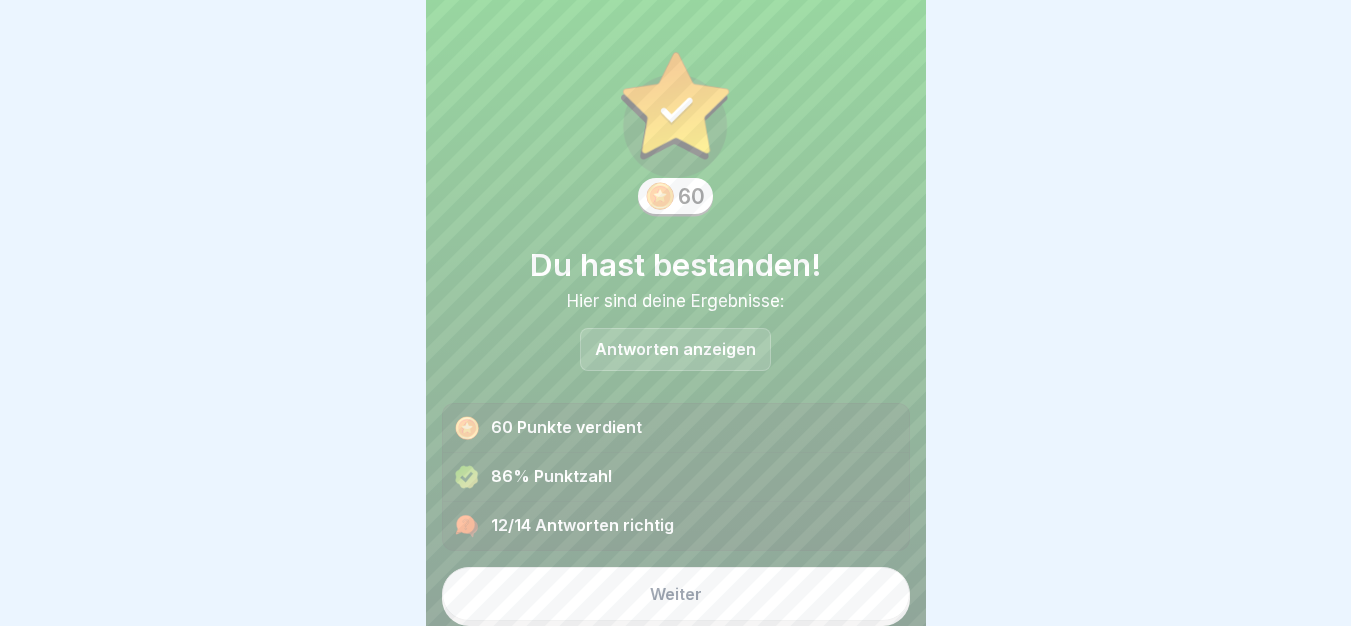 click on "Weiter" at bounding box center (676, 594) 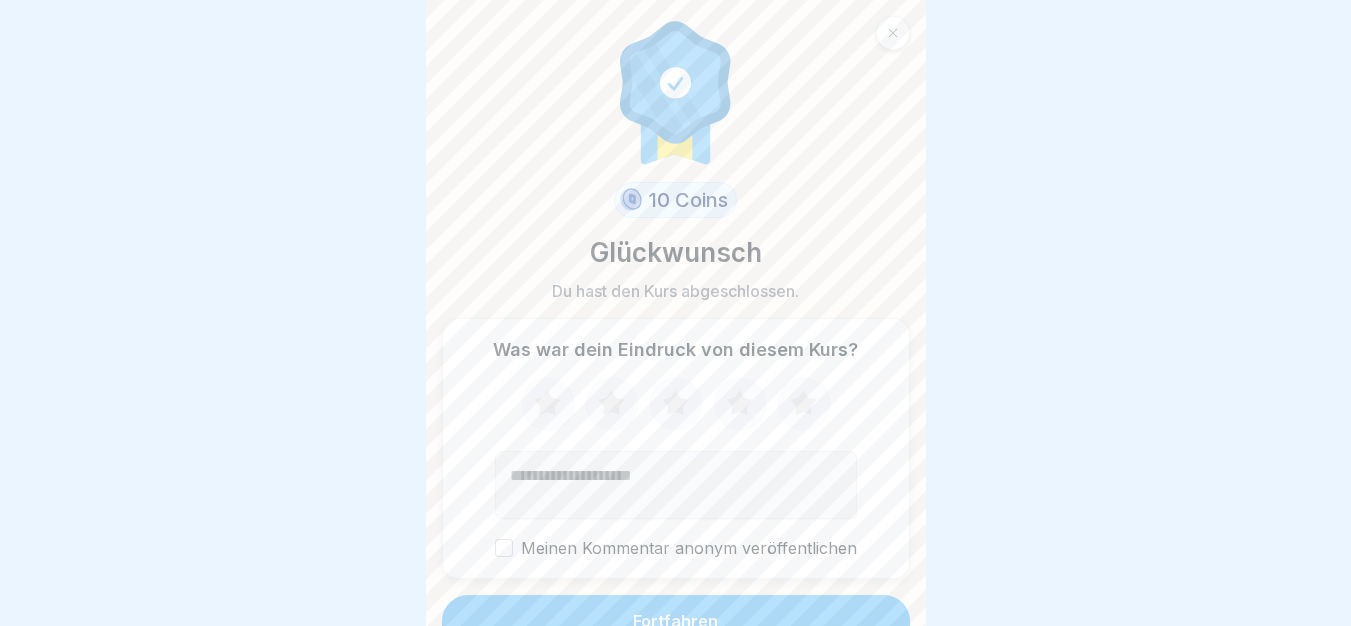 click on "Fortfahren" at bounding box center (676, 621) 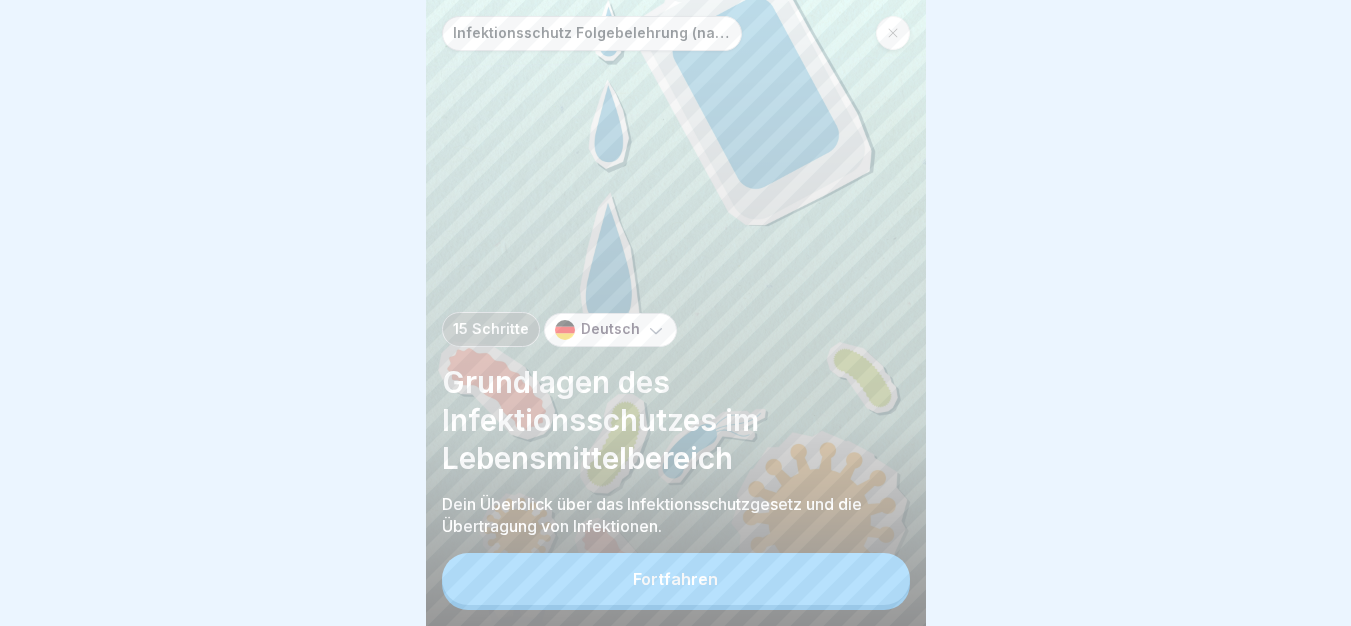 click on "Fortfahren" at bounding box center (676, 579) 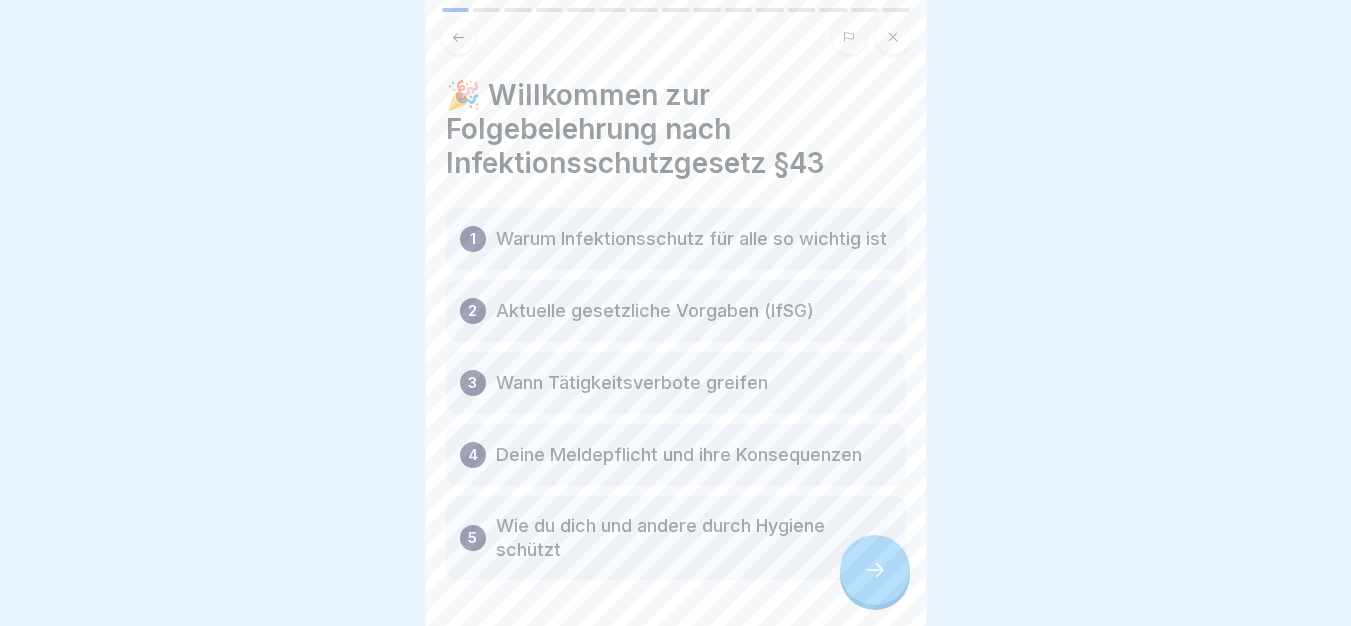 click at bounding box center (875, 570) 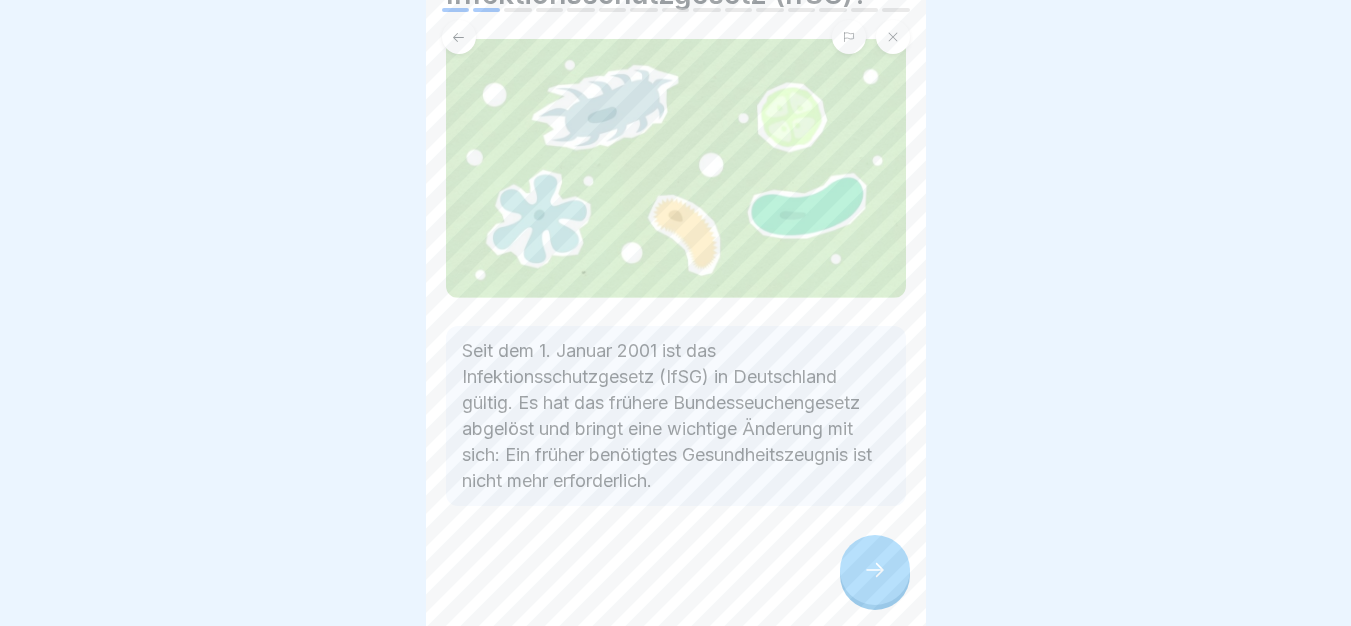 scroll, scrollTop: 152, scrollLeft: 0, axis: vertical 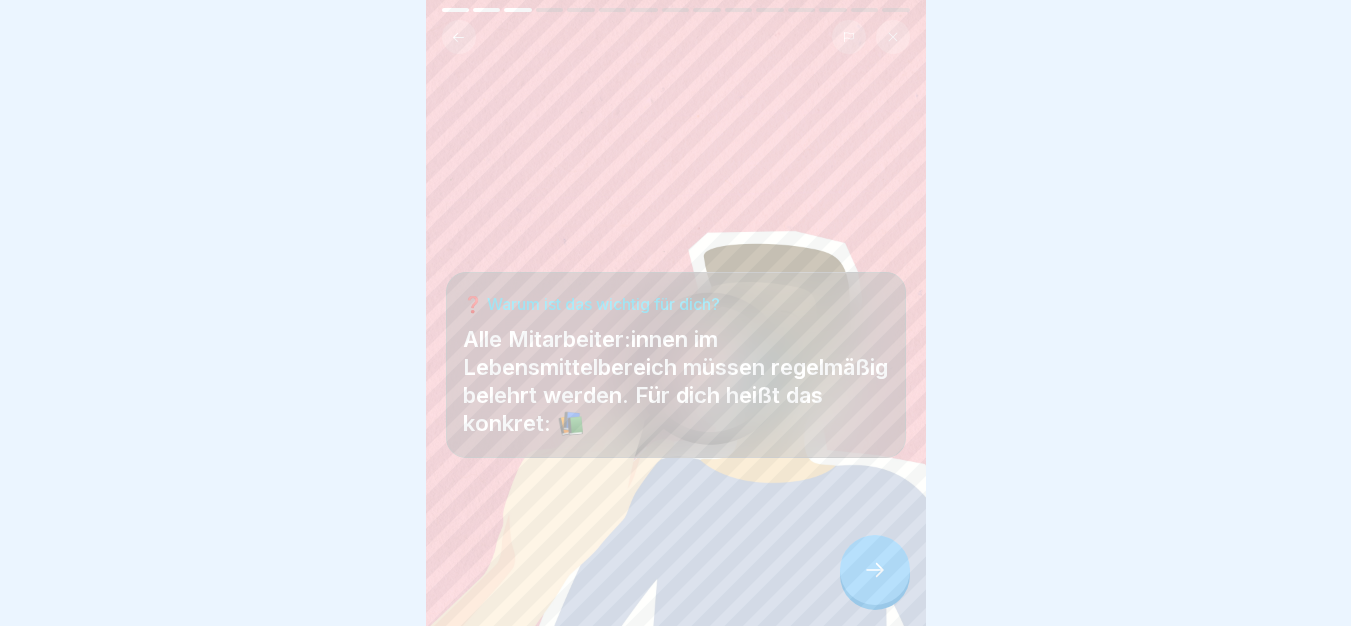 click at bounding box center [875, 570] 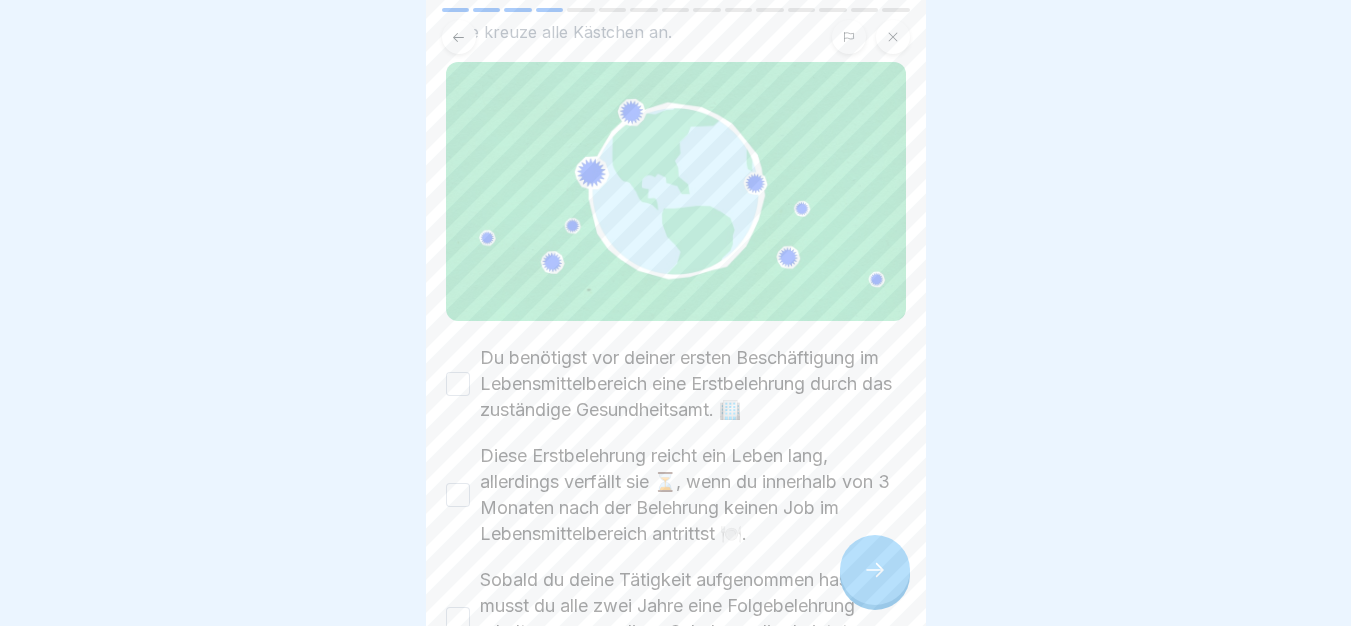 scroll, scrollTop: 269, scrollLeft: 0, axis: vertical 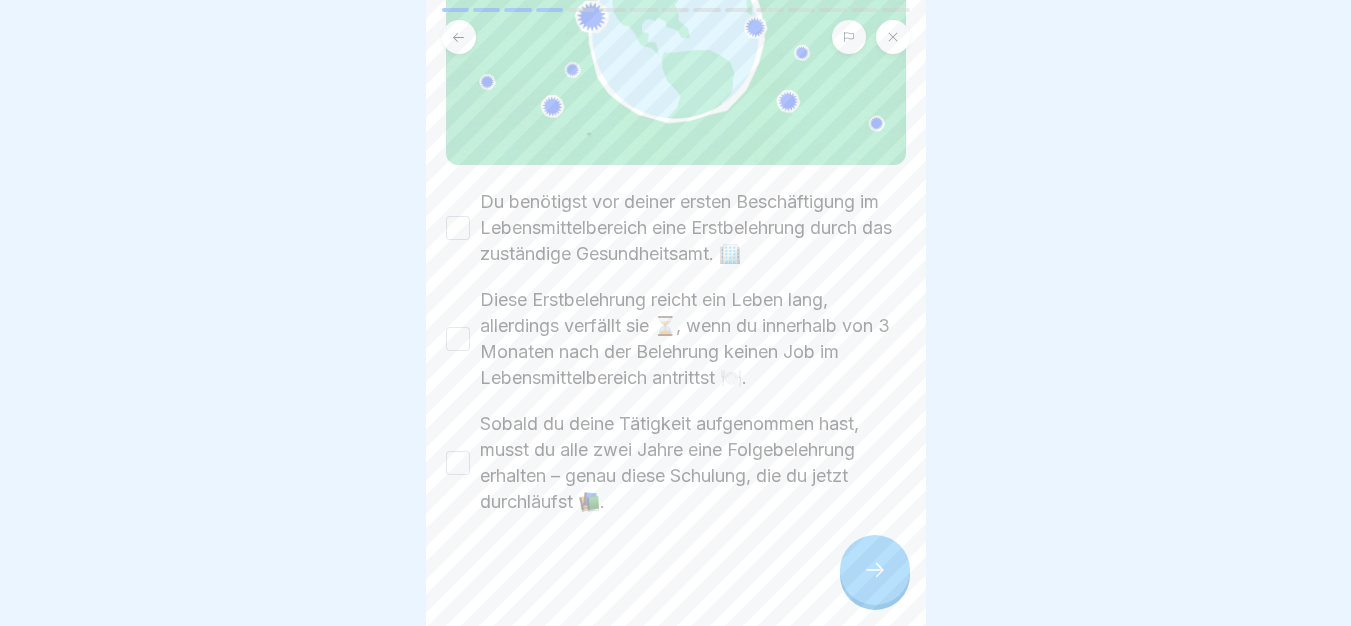 click on "Du benötigst vor deiner ersten Beschäftigung im Lebensmittelbereich eine Erstbelehrung durch das zuständige Gesundheitsamt. 🏢" at bounding box center [458, 228] 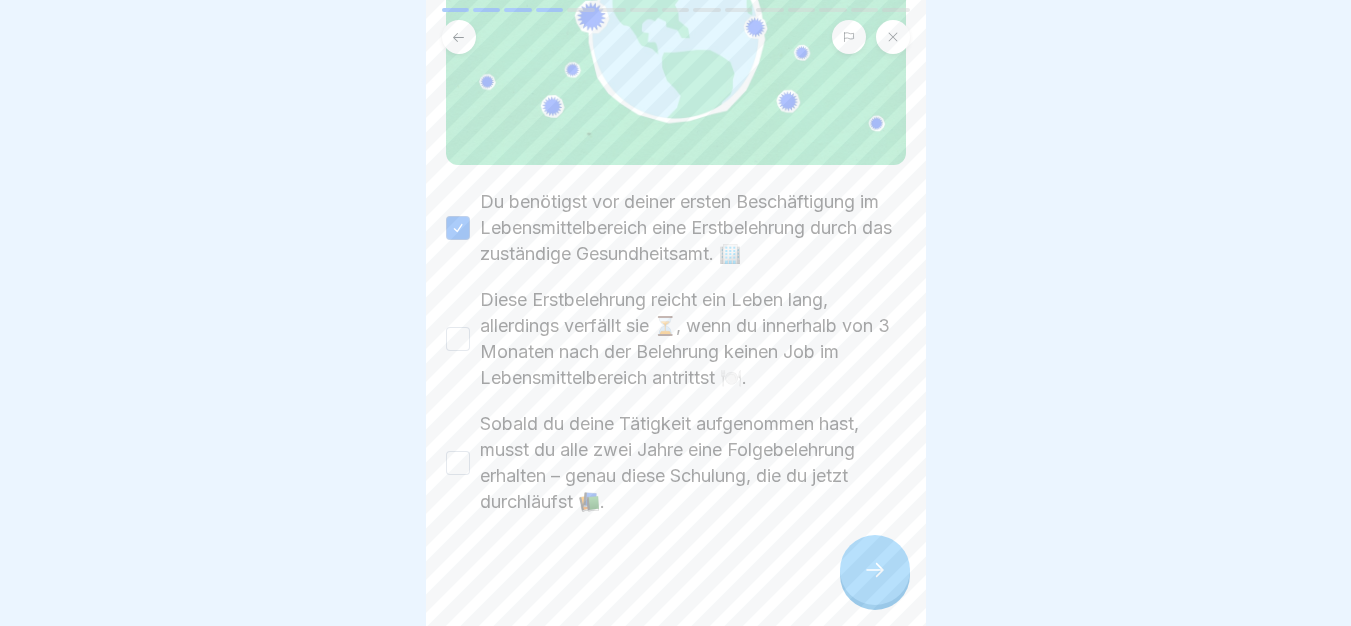 click on "Diese Erstbelehrung reicht ein Leben lang, allerdings verfällt sie ⏳, wenn du innerhalb von 3 Monaten nach der Belehrung keinen Job im Lebensmittelbereich antrittst 🍽️." at bounding box center [458, 339] 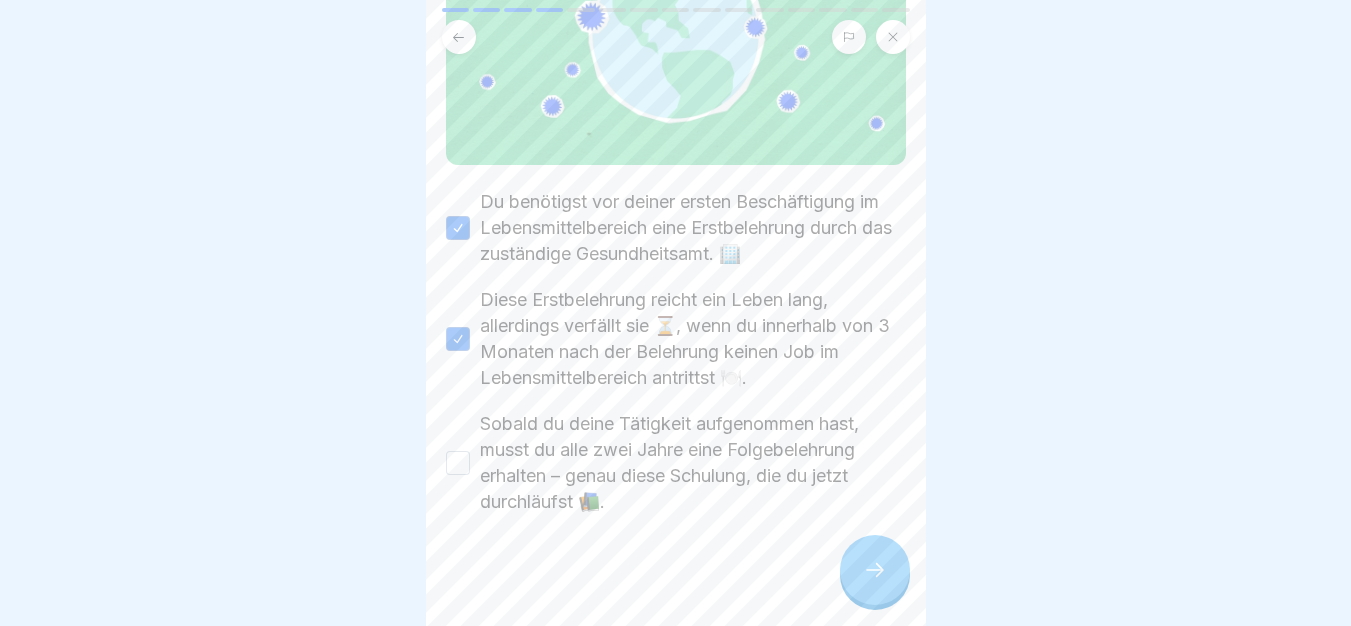 click on "Sobald du deine Tätigkeit aufgenommen hast, musst du alle zwei Jahre eine Folgebelehrung erhalten – genau diese Schulung, die du jetzt durchläufst 📚." at bounding box center [458, 463] 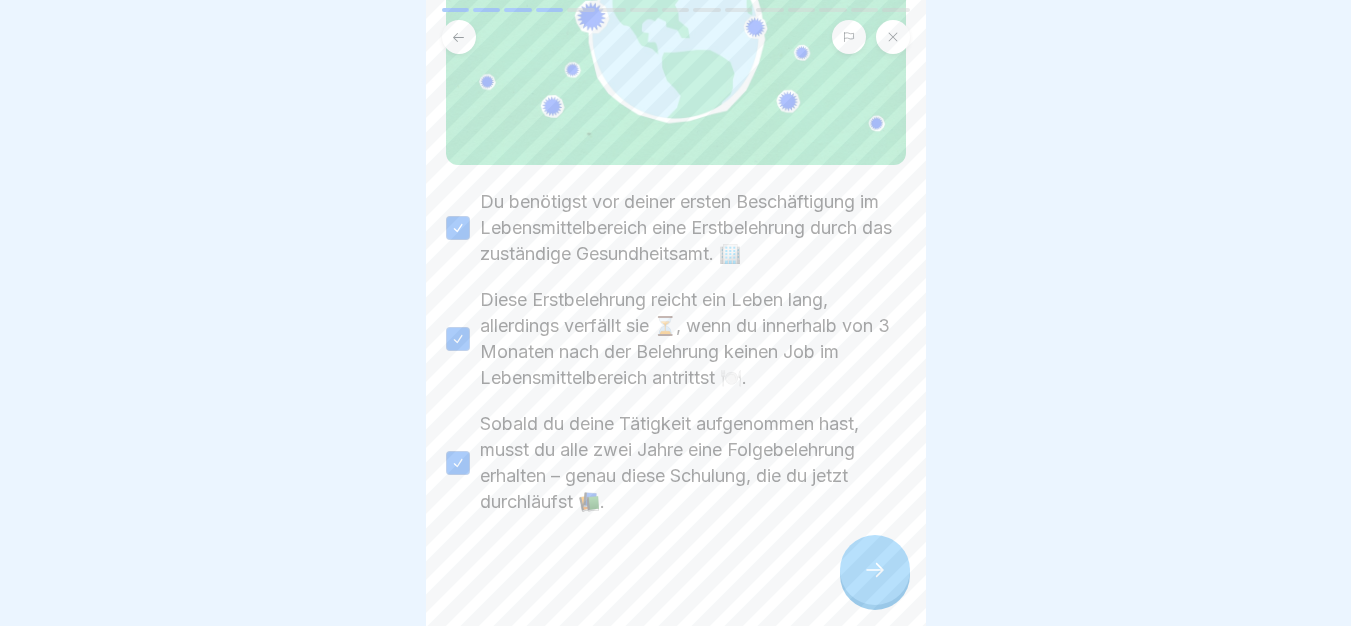 click at bounding box center [875, 570] 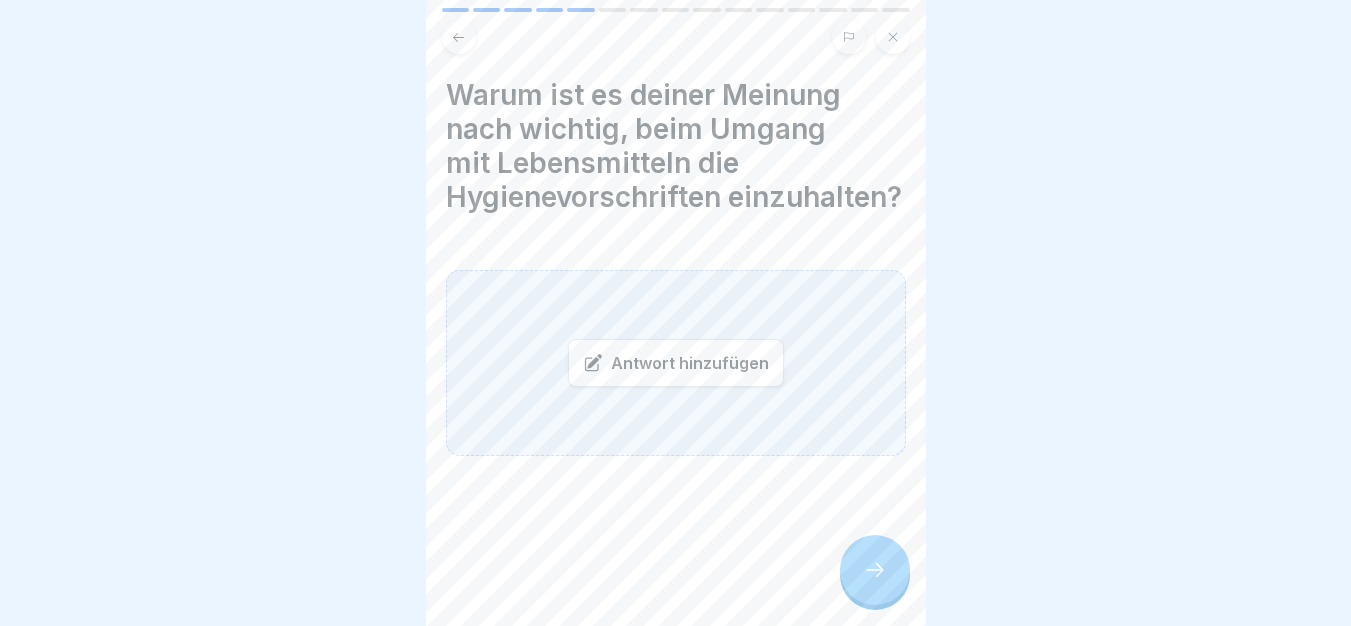 click at bounding box center [875, 570] 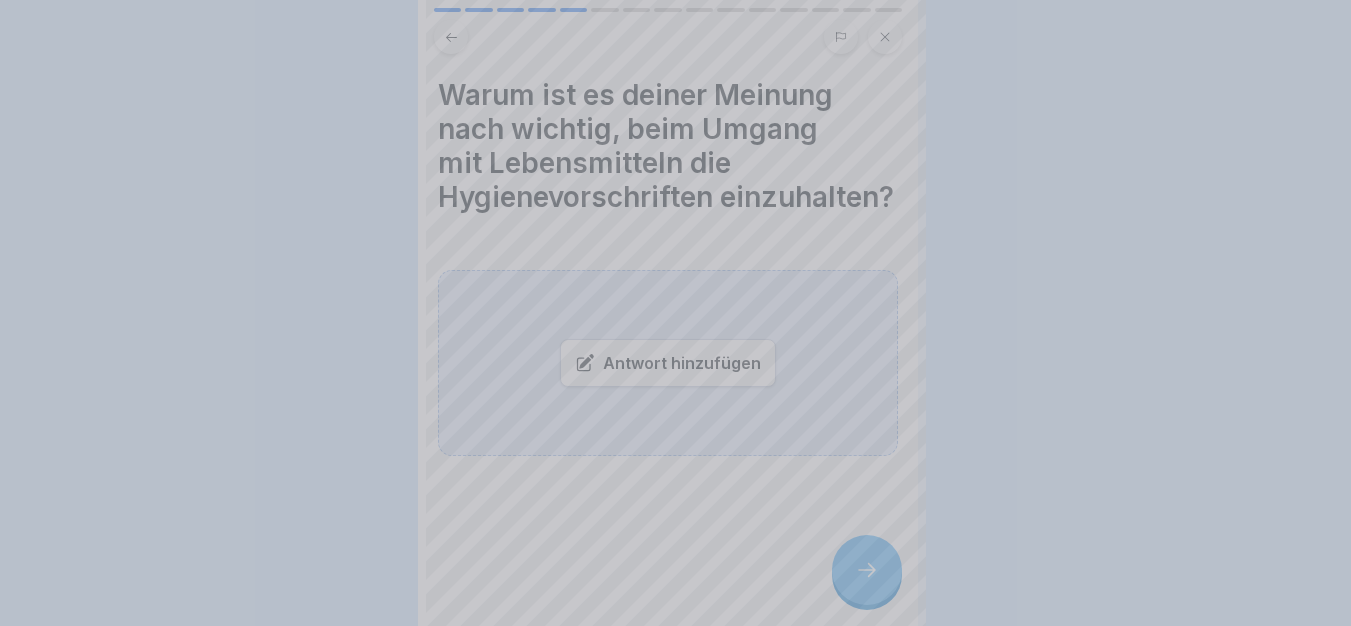 scroll, scrollTop: 0, scrollLeft: 0, axis: both 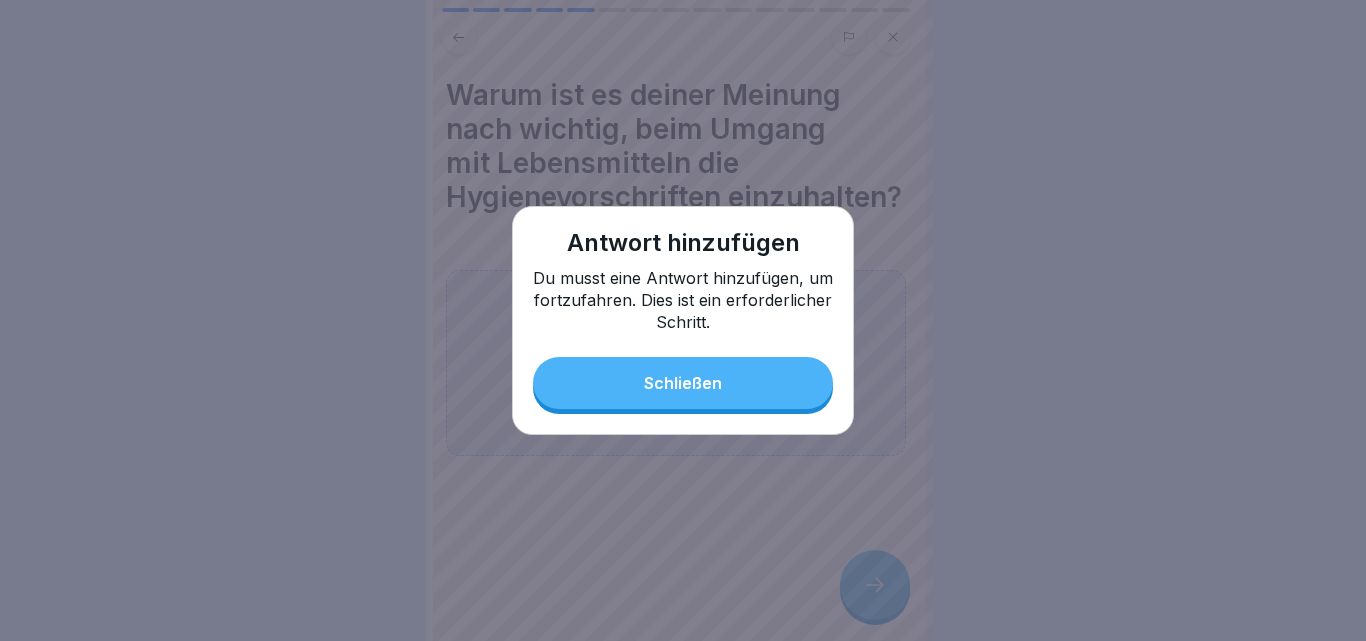 click on "Schließen" at bounding box center [683, 383] 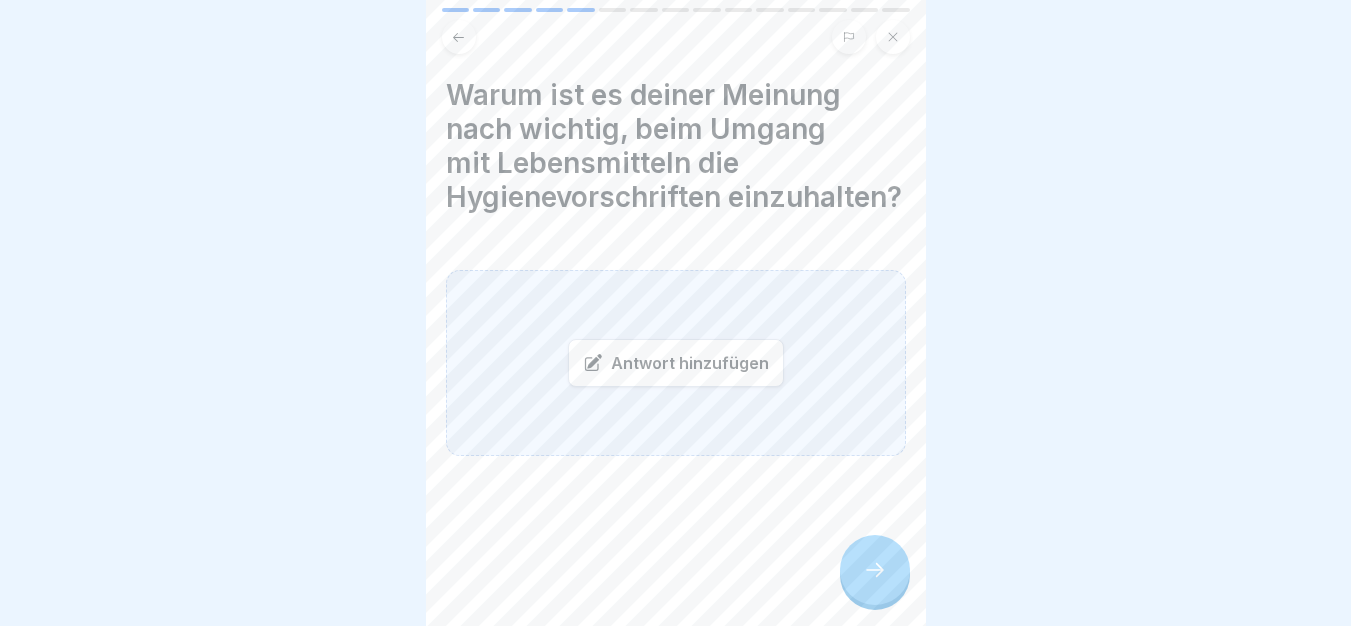 click at bounding box center [459, 37] 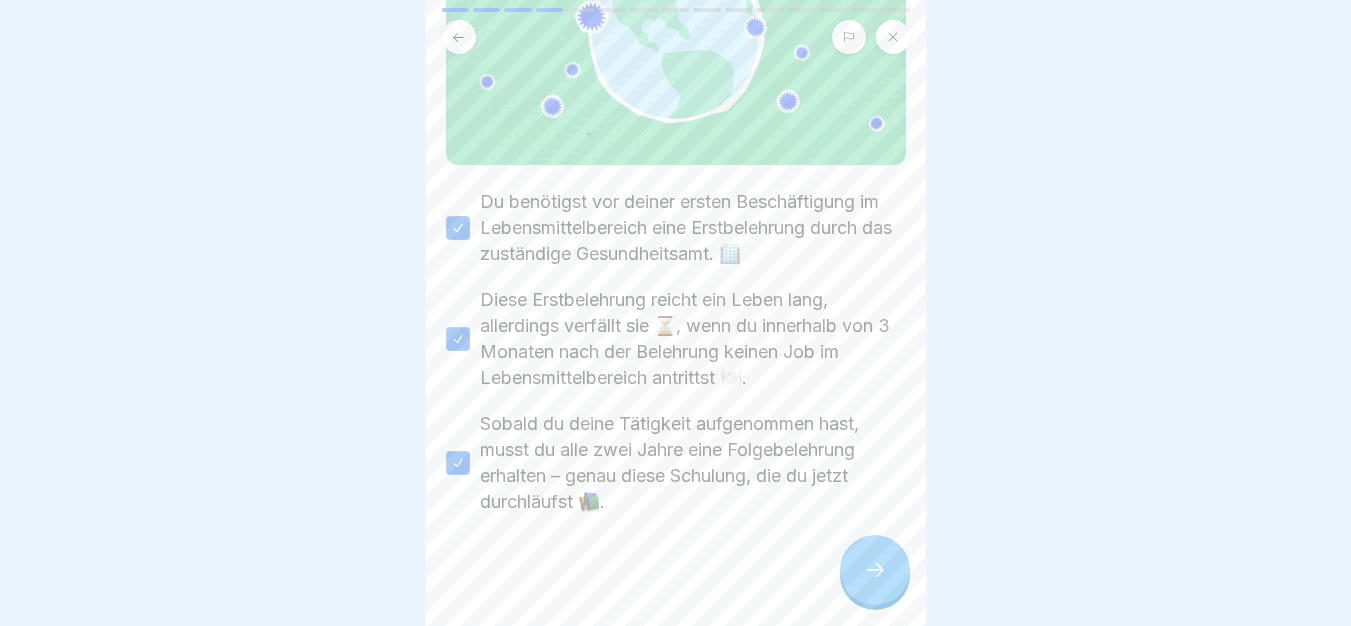click at bounding box center [459, 37] 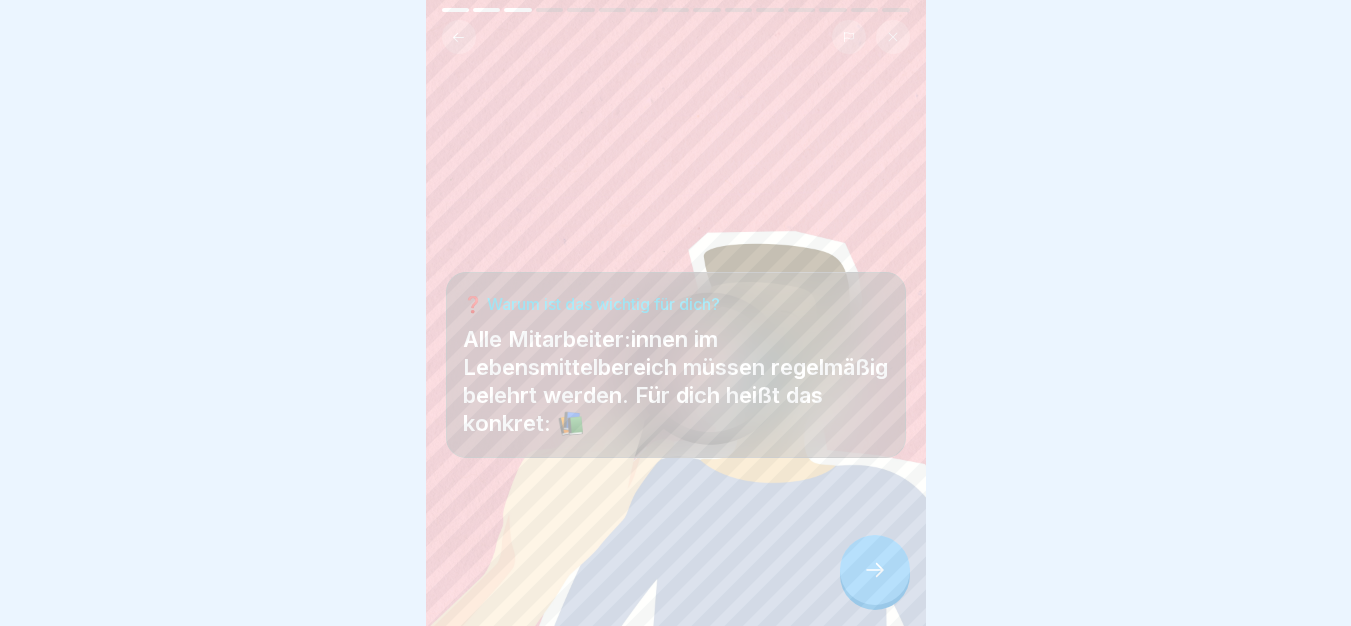 click at bounding box center [459, 37] 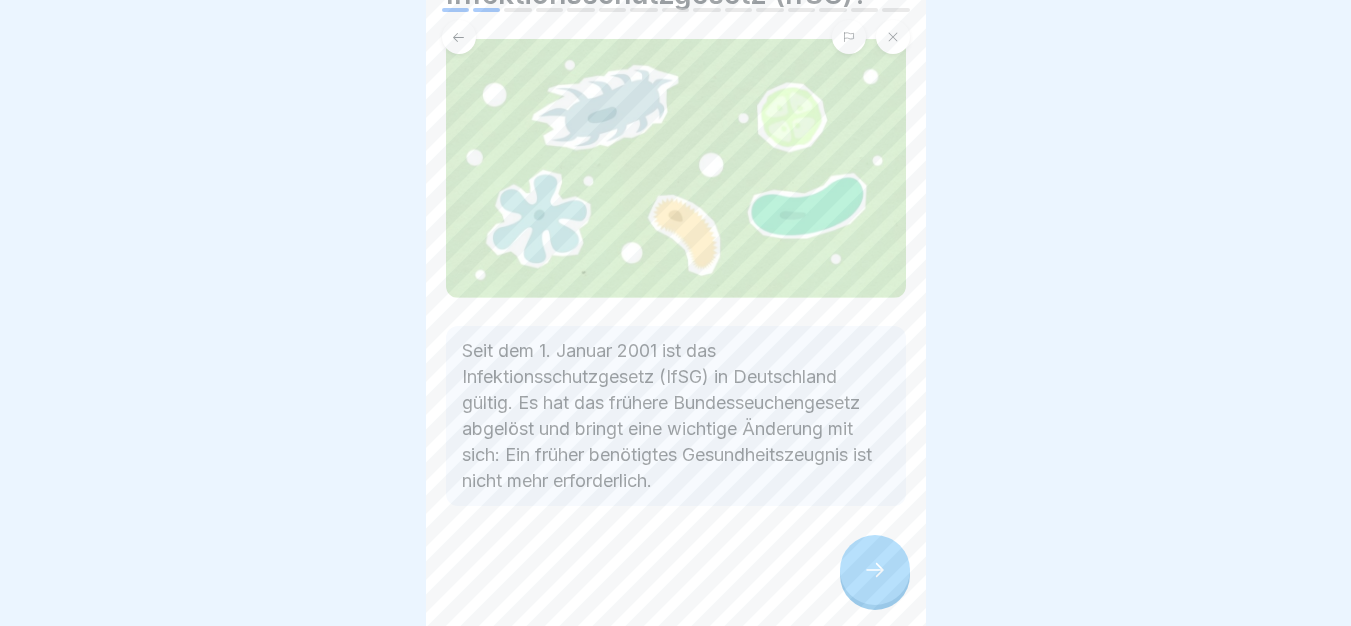 click at bounding box center [459, 37] 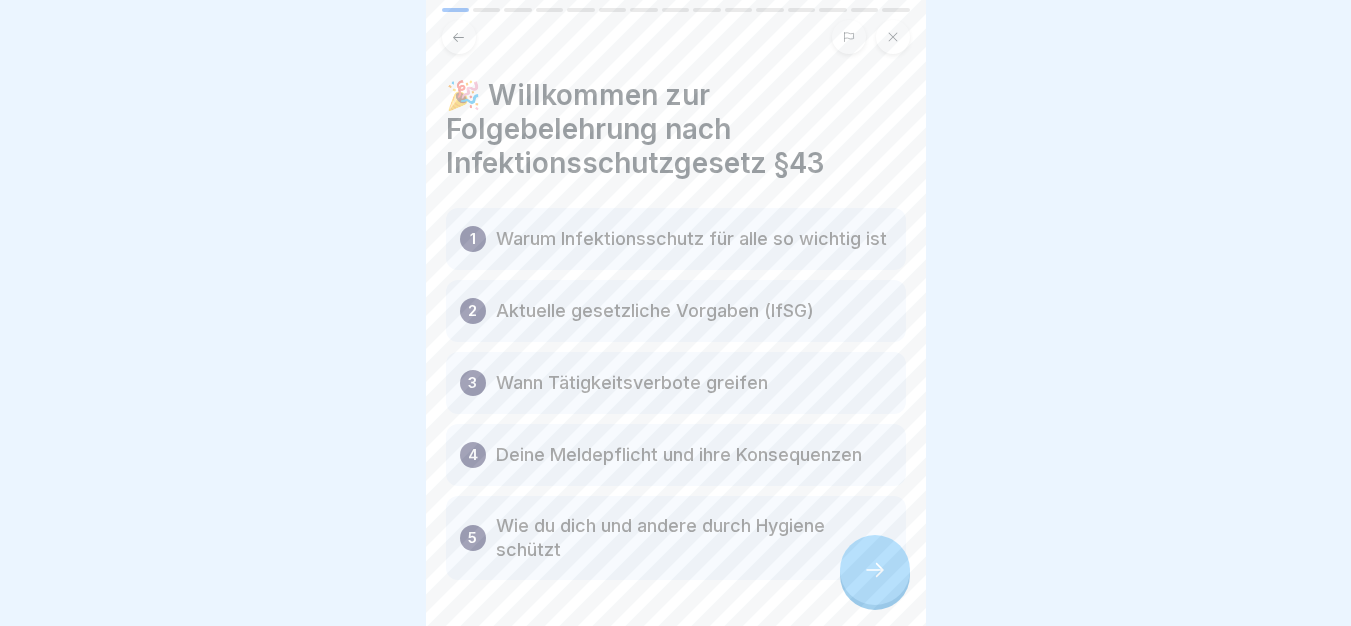click 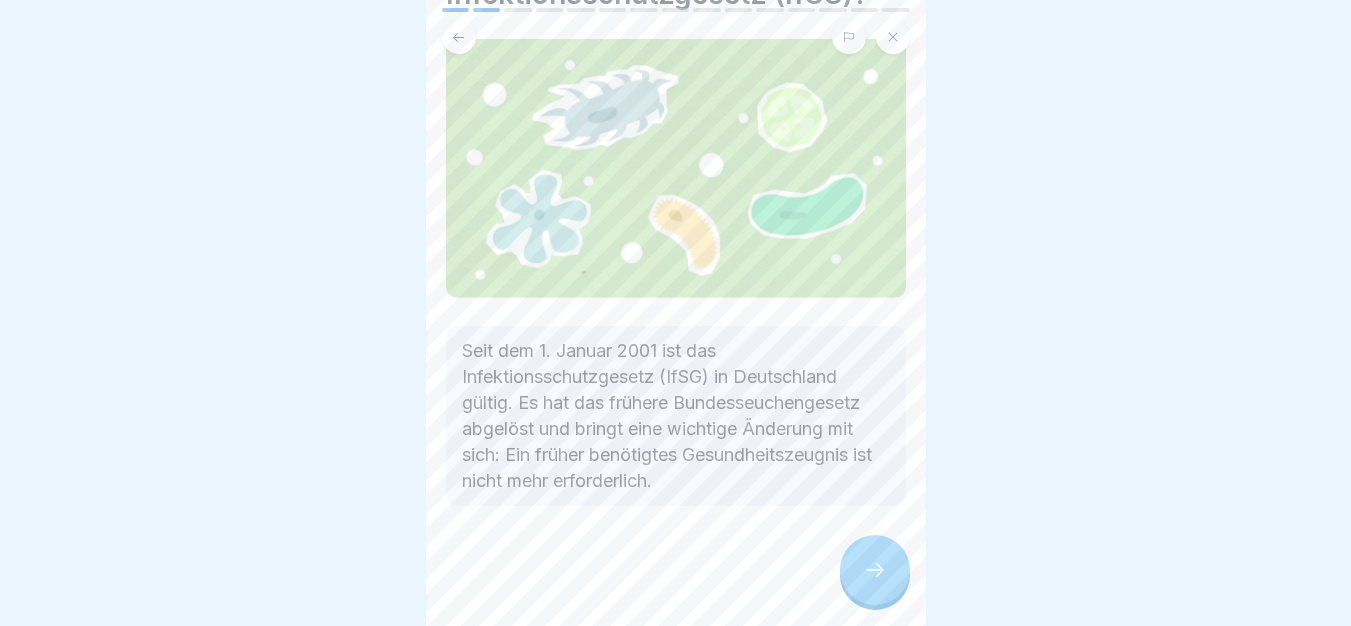 click 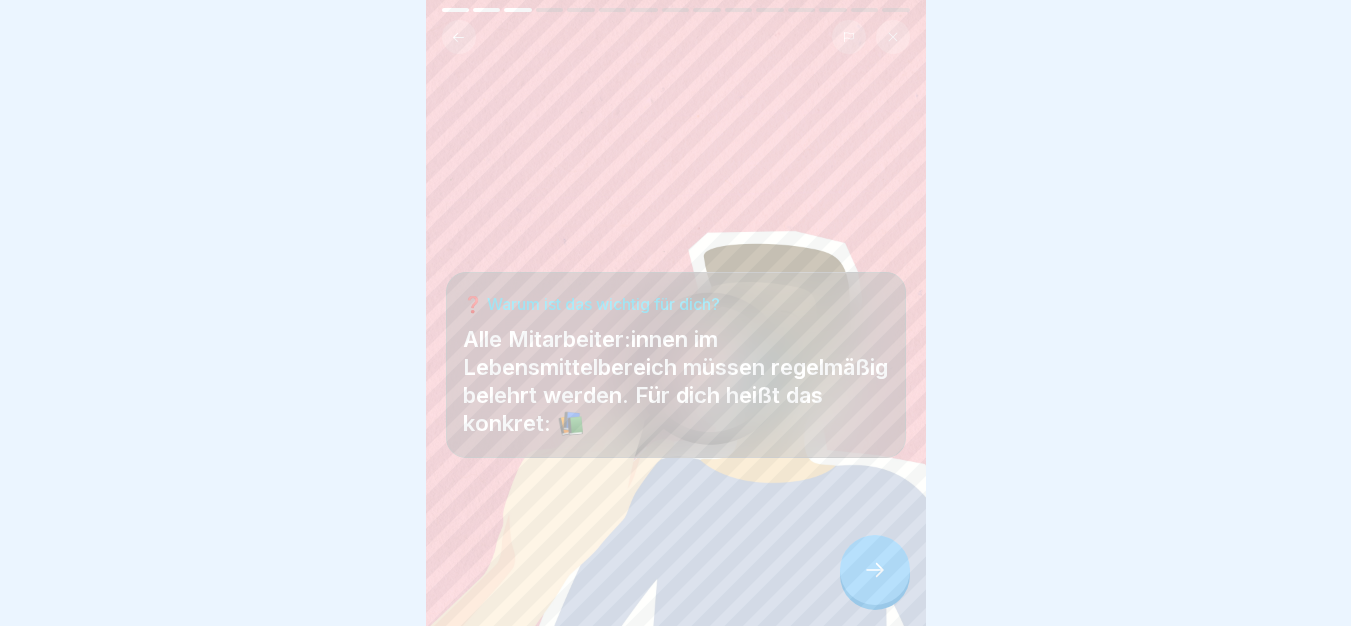 click 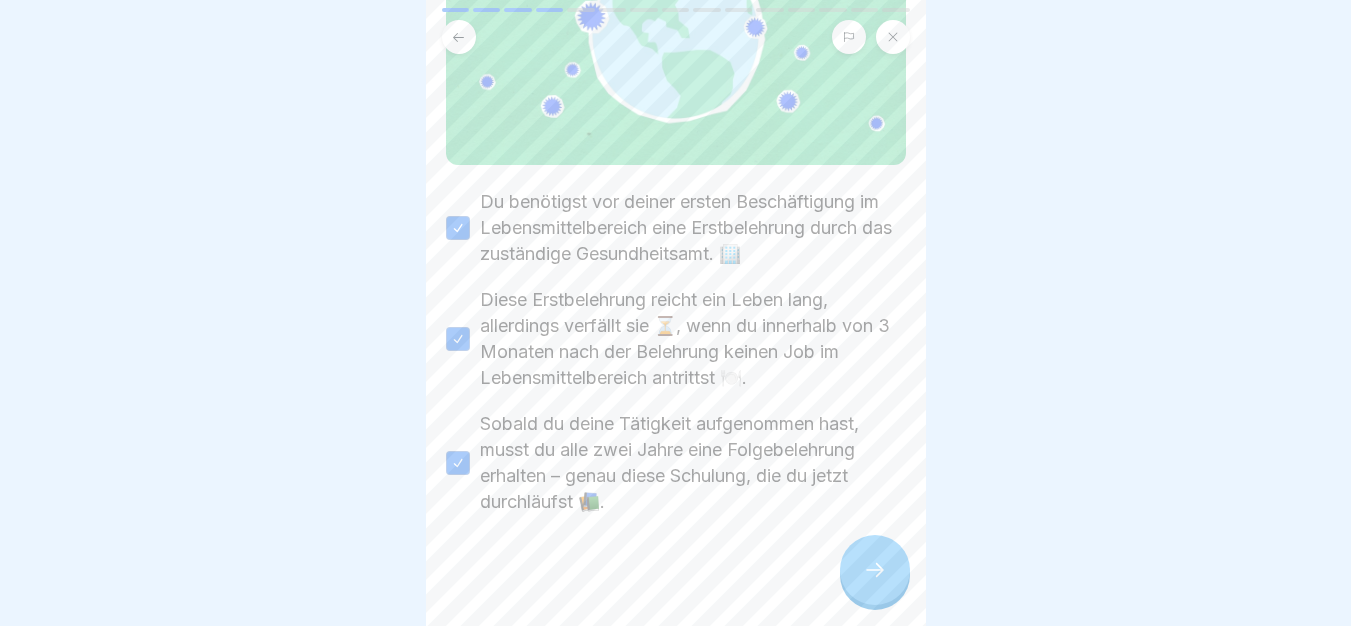 click 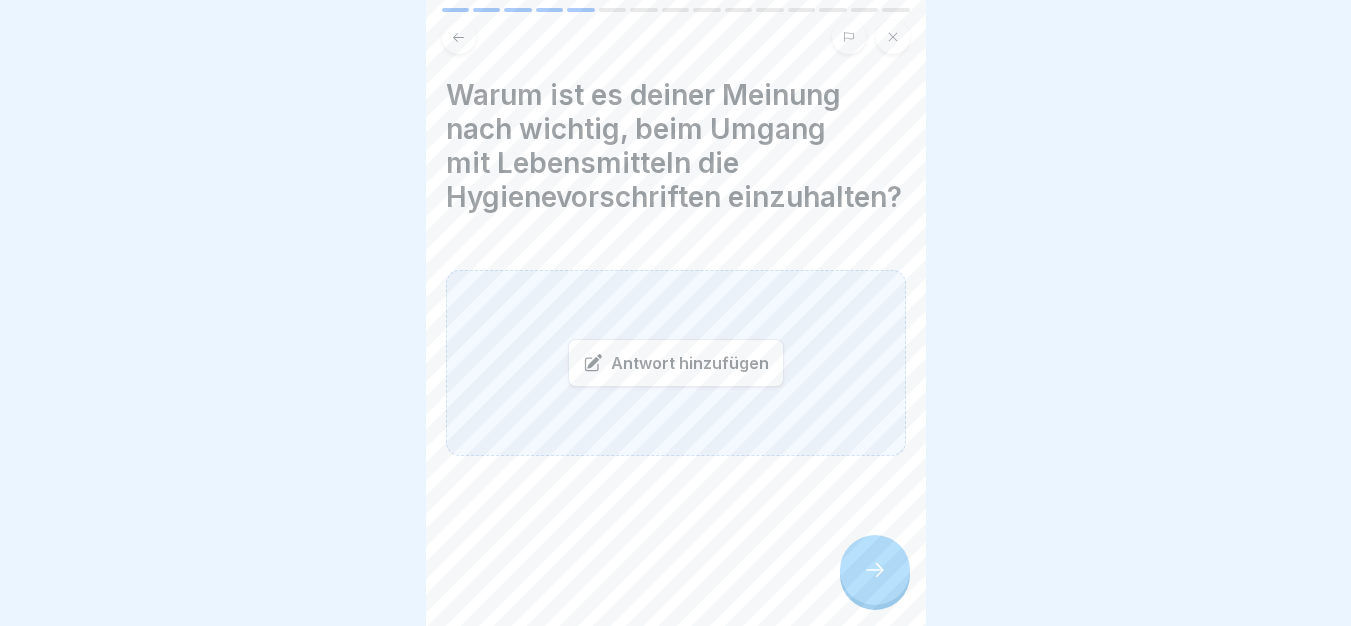 click on "Antwort hinzufügen" at bounding box center (676, 363) 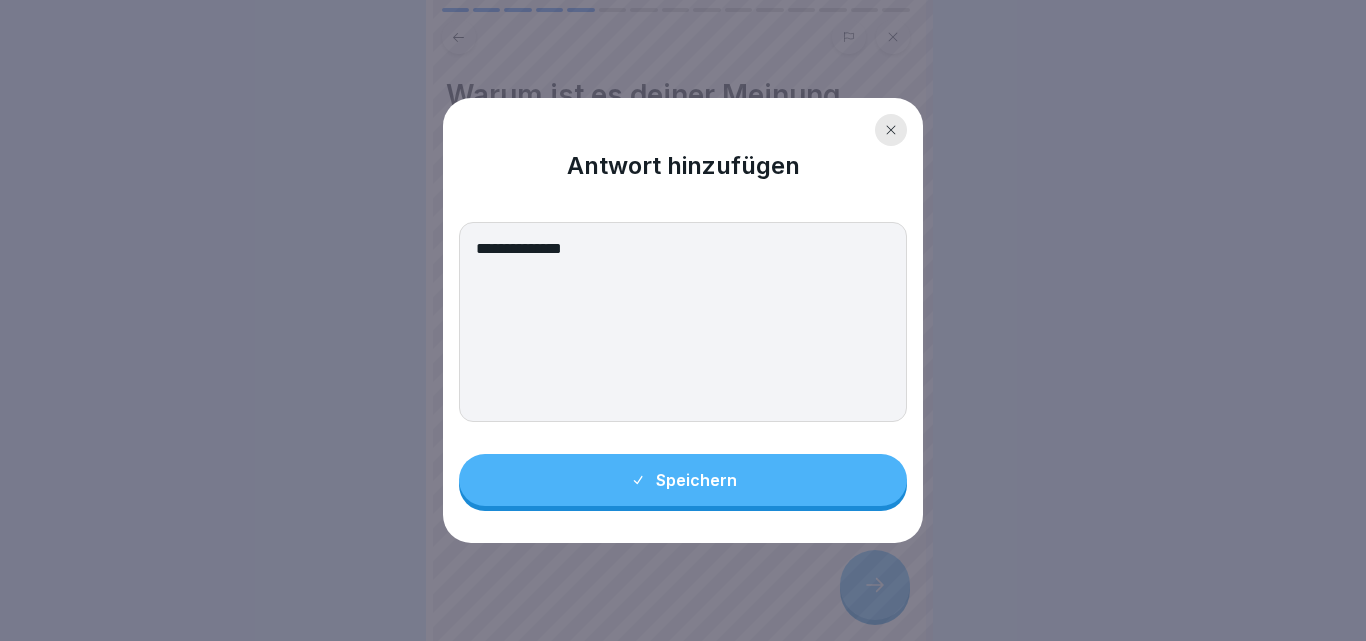 click on "**********" at bounding box center [683, 322] 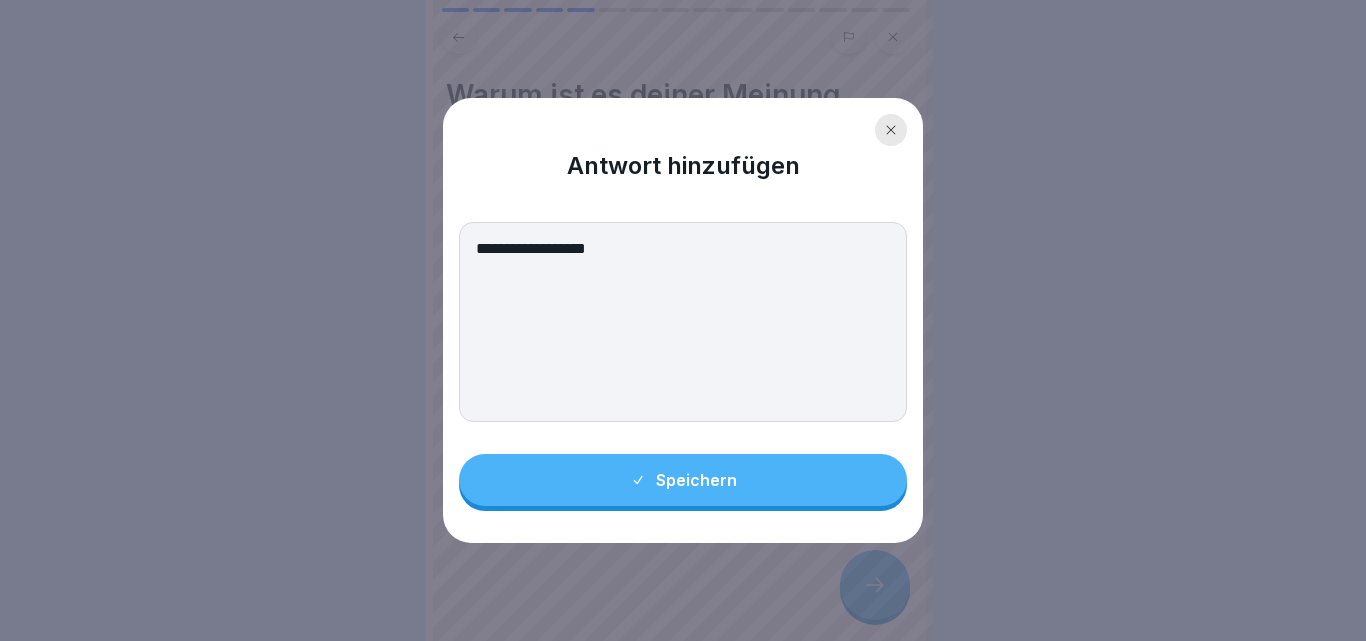 click on "**********" at bounding box center [683, 322] 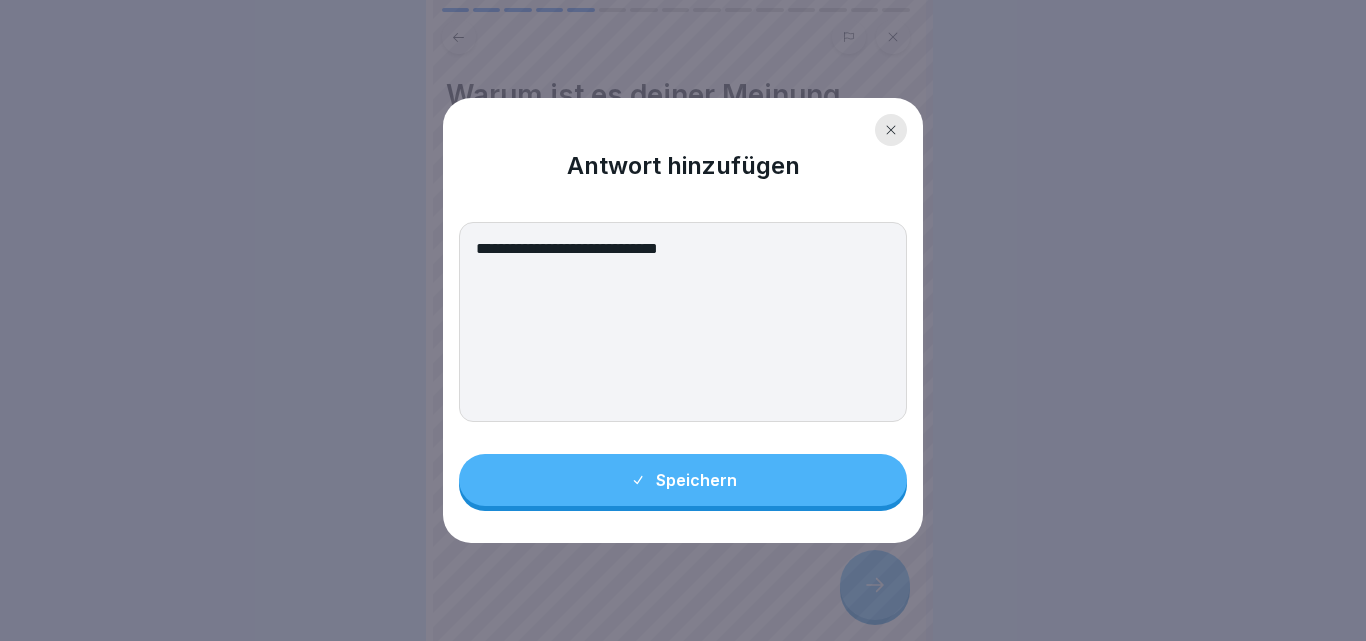 click on "**********" at bounding box center (683, 322) 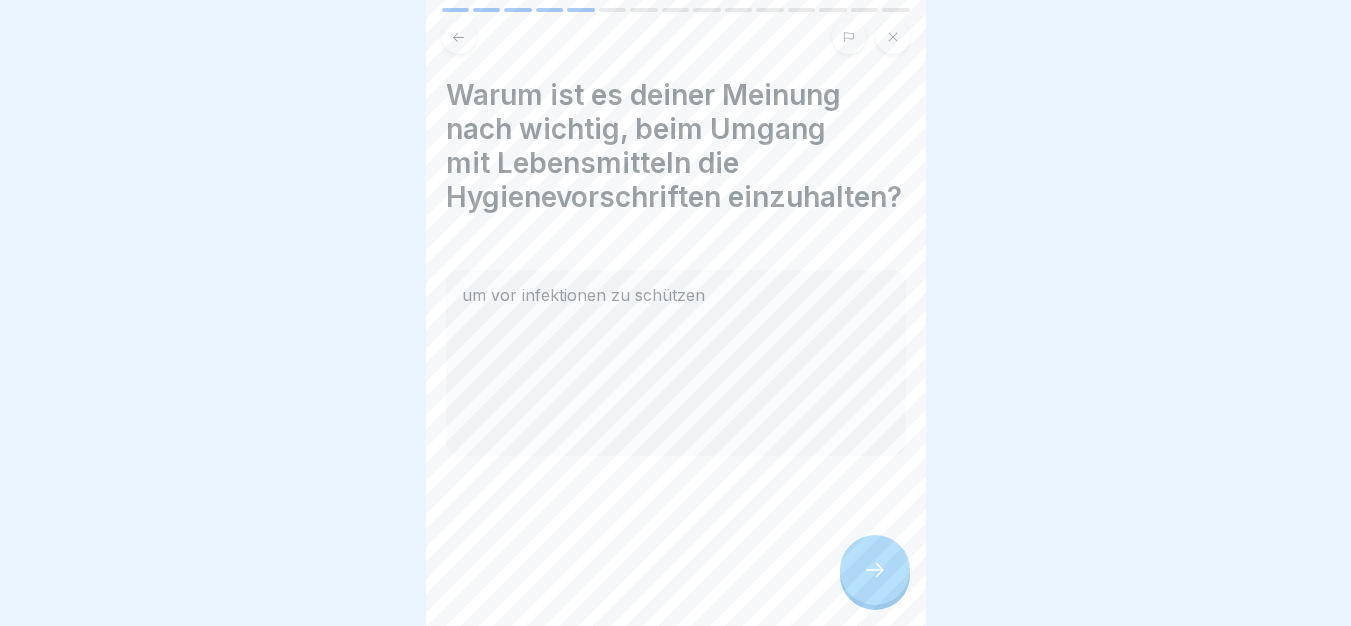 click at bounding box center (875, 570) 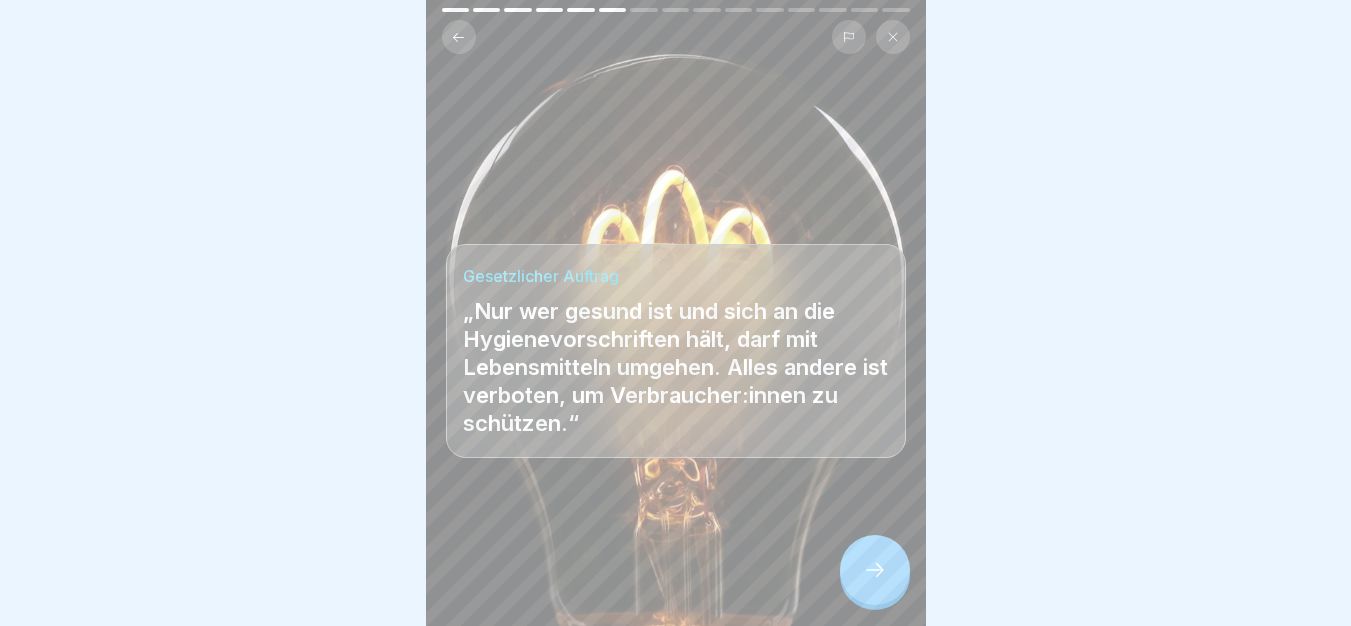 click at bounding box center (875, 570) 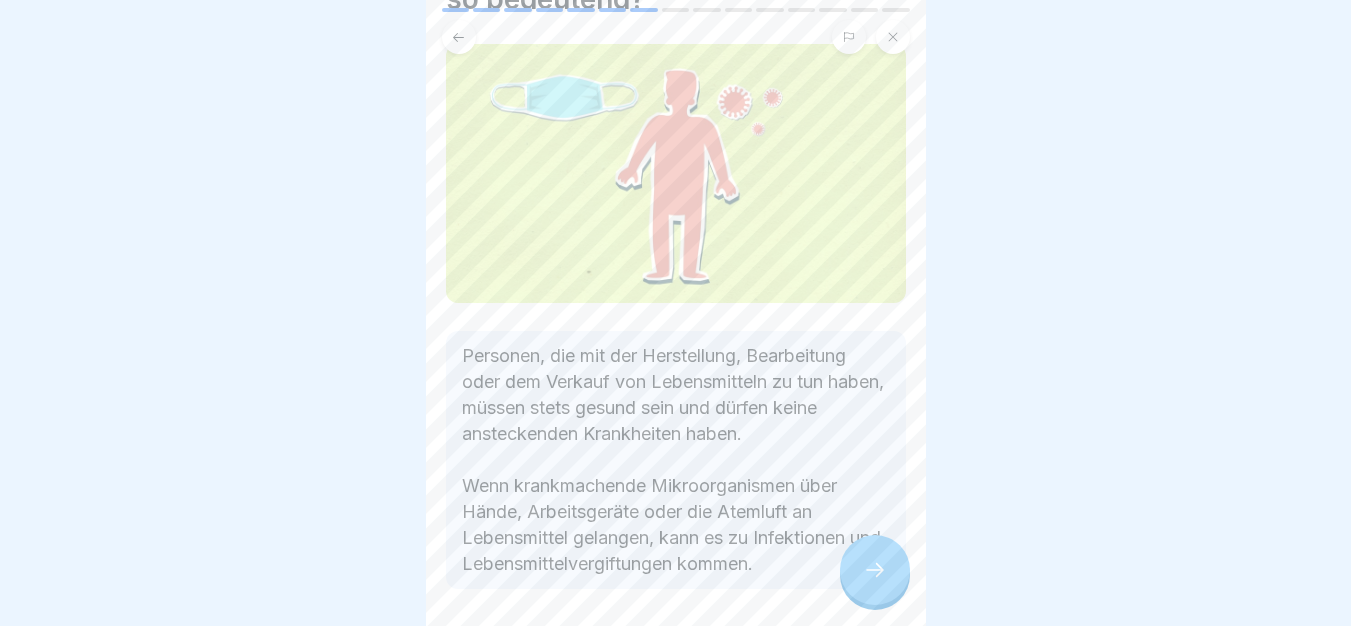 scroll, scrollTop: 200, scrollLeft: 0, axis: vertical 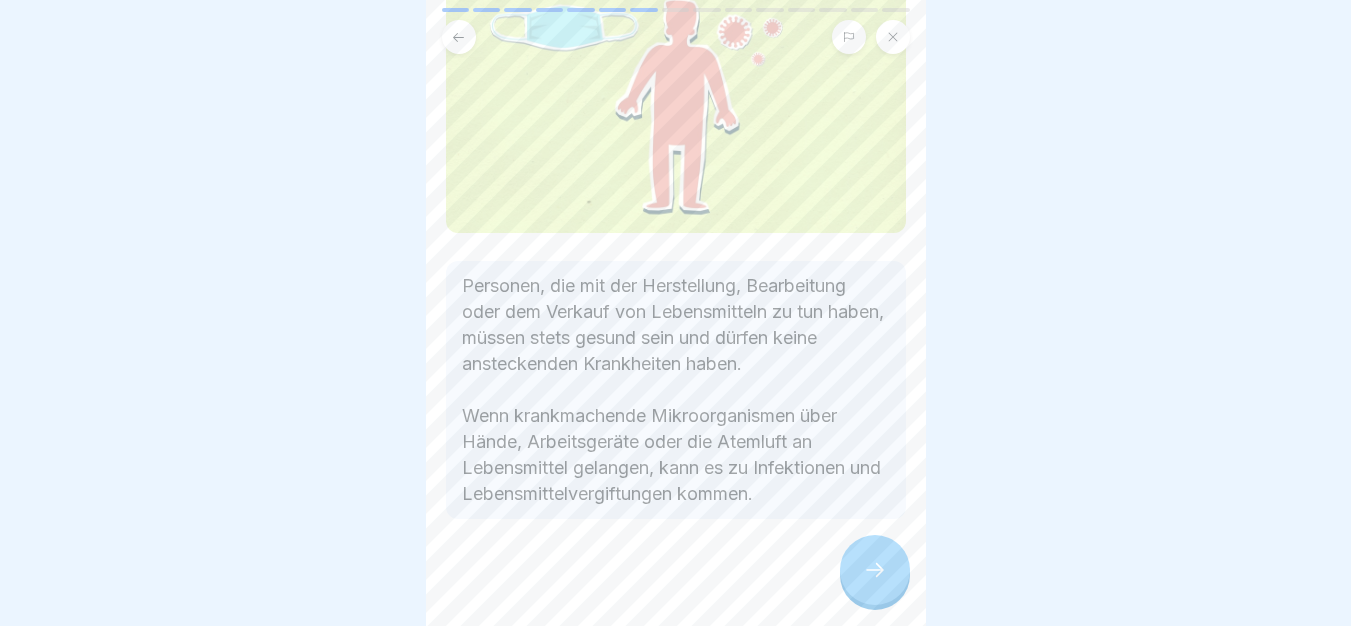 click 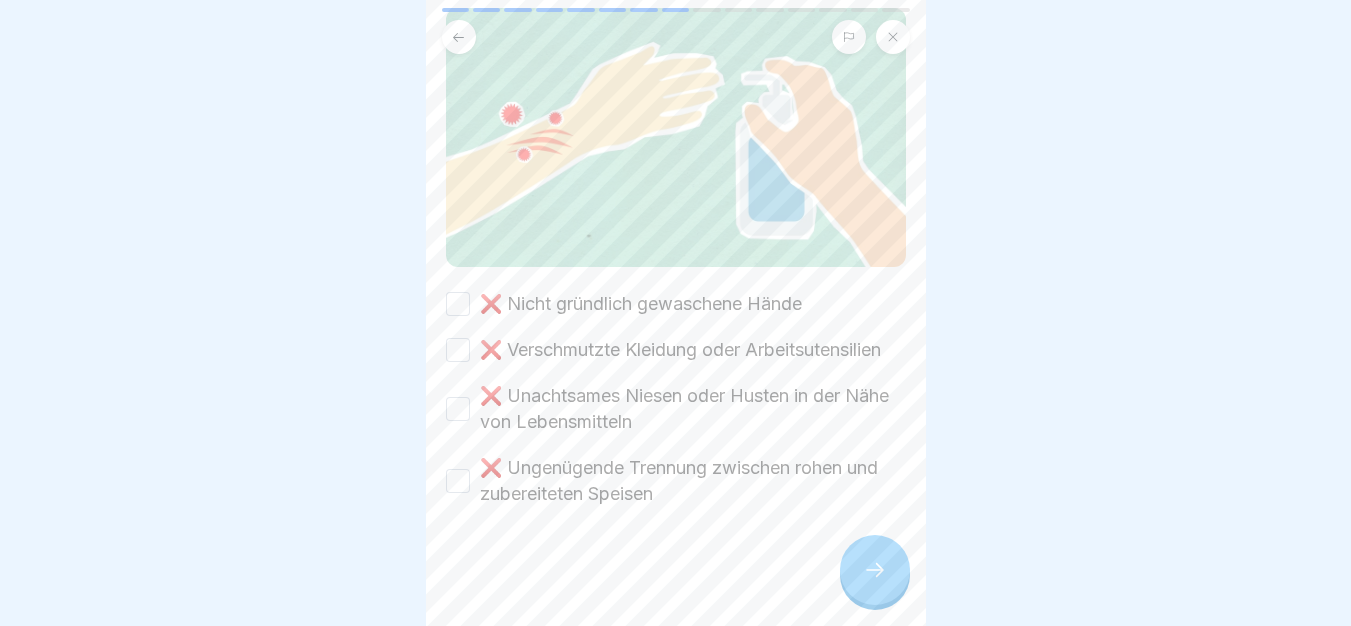 scroll, scrollTop: 219, scrollLeft: 0, axis: vertical 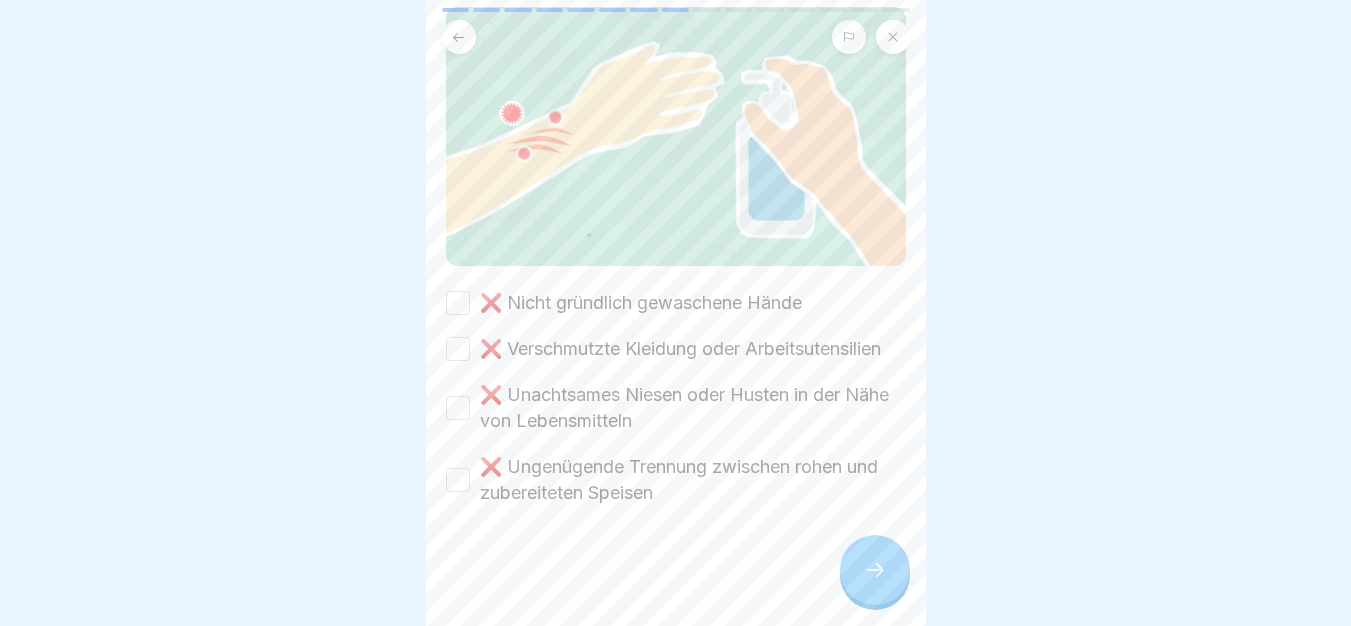click on "❌ Nicht gründlich gewaschene Hände" at bounding box center [458, 303] 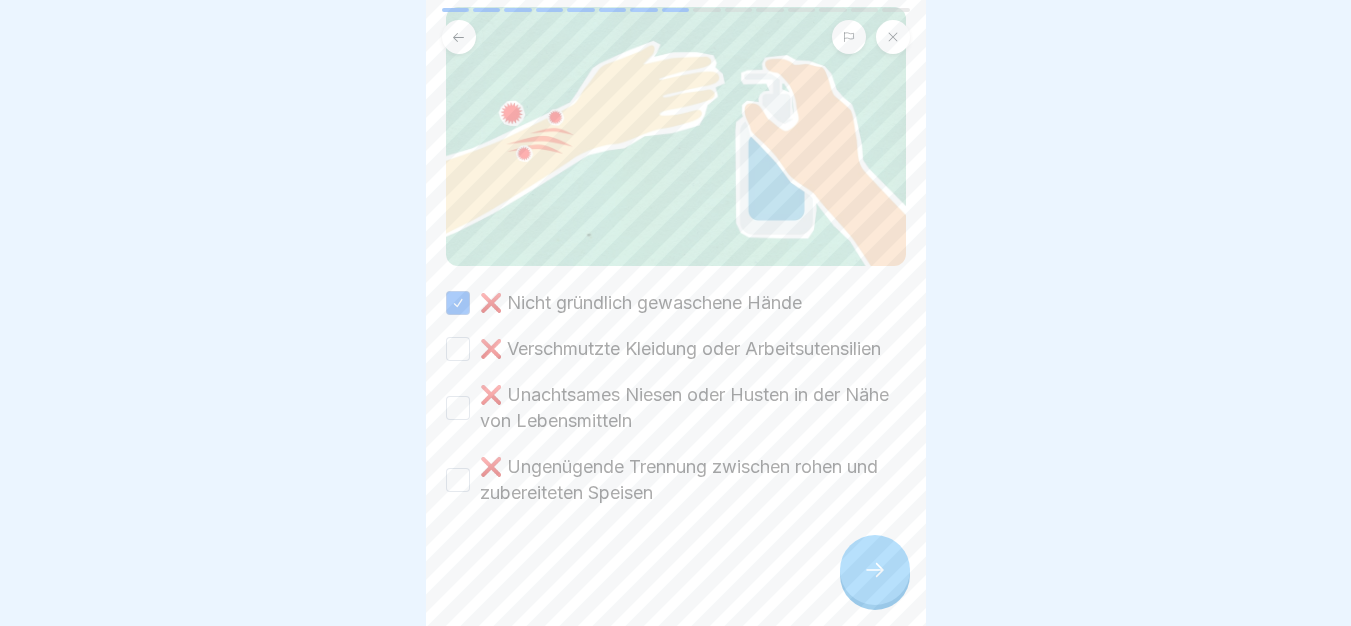 click on "❌ Verschmutzte Kleidung oder Arbeitsutensilien" at bounding box center (458, 349) 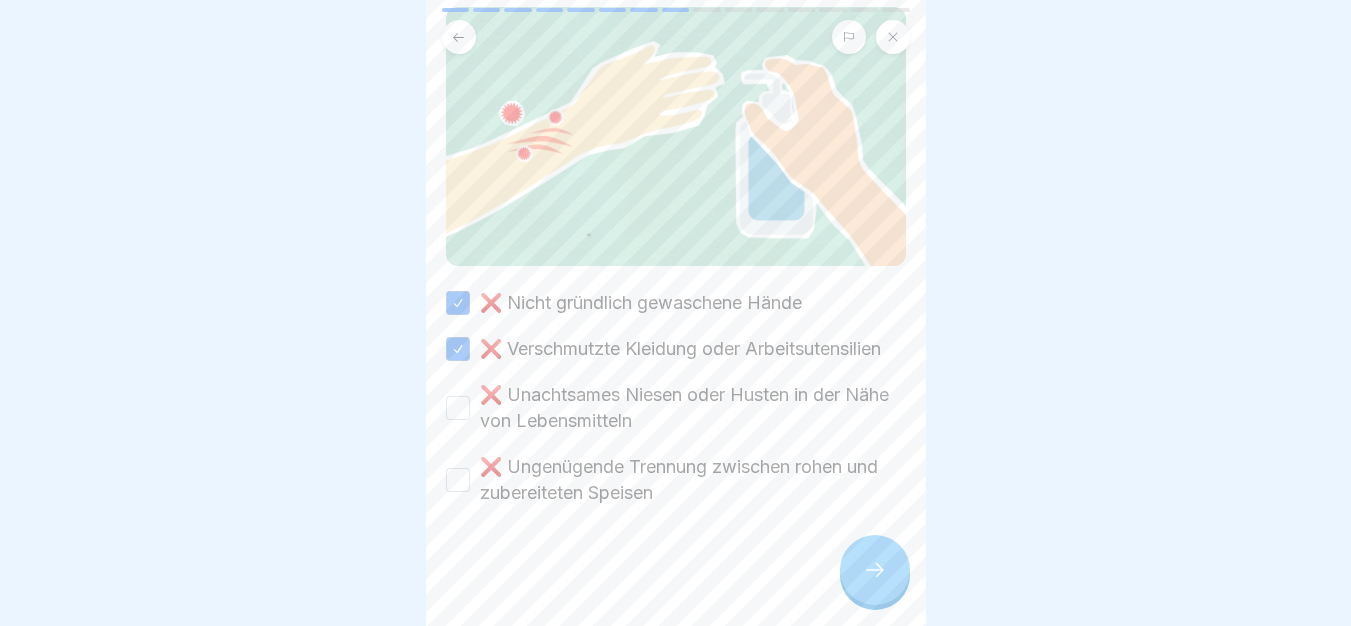 click on "Häufige Ursachen für diese Übertragungen sind: Bitte kreuze alle Kästchen an. ❌ Nicht gründlich gewaschene Hände ❌ Verschmutzte Kleidung oder Arbeitsutensilien ❌ Unachtsames Niesen oder Husten in der Nähe von Lebensmitteln ❌ Ungenügende Trennung zwischen rohen und zubereiteten Speisen" at bounding box center [676, 313] 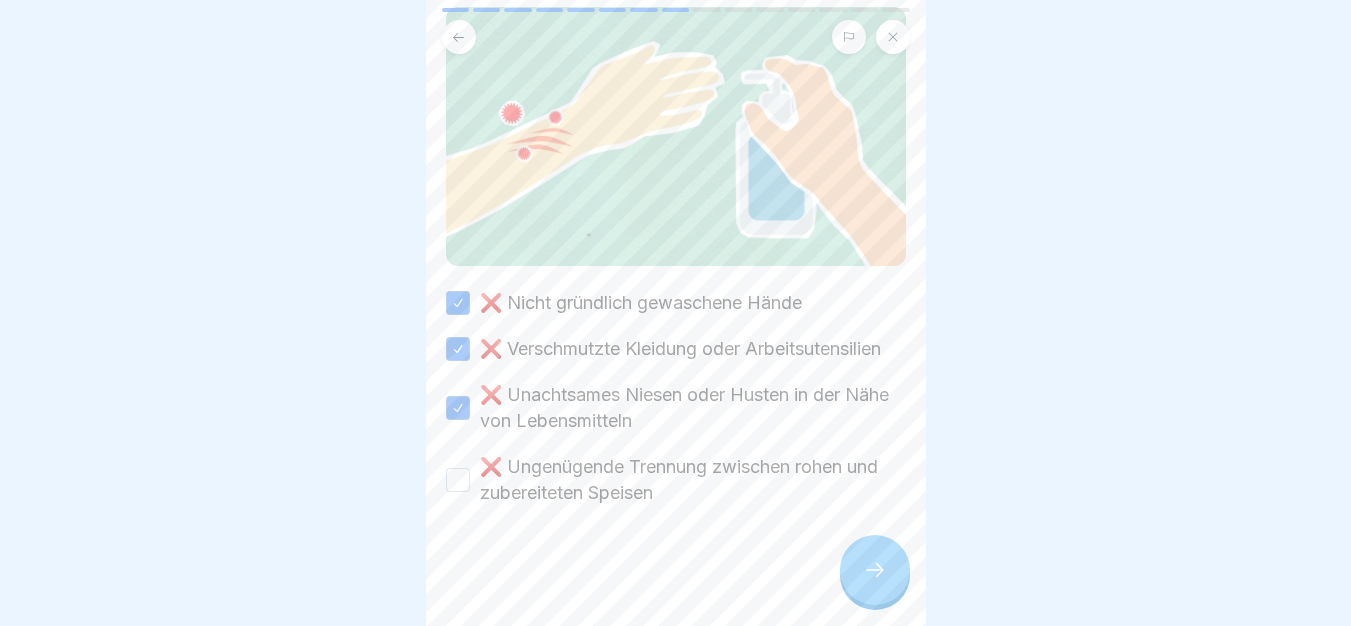 click on "❌ Ungenügende Trennung zwischen rohen und zubereiteten Speisen" at bounding box center (676, 480) 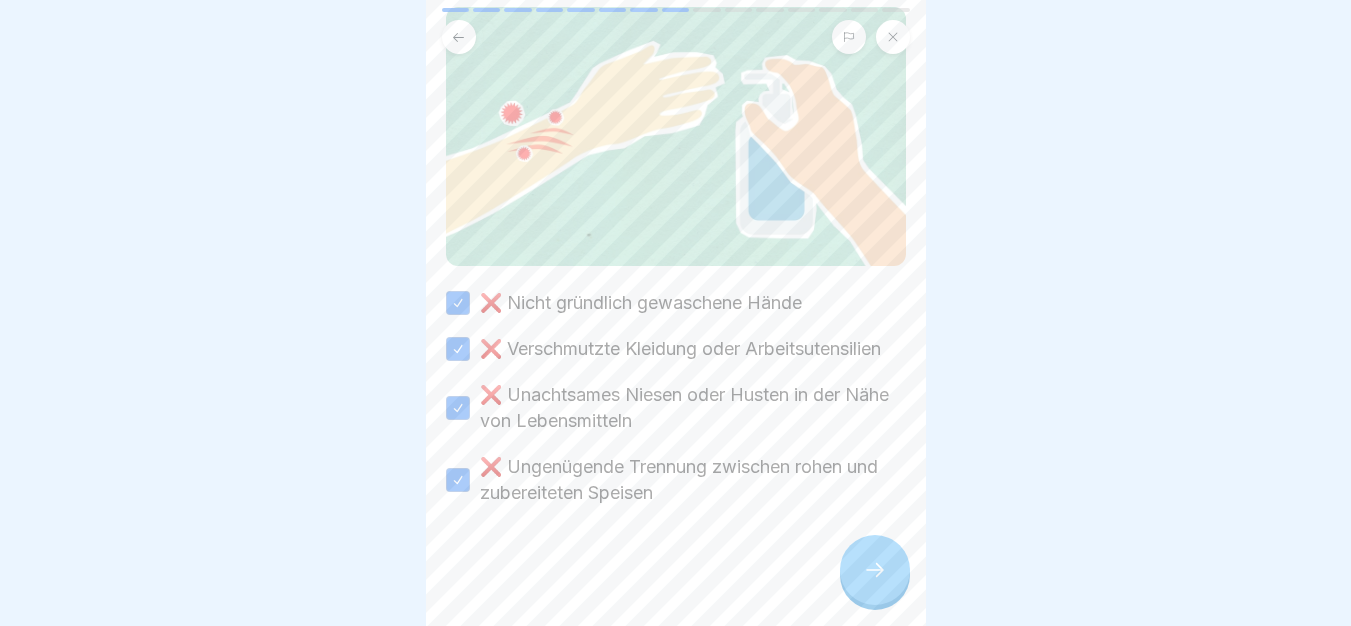 click 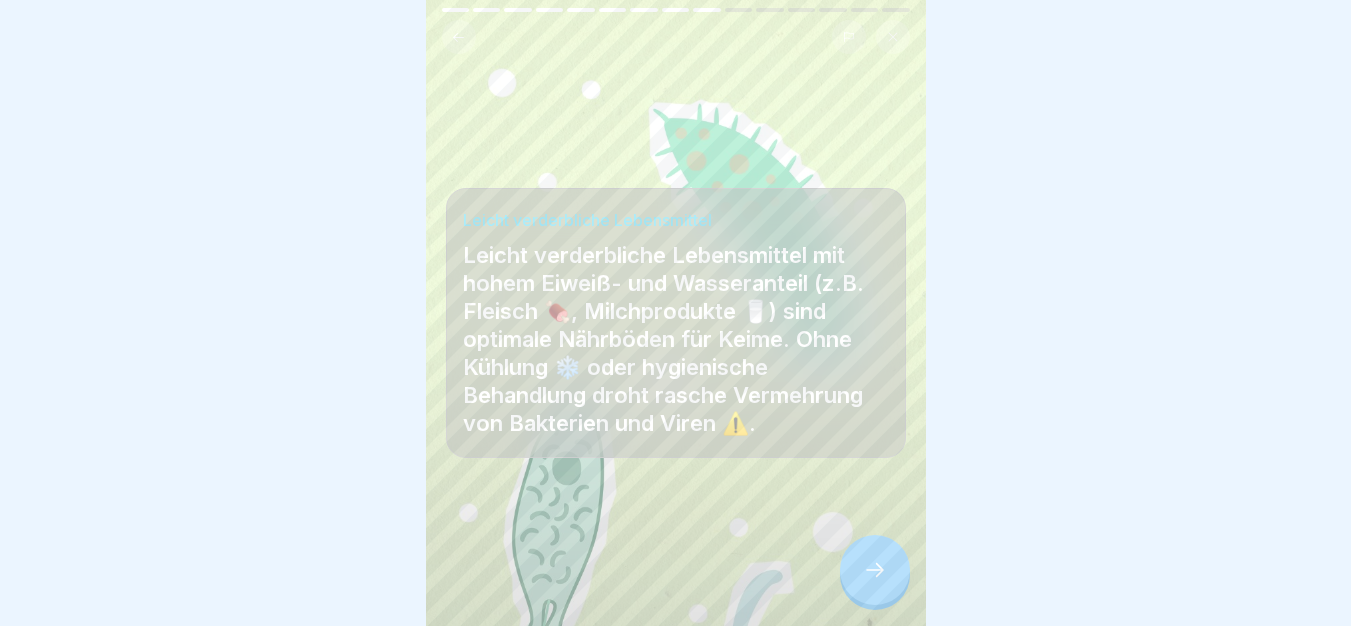 scroll, scrollTop: 15, scrollLeft: 0, axis: vertical 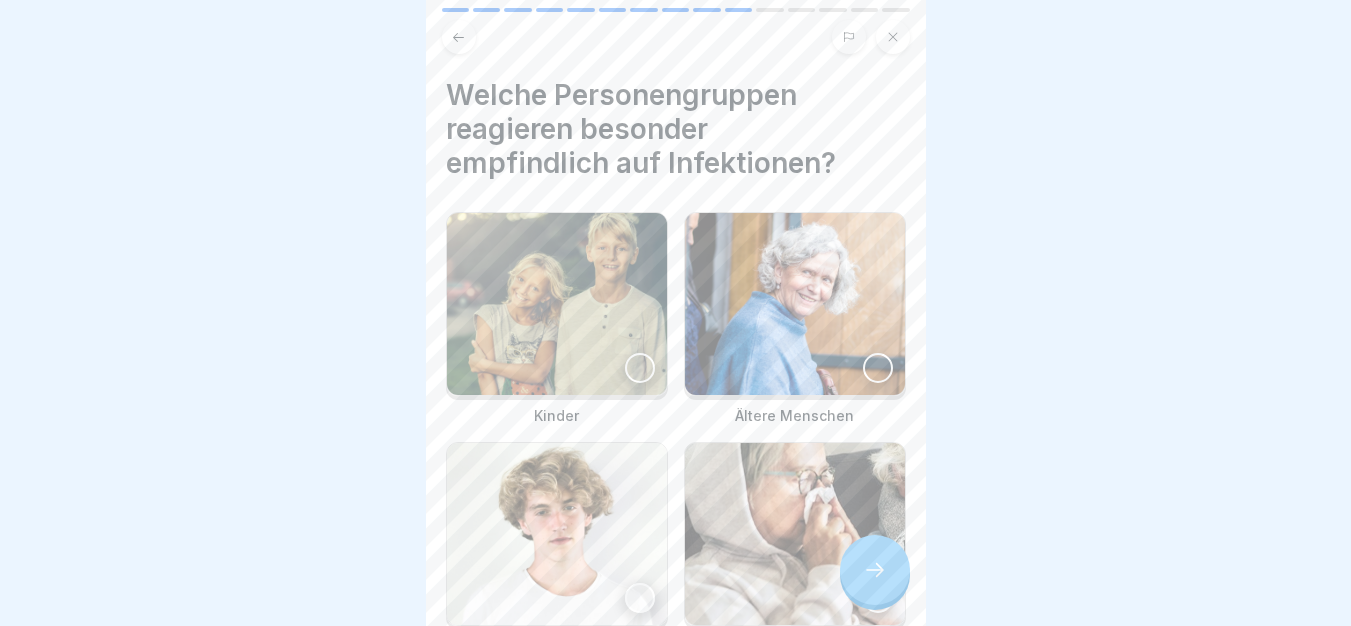 click at bounding box center (557, 304) 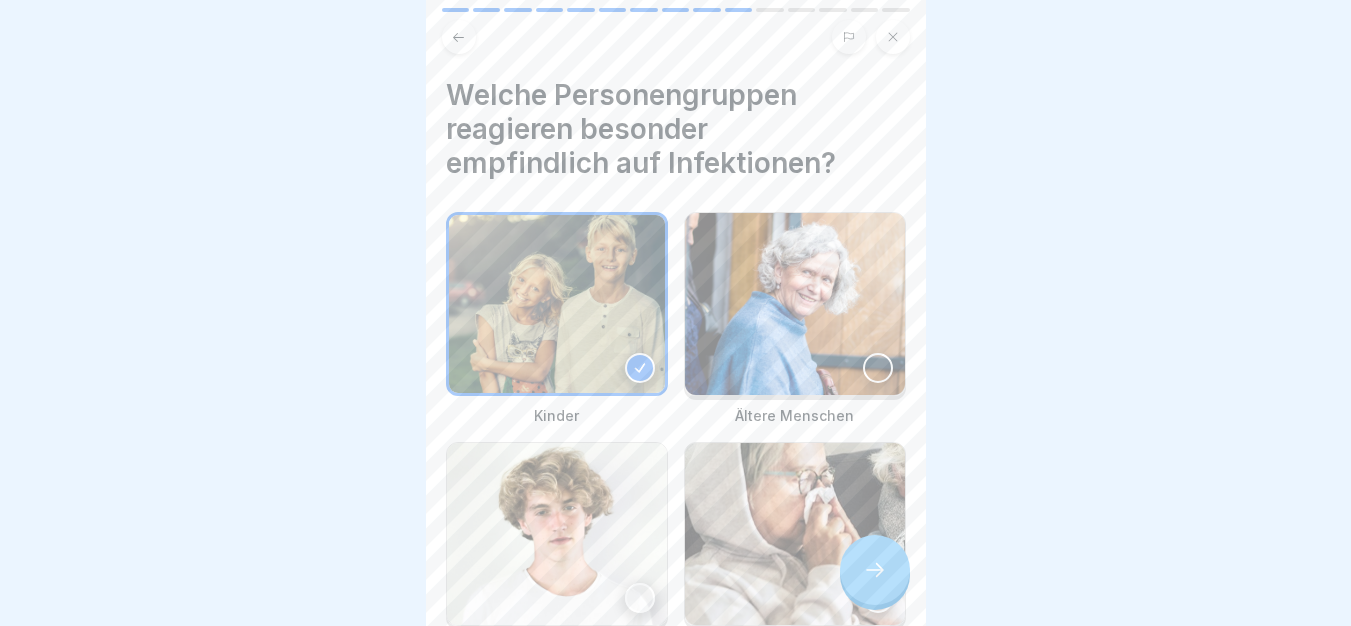 click at bounding box center (795, 304) 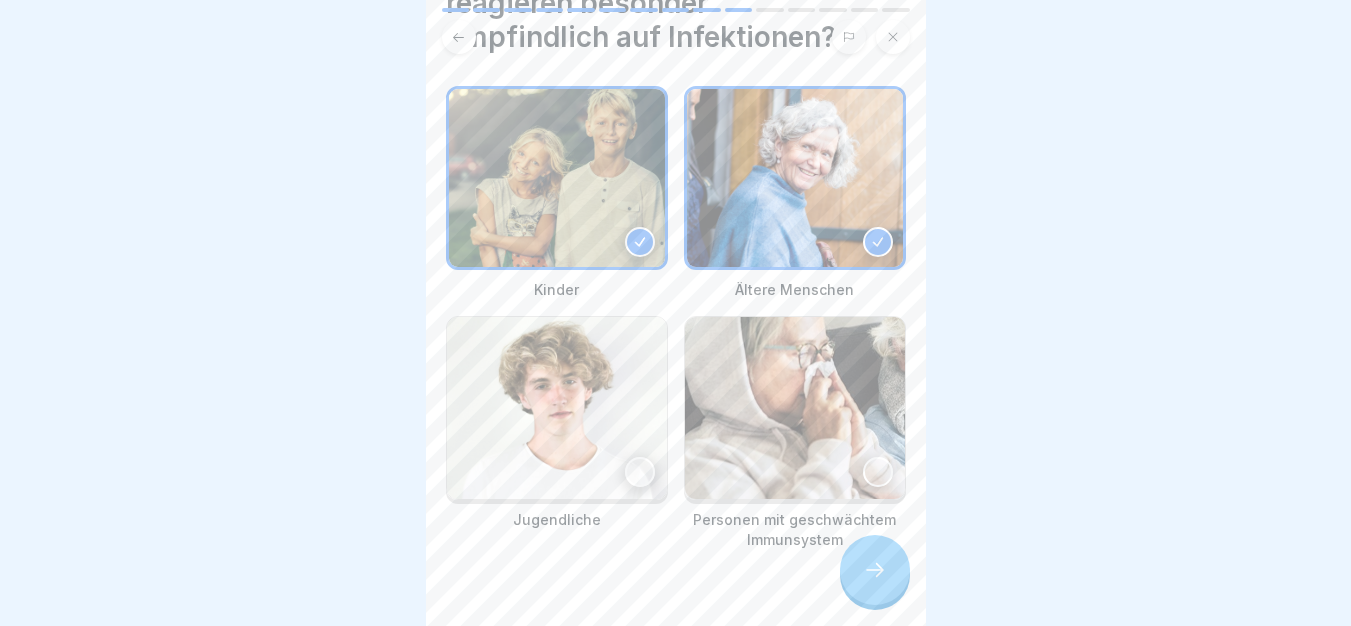 scroll, scrollTop: 170, scrollLeft: 0, axis: vertical 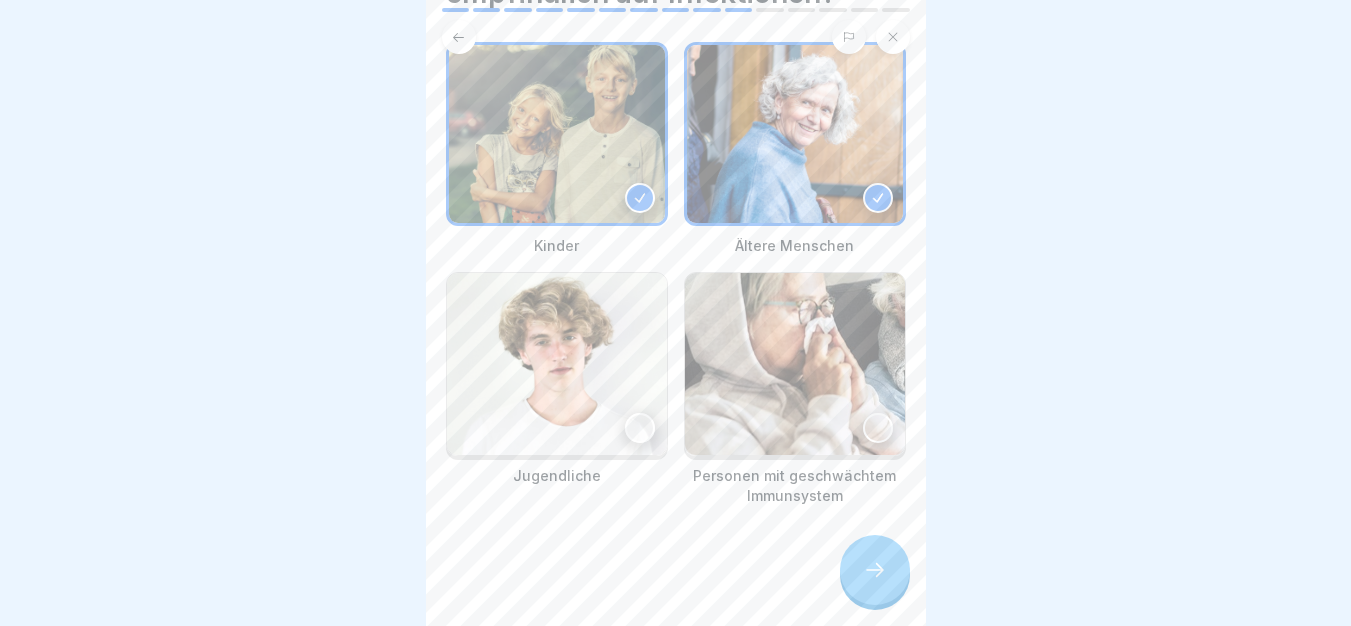 click at bounding box center (878, 428) 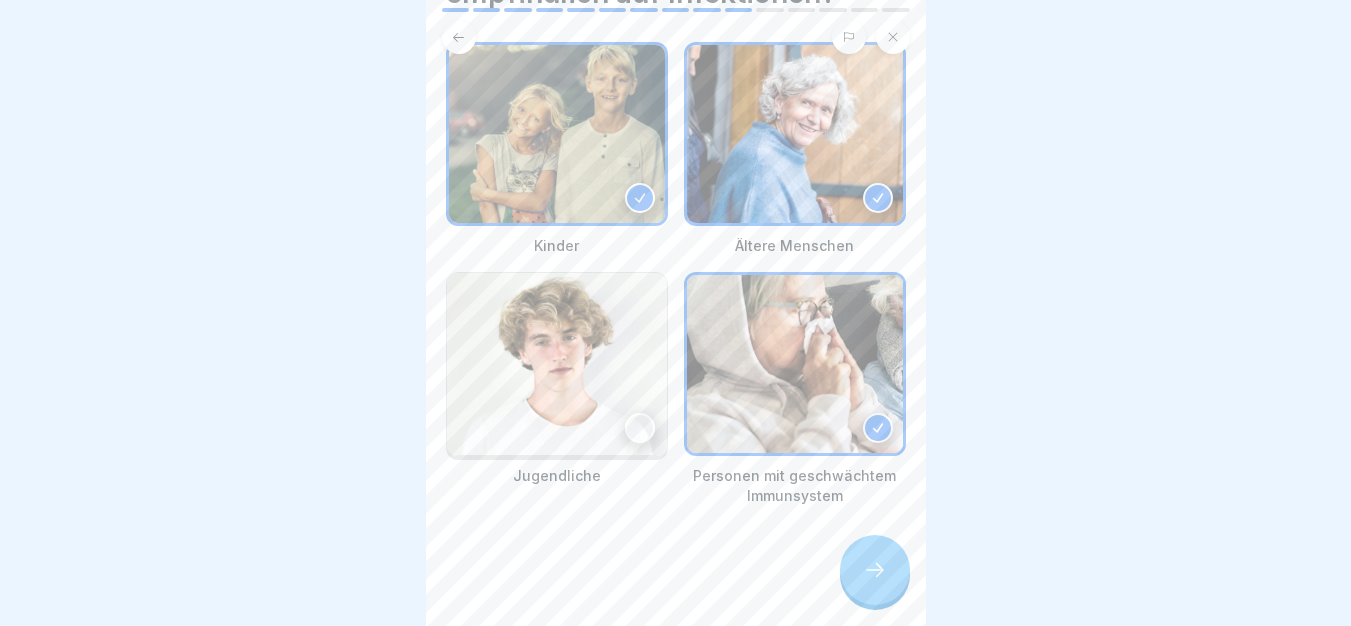click at bounding box center [875, 570] 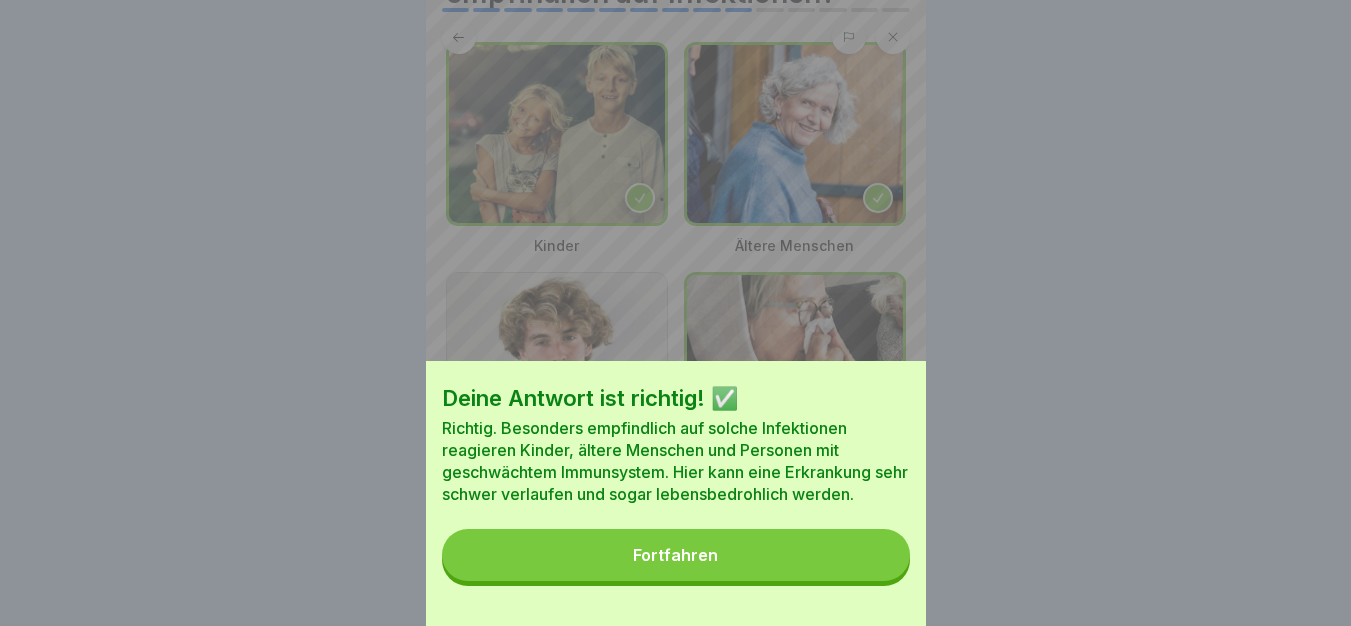 click on "Fortfahren" at bounding box center (676, 555) 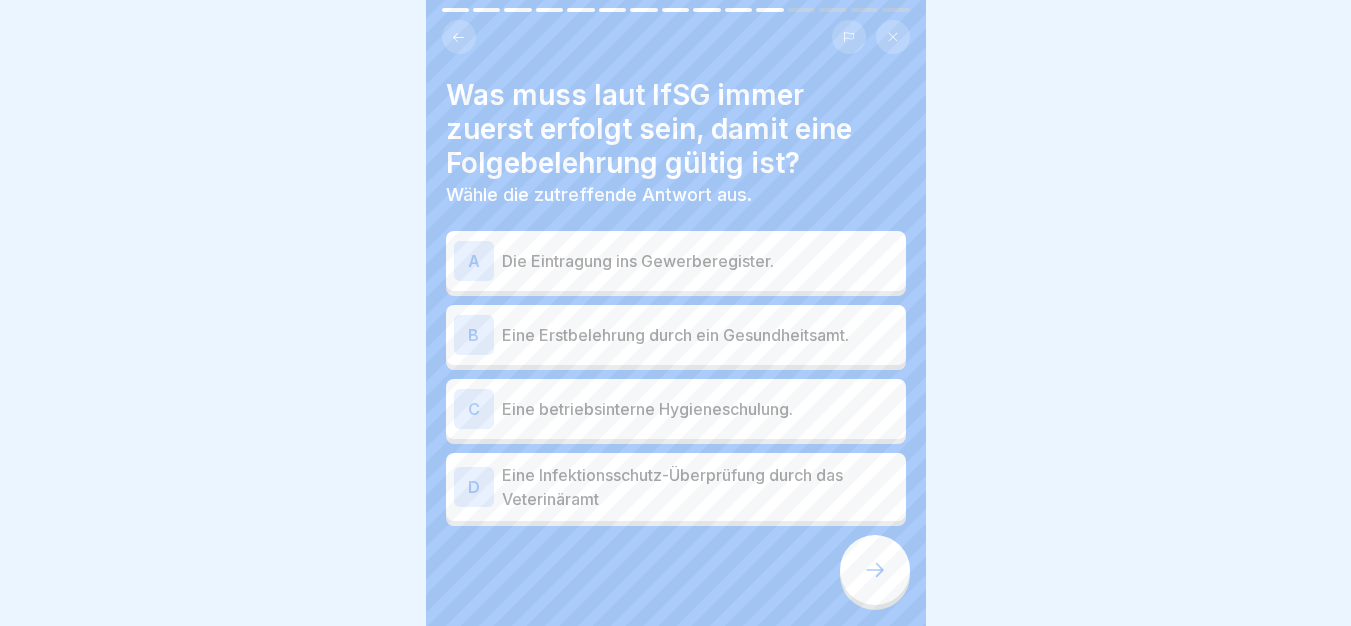 click on "B Eine Erstbelehrung durch ein Gesundheitsamt." at bounding box center (676, 335) 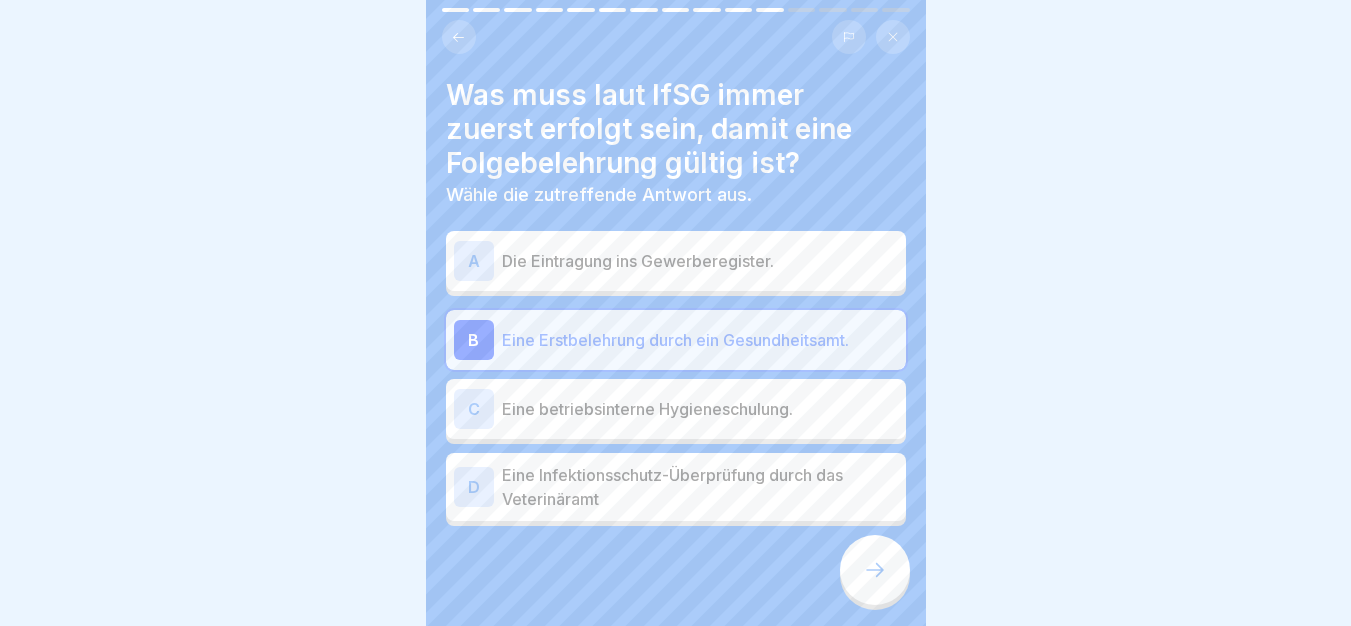click at bounding box center (875, 570) 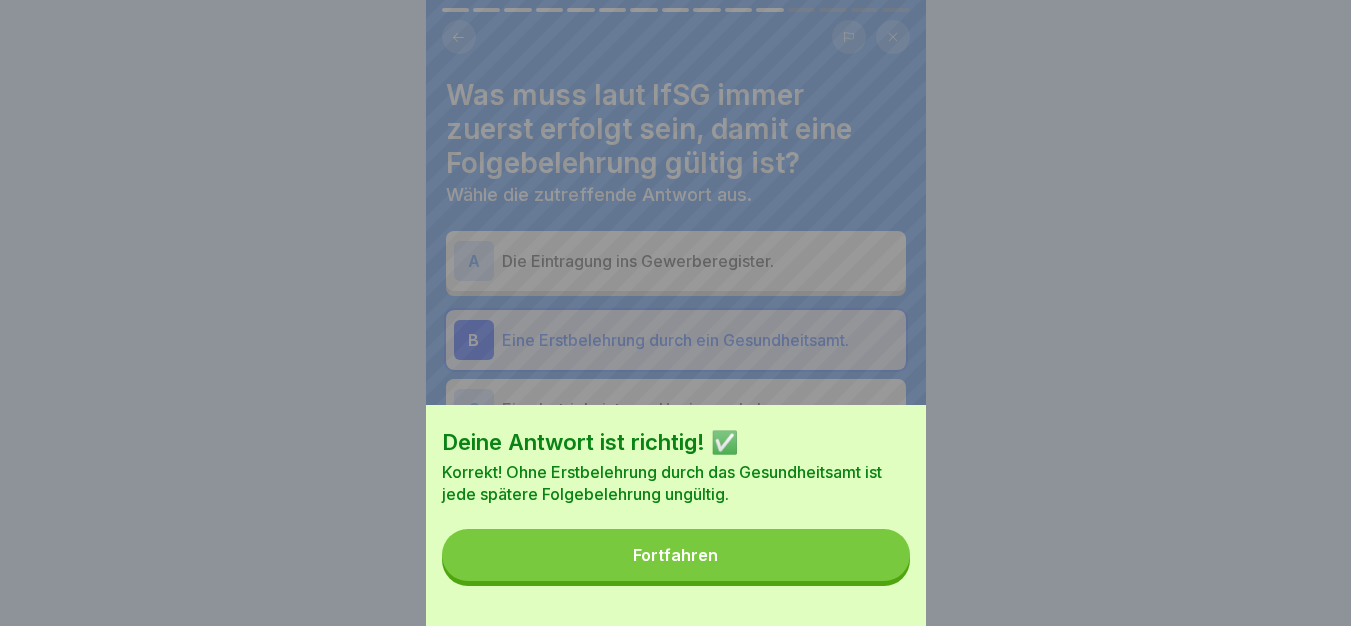 click on "Fortfahren" at bounding box center [676, 555] 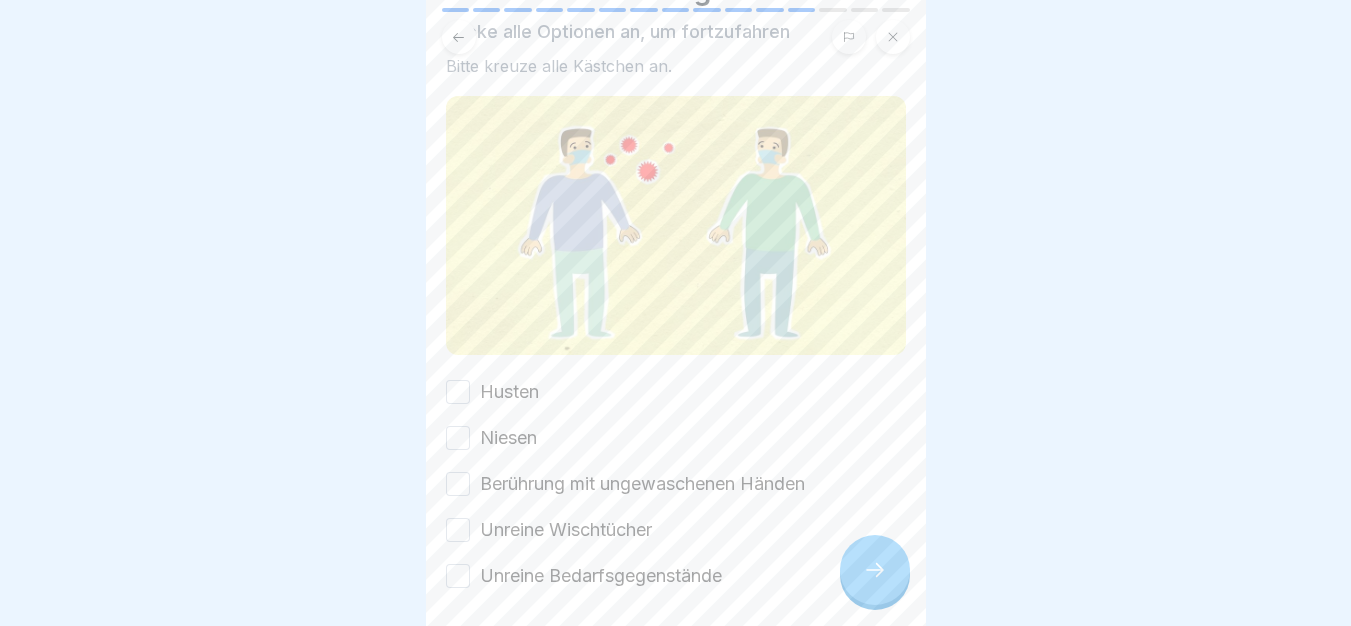 scroll, scrollTop: 213, scrollLeft: 0, axis: vertical 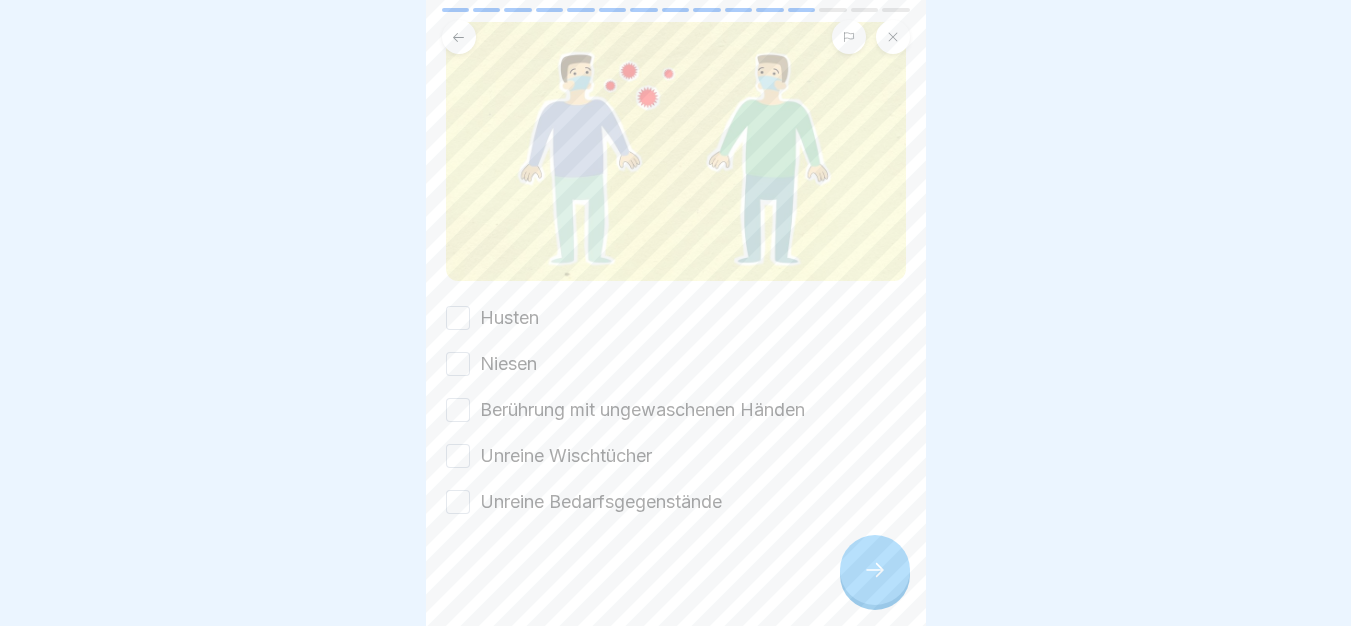 click on "Husten" at bounding box center (458, 318) 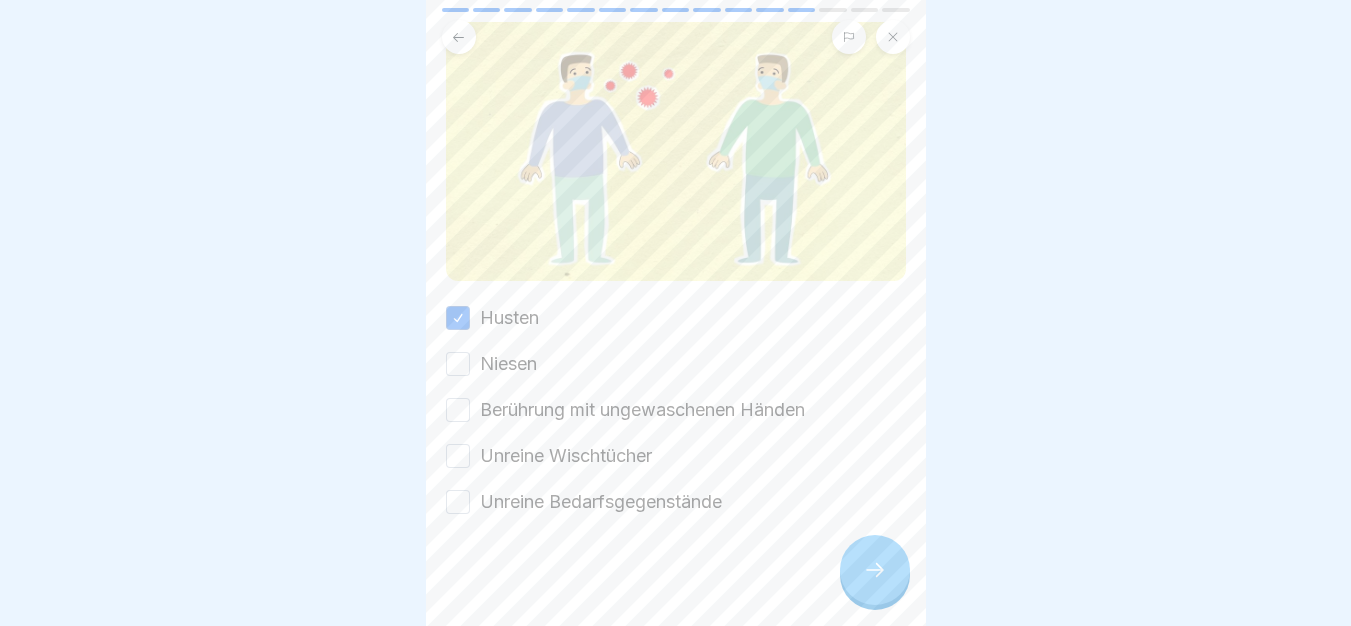 click on "Husten Niesen Berührung mit ungewaschenen Händen Unreine Wischtücher Unreine Bedarfsgegenstände" at bounding box center [676, 410] 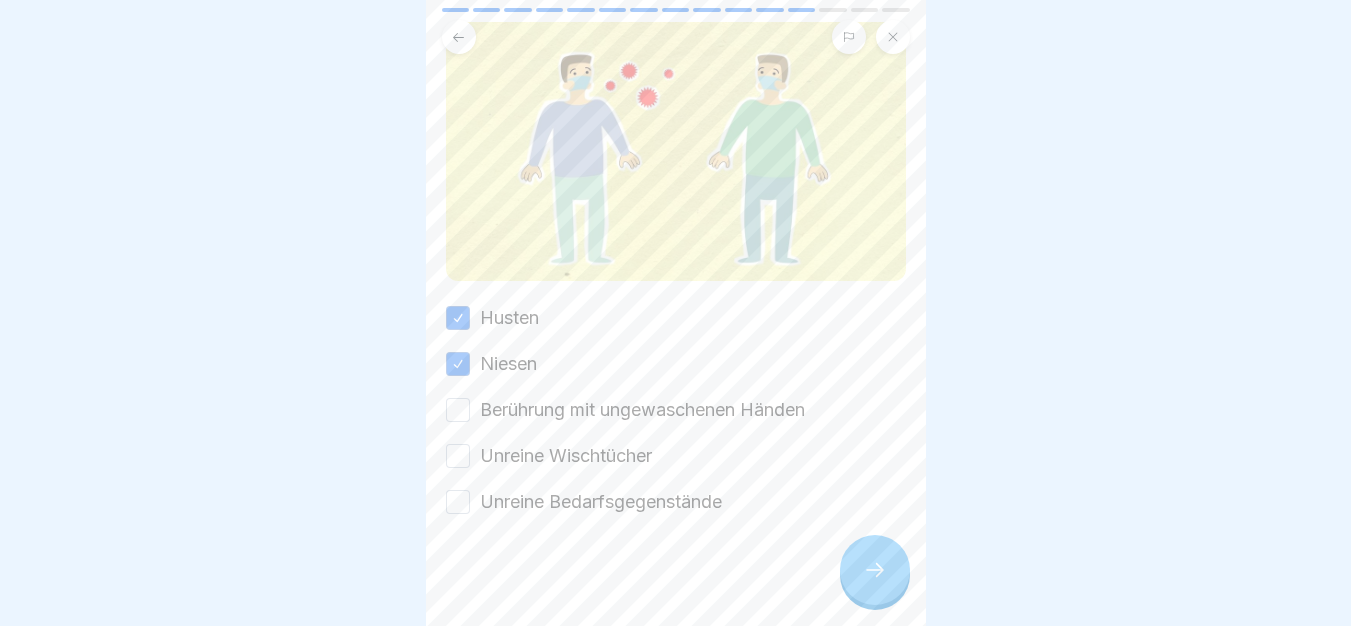 click on "Berührung mit ungewaschenen Händen" at bounding box center (458, 410) 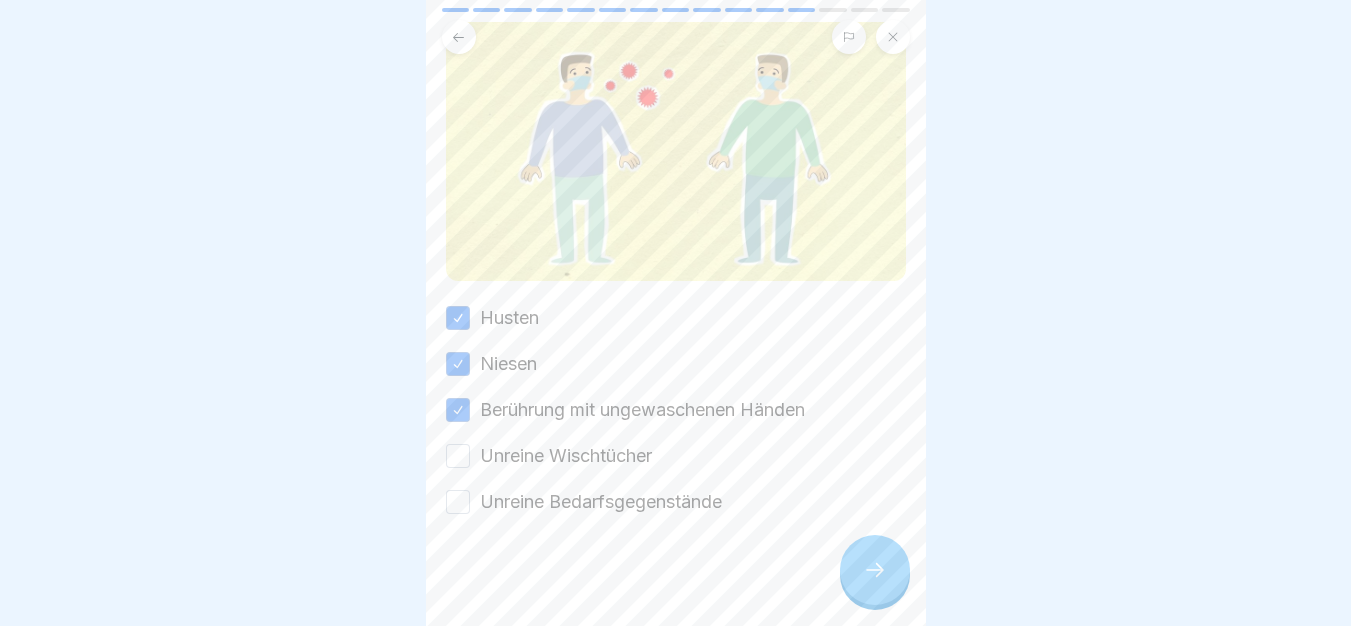 click on "Husten Niesen Berührung mit ungewaschenen Händen Unreine Wischtücher Unreine Bedarfsgegenstände" at bounding box center (676, 410) 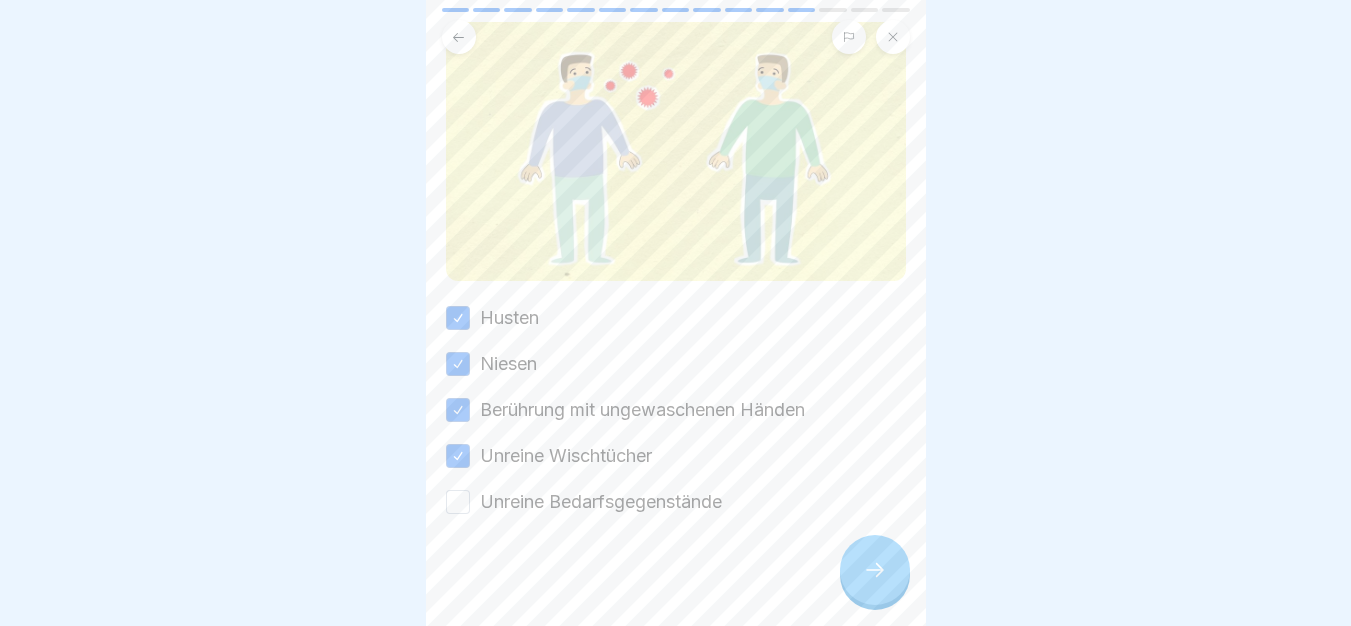 click on "Unreine Bedarfsgegenstände" at bounding box center (458, 502) 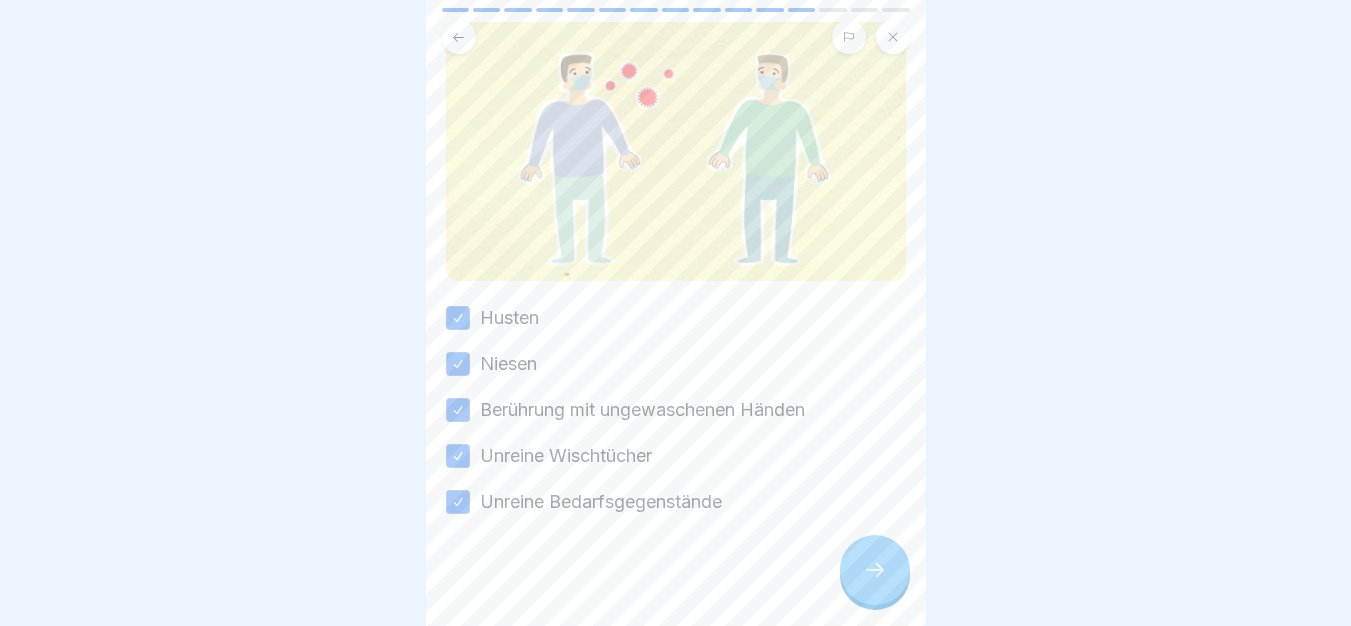 type on "on" 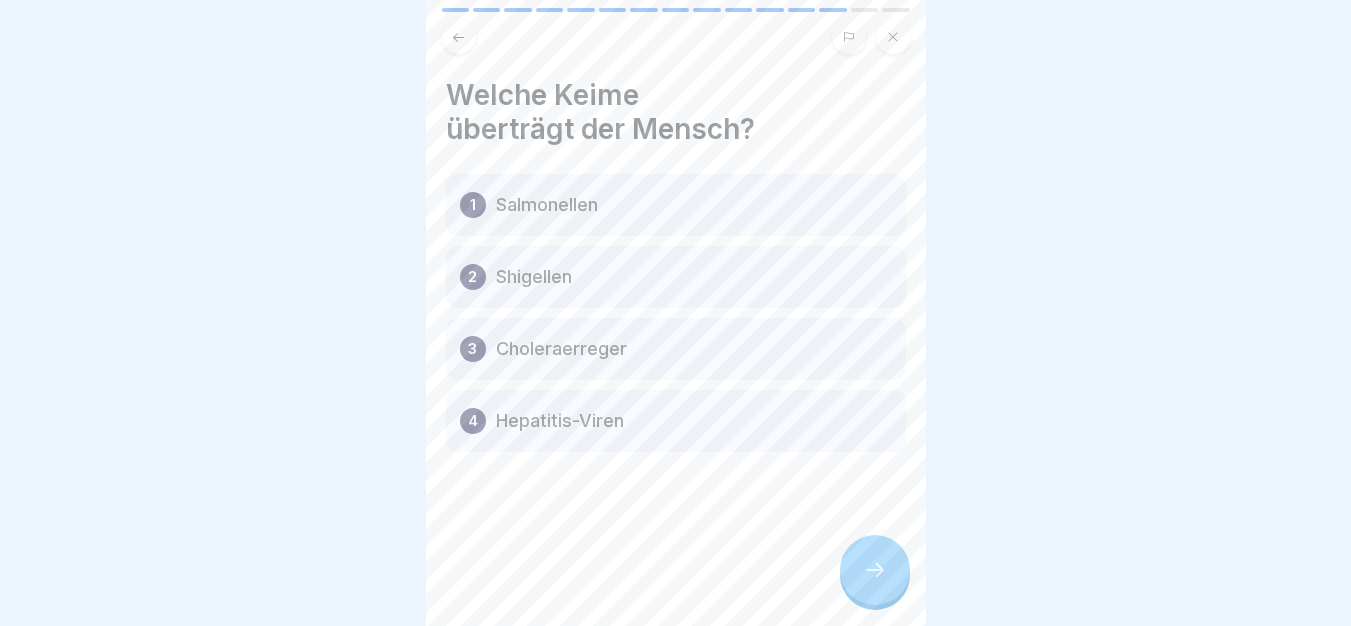 click at bounding box center [875, 570] 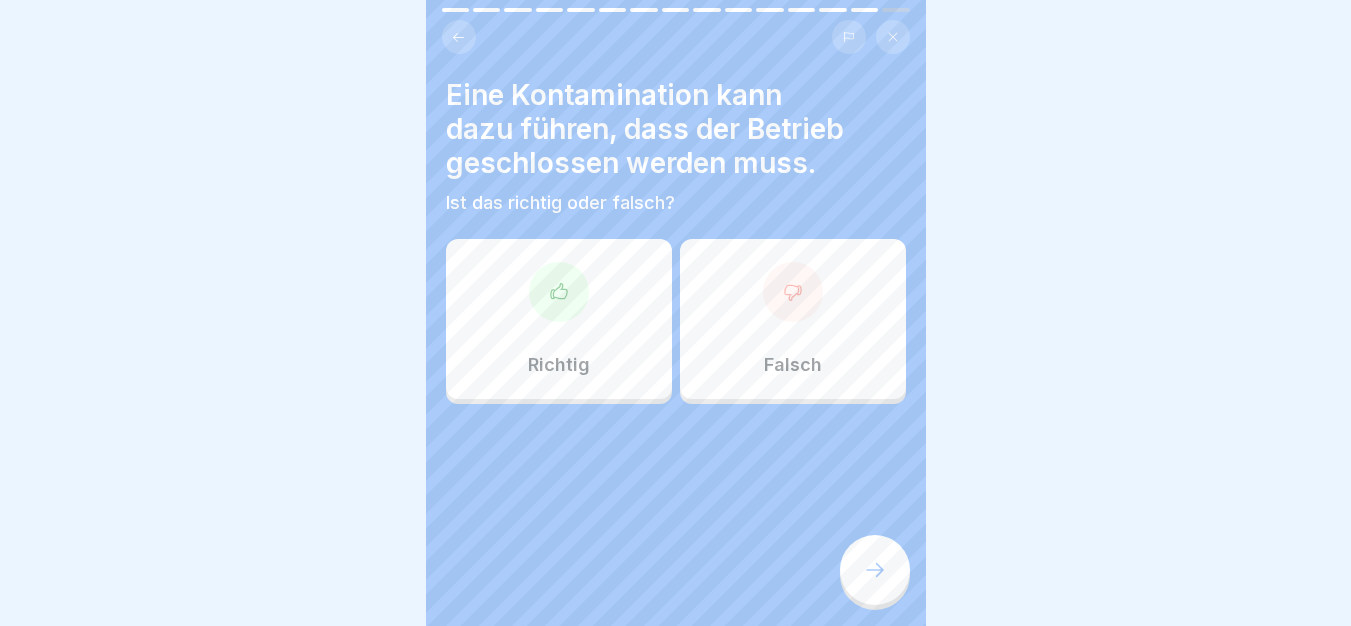click on "Richtig" at bounding box center [559, 319] 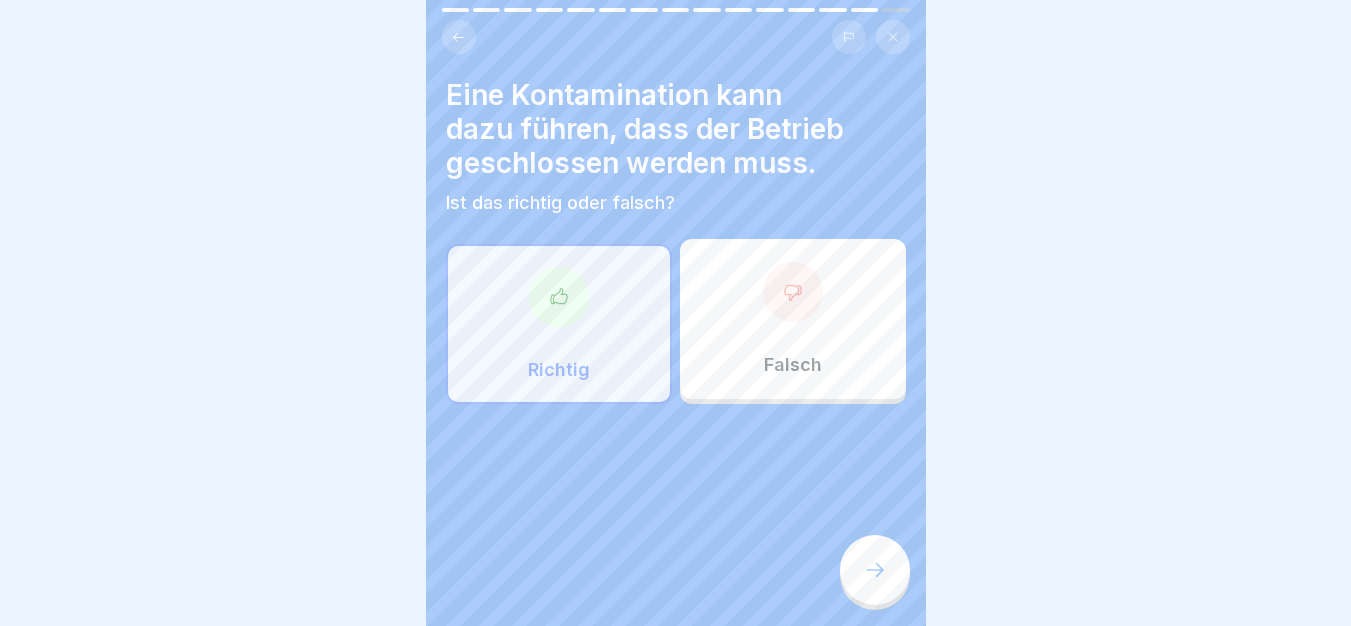 click 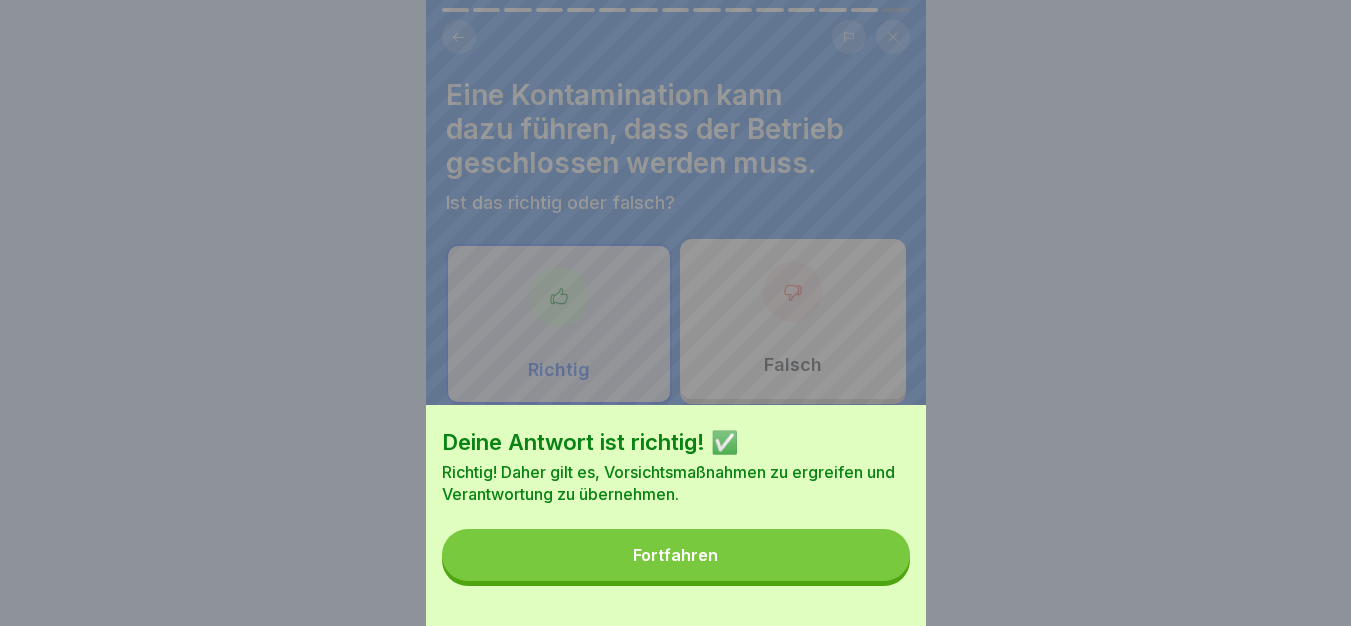 click on "Fortfahren" at bounding box center (676, 555) 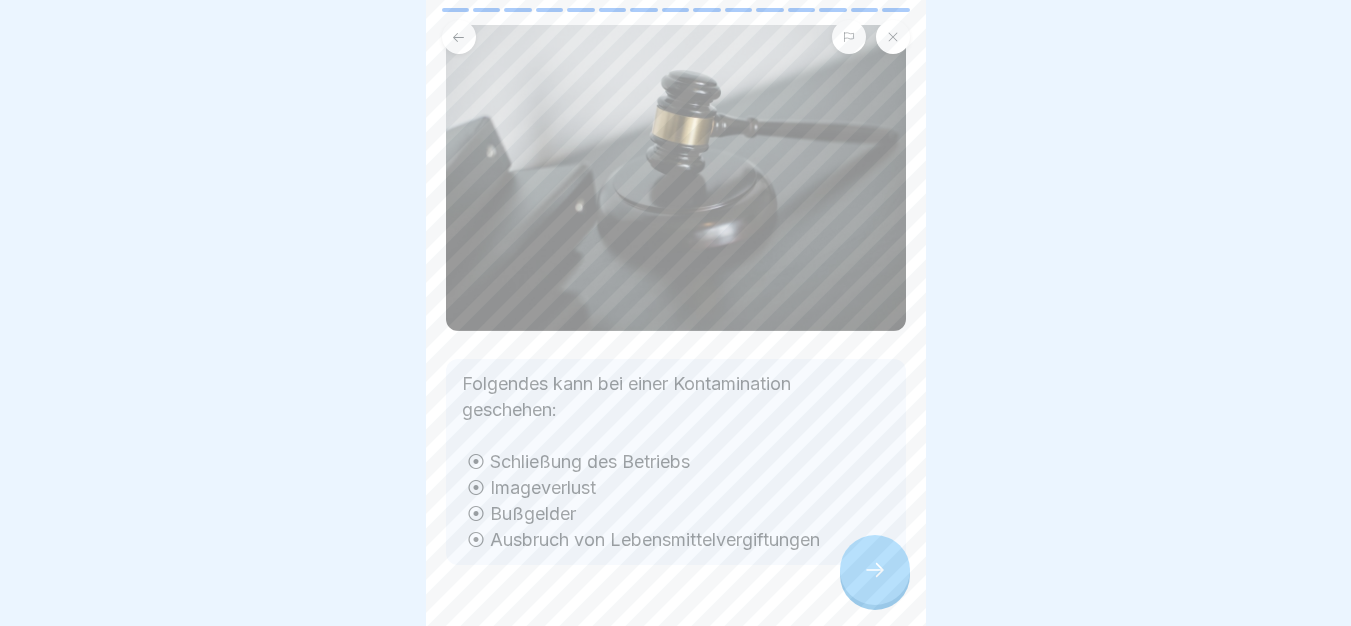 scroll, scrollTop: 164, scrollLeft: 0, axis: vertical 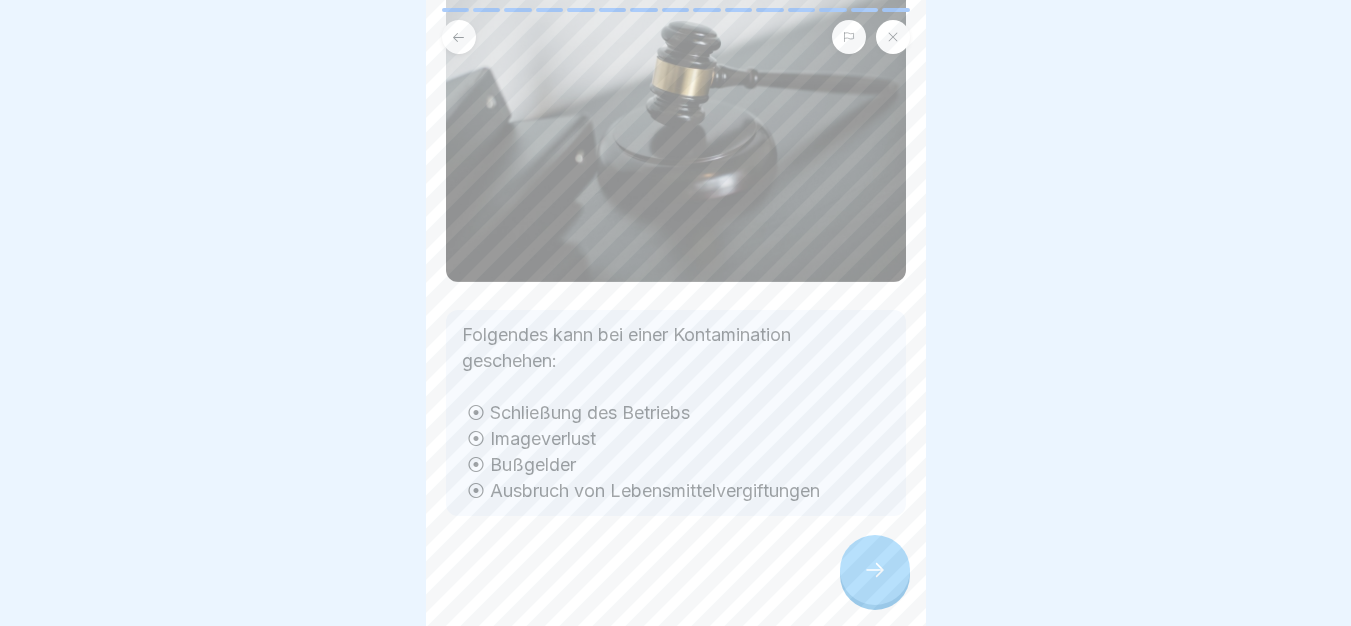 click at bounding box center [875, 570] 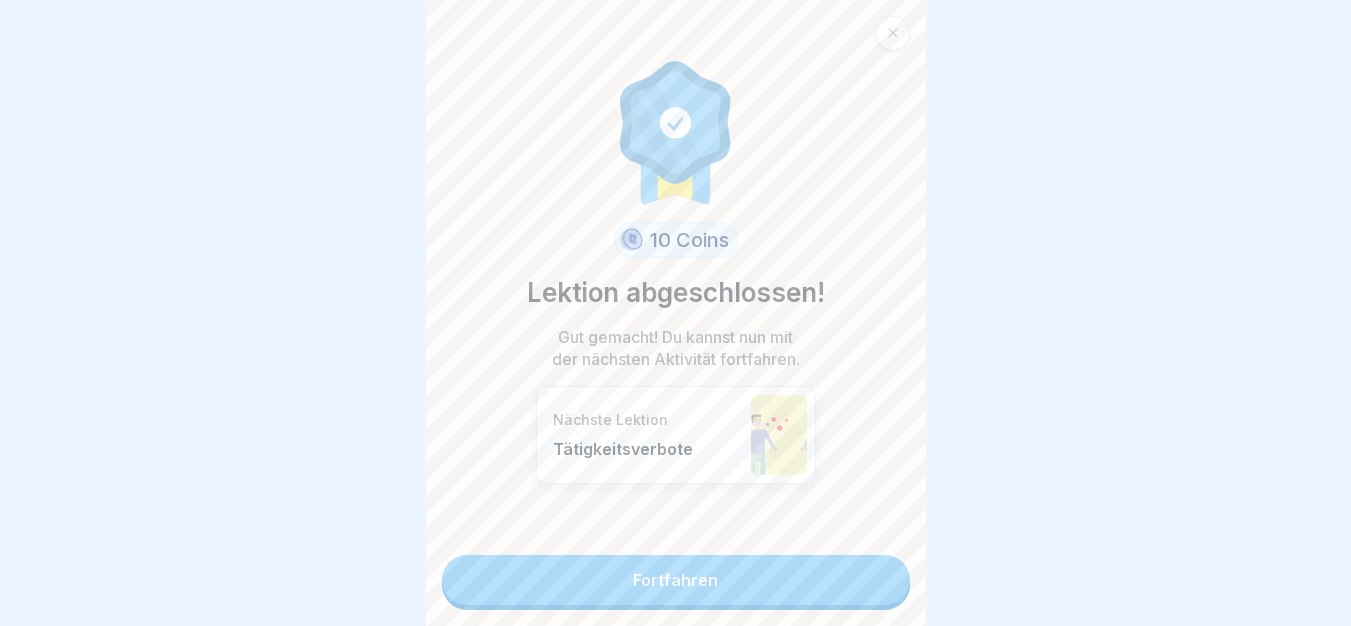 click on "10 Coins Lektion abgeschlossen! Gut gemacht! Du kannst nun mit der nächsten Aktivität fortfahren. Nächste Lektion Tätigkeitsverbote Fortfahren" at bounding box center (676, 313) 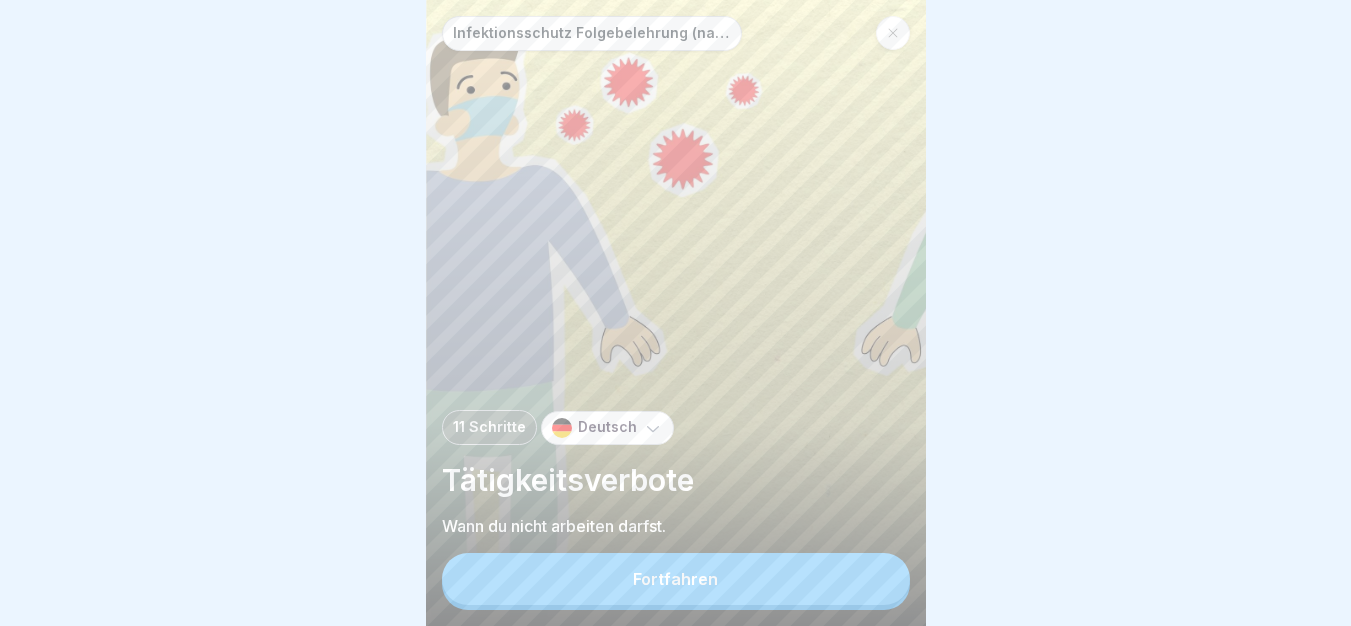 click on "Fortfahren" at bounding box center [676, 579] 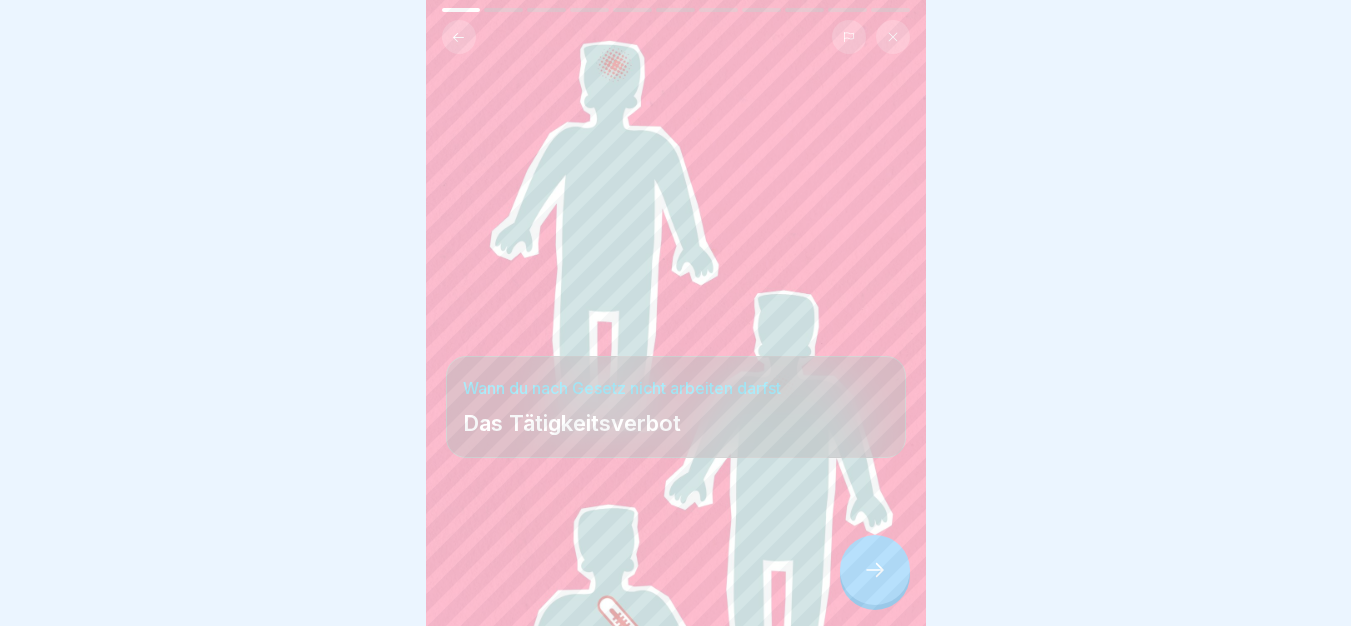 click at bounding box center (875, 570) 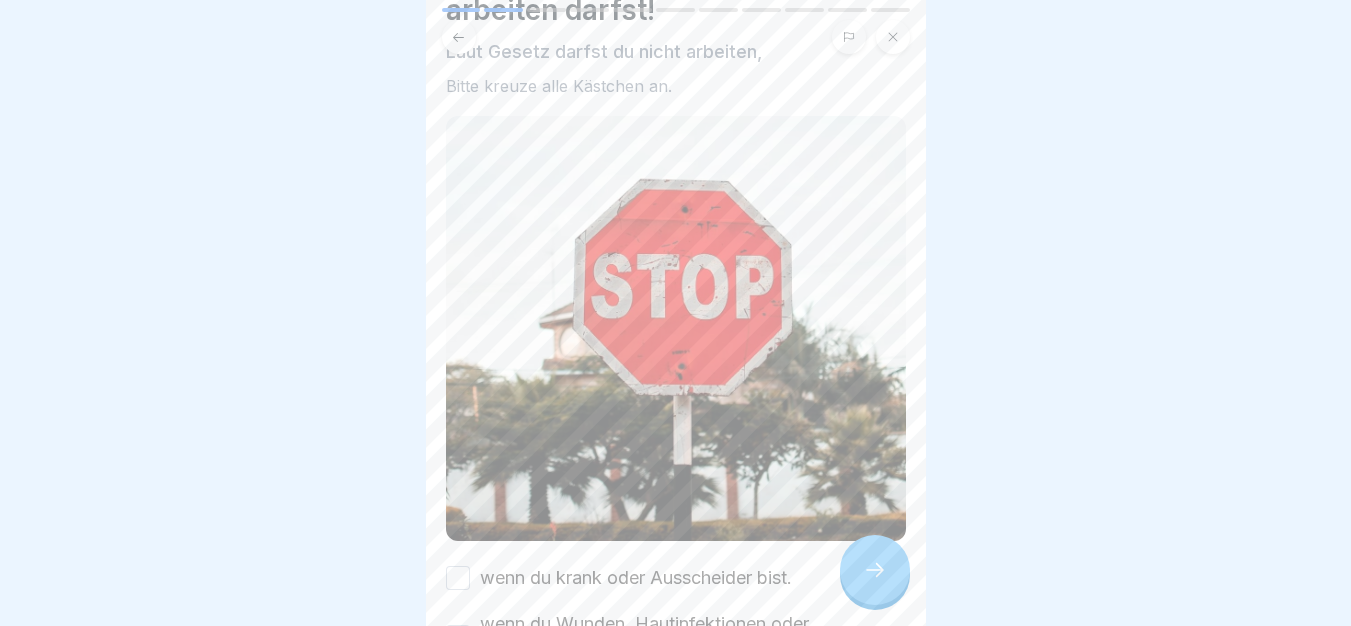 scroll, scrollTop: 262, scrollLeft: 0, axis: vertical 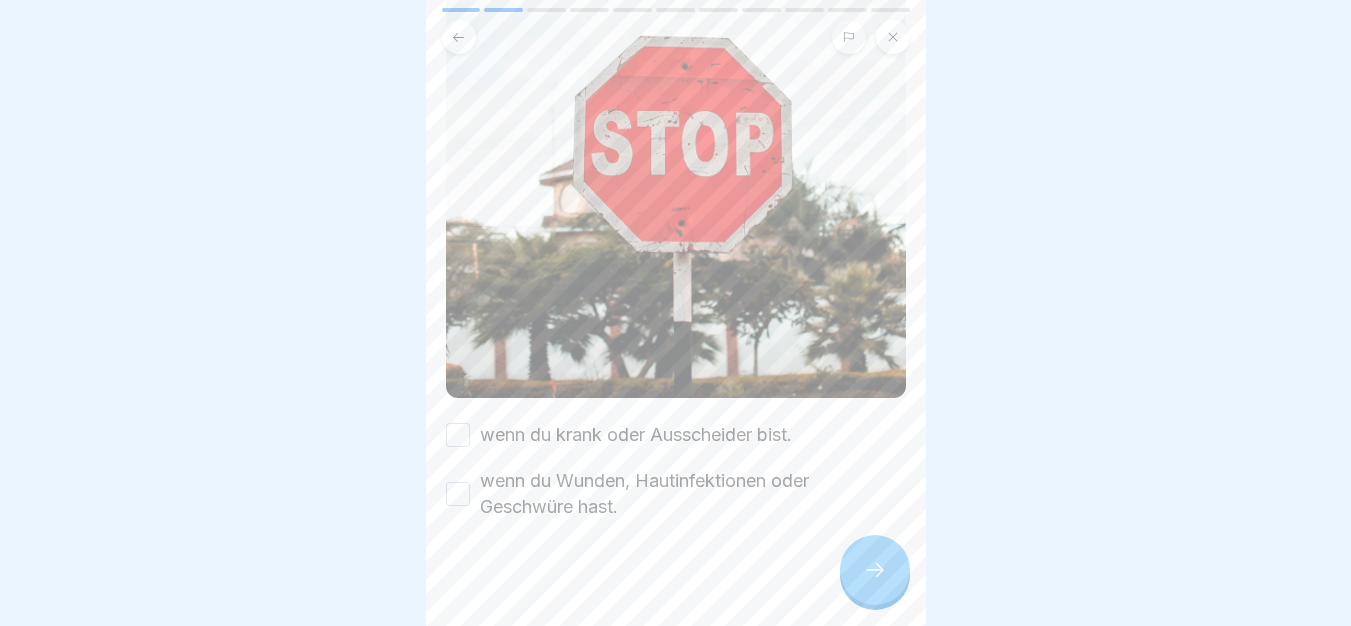 click on "wenn du krank oder Ausscheider bist." at bounding box center [676, 435] 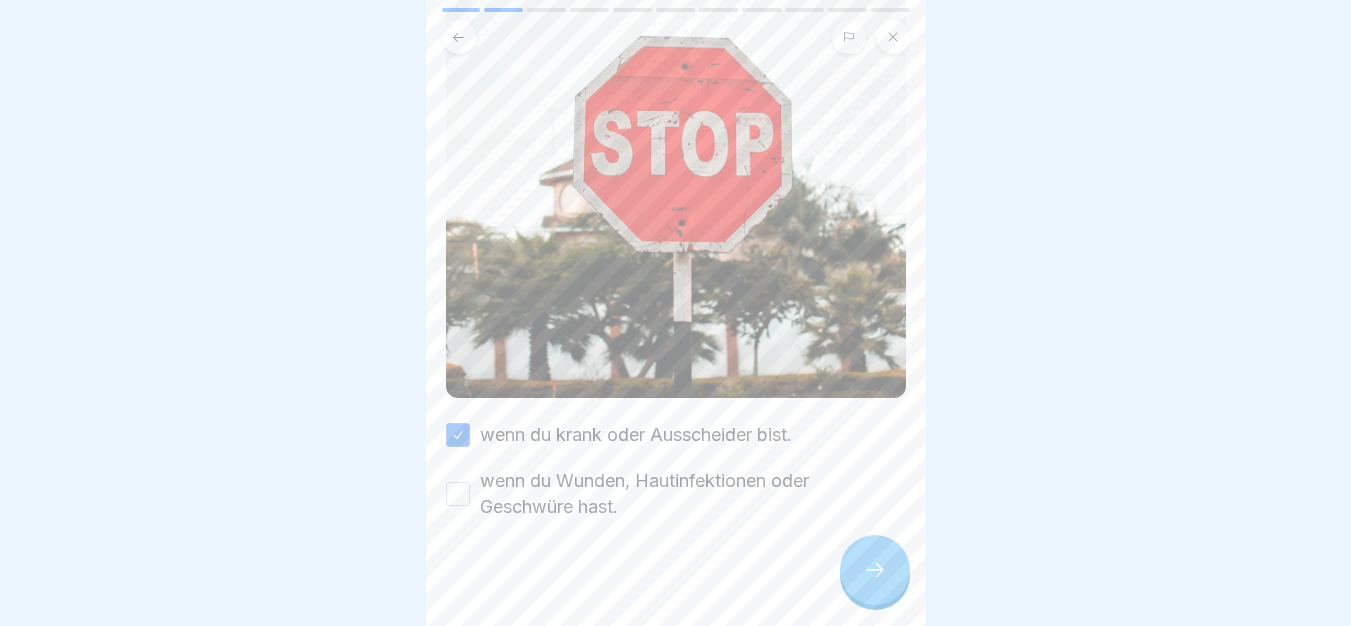 click on "wenn du Wunden, Hautinfektionen oder Geschwüre hast." at bounding box center (458, 494) 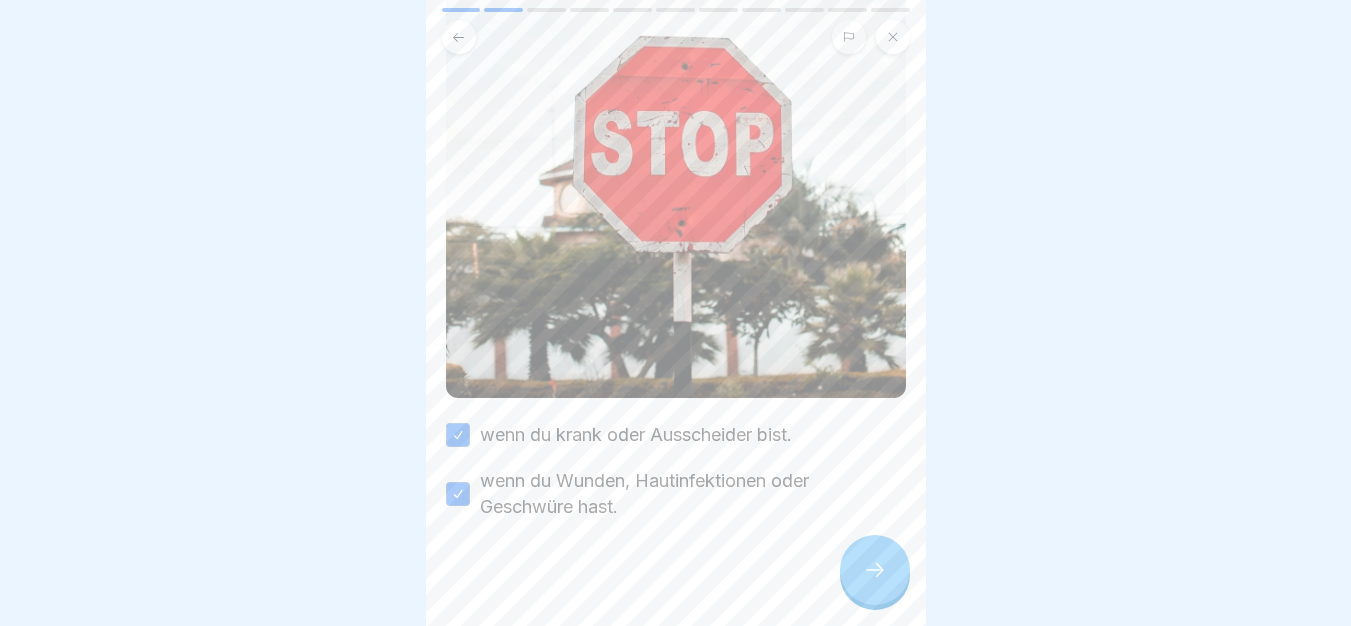 click 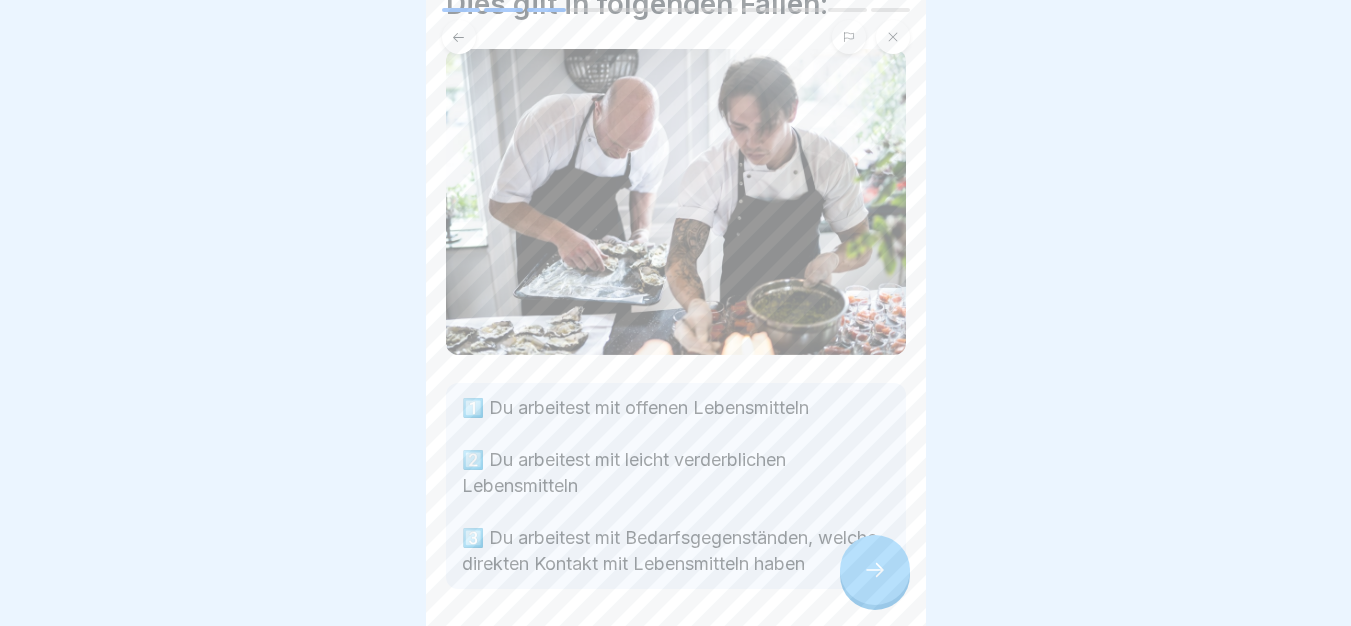 scroll, scrollTop: 100, scrollLeft: 0, axis: vertical 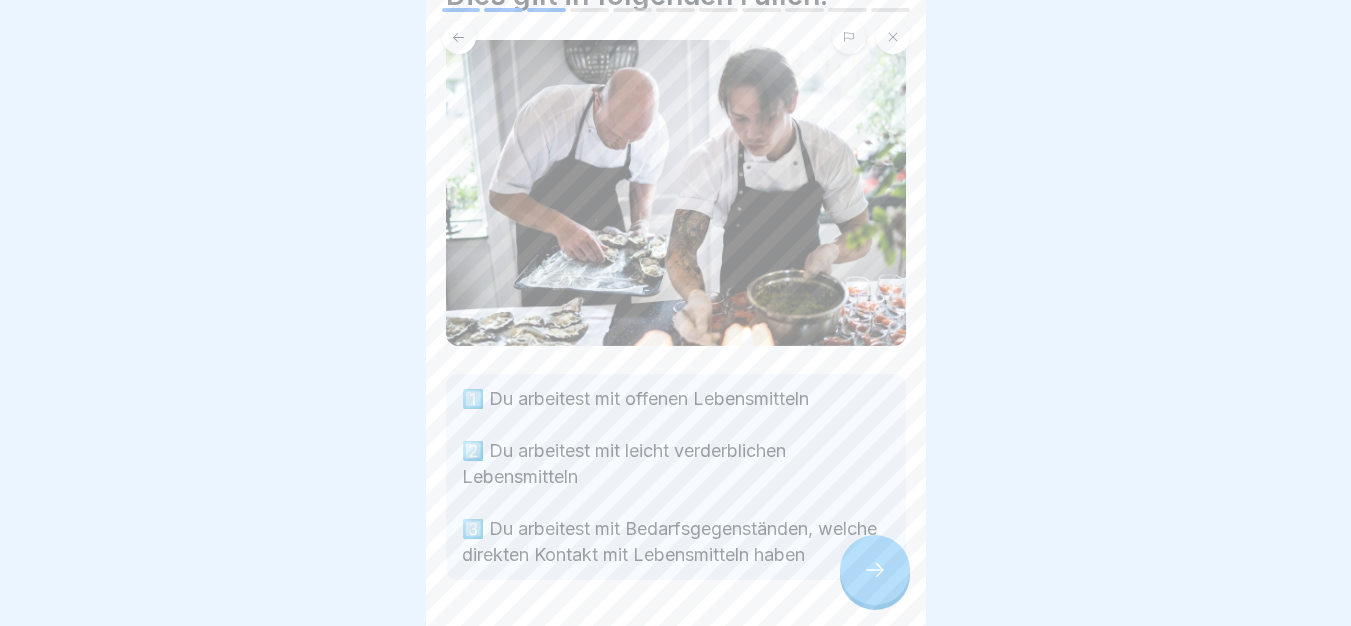 click at bounding box center (875, 570) 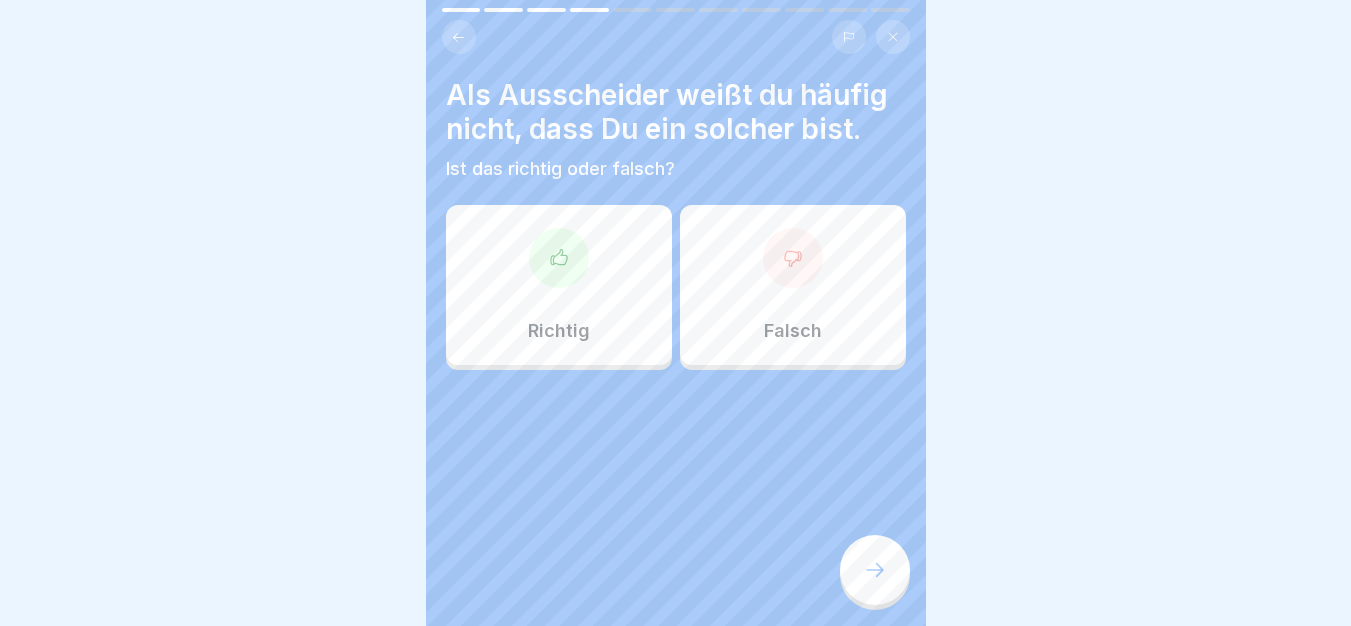 click 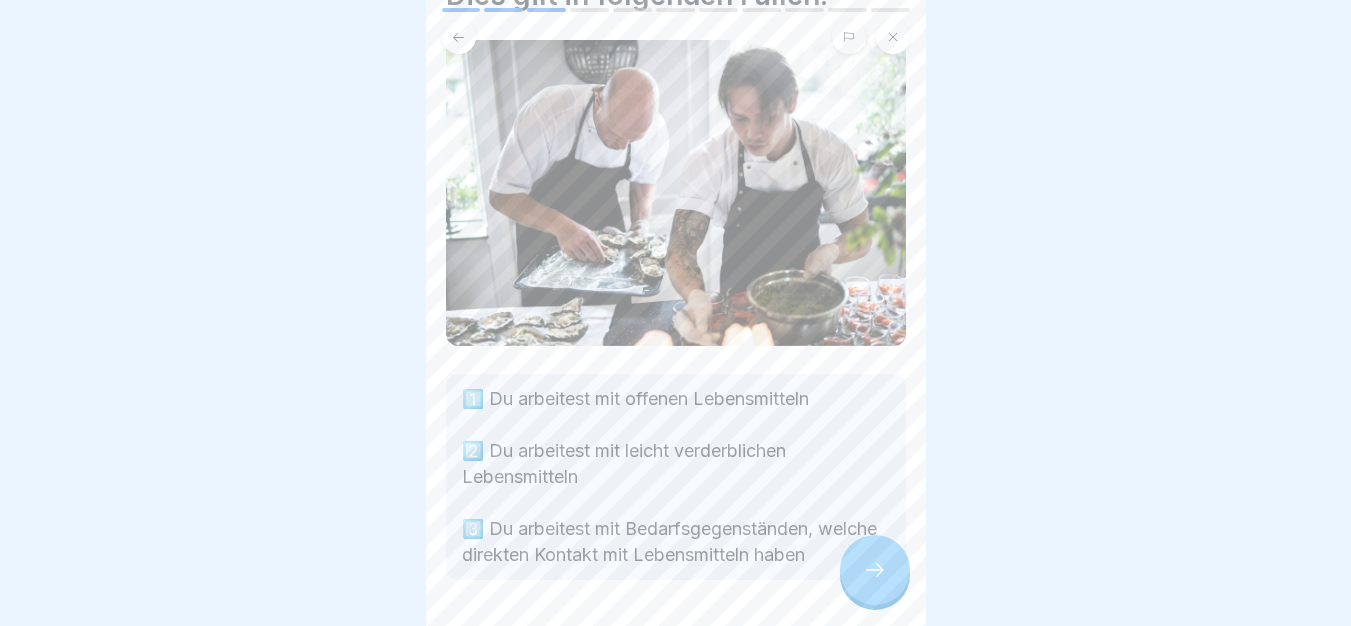 click at bounding box center (875, 570) 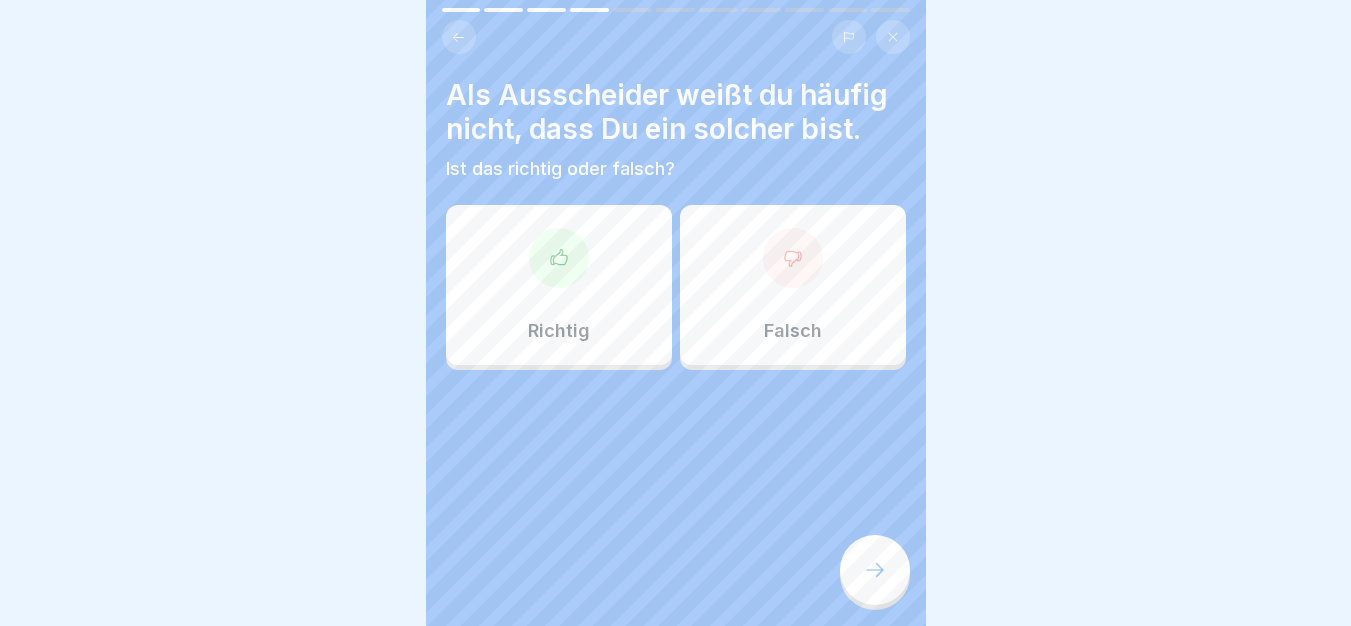 click at bounding box center [559, 258] 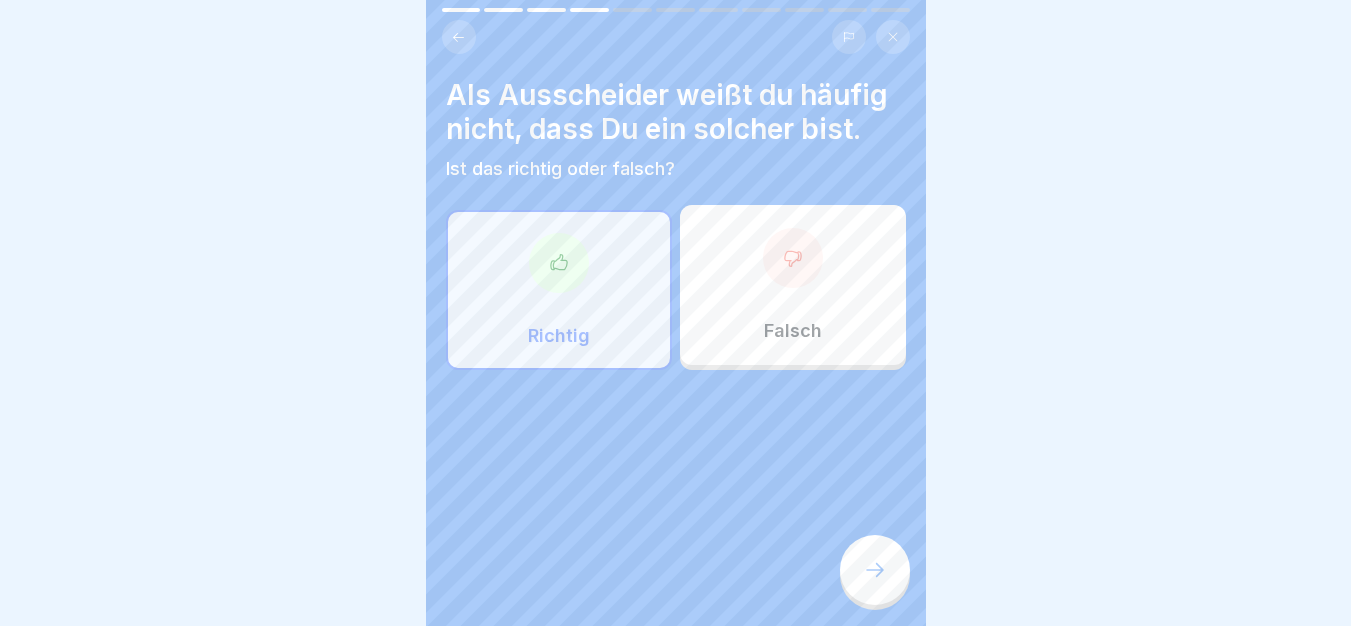 click 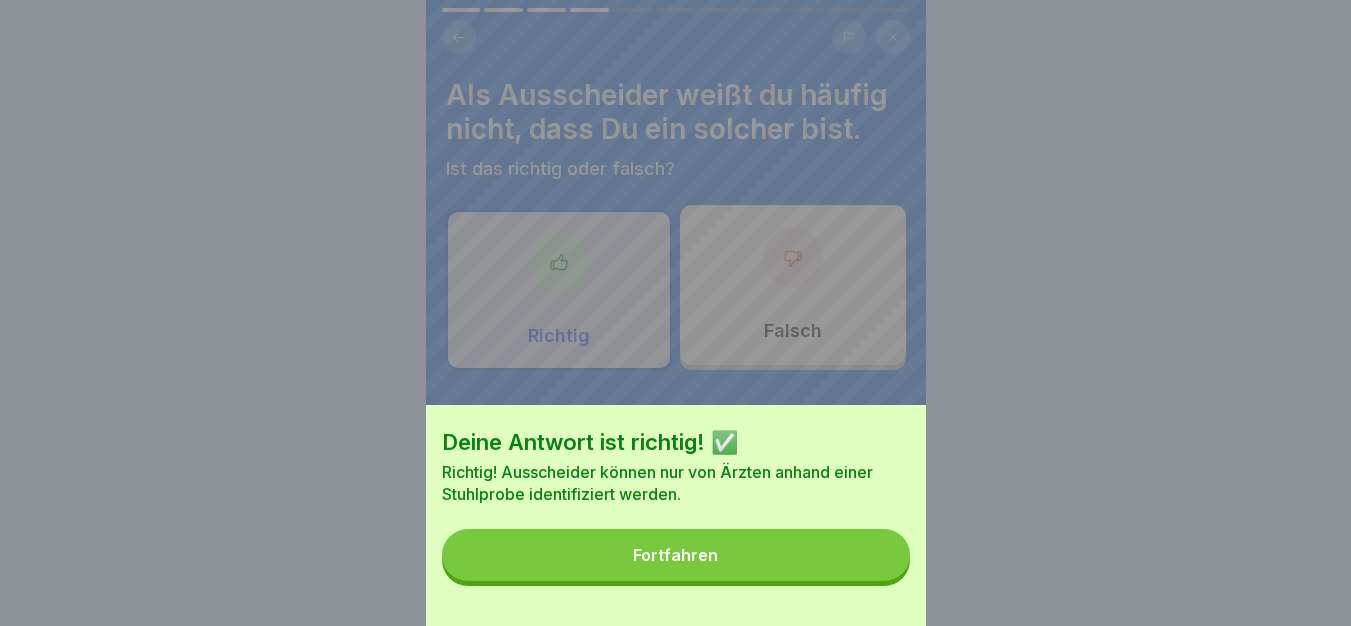 click on "Fortfahren" at bounding box center (676, 555) 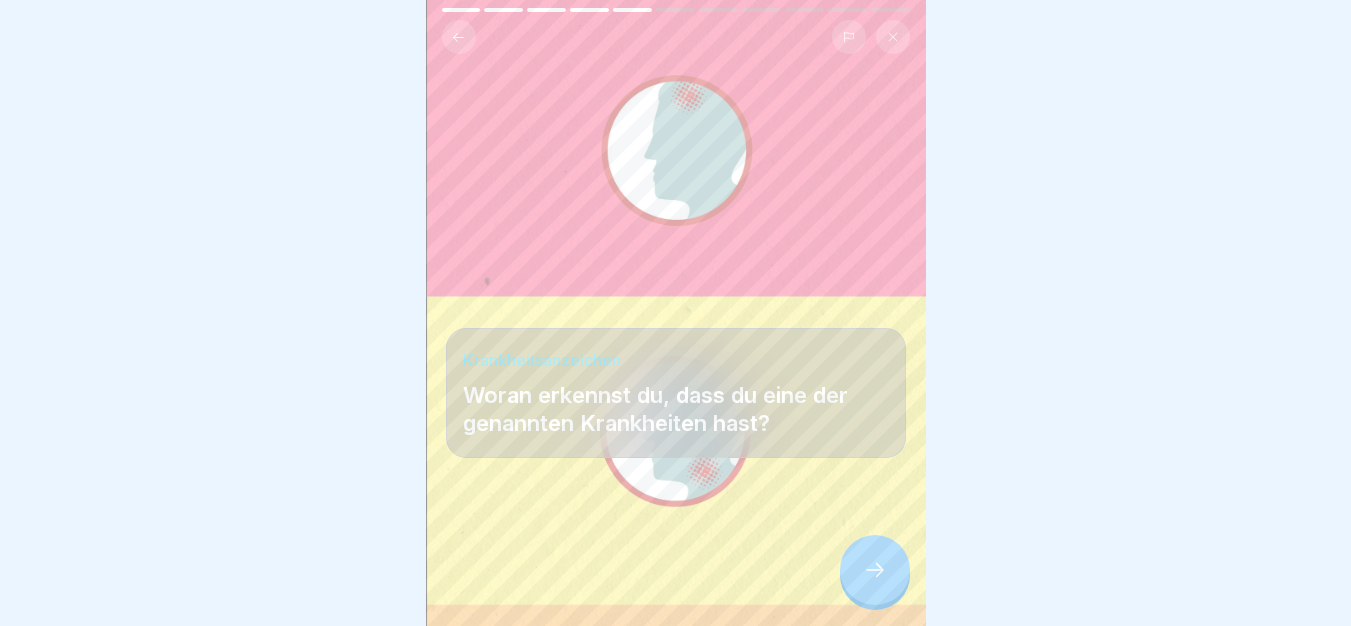 click at bounding box center [875, 570] 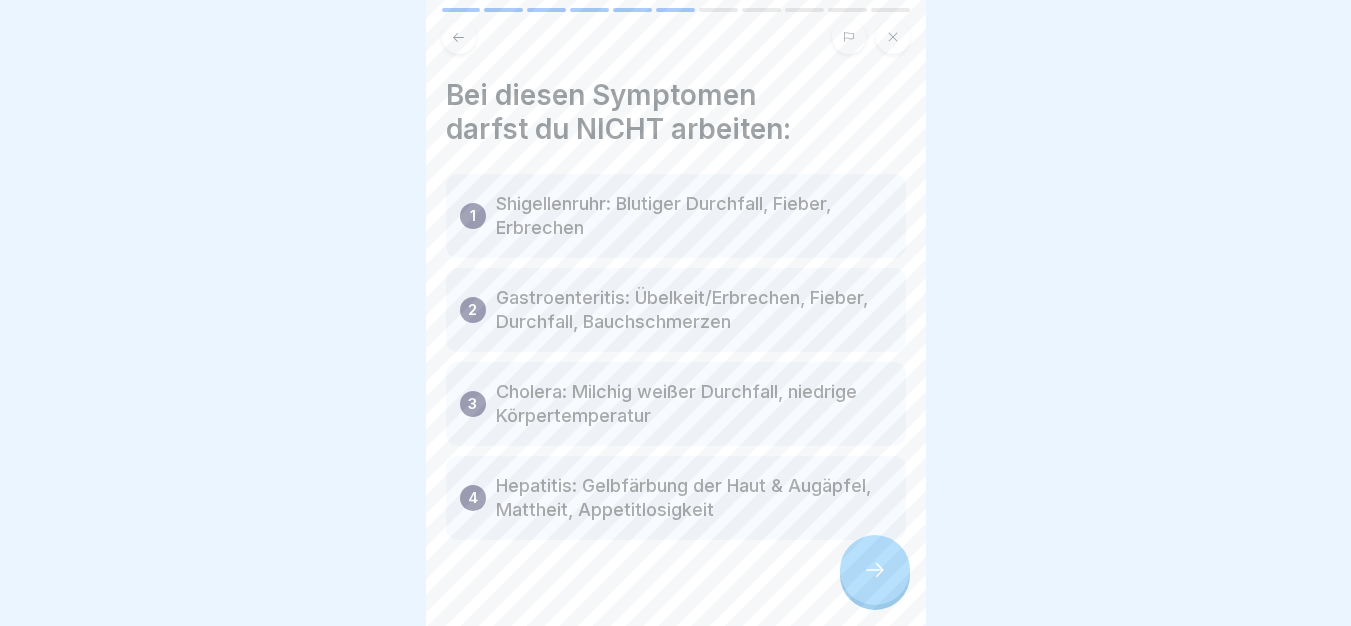 scroll, scrollTop: 262, scrollLeft: 0, axis: vertical 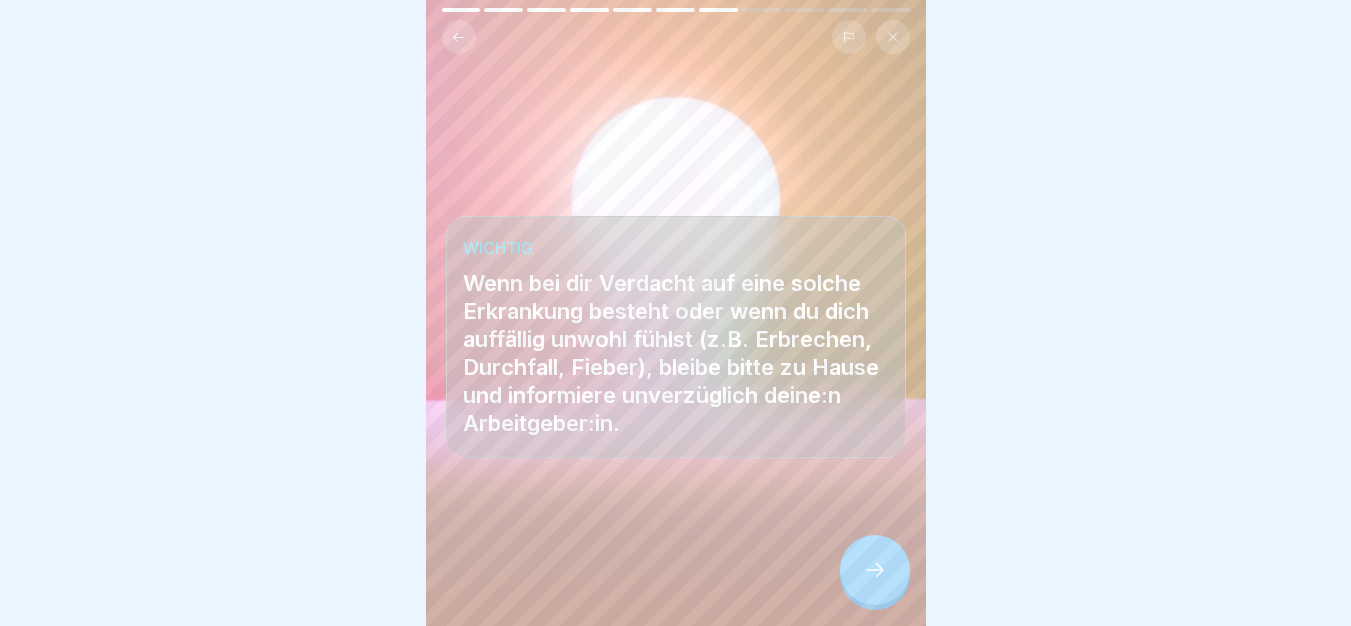 click 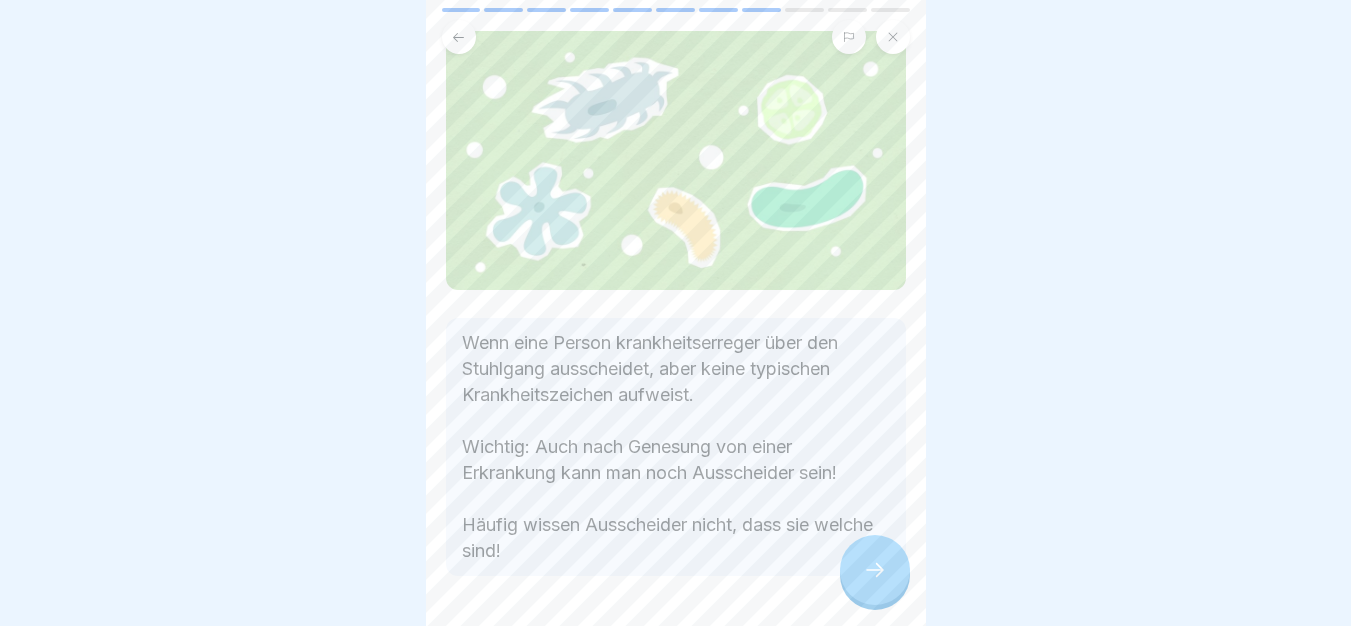 scroll, scrollTop: 170, scrollLeft: 0, axis: vertical 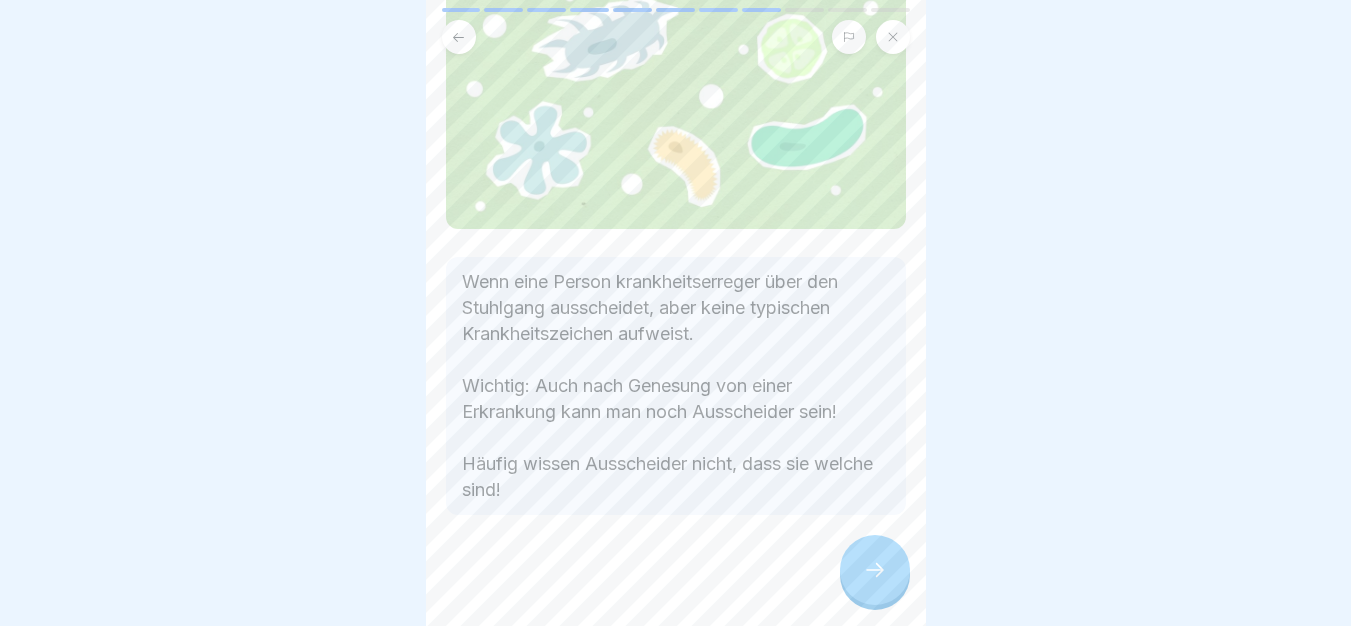 click at bounding box center [875, 570] 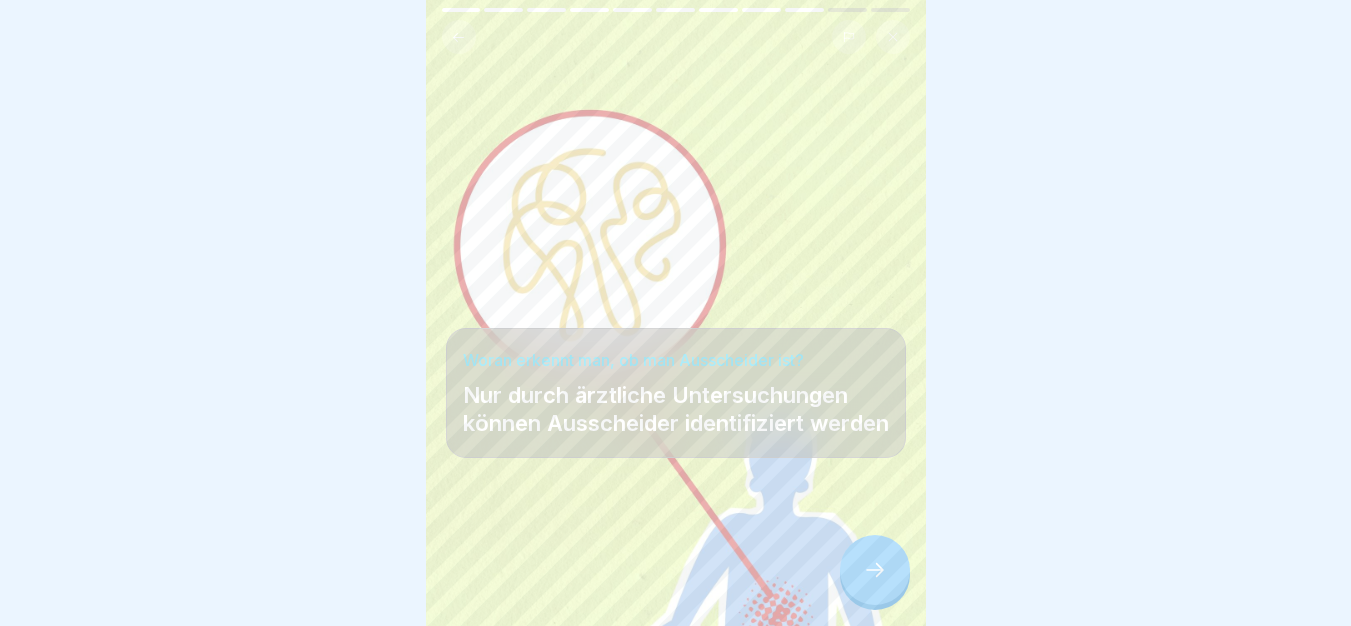click at bounding box center (875, 570) 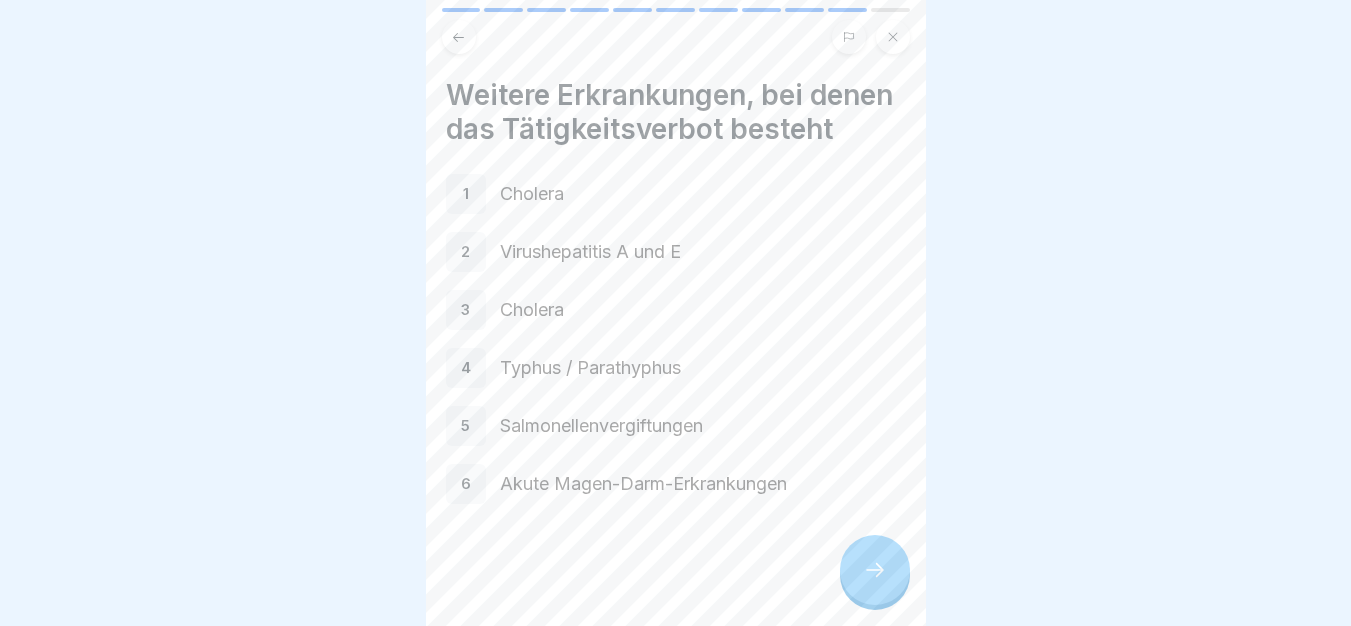 scroll, scrollTop: 262, scrollLeft: 0, axis: vertical 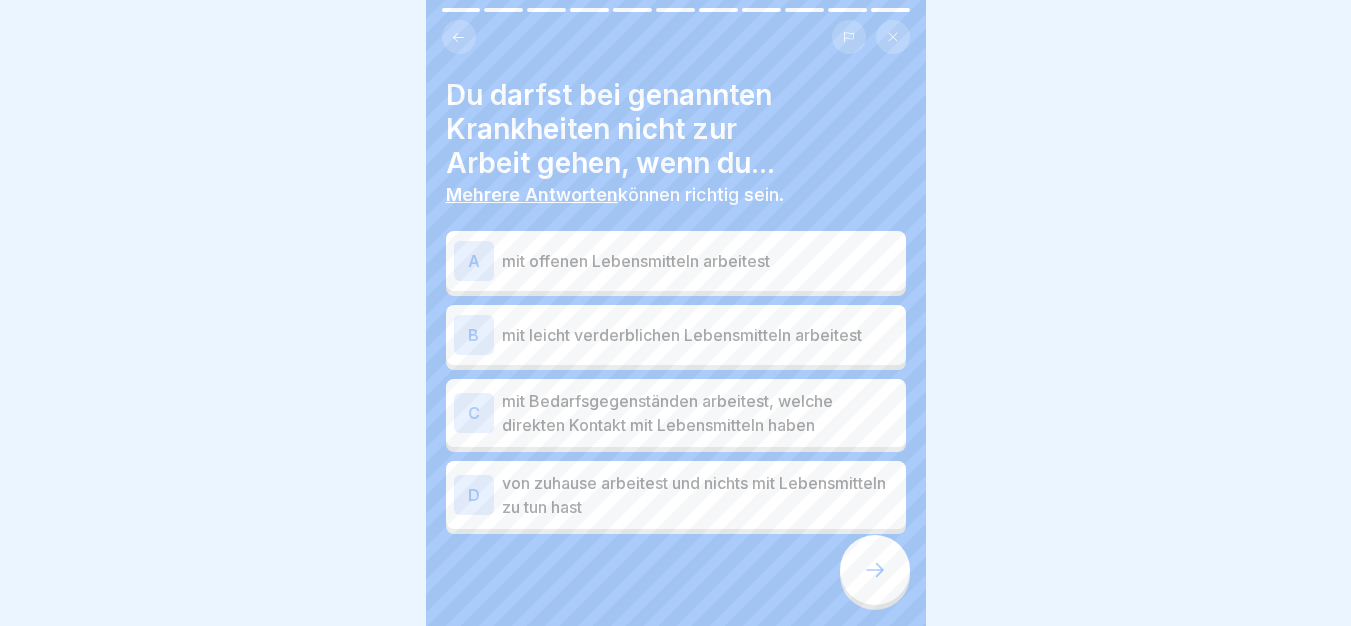 click on "mit offenen Lebensmitteln arbeitest" at bounding box center [700, 261] 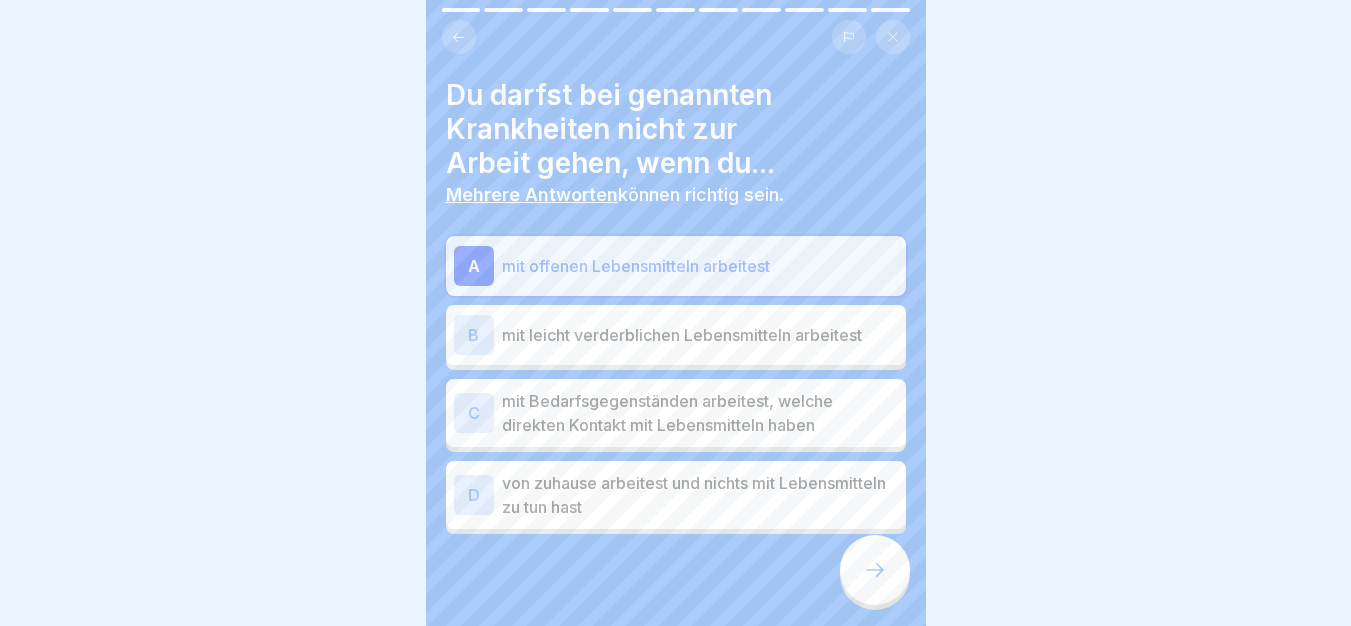 click on "mit leicht verderblichen Lebensmitteln arbeitest" at bounding box center [700, 335] 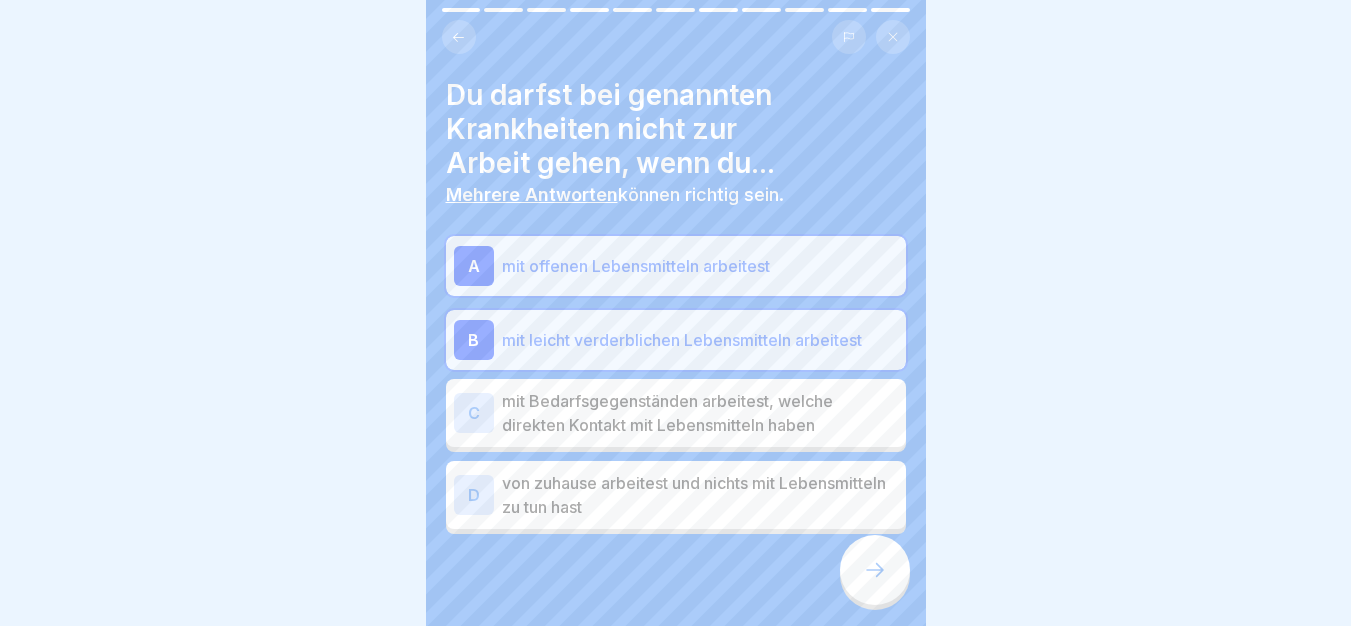 click at bounding box center [875, 570] 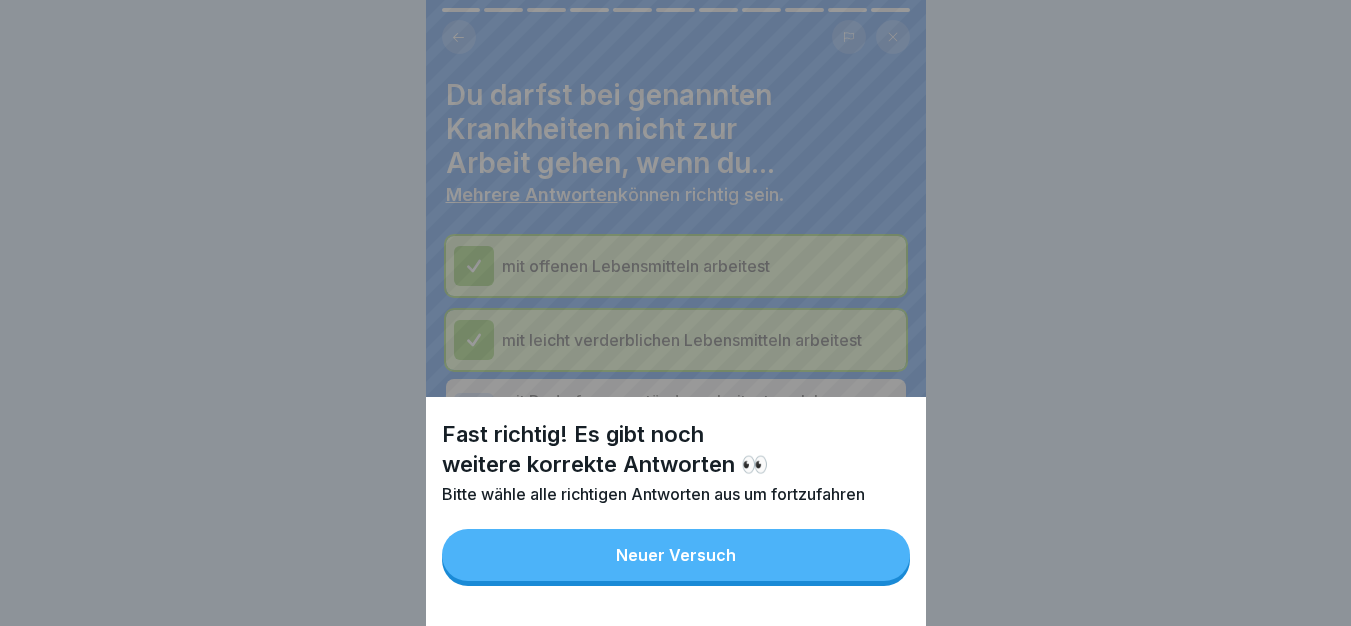 click on "Neuer Versuch" at bounding box center [676, 555] 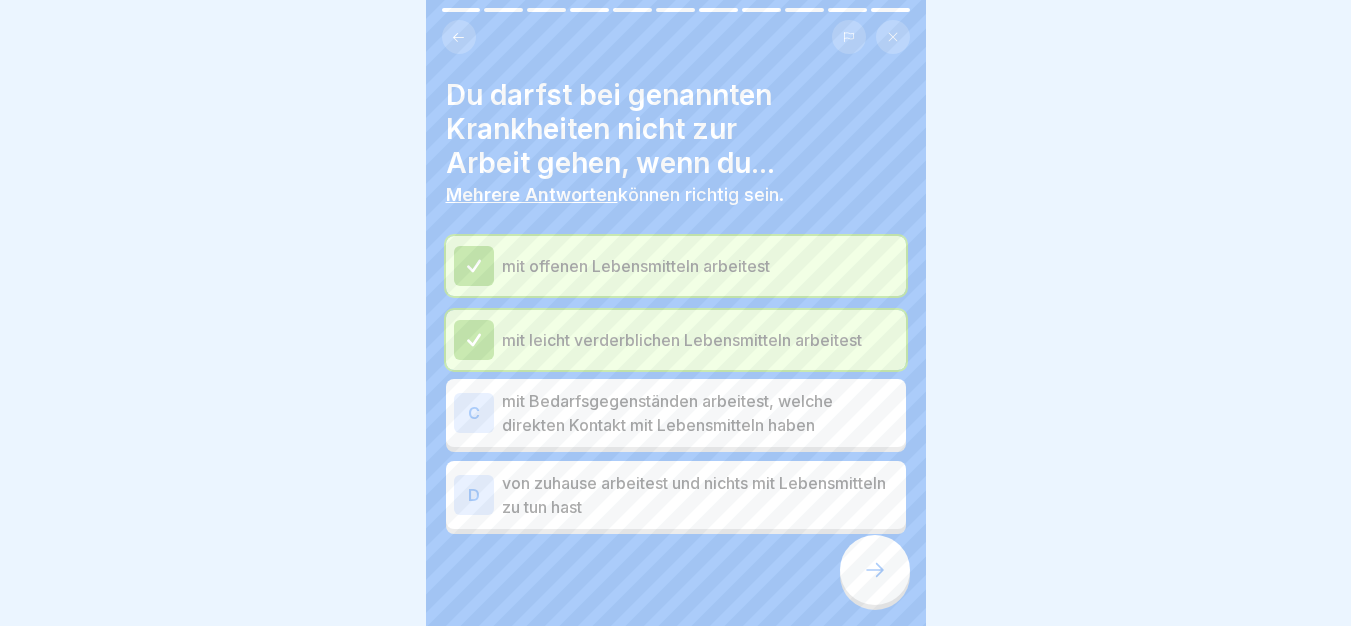 click on "mit Bedarfsgegenständen arbeitest, welche direkten Kontakt mit Lebensmitteln haben" at bounding box center [700, 413] 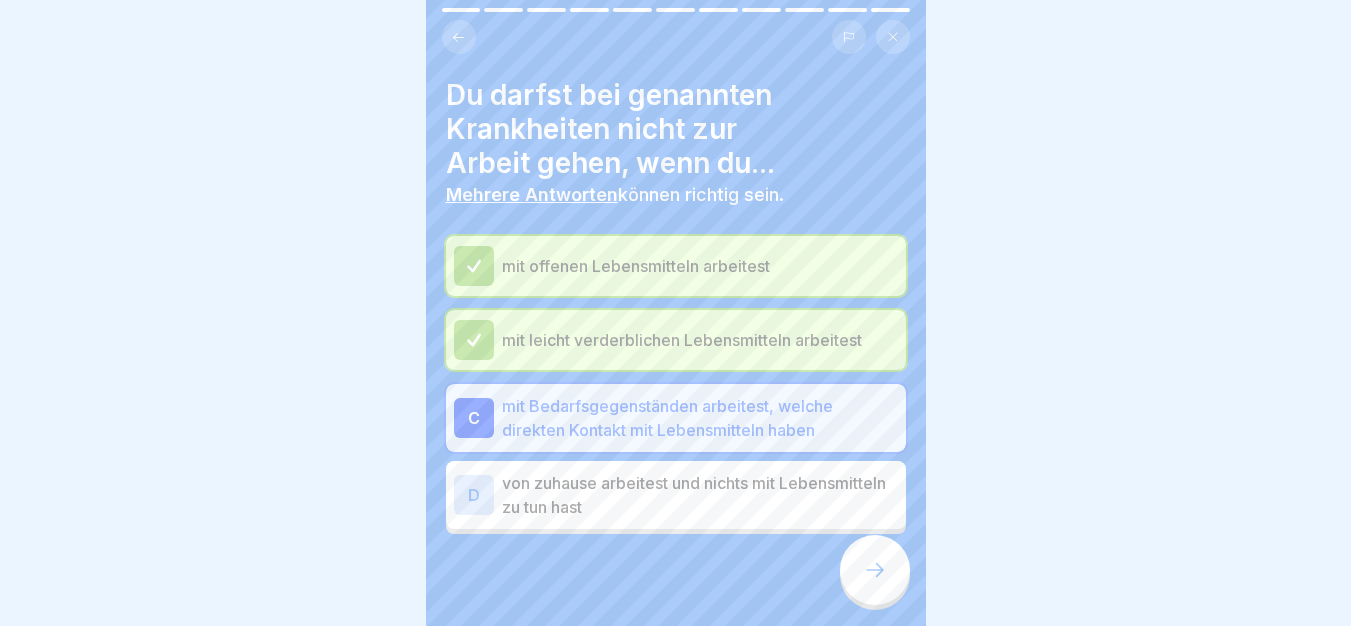 click at bounding box center [875, 570] 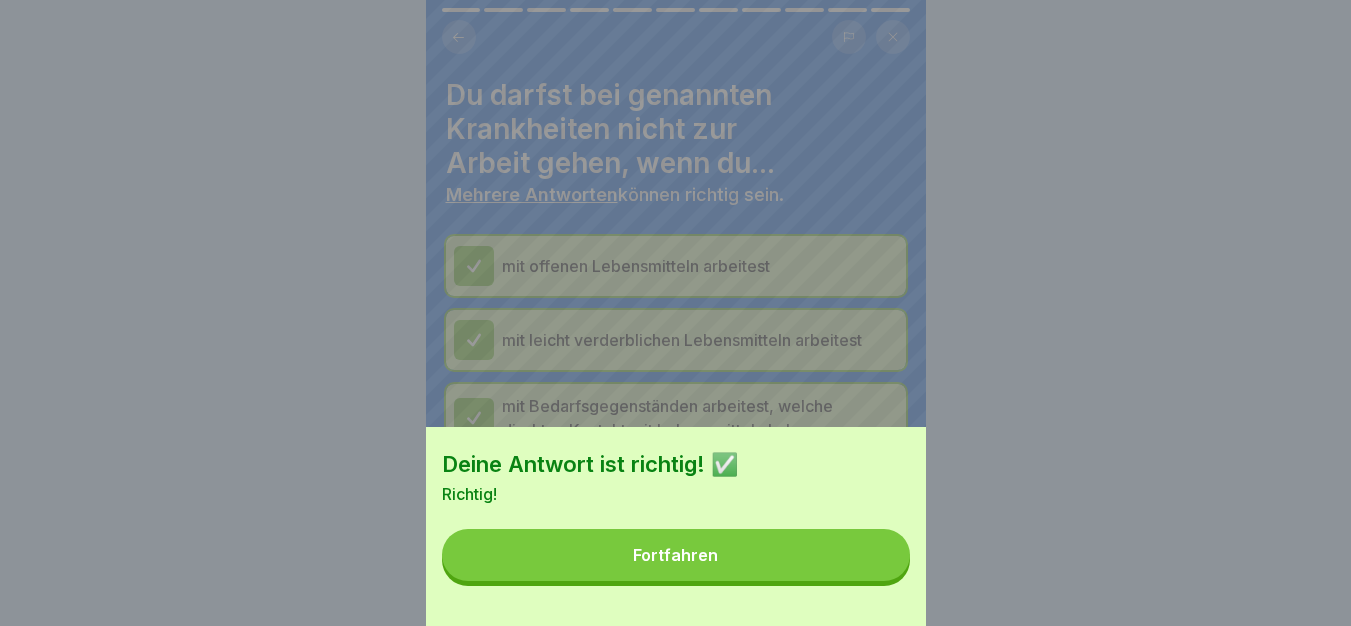 click on "Fortfahren" at bounding box center (676, 555) 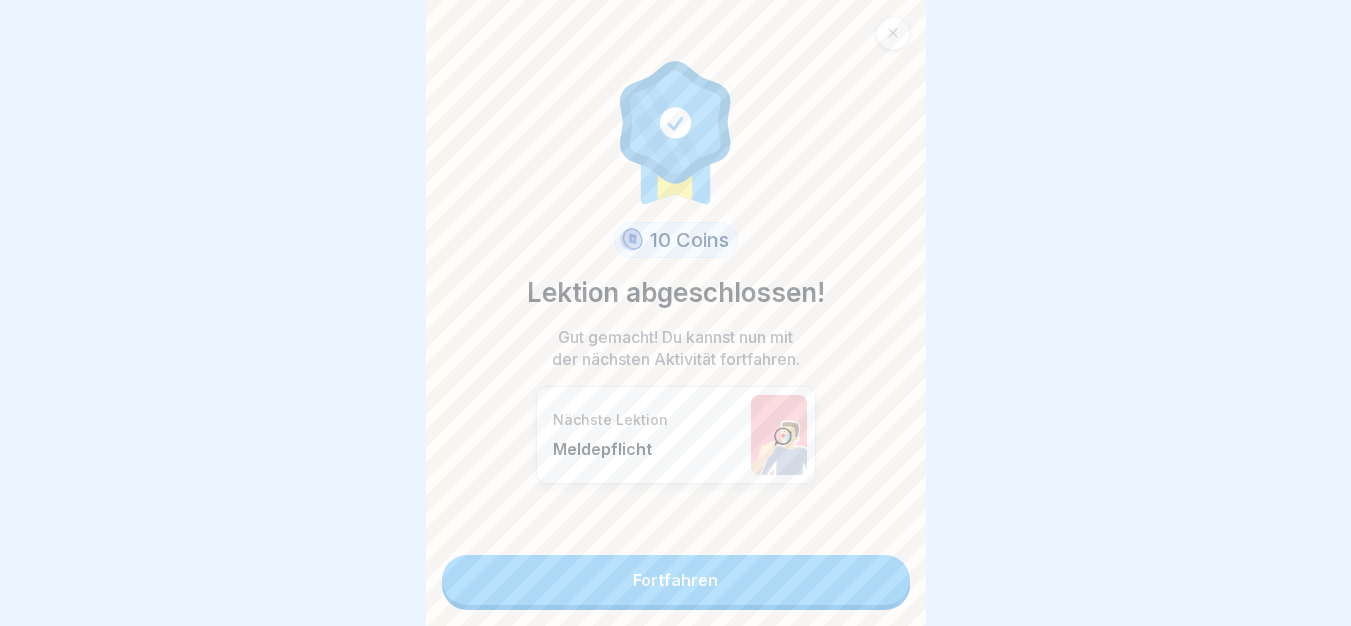 click on "Fortfahren" at bounding box center [676, 580] 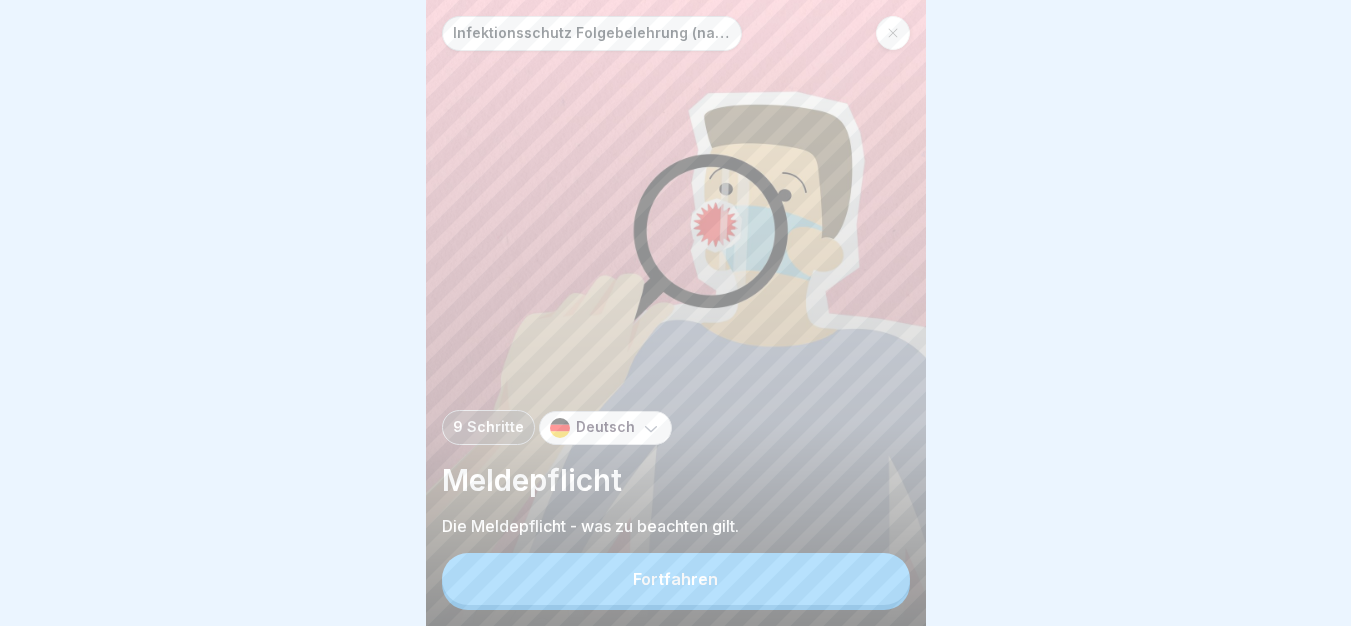click on "Fortfahren" at bounding box center (676, 579) 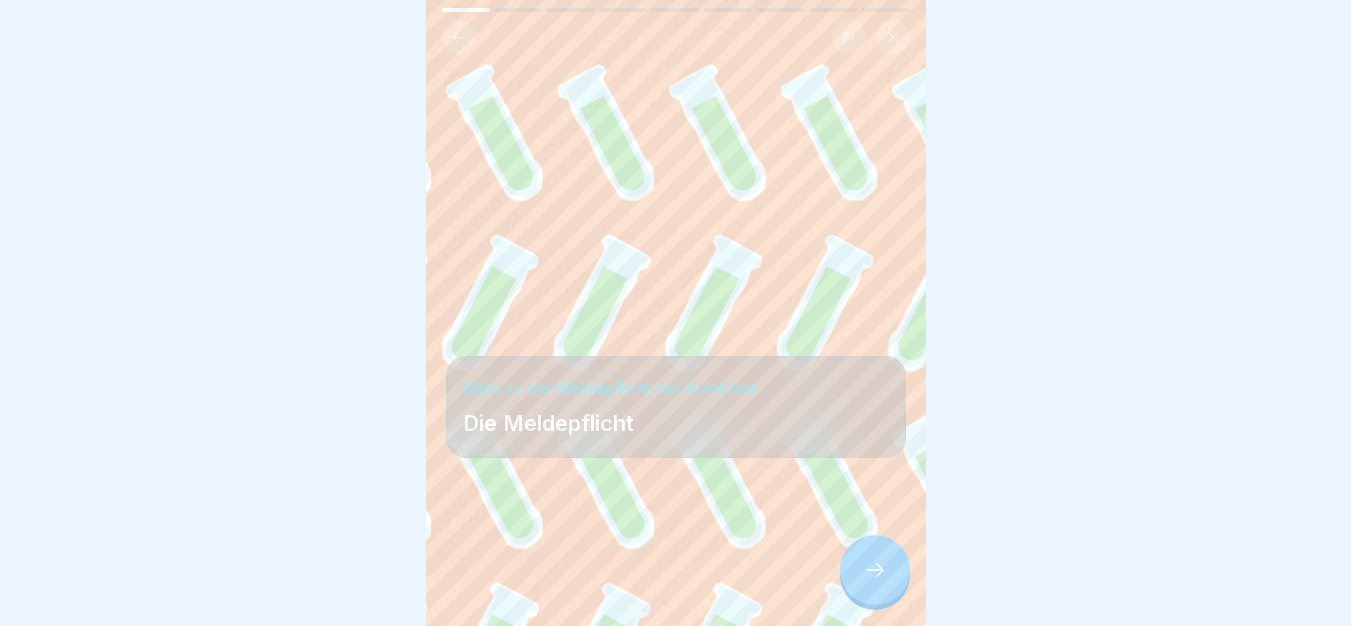 click 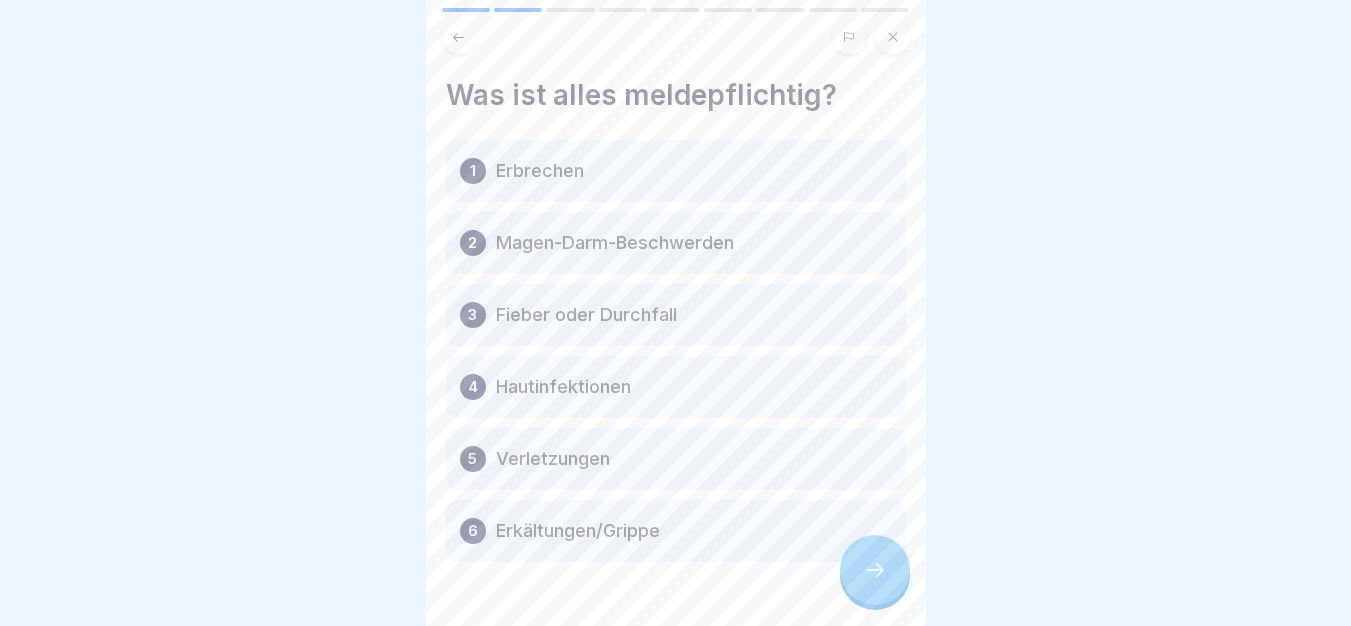 click at bounding box center [875, 570] 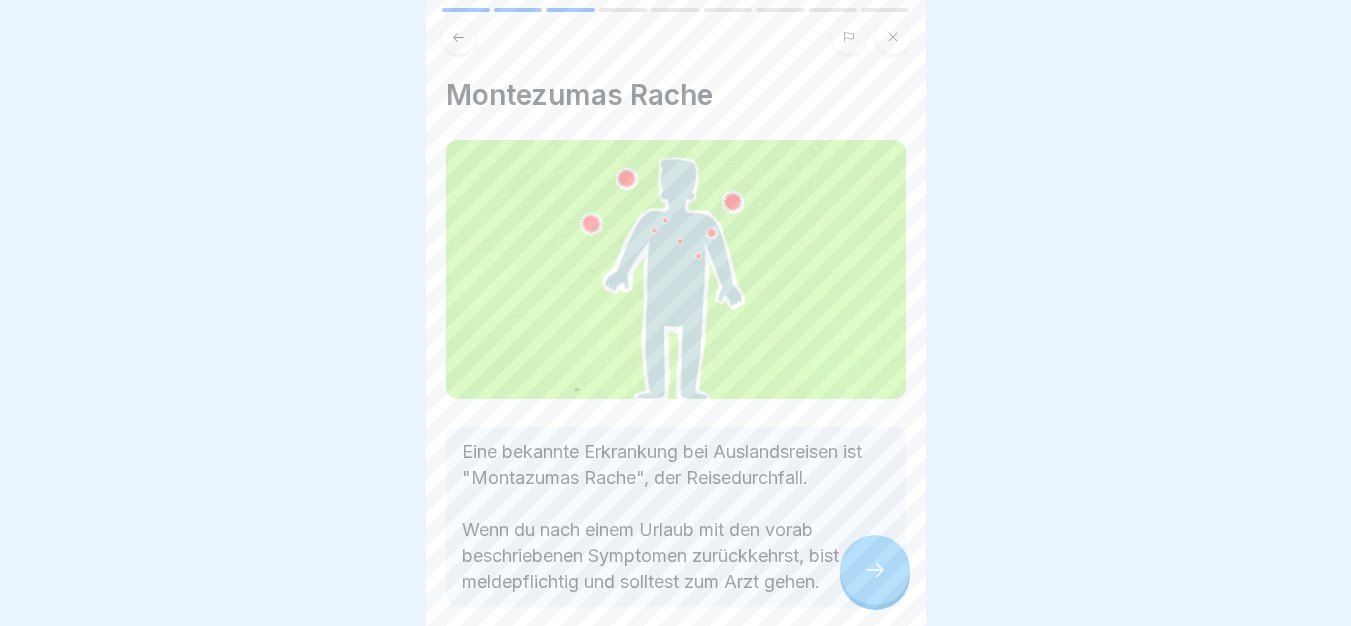click at bounding box center [875, 570] 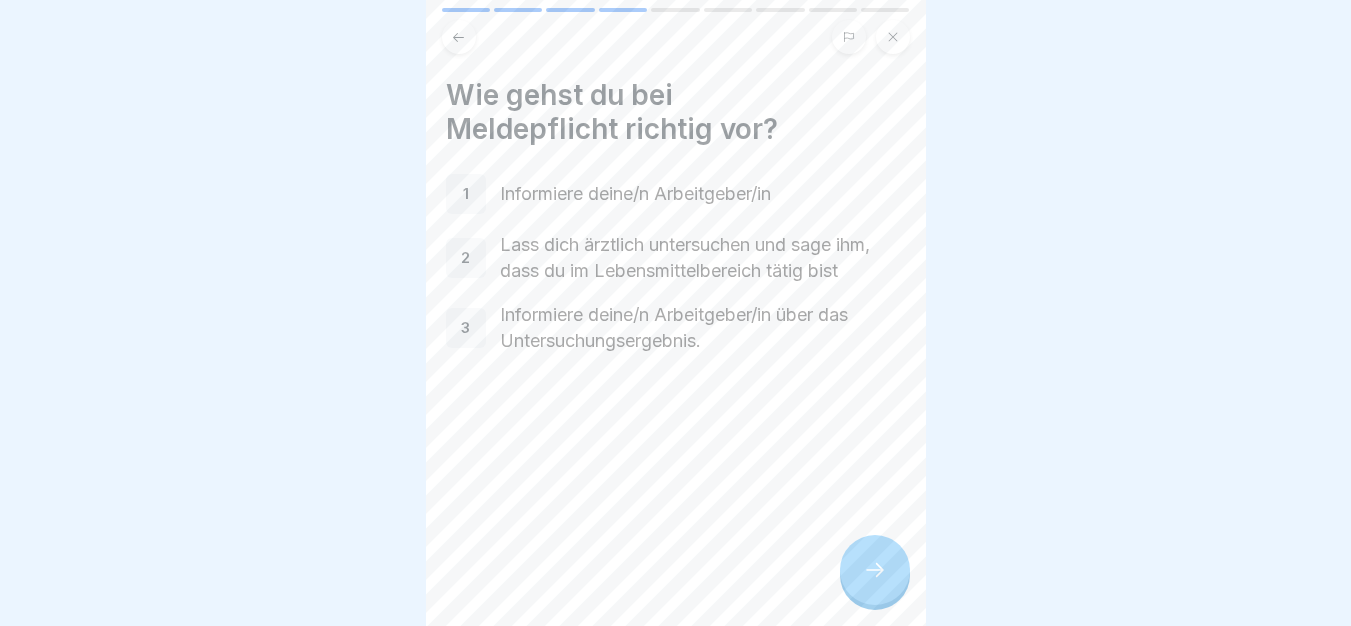 click 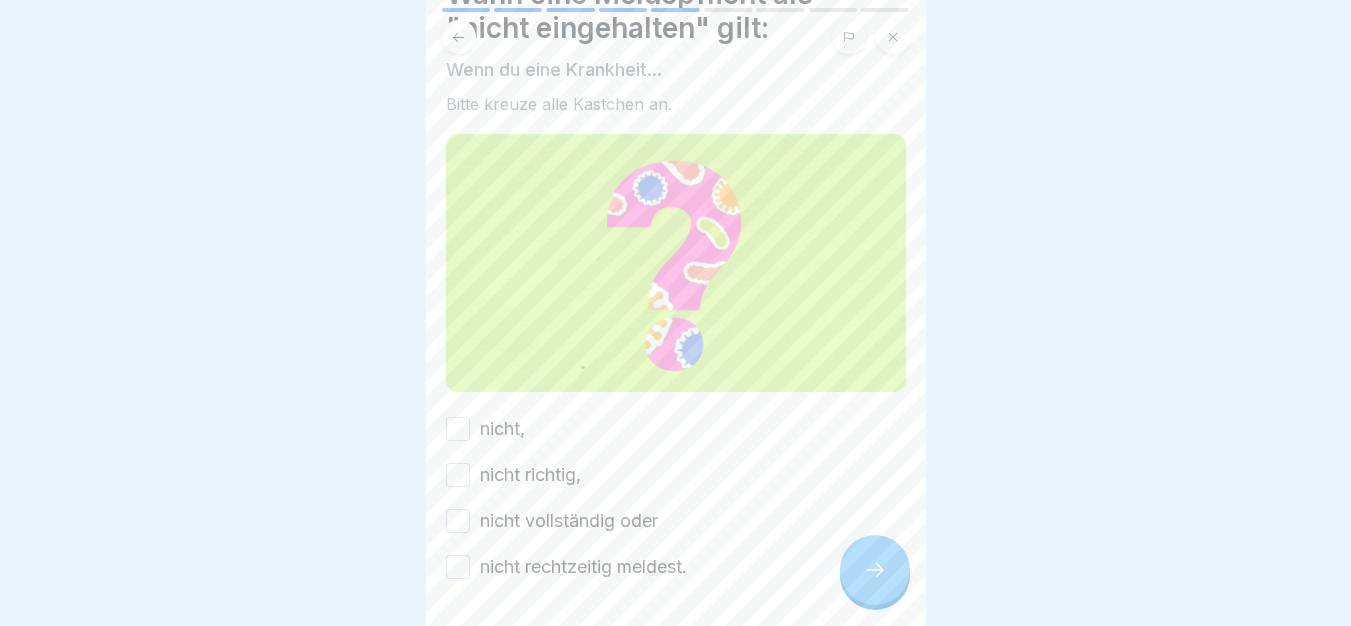 scroll, scrollTop: 167, scrollLeft: 0, axis: vertical 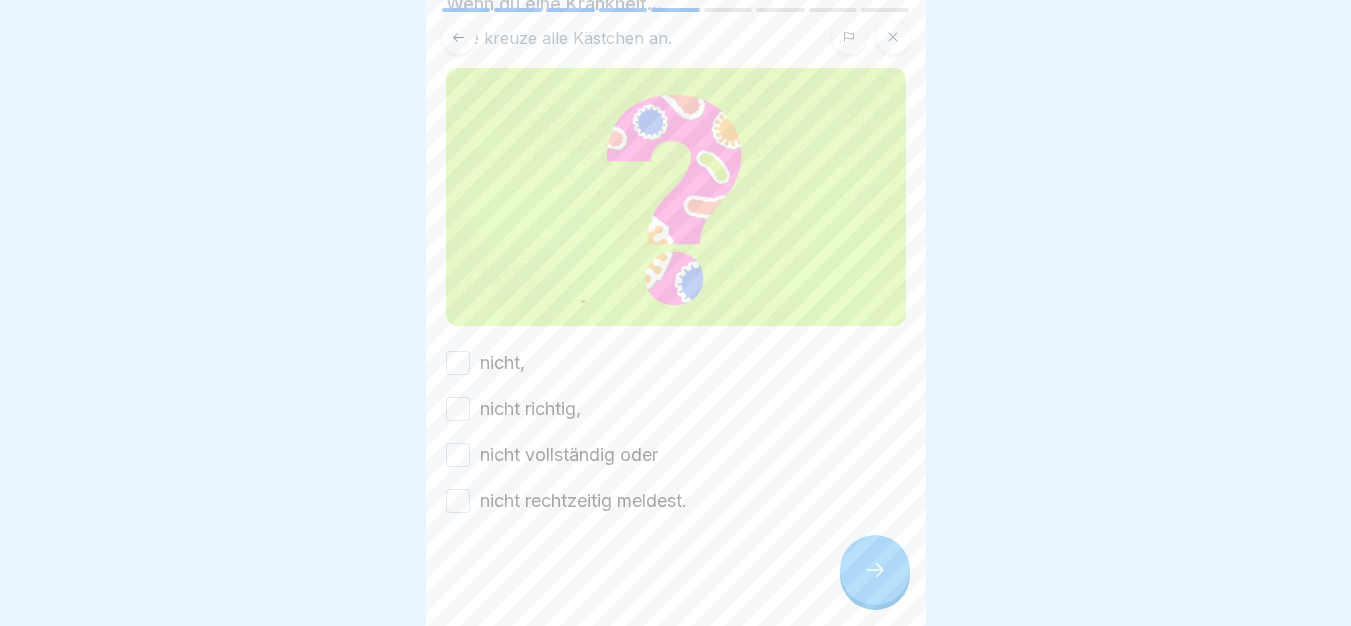 click on "nicht rechtzeitig meldest." at bounding box center (458, 501) 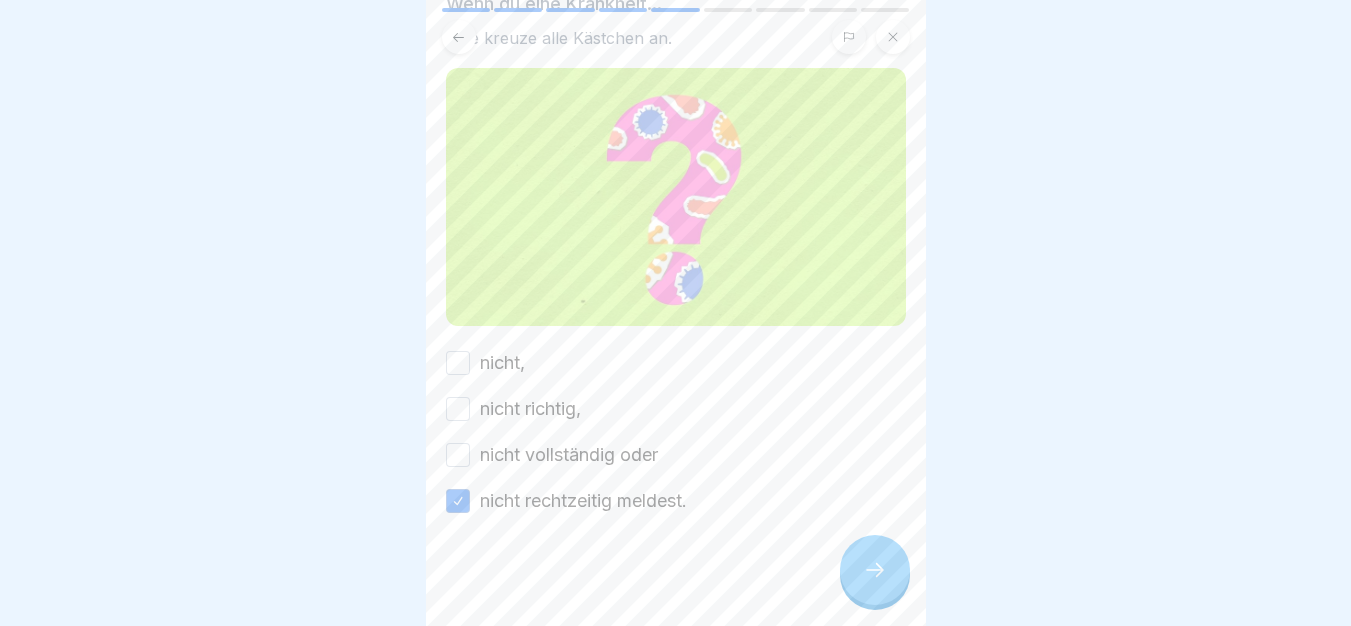 click on "nicht vollständig oder" at bounding box center (458, 455) 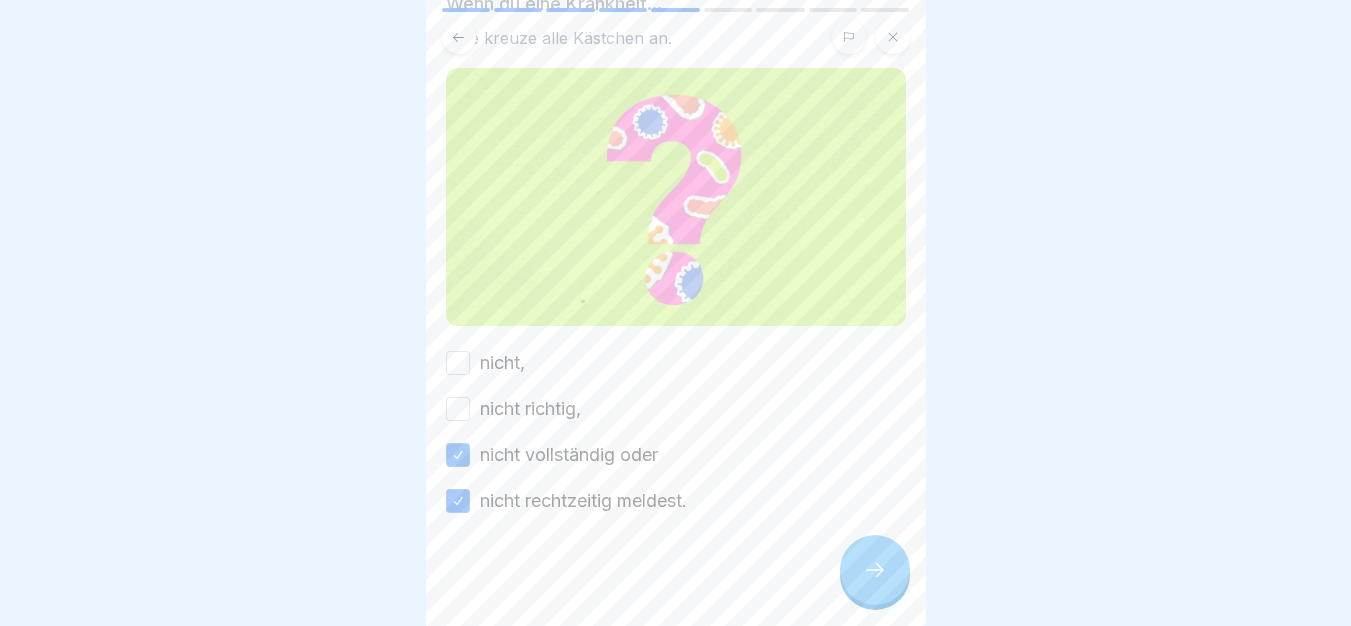 click on "nicht richtig," at bounding box center [458, 409] 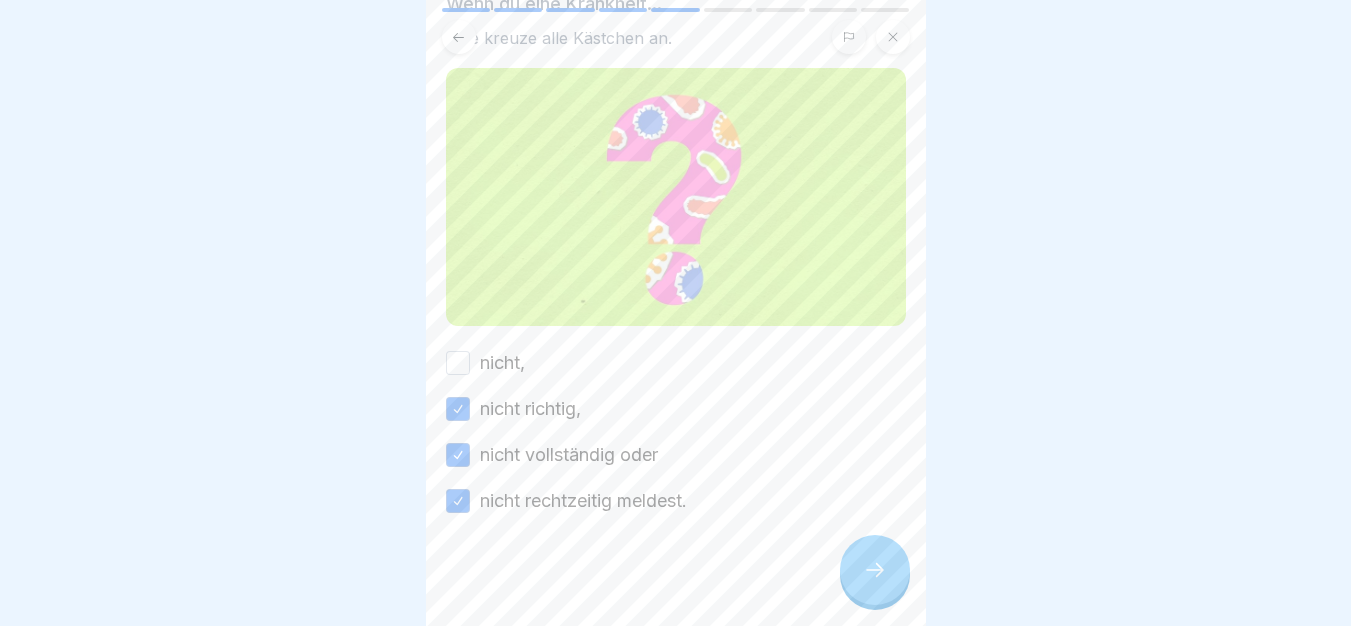 click on "nicht," at bounding box center (458, 363) 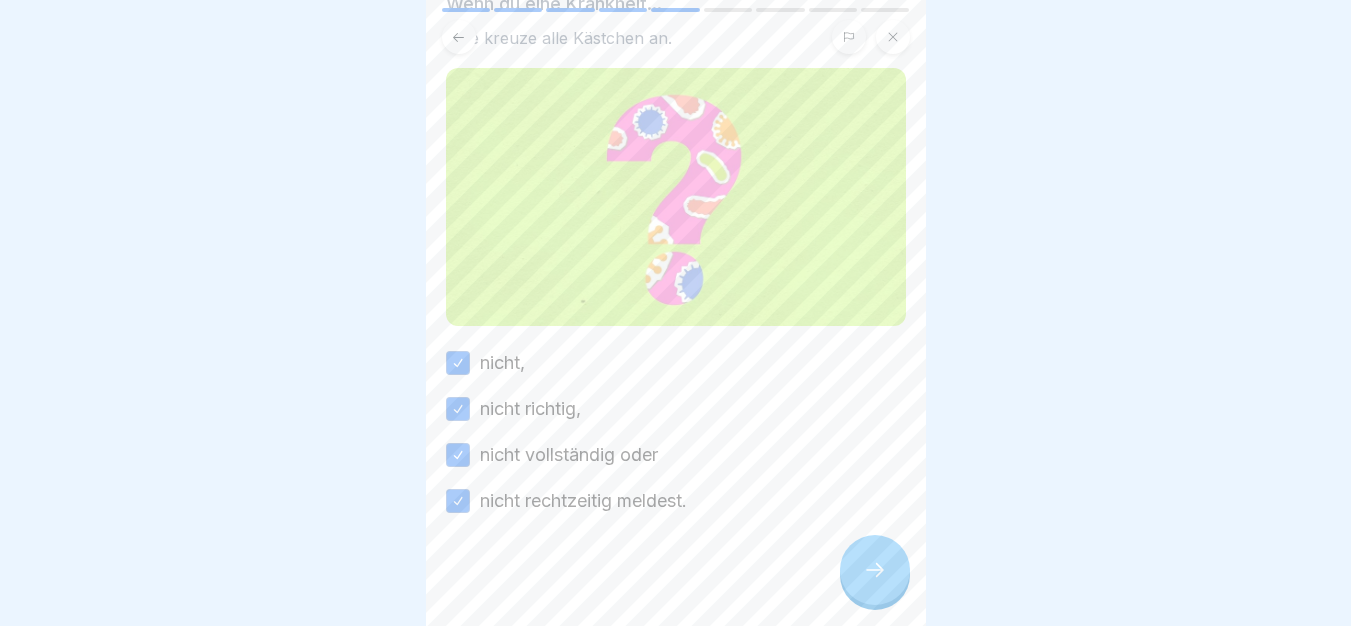 click on "Infektionsschutz Folgebelehrung (nach §43 IfSG) 9 Schritte Deutsch Meldepflicht Die Meldepflicht - was zu beachten gilt. Fortfahren Alles zu der Meldepflicht bei Krankheit. Die Meldepflicht Was ist alles meldepflichtig? 1 Erbrechen 2 Magen-Darm-Beschwerden 3 Fieber oder Durchfall 4 Hautinfektionen 5 Verletzungen 6 Erkältungen/Grippe Montezumas Rache Eine bekannte Erkrankung bei Auslandsreisen ist "Montazumas Rache", der Reisedurchfall.
Wenn du nach einem Urlaub mit den vorab beschriebenen Symptomen zurückkehrst, bist du meldepflichtig und solltest zum Arzt gehen. Wie gehst du bei Meldepflicht richtig vor? 1 Informiere deine/n Arbeitgeber/in 2 Lass dich ärztlich untersuchen und sage ihm, dass du im Lebensmittelbereich tätig bist 3 Informiere deine/n Arbeitgeber/in über das Untersuchungsergebnis. Wann eine Meldepflicht als "nicht eingehalten" gilt: Wenn du eine Krankheit... Bitte kreuze alle Kästchen an. nicht, nicht richtig,  nicht vollständig oder nicht rechtzeitig meldest. Es drohen Strafen! A B C" at bounding box center (676, 313) 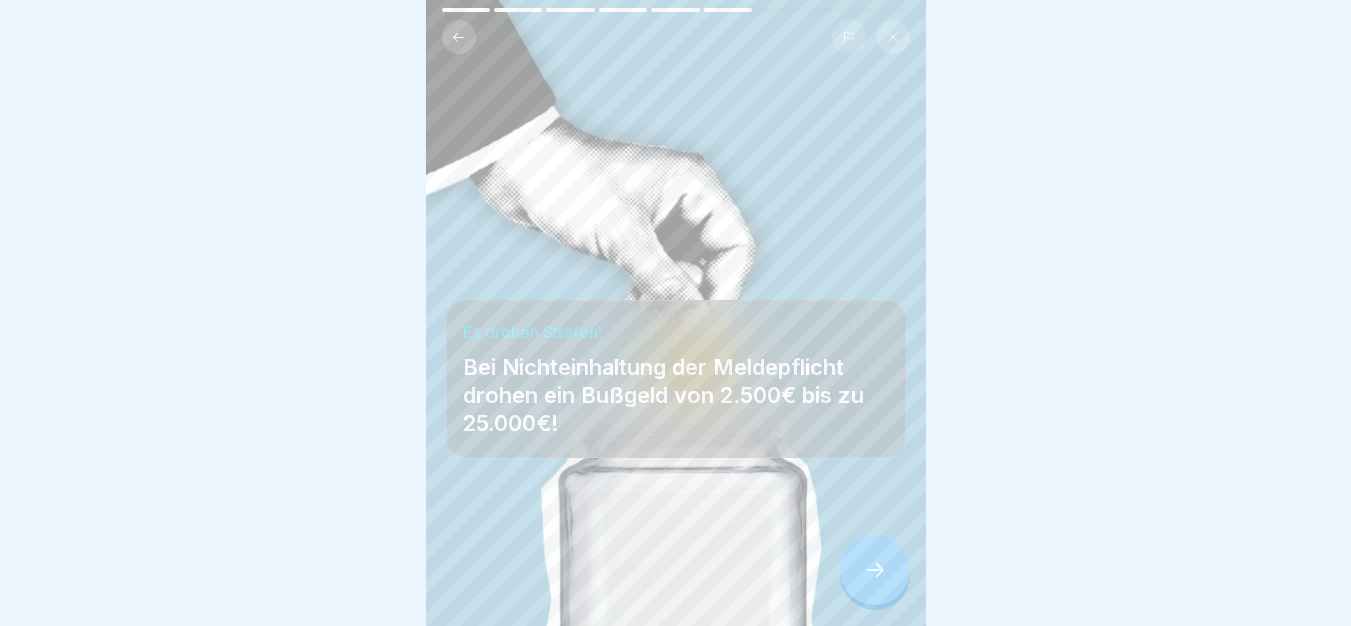 click at bounding box center (875, 570) 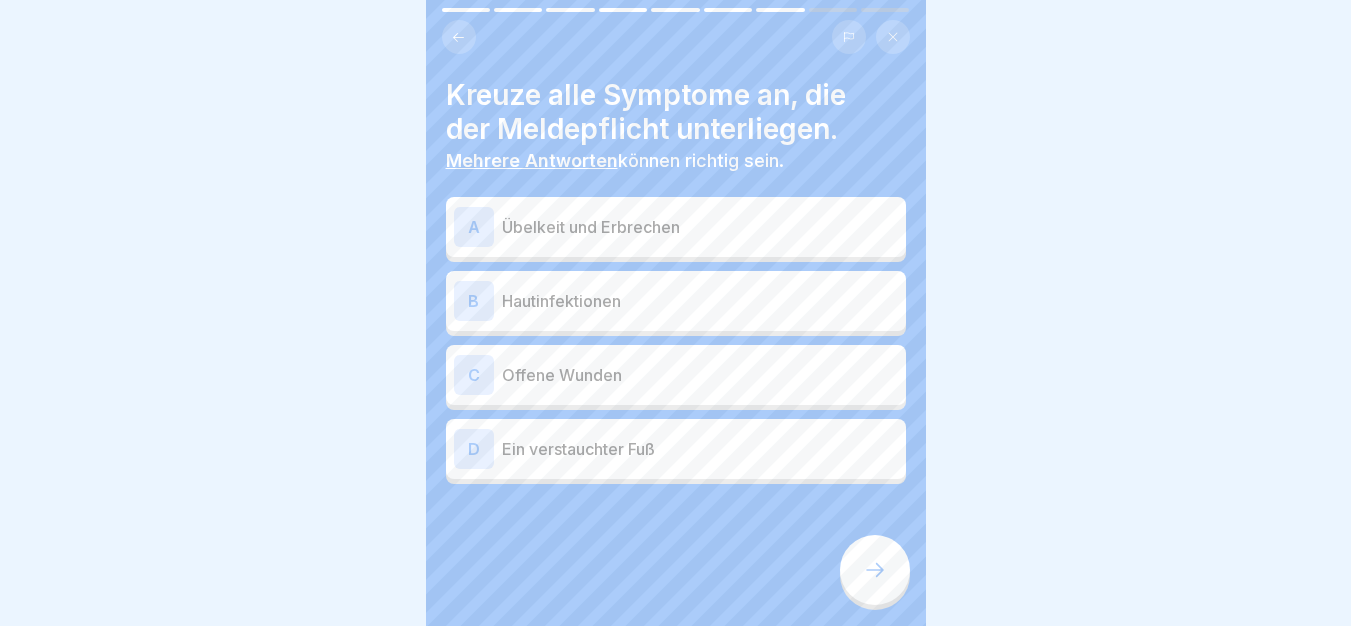 click on "A Übelkeit und Erbrechen" at bounding box center (676, 227) 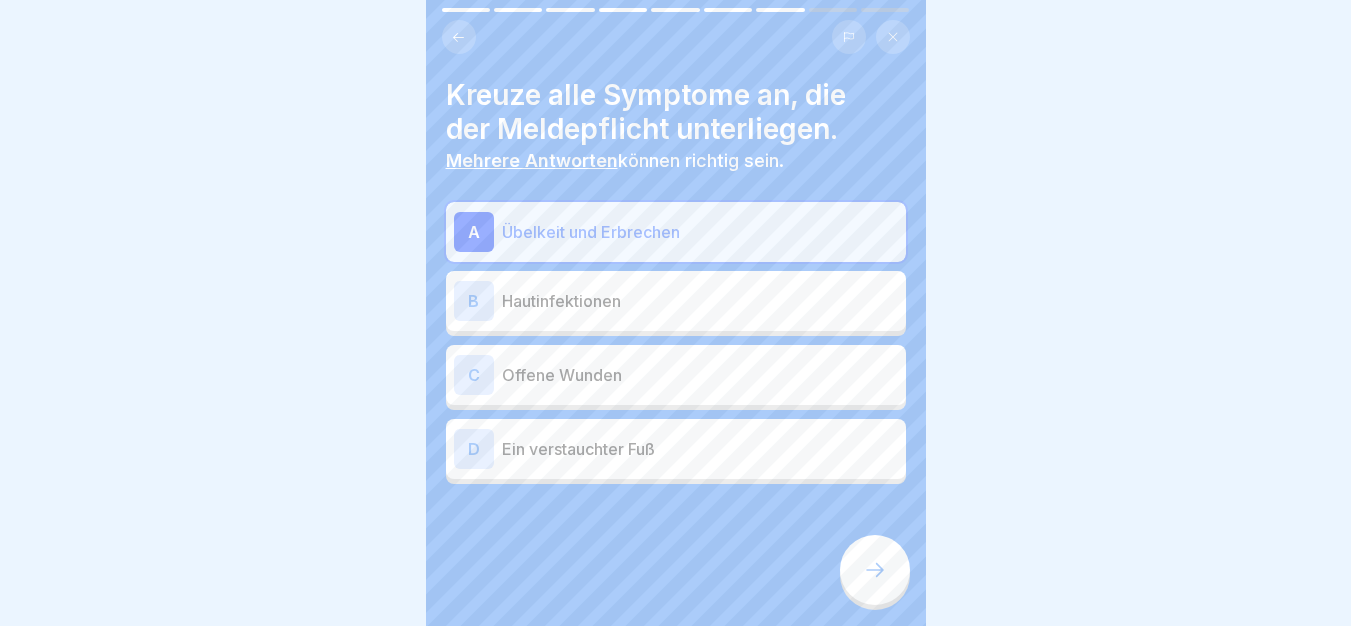 click on "Hautinfektionen" at bounding box center (700, 301) 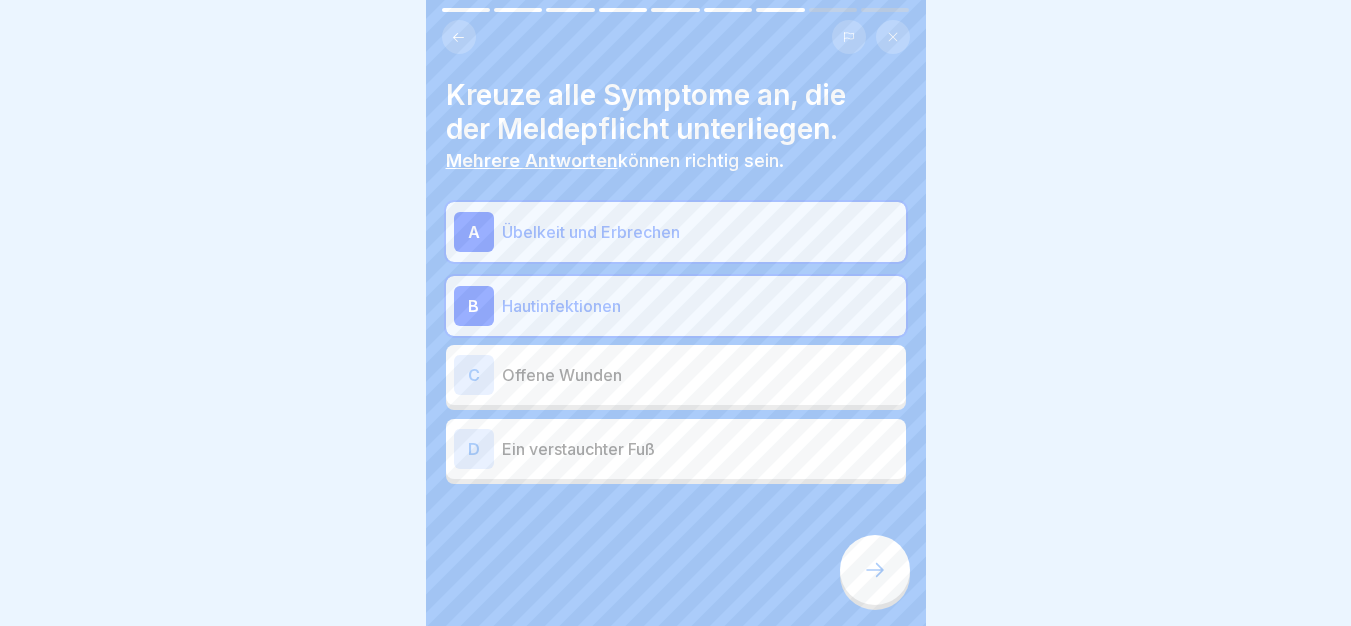 click on "Offene Wunden" at bounding box center [700, 375] 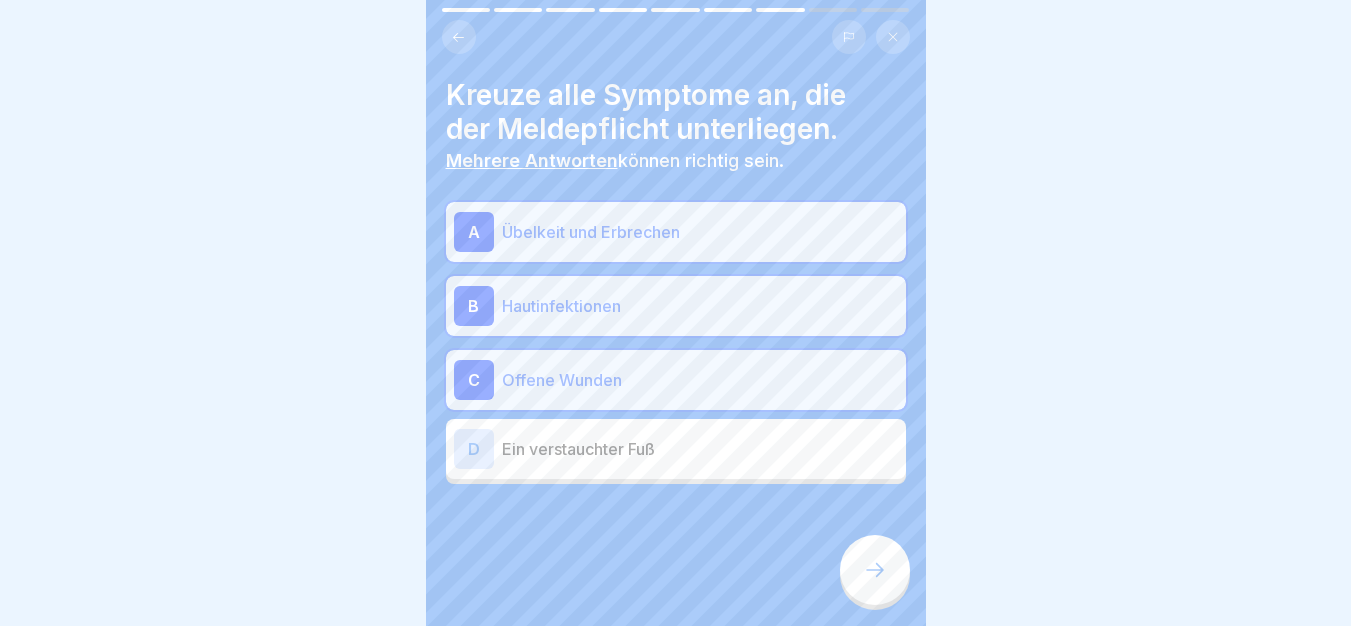 click at bounding box center (875, 570) 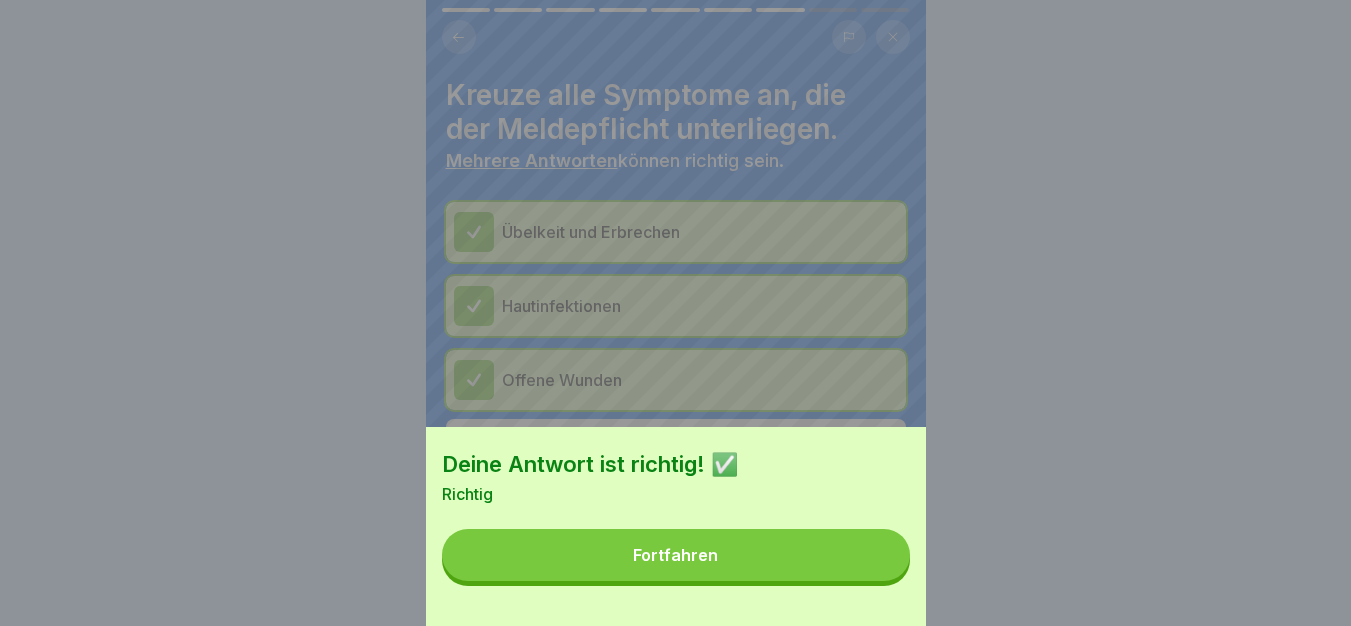 click on "Fortfahren" at bounding box center (676, 555) 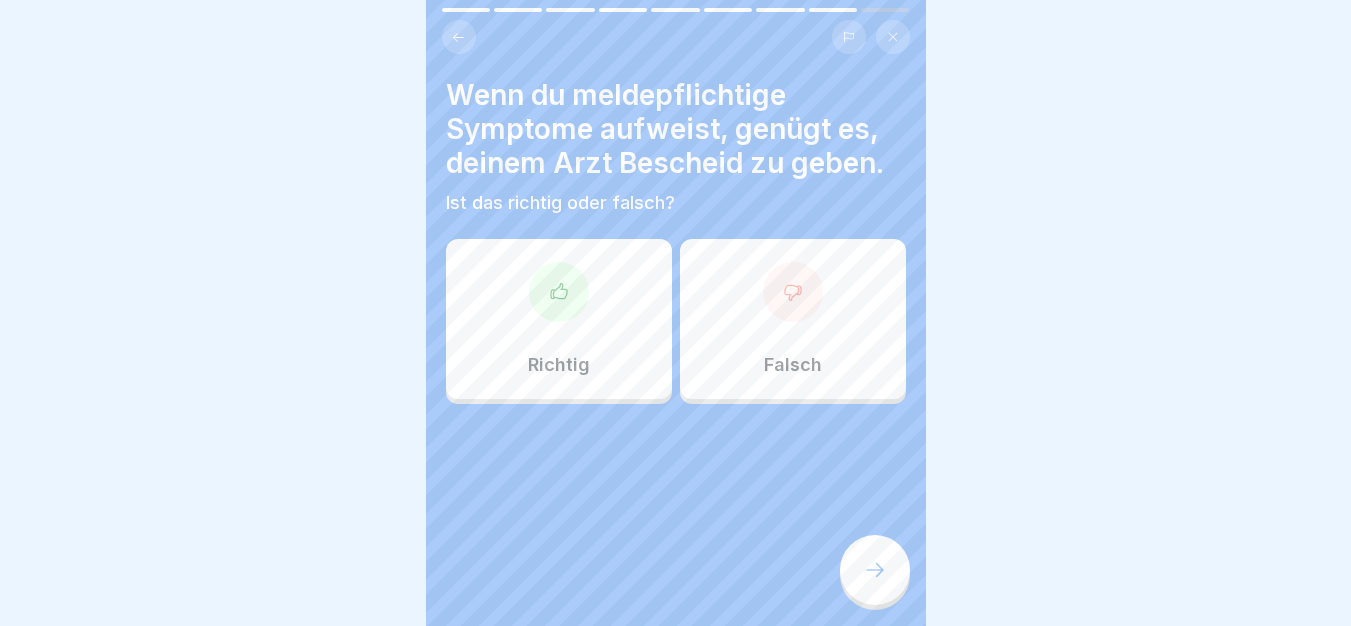 click on "Falsch" at bounding box center (793, 319) 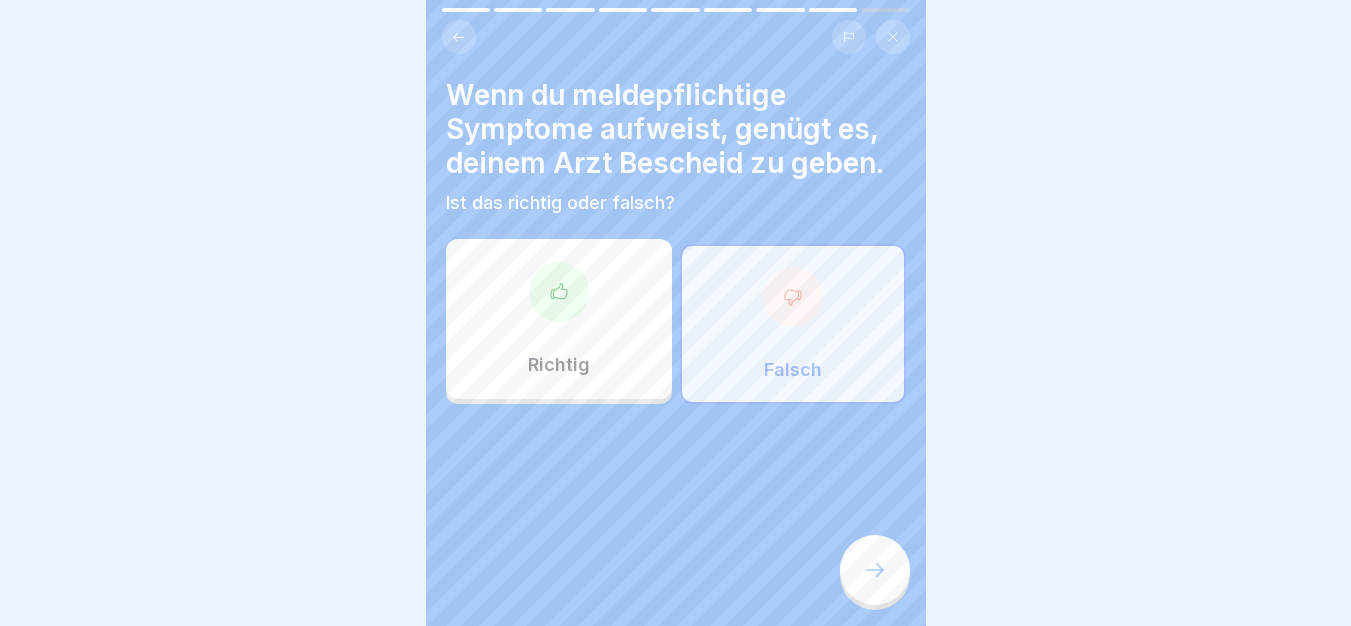 click at bounding box center [875, 570] 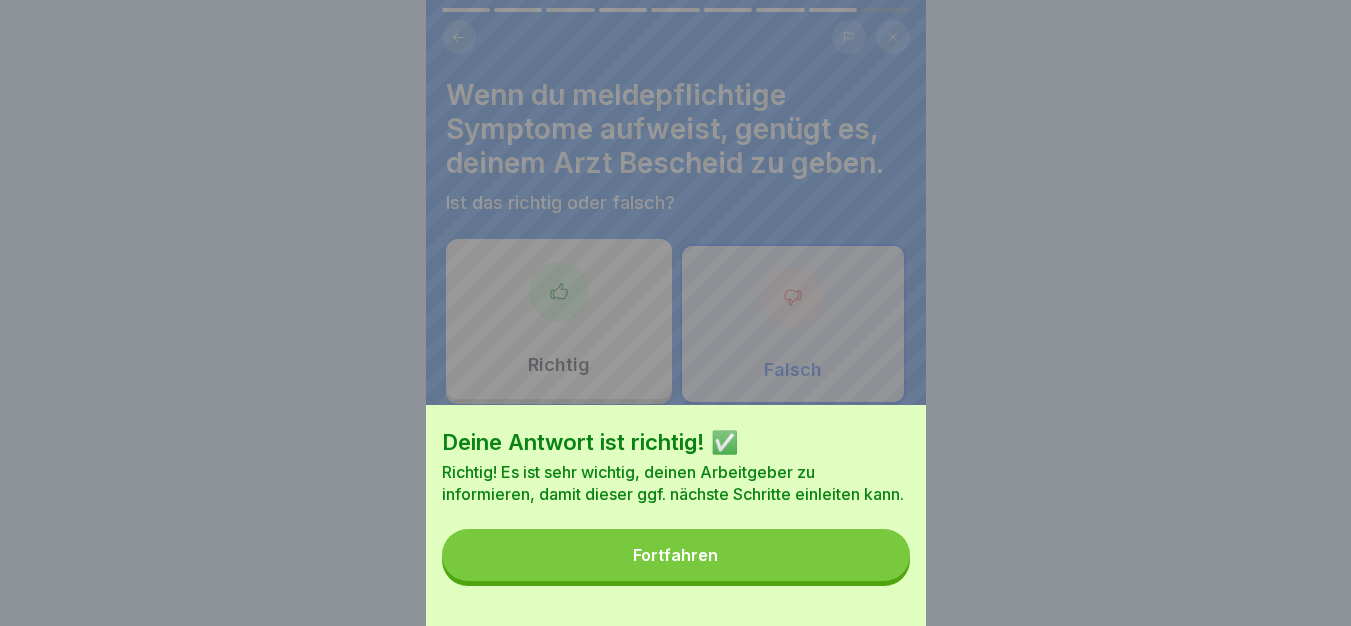 click on "Deine Antwort ist richtig!
✅ Richtig! Es ist sehr wichtig, deinen Arbeitgeber zu informieren, damit dieser ggf. nächste Schritte einleiten kann.   Fortfahren" at bounding box center (676, 515) 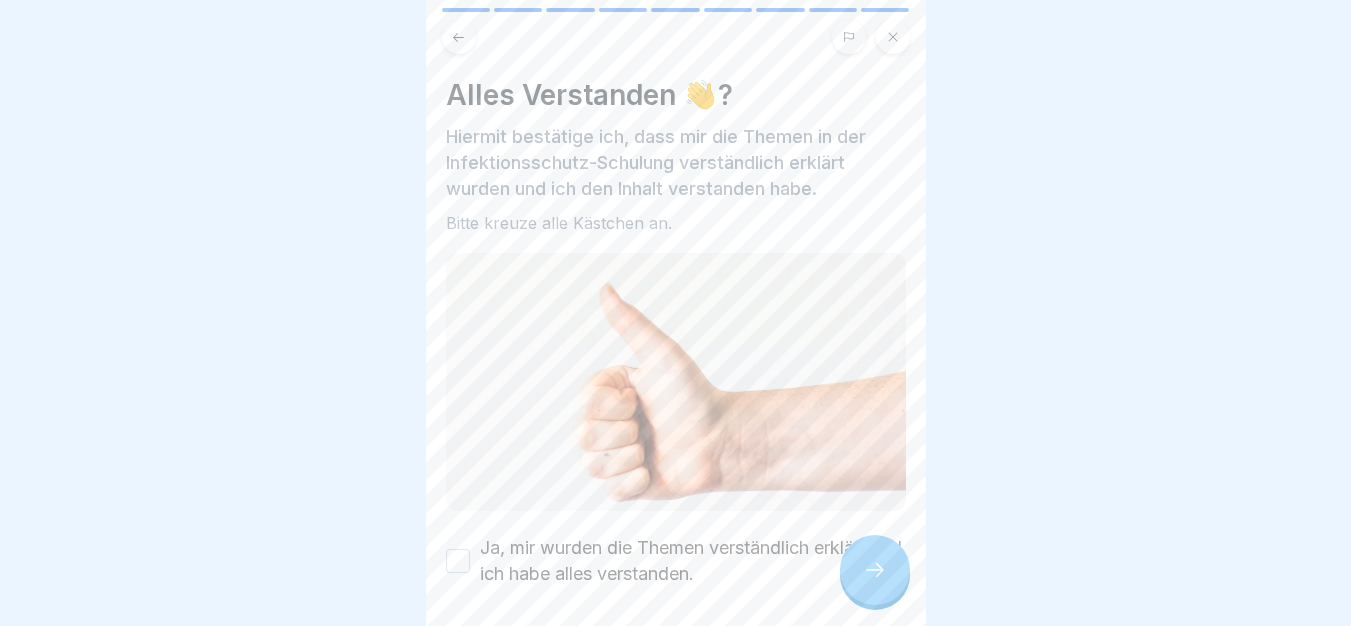drag, startPoint x: 460, startPoint y: 530, endPoint x: 474, endPoint y: 539, distance: 16.643316 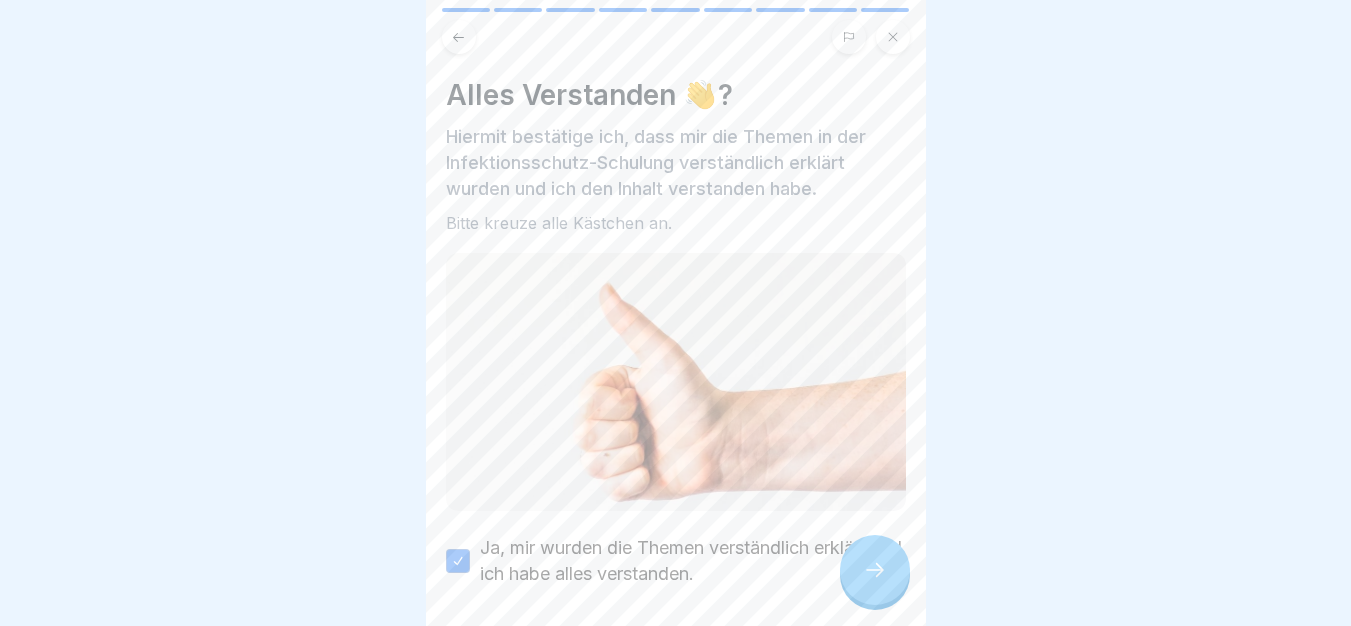 click at bounding box center (875, 570) 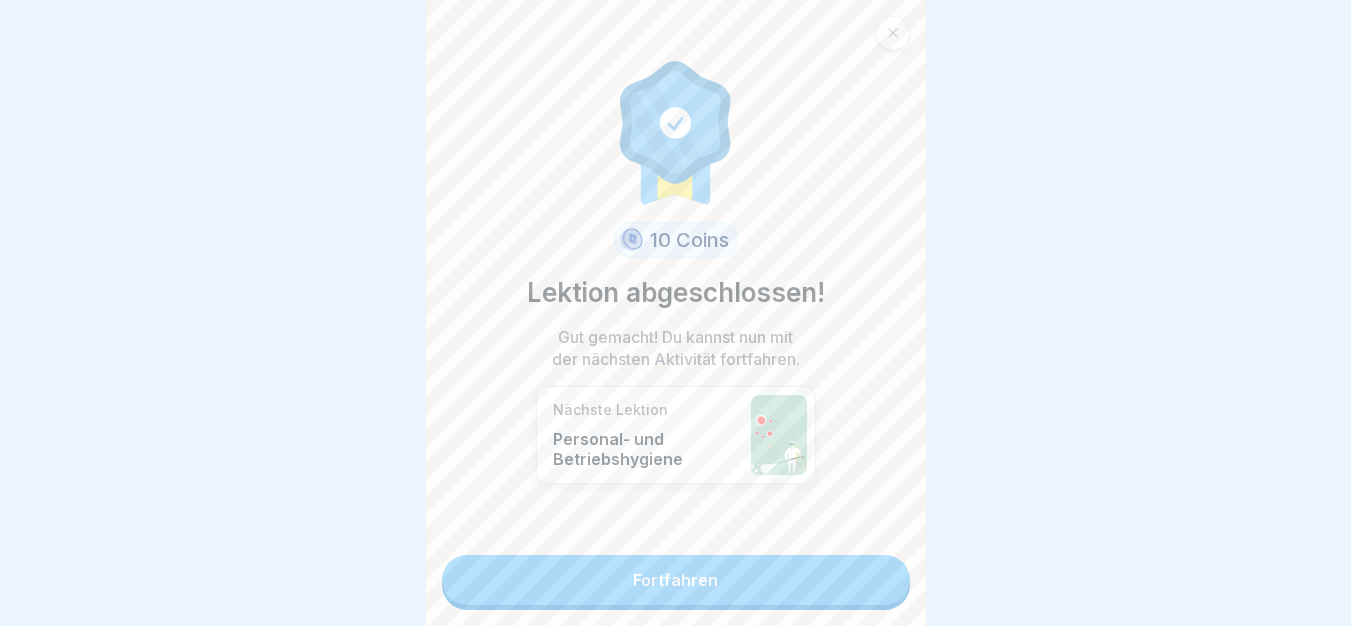 click on "Fortfahren" at bounding box center (676, 580) 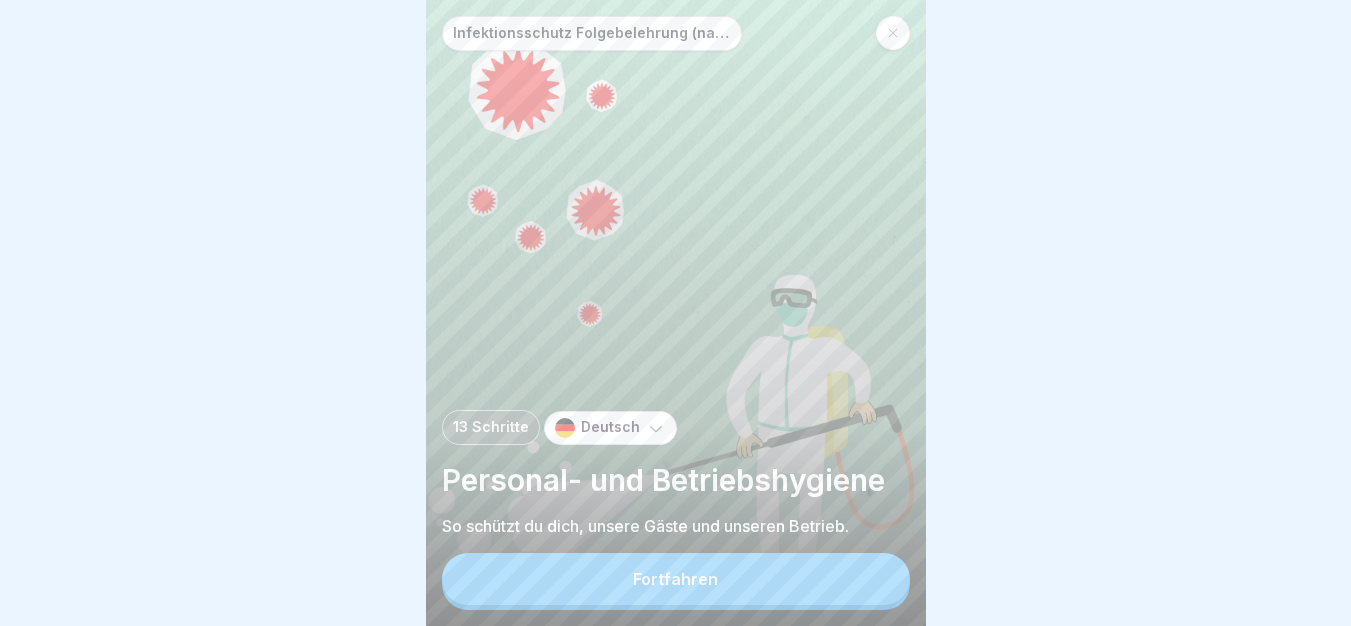 click on "Fortfahren" at bounding box center (676, 579) 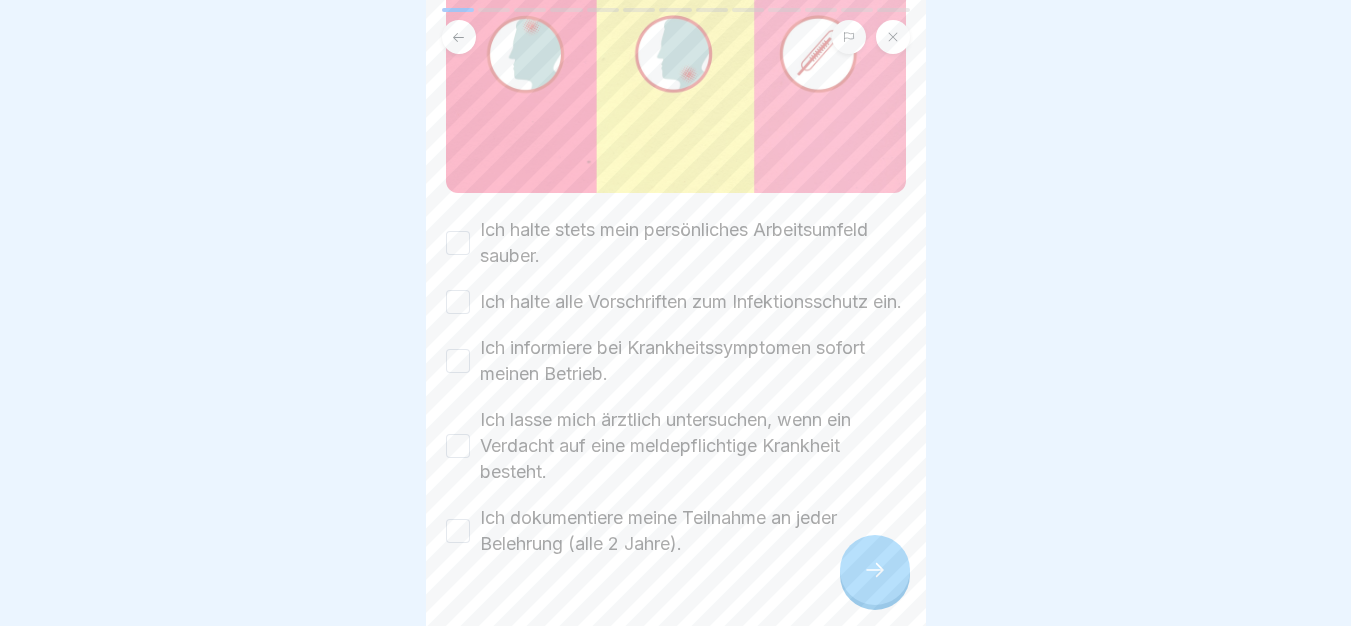 scroll, scrollTop: 300, scrollLeft: 0, axis: vertical 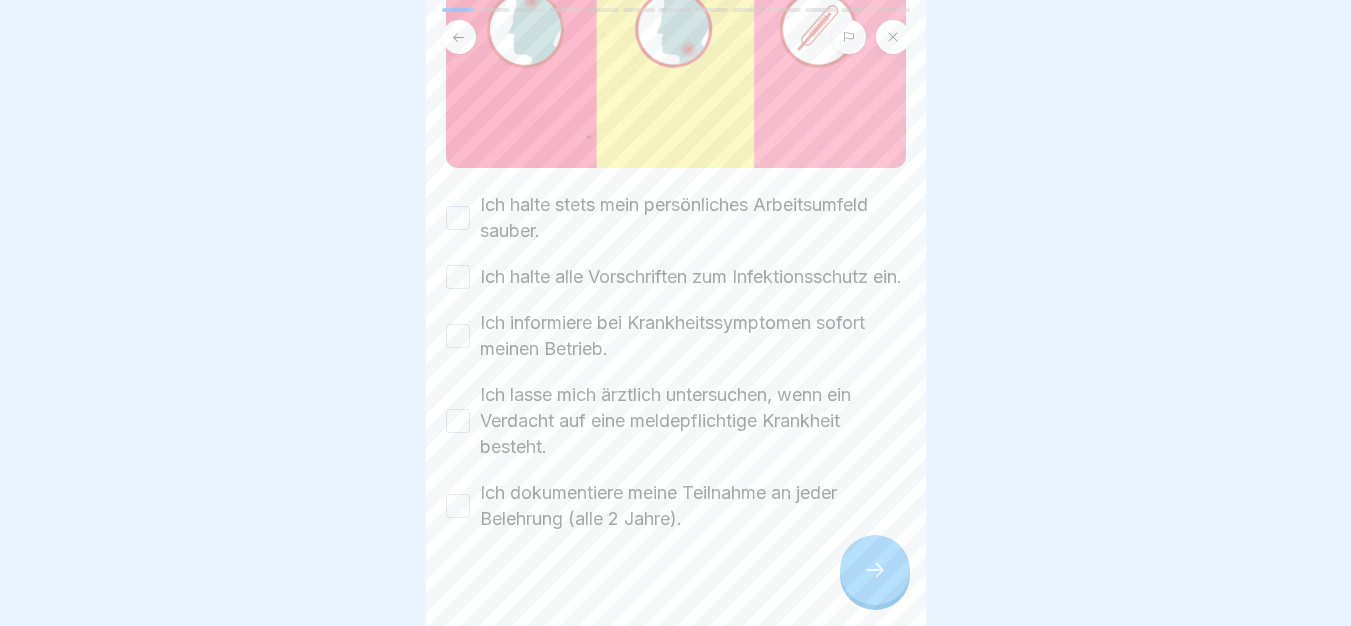 click on "Ich halte stets mein persönliches Arbeitsumfeld sauber." at bounding box center [458, 218] 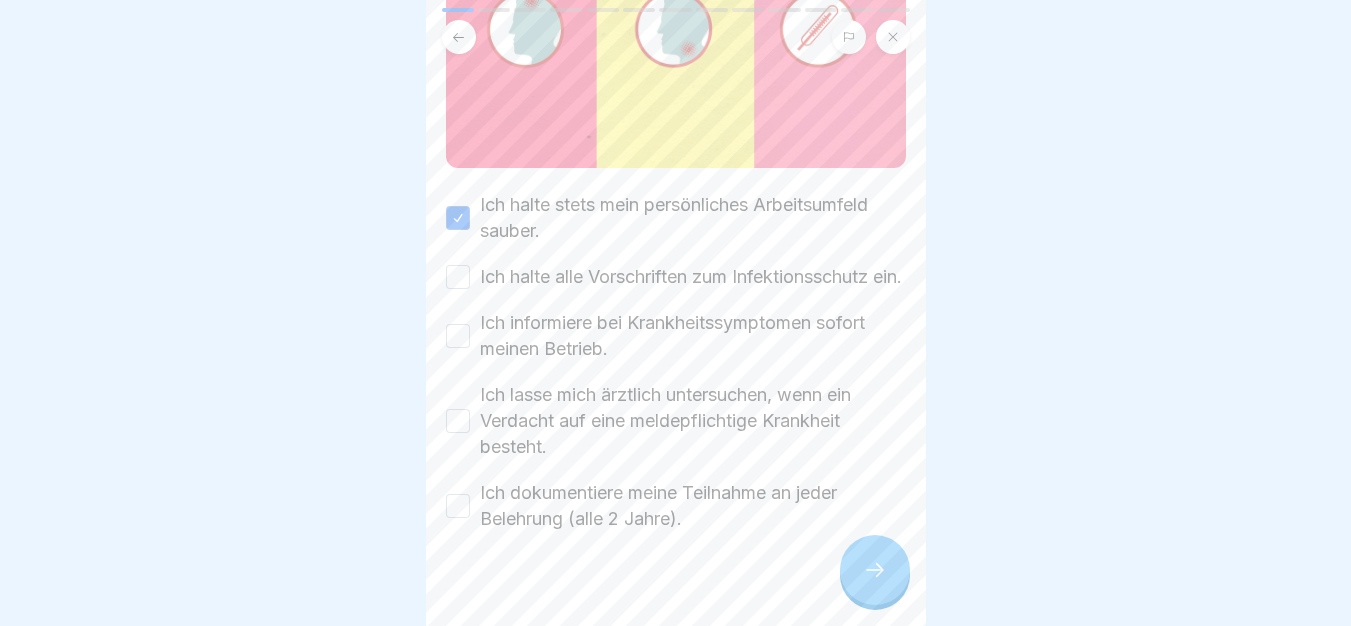 click on "Ich halte alle Vorschriften zum Infektionsschutz ein." at bounding box center [458, 277] 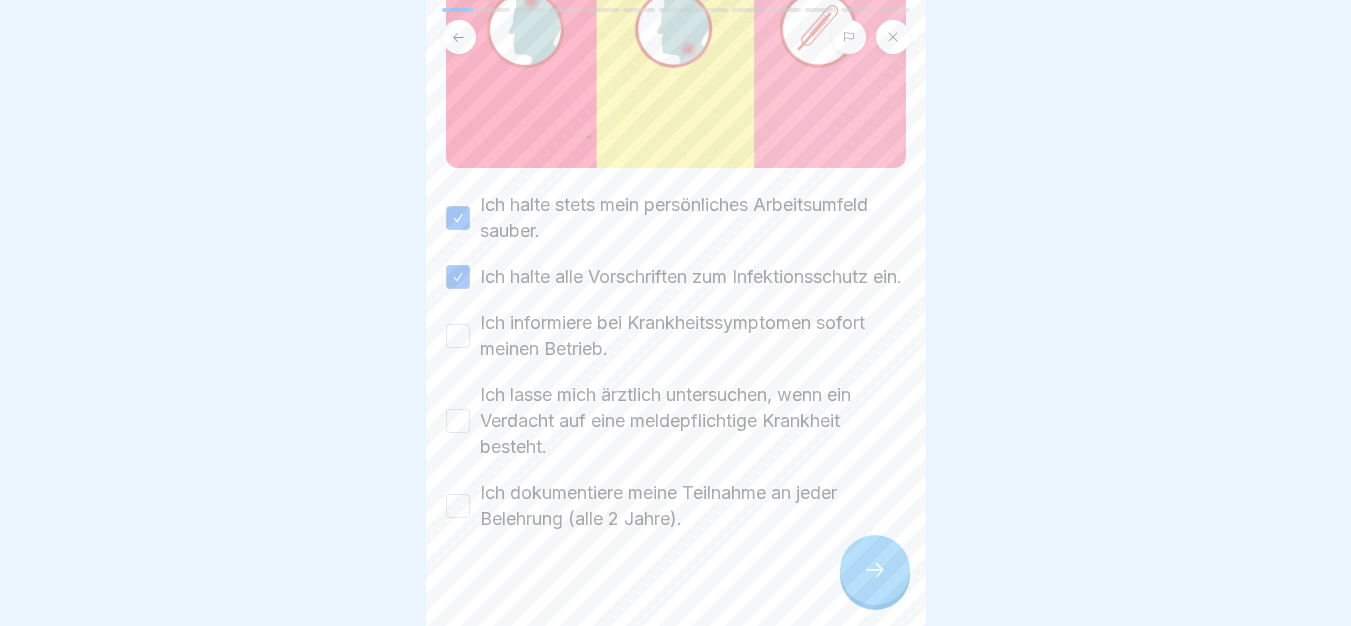 click on "Ich informiere bei Krankheitssymptomen sofort meinen Betrieb." at bounding box center (458, 336) 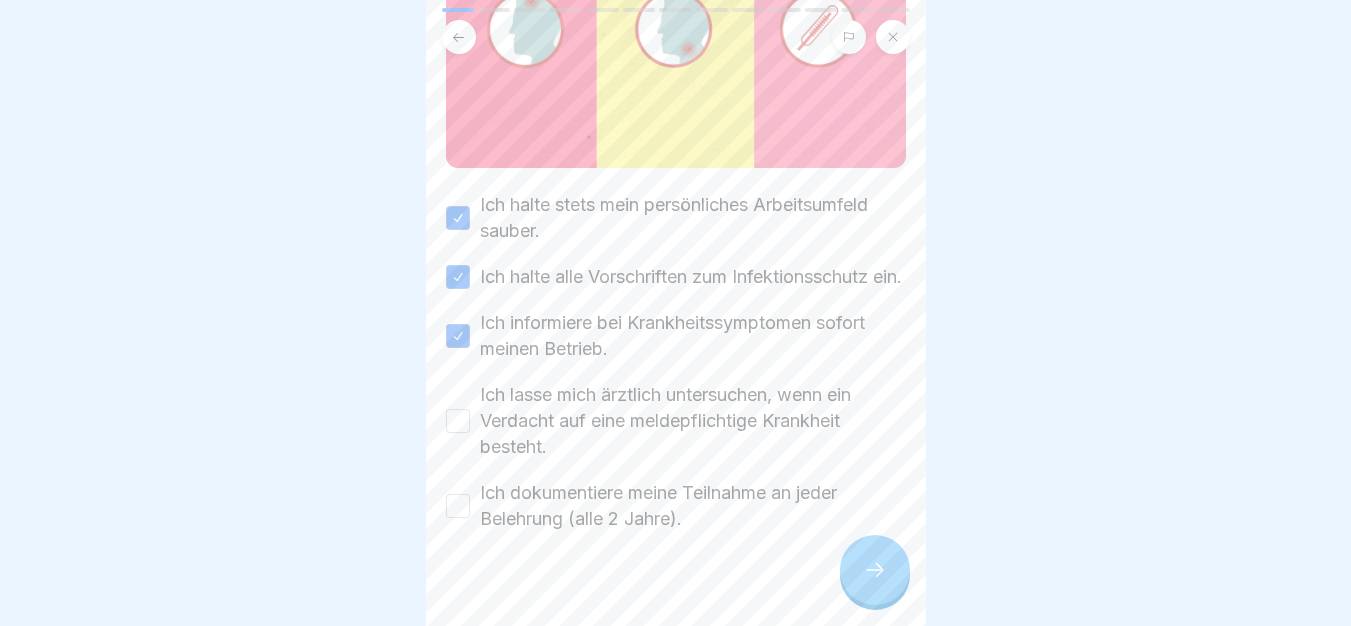 click on "Ich lasse mich ärztlich untersuchen, wenn ein Verdacht auf eine meldepflichtige Krankheit besteht." at bounding box center [676, 421] 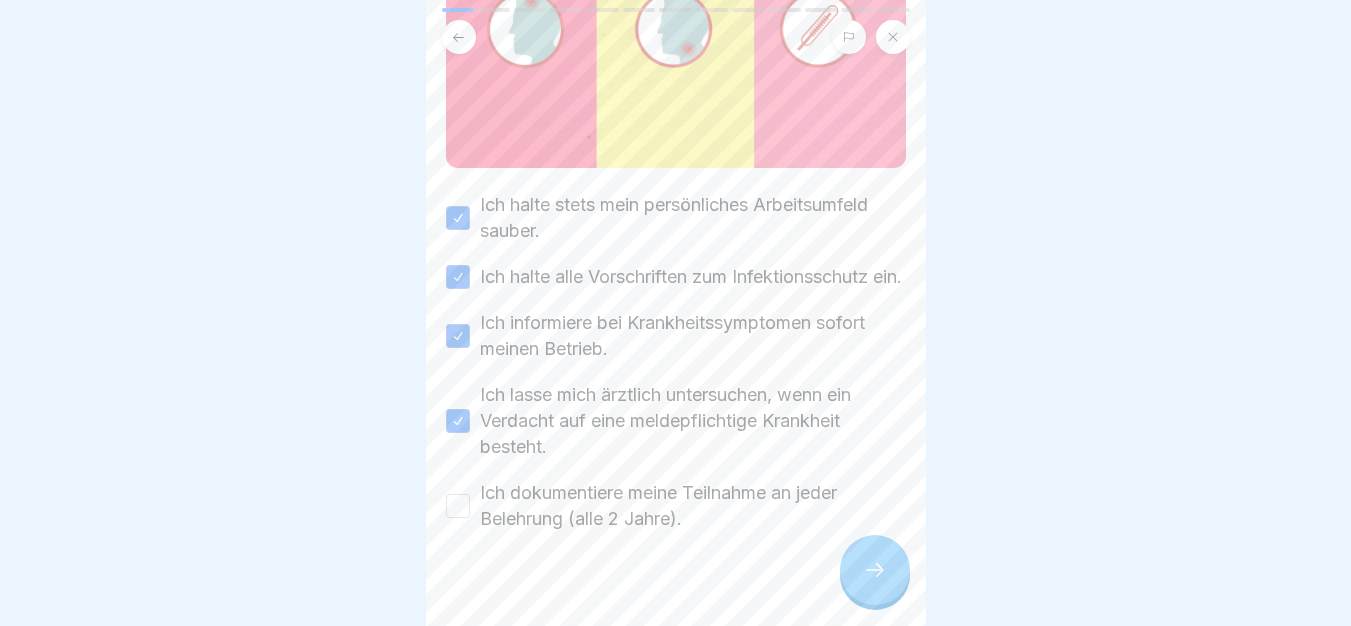 click on "Ich dokumentiere meine Teilnahme an jeder Belehrung (alle 2 Jahre)." at bounding box center (458, 506) 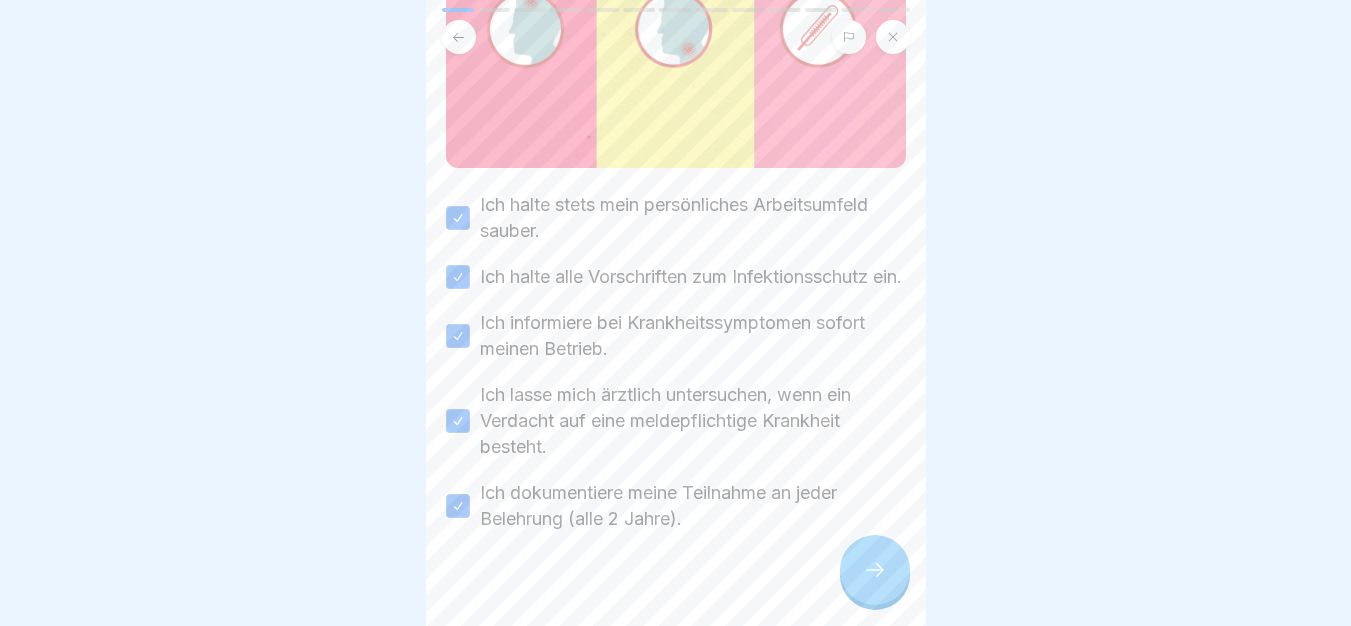 click 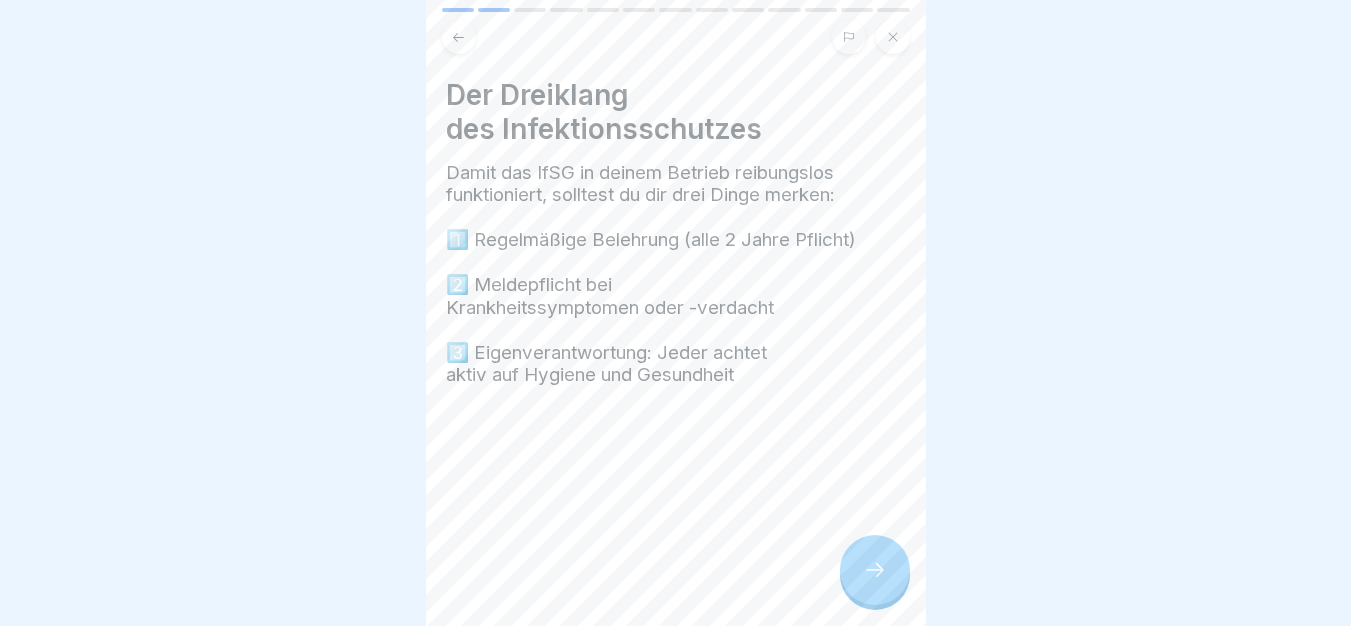 click at bounding box center [875, 570] 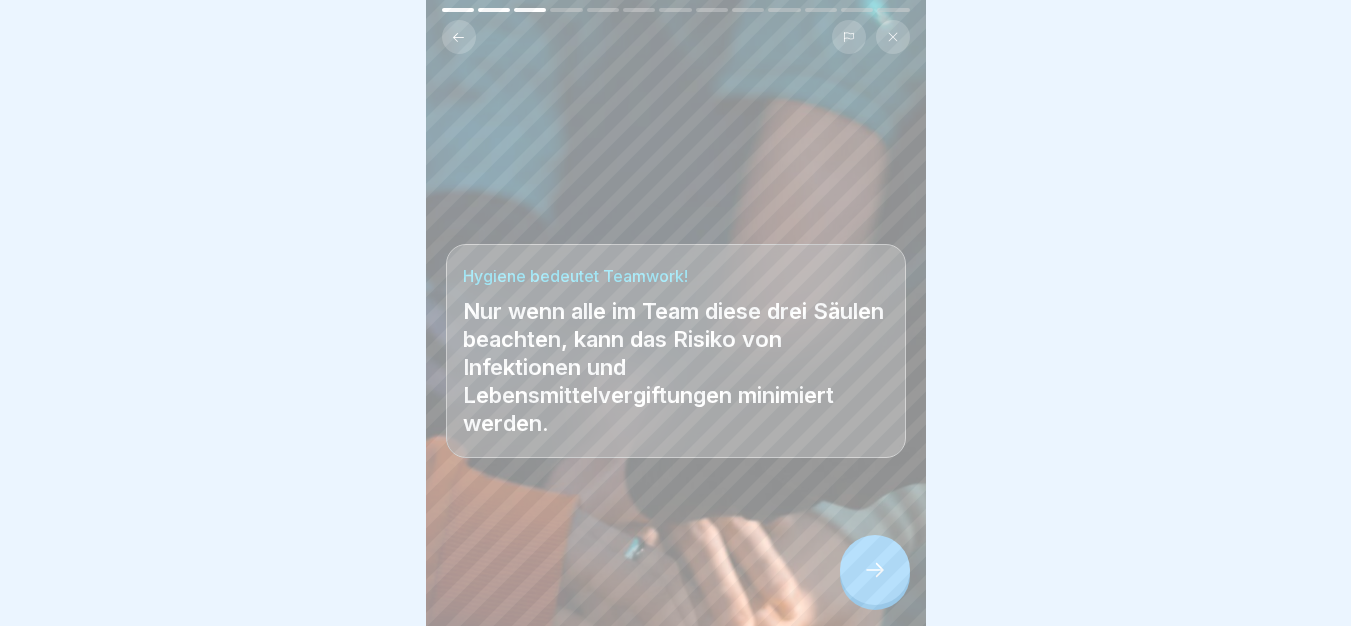 click 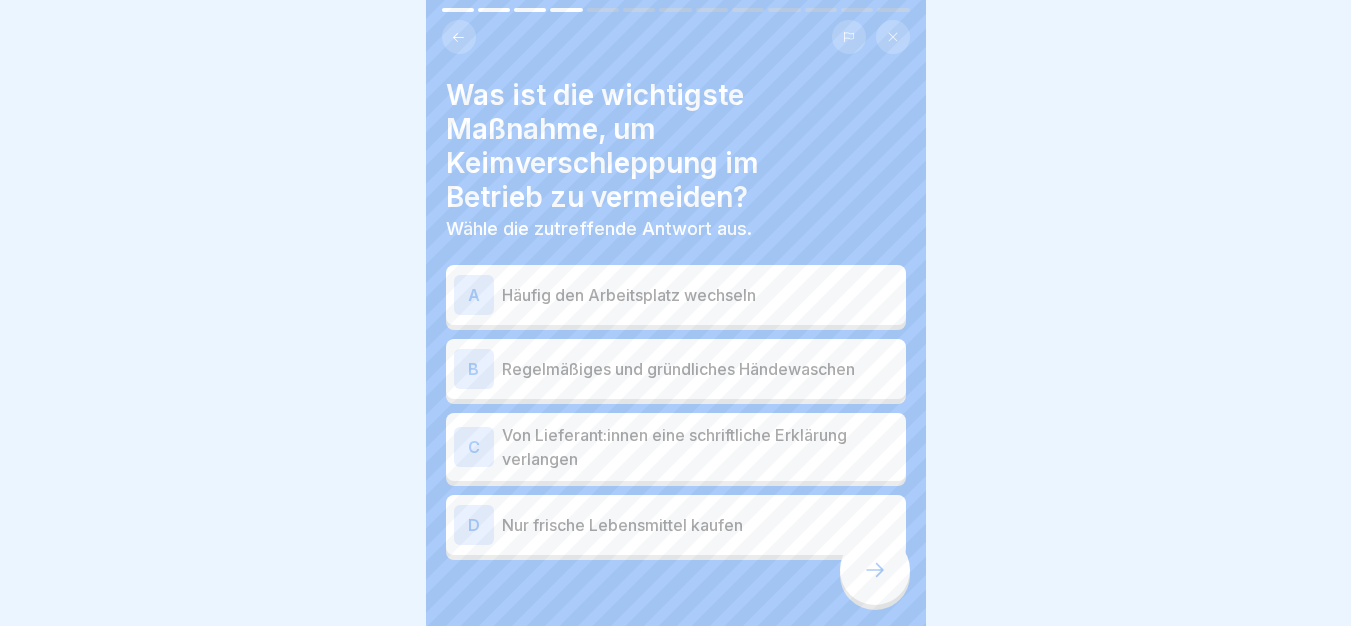 click on "B Regelmäßiges und gründliches Händewaschen" at bounding box center [676, 369] 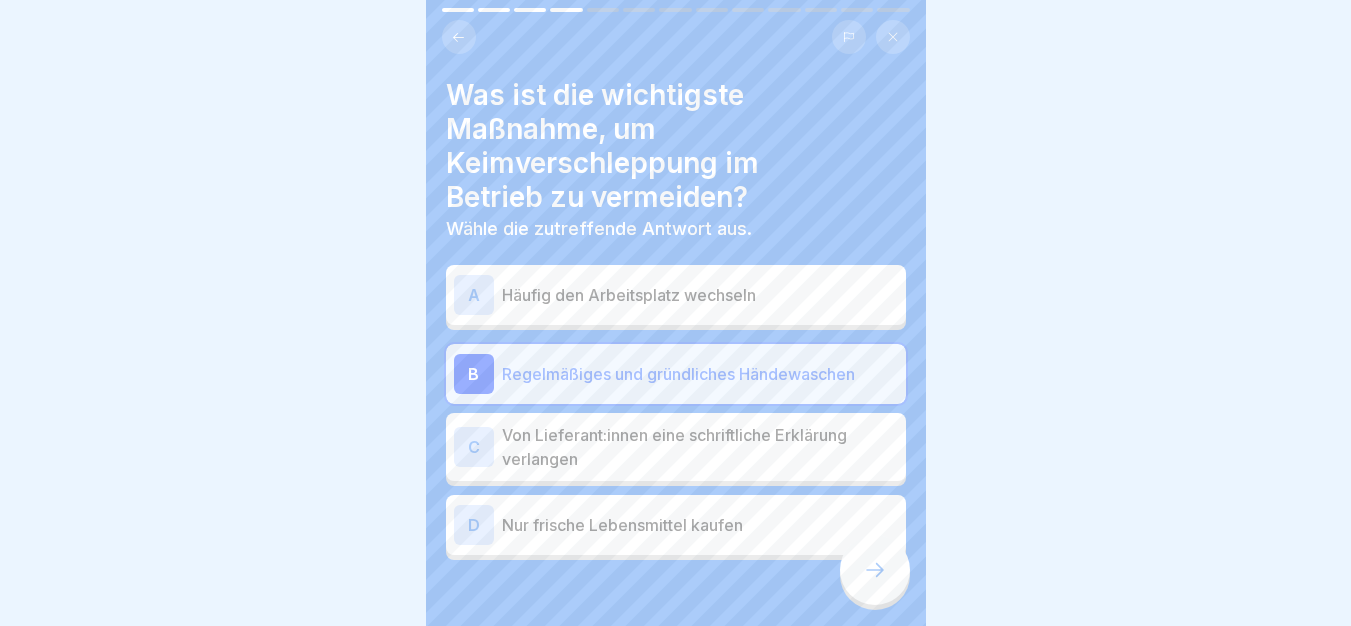 click at bounding box center [875, 570] 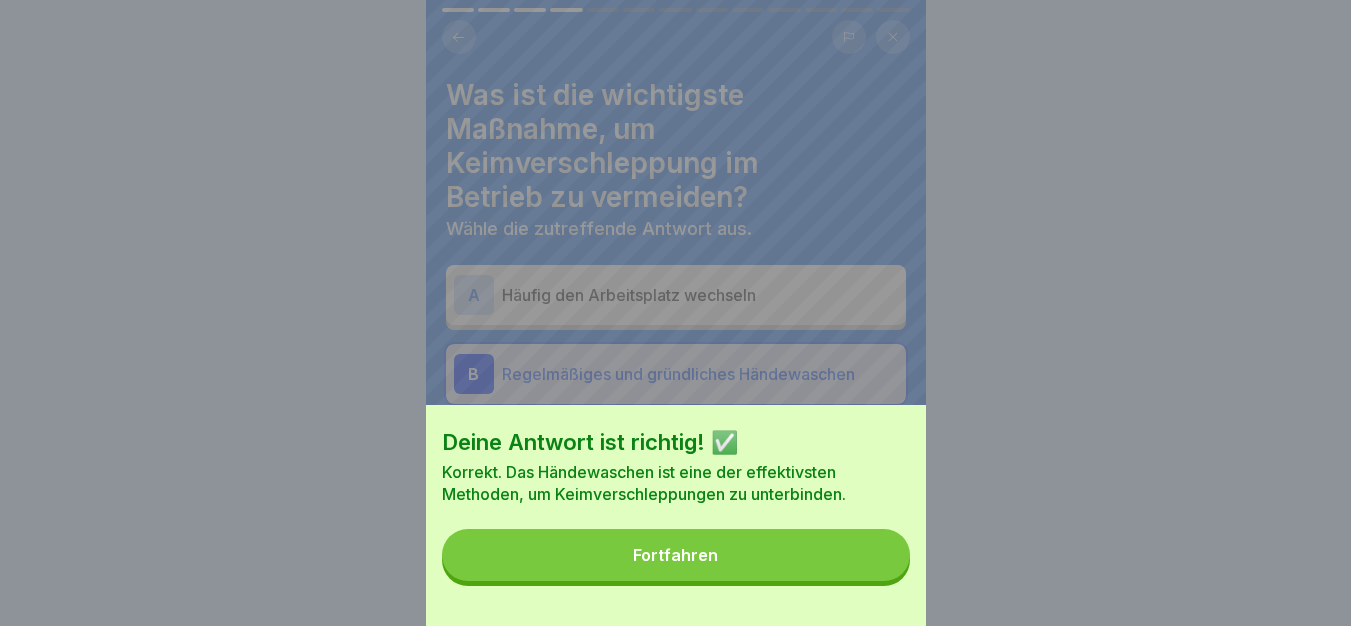 click on "Fortfahren" at bounding box center [676, 555] 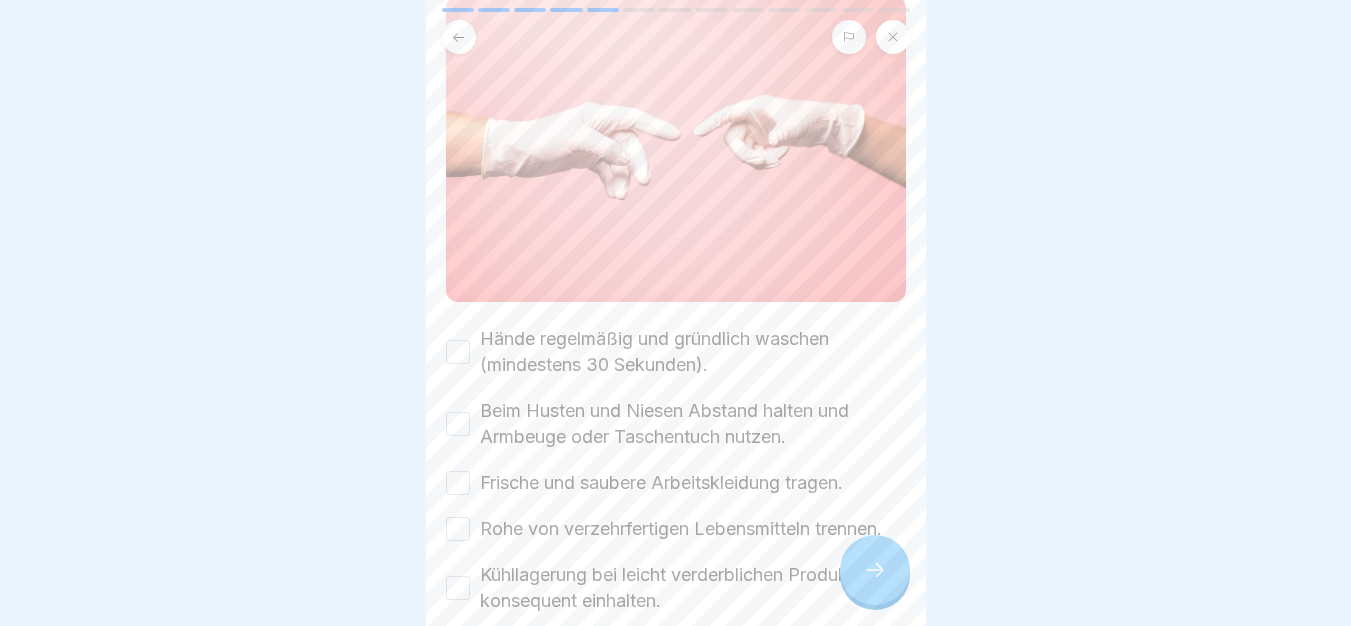 scroll, scrollTop: 300, scrollLeft: 0, axis: vertical 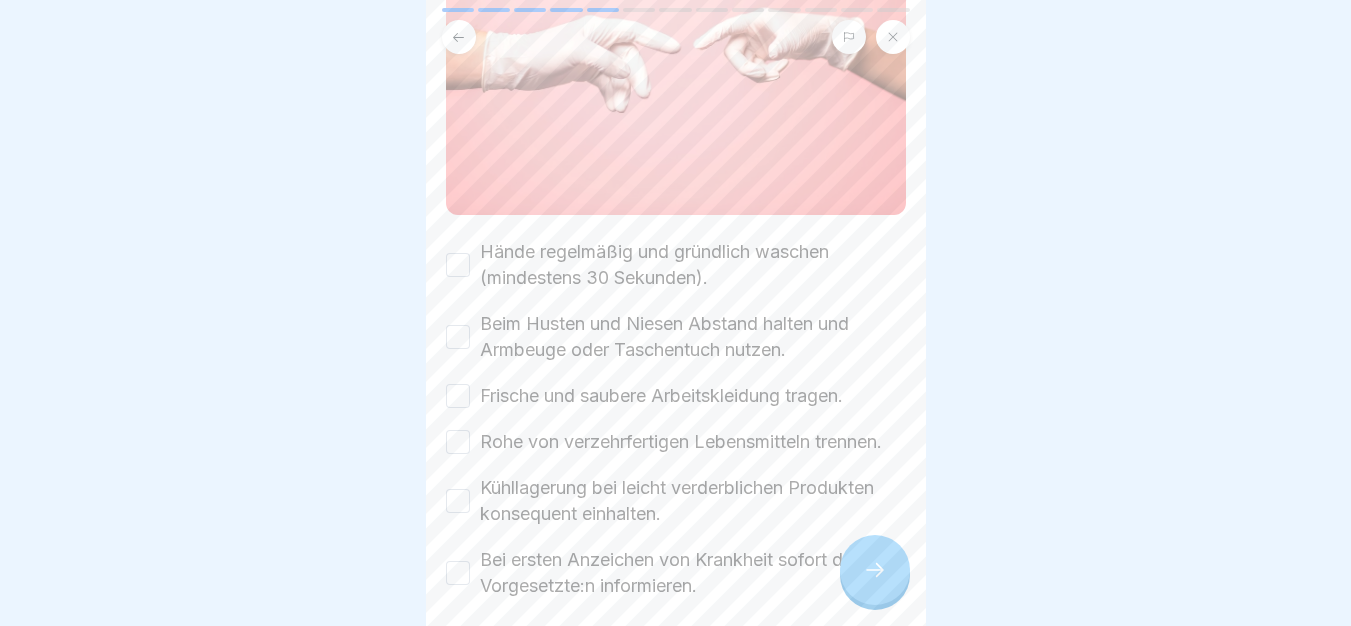 click on "Hände regelmäßig und gründlich waschen (mindestens 30 Sekunden)." at bounding box center [458, 265] 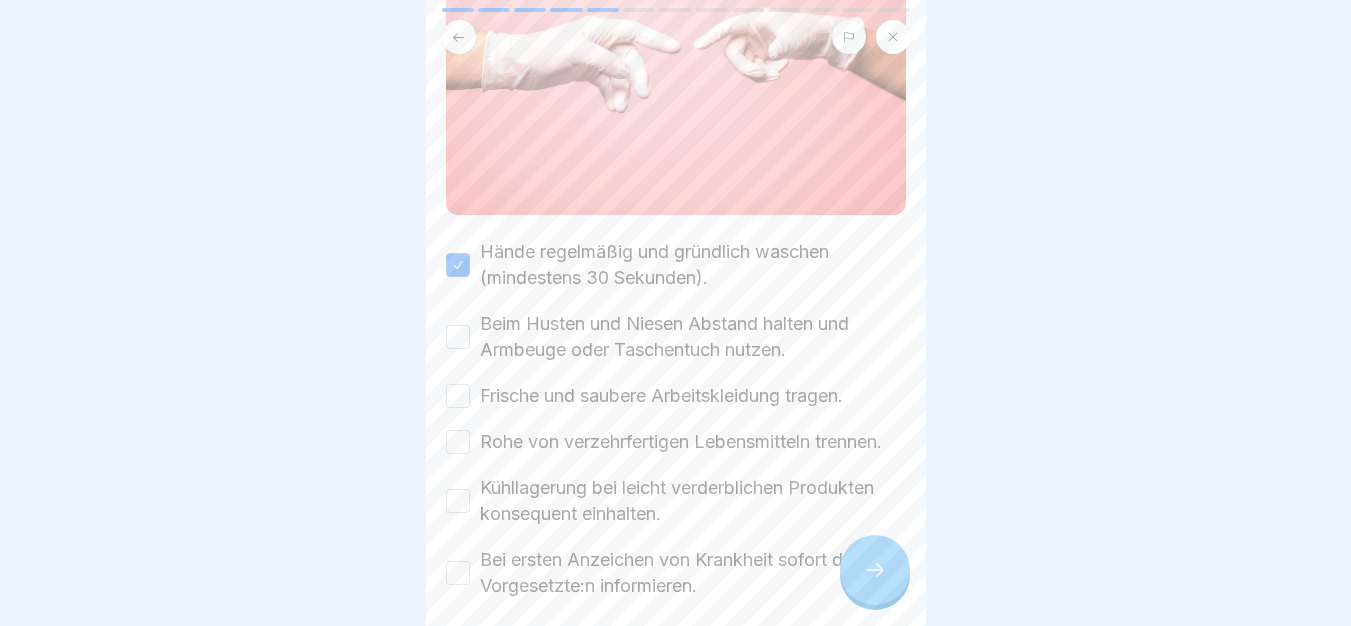click on "Beim Husten und Niesen Abstand halten und Armbeuge oder Taschentuch nutzen." at bounding box center [458, 337] 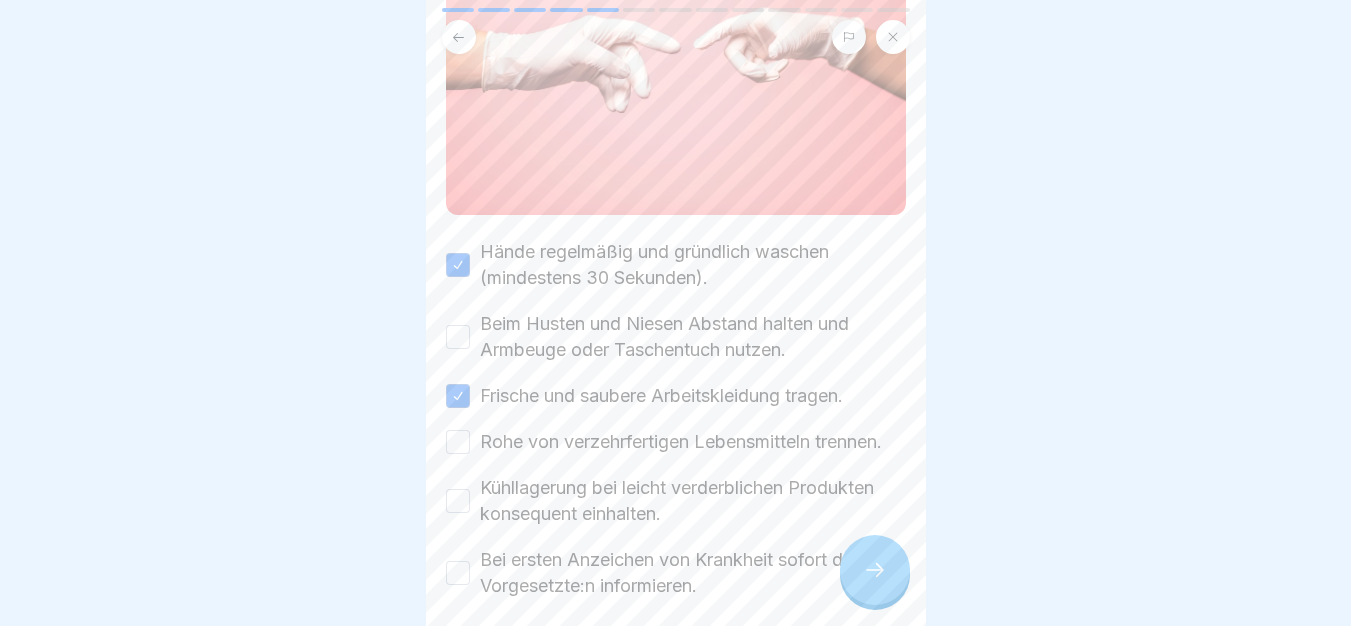 drag, startPoint x: 447, startPoint y: 423, endPoint x: 466, endPoint y: 320, distance: 104.73777 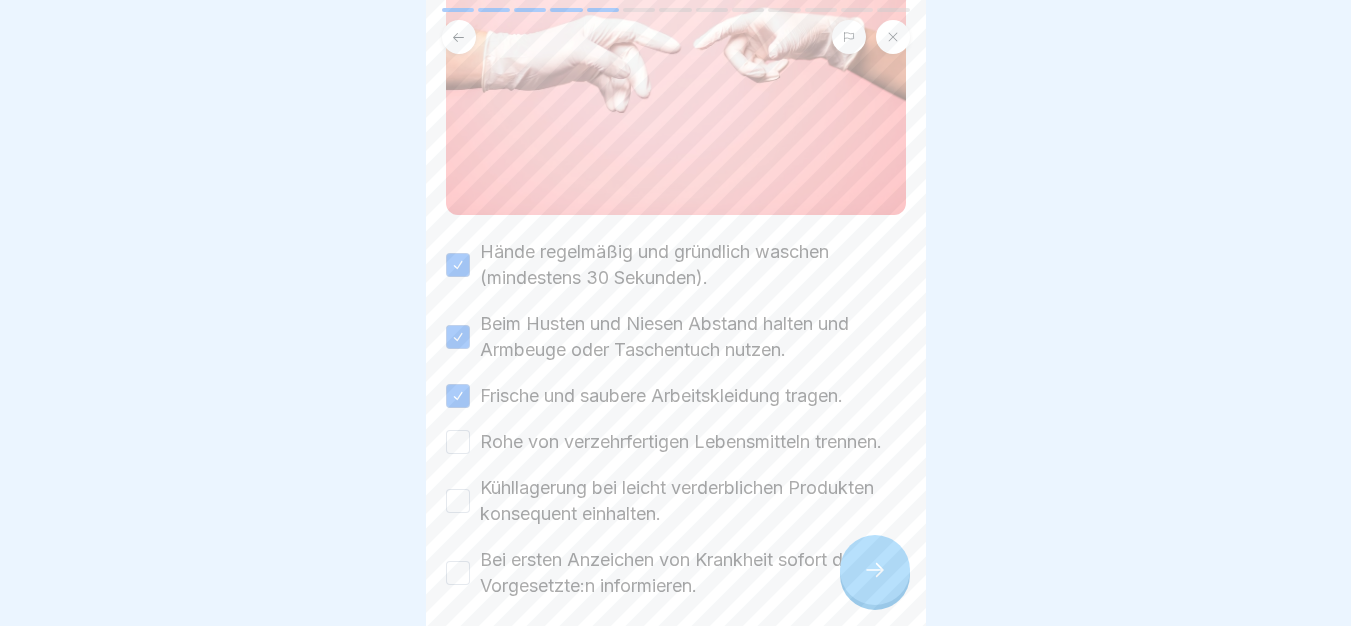 click on "Rohe von verzehrfertigen Lebensmitteln trennen." at bounding box center (458, 442) 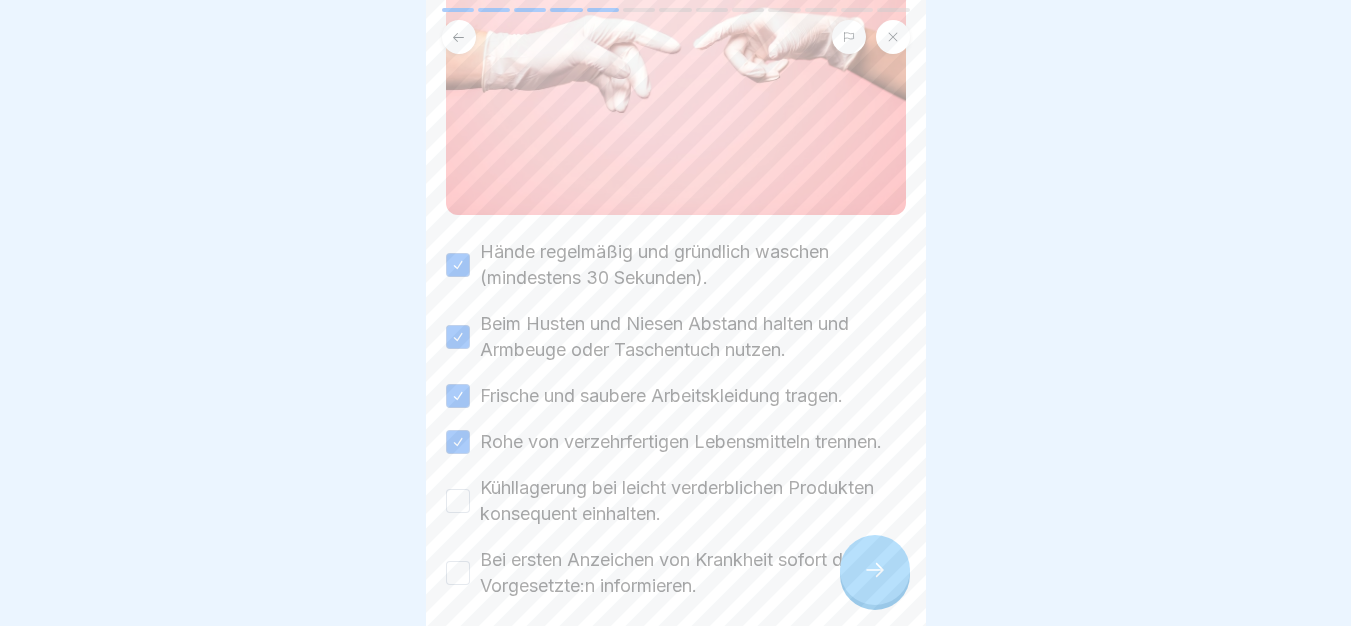 click on "Kühllagerung bei leicht verderblichen Produkten konsequent einhalten." at bounding box center (676, 501) 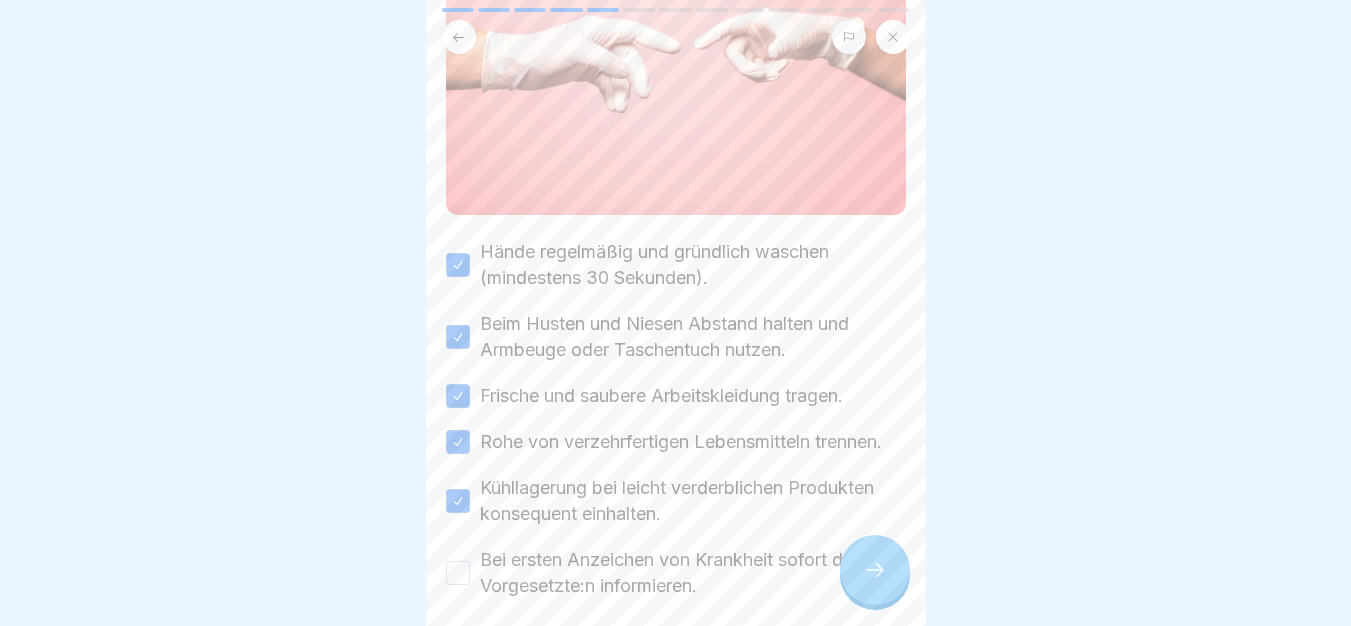 click on "Bei ersten Anzeichen von Krankheit sofort den/die Vorgesetzte:n informieren." at bounding box center (676, 573) 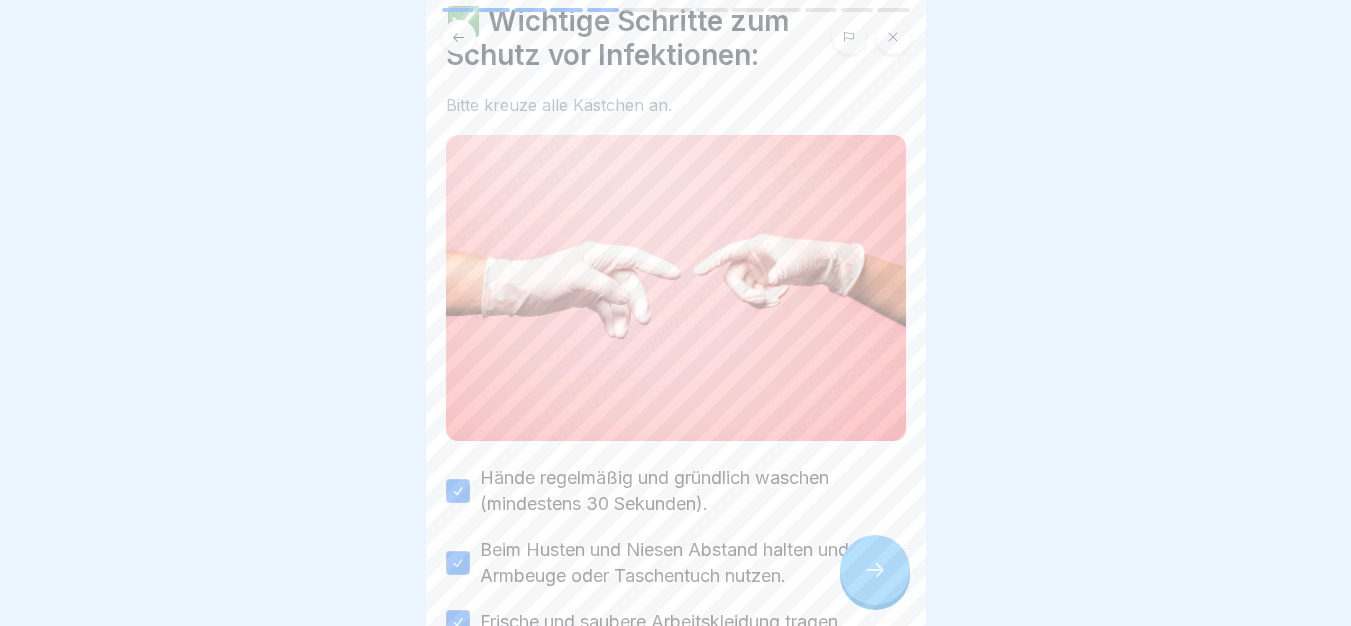 scroll, scrollTop: 0, scrollLeft: 0, axis: both 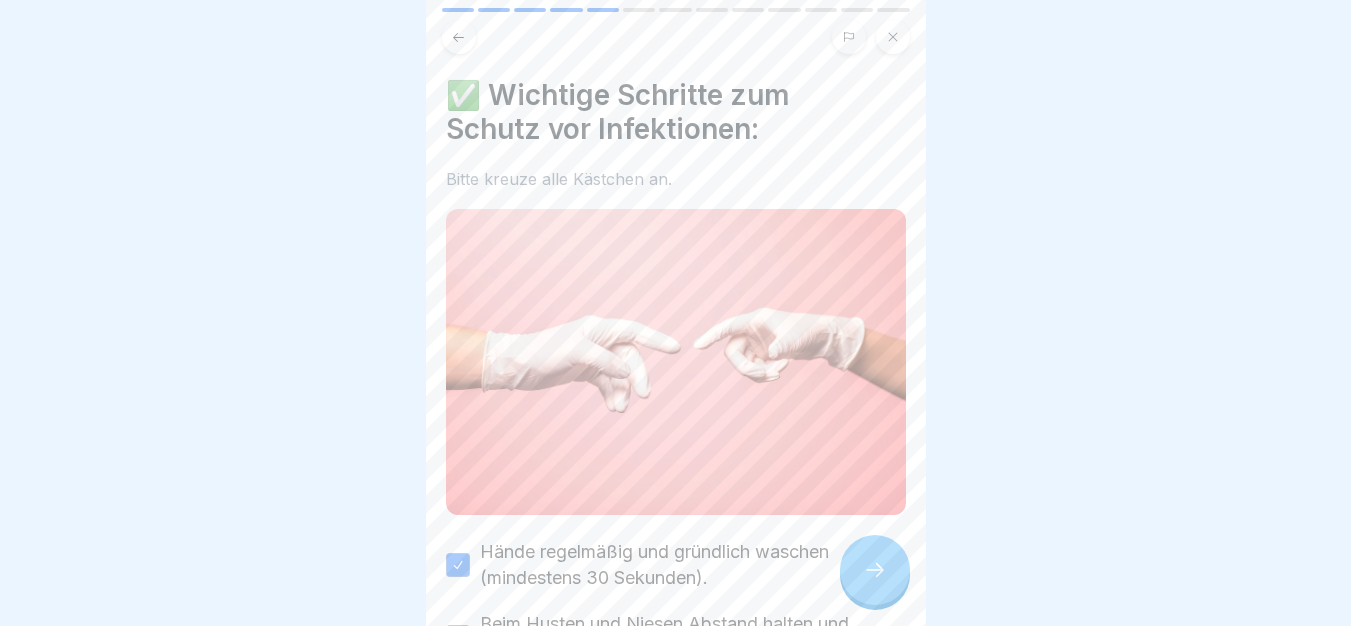 type on "on" 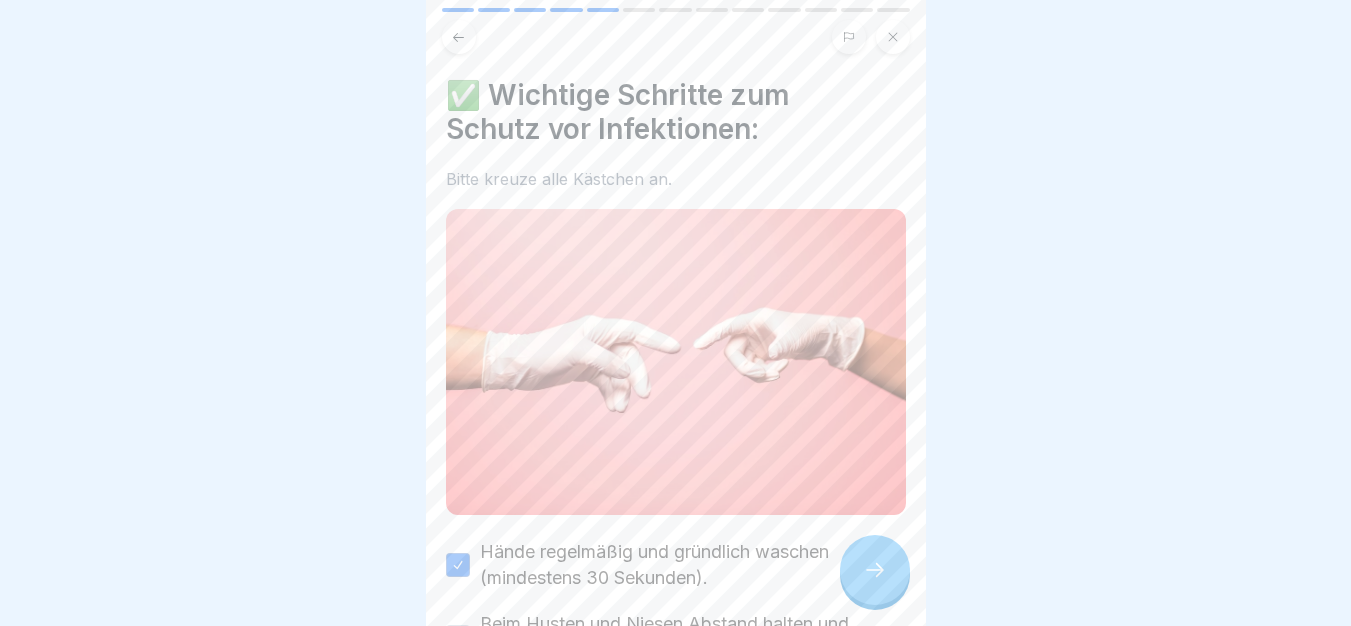 scroll, scrollTop: 13, scrollLeft: 0, axis: vertical 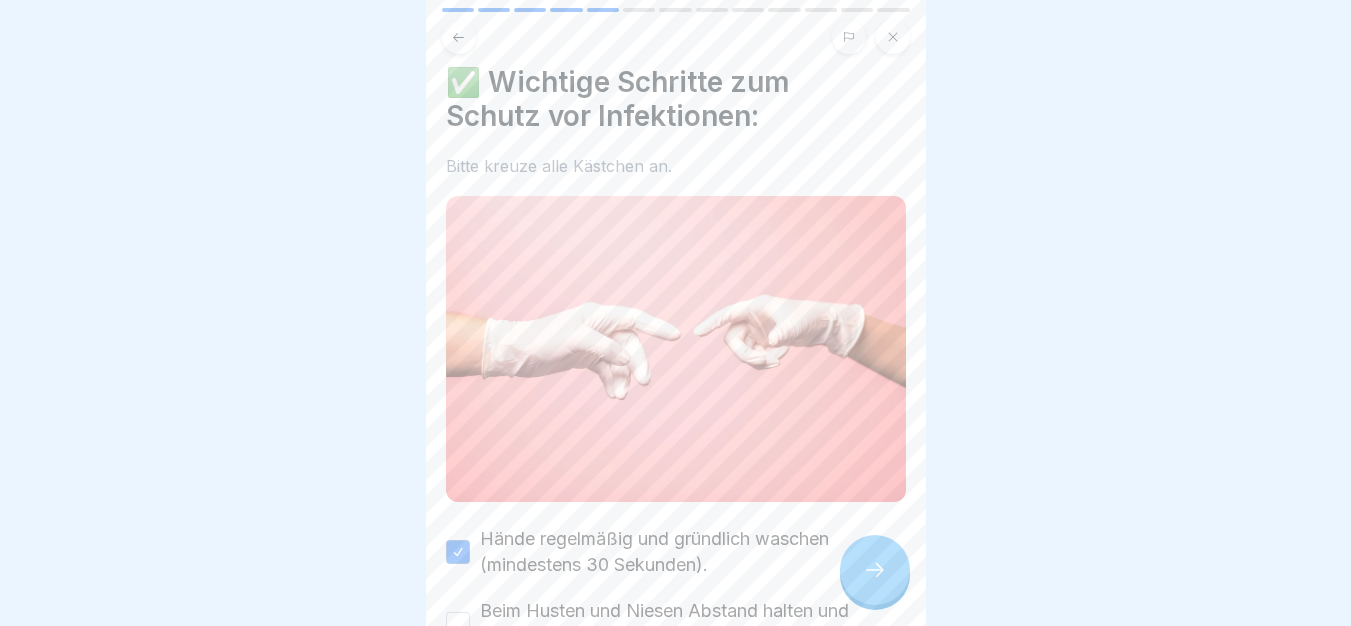 click 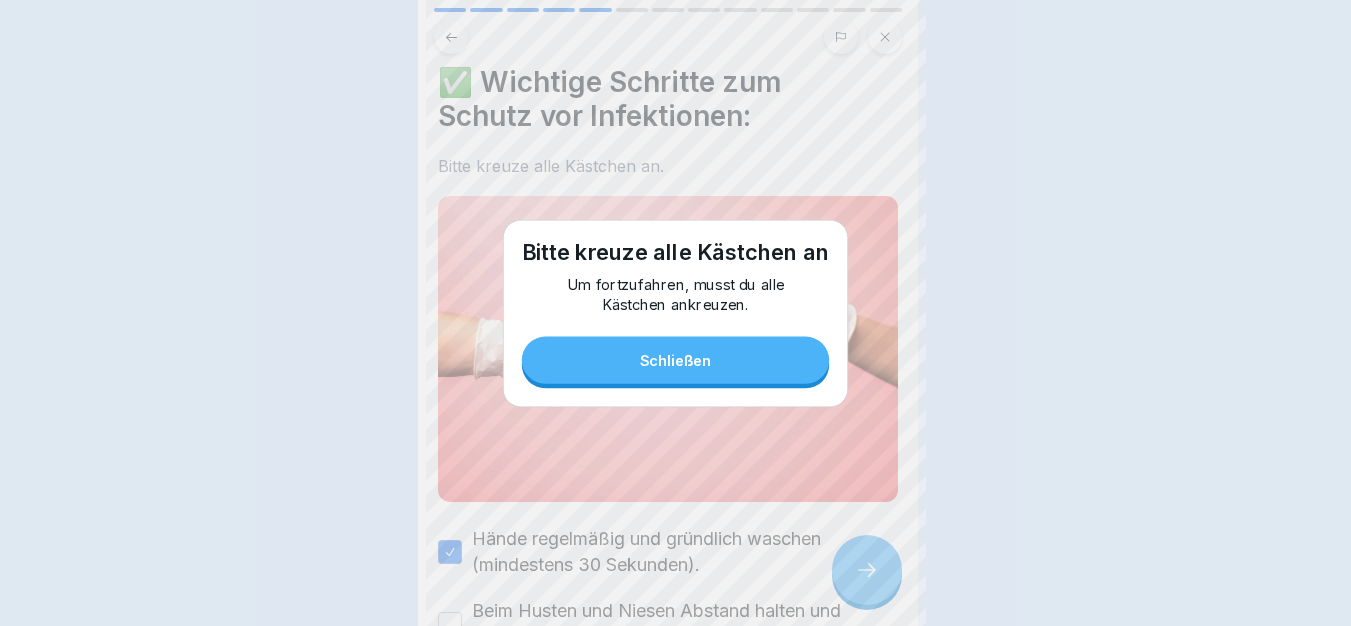 scroll, scrollTop: 0, scrollLeft: 0, axis: both 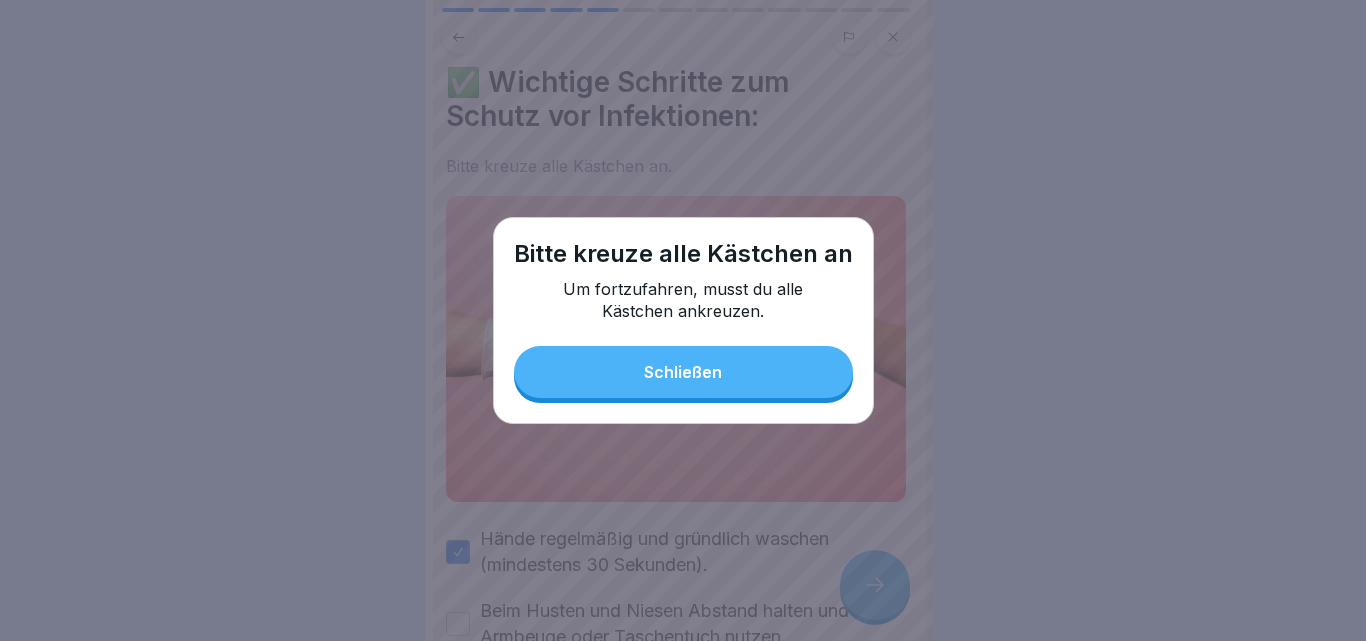 click on "Schließen" at bounding box center [683, 372] 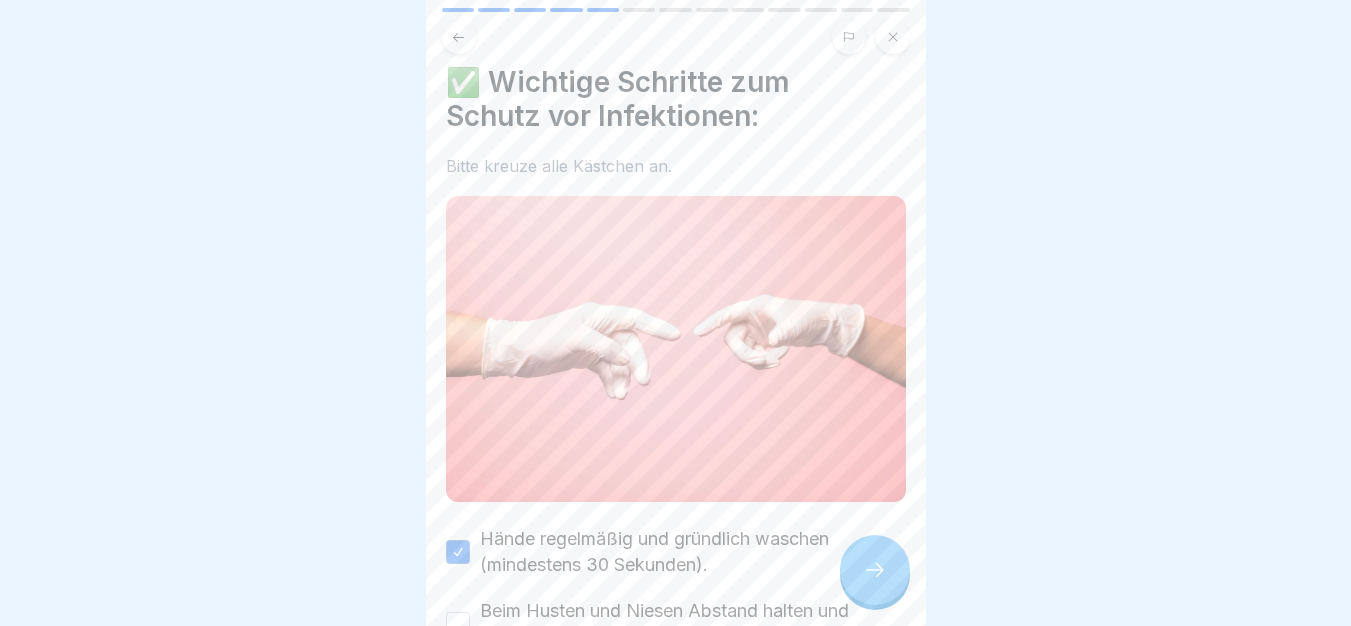 scroll, scrollTop: 15, scrollLeft: 0, axis: vertical 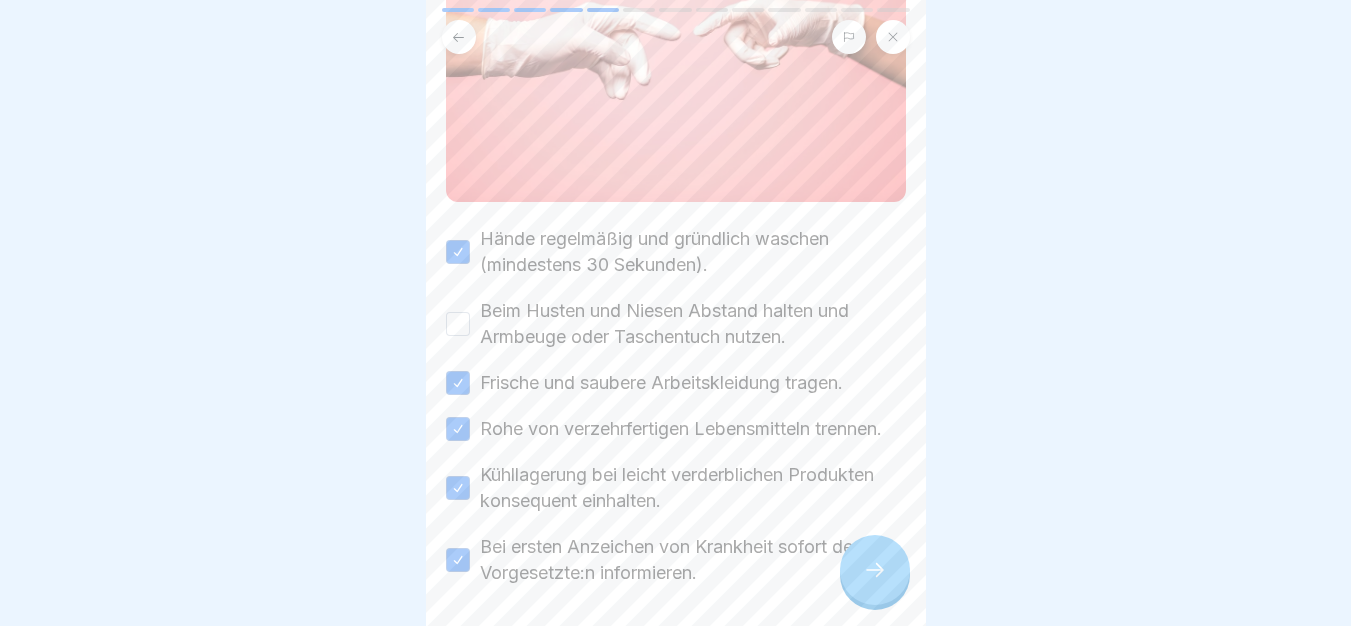 click on "Beim Husten und Niesen Abstand halten und Armbeuge oder Taschentuch nutzen." at bounding box center (458, 324) 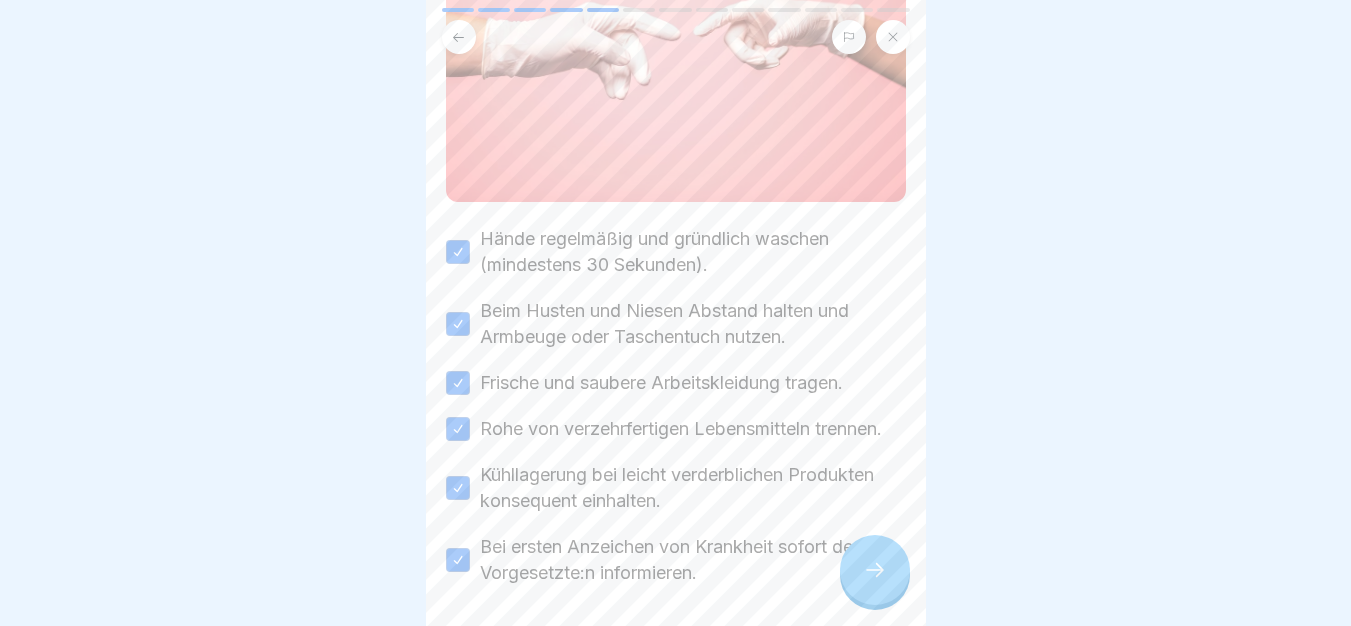 click at bounding box center [875, 570] 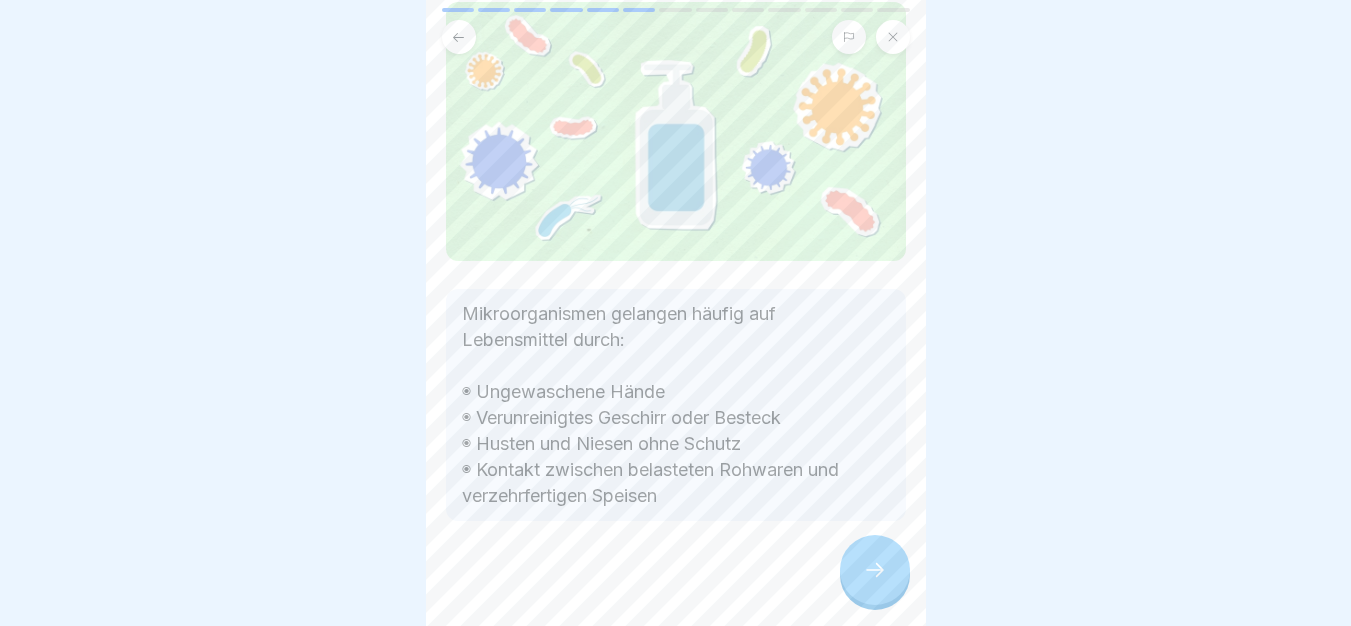 scroll, scrollTop: 178, scrollLeft: 0, axis: vertical 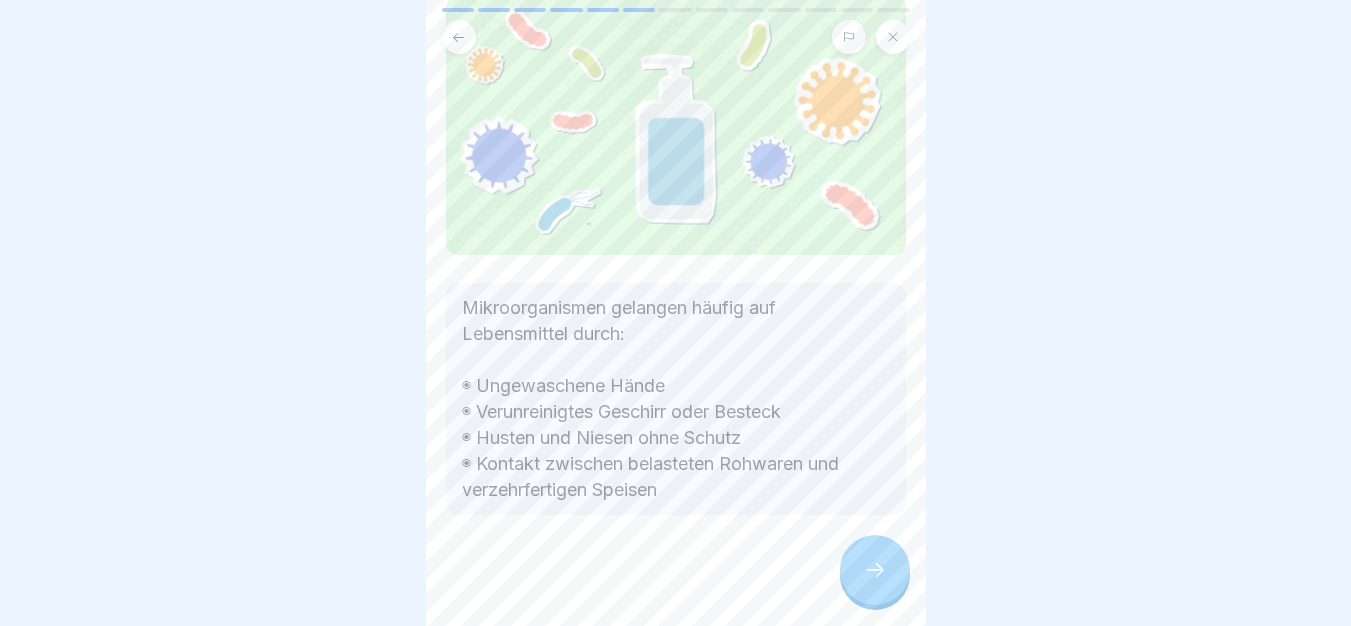 click at bounding box center [875, 570] 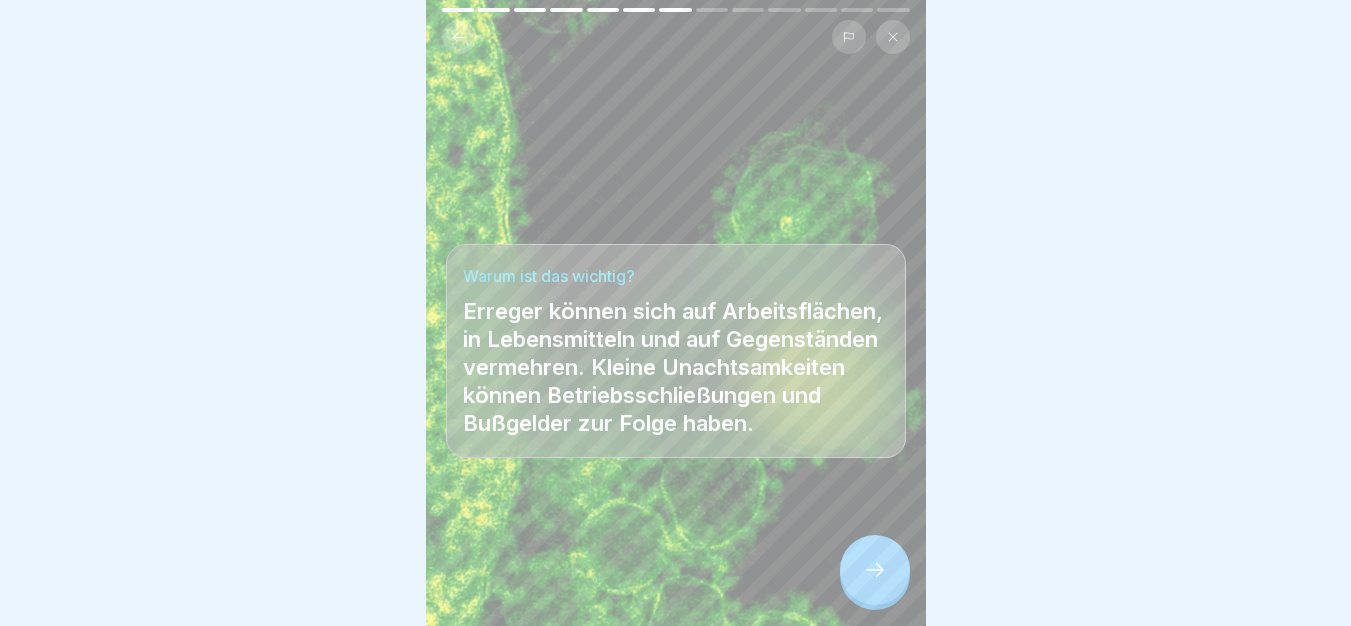 click at bounding box center (875, 570) 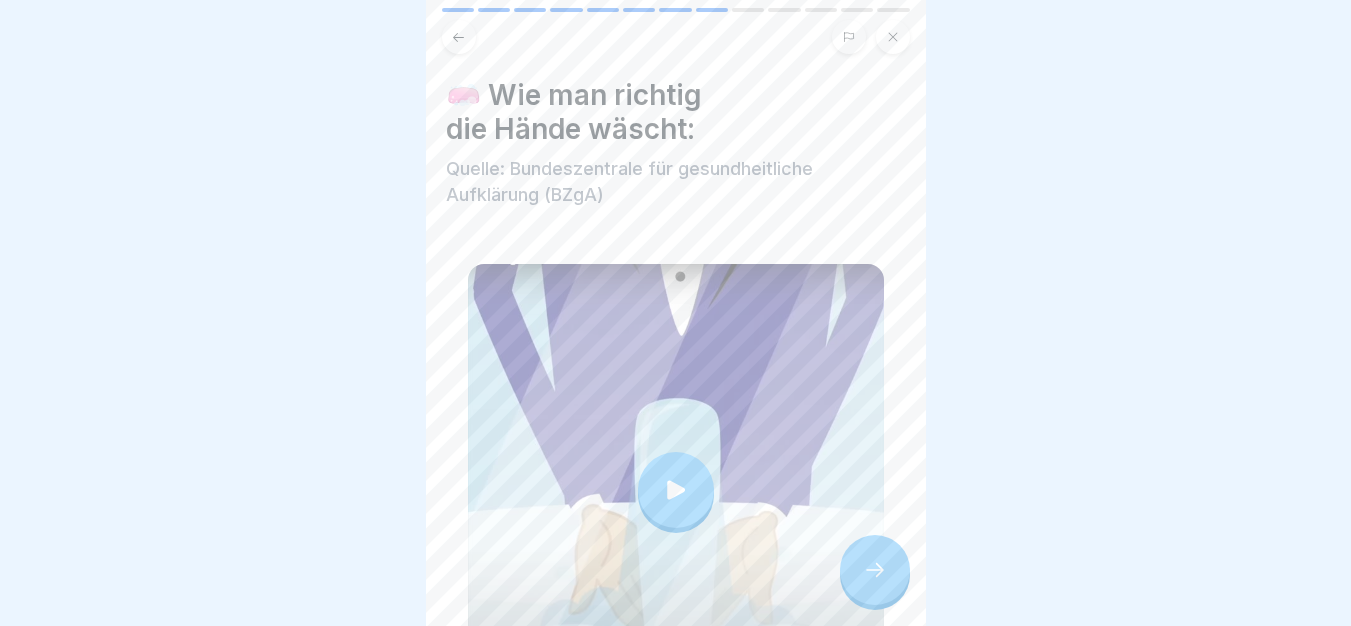 click at bounding box center (875, 570) 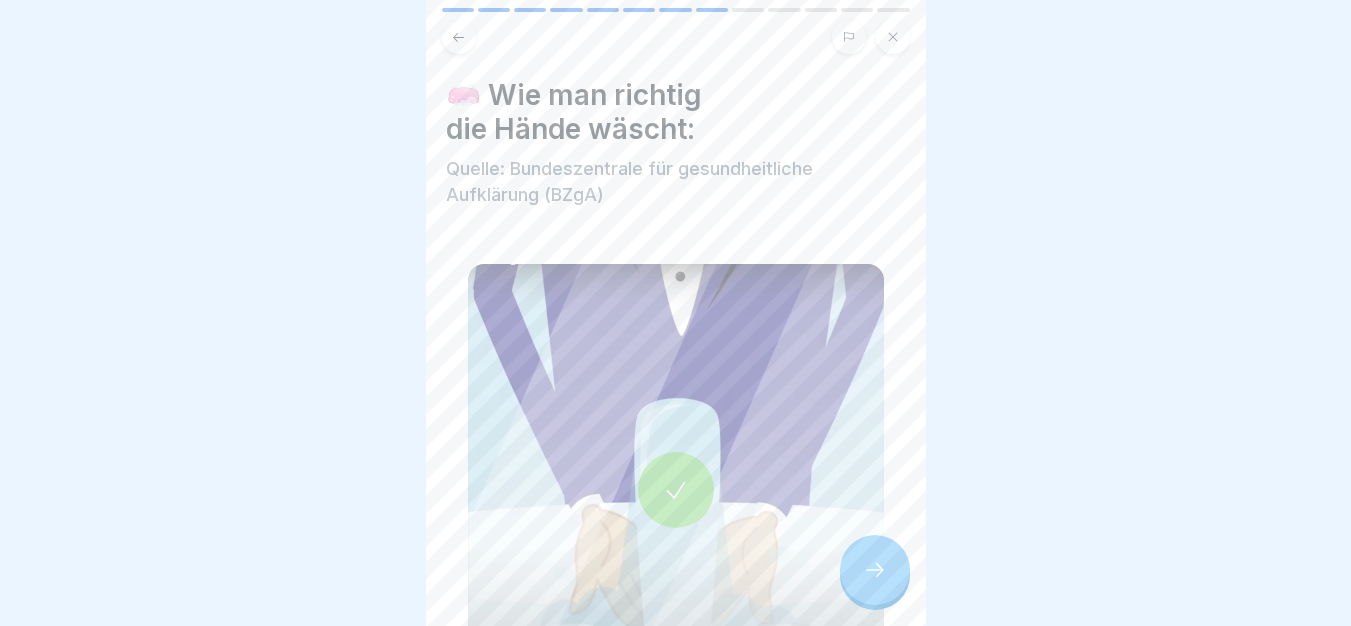 click at bounding box center (875, 570) 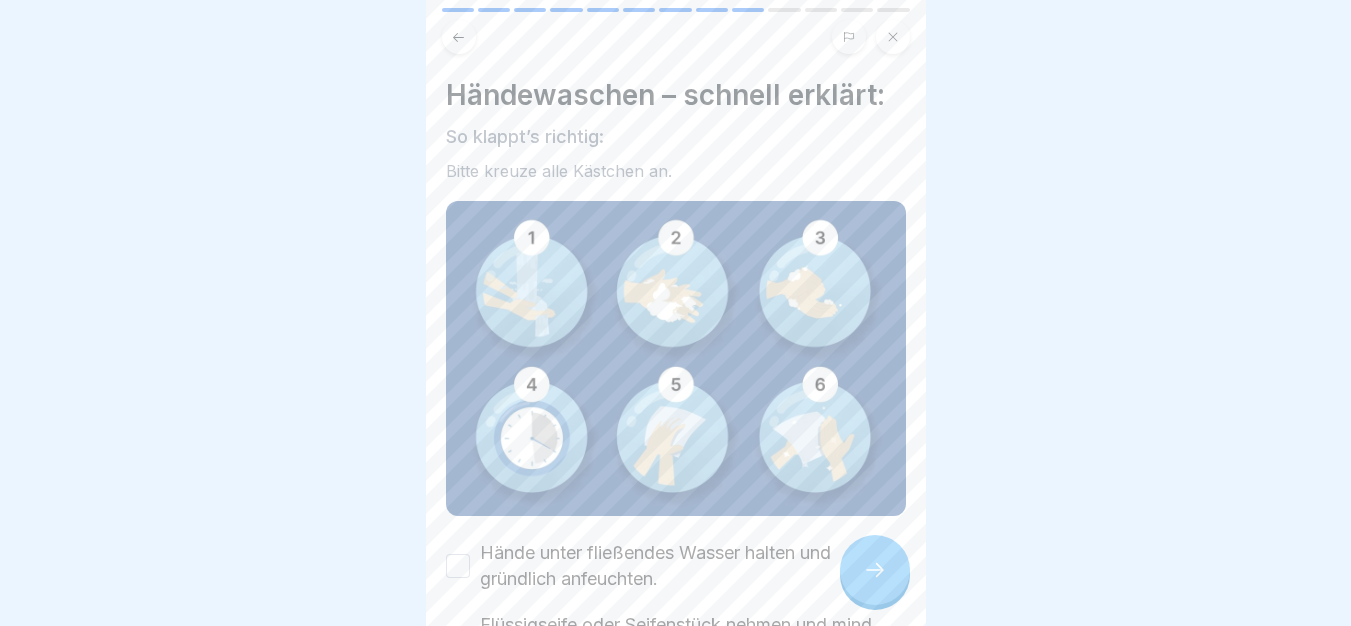 click at bounding box center (875, 570) 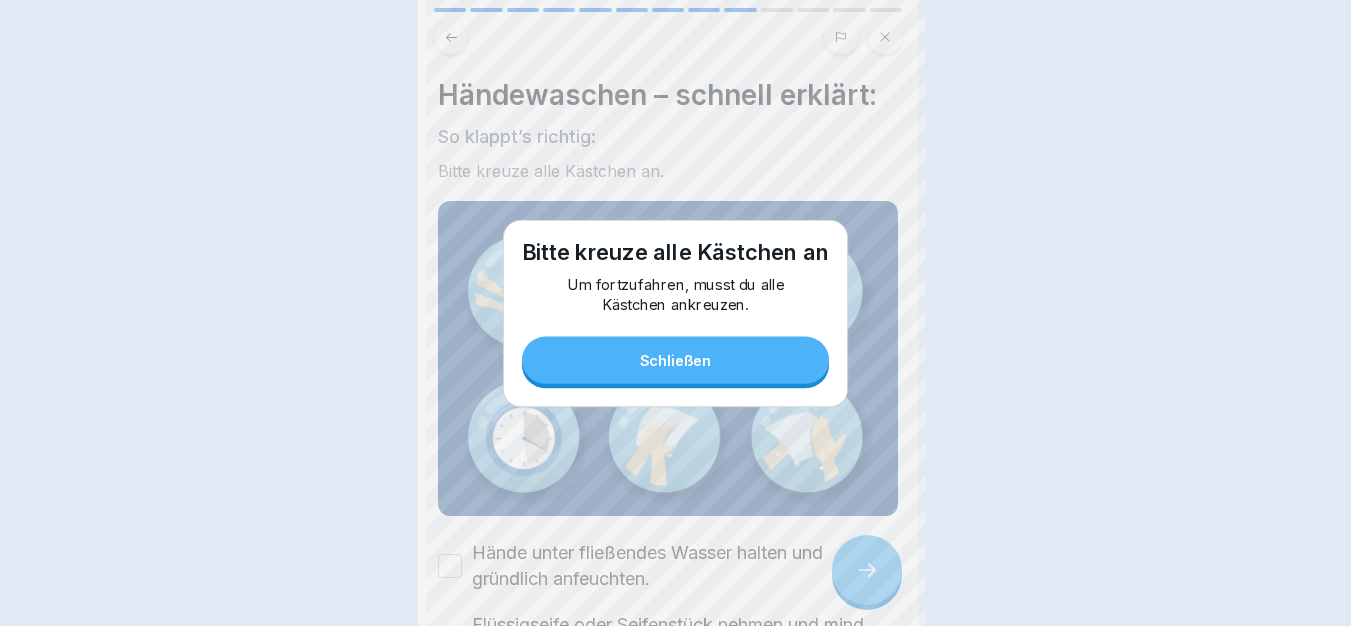 scroll, scrollTop: 0, scrollLeft: 0, axis: both 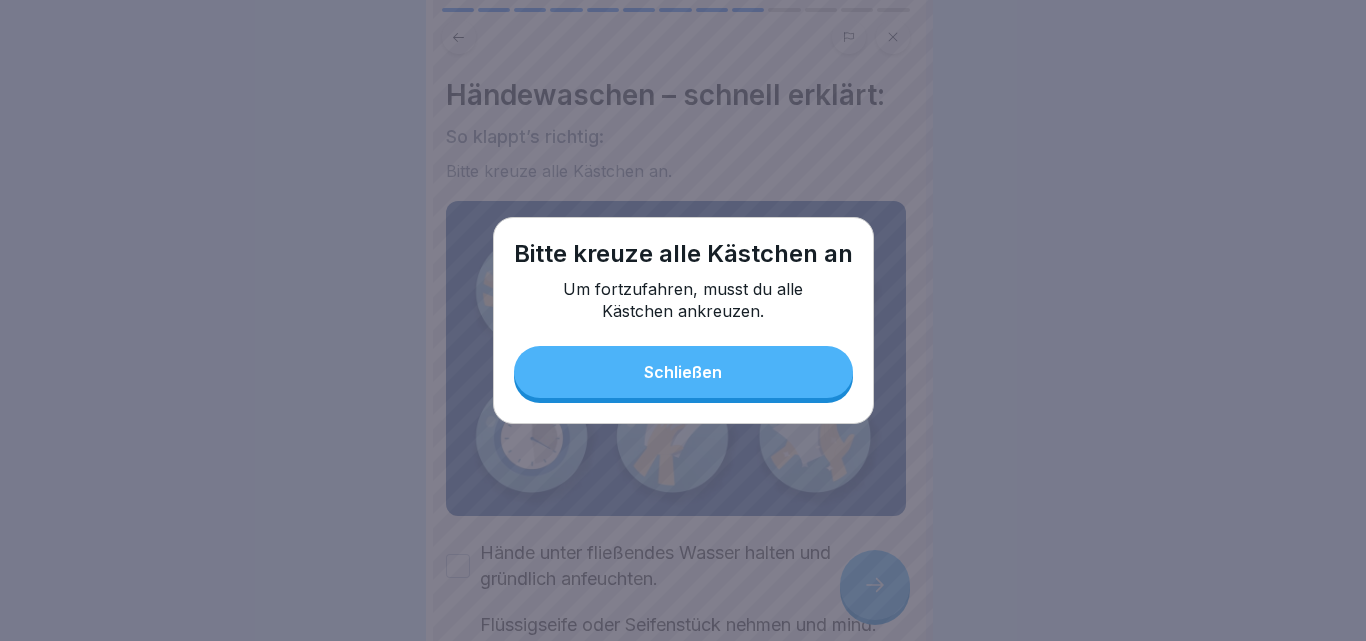 click on "Schließen" at bounding box center [683, 372] 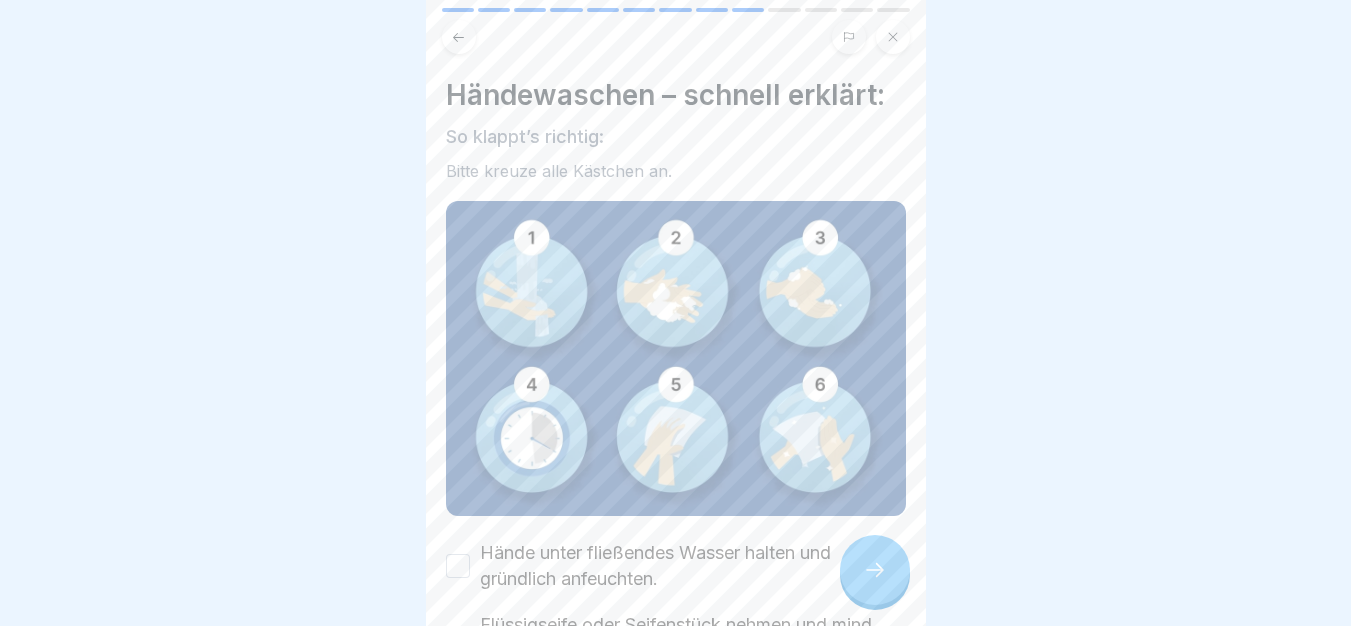 scroll, scrollTop: 15, scrollLeft: 0, axis: vertical 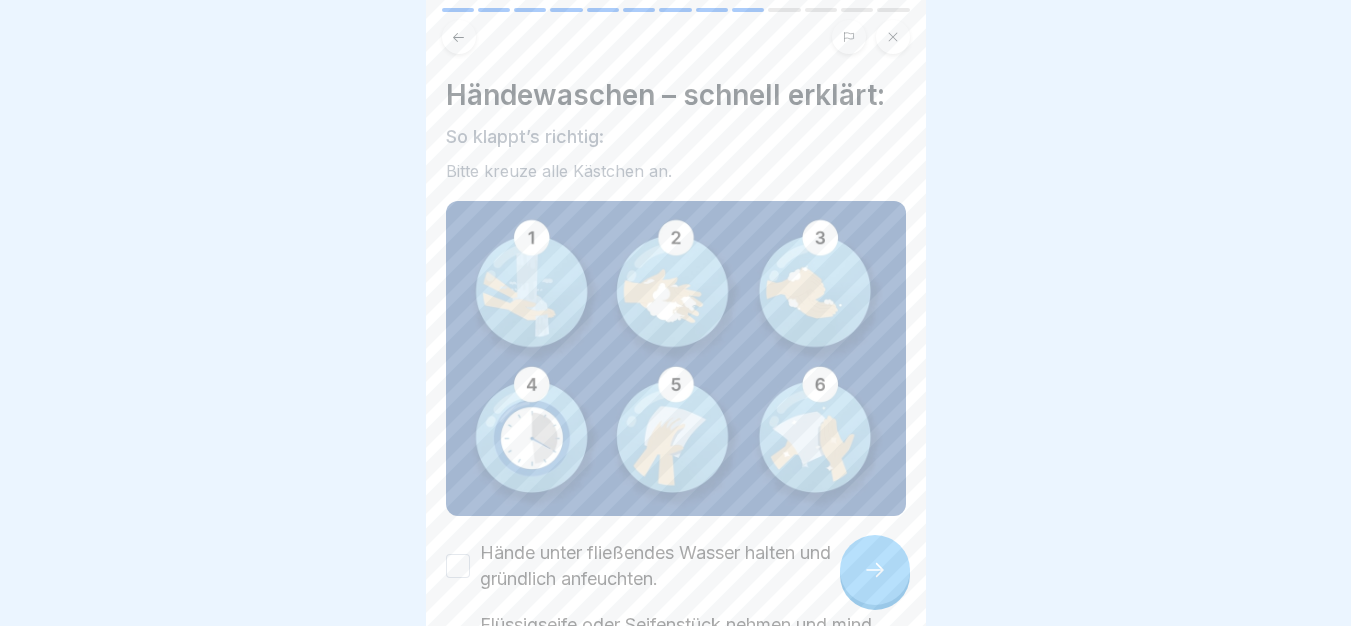 click on "Hände unter fließendes Wasser halten und gründlich anfeuchten." at bounding box center (458, 566) 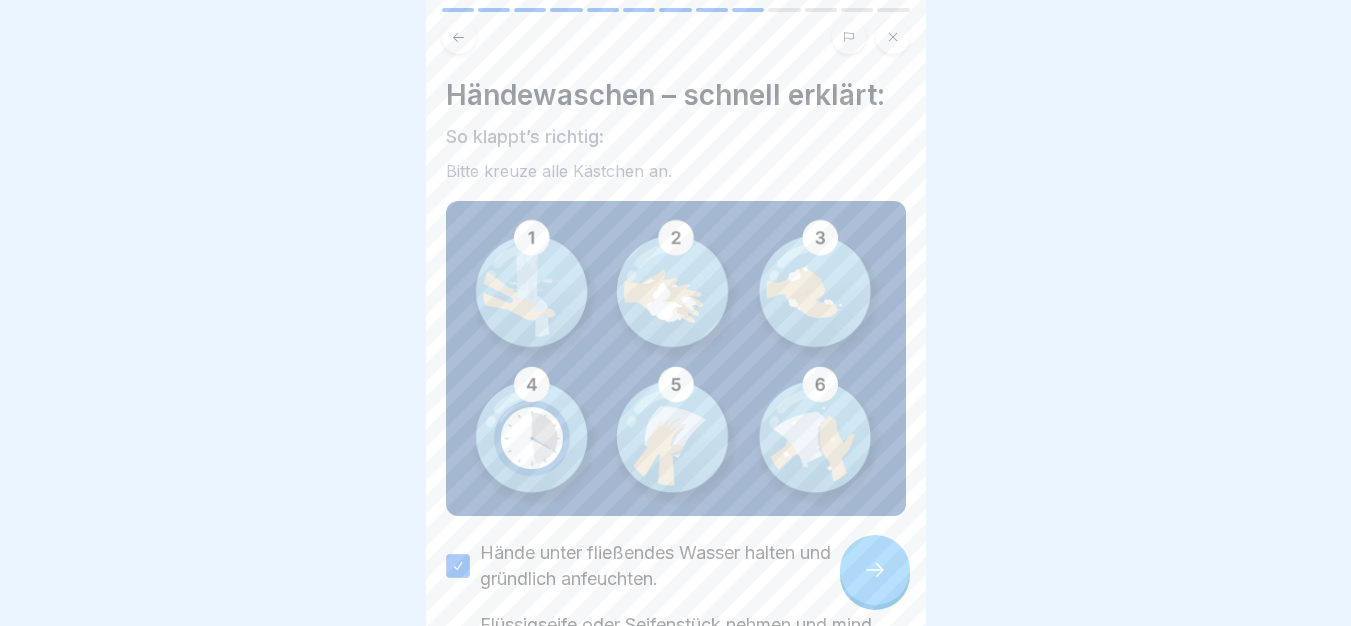 click on "Flüssigseife oder Seifenstück nehmen und mind. 20–30 Sekunden gut verreiben (Handinnenflächen, Handrücken, Fingerzwischenräume, Fingerspitzen!)." at bounding box center (676, 664) 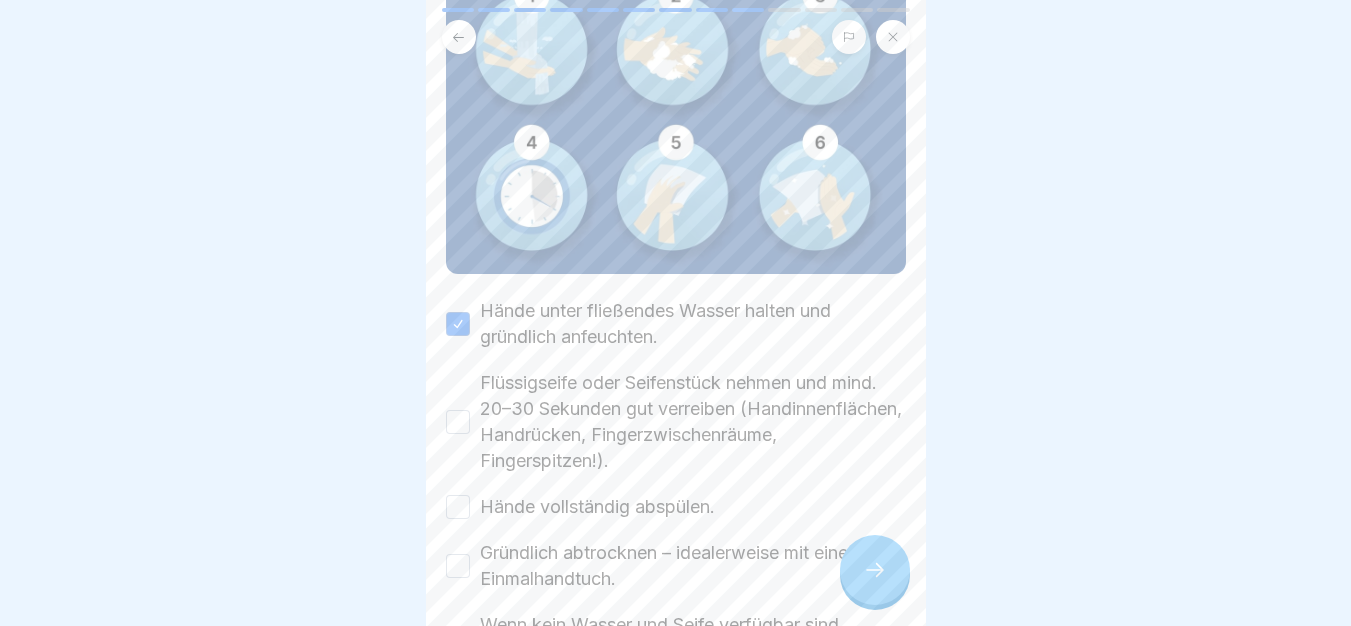 scroll, scrollTop: 390, scrollLeft: 0, axis: vertical 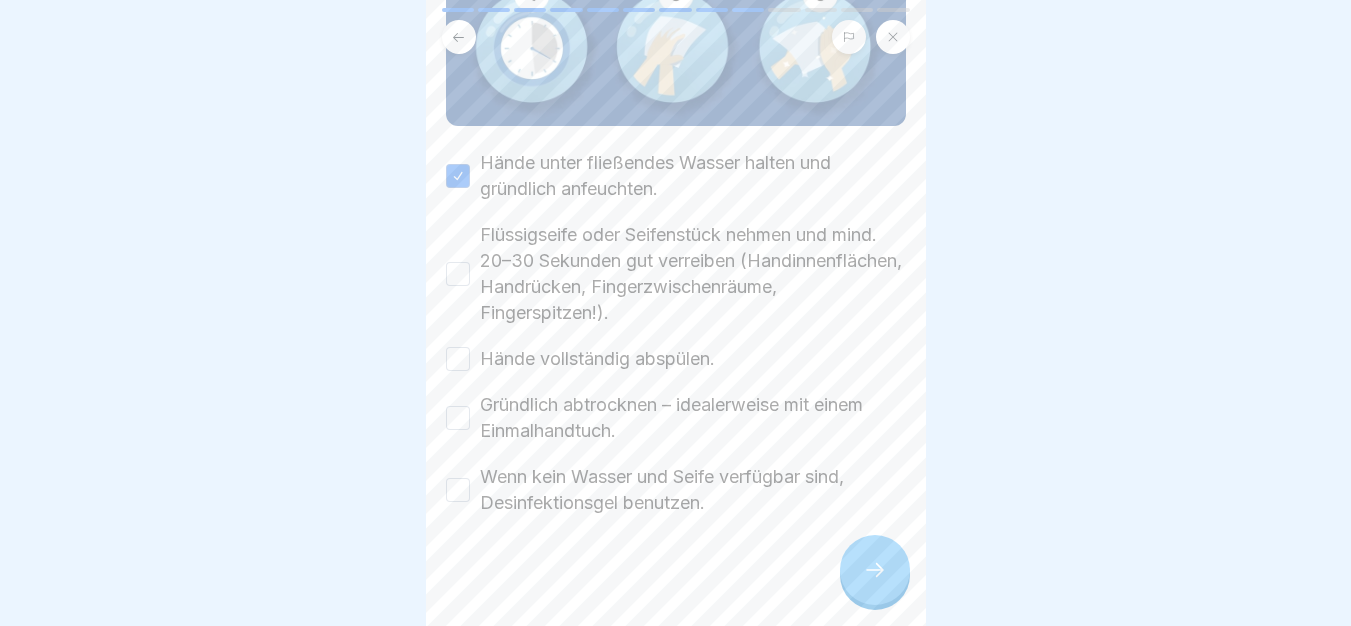 click on "Flüssigseife oder Seifenstück nehmen und mind. 20–30 Sekunden gut verreiben (Handinnenflächen, Handrücken, Fingerzwischenräume, Fingerspitzen!)." at bounding box center [458, 274] 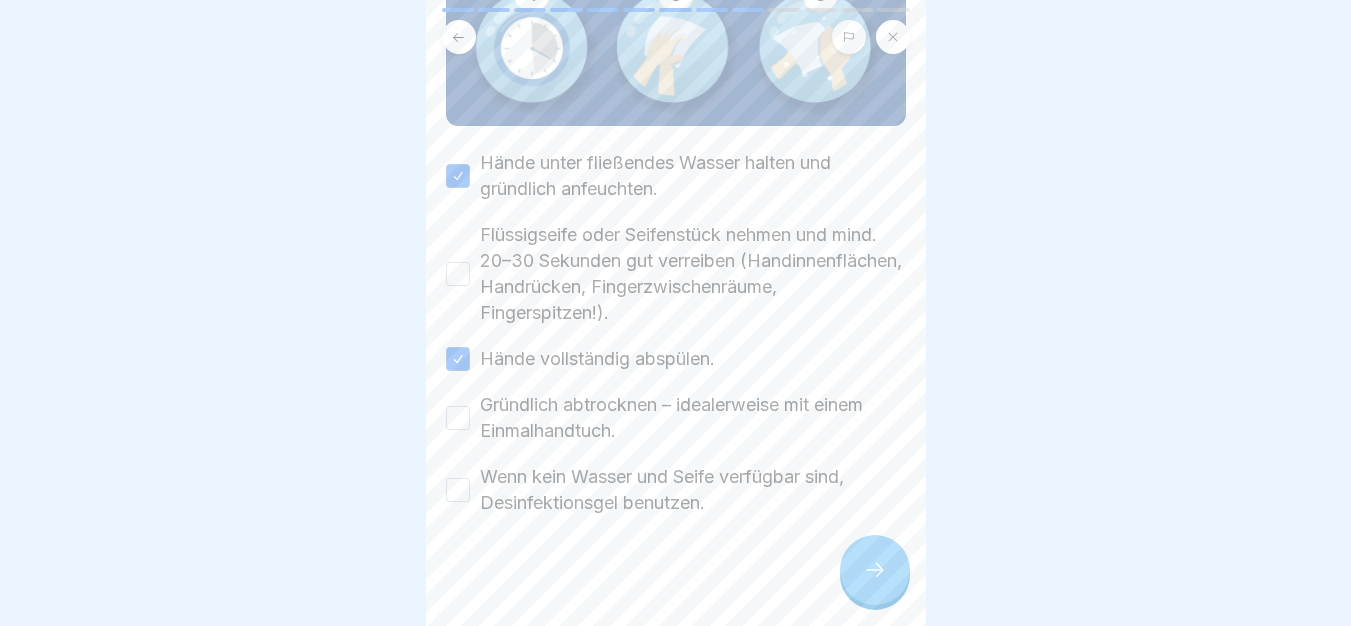 click on "Flüssigseife oder Seifenstück nehmen und mind. 20–30 Sekunden gut verreiben (Handinnenflächen, Handrücken, Fingerzwischenräume, Fingerspitzen!)." at bounding box center (458, 274) 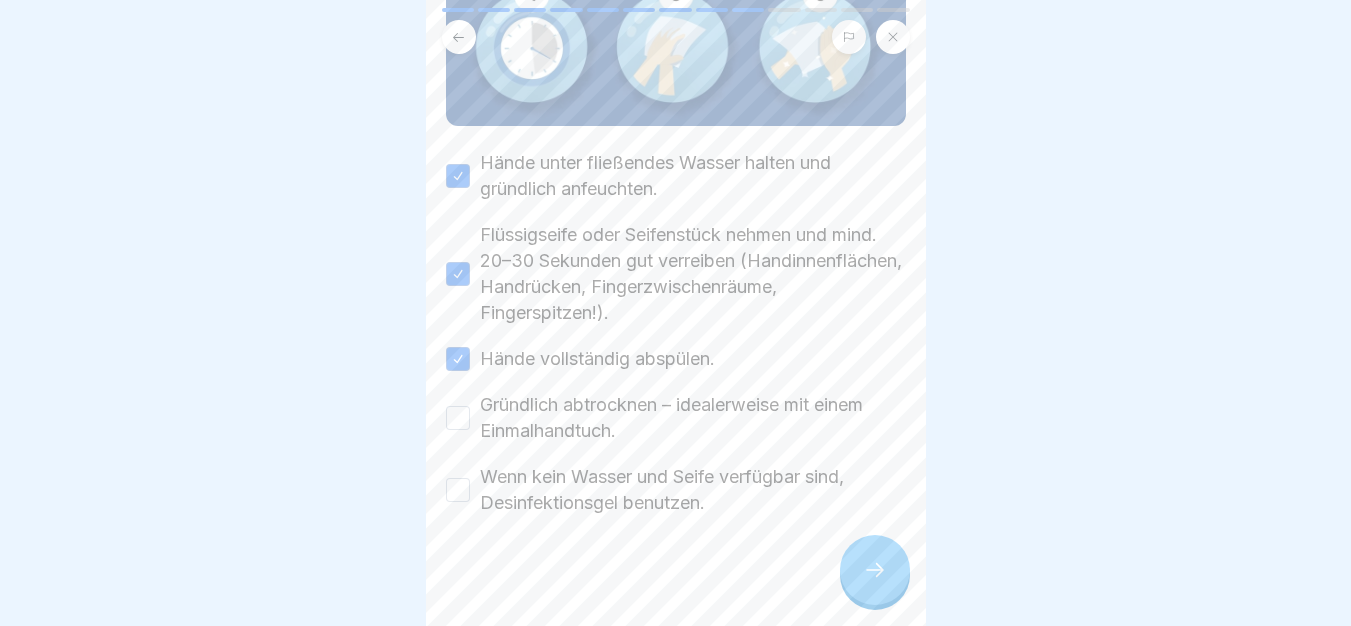 click on "Gründlich abtrocknen – idealerweise mit einem Einmalhandtuch." at bounding box center [458, 418] 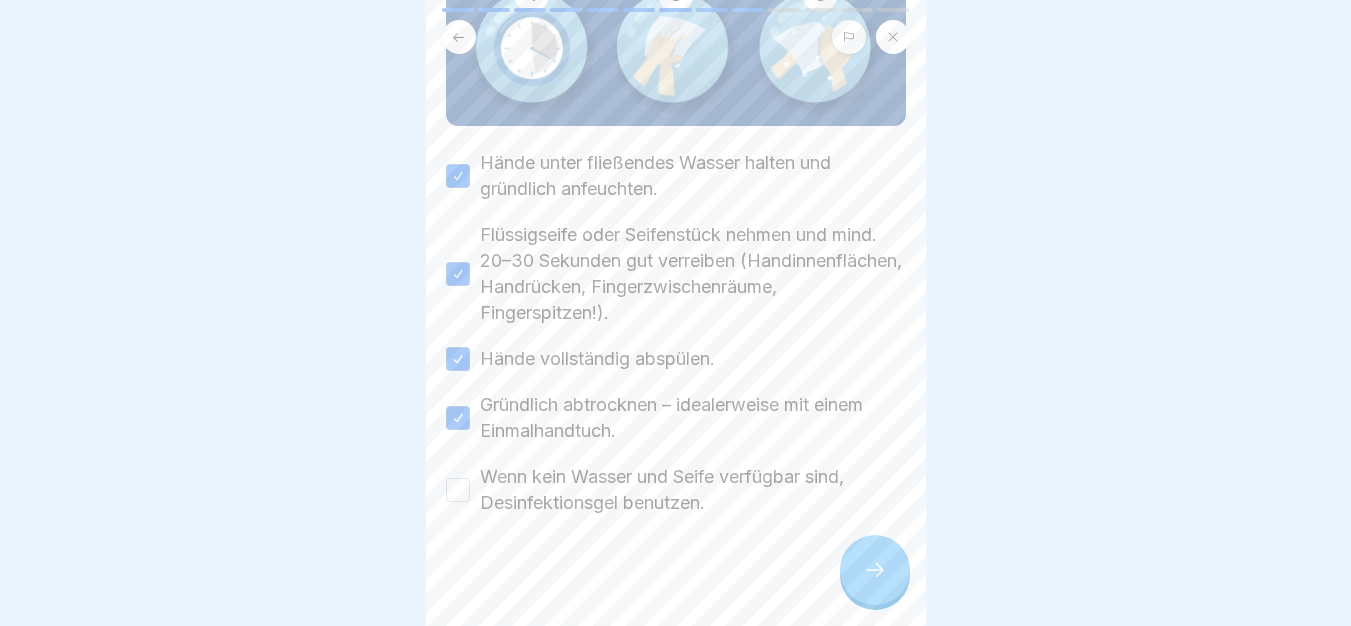 click on "Wenn kein Wasser und Seife verfügbar sind, Desinfektionsgel benutzen." at bounding box center [458, 490] 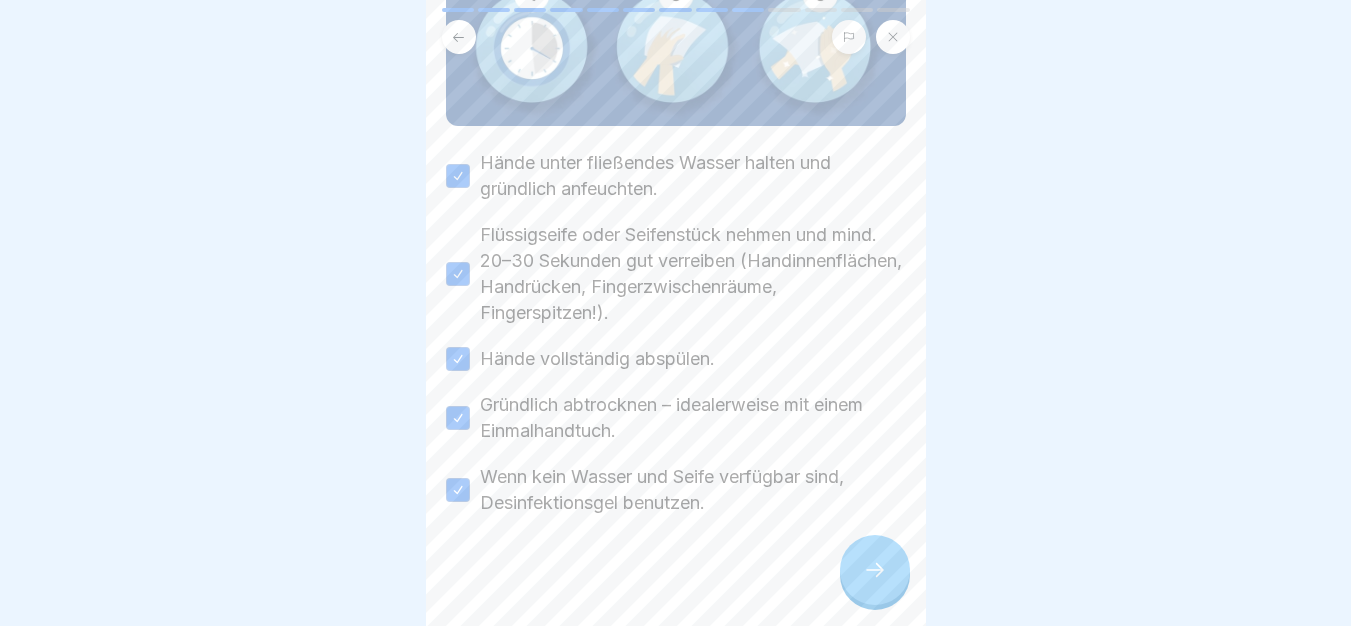 click 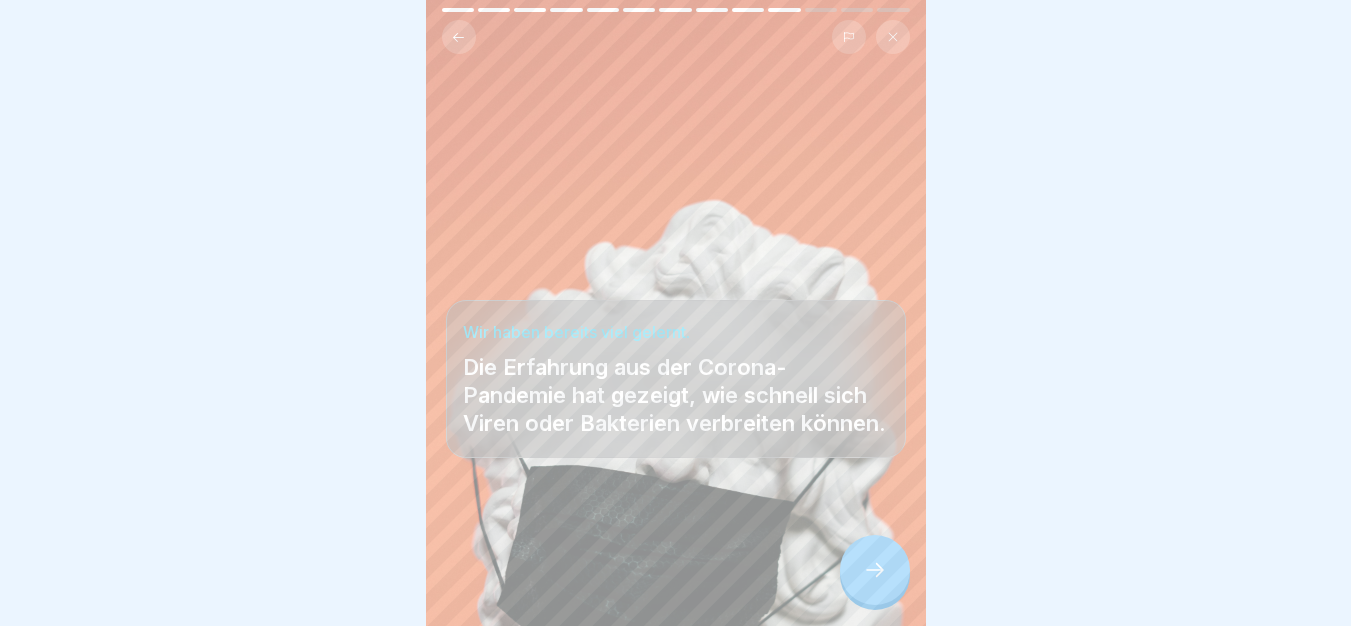 click 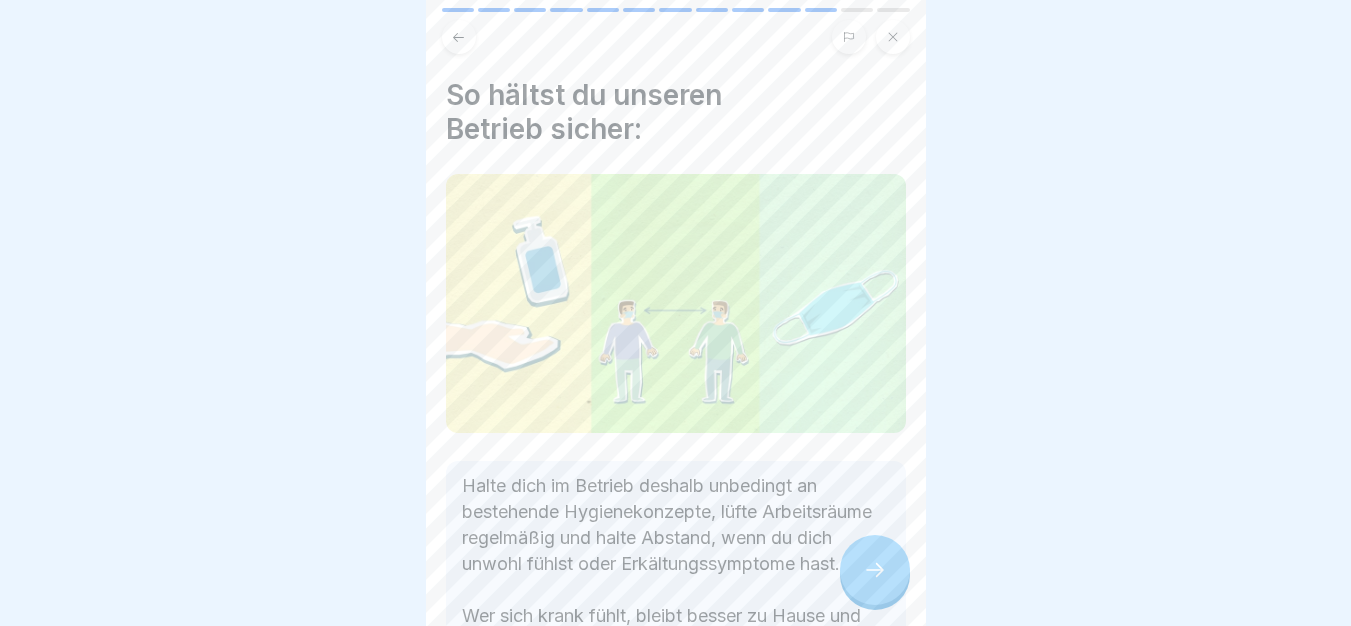 click 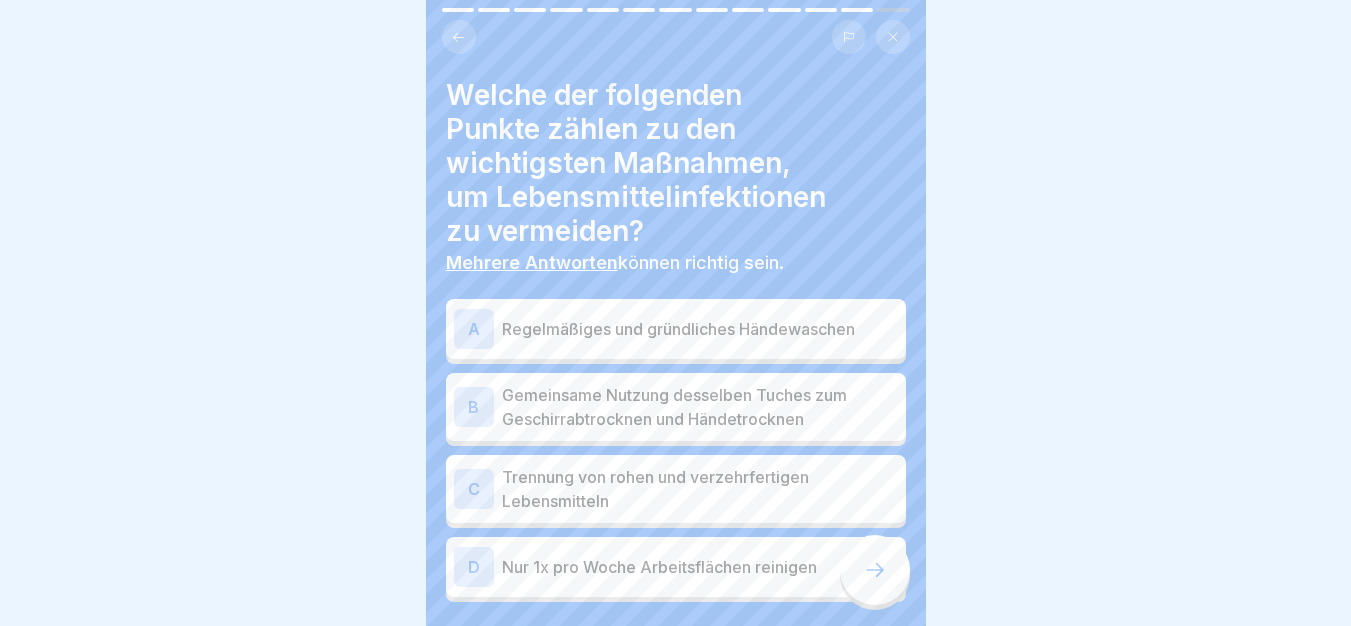 click on "Regelmäßiges und gründliches Händewaschen" at bounding box center (700, 329) 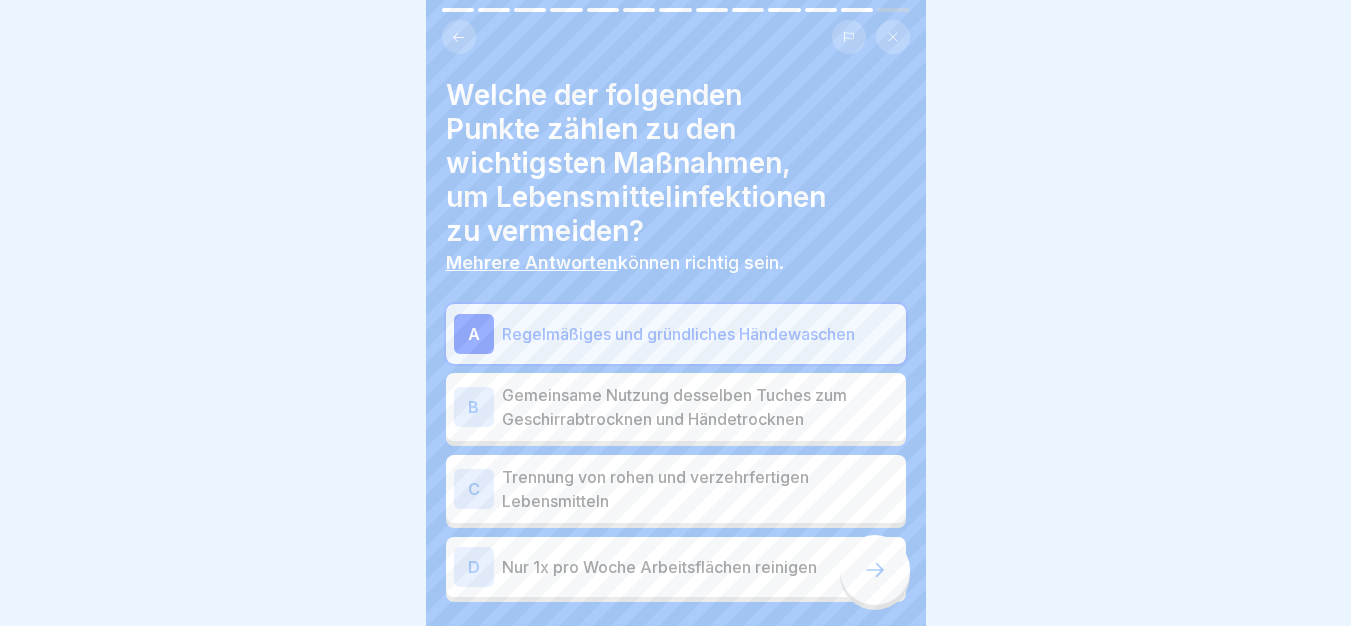 click at bounding box center [875, 570] 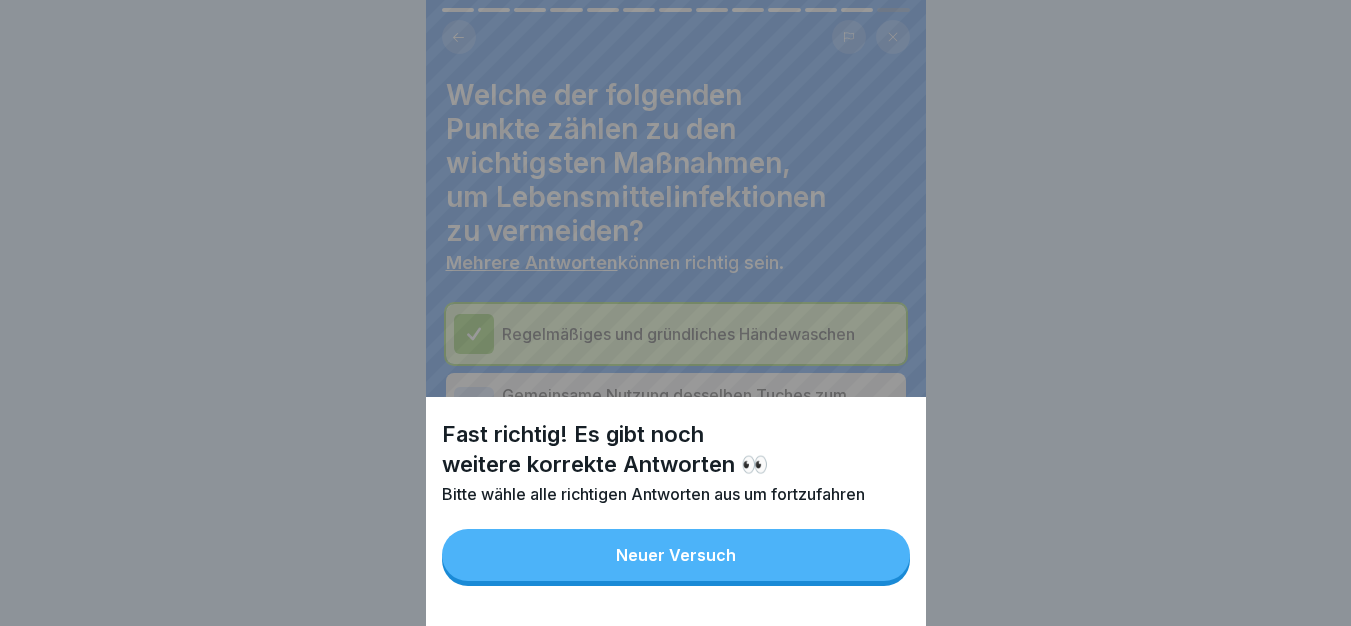 click on "Neuer Versuch" at bounding box center [676, 555] 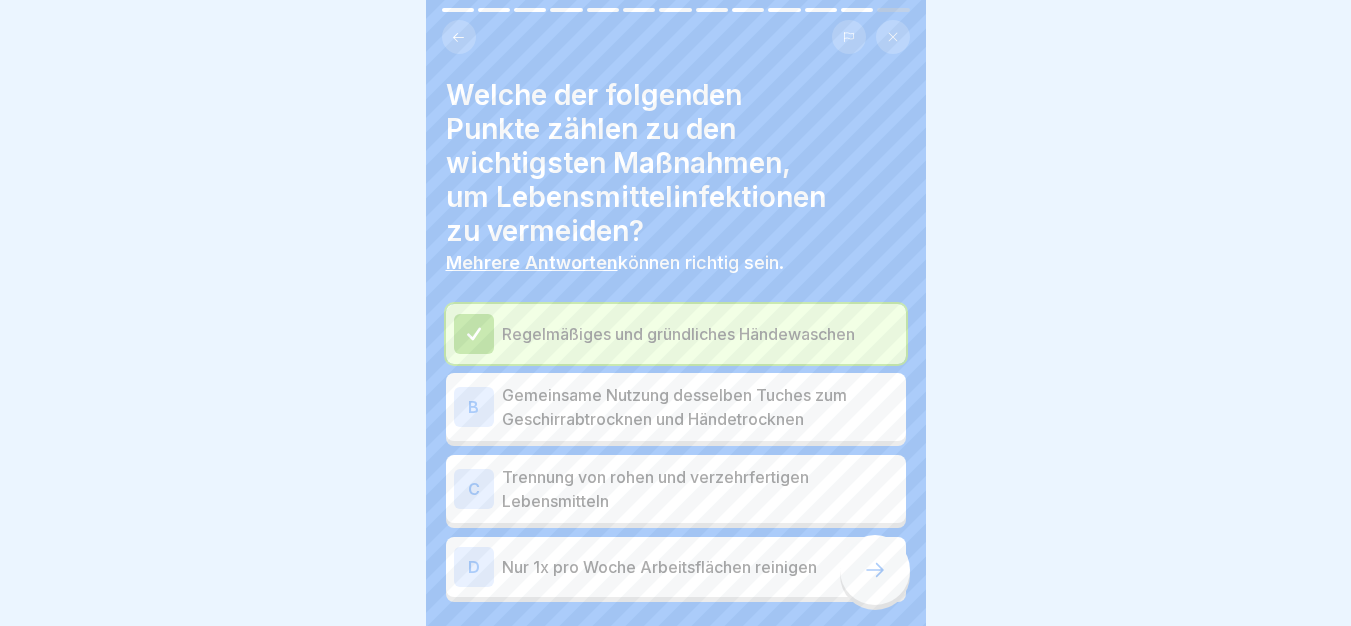 click on "Regelmäßiges und gründliches Händewaschen B  Gemeinsame Nutzung desselben Tuches zum Geschirrabtrocknen und Händetrocknen C  Trennung von rohen und verzehrfertigen Lebensmitteln D  Nur 1x pro Woche Arbeitsflächen reinigen" at bounding box center (676, 453) 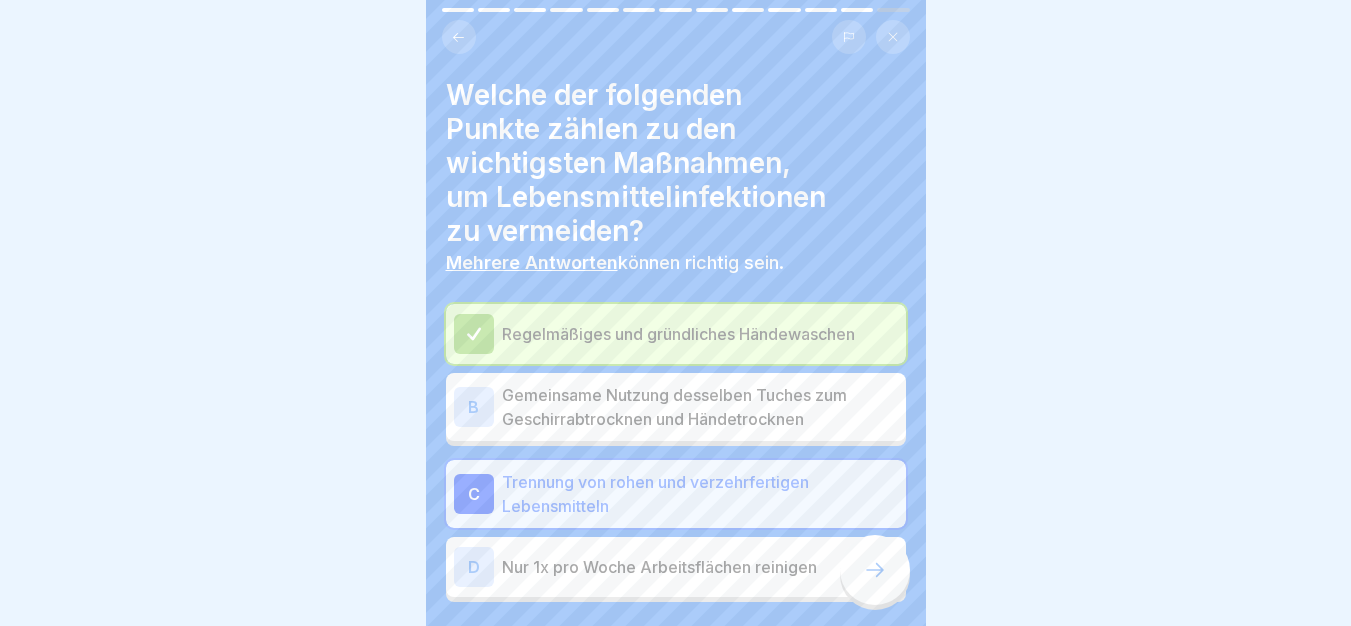 click at bounding box center (875, 570) 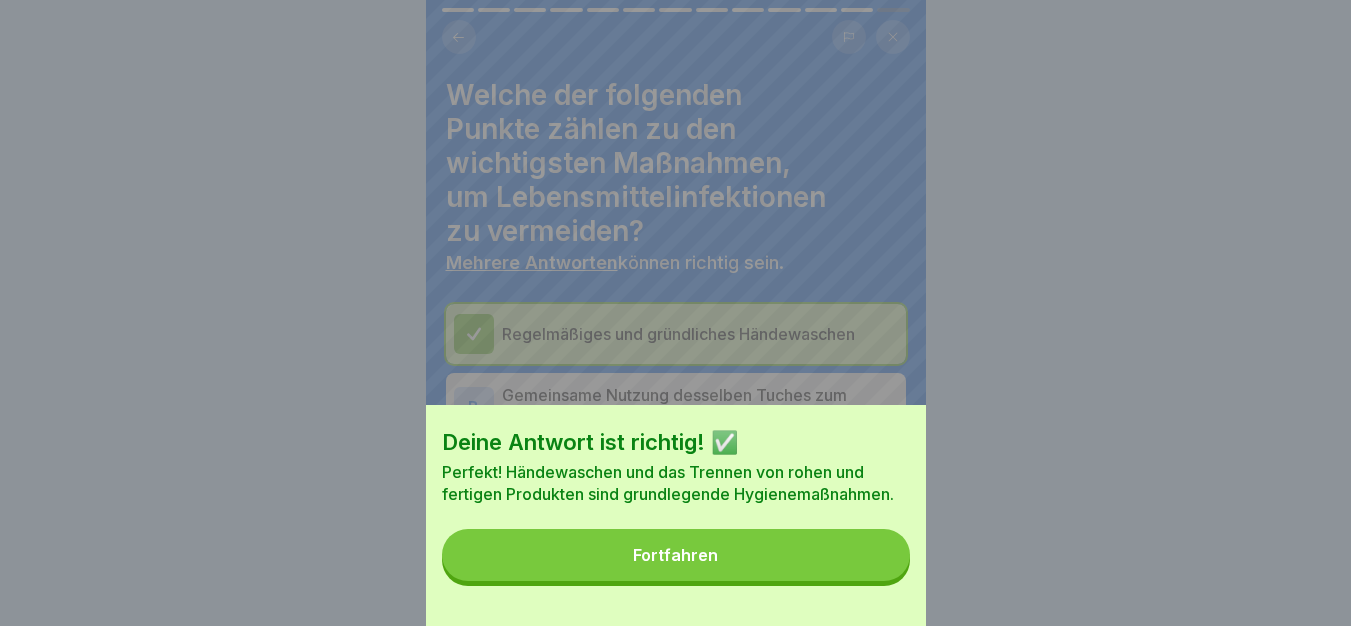click on "Fortfahren" at bounding box center [676, 555] 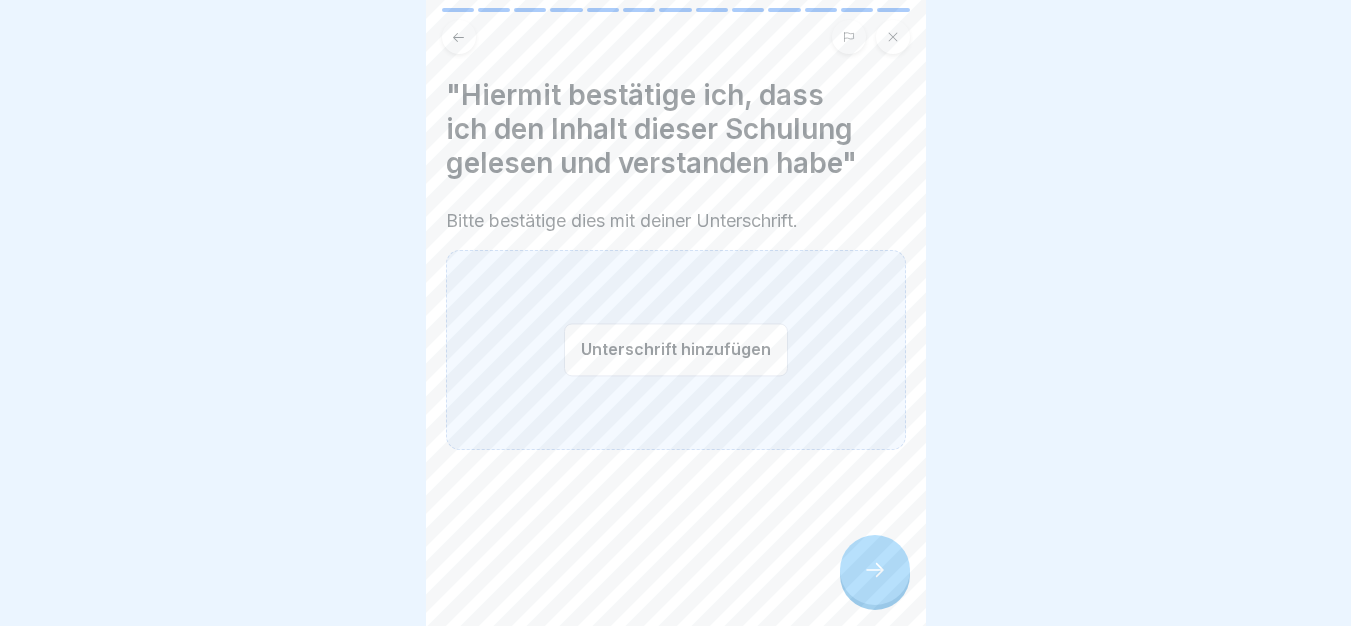 click on "Unterschrift hinzufügen" at bounding box center [676, 349] 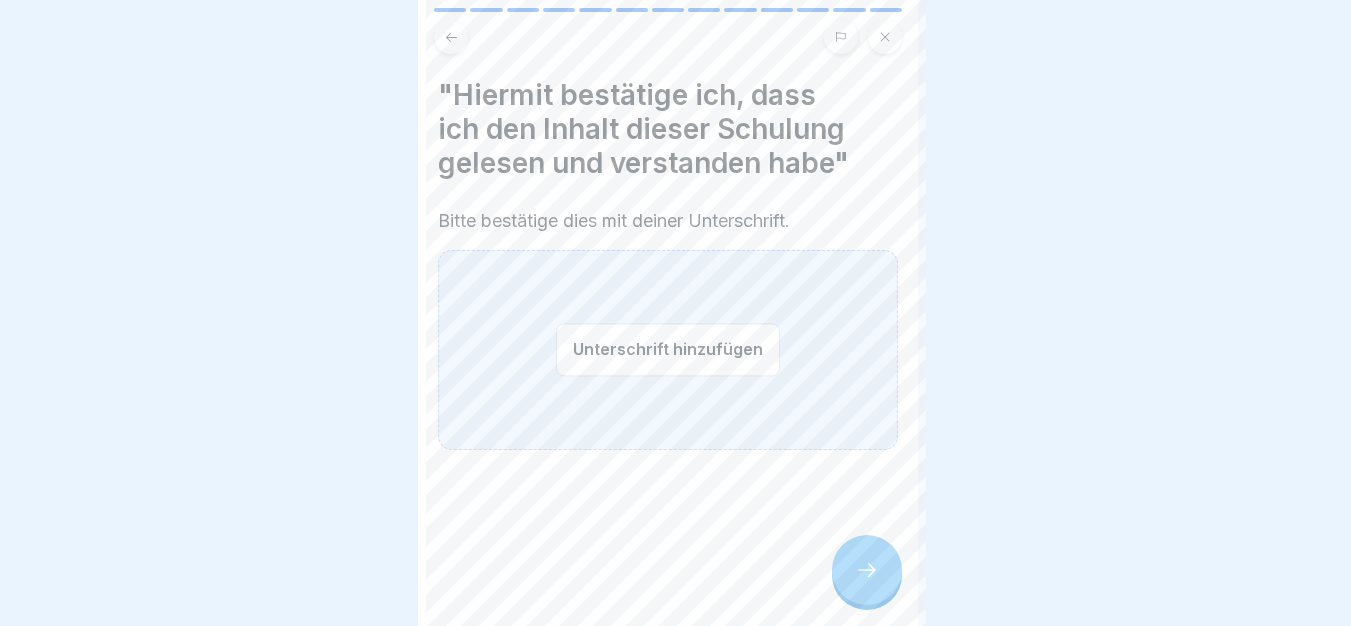 scroll, scrollTop: 0, scrollLeft: 0, axis: both 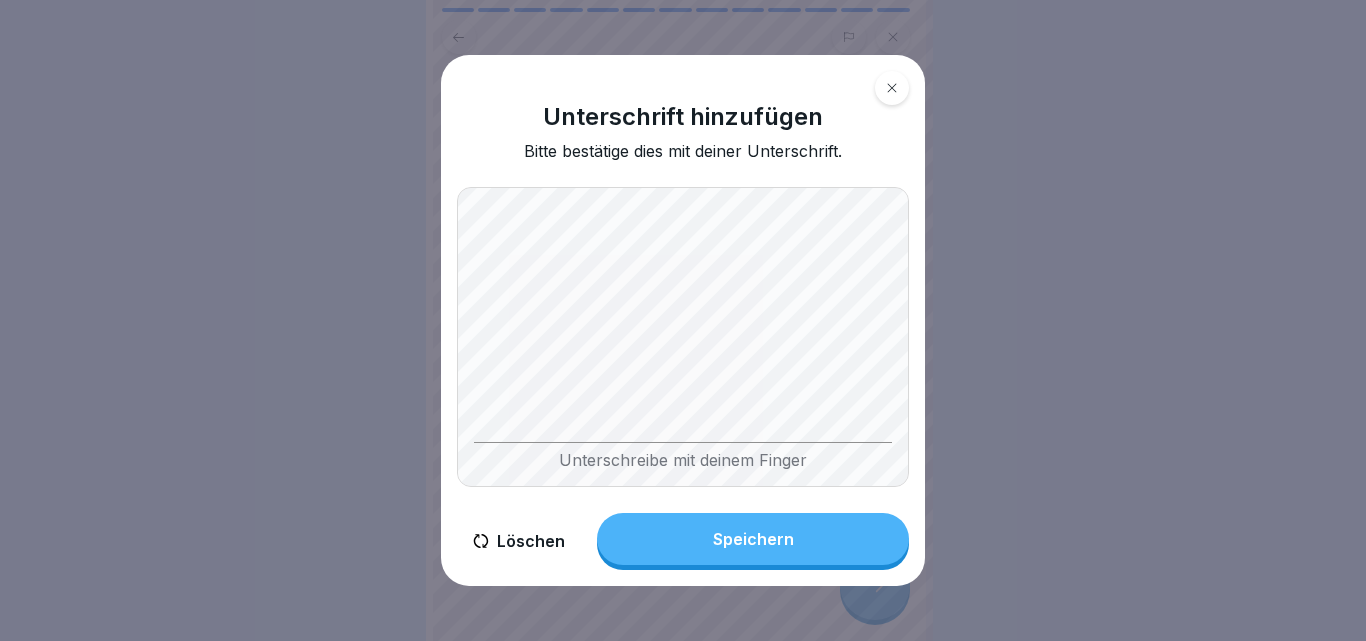 click on "Unterschreibe mit deinem Finger" at bounding box center [683, 456] 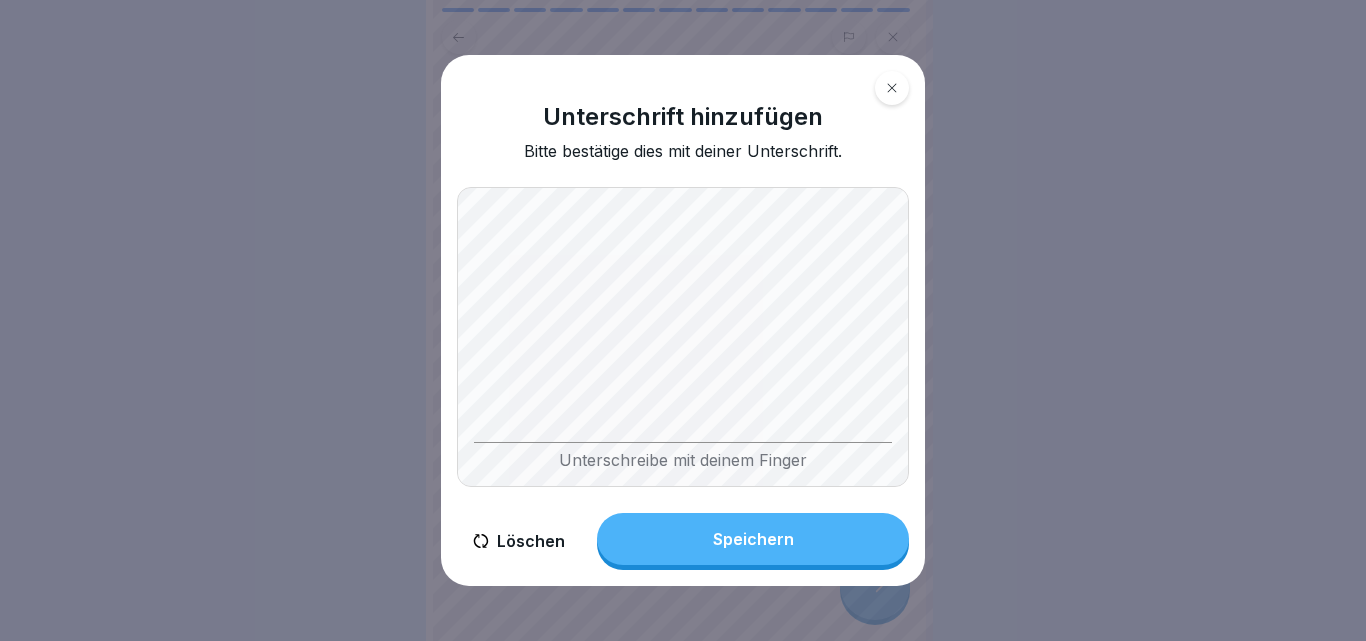 click on "Speichern" at bounding box center (753, 539) 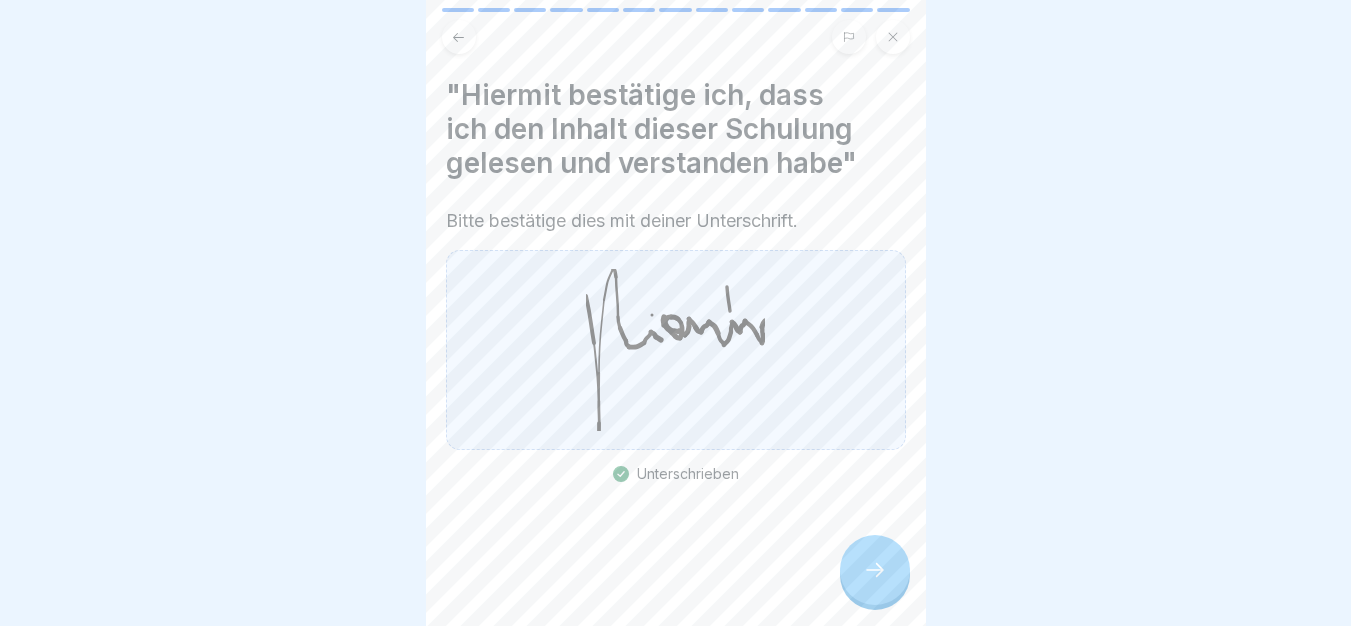 click 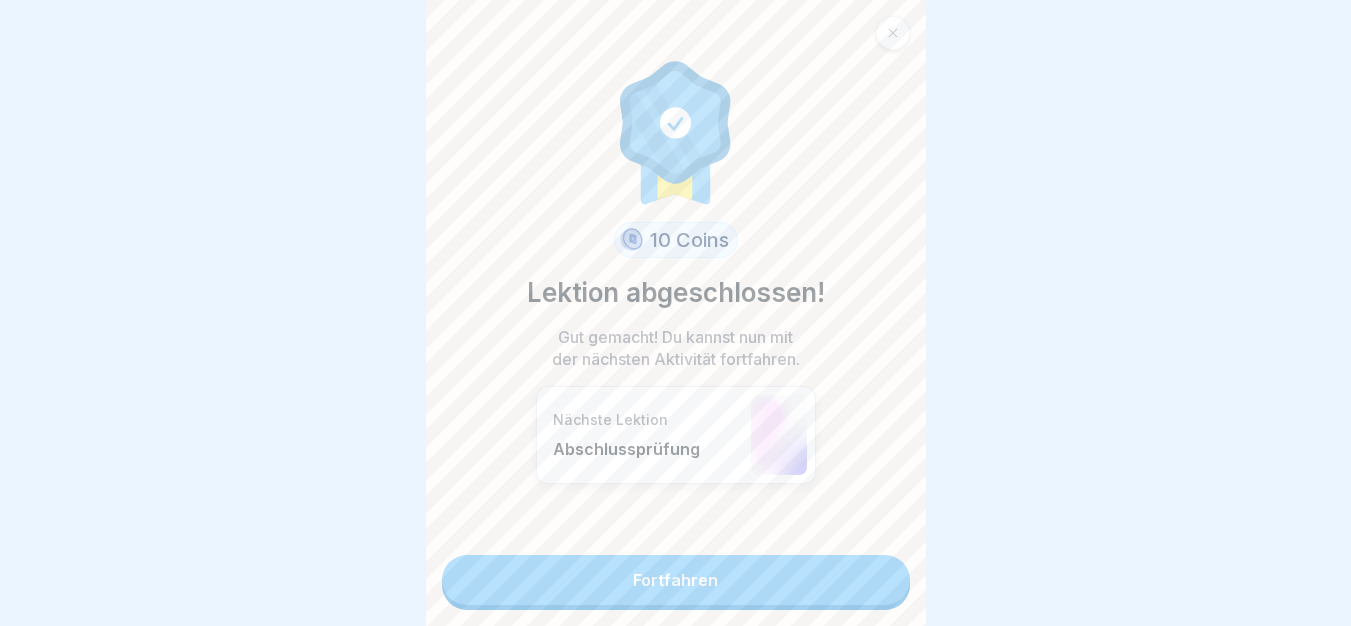 click on "Fortfahren" at bounding box center (676, 580) 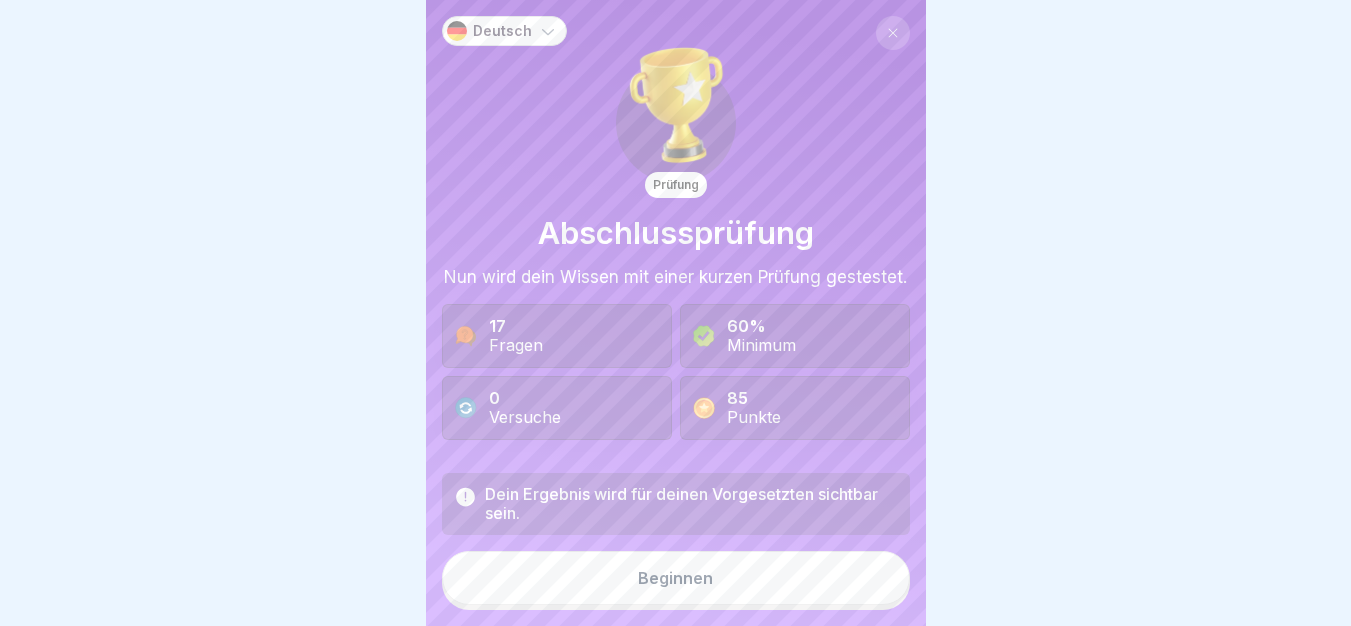 scroll, scrollTop: 15, scrollLeft: 0, axis: vertical 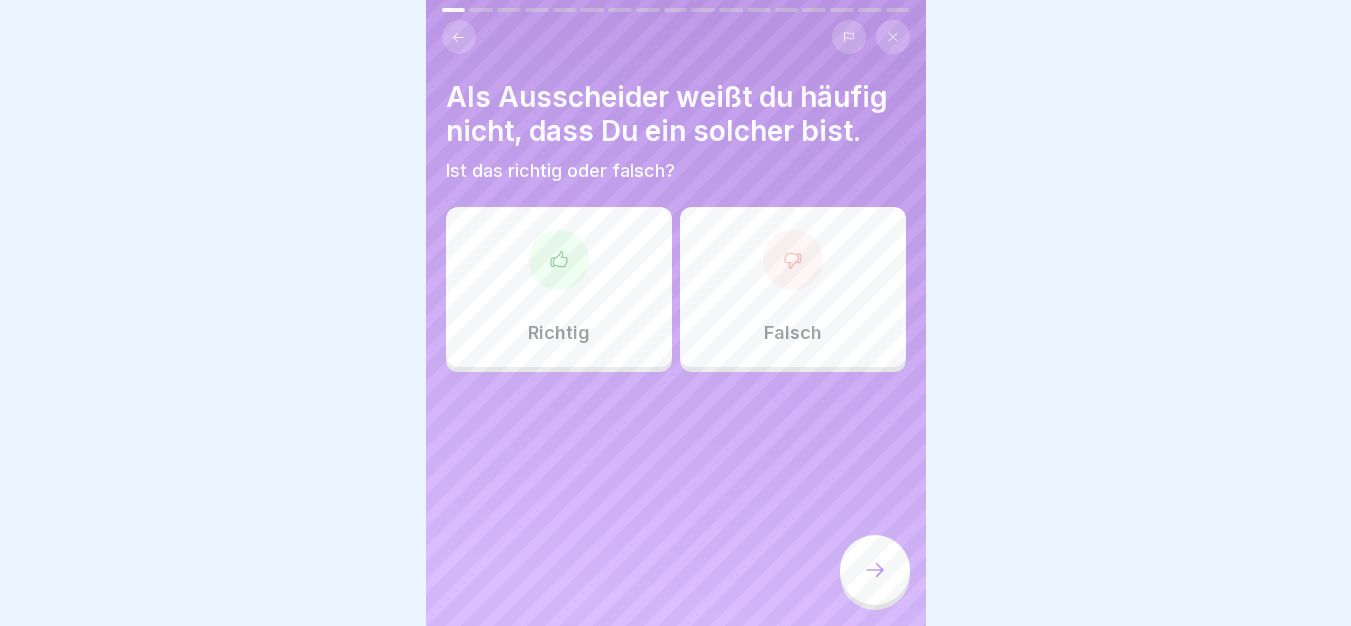 click at bounding box center (559, 260) 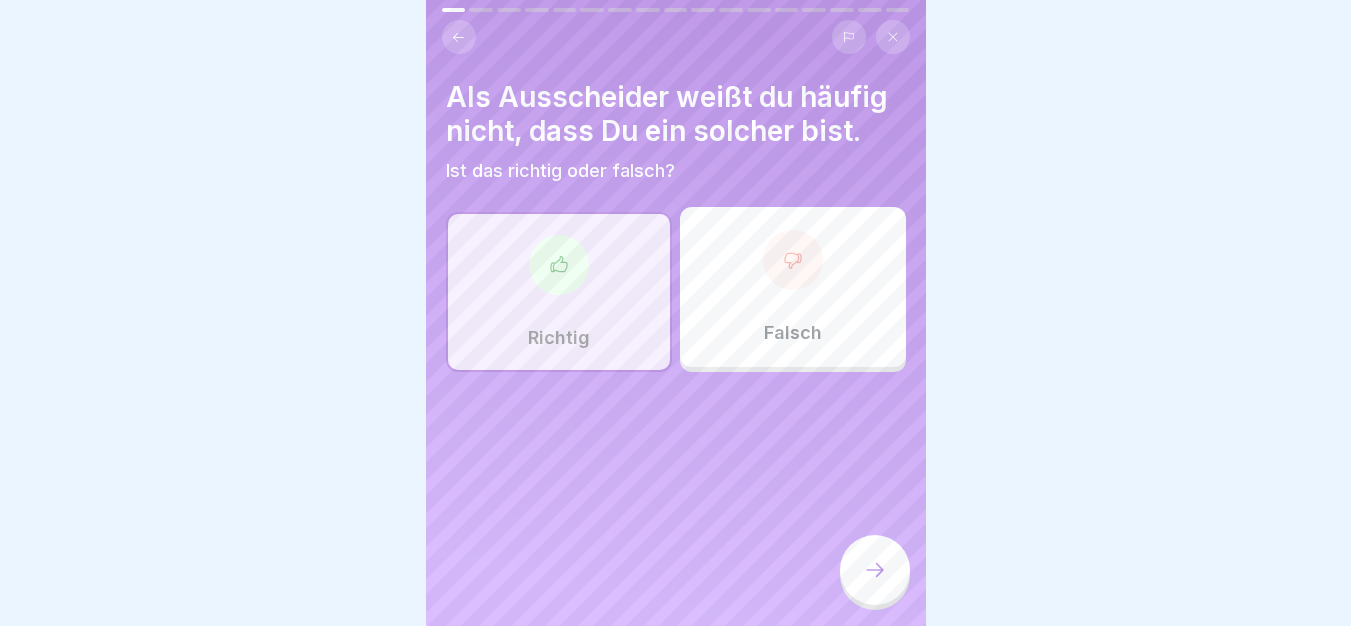 click 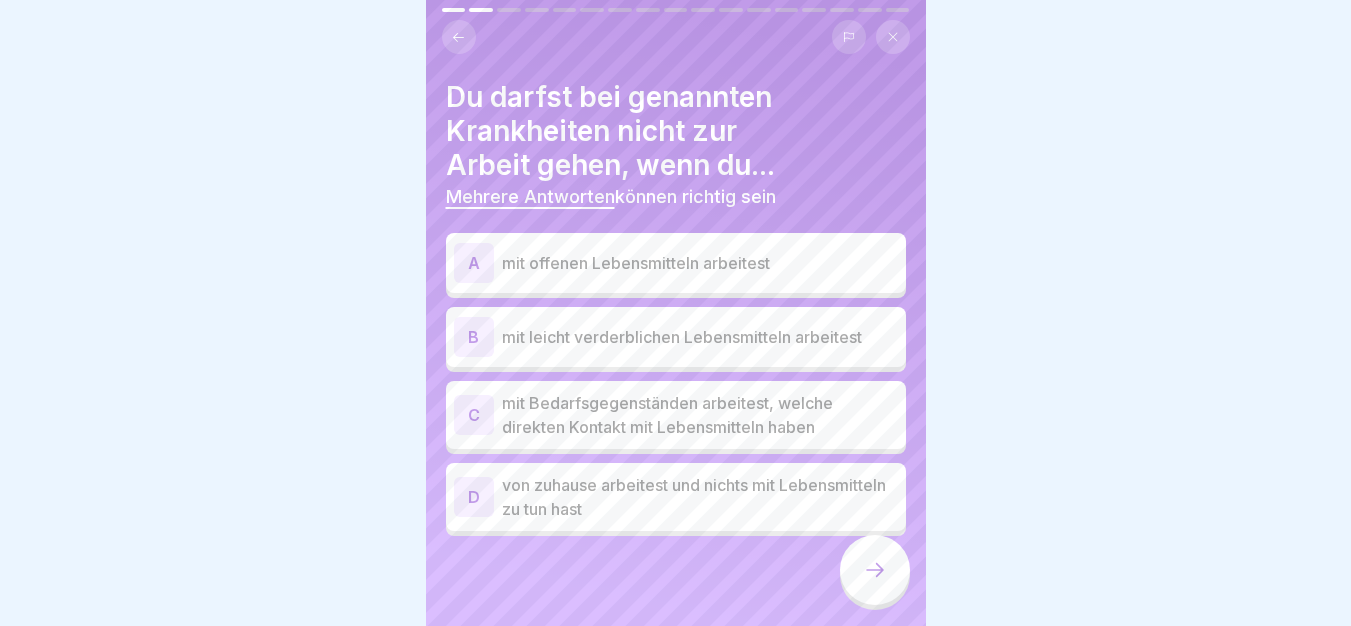 click on "A mit offenen Lebensmitteln arbeitest" at bounding box center (676, 263) 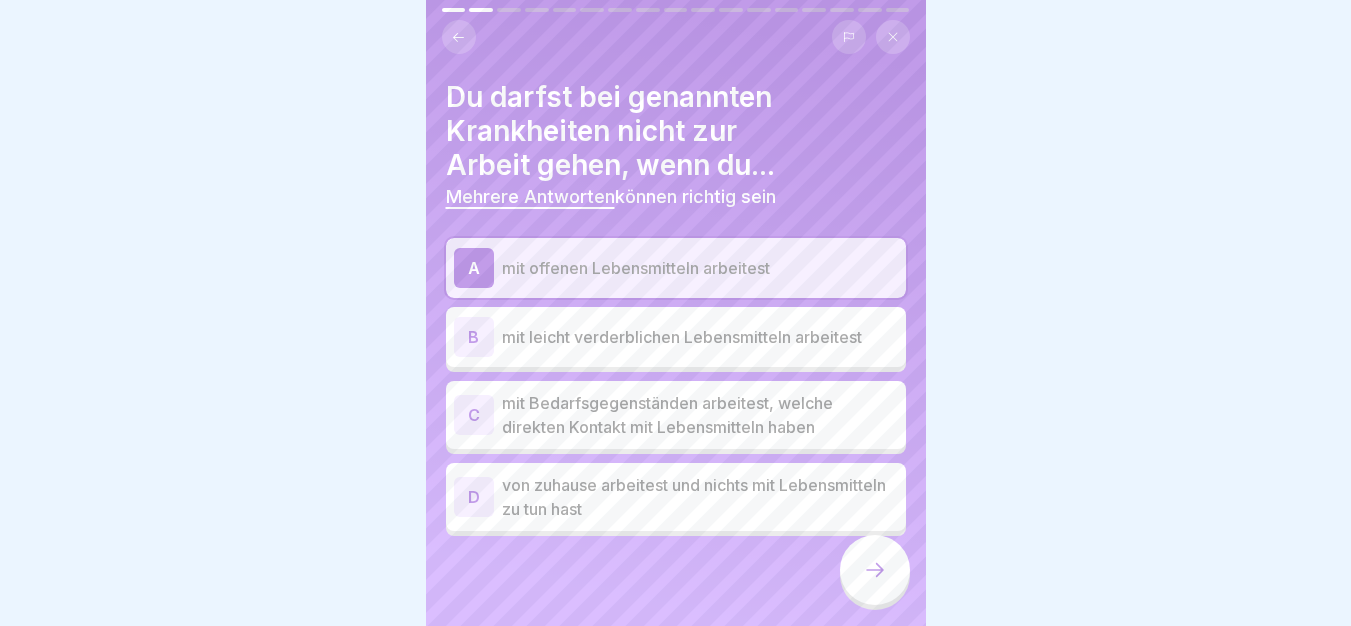 click on "mit leicht verderblichen Lebensmitteln arbeitest" at bounding box center [700, 337] 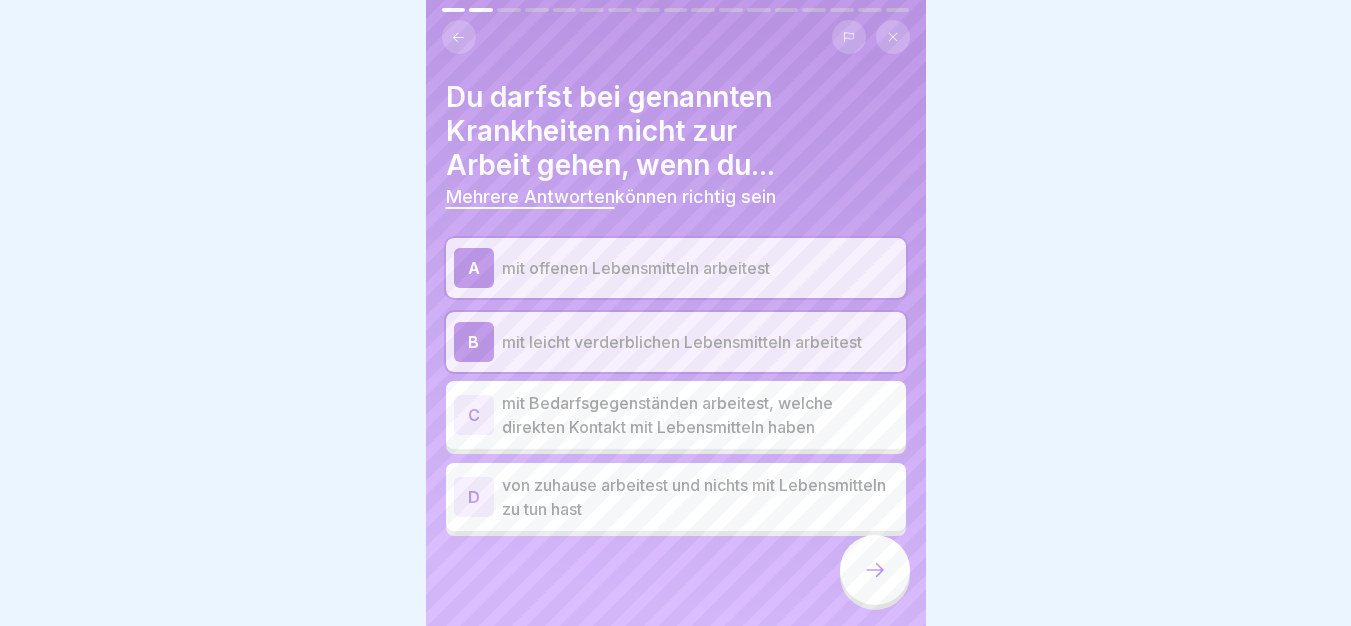 click at bounding box center [875, 570] 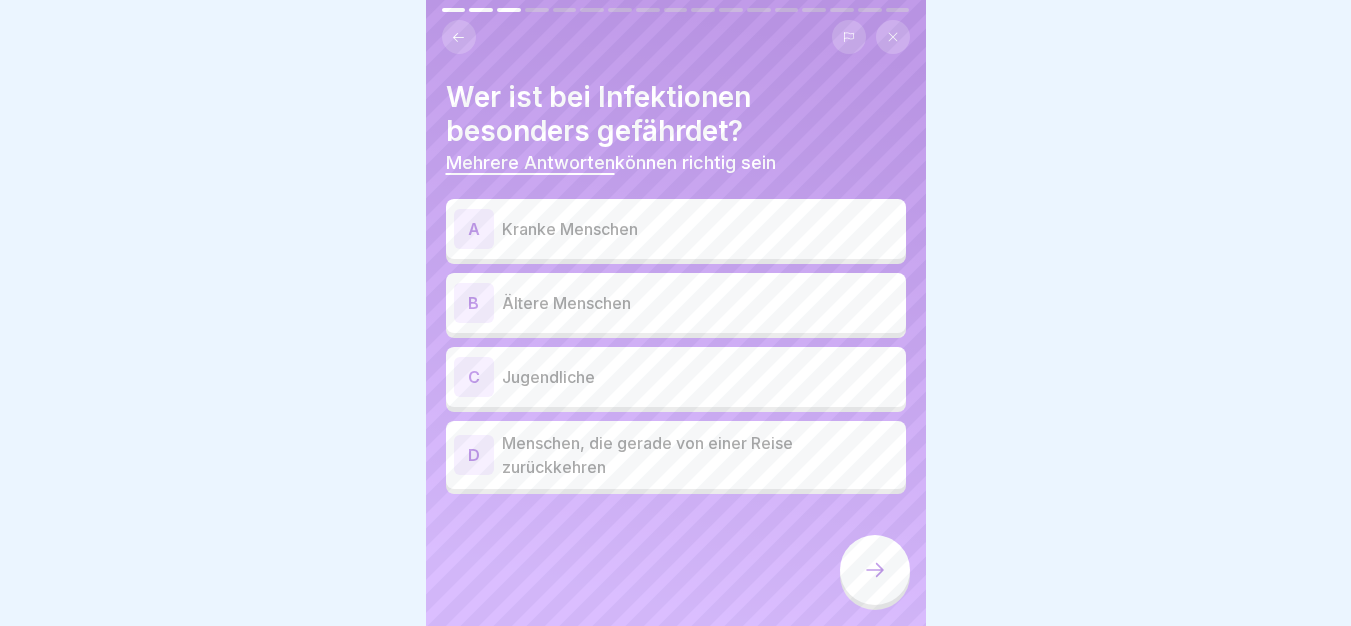 click on "Ältere Menschen" at bounding box center (700, 303) 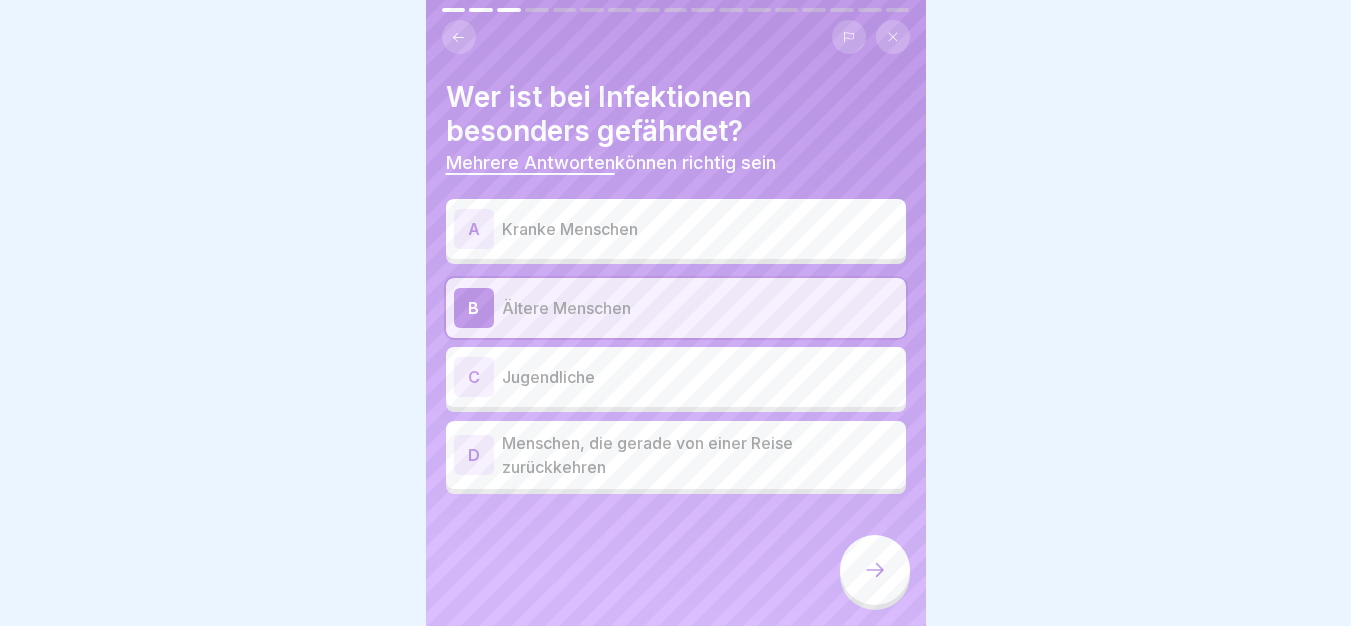 click on "A Kranke Menschen" at bounding box center [676, 229] 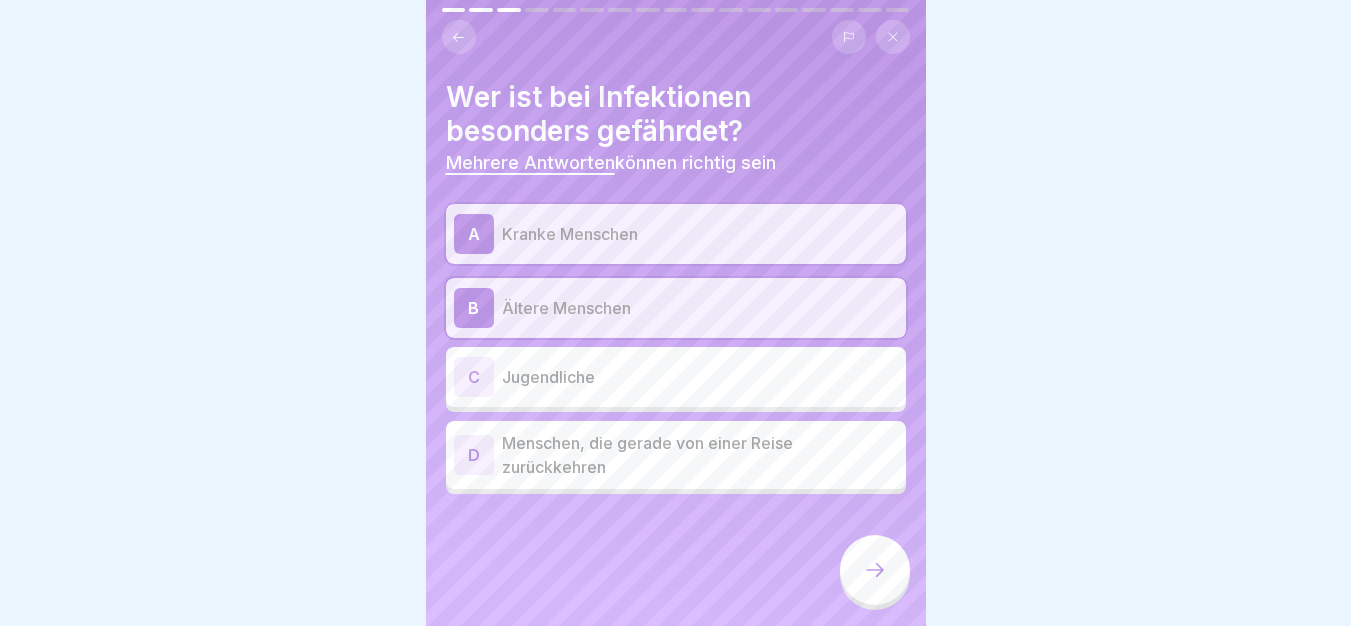 click at bounding box center [875, 570] 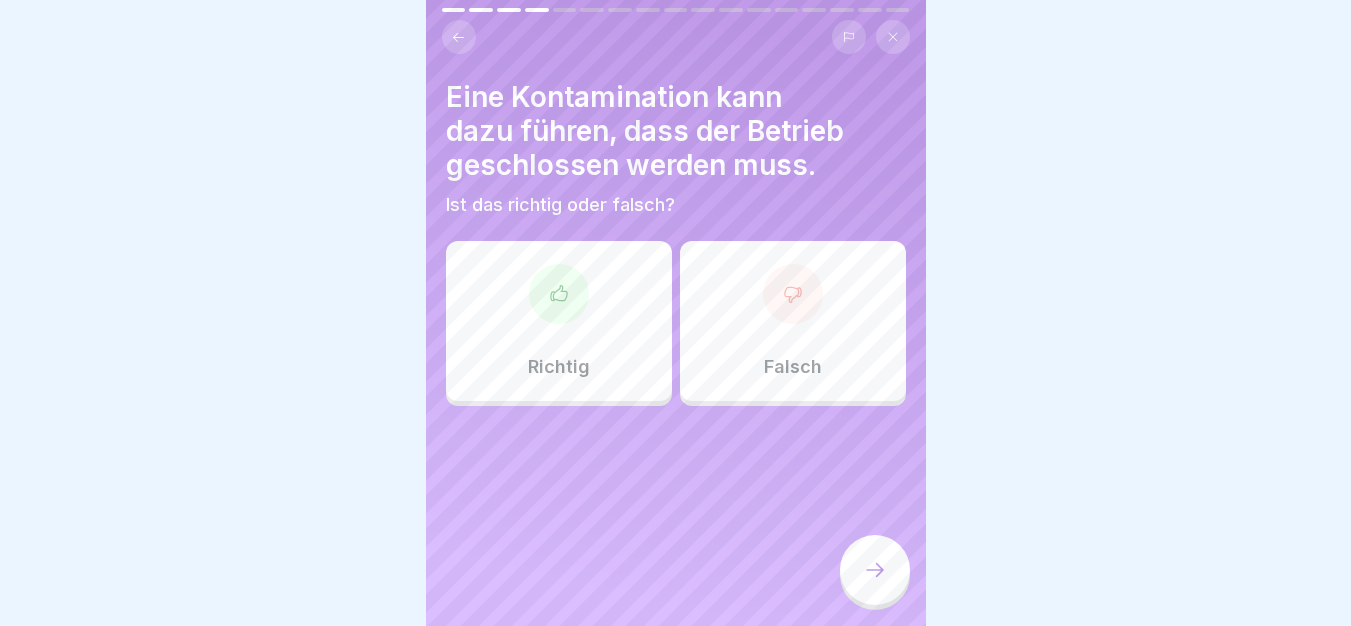 click at bounding box center (559, 294) 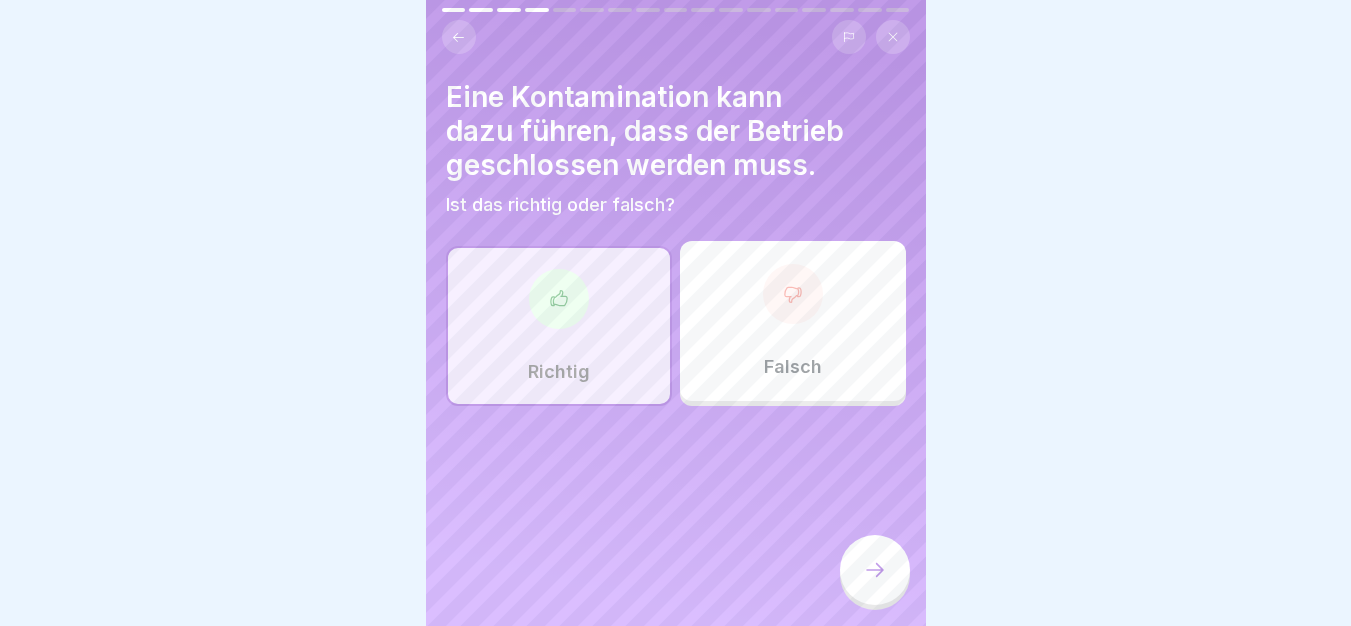 click at bounding box center [875, 570] 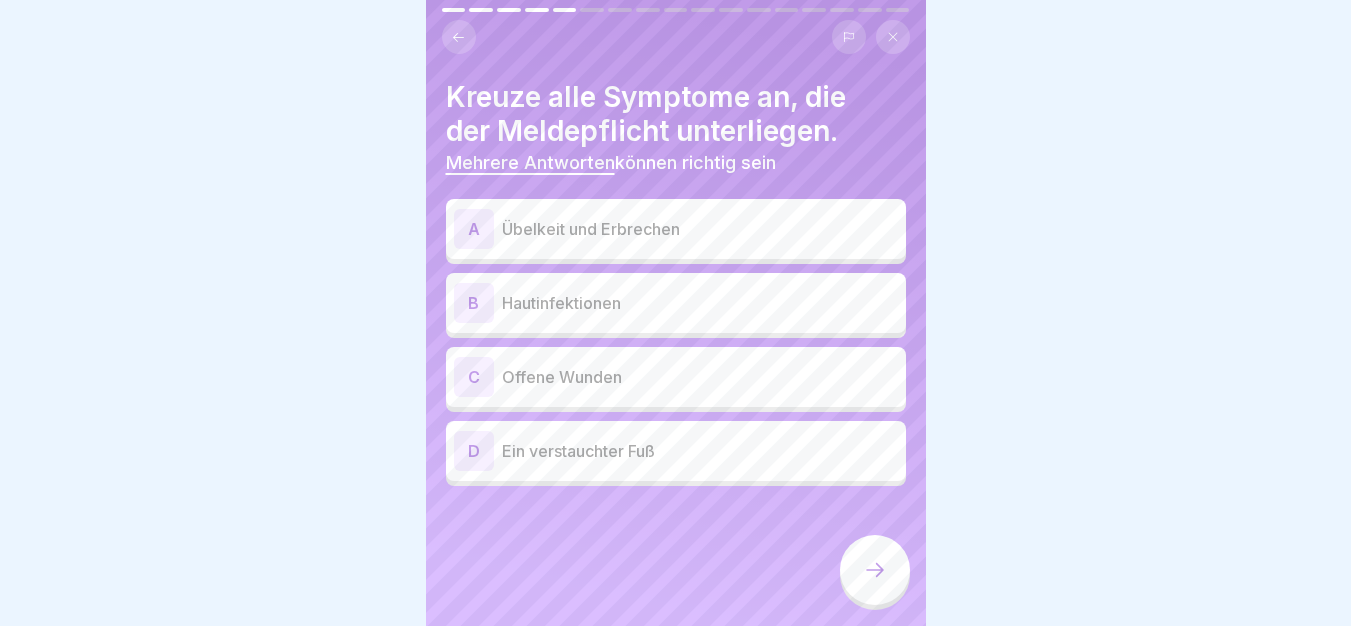 click on "Übelkeit und Erbrechen" at bounding box center [700, 229] 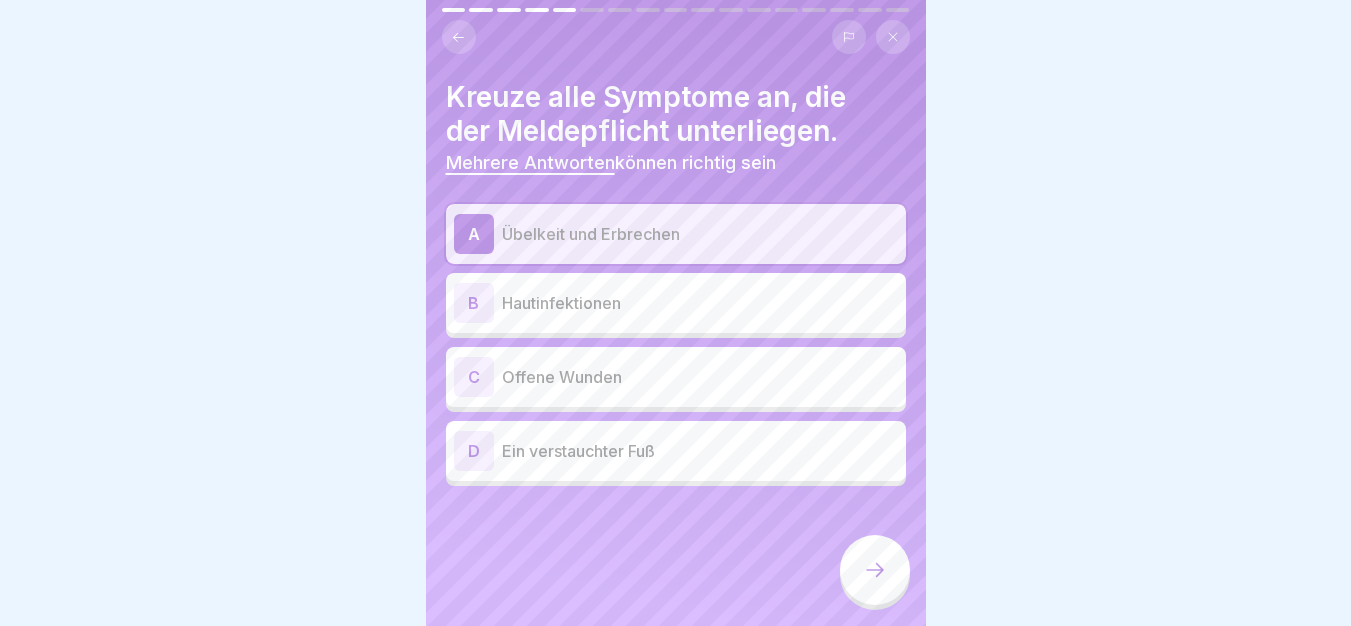 click on "Hautinfektionen" at bounding box center [700, 303] 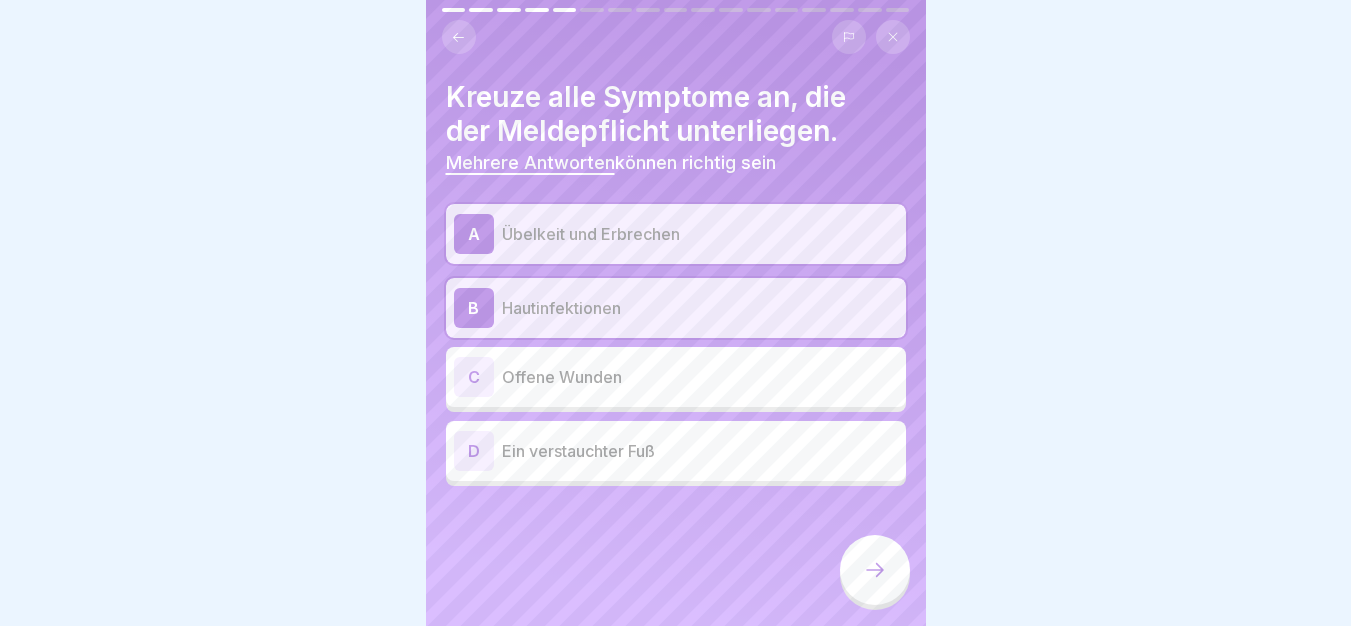click on "Offene Wunden" at bounding box center [700, 377] 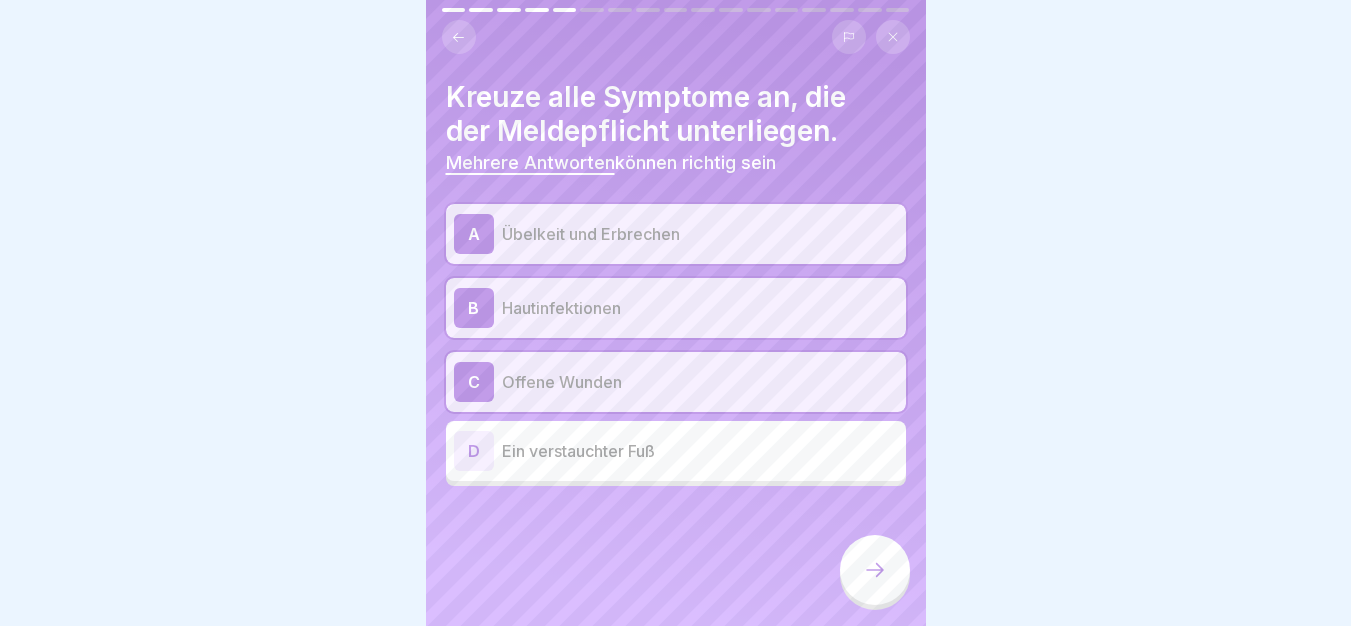 click at bounding box center (875, 570) 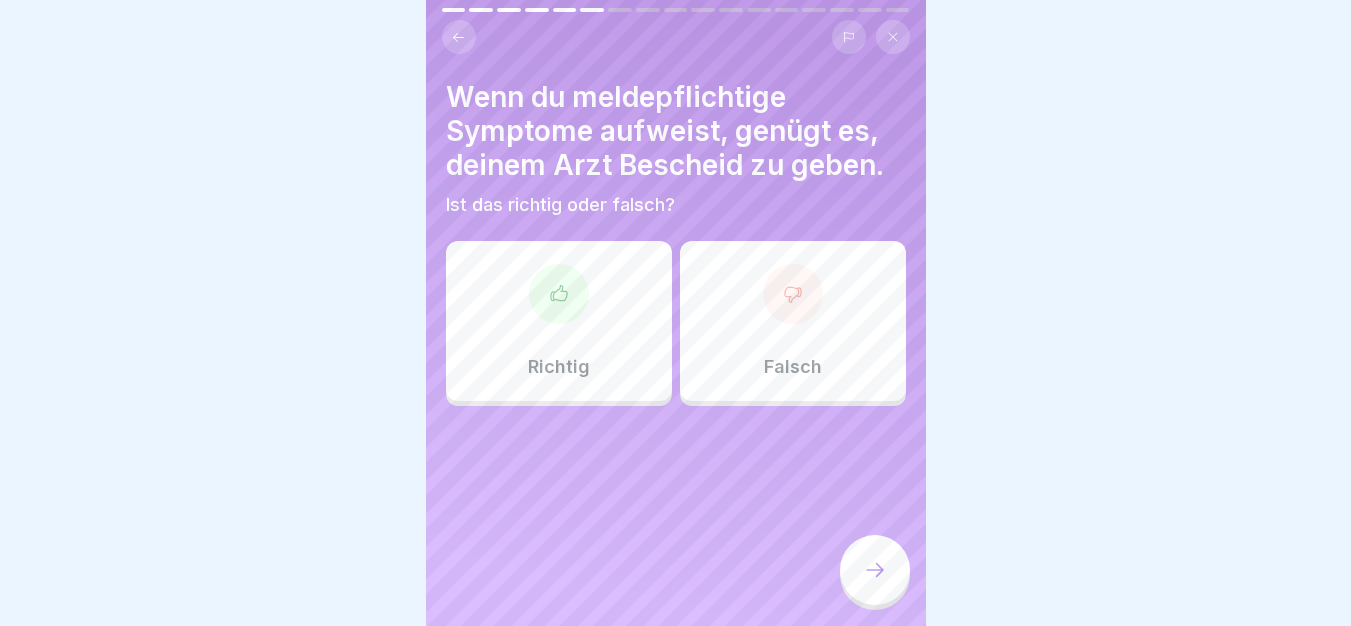click 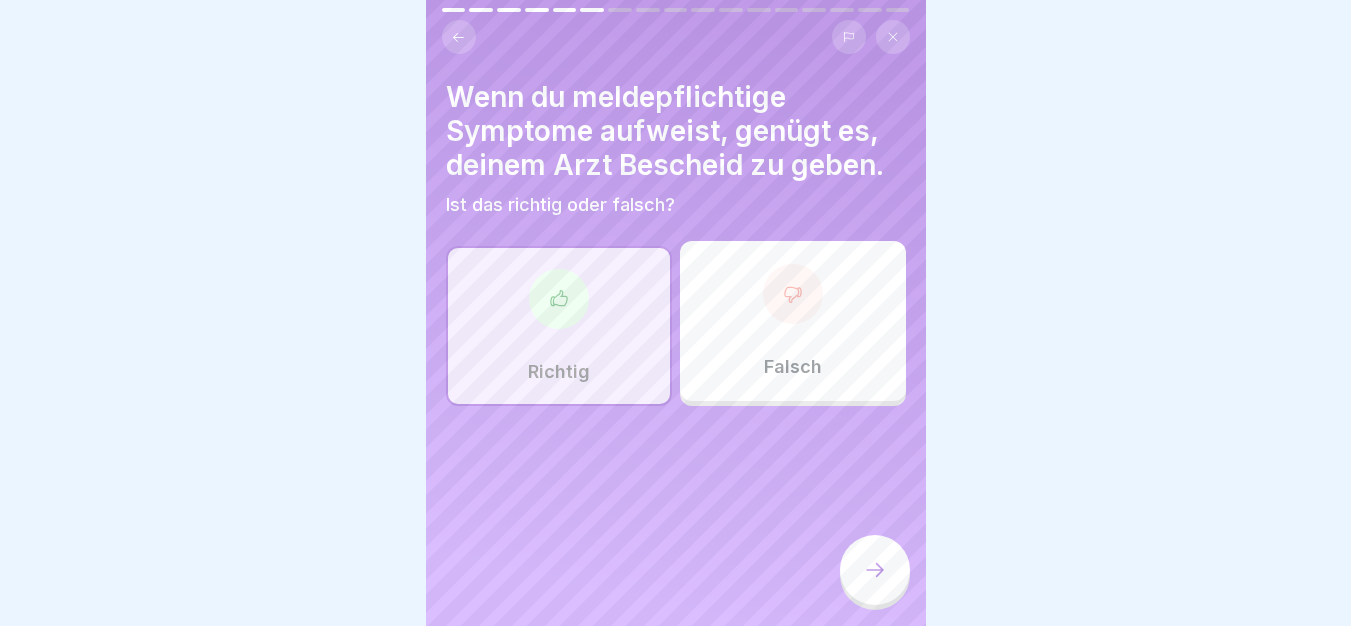 click at bounding box center [875, 570] 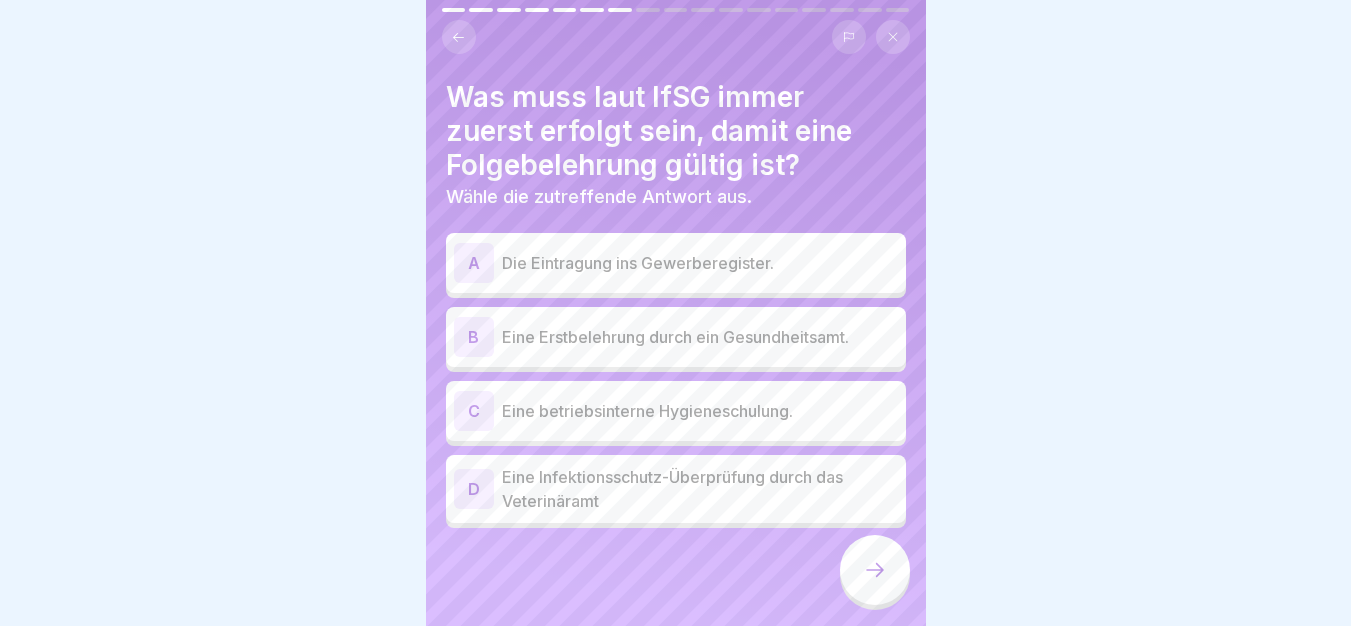 click on "Eine Erstbelehrung durch ein Gesundheitsamt." at bounding box center (700, 337) 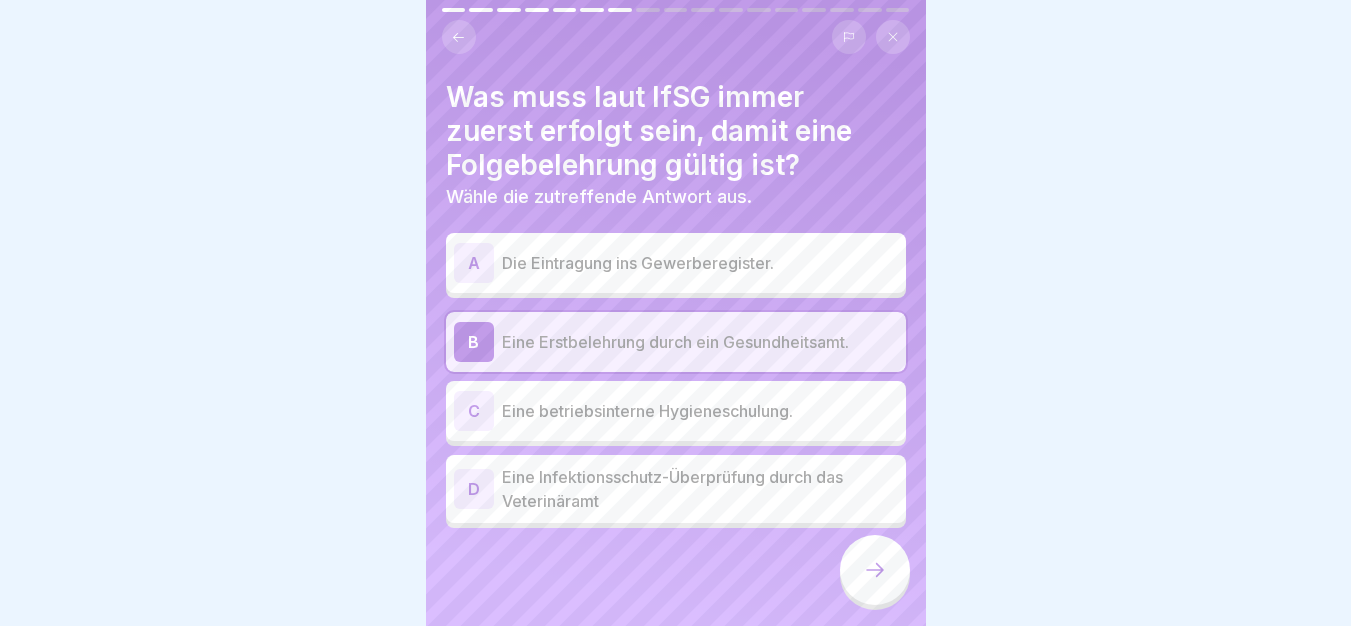 click 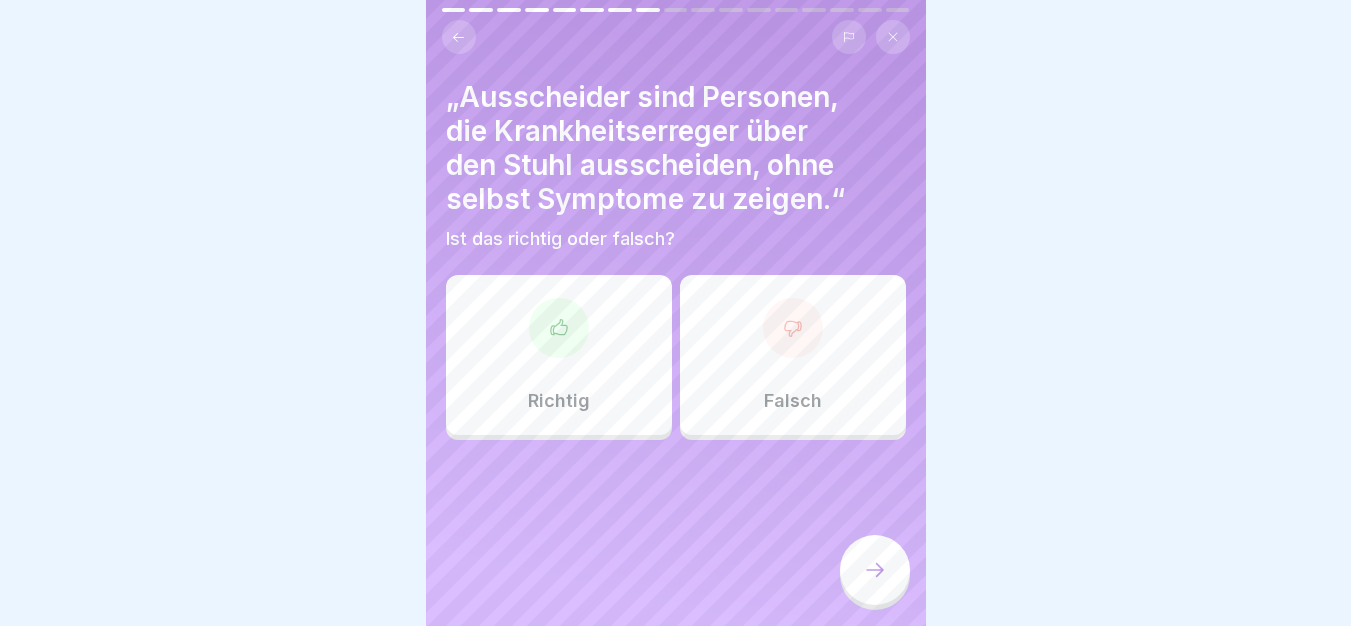 click at bounding box center (559, 328) 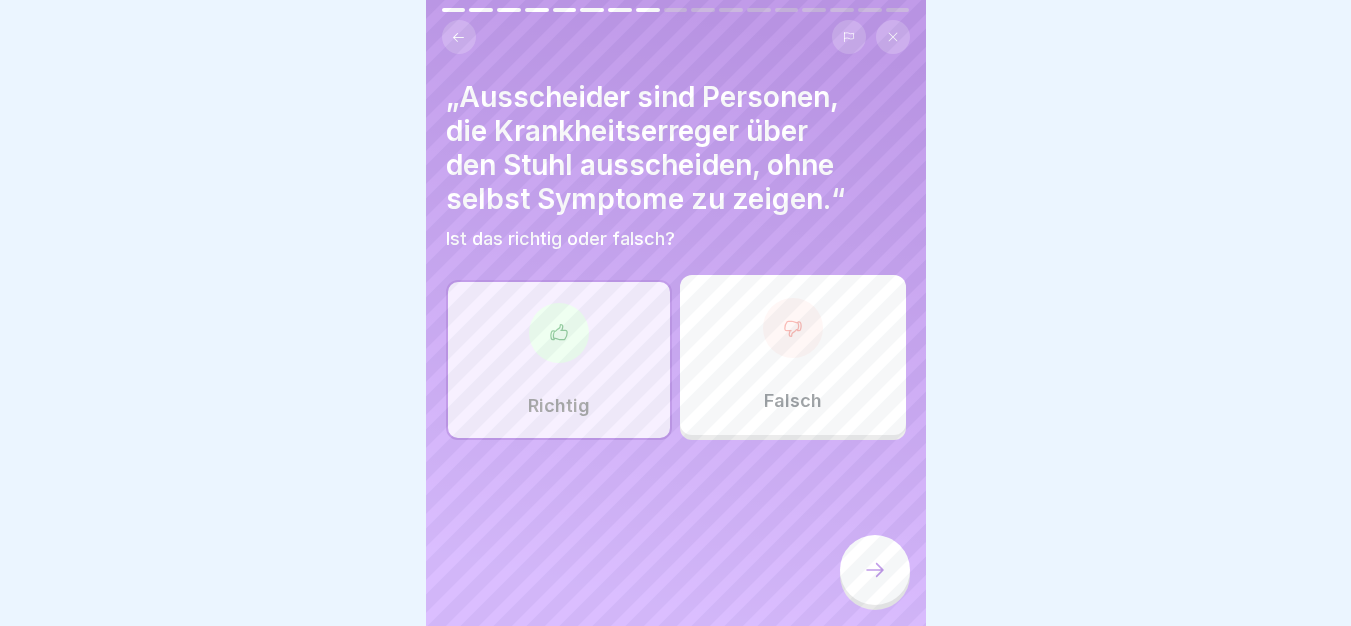 click at bounding box center [875, 570] 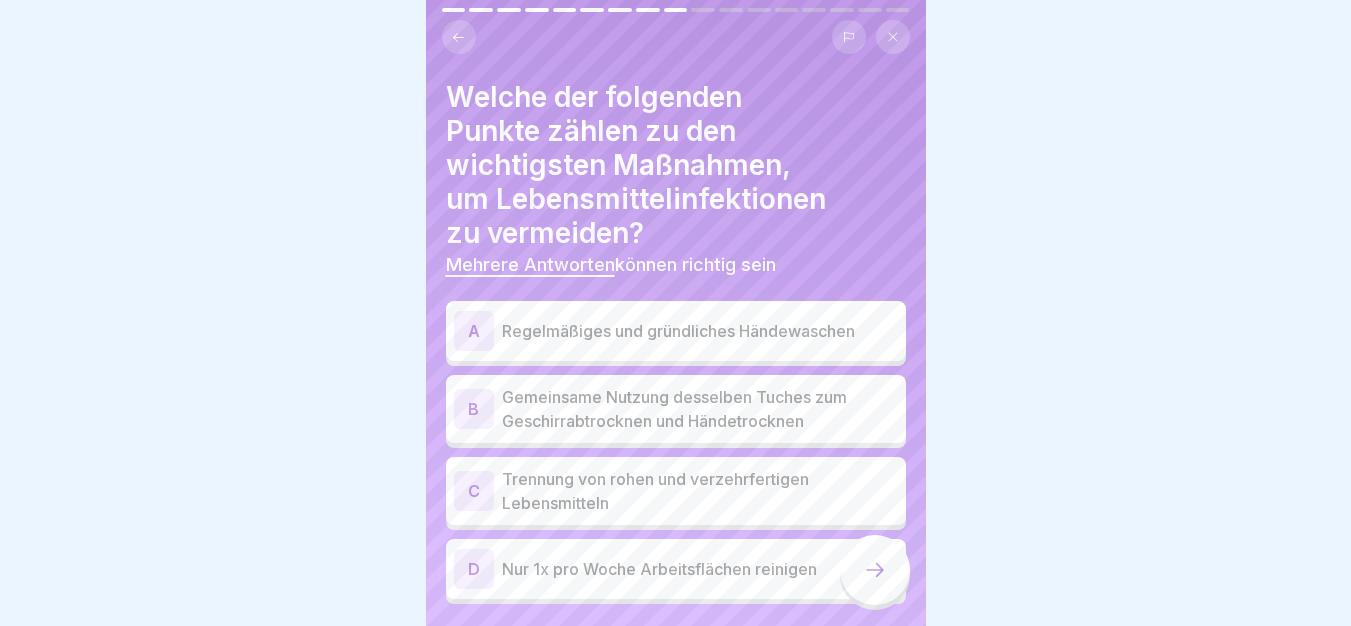 click on "Regelmäßiges und gründliches Händewaschen" at bounding box center [700, 331] 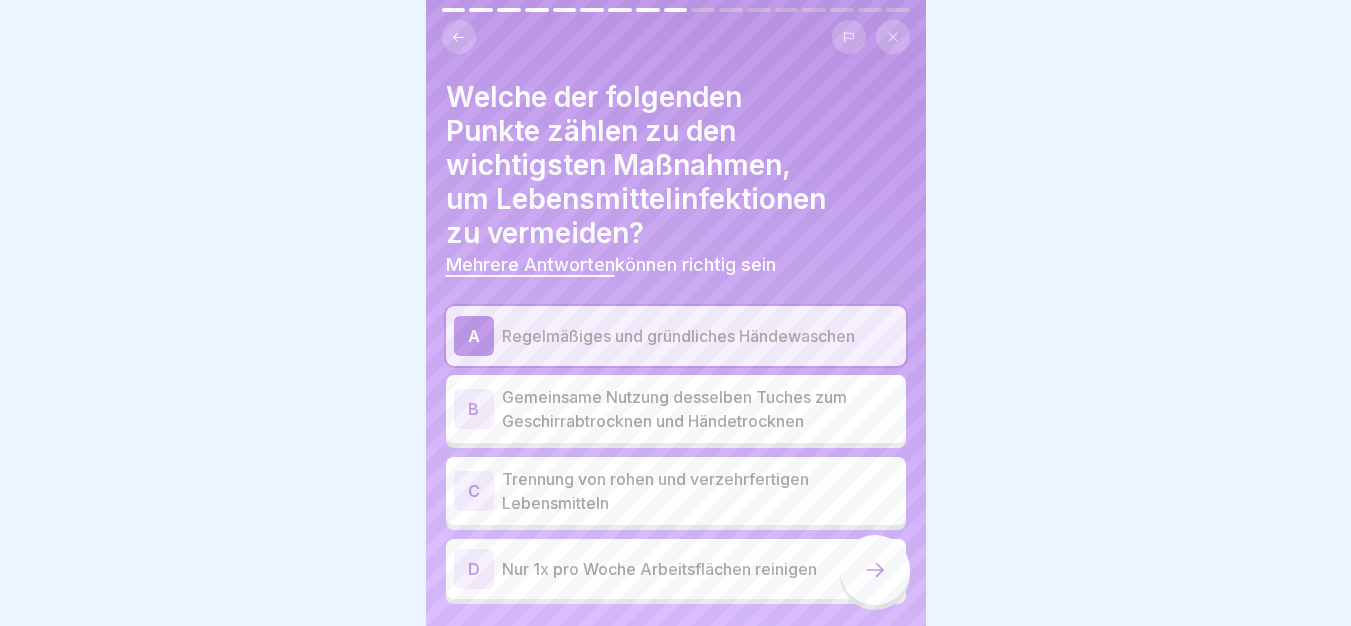 click on "Trennung von rohen und verzehrfertigen Lebensmitteln" at bounding box center (700, 491) 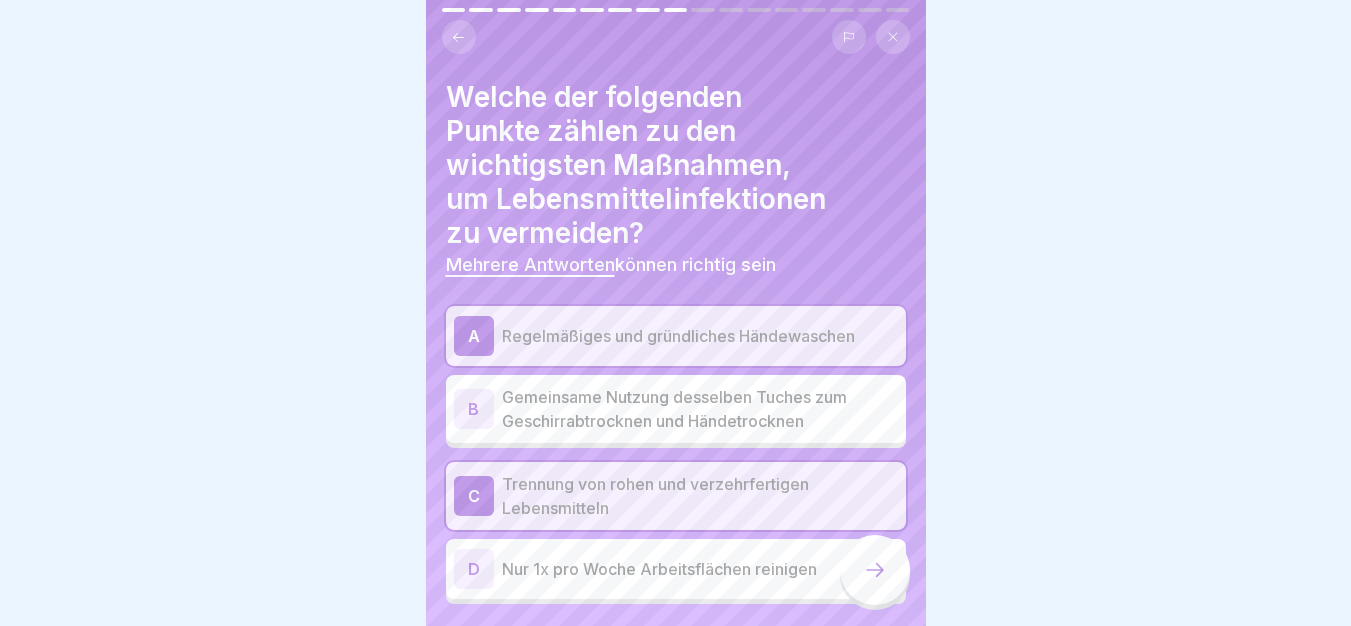 click at bounding box center (875, 570) 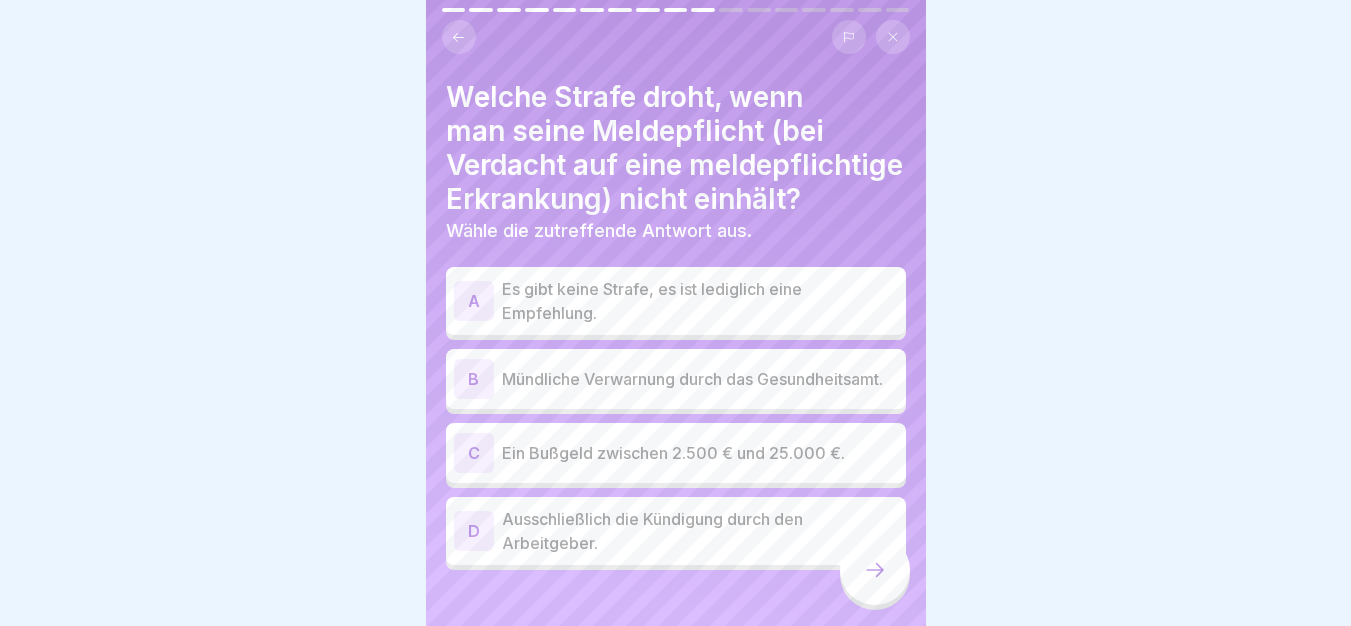 click on "C Ein Bußgeld zwischen 2.500 € und 25.000 €." at bounding box center [676, 453] 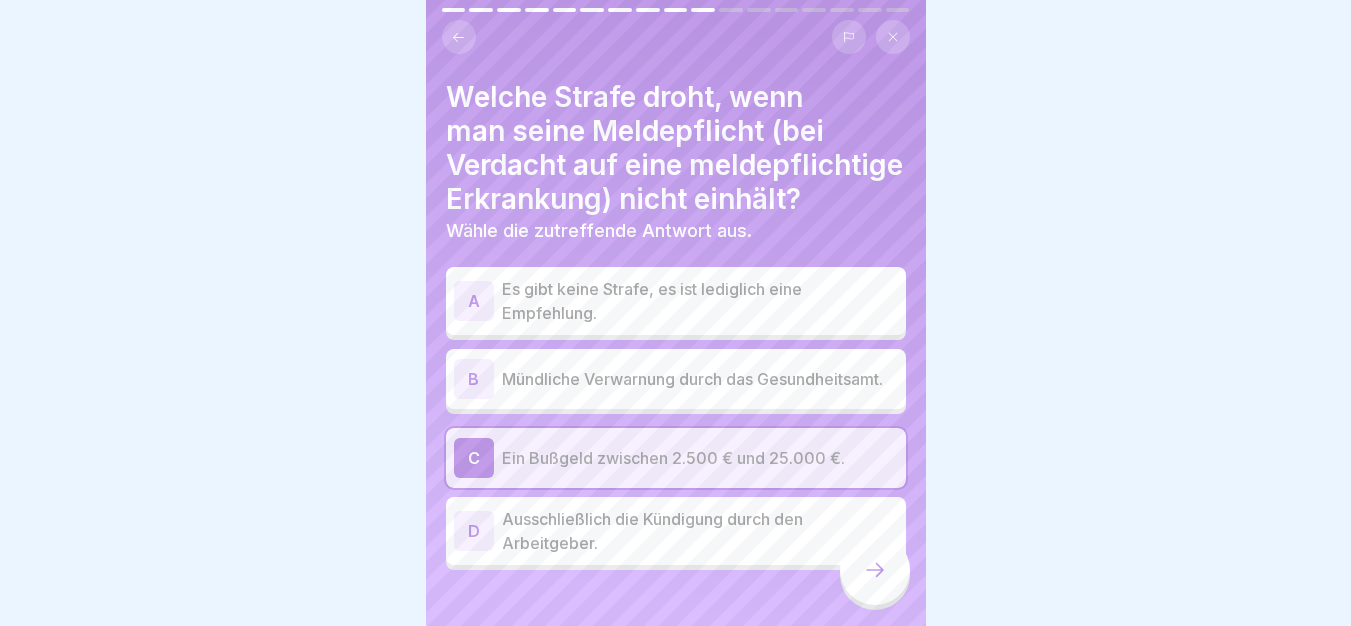 click on "Ausschließlich die Kündigung durch den Arbeitgeber." at bounding box center (700, 531) 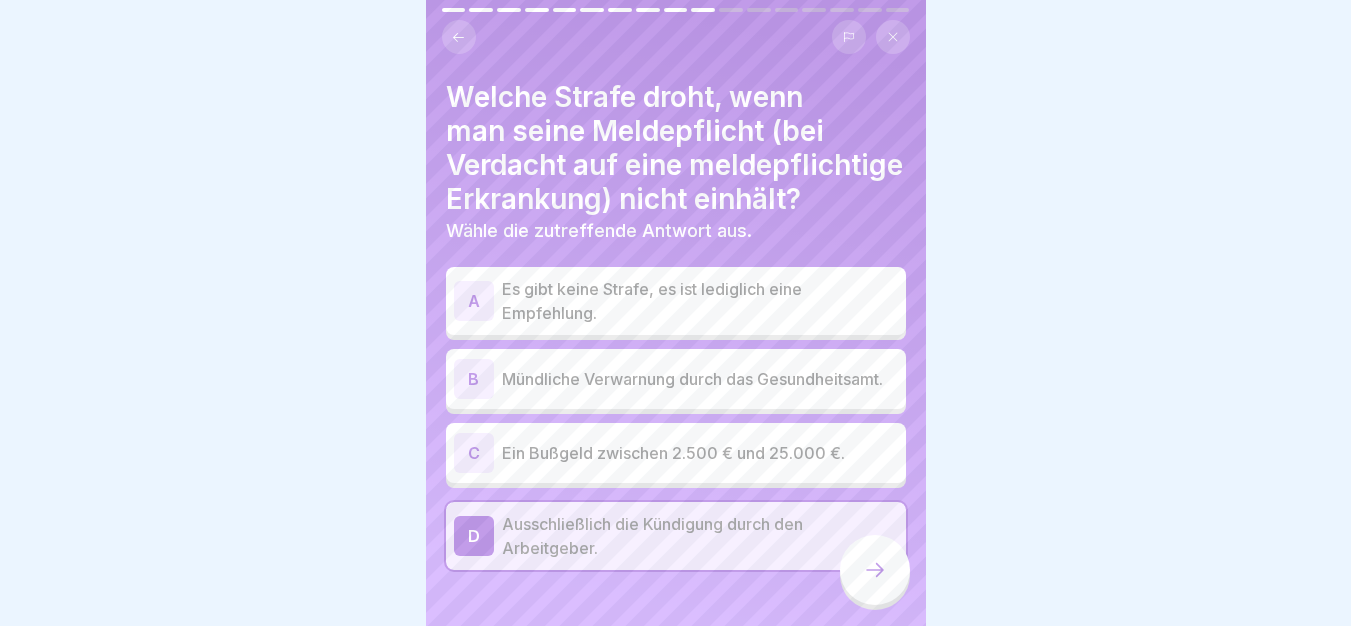 click at bounding box center (875, 570) 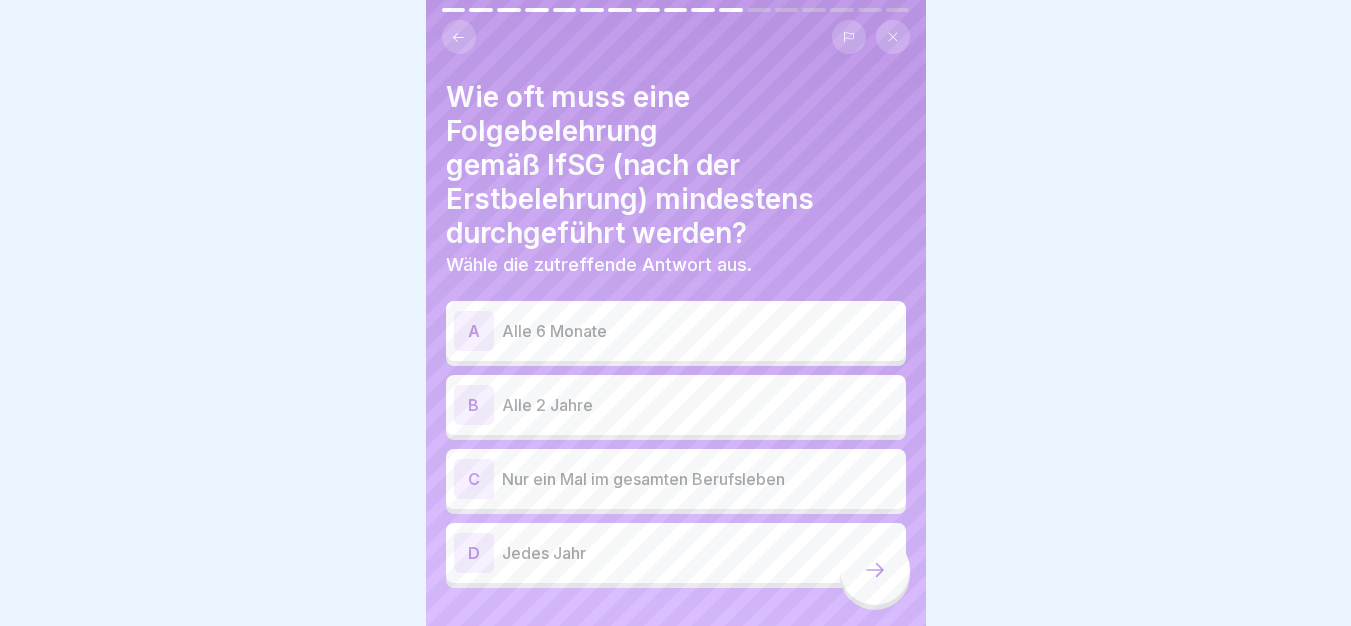 click at bounding box center (459, 37) 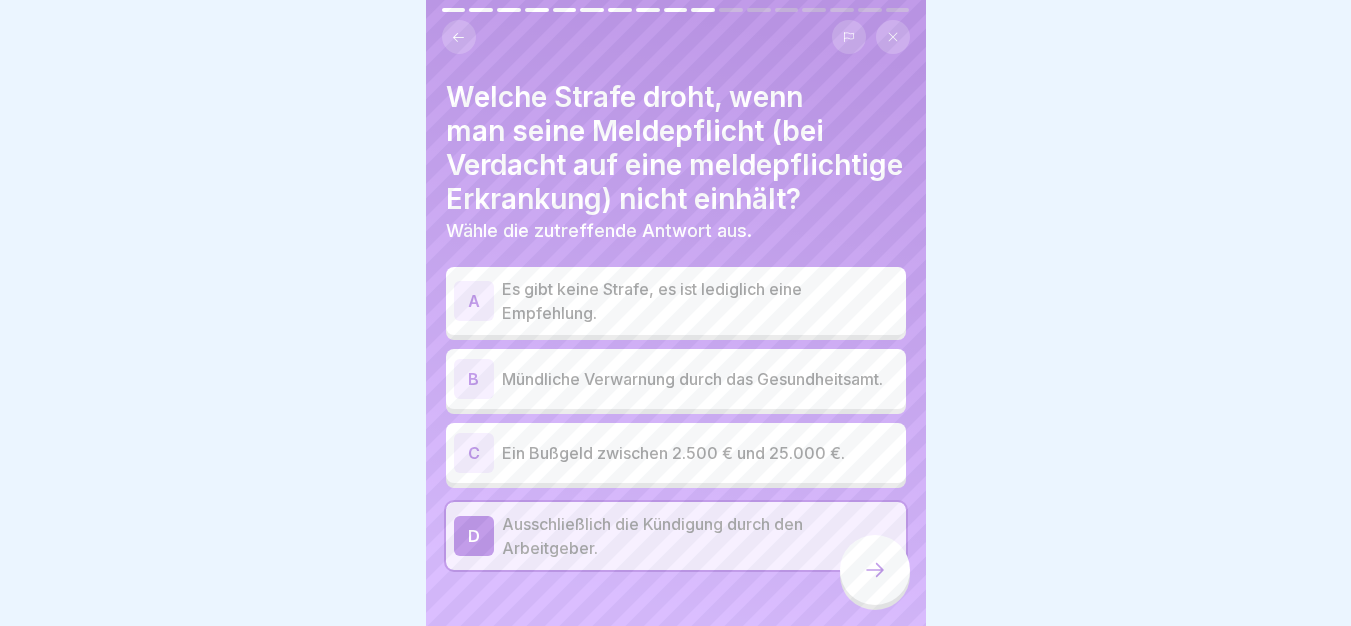 click on "Ein Bußgeld zwischen 2.500 € und 25.000 €." at bounding box center (700, 453) 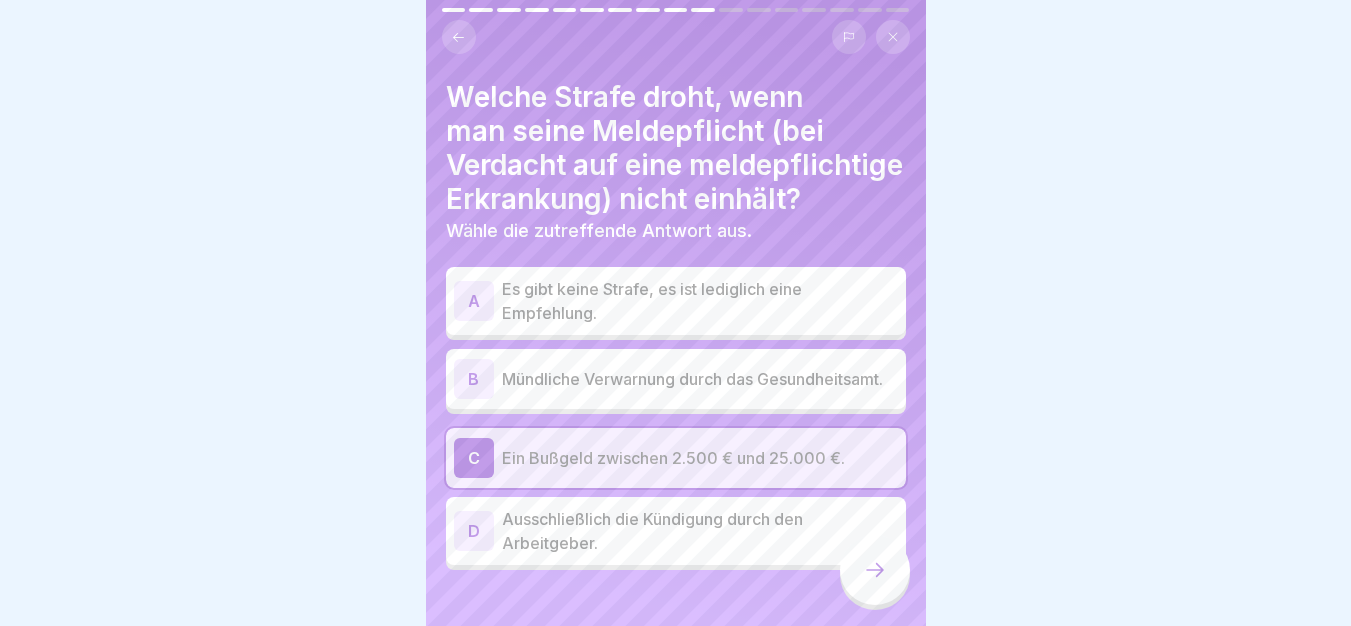 click 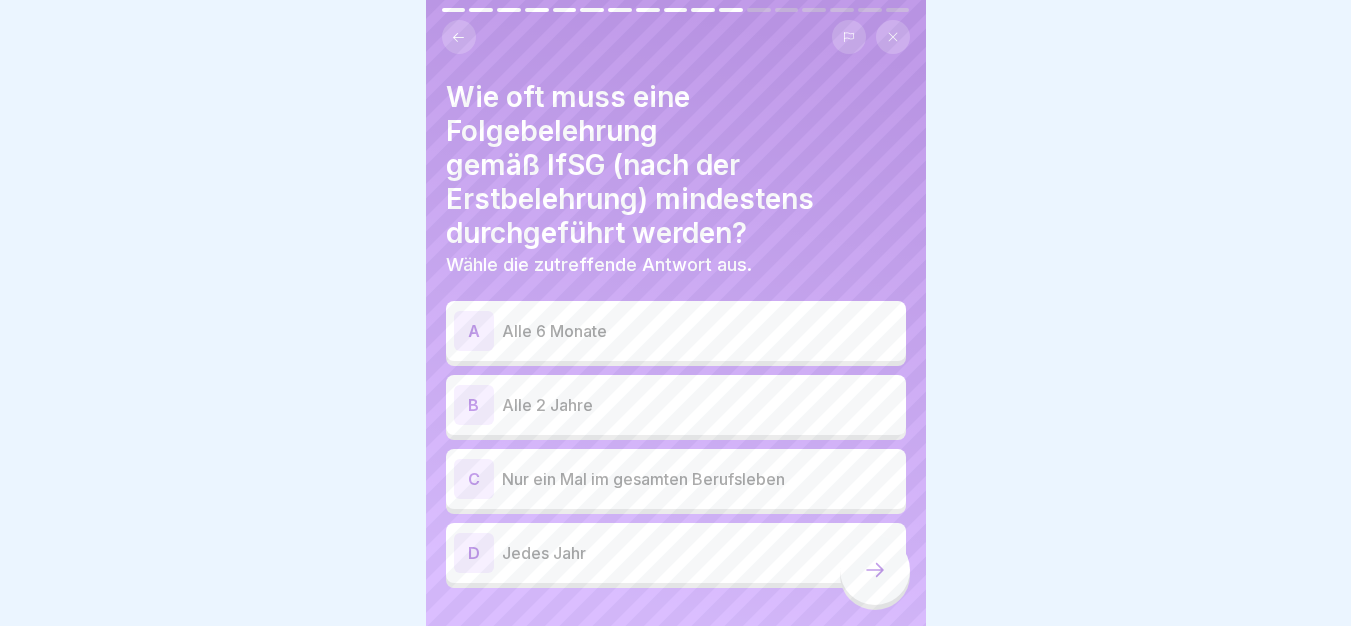 click on "Nur ein Mal im gesamten Berufsleben" at bounding box center (700, 479) 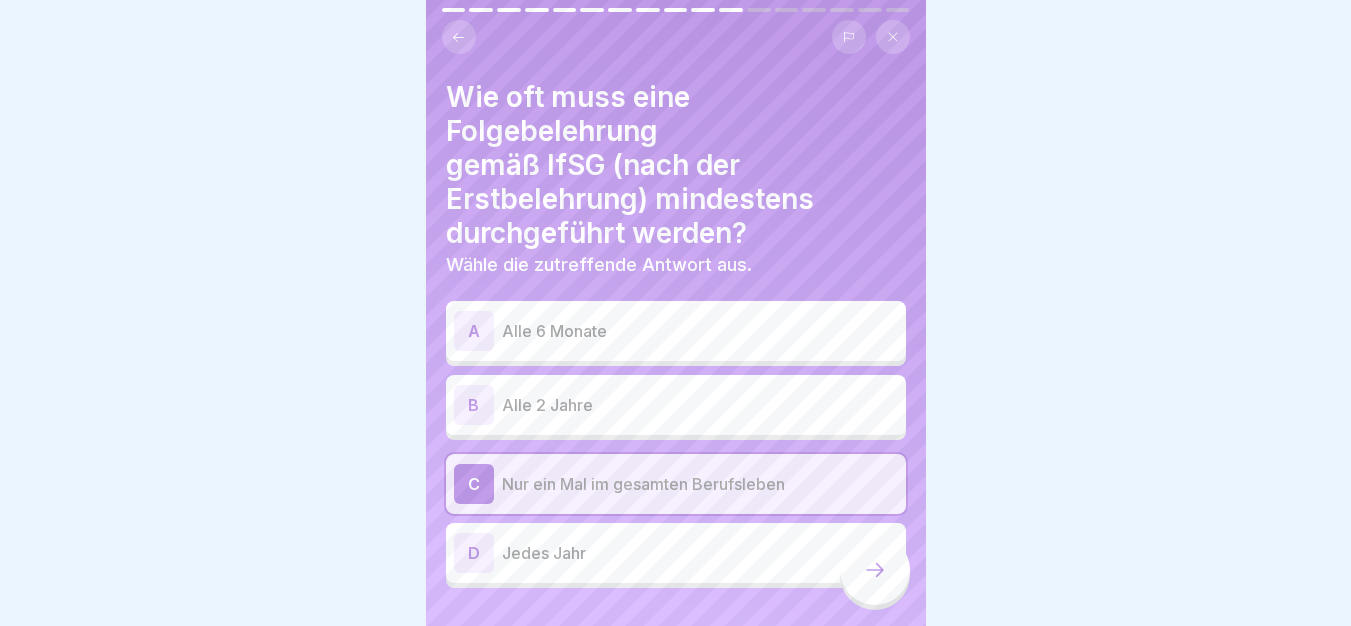 click at bounding box center (875, 570) 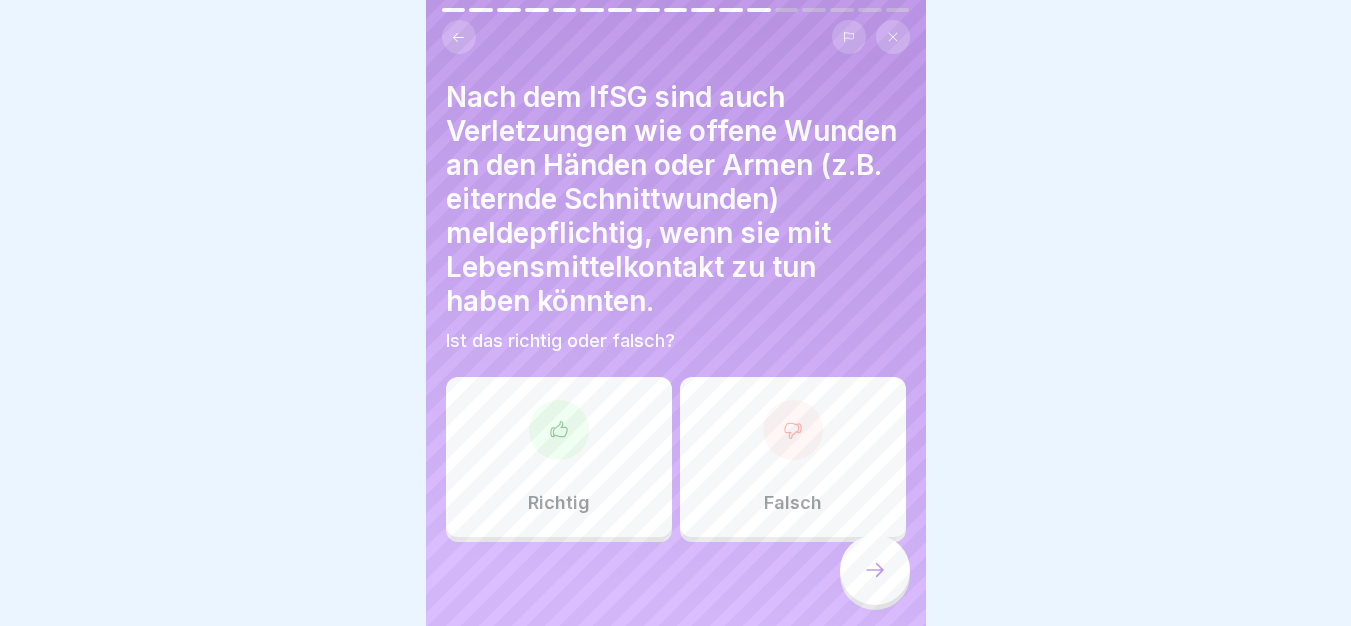 click on "Richtig" at bounding box center (559, 457) 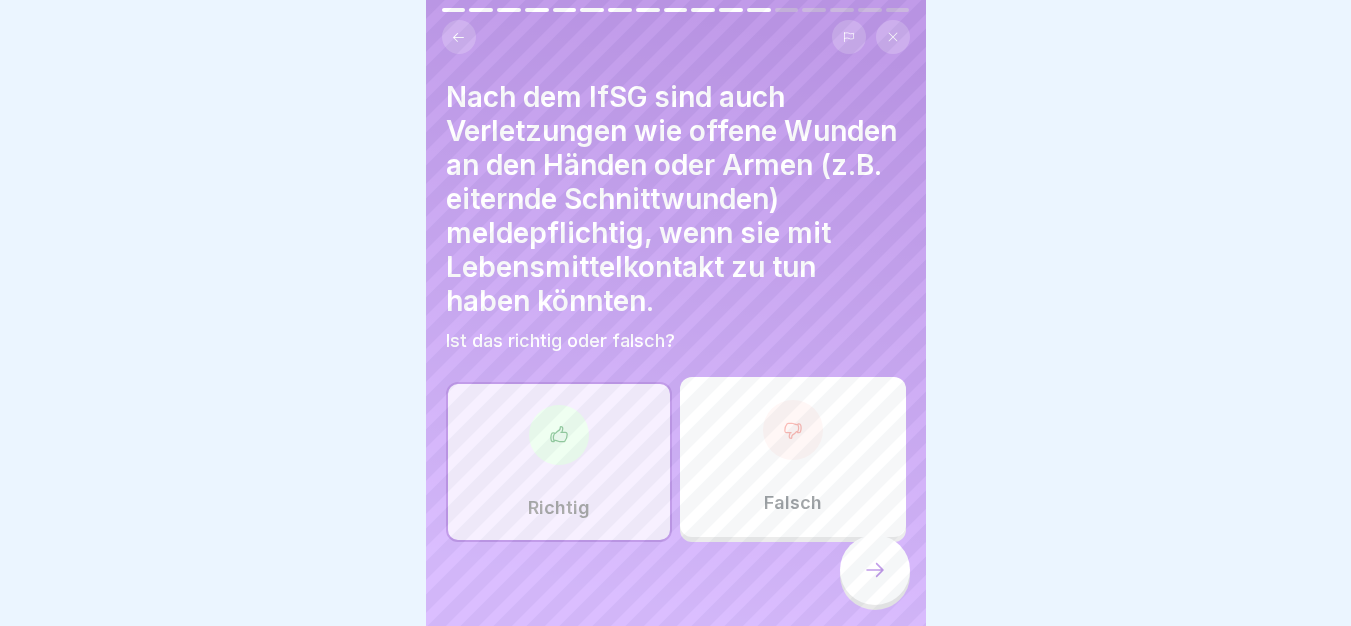 click at bounding box center (875, 570) 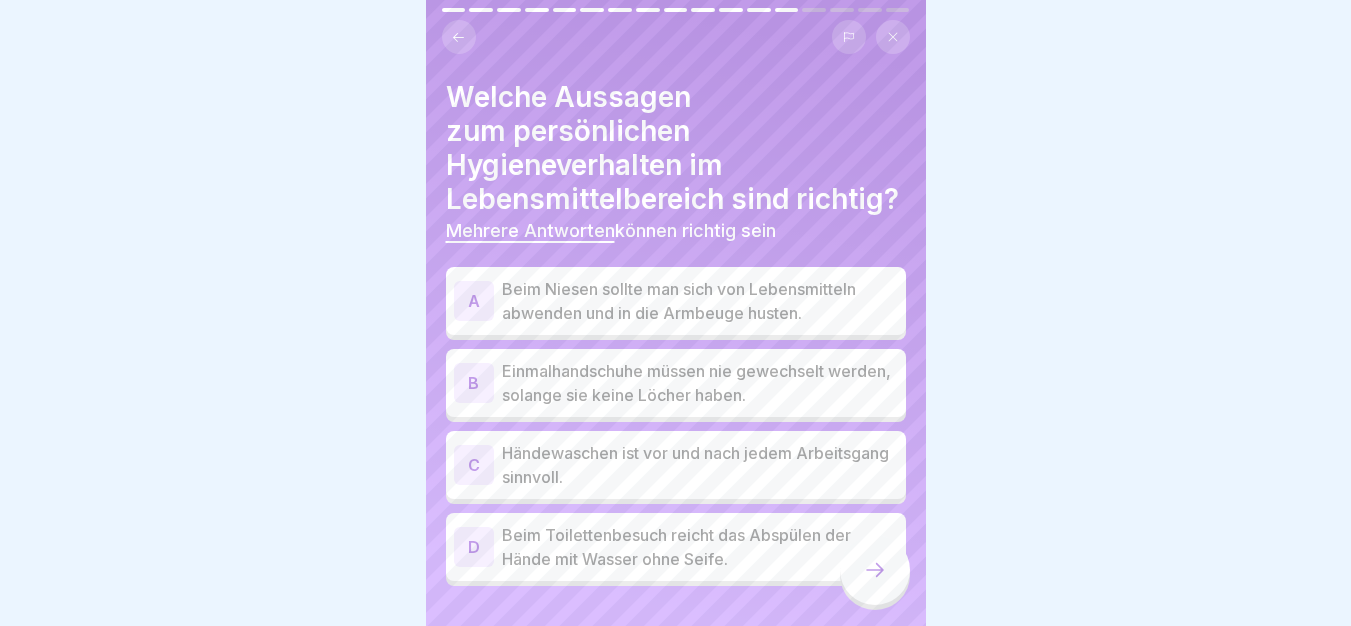 click on "Beim Niesen sollte man sich von Lebensmitteln abwenden und in die Armbeuge husten." at bounding box center [700, 301] 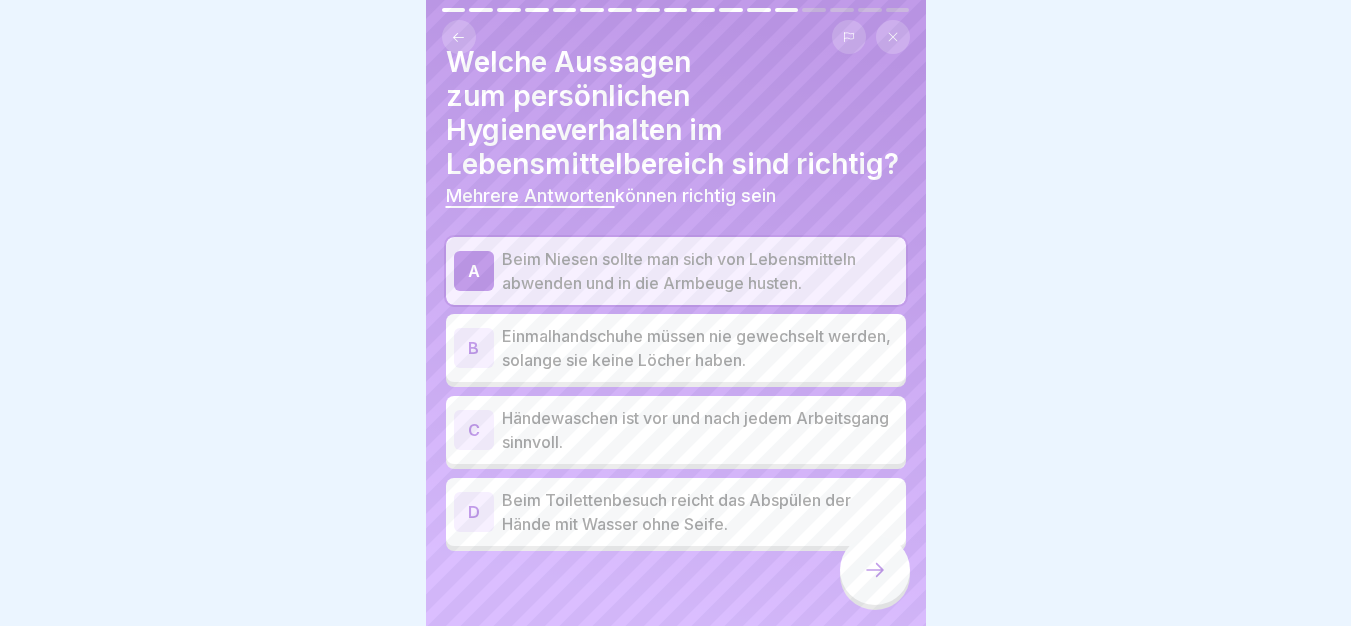 scroll, scrollTop: 40, scrollLeft: 0, axis: vertical 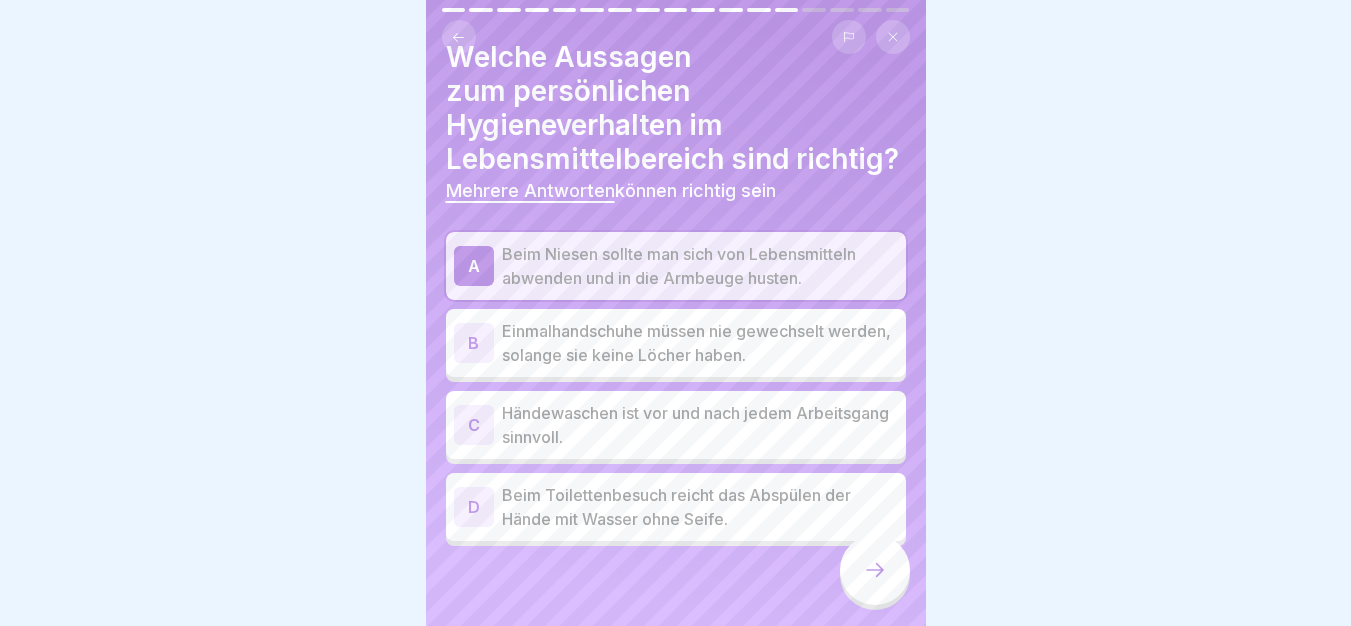 click on "Händewaschen ist vor und nach jedem Arbeitsgang sinnvoll." at bounding box center (700, 425) 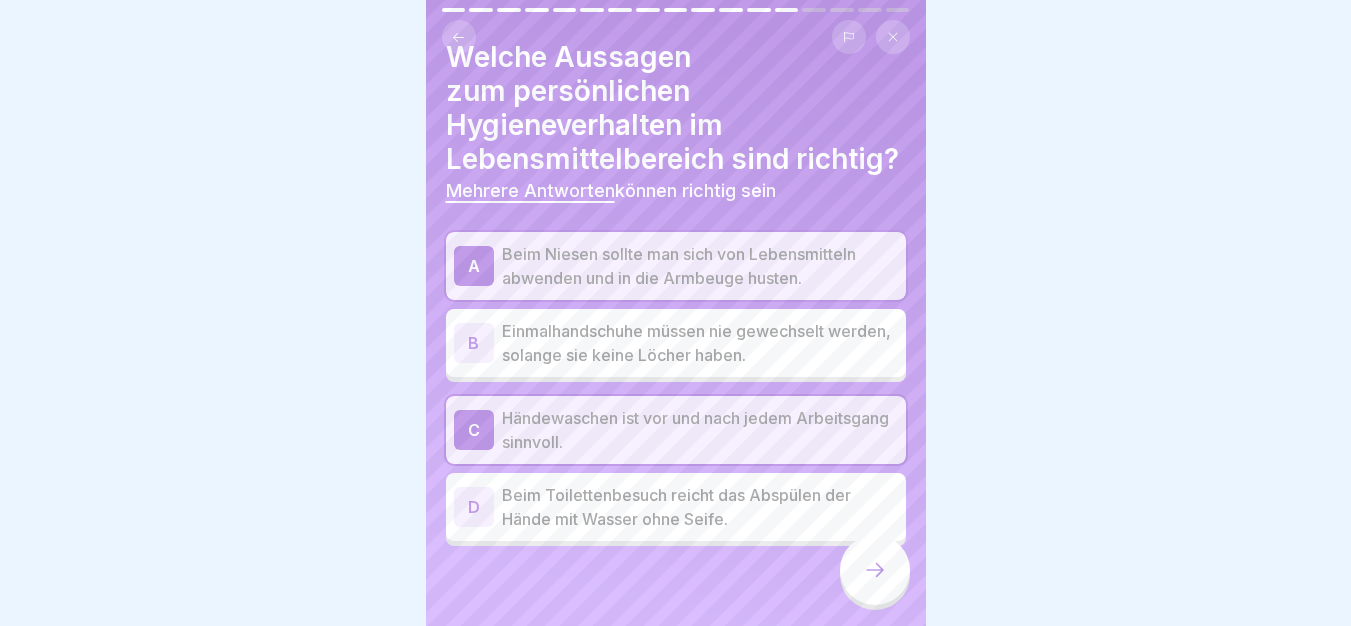 click at bounding box center [875, 570] 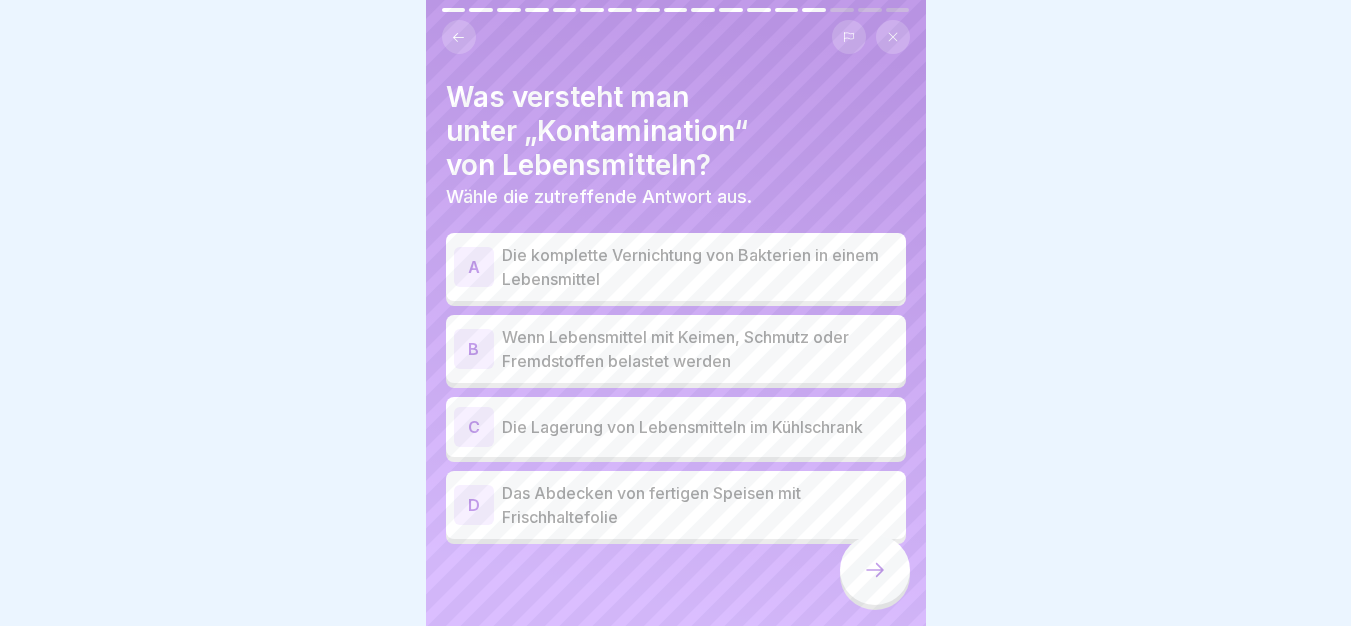 click on "Wenn Lebensmittel mit Keimen, Schmutz oder Fremdstoffen belastet werden" at bounding box center (700, 349) 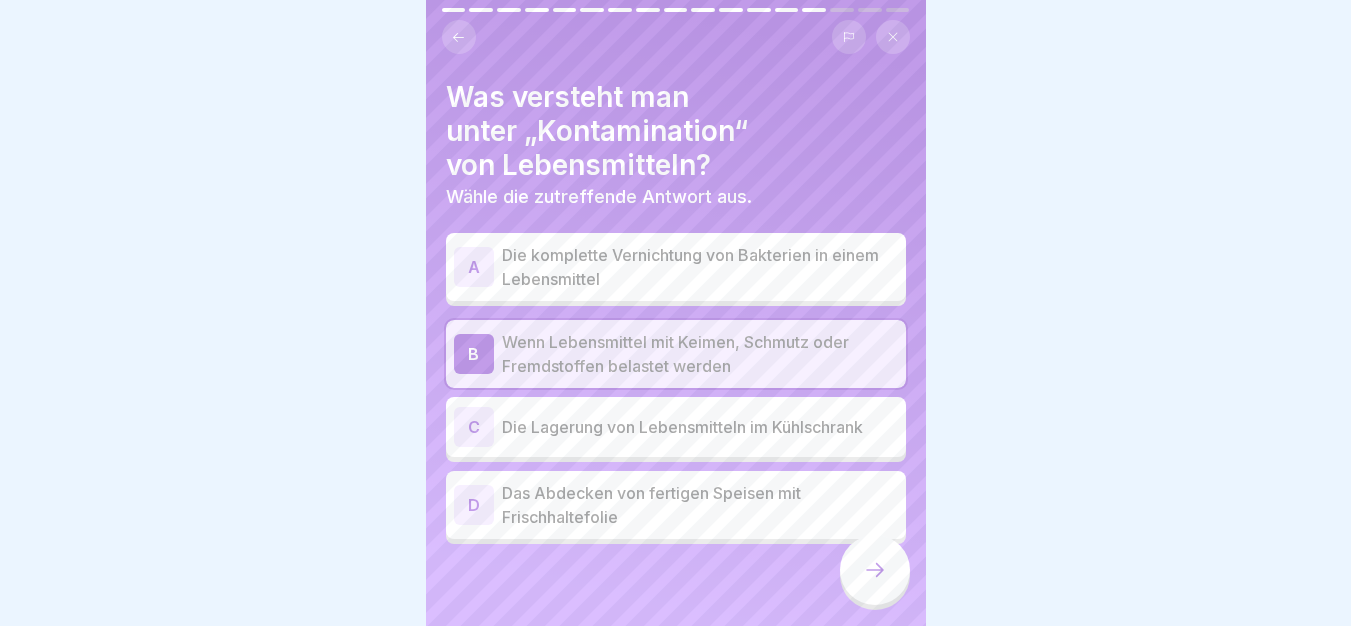 click 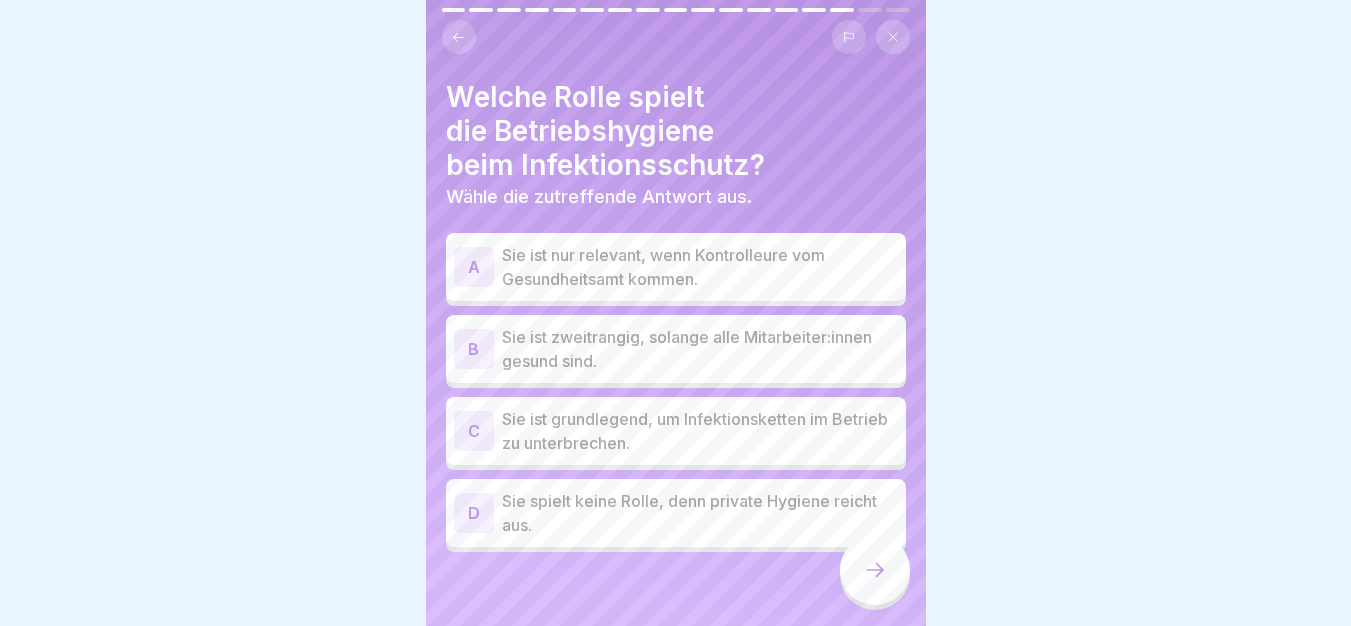 click on "Sie ist grundlegend, um Infektionsketten im Betrieb zu unterbrechen." at bounding box center (700, 431) 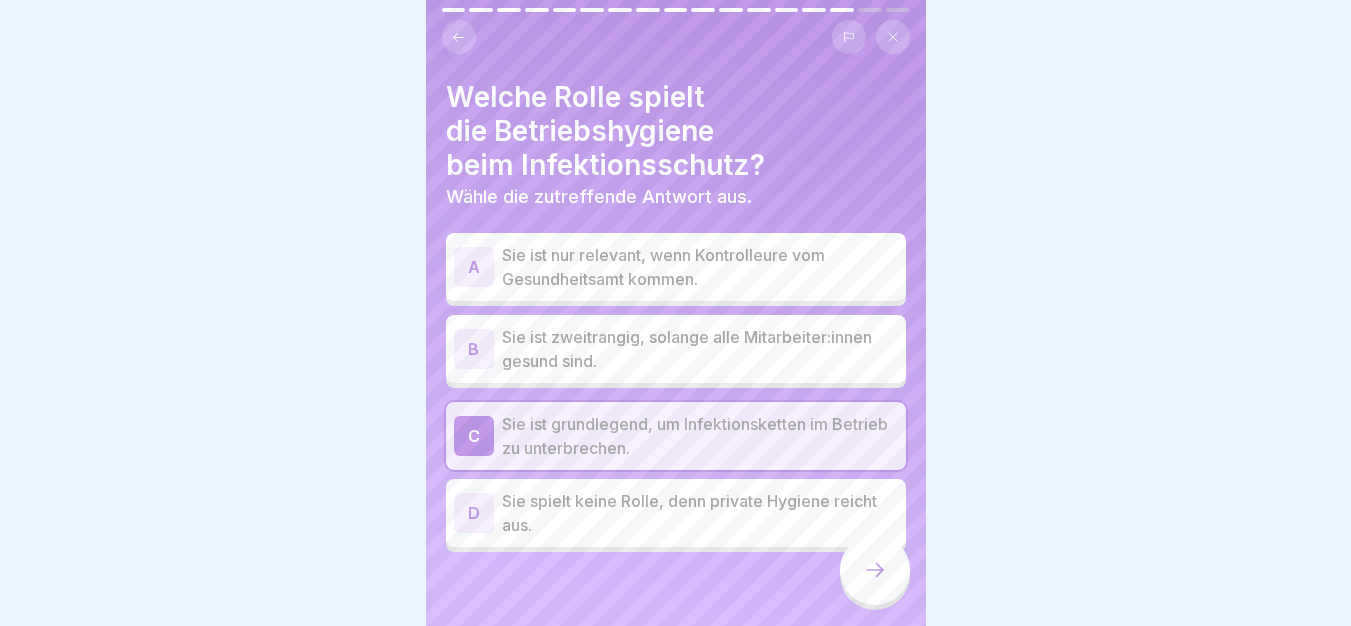 click 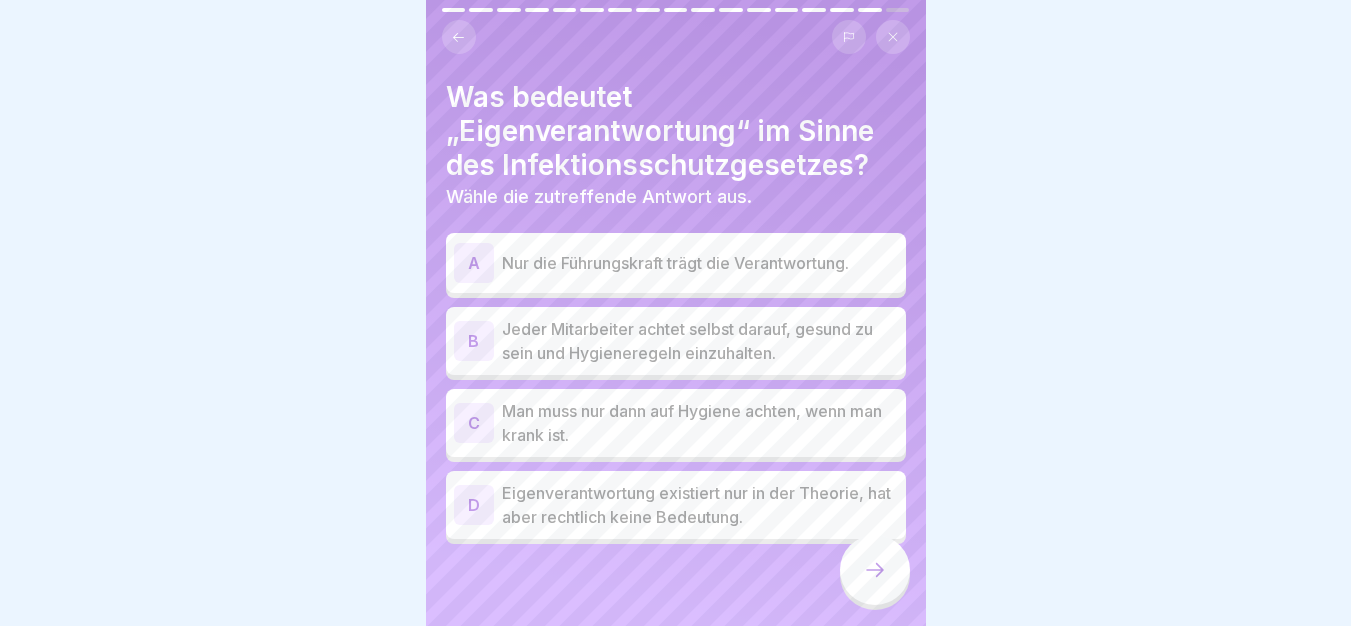 click on "Jeder Mitarbeiter achtet selbst darauf, gesund zu sein und Hygieneregeln einzuhalten." at bounding box center [700, 341] 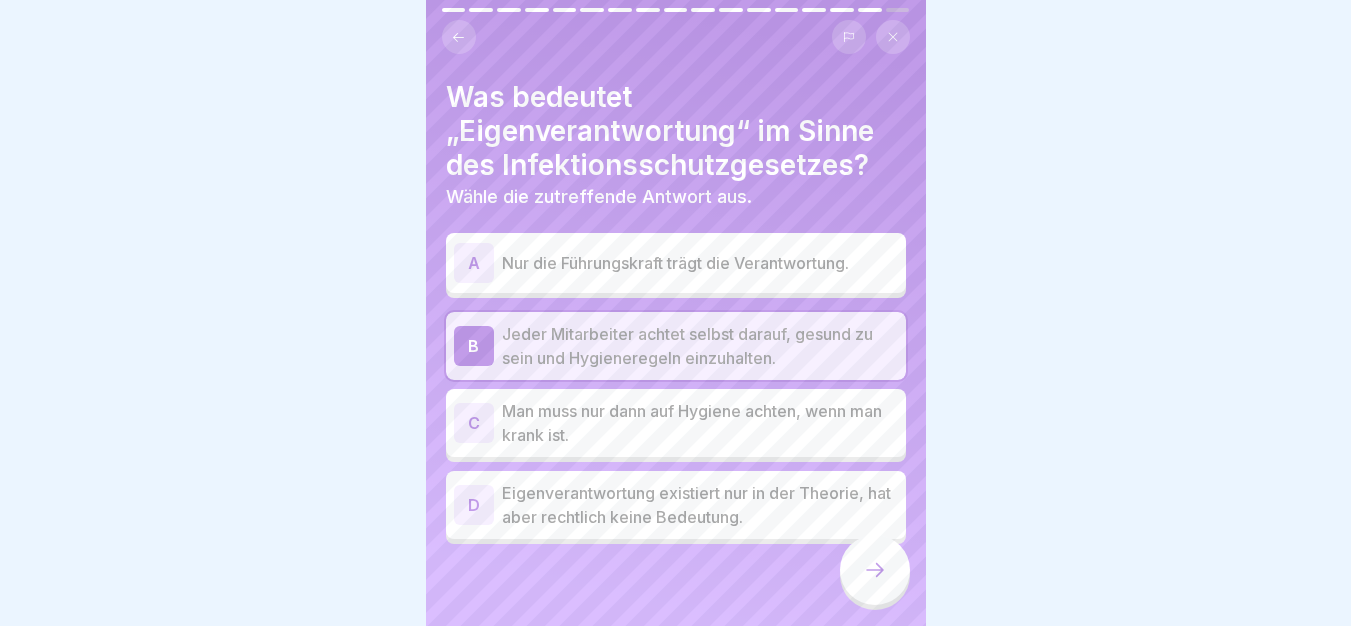 click at bounding box center [875, 570] 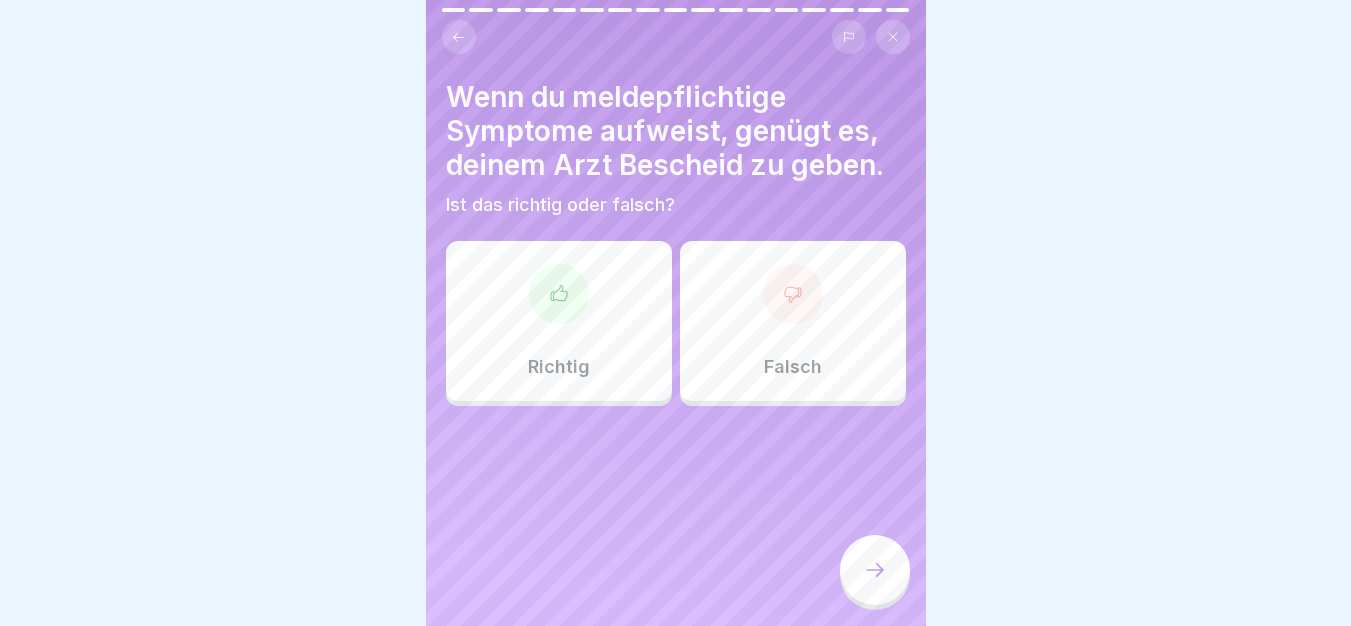 click at bounding box center [793, 294] 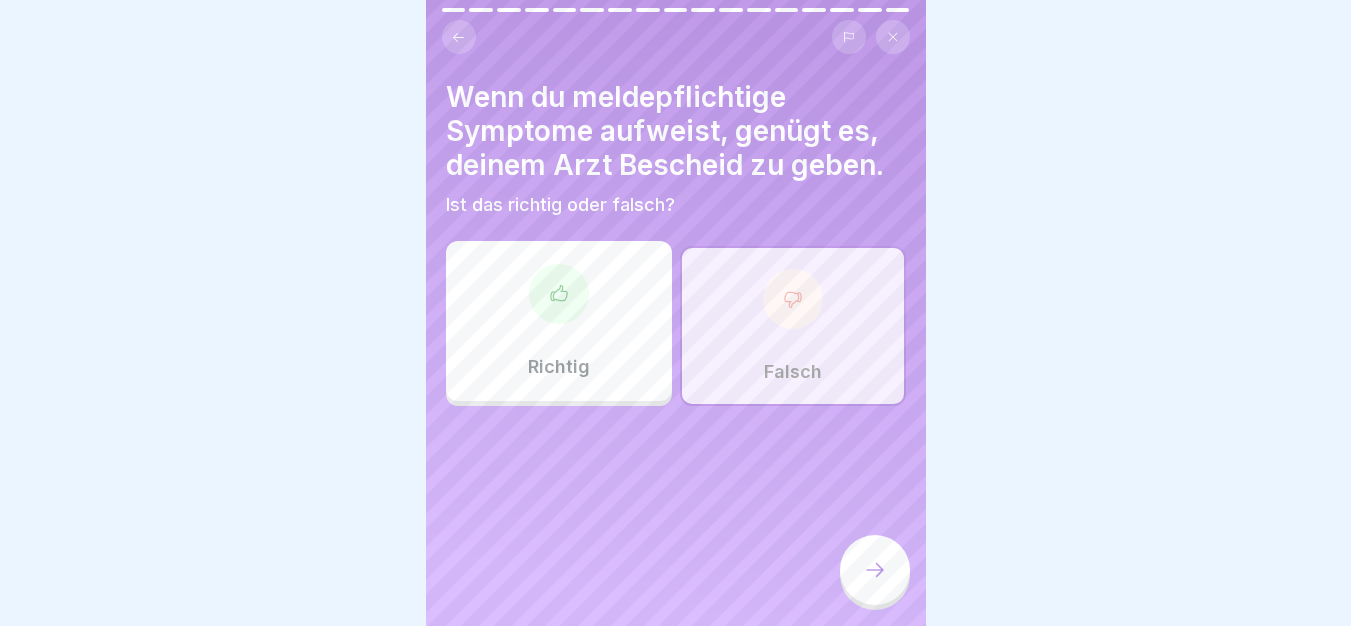 click at bounding box center (875, 570) 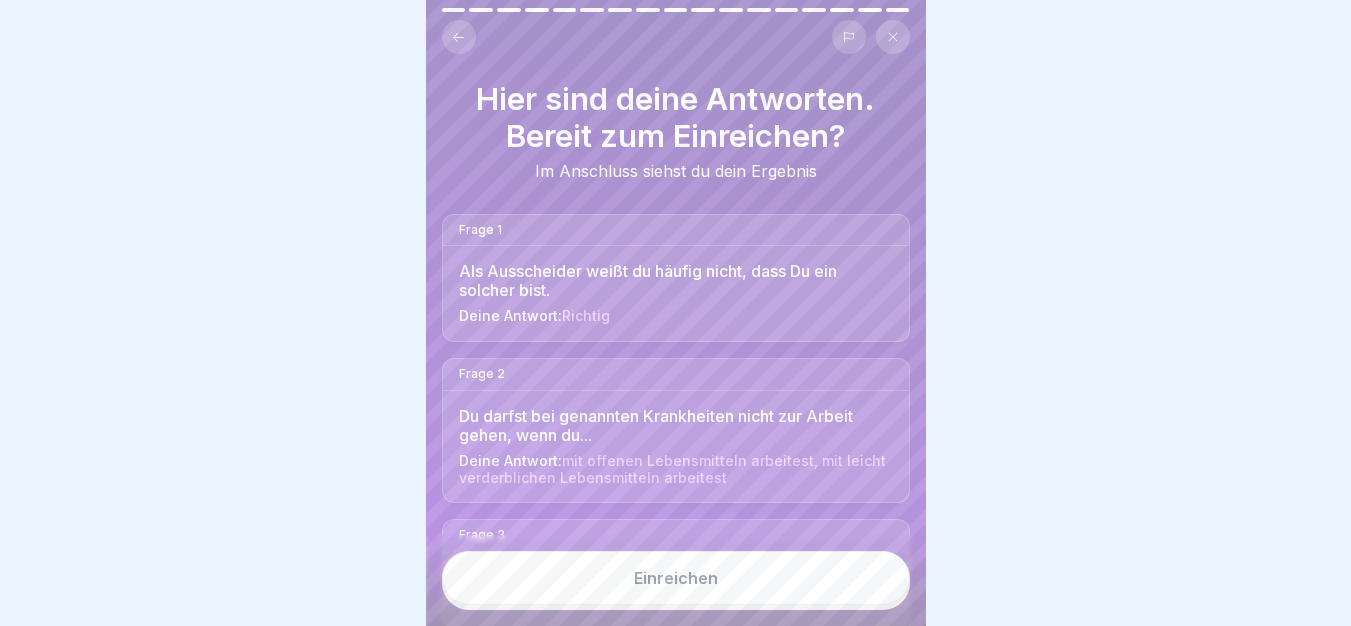 click on "Einreichen" at bounding box center [676, 578] 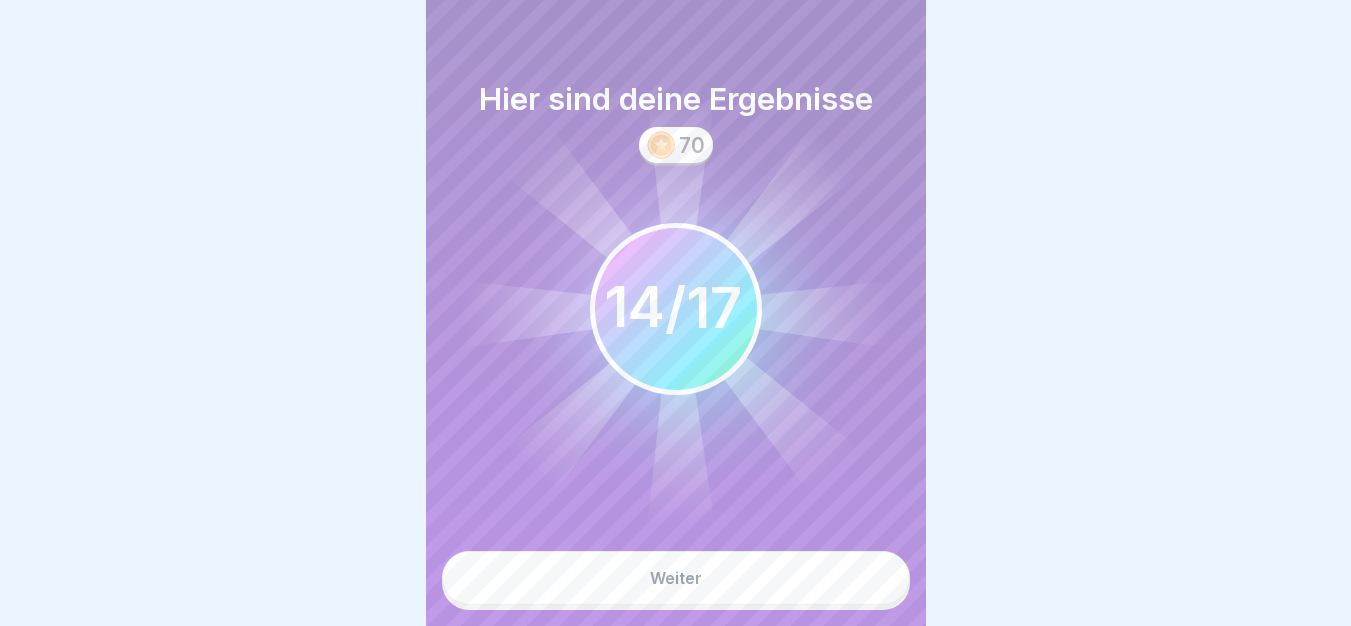 click on "Weiter" at bounding box center [676, 578] 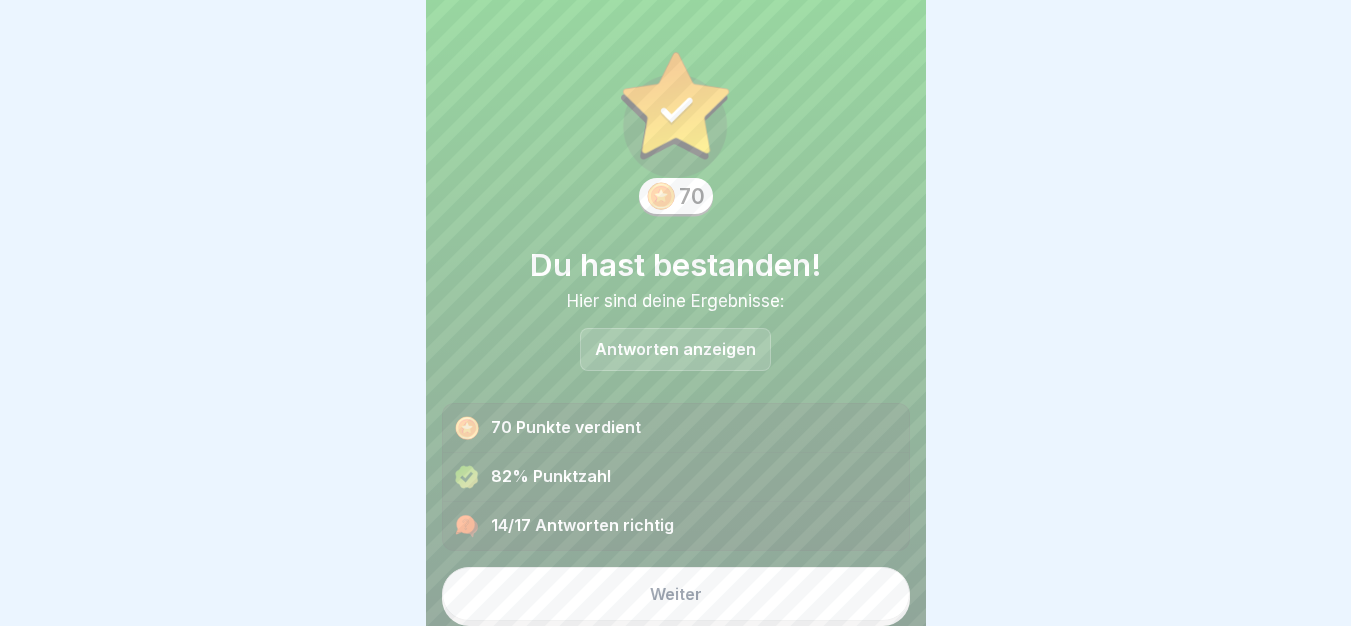 click on "Weiter" at bounding box center [676, 594] 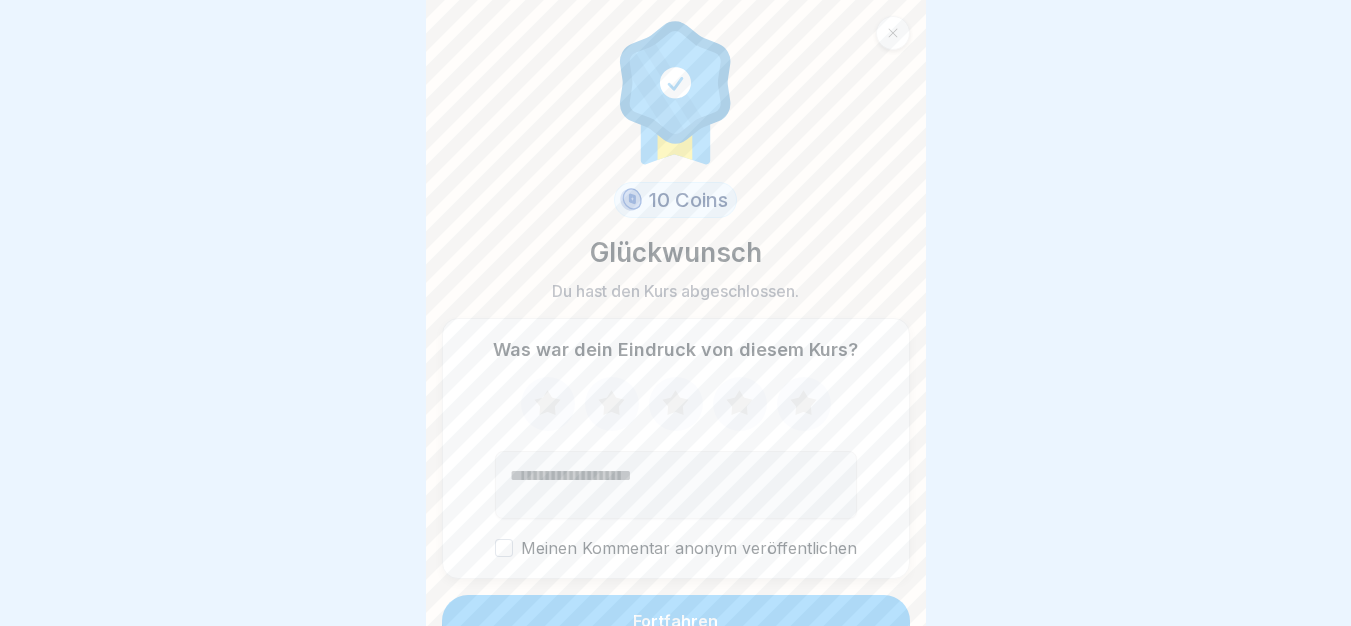 click on "Fortfahren" at bounding box center [676, 621] 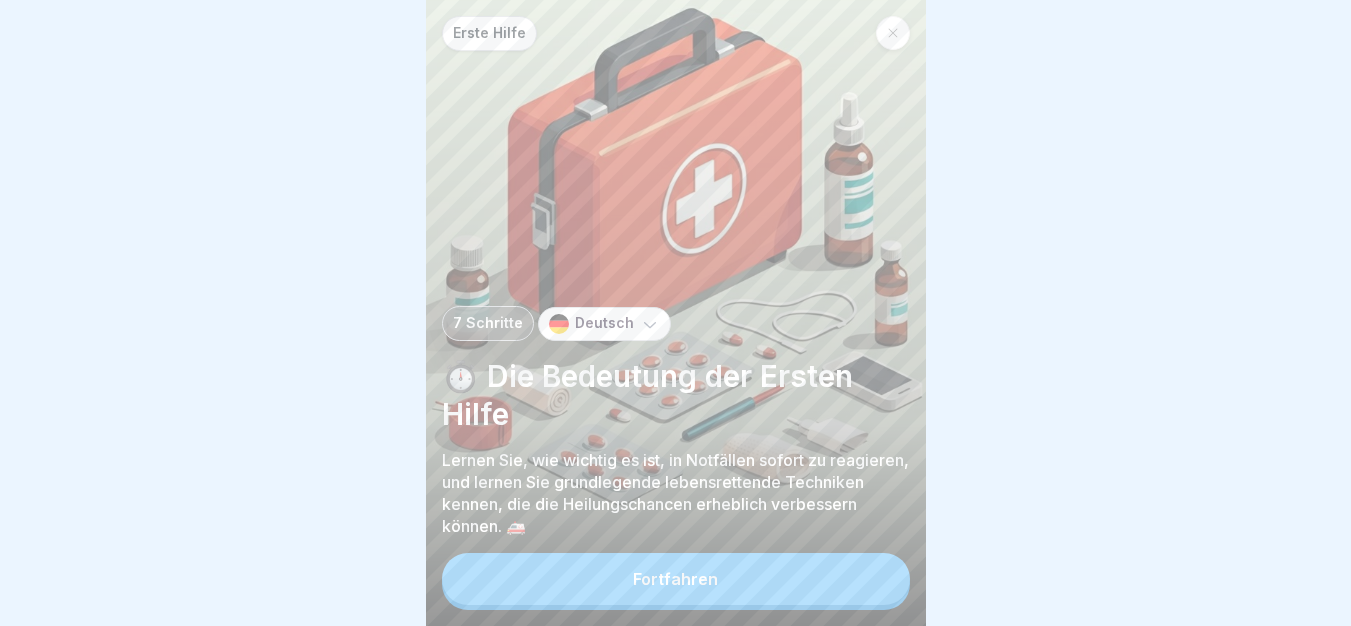 scroll, scrollTop: 15, scrollLeft: 0, axis: vertical 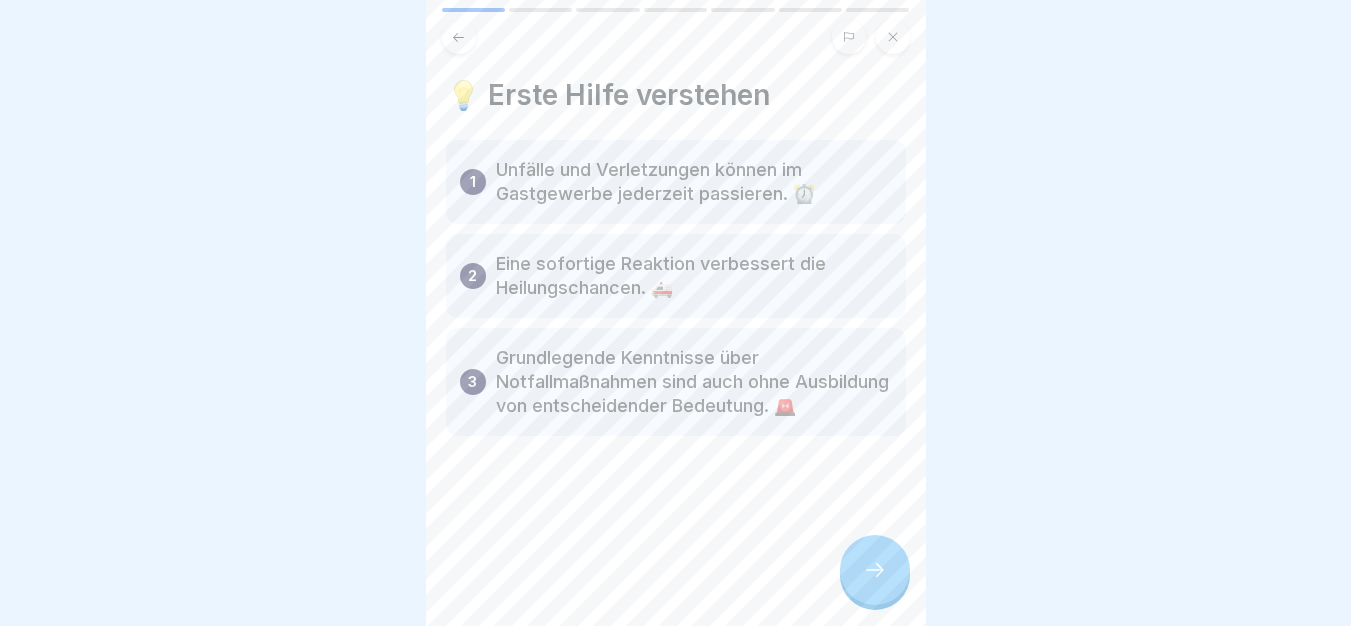 click at bounding box center [875, 570] 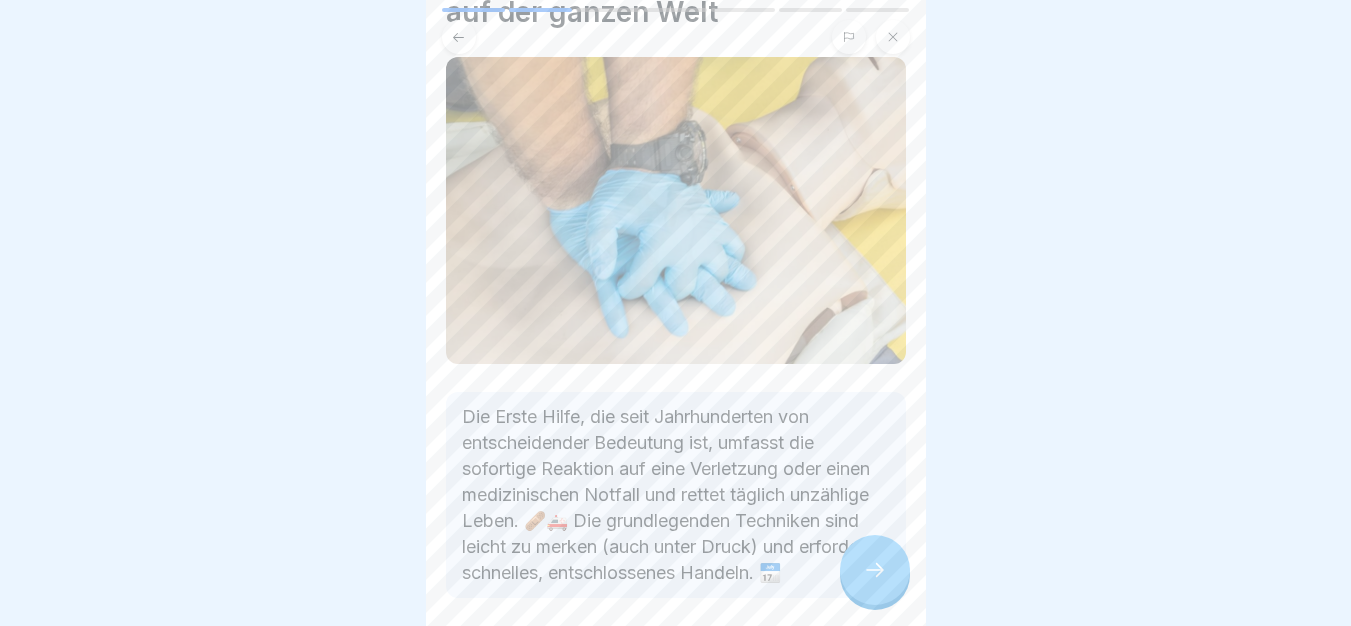 scroll, scrollTop: 225, scrollLeft: 0, axis: vertical 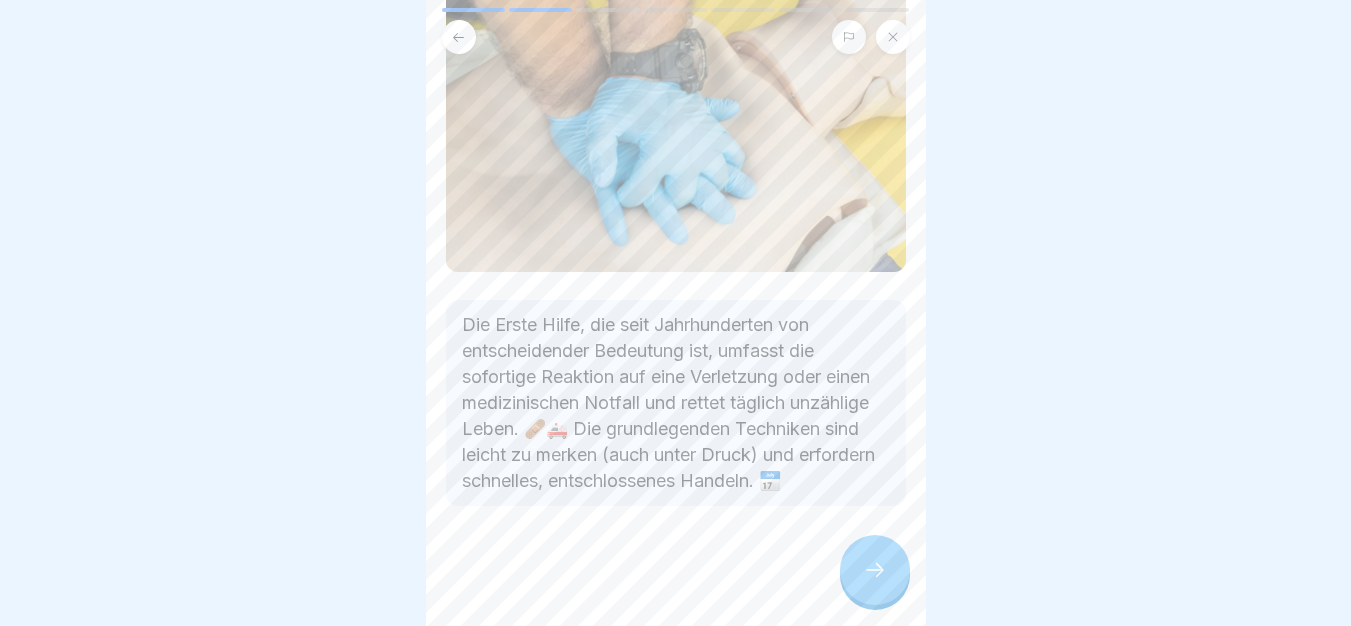 click at bounding box center (875, 570) 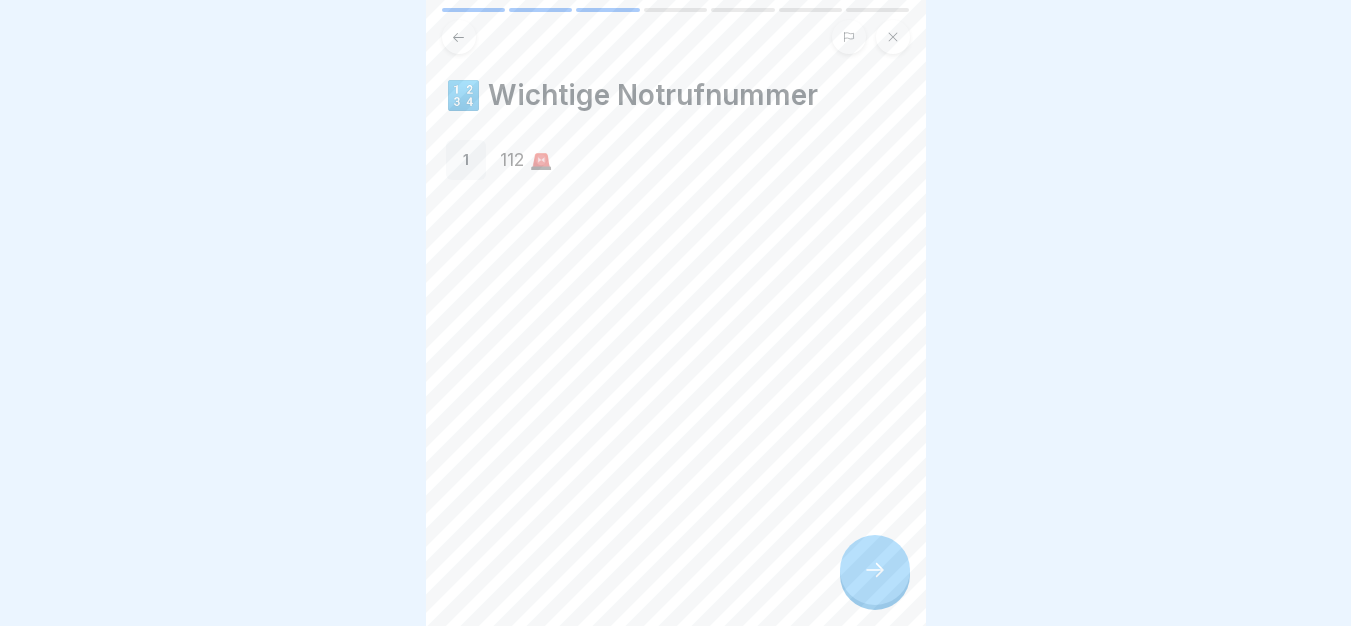 click at bounding box center [875, 570] 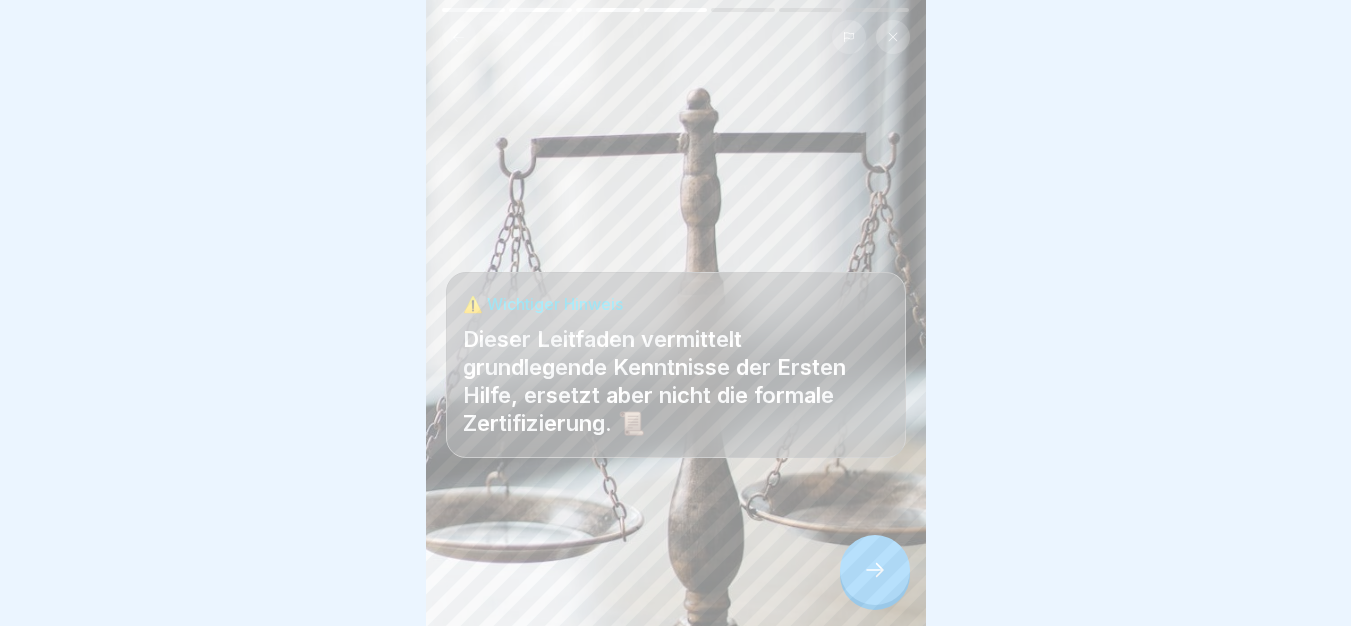 click at bounding box center [875, 570] 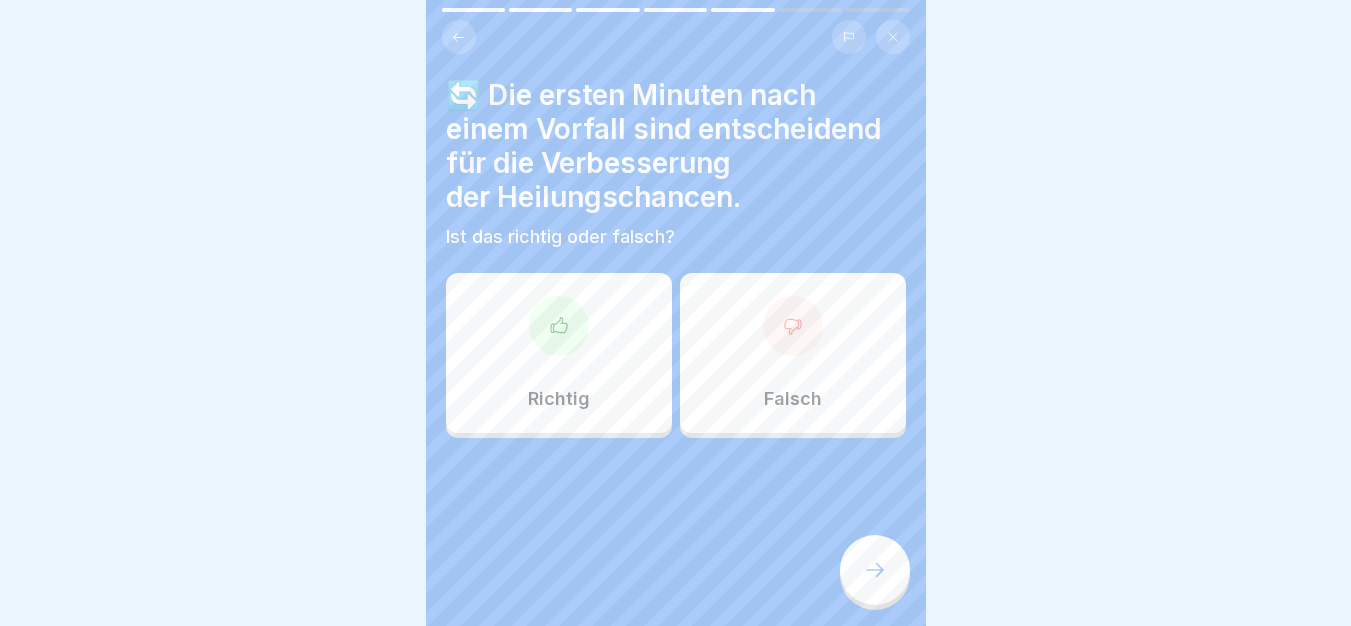 click at bounding box center (559, 326) 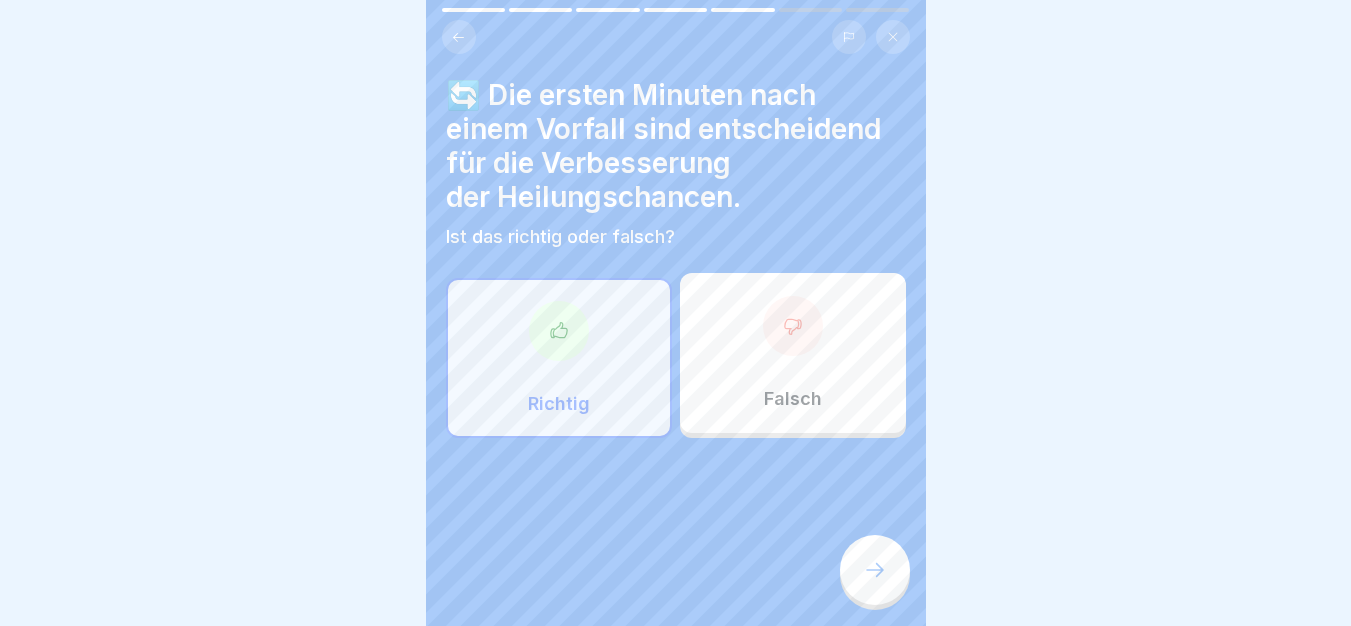 click 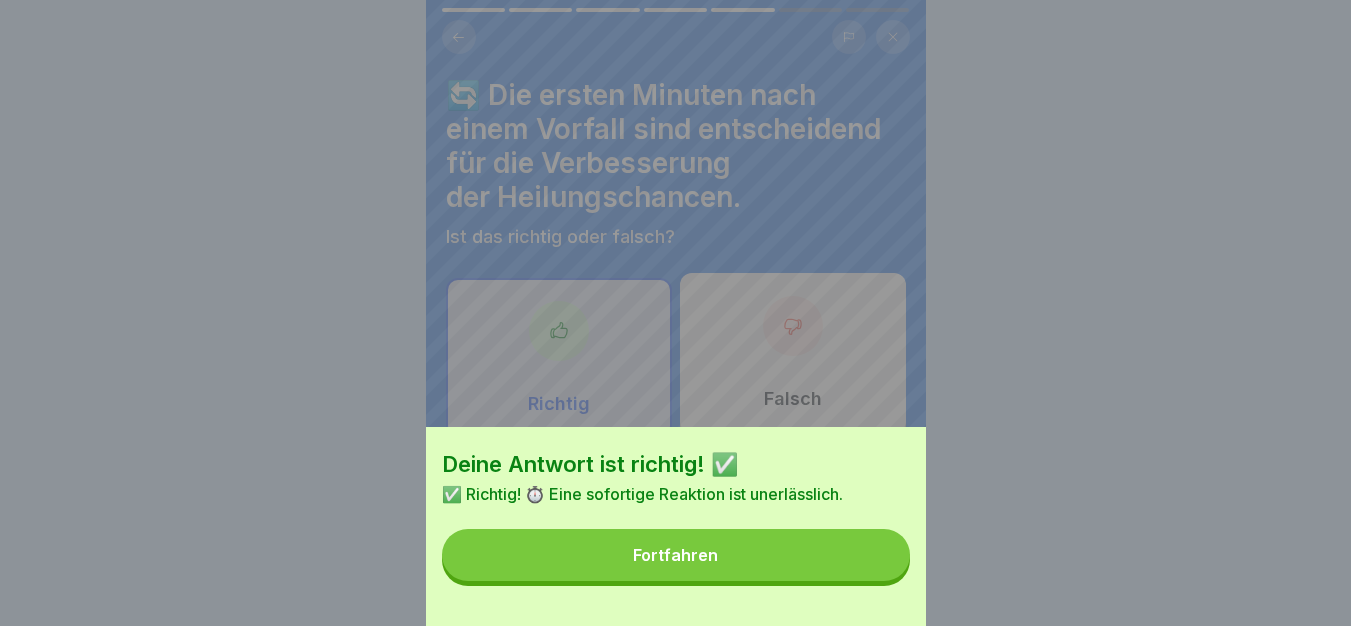 click on "Fortfahren" at bounding box center (676, 555) 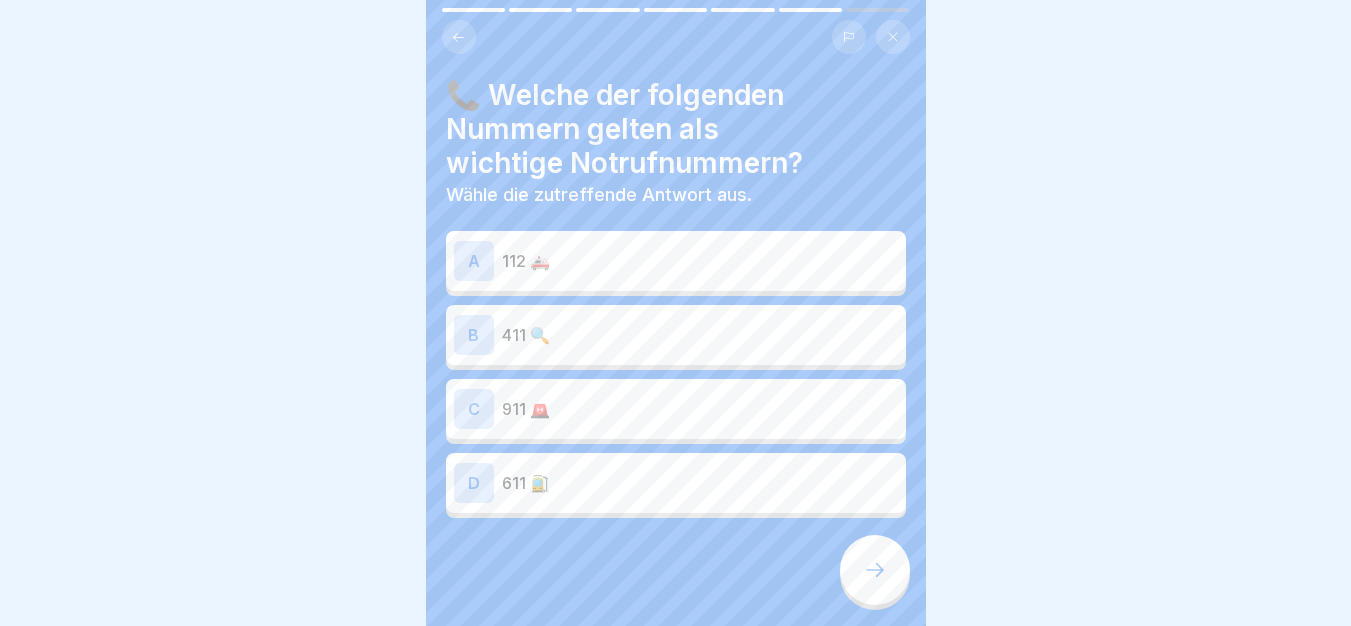 click on "A 112 🚑" at bounding box center (676, 261) 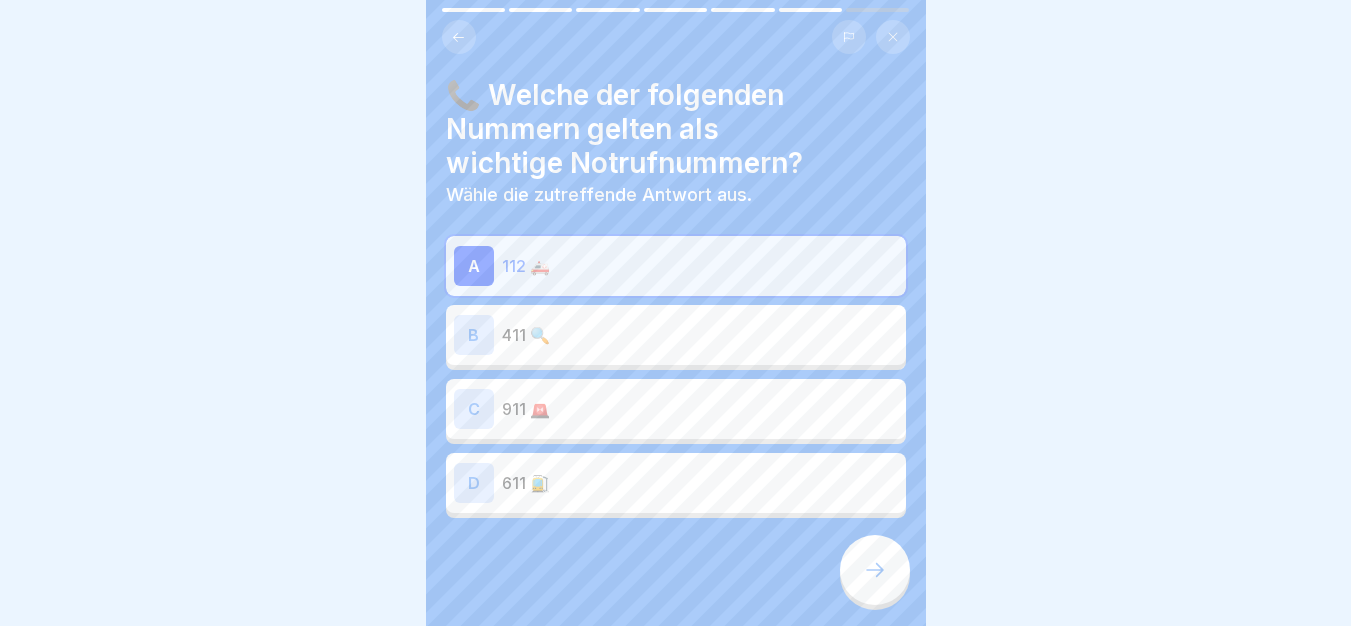 click at bounding box center (875, 570) 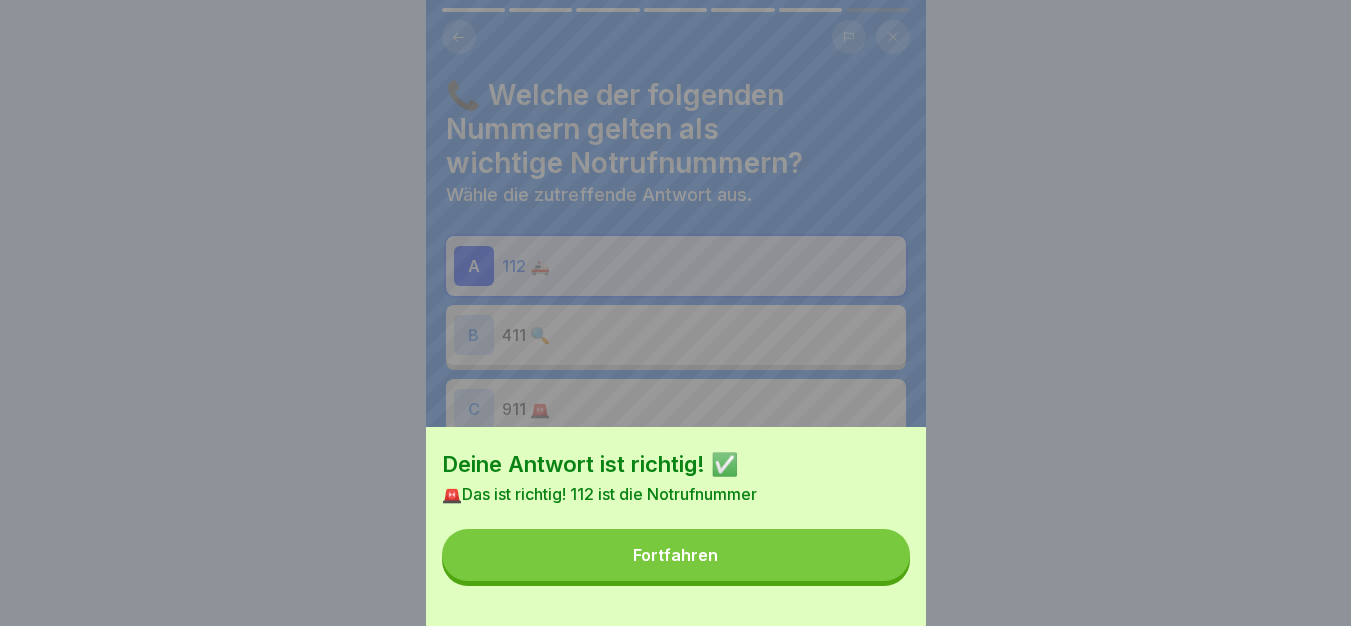 click on "Fortfahren" at bounding box center [676, 555] 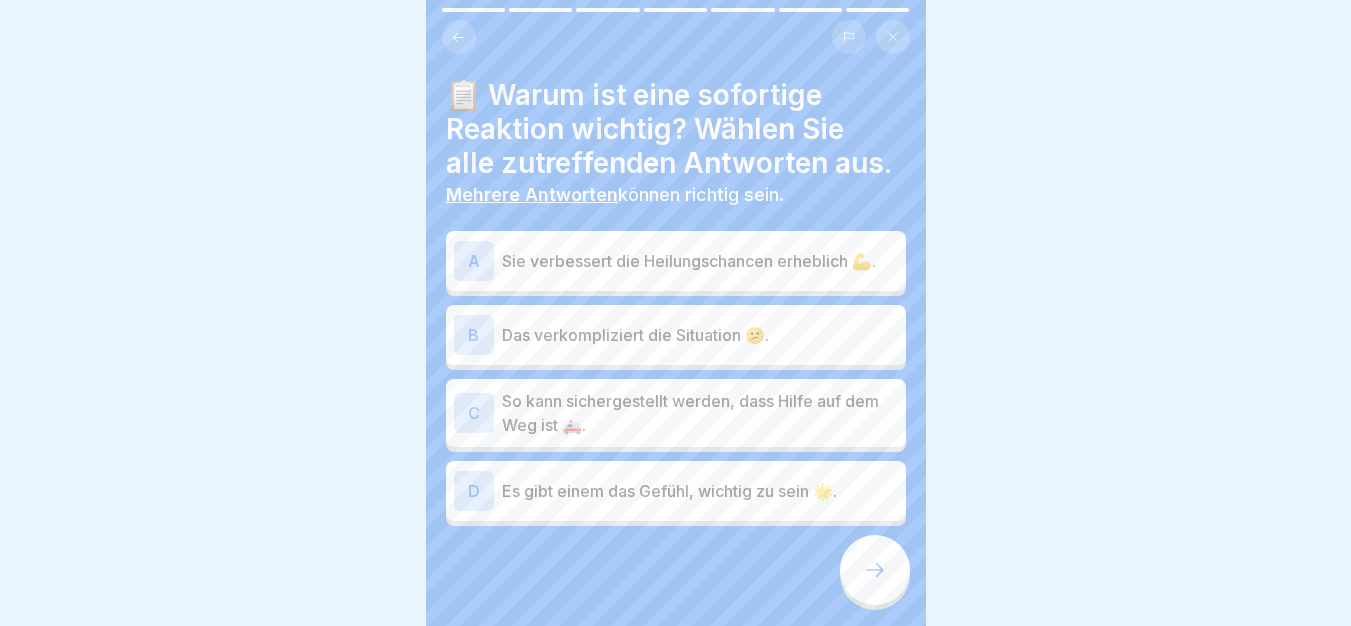 click on "So kann sichergestellt werden, dass Hilfe auf dem Weg ist 🚑." at bounding box center (700, 413) 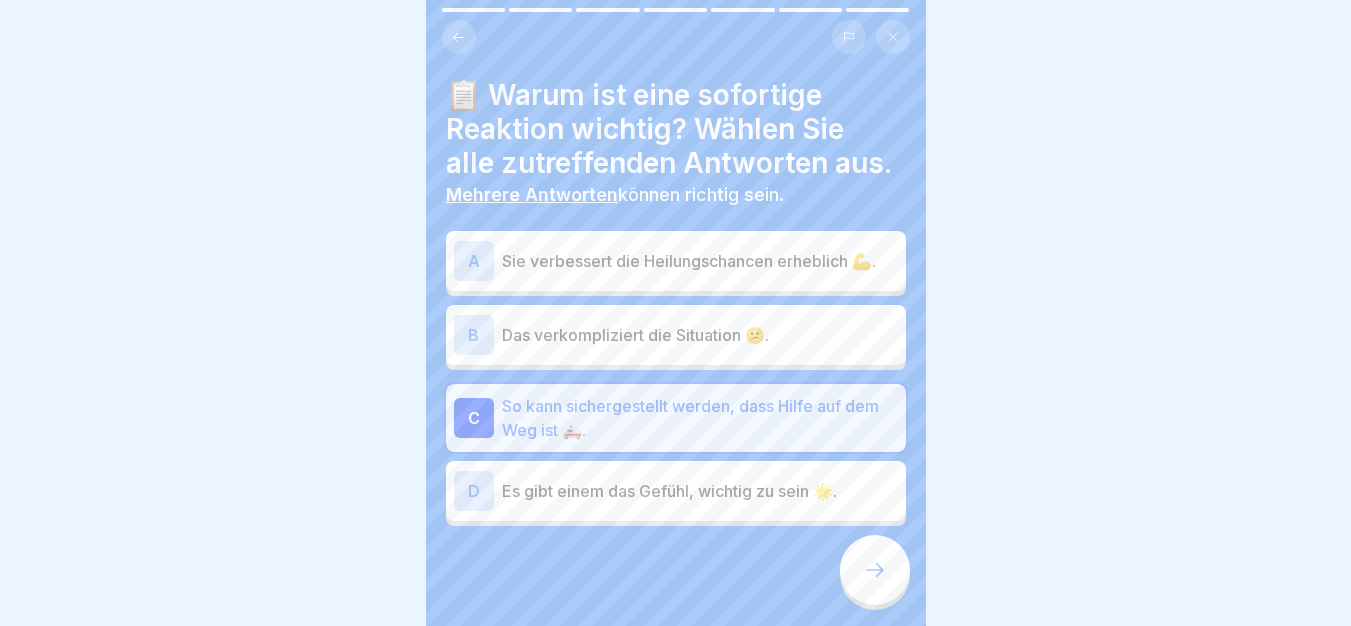click 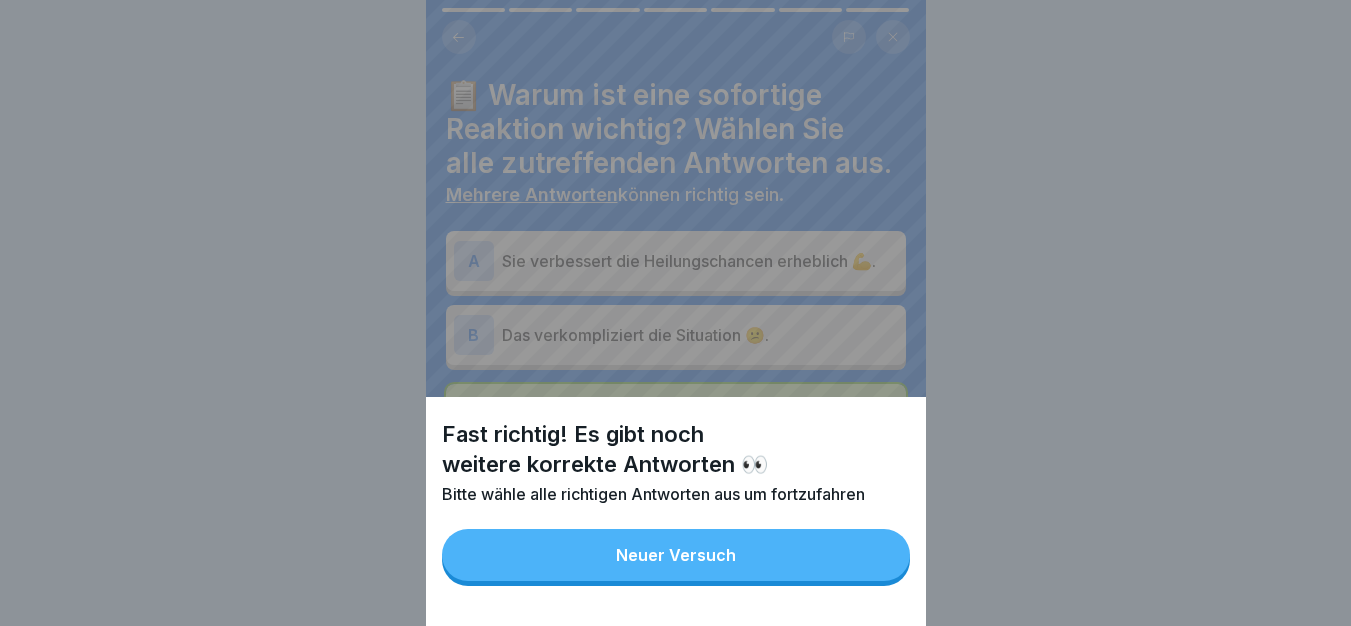 click on "Neuer Versuch" at bounding box center (676, 555) 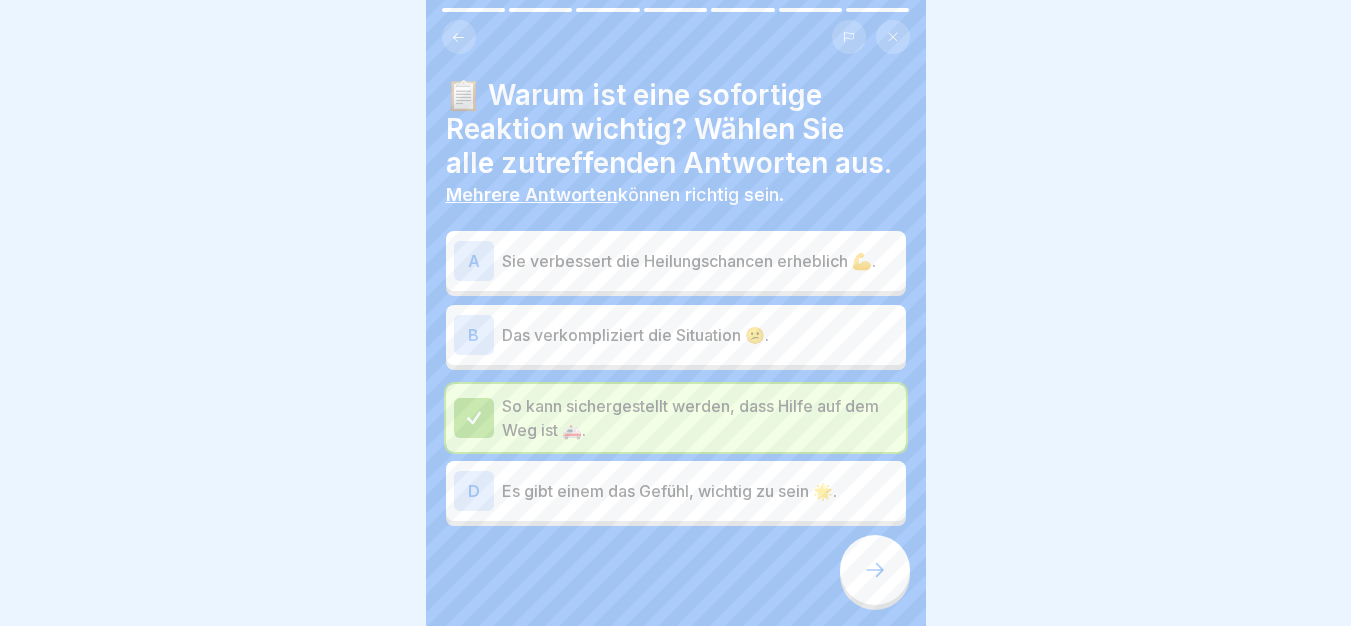 click on "Sie verbessert die Heilungschancen erheblich 💪." at bounding box center [700, 261] 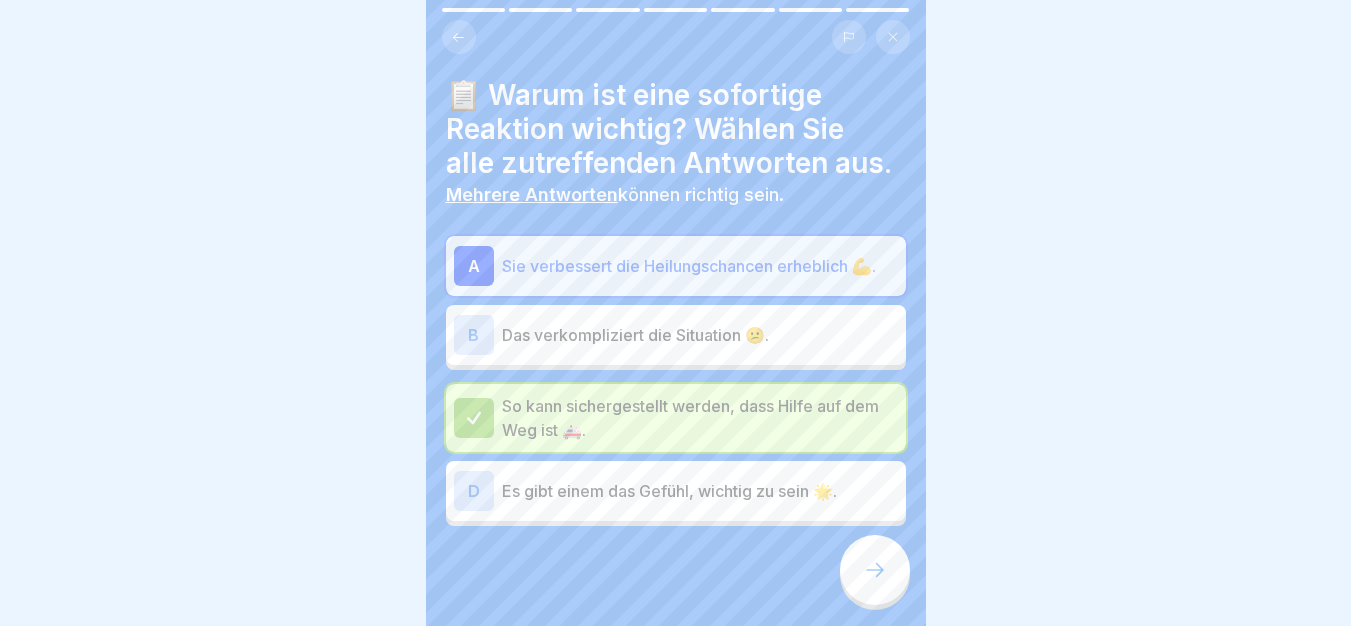 click at bounding box center [875, 570] 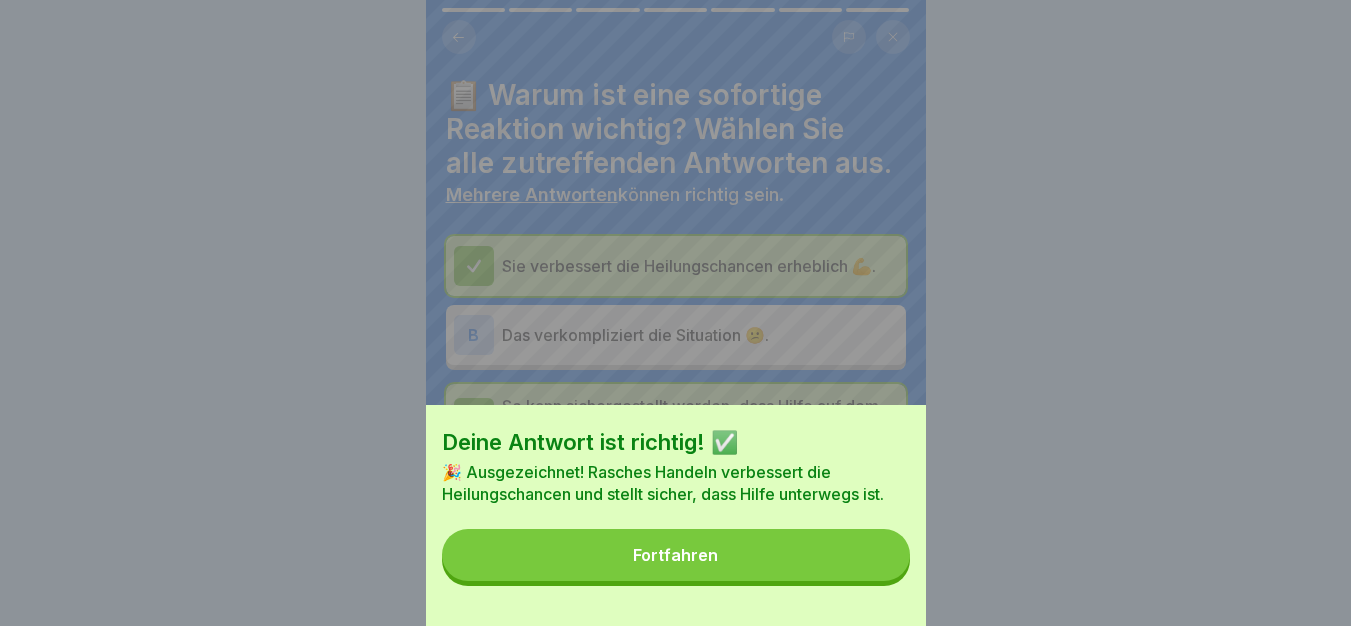 click on "Fortfahren" at bounding box center (676, 555) 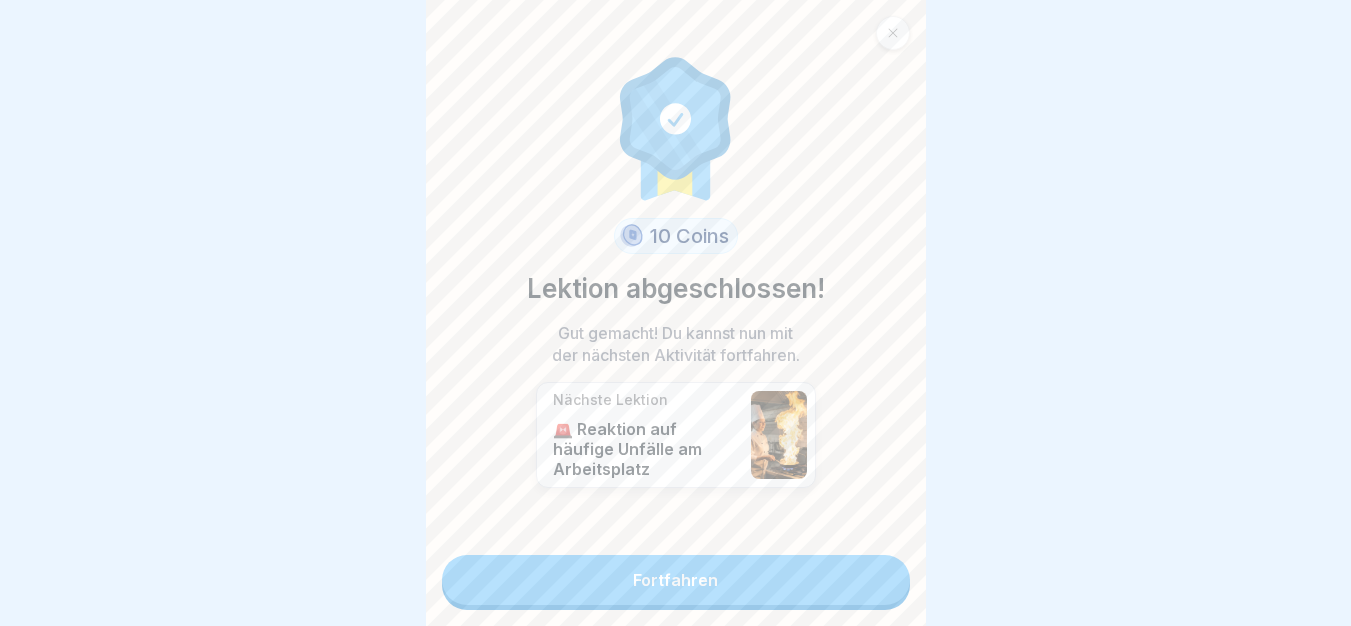 click on "Fortfahren" at bounding box center (676, 580) 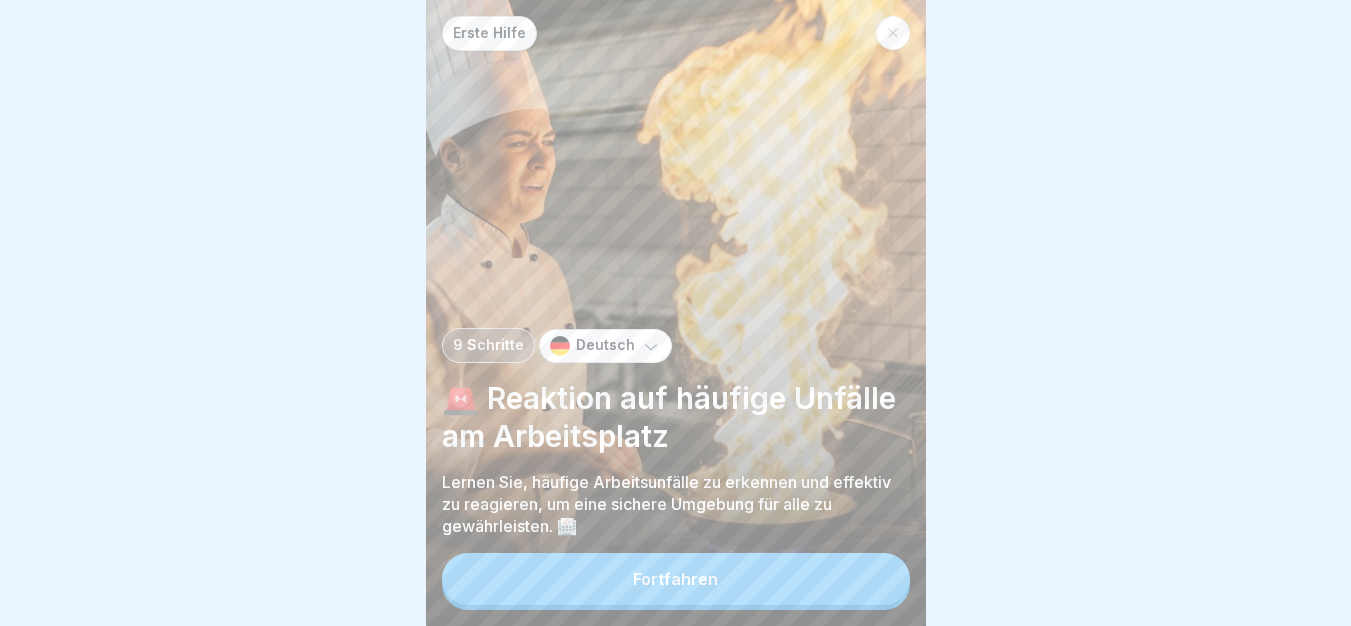 click on "Erste Hilfe 9 Schritte Deutsch 🚨 Reaktion auf häufige Unfälle am Arbeitsplatz Lernen Sie, häufige Arbeitsunfälle zu erkennen und effektiv zu reagieren, um eine sichere Umgebung für alle zu gewährleisten. 🏥 Fortfahren" at bounding box center [676, 313] 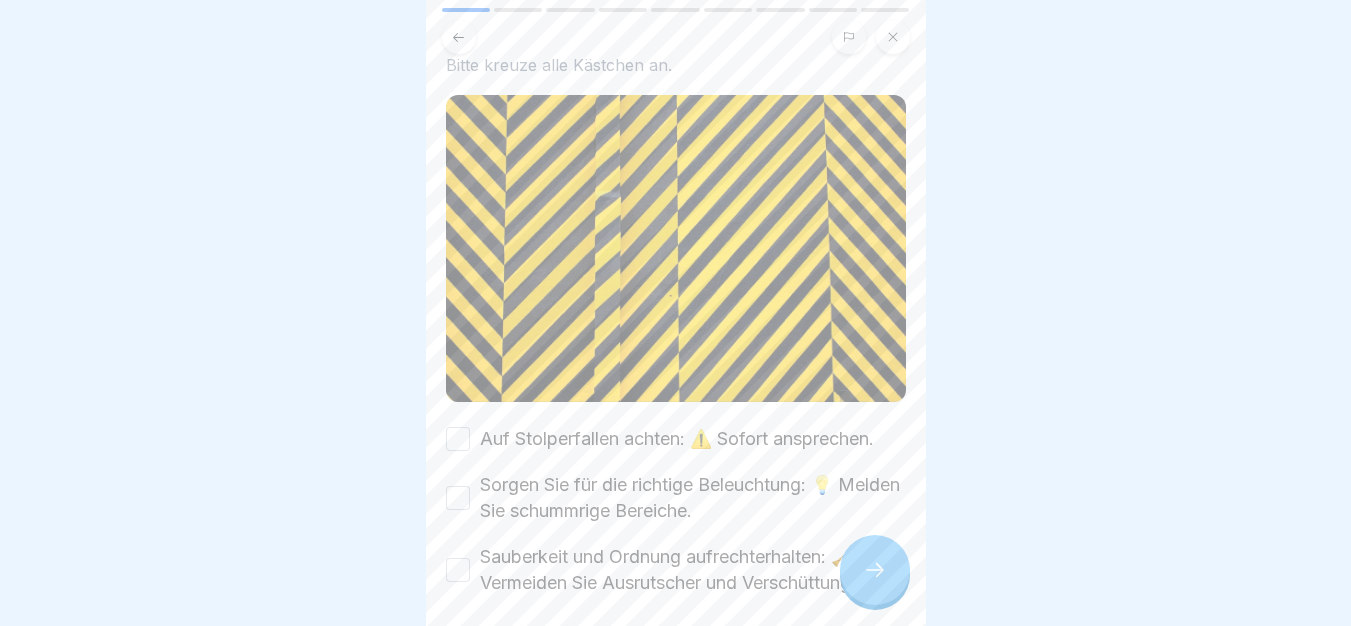 scroll, scrollTop: 246, scrollLeft: 0, axis: vertical 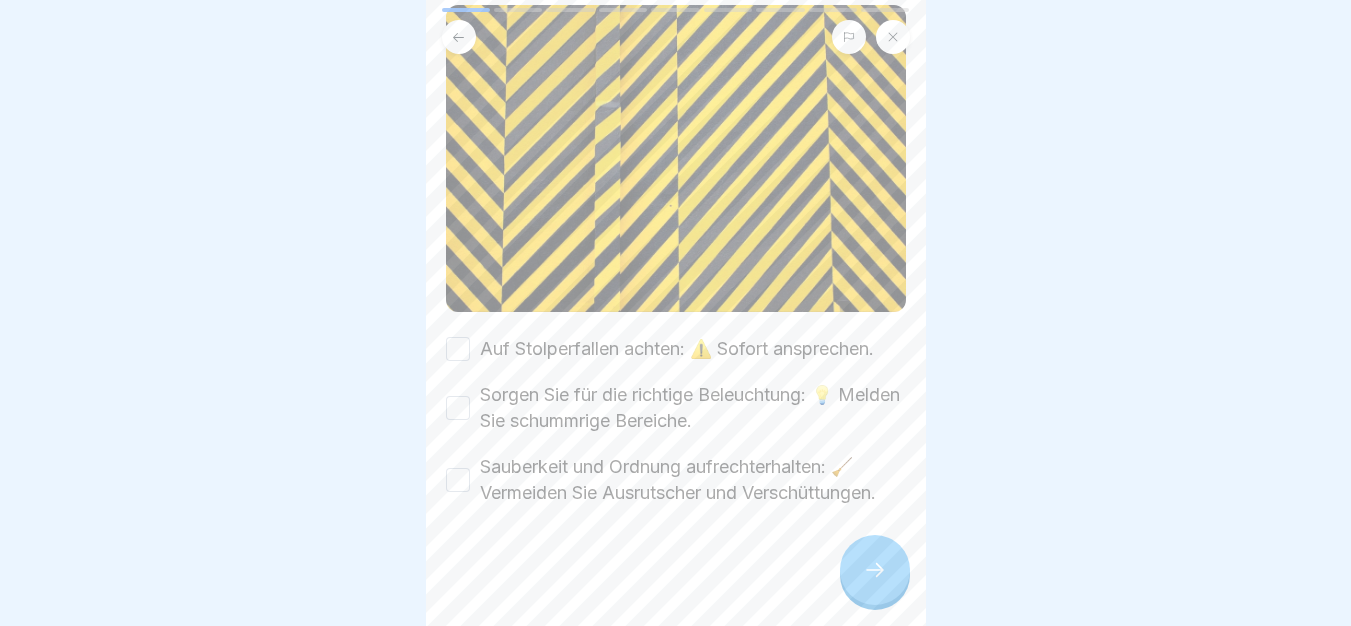 click on "Auf Stolperfallen achten: ⚠️ Sofort ansprechen." at bounding box center (458, 349) 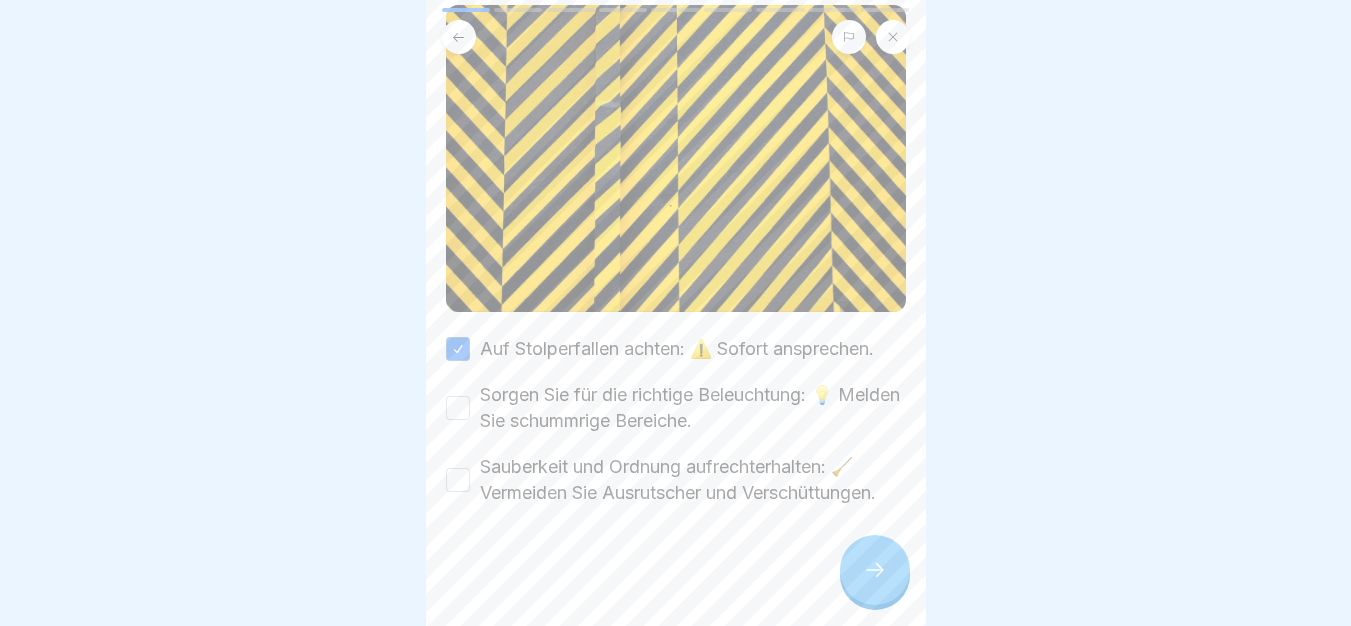 click on "✅ Proaktive Sicherheitsmaßnahmen ⚠️ Bitte kreuze alle Kästchen an. Auf Stolperfallen achten: ⚠️ Sofort ansprechen. Sorgen Sie für die richtige Beleuchtung: 💡 Melden Sie schummrige Bereiche. Sauberkeit und Ordnung aufrechterhalten: 🧹Vermeiden Sie Ausrutscher und Verschüttungen." at bounding box center (676, 313) 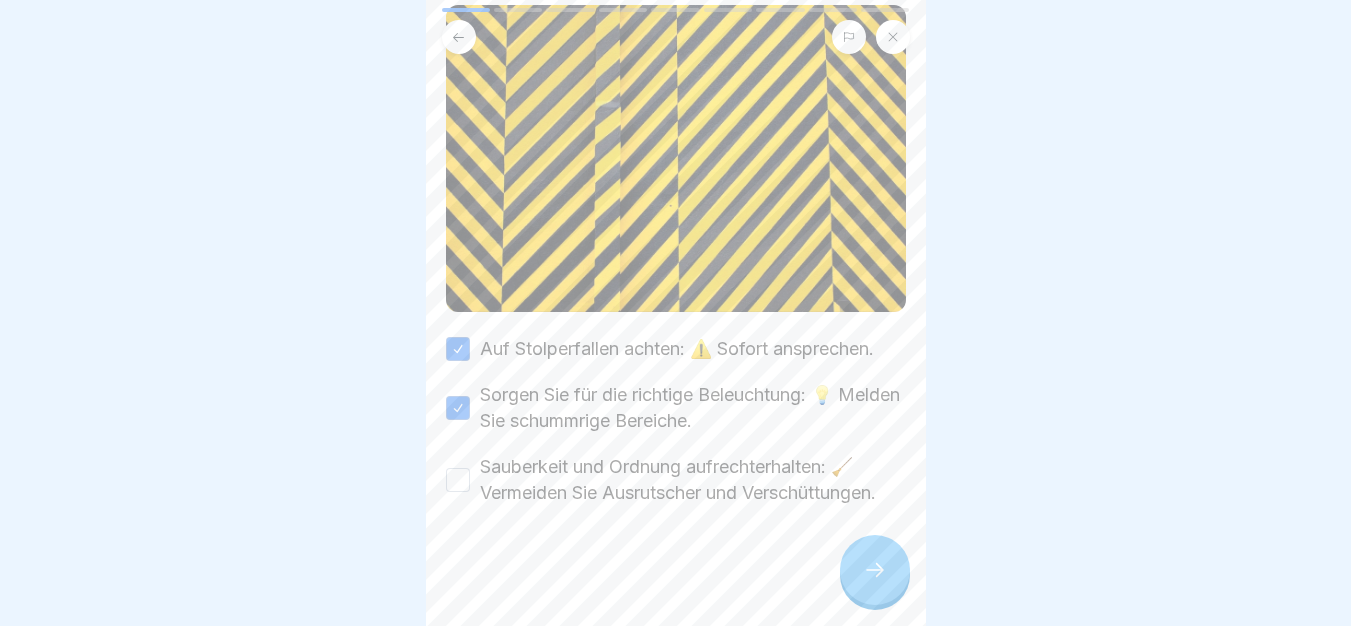 click on "Sauberkeit und Ordnung aufrechterhalten: 🧹Vermeiden Sie Ausrutscher und Verschüttungen." at bounding box center (458, 480) 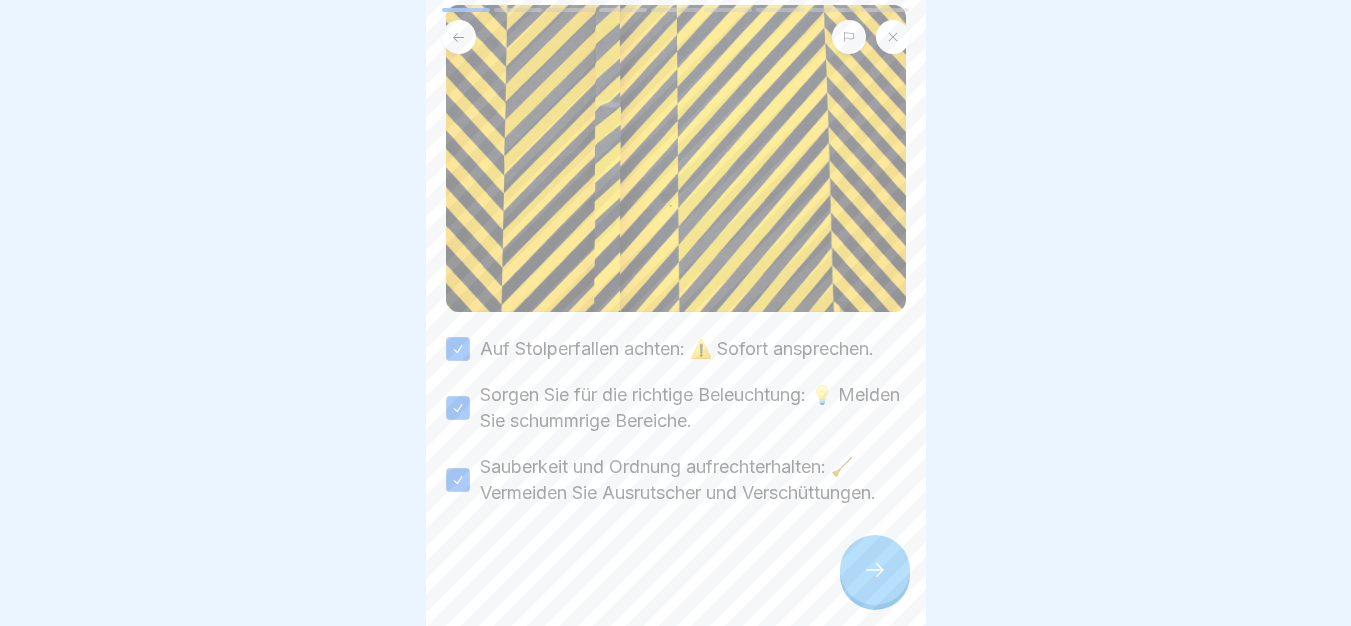 click at bounding box center [875, 570] 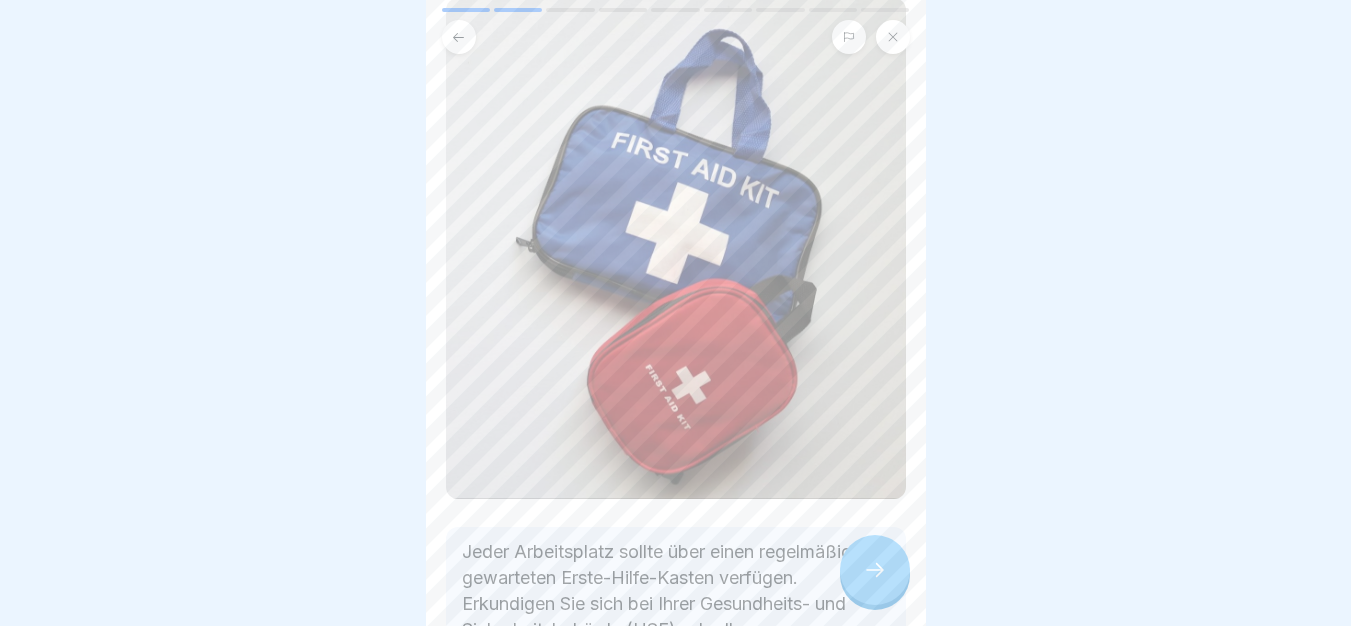 scroll, scrollTop: 327, scrollLeft: 0, axis: vertical 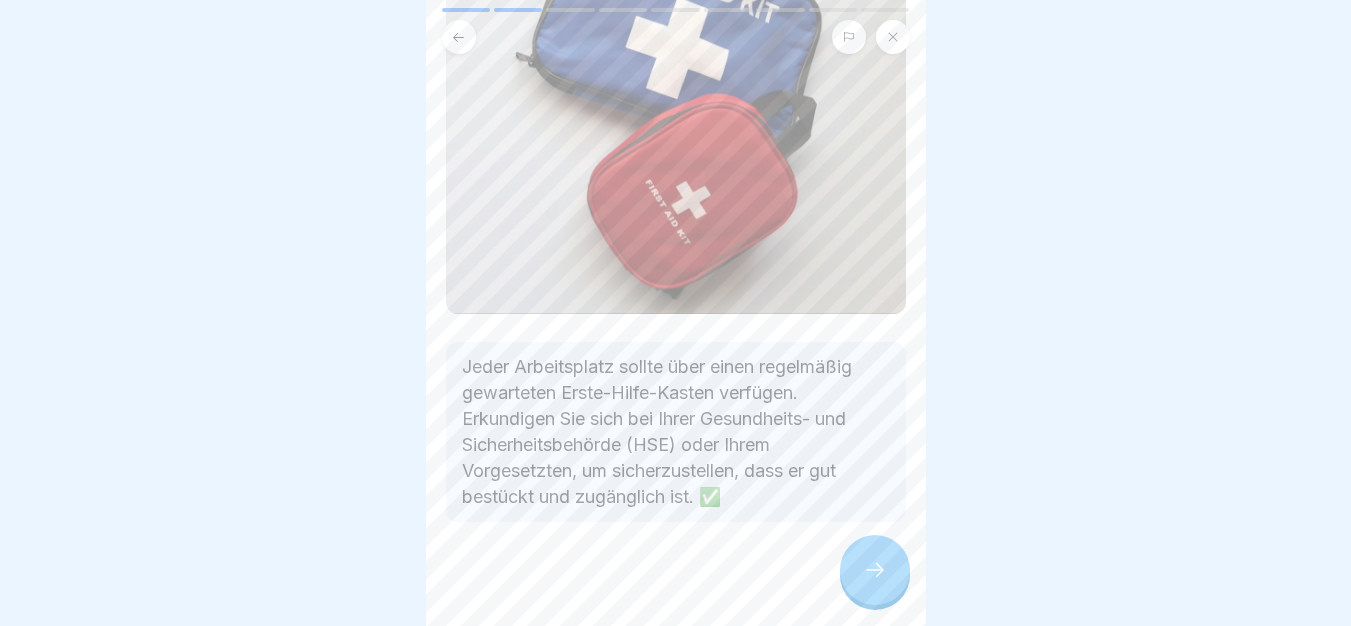 click on "🛠️ Der Erste-Hilfe-Kasten Jeder Arbeitsplatz sollte über einen regelmäßig gewarteten Erste-Hilfe-Kasten verfügen. Erkundigen Sie sich bei Ihrer Gesundheits- und Sicherheitsbehörde (HSE) oder Ihrem Vorgesetzten, um sicherzustellen, dass er gut bestückt und zugänglich ist. ✅" at bounding box center [676, 313] 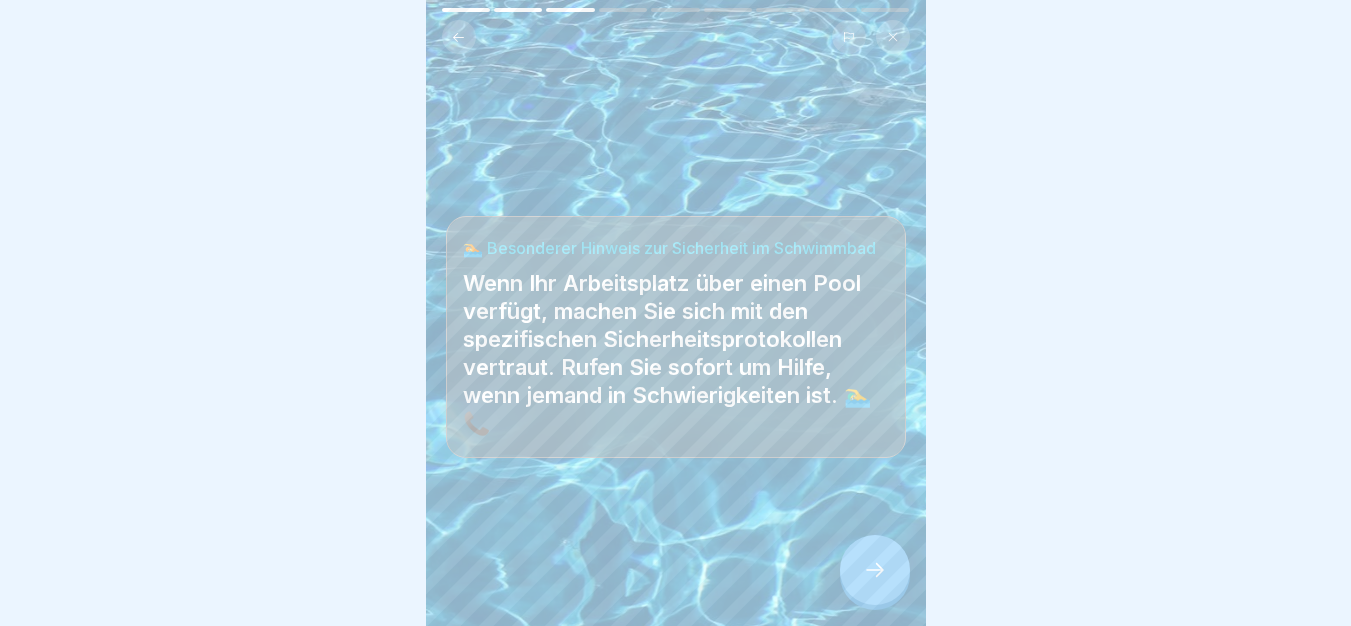 click at bounding box center (875, 570) 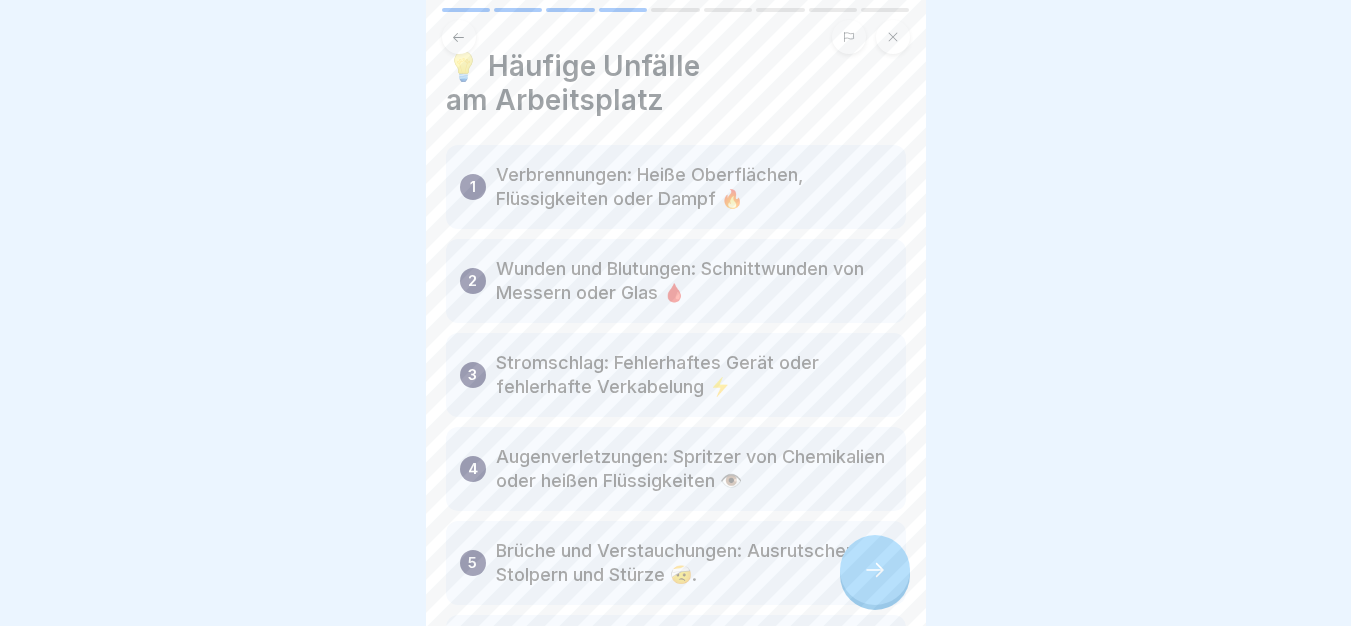 scroll, scrollTop: 10, scrollLeft: 0, axis: vertical 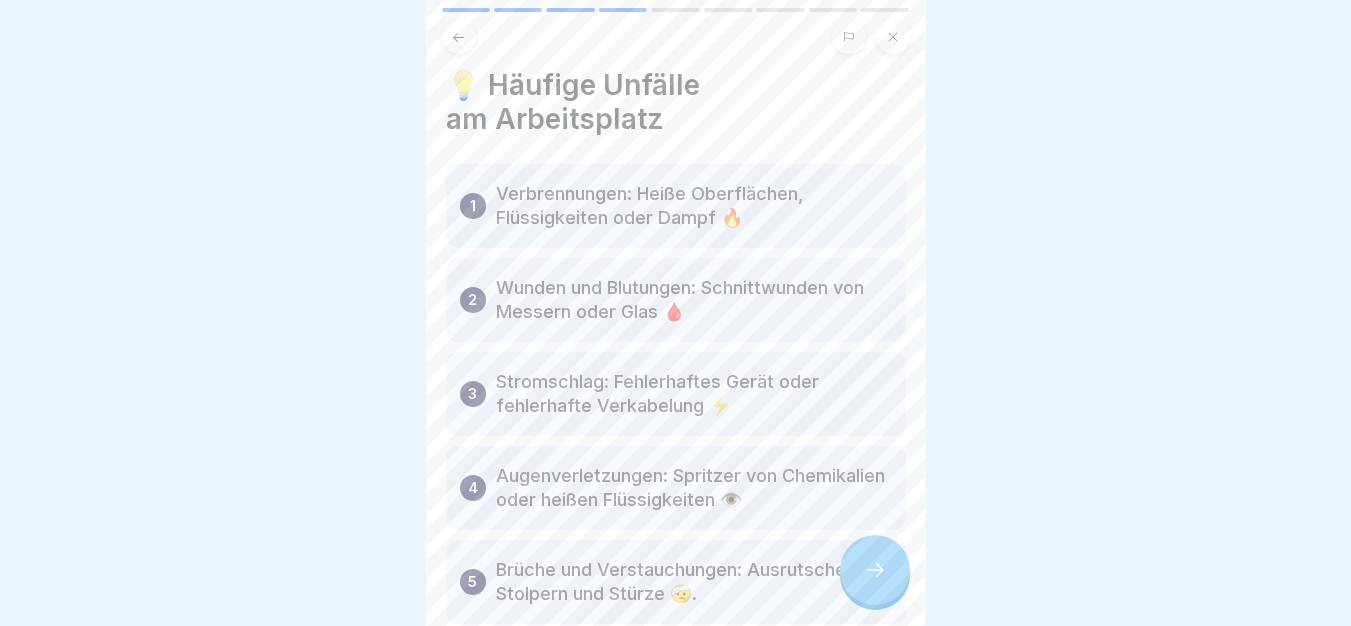 click at bounding box center (875, 570) 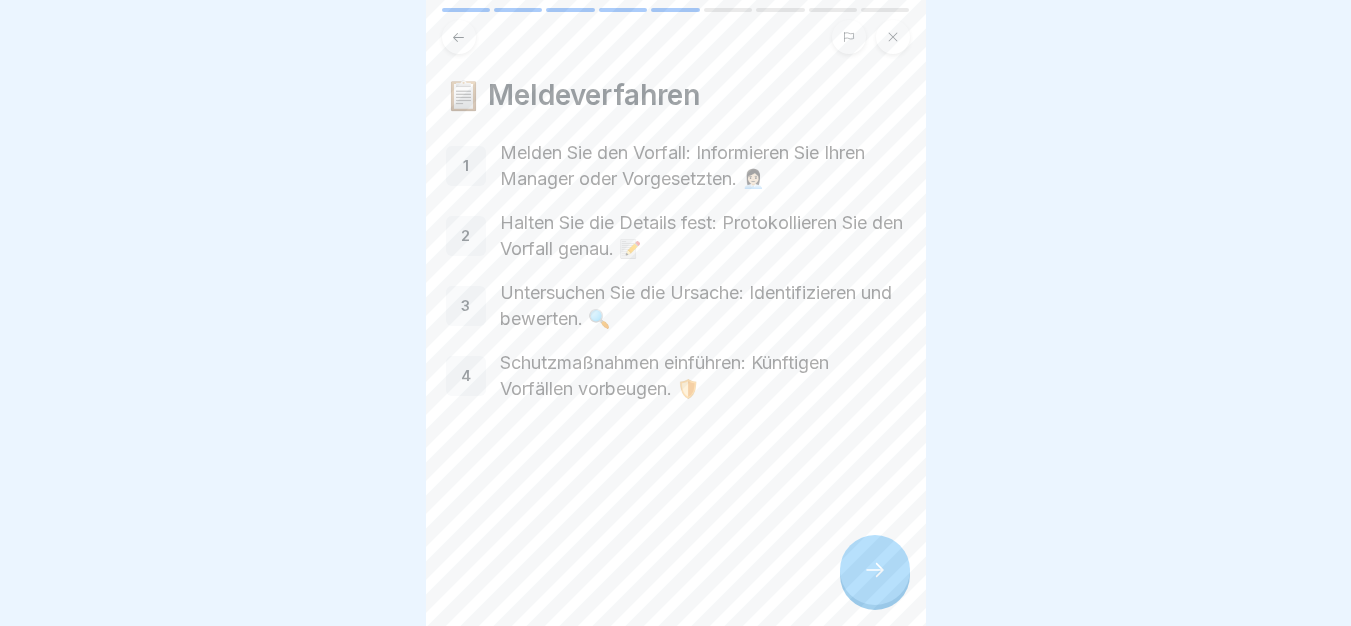 click at bounding box center (875, 570) 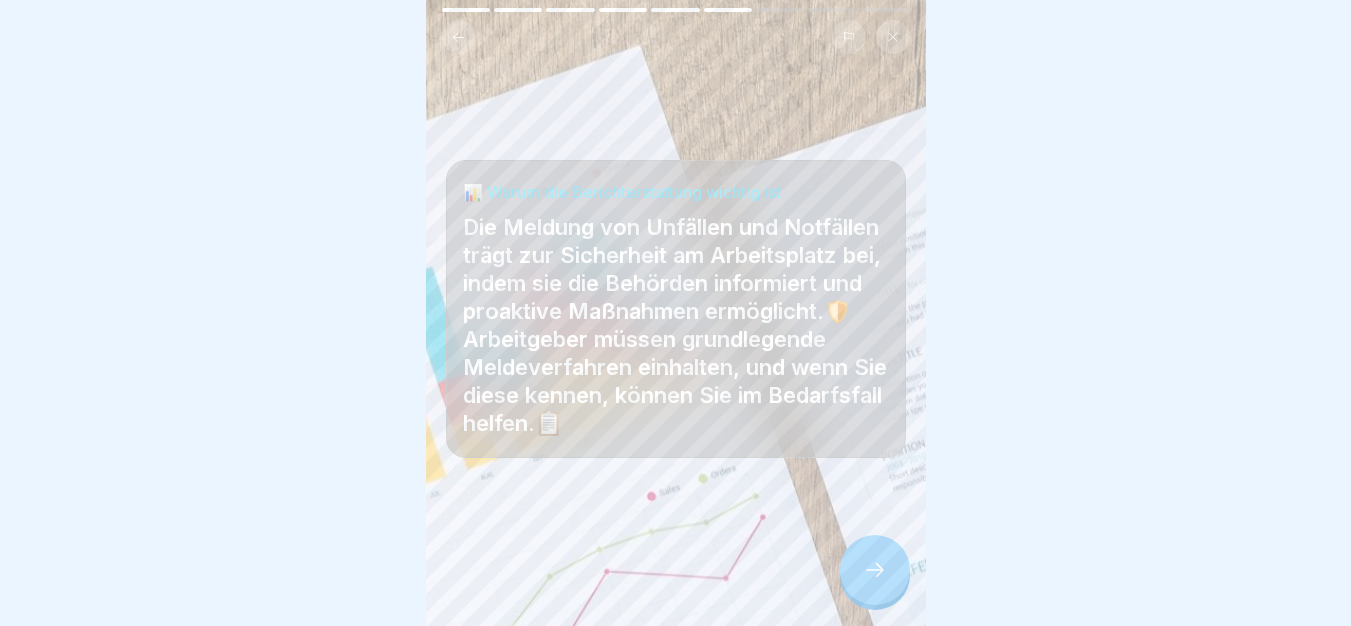 click at bounding box center (875, 570) 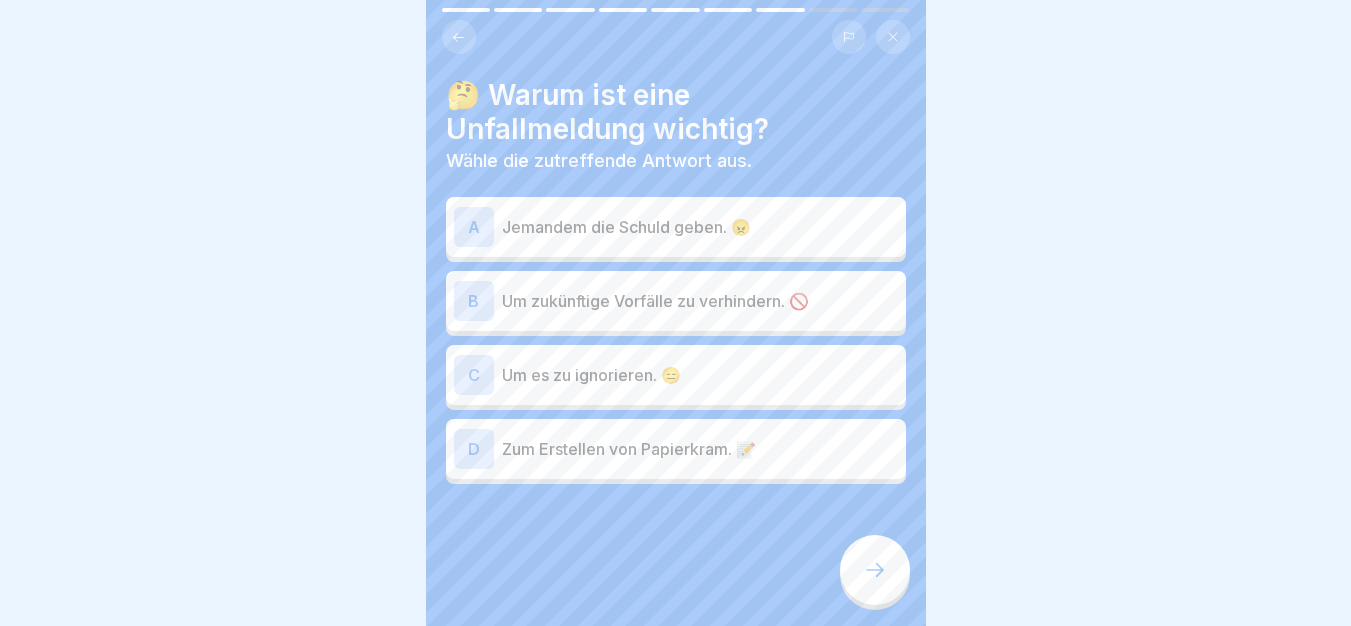 click on "Um zukünftige Vorfälle zu verhindern. 🚫" at bounding box center [700, 301] 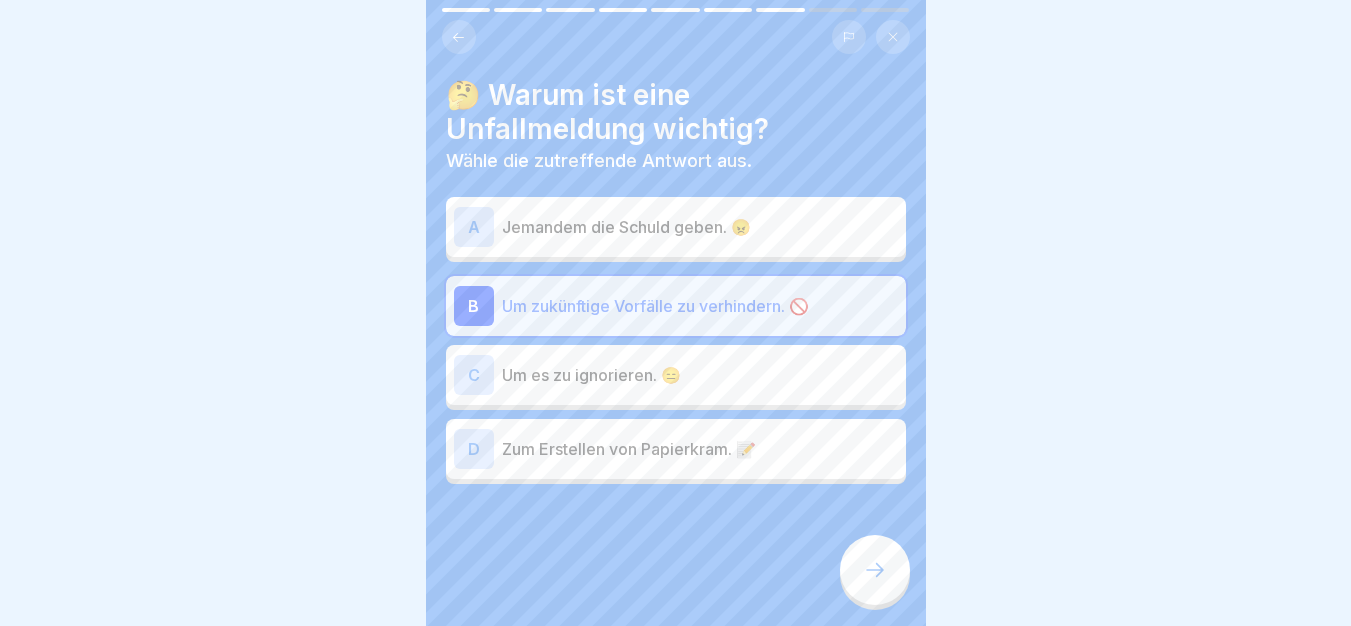 click on "🤔 Warum ist eine Unfallmeldung wichtig? Wähle die zutreffende Antwort aus. A Jemandem die Schuld geben. 😠 B Um zukünftige Vorfälle zu verhindern. 🚫 C Um es zu ignorieren. 😑 D Zum Erstellen von Papierkram. 📝" at bounding box center [676, 313] 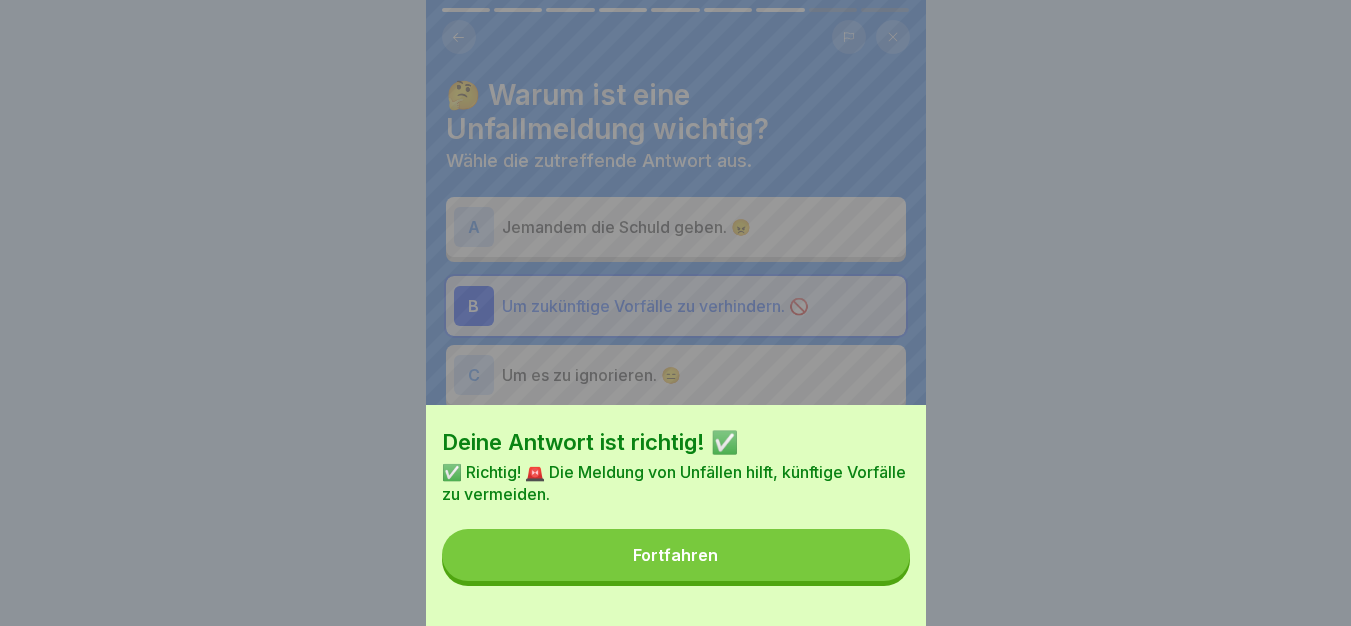 click on "Fortfahren" at bounding box center (676, 555) 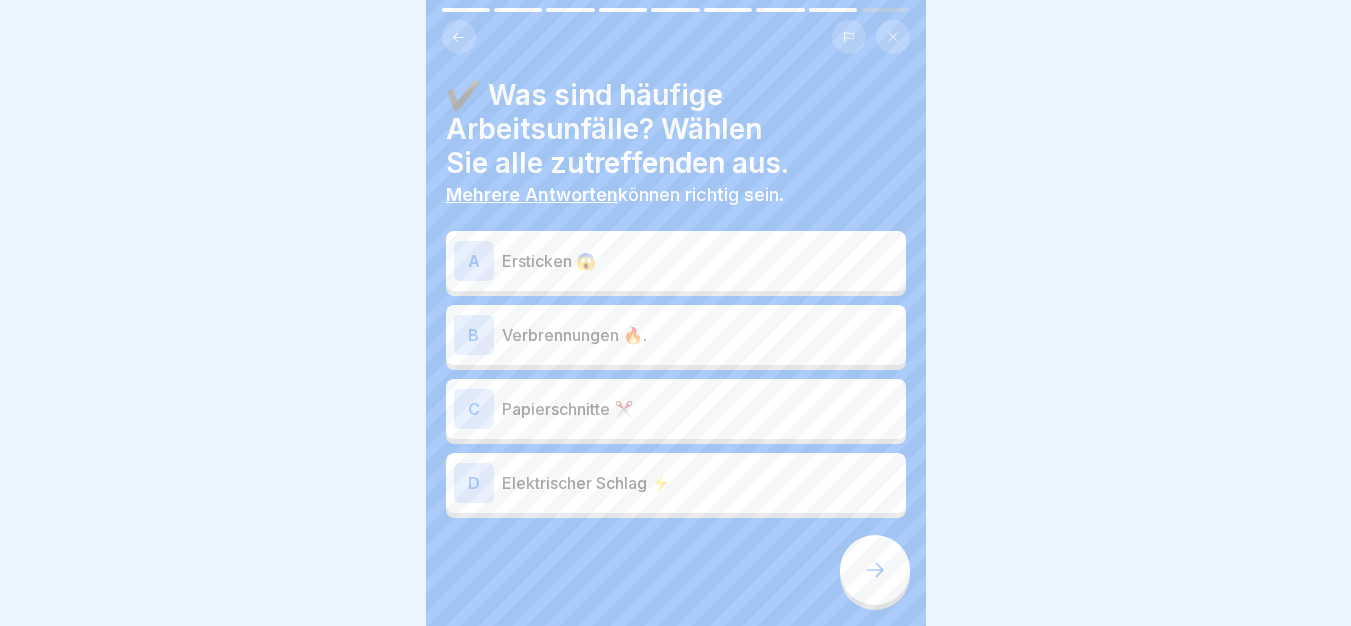 click on "Verbrennungen 🔥." at bounding box center (700, 335) 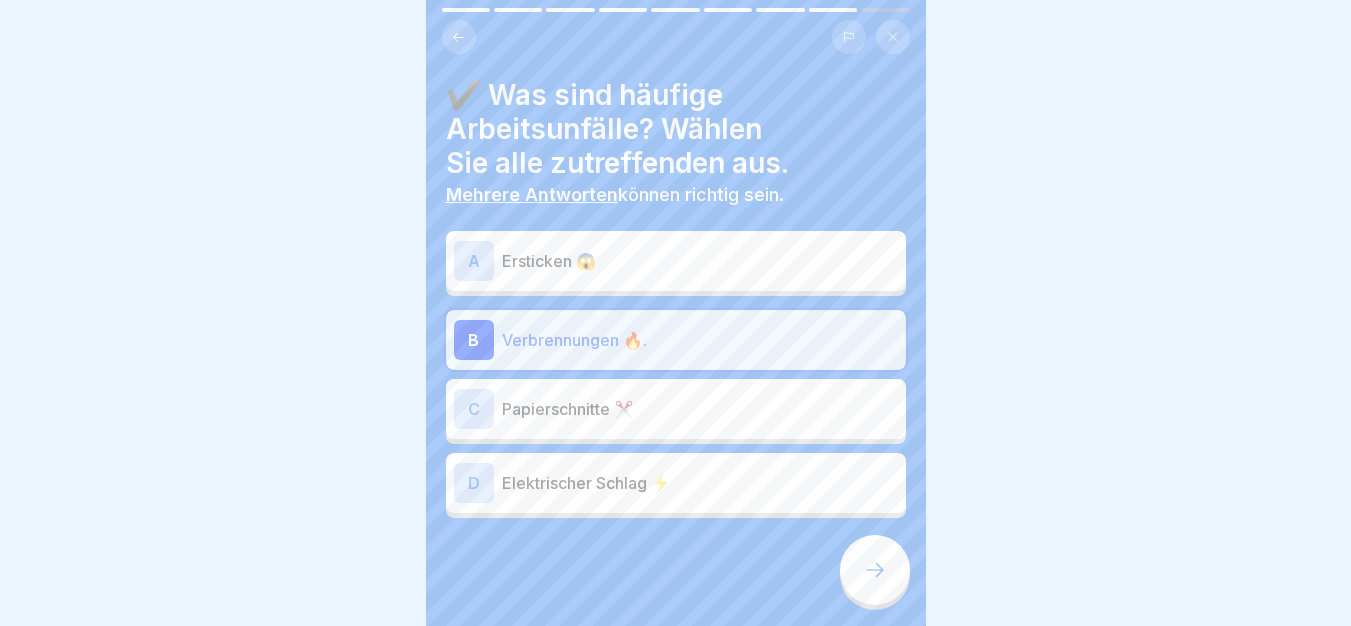 click on "Ersticken 😱" at bounding box center [700, 261] 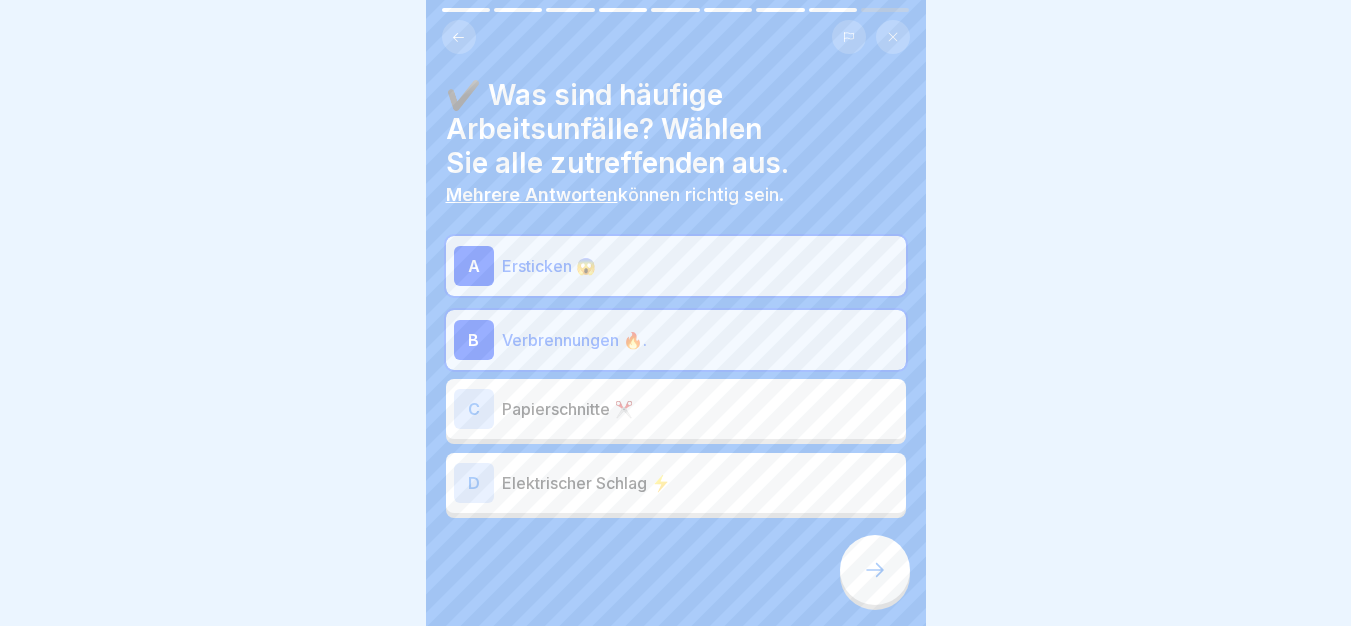 click on "D Elektrischer Schlag ⚡" at bounding box center (676, 483) 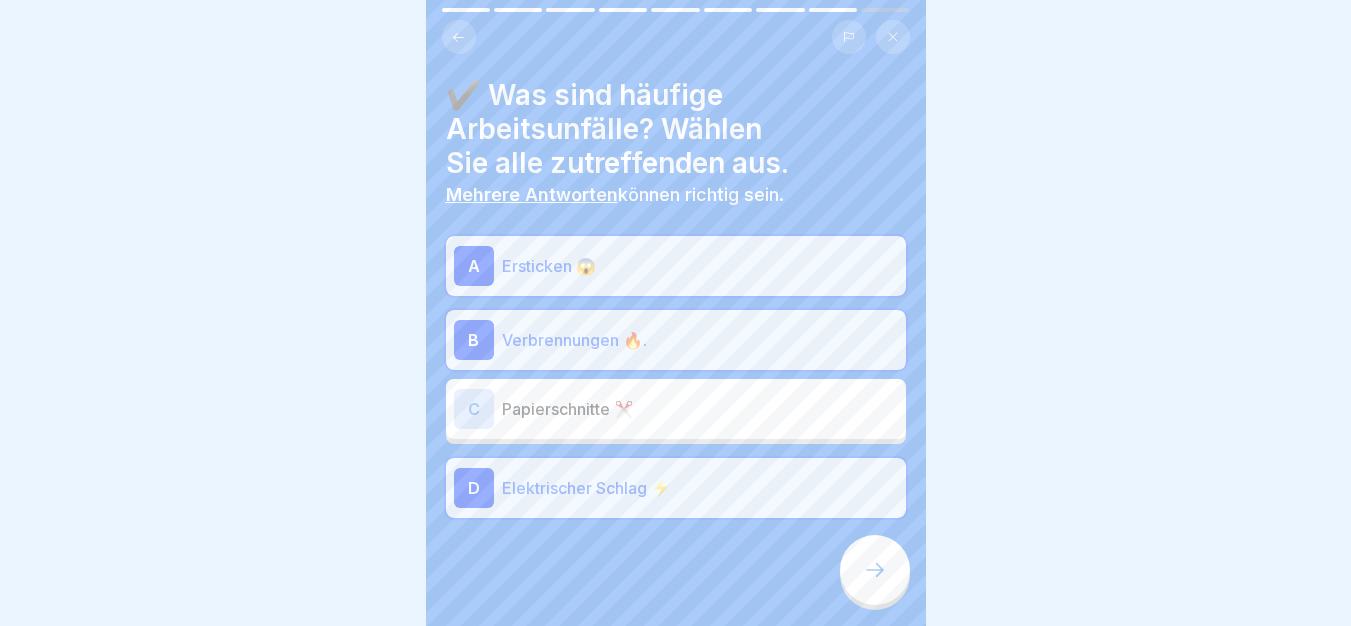 click on "✔️ Was sind häufige Arbeitsunfälle? Wählen Sie alle zutreffenden aus. Mehrere Antworten  können richtig sein. A Ersticken 😱 B Verbrennungen 🔥. C Papierschnitte ✂️ D Elektrischer Schlag ⚡" at bounding box center [676, 313] 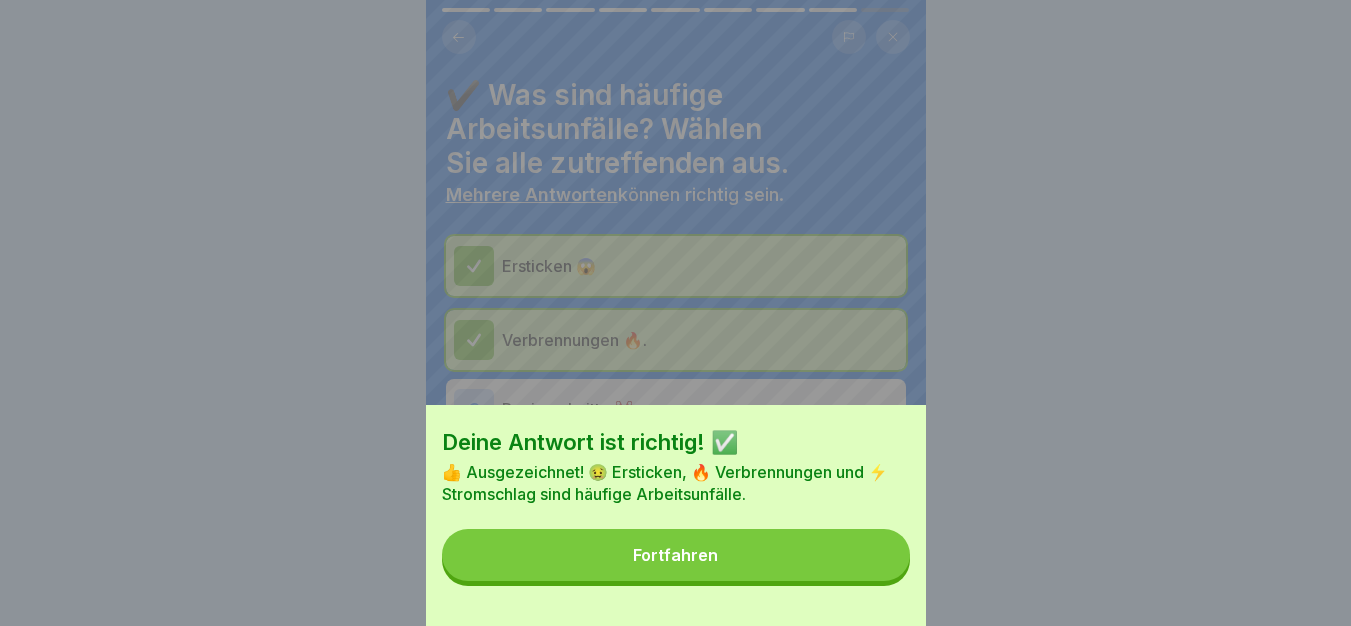 click on "Fortfahren" at bounding box center (676, 555) 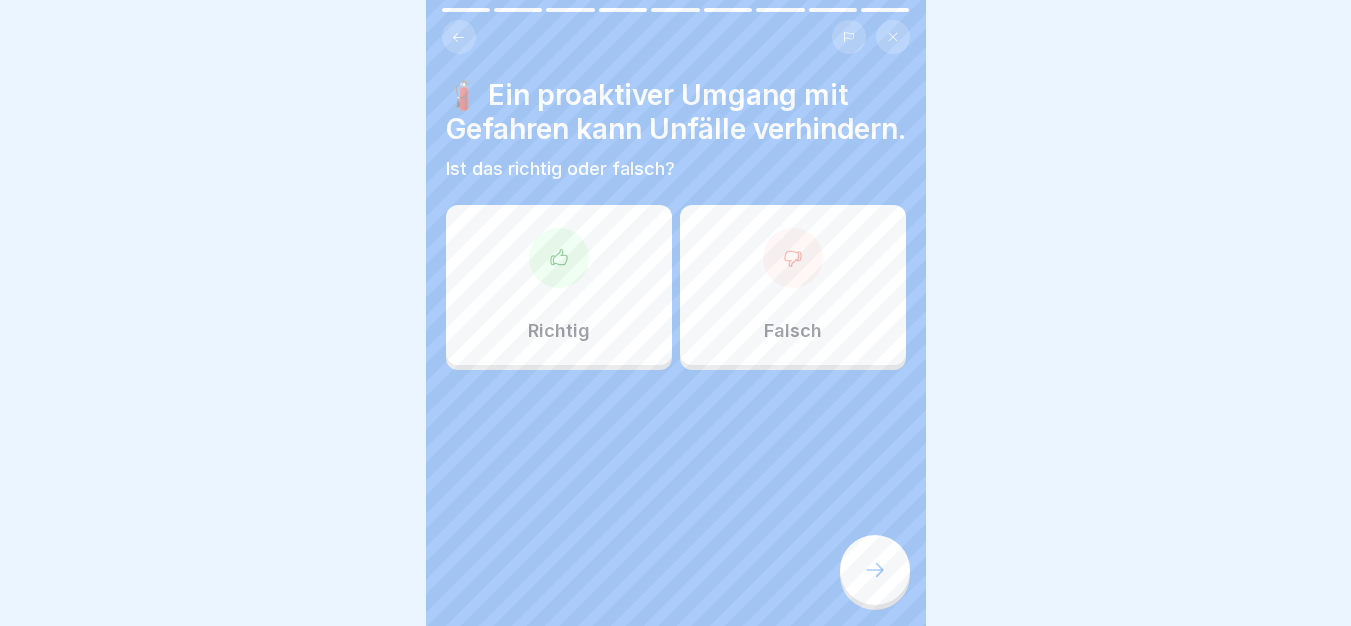 click at bounding box center (559, 258) 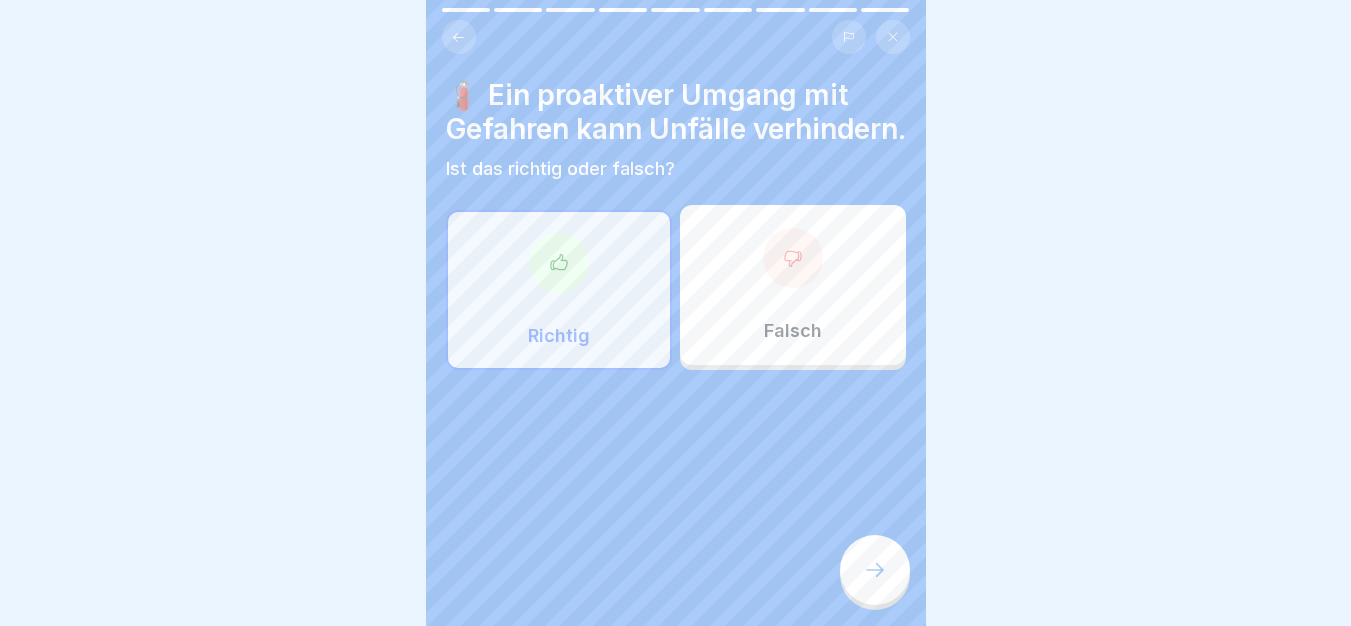 click at bounding box center (875, 570) 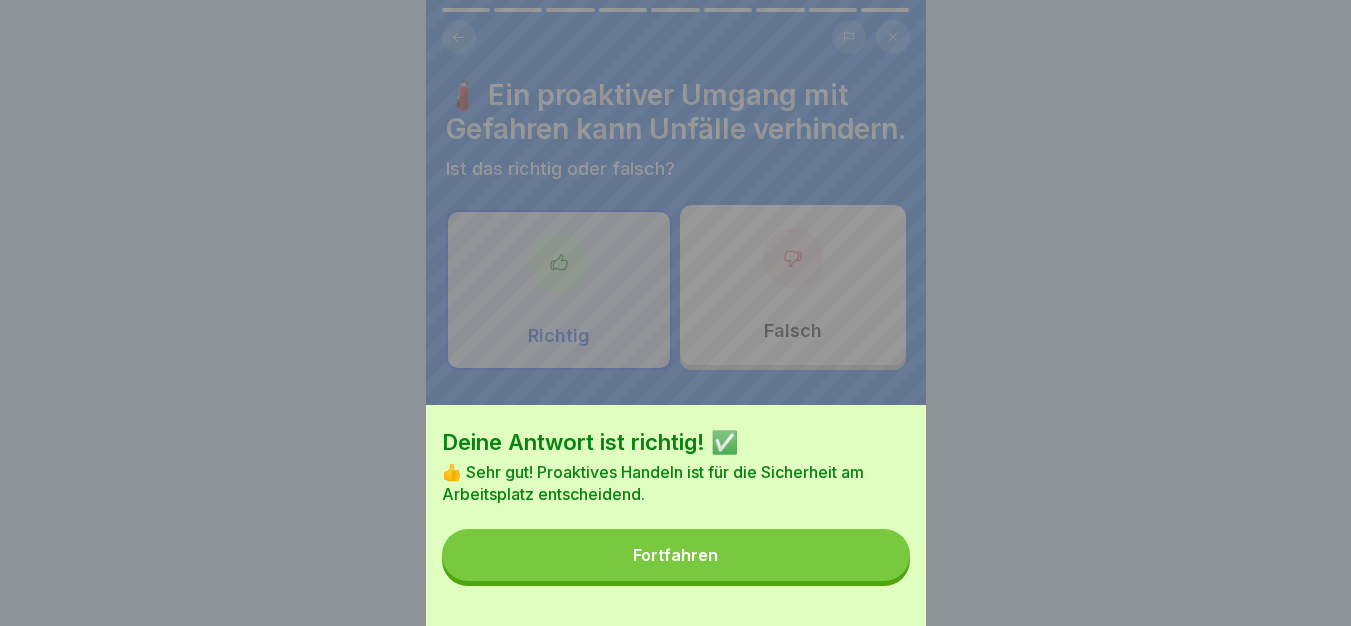 click on "Fortfahren" at bounding box center (676, 555) 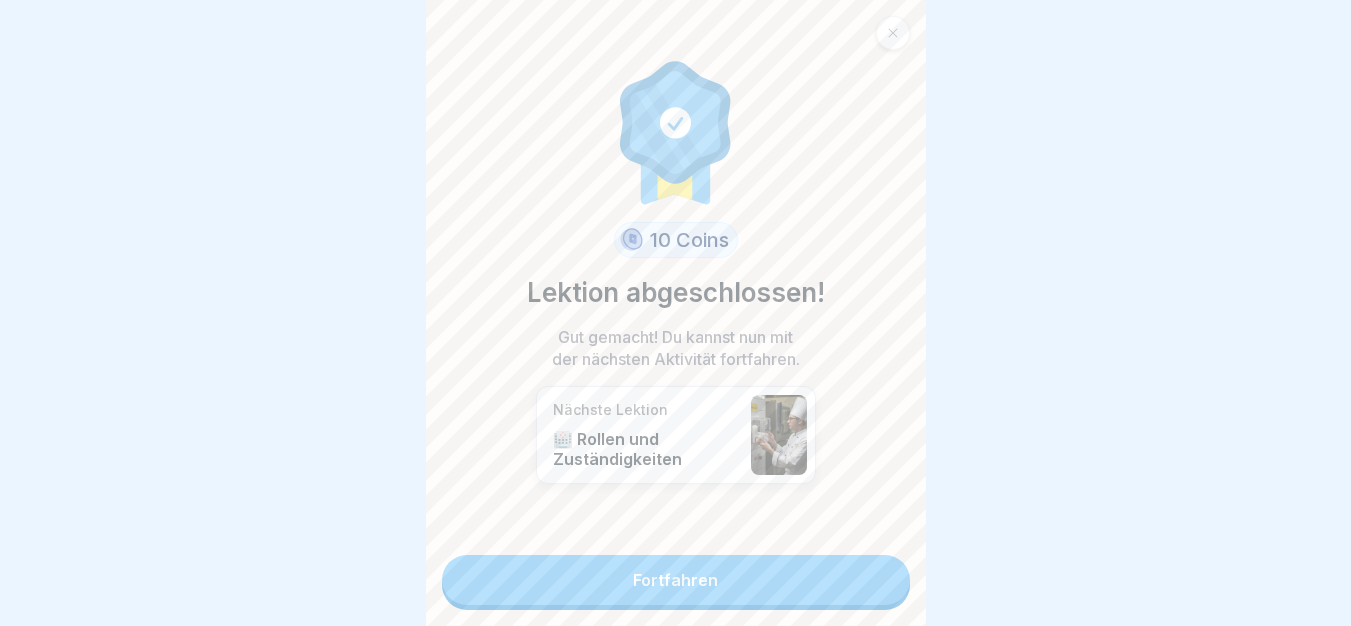 click on "Fortfahren" at bounding box center (676, 580) 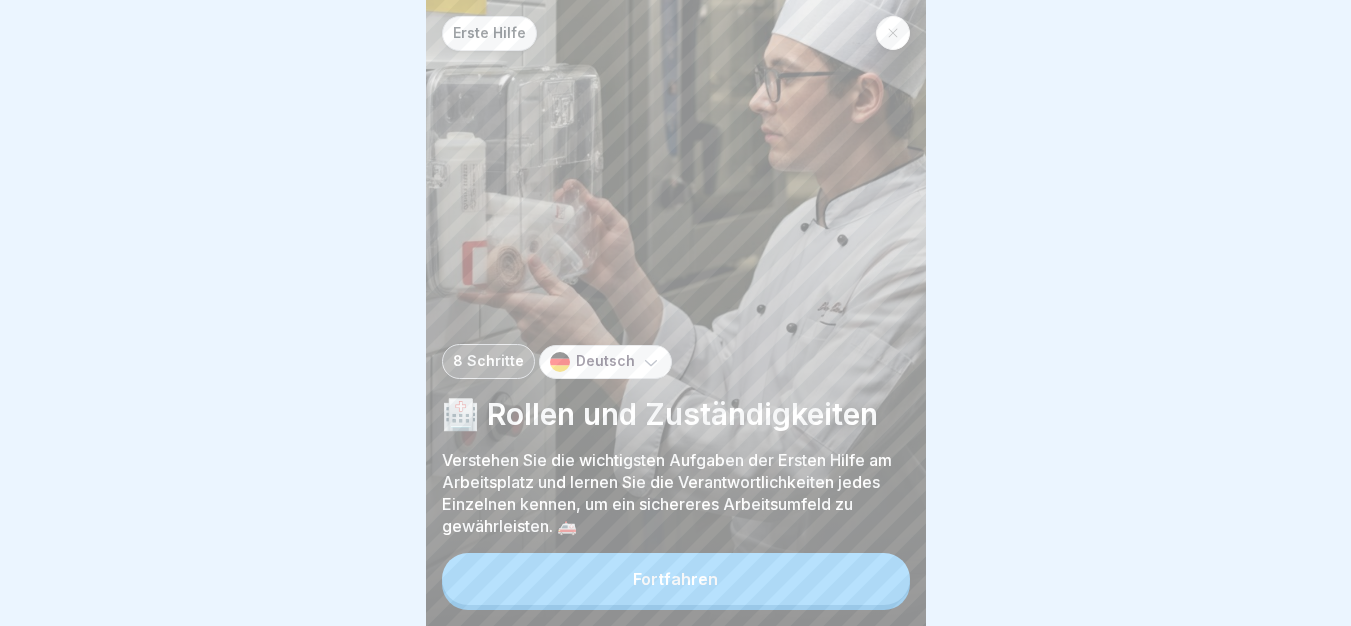 click on "Fortfahren" at bounding box center (676, 579) 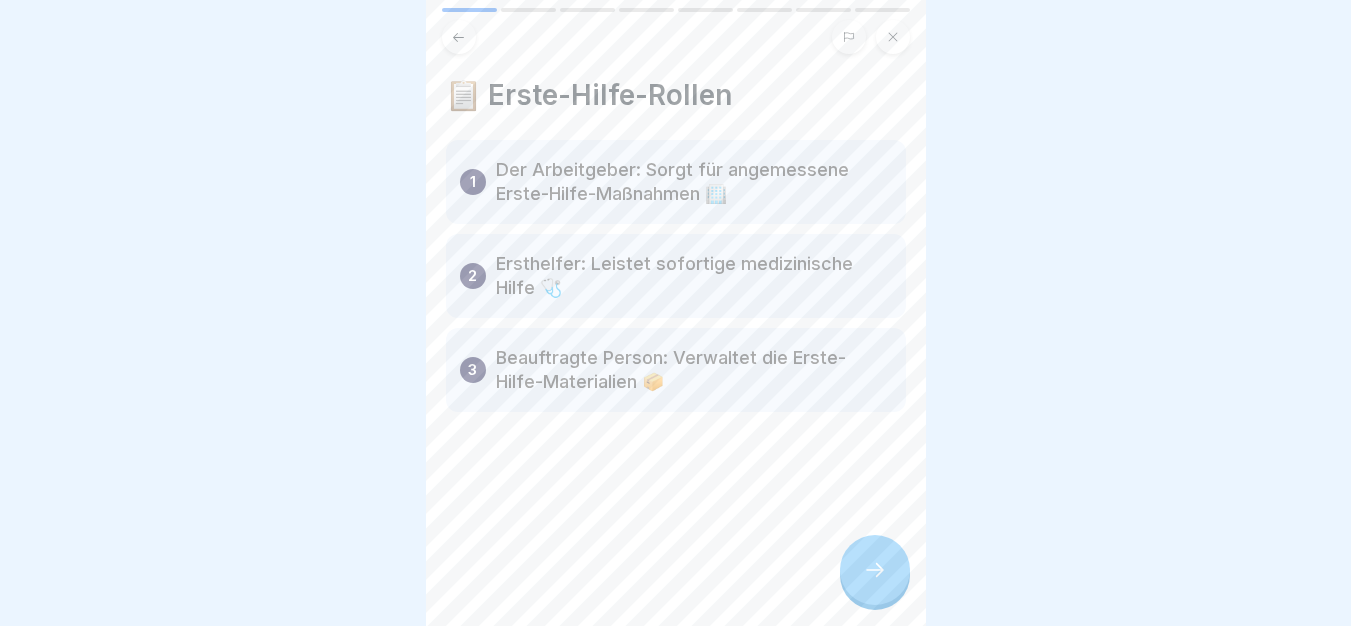 click at bounding box center [875, 570] 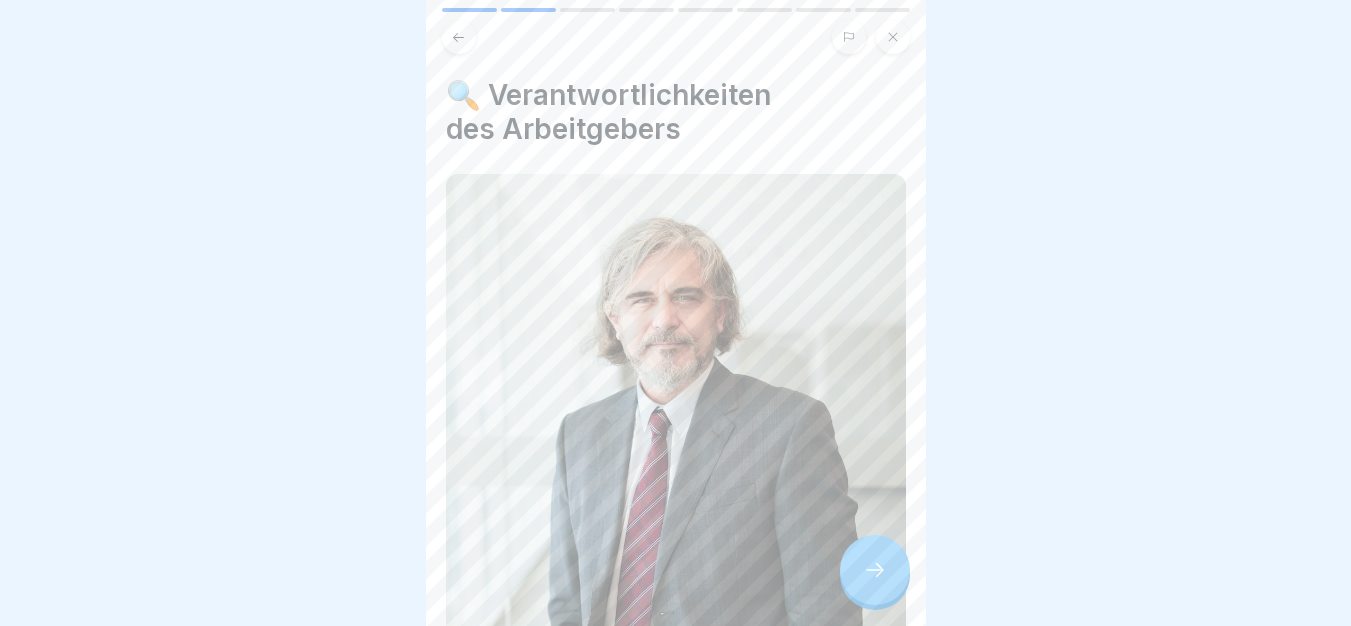 click at bounding box center (875, 570) 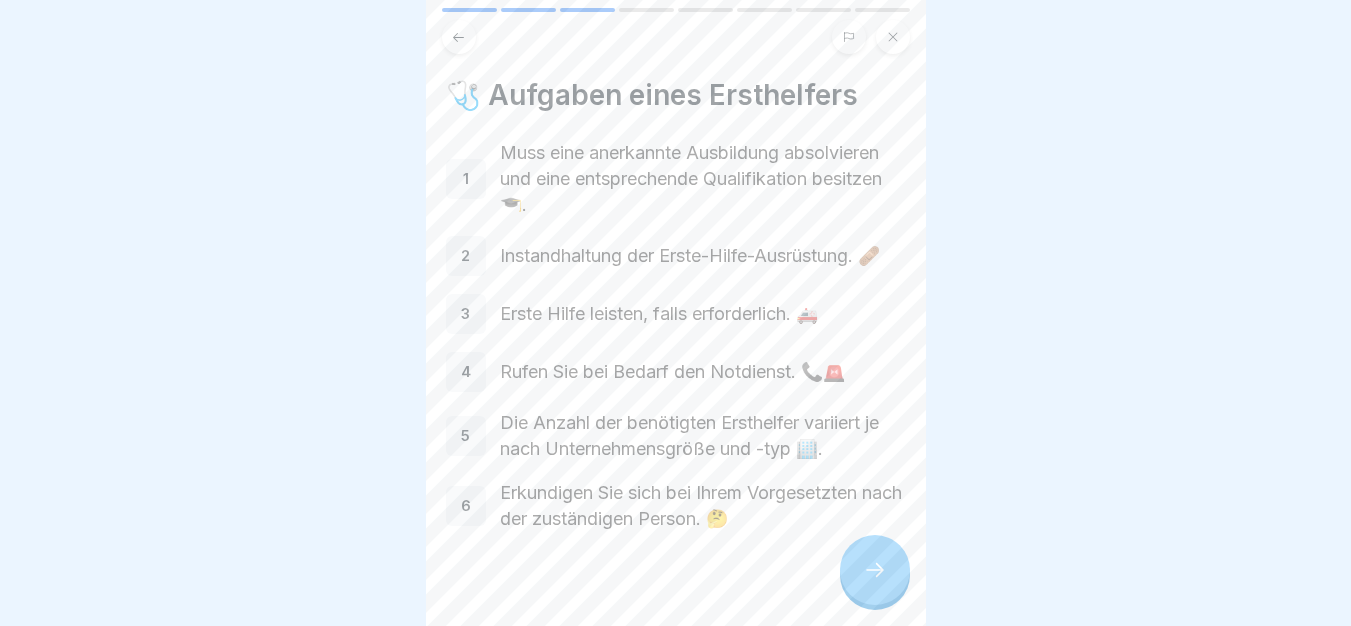 click 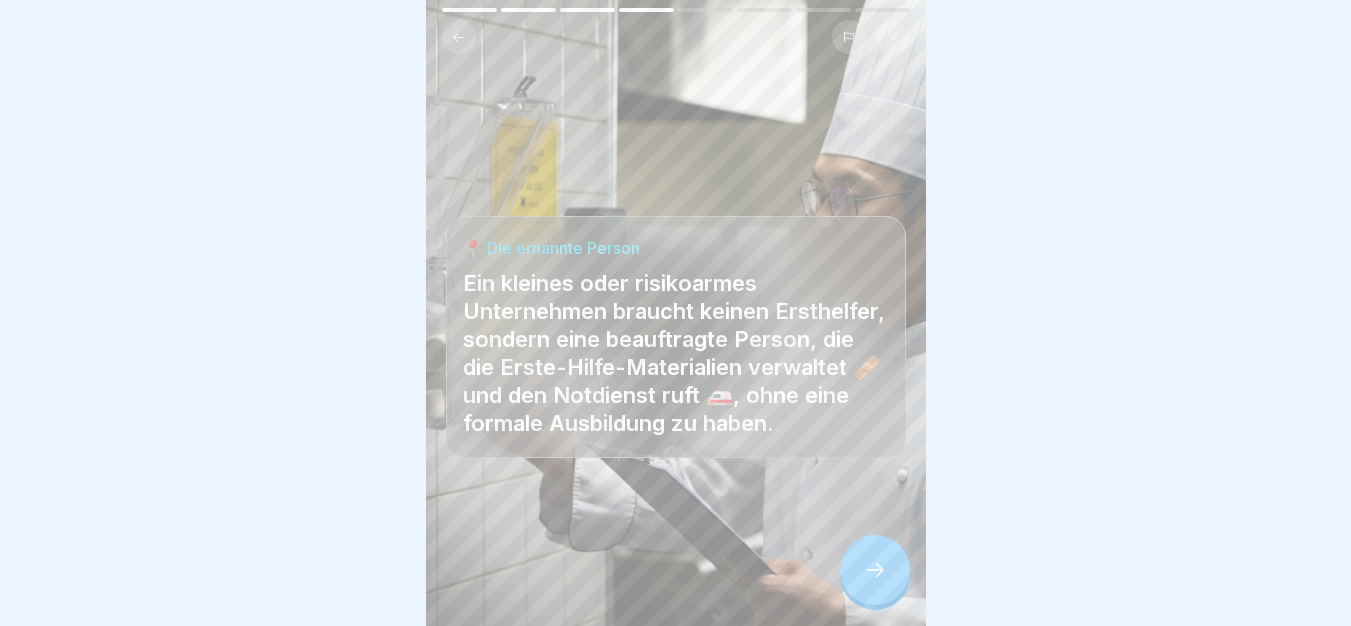 click 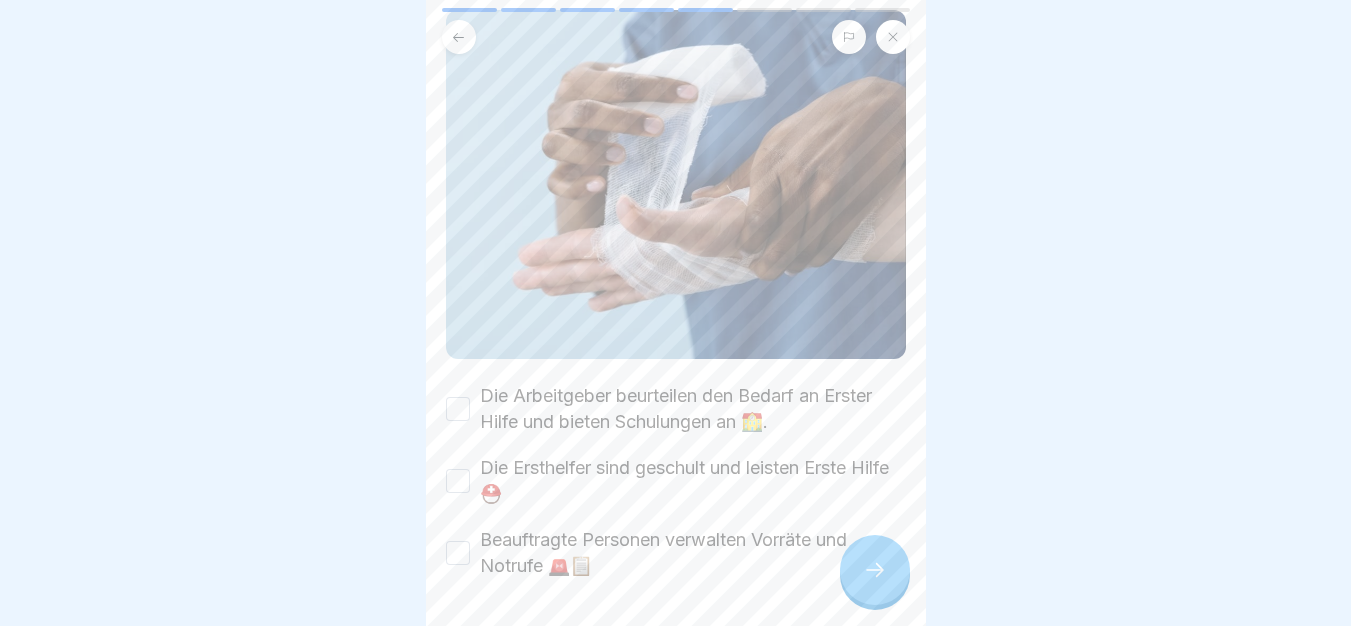 scroll, scrollTop: 253, scrollLeft: 0, axis: vertical 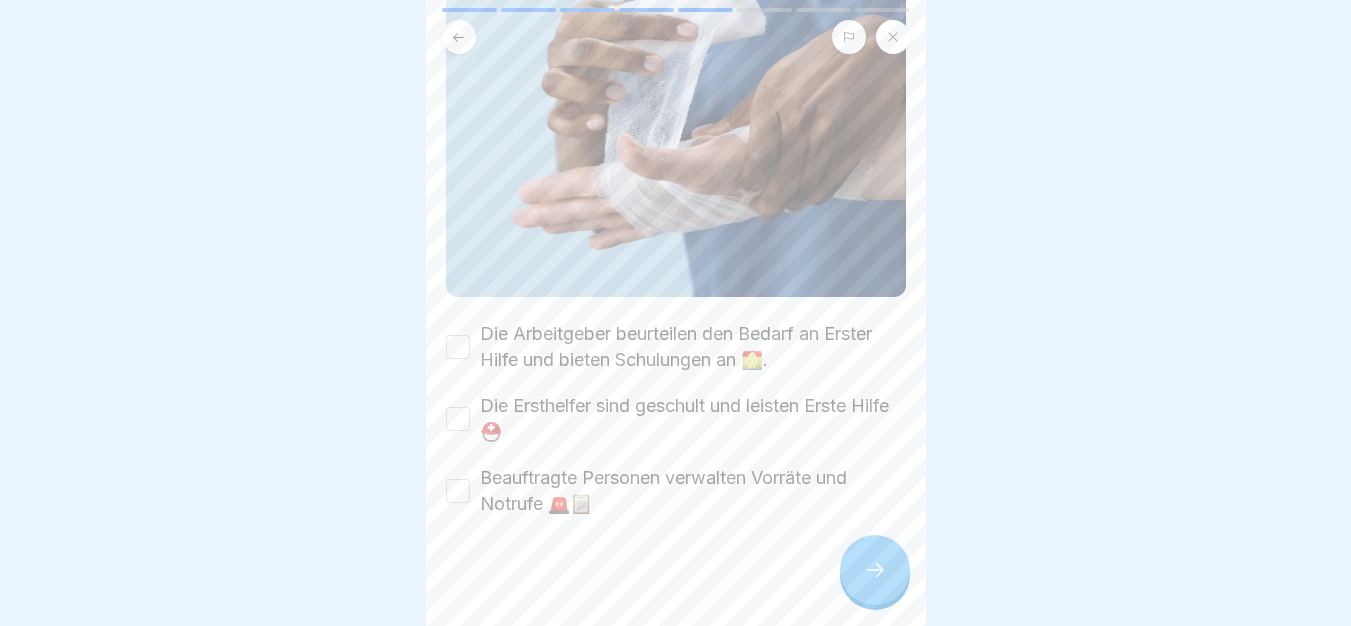 click on "Die Arbeitgeber beurteilen den Bedarf an Erster Hilfe und bieten Schulungen an 🏫." at bounding box center [458, 347] 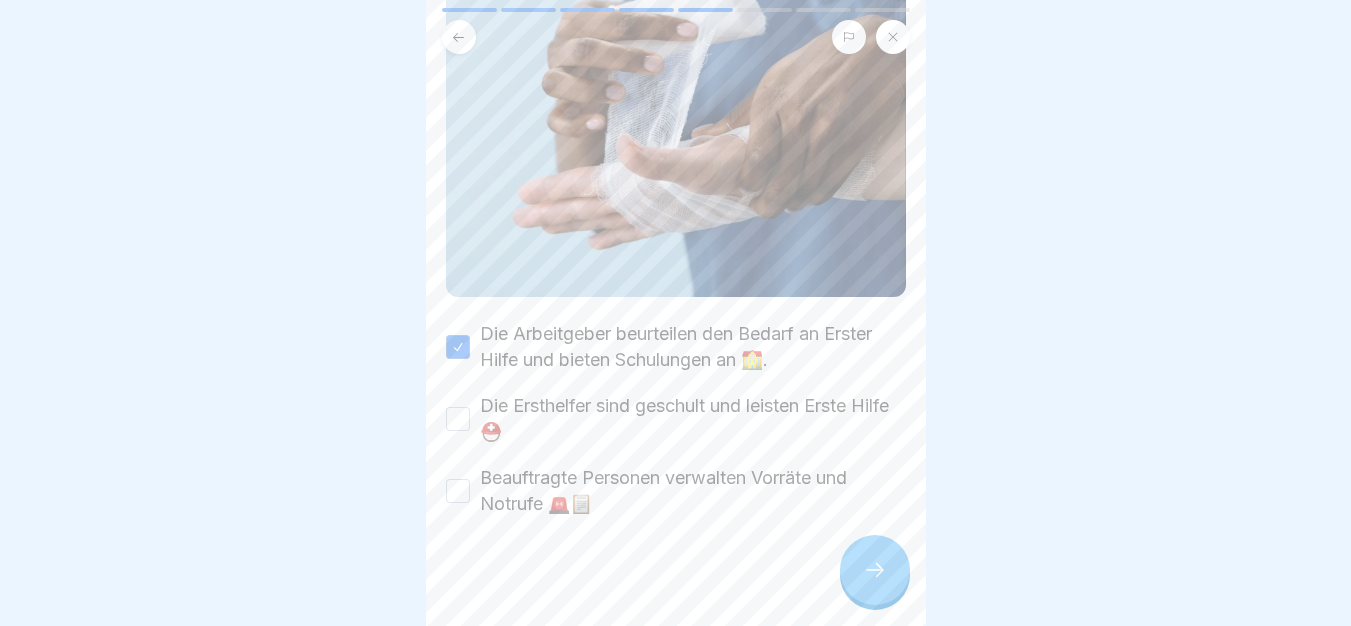 click on "Die Ersthelfer sind geschult und leisten Erste Hilfe ⛑️" at bounding box center [458, 419] 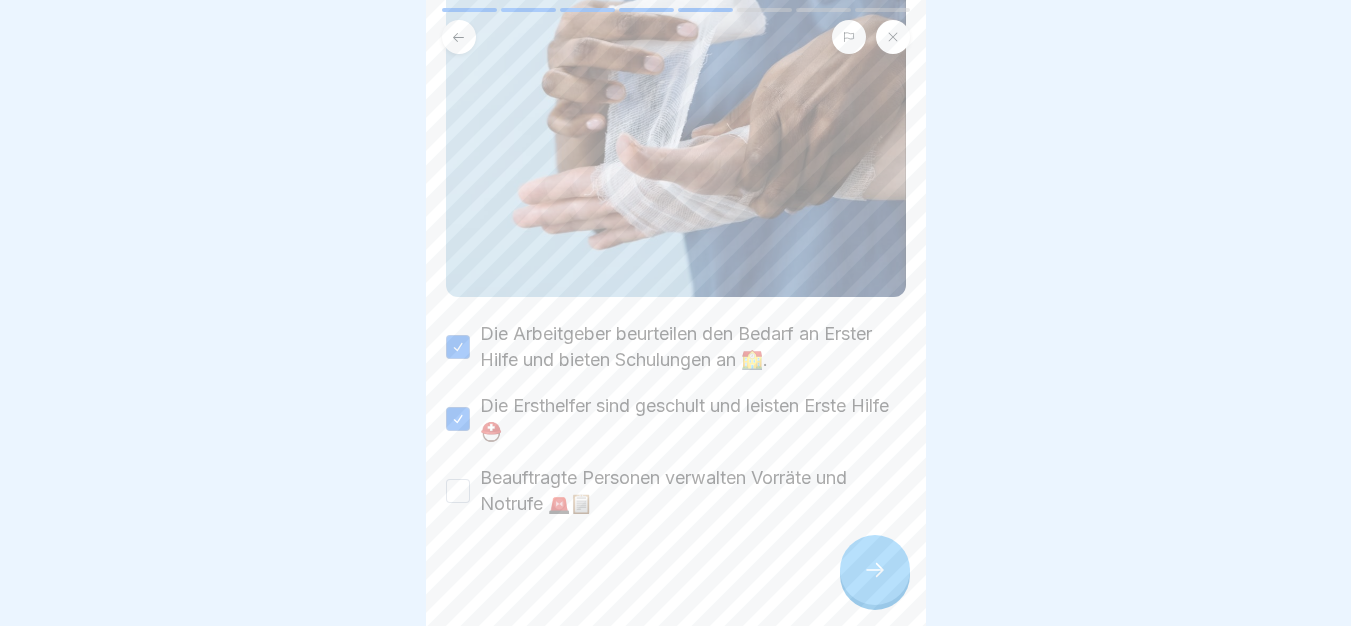 click on "Beauftragte Personen verwalten Vorräte und Notrufe 🚨📋" at bounding box center (458, 491) 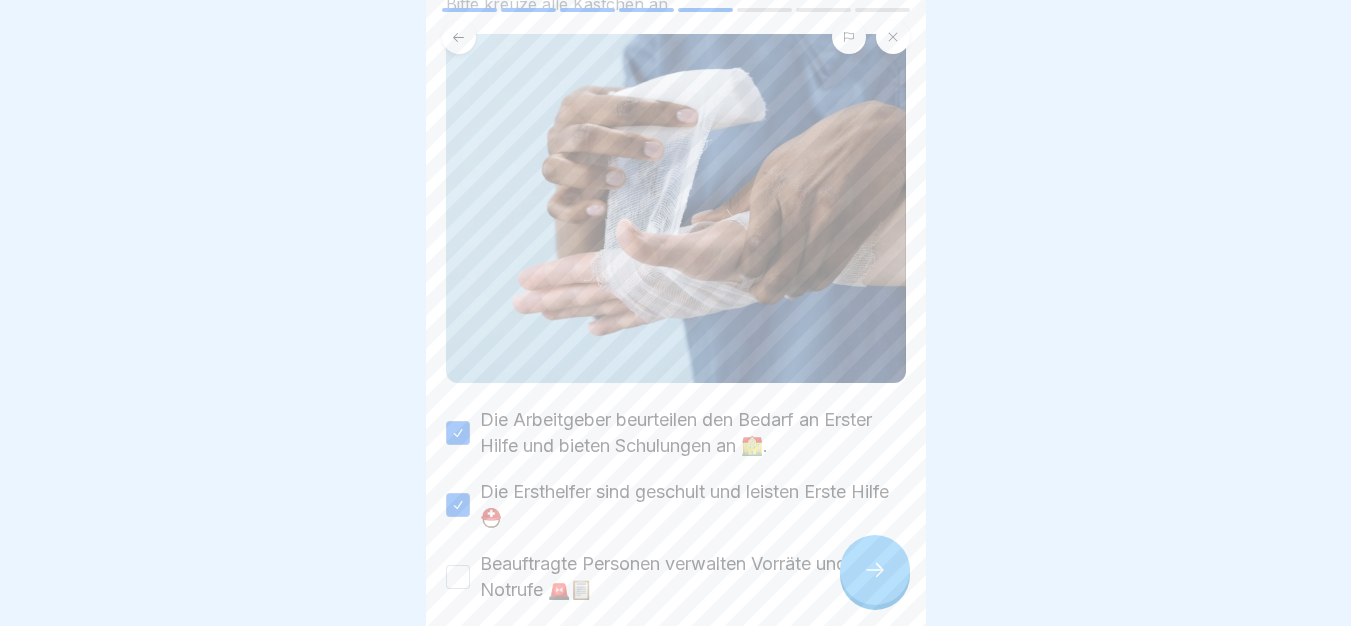 scroll, scrollTop: 253, scrollLeft: 0, axis: vertical 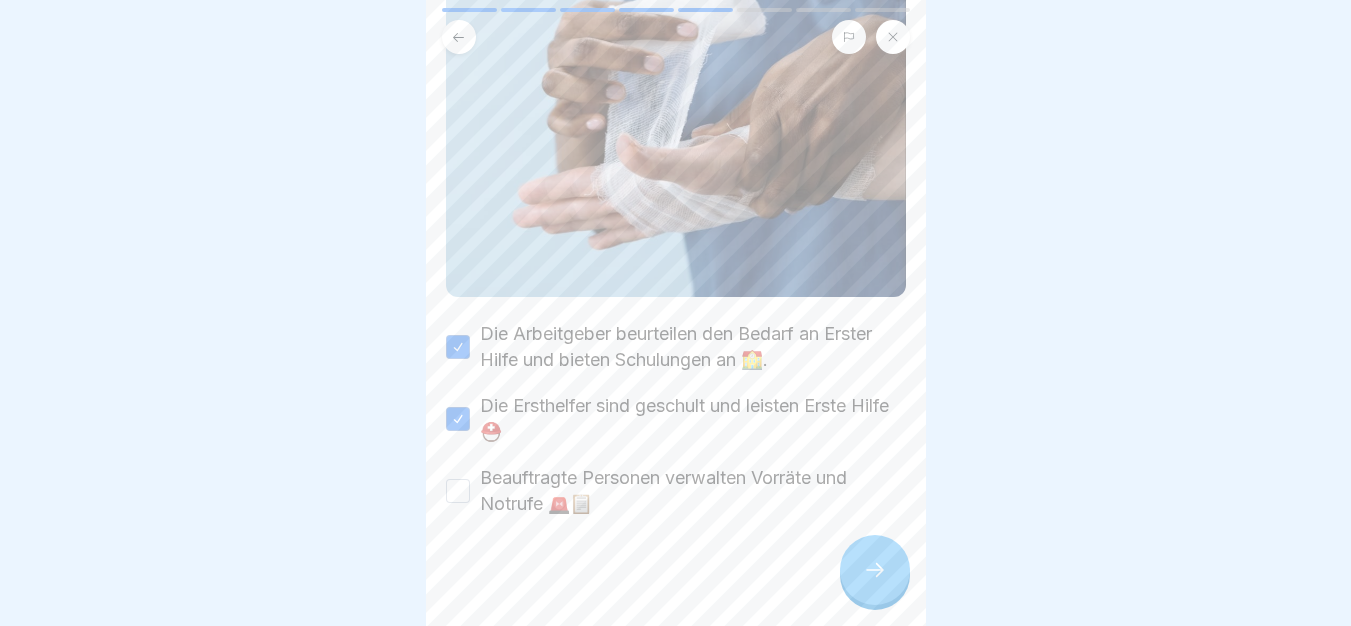 click on "Beauftragte Personen verwalten Vorräte und Notrufe 🚨📋" at bounding box center (458, 491) 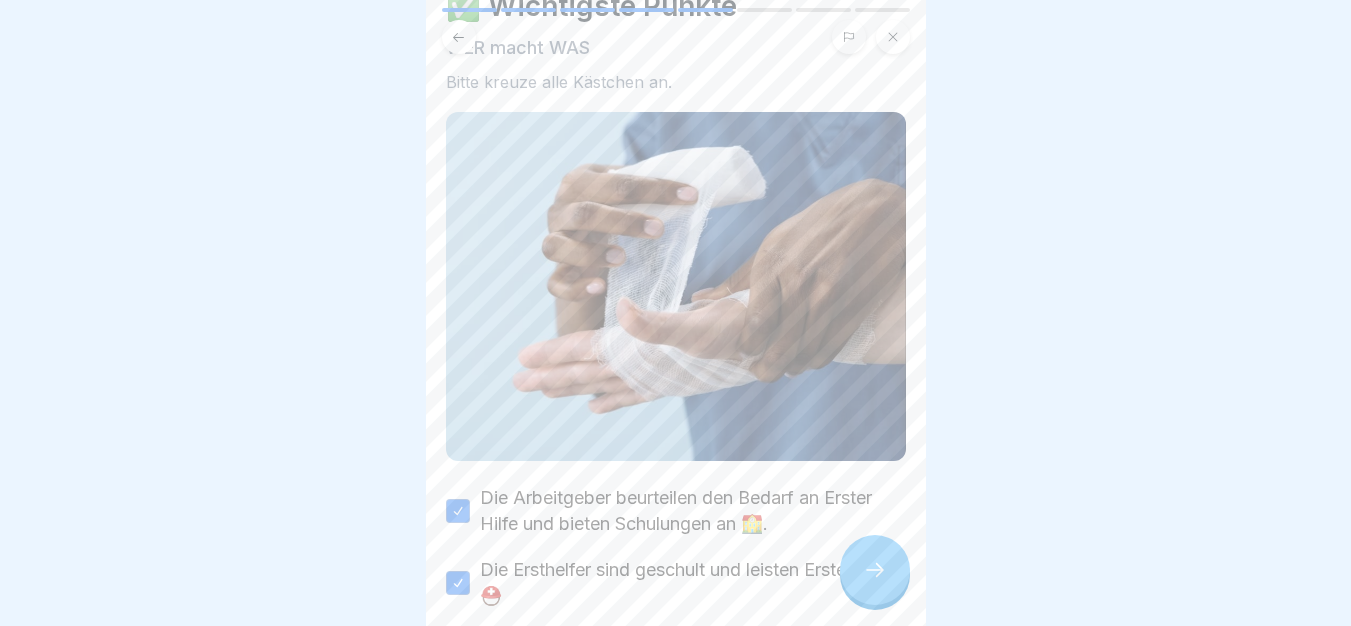 scroll, scrollTop: 0, scrollLeft: 0, axis: both 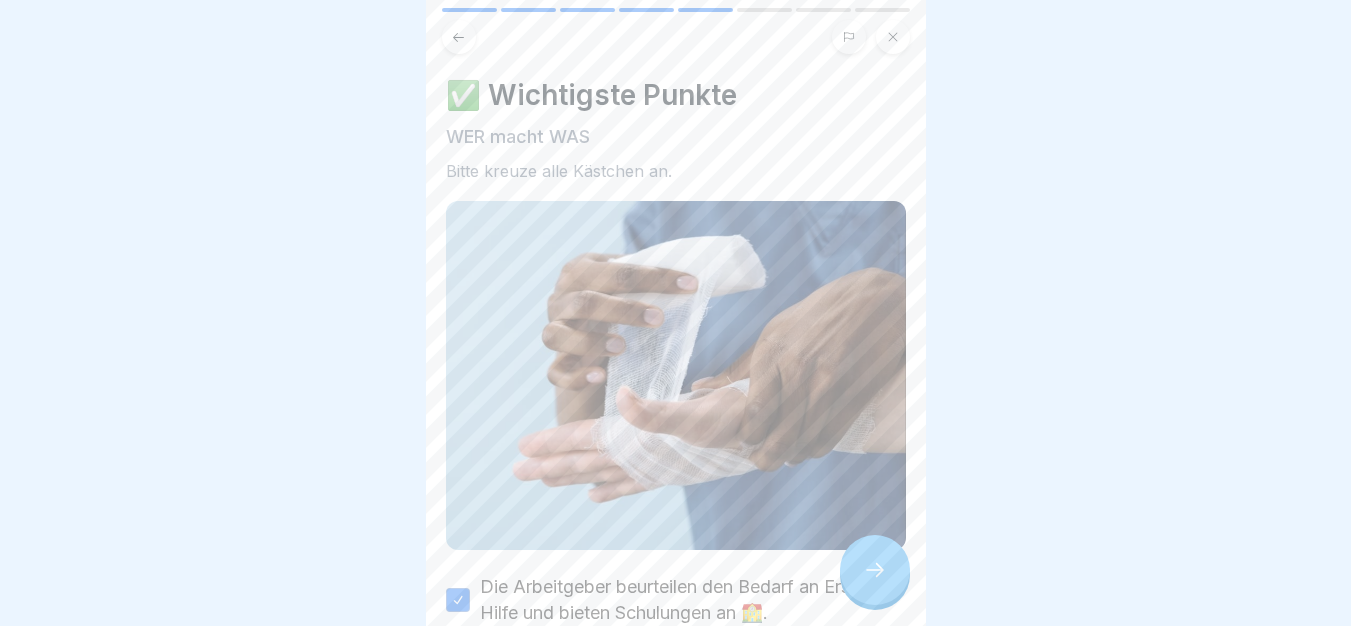 type on "on" 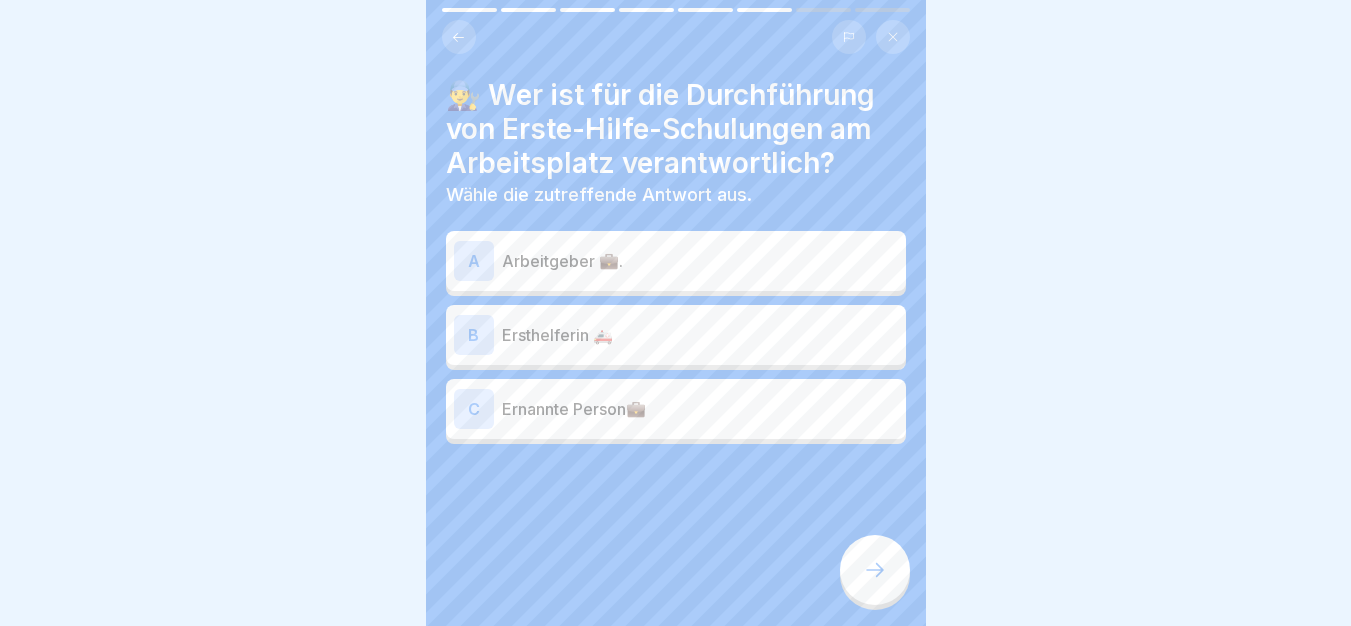 click on "Arbeitgeber 💼." at bounding box center [700, 261] 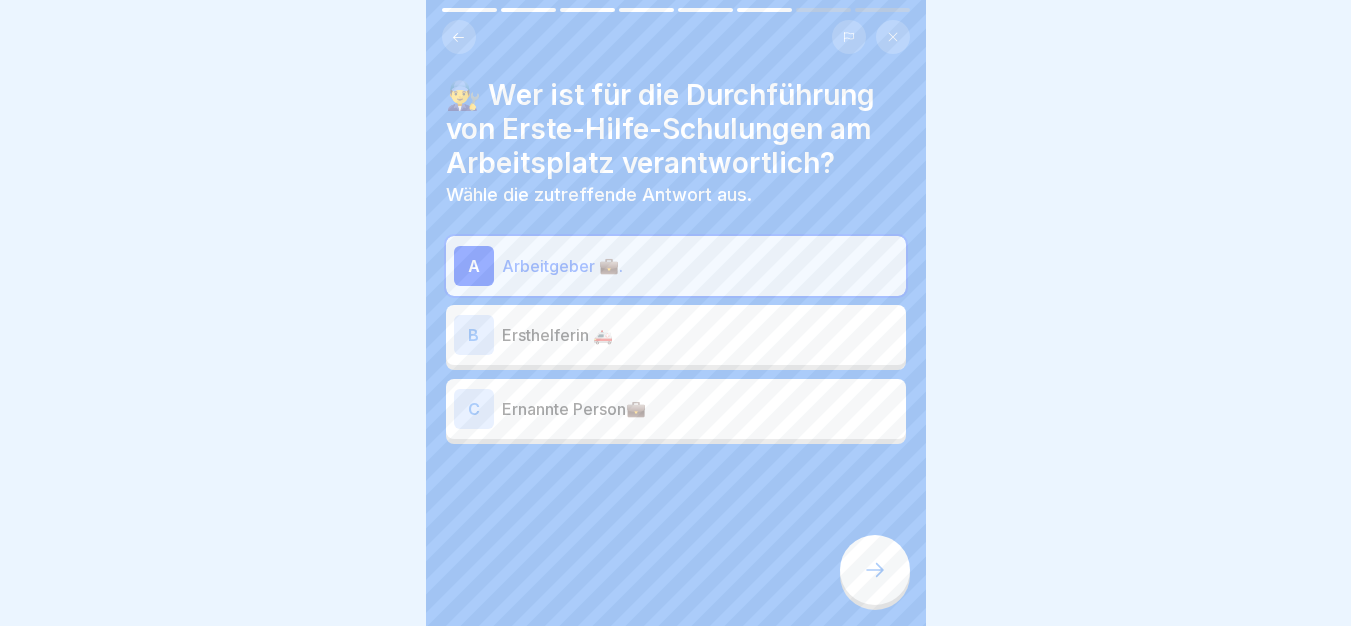 click at bounding box center (875, 570) 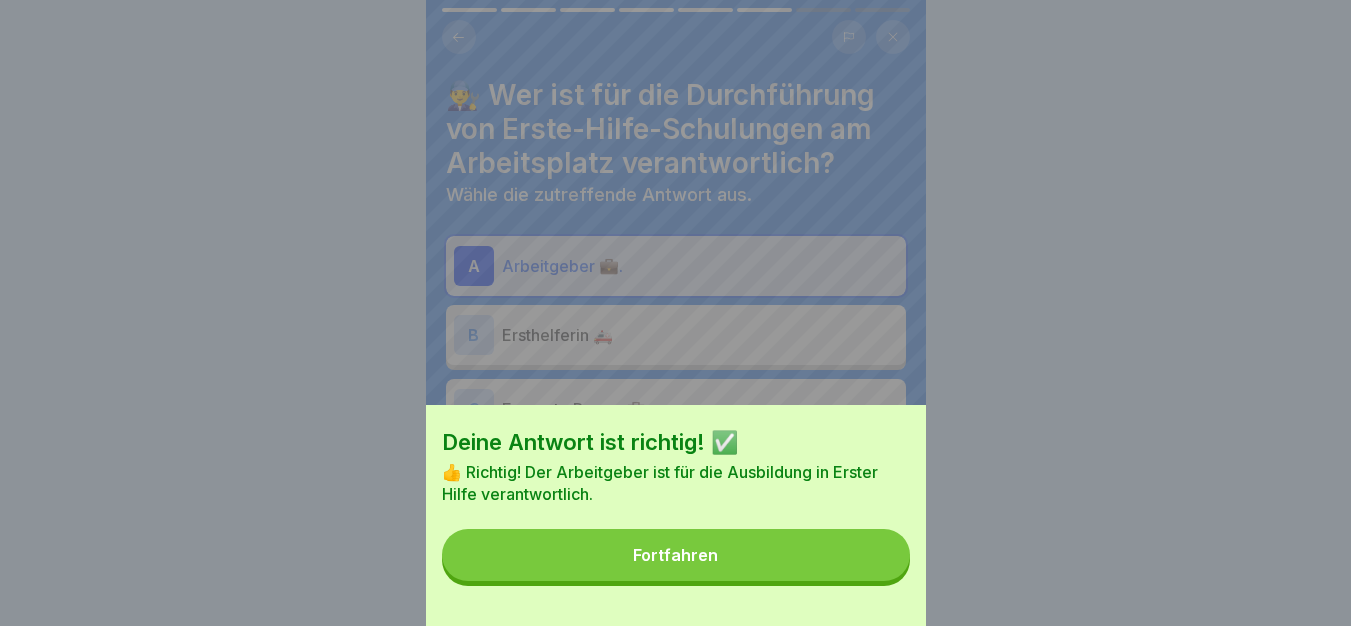 click on "Fortfahren" at bounding box center [676, 555] 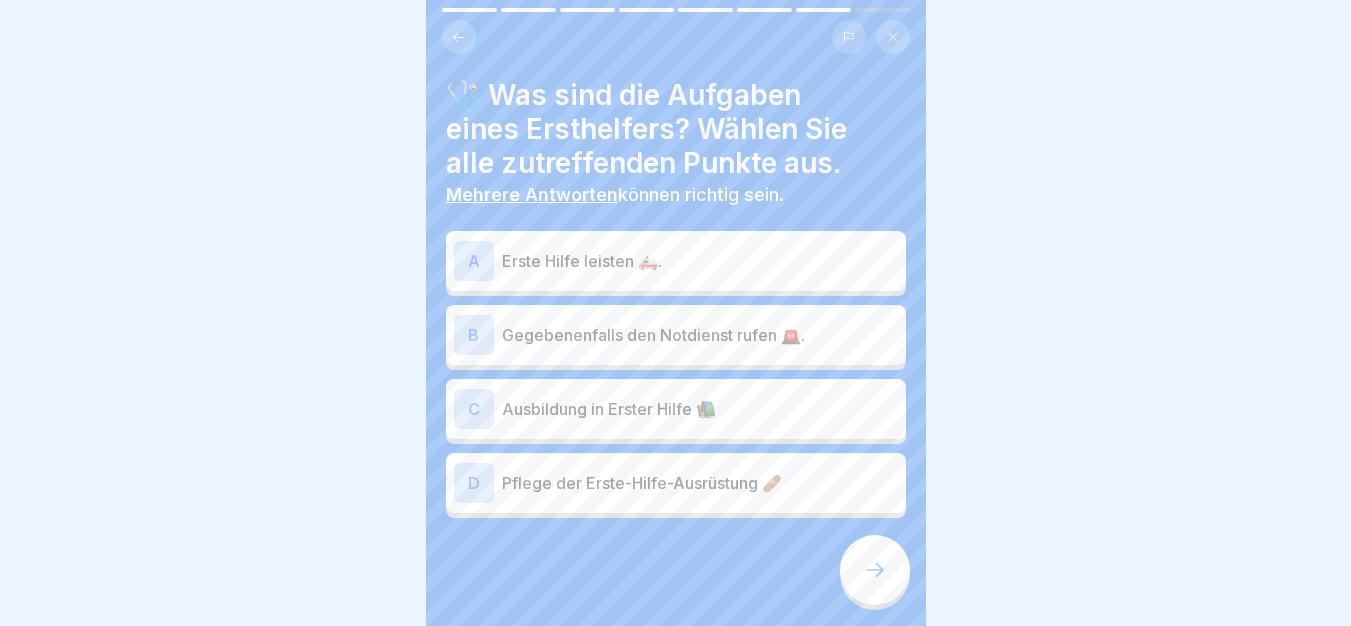click on "Erste Hilfe leisten 🚑." at bounding box center [700, 261] 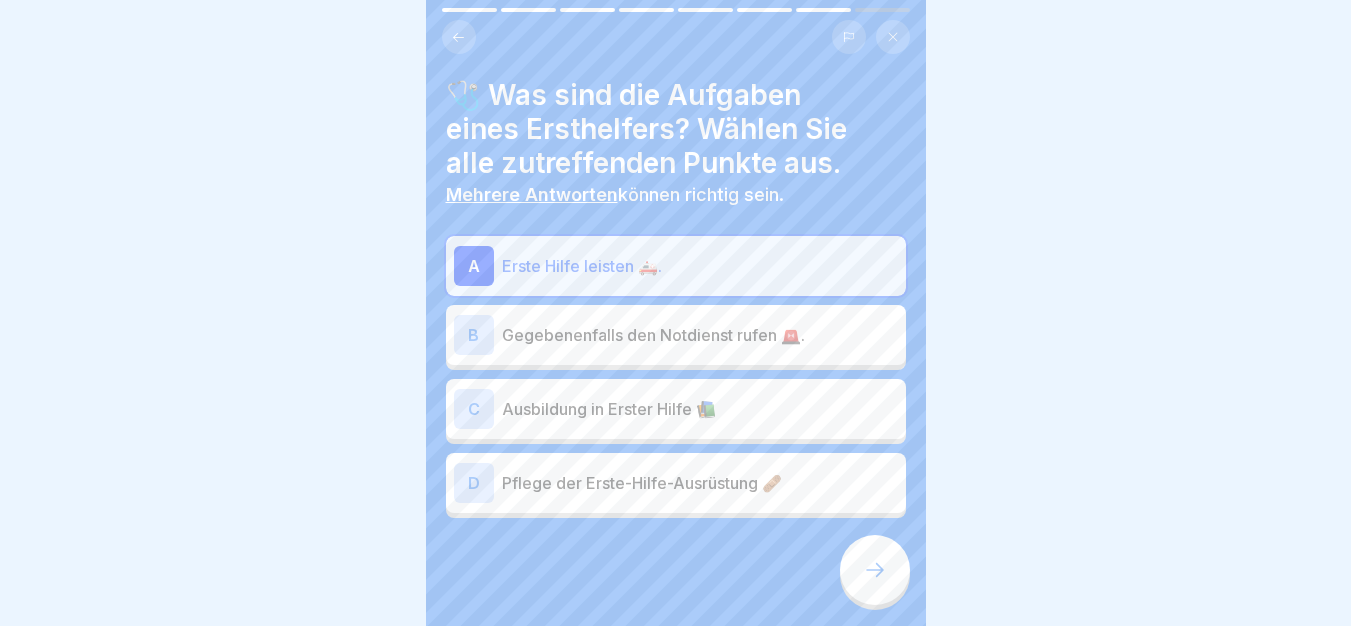 click on "B Gegebenenfalls den Notdienst rufen 🚨." at bounding box center [676, 335] 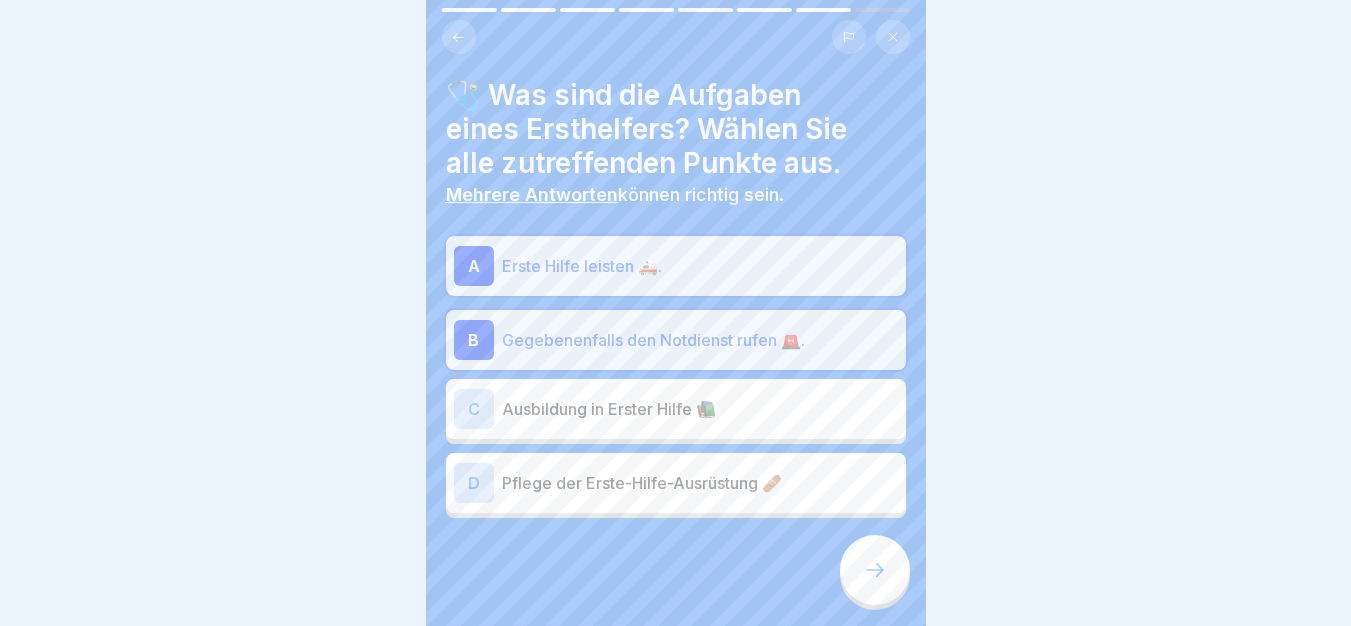 click 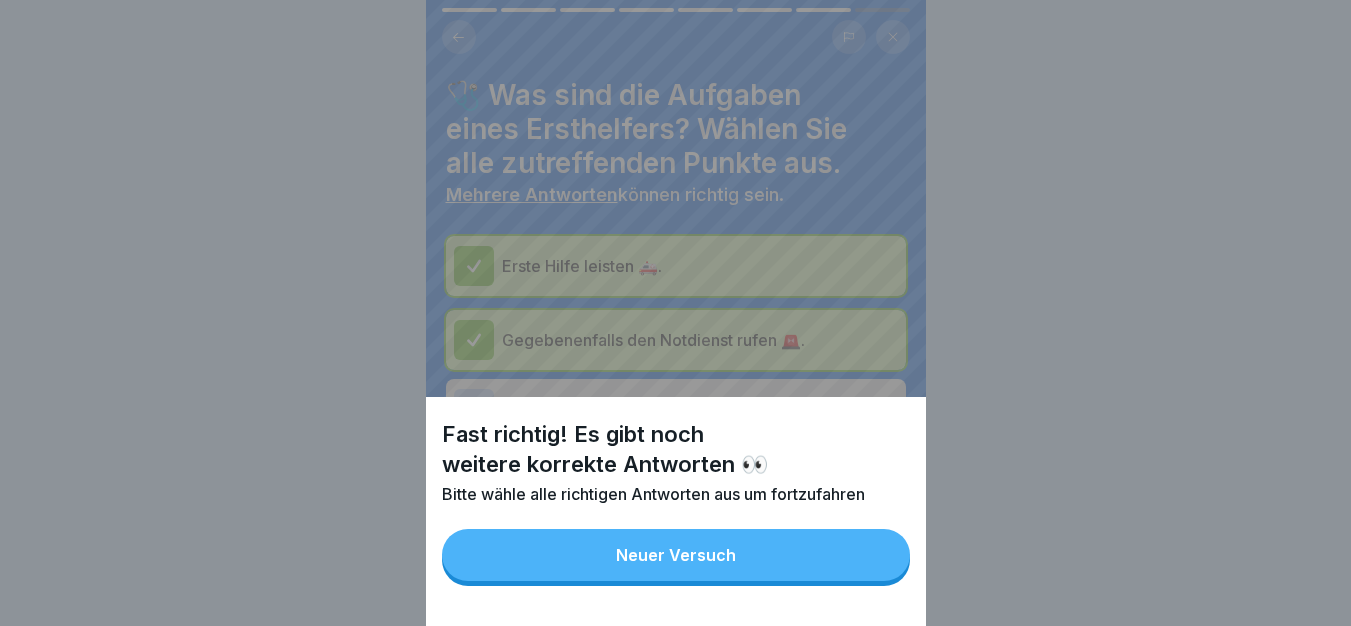 click on "Neuer Versuch" at bounding box center (676, 555) 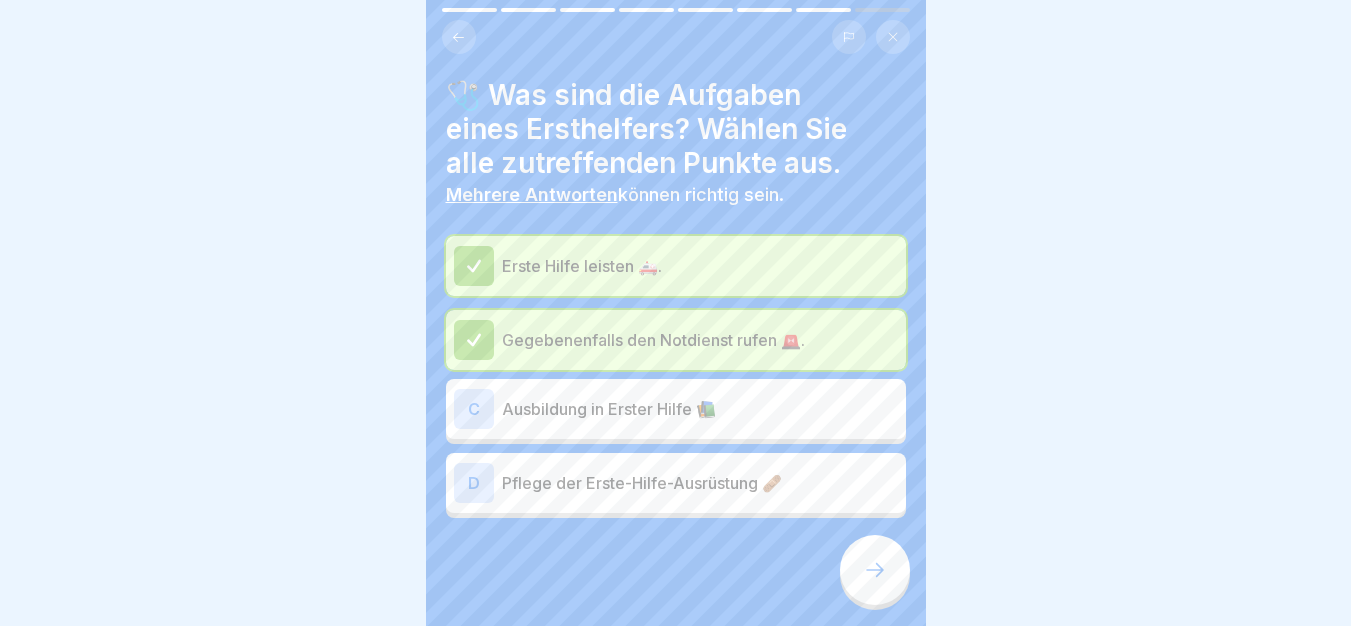 click on "Ausbildung in Erster Hilfe 📚" at bounding box center (700, 409) 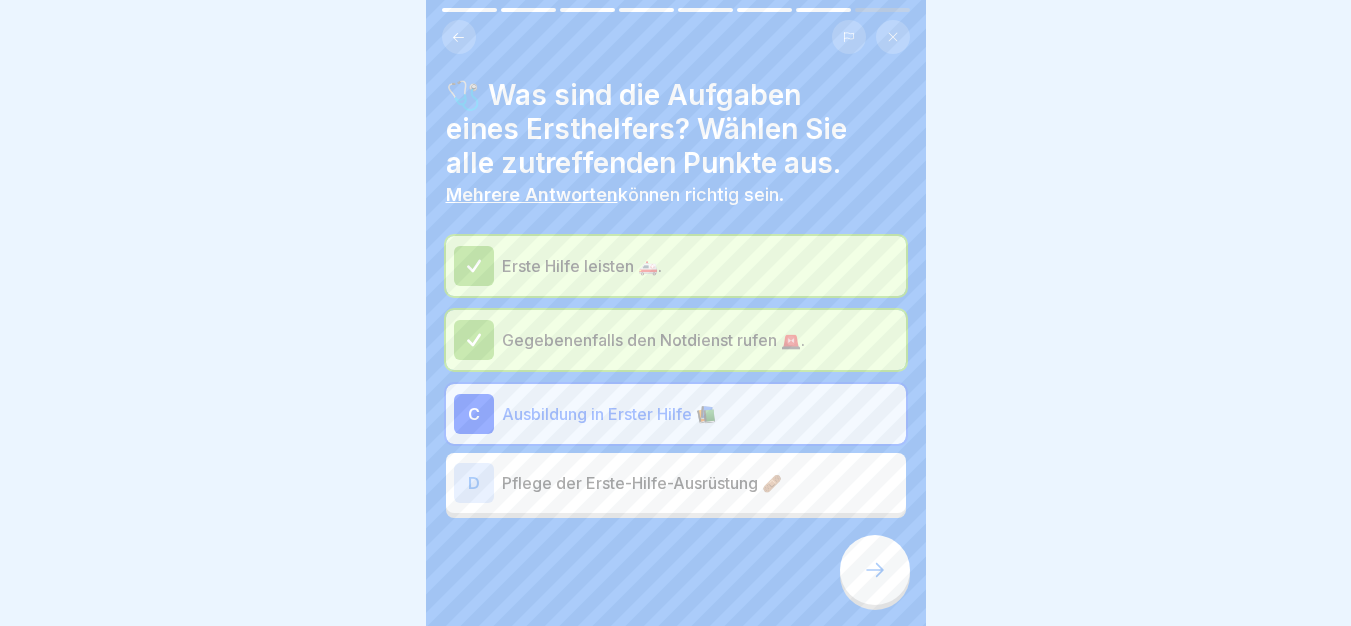 click at bounding box center (875, 570) 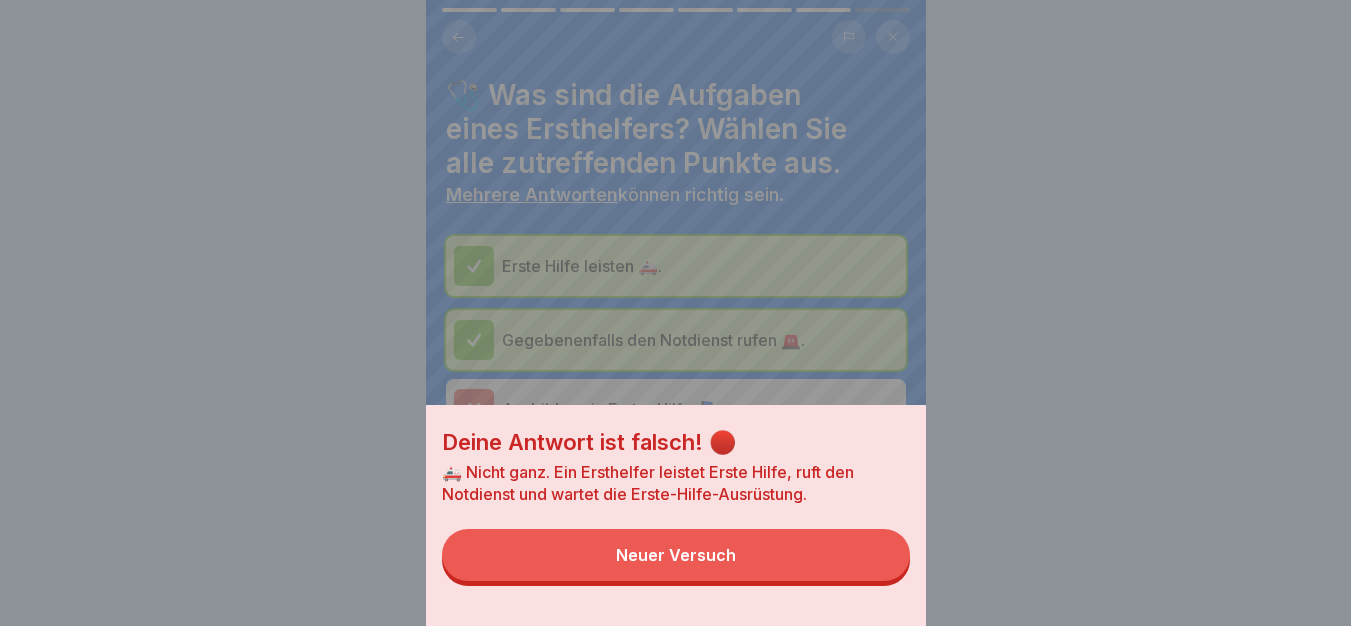 click on "Neuer Versuch" at bounding box center [676, 555] 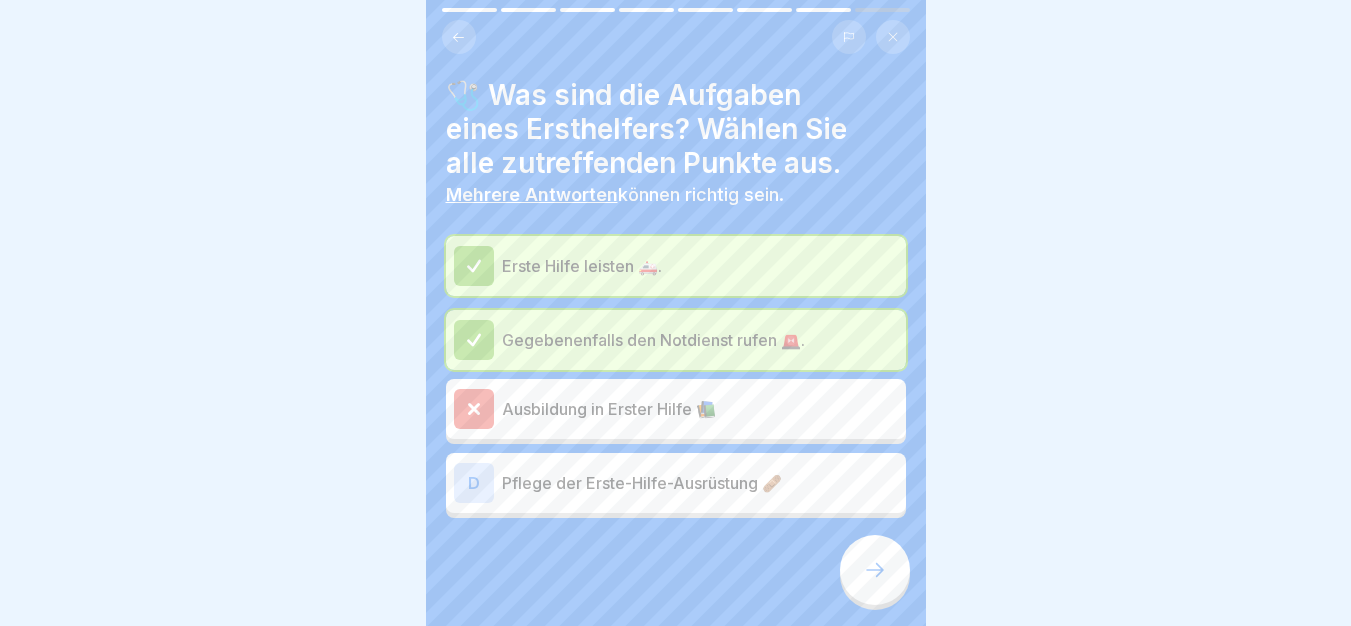 click on "Pflege der Erste-Hilfe-Ausrüstung 🩹" at bounding box center (700, 483) 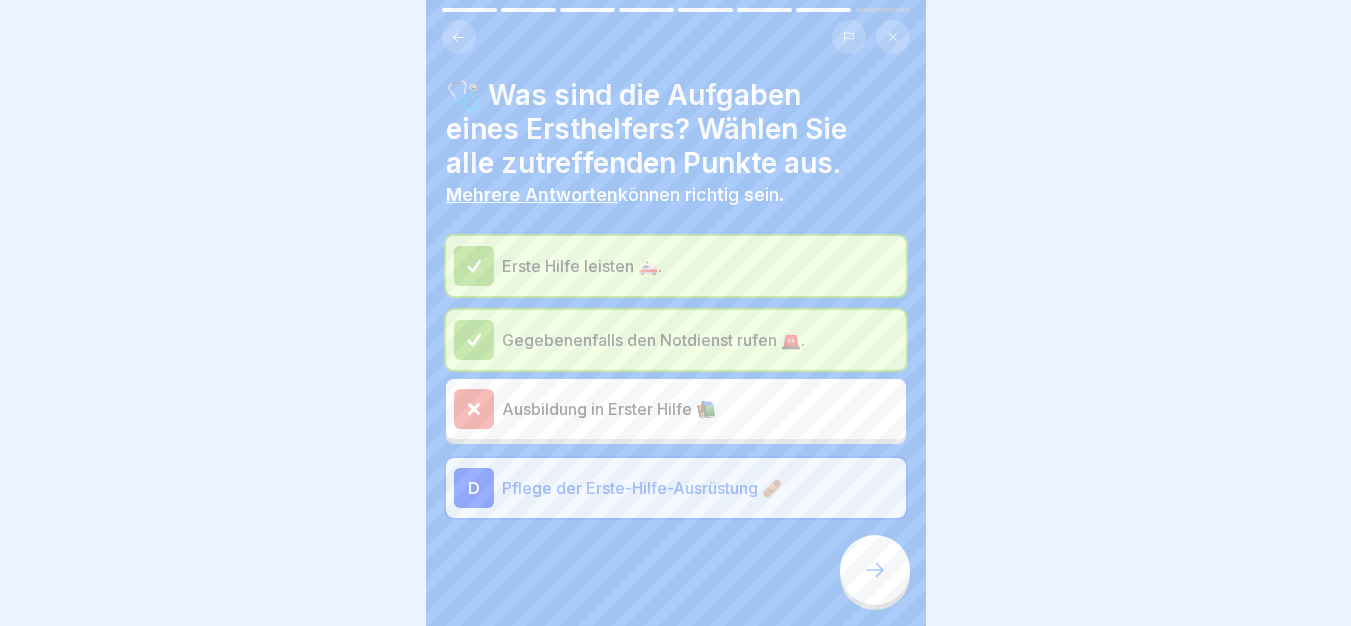 click at bounding box center [675, 313] 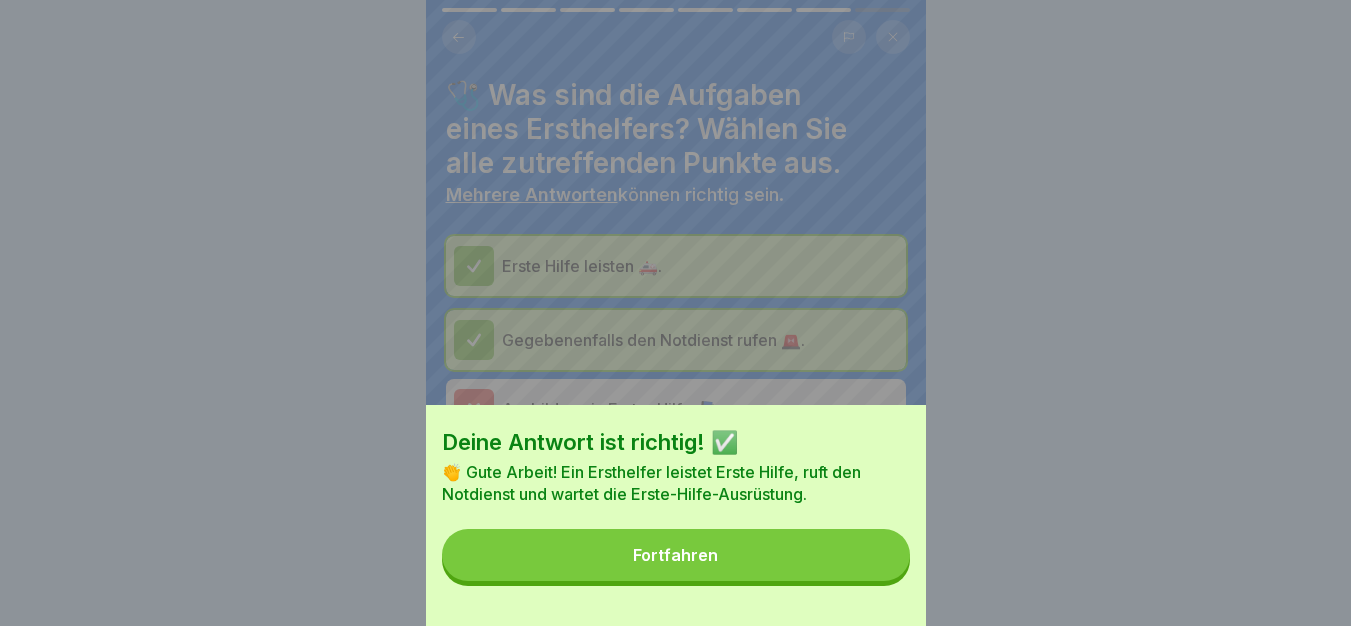 click on "Fortfahren" at bounding box center [676, 555] 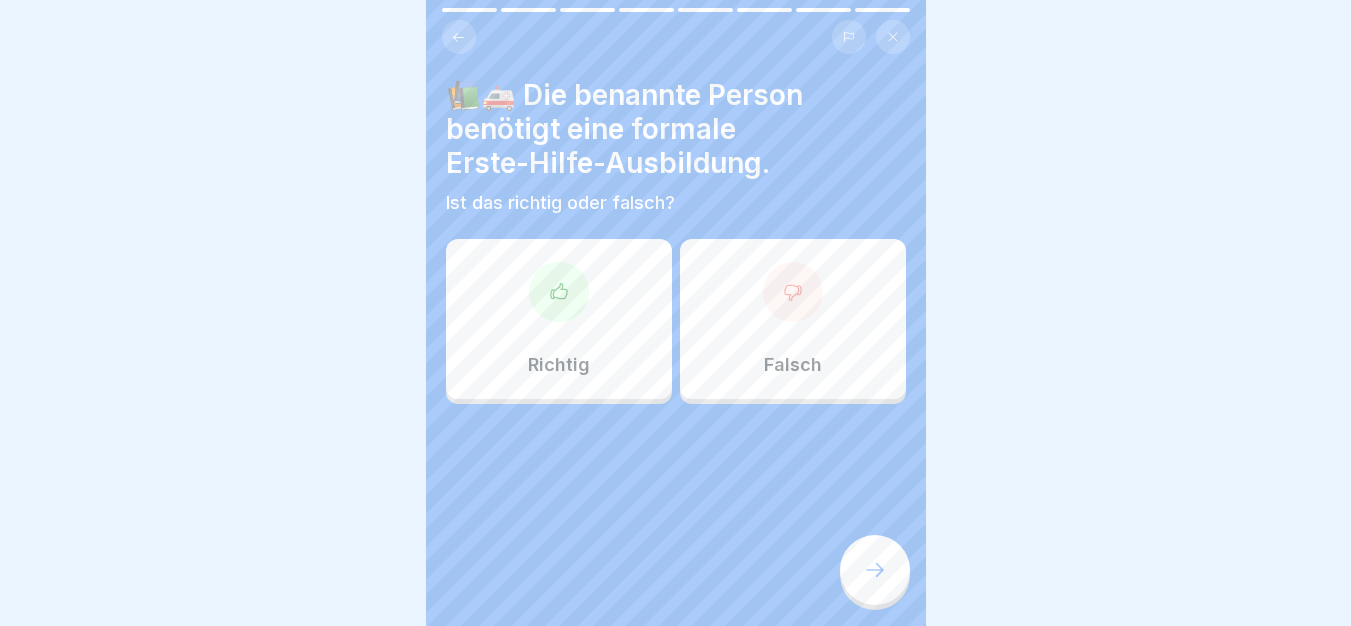 click on "Falsch" at bounding box center [793, 319] 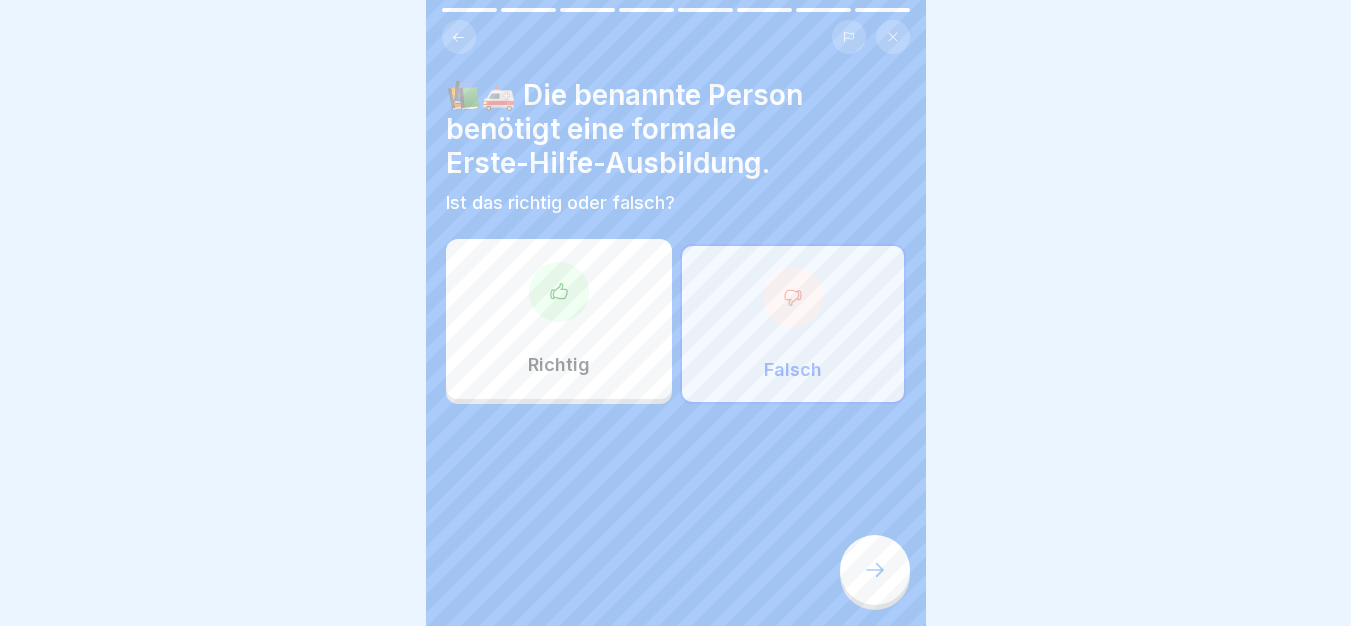 click 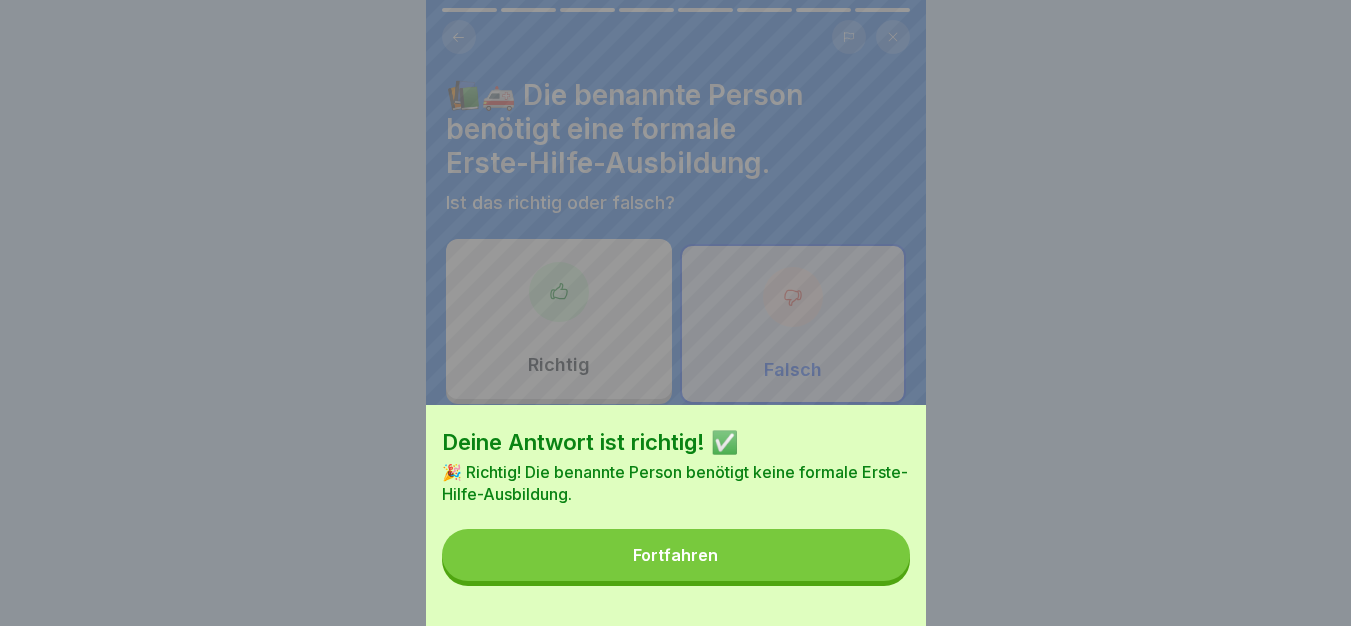 click on "Fortfahren" at bounding box center (676, 555) 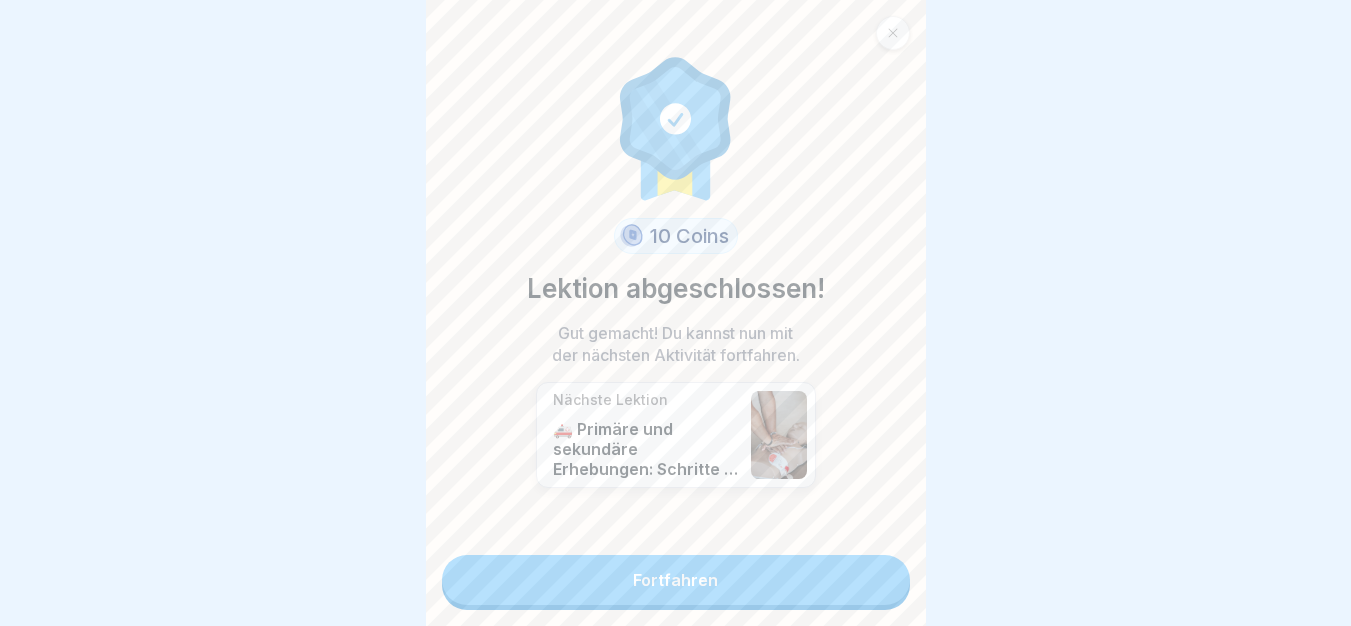 click on "Fortfahren" at bounding box center (676, 580) 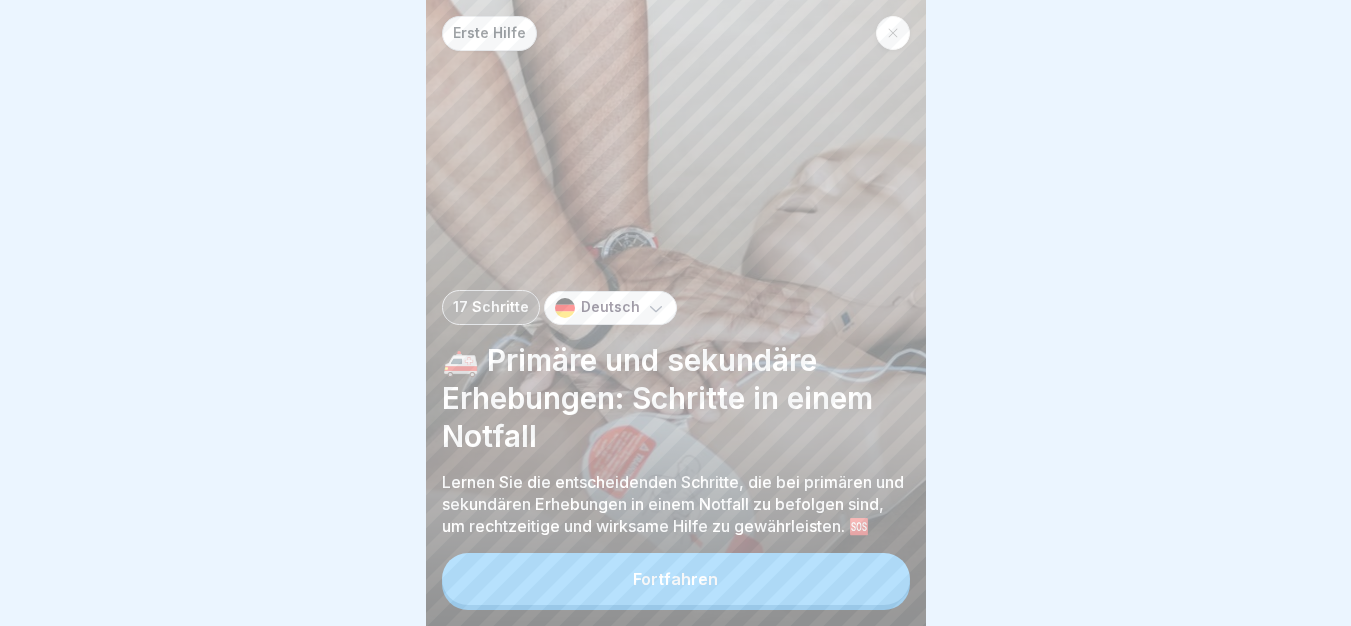 click on "Fortfahren" at bounding box center [676, 579] 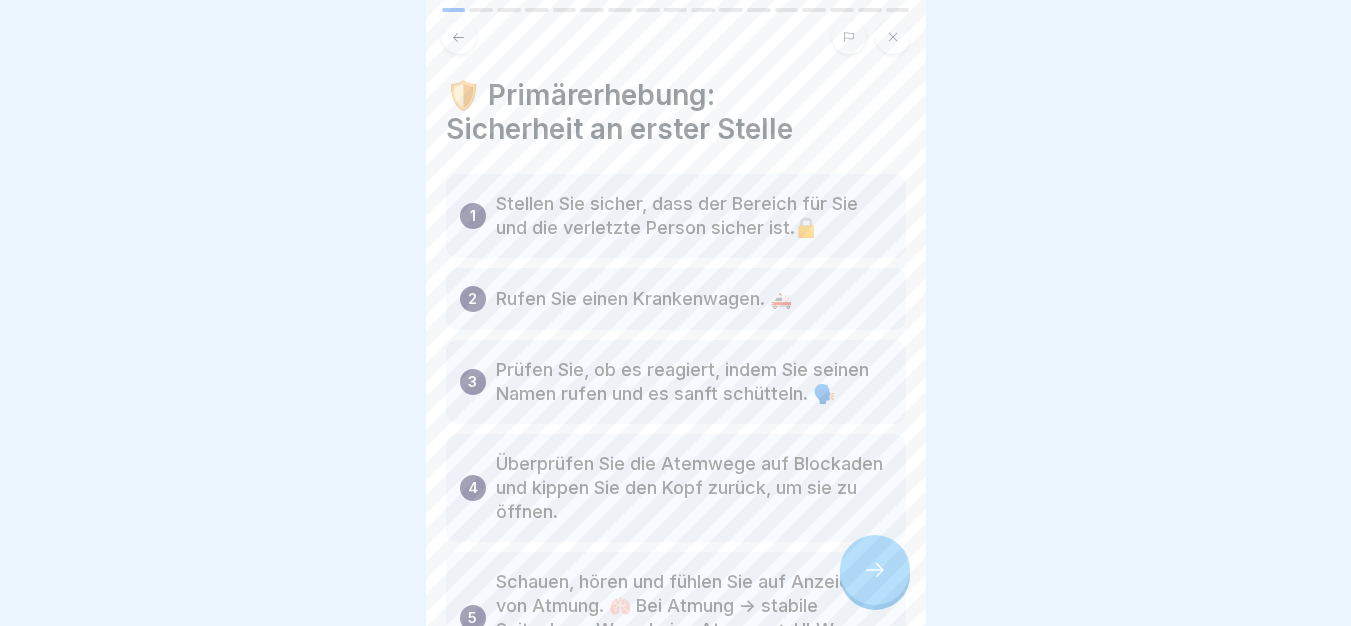 type 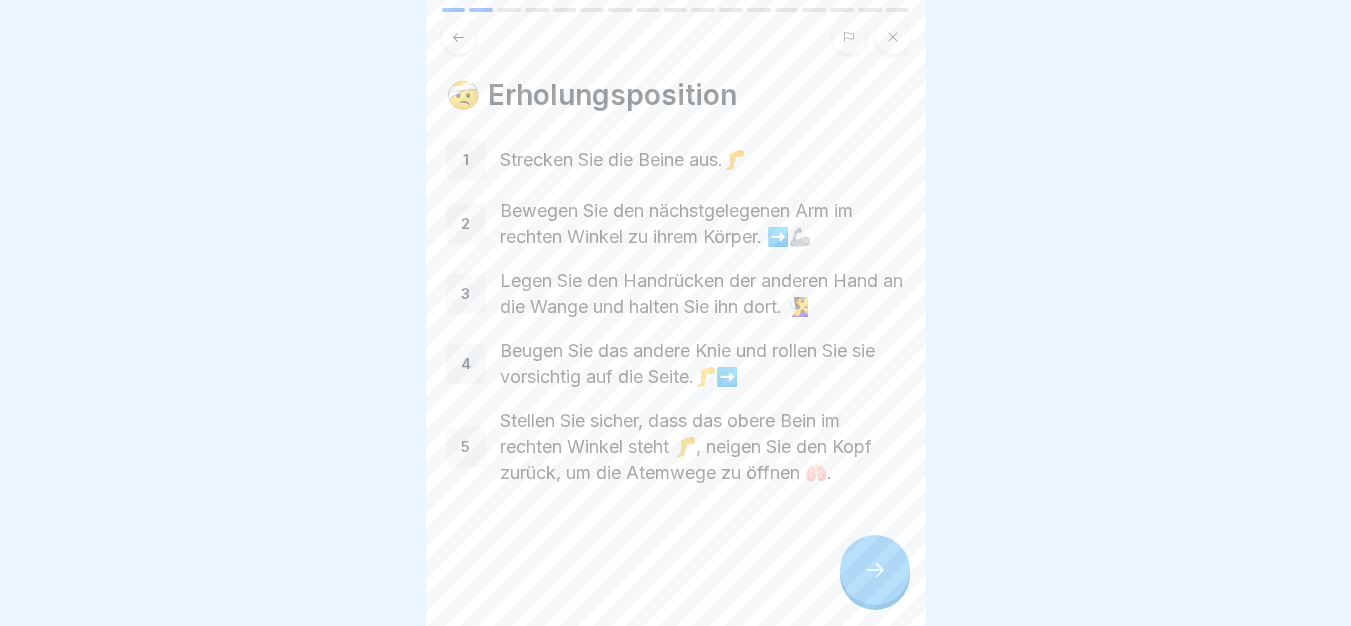 click at bounding box center (875, 570) 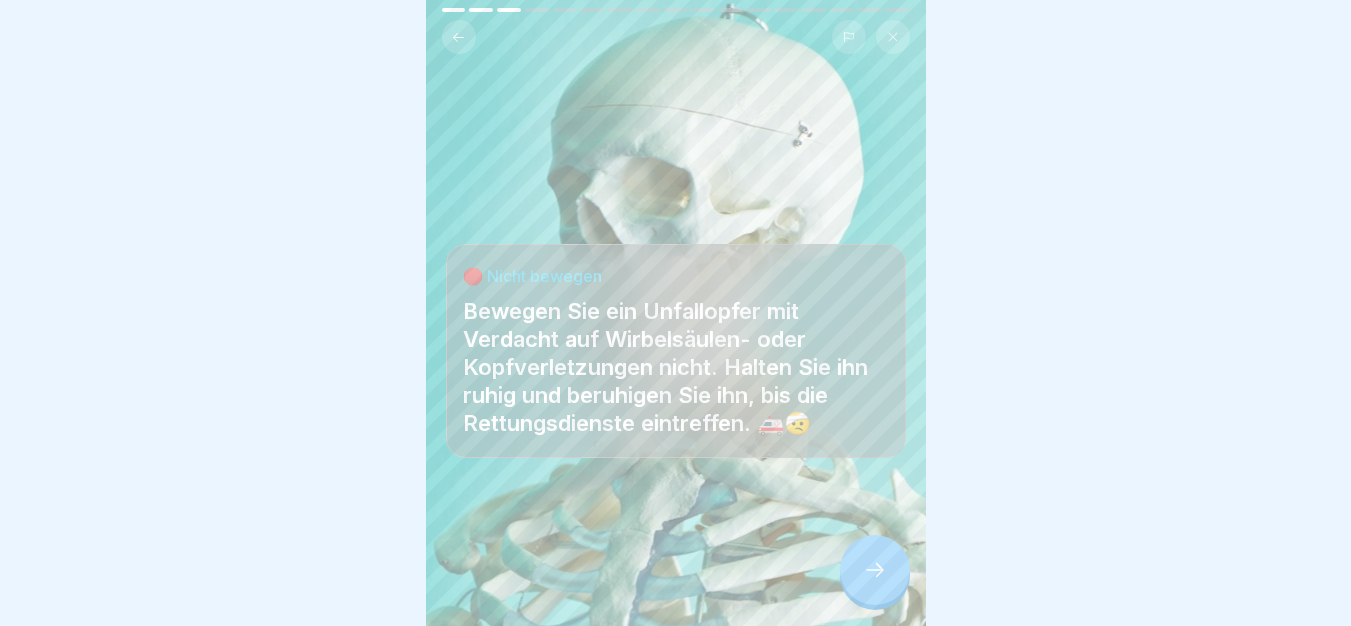 click at bounding box center (875, 570) 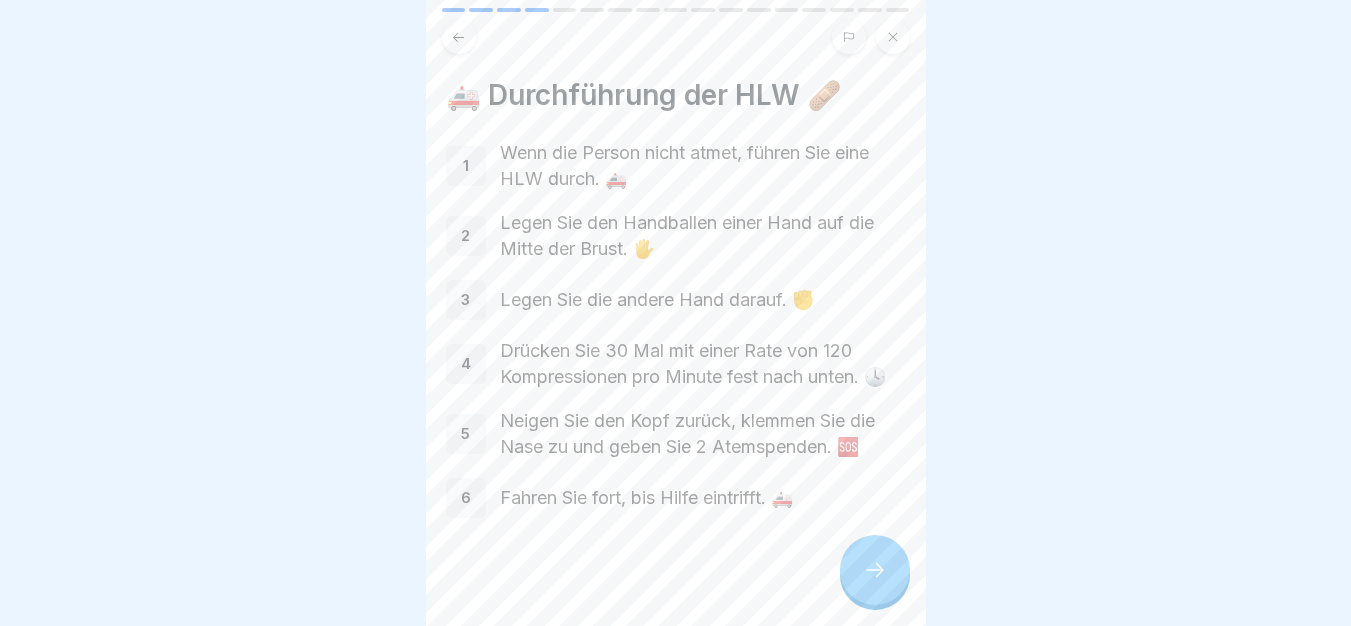 click 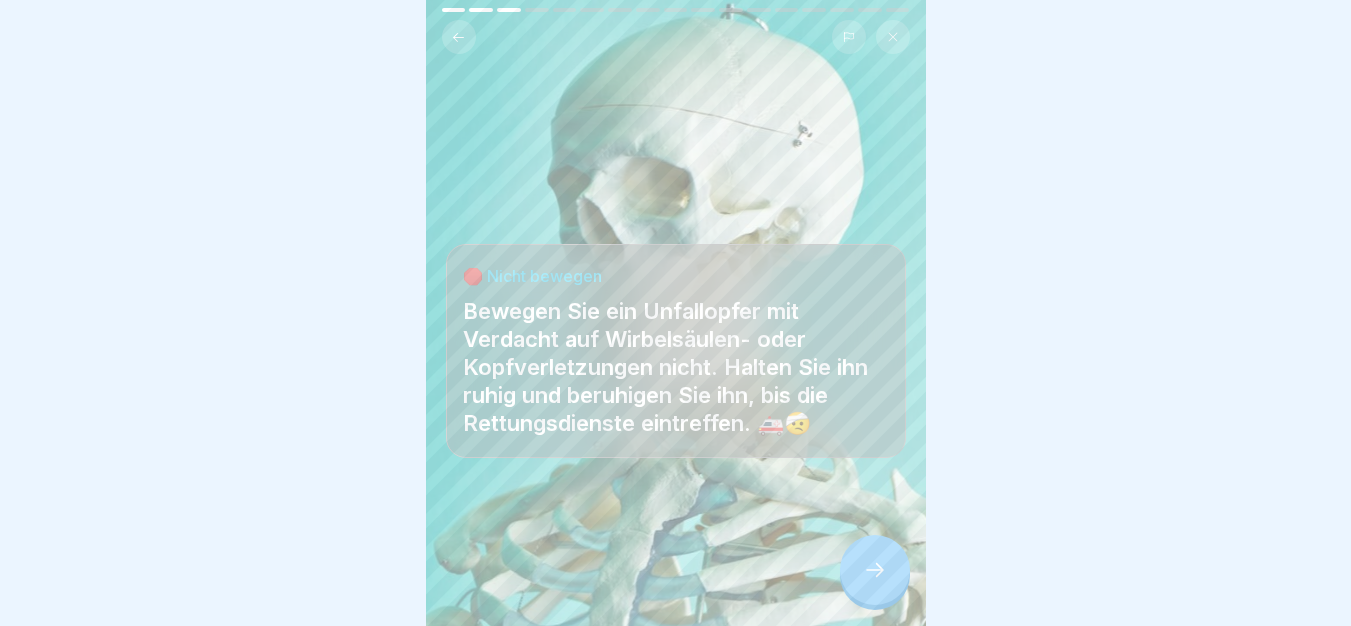 click 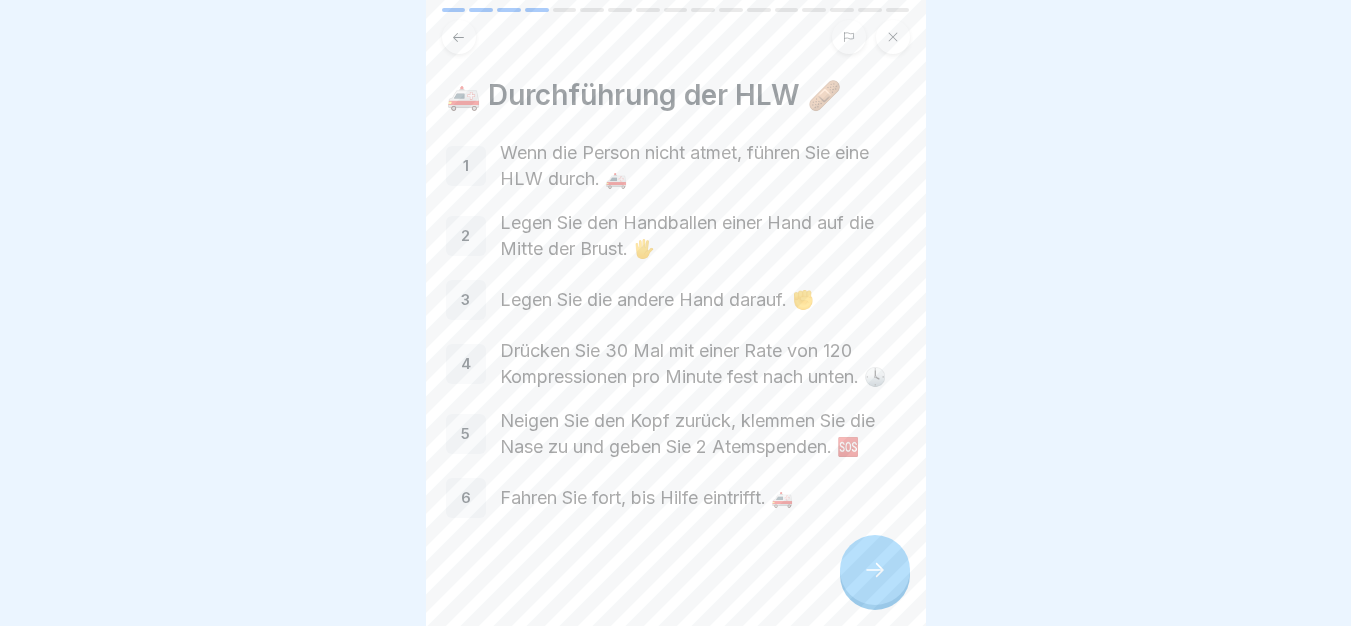 click at bounding box center (875, 570) 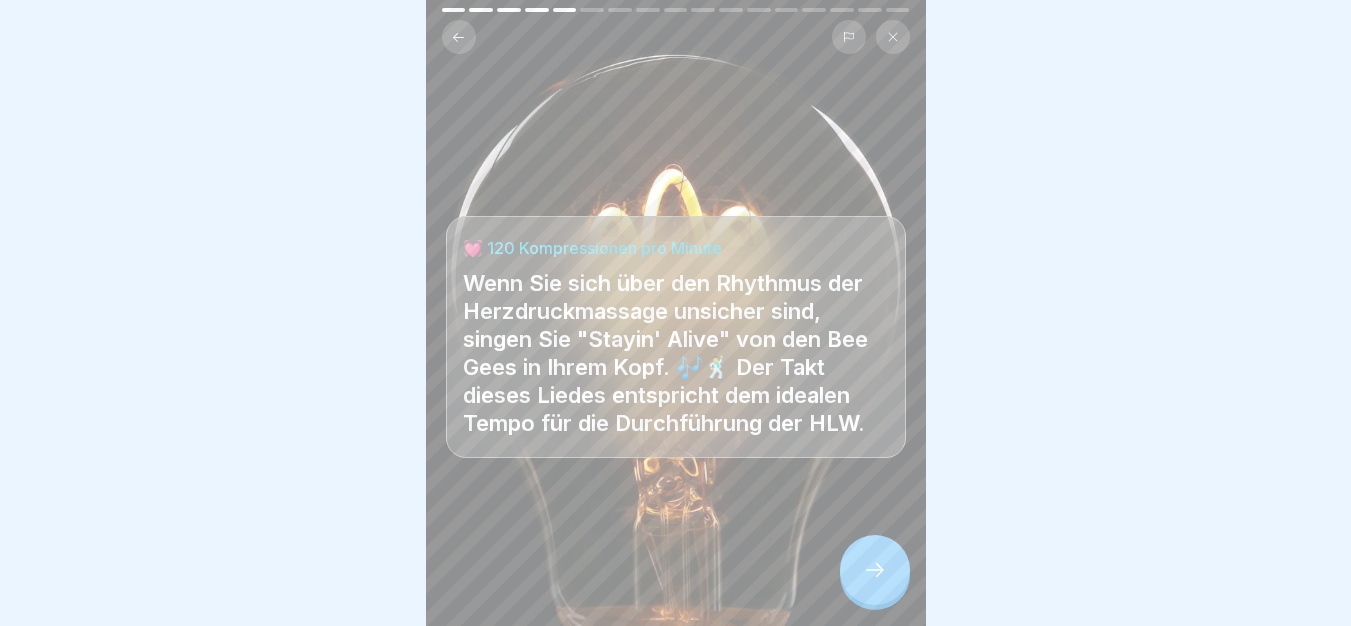 click 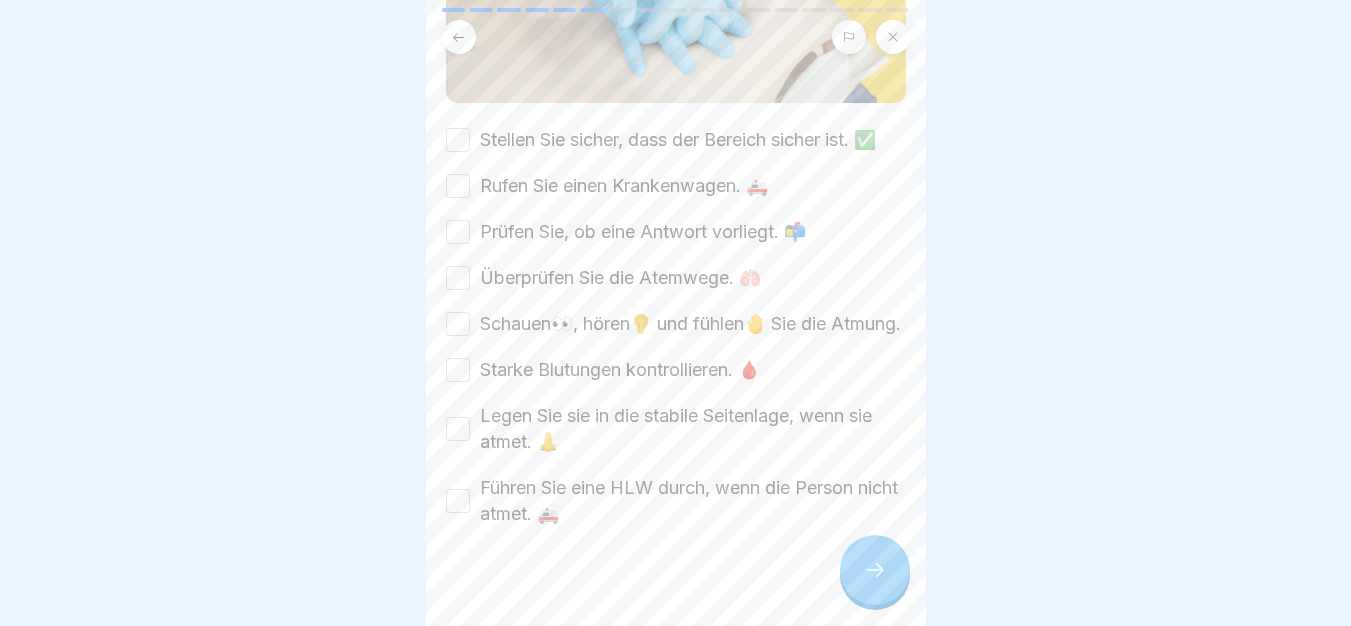 scroll, scrollTop: 400, scrollLeft: 0, axis: vertical 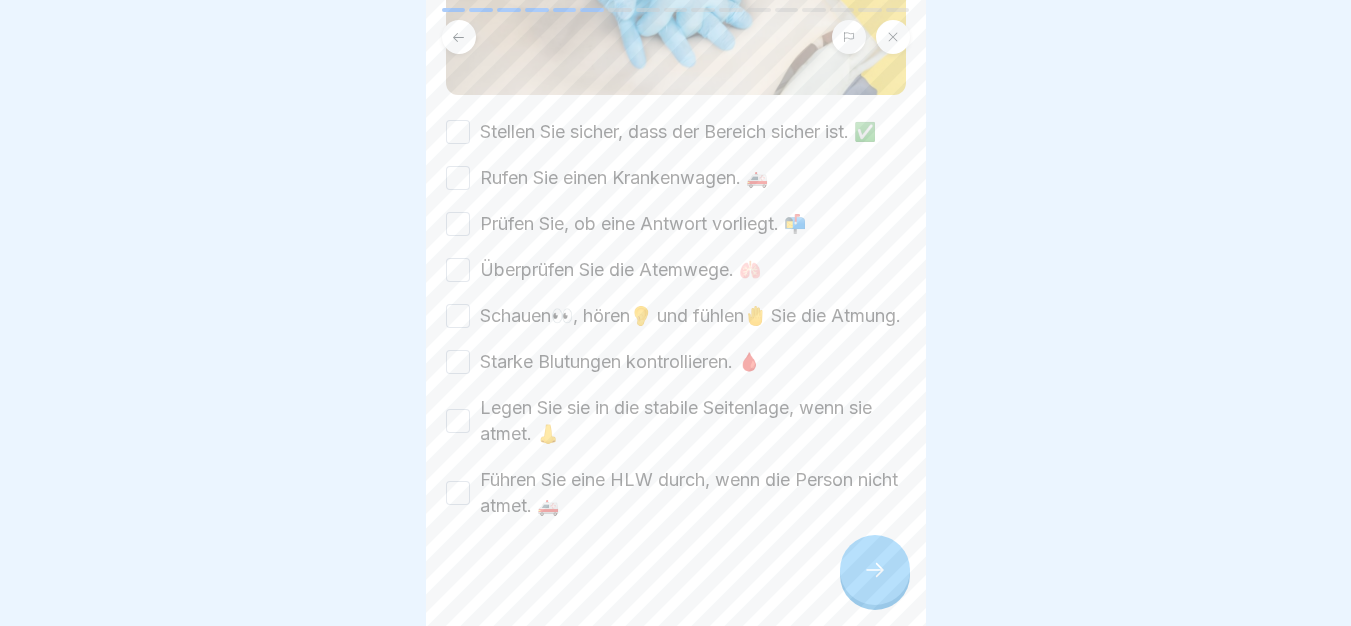 click on "🔑 Wichtigste Erkenntnisse In den ersten paar Minuten sollten Sie: Bitte kreuze alle Kästchen an. Stellen Sie sicher, dass der Bereich sicher ist. ✅ Rufen Sie einen Krankenwagen. 🚑 Prüfen Sie, ob eine Antwort vorliegt. 📬 Überprüfen Sie die Atemwege. 🫁 Schauen👀, hören👂 und fühlen🤚 Sie die Atmung. Starke Blutungen kontrollieren. 🩸 Legen Sie sie in die stabile Seitenlage, wenn sie atmet. 👃 Führen Sie eine HLW durch, wenn die Person nicht atmet. 🚑" at bounding box center [676, 313] 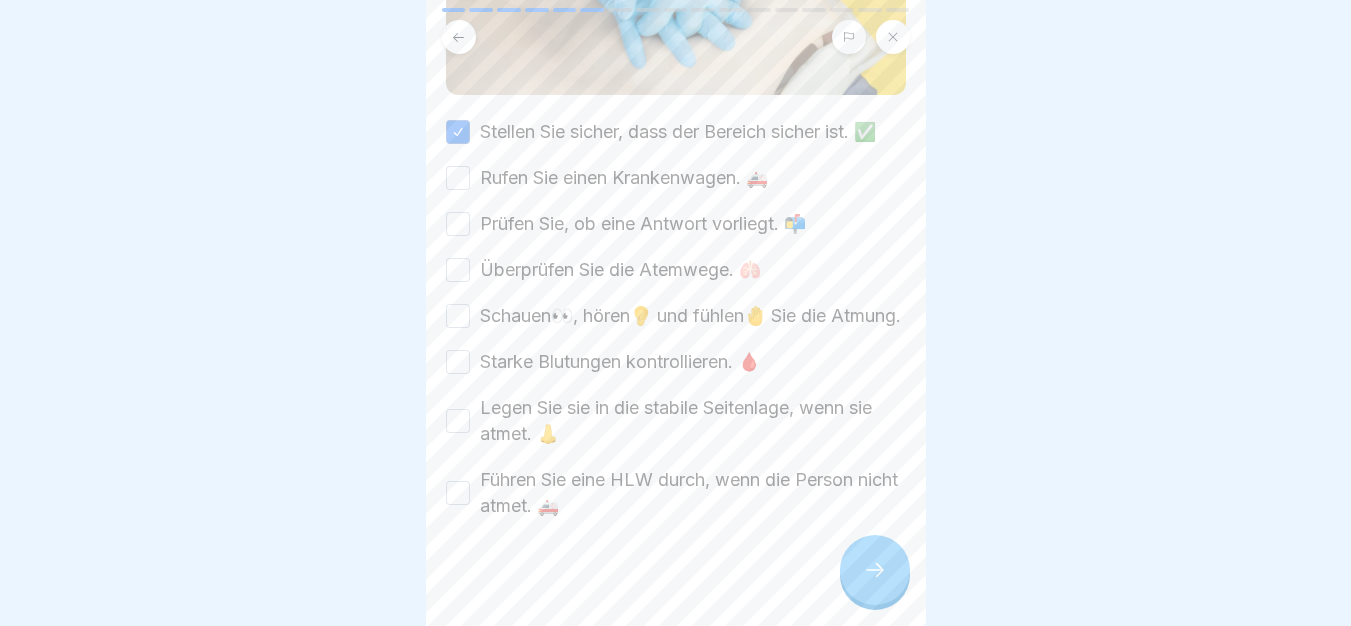 click on "Rufen Sie einen Krankenwagen. 🚑" at bounding box center (458, 178) 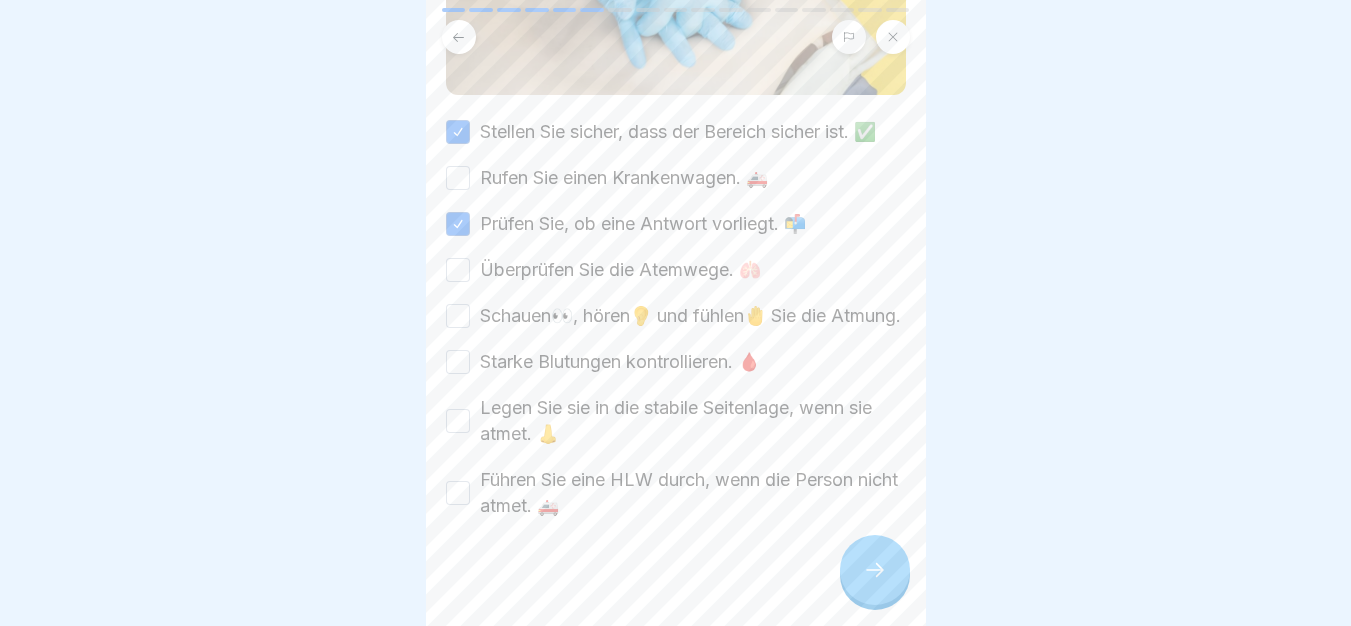 click on "Rufen Sie einen Krankenwagen. 🚑" at bounding box center (458, 178) 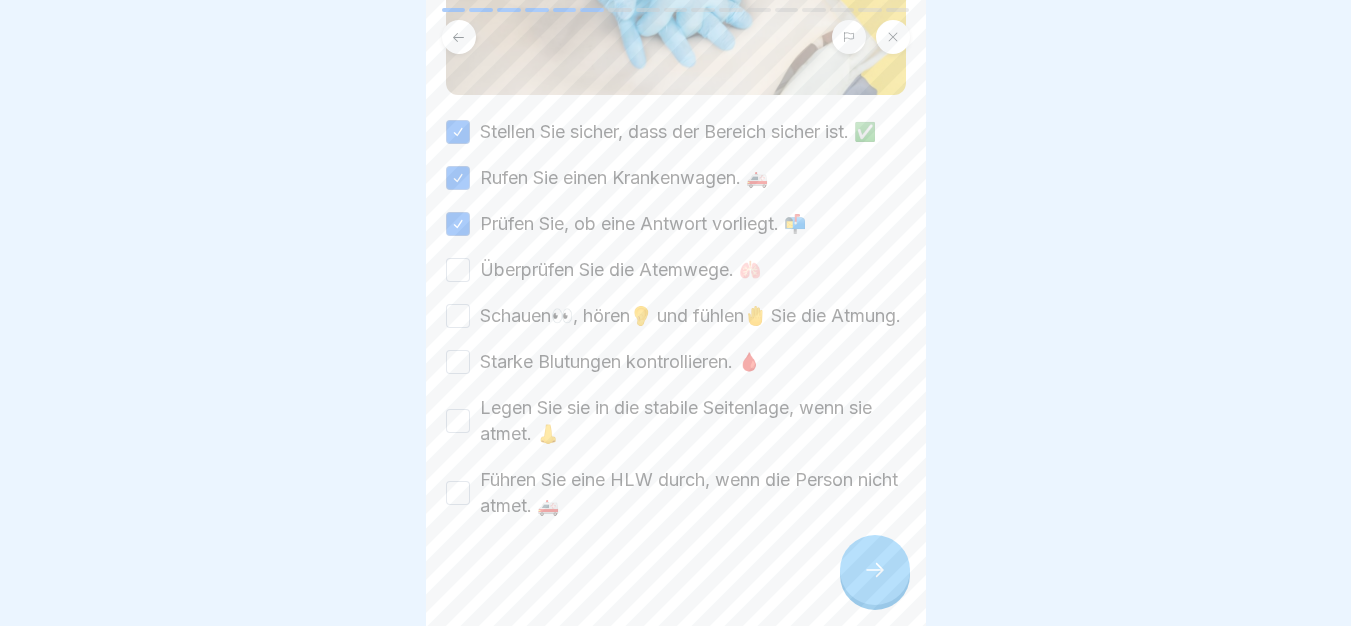 click on "Überprüfen Sie die Atemwege. 🫁" at bounding box center [676, 270] 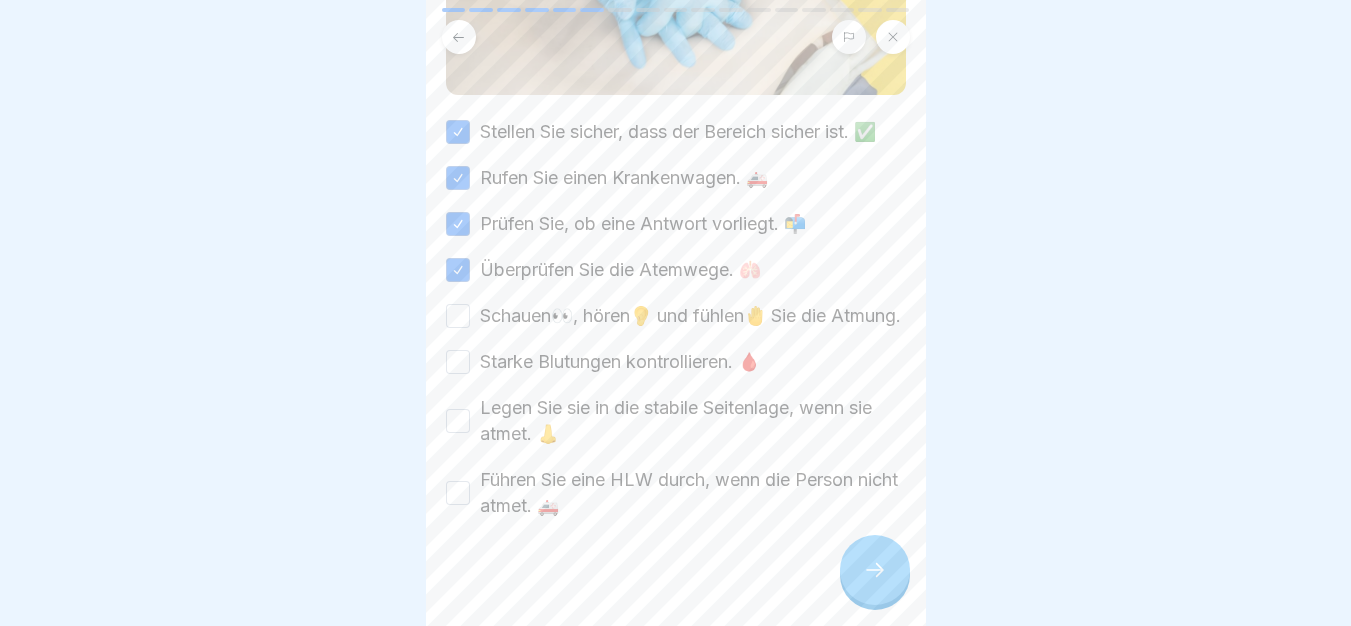 click on "Schauen👀, hören👂 und fühlen🤚 Sie die Atmung." at bounding box center [458, 316] 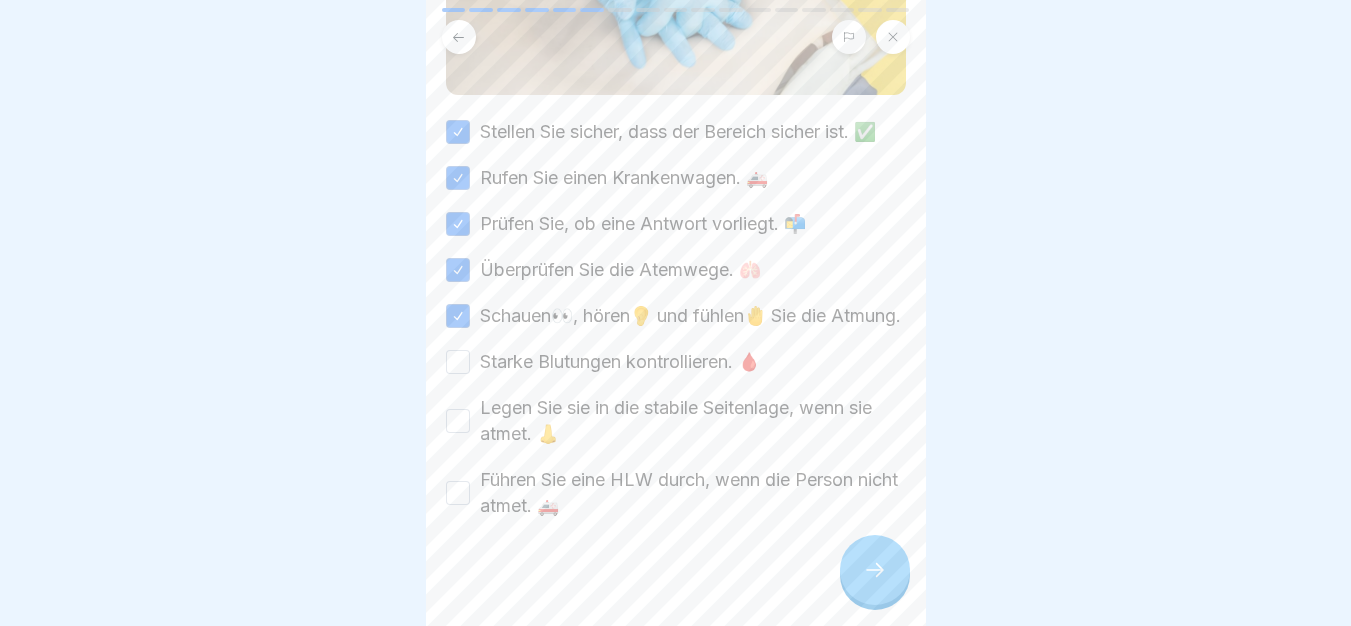 click on "Starke Blutungen kontrollieren. 🩸" at bounding box center (458, 362) 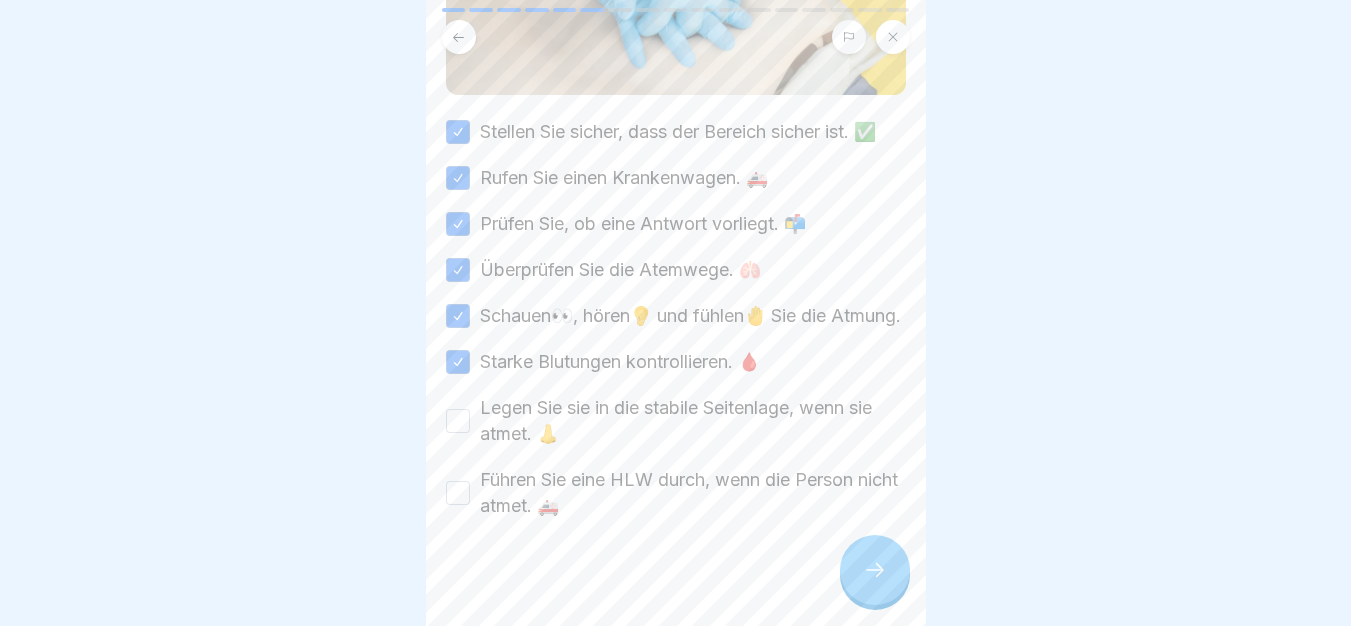click on "Legen Sie sie in die stabile Seitenlage, wenn sie atmet. 👃" at bounding box center (458, 421) 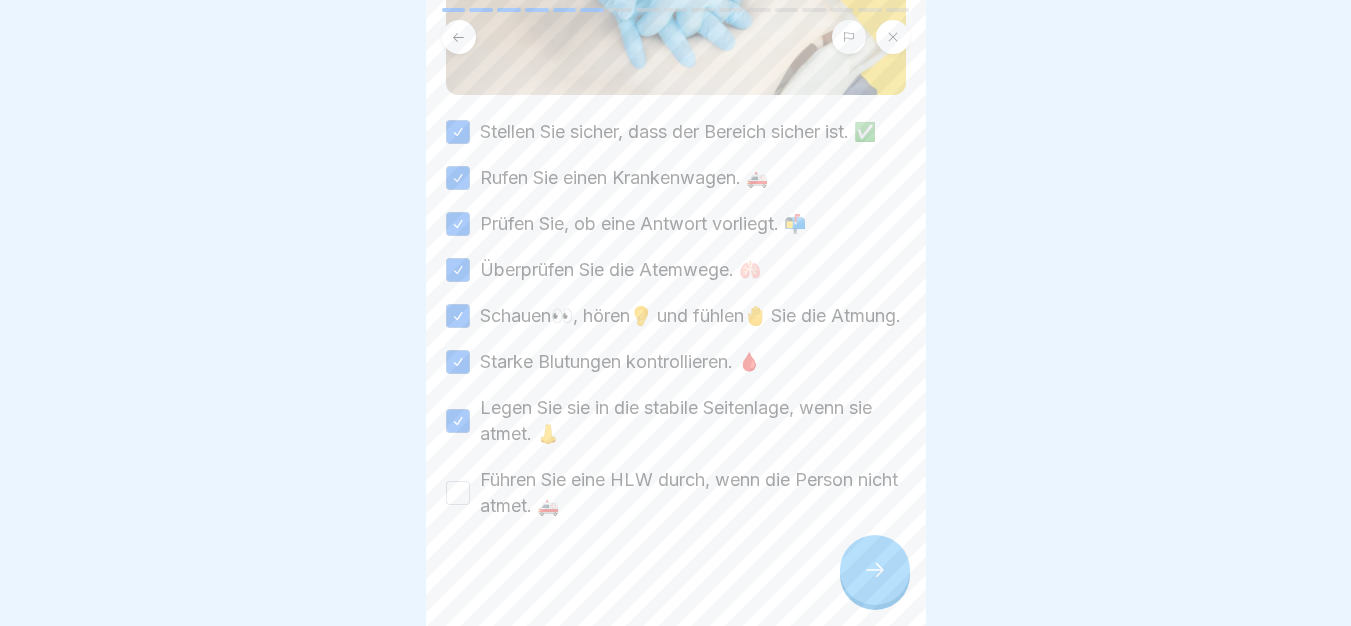 click on "Führen Sie eine HLW durch, wenn die Person nicht atmet. 🚑" at bounding box center [458, 493] 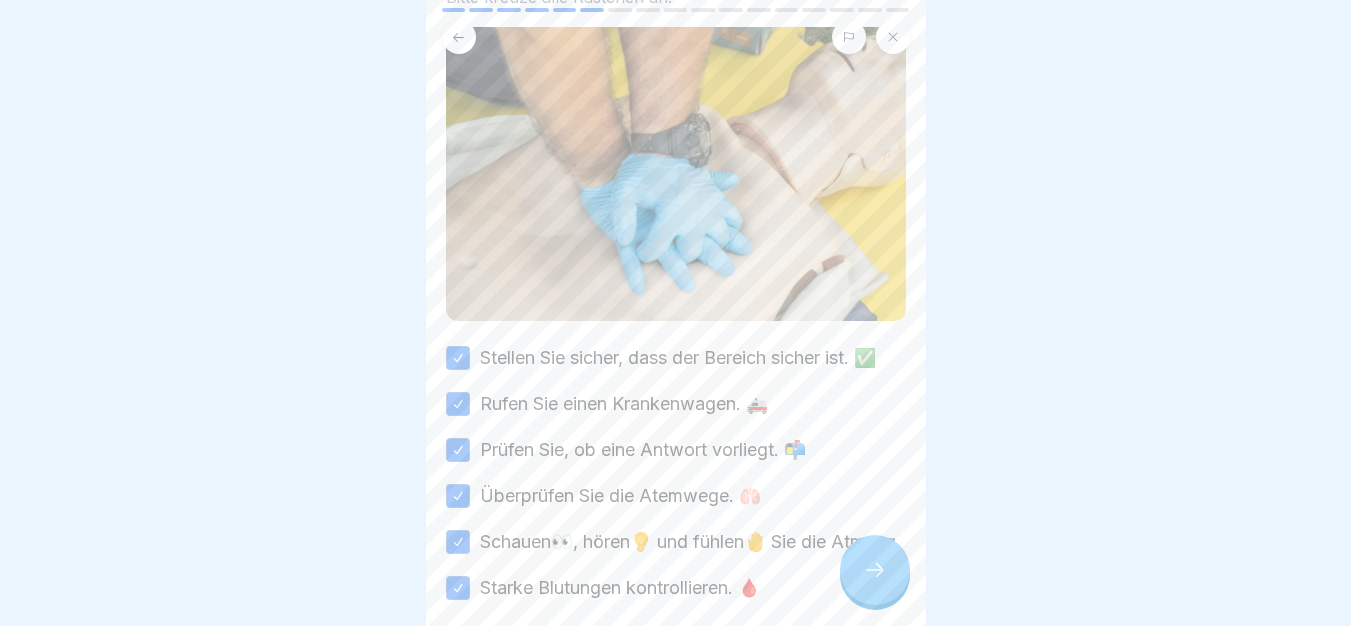 scroll, scrollTop: 0, scrollLeft: 0, axis: both 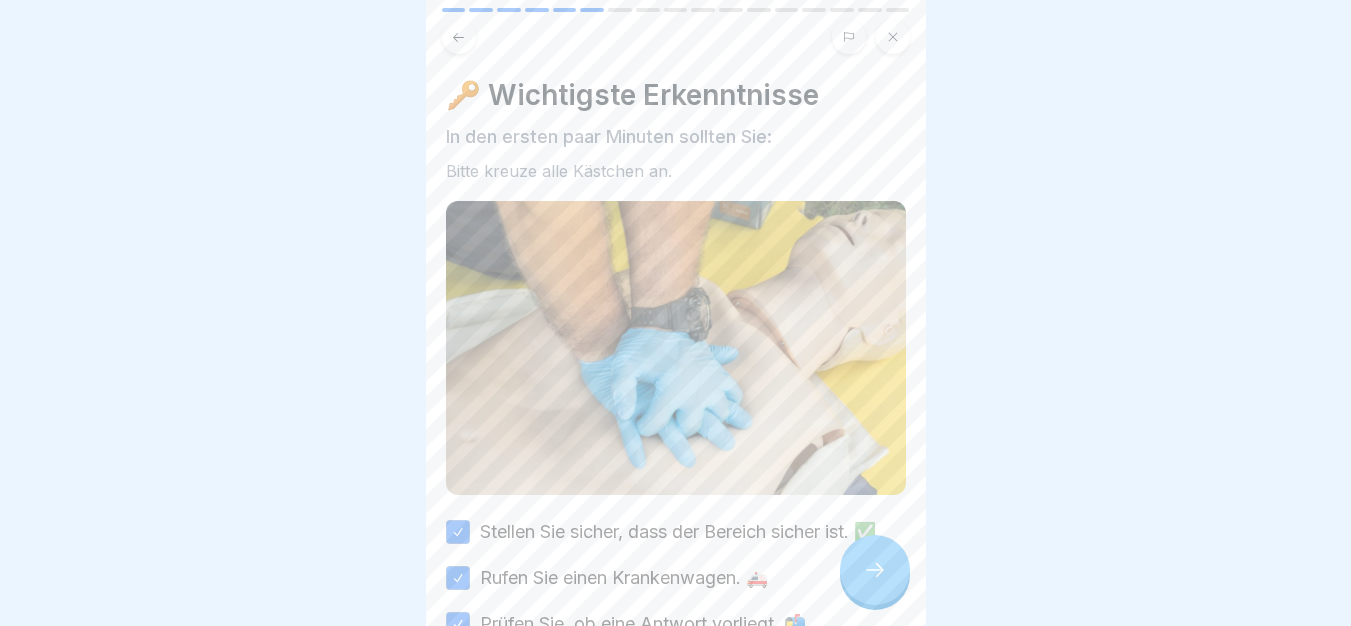 type on "on" 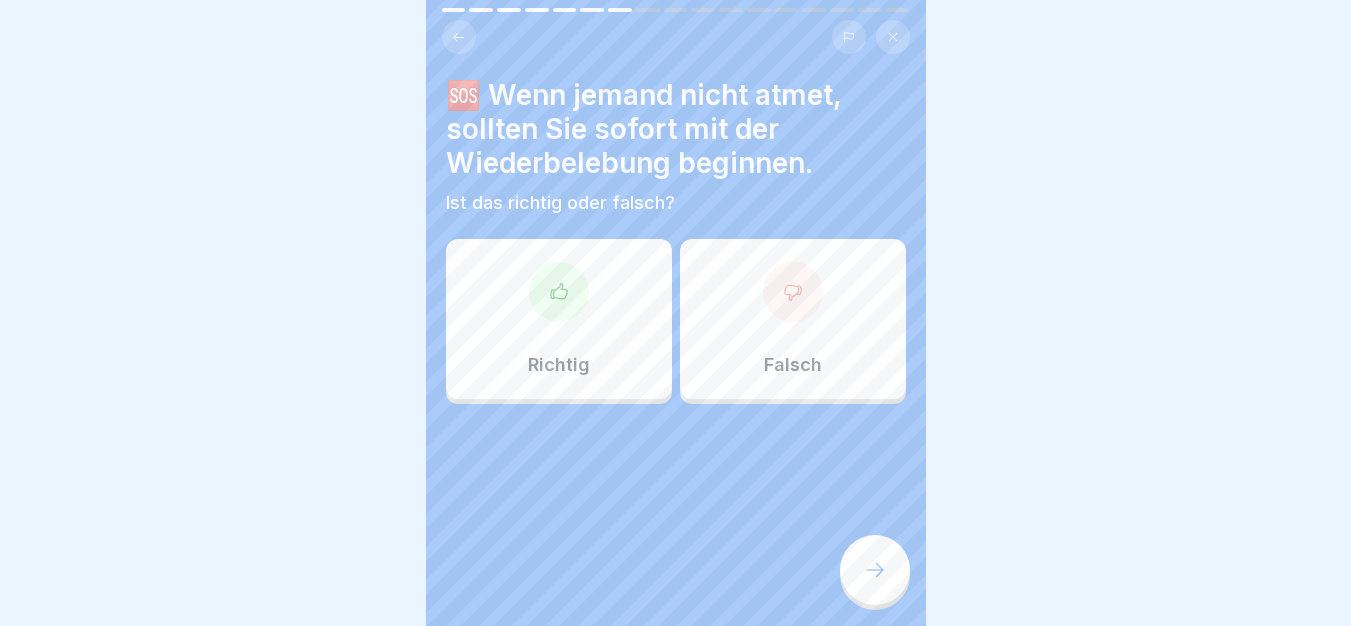 click on "Falsch" at bounding box center (793, 319) 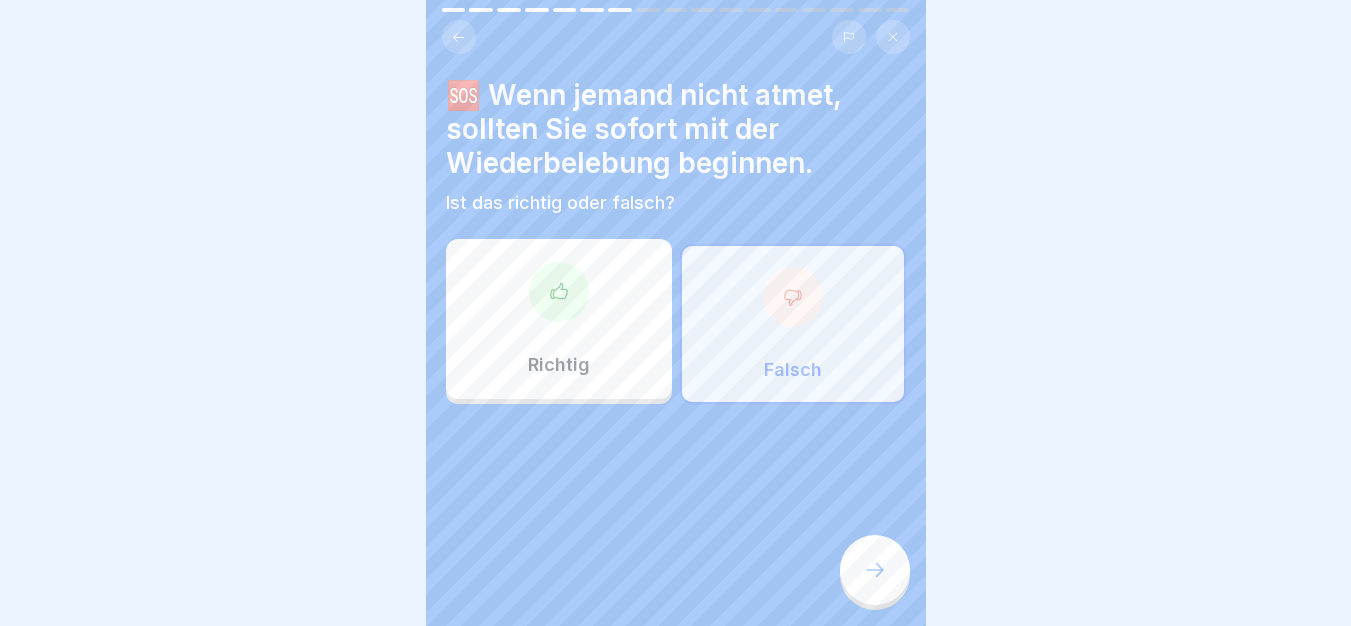 click at bounding box center [875, 570] 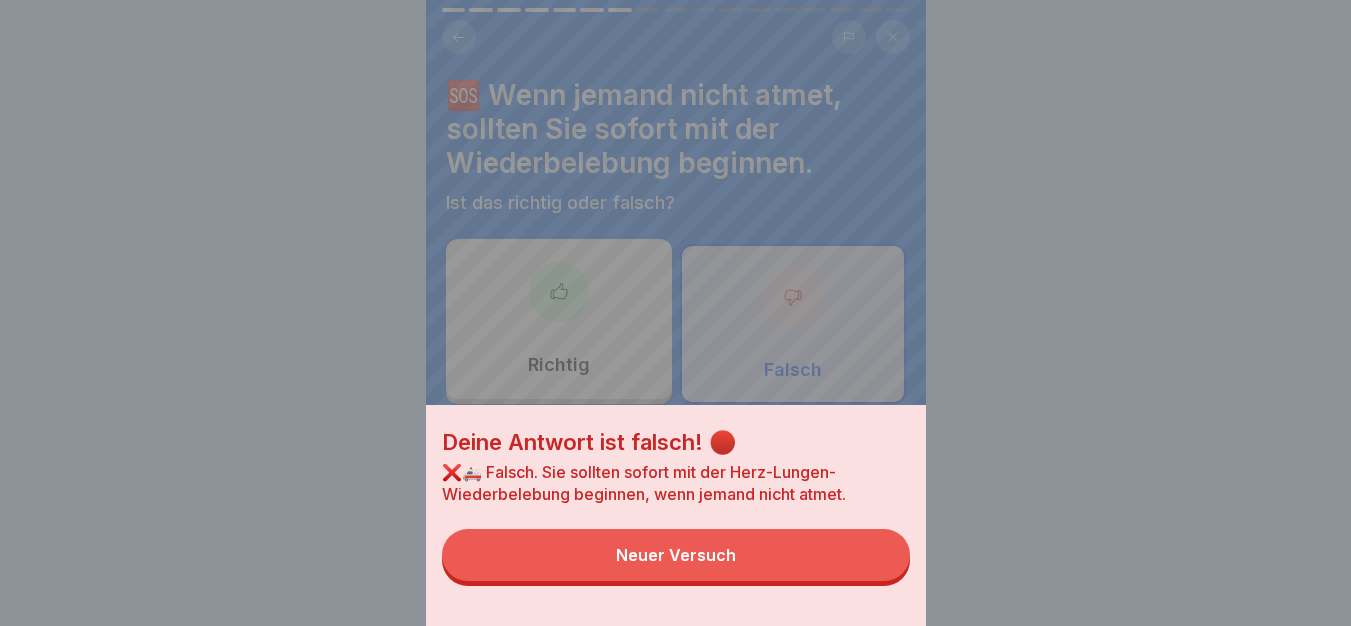 click on "Neuer Versuch" at bounding box center [676, 555] 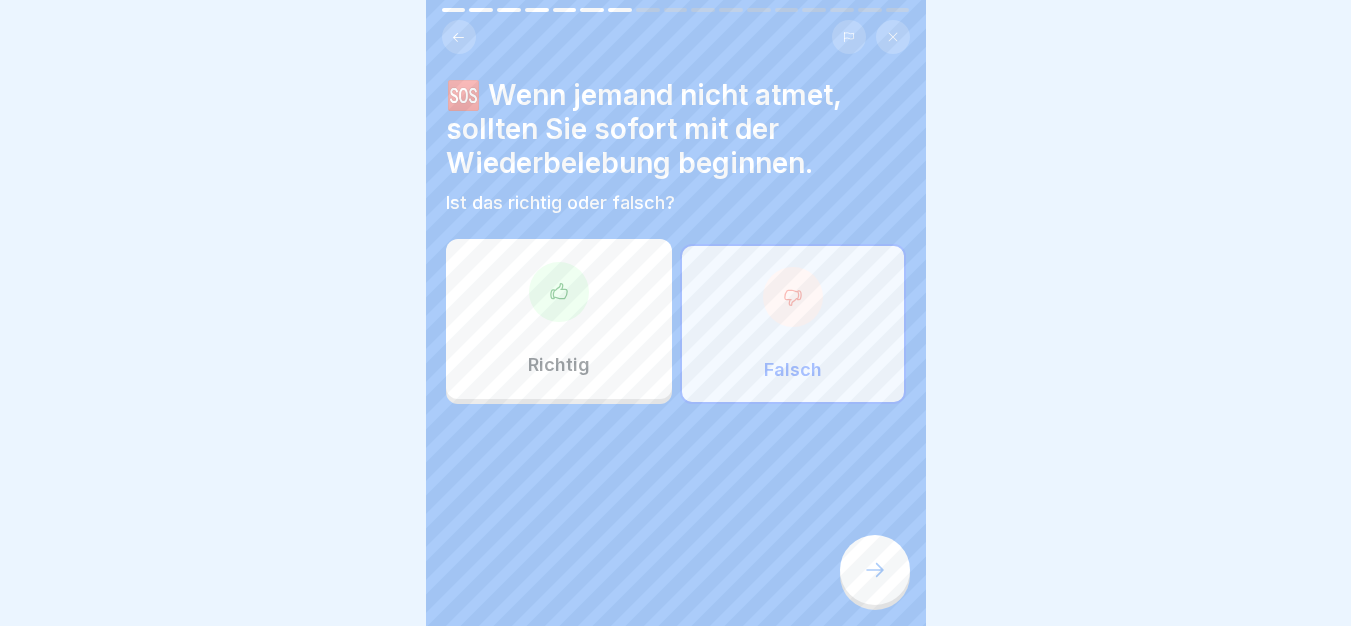 click on "Richtig" at bounding box center (559, 319) 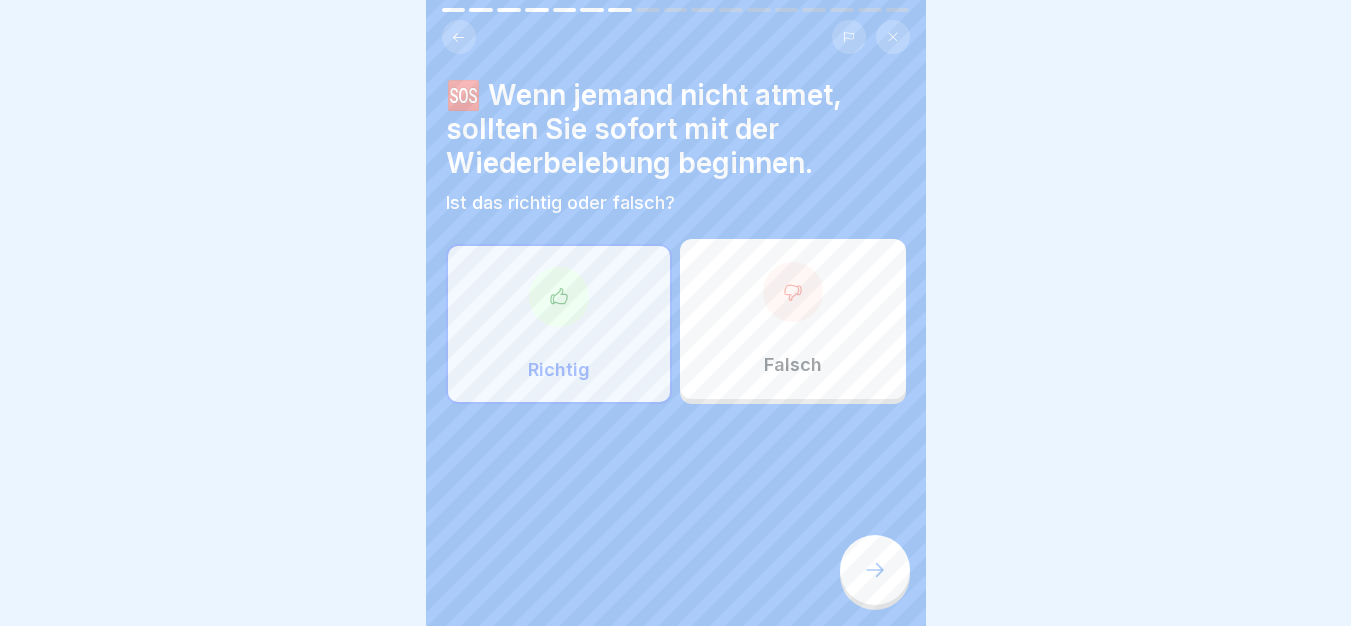 click at bounding box center (875, 570) 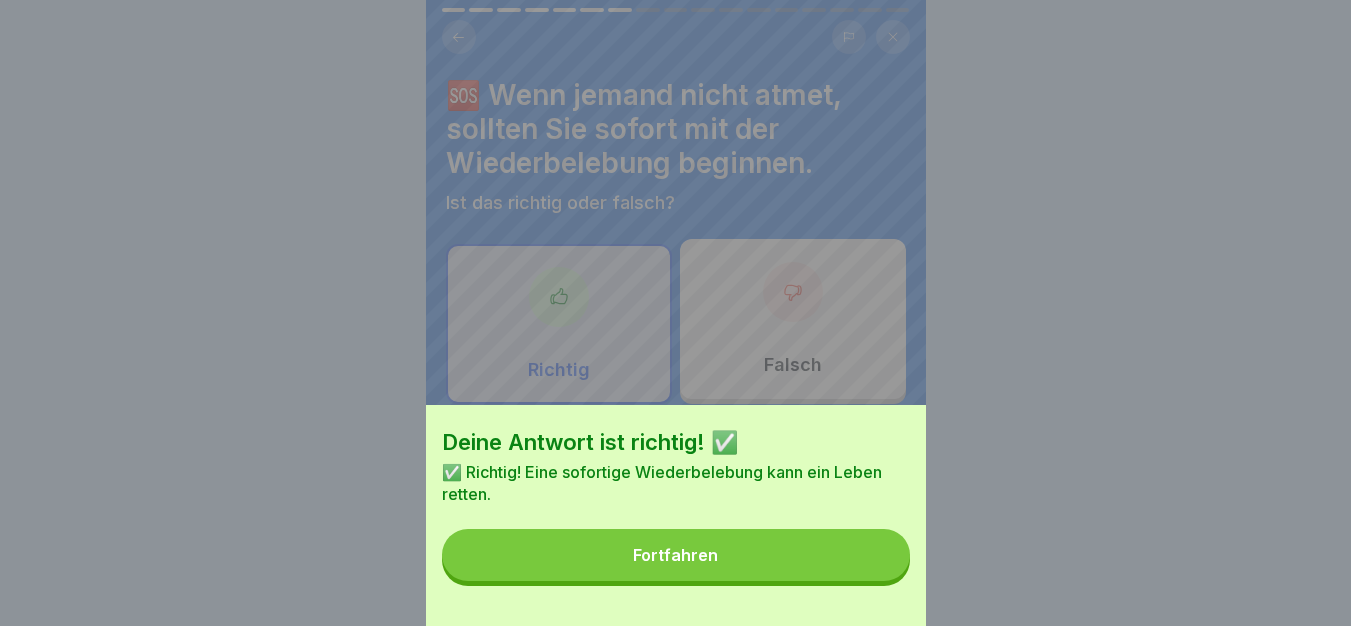 click on "Fortfahren" at bounding box center (676, 555) 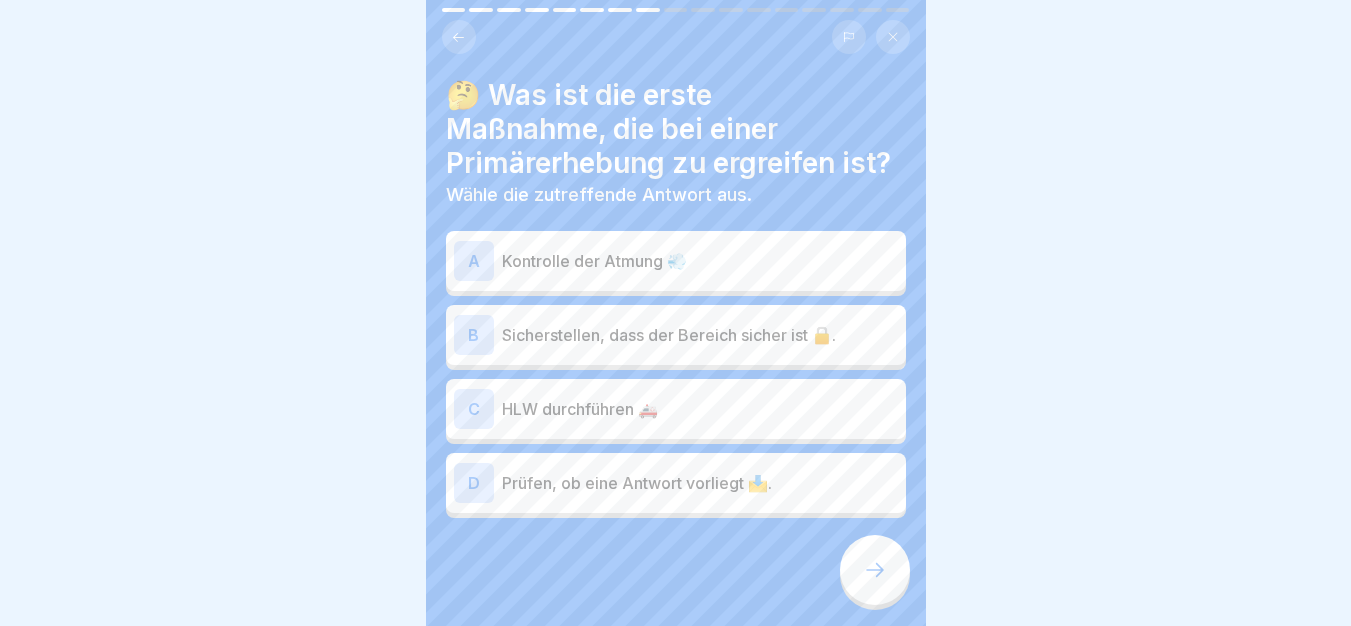 click on "A Kontrolle der Atmung 💨" at bounding box center [676, 261] 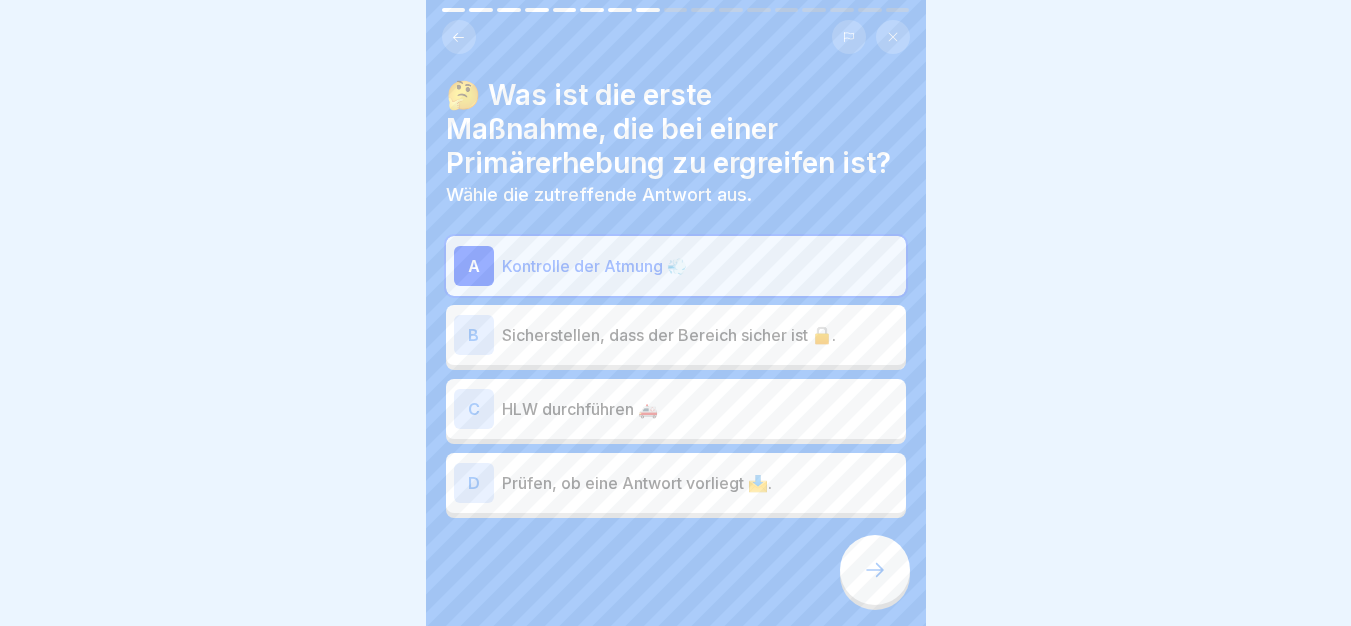 click on "B Sicherstellen, dass der Bereich sicher ist 🔒." at bounding box center (676, 335) 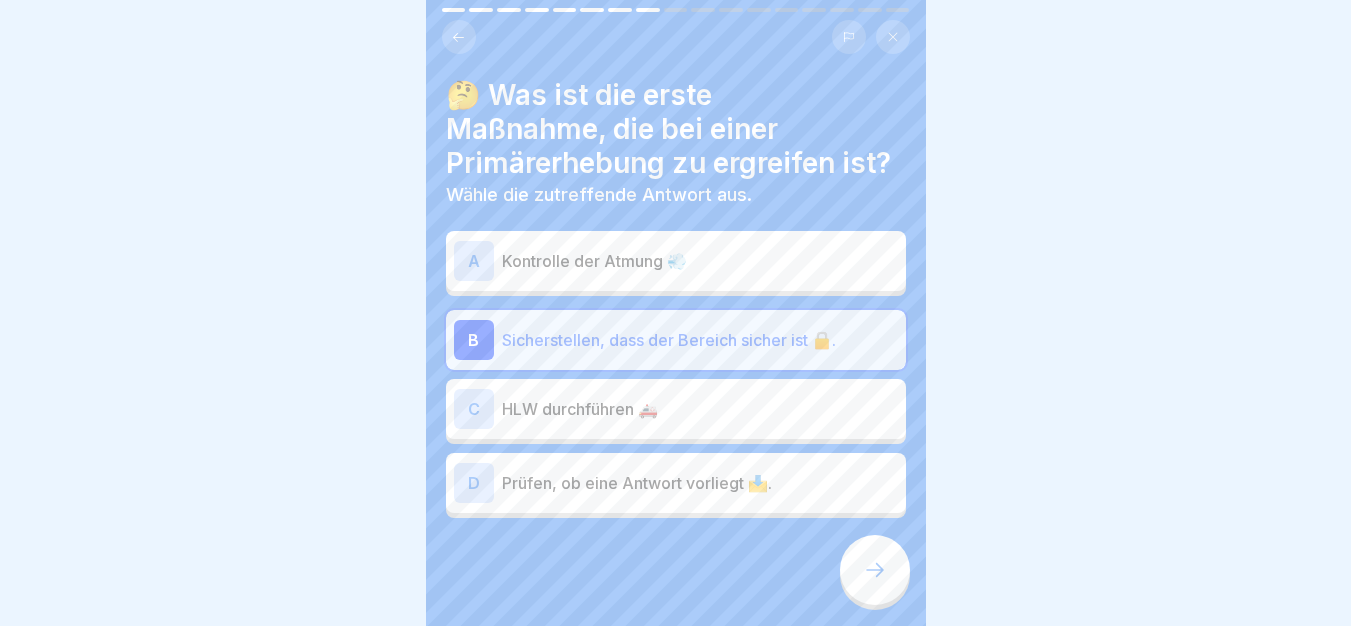 click on "Kontrolle der Atmung 💨" at bounding box center (700, 261) 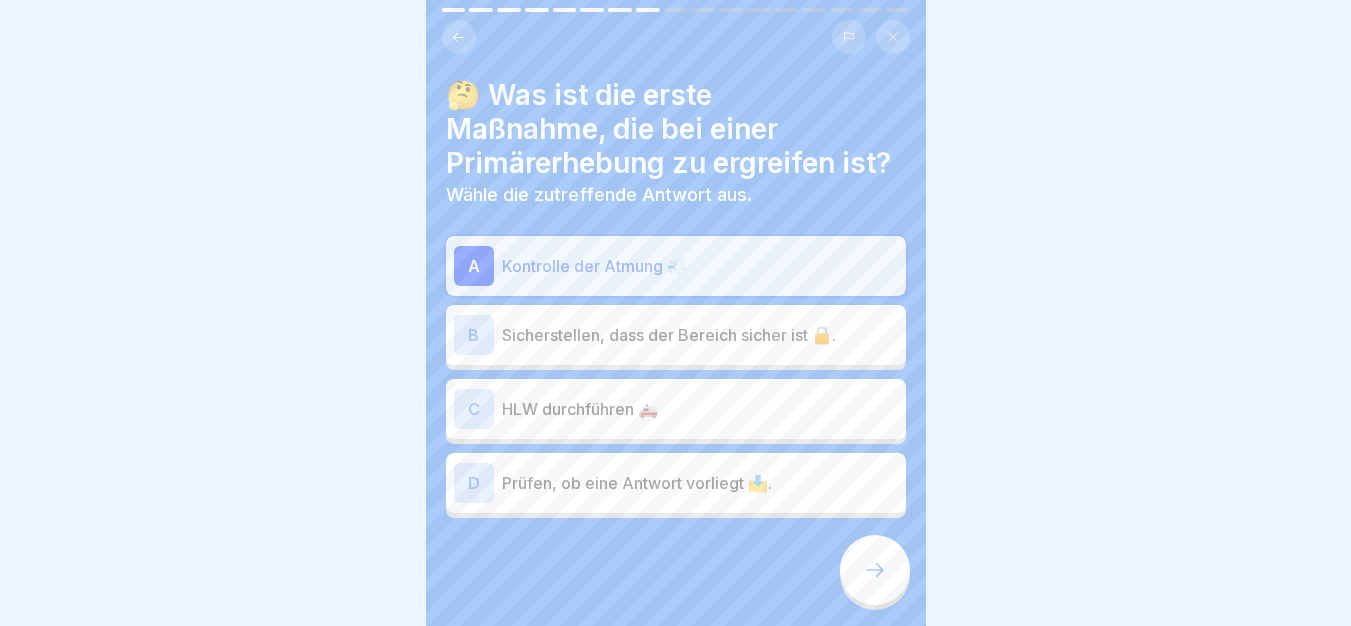 click 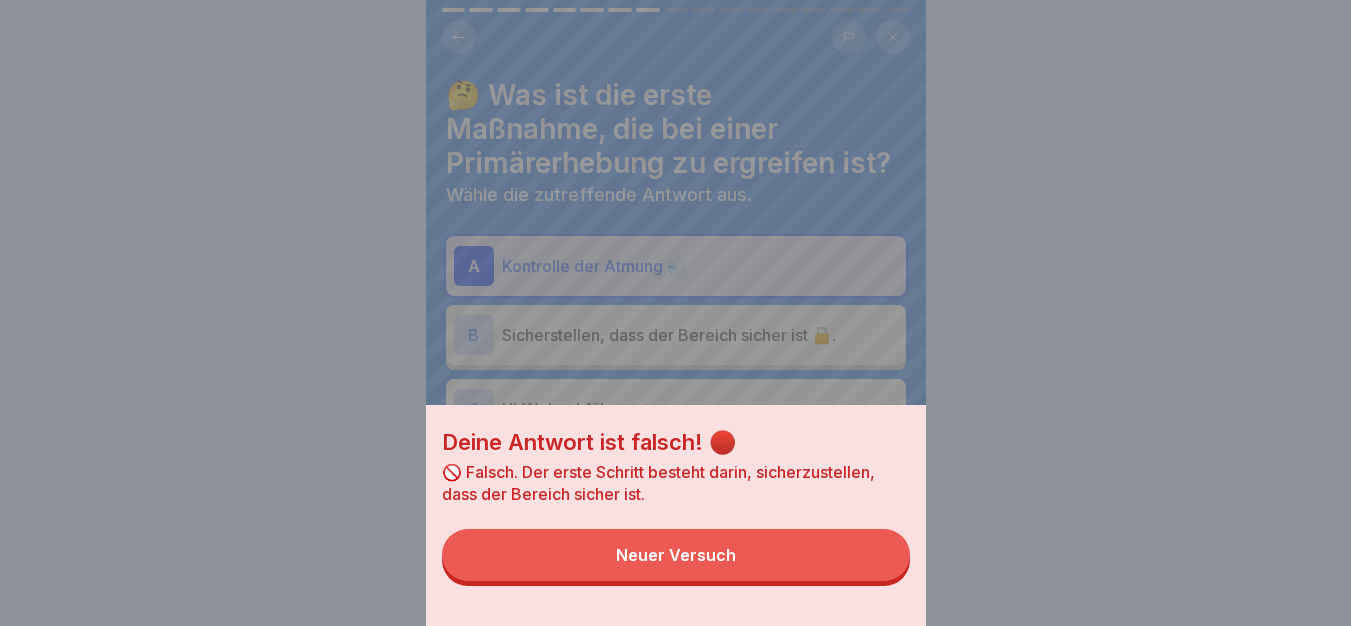click on "Neuer Versuch" at bounding box center [676, 555] 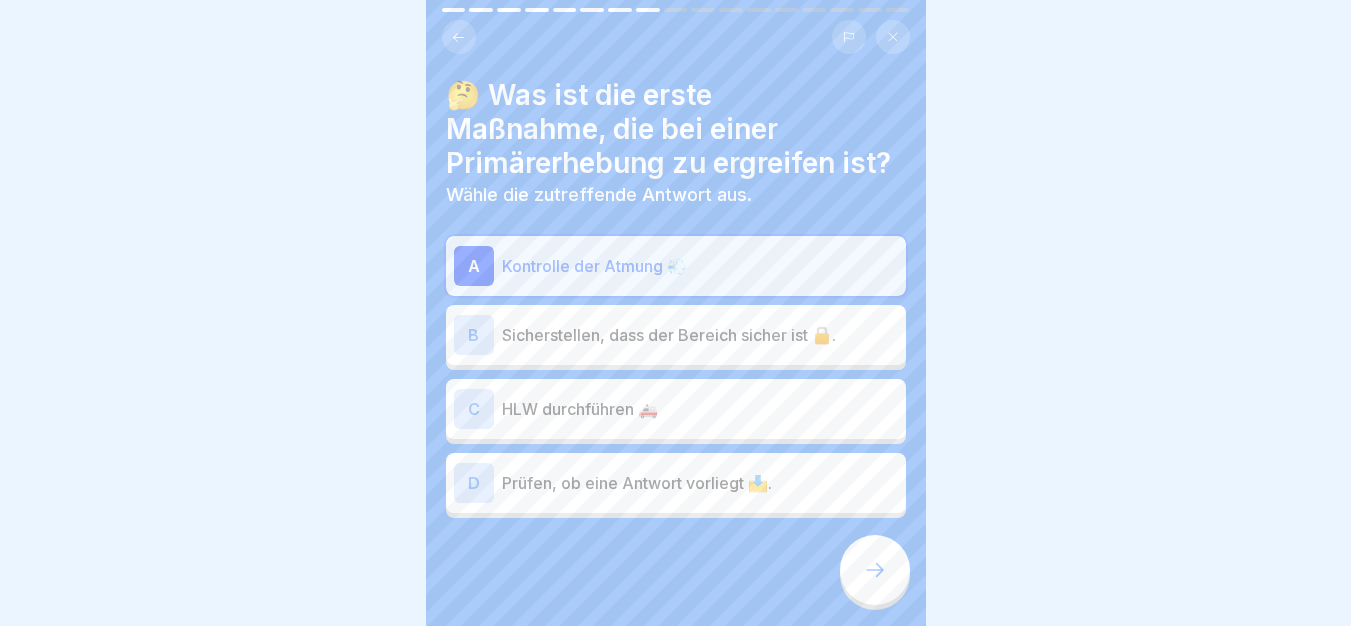 click on "HLW durchführen 🚑" at bounding box center (700, 409) 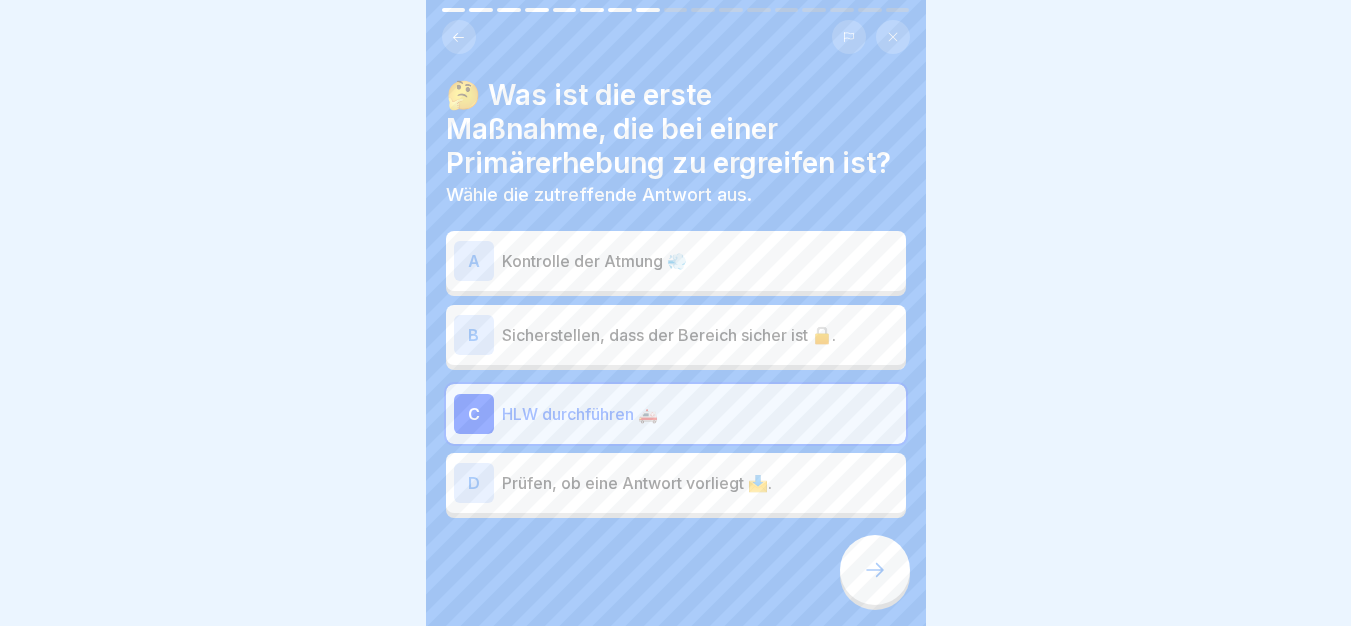click at bounding box center (676, 578) 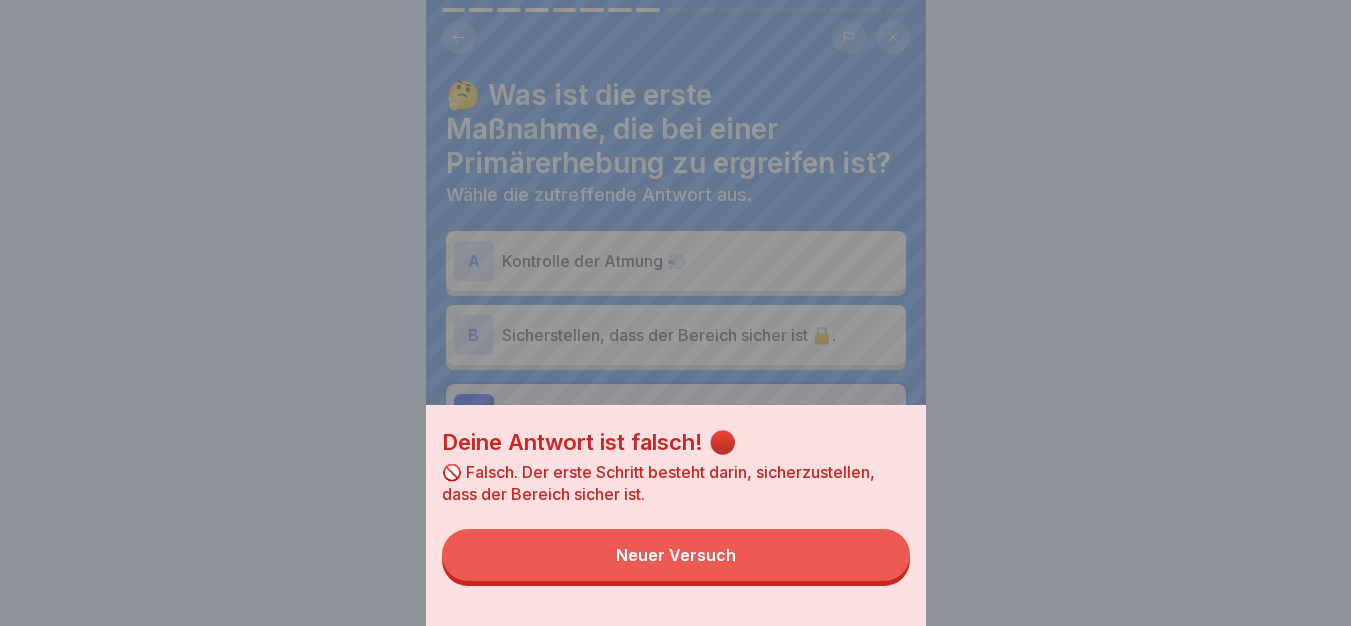 click on "Neuer Versuch" at bounding box center [676, 555] 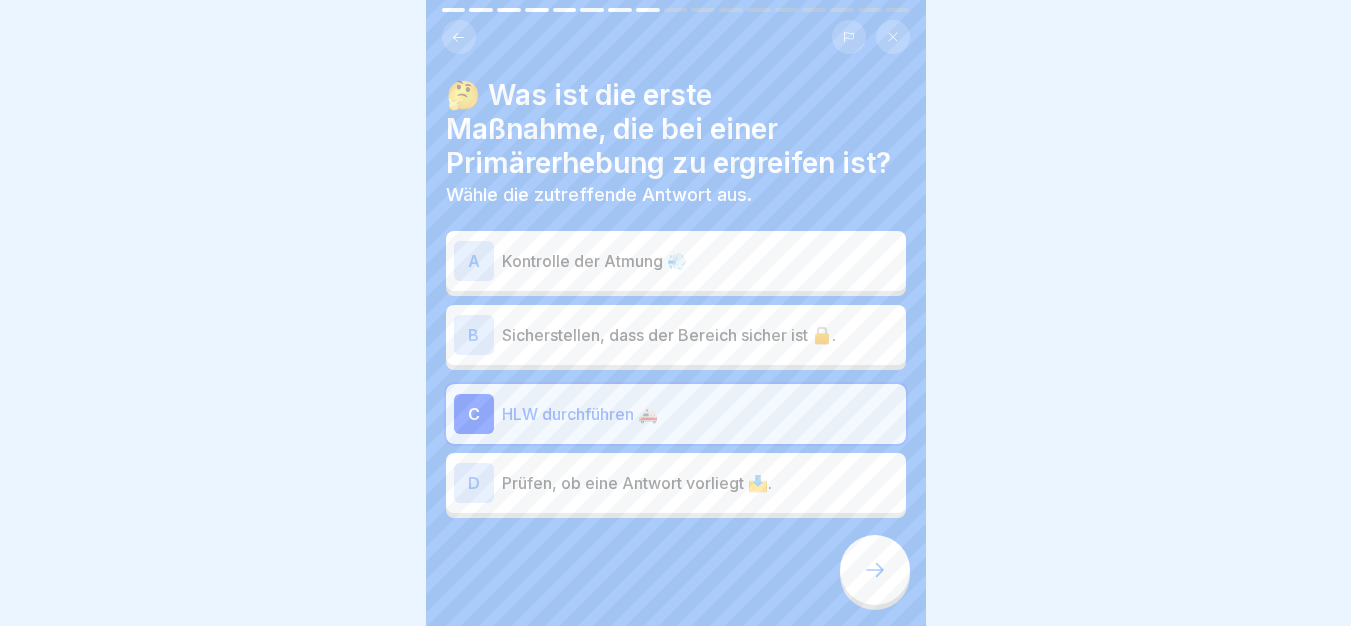 click on "D Prüfen, ob eine Antwort vorliegt 📩." at bounding box center (676, 483) 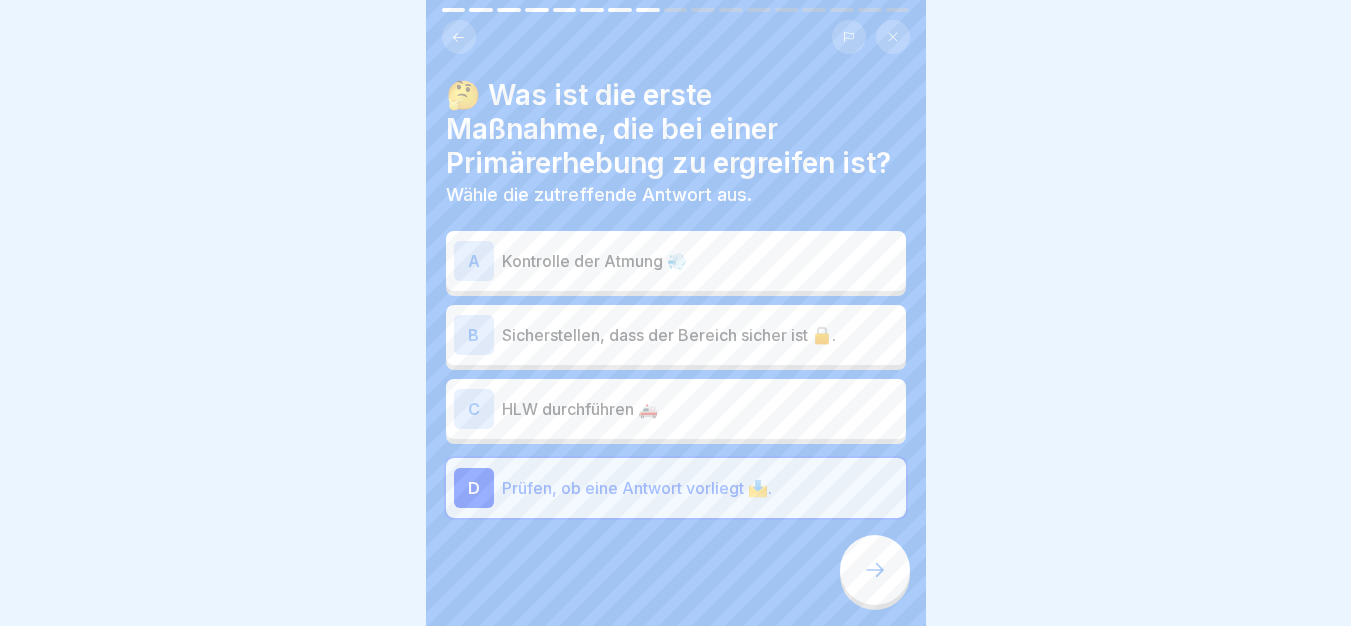 click at bounding box center [875, 570] 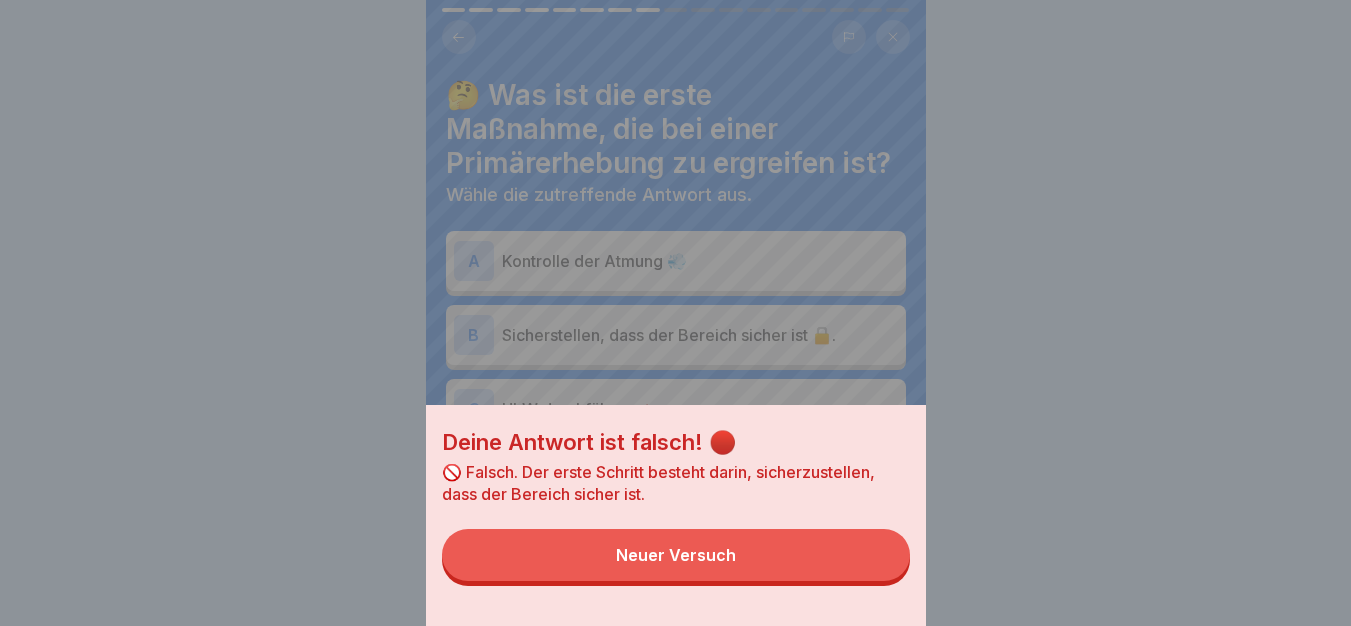 click on "Neuer Versuch" at bounding box center [676, 555] 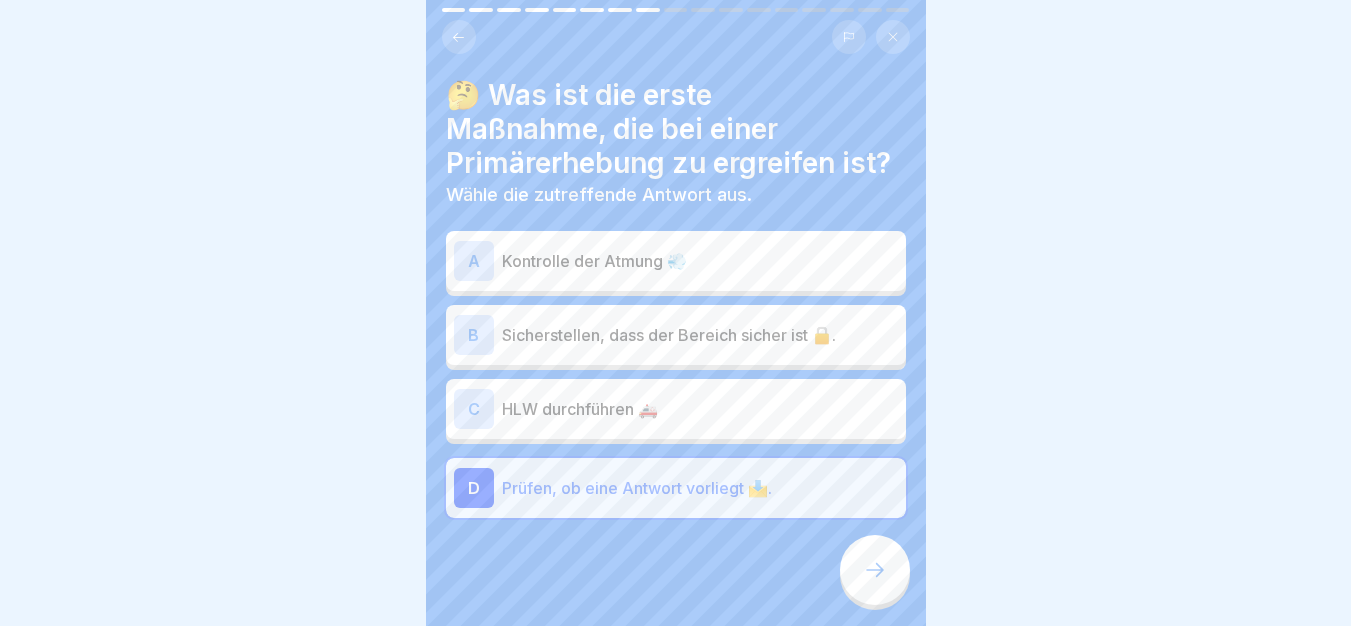 click on "A Kontrolle der Atmung 💨 B Sicherstellen, dass der Bereich sicher ist 🔒. C HLW durchführen 🚑 D Prüfen, ob eine Antwort vorliegt 📩." at bounding box center [676, 377] 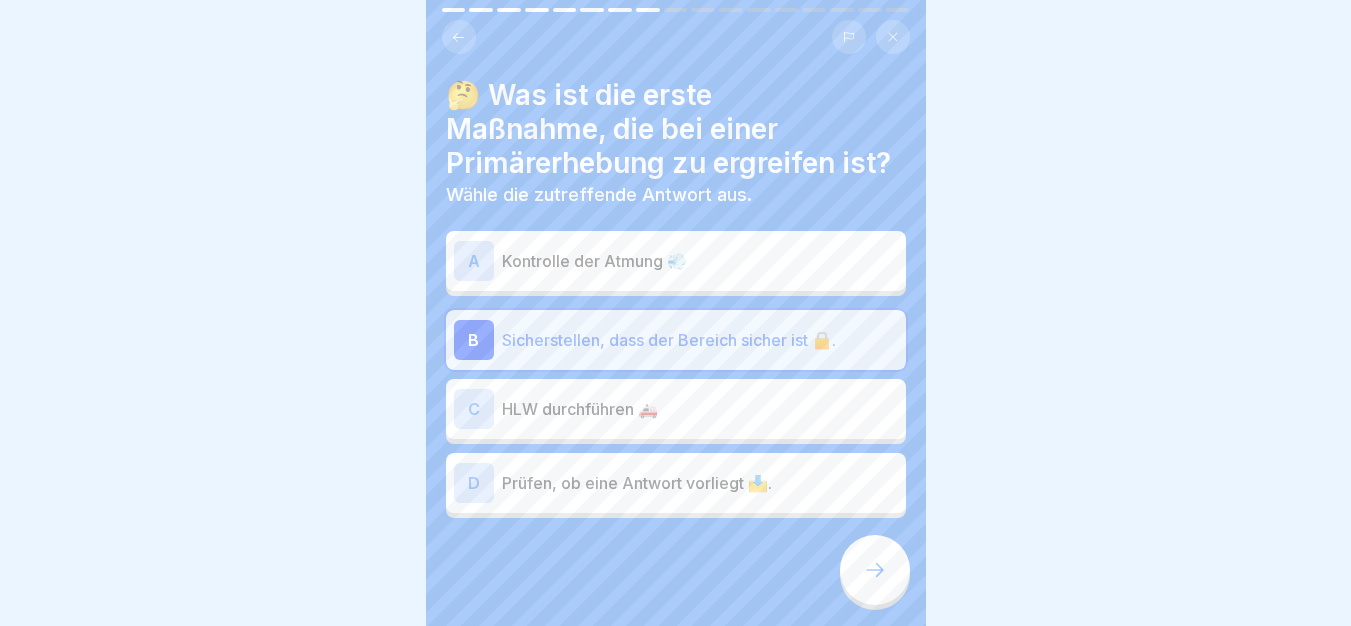 click at bounding box center [875, 570] 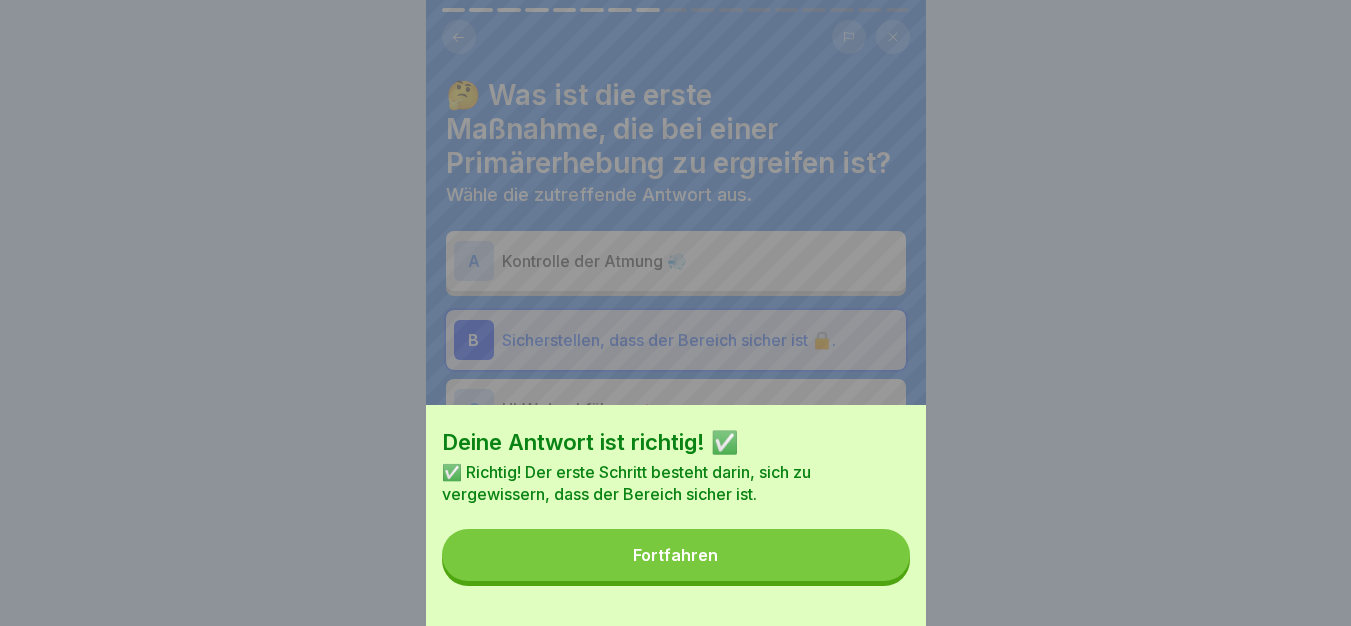 click on "Fortfahren" at bounding box center (676, 555) 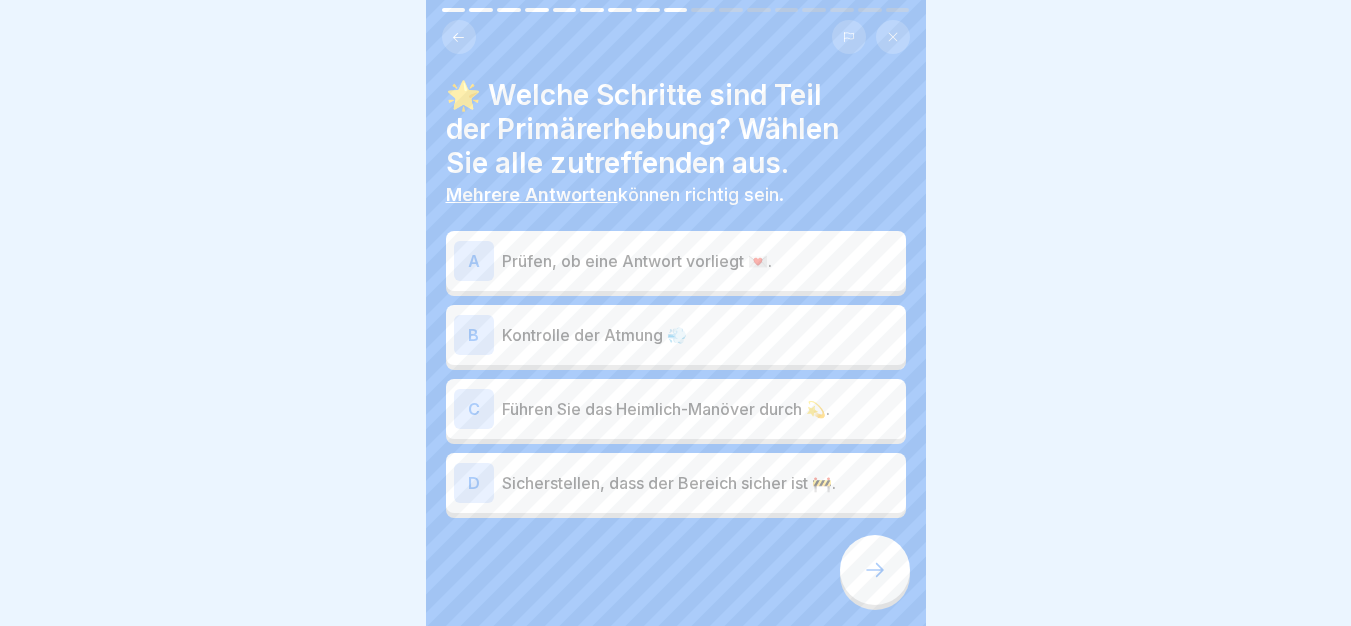 click on "Prüfen, ob eine Antwort vorliegt 💌." at bounding box center (700, 261) 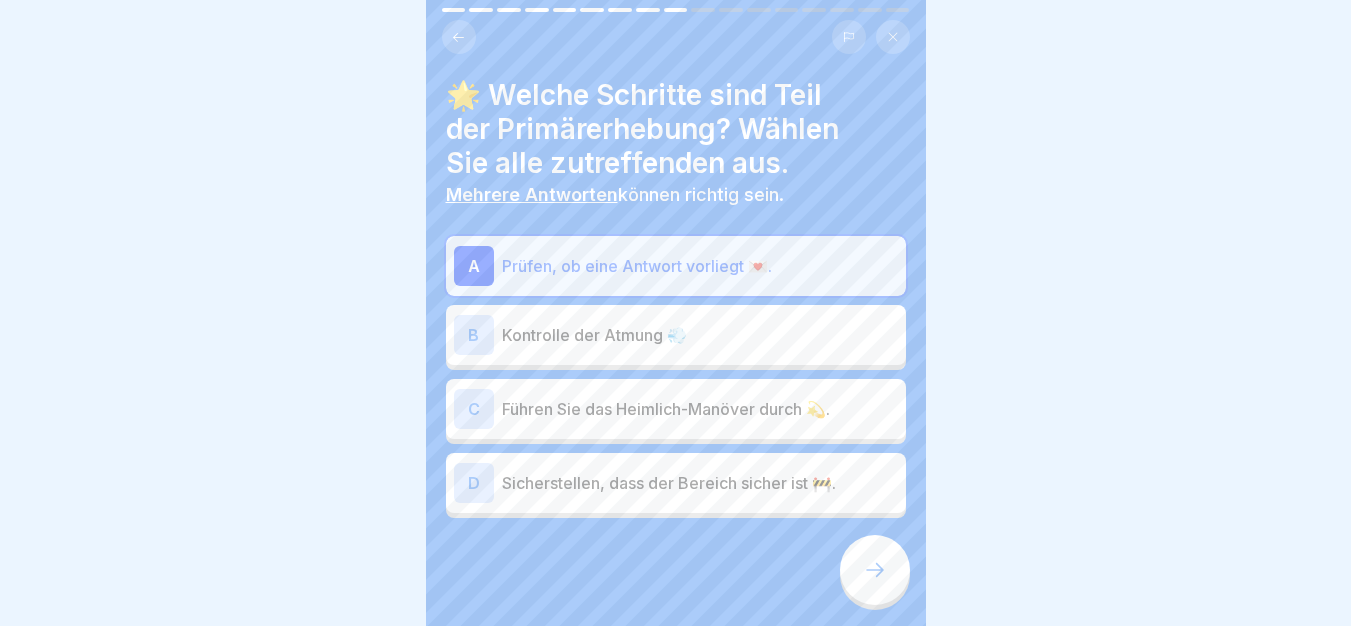 click on "Kontrolle der Atmung 💨" at bounding box center [700, 335] 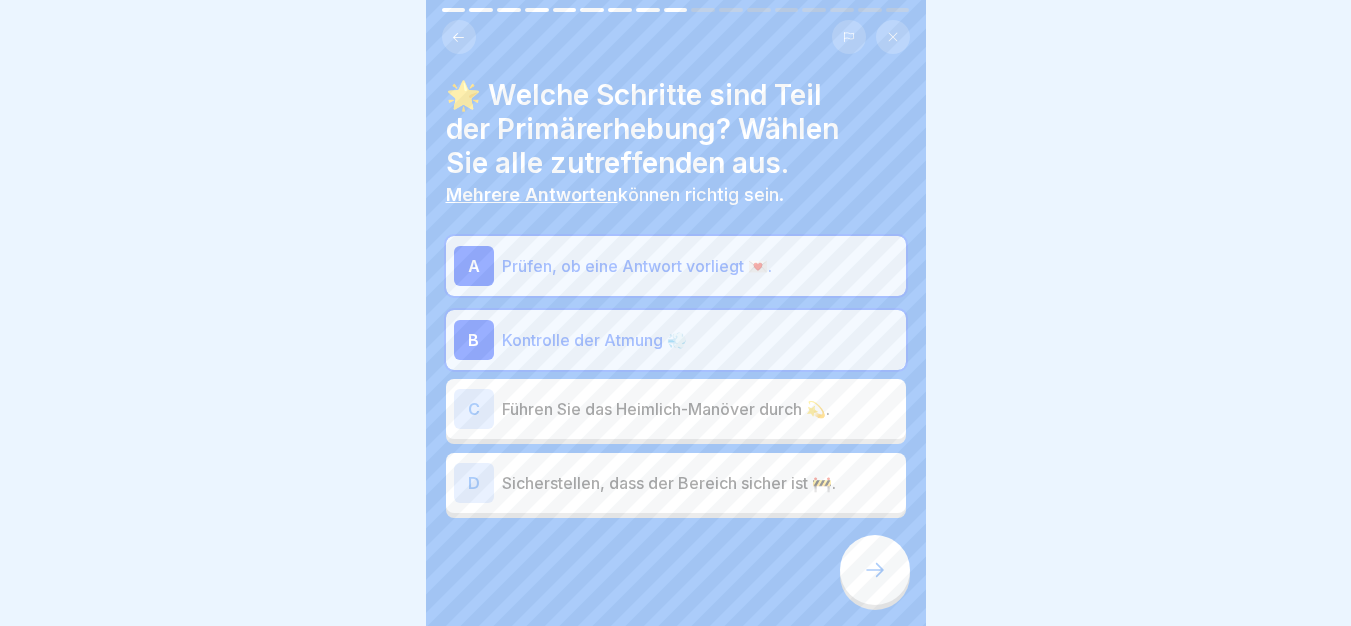 click 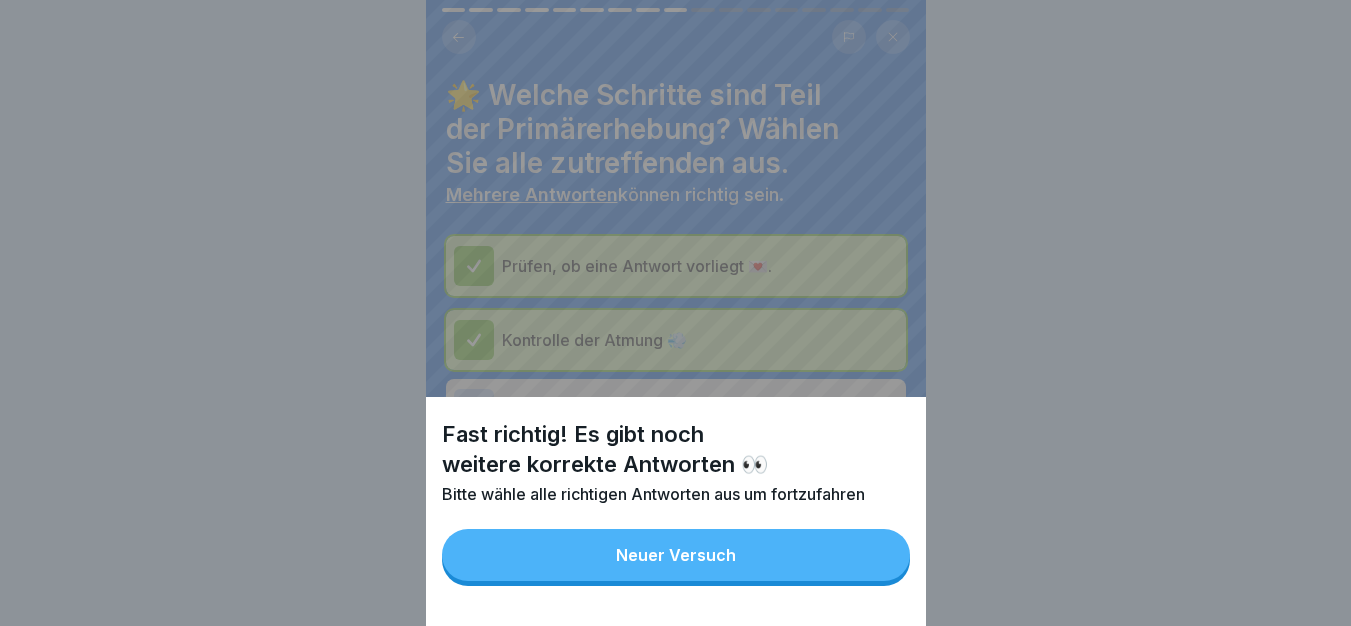 drag, startPoint x: 886, startPoint y: 578, endPoint x: 856, endPoint y: 576, distance: 30.066593 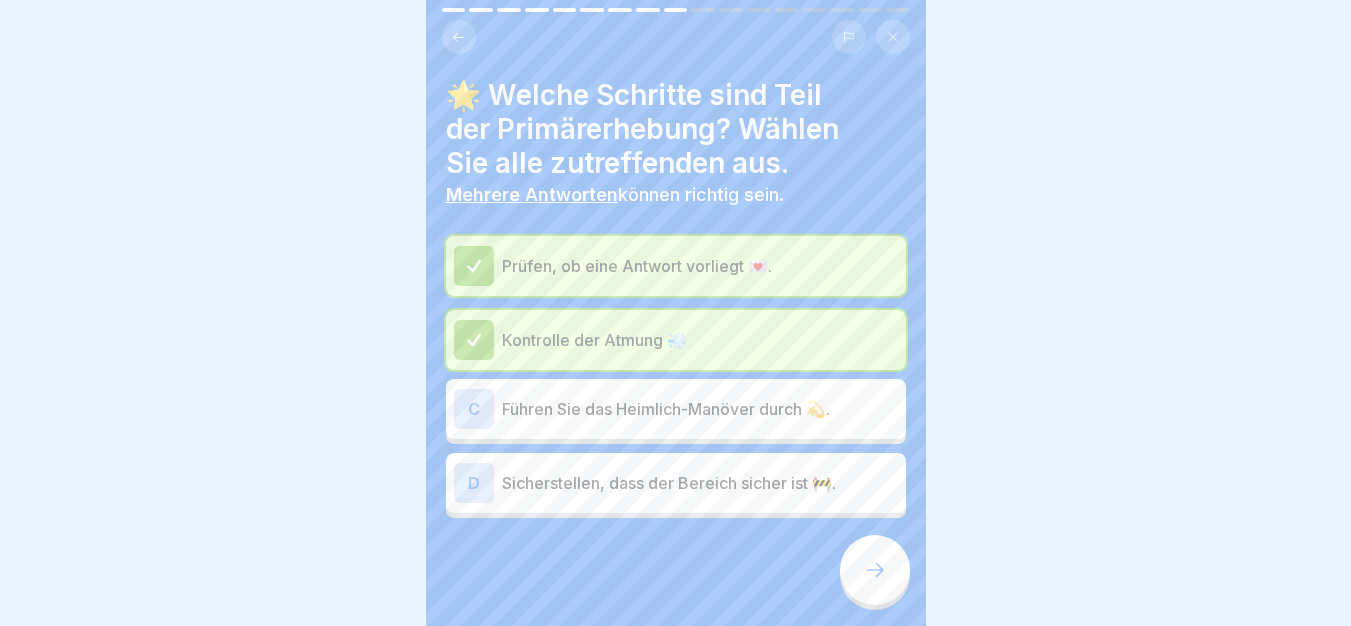 click on "D Sicherstellen, dass der Bereich sicher ist 🚧." at bounding box center [676, 483] 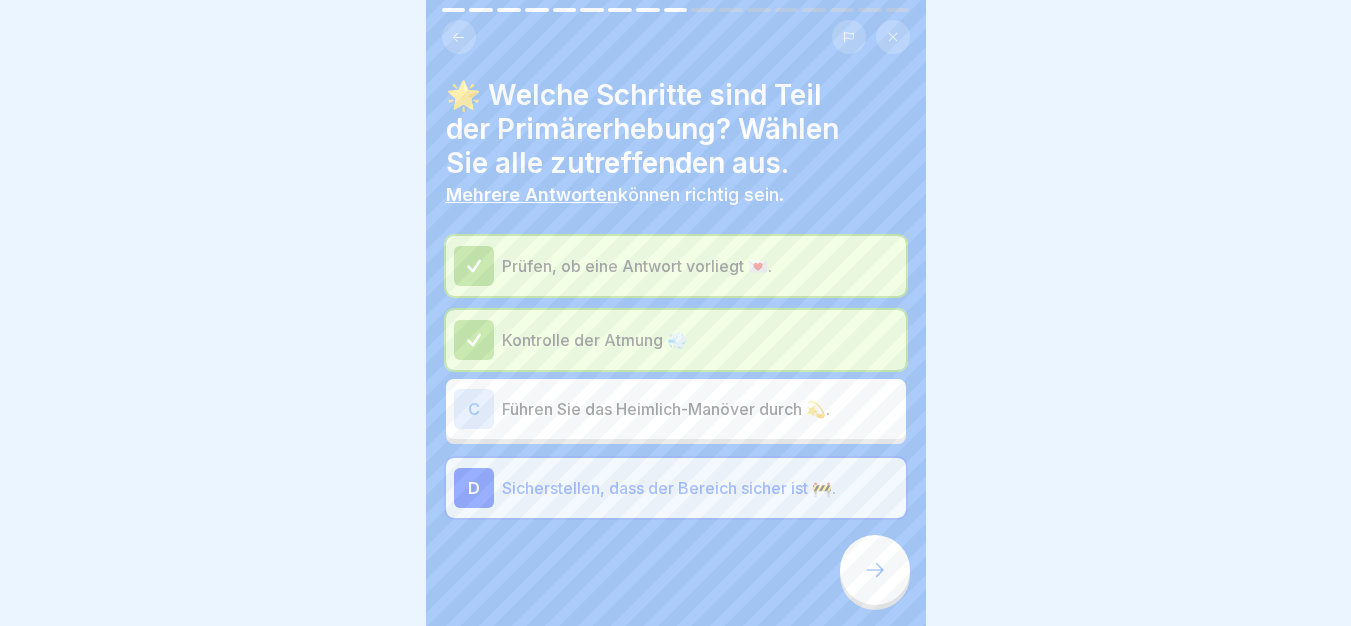click at bounding box center [875, 570] 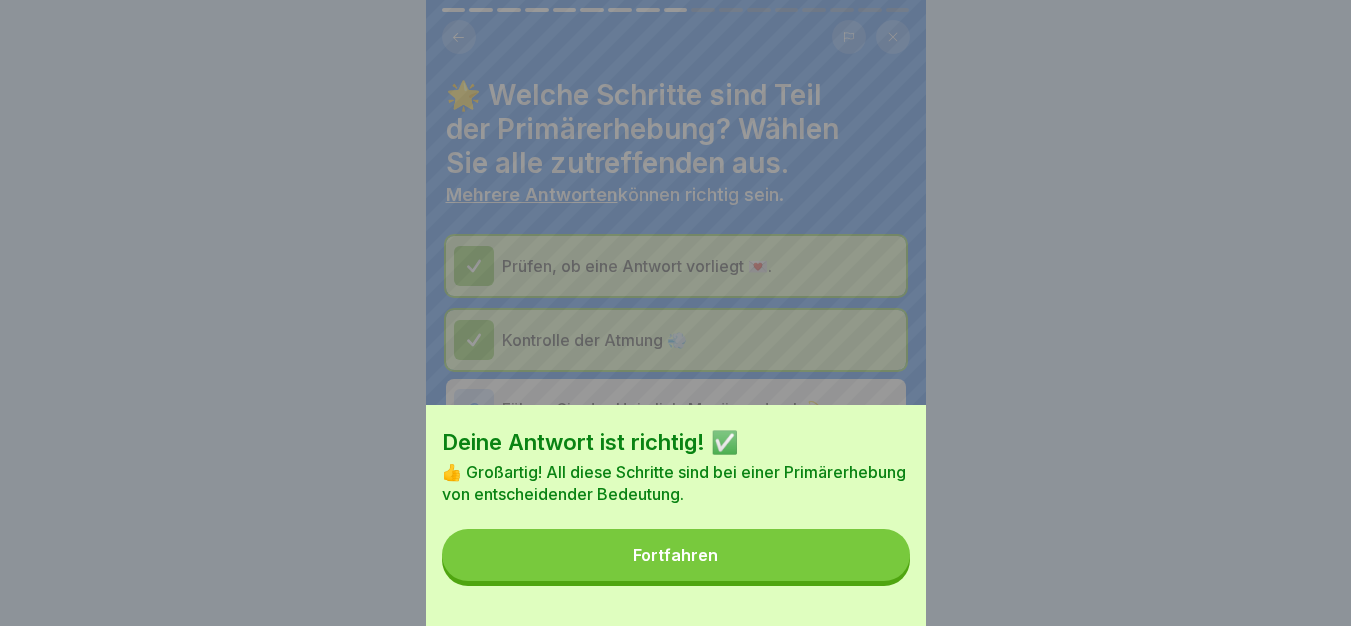click on "Fortfahren" at bounding box center (676, 555) 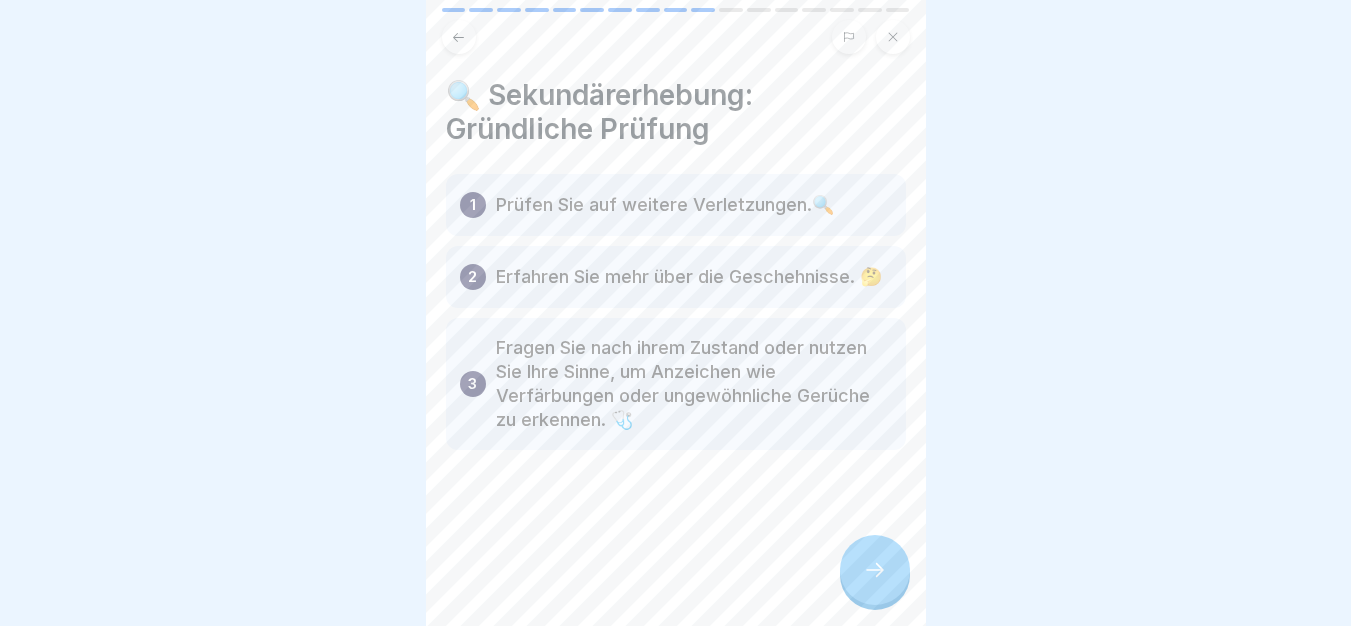 click at bounding box center [875, 570] 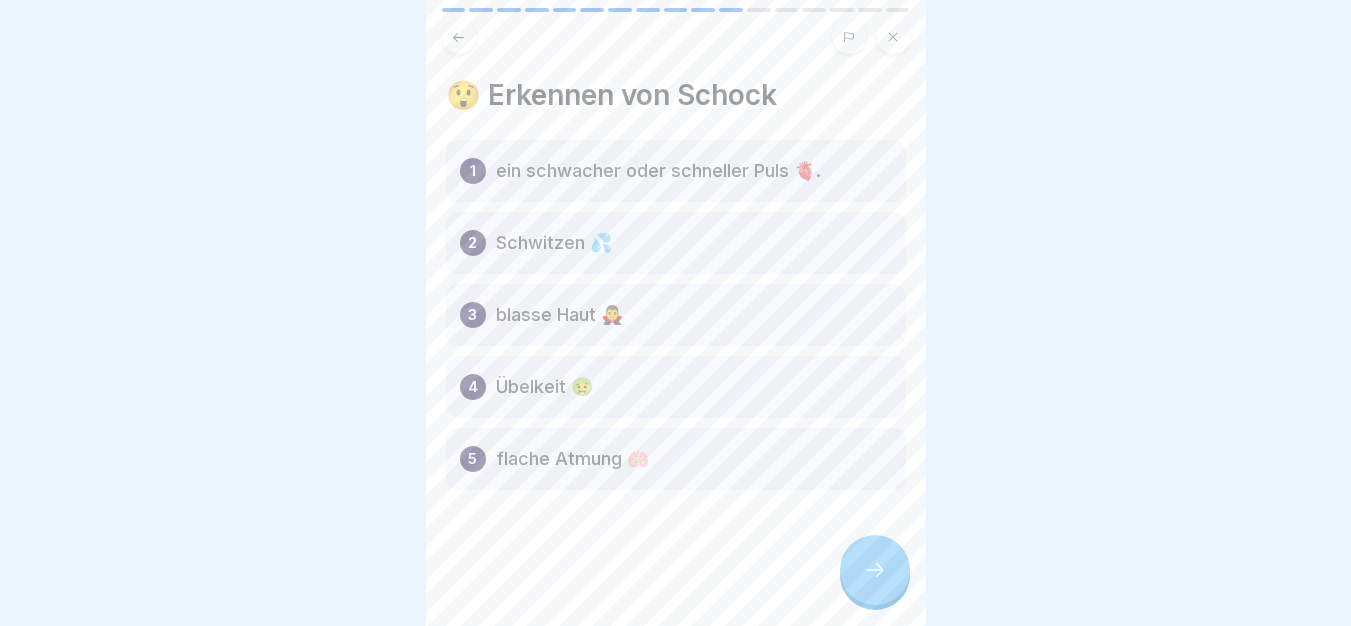 click 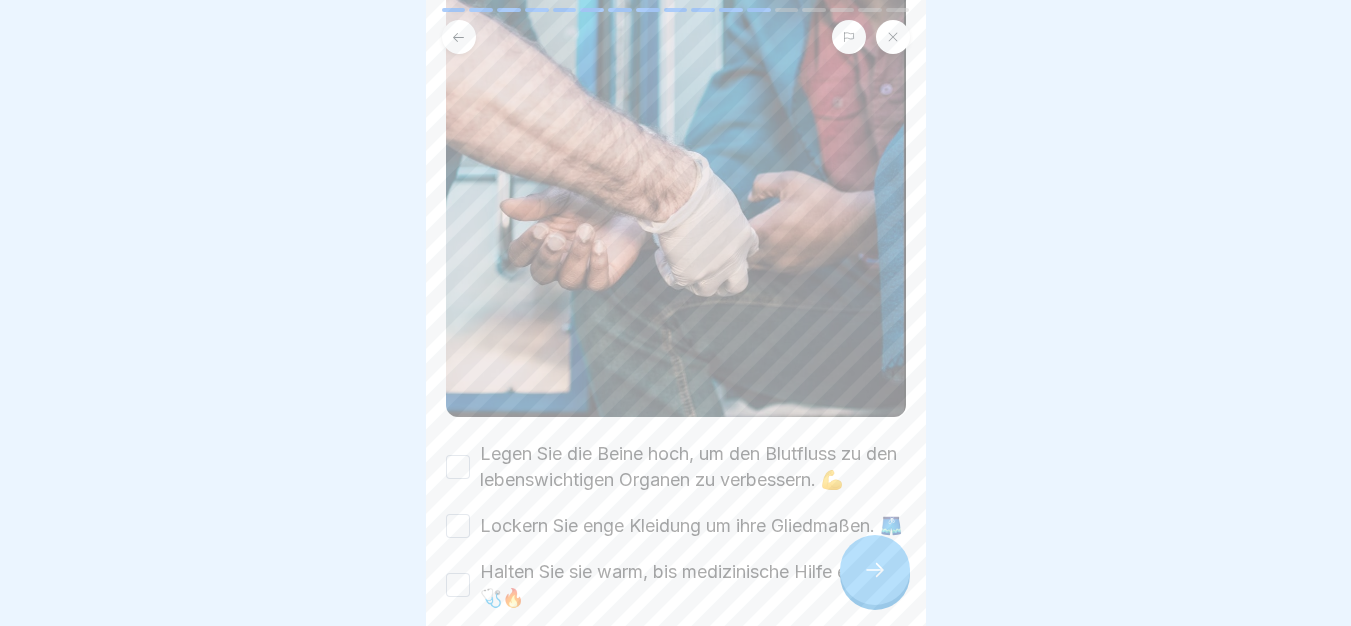 scroll, scrollTop: 500, scrollLeft: 0, axis: vertical 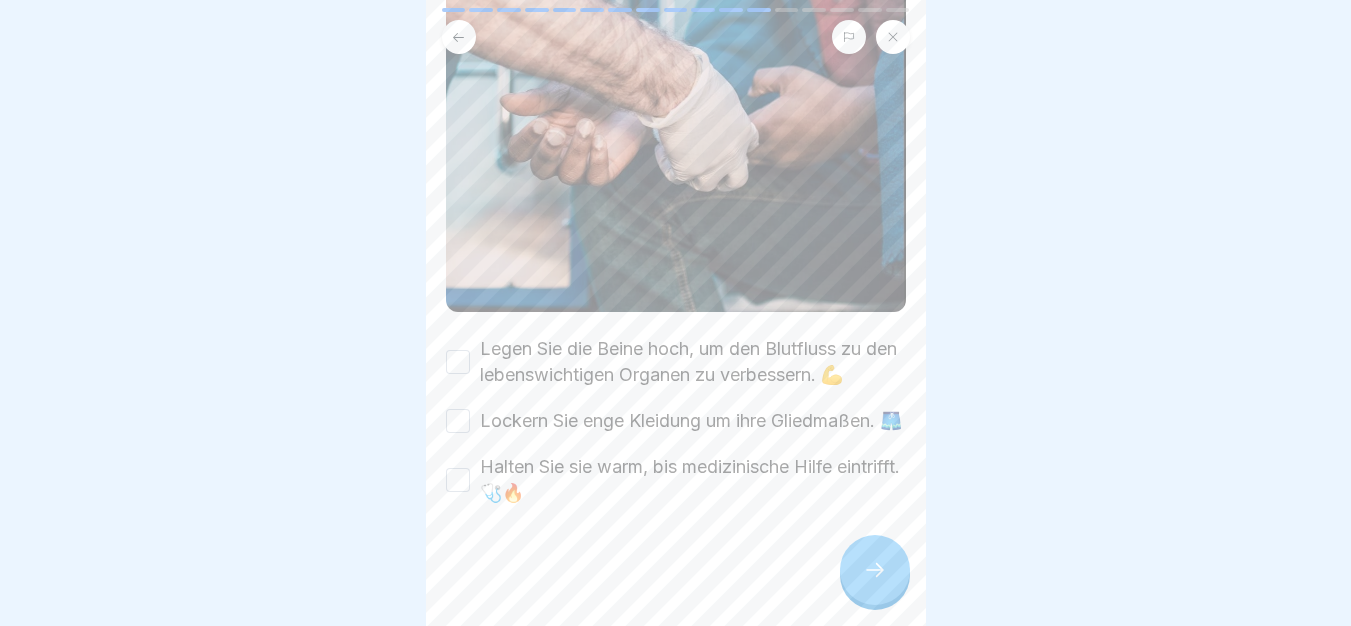 click on "Legen Sie die Beine hoch, um den Blutfluss zu den lebenswichtigen Organen zu verbessern. 💪" at bounding box center [458, 362] 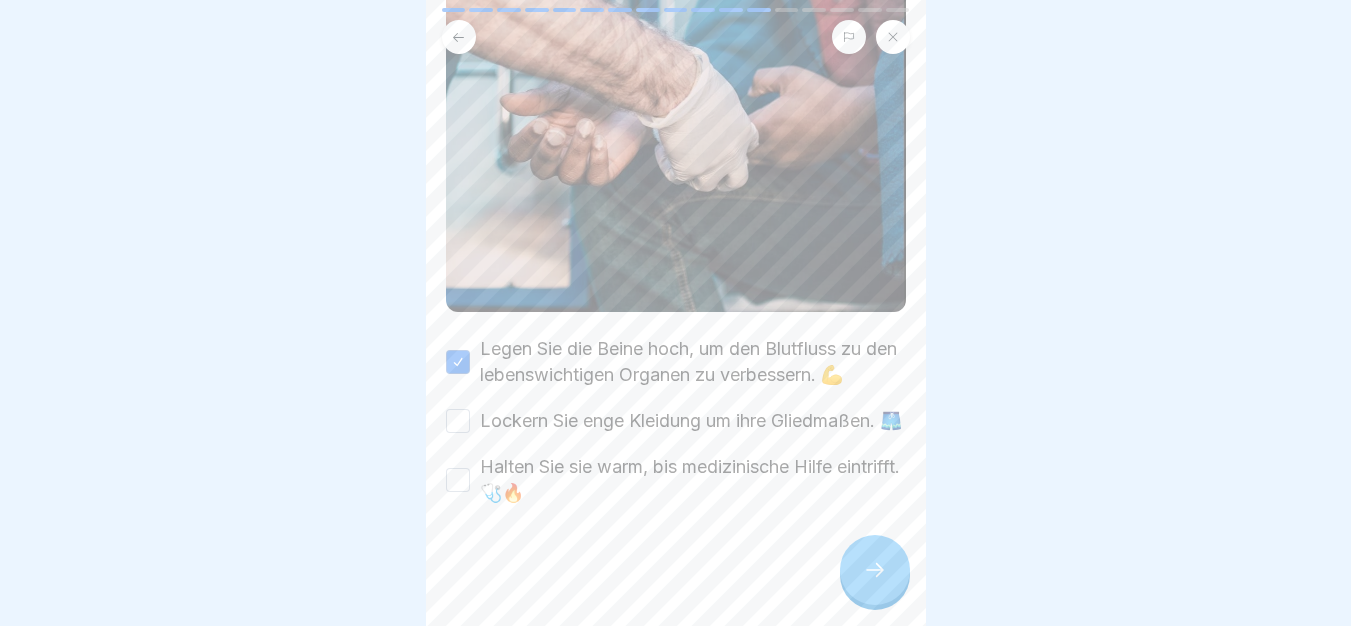 click on "Lockern Sie enge Kleidung um ihre Gliedmaßen. 🩳" at bounding box center [458, 421] 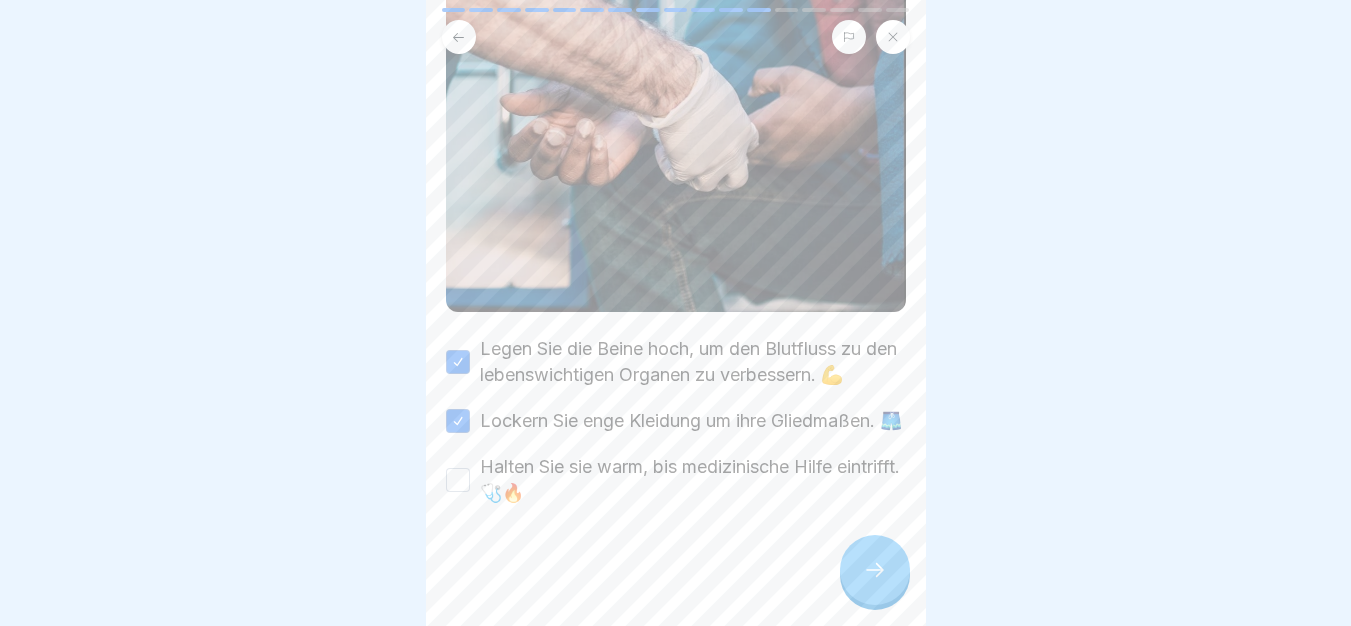 click on "Halten Sie sie warm, bis medizinische Hilfe eintrifft.🩺🔥" at bounding box center (458, 480) 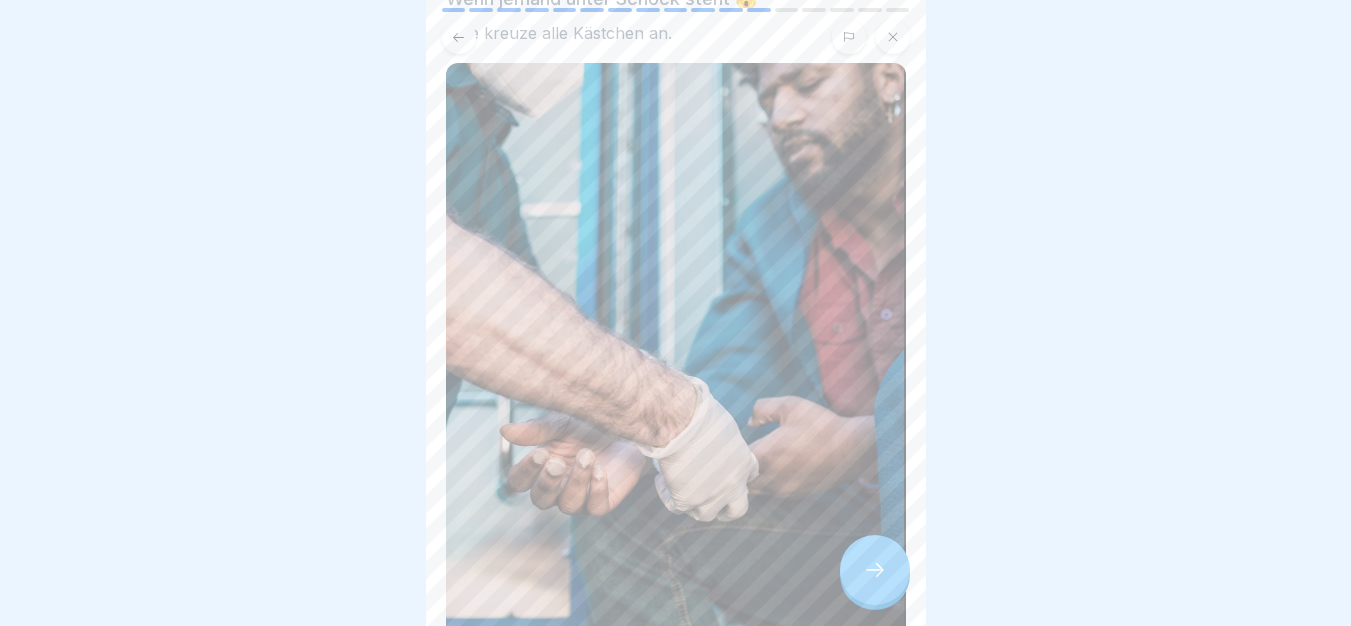 scroll, scrollTop: 0, scrollLeft: 0, axis: both 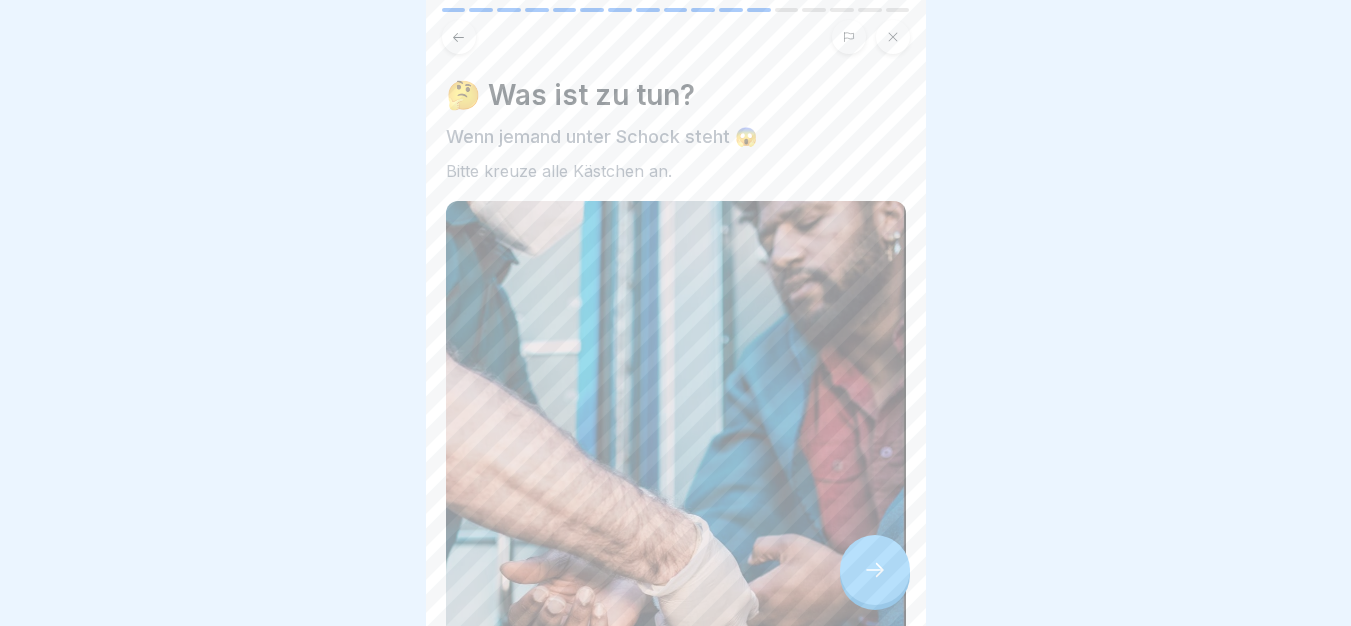 type on "on" 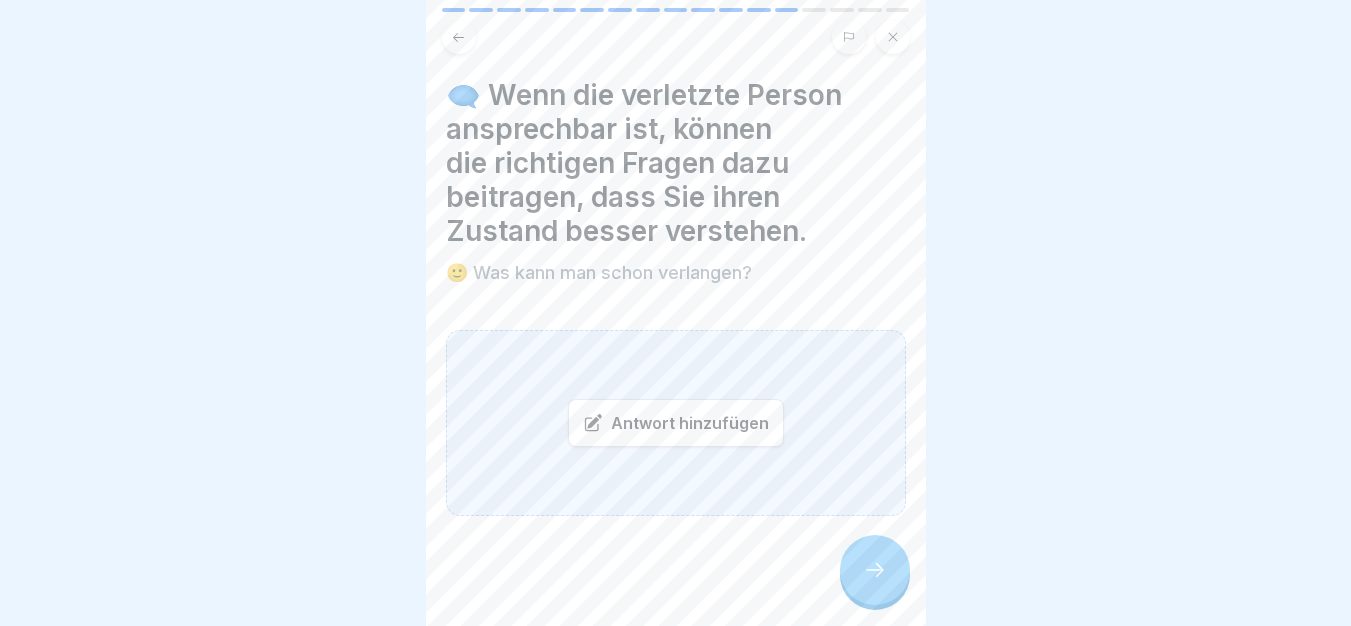 click 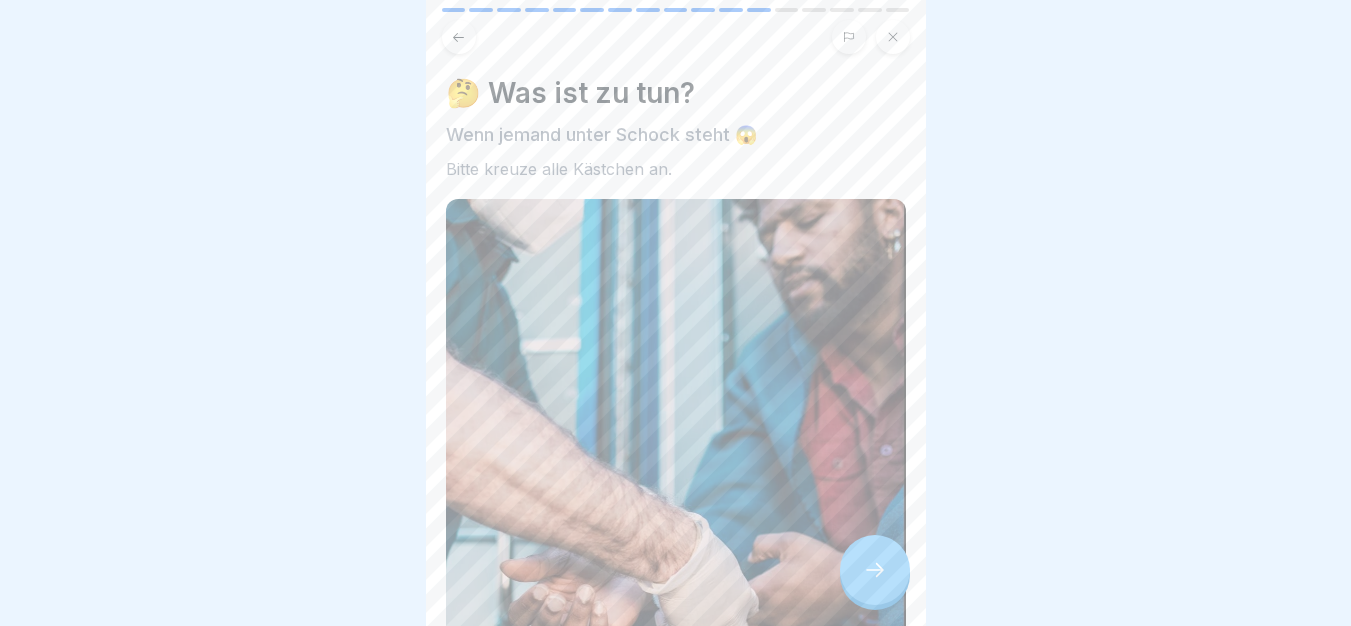 scroll, scrollTop: 0, scrollLeft: 0, axis: both 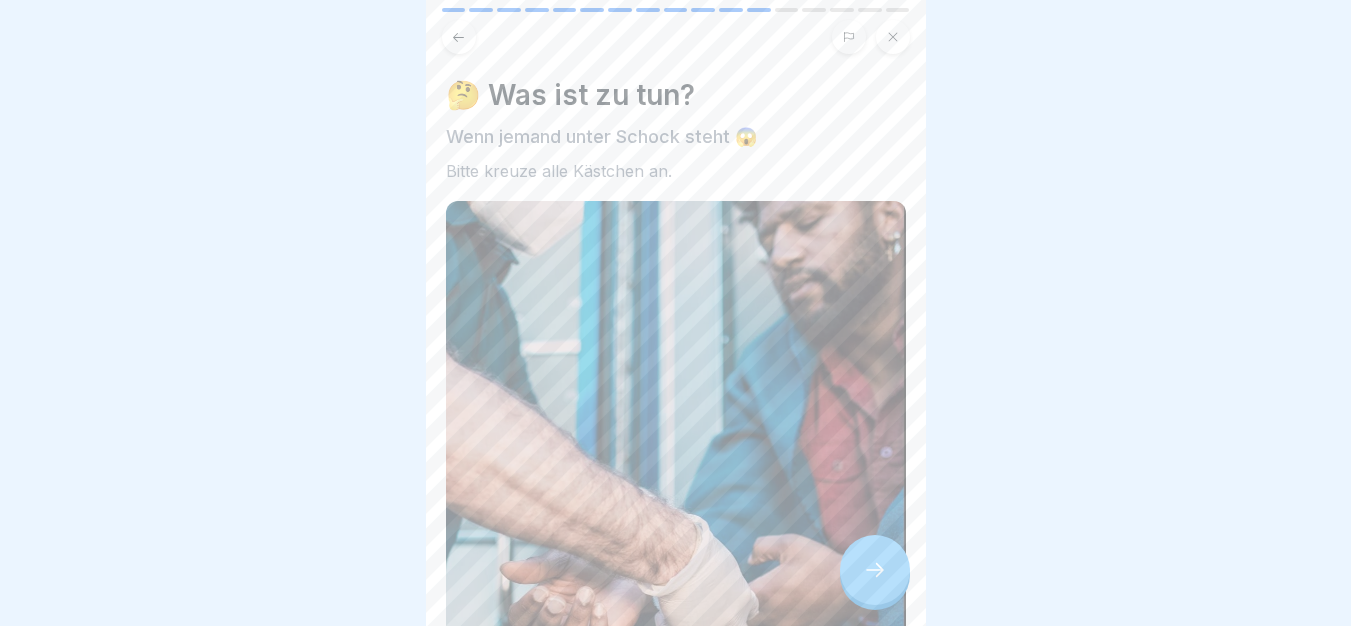 click 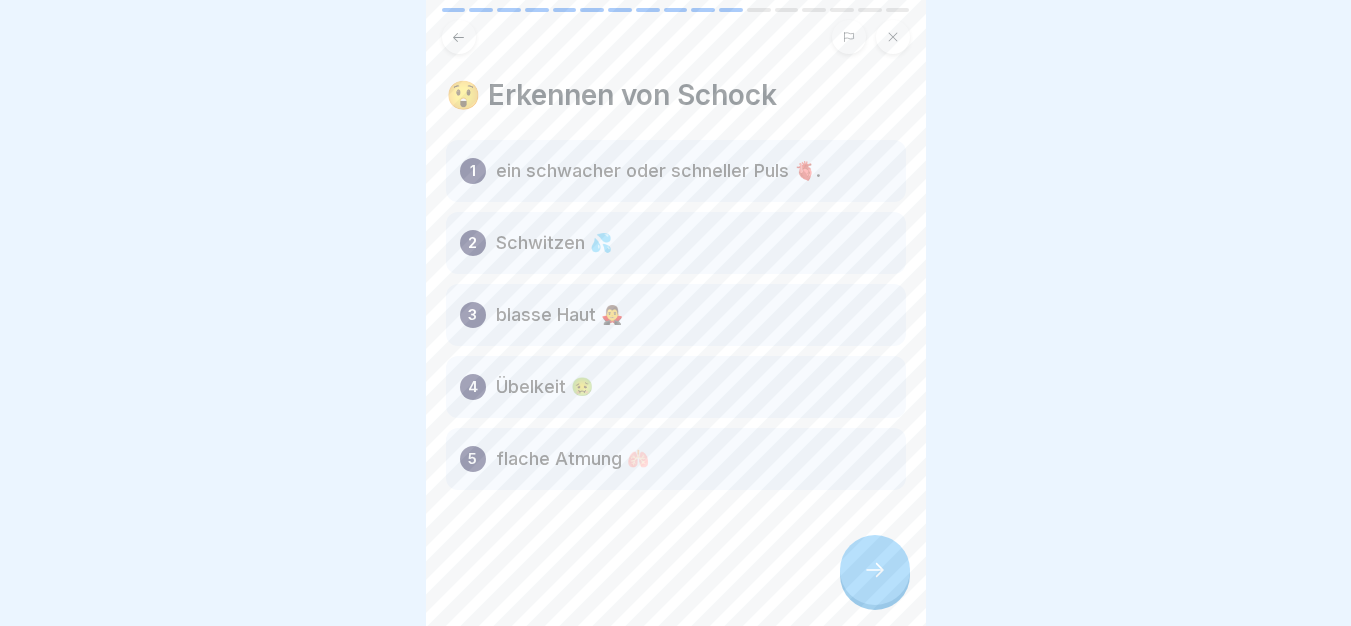 click 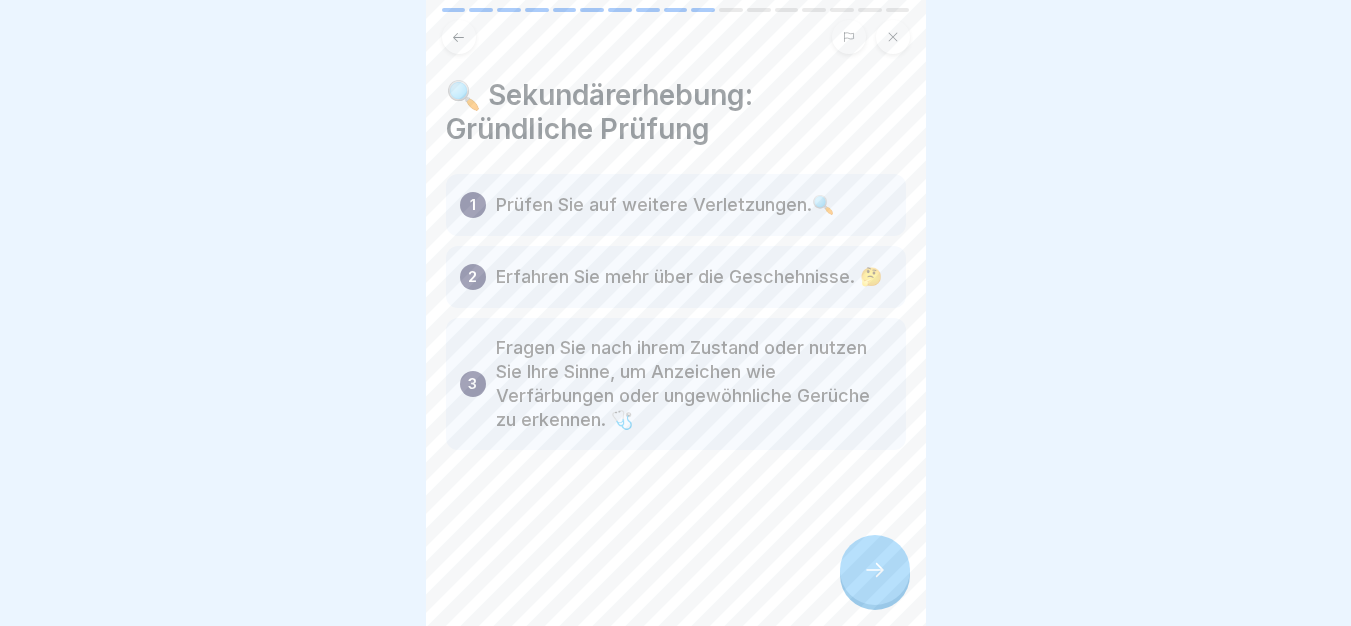 click 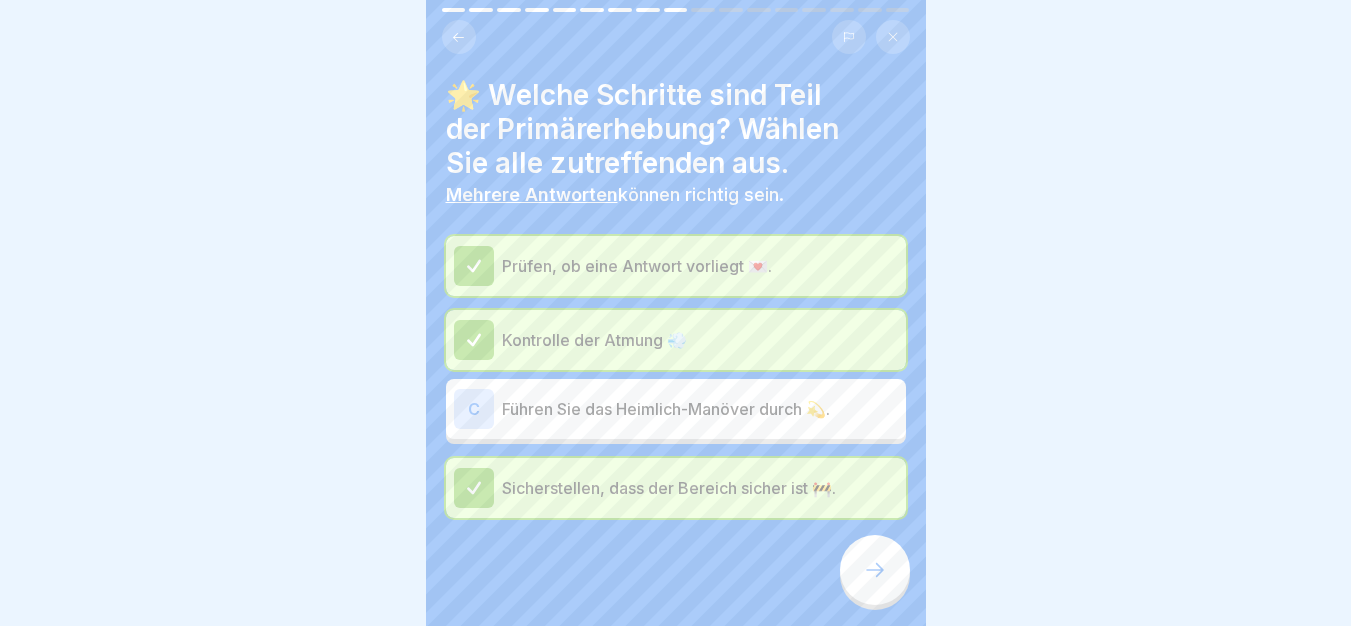 click 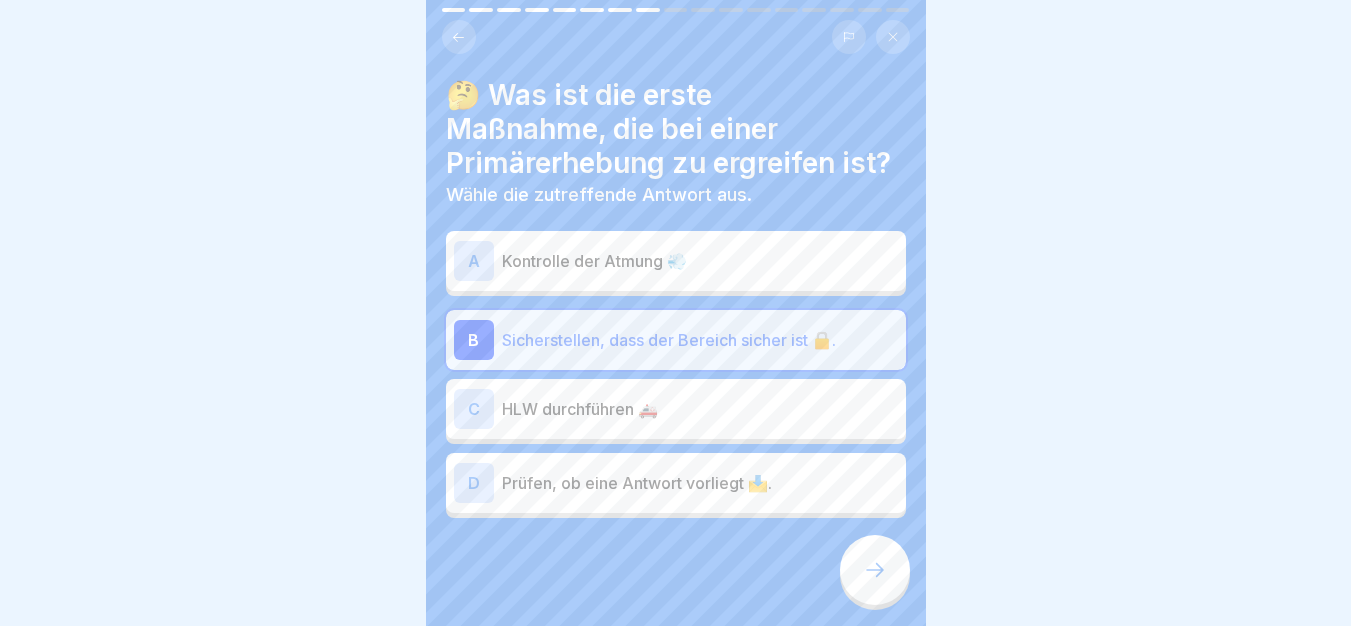 click 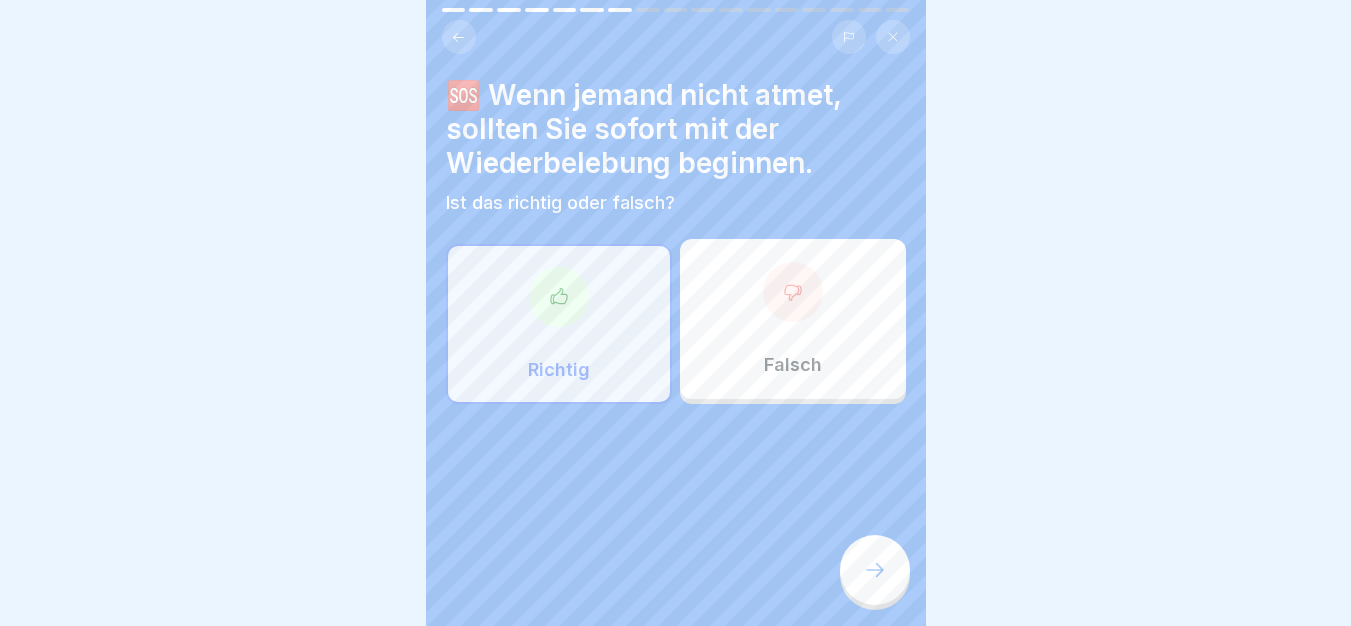 click 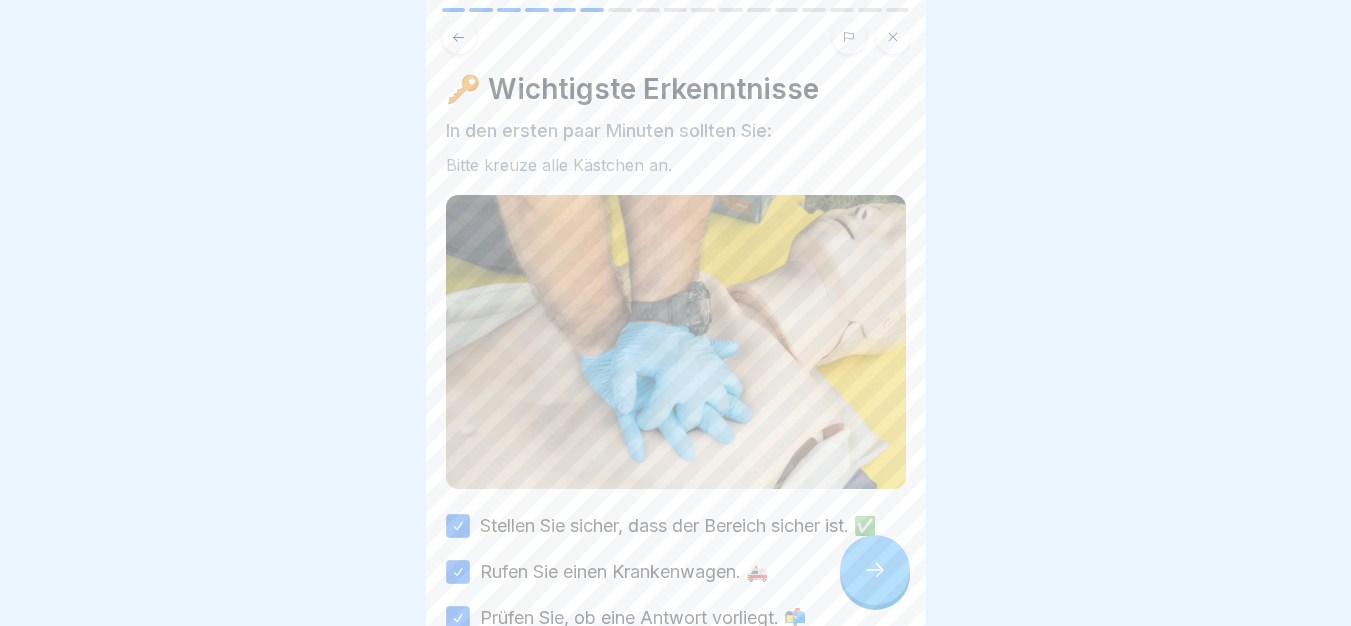 scroll, scrollTop: 0, scrollLeft: 0, axis: both 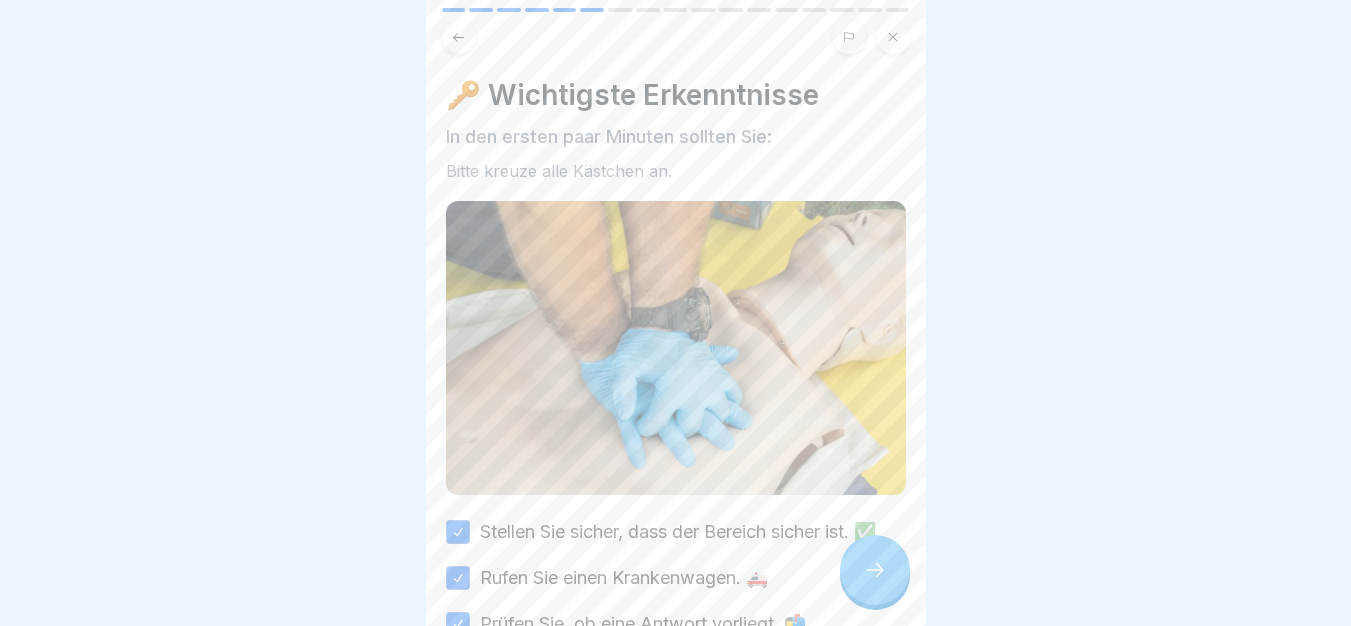 click 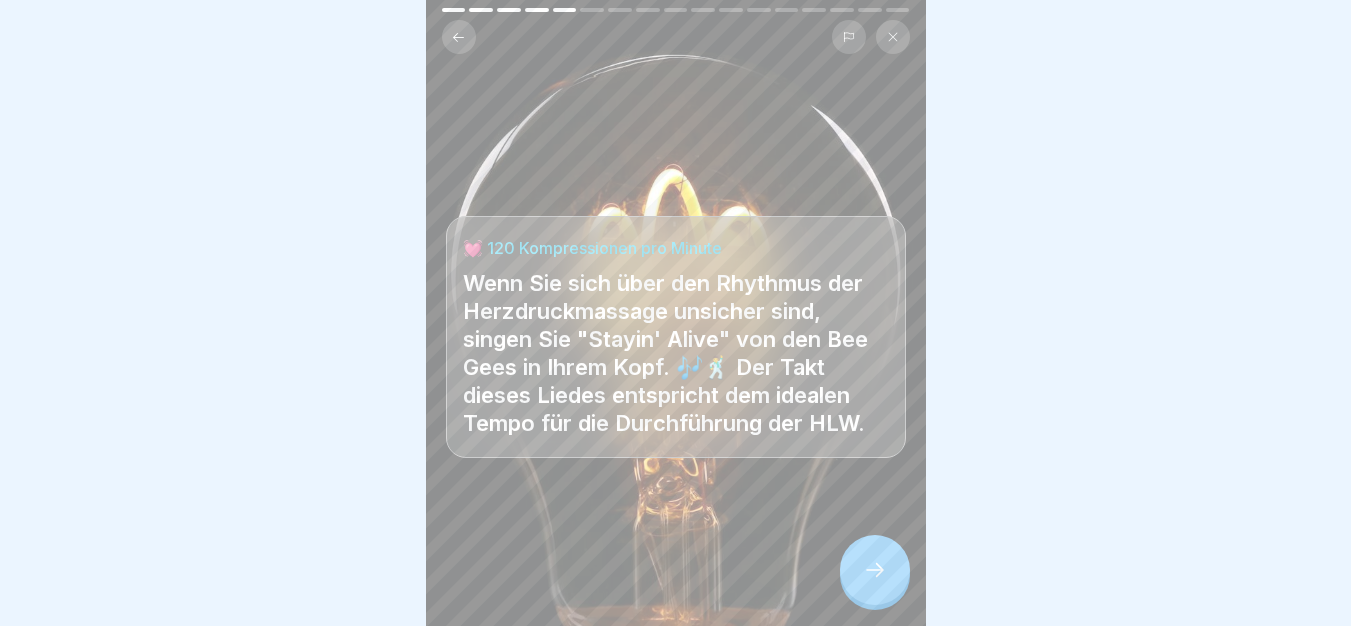 click 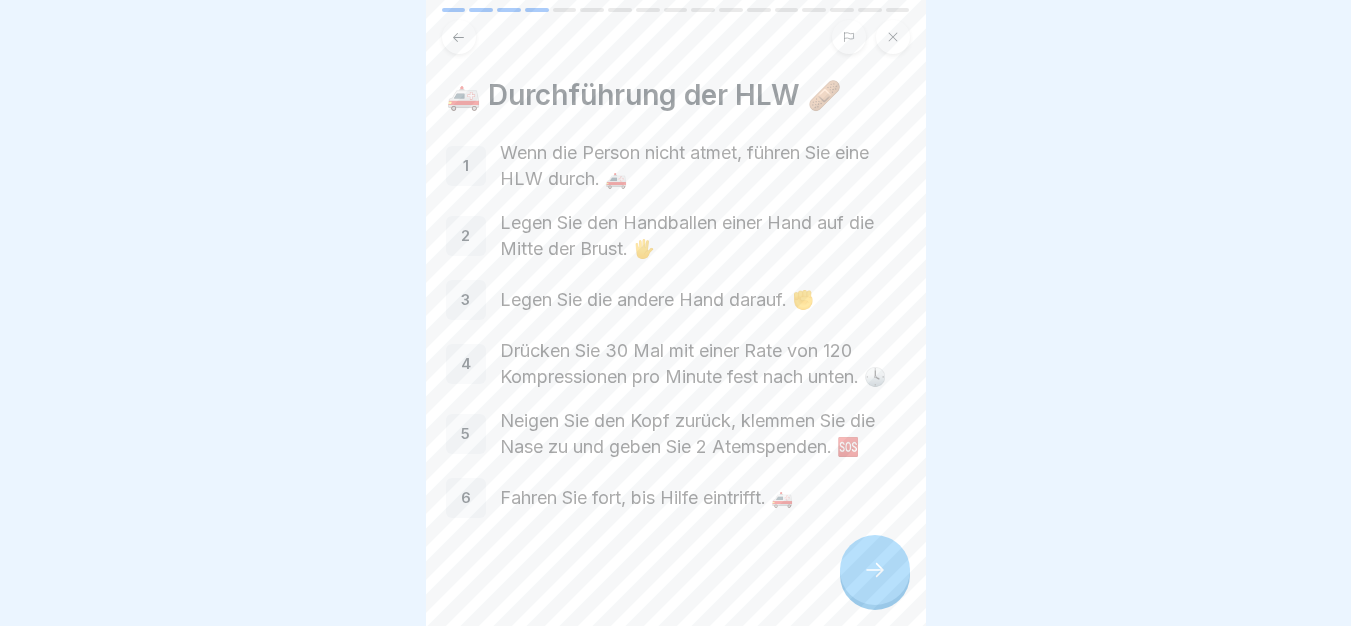 click 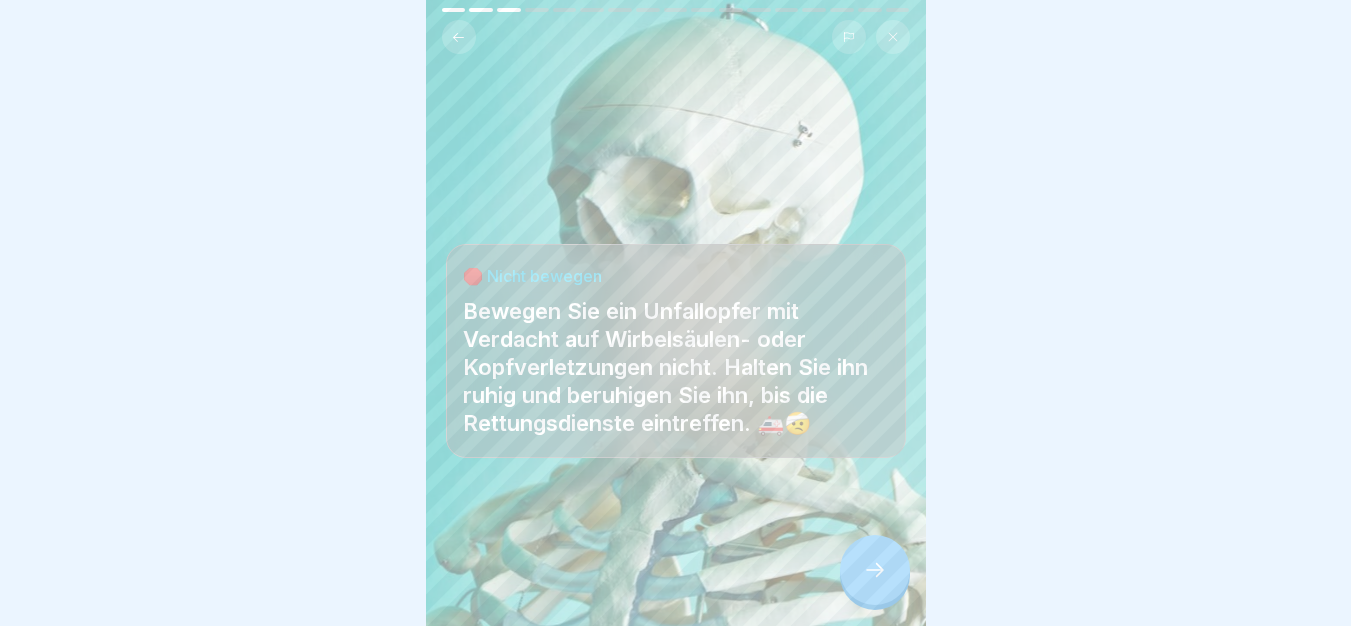 click at bounding box center (875, 570) 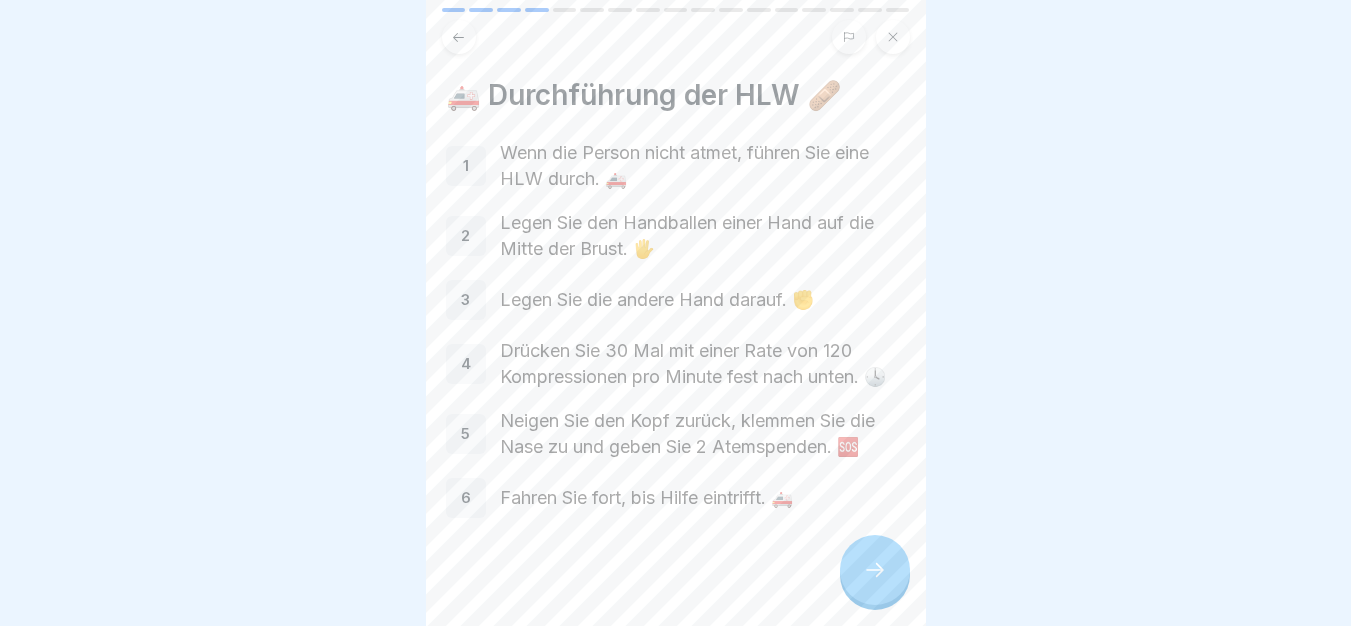 click at bounding box center (875, 570) 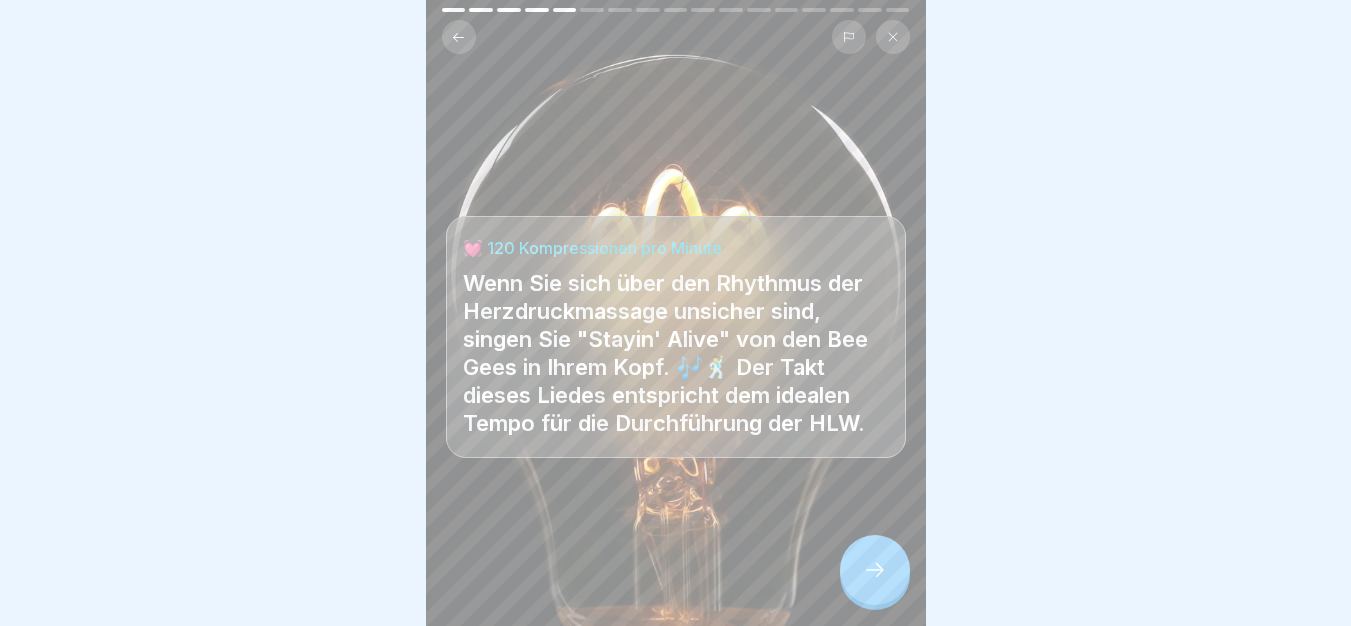 click at bounding box center [875, 570] 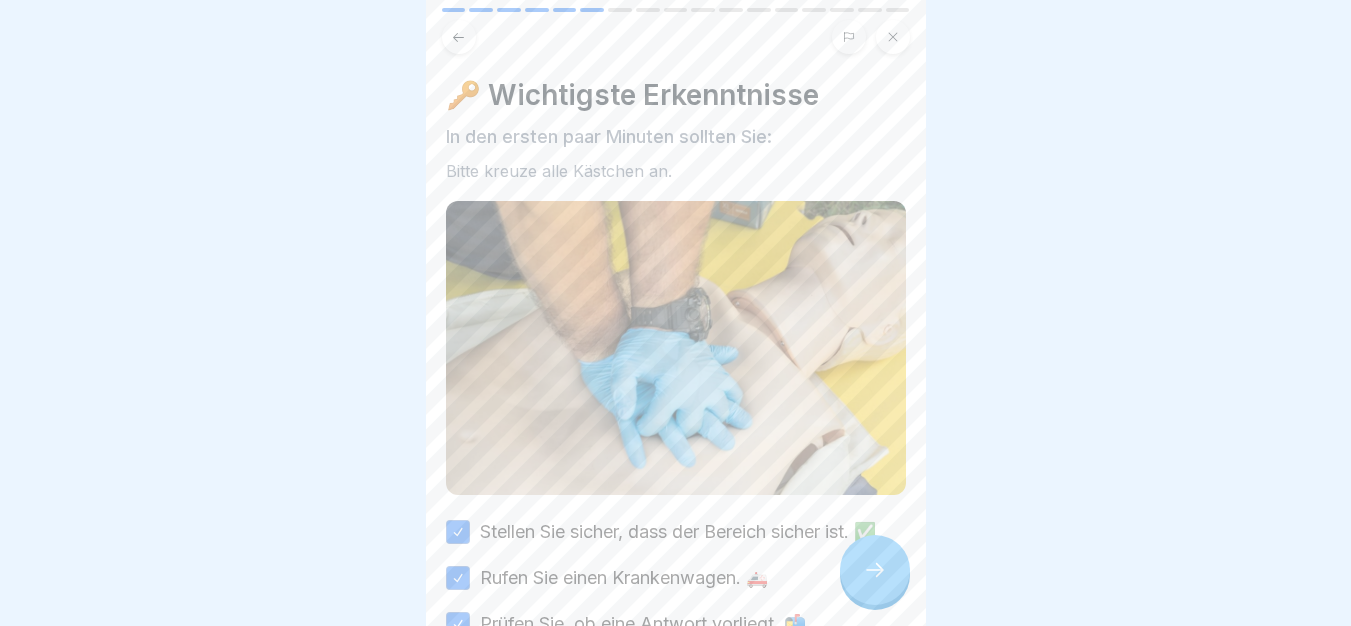 click at bounding box center [875, 570] 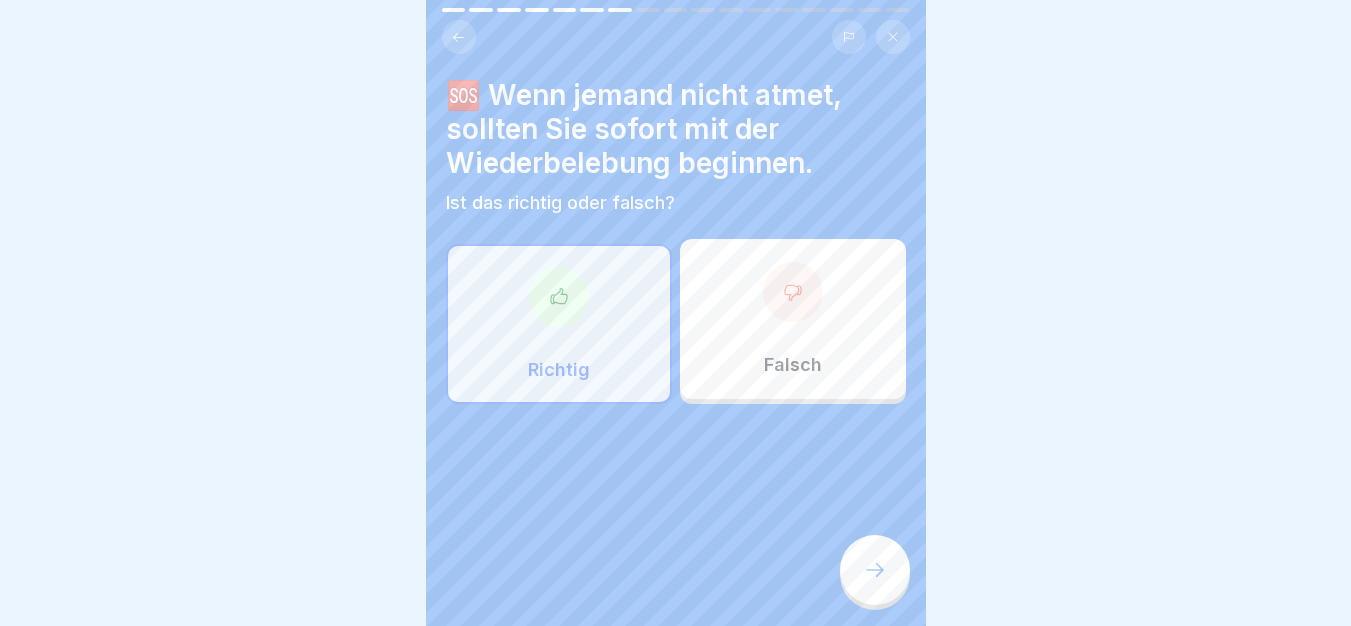 click at bounding box center (875, 570) 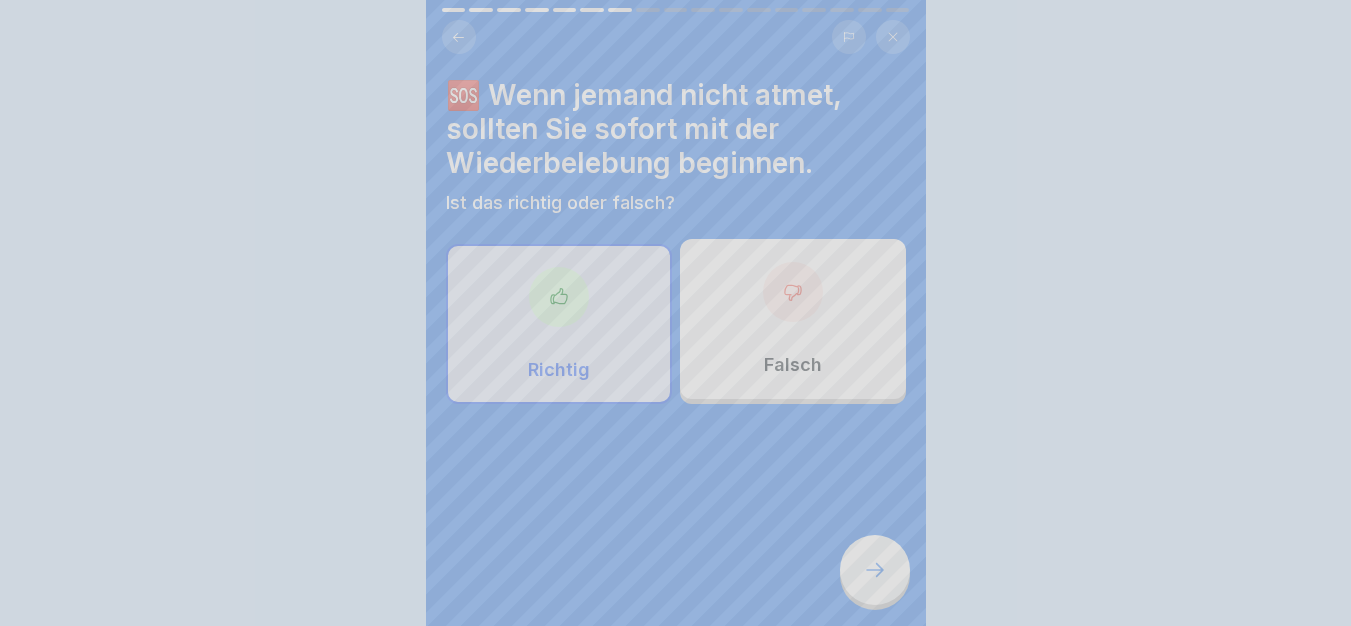 click on "Deine Antwort ist richtig!
✅ ✅ Richtig! Eine sofortige Wiederbelebung kann ein Leben retten.   Fortfahren" at bounding box center [676, 726] 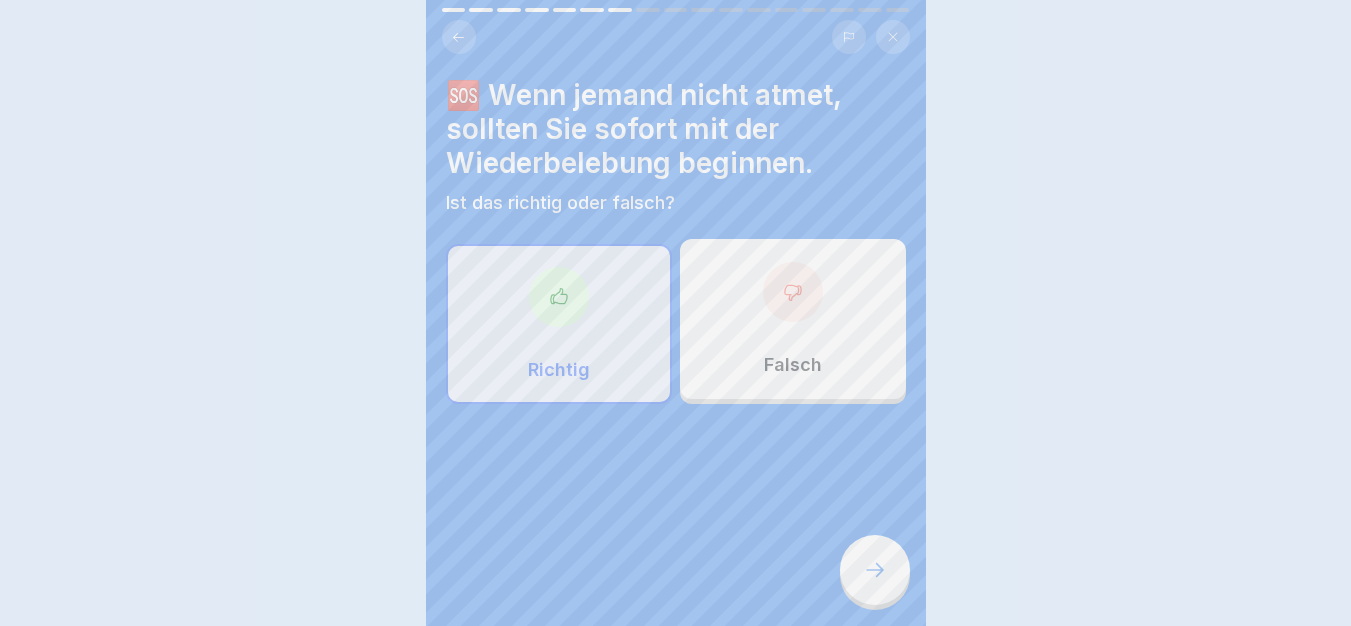 click on "Deine Antwort ist richtig!
✅ ✅ Richtig! Eine sofortige Wiederbelebung kann ein Leben retten.   Fortfahren" at bounding box center (675, 313) 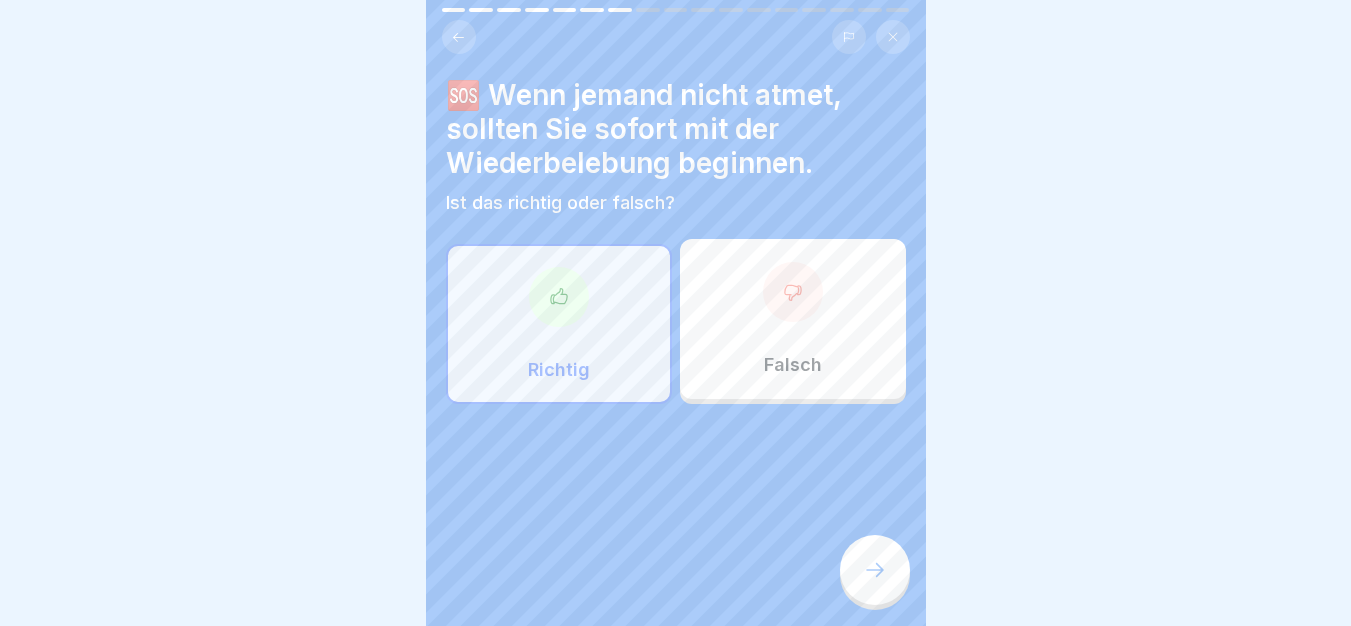 click 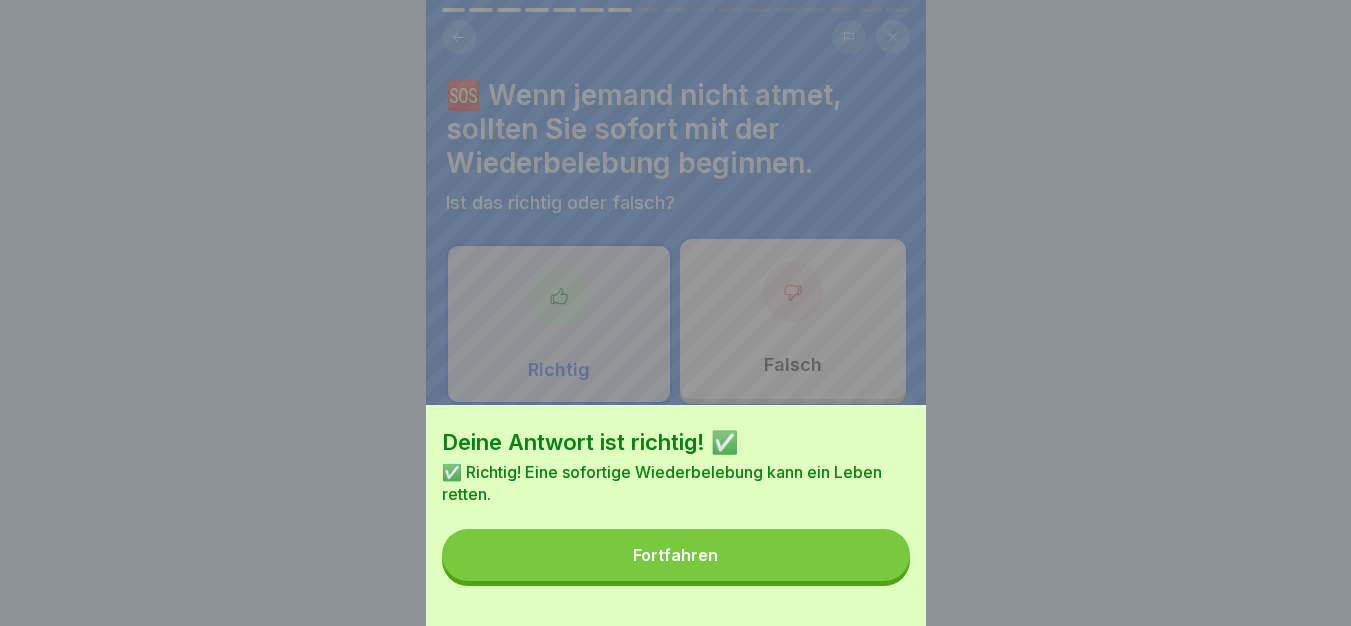 click on "Fortfahren" at bounding box center [676, 555] 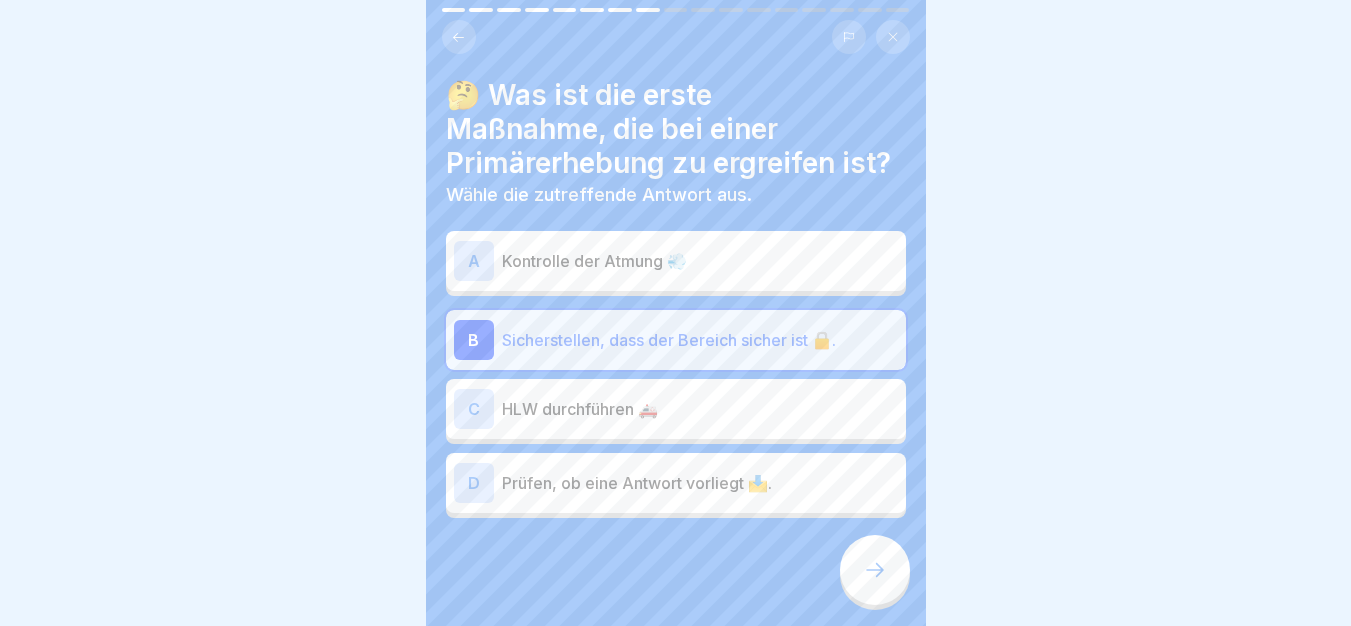 click 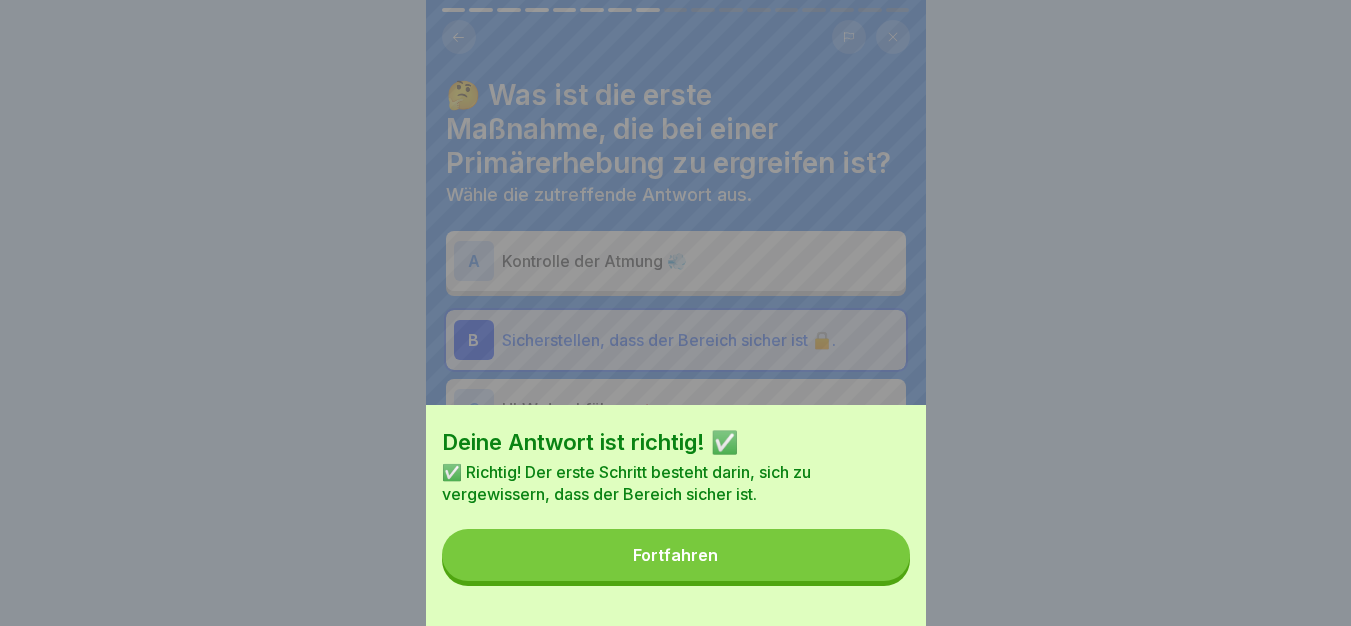 click on "Fortfahren" at bounding box center (676, 555) 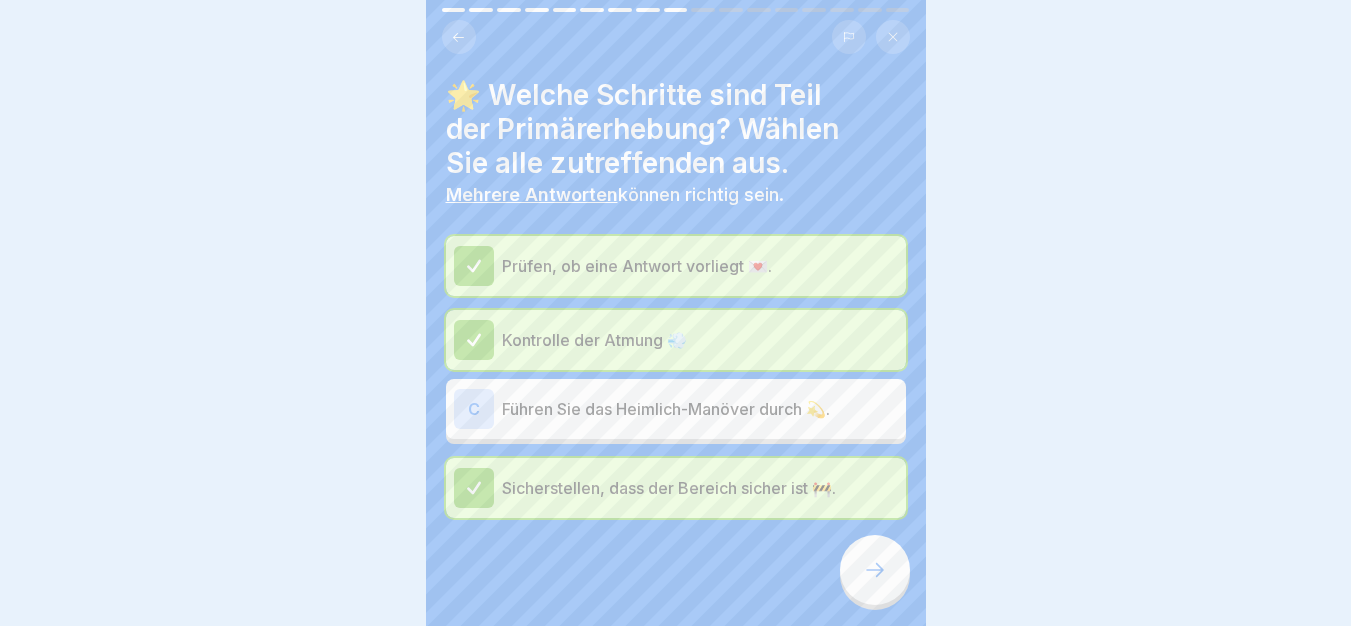 click 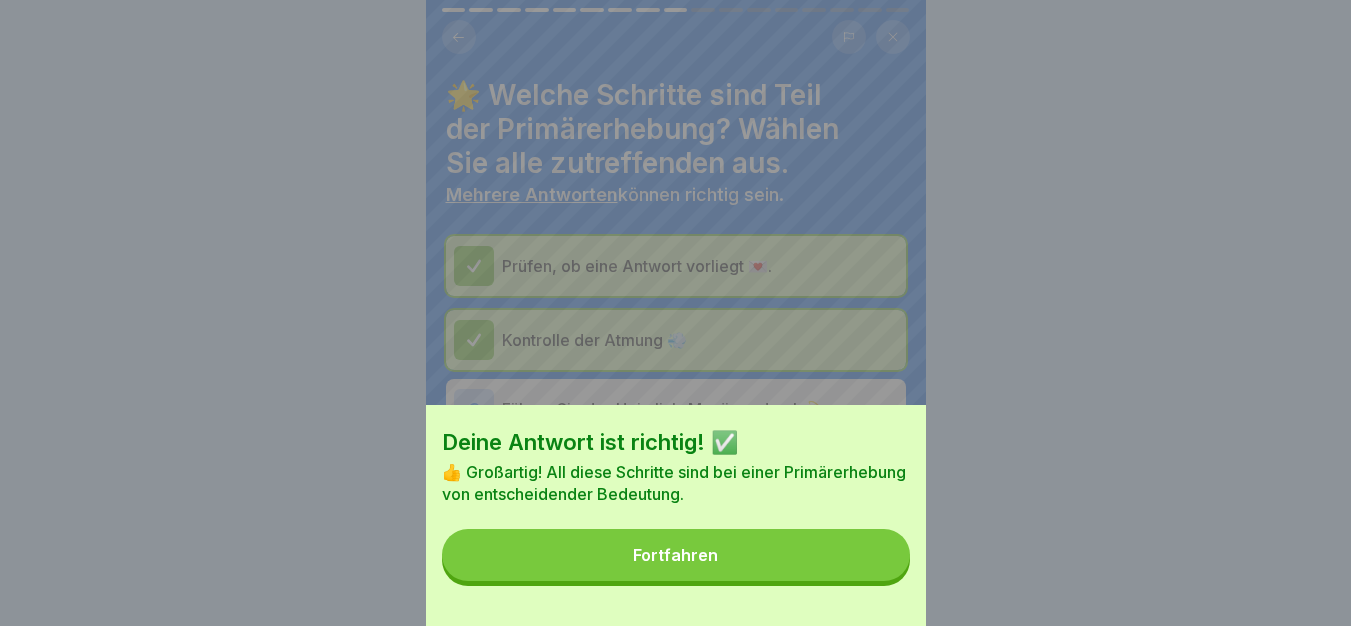 click on "Fortfahren" at bounding box center (676, 555) 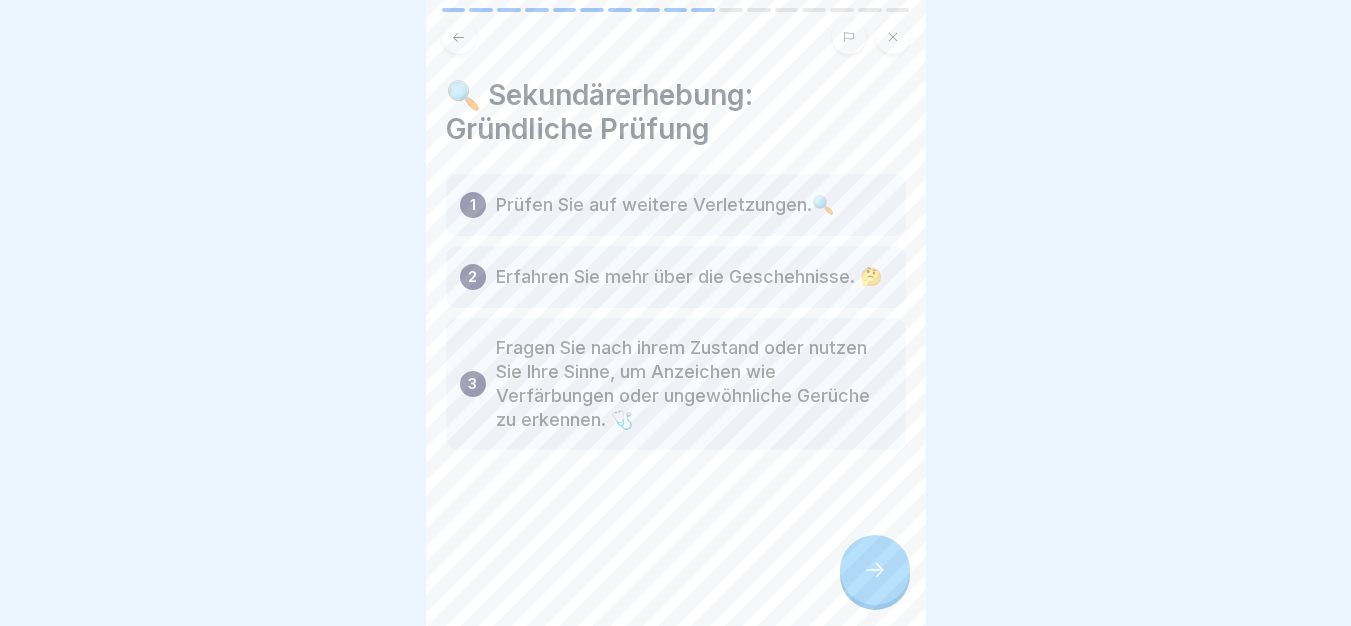 click 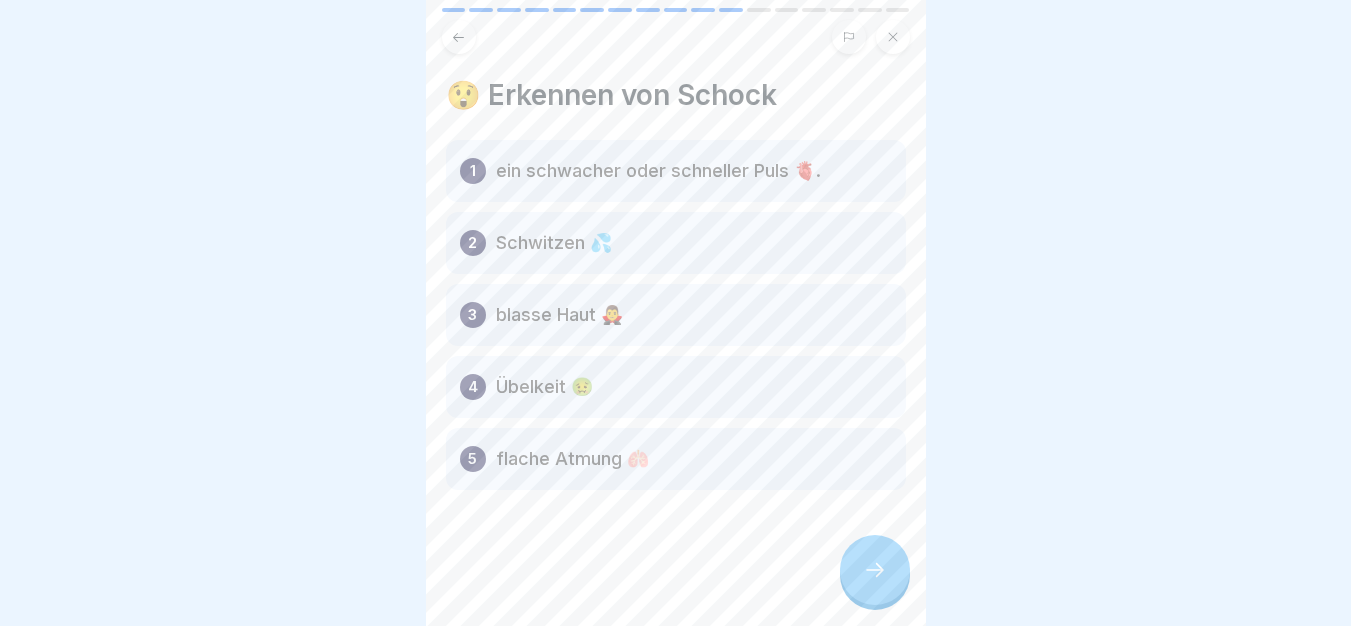 click 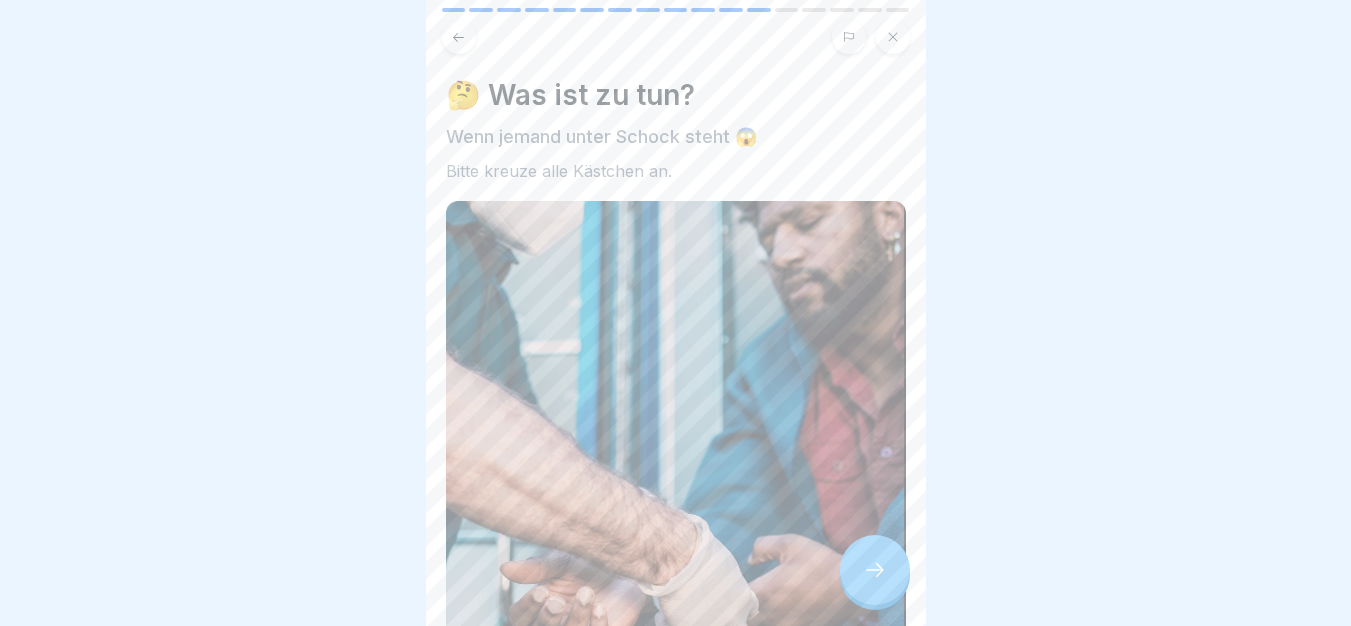 click 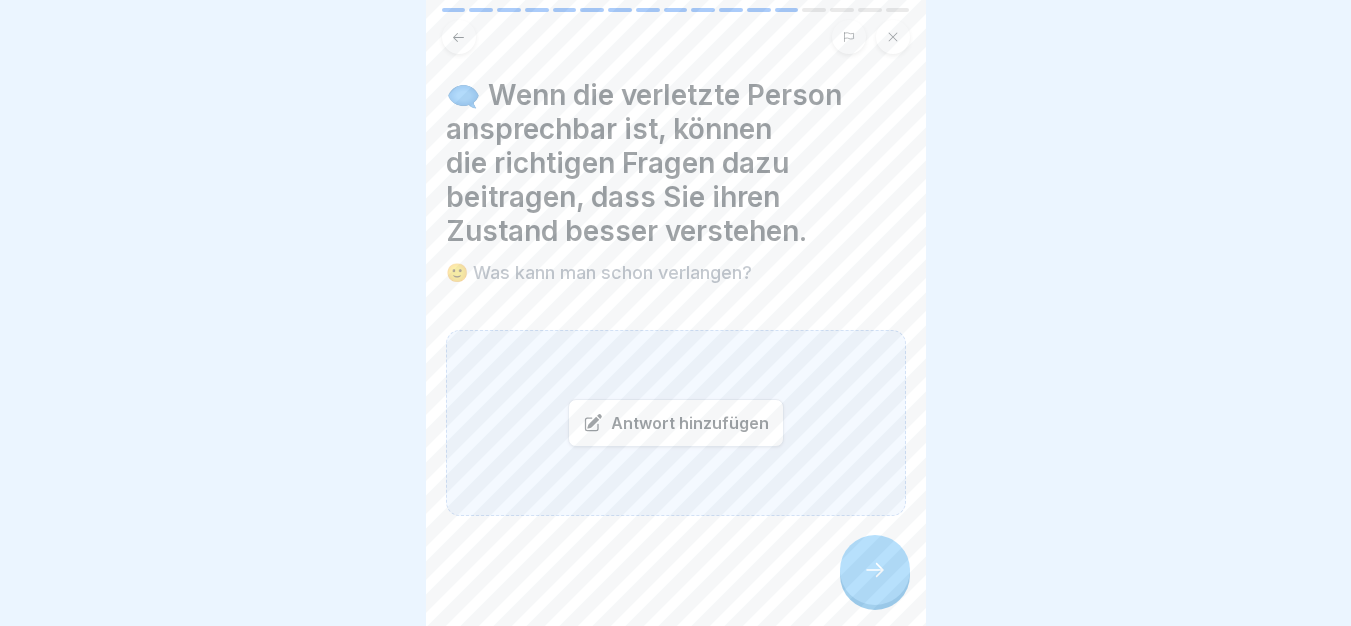 click on "Antwort hinzufügen" at bounding box center (676, 423) 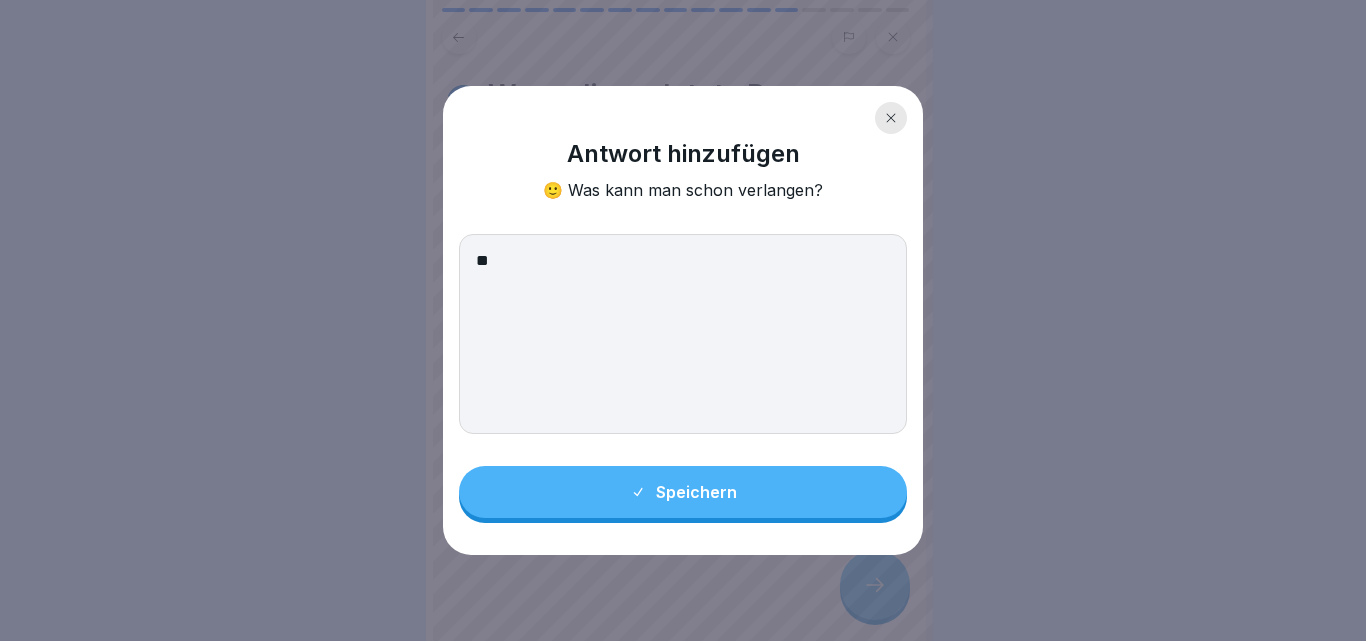 type on "*" 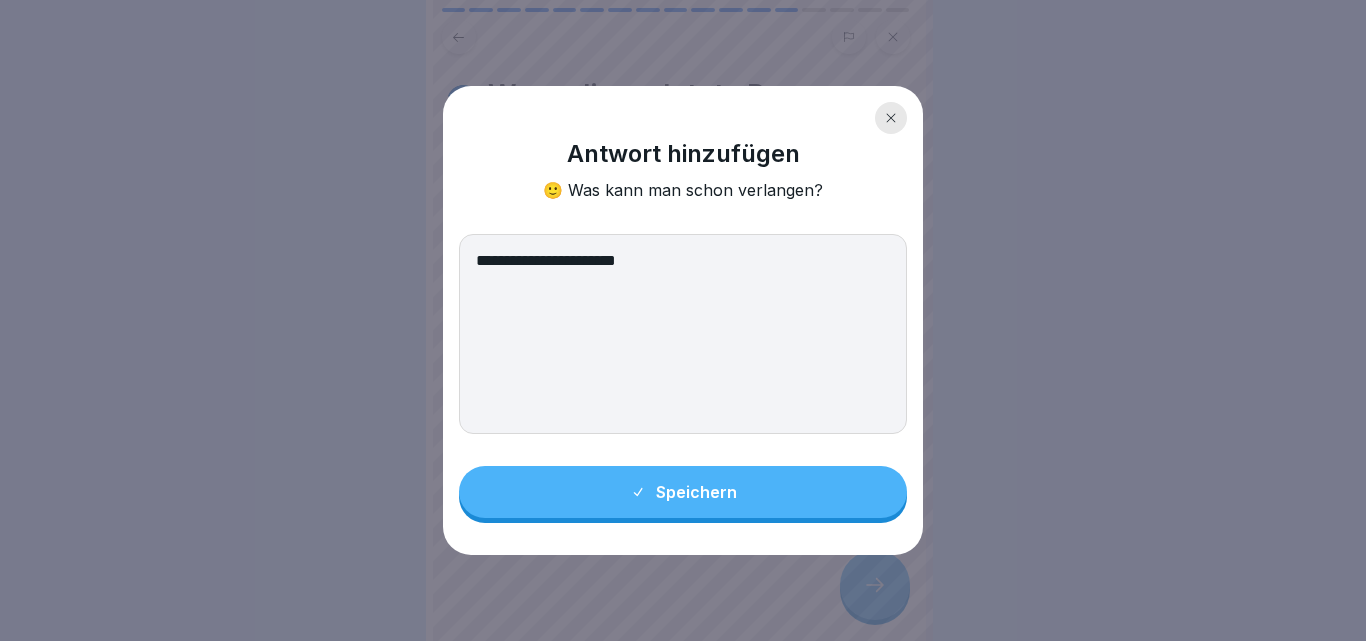 type on "**********" 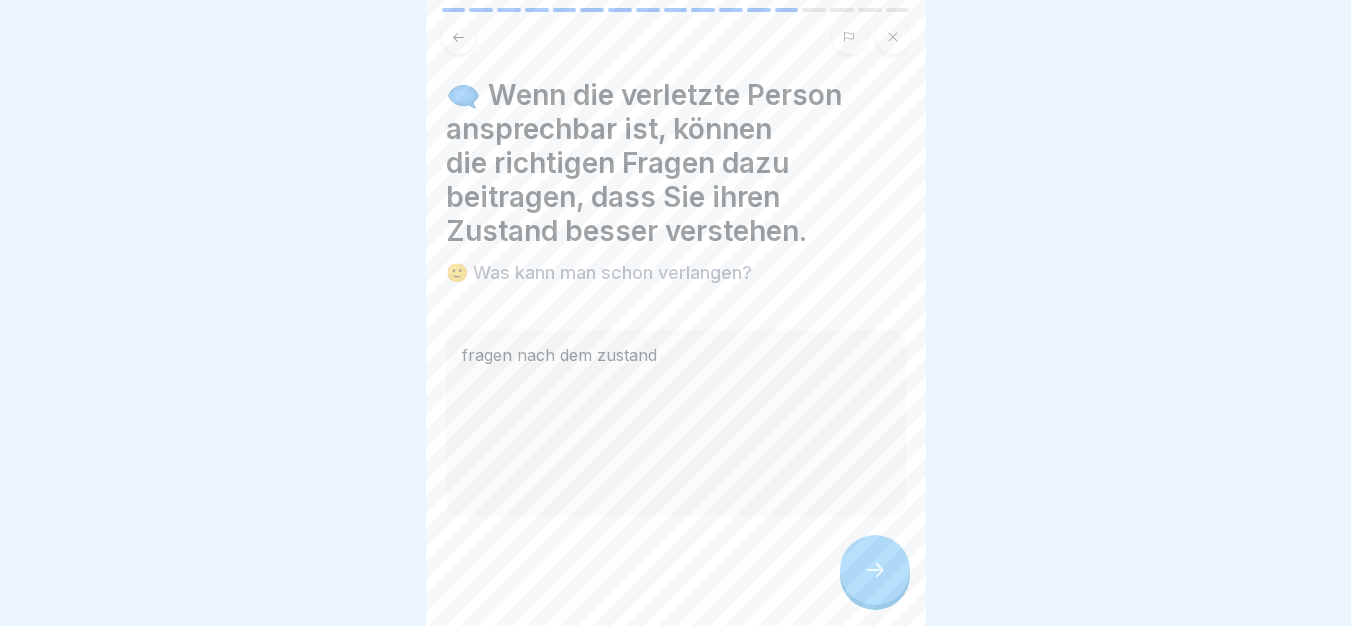 click at bounding box center (875, 570) 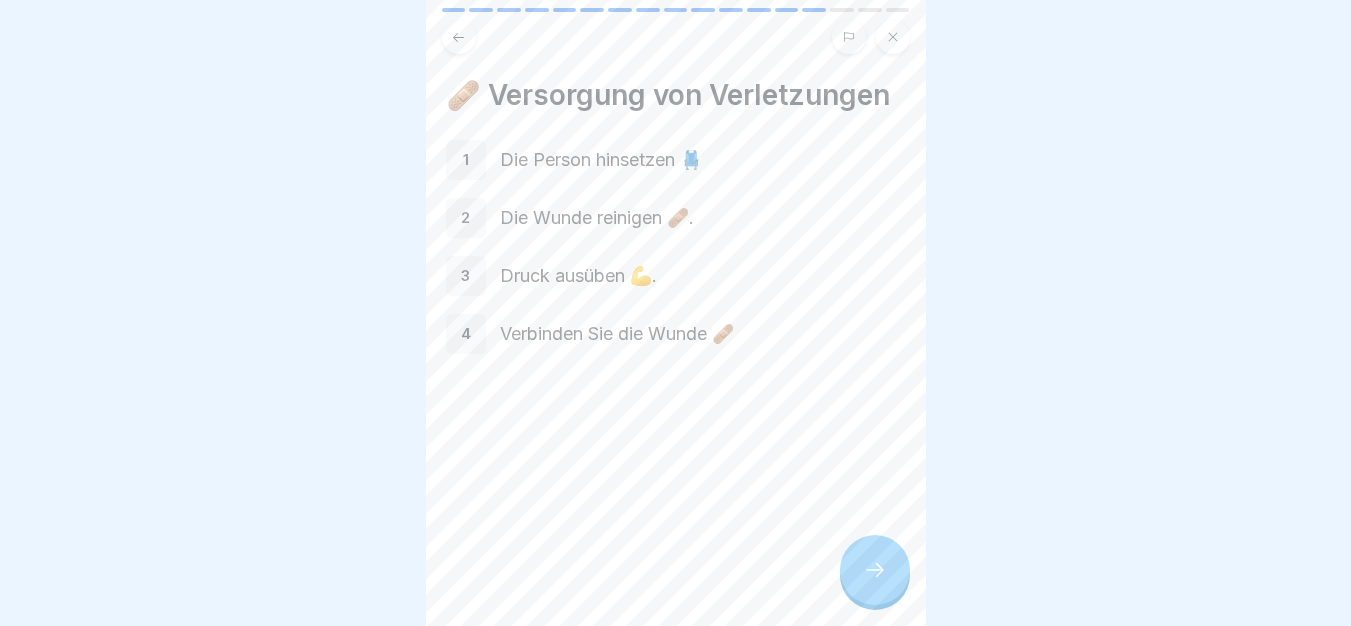 click 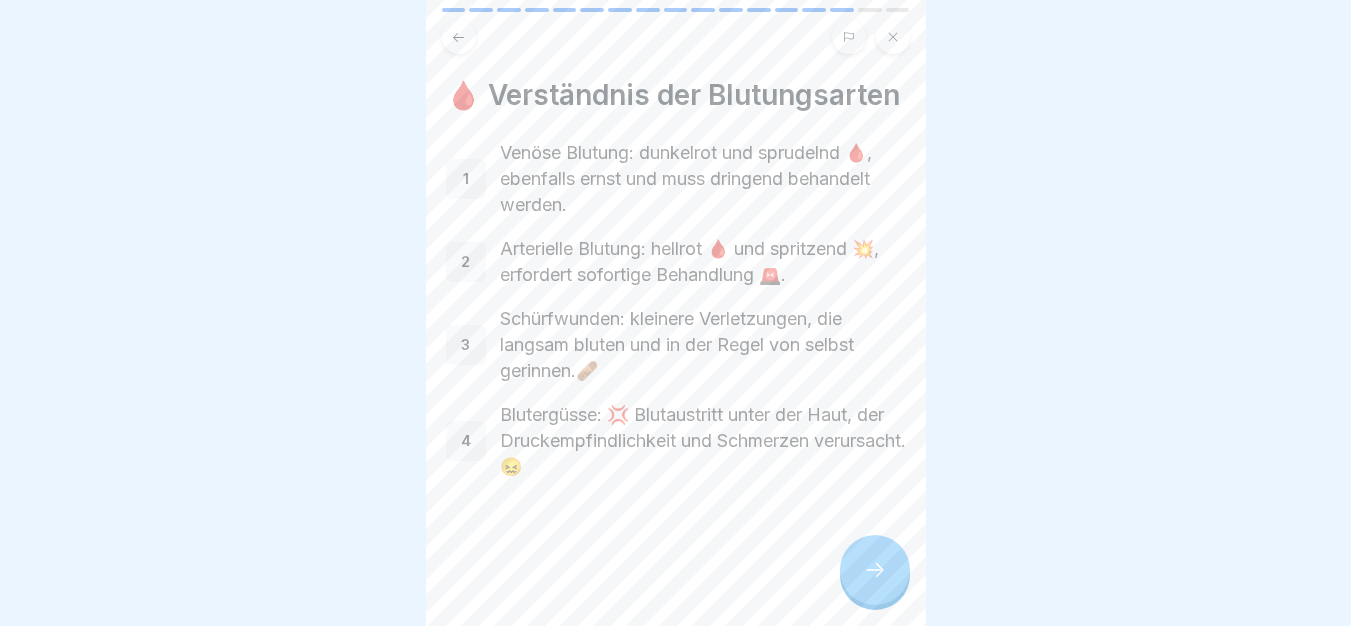 click at bounding box center [875, 570] 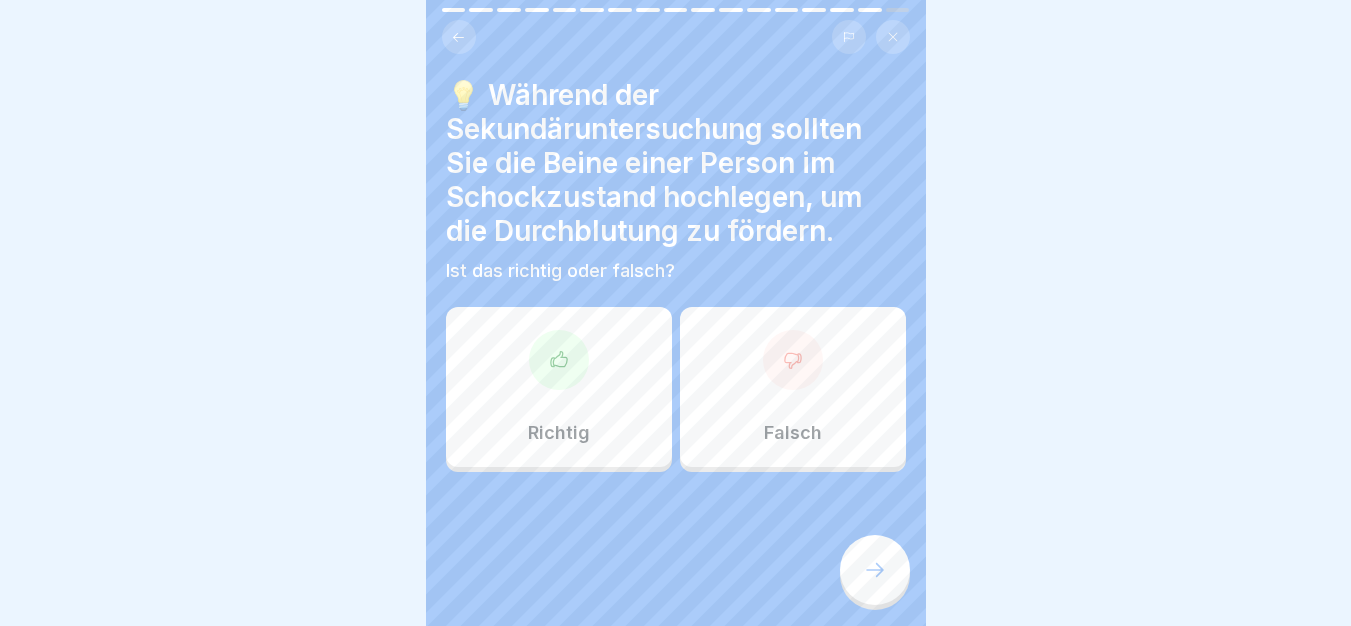 click on "Richtig" at bounding box center (559, 387) 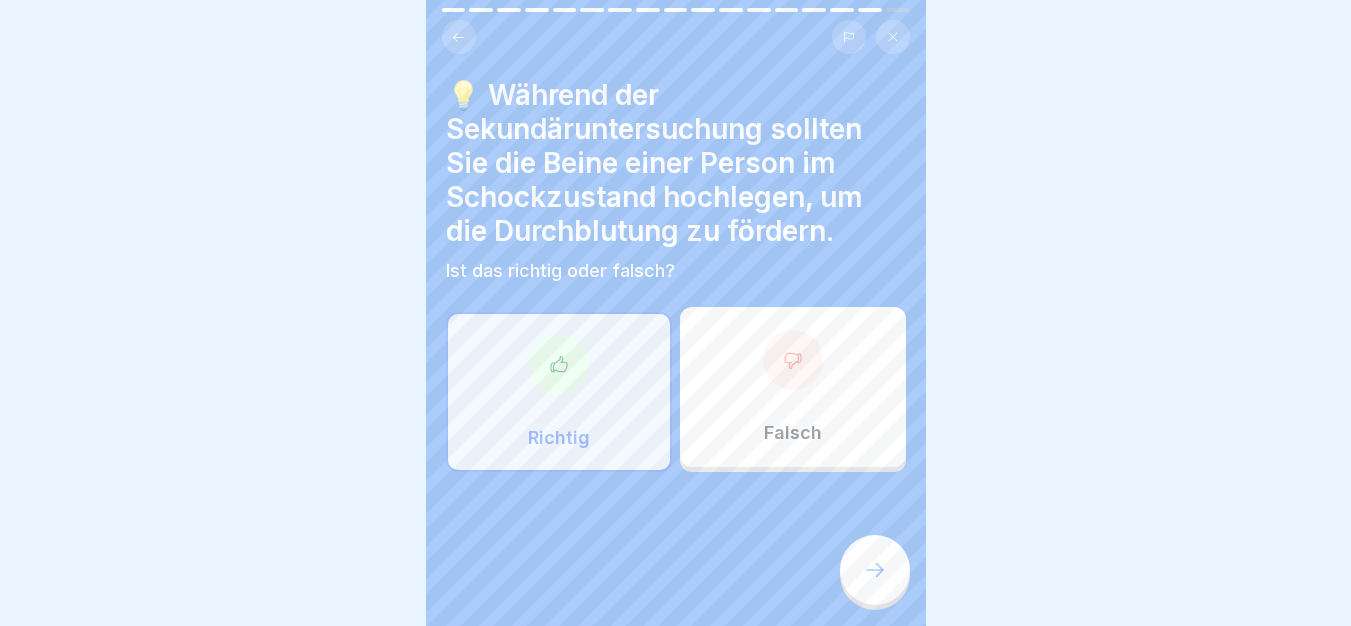 click at bounding box center [875, 570] 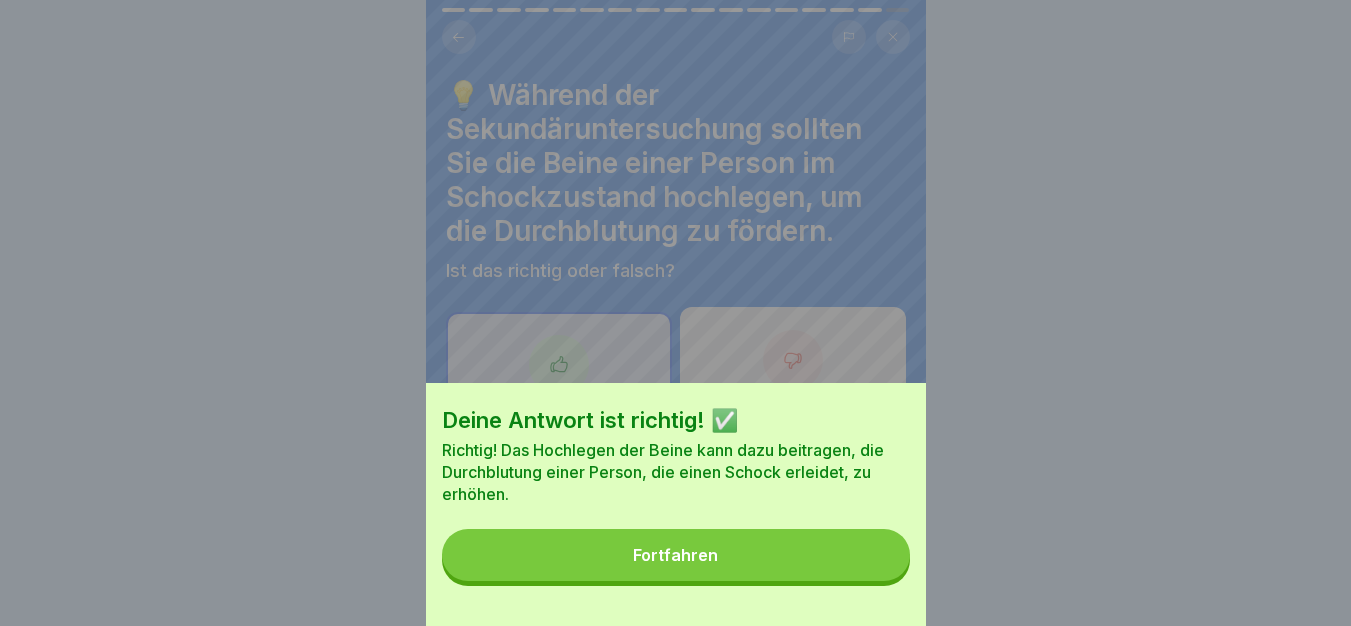 click on "Fortfahren" at bounding box center [676, 555] 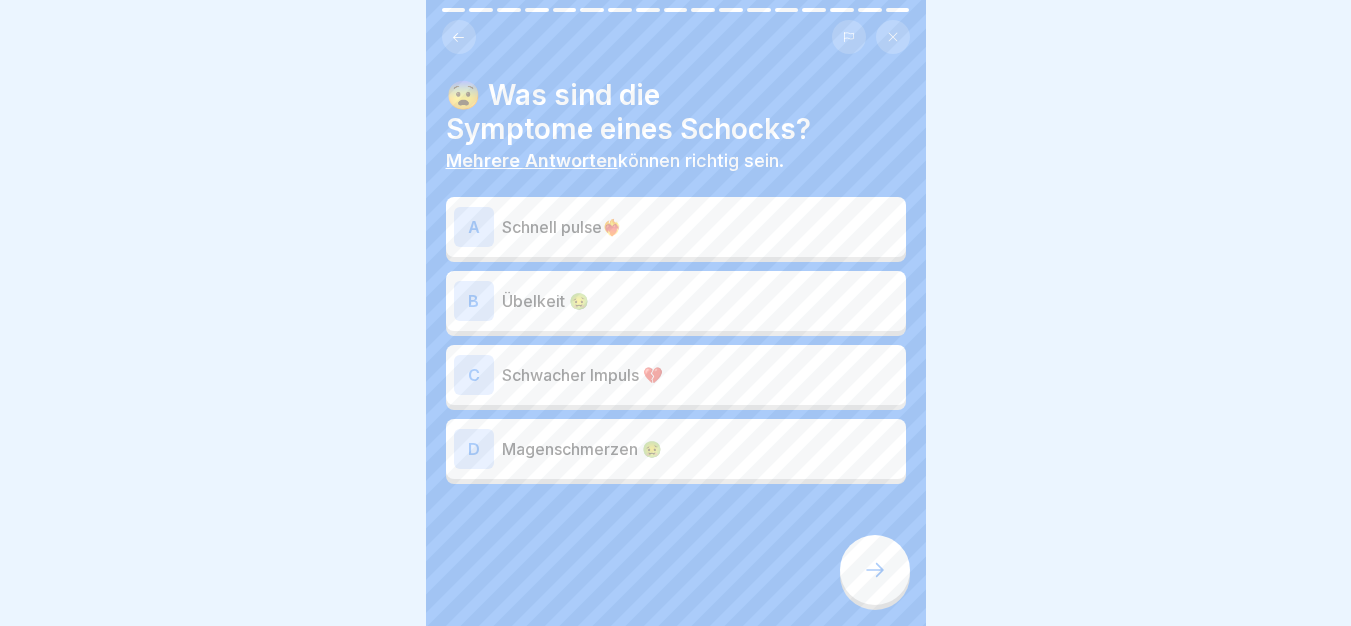 click on "Schnell pulse❤️‍🔥" at bounding box center (700, 227) 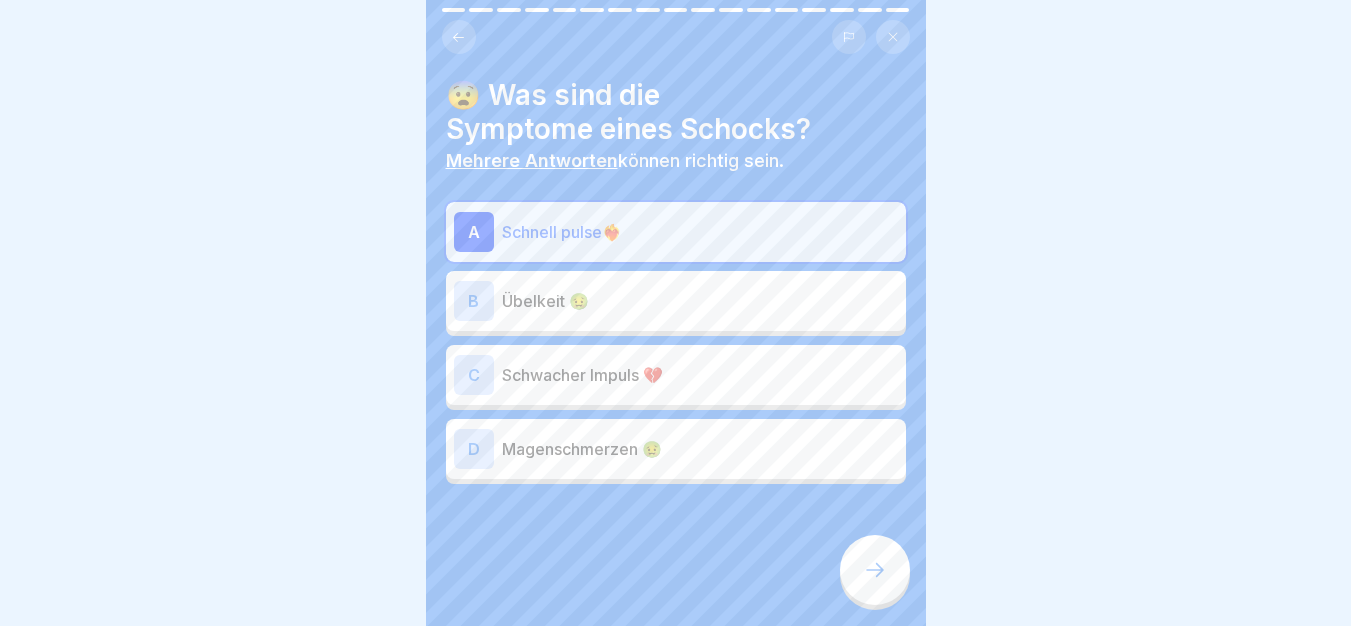 click on "Übelkeit 🤢" at bounding box center (700, 301) 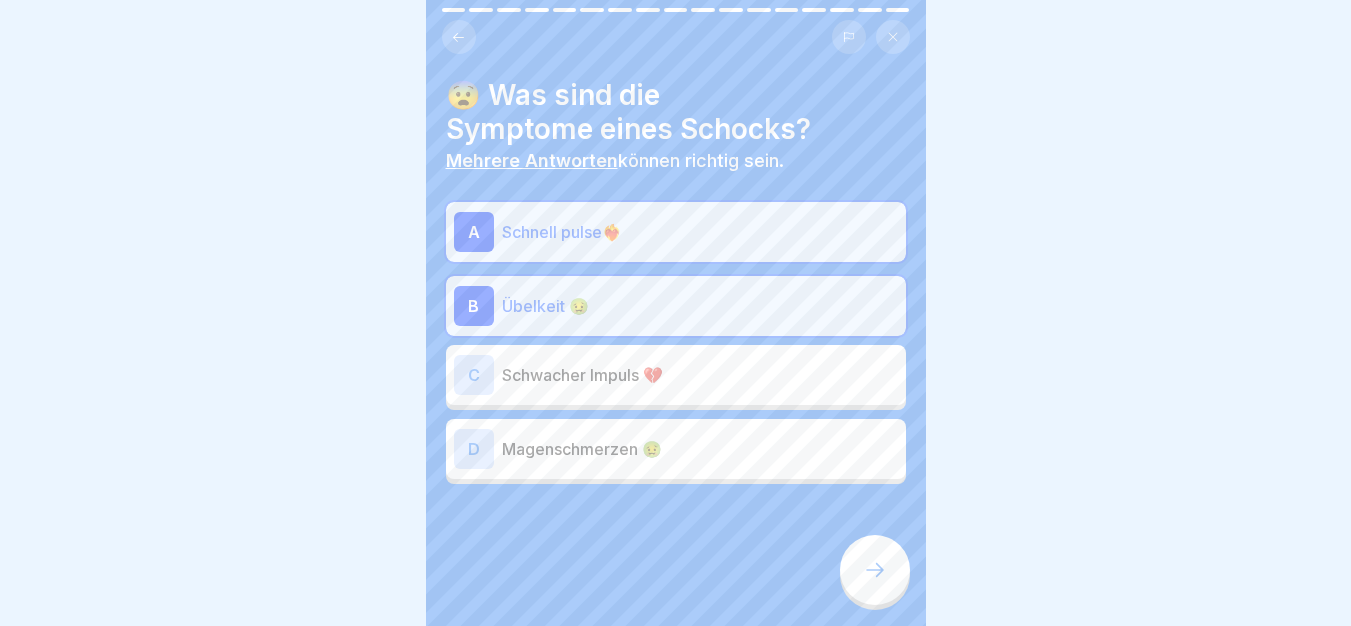 click at bounding box center (875, 570) 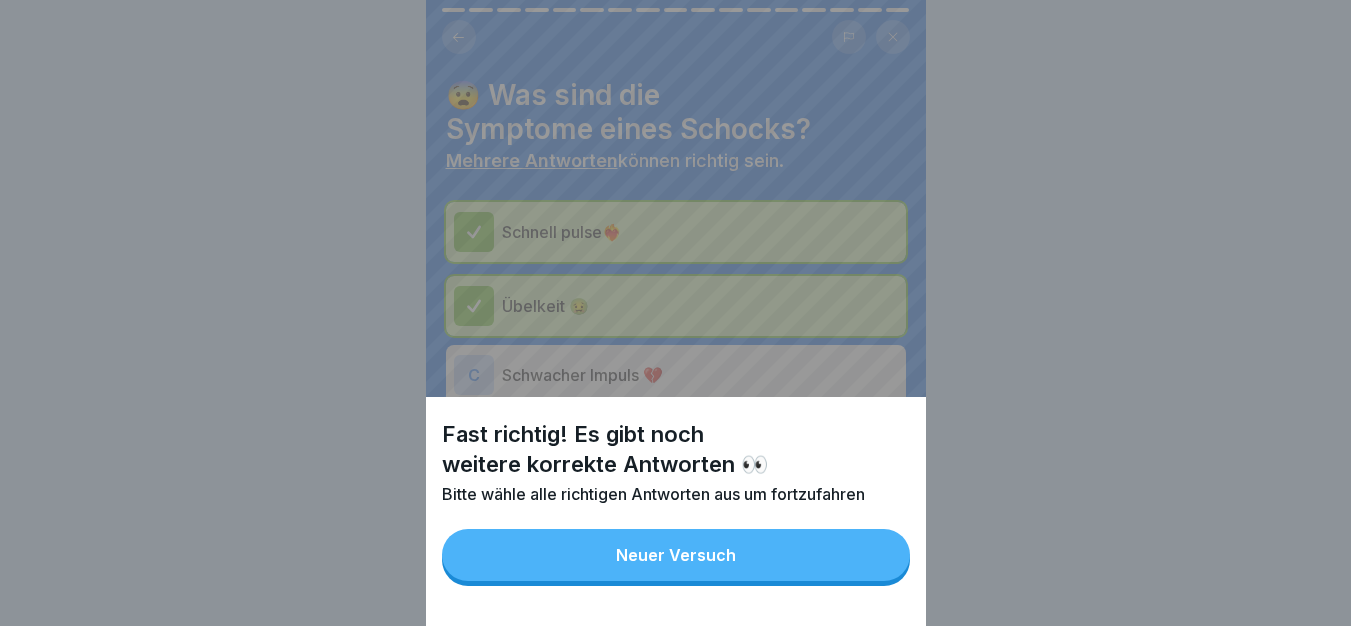 click on "Fast richtig! Es gibt noch weitere korrekte Antworten 👀 Bitte wähle alle richtigen Antworten aus um fortzufahren   Neuer Versuch" at bounding box center (676, 511) 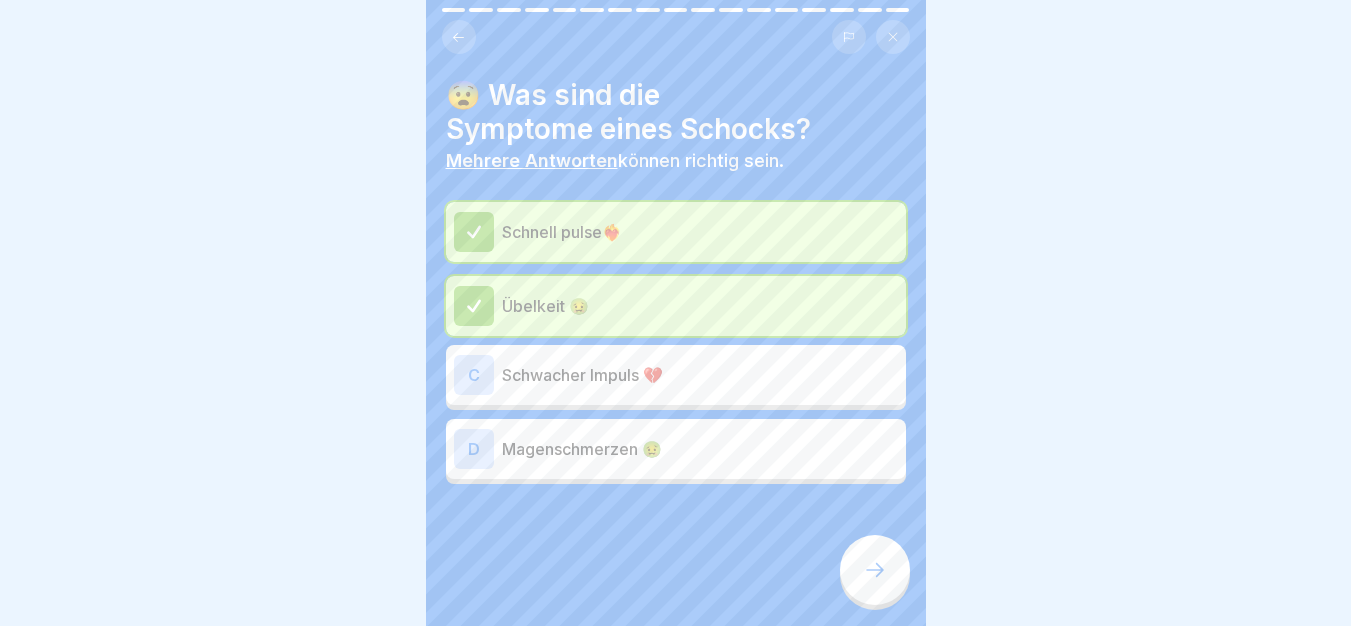 click on "C Schwacher Impuls 💔" at bounding box center [676, 375] 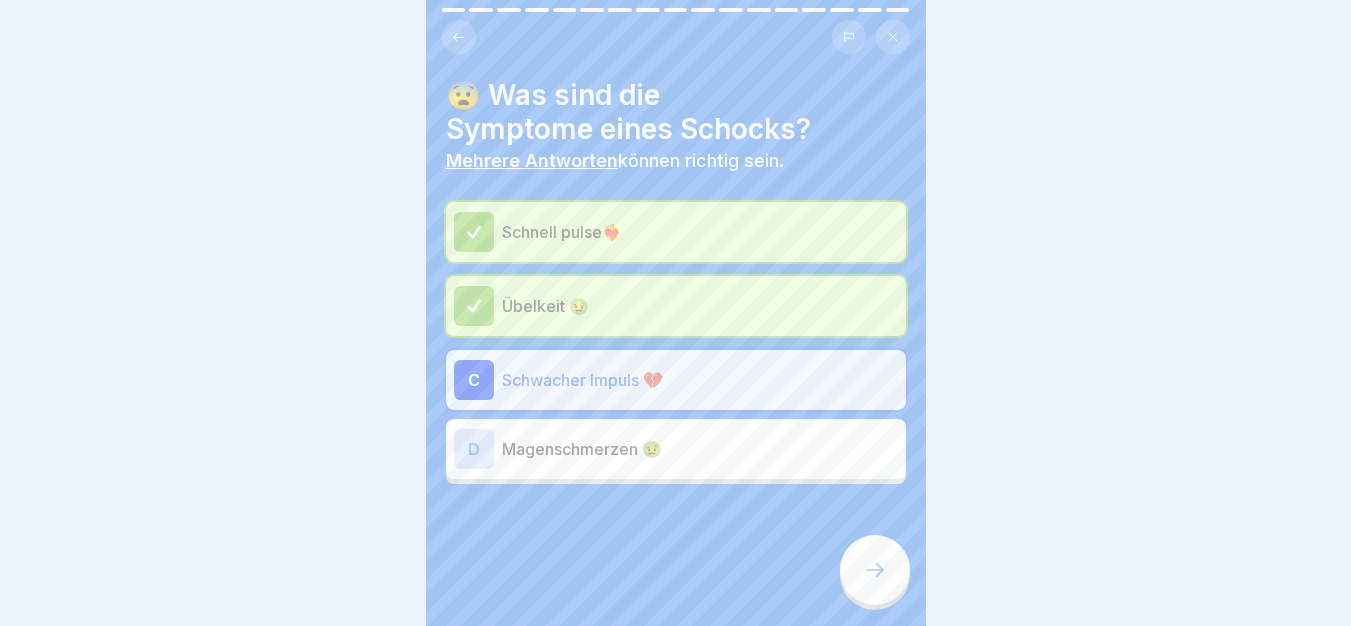 click at bounding box center (875, 570) 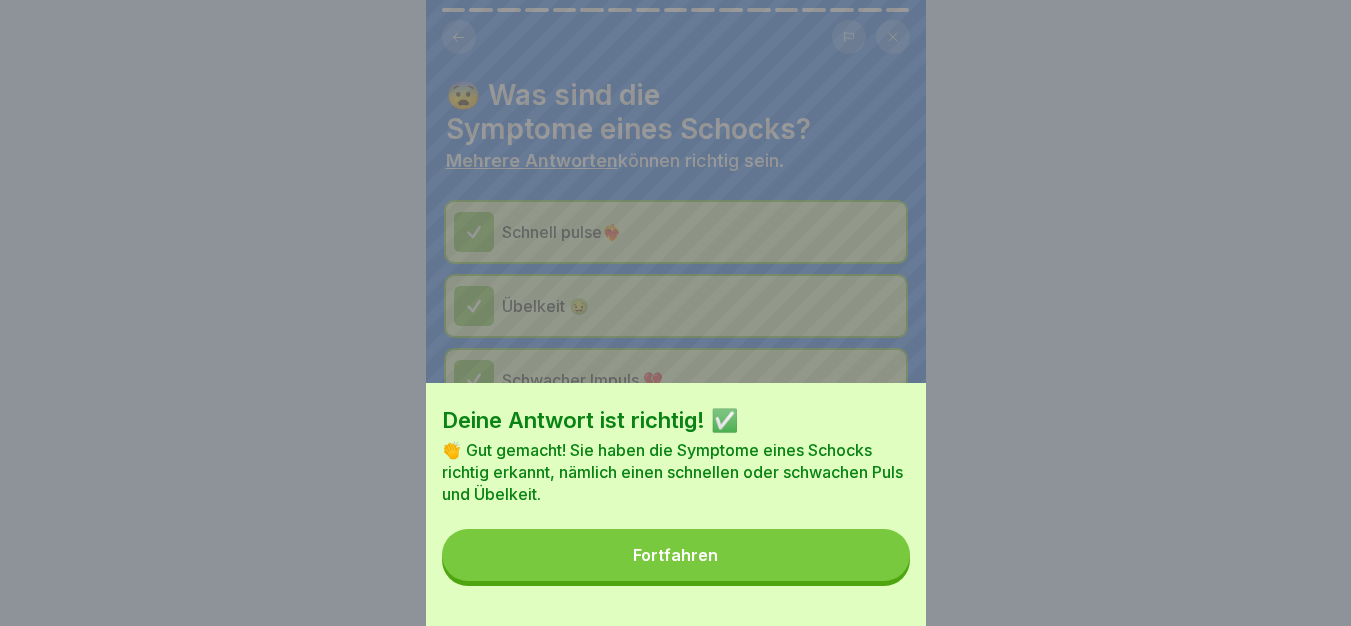 click on "Fortfahren" at bounding box center [676, 555] 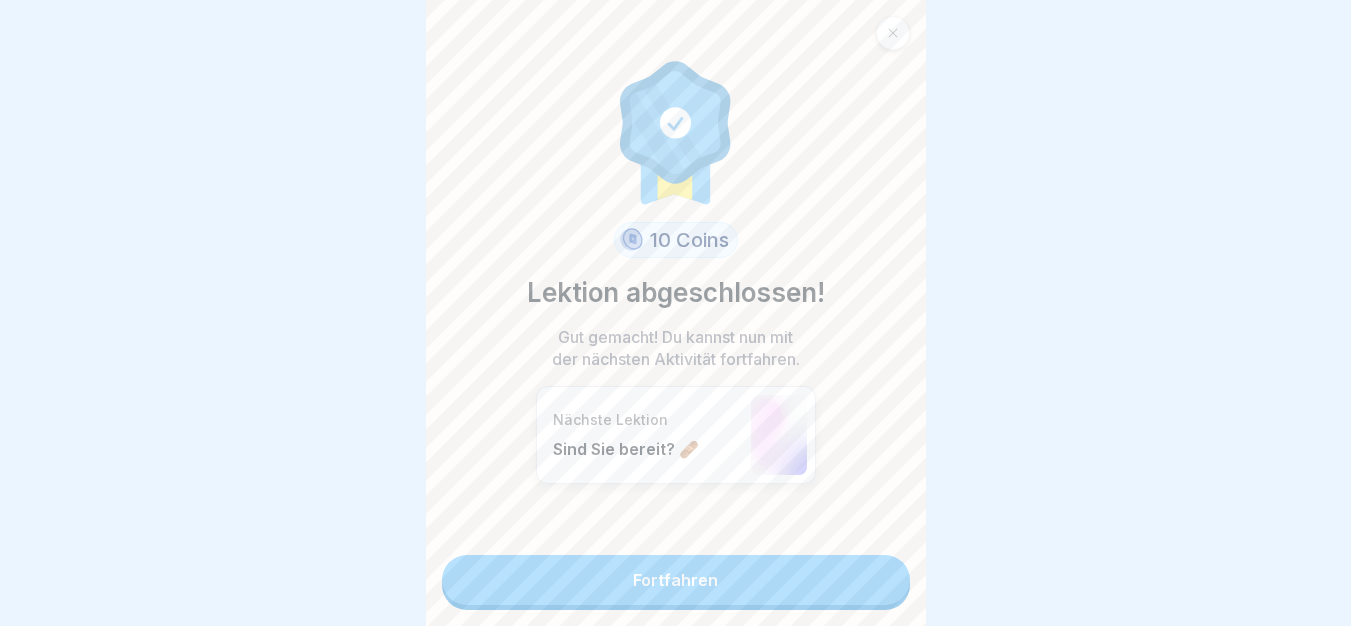 click on "Fortfahren" at bounding box center [676, 580] 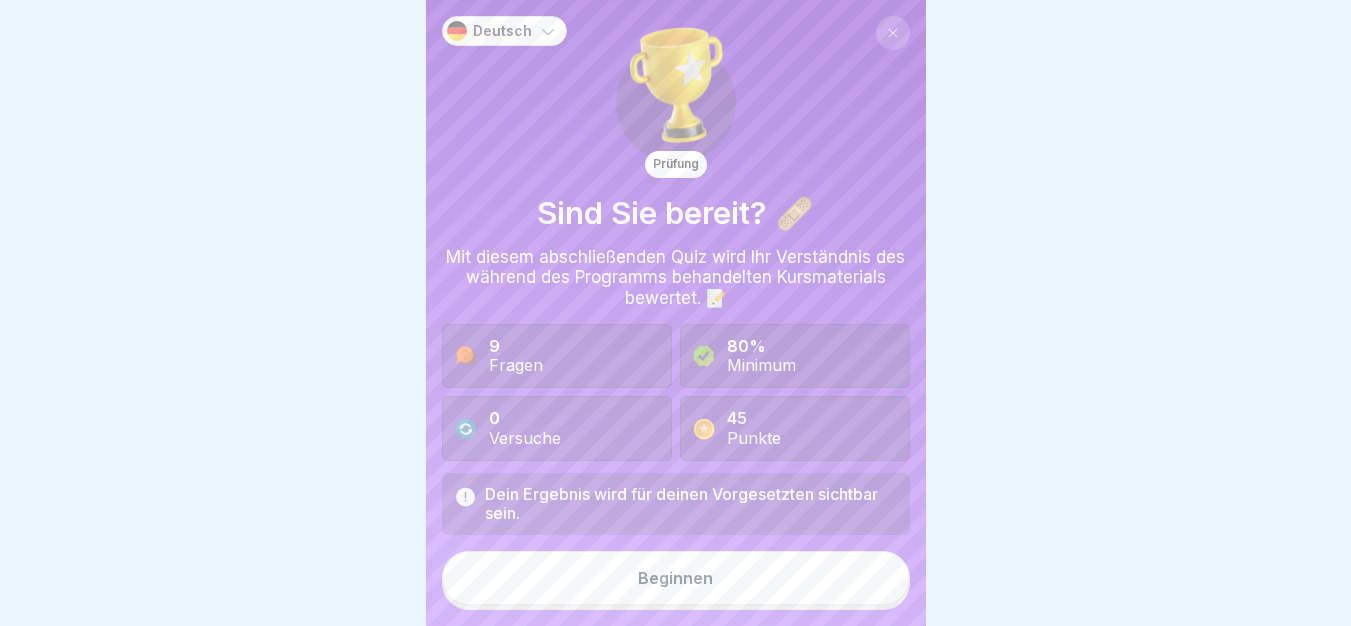 click on "Beginnen" at bounding box center [676, 578] 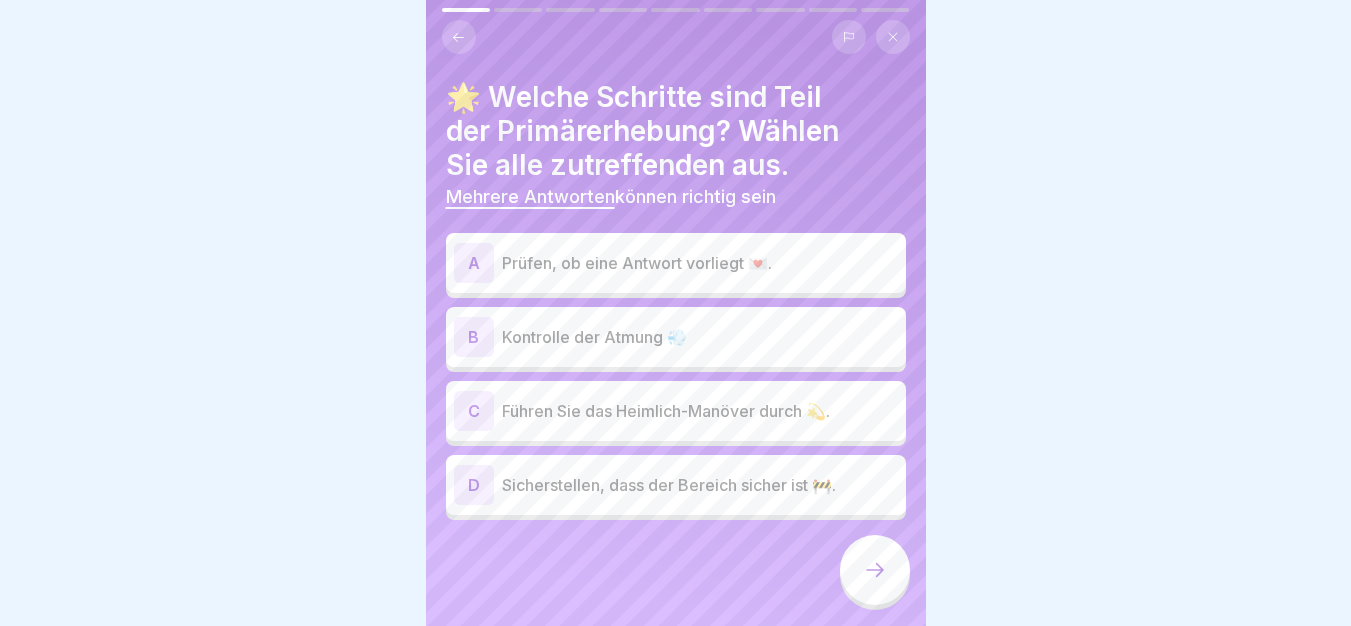click on "Prüfen, ob eine Antwort vorliegt 💌." at bounding box center (700, 263) 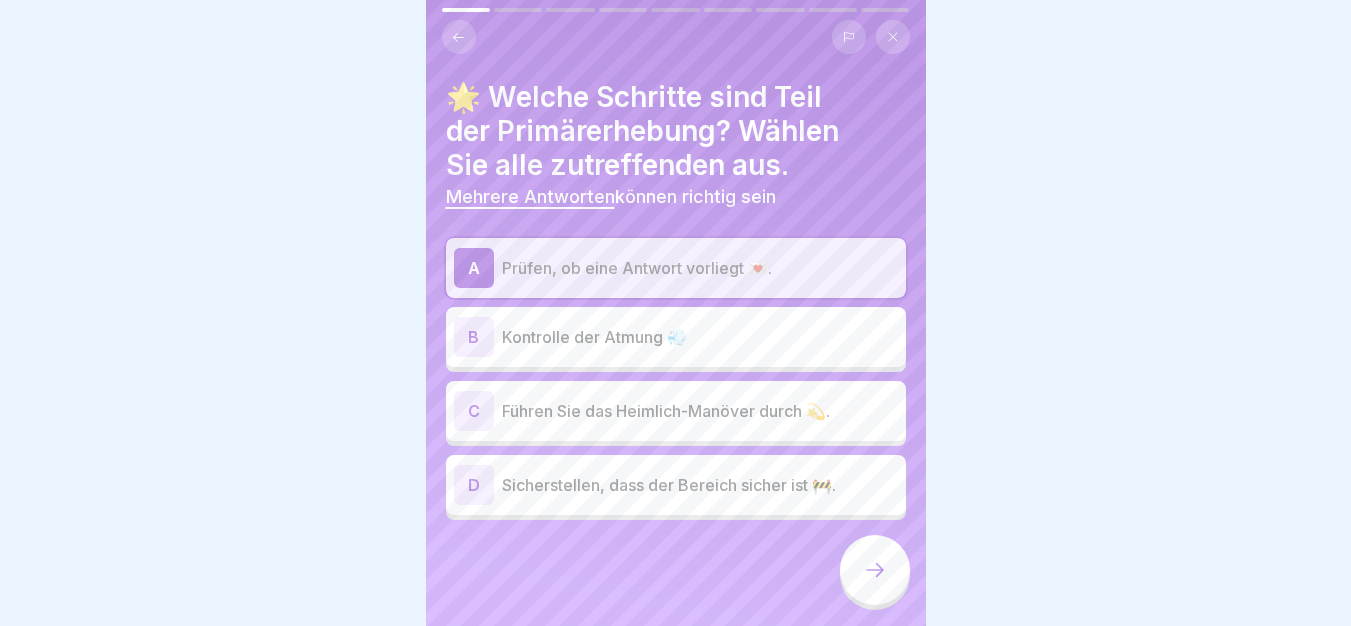 click on "B Kontrolle der Atmung 💨" at bounding box center (676, 337) 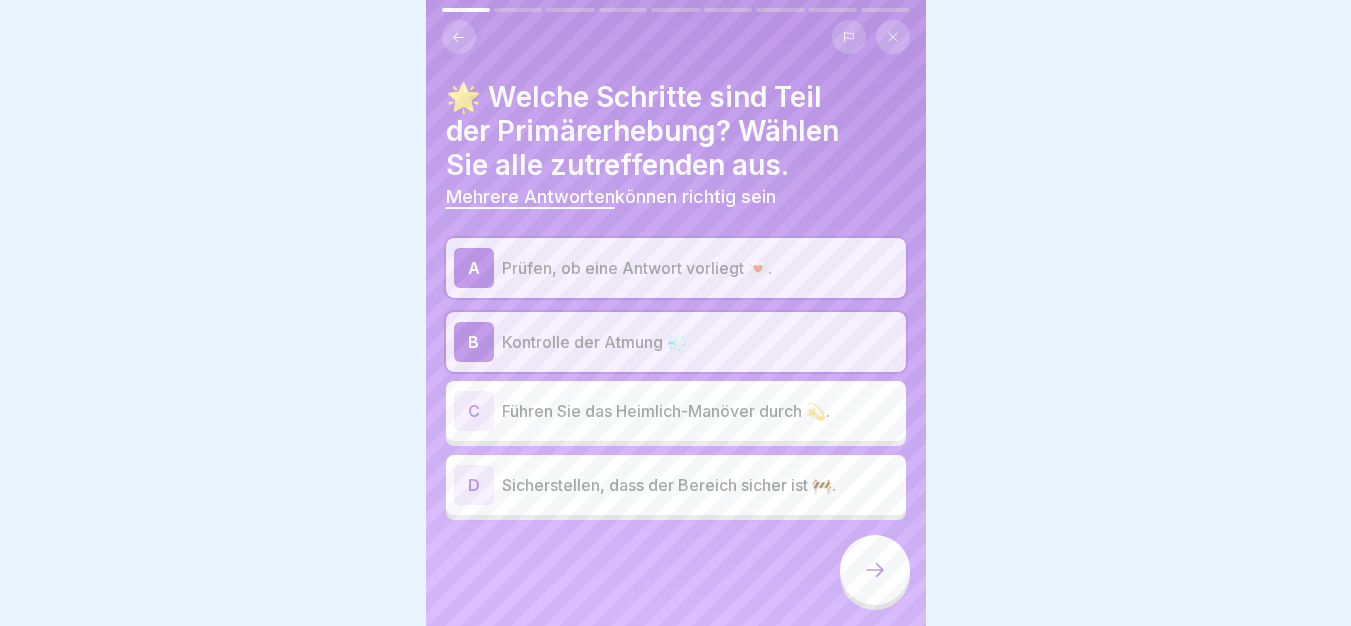 click on "Sicherstellen, dass der Bereich sicher ist 🚧." at bounding box center [700, 485] 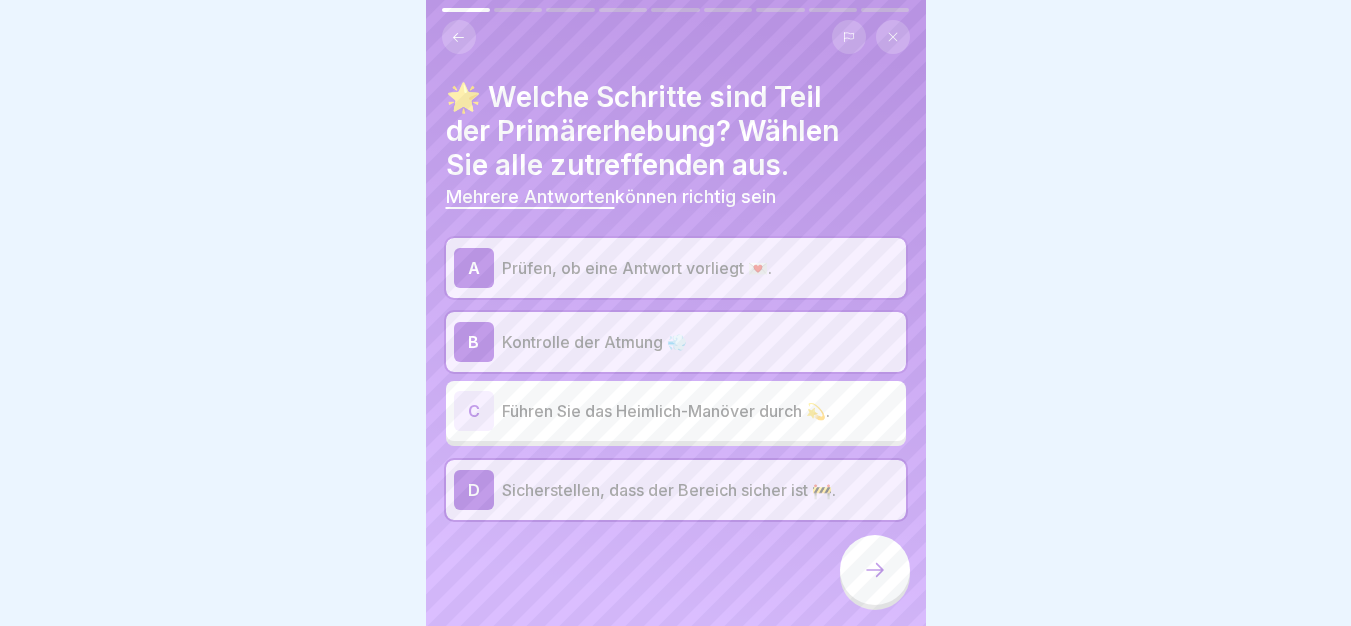 click at bounding box center [875, 572] 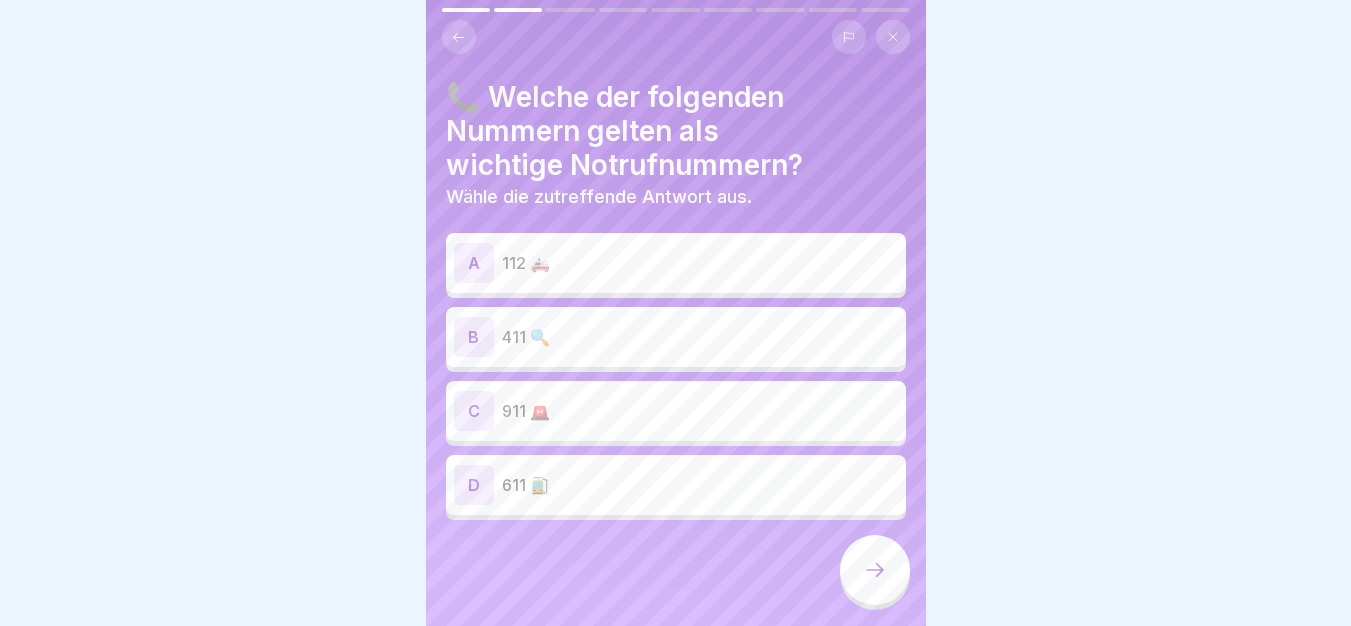 click on "112 🚑" at bounding box center [700, 263] 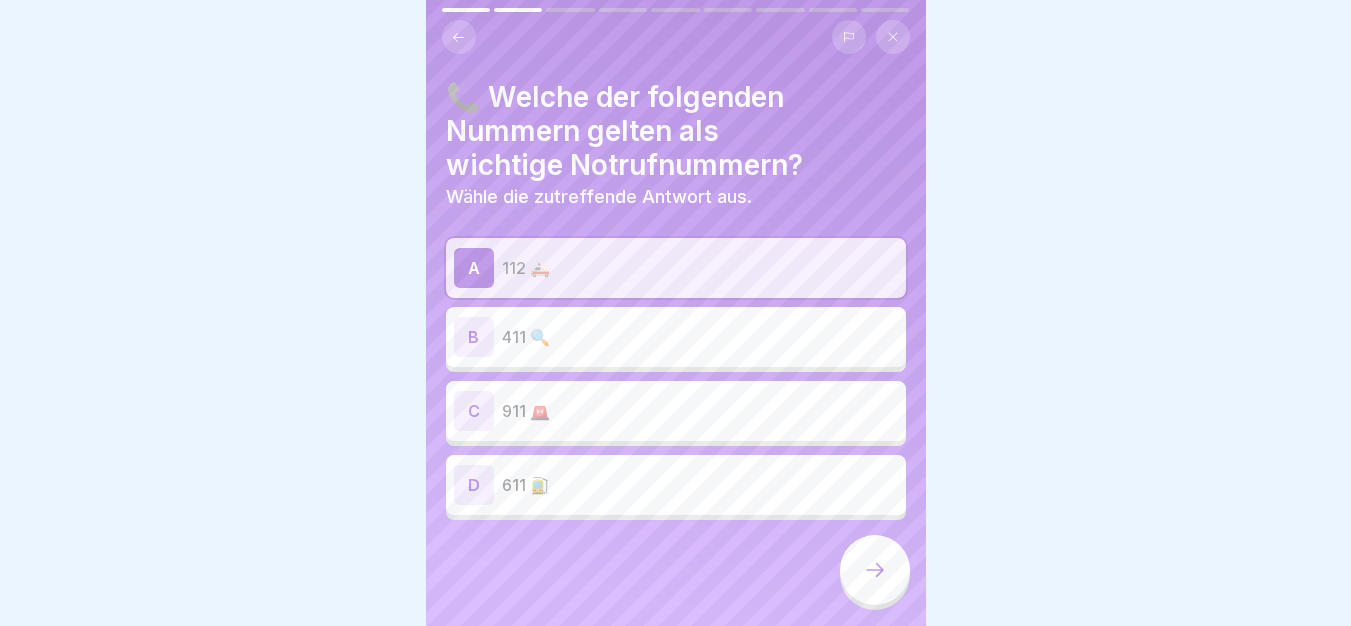 click 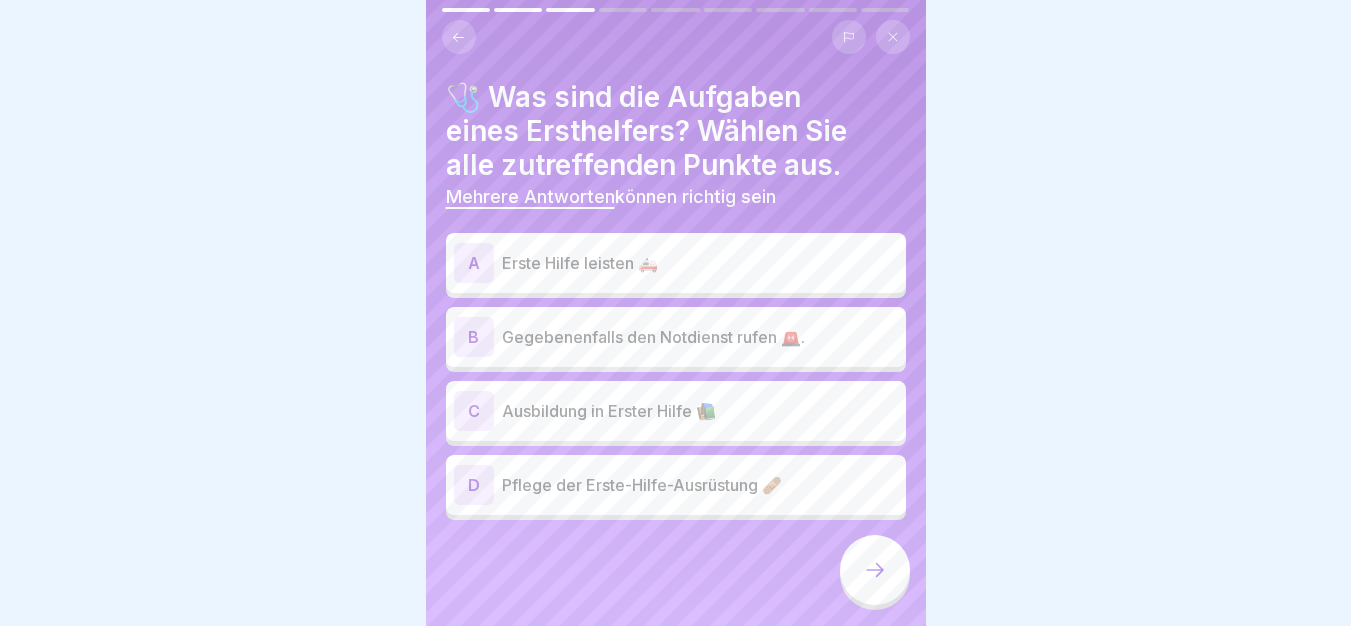 click on "Erste Hilfe leisten 🚑" at bounding box center (700, 263) 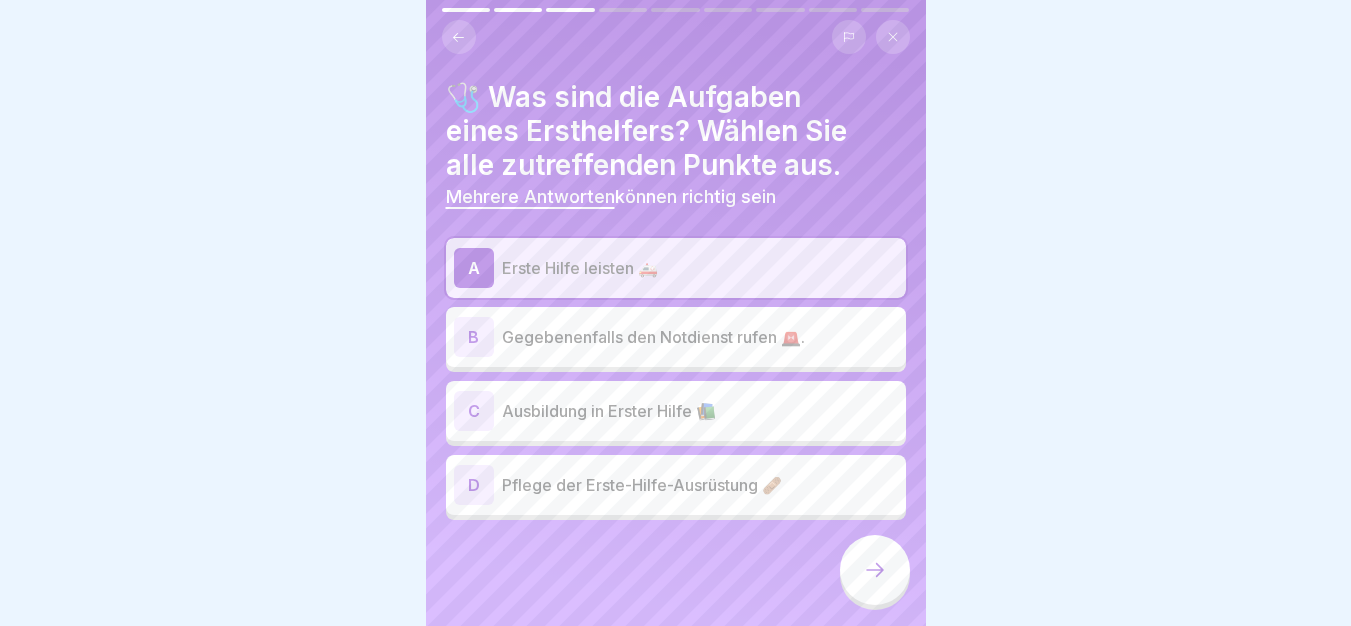 click on "Gegebenenfalls den Notdienst rufen 🚨." at bounding box center [700, 337] 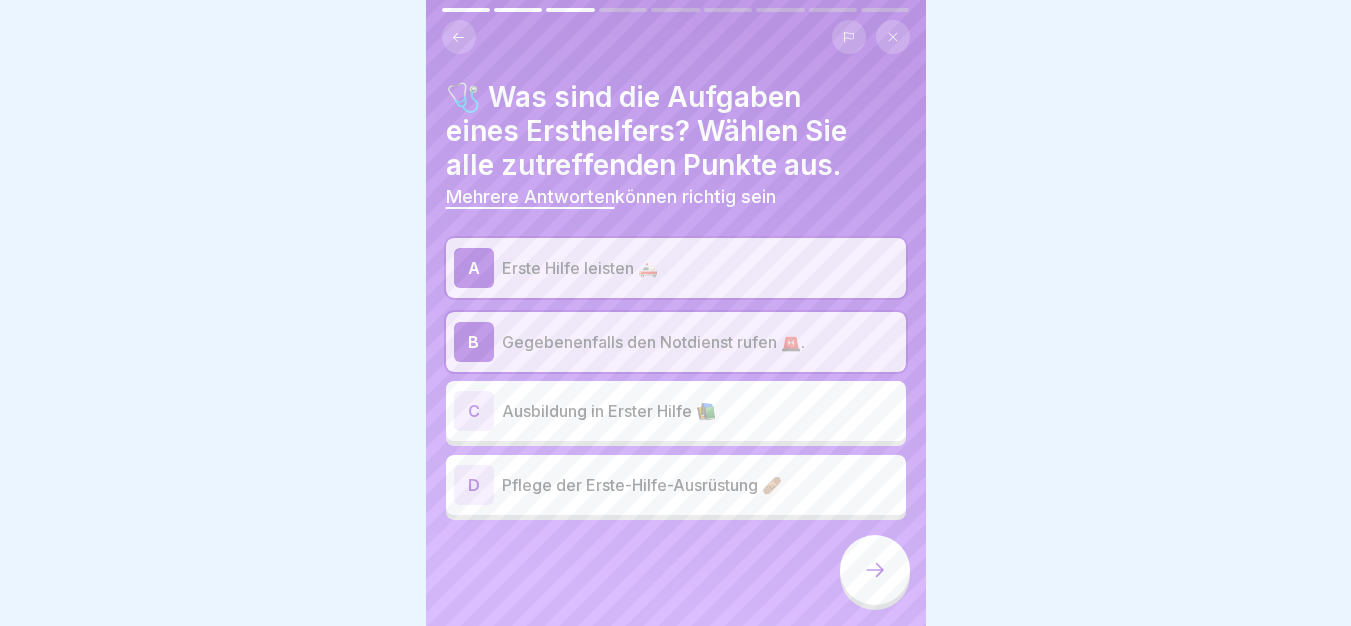 click 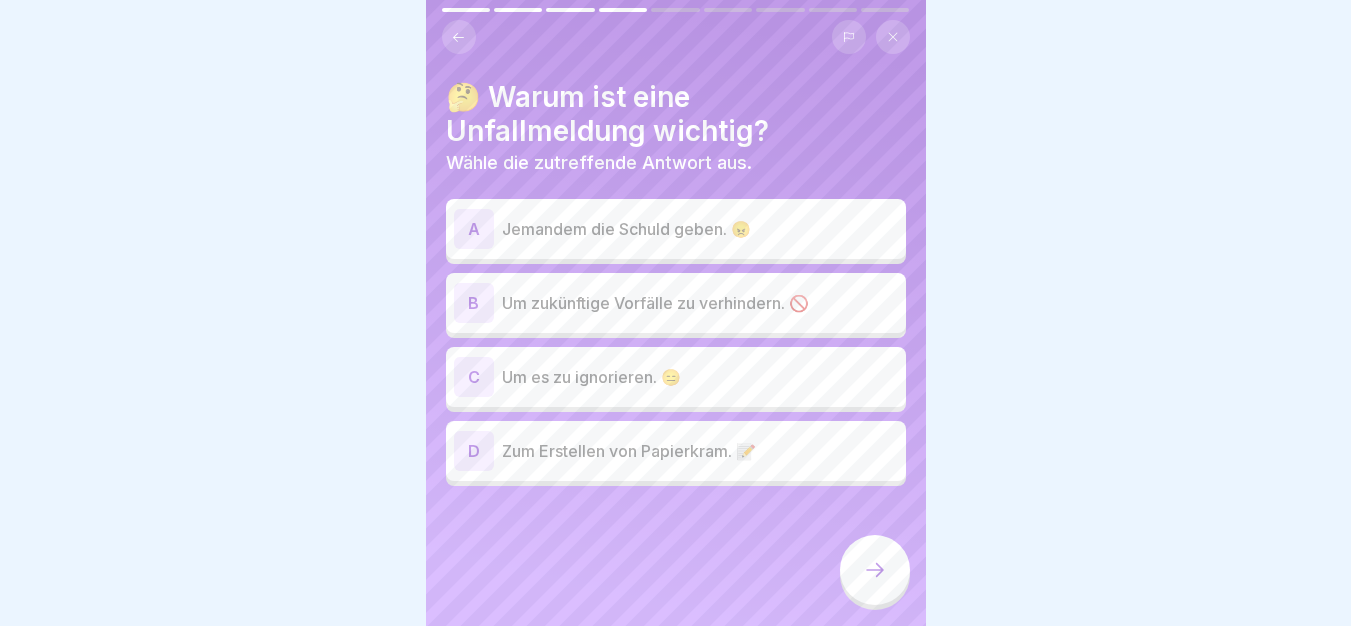 click on "Um zukünftige Vorfälle zu verhindern. 🚫" at bounding box center (700, 303) 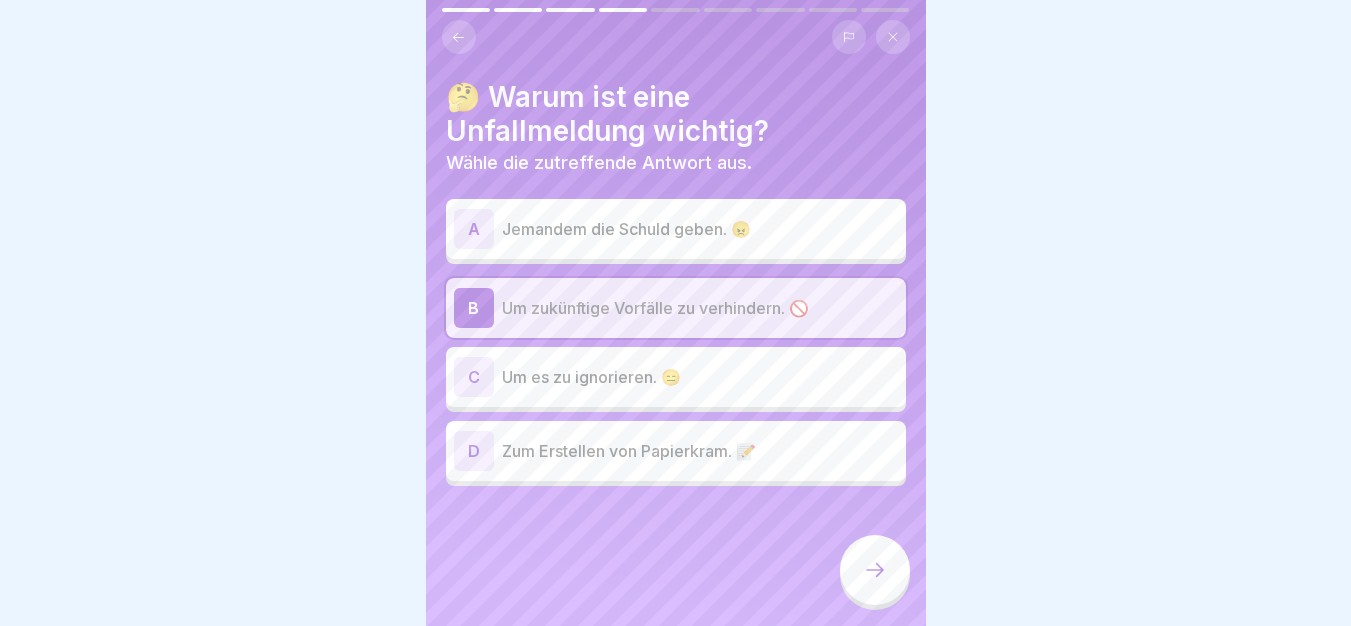 click 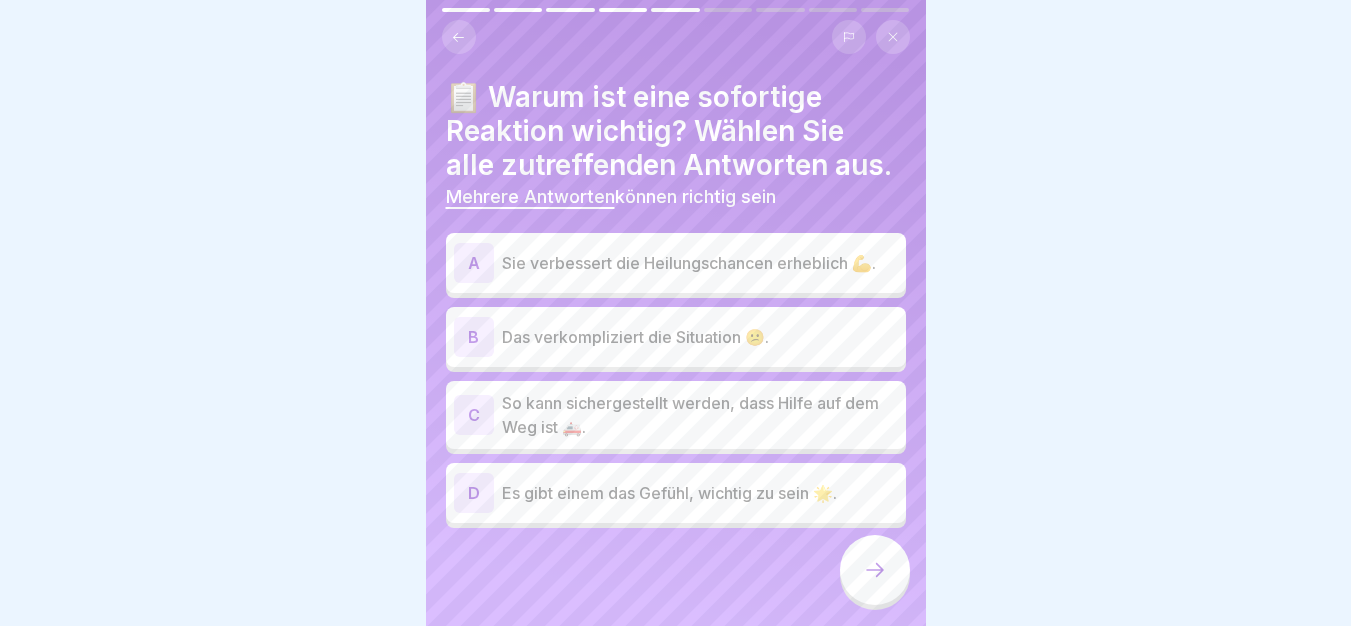 click on "Sie verbessert die Heilungschancen erheblich 💪." at bounding box center (700, 263) 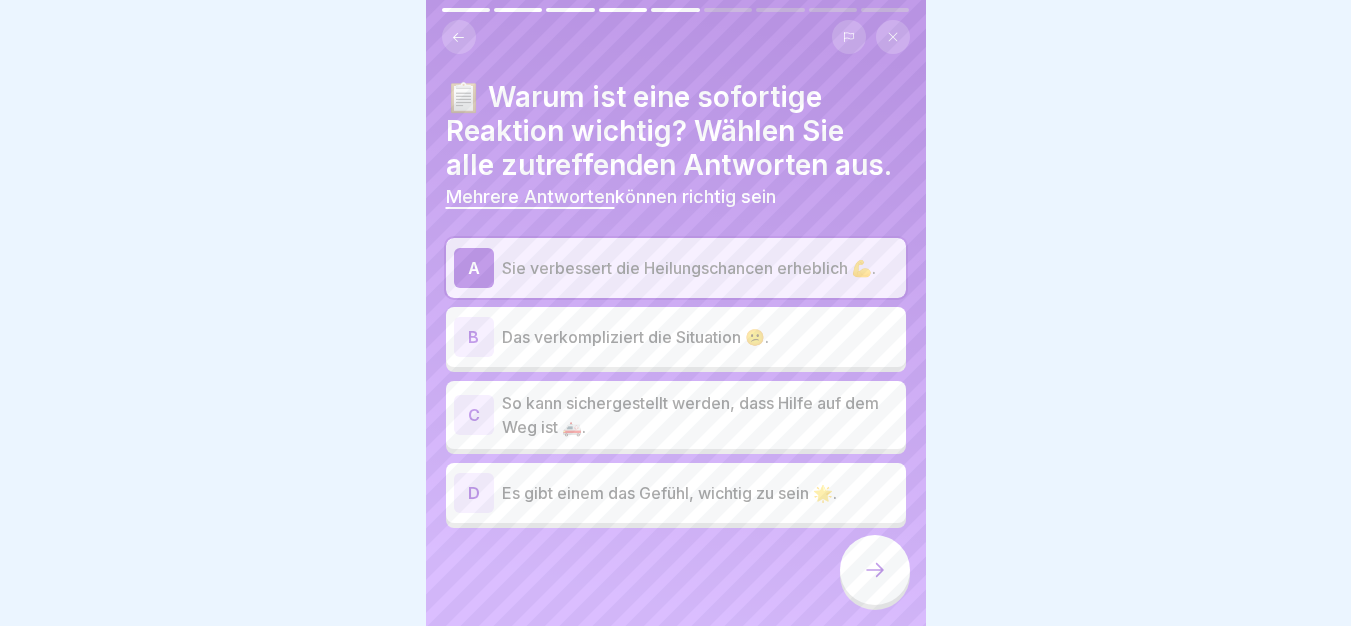 click on "So kann sichergestellt werden, dass Hilfe auf dem Weg ist 🚑." at bounding box center [700, 415] 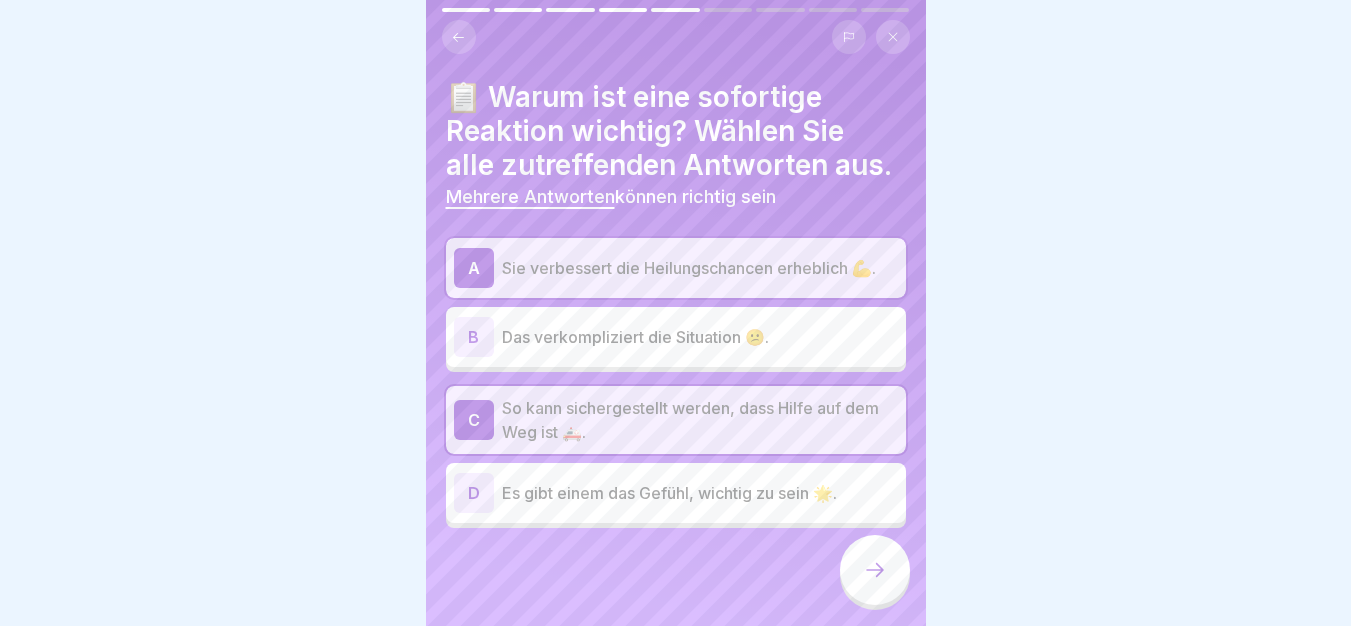click at bounding box center (875, 570) 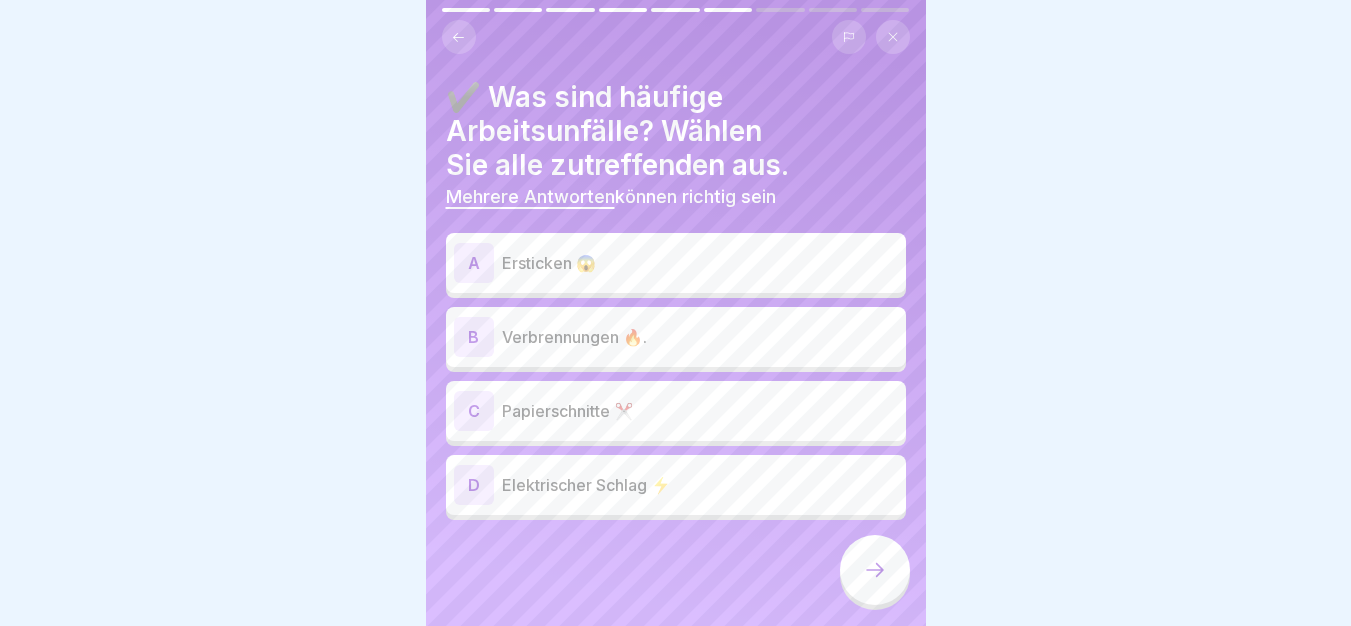 click on "Verbrennungen 🔥." at bounding box center [700, 337] 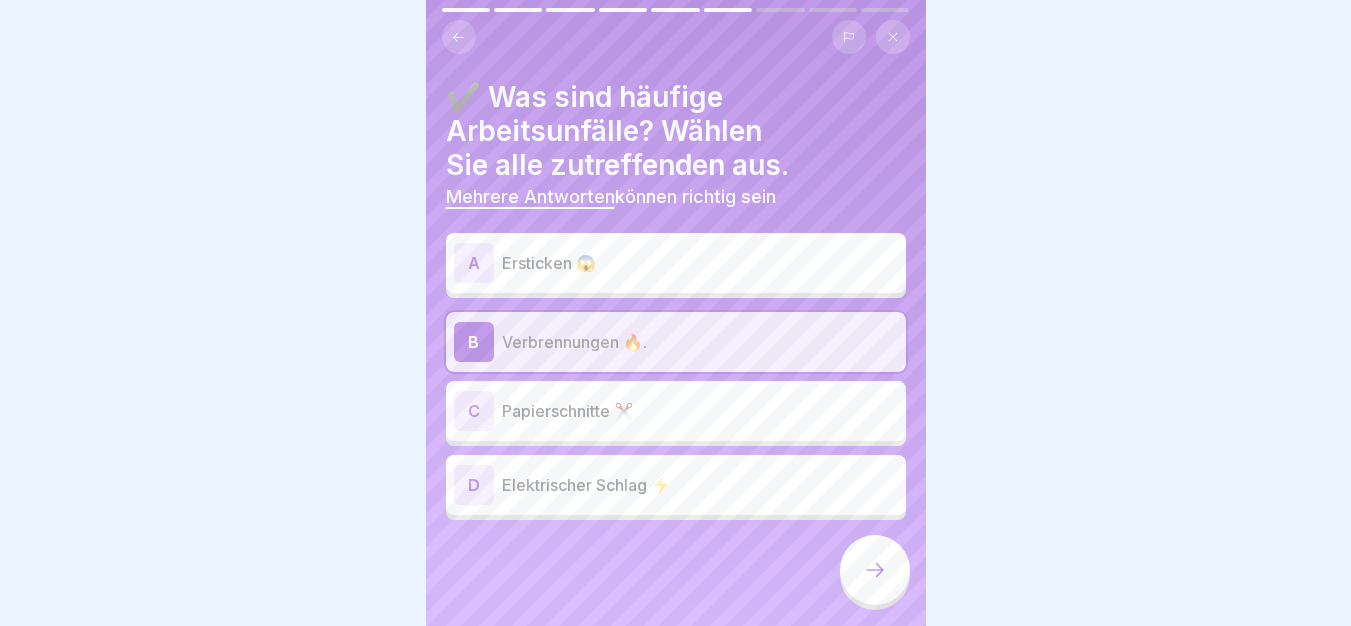 click on "Ersticken 😱" at bounding box center [700, 263] 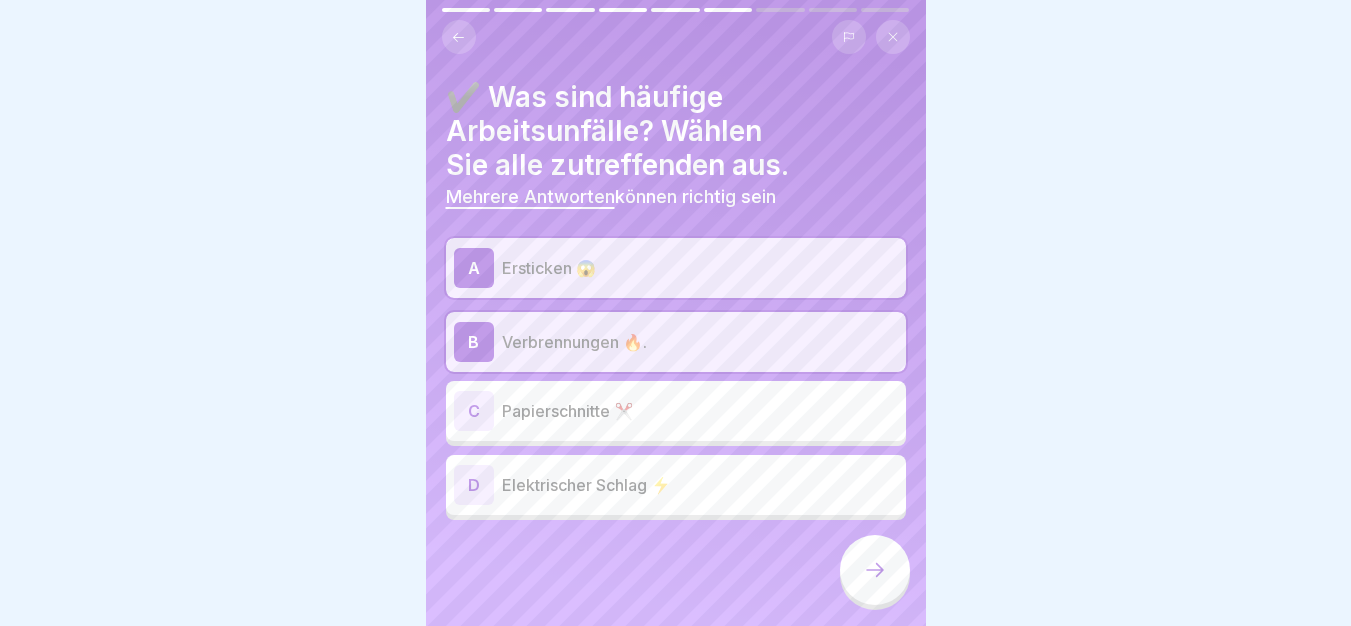 click on "Elektrischer Schlag ⚡" at bounding box center (700, 485) 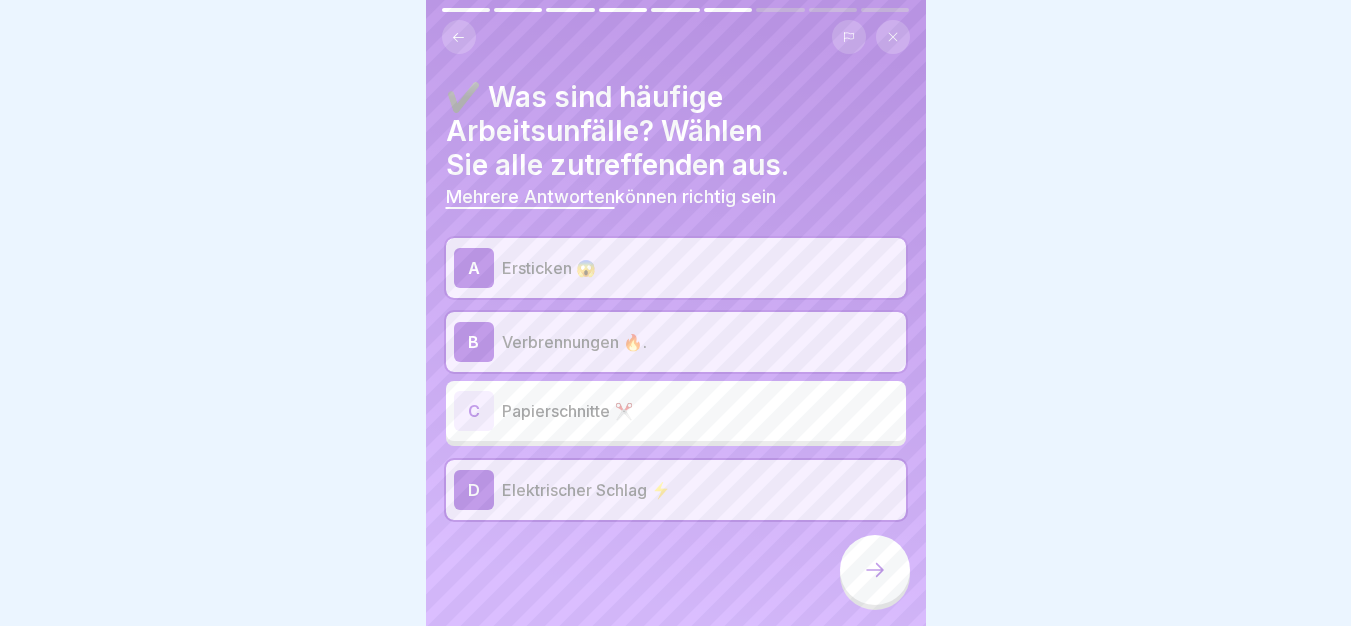 click at bounding box center [875, 570] 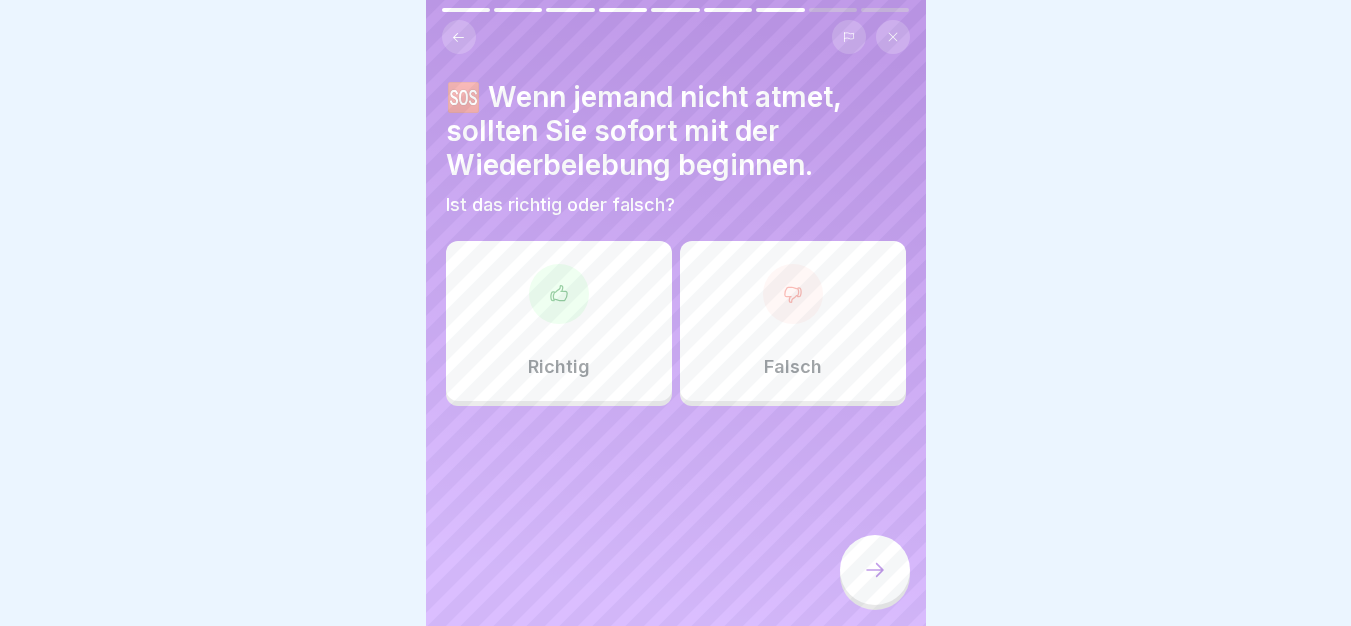 click at bounding box center [559, 294] 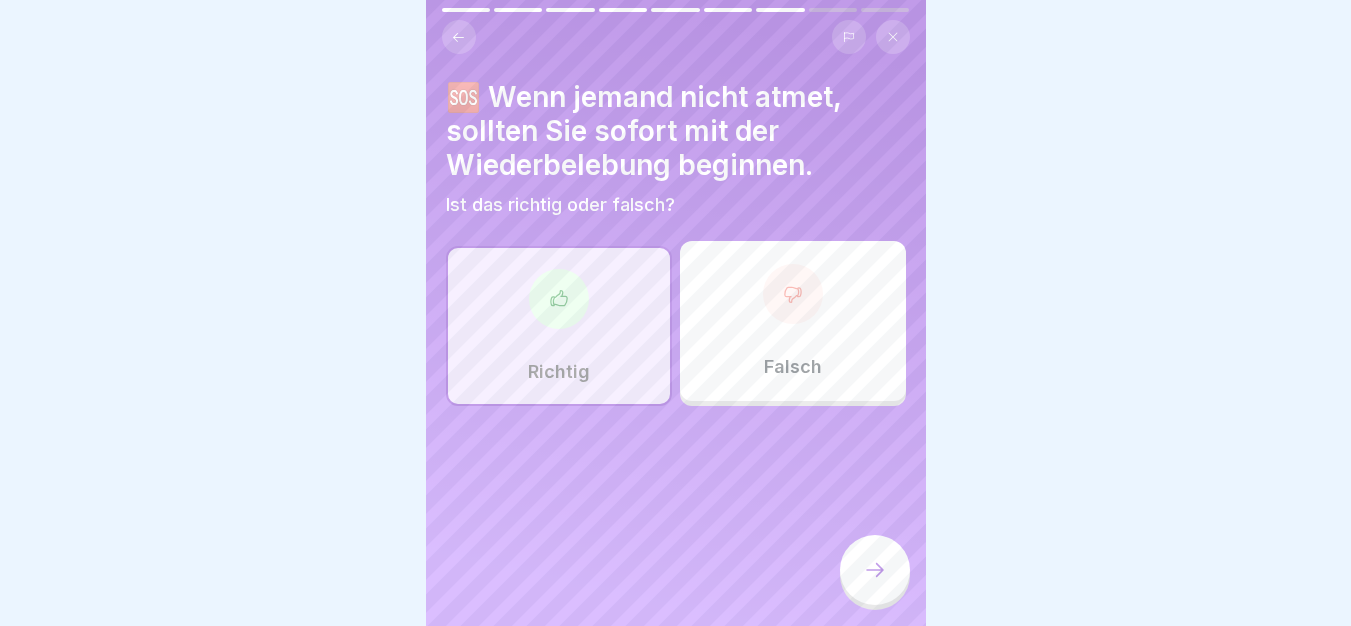 click at bounding box center [875, 570] 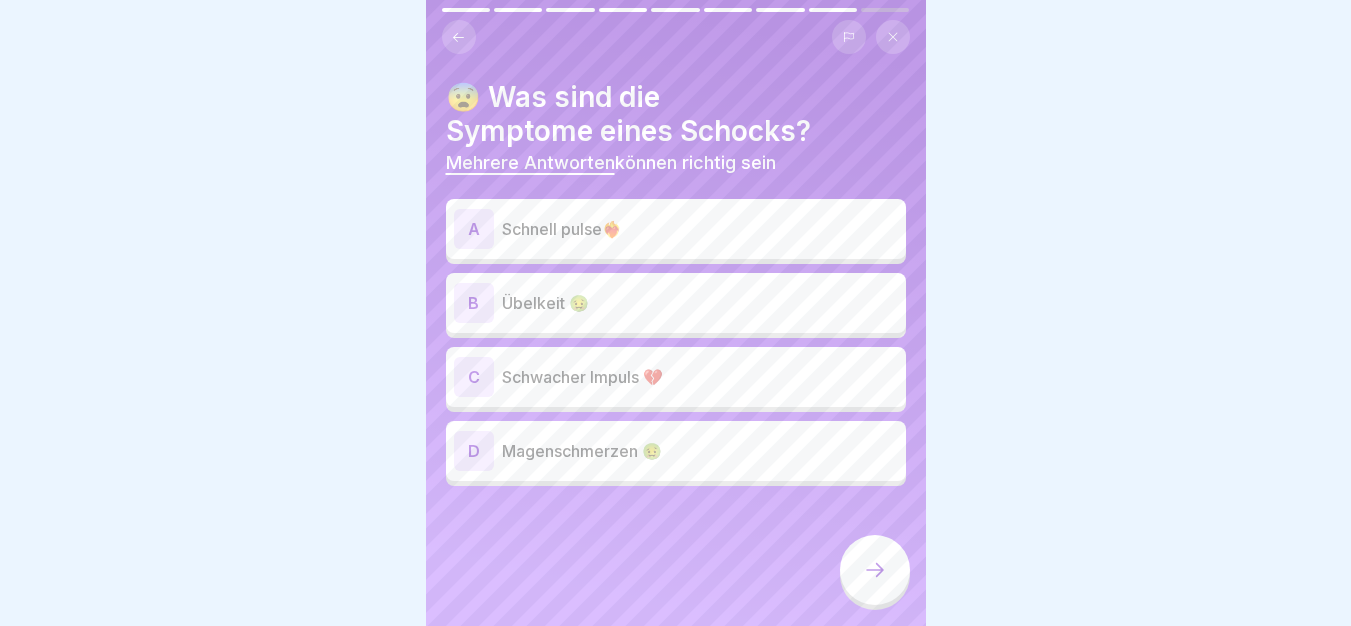 click on "Schnell pulse❤️‍🔥" at bounding box center [700, 229] 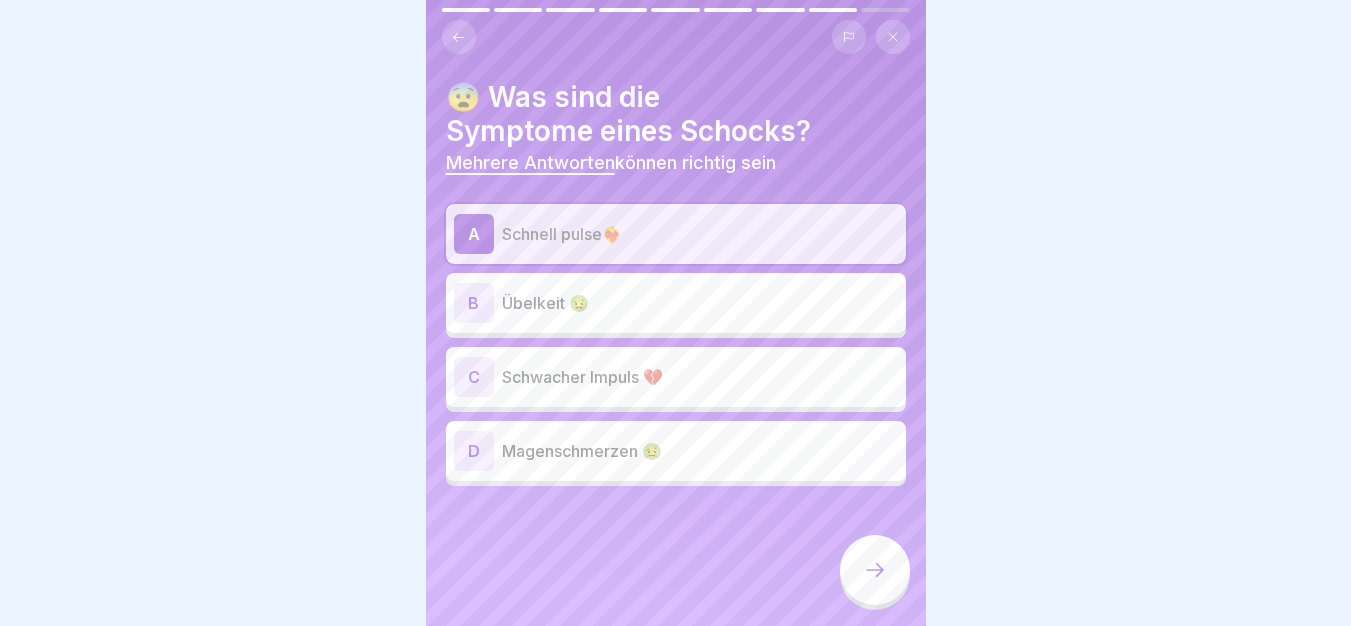 click on "Schwacher Impuls 💔" at bounding box center (700, 377) 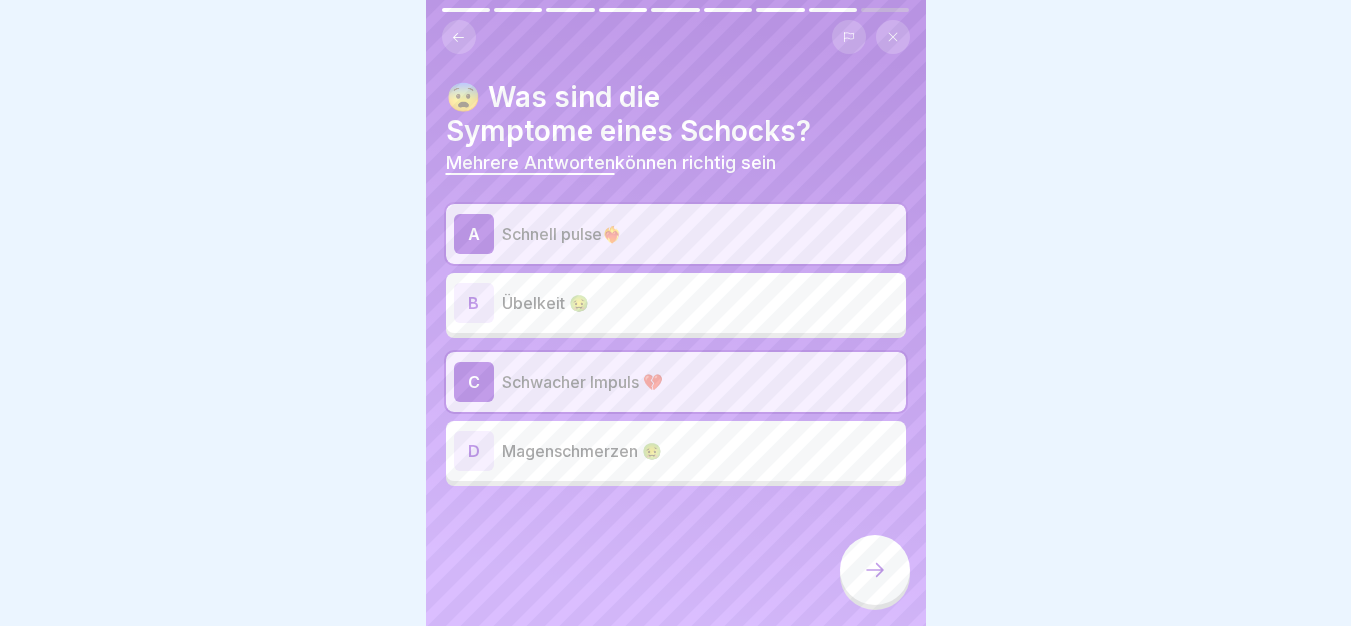 click on "Übelkeit 🤢" at bounding box center (700, 303) 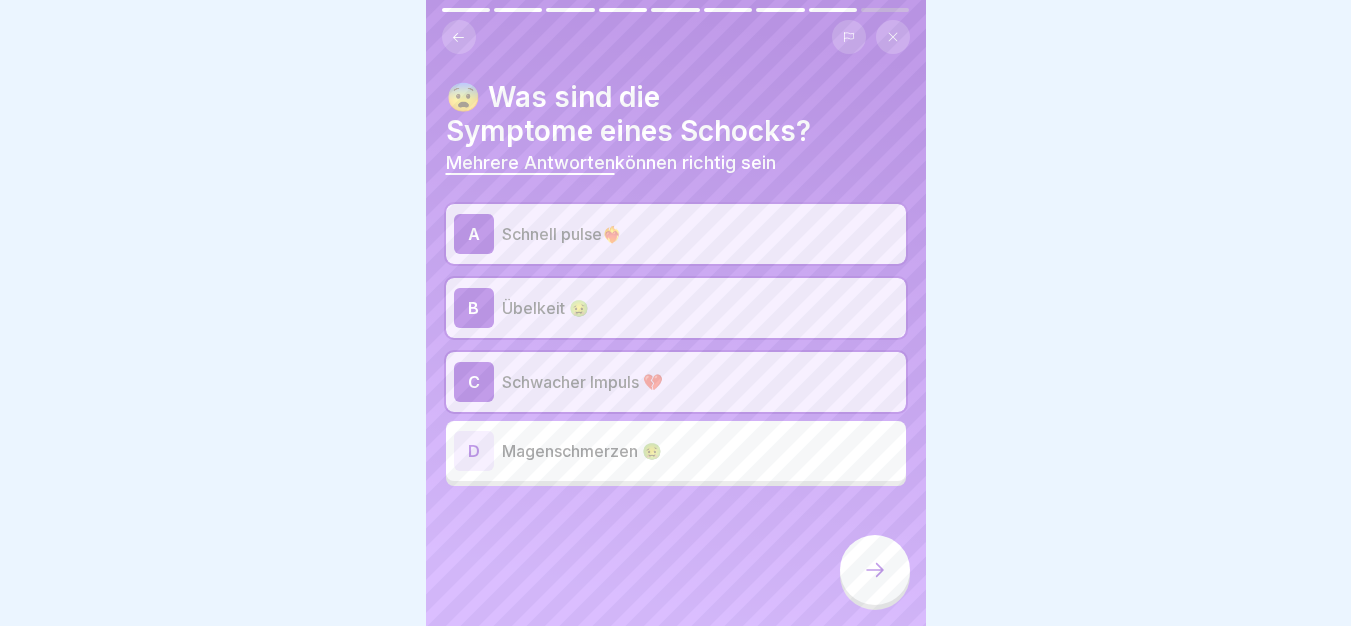click 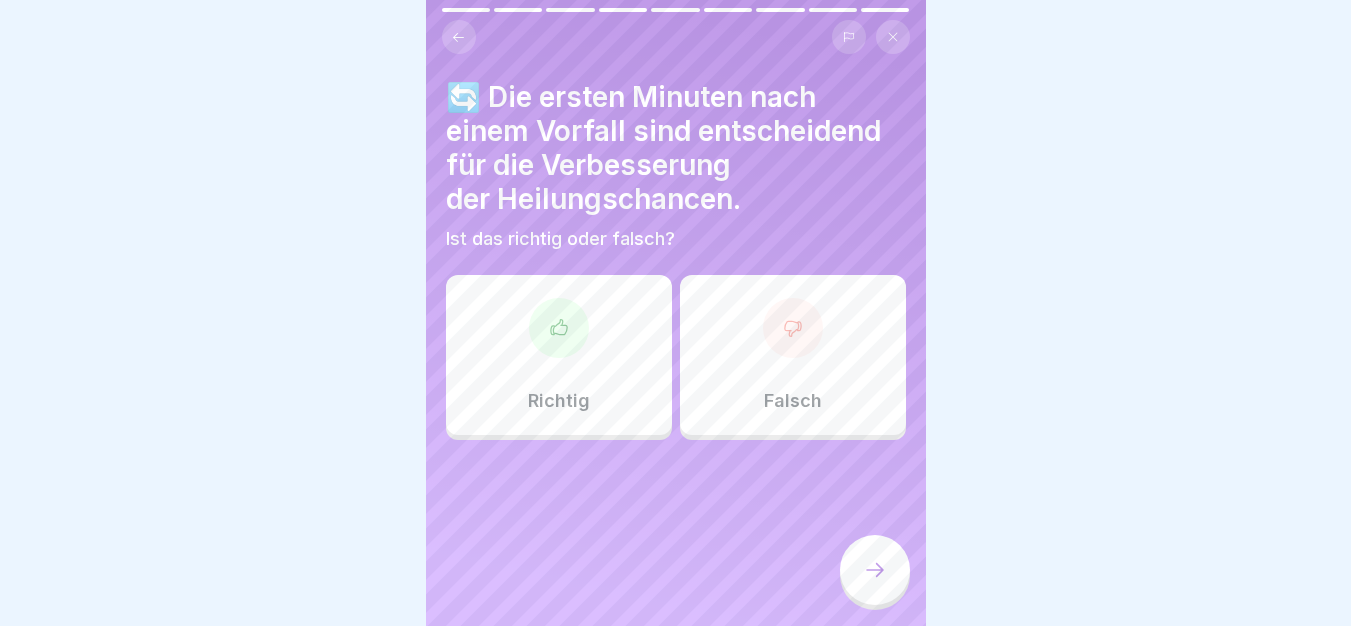 click on "Richtig" at bounding box center [559, 355] 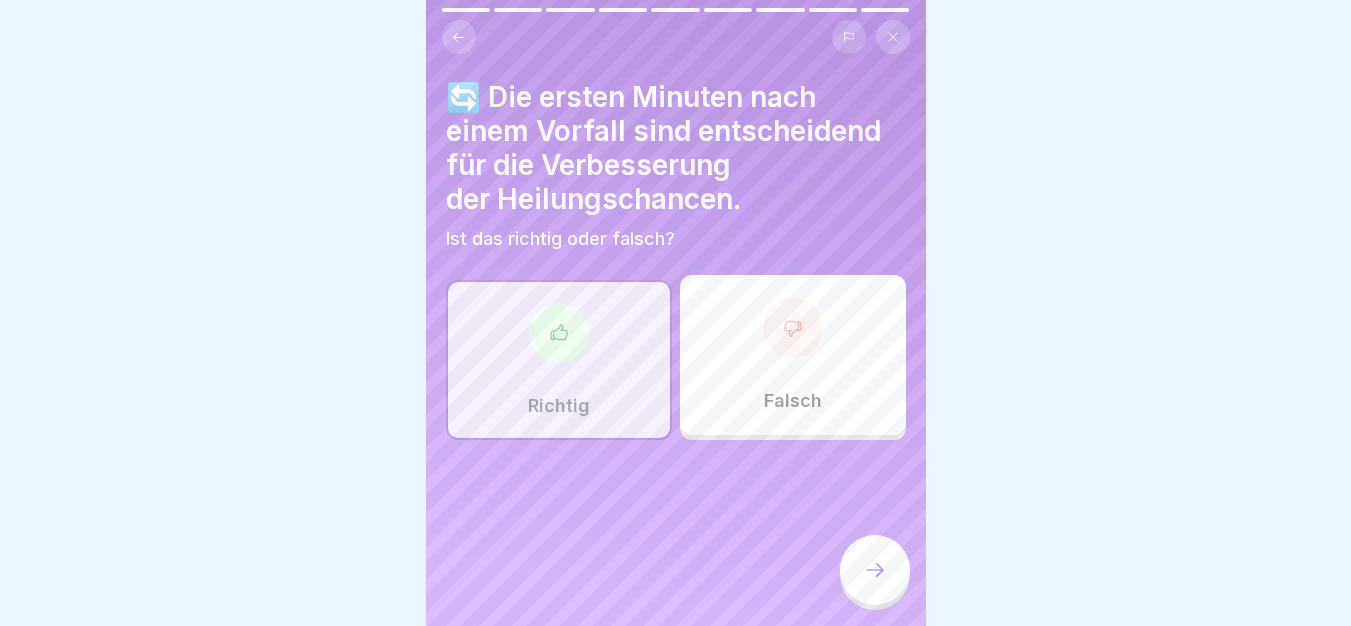 click 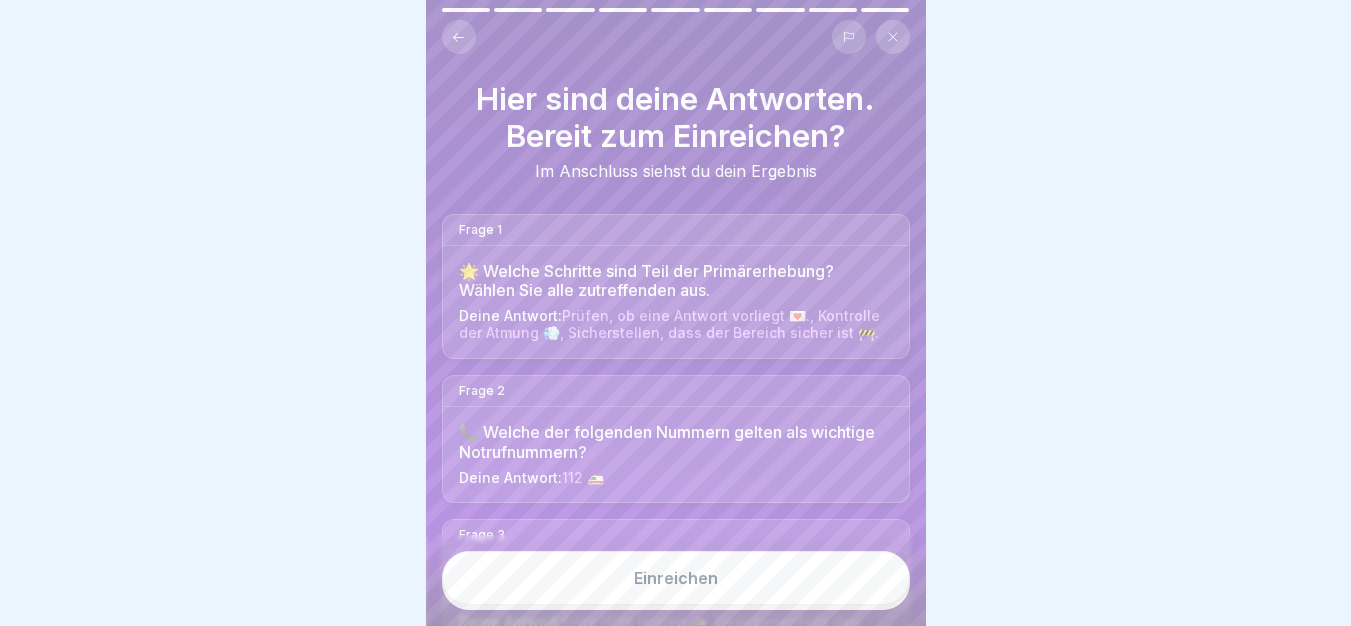 click on "Einreichen" at bounding box center [676, 578] 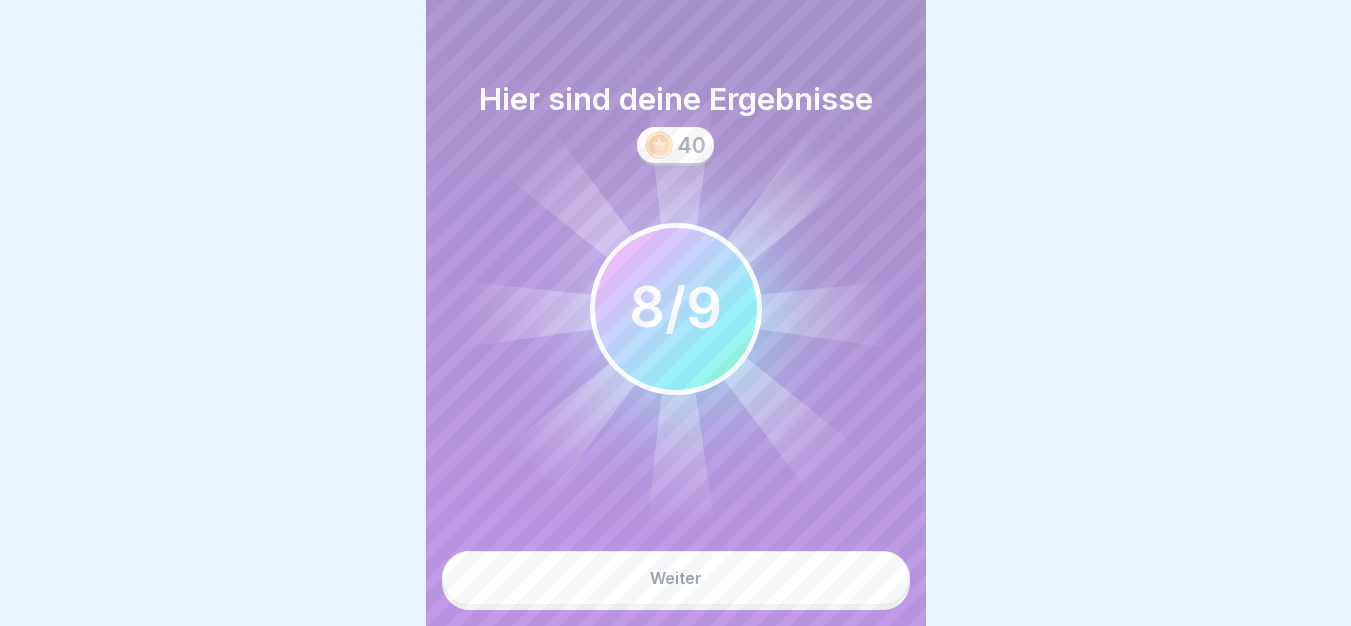 click on "Weiter" at bounding box center (676, 578) 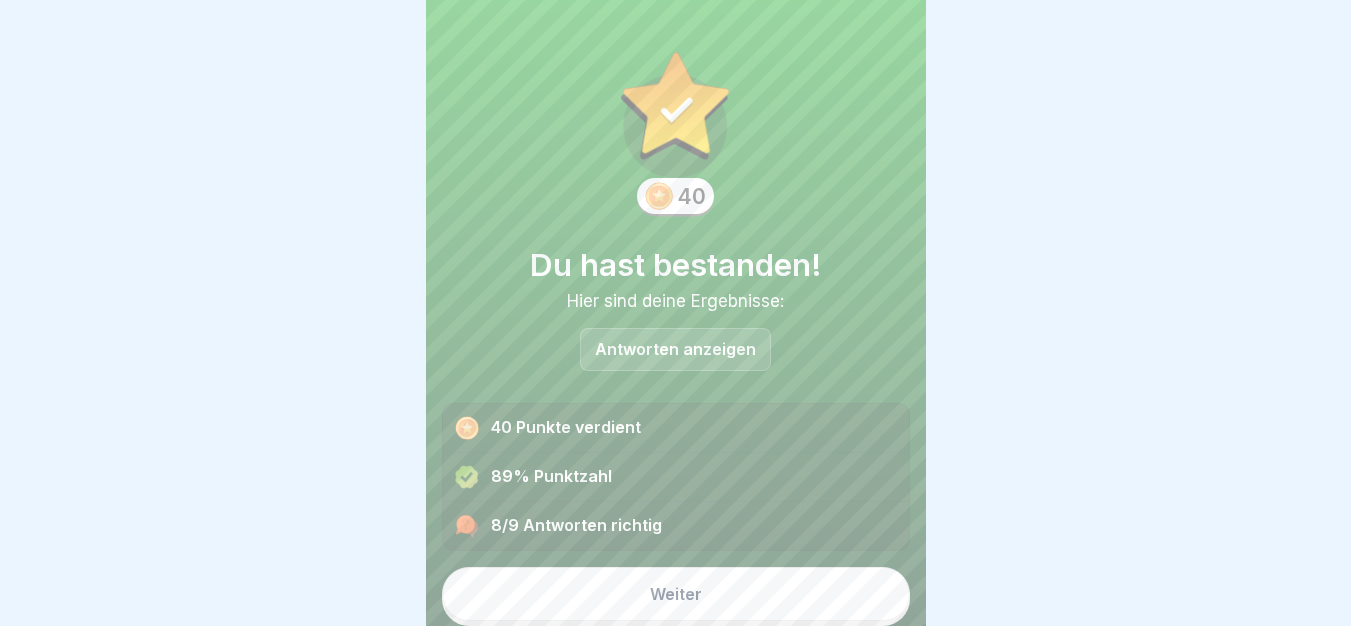 click on "Weiter" at bounding box center (676, 594) 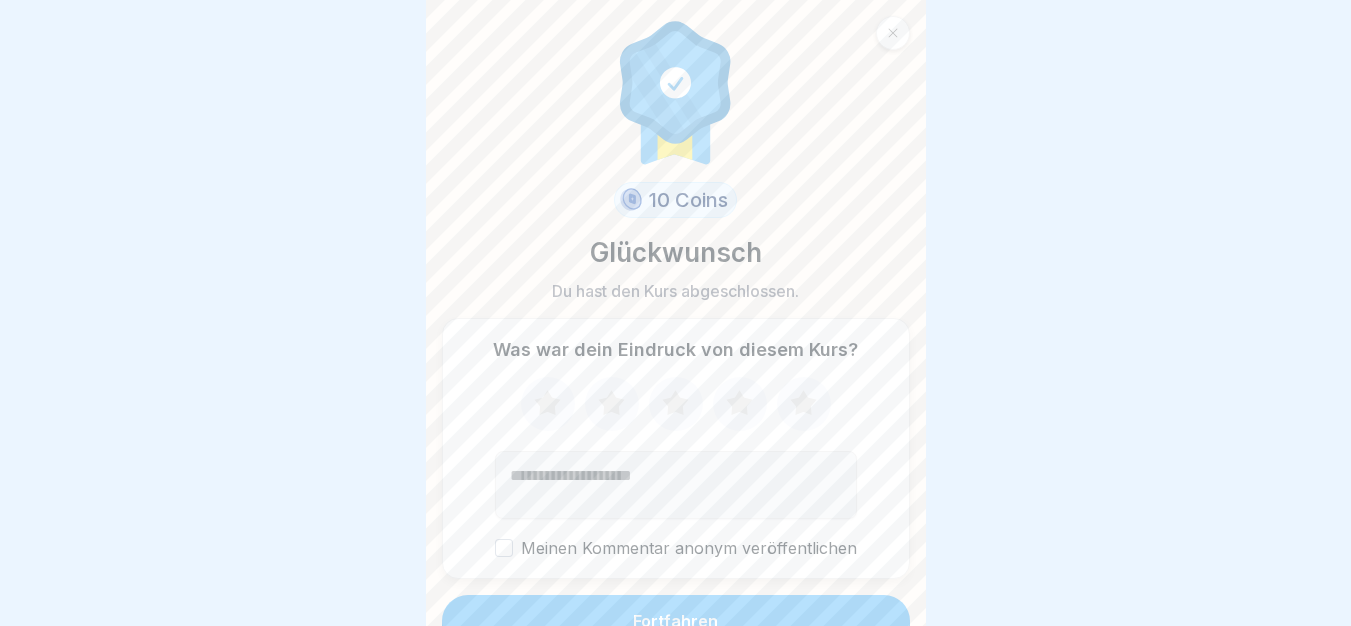 click on "10 Coins Glückwunsch Du hast den Kurs abgeschlossen. Was war dein Eindruck von diesem Kurs? Meinen Kommentar anonym veröffentlichen Fortfahren" at bounding box center (676, 313) 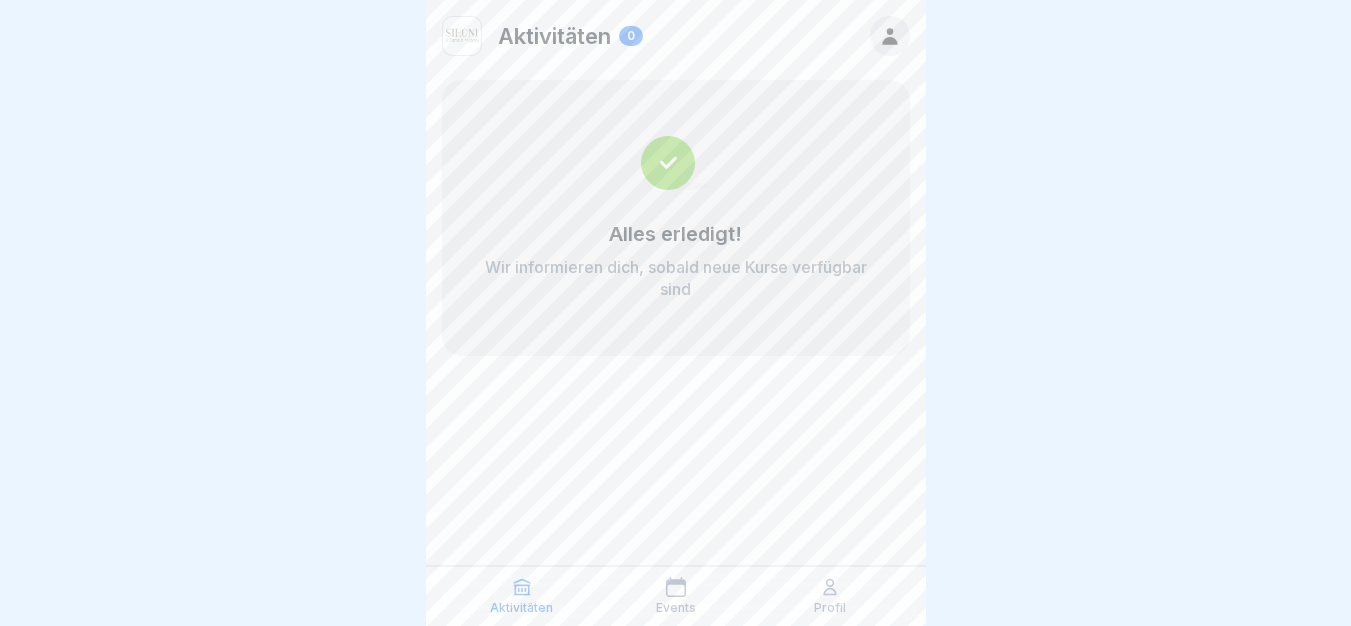 scroll, scrollTop: 0, scrollLeft: 0, axis: both 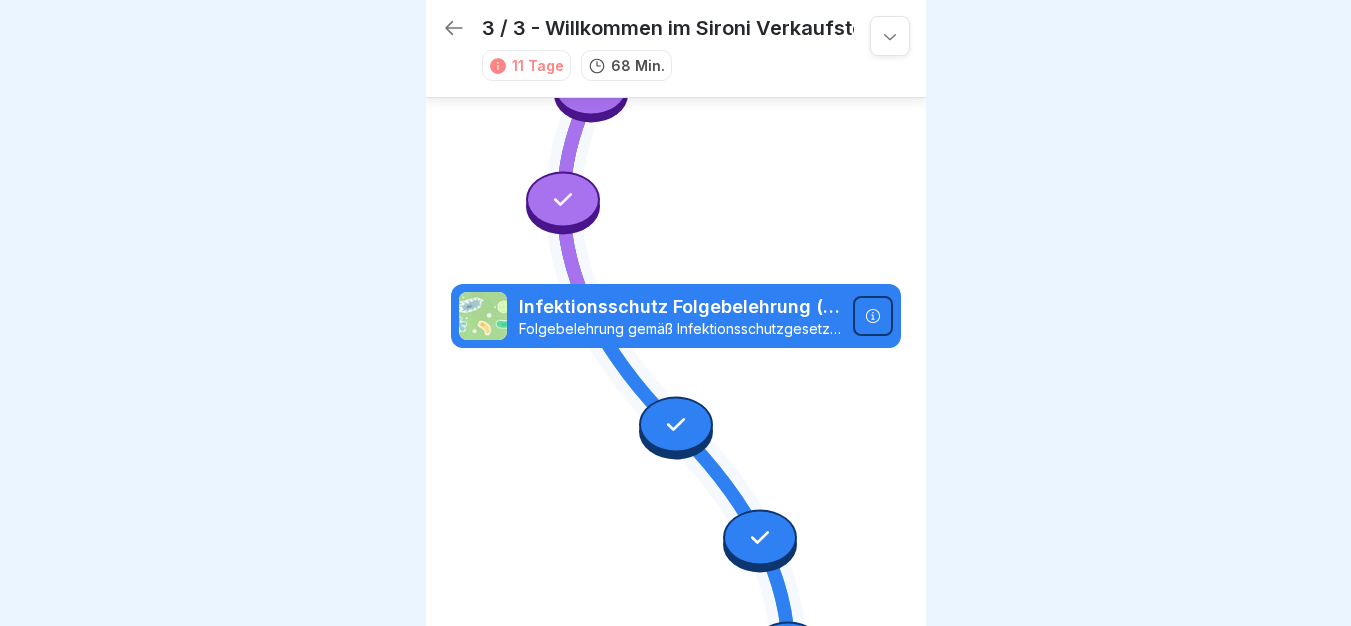 click 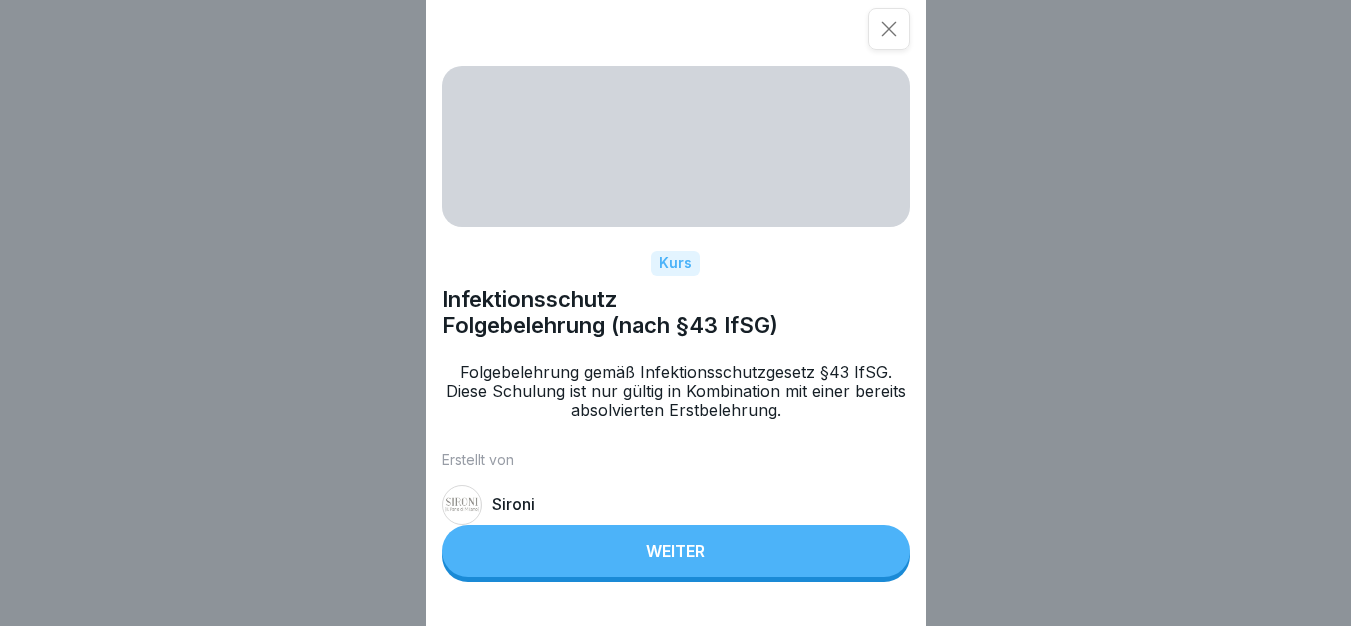scroll, scrollTop: 15, scrollLeft: 0, axis: vertical 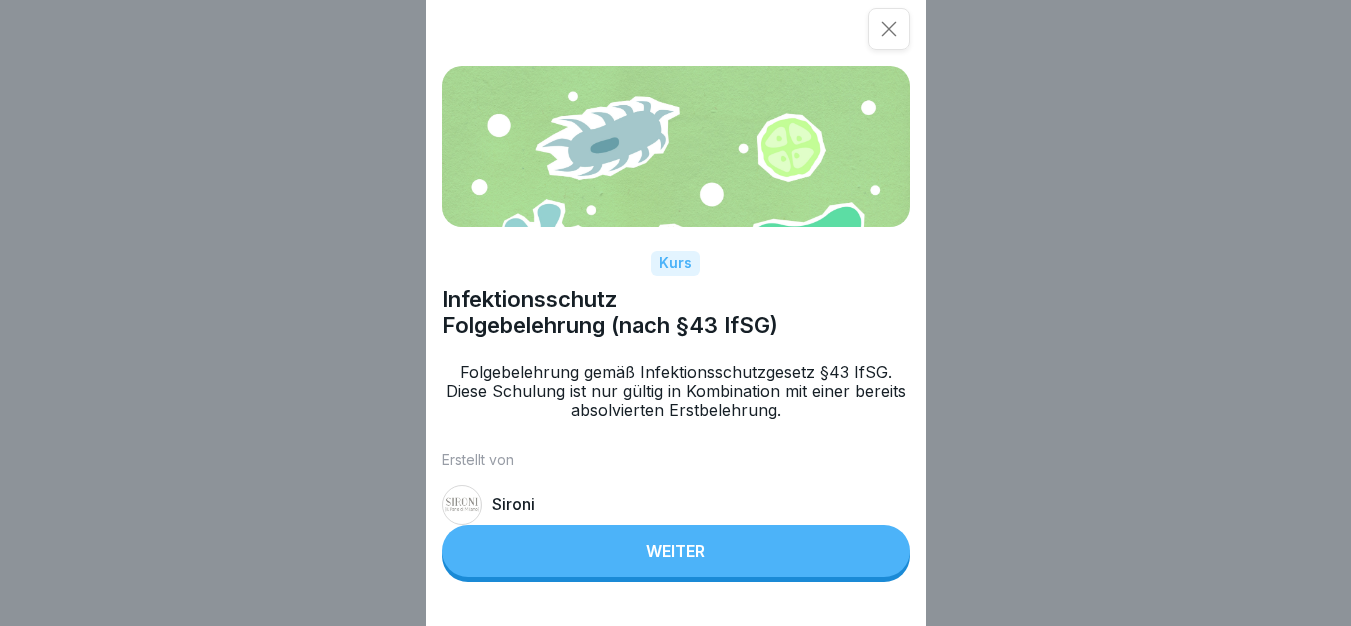 click at bounding box center [889, 29] 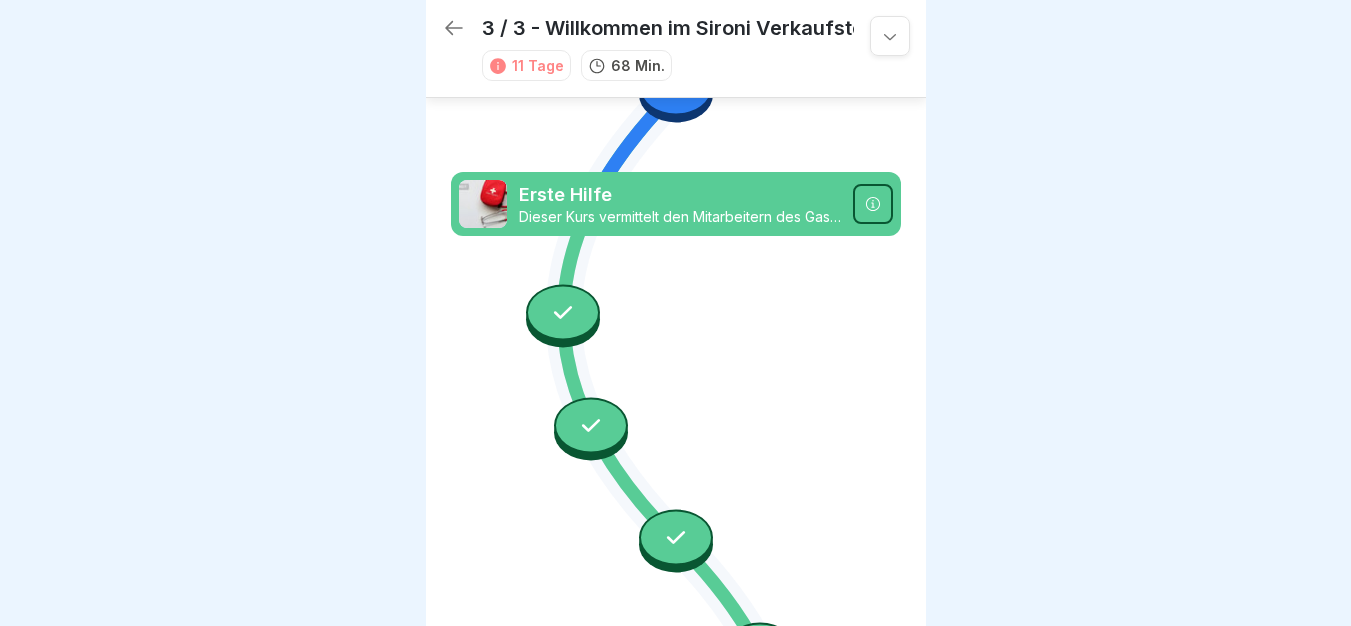 scroll, scrollTop: 1515, scrollLeft: 0, axis: vertical 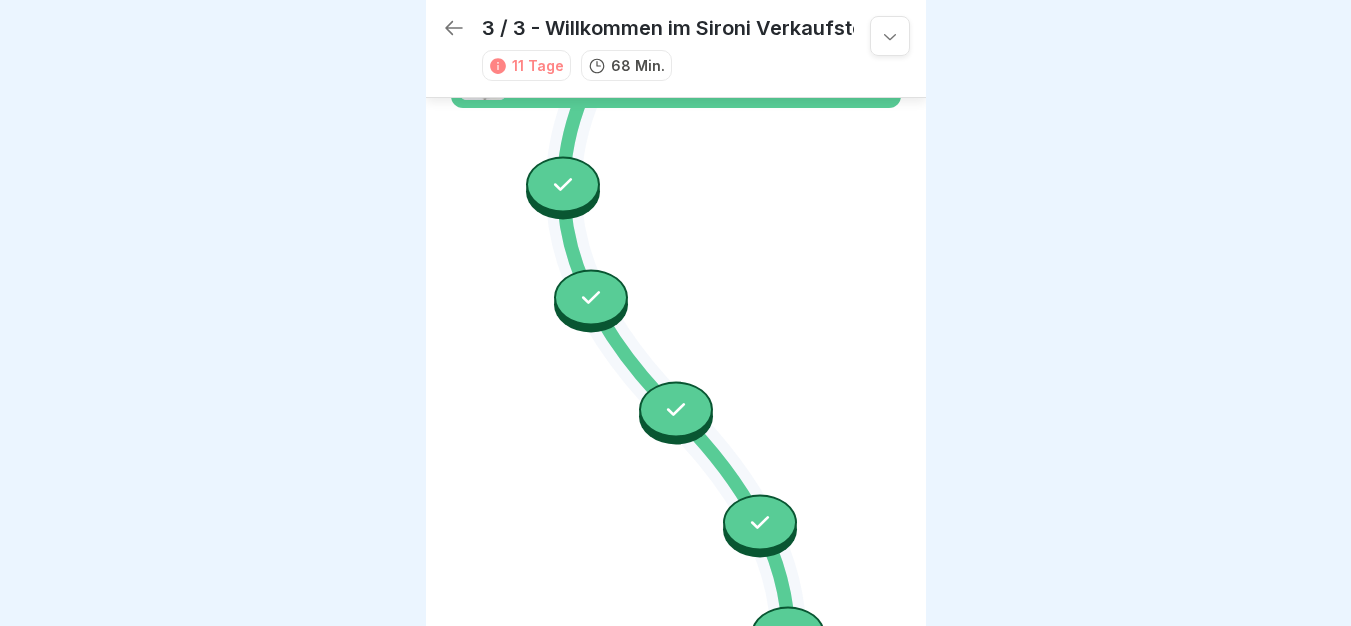 click at bounding box center (788, 635) 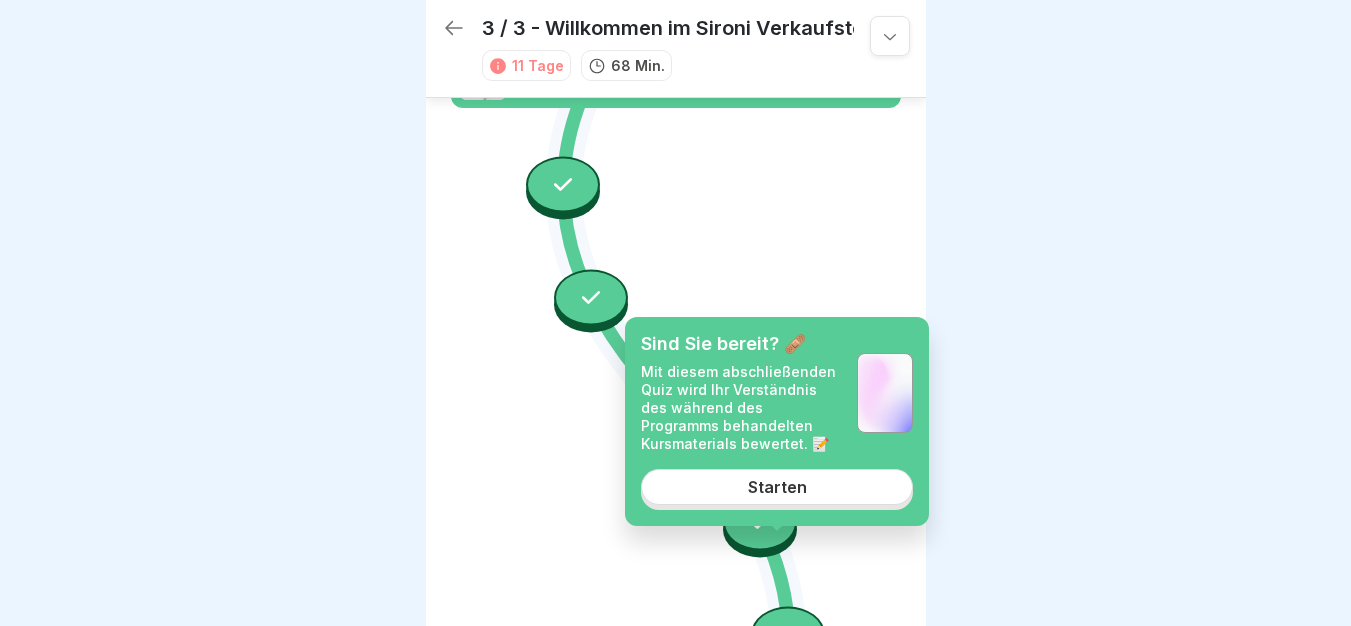 click at bounding box center [788, 635] 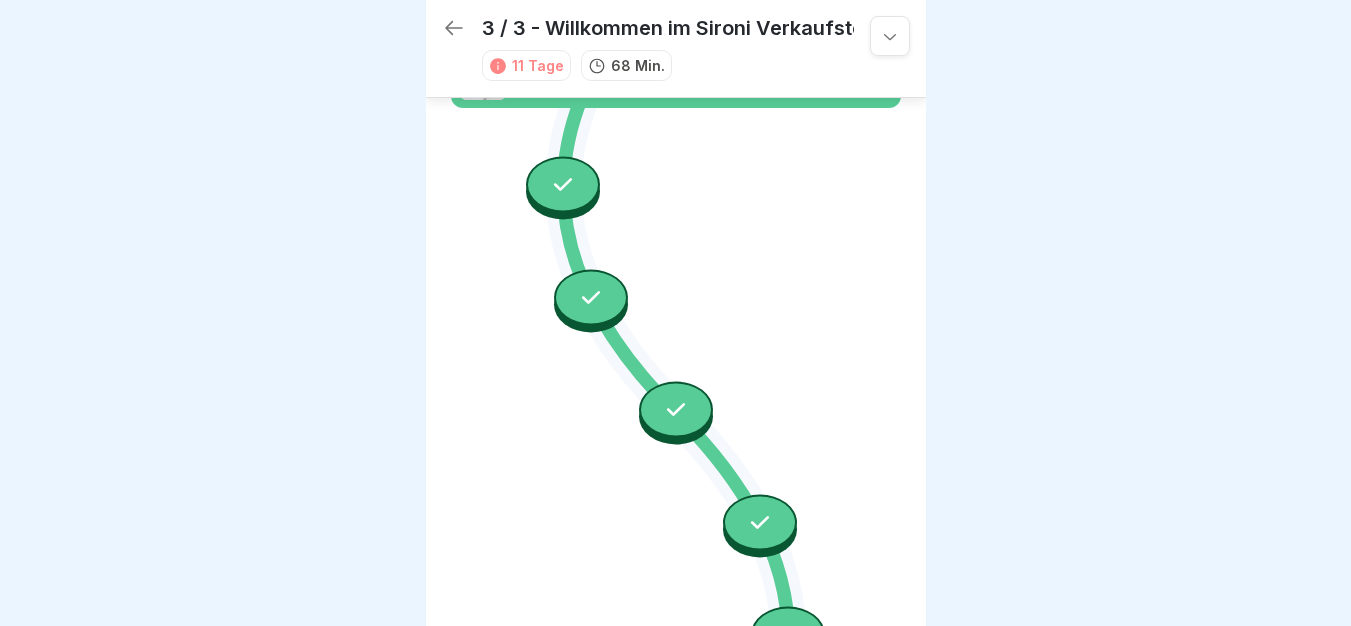 click 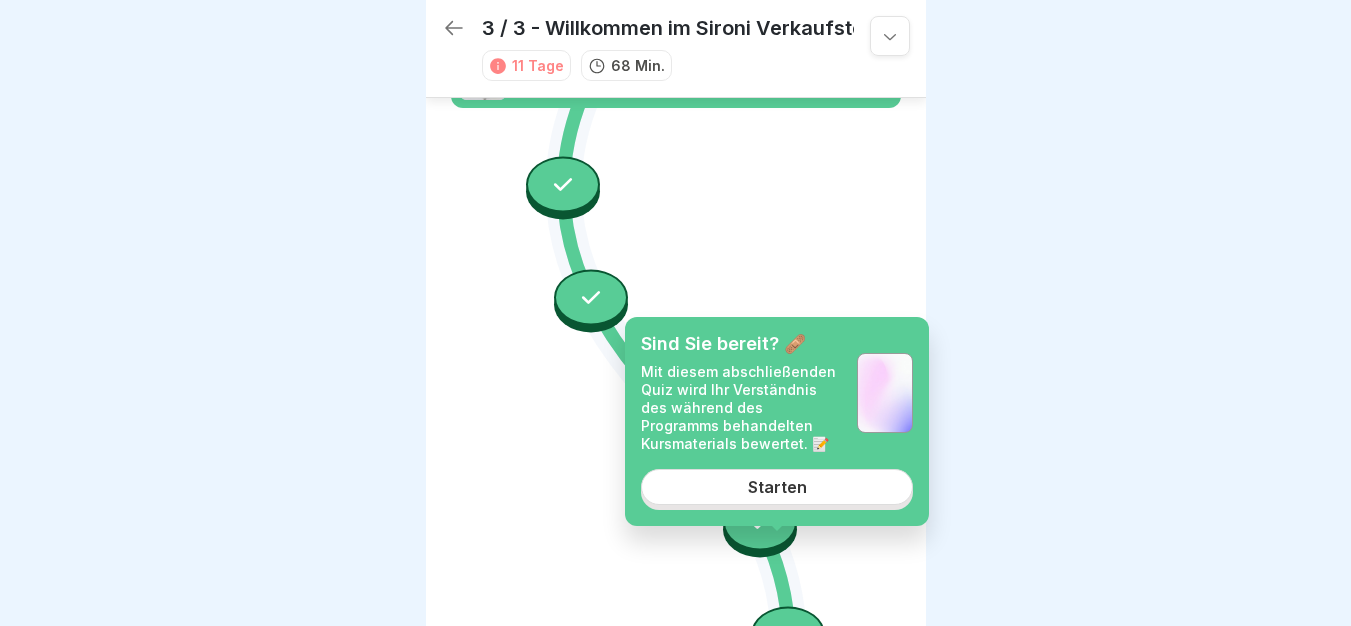 click 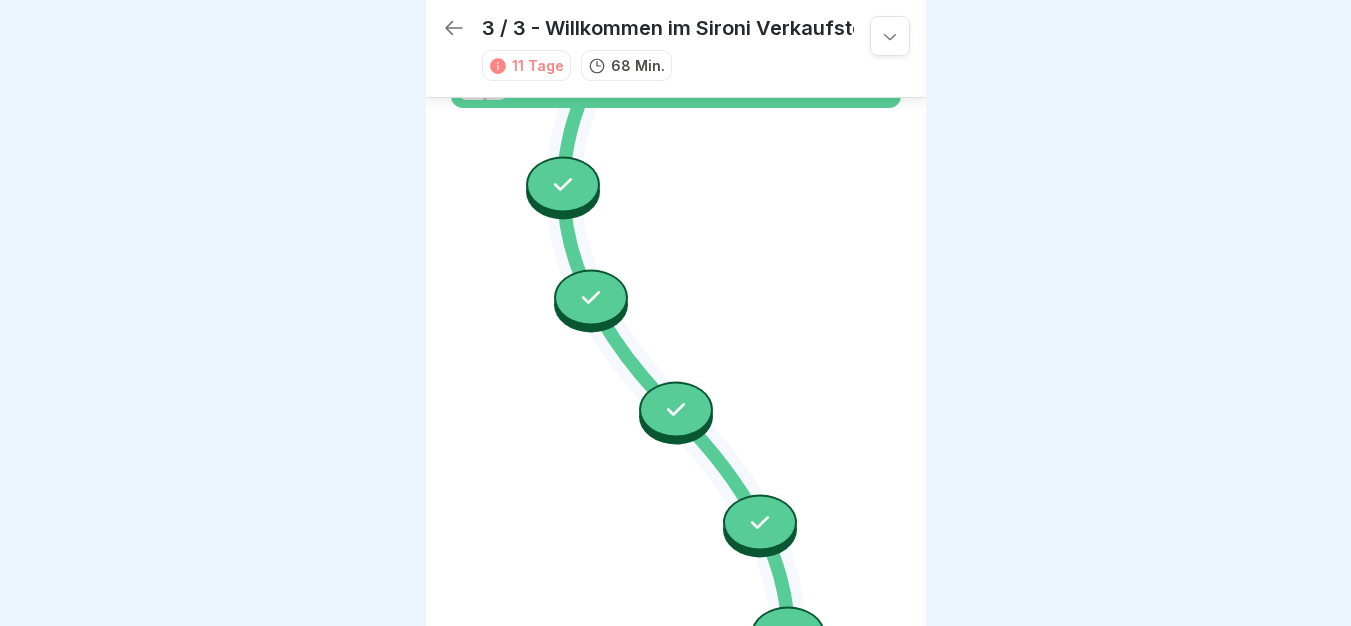 click at bounding box center [760, 522] 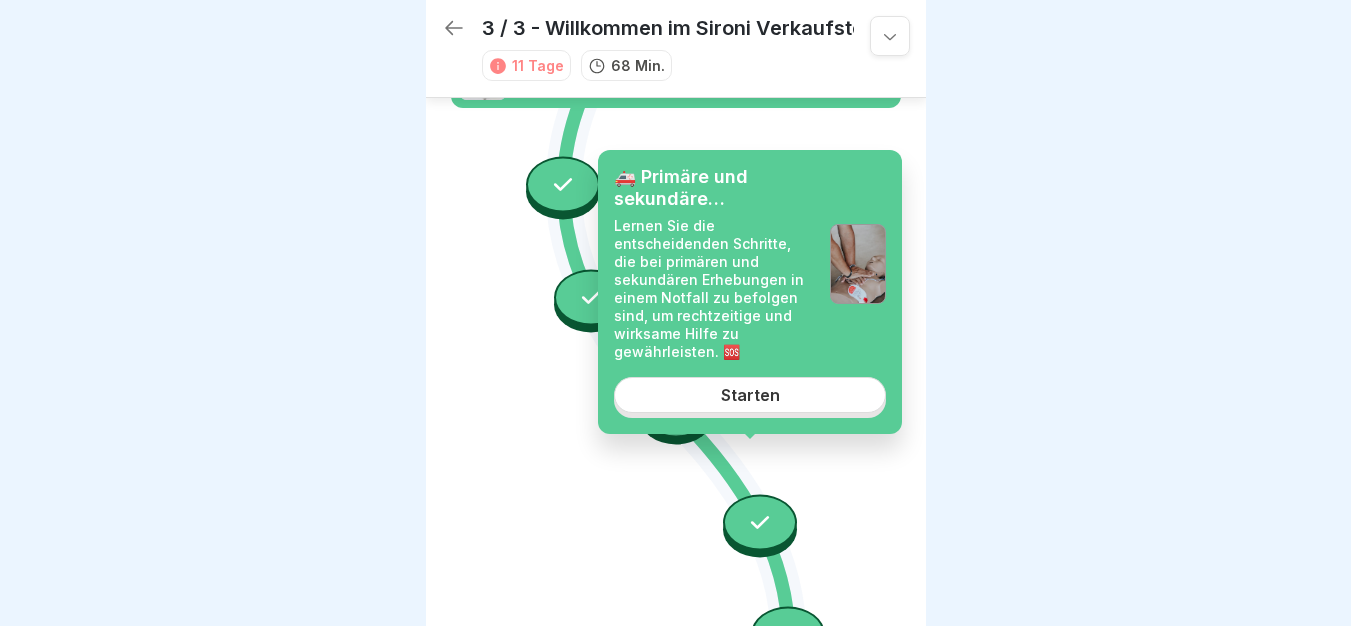 click at bounding box center [760, 522] 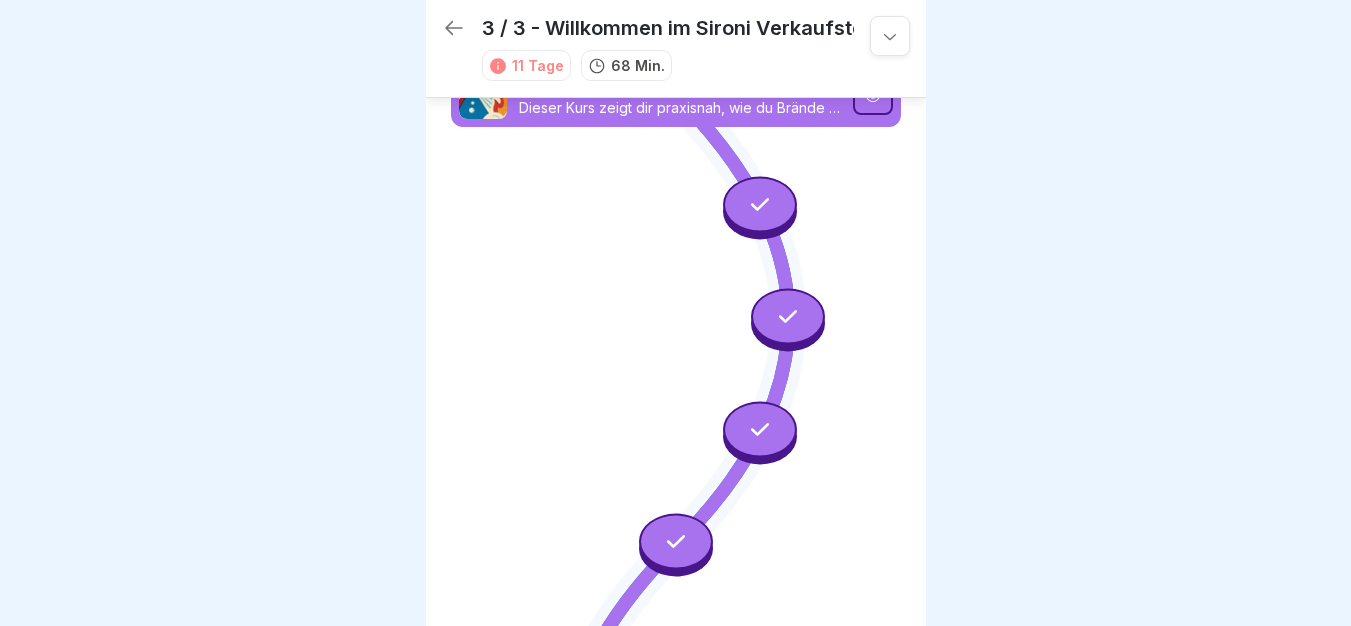scroll, scrollTop: 0, scrollLeft: 0, axis: both 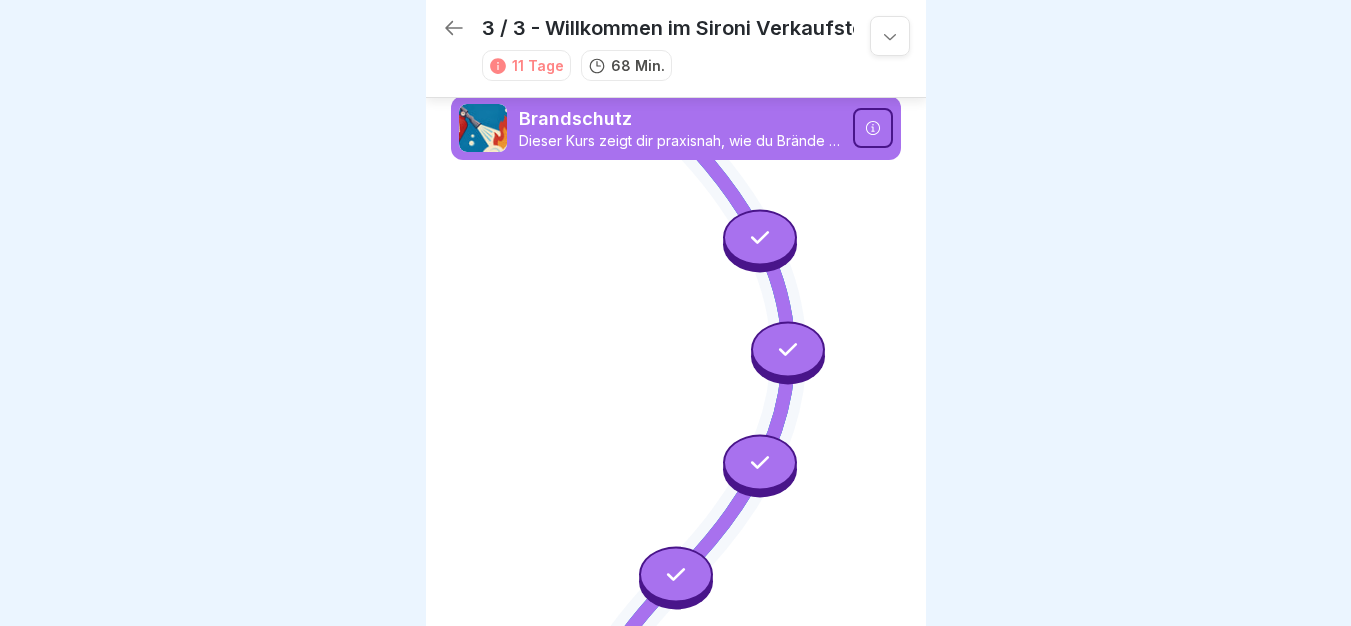 click at bounding box center [873, 128] 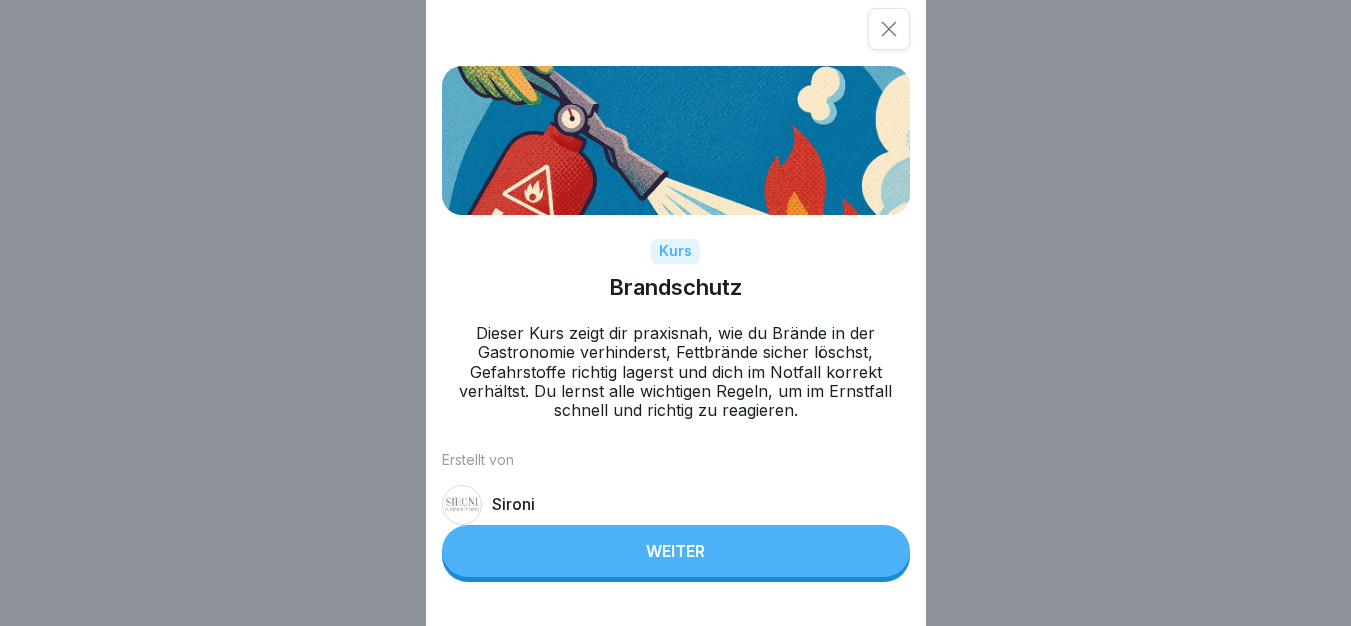 click on "Weiter" at bounding box center (676, 551) 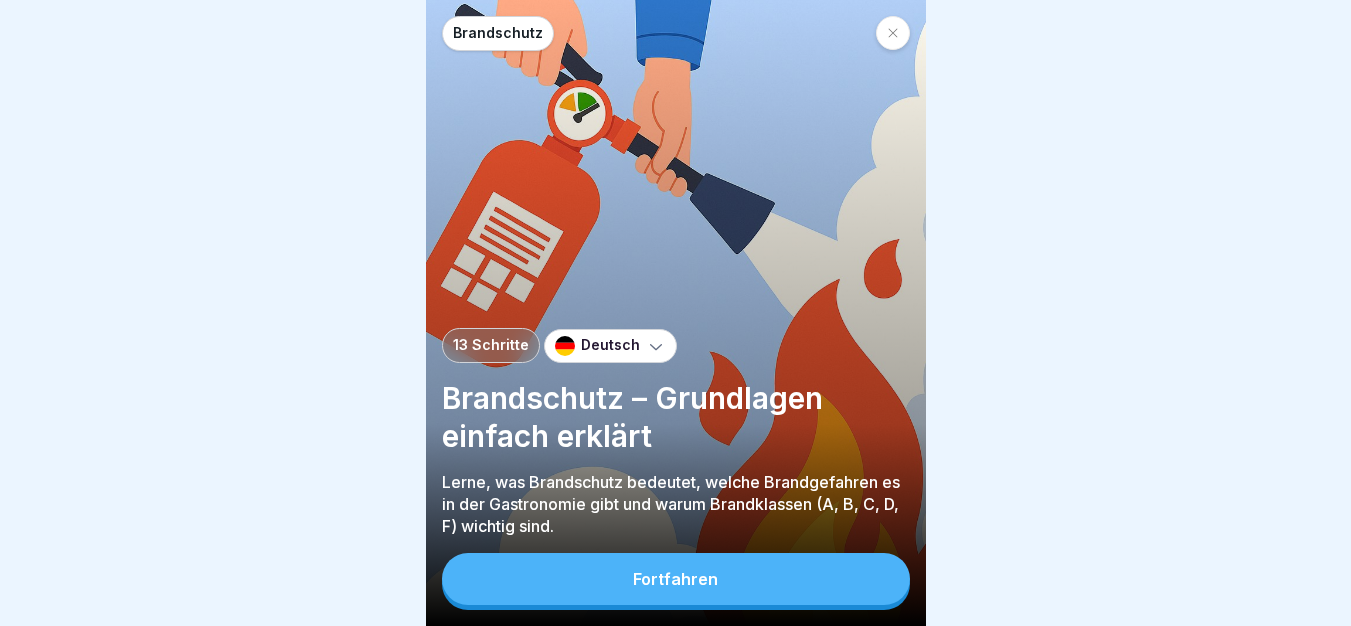 click on "Fortfahren" at bounding box center [676, 579] 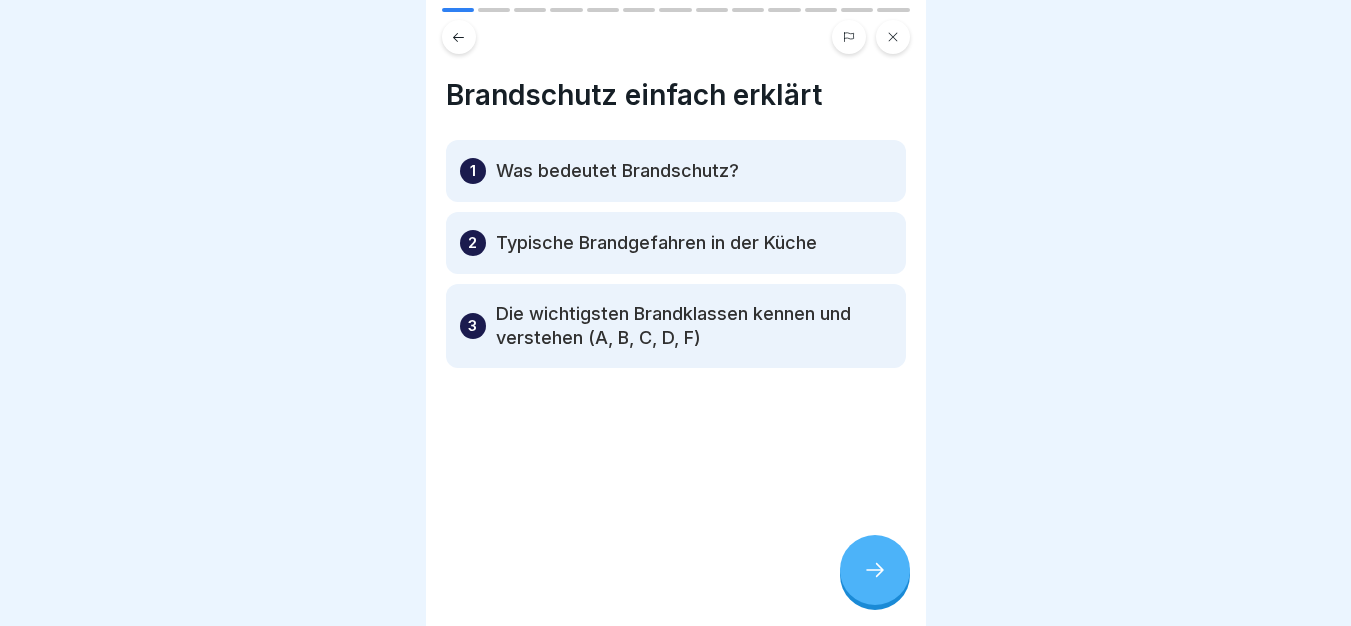 click 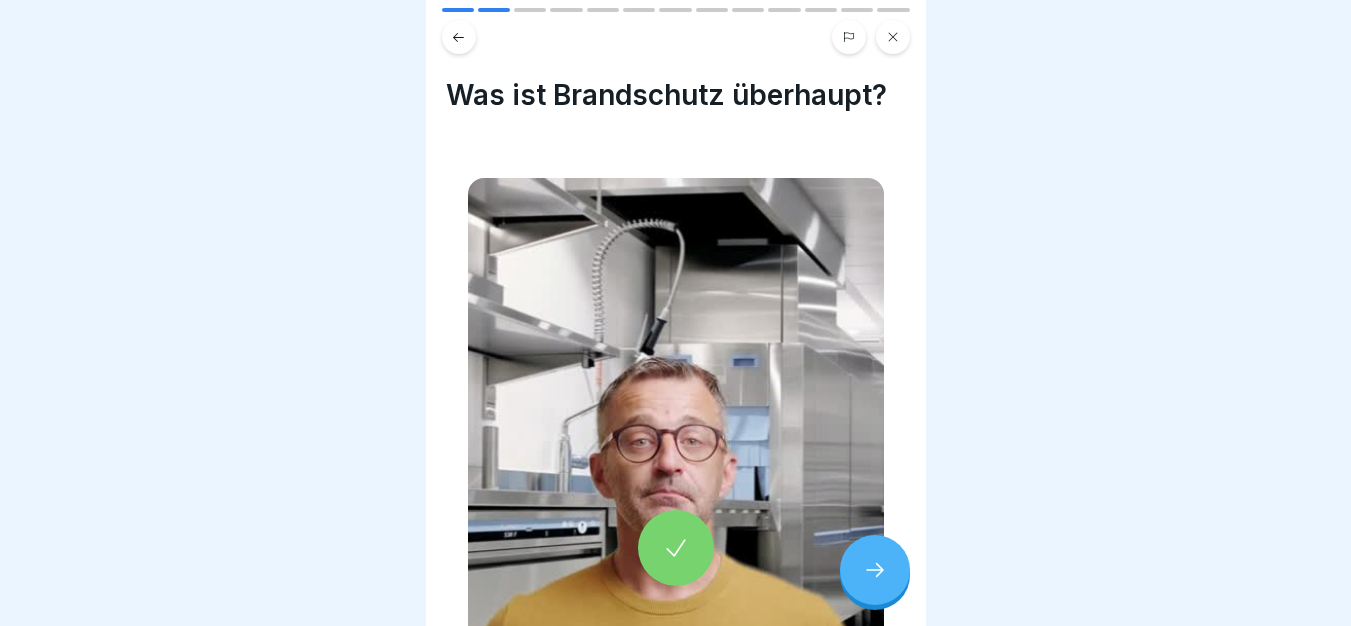 click 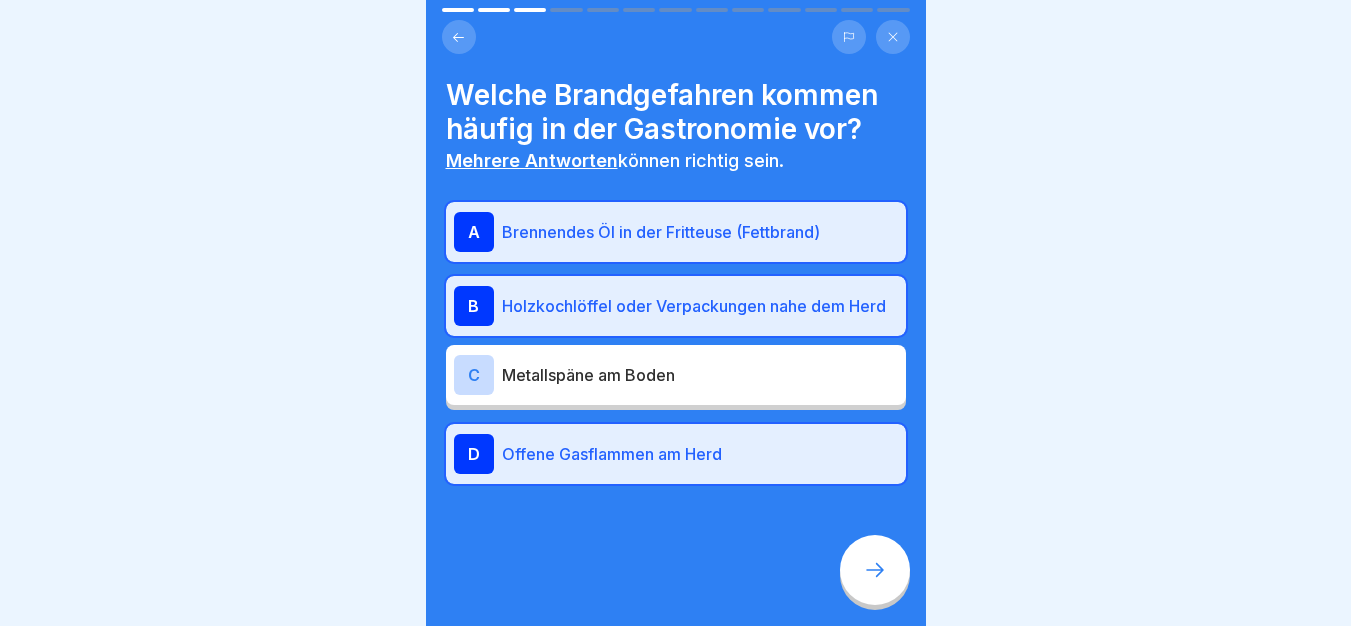 click 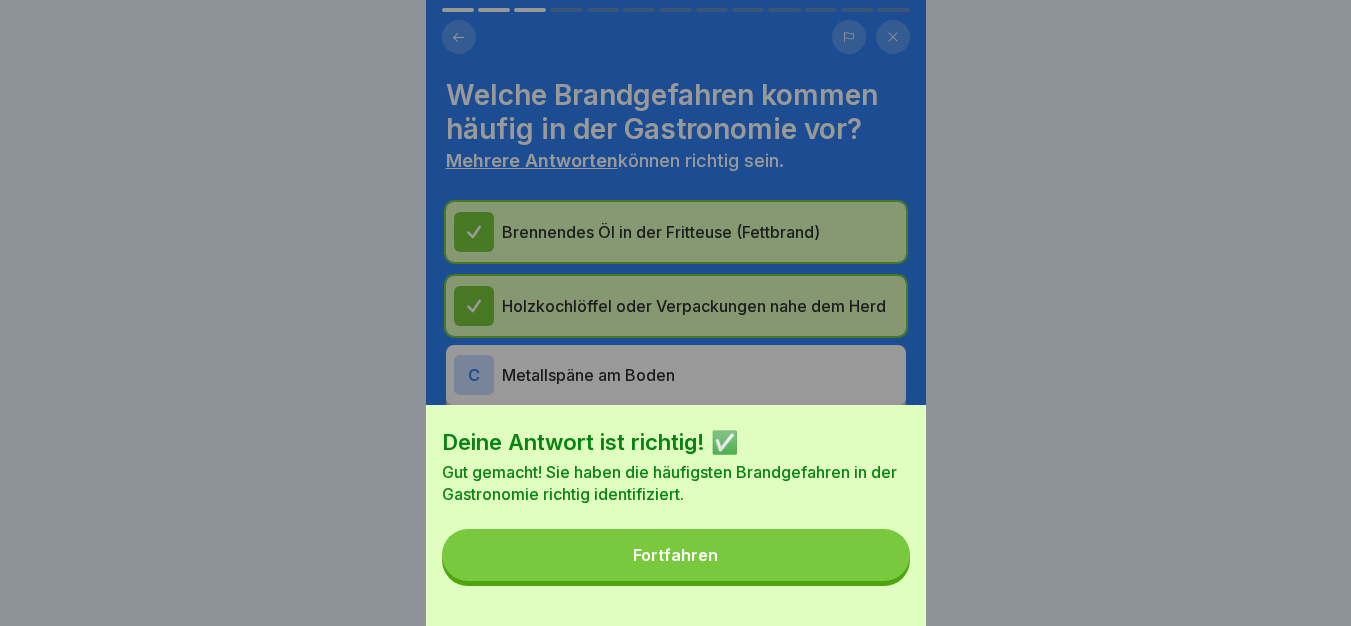 click on "Fortfahren" at bounding box center [676, 555] 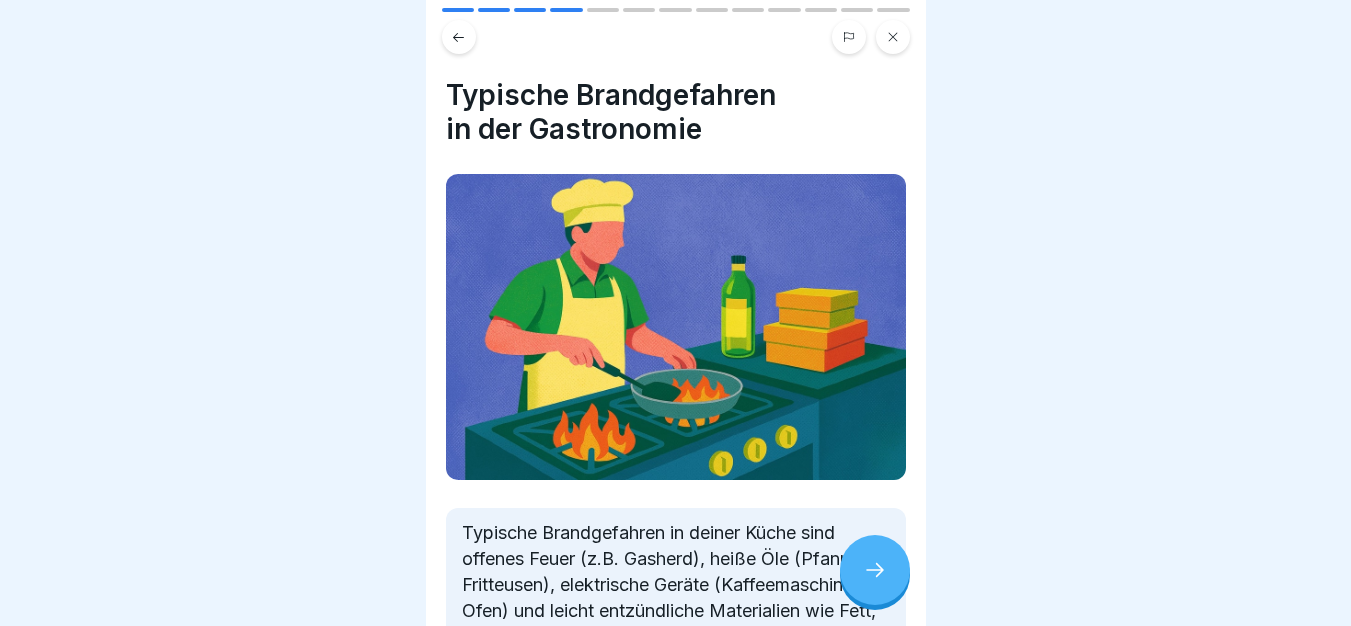 click 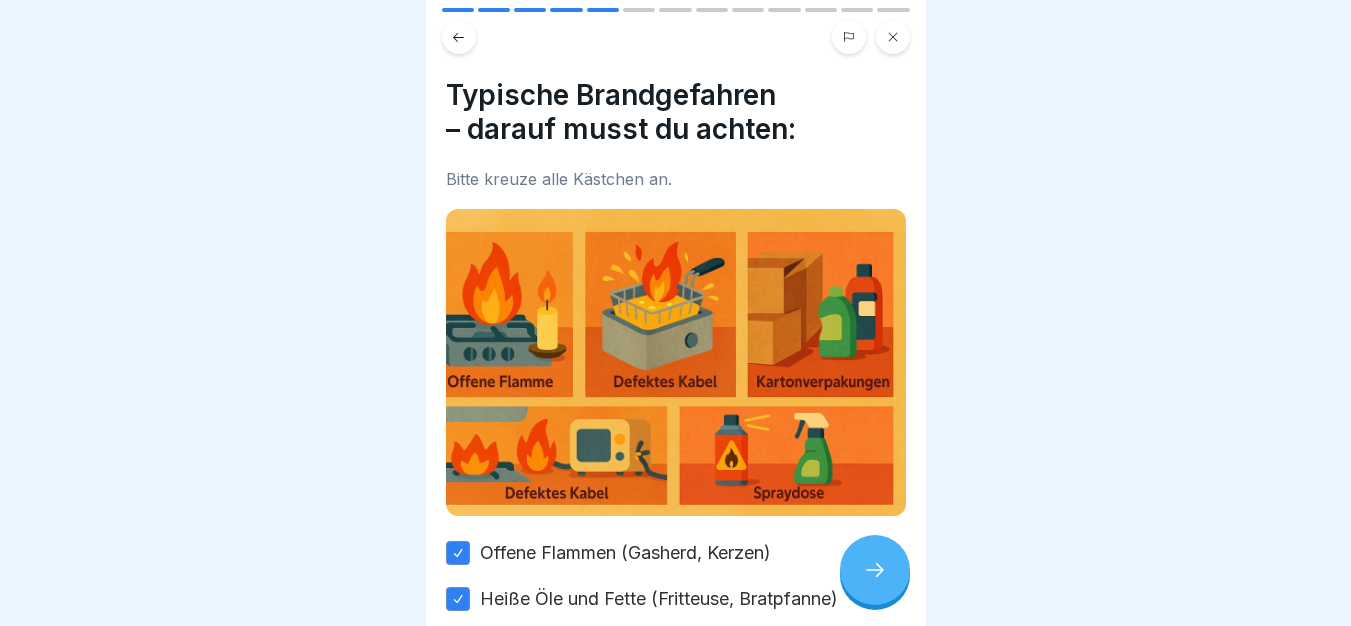 click 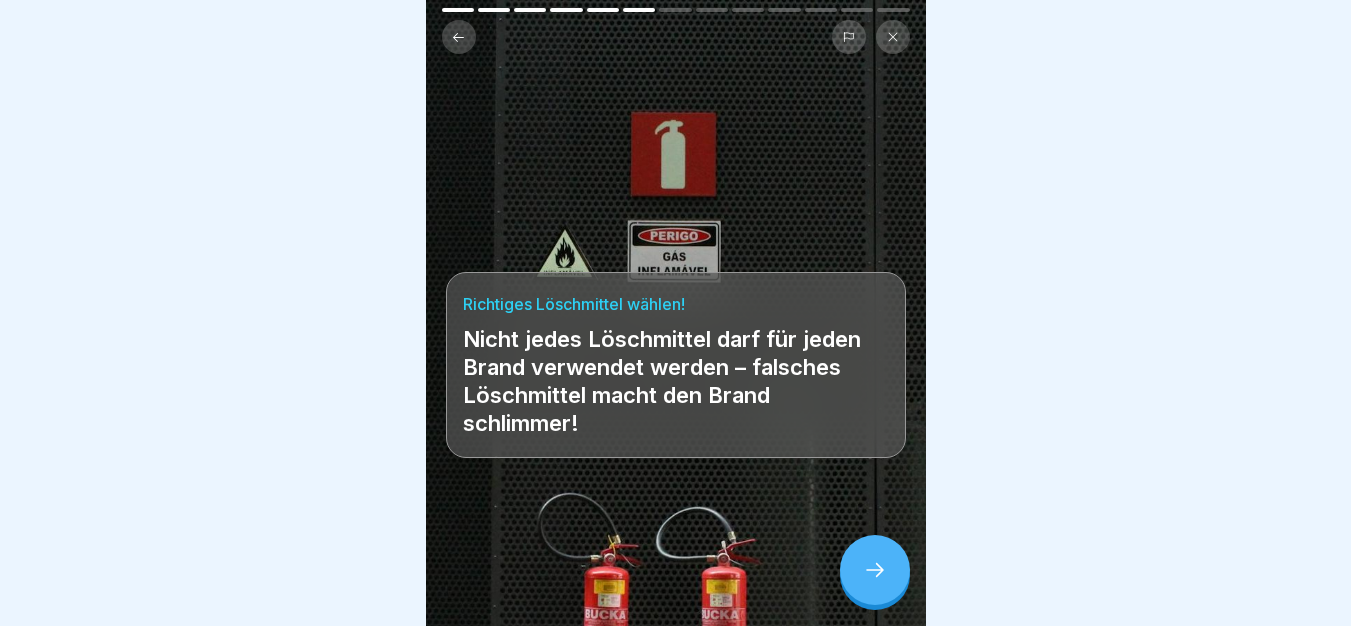click 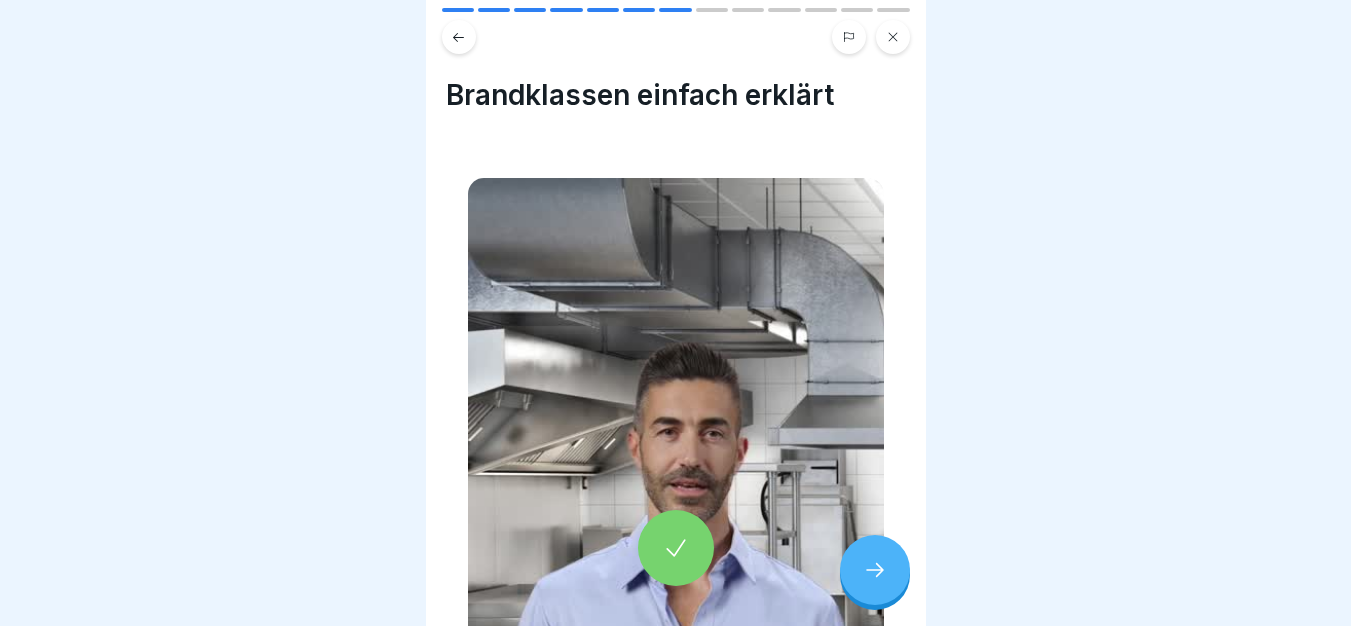 click 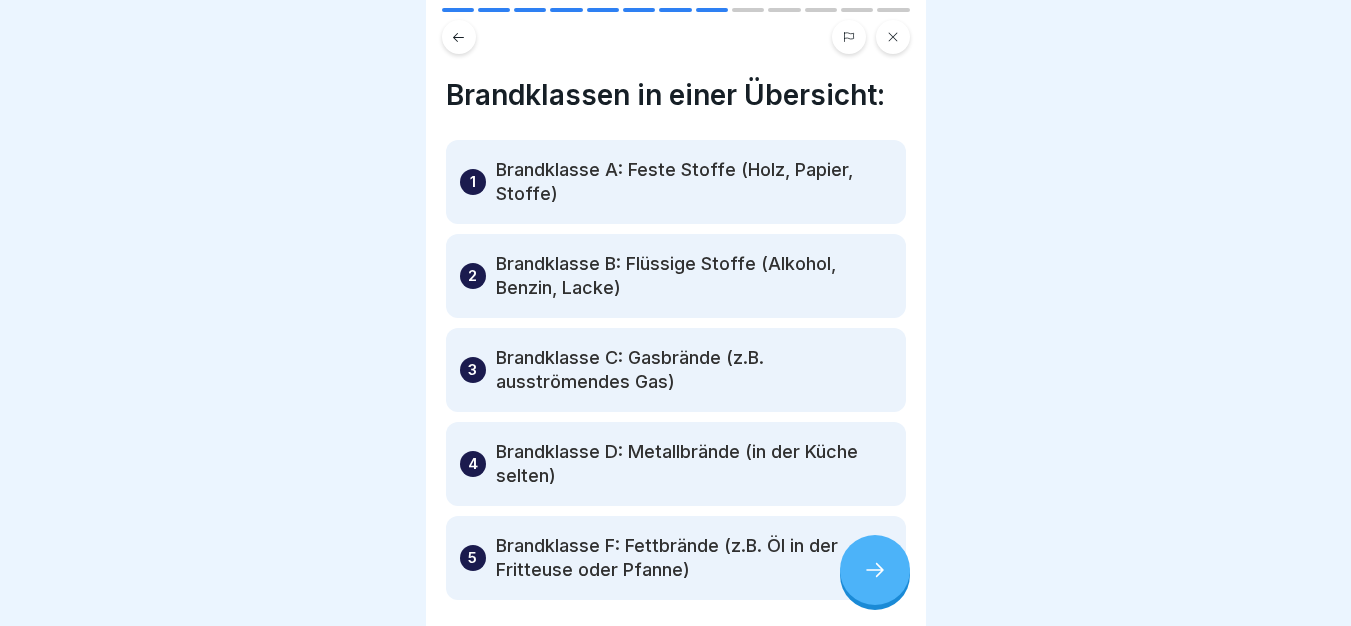 click 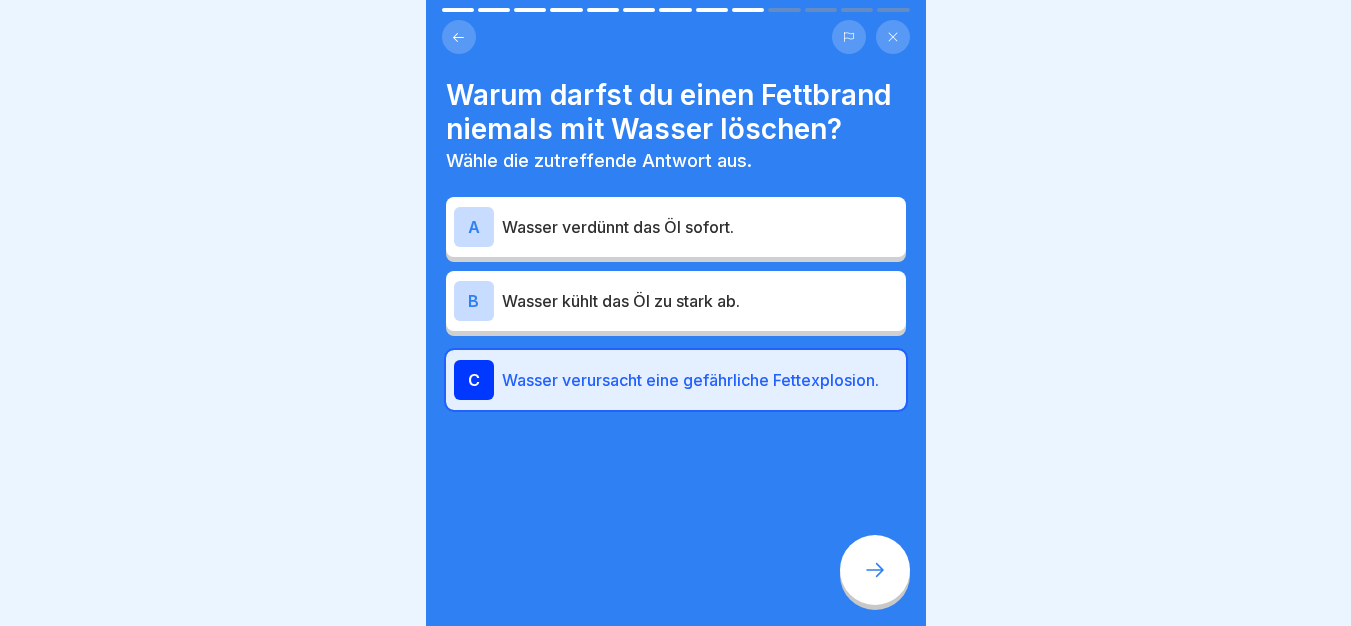 click 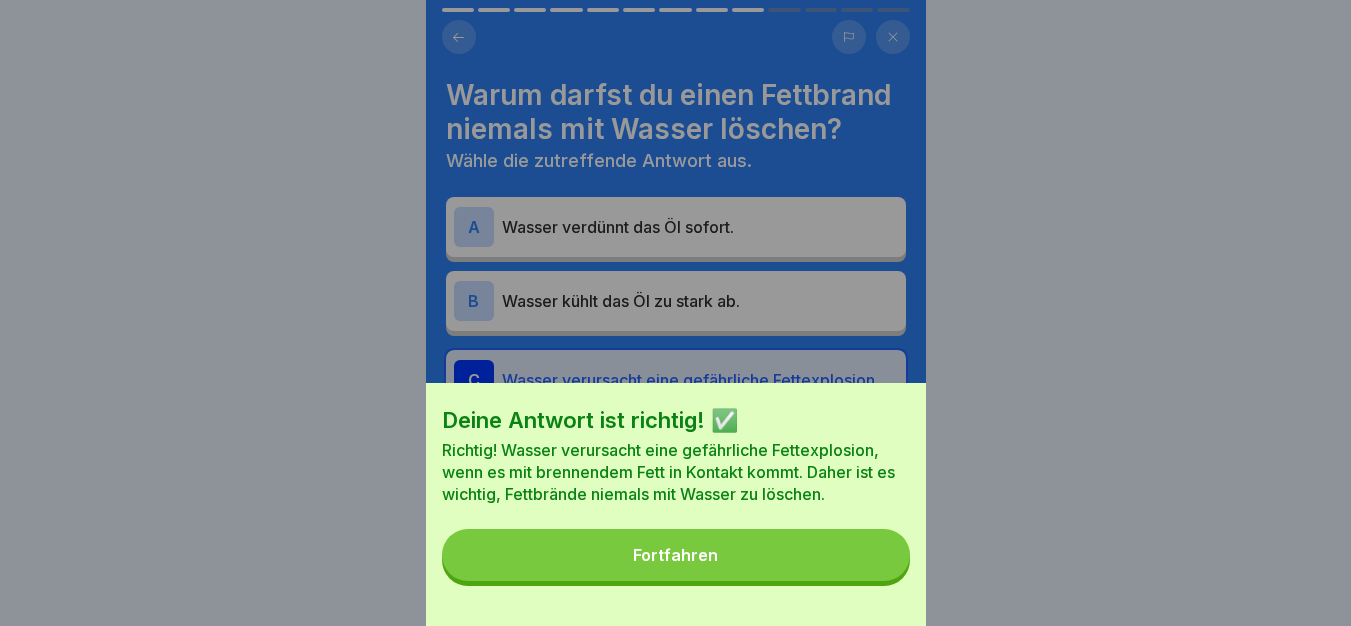 click on "Fortfahren" at bounding box center [676, 555] 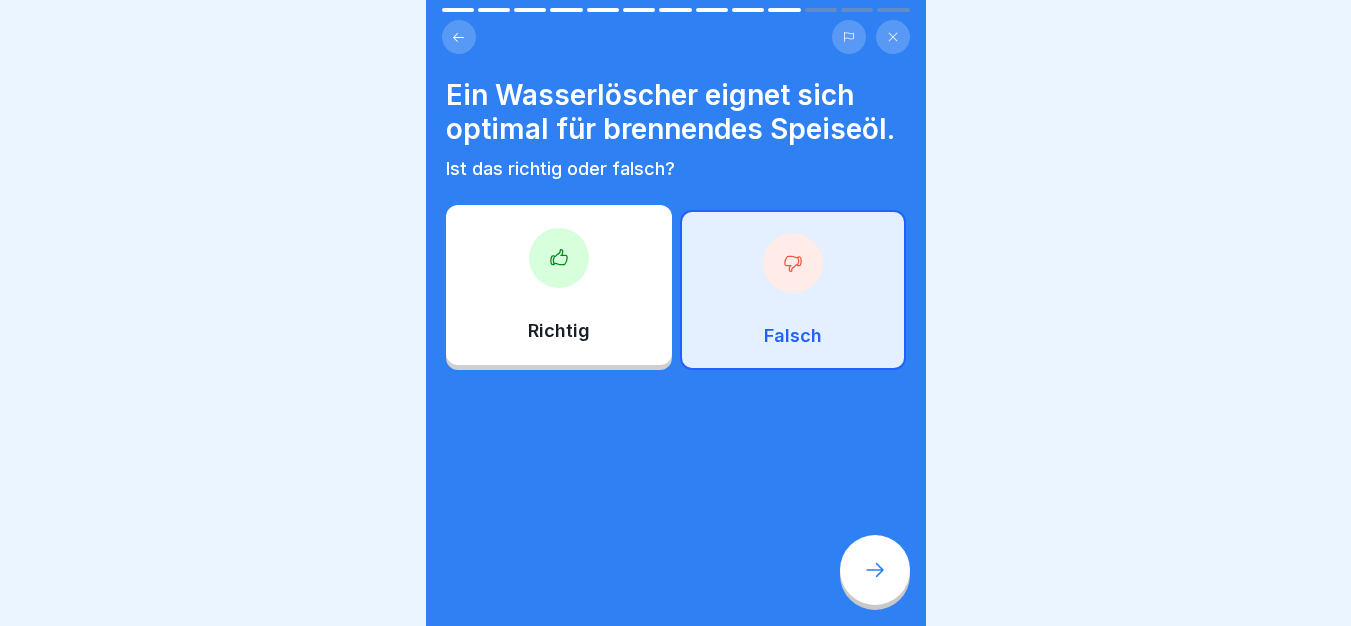 click 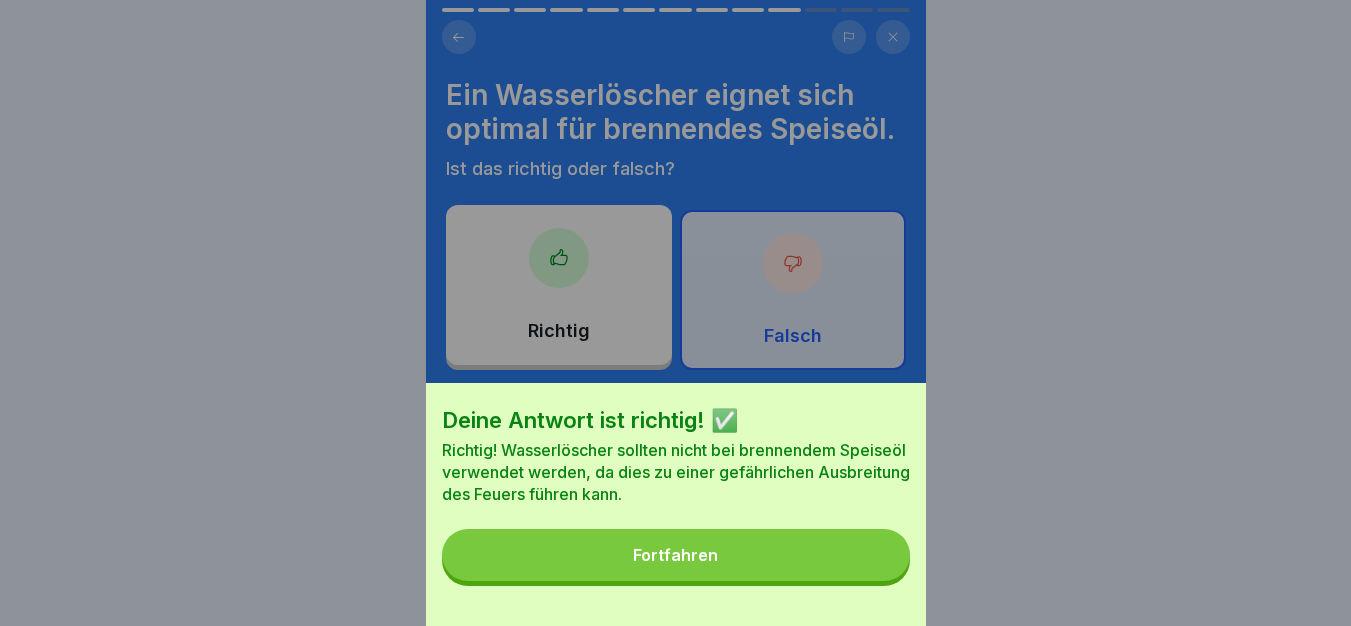 click on "Fortfahren" at bounding box center [676, 555] 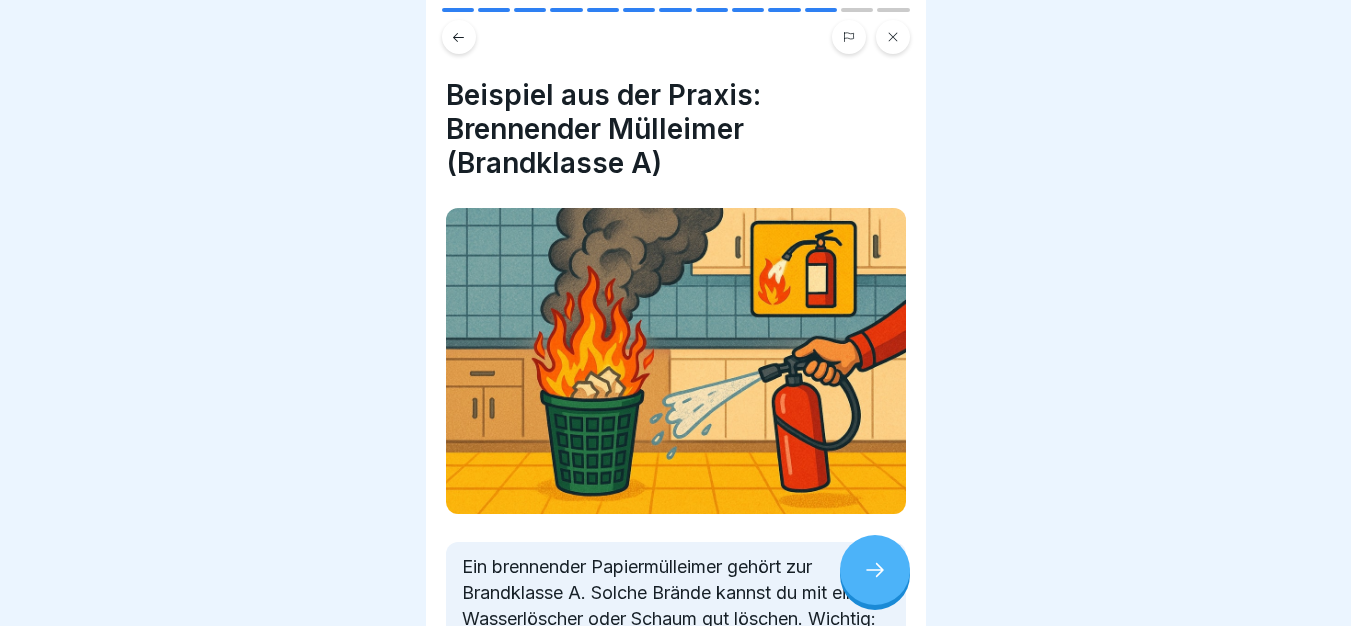 click 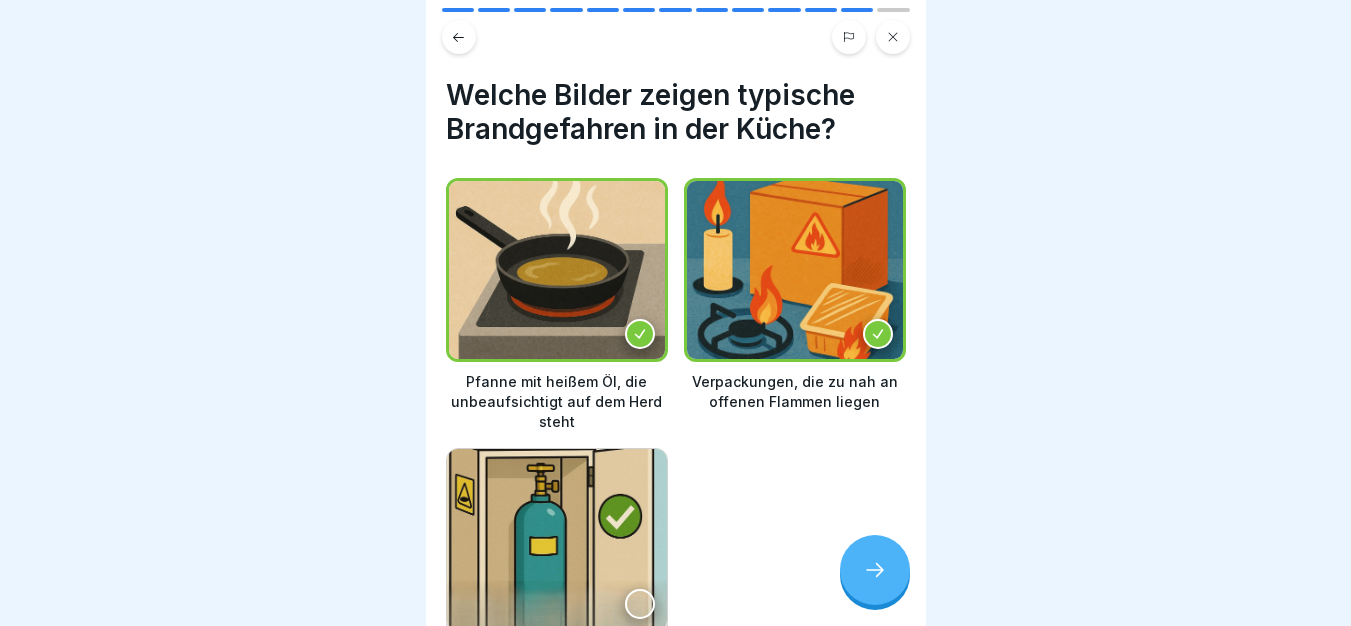click 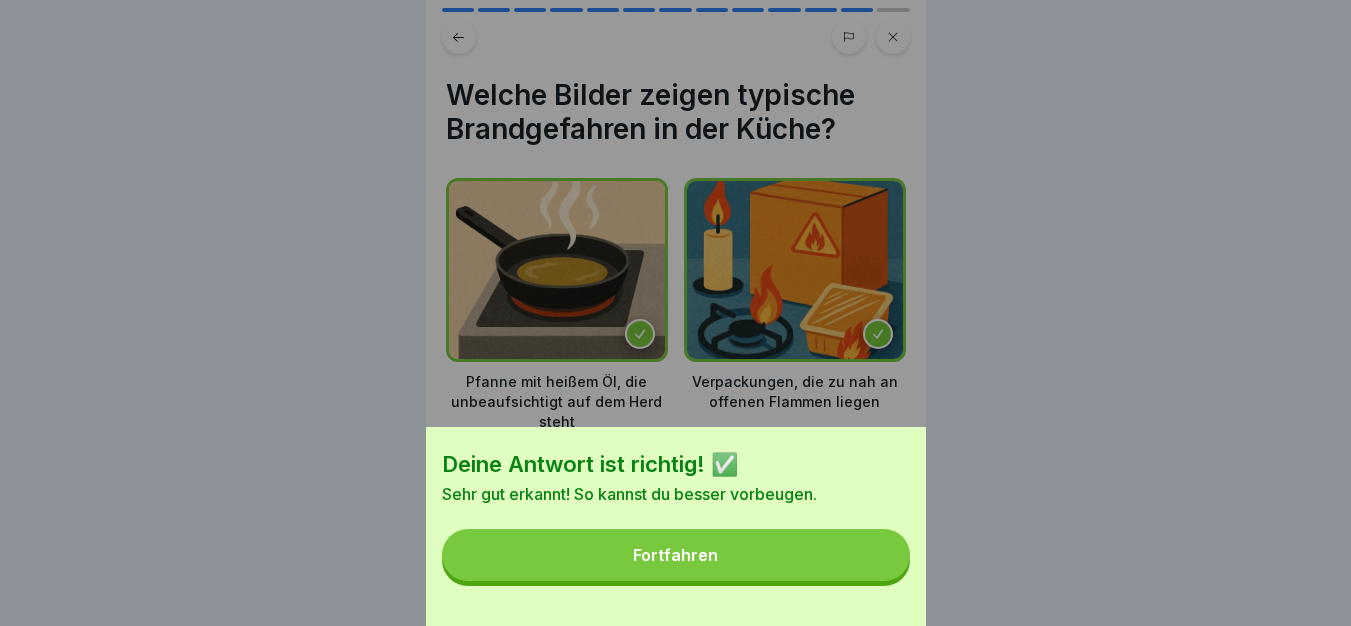 click on "Fortfahren" at bounding box center (676, 555) 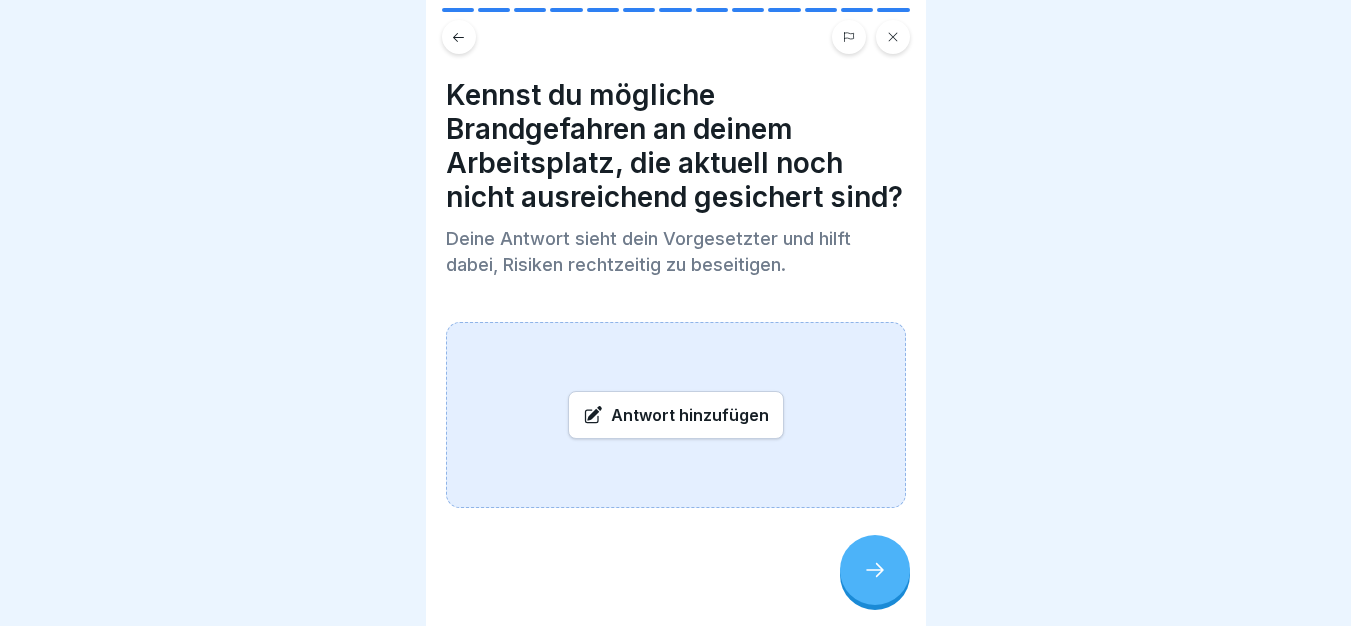 click 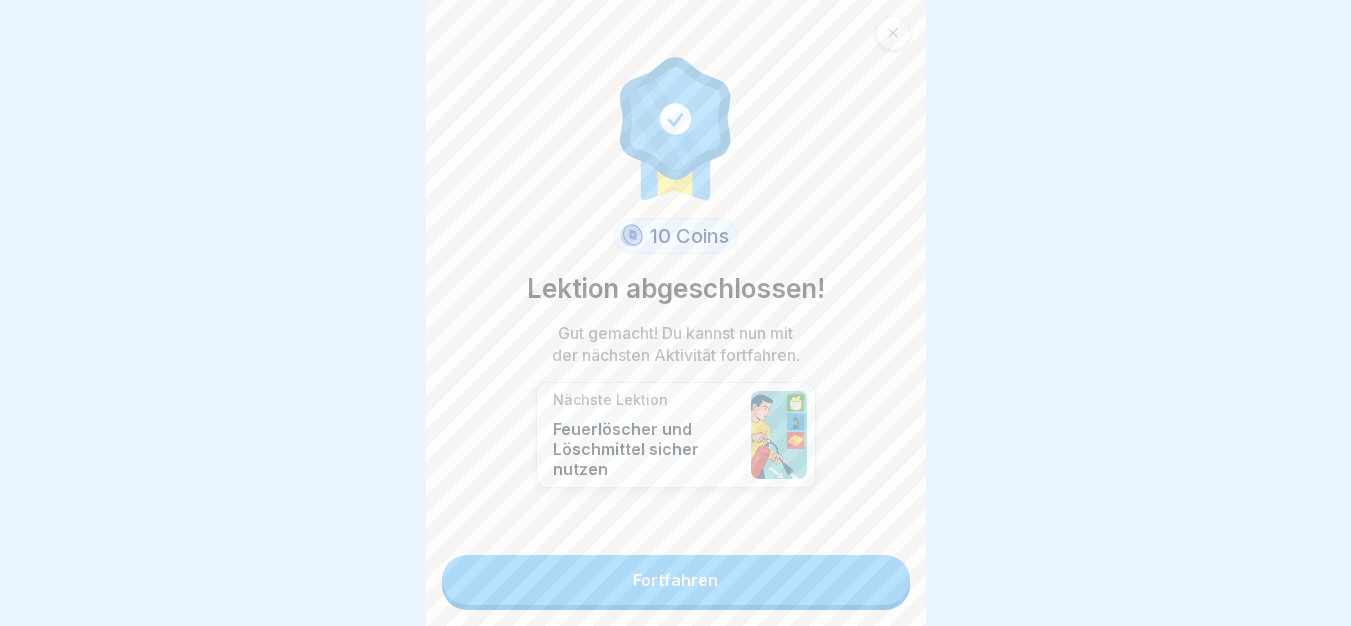 click on "Fortfahren" at bounding box center (676, 580) 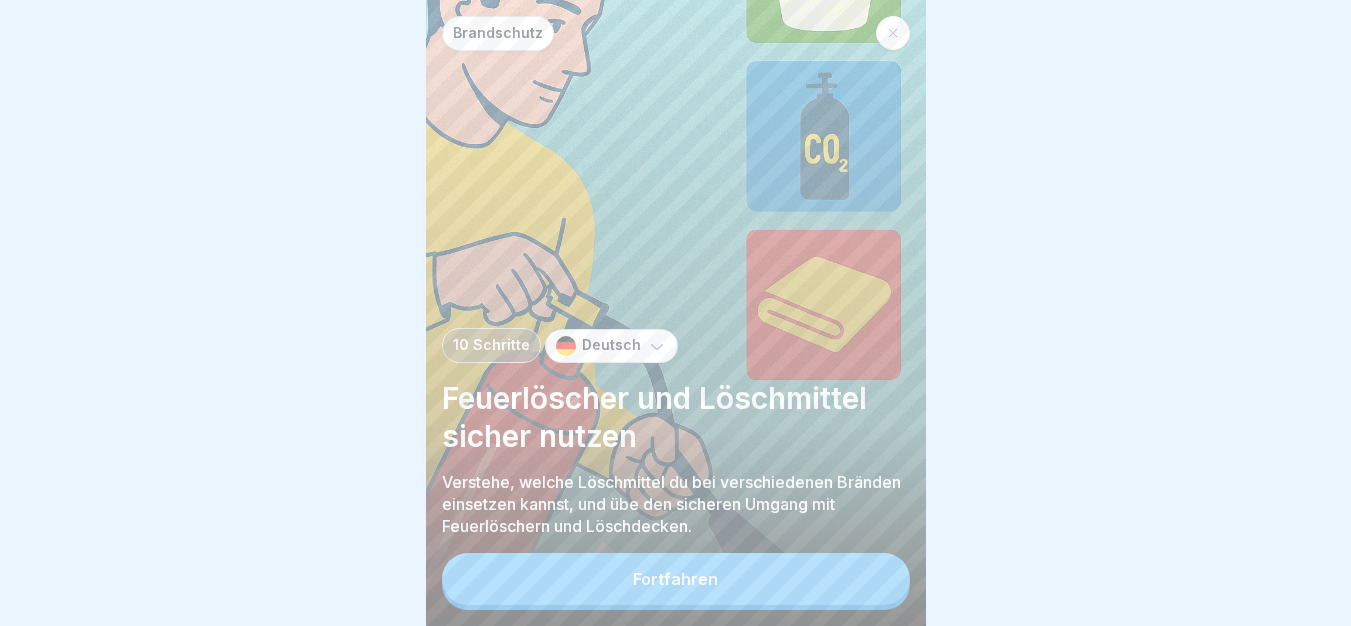 click on "Fortfahren" at bounding box center (676, 579) 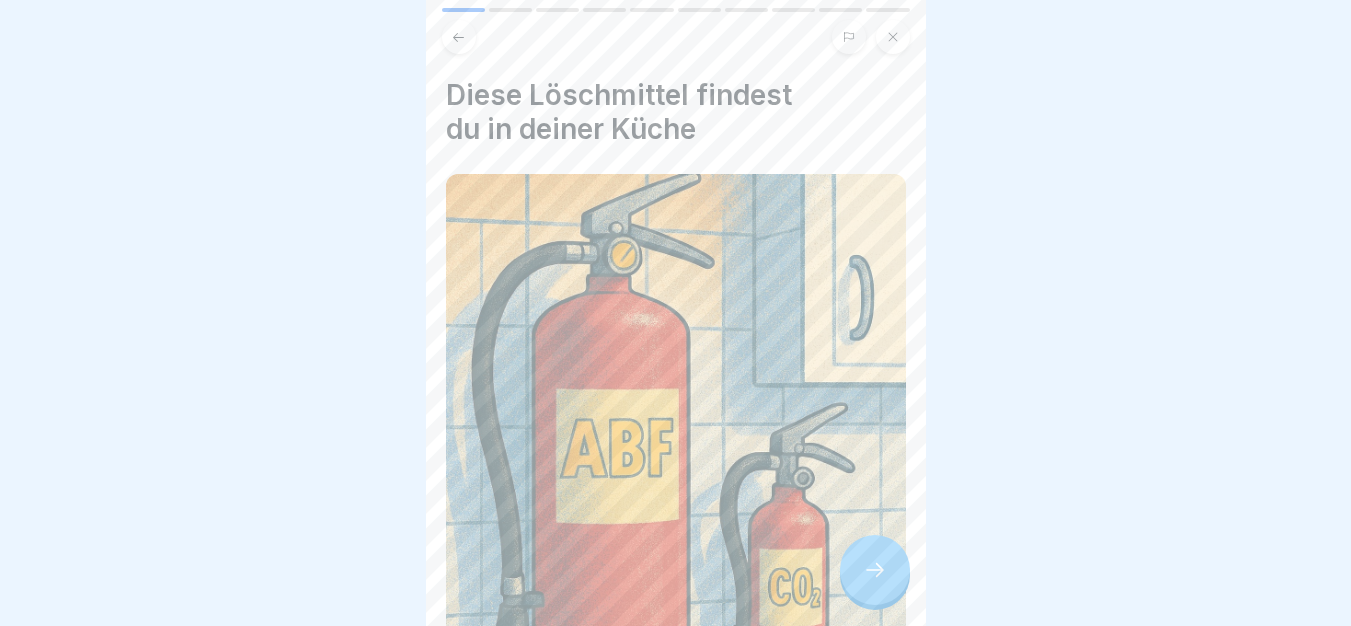 click at bounding box center [676, 422] 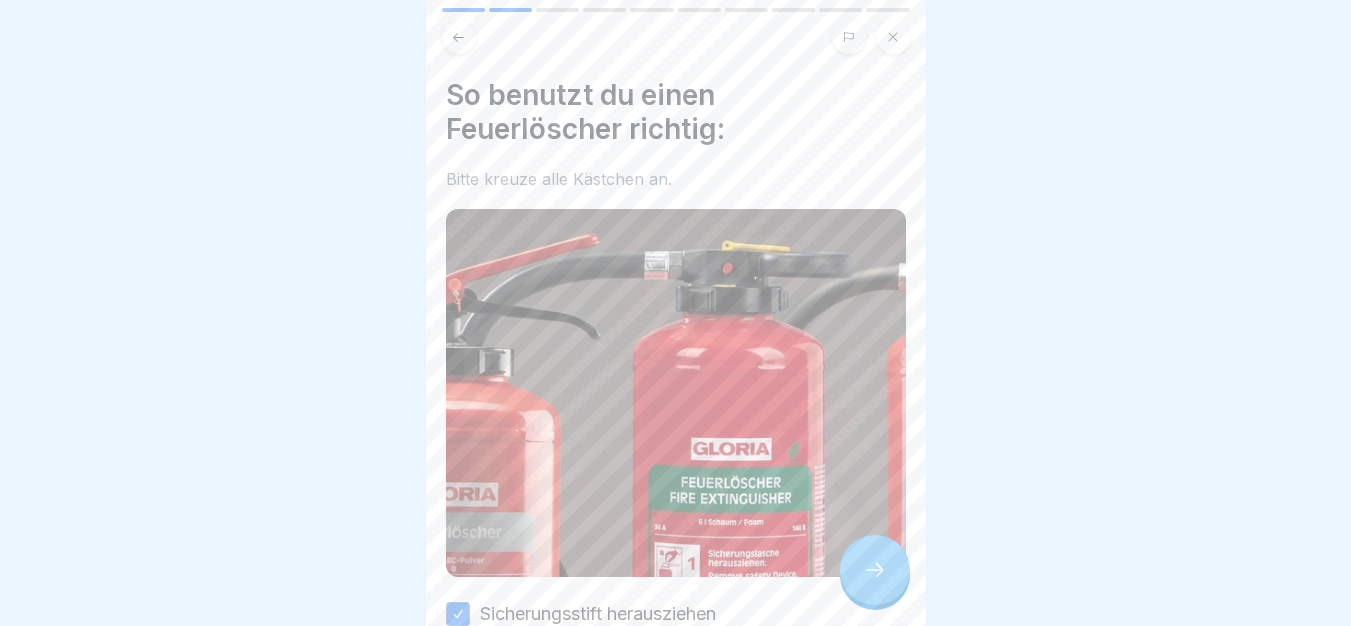 click 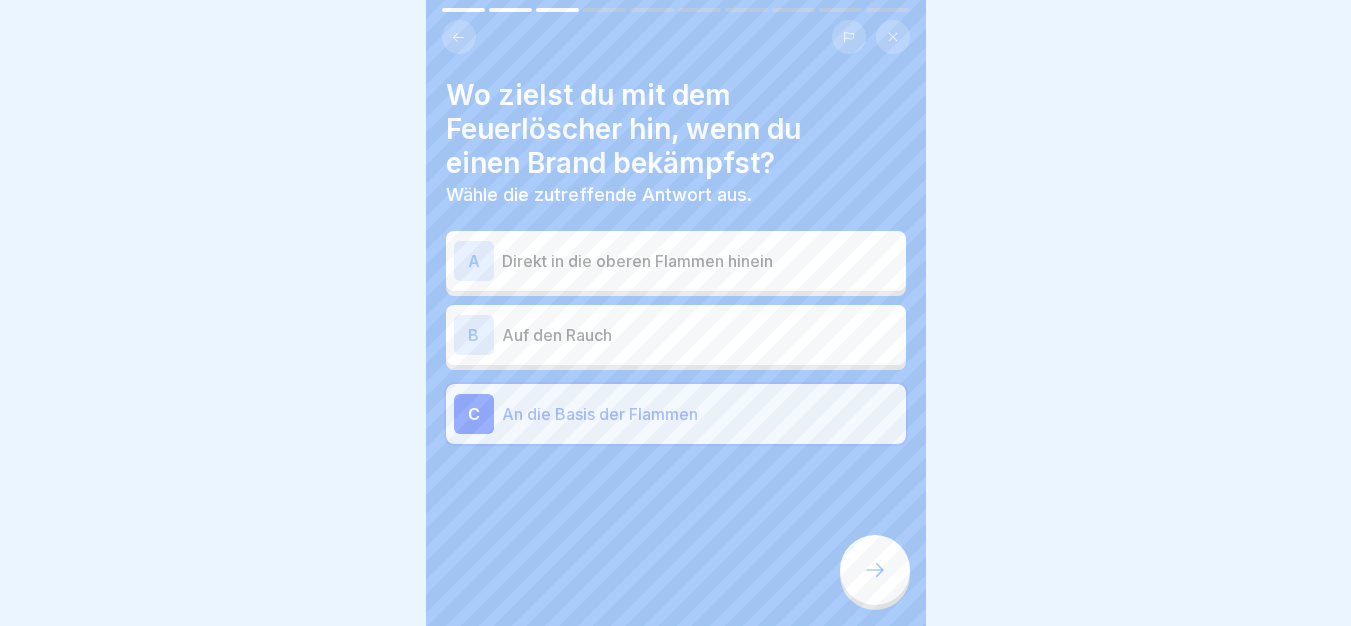 click at bounding box center [875, 570] 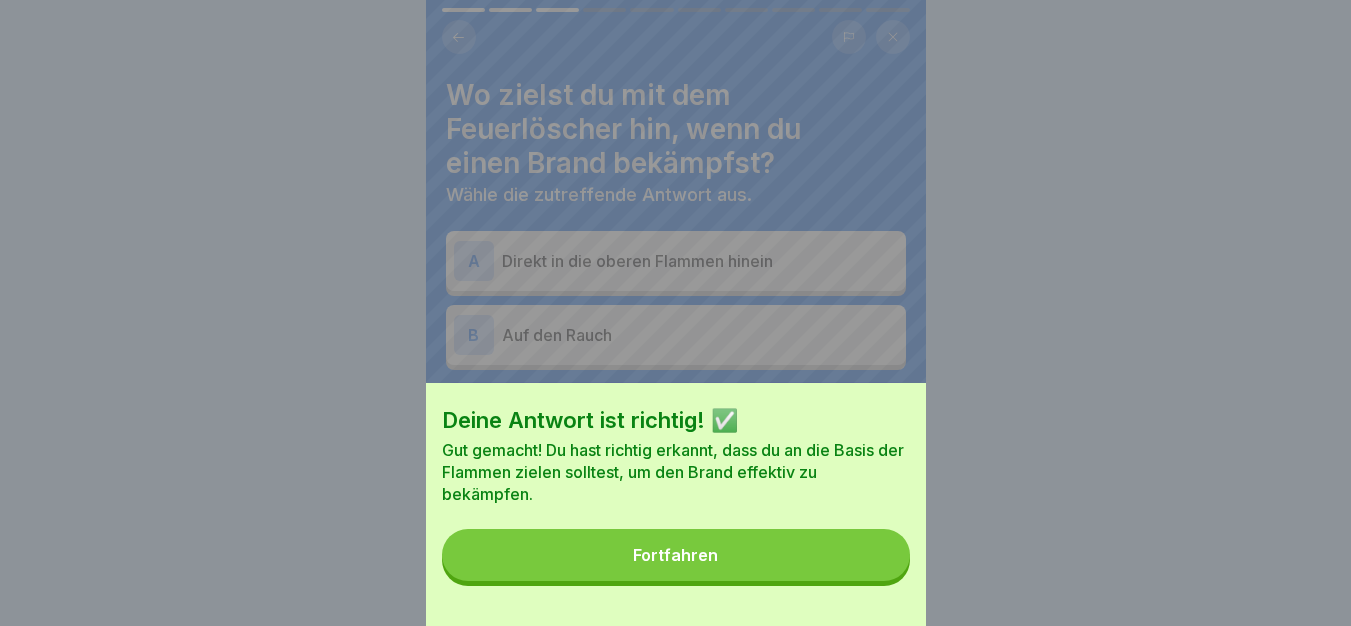click on "Fortfahren" at bounding box center [676, 555] 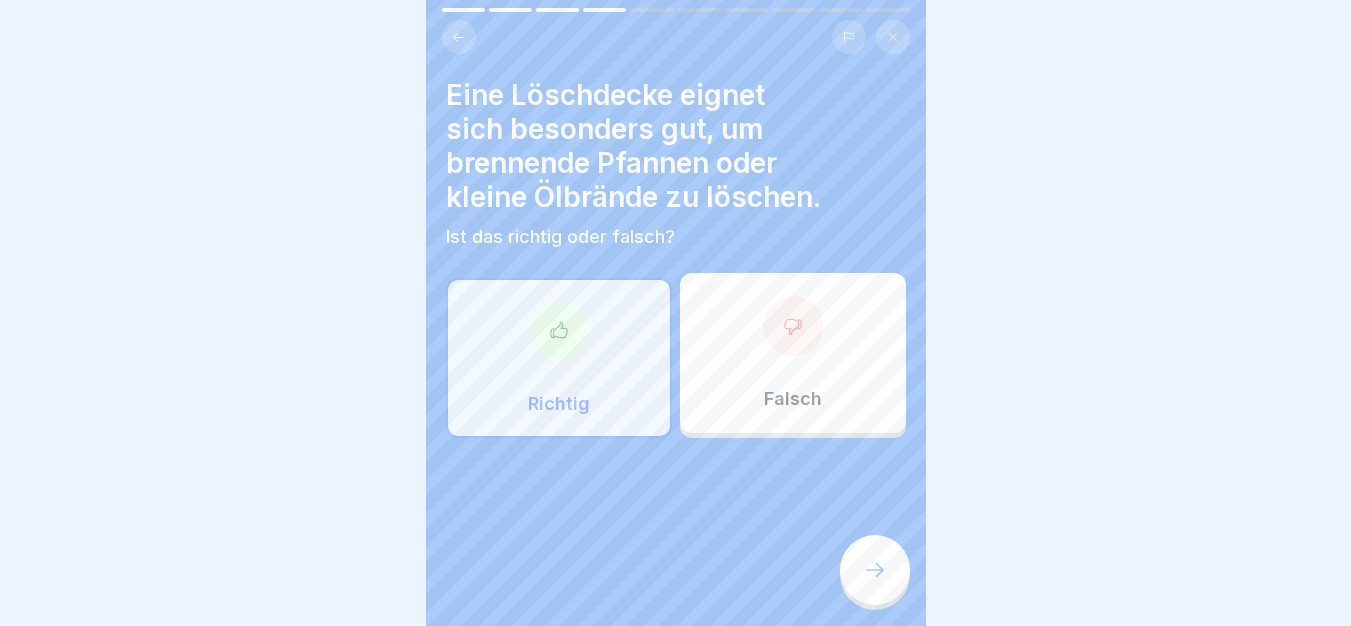 click at bounding box center [875, 570] 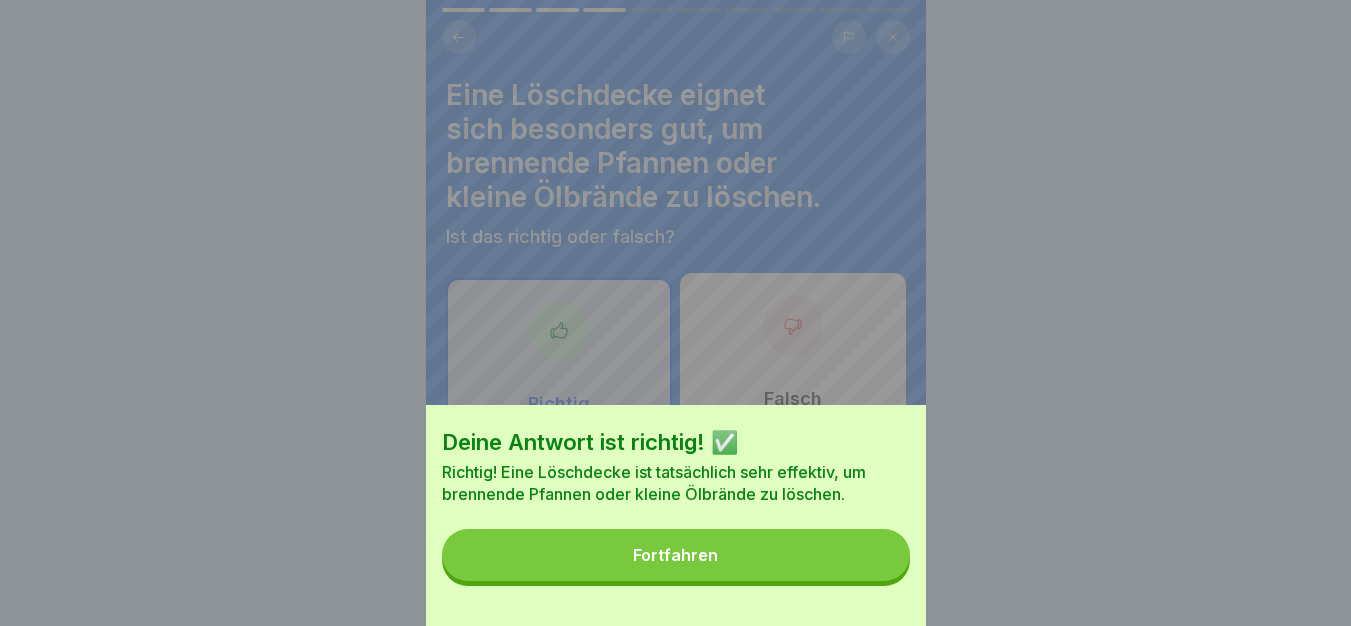 click on "Fortfahren" at bounding box center [676, 555] 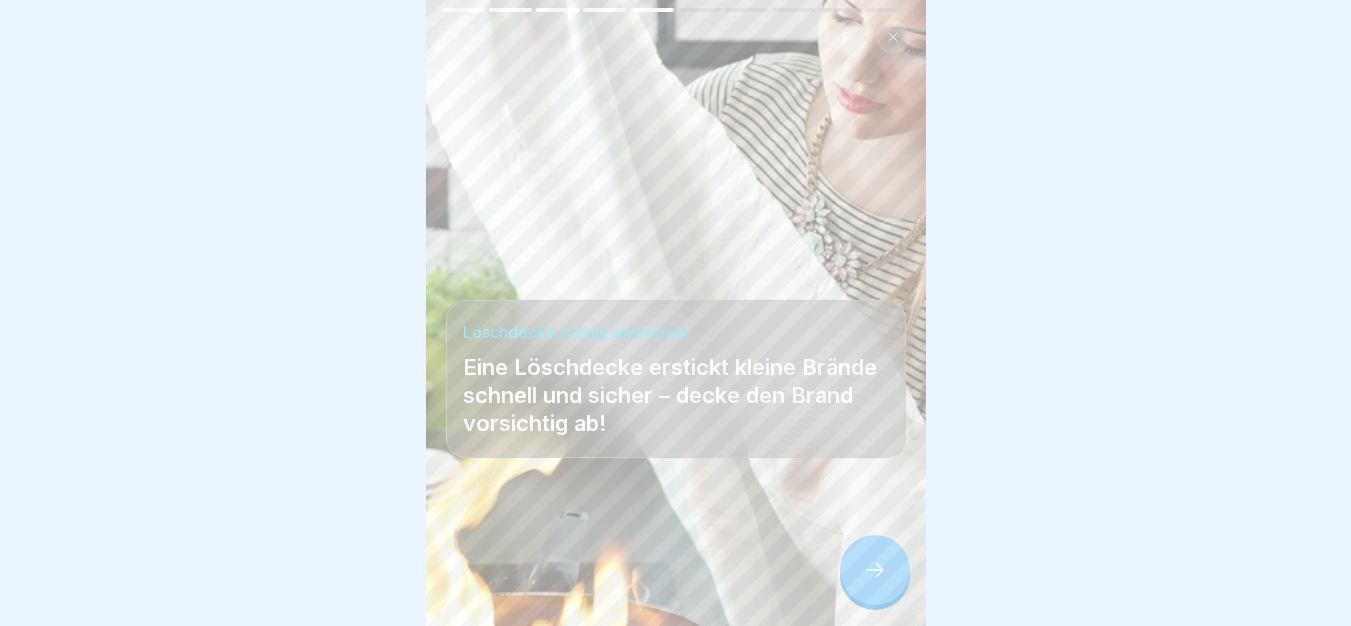 click at bounding box center (875, 570) 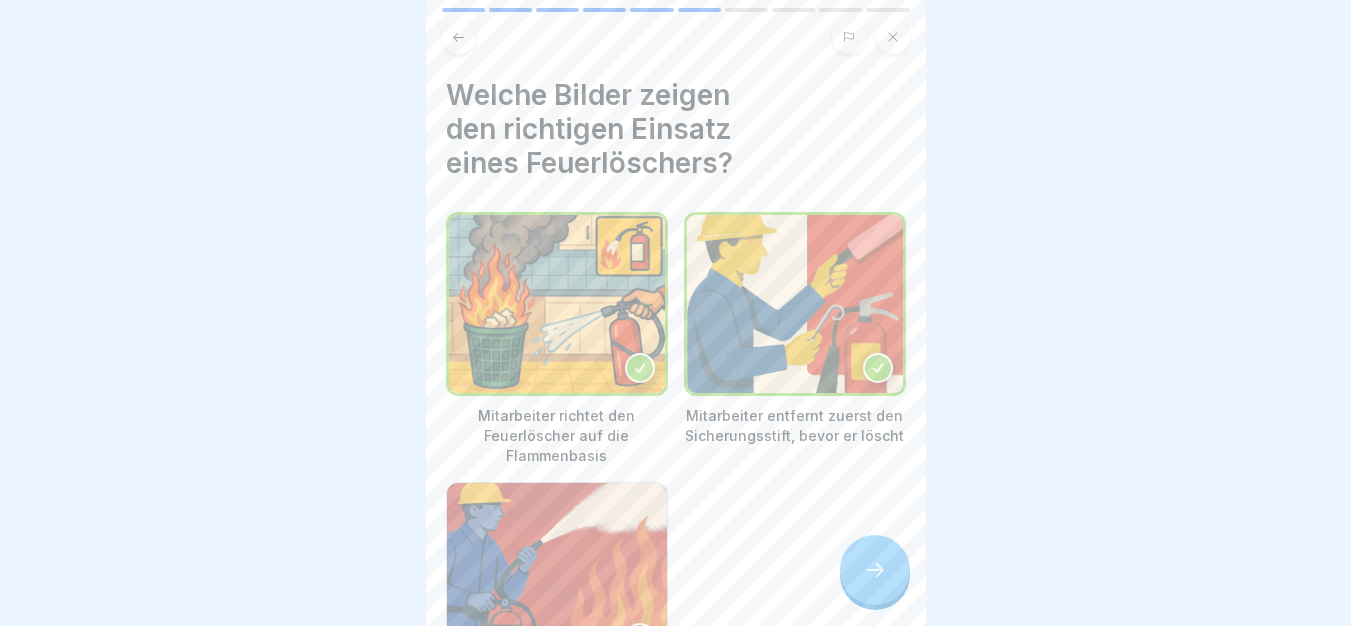 click at bounding box center (875, 570) 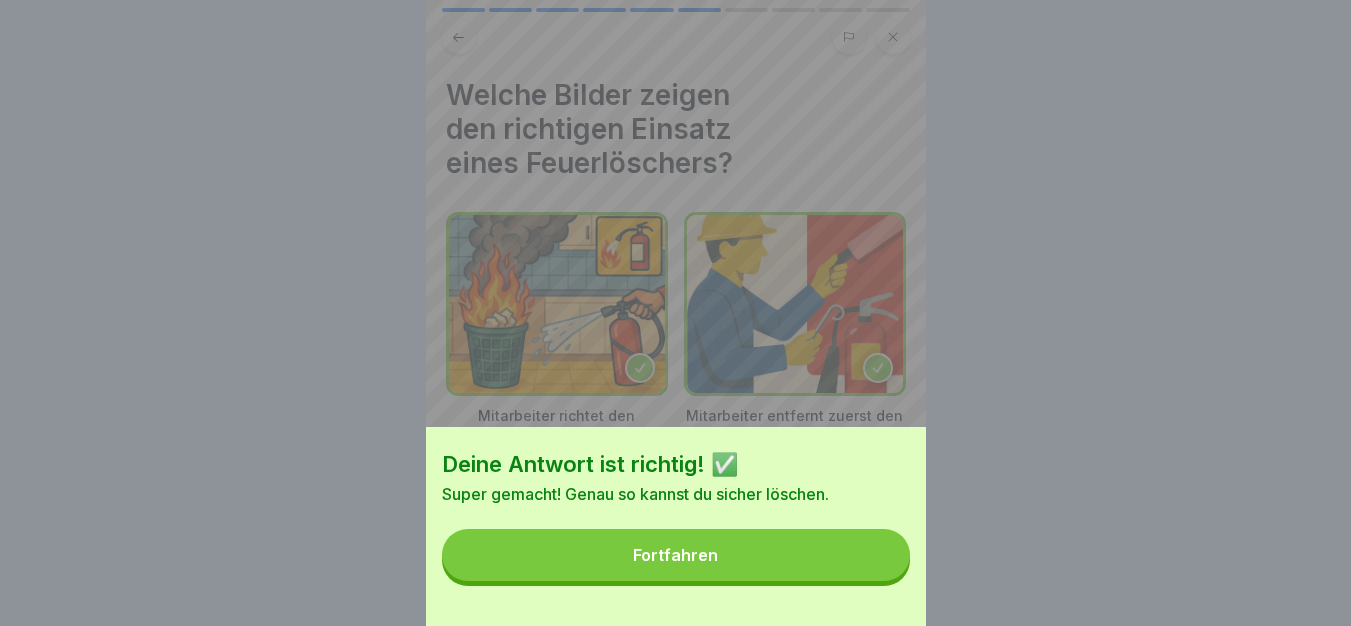 click on "Fortfahren" at bounding box center (676, 555) 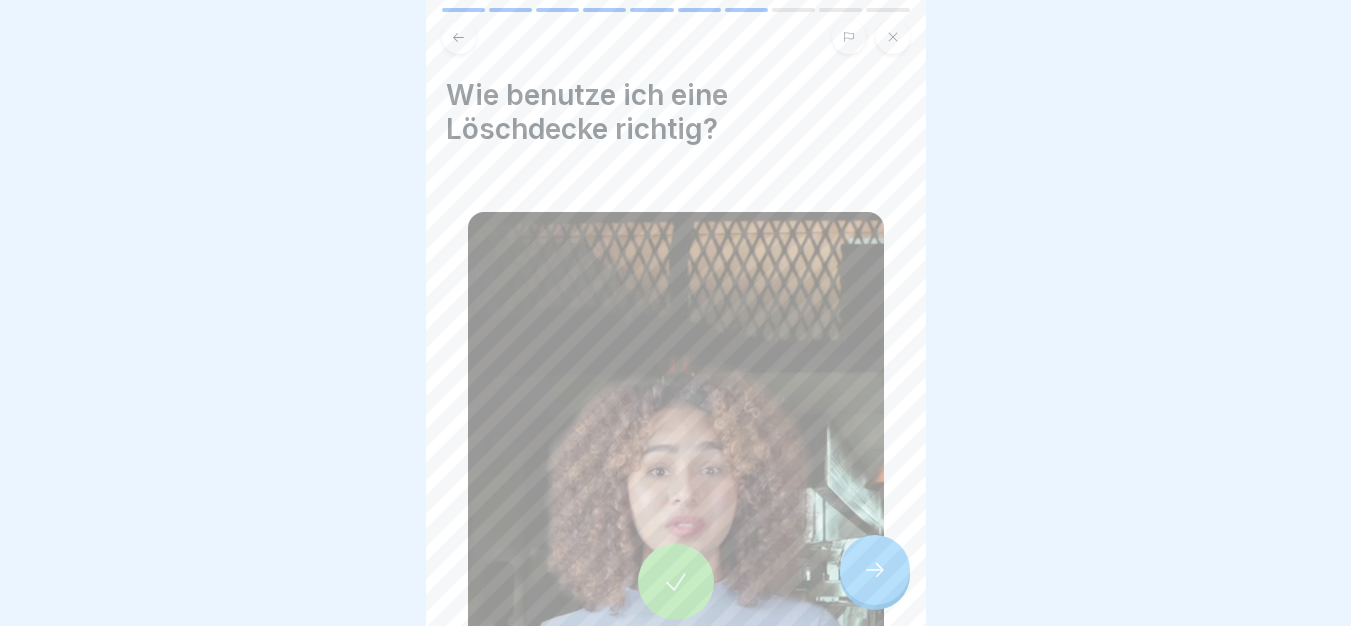 click at bounding box center (875, 570) 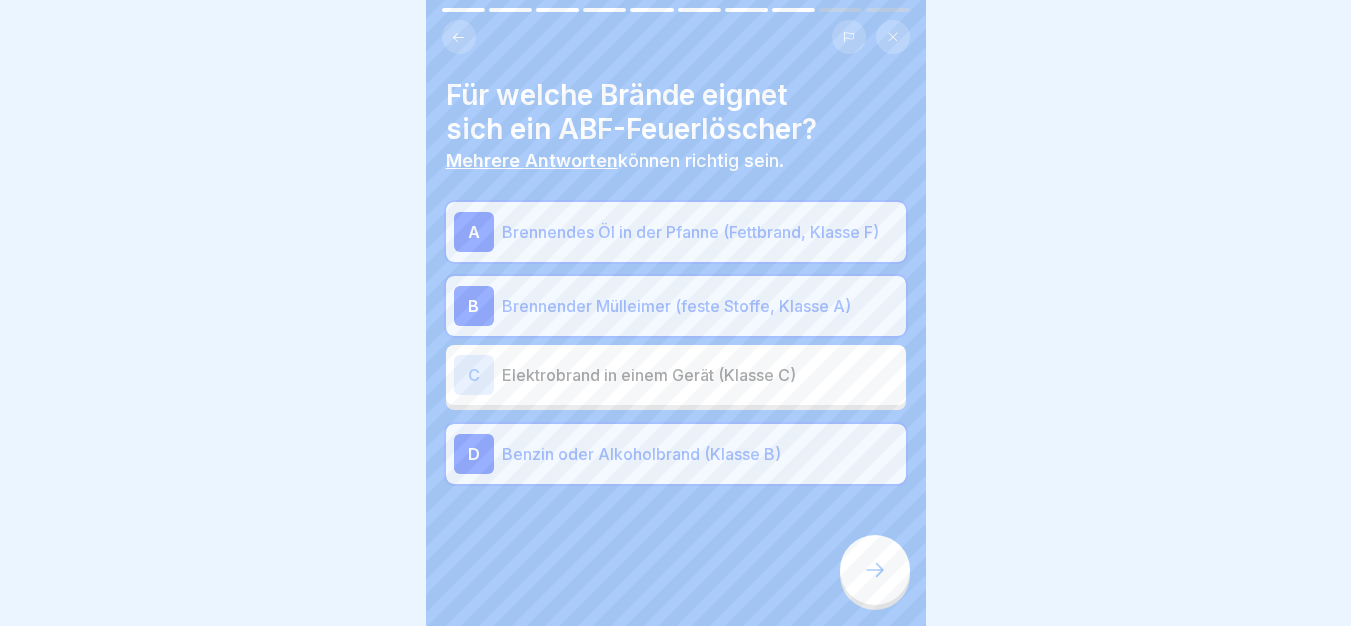 click at bounding box center [875, 570] 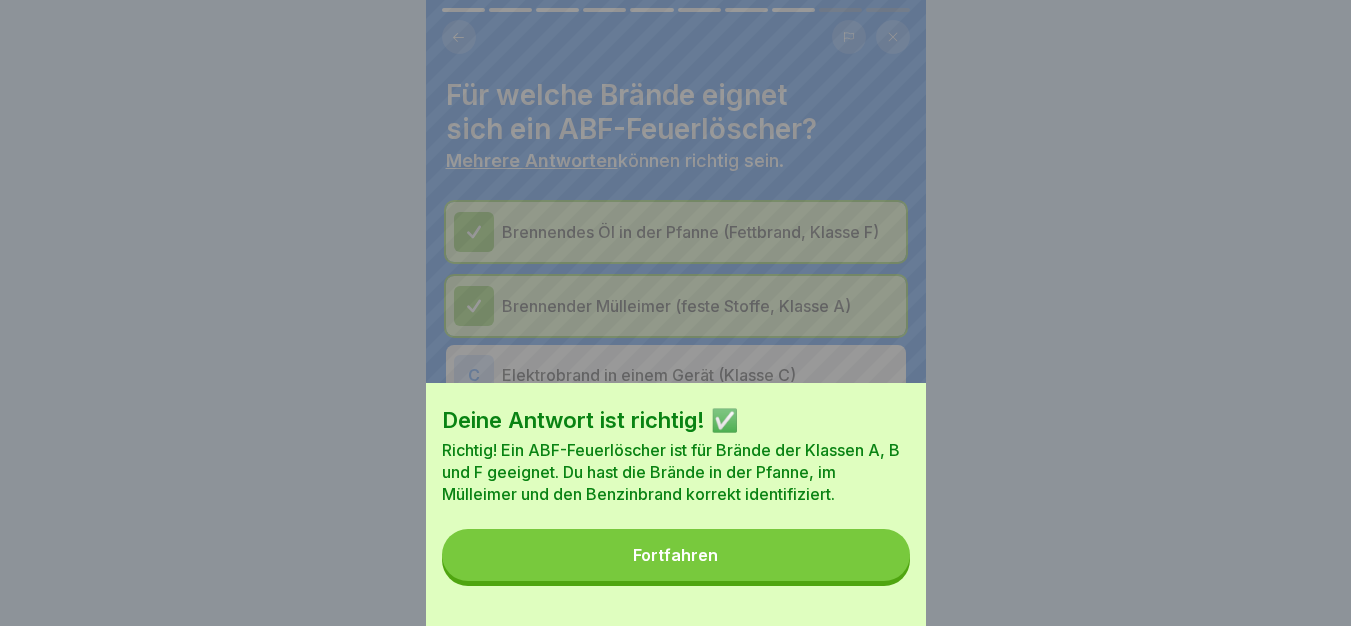 click on "Fortfahren" at bounding box center (676, 555) 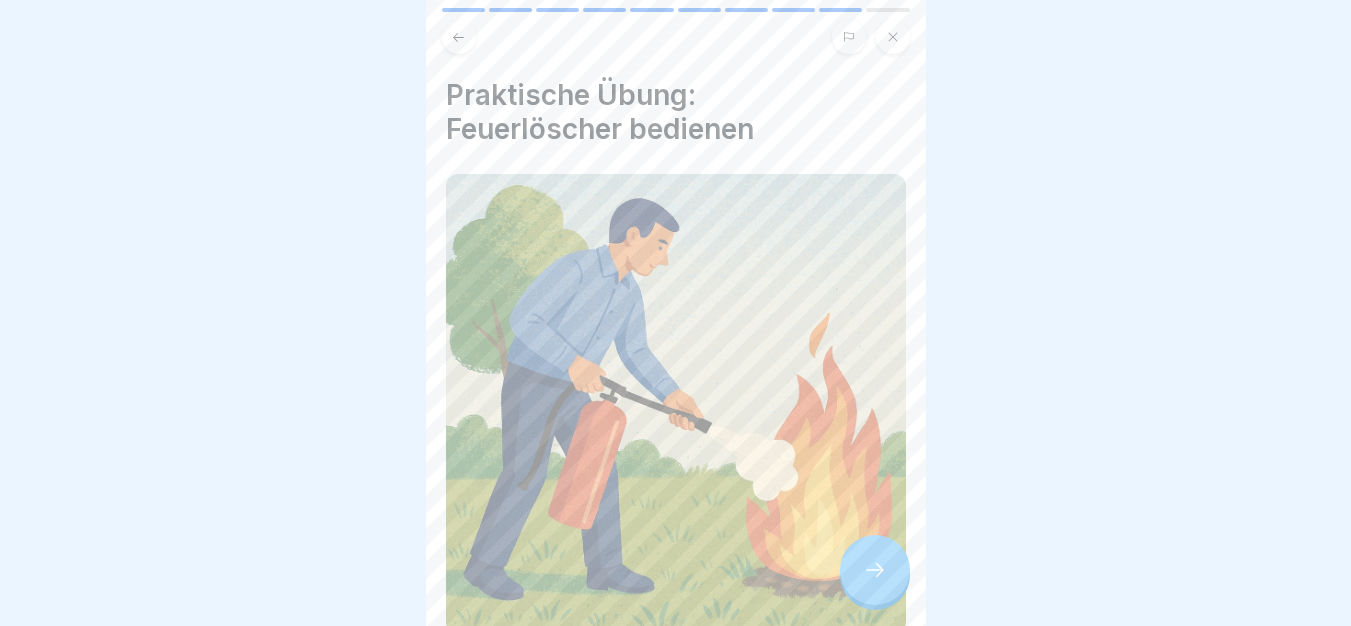 click at bounding box center (875, 570) 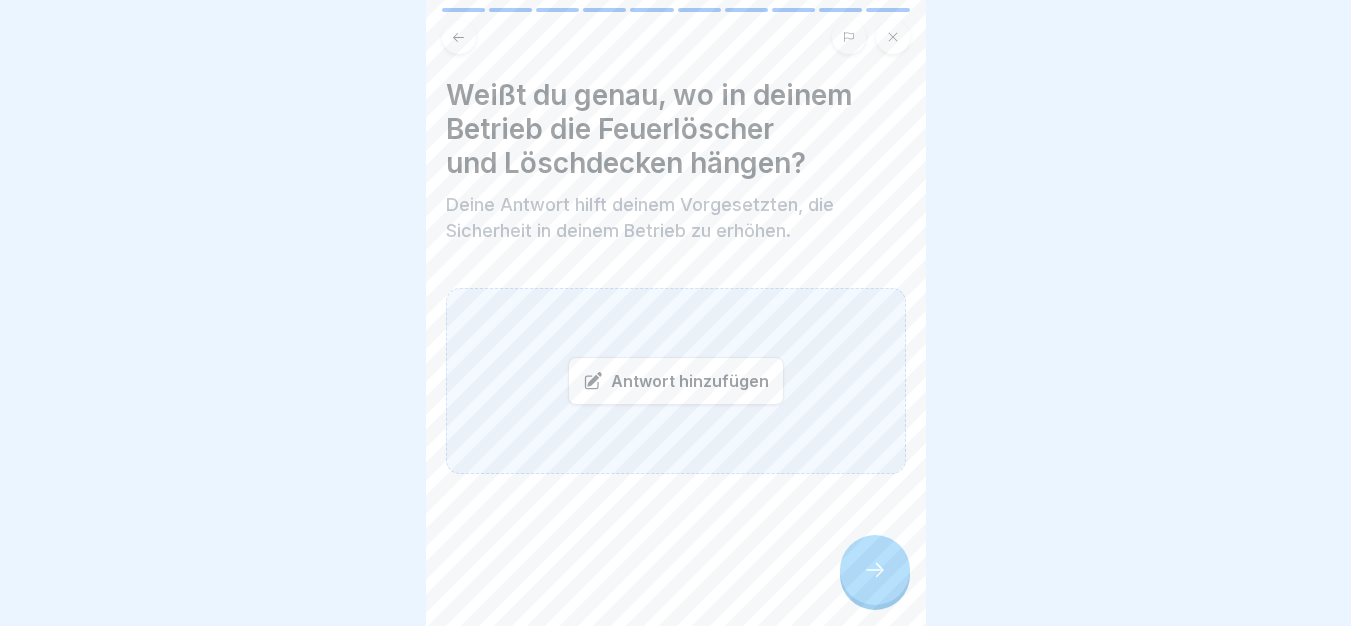 click at bounding box center (875, 570) 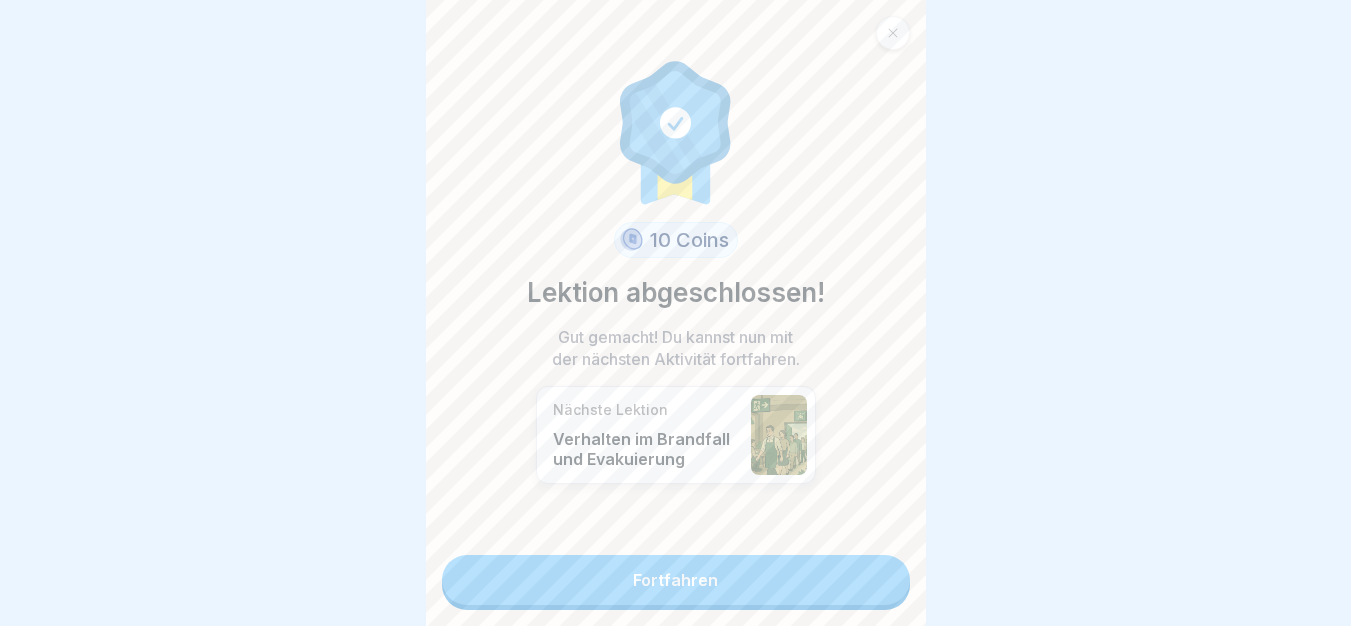 click on "Fortfahren" at bounding box center (676, 580) 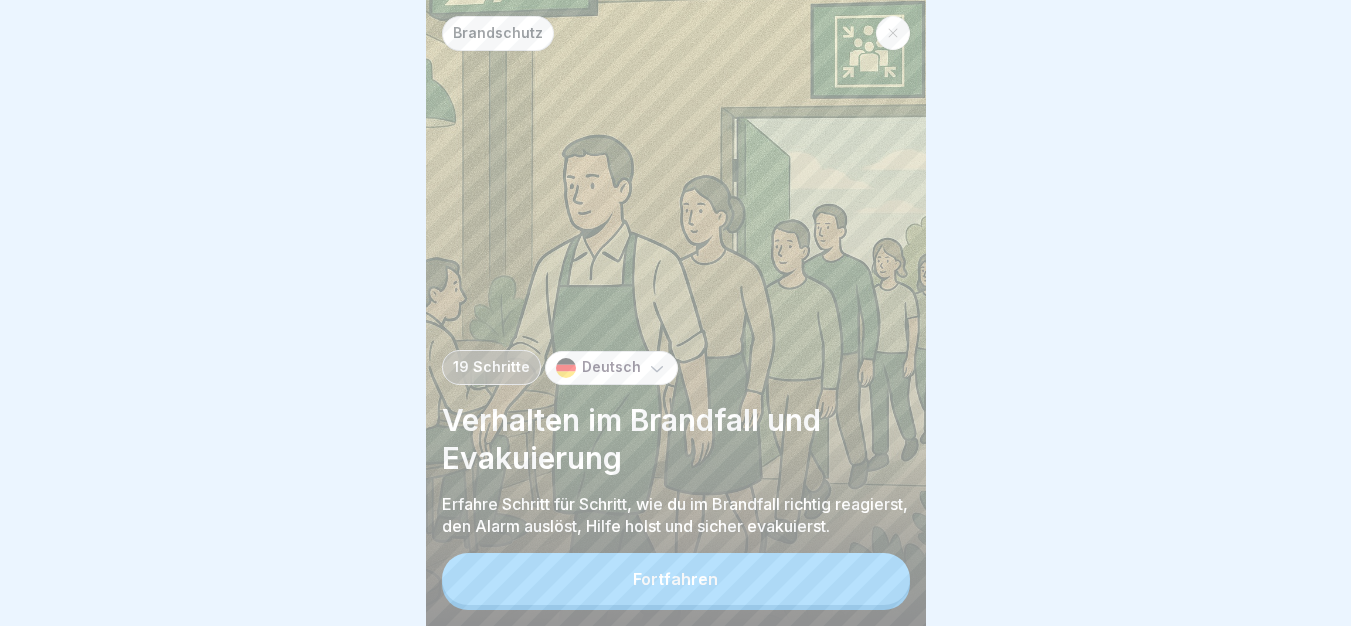click on "Fortfahren" at bounding box center [676, 579] 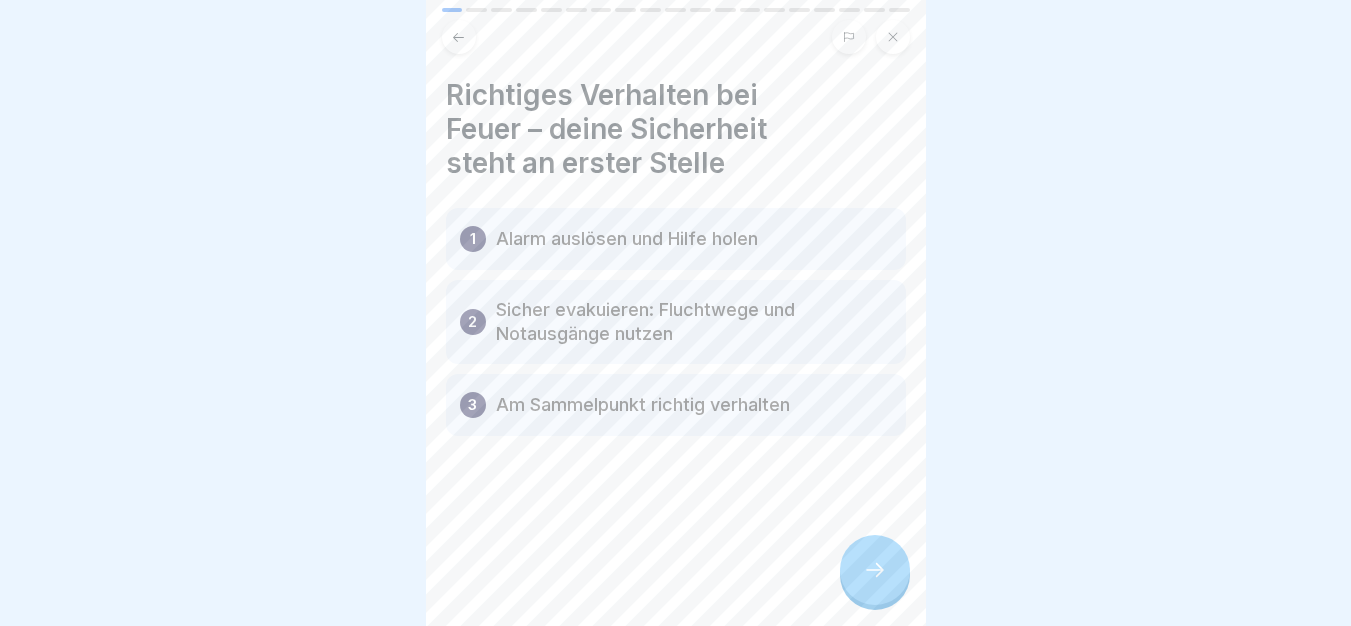 click at bounding box center (875, 570) 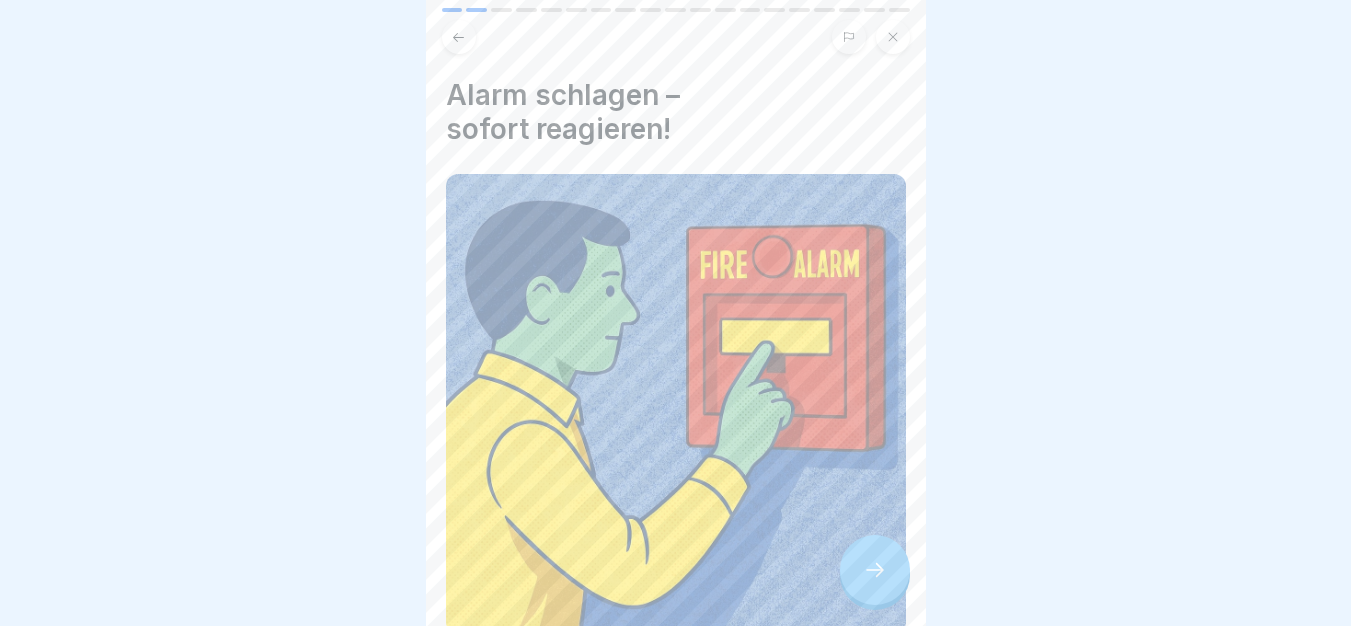 click at bounding box center (875, 570) 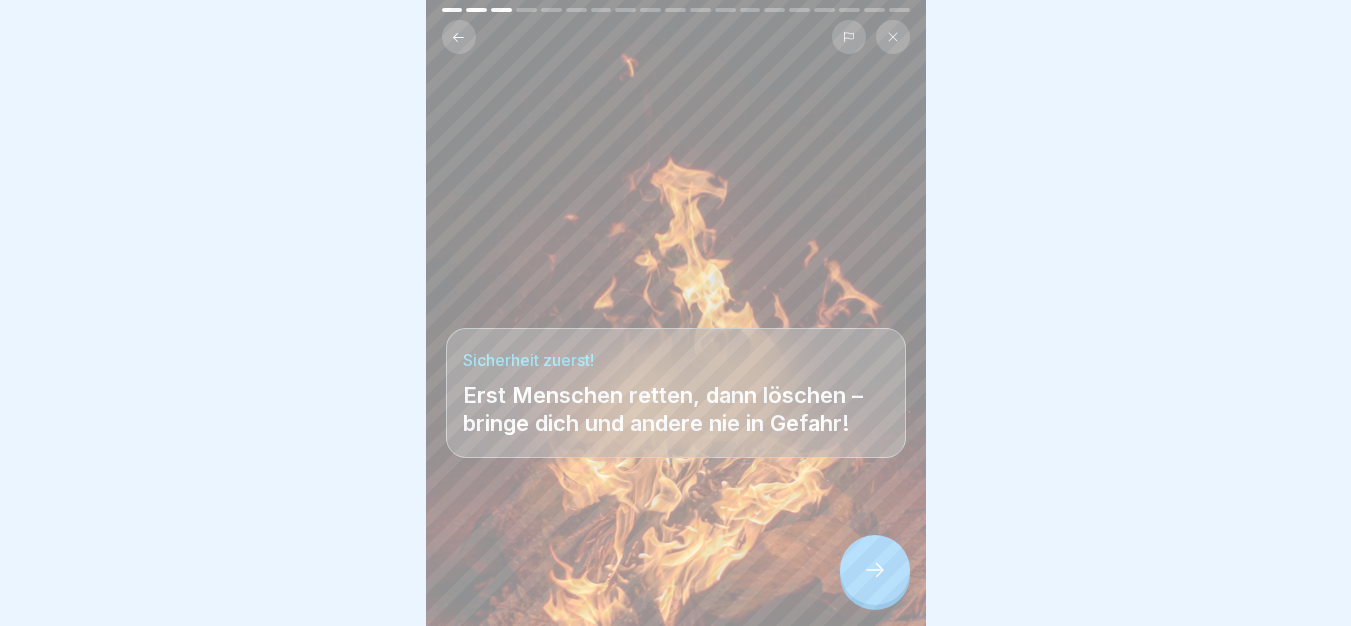 click at bounding box center (875, 570) 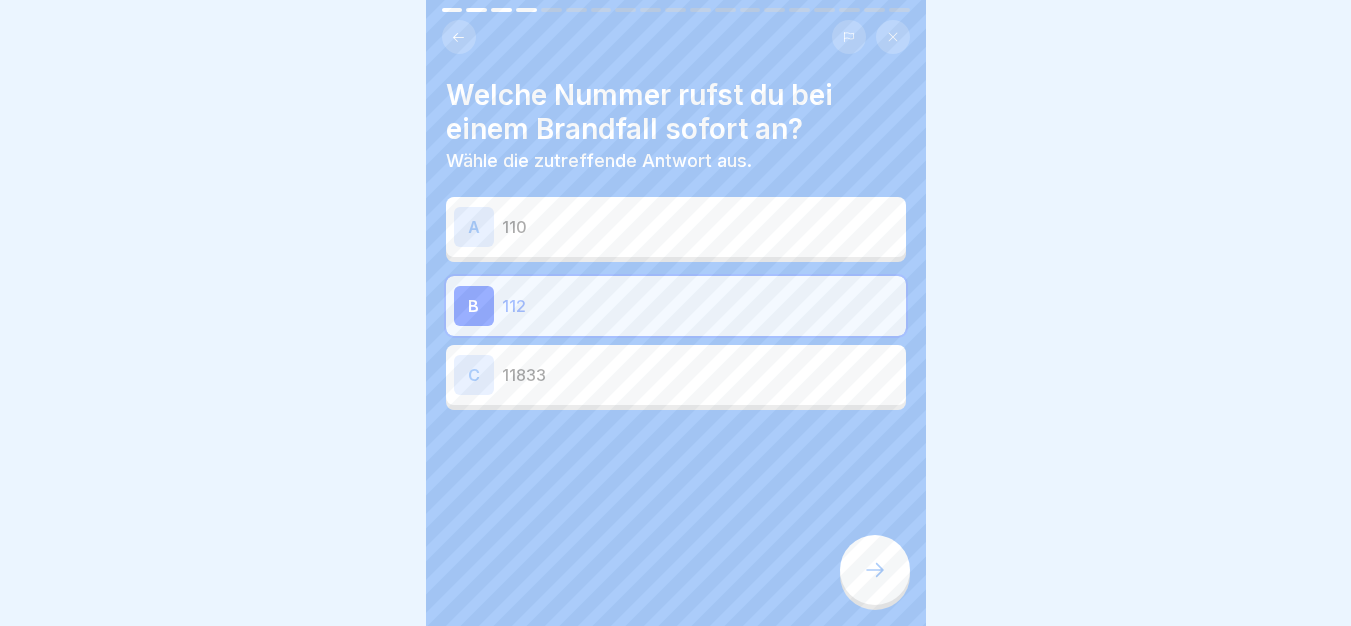 click at bounding box center [875, 570] 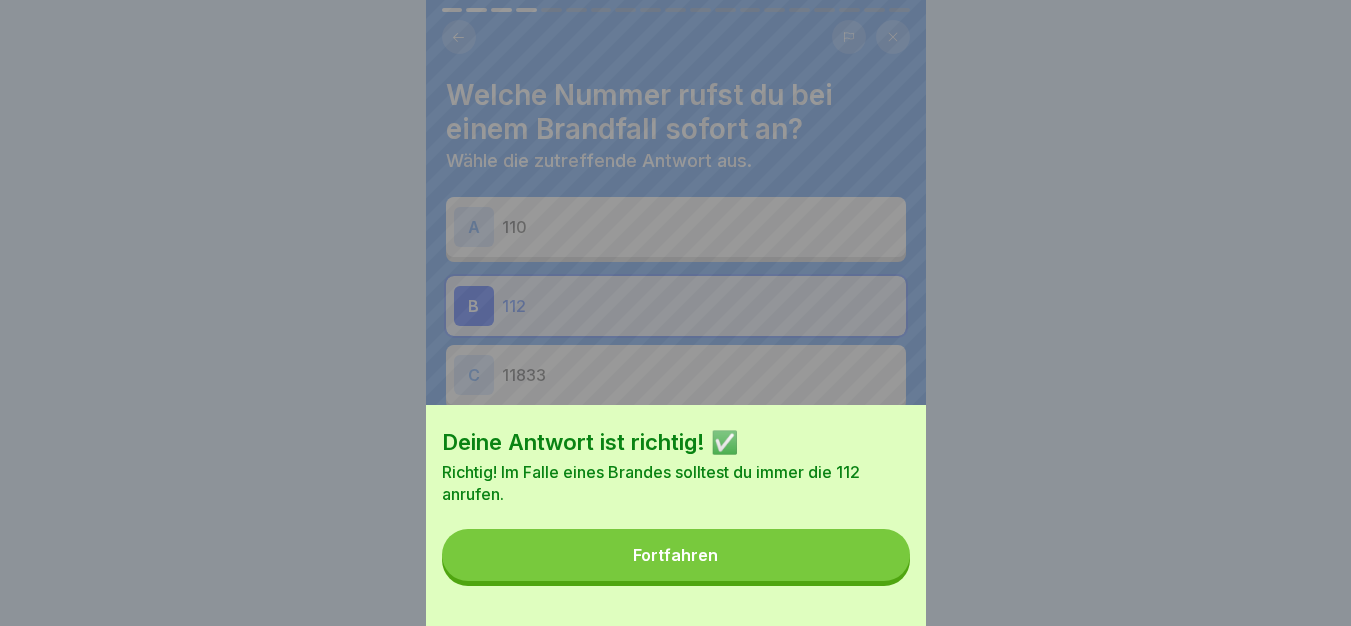 click on "Fortfahren" at bounding box center (676, 555) 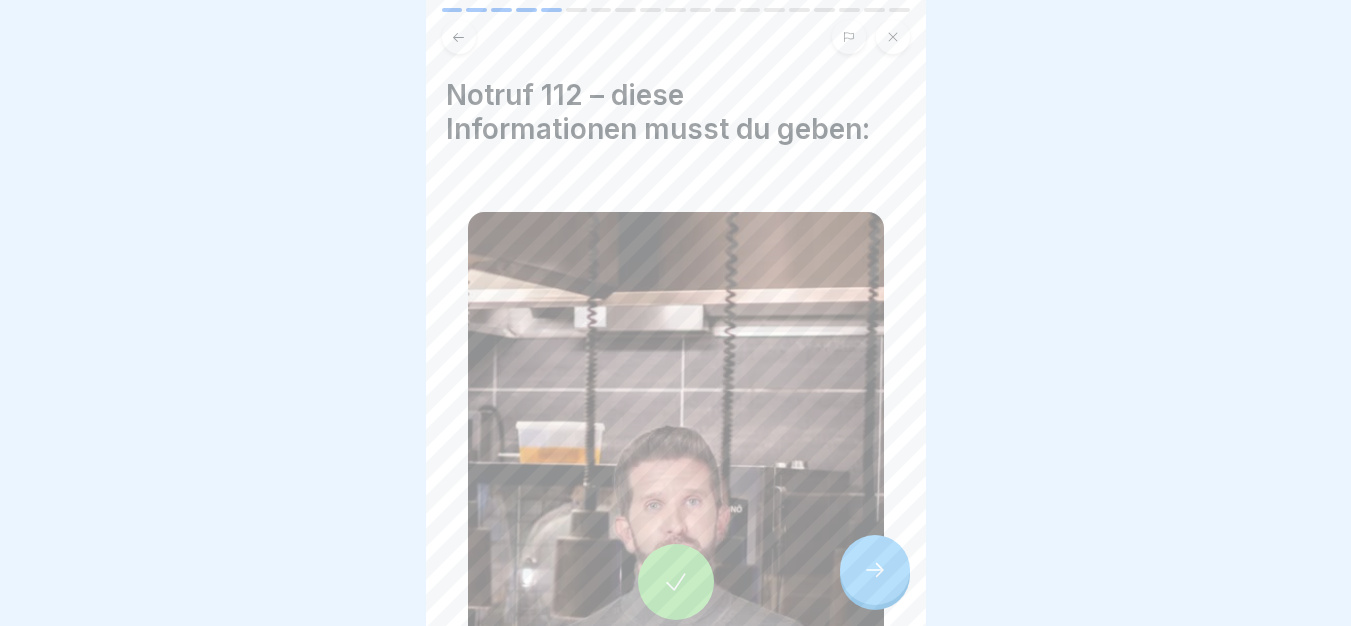 click 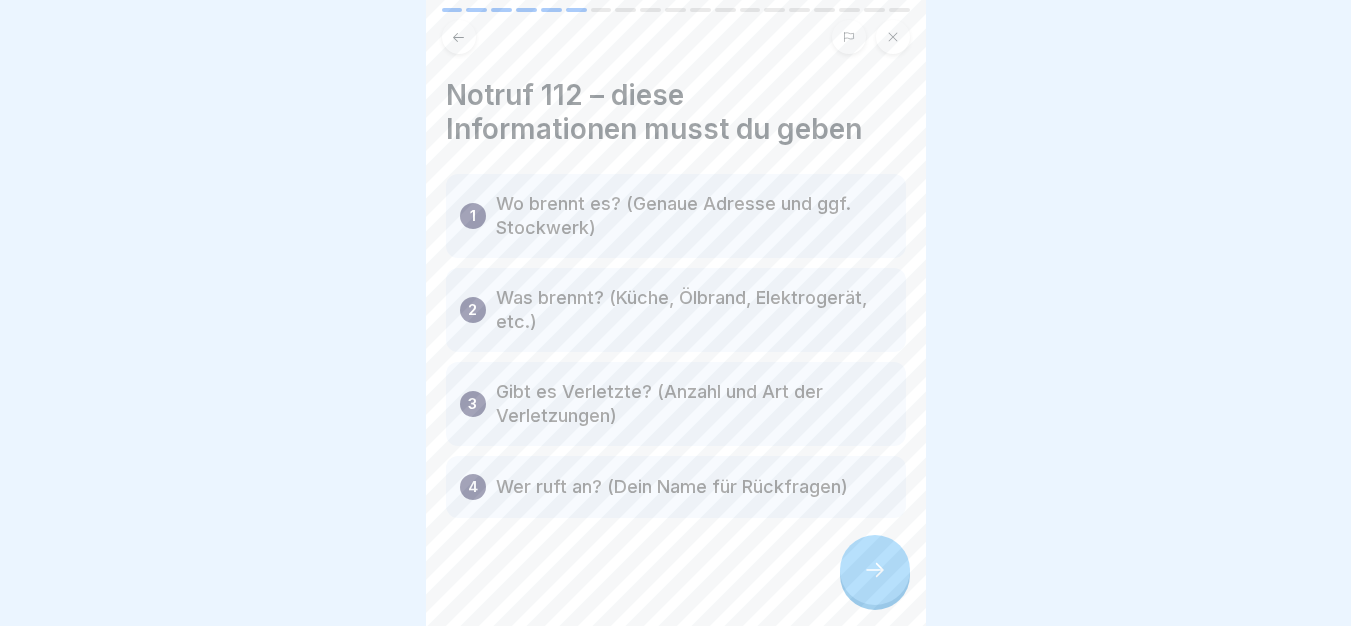 click 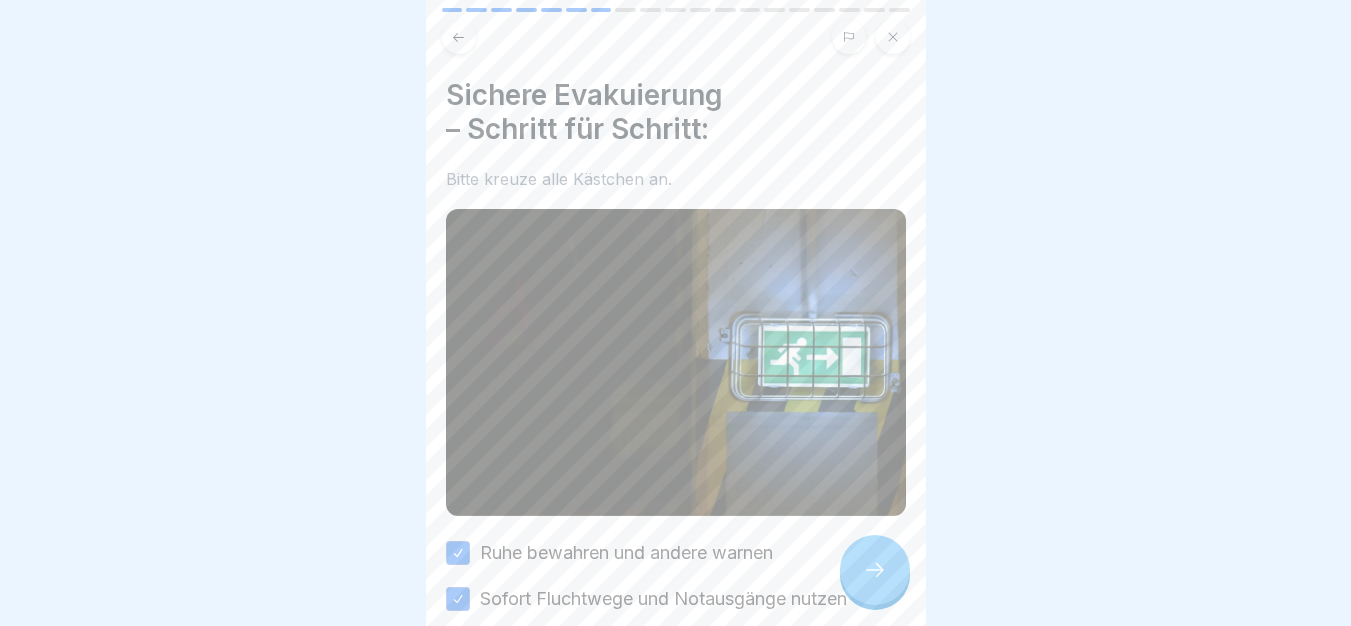 click 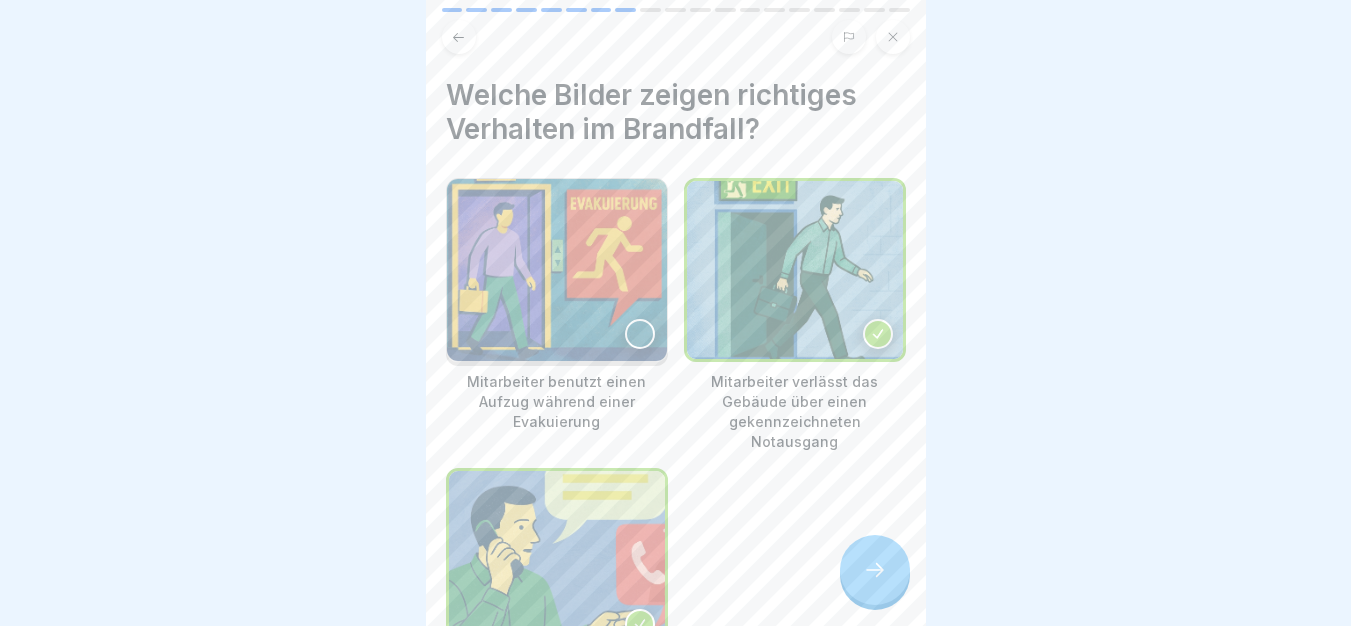 click 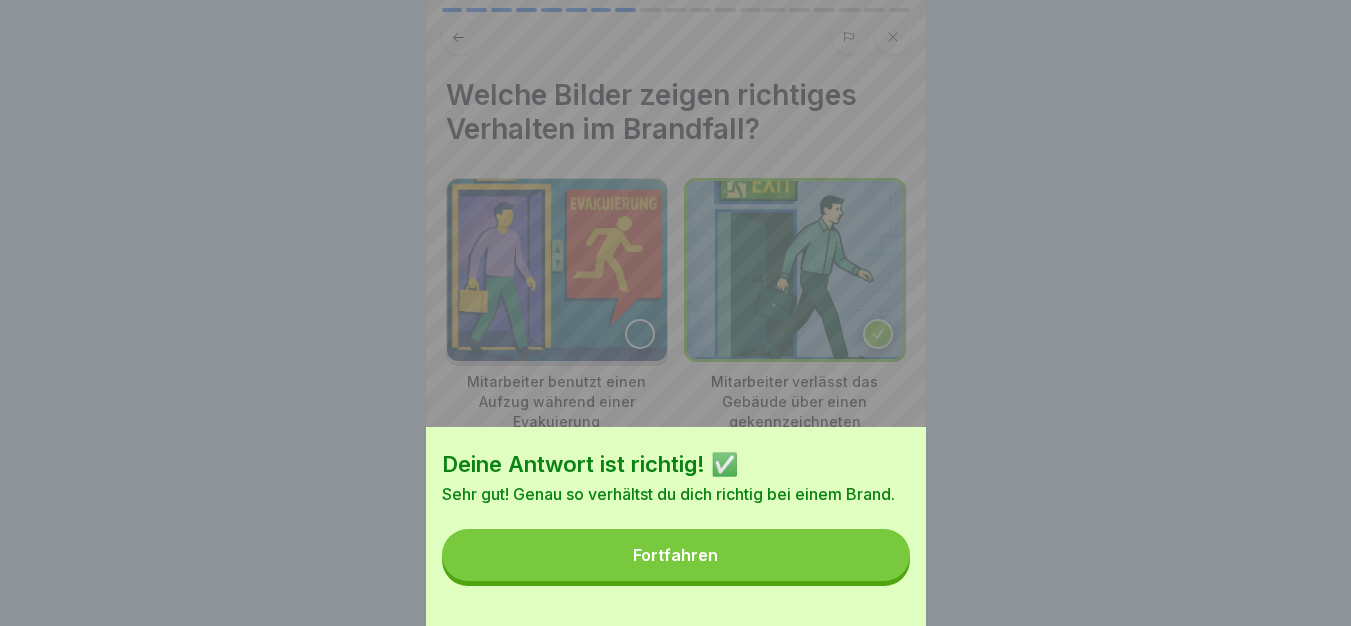click on "Fortfahren" at bounding box center [676, 555] 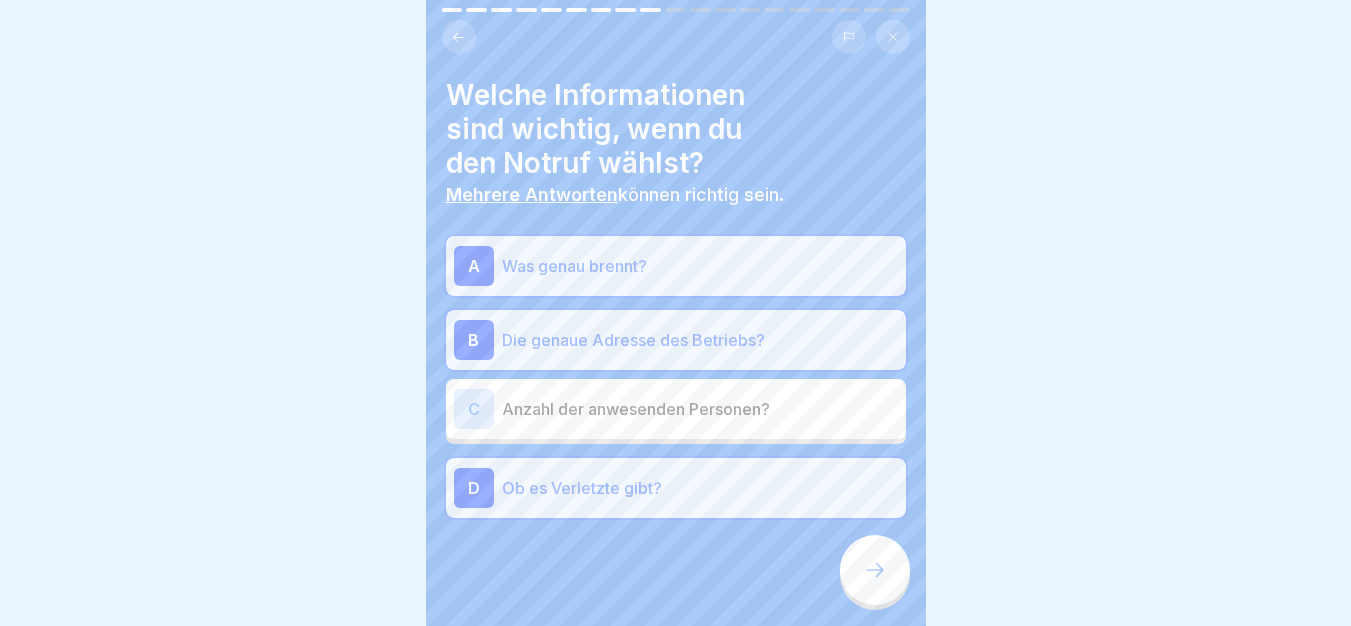 click 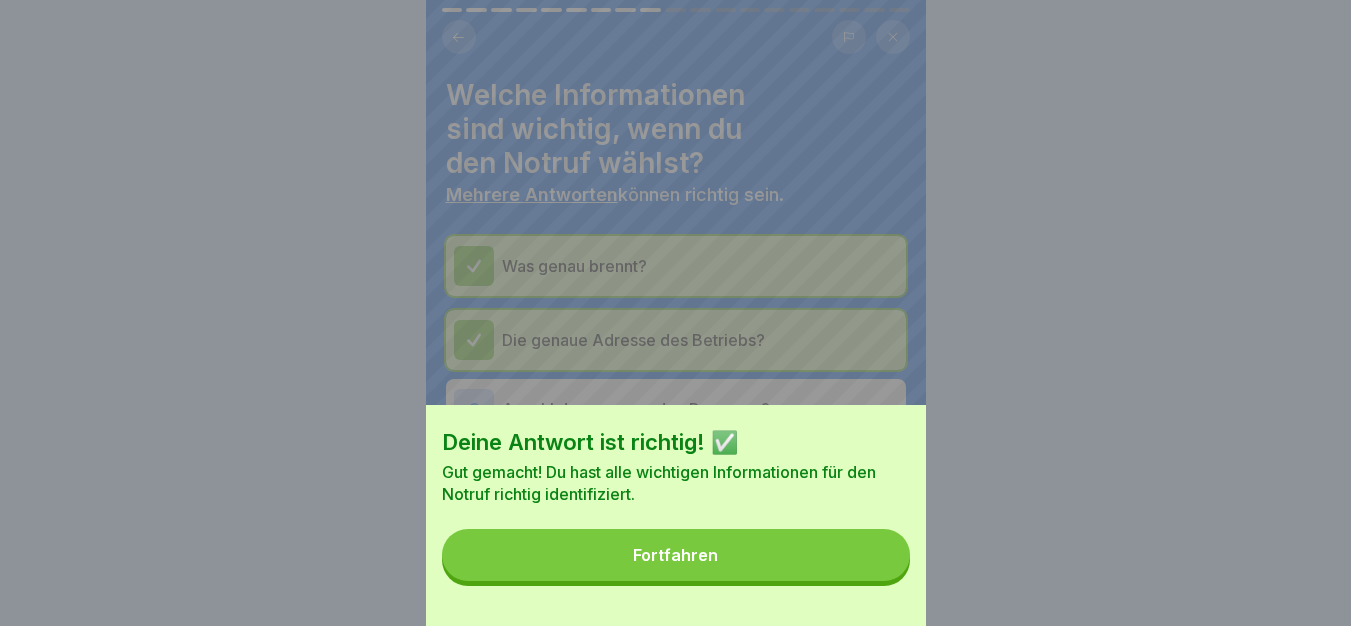 click on "Fortfahren" at bounding box center [676, 555] 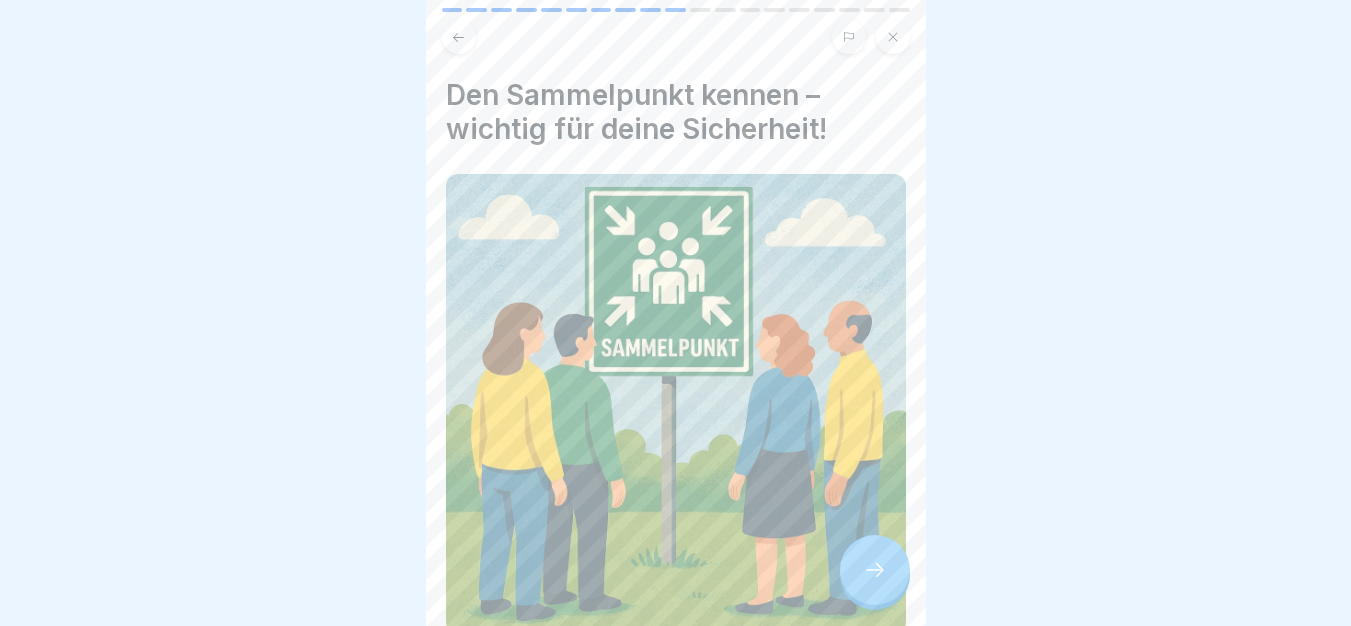 click 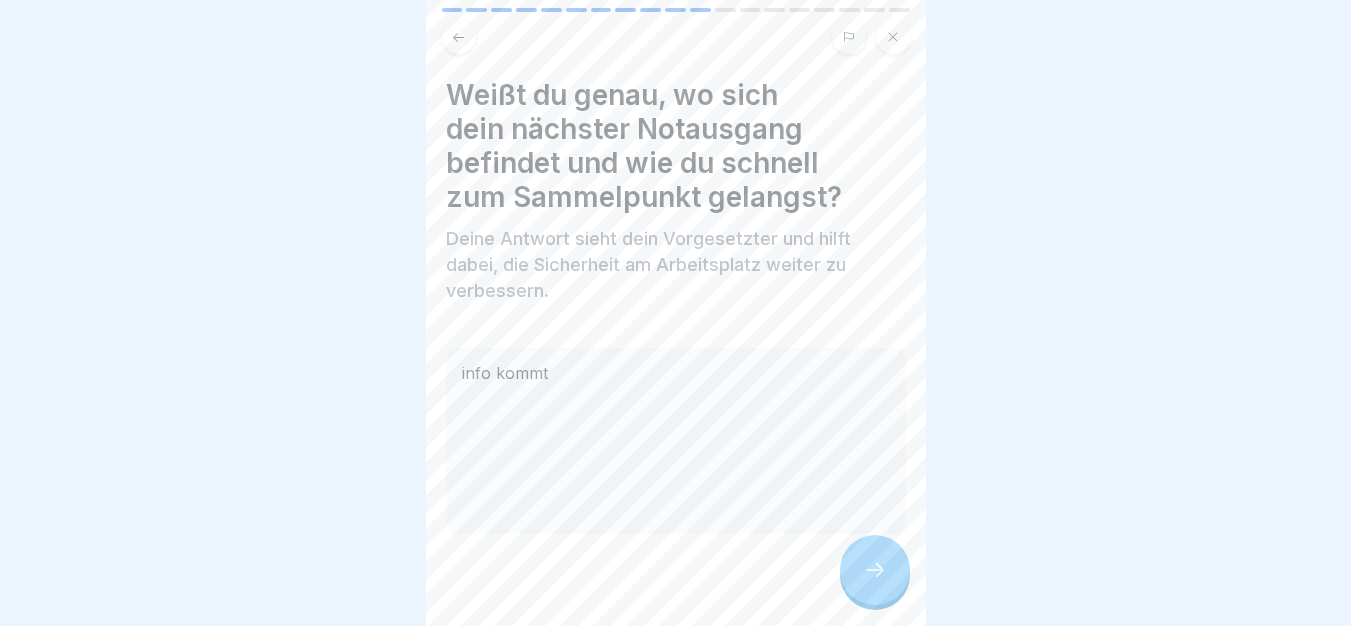 click 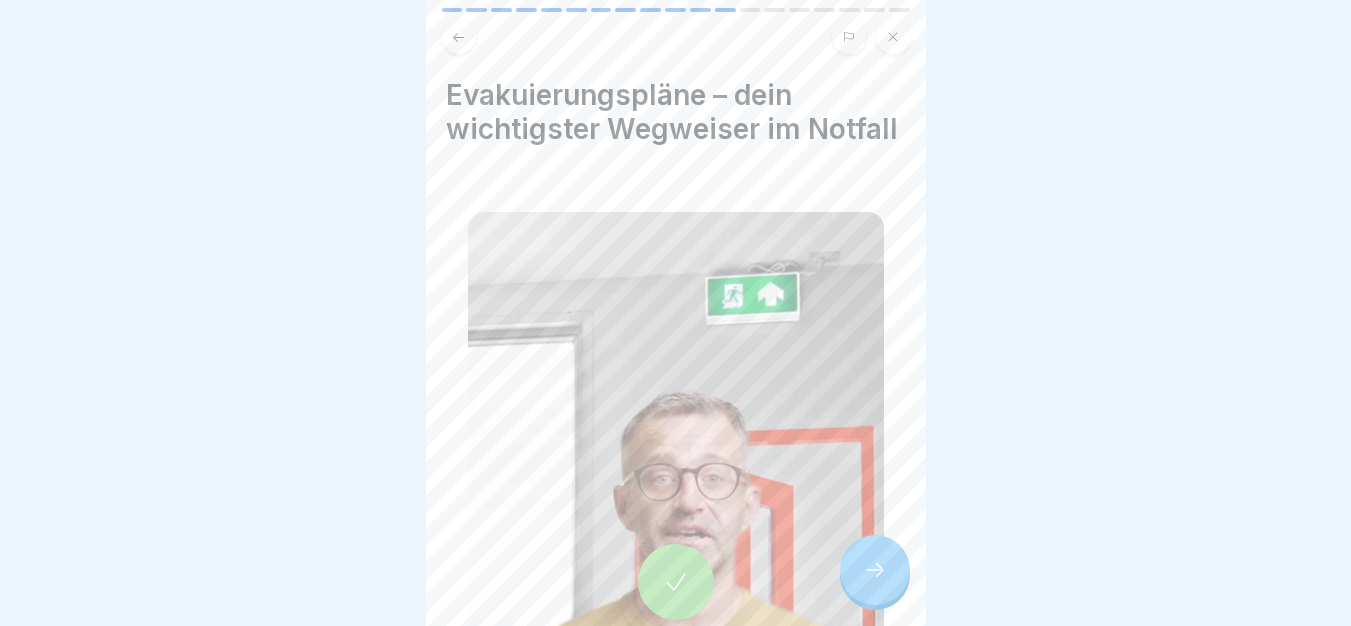click 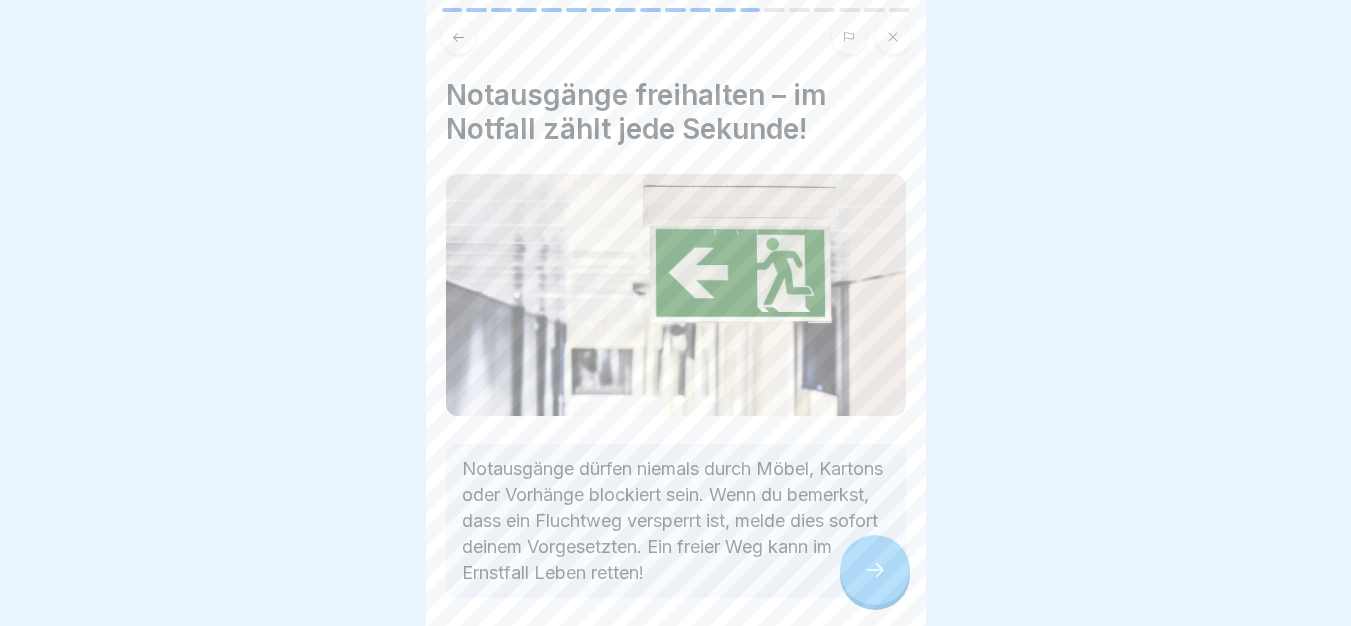 click 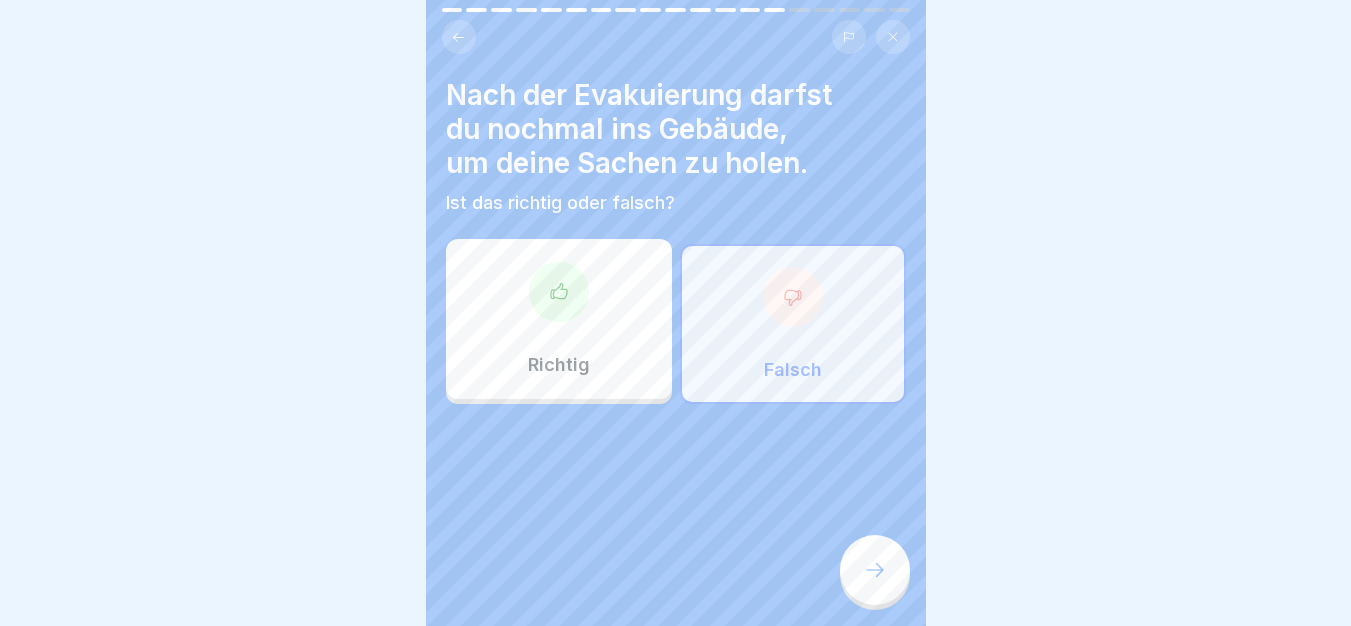 click 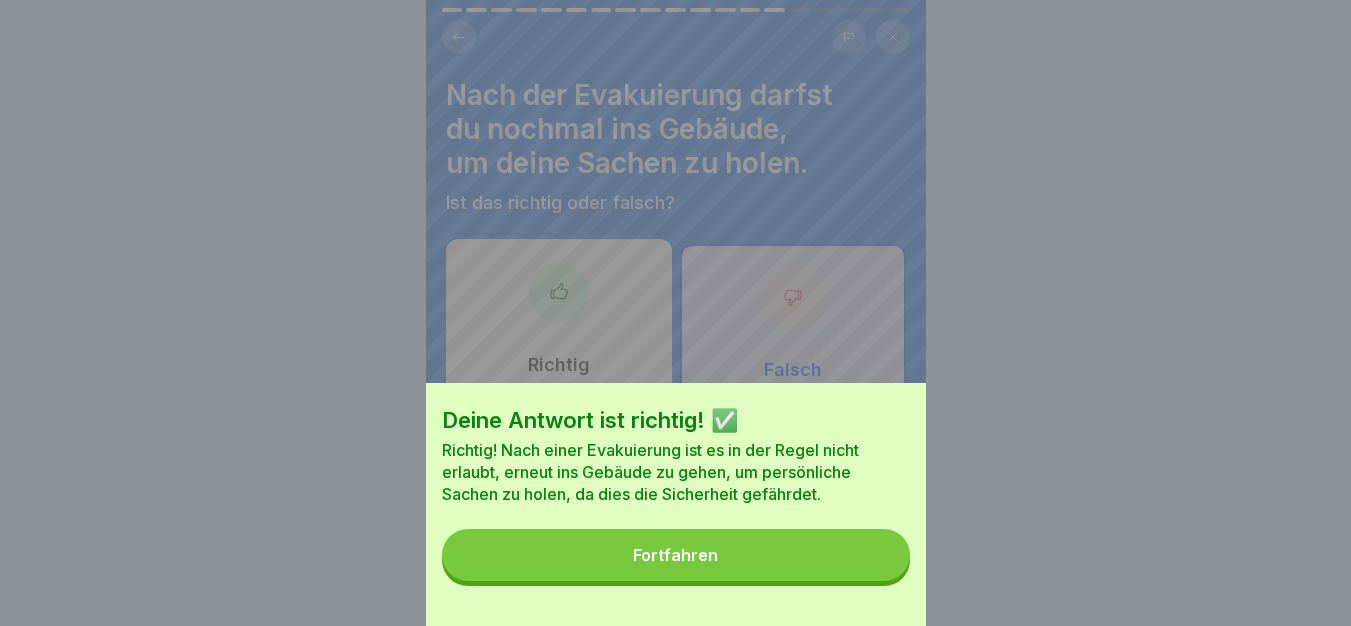 click on "Fortfahren" at bounding box center (676, 555) 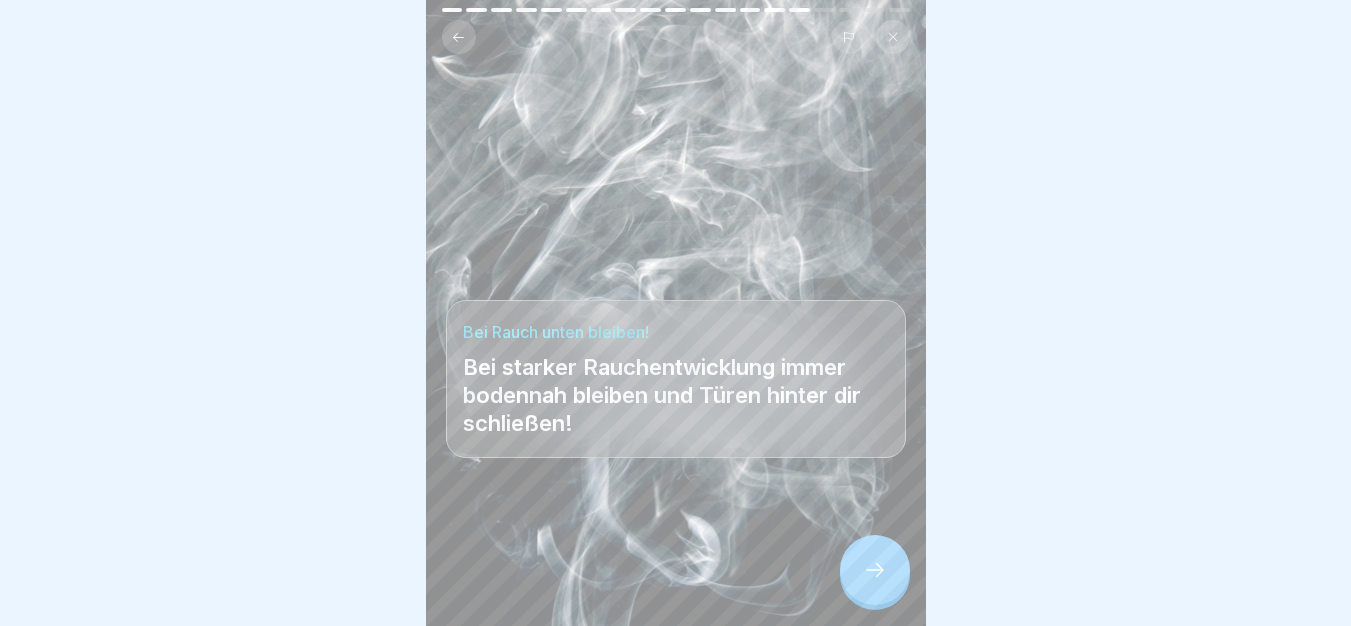 click 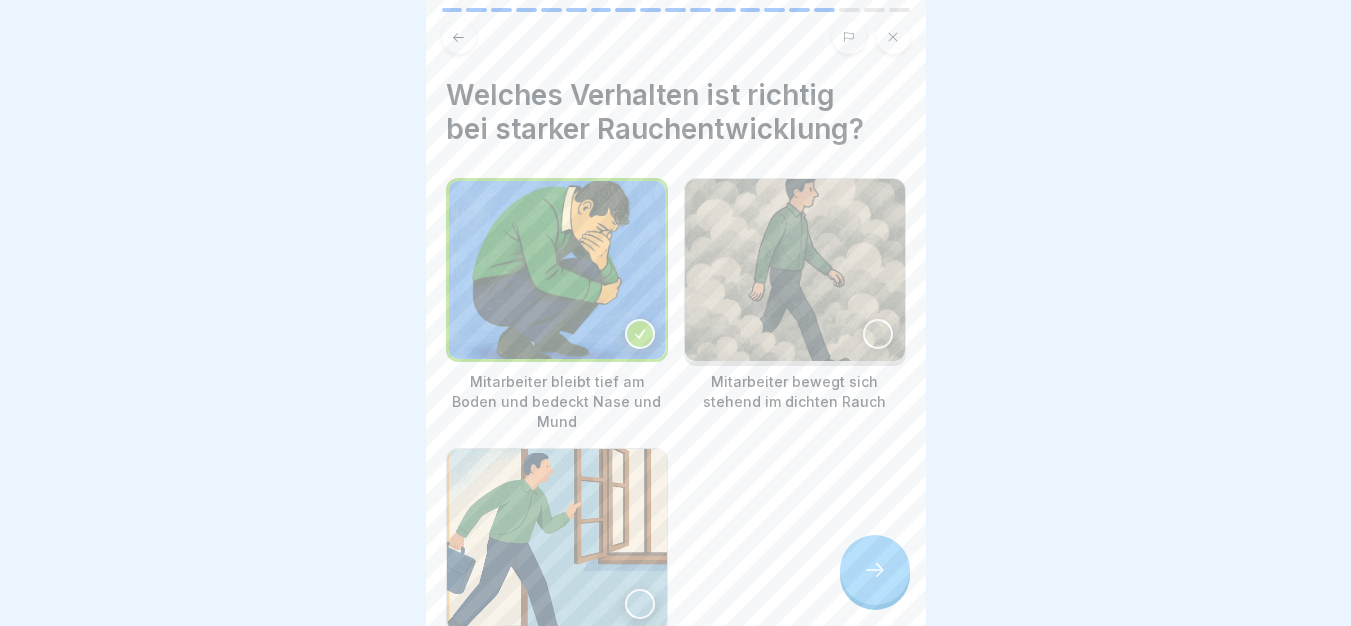 click 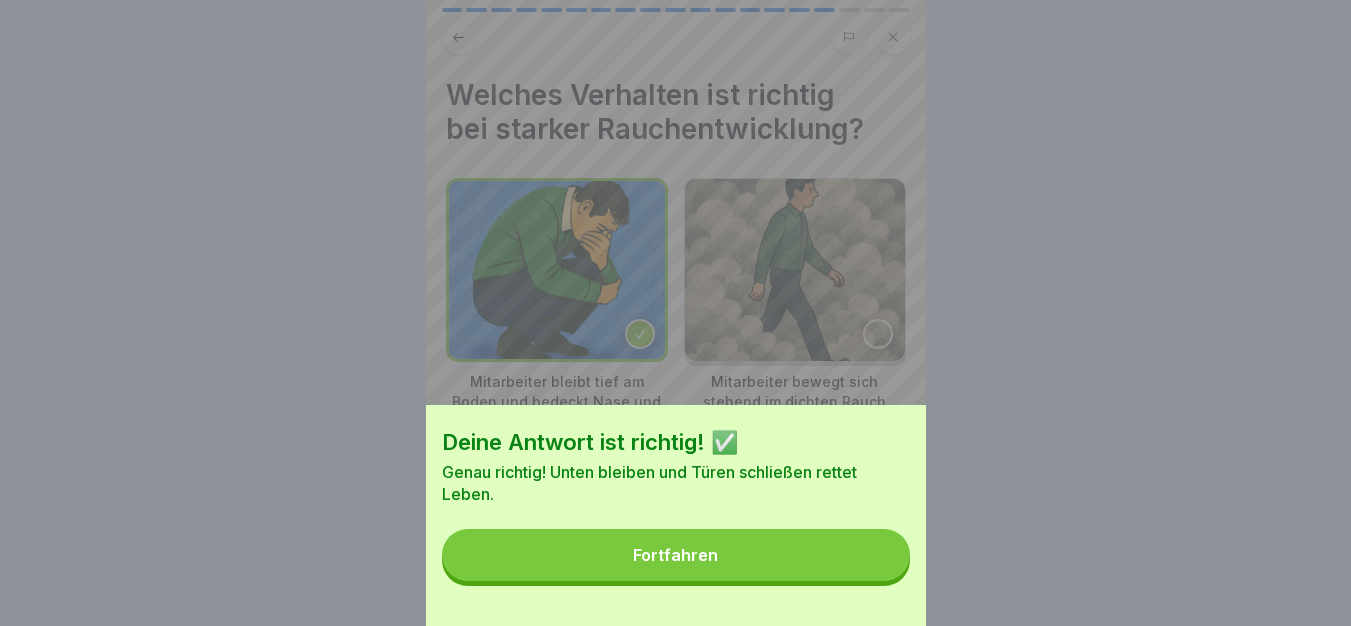 click on "Fortfahren" at bounding box center [676, 555] 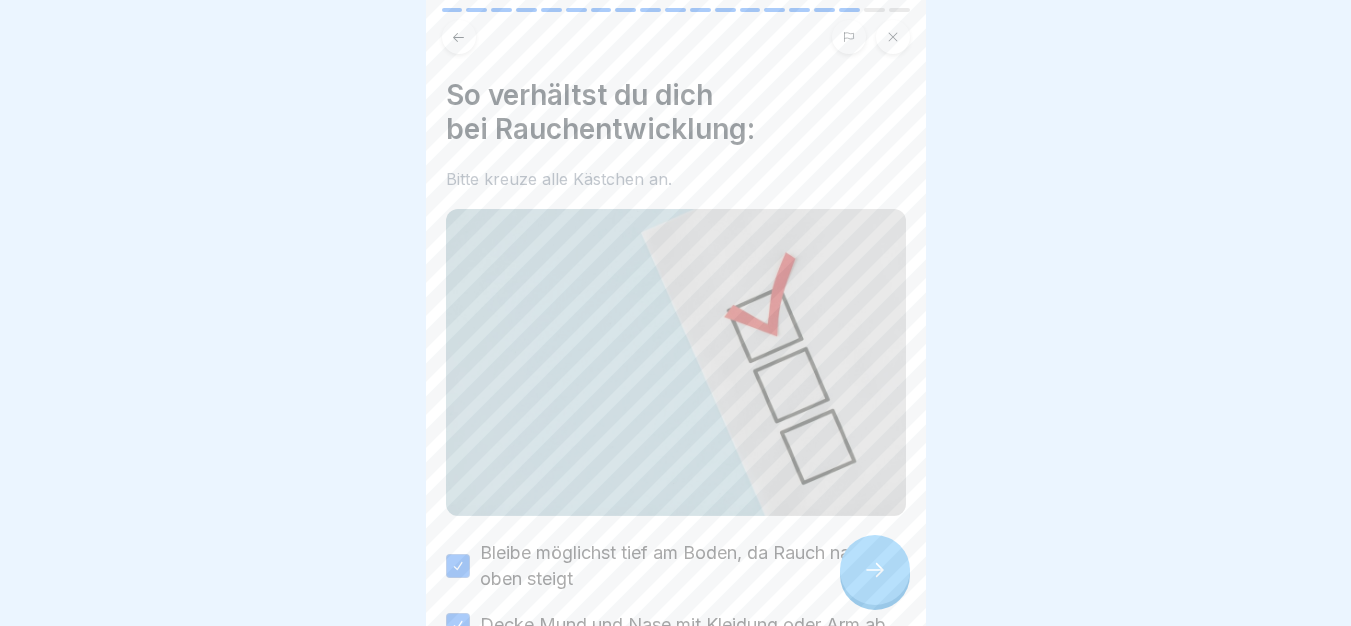 click 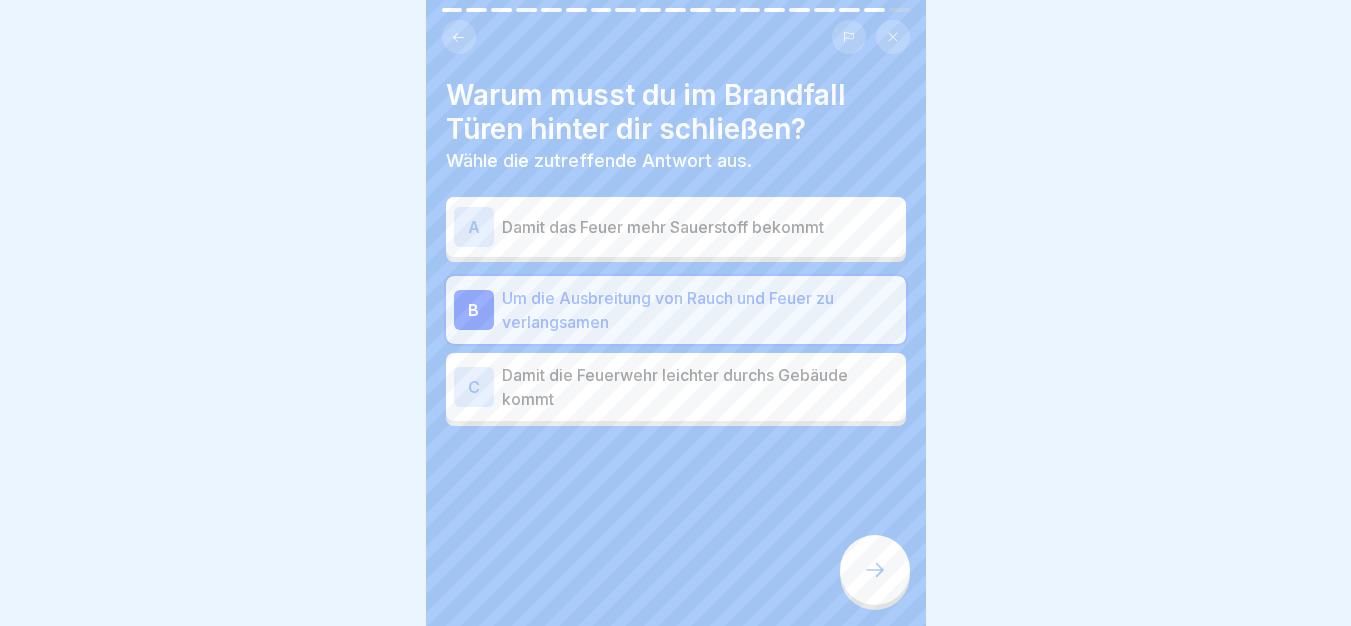 click 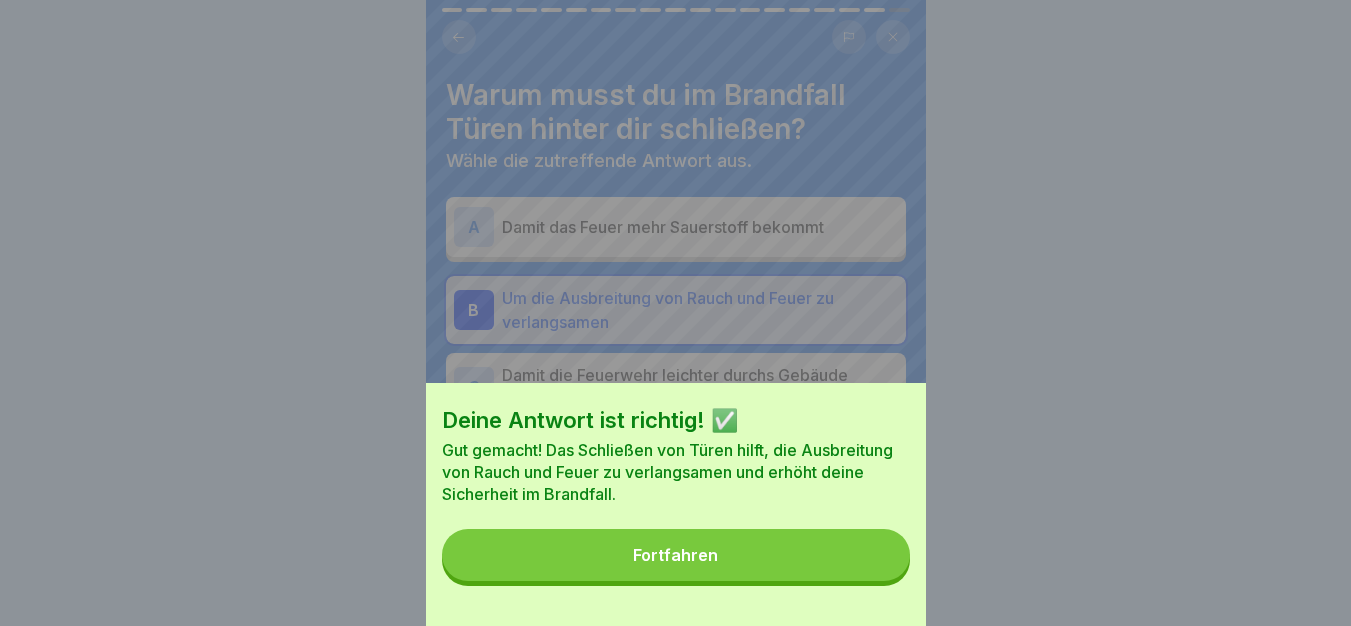 click on "Fortfahren" at bounding box center [676, 555] 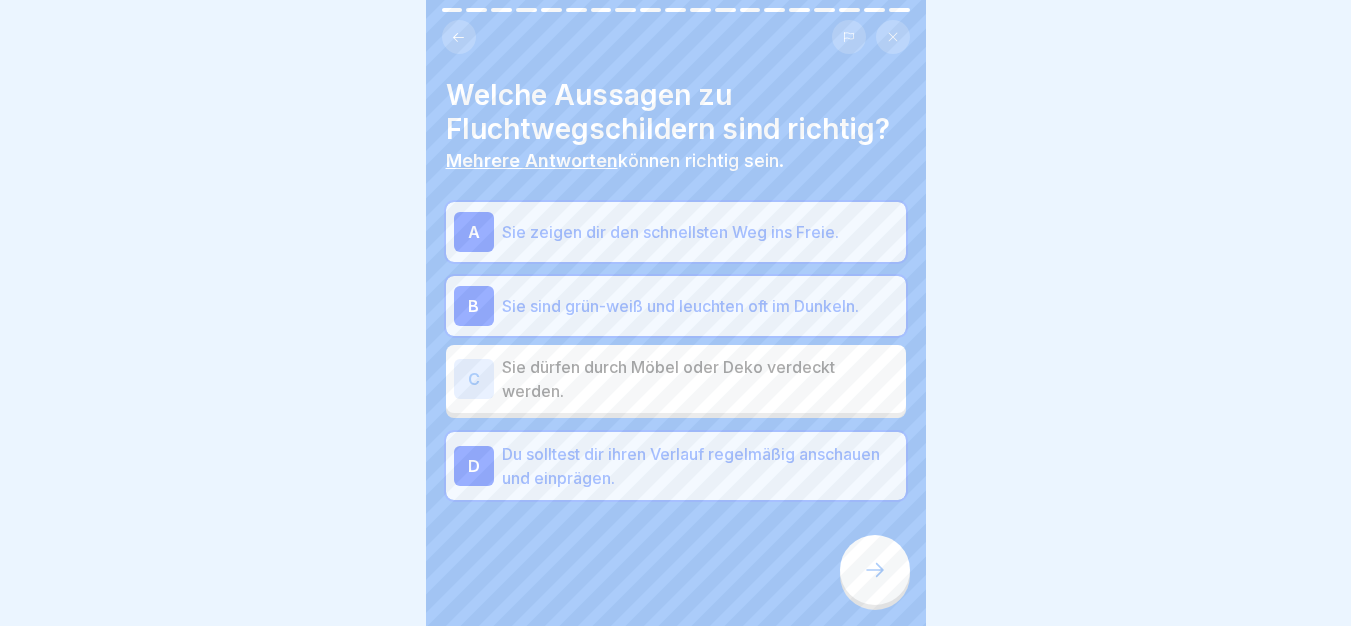 click 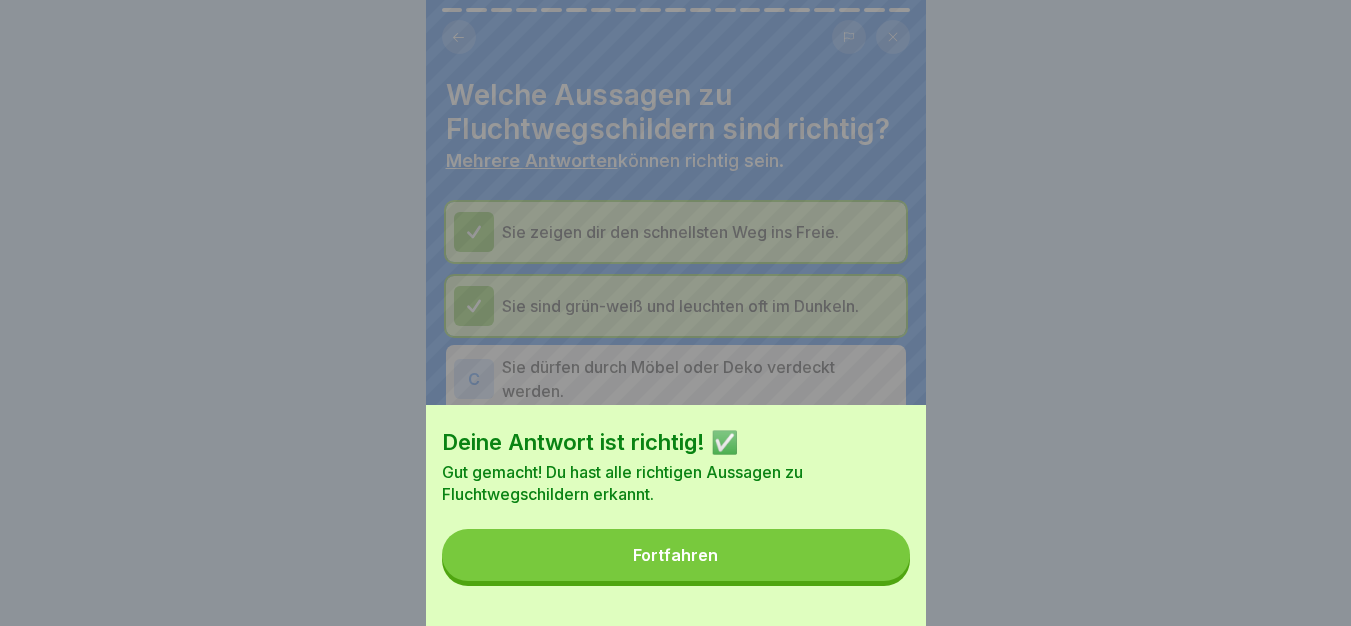 click on "Fortfahren" at bounding box center (676, 555) 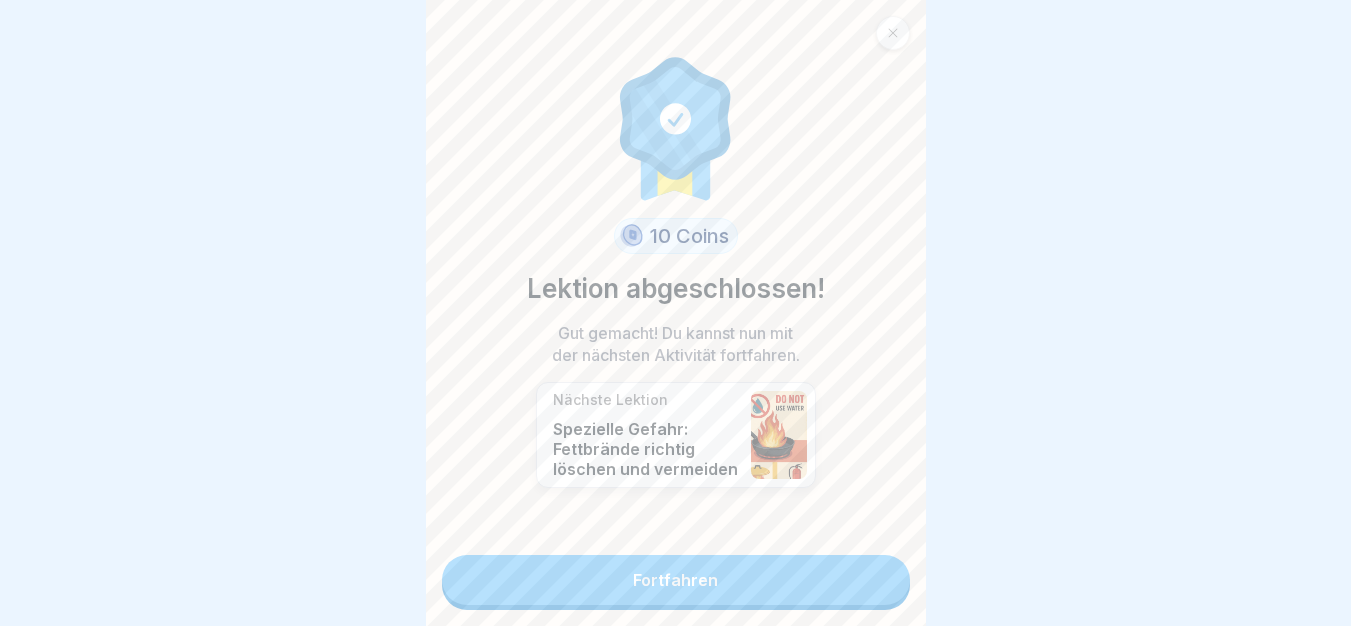 click on "Fortfahren" at bounding box center (676, 580) 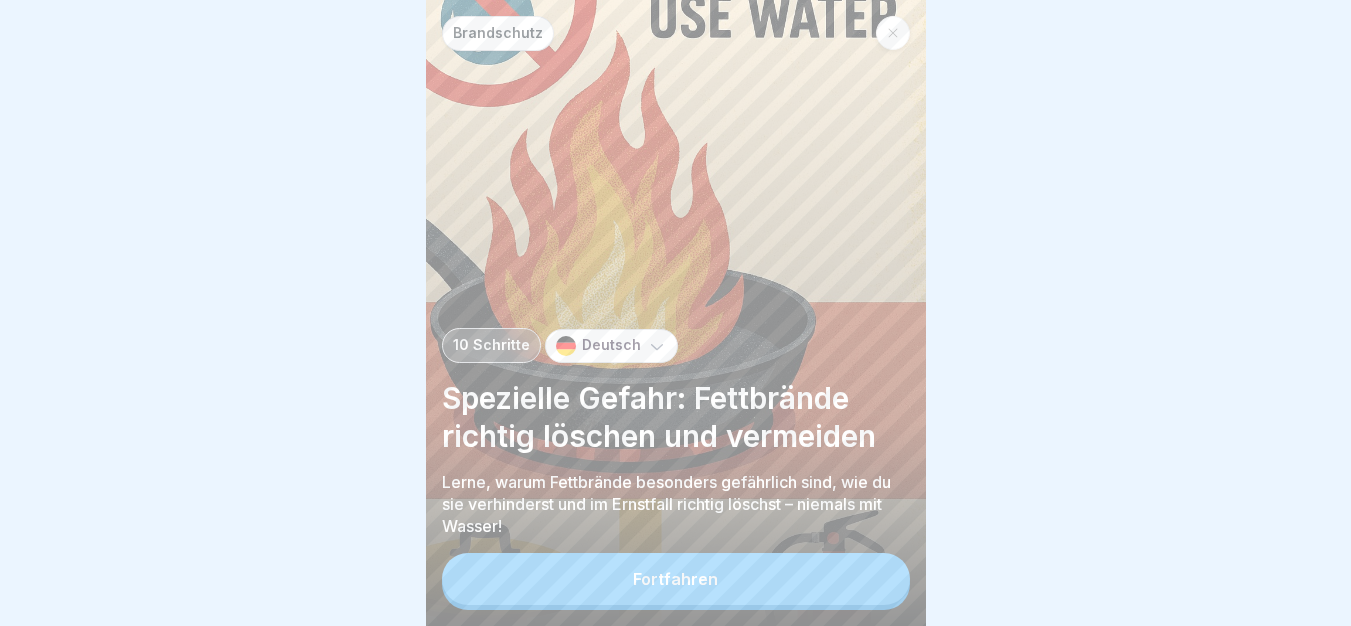 click on "Fortfahren" at bounding box center [676, 579] 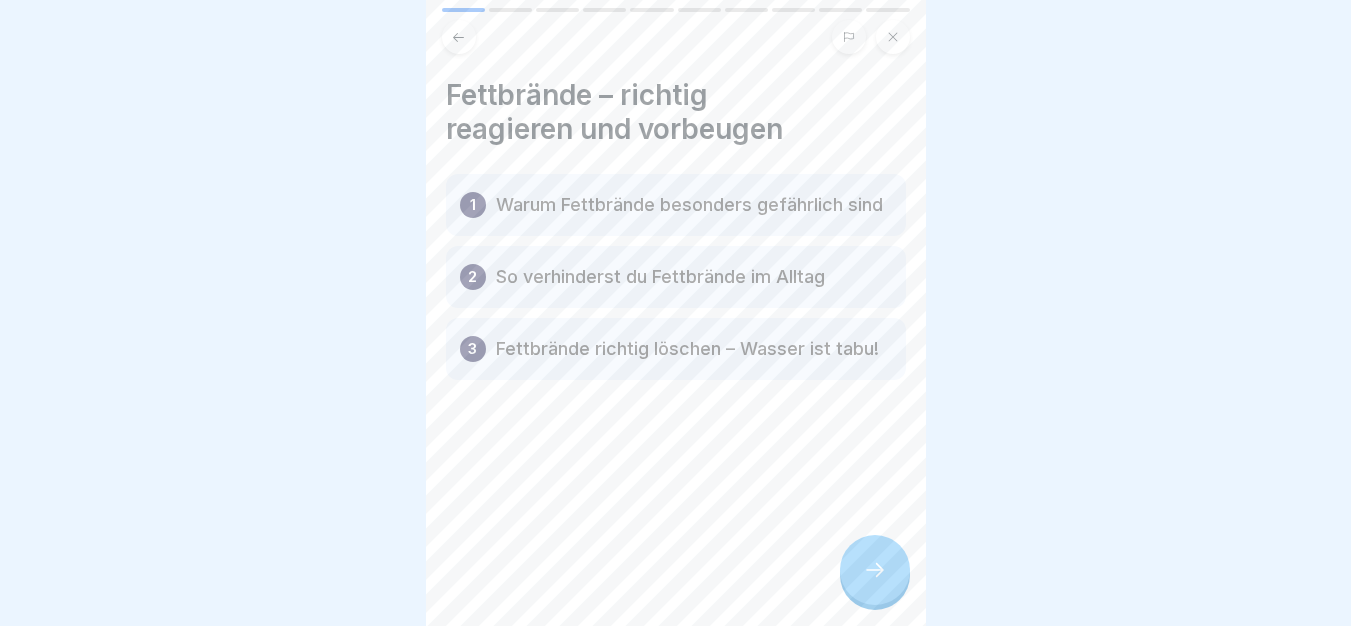 click 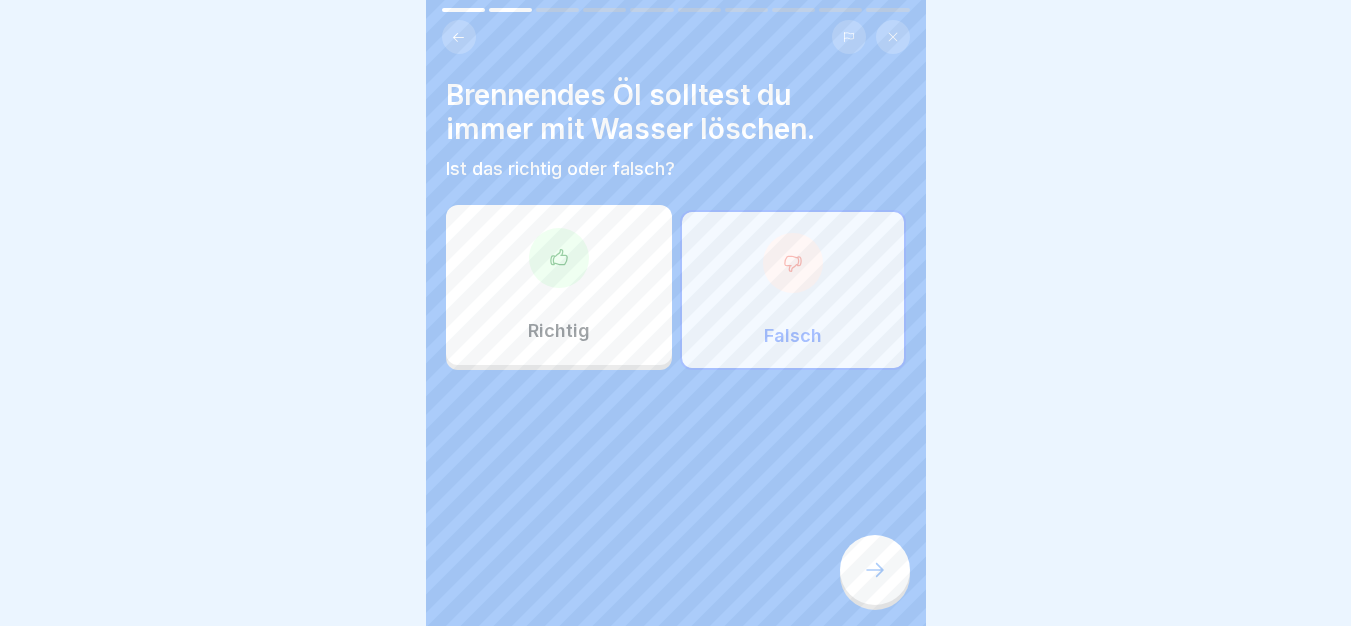 click 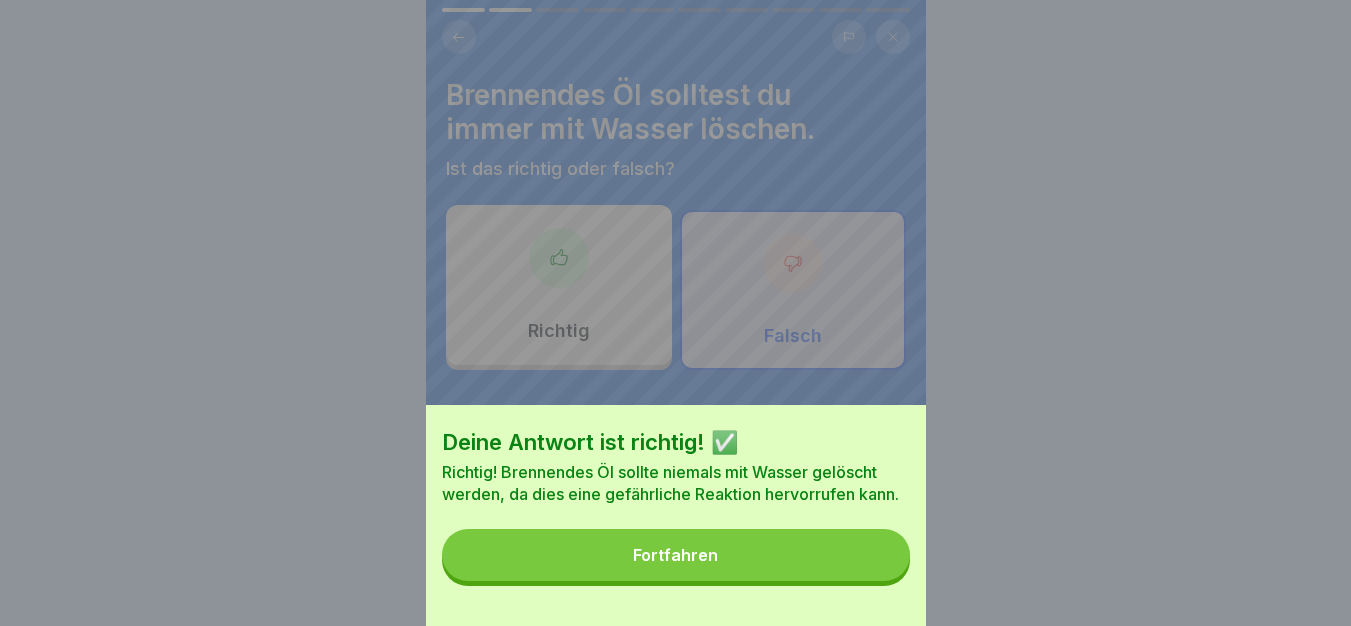 click on "Fortfahren" at bounding box center (676, 555) 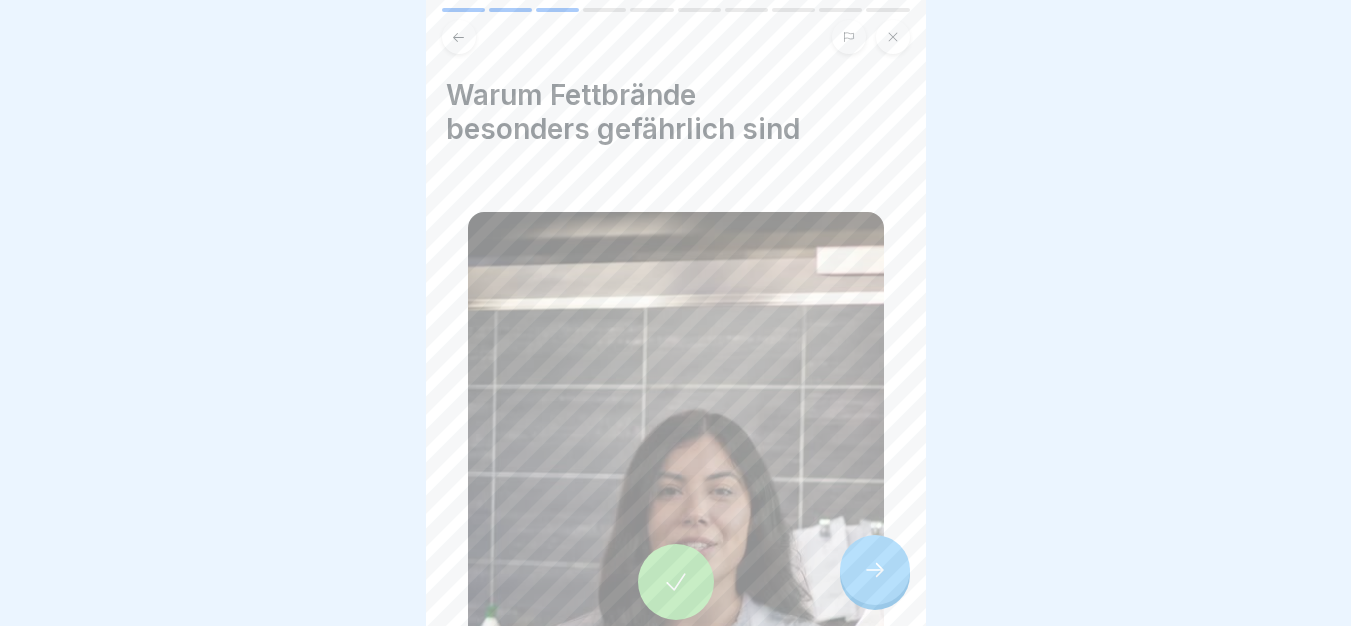 click 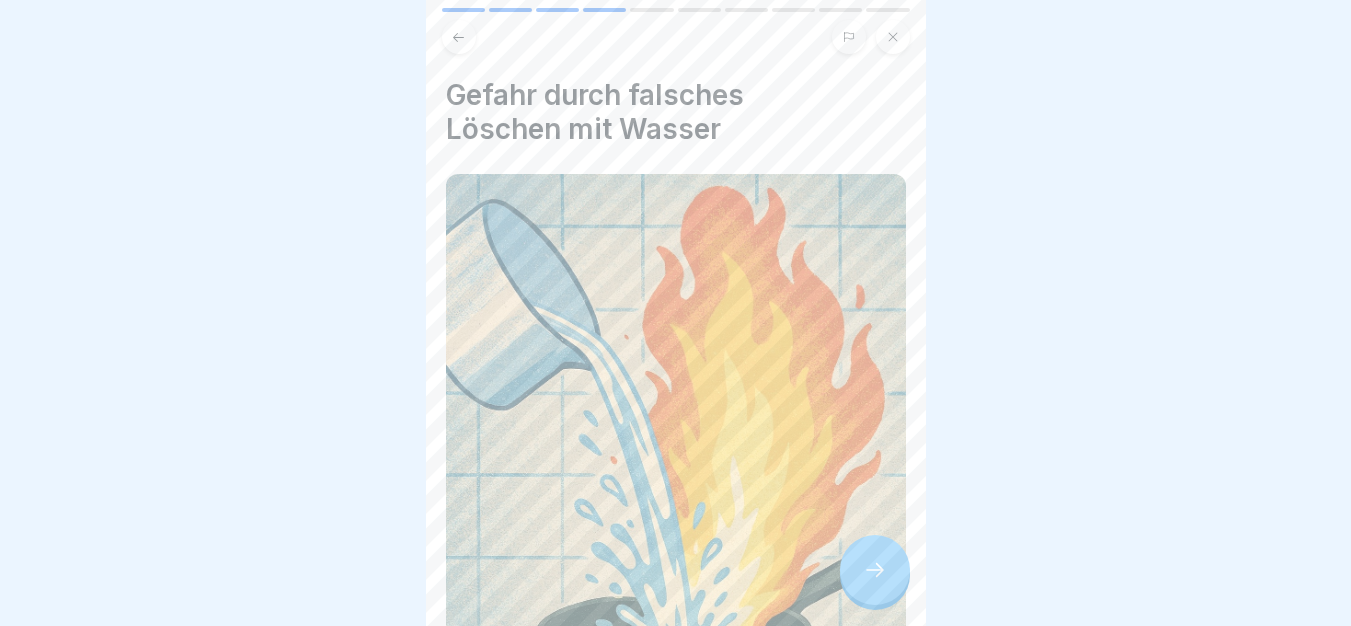 click 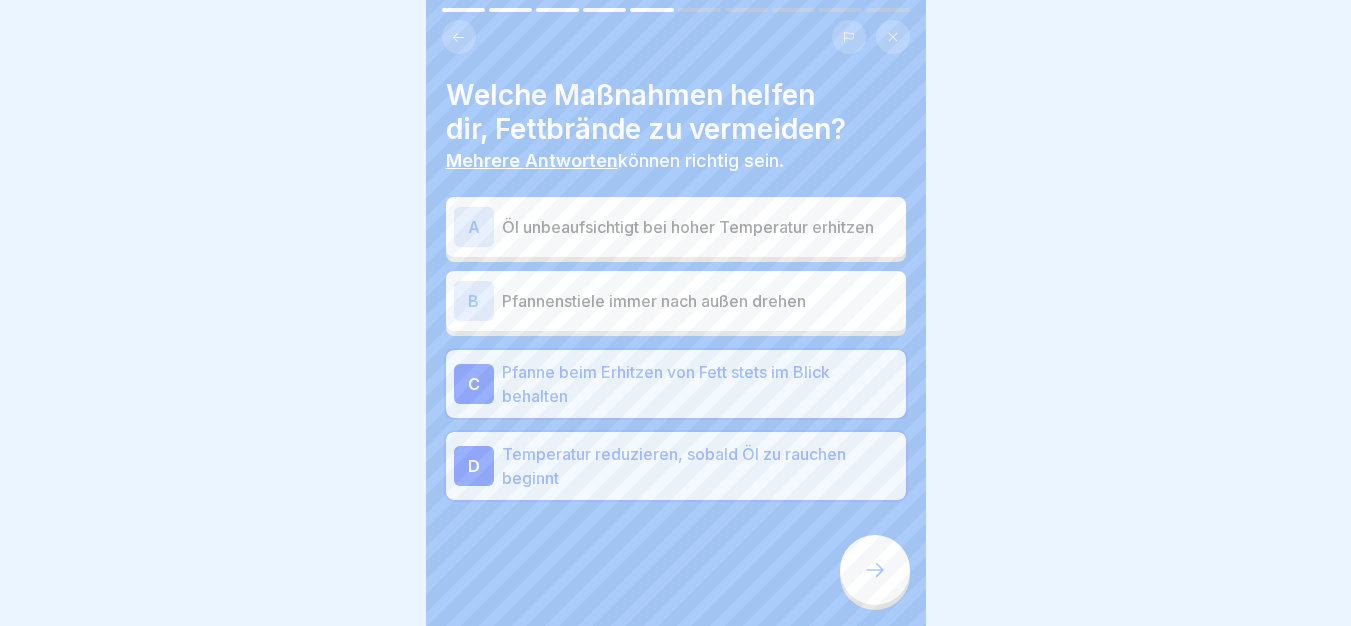 click 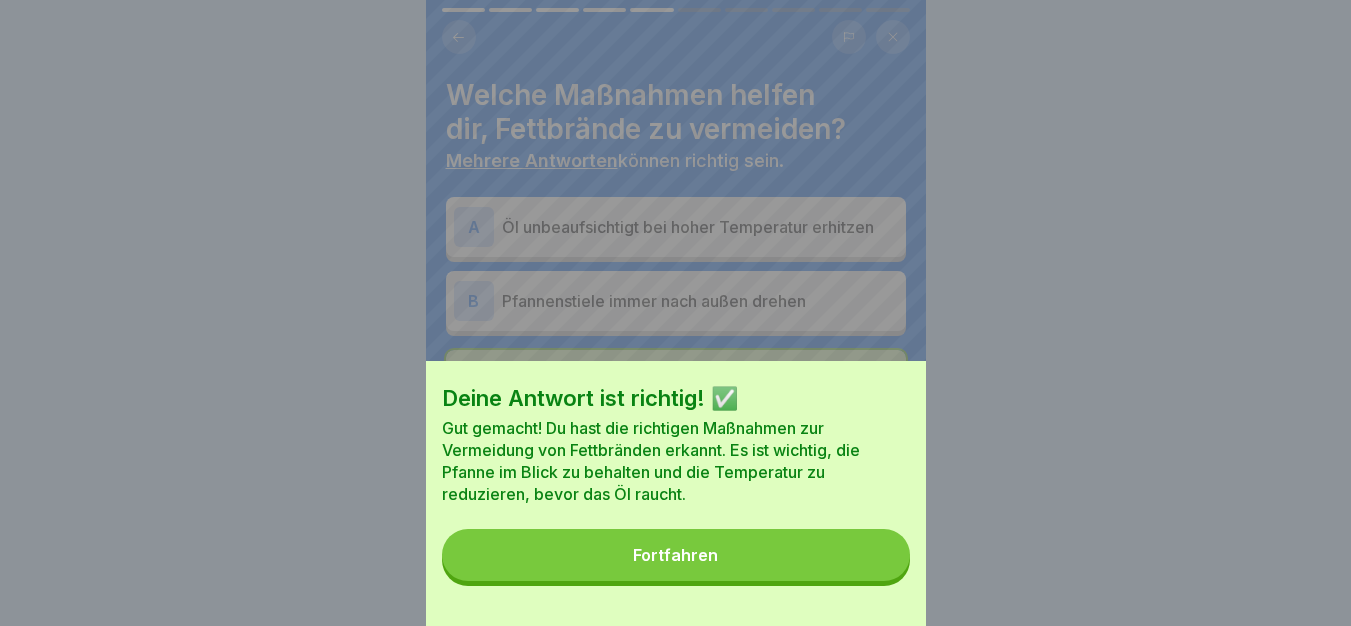 click on "Fortfahren" at bounding box center [676, 555] 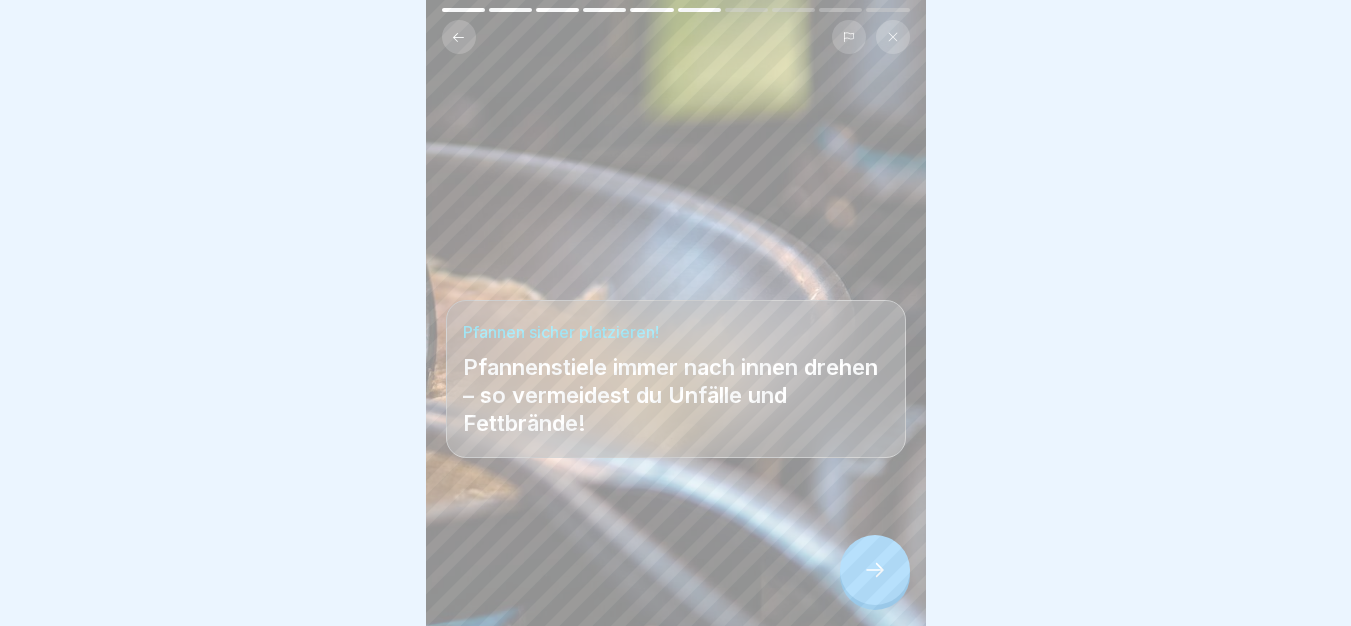 click 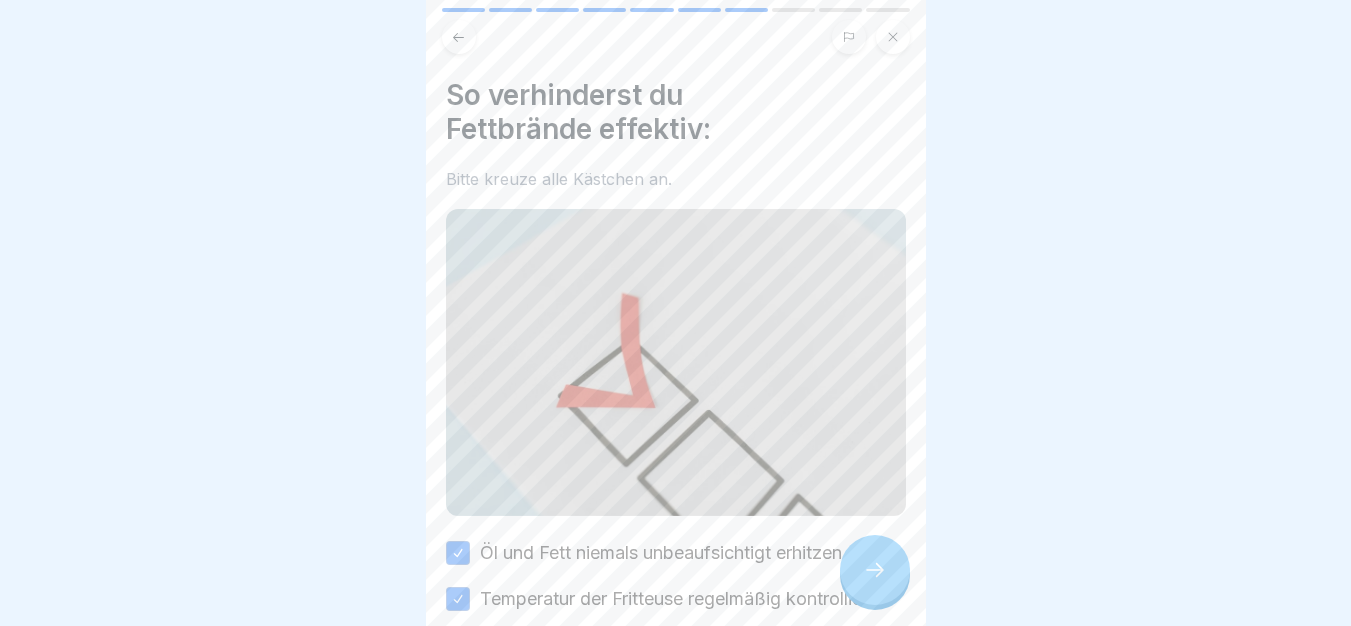 click 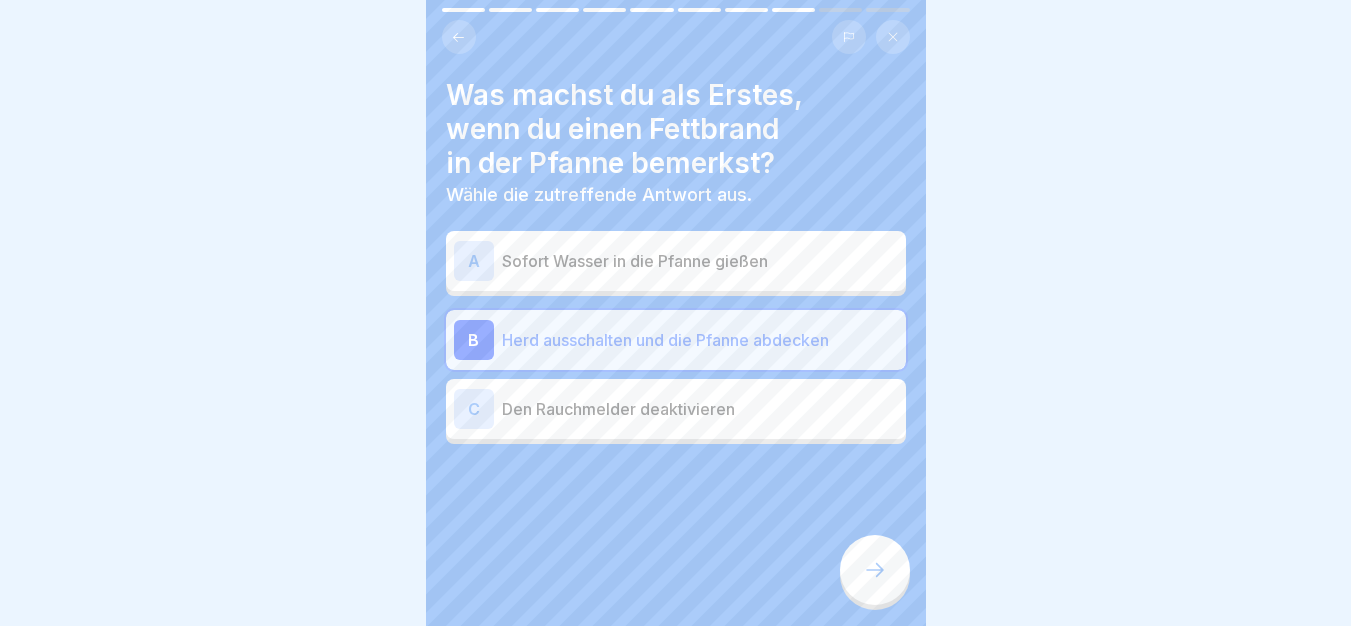 click 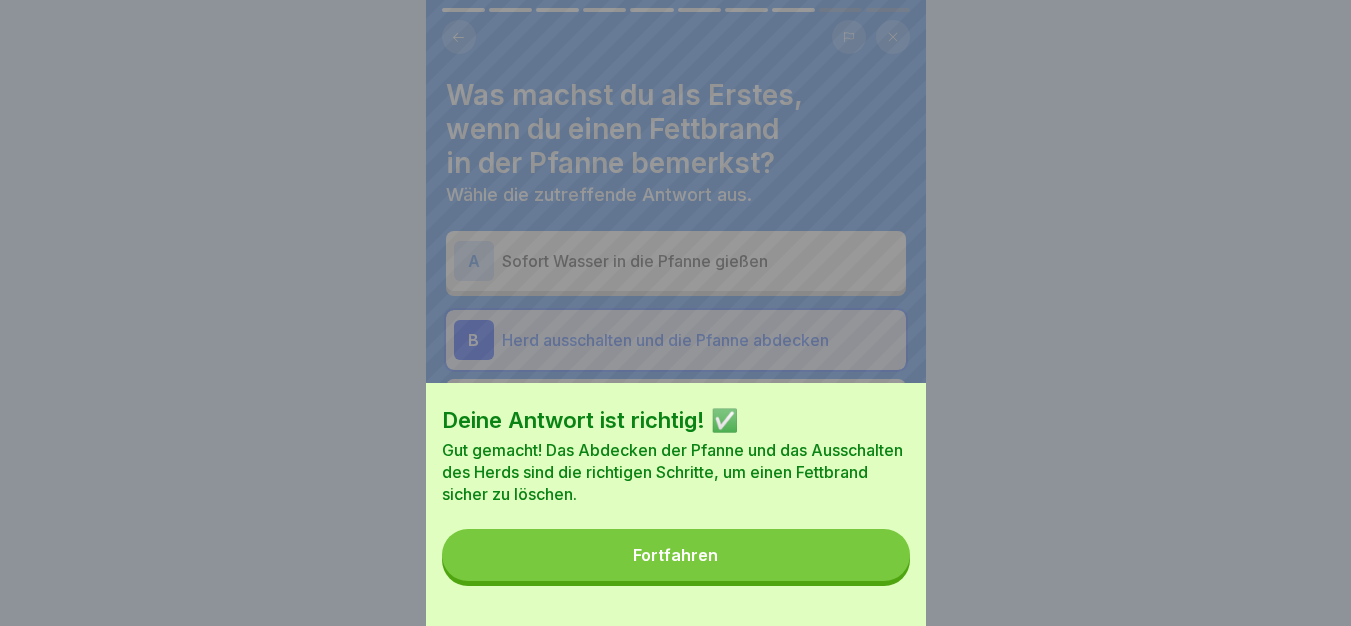 click on "Fortfahren" at bounding box center (676, 555) 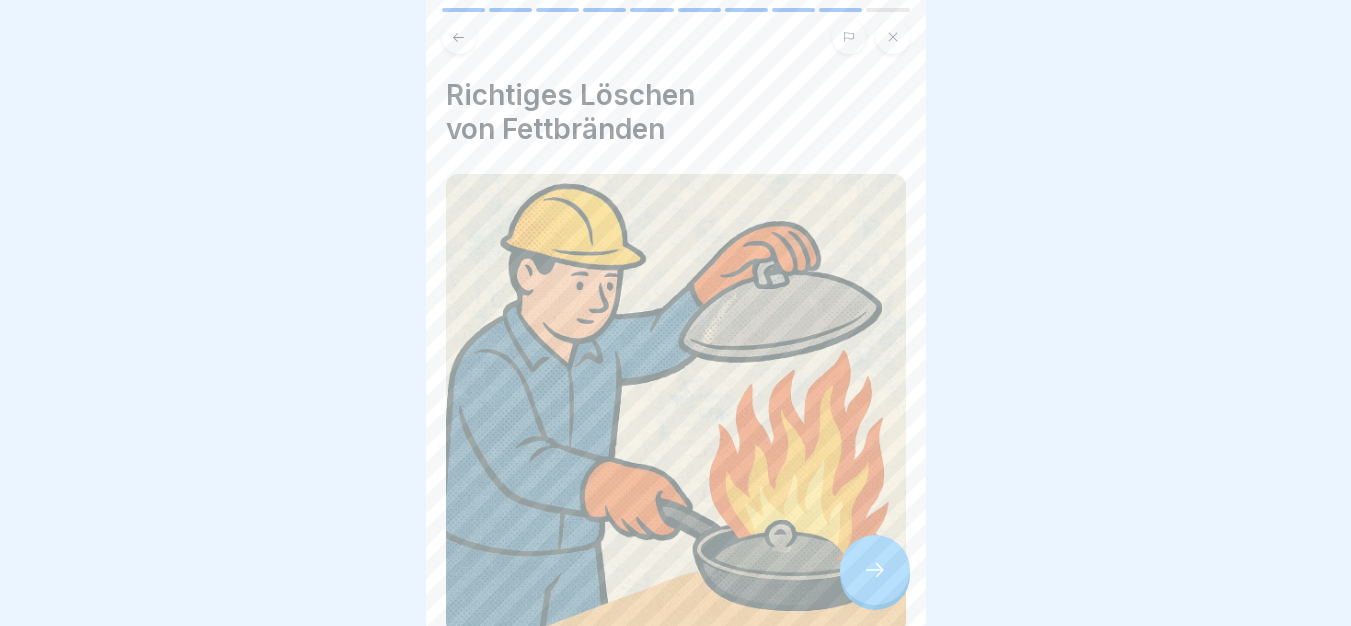 click 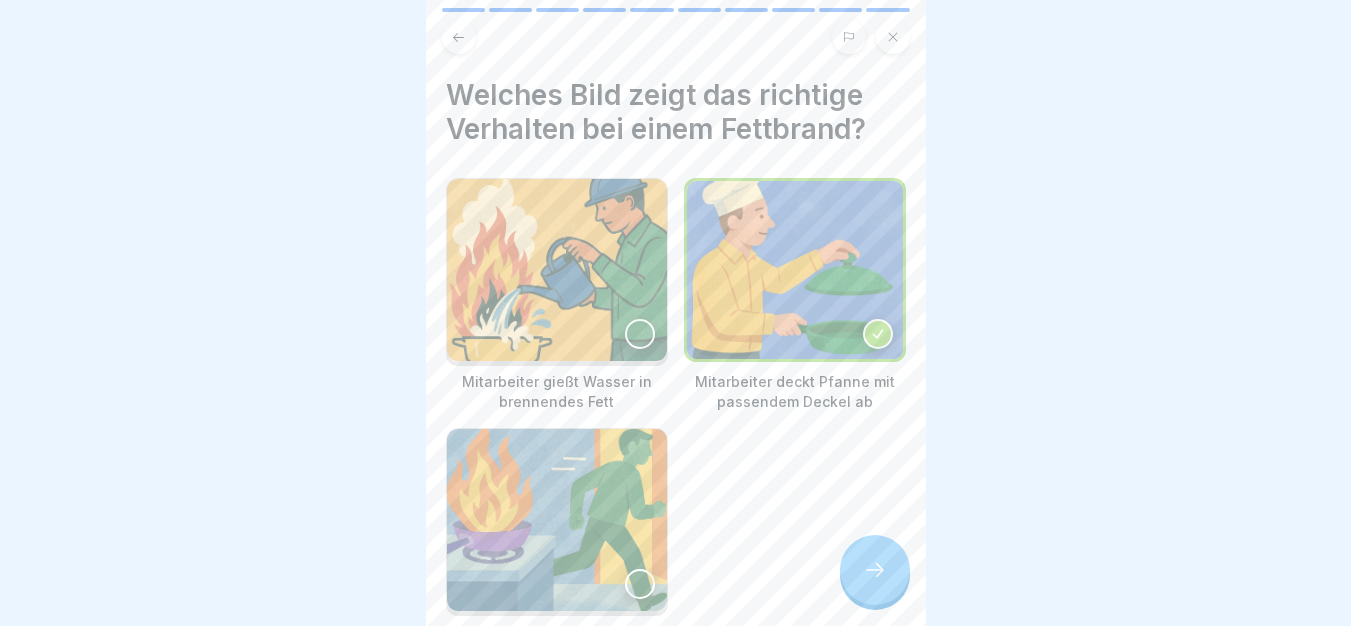 click 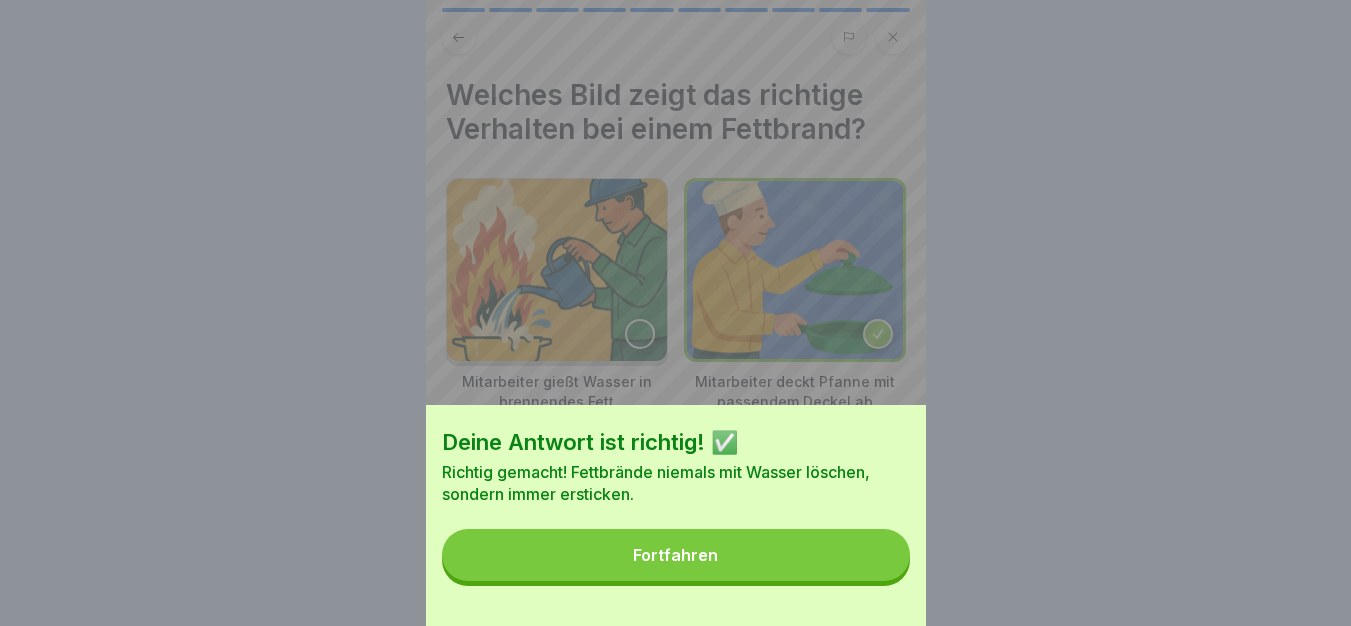 click on "Fortfahren" at bounding box center [676, 555] 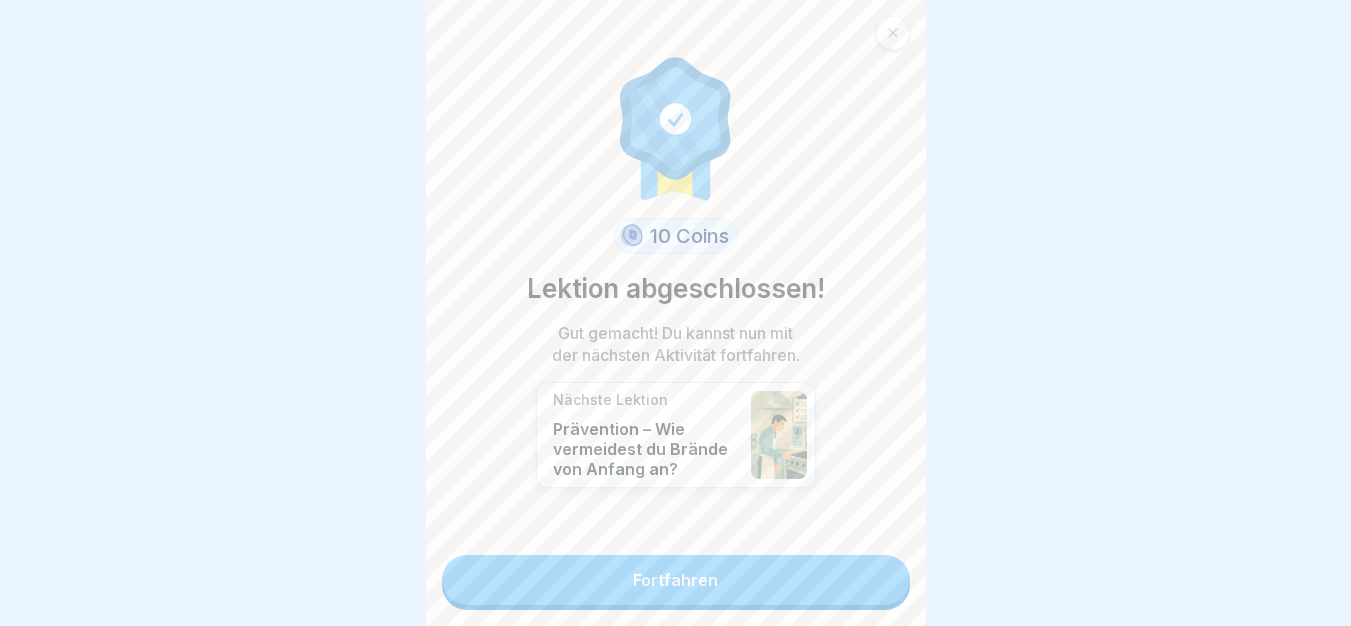 click on "Fortfahren" at bounding box center (676, 580) 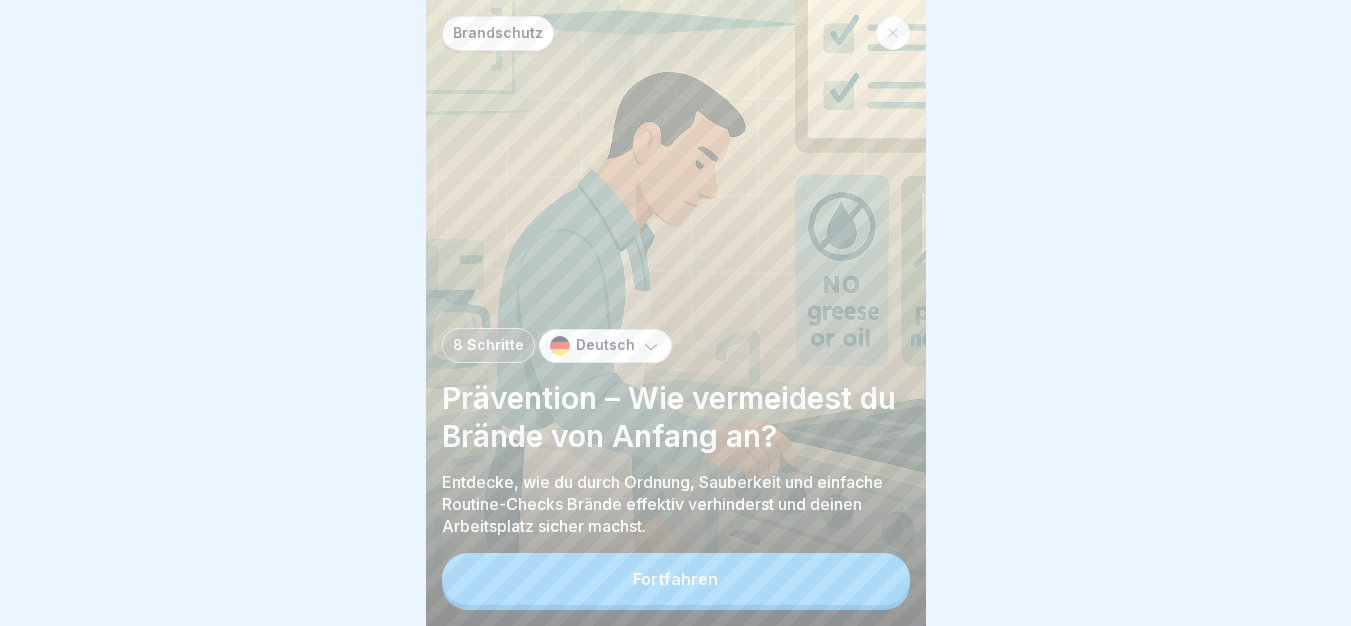 click on "Fortfahren" at bounding box center [676, 579] 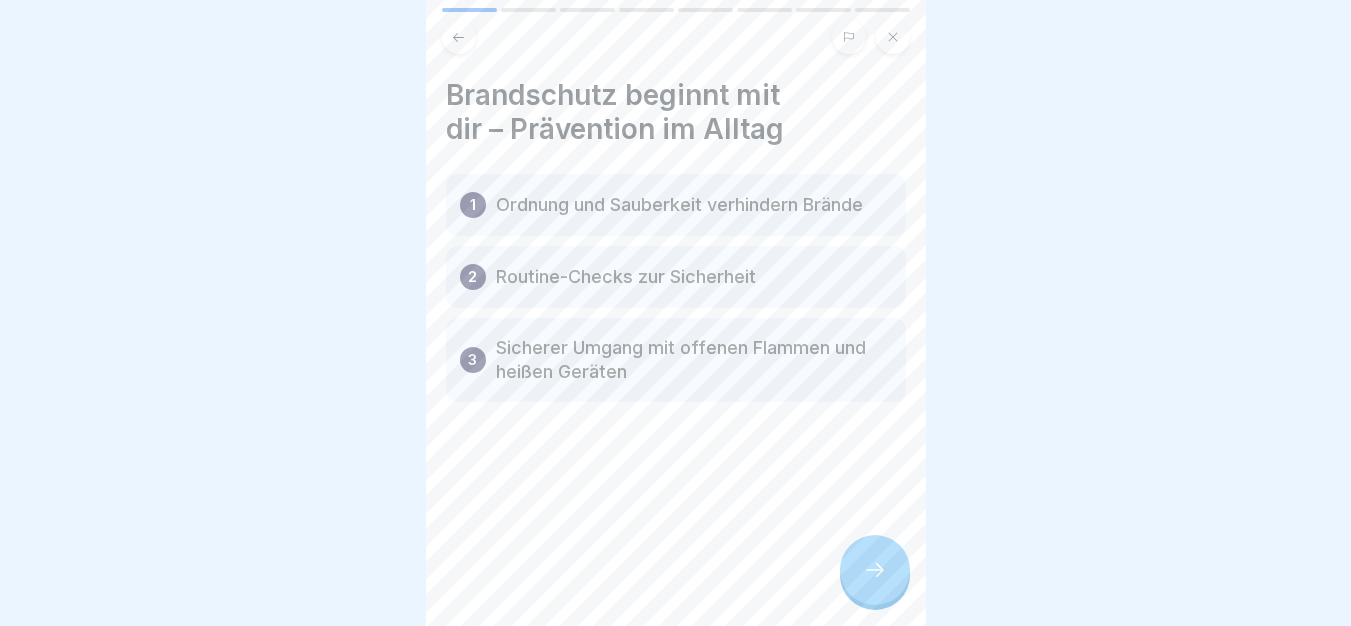 click 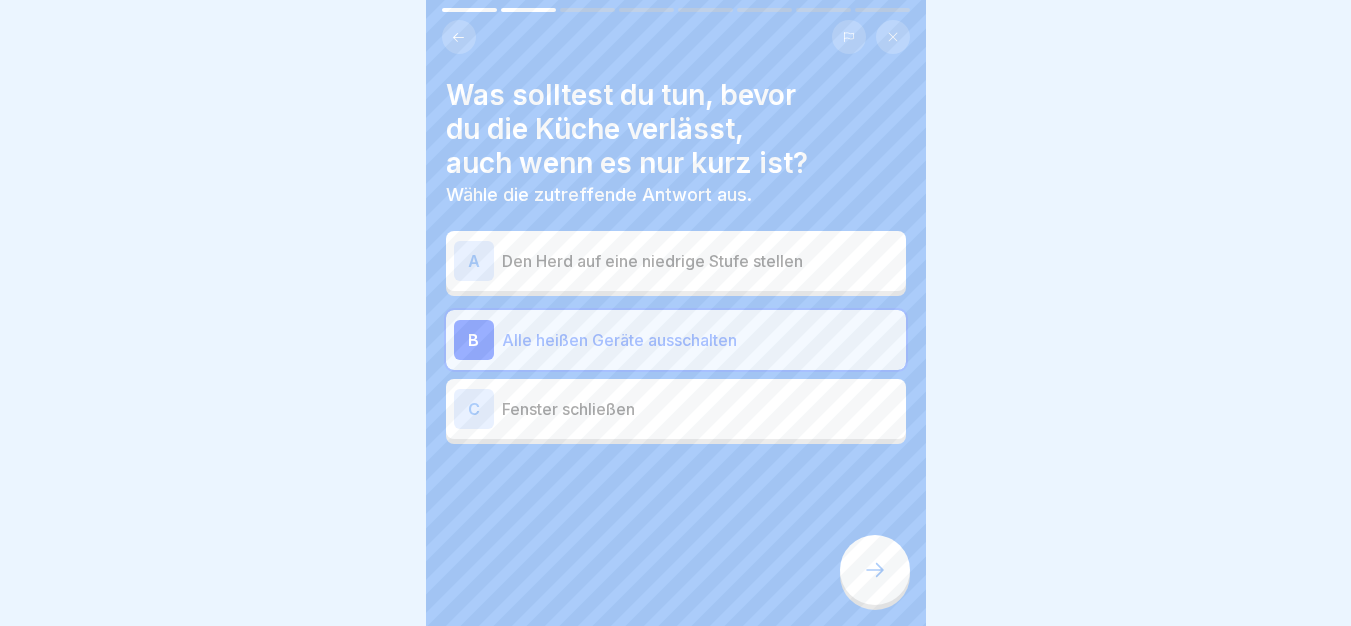 click 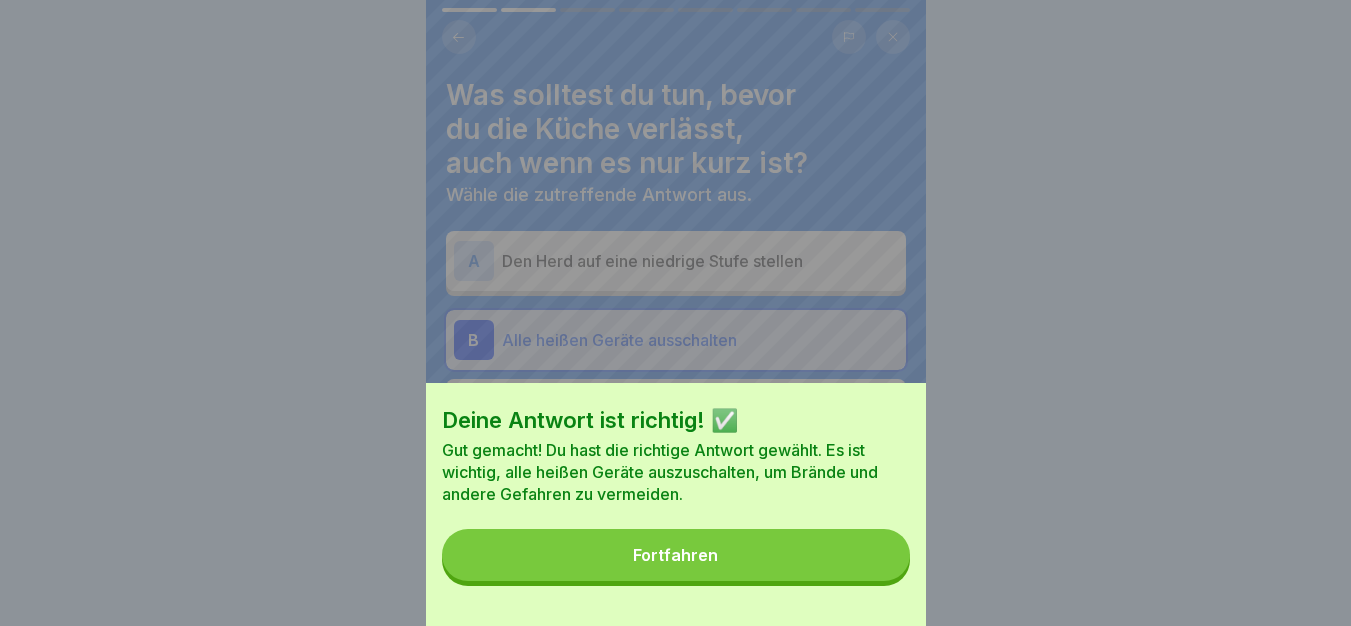 click on "Fortfahren" at bounding box center [676, 555] 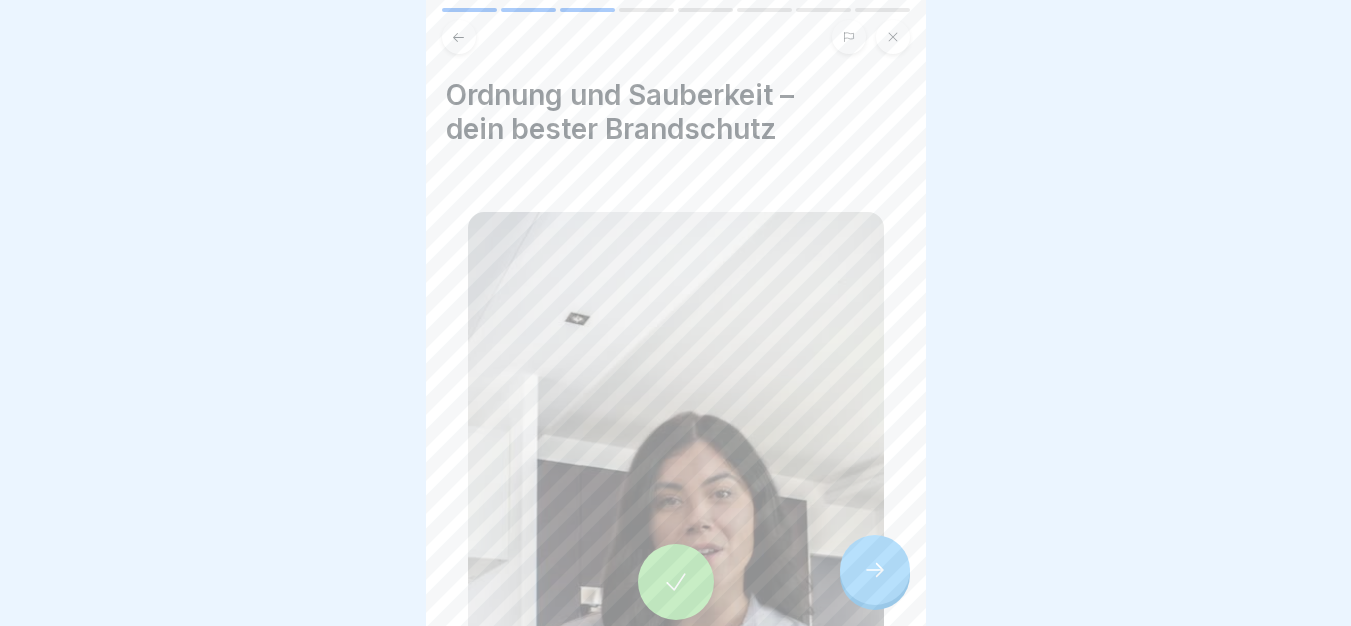 click 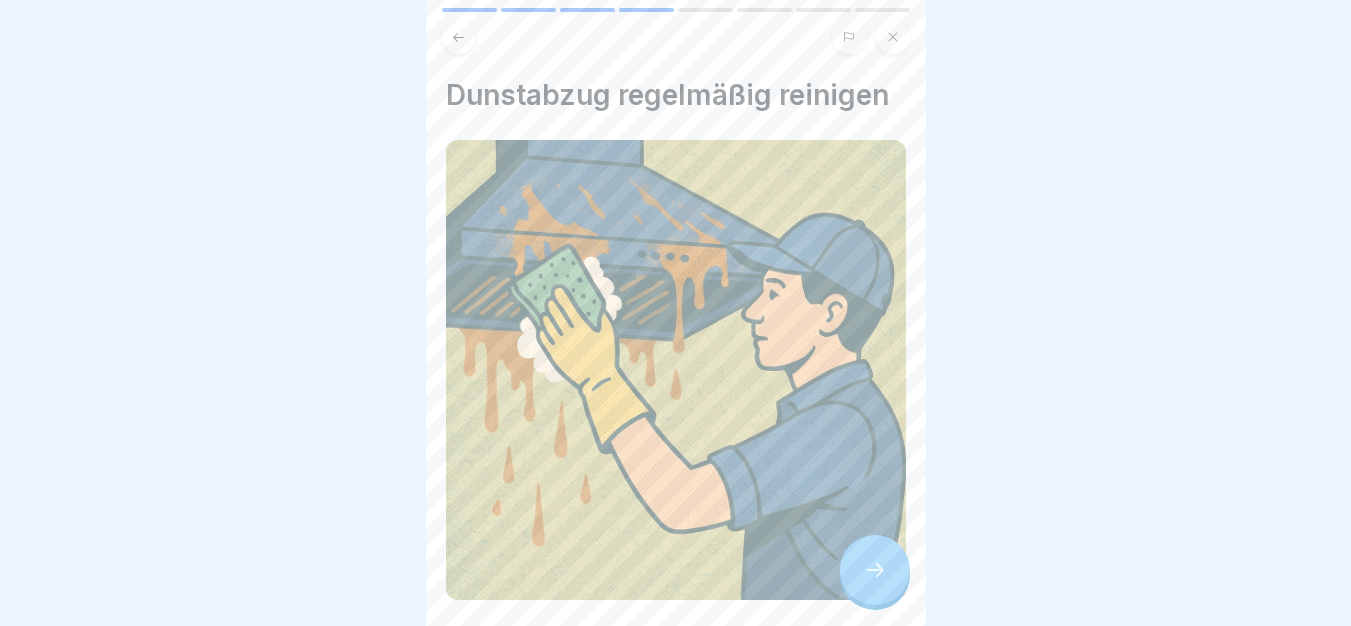 click 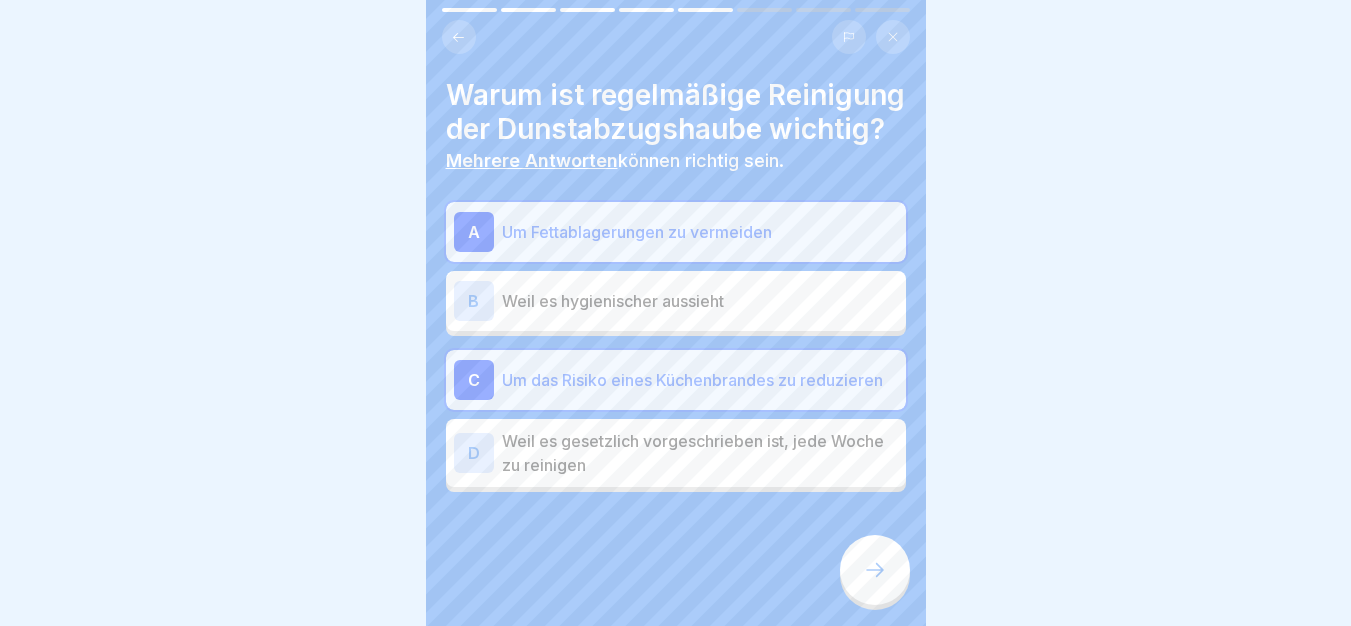 click 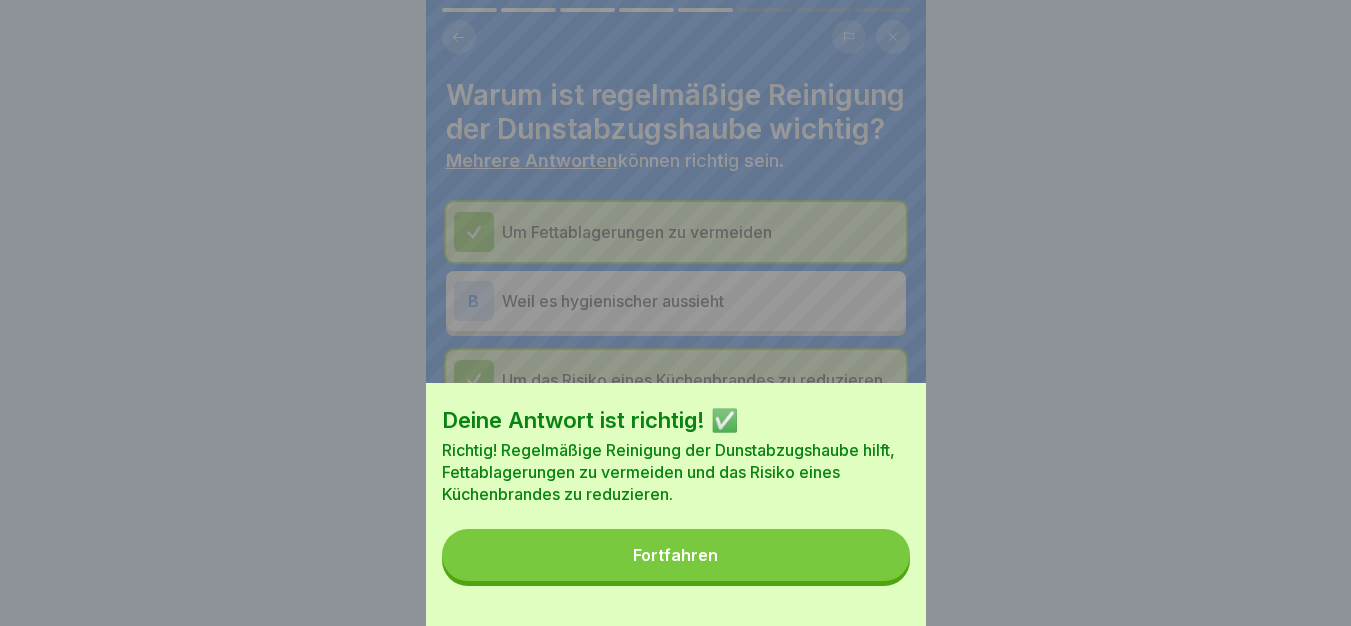 click on "Fortfahren" at bounding box center [676, 555] 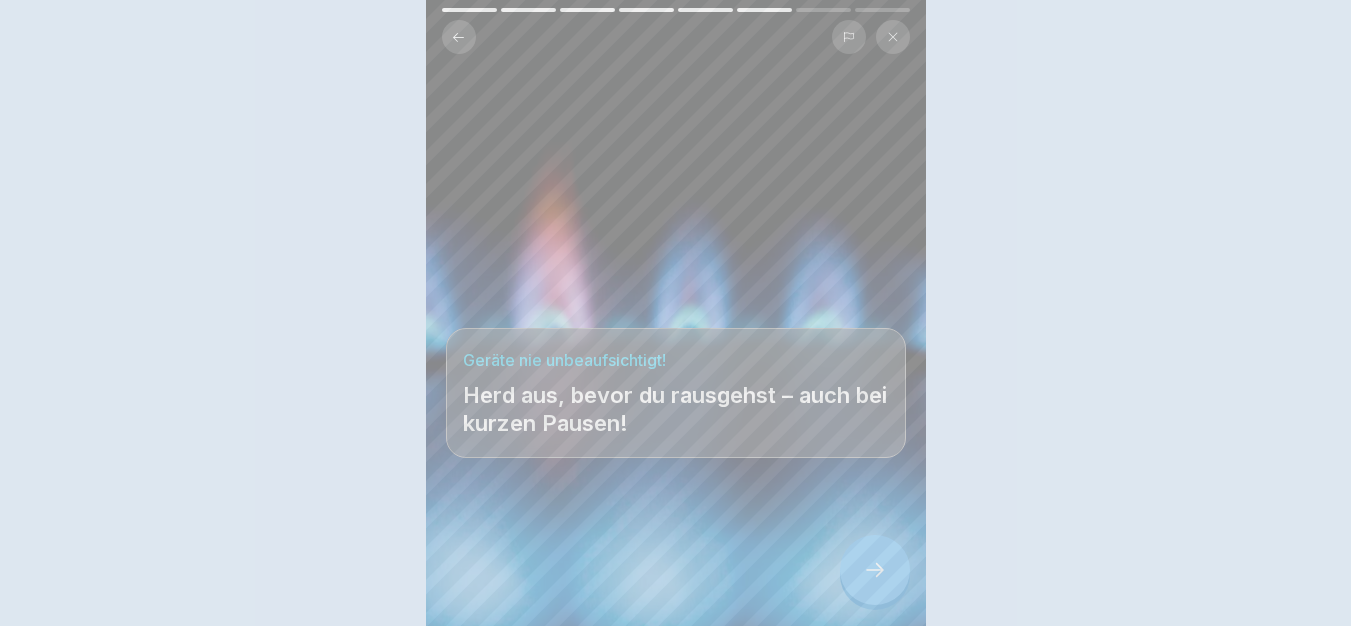 click on "Deine Antwort ist richtig!
✅ Richtig! Regelmäßige Reinigung der Dunstabzugshaube hilft, Fettablagerungen zu vermeiden und das Risiko eines Küchenbrandes zu reduzieren.   Fortfahren" at bounding box center [675, 313] 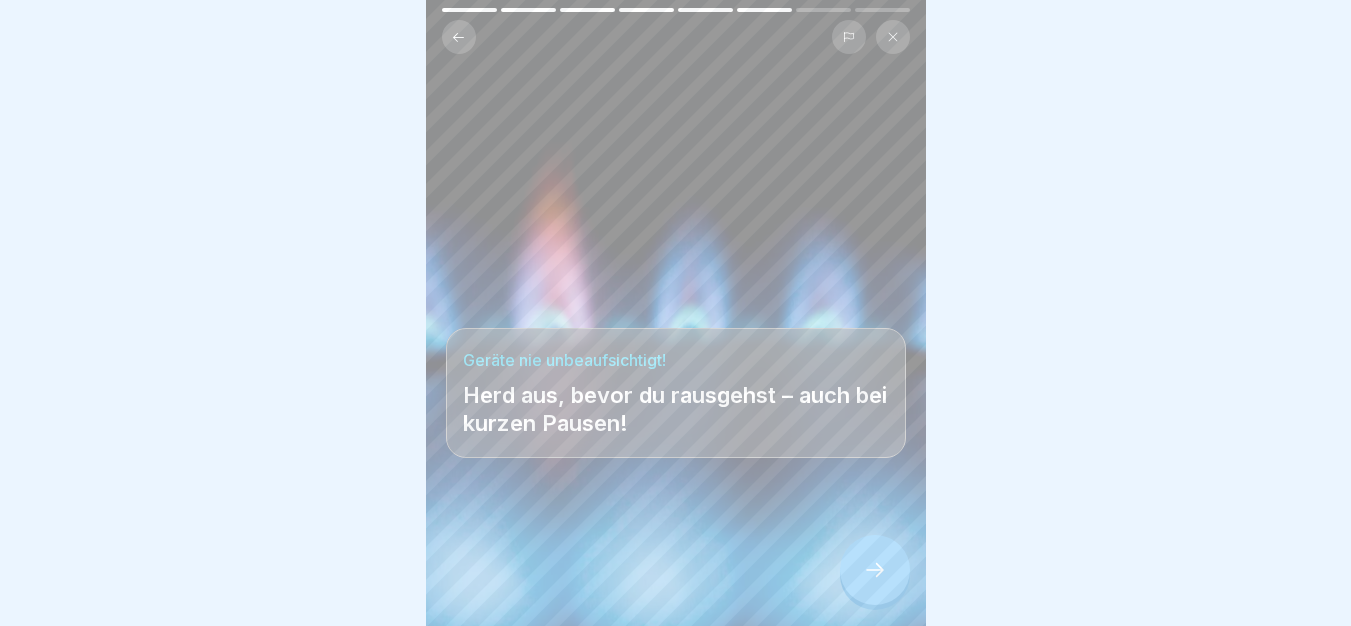 click 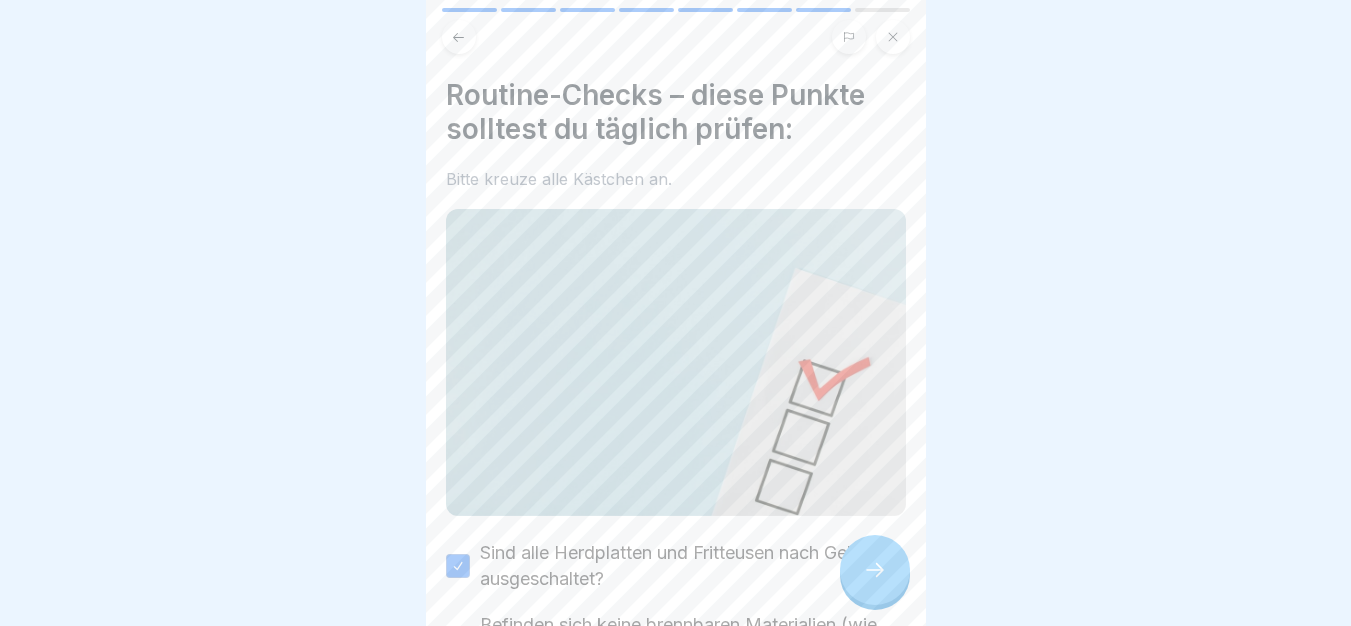 click 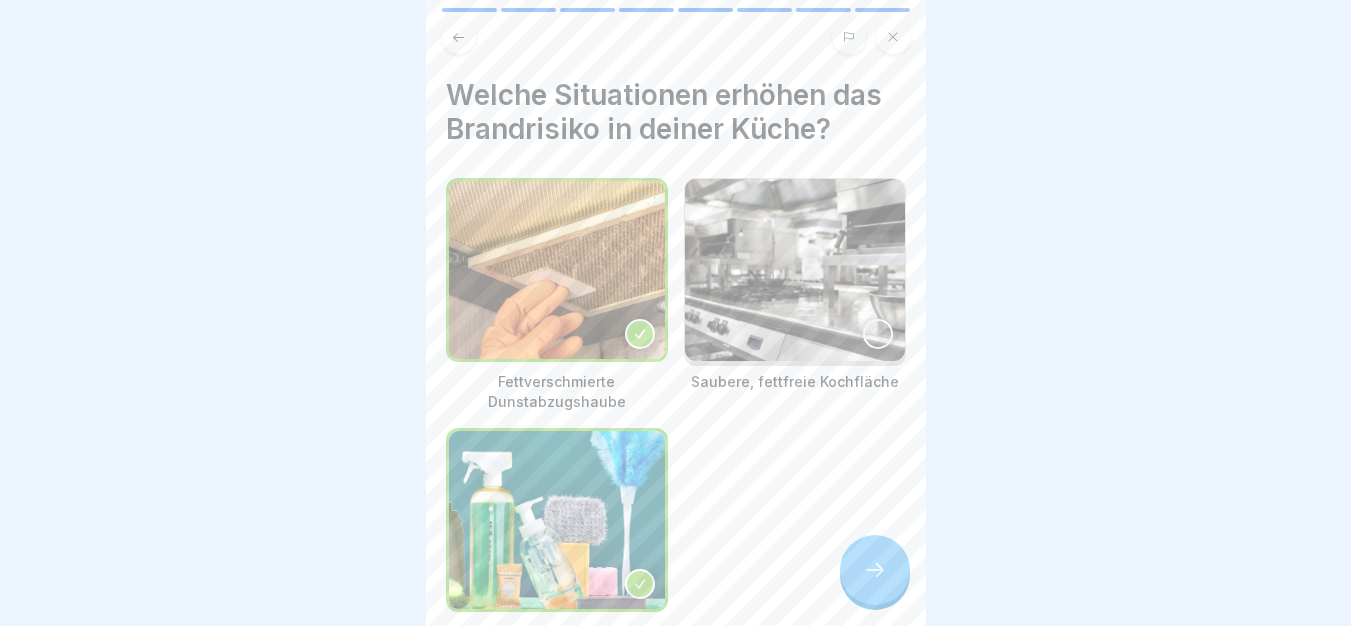 click 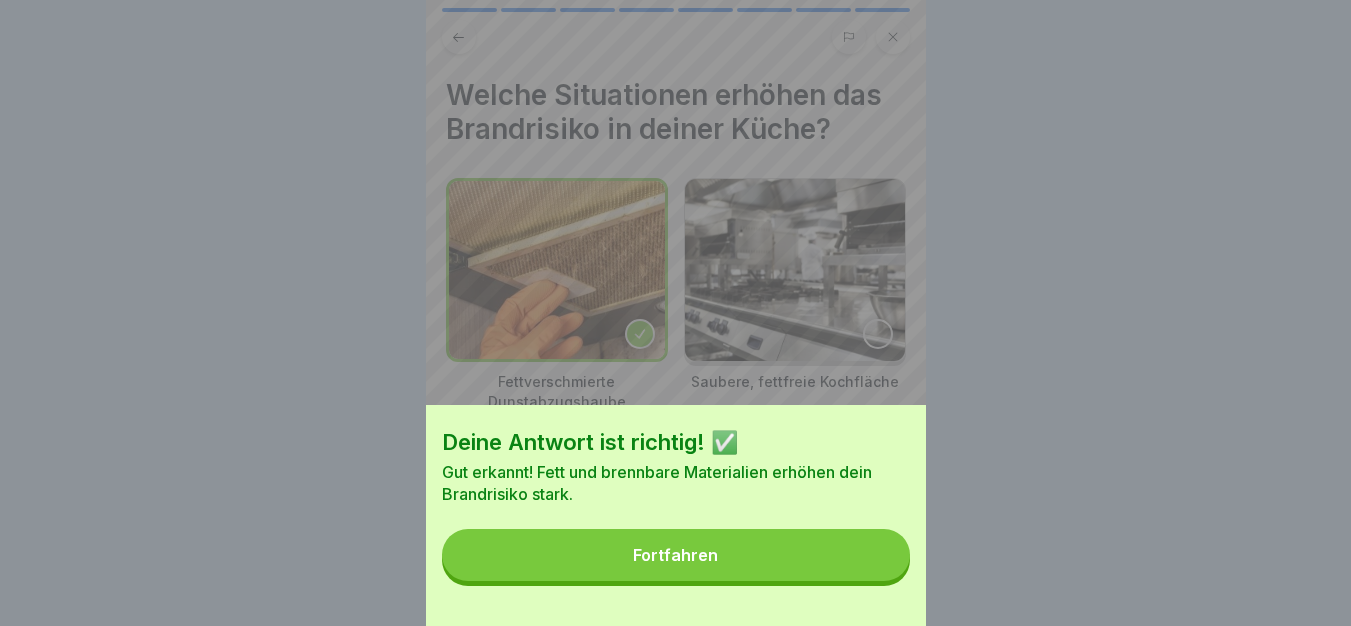 click on "Fortfahren" at bounding box center (676, 555) 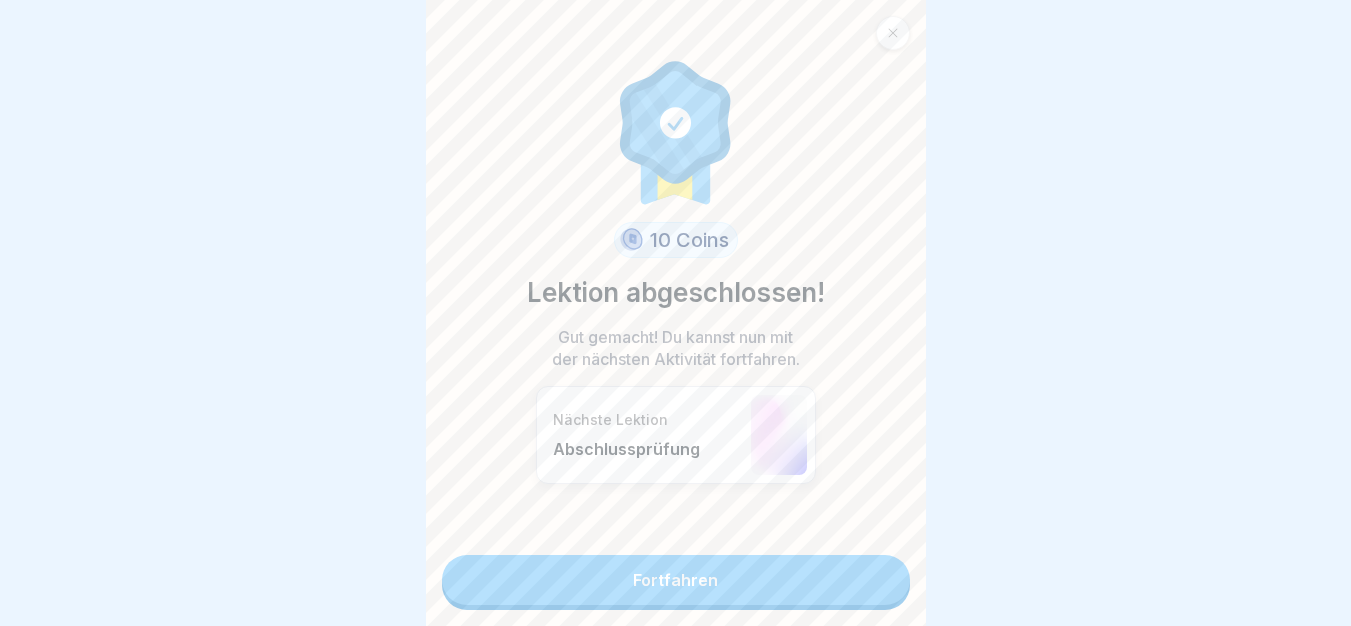 click on "Fortfahren" at bounding box center (676, 580) 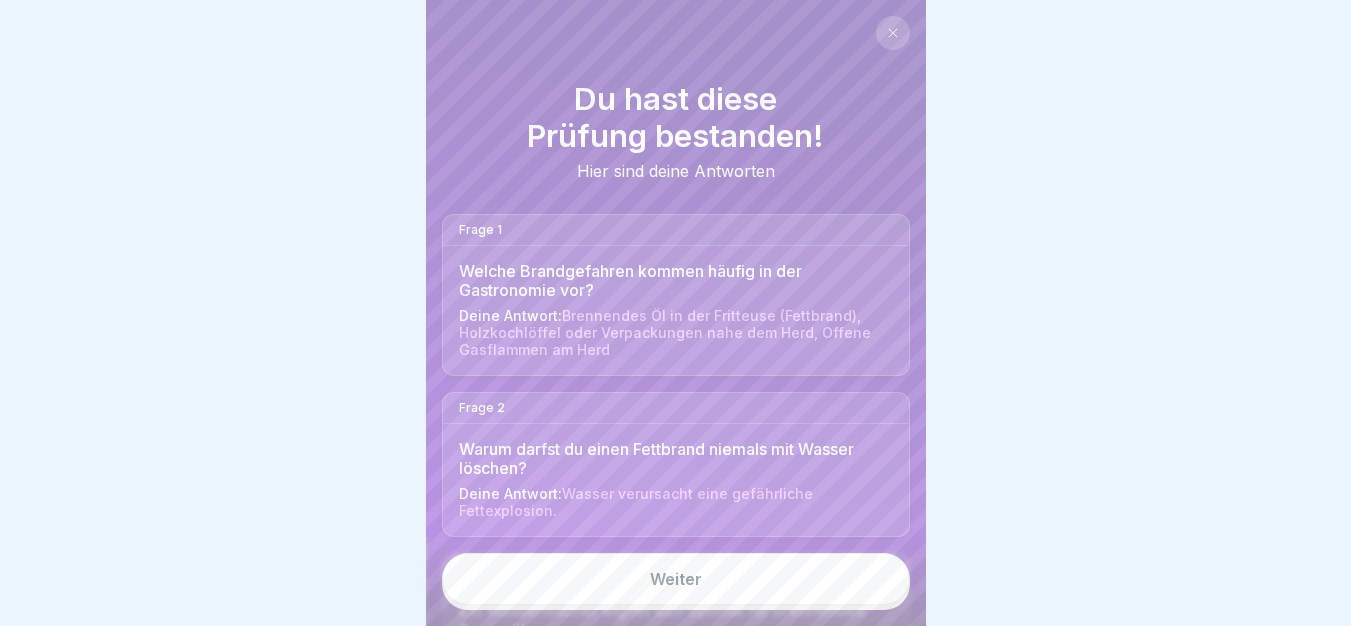 click on "Weiter" at bounding box center (676, 579) 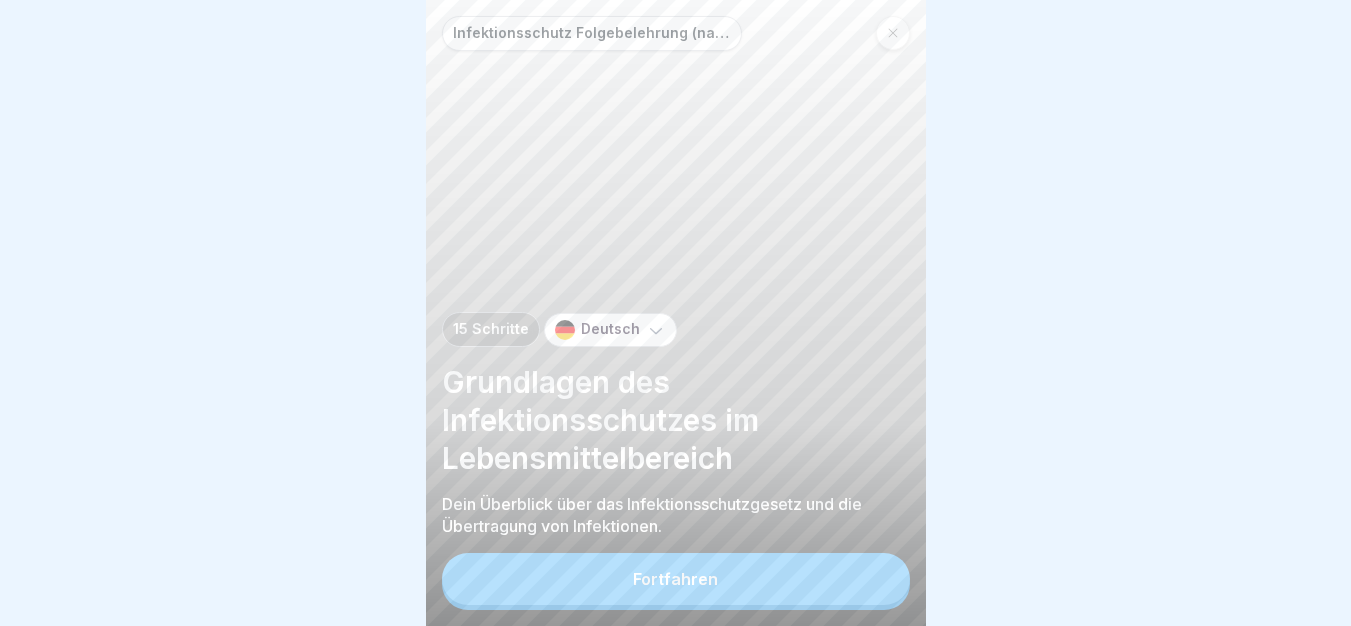 click on "Fortfahren" at bounding box center (676, 579) 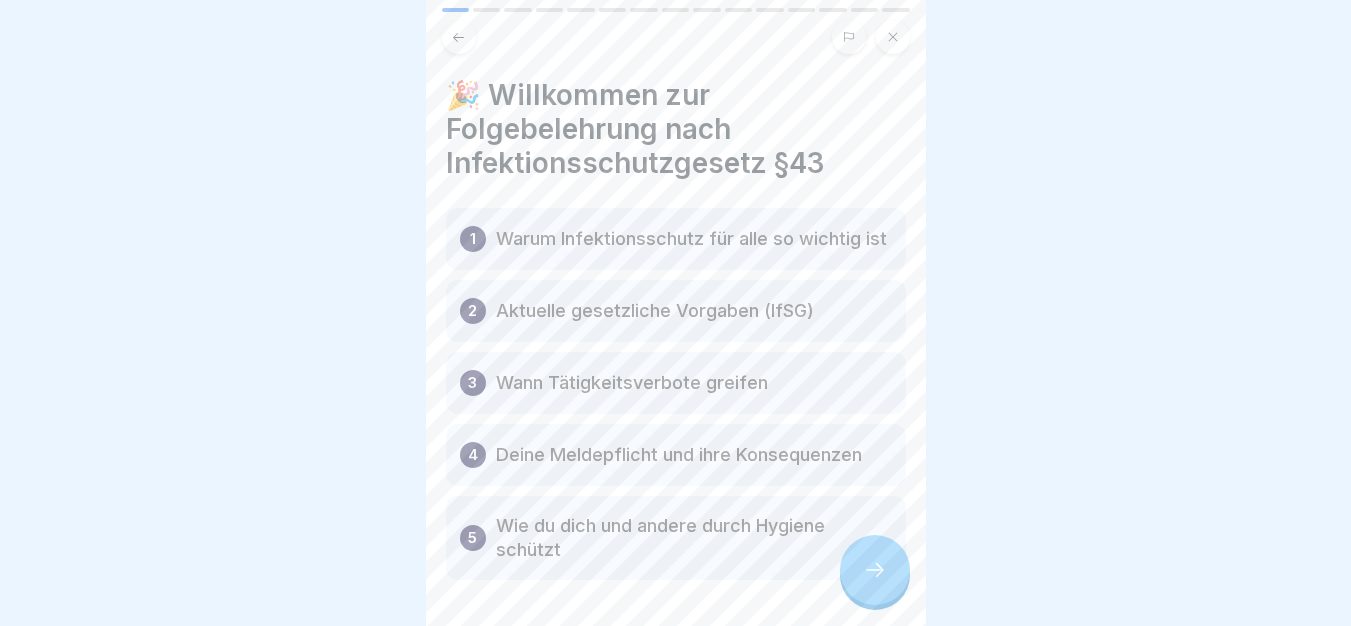 click 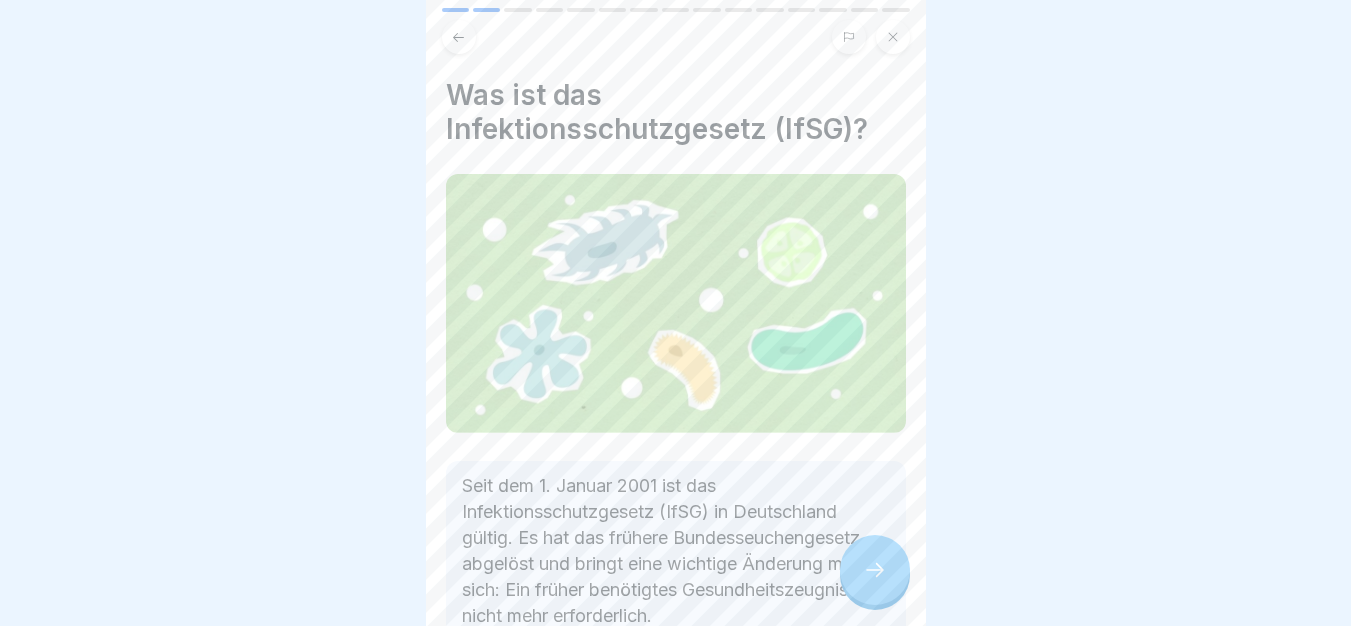 click 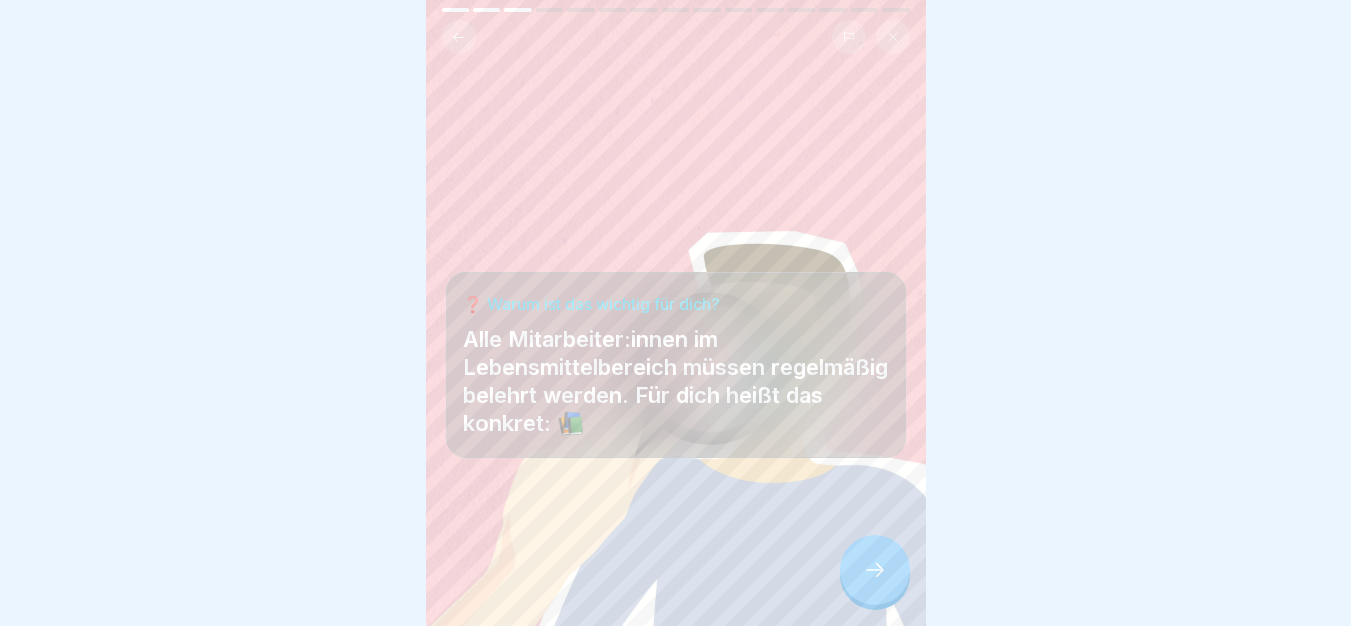 click 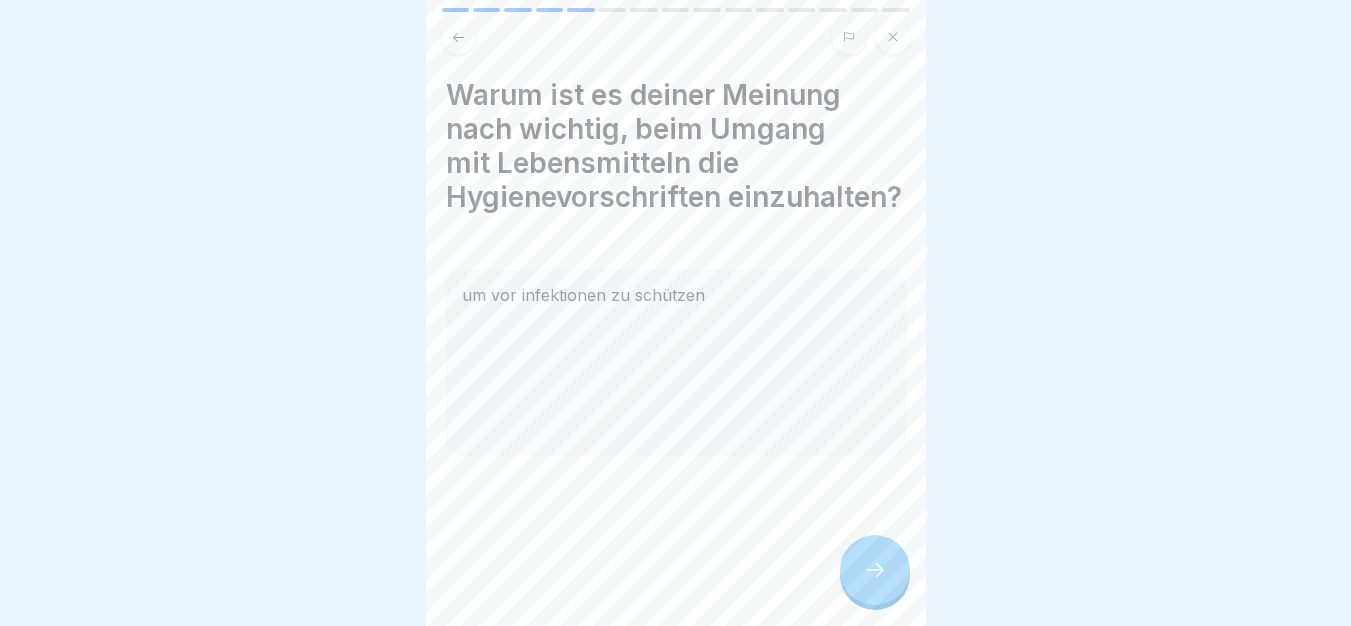 click 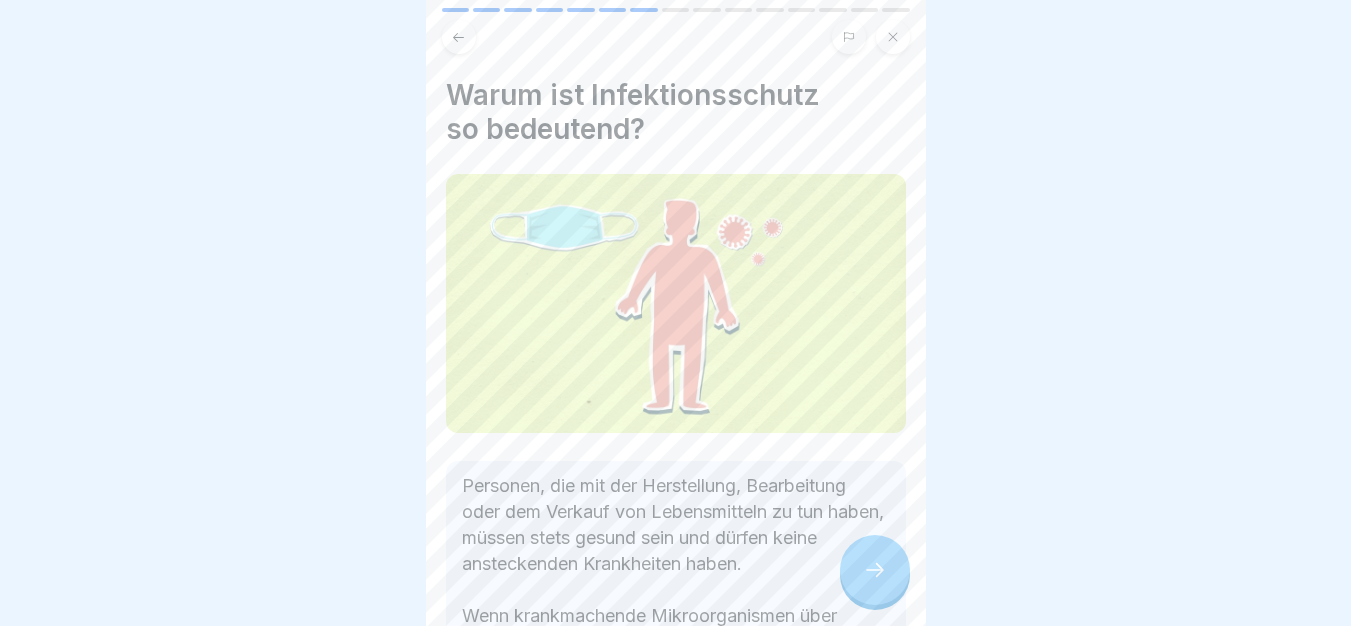 click at bounding box center [875, 570] 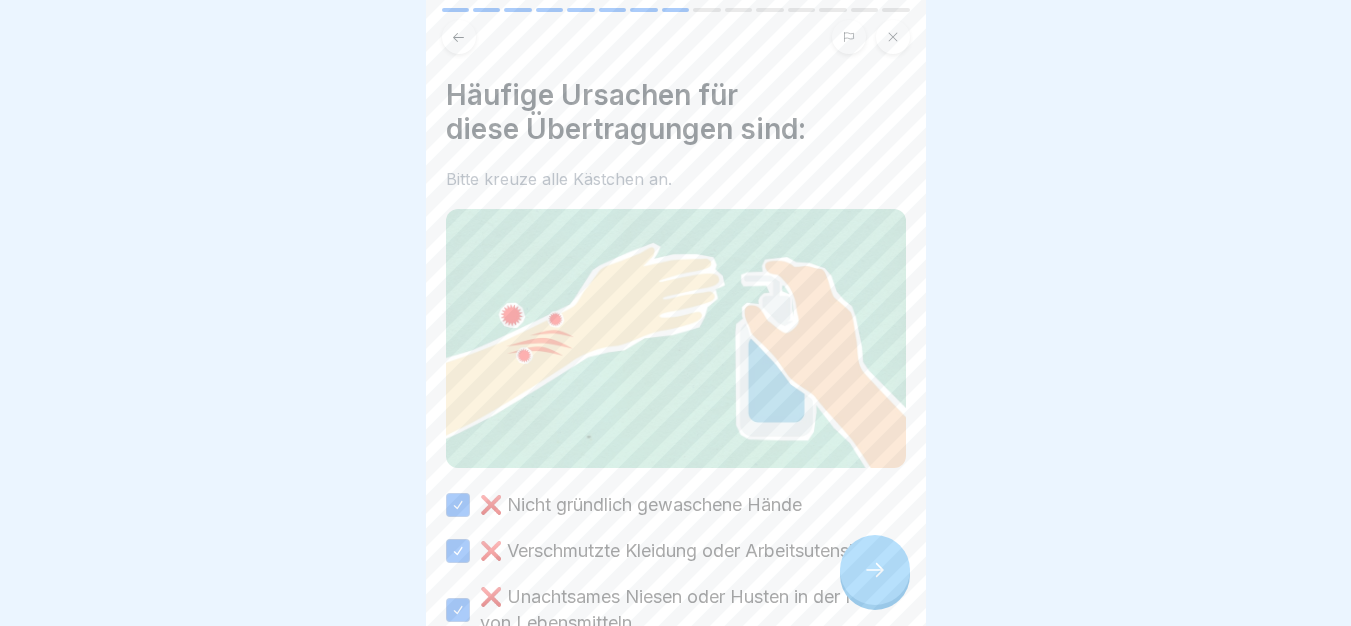 click at bounding box center (875, 570) 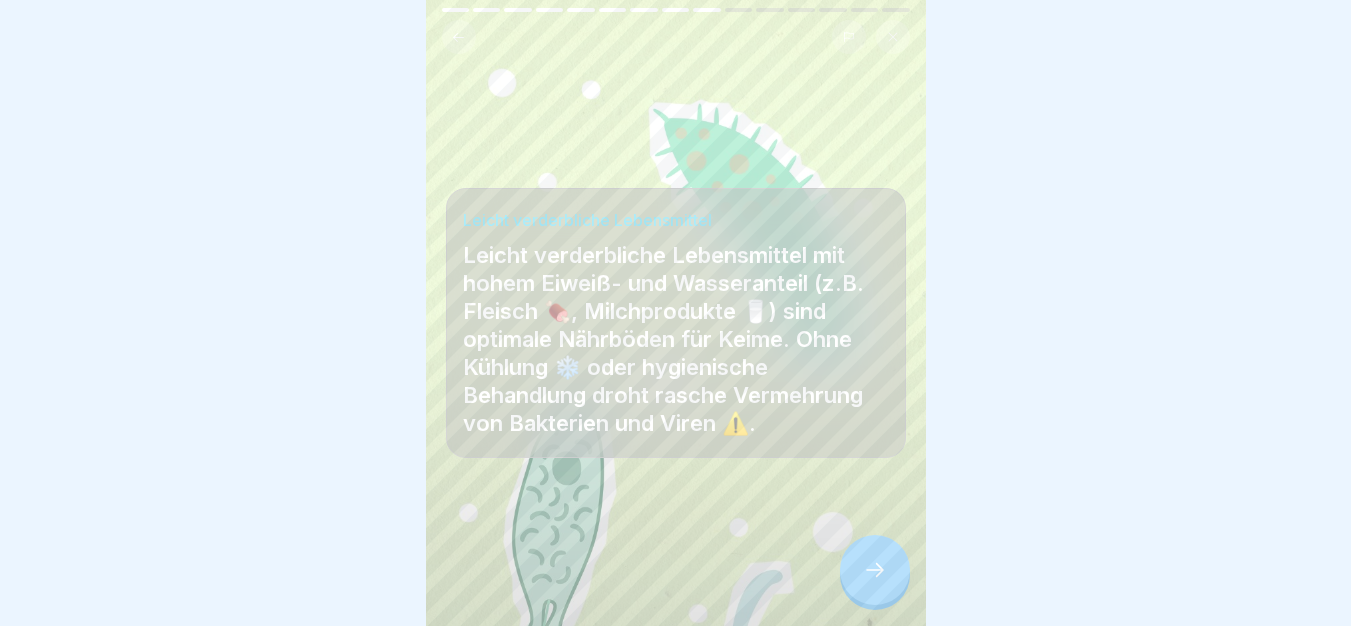 click at bounding box center (875, 570) 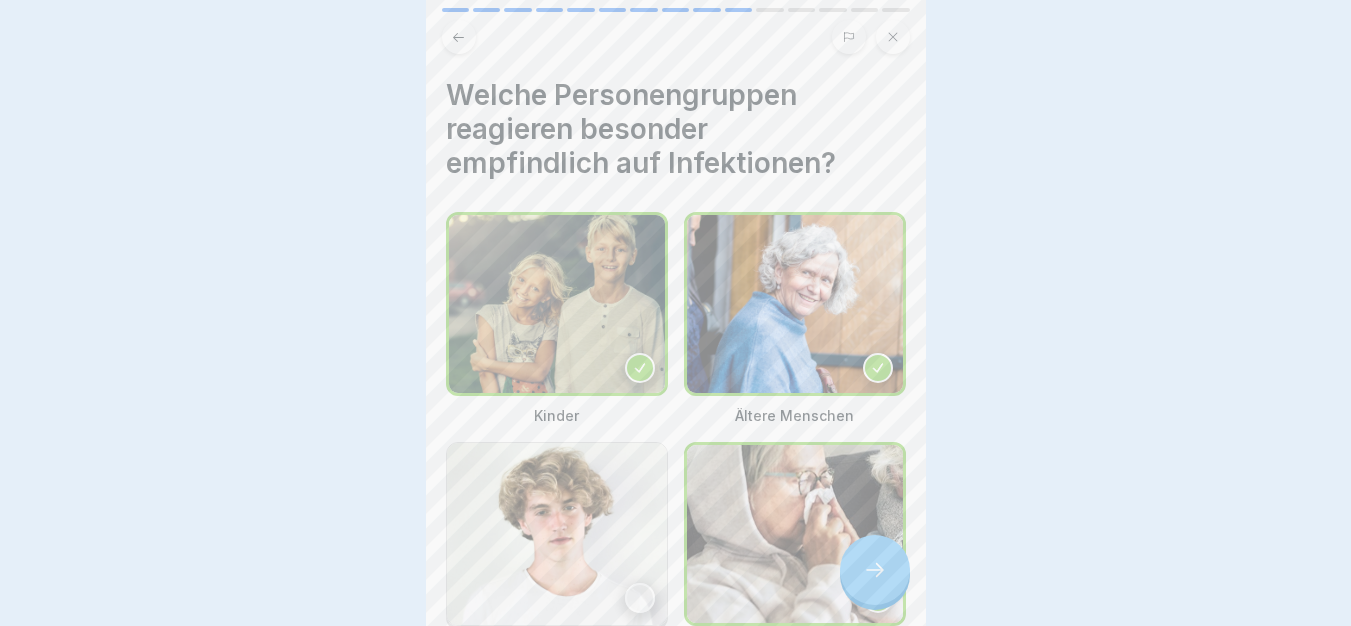 click on "Deine Antwort ist richtig!
✅ Richtig. Besonders empfindlich auf solche Infektionen reagieren Kinder, ältere Menschen und Personen mit geschwächtem Immunsystem. Hier kann eine Erkrankung sehr schwer verlaufen und sogar lebensbedrohlich werden.   Fortfahren" at bounding box center [676, 864] 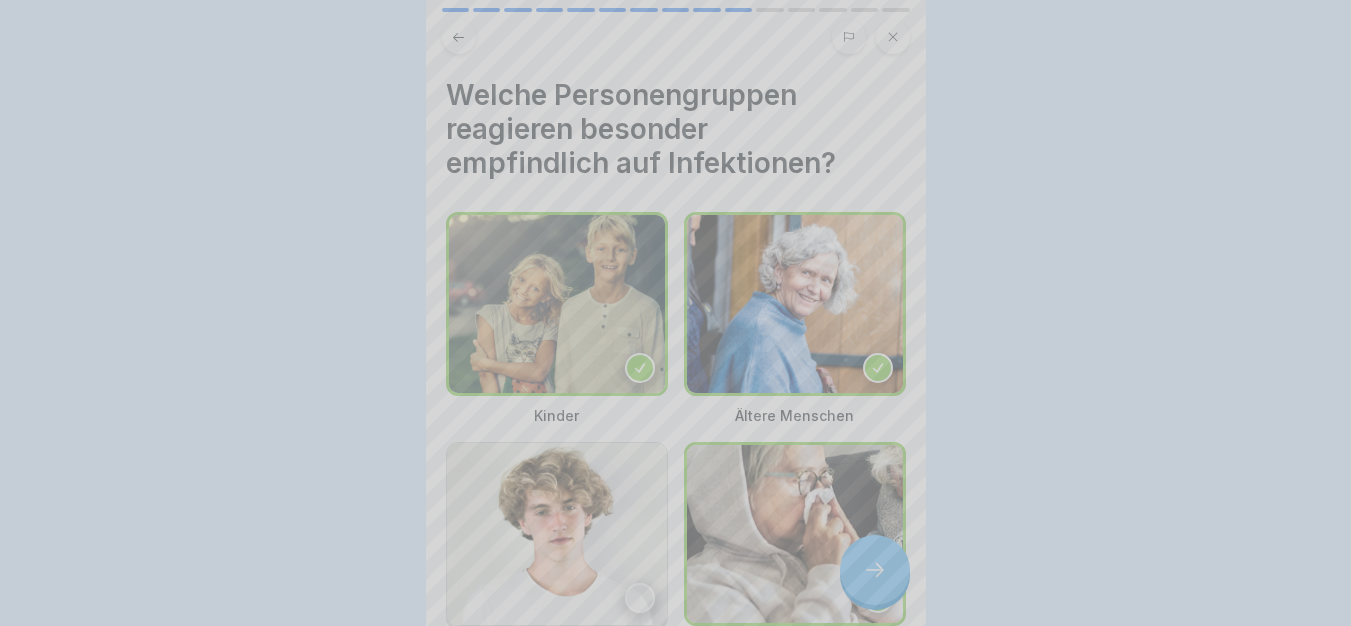 click on "Deine Antwort ist richtig!
✅ Richtig. Besonders empfindlich auf solche Infektionen reagieren Kinder, ältere Menschen und Personen mit geschwächtem Immunsystem. Hier kann eine Erkrankung sehr schwer verlaufen und sogar lebensbedrohlich werden.   Fortfahren" at bounding box center [676, 692] 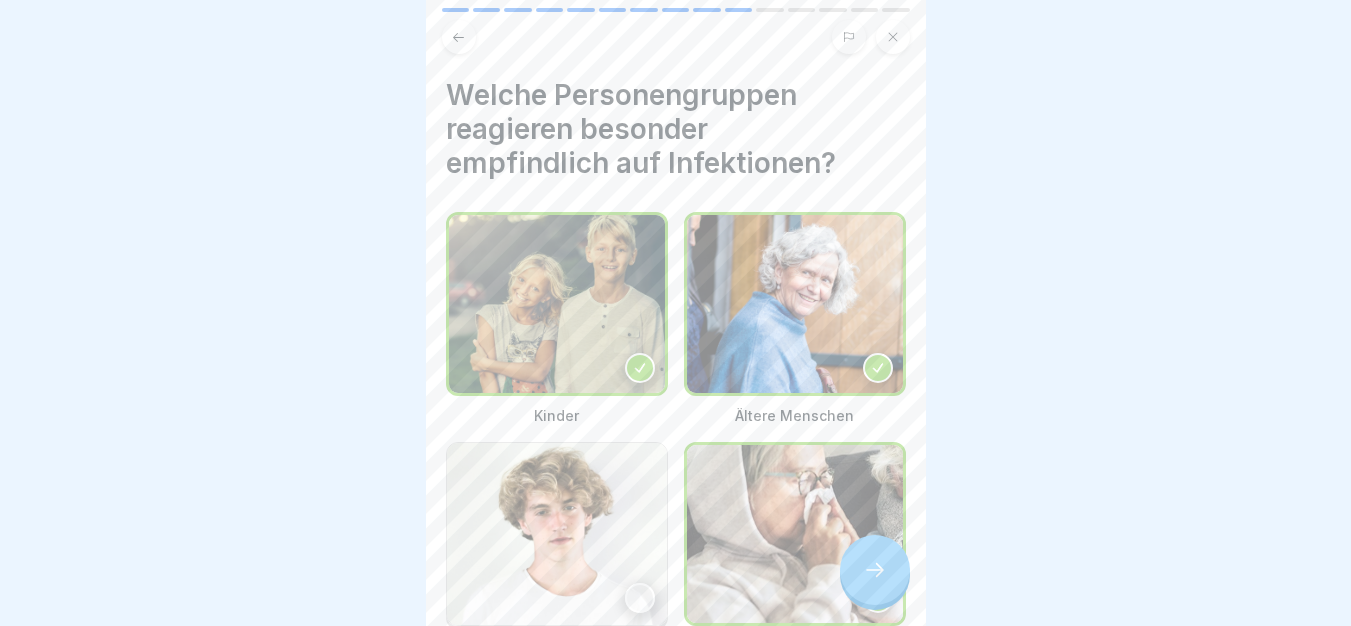 click at bounding box center [875, 570] 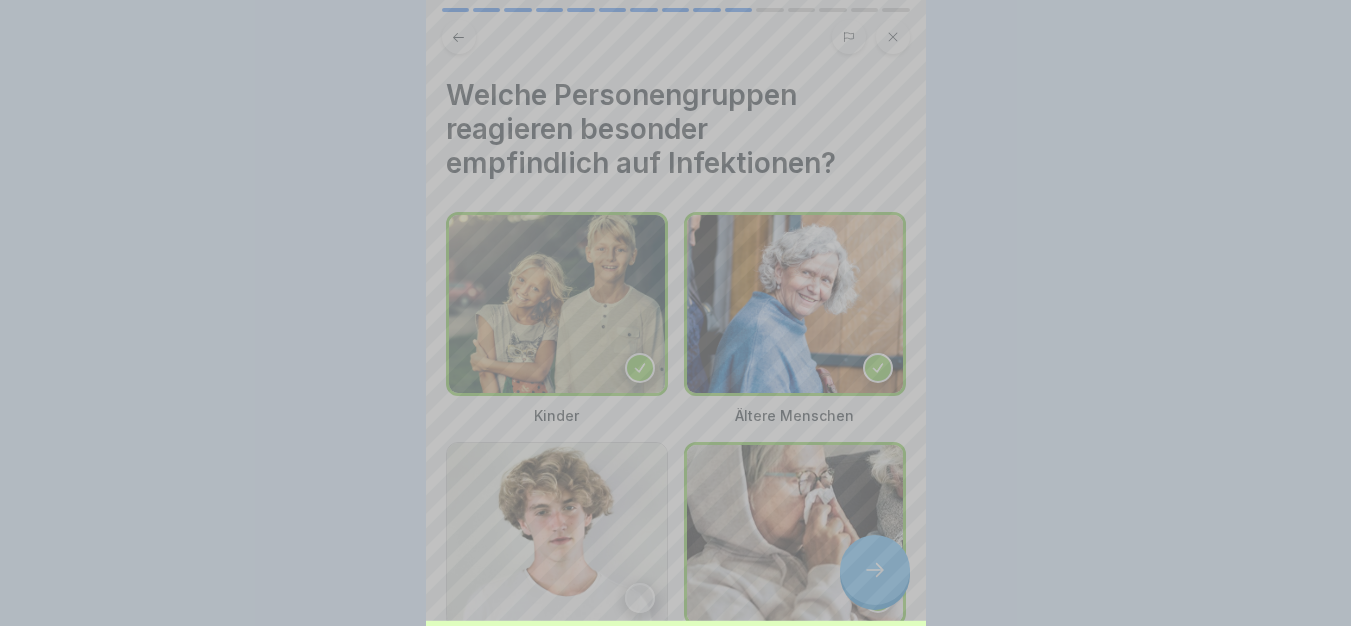 click on "Deine Antwort ist richtig!
✅ Richtig. Besonders empfindlich auf solche Infektionen reagieren Kinder, ältere Menschen und Personen mit geschwächtem Immunsystem. Hier kann eine Erkrankung sehr schwer verlaufen und sogar lebensbedrohlich werden.   Fortfahren" at bounding box center (676, 573) 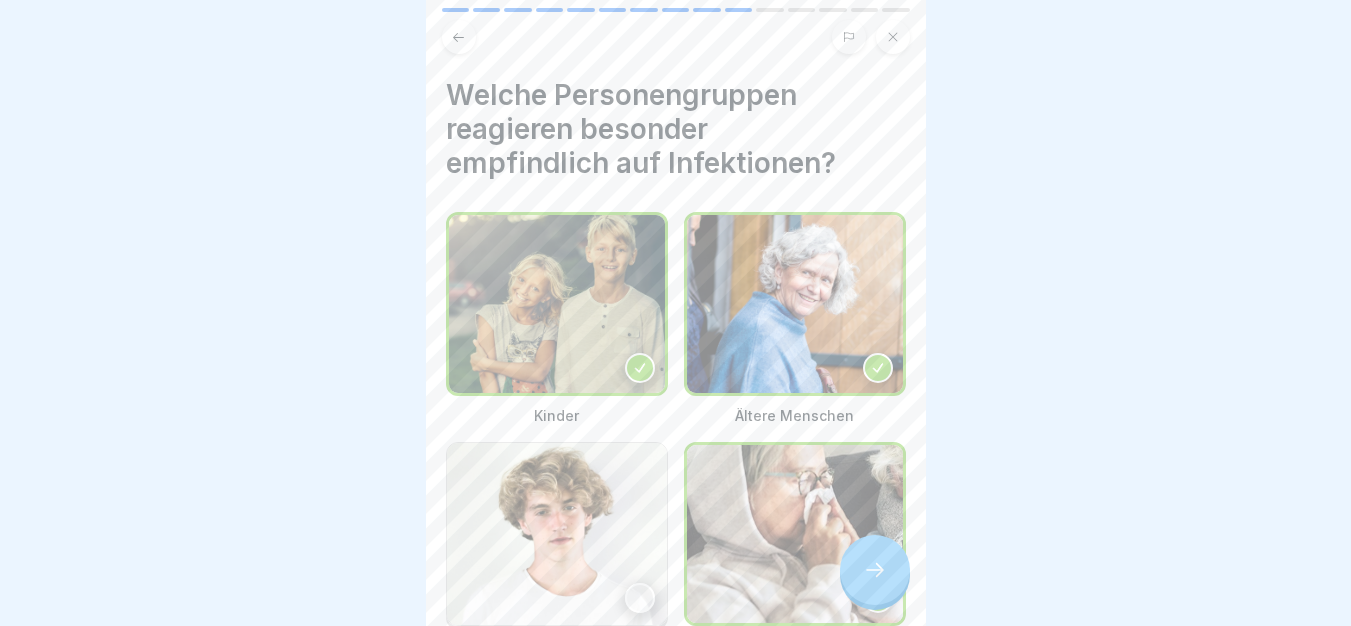 click at bounding box center [875, 570] 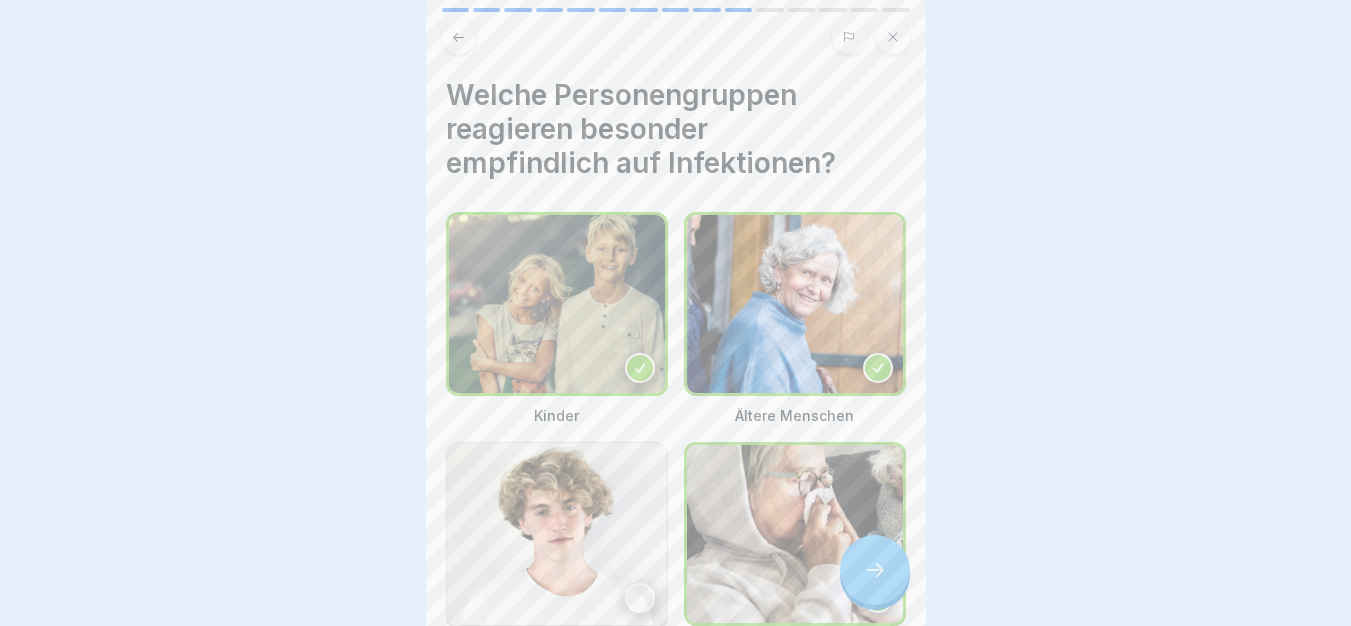 click on "Deine Antwort ist richtig!
✅ Richtig. Besonders empfindlich auf solche Infektionen reagieren Kinder, ältere Menschen und Personen mit geschwächtem Immunsystem. Hier kann eine Erkrankung sehr schwer verlaufen und sogar lebensbedrohlich werden.   Fortfahren" at bounding box center (676, 873) 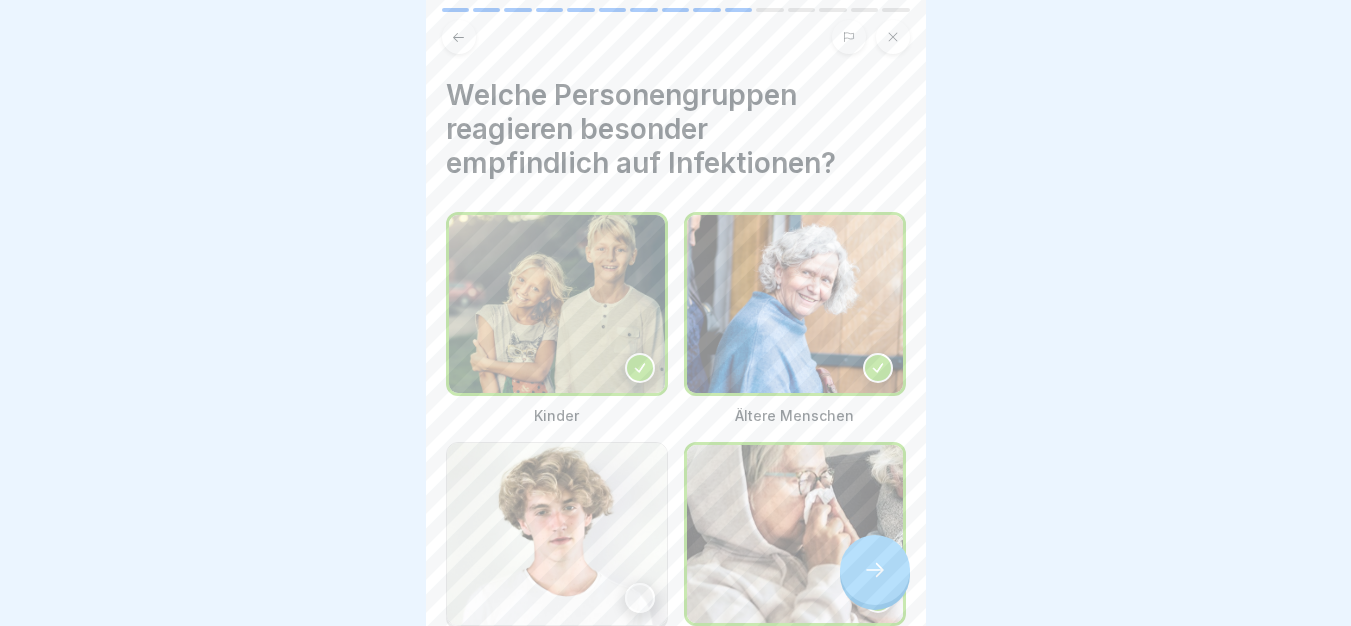 click at bounding box center [875, 570] 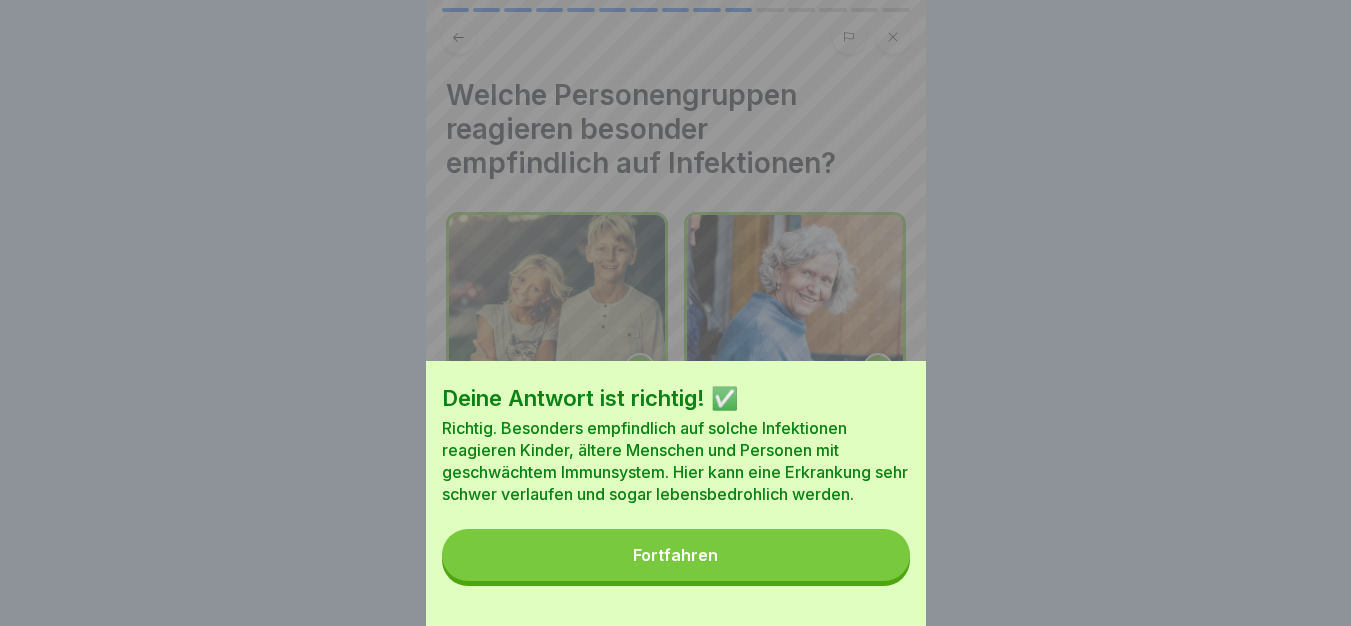 click on "Fortfahren" at bounding box center (676, 555) 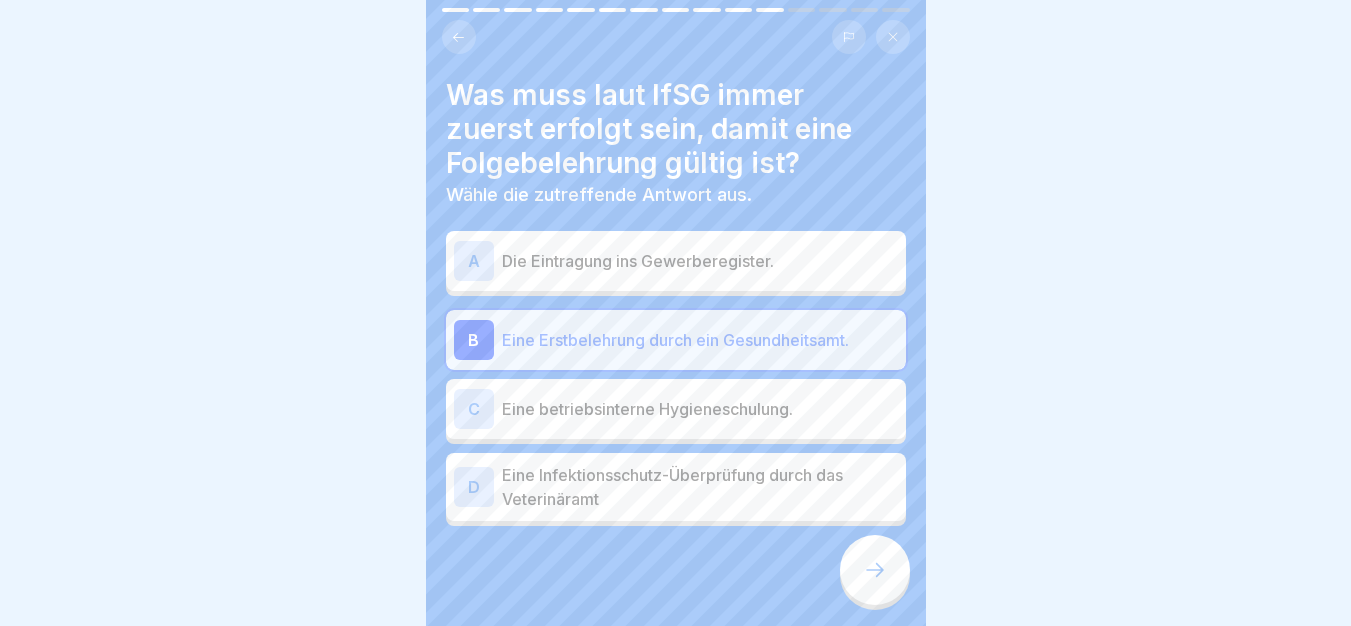 click 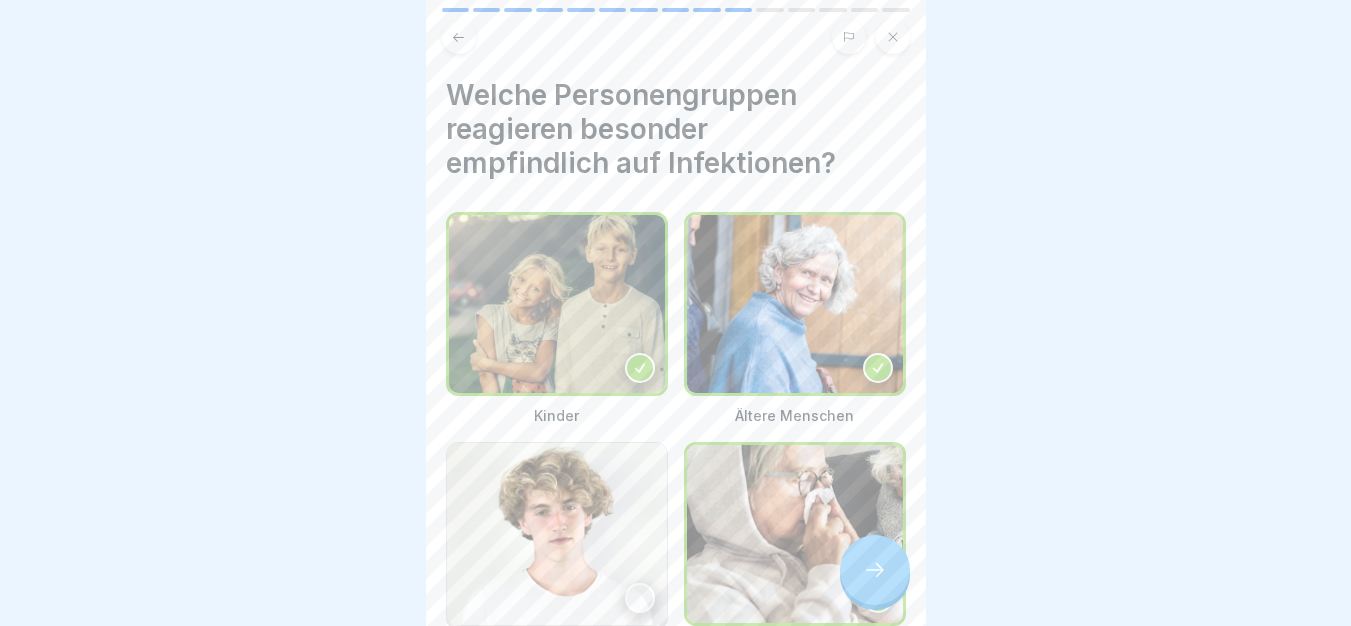 click 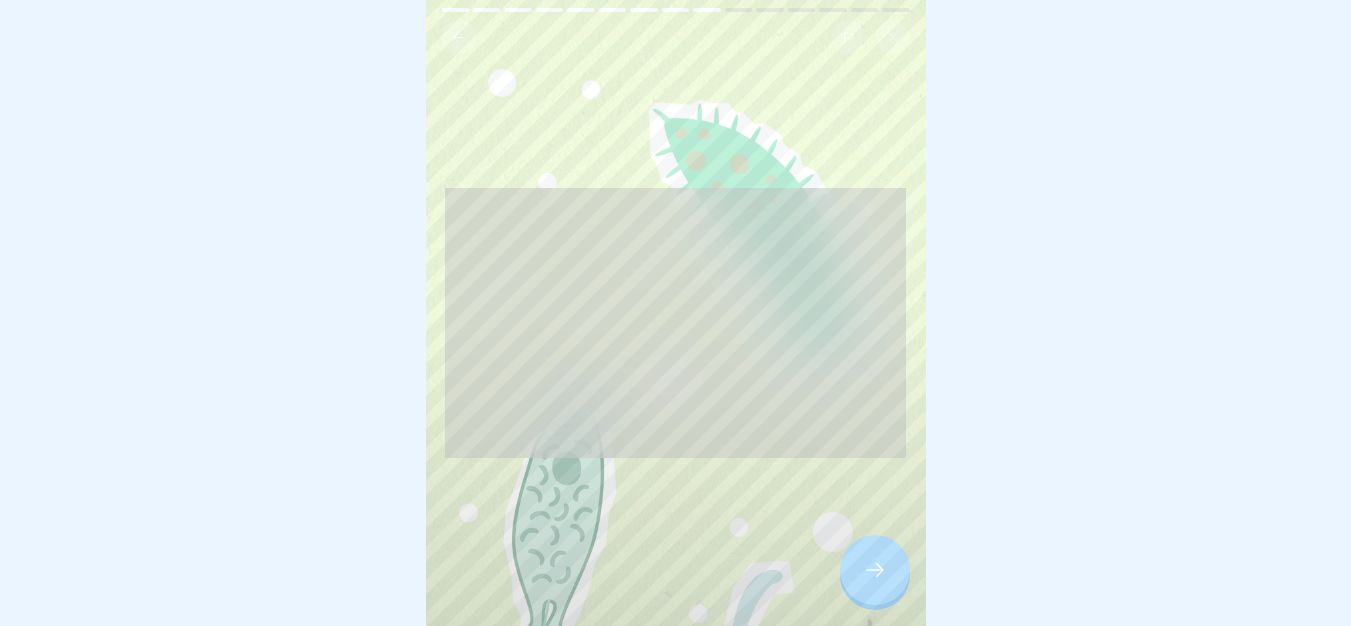 click 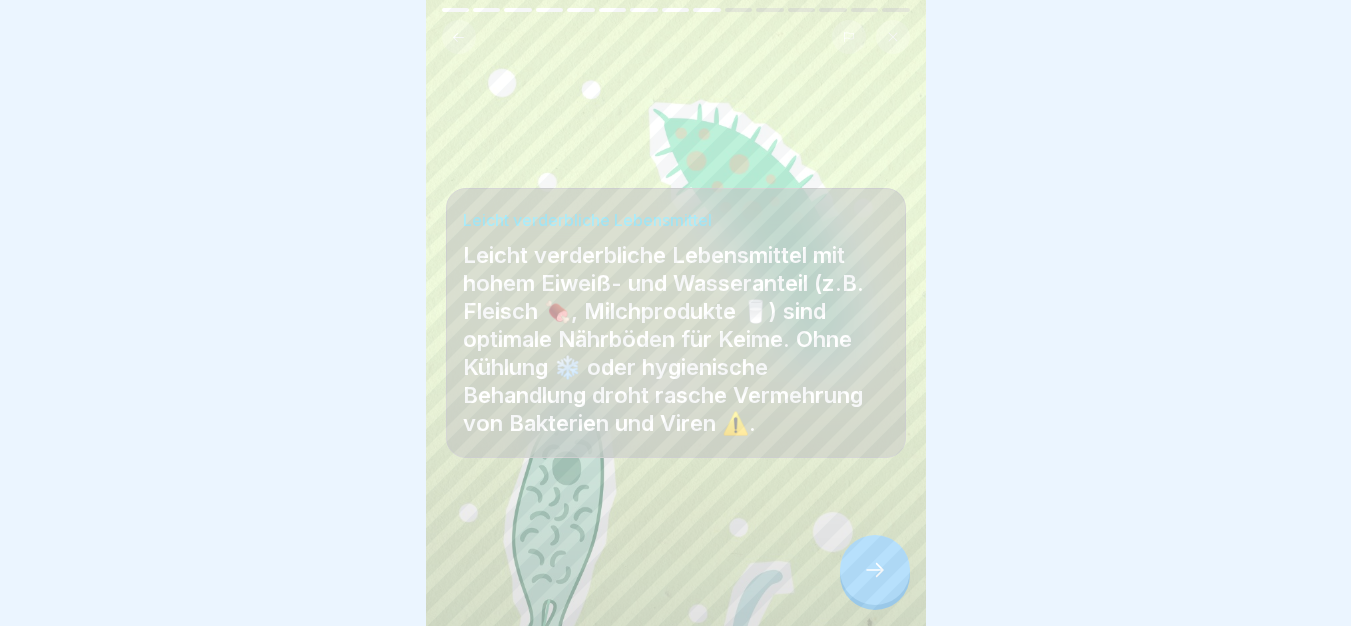 click 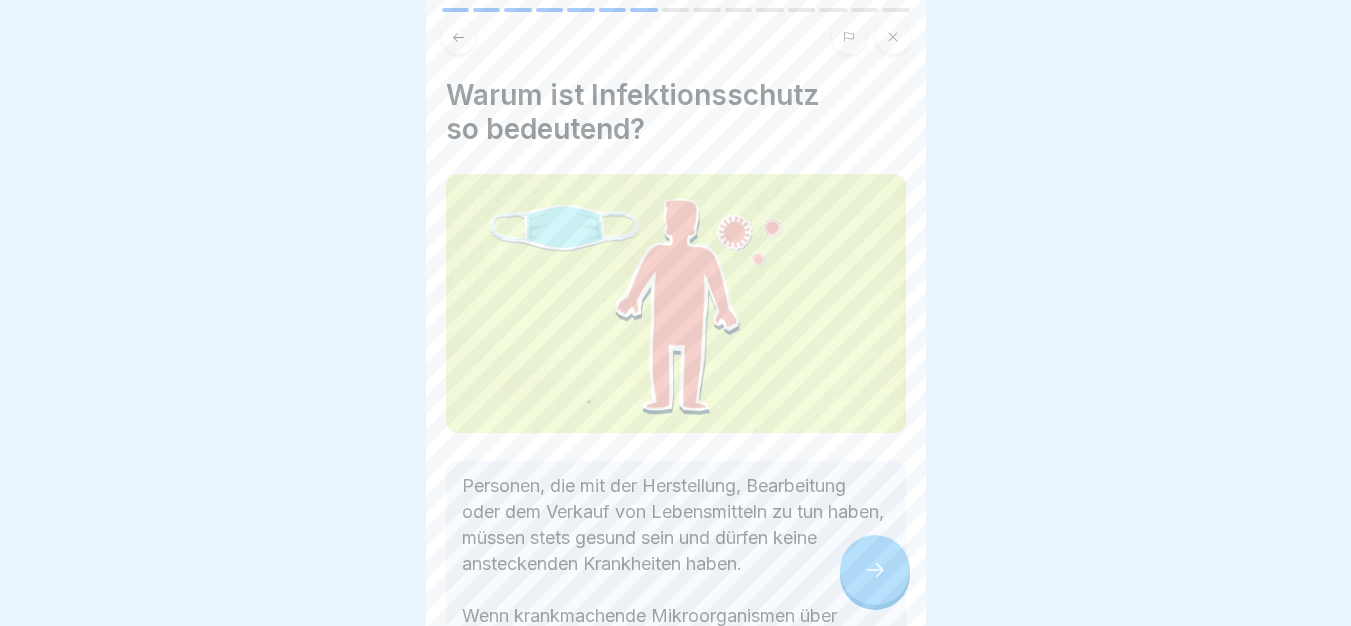 click 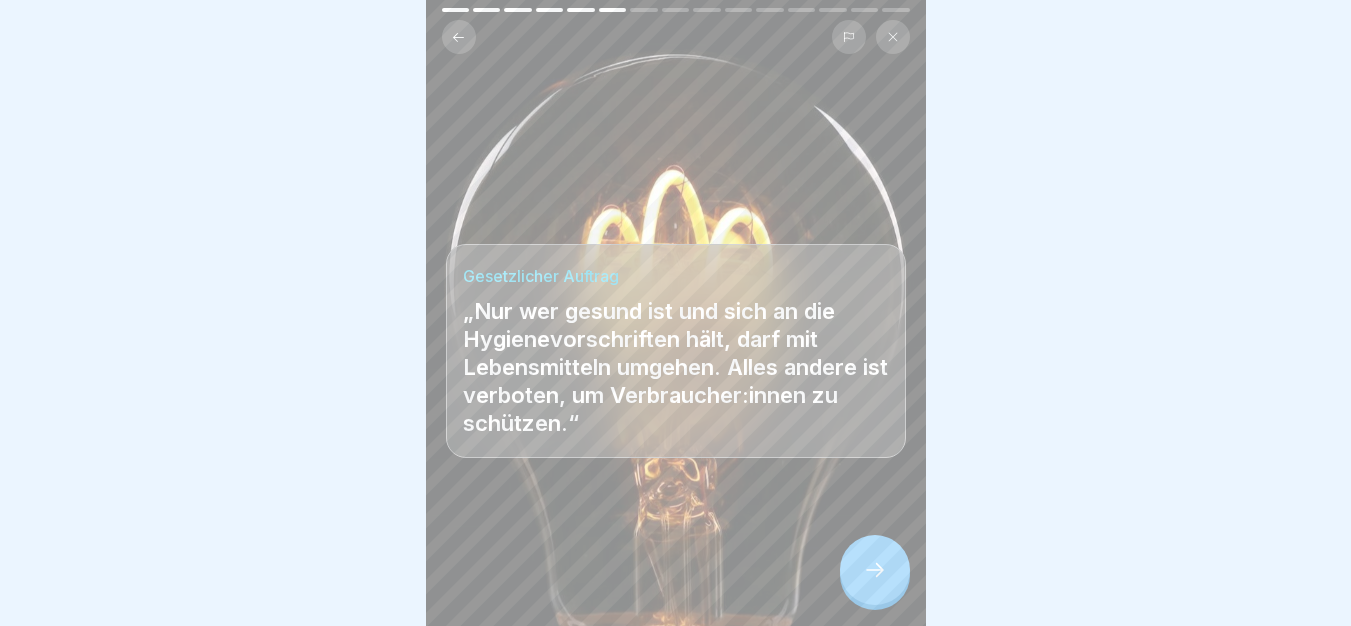 click 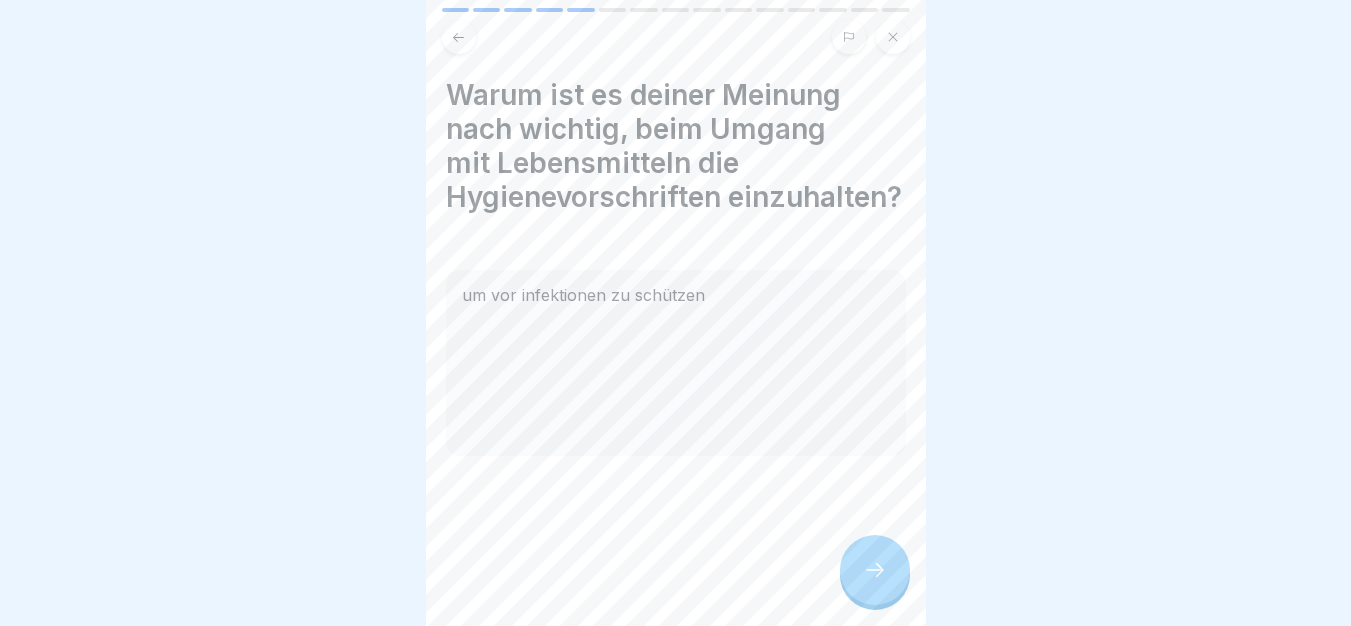 click 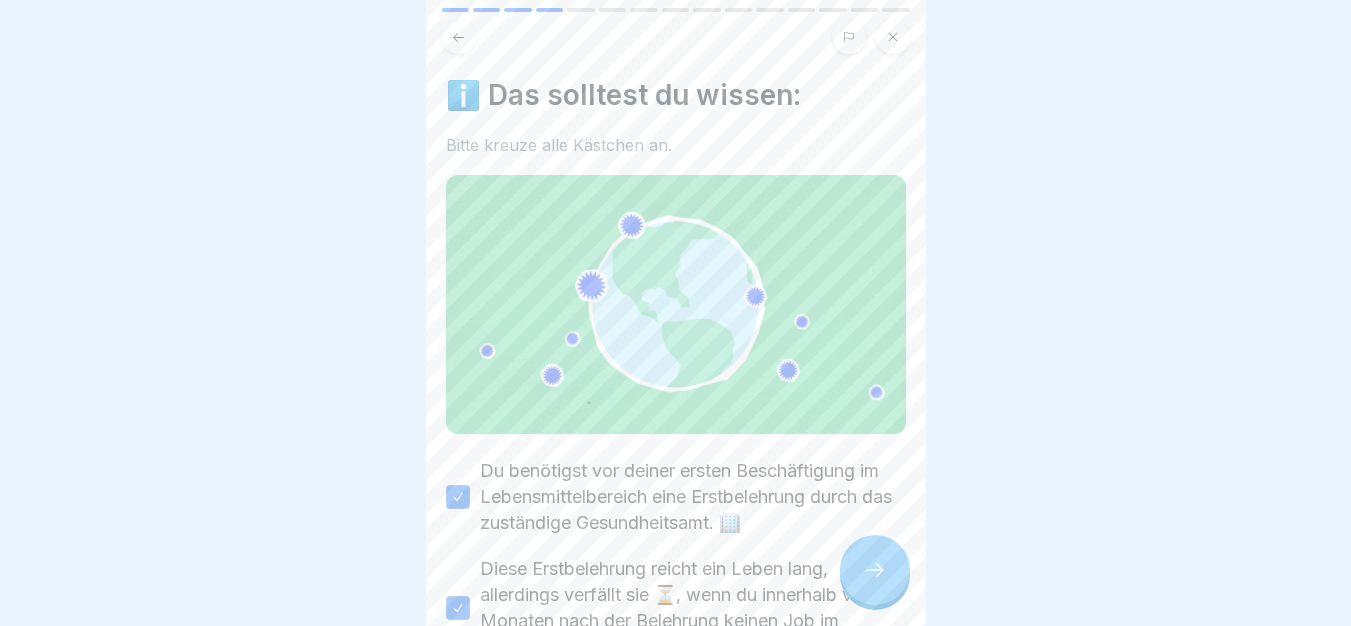 click 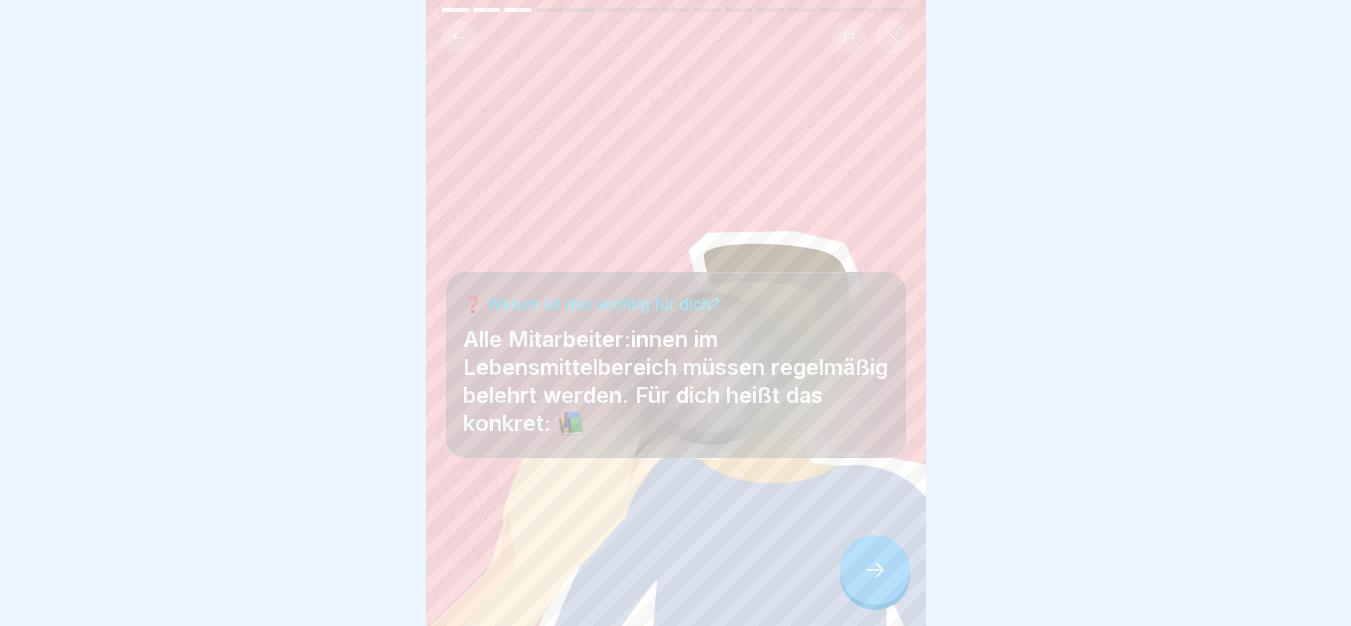 click 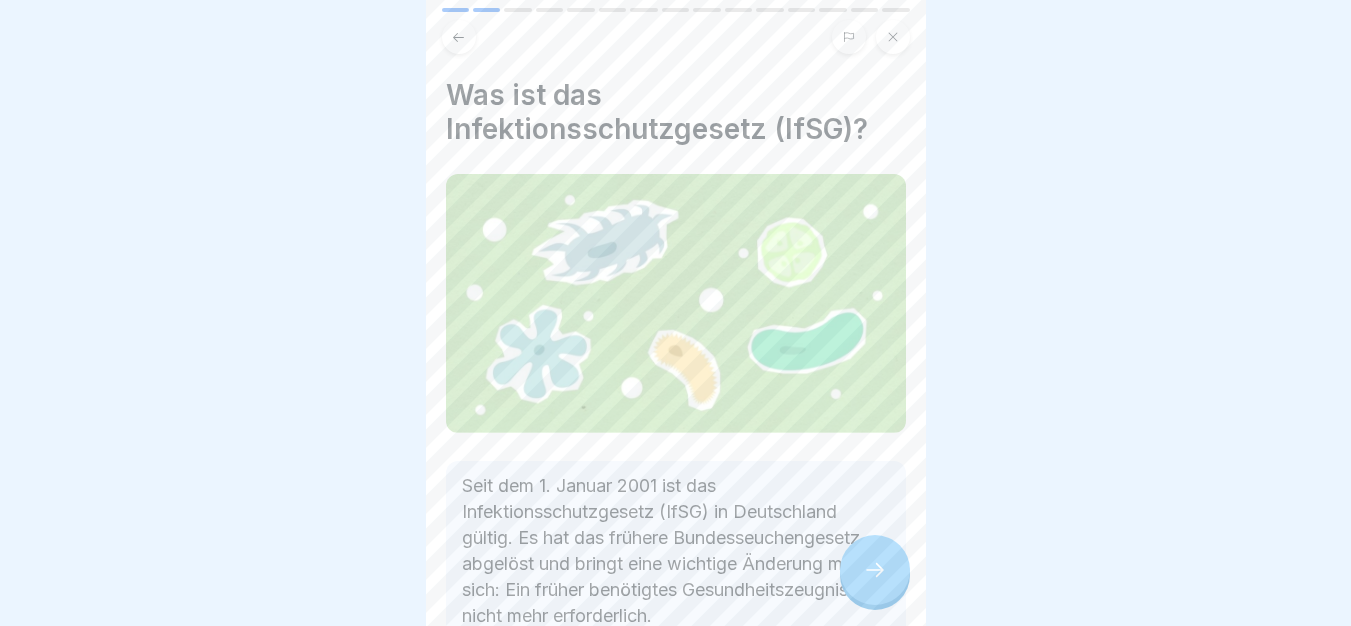 click 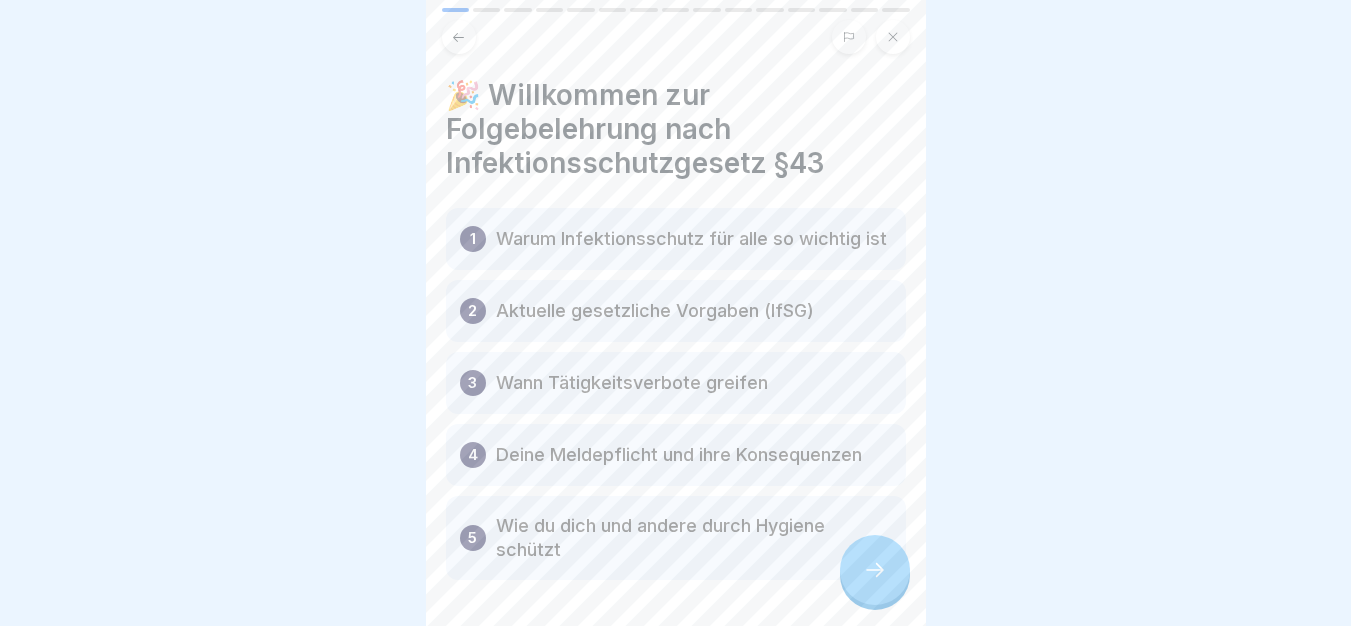 click 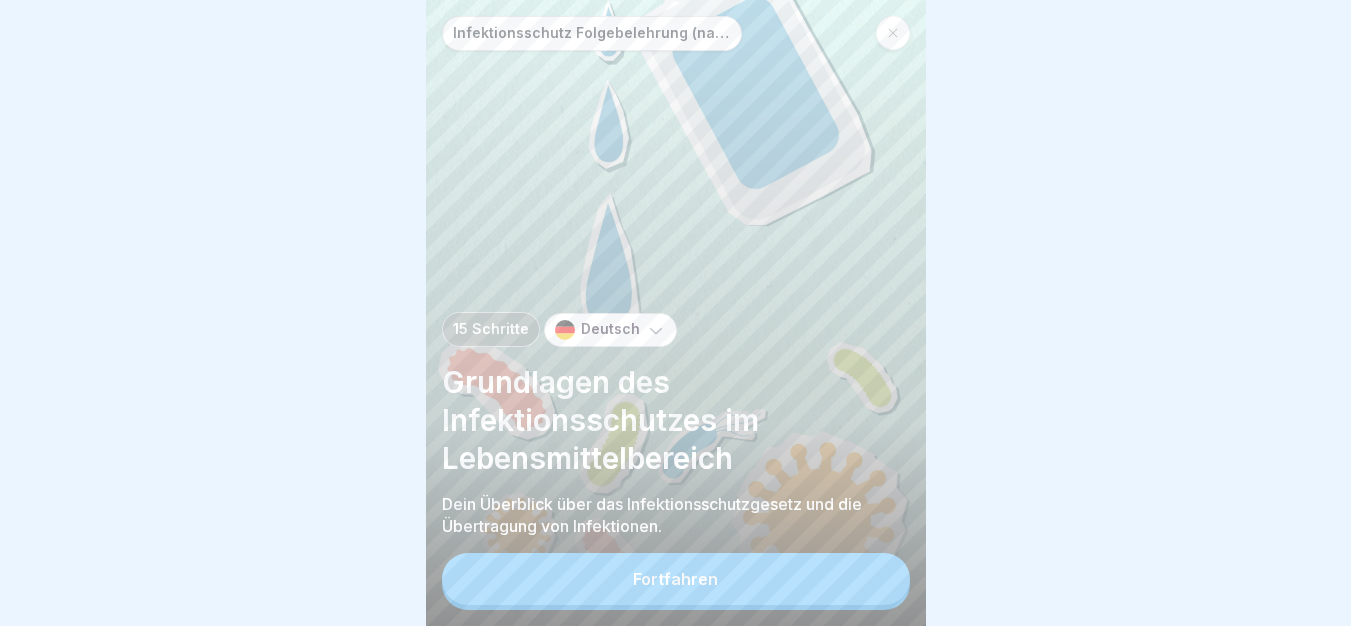 click on "Infektionsschutz Folgebelehrung (nach §43 IfSG)" at bounding box center [592, 33] 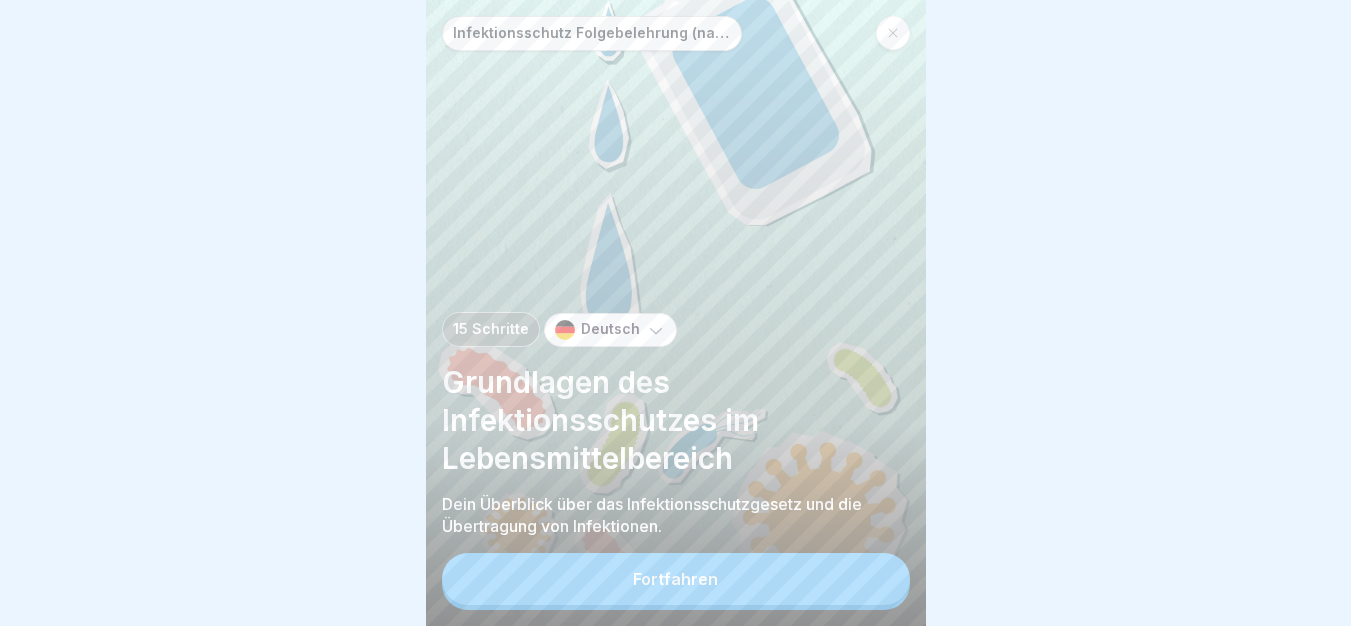 click 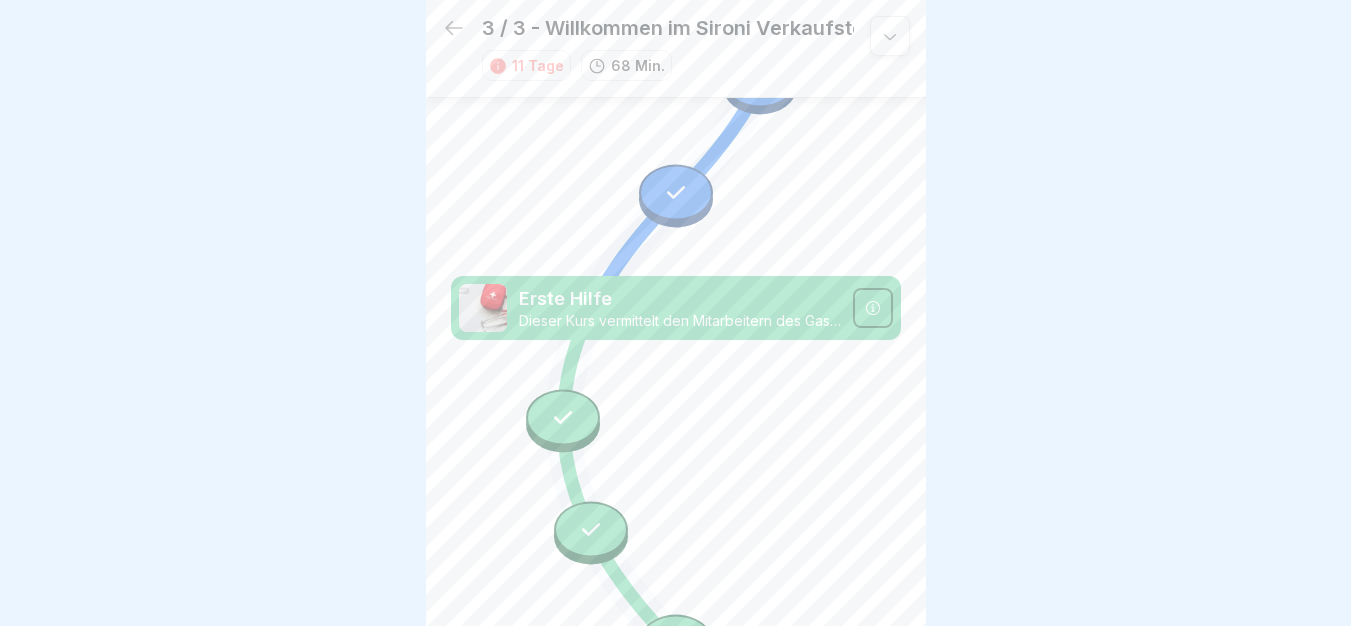scroll, scrollTop: 815, scrollLeft: 0, axis: vertical 